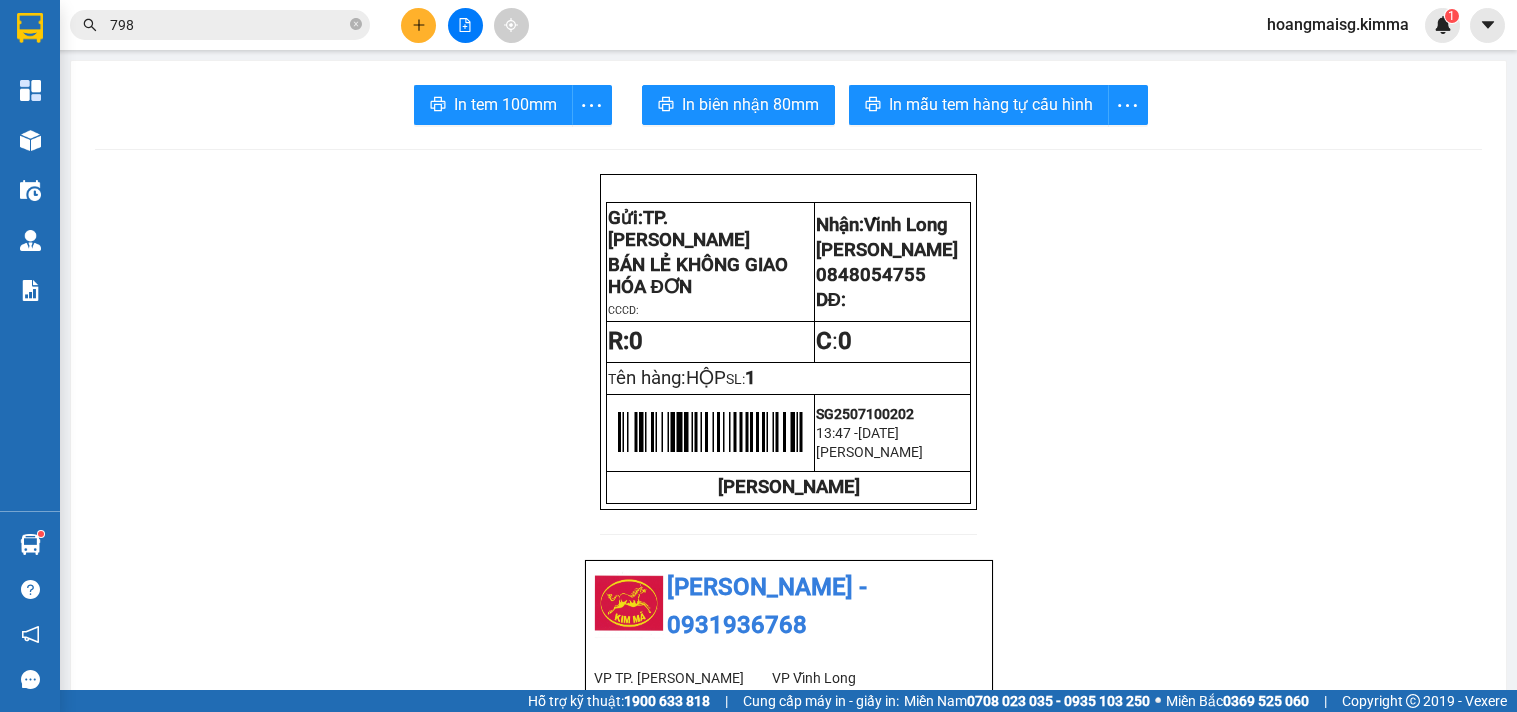 scroll, scrollTop: 0, scrollLeft: 0, axis: both 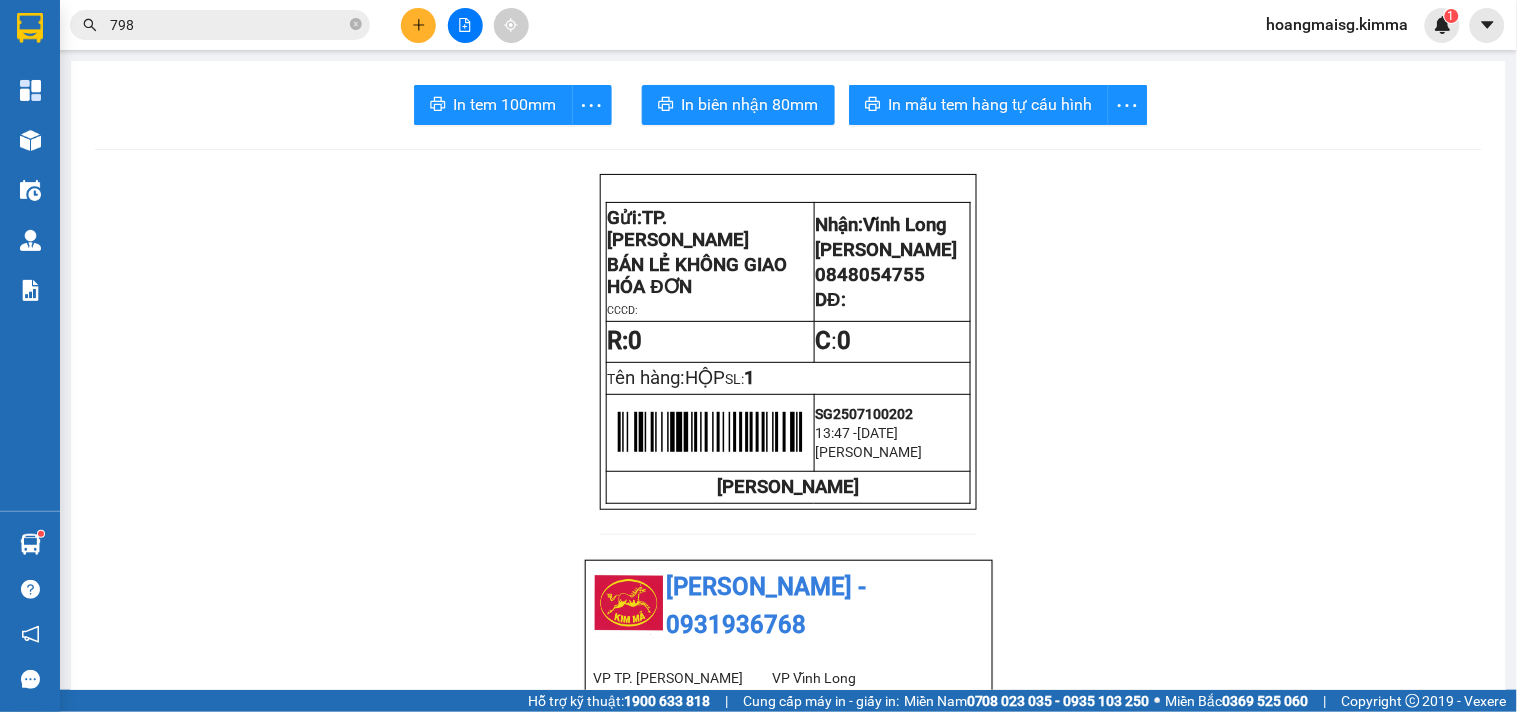 click on "798" at bounding box center [228, 25] 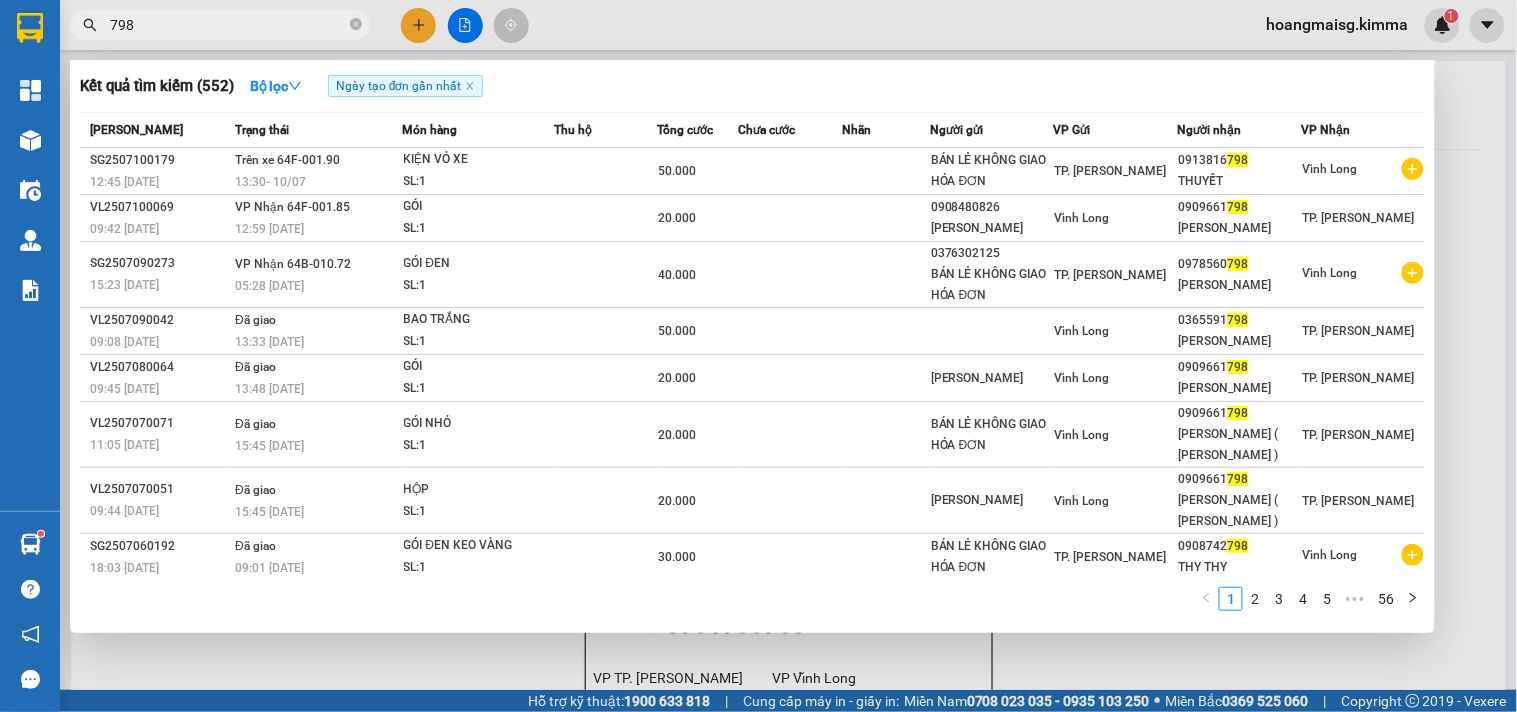 click on "798" at bounding box center [228, 25] 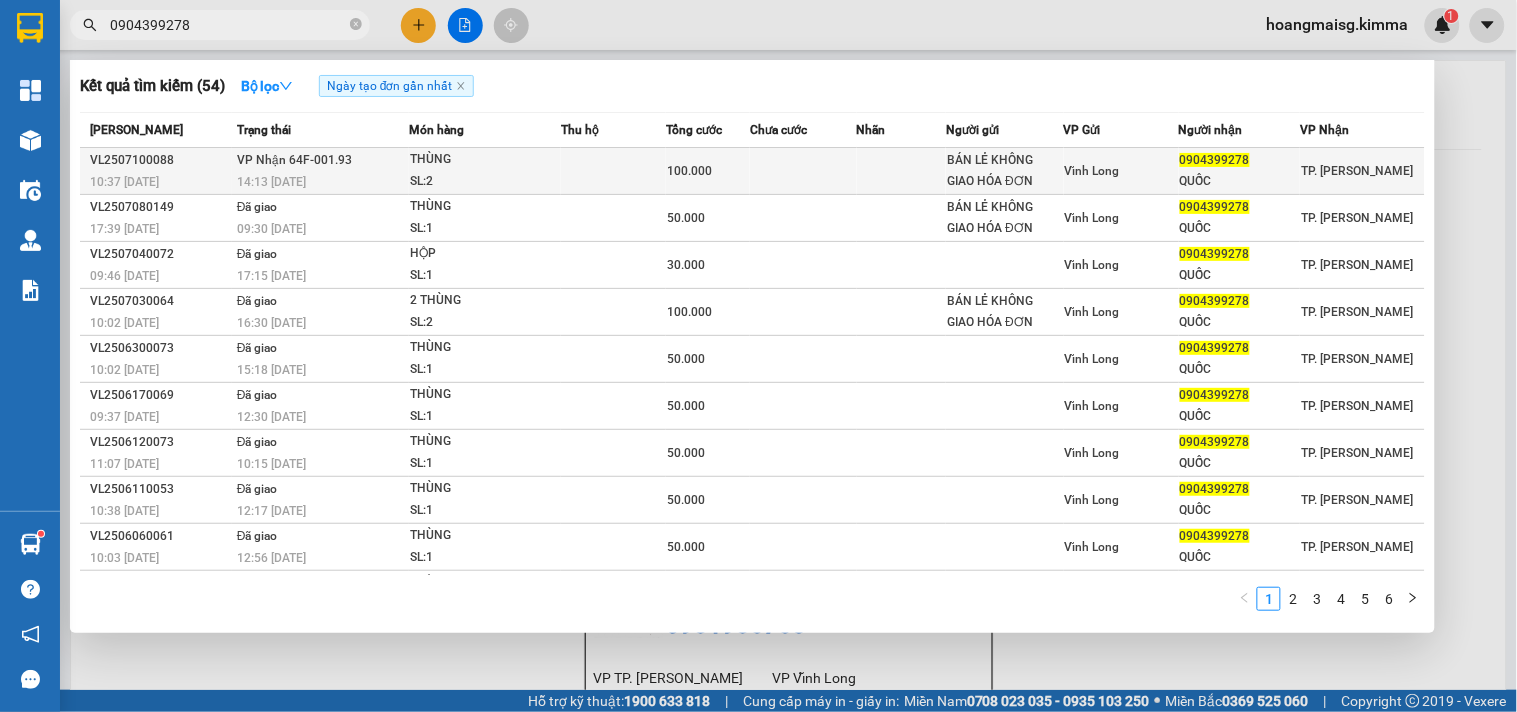 type on "0904399278" 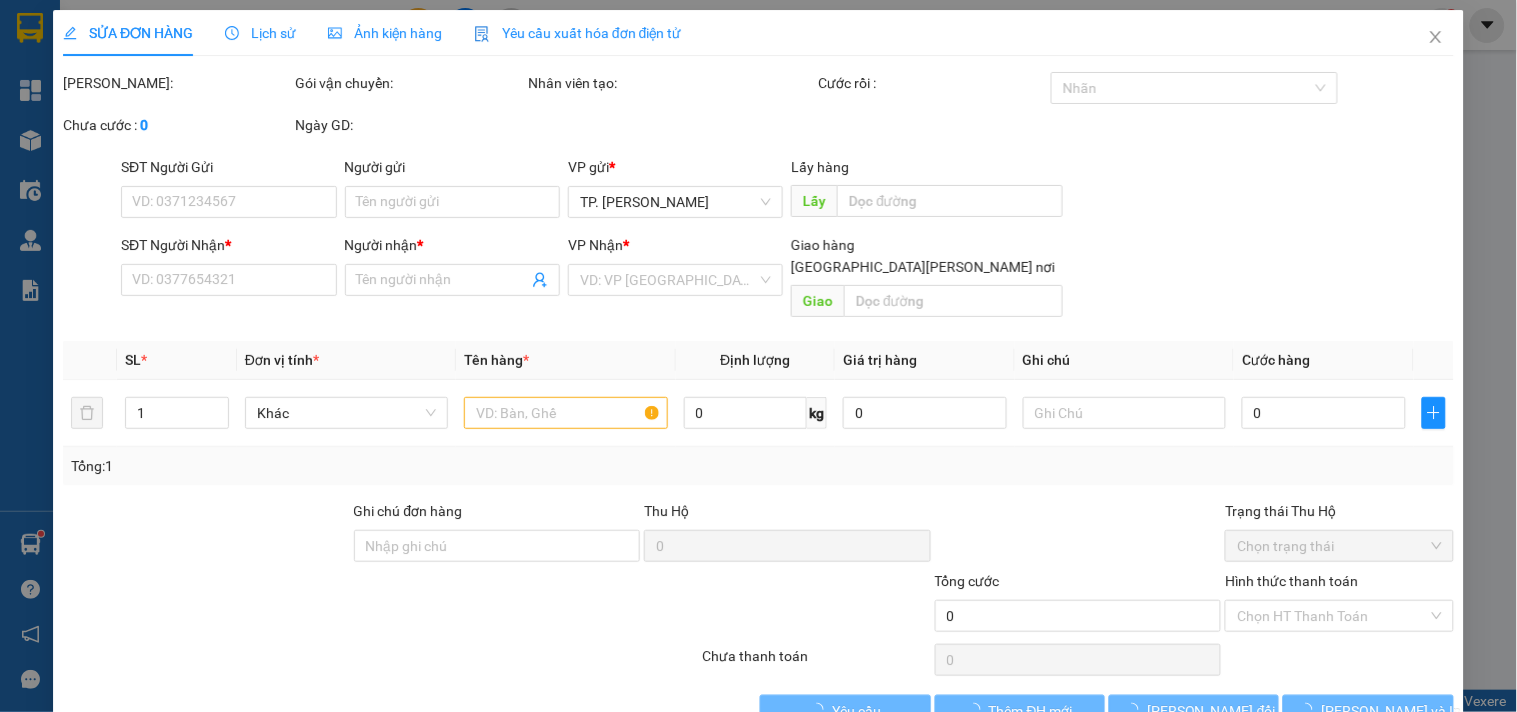 type on "BÁN LẺ KHÔNG GIAO HÓA ĐƠN" 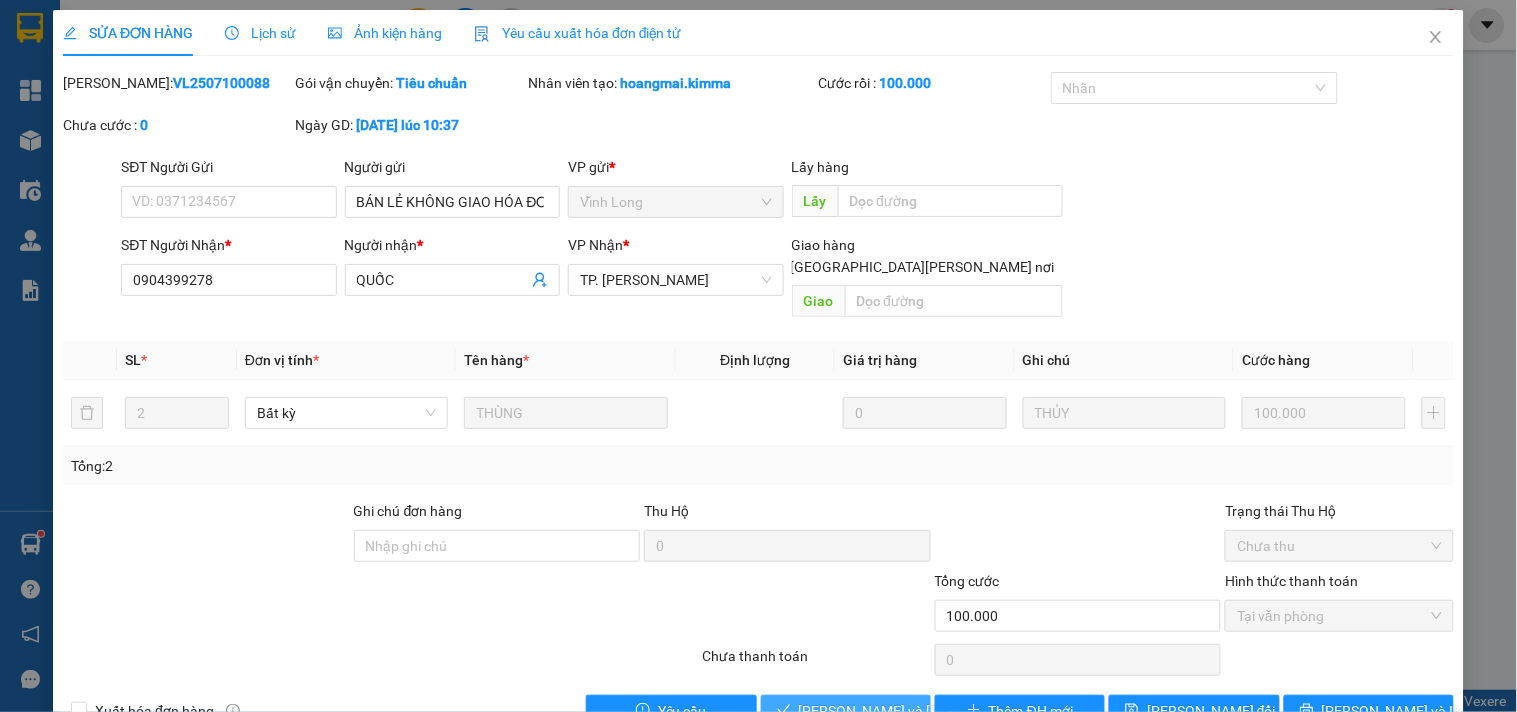 drag, startPoint x: 832, startPoint y: 685, endPoint x: 843, endPoint y: 641, distance: 45.35416 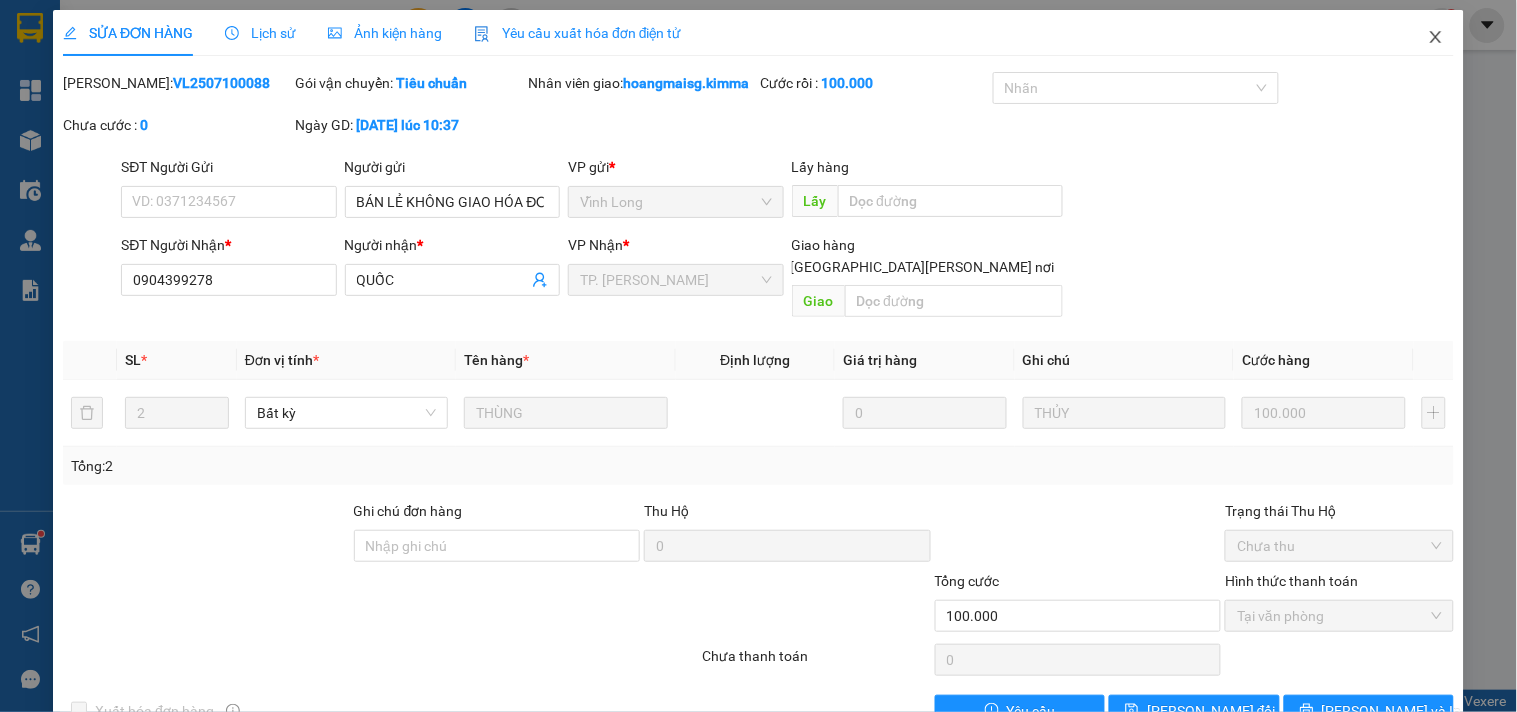 click 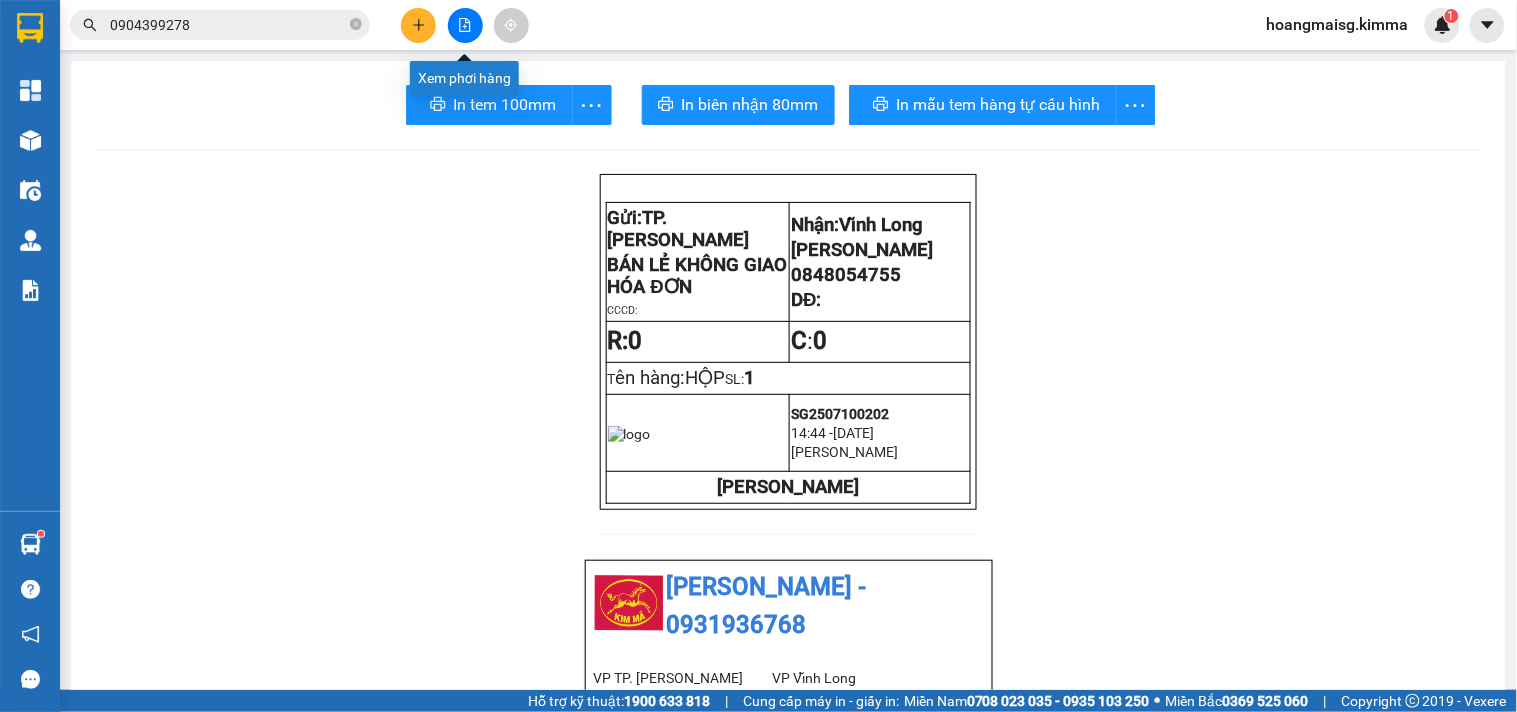 click at bounding box center (418, 25) 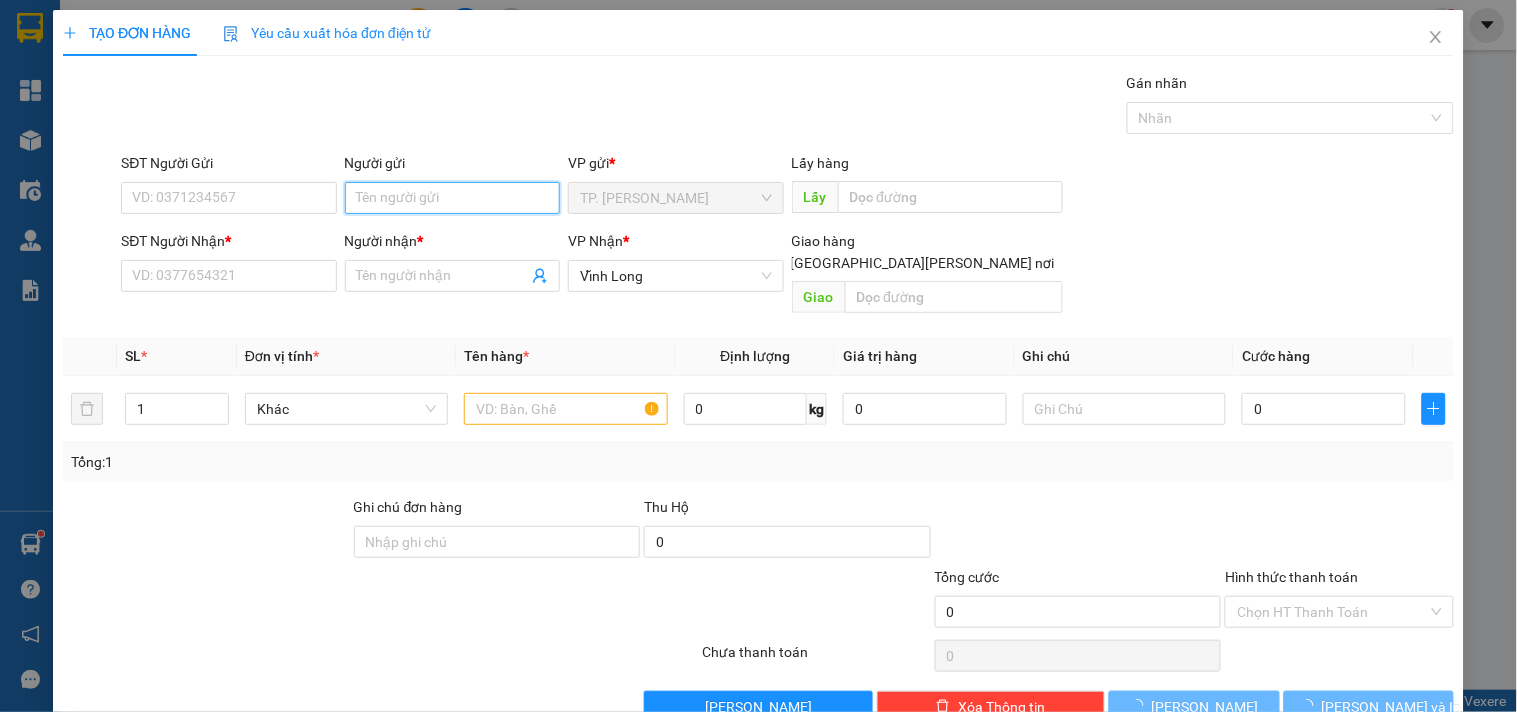click on "Người gửi" at bounding box center (452, 198) 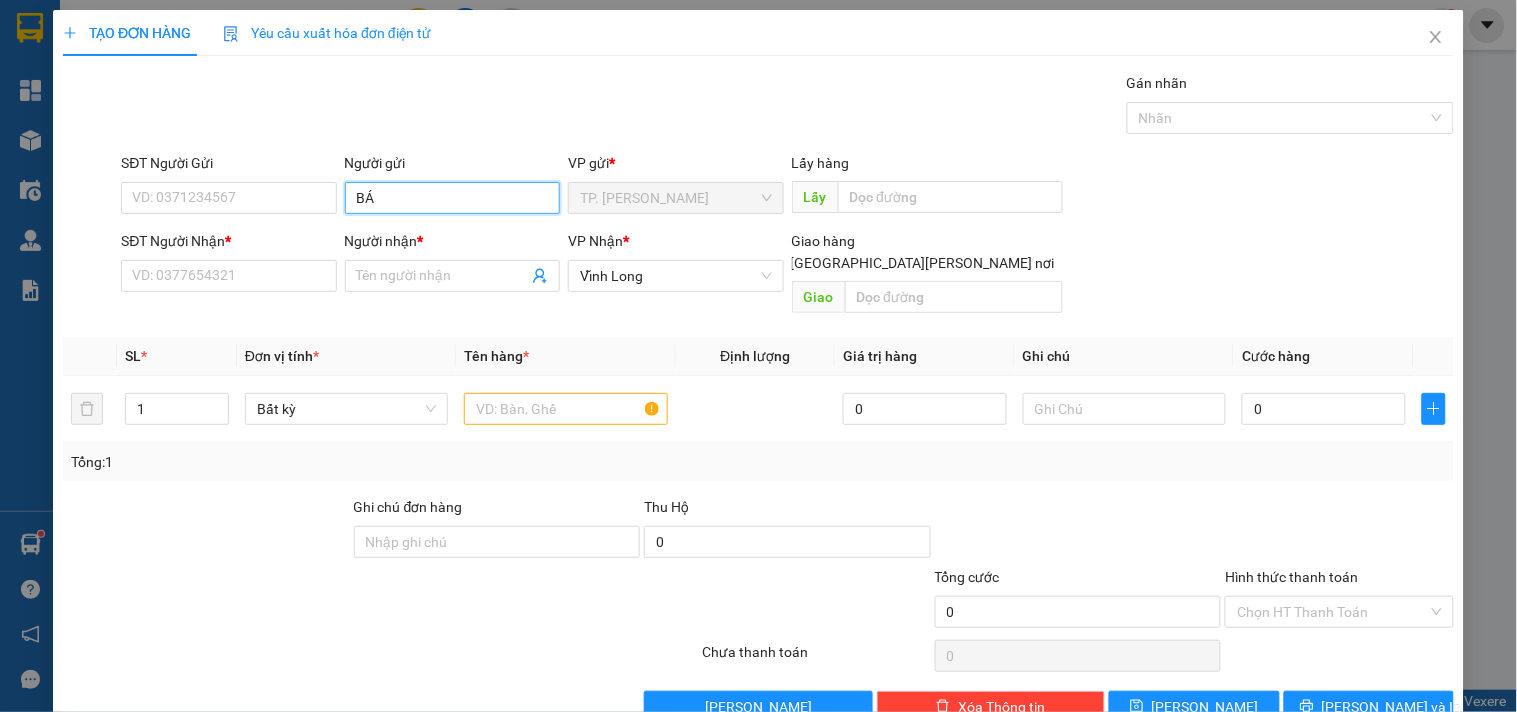 type on "BÁN" 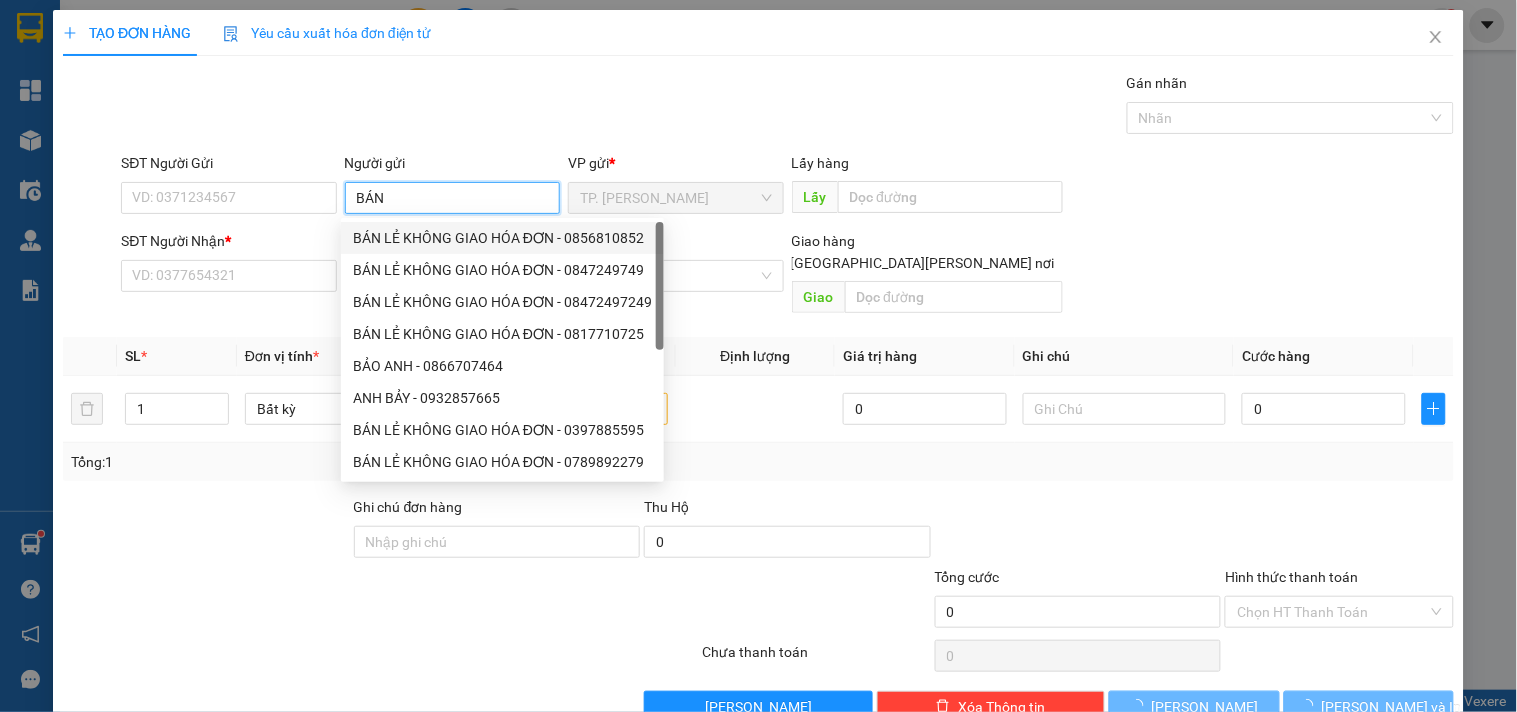 drag, startPoint x: 414, startPoint y: 226, endPoint x: 397, endPoint y: 228, distance: 17.117243 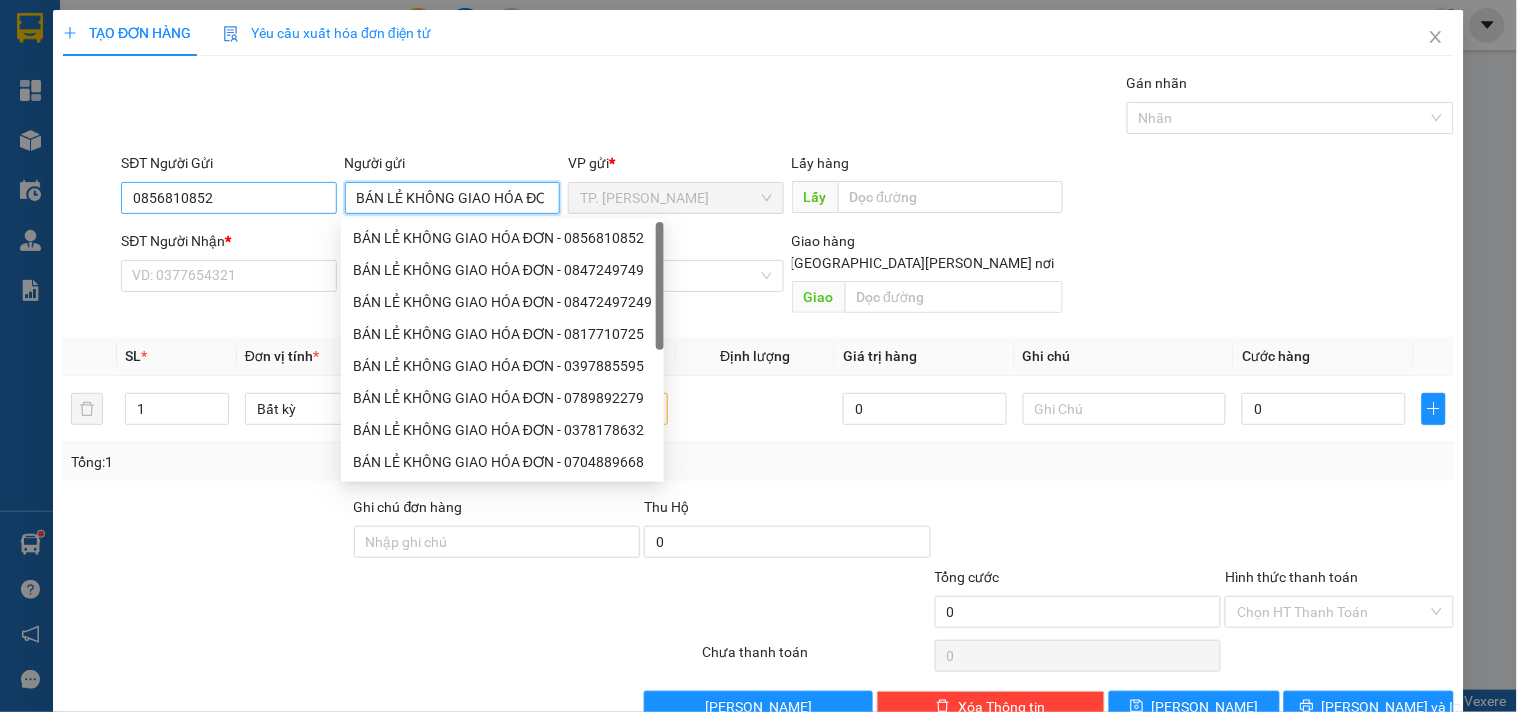 type on "BÁN LẺ KHÔNG GIAO HÓA ĐƠN" 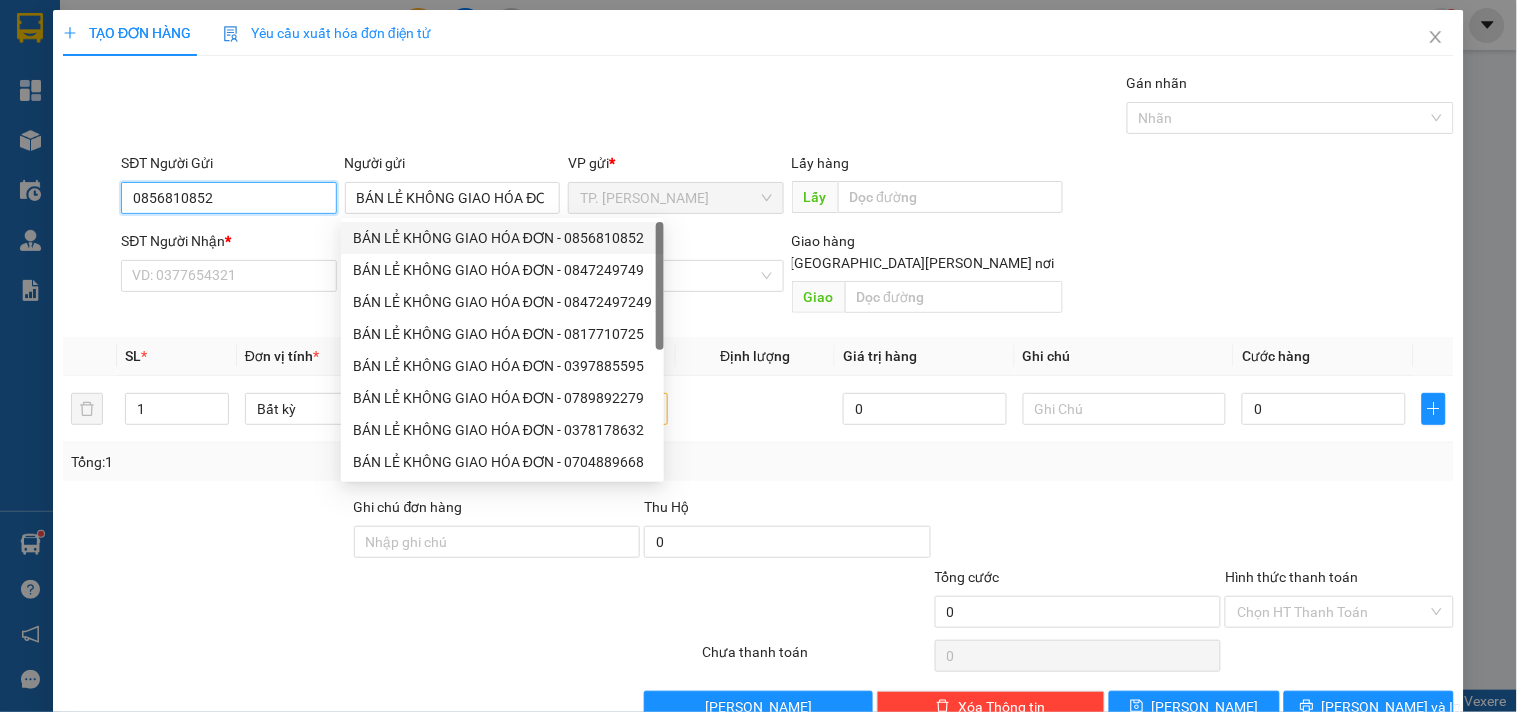 click on "0856810852" at bounding box center (228, 198) 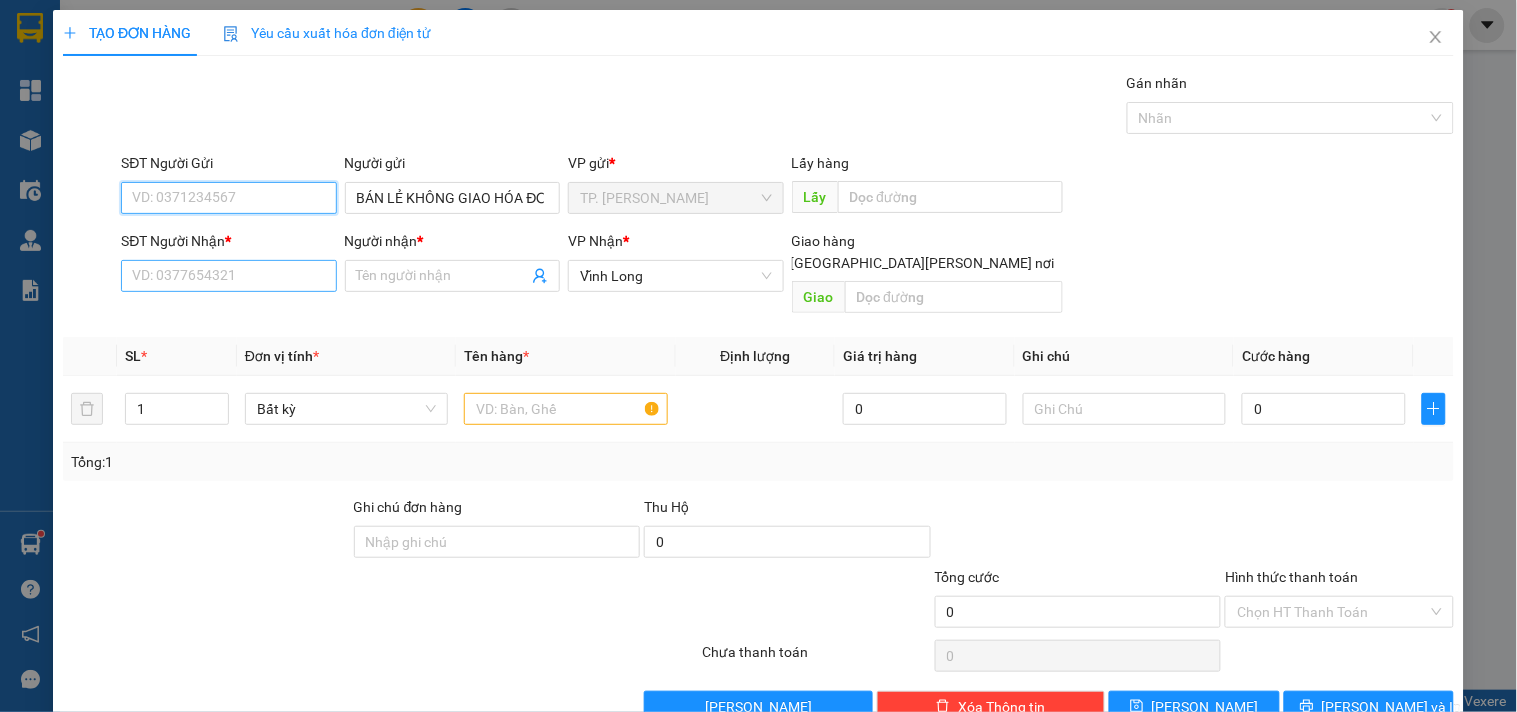 type 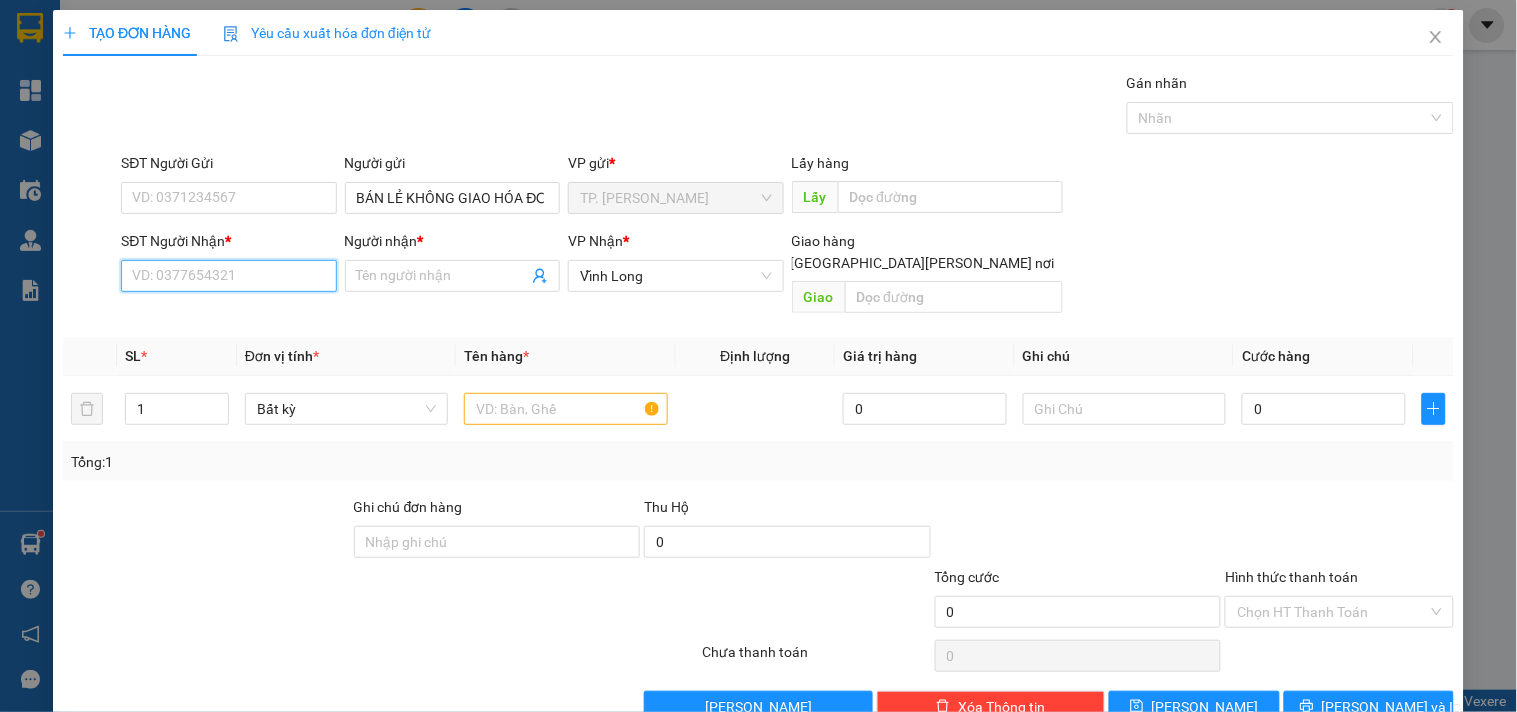 click on "SĐT Người Nhận  *" at bounding box center [228, 276] 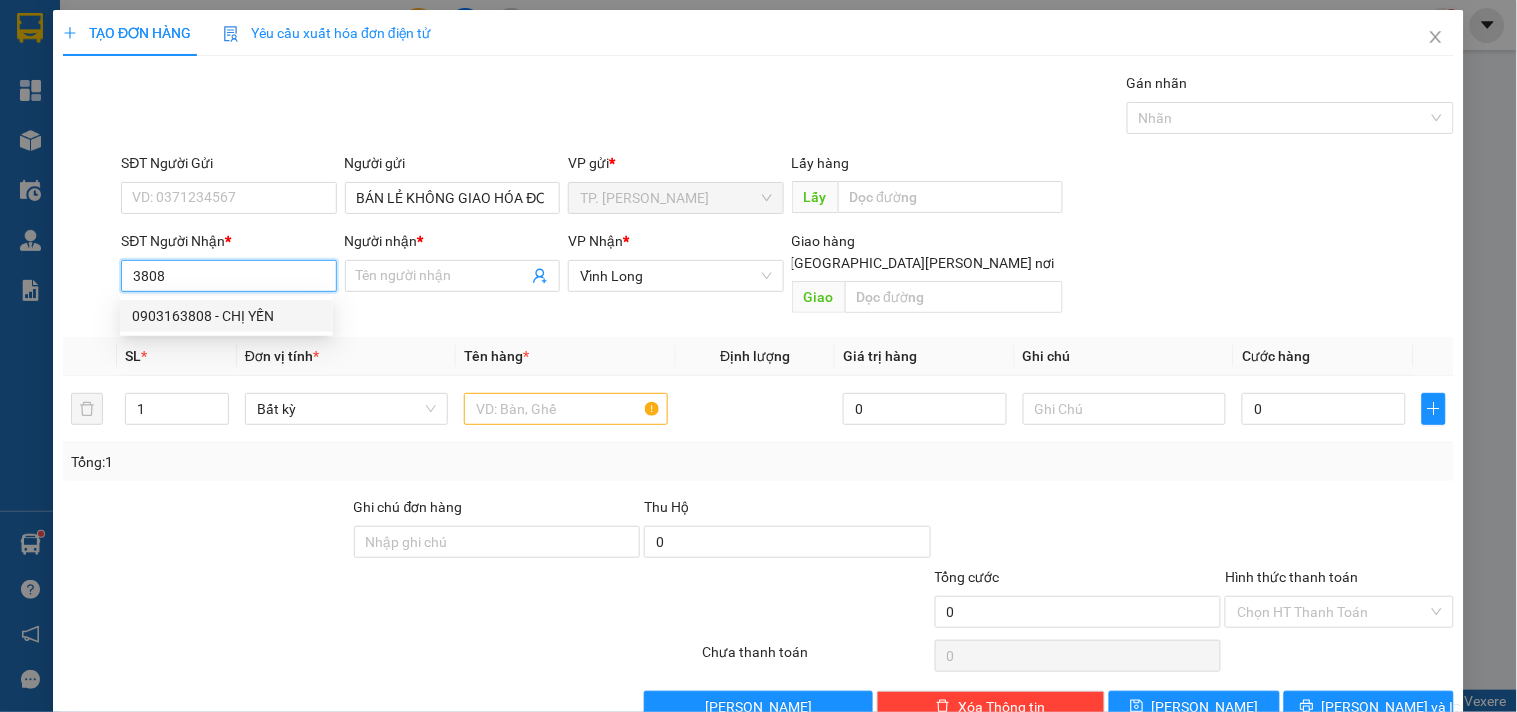 click on "0903163808 - CHỊ YẾN" at bounding box center [226, 316] 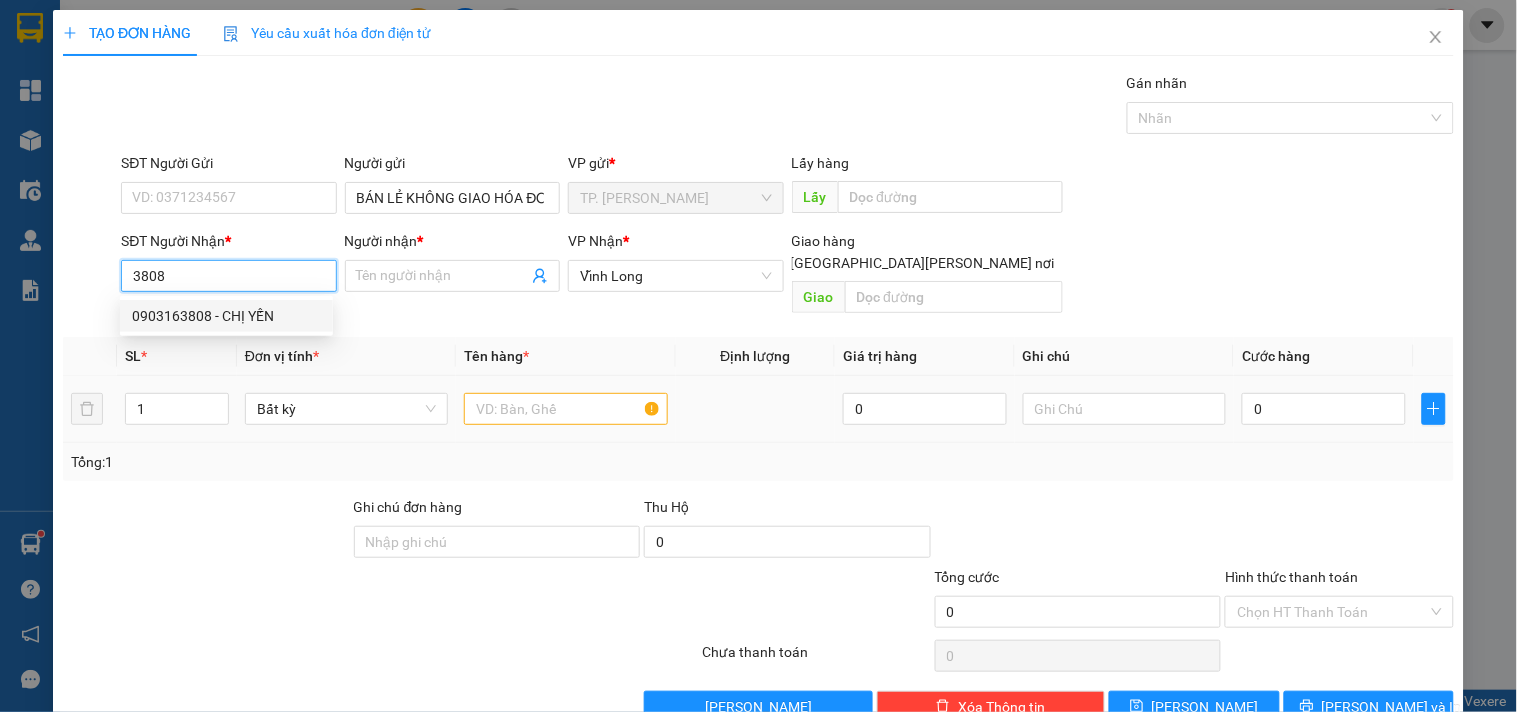 type on "0903163808" 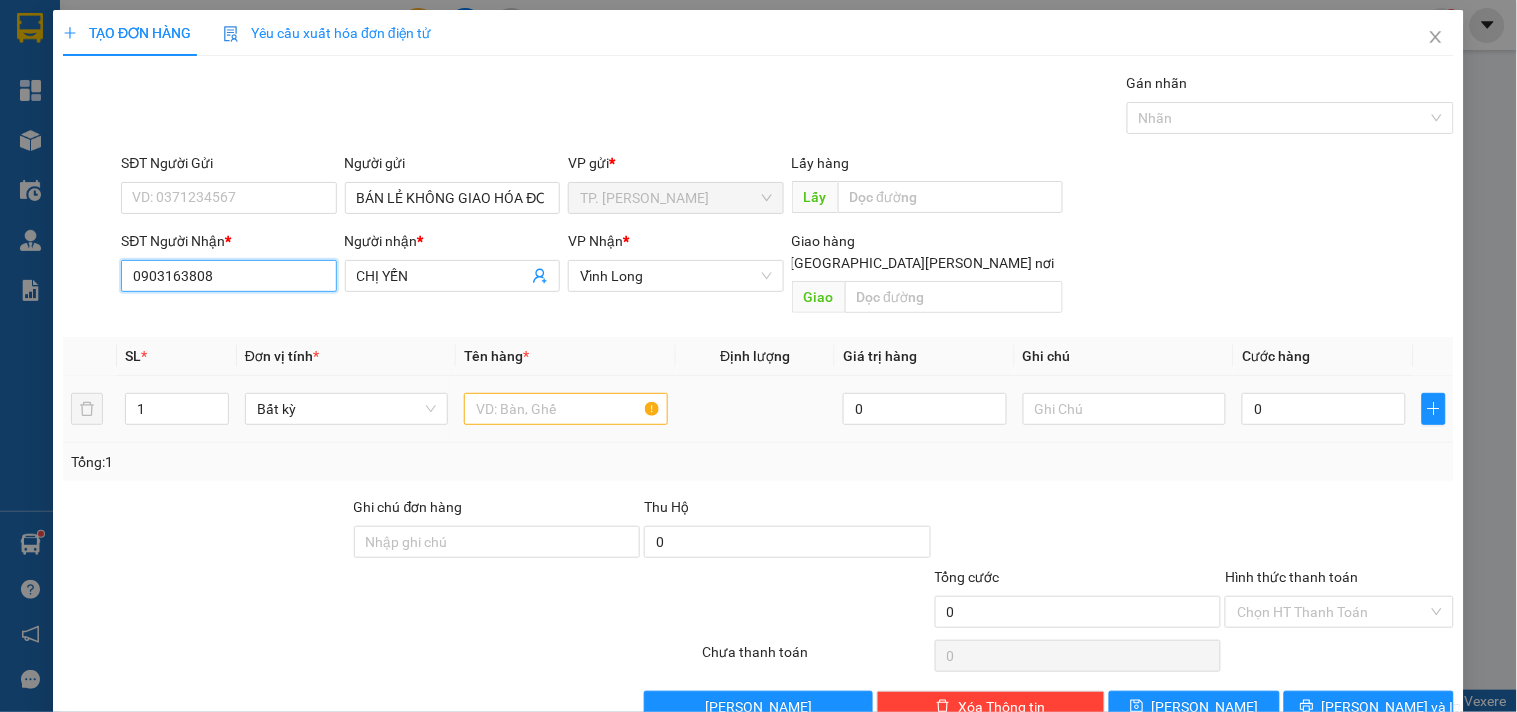 type on "0903163808" 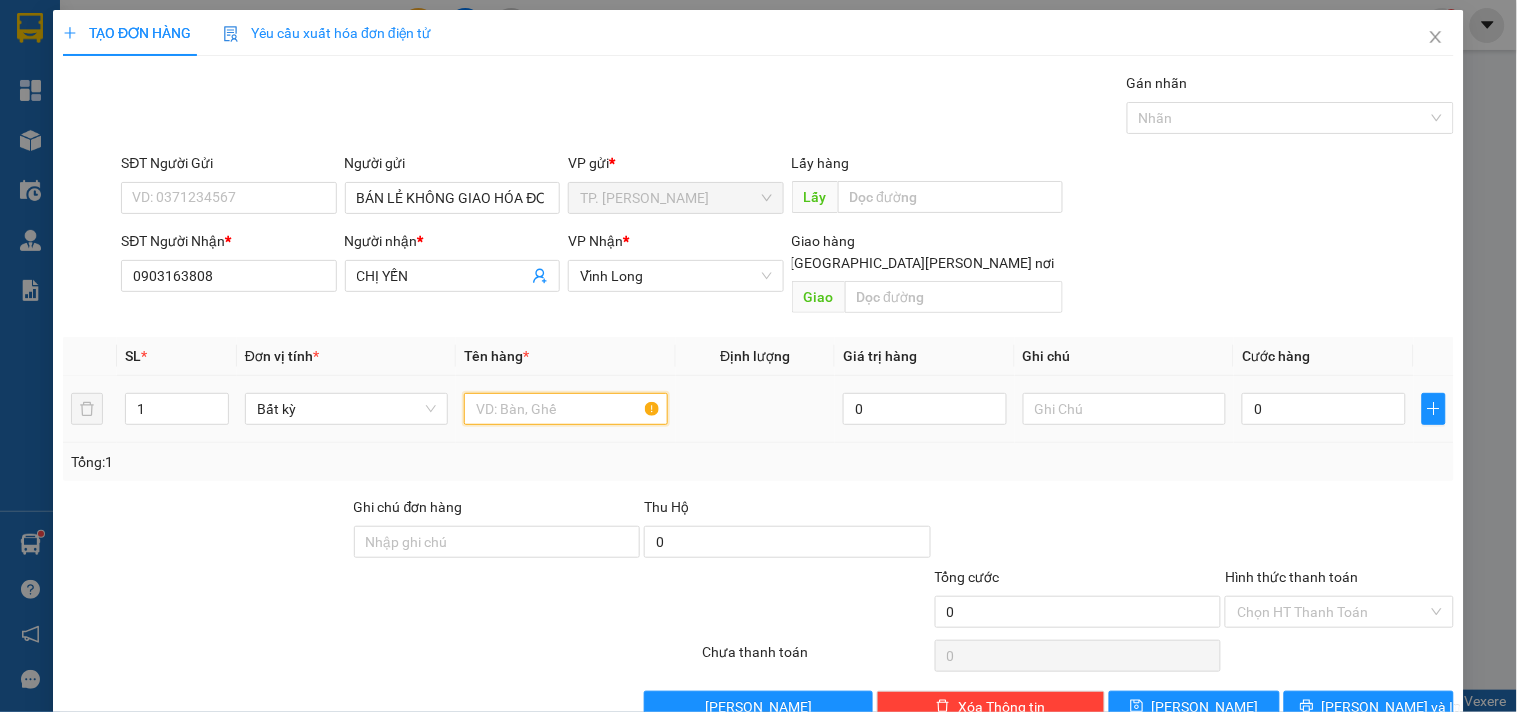 click at bounding box center [565, 409] 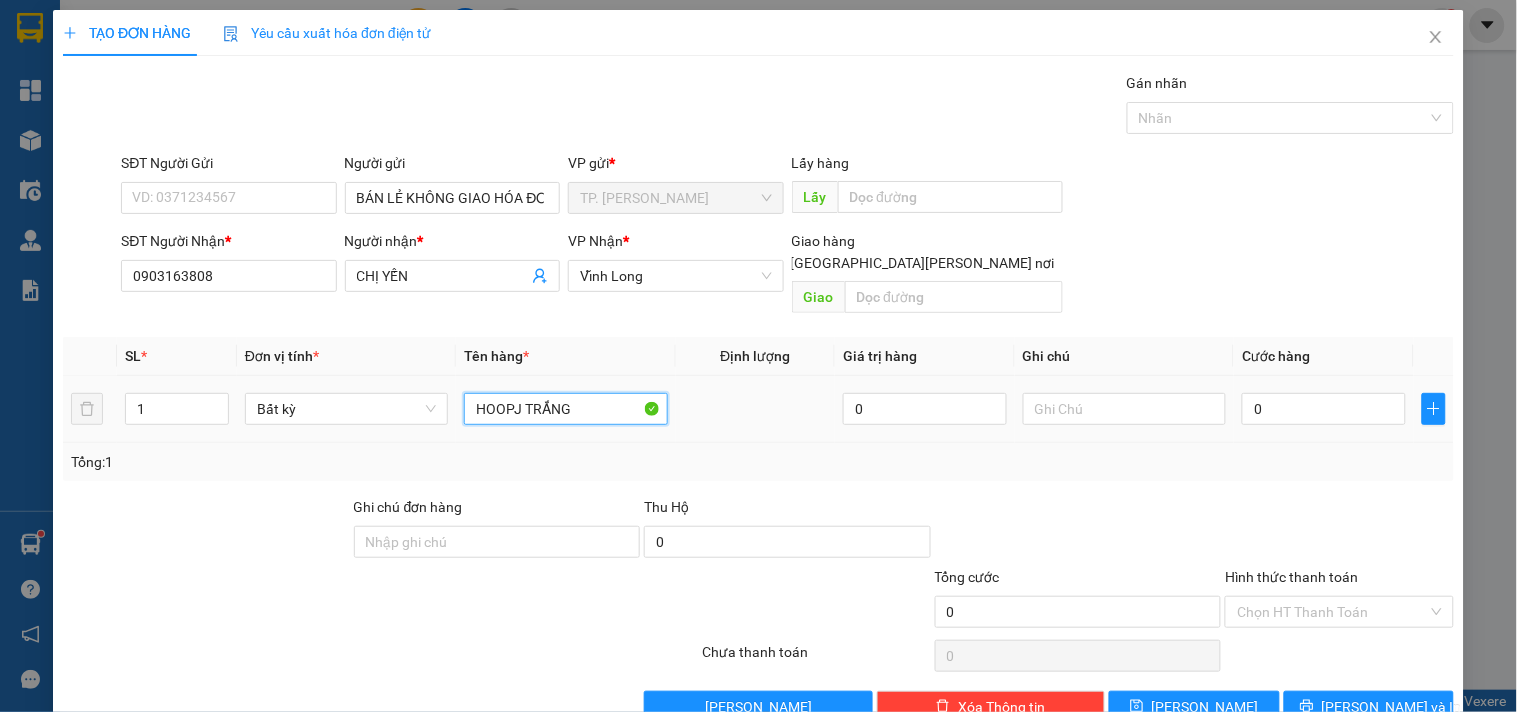 type on "HOOPJ TRẮNG" 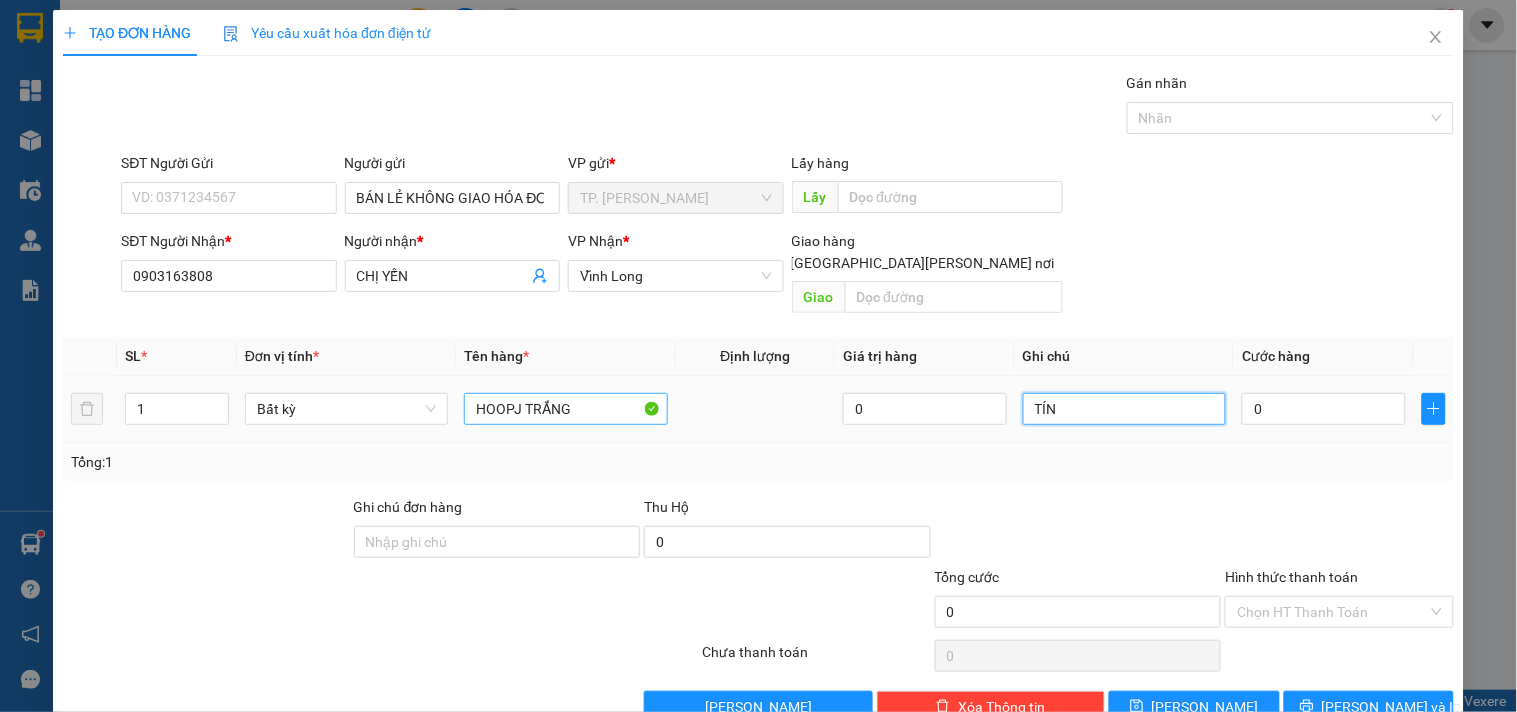 type on "TÍN" 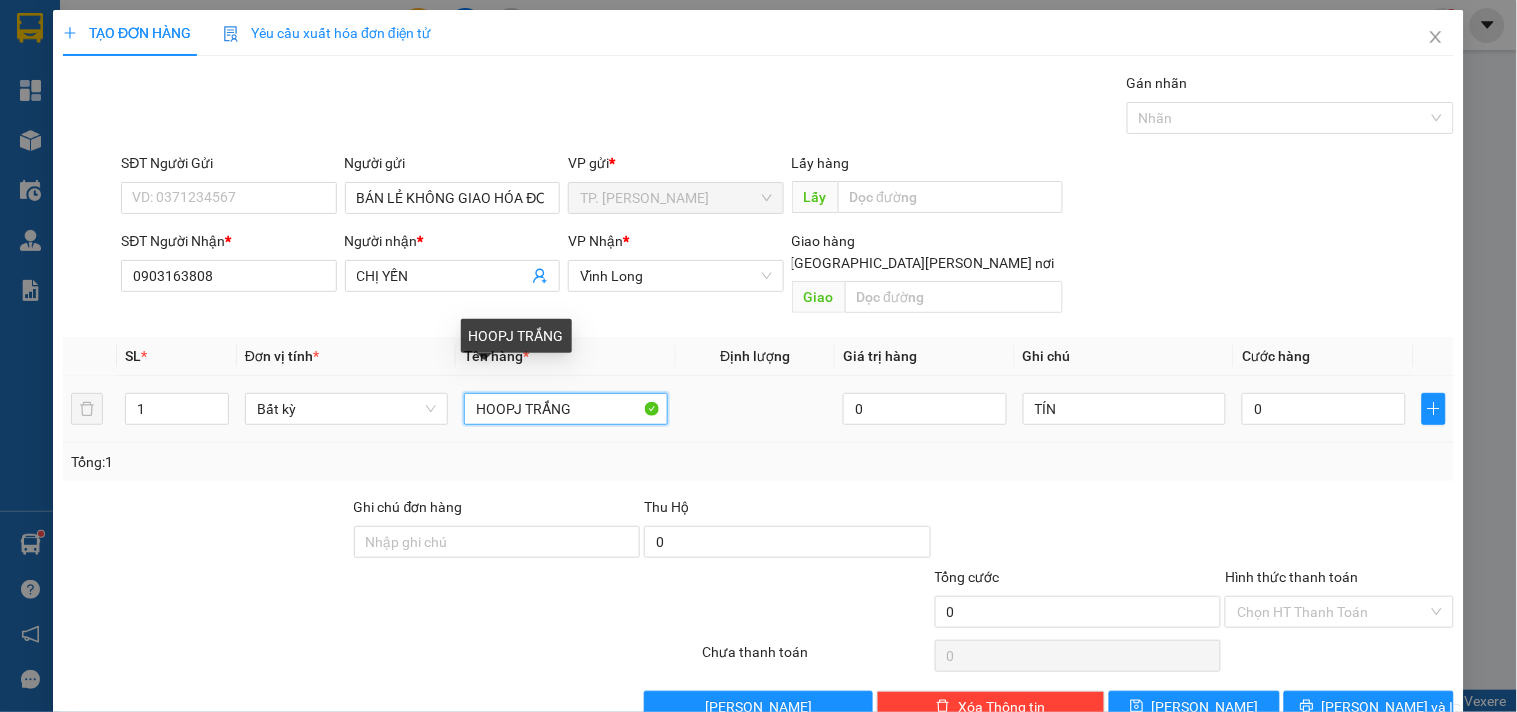 click on "HOOPJ TRẮNG" at bounding box center [565, 409] 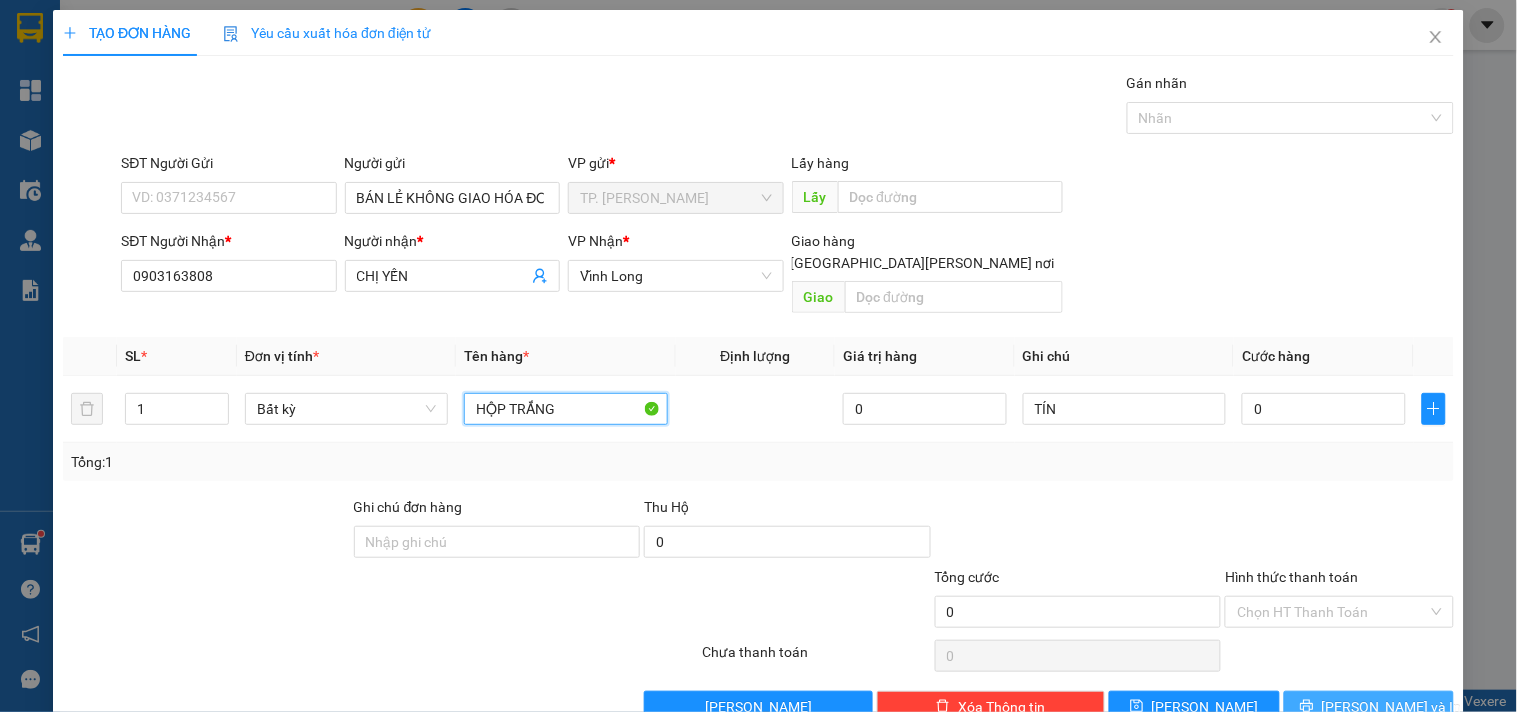 type on "HỘP TRẮNG" 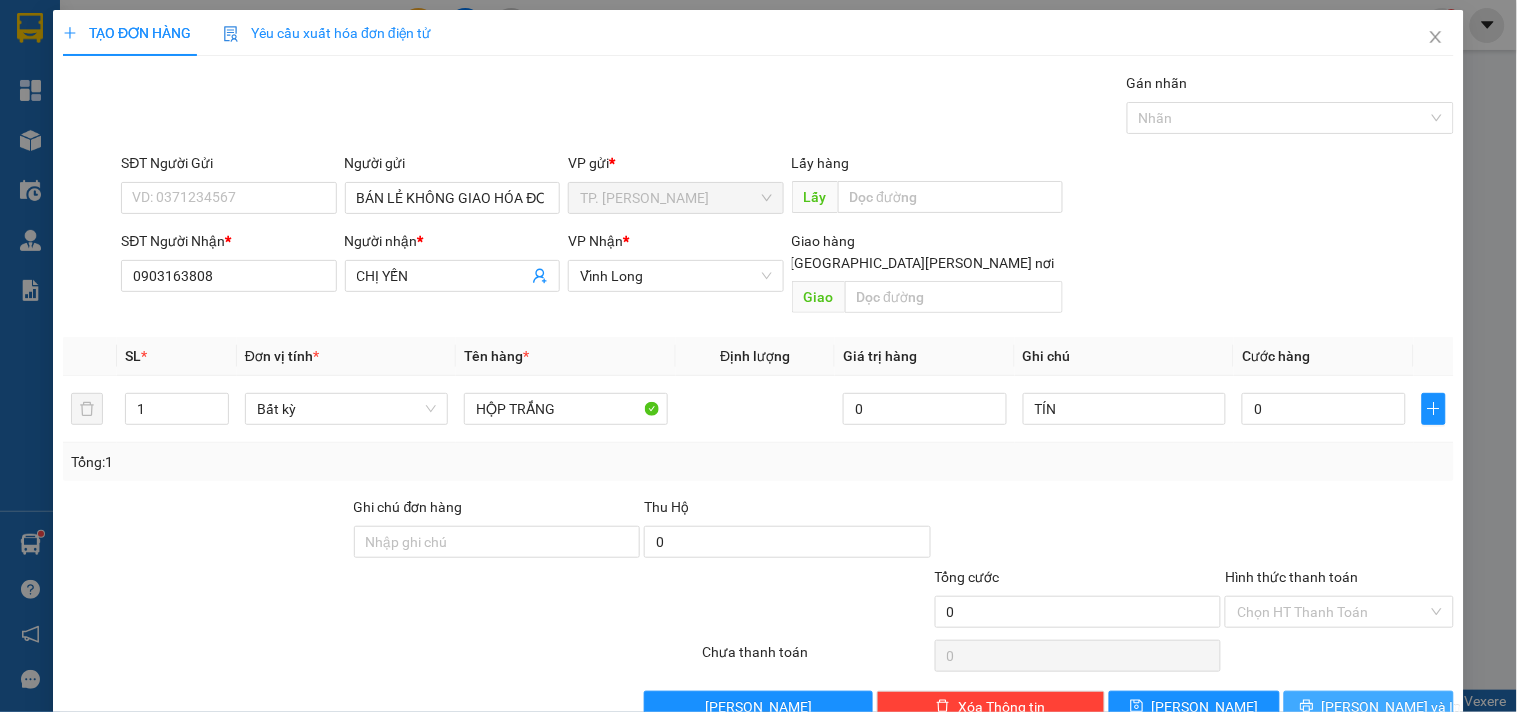 click on "[PERSON_NAME] và In" at bounding box center (1392, 707) 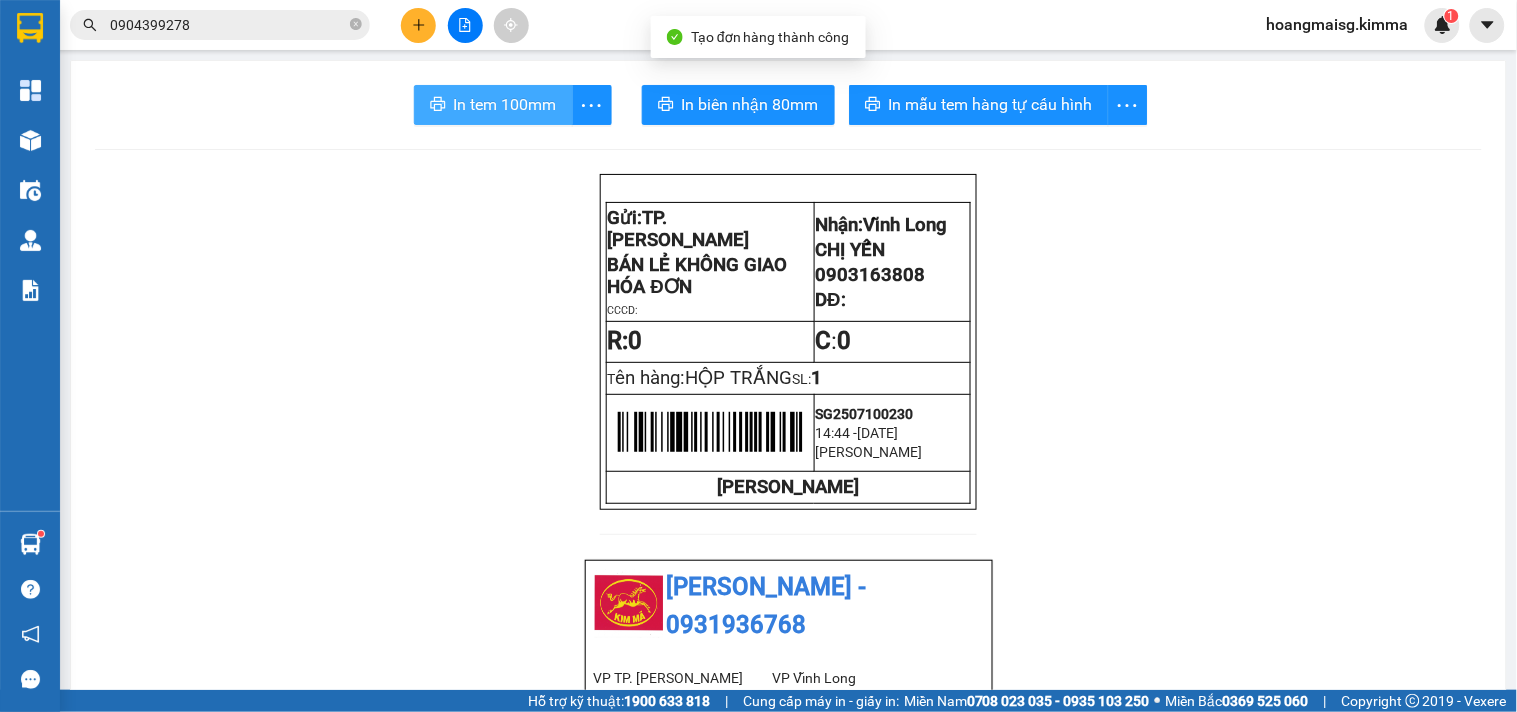 click on "In tem 100mm" at bounding box center (505, 104) 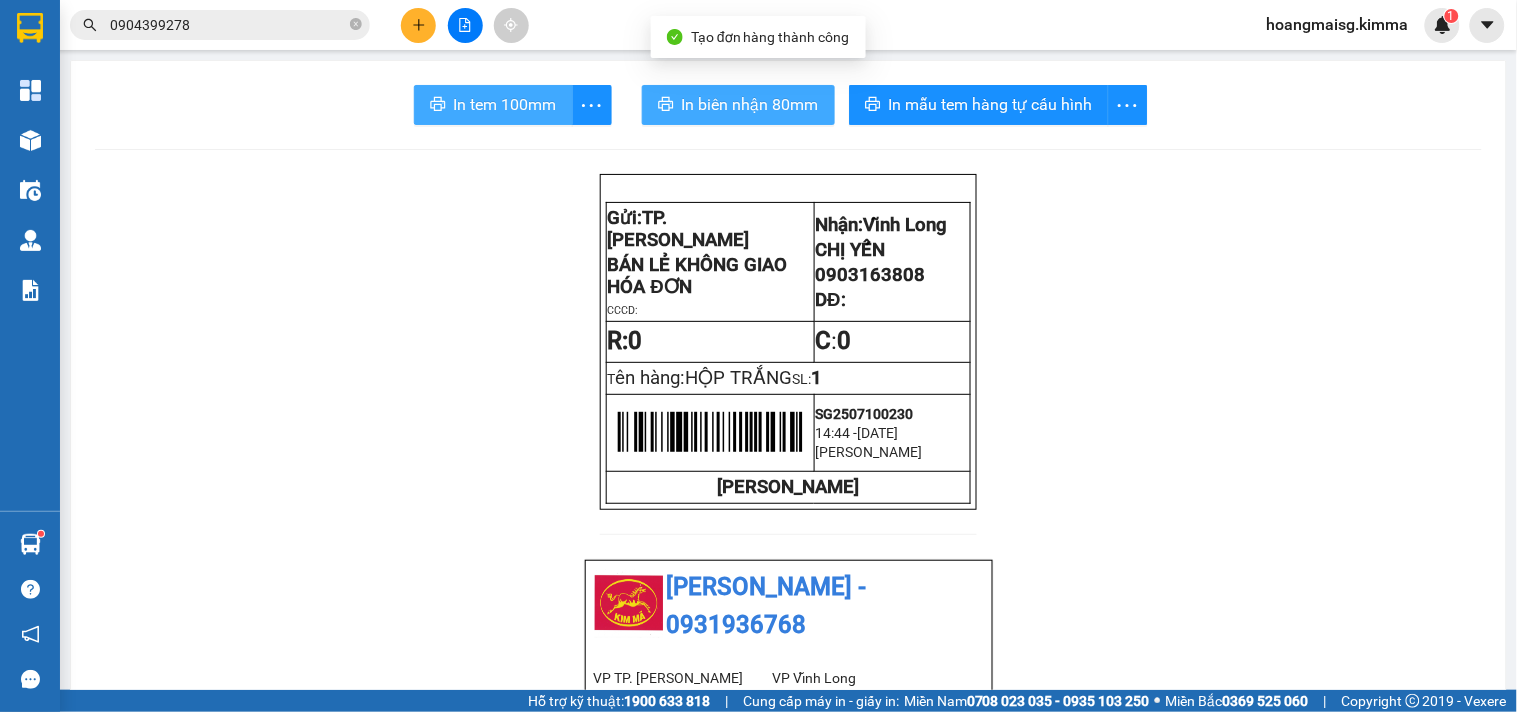 scroll, scrollTop: 0, scrollLeft: 0, axis: both 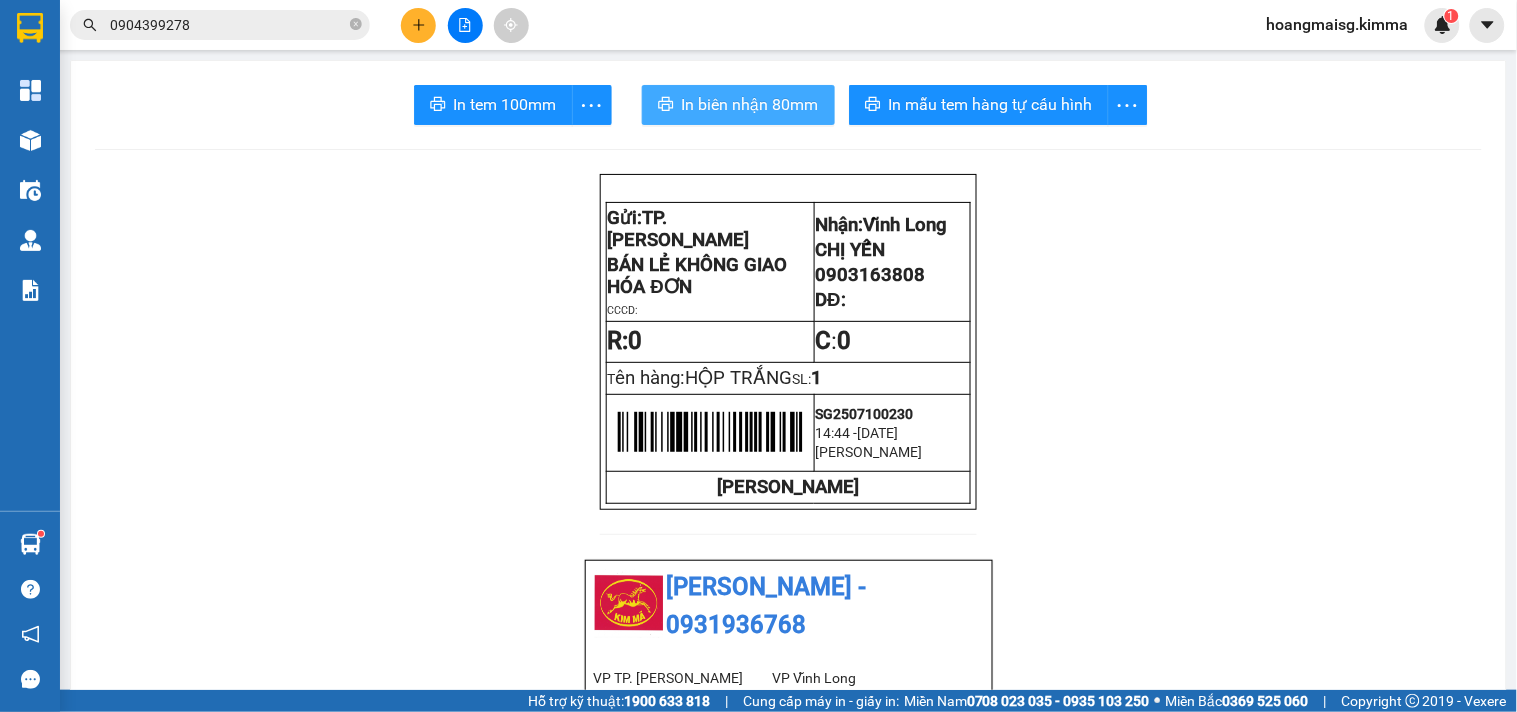 click on "In biên nhận 80mm" at bounding box center [750, 104] 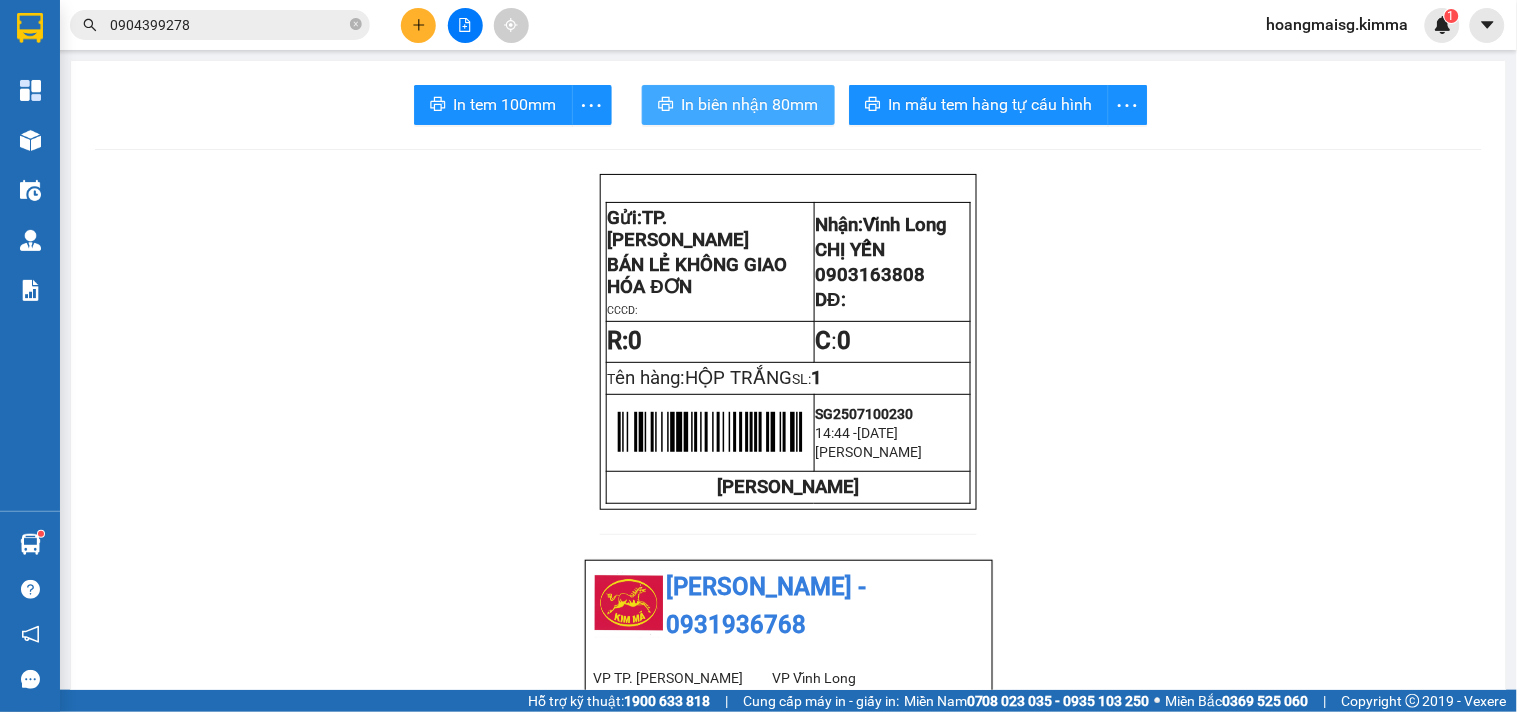 scroll, scrollTop: 0, scrollLeft: 0, axis: both 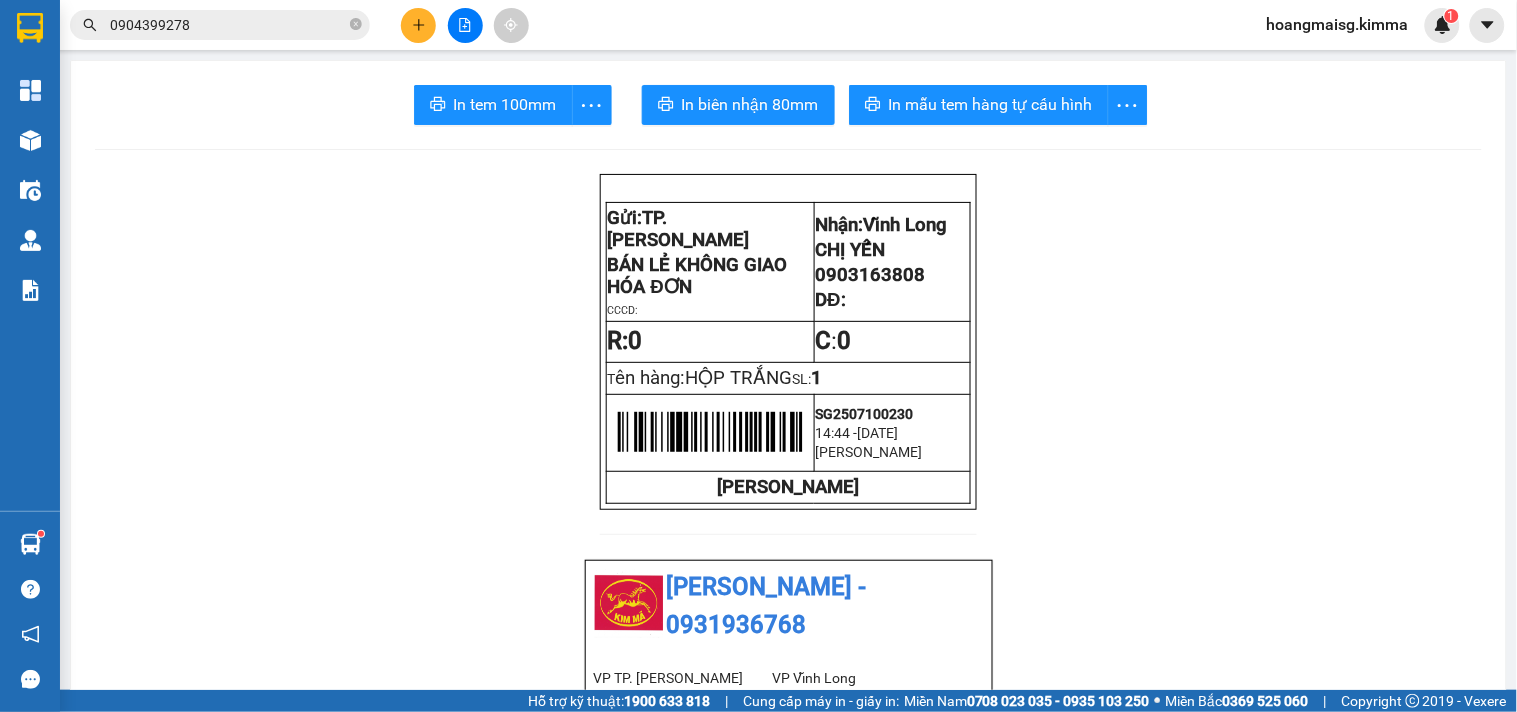 click on "Kết quả tìm kiếm ( 54 )  Bộ lọc  Ngày tạo đơn gần nhất Mã ĐH Trạng thái Món hàng Thu hộ Tổng cước Chưa cước Nhãn Người gửi VP Gửi Người nhận VP Nhận VL2507100088 10:37 - 10/07 VP Nhận   64F-001.93 14:13 - 10/07 THÙNG SL:  2 100.000 BÁN LẺ KHÔNG GIAO HÓA ĐƠN Vĩnh Long 0904399278 QUỐC TP. Hồ Chí Minh VL2507080149 17:39 - 08/07 Đã giao   09:30 - 09/07 THÙNG SL:  1 50.000 BÁN LẺ KHÔNG GIAO HÓA ĐƠN Vĩnh Long 0904399278 QUỐC TP. Hồ Chí Minh VL2507040072 09:46 - 04/07 Đã giao   17:15 - 04/07 HỘP SL:  1 30.000 Vĩnh Long 0904399278 QUỐC TP. Hồ Chí Minh VL2507030064 10:02 - 03/07 Đã giao   16:30 - 03/07 2 THÙNG SL:  2 100.000 BÁN LẺ KHÔNG GIAO HÓA ĐƠN Vĩnh Long 0904399278 QUỐC TP. Hồ Chí Minh VL2506300073 10:02 - 30/06 Đã giao   15:18 - 30/06 THÙNG SL:  1 50.000 Vĩnh Long 0904399278 QUỐC TP. Hồ Chí Minh VL2506170069 09:37 - 17/06 Đã giao   12:30 - 18/06 THÙNG SL:  1 50.000 Vĩnh Long QUỐC" at bounding box center (758, 25) 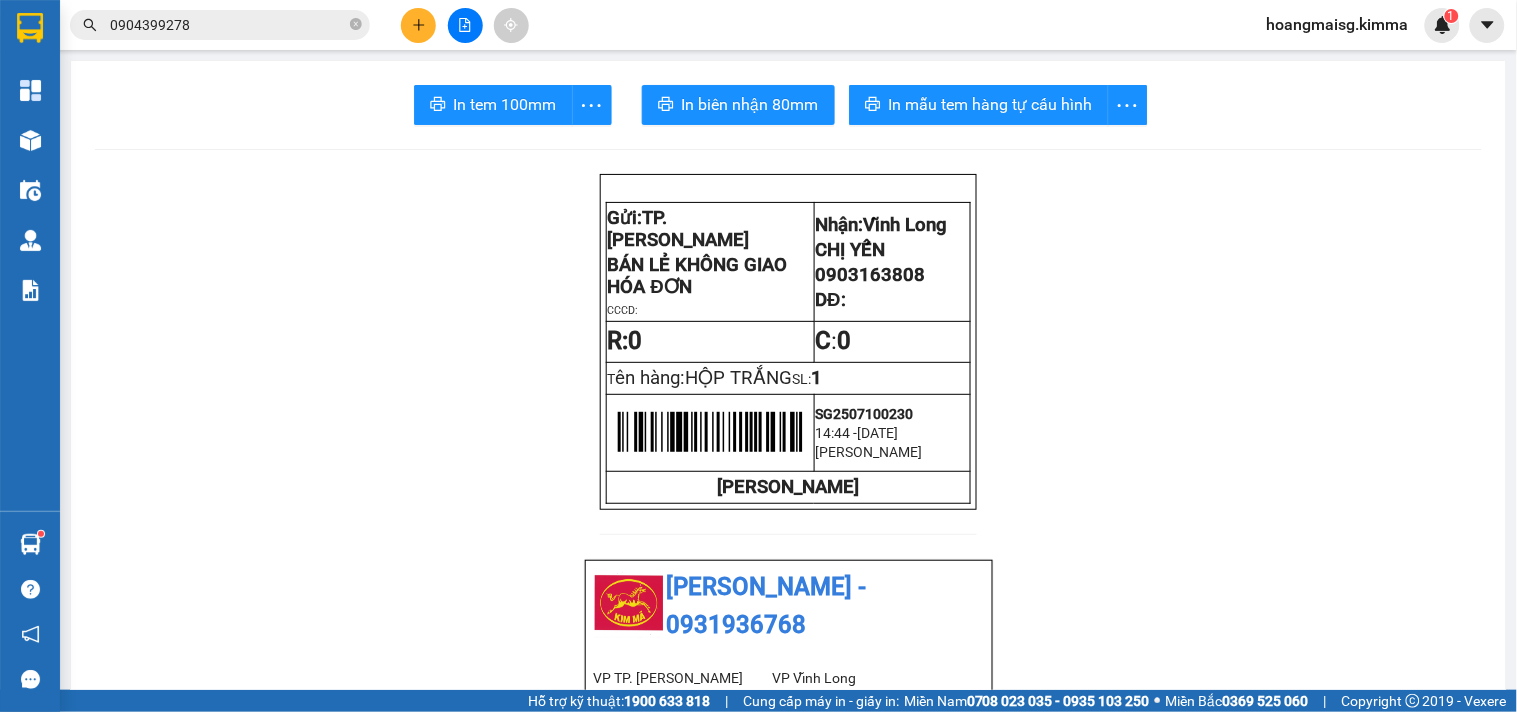 click at bounding box center [418, 25] 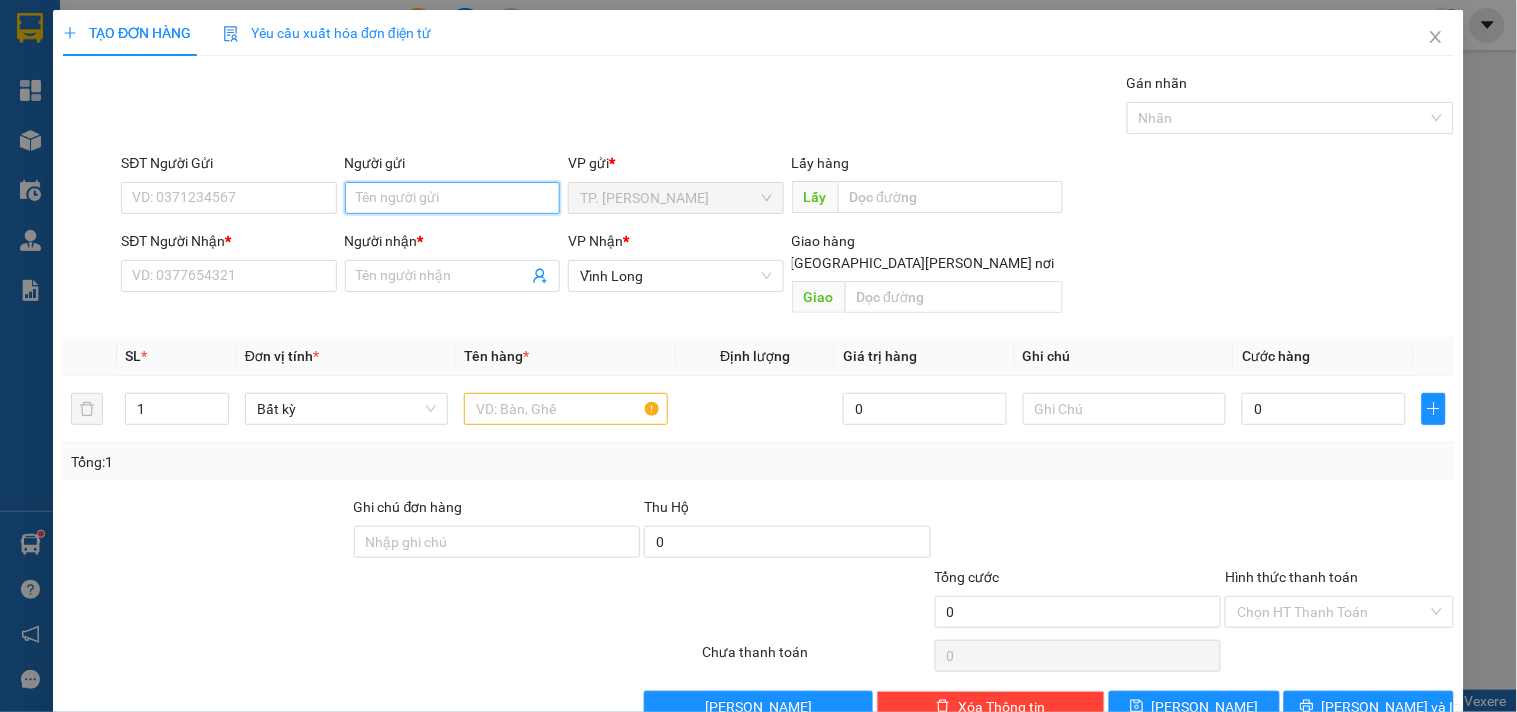 click on "Người gửi" at bounding box center [452, 198] 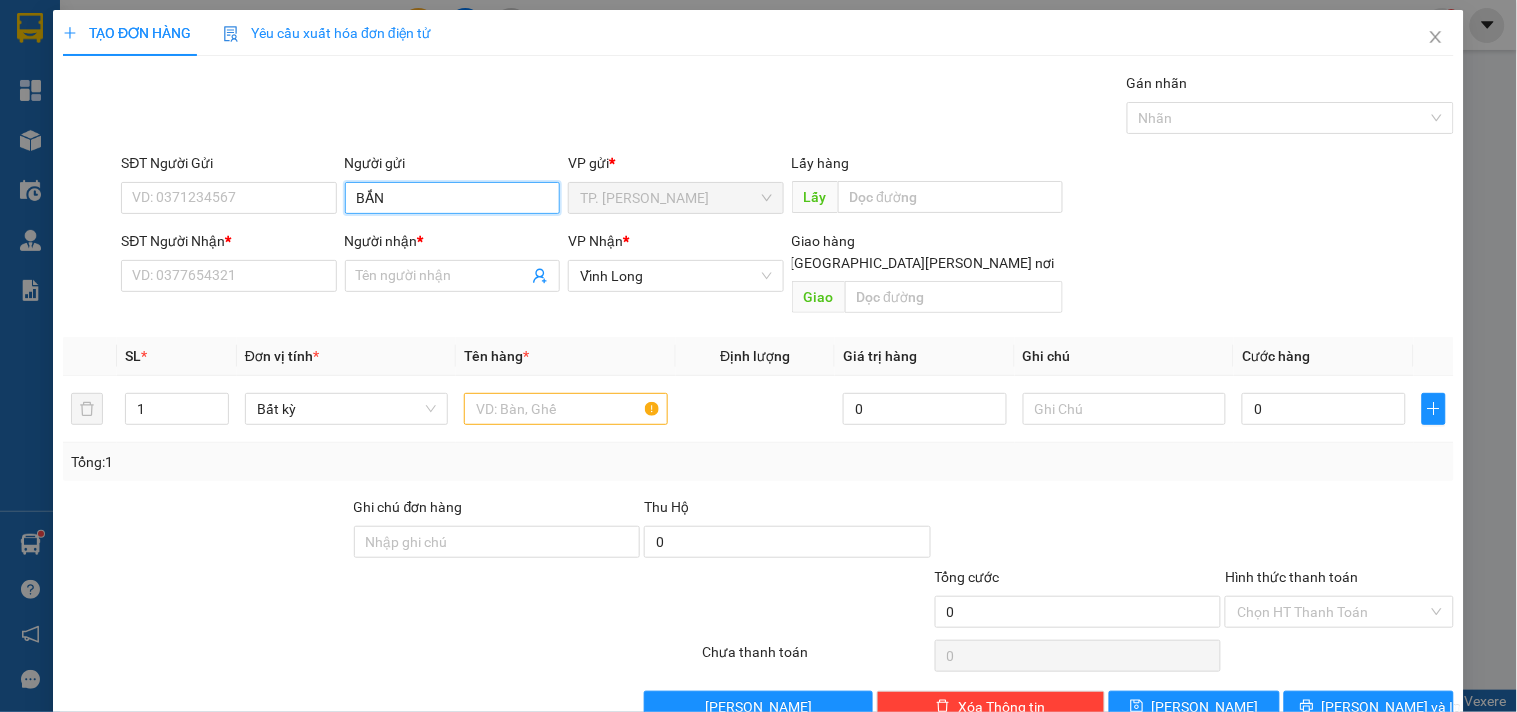 click on "BẮN" at bounding box center (452, 198) 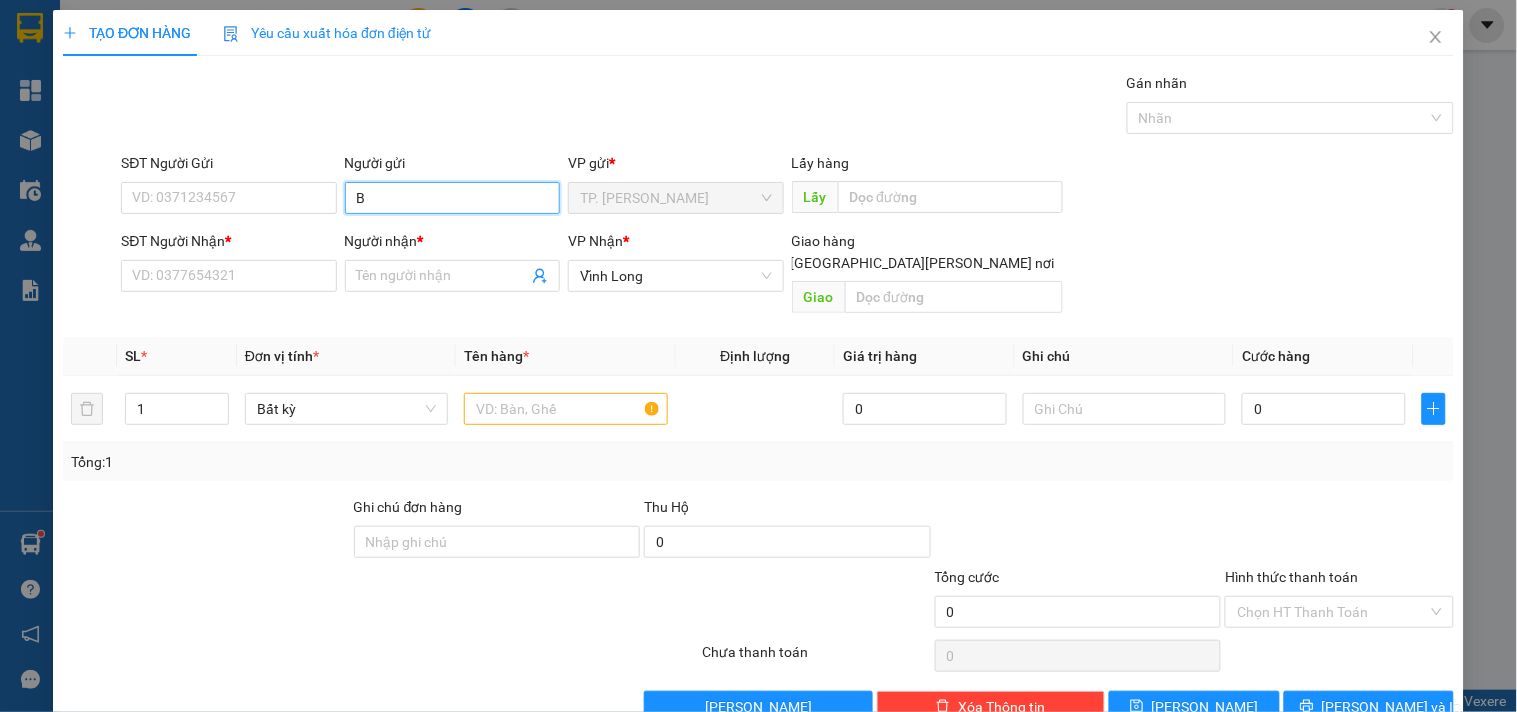 type on "BÁ" 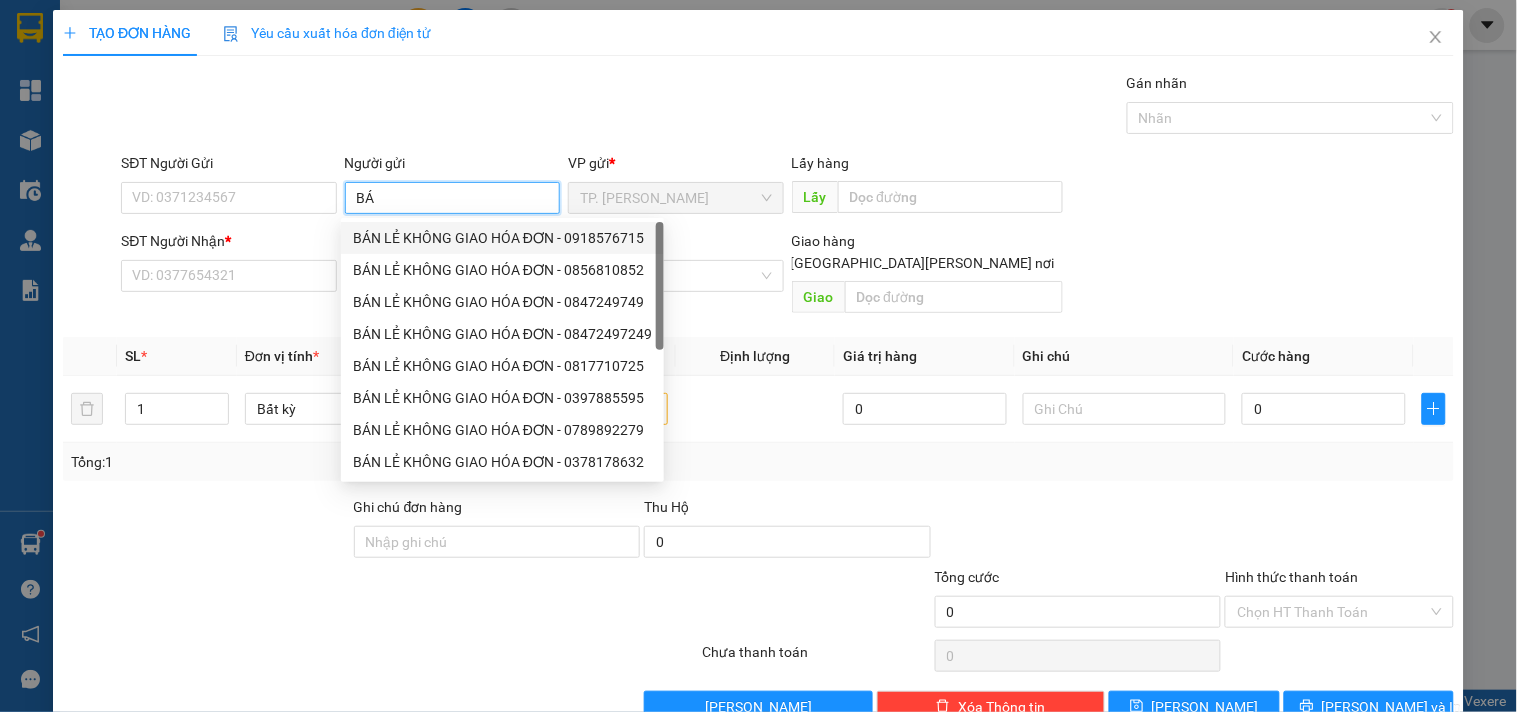 click on "BÁN LẺ KHÔNG GIAO HÓA ĐƠN - 0918576715" at bounding box center [502, 238] 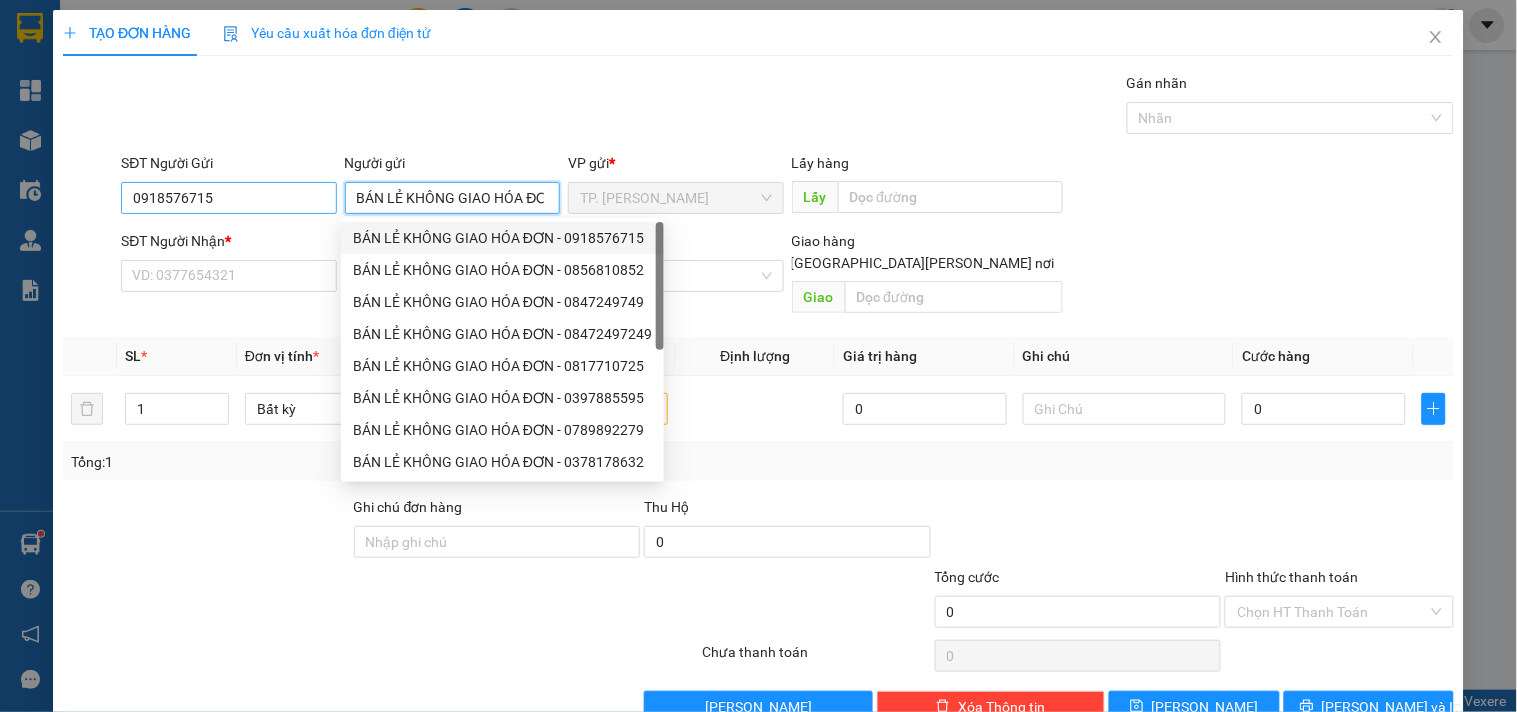 type on "BÁN LẺ KHÔNG GIAO HÓA ĐƠN" 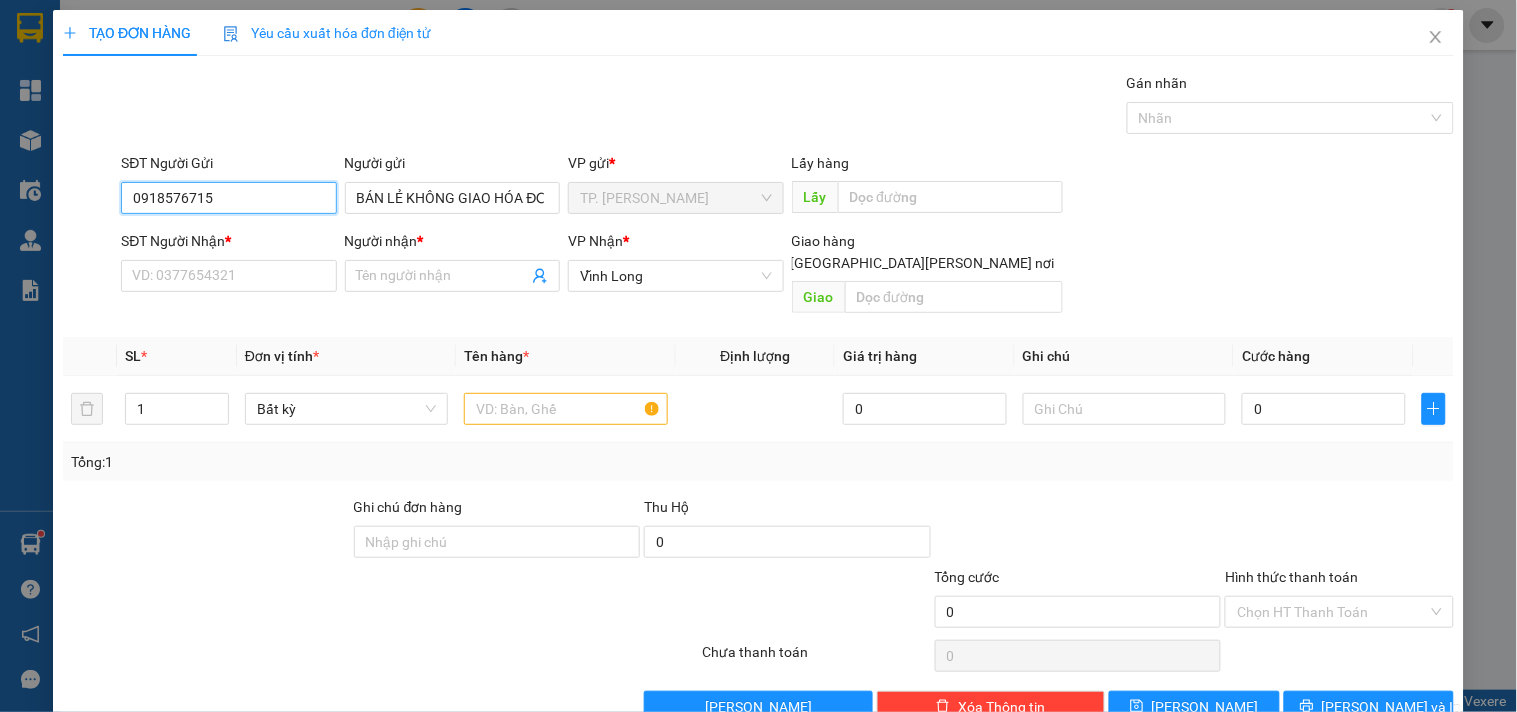 click on "0918576715" at bounding box center (228, 198) 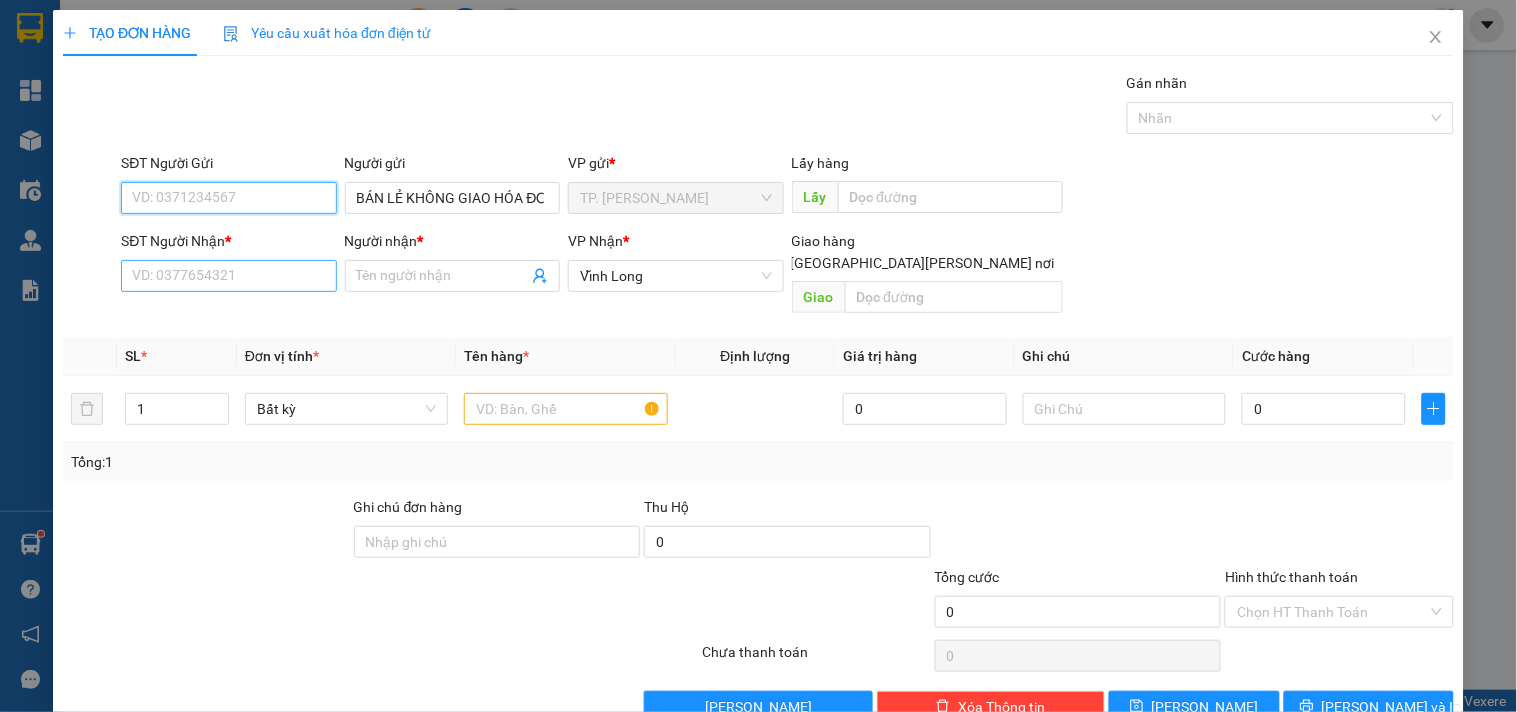 type 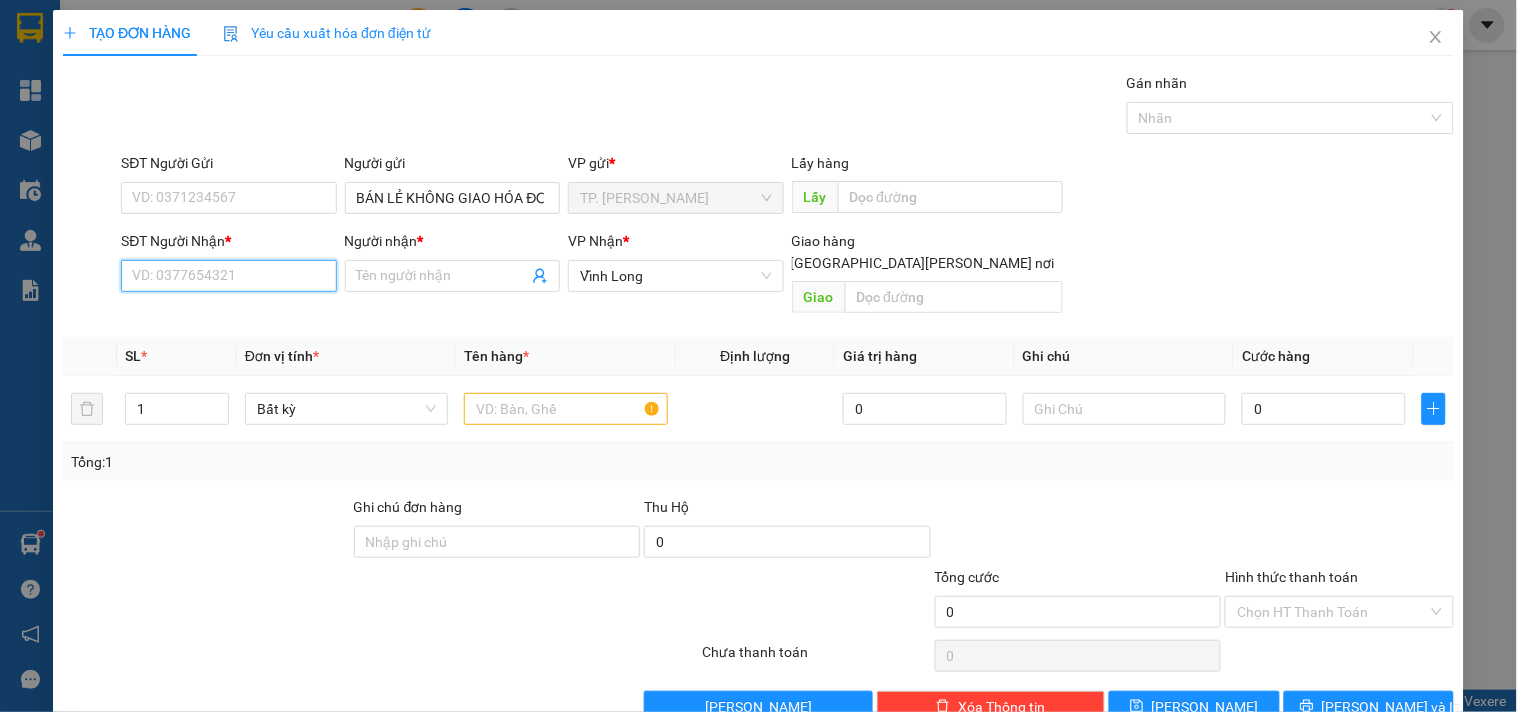 click on "SĐT Người Nhận  *" at bounding box center (228, 276) 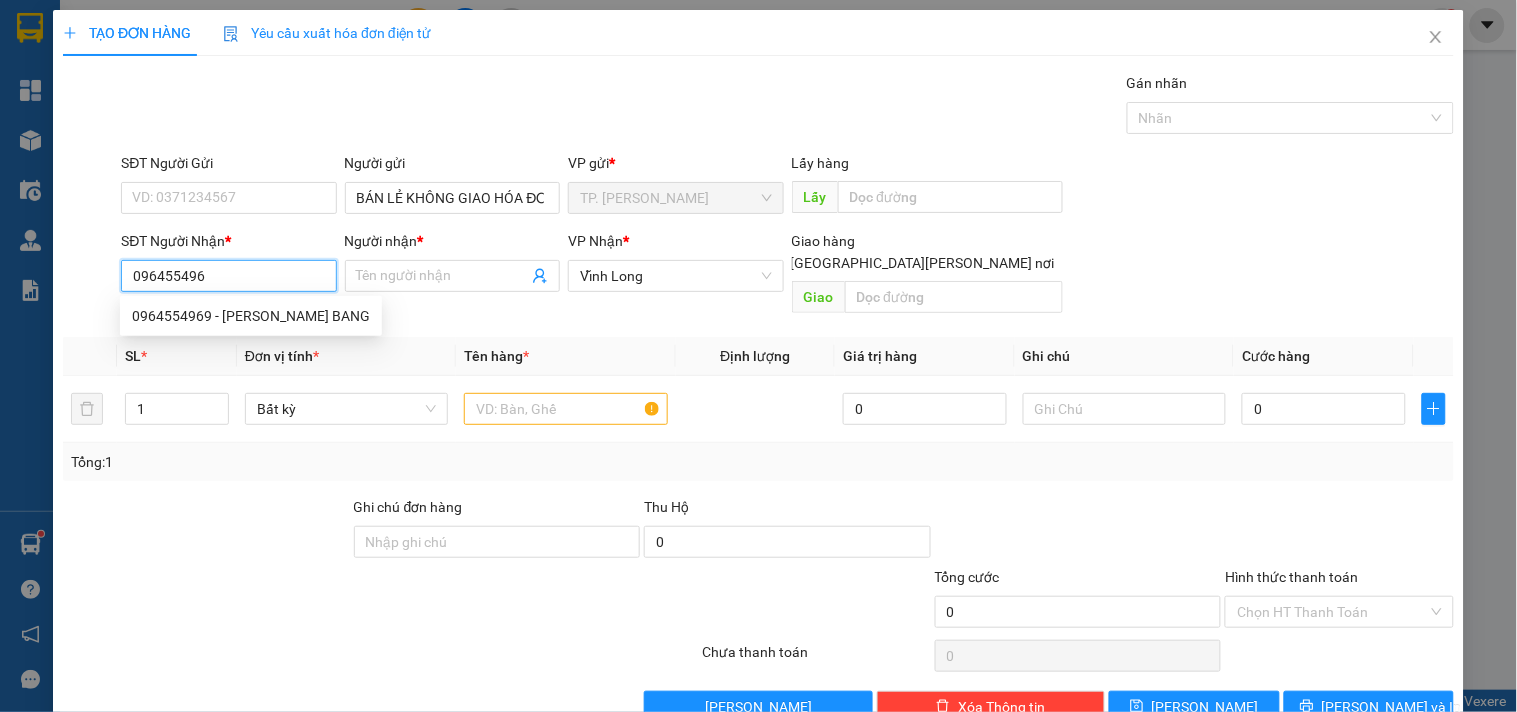 type on "0964554969" 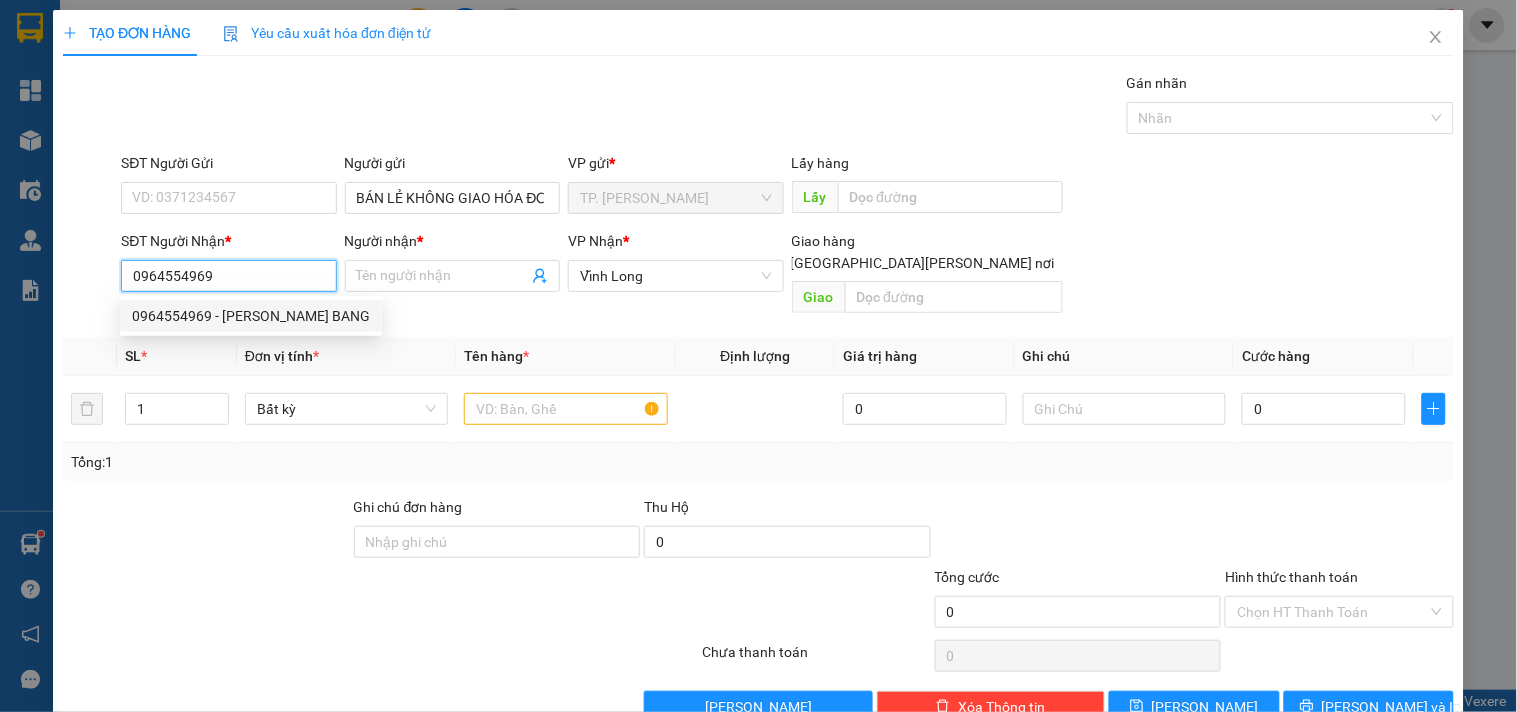 click on "0964554969 - ANH BANG" at bounding box center [251, 316] 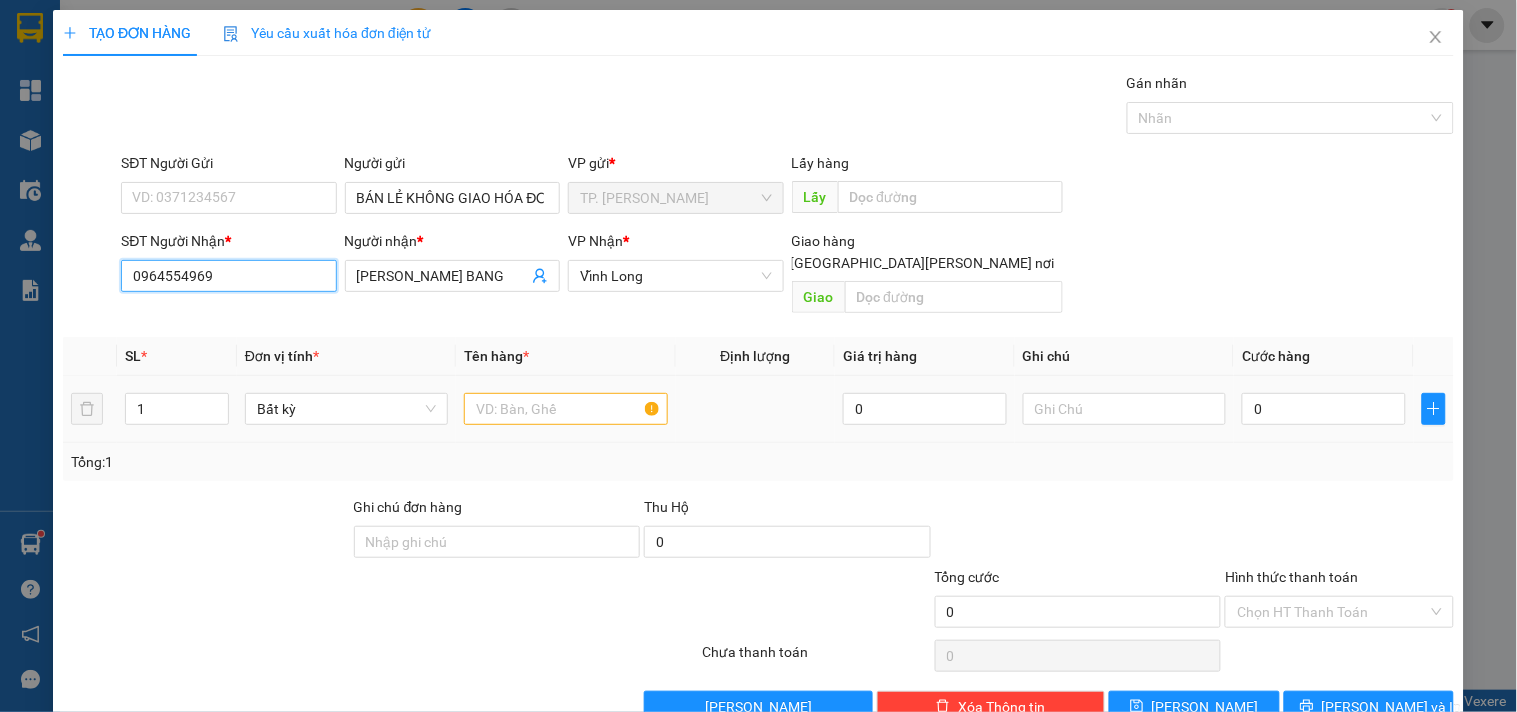 type on "0964554969" 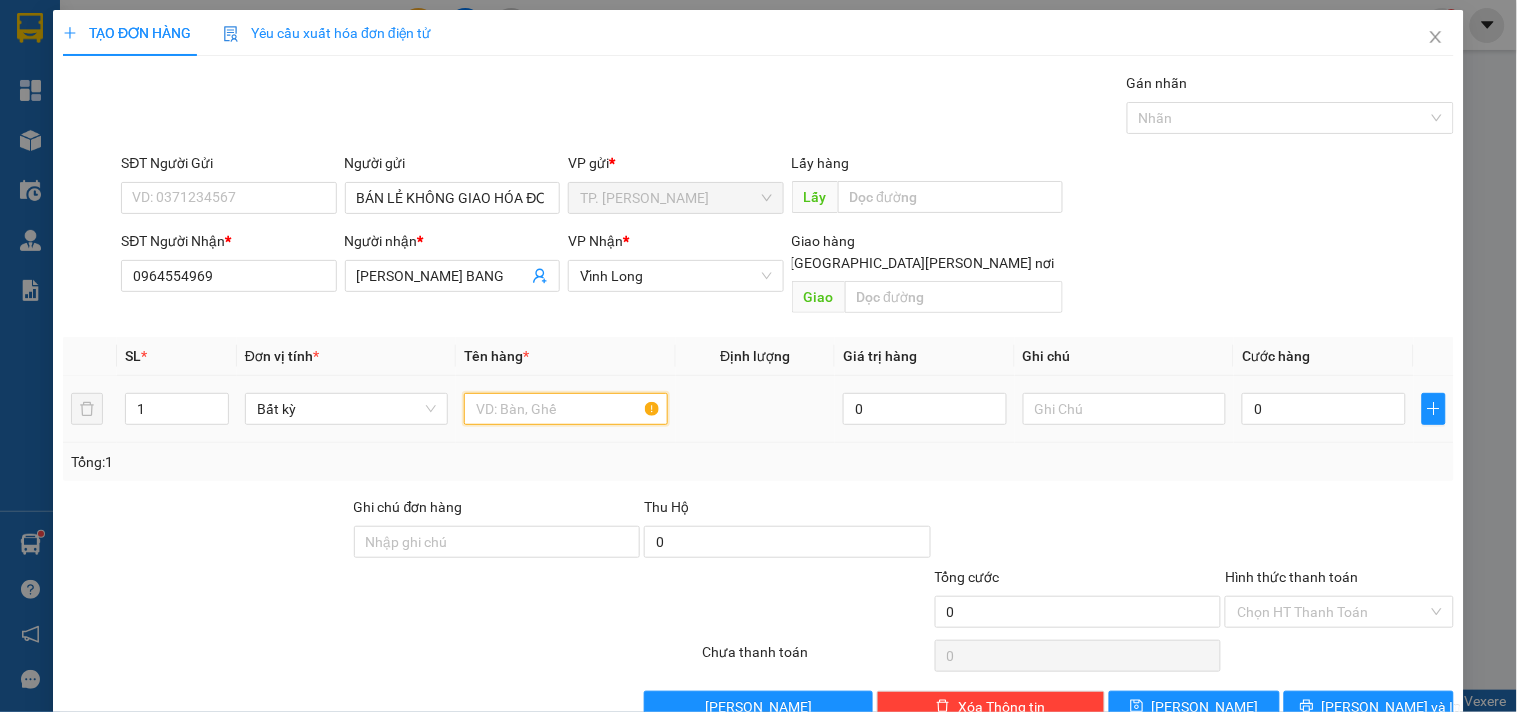 click at bounding box center (565, 409) 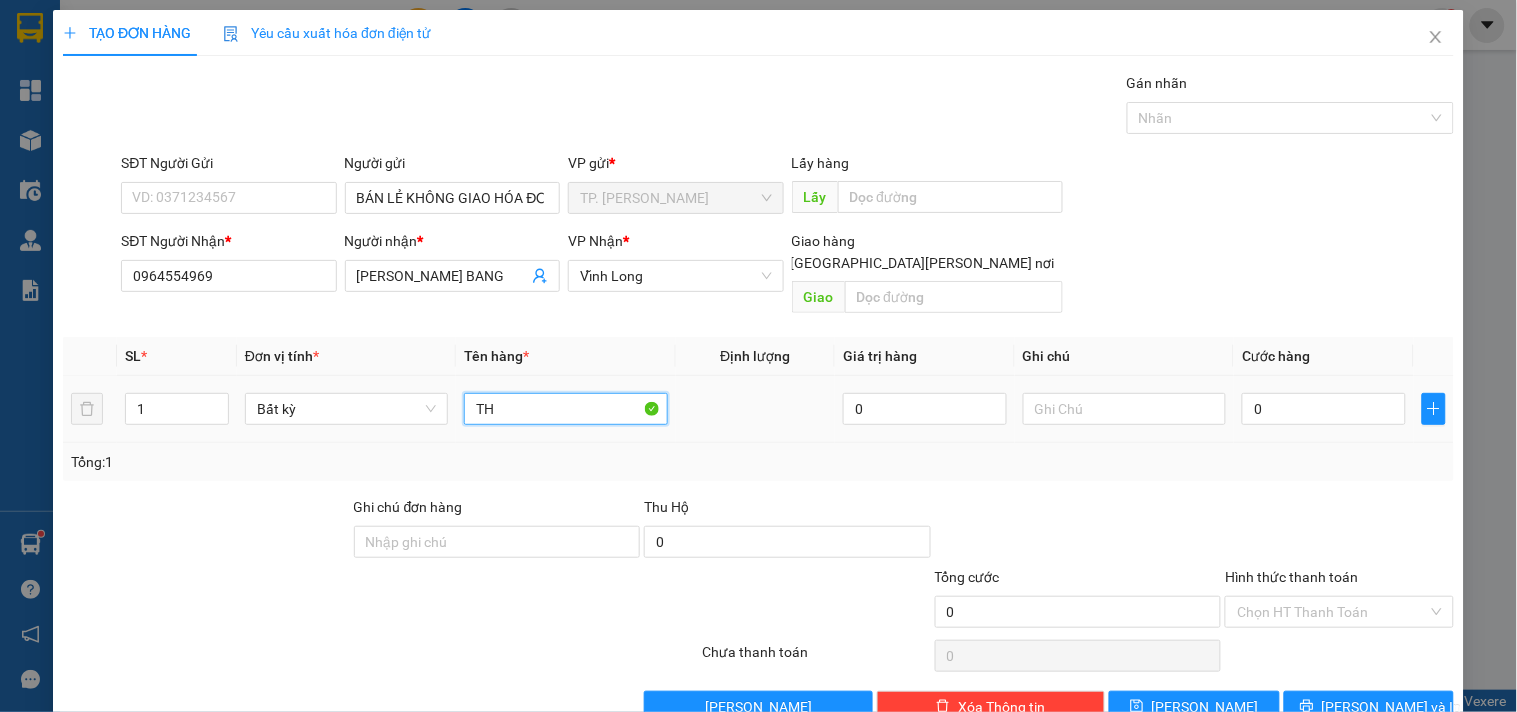 type on "T" 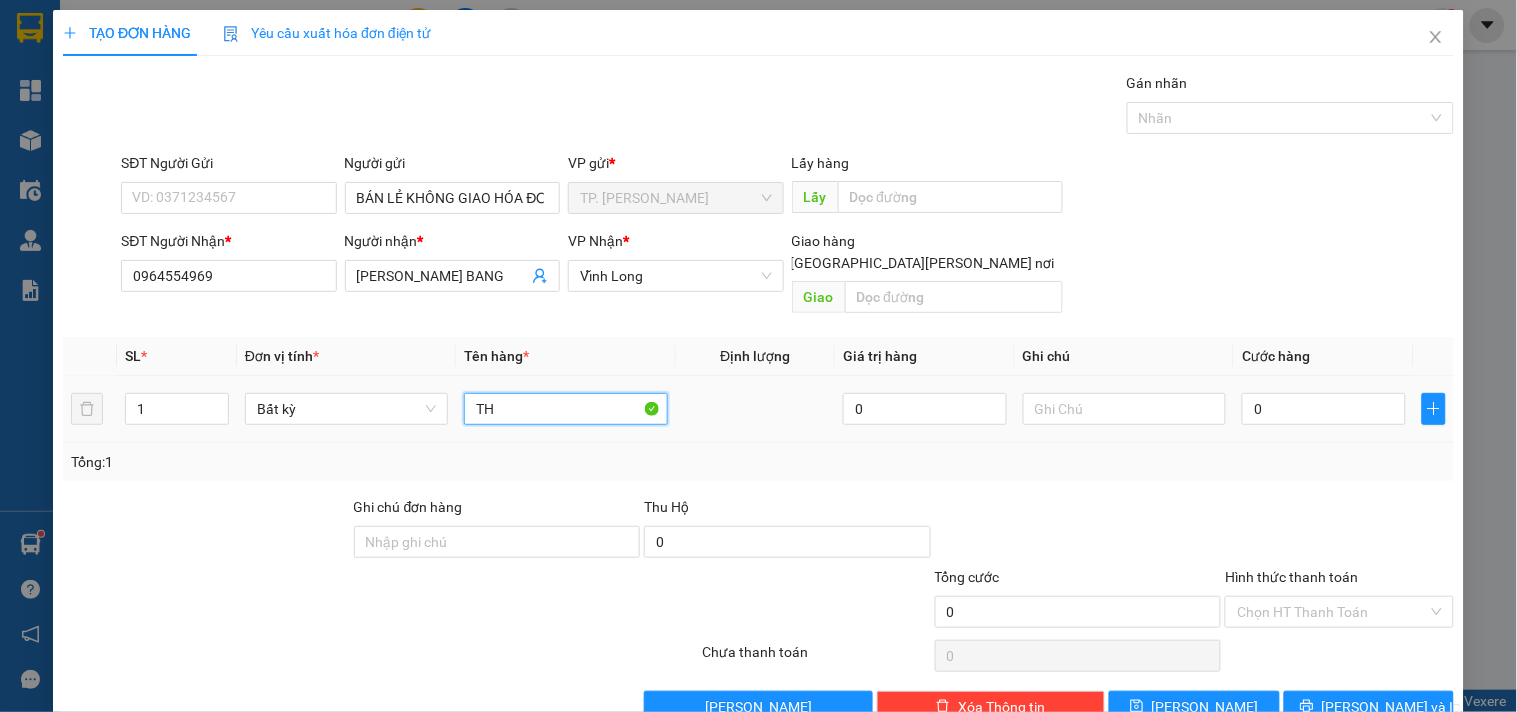 type on "T" 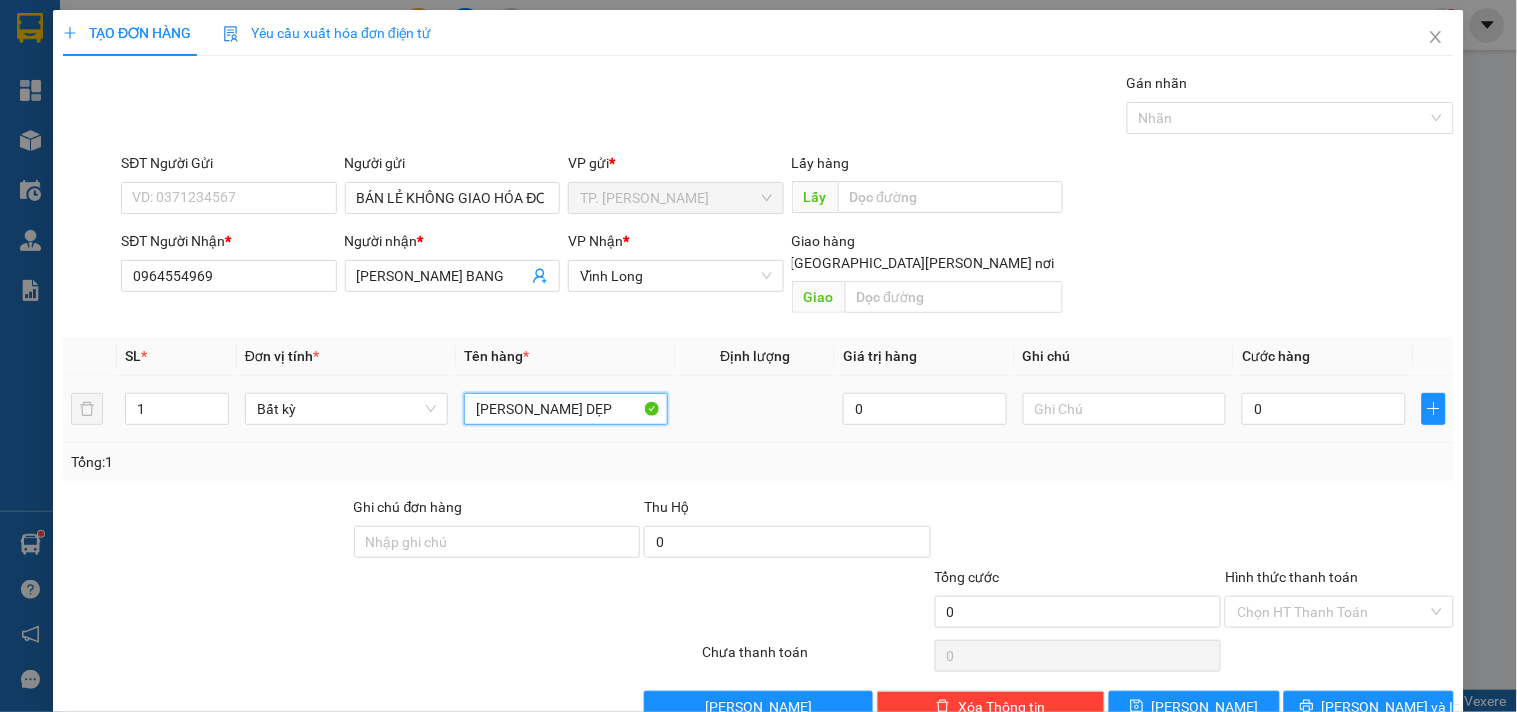 type on "THÙNG VUÔNG DẸP" 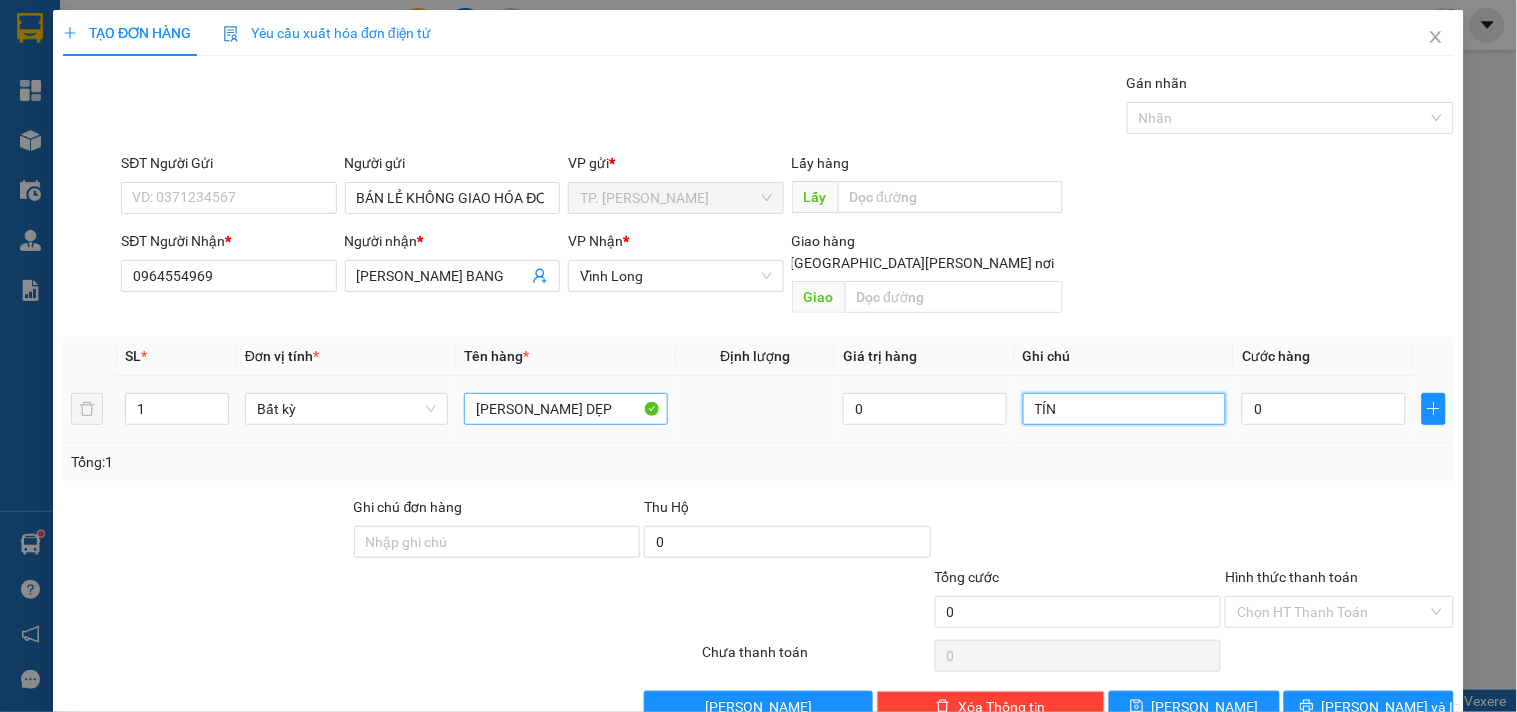 type on "TÍN" 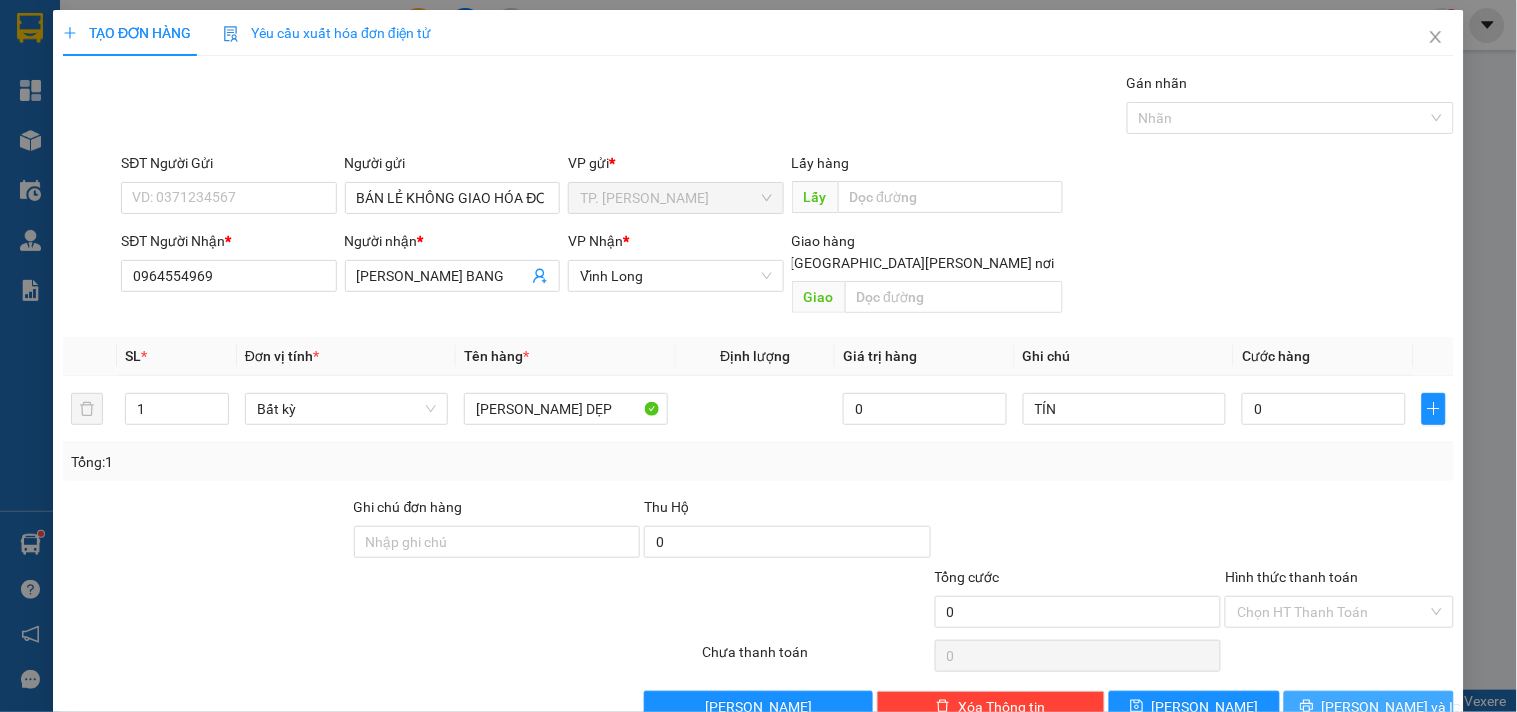 click on "[PERSON_NAME] và In" at bounding box center (1392, 707) 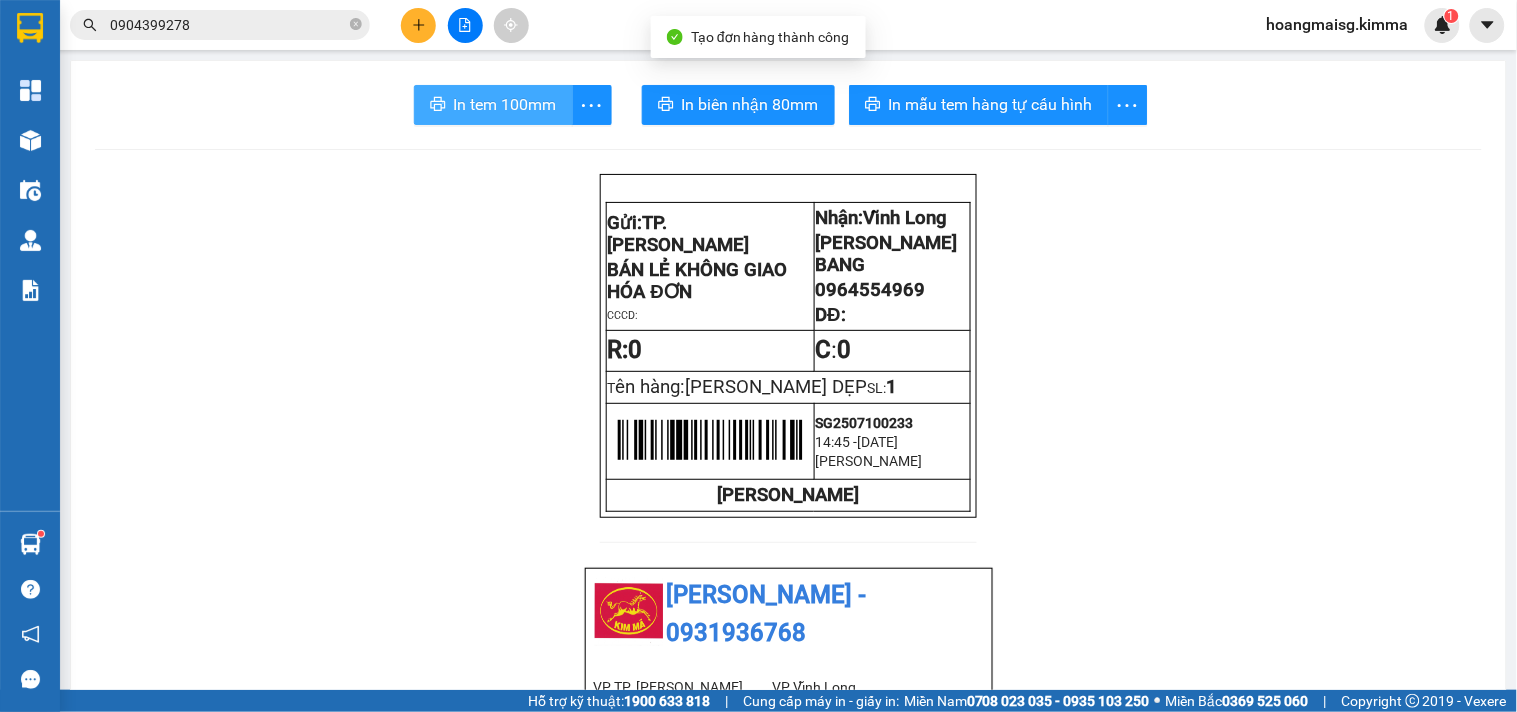 click on "In tem 100mm" at bounding box center (505, 104) 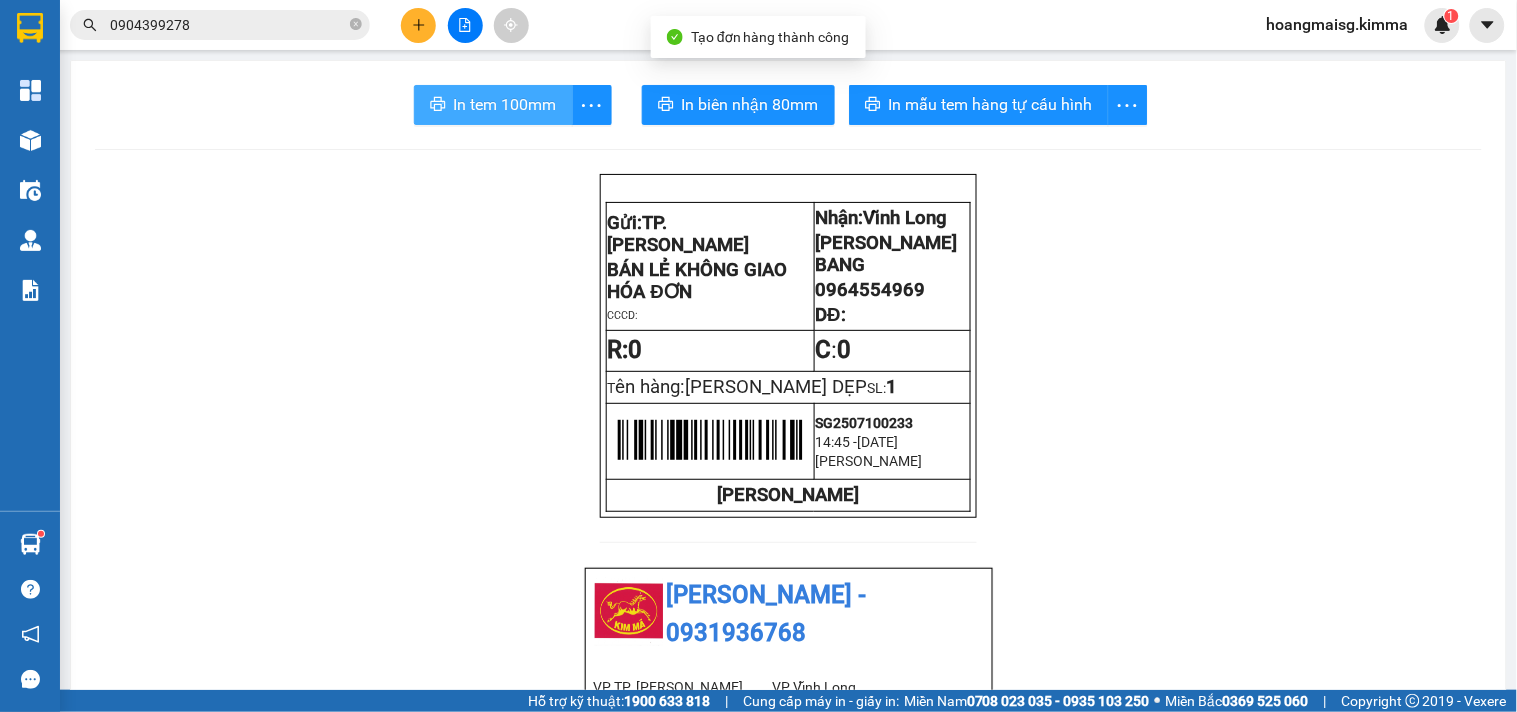 scroll, scrollTop: 0, scrollLeft: 0, axis: both 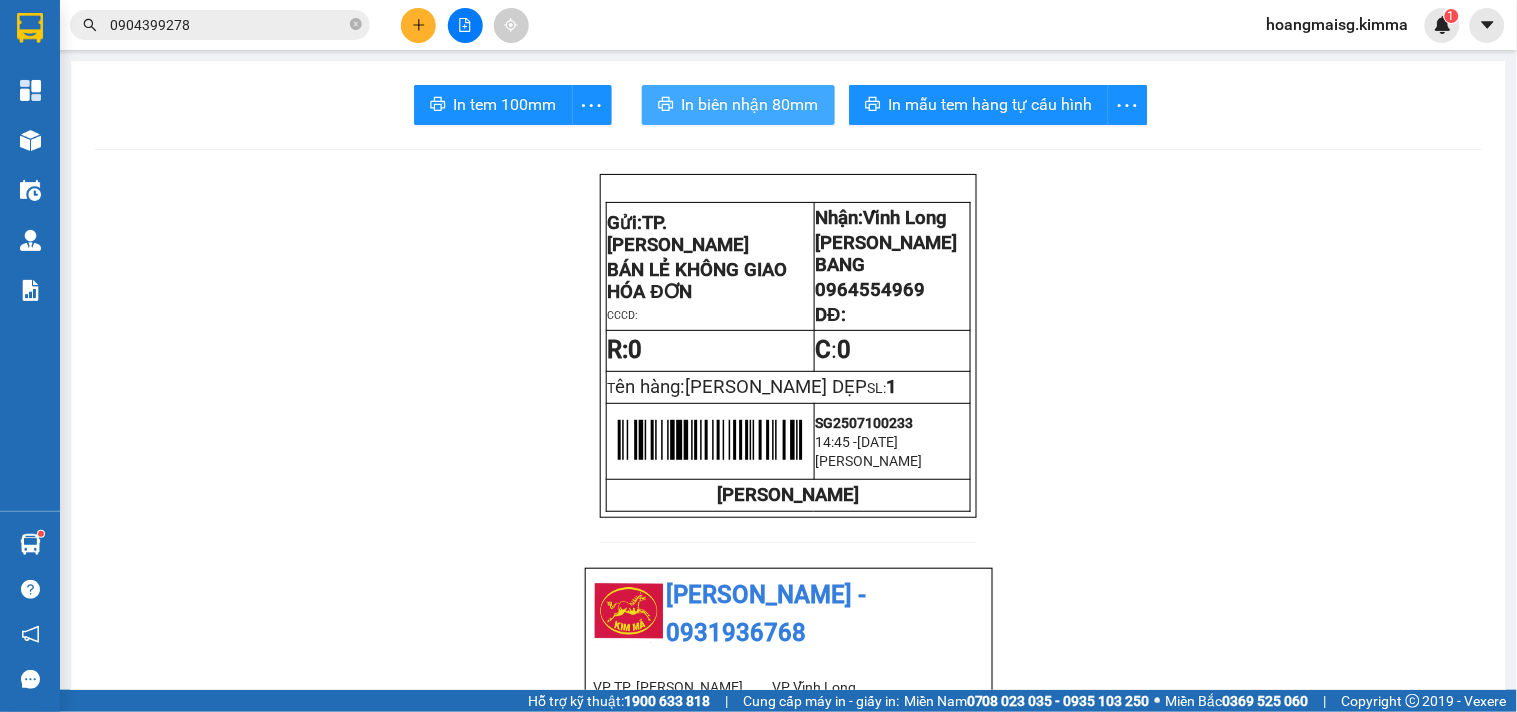 click on "In biên nhận 80mm" at bounding box center (738, 105) 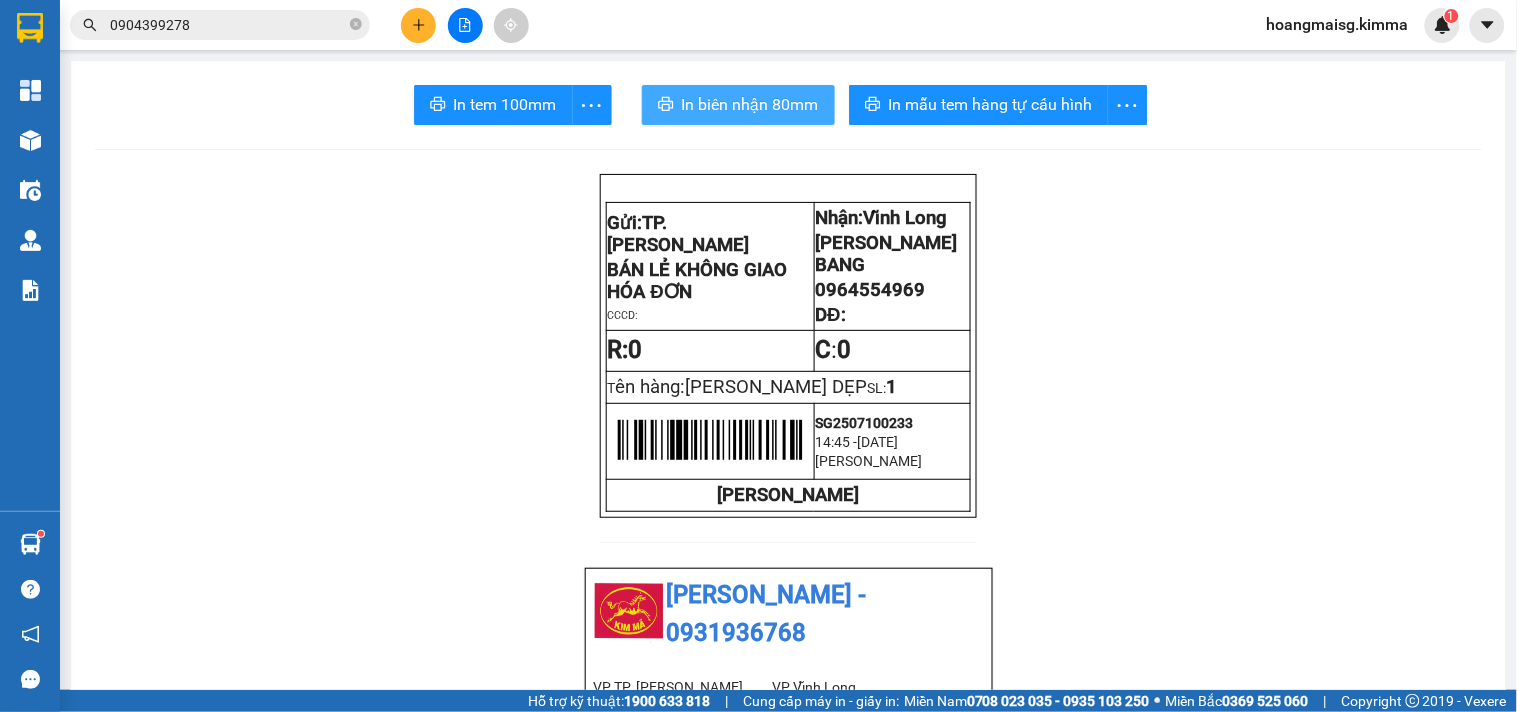 scroll, scrollTop: 0, scrollLeft: 0, axis: both 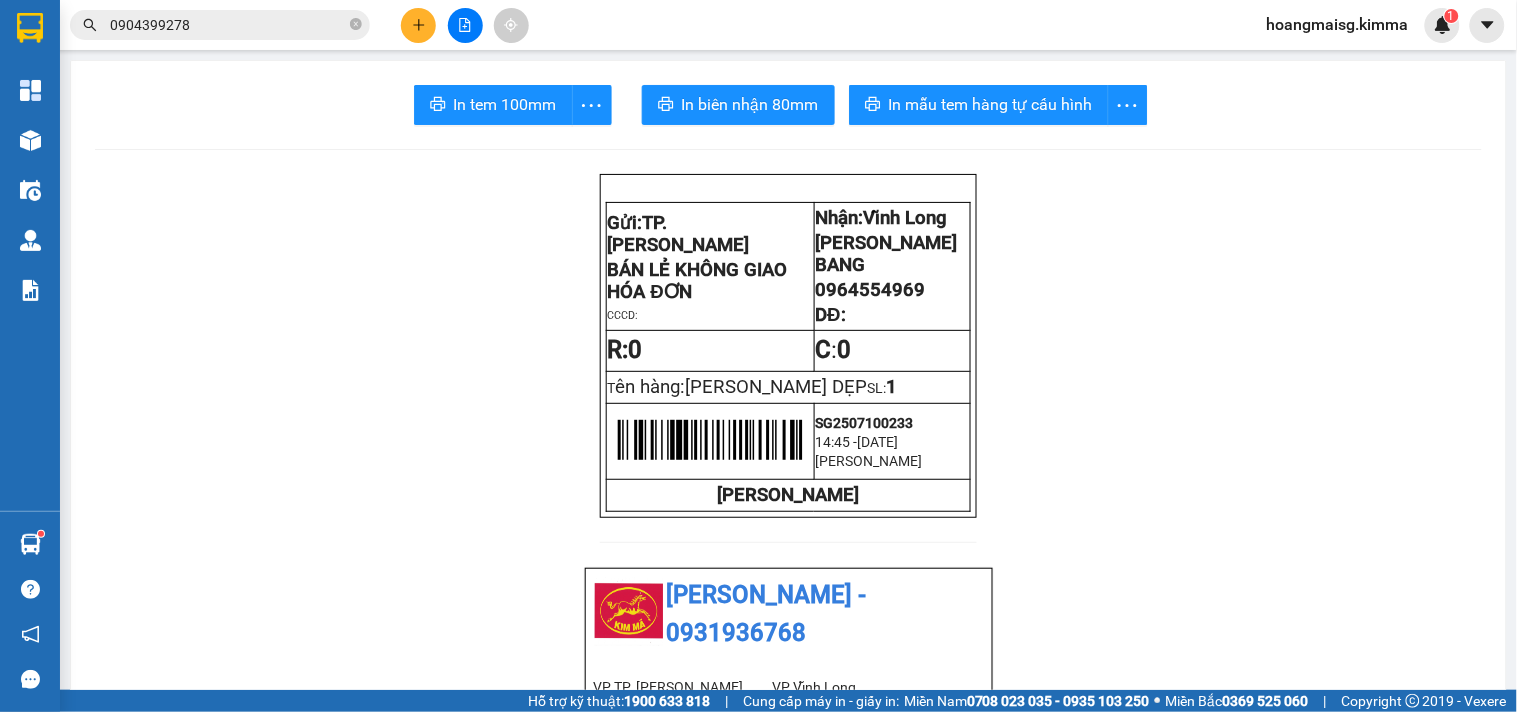 click on "0904399278" at bounding box center (228, 25) 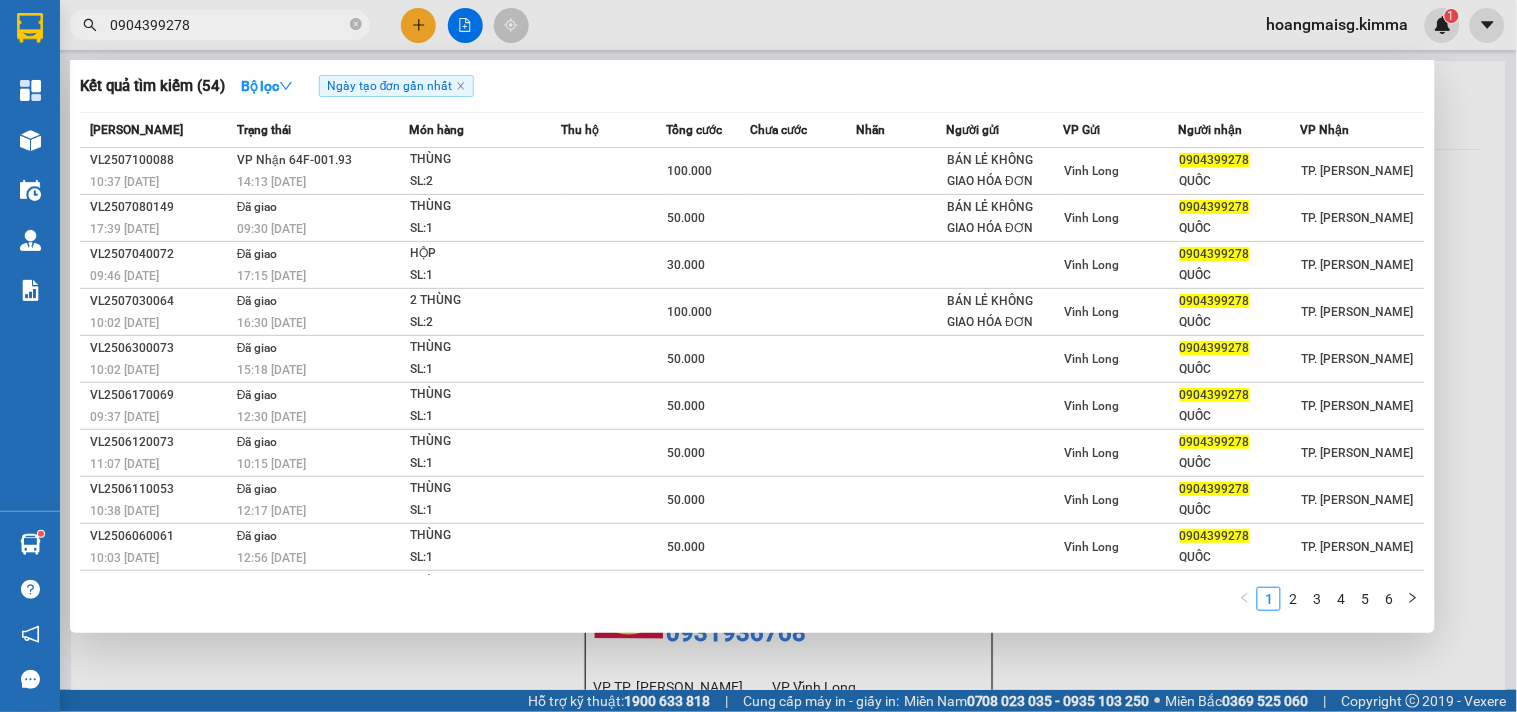 click on "0904399278" at bounding box center (228, 25) 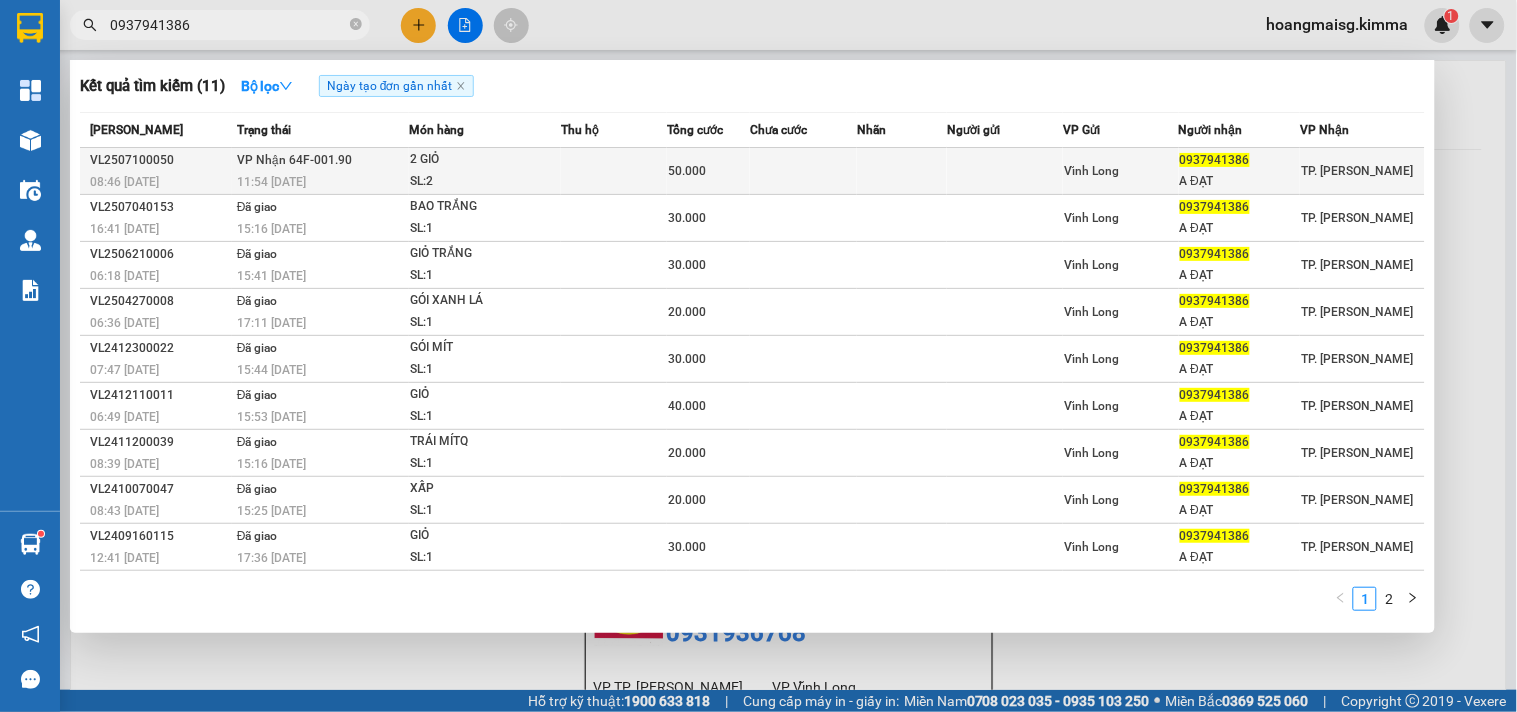 type on "0937941386" 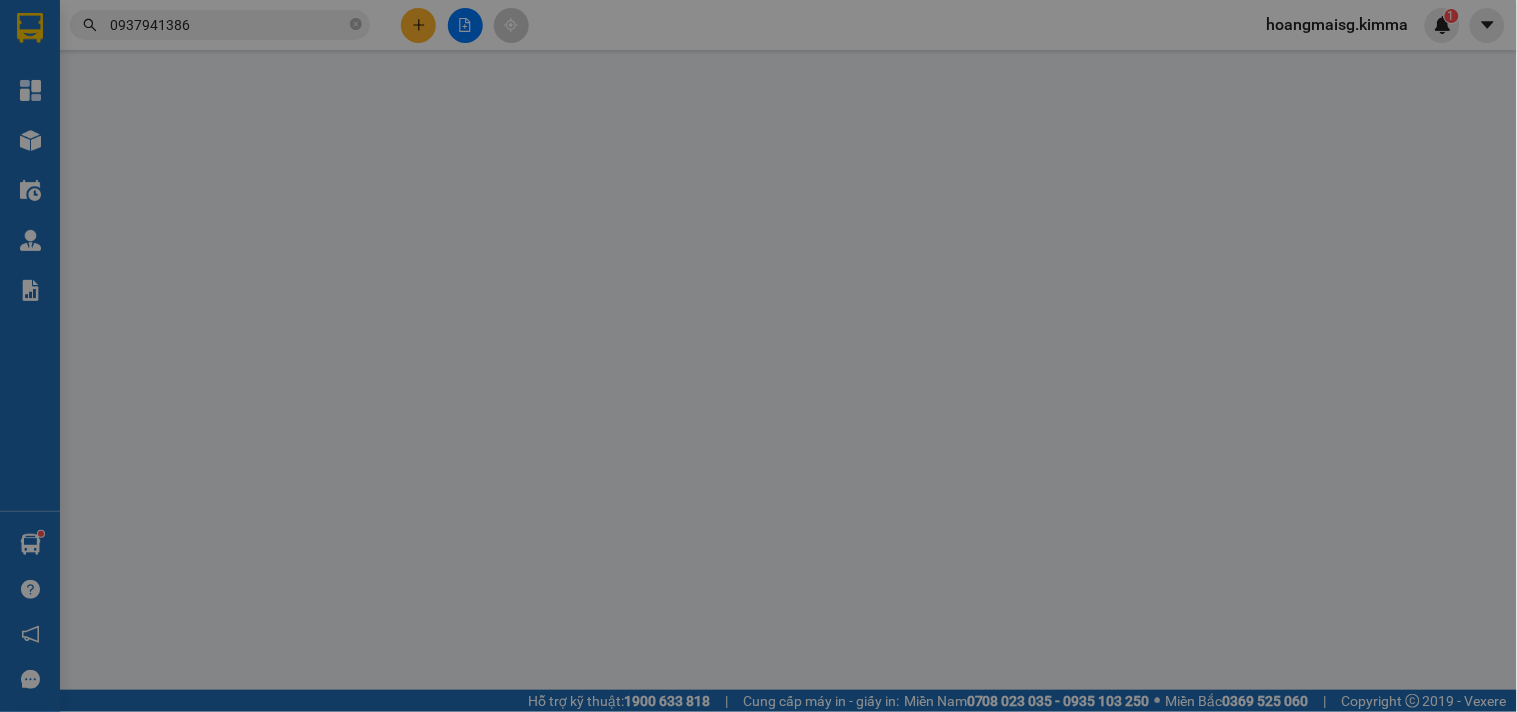 type on "0937941386" 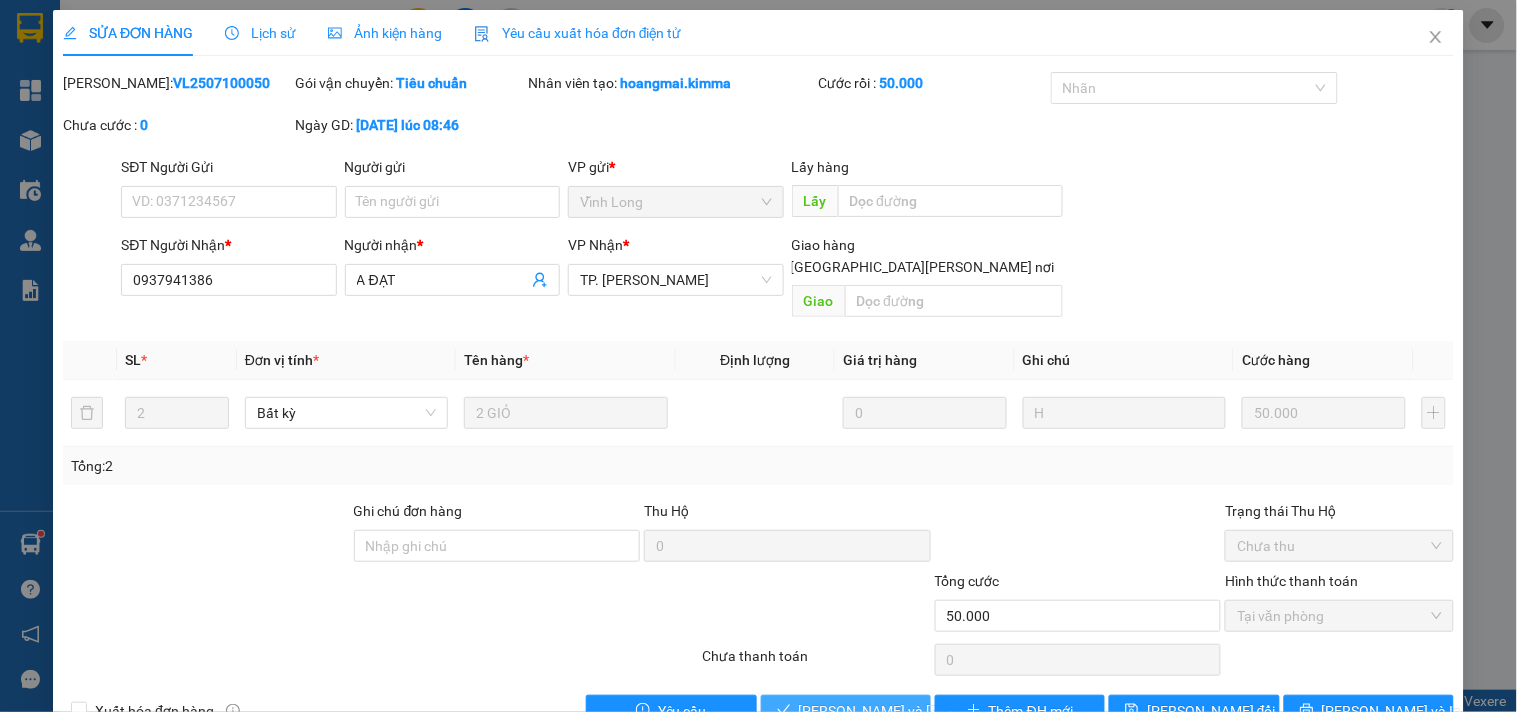 click on "[PERSON_NAME] và Giao hàng" at bounding box center [934, 711] 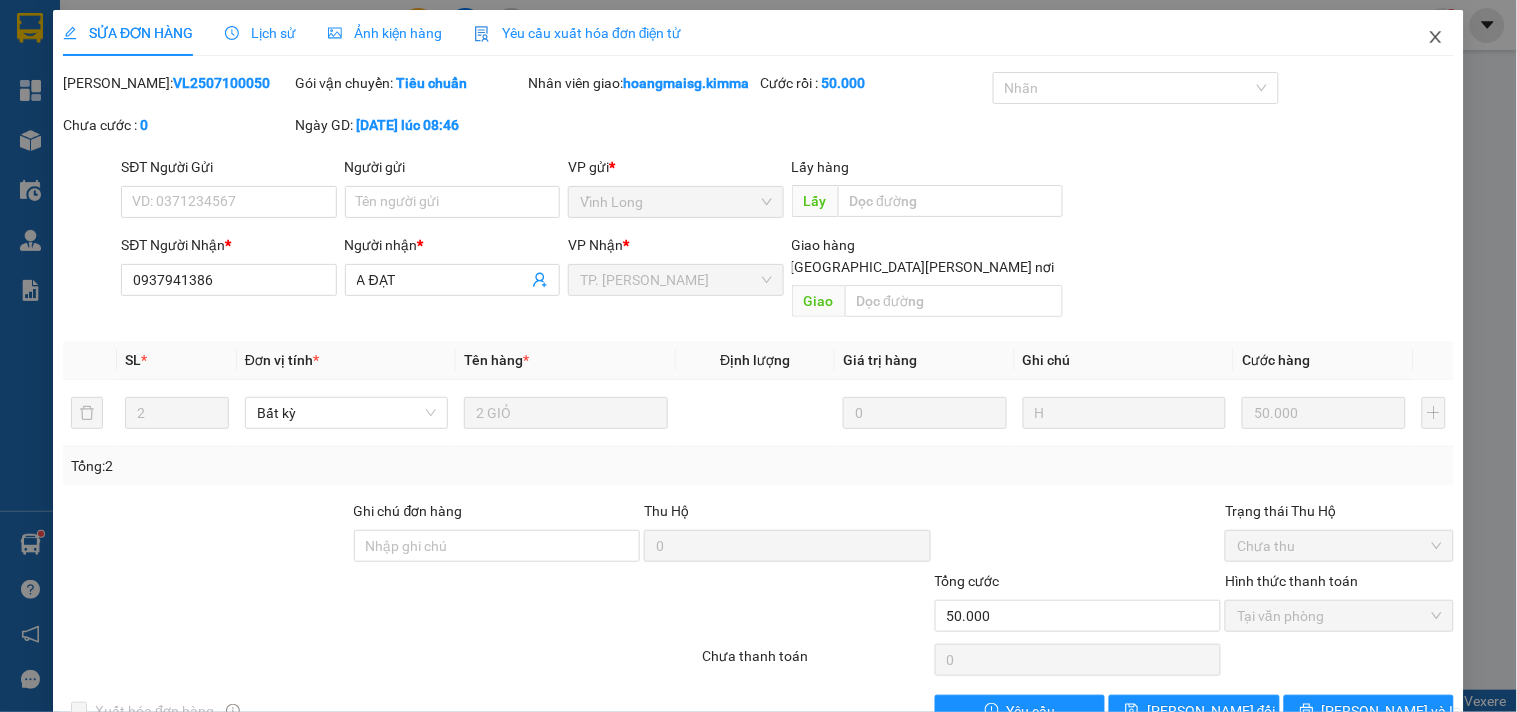 click at bounding box center [1436, 38] 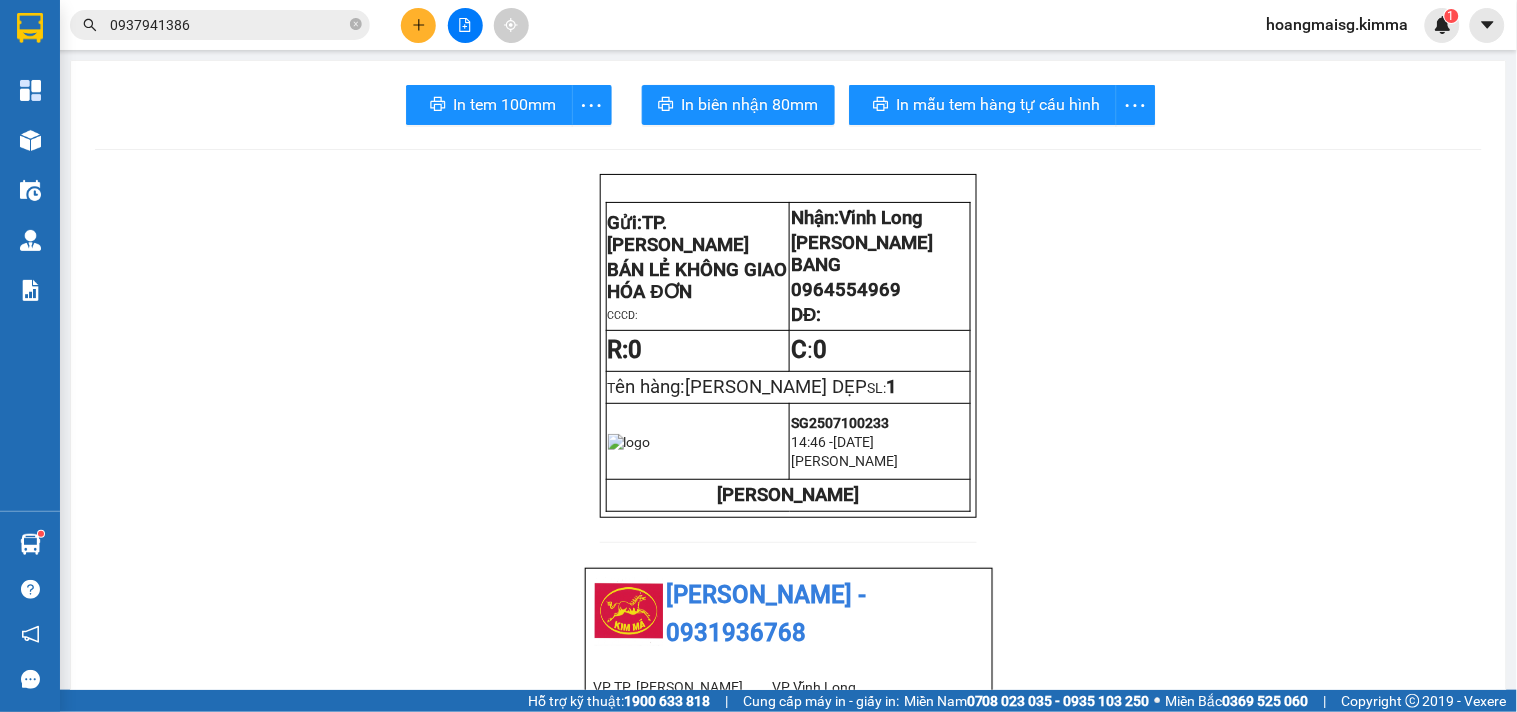 click 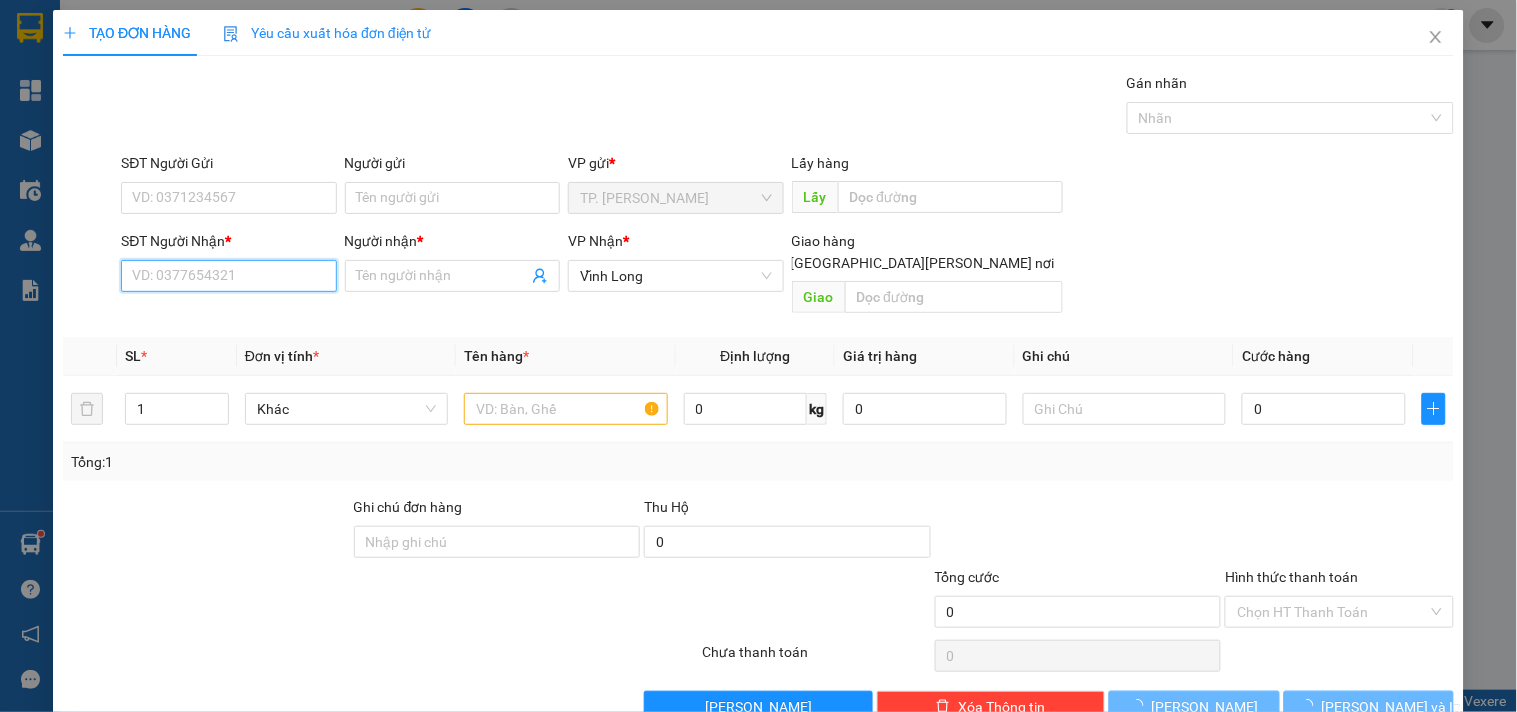 click on "SĐT Người Nhận  *" at bounding box center [228, 276] 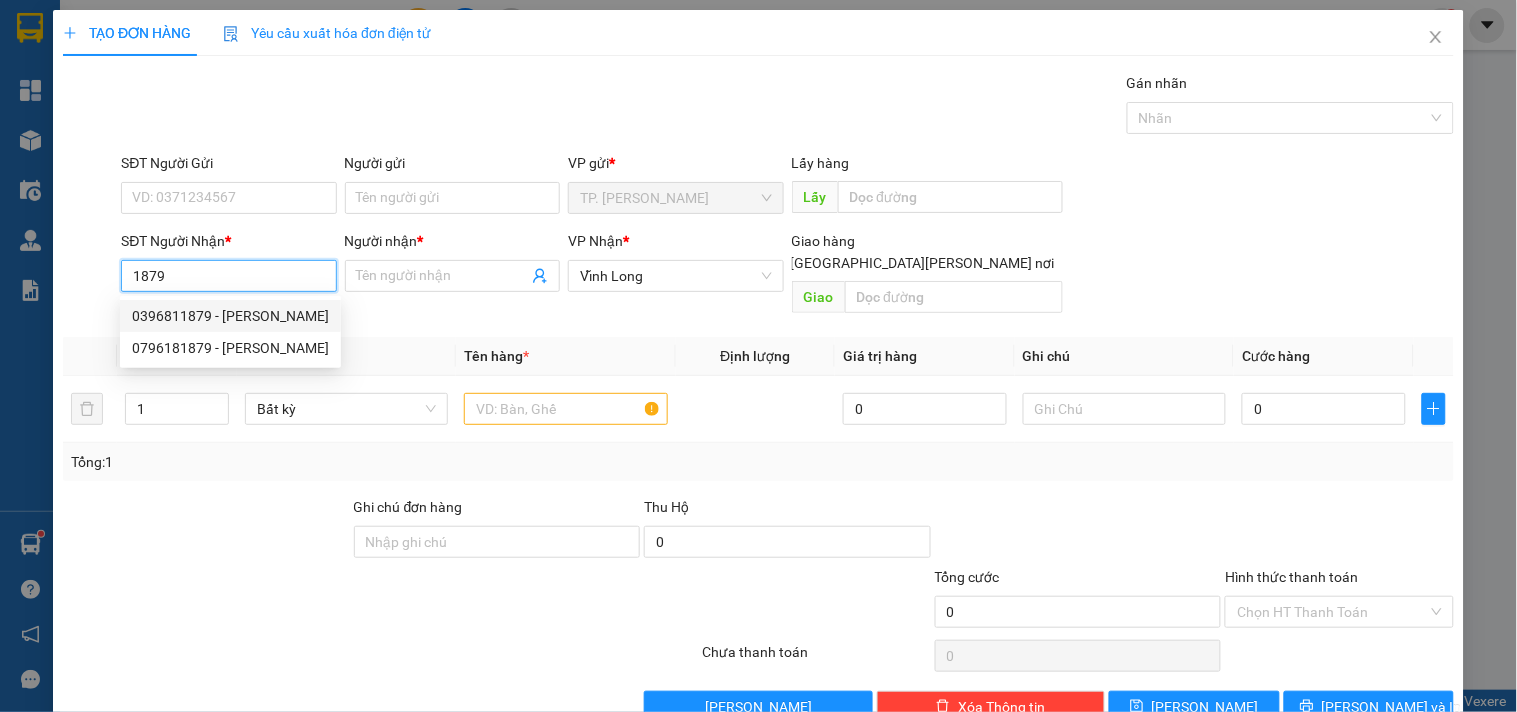 click on "0396811879 - NHƯ ANH" at bounding box center (230, 316) 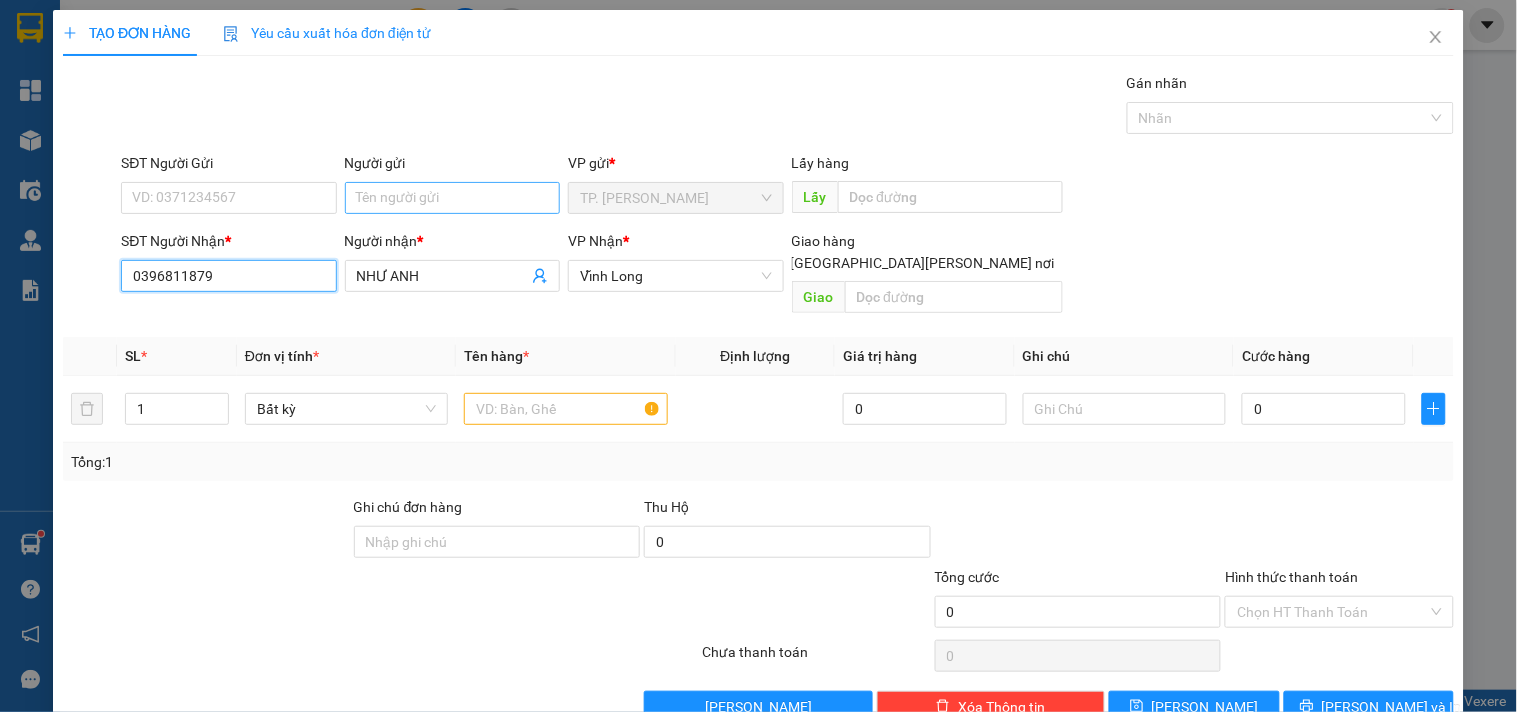 type on "0396811879" 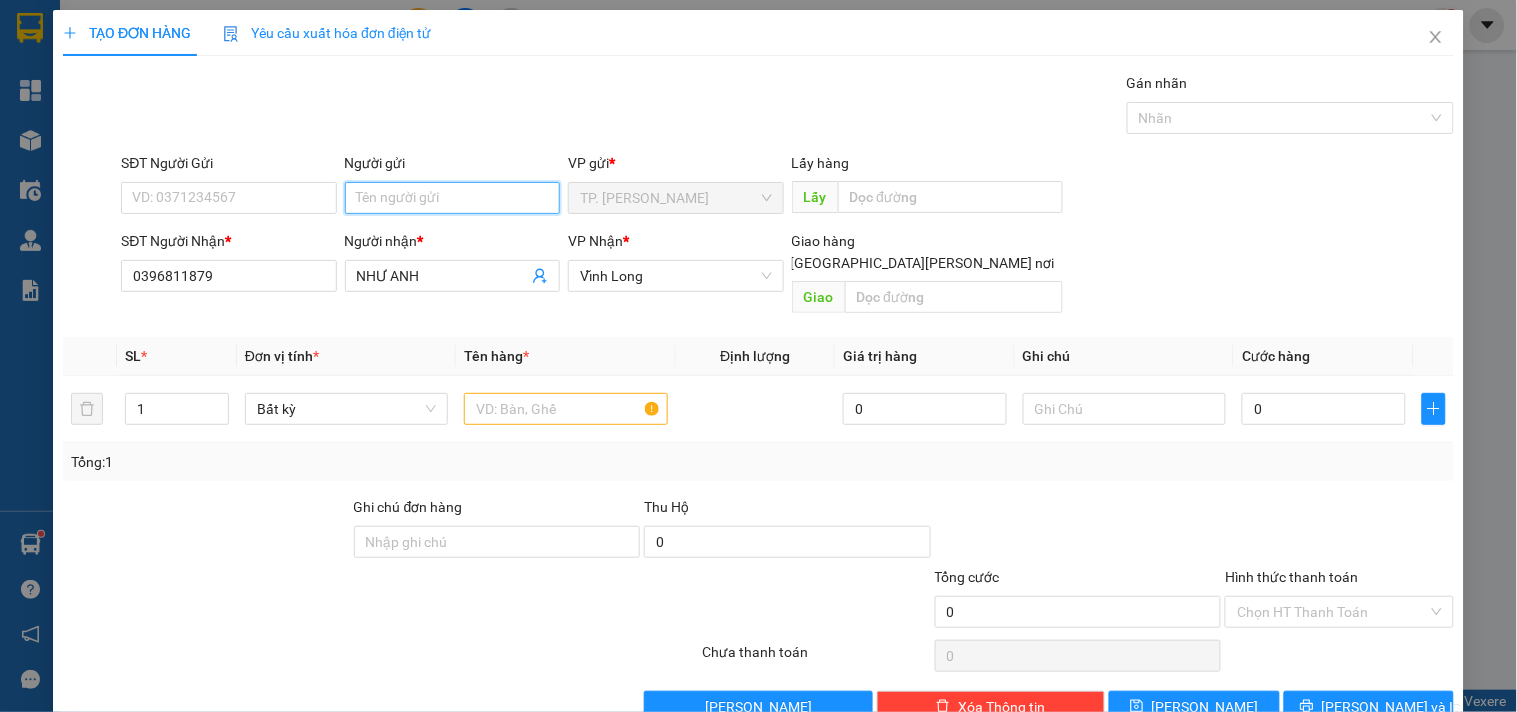 click on "Người gửi" at bounding box center [452, 198] 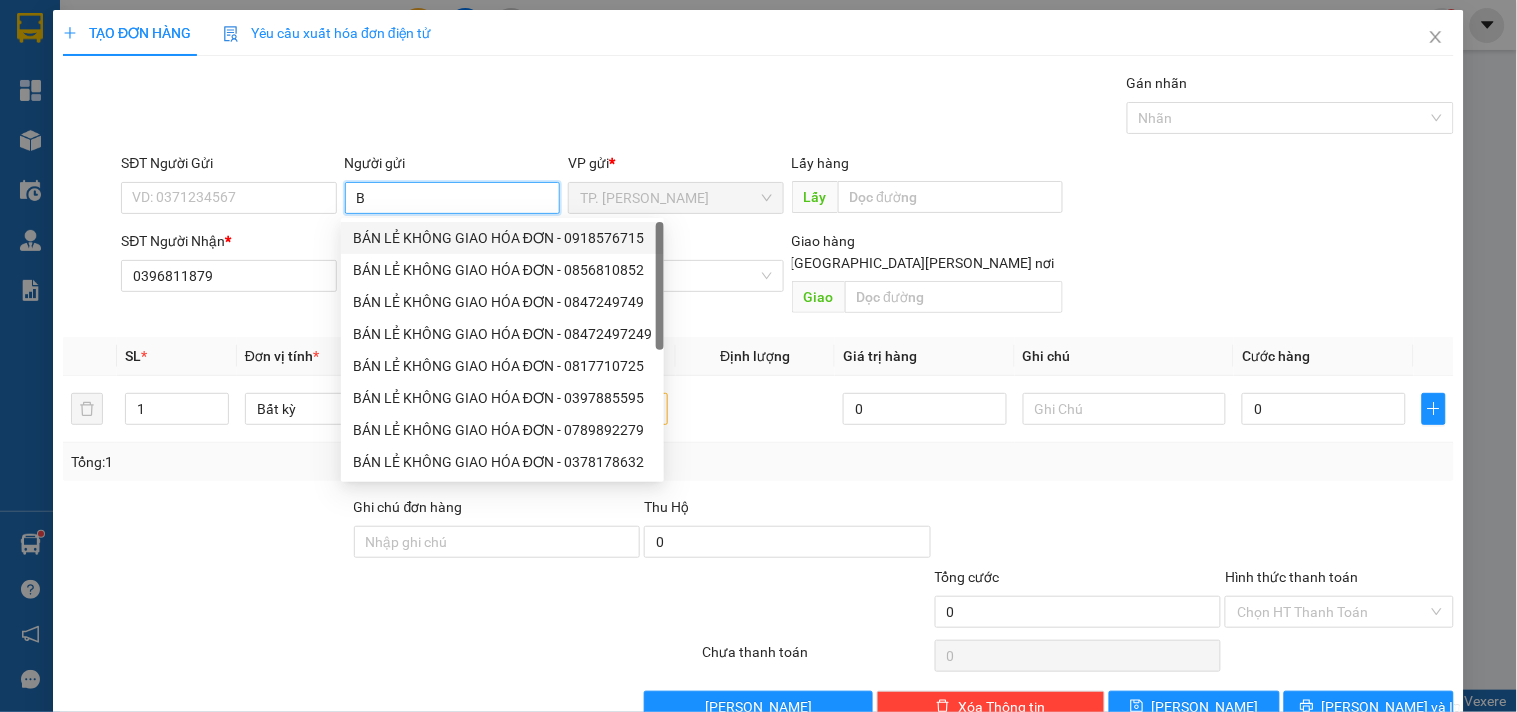 click on "BÁN LẺ KHÔNG GIAO HÓA ĐƠN - 0918576715" at bounding box center [502, 238] 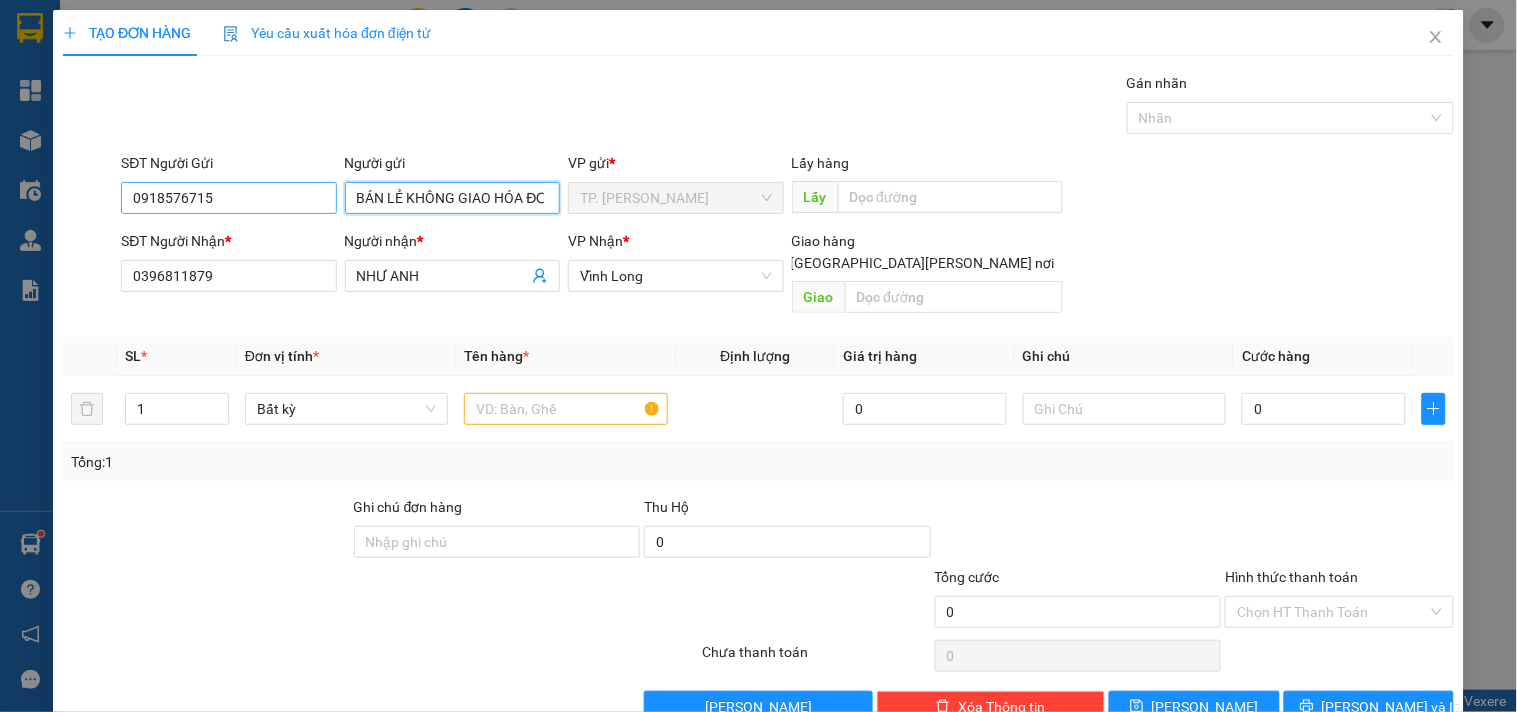 type on "BÁN LẺ KHÔNG GIAO HÓA ĐƠN" 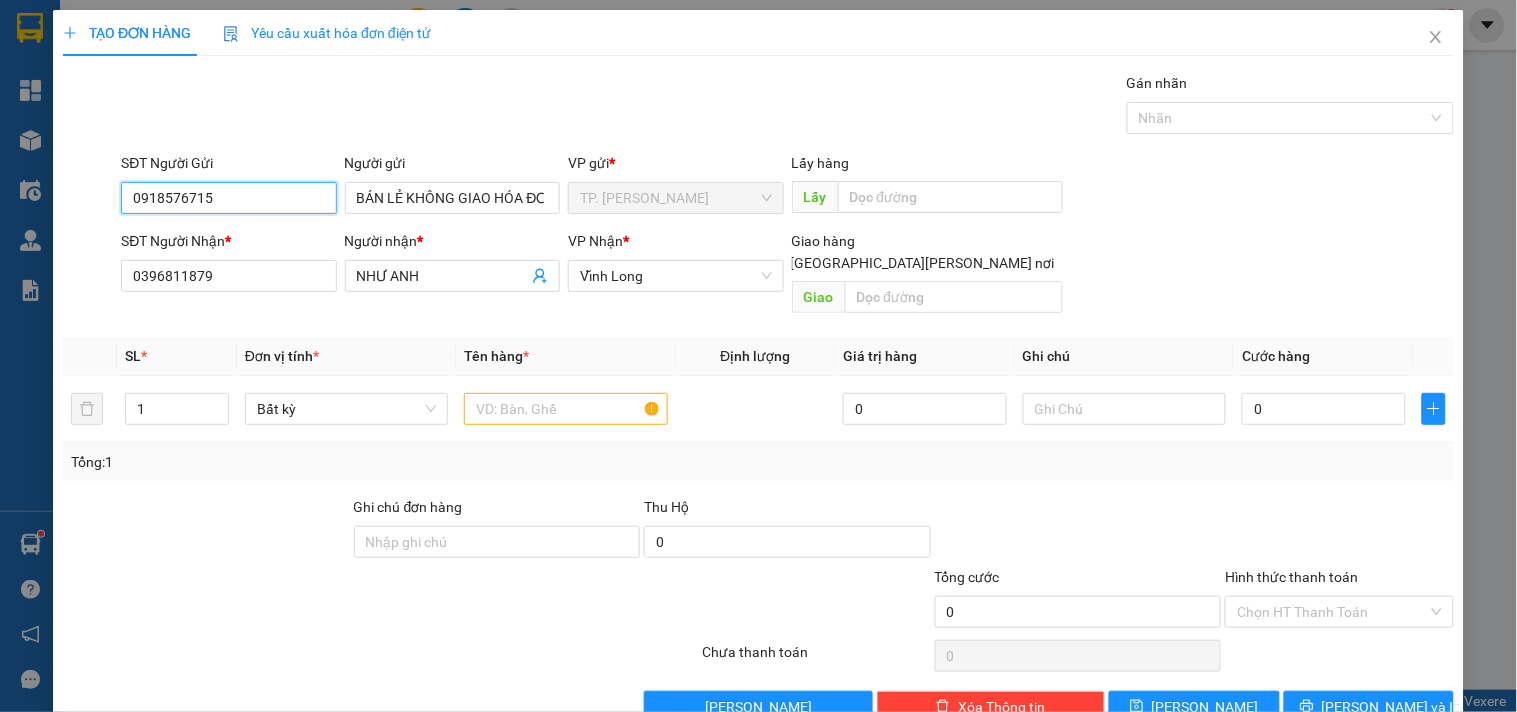click on "0918576715" at bounding box center (228, 198) 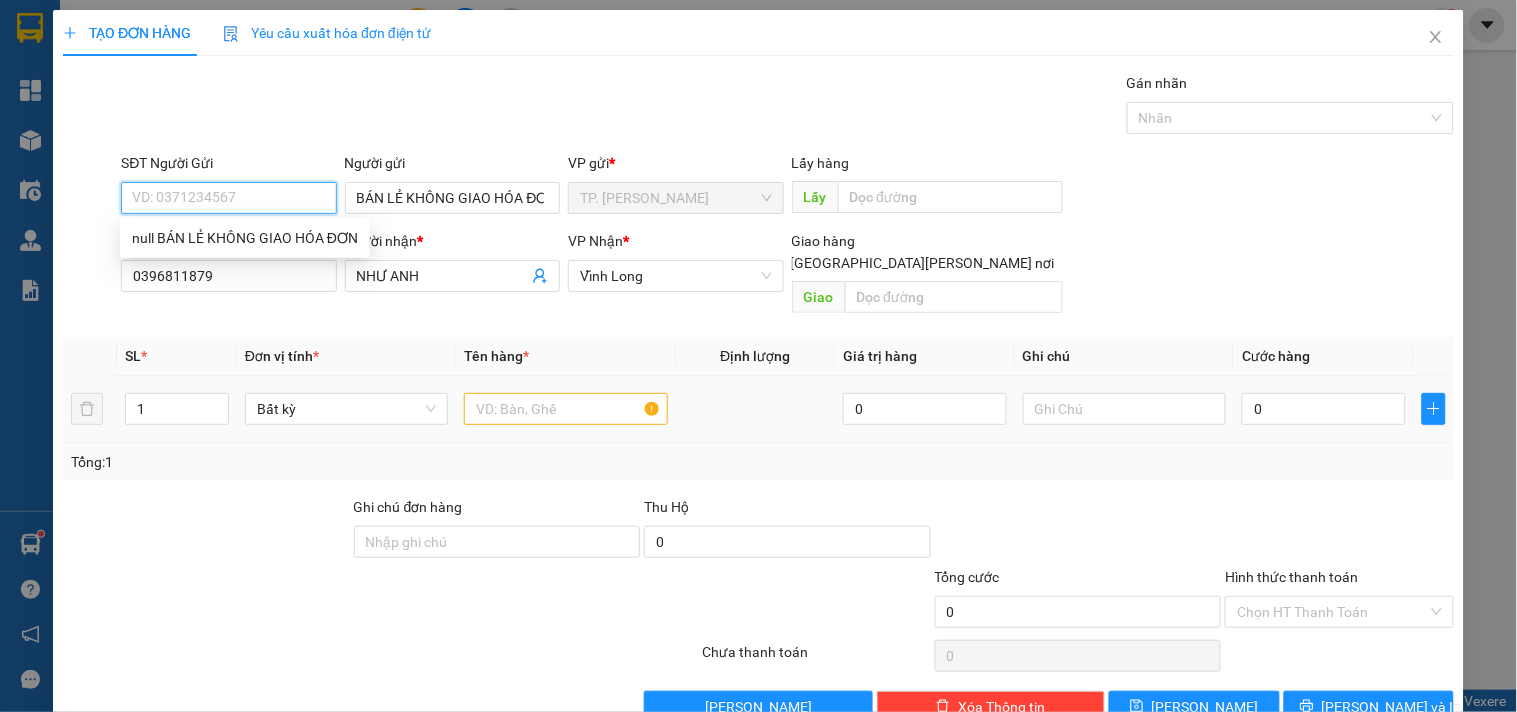 type 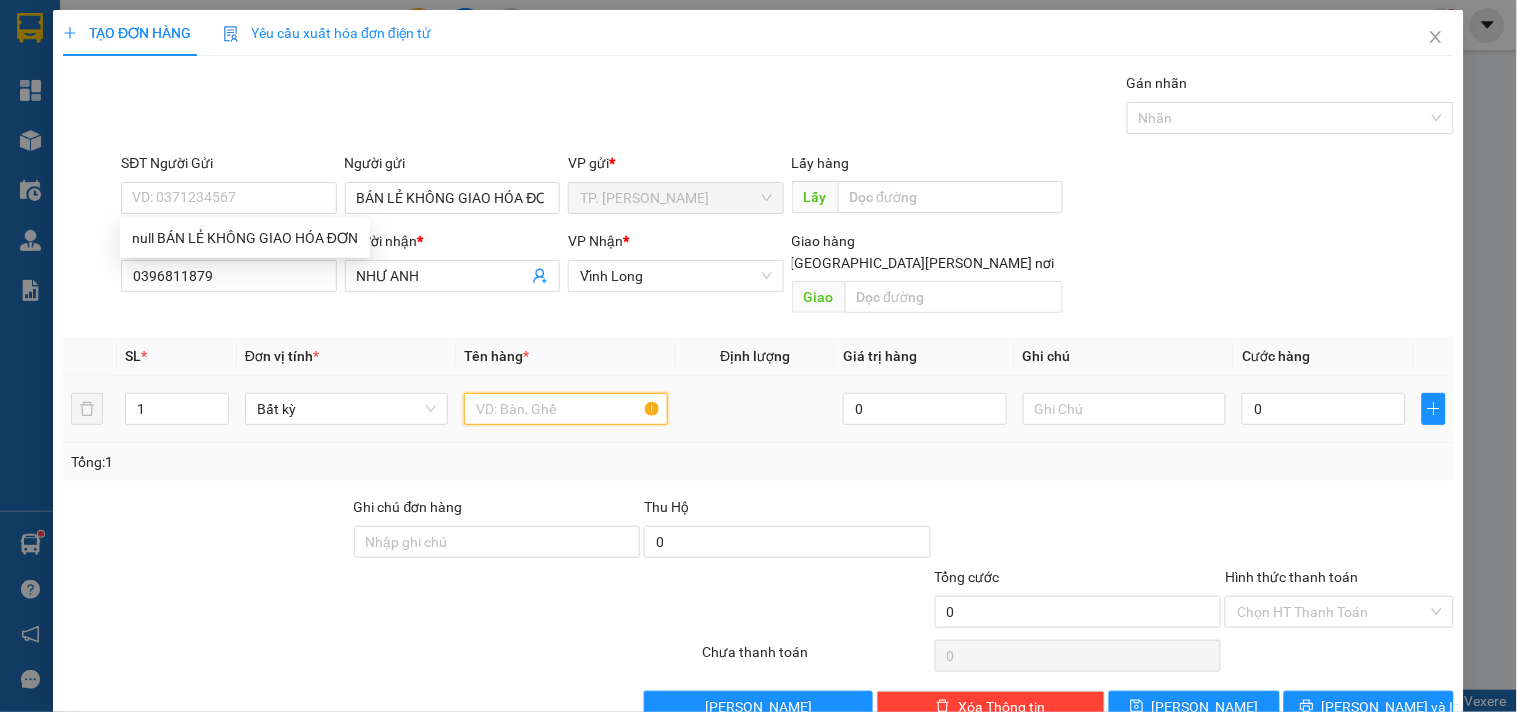 click at bounding box center (565, 409) 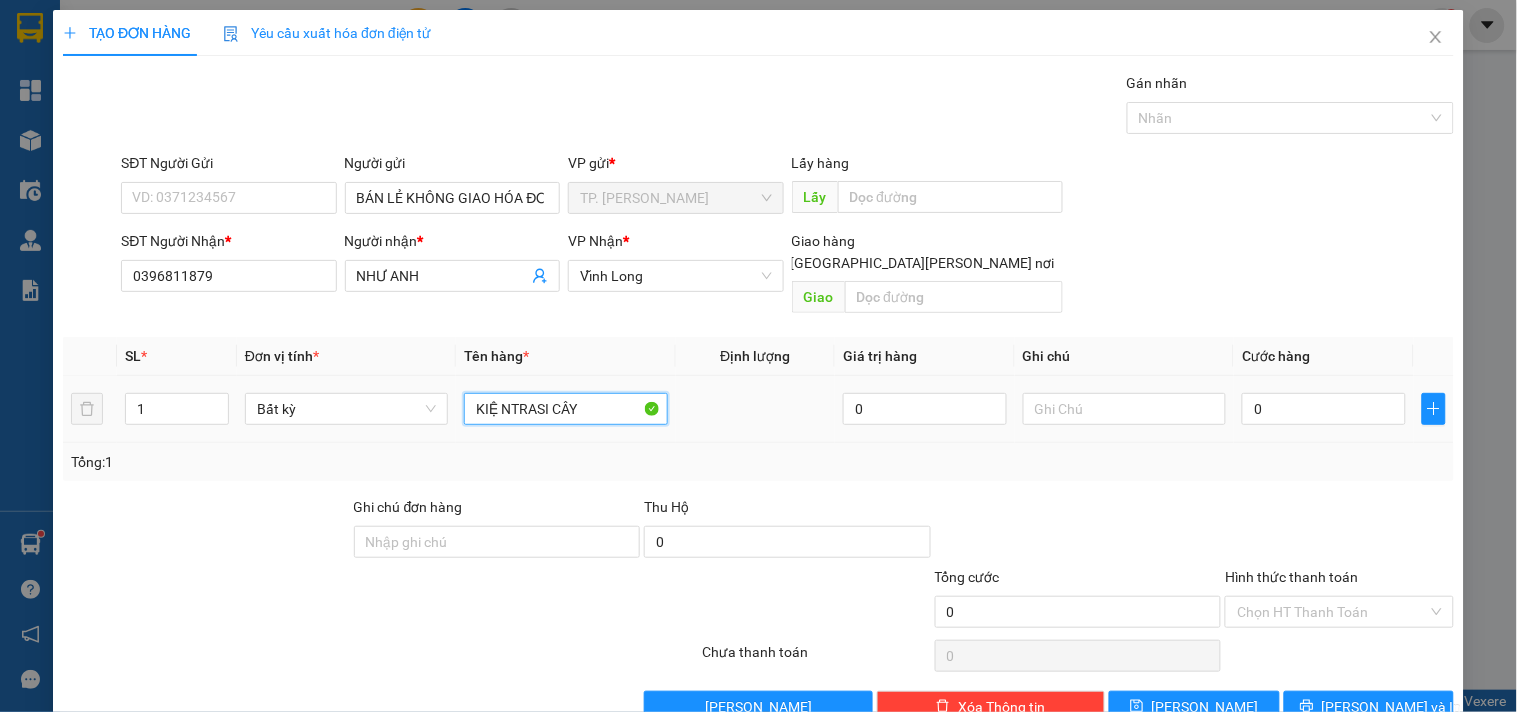 type on "KIỆ NTRASI CÂY" 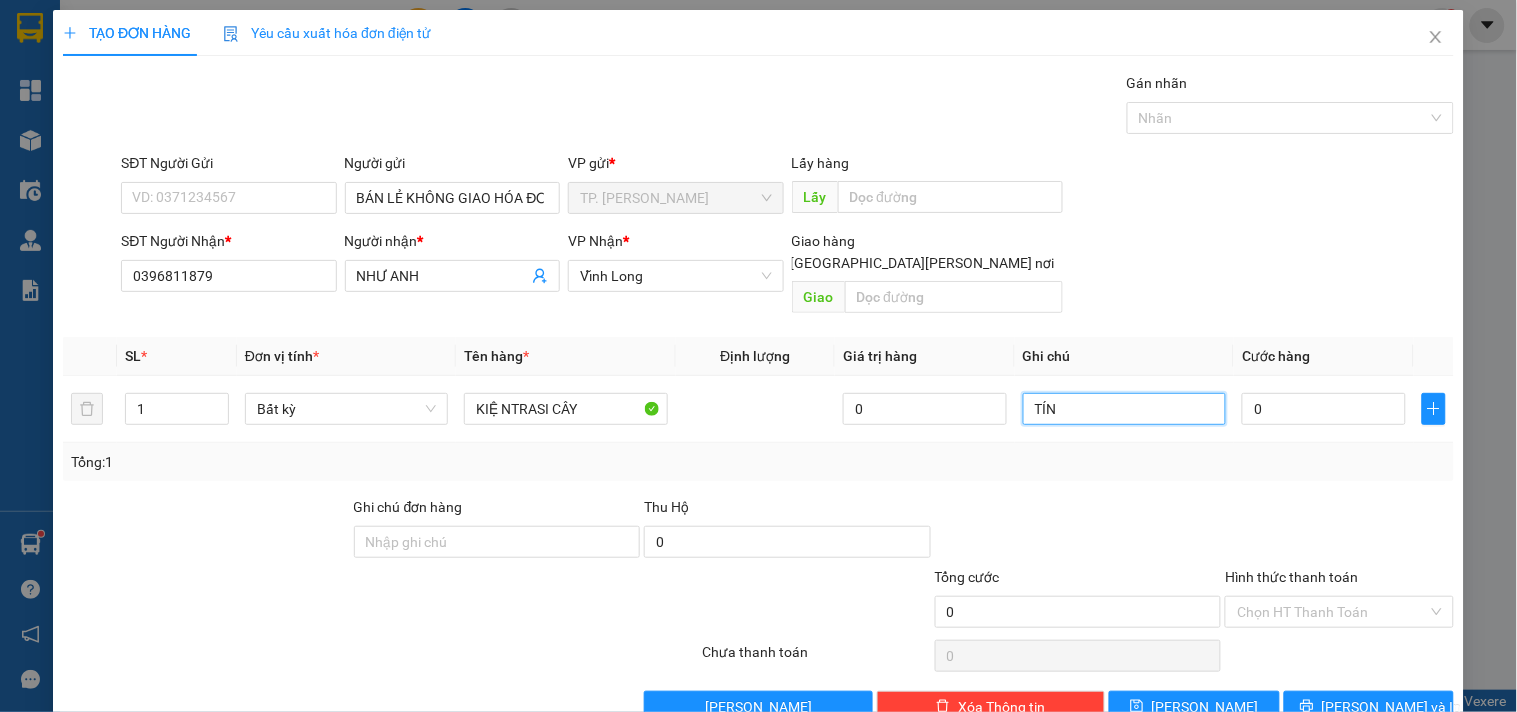 type on "TÍN" 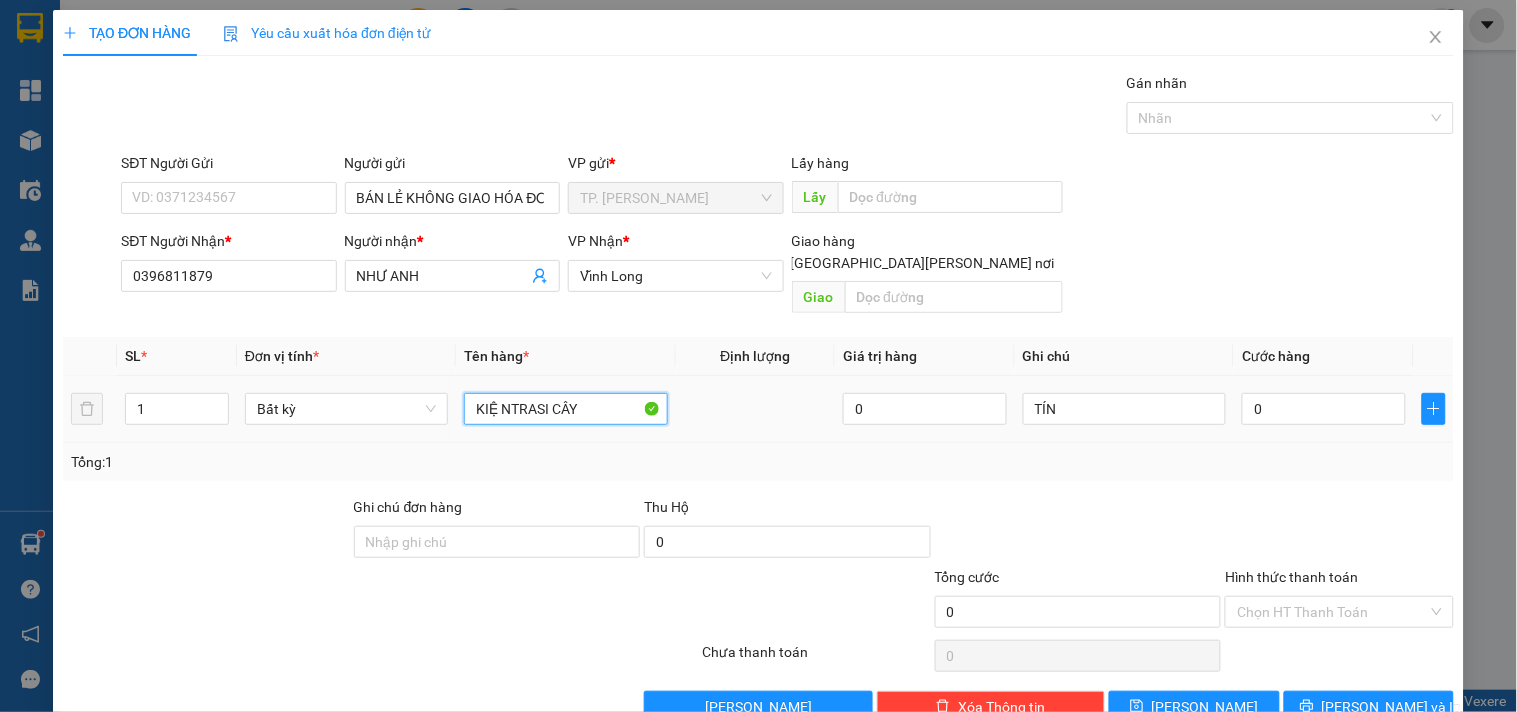 click on "KIỆ NTRASI CÂY" at bounding box center (565, 409) 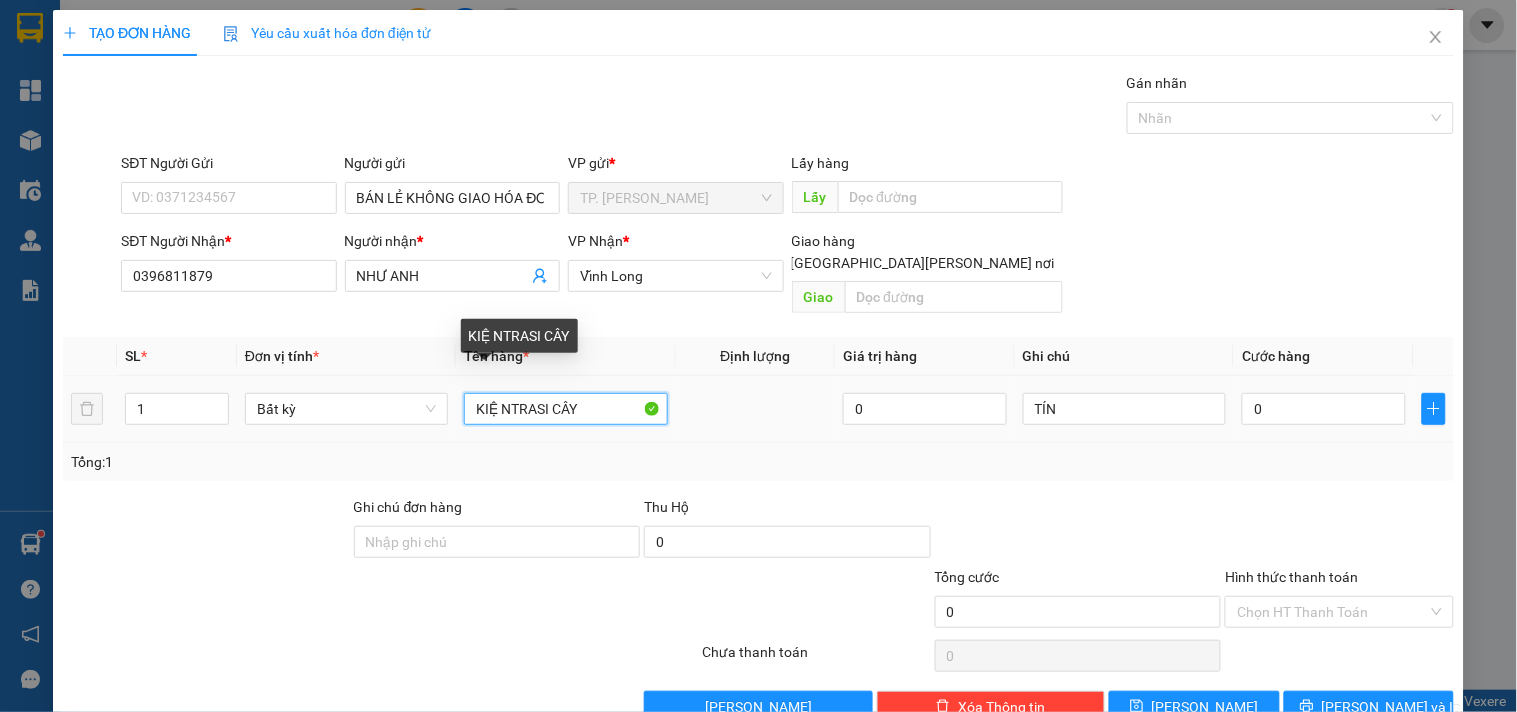click on "KIỆ NTRASI CÂY" at bounding box center (565, 409) 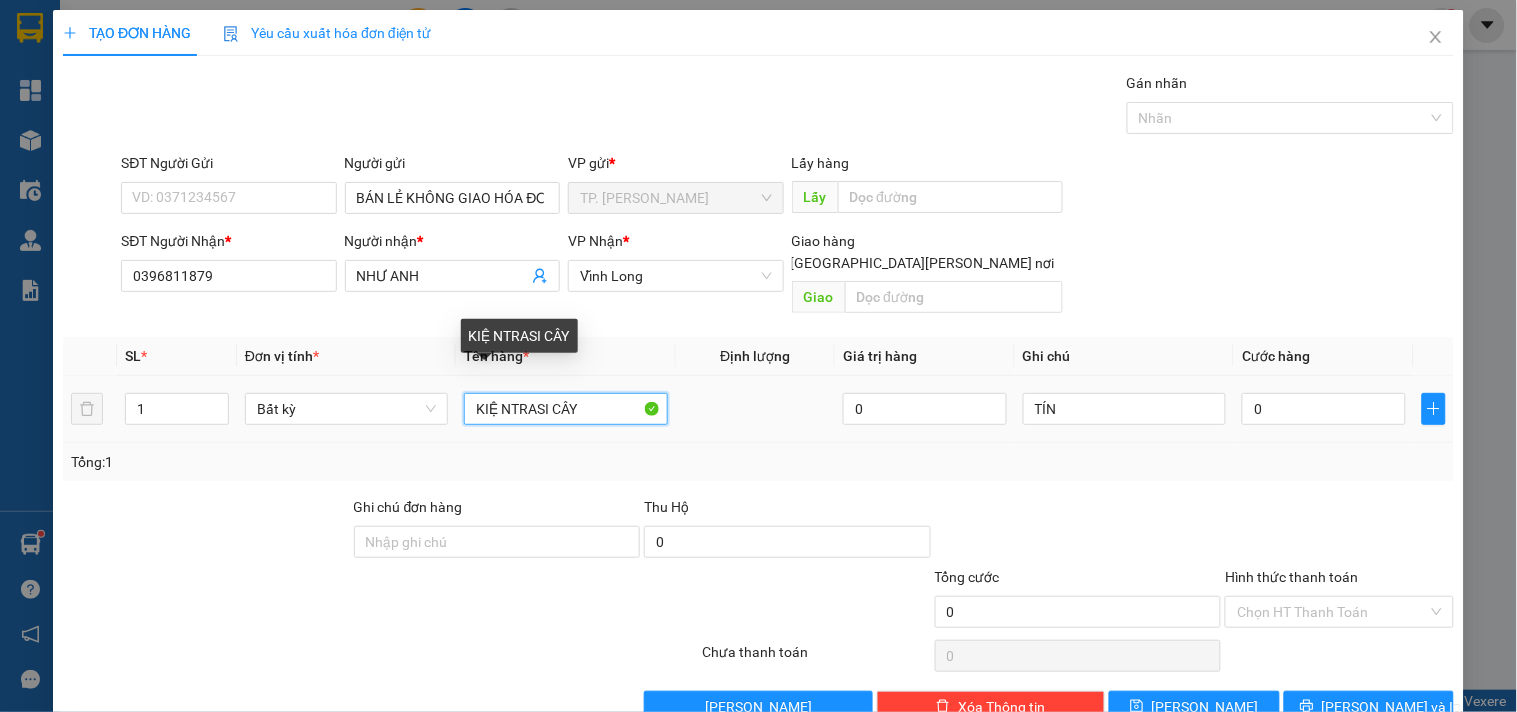 click on "KIỆ NTRASI CÂY" at bounding box center (565, 409) 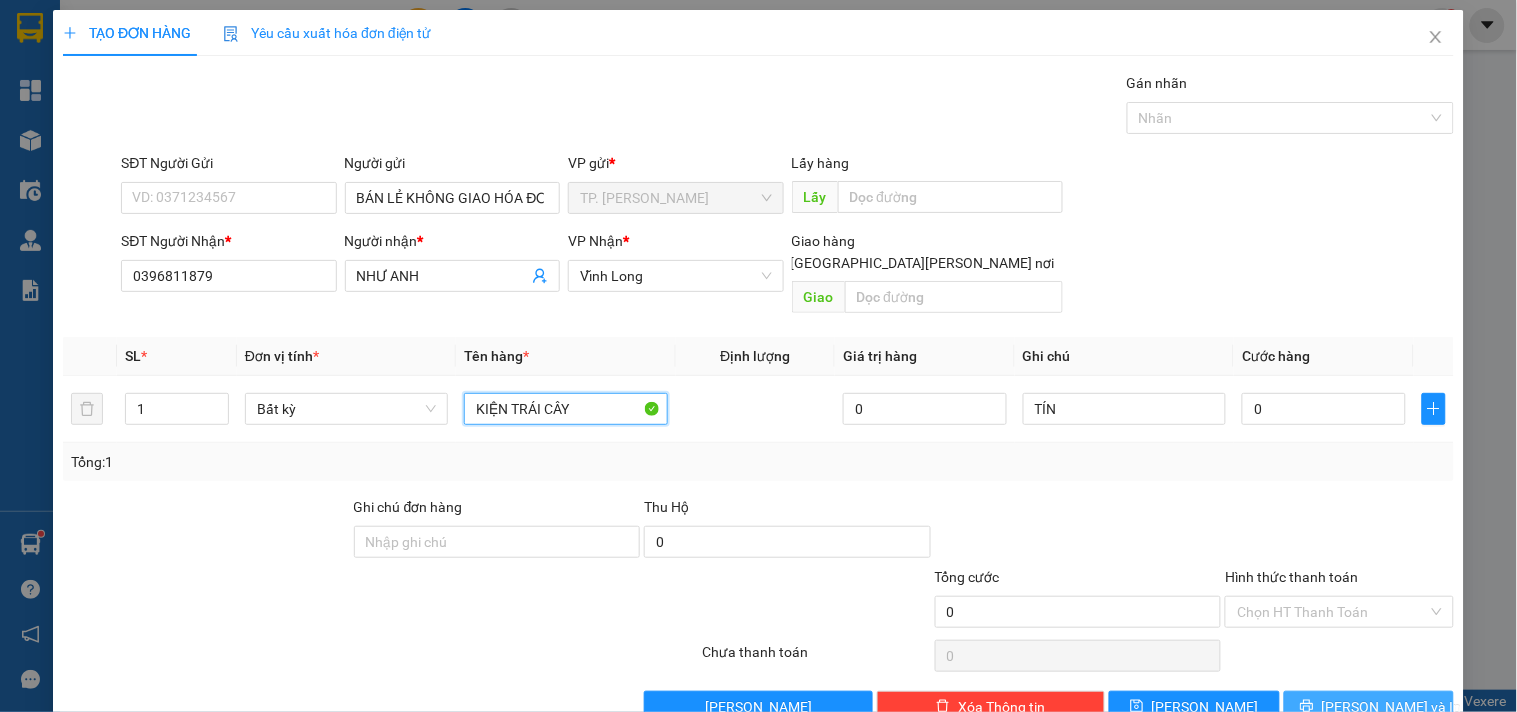 type on "KIỆN TRÁI CÂY" 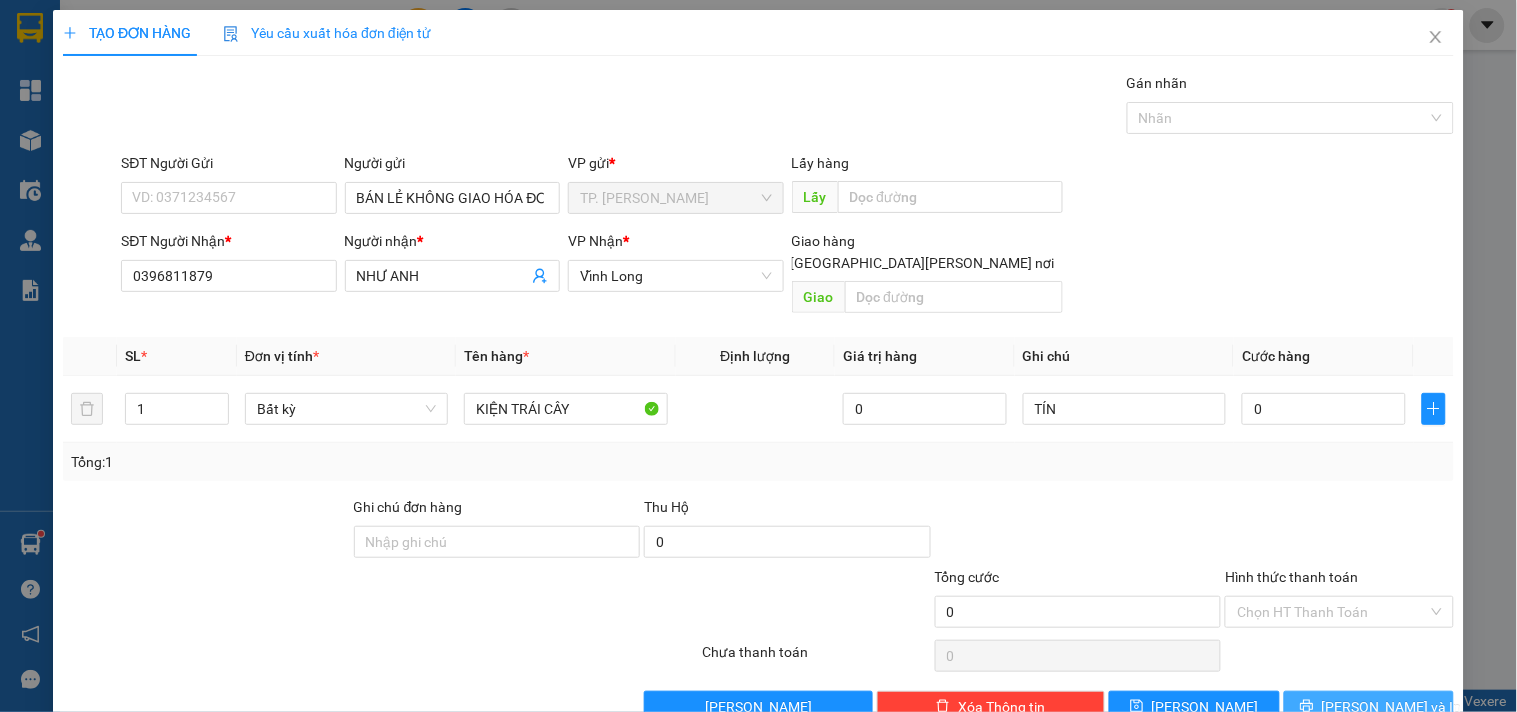 click 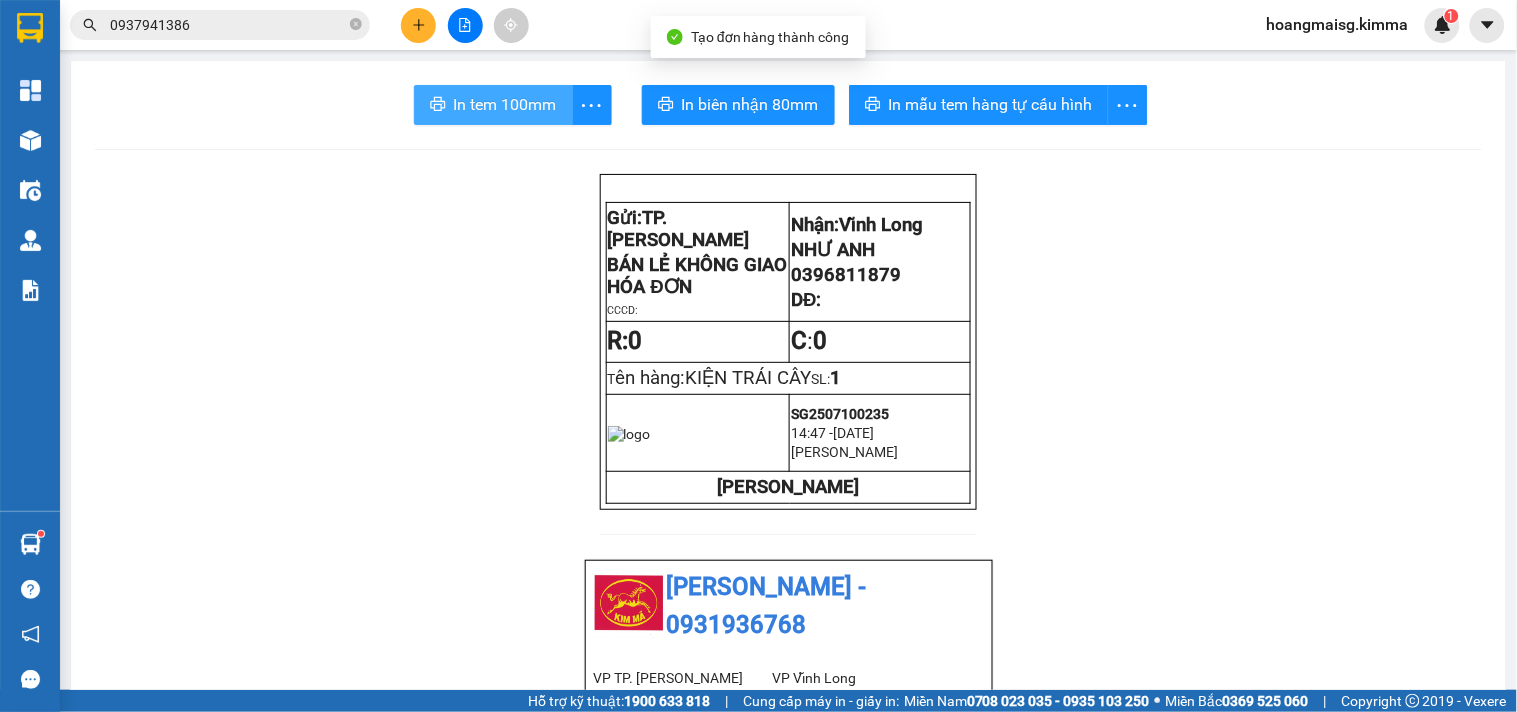 click on "In tem 100mm" at bounding box center (505, 104) 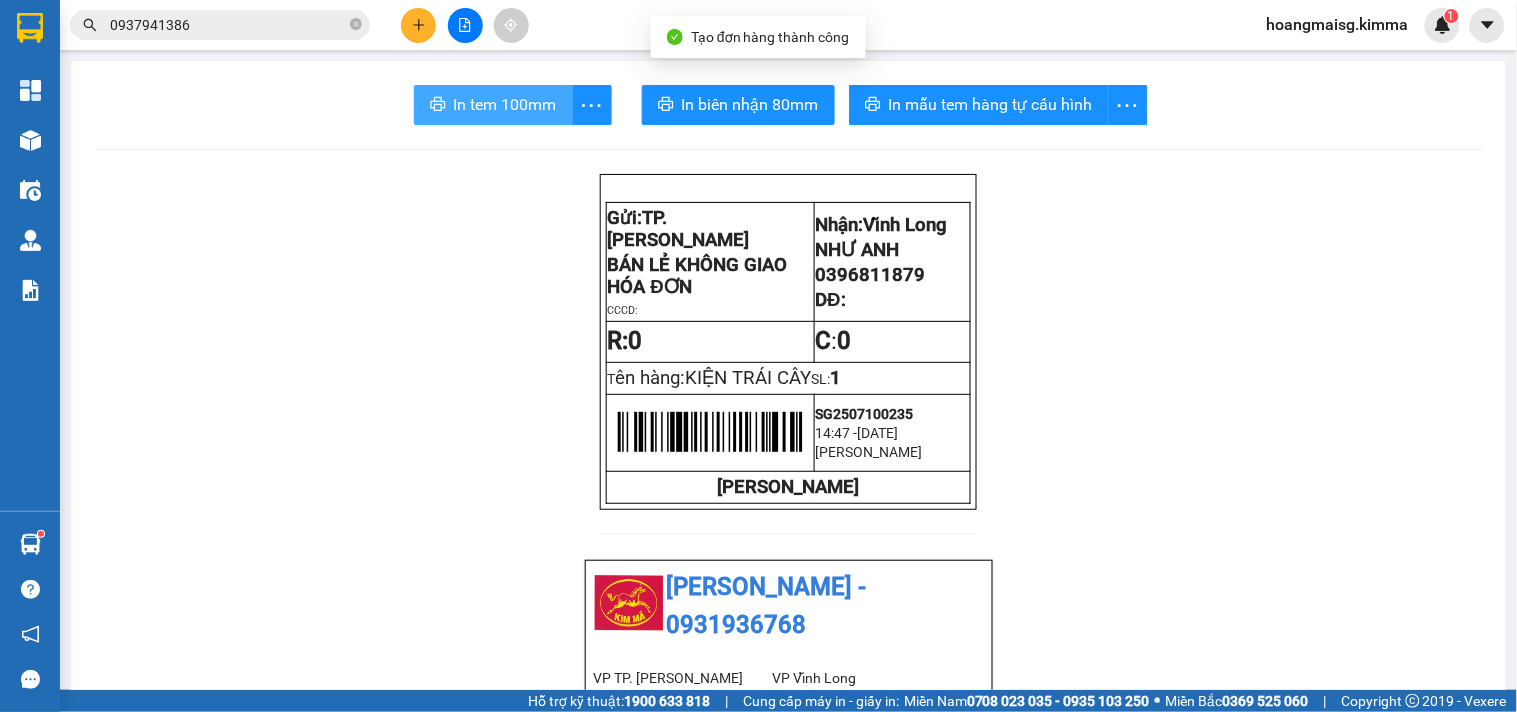 scroll, scrollTop: 0, scrollLeft: 0, axis: both 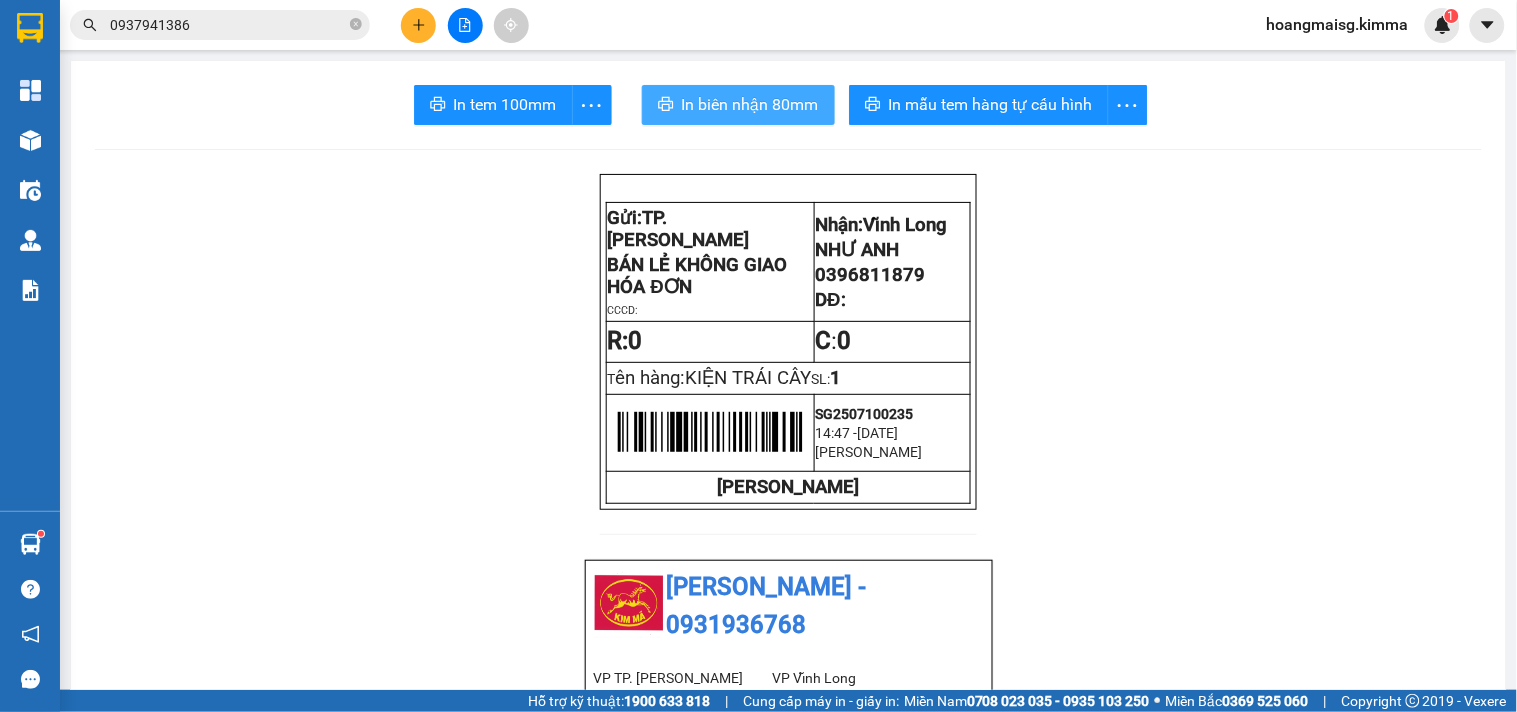 click on "In biên nhận 80mm" at bounding box center [750, 104] 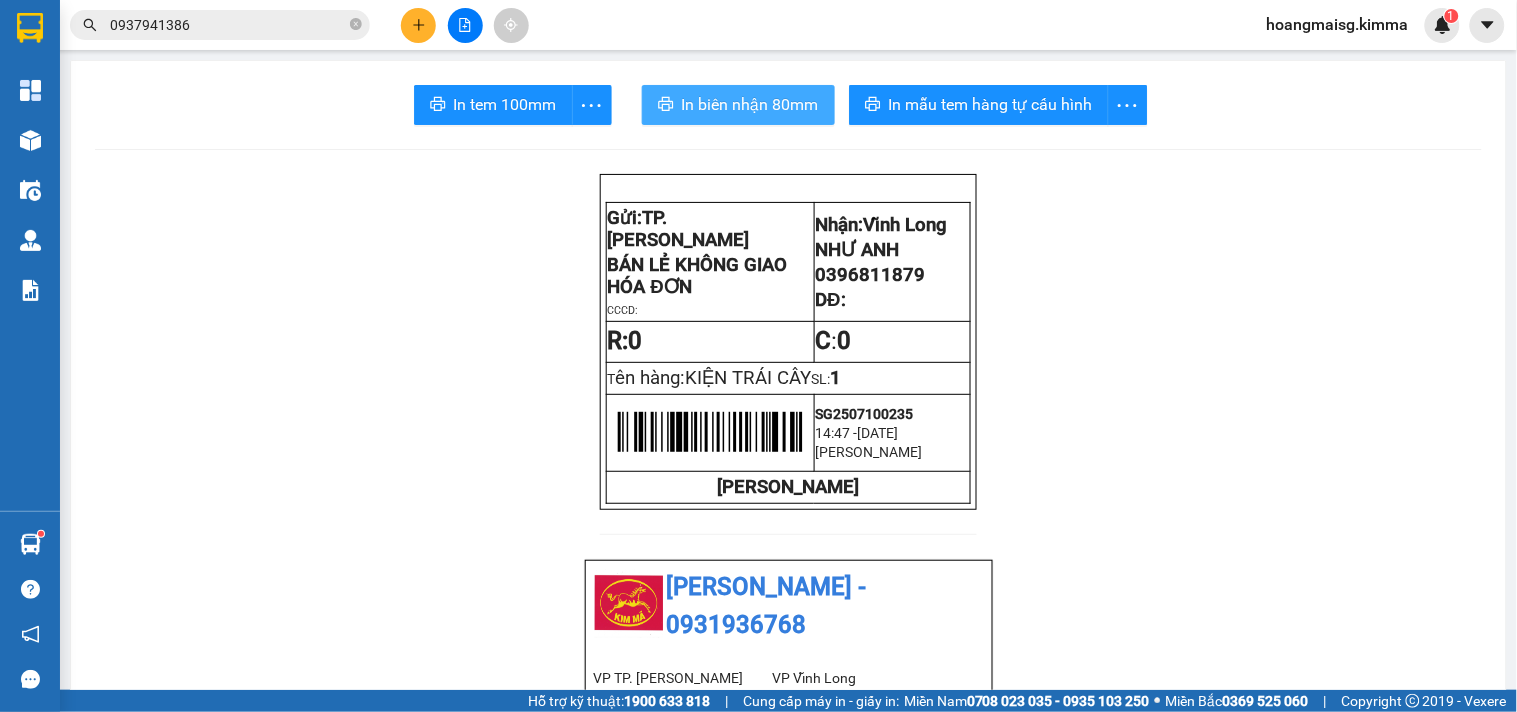 scroll, scrollTop: 0, scrollLeft: 0, axis: both 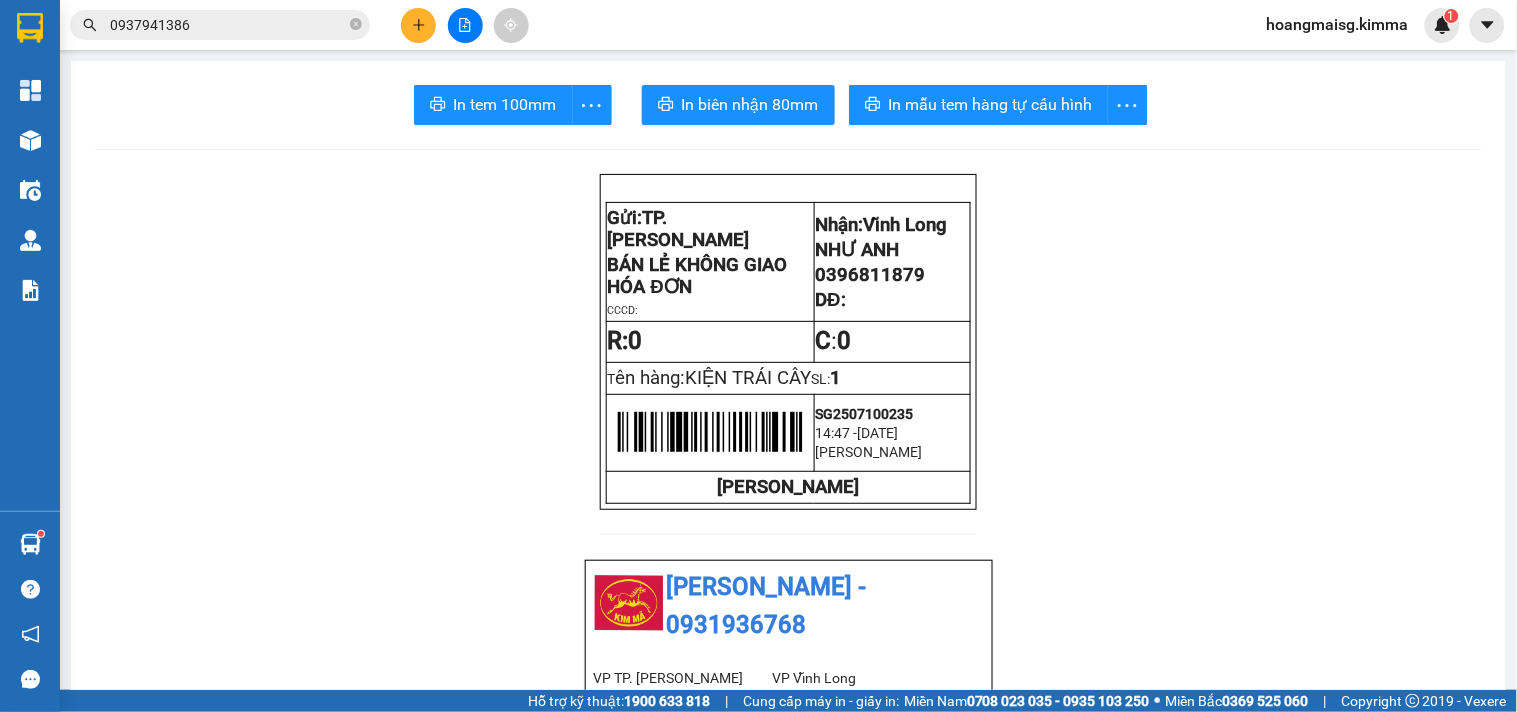 click at bounding box center [418, 25] 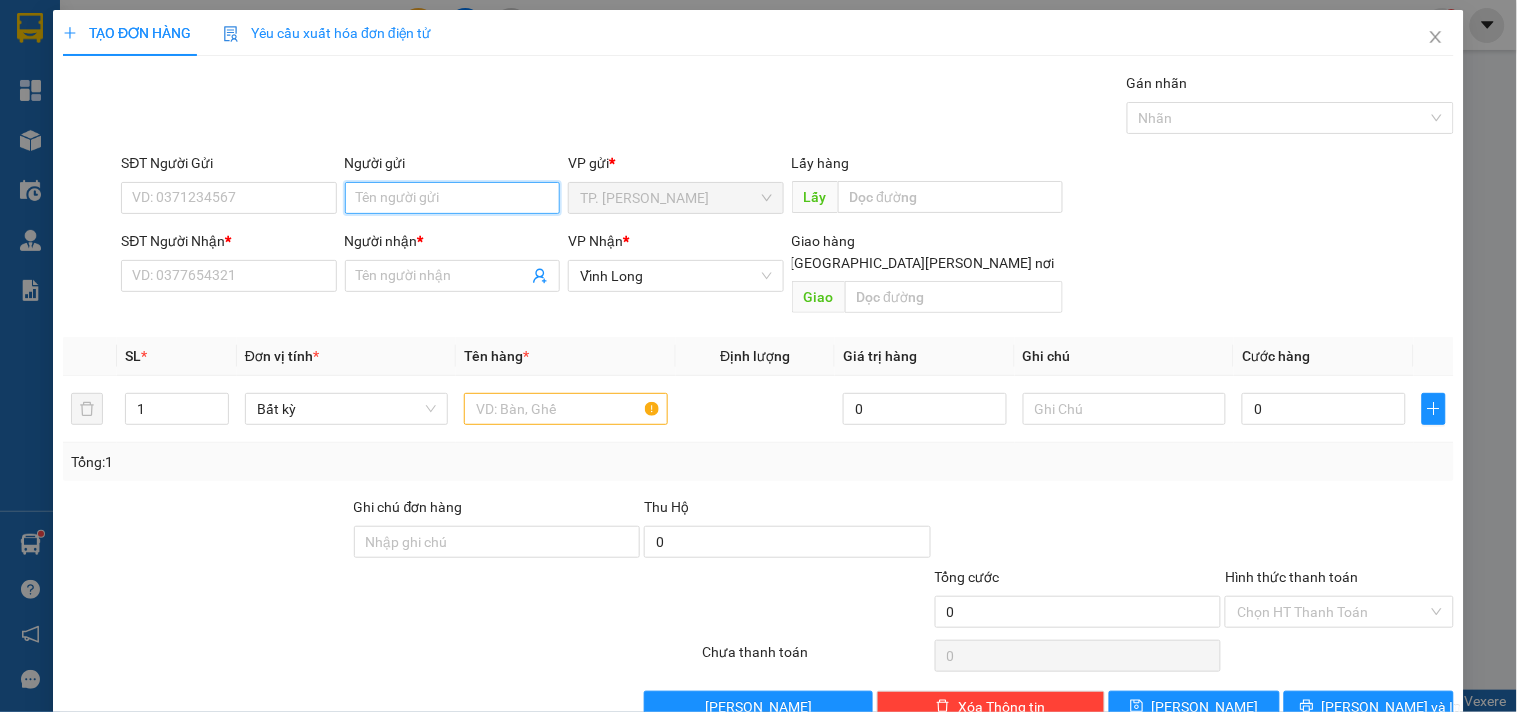 click on "Người gửi" at bounding box center (452, 198) 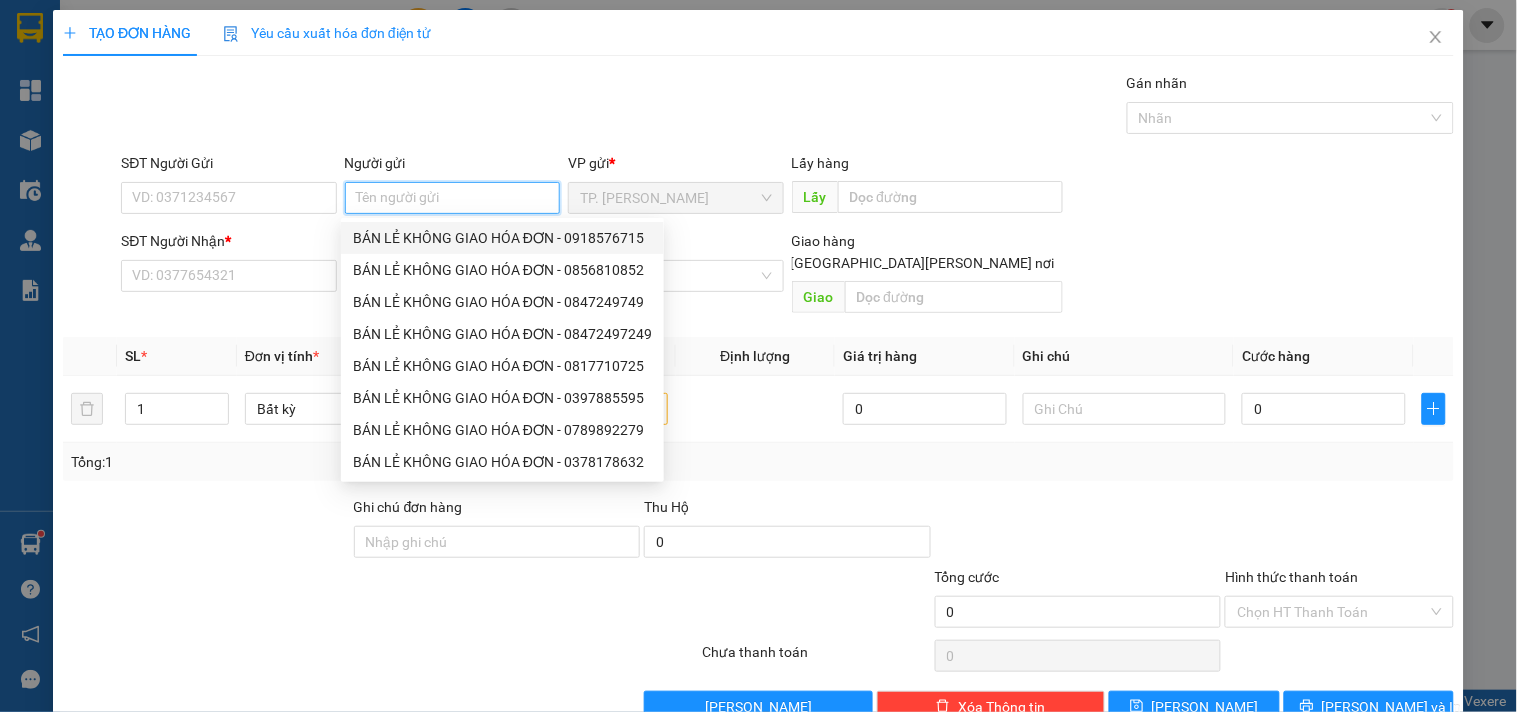 click on "Người gửi" at bounding box center (452, 198) 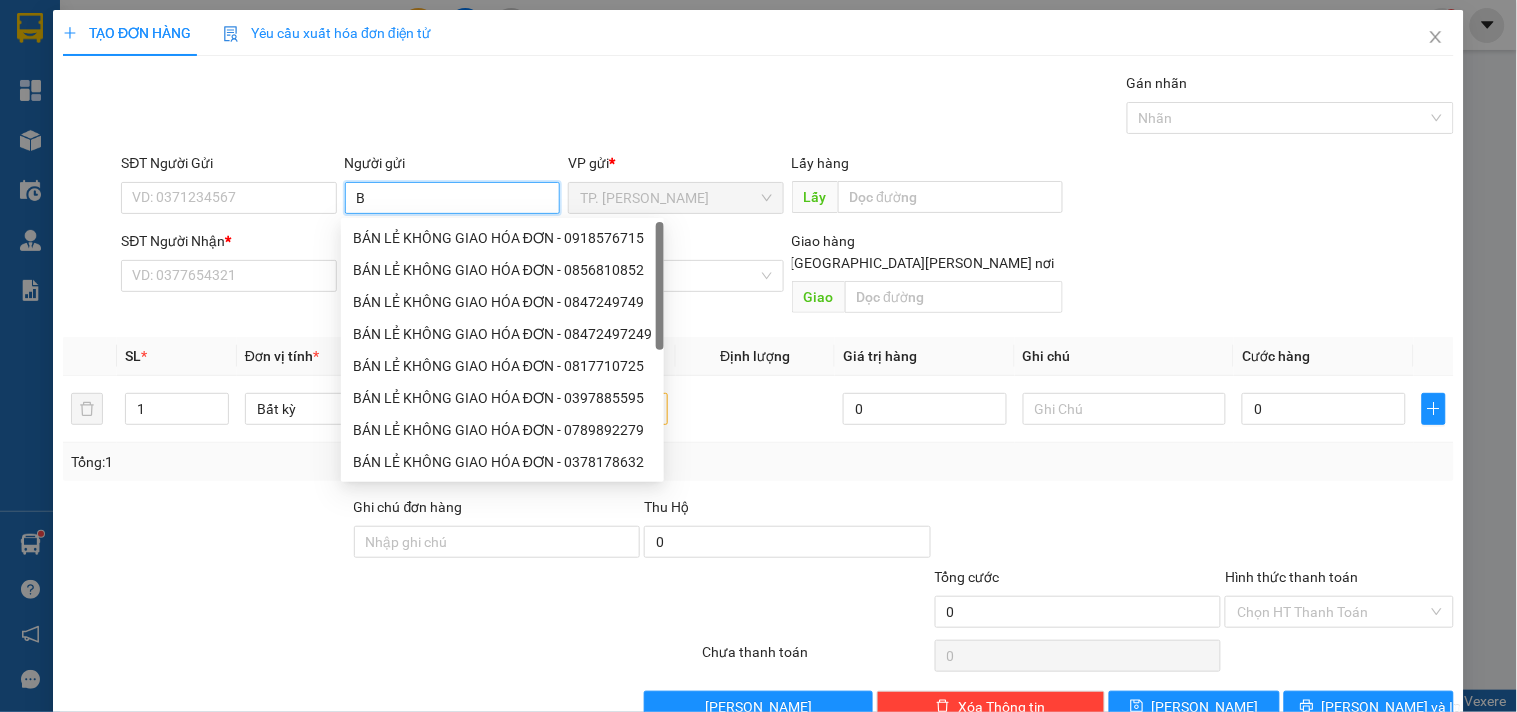 type on "BÁ" 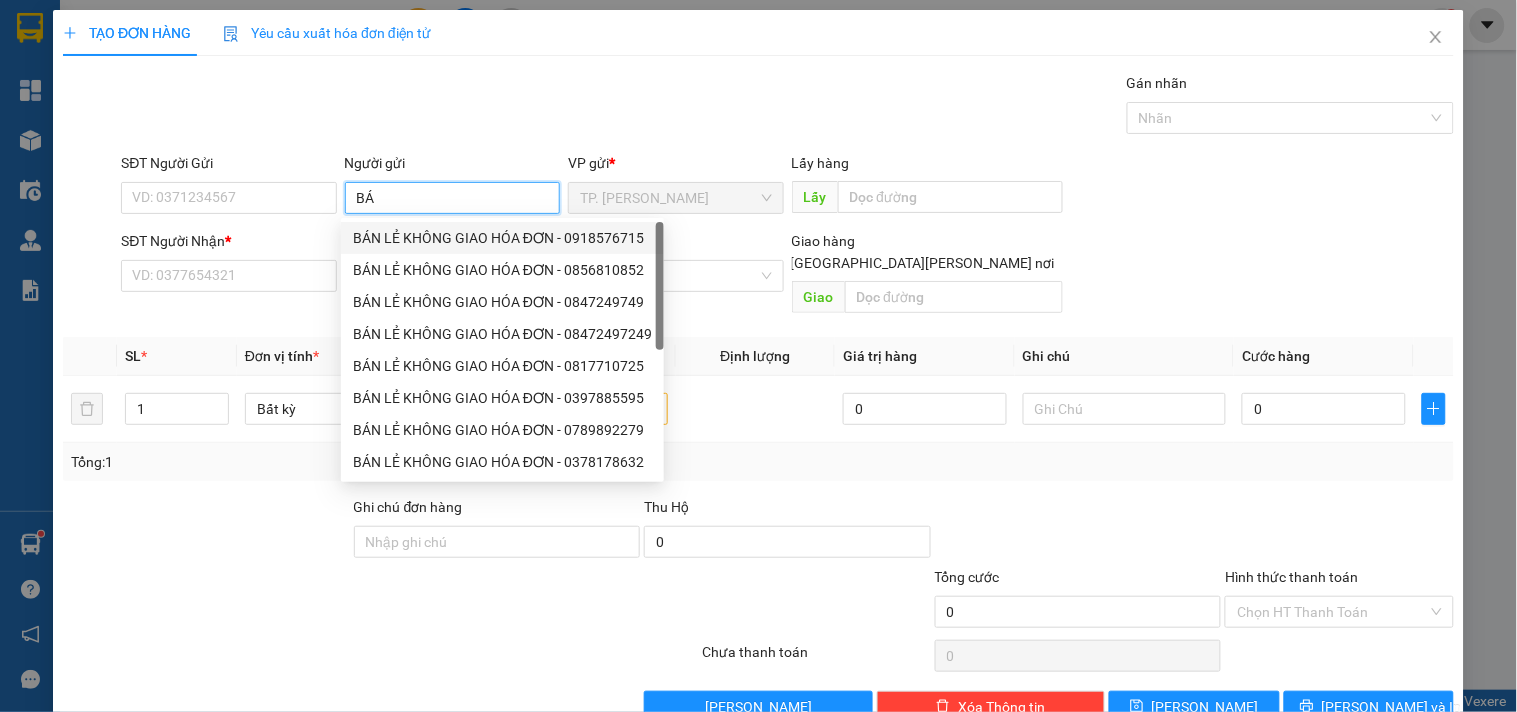 drag, startPoint x: 442, startPoint y: 235, endPoint x: 248, endPoint y: 220, distance: 194.57903 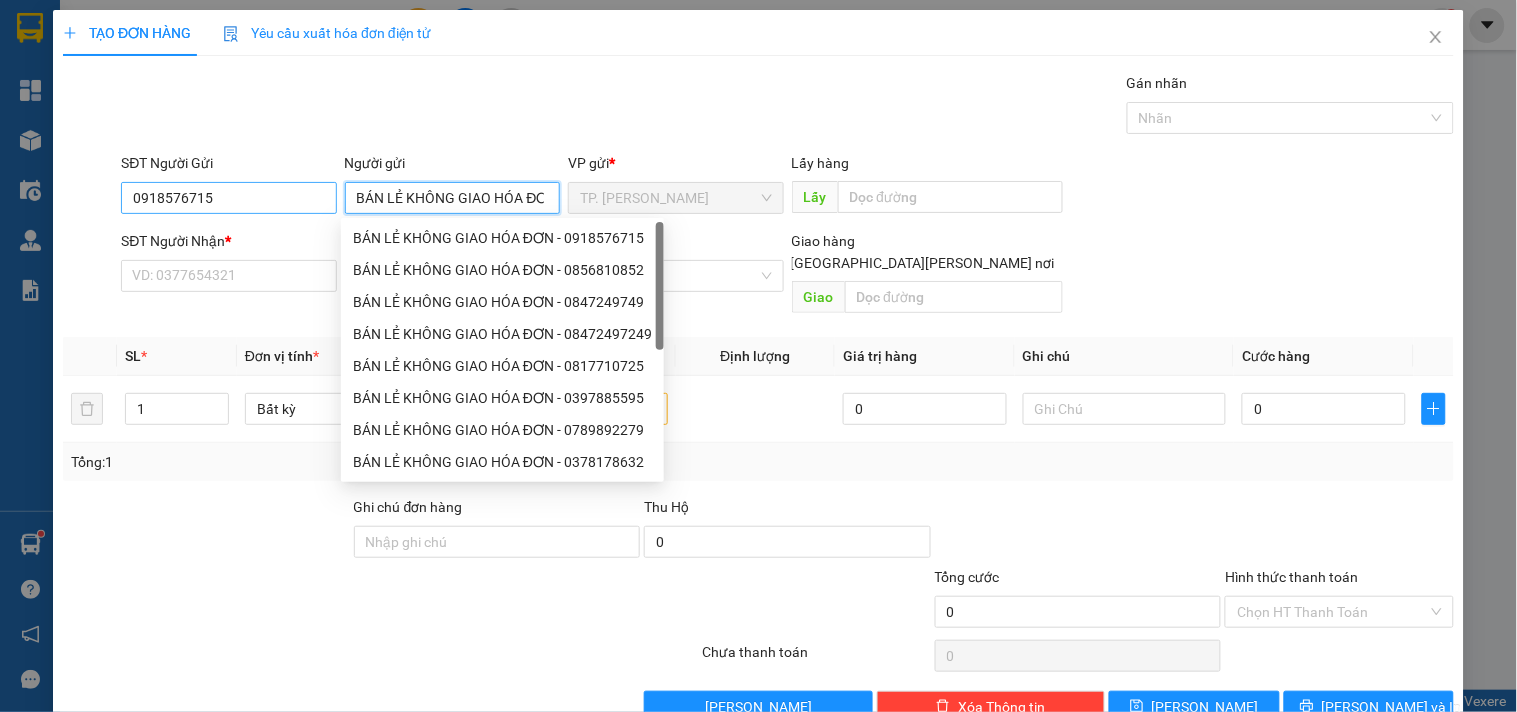 type on "BÁN LẺ KHÔNG GIAO HÓA ĐƠN" 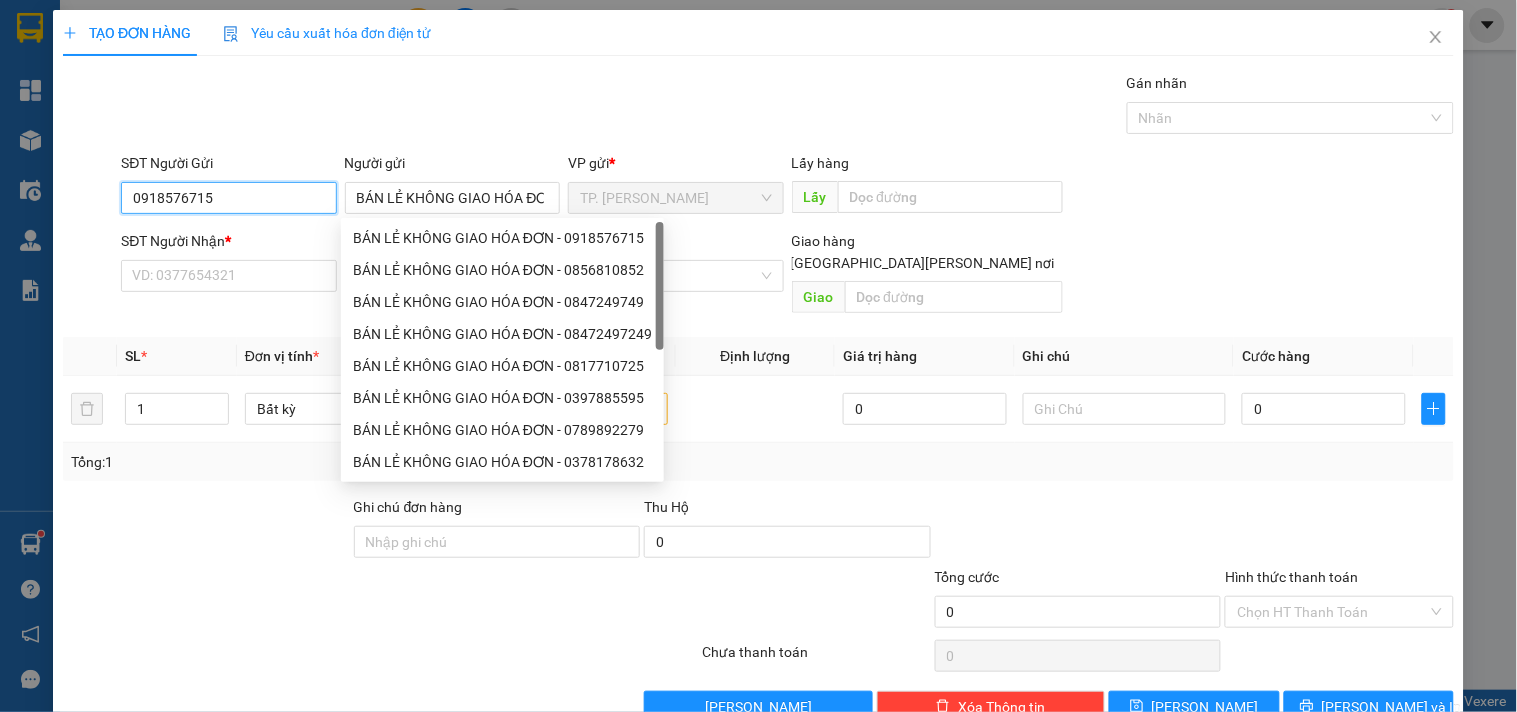 click on "0918576715" at bounding box center (228, 198) 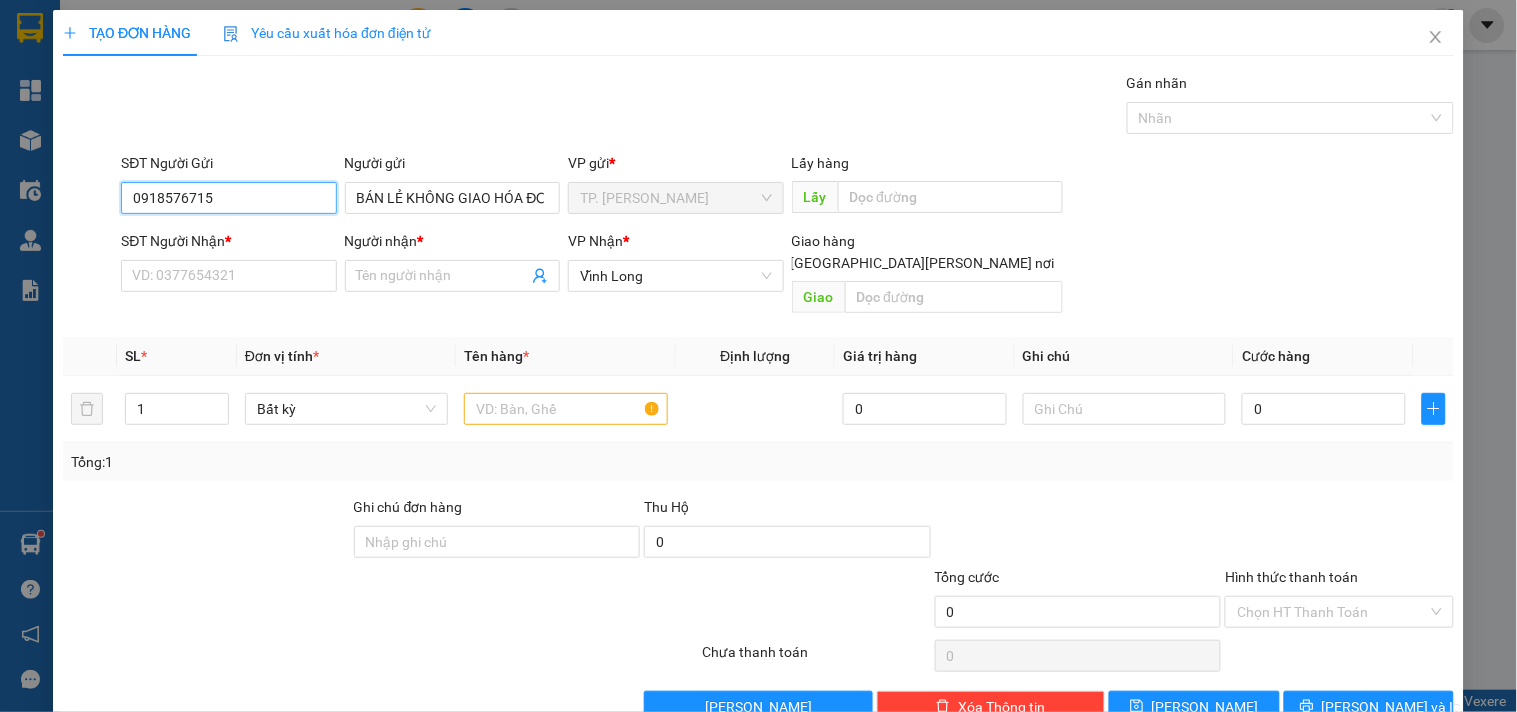 click on "0918576715" at bounding box center (228, 198) 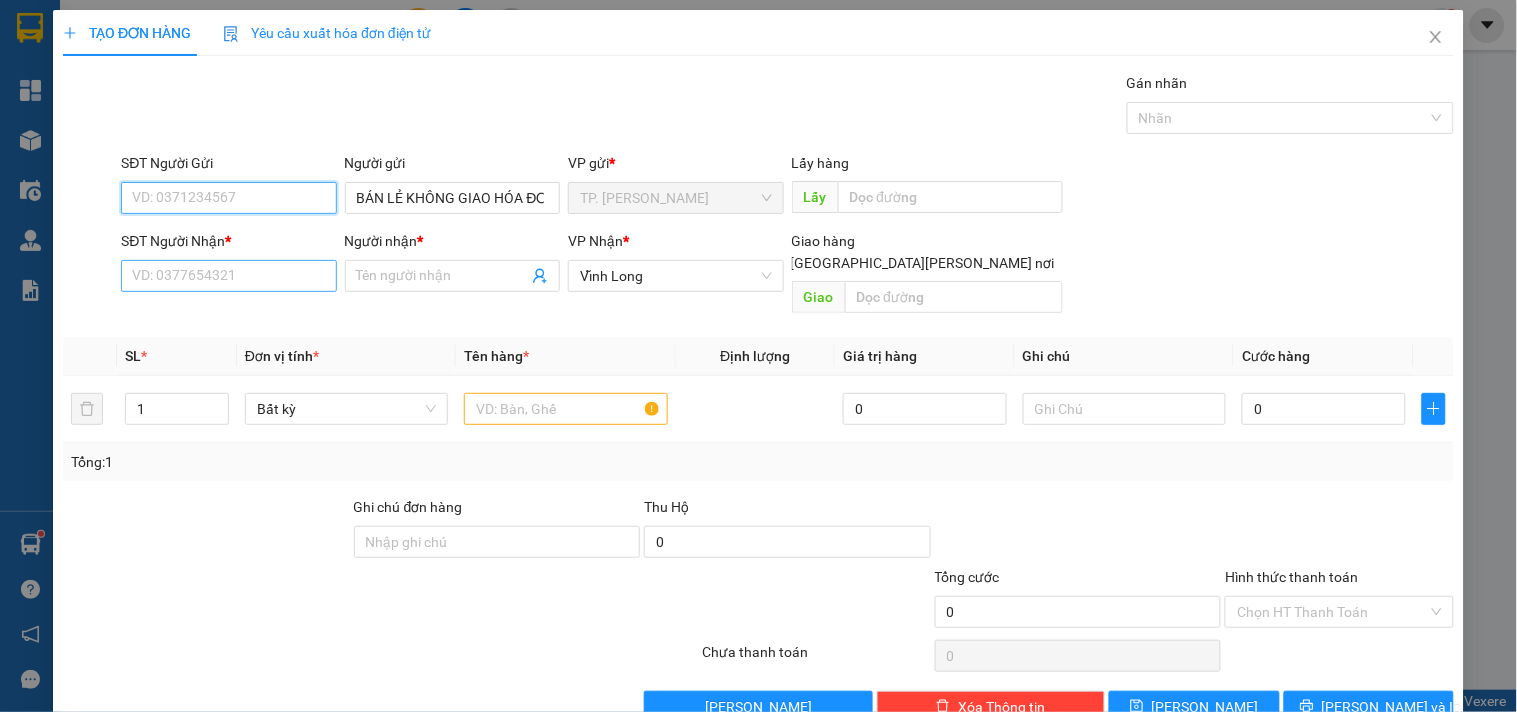 type 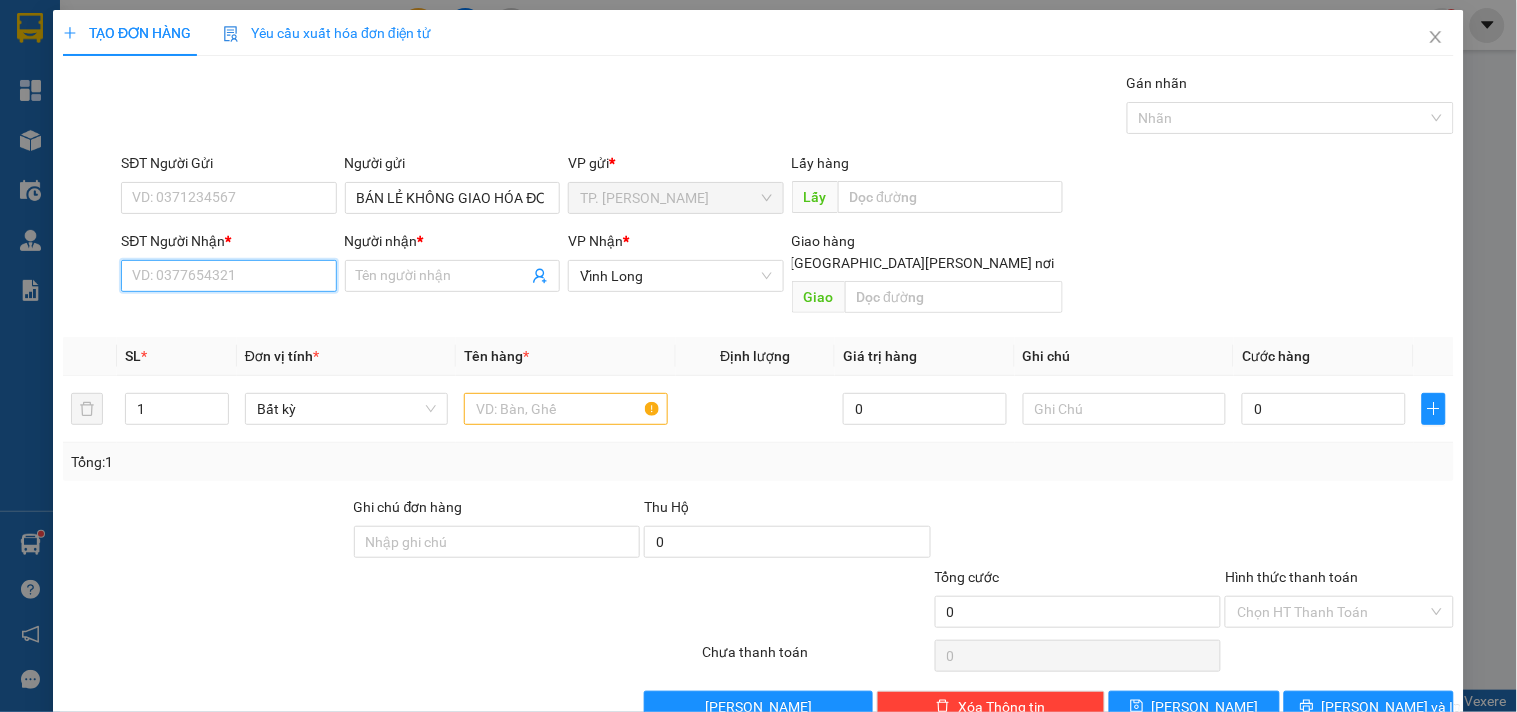 click on "SĐT Người Nhận  *" at bounding box center (228, 276) 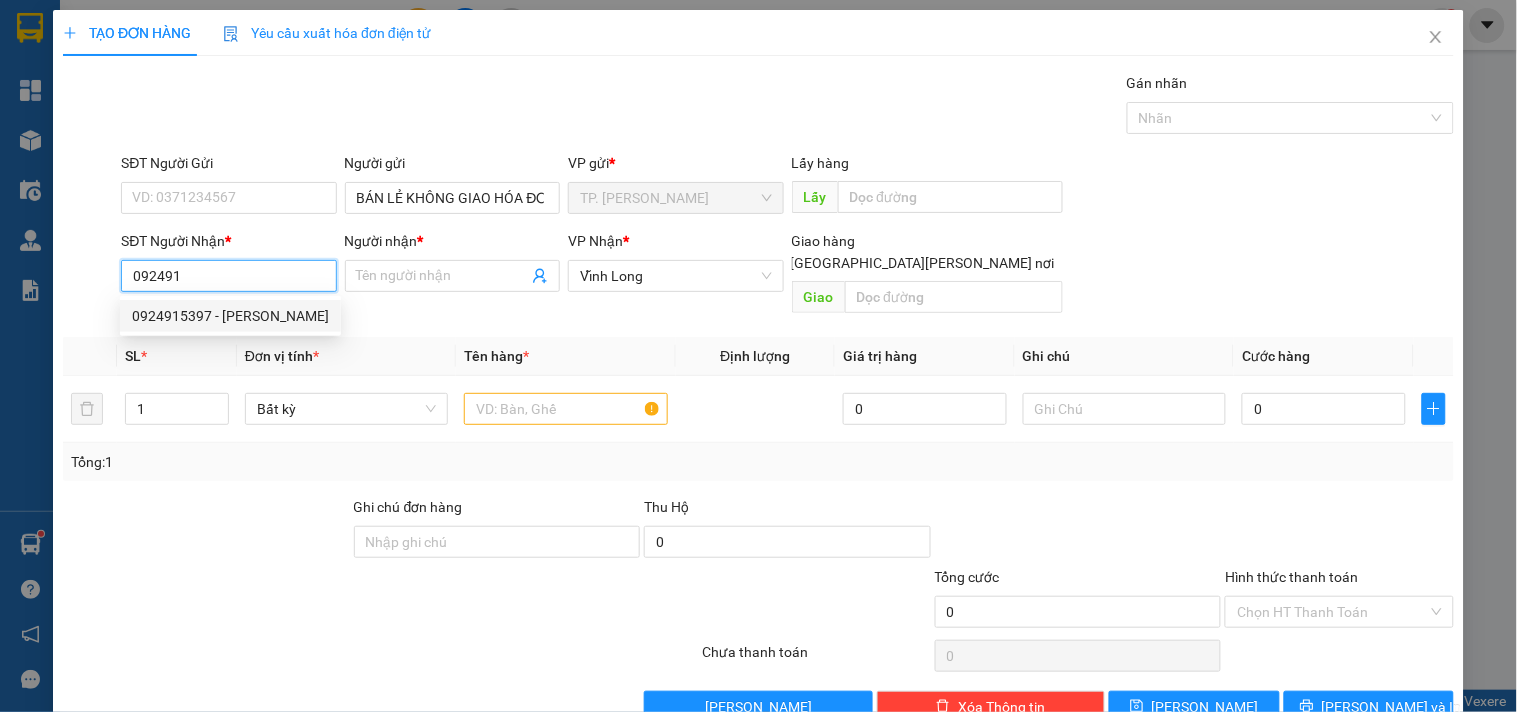 click on "0924915397 - NGUYÊN" at bounding box center (230, 316) 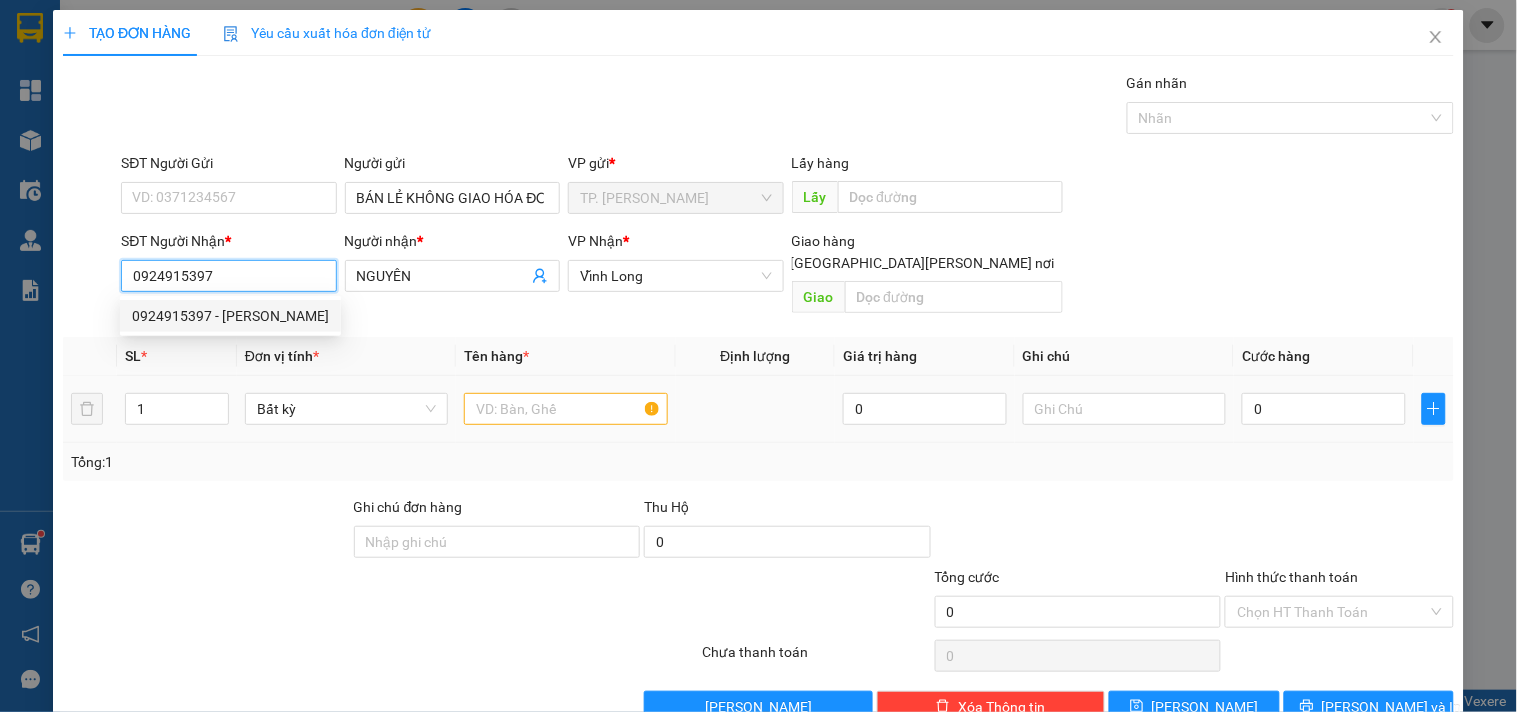 type on "0924915397" 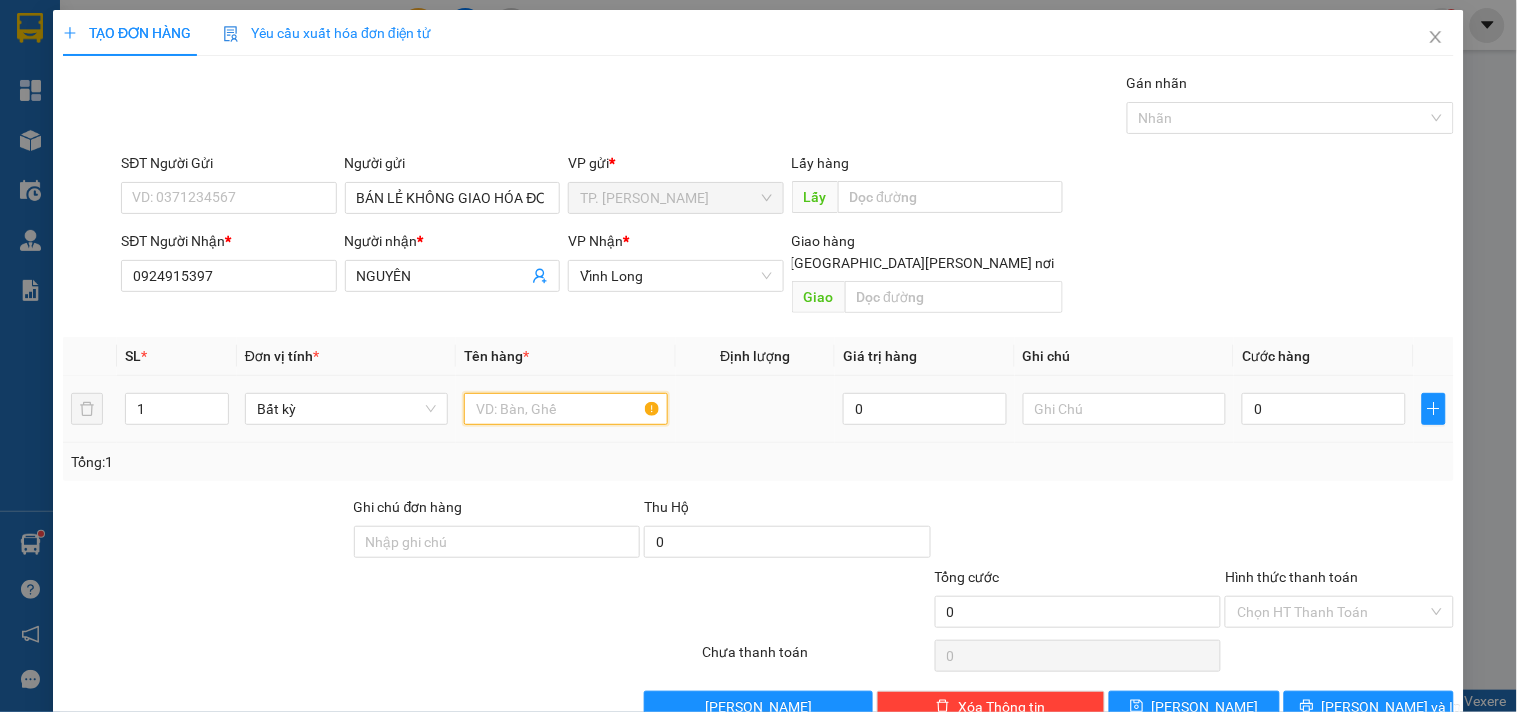click at bounding box center [565, 409] 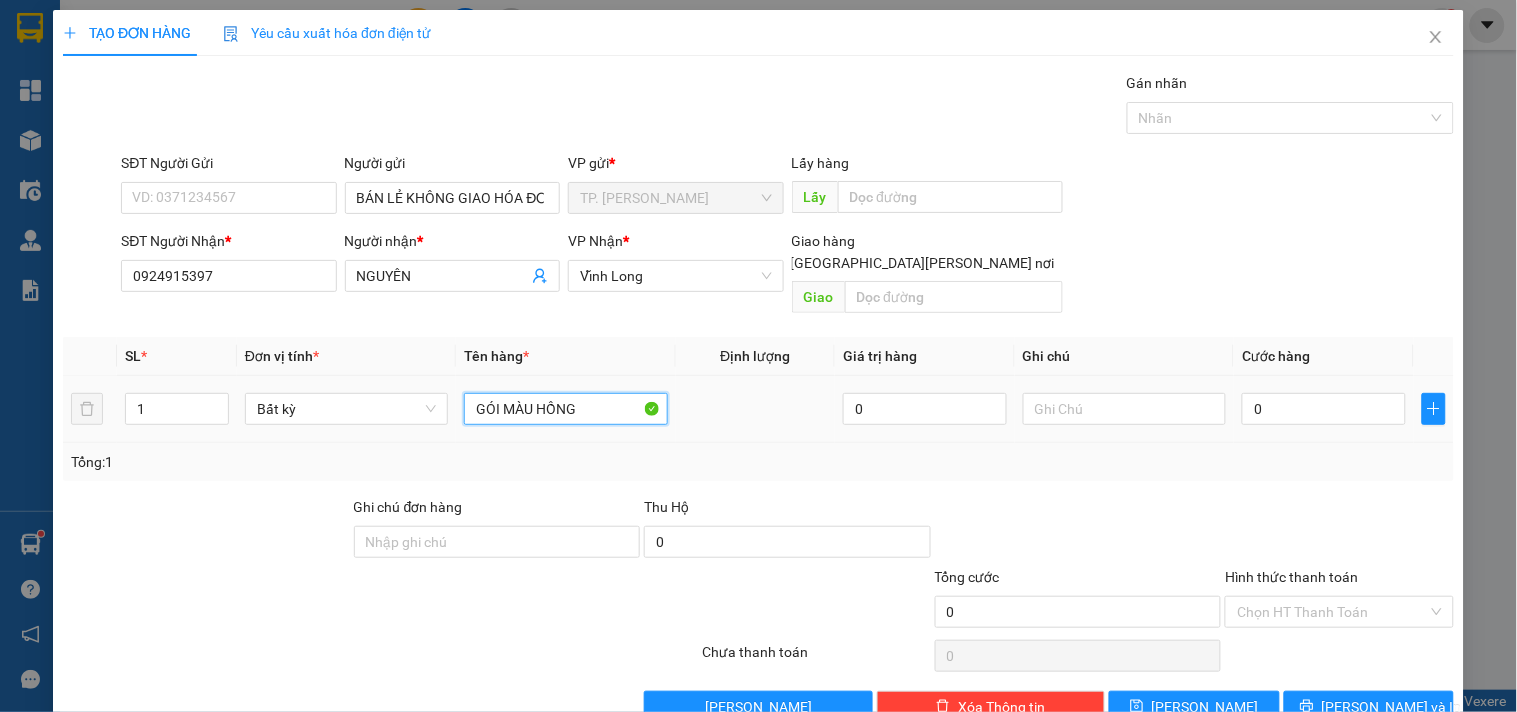 type on "GÓI MÀU HỒNG" 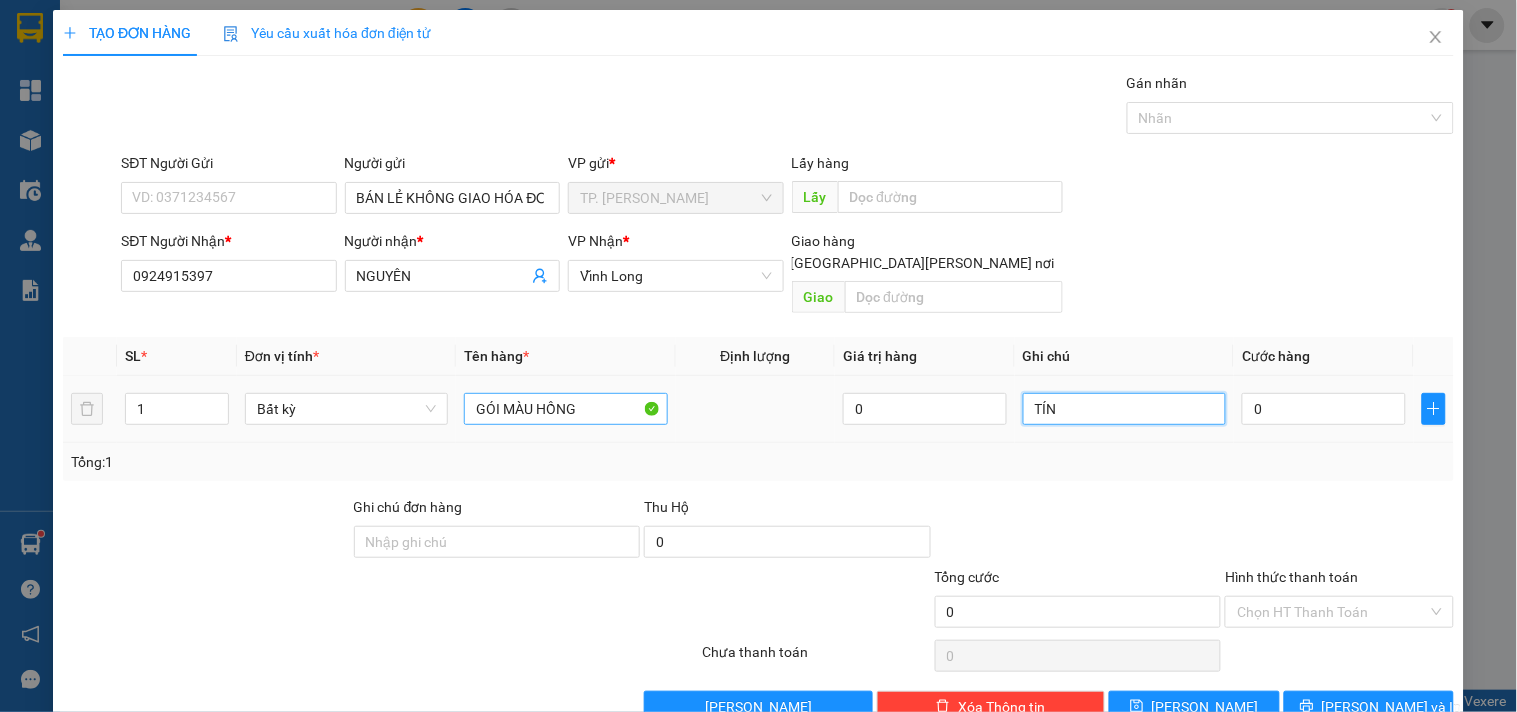 type on "TÍN" 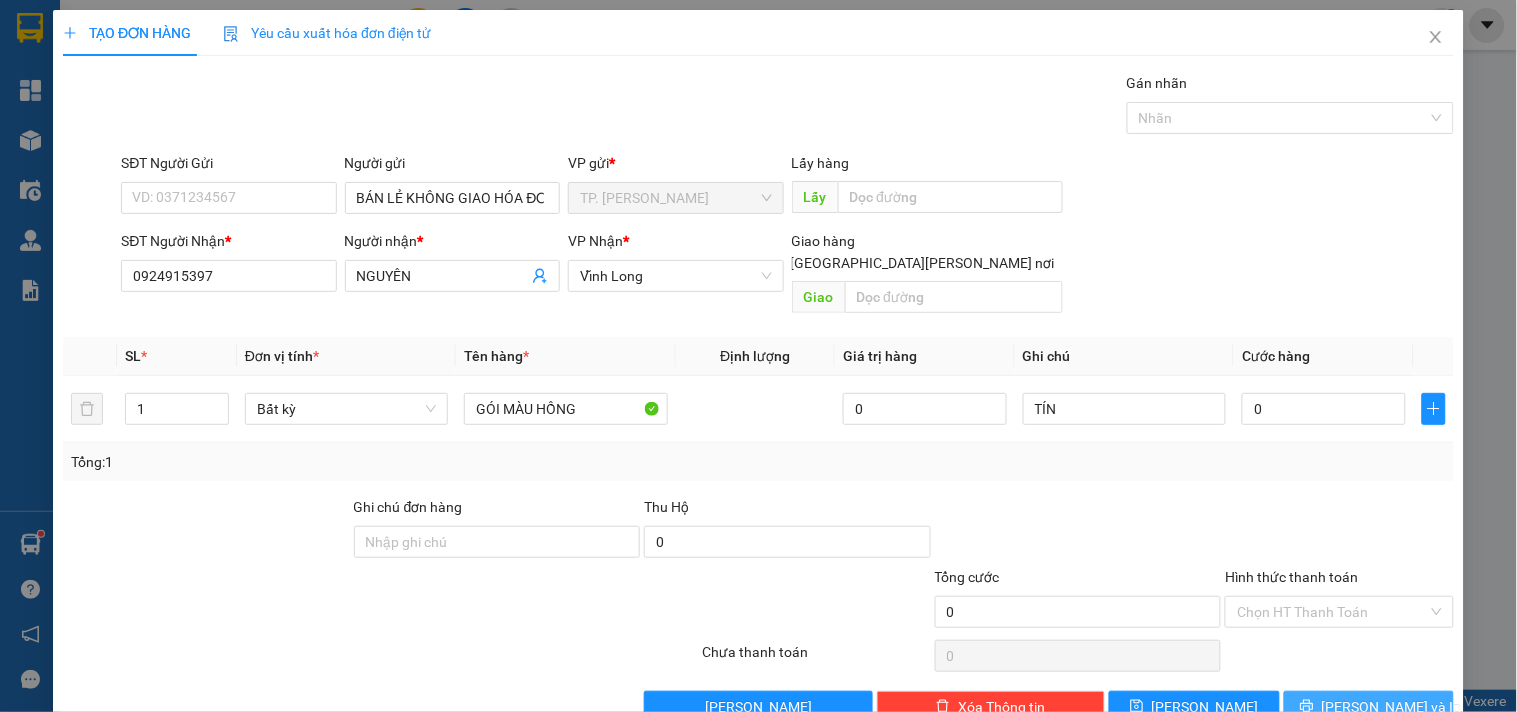 click on "[PERSON_NAME] và In" at bounding box center (1369, 707) 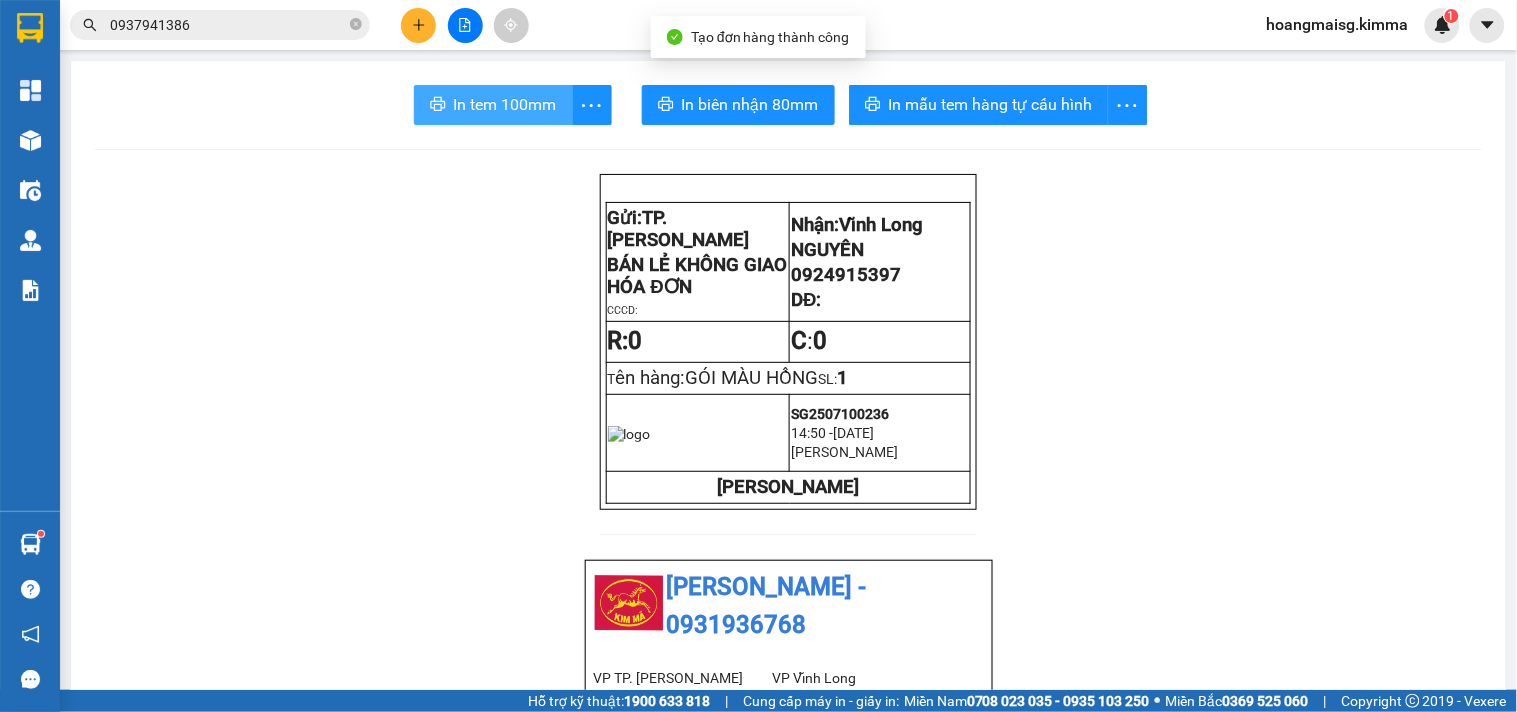 click on "In tem 100mm" at bounding box center [493, 105] 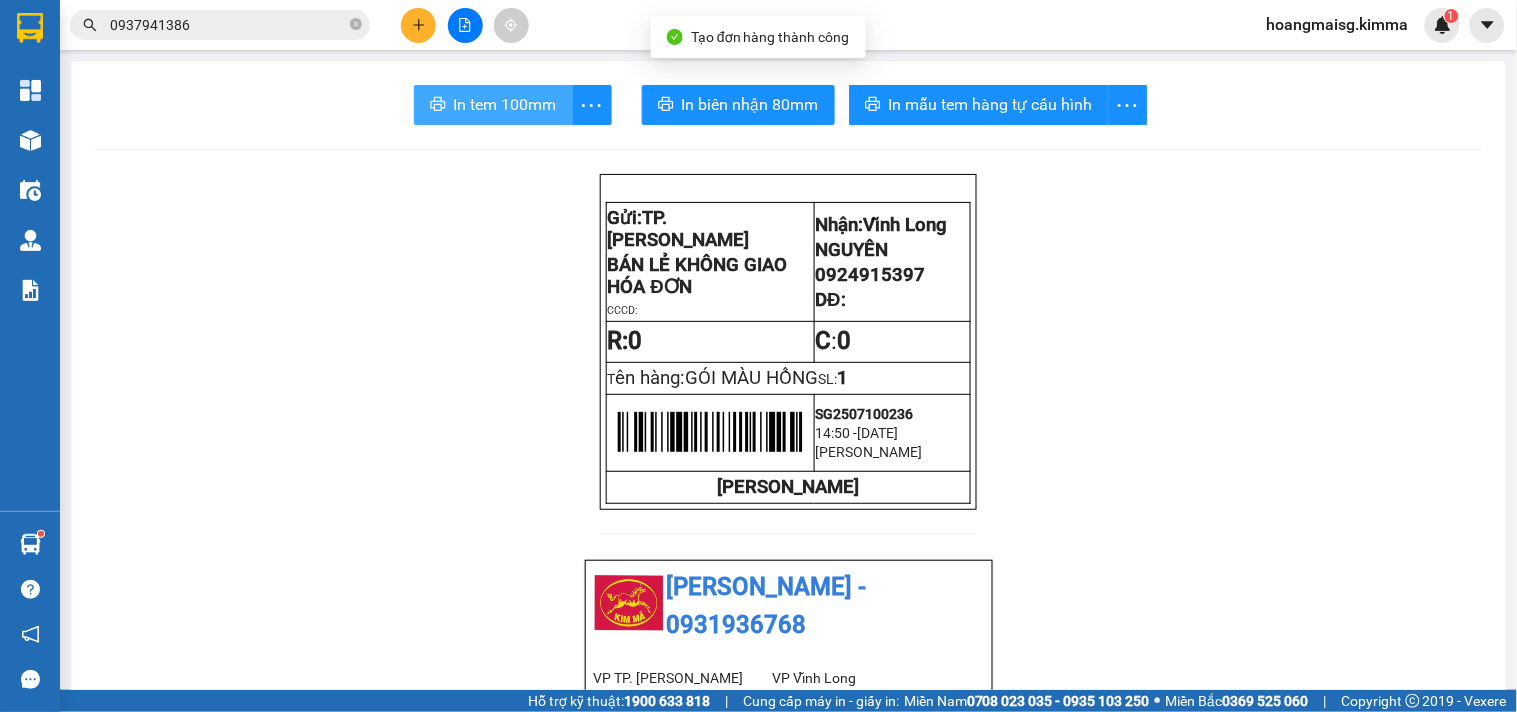 scroll, scrollTop: 0, scrollLeft: 0, axis: both 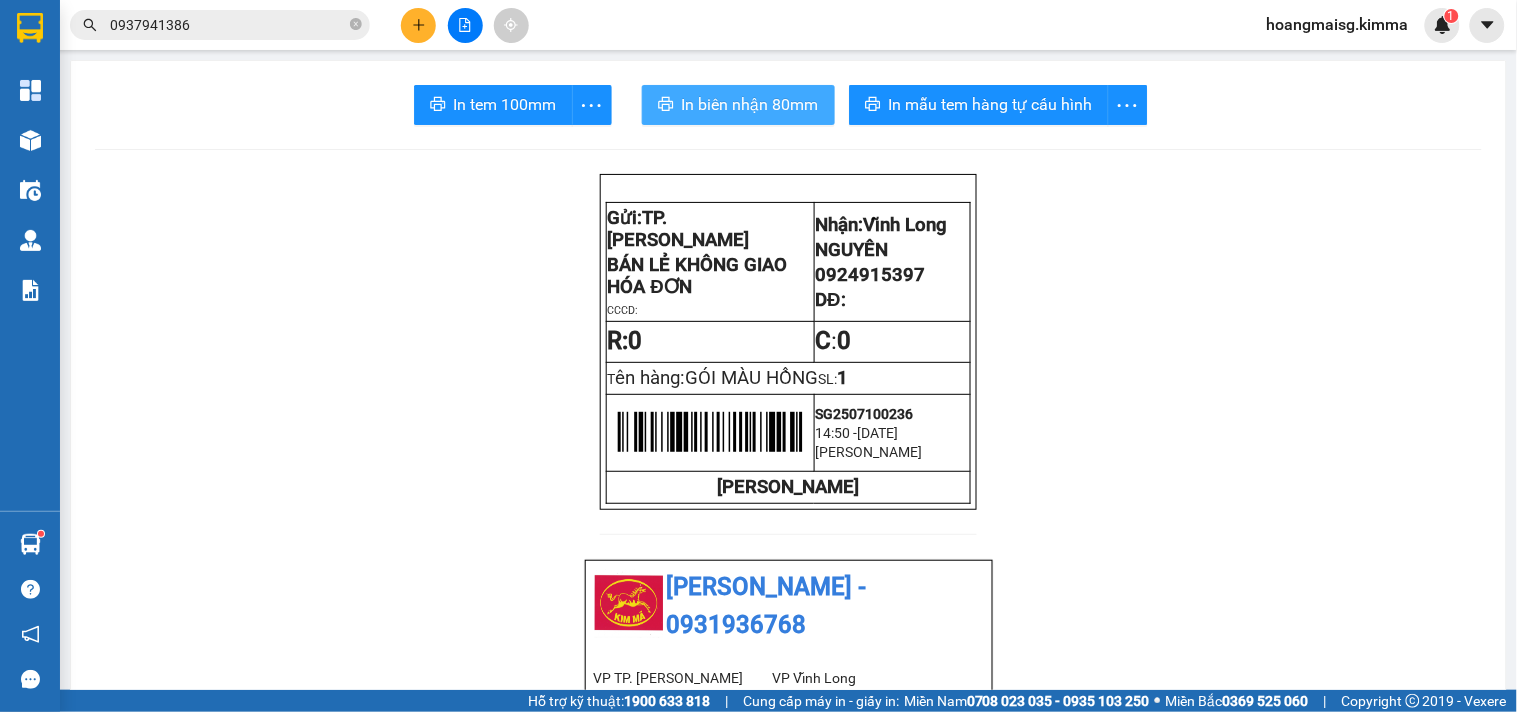 click on "In biên nhận 80mm" at bounding box center [750, 104] 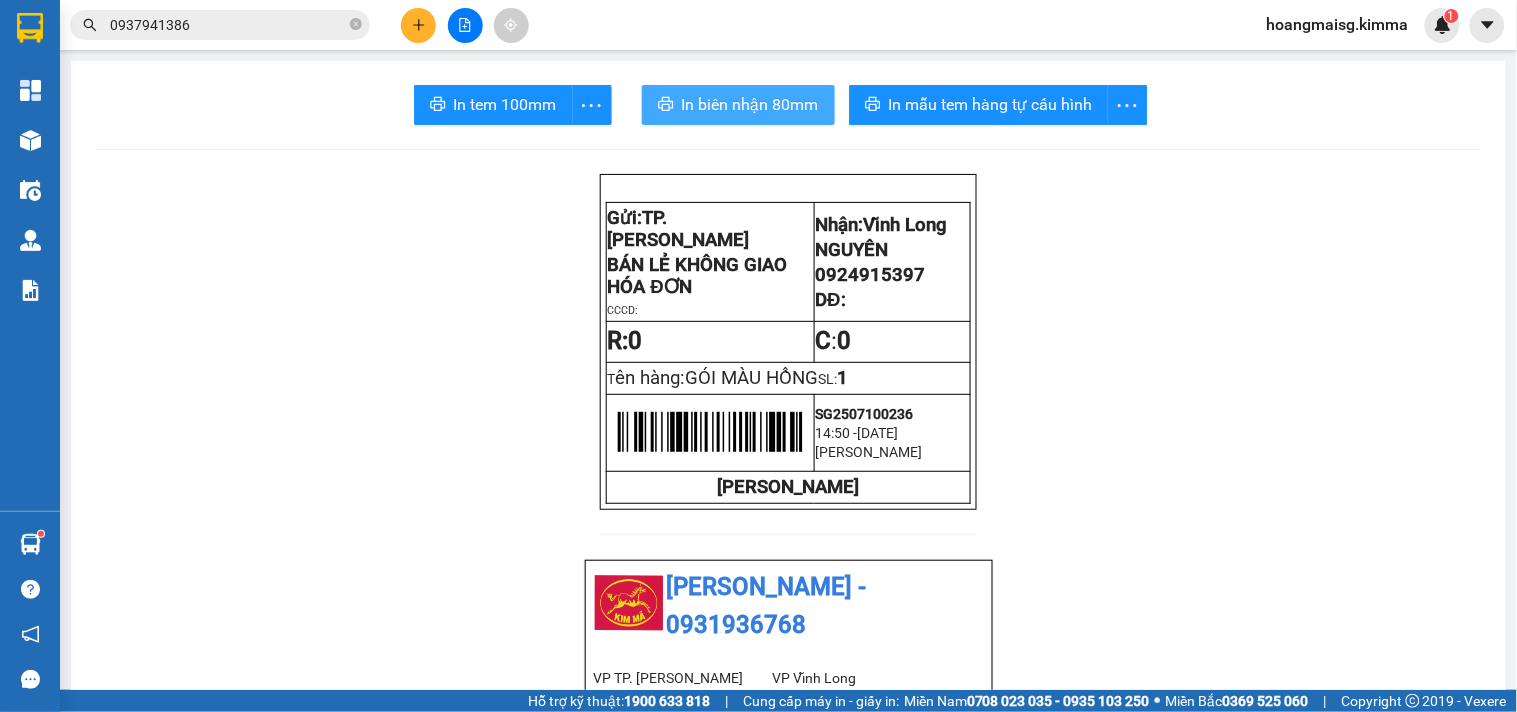 scroll, scrollTop: 0, scrollLeft: 0, axis: both 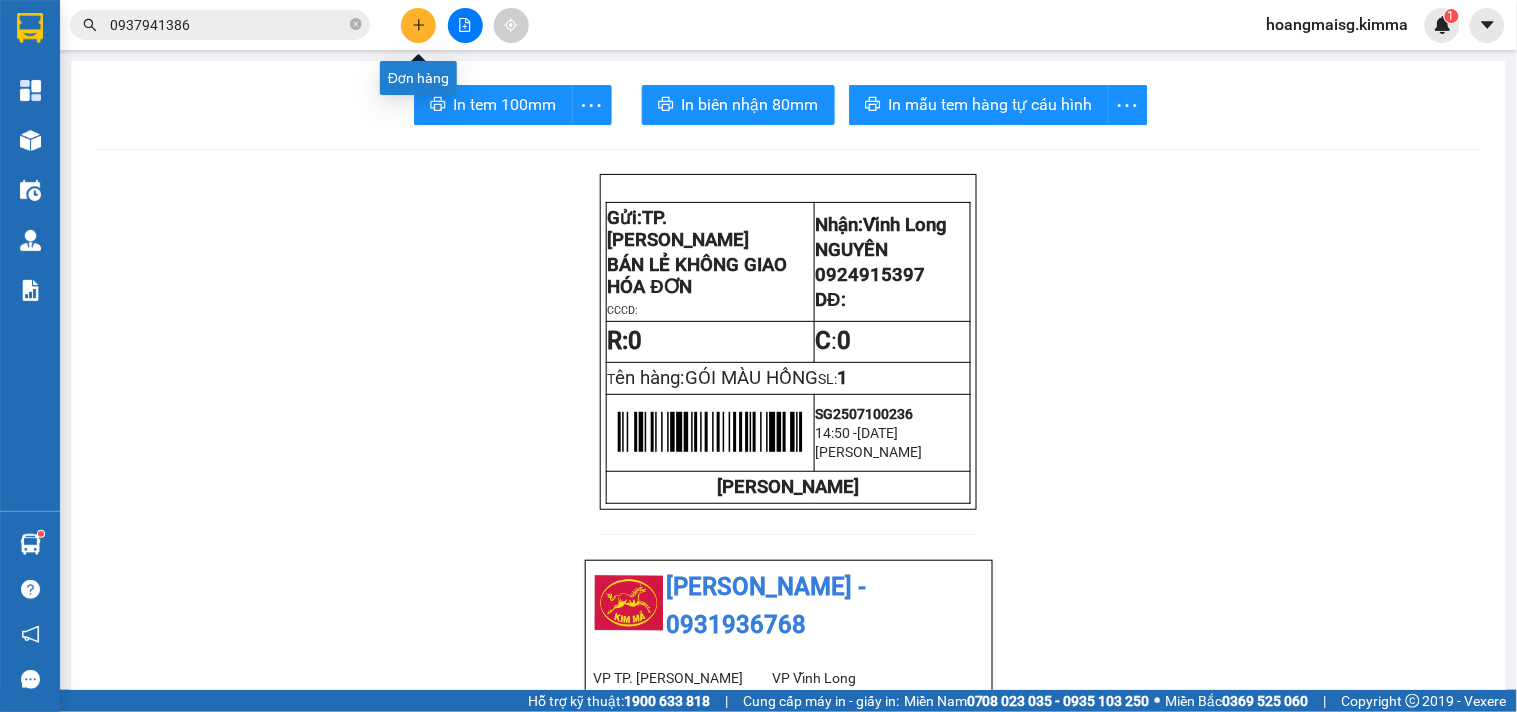 click at bounding box center (418, 25) 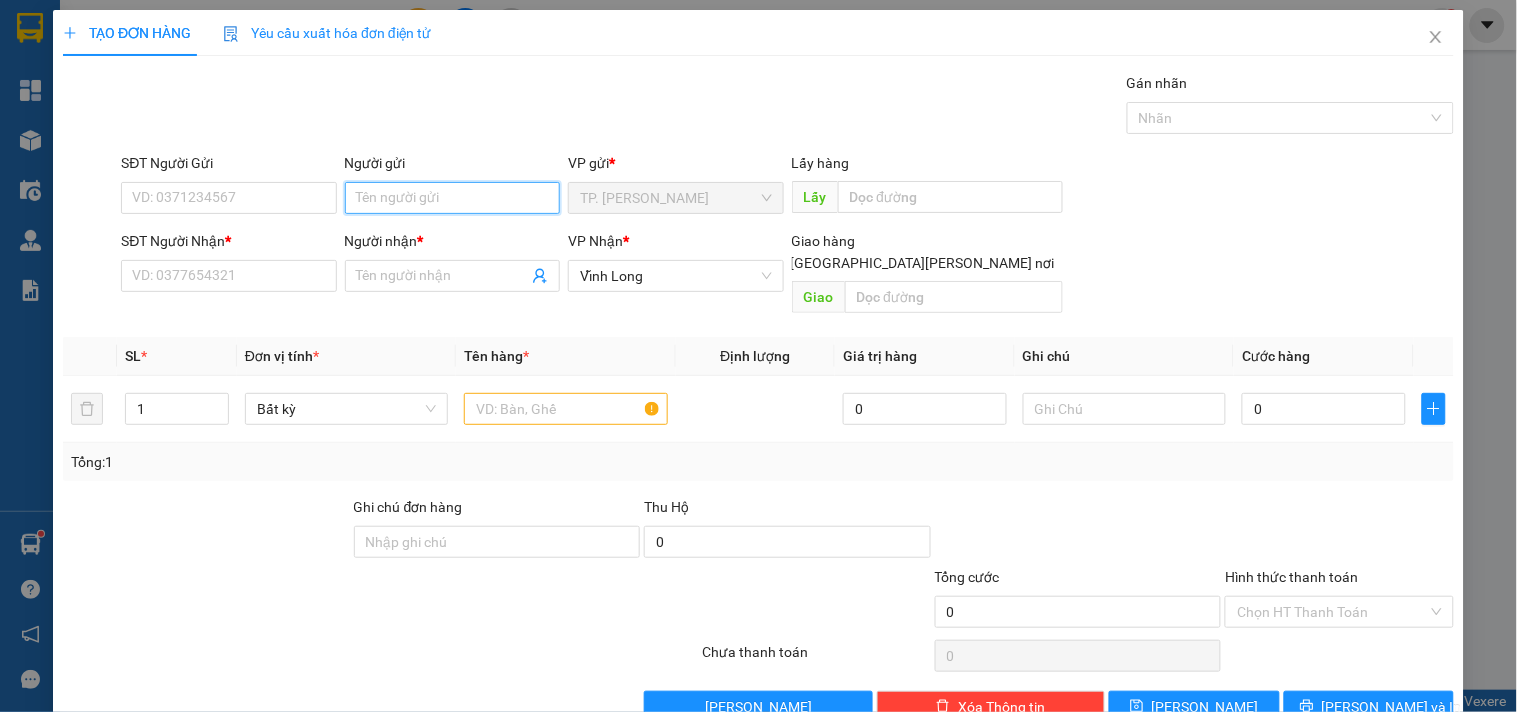 click on "Người gửi" at bounding box center [452, 198] 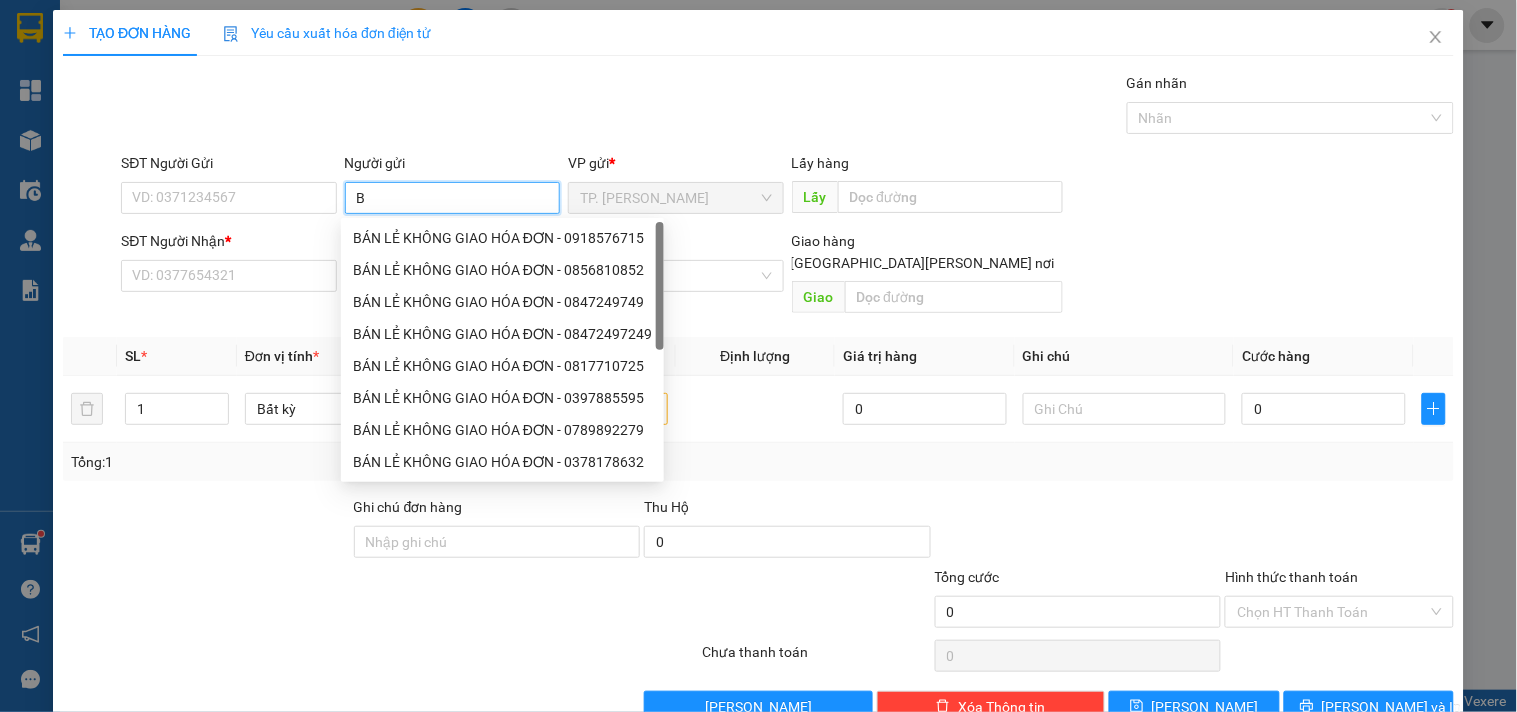 type on "BÁ" 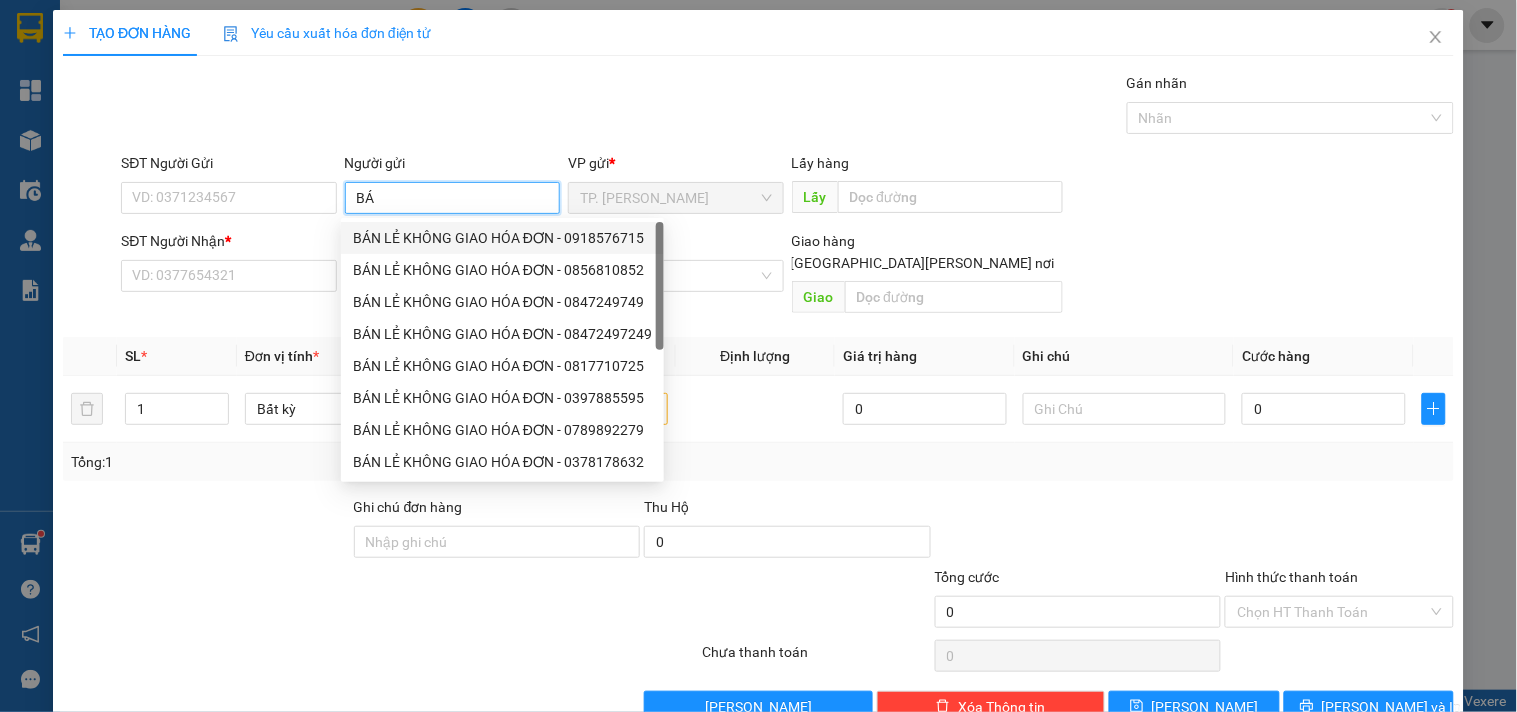 drag, startPoint x: 532, startPoint y: 237, endPoint x: 276, endPoint y: 208, distance: 257.63733 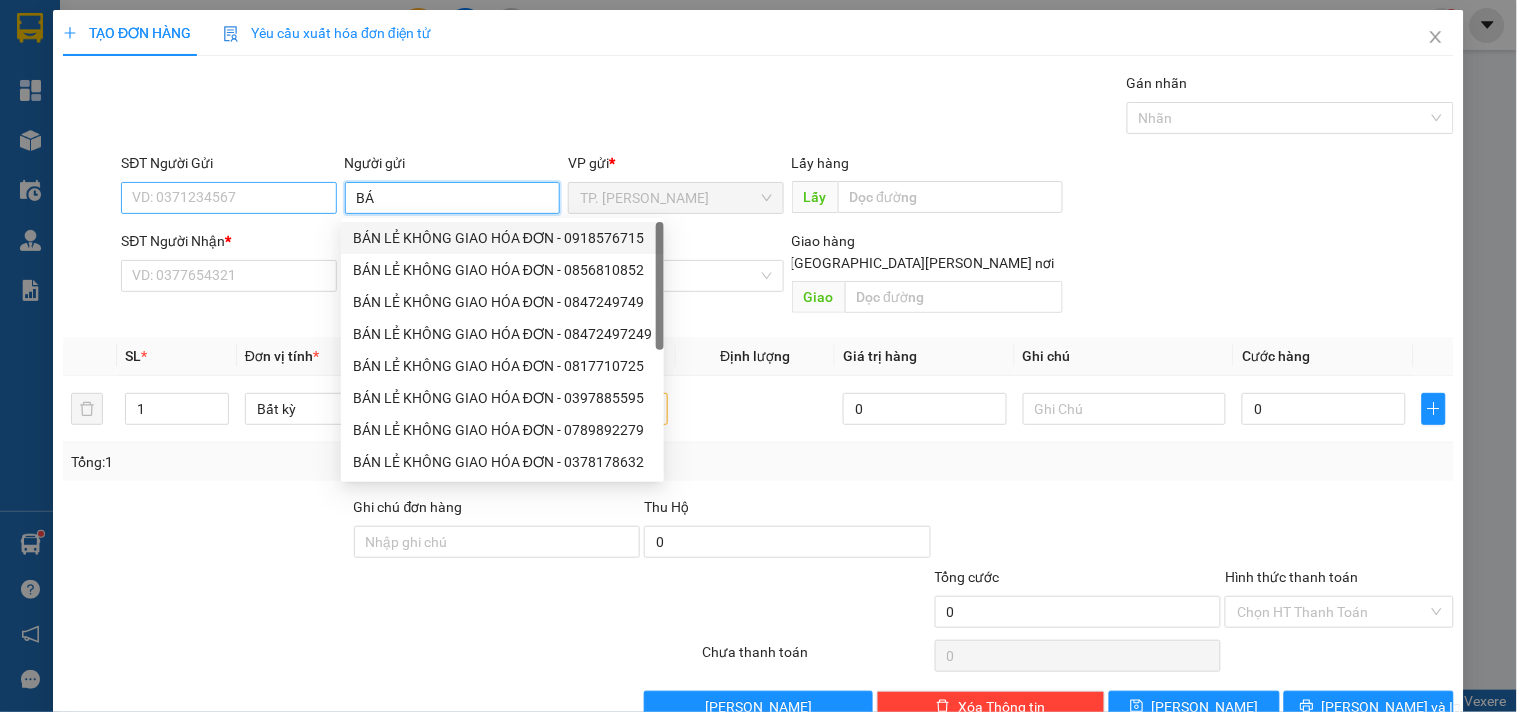 type on "0918576715" 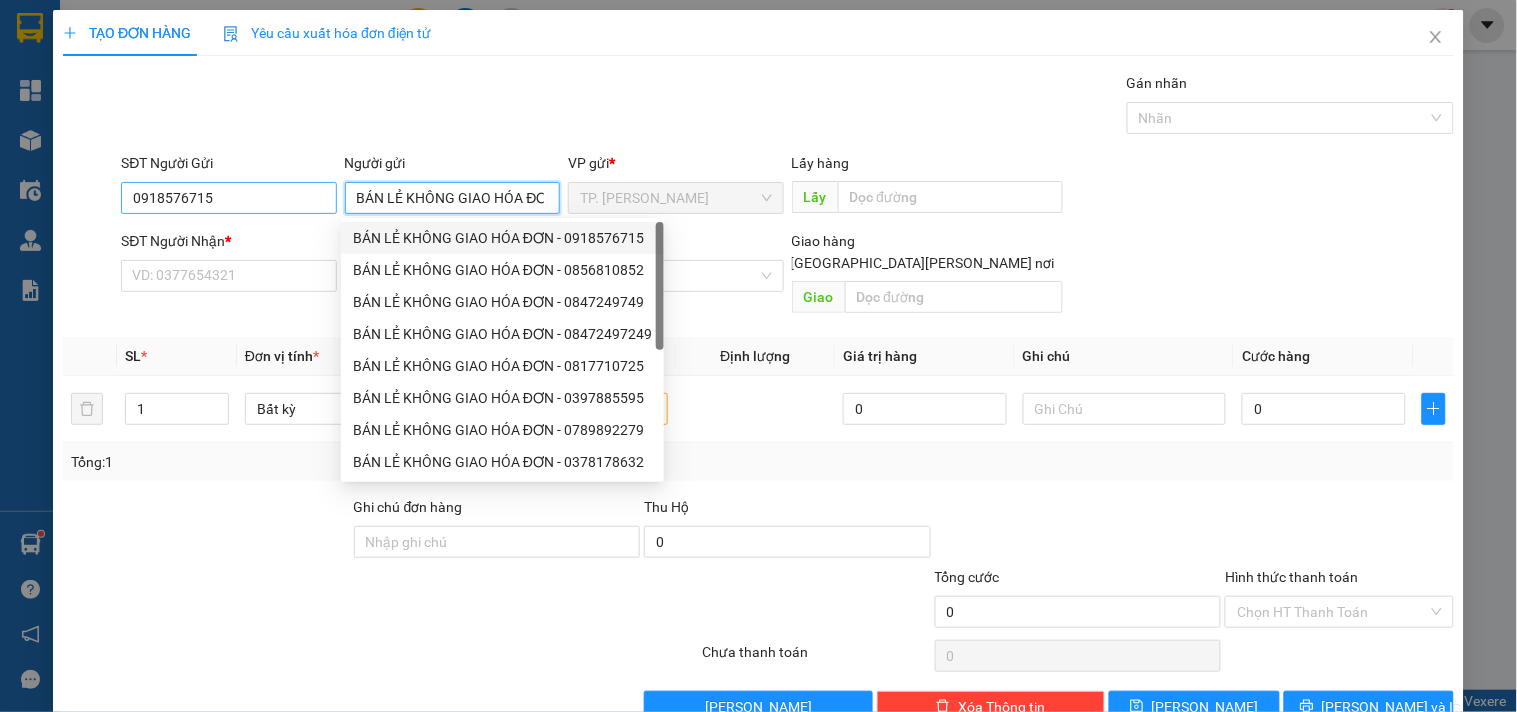 type on "BÁN LẺ KHÔNG GIAO HÓA ĐƠN" 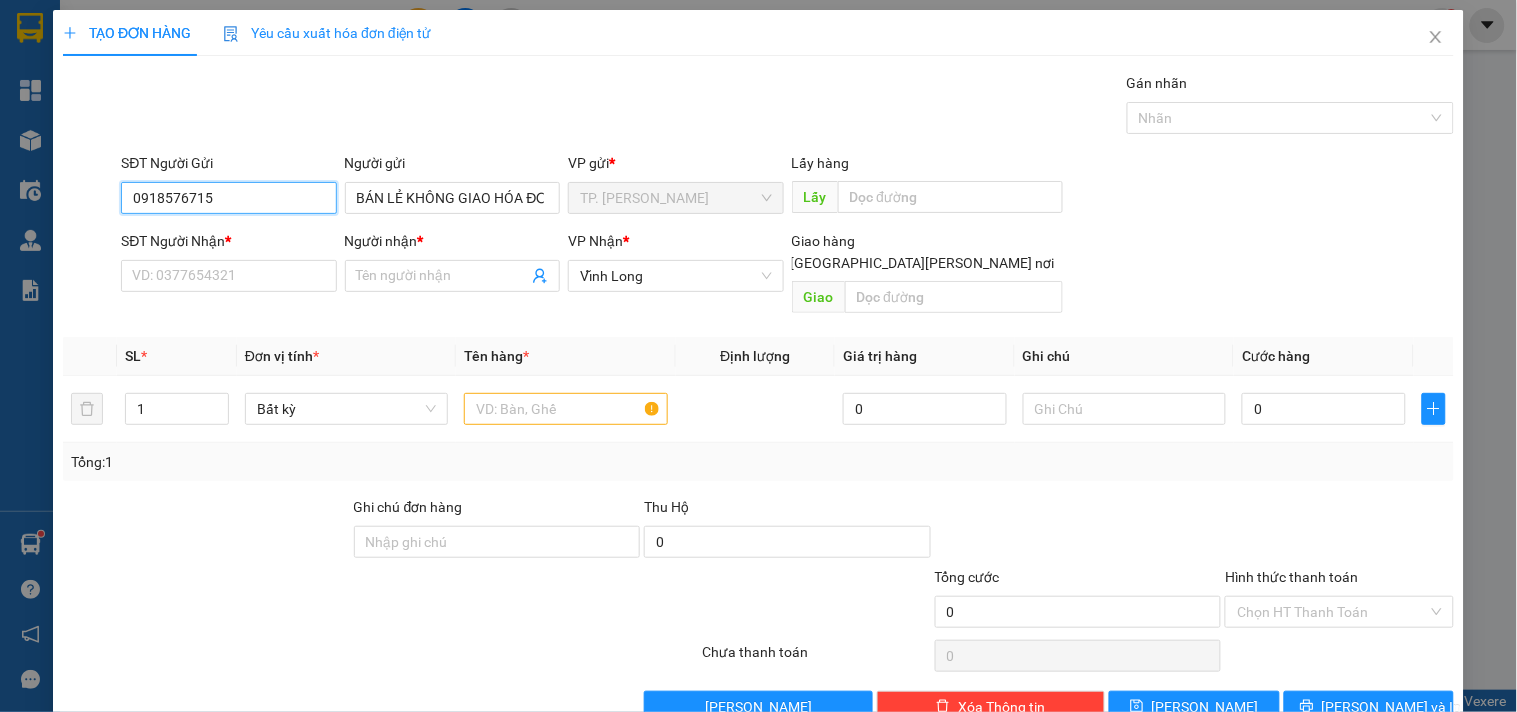 click on "0918576715" at bounding box center [228, 198] 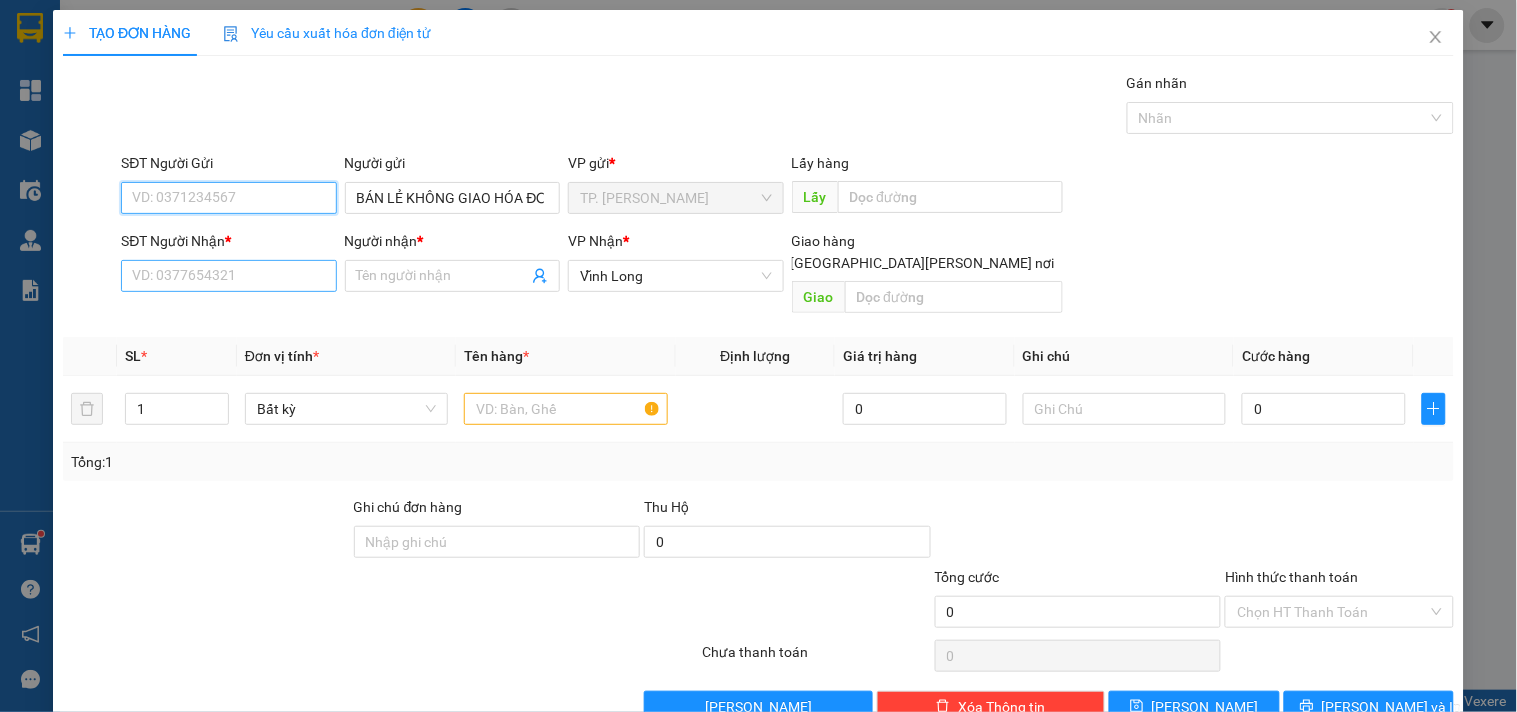 type 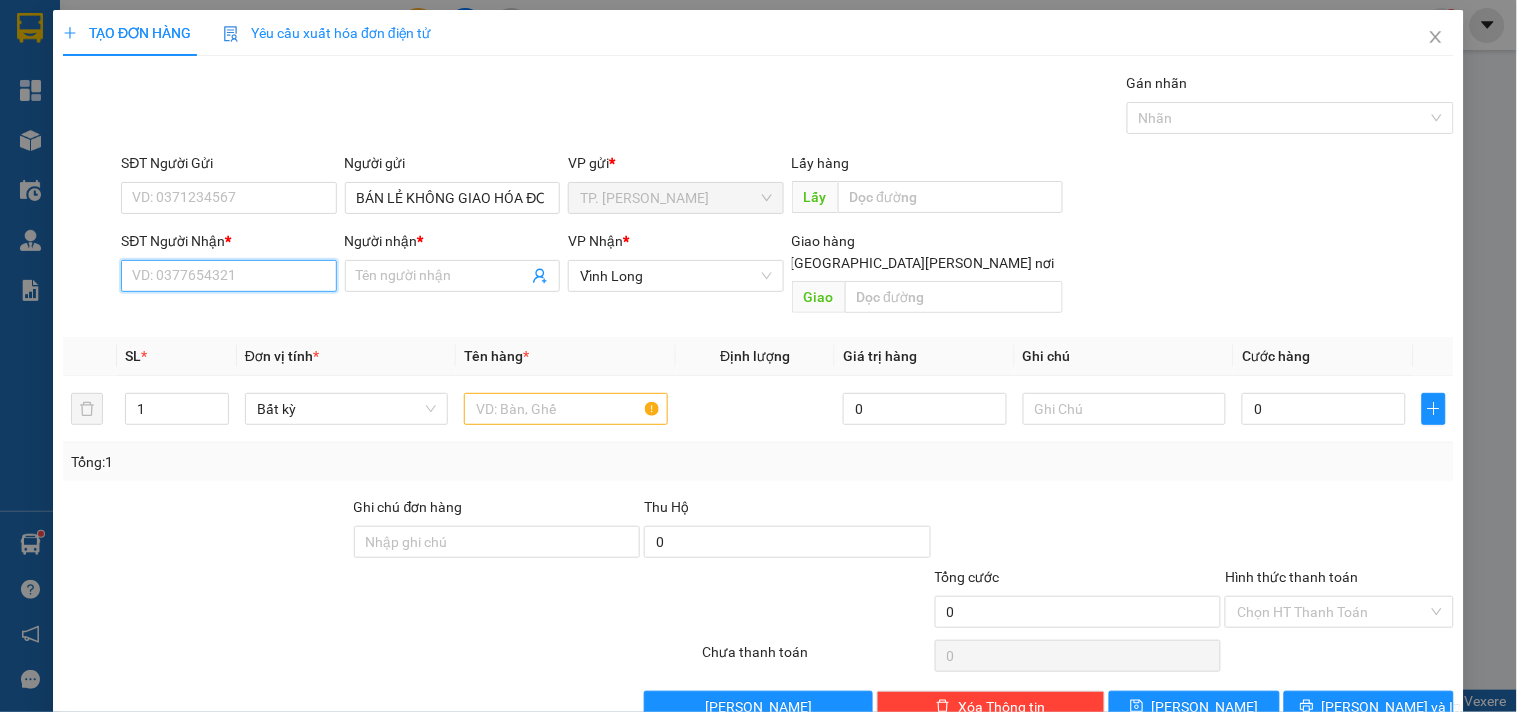click on "SĐT Người Nhận  *" at bounding box center [228, 276] 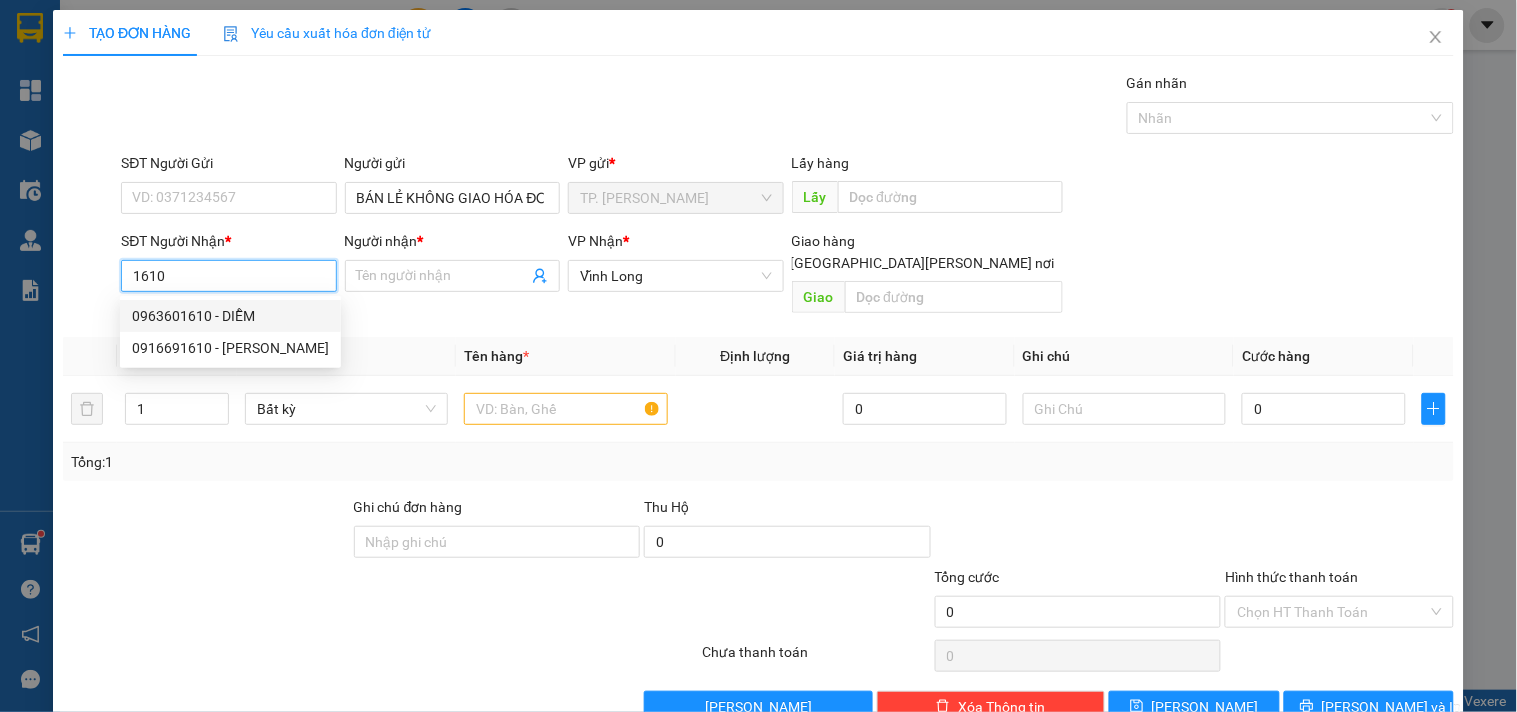 click on "0963601610 - DIỄM" at bounding box center (230, 316) 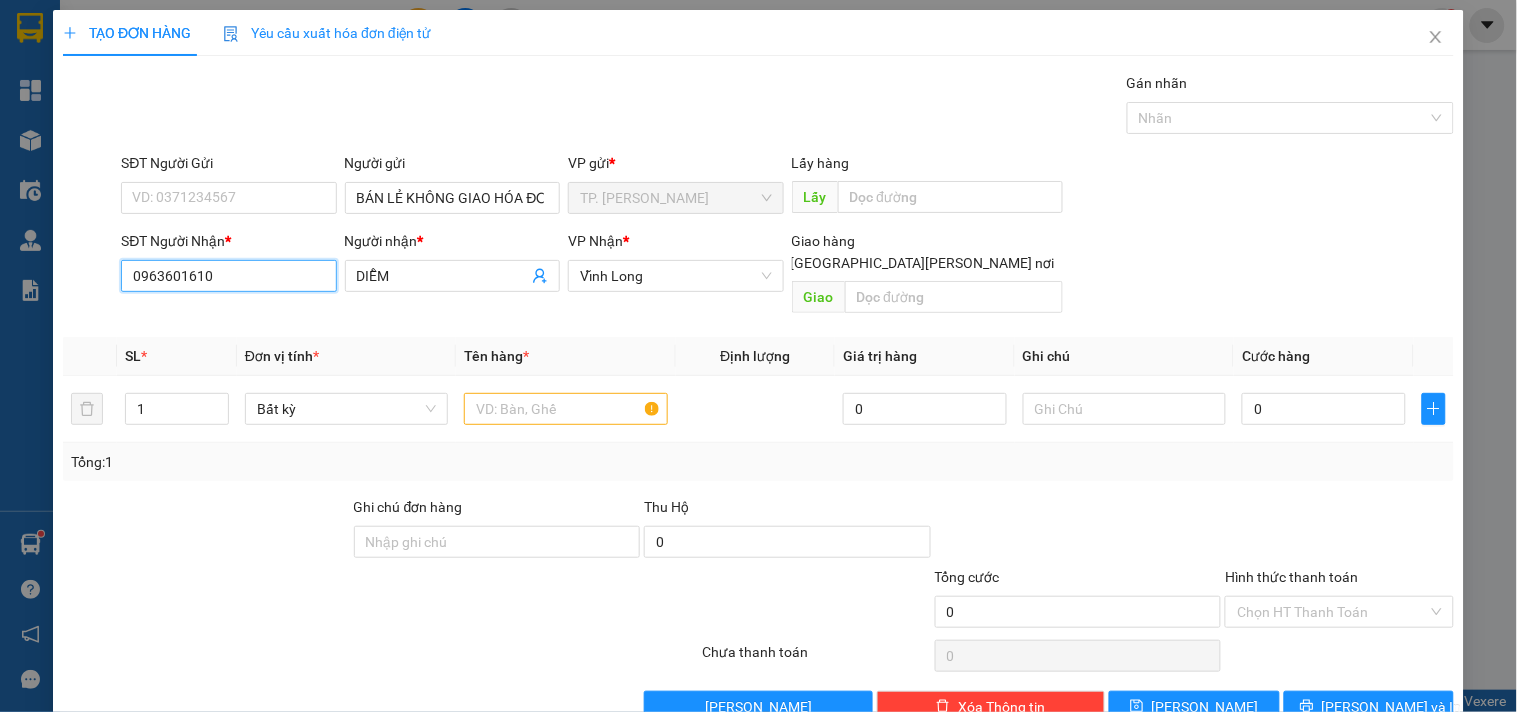 click on "0963601610" at bounding box center (228, 276) 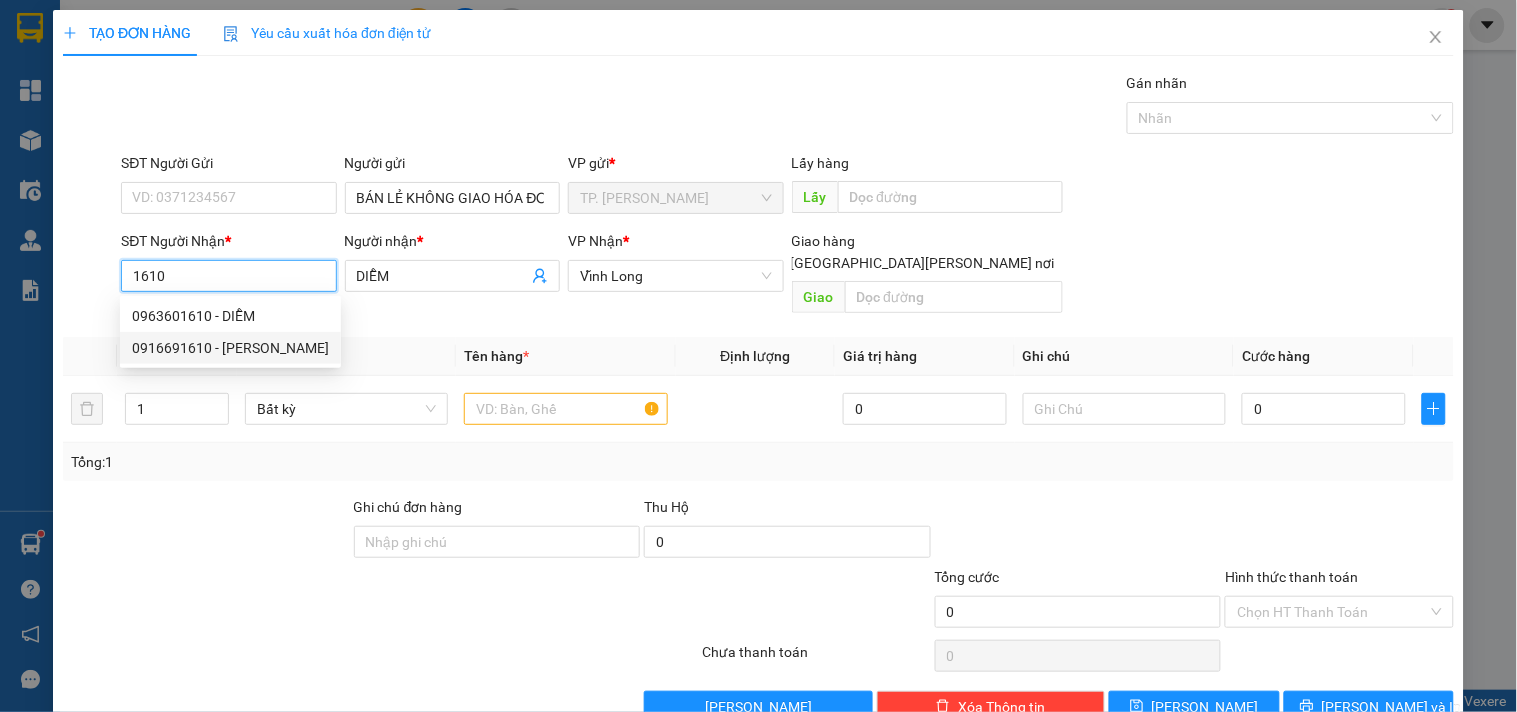 click on "0916691610 - TUẤN" at bounding box center (230, 348) 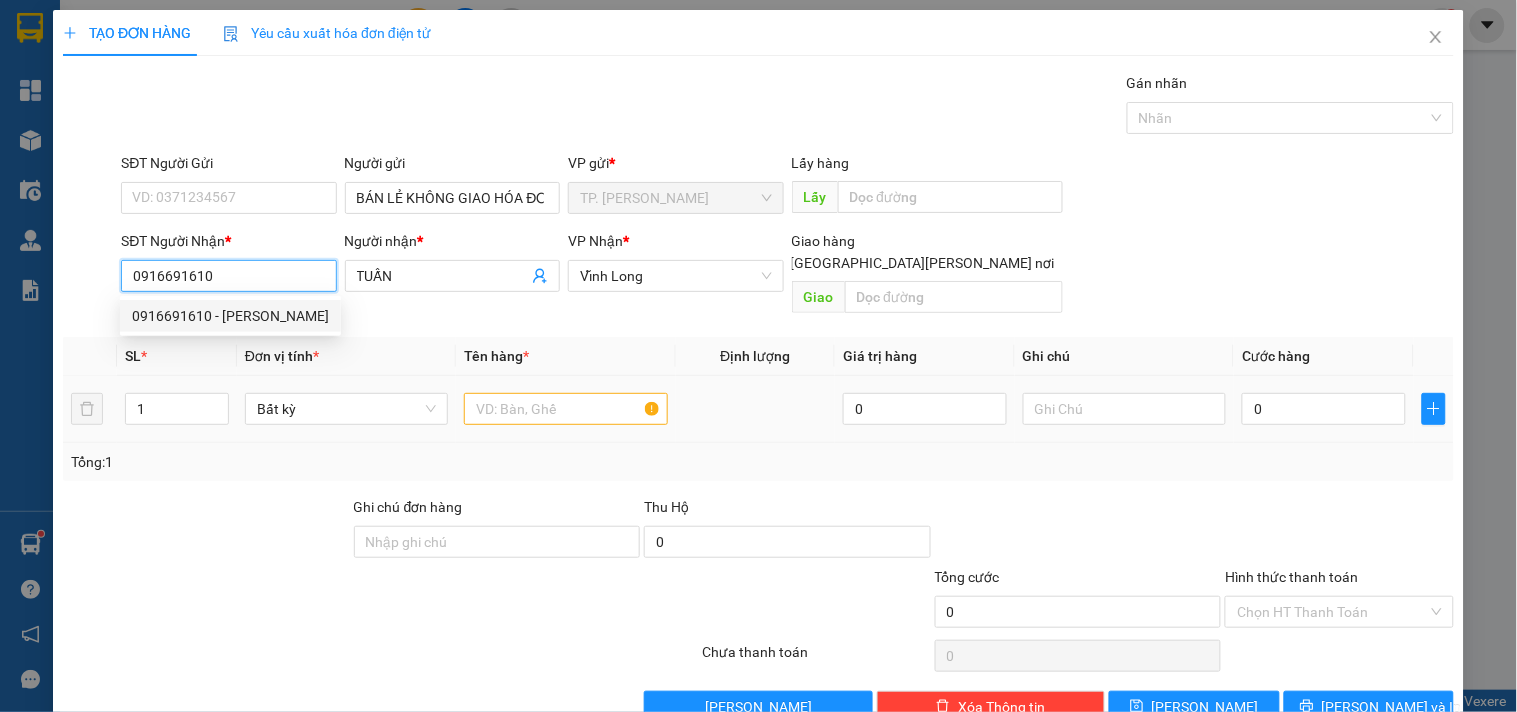 type on "0916691610" 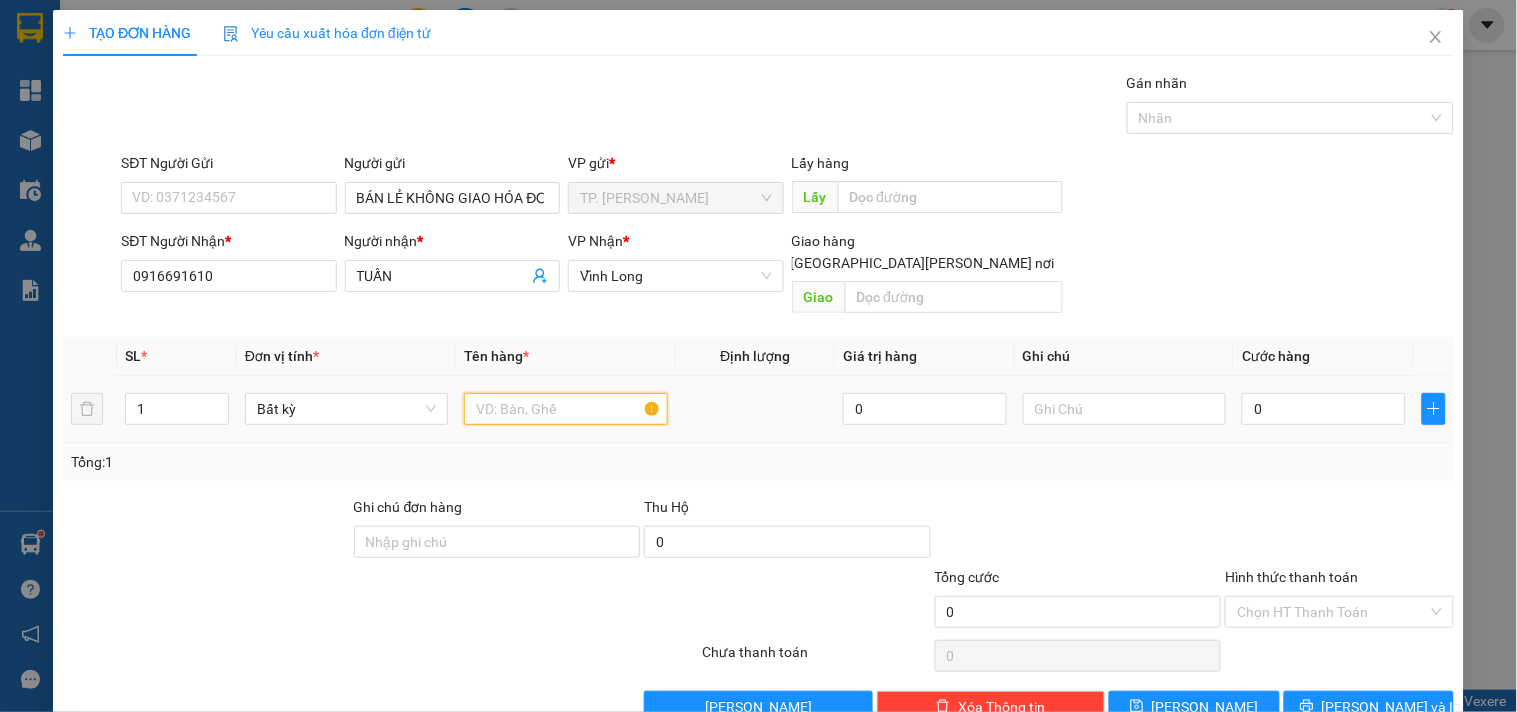 click at bounding box center [565, 409] 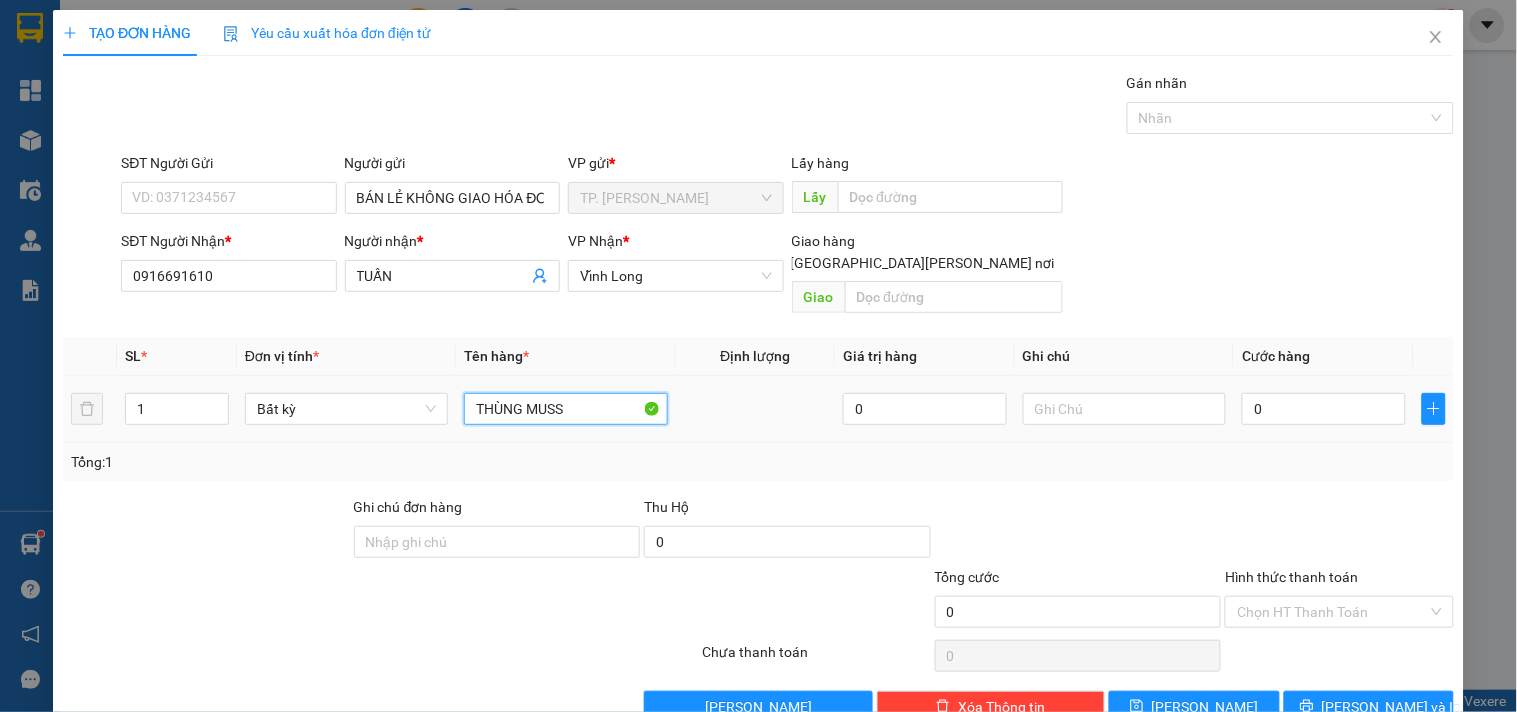 type on "THÙNG MUSS" 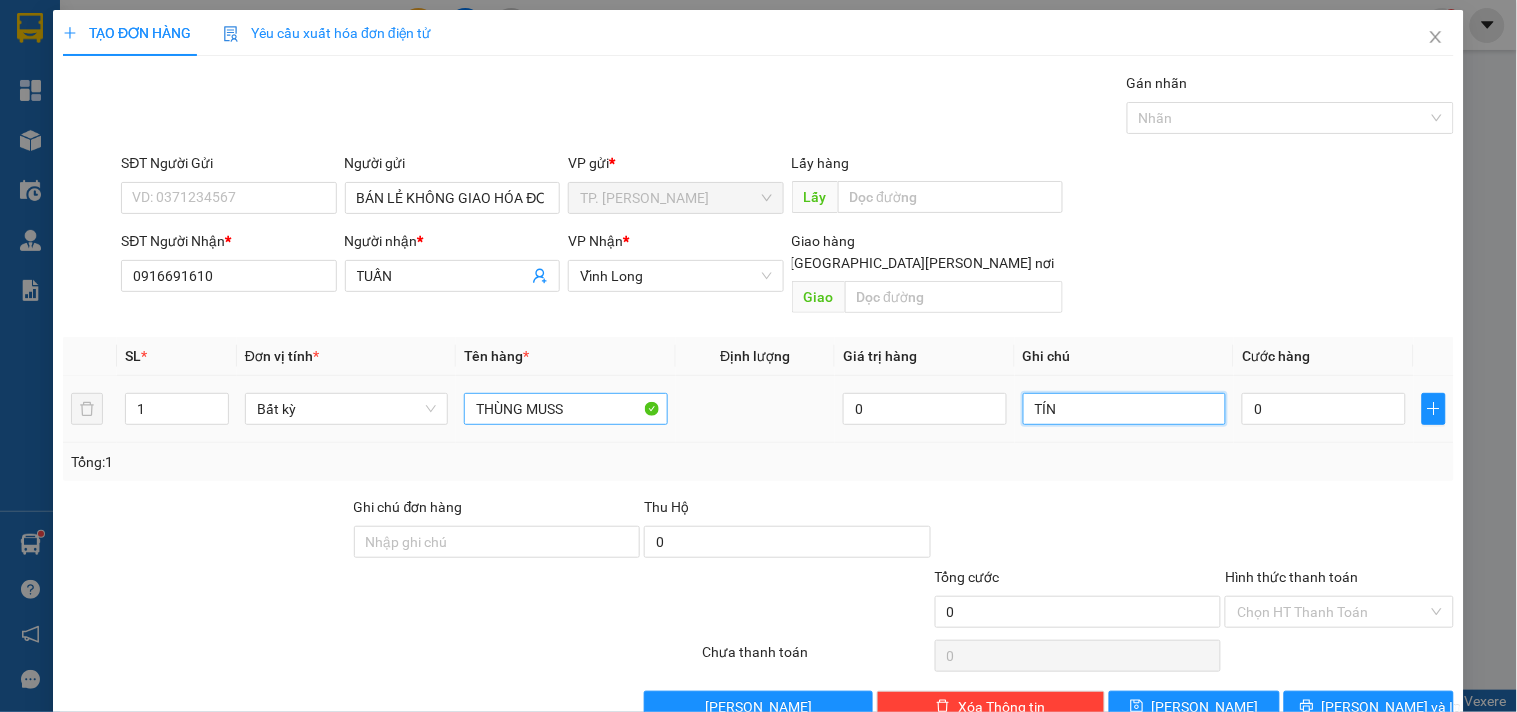 type on "TÍN" 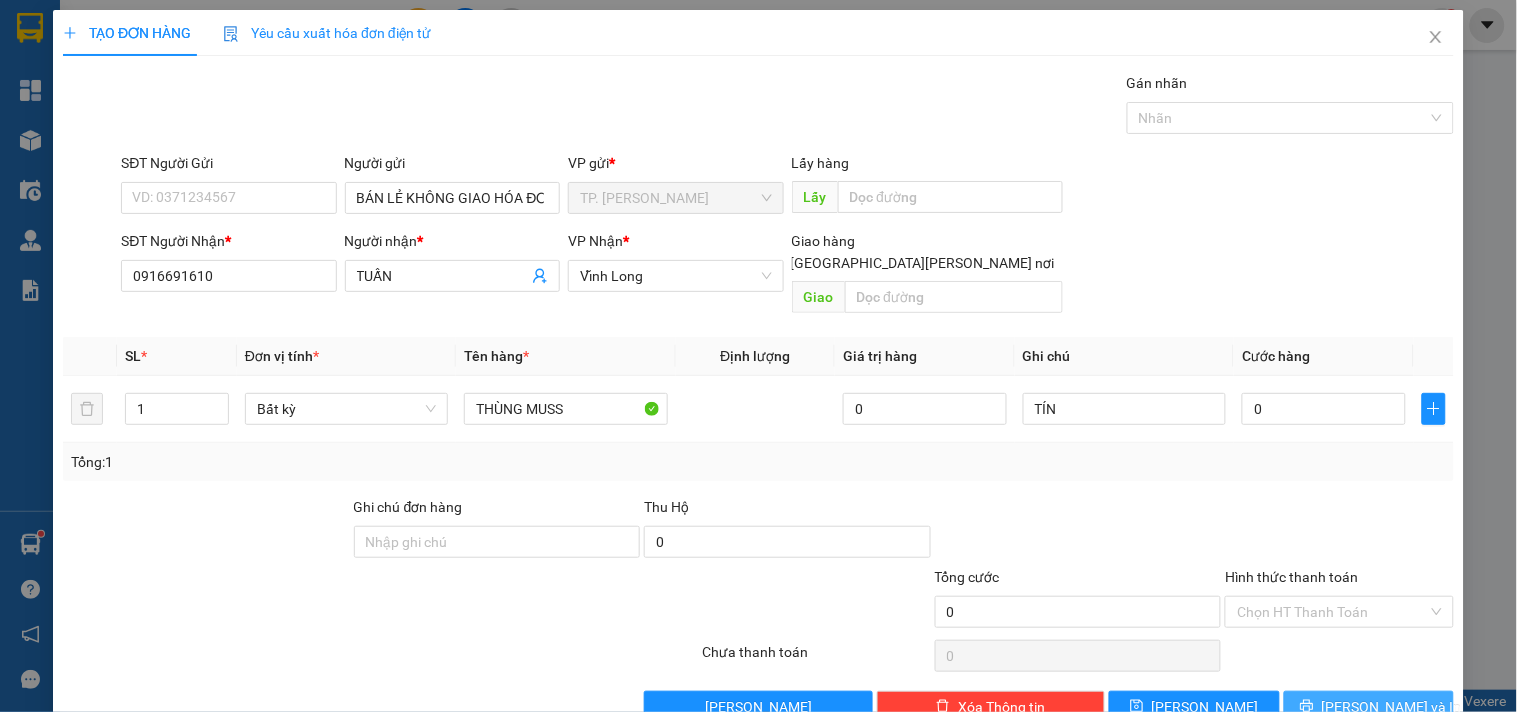 click on "[PERSON_NAME] và In" at bounding box center [1369, 707] 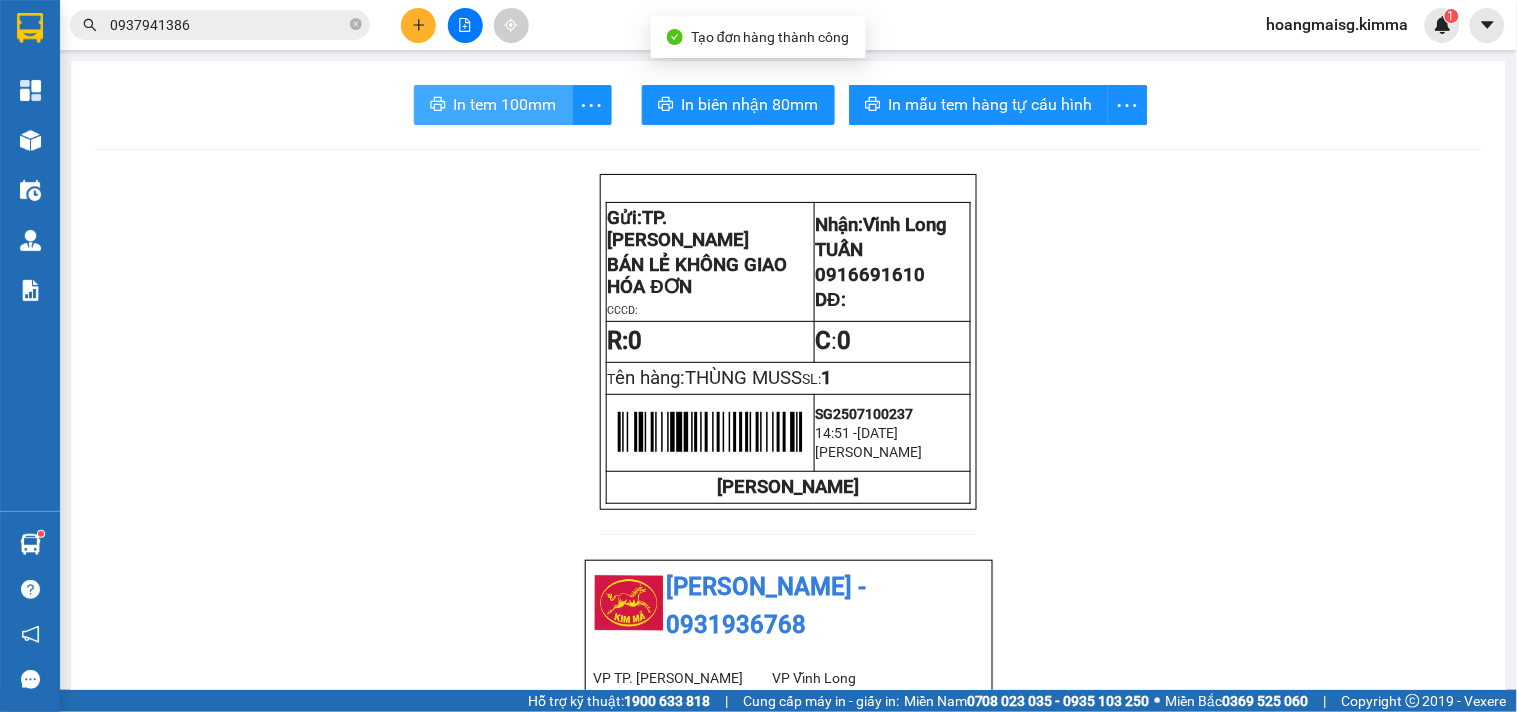click on "In tem 100mm" at bounding box center (505, 104) 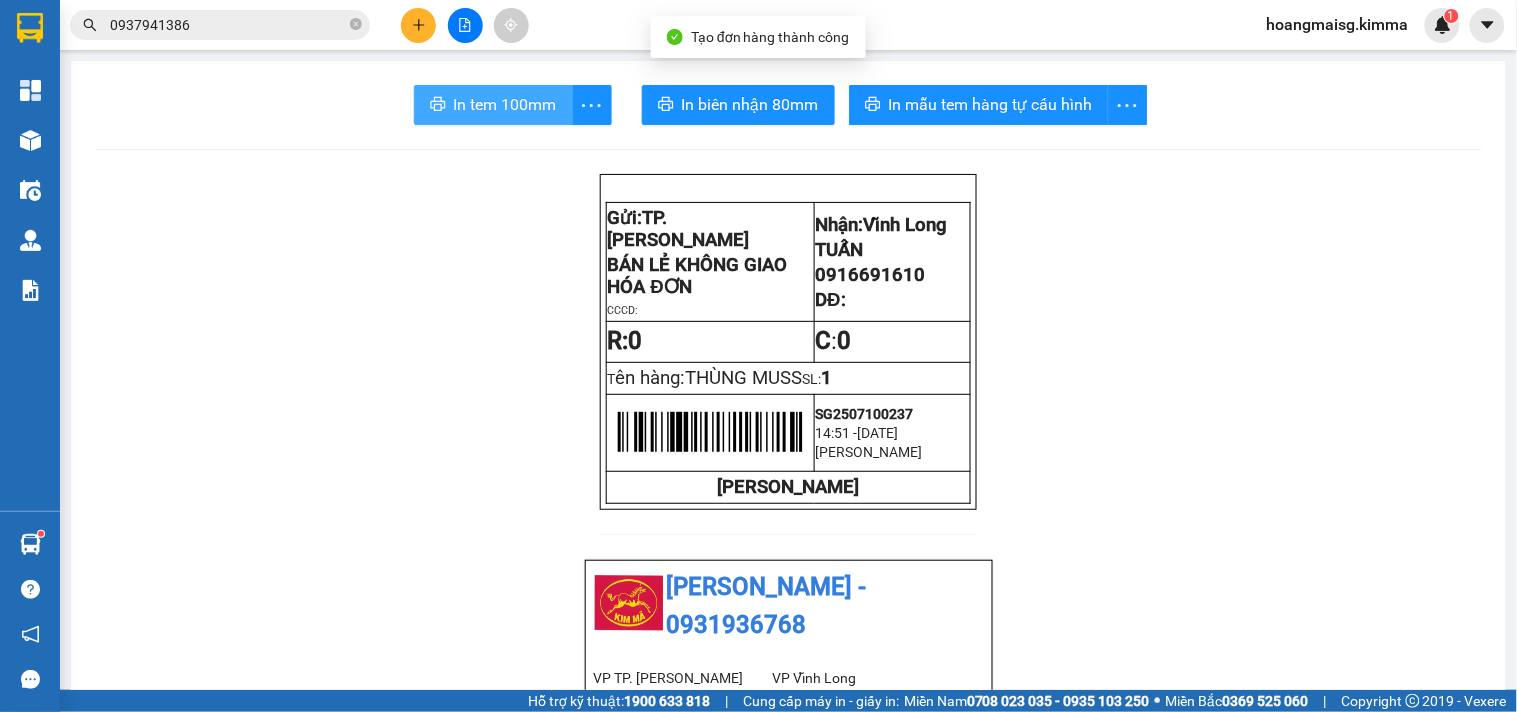 scroll, scrollTop: 0, scrollLeft: 0, axis: both 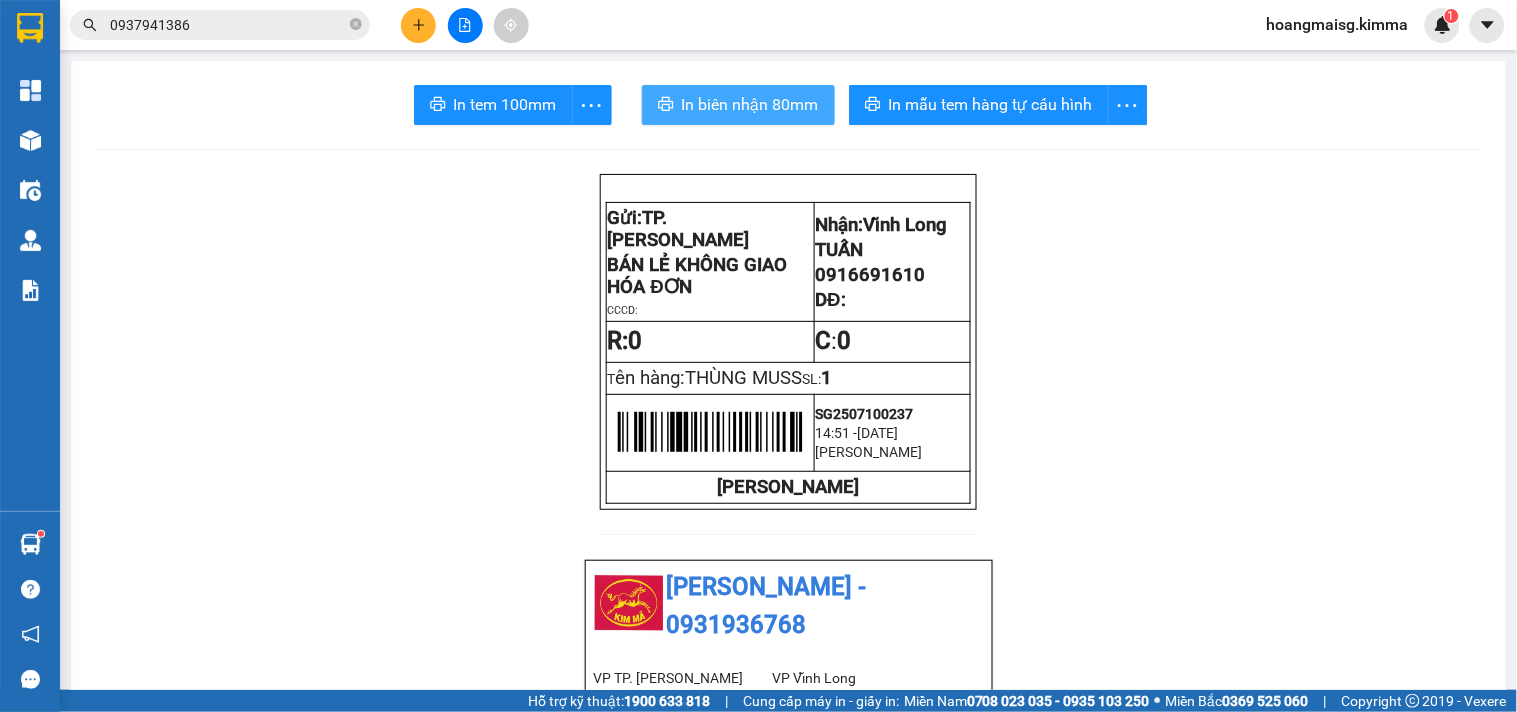 click on "In biên nhận 80mm" at bounding box center (750, 104) 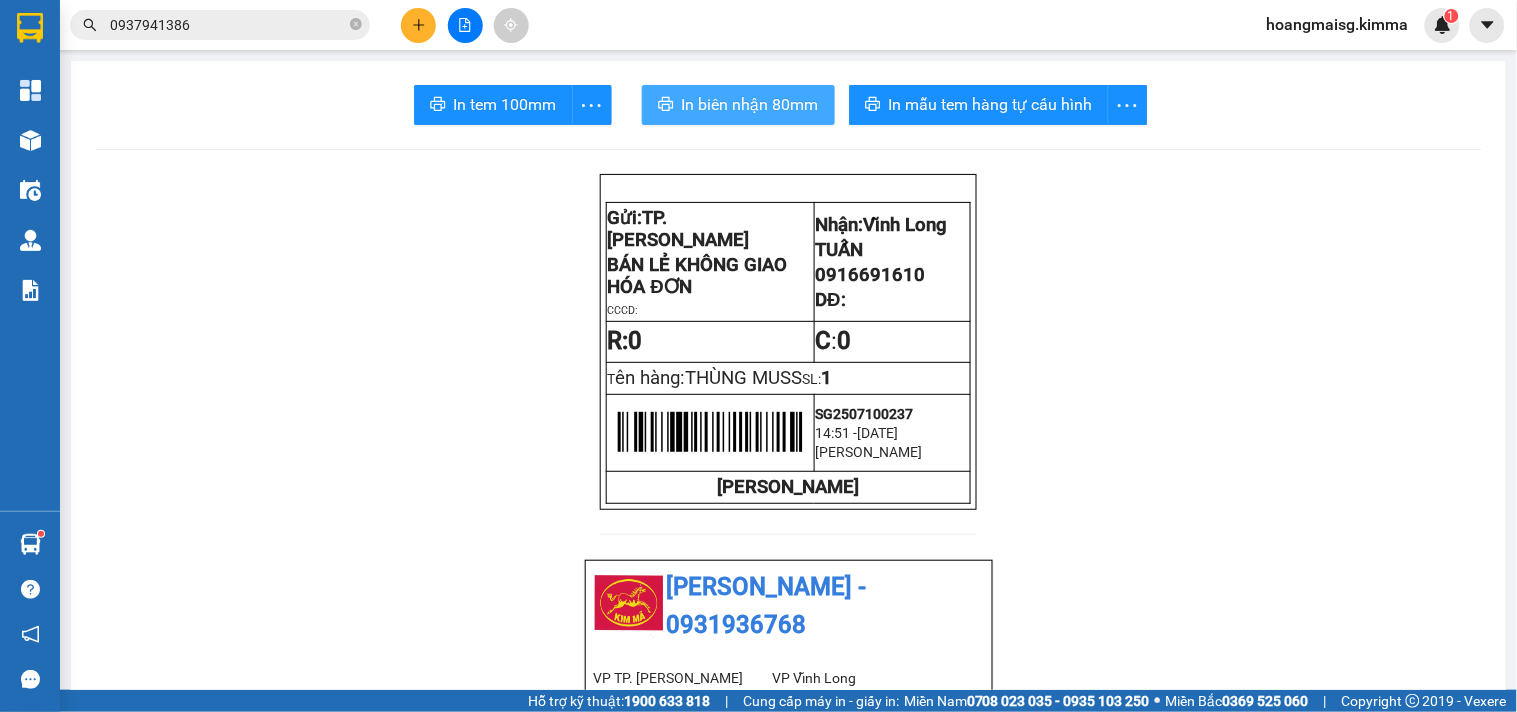 scroll, scrollTop: 0, scrollLeft: 0, axis: both 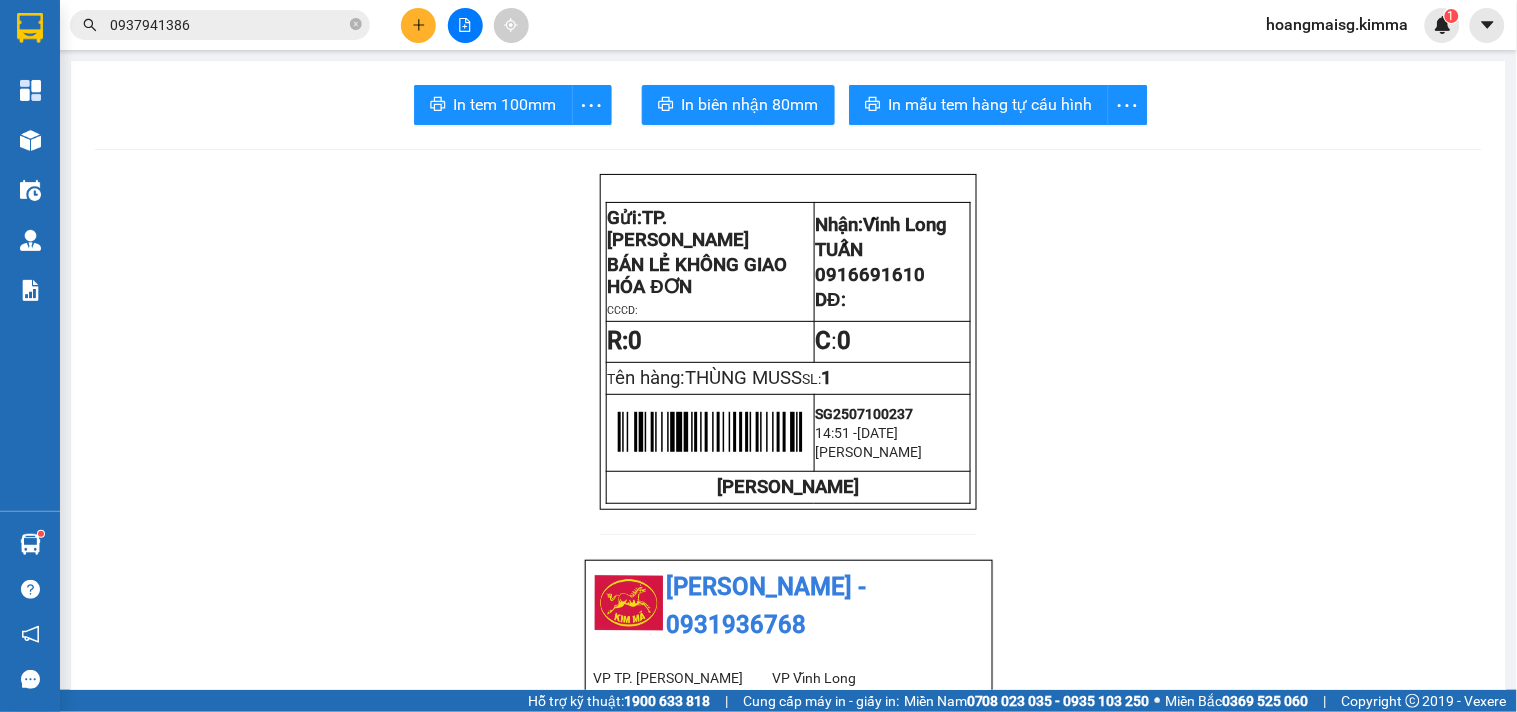 click on "0937941386" at bounding box center (220, 25) 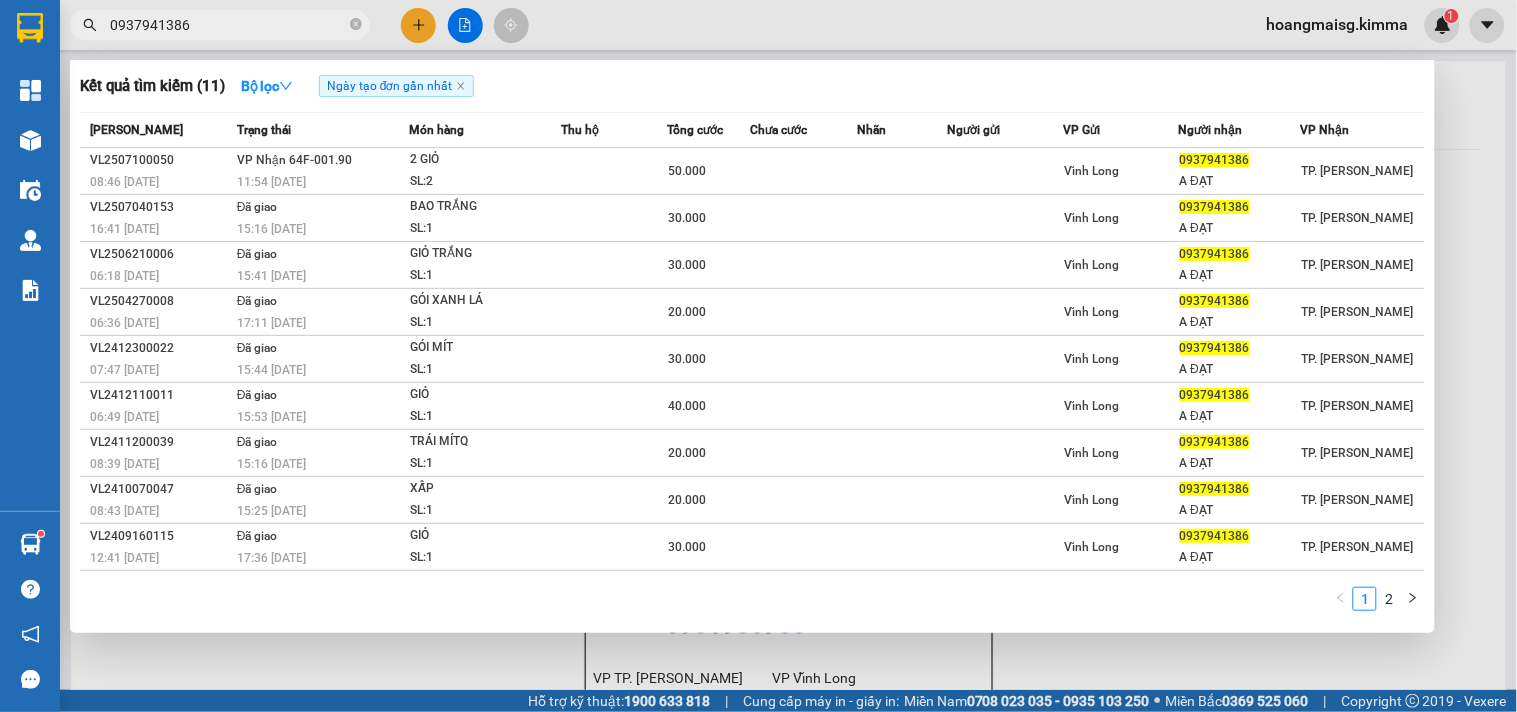 click on "0937941386" at bounding box center [228, 25] 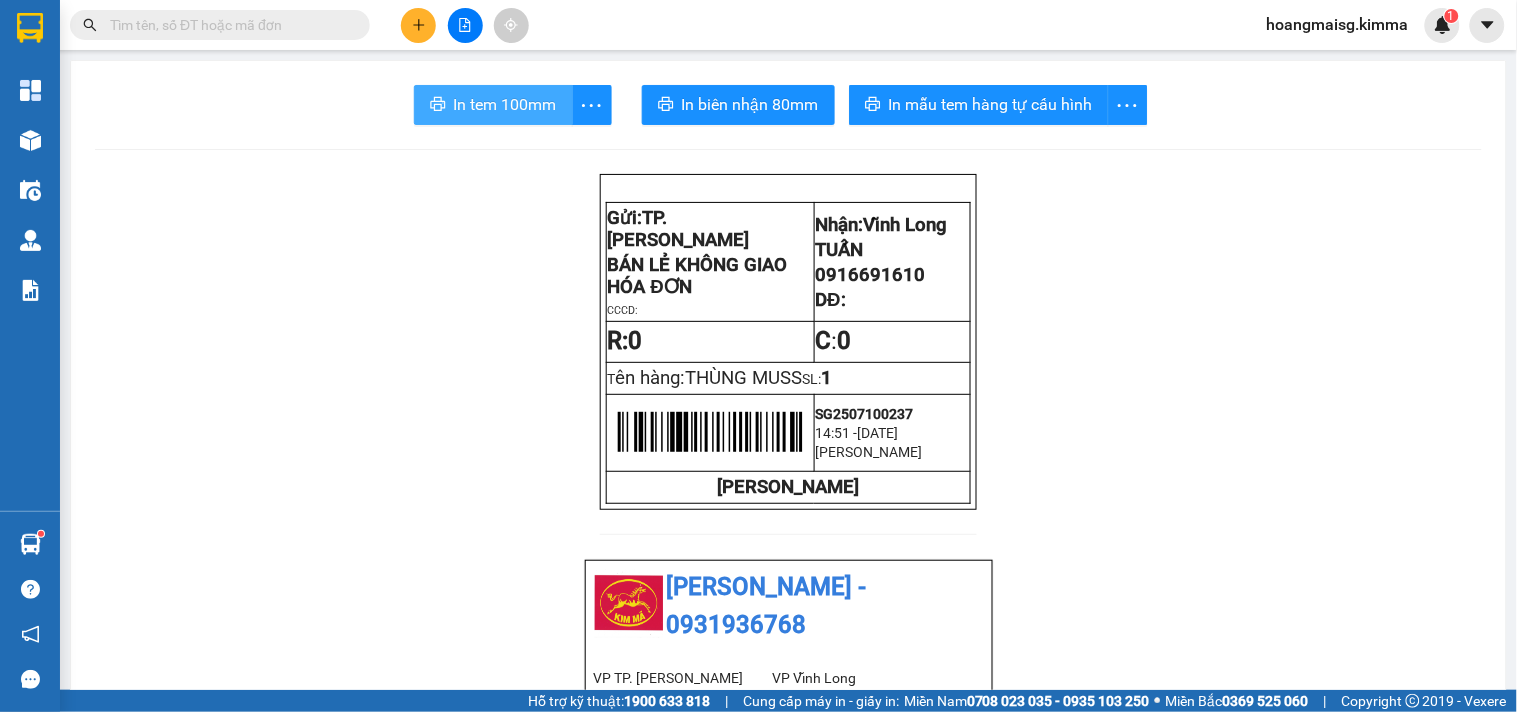 click on "In tem 100mm" at bounding box center [505, 104] 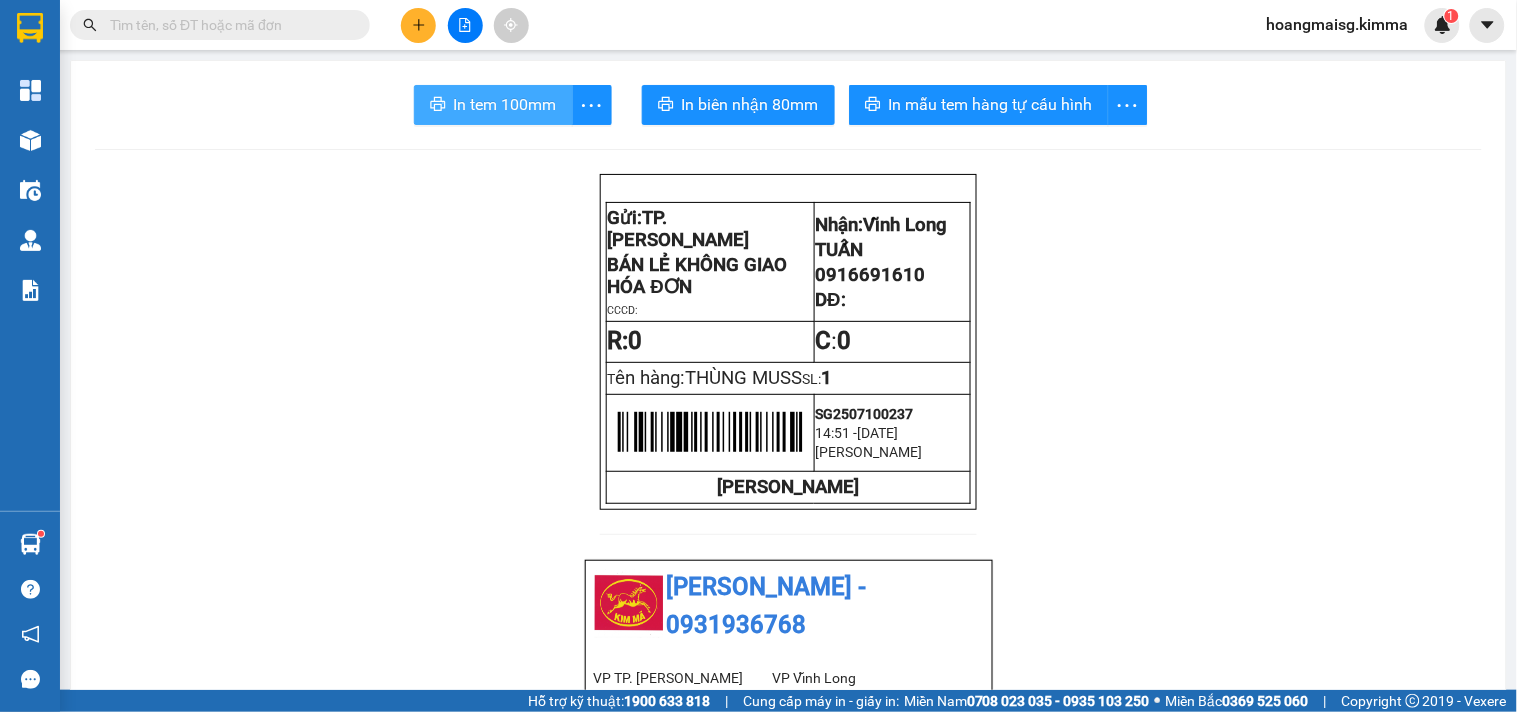 scroll, scrollTop: 0, scrollLeft: 0, axis: both 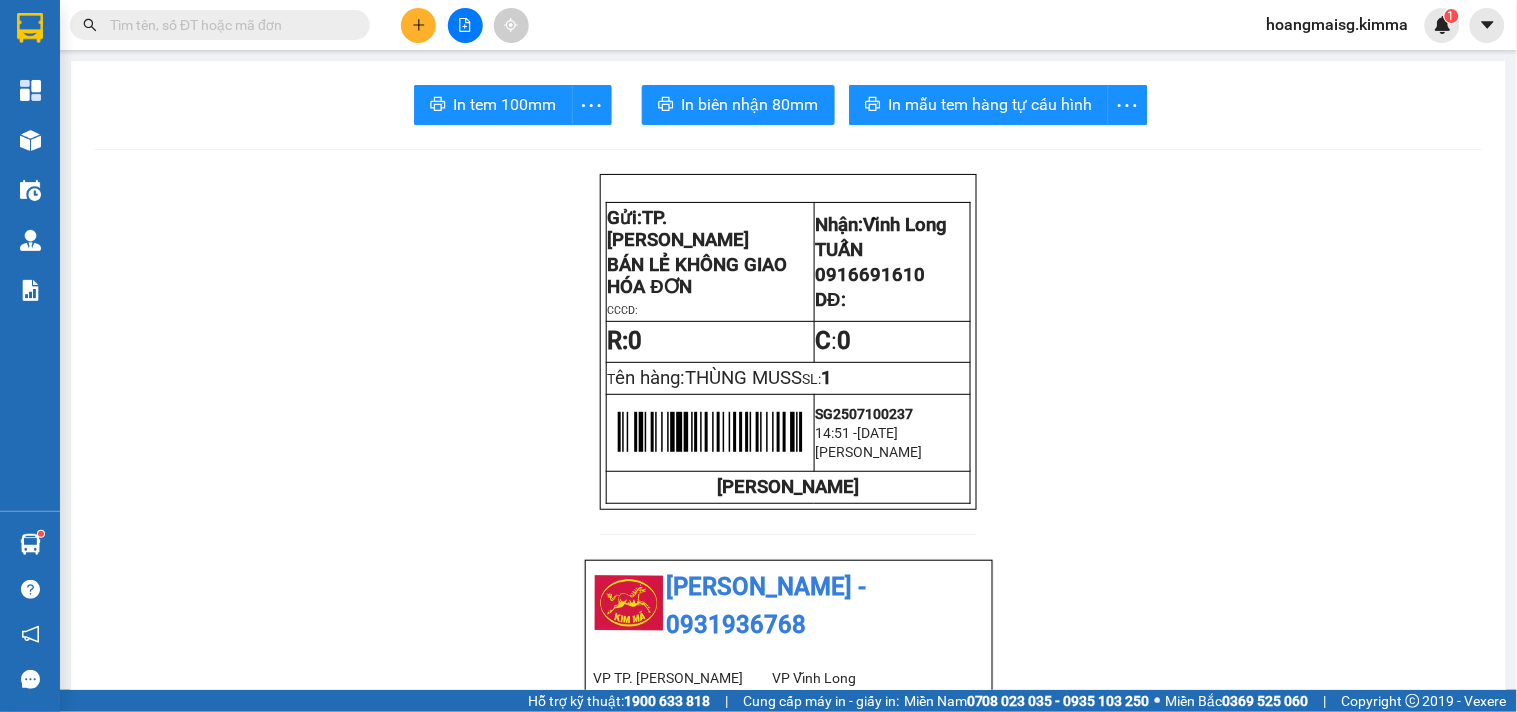 click at bounding box center (228, 25) 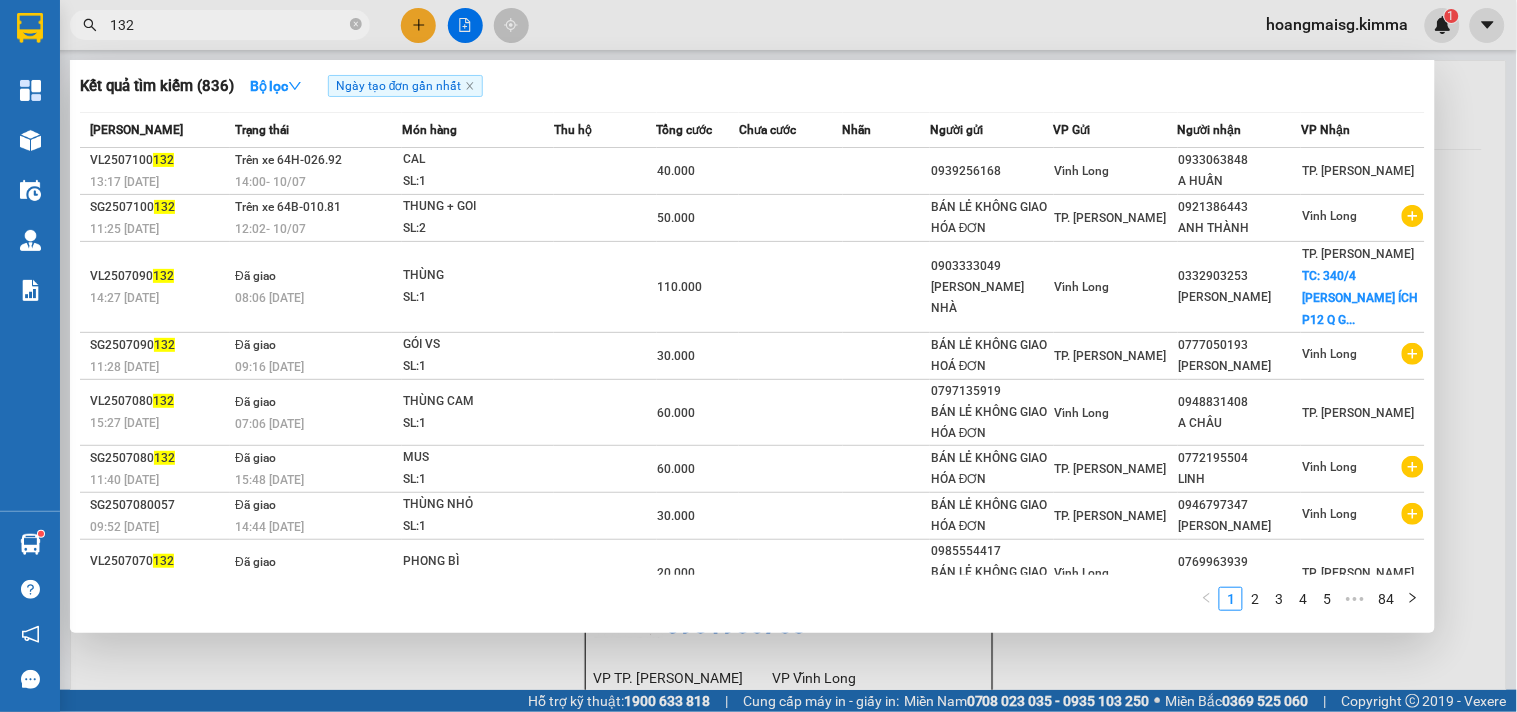 click on "132" at bounding box center (228, 25) 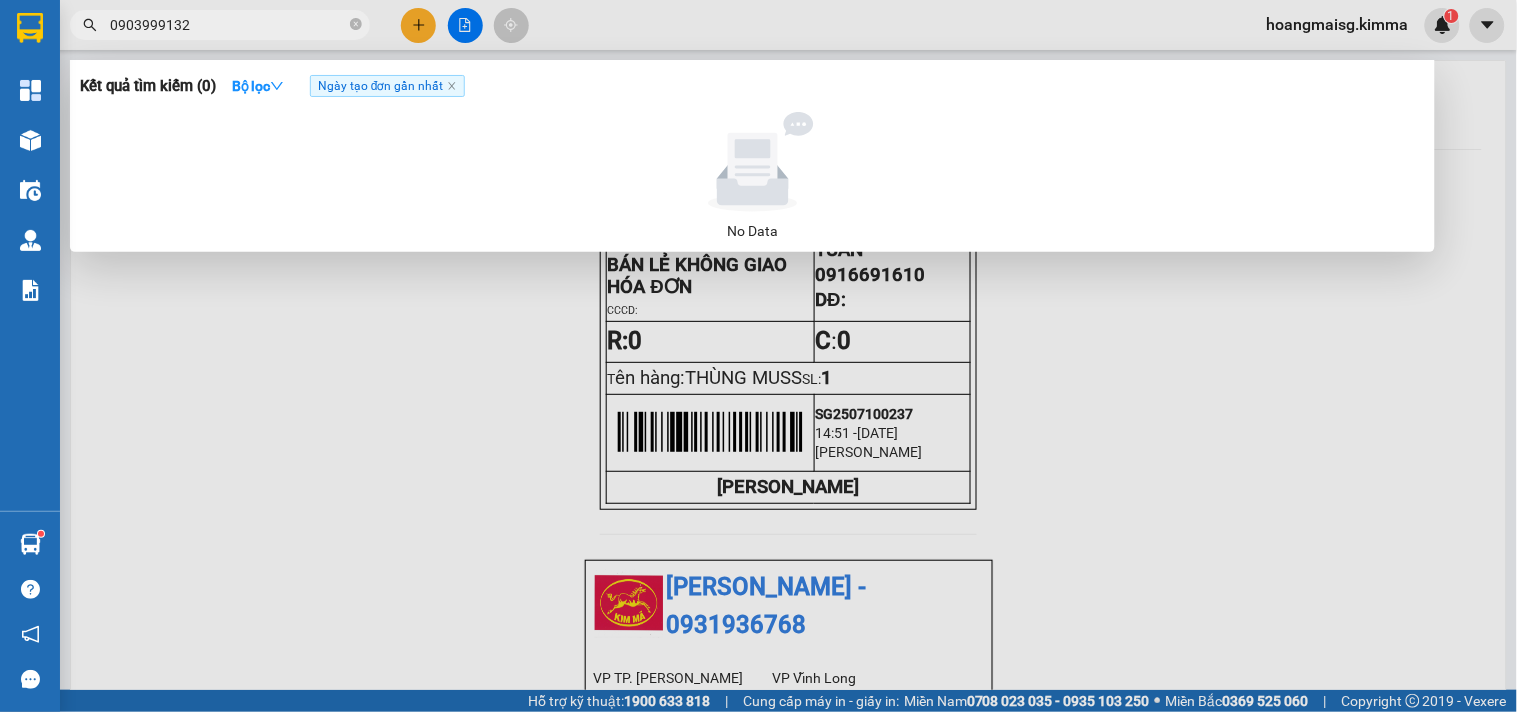 click on "0903999132" at bounding box center [228, 25] 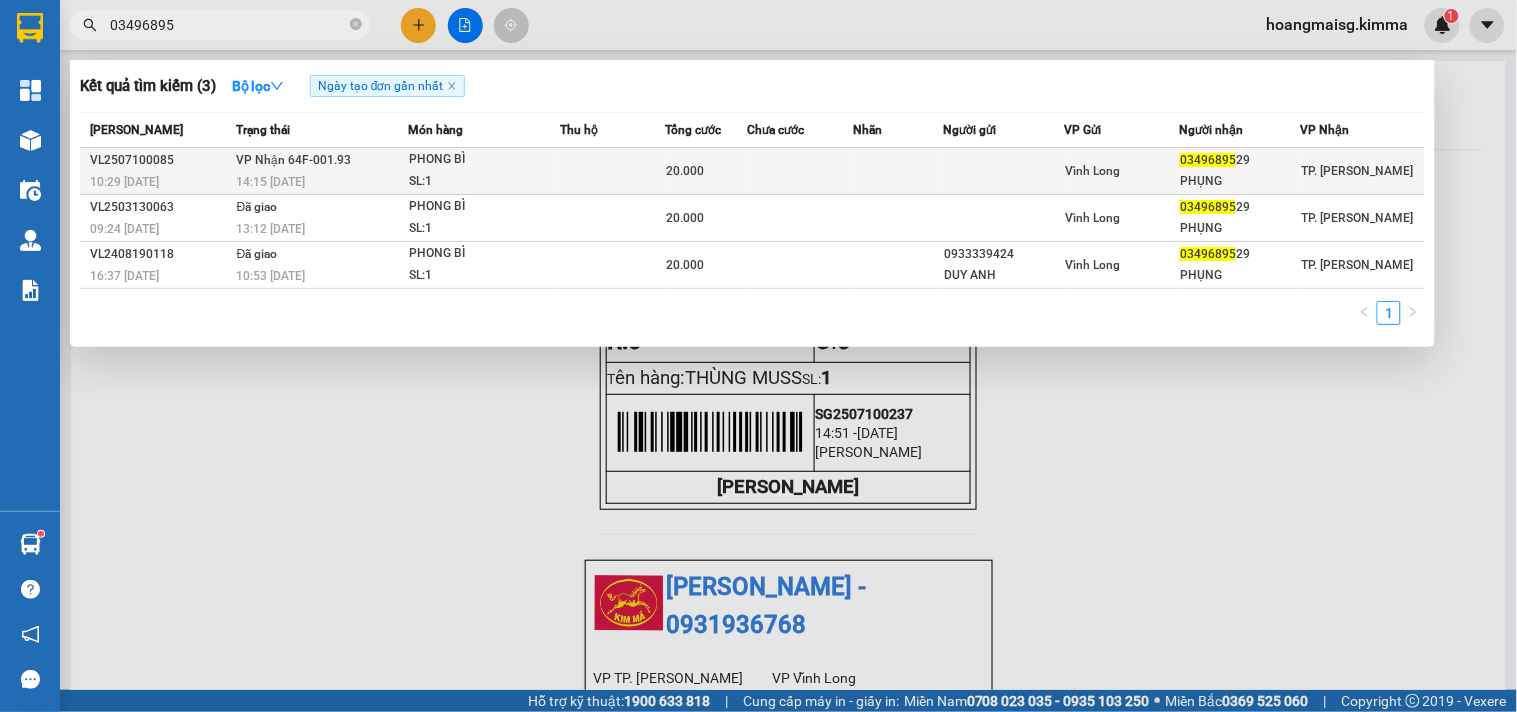 type on "03496895" 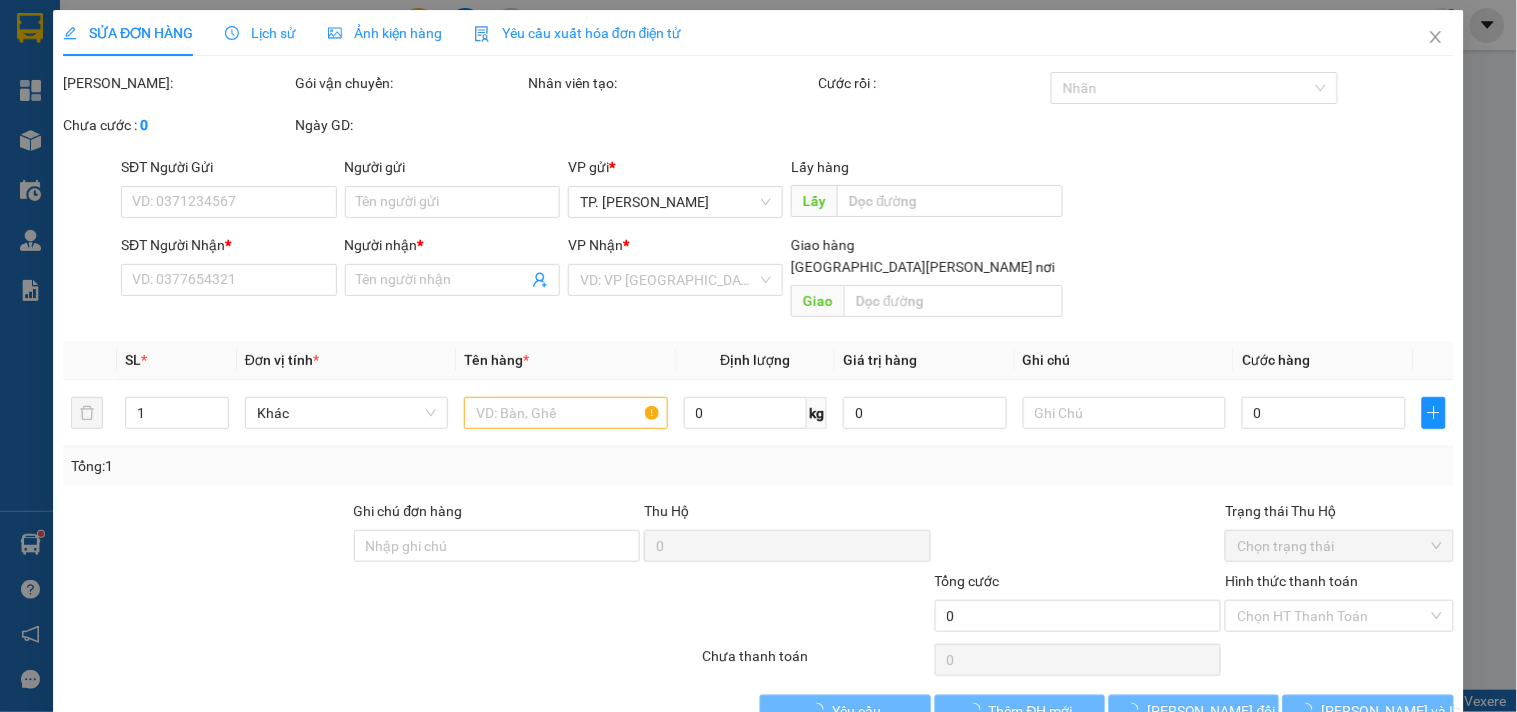 type on "0349689529" 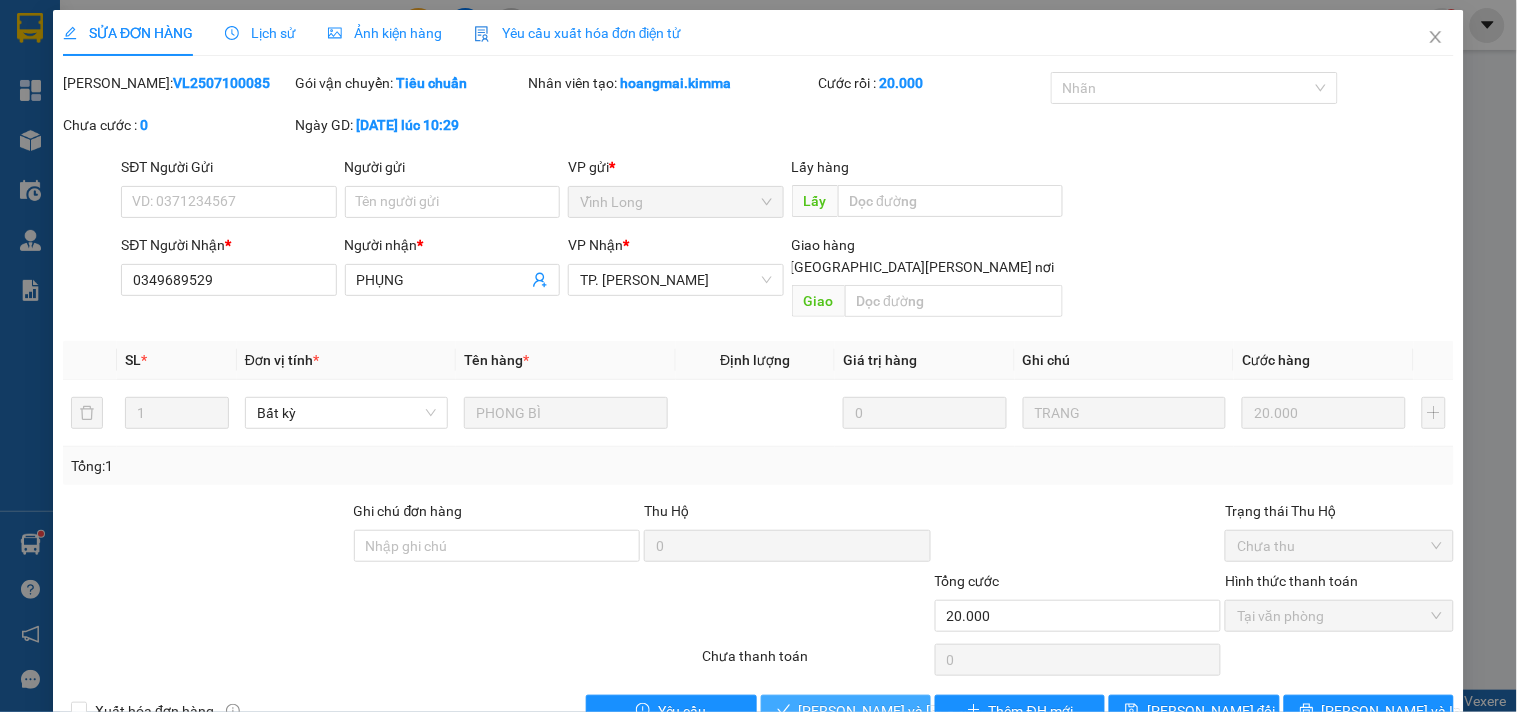click on "Lưu và Giao hàng" at bounding box center (934, 711) 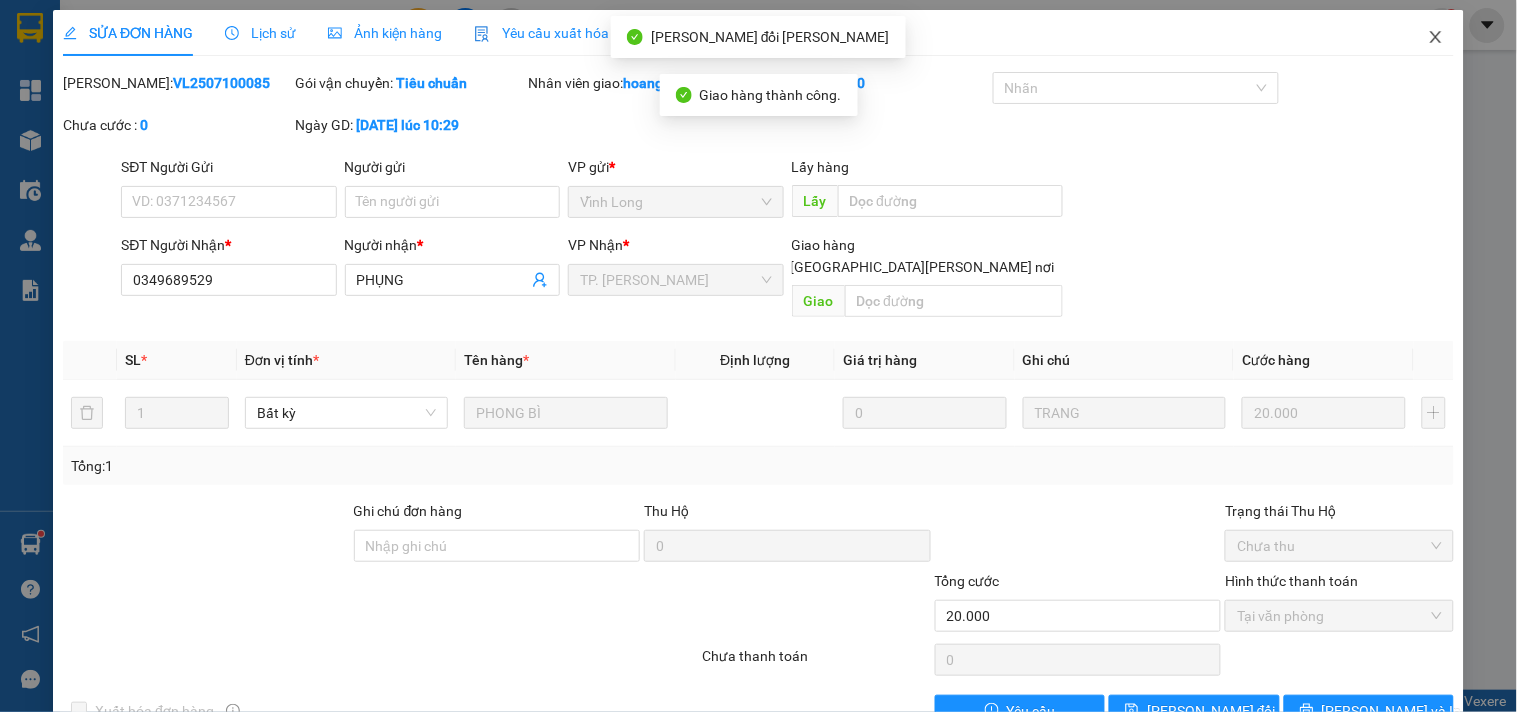 click at bounding box center (1436, 38) 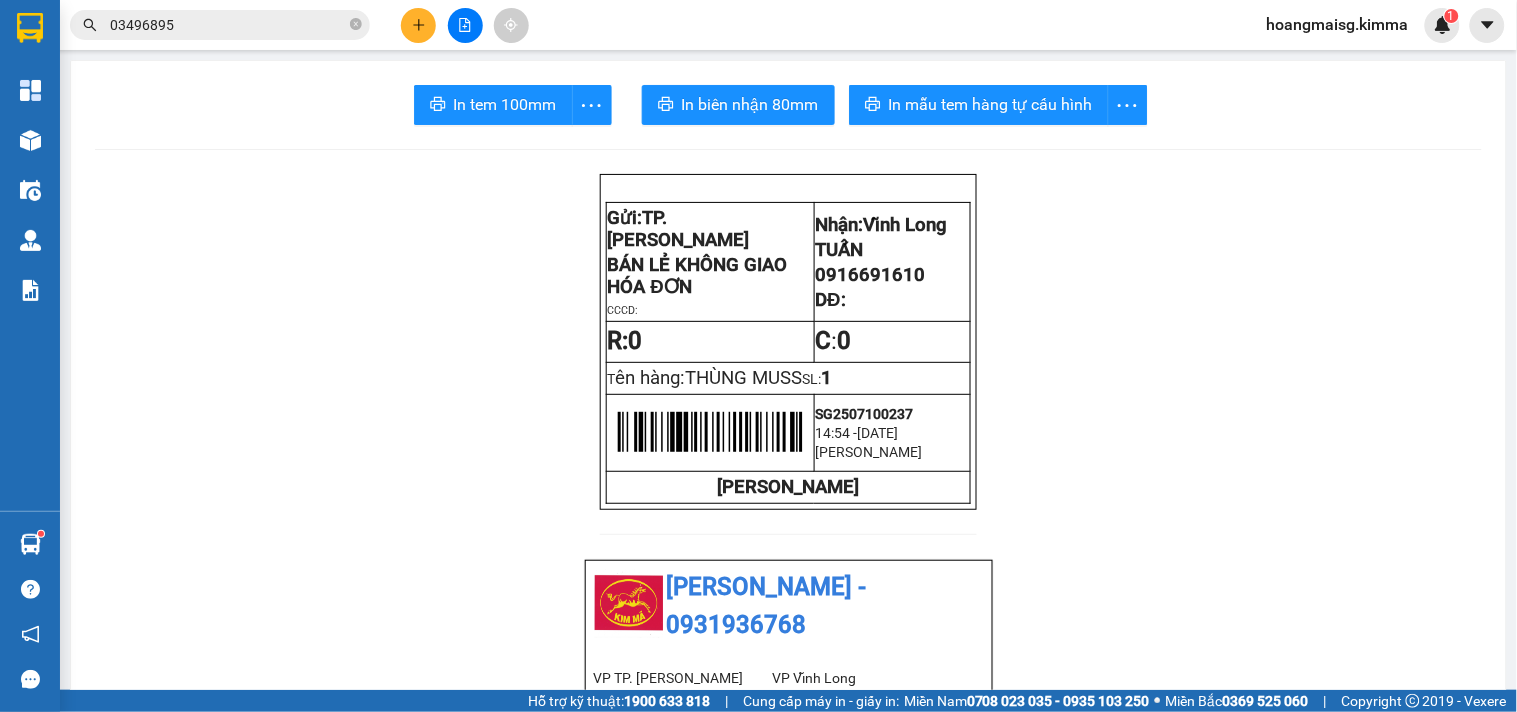 click on "03496895" at bounding box center (228, 25) 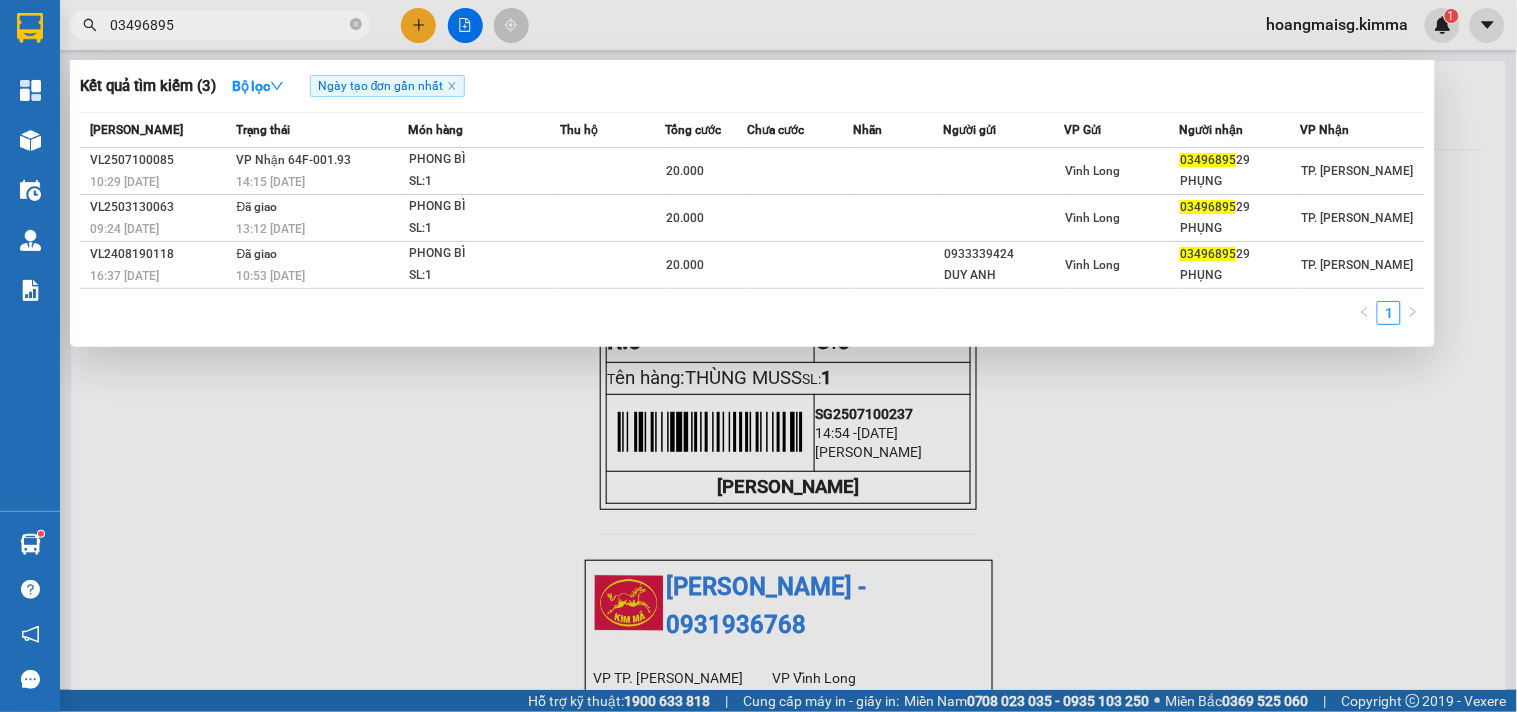 click on "03496895" at bounding box center (228, 25) 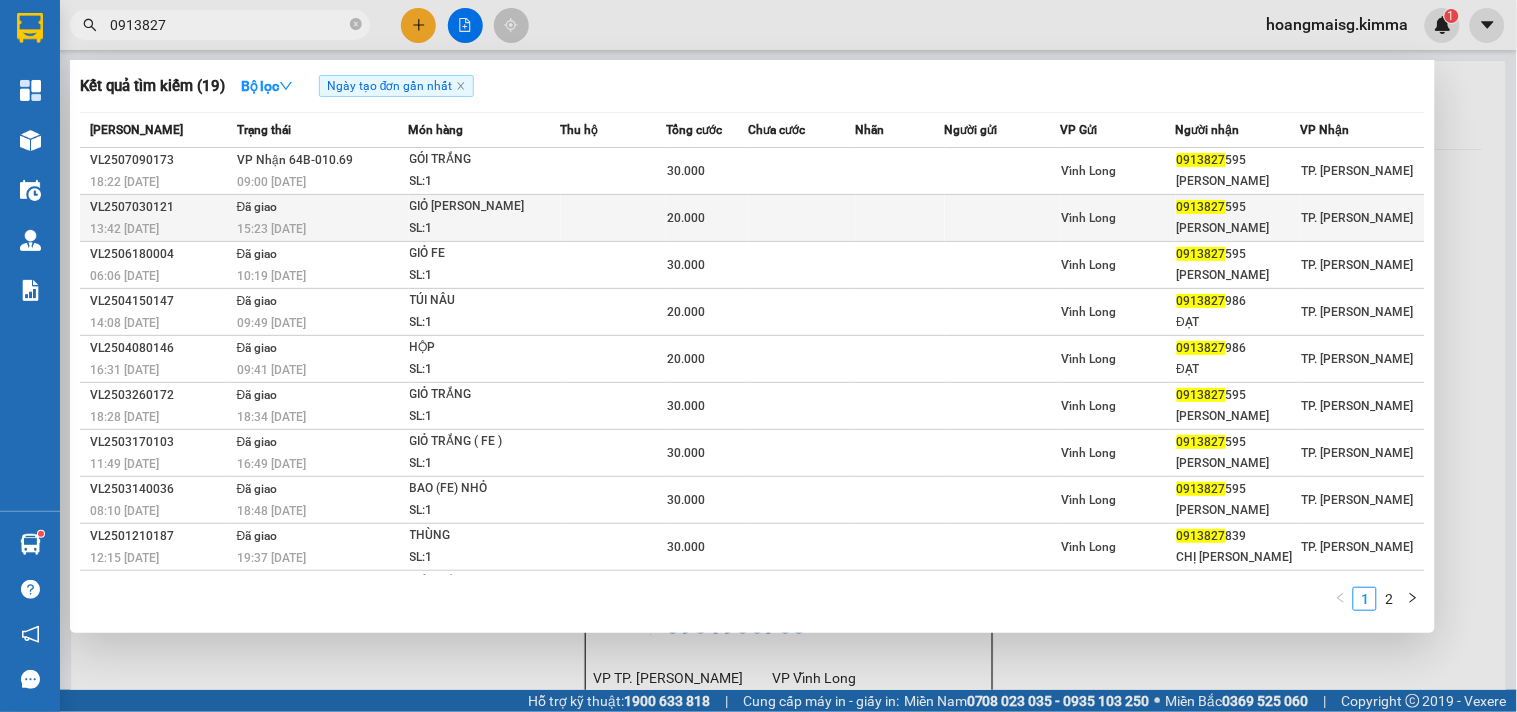 type on "0913827" 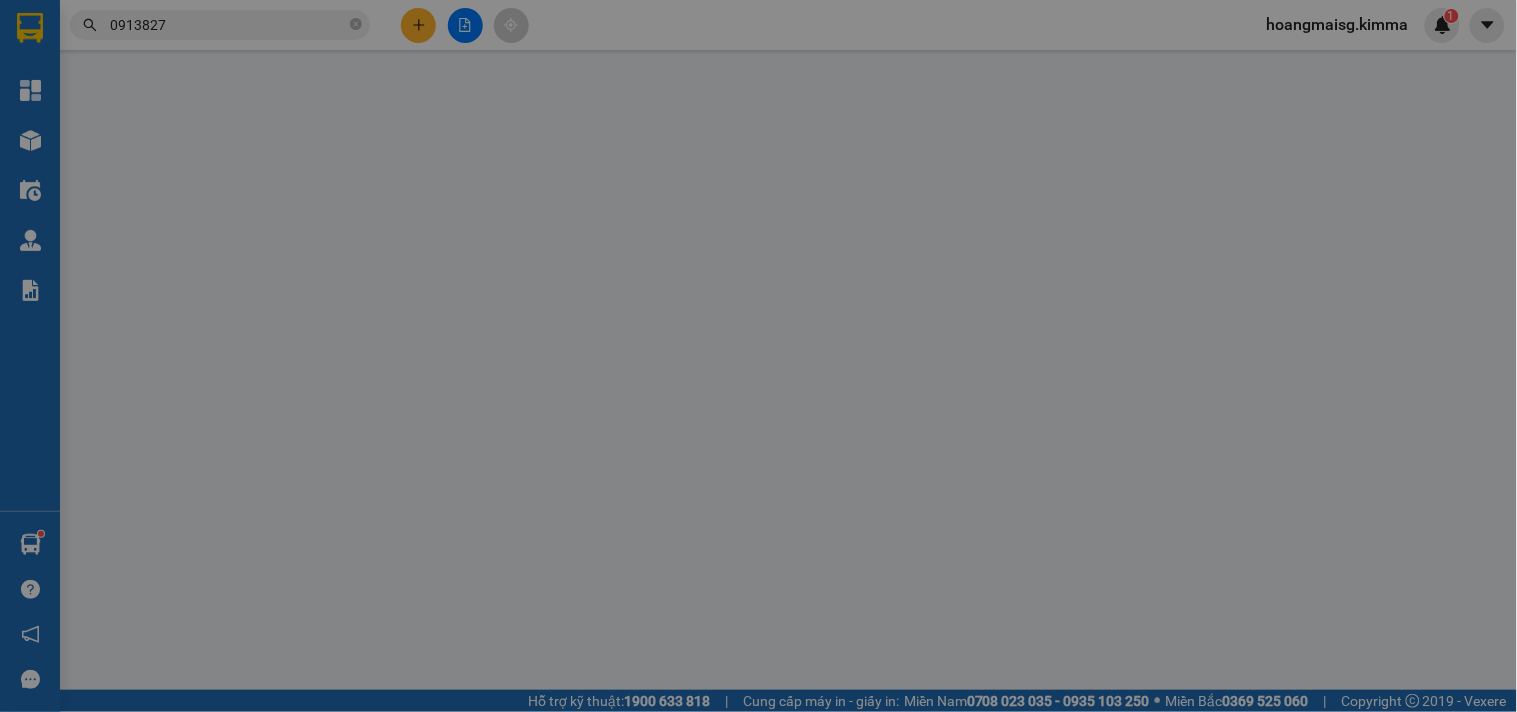 type on "0913827595" 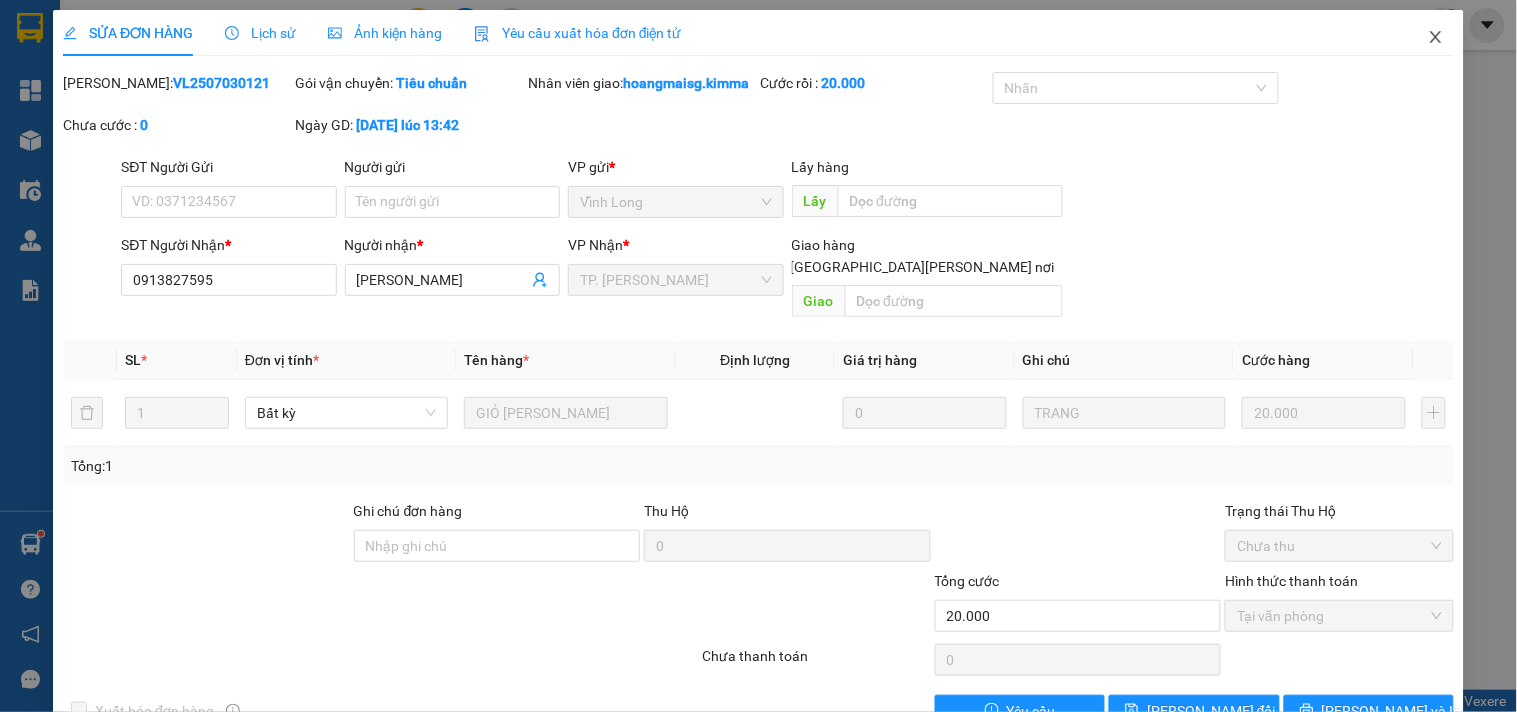 click at bounding box center (1436, 38) 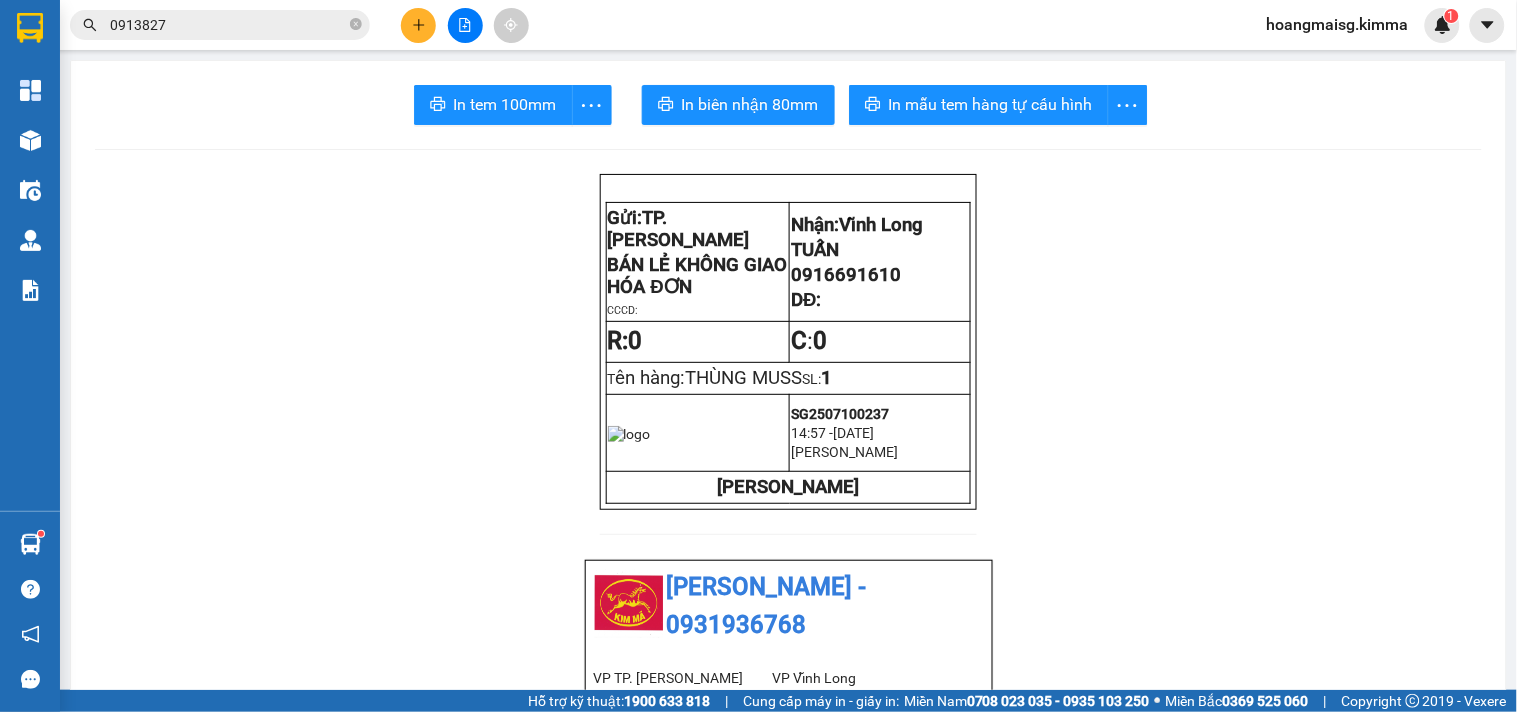 drag, startPoint x: 298, startPoint y: 22, endPoint x: 356, endPoint y: 116, distance: 110.45361 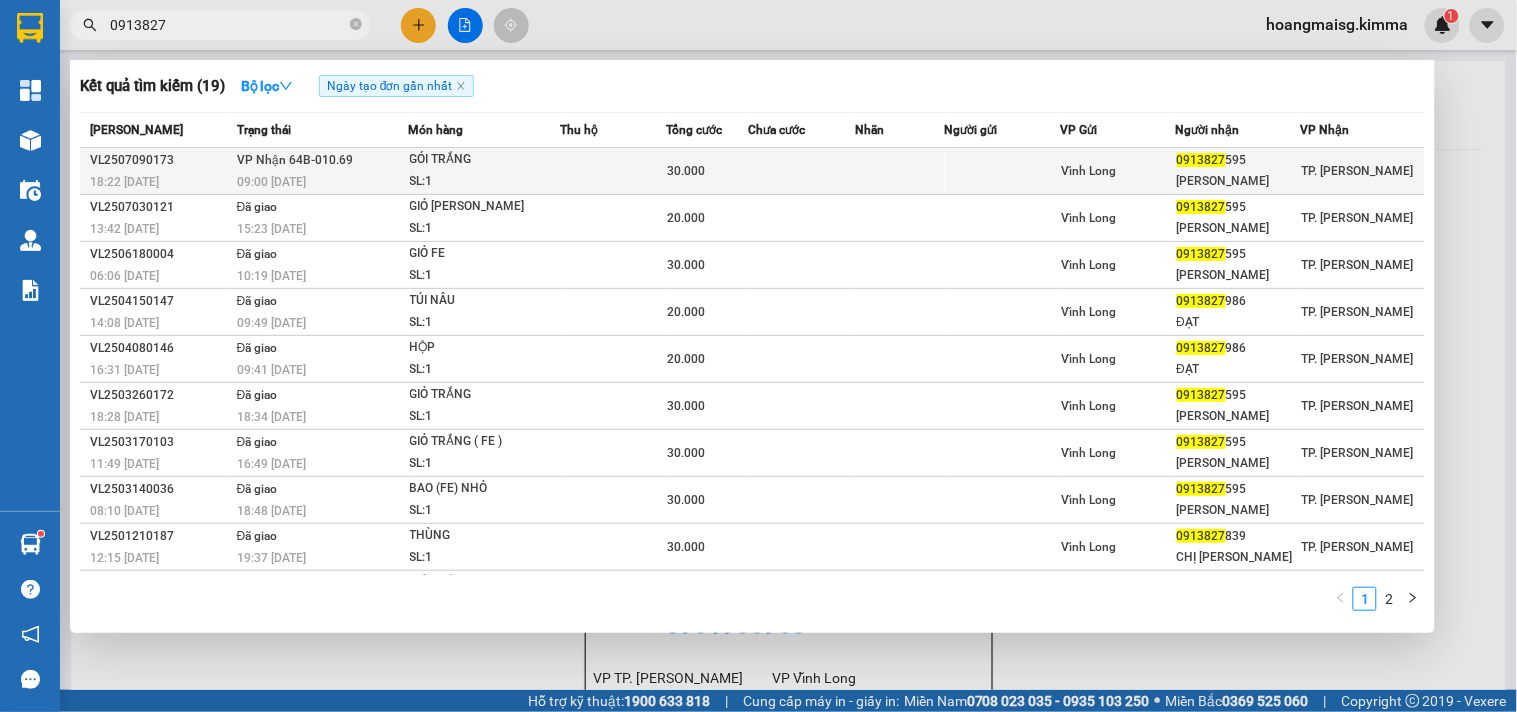 click on "09:00 - 10/07" at bounding box center [322, 182] 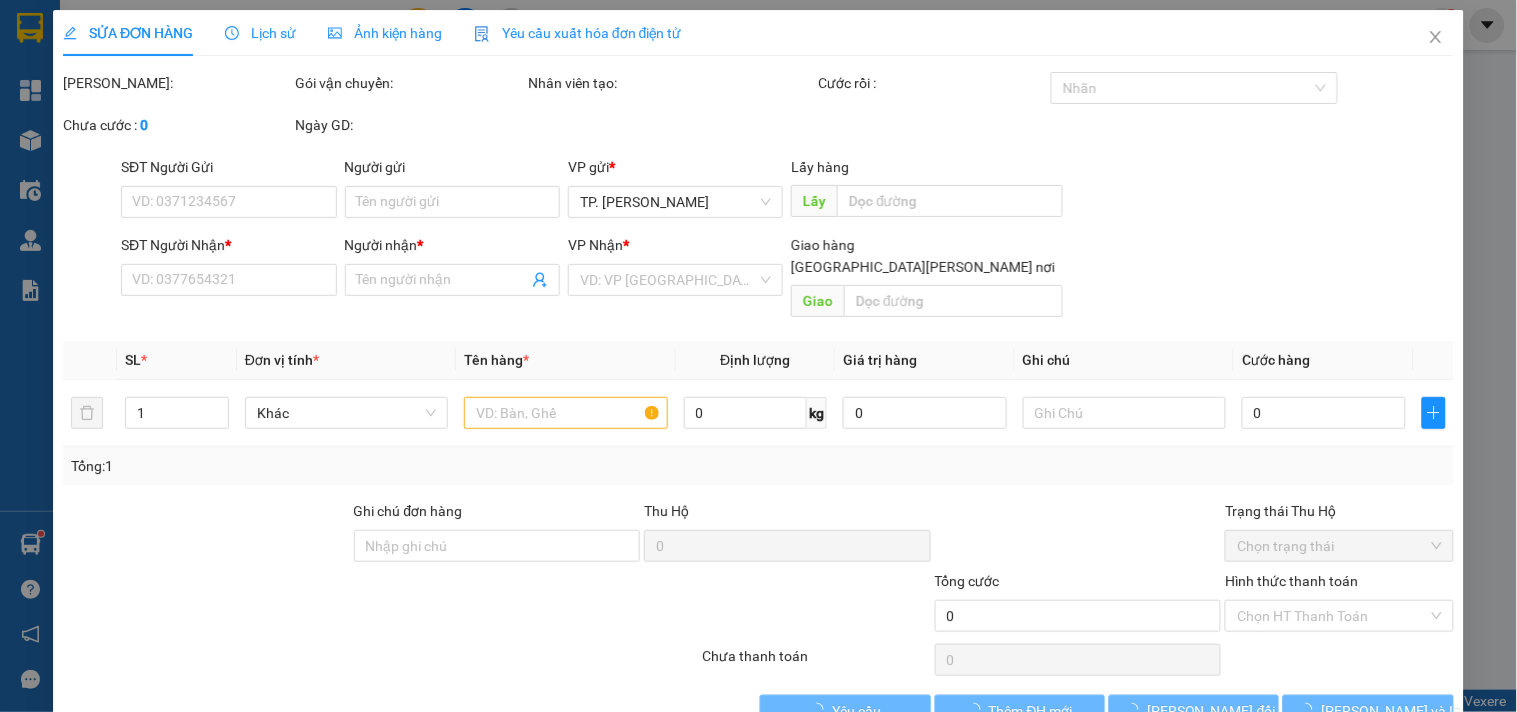 type on "0913827595" 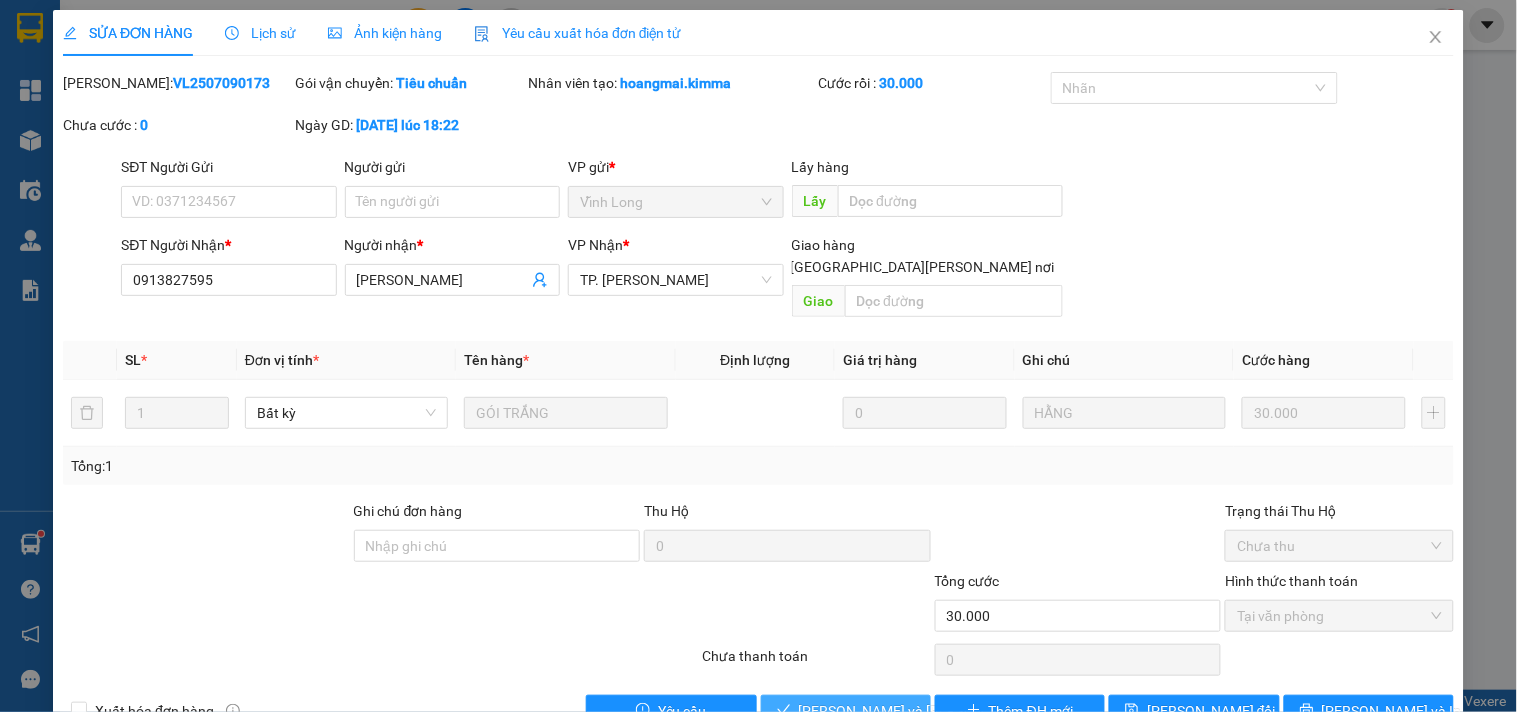 click on "Lưu và Giao hàng" at bounding box center (934, 711) 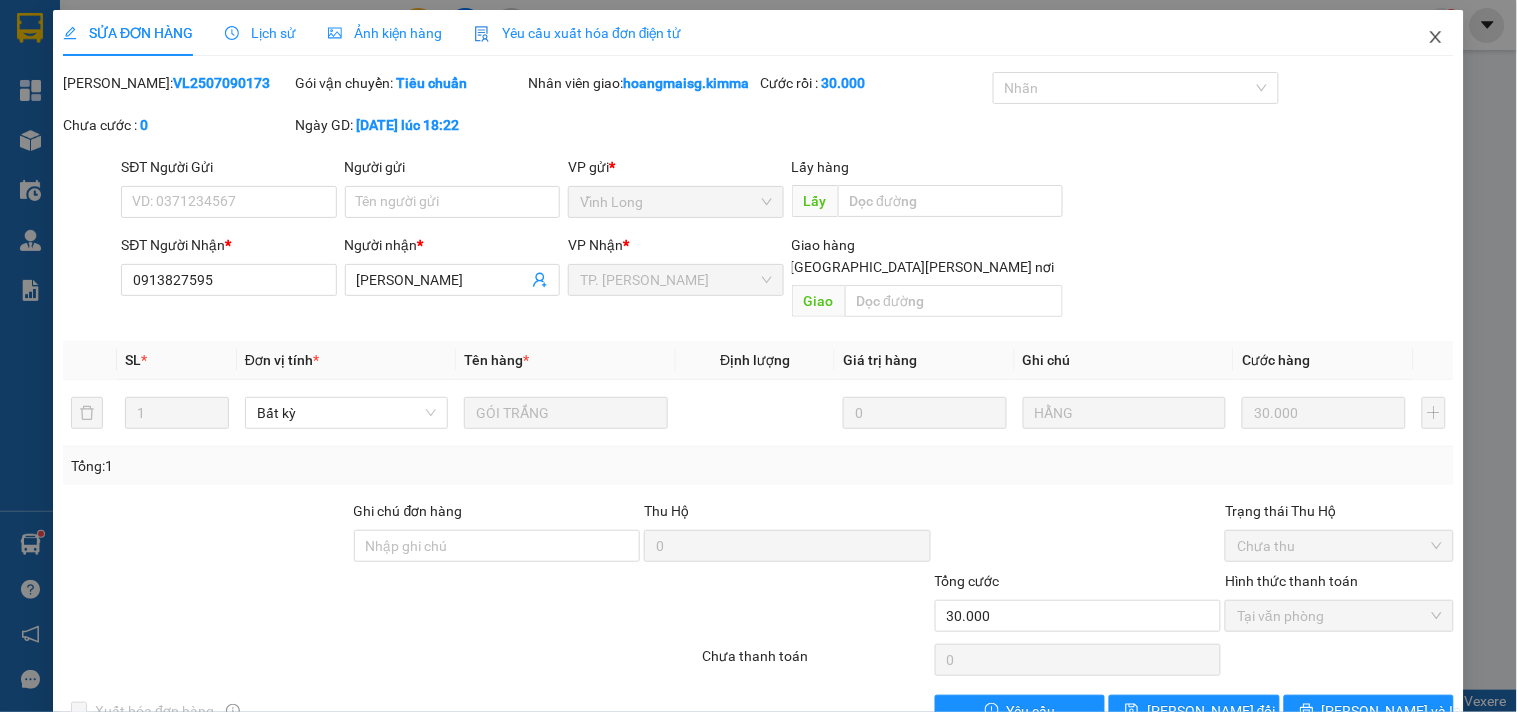 click at bounding box center [1436, 38] 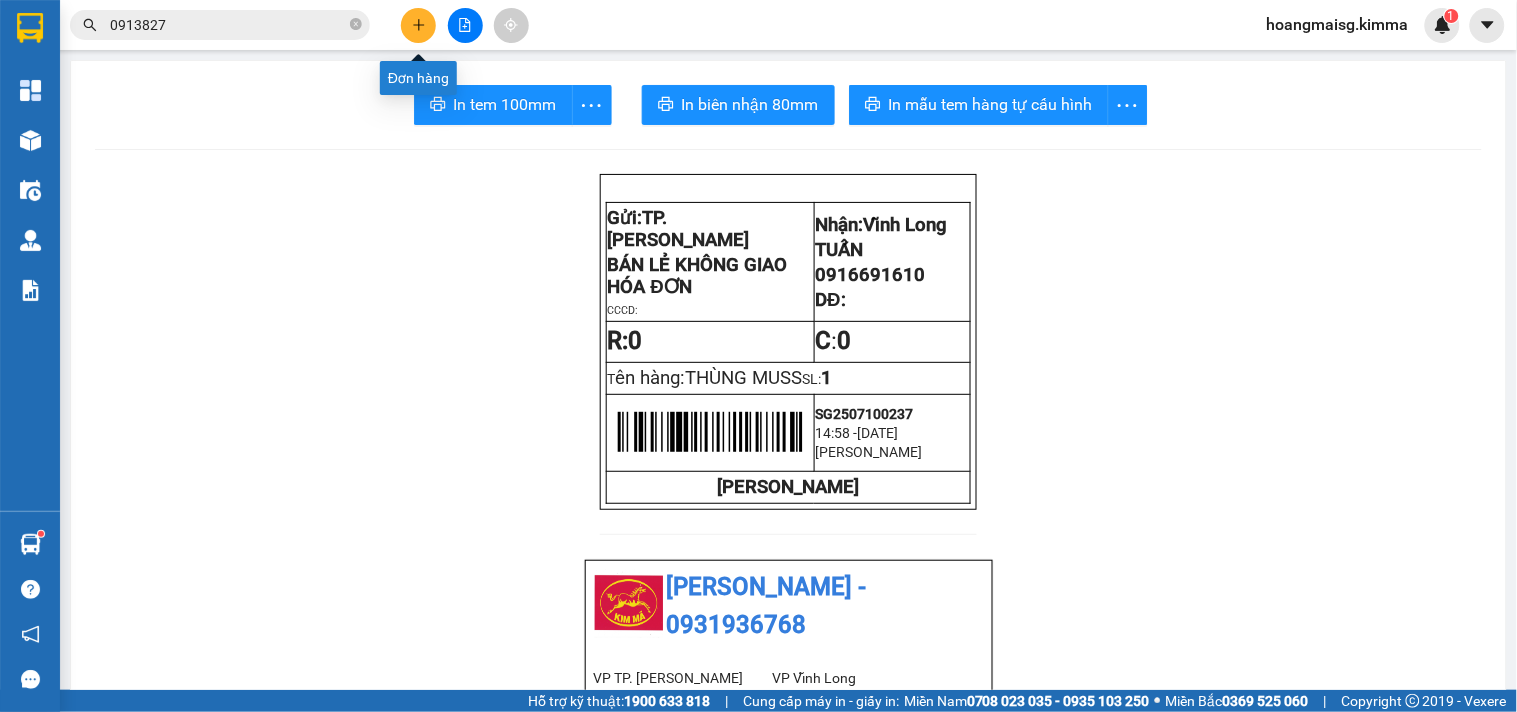 click at bounding box center (418, 25) 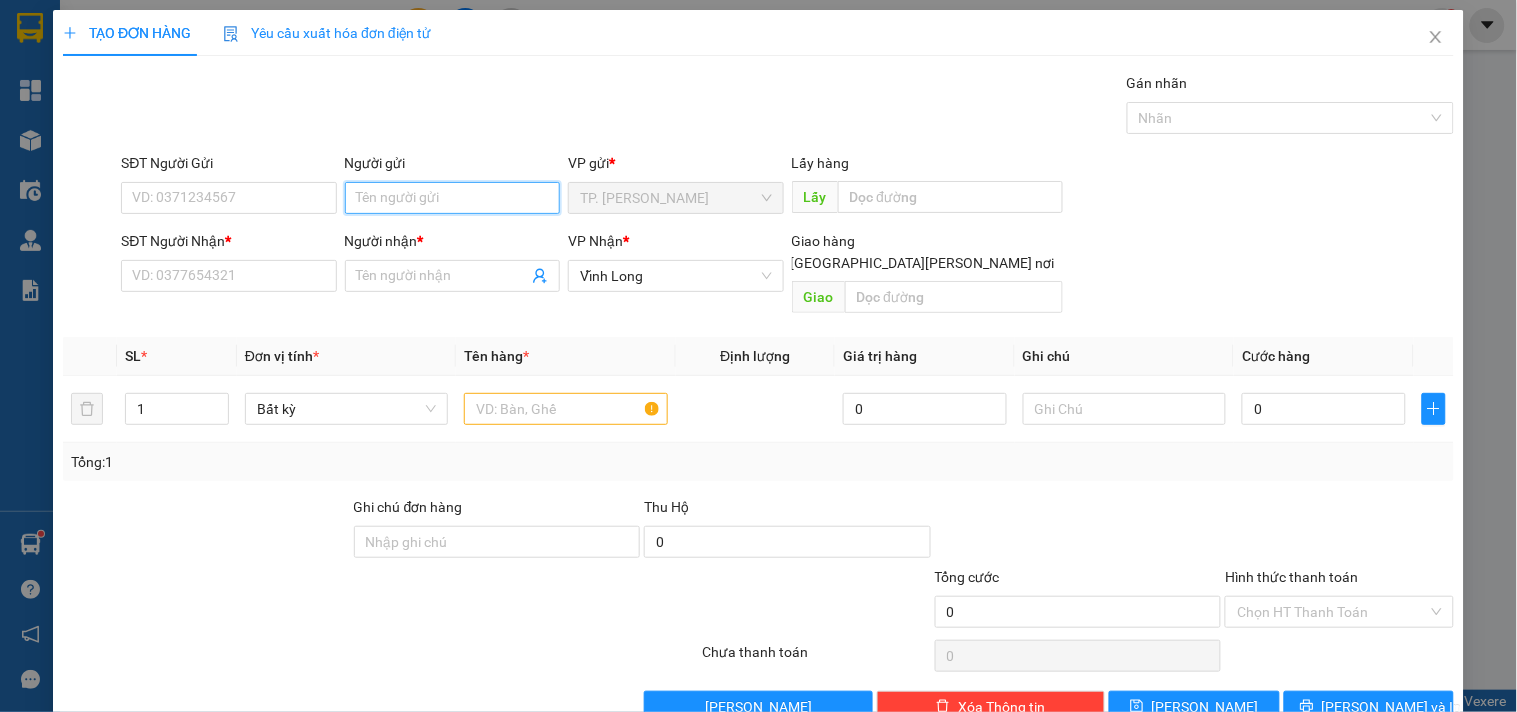 click on "Người gửi" at bounding box center (452, 198) 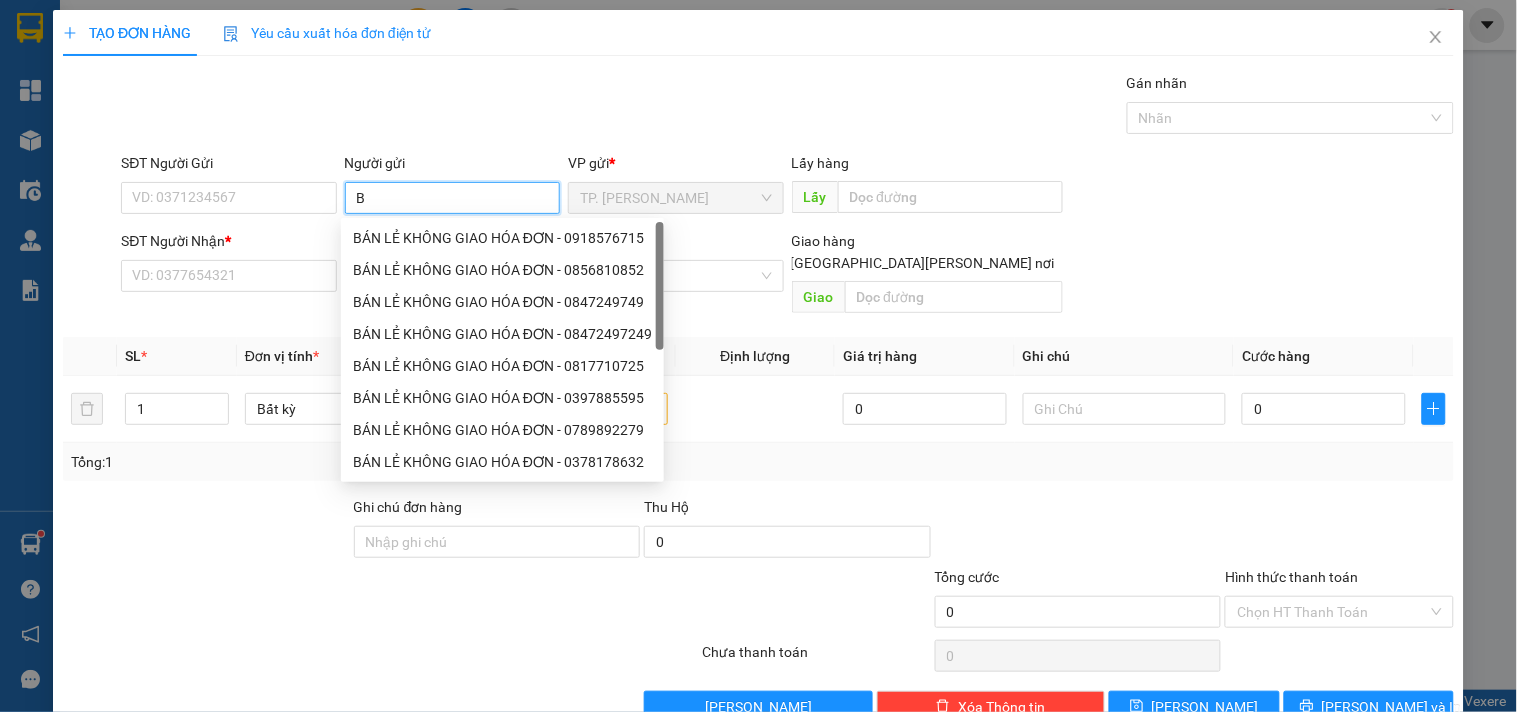 type on "BÁ" 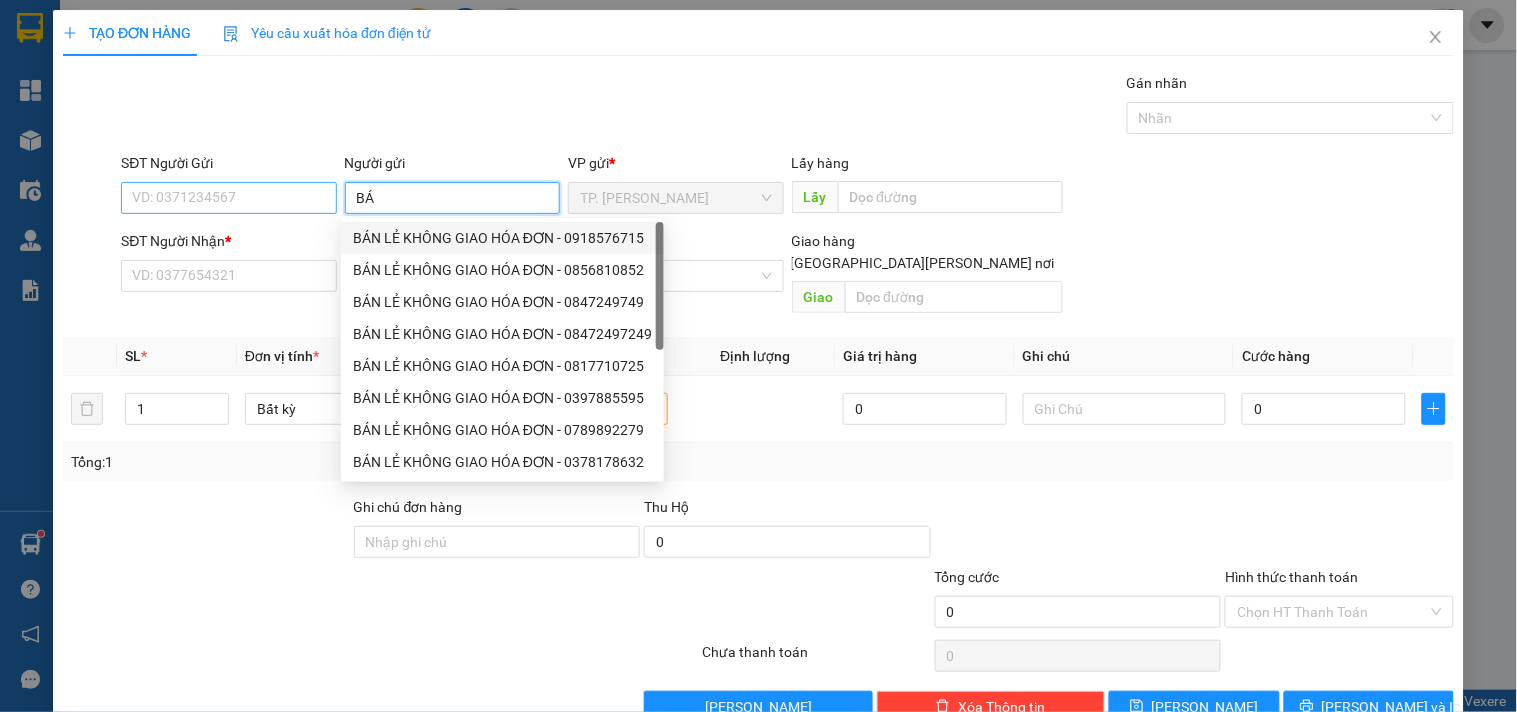 drag, startPoint x: 414, startPoint y: 245, endPoint x: 304, endPoint y: 210, distance: 115.43397 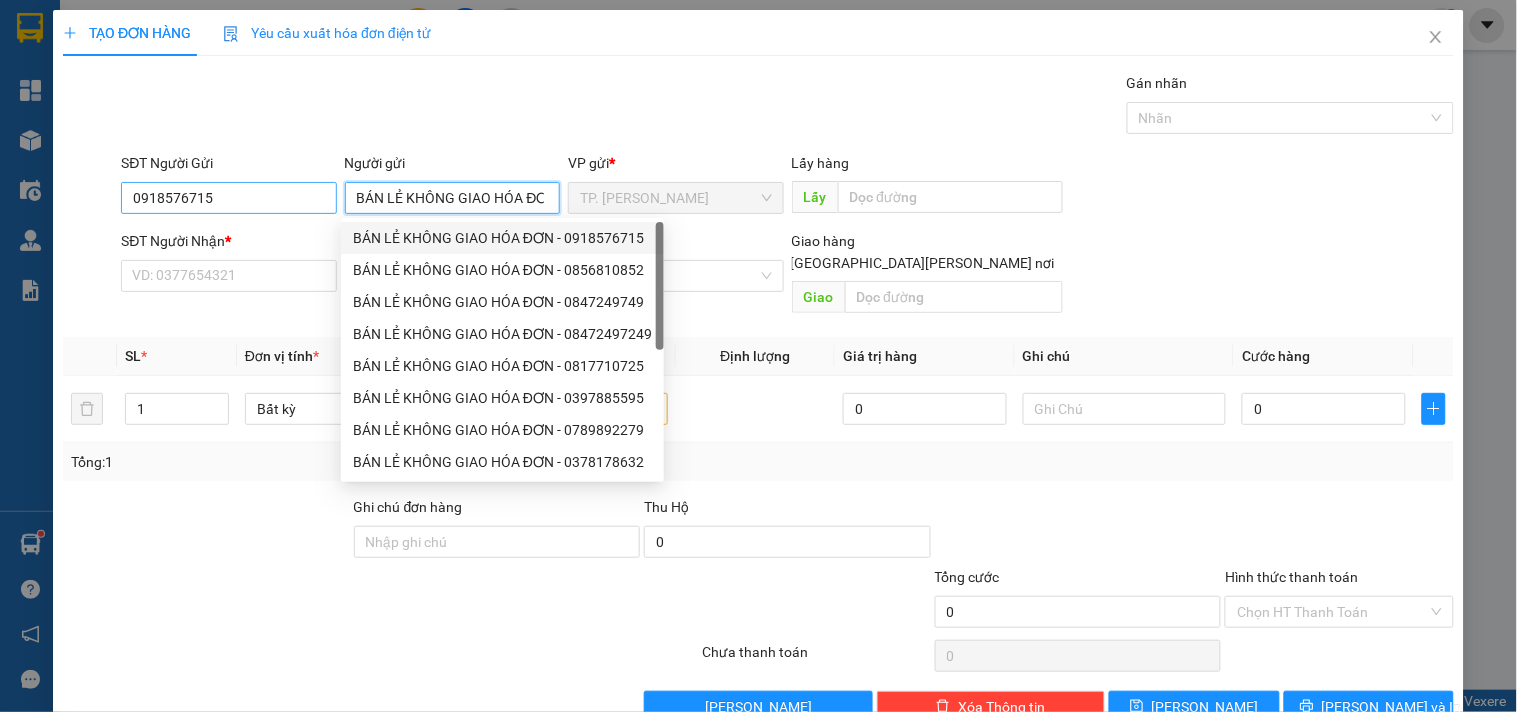 type on "BÁN LẺ KHÔNG GIAO HÓA ĐƠN" 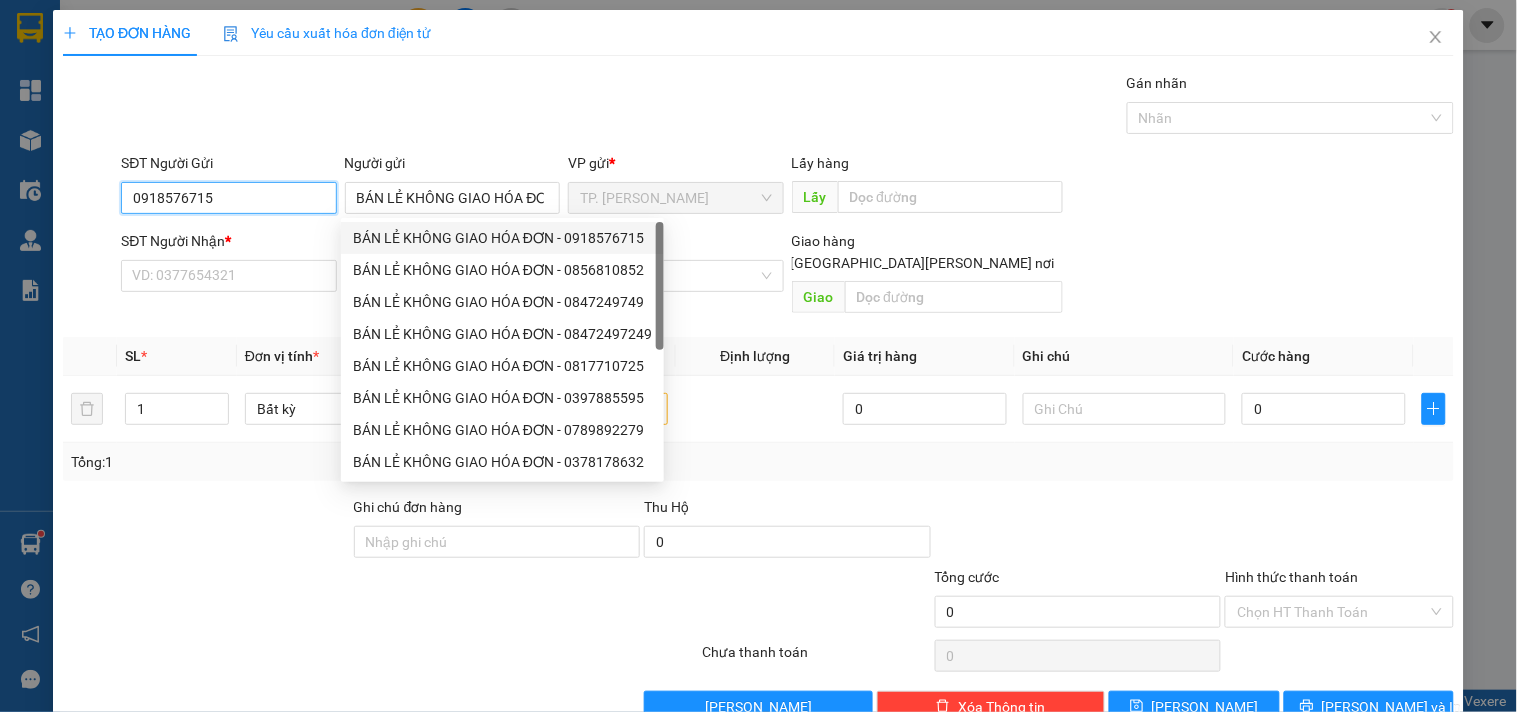 click on "0918576715" at bounding box center [228, 198] 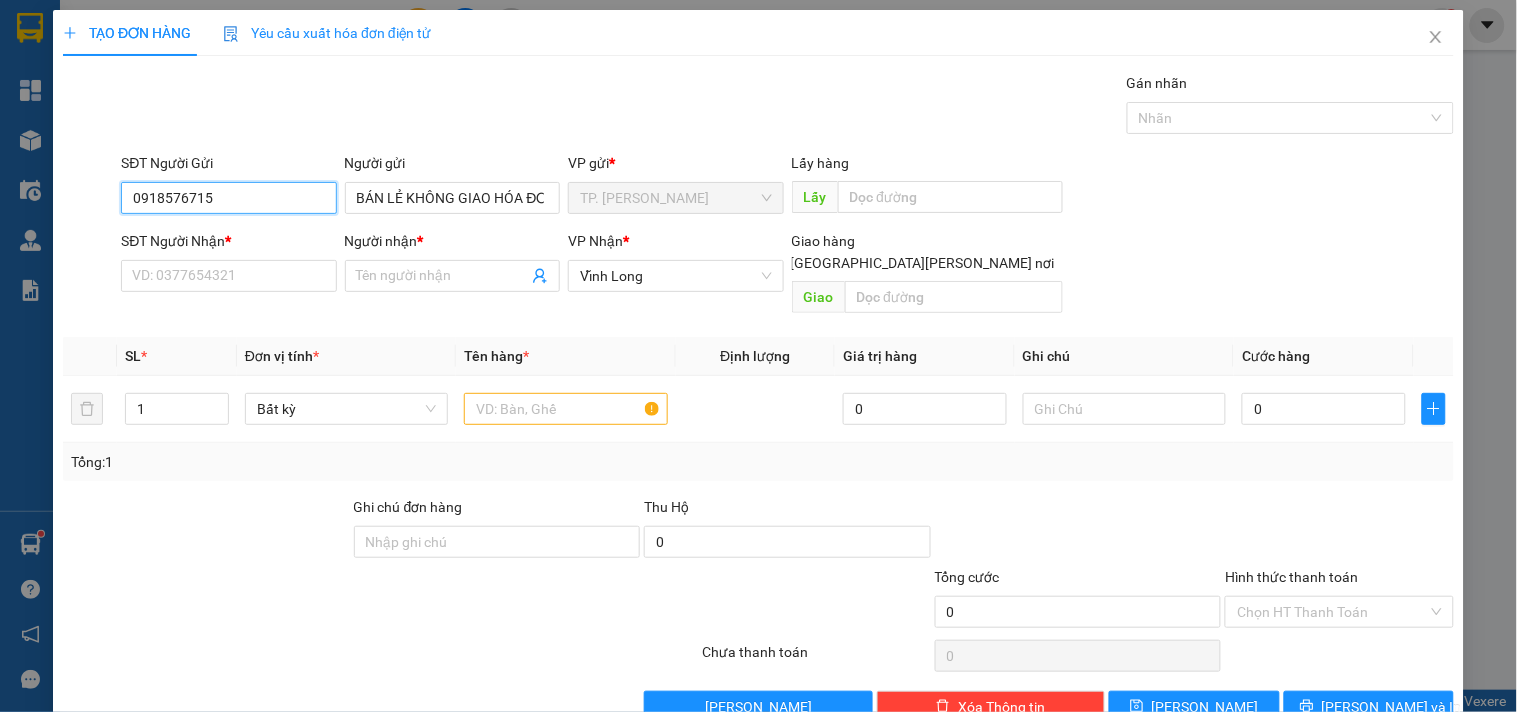 click on "0918576715" at bounding box center (228, 198) 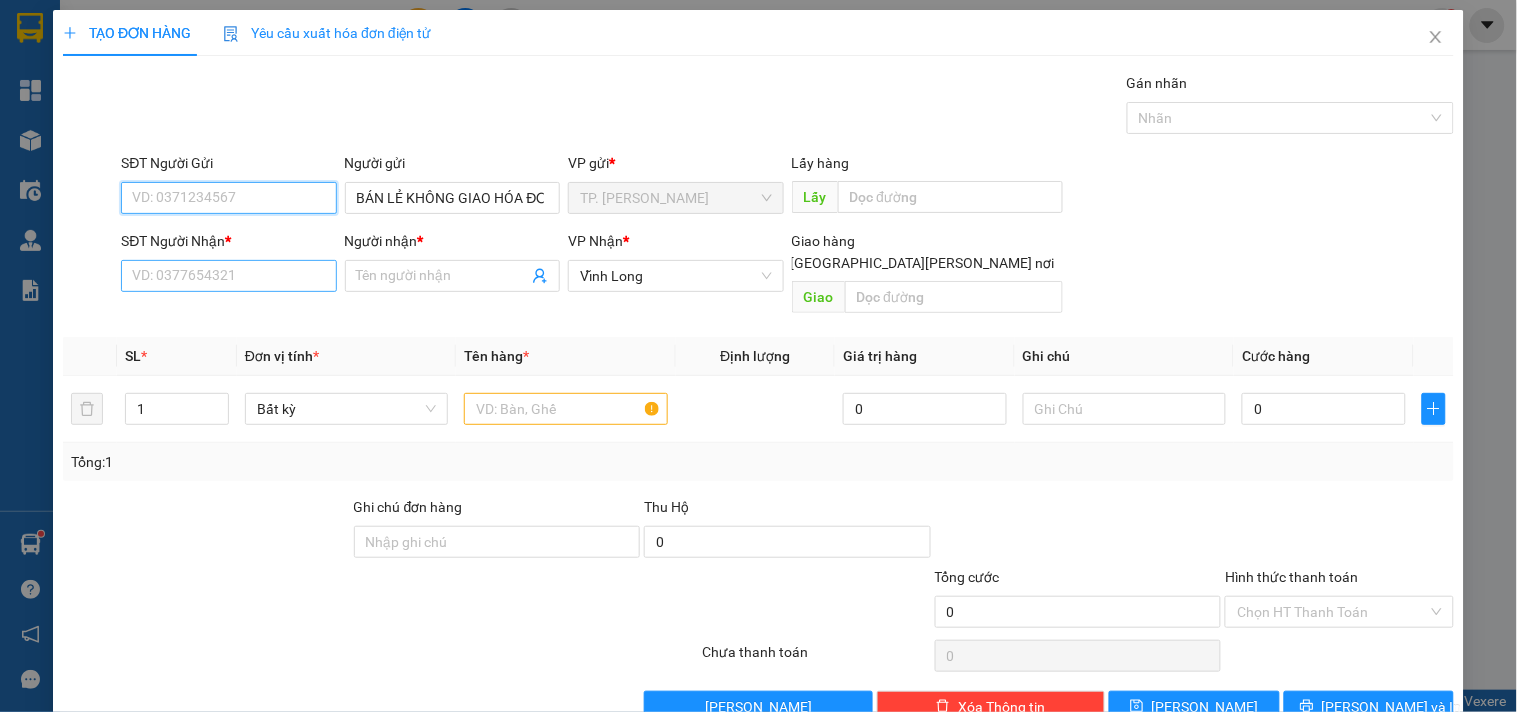 type 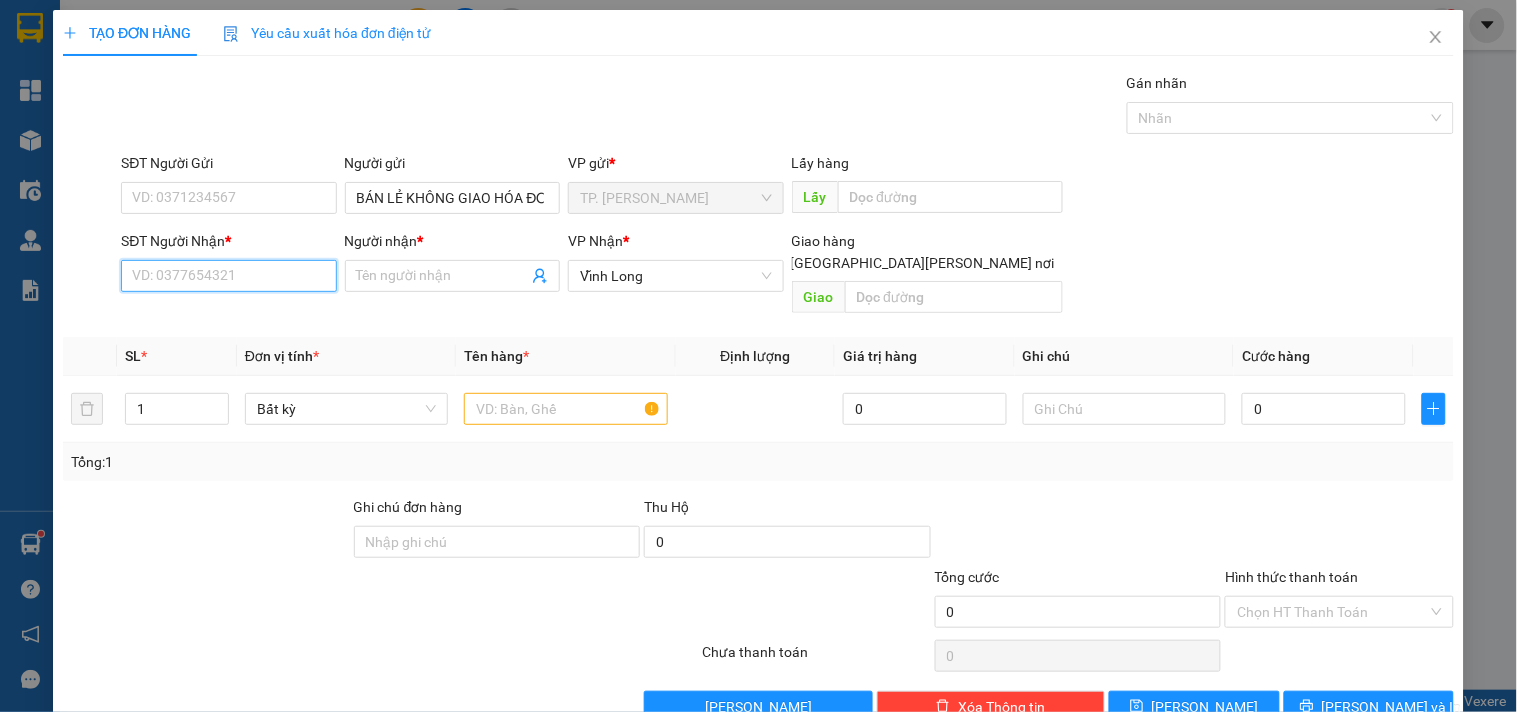 click on "SĐT Người Nhận  *" at bounding box center (228, 276) 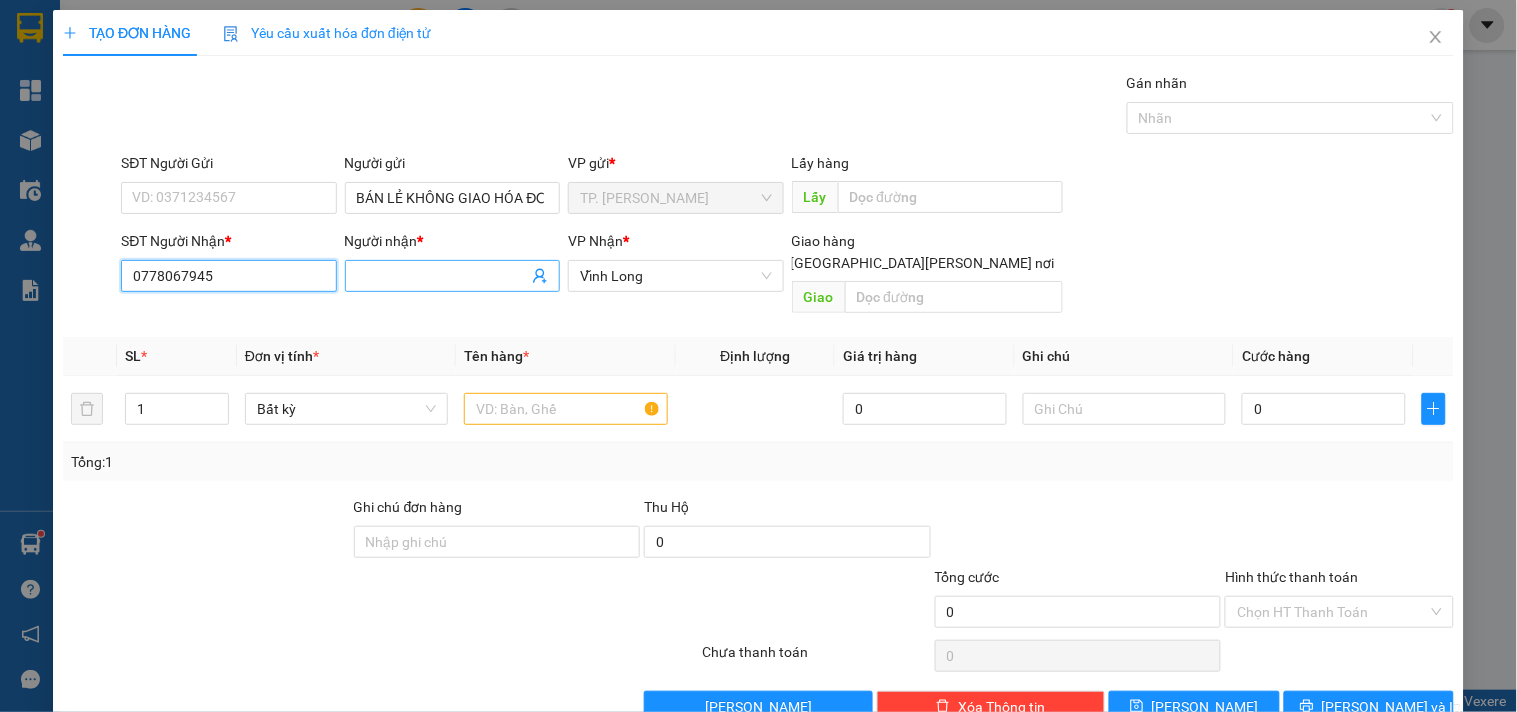 type on "0778067945" 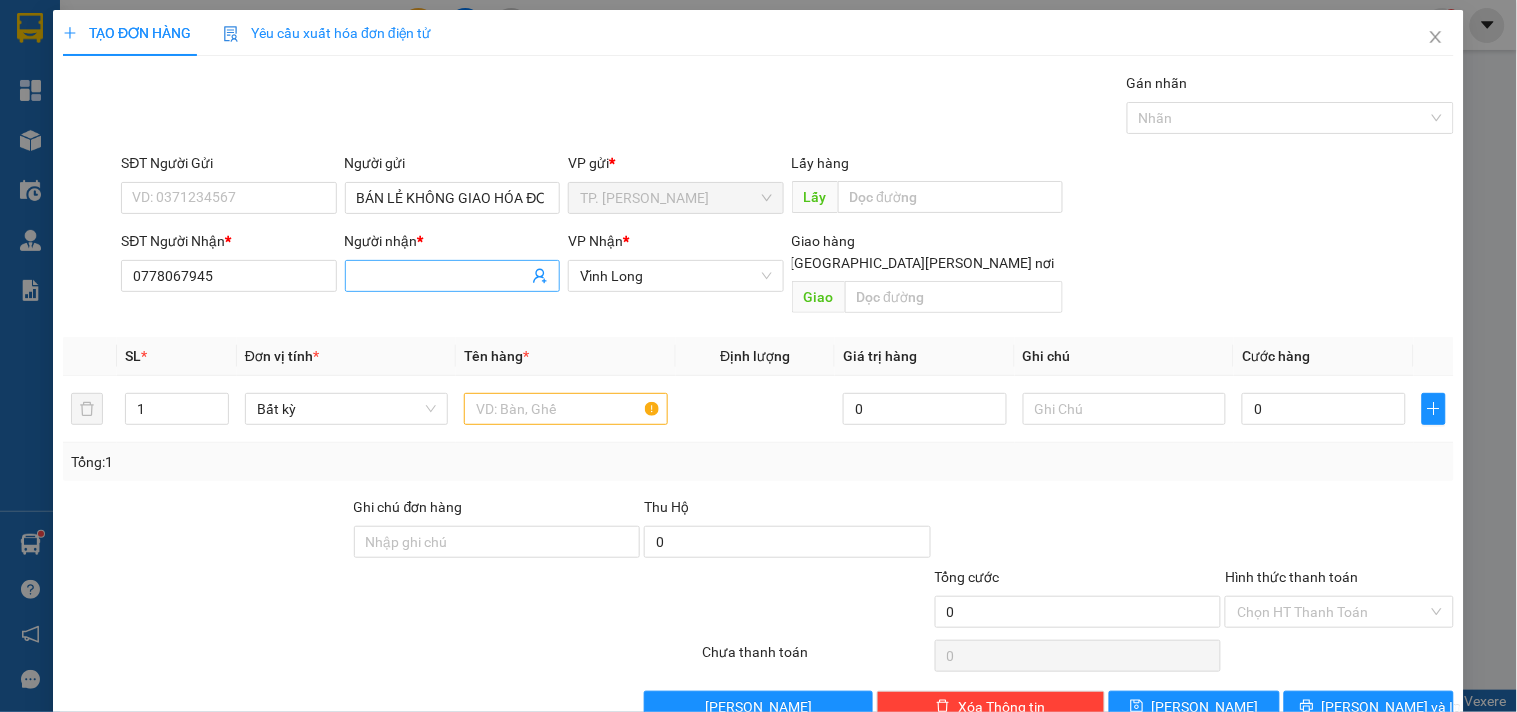 click on "Người nhận  *" at bounding box center [442, 276] 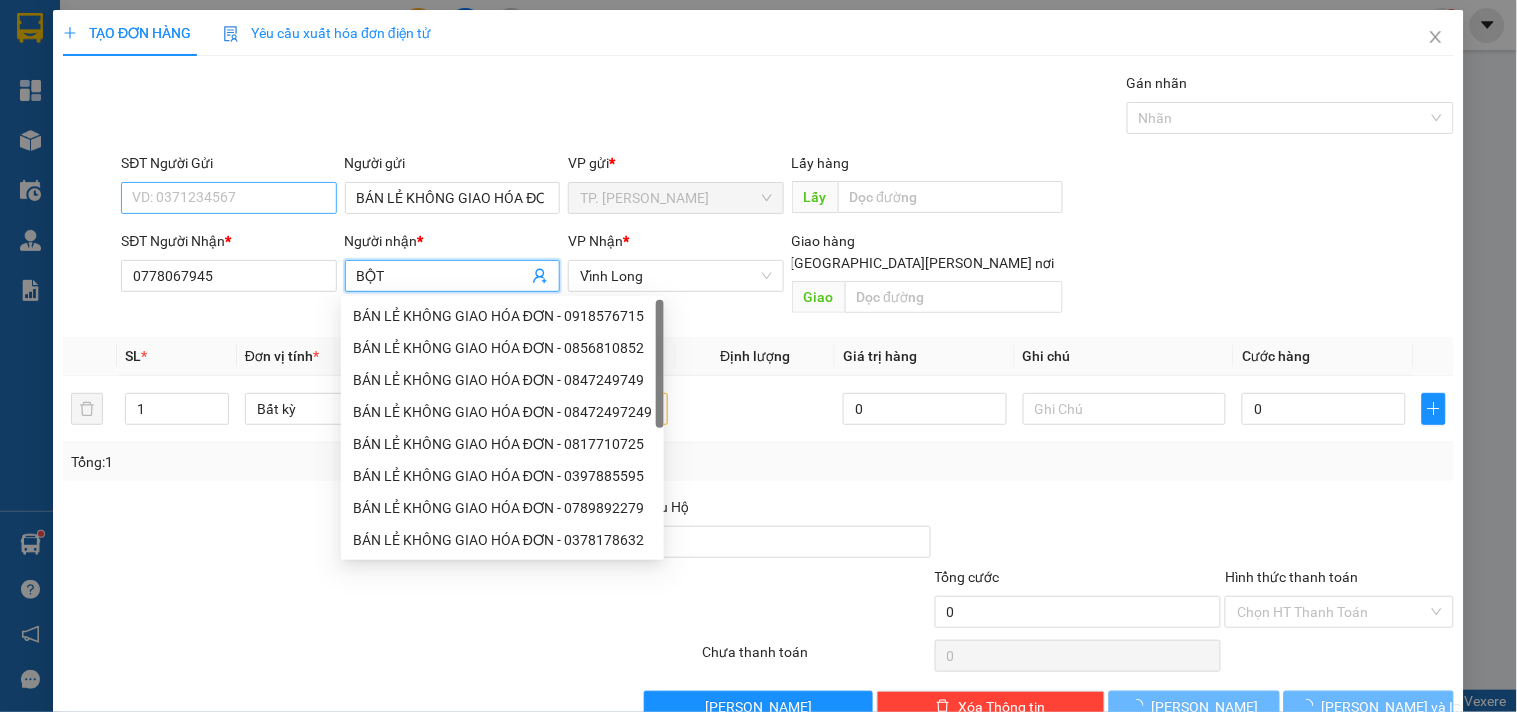 type on "BỘT" 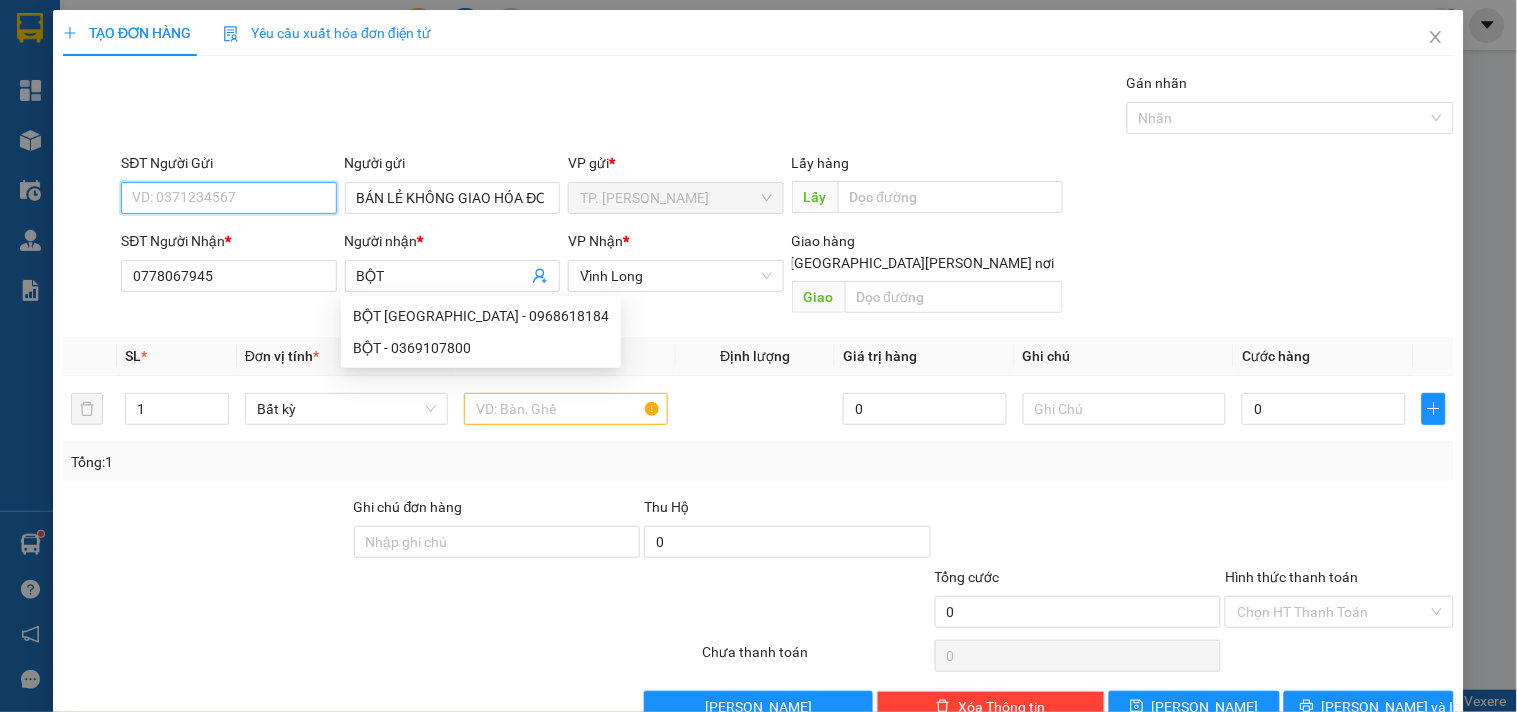 click on "SĐT Người Gửi" at bounding box center (228, 198) 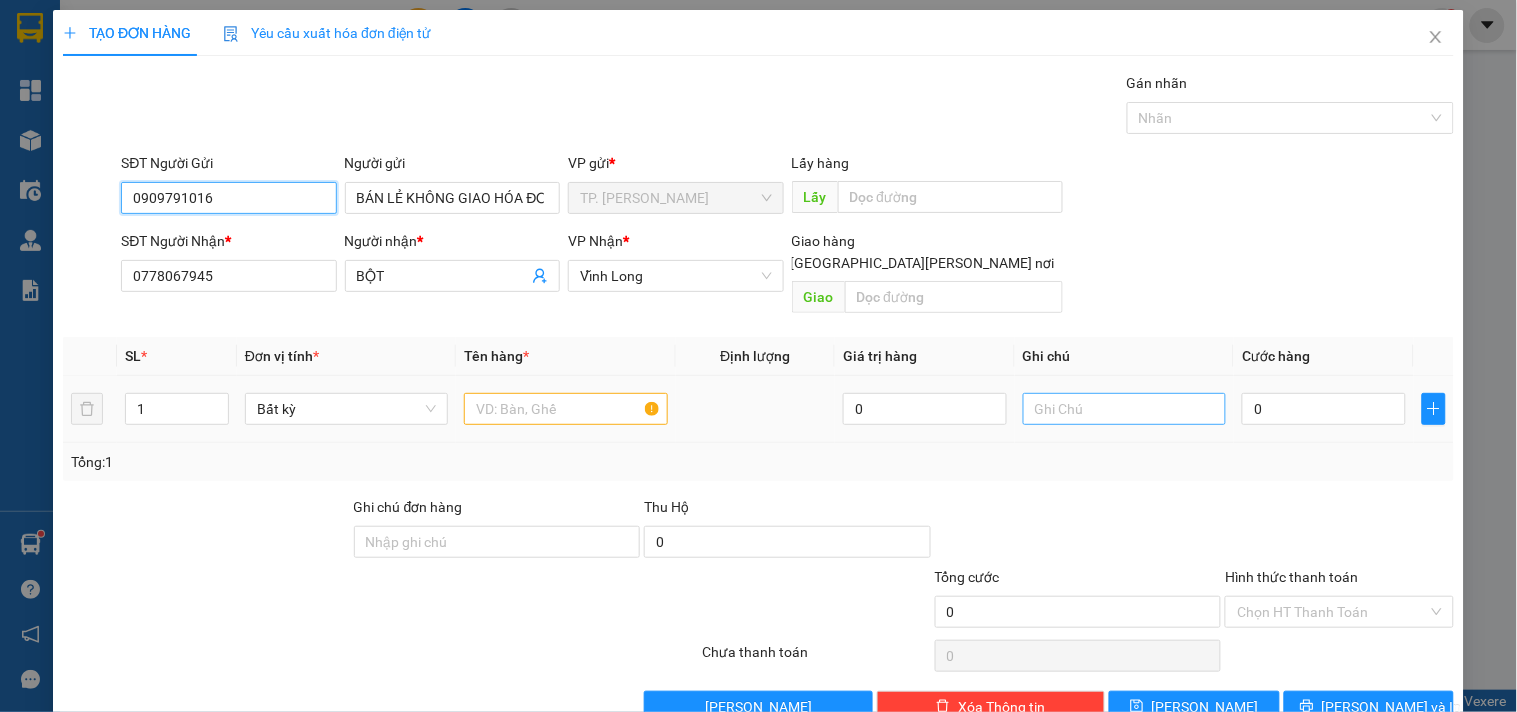 type on "0909791016" 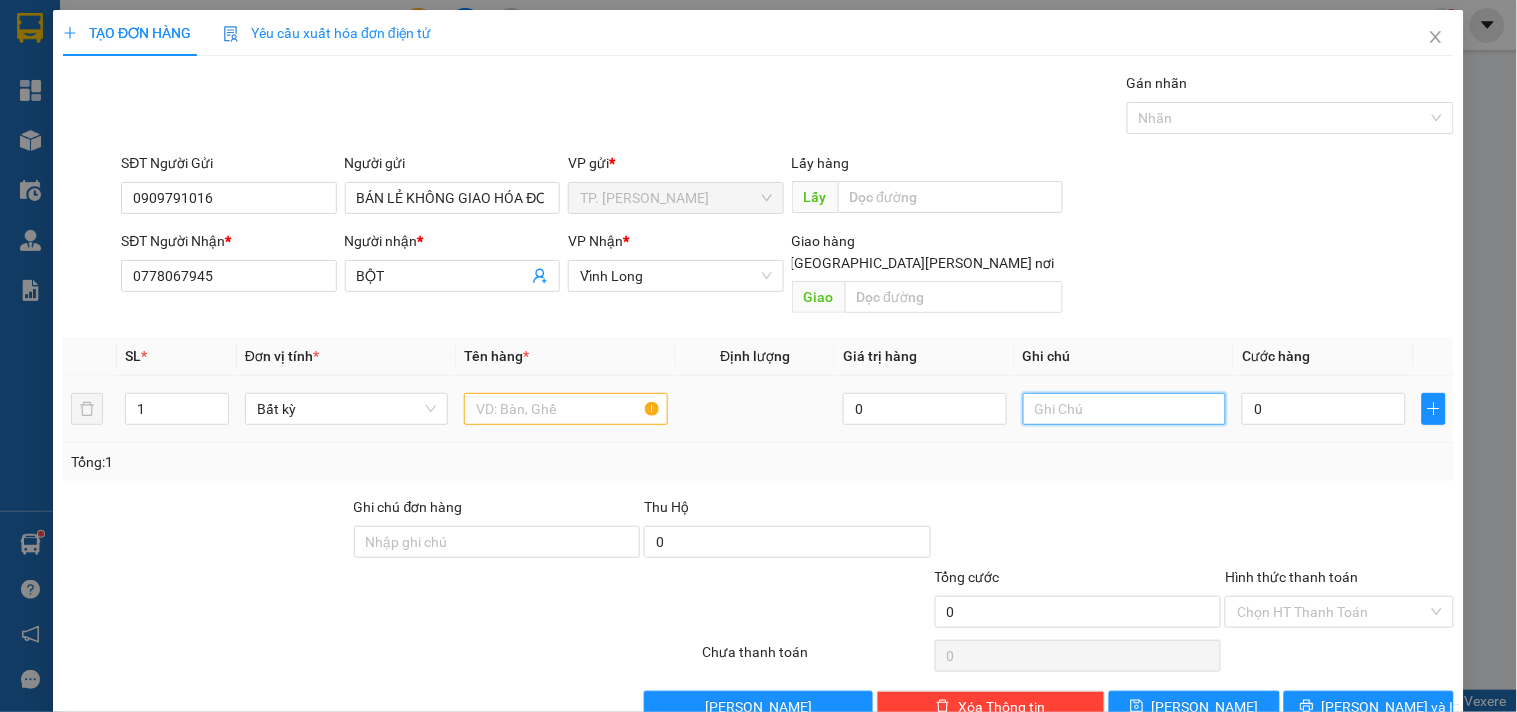 click at bounding box center [1124, 409] 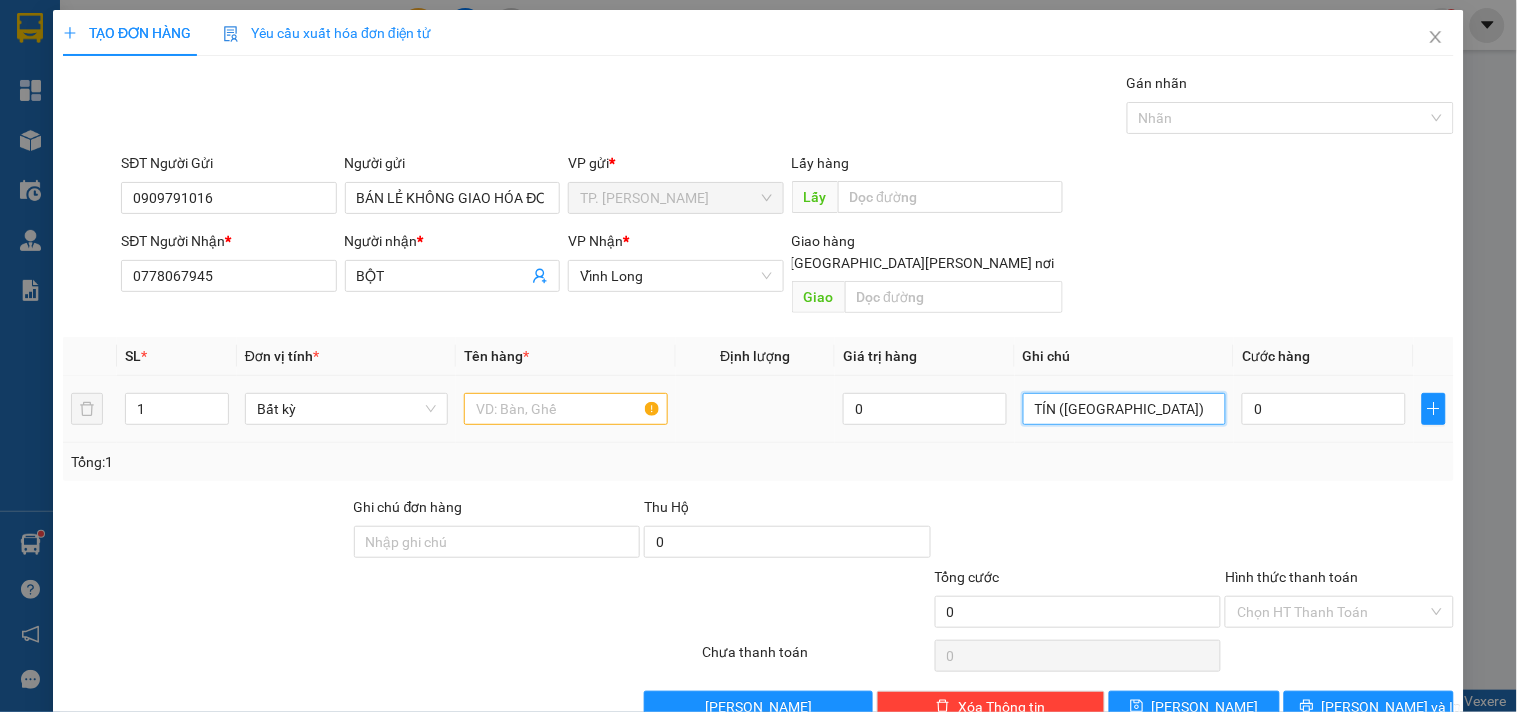 type on "TÍN (HẢI)" 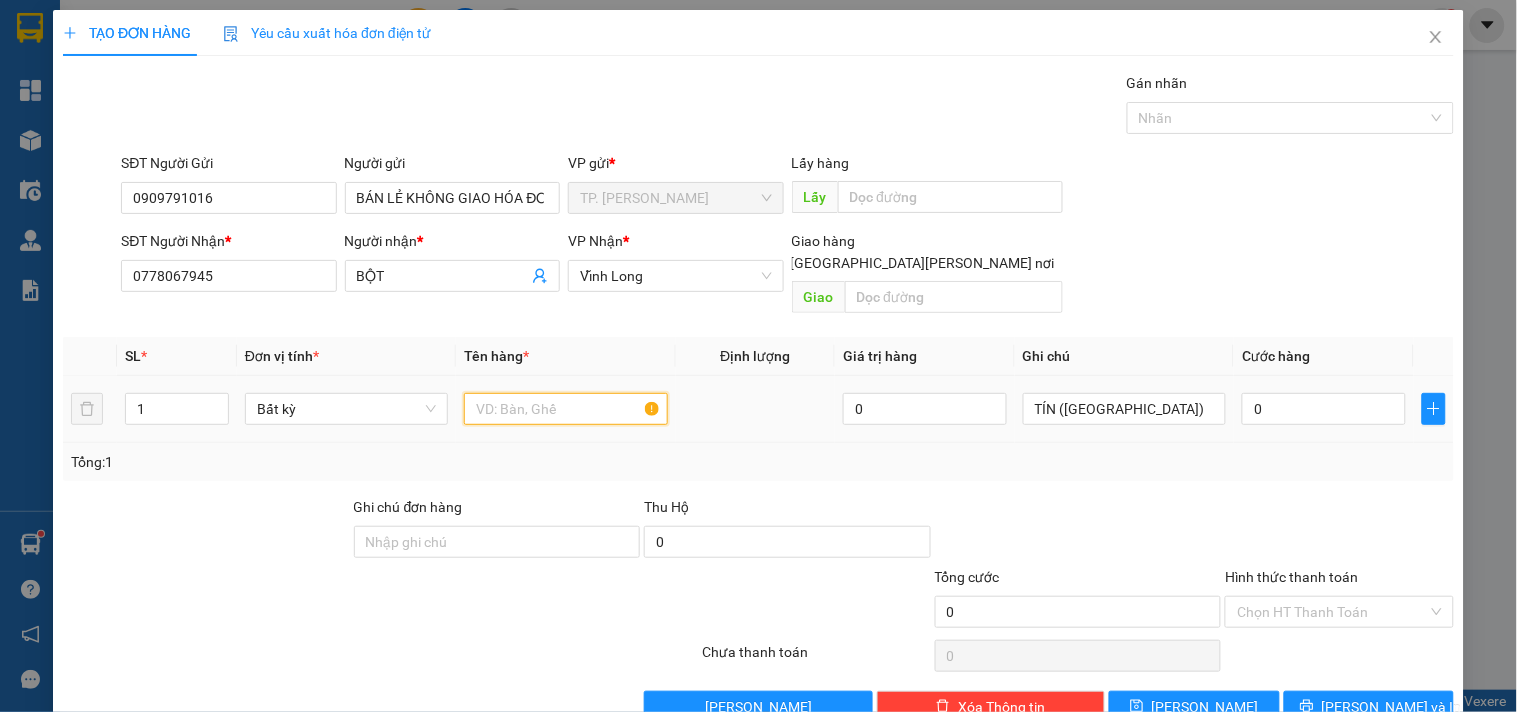 click at bounding box center (565, 409) 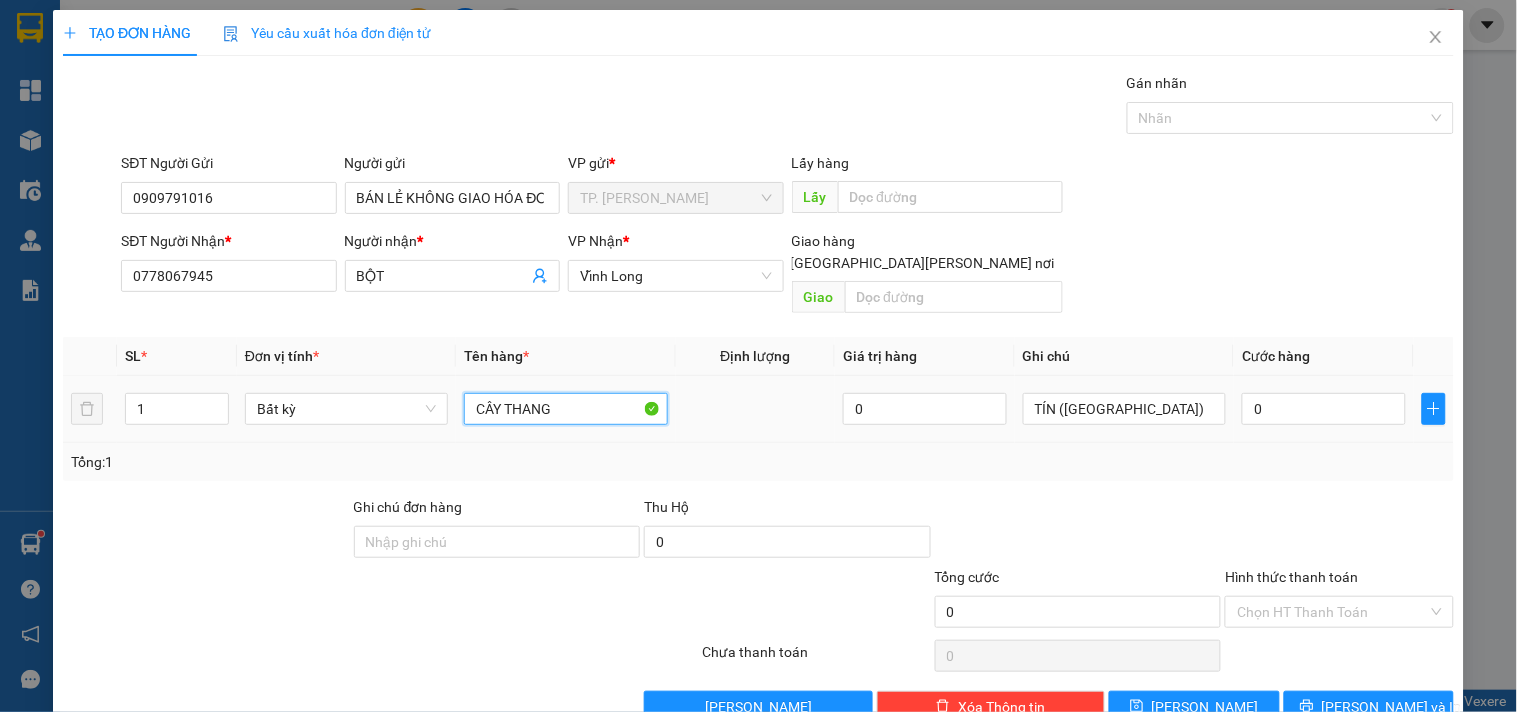 type on "CÂY THANG" 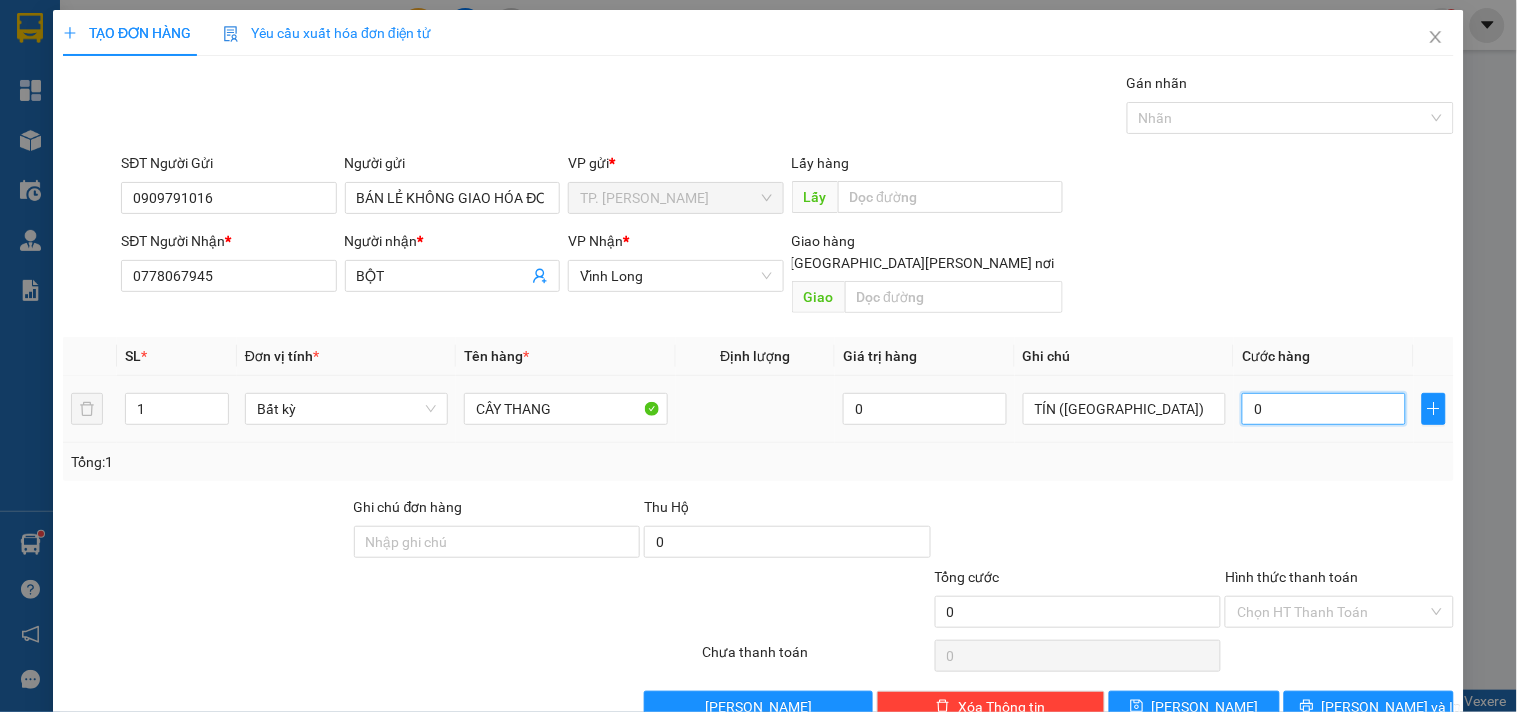 click on "0" at bounding box center (1324, 409) 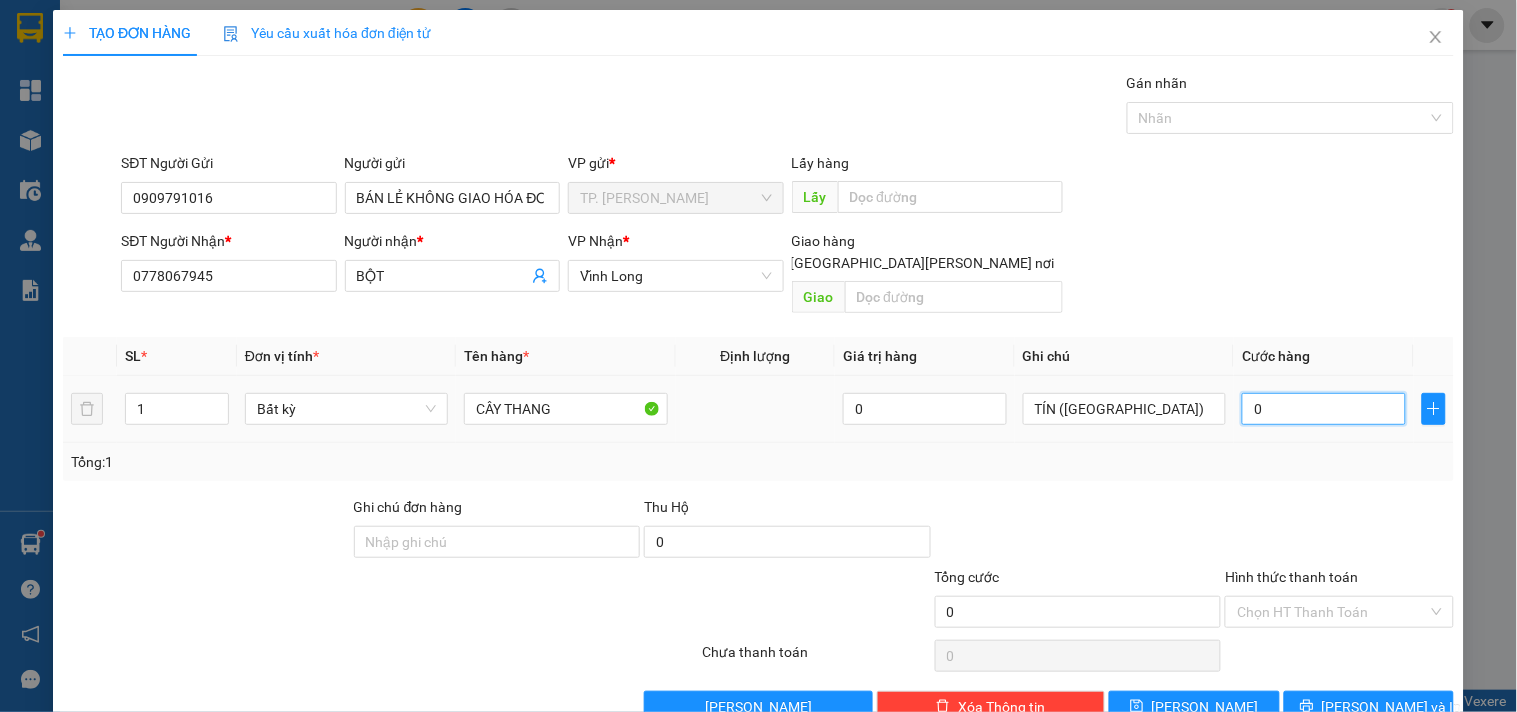 click on "0" at bounding box center [1324, 409] 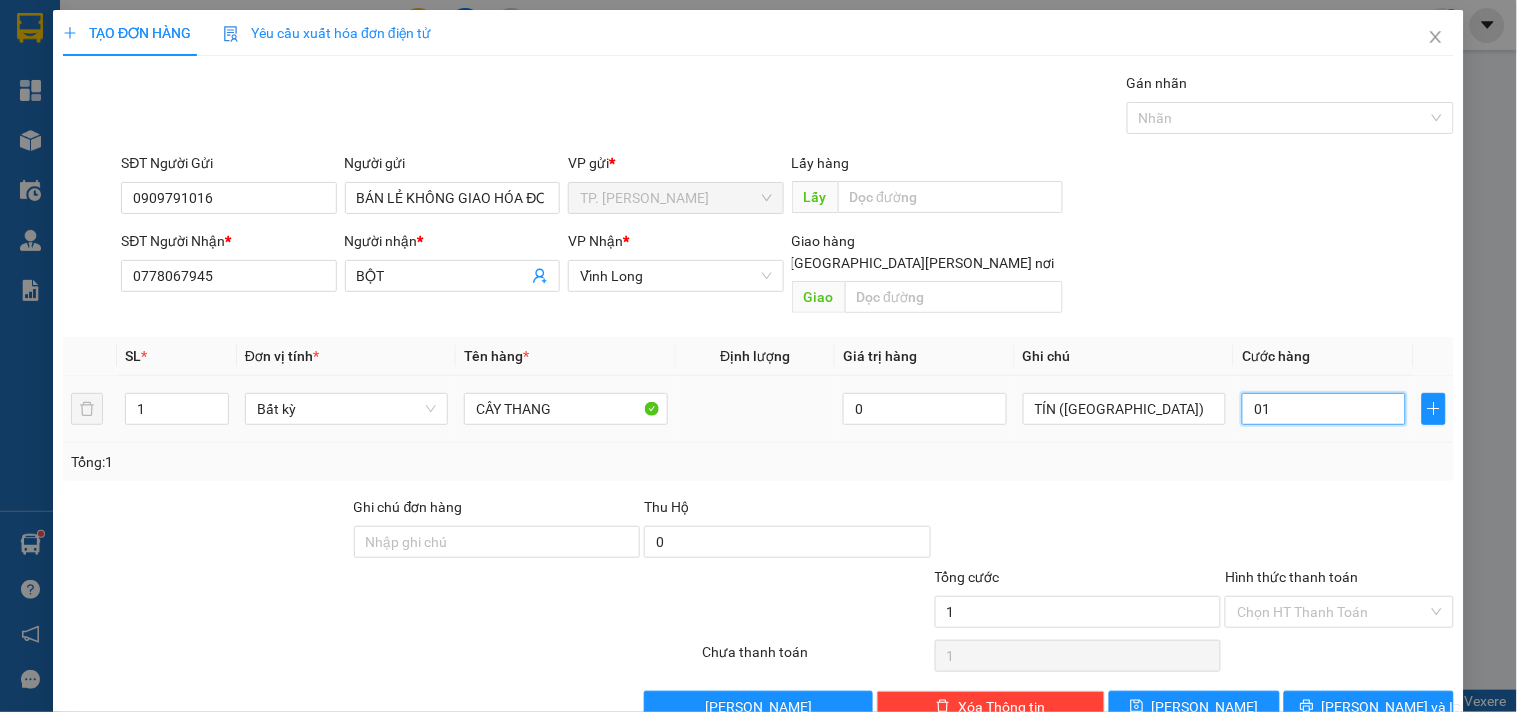 type on "010" 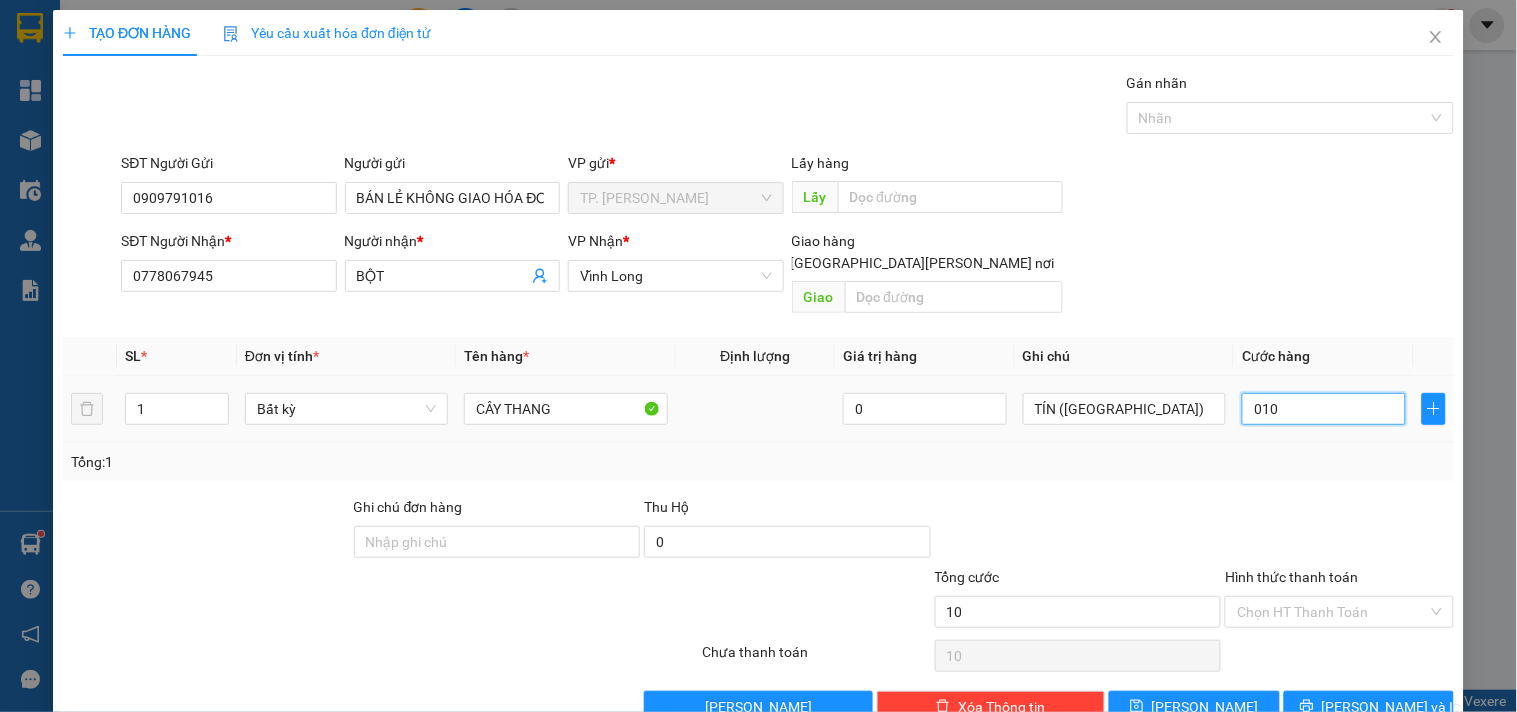 type on "0.100" 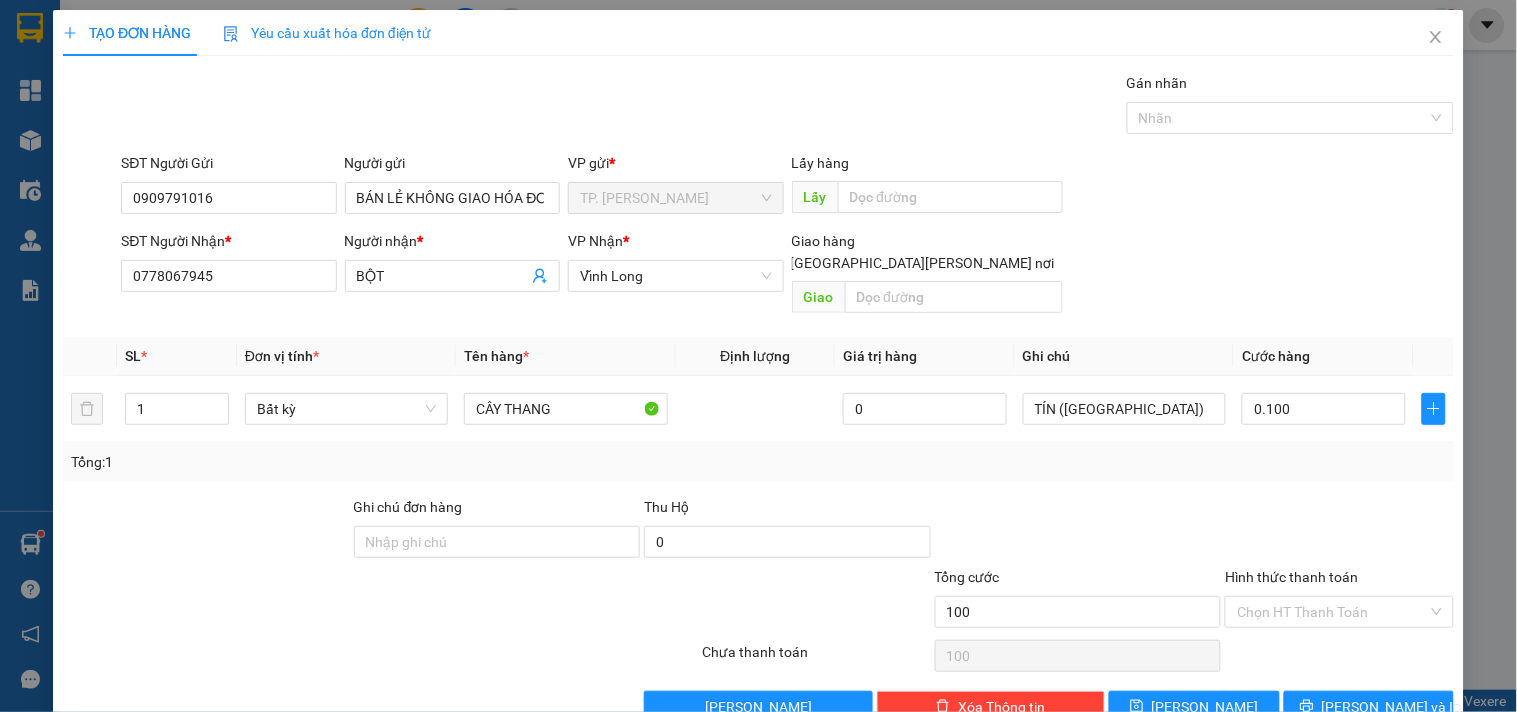 type on "100.000" 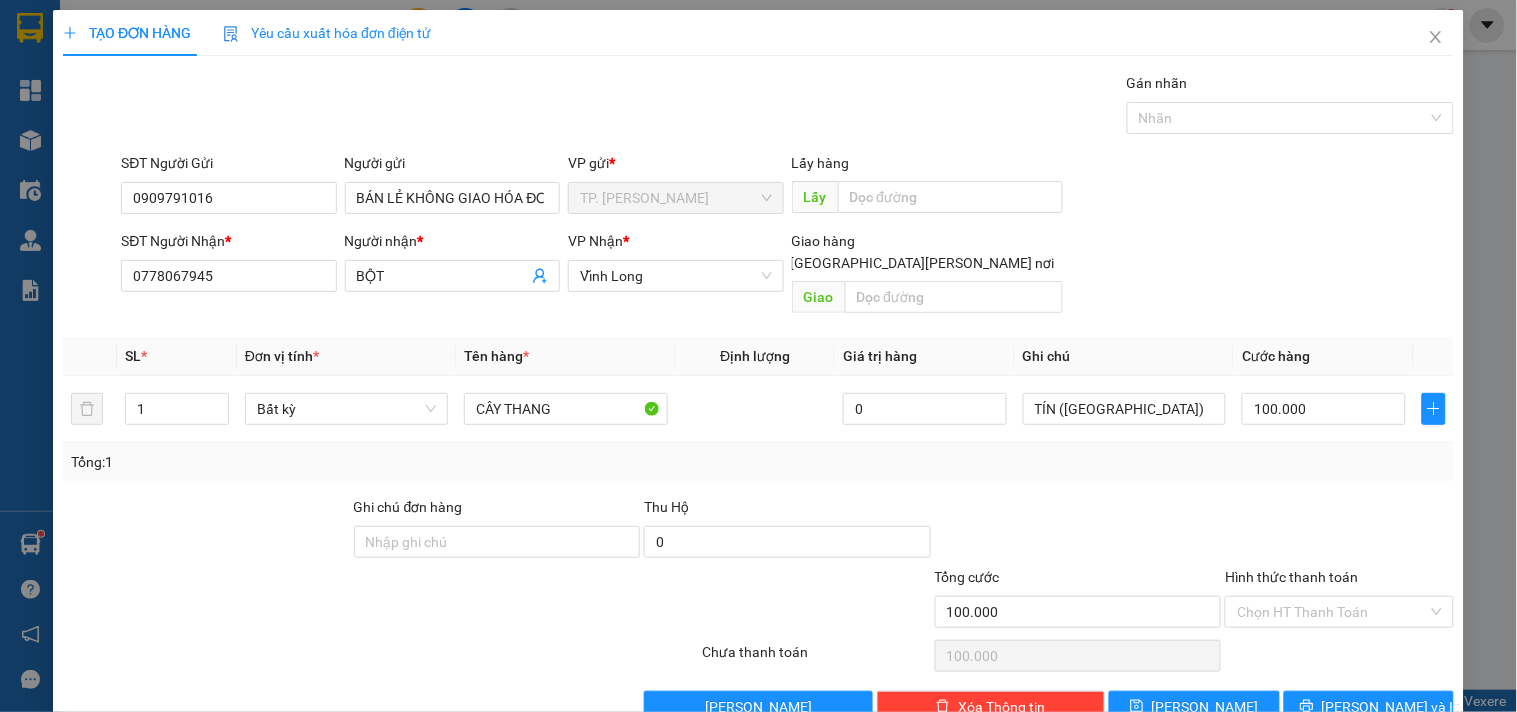 click on "Transit Pickup Surcharge Ids Transit Deliver Surcharge Ids Transit Deliver Surcharge Transit Deliver Surcharge Gói vận chuyển  * Tiêu chuẩn Gán nhãn   Nhãn SĐT Người Gửi 0909791016 Người gửi BÁN LẺ KHÔNG GIAO HÓA ĐƠN VP gửi  * TP. Hồ Chí Minh Lấy hàng Lấy SĐT Người Nhận  * 0778067945 Người nhận  * BỘT VP Nhận  * Vĩnh Long Giao hàng Giao tận nơi Giao SL  * Đơn vị tính  * Tên hàng  * Định lượng Giá trị hàng Ghi chú Cước hàng                   1 Bất kỳ CÂY THANG 0 TÍN (HẢI) 100.000 Tổng:  1 Ghi chú đơn hàng Thu Hộ 0 Tổng cước 100.000 Hình thức thanh toán Chọn HT Thanh Toán Số tiền thu trước 0 Chưa thanh toán 100.000 Chọn HT Thanh Toán Lưu nháp Xóa Thông tin Lưu Lưu và In" at bounding box center [758, 397] 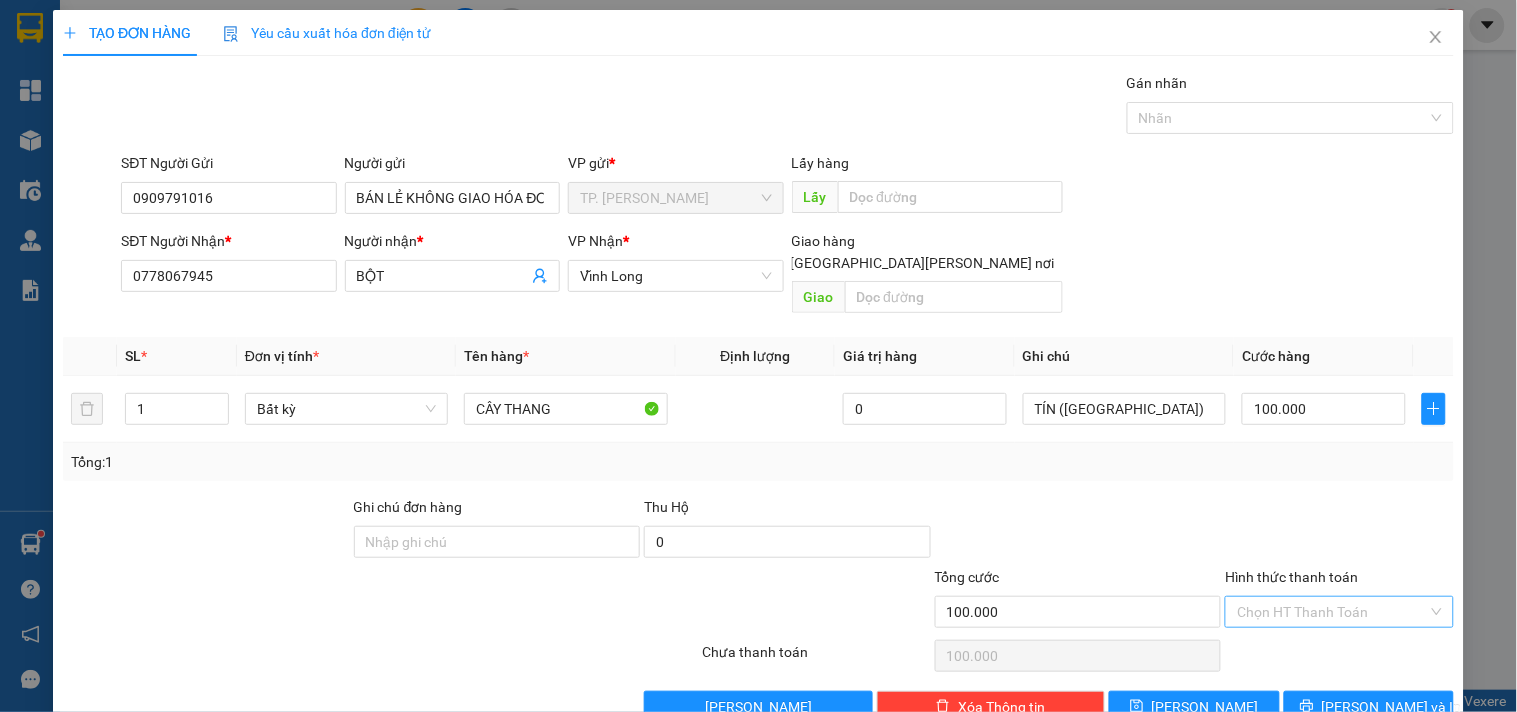 click on "Hình thức thanh toán" at bounding box center [1332, 612] 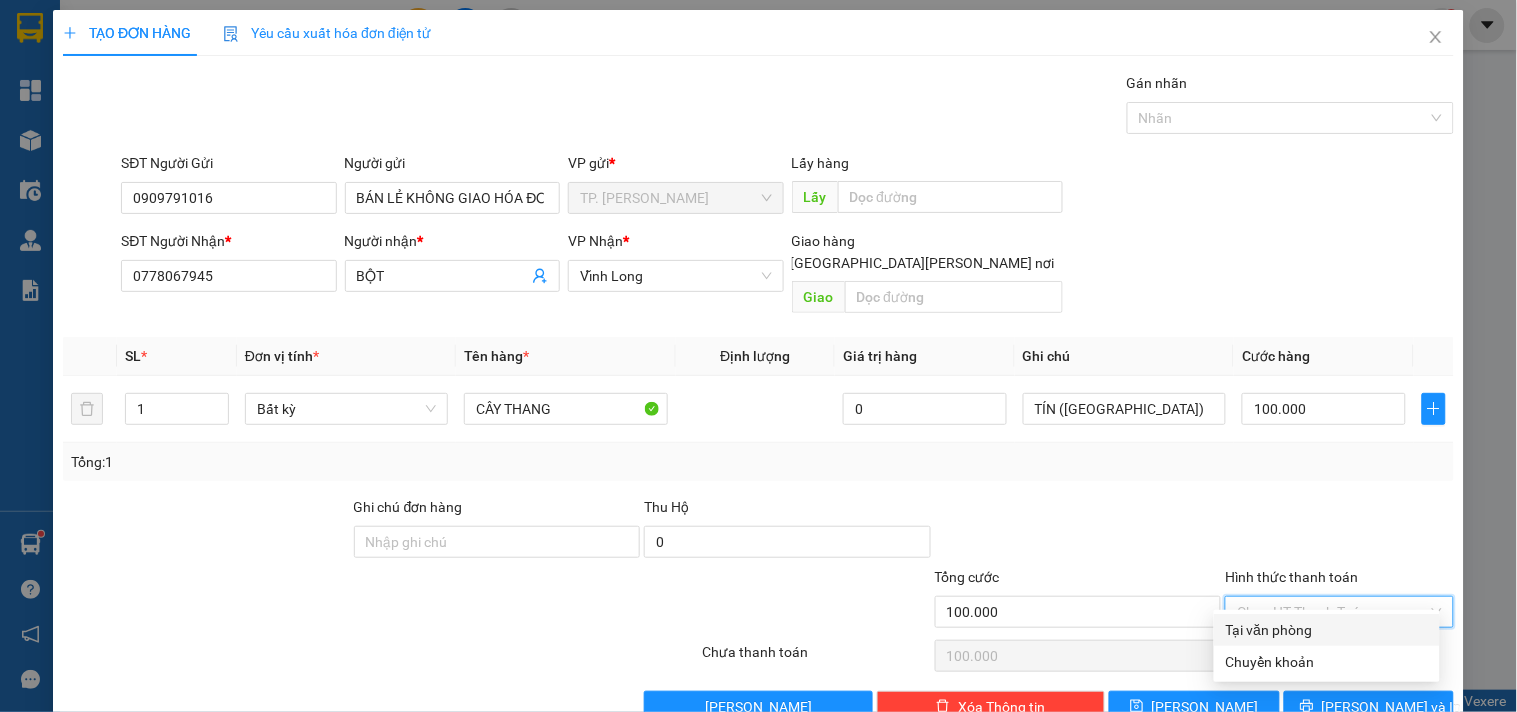 click on "Tại văn phòng" at bounding box center (1327, 630) 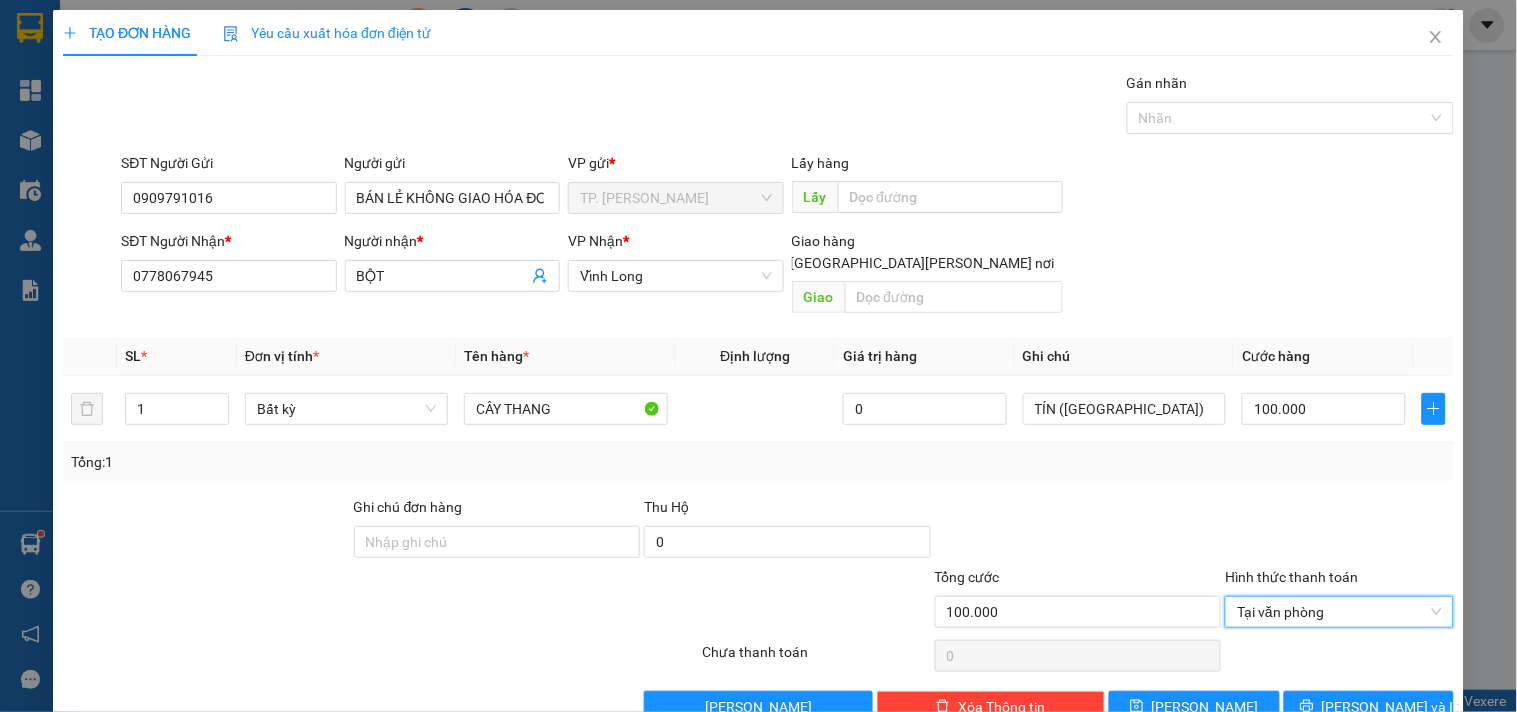 click at bounding box center [1078, 531] 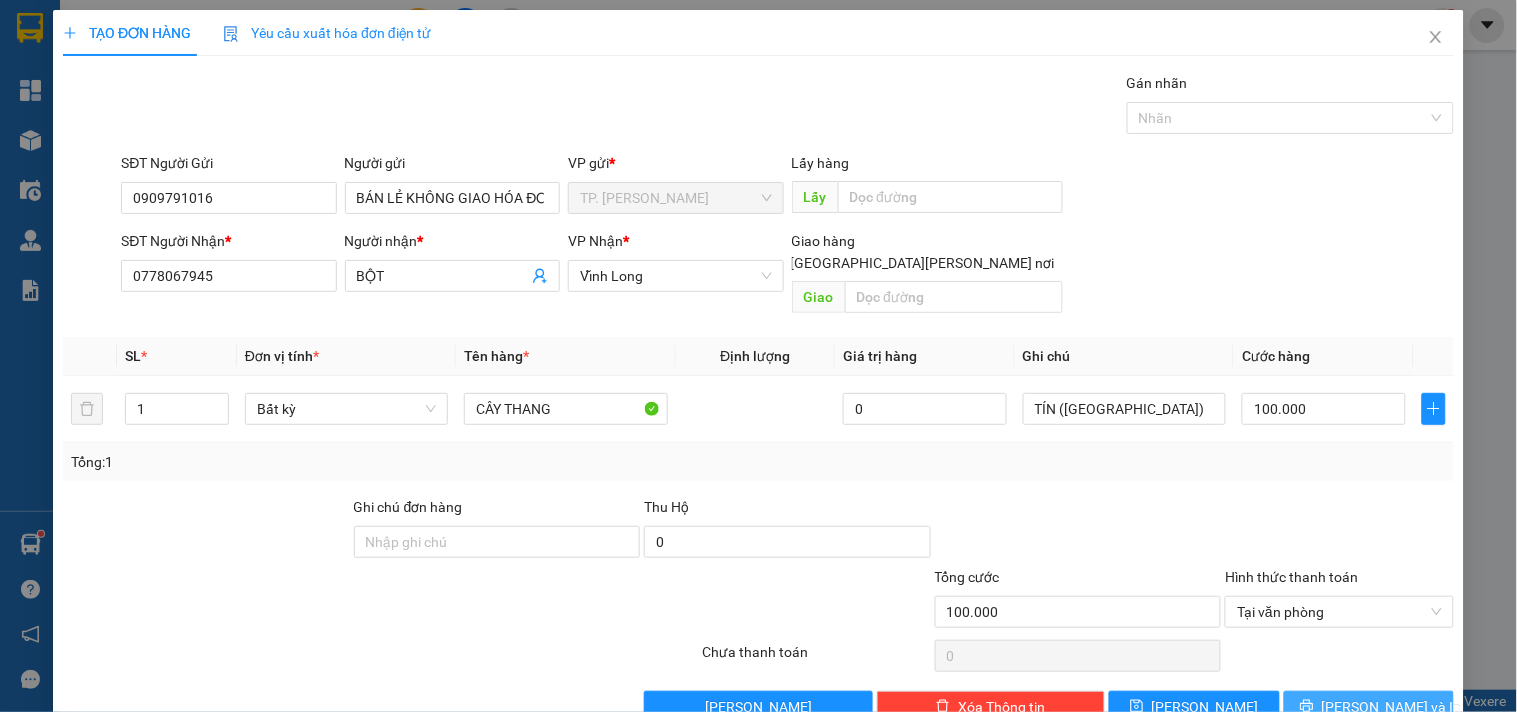 click on "[PERSON_NAME] và In" at bounding box center (1369, 707) 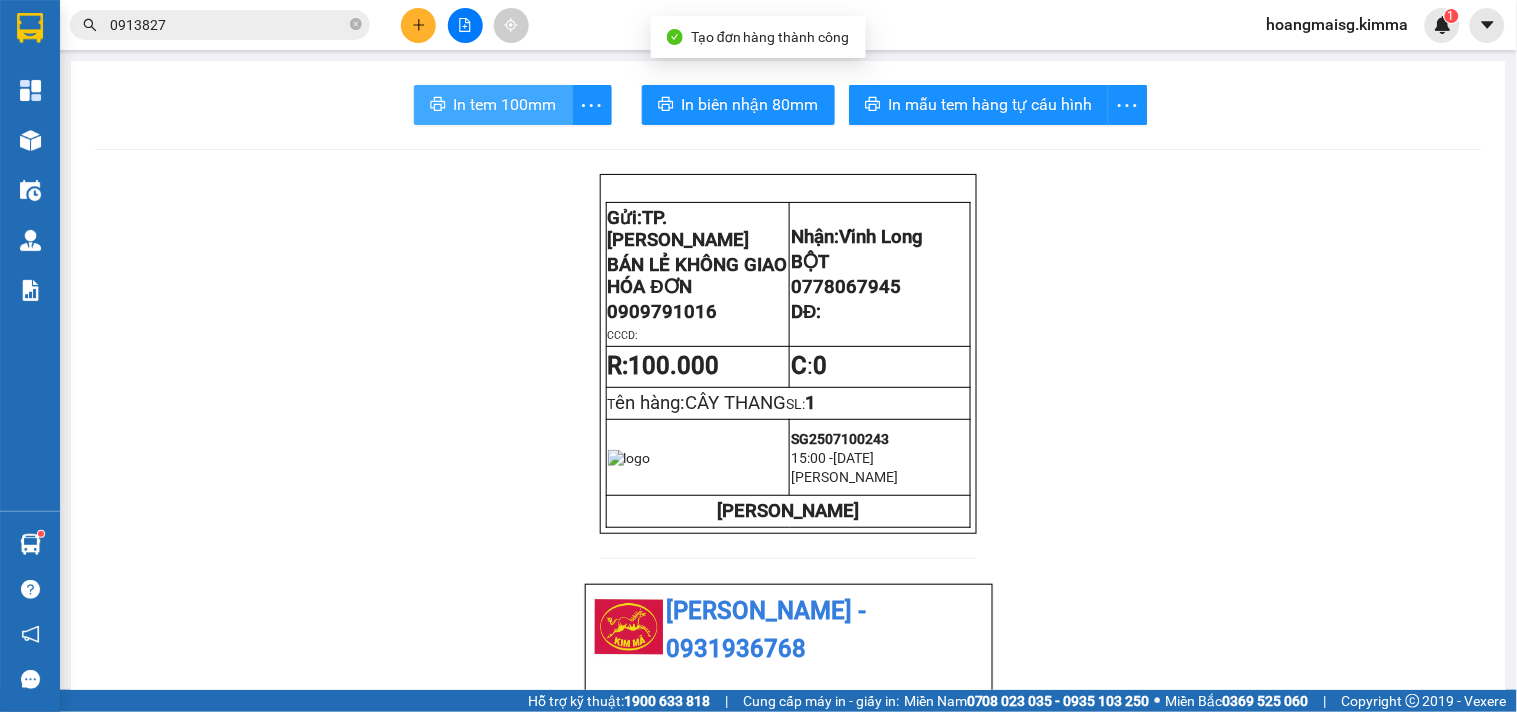 click on "In tem 100mm" at bounding box center [505, 104] 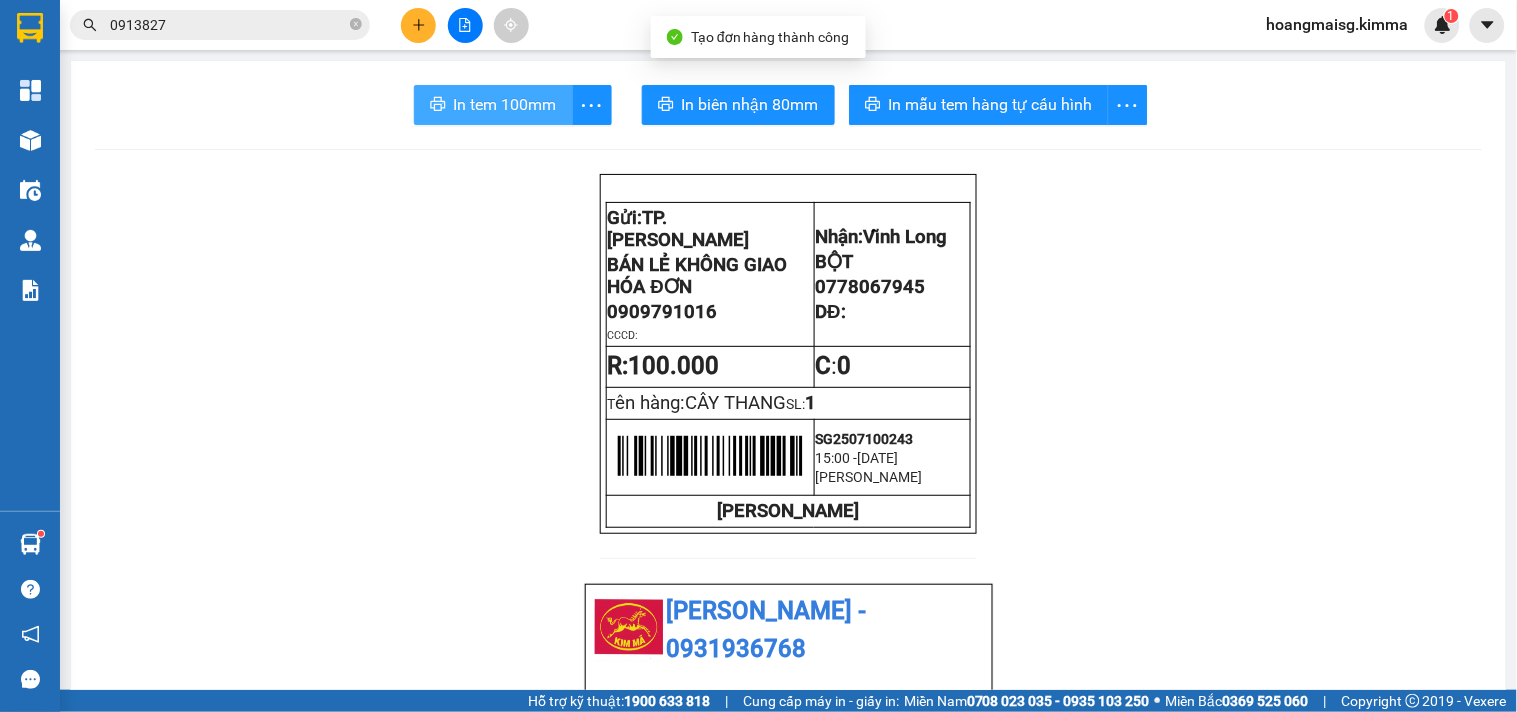 scroll, scrollTop: 0, scrollLeft: 0, axis: both 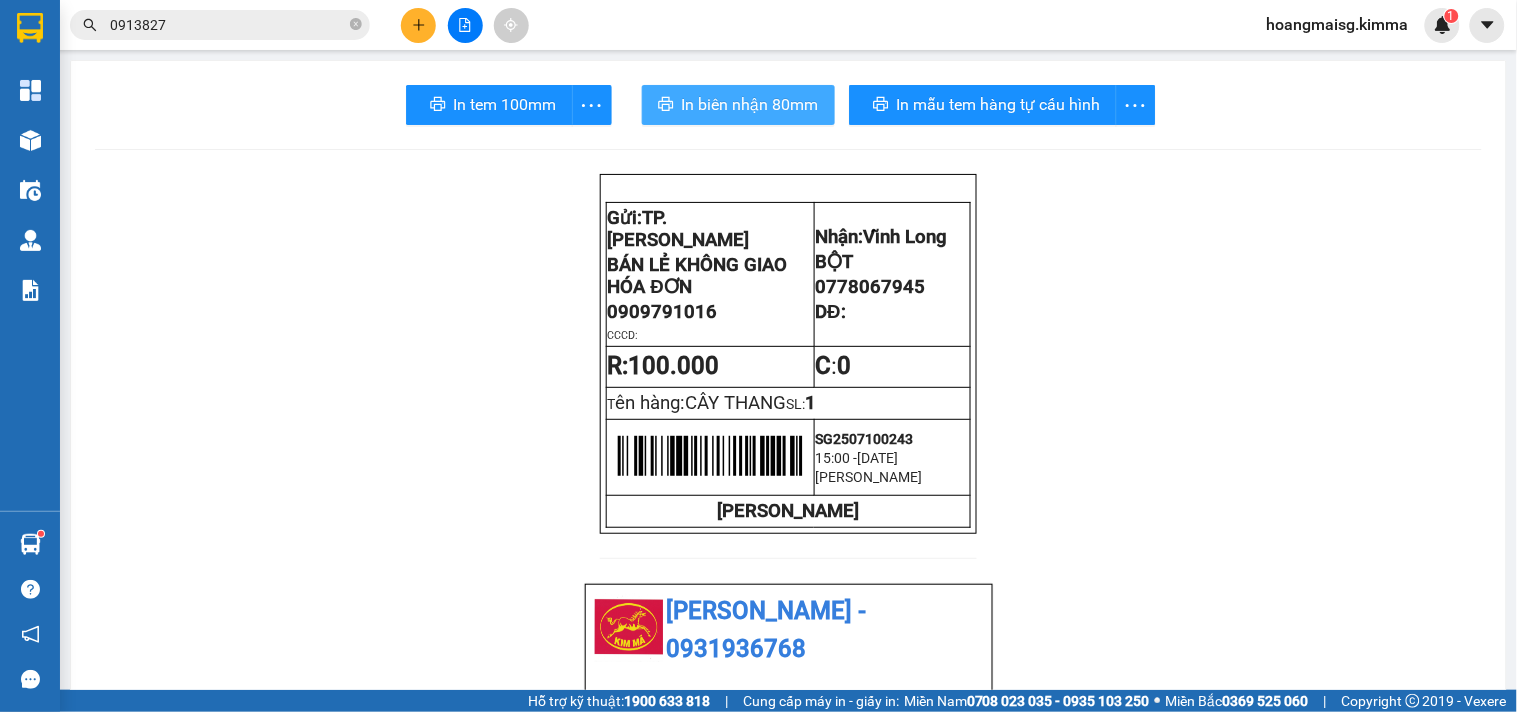 click 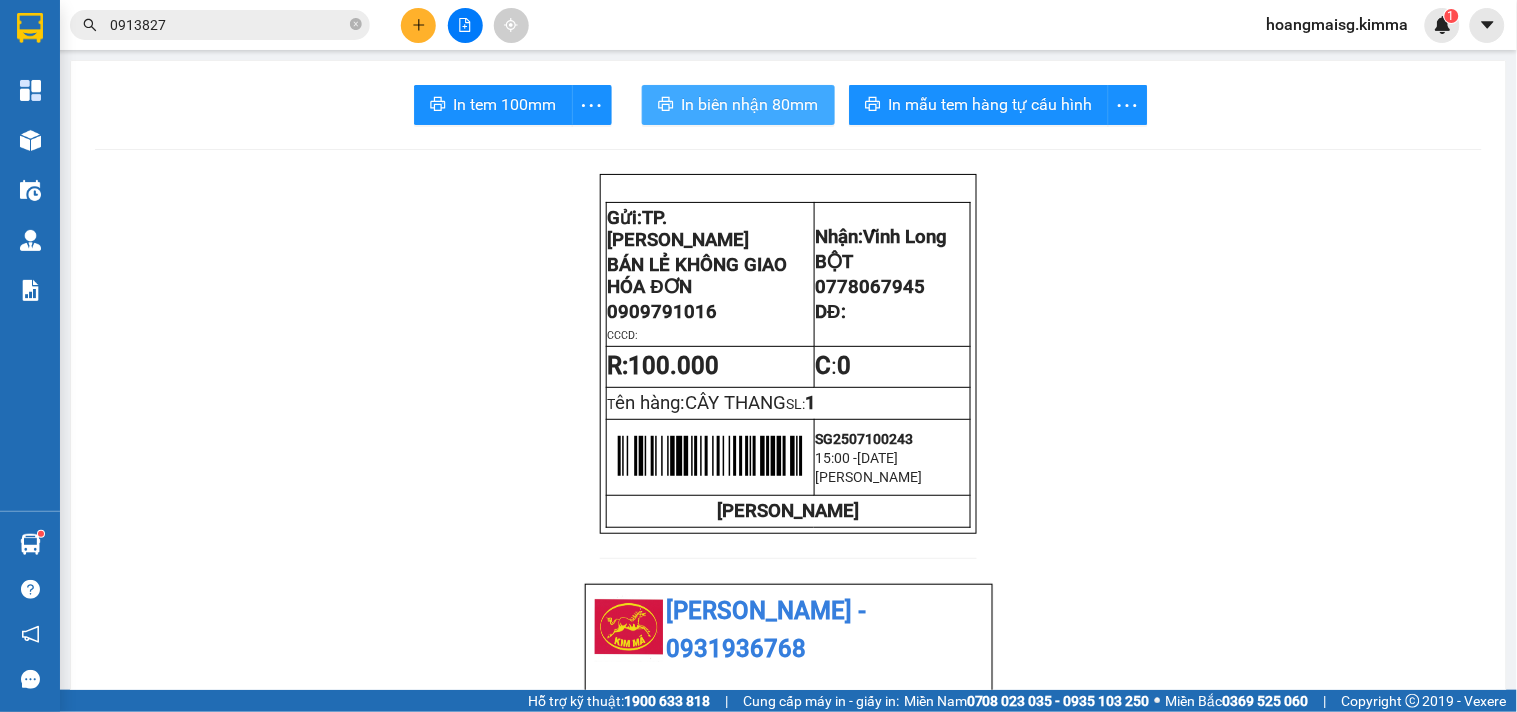 scroll, scrollTop: 0, scrollLeft: 0, axis: both 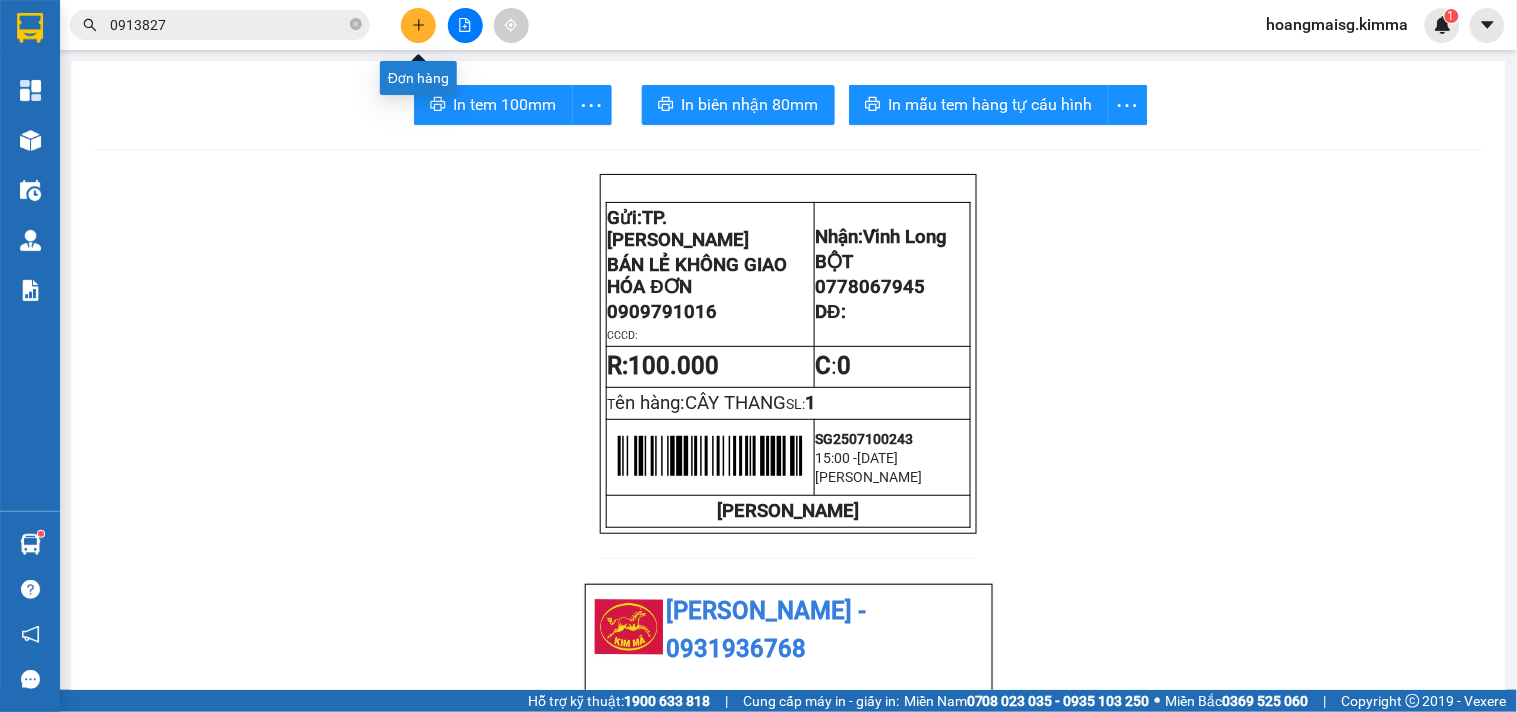 click at bounding box center (418, 25) 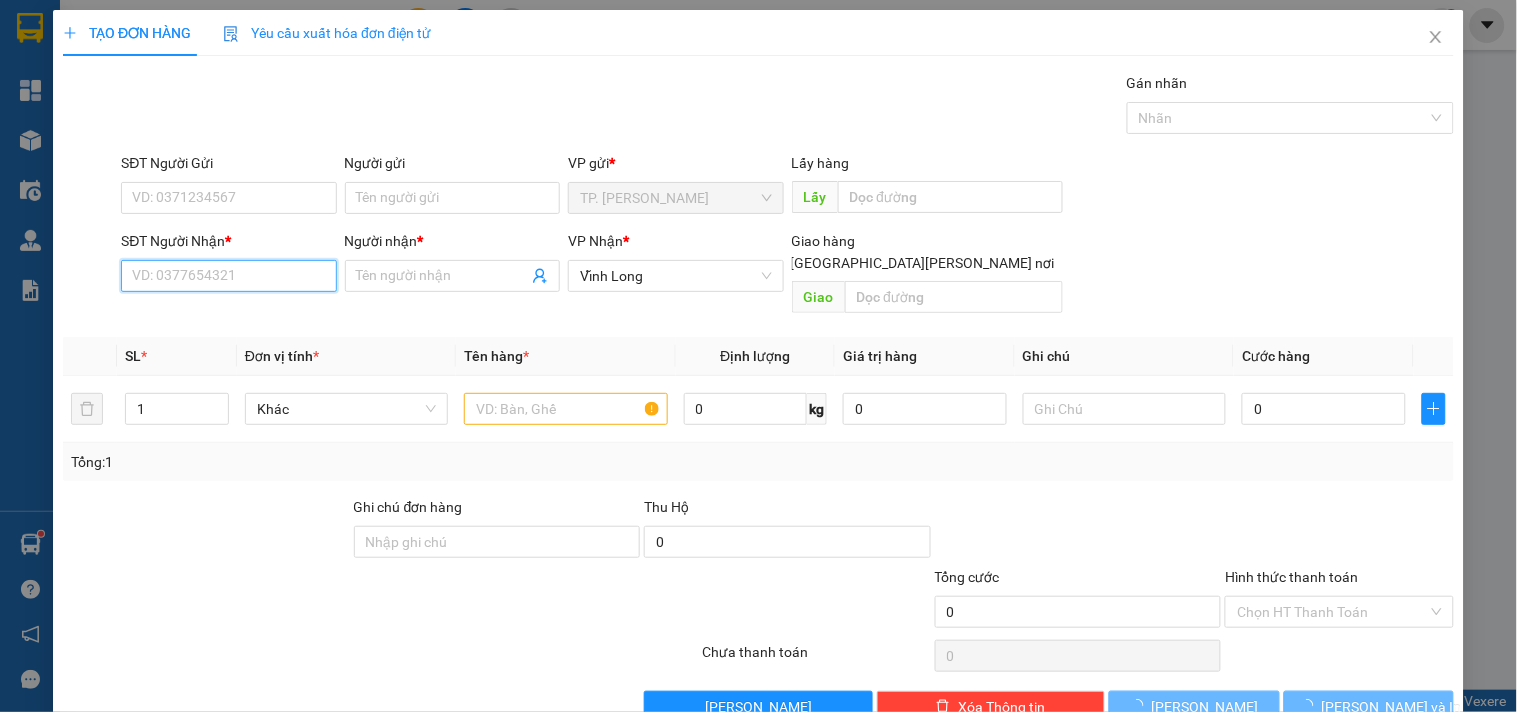 click on "SĐT Người Nhận  *" at bounding box center [228, 276] 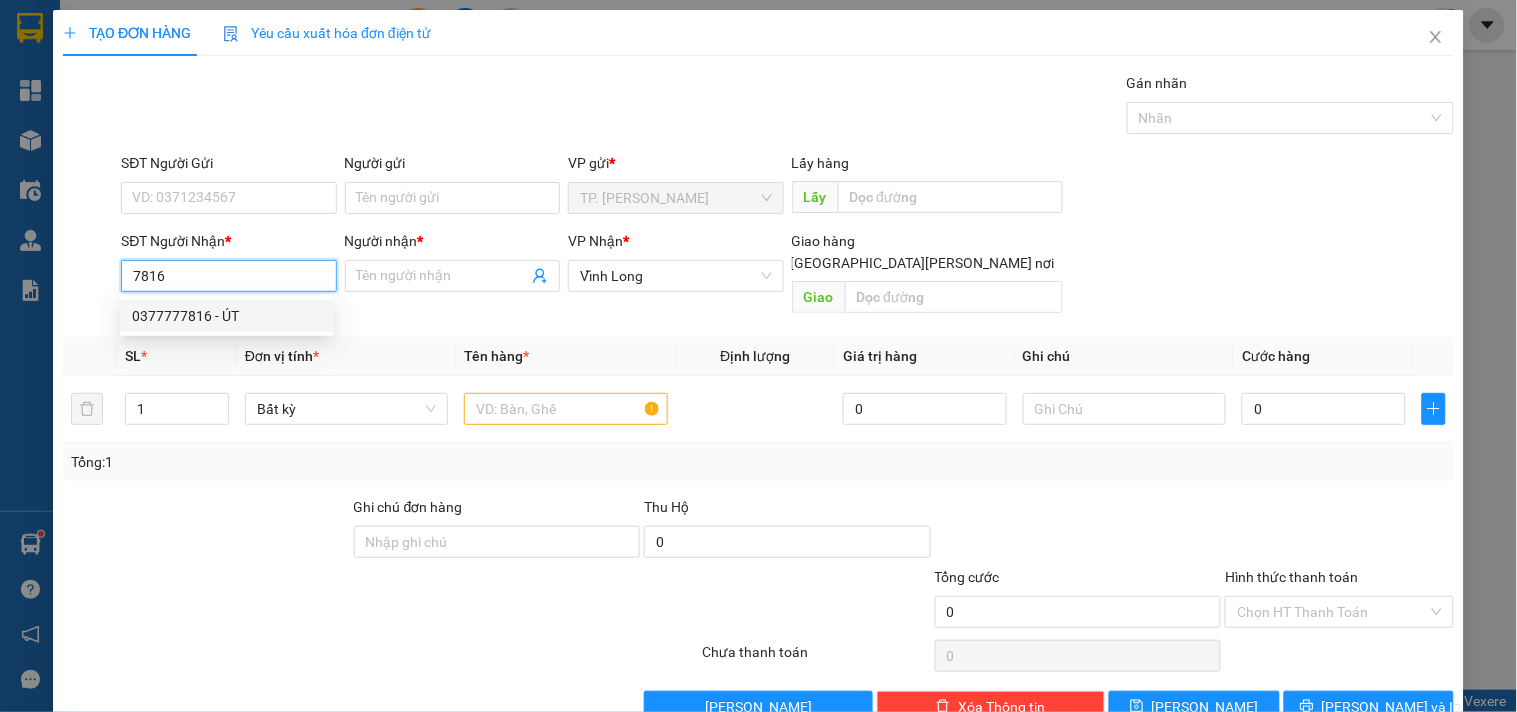 click on "0377777816 - ÚT" at bounding box center (226, 316) 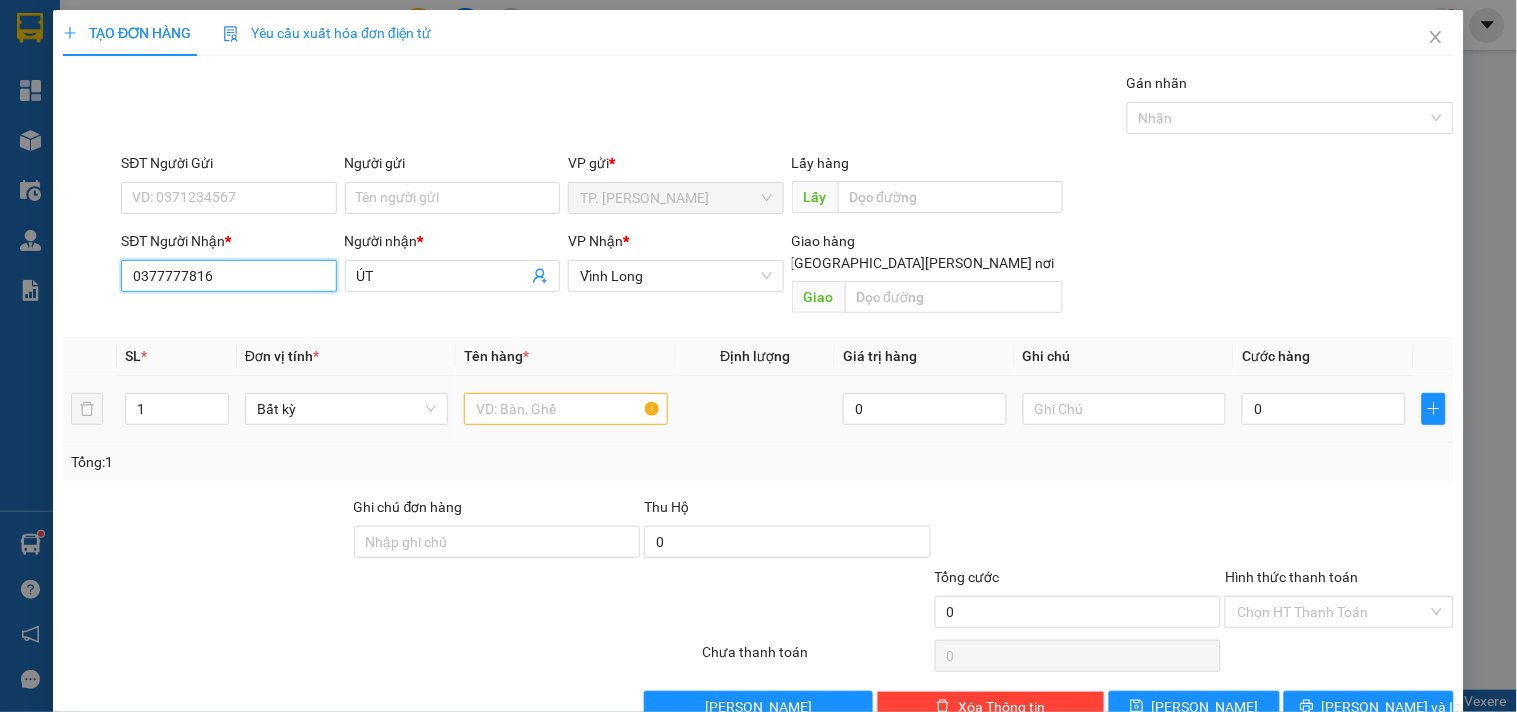 type on "0377777816" 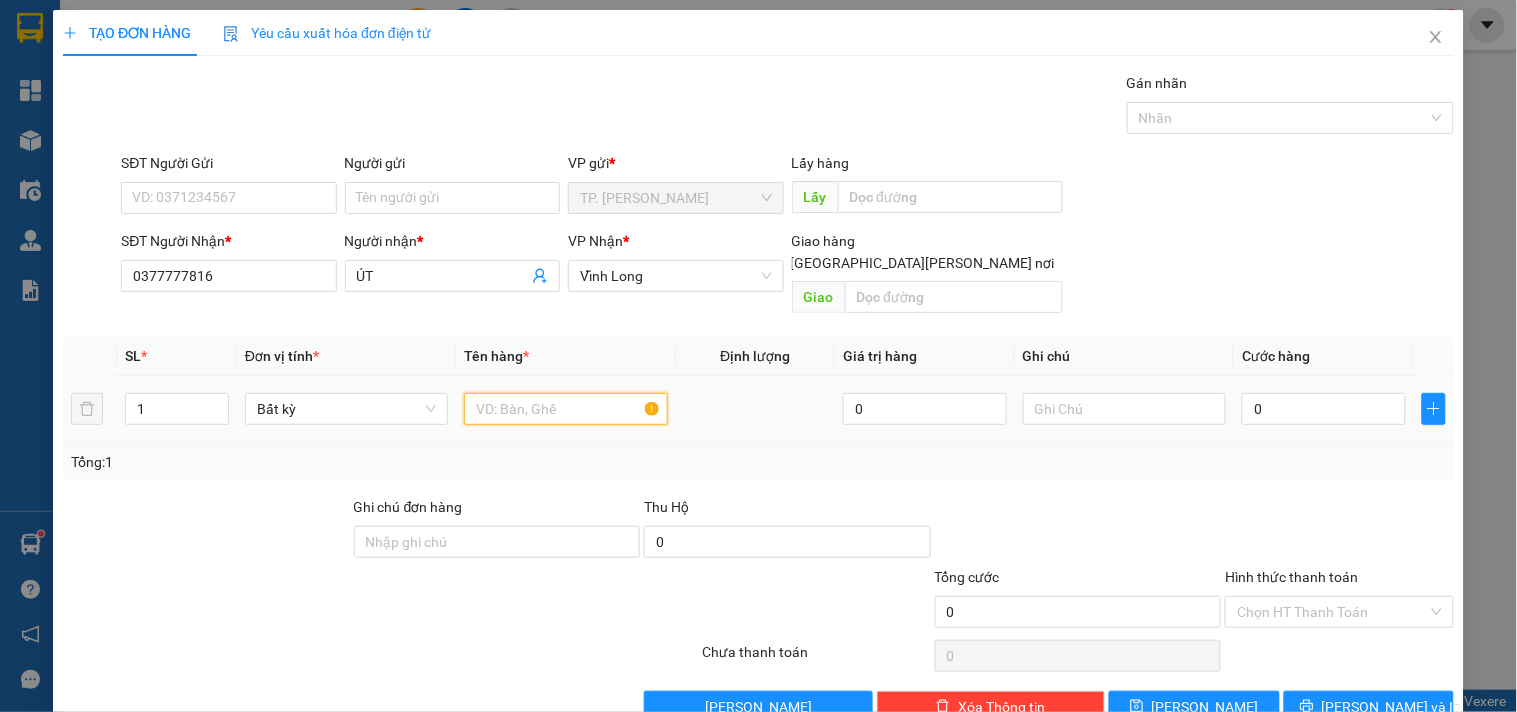 click at bounding box center [565, 409] 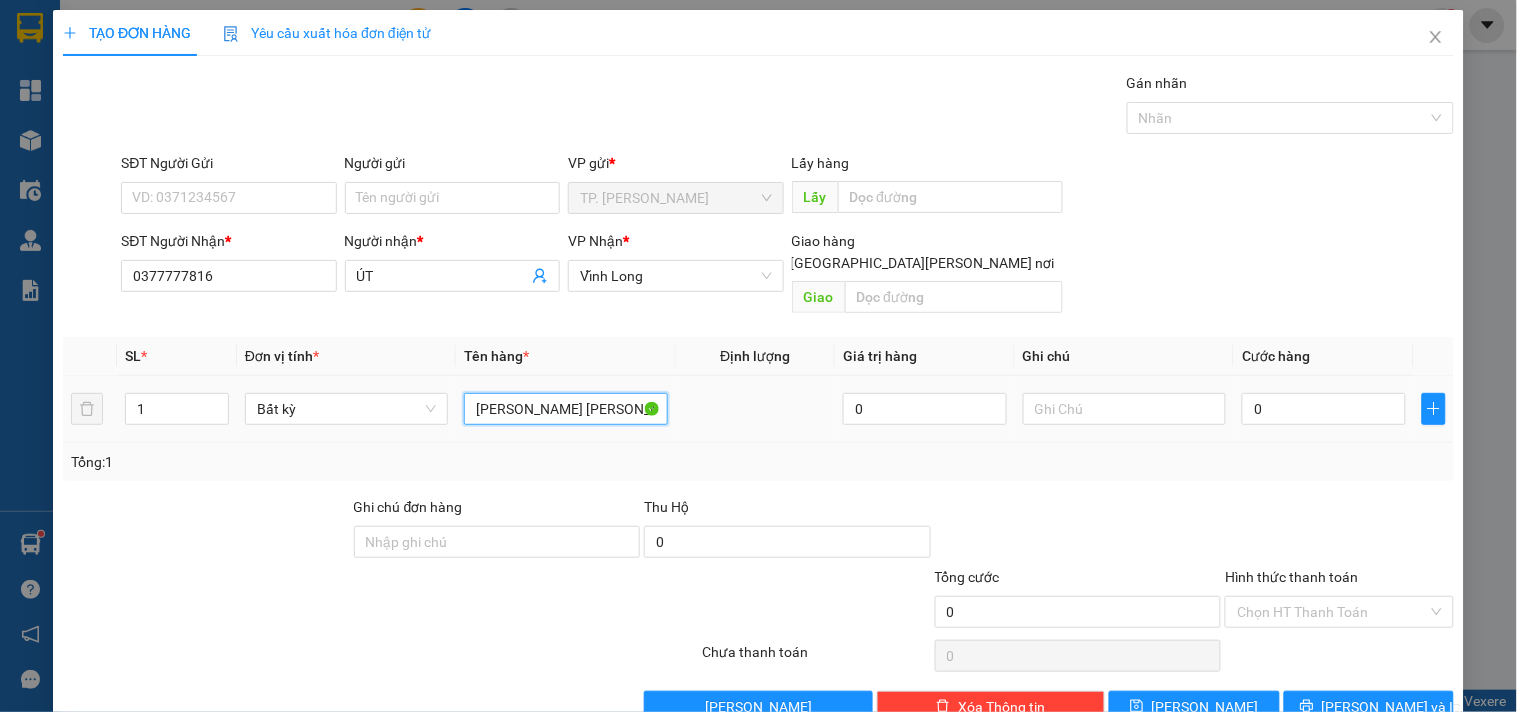 type on "THÙNG MUSS KEO VÀNG" 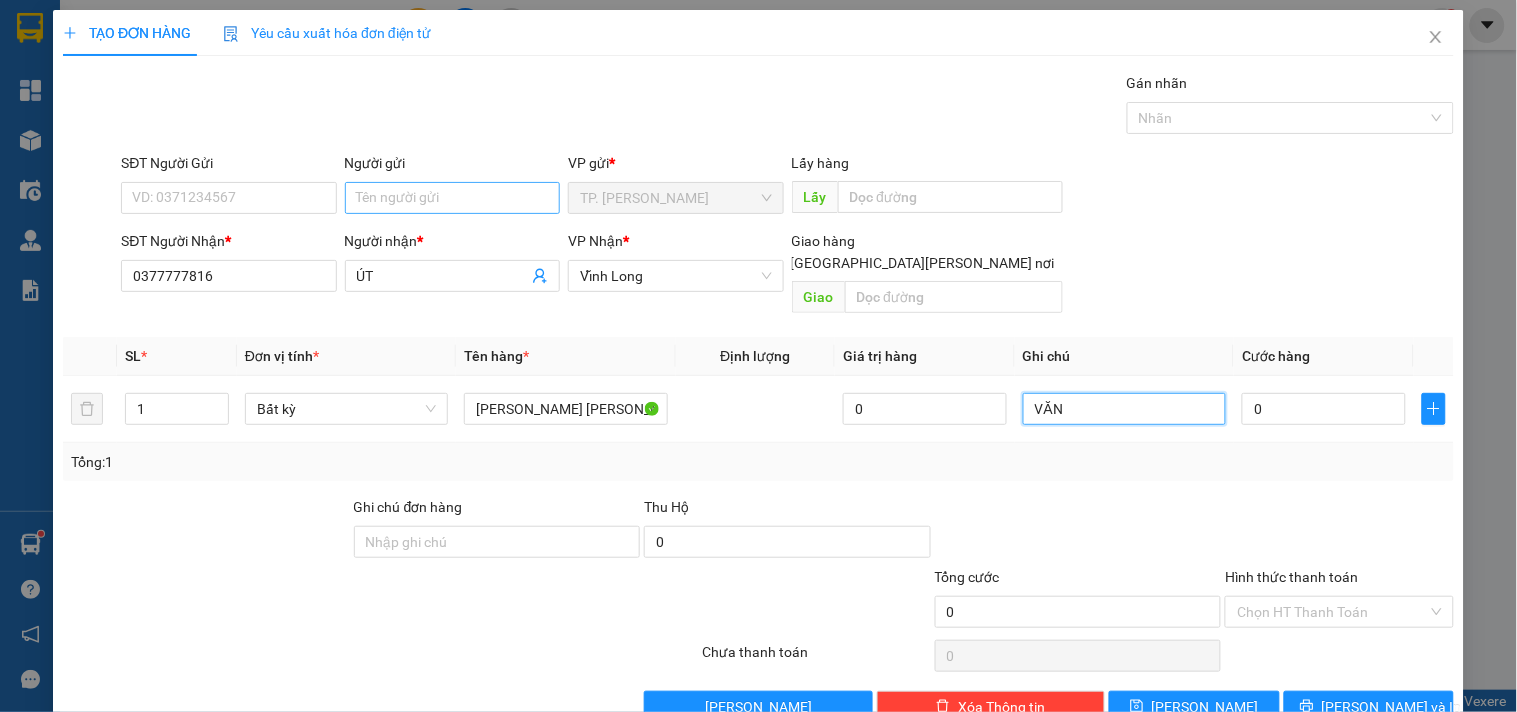 type on "VĂN" 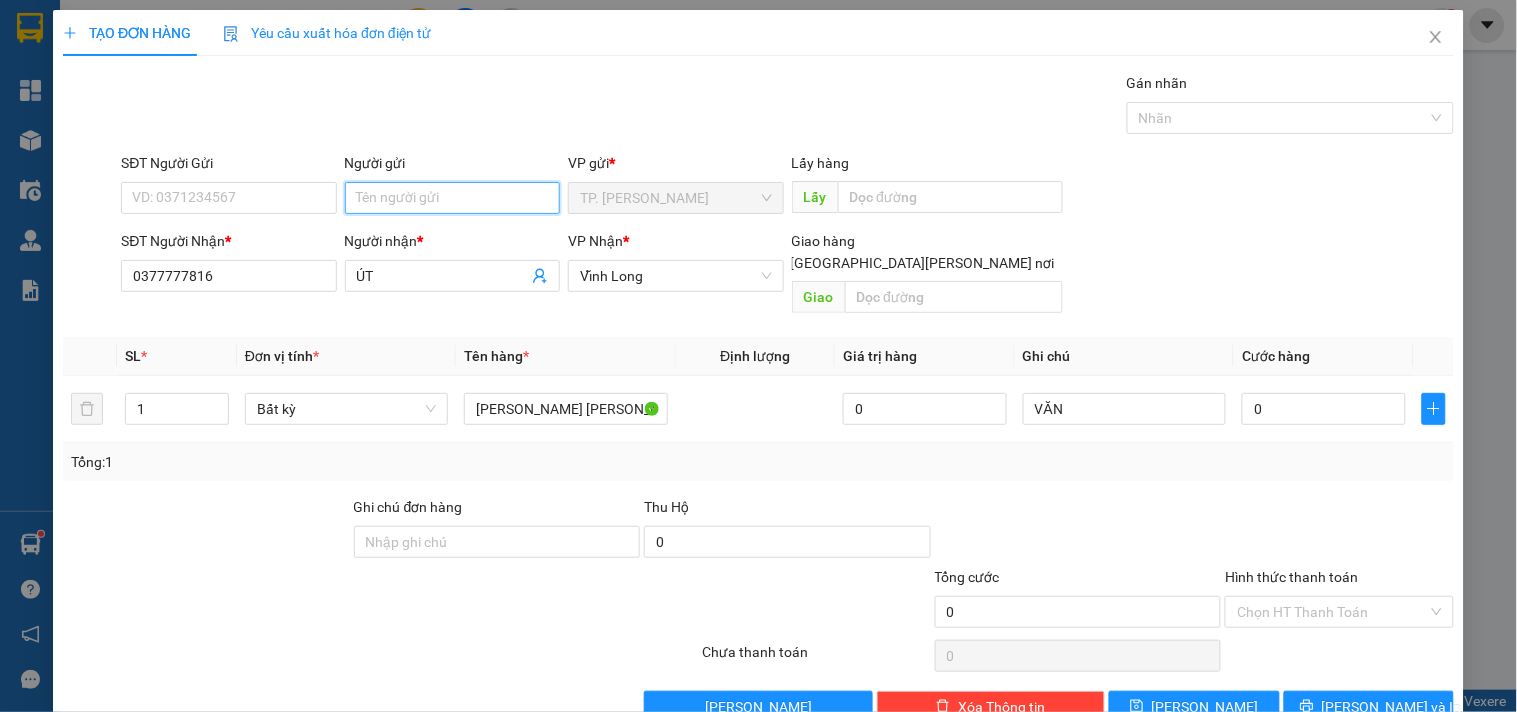 click on "Người gửi" at bounding box center [452, 198] 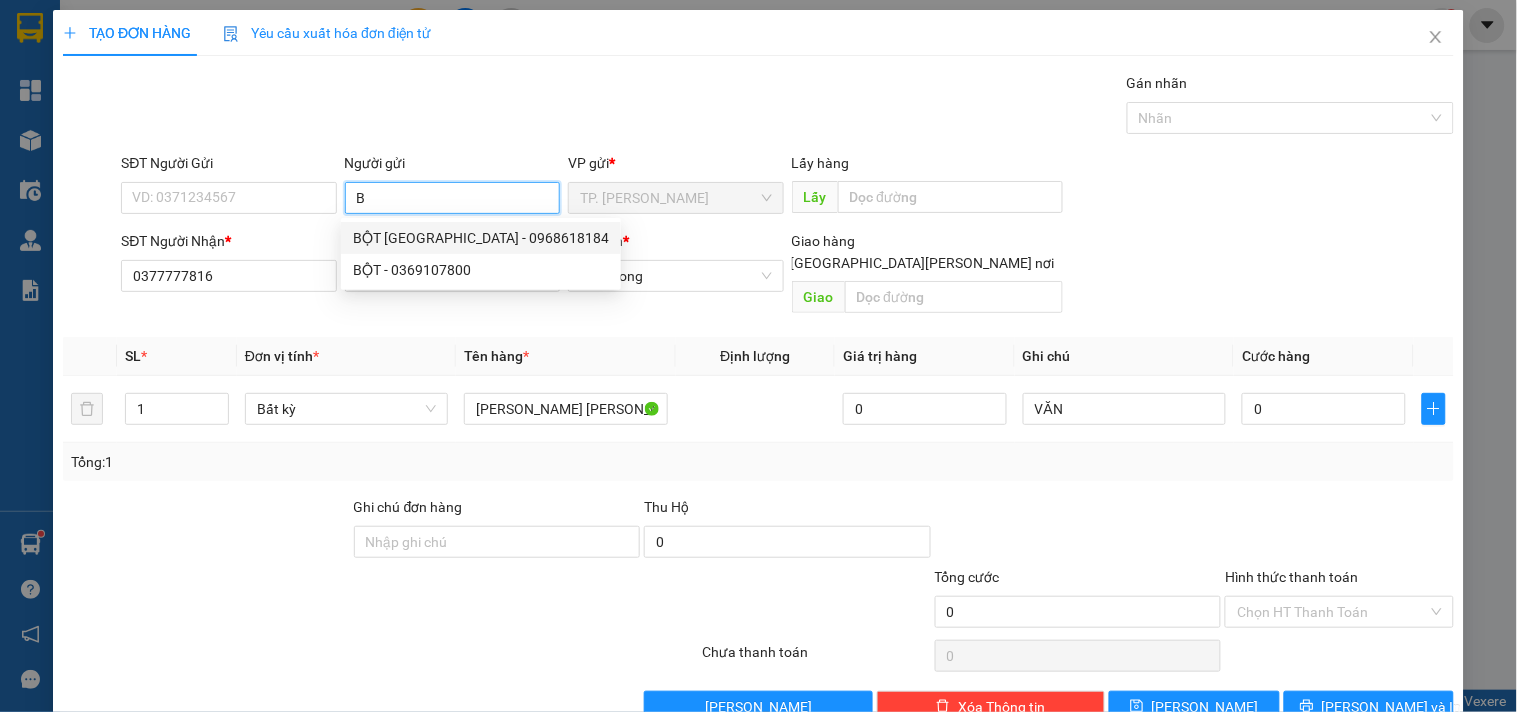 type on "BA" 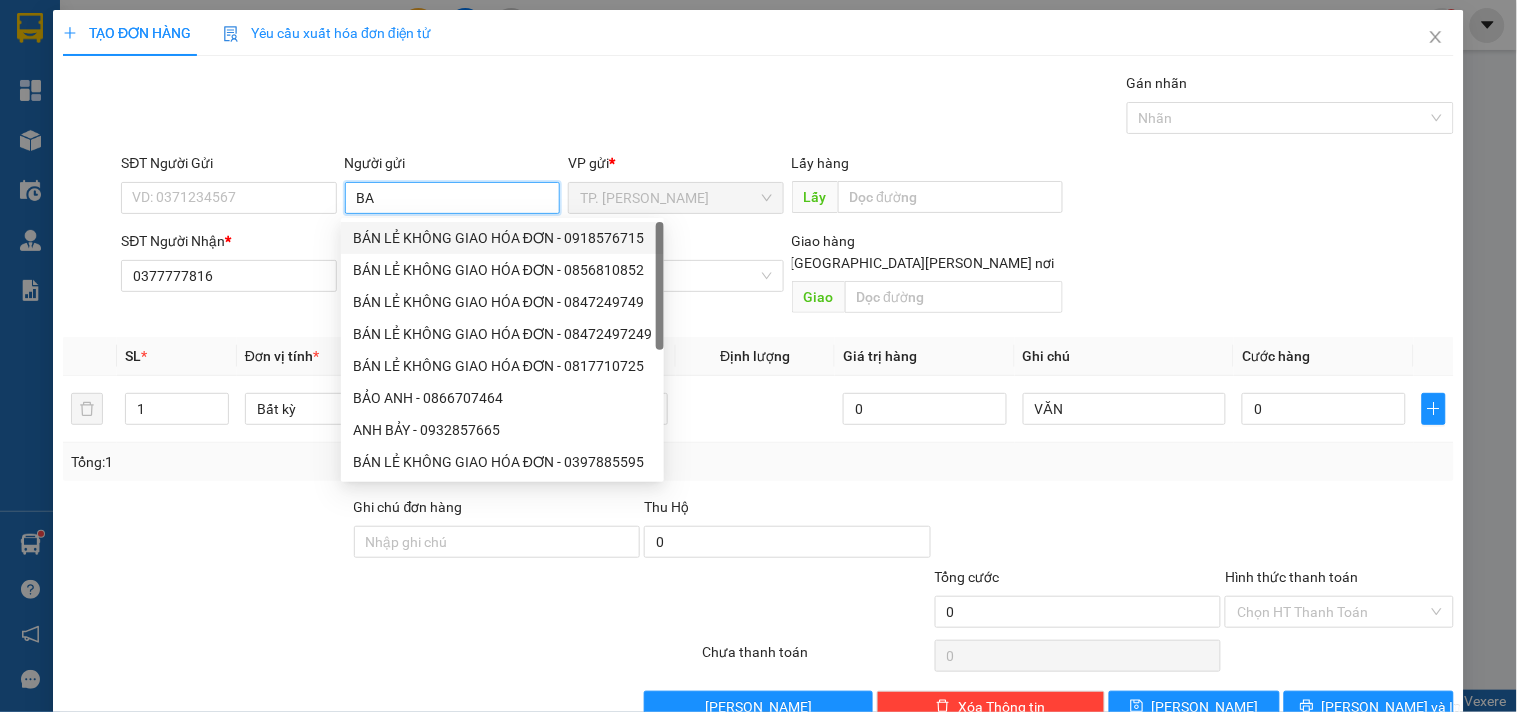 click on "BÁN LẺ KHÔNG GIAO HÓA ĐƠN - 0918576715" at bounding box center [502, 238] 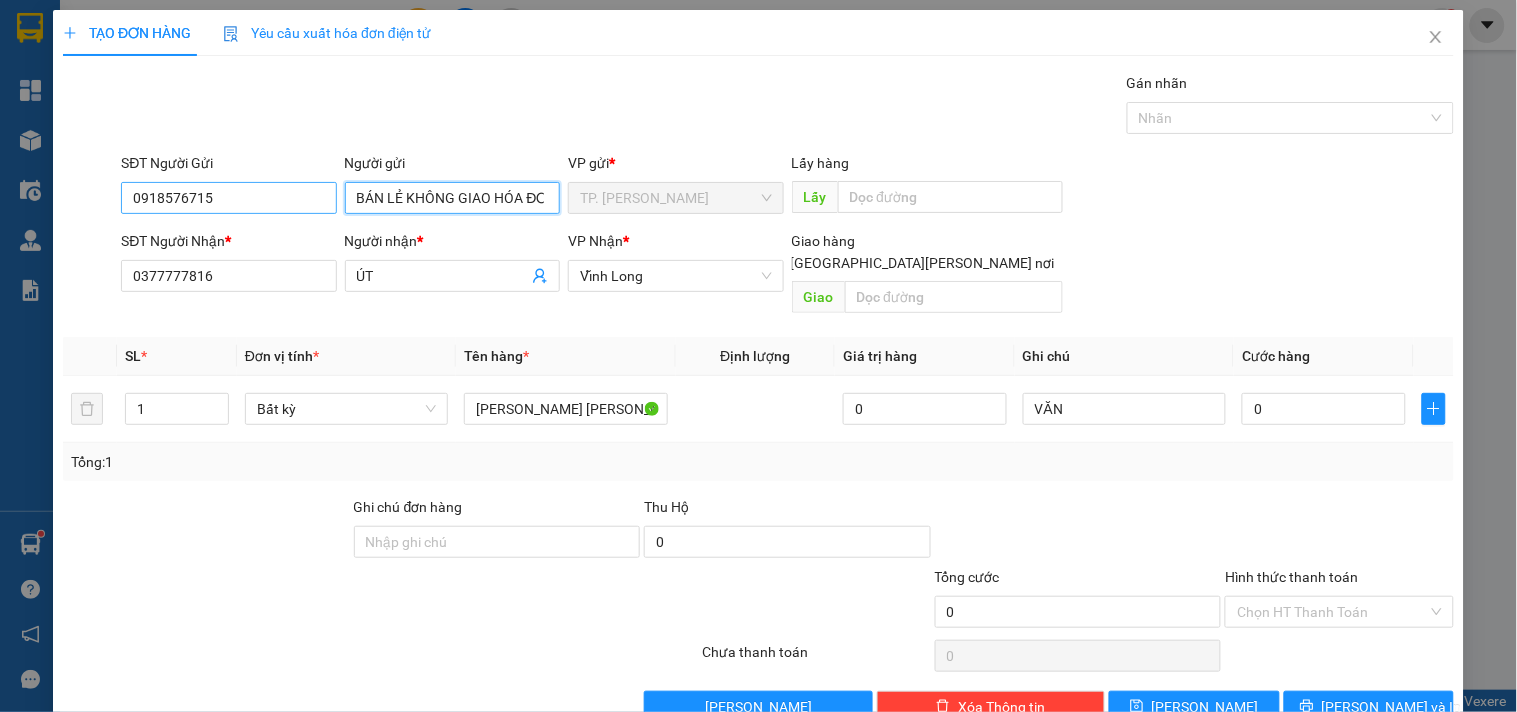 type on "BÁN LẺ KHÔNG GIAO HÓA ĐƠN" 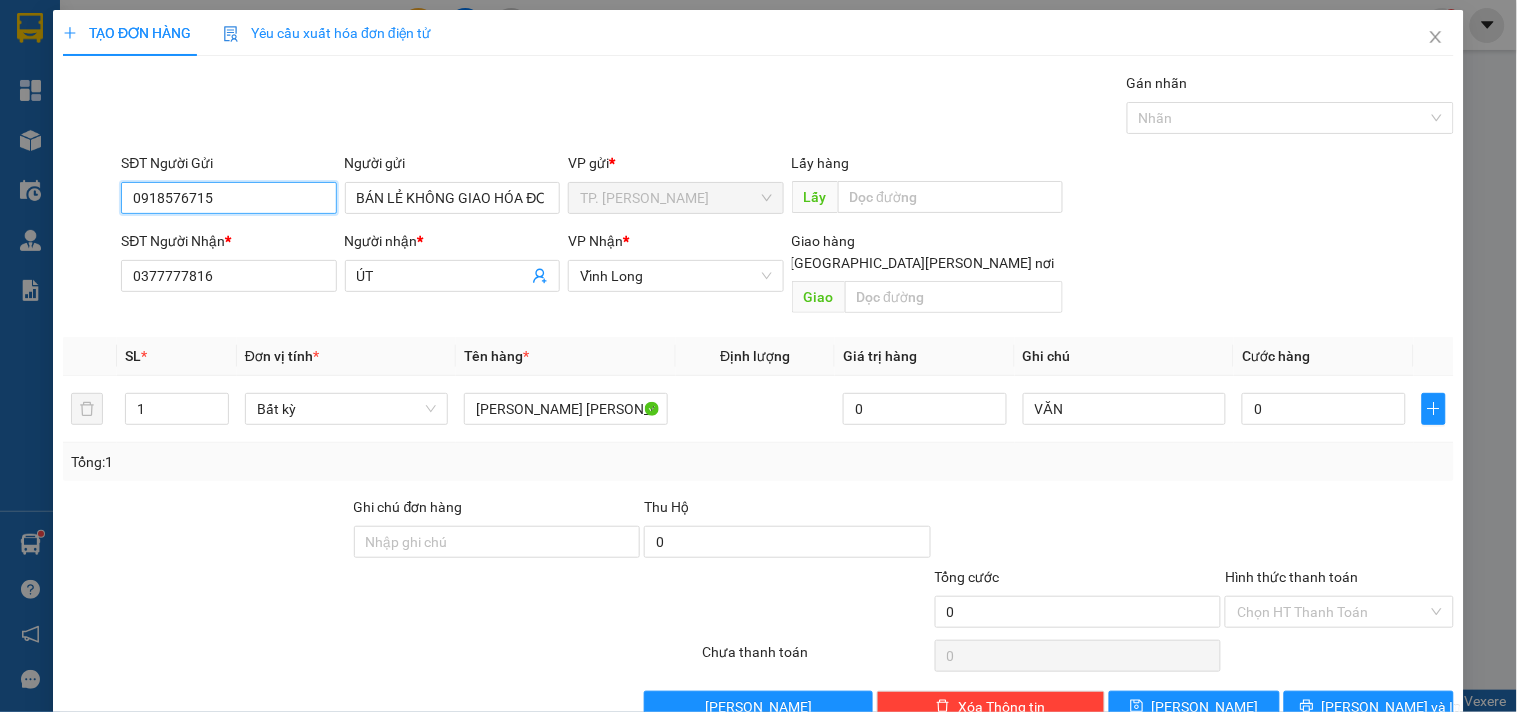 click on "0918576715" at bounding box center (228, 198) 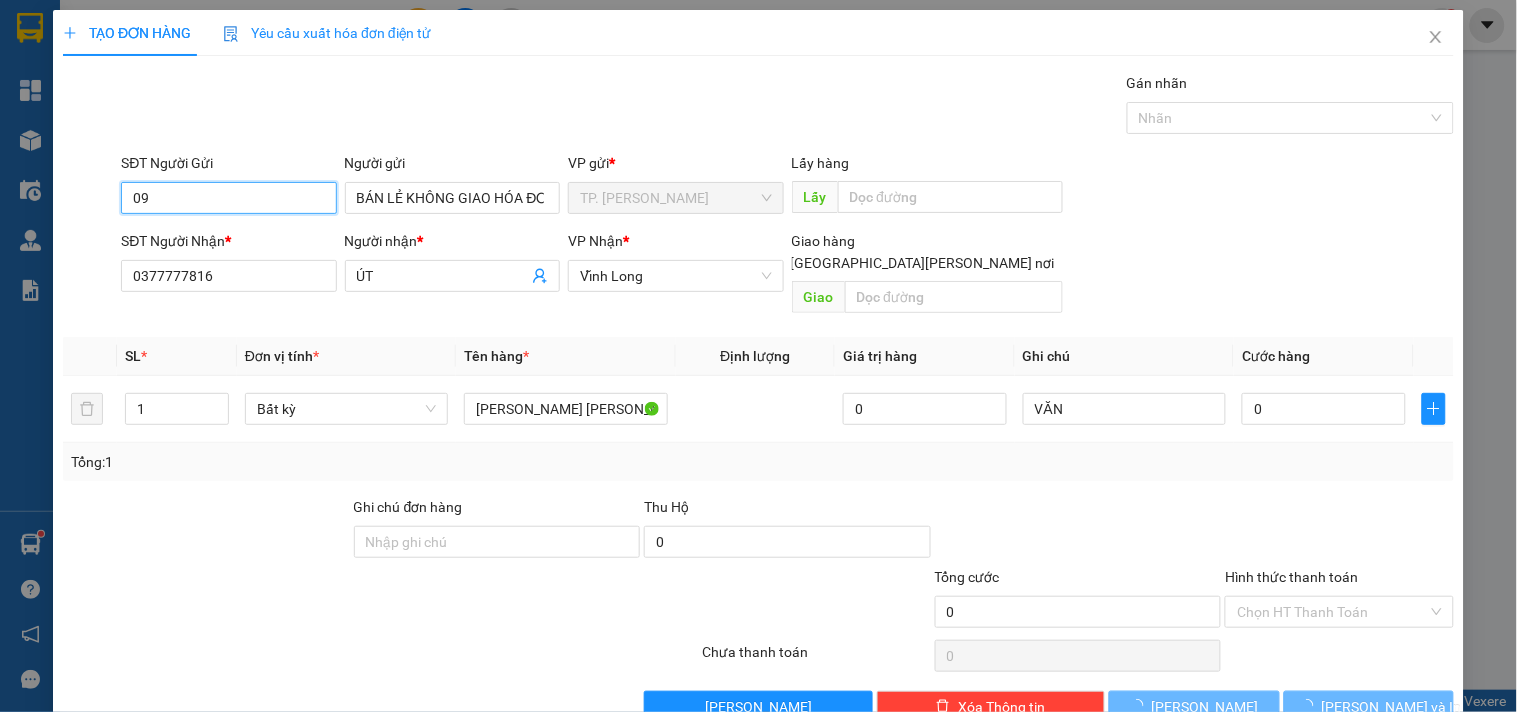 type on "0" 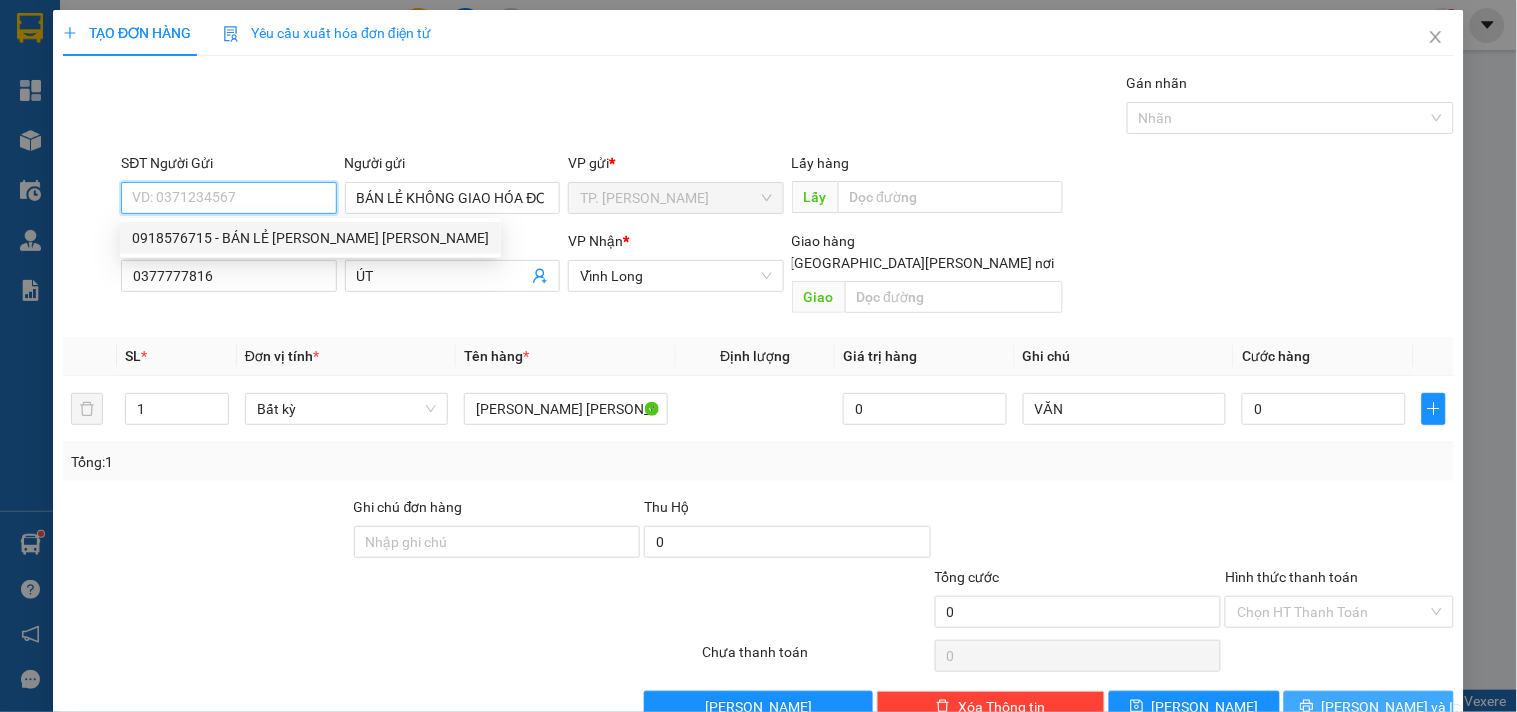 type 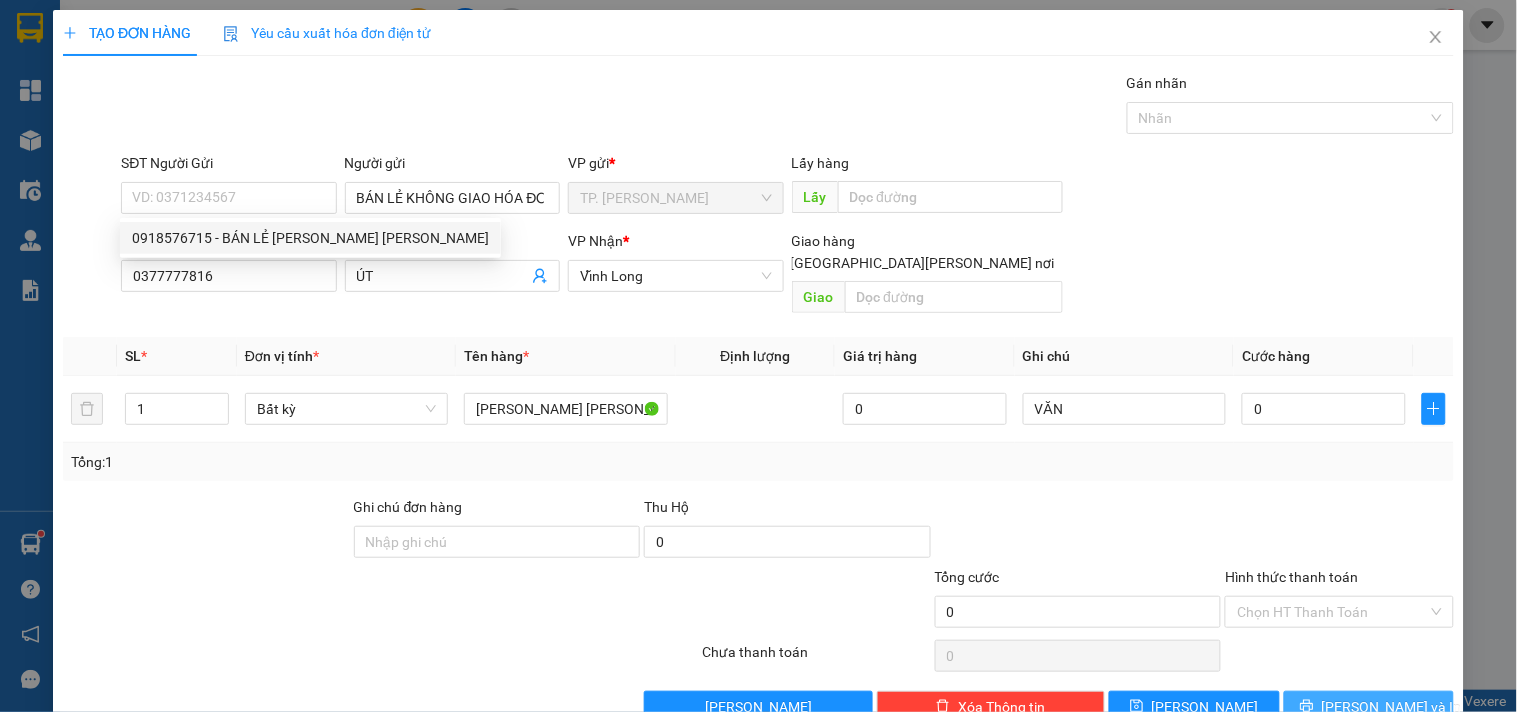 click on "[PERSON_NAME] và In" at bounding box center [1392, 707] 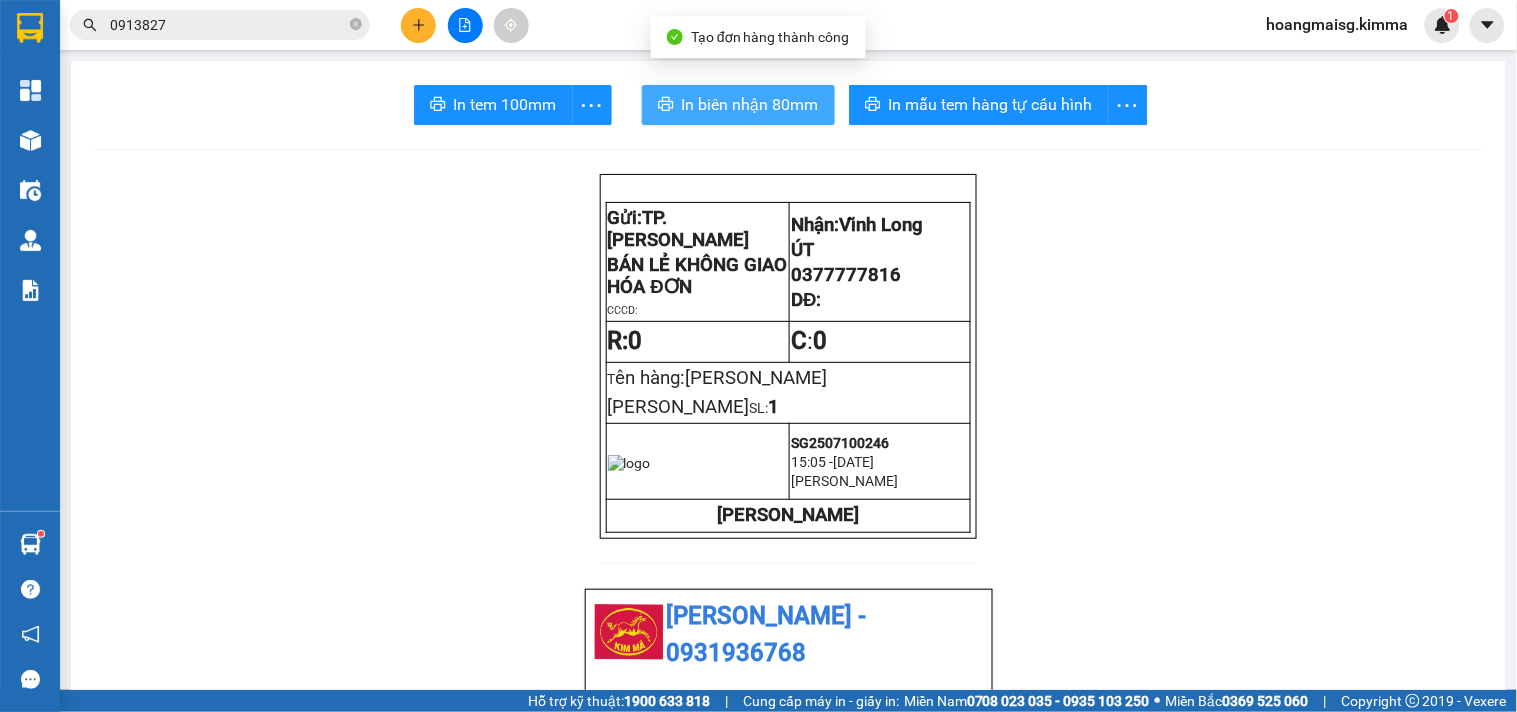 click on "In biên nhận 80mm" at bounding box center (750, 104) 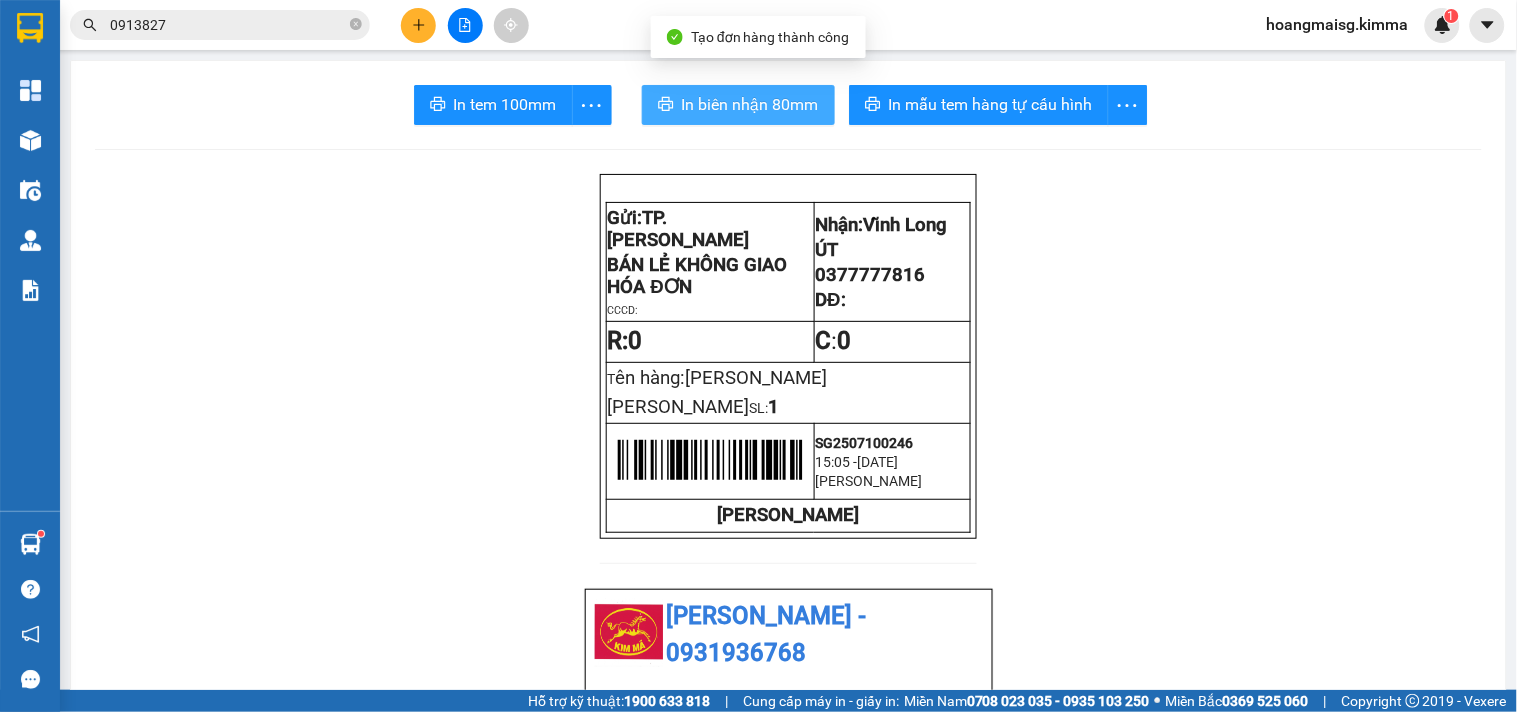 scroll, scrollTop: 0, scrollLeft: 0, axis: both 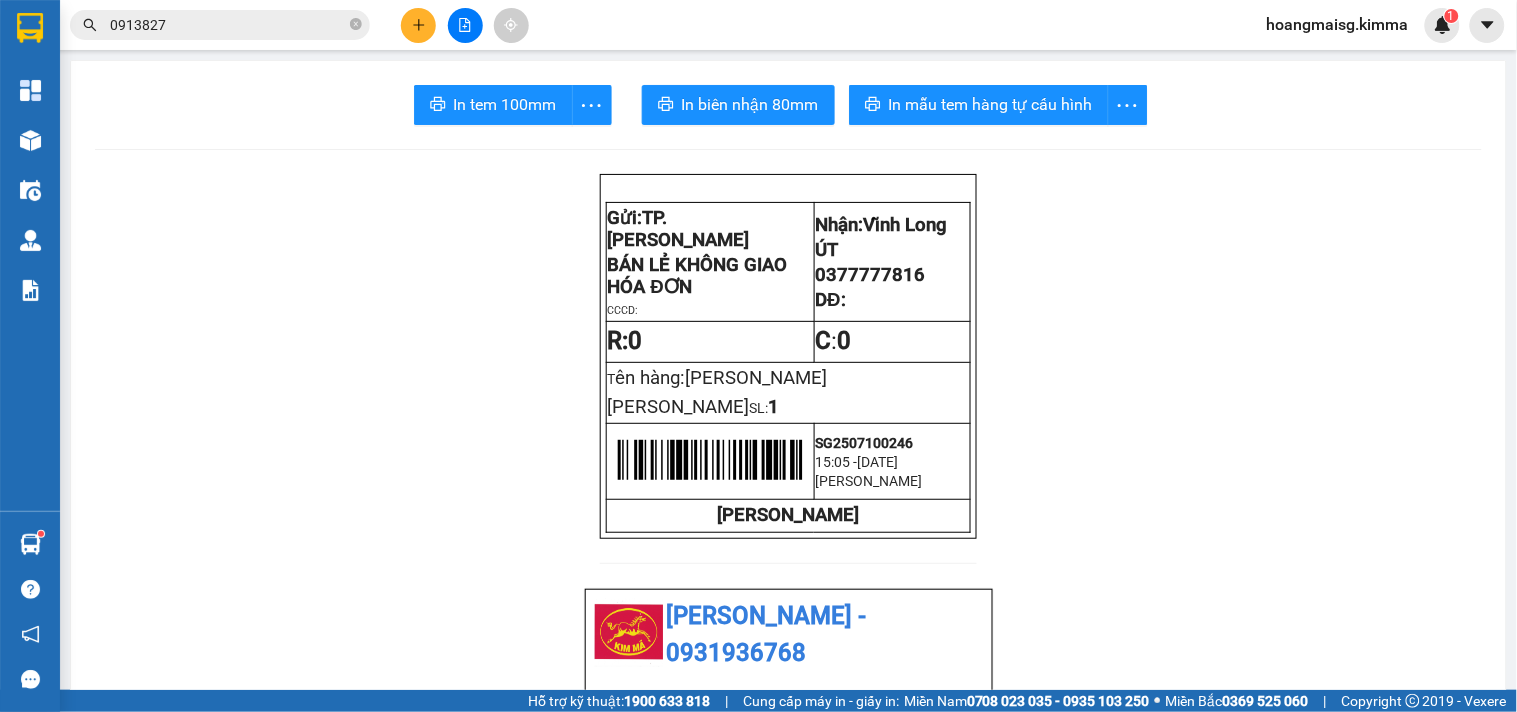 click on "In tem 100mm
In biên nhận 80mm  In mẫu tem hàng tự cấu hình
Gửi:  TP. Hồ Chí Minh
BÁN LẺ KHÔNG GIAO HÓA ĐƠN
CCCD:
Nhận:  Vĩnh Long
ÚT
0377777816
DĐ:
R:  0
C :  0
T ên hàng:  THÙNG MUSS KEO VÀNG            SL:  1
SG2507100246
15:05 -  10-07-2025
Hoàng Mai Sài Gòn
KIM MÃ
KIM MÃ - 0931936768 VP TP. Hồ Chí Minh   296A Trần Phú ,P8 , Quận 5   0931936768 VP Vĩnh Long   107/1 , Đường 2/9 P1, TP Vĩnh Long   02703828818 Biên nhận Hàng Hoá Mã đơn:   SG2507100246 In ngày:  10/07/2025   15:05 Gửi :   BÁN LẺ KHÔNG GIAO HÓA ĐƠN   VP TP. Hồ Chí Minh Nhận :   ÚT - 0377777816 VP Vĩnh Long Ghi chú:  VĂN    Tên (giá trị hàng) SL Cước món hàng Bất kỳ - THÙNG MUSS KEO VÀNG    (0) 1 0 Tổng cộng 1 0 Loading... Chưa thu Tổng phải thu : 0 VND Khách hàng Quy định nhận/gửi hàng : Gửi:    TP. Hồ Chí Minh" at bounding box center (788, 1121) 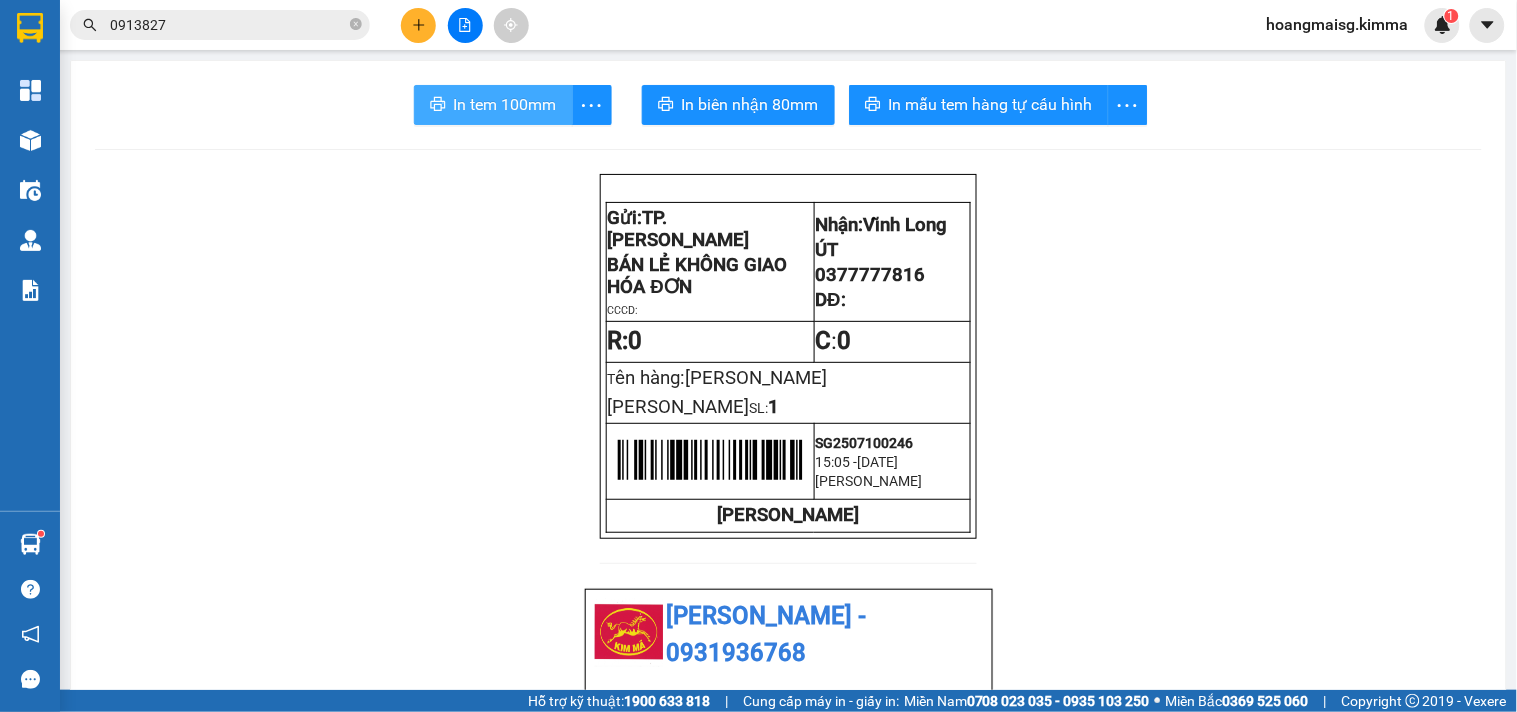 click on "In tem 100mm" at bounding box center [505, 104] 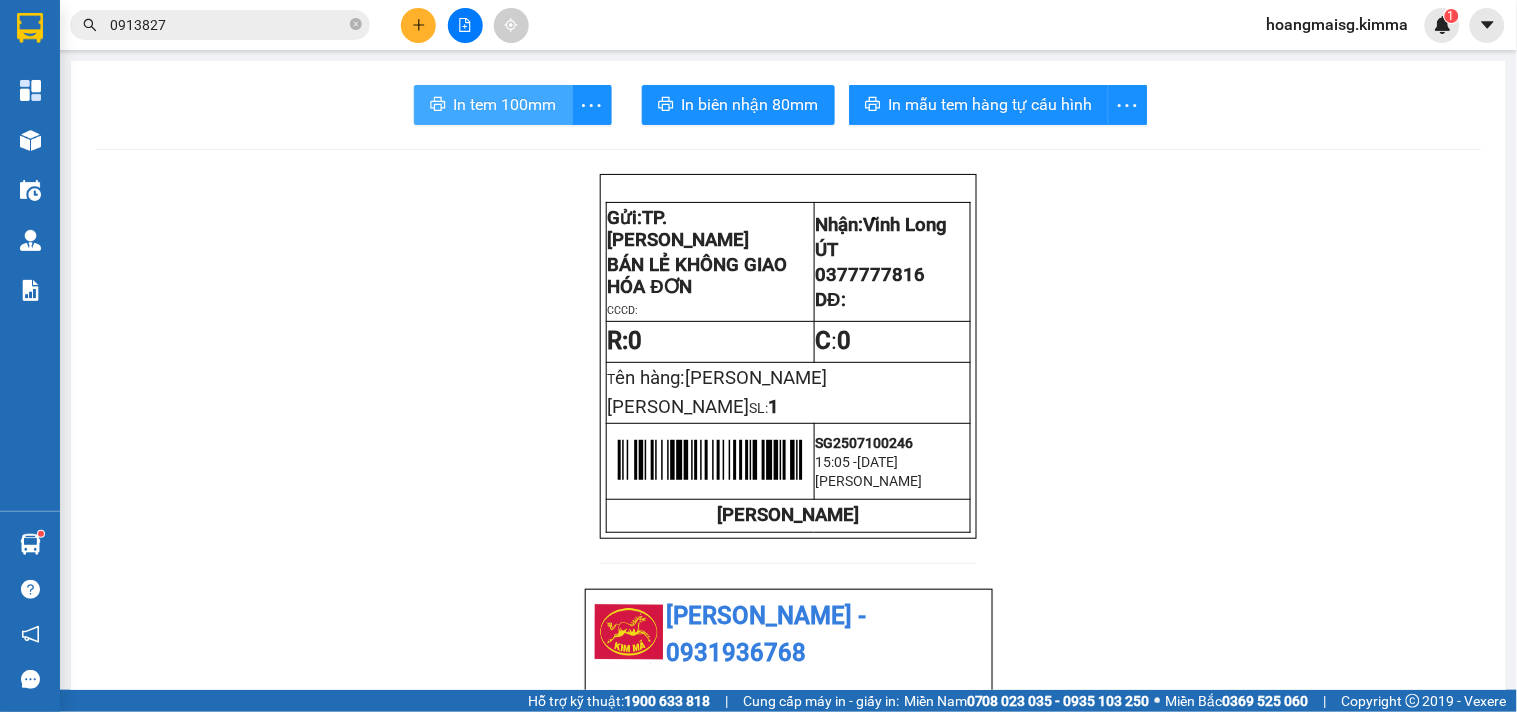 scroll, scrollTop: 0, scrollLeft: 0, axis: both 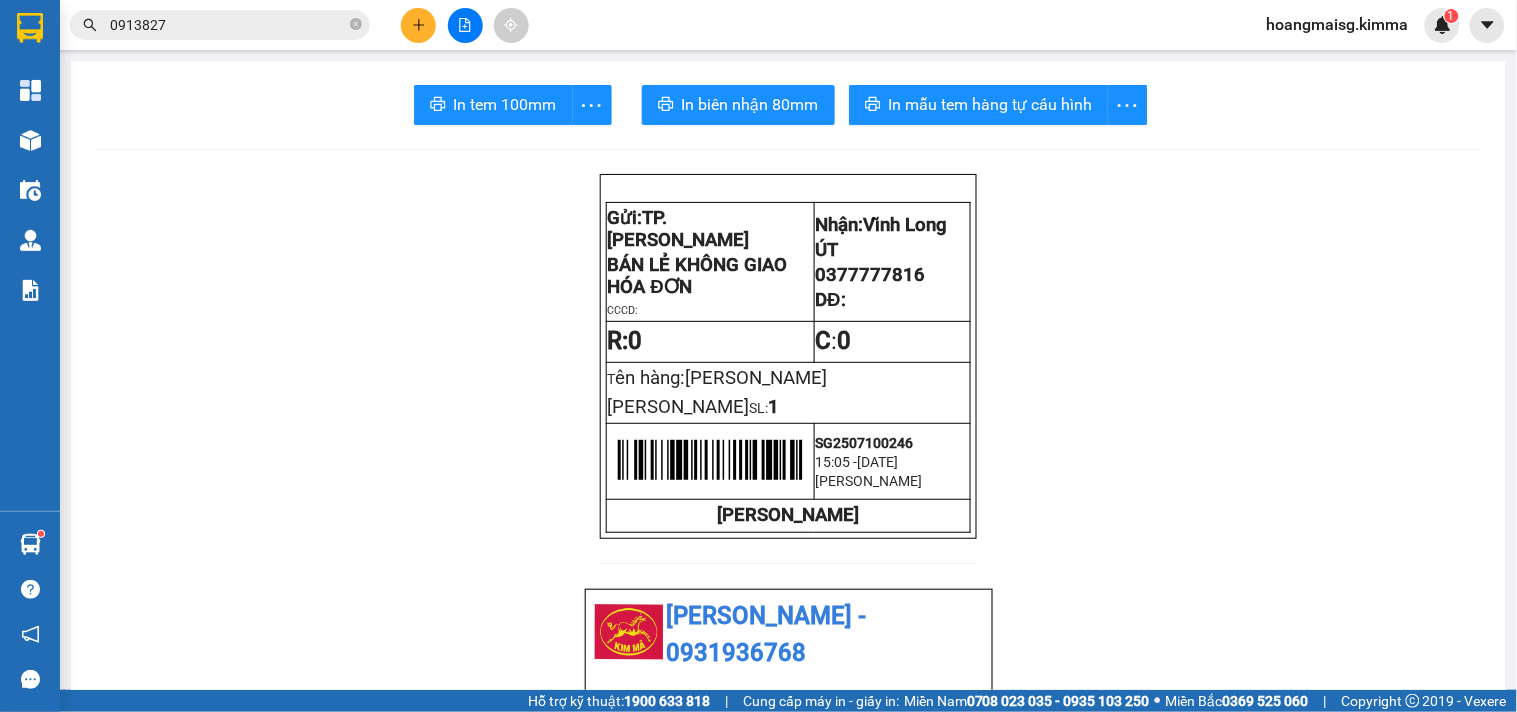click on "0913827" at bounding box center [228, 25] 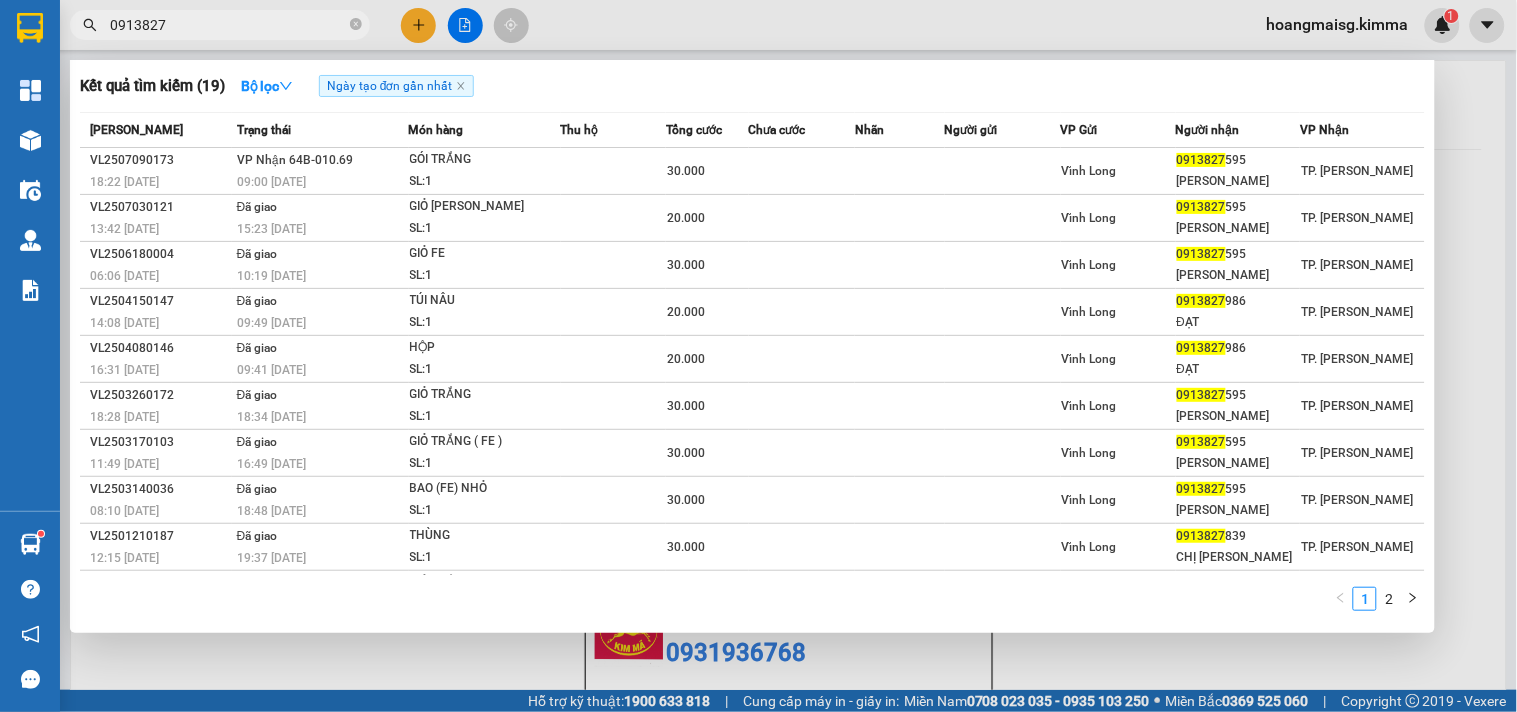 click on "0913827" at bounding box center (228, 25) 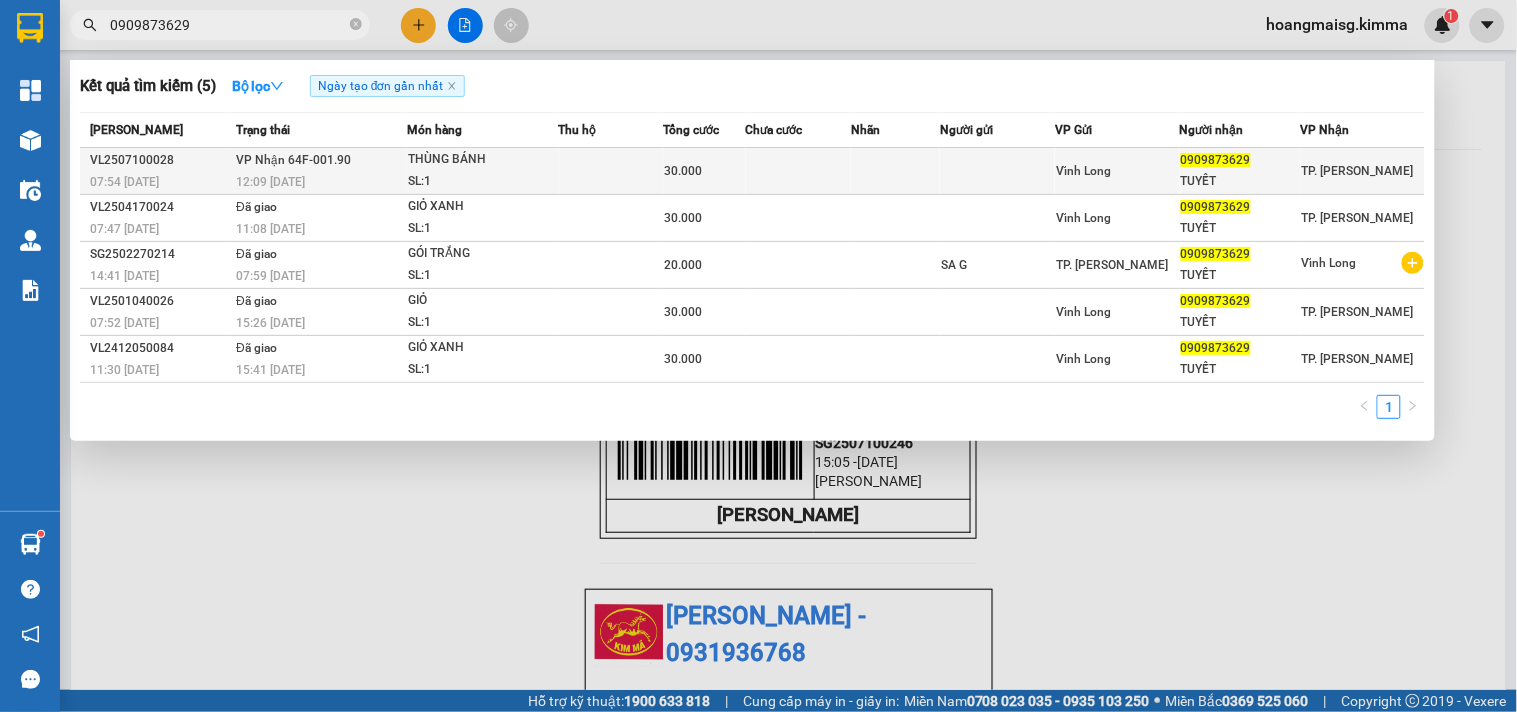 type on "0909873629" 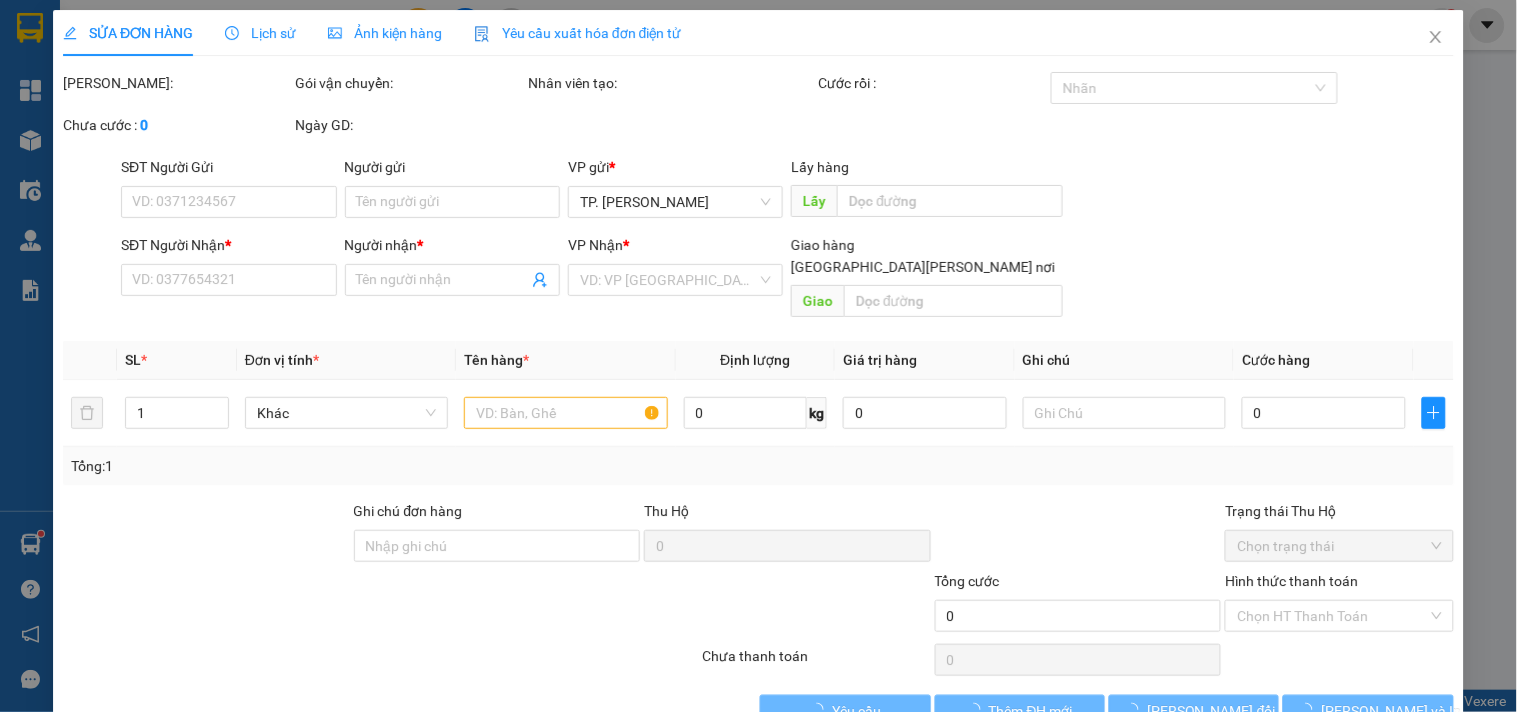 type on "0909873629" 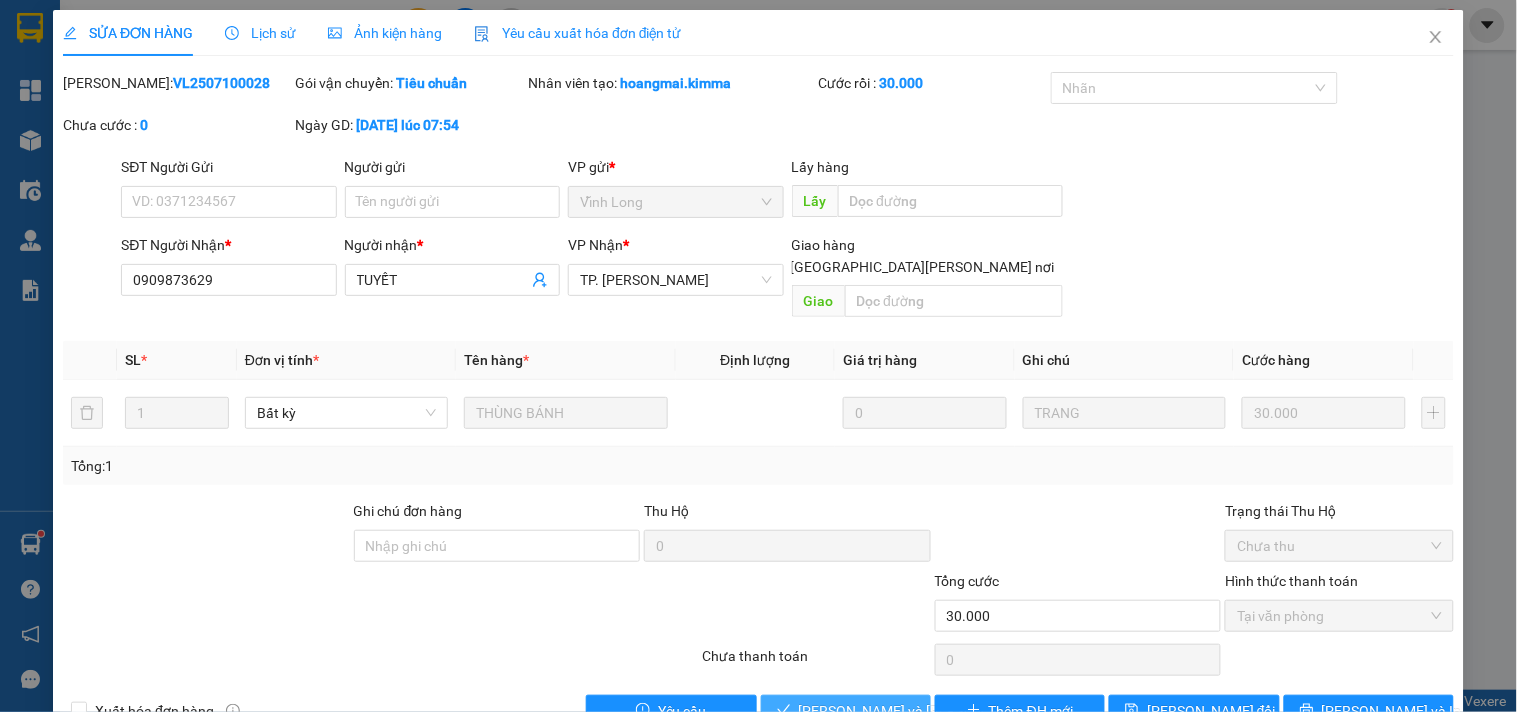 click on "[PERSON_NAME] và Giao hàng" at bounding box center (846, 711) 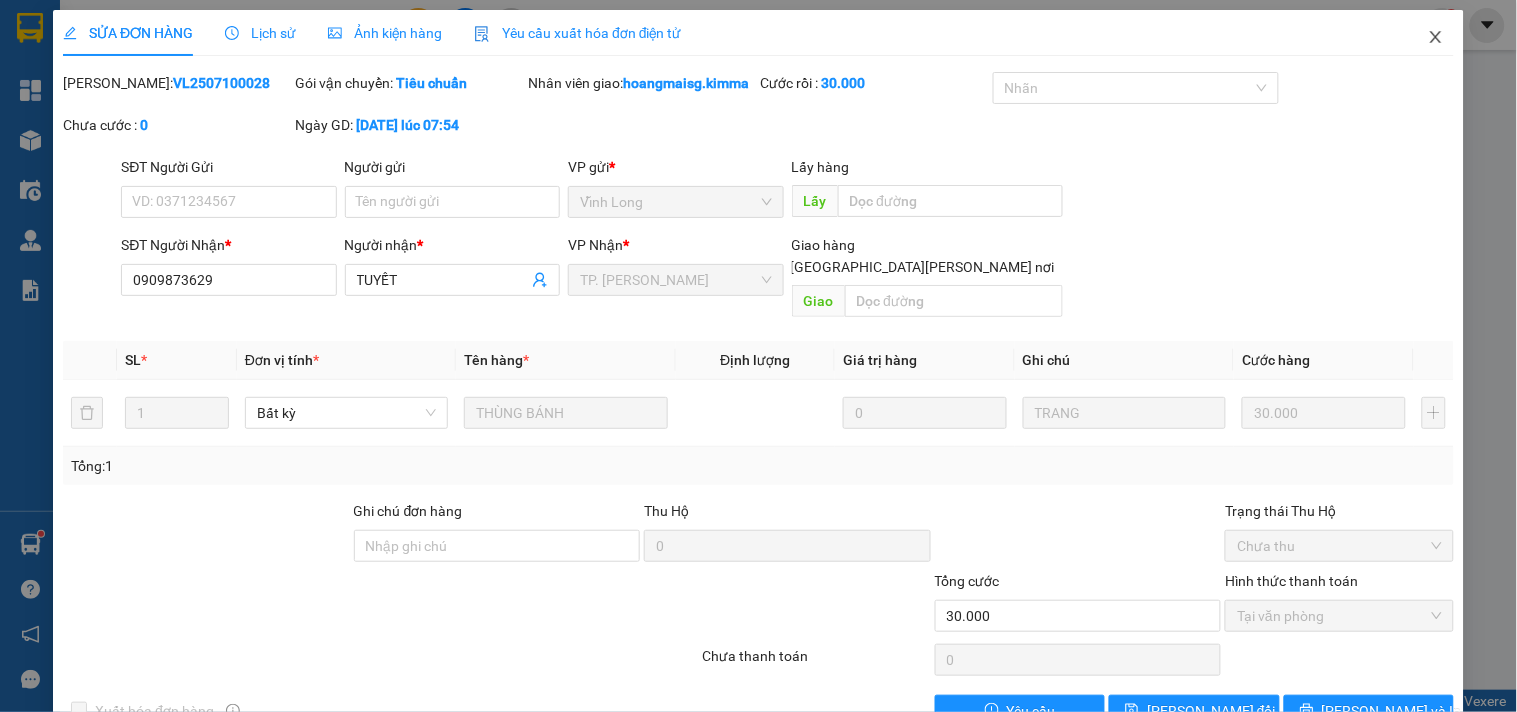 click 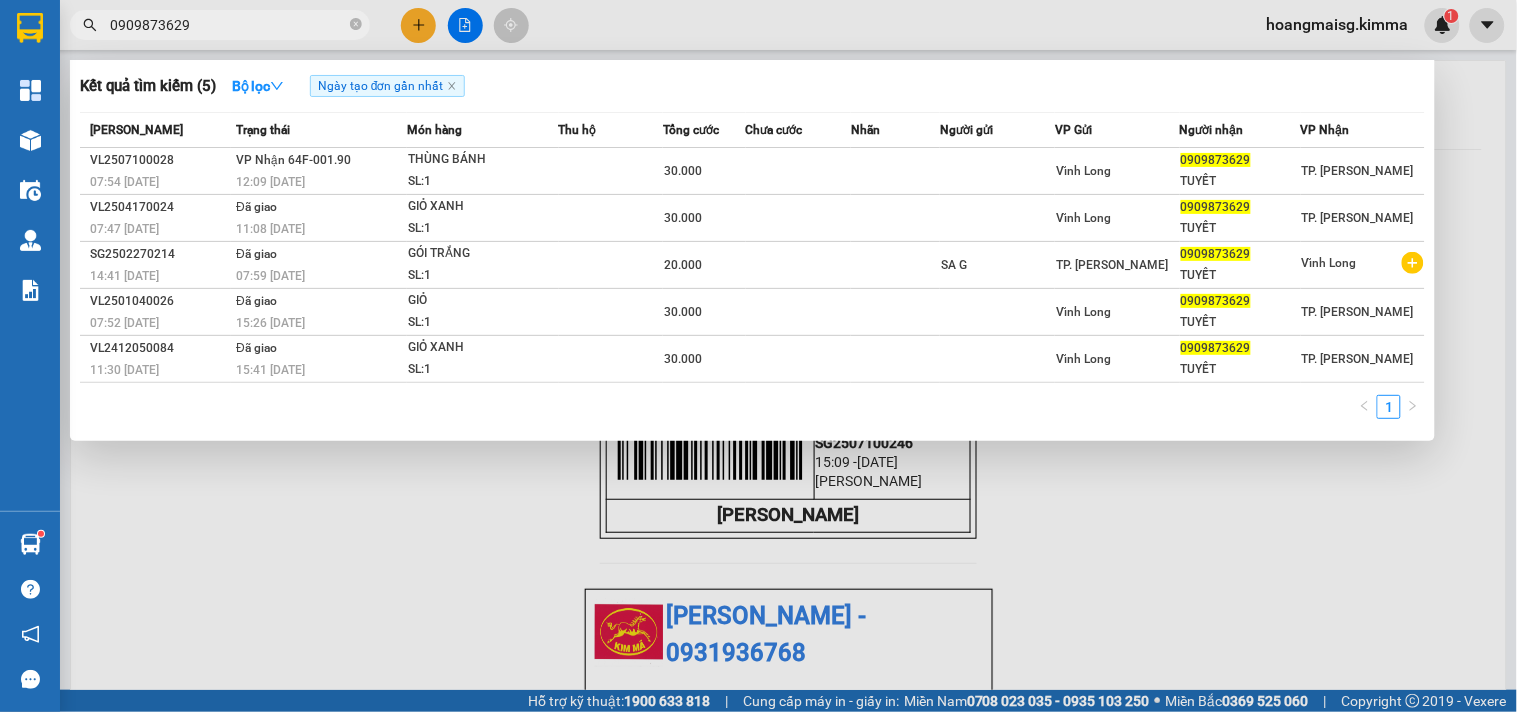click on "0909873629" at bounding box center [228, 25] 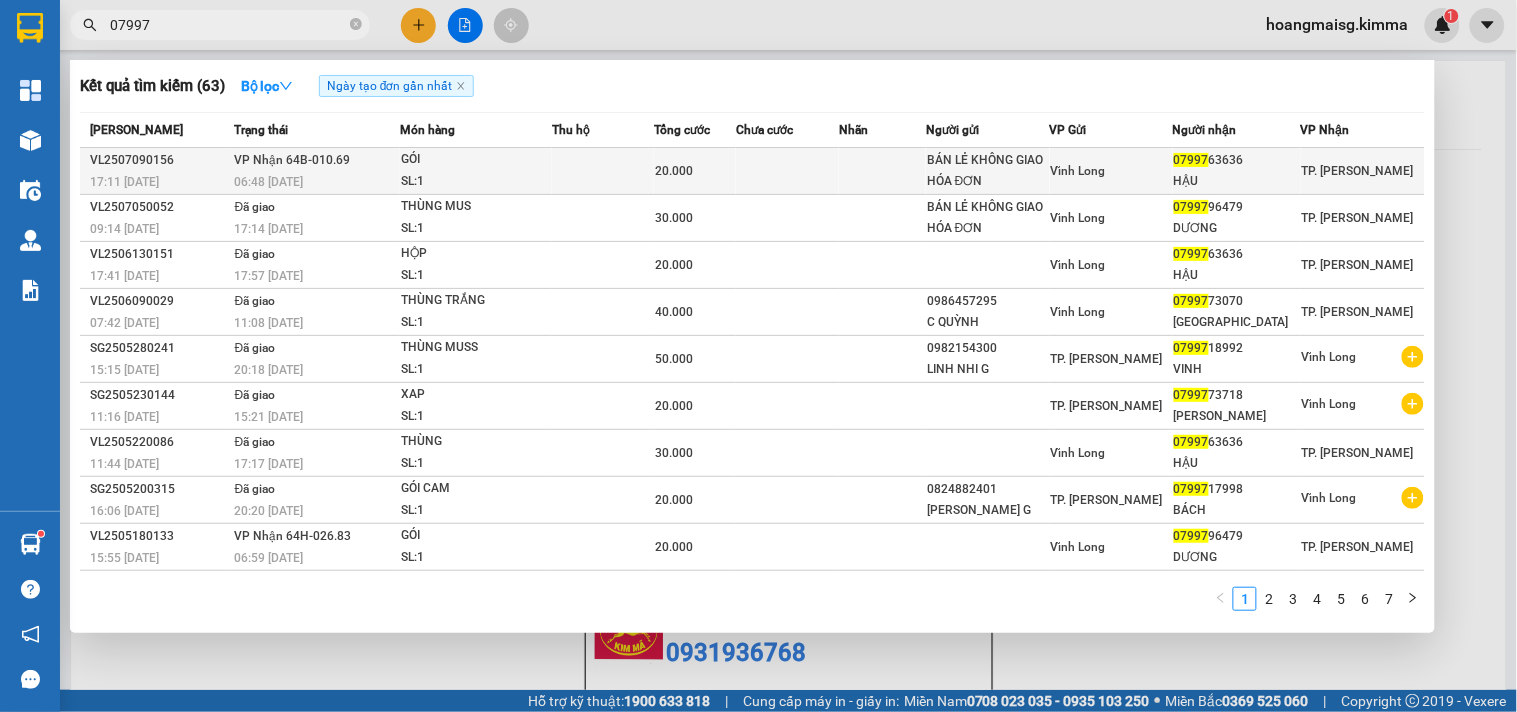type on "07997" 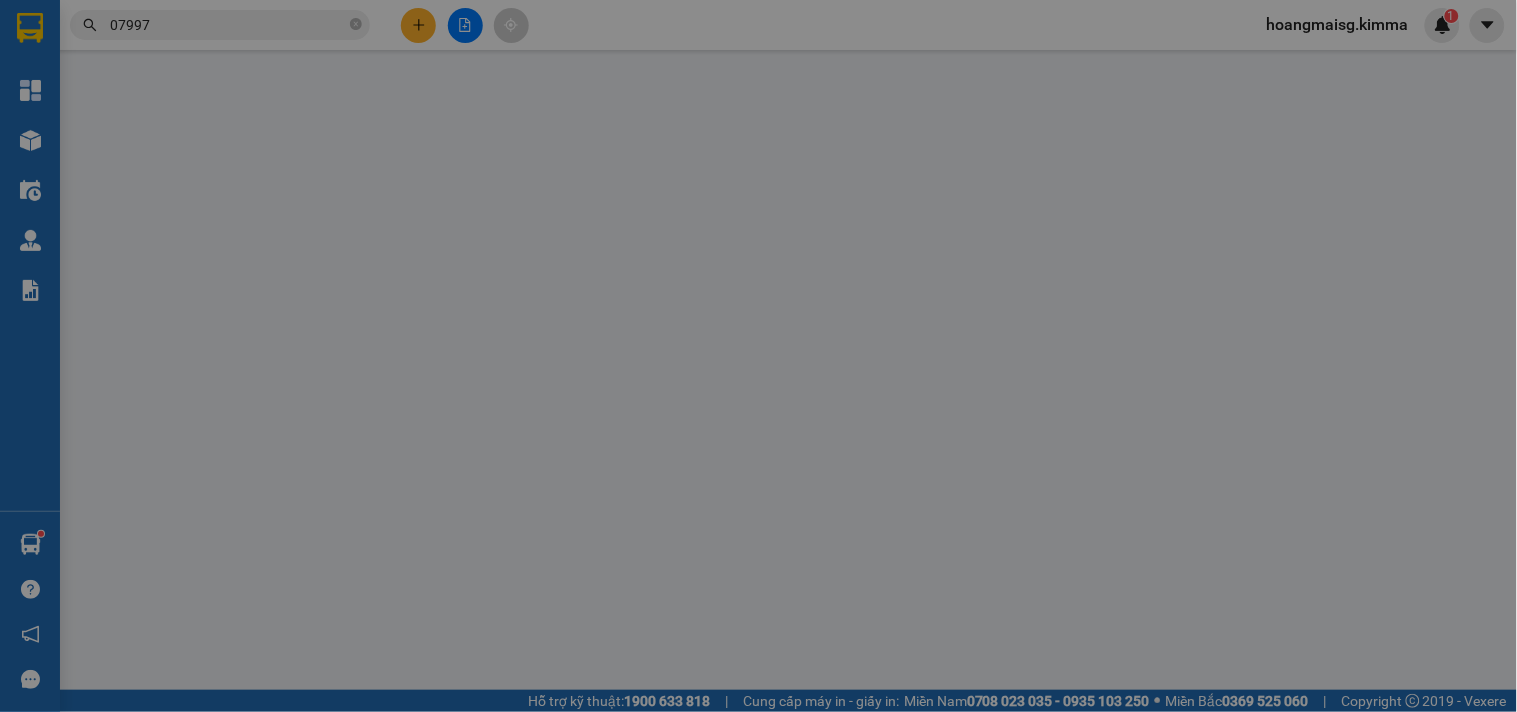 type on "BÁN LẺ KHÔNG GIAO HÓA ĐƠN" 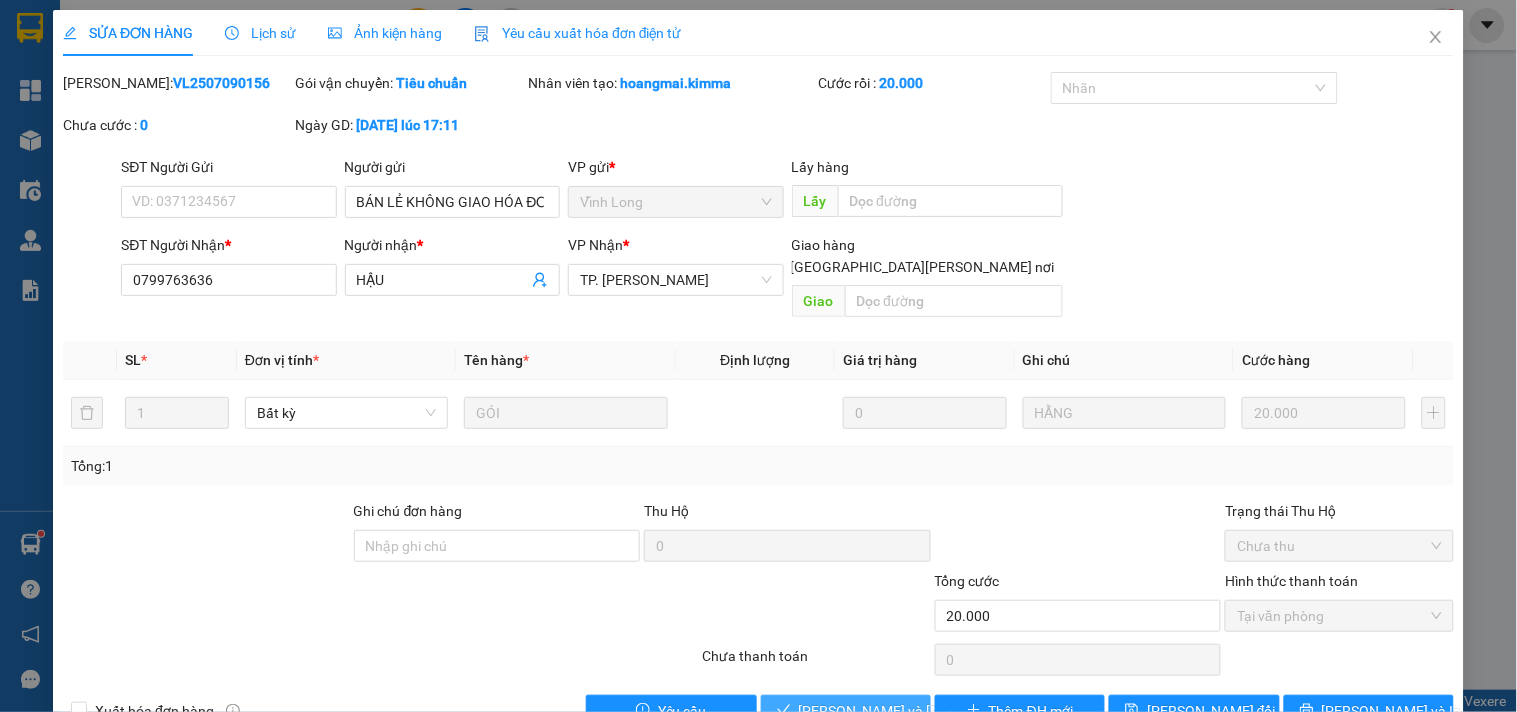 click on "[PERSON_NAME] và Giao hàng" at bounding box center (934, 711) 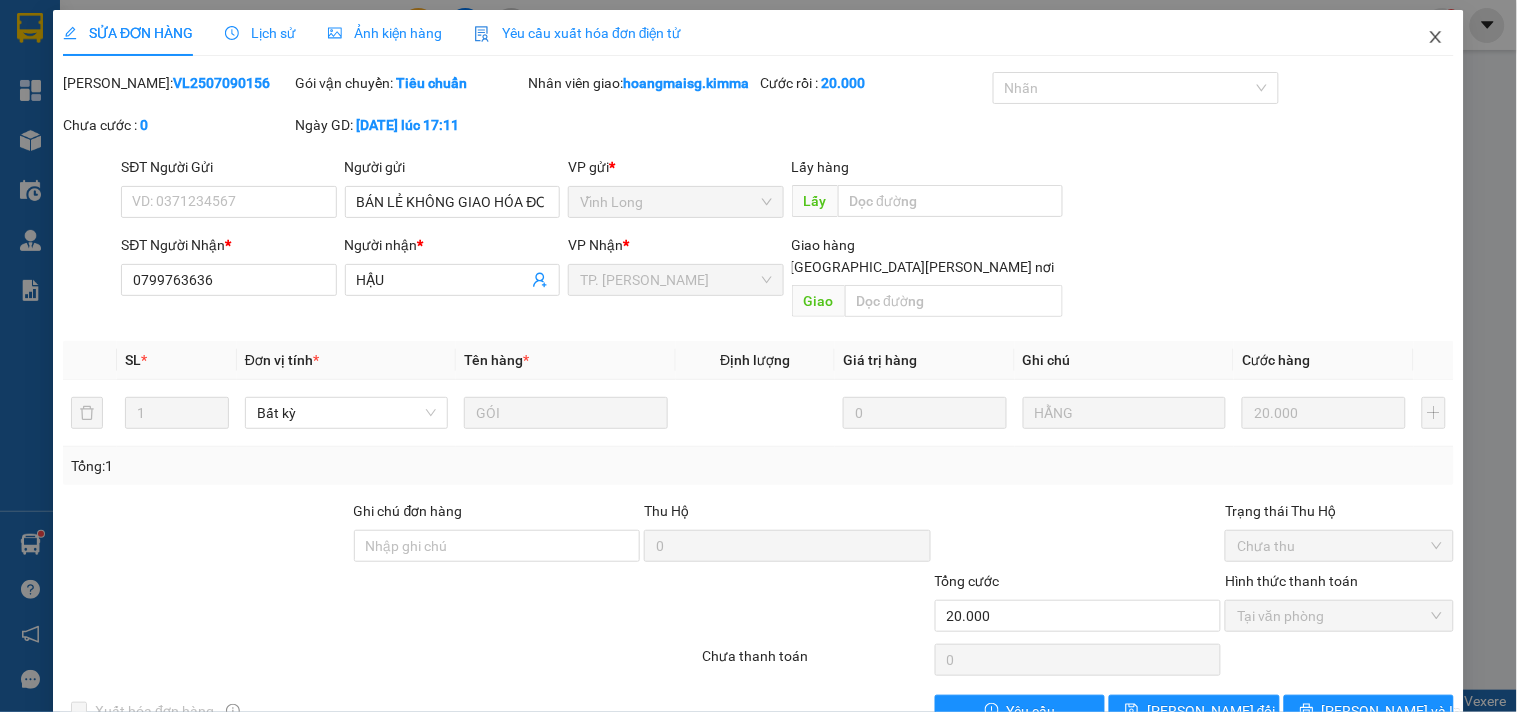 click at bounding box center [1436, 38] 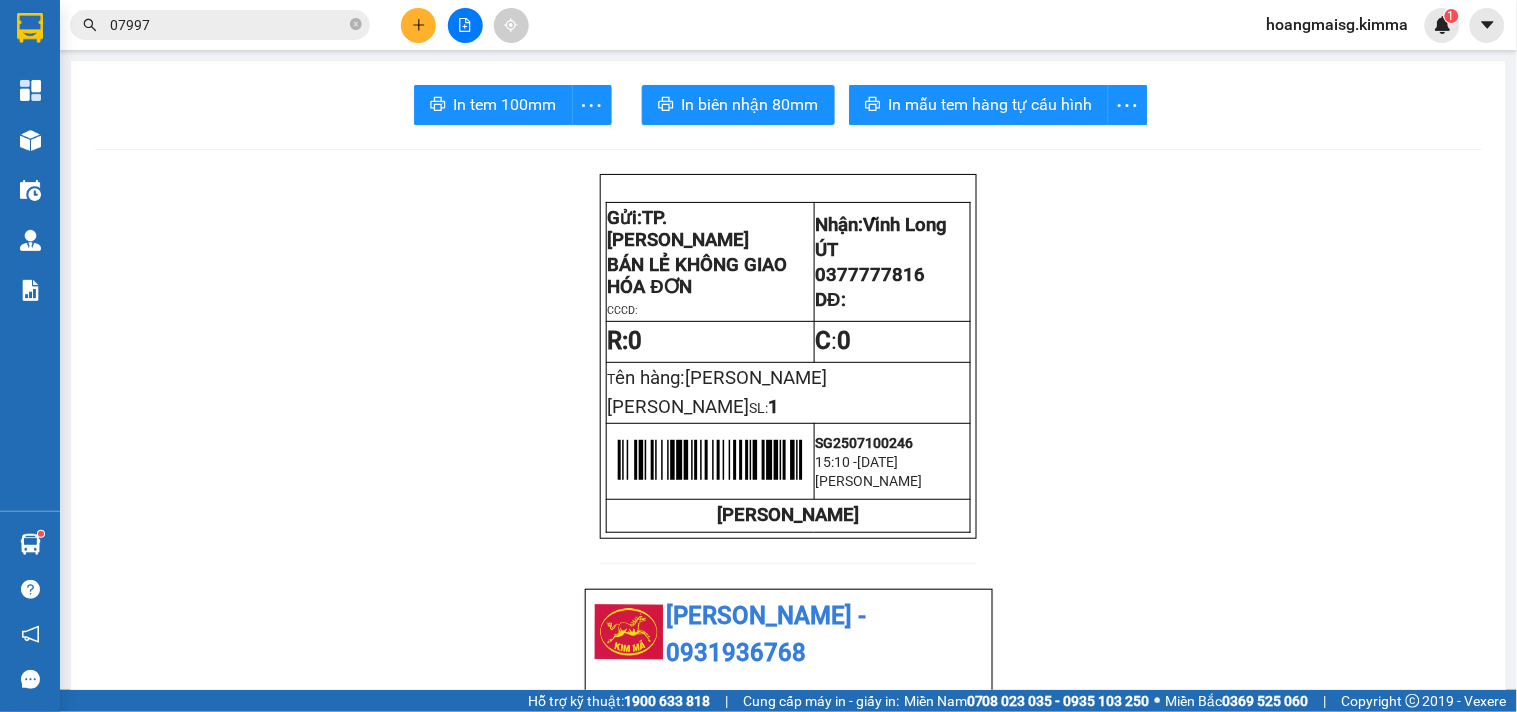 click at bounding box center [418, 25] 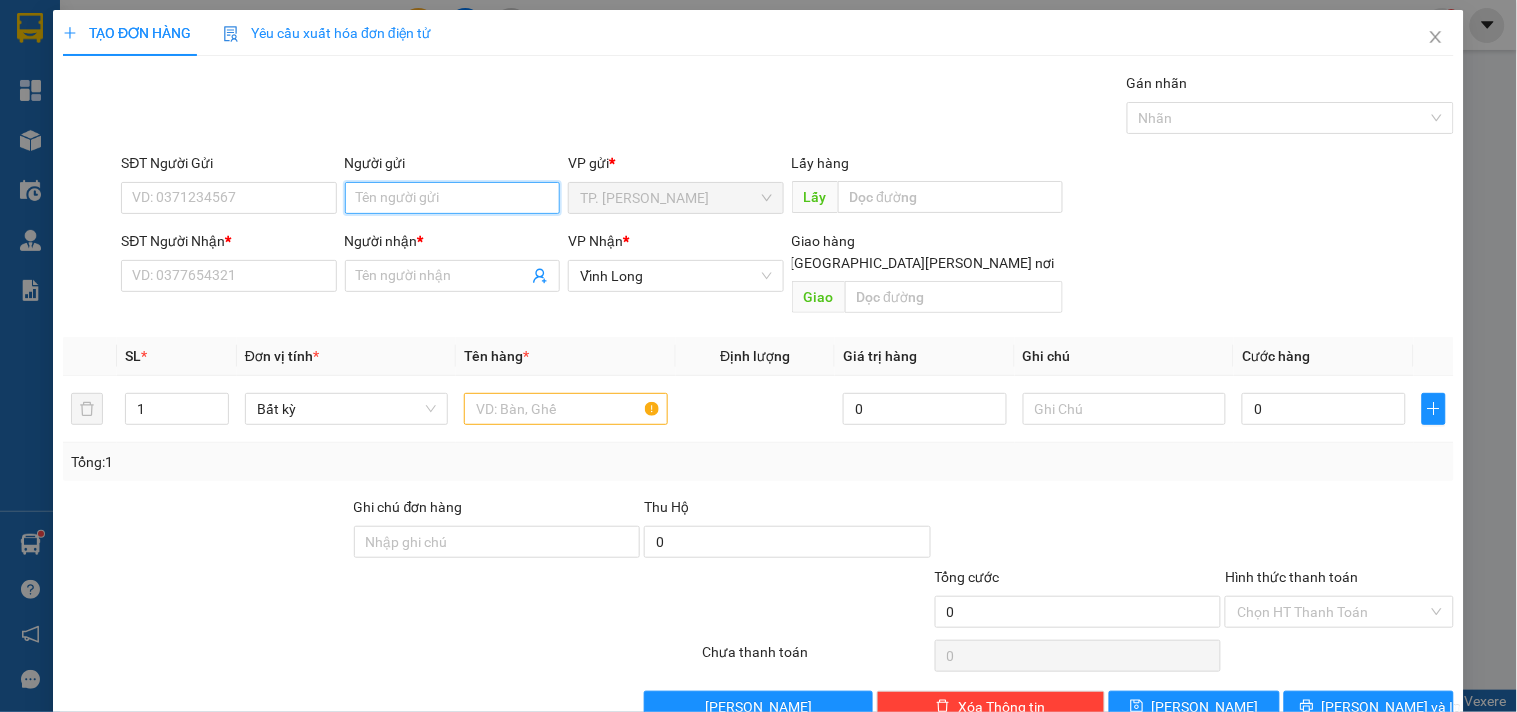 click on "Người gửi" at bounding box center [452, 198] 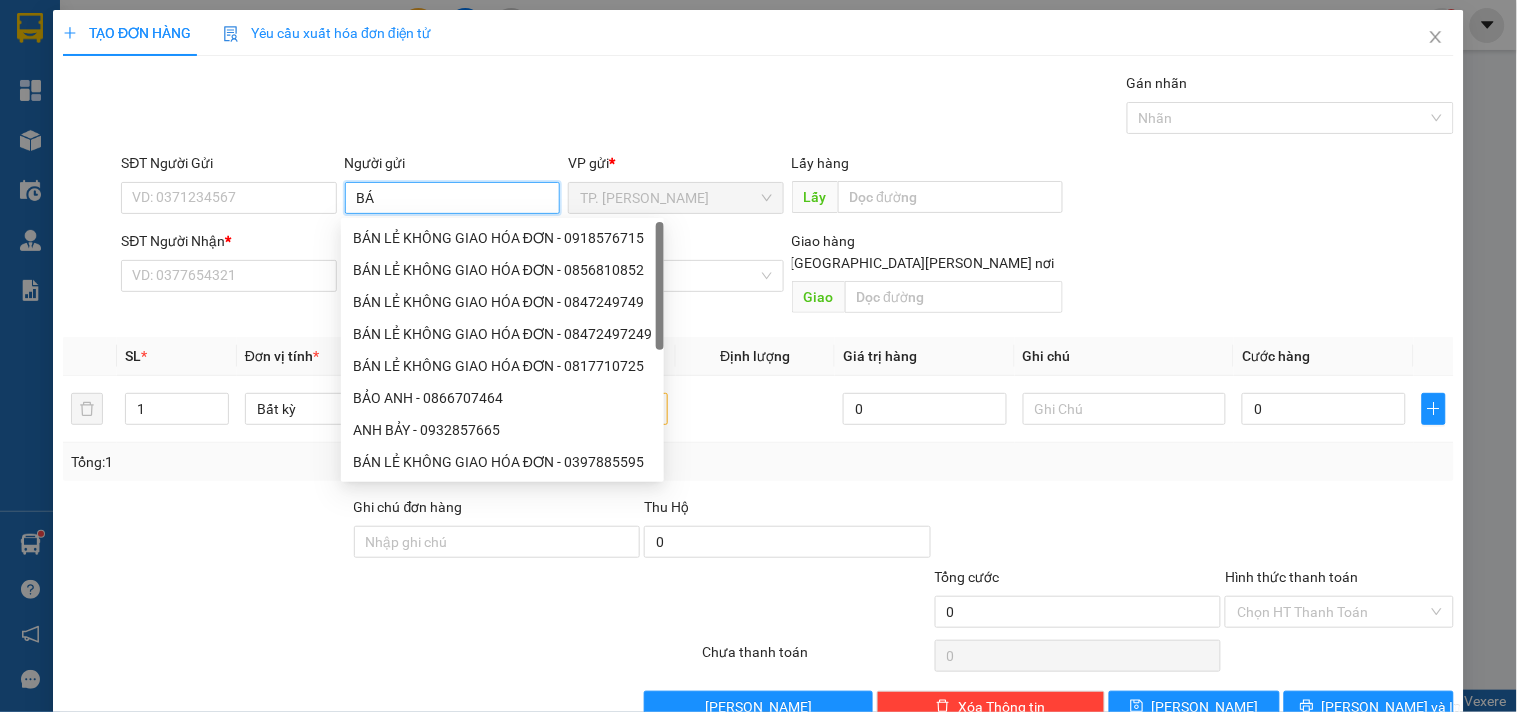 type on "BÁN" 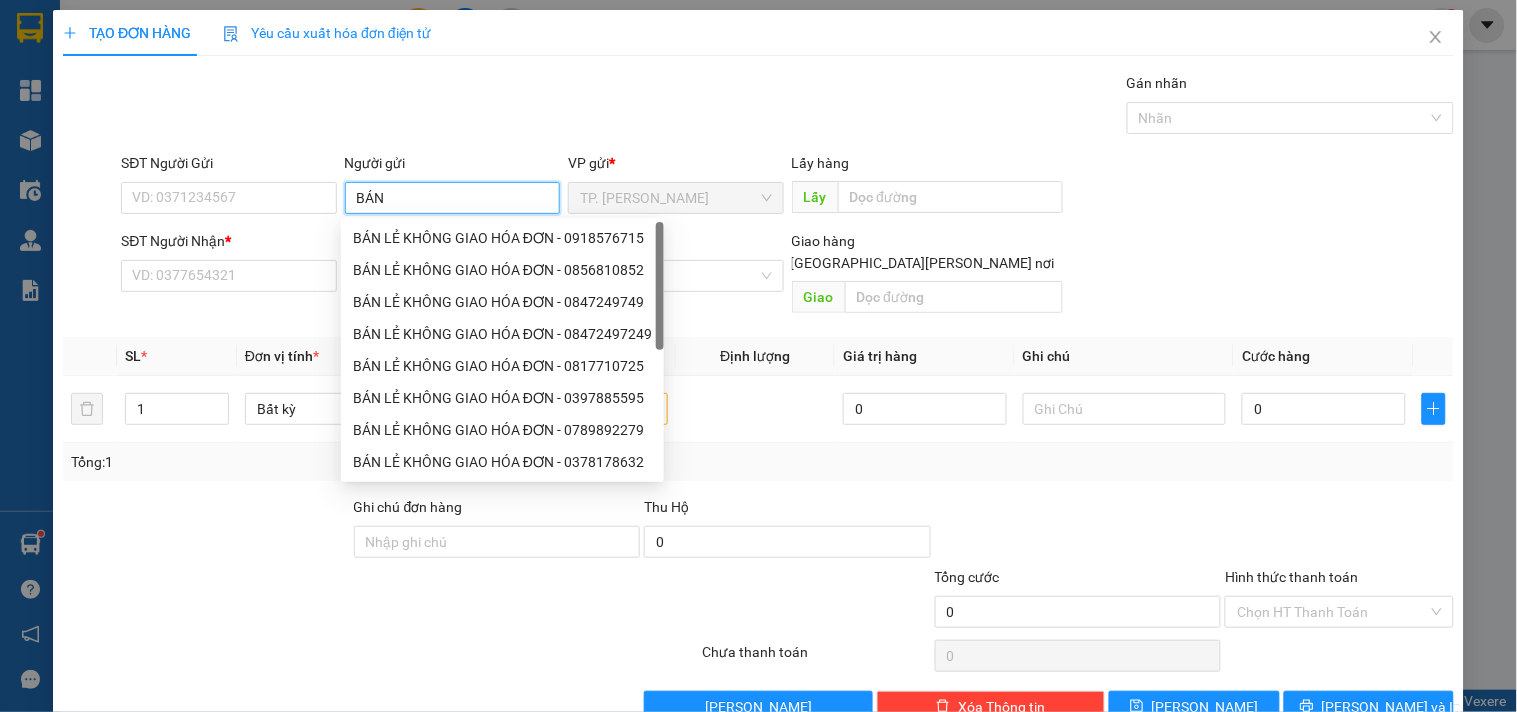 drag, startPoint x: 397, startPoint y: 233, endPoint x: 420, endPoint y: 233, distance: 23 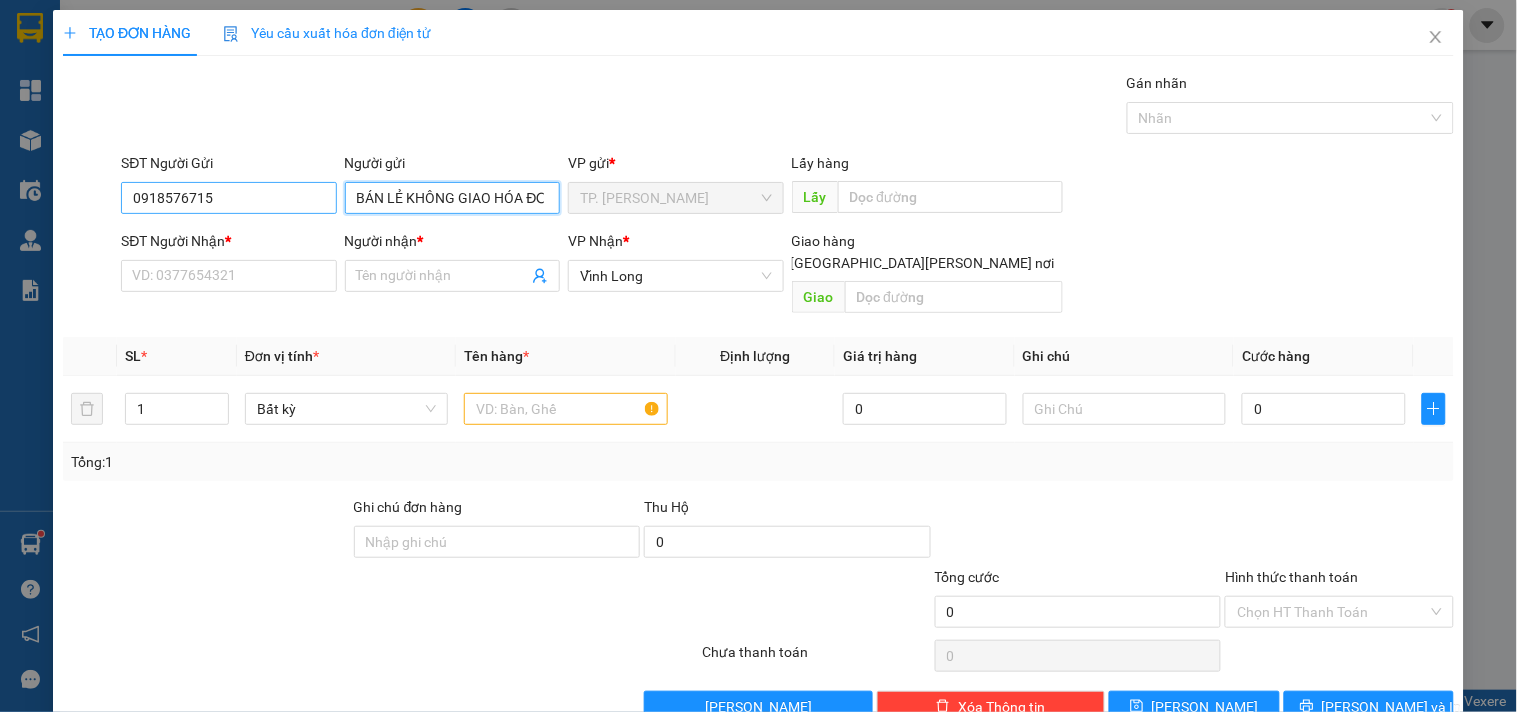 type on "BÁN LẺ KHÔNG GIAO HÓA ĐƠN" 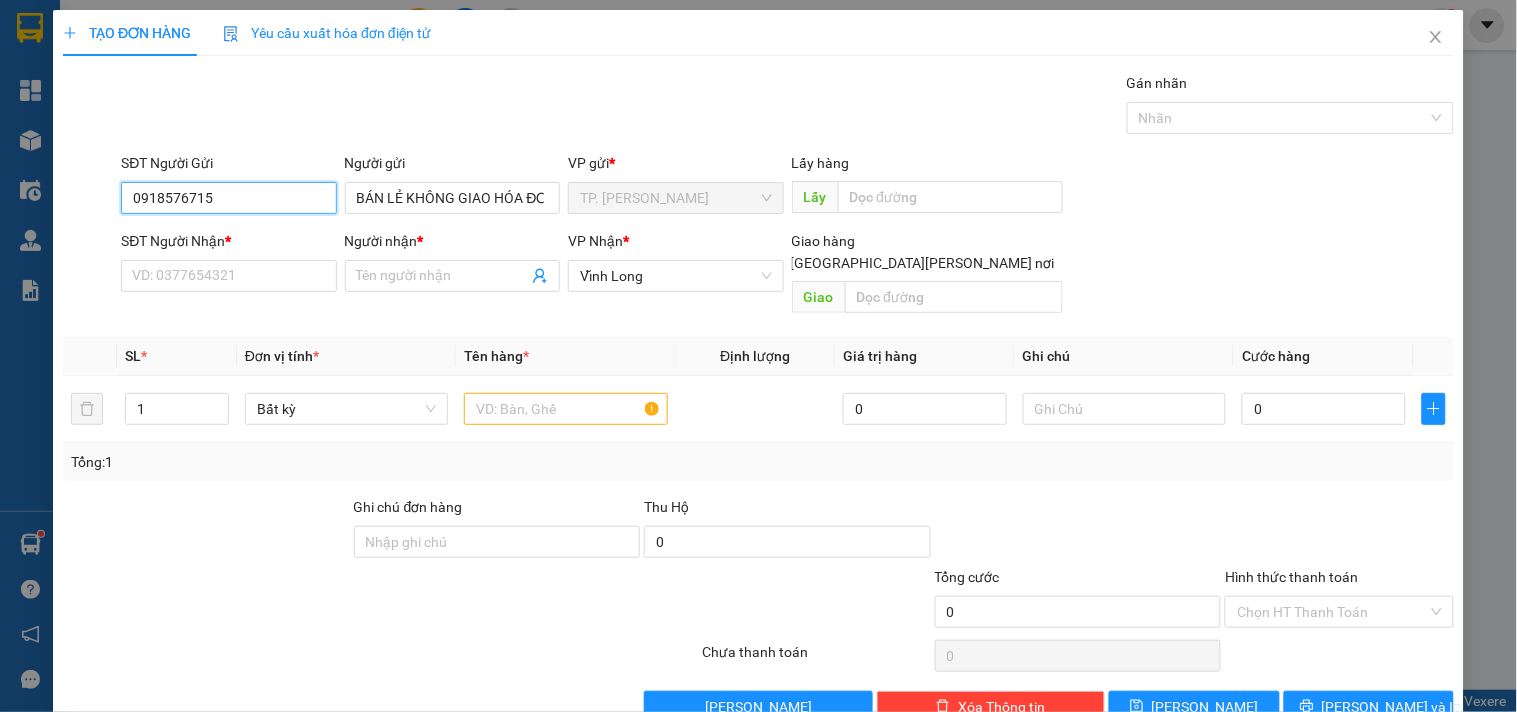 click on "0918576715" at bounding box center (228, 198) 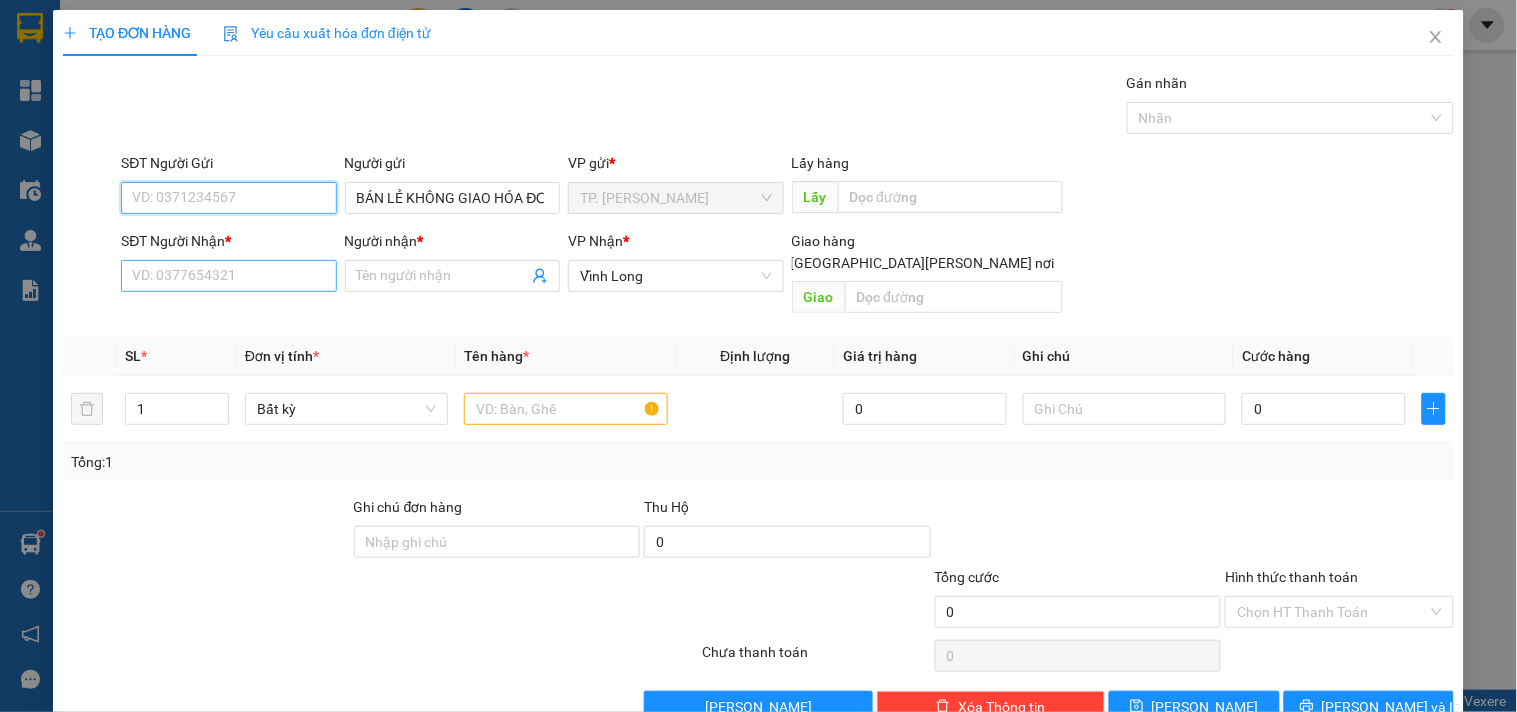 type 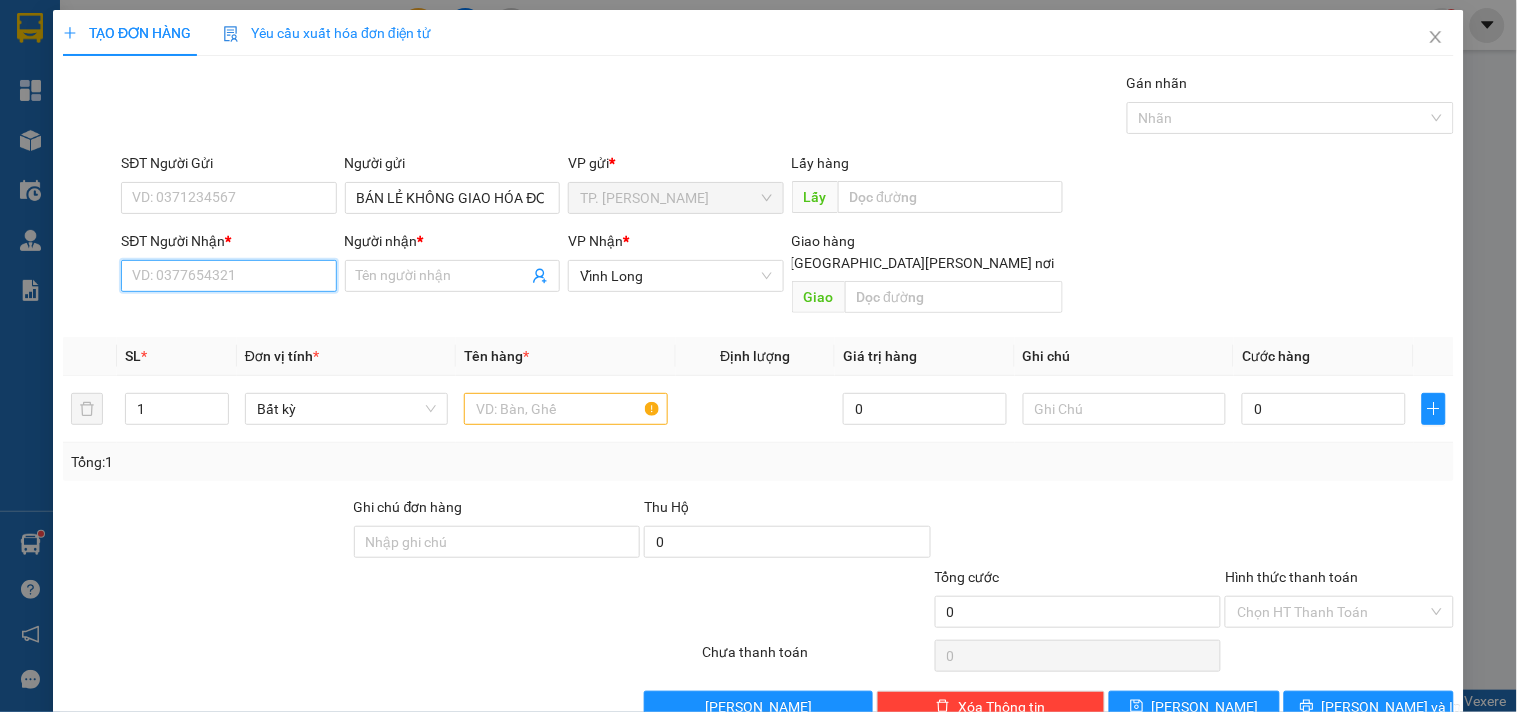 drag, startPoint x: 236, startPoint y: 268, endPoint x: 264, endPoint y: 277, distance: 29.410883 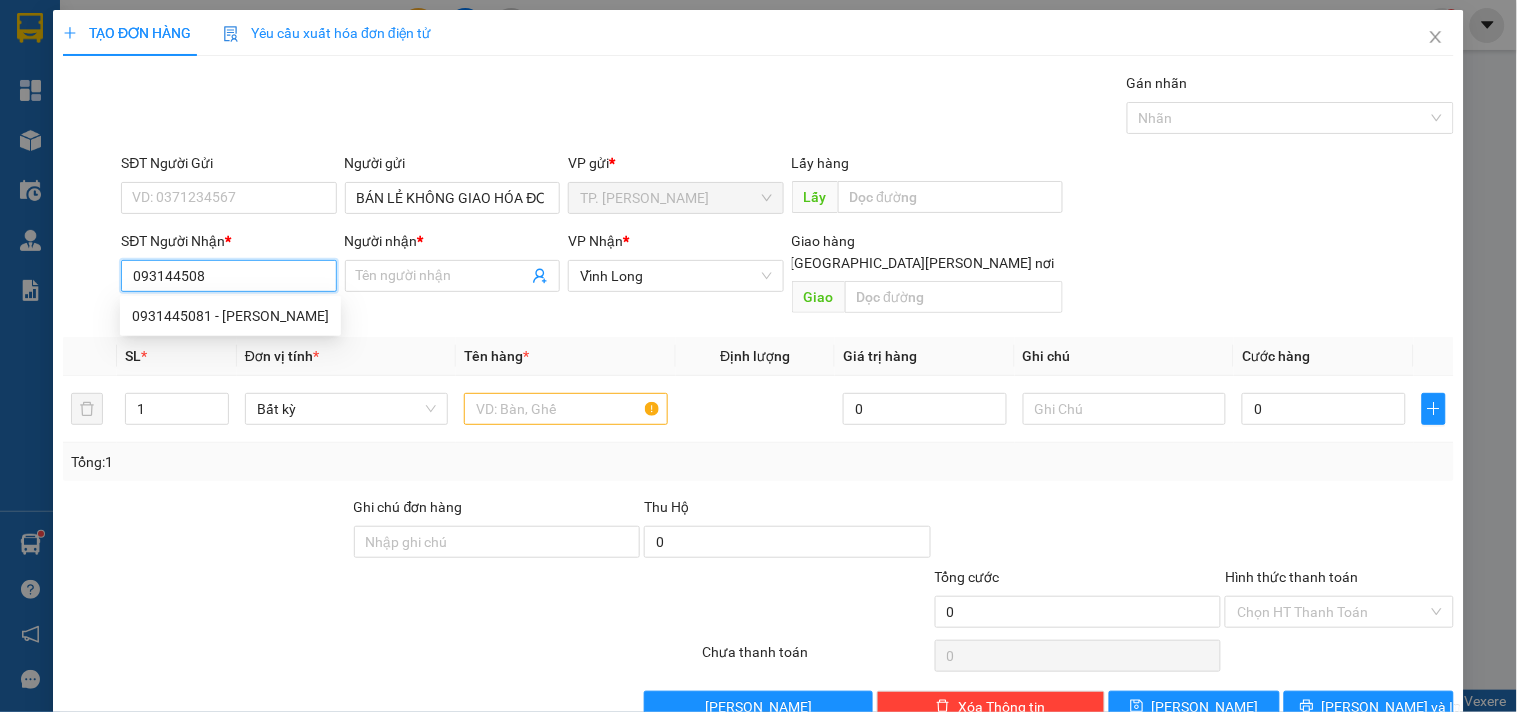 type on "0931445081" 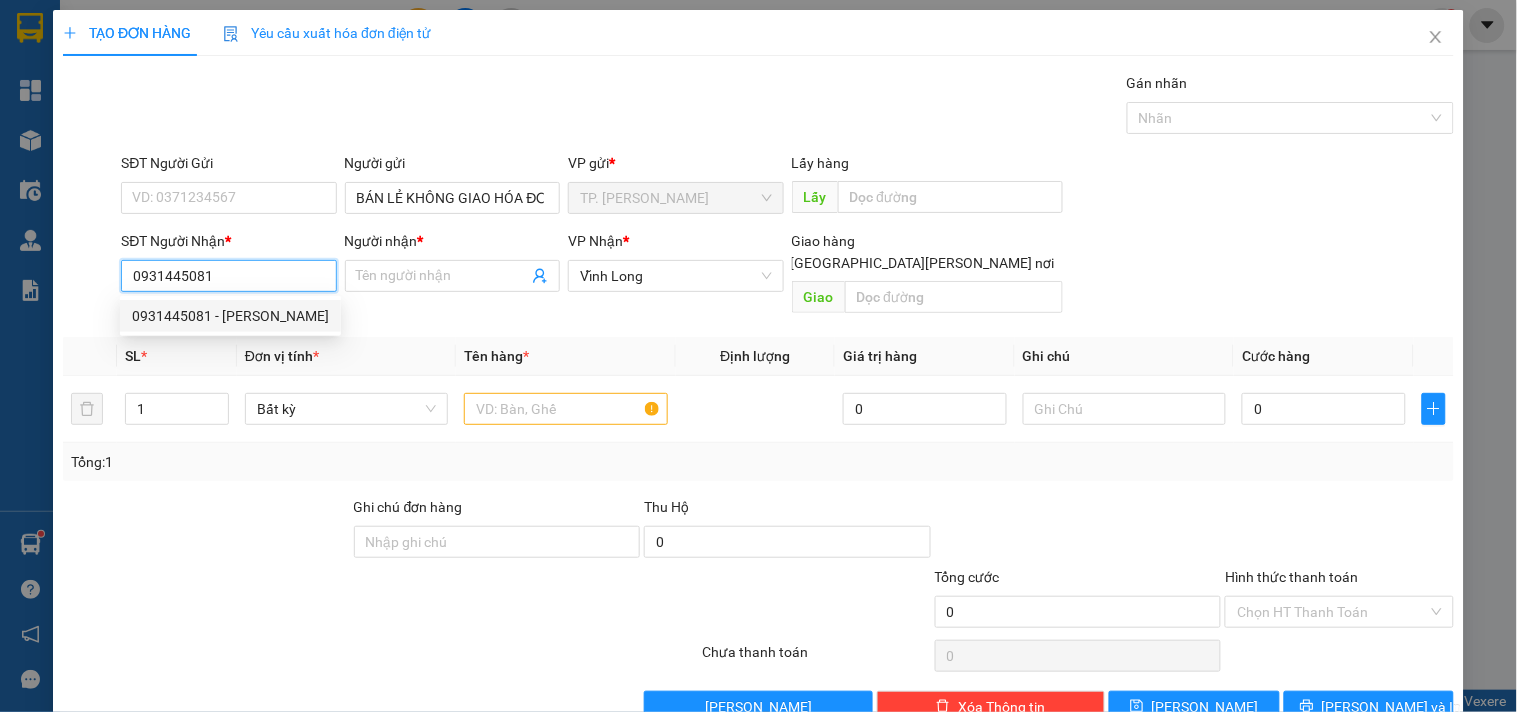 click on "0931445081 - KIỀU TRINH" at bounding box center [230, 316] 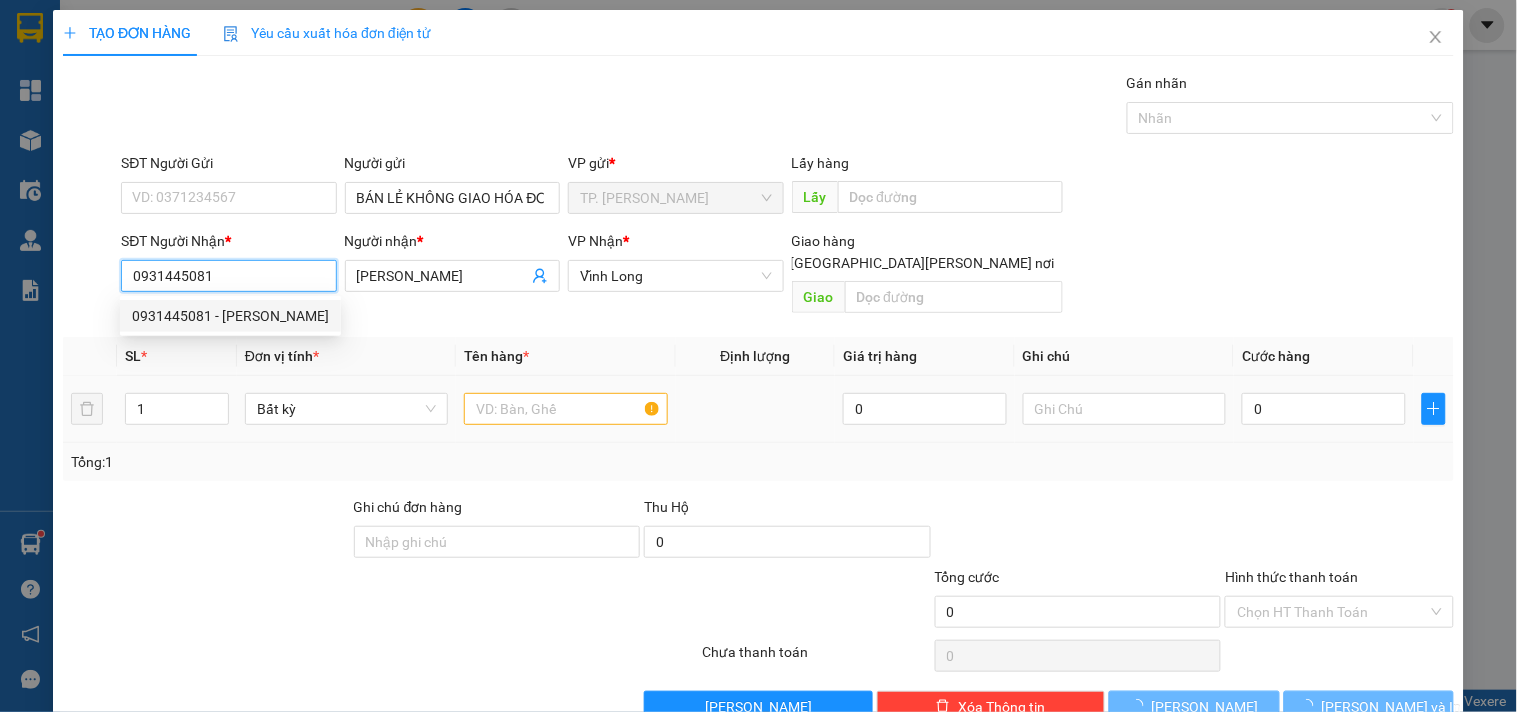 type on "0931445081" 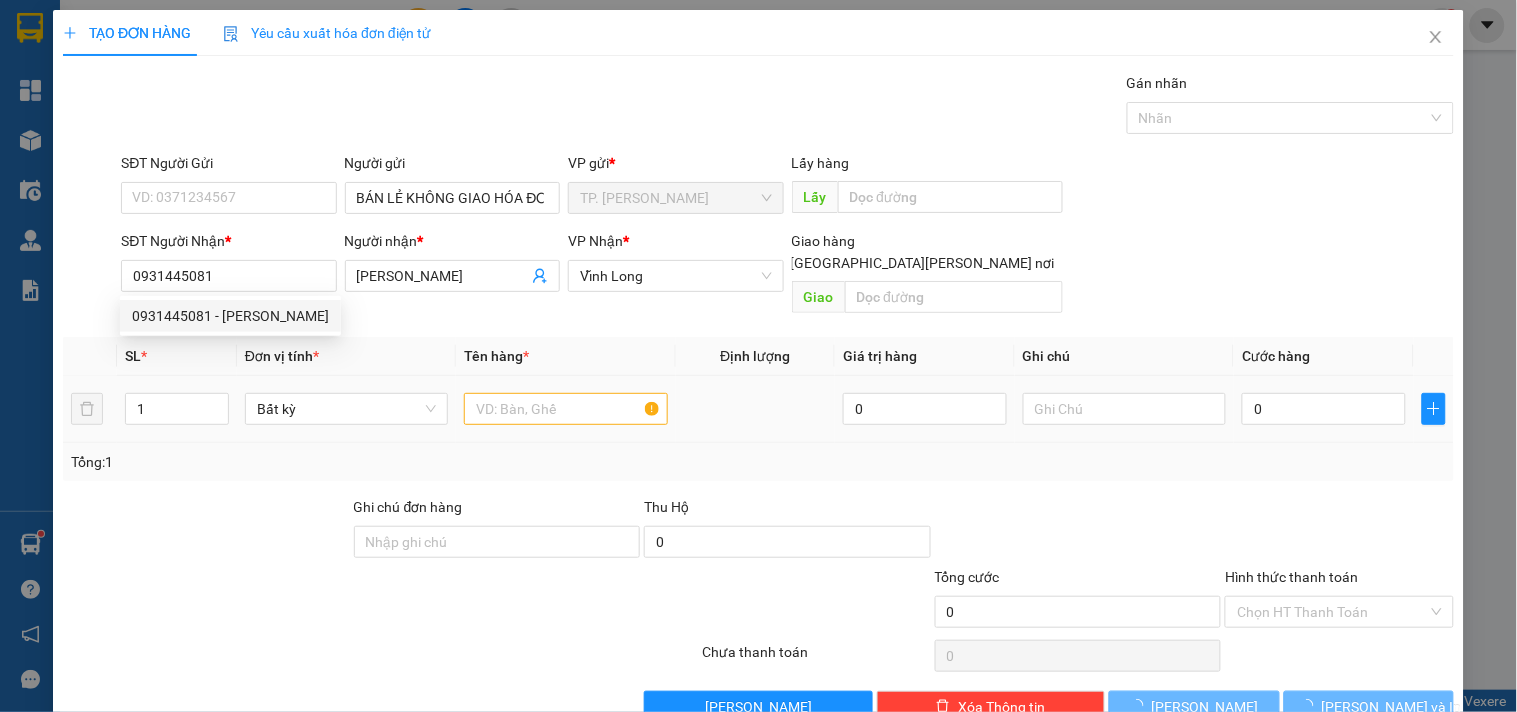 click at bounding box center (565, 409) 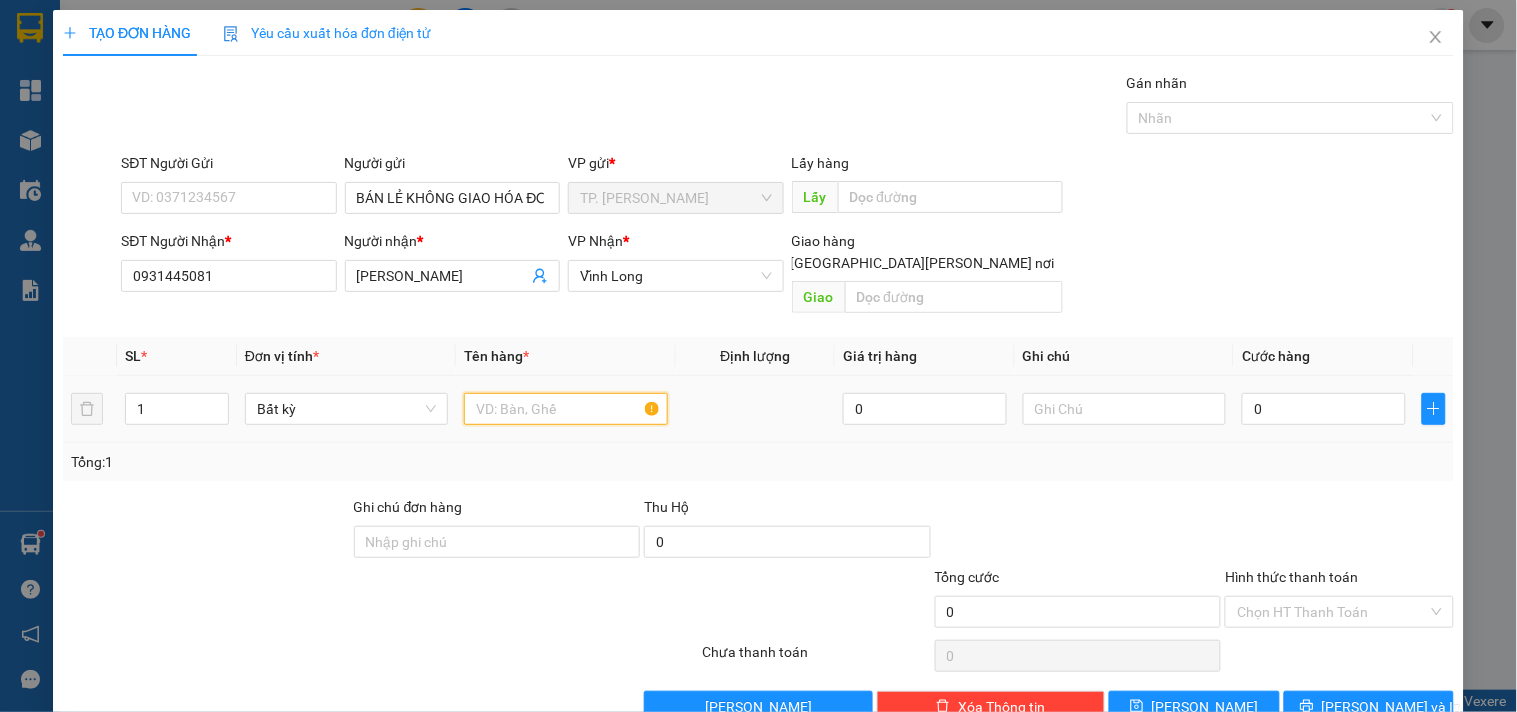 click at bounding box center [565, 409] 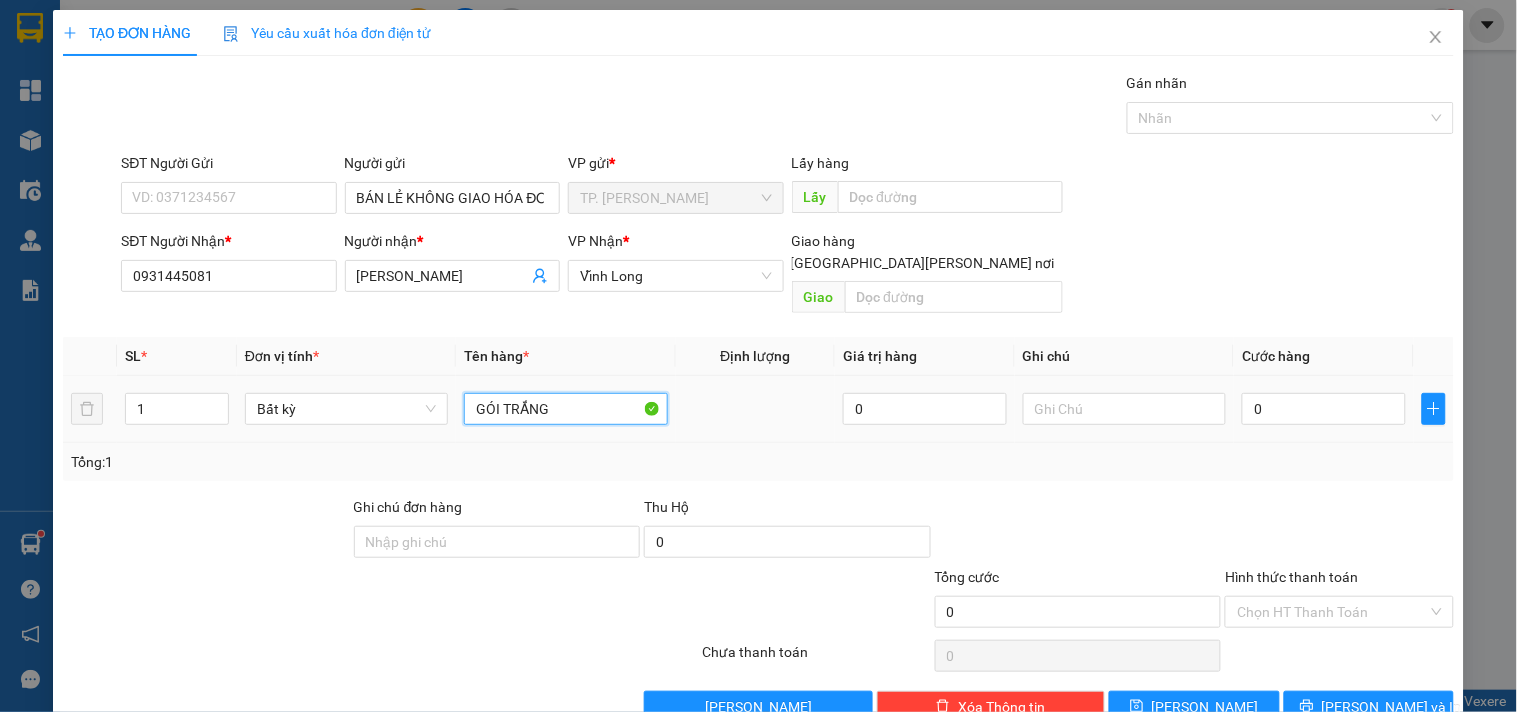 type on "GÓI TRẮNG" 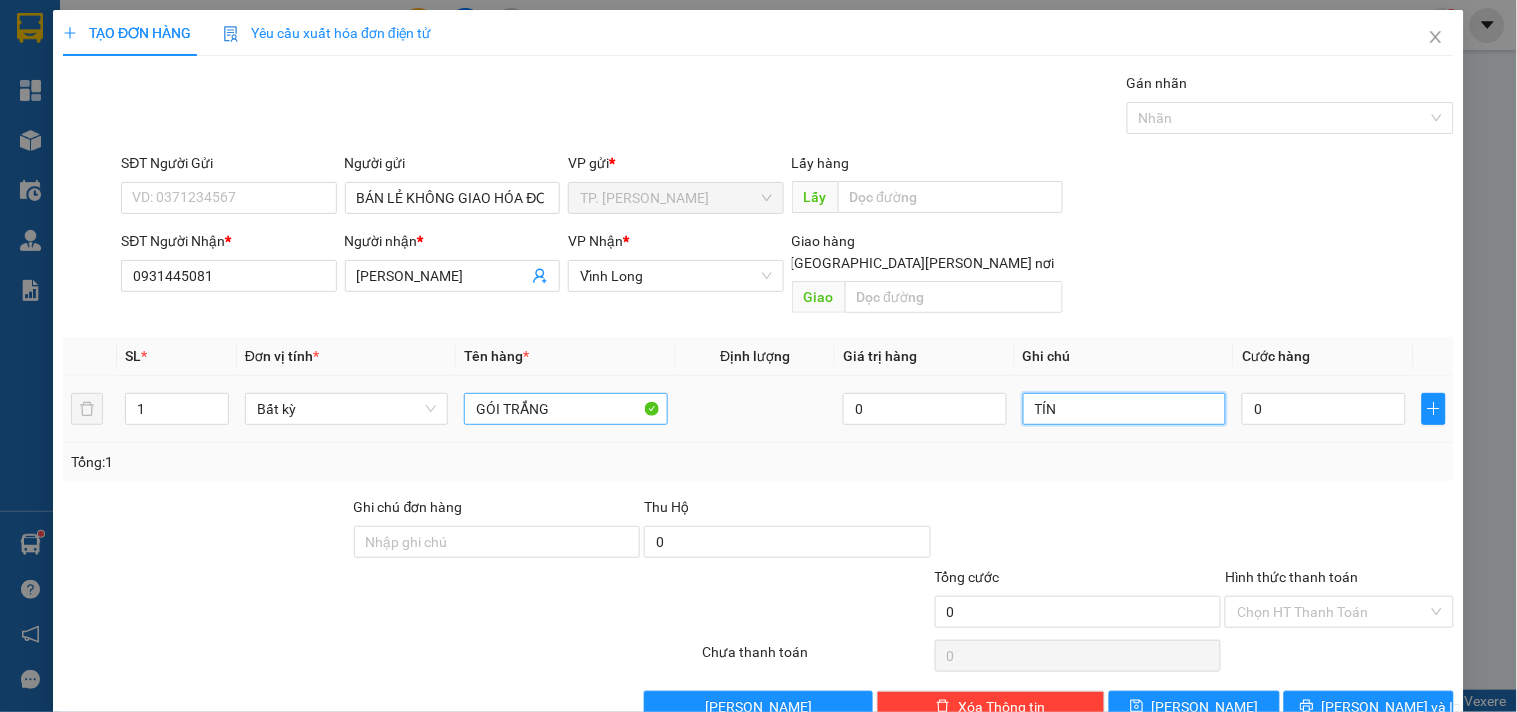 type on "TÍN" 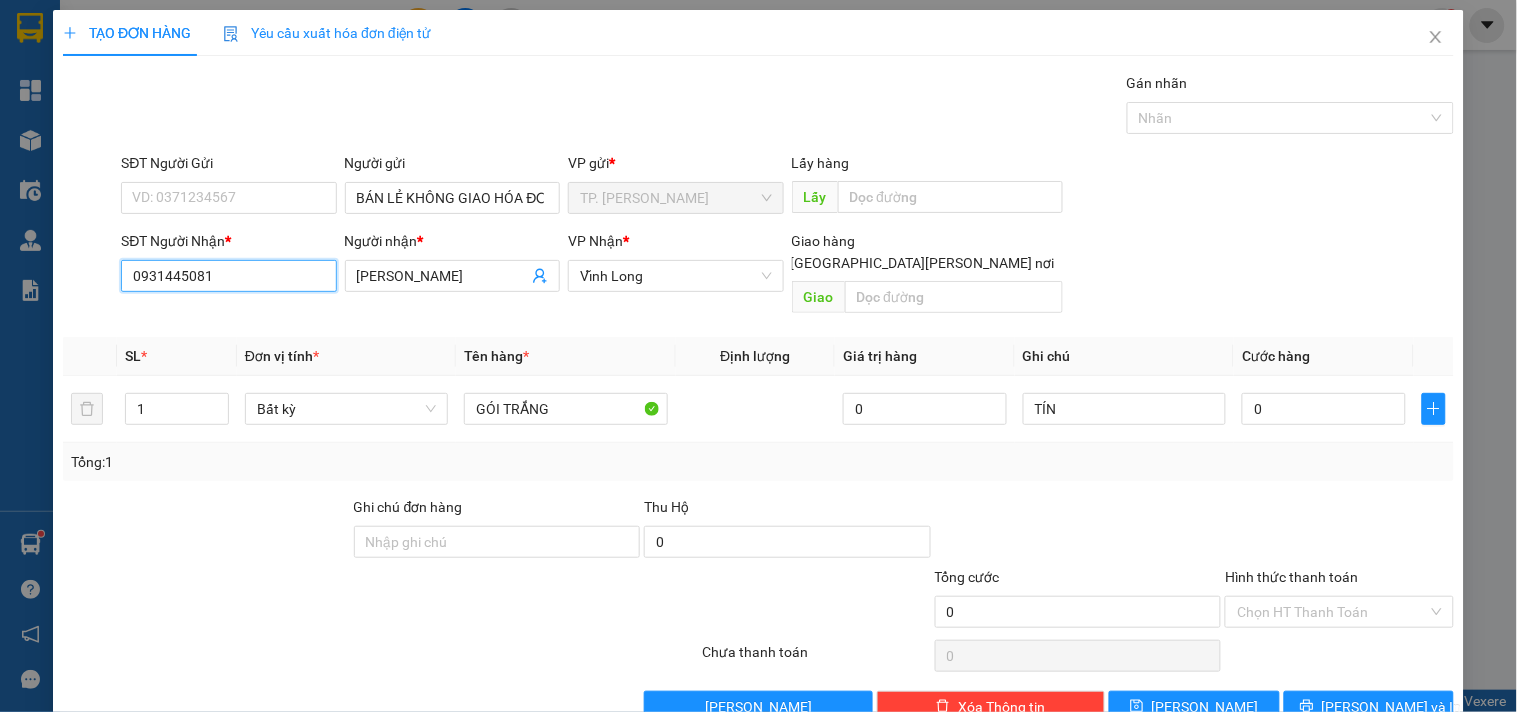 click on "0931445081" at bounding box center [228, 276] 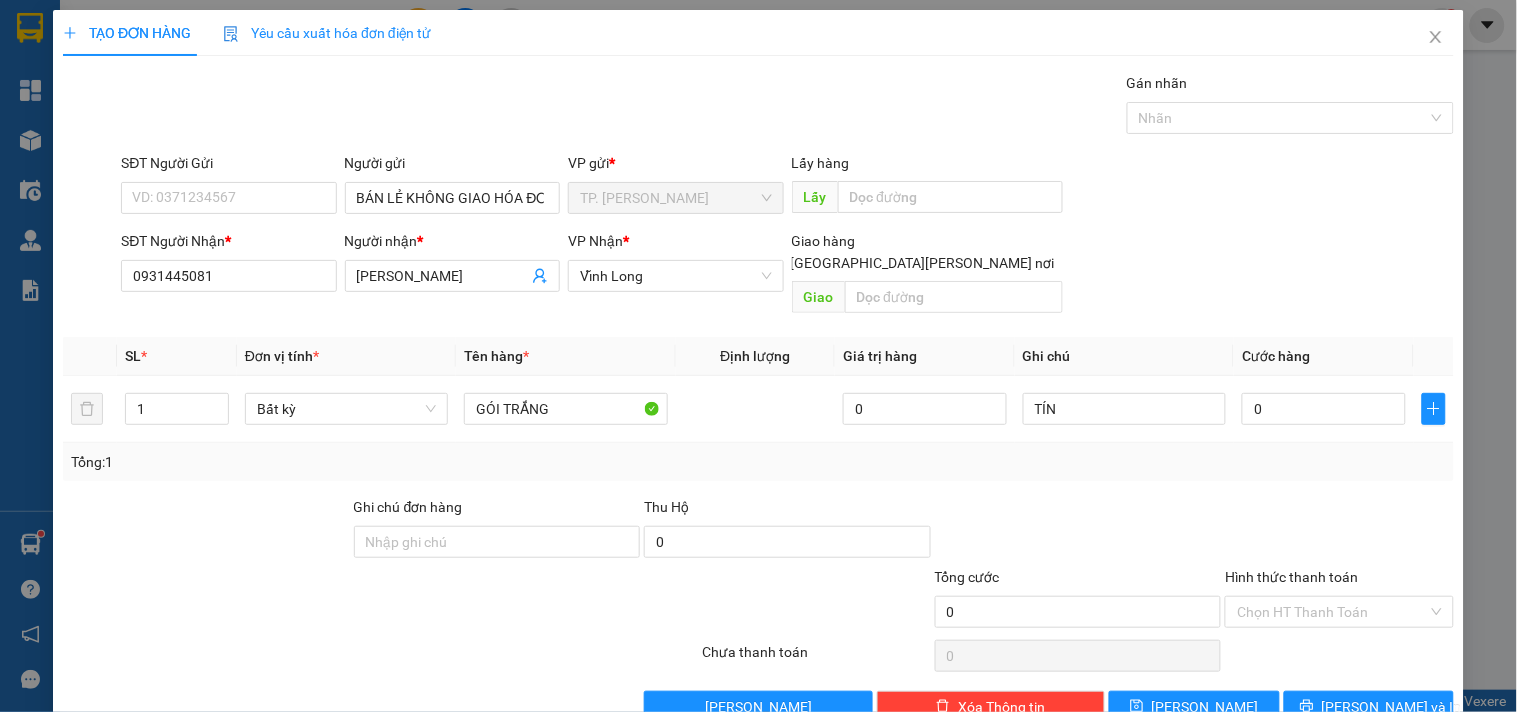 click on "SĐT Người Gửi VD: 0371234567" at bounding box center [228, 187] 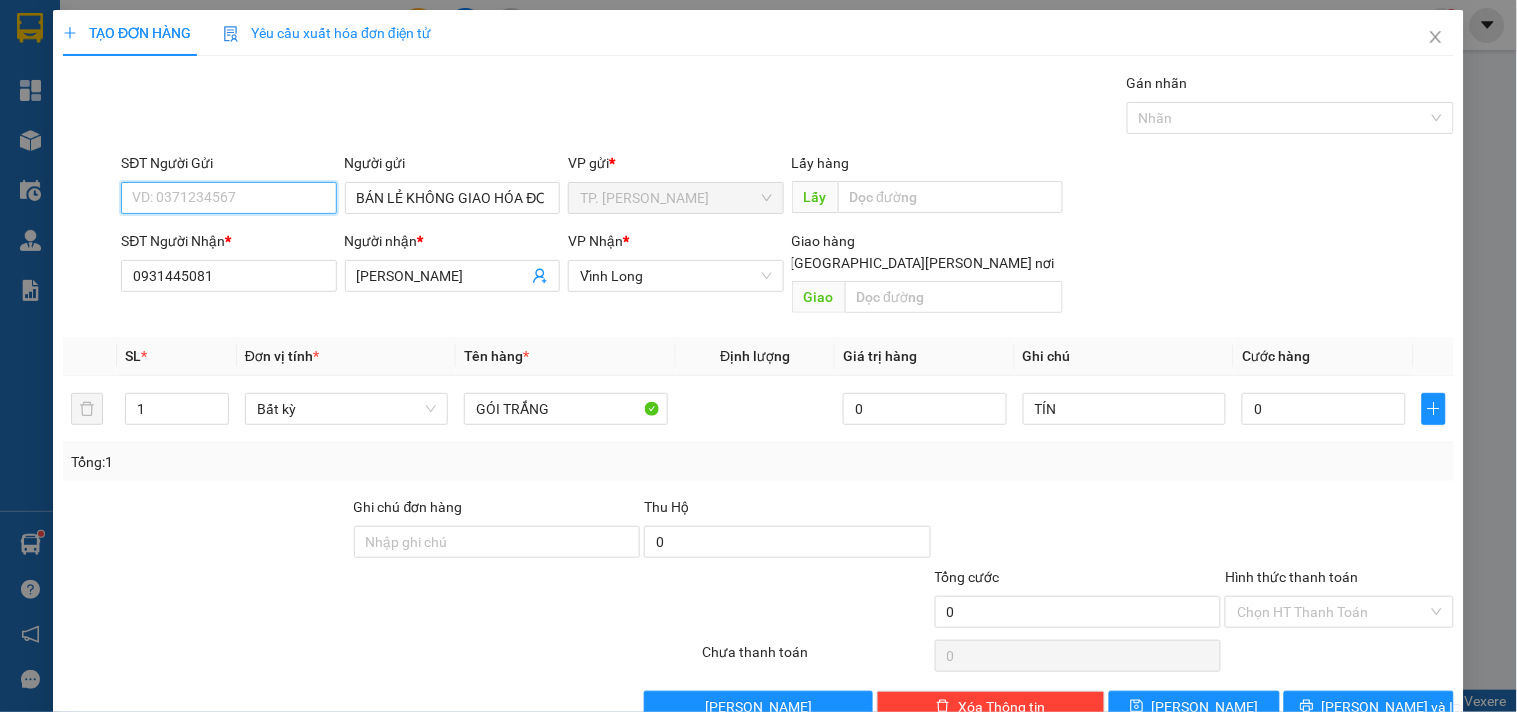 click on "SĐT Người Gửi" at bounding box center [228, 198] 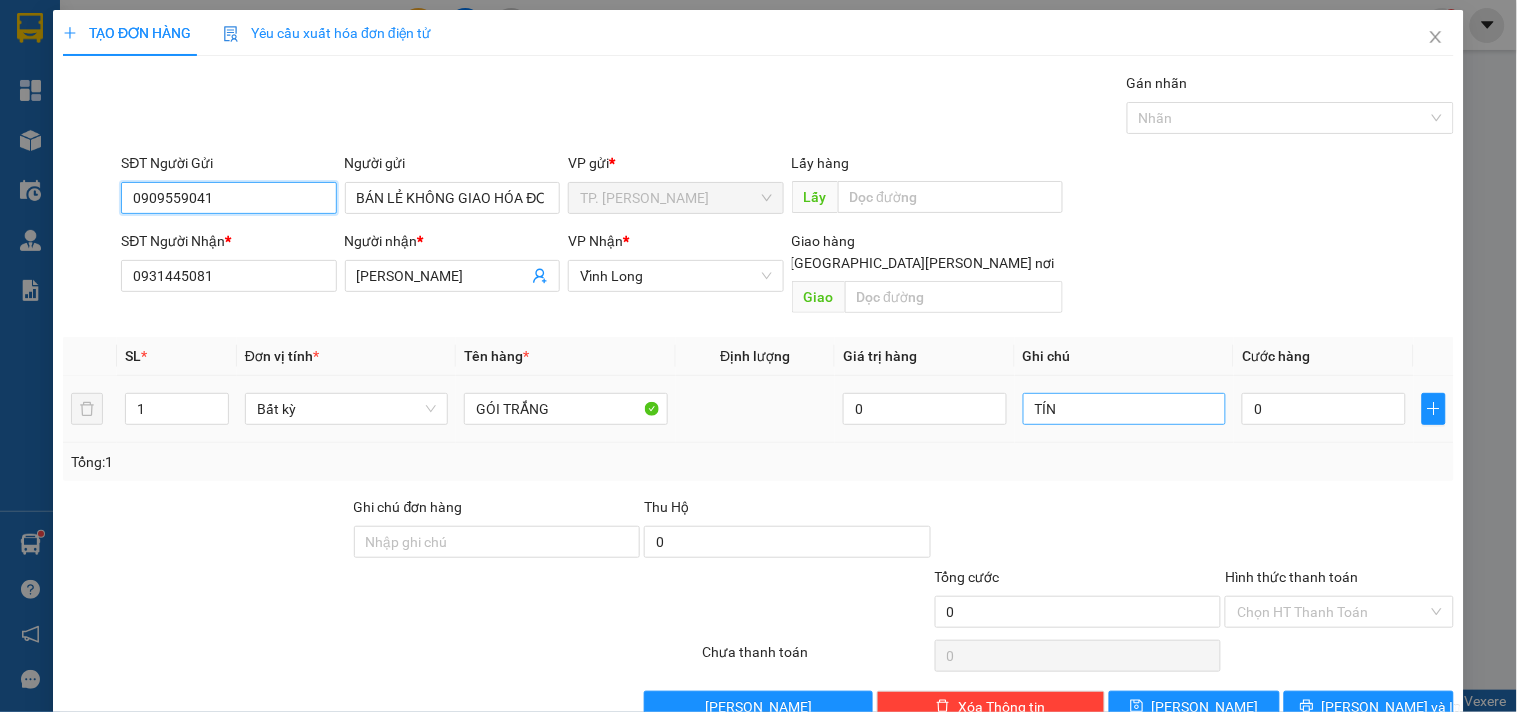 type on "0909559041" 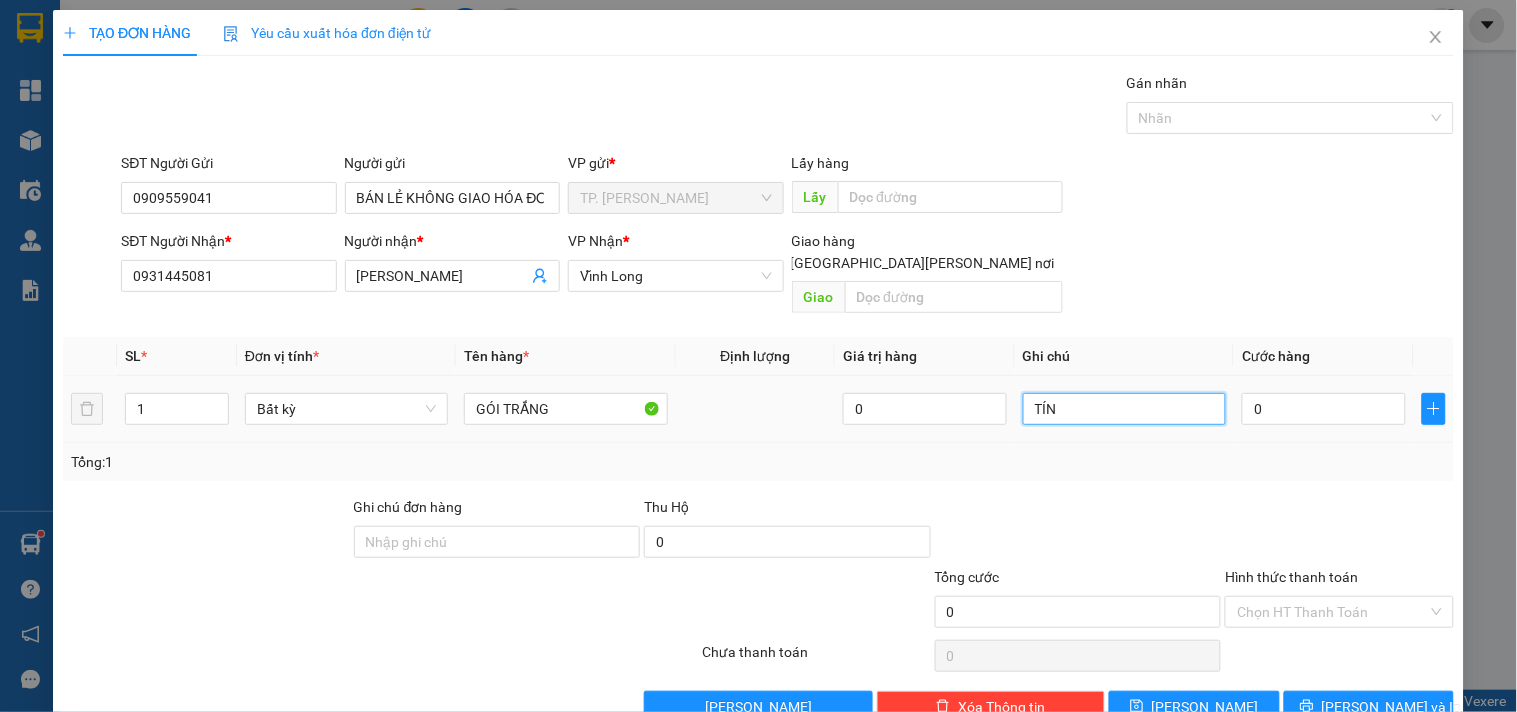 click on "TÍN" at bounding box center [1124, 409] 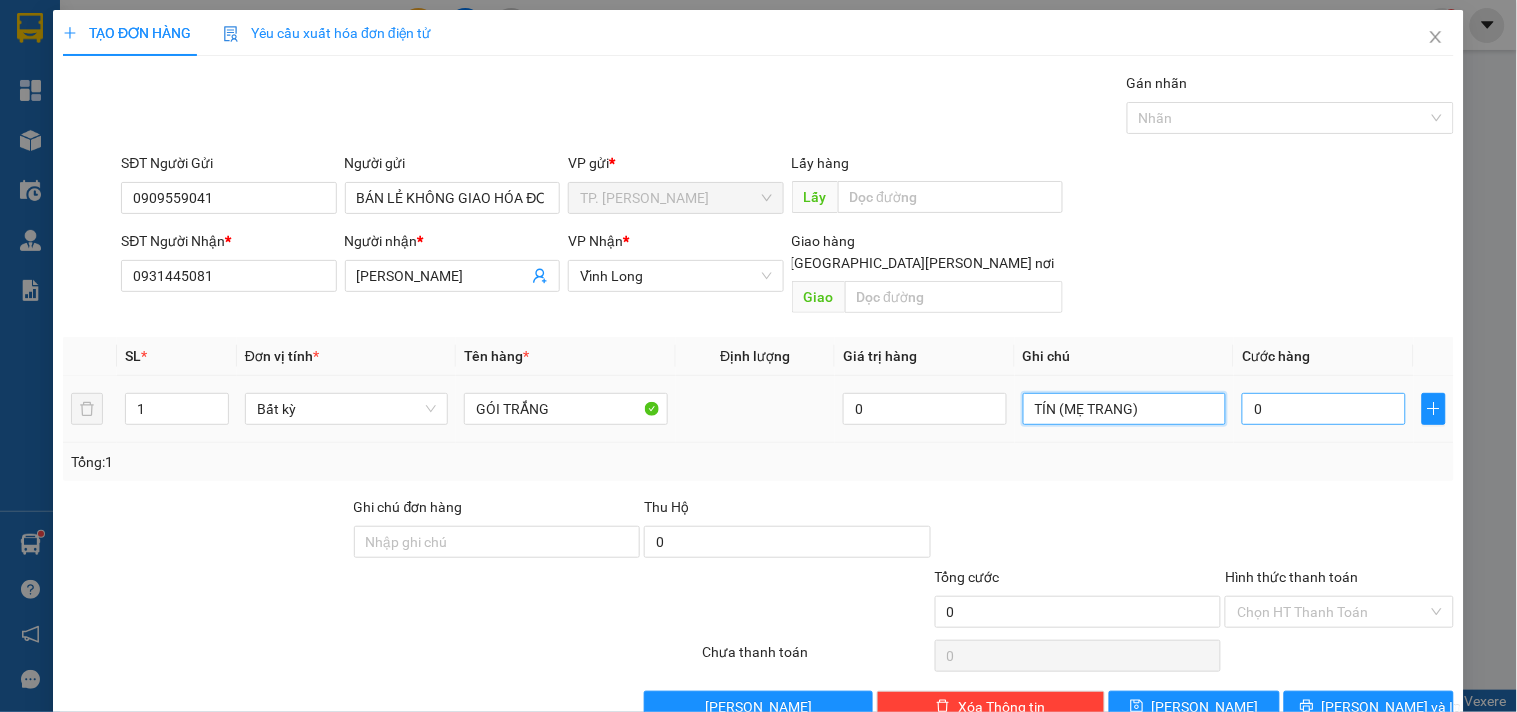 type on "TÍN (MẸ TRANG)" 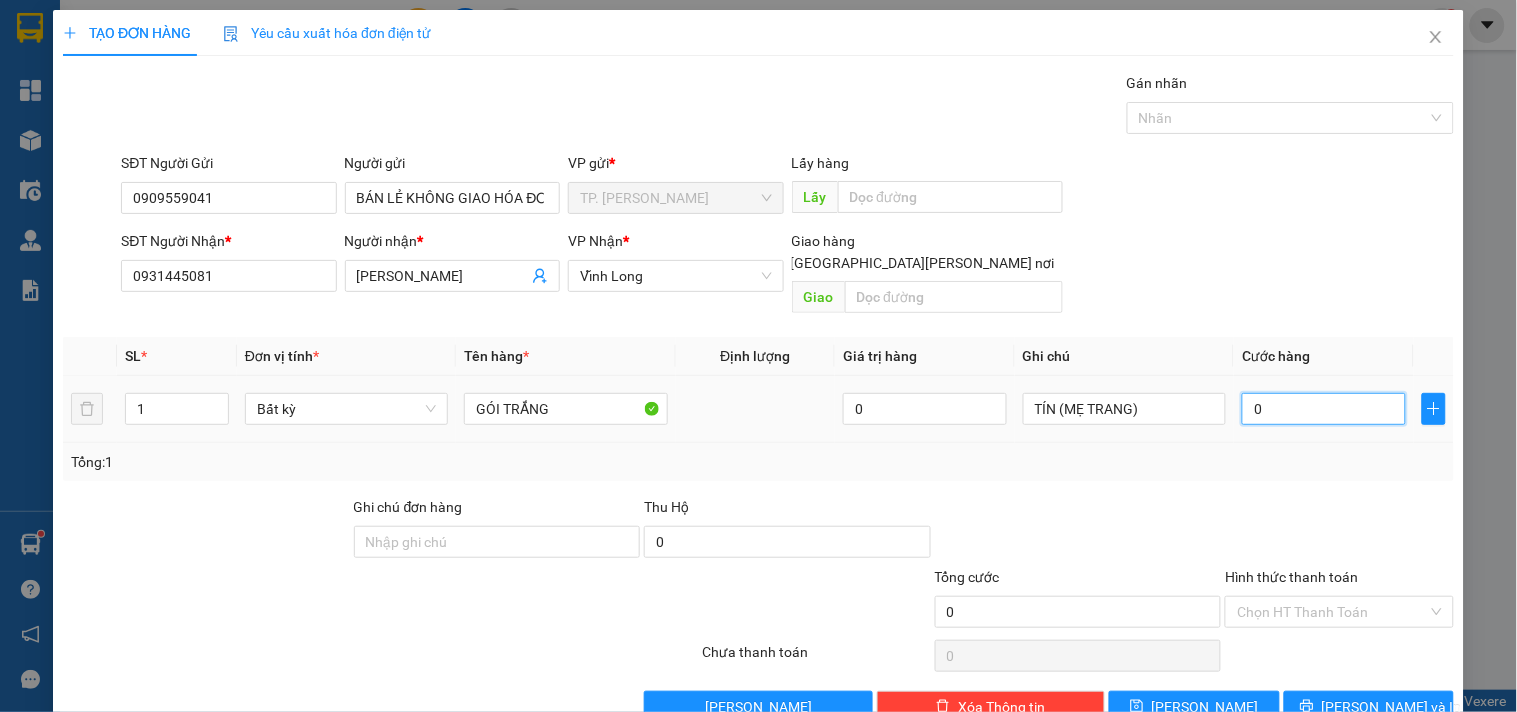 click on "0" at bounding box center [1324, 409] 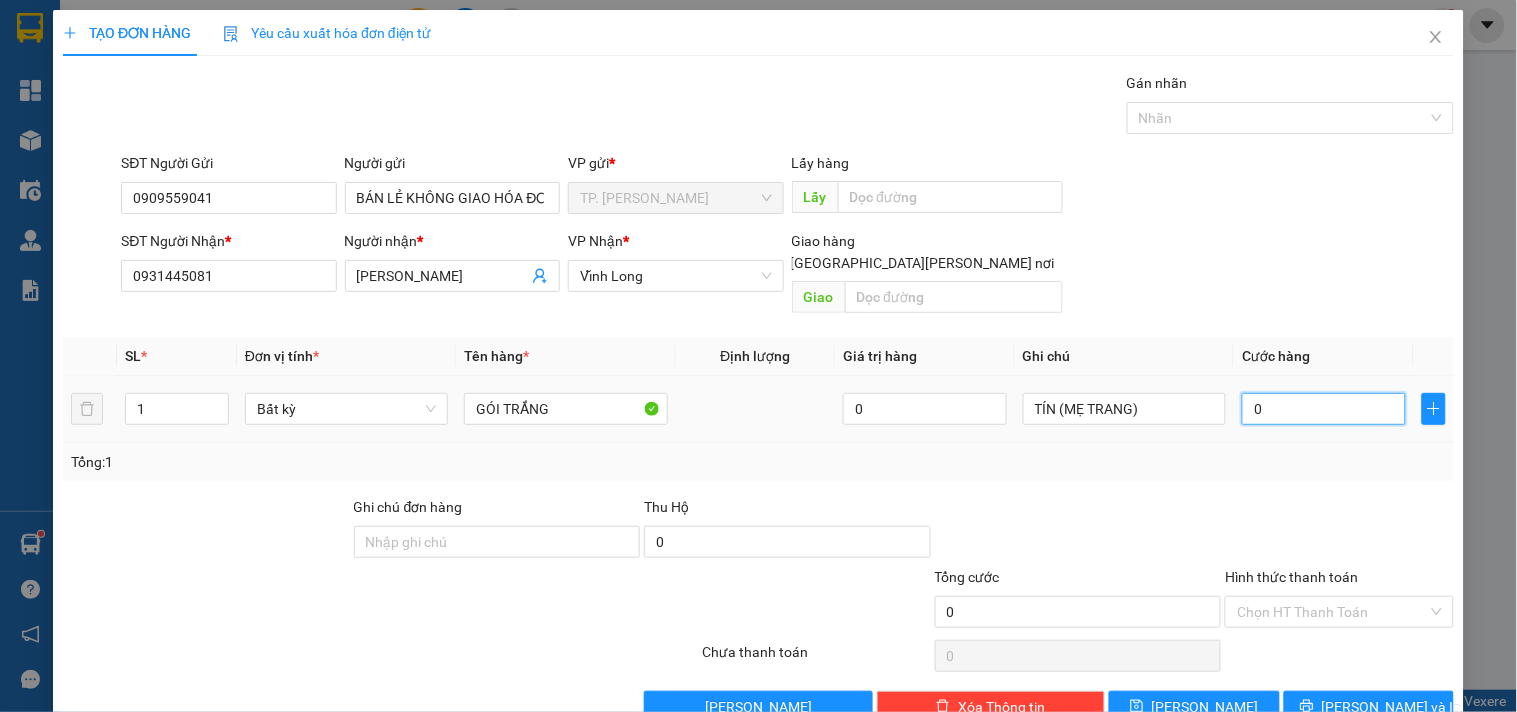 click on "0" at bounding box center [1324, 409] 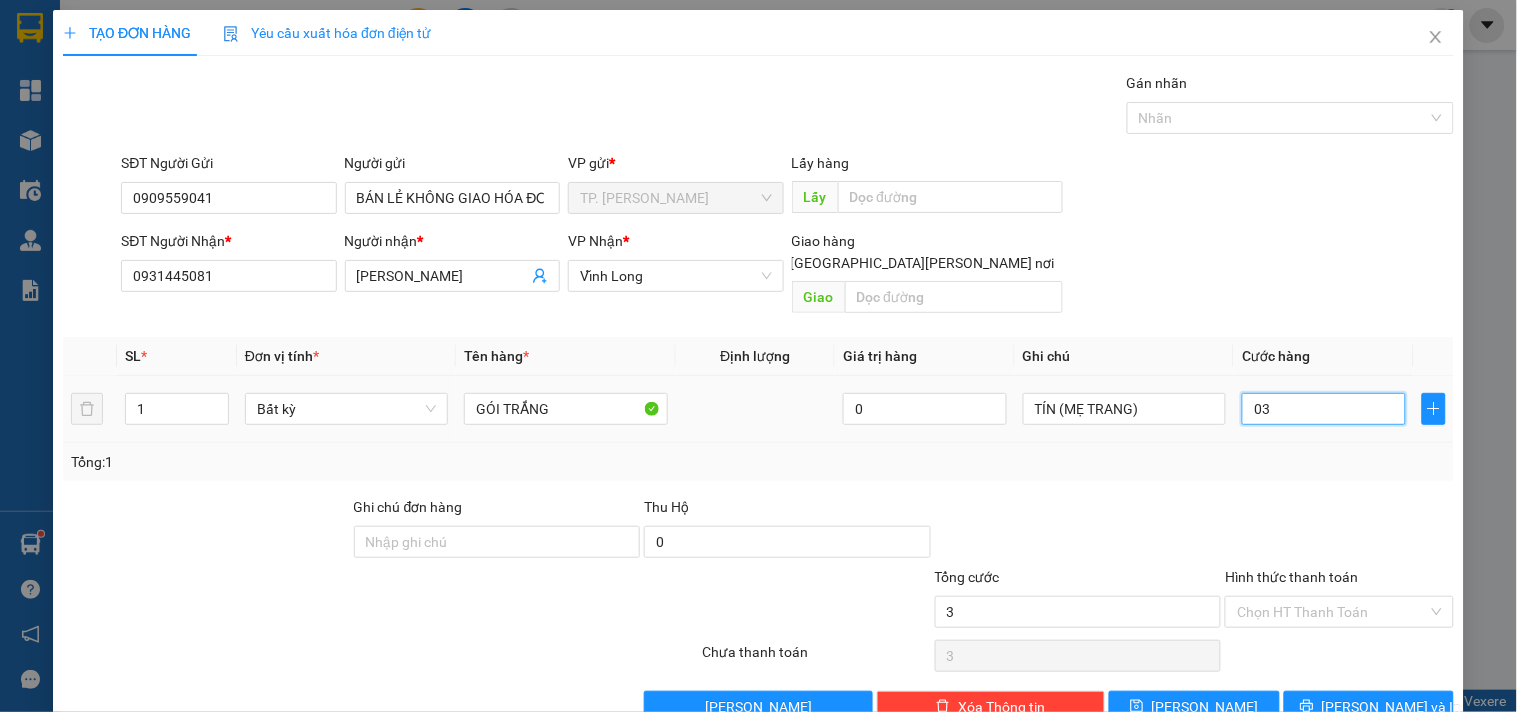 type on "030" 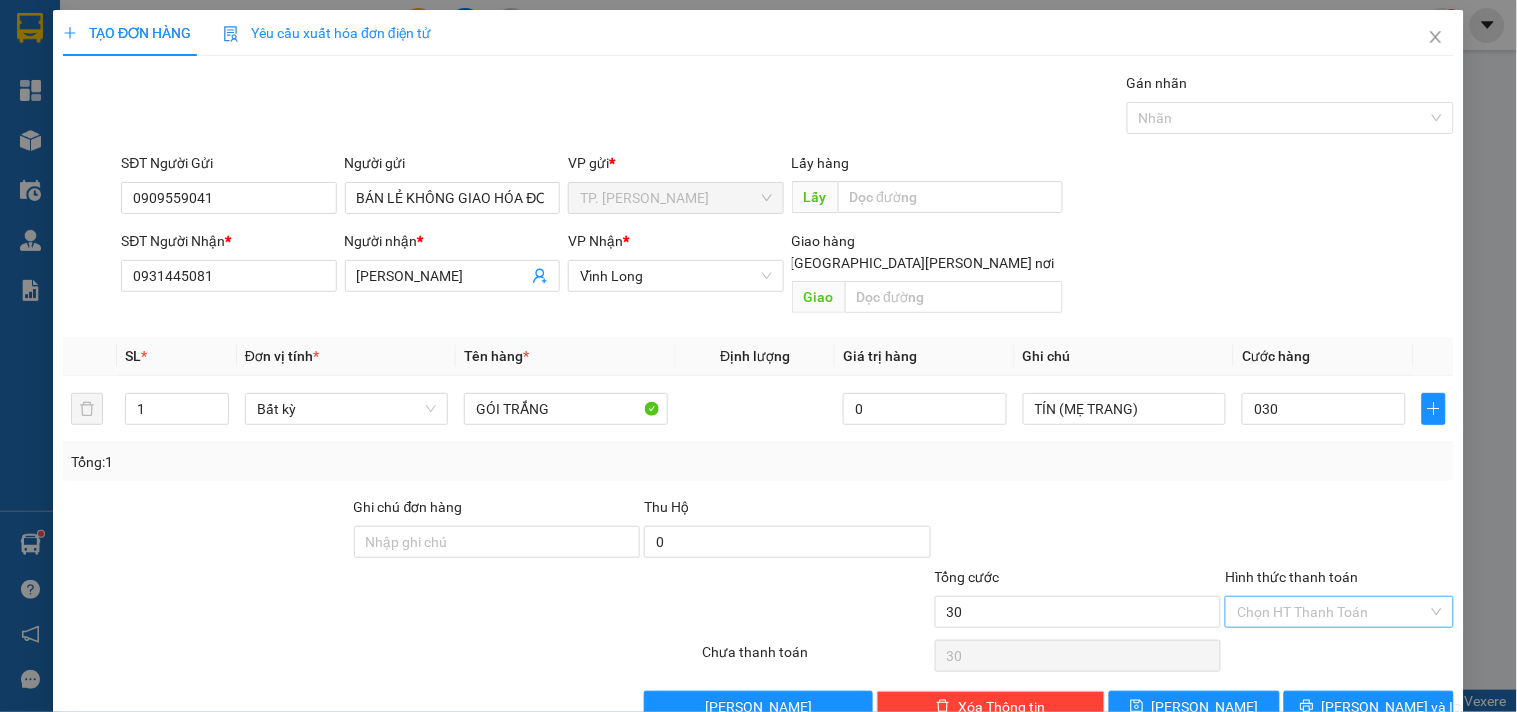 type on "30.000" 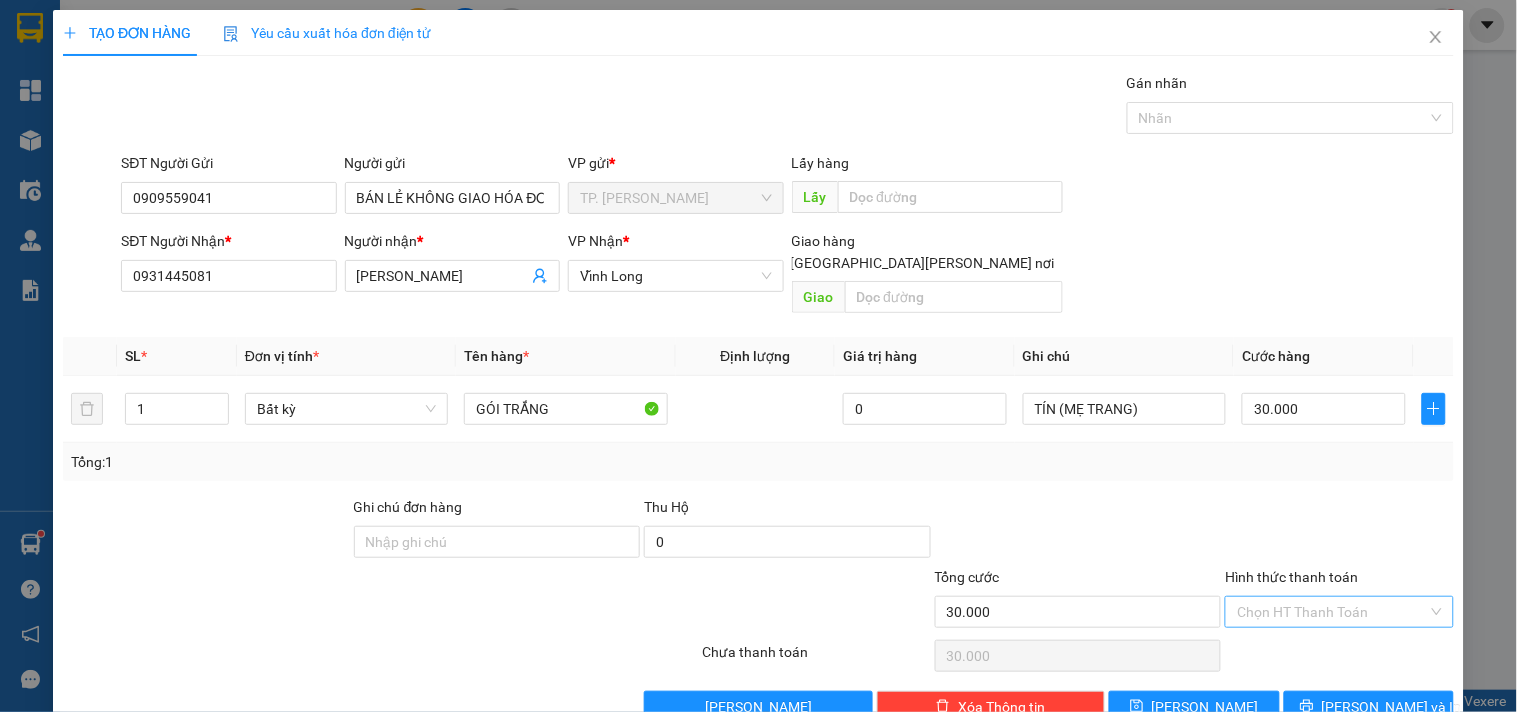 click on "Hình thức thanh toán" at bounding box center [1332, 612] 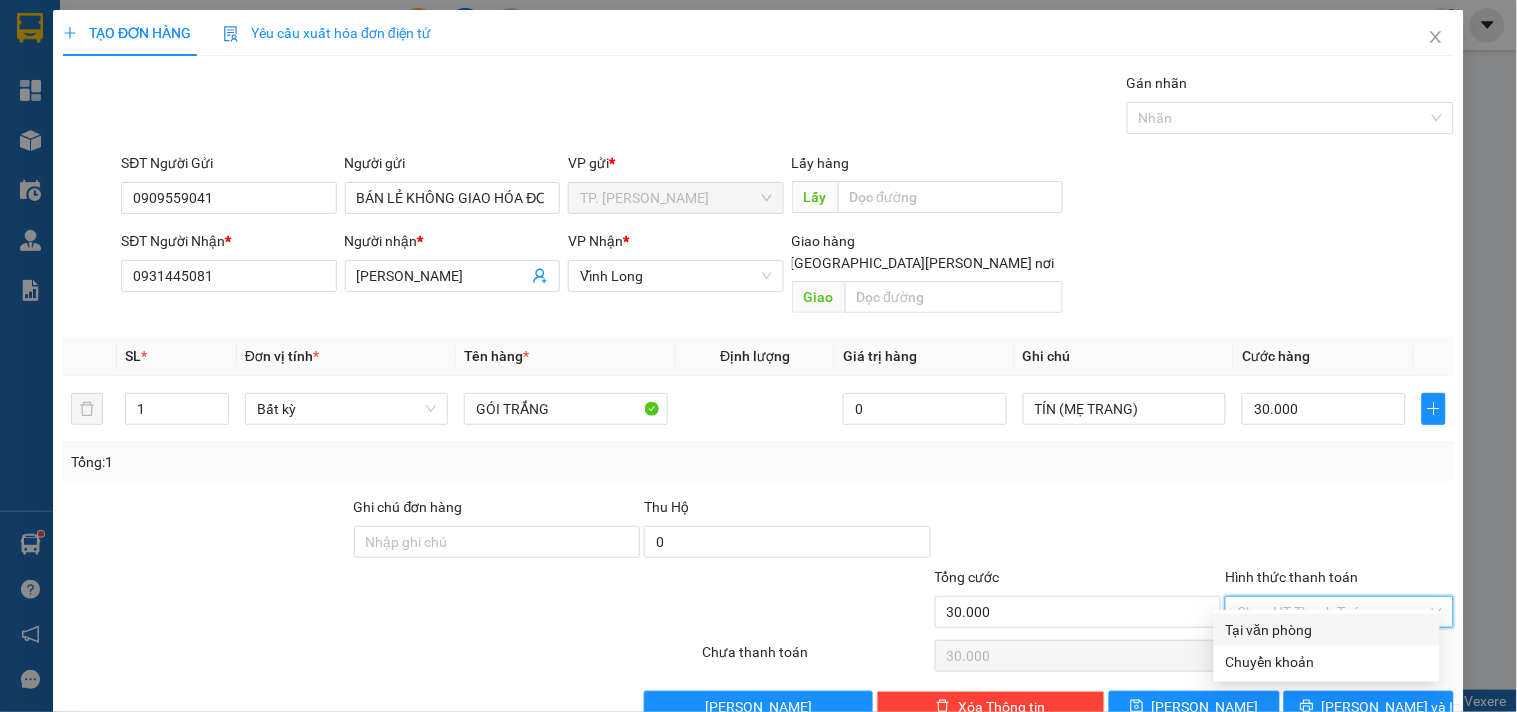 click on "Tại văn phòng" at bounding box center (1327, 630) 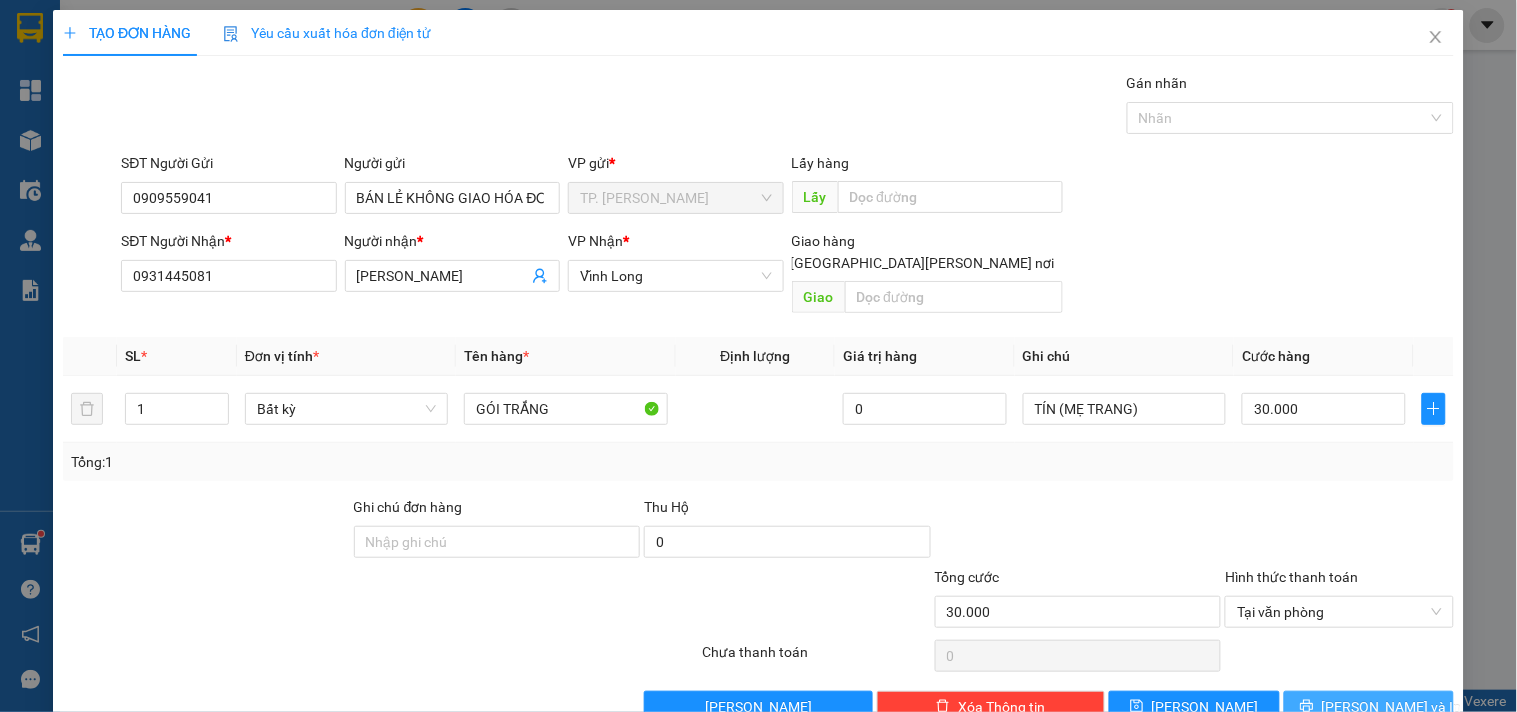 click 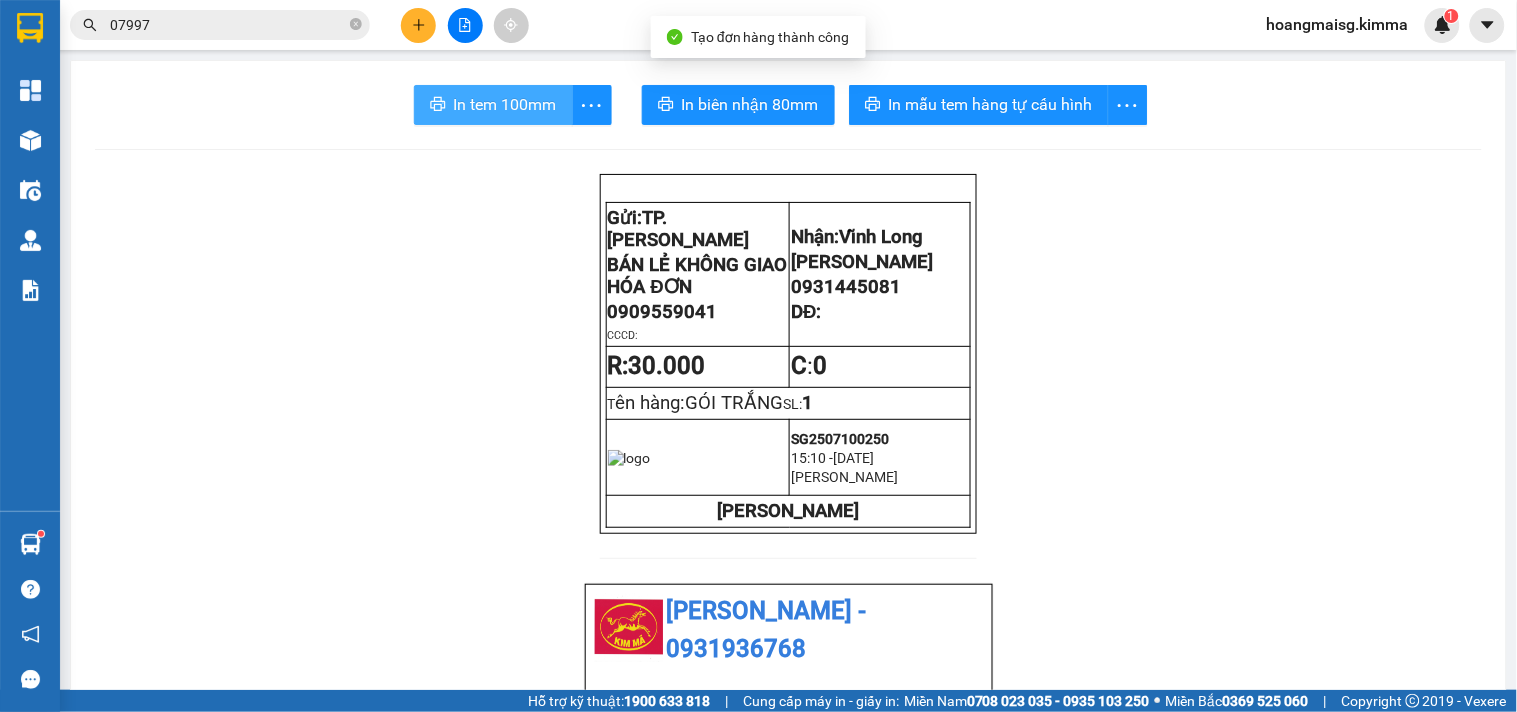 click on "In tem 100mm" at bounding box center (505, 104) 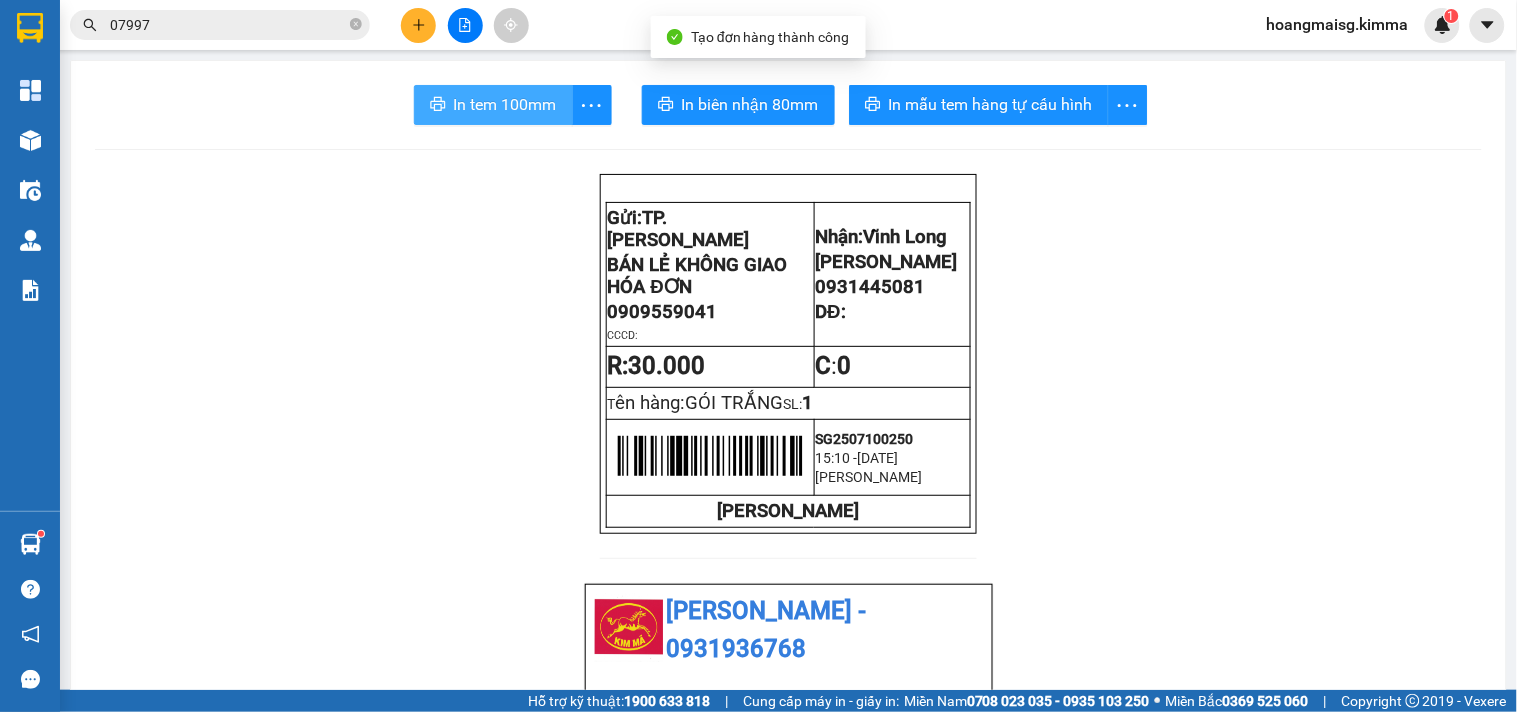 scroll, scrollTop: 0, scrollLeft: 0, axis: both 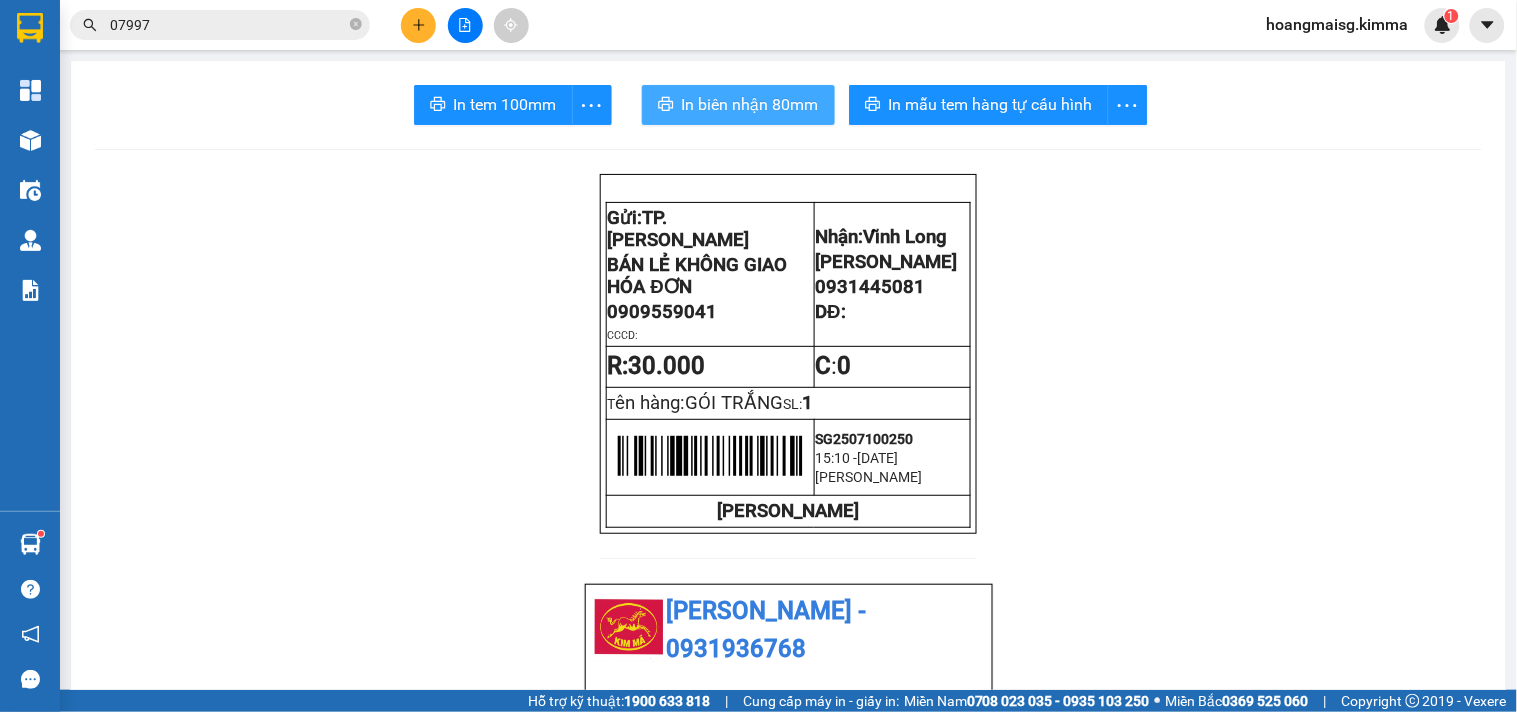 click on "In biên nhận 80mm" at bounding box center (750, 104) 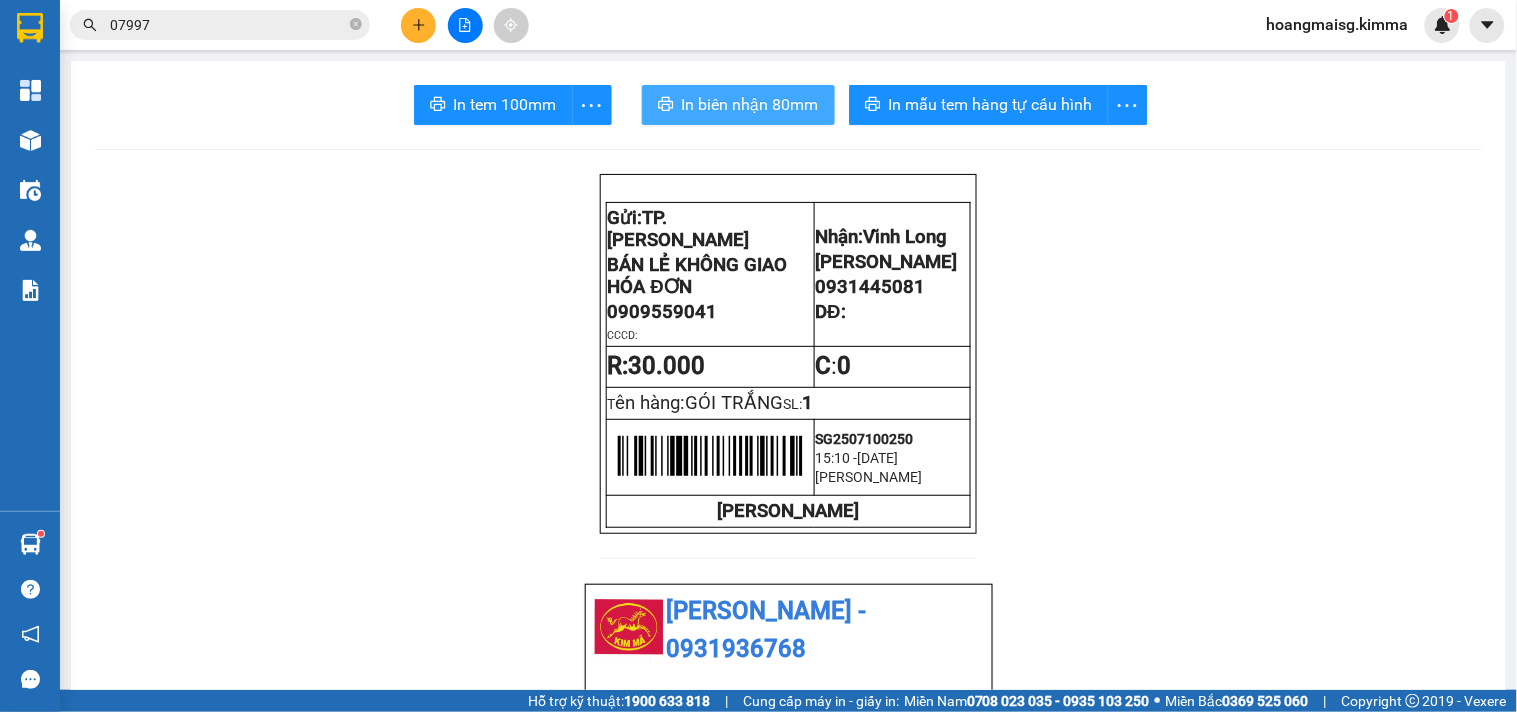 scroll, scrollTop: 0, scrollLeft: 0, axis: both 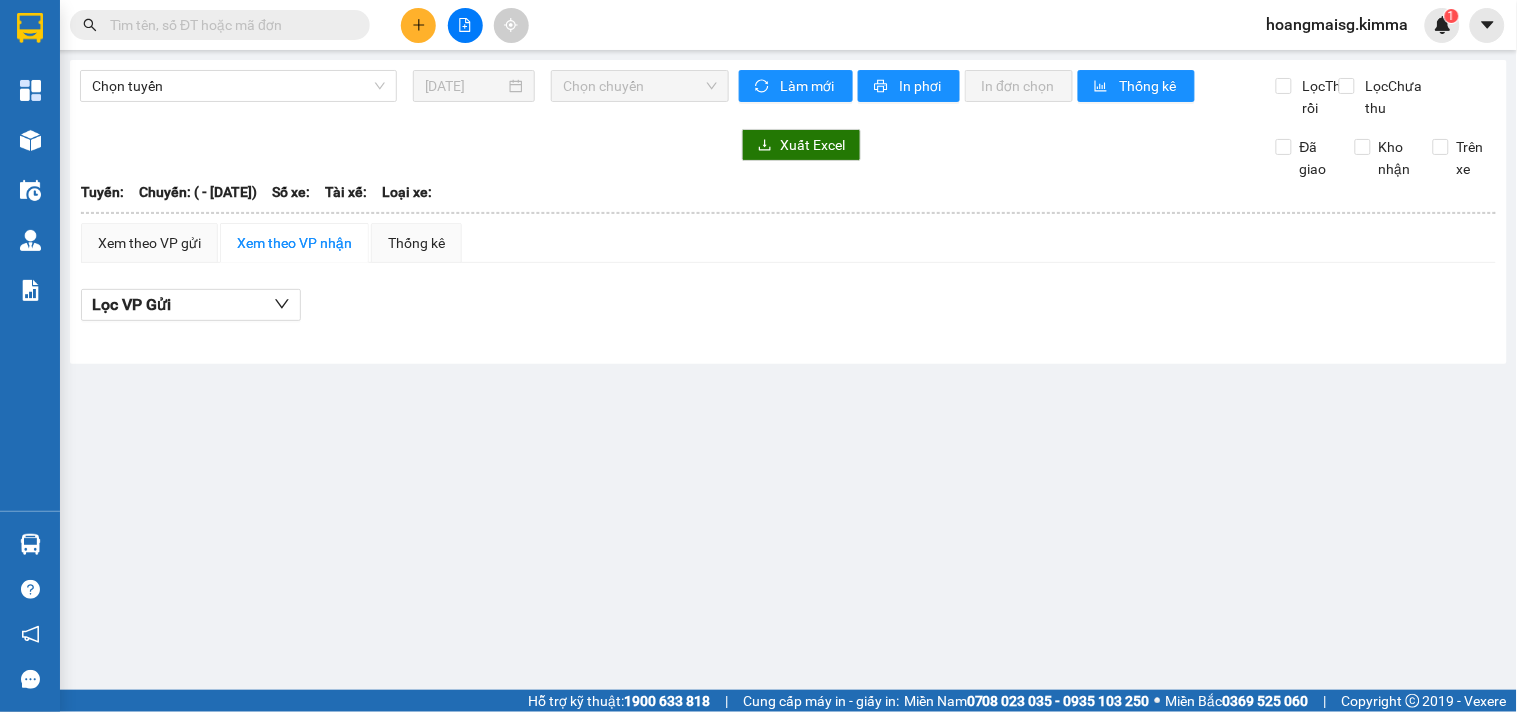 click at bounding box center [228, 25] 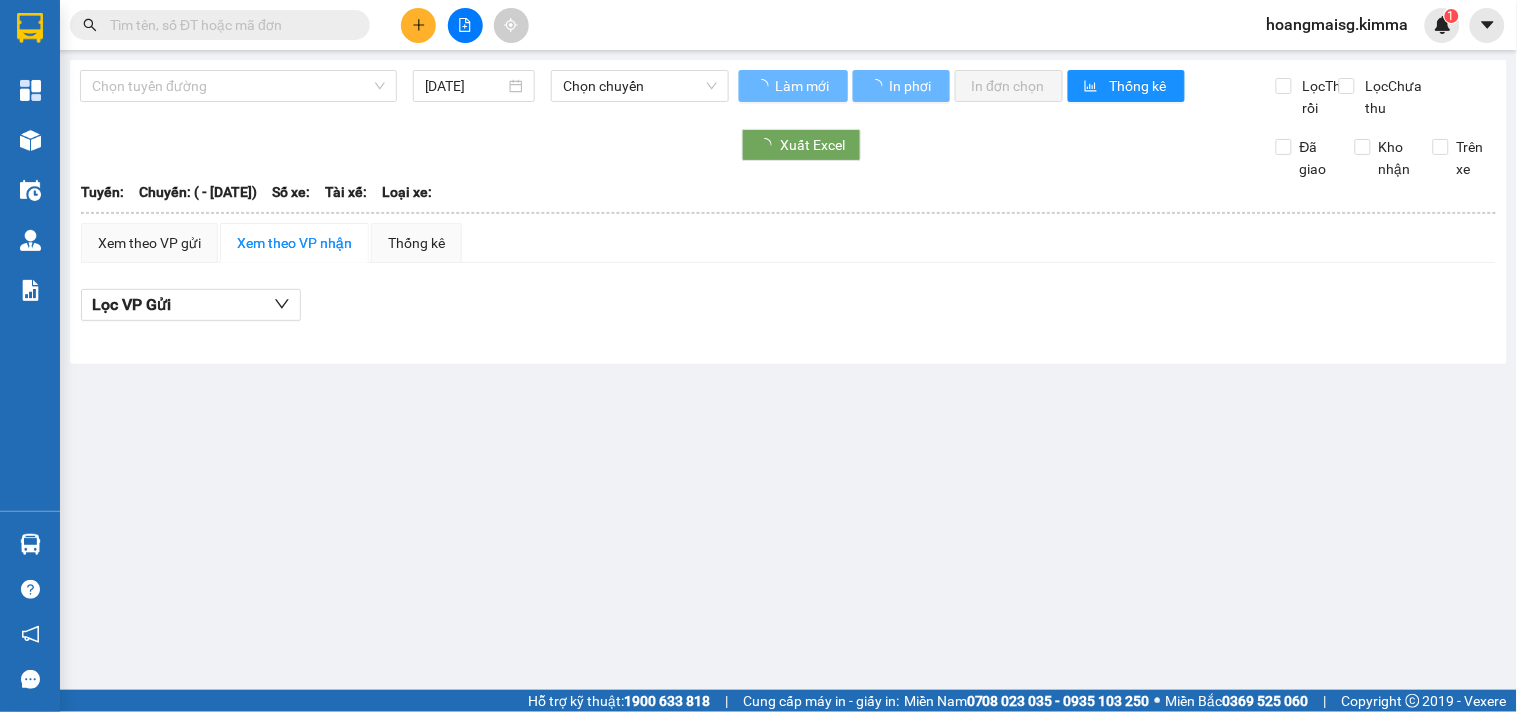 paste on "0931445081" 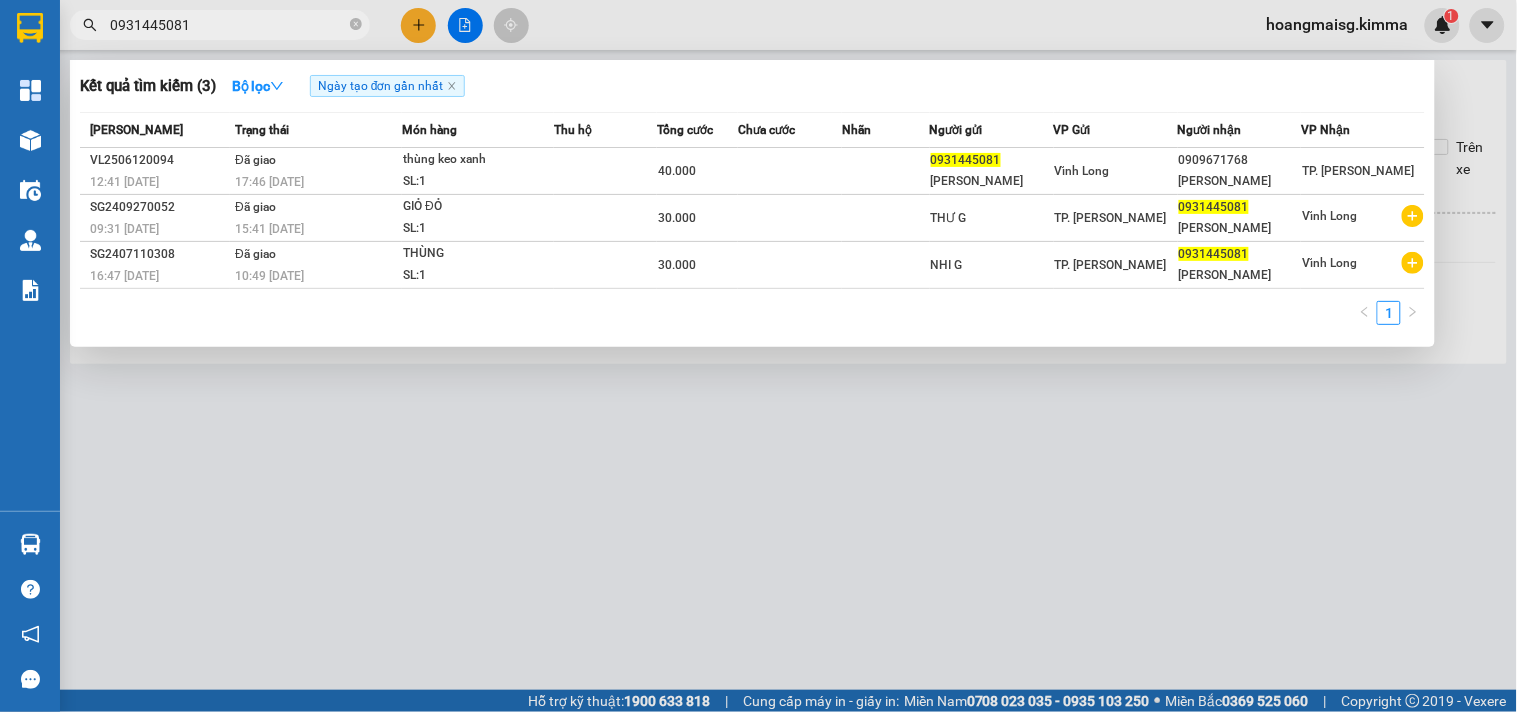 click on "0931445081" at bounding box center (228, 25) 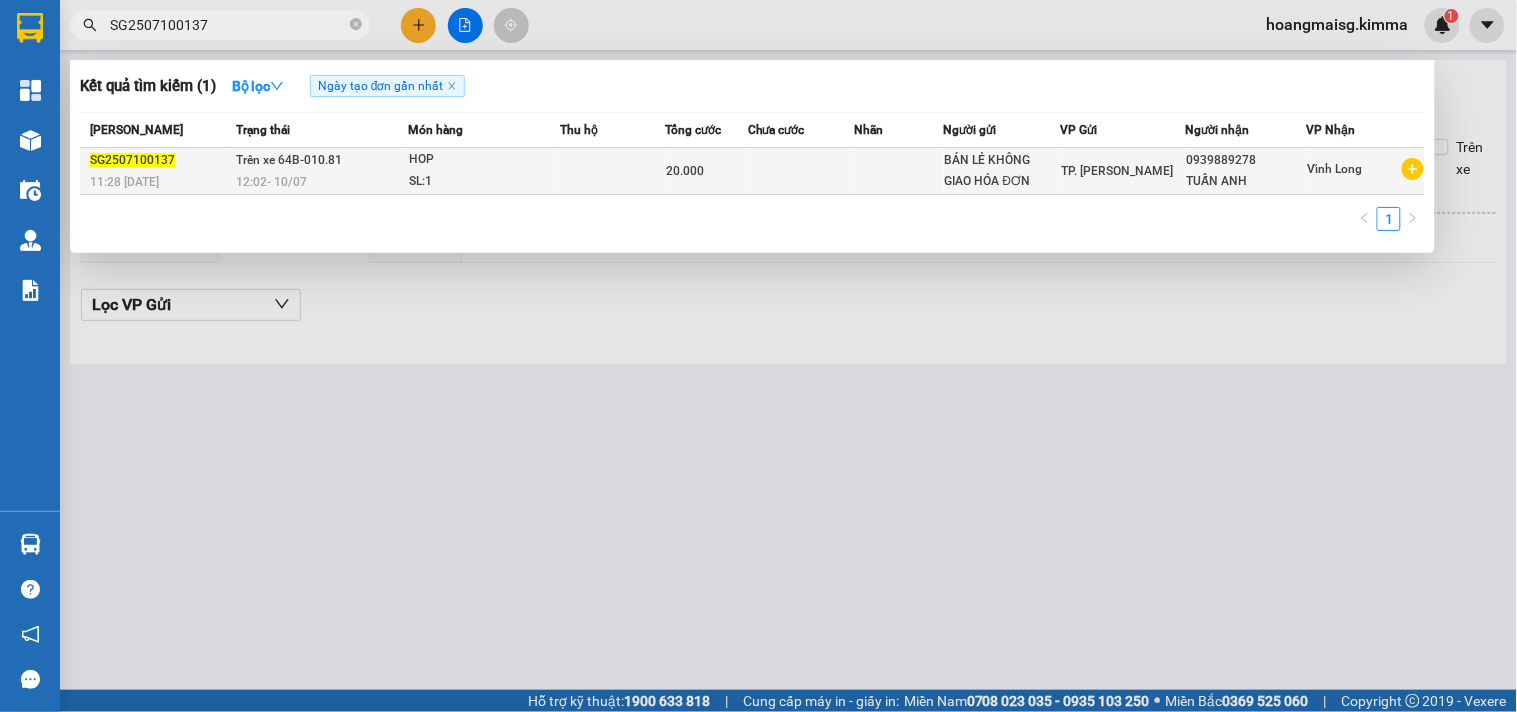 type on "SG2507100137" 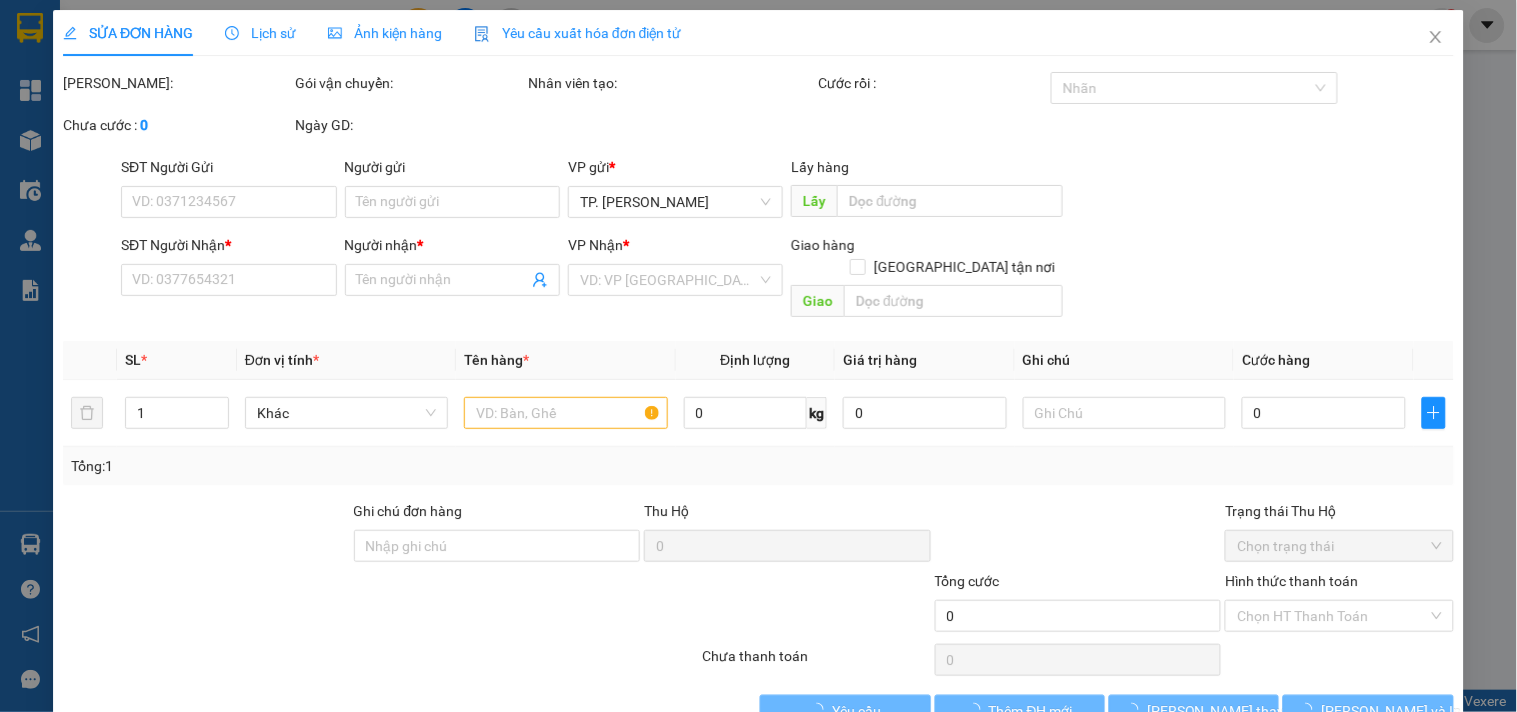 type on "BÁN LẺ KHÔNG GIAO HÓA ĐƠN" 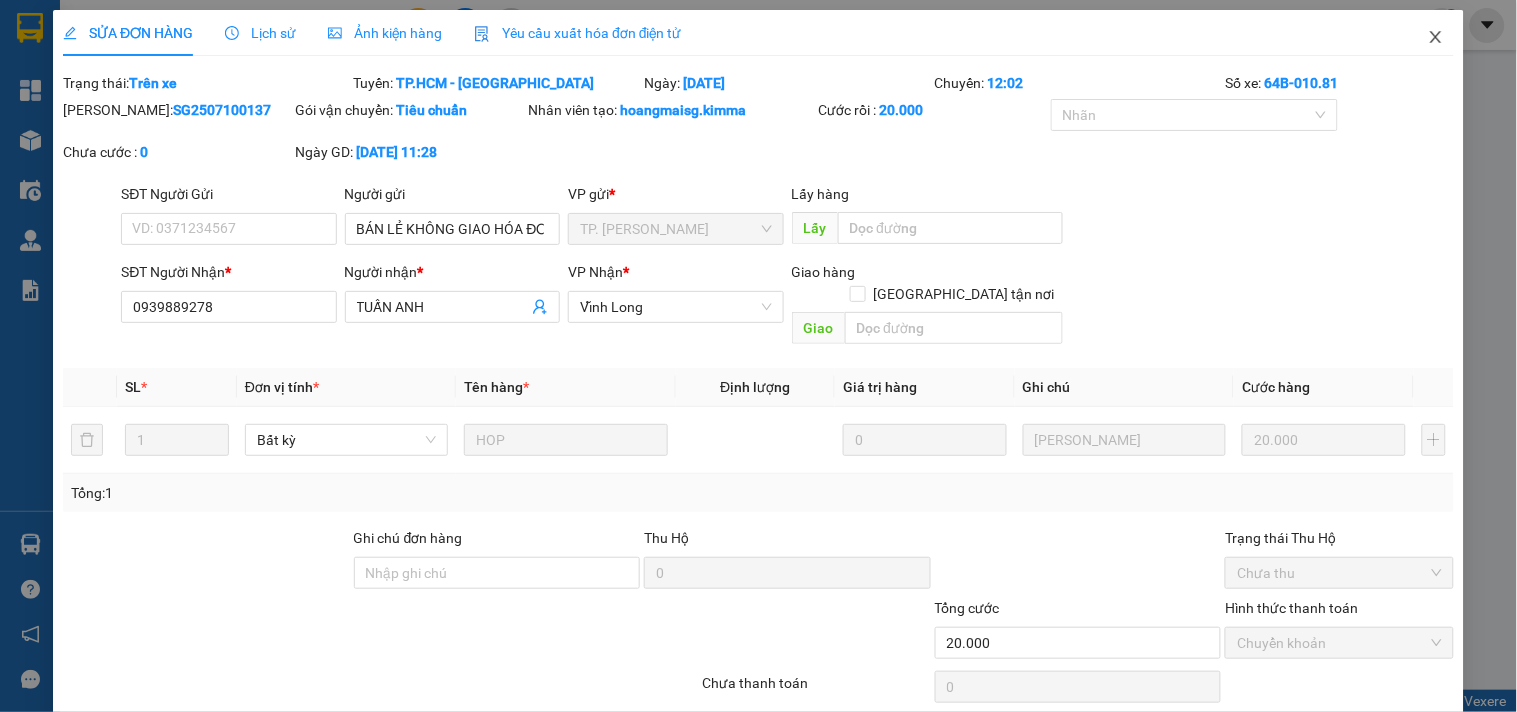 drag, startPoint x: 1427, startPoint y: 43, endPoint x: 1313, endPoint y: 38, distance: 114.1096 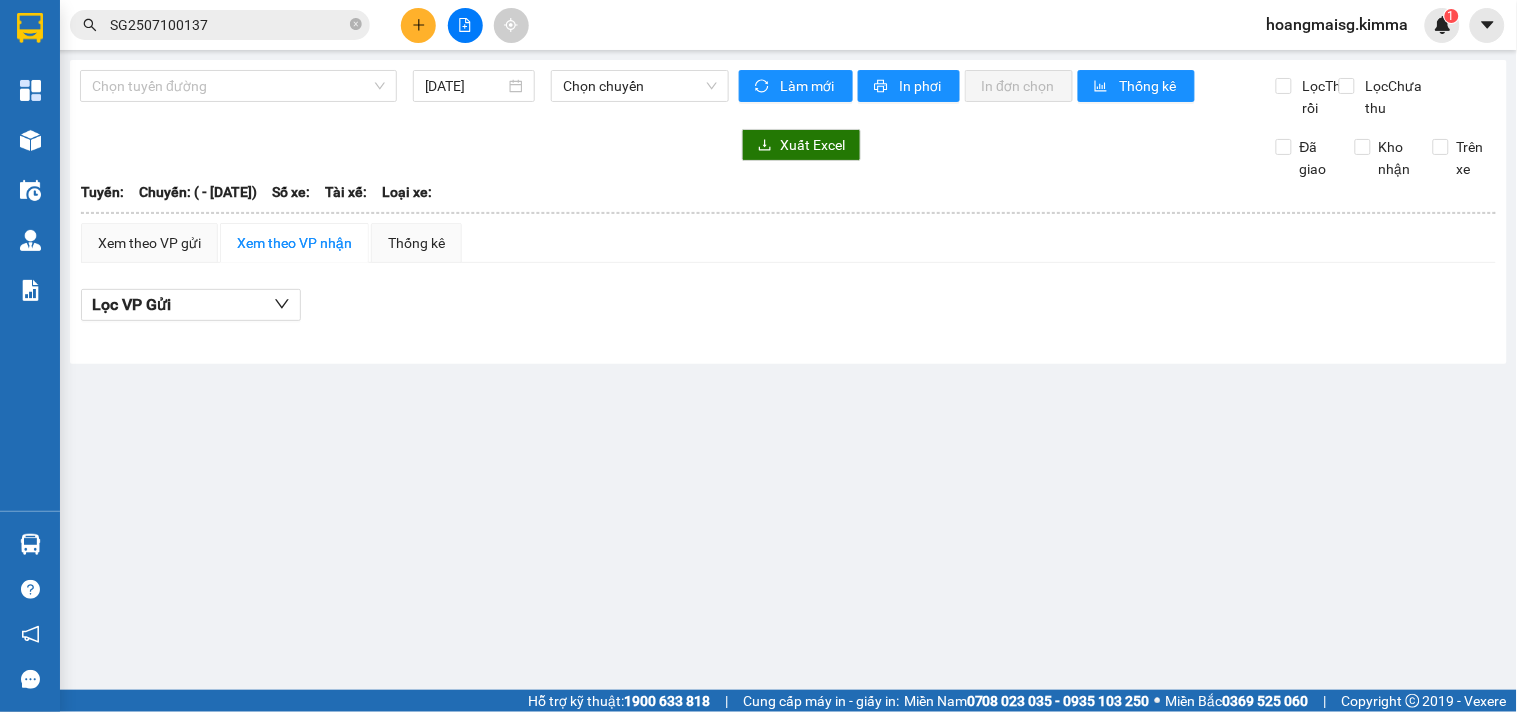 click on "Kết quả tìm kiếm ( 1 )  Bộ lọc  Ngày tạo đơn gần nhất Mã ĐH Trạng thái Món hàng Thu hộ Tổng cước Chưa cước Nhãn Người gửi VP Gửi Người nhận VP Nhận SG2507100137 11:28 - 10/07 Trên xe   64B-010.81 12:02  -   10/07 HOP SL:  1 20.000 BÁN LẺ KHÔNG GIAO HÓA ĐƠN TP. Hồ Chí Minh 0939889278 TUẤN ANH Vĩnh Long 1 SG2507100137 hoangmaisg.kimma 1" at bounding box center (758, 25) 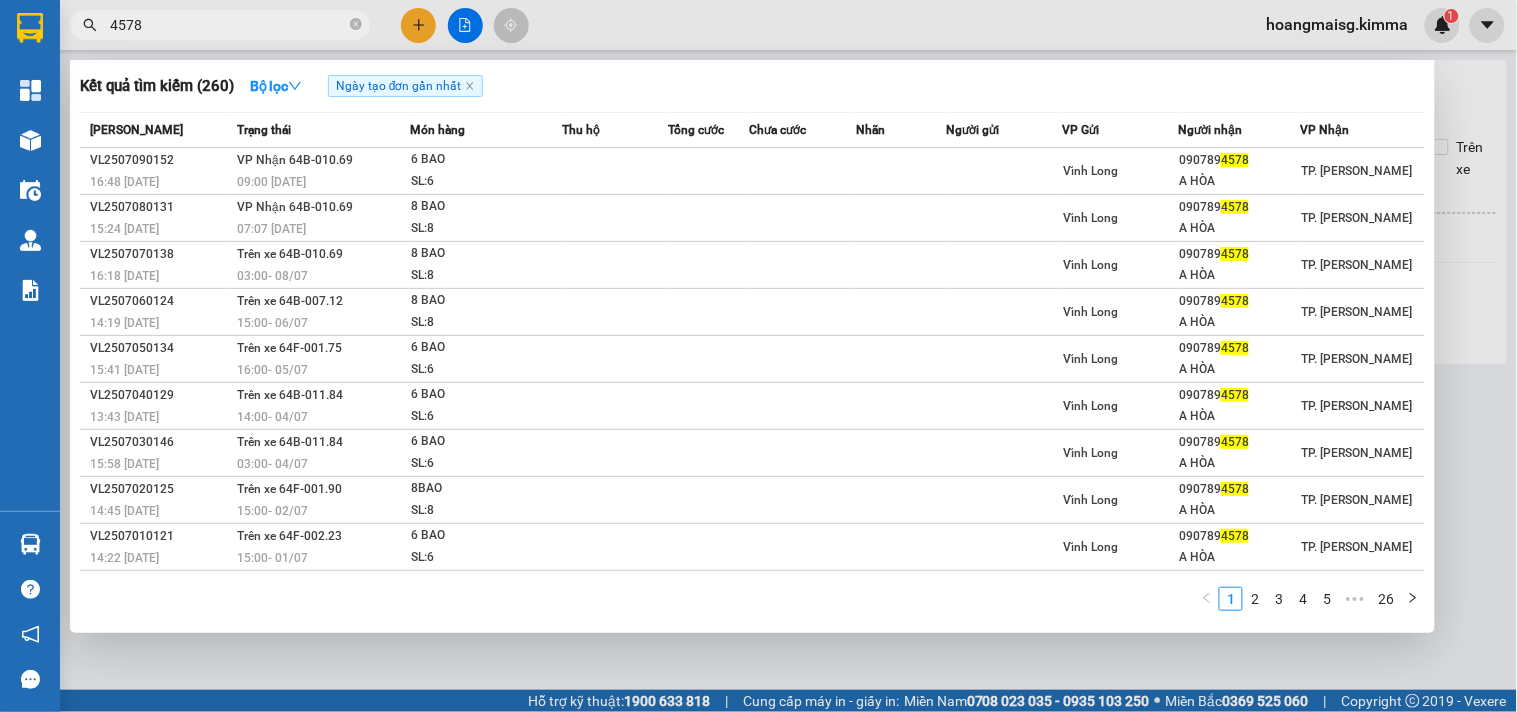 type on "4578" 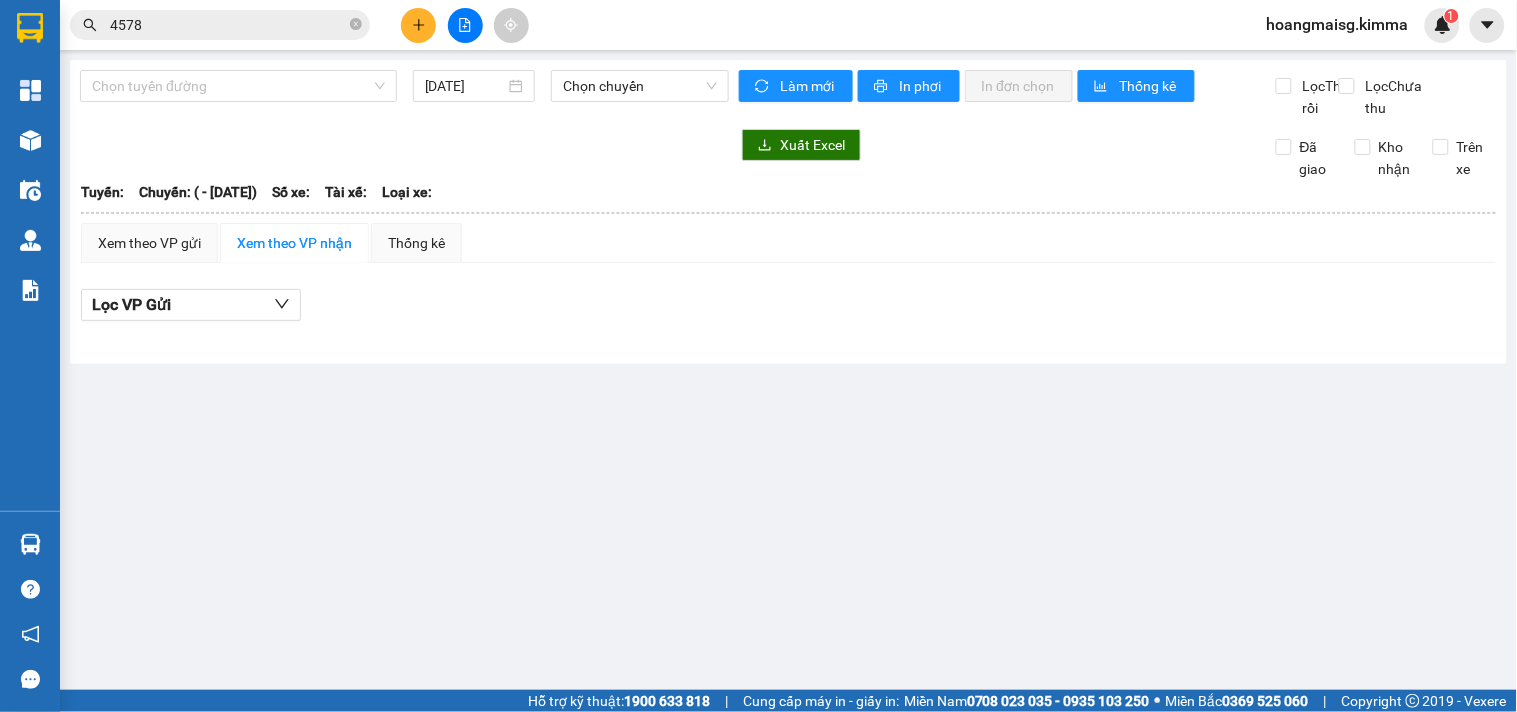 click at bounding box center [465, 25] 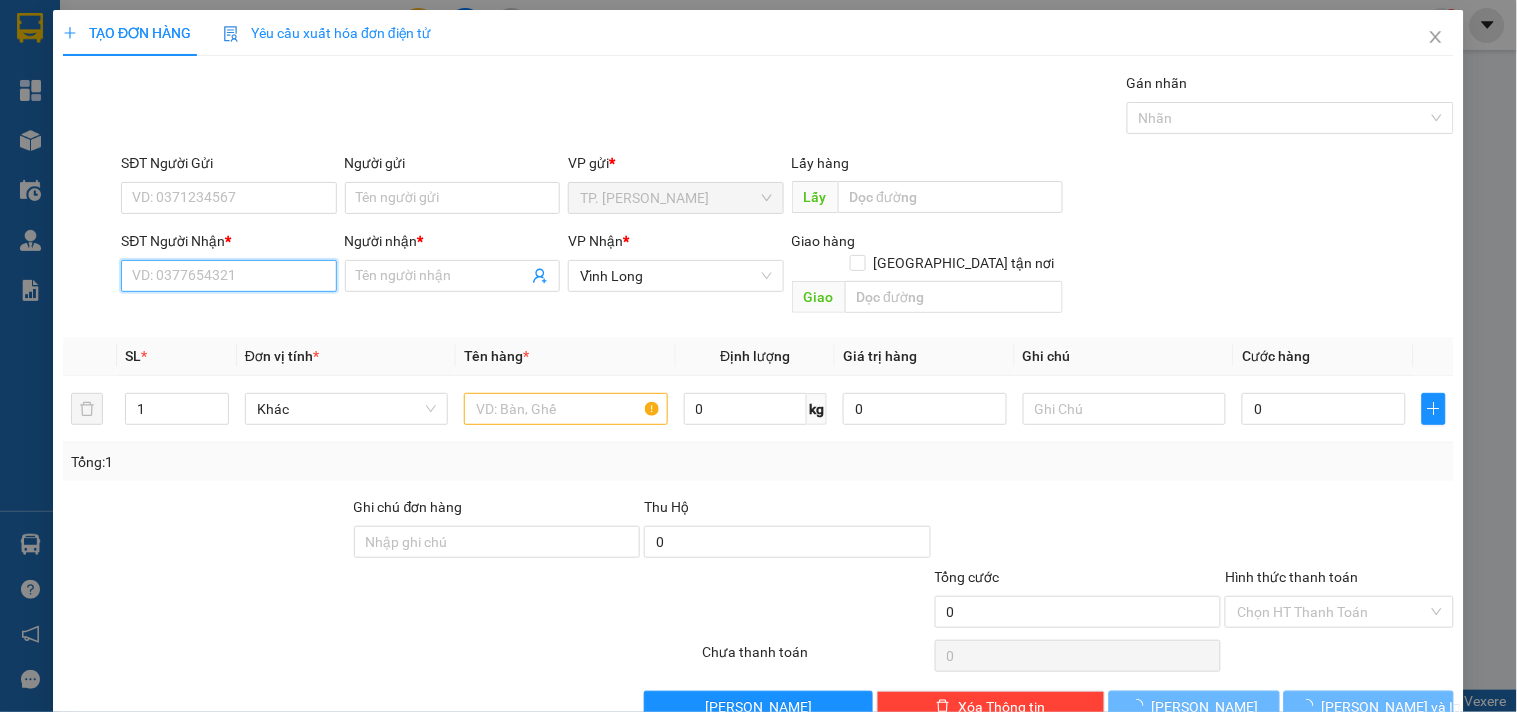 click on "SĐT Người Nhận  *" at bounding box center [228, 276] 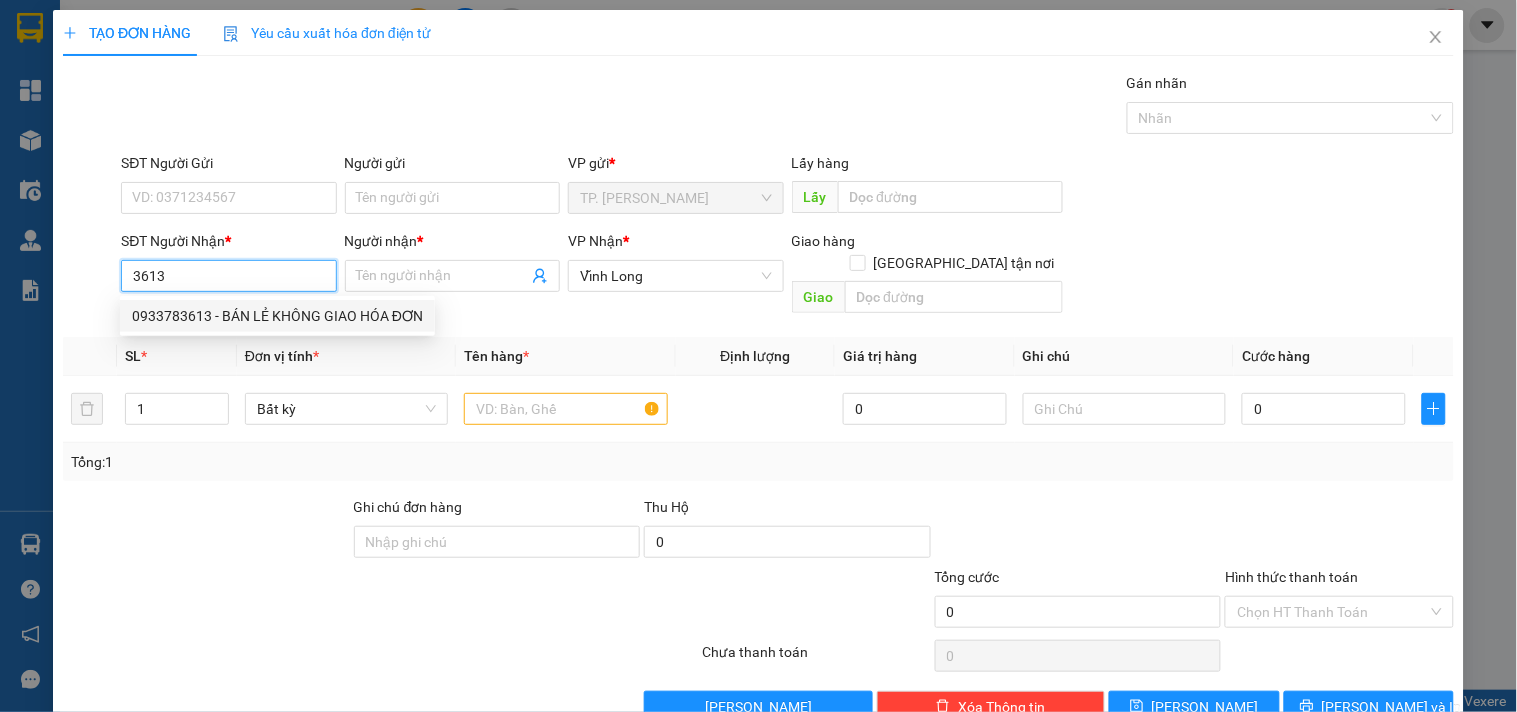 click on "0933783613 - BÁN LẺ KHÔNG GIAO HÓA ĐƠN" at bounding box center (277, 316) 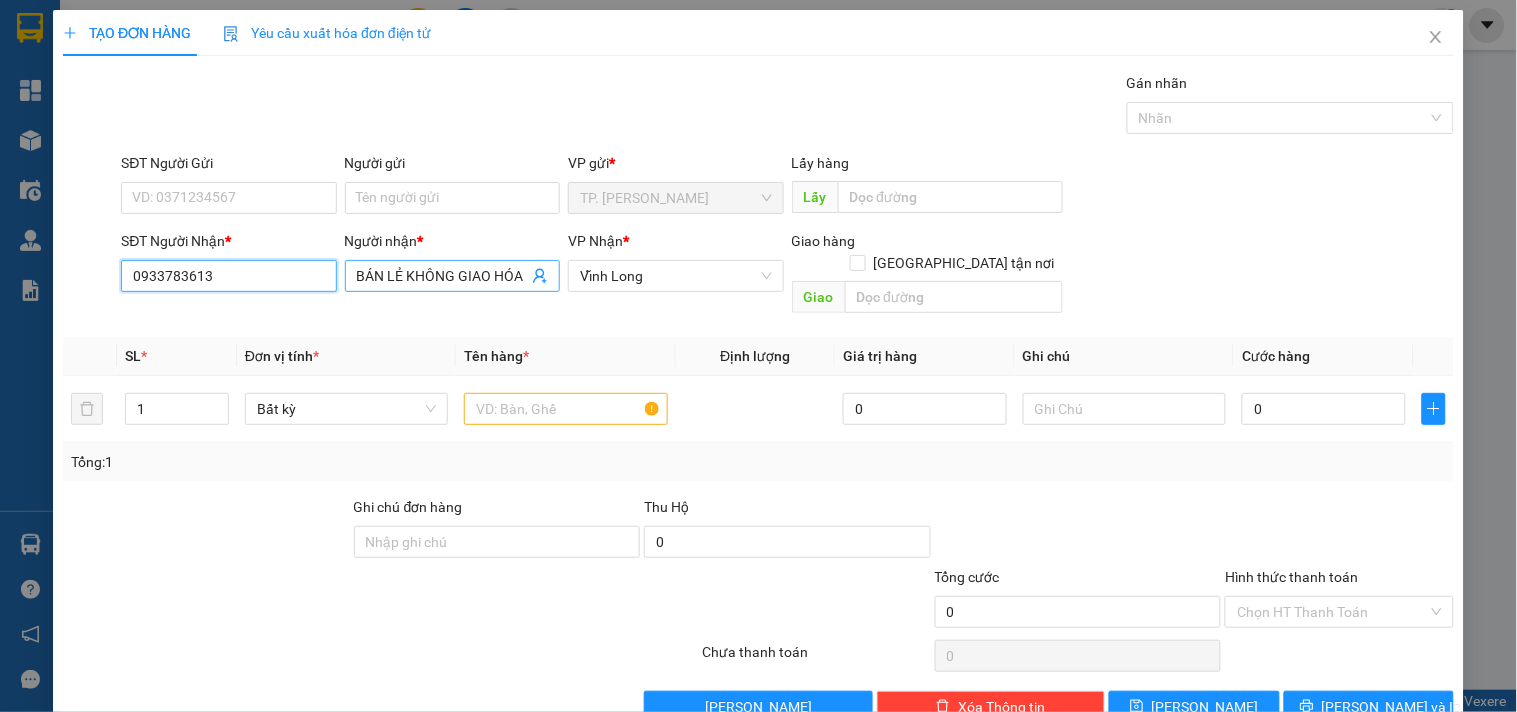 type on "0933783613" 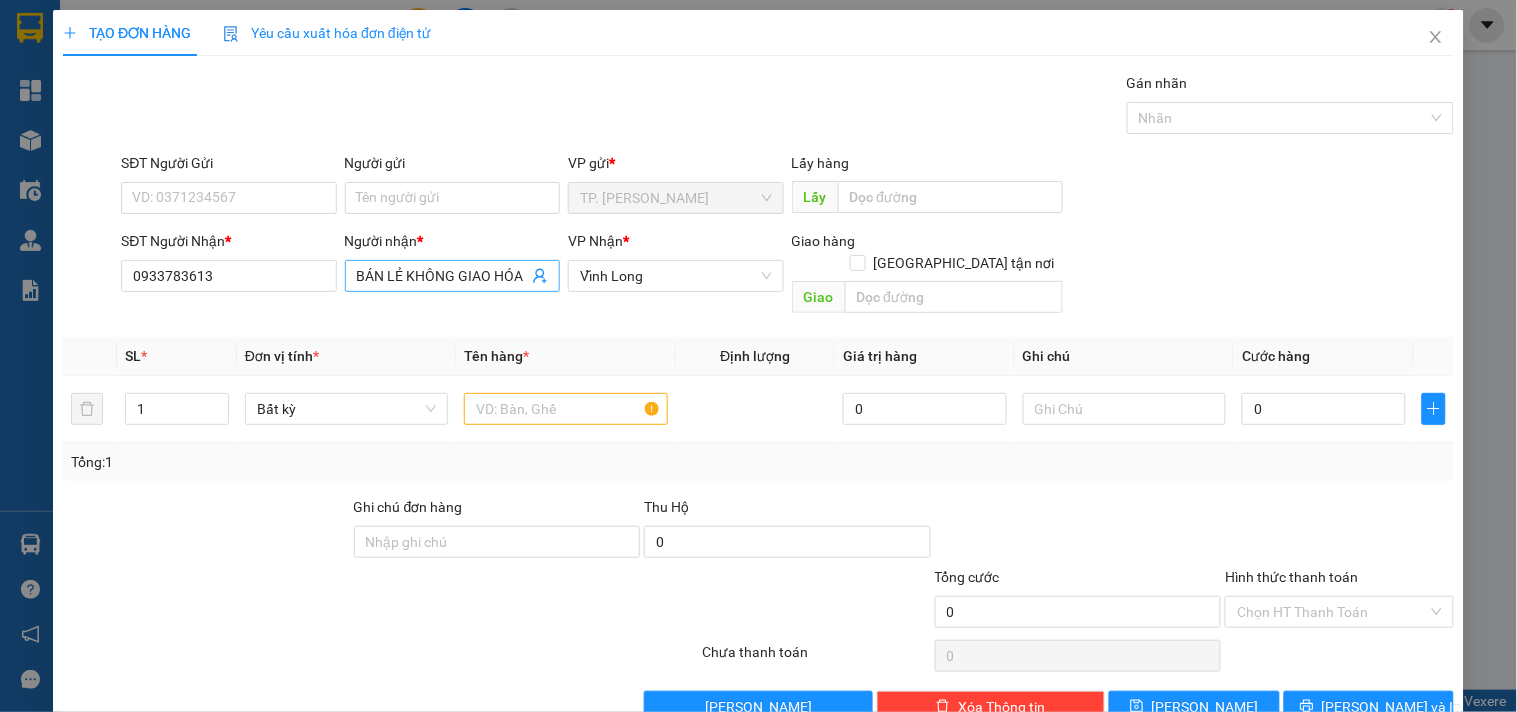 click on "BÁN LẺ KHÔNG GIAO HÓA ĐƠN" at bounding box center [442, 276] 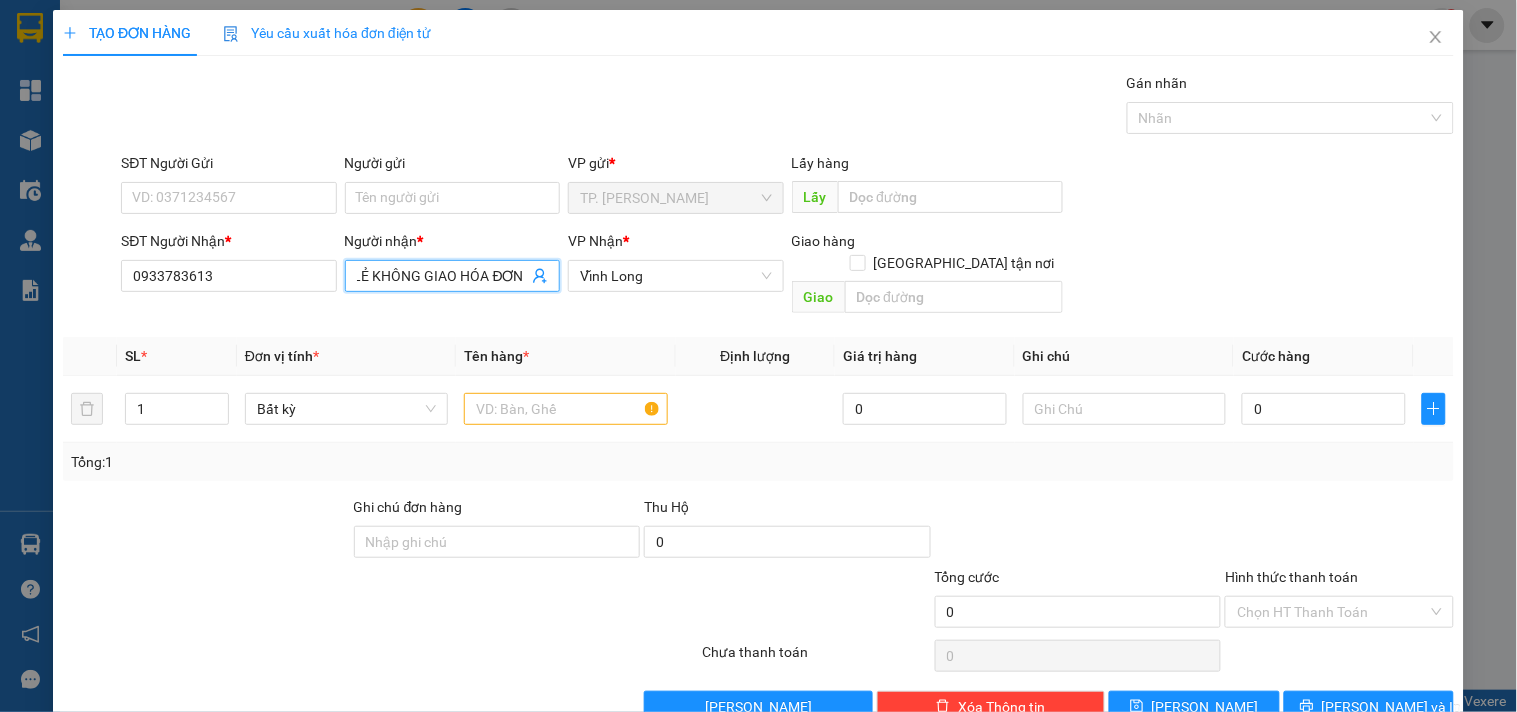 click on "BÁN LẺ KHÔNG GIAO HÓA ĐƠN" at bounding box center (442, 276) 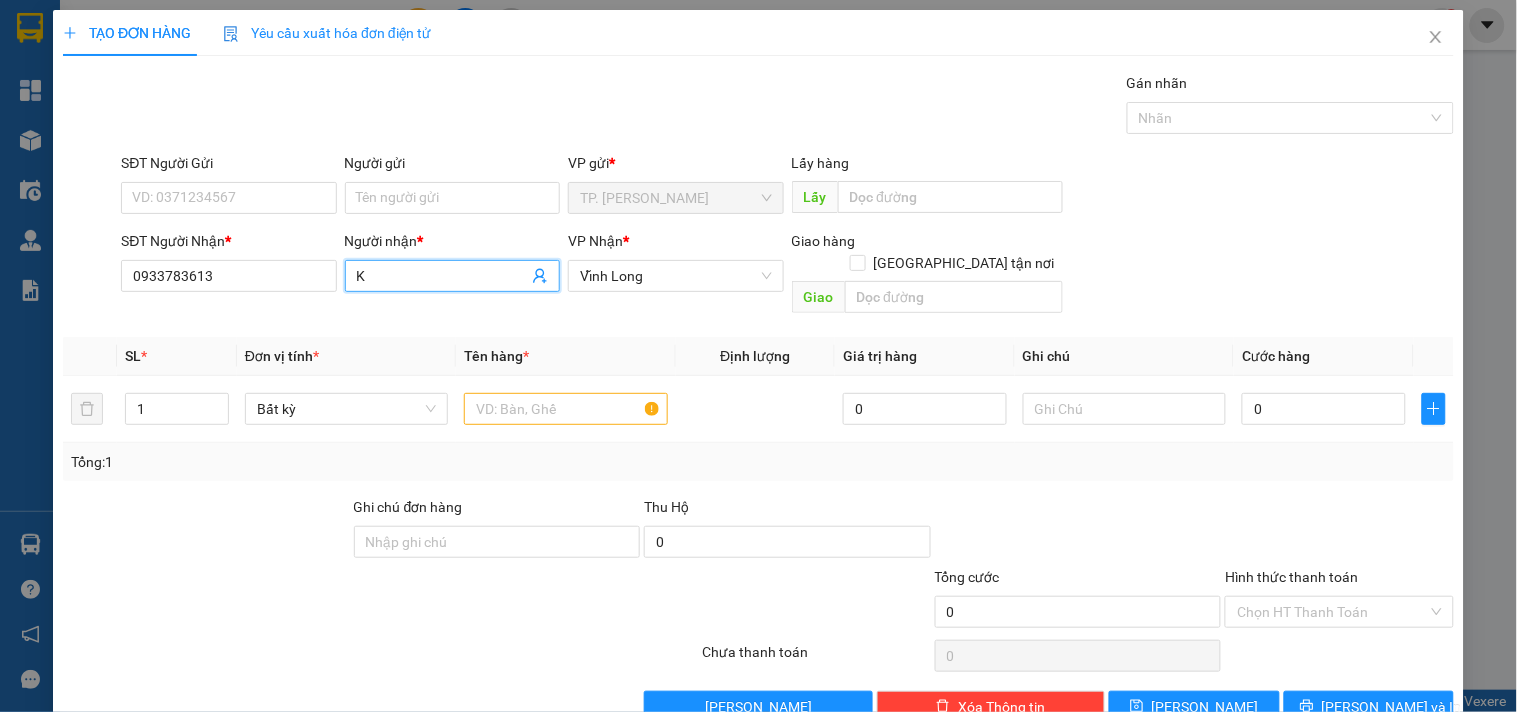 scroll, scrollTop: 0, scrollLeft: 0, axis: both 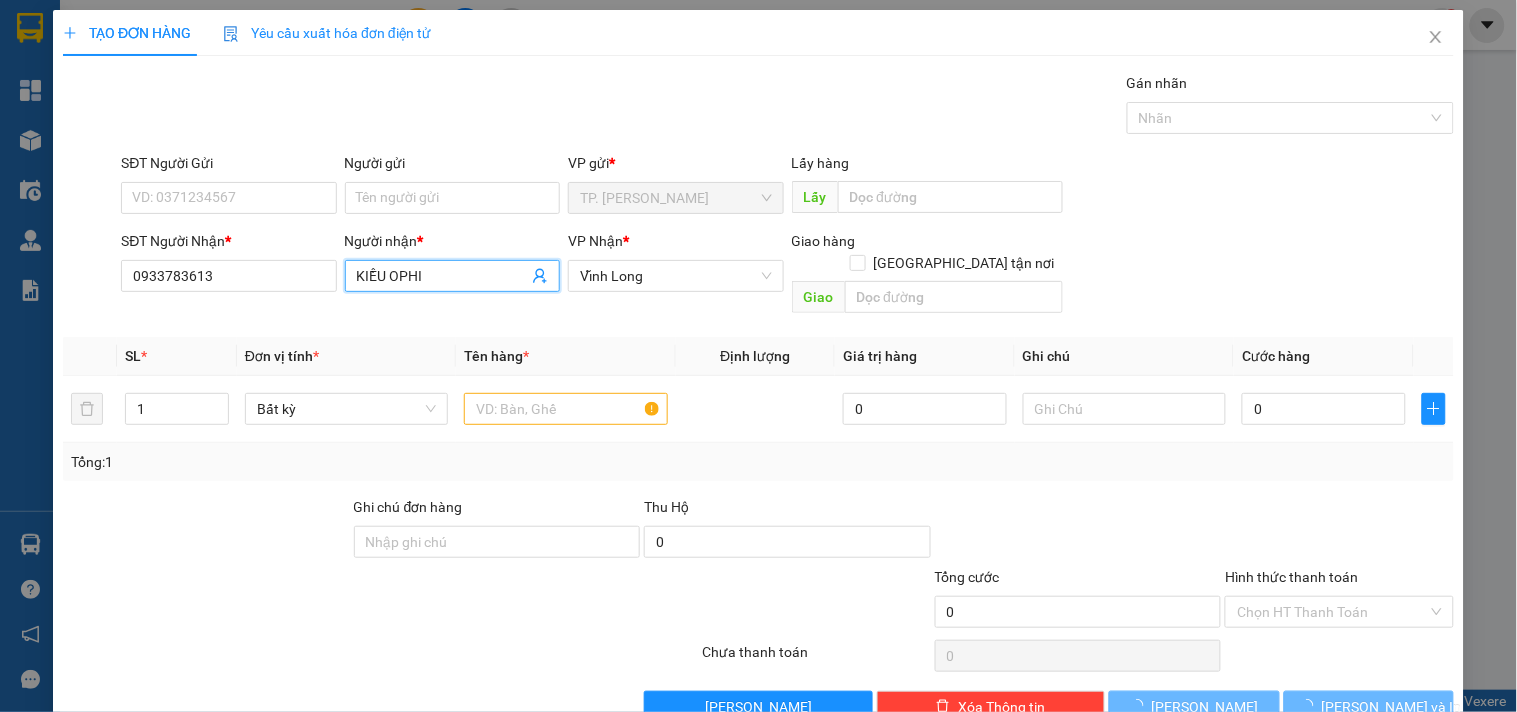 click on "KIỀU OPHI" at bounding box center (442, 276) 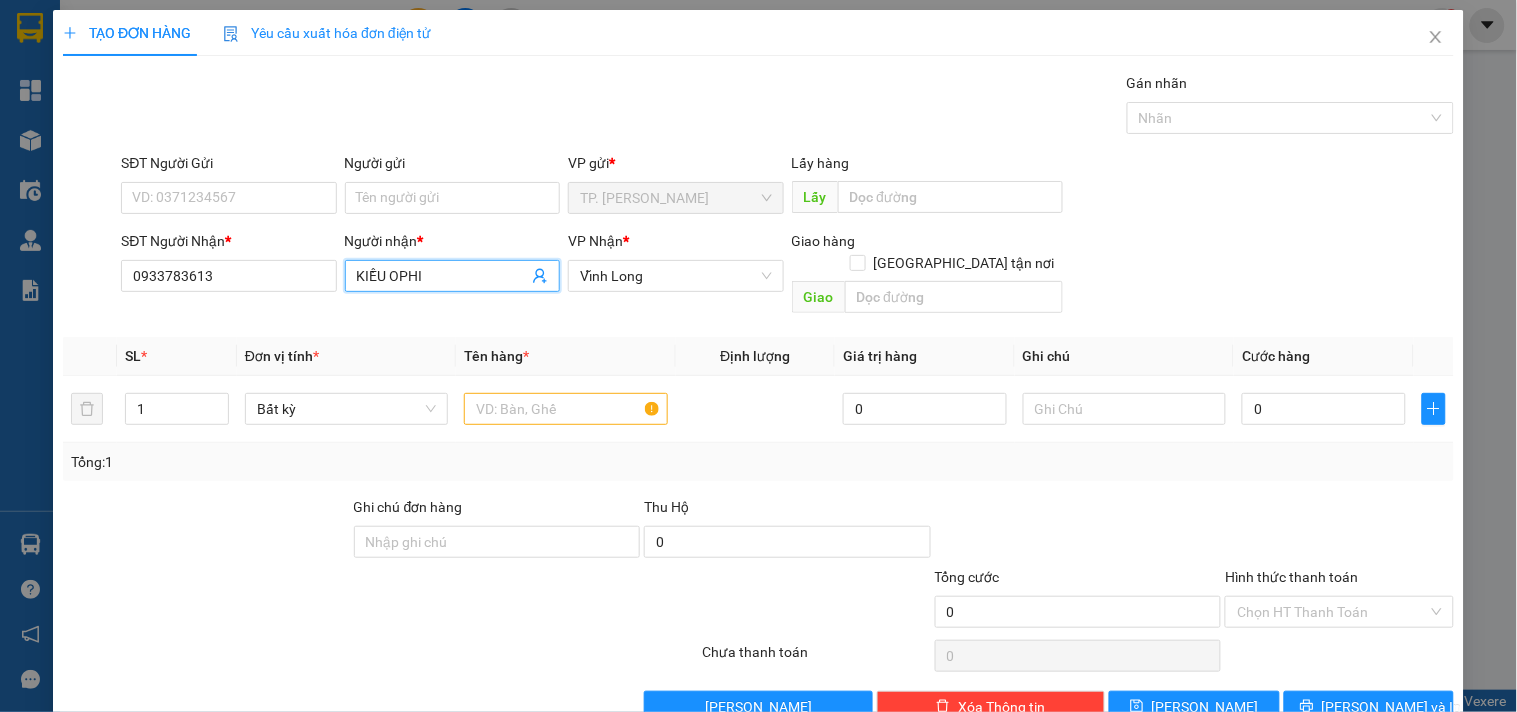 click on "KIỀU OPHI" at bounding box center (442, 276) 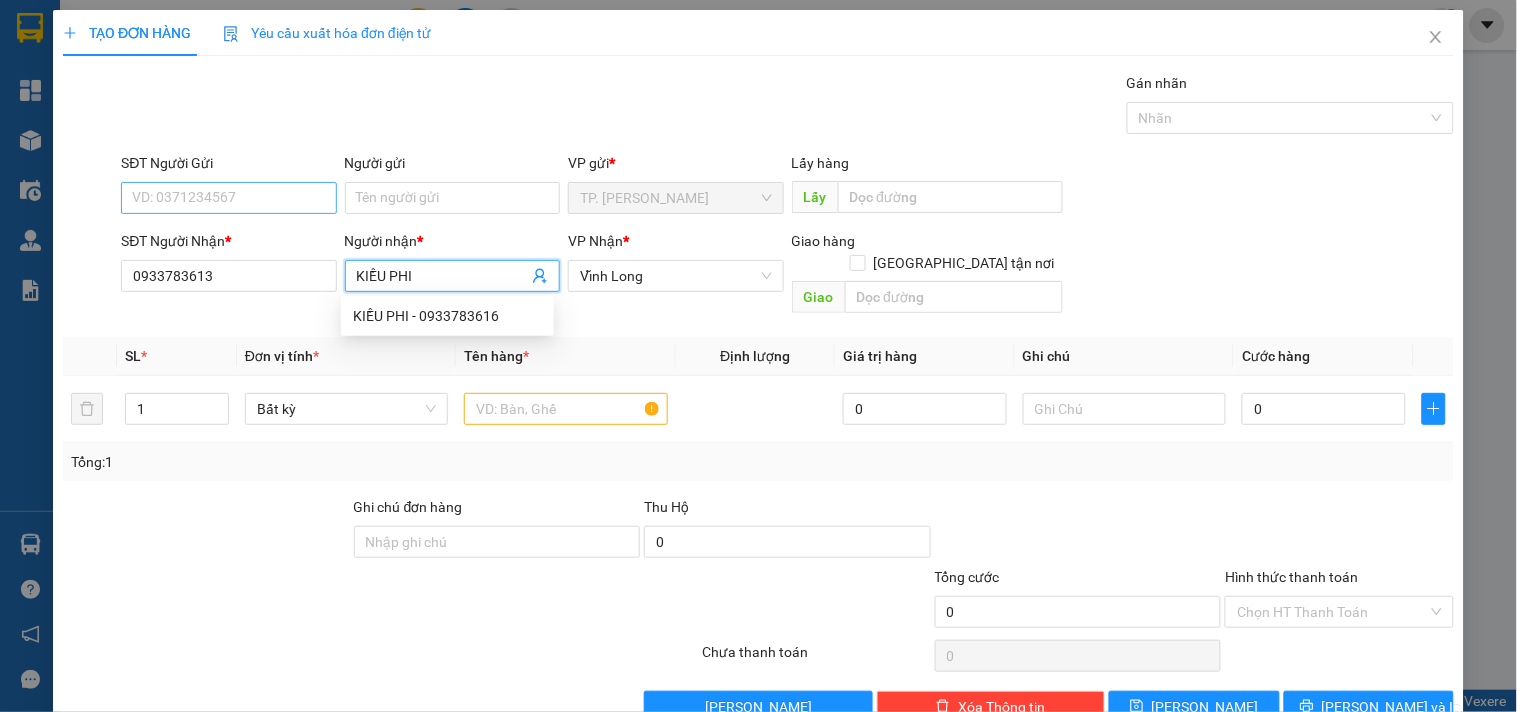 type on "KIỀU PHI" 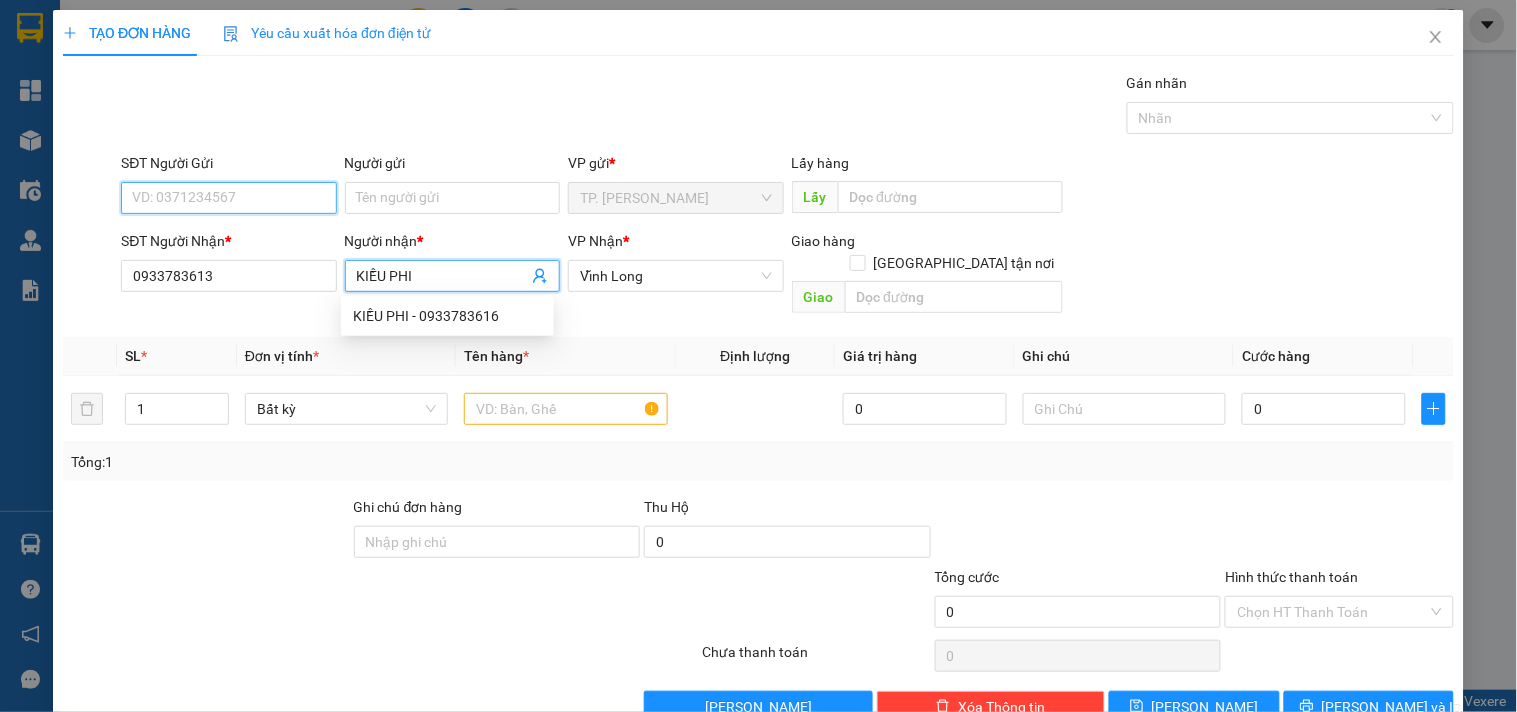 click on "SĐT Người Gửi" at bounding box center (228, 198) 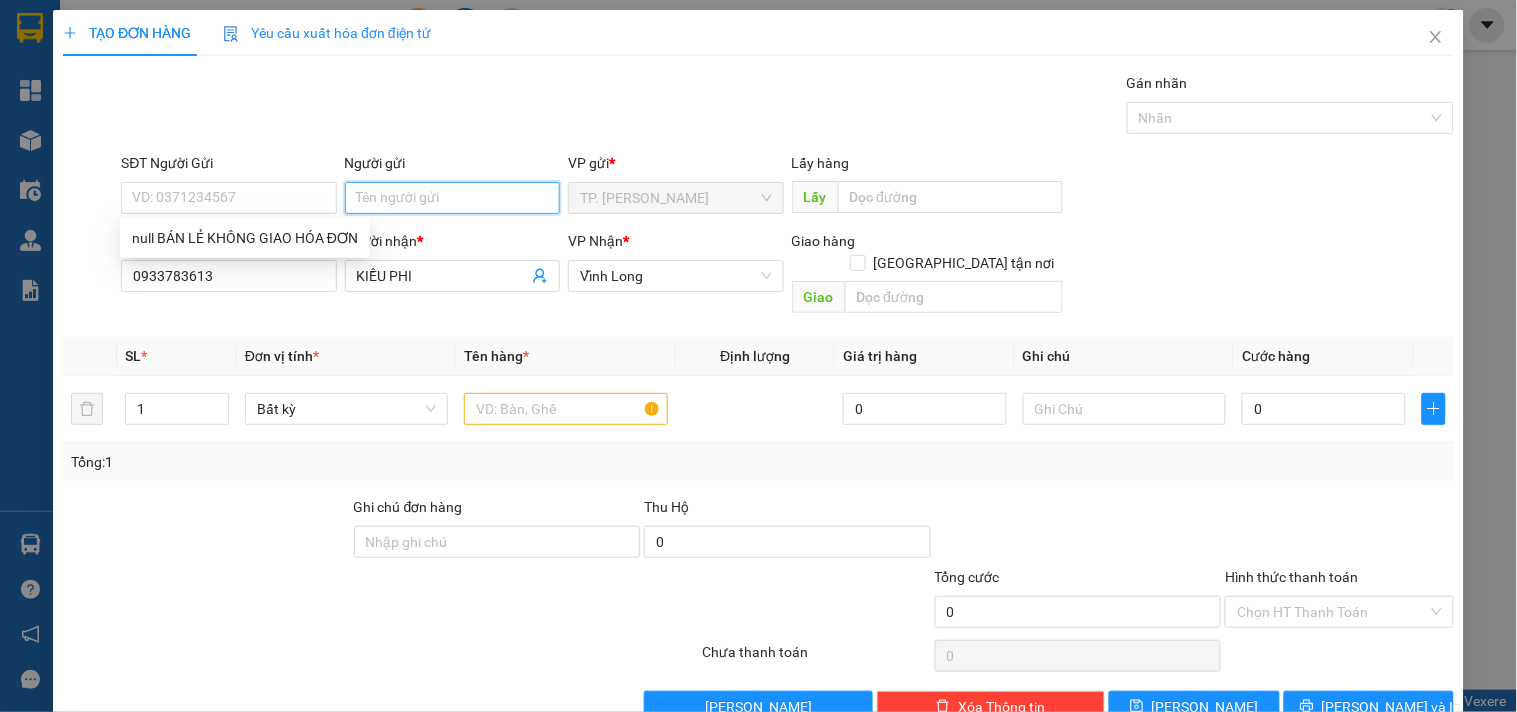 click on "Người gửi" at bounding box center [452, 198] 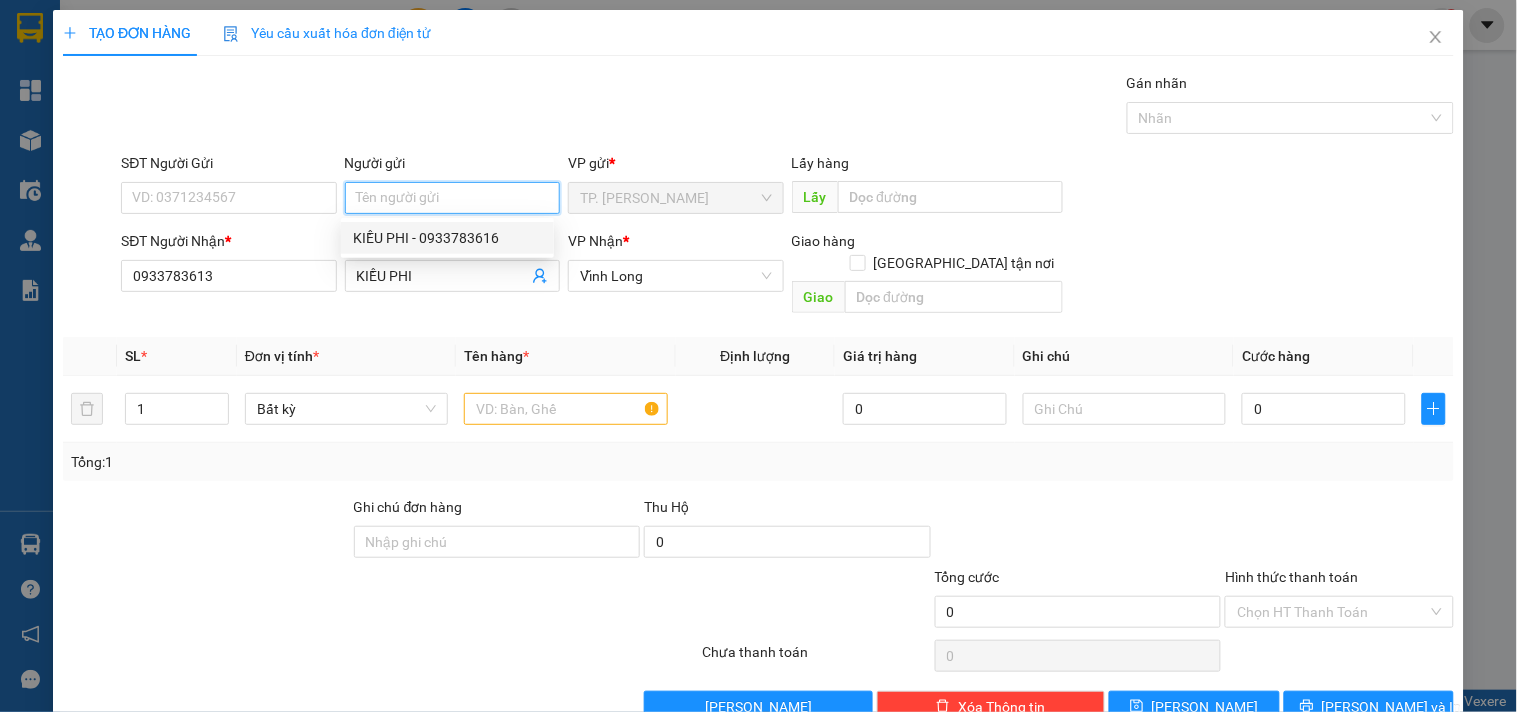 click on "KIỀU PHI - 0933783616" at bounding box center [447, 238] 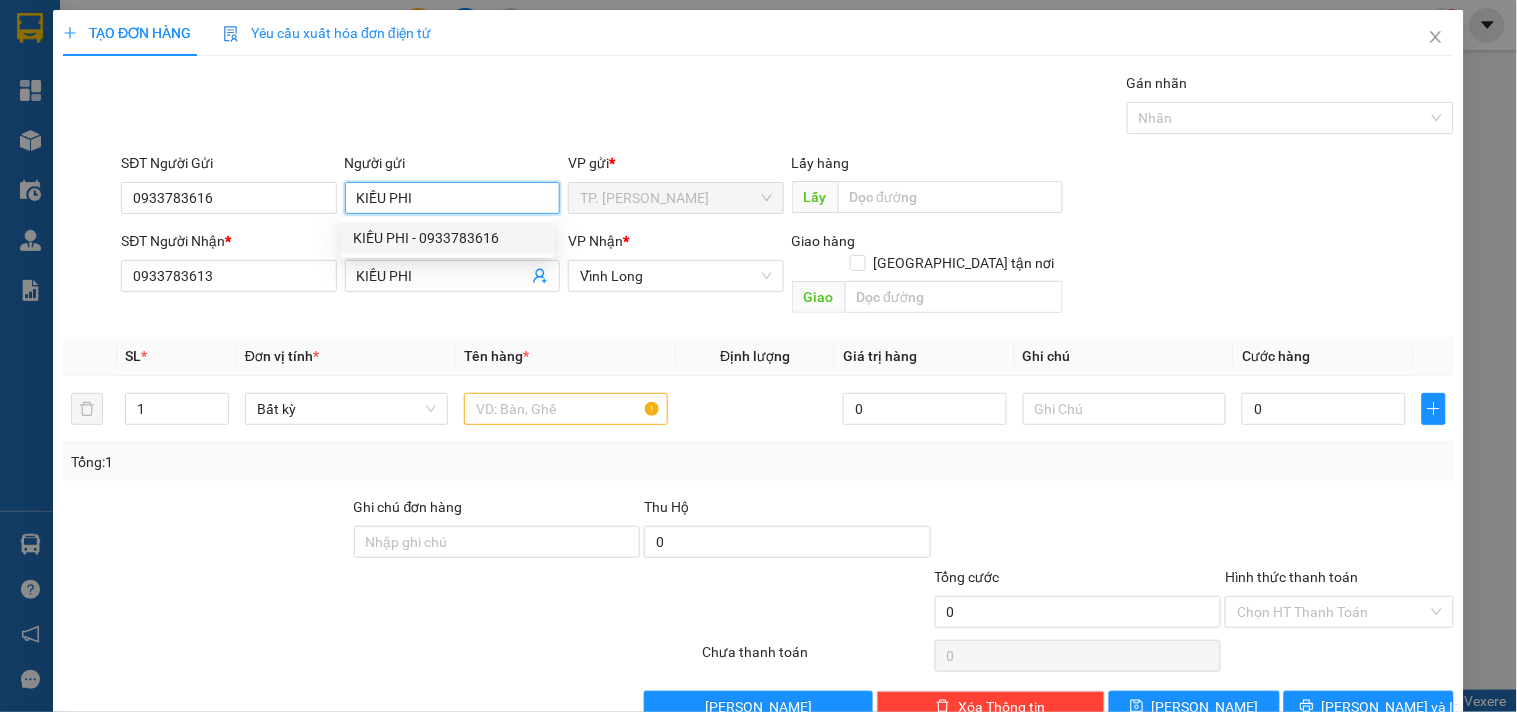 type on "0933783616" 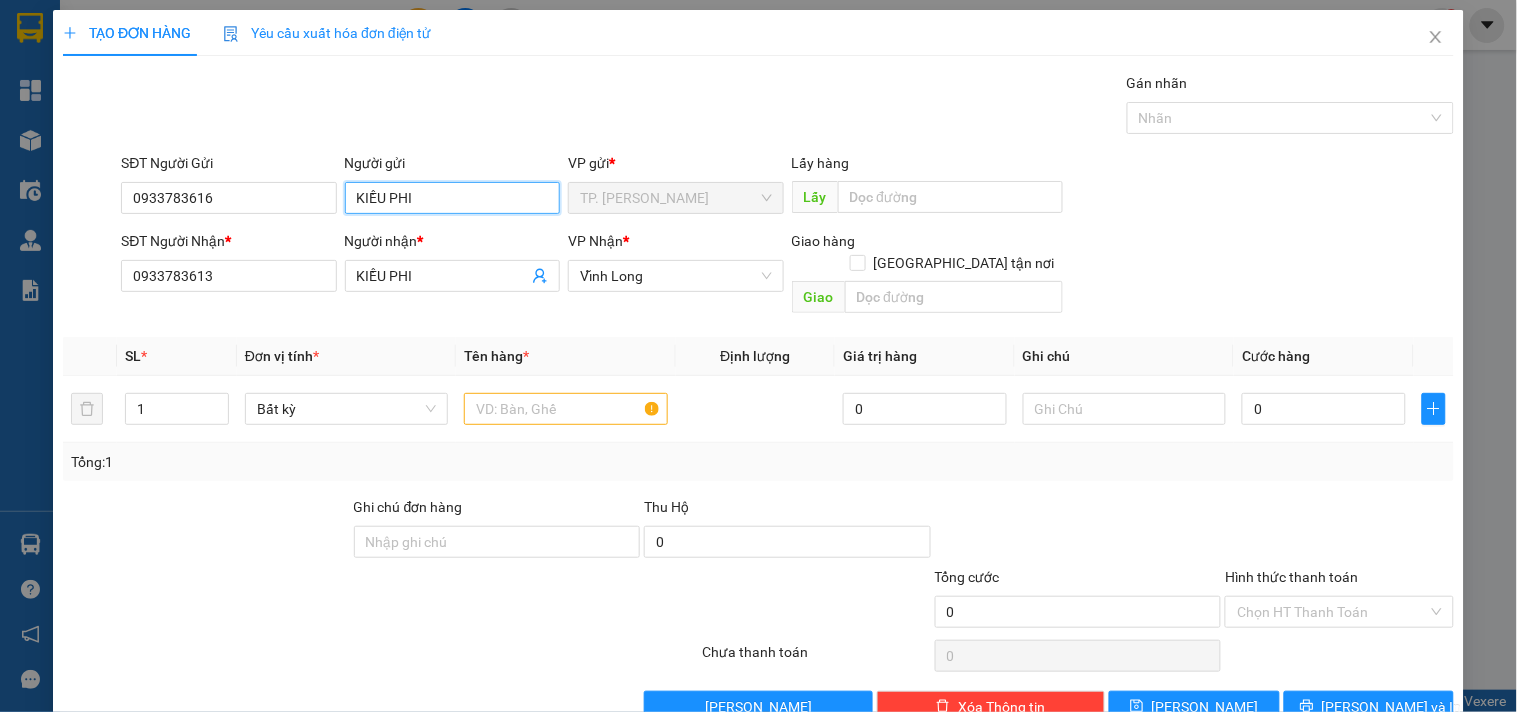 click on "KIỀU PHI" at bounding box center (452, 198) 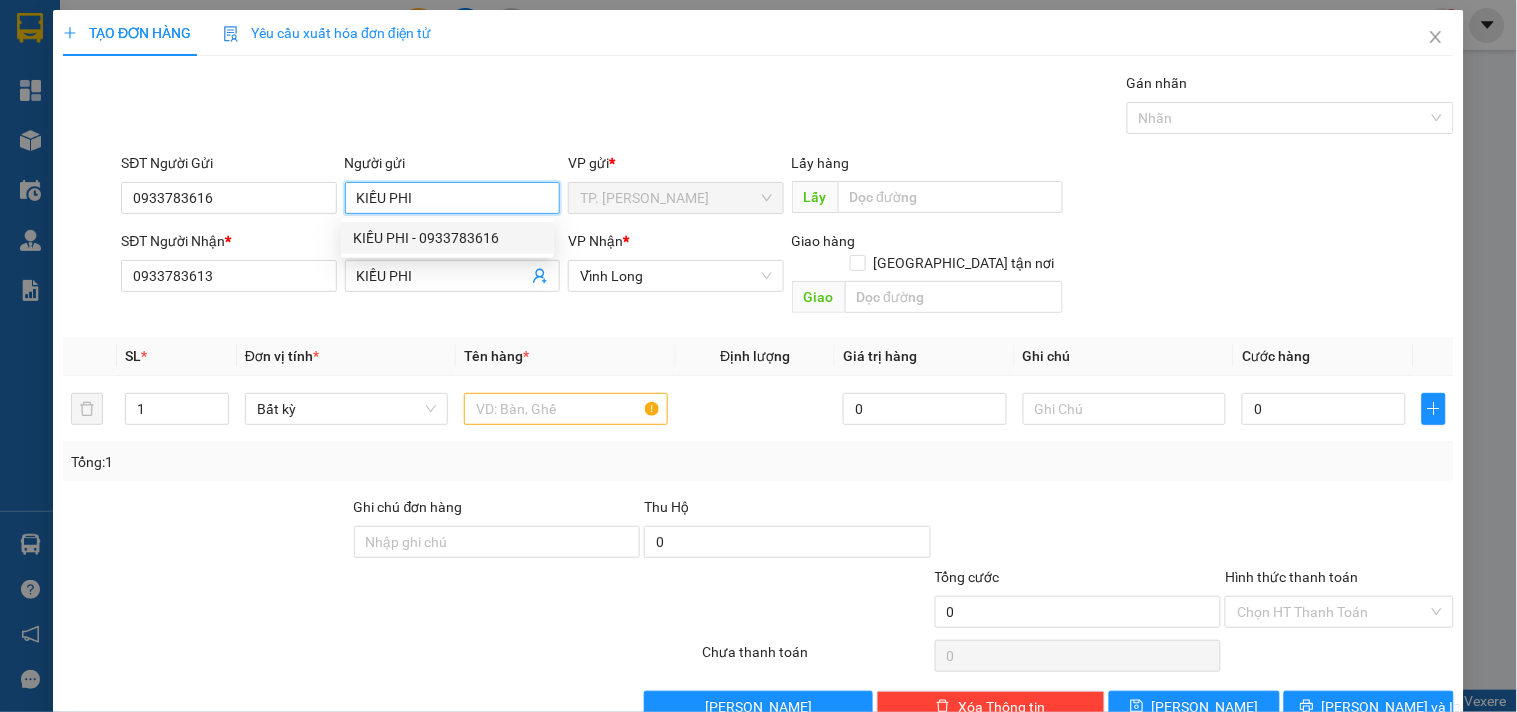 click on "KIỀU PHI" at bounding box center [452, 198] 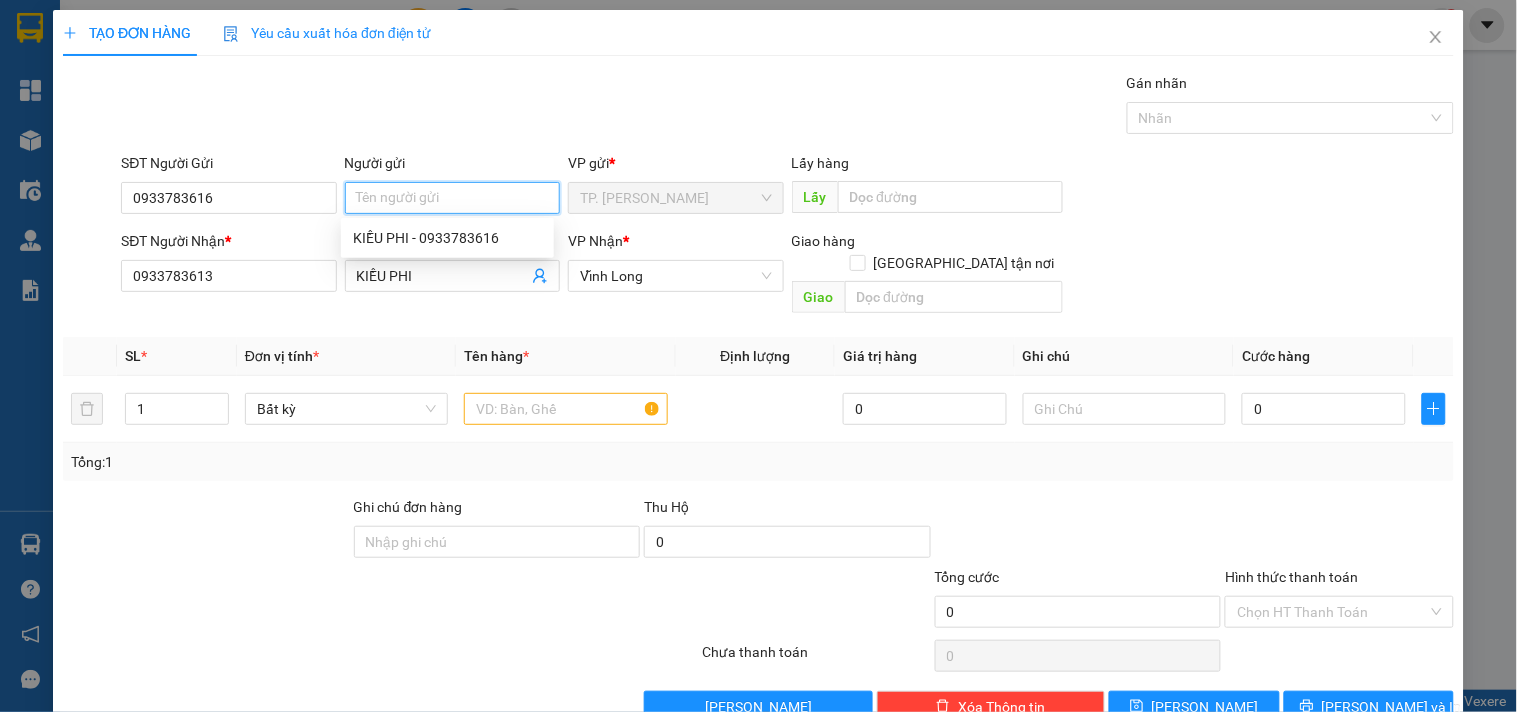 click on "Người gửi" at bounding box center [452, 198] 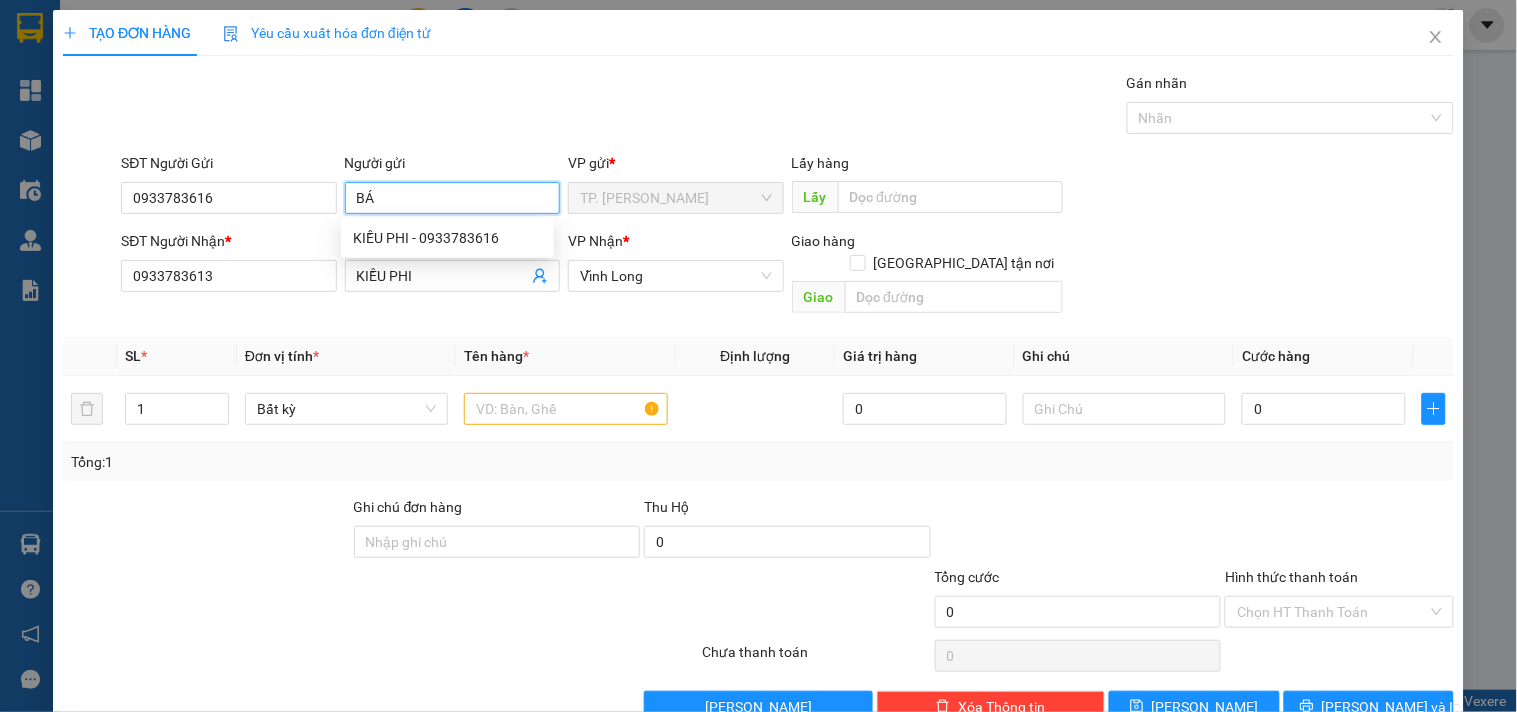 type on "BÁN" 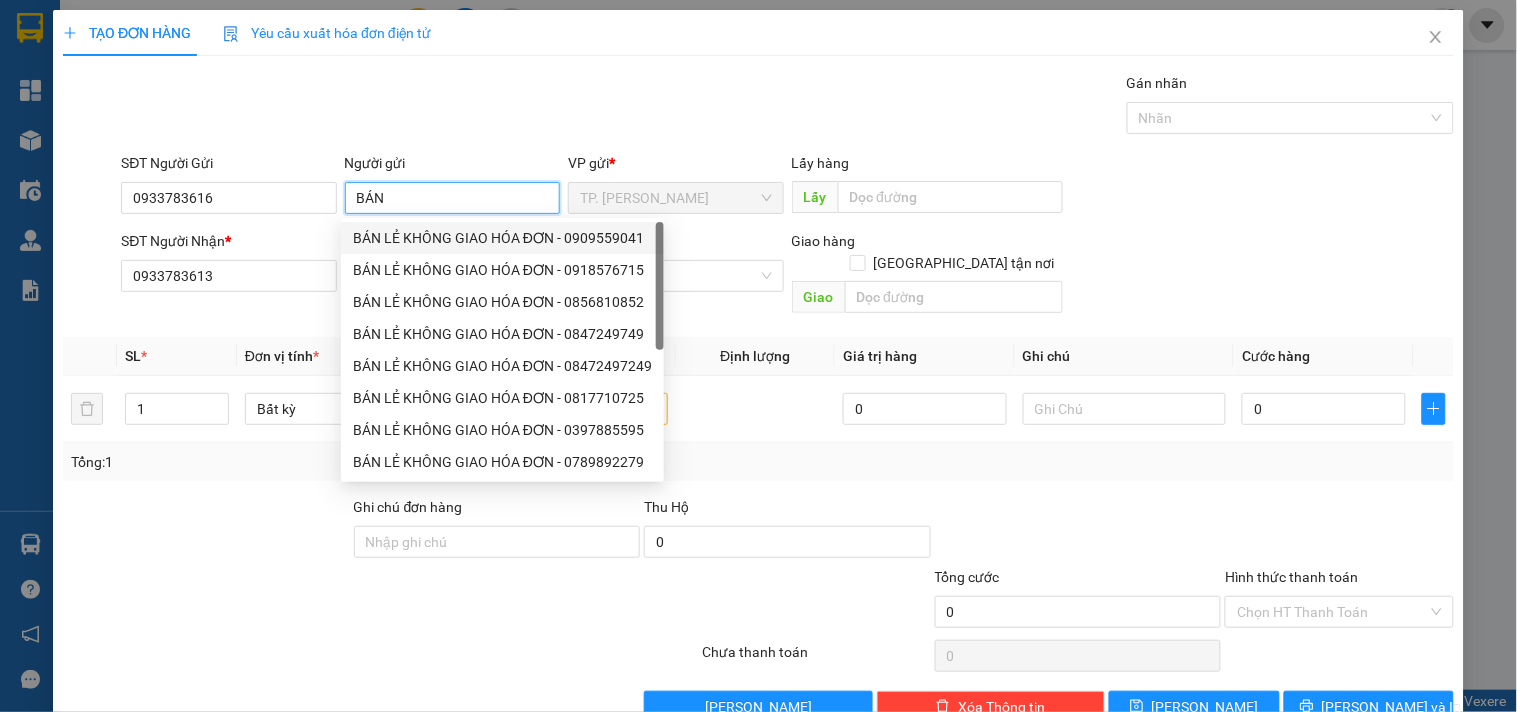 click on "BÁN LẺ KHÔNG GIAO HÓA ĐƠN - 0909559041" at bounding box center (502, 238) 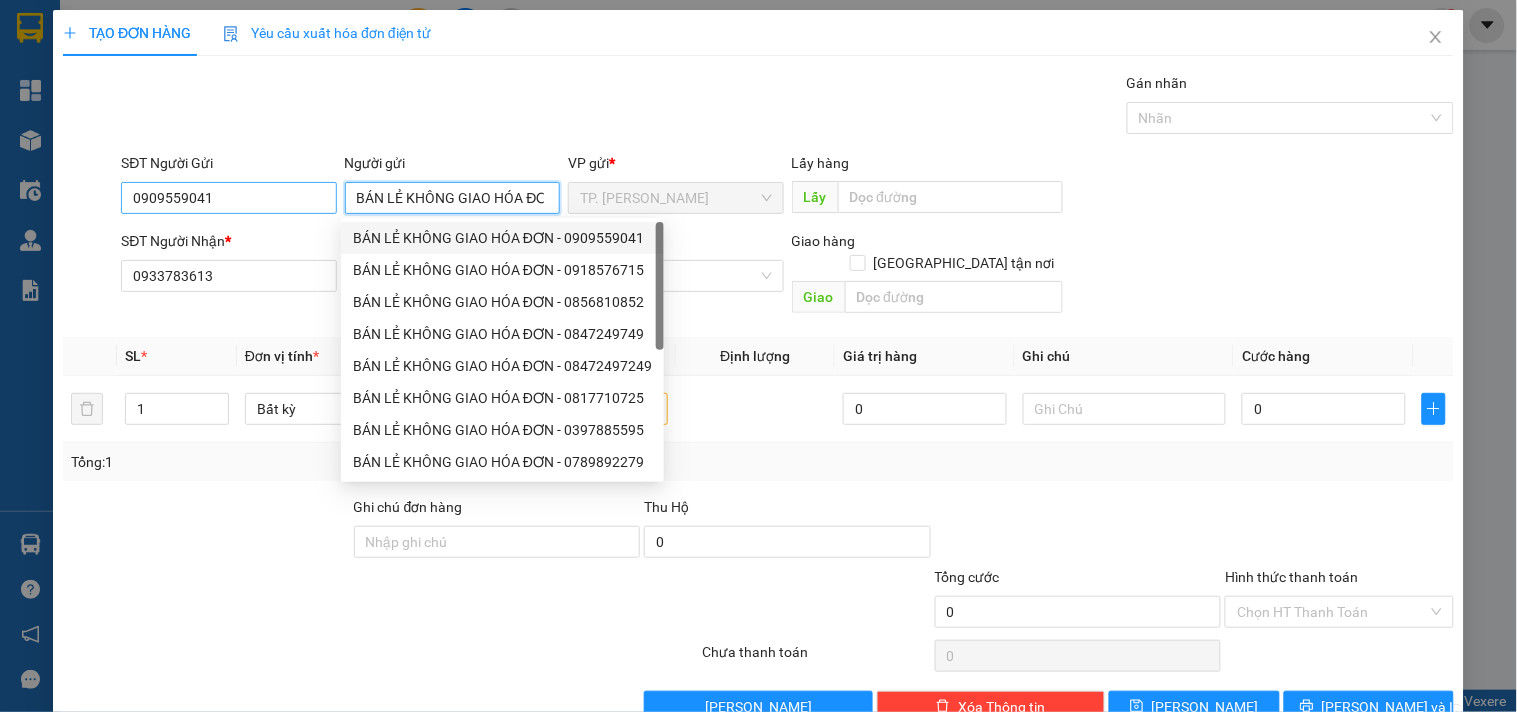 type on "BÁN LẺ KHÔNG GIAO HÓA ĐƠN" 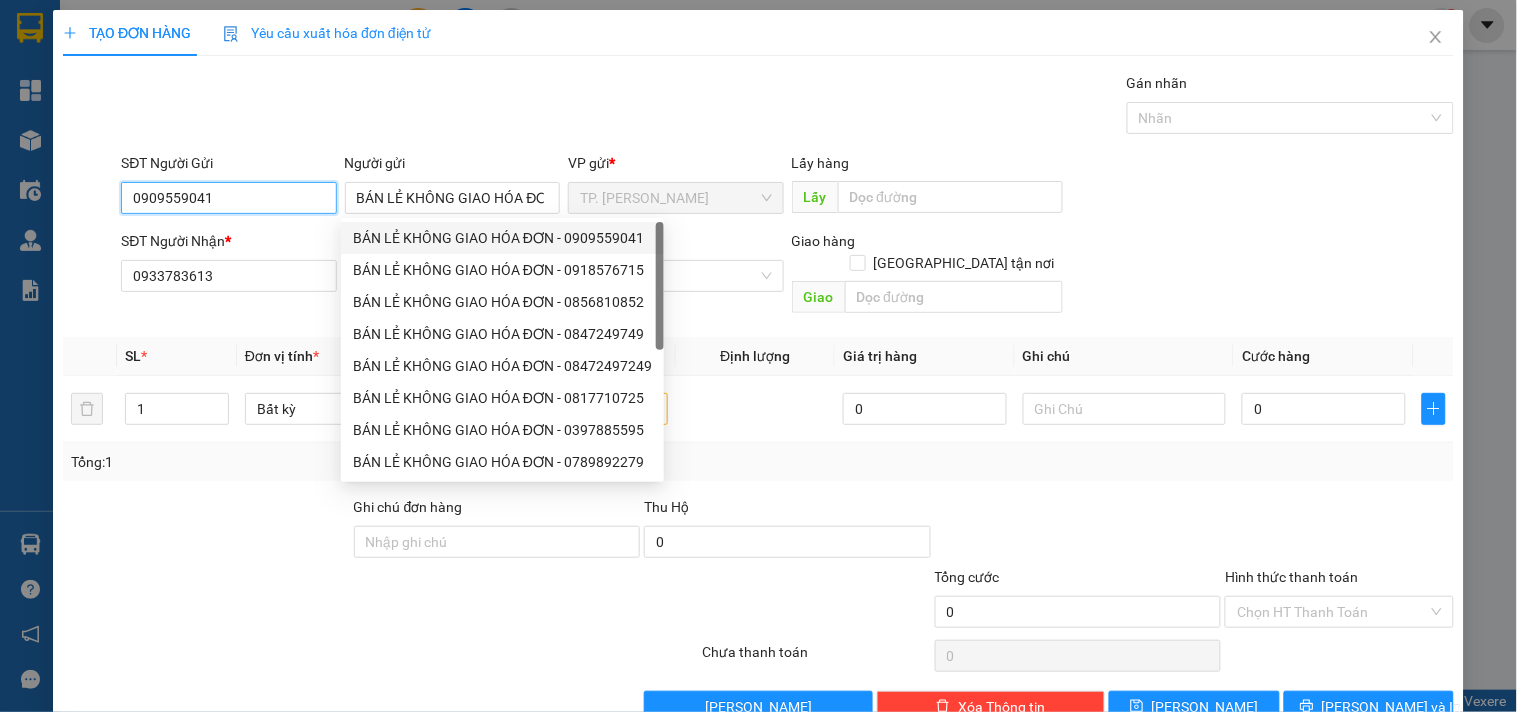 click on "0909559041" at bounding box center (228, 198) 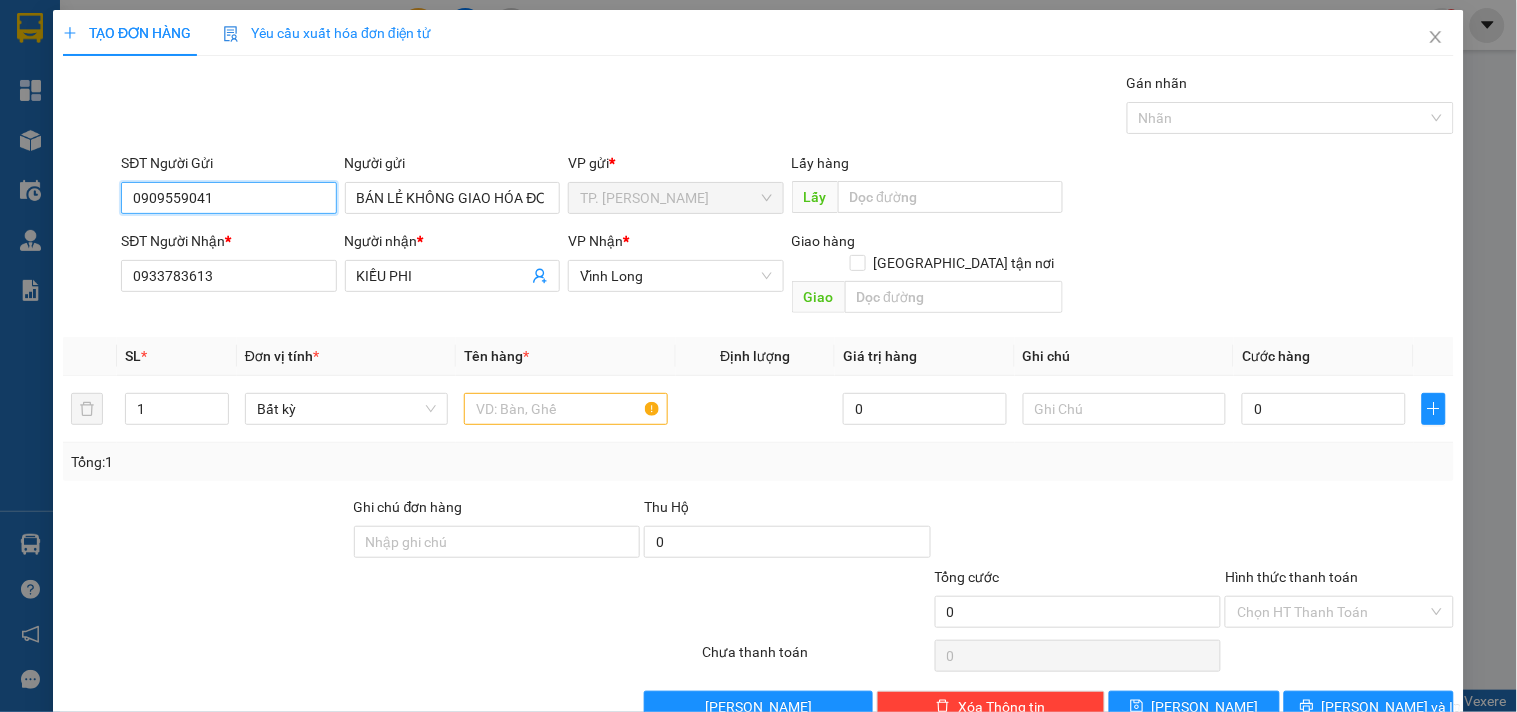 click on "0909559041" at bounding box center [228, 198] 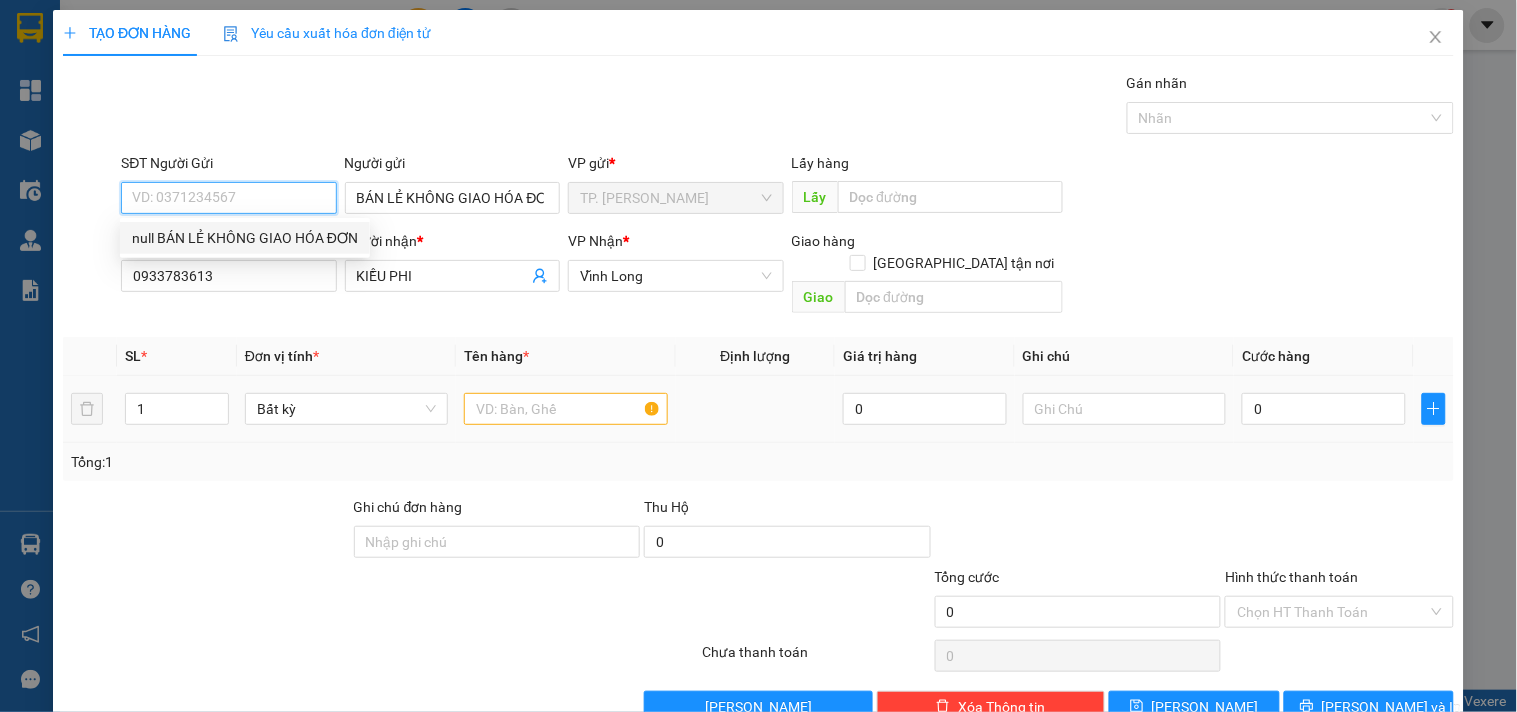 type 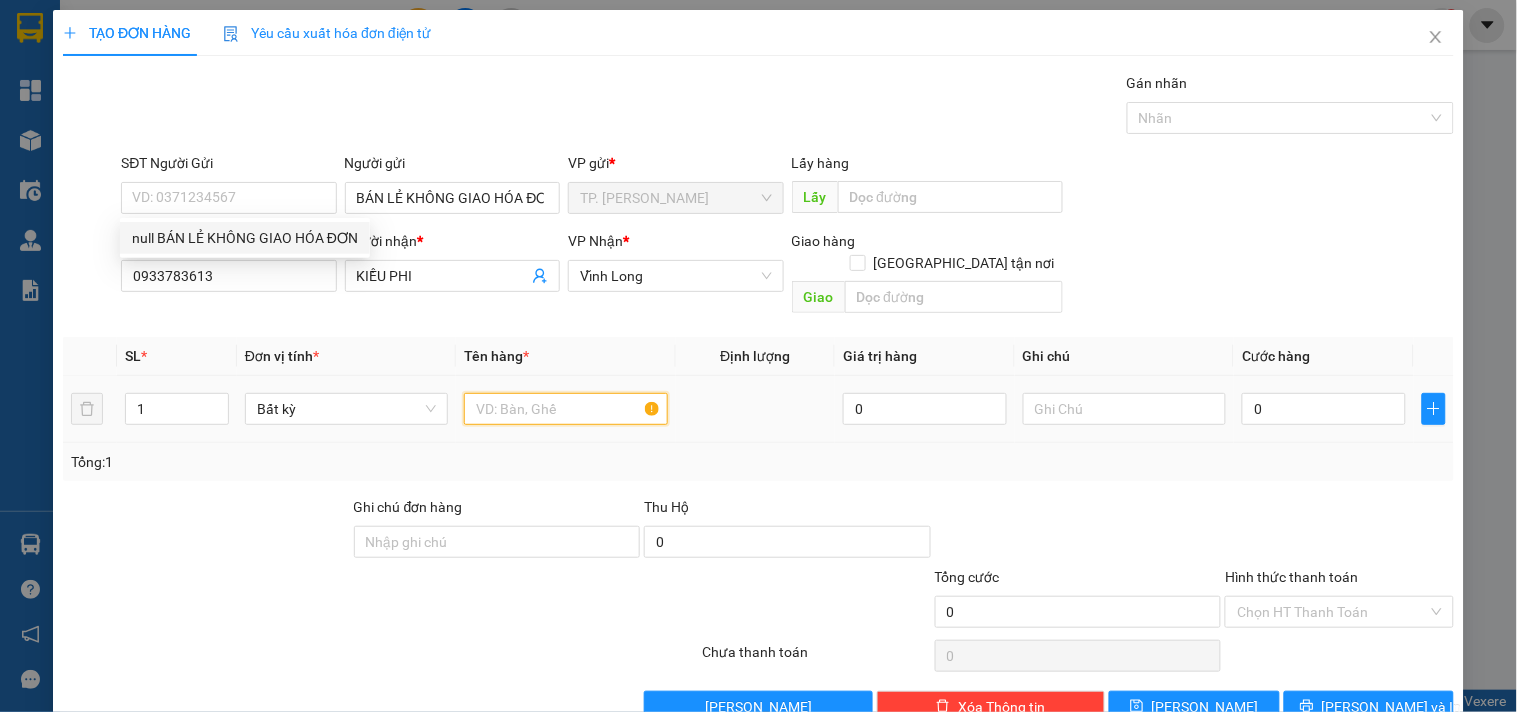 click at bounding box center [565, 409] 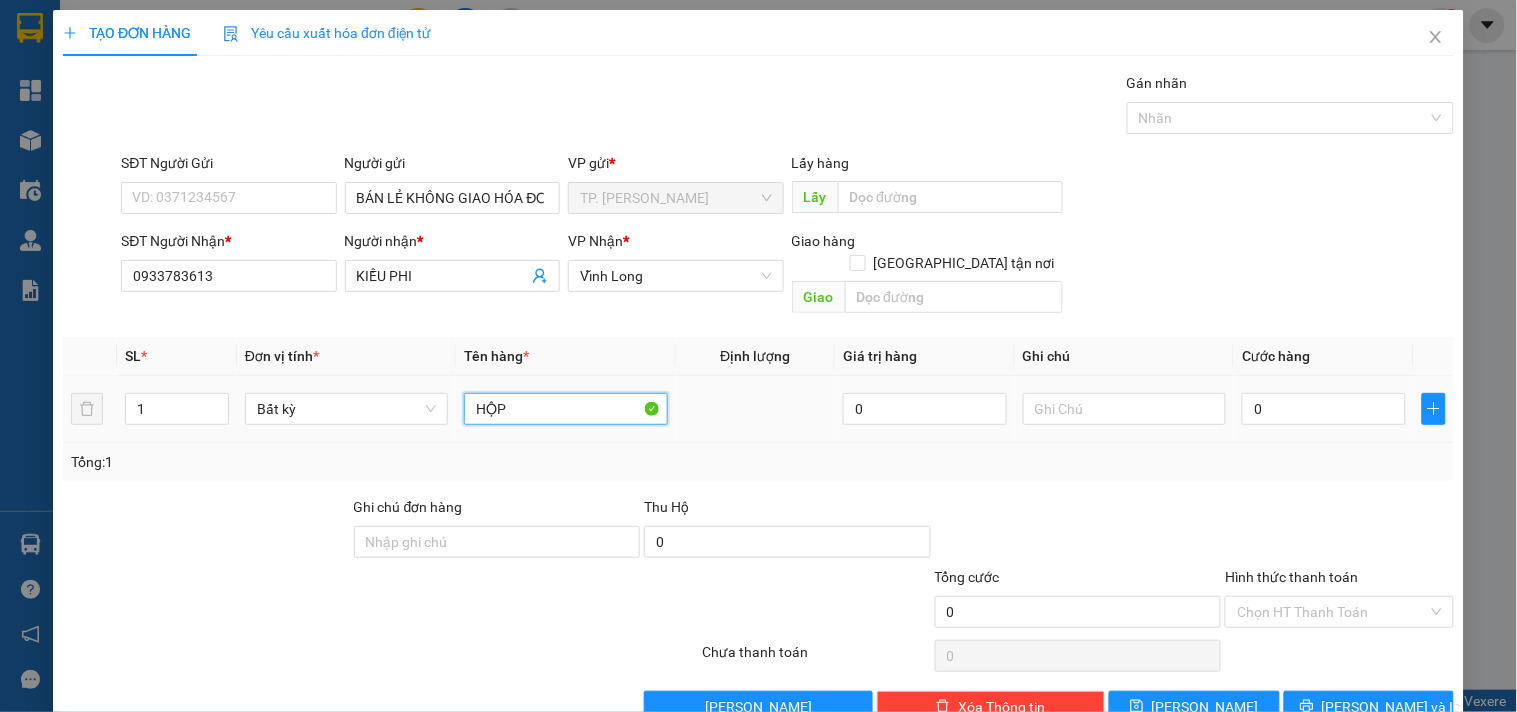type on "HỘP" 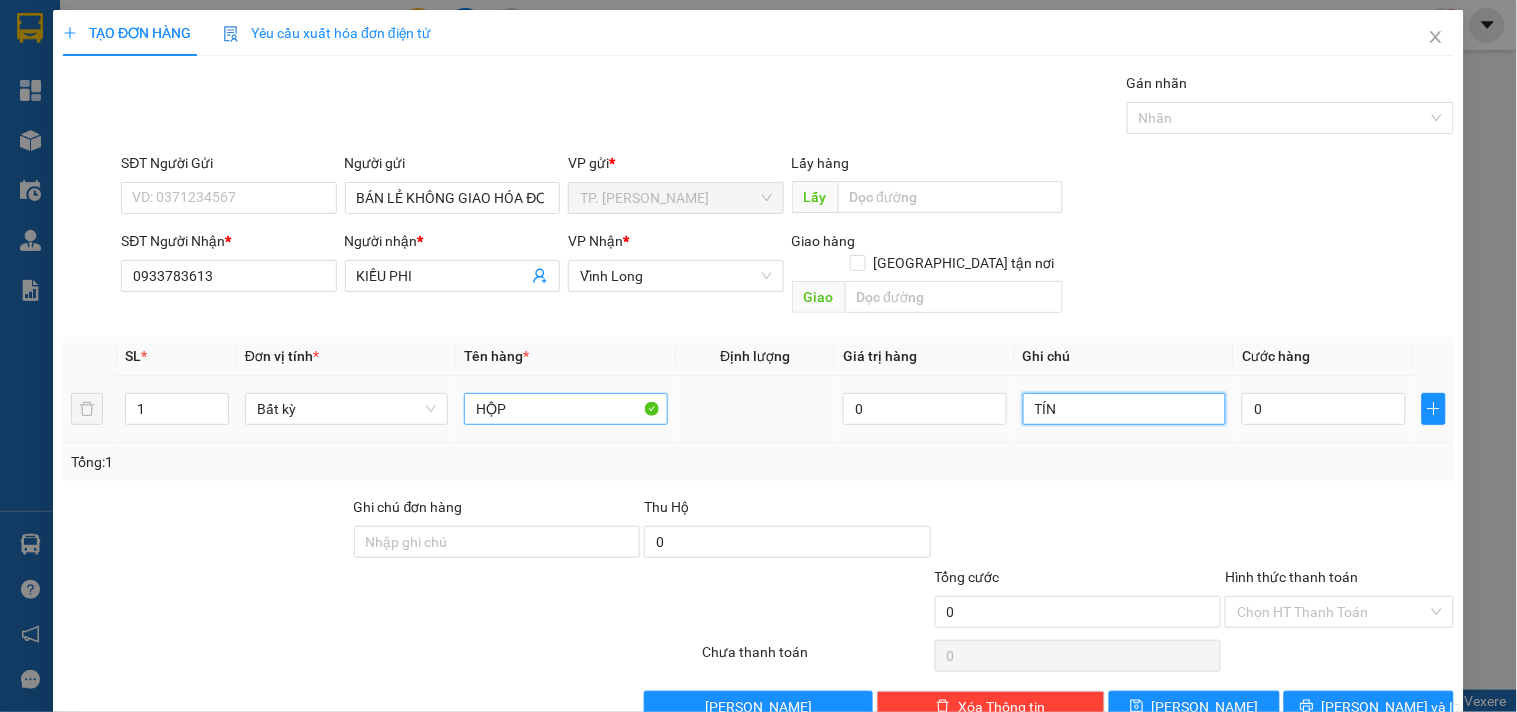 type on "TÍN" 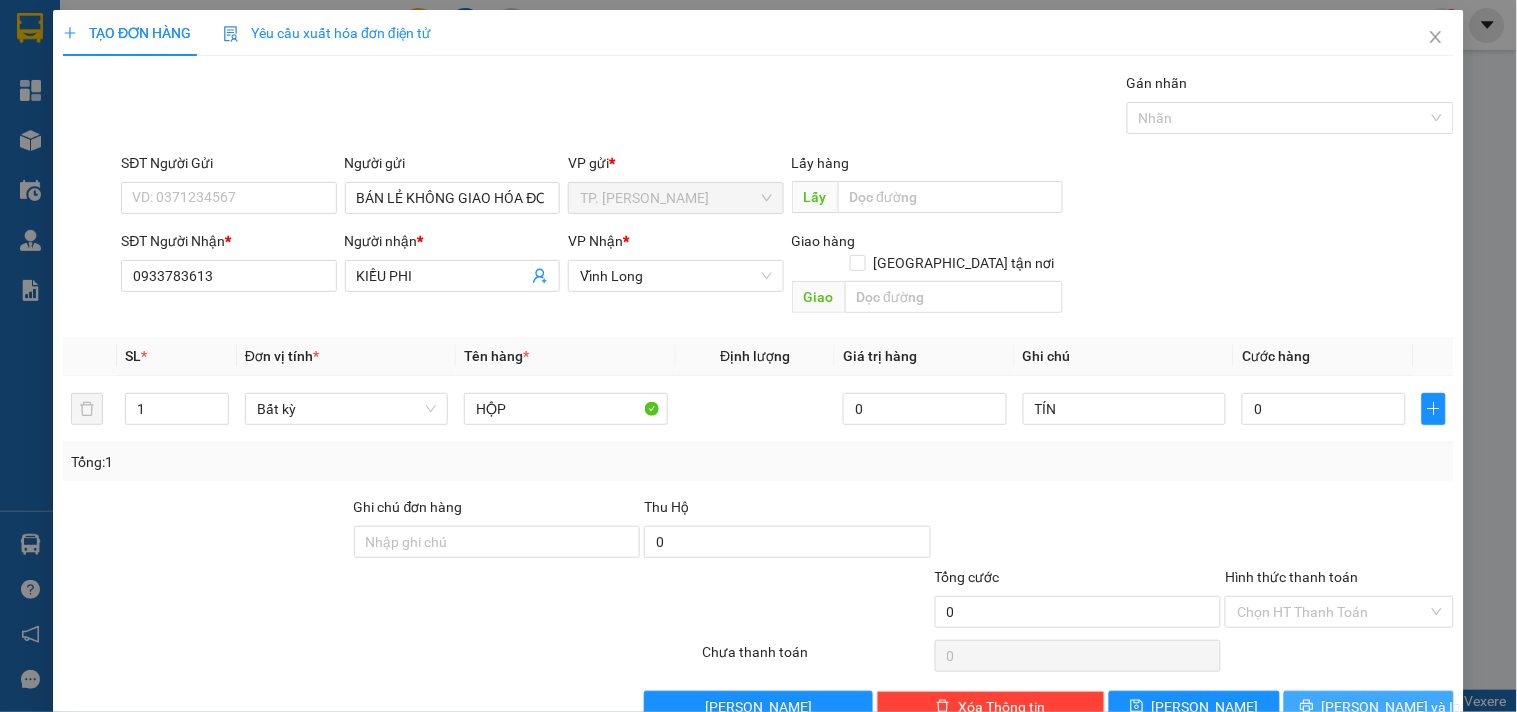 click on "[PERSON_NAME] và In" at bounding box center [1369, 707] 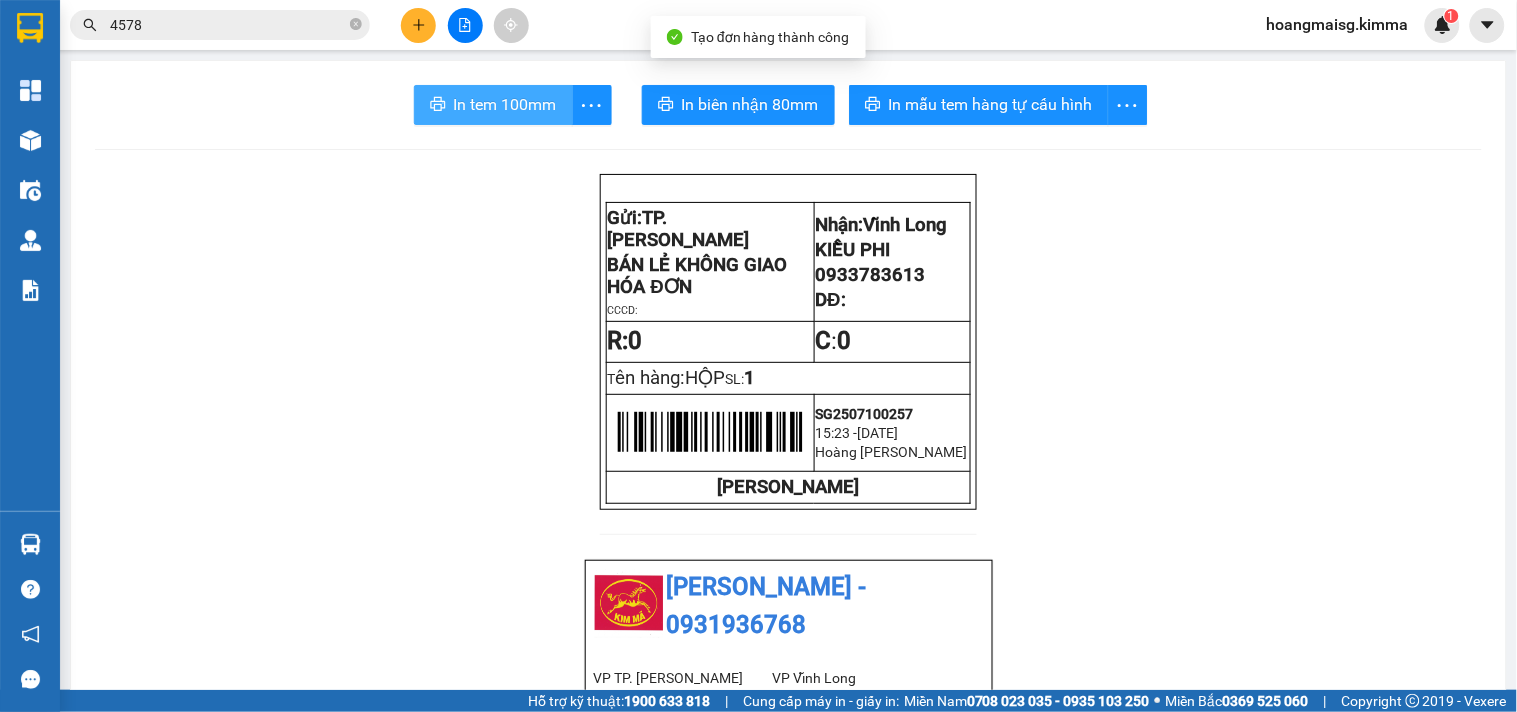 click on "In tem 100mm" at bounding box center (505, 104) 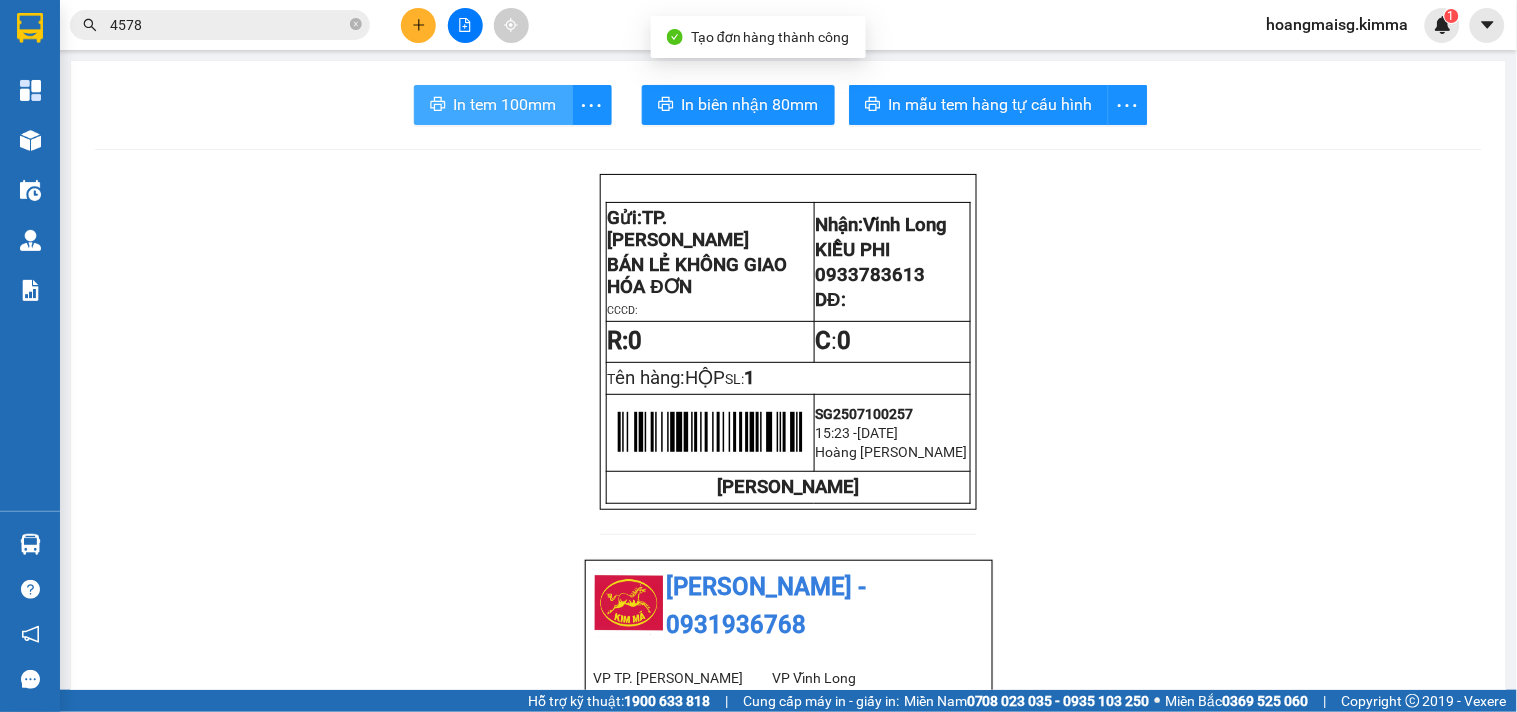 scroll, scrollTop: 0, scrollLeft: 0, axis: both 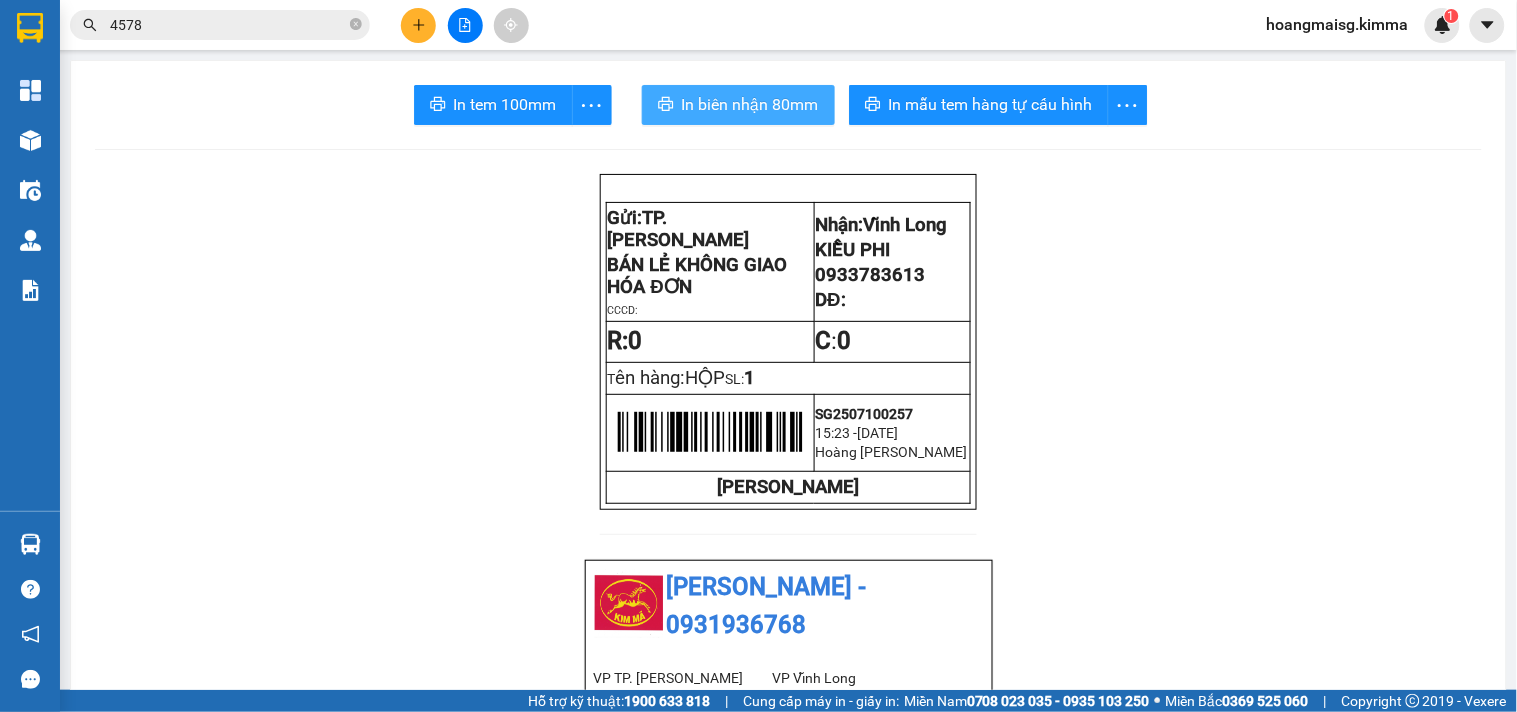 click on "In biên nhận 80mm" at bounding box center [750, 104] 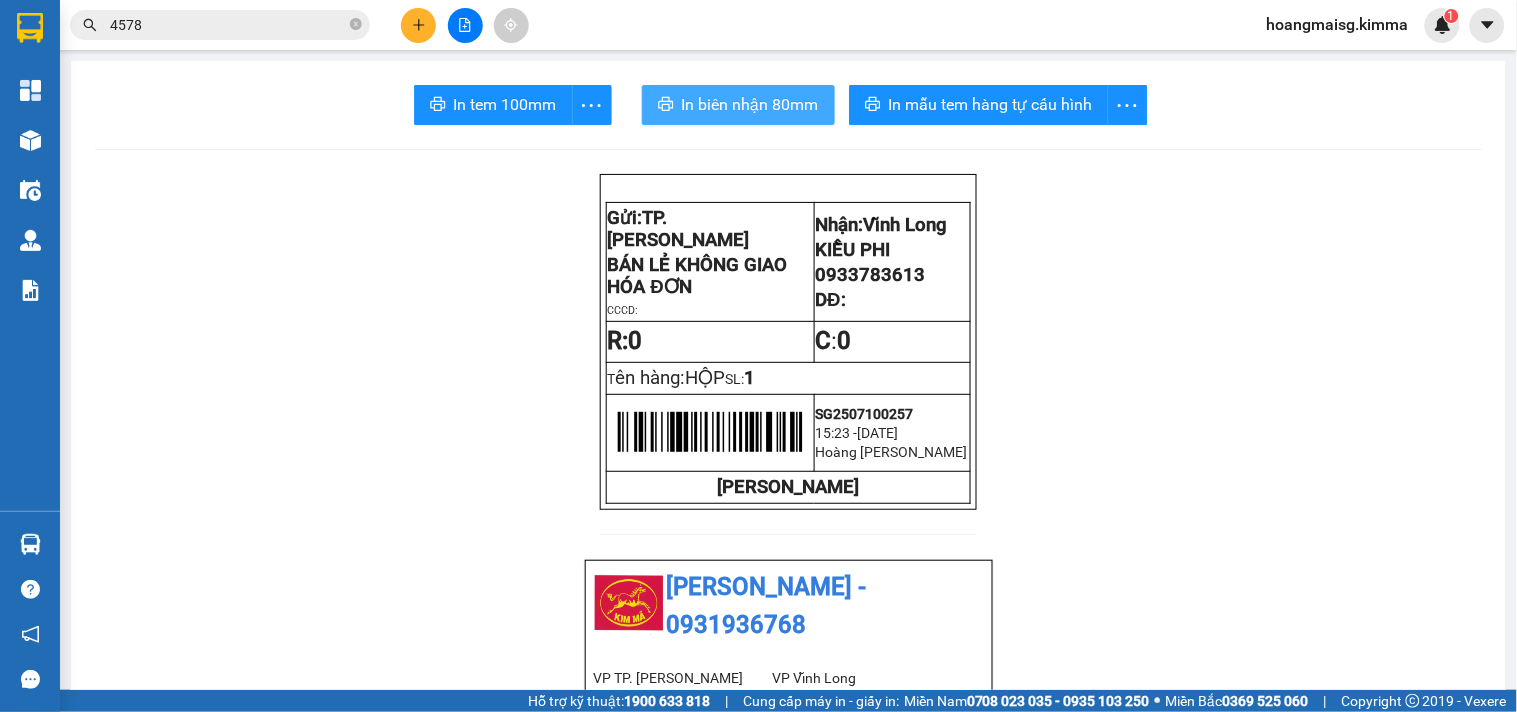 scroll, scrollTop: 0, scrollLeft: 0, axis: both 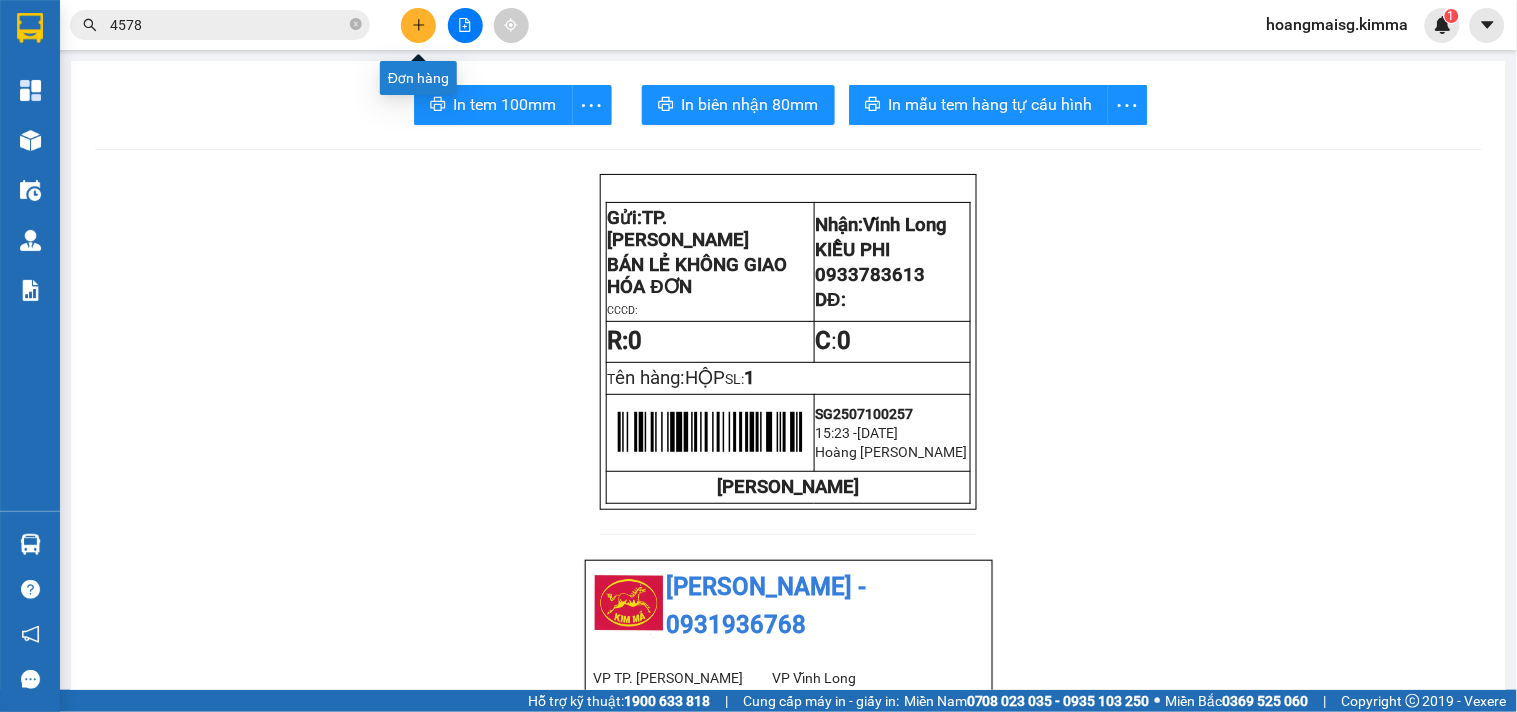click 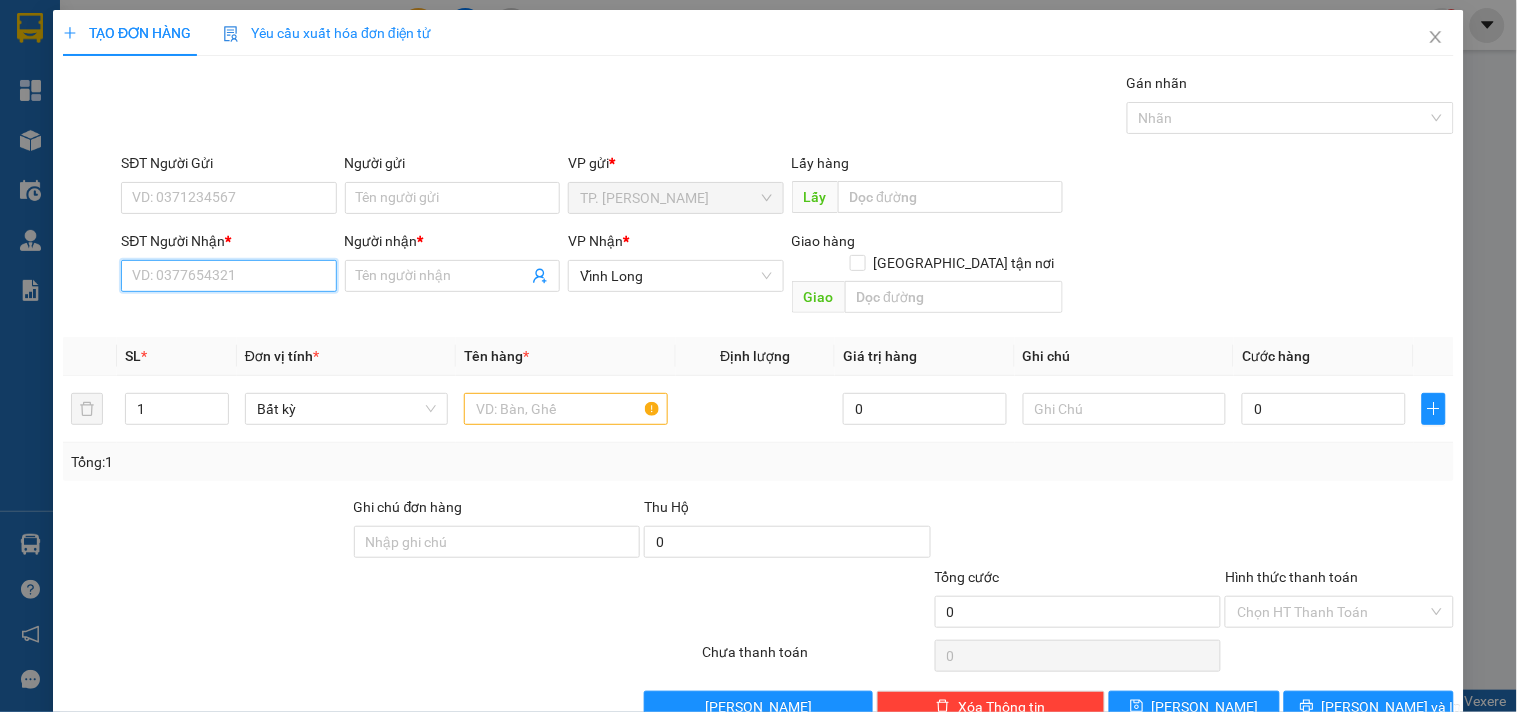 click on "SĐT Người Nhận  *" at bounding box center (228, 276) 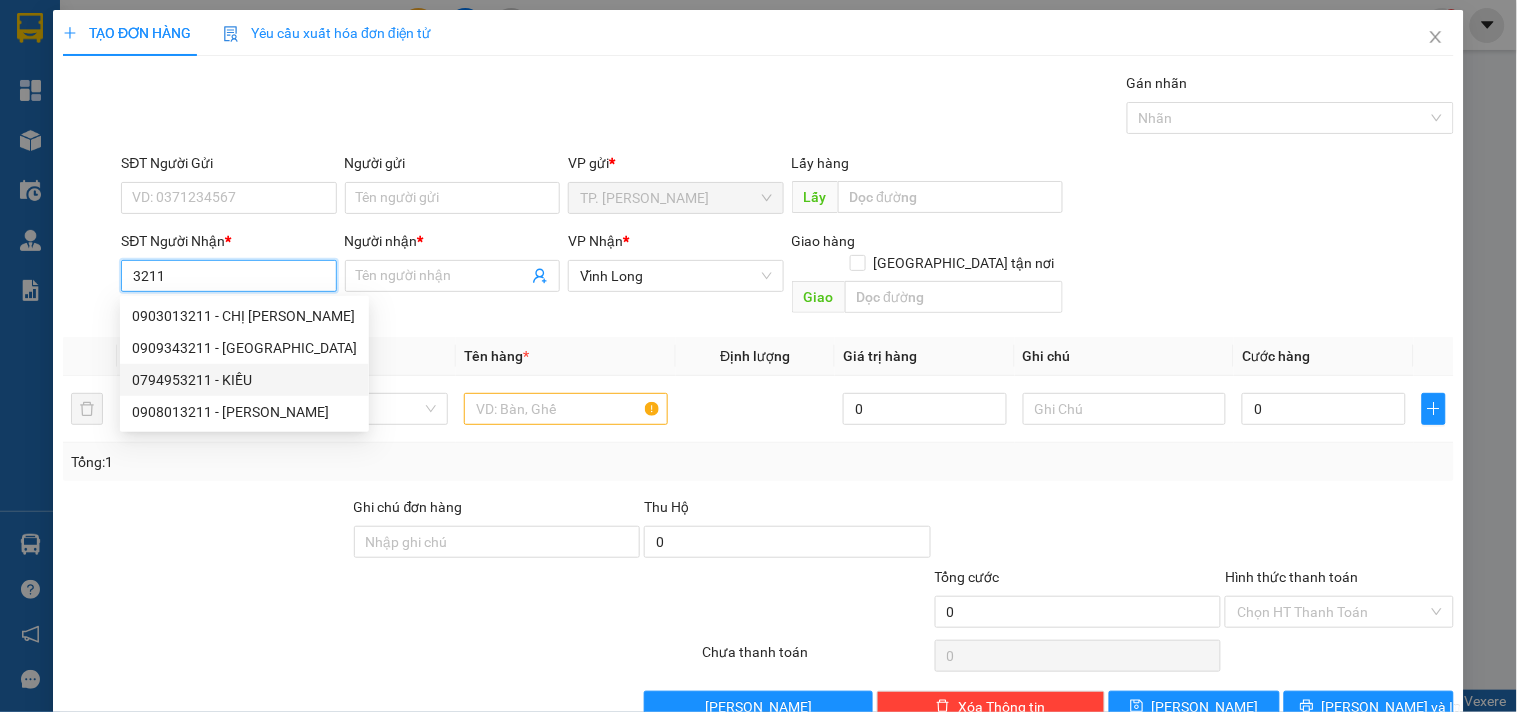 click on "0794953211 - KIỀU" at bounding box center [244, 380] 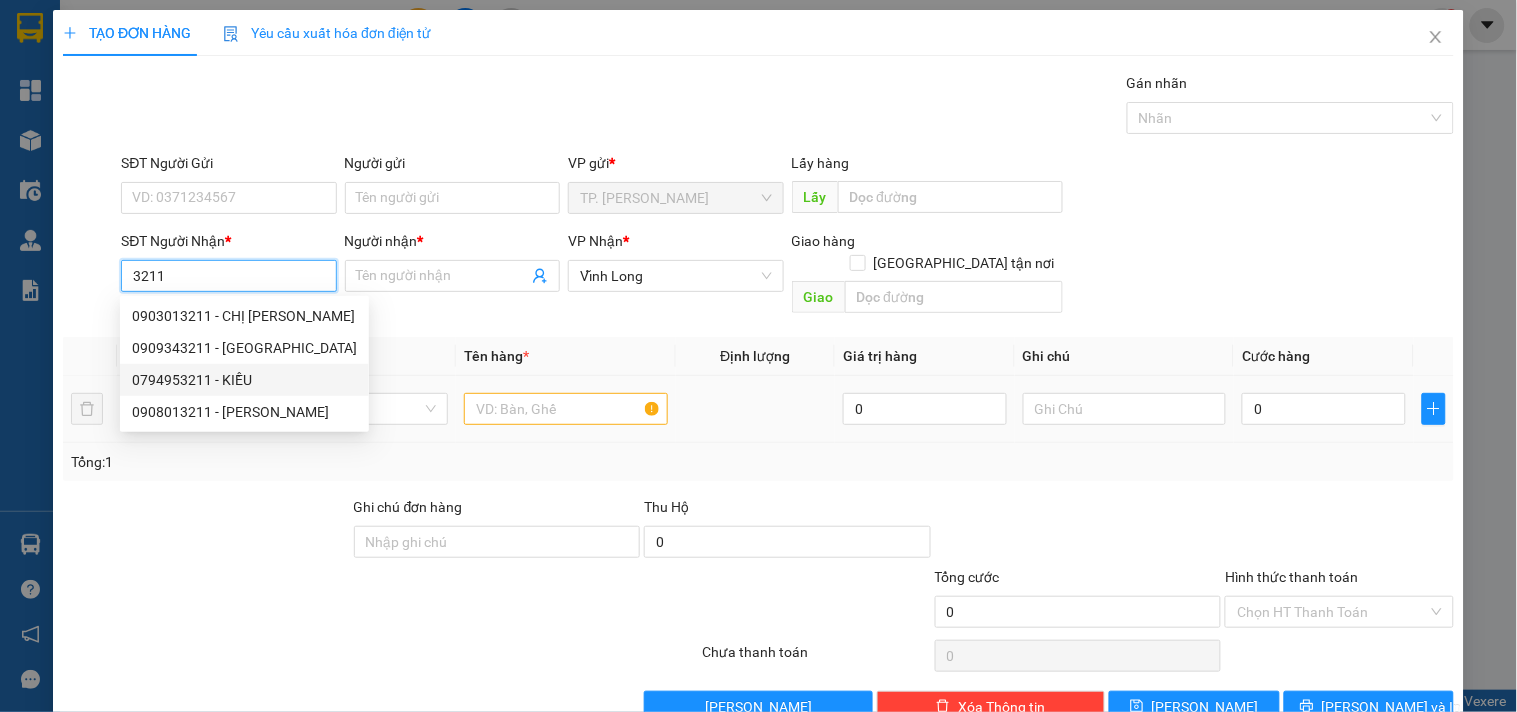 type on "0794953211" 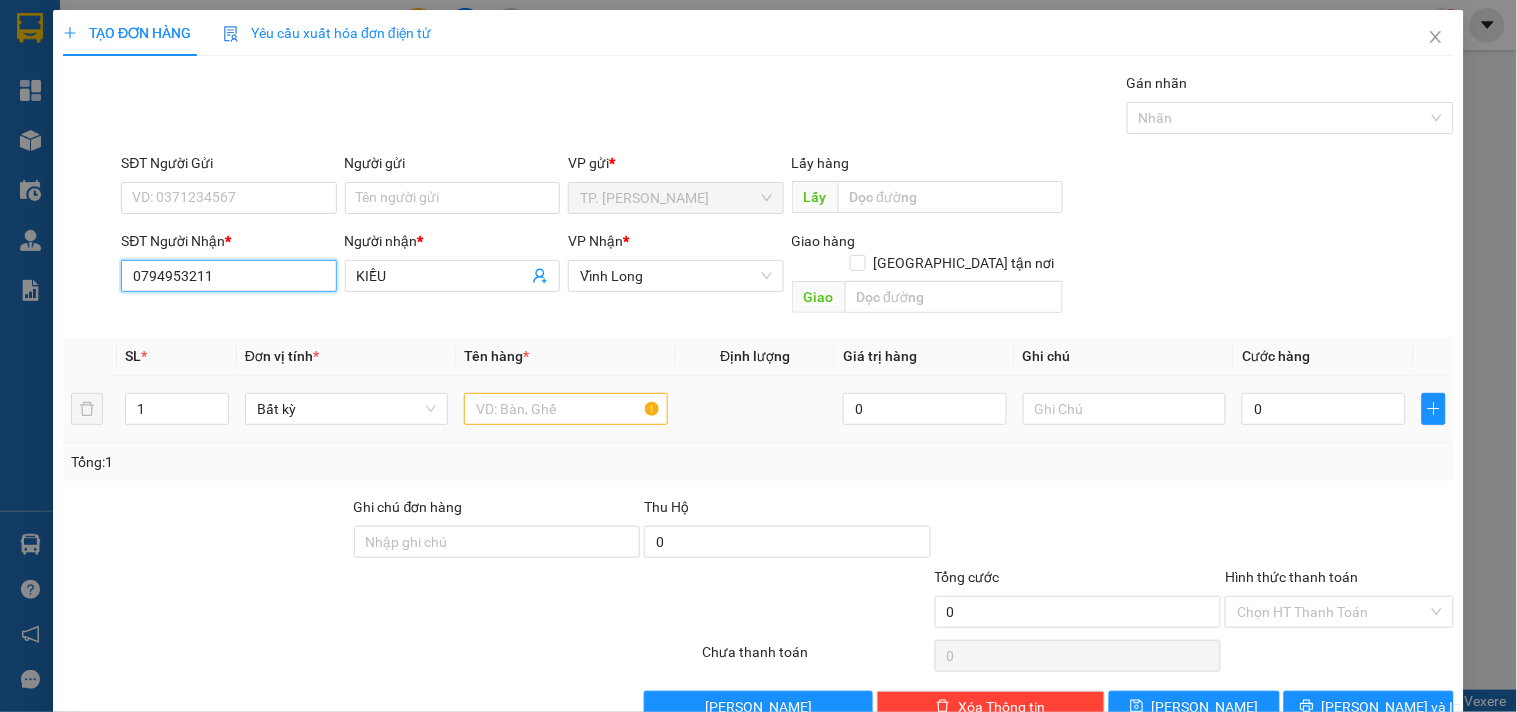type on "0794953211" 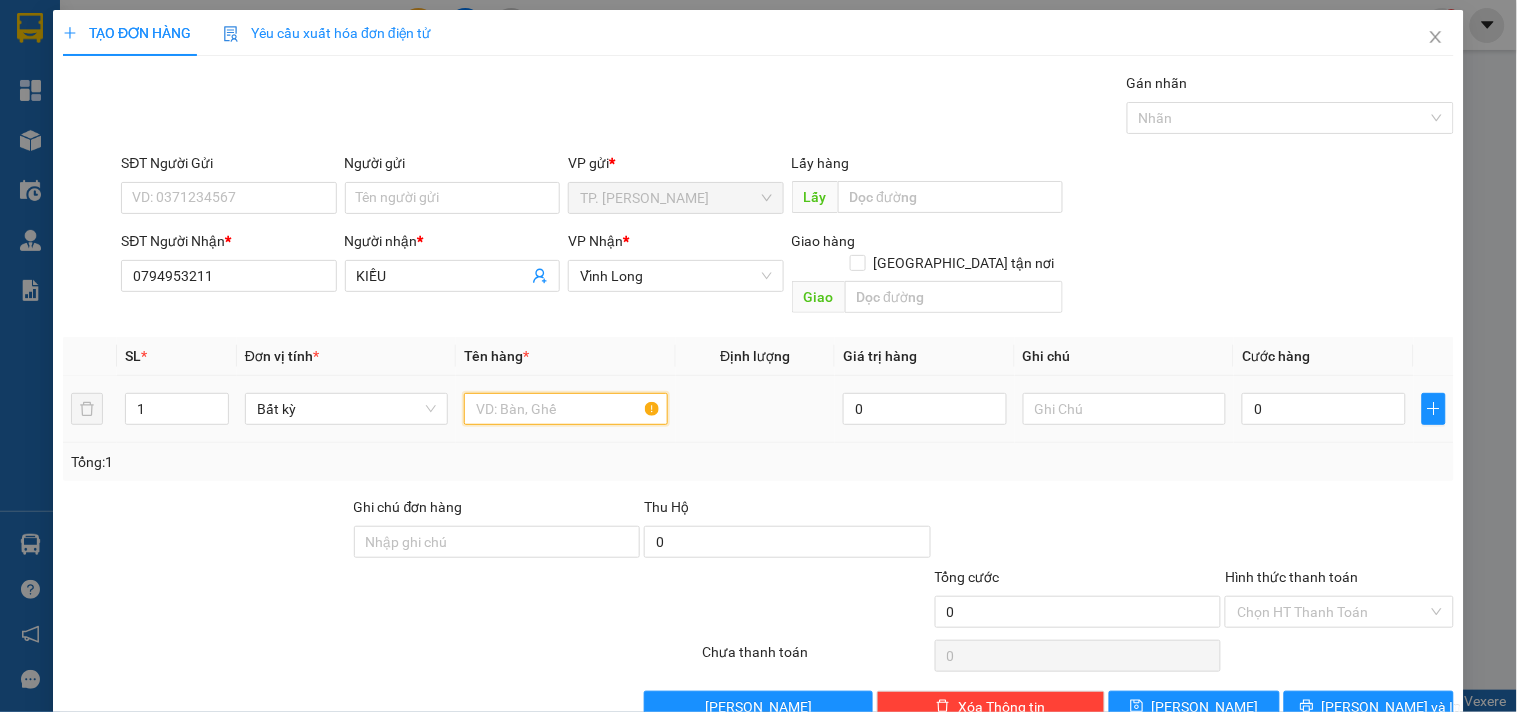 click at bounding box center [565, 409] 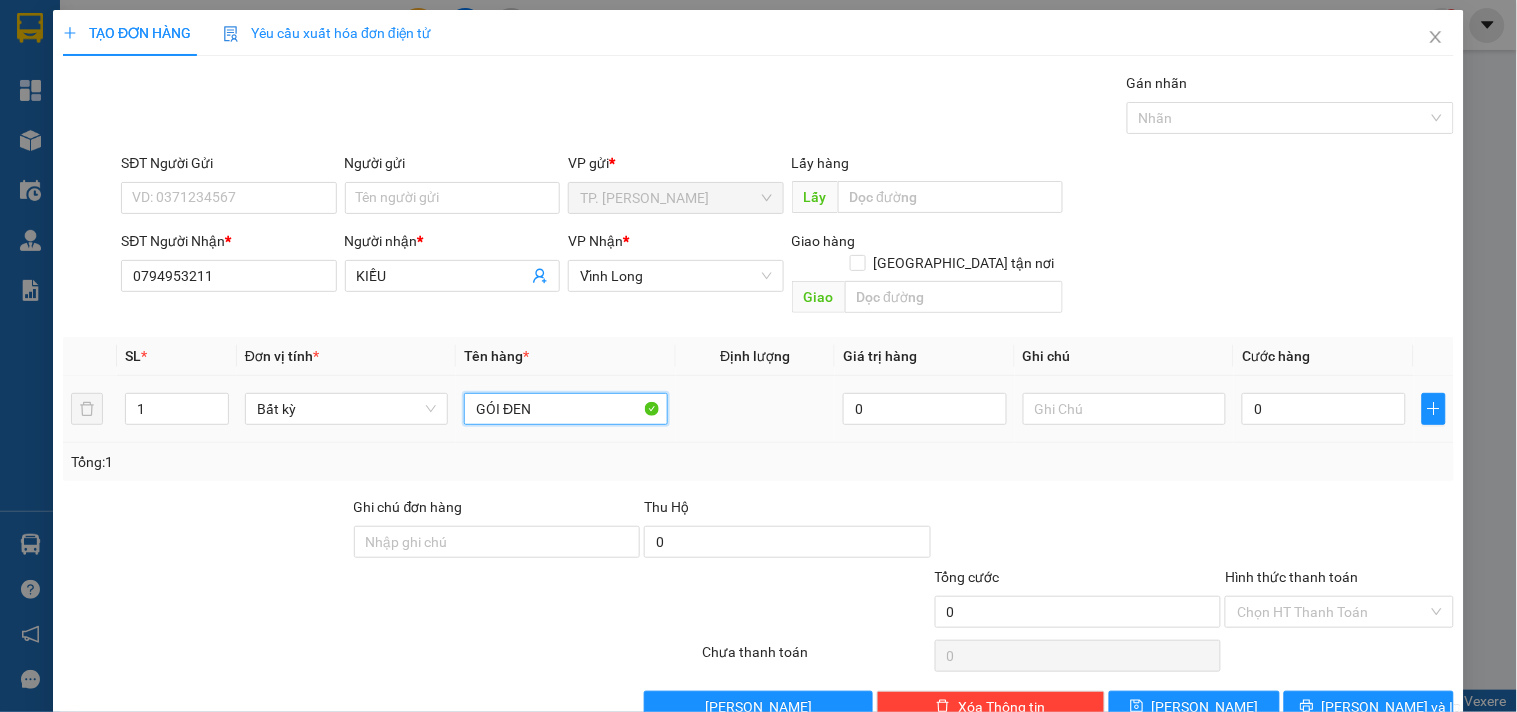 type on "GÓI ĐEN" 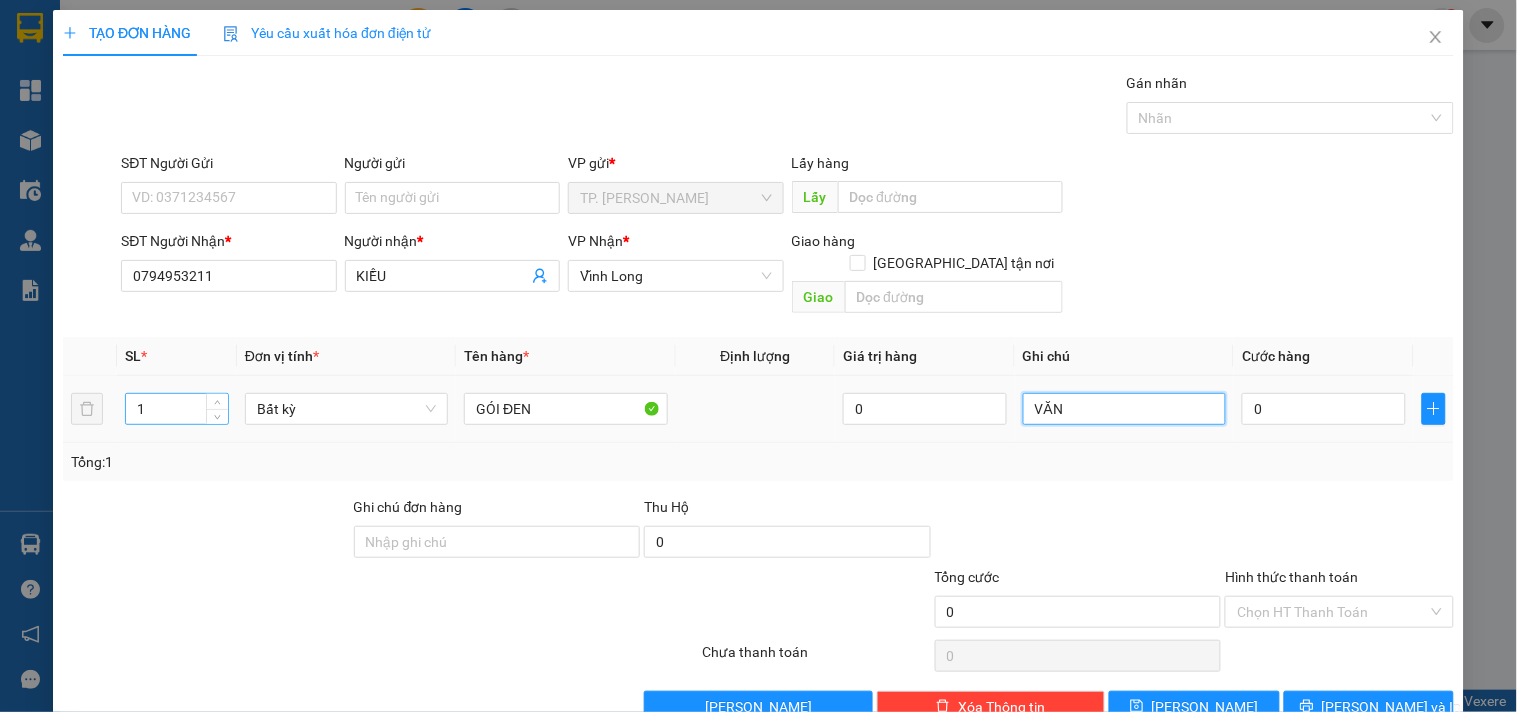 type on "VĂN" 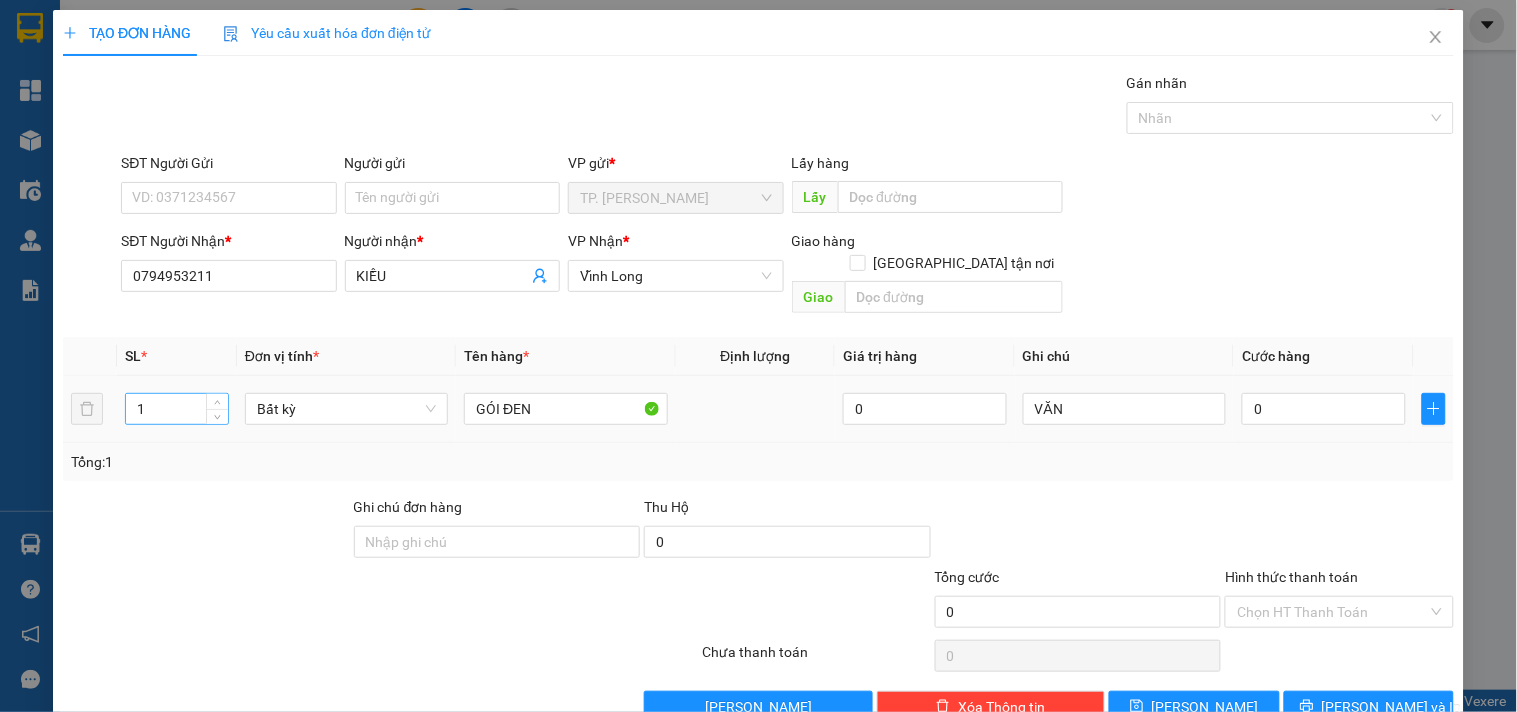 click on "1" at bounding box center (177, 409) 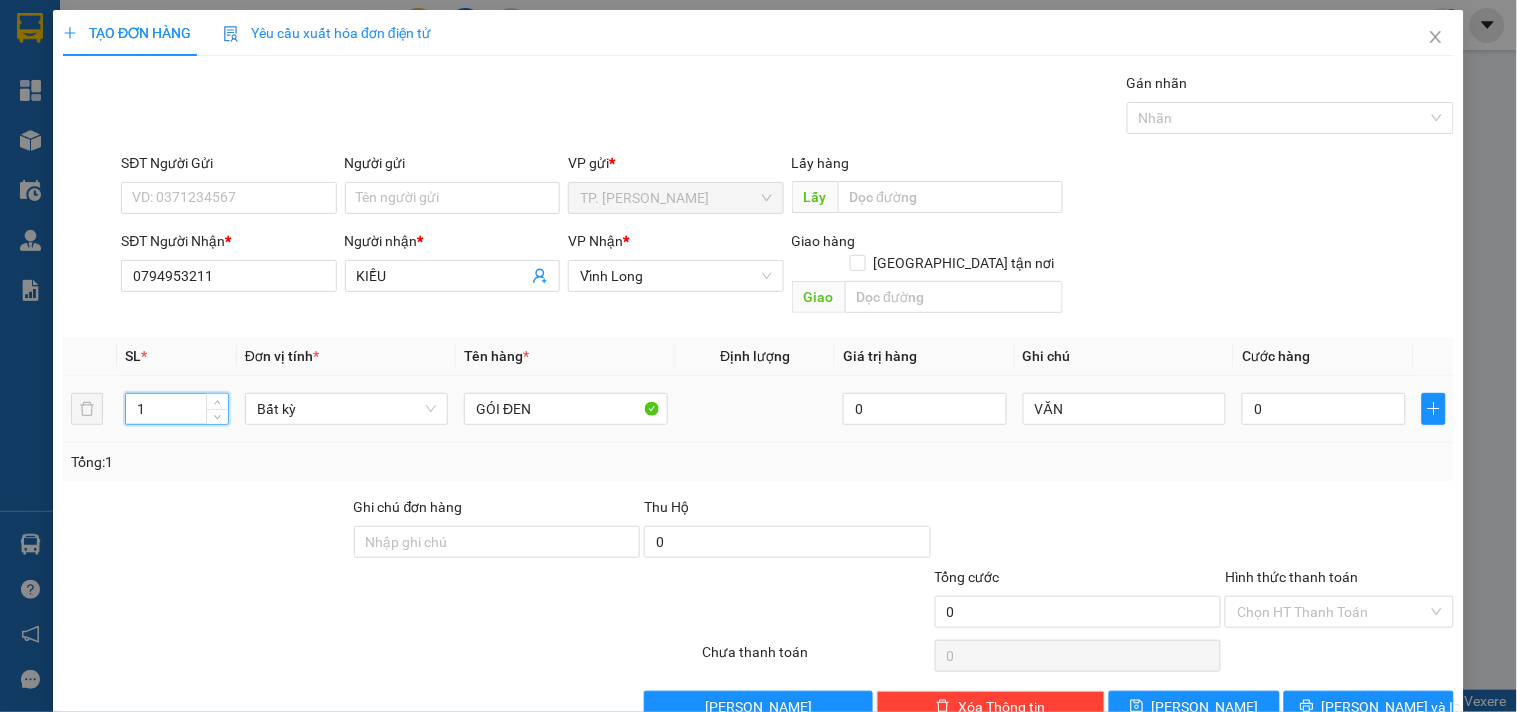 type on "2" 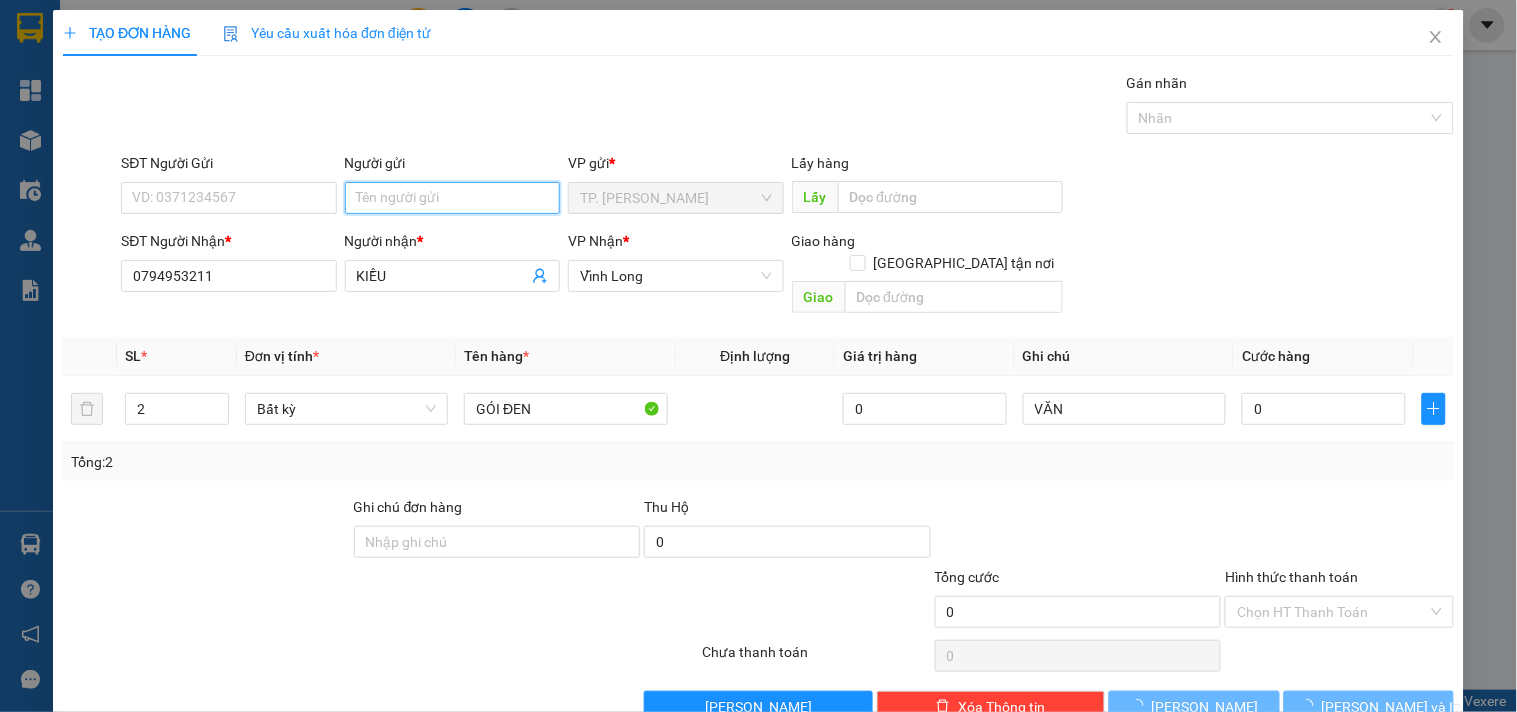 click on "Người gửi" at bounding box center (452, 198) 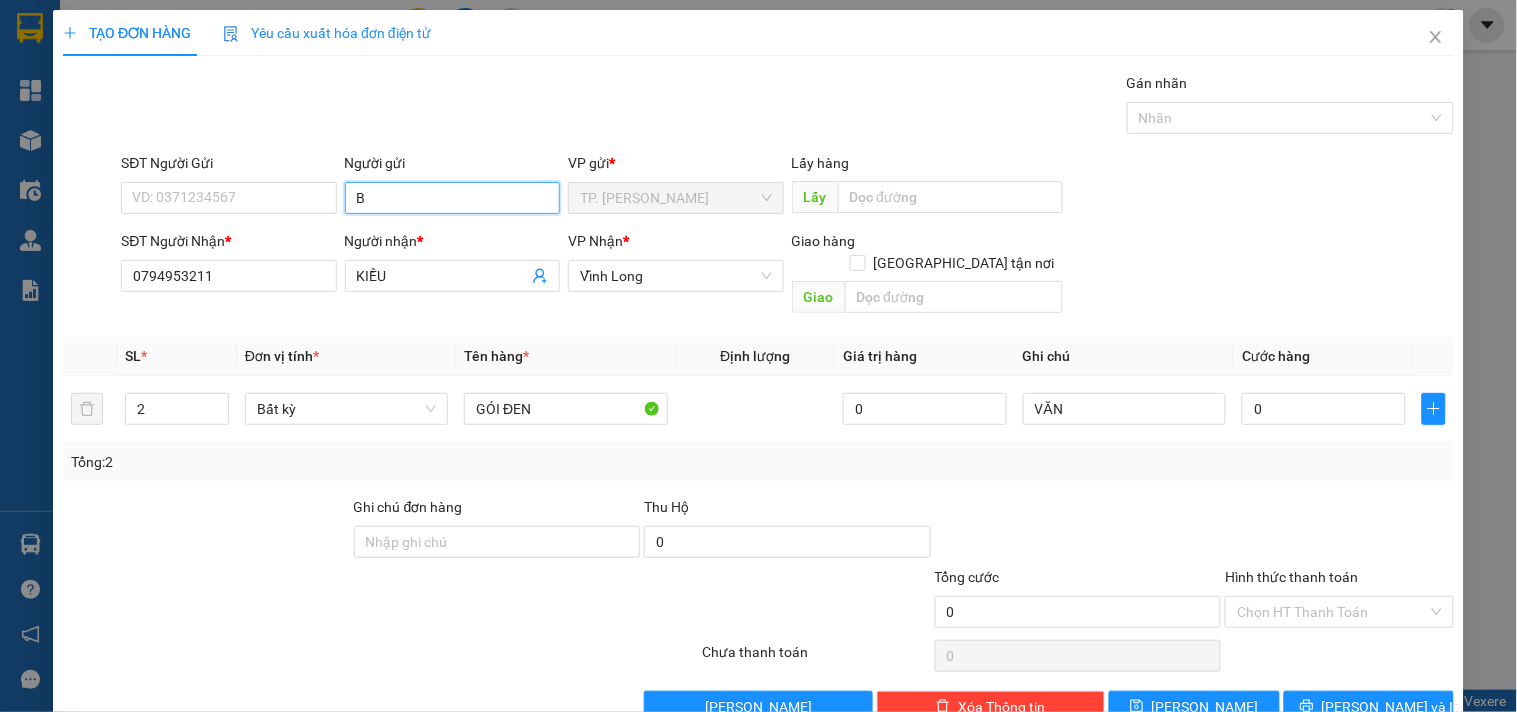type on "B" 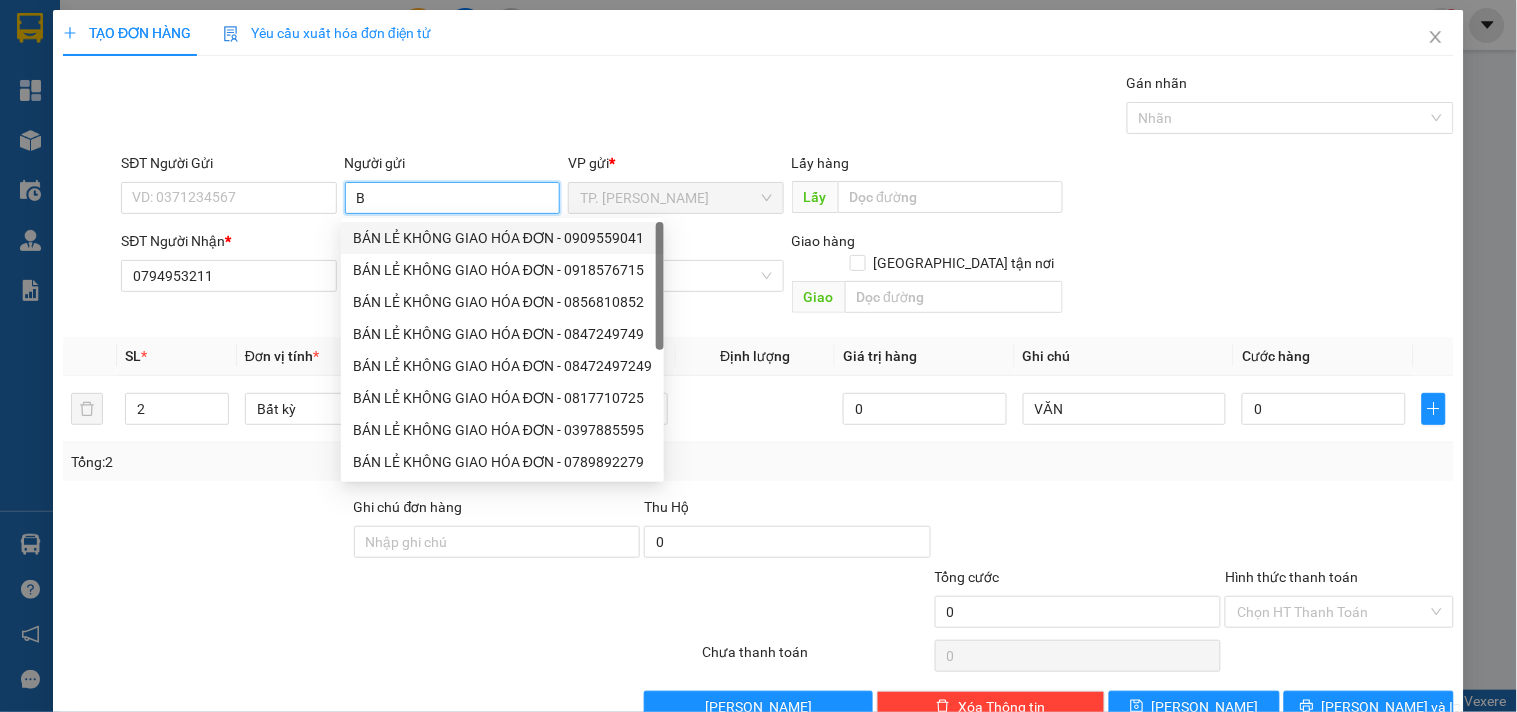 click on "BÁN LẺ KHÔNG GIAO HÓA ĐƠN - 0909559041" at bounding box center (502, 238) 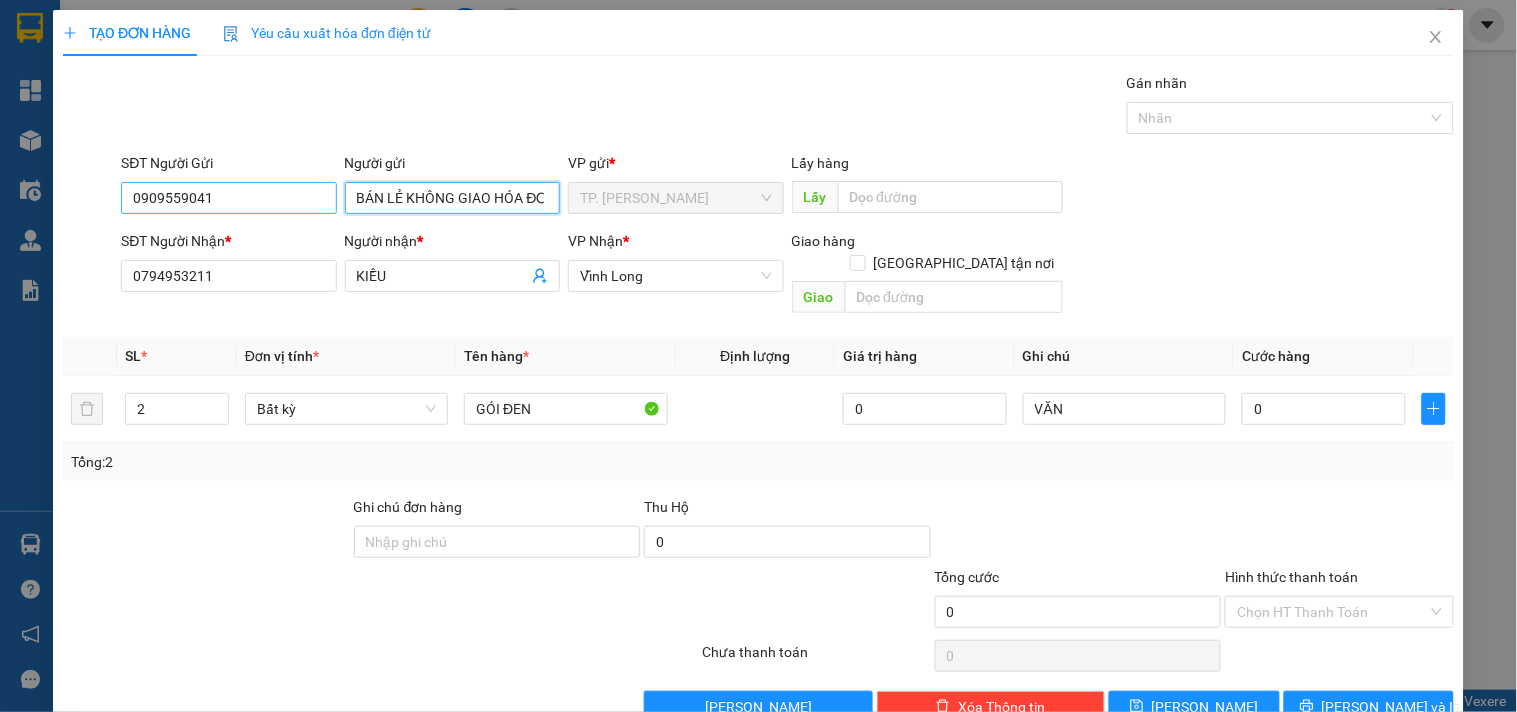 type on "BÁN LẺ KHÔNG GIAO HÓA ĐƠN" 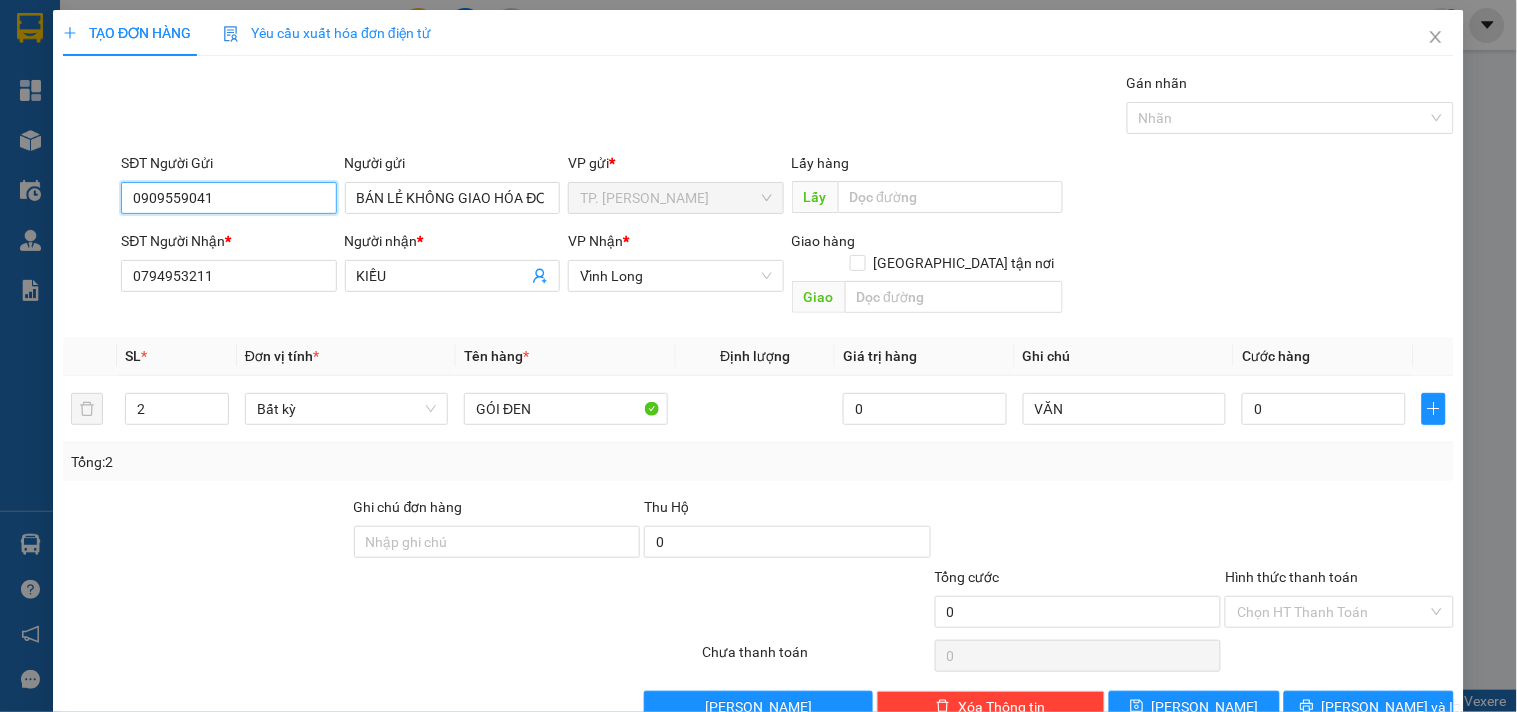 click on "0909559041" at bounding box center [228, 198] 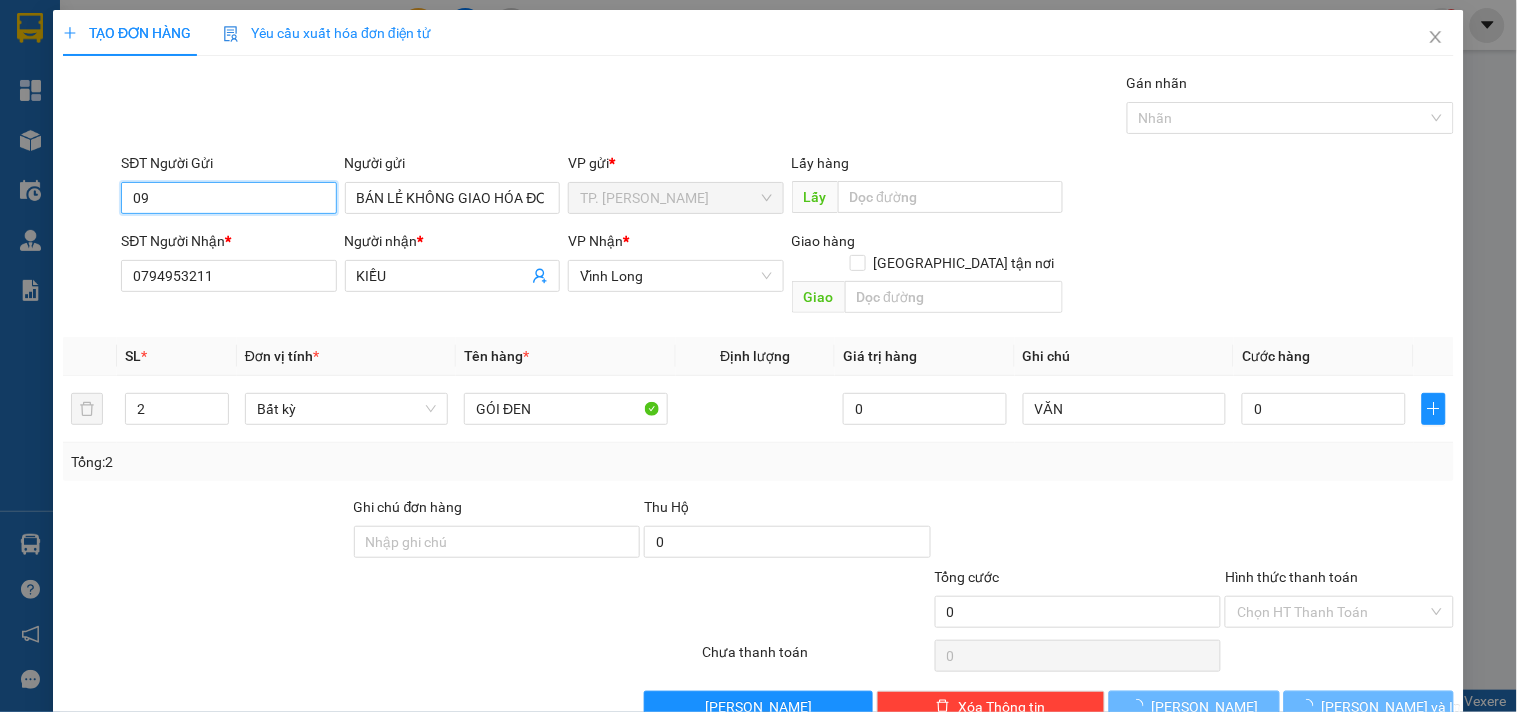 type on "0" 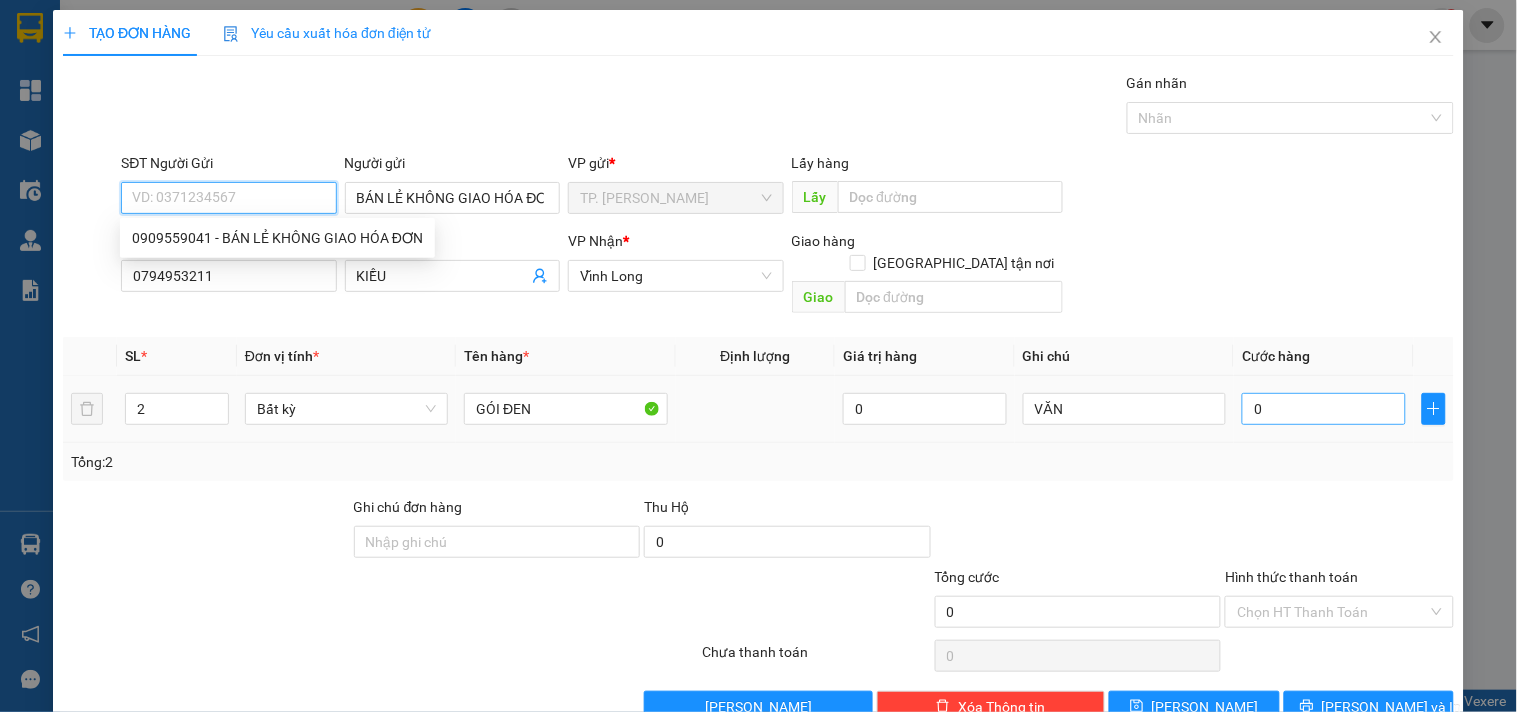 type 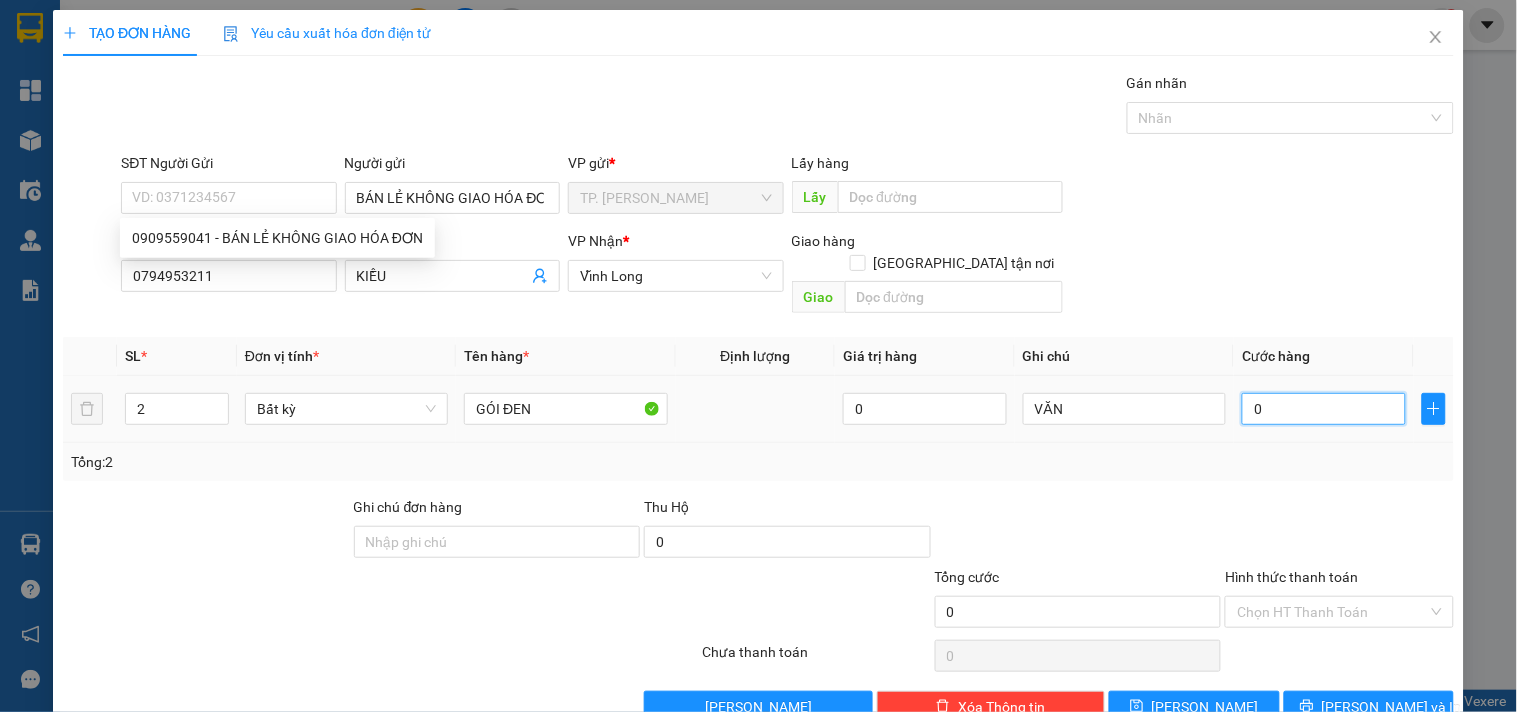 click on "0" at bounding box center (1324, 409) 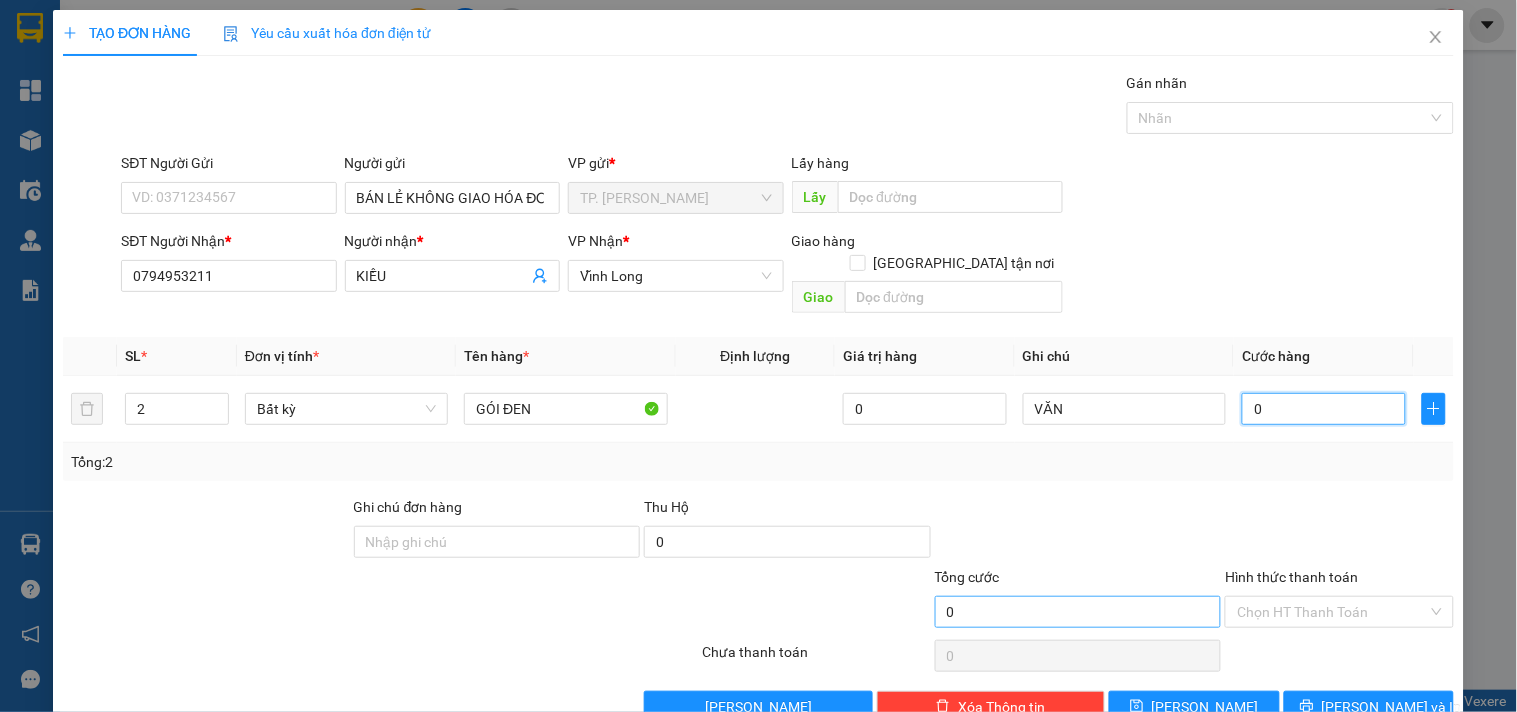 type on "1" 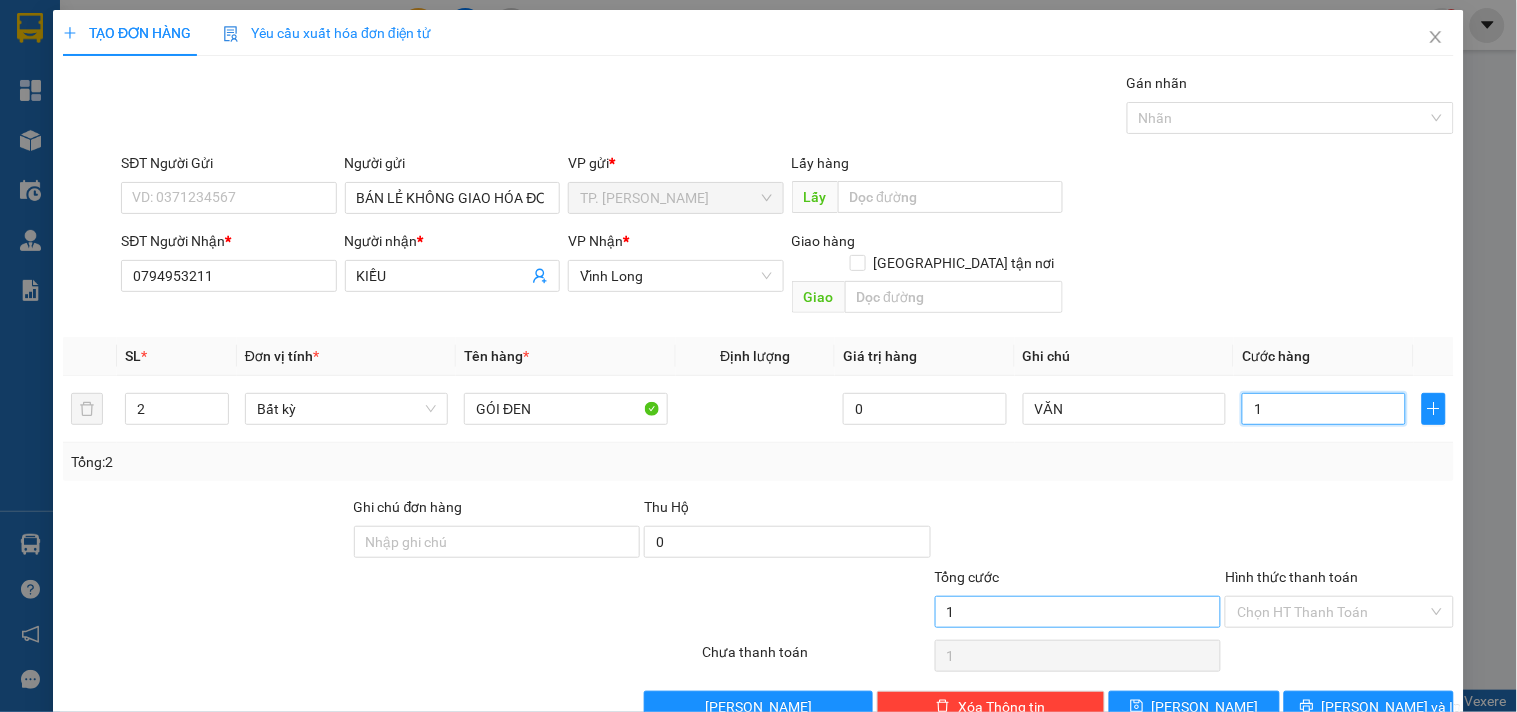 type on "12" 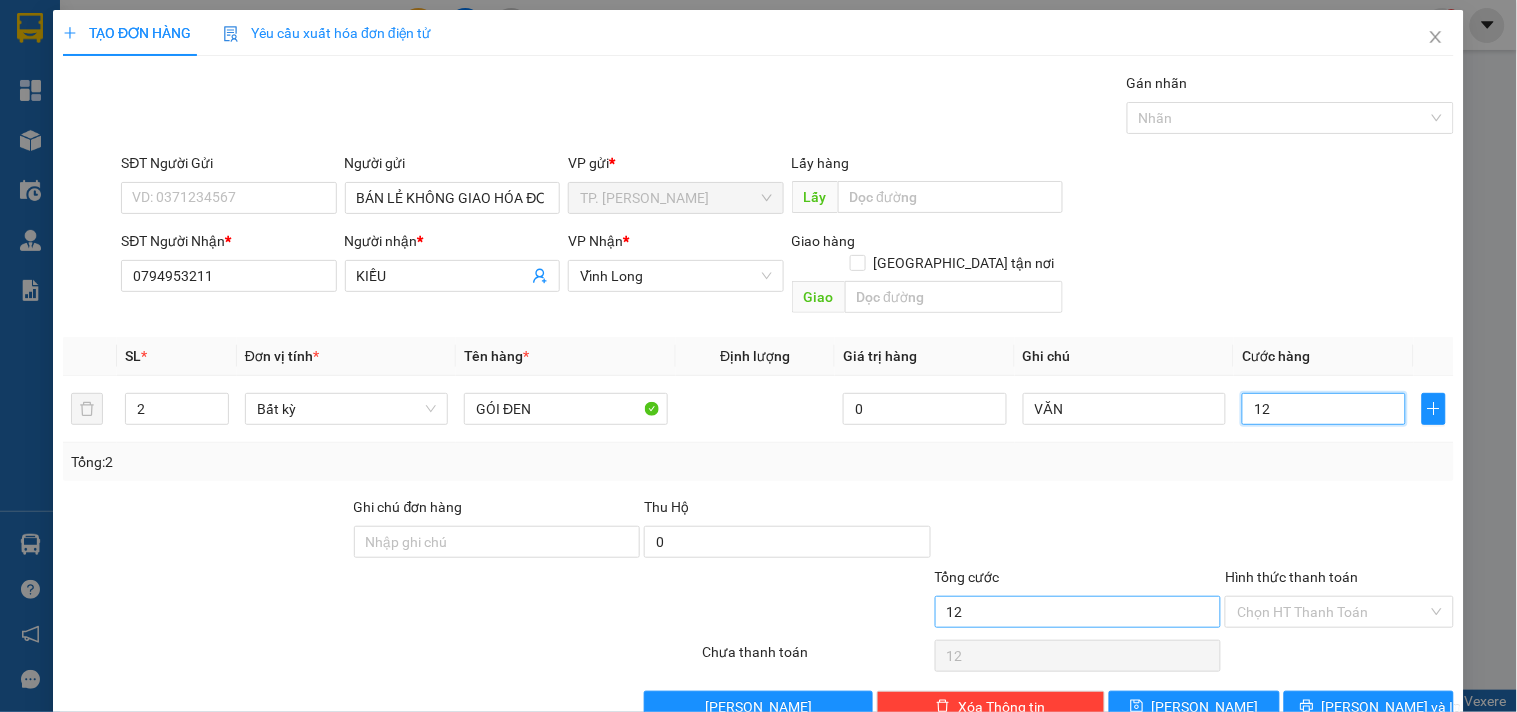 type on "120" 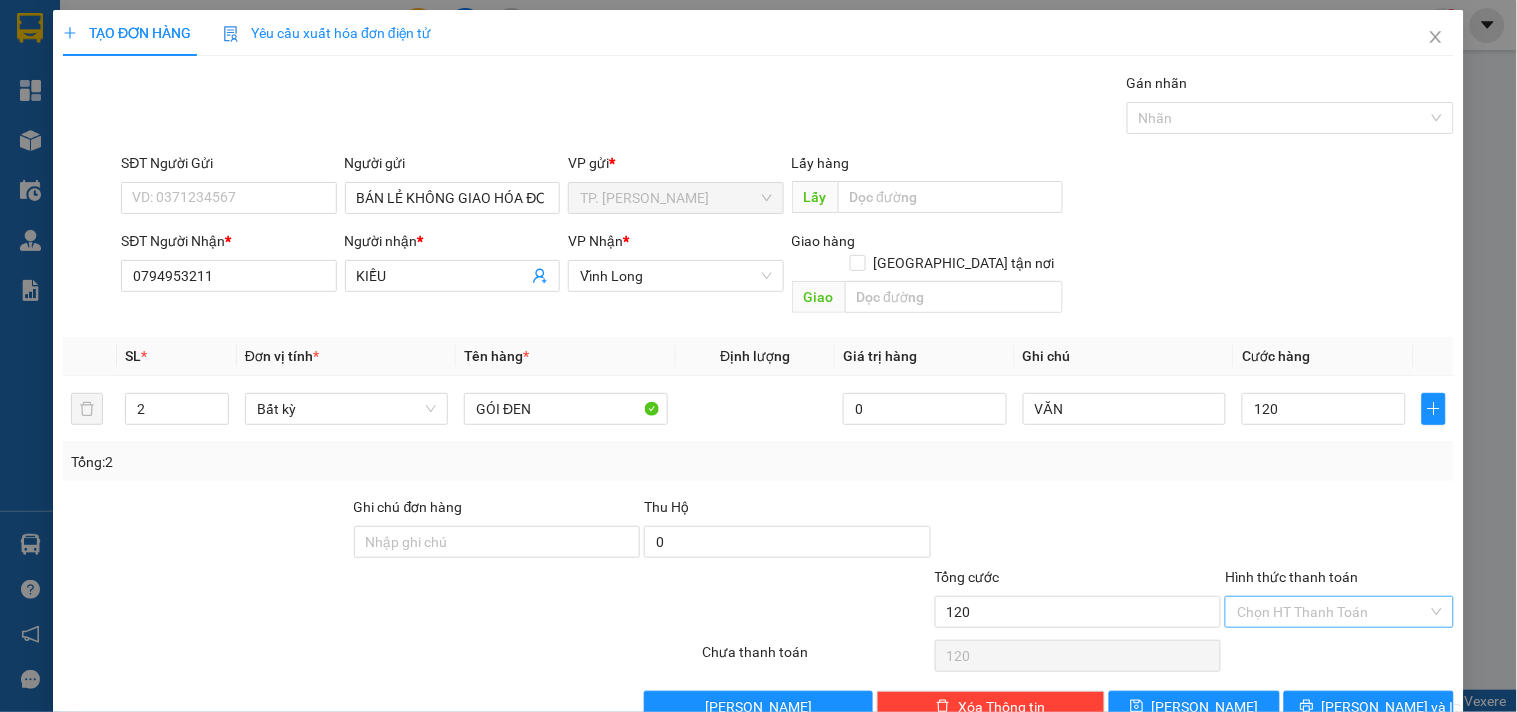 type on "120.000" 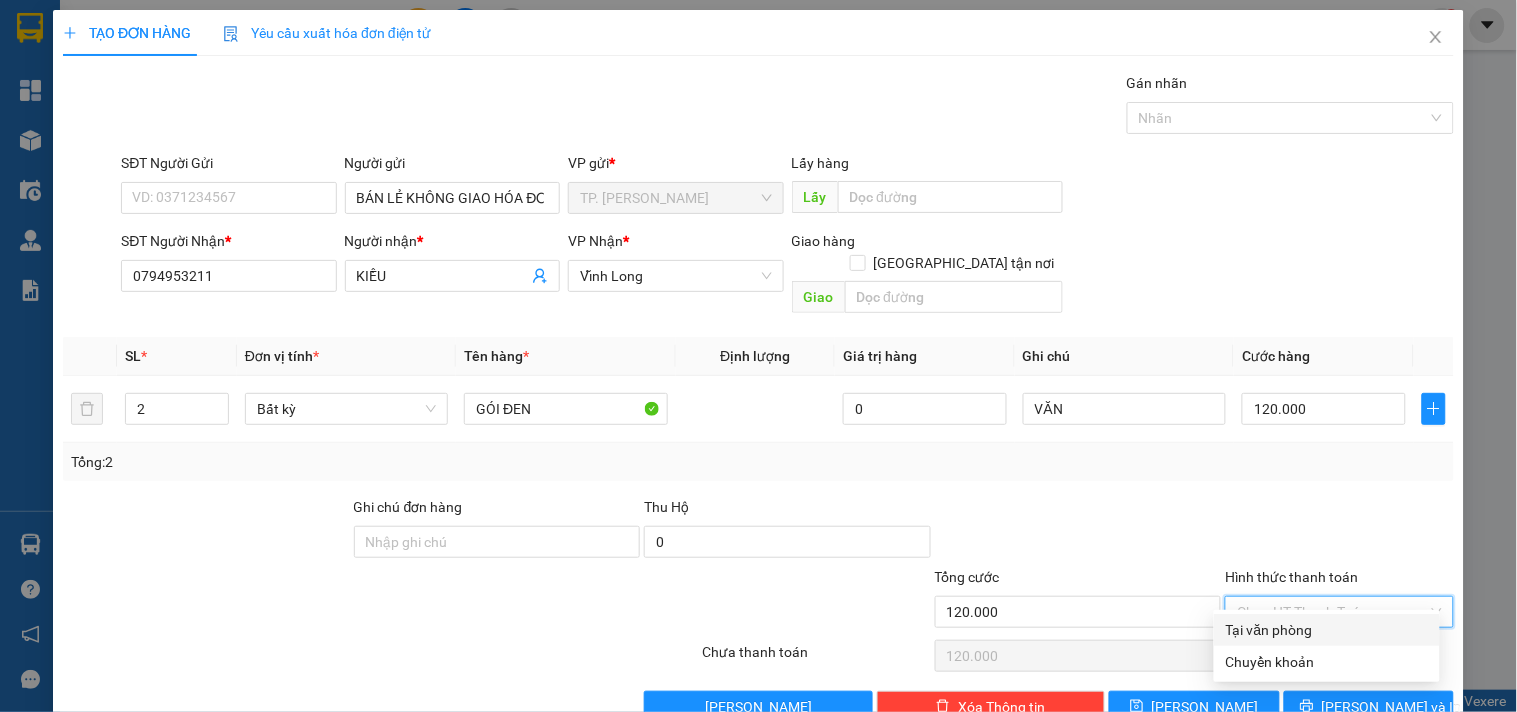 click on "Hình thức thanh toán" at bounding box center [1332, 612] 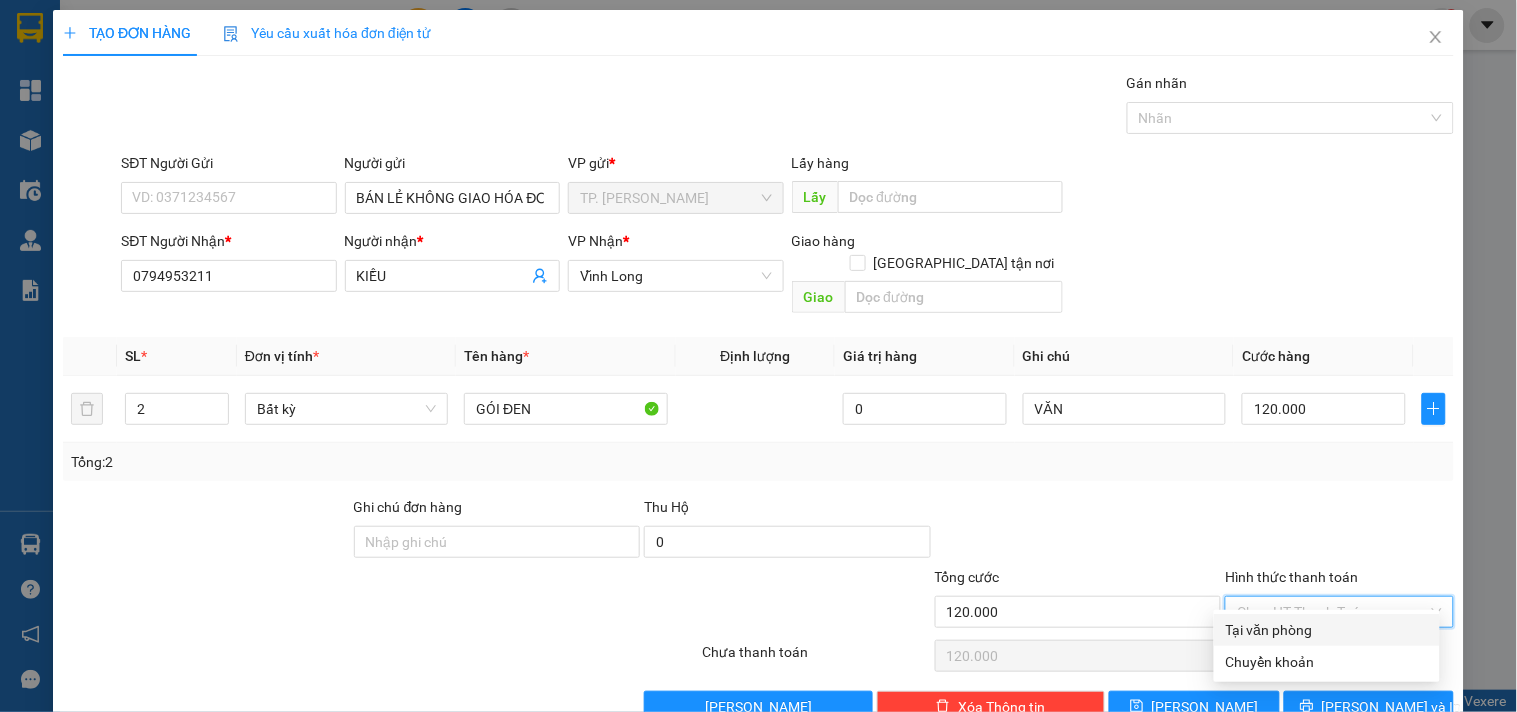 click on "Tại văn phòng" at bounding box center (1327, 630) 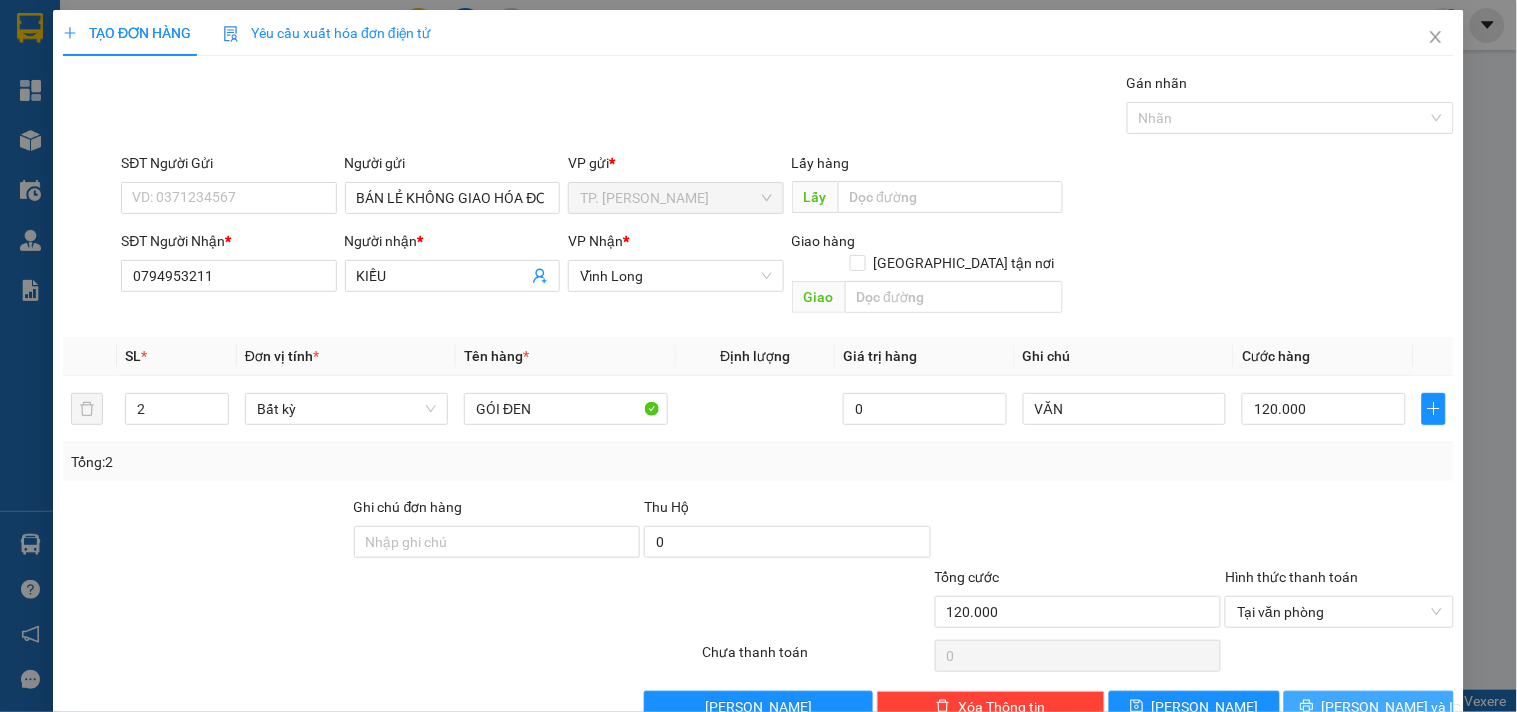 click on "[PERSON_NAME] và In" at bounding box center [1392, 707] 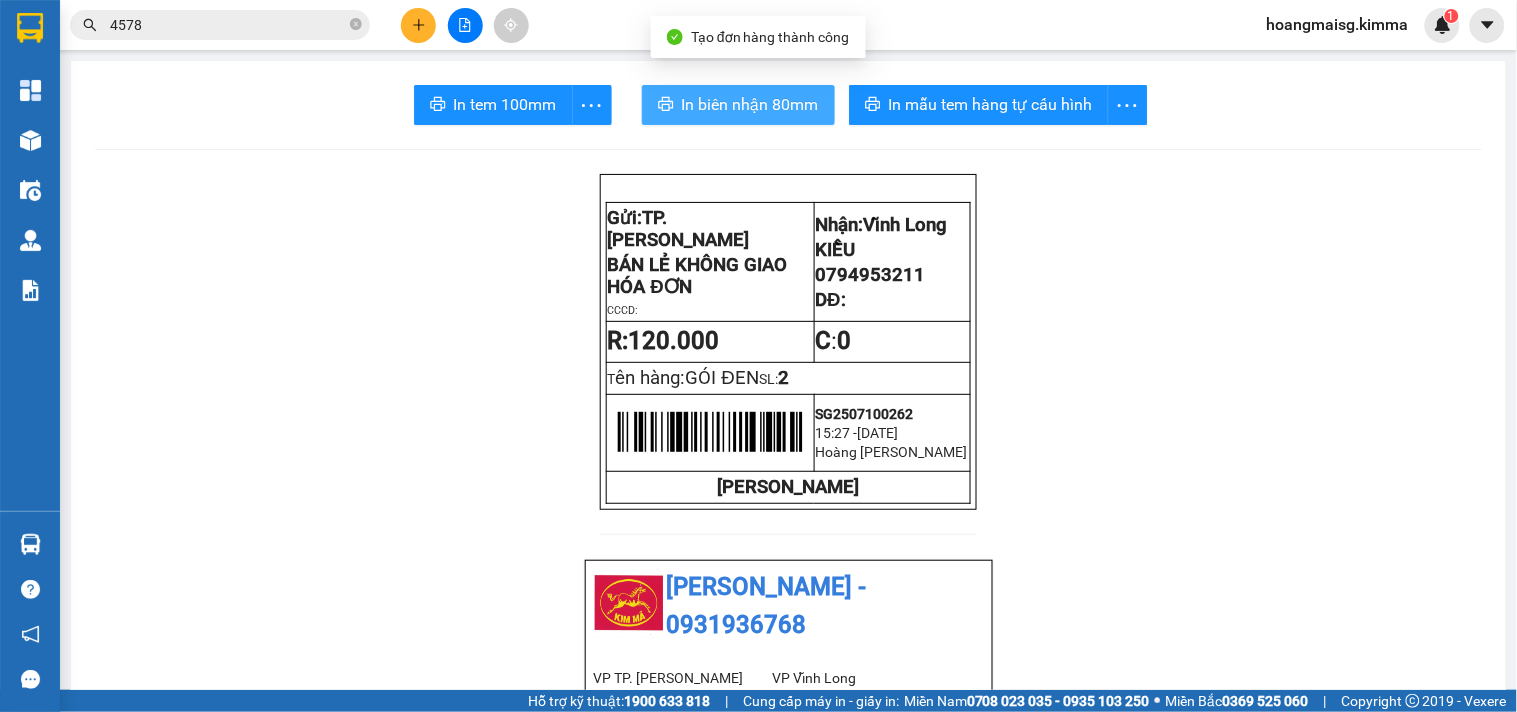 click on "In biên nhận 80mm" at bounding box center (738, 105) 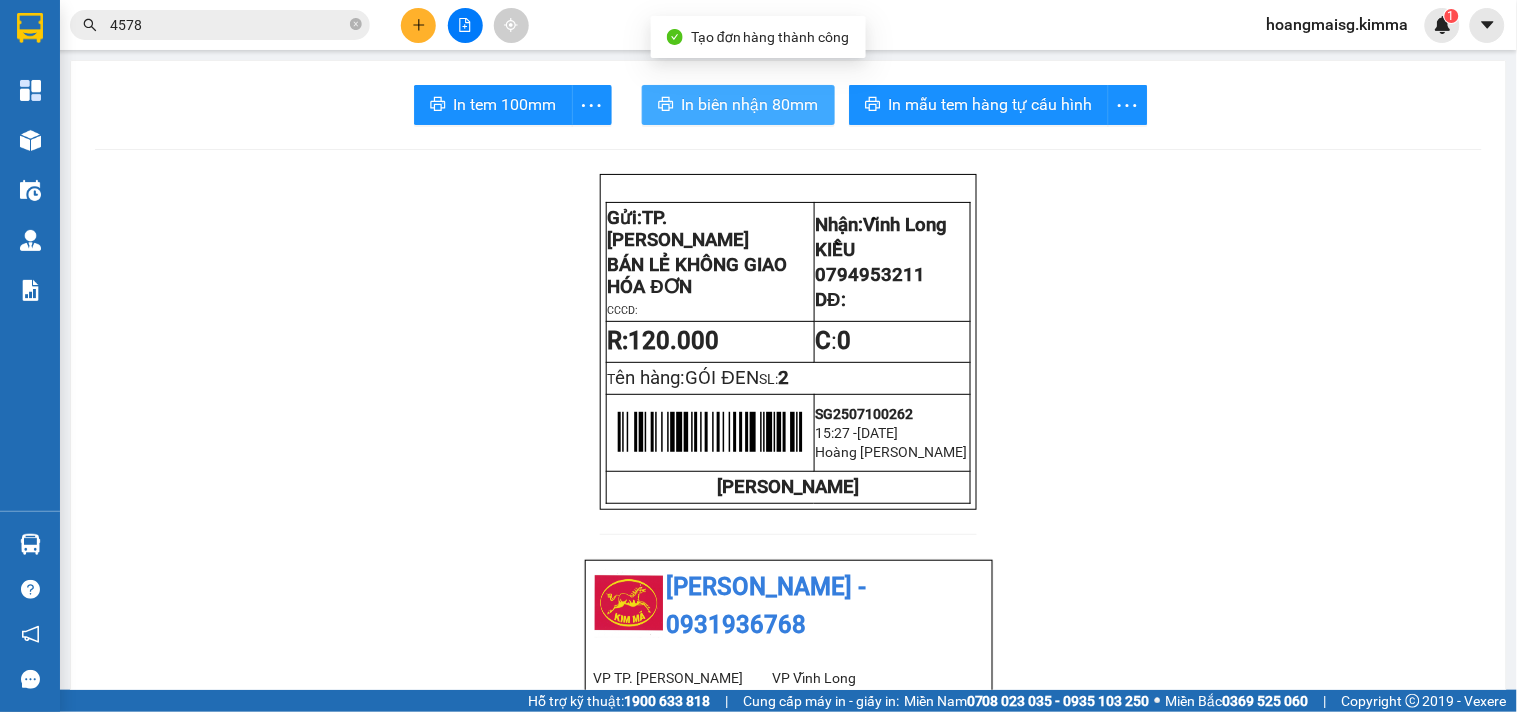 scroll, scrollTop: 0, scrollLeft: 0, axis: both 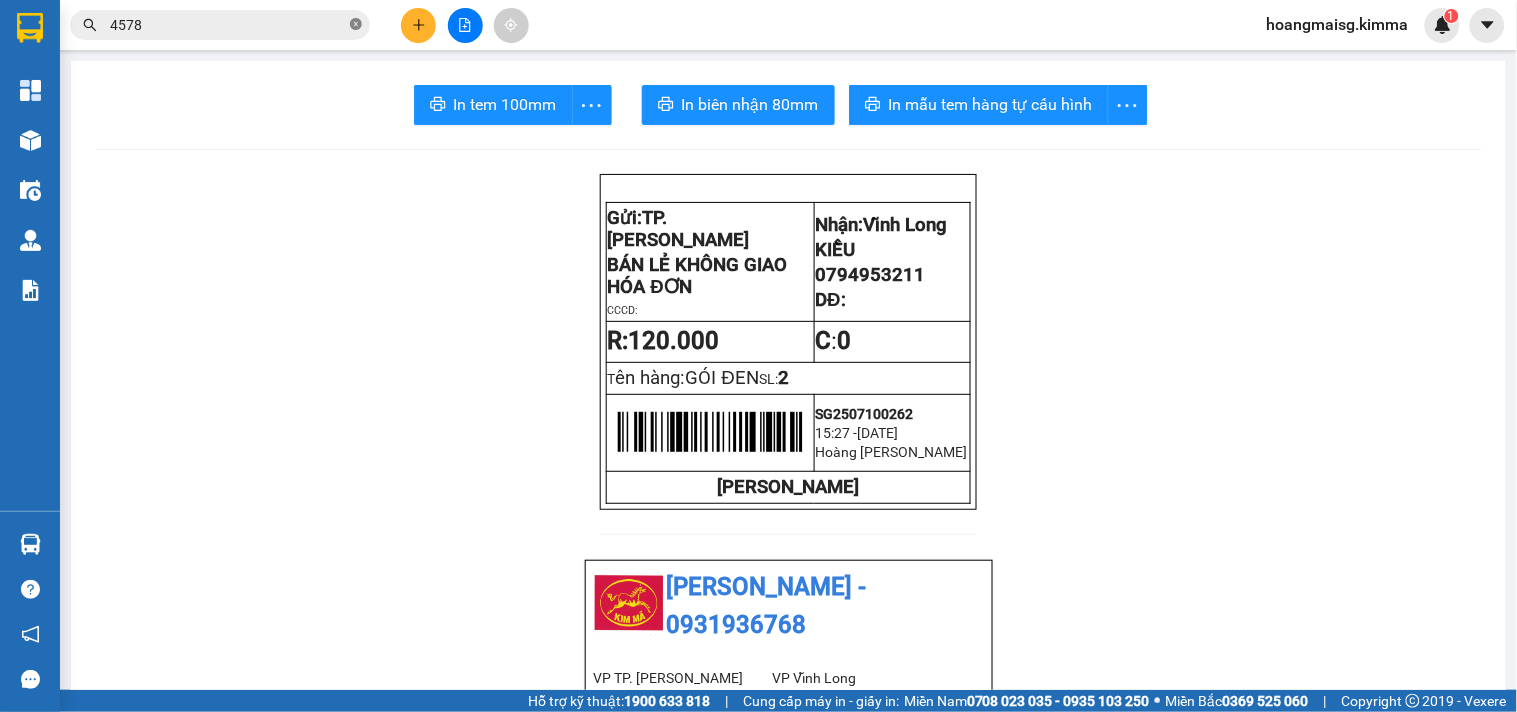 click 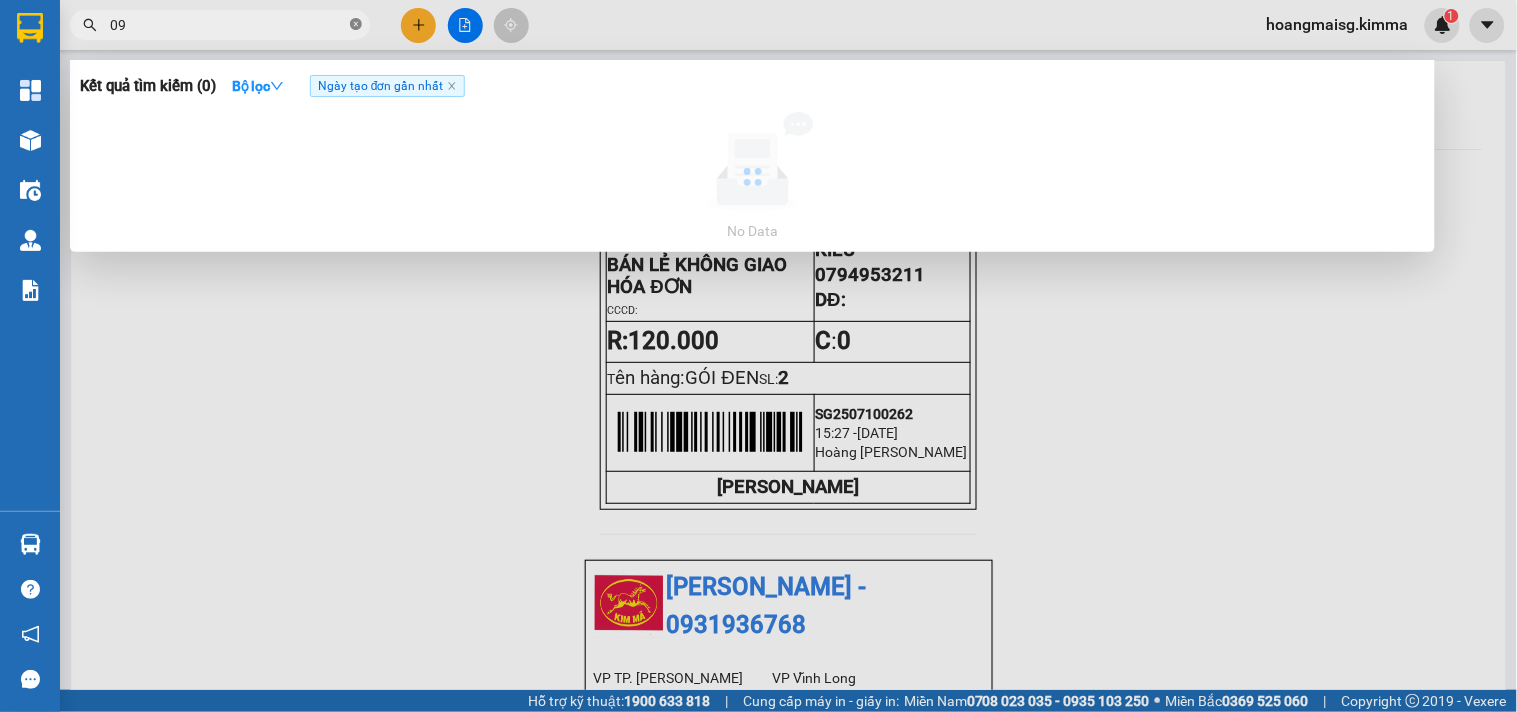type on "0" 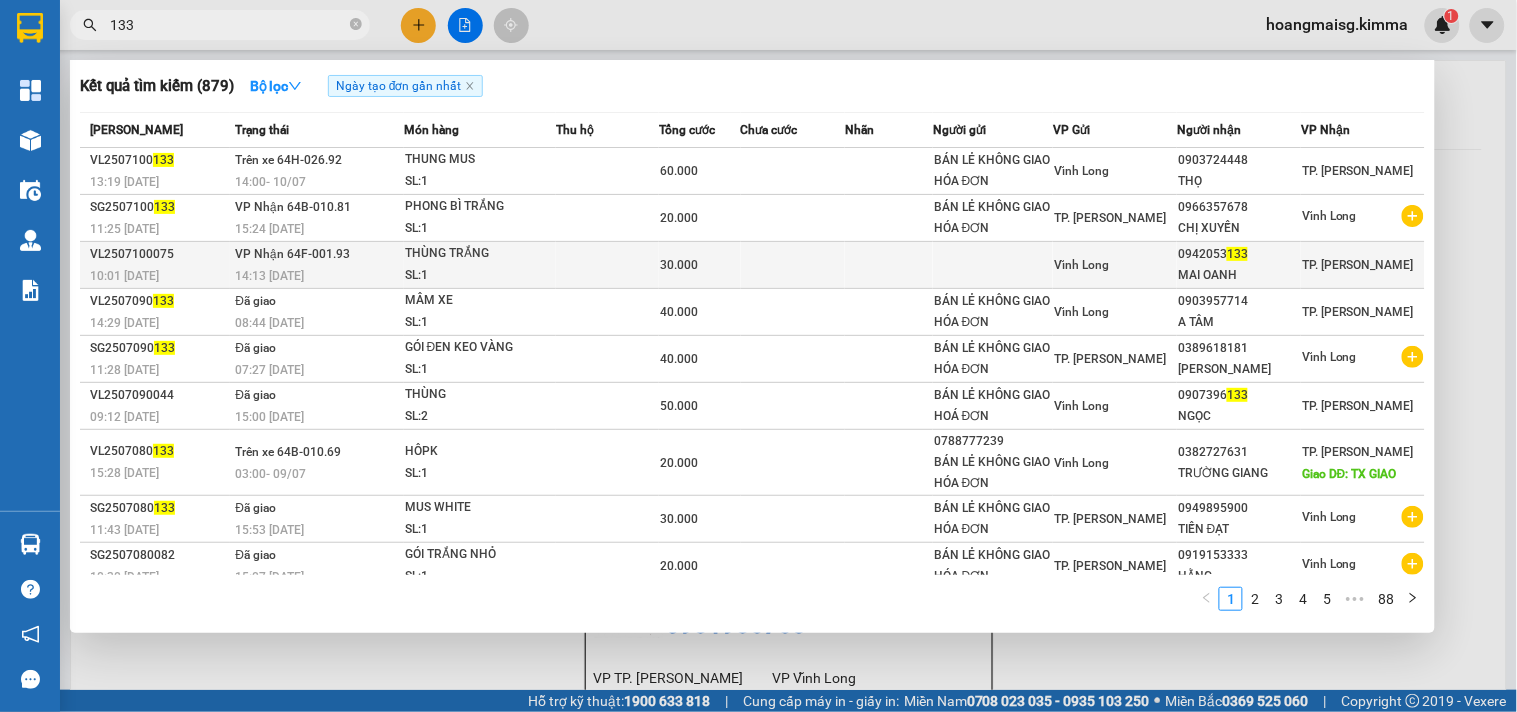 type on "133" 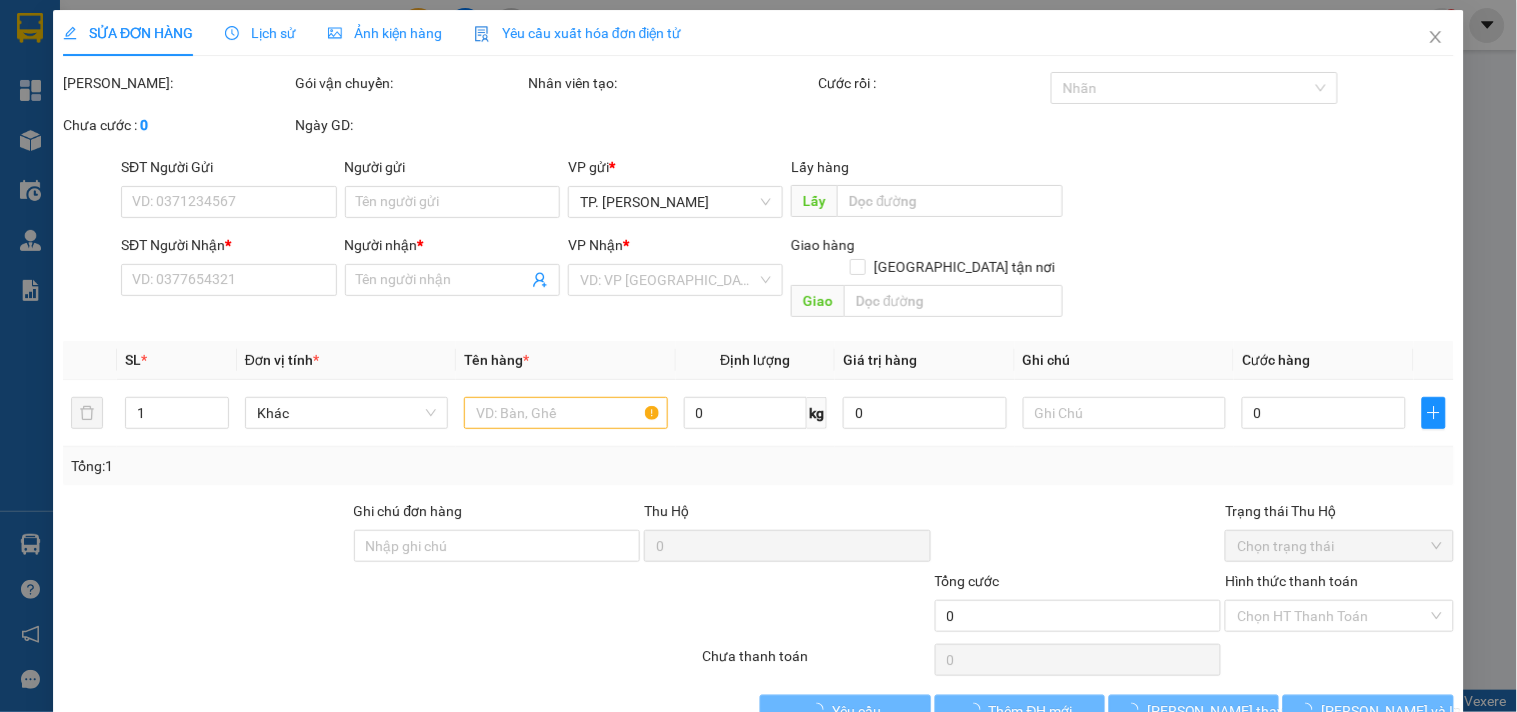 type on "0942053133" 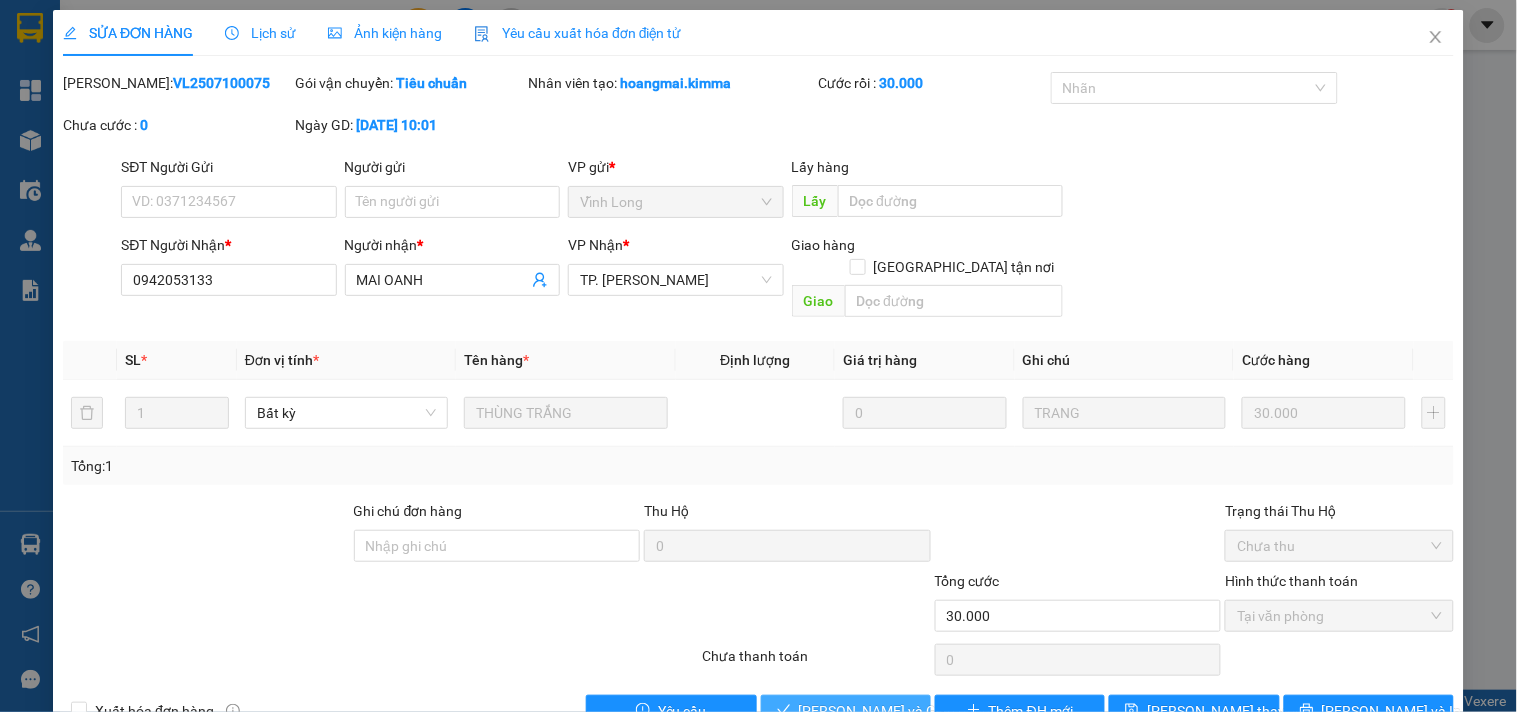 click on "[PERSON_NAME] và Giao hàng" at bounding box center (895, 711) 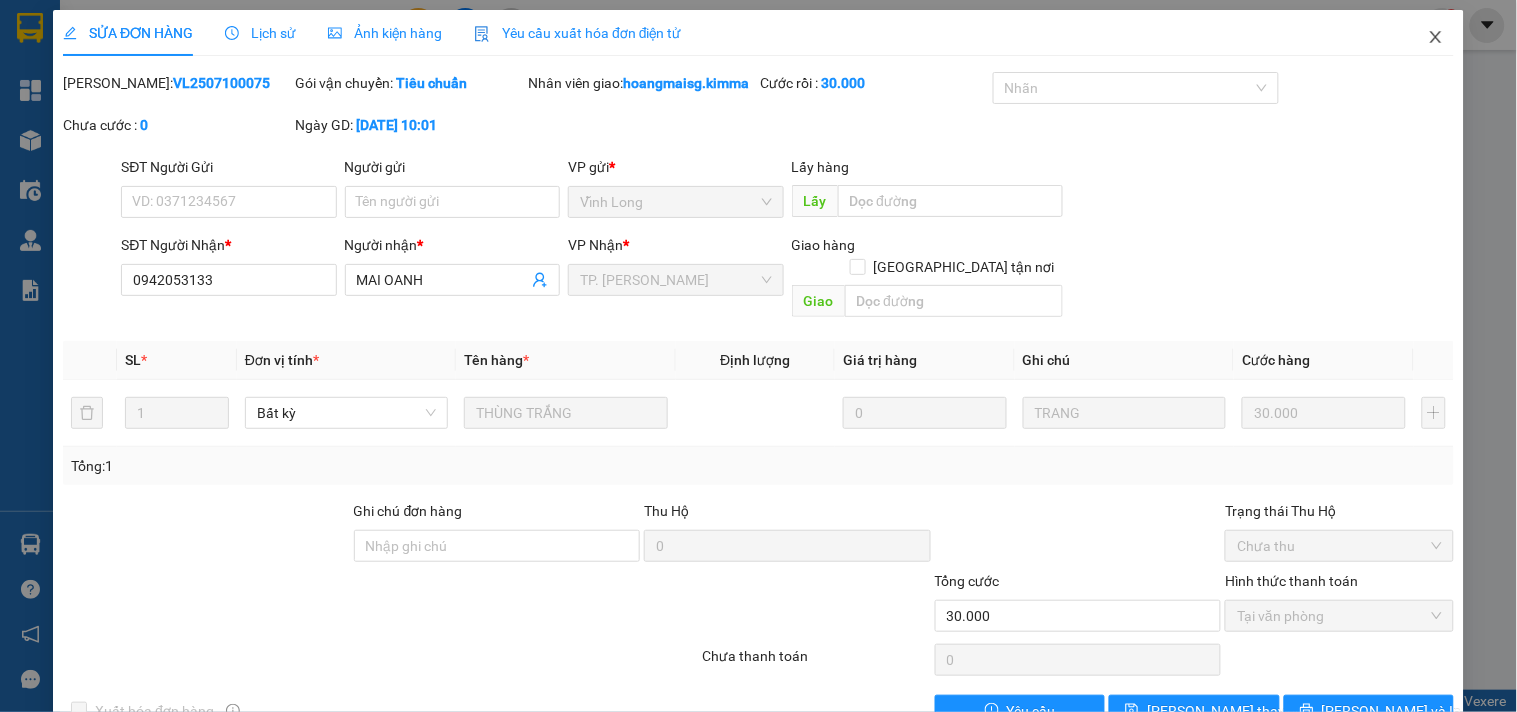 click 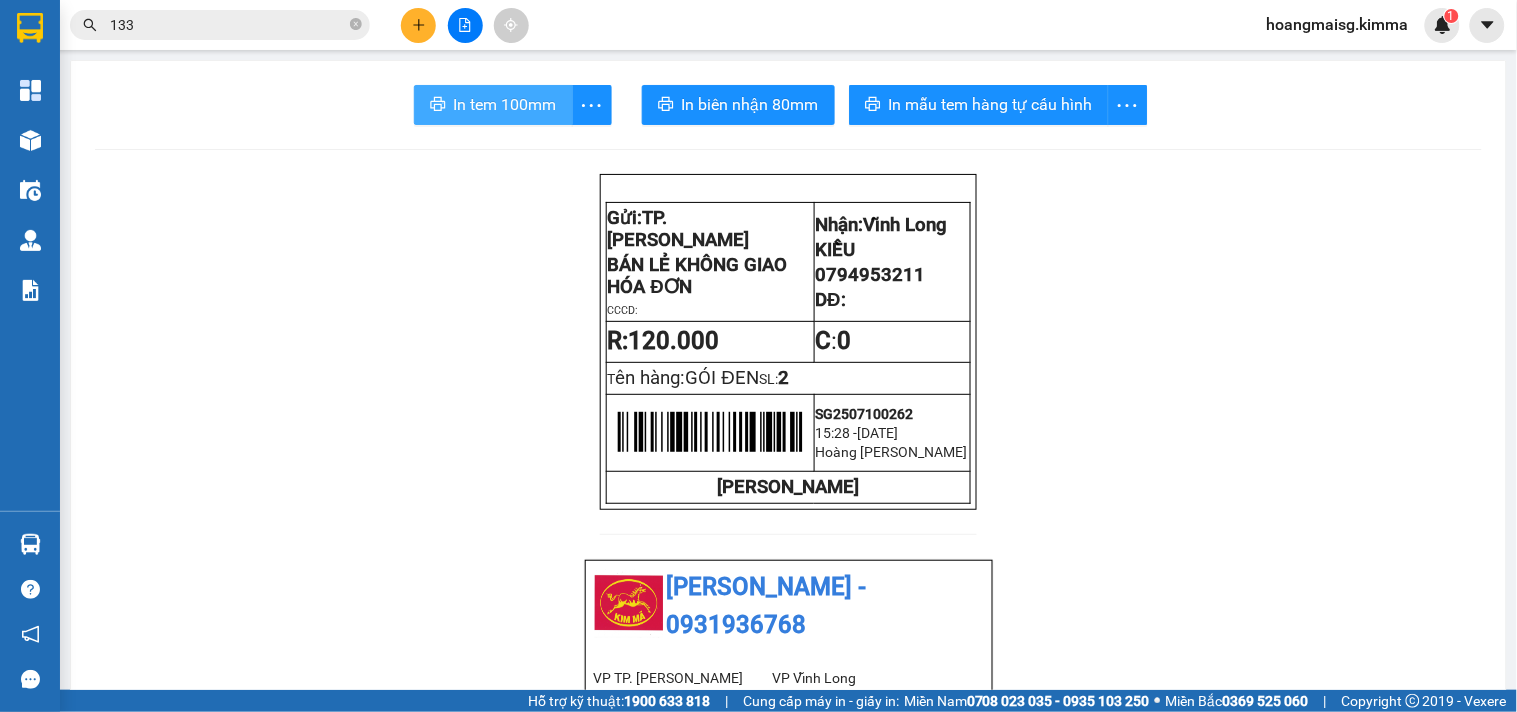 click on "In tem 100mm" at bounding box center [505, 104] 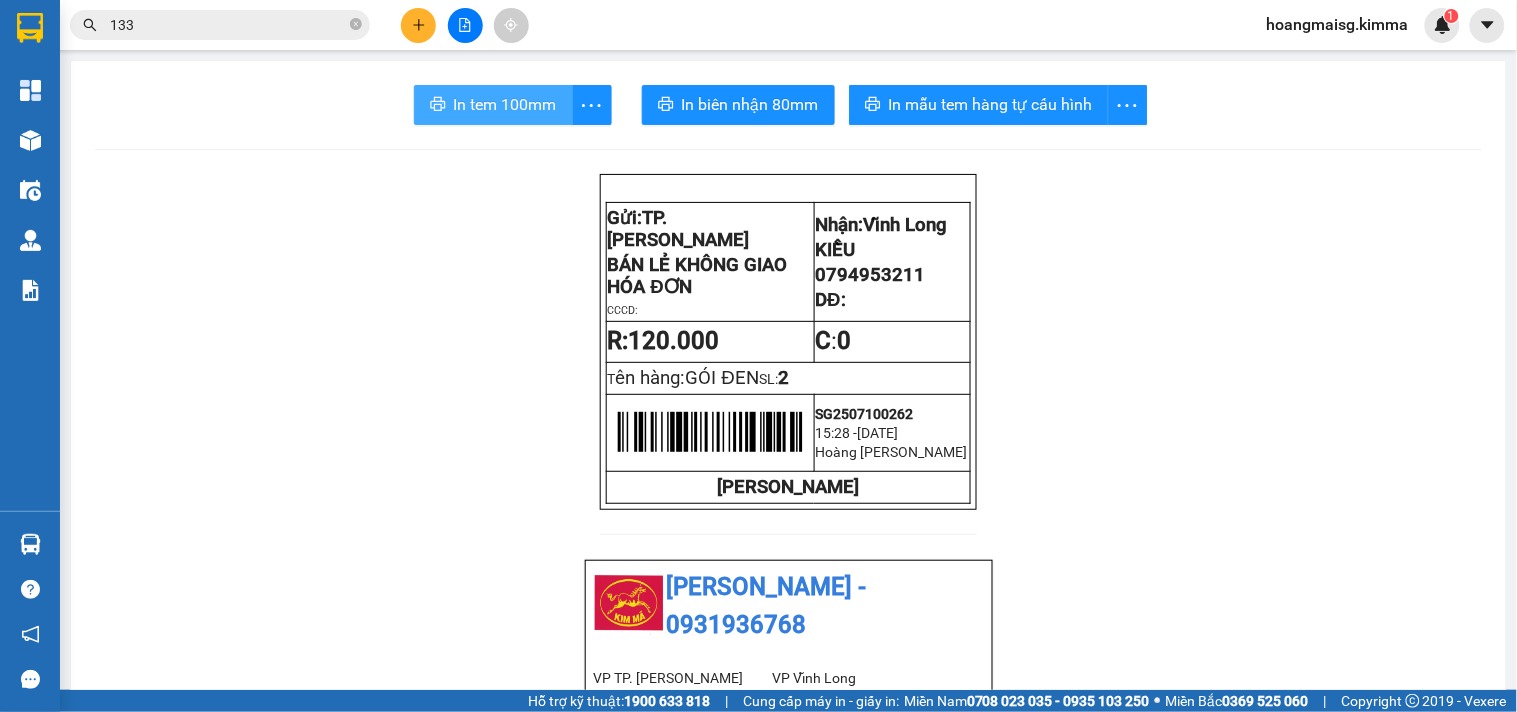 scroll, scrollTop: 0, scrollLeft: 0, axis: both 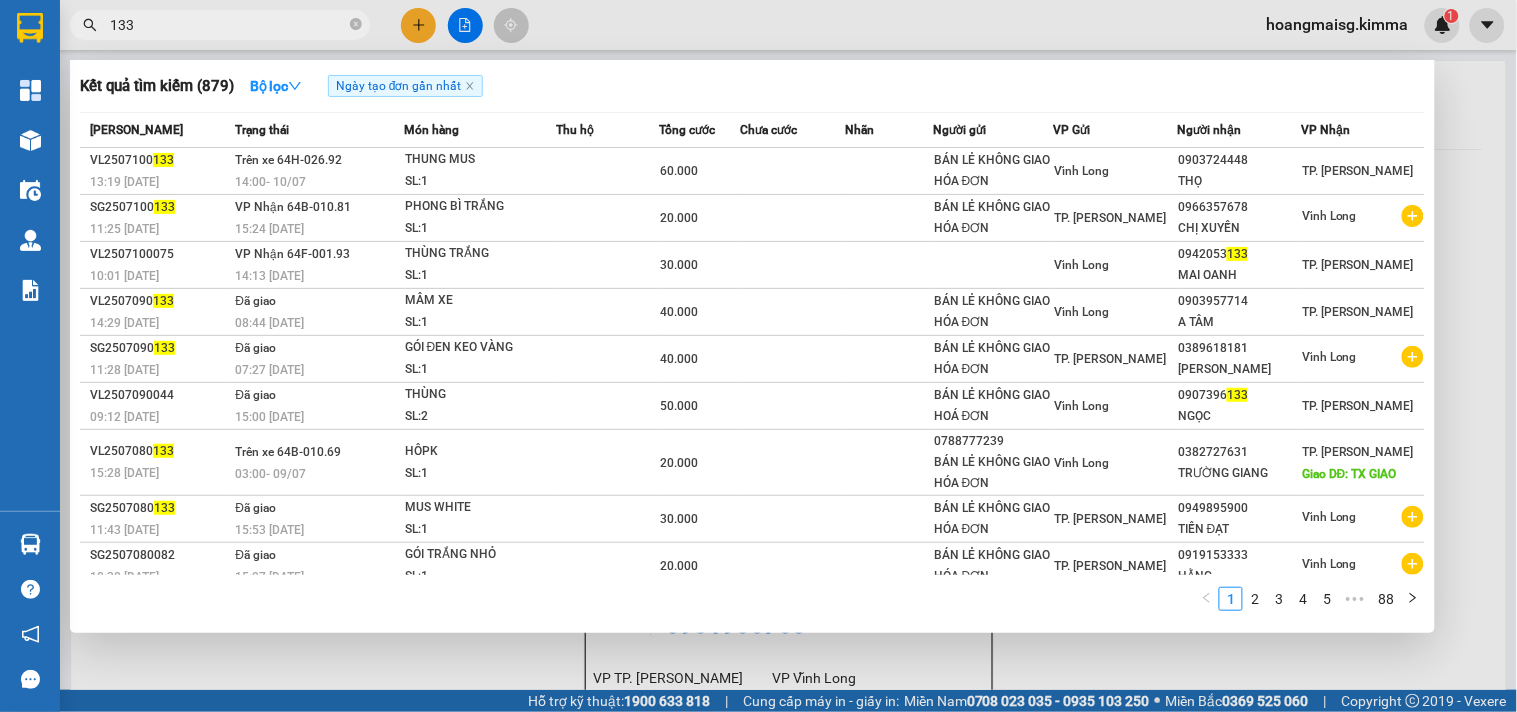 click on "133" at bounding box center [228, 25] 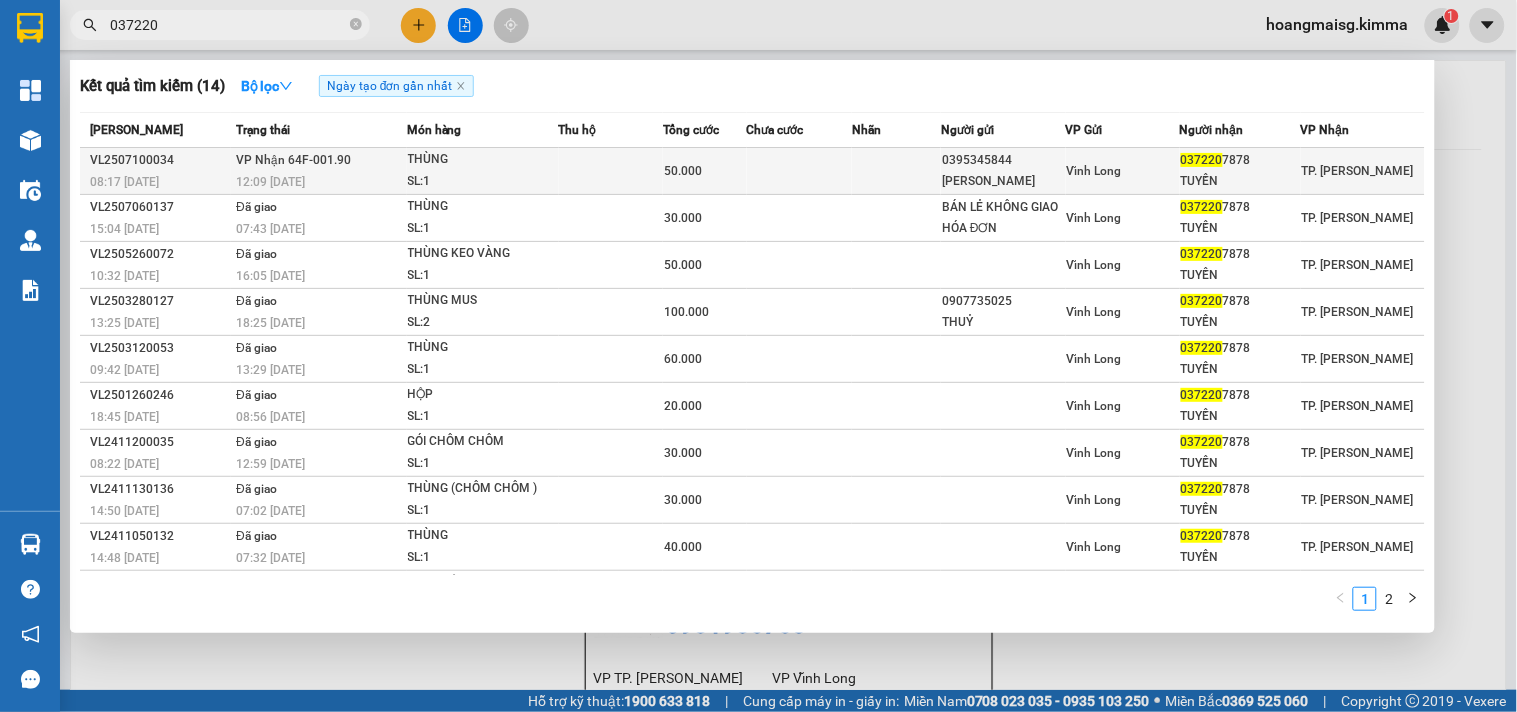 type on "037220" 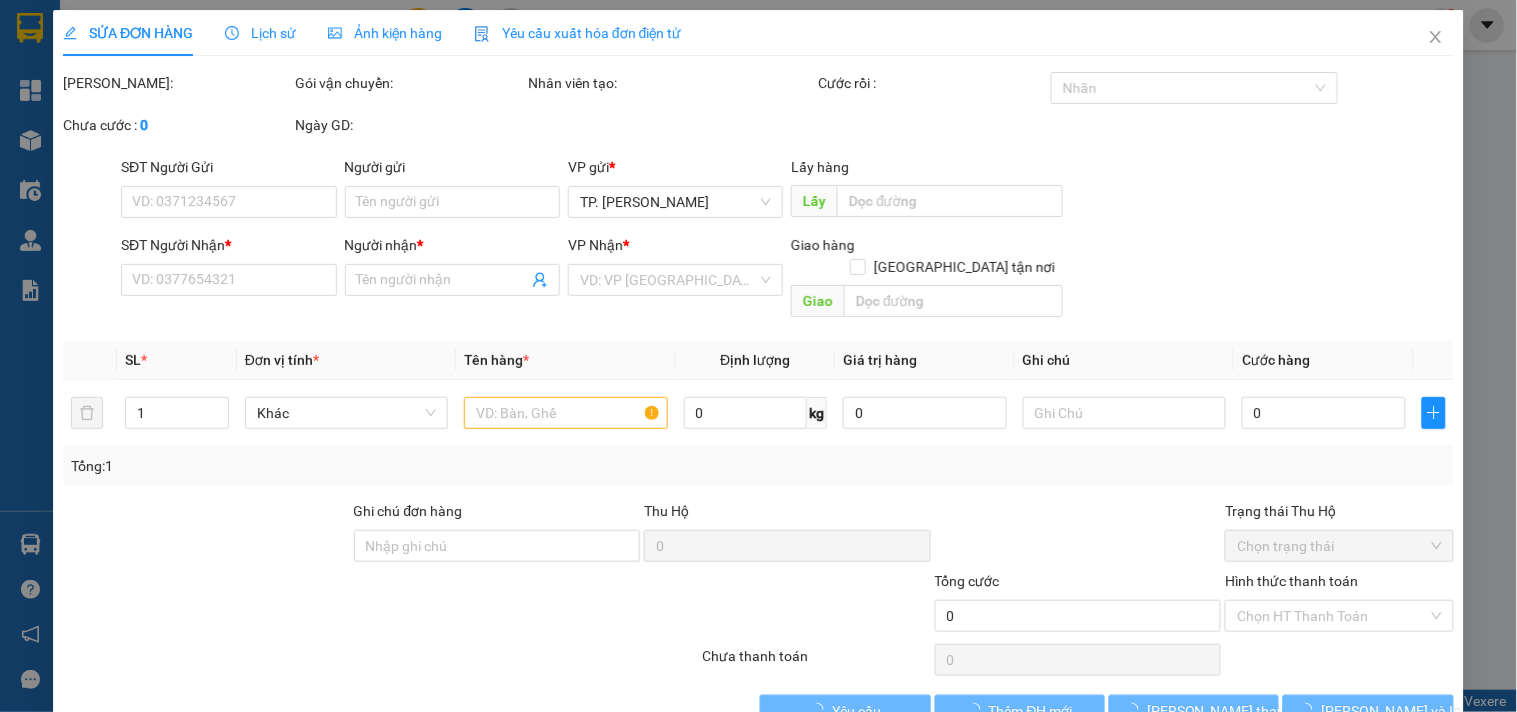 type on "0395345844" 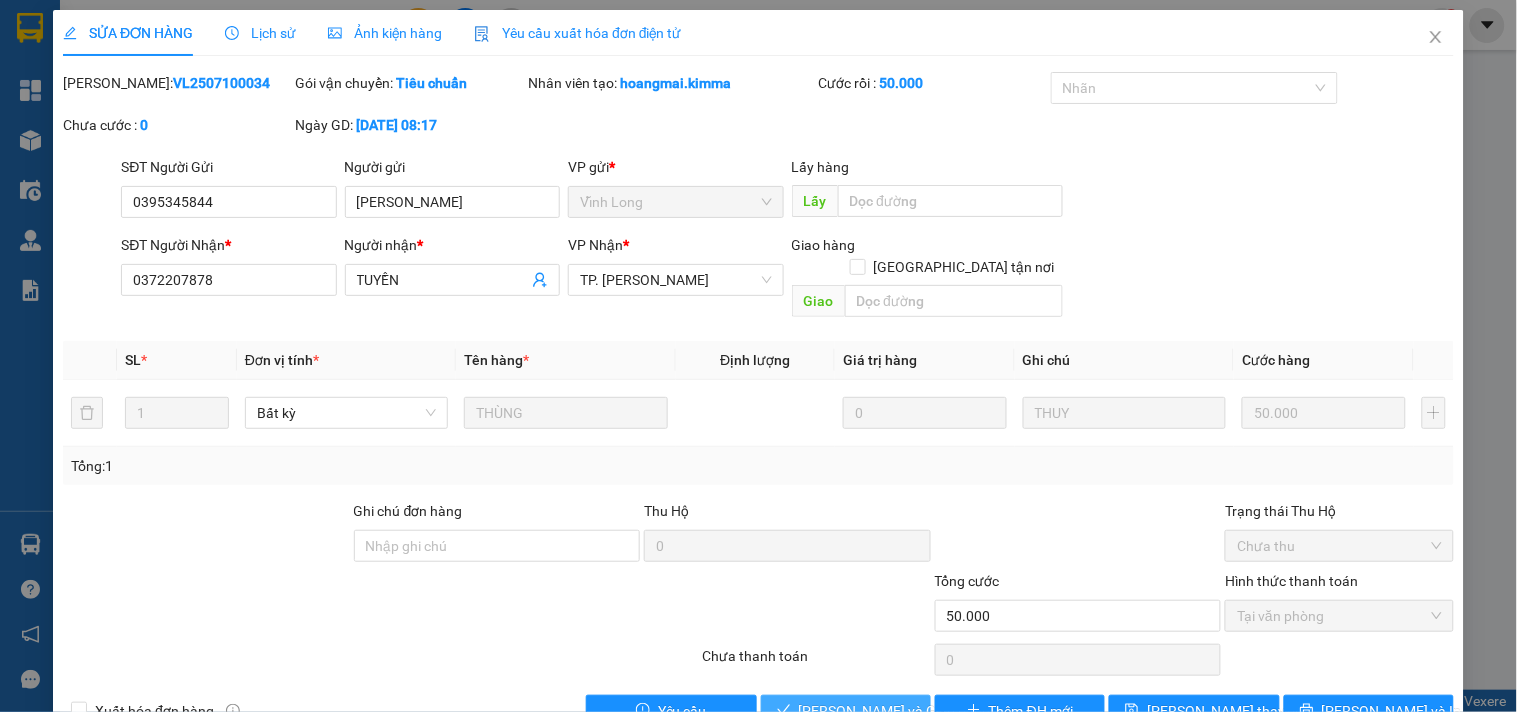 click on "[PERSON_NAME] và Giao hàng" at bounding box center [895, 711] 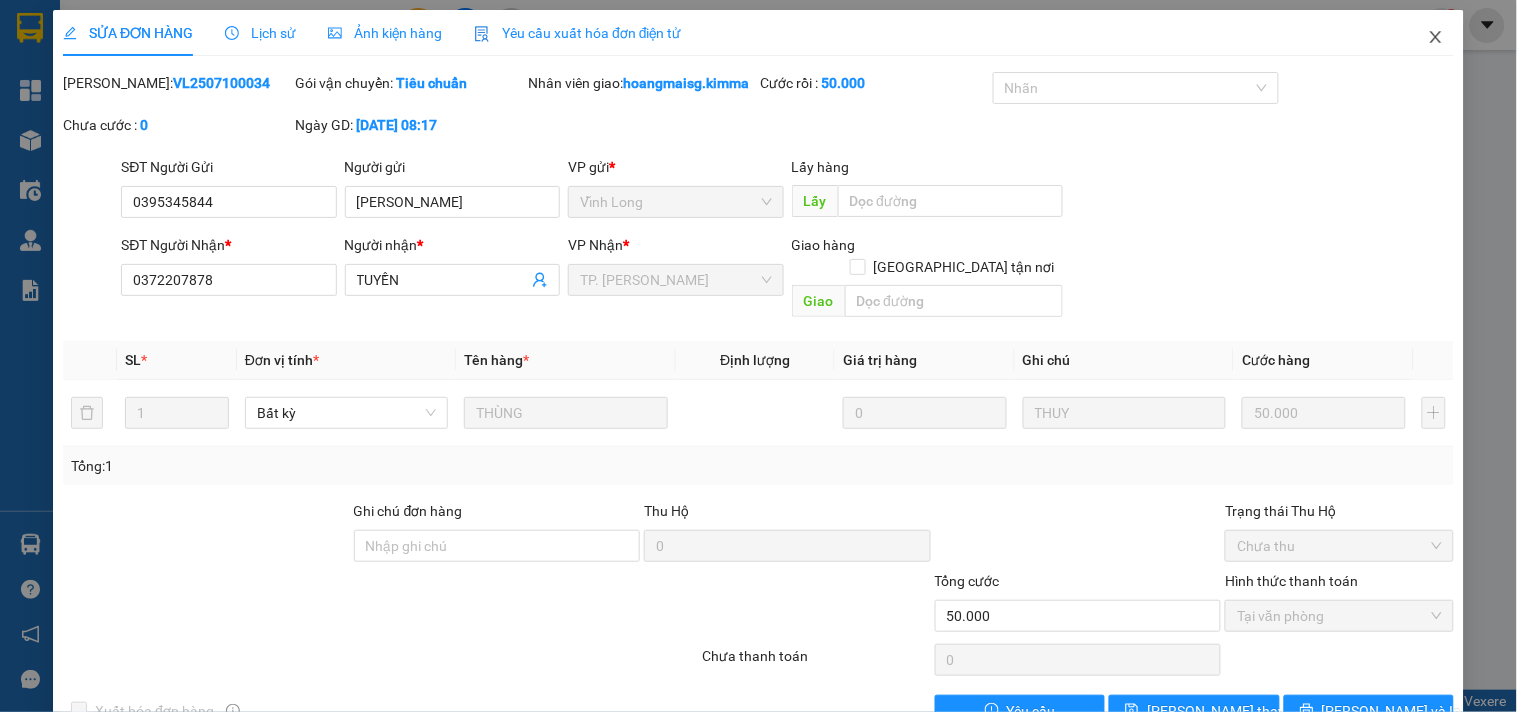 click at bounding box center (1436, 38) 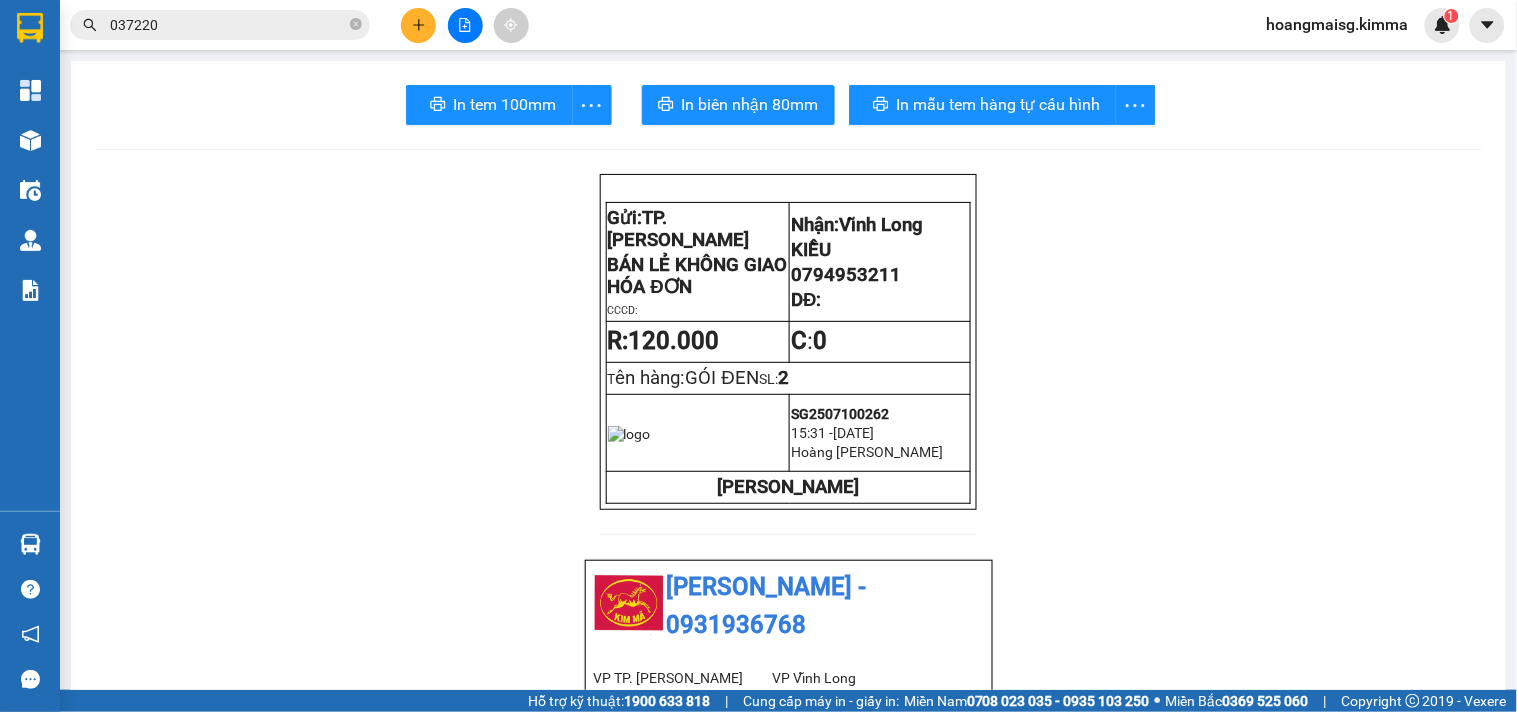 click at bounding box center (418, 25) 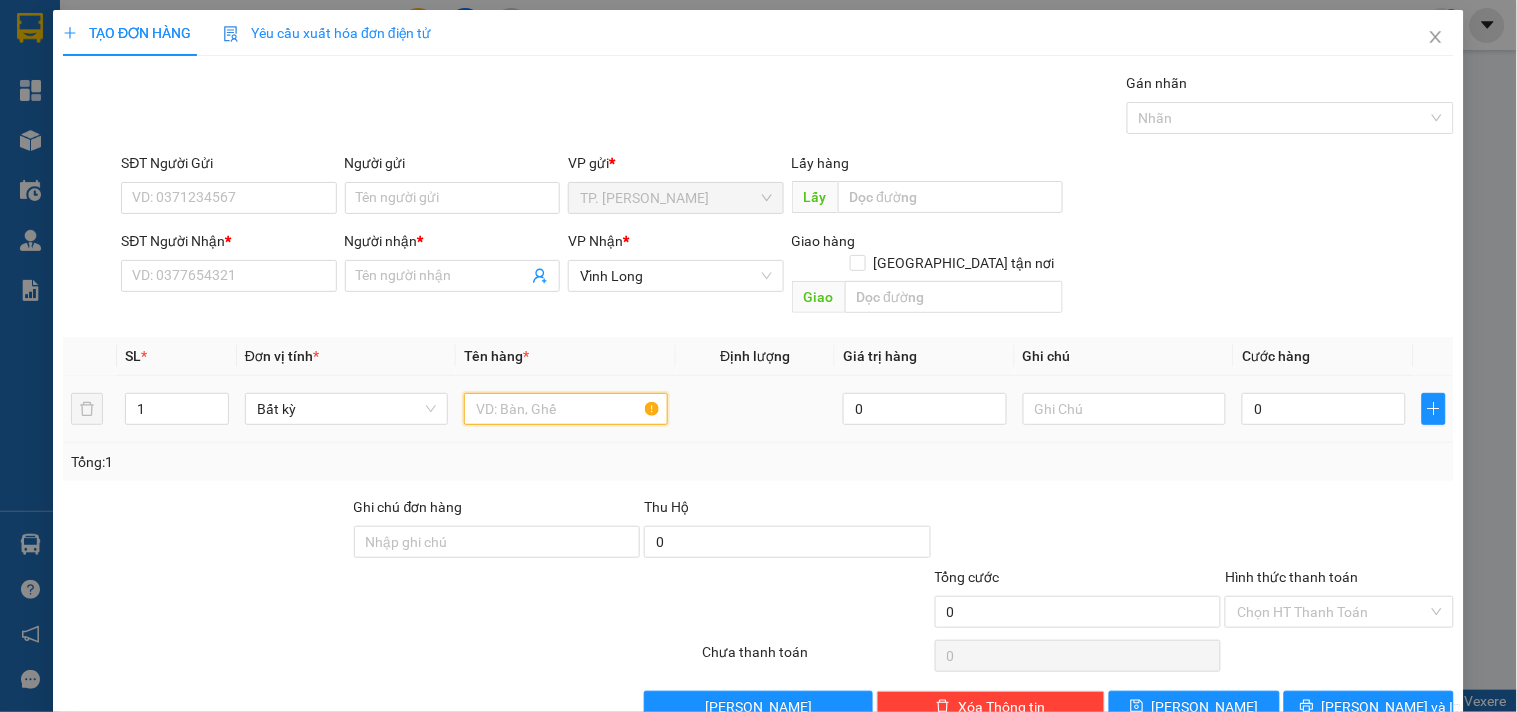 click at bounding box center (565, 409) 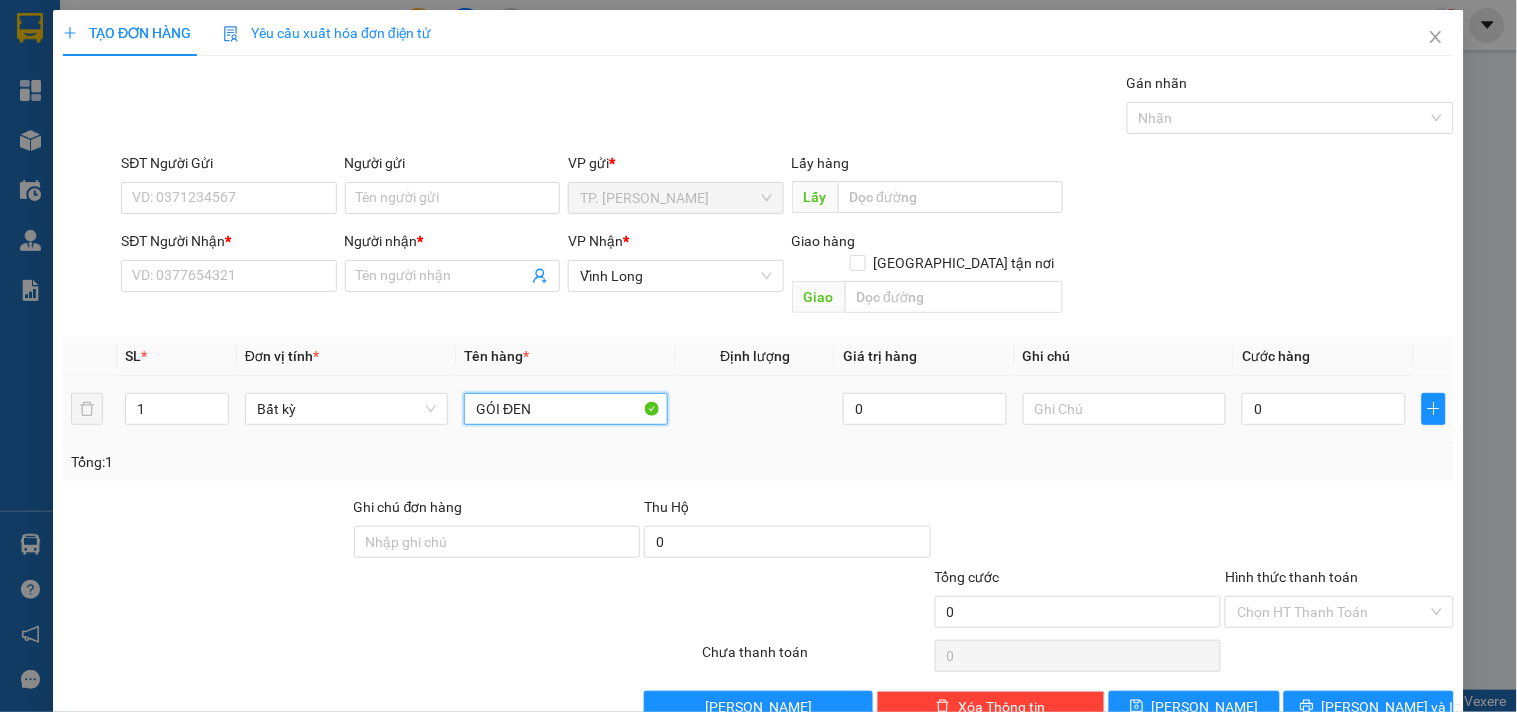 type on "GÓI ĐEN" 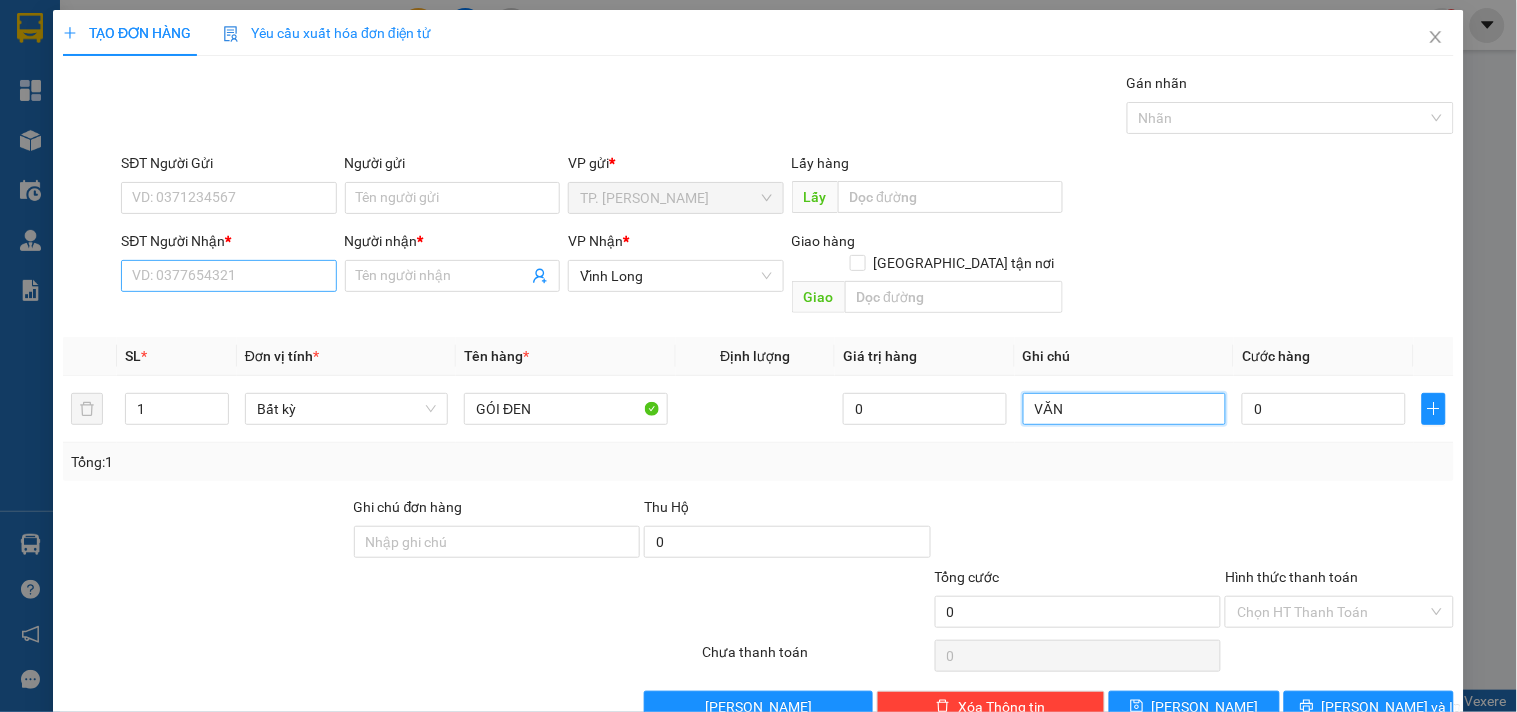 type on "VĂN" 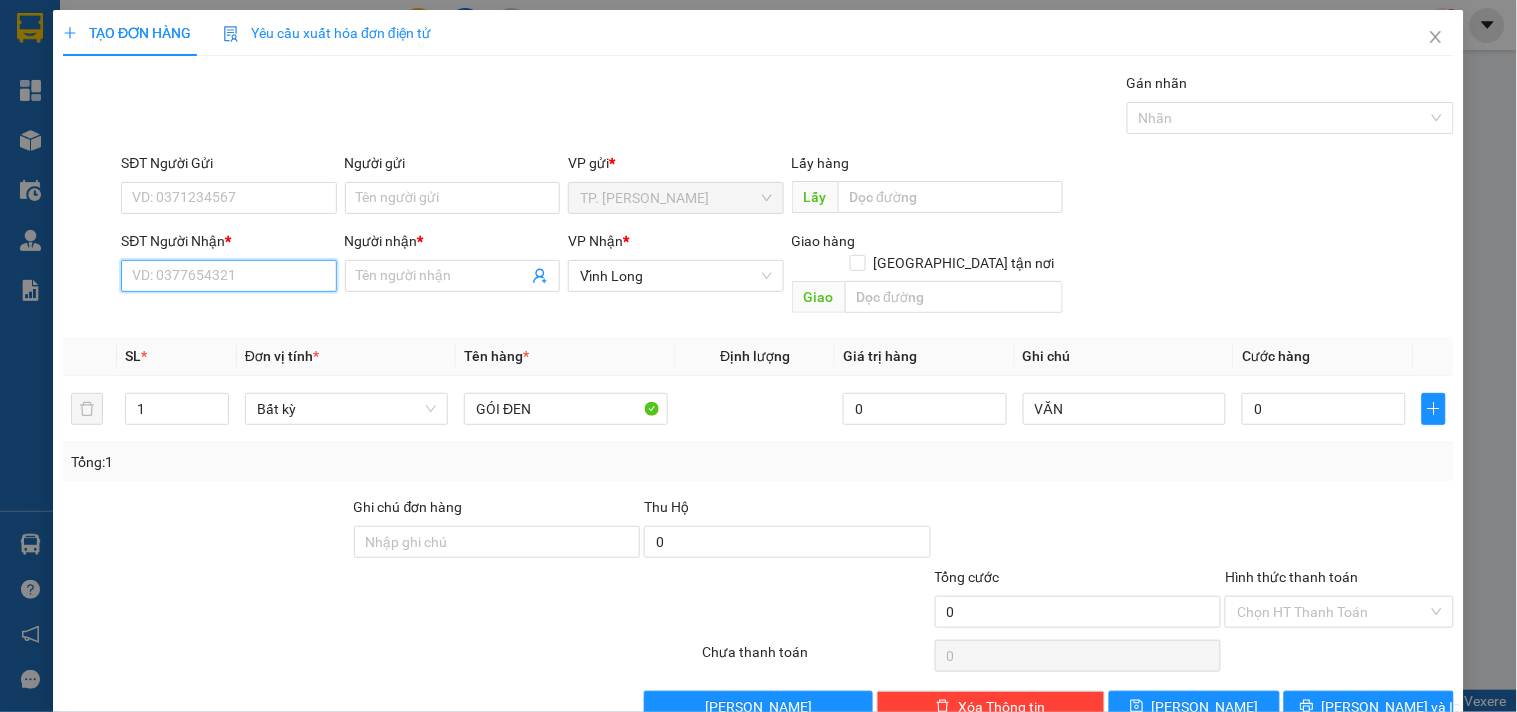 click on "SĐT Người Nhận  *" at bounding box center [228, 276] 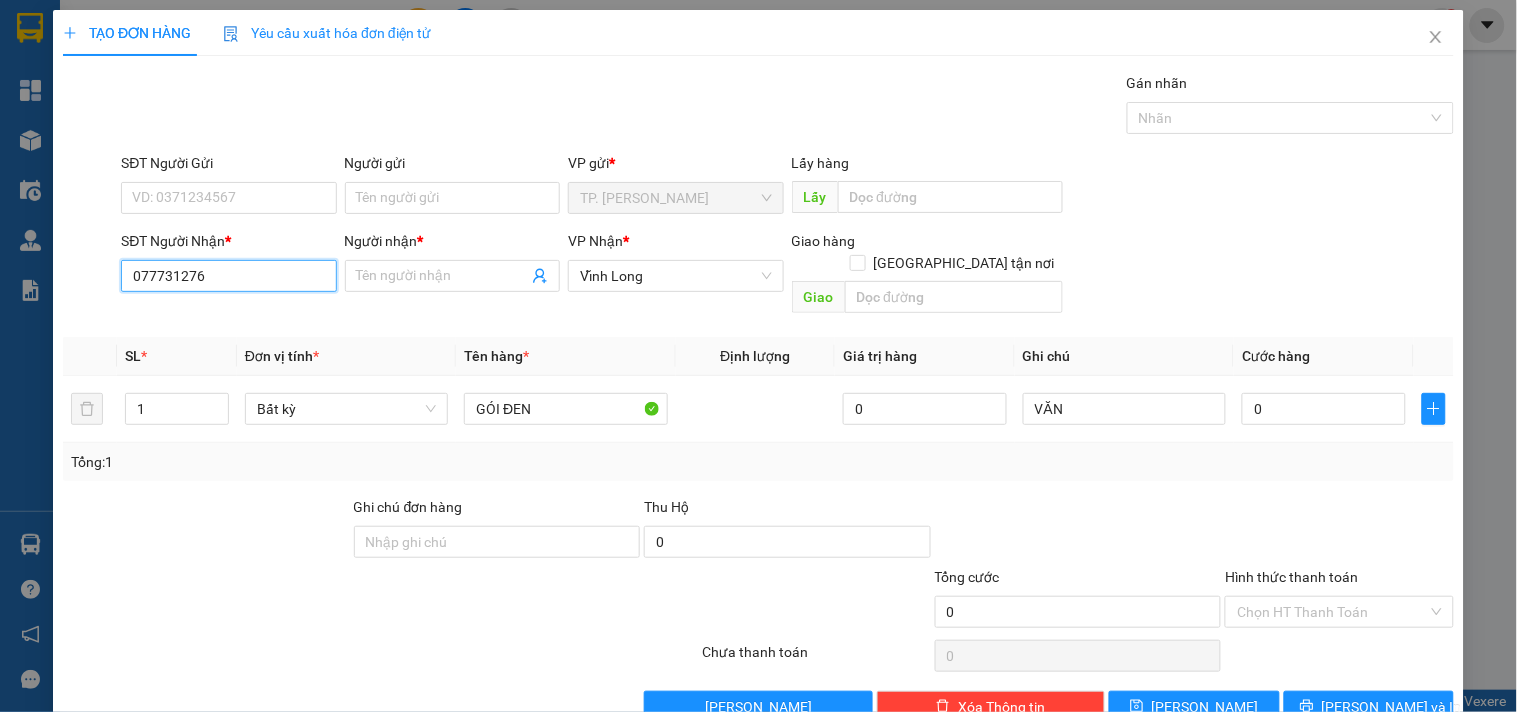 click on "077731276" at bounding box center [228, 276] 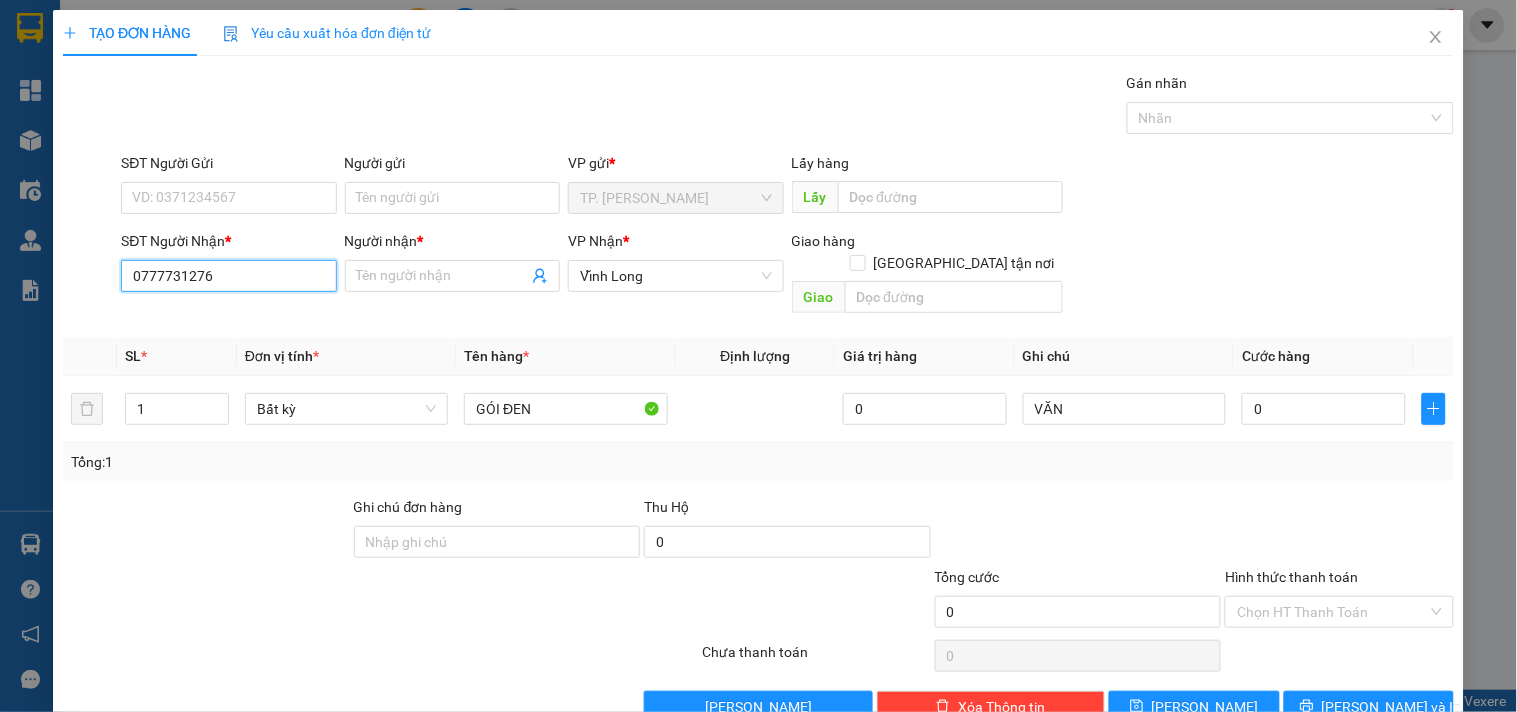 click on "0777731276" at bounding box center (228, 276) 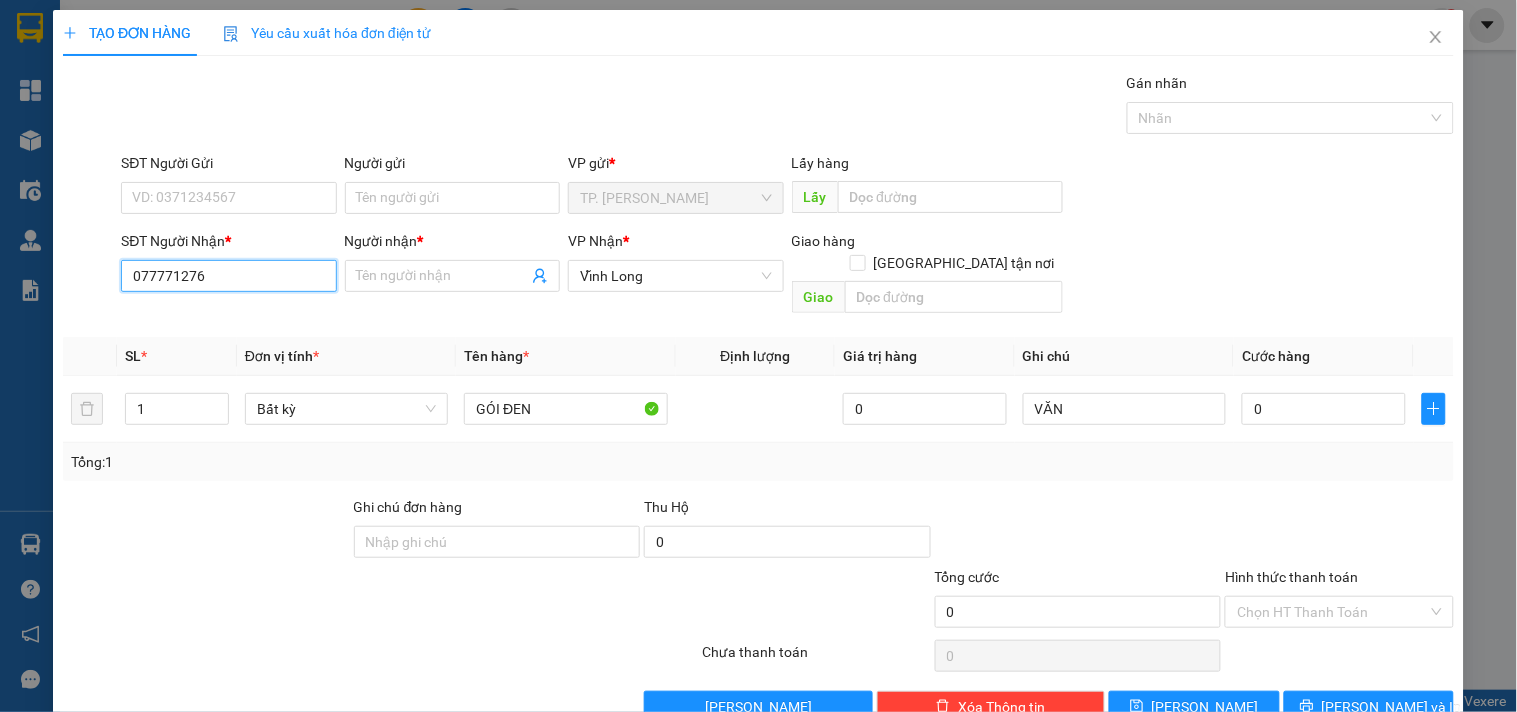 type on "0777721276" 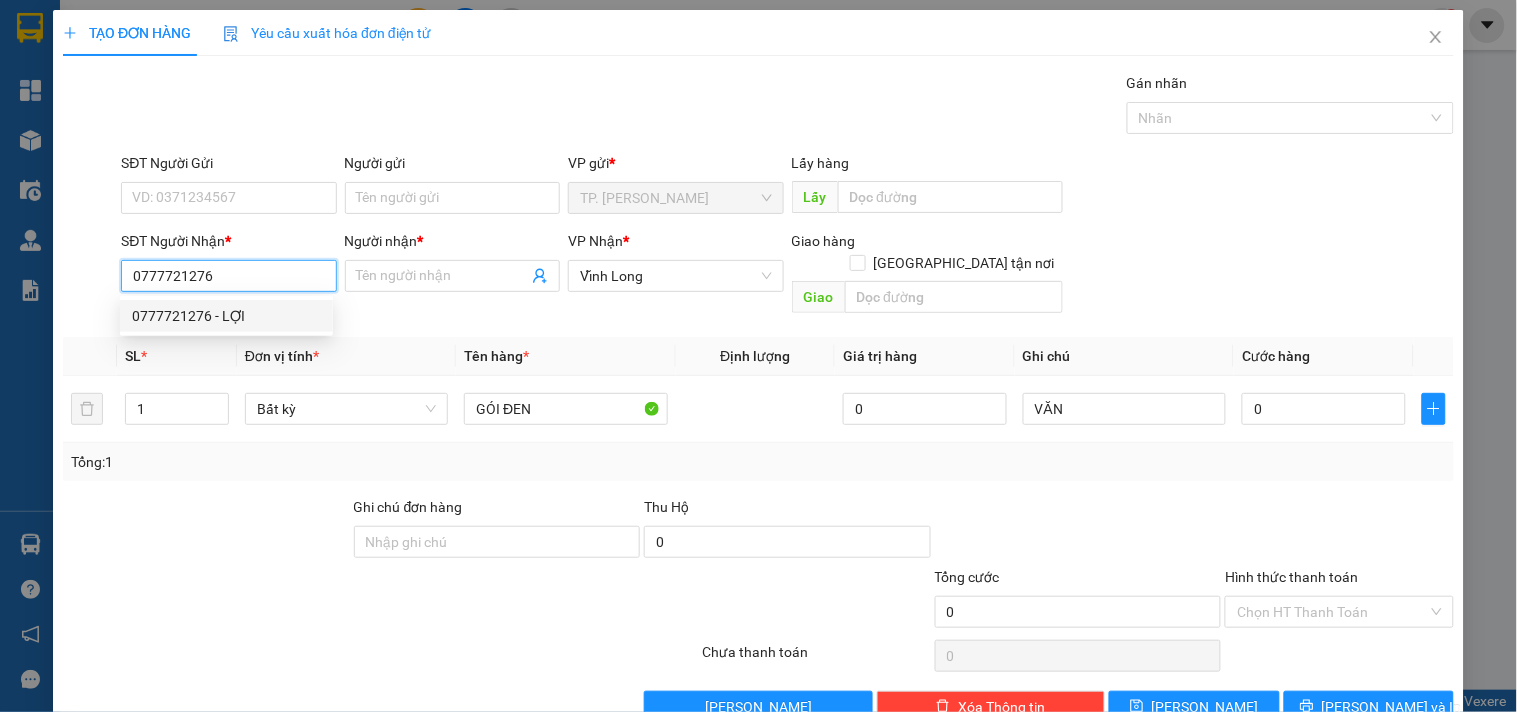 click on "0777721276 - LỢI" at bounding box center (226, 316) 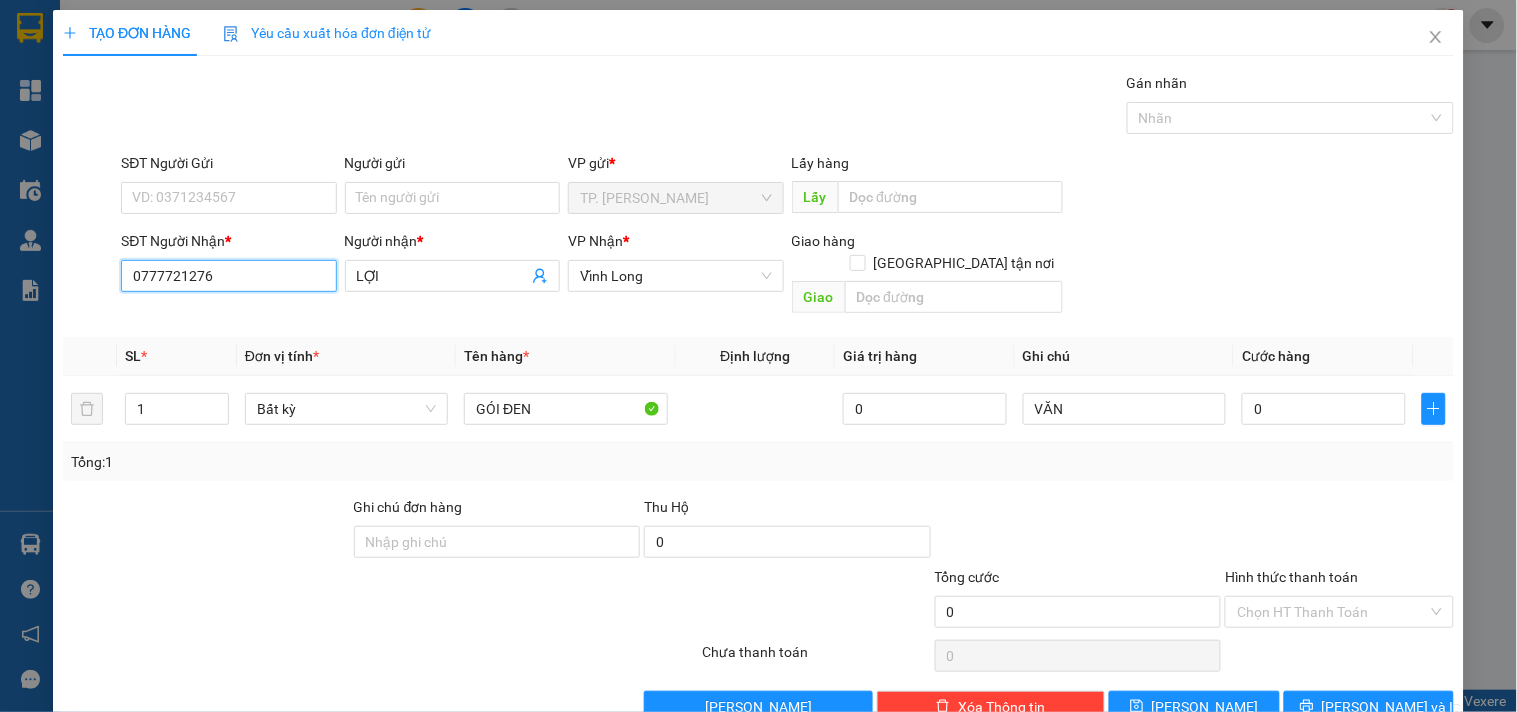 type on "0777721276" 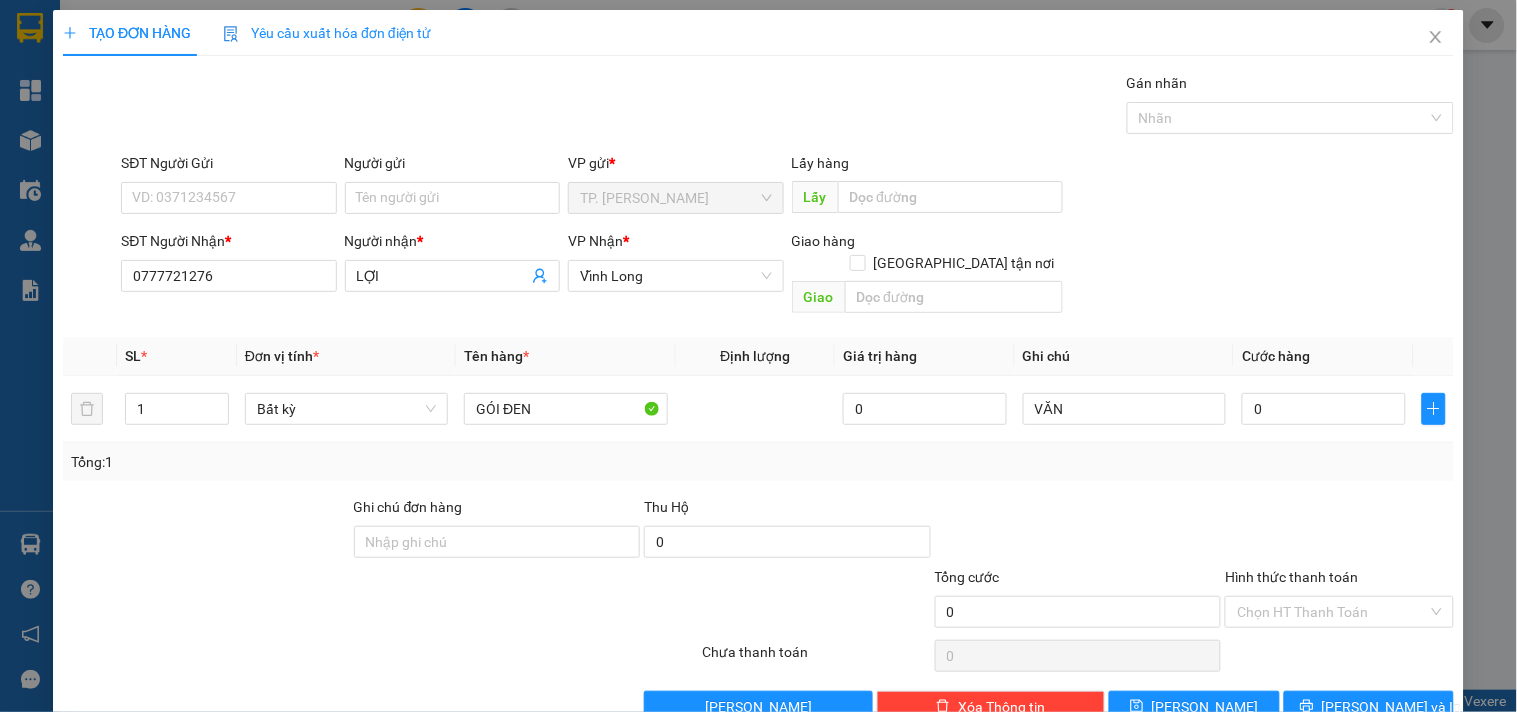 click on "SL  *" at bounding box center (177, 356) 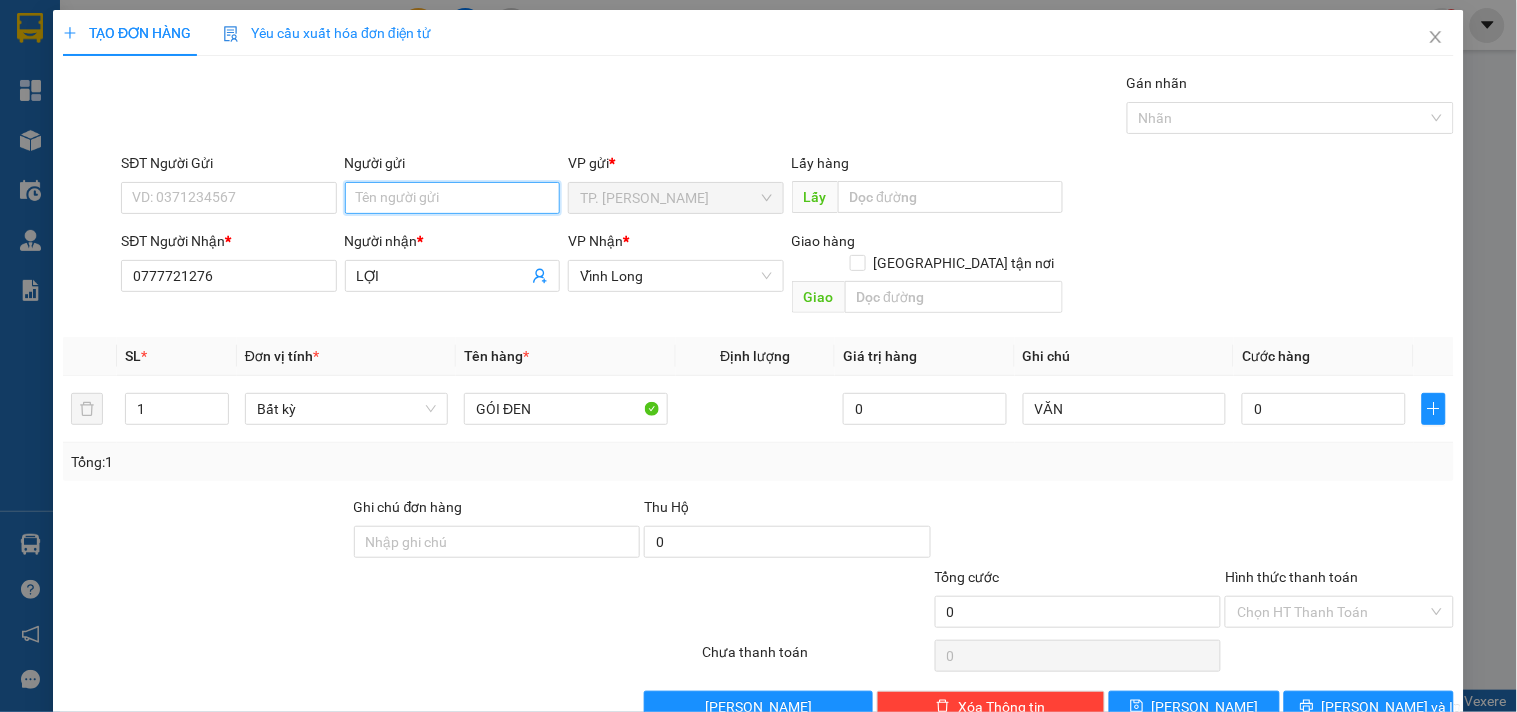 click on "Người gửi" at bounding box center [452, 198] 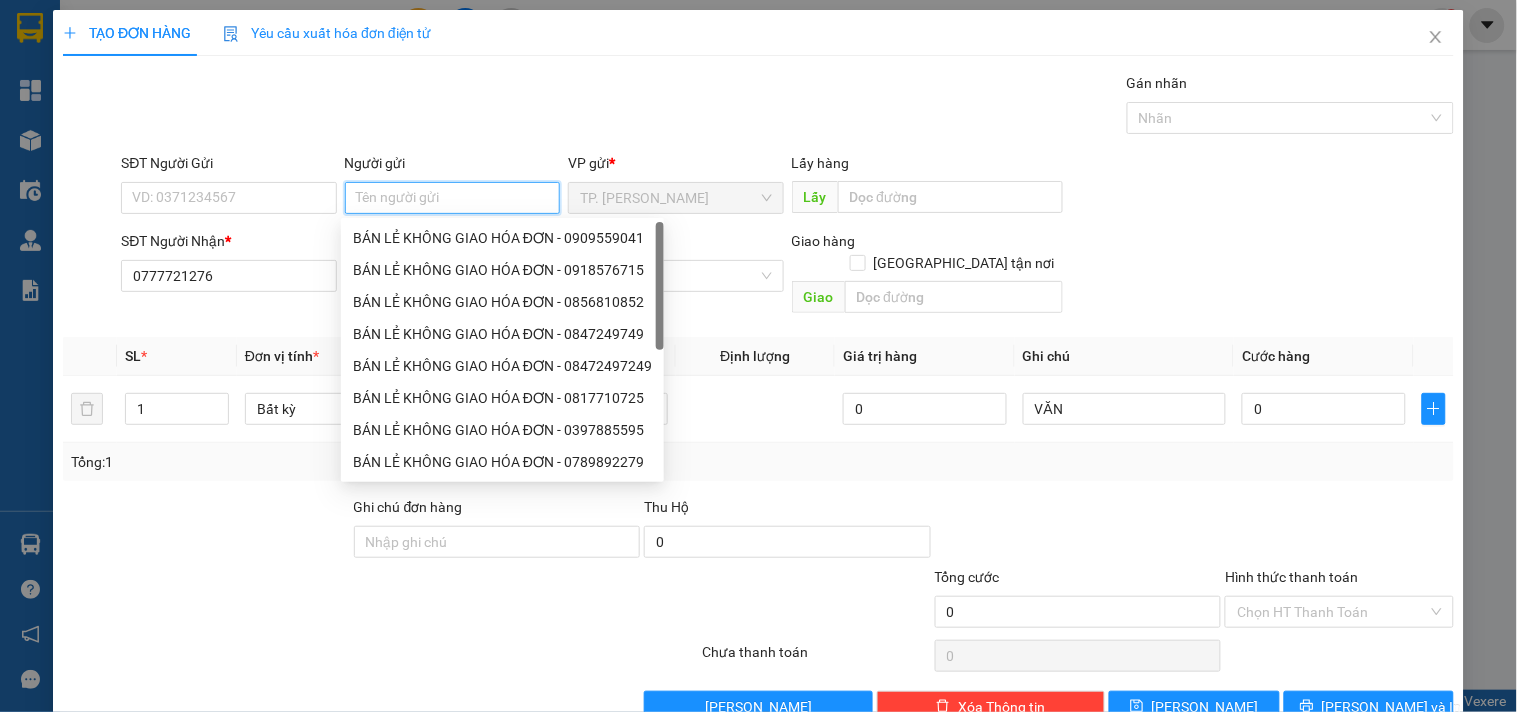 type on "B" 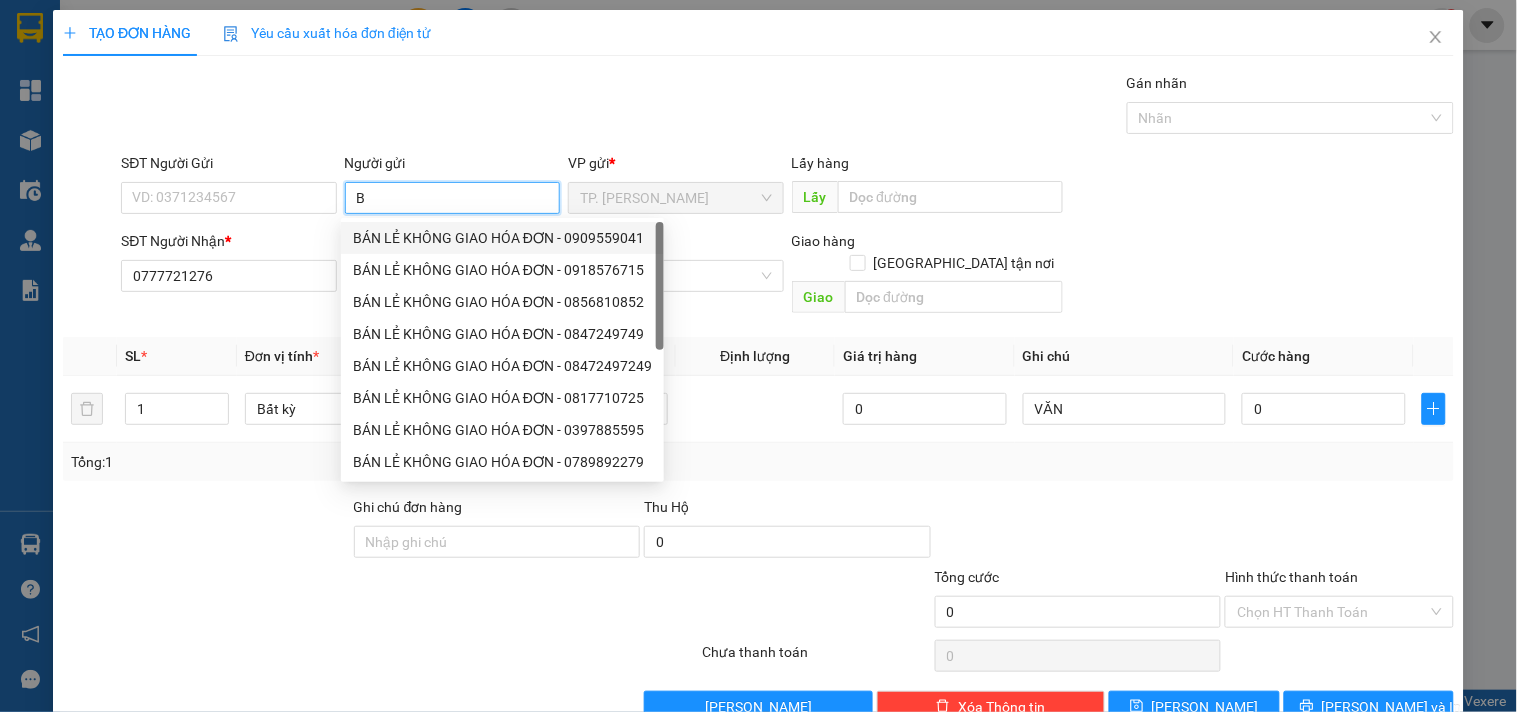 click on "BÁN LẺ KHÔNG GIAO HÓA ĐƠN - 0909559041" at bounding box center (502, 238) 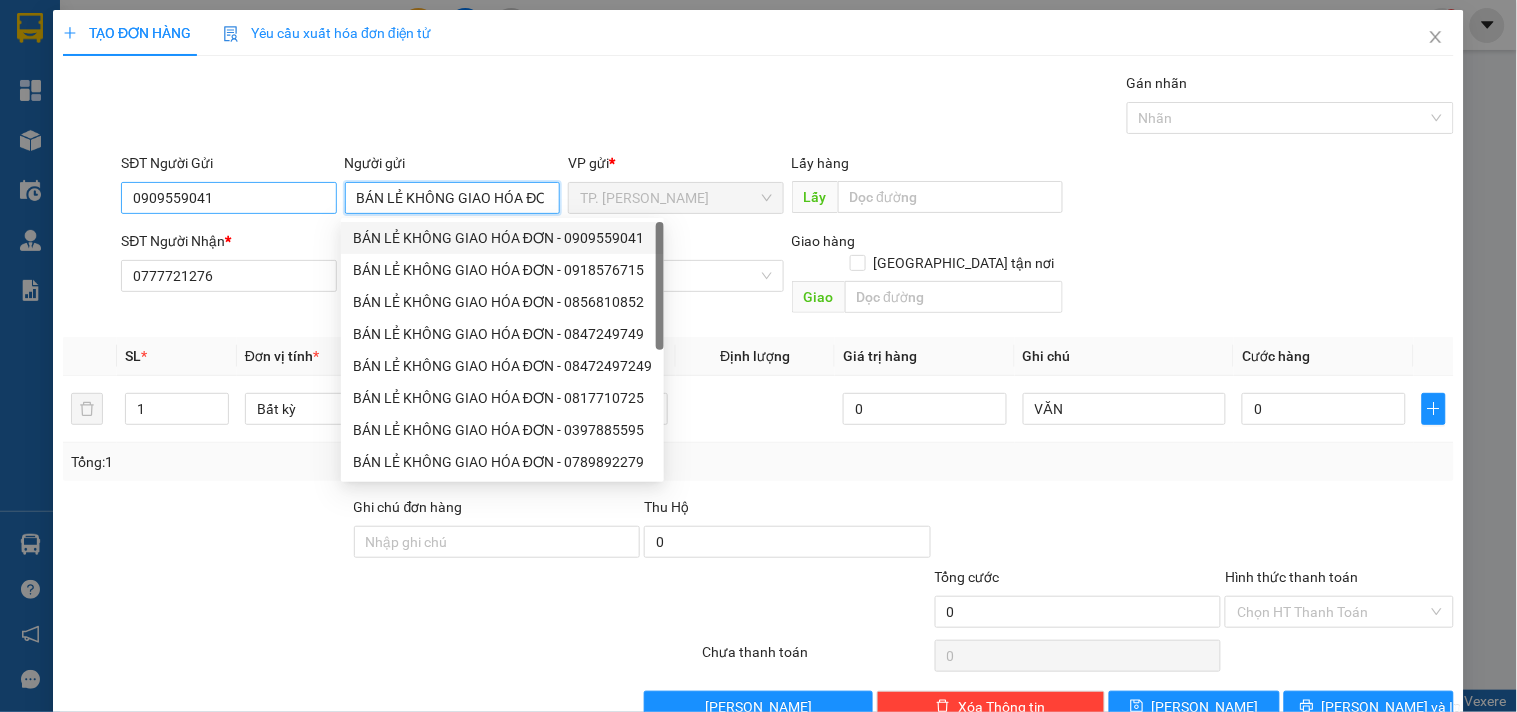 type on "BÁN LẺ KHÔNG GIAO HÓA ĐƠN" 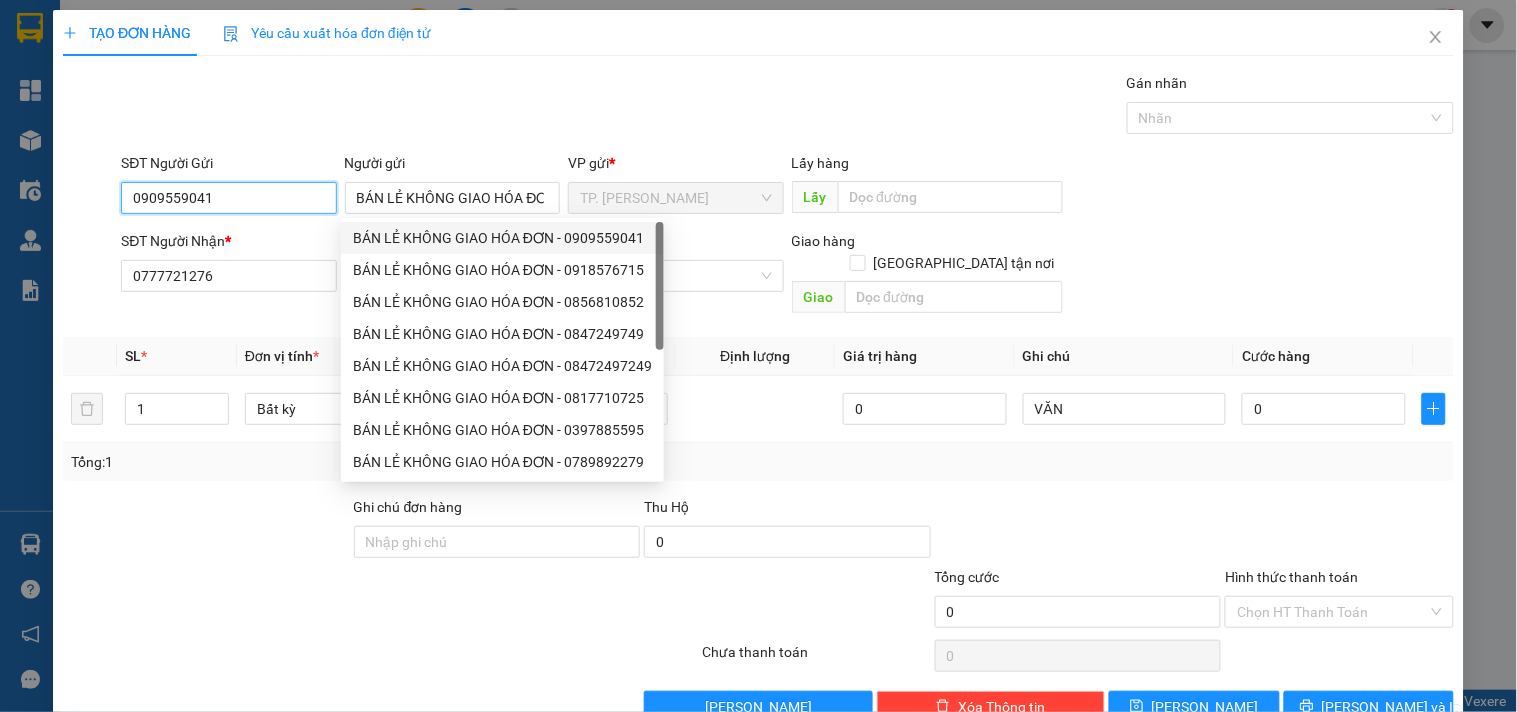 click on "0909559041" at bounding box center [228, 198] 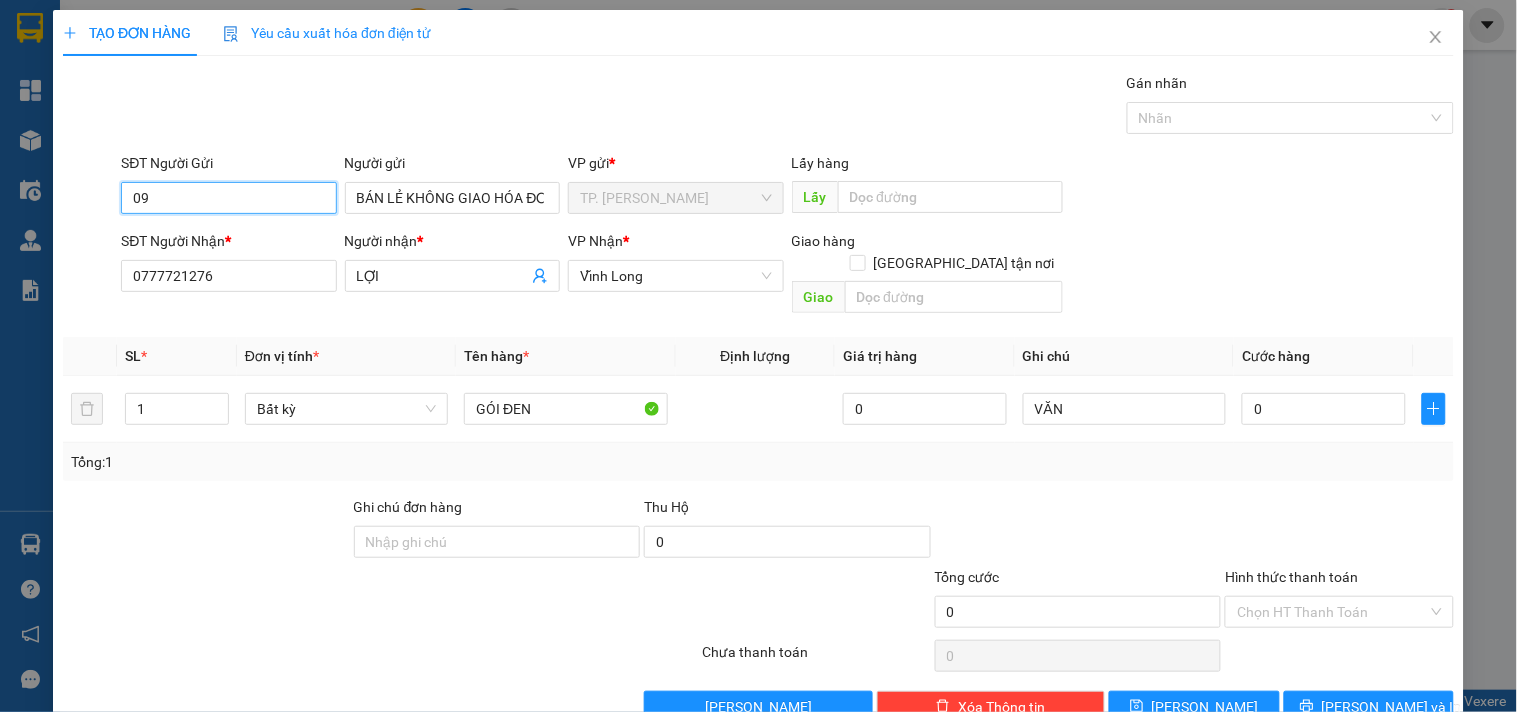 type on "0" 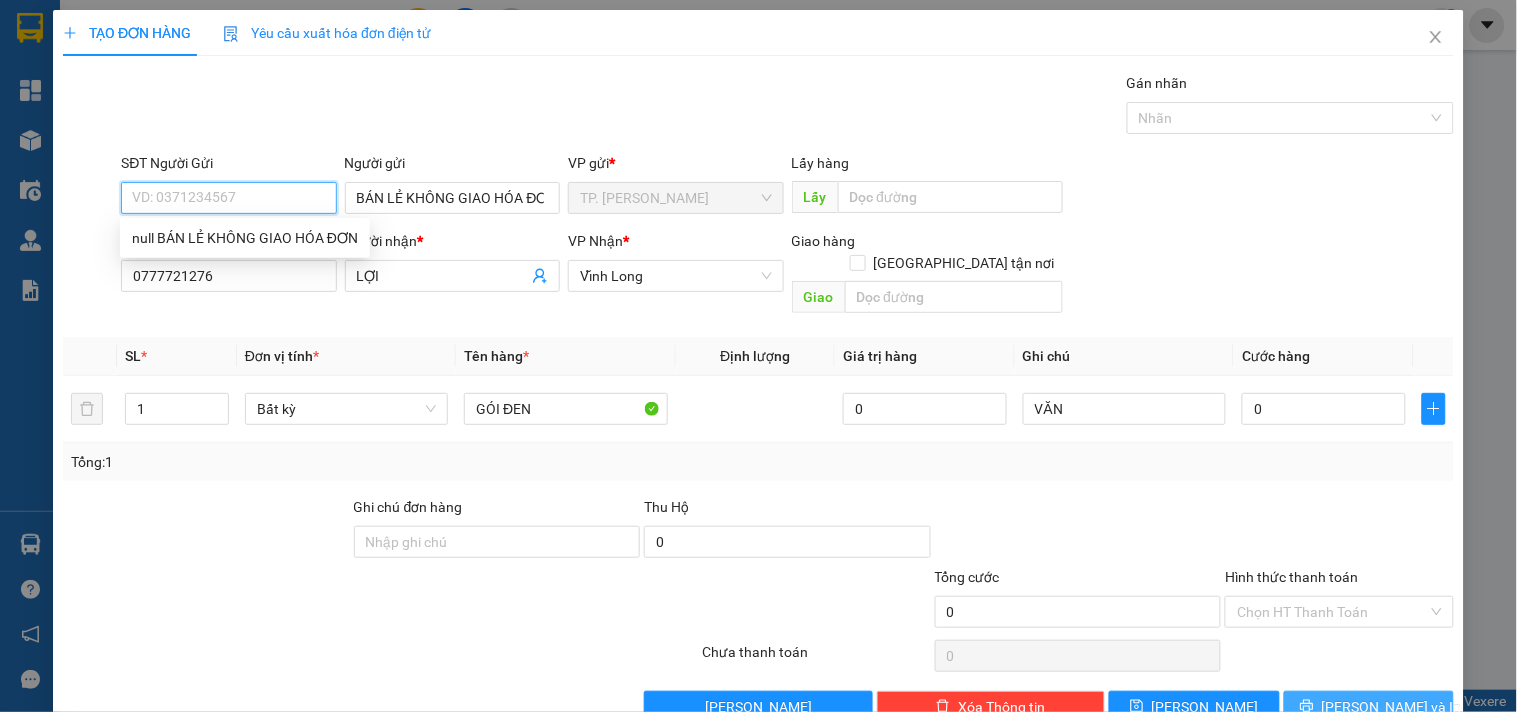 type 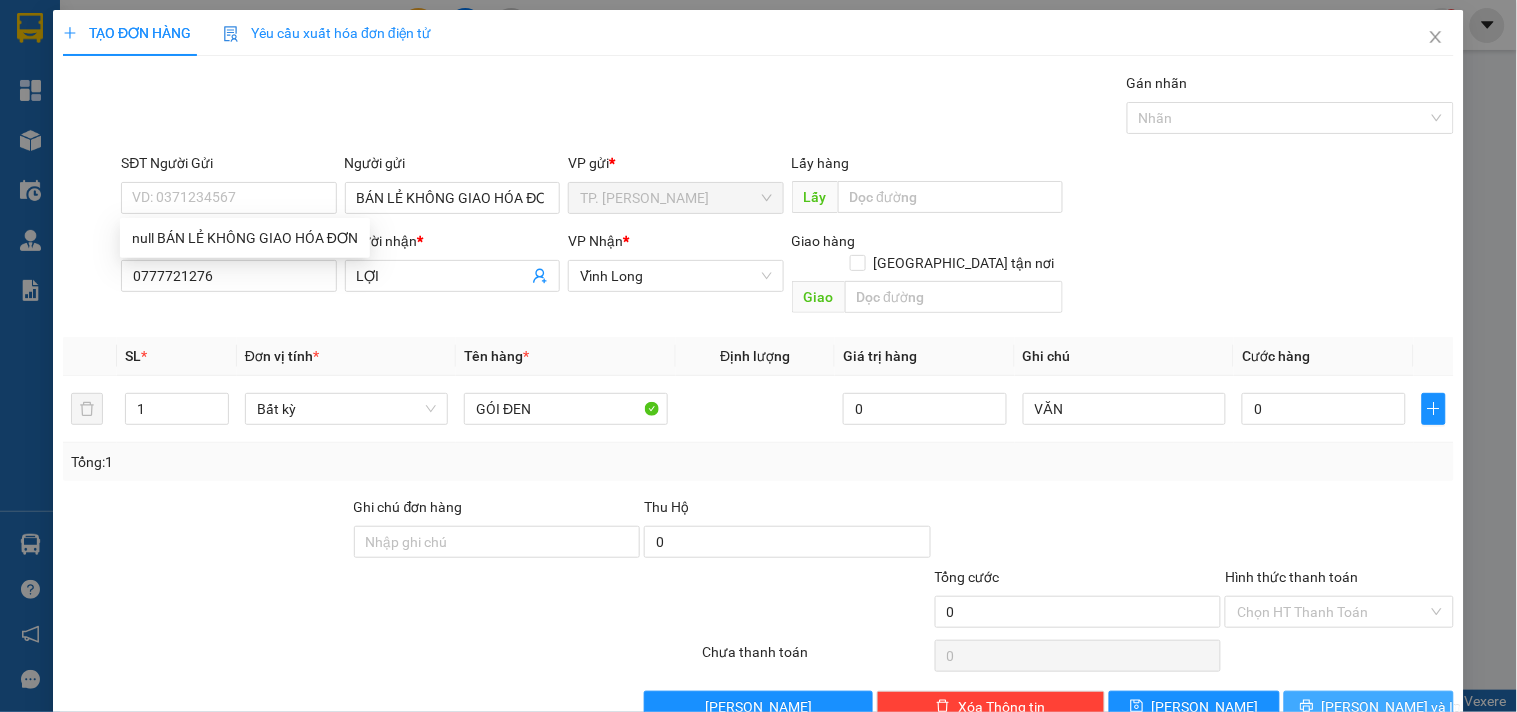 click on "[PERSON_NAME] và In" at bounding box center (1392, 707) 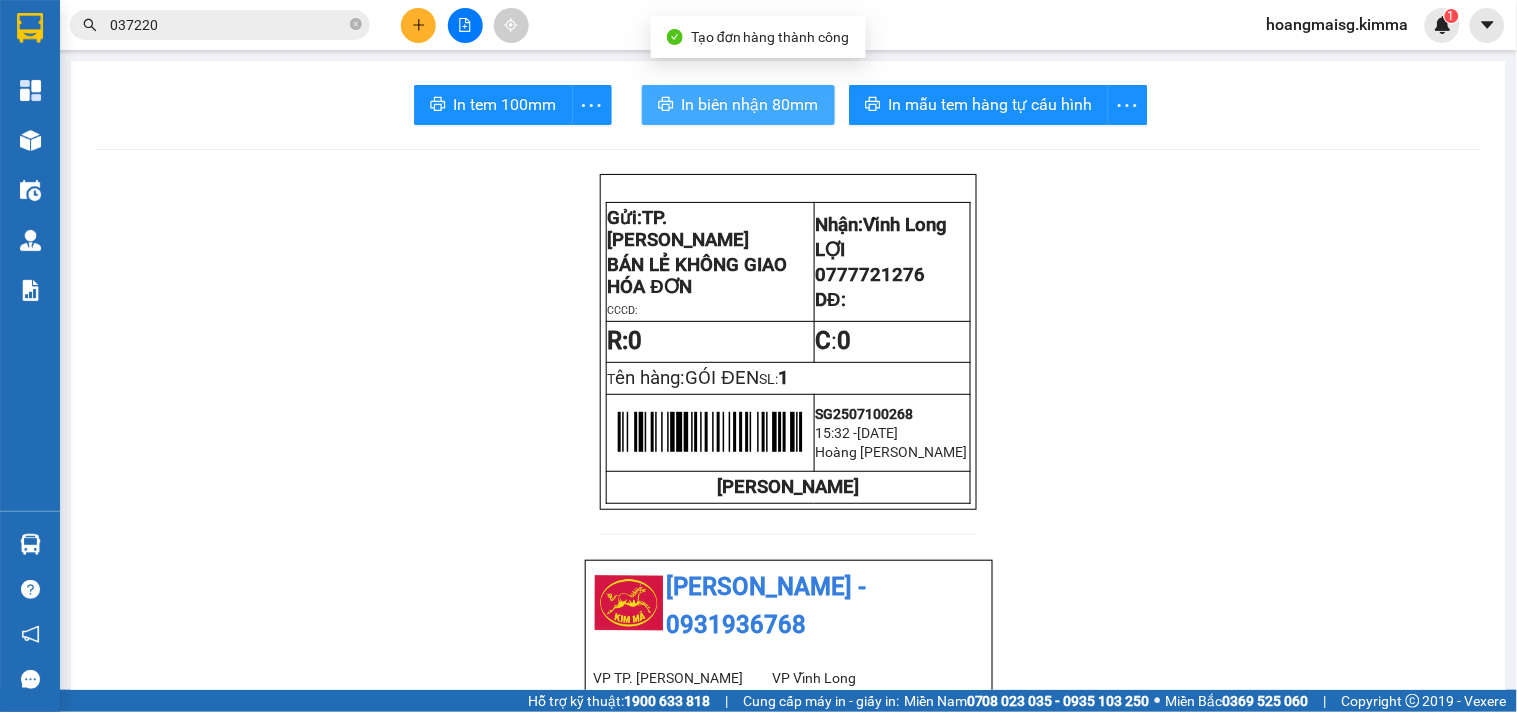 click on "In biên nhận 80mm" at bounding box center (750, 104) 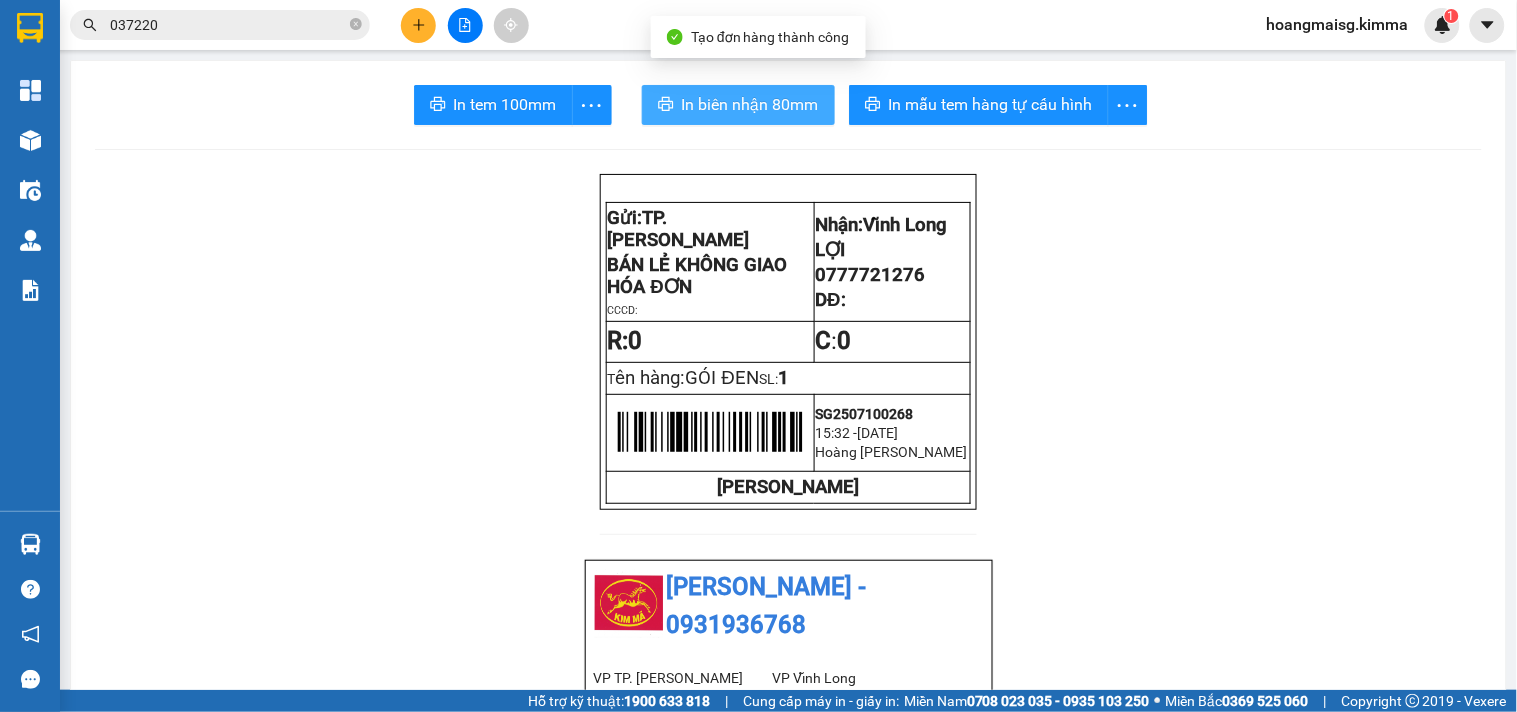 scroll, scrollTop: 0, scrollLeft: 0, axis: both 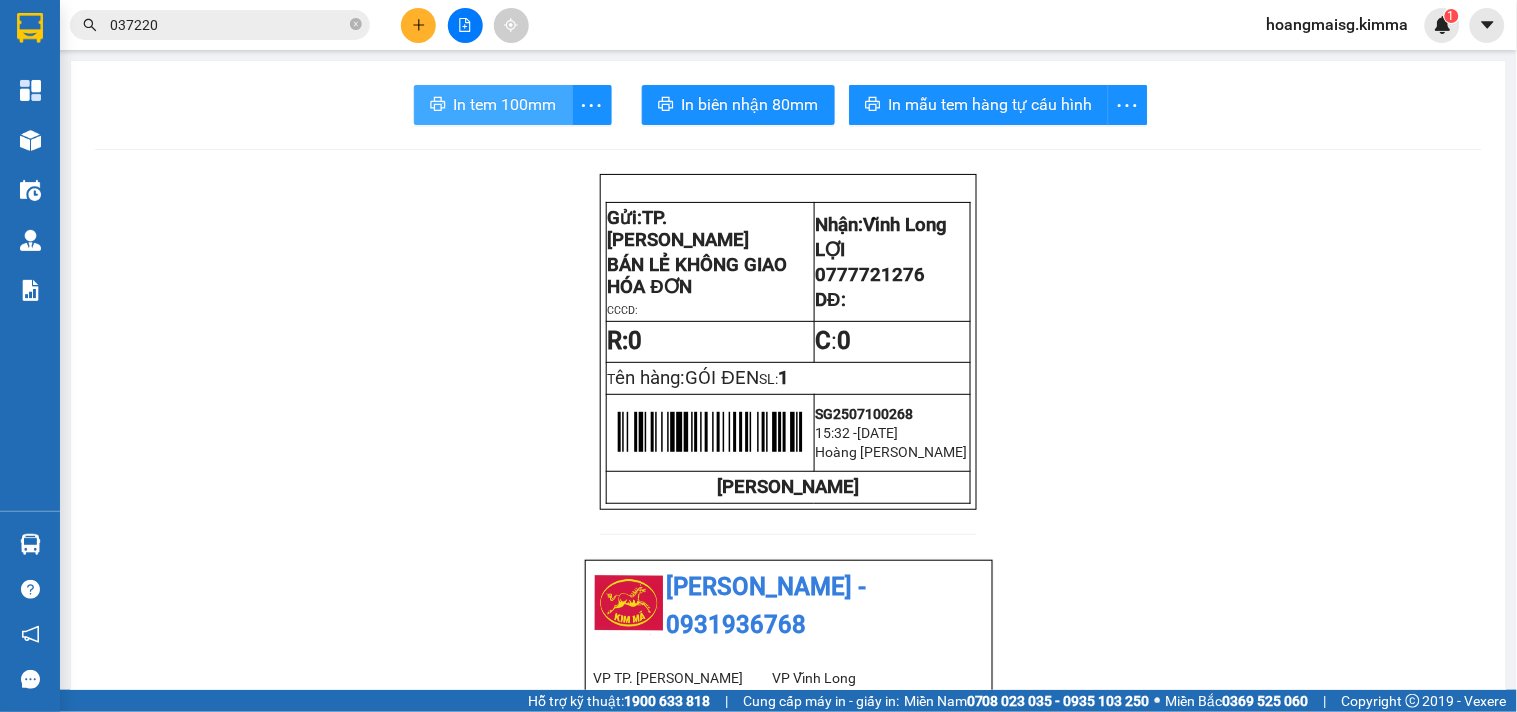 click on "In tem 100mm" at bounding box center (493, 105) 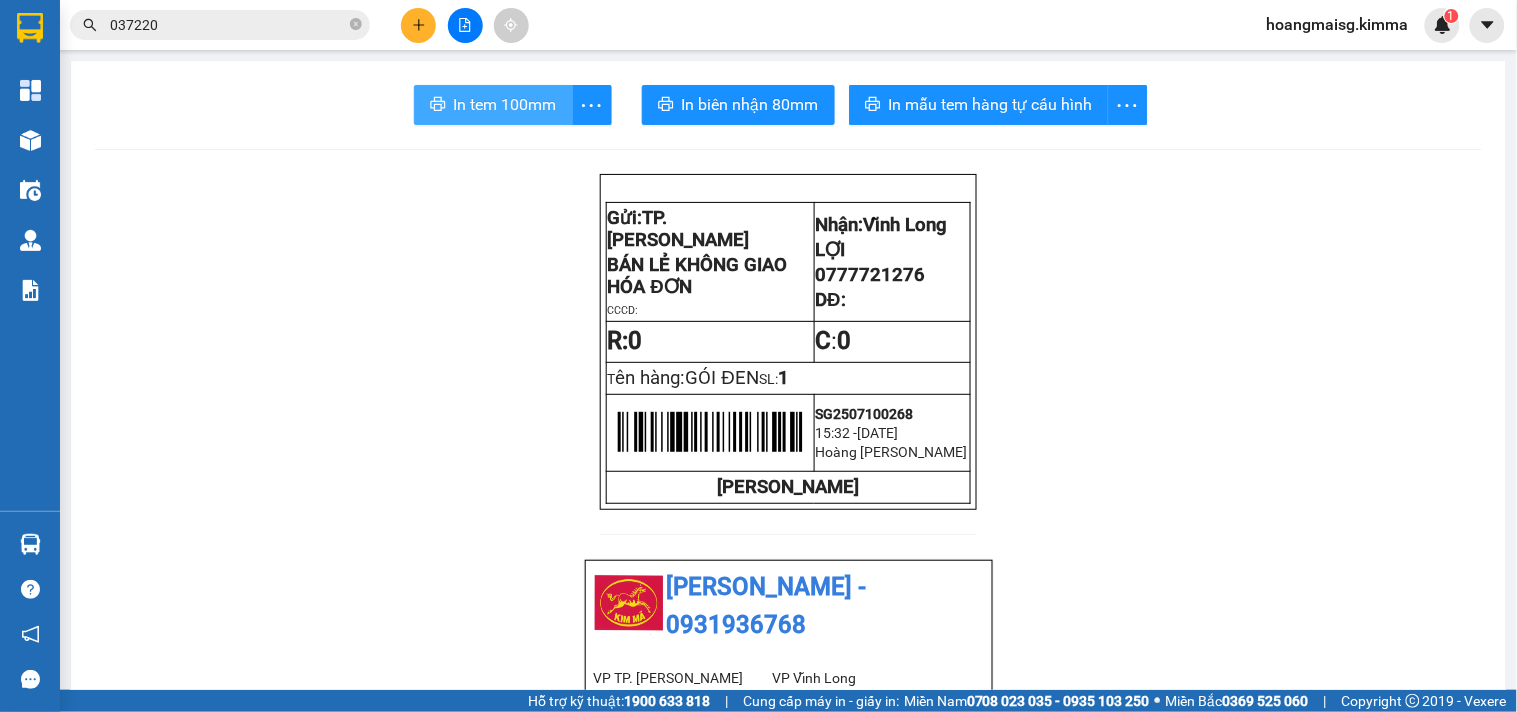 scroll, scrollTop: 0, scrollLeft: 0, axis: both 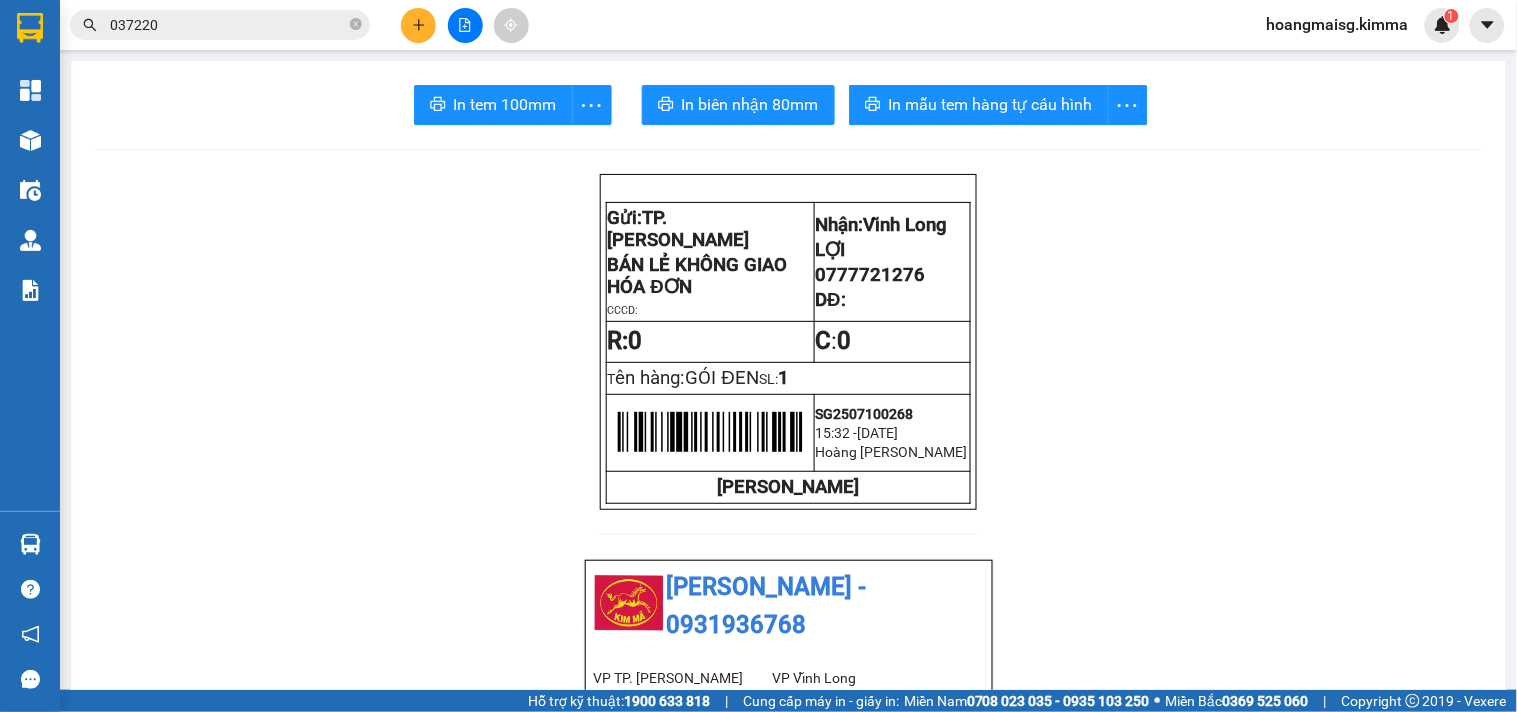 click on "037220" at bounding box center [228, 25] 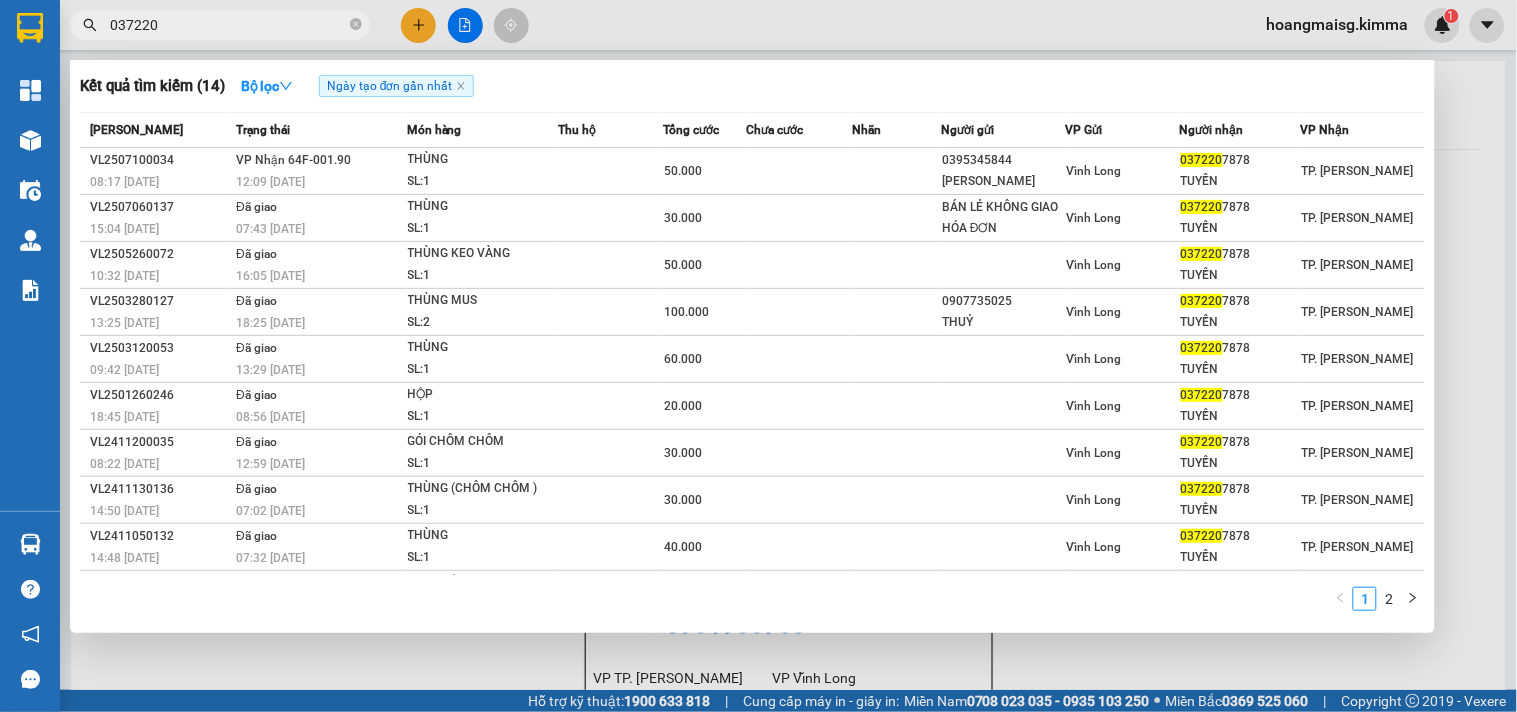 click on "037220" at bounding box center (228, 25) 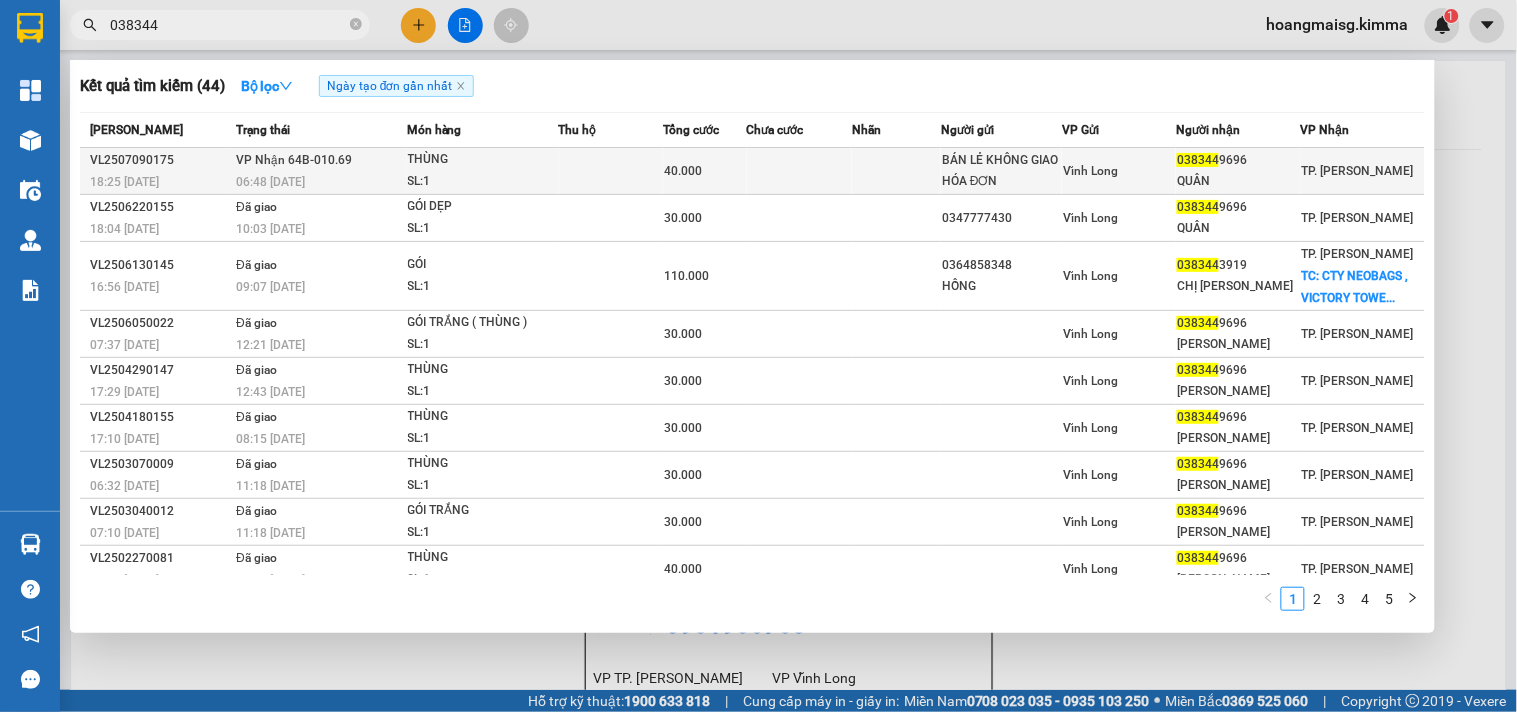 type on "038344" 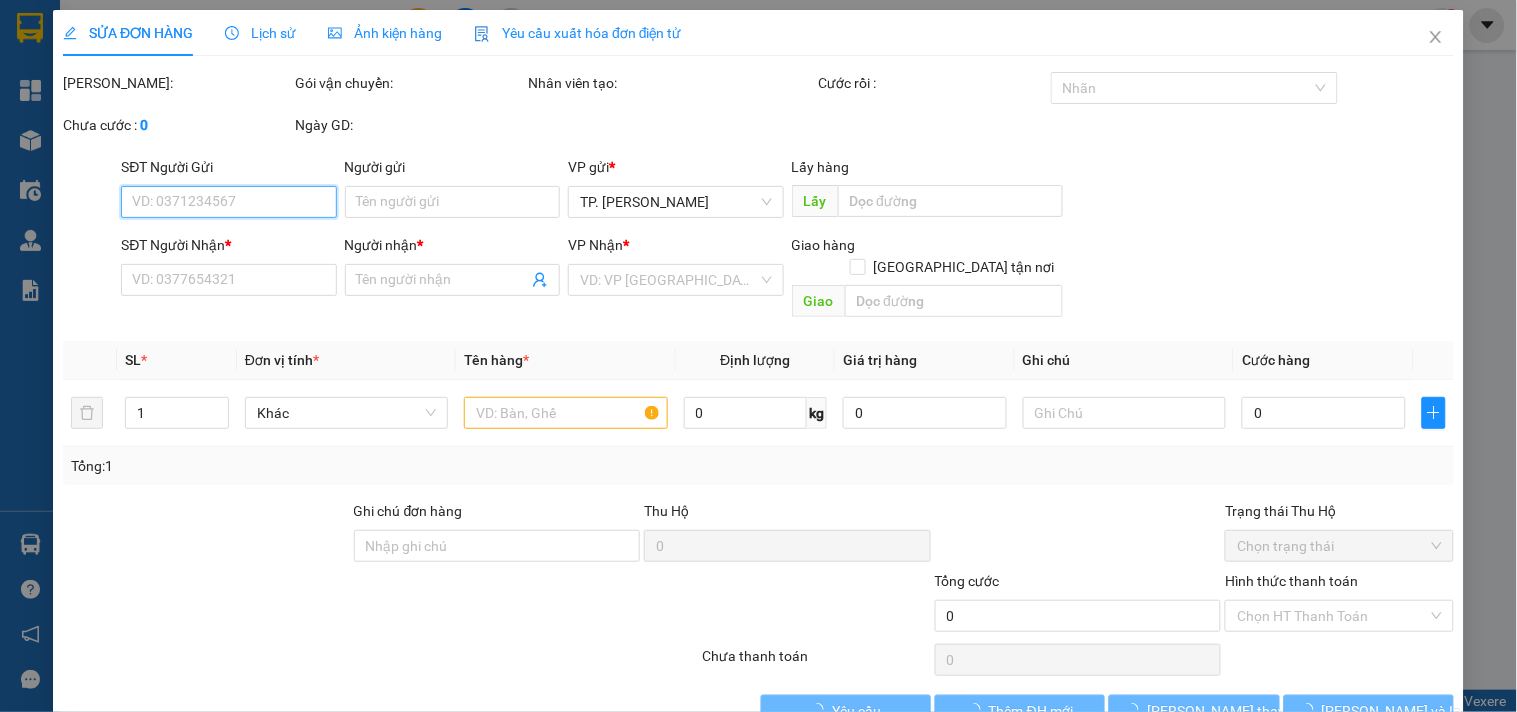 type on "BÁN LẺ KHÔNG GIAO HÓA ĐƠN" 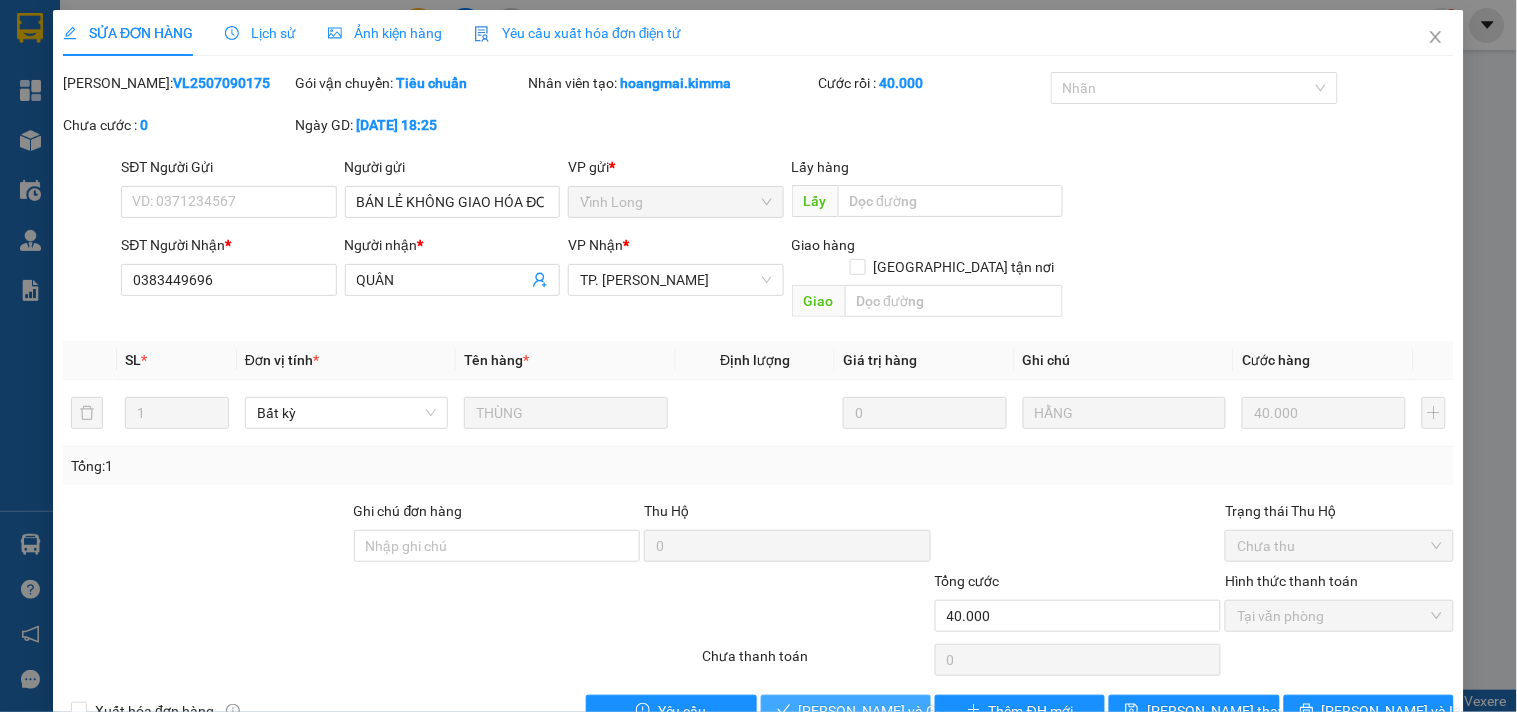click on "[PERSON_NAME] và Giao hàng" at bounding box center (895, 711) 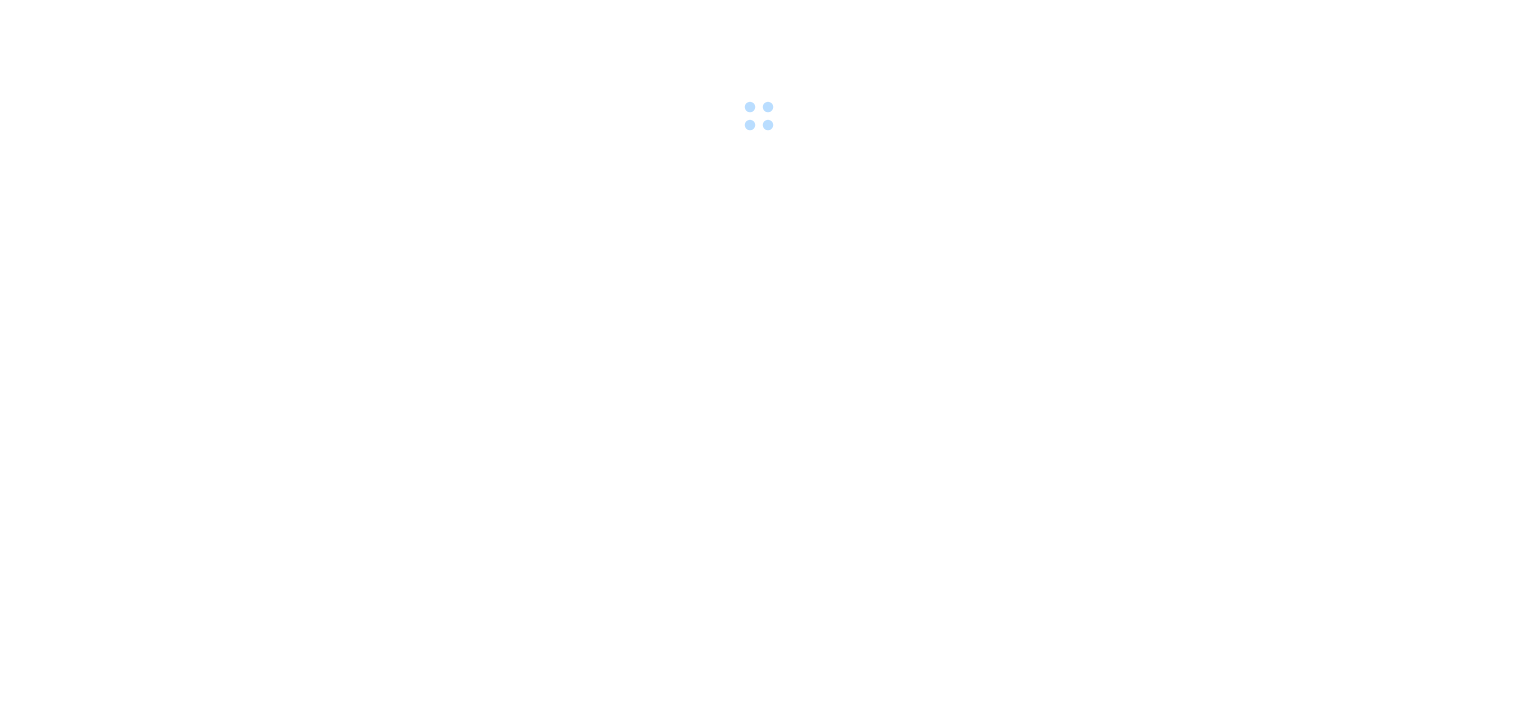 scroll, scrollTop: 0, scrollLeft: 0, axis: both 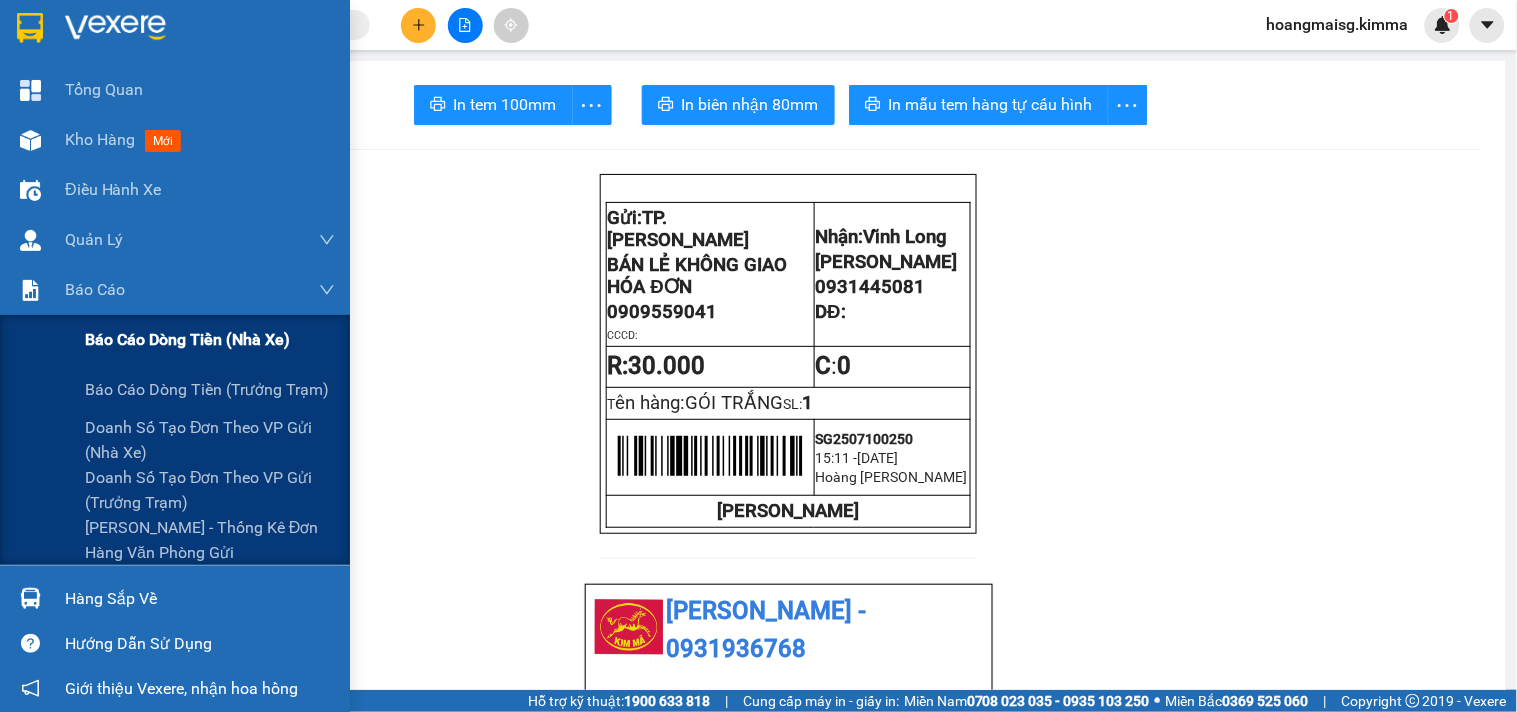 click on "Báo cáo dòng tiền (nhà xe)" at bounding box center [187, 339] 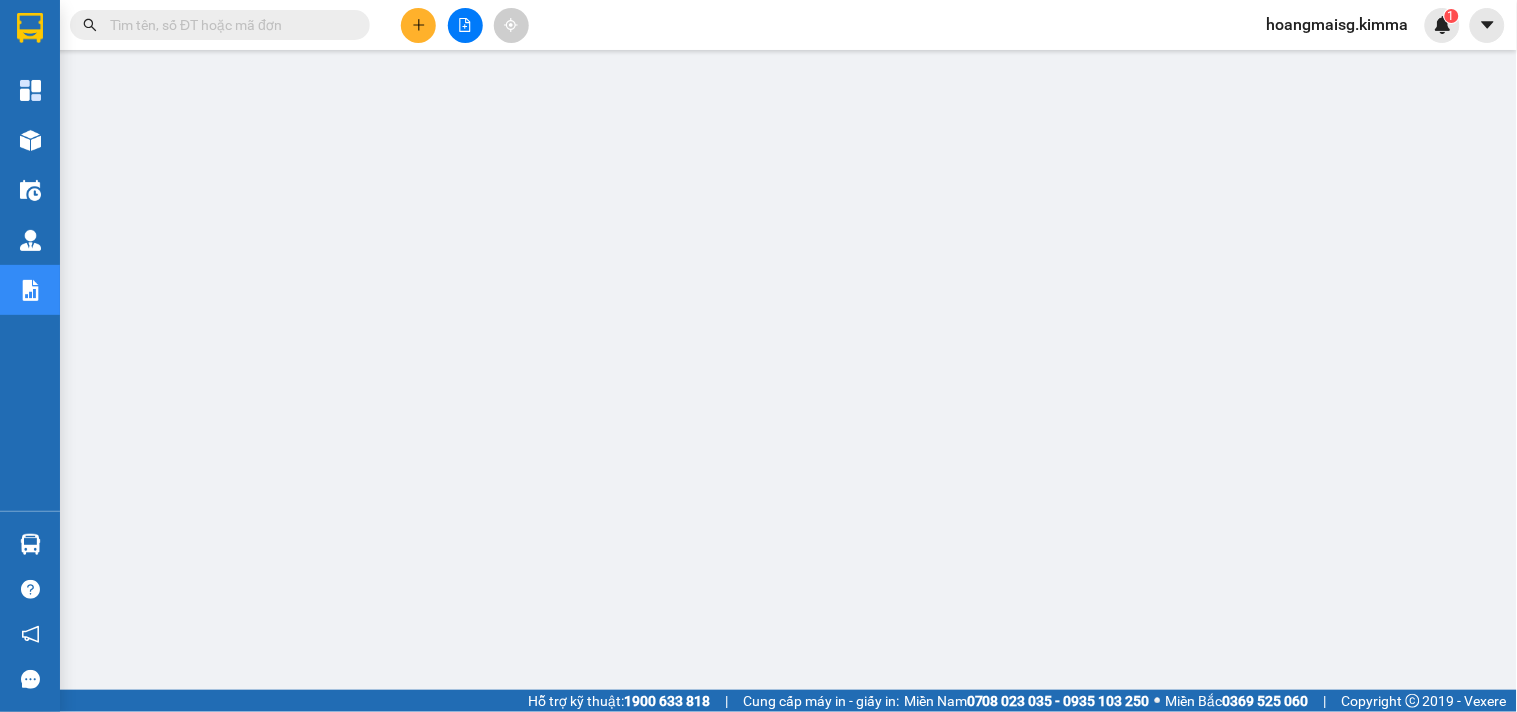 click at bounding box center [228, 25] 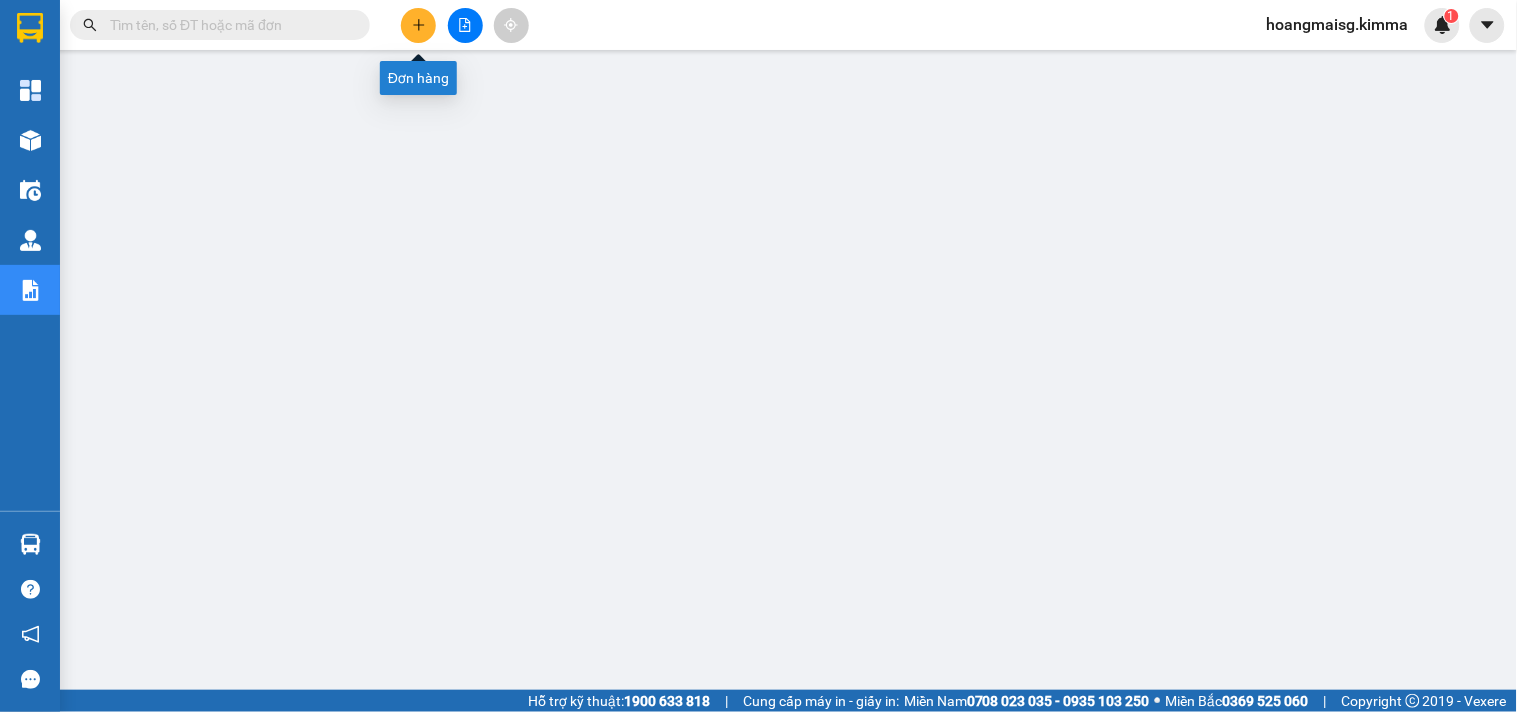 click at bounding box center [418, 25] 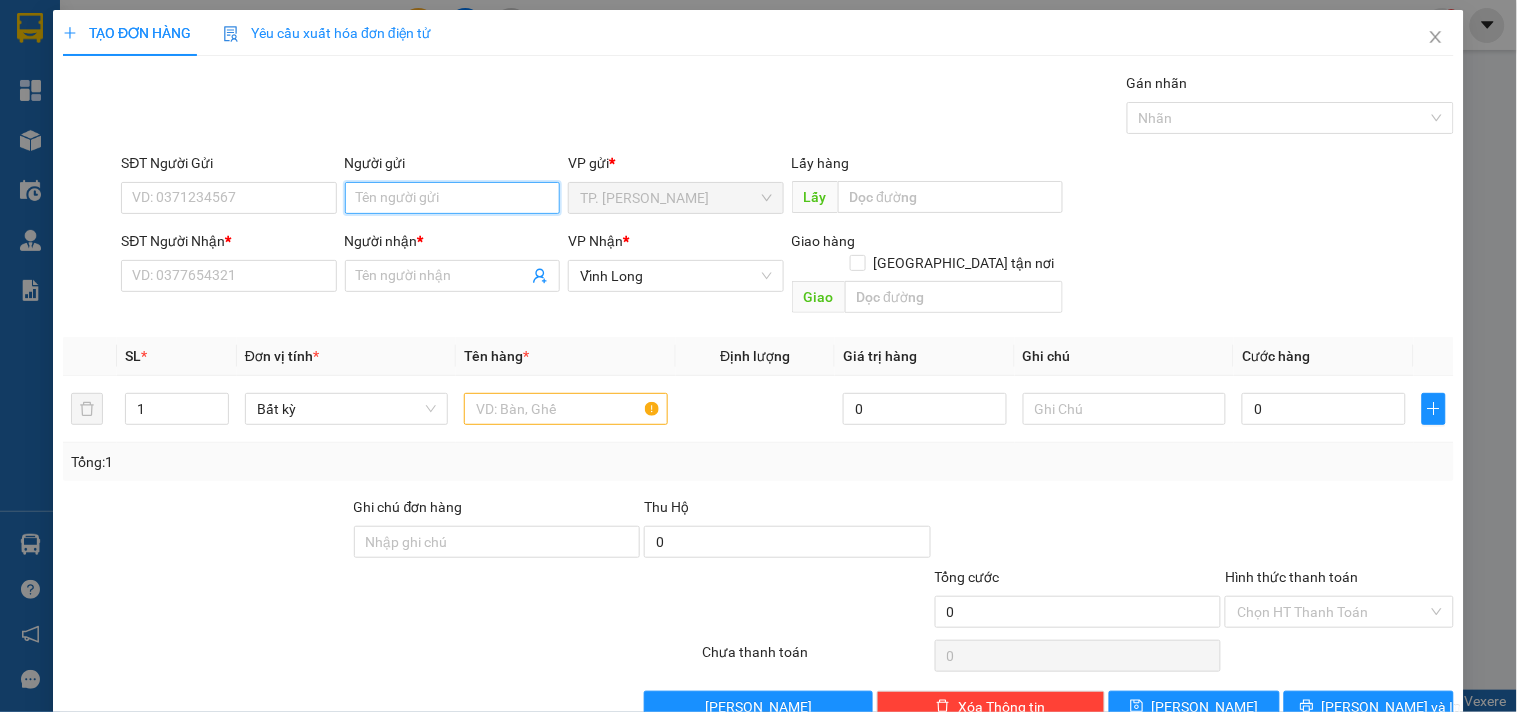 click on "Người gửi" at bounding box center [452, 198] 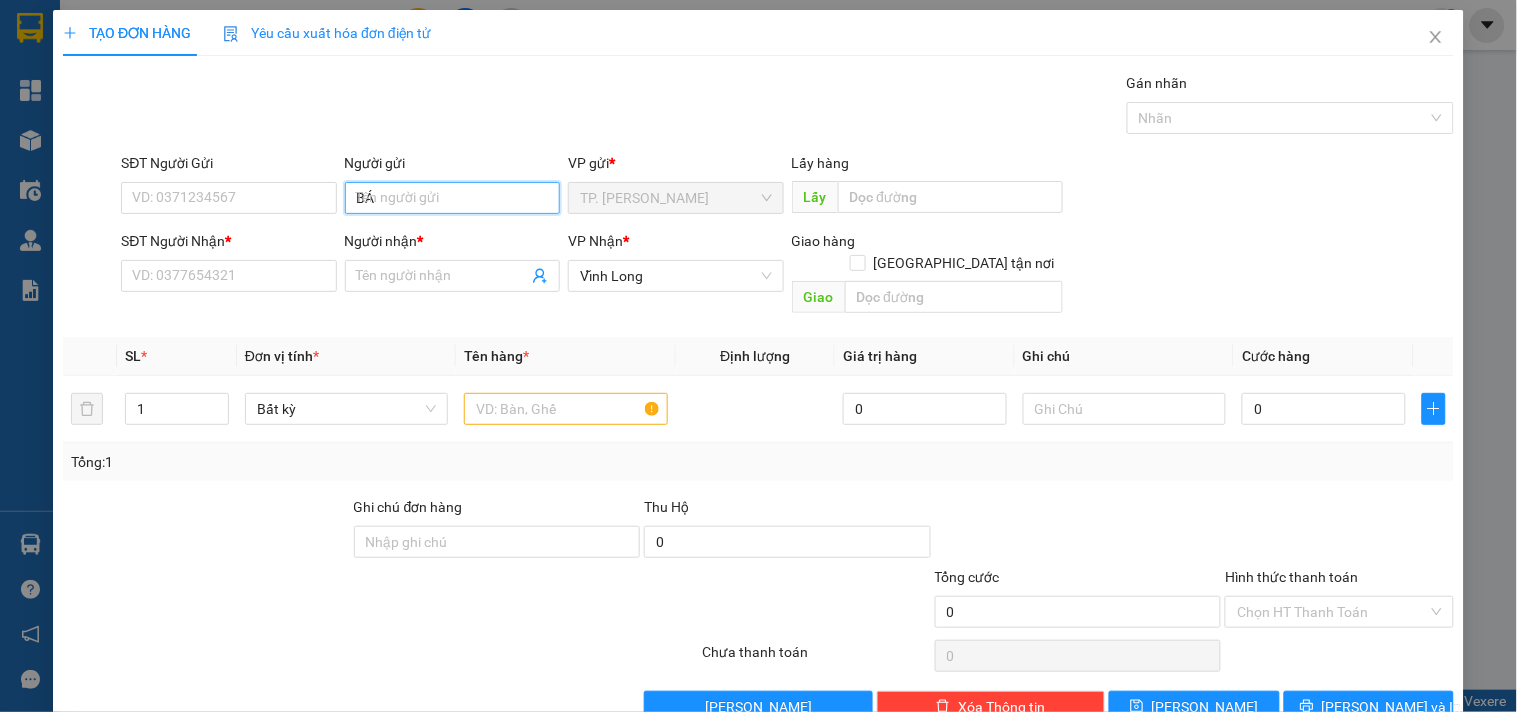 type on "BÁN" 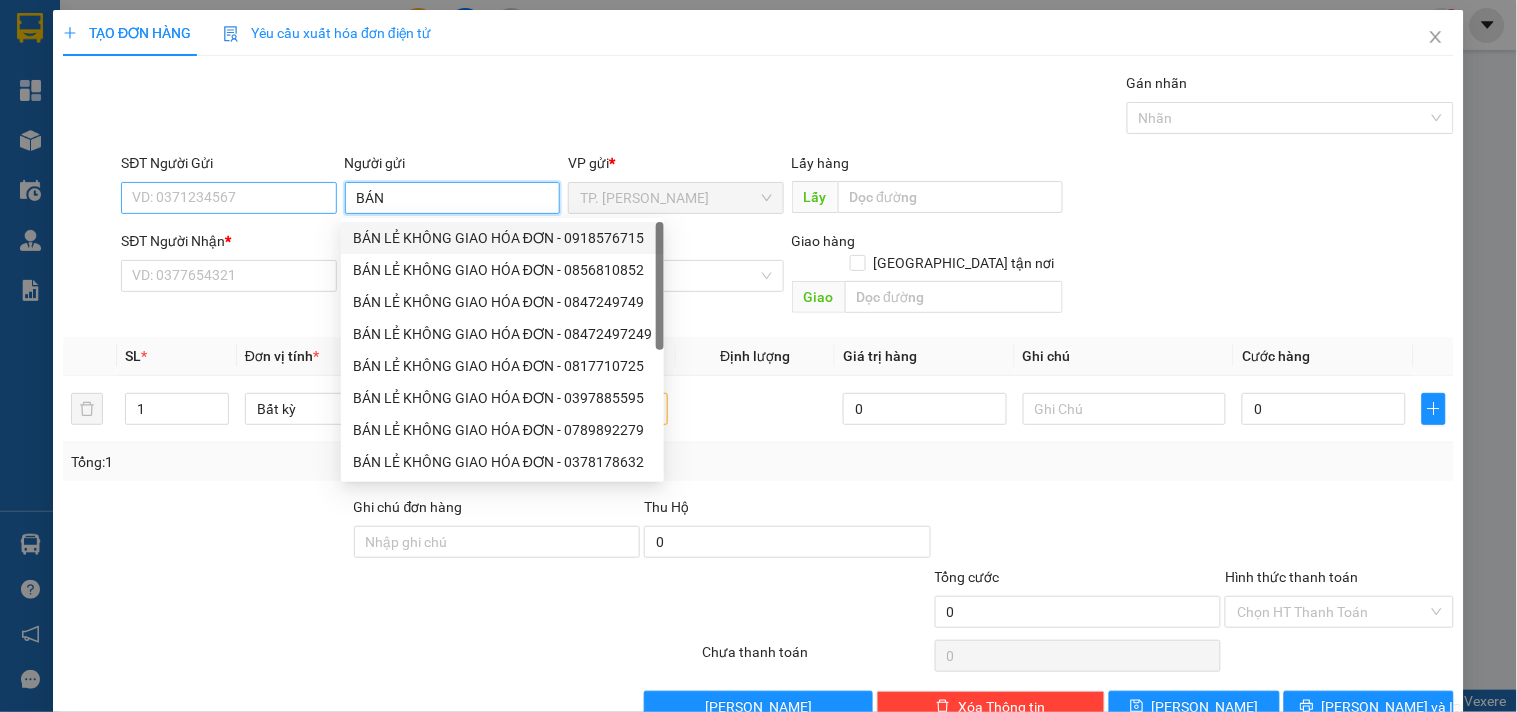 drag, startPoint x: 431, startPoint y: 238, endPoint x: 317, endPoint y: 210, distance: 117.388245 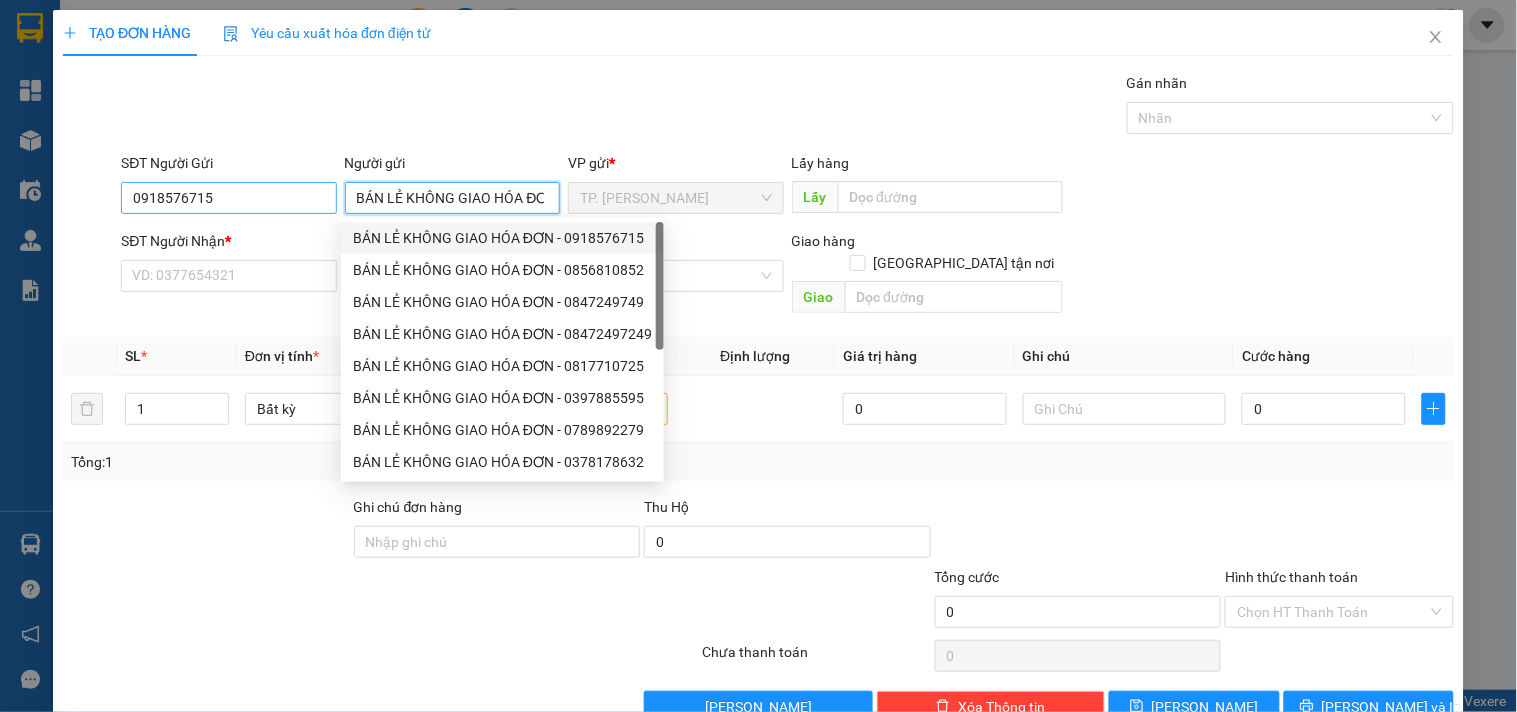 type on "BÁN LẺ KHÔNG GIAO HÓA ĐƠN" 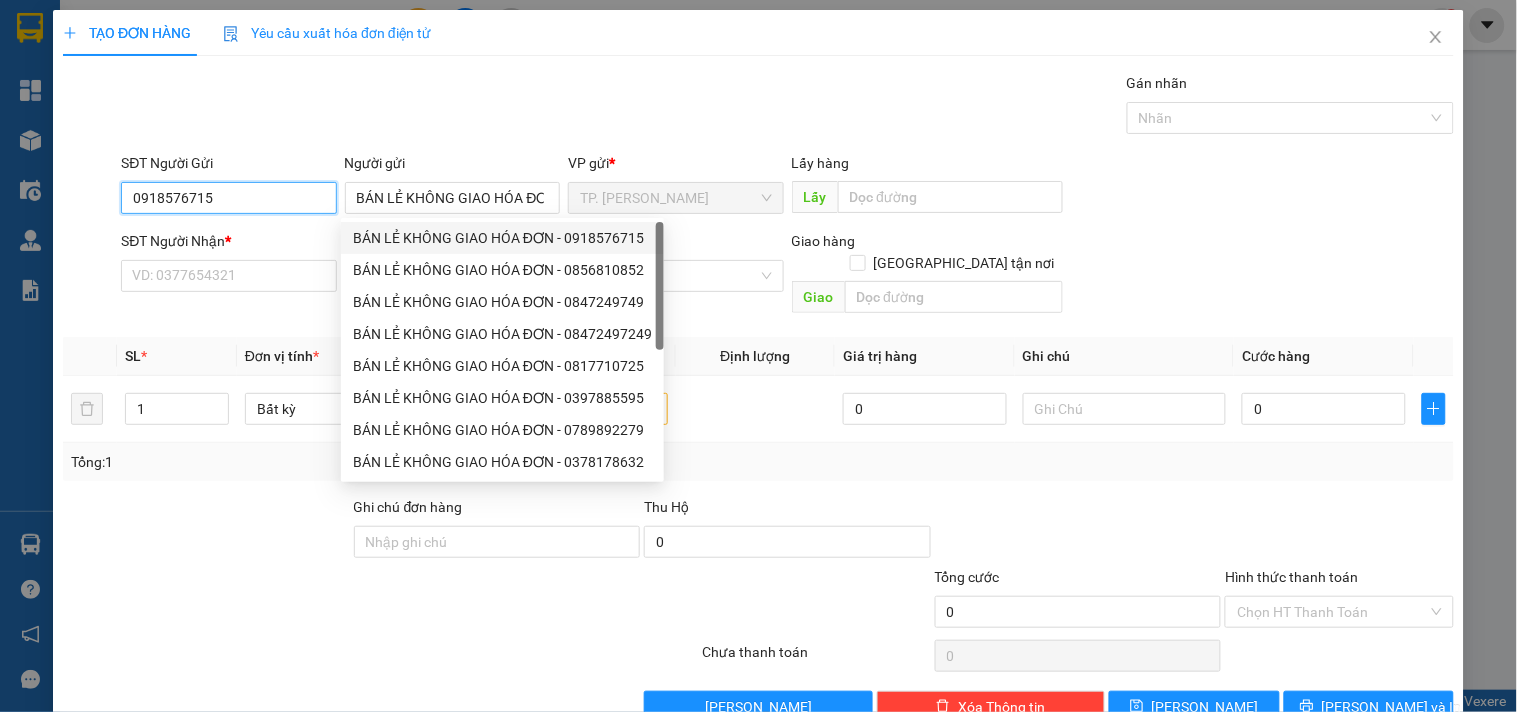 click on "0918576715" at bounding box center [228, 198] 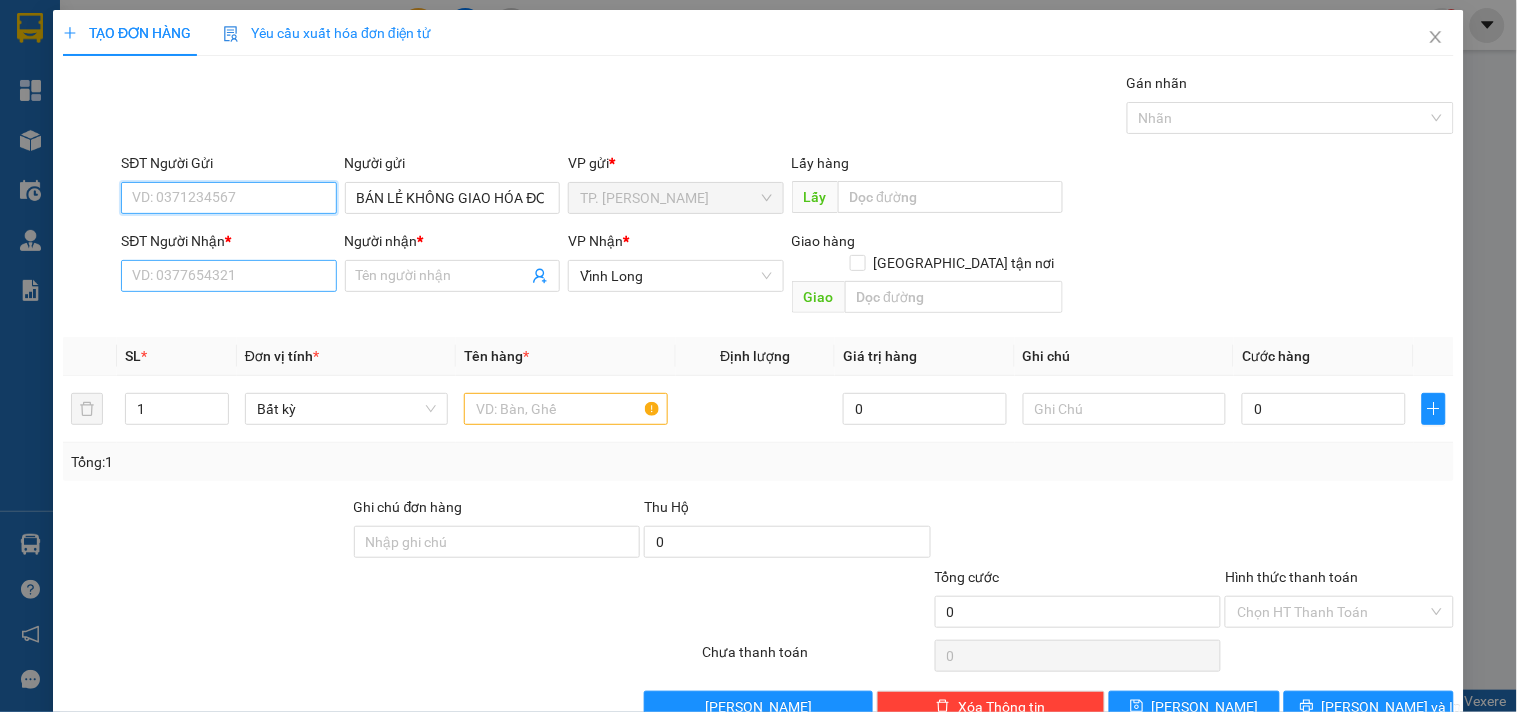 type 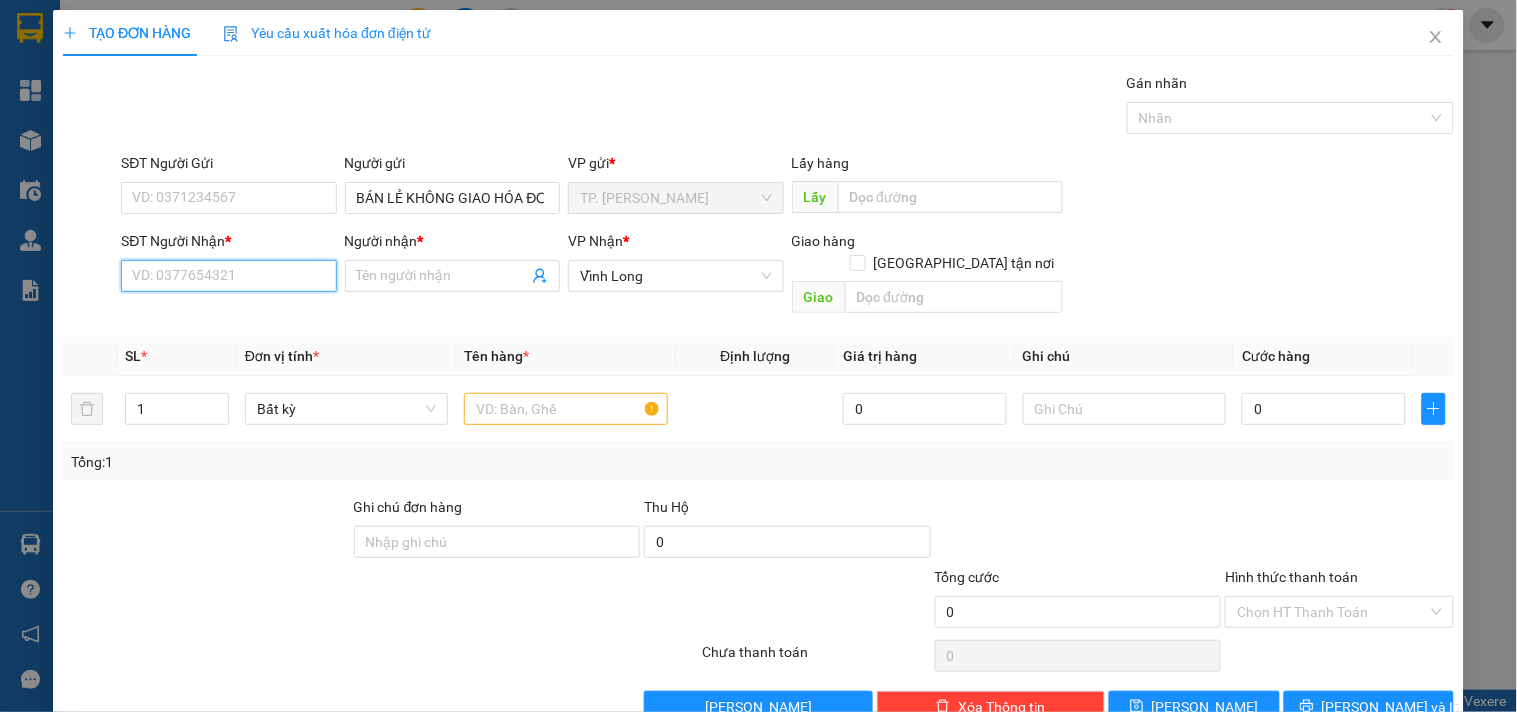 click on "SĐT Người Nhận  *" at bounding box center (228, 276) 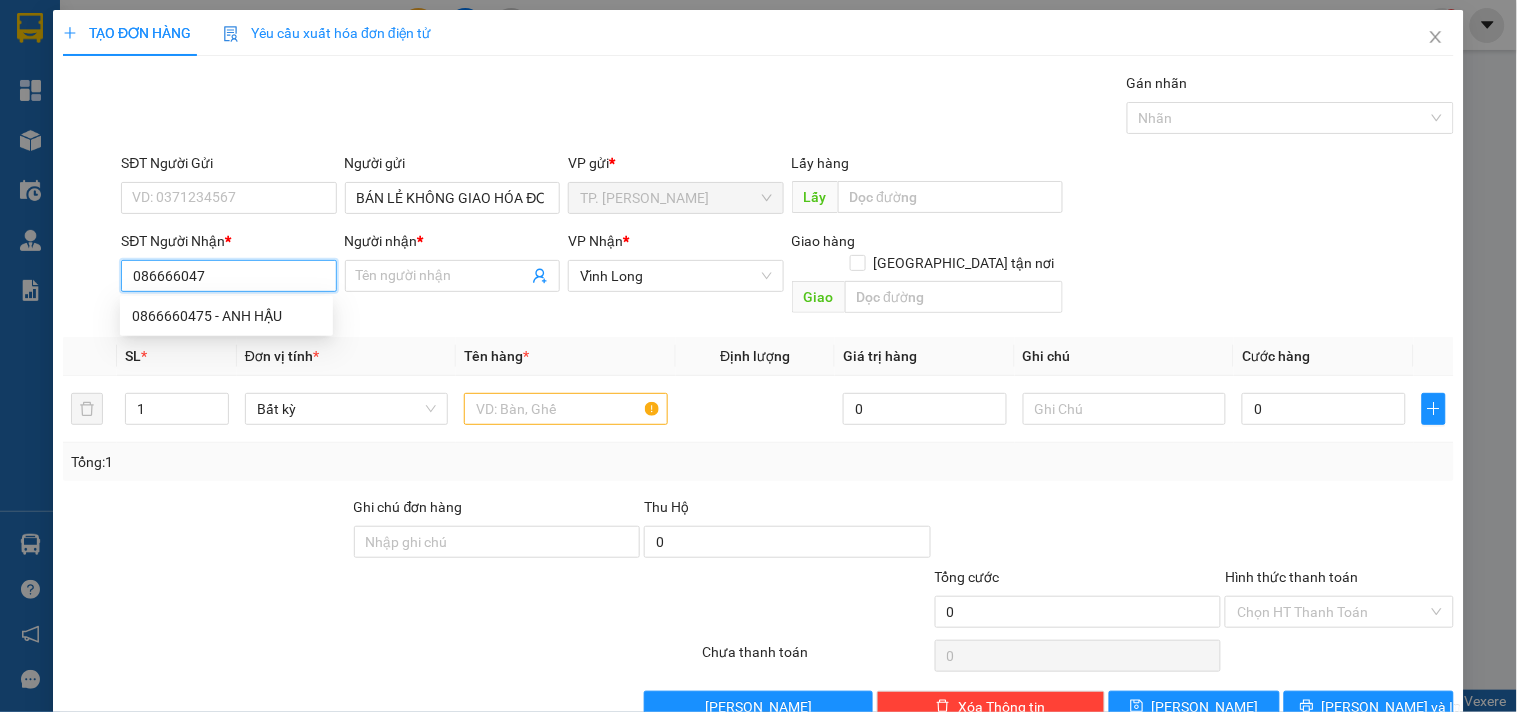 type on "0866660475" 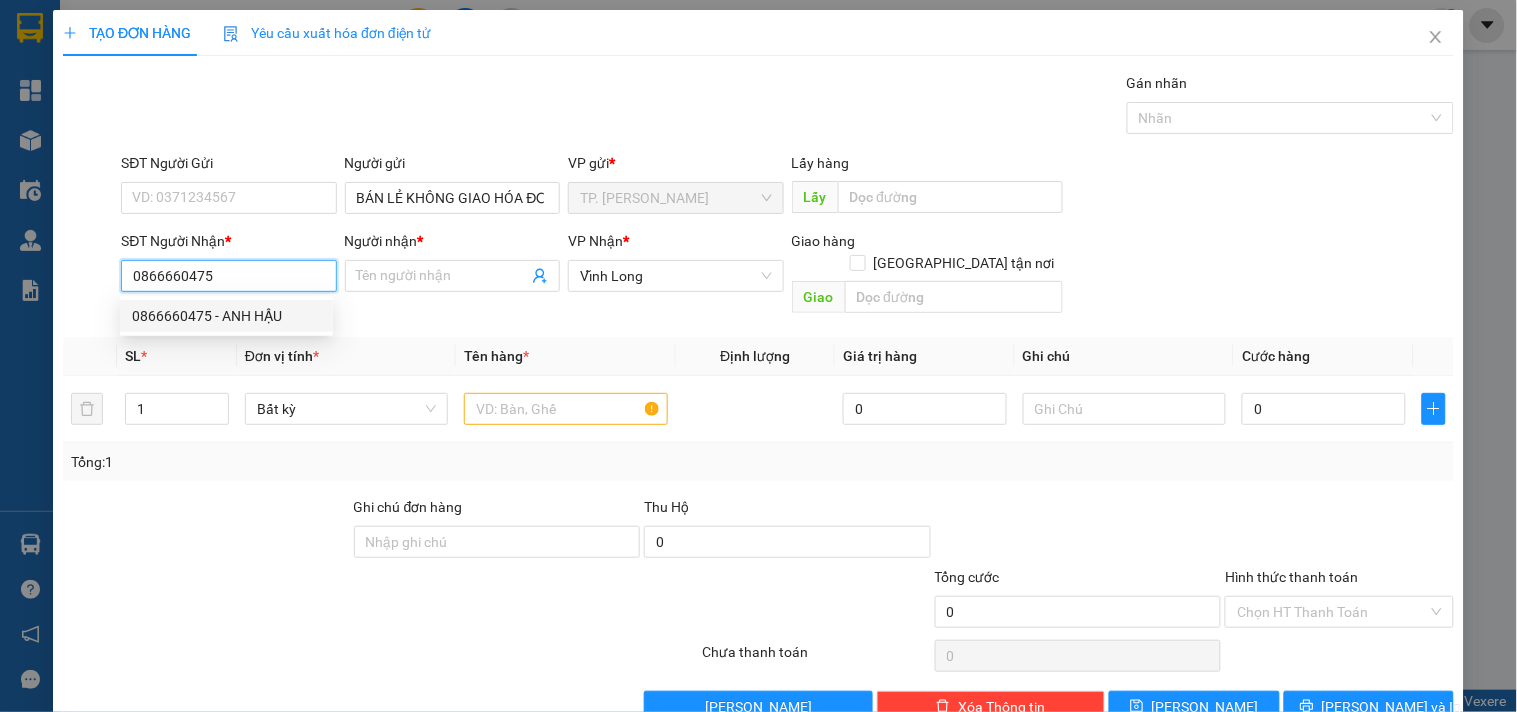click on "0866660475 - ANH HẬU" at bounding box center [226, 316] 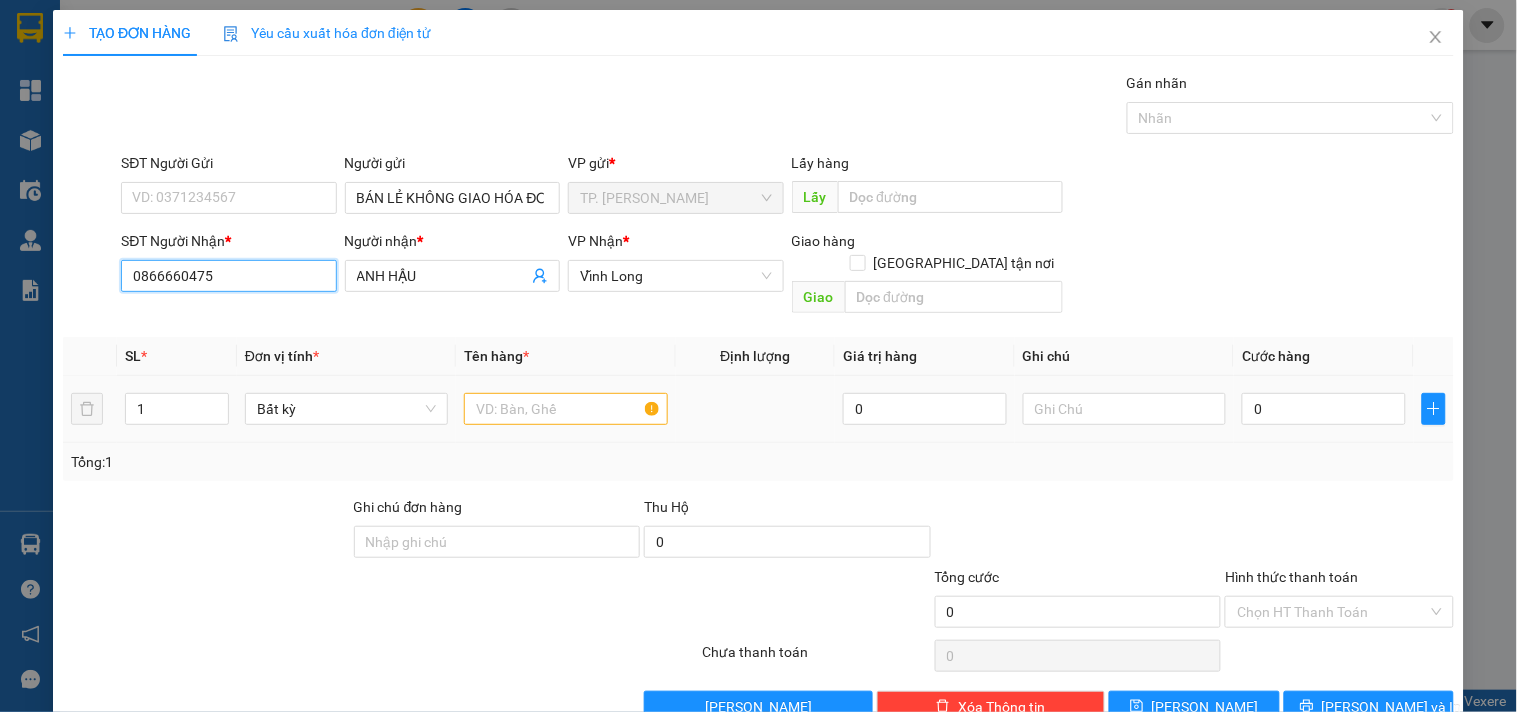 type on "0866660475" 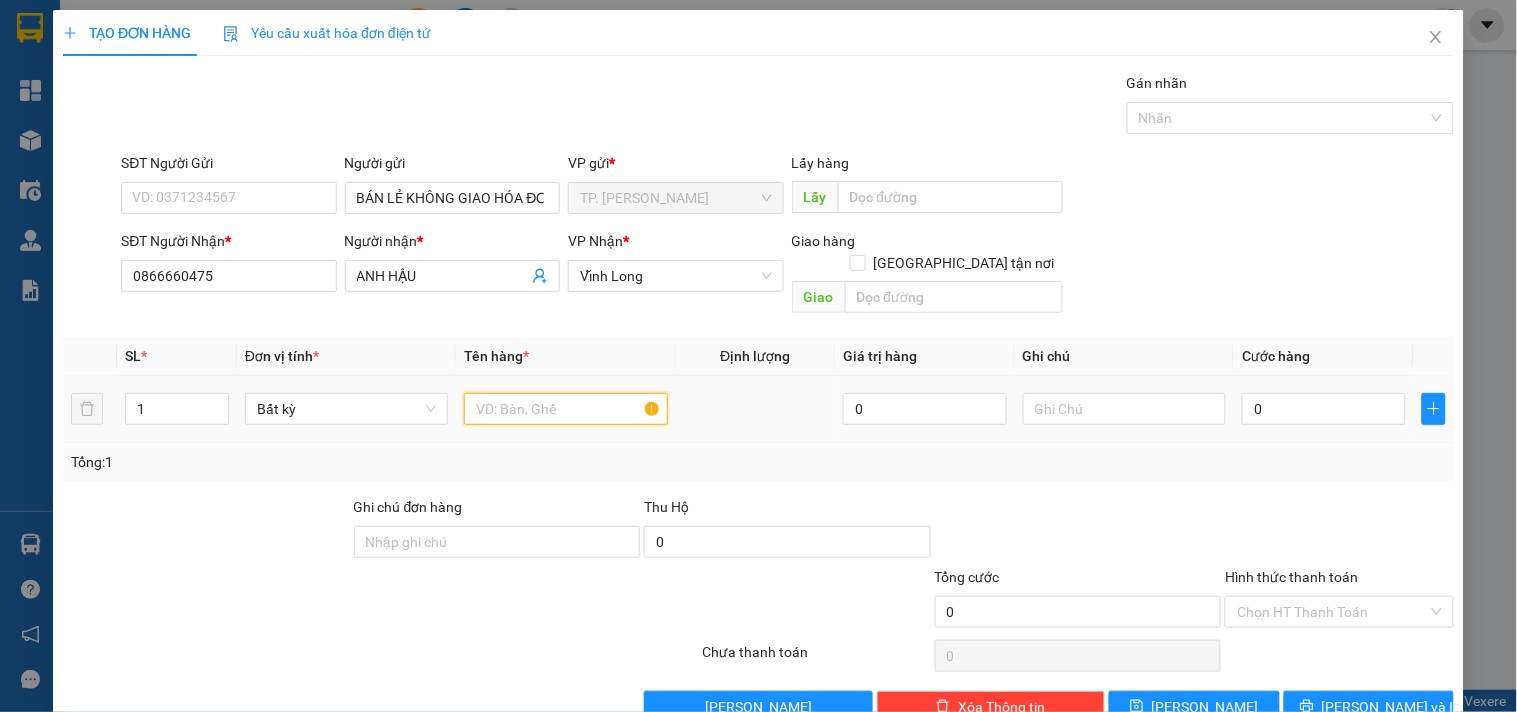 click at bounding box center [565, 409] 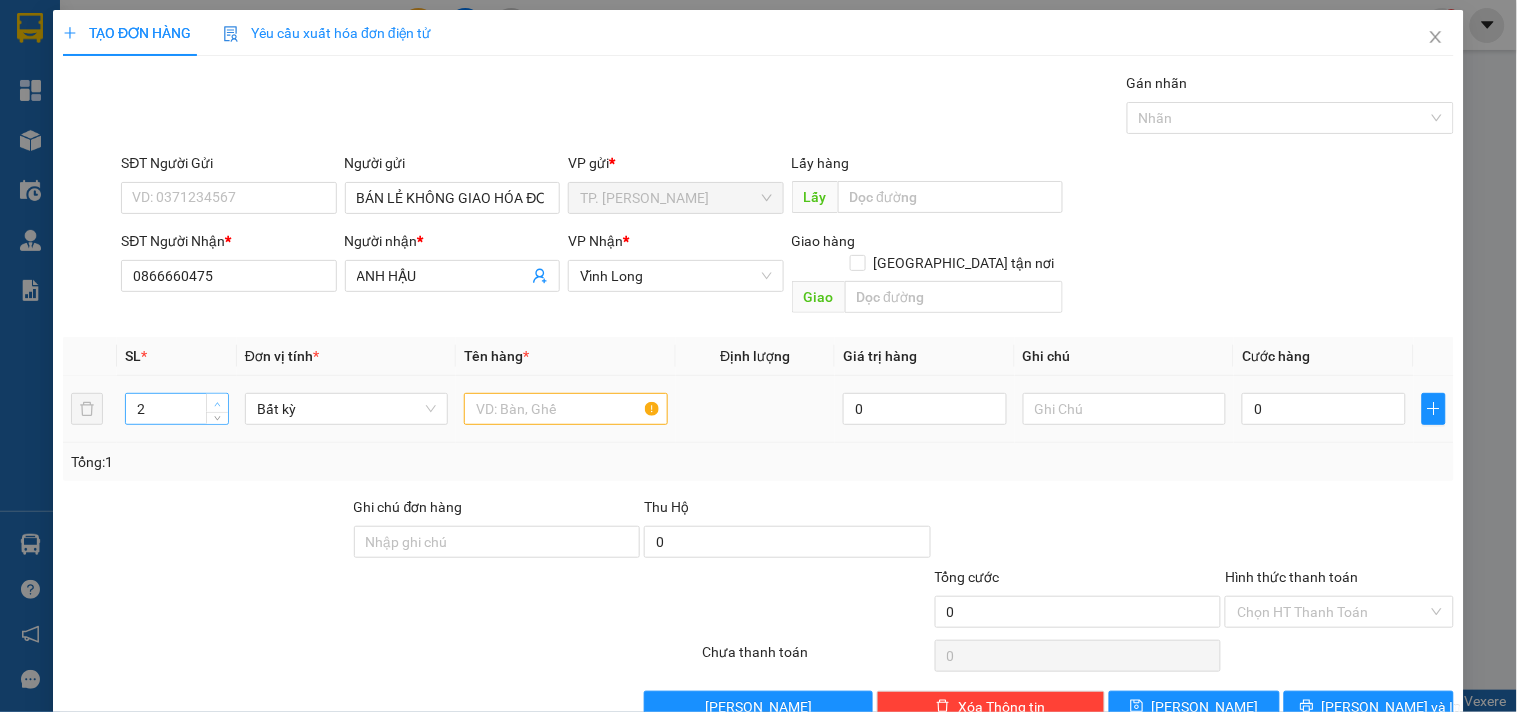 click 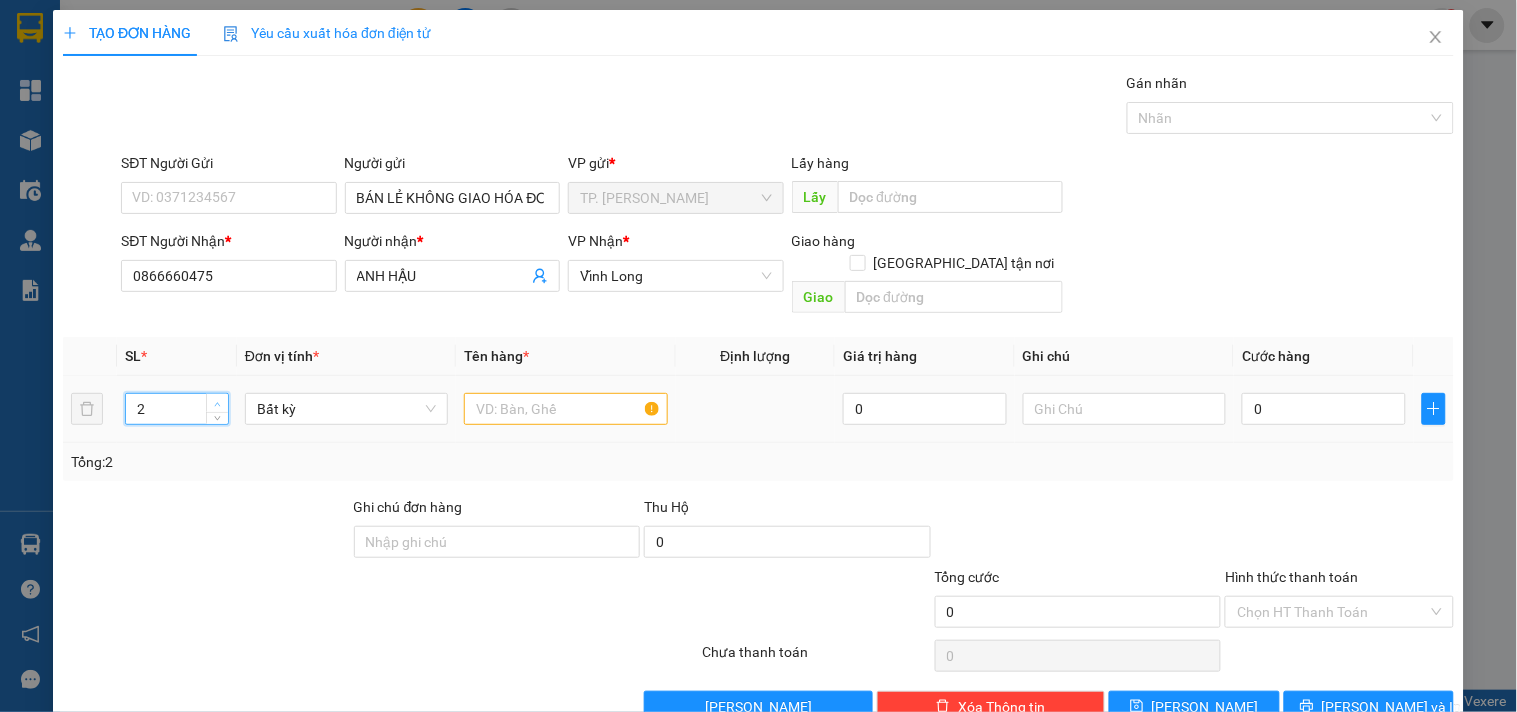 type on "3" 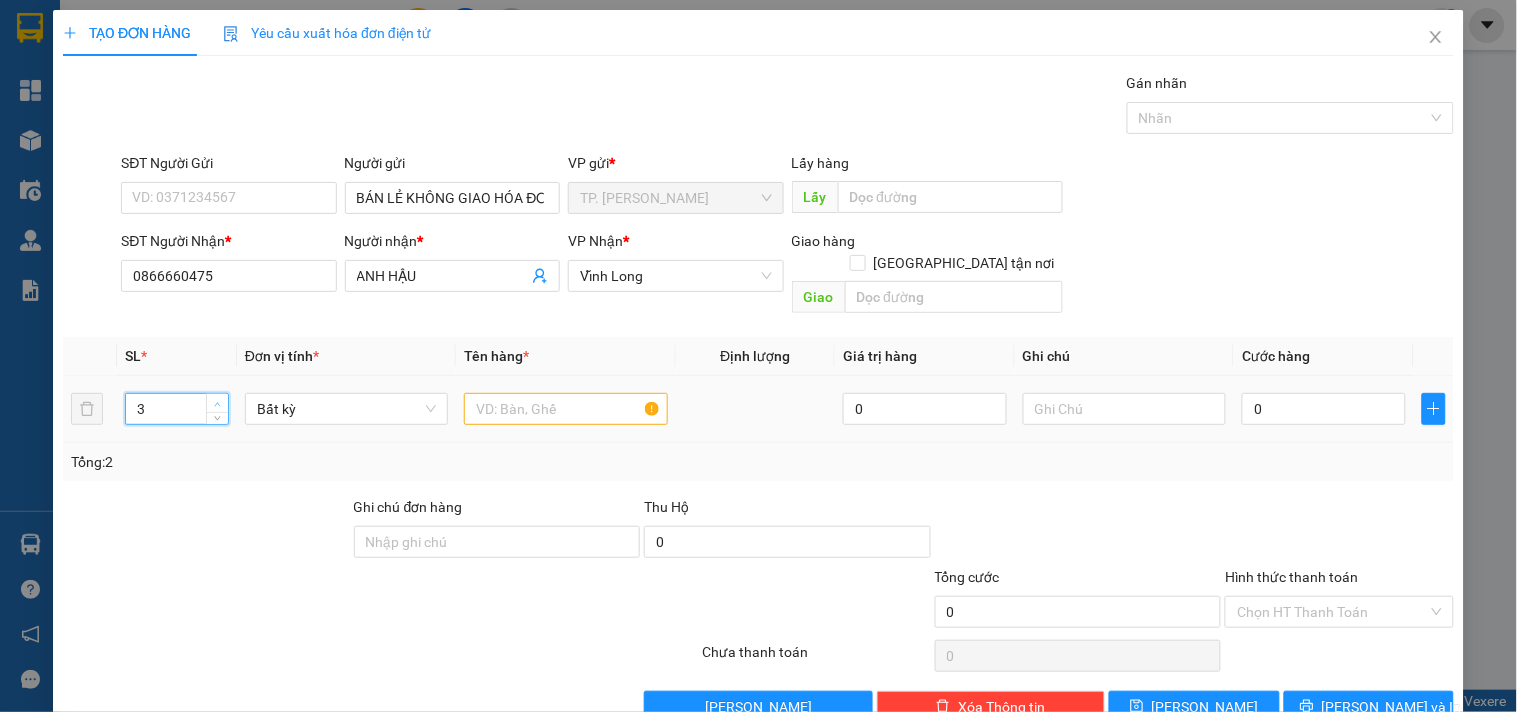 click 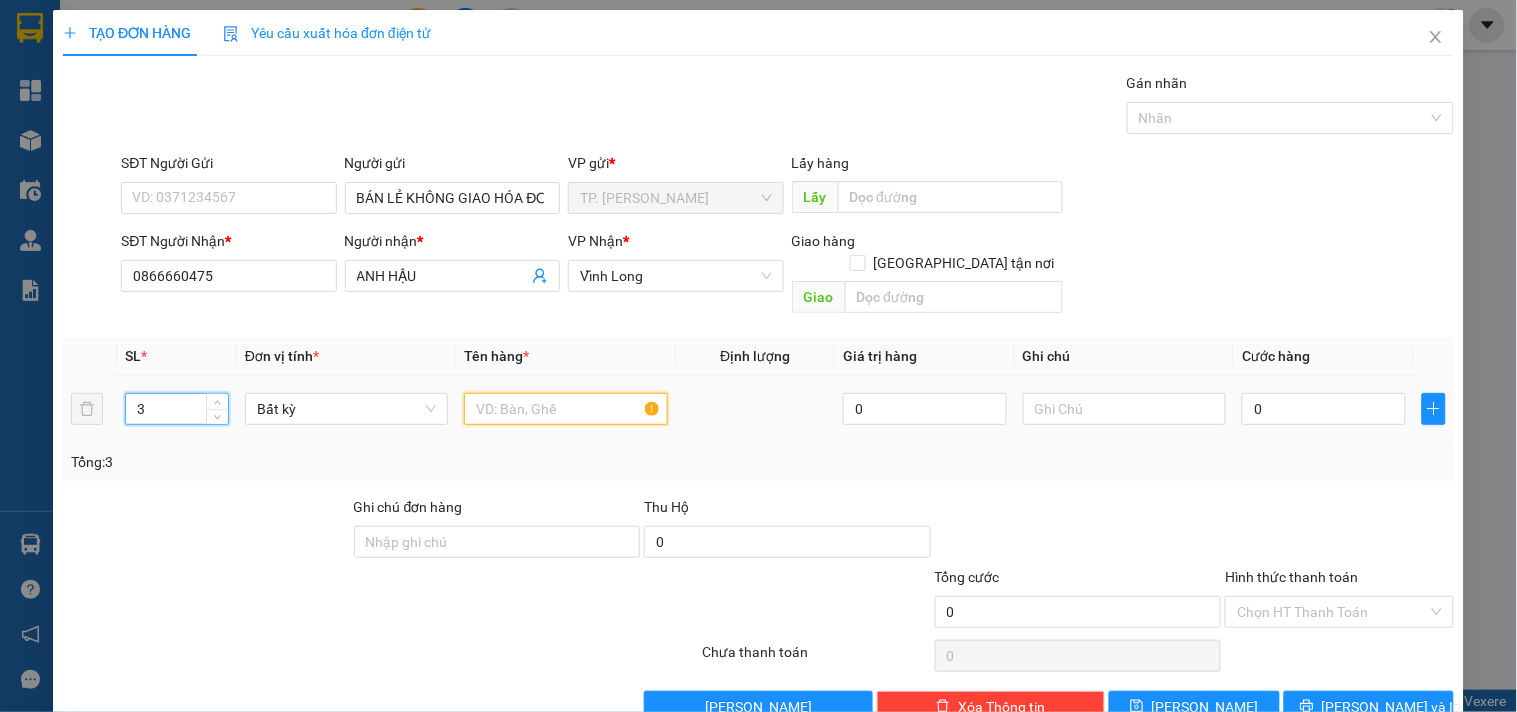 click at bounding box center (565, 409) 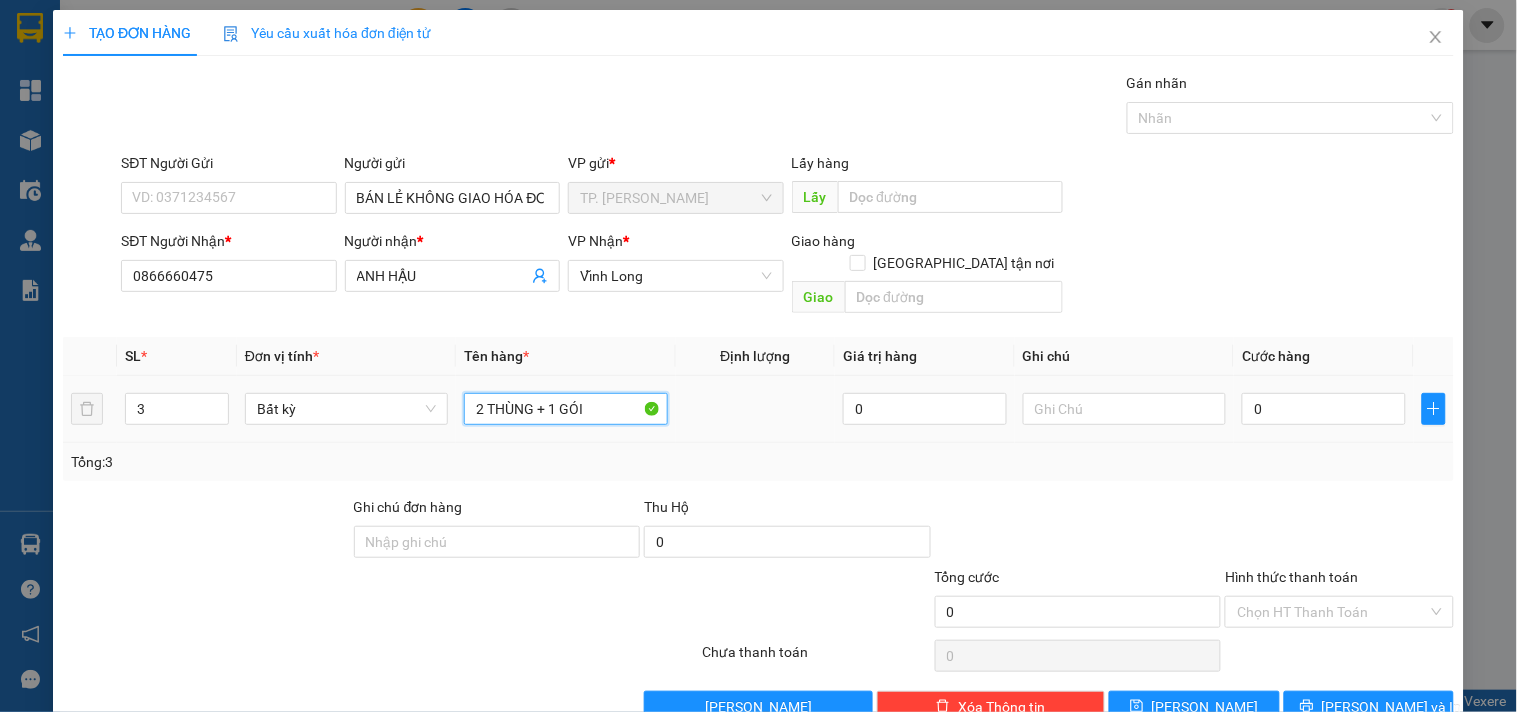 type on "2 THÙNG + 1 GÓI" 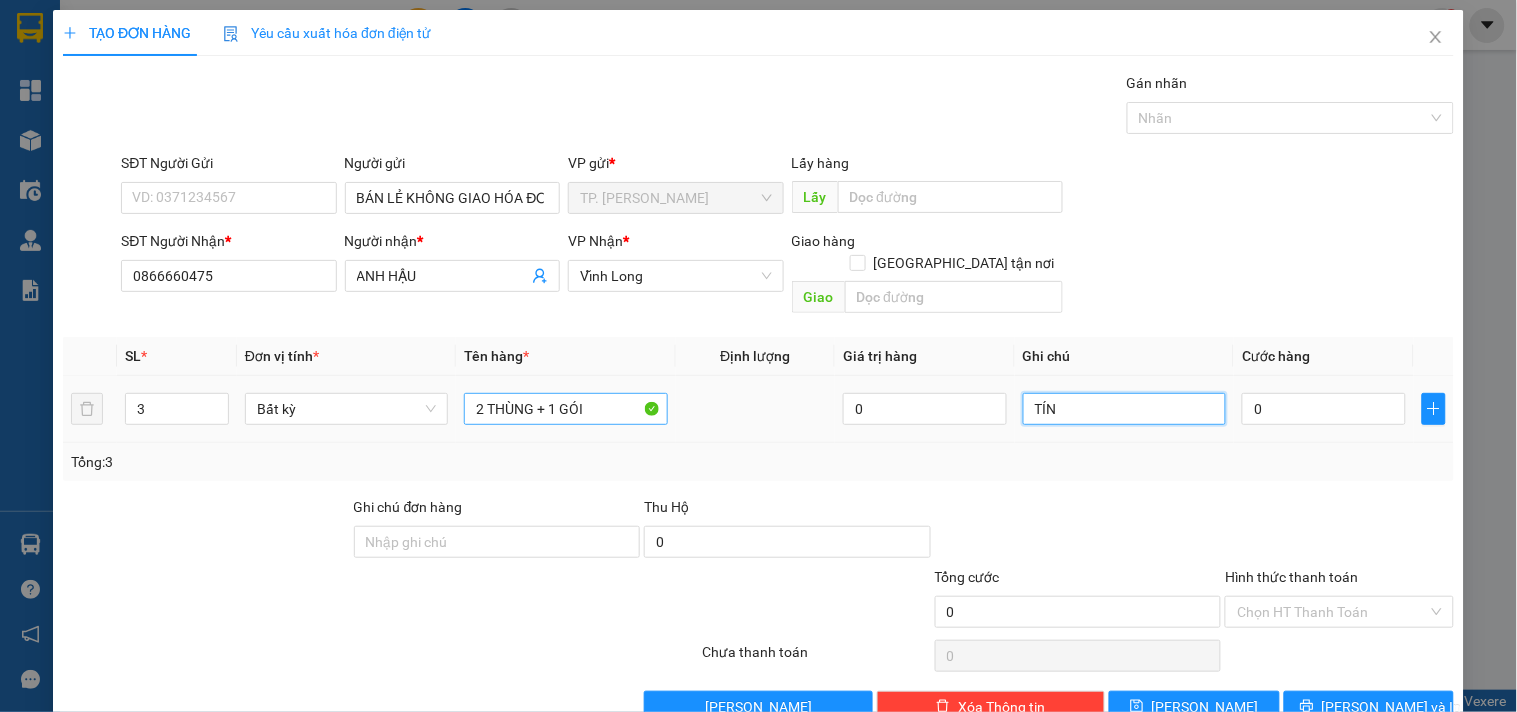 type on "TÍN" 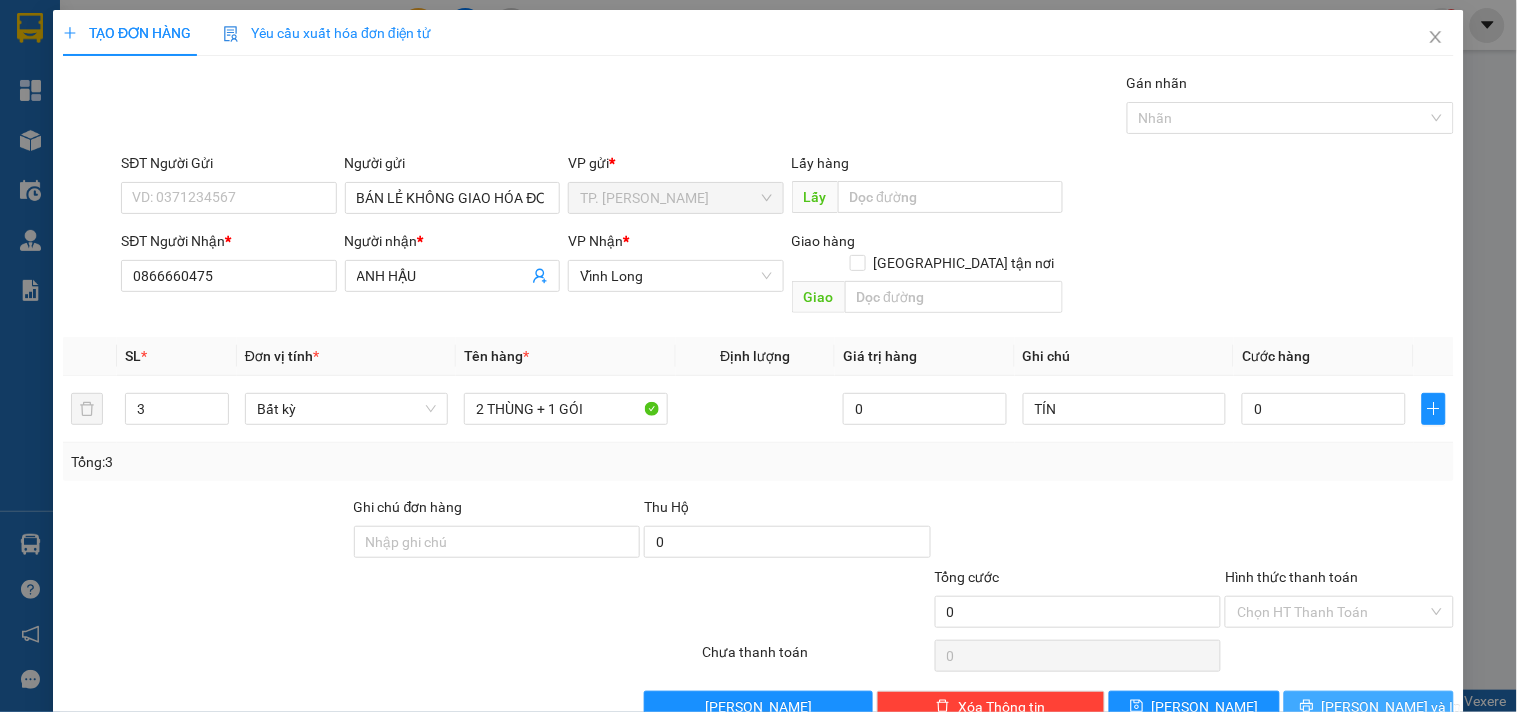 click on "[PERSON_NAME] và In" at bounding box center [1392, 707] 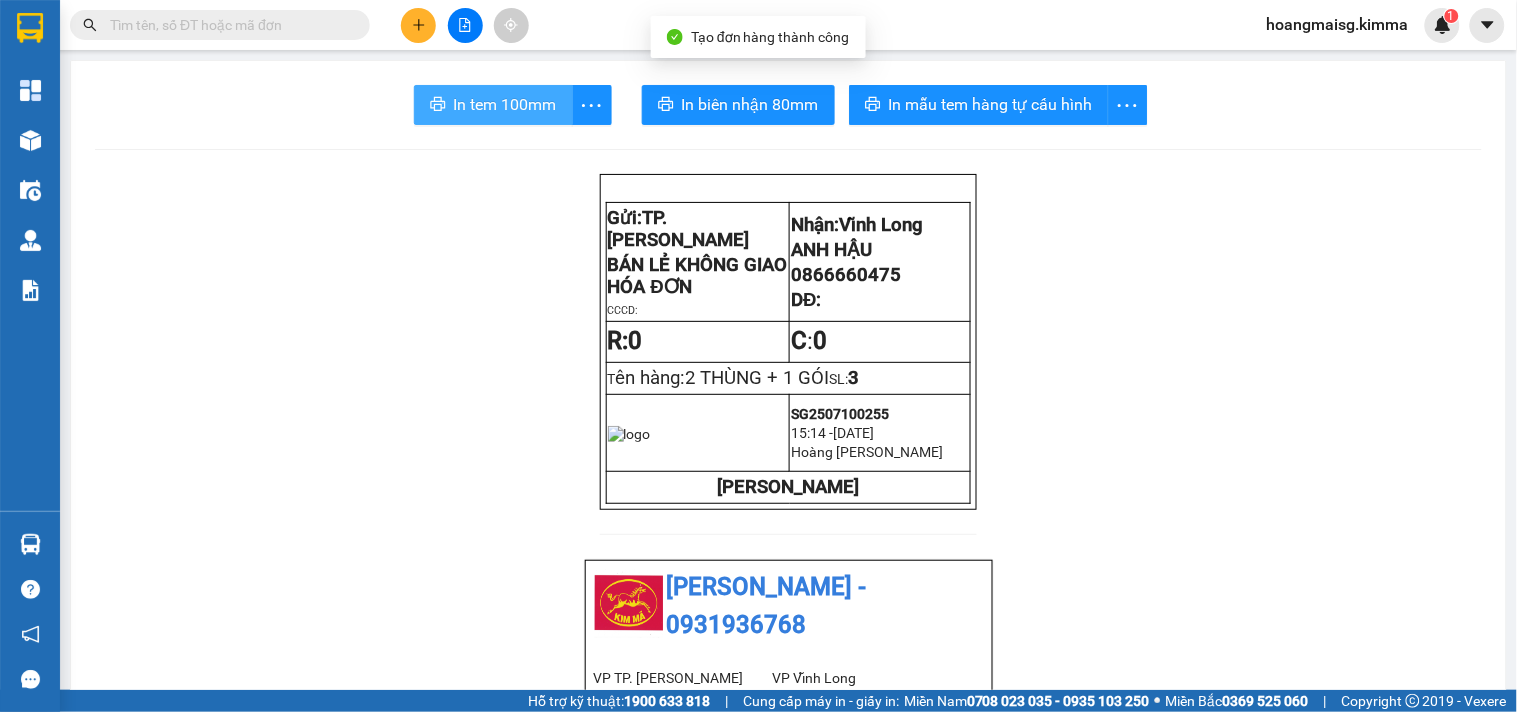 click on "In tem 100mm" at bounding box center (505, 104) 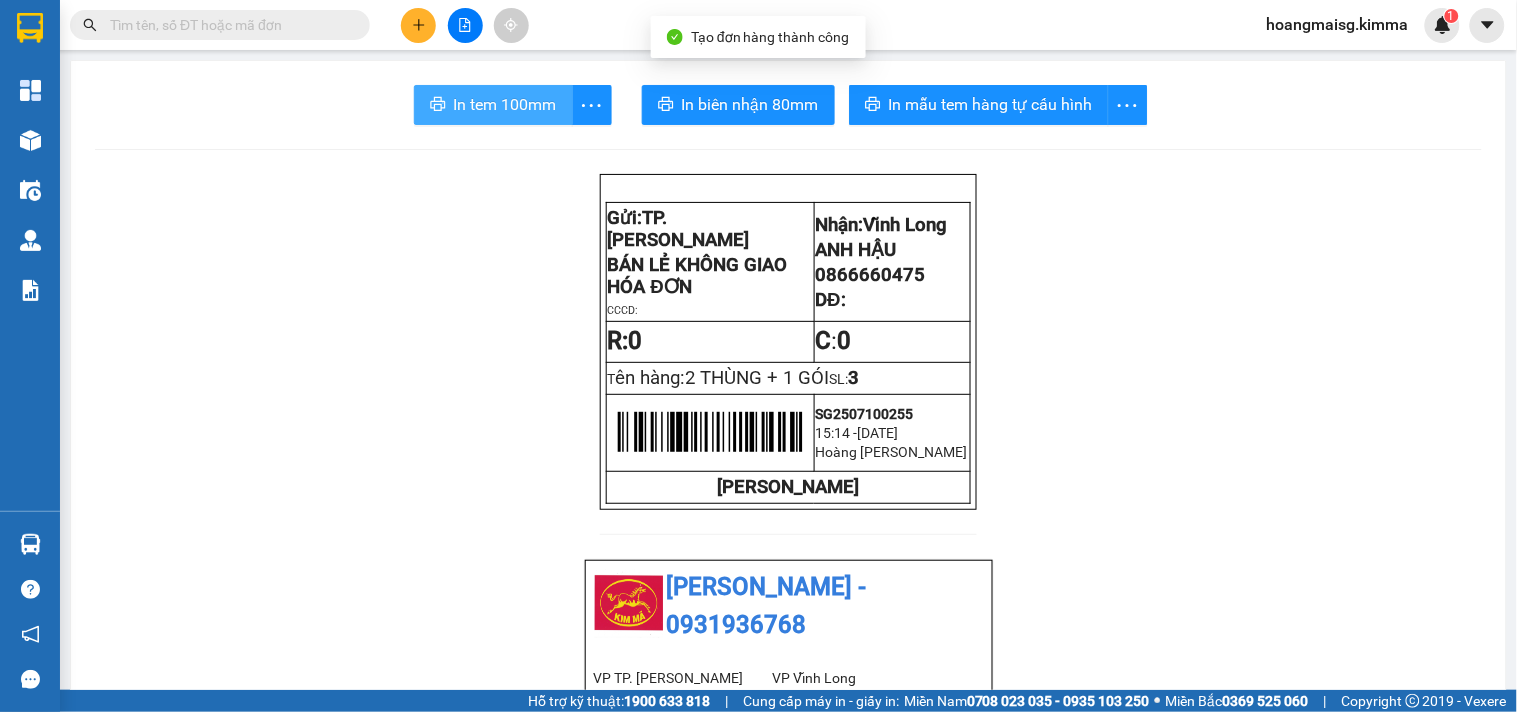 scroll, scrollTop: 0, scrollLeft: 0, axis: both 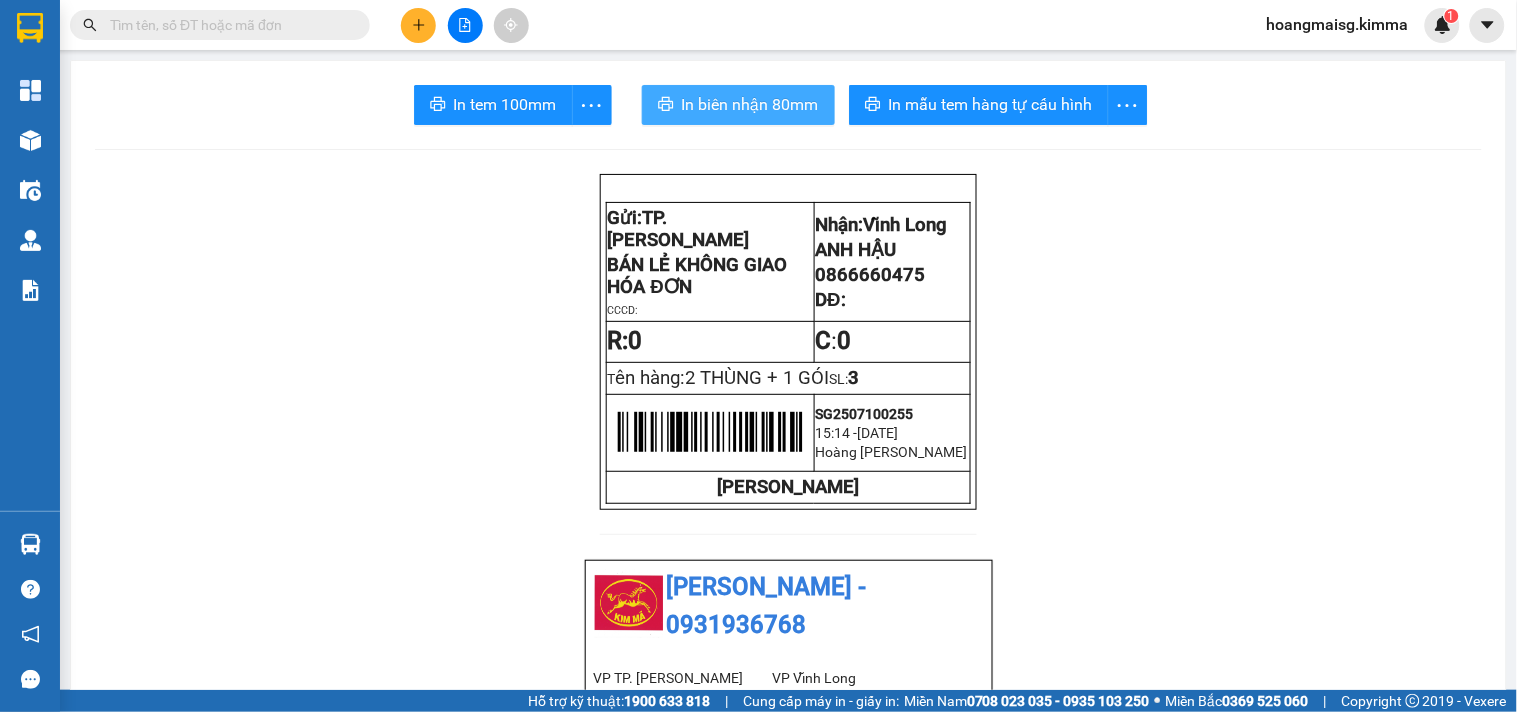 click on "In biên nhận 80mm" at bounding box center [750, 104] 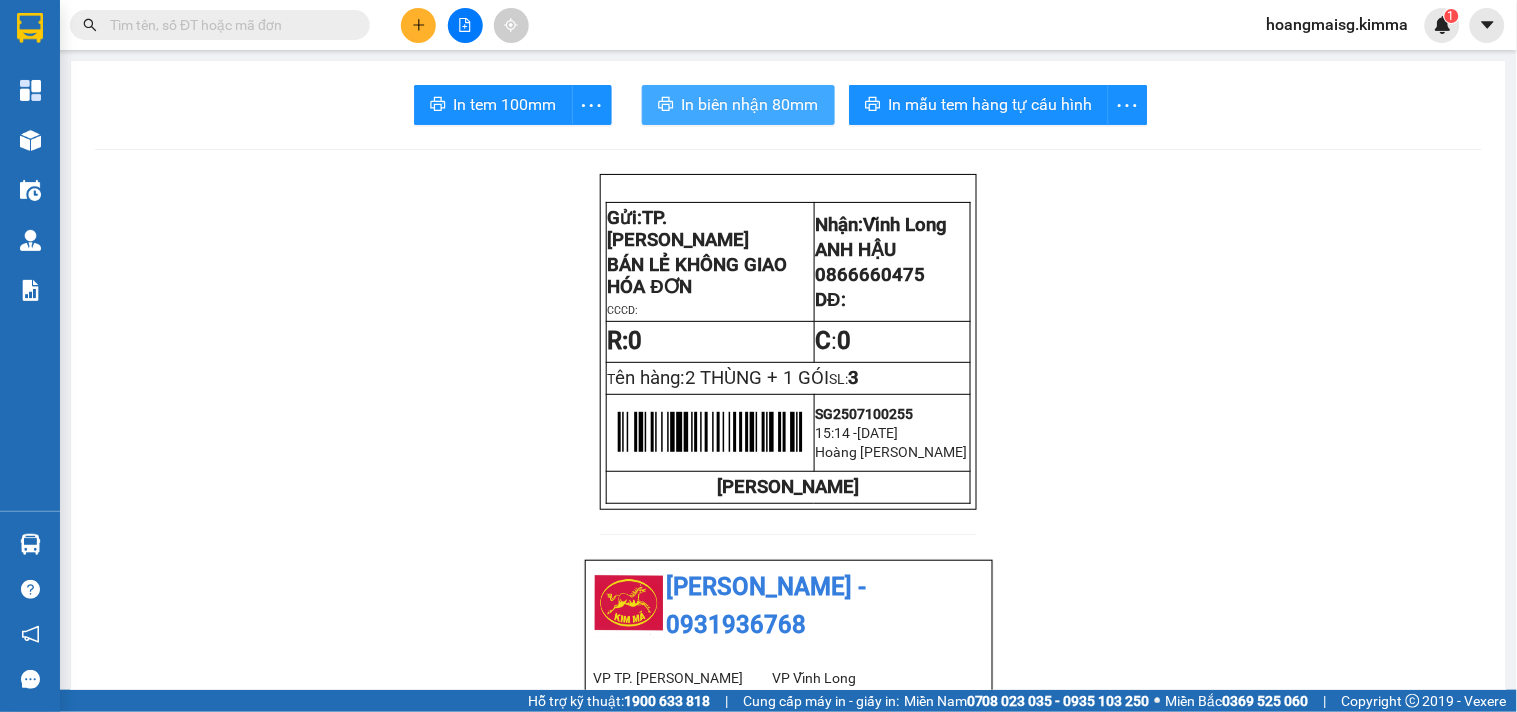 scroll, scrollTop: 0, scrollLeft: 0, axis: both 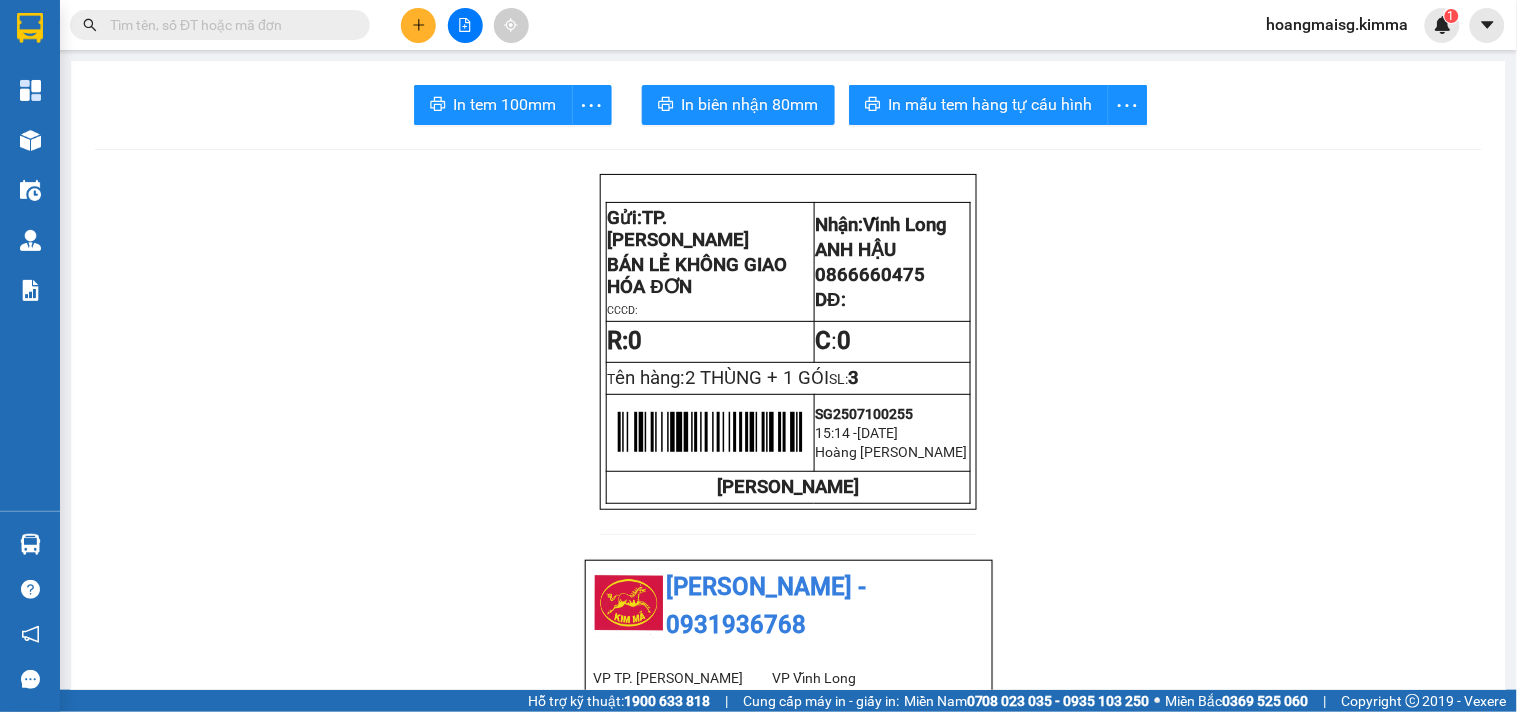 click on "In tem 100mm
In biên nhận 80mm  In mẫu tem hàng tự cấu hình
Gửi:  TP. [PERSON_NAME]
BÁN LẺ KHÔNG GIAO HÓA ĐƠN
CCCD:
Nhận:  Vĩnh Long
ANH HẬU
0866660475
DĐ:
R:  0
C :  0
T ên hàng:  2 THÙNG + 1 GÓI           SL:  3
SG2507100255
15:14 [DATE]
[GEOGRAPHIC_DATA]
[PERSON_NAME]
KIM MÃ - 0931936768 VP TP. [PERSON_NAME][STREET_ADDRESS][GEOGRAPHIC_DATA][PERSON_NAME]   0931936768 VP Vĩnh Long   107/1 , Đường 2/9 P1, [GEOGRAPHIC_DATA] Long   02703828818 Biên nhận Hàng Hoá Mã đơn:   SG2507100255 In ngày:  [DATE]   15:14 Gửi :   BÁN LẺ KHÔNG GIAO HÓA ĐƠN   VP TP. [PERSON_NAME] :   ANH HẬU  - 0866660475 VP [PERSON_NAME] chú:  TÍN   Tên (giá trị hàng) SL Cước món hàng Bất kỳ - 2 THÙNG + 1 GÓI   (0) 3 0 Tổng cộng 3 0 Loading... Chưa thu Tổng phải thu : 0 VND Khách hàng Quy định nhận/gửi hàng : Gửi:    Nhận:     ( SL" at bounding box center (758, 345) 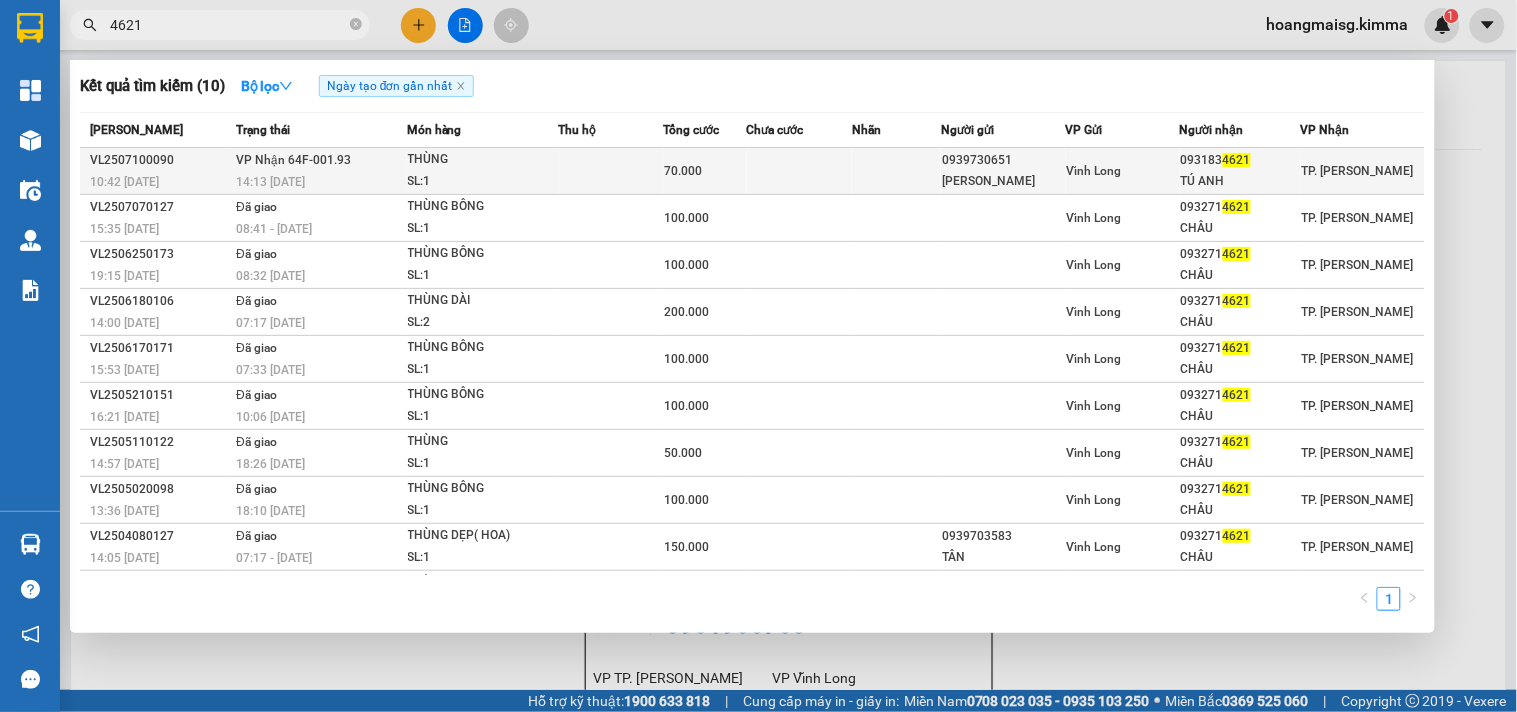 type on "4621" 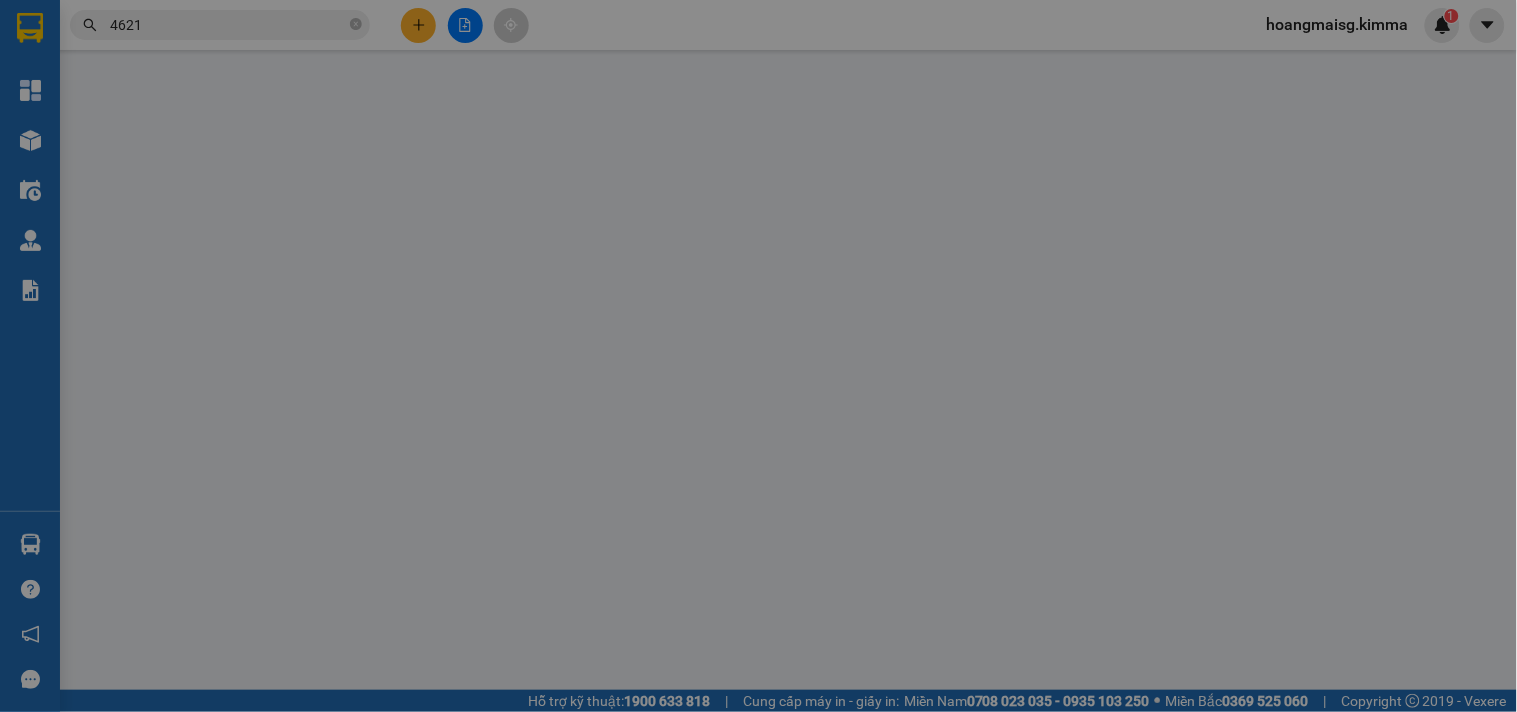 type on "0939730651" 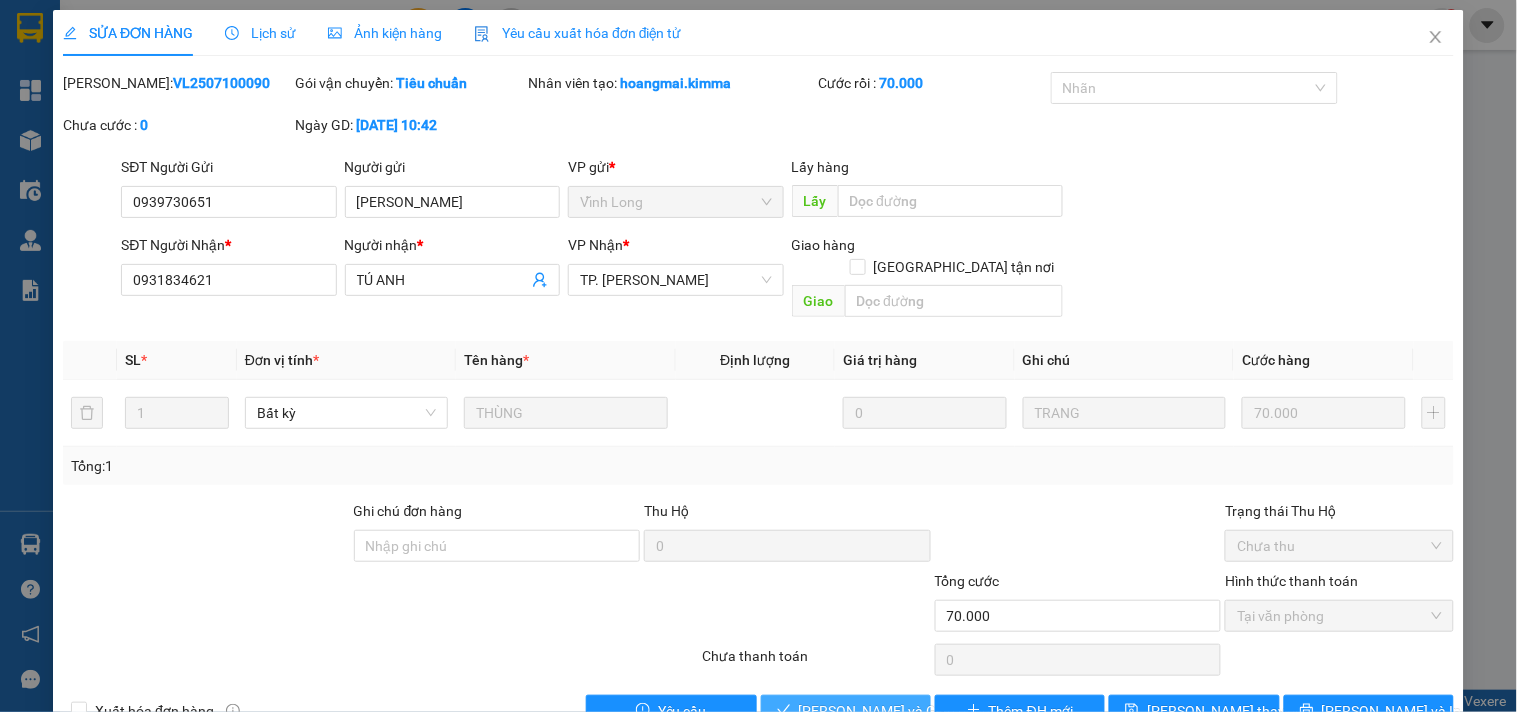 click on "[PERSON_NAME] và Giao hàng" at bounding box center [895, 711] 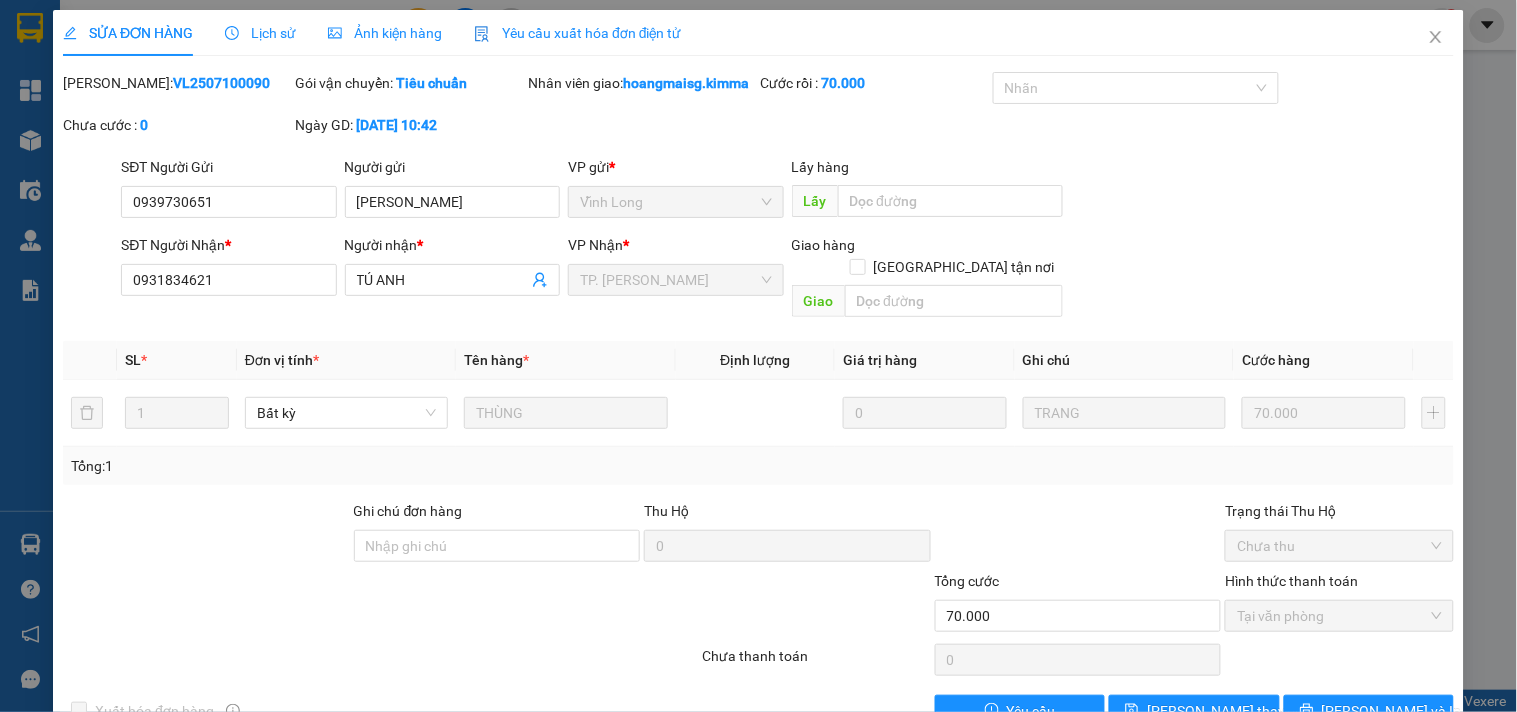 click on "Đơn vị tính  *" at bounding box center [346, 360] 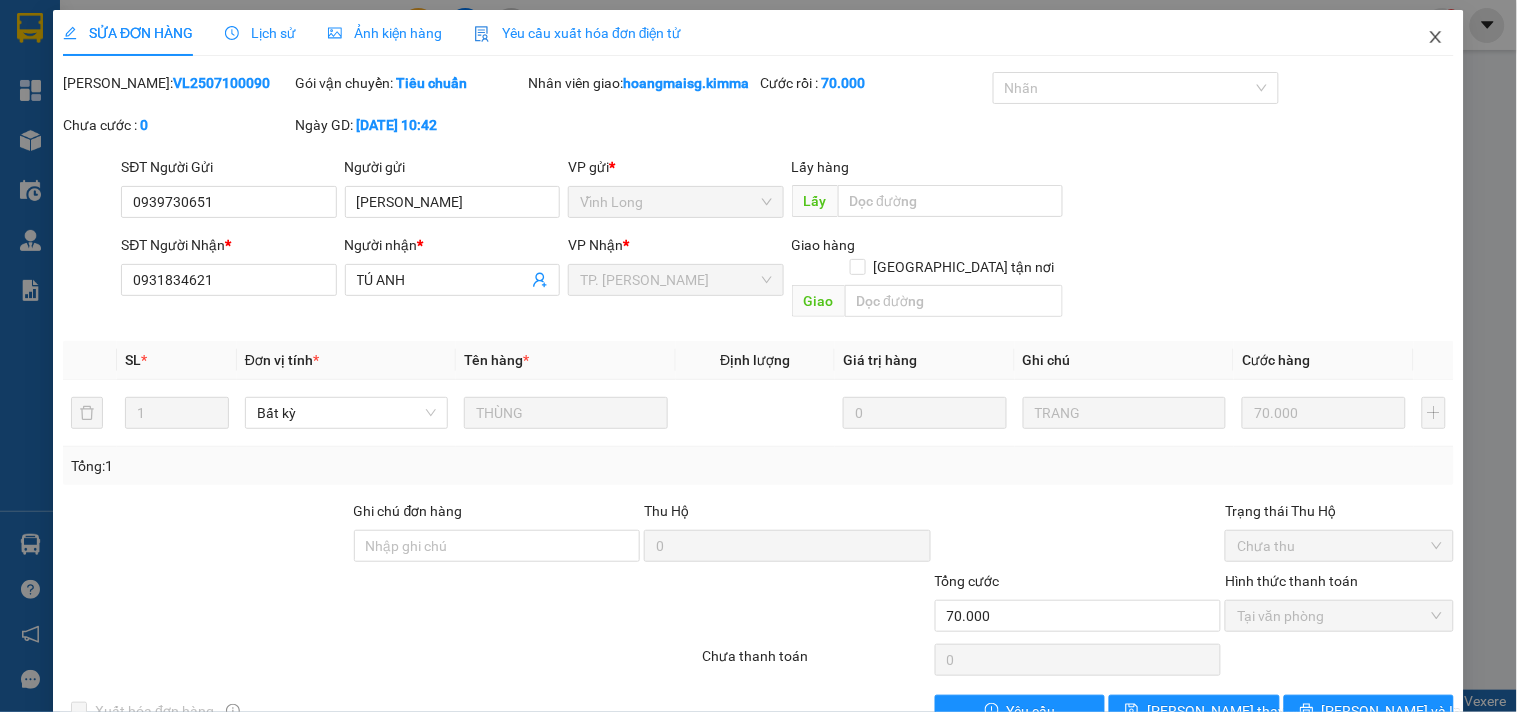 click 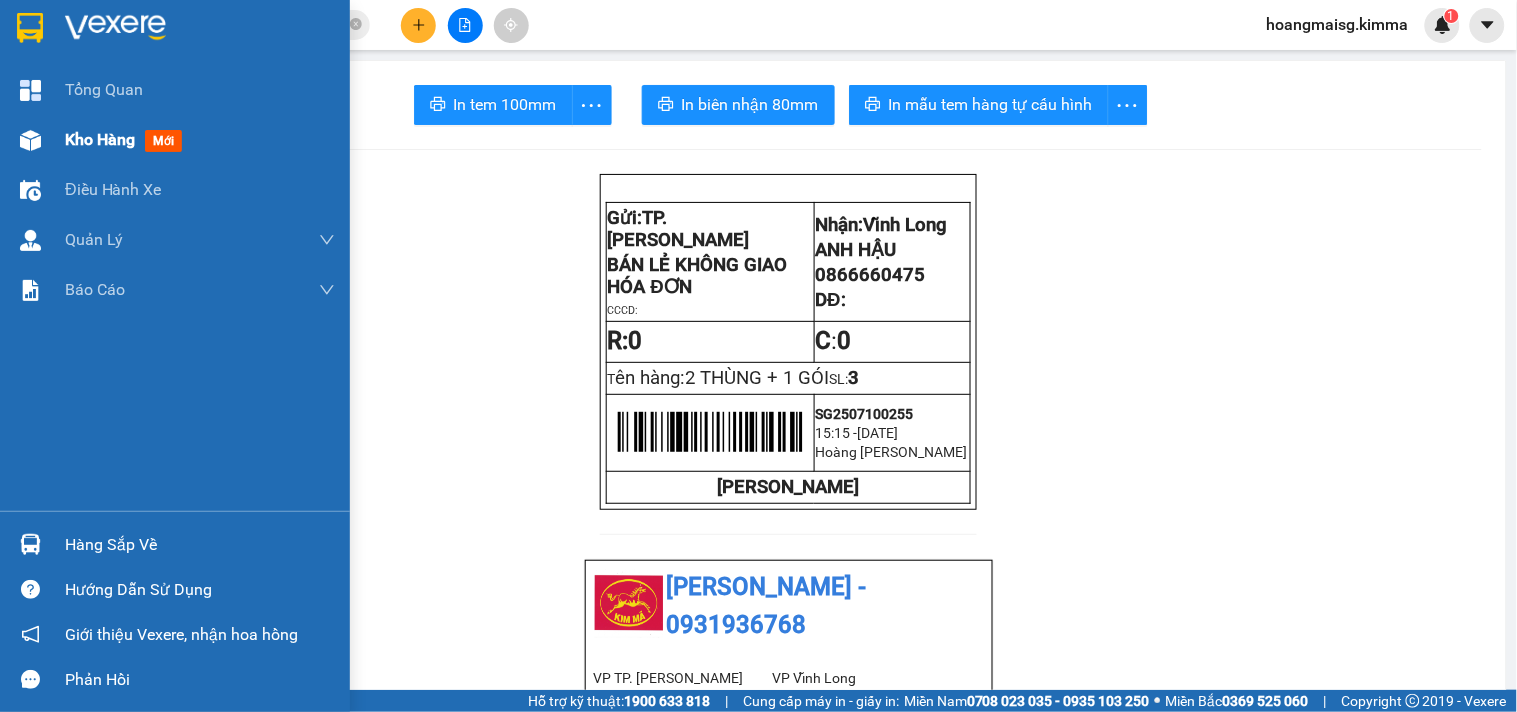 click on "Kho hàng mới" at bounding box center [175, 140] 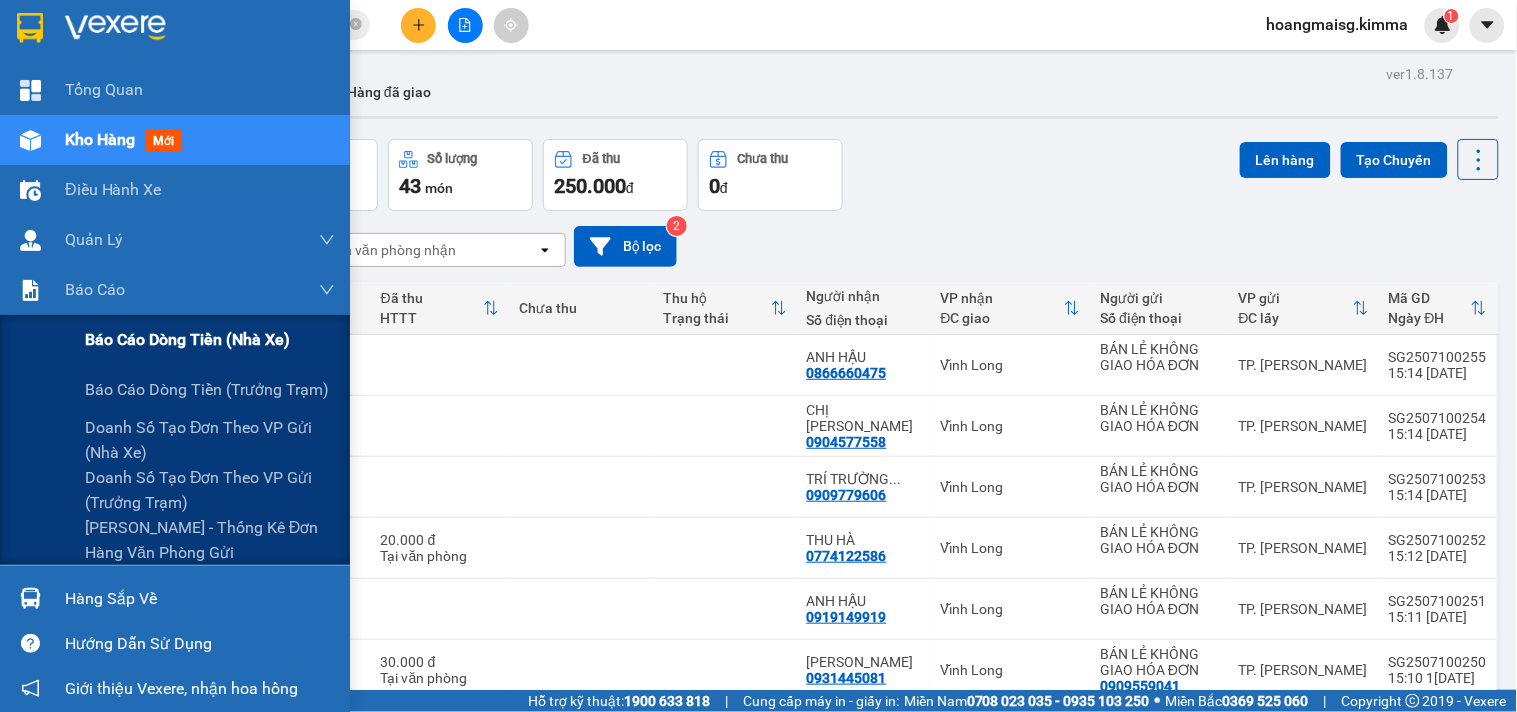 click on "Báo cáo dòng tiền (nhà xe)" at bounding box center [187, 339] 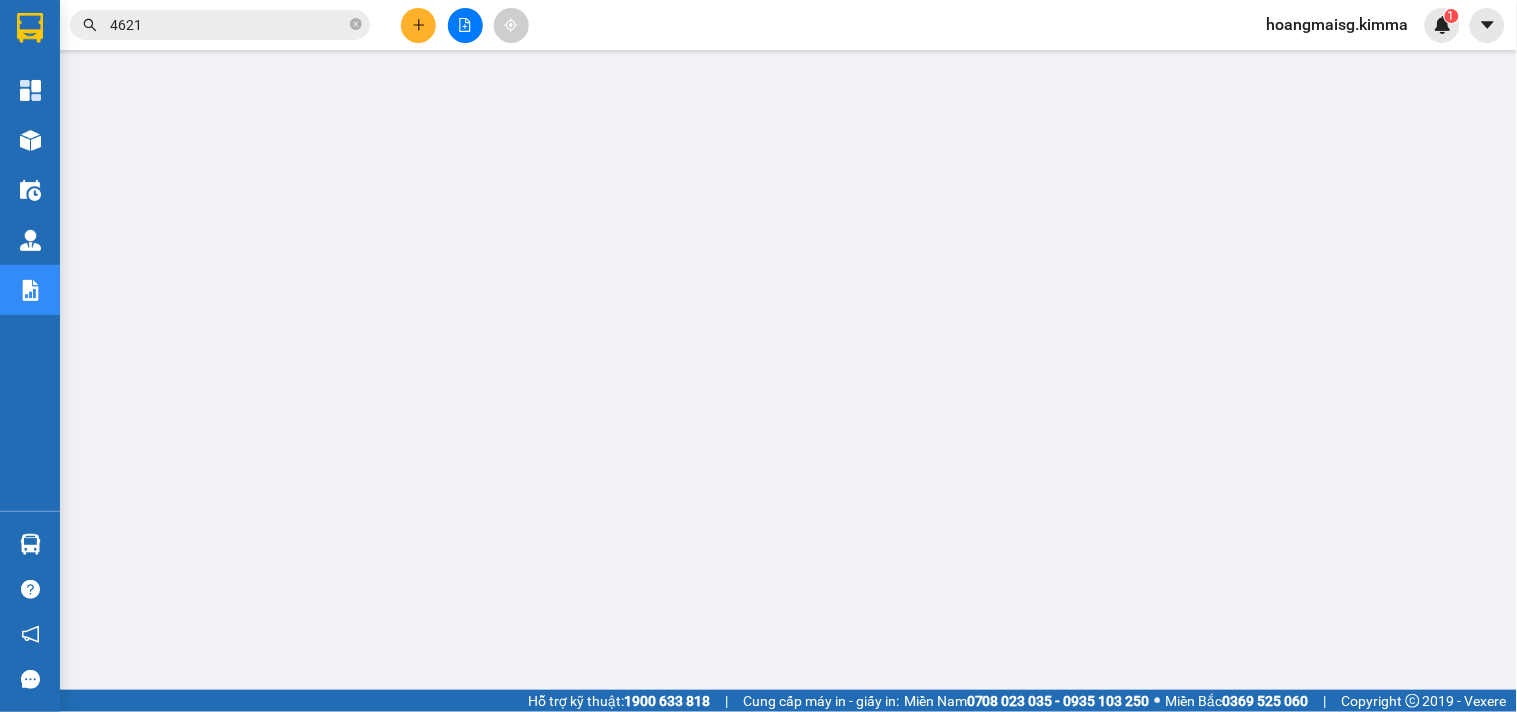 click on "4621" at bounding box center [228, 25] 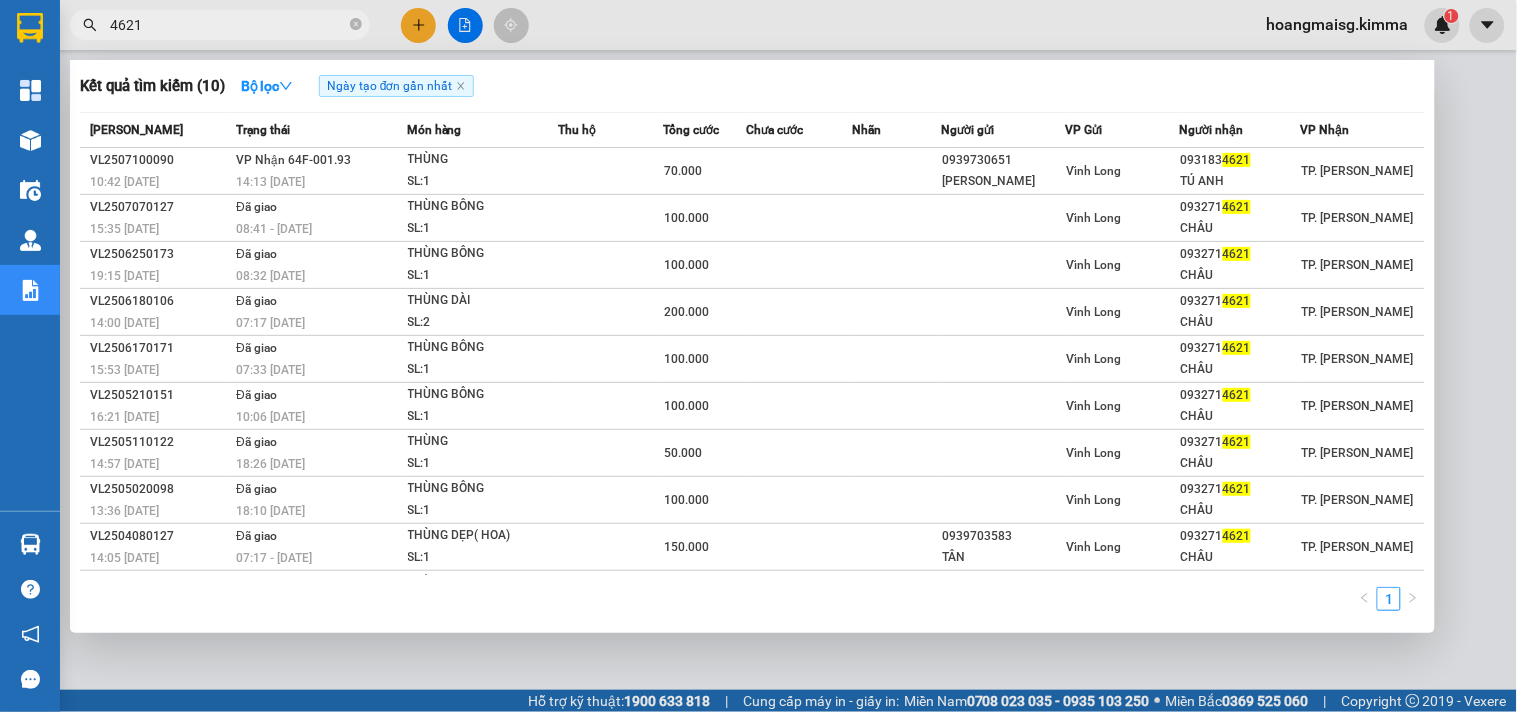 click on "4621" at bounding box center [228, 25] 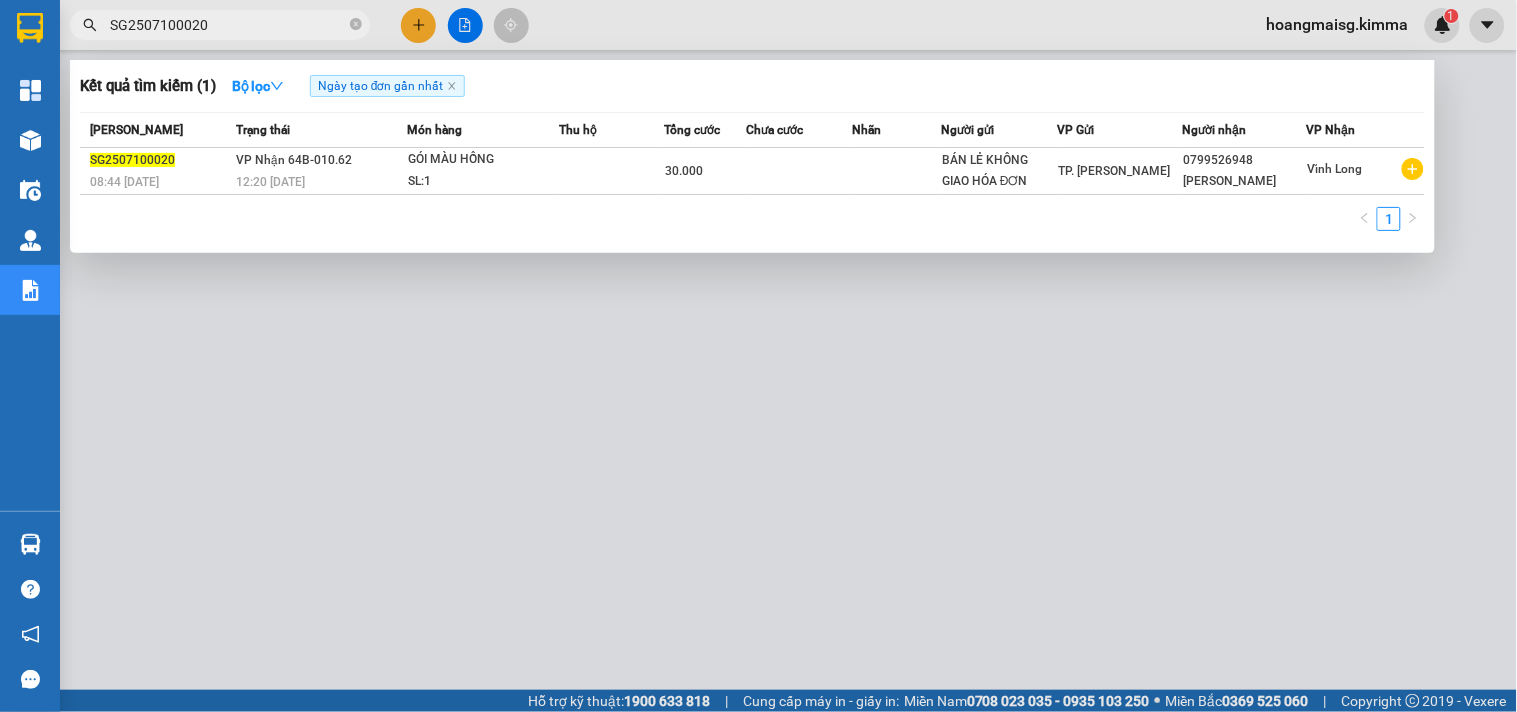 click at bounding box center (758, 356) 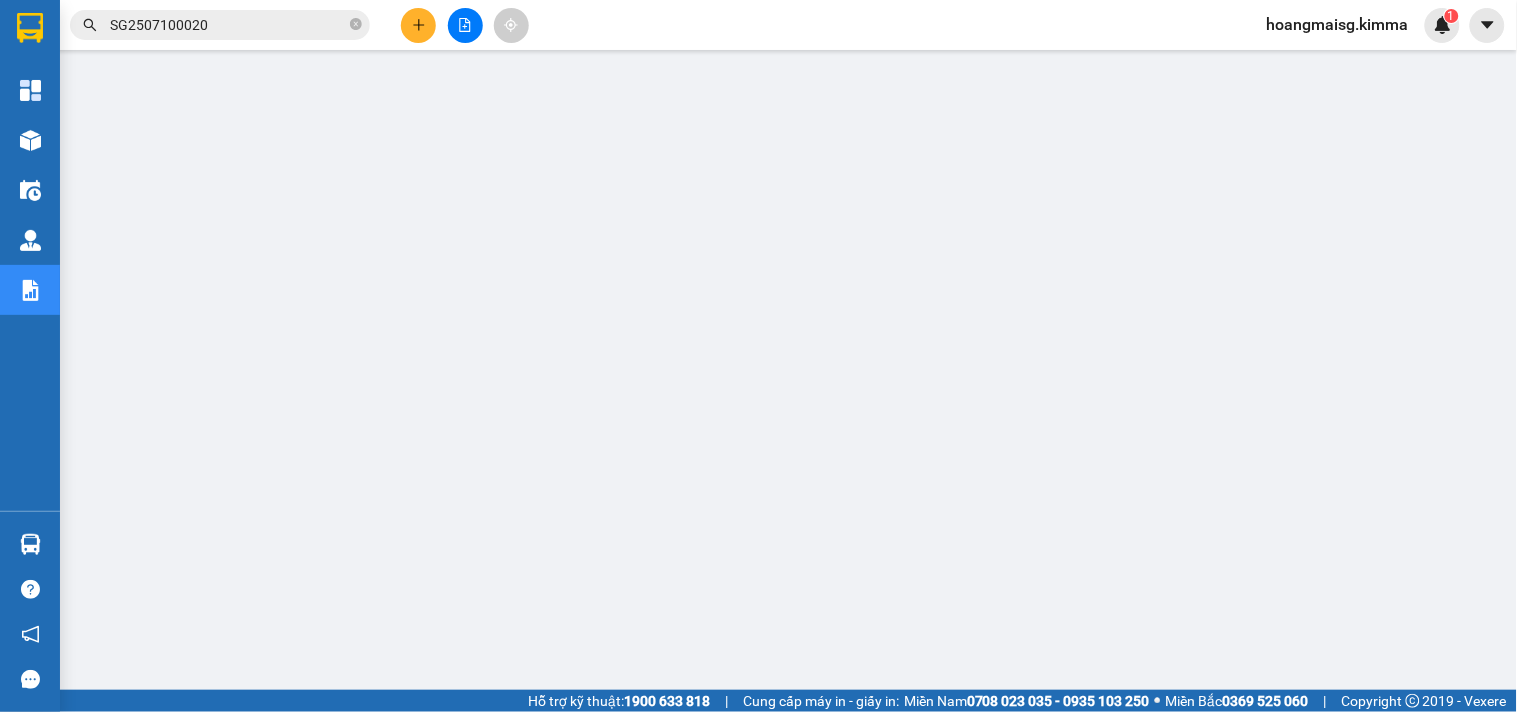 click on "SG2507100020" at bounding box center (228, 25) 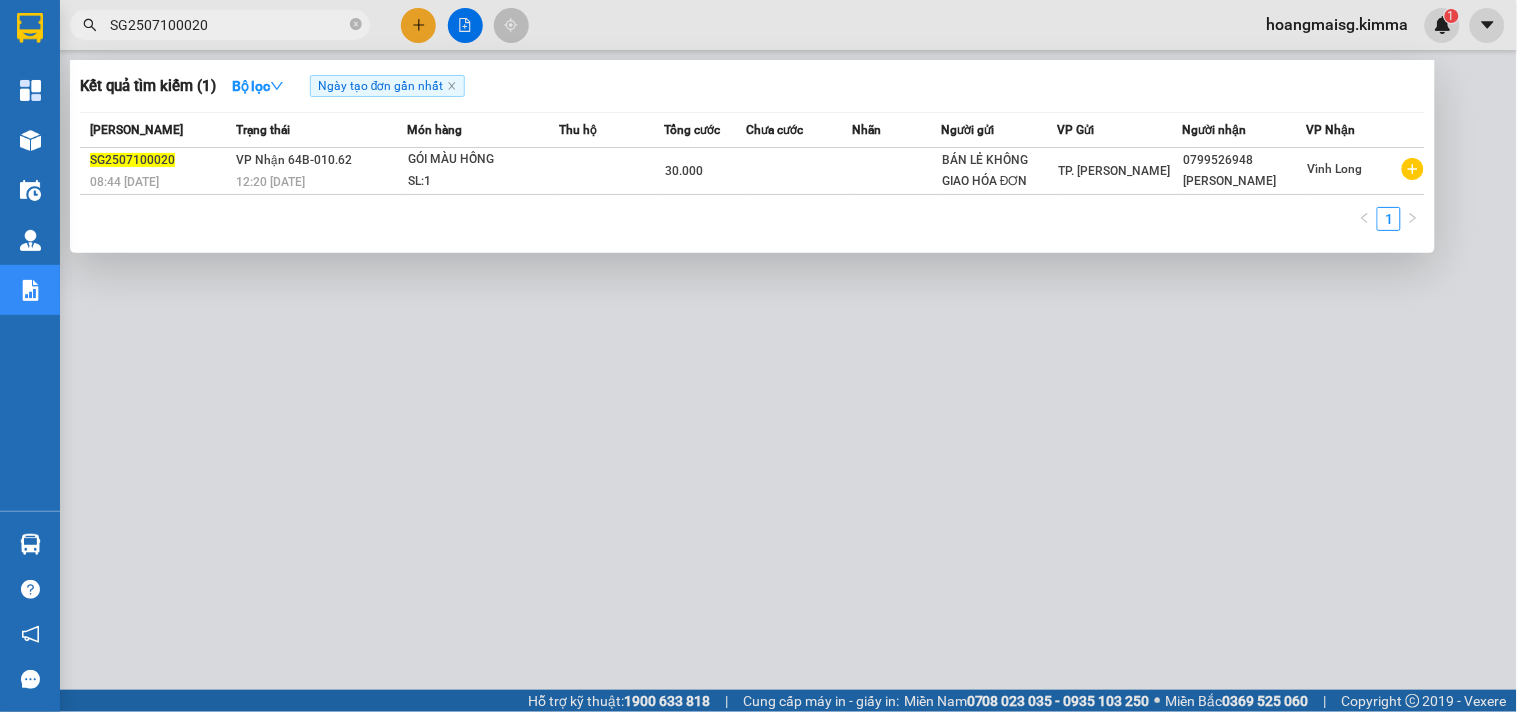 click on "SG2507100020" at bounding box center [228, 25] 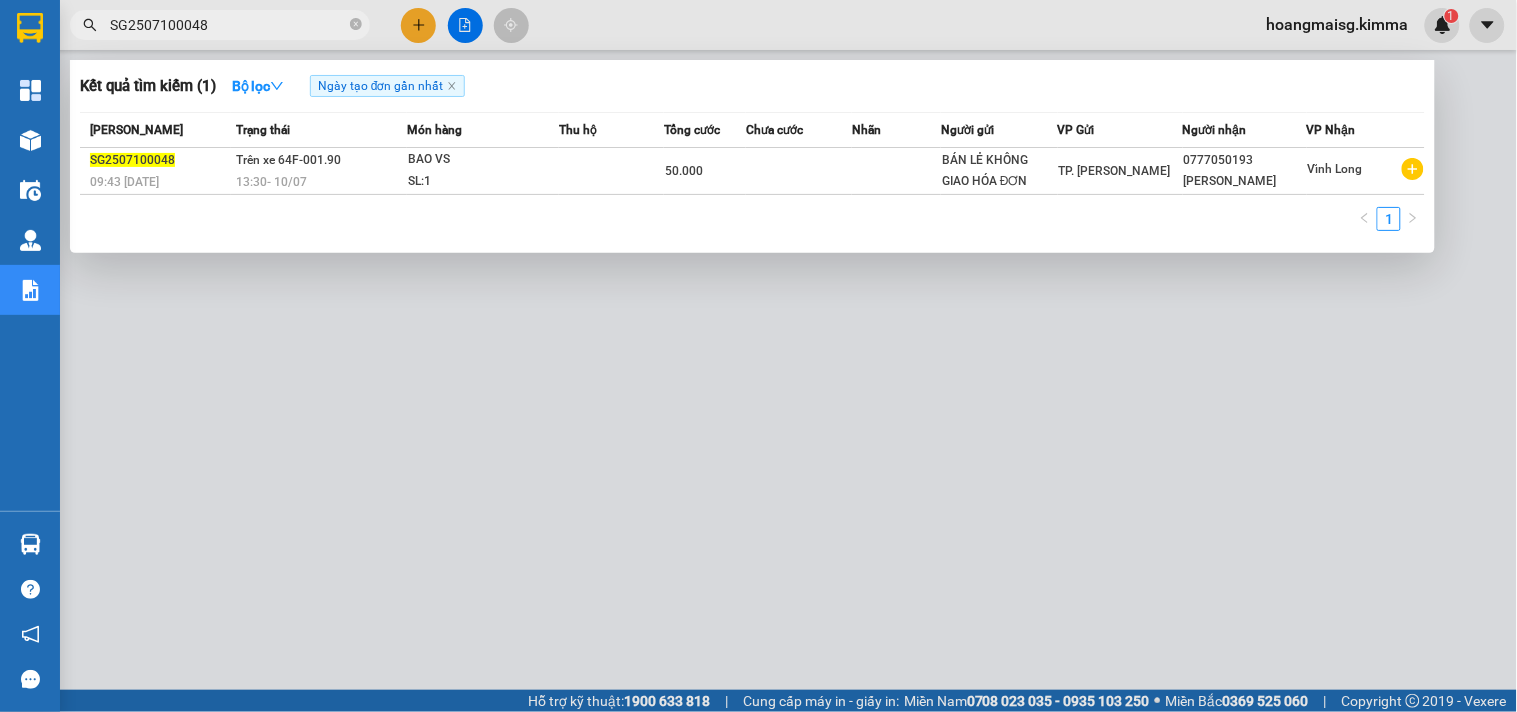 click at bounding box center (758, 356) 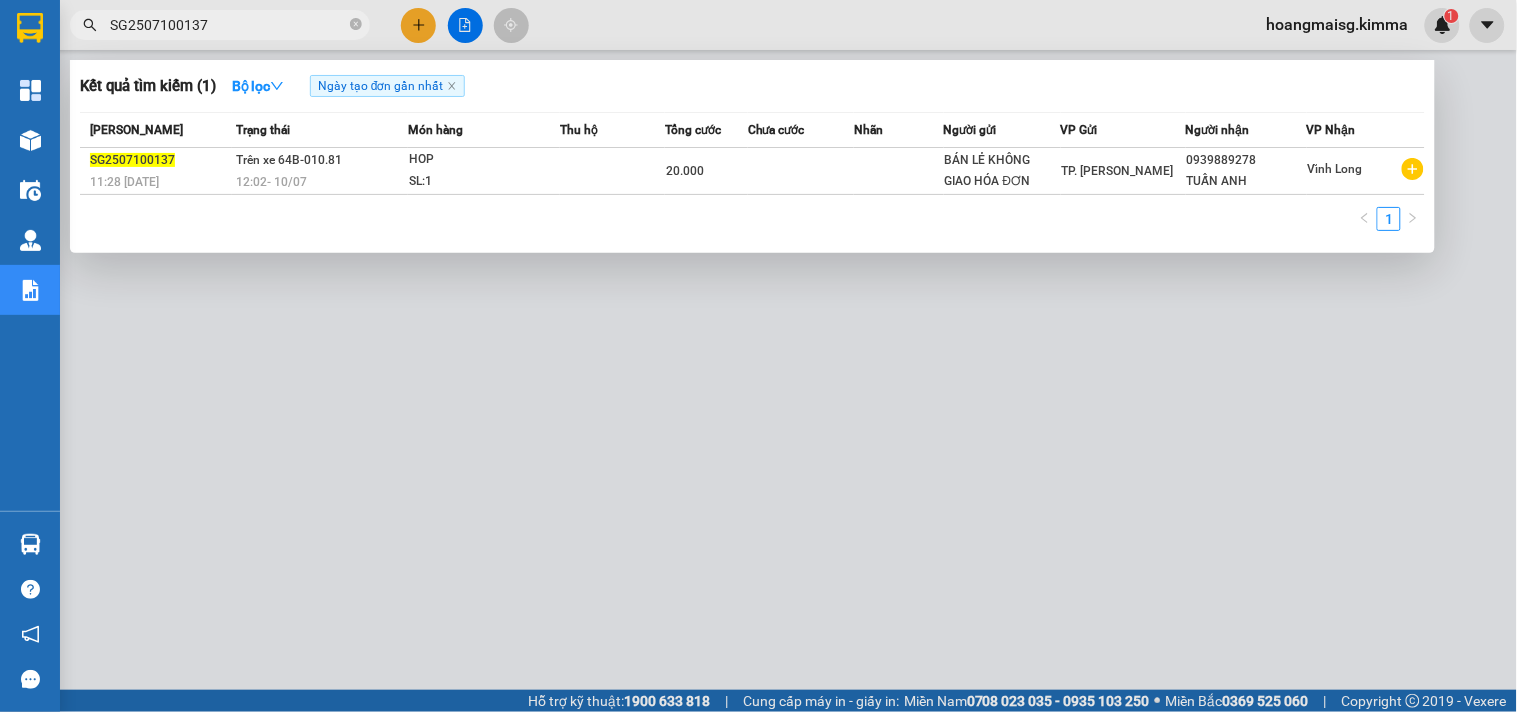 type on "SG2507100137" 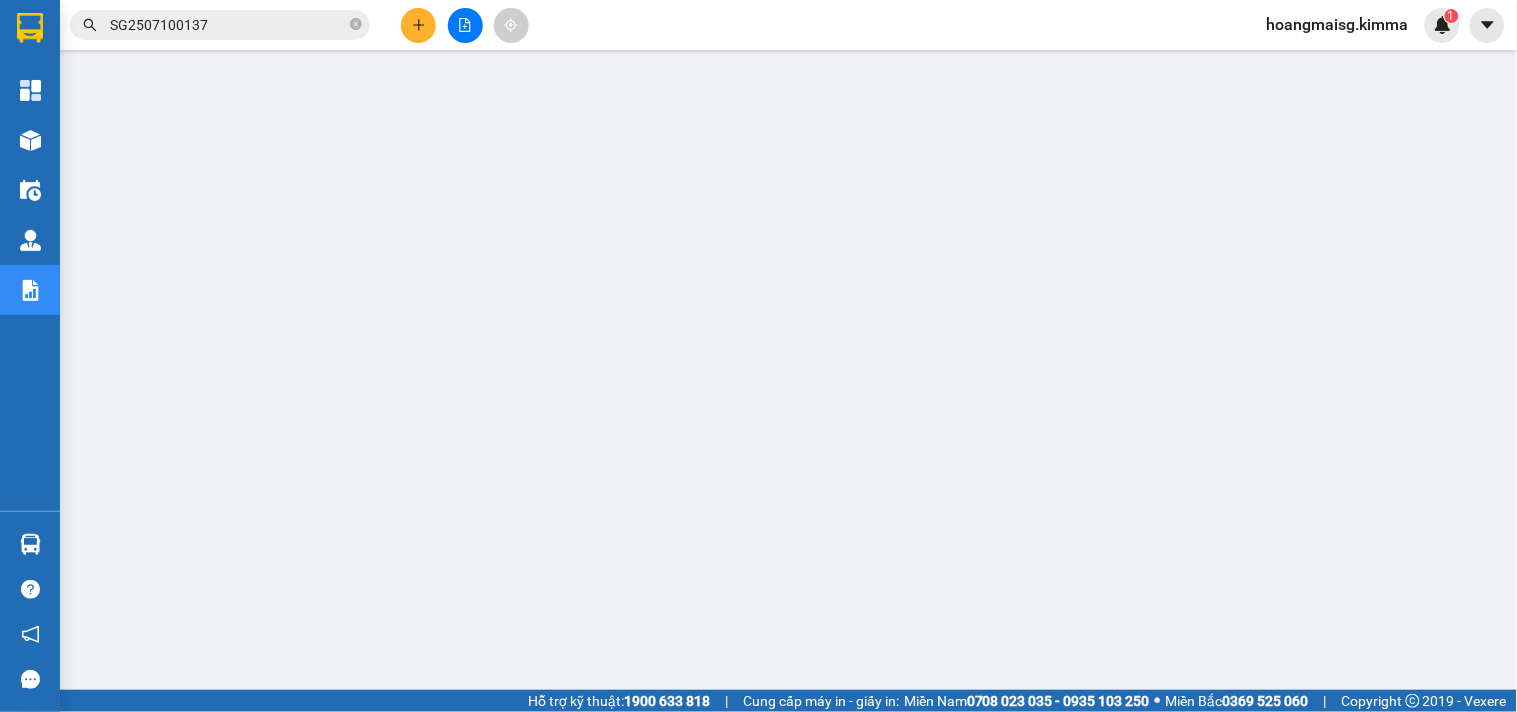 click at bounding box center (465, 25) 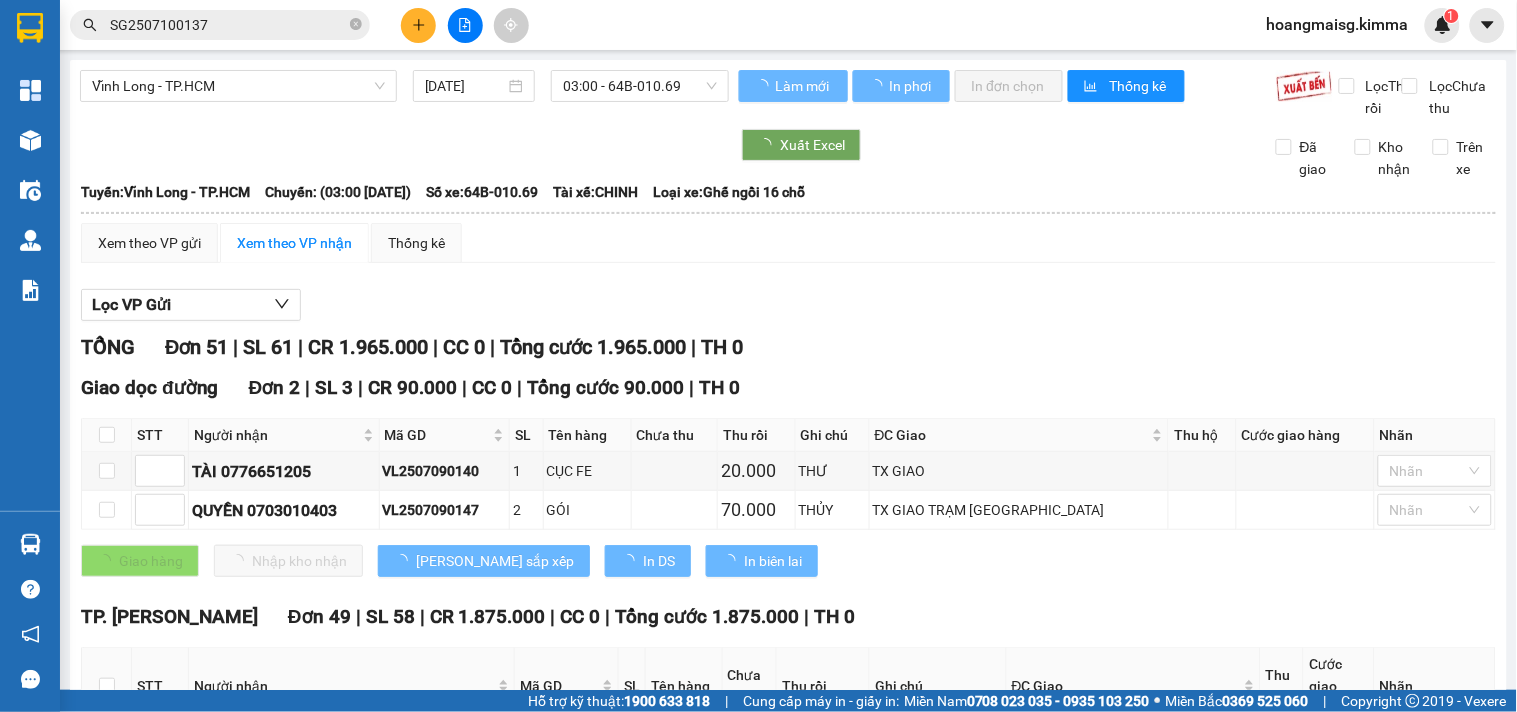 click on "Vĩnh Long - TP.HCM" at bounding box center [238, 86] 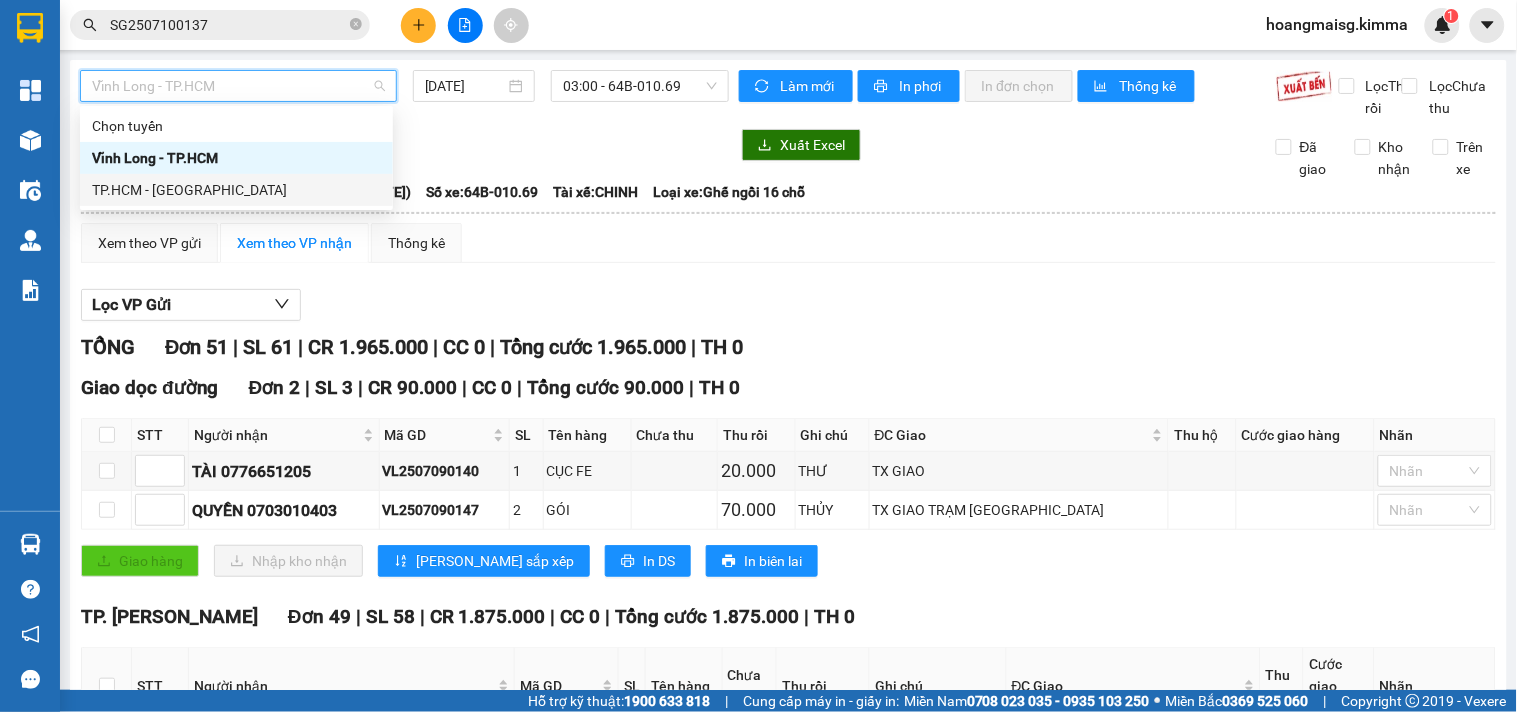 click on "TP.HCM - [GEOGRAPHIC_DATA]" at bounding box center (236, 190) 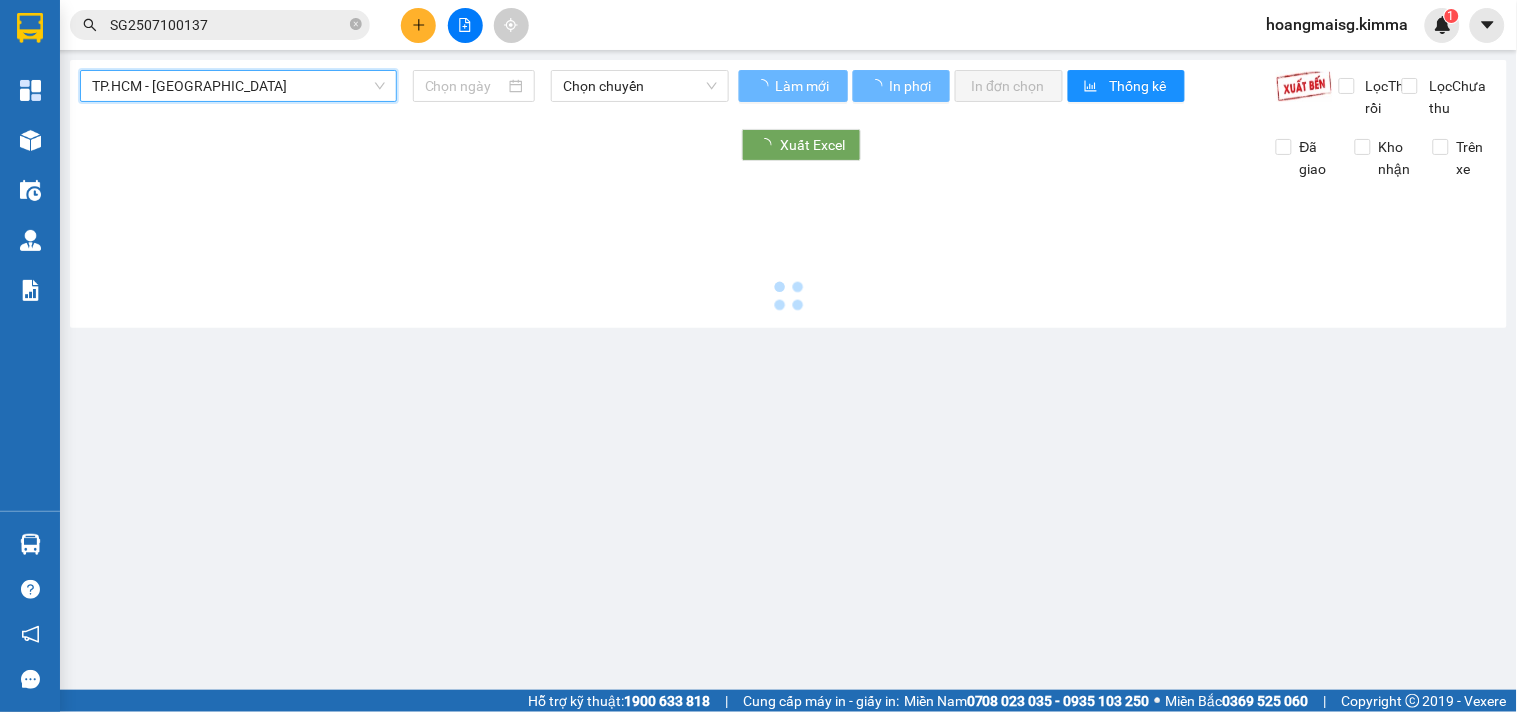 type on "[DATE]" 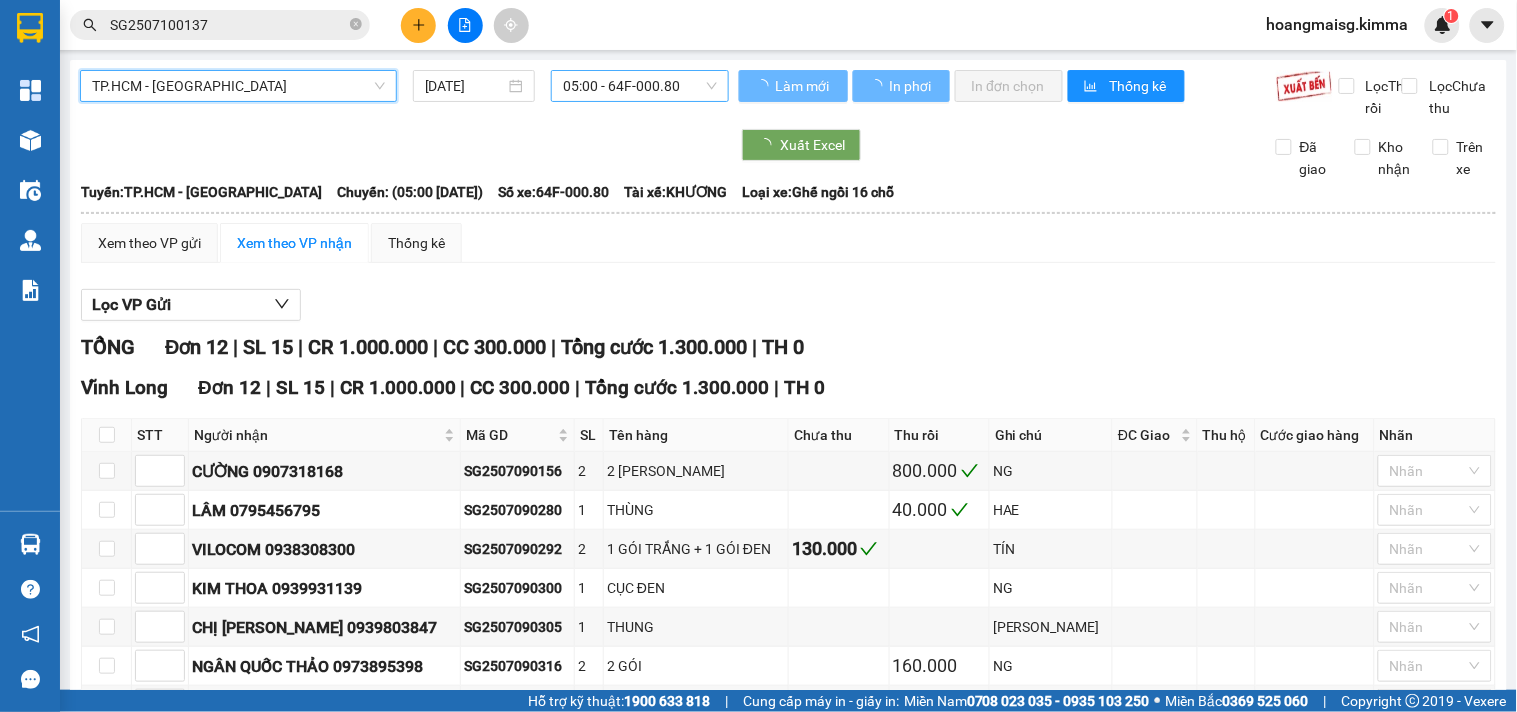 click on "05:00     - 64F-000.80" at bounding box center [640, 86] 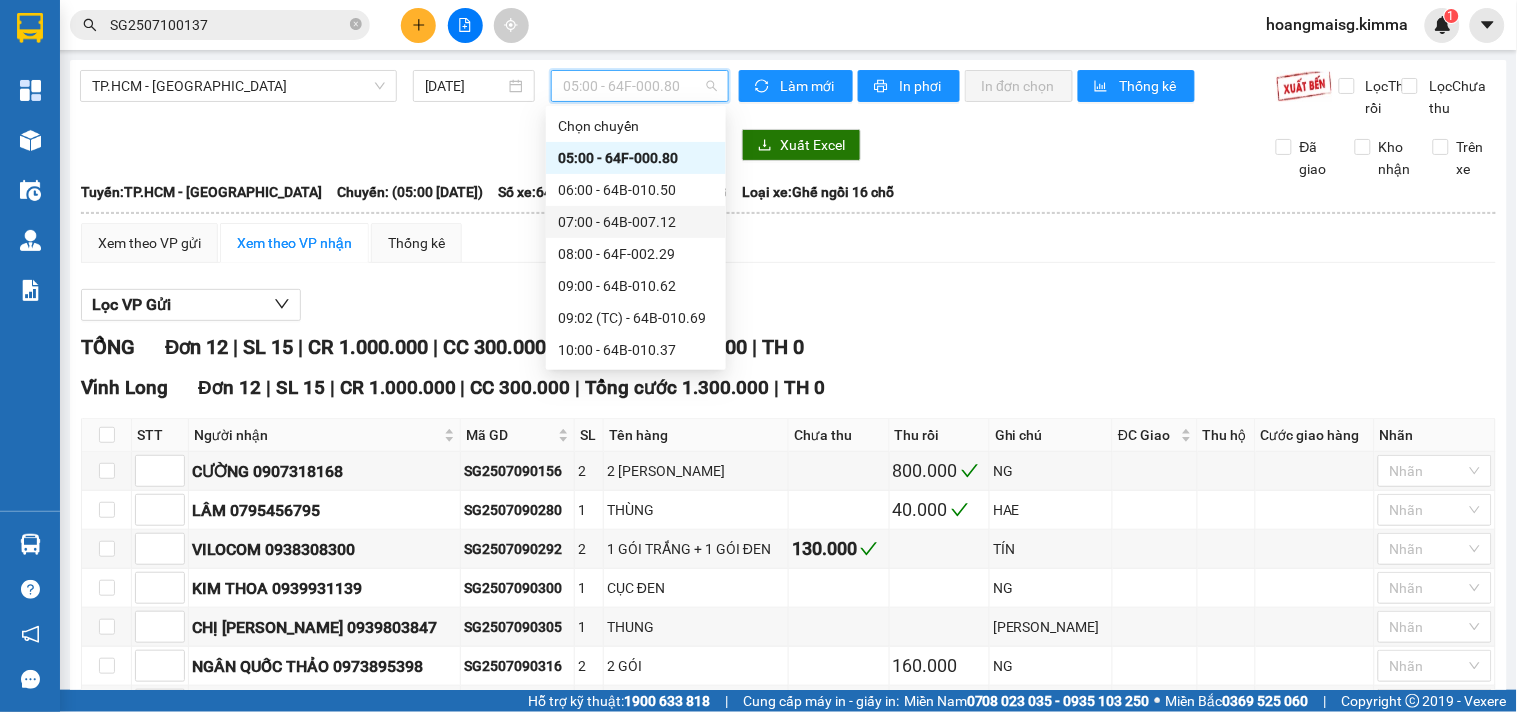 click on "07:00     - 64B-007.12" at bounding box center (636, 222) 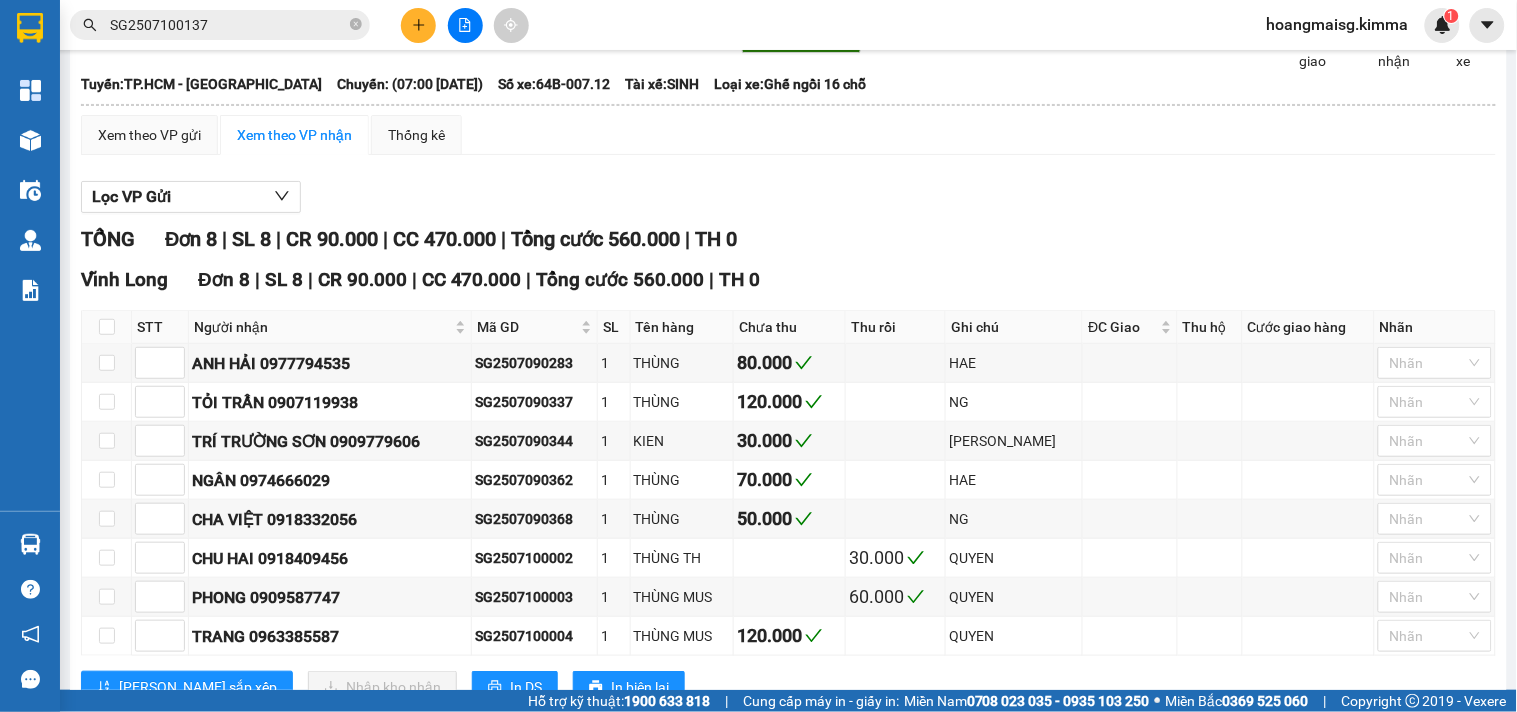 scroll, scrollTop: 0, scrollLeft: 0, axis: both 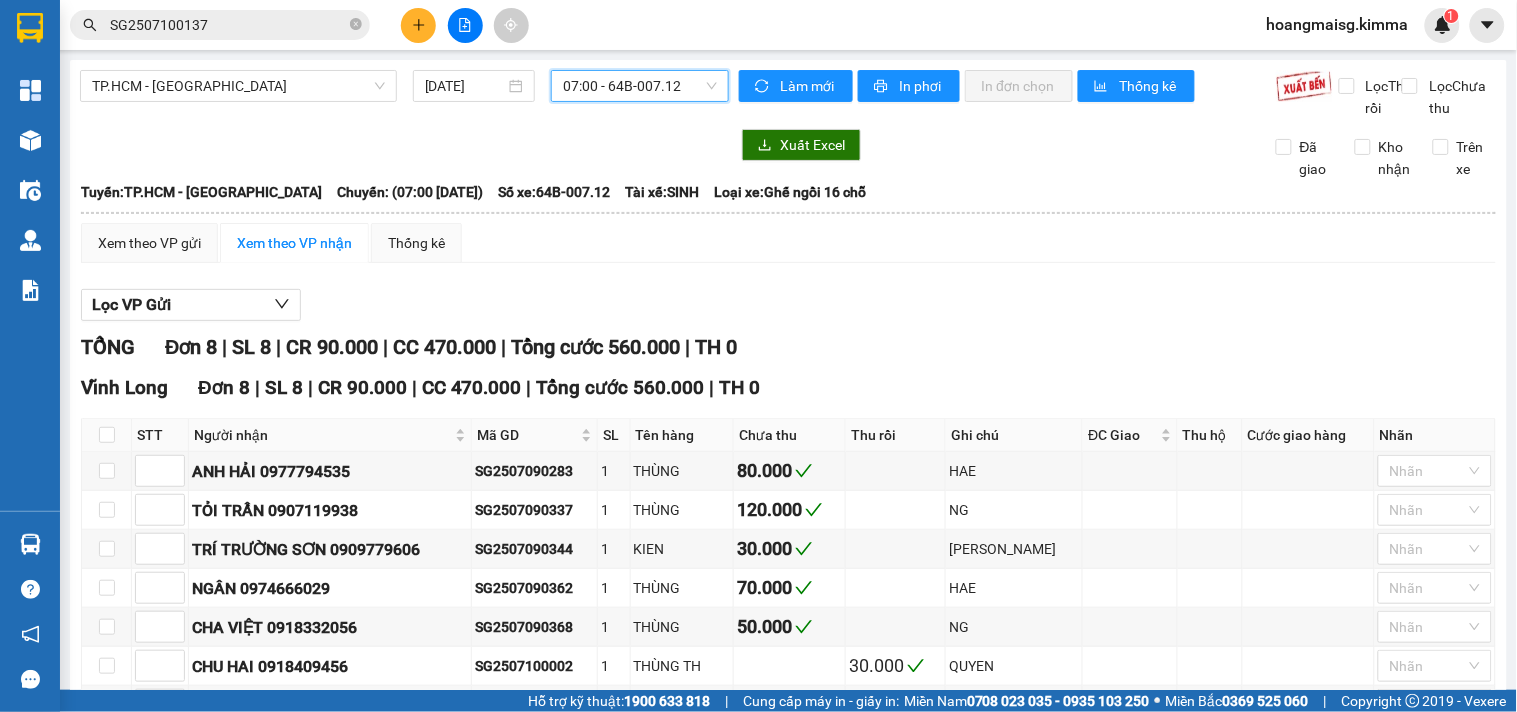 click on "07:00     - 64B-007.12" at bounding box center [640, 86] 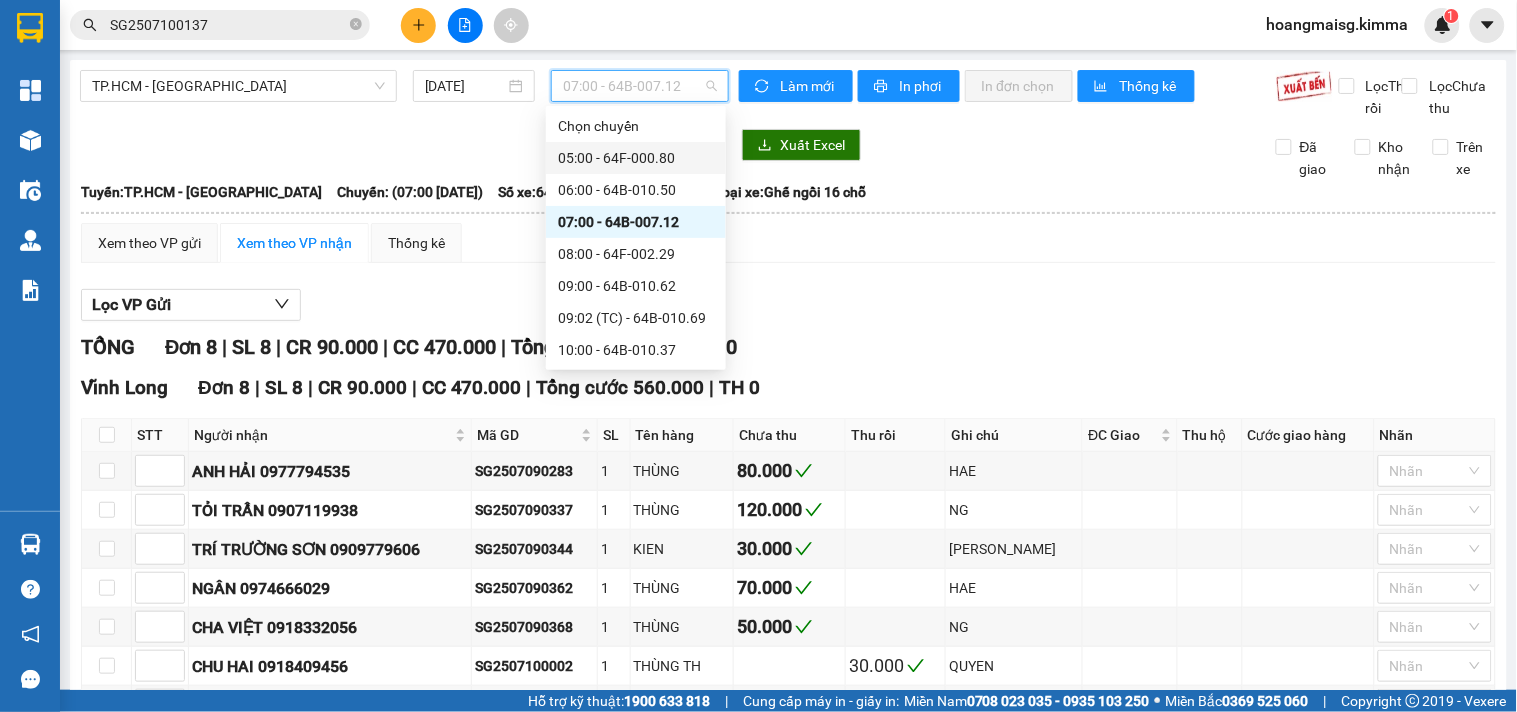 click on "05:00     - 64F-000.80" at bounding box center (636, 158) 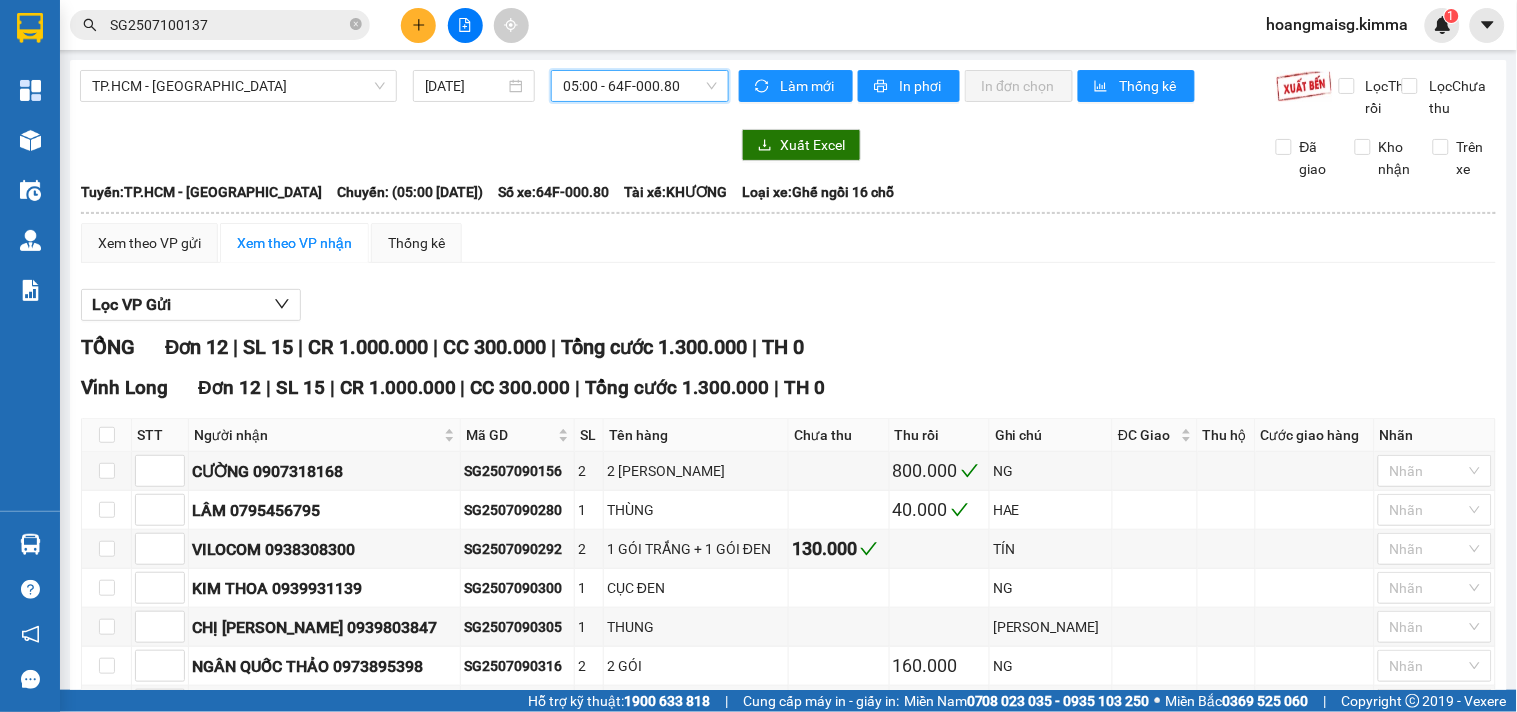 click on "05:00     - 64F-000.80" at bounding box center [640, 86] 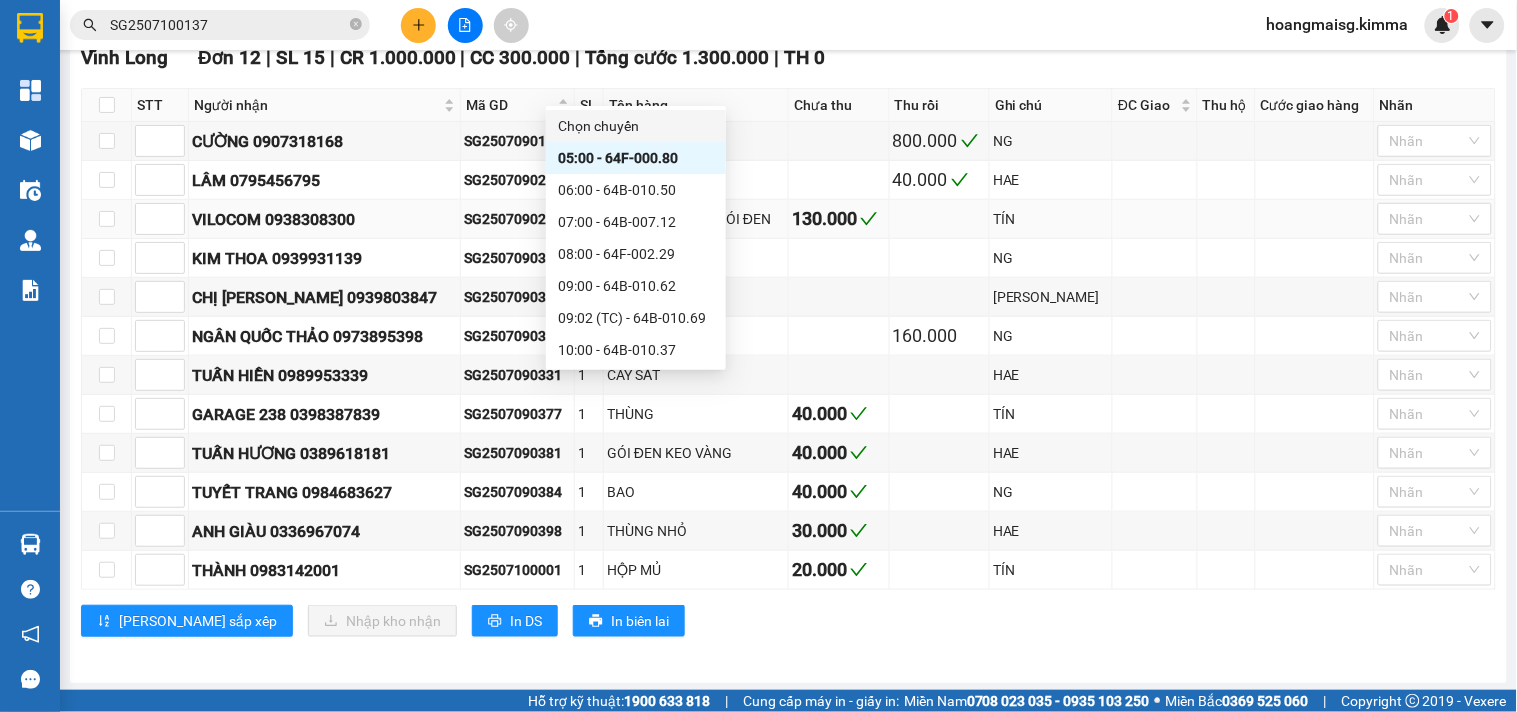scroll, scrollTop: 358, scrollLeft: 0, axis: vertical 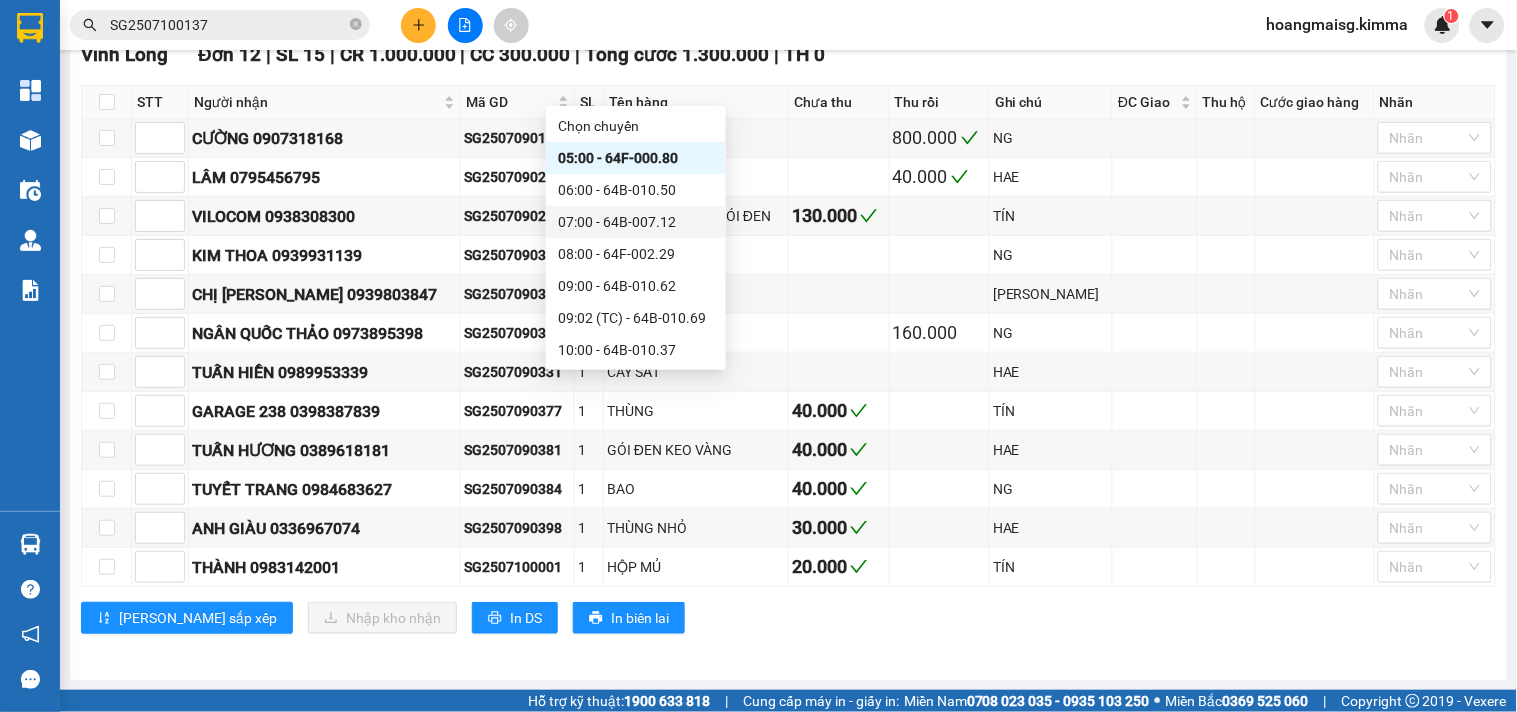 click on "06:00     - 64B-010.50" at bounding box center [636, 190] 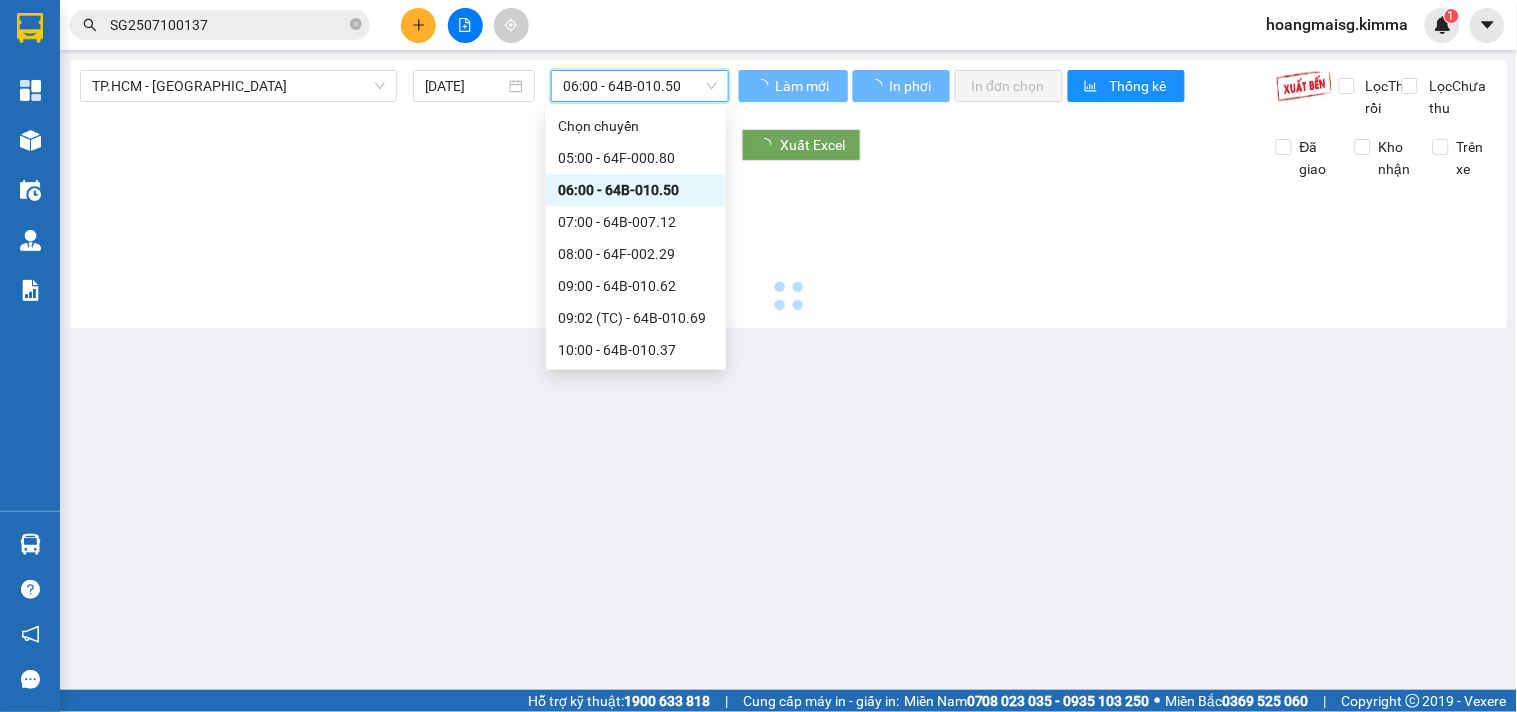 scroll, scrollTop: 0, scrollLeft: 0, axis: both 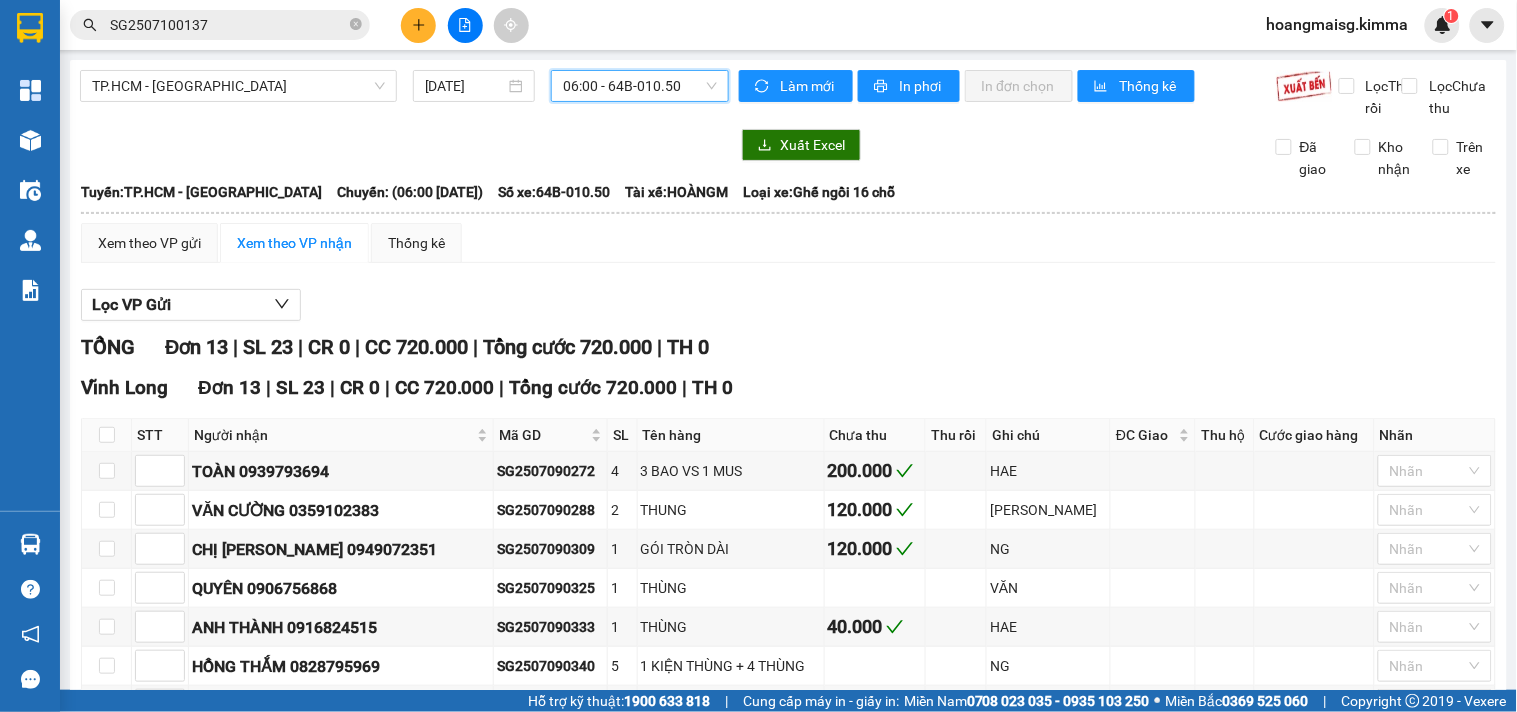 click on "06:00     - 64B-010.50" at bounding box center (640, 86) 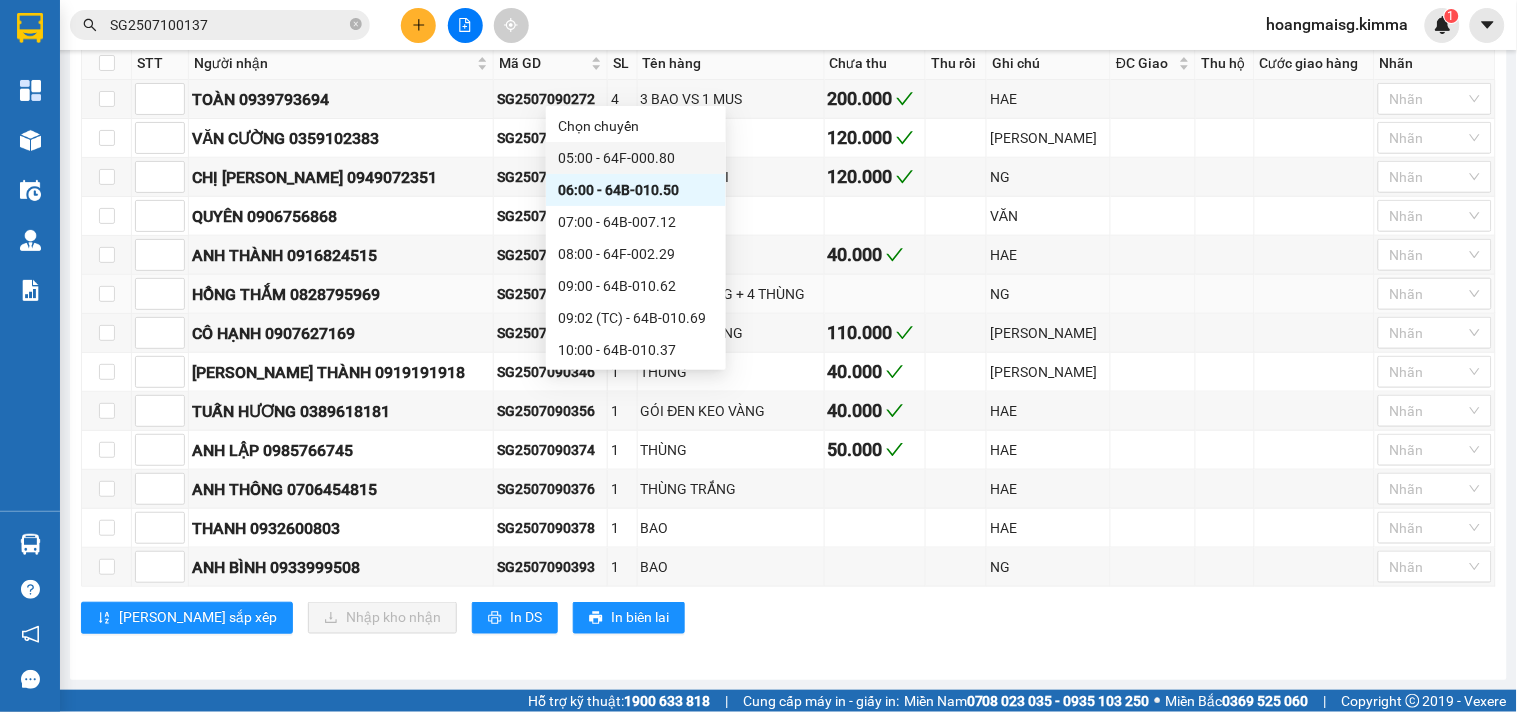 scroll, scrollTop: 398, scrollLeft: 0, axis: vertical 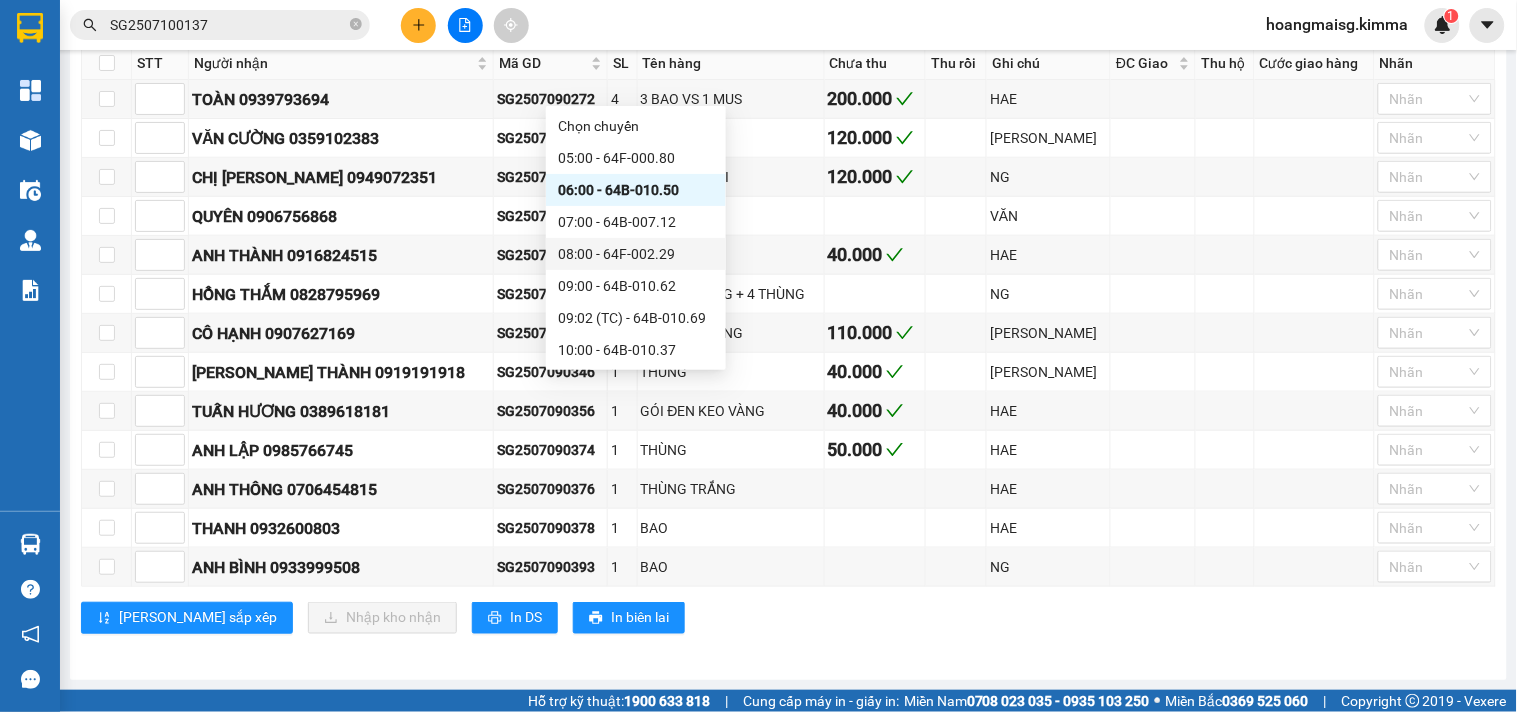 click on "08:00     - 64F-002.29" at bounding box center [636, 254] 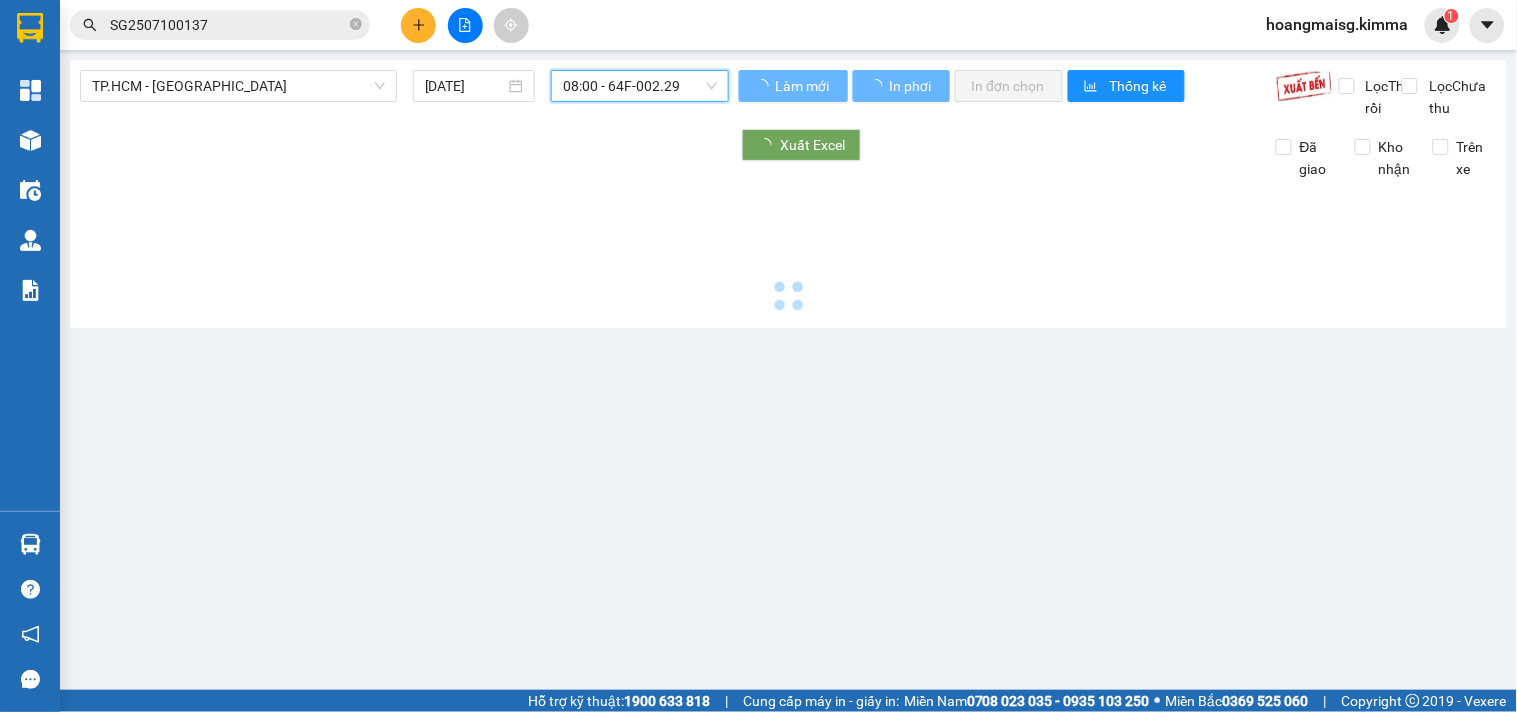 scroll, scrollTop: 0, scrollLeft: 0, axis: both 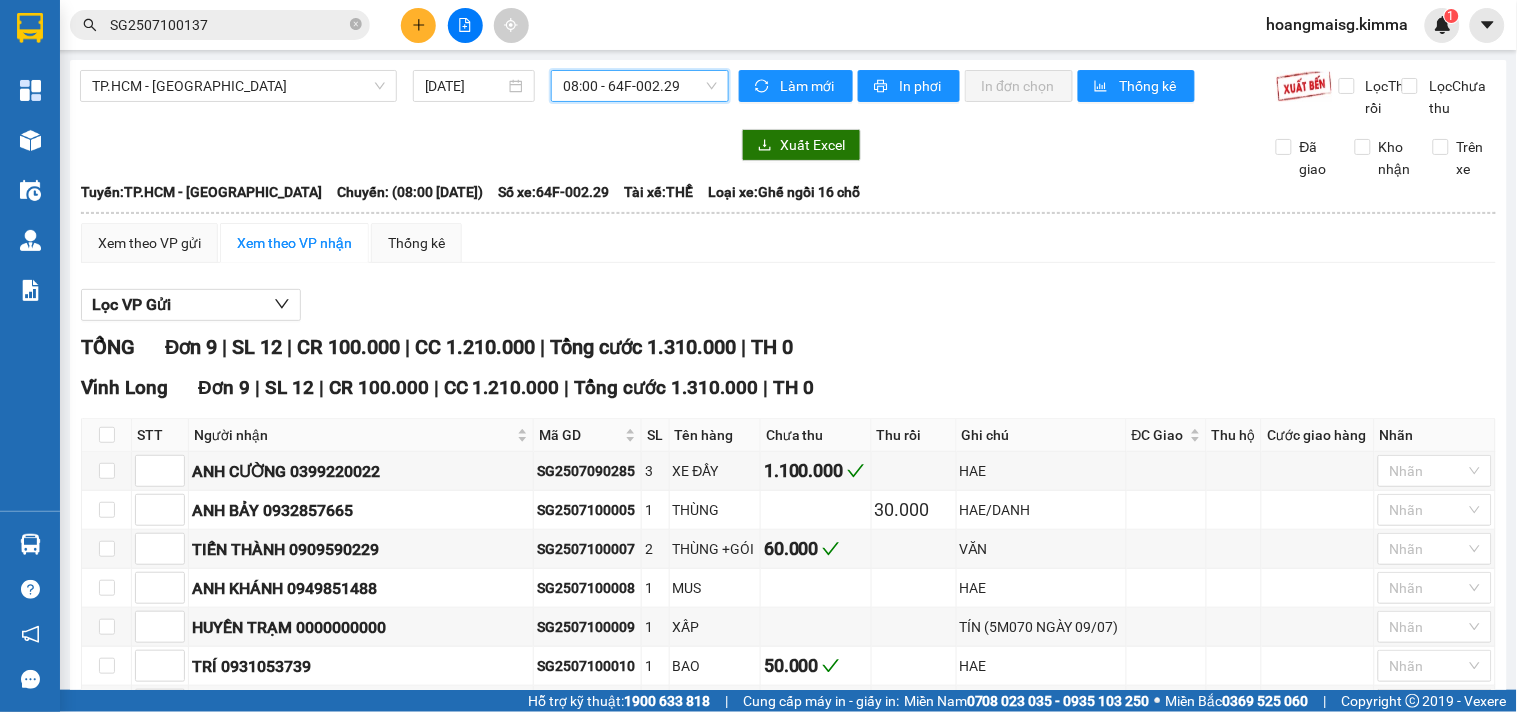 click on "08:00     - 64F-002.29" at bounding box center [640, 86] 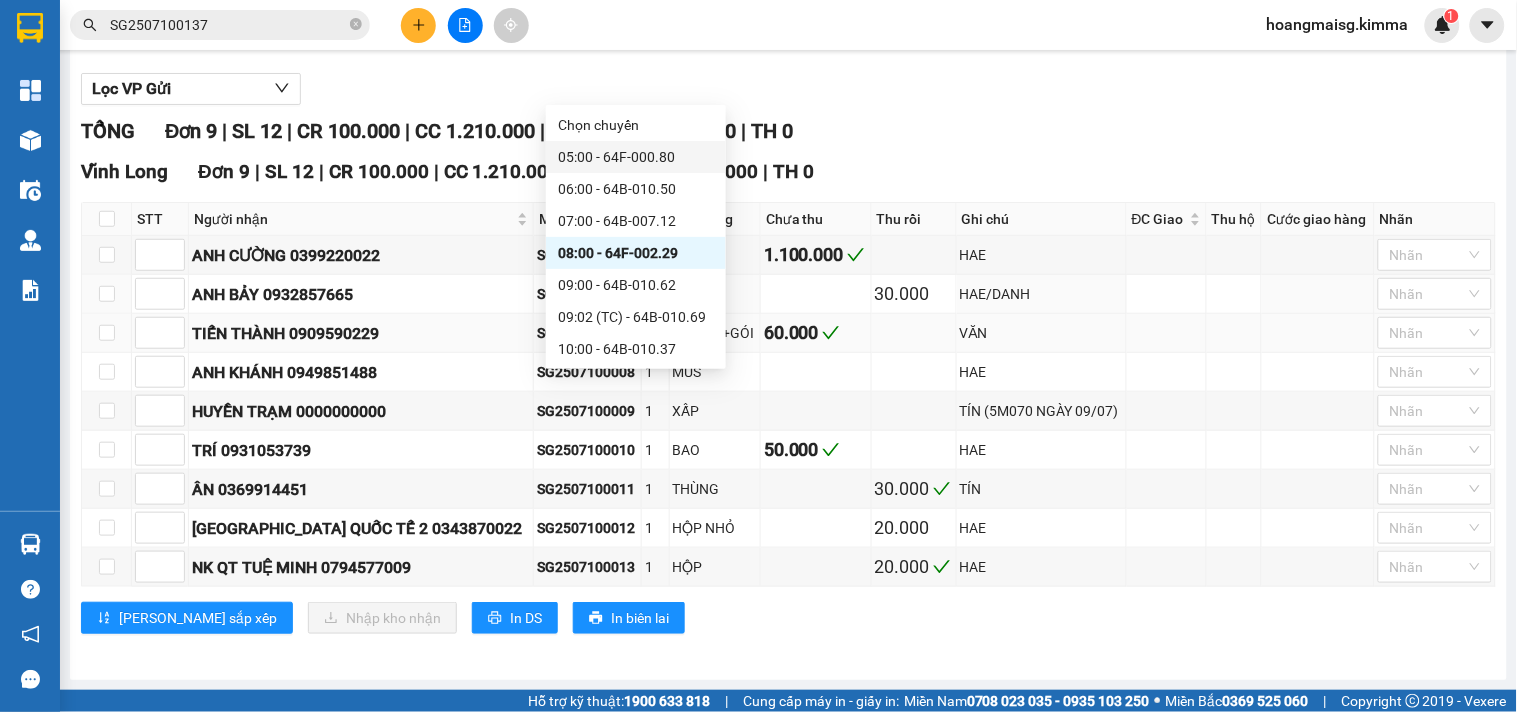 scroll, scrollTop: 241, scrollLeft: 0, axis: vertical 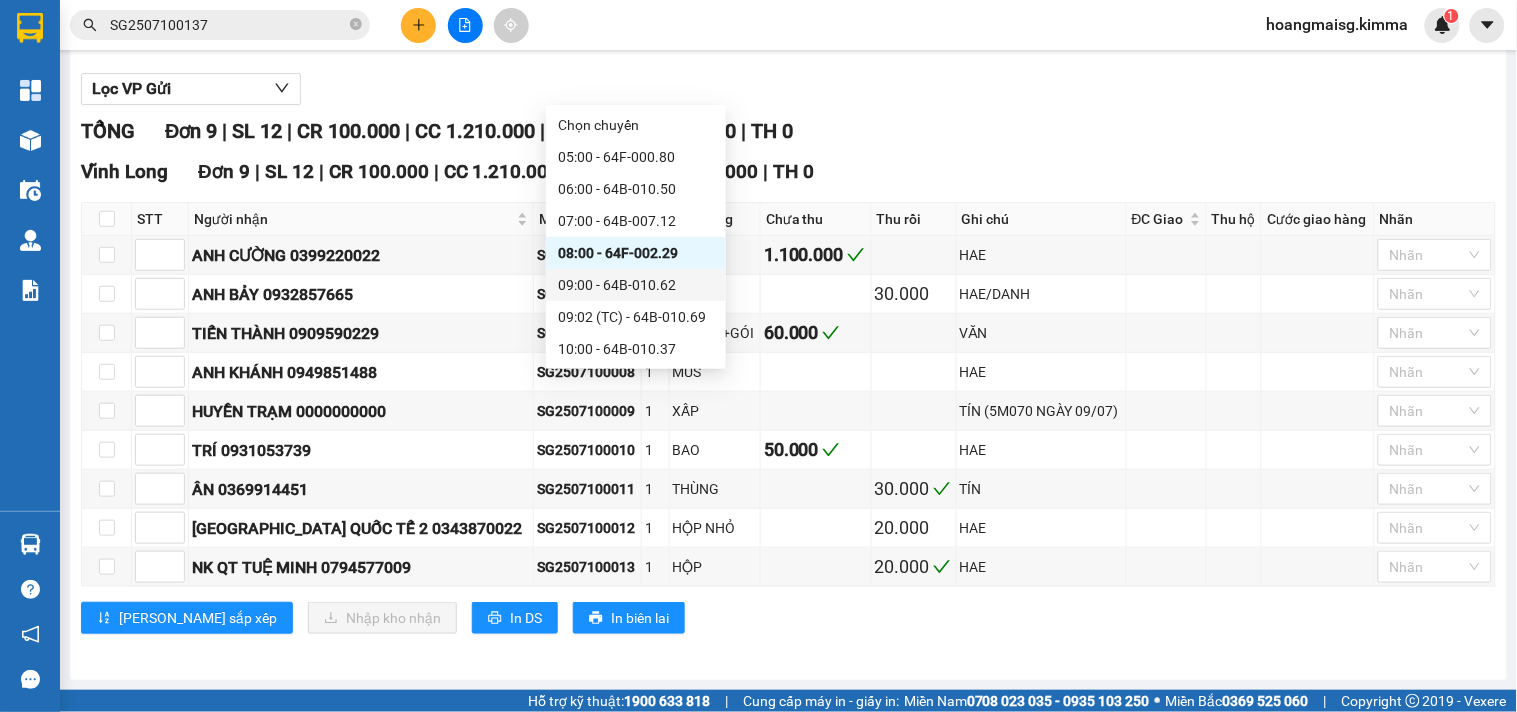 click on "09:00     - 64B-010.62" at bounding box center (636, 285) 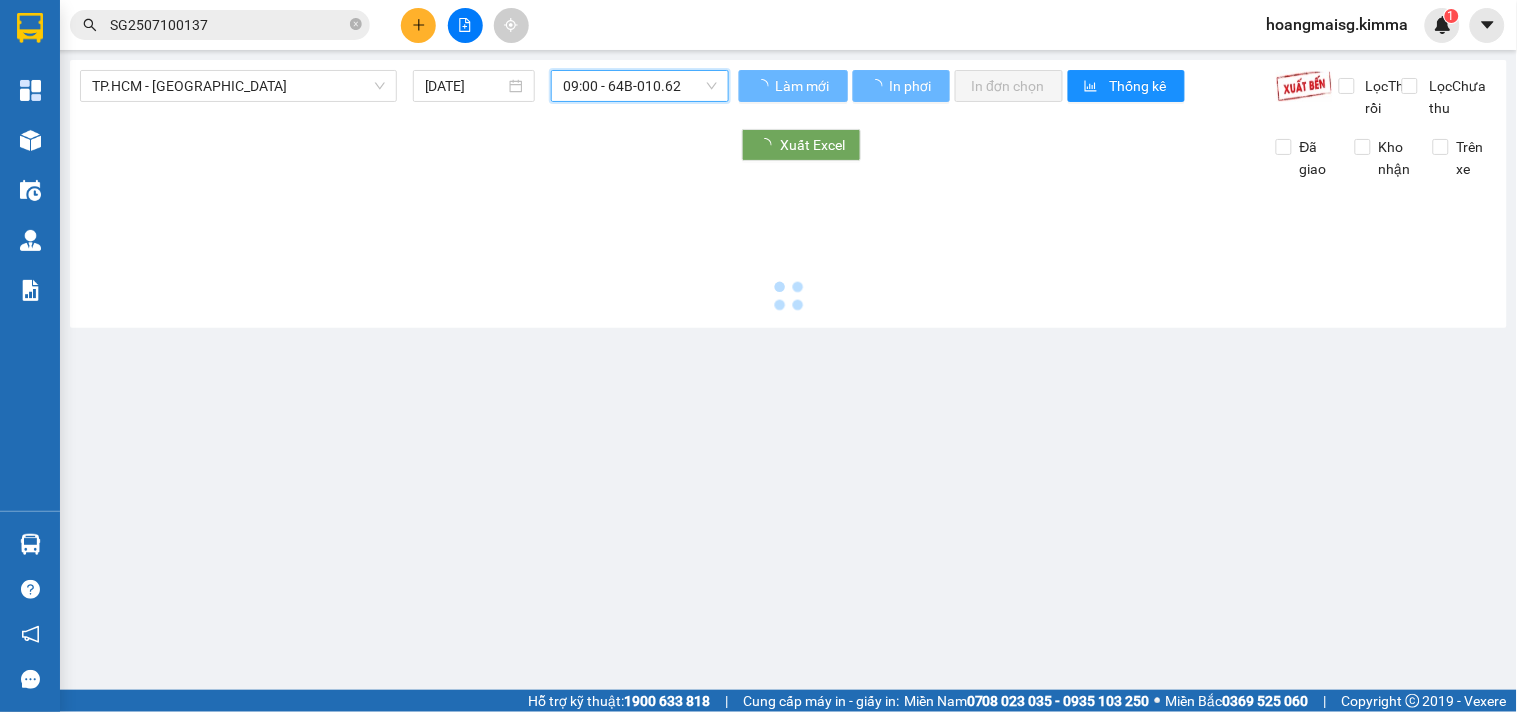 scroll, scrollTop: 0, scrollLeft: 0, axis: both 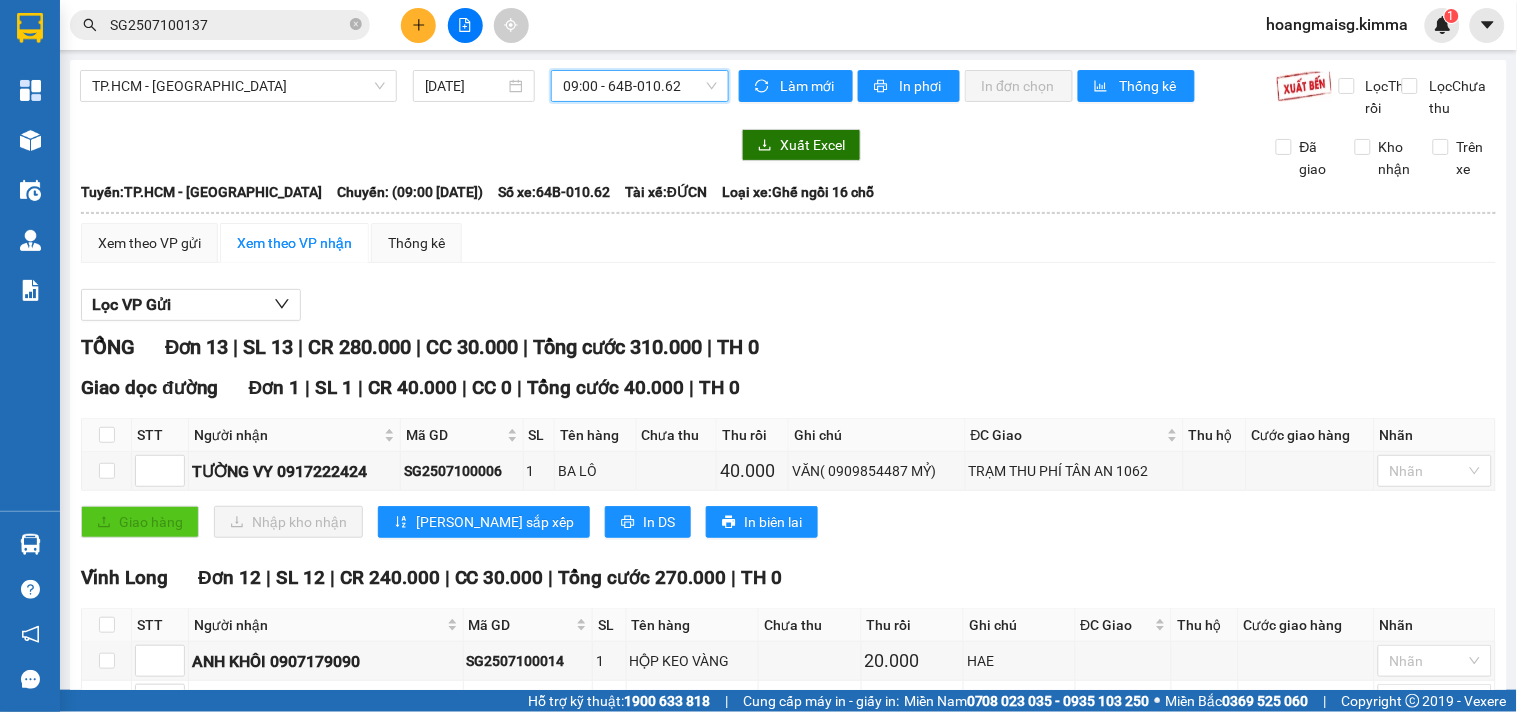 click on "09:00     - 64B-010.62" at bounding box center [640, 86] 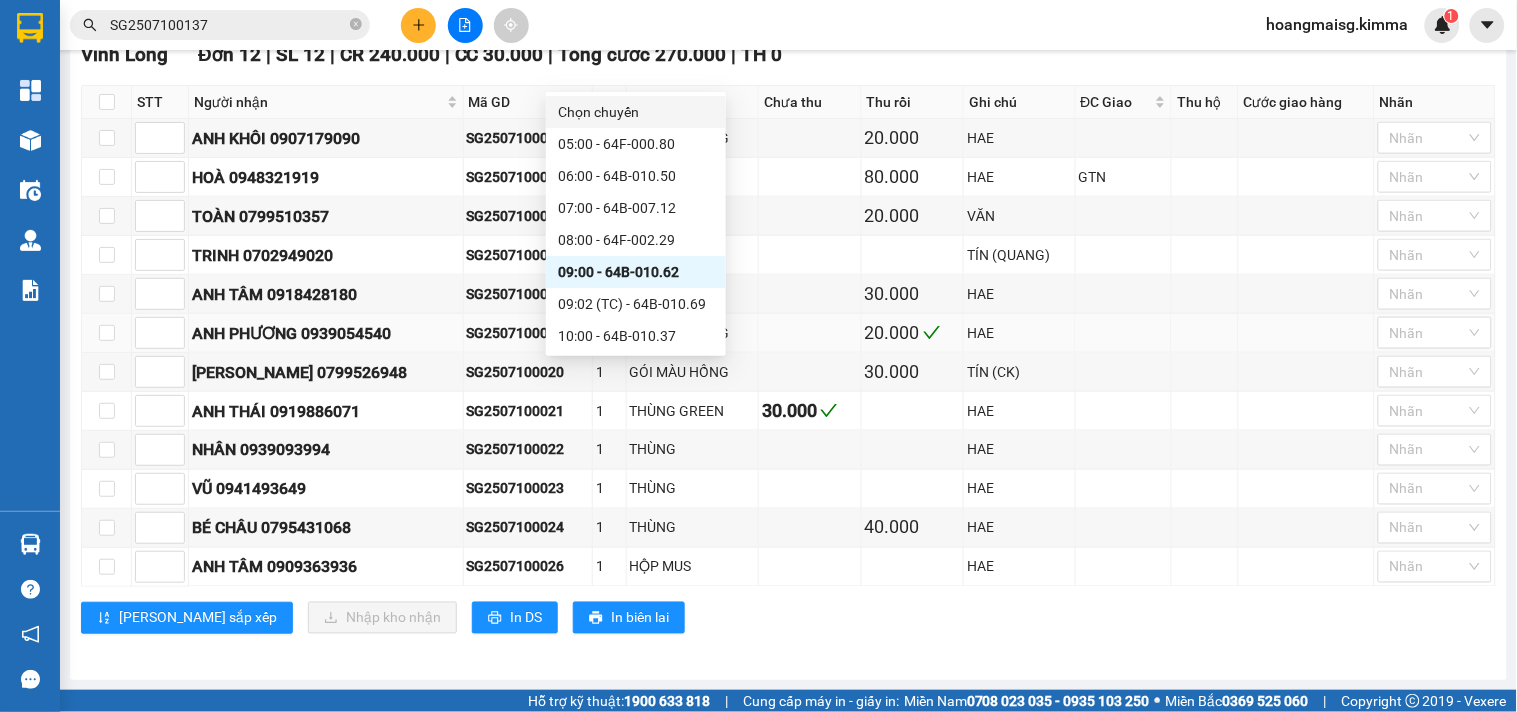 scroll, scrollTop: 550, scrollLeft: 0, axis: vertical 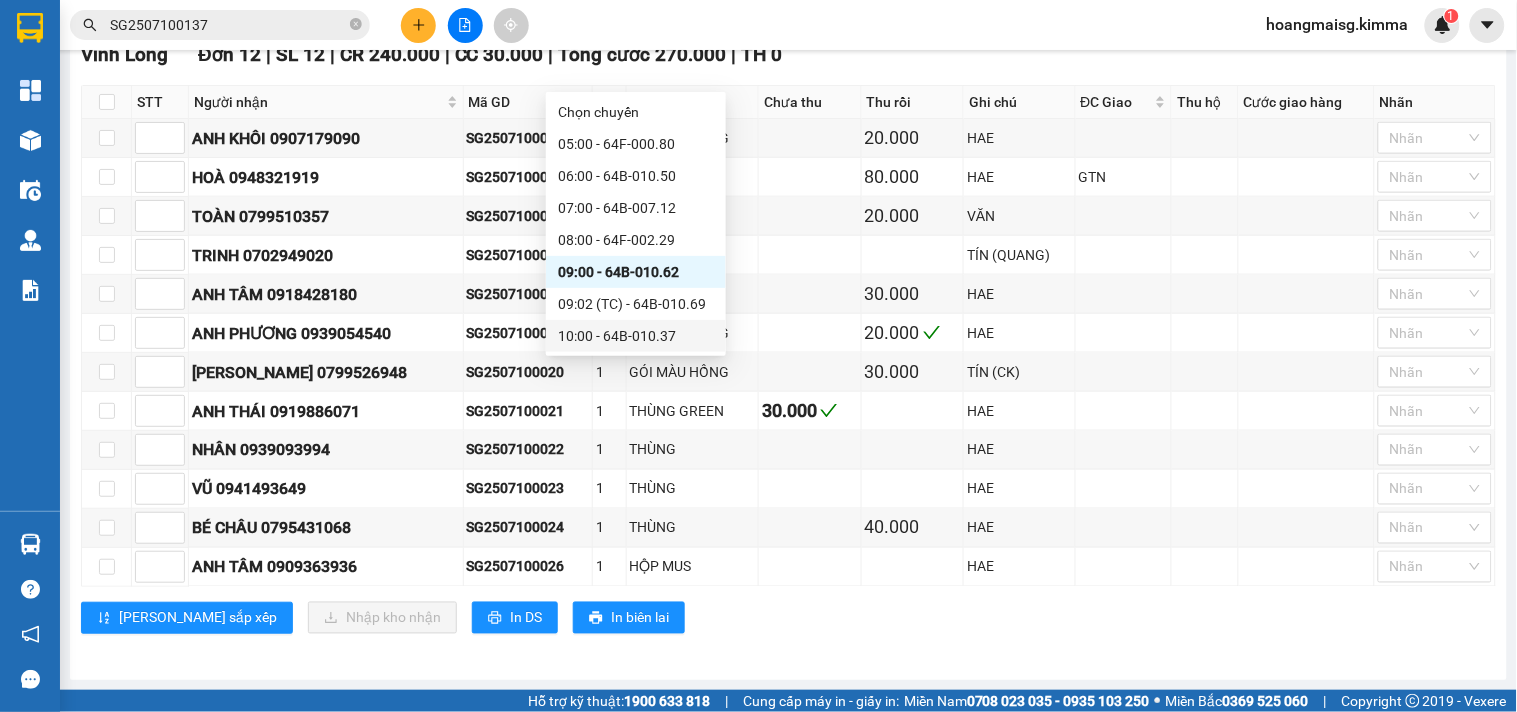 click on "10:00     - 64B-010.37" at bounding box center [636, 336] 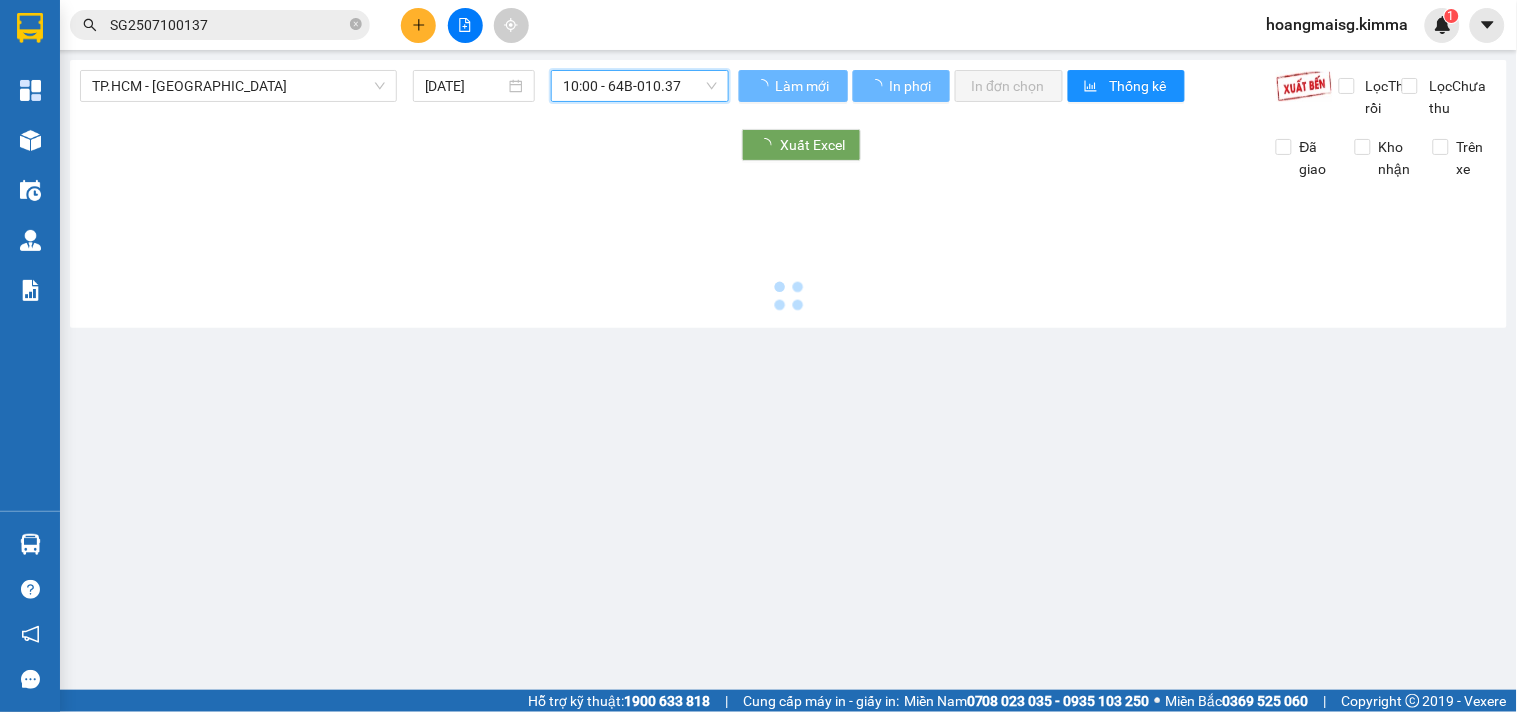 scroll, scrollTop: 0, scrollLeft: 0, axis: both 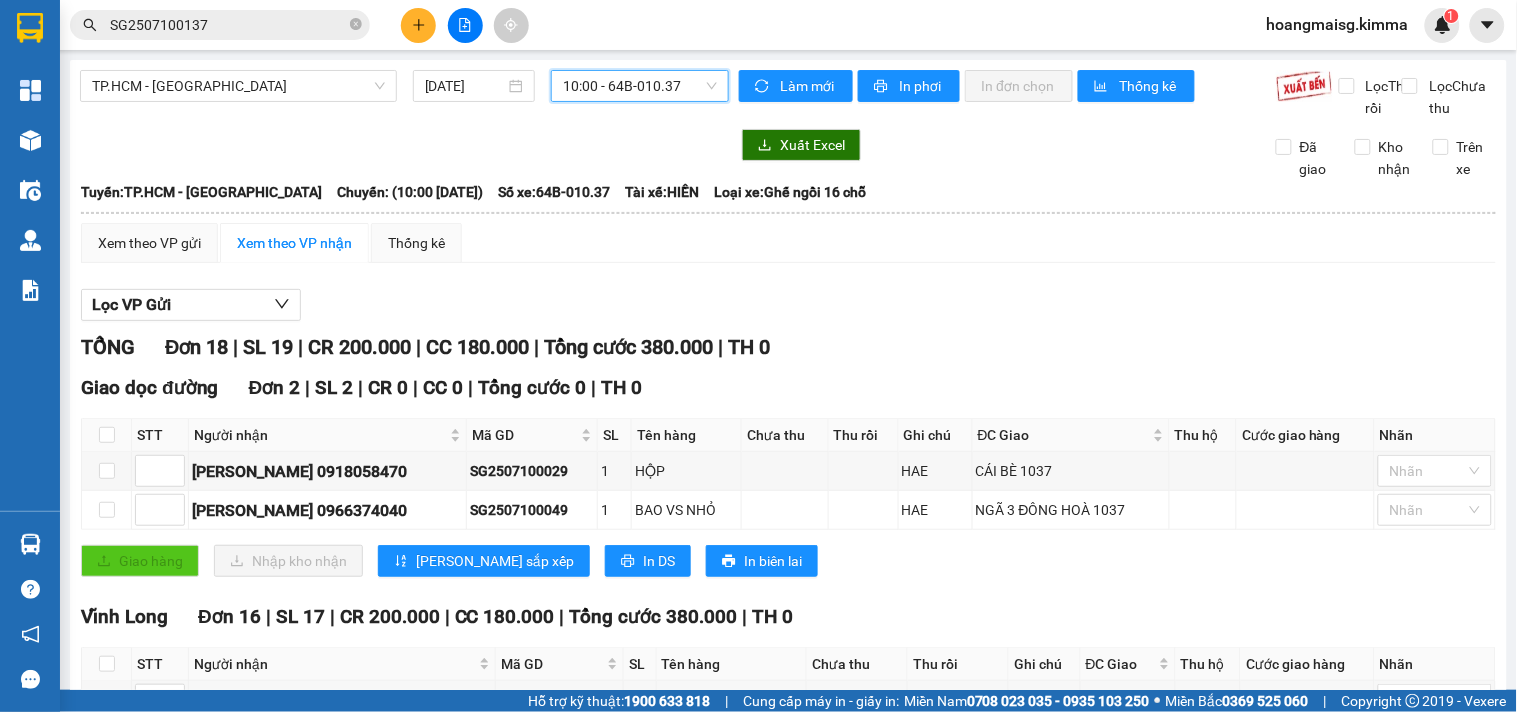 click on "10:00     - 64B-010.37" at bounding box center (640, 86) 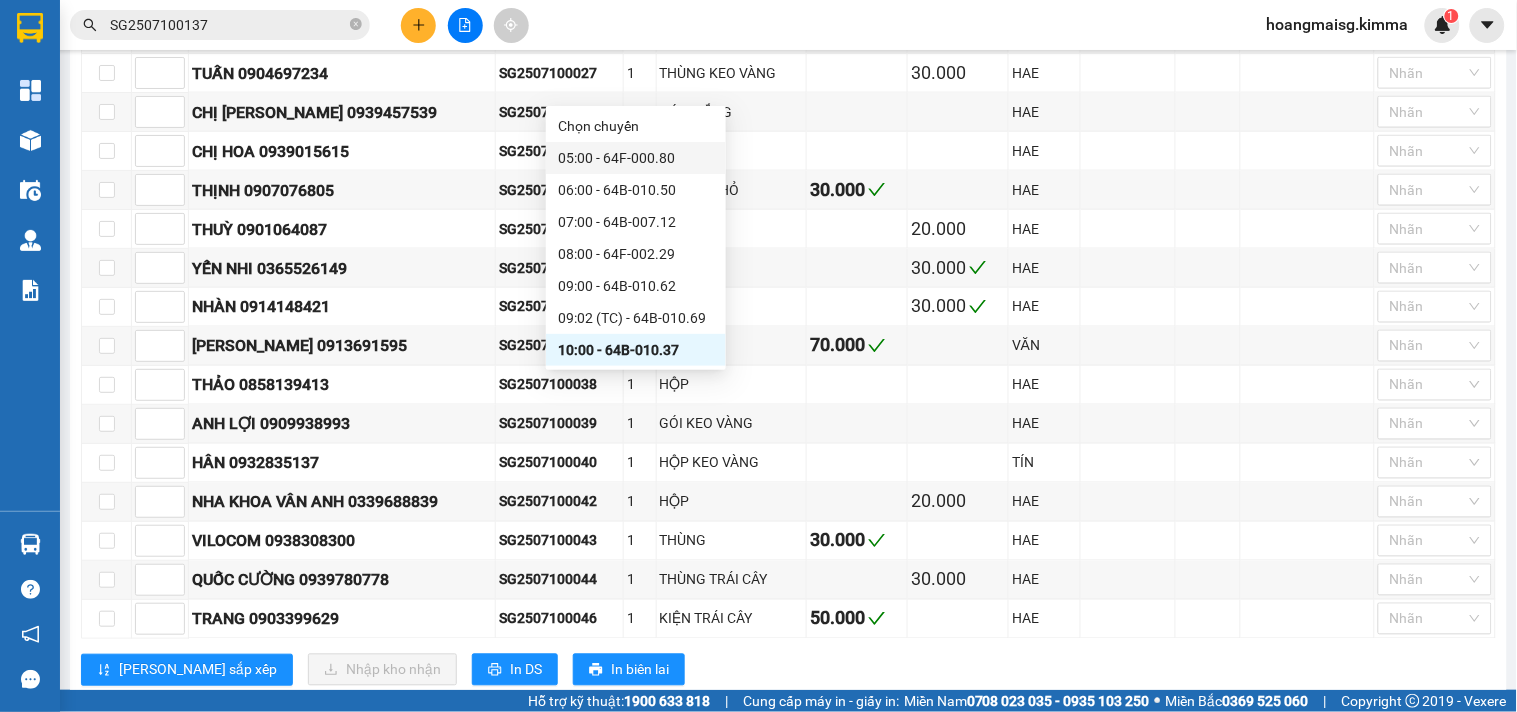 scroll, scrollTop: 746, scrollLeft: 0, axis: vertical 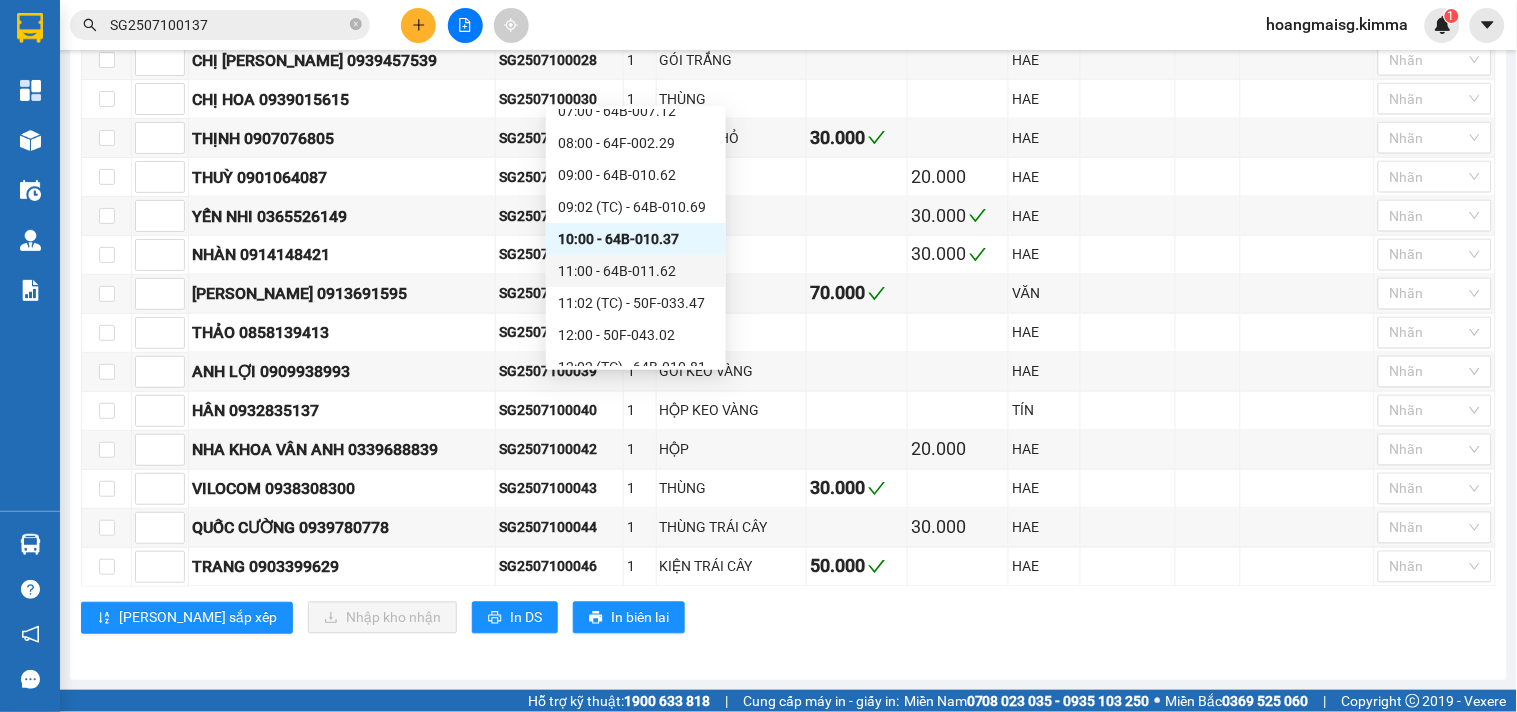 click on "11:00     - 64B-011.62" at bounding box center [636, 271] 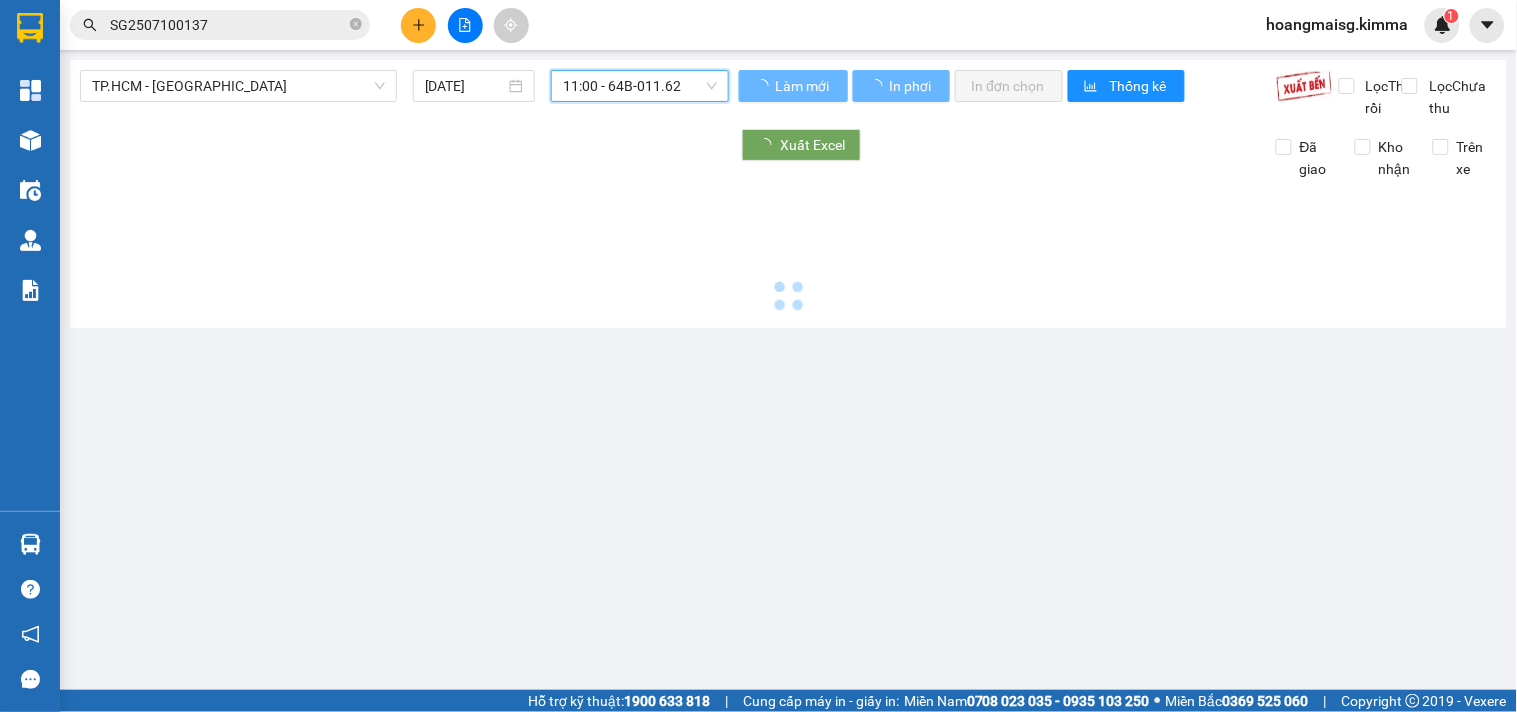 scroll, scrollTop: 0, scrollLeft: 0, axis: both 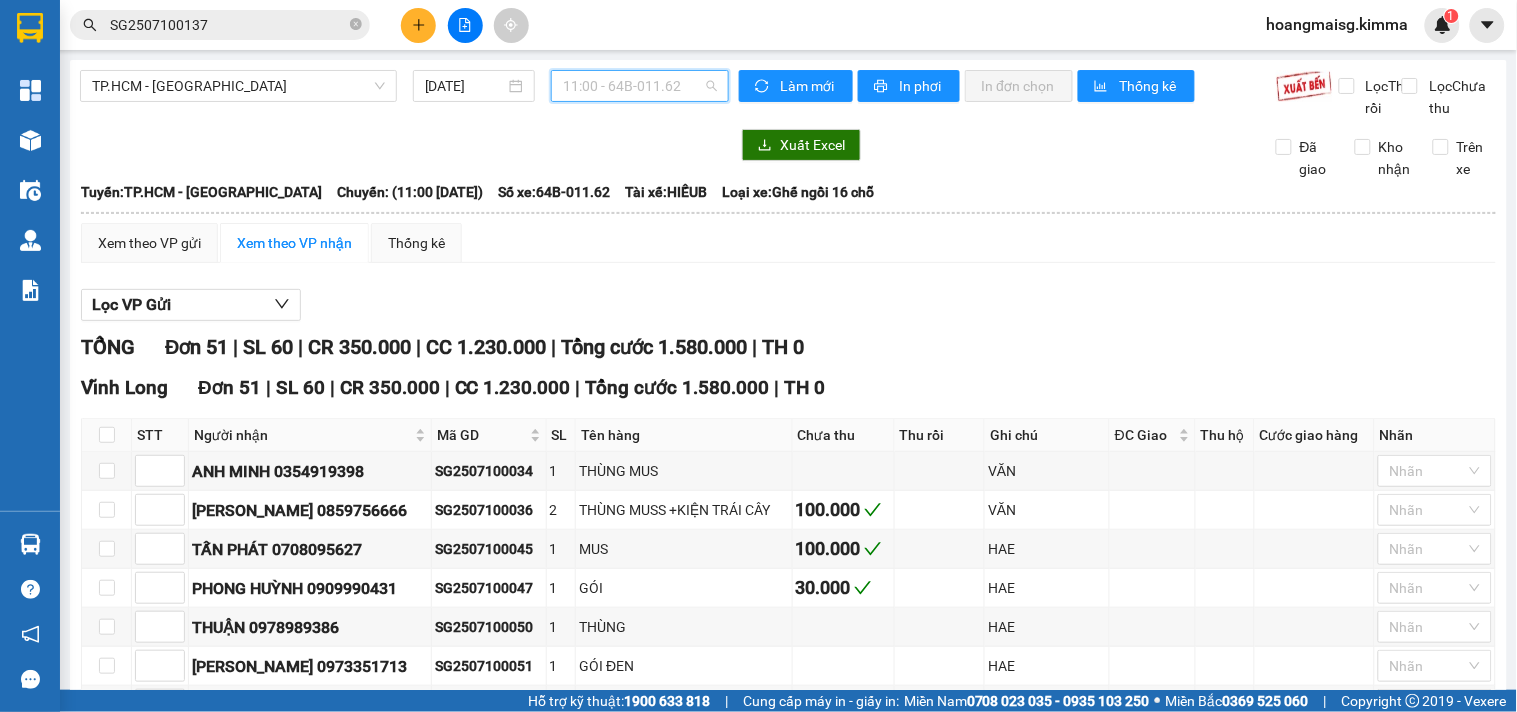 click on "11:00     - 64B-011.62" at bounding box center (640, 86) 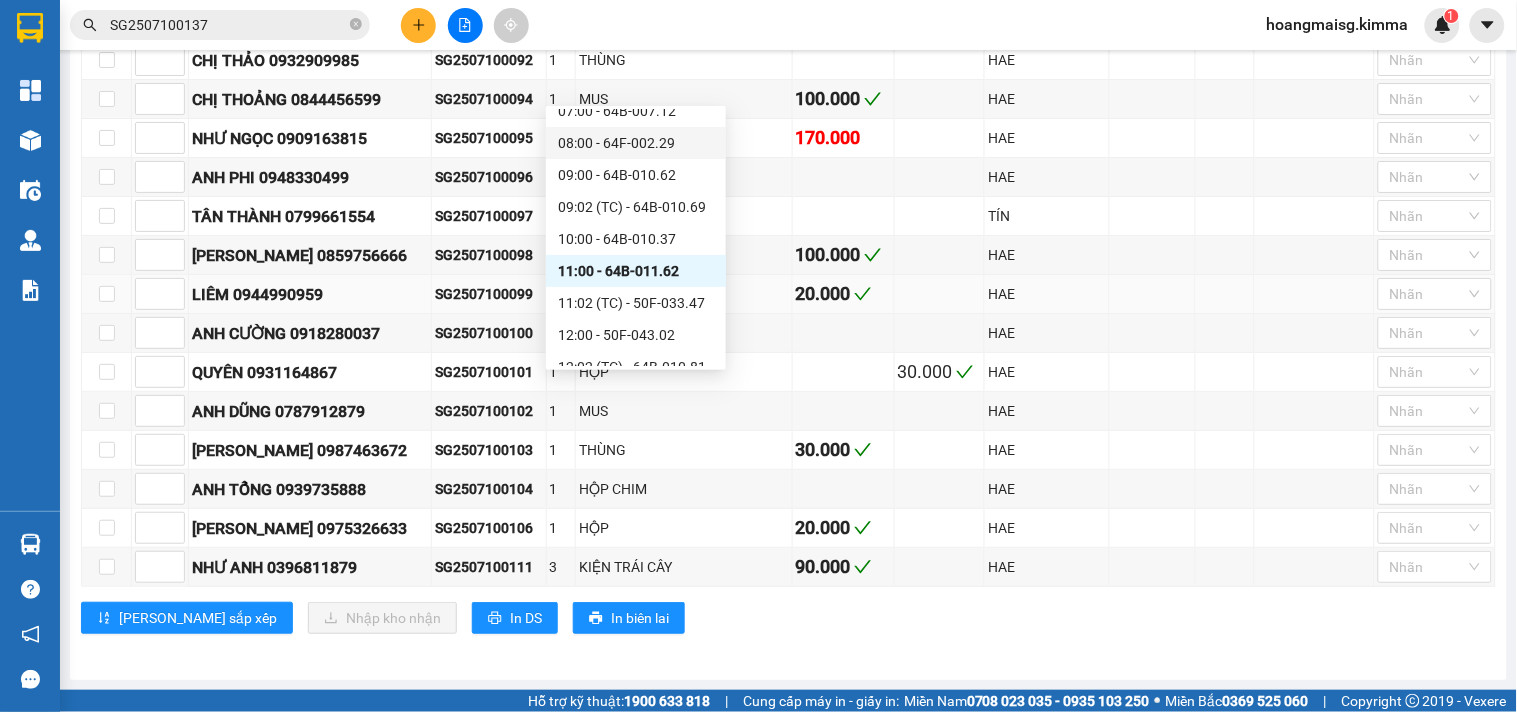 scroll, scrollTop: 1892, scrollLeft: 0, axis: vertical 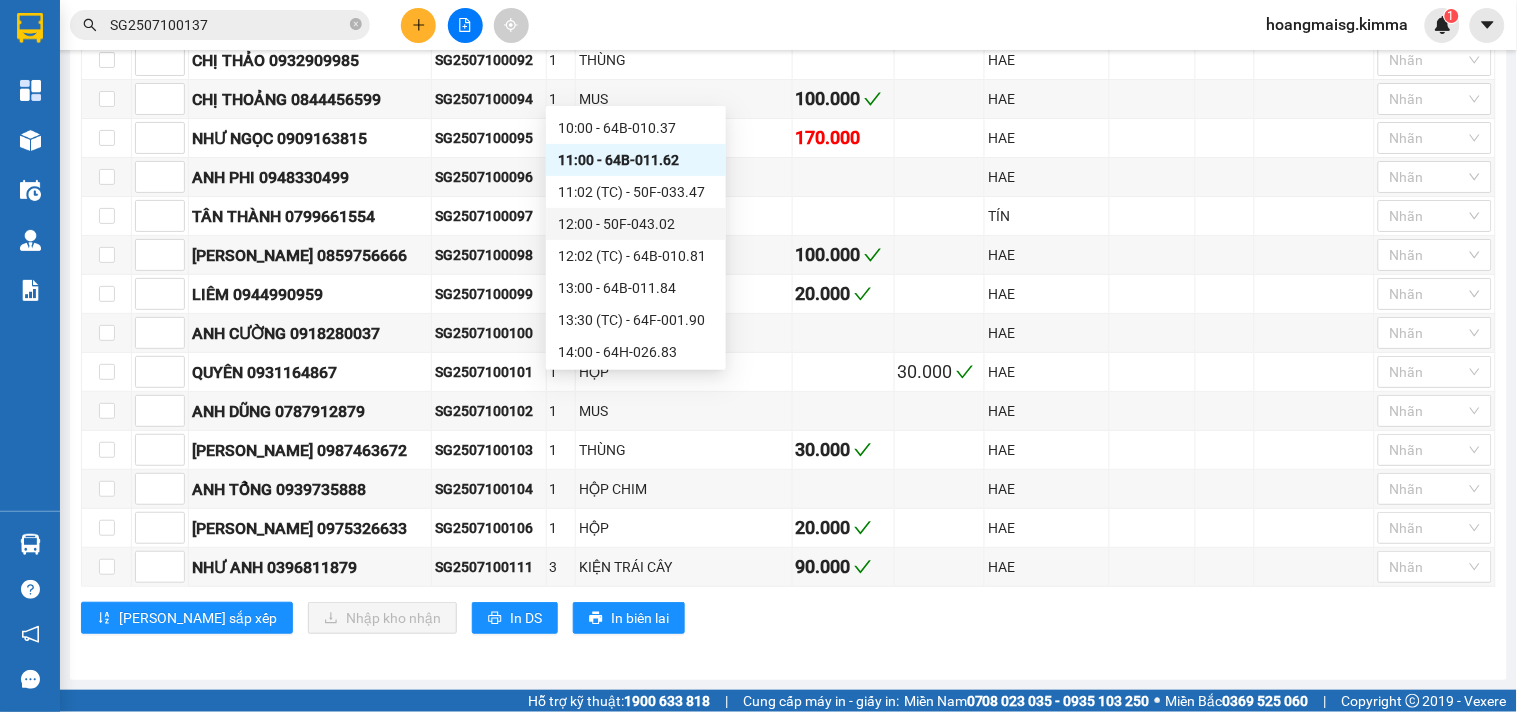 click on "12:00     - 50F-043.02" at bounding box center (636, 224) 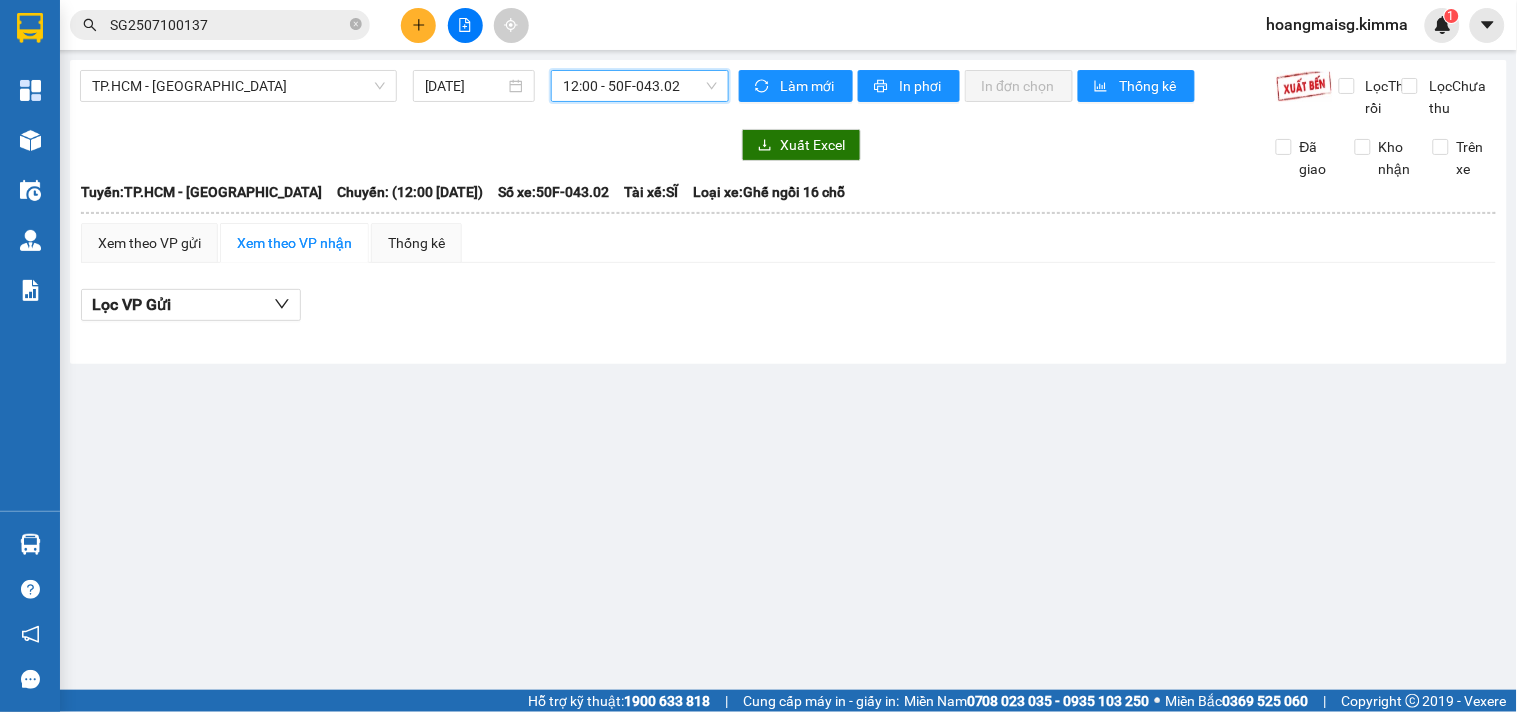 click on "12:00     - 50F-043.02" at bounding box center (640, 86) 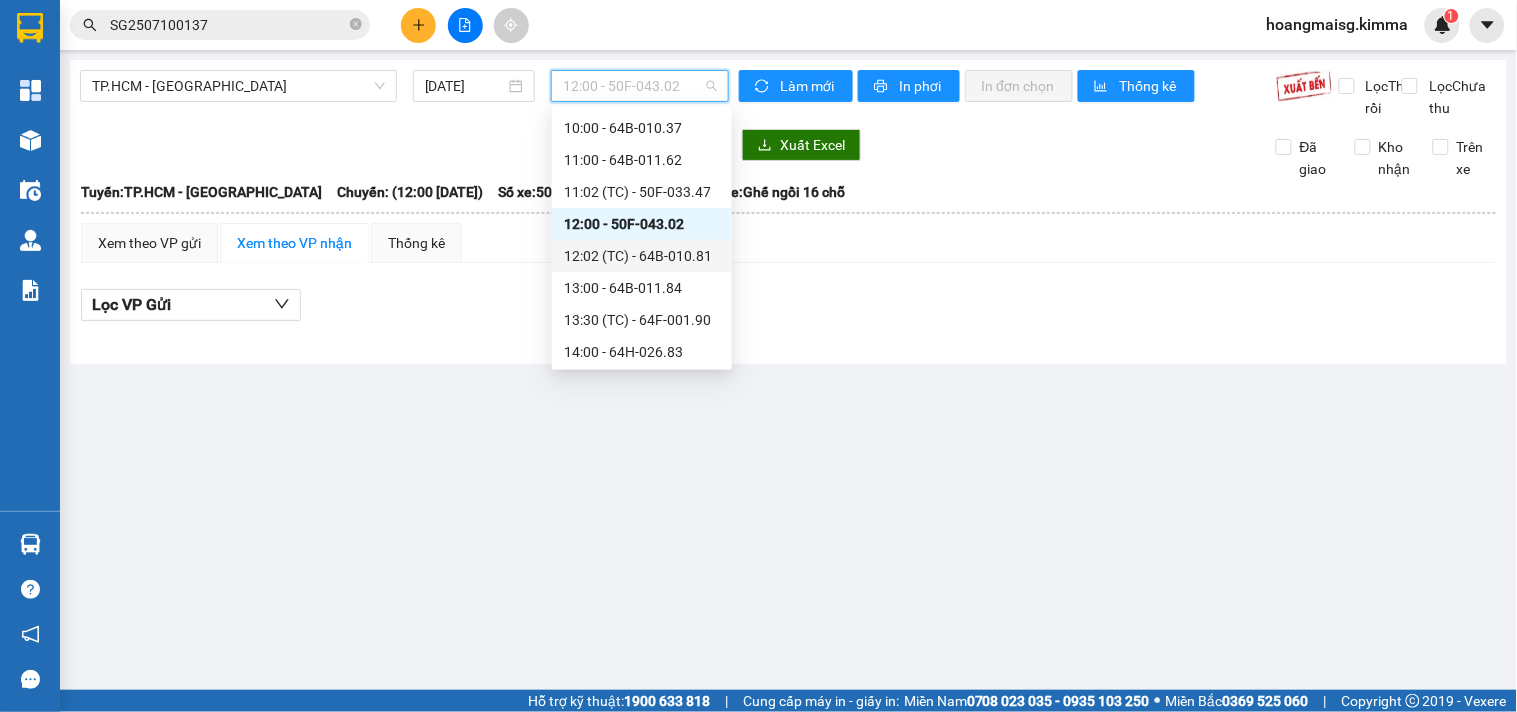 click on "12:02   (TC)   - 64B-010.81" at bounding box center (642, 256) 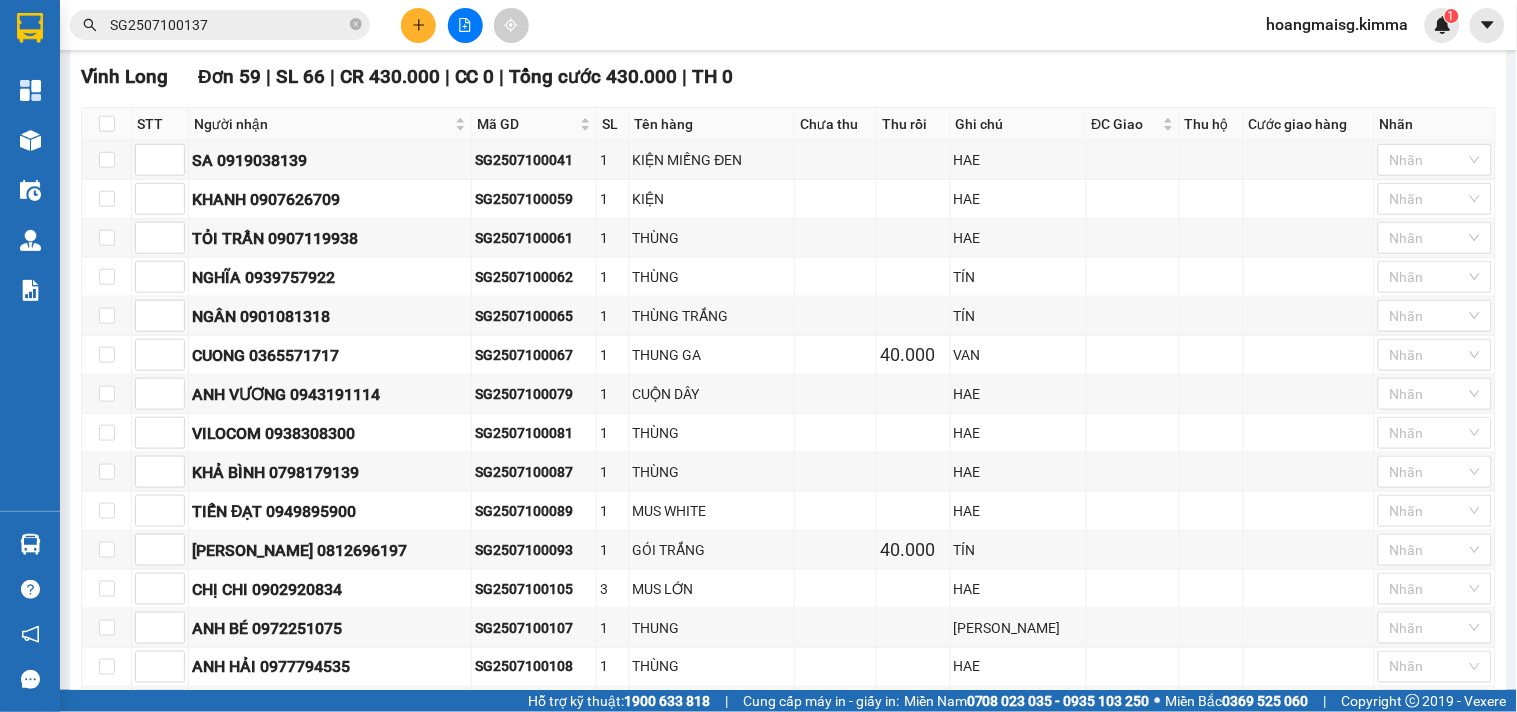 scroll, scrollTop: 0, scrollLeft: 0, axis: both 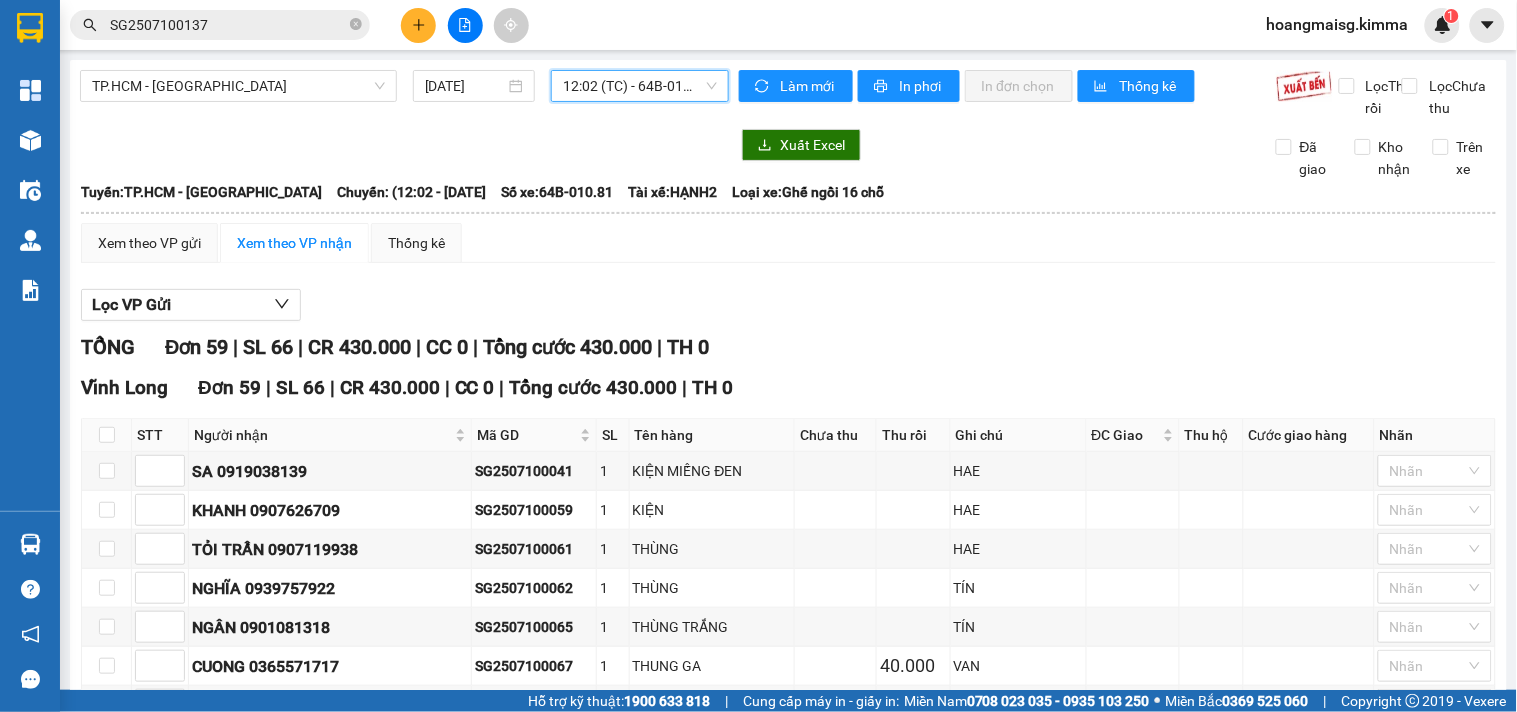 click on "12:02   (TC)   - 64B-010.81" at bounding box center (640, 86) 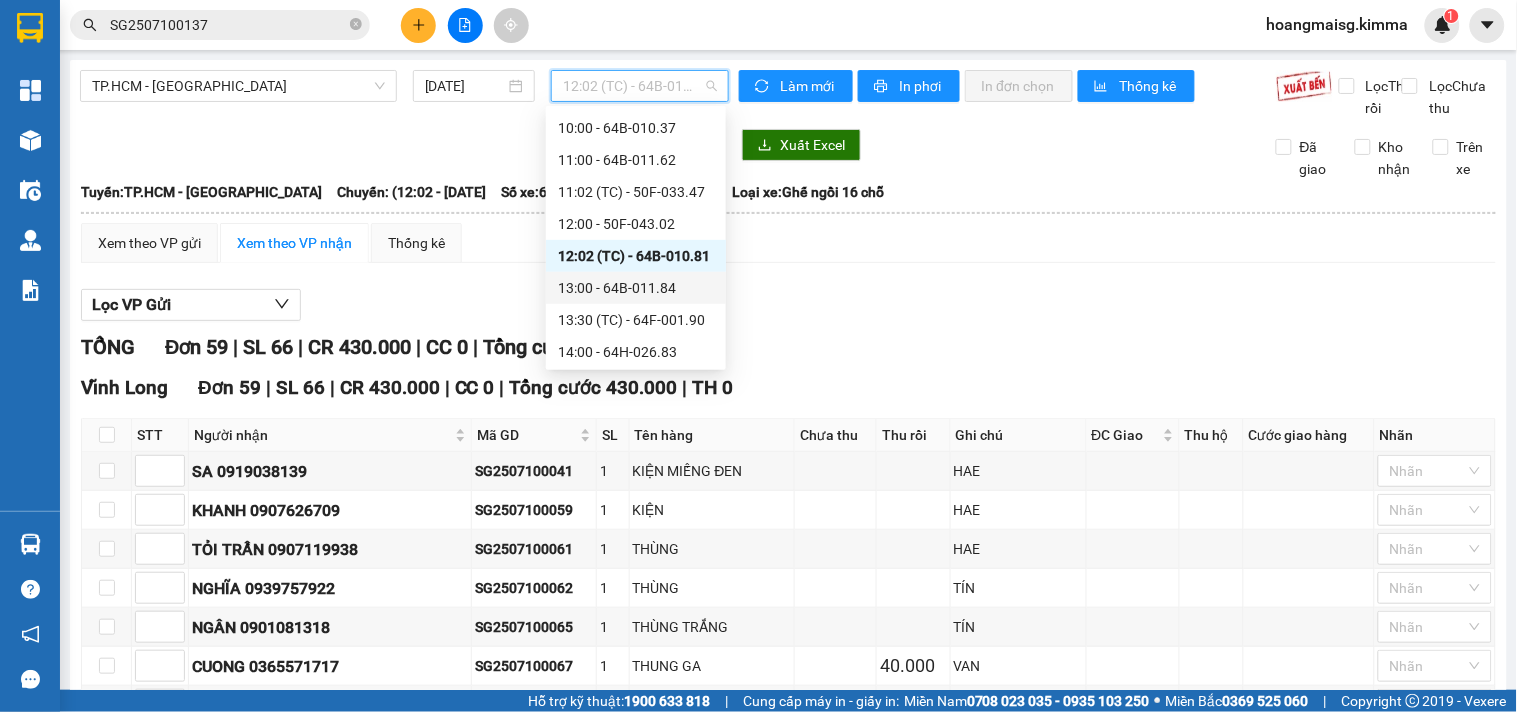 click on "13:00     - 64B-011.84" at bounding box center [636, 288] 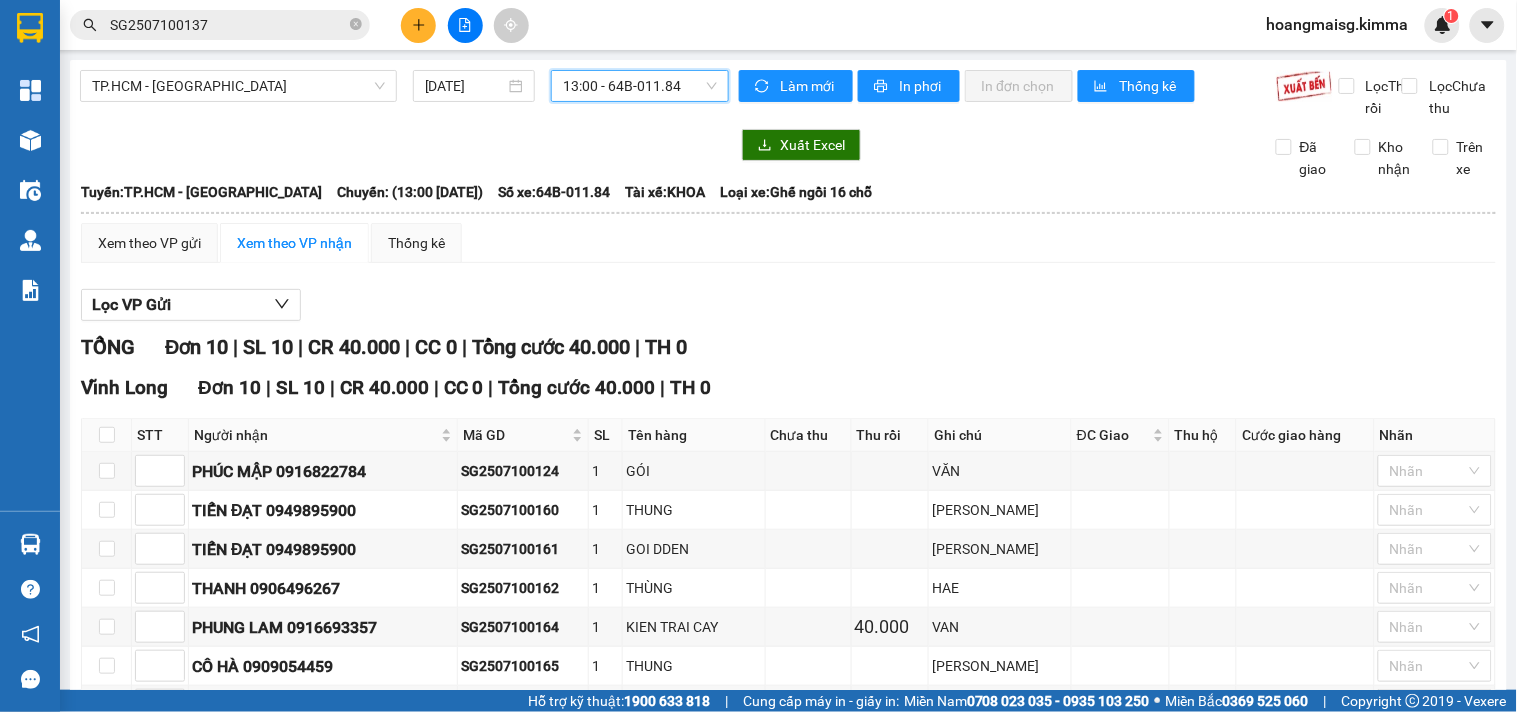 click on "13:00     - 64B-011.84" at bounding box center [640, 86] 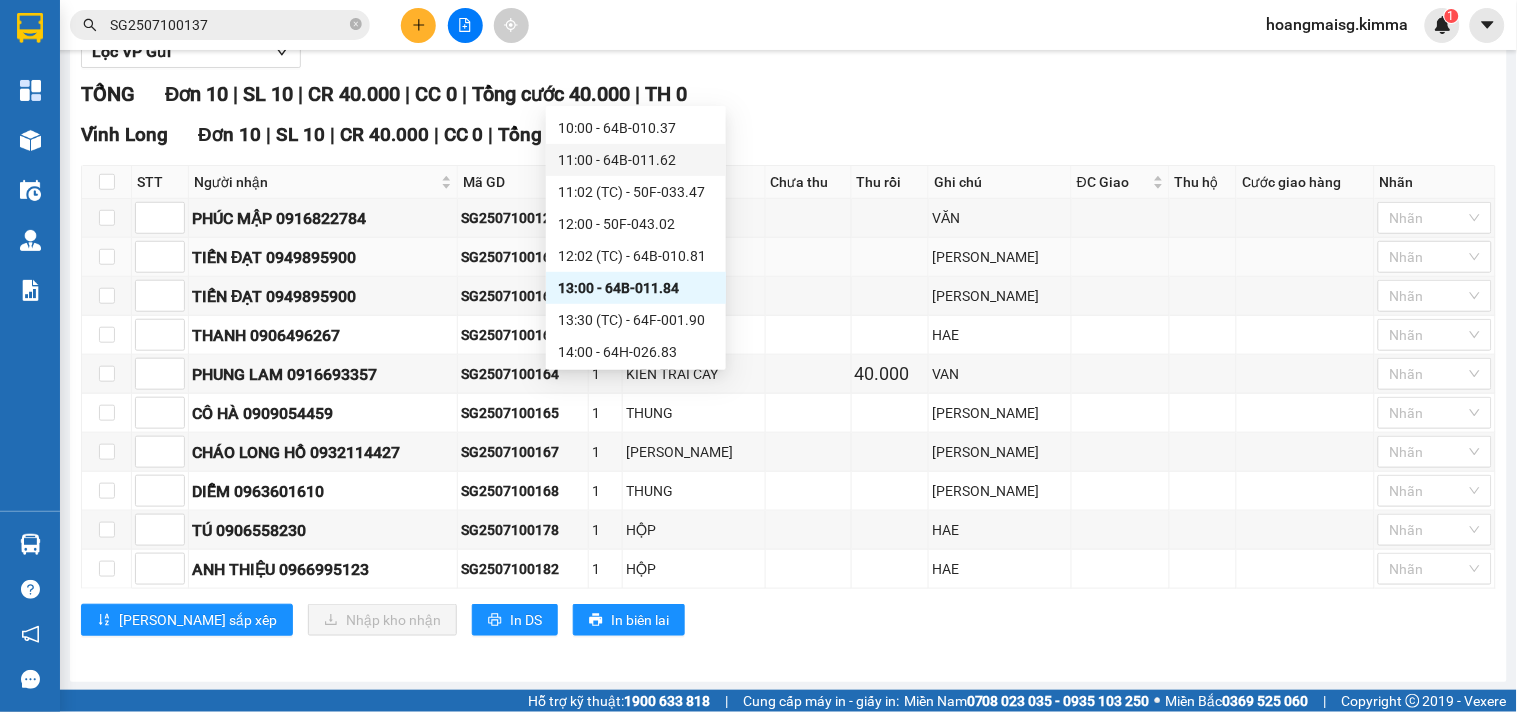 scroll, scrollTop: 281, scrollLeft: 0, axis: vertical 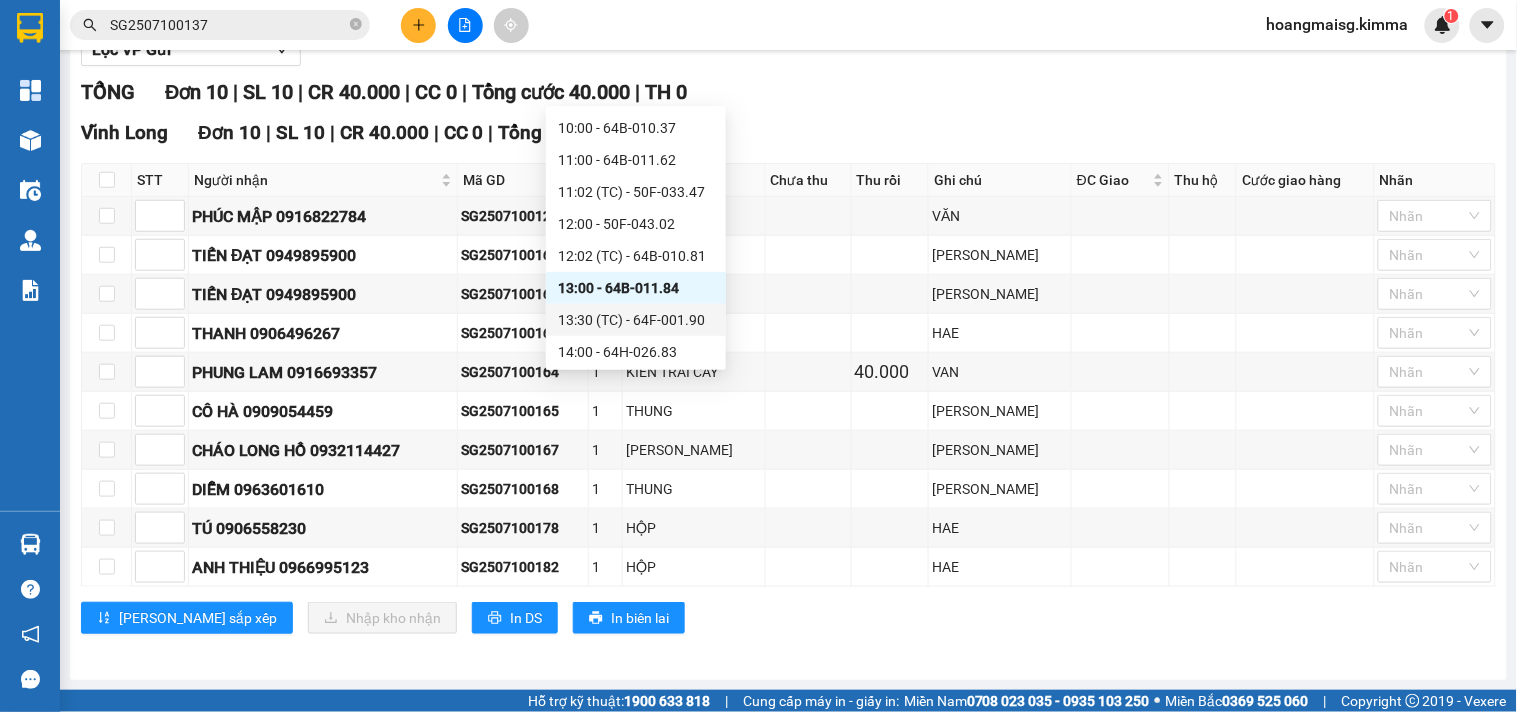 click on "13:30   (TC)   - 64F-001.90" at bounding box center (636, 320) 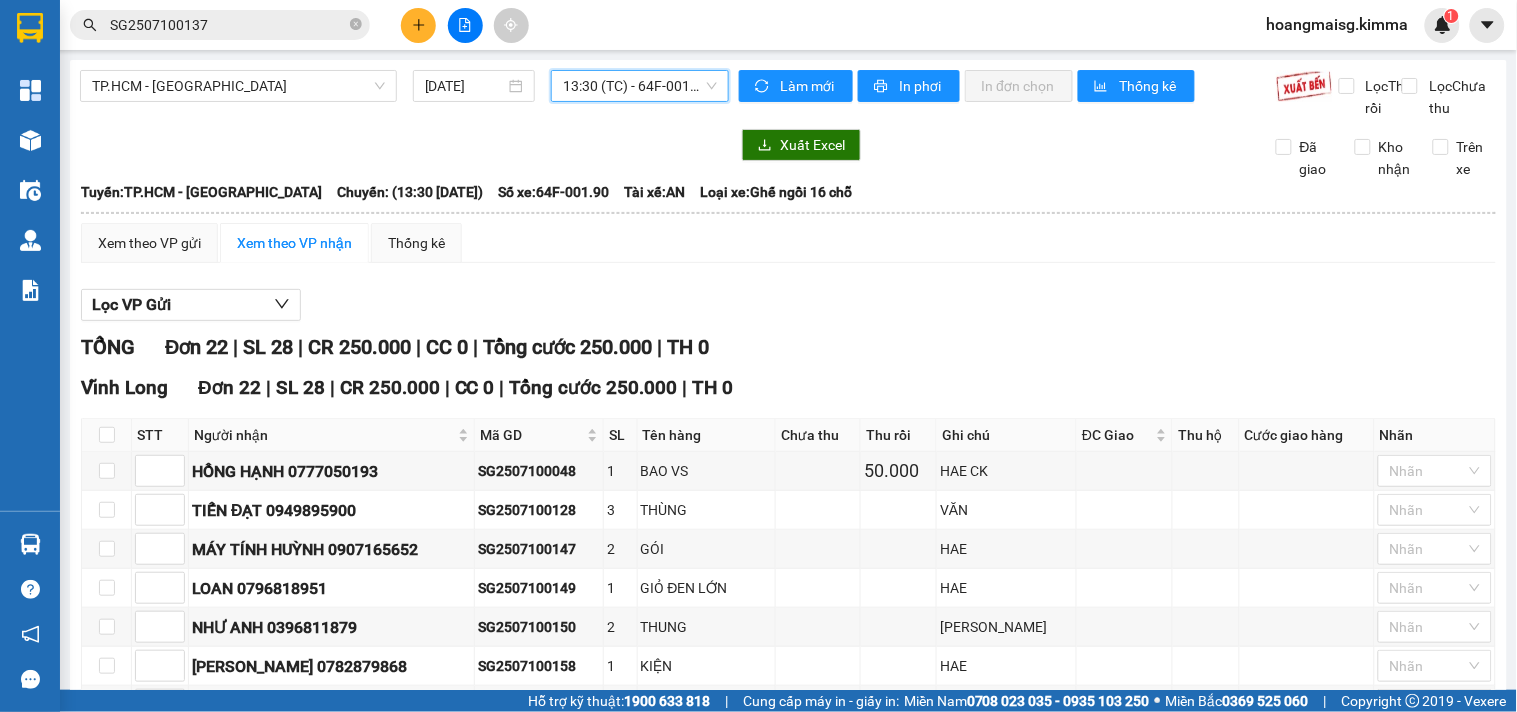 click on "13:30   (TC)   - 64F-001.90" at bounding box center [640, 86] 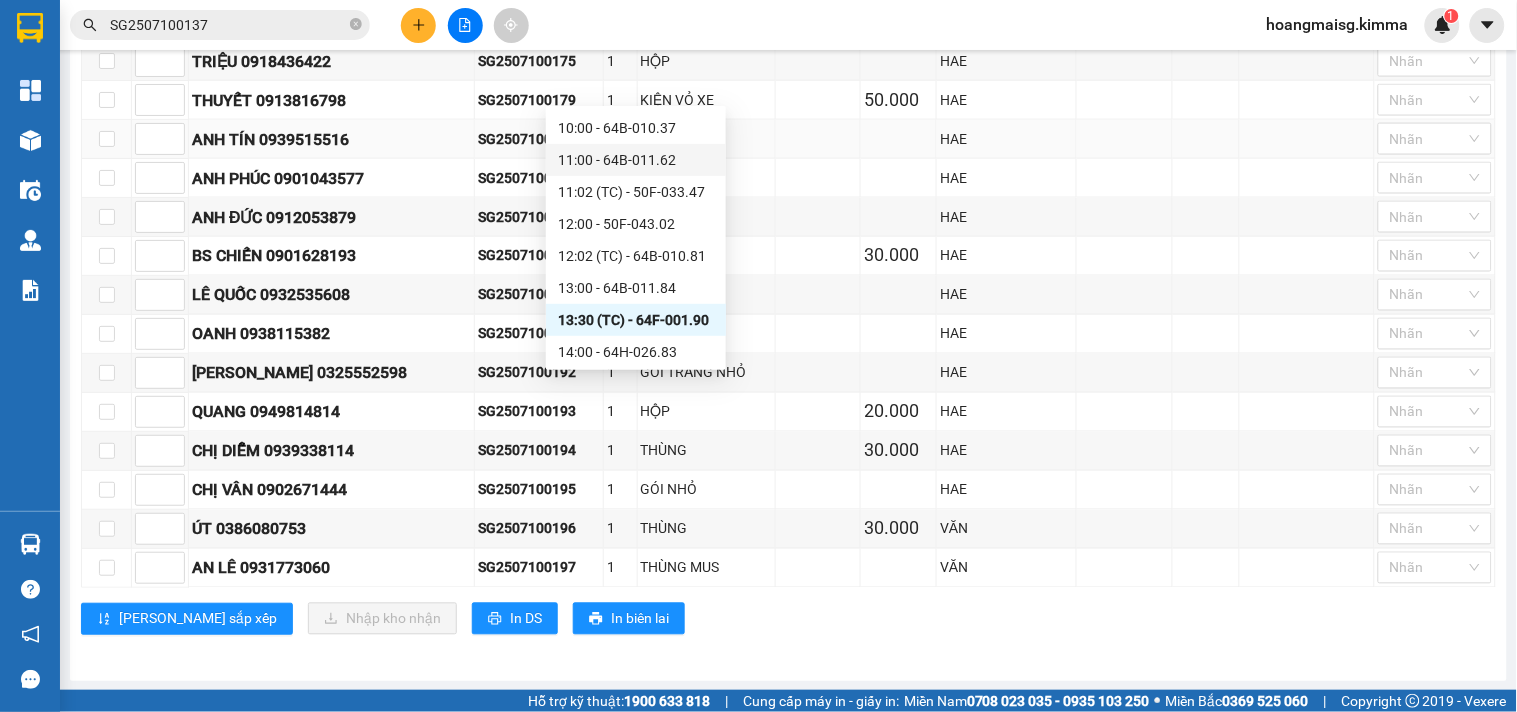 scroll, scrollTop: 752, scrollLeft: 0, axis: vertical 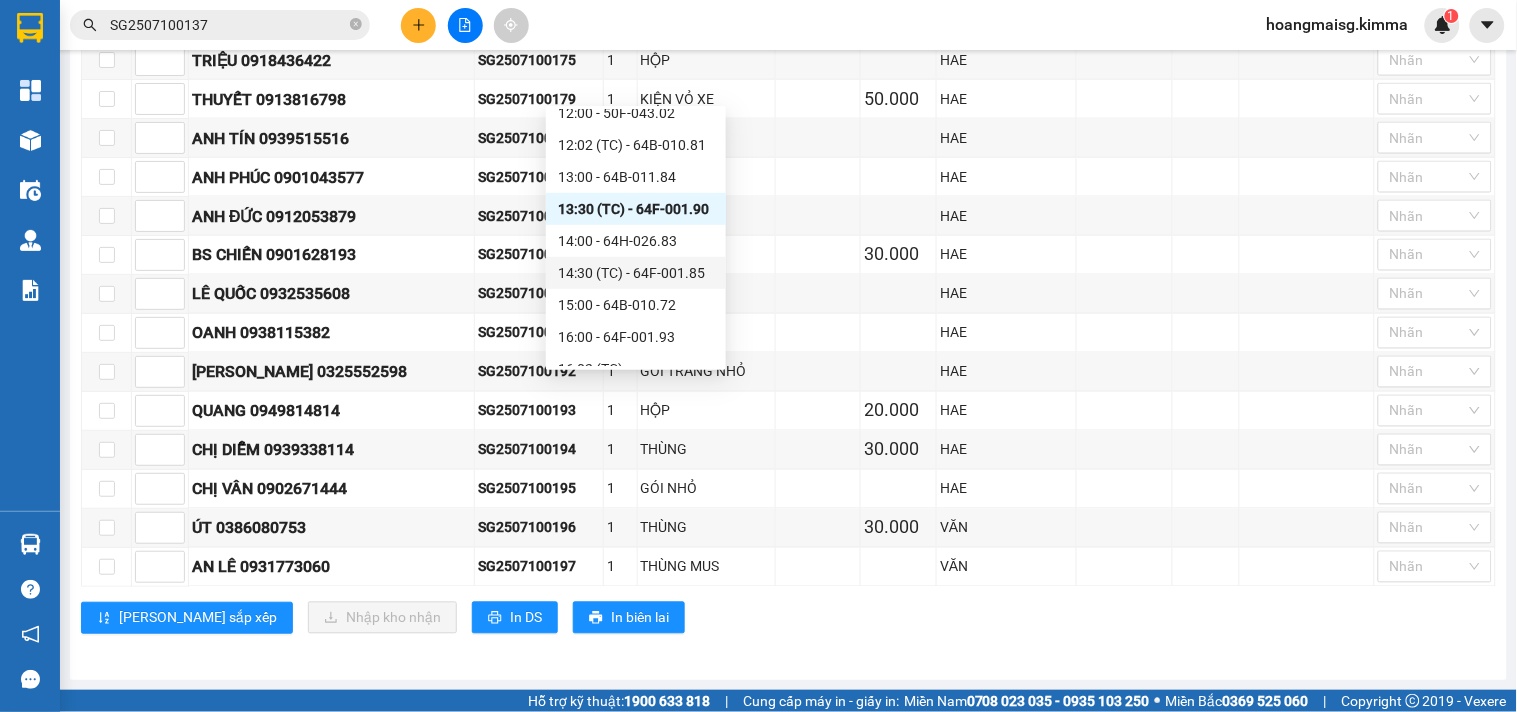 click on "14:00     - 64H-026.83" at bounding box center [636, 241] 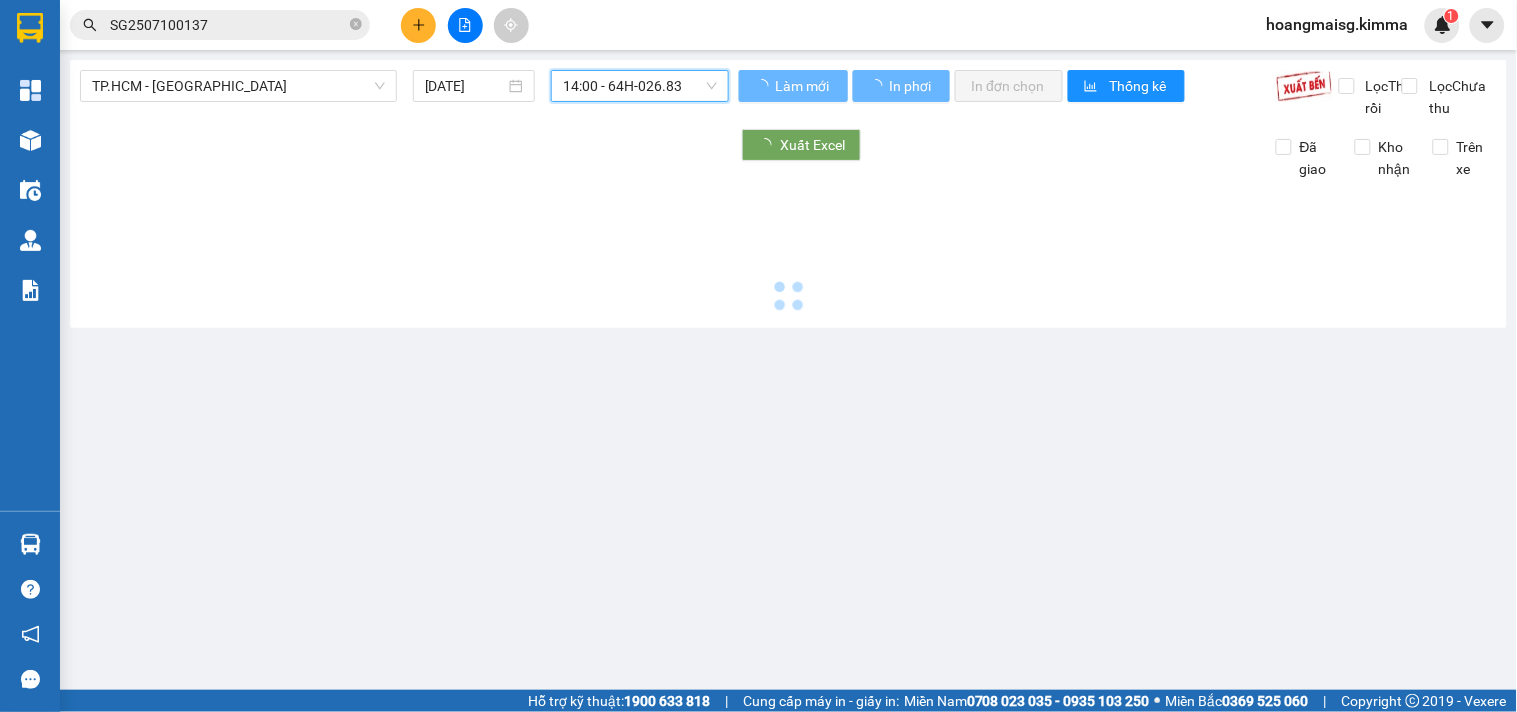 scroll, scrollTop: 0, scrollLeft: 0, axis: both 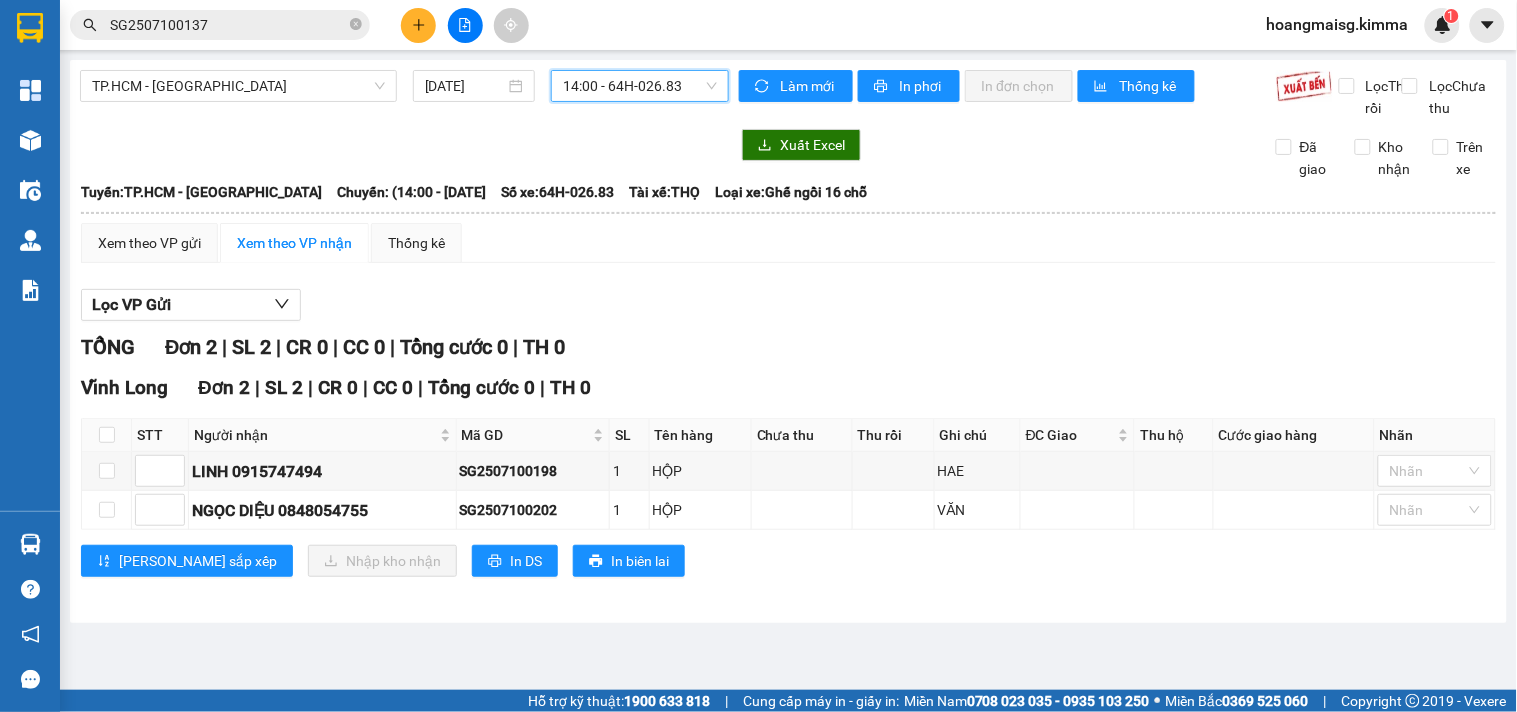 click on "14:00     - 64H-026.83" at bounding box center [640, 86] 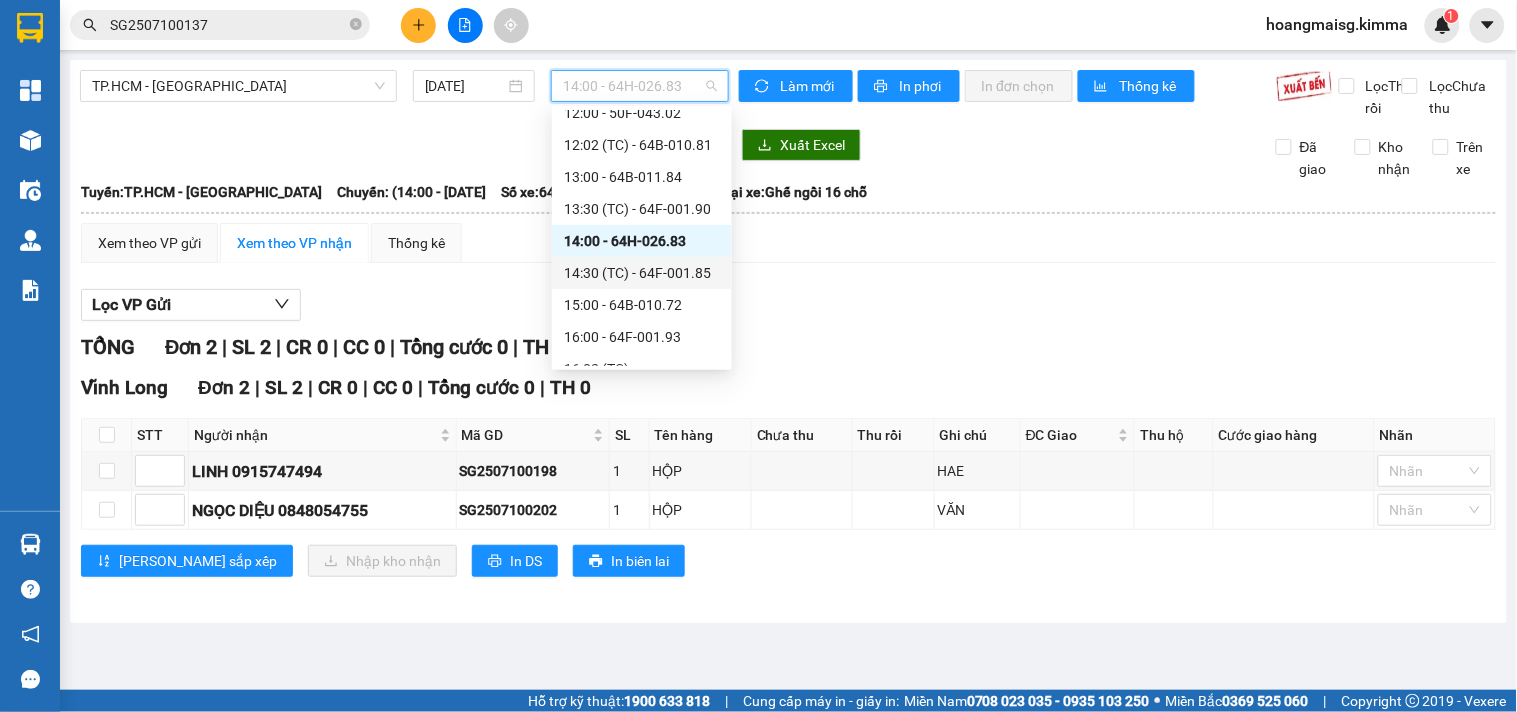 click on "14:30   (TC)   - 64F-001.85" at bounding box center [642, 273] 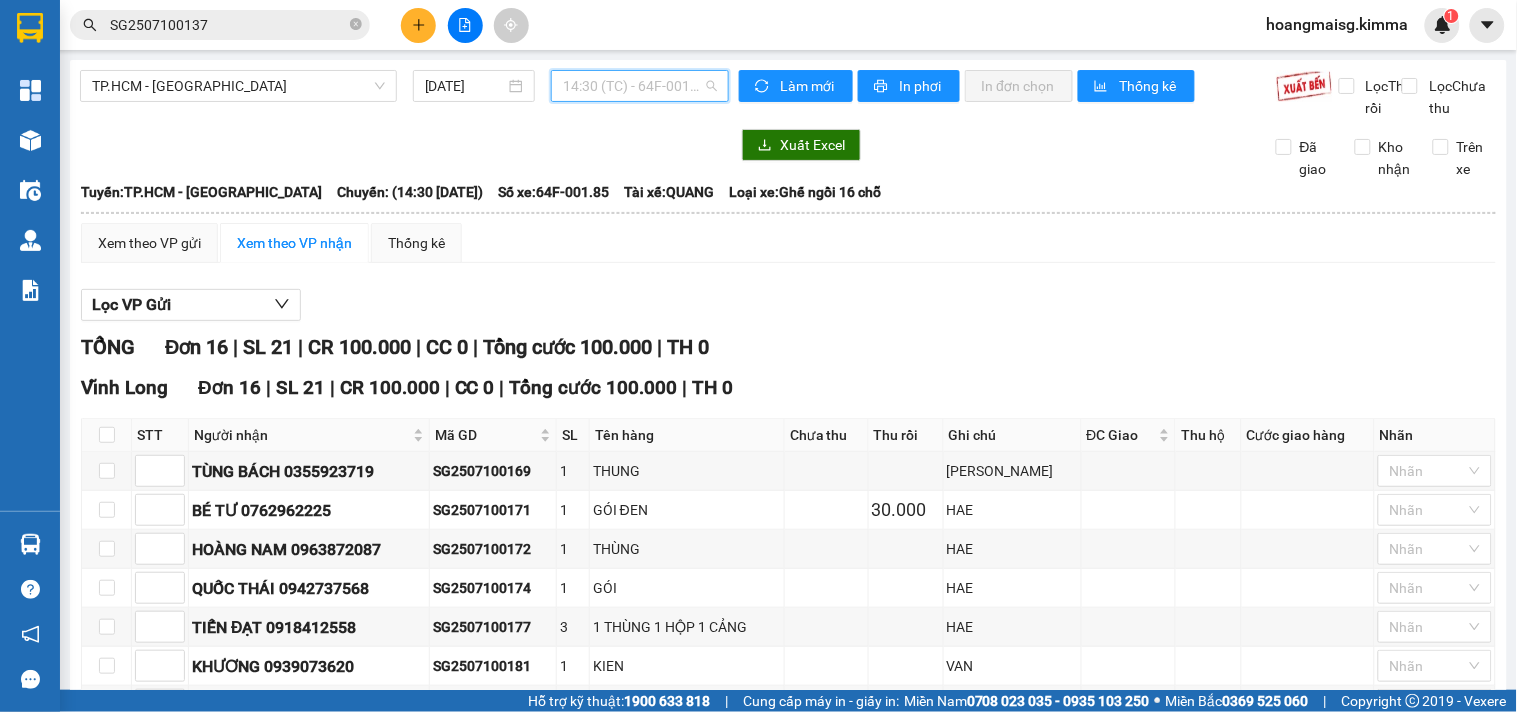 click on "14:30   (TC)   - 64F-001.85" at bounding box center (640, 86) 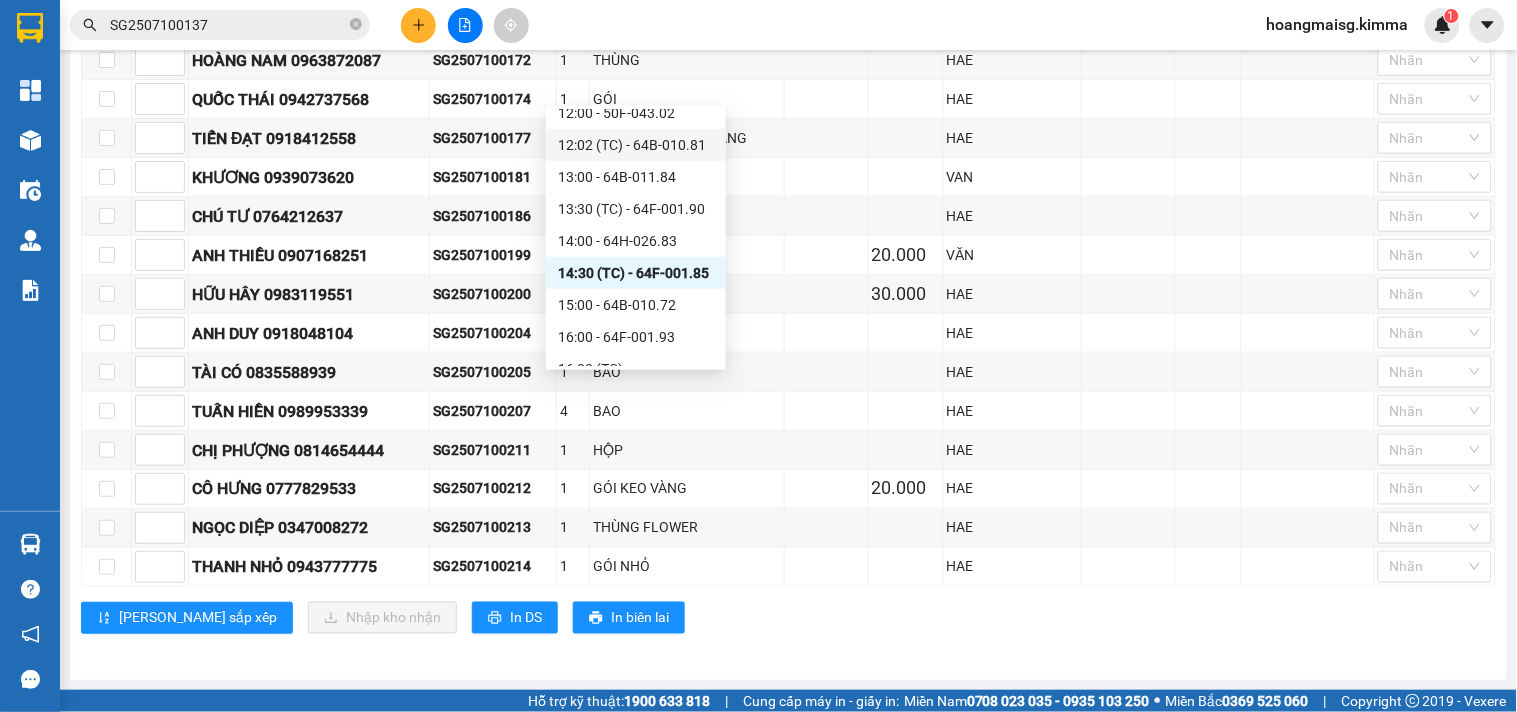 scroll, scrollTop: 516, scrollLeft: 0, axis: vertical 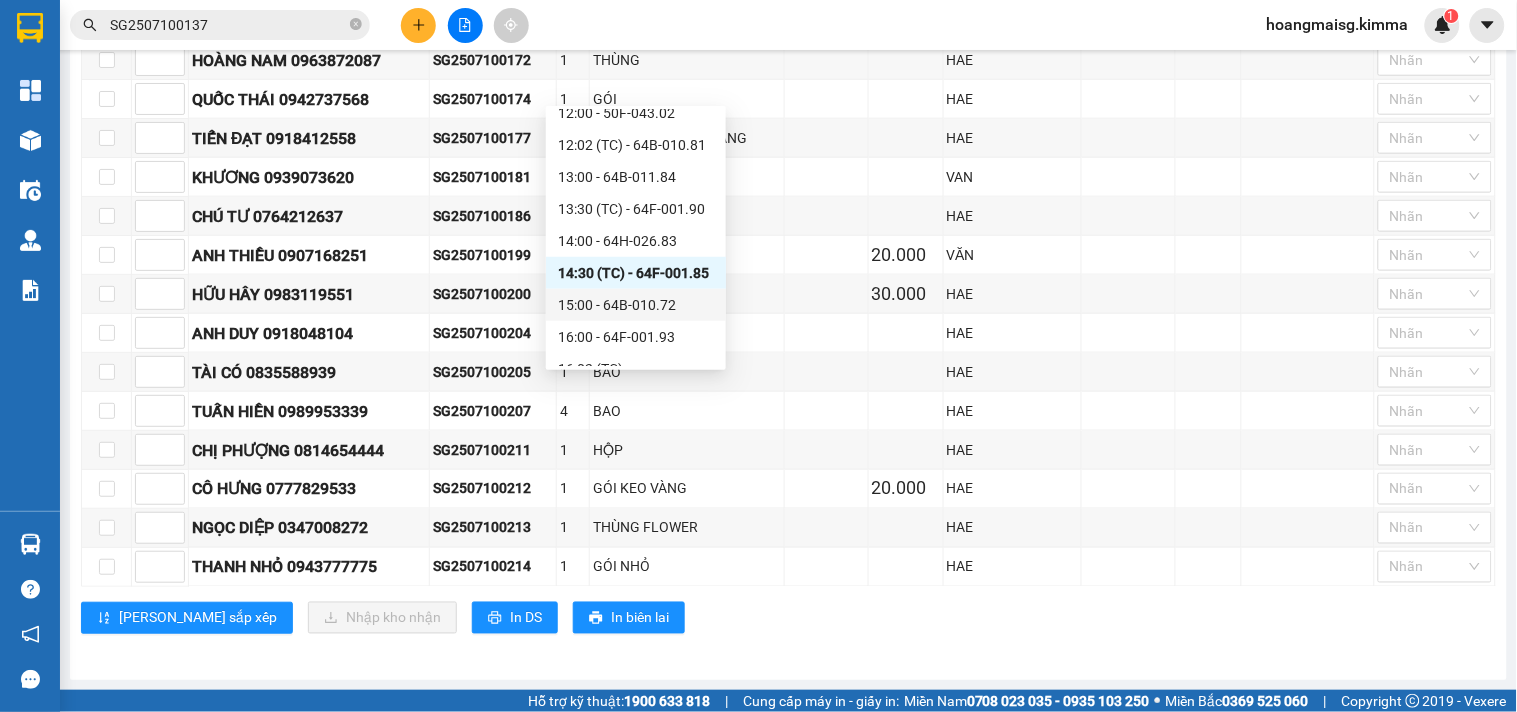 click on "15:00     - 64B-010.72" at bounding box center [636, 305] 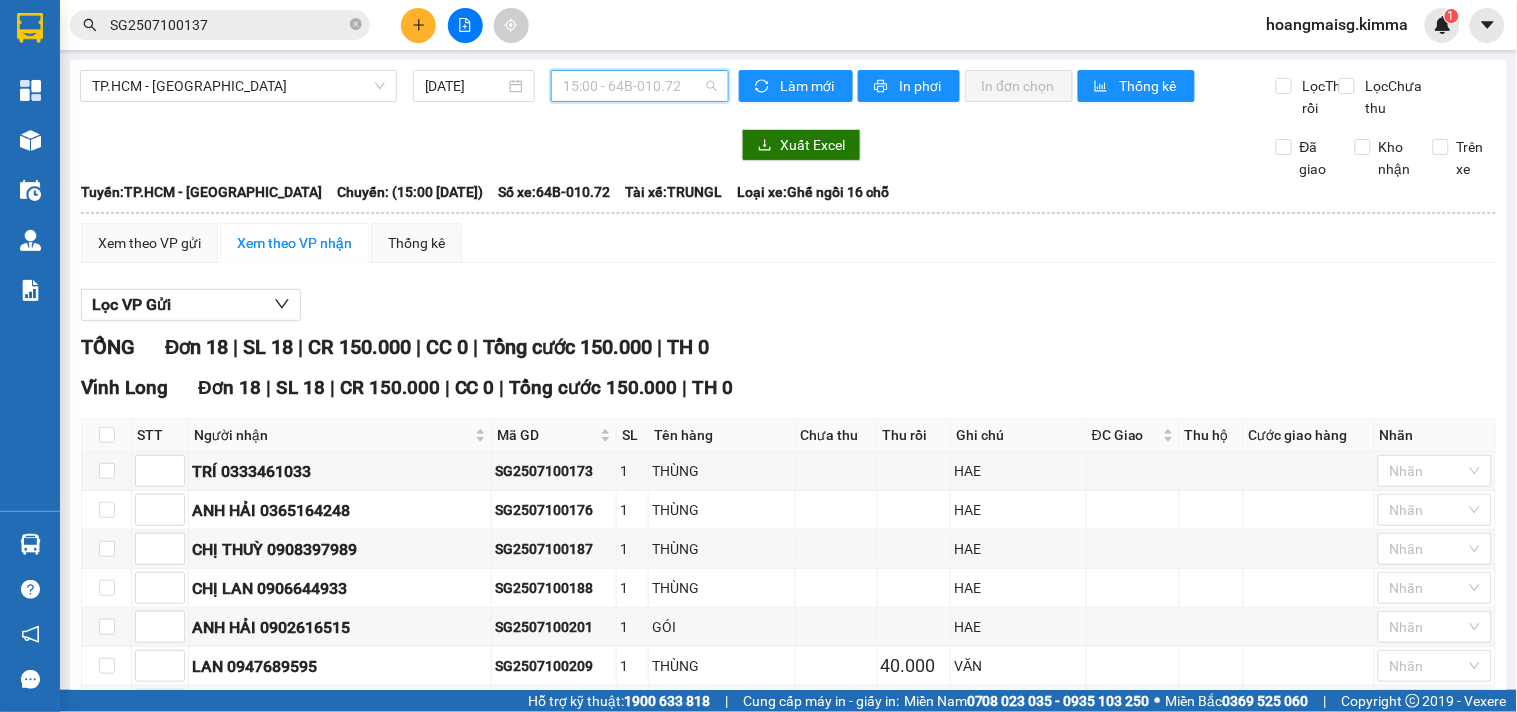 click on "15:00     - 64B-010.72" at bounding box center (640, 86) 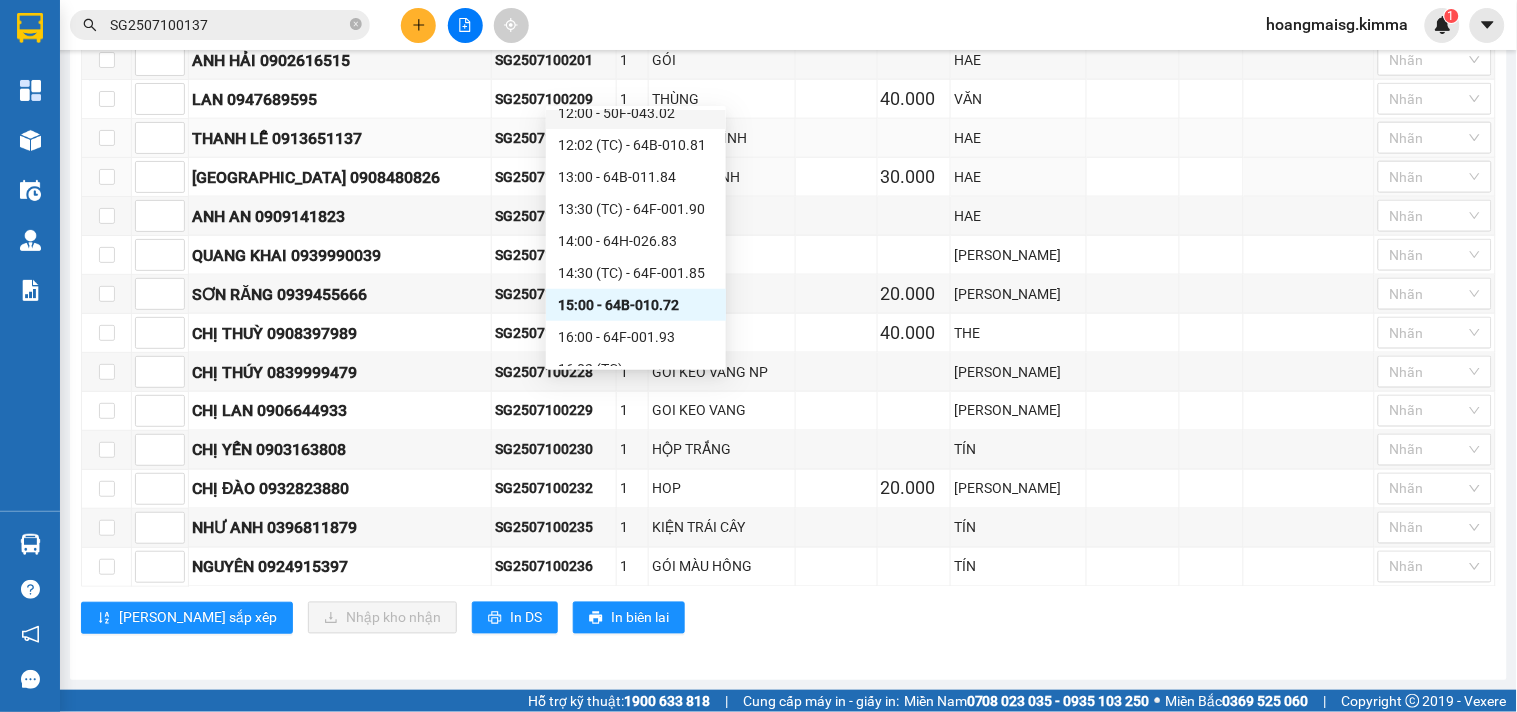 scroll, scrollTop: 595, scrollLeft: 0, axis: vertical 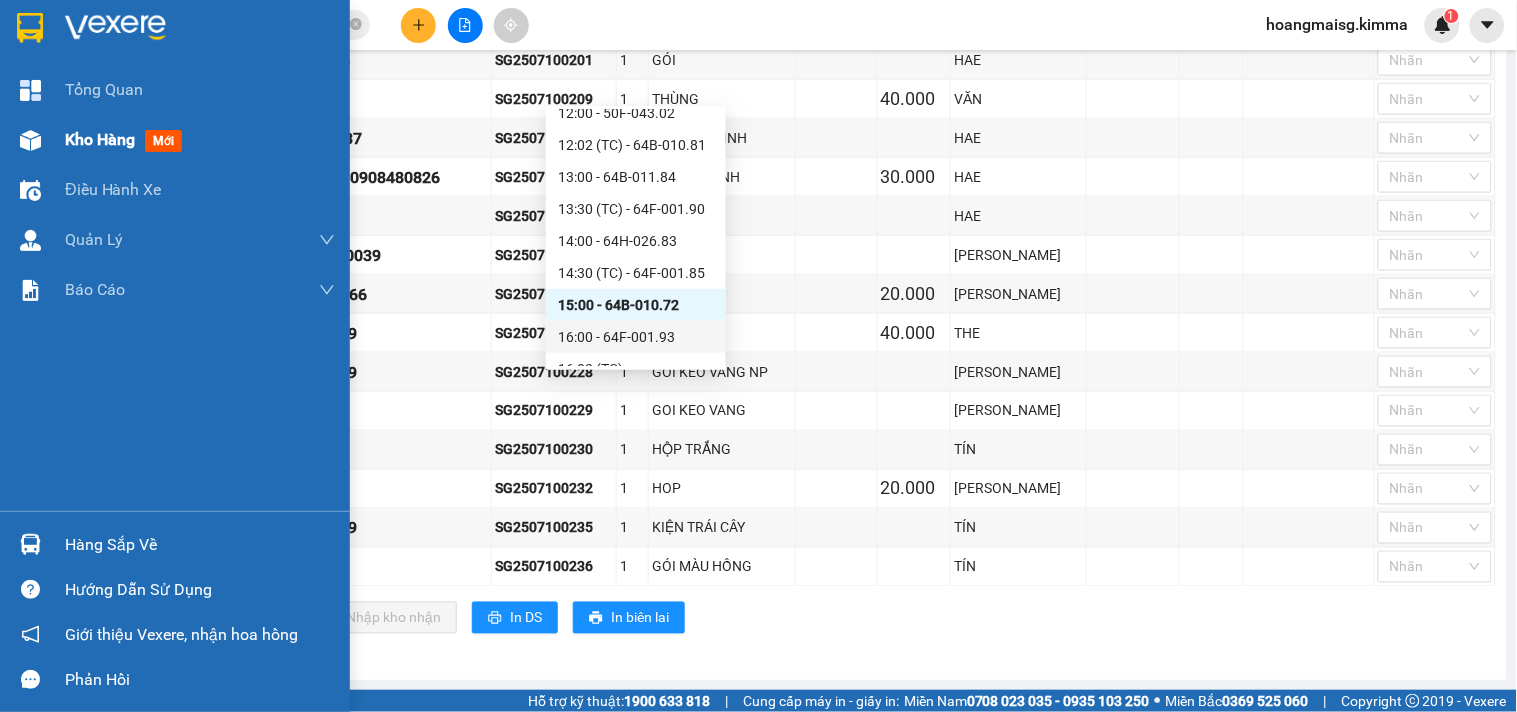 click on "Kho hàng" at bounding box center (100, 139) 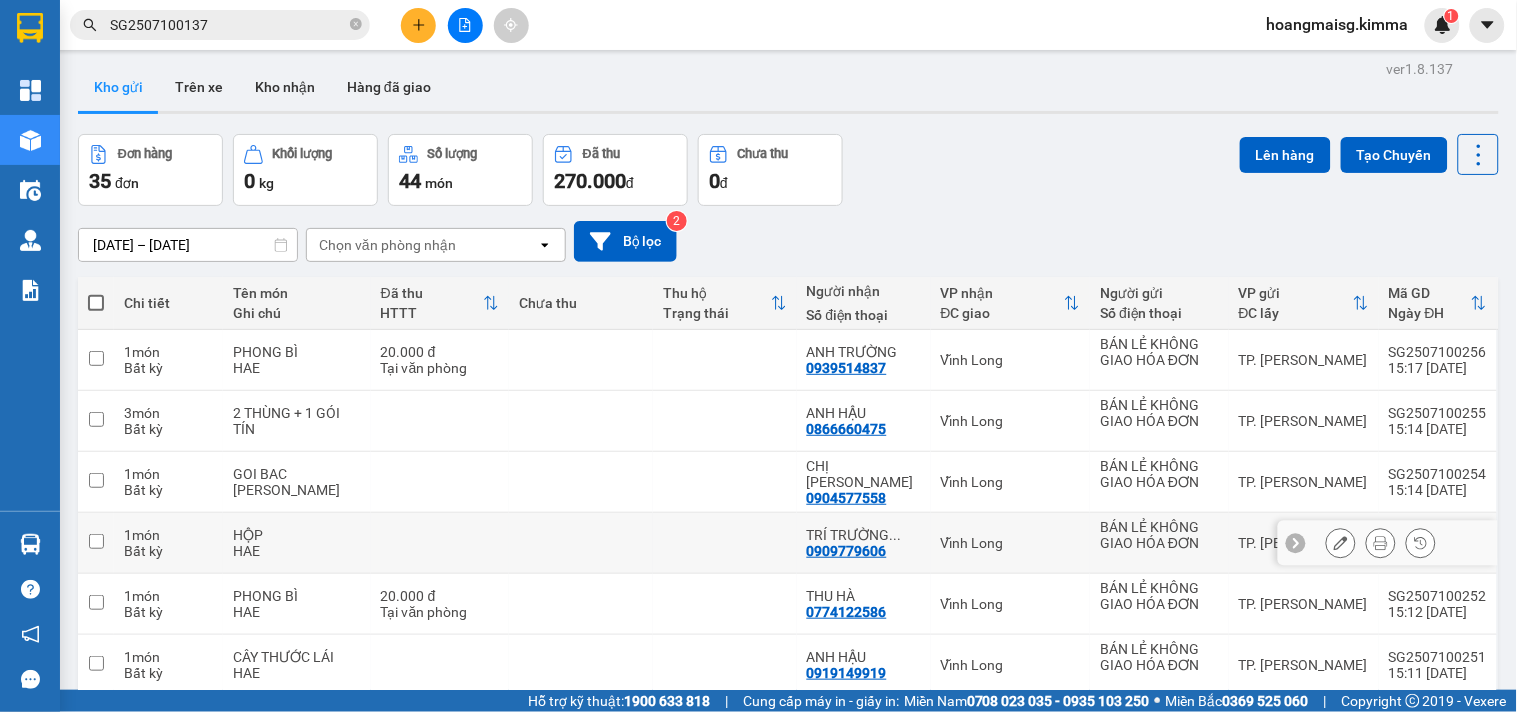 scroll, scrollTop: 338, scrollLeft: 0, axis: vertical 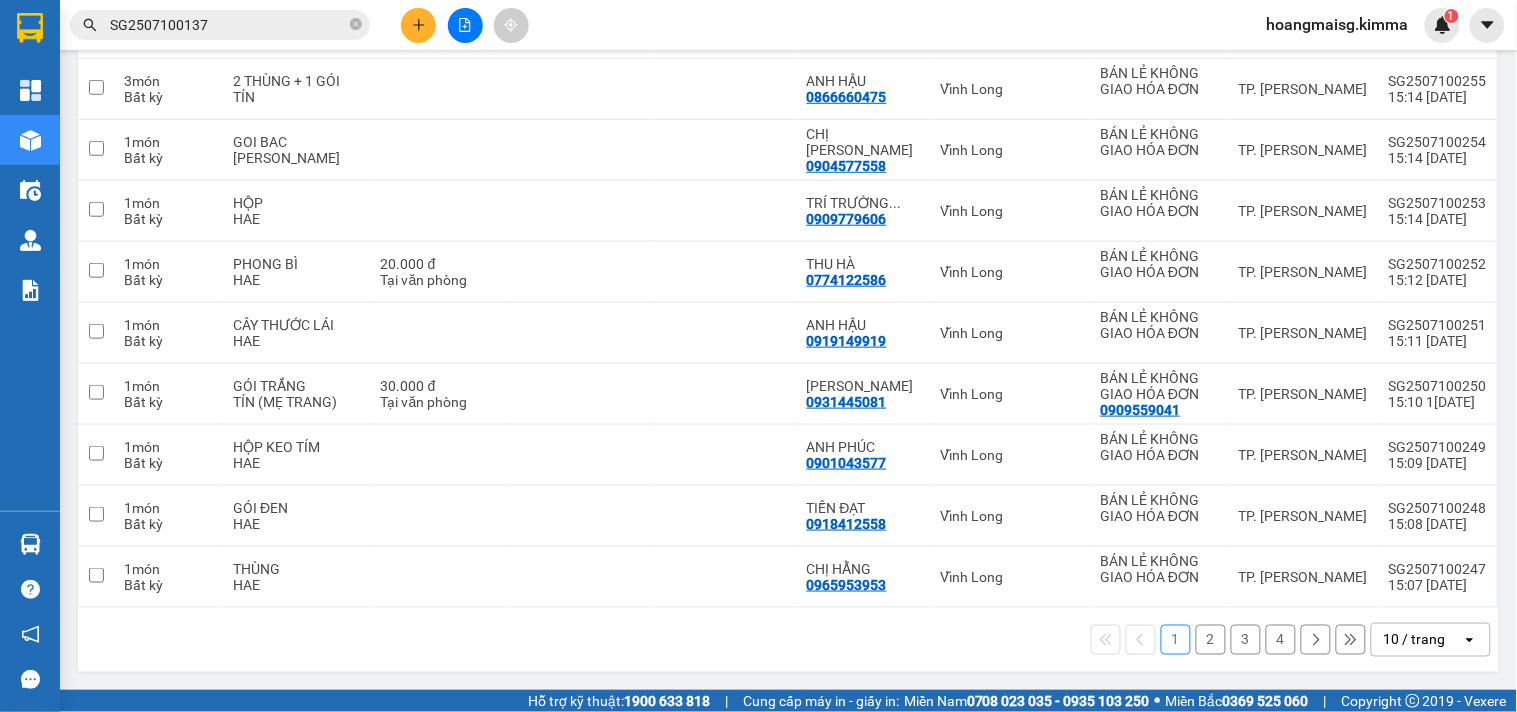 drag, startPoint x: 1384, startPoint y: 634, endPoint x: 1380, endPoint y: 624, distance: 10.770329 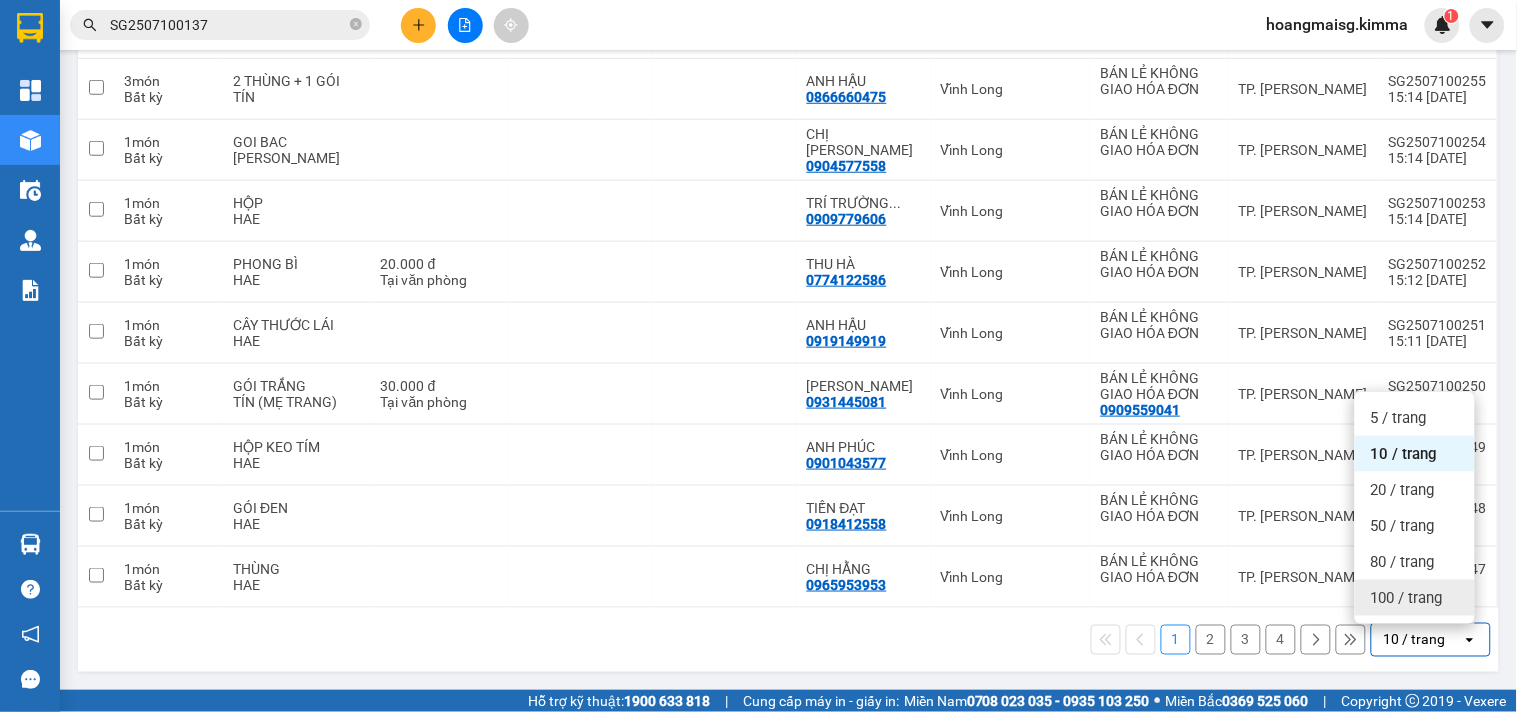 click on "100 / trang" at bounding box center (1407, 598) 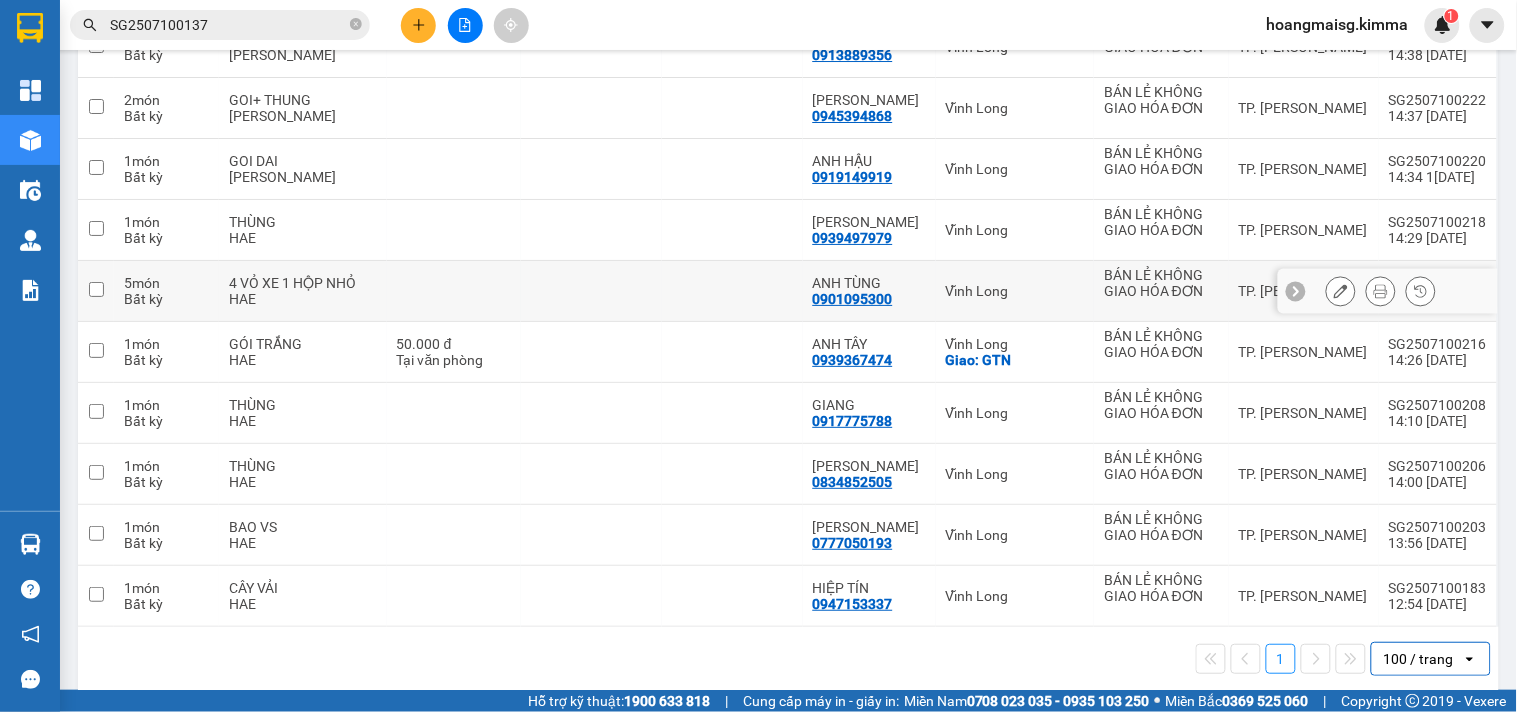 scroll, scrollTop: 1866, scrollLeft: 0, axis: vertical 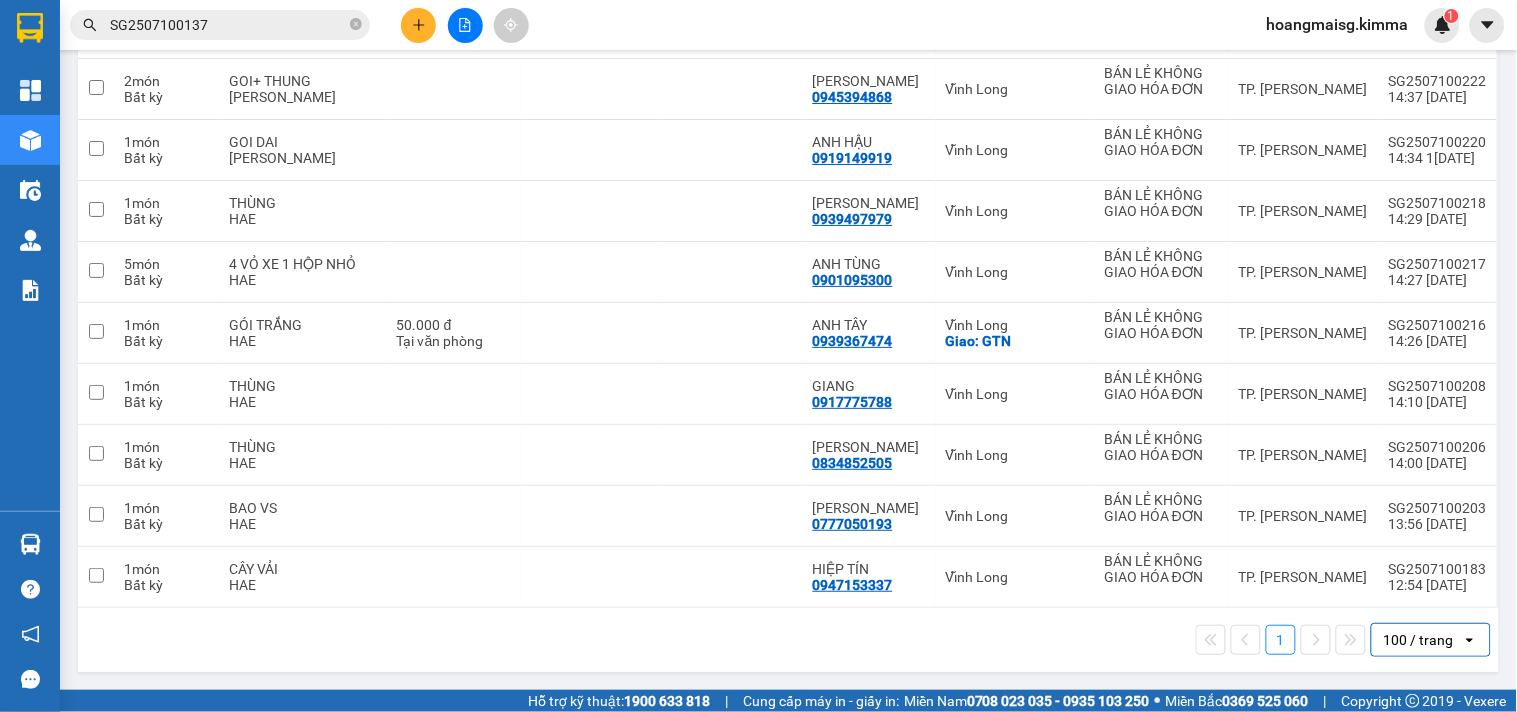 click on "SG2507100137" at bounding box center (228, 25) 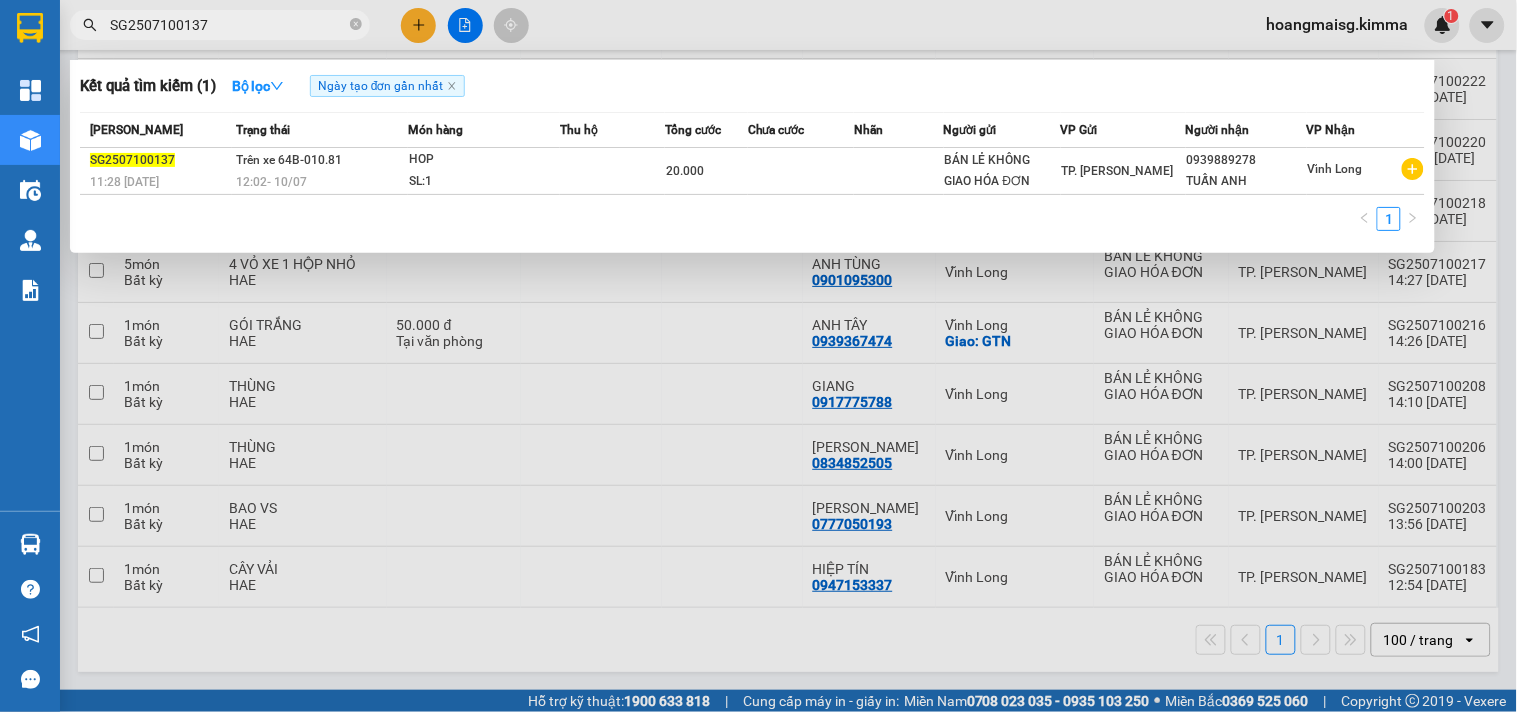 click on "SG2507100137" at bounding box center (228, 25) 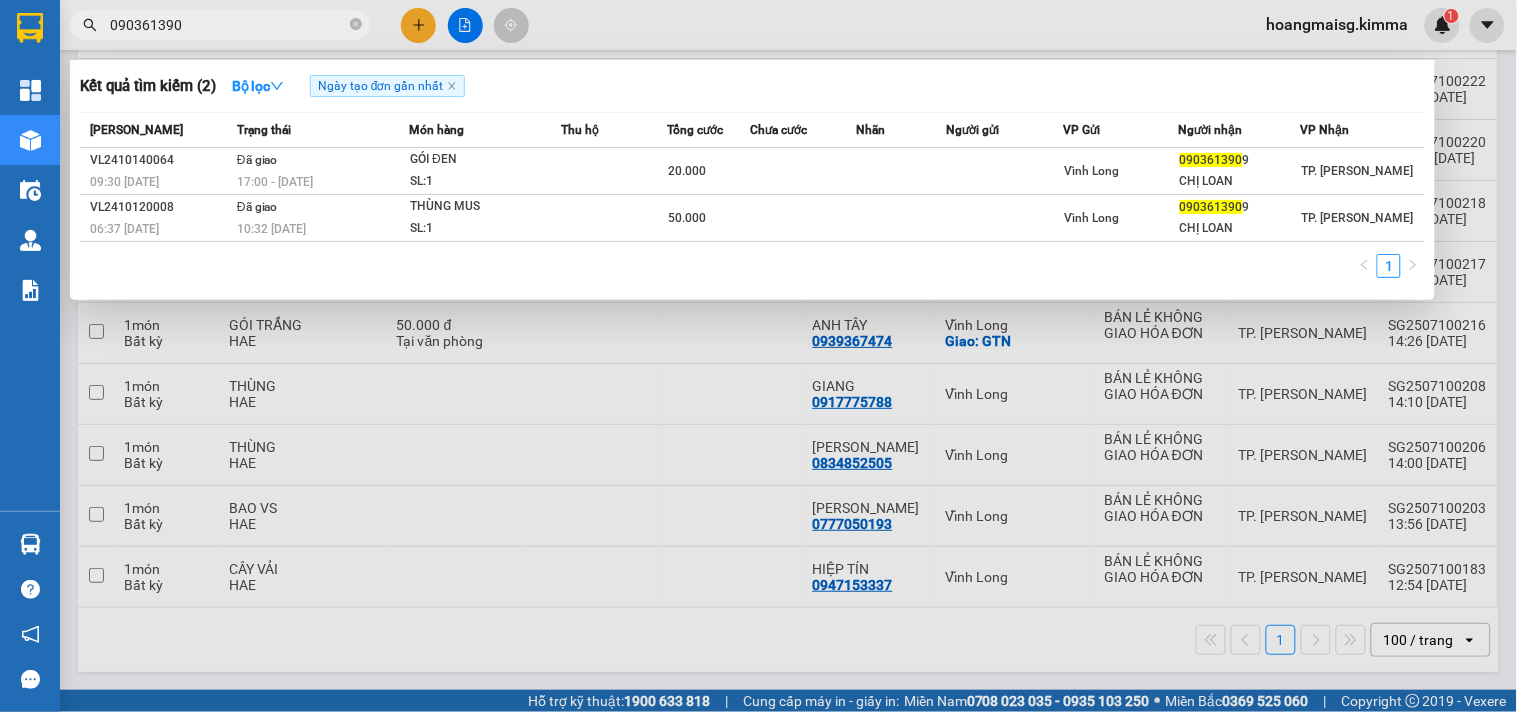type on "0903613909" 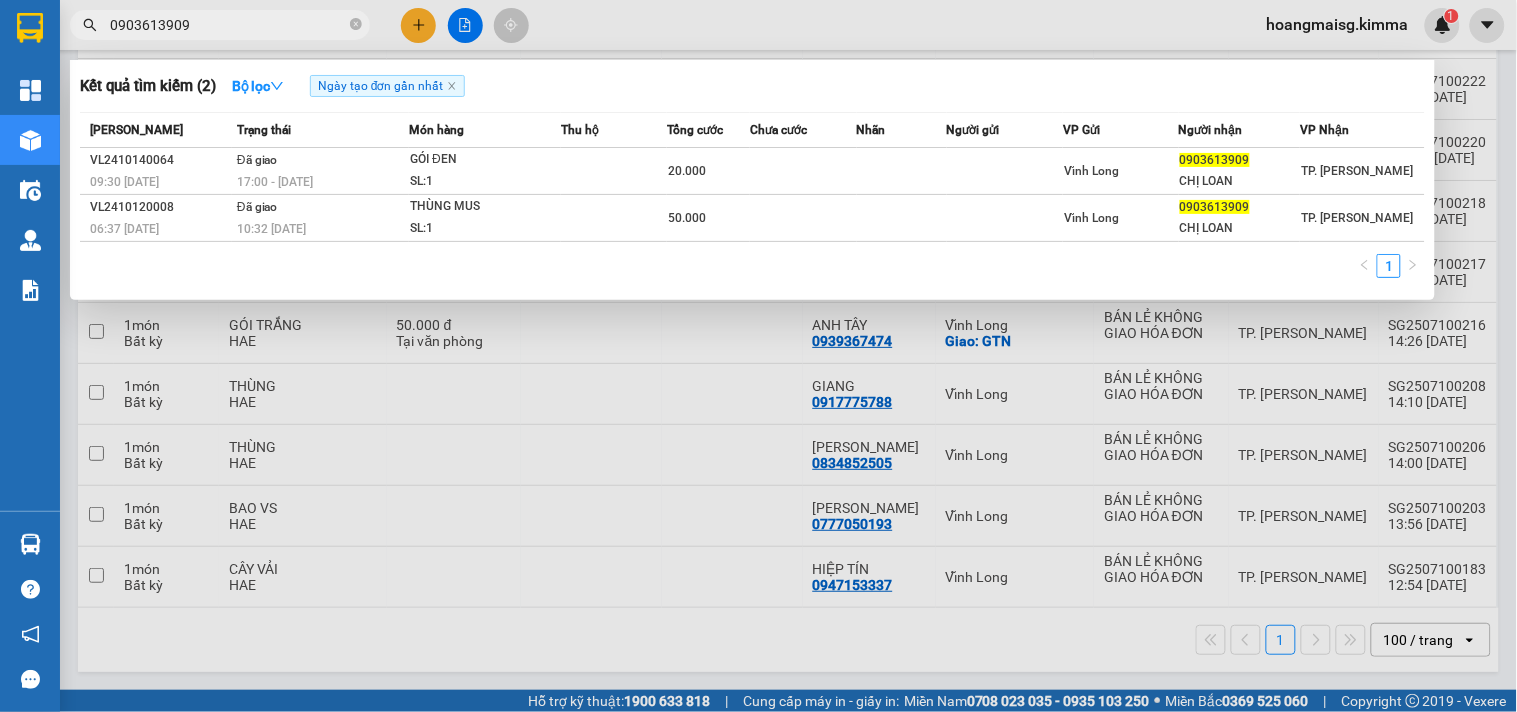 click on "0903613909" at bounding box center (228, 25) 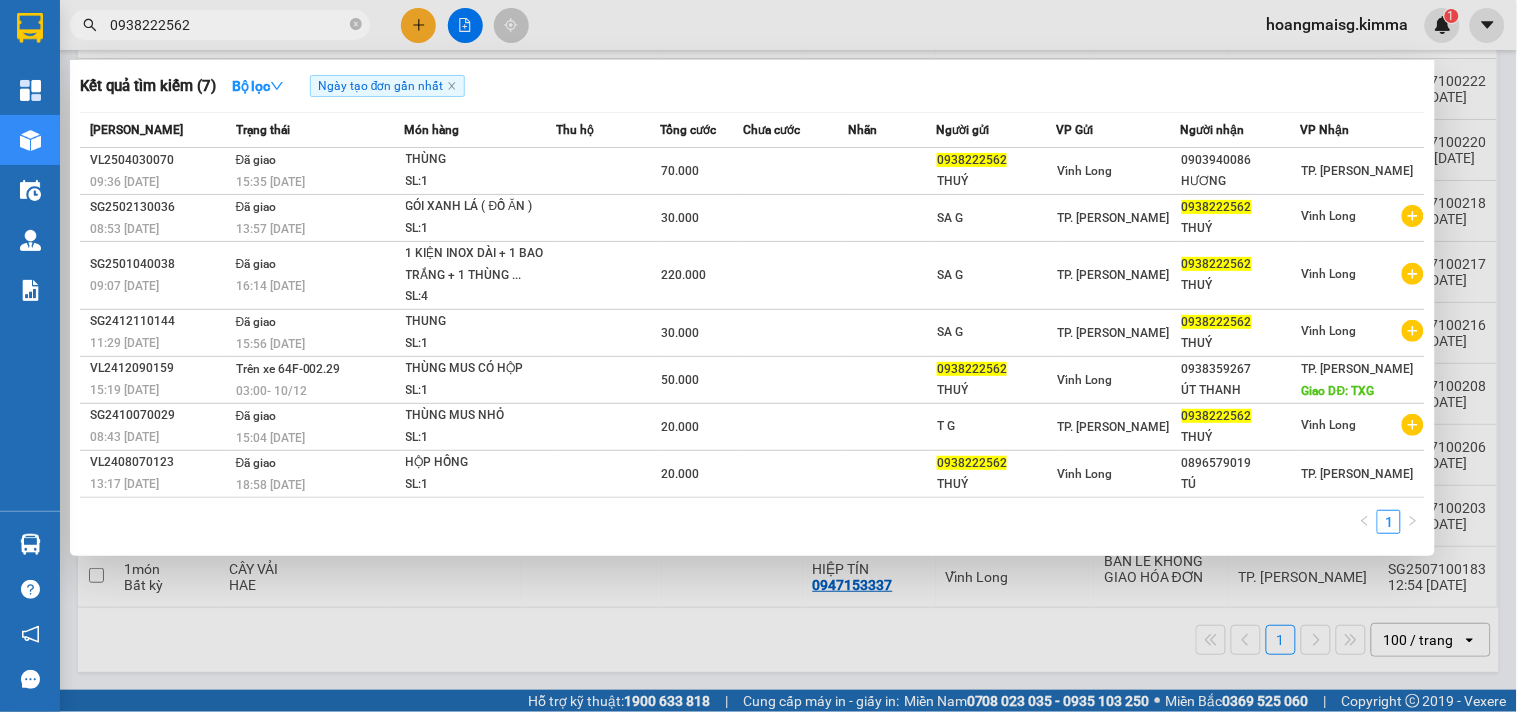 click on "0938222562" at bounding box center (228, 25) 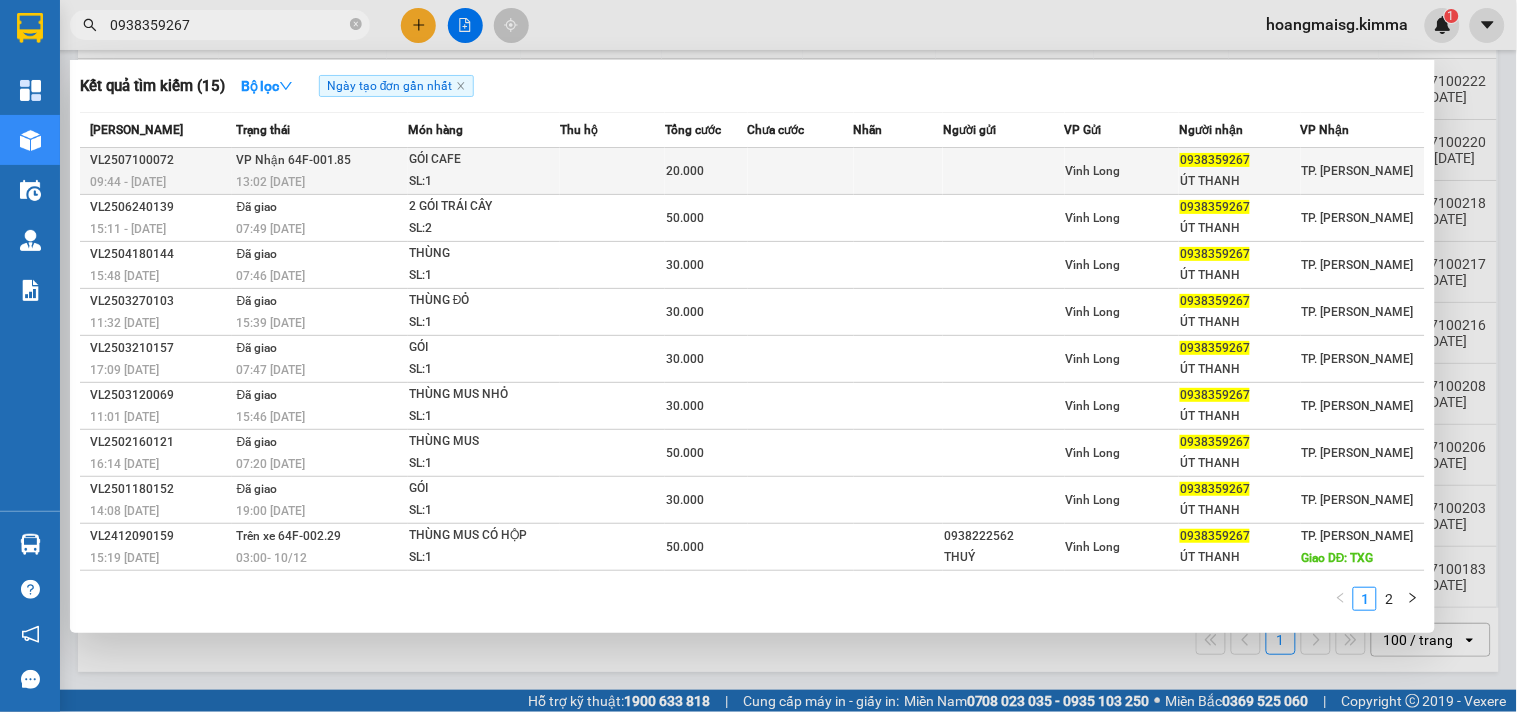 type on "0938359267" 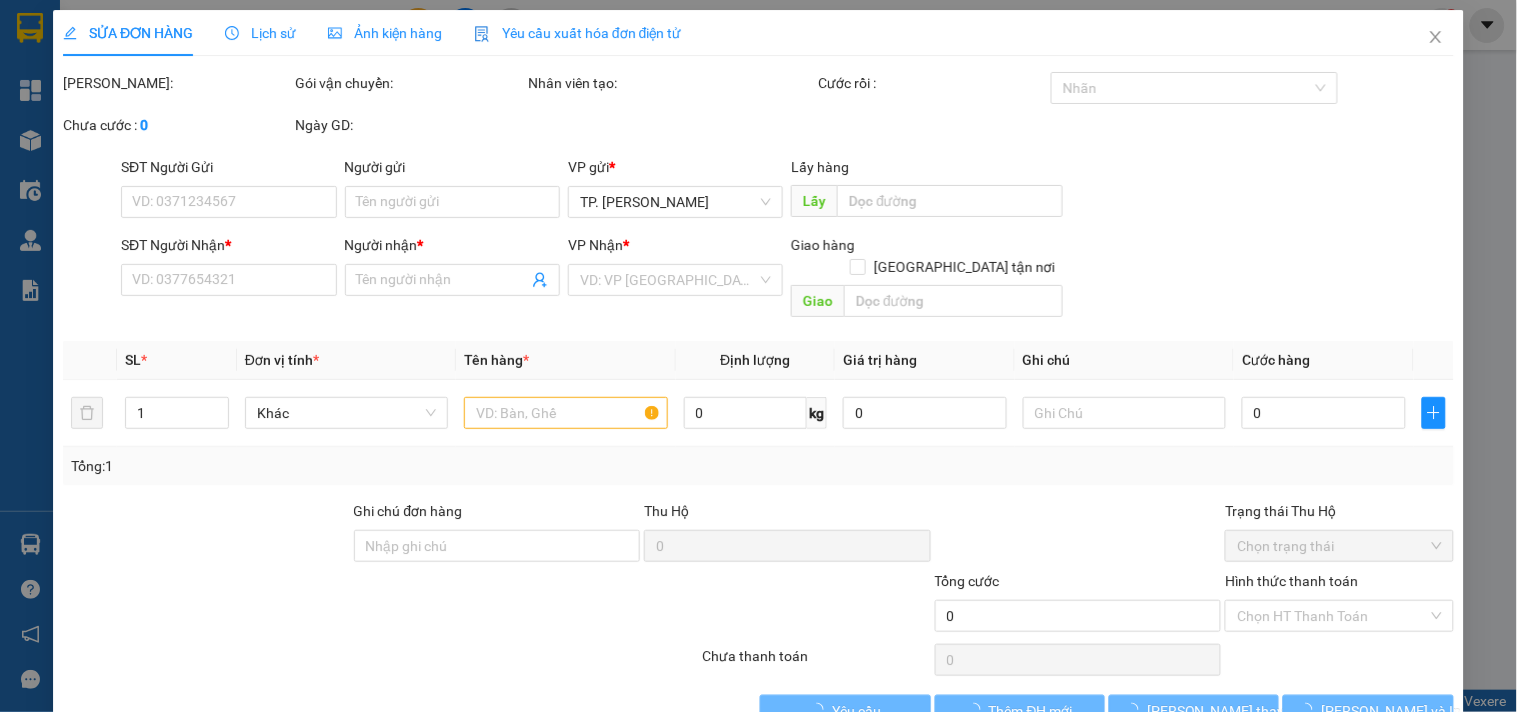 type on "0938359267" 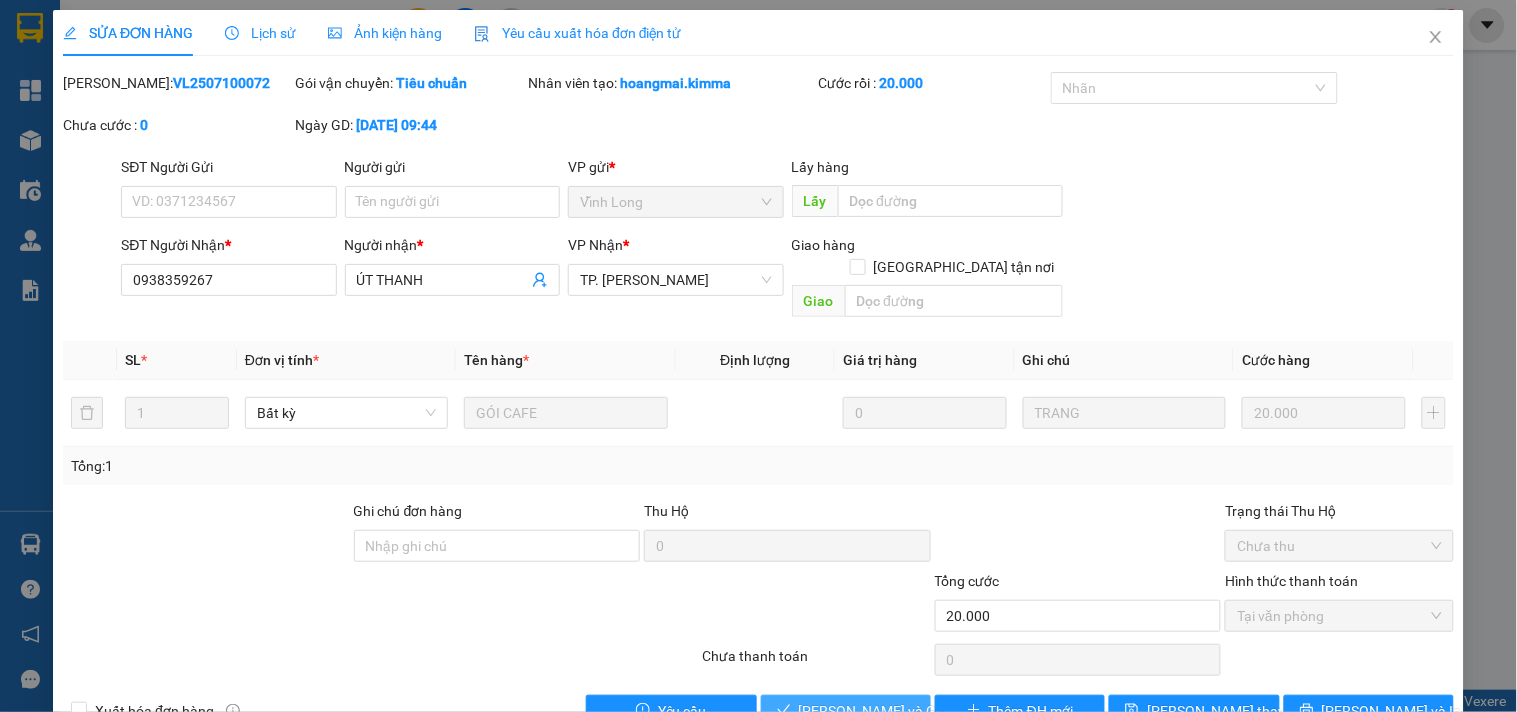click on "Lưu và Giao hàng" at bounding box center (895, 711) 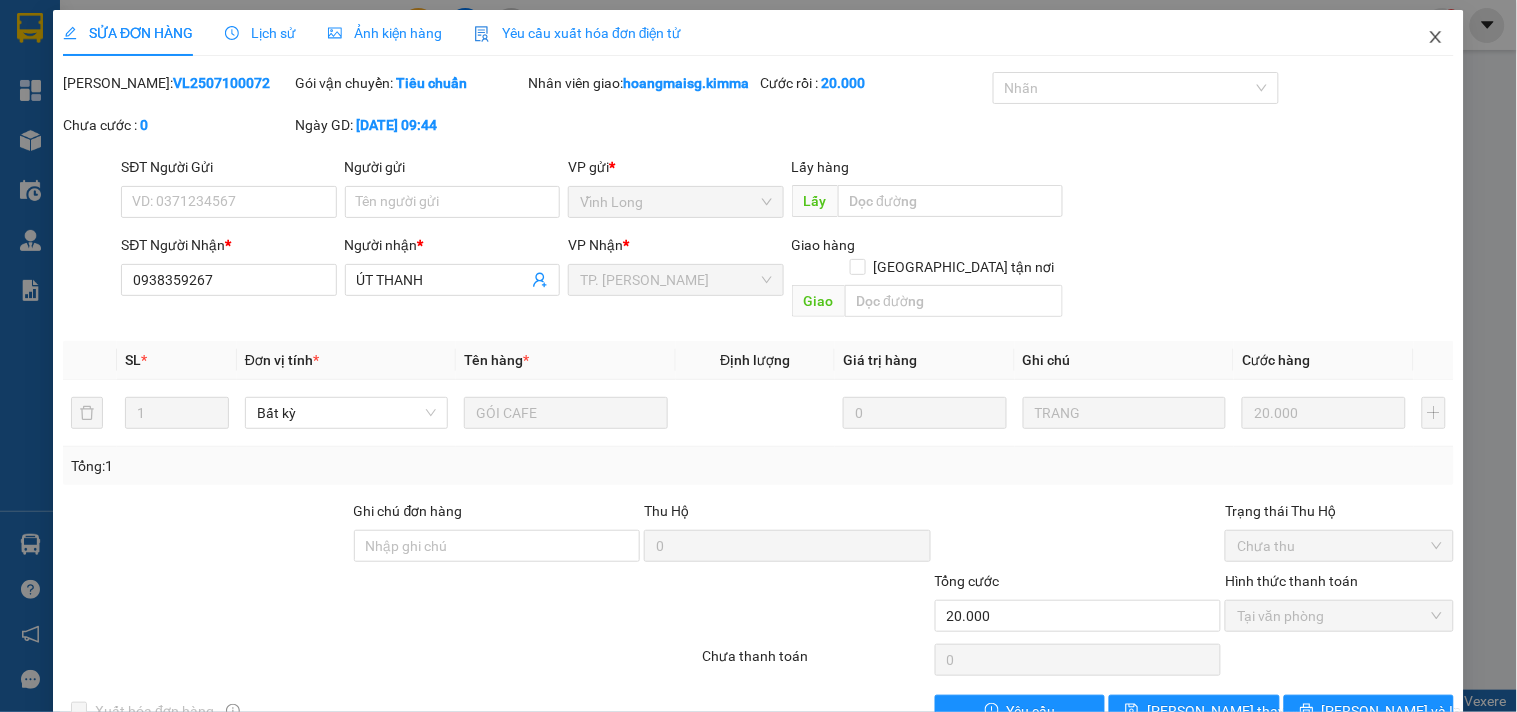 click at bounding box center (1436, 38) 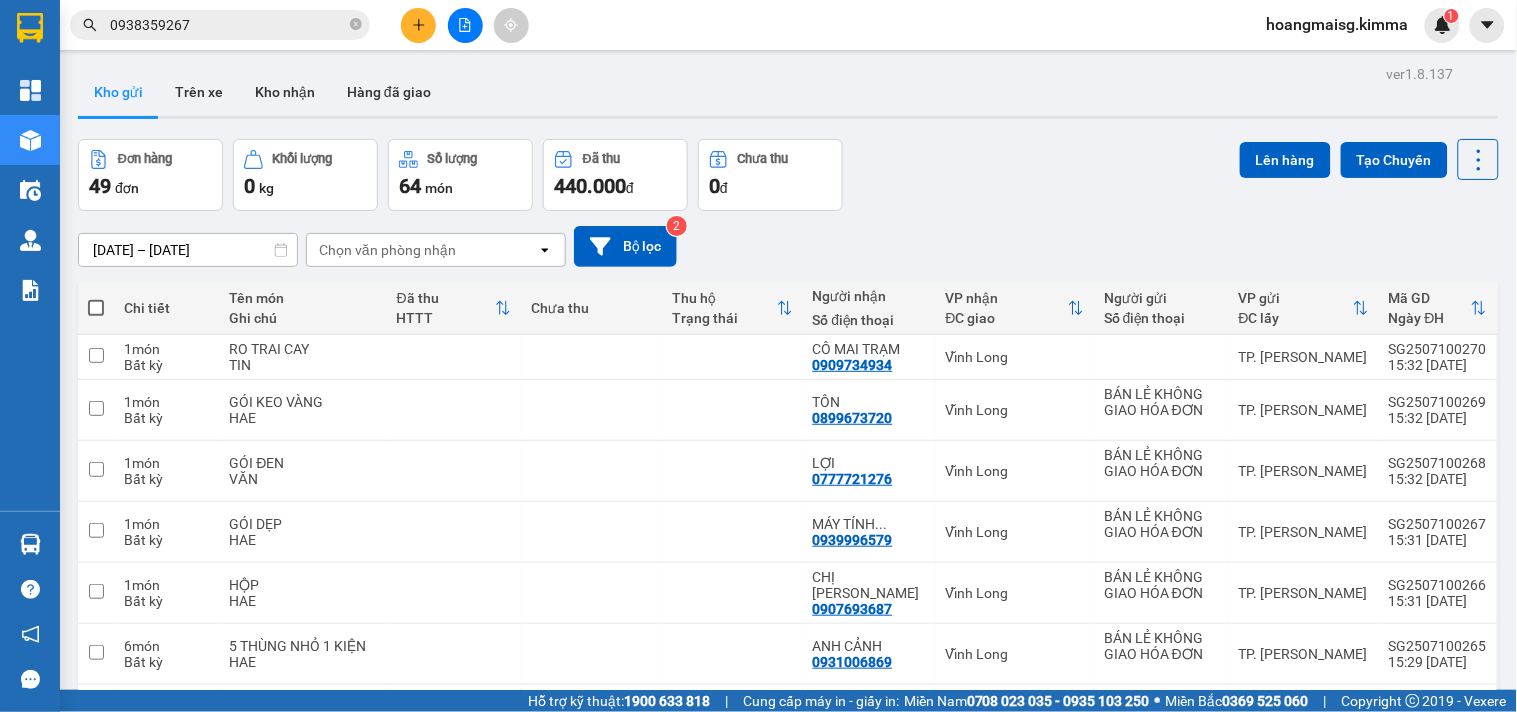 click on "0938359267" at bounding box center [228, 25] 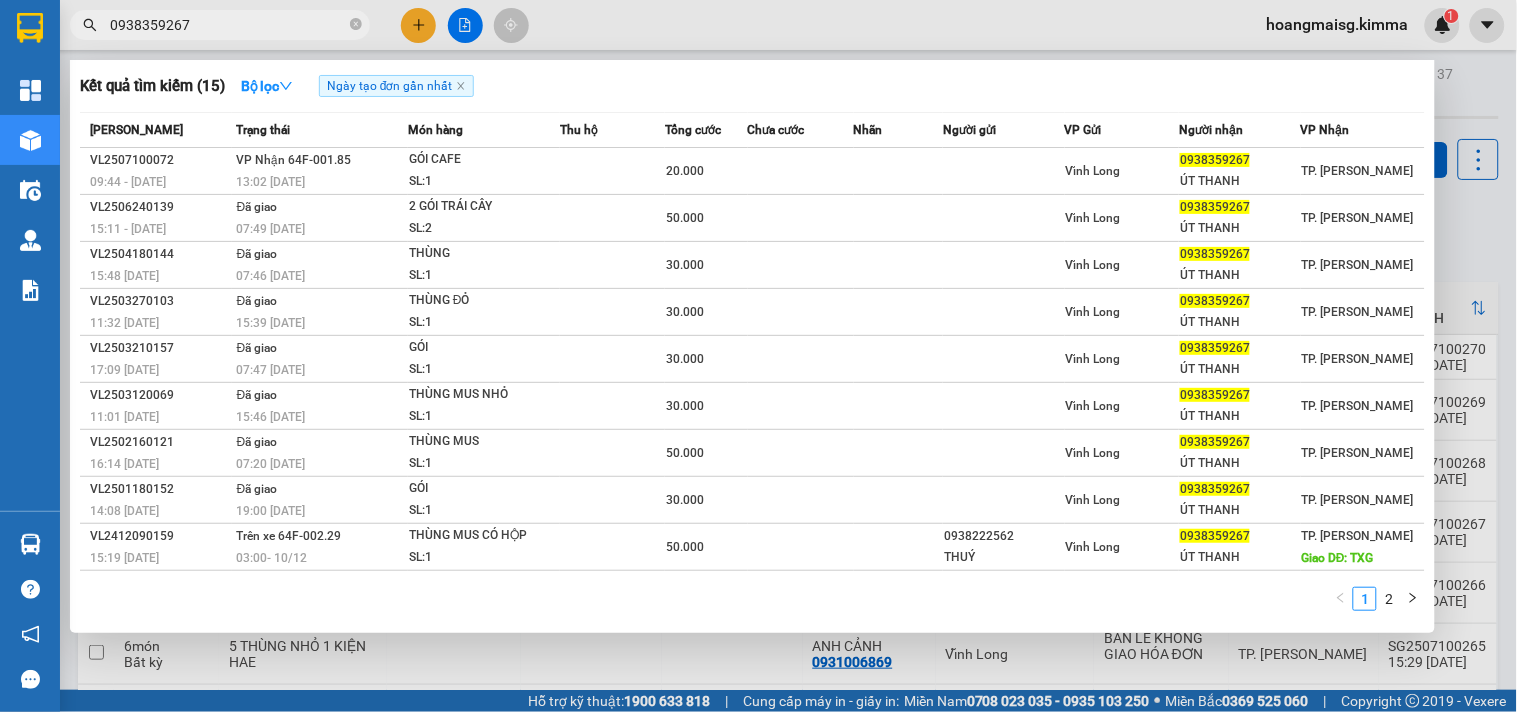 click on "0938359267" at bounding box center [228, 25] 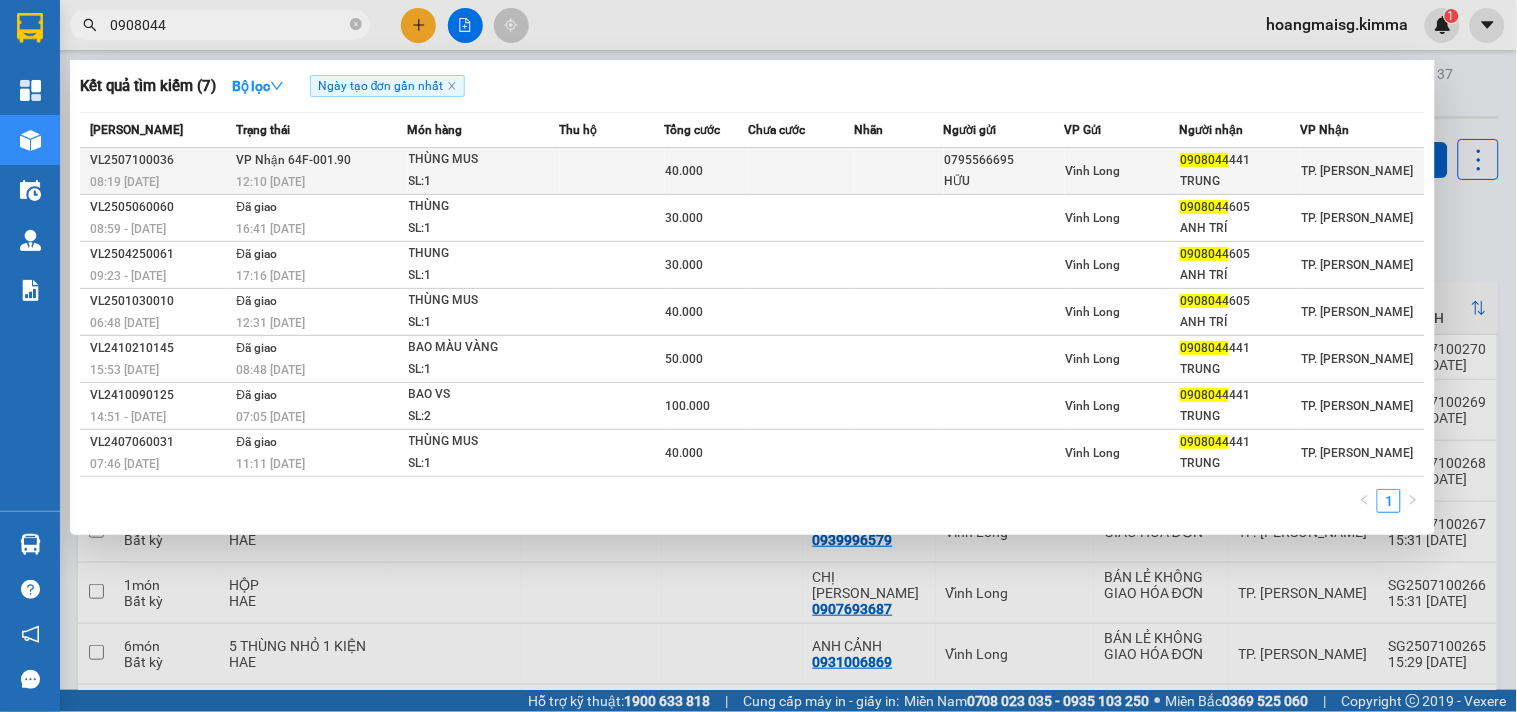 type on "0908044" 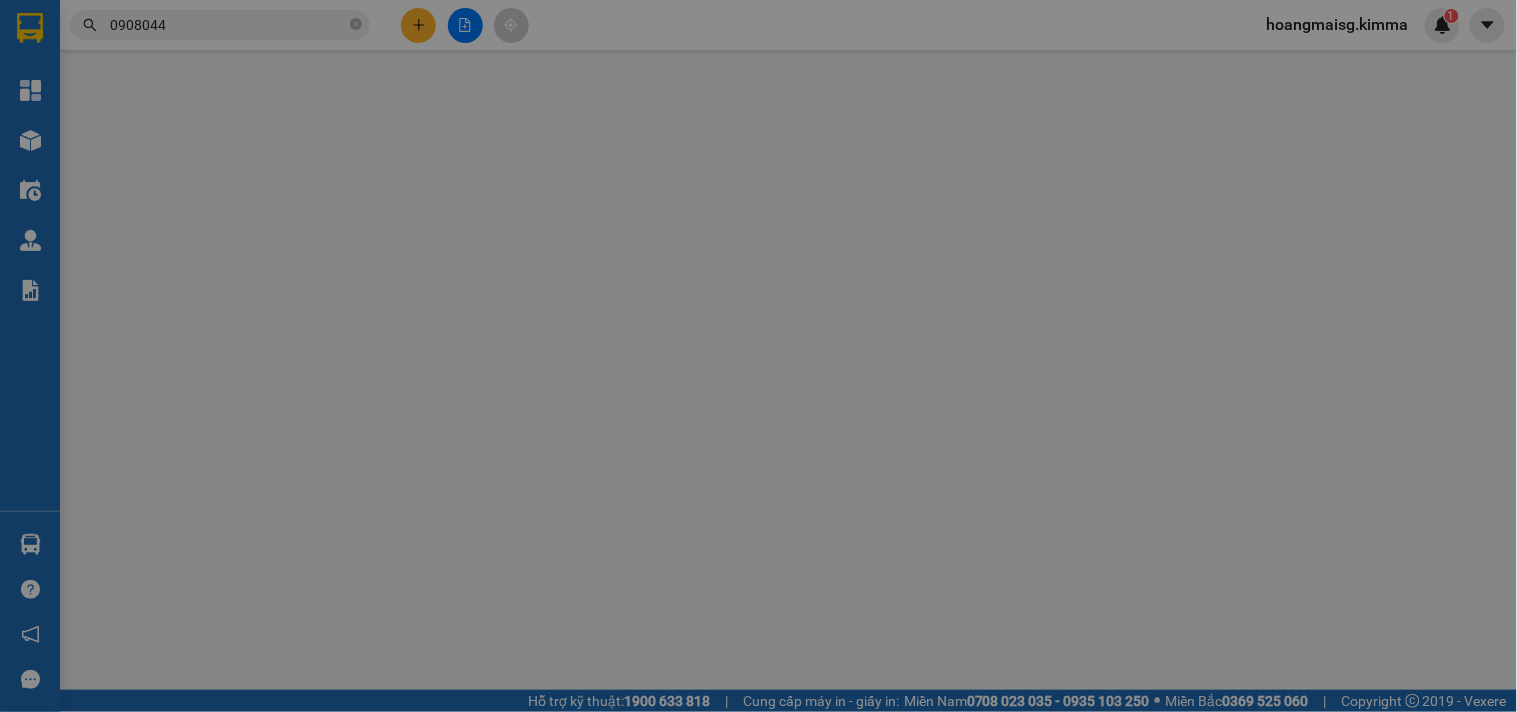 type on "0795566695" 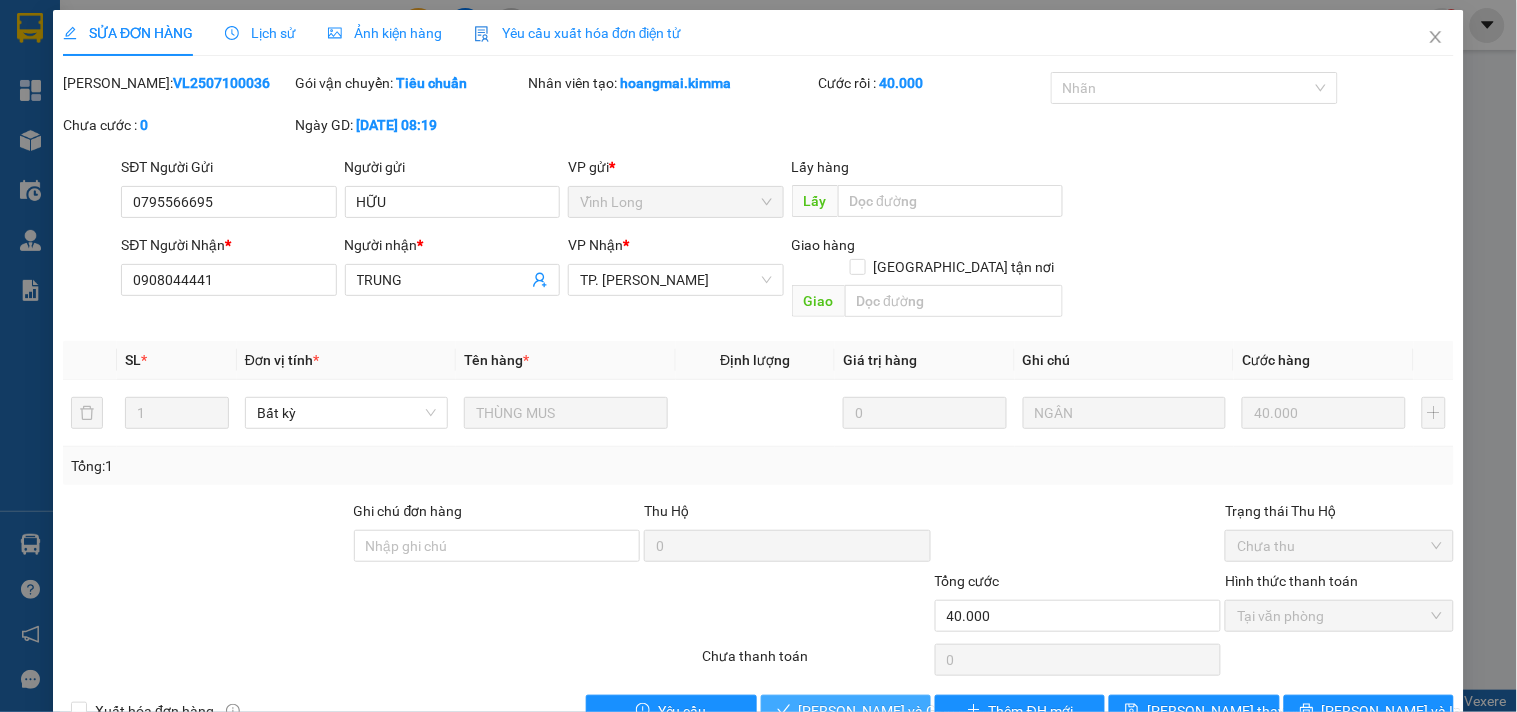 click on "Lưu và Giao hàng" at bounding box center (895, 711) 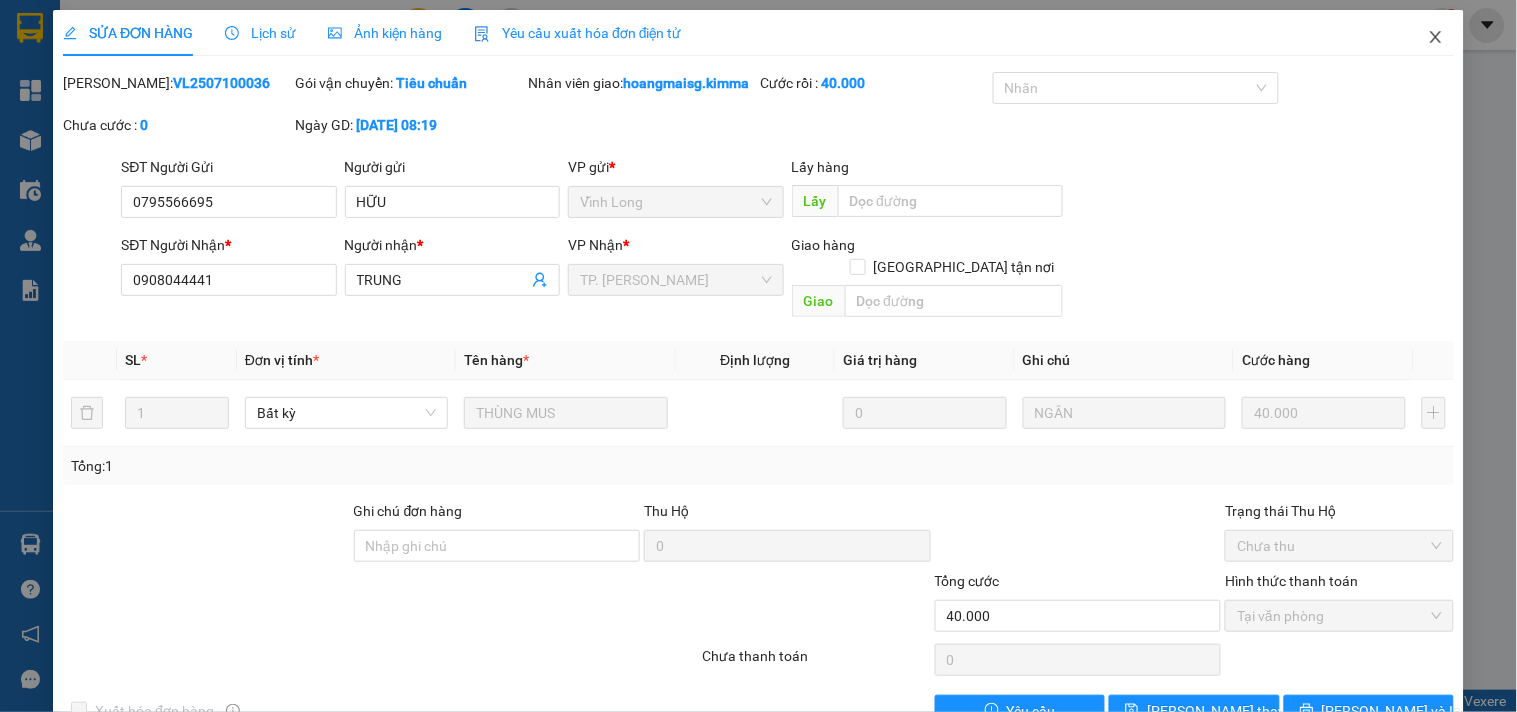click at bounding box center [1436, 38] 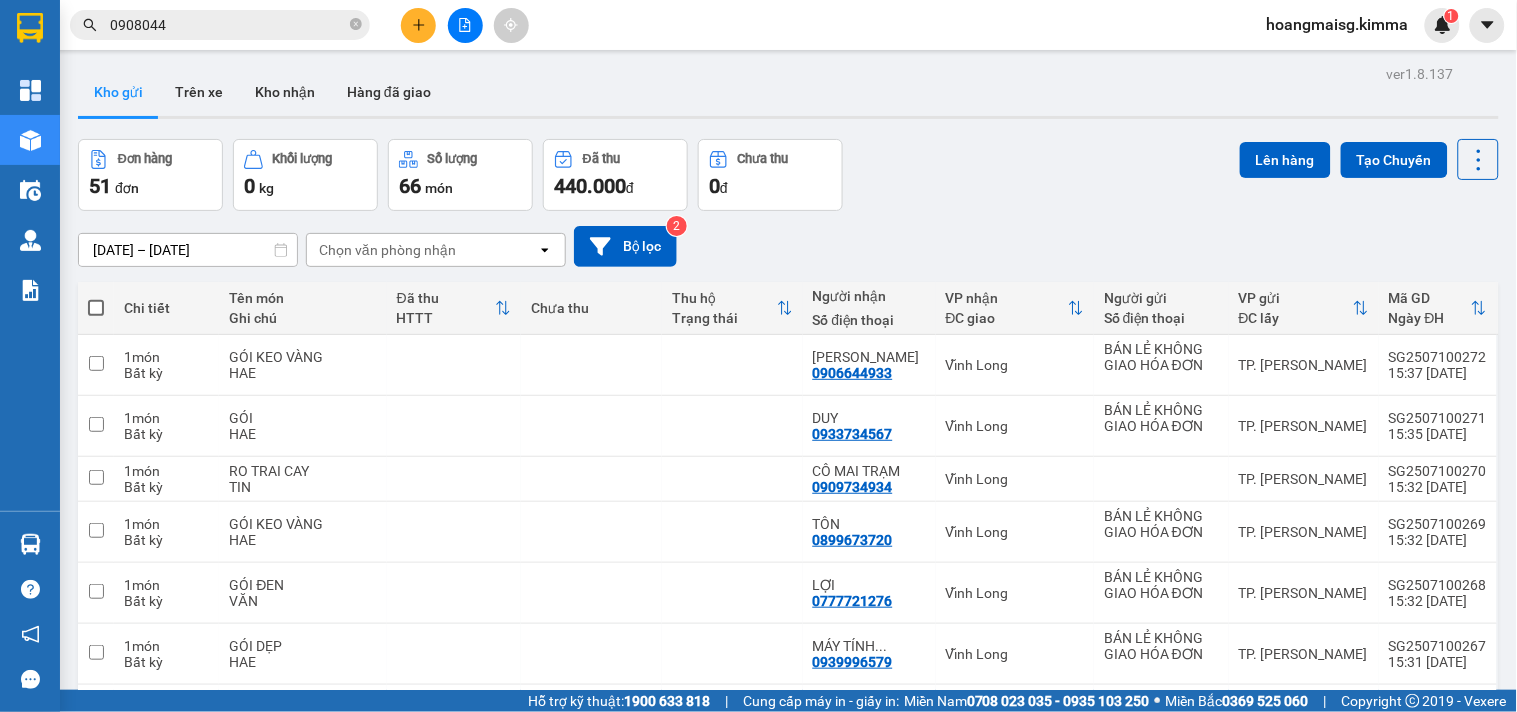 click on "0908044" at bounding box center [228, 25] 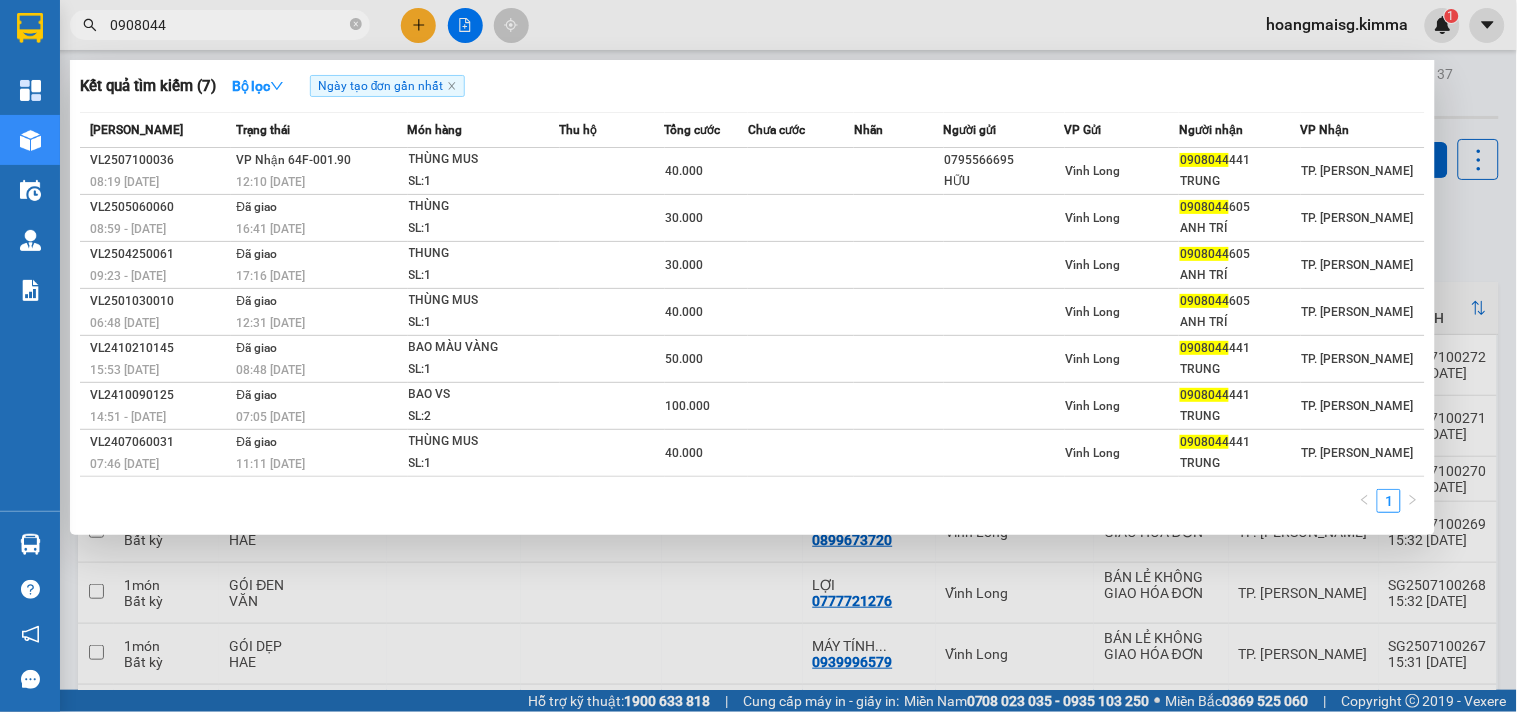 click on "0908044" at bounding box center [228, 25] 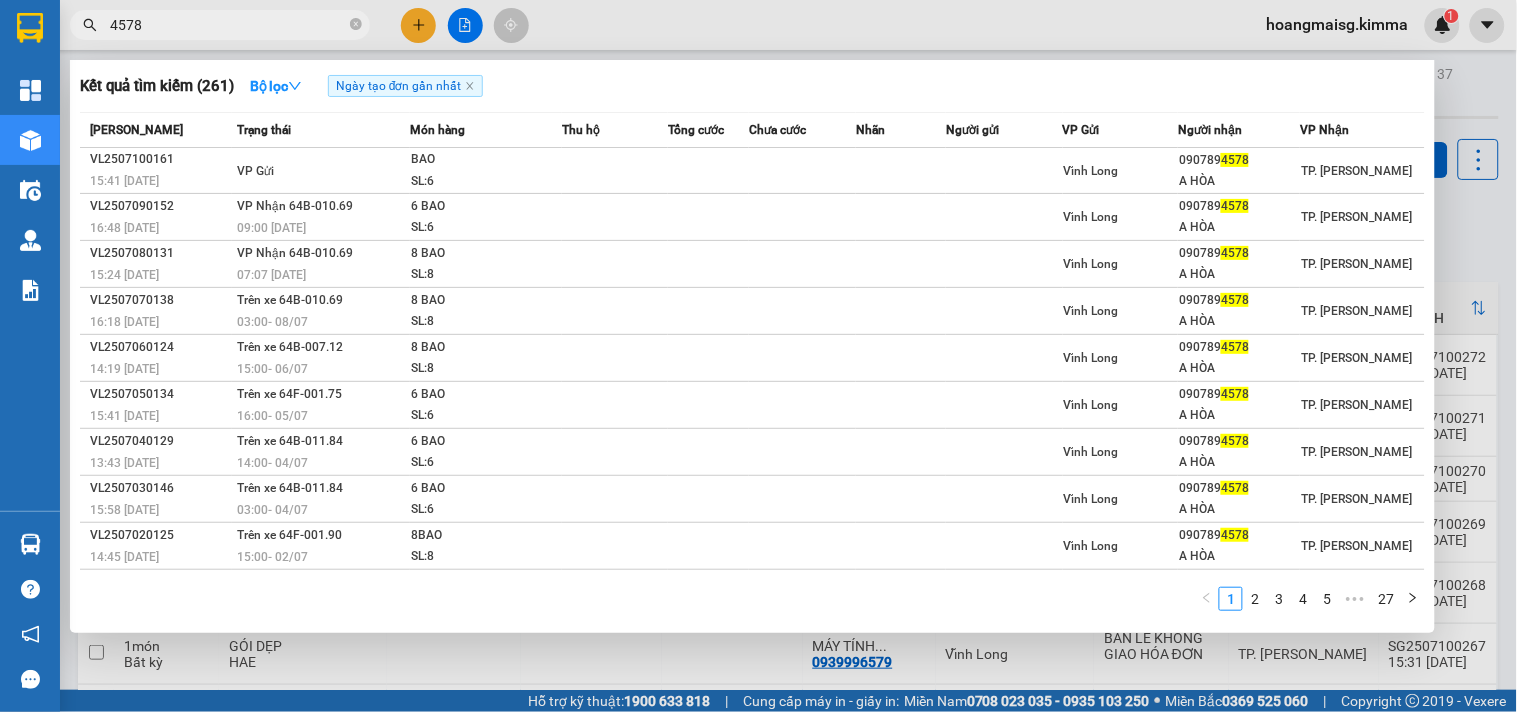 type on "4578" 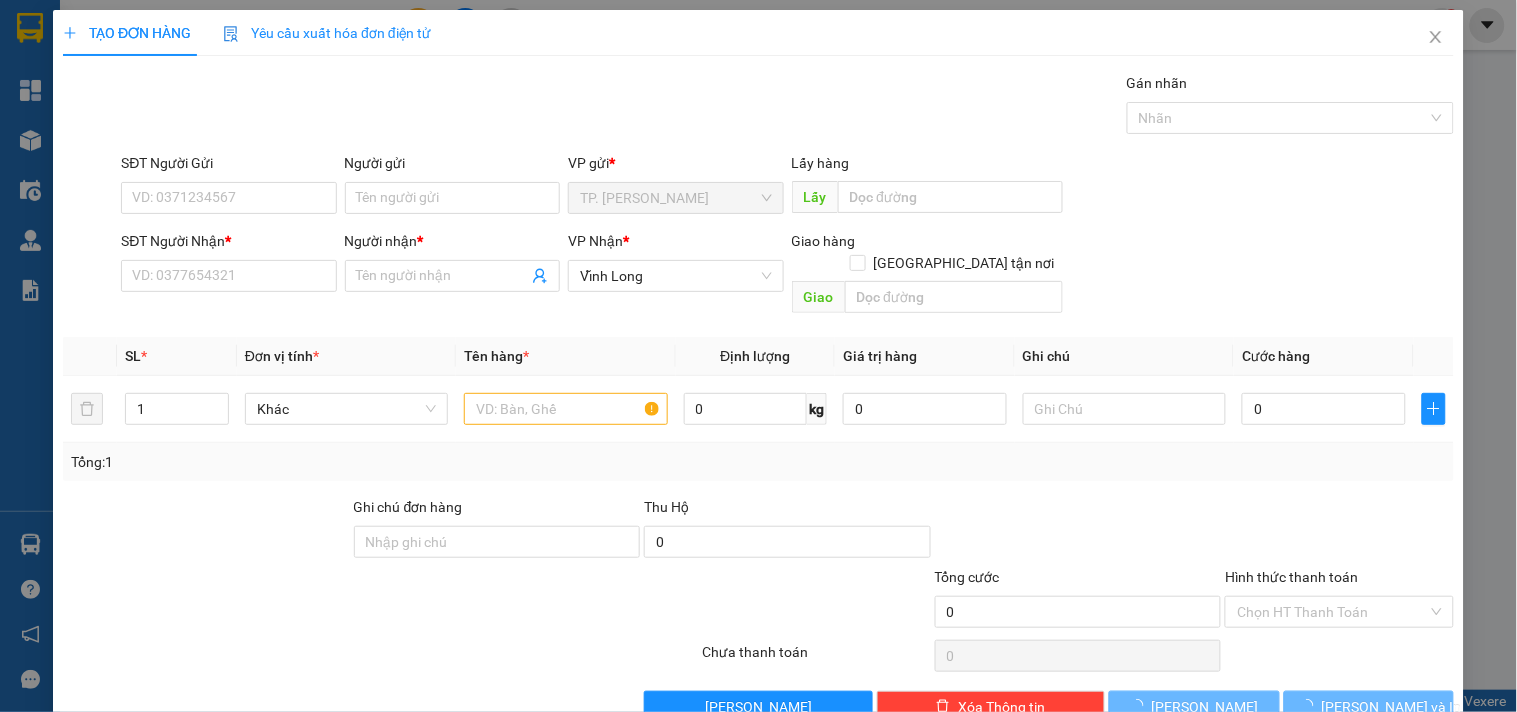 click on "SĐT Người Nhận  * VD: 0377654321" at bounding box center (228, 265) 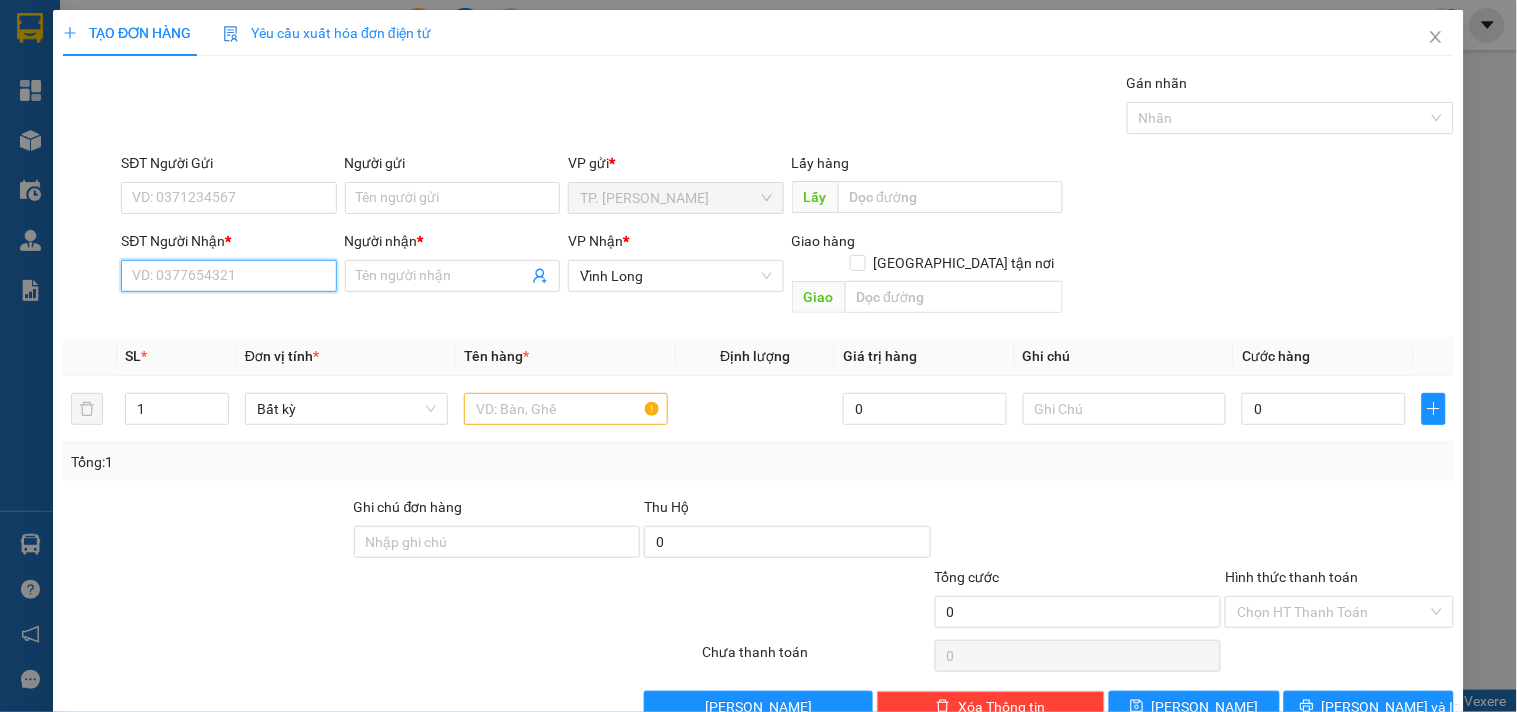 click on "SĐT Người Nhận  *" at bounding box center (228, 276) 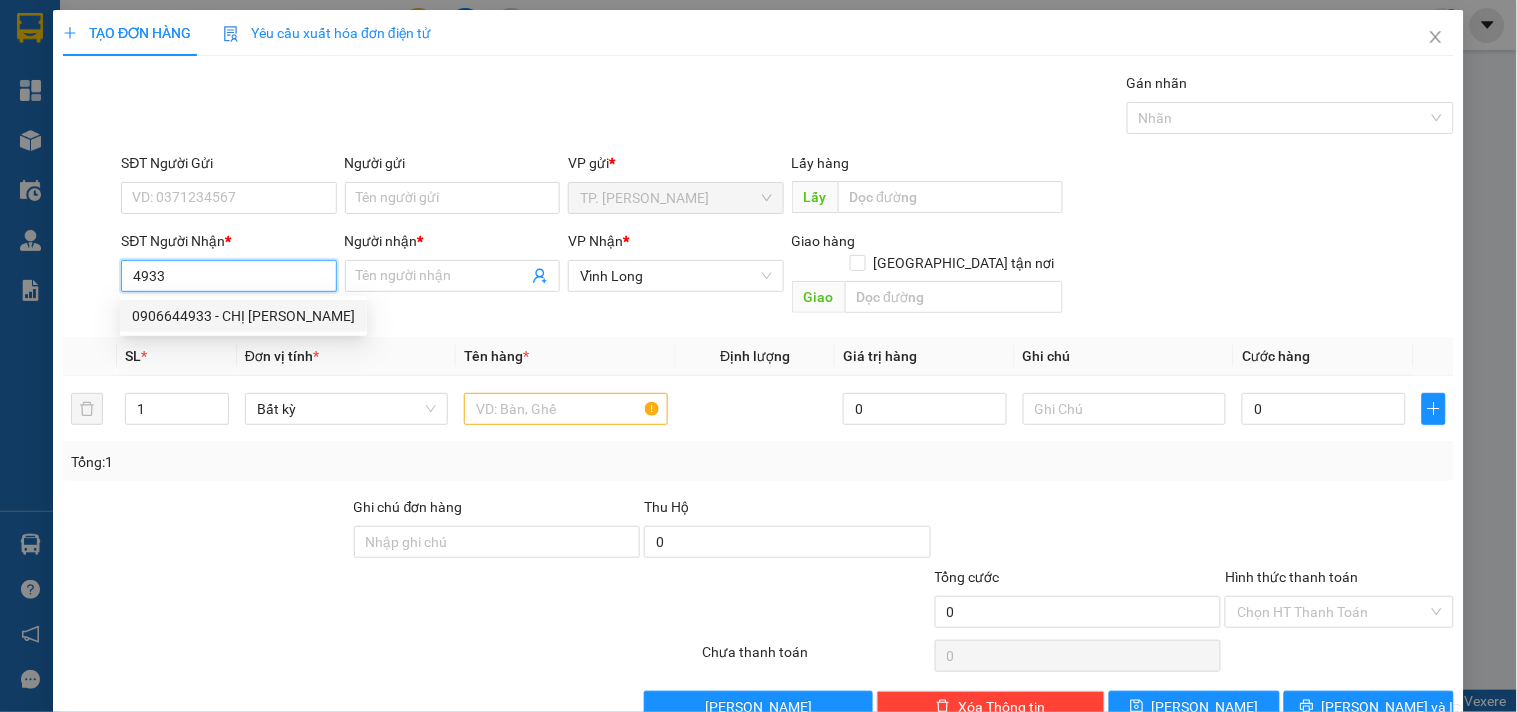 click on "0906644933 - CHỊ LAN" at bounding box center [243, 316] 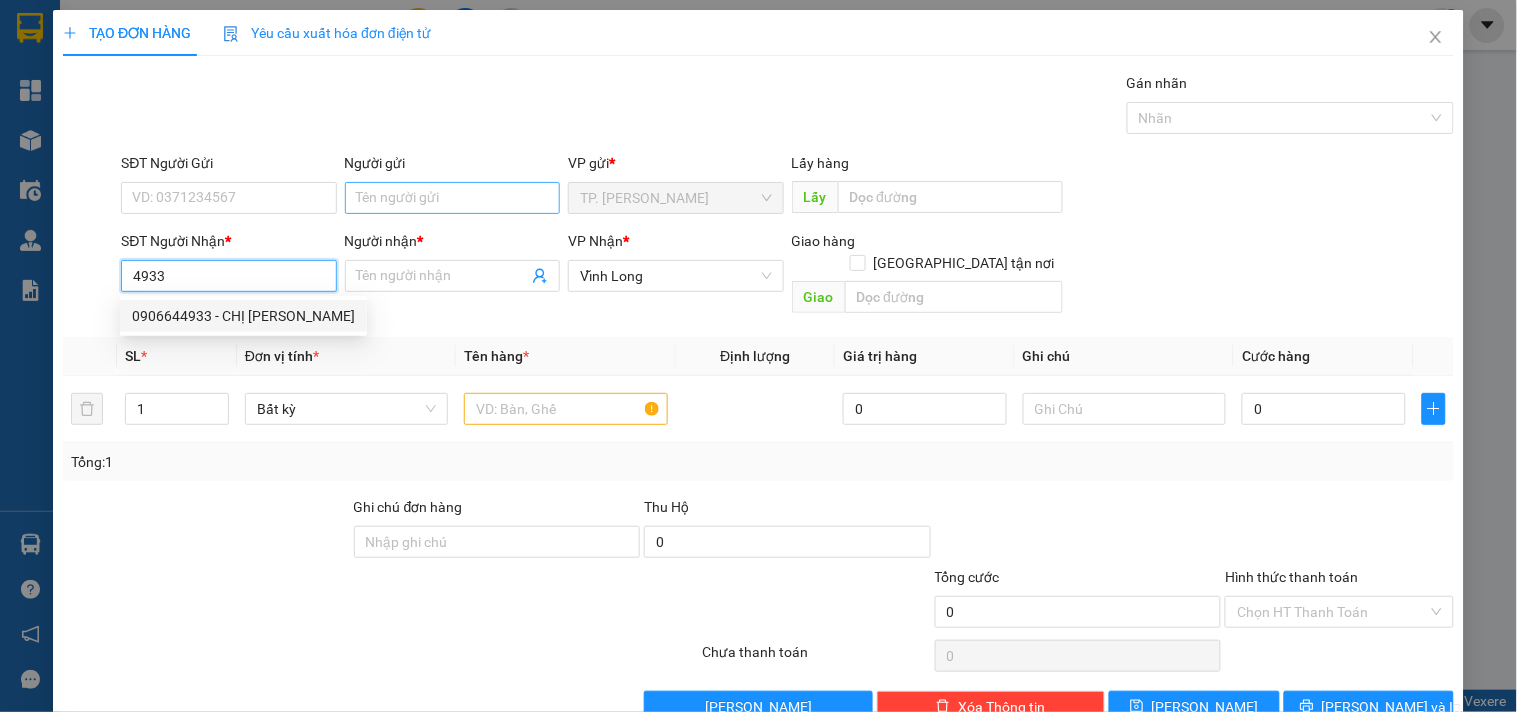 type on "0906644933" 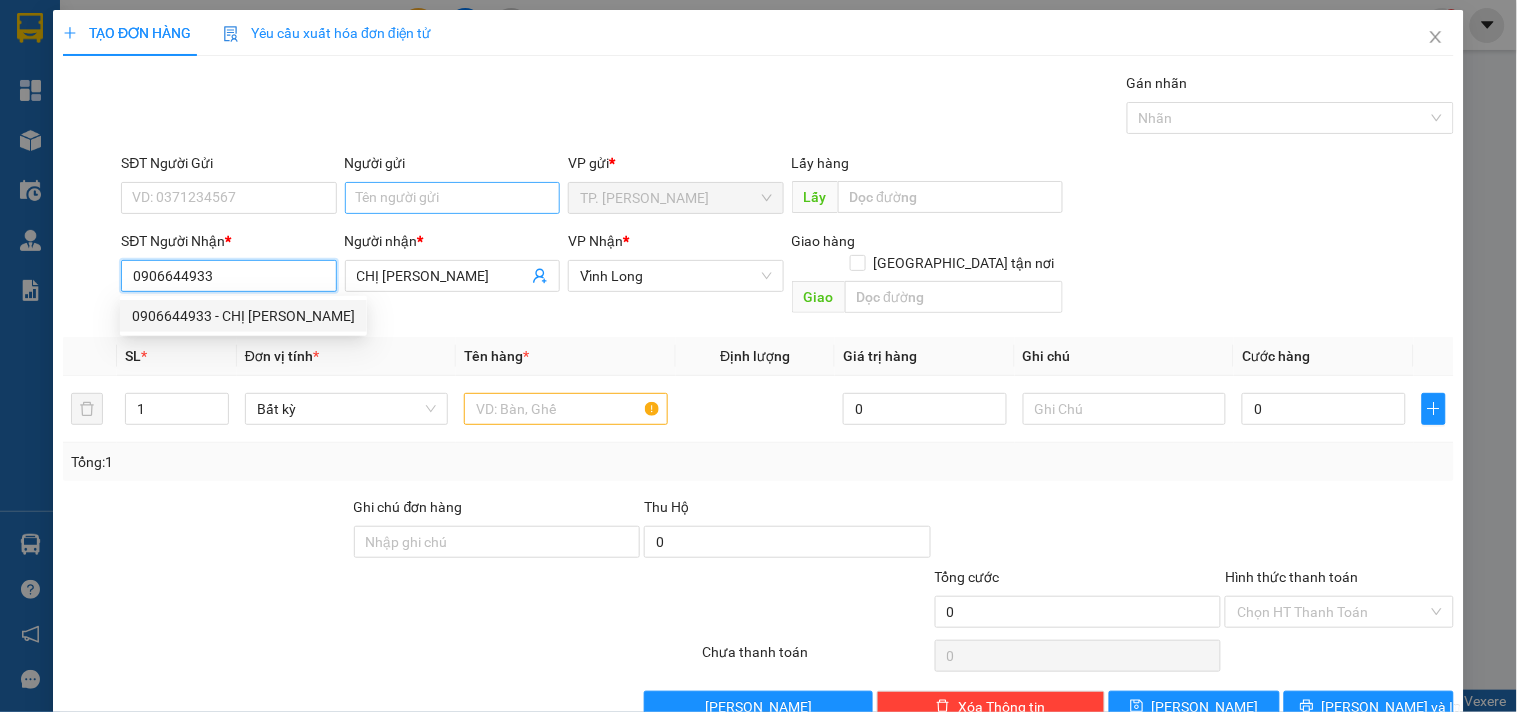 type on "0906644933" 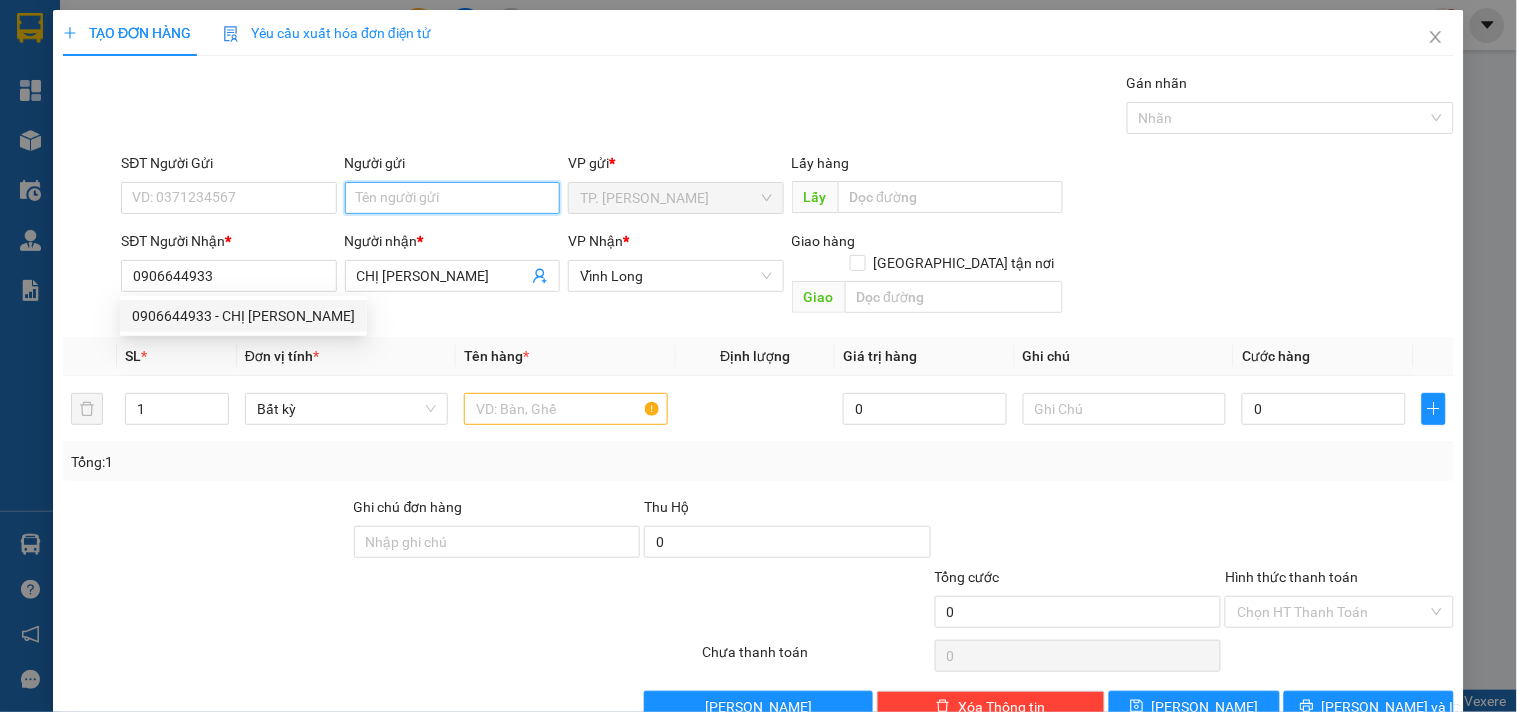 click on "Người gửi" at bounding box center (452, 198) 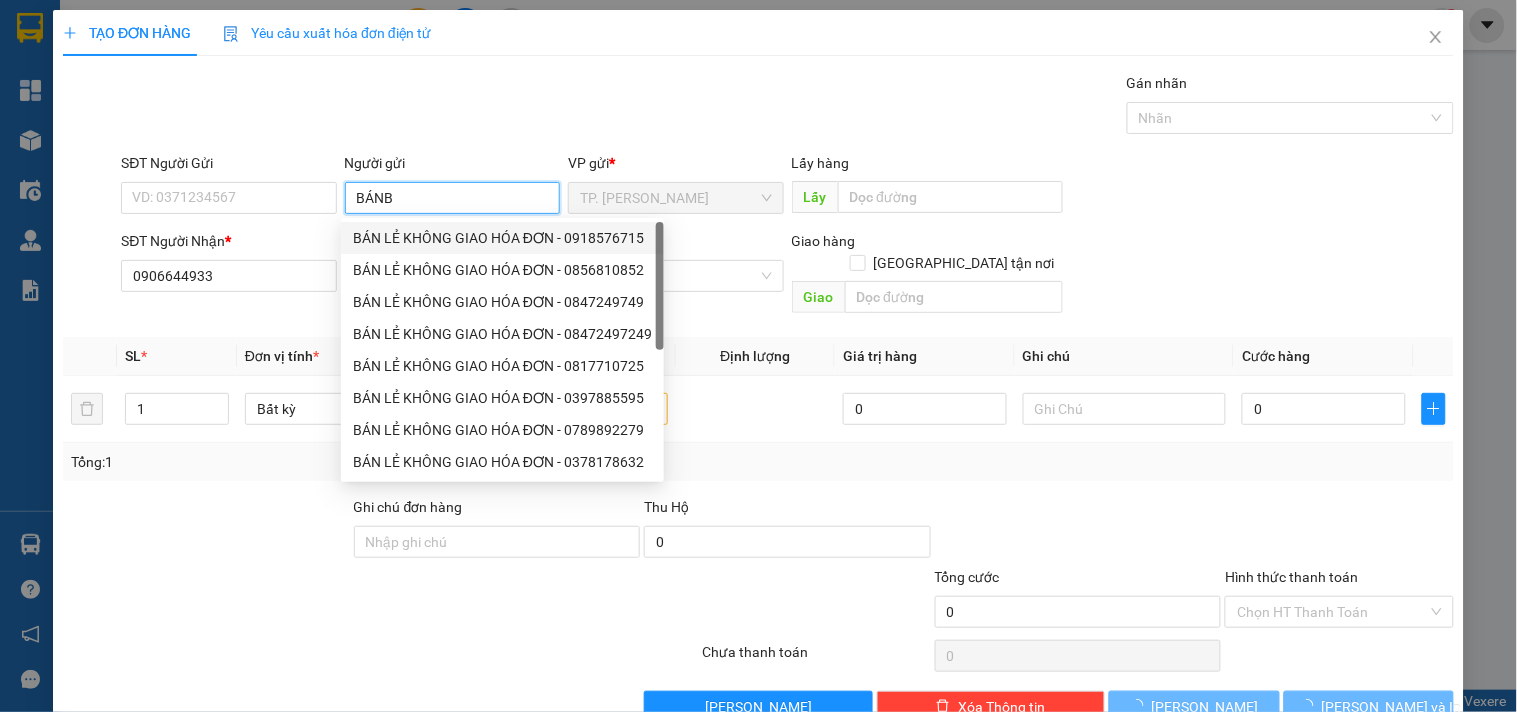 type on "BÁN" 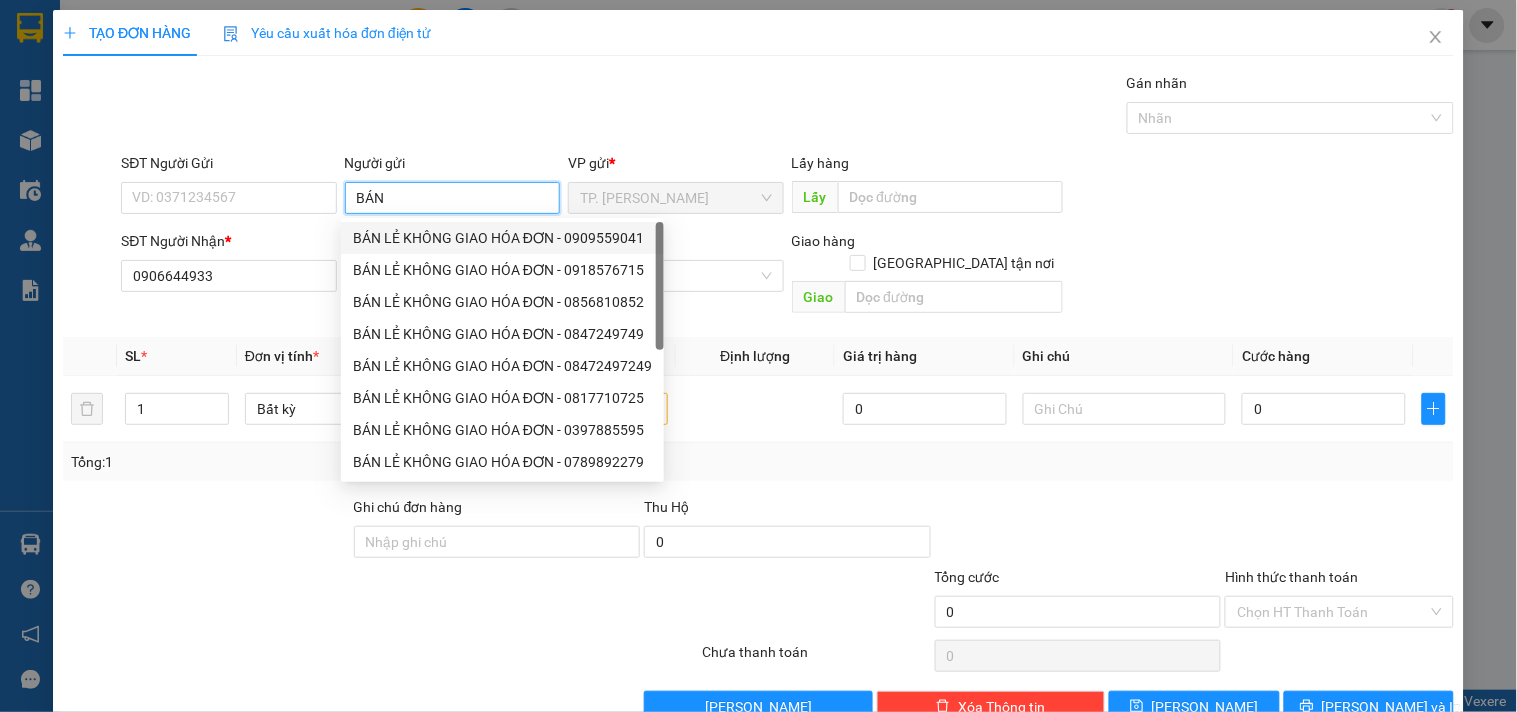 click on "BÁN LẺ KHÔNG GIAO HÓA ĐƠN - 0909559041" at bounding box center [502, 238] 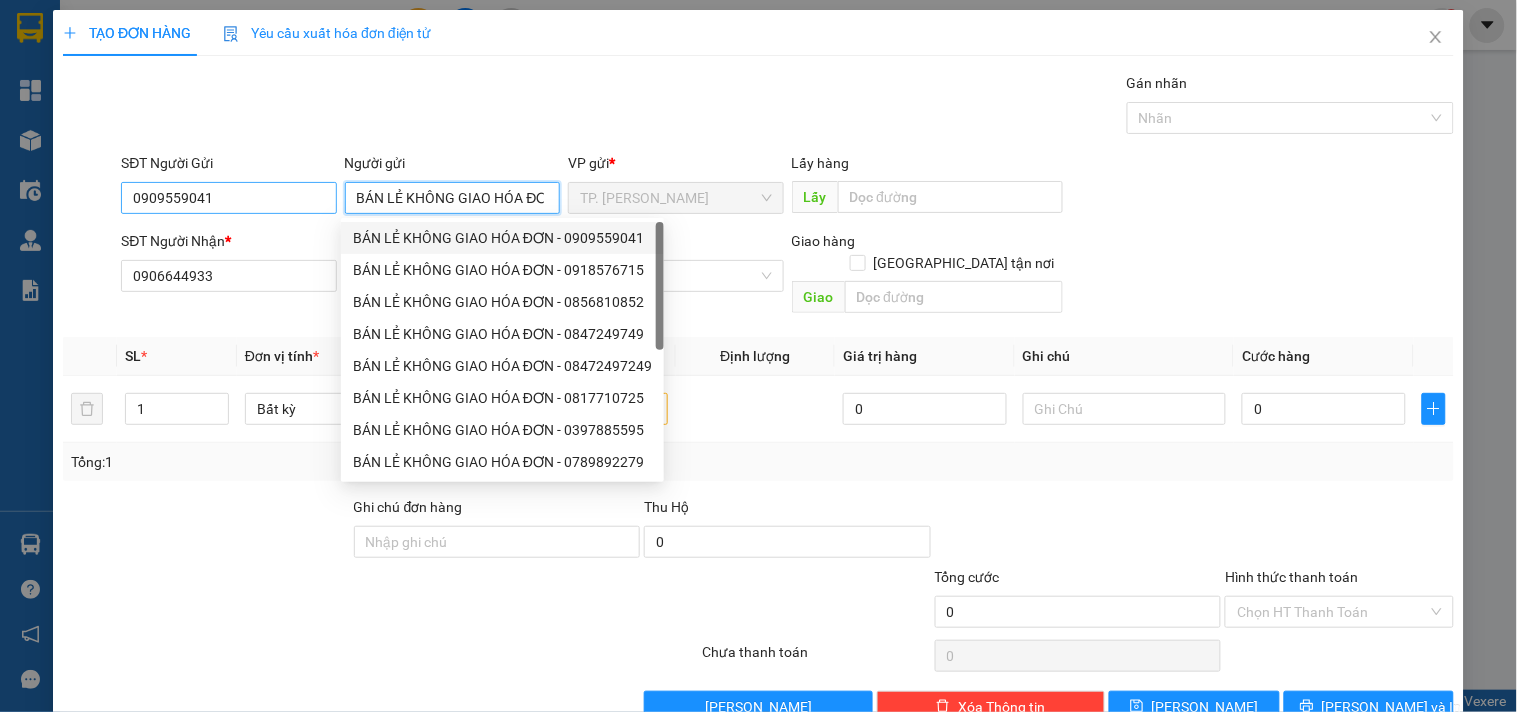 type on "BÁN LẺ KHÔNG GIAO HÓA ĐƠN" 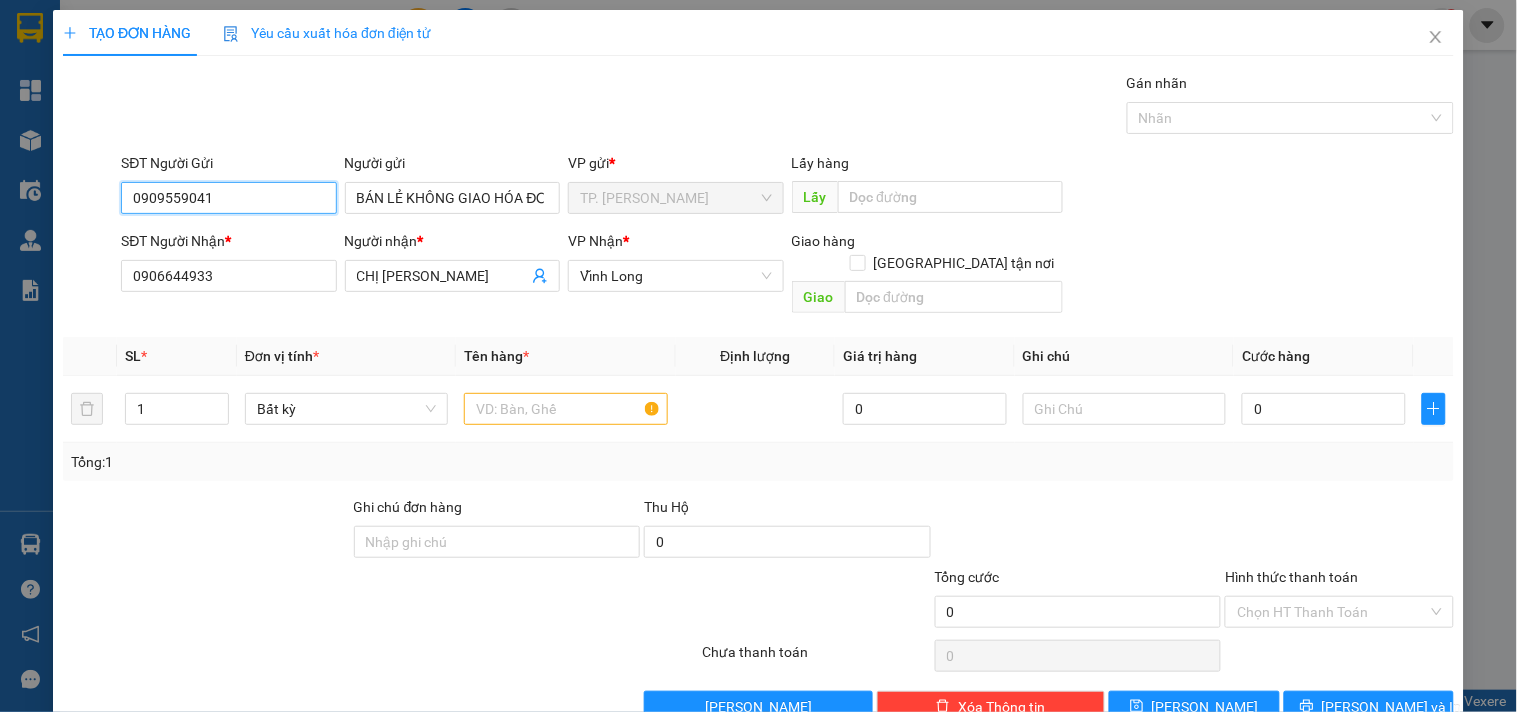 click on "0909559041" at bounding box center [228, 198] 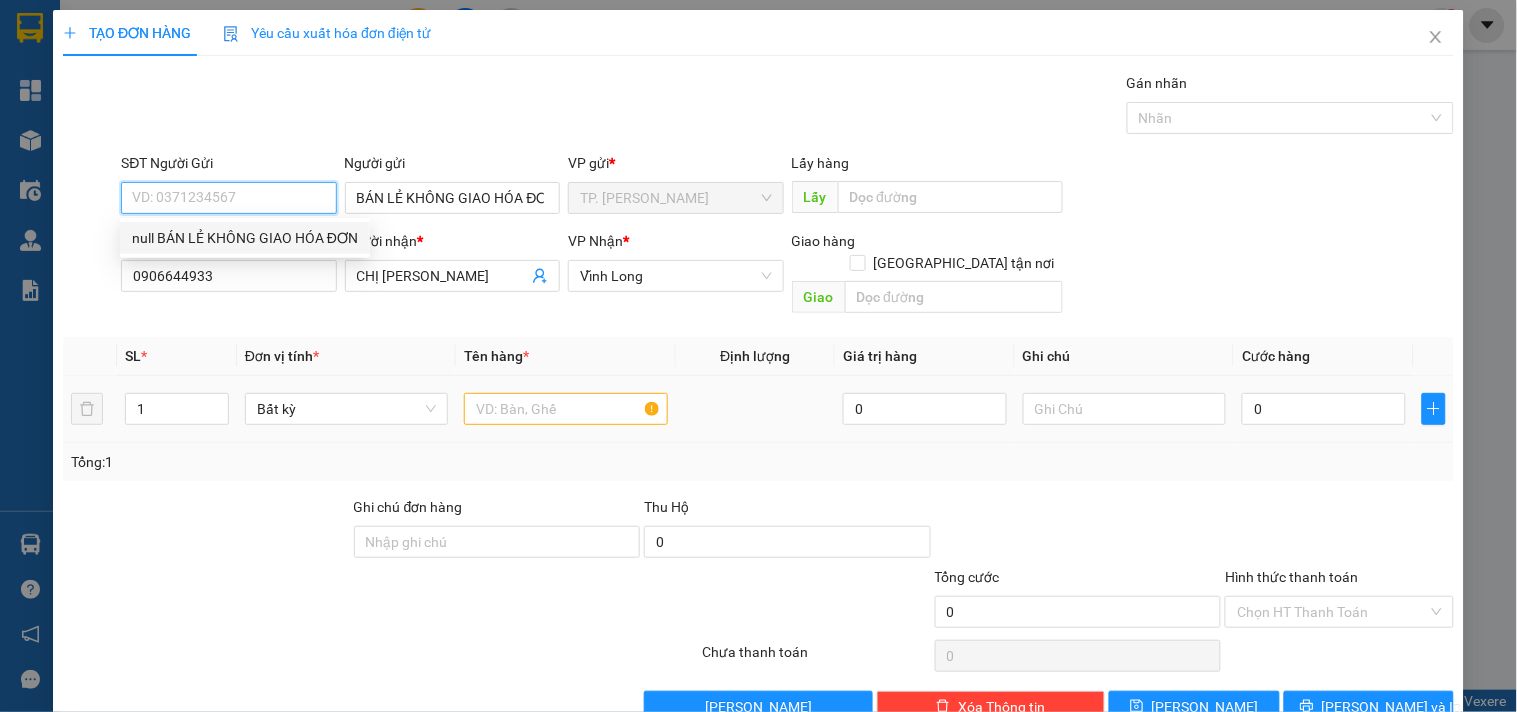 type 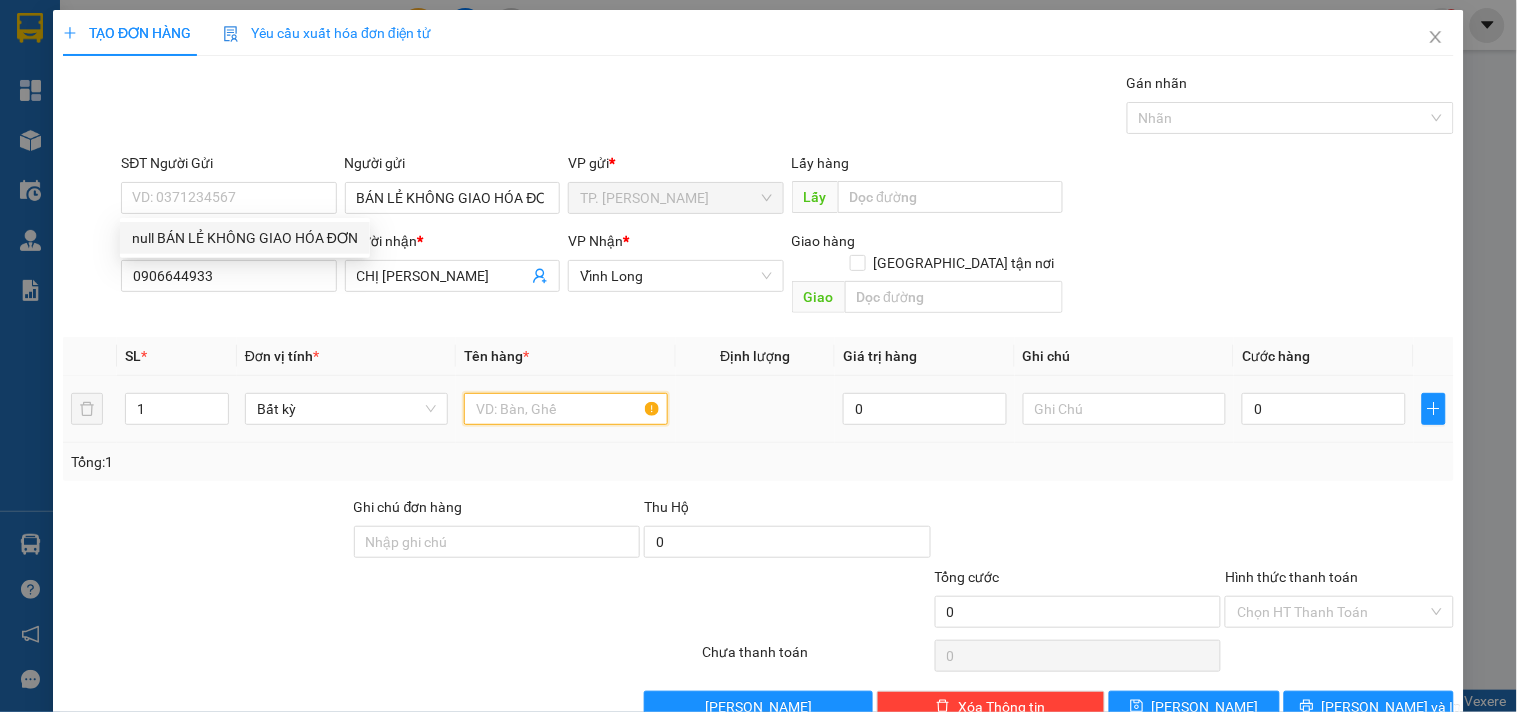 click at bounding box center (565, 409) 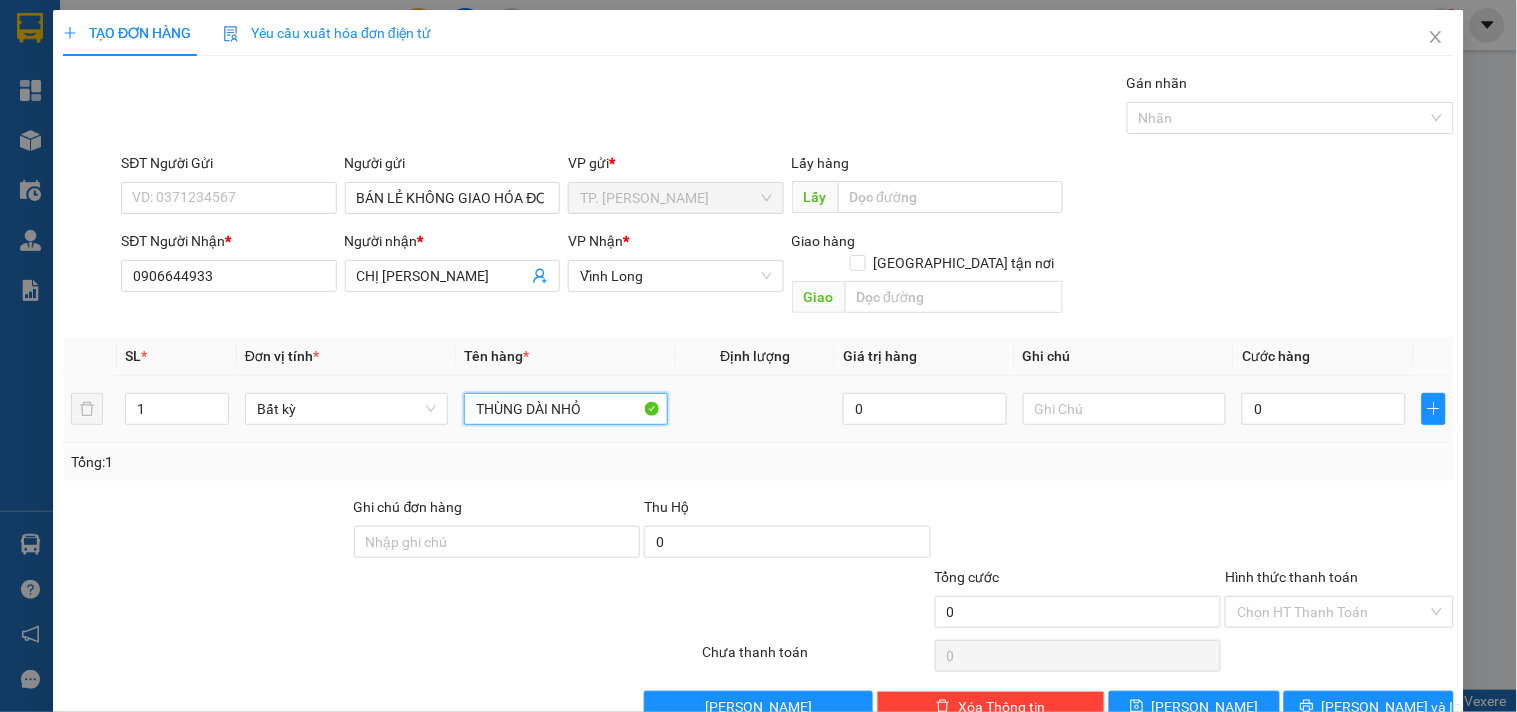 type on "THÙNG DÀI NHỎ" 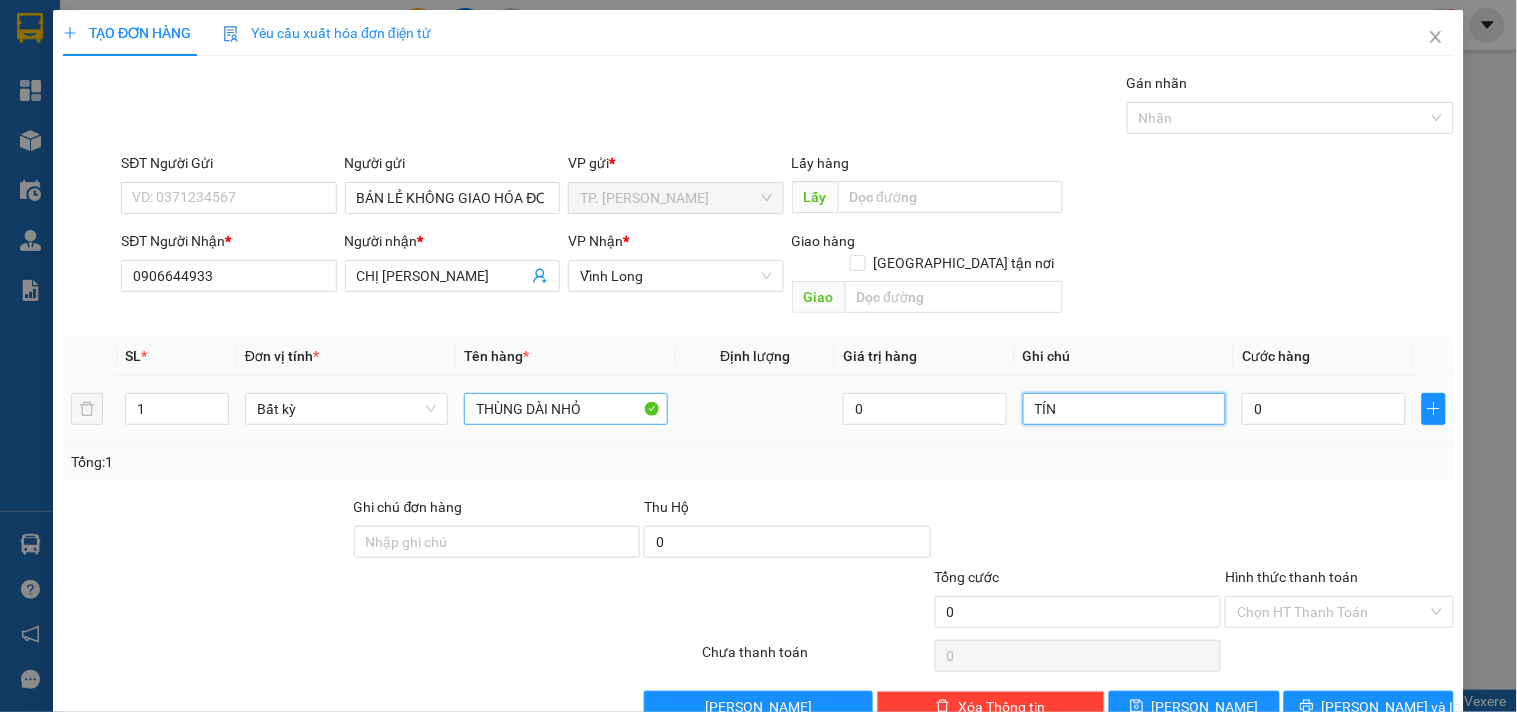 type on "TÍN" 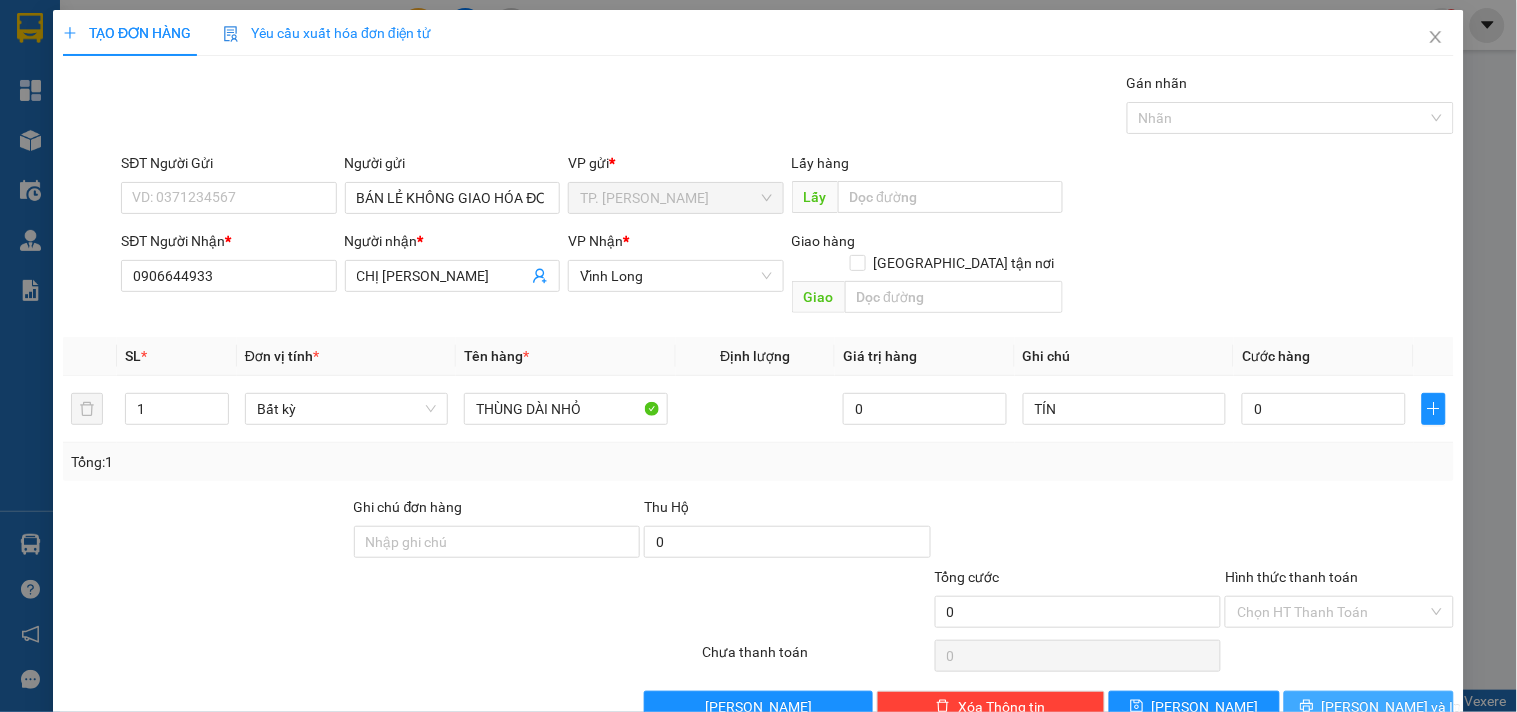 click on "[PERSON_NAME] và In" at bounding box center (1392, 707) 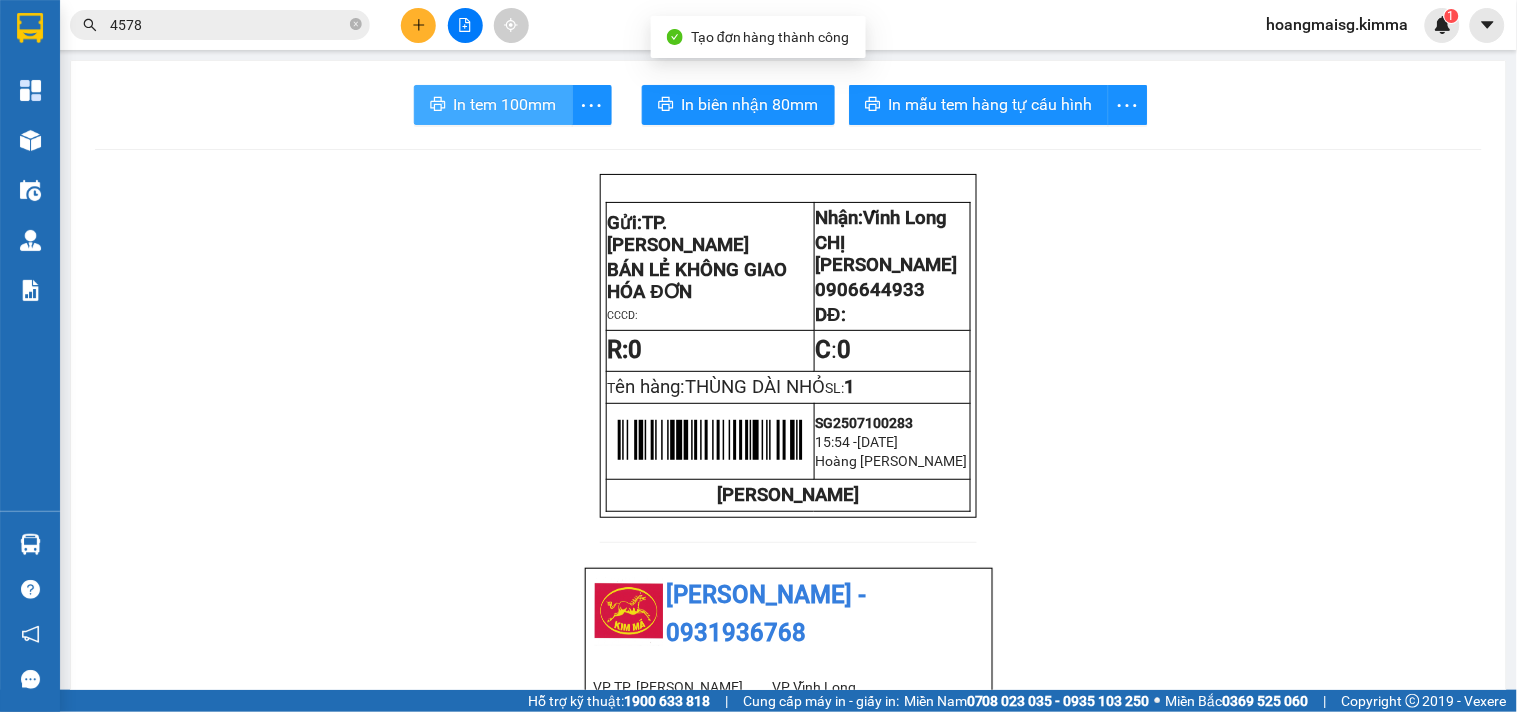 click on "In tem 100mm" at bounding box center (505, 104) 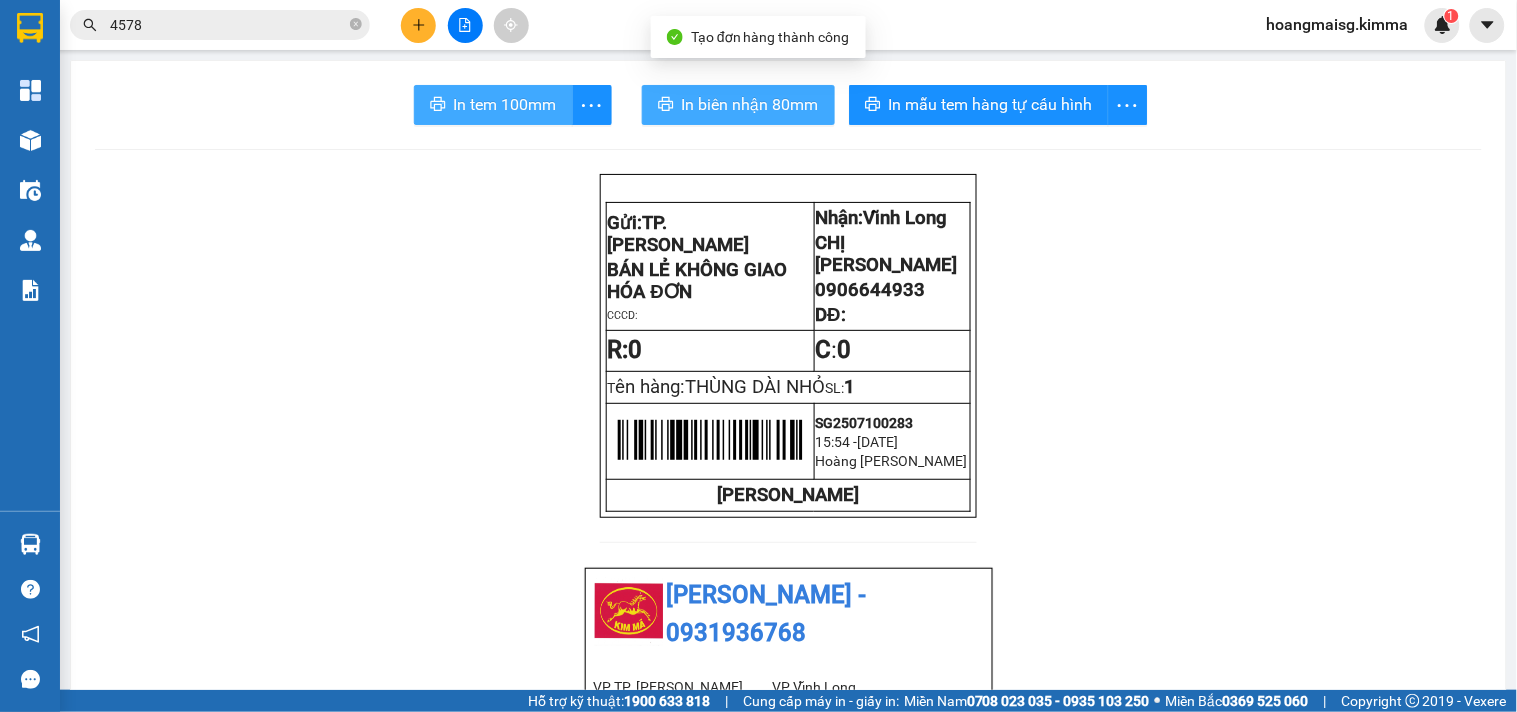 scroll, scrollTop: 0, scrollLeft: 0, axis: both 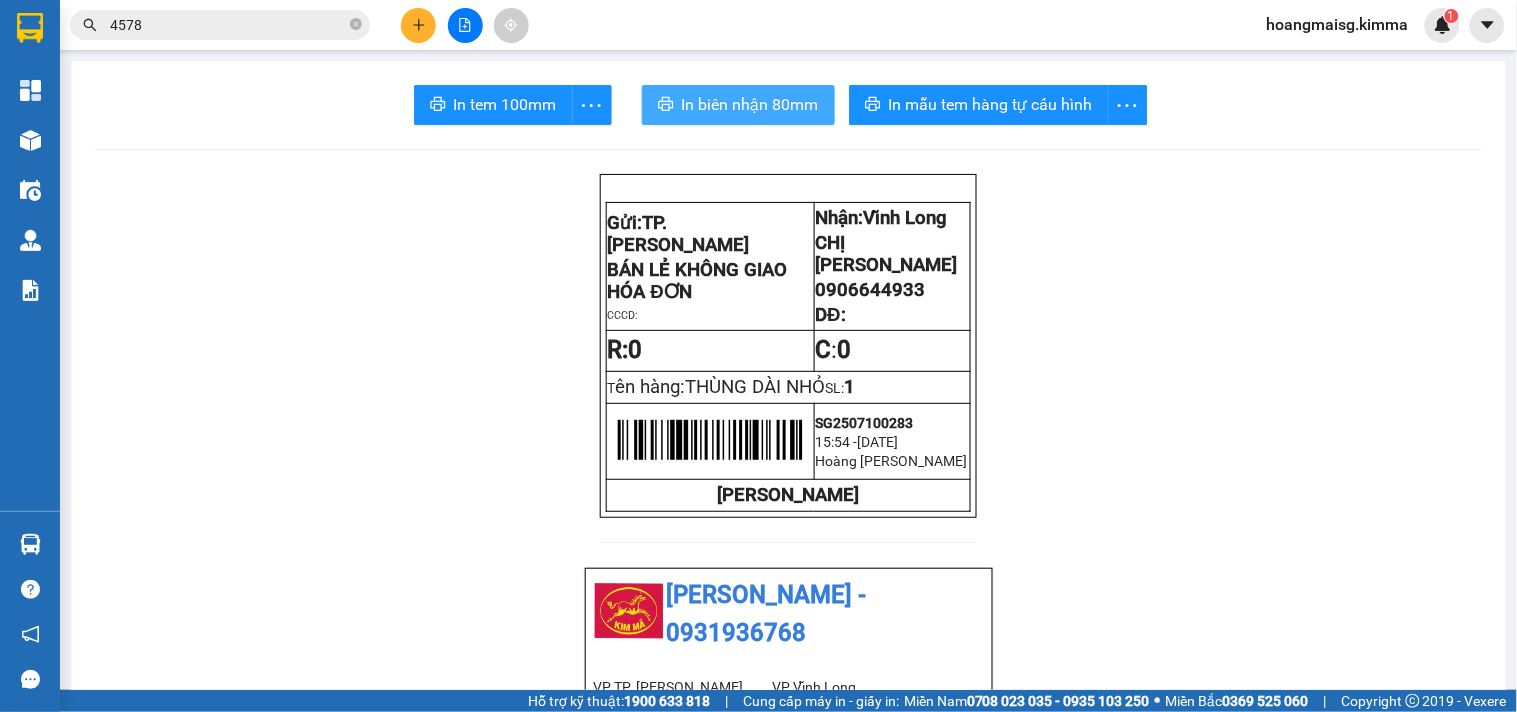 click on "In biên nhận 80mm" at bounding box center (738, 105) 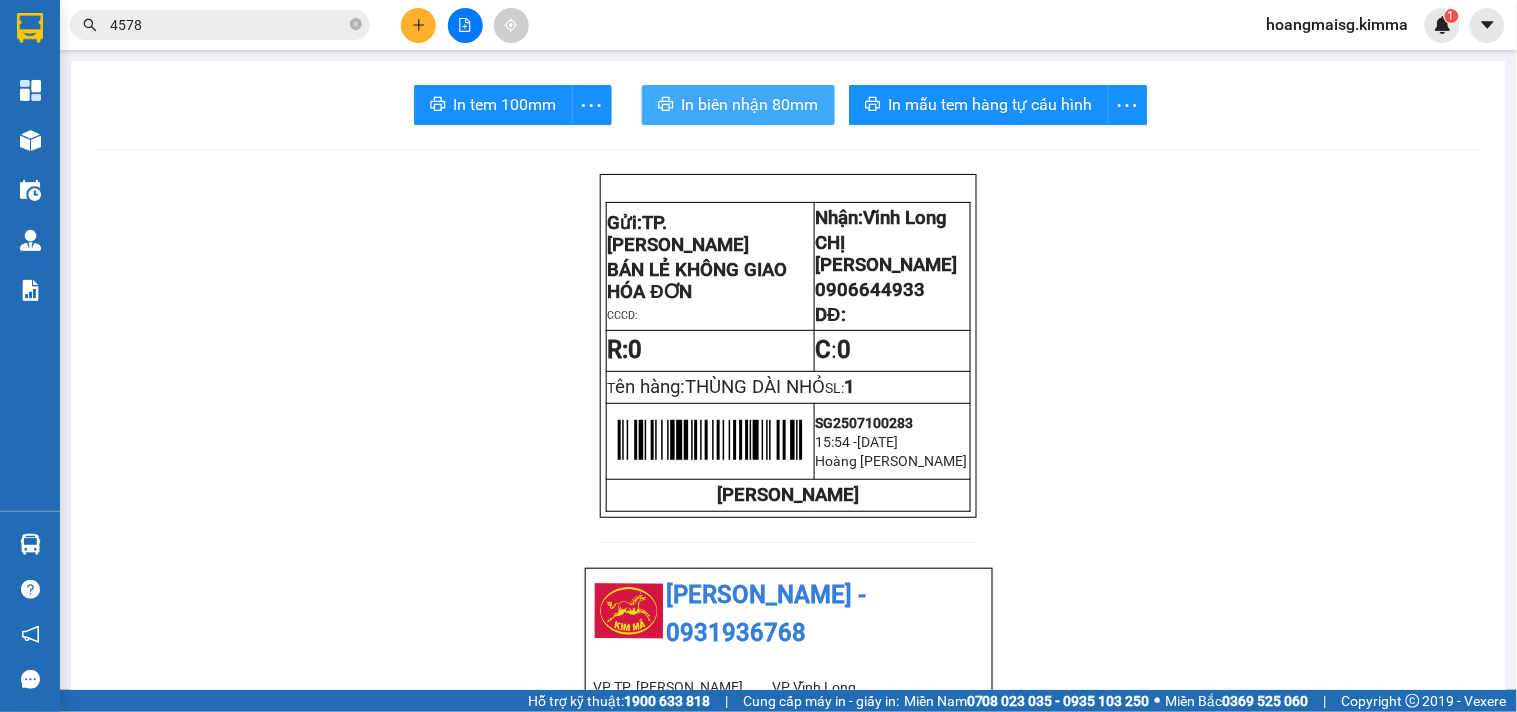 scroll, scrollTop: 0, scrollLeft: 0, axis: both 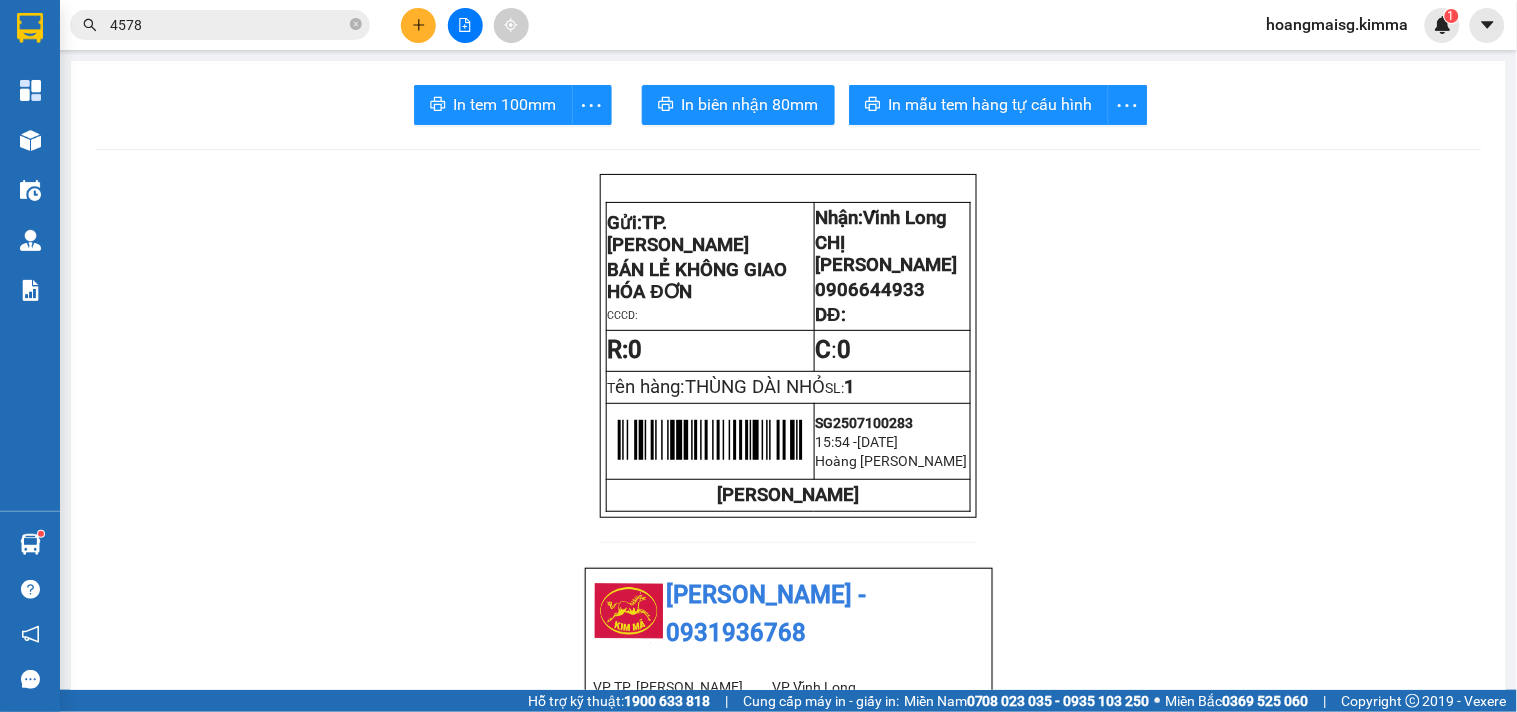click at bounding box center [465, 25] 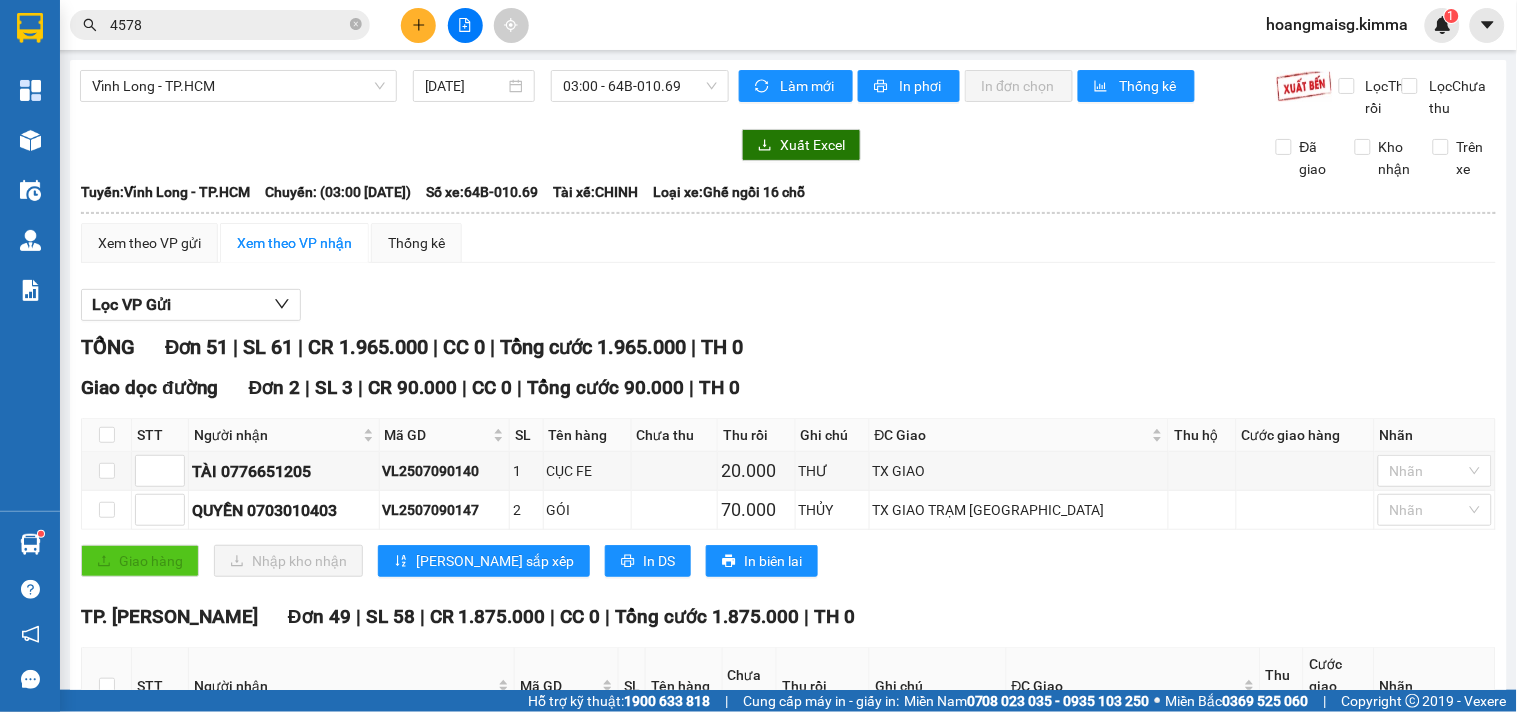 click at bounding box center [404, 145] 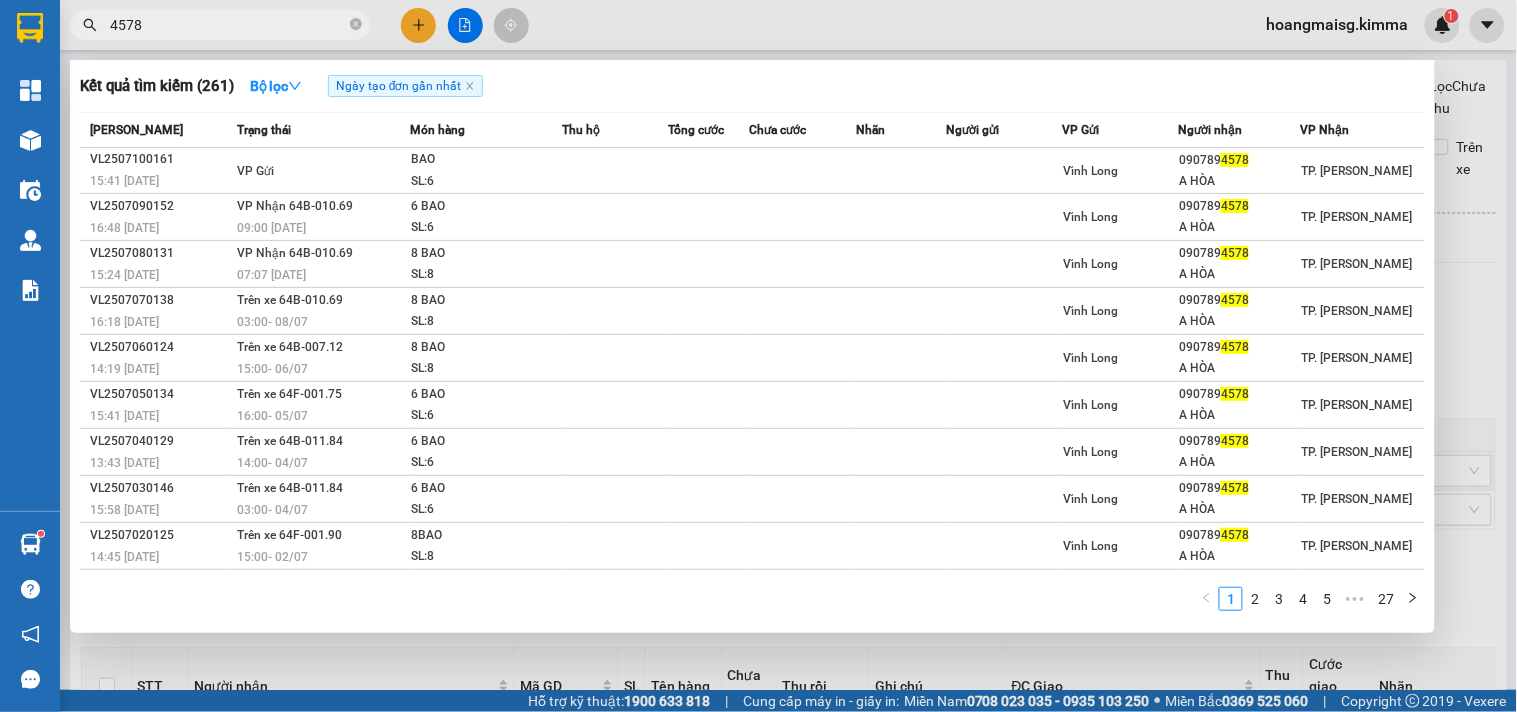 click on "4578" at bounding box center [228, 25] 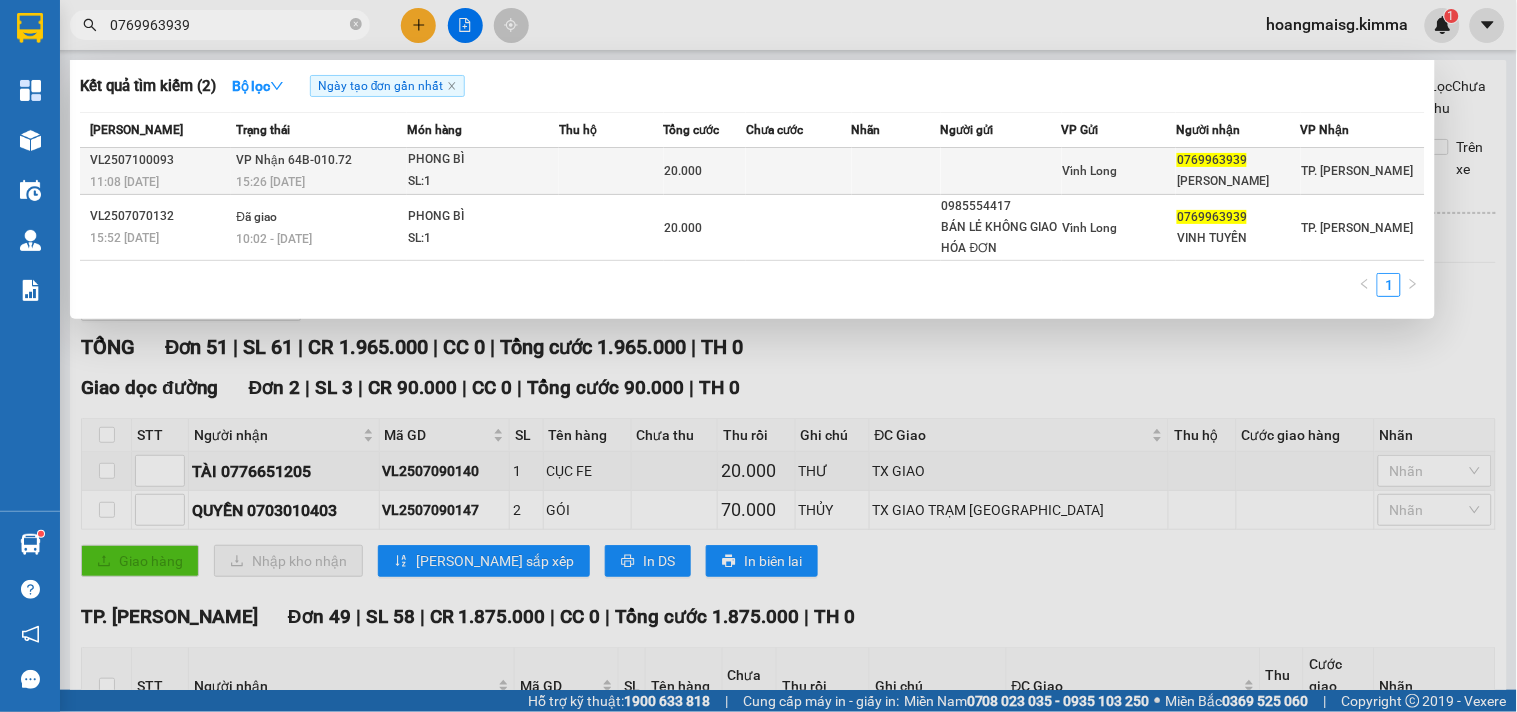 type on "0769963939" 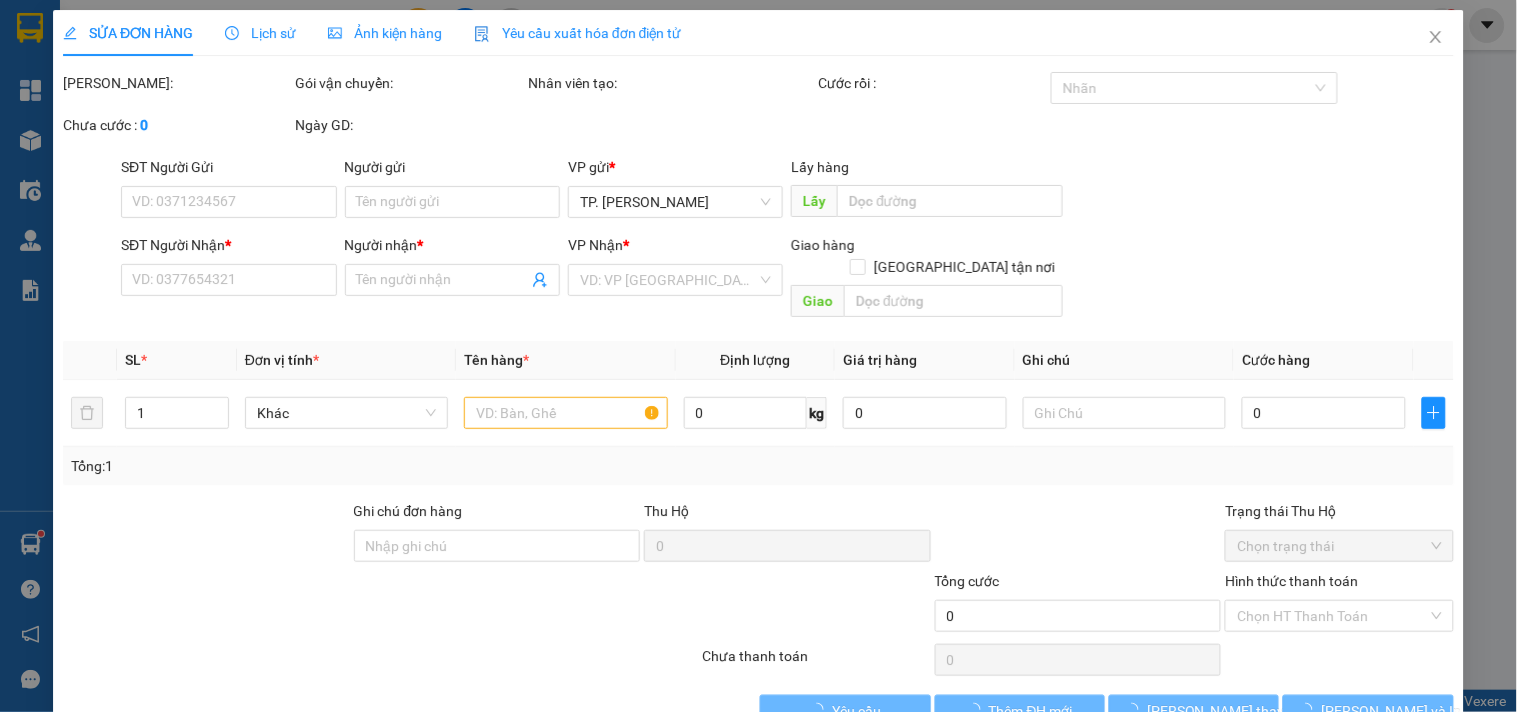 type on "0769963939" 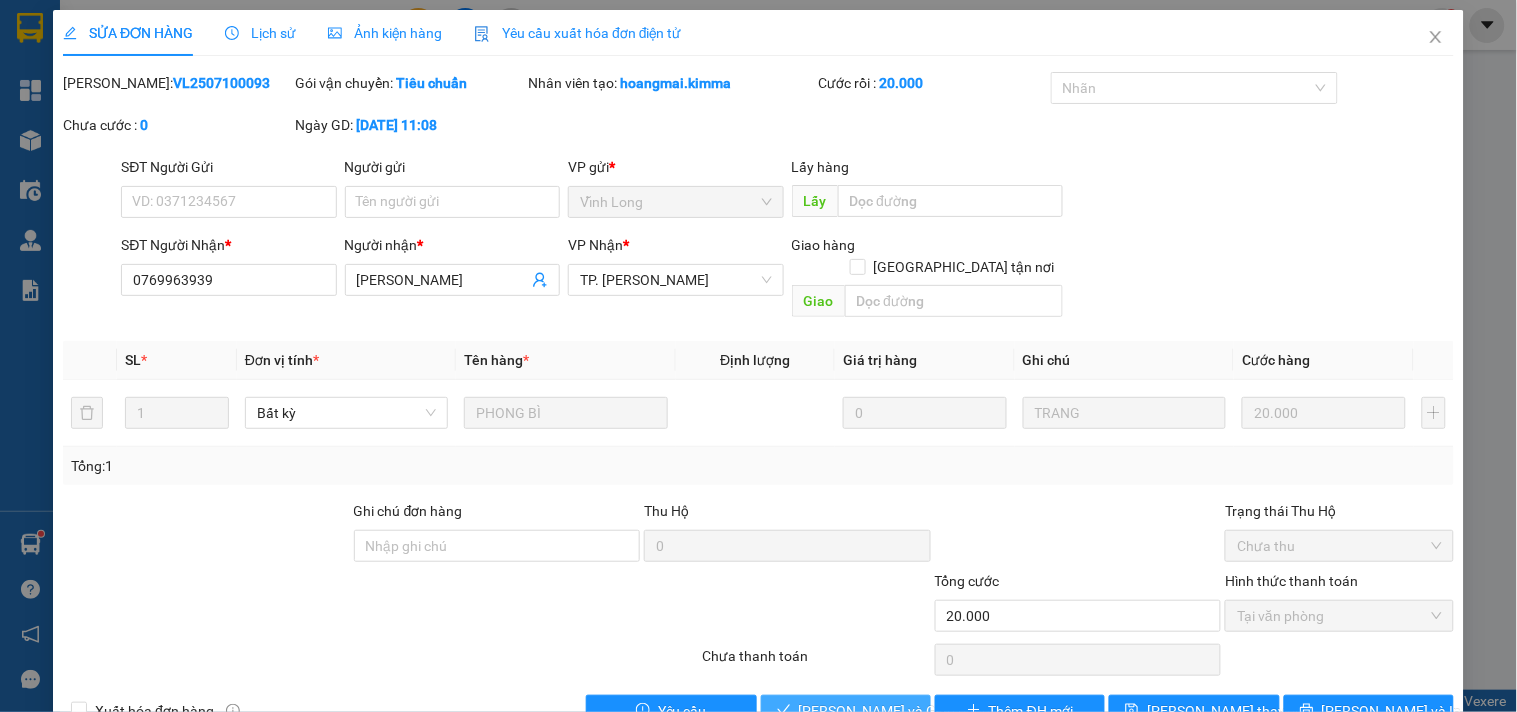 click on "[PERSON_NAME] và Giao hàng" at bounding box center (895, 711) 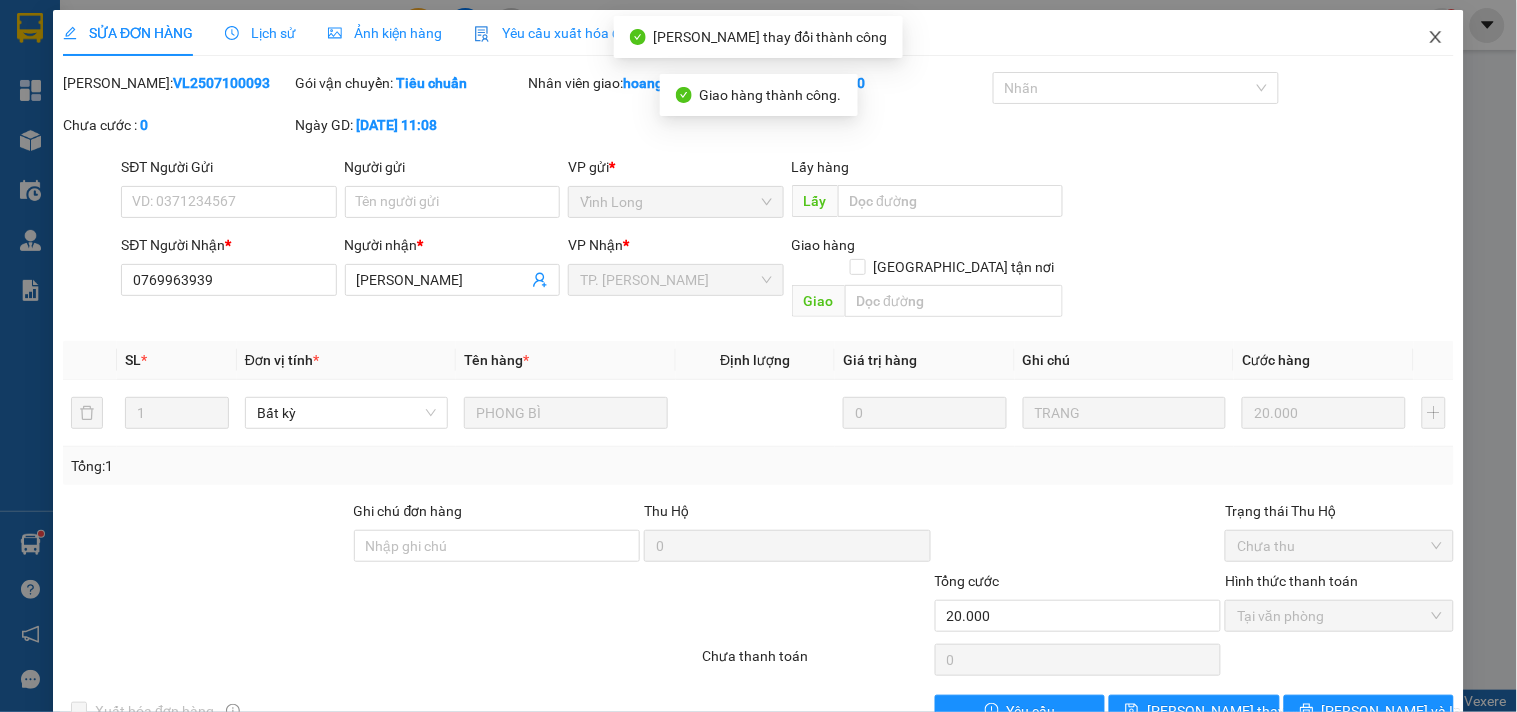 click at bounding box center (1436, 38) 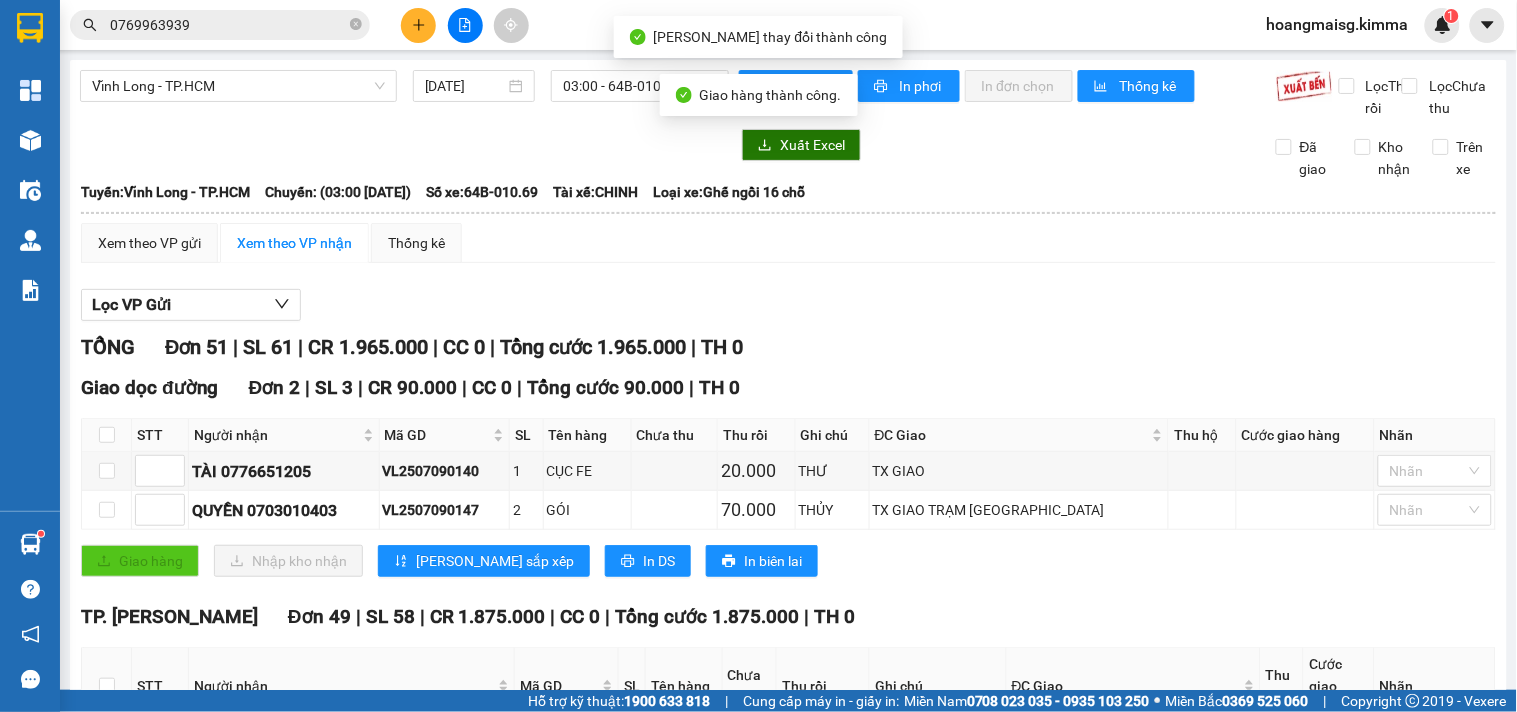 click on "0769963939" at bounding box center [228, 25] 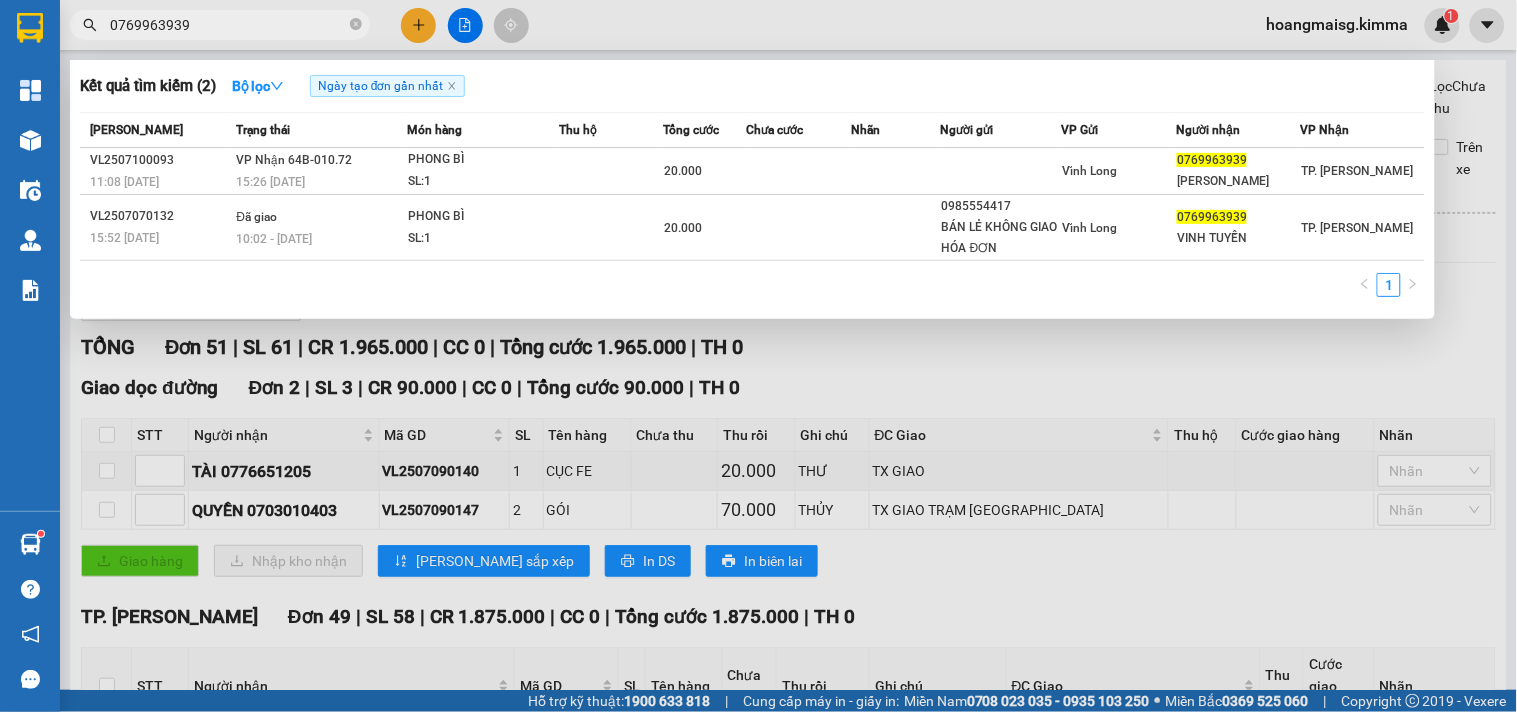 click at bounding box center (758, 356) 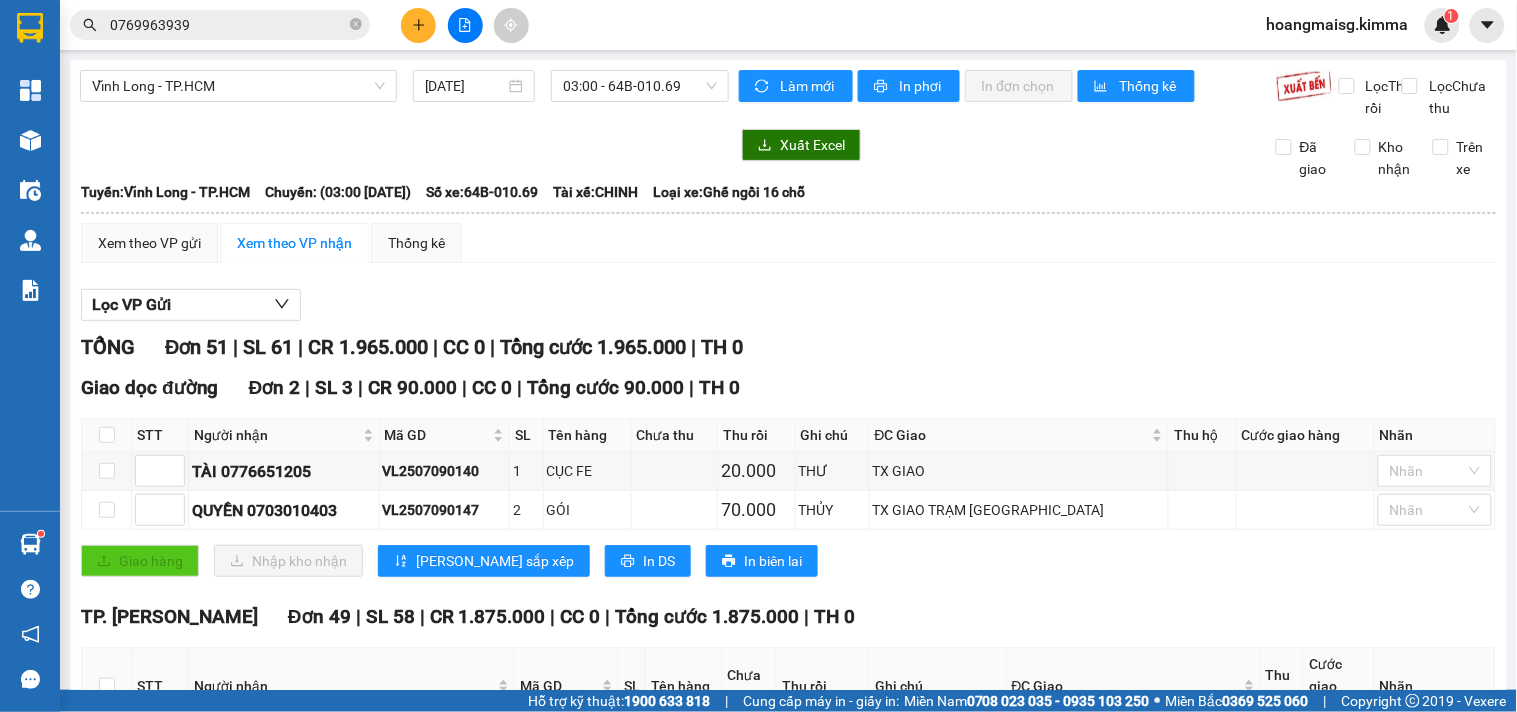 click on "0769963939" at bounding box center [228, 25] 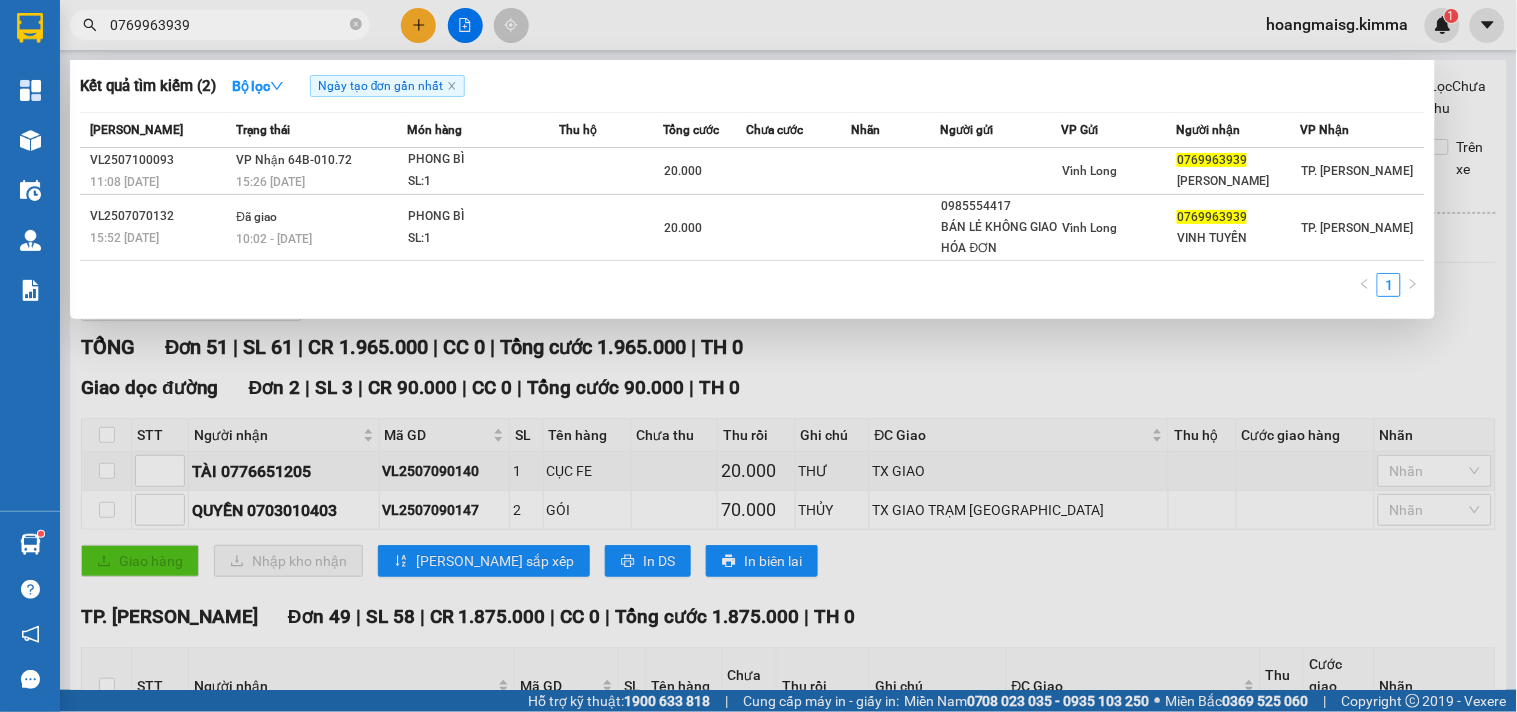 click on "0769963939" at bounding box center [228, 25] 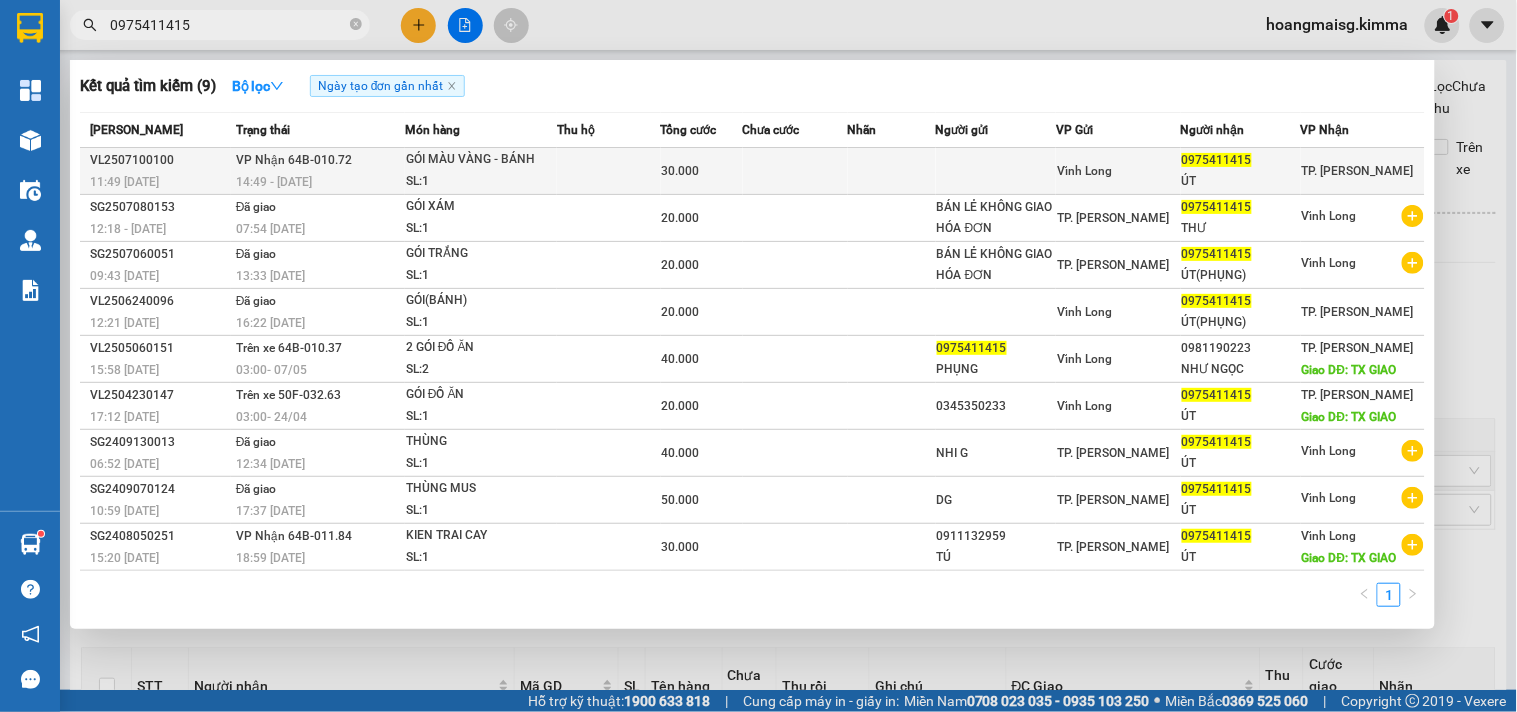 type on "0975411415" 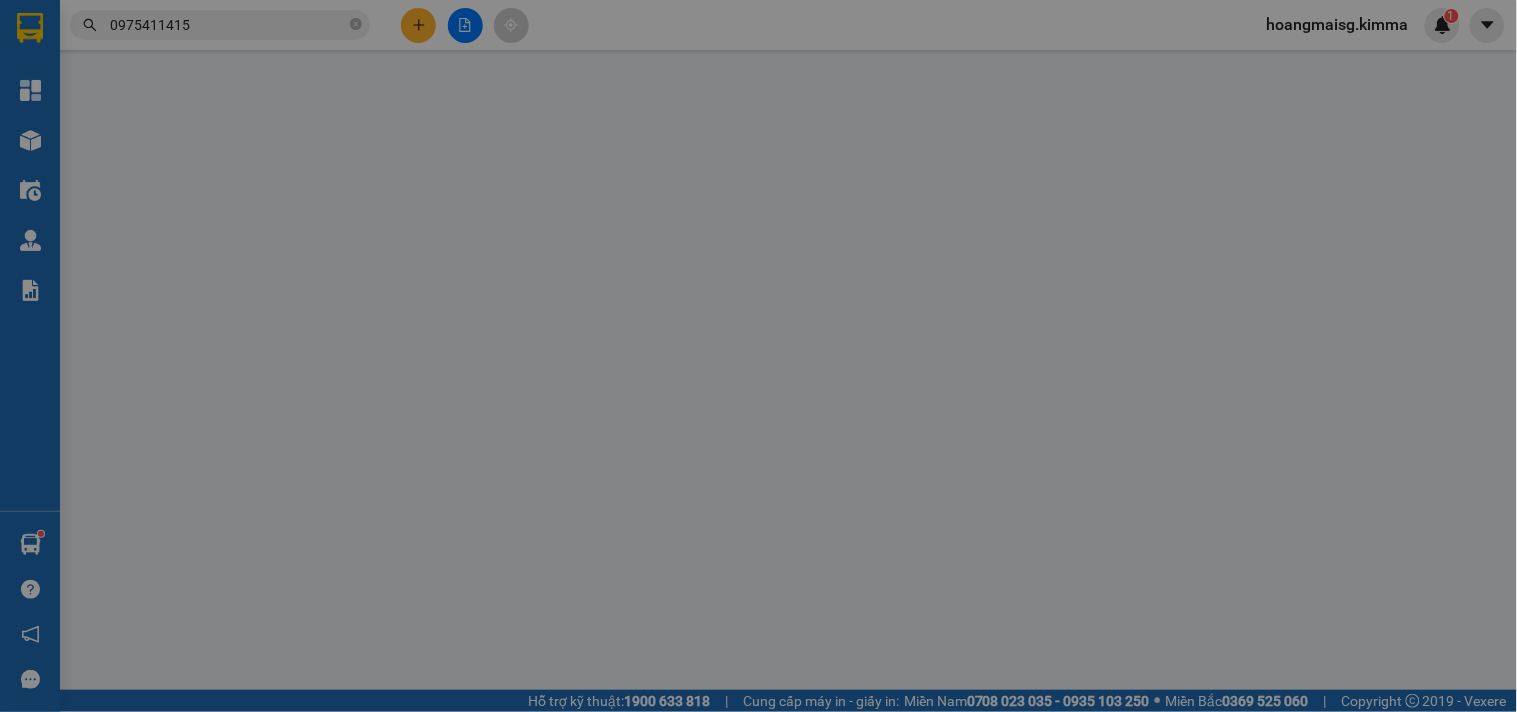 type on "0975411415" 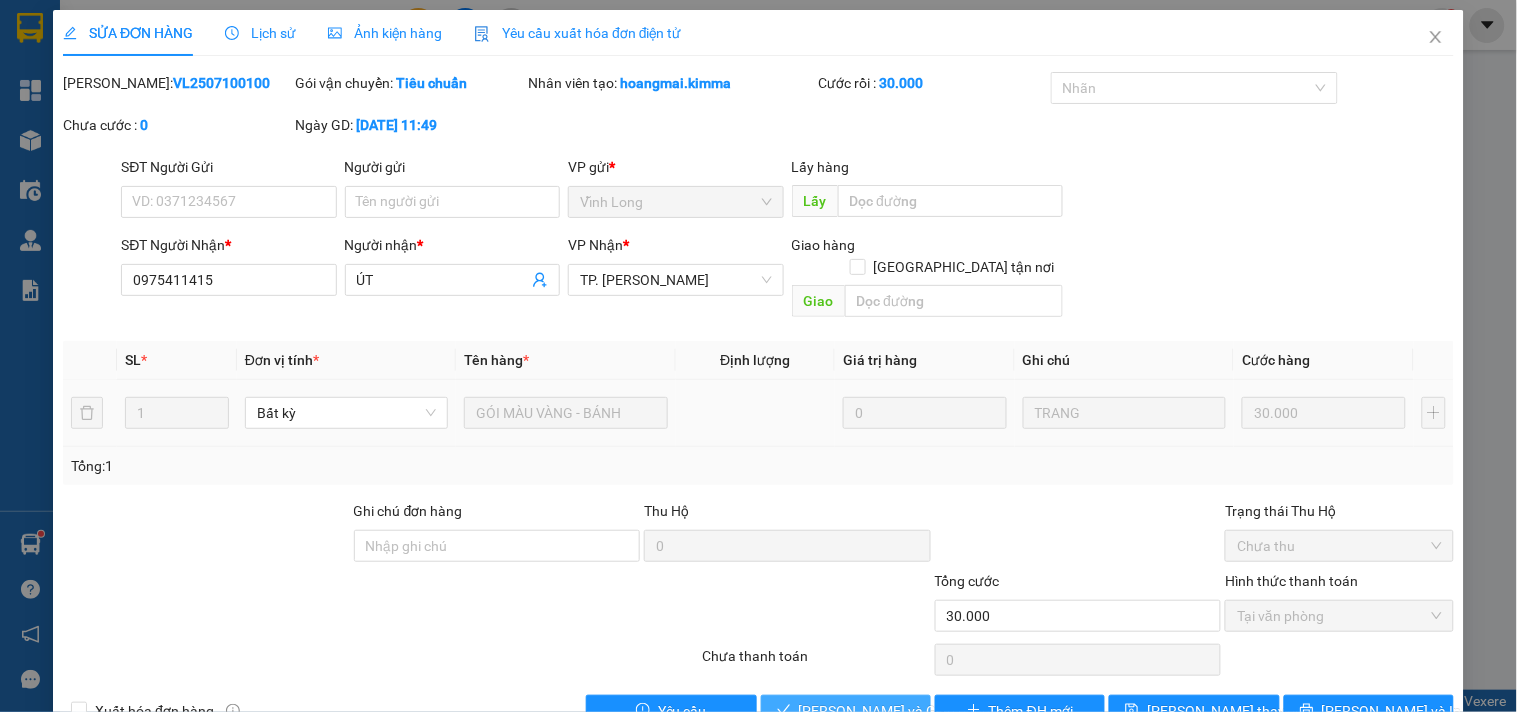 click on "[PERSON_NAME] và Giao hàng" at bounding box center [895, 711] 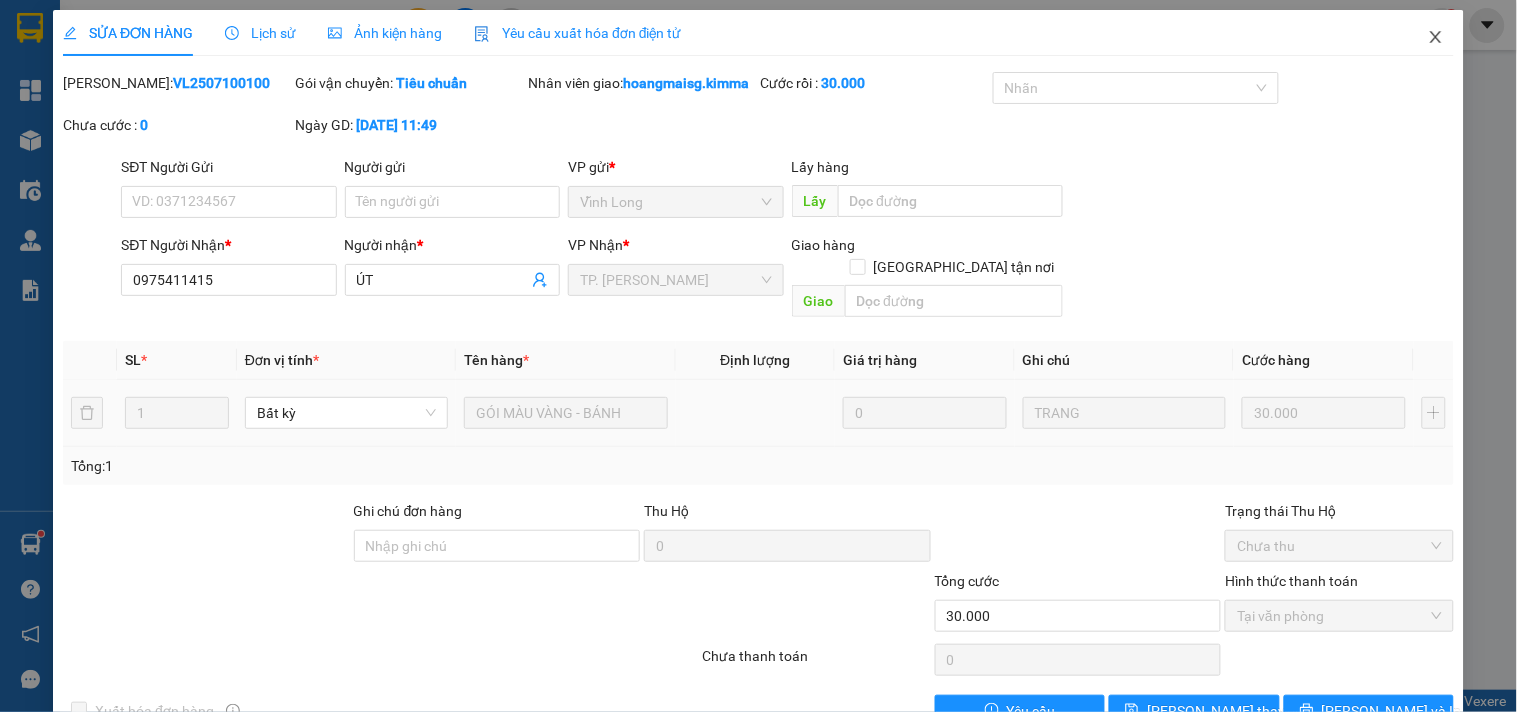 drag, startPoint x: 1431, startPoint y: 38, endPoint x: 420, endPoint y: 56, distance: 1011.1602 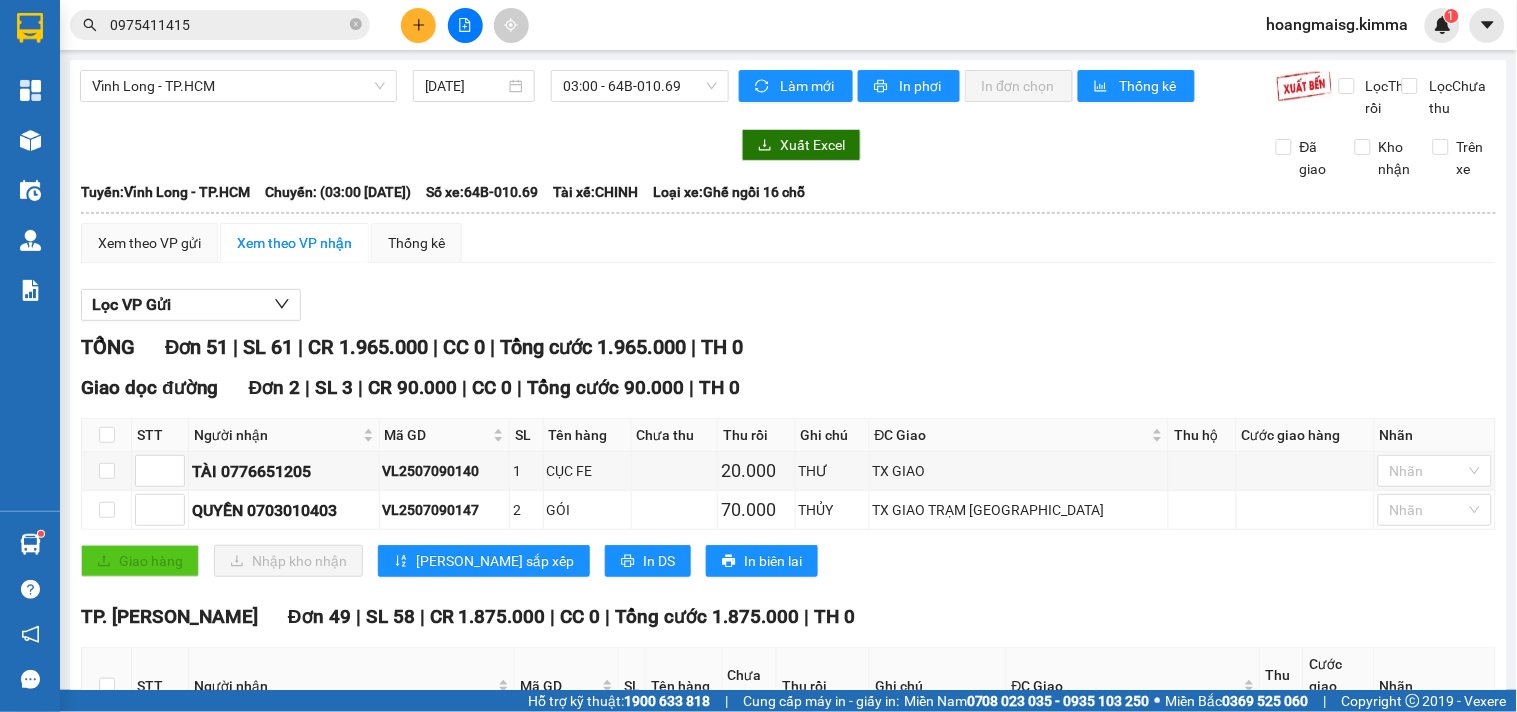click at bounding box center [418, 25] 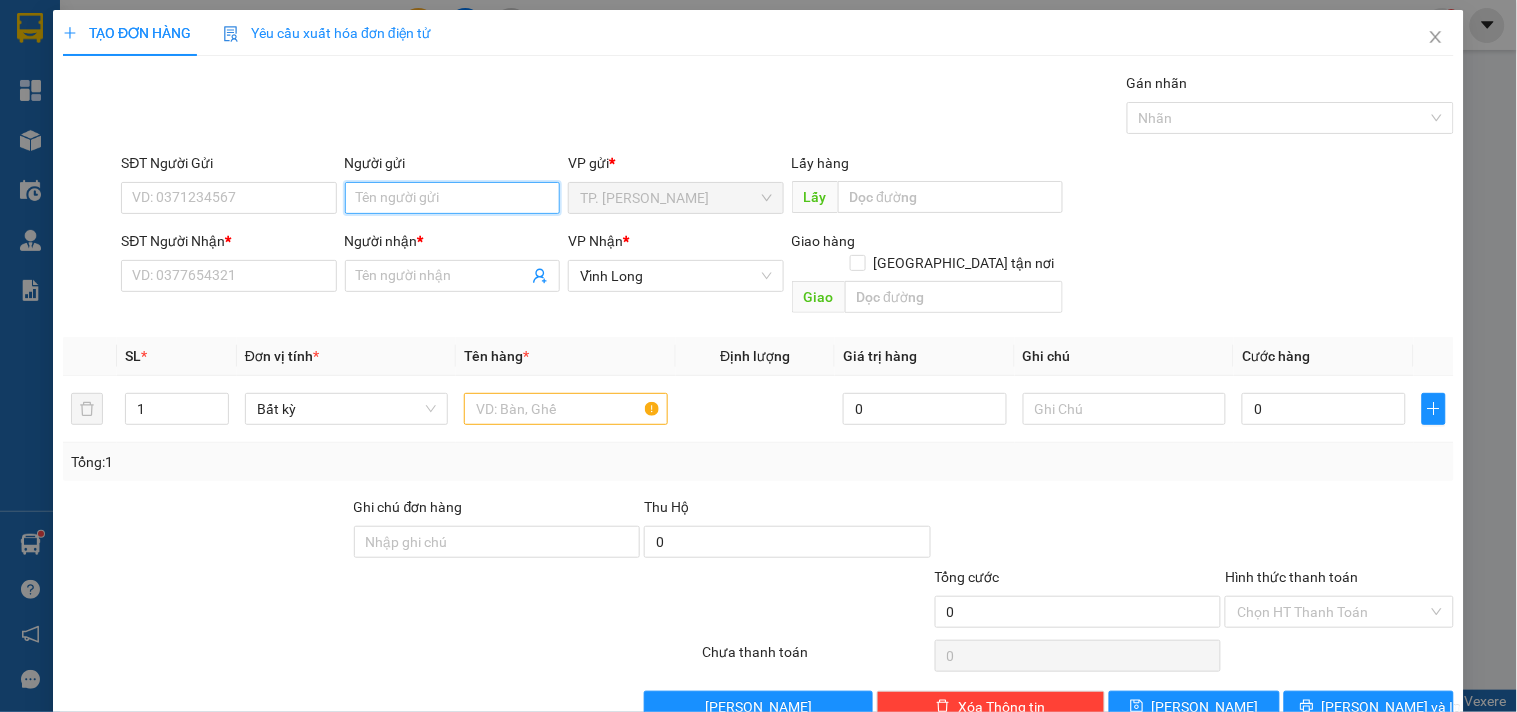 click on "Người gửi" at bounding box center (452, 198) 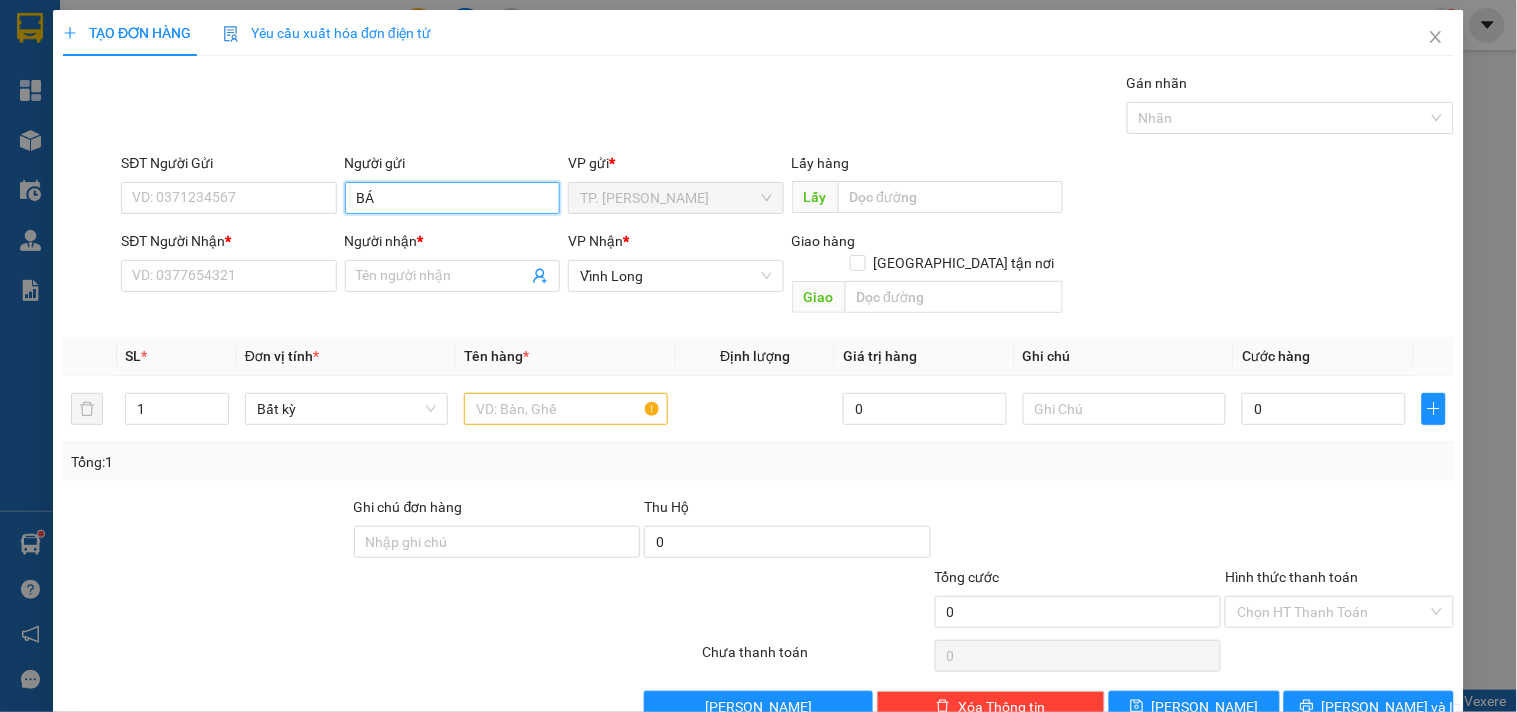 type on "BÁN" 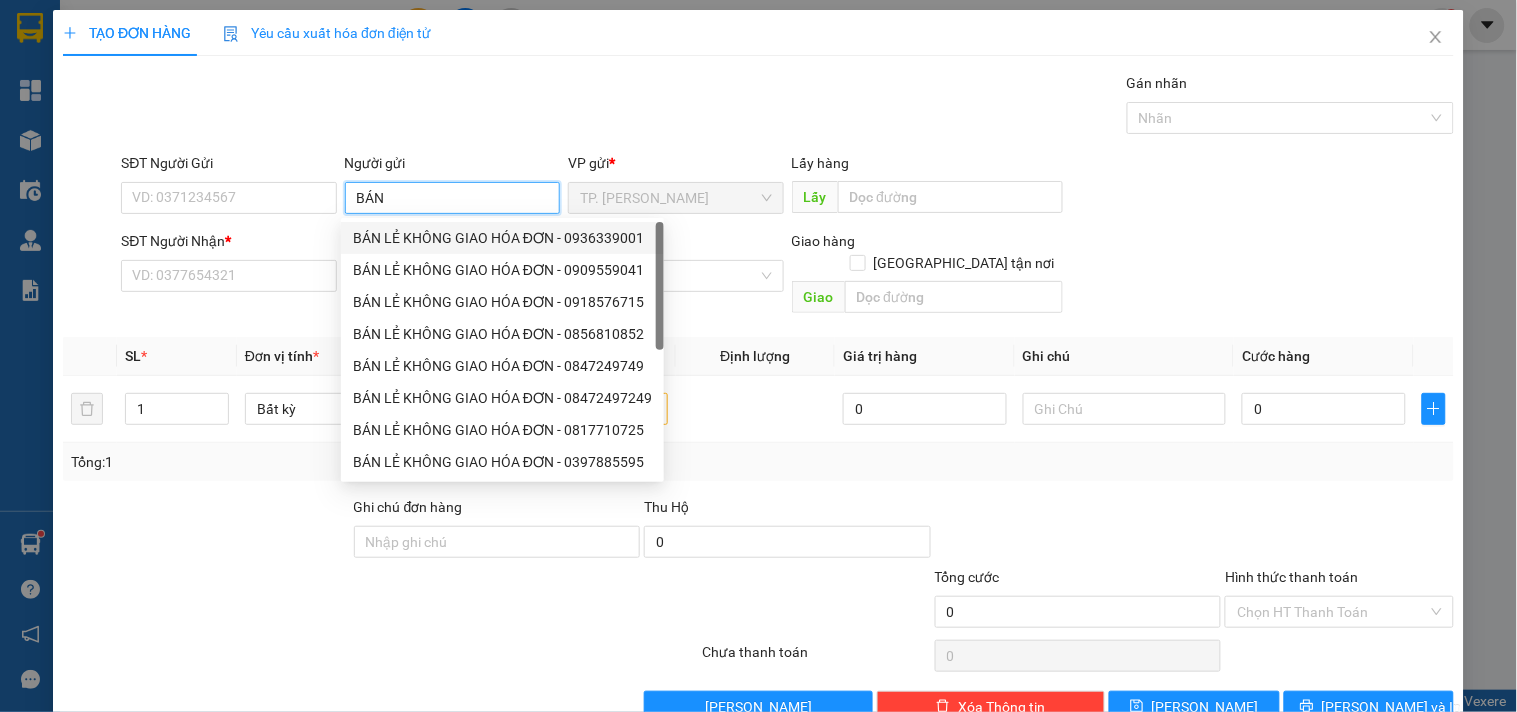 drag, startPoint x: 441, startPoint y: 232, endPoint x: 356, endPoint y: 222, distance: 85.58621 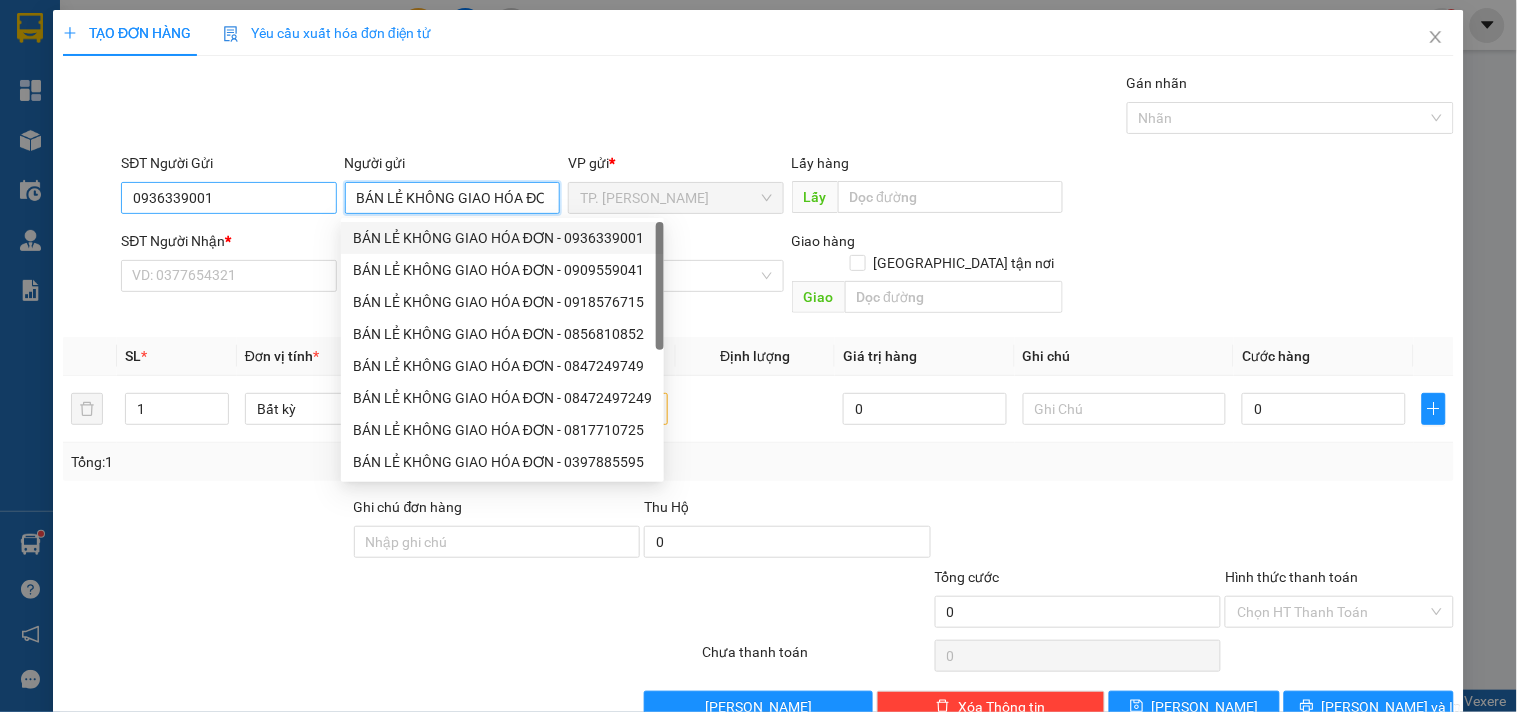 type on "BÁN LẺ KHÔNG GIAO HÓA ĐƠN" 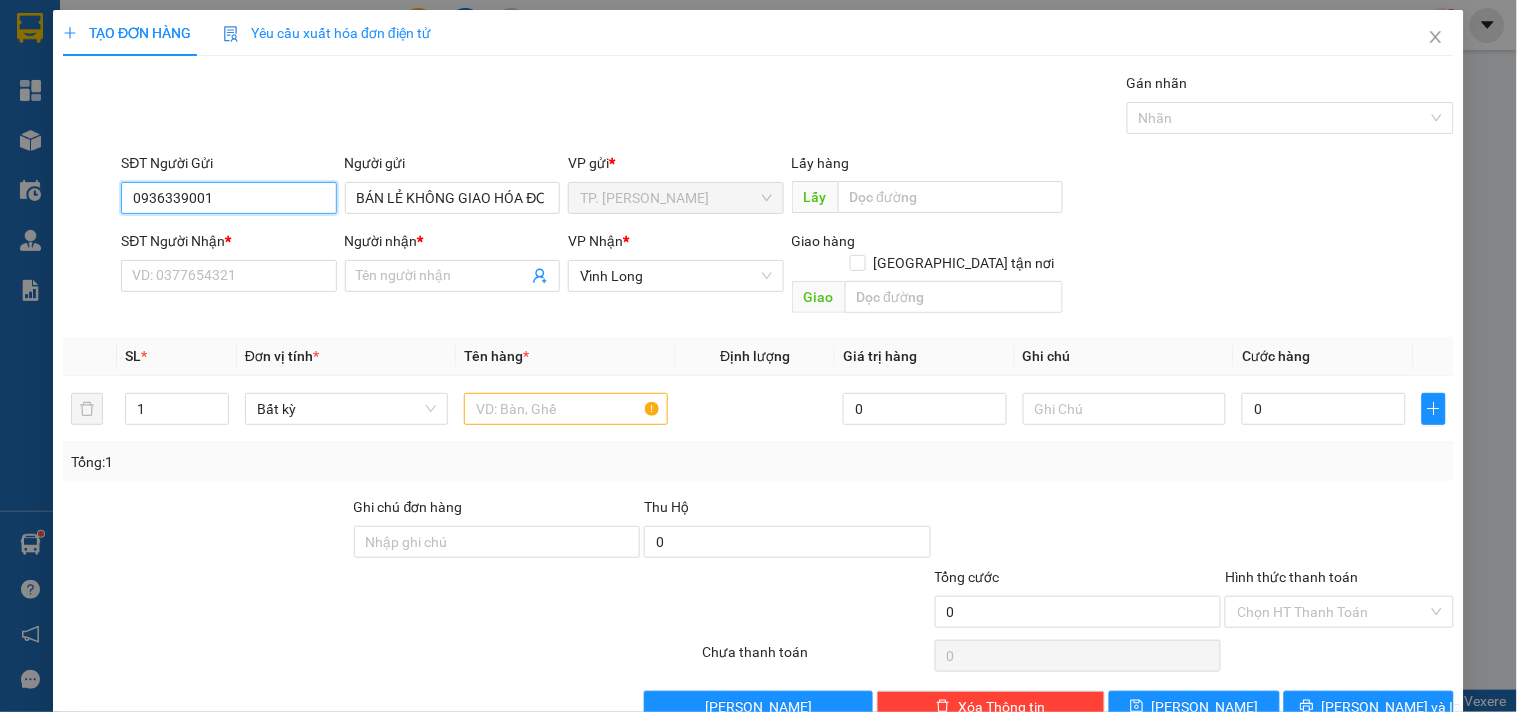 click on "0936339001" at bounding box center (228, 198) 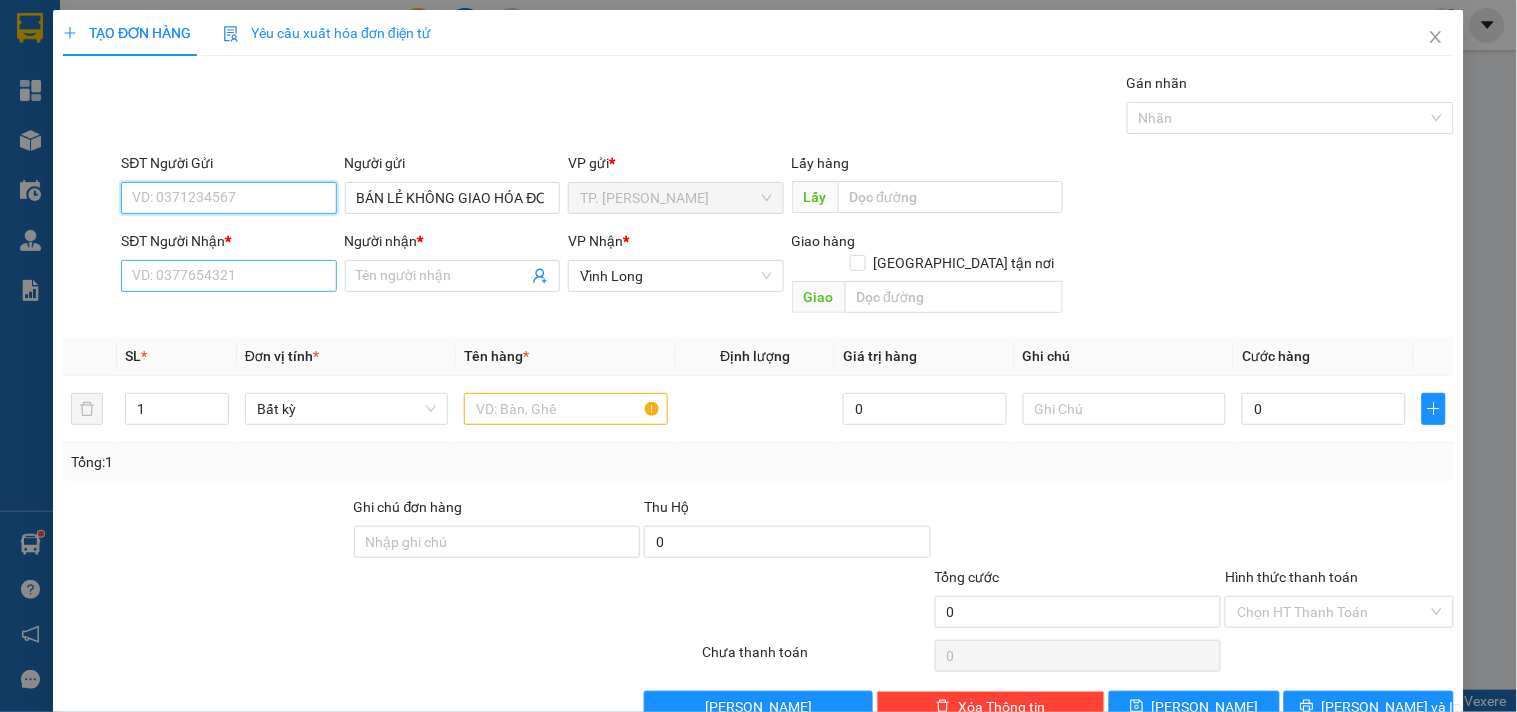 type 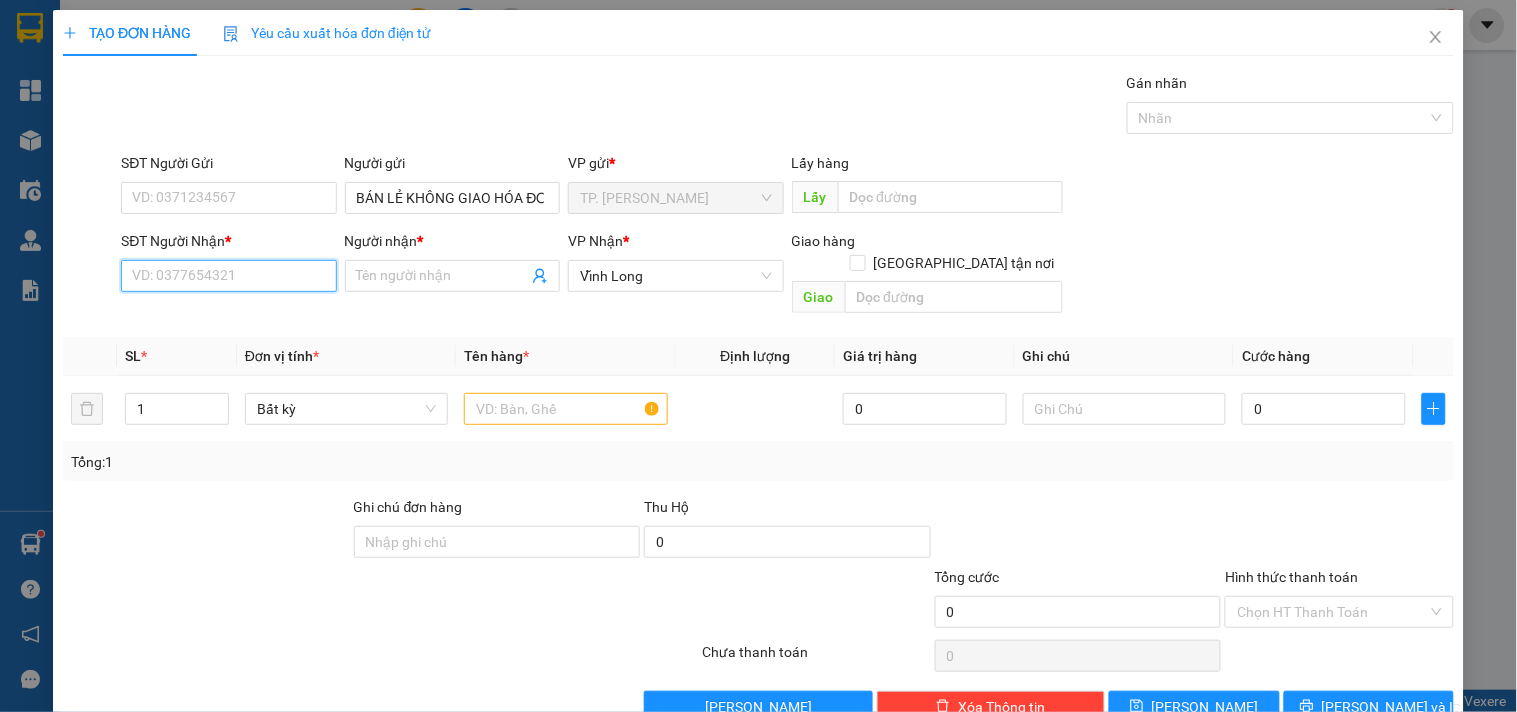 click on "SĐT Người Nhận  *" at bounding box center [228, 276] 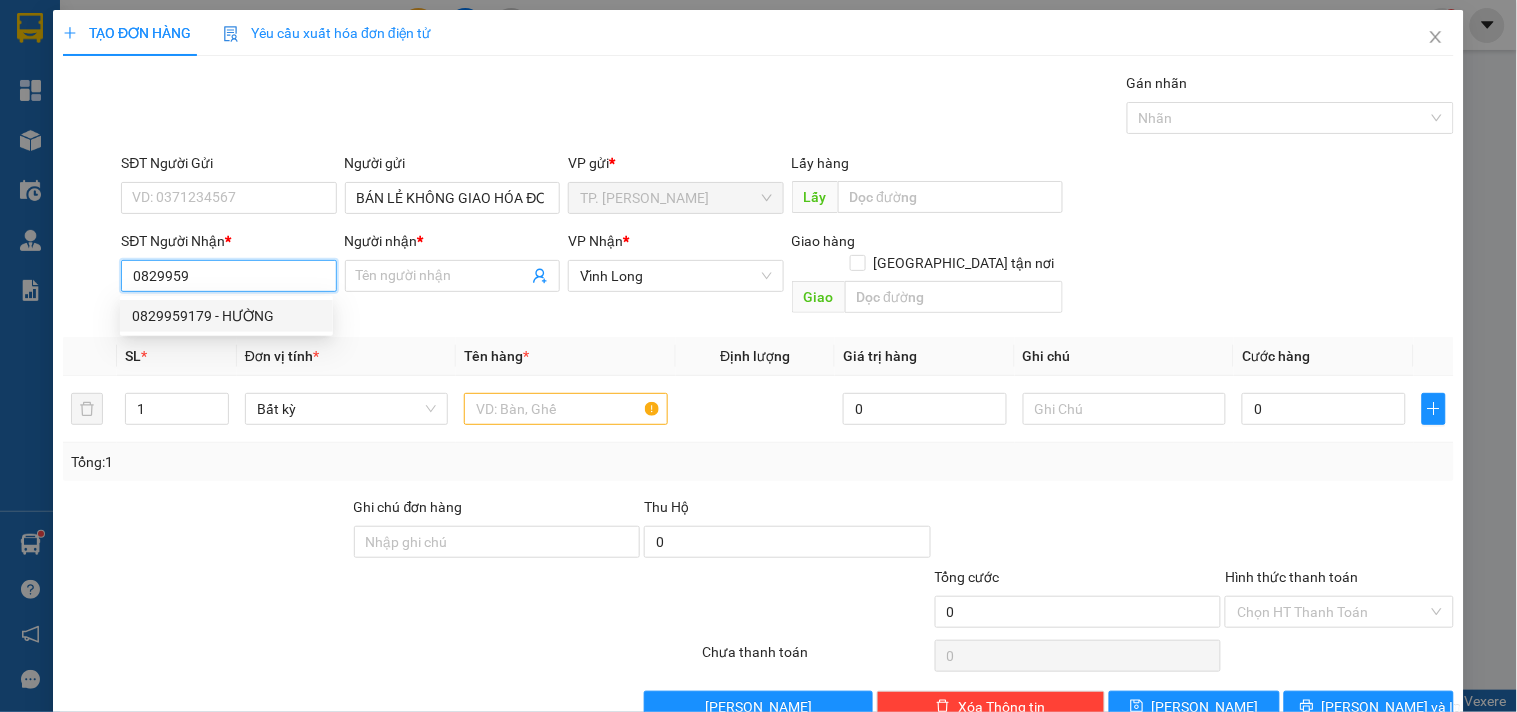 click on "0829959179 - HƯỜNG" at bounding box center [226, 316] 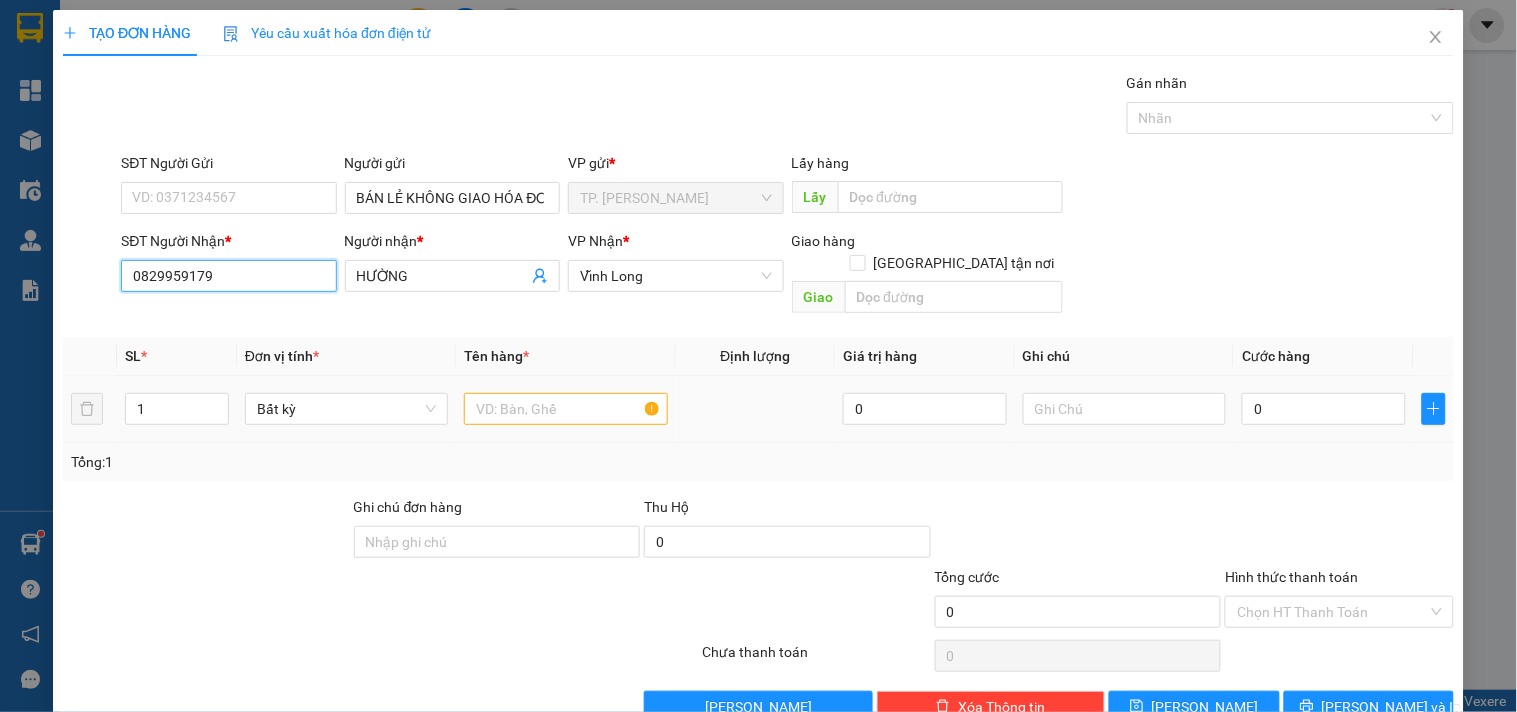 type on "0829959179" 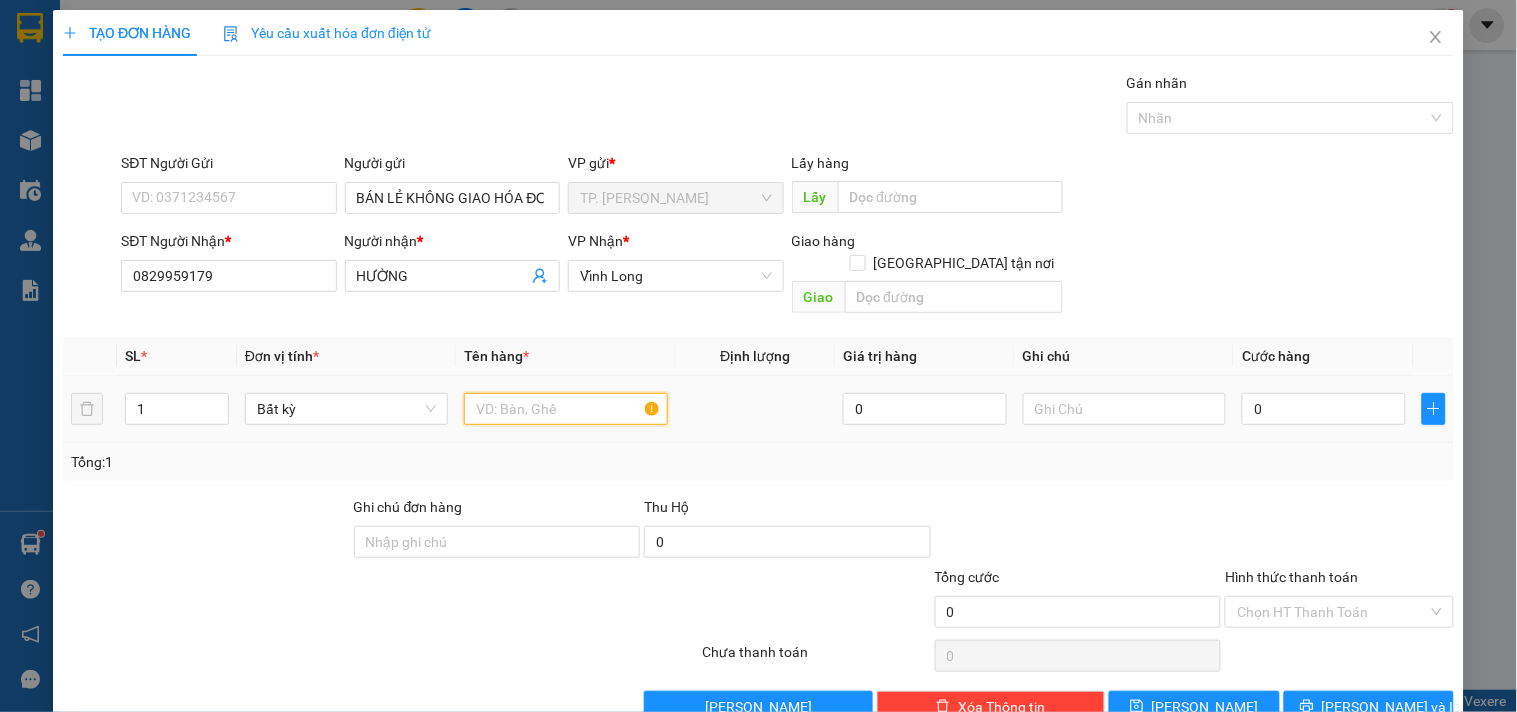 click at bounding box center (565, 409) 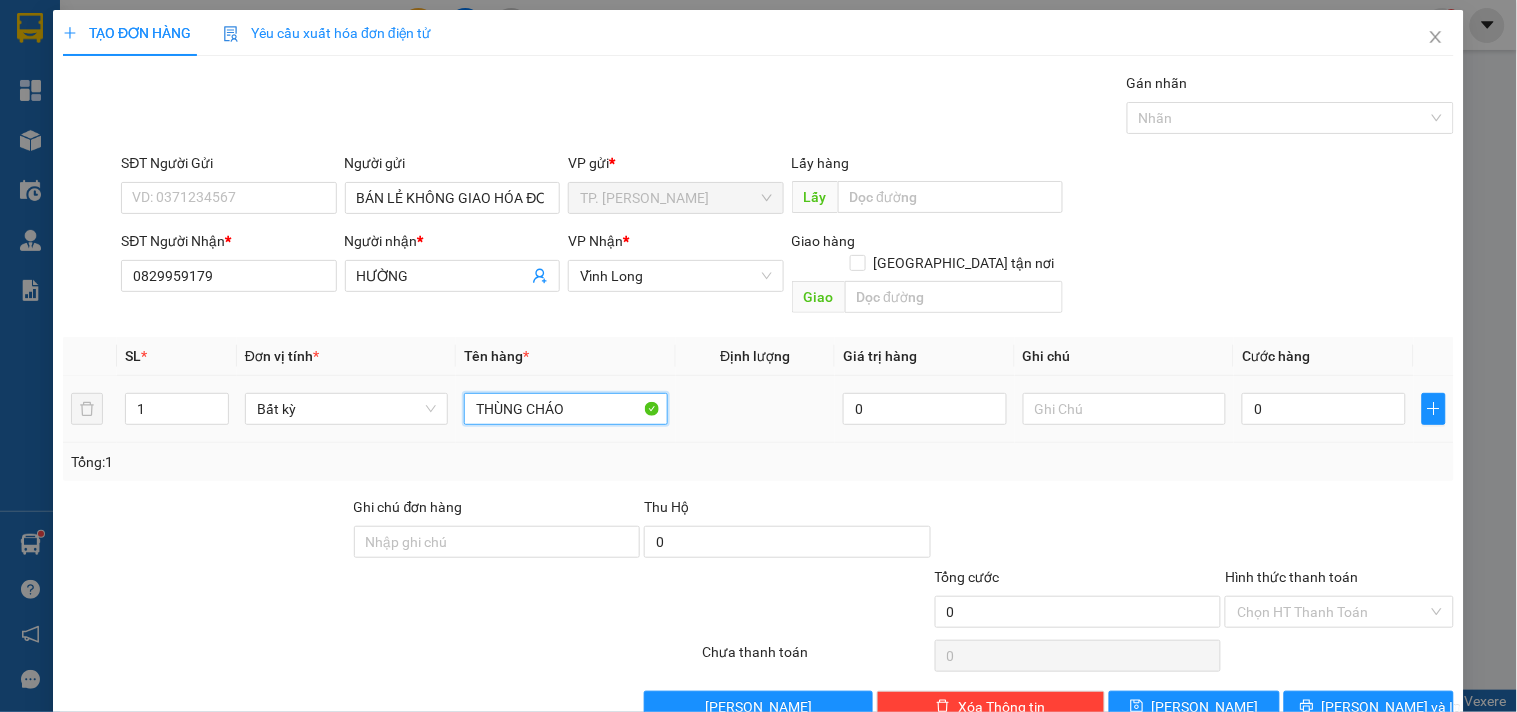 type on "THÙNG CHÁO" 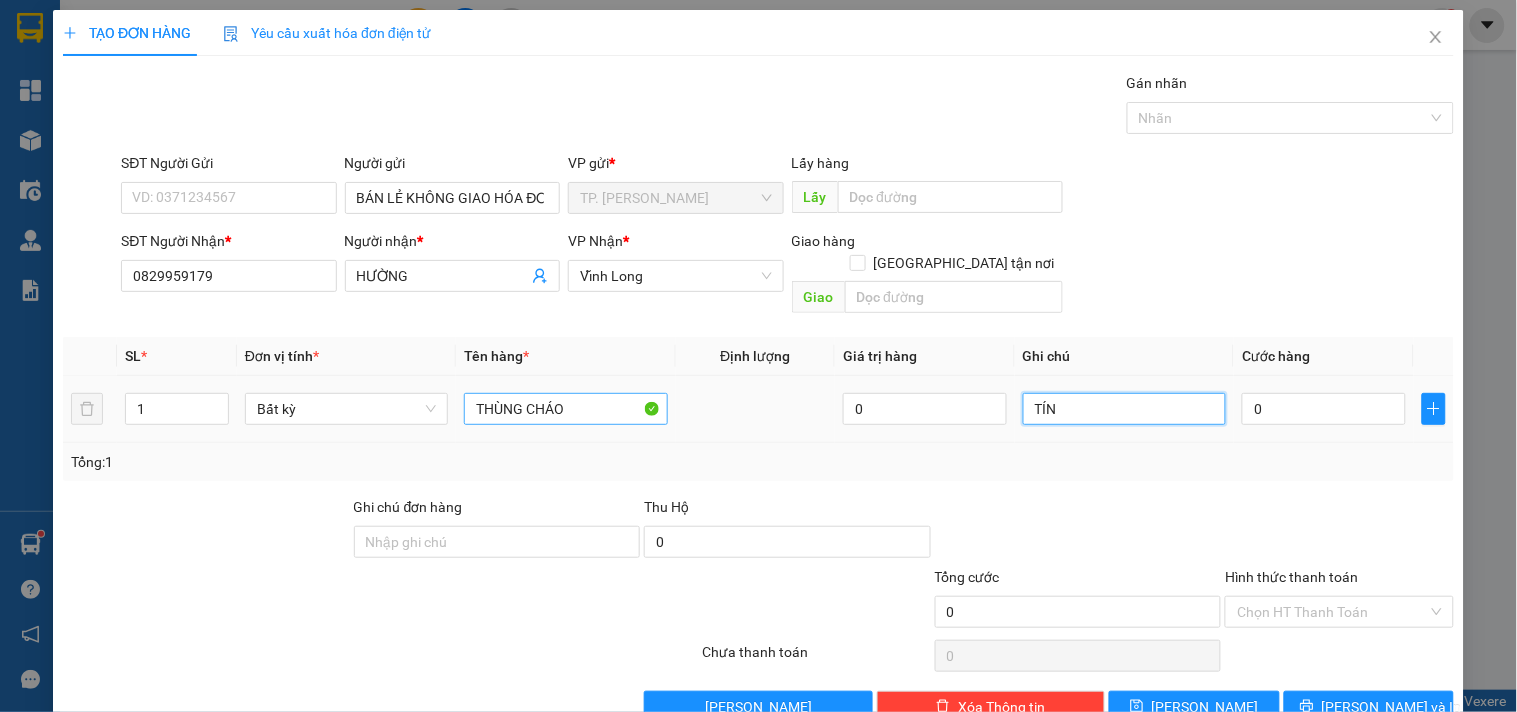type on "TÍN" 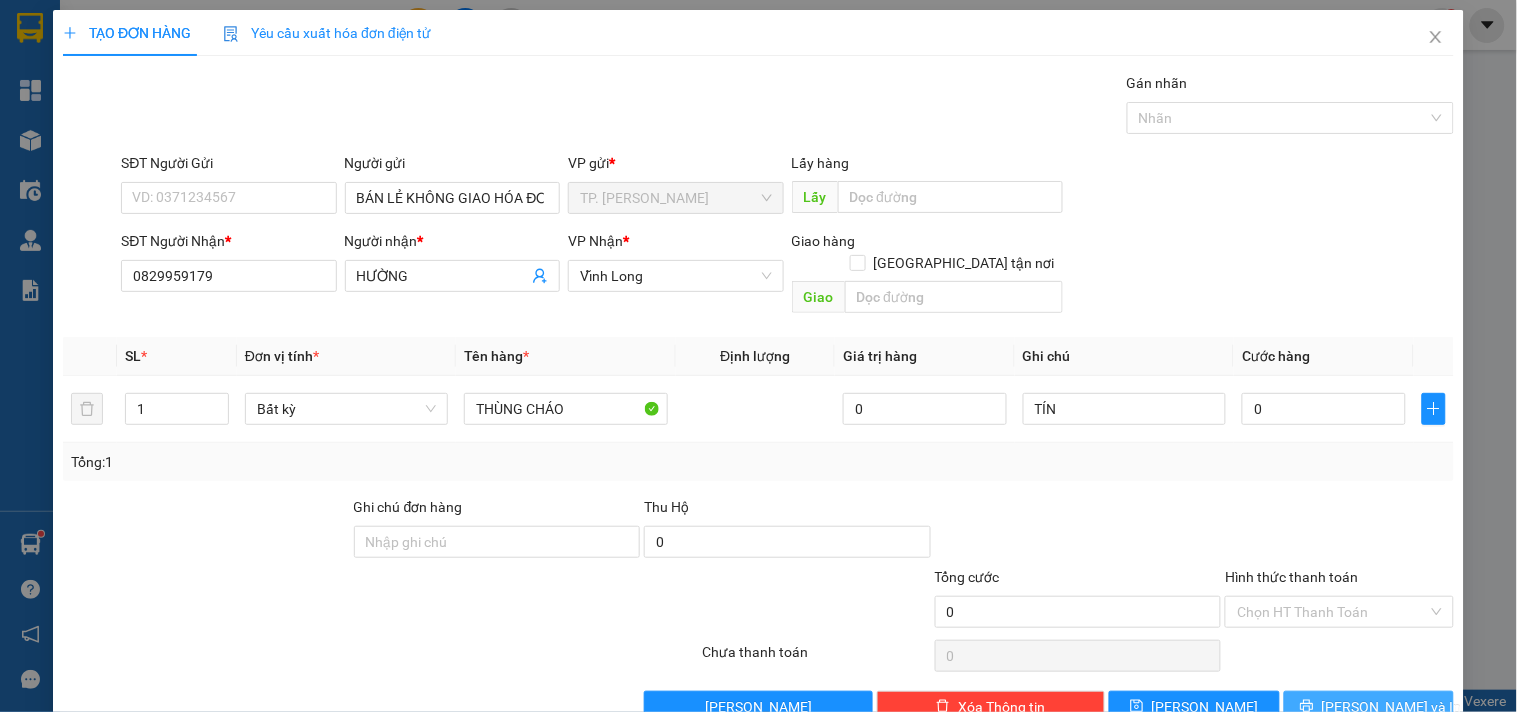drag, startPoint x: 1390, startPoint y: 693, endPoint x: 1405, endPoint y: 683, distance: 18.027756 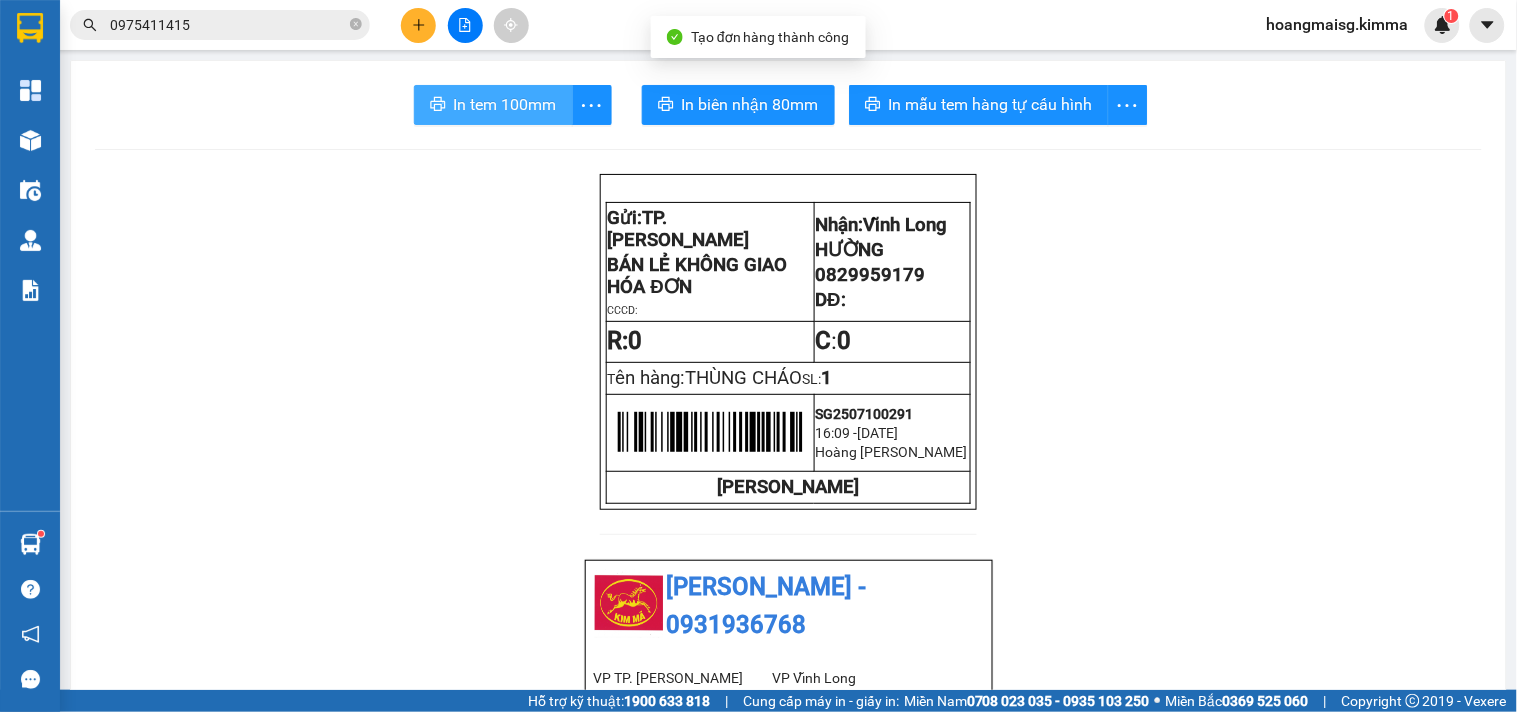 click on "In tem 100mm" at bounding box center [505, 104] 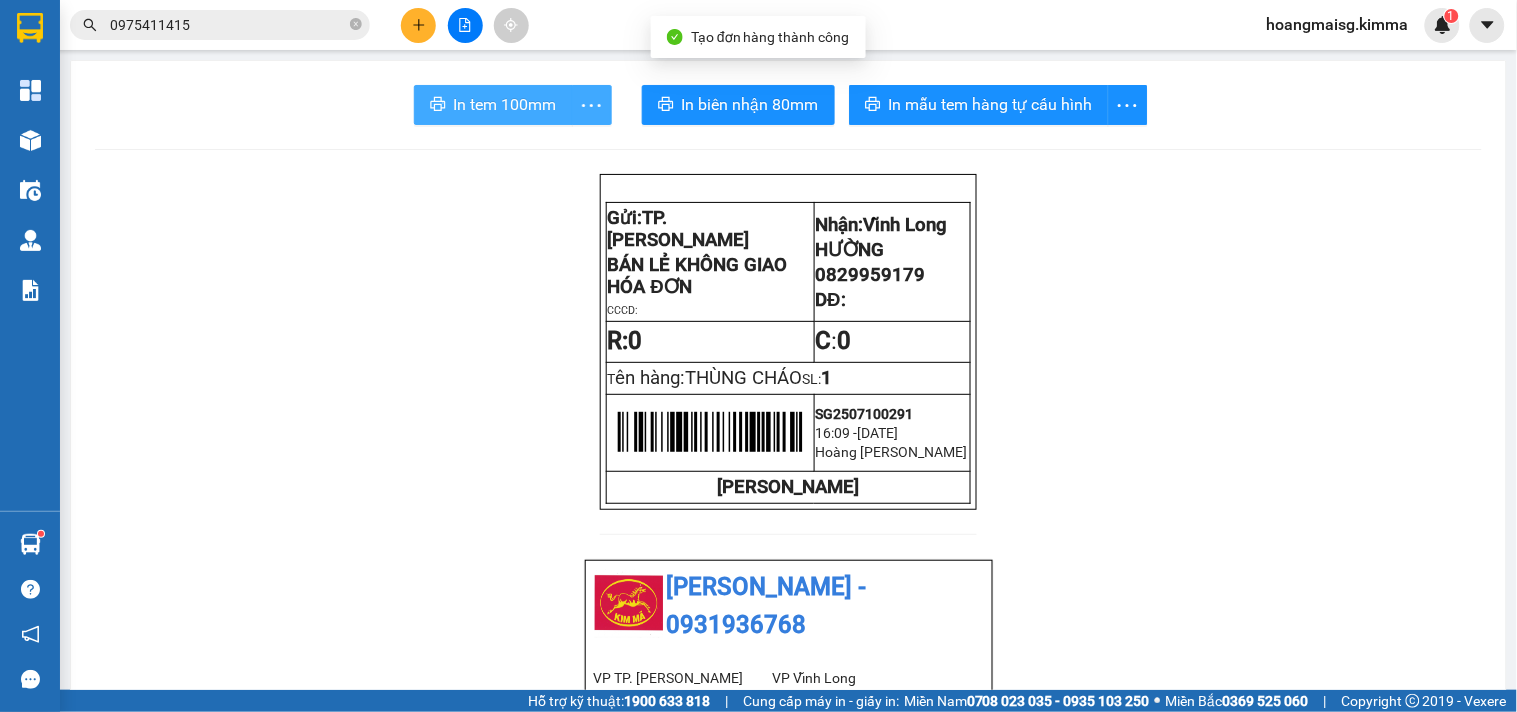 scroll, scrollTop: 0, scrollLeft: 0, axis: both 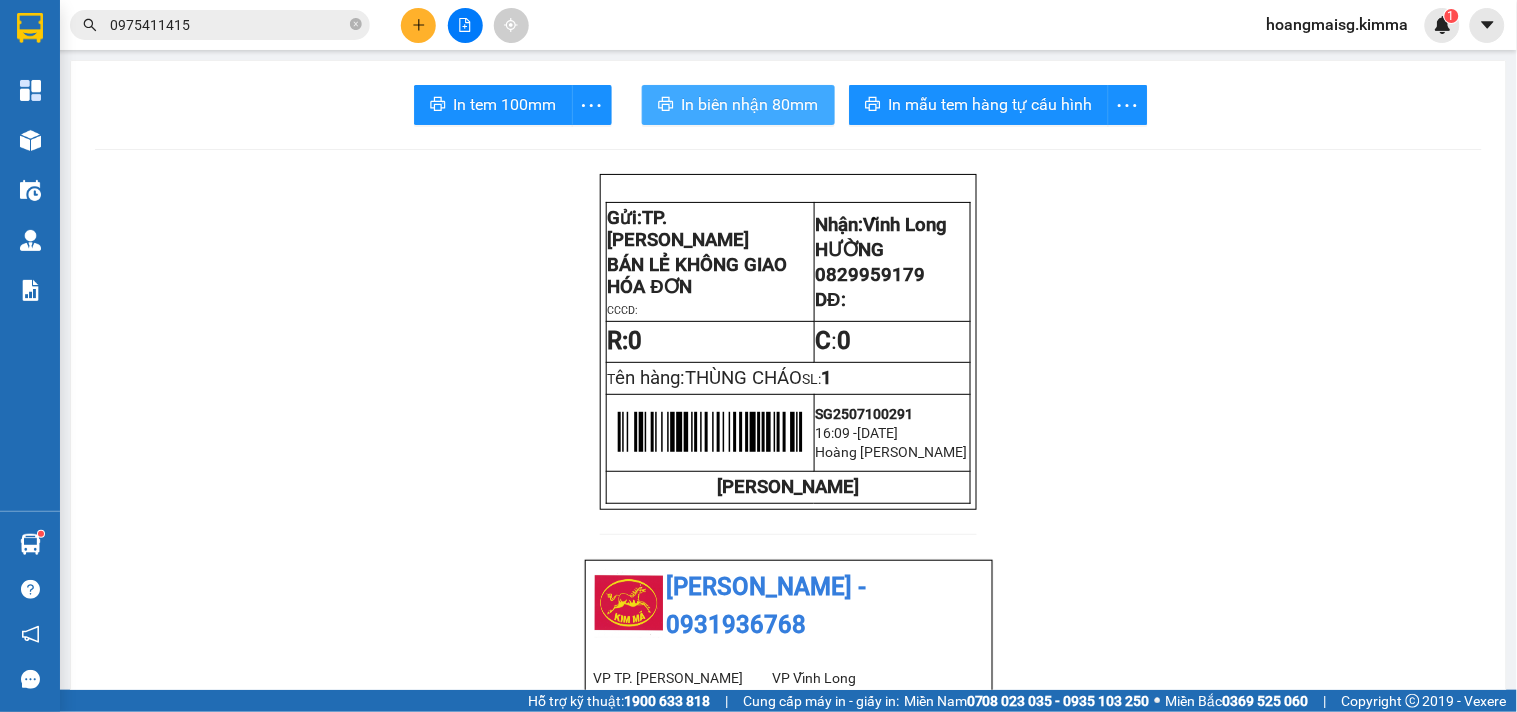 click on "In biên nhận 80mm" at bounding box center [750, 104] 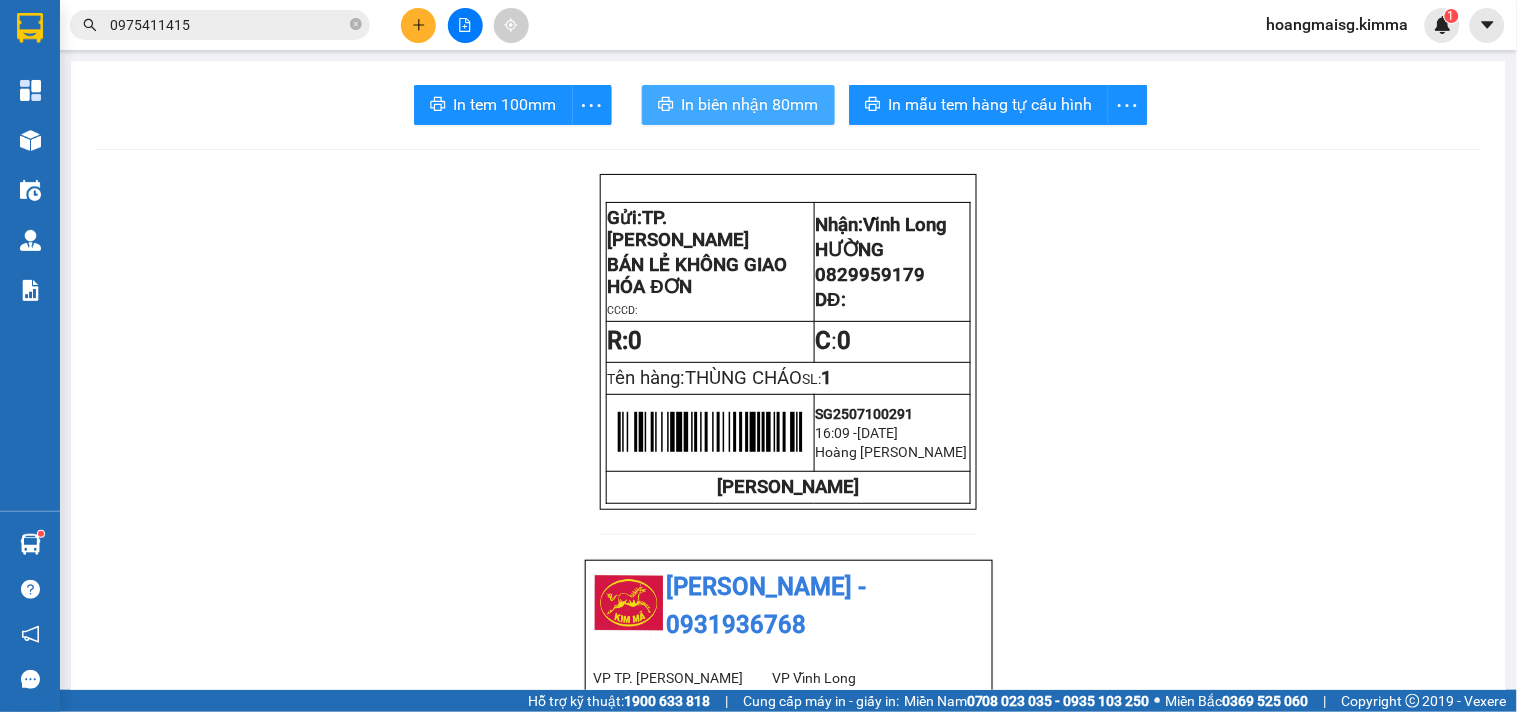 scroll, scrollTop: 0, scrollLeft: 0, axis: both 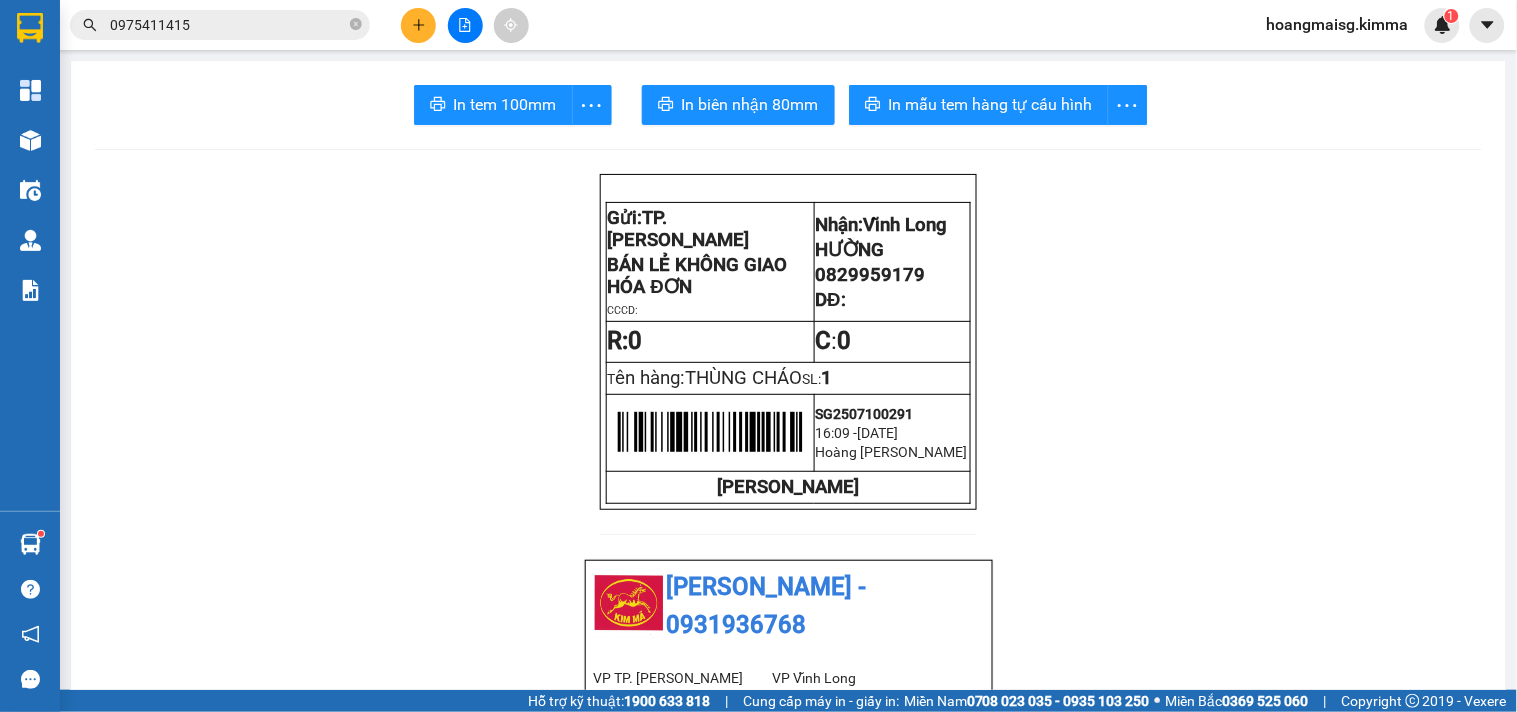 click at bounding box center [465, 25] 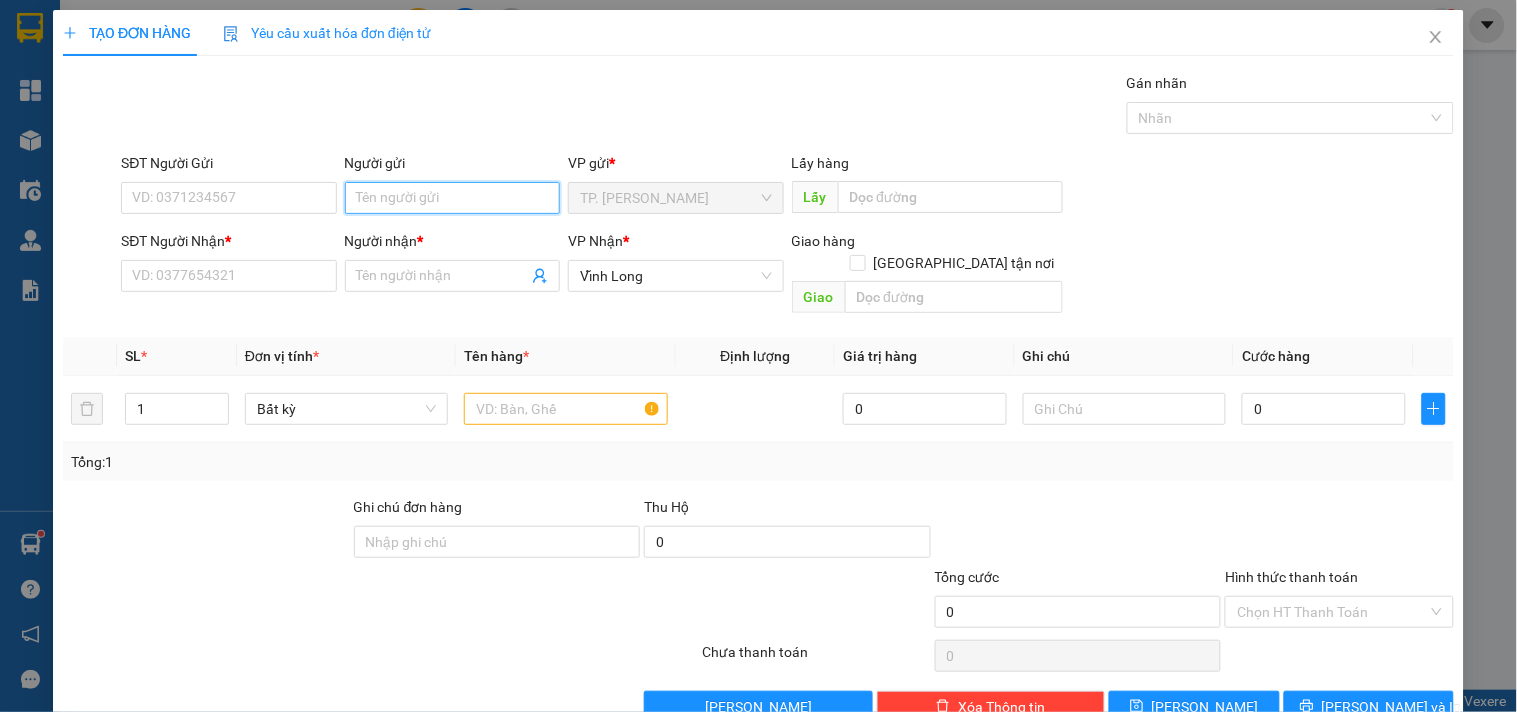 click on "Người gửi" at bounding box center (452, 198) 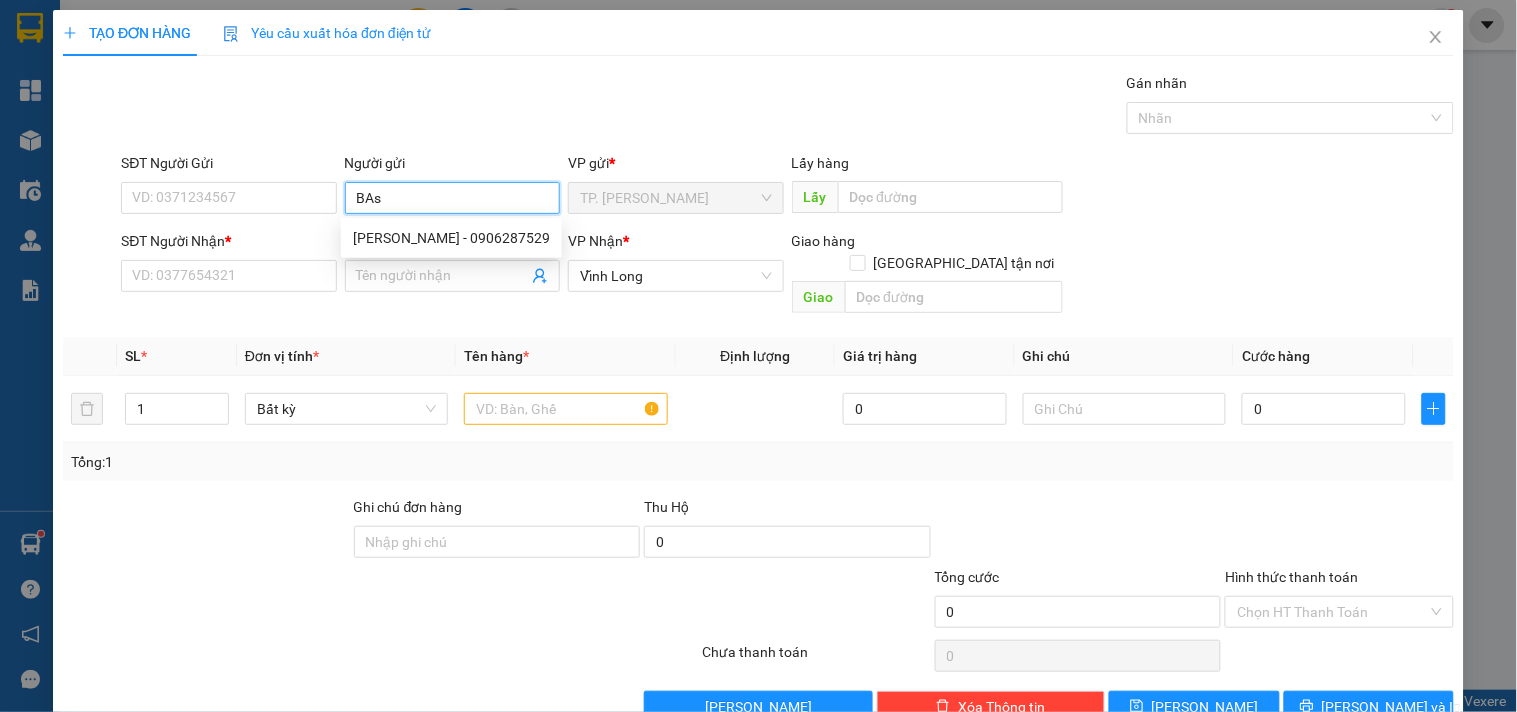 type on "BA" 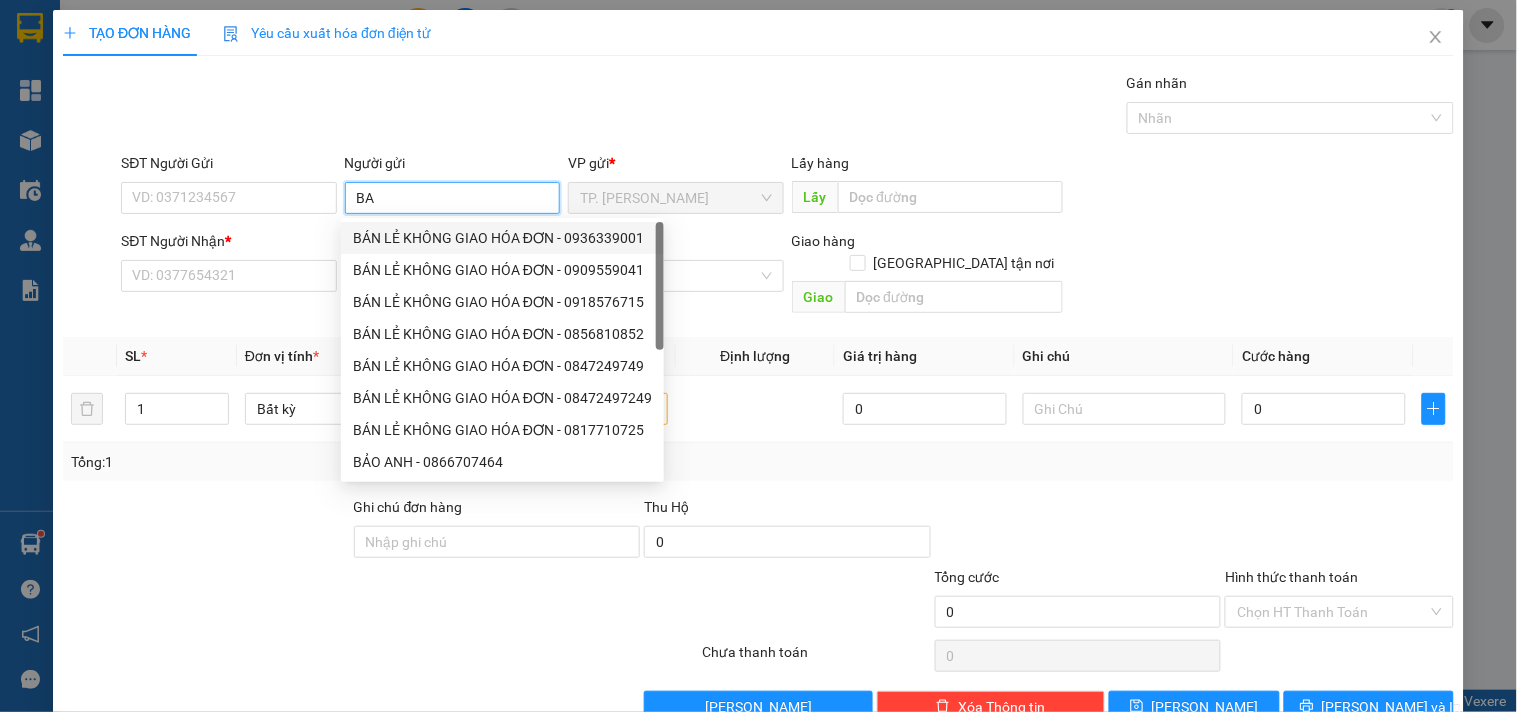 drag, startPoint x: 512, startPoint y: 247, endPoint x: 474, endPoint y: 232, distance: 40.853397 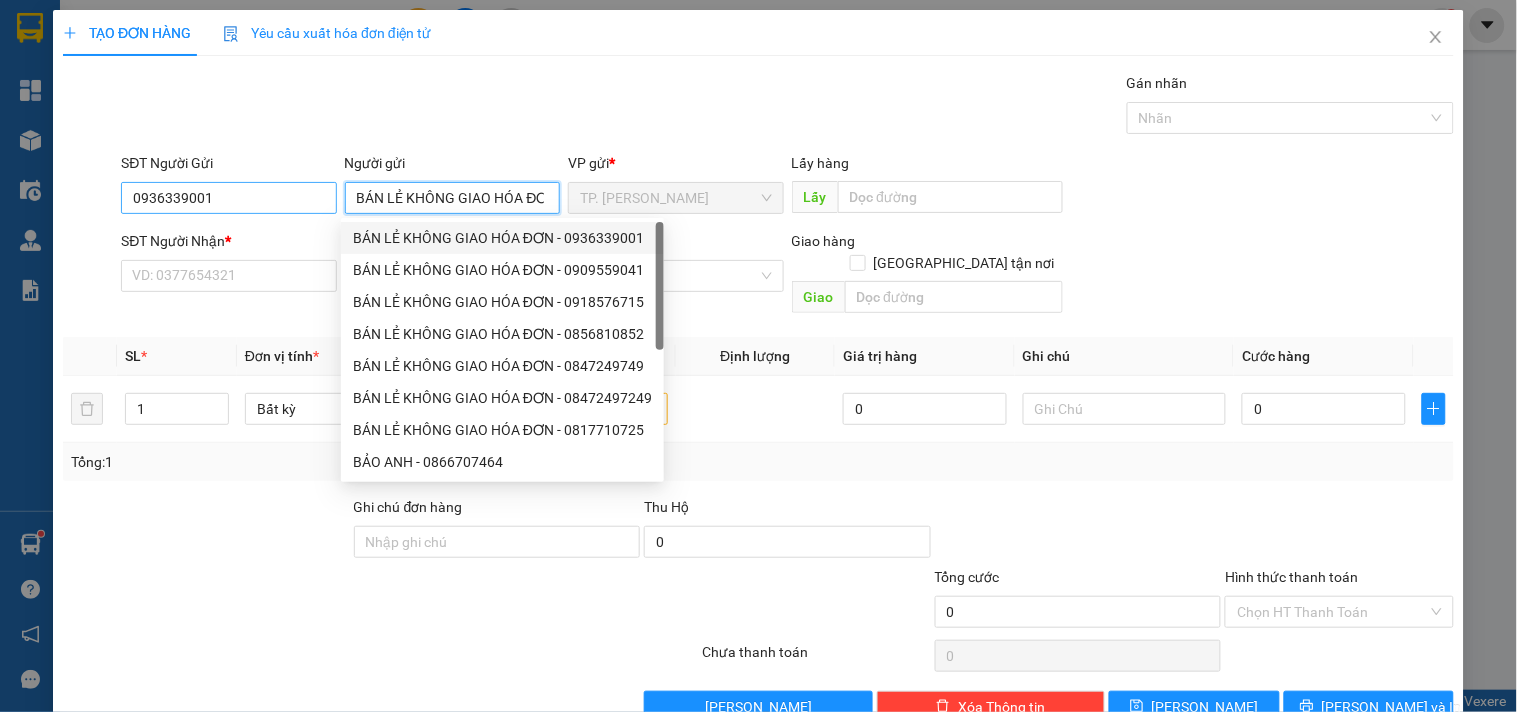 type on "BÁN LẺ KHÔNG GIAO HÓA ĐƠN" 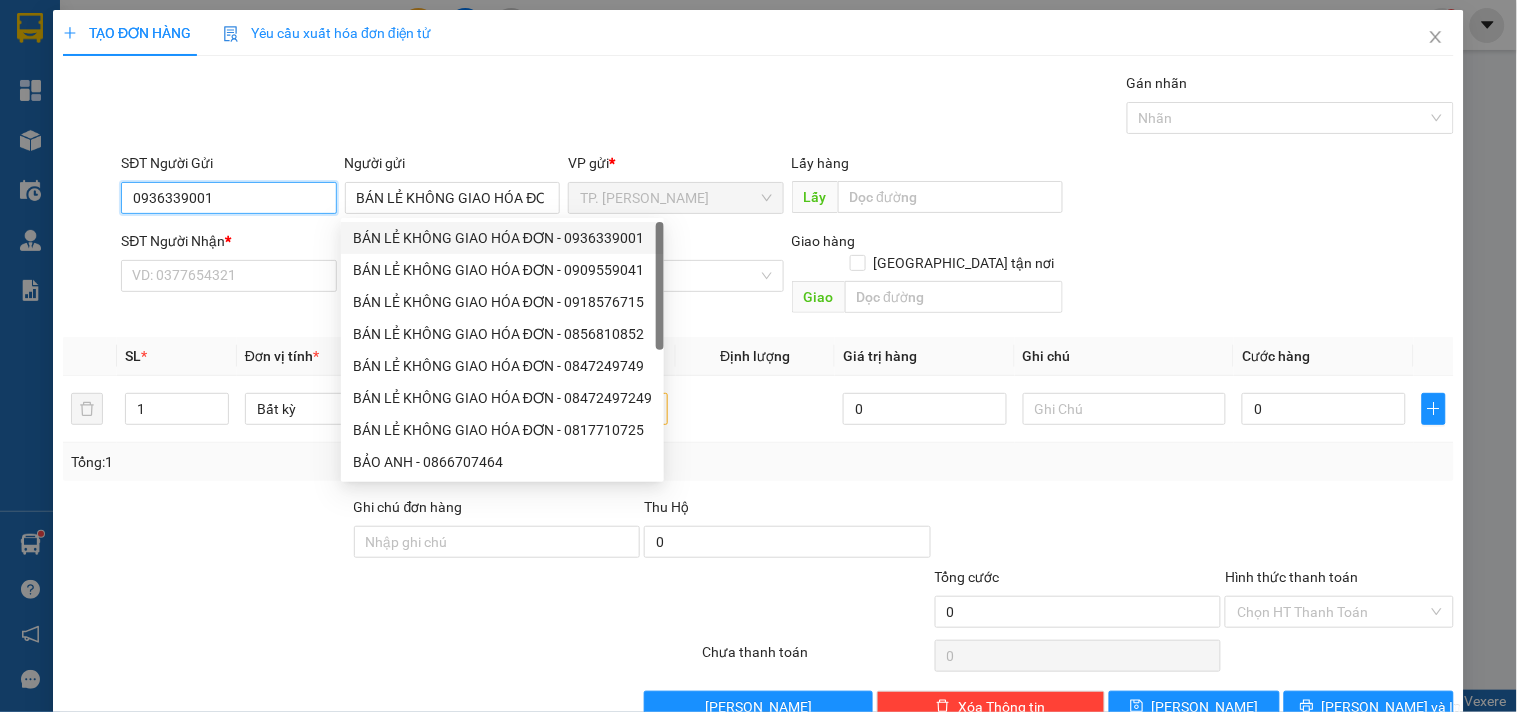 click on "0936339001" at bounding box center (228, 198) 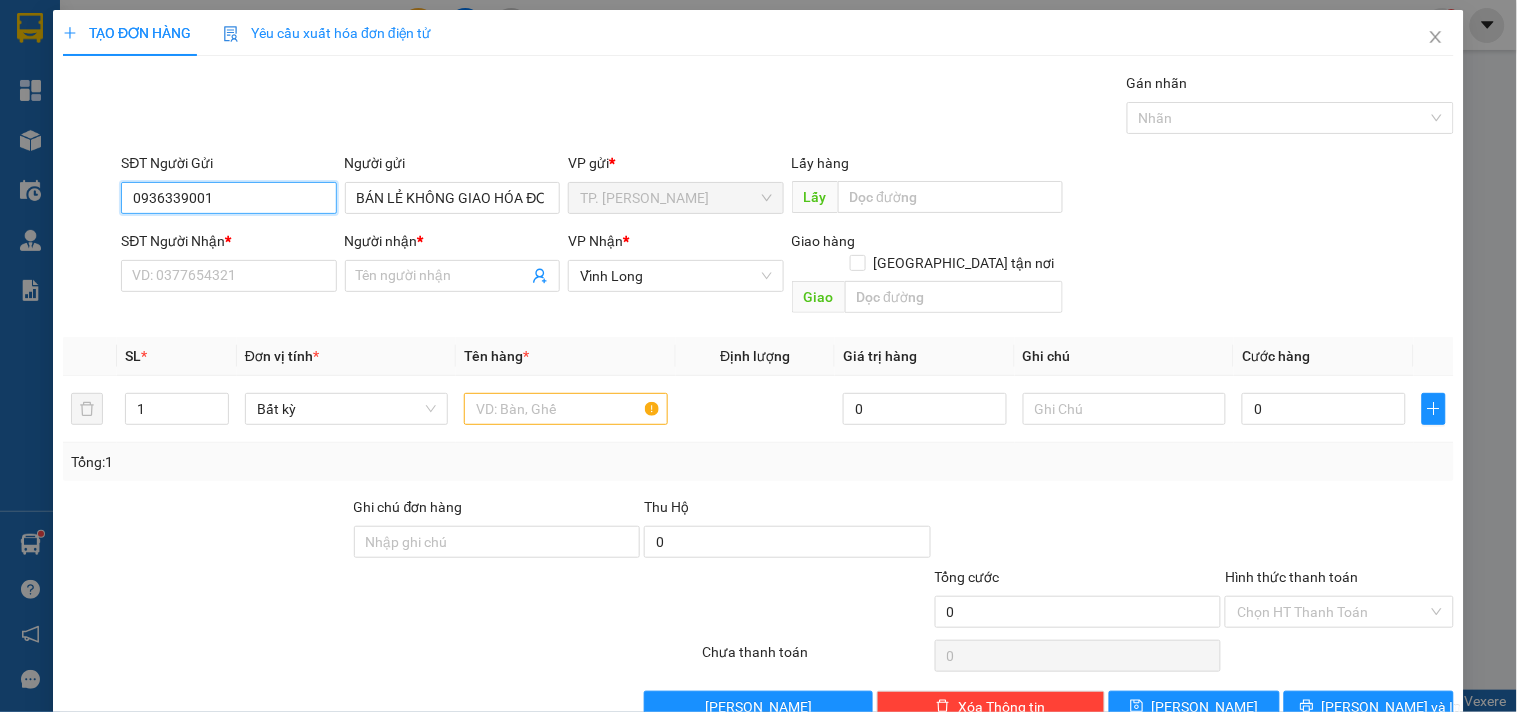 click on "0936339001" at bounding box center [228, 198] 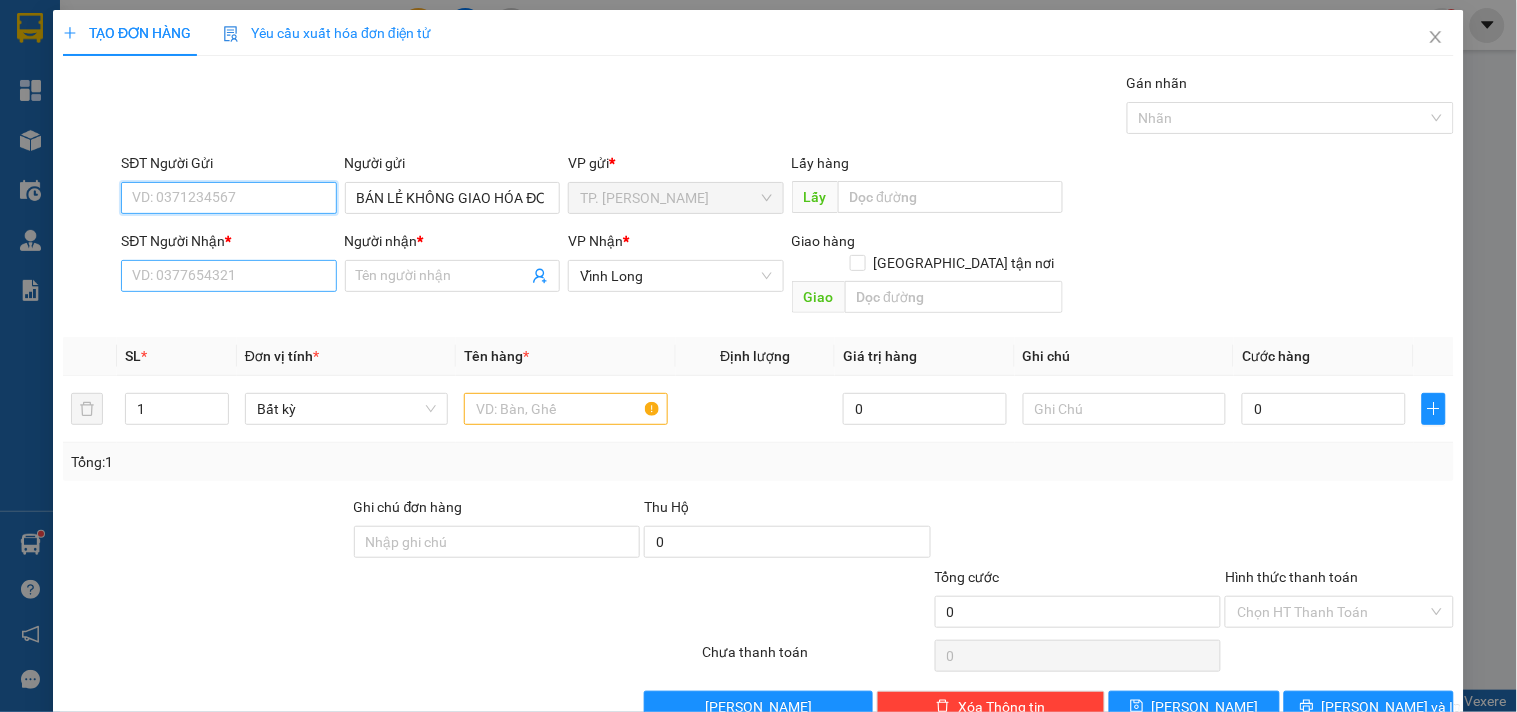 type 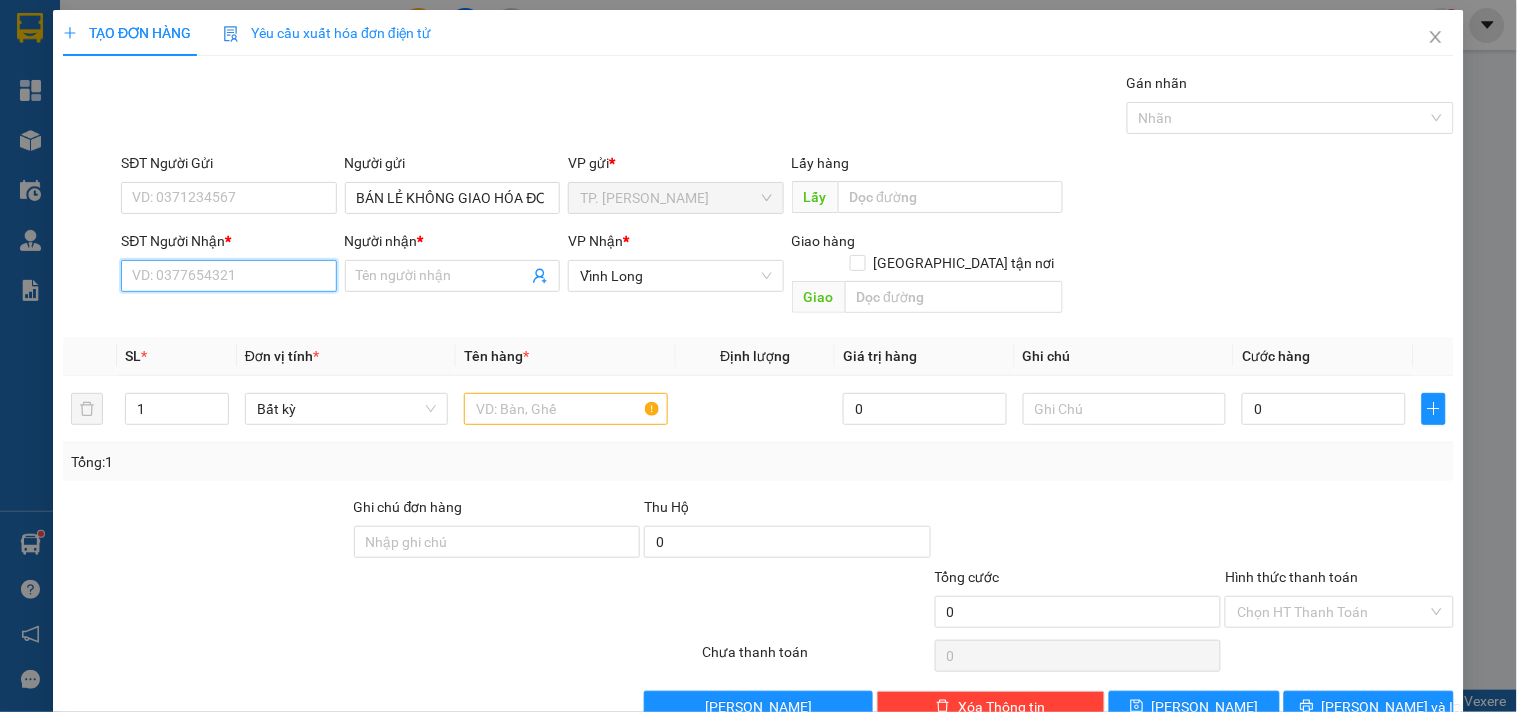 drag, startPoint x: 261, startPoint y: 273, endPoint x: 255, endPoint y: 246, distance: 27.658634 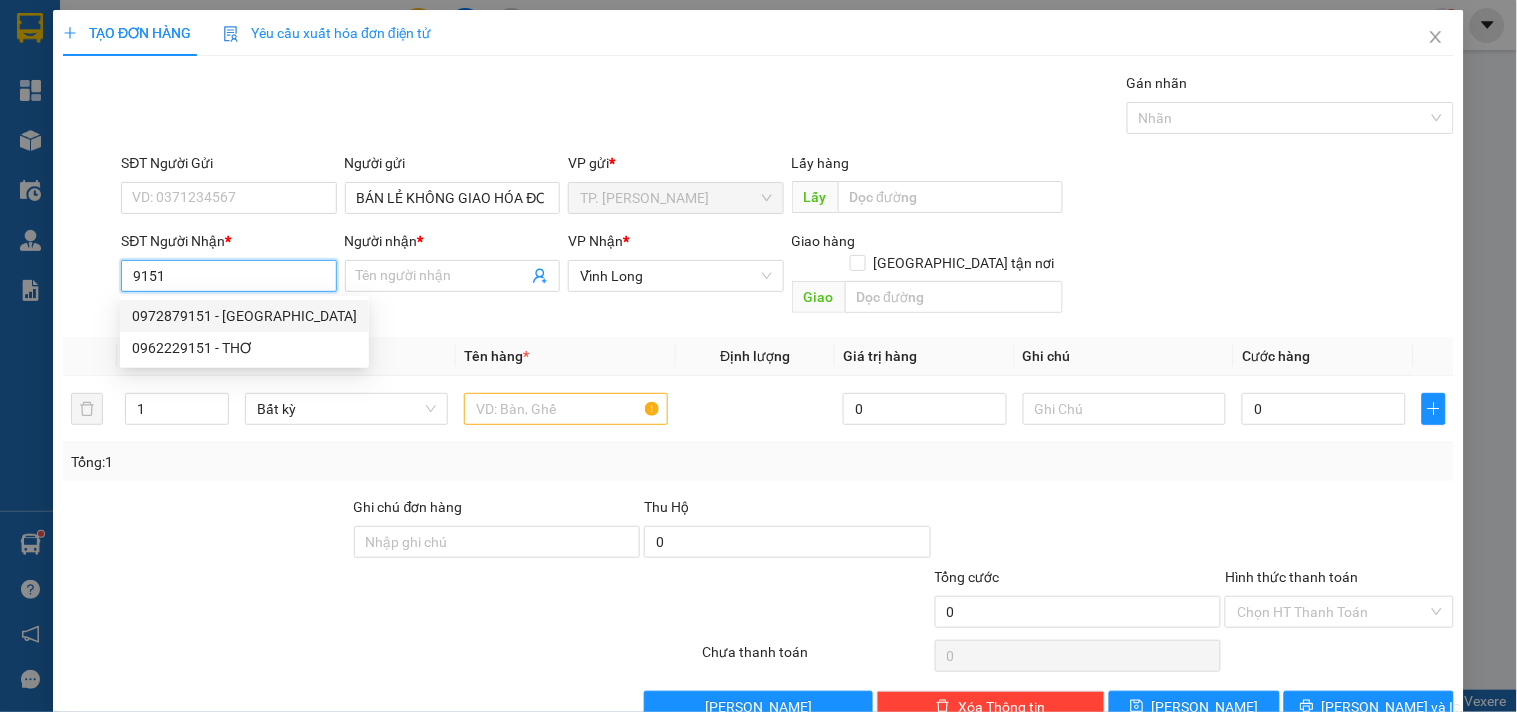 click on "0972879151 - VIỆT MỸ" at bounding box center [244, 316] 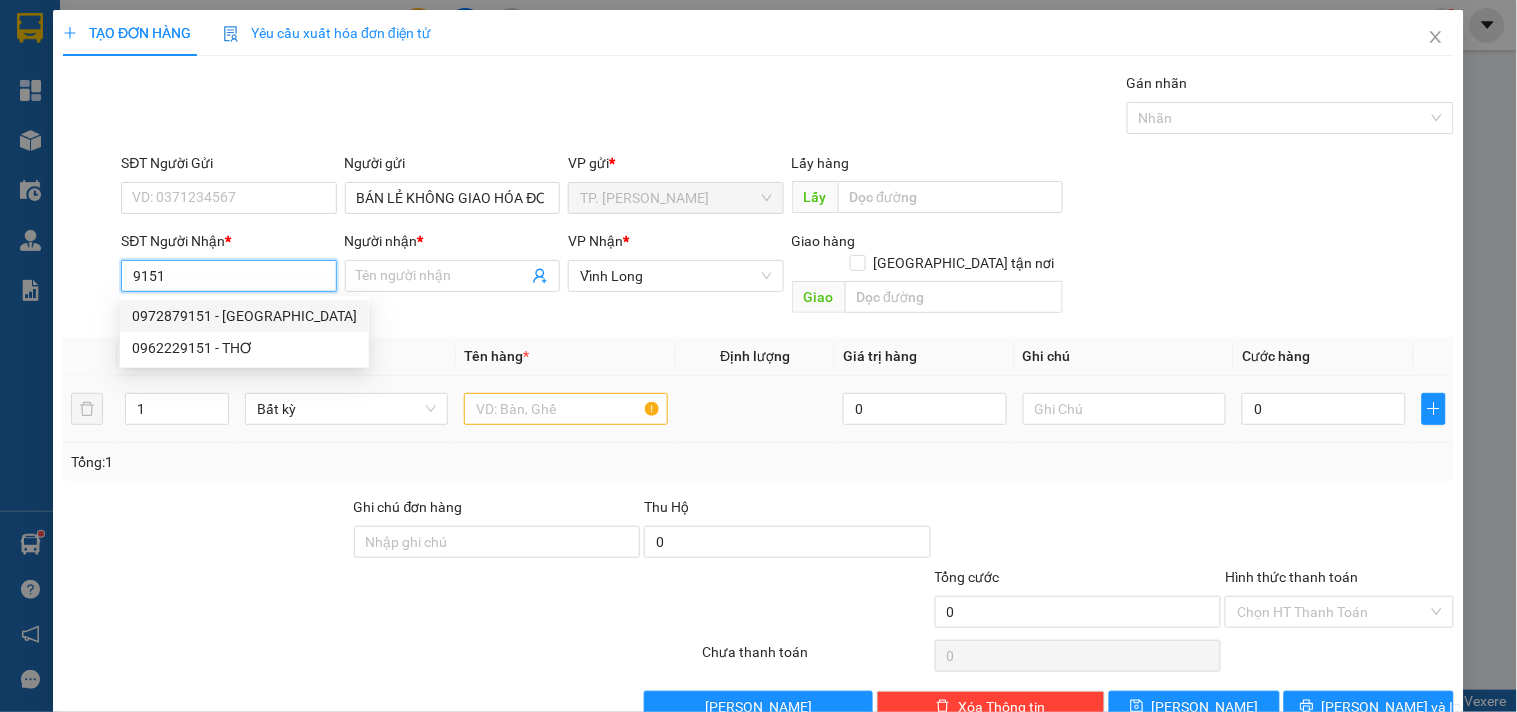 type on "0972879151" 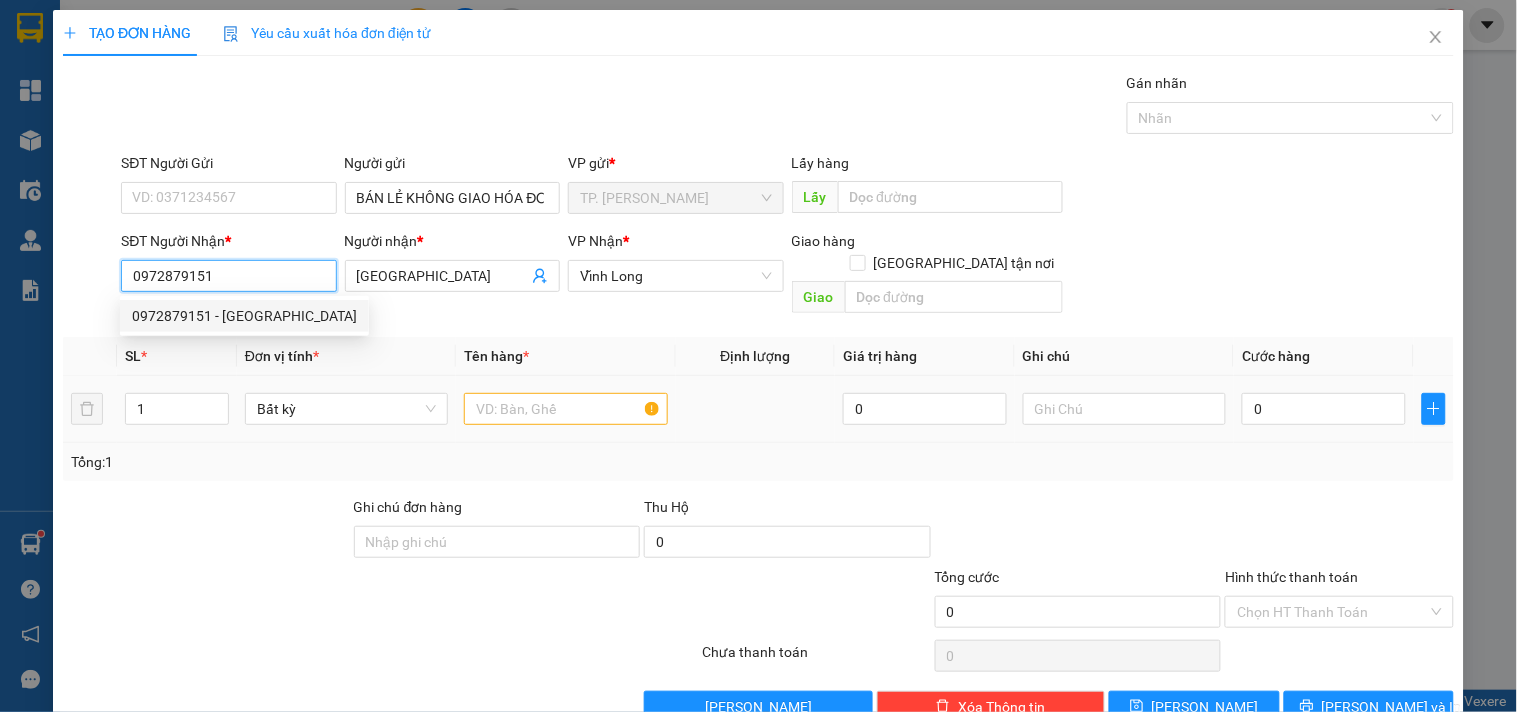 type on "0972879151" 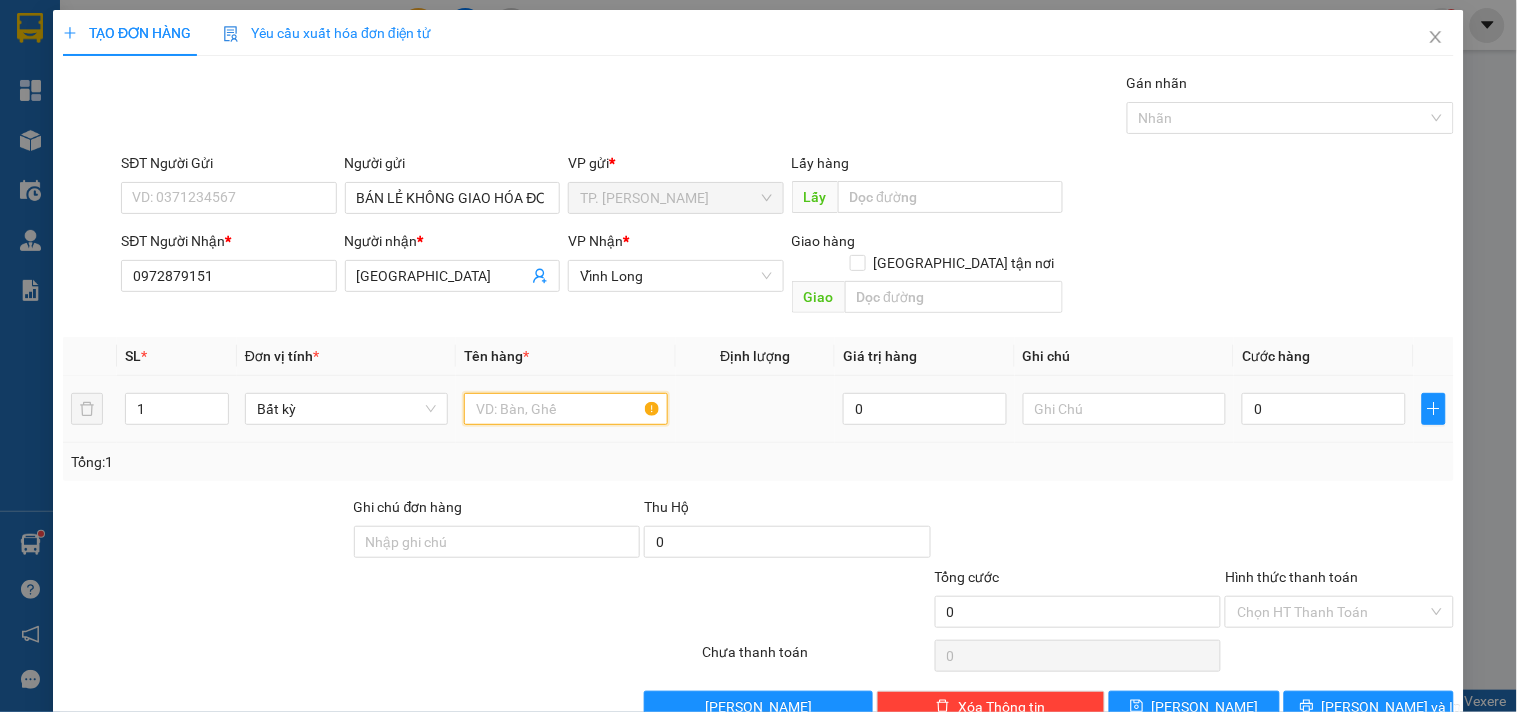 click at bounding box center [565, 409] 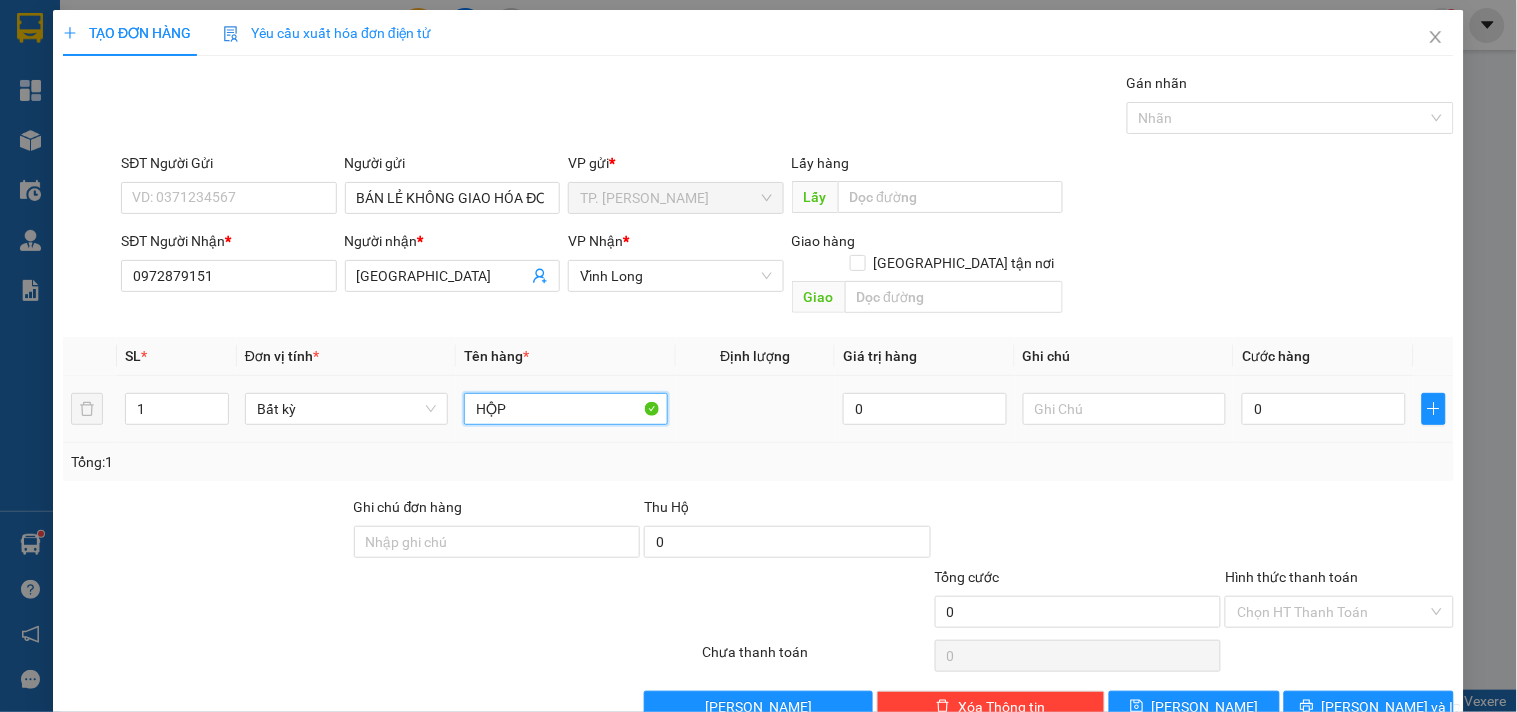 type on "HỘP" 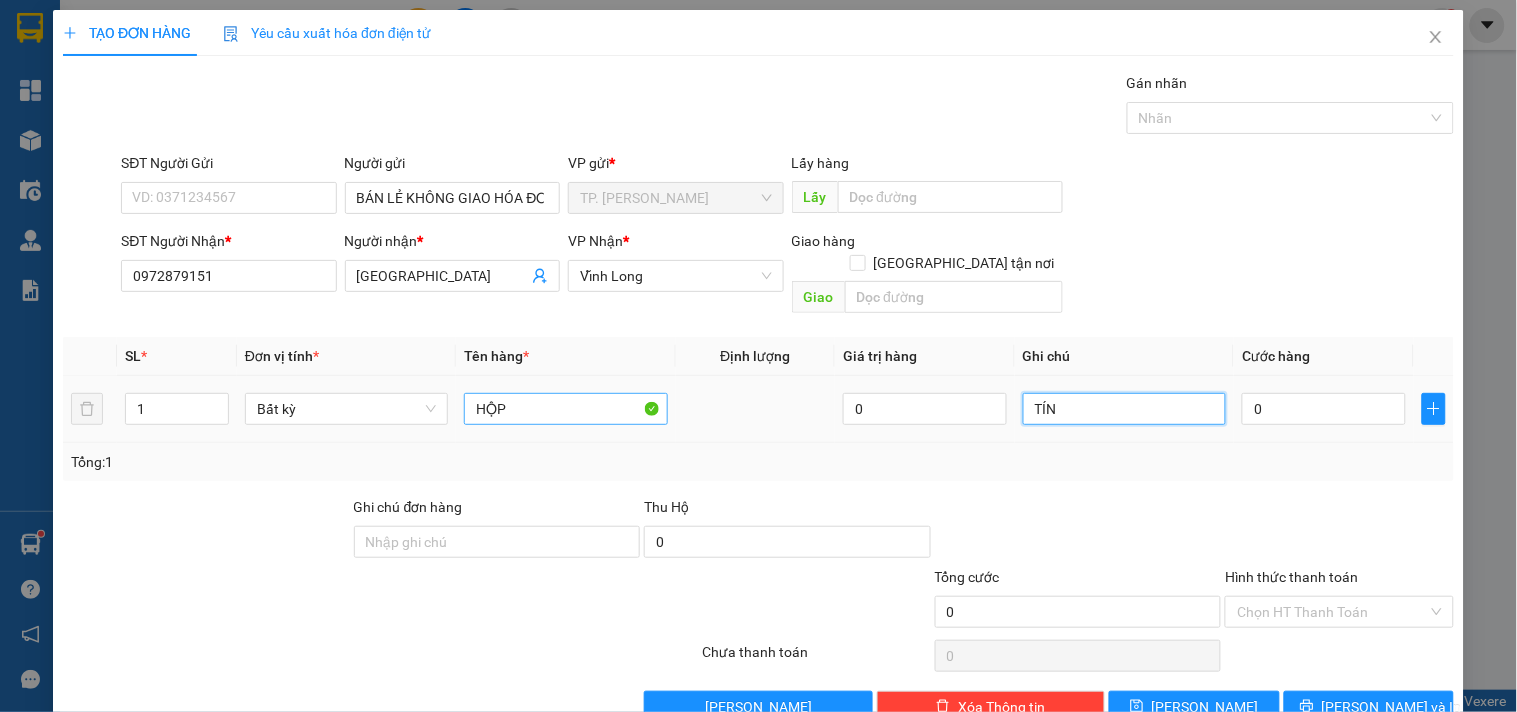 type on "TÍN" 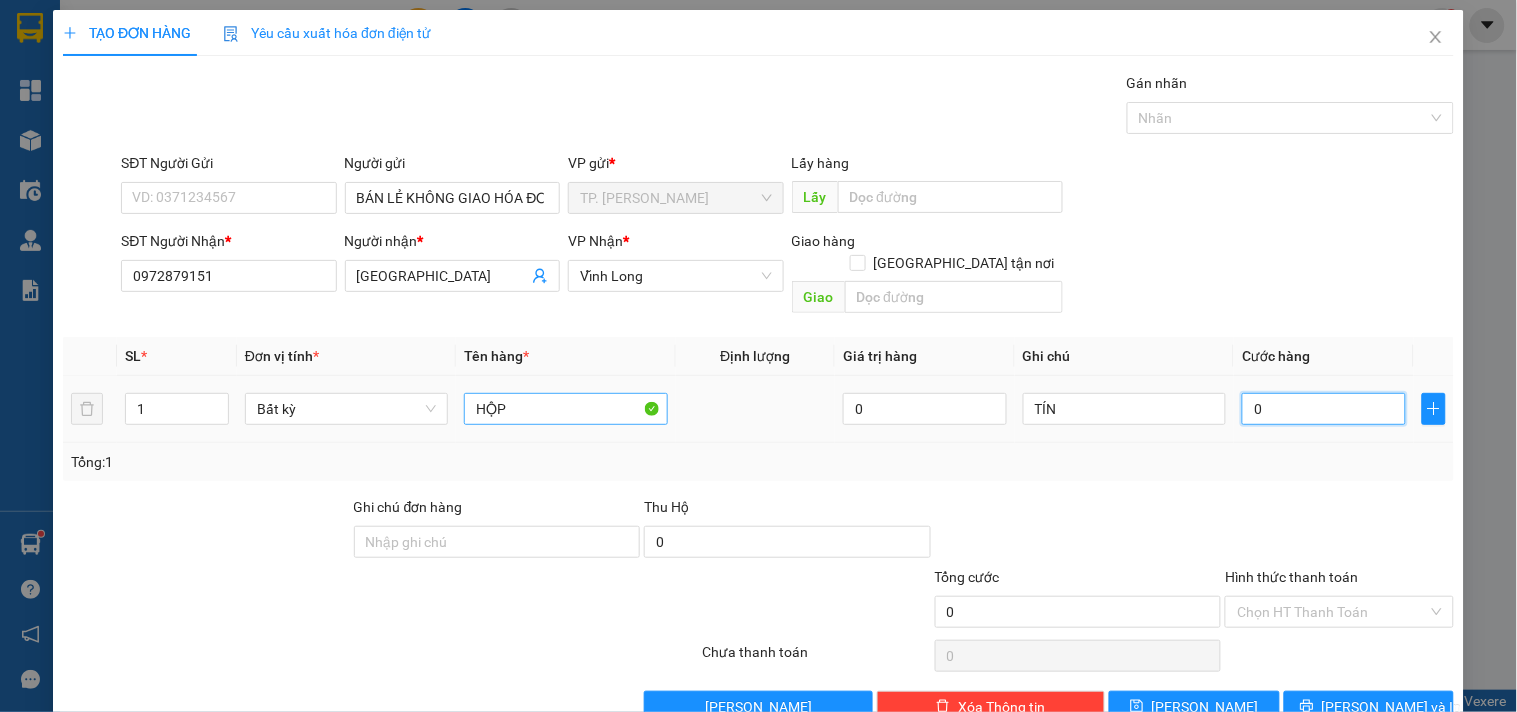 type on "02" 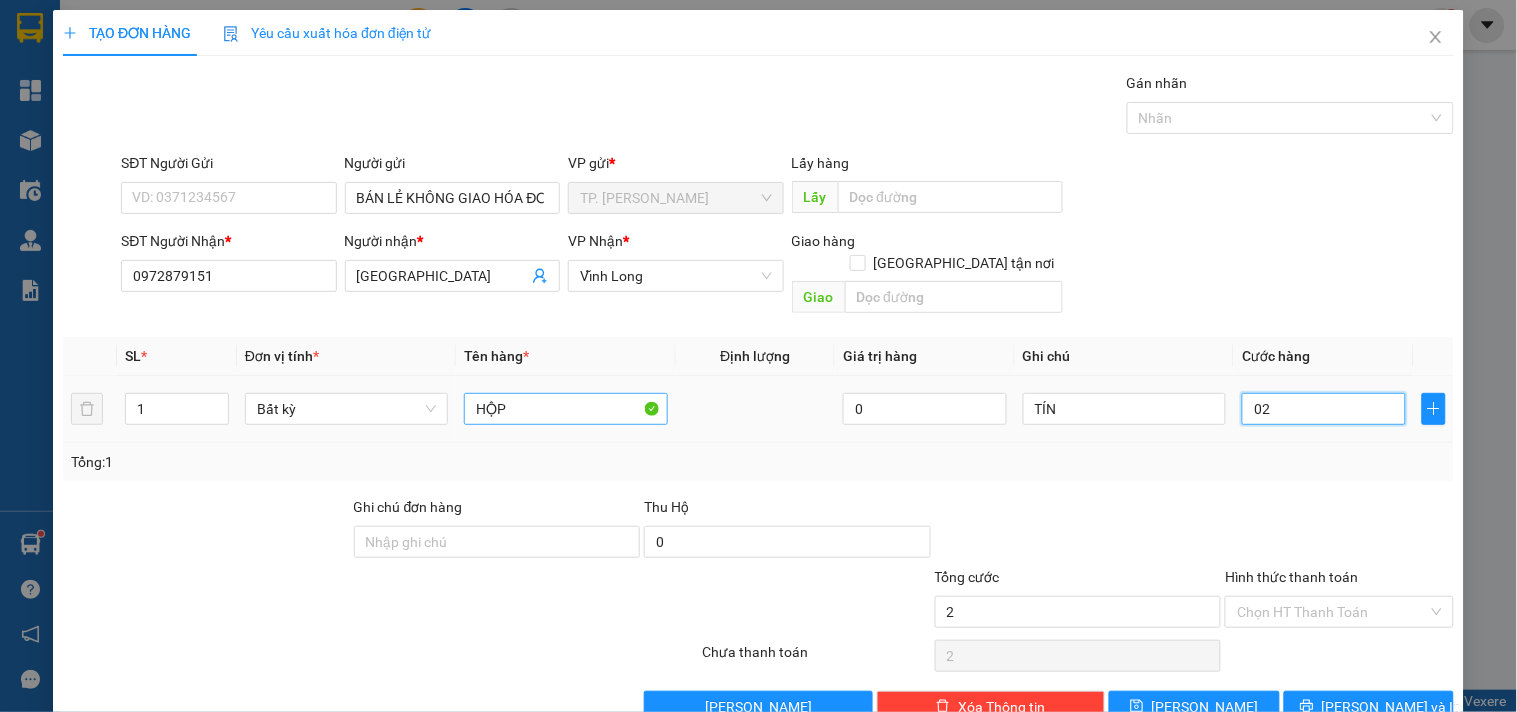 type on "020" 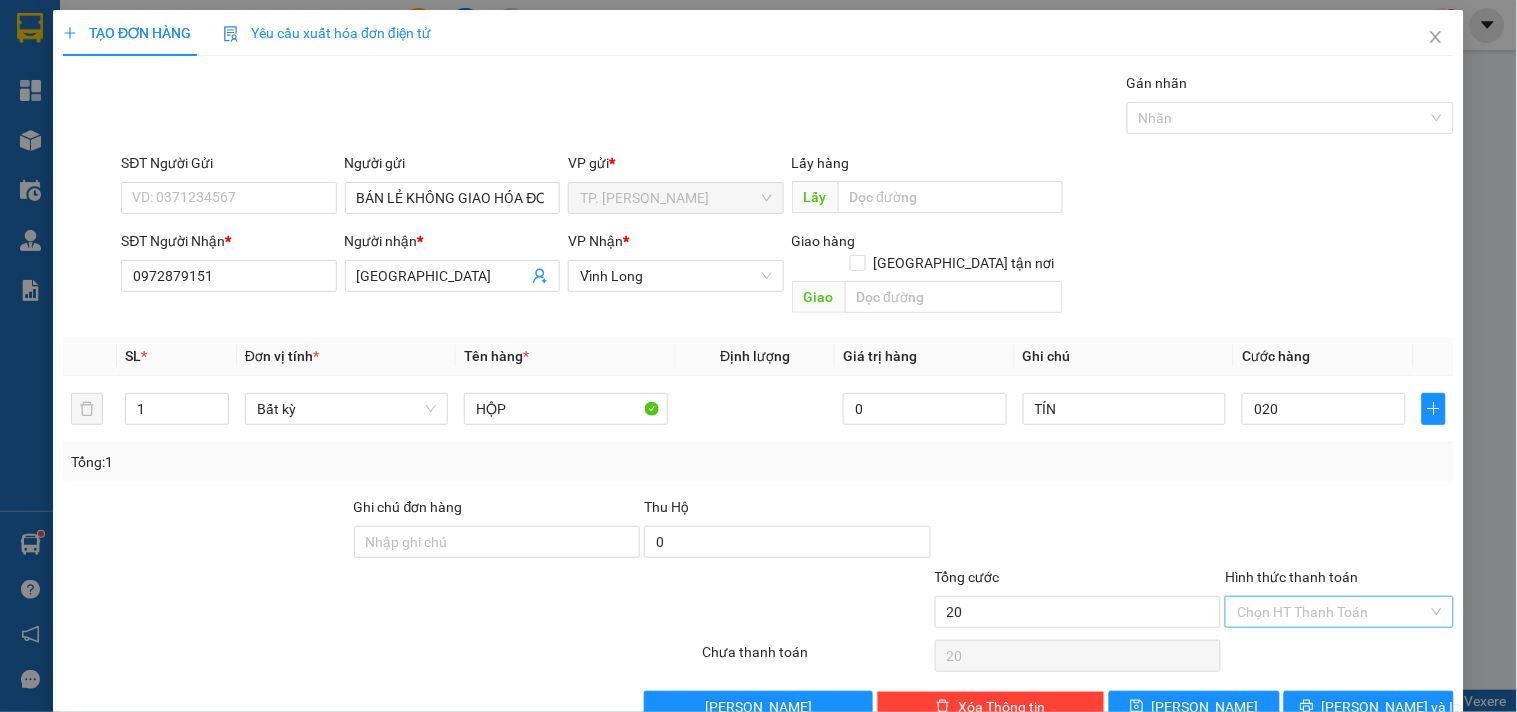 type on "20.000" 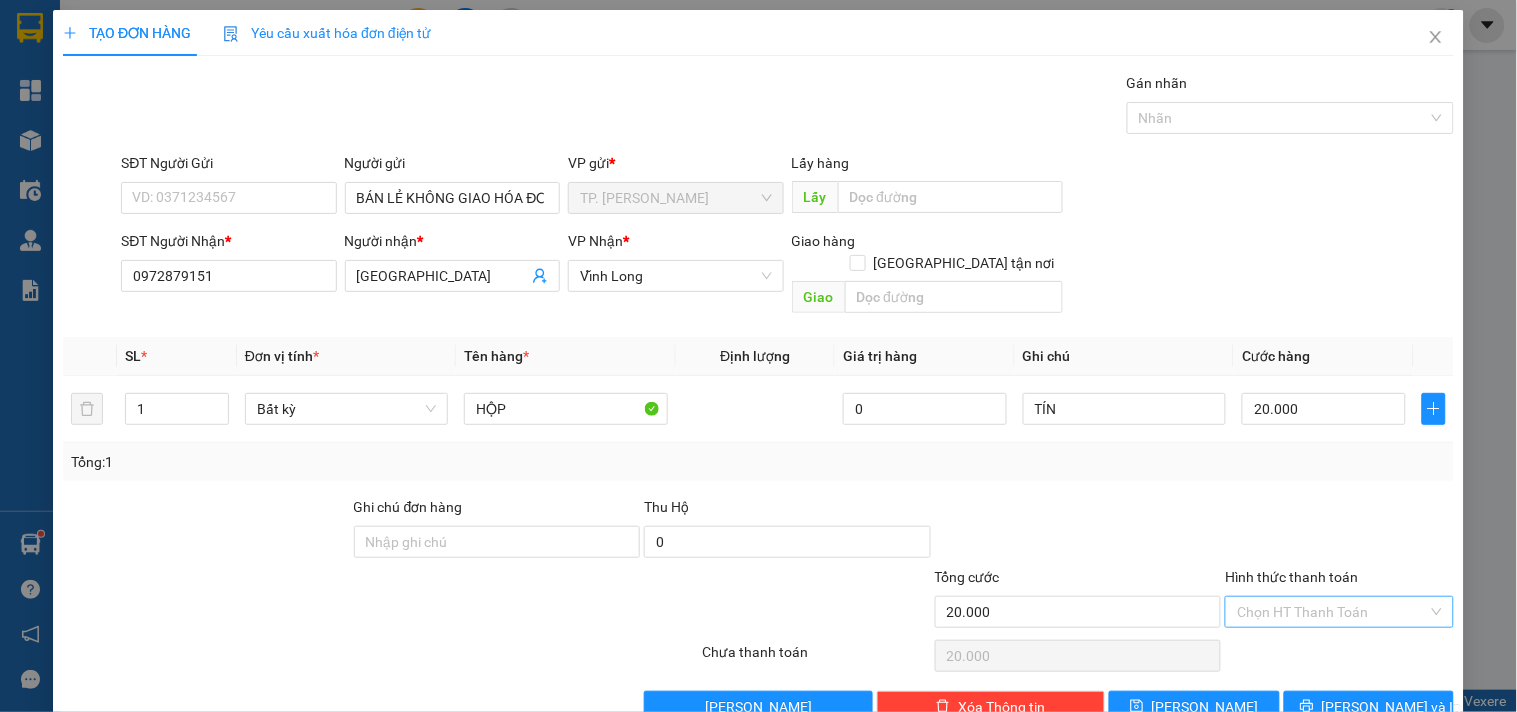 click on "Hình thức thanh toán" at bounding box center (1332, 612) 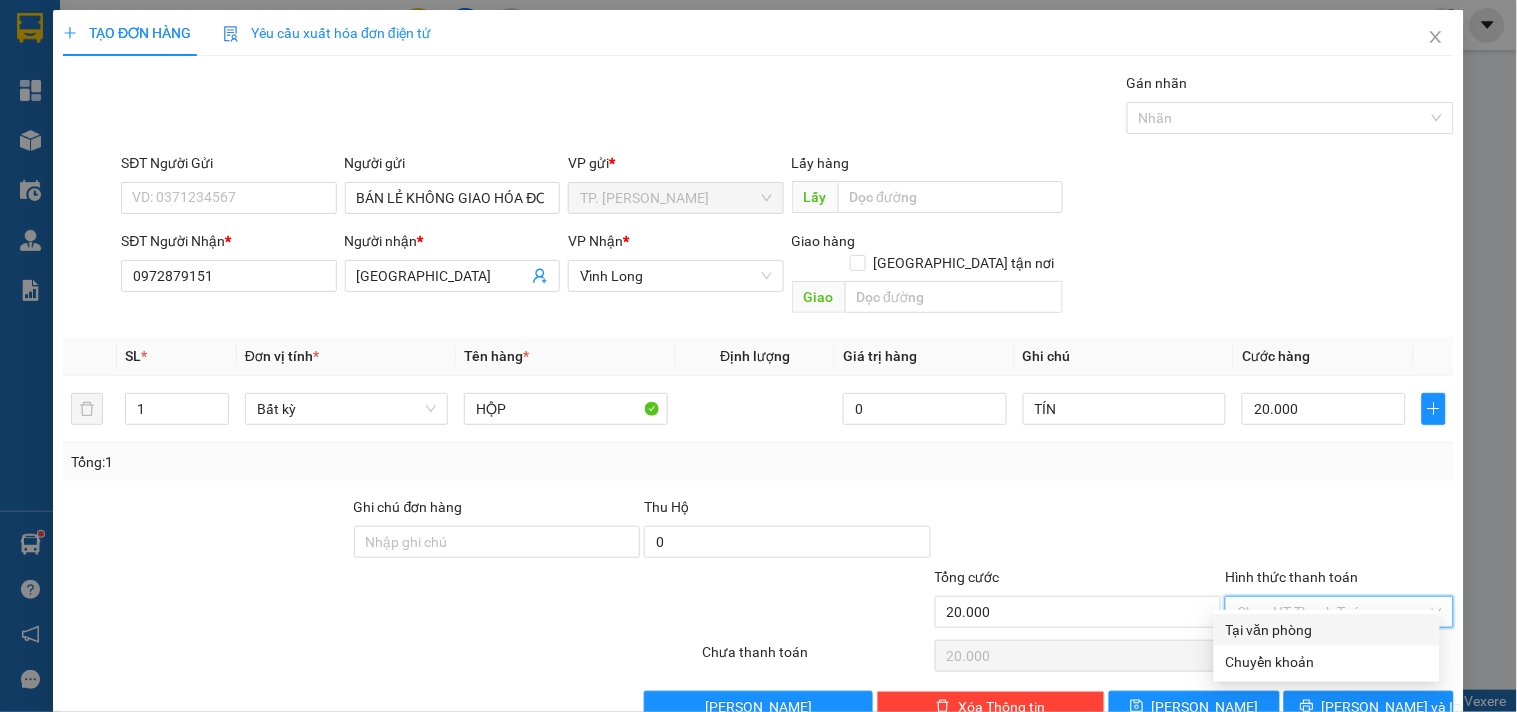 click on "Tại văn phòng" at bounding box center [1327, 630] 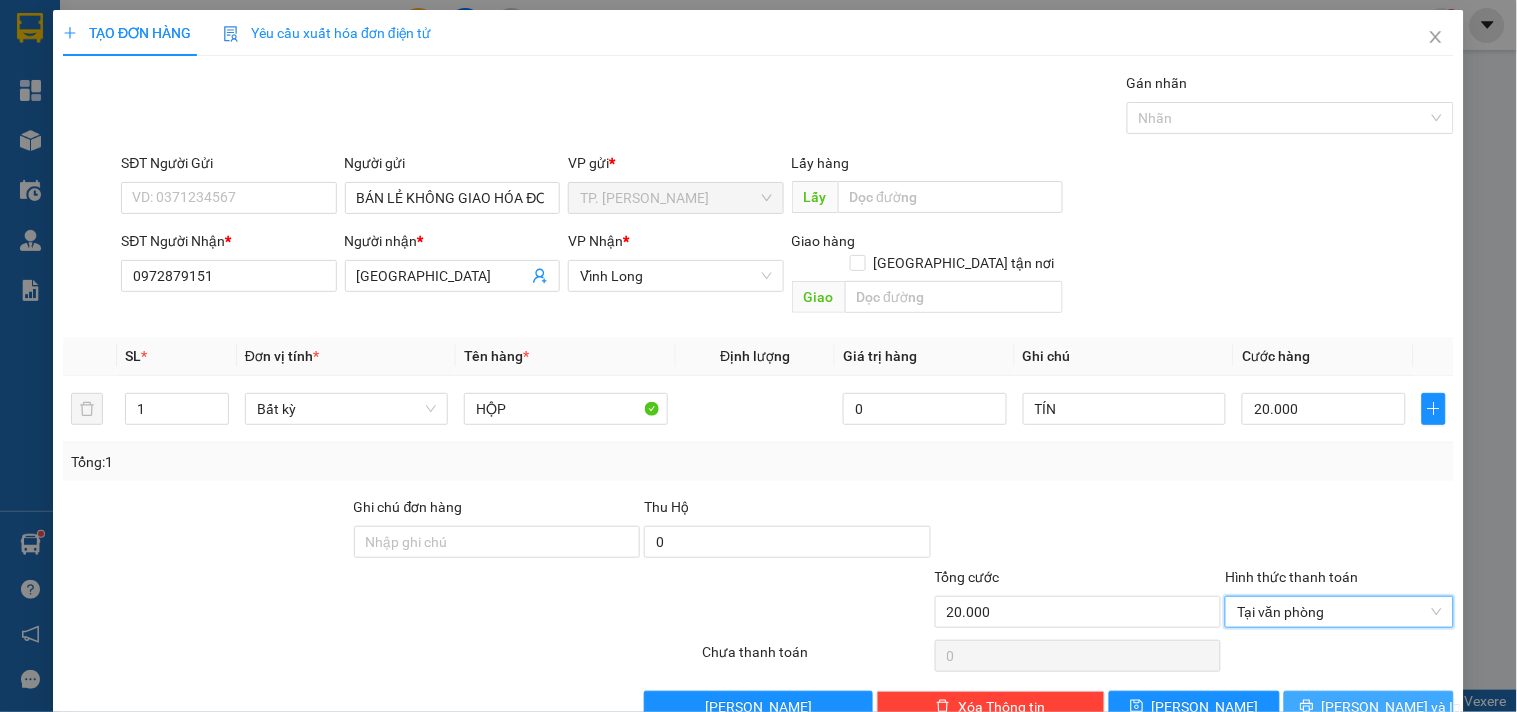 click on "[PERSON_NAME] và In" at bounding box center [1392, 707] 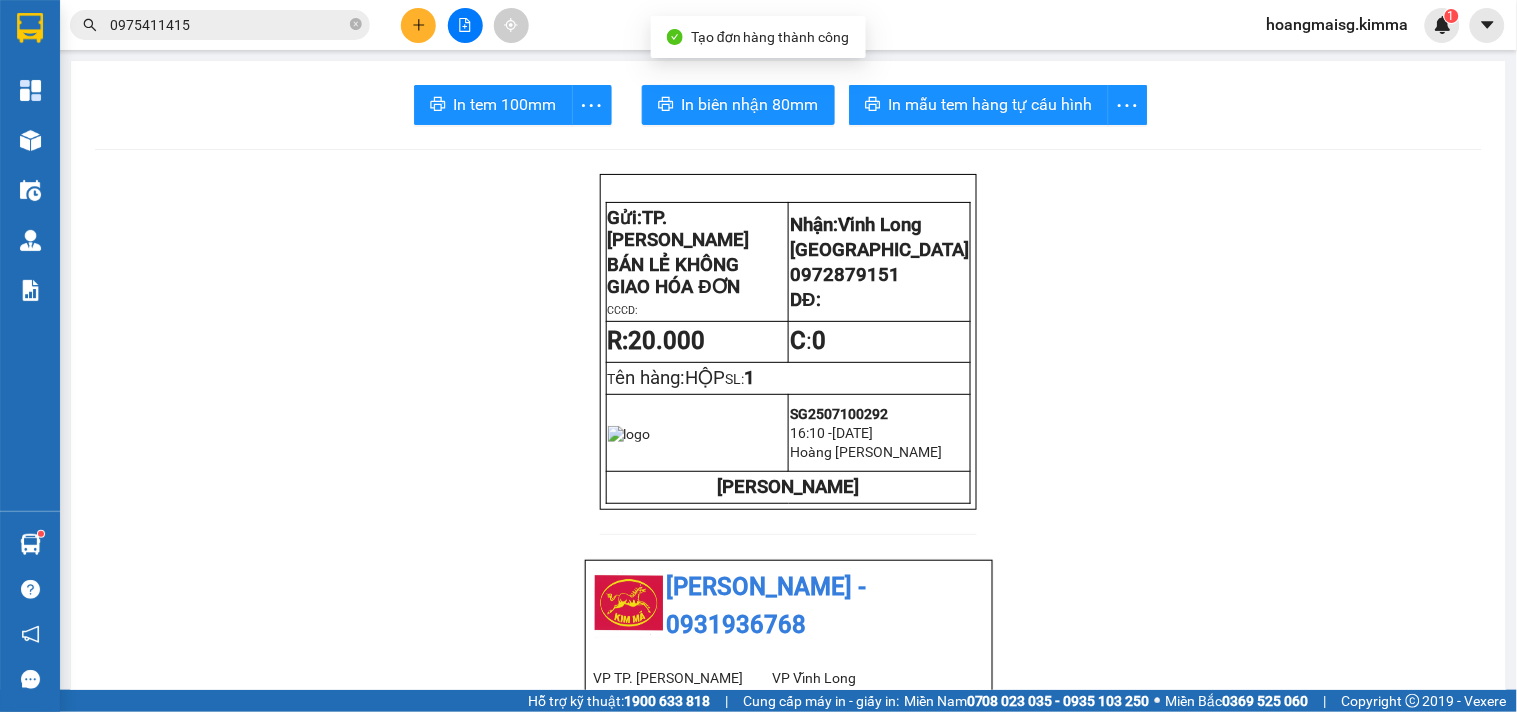click on "In tem 100mm
In biên nhận 80mm  In mẫu tem hàng tự cấu hình
Gửi:  TP. Hồ Chí Minh
BÁN LẺ KHÔNG GIAO HÓA ĐƠN
CCCD:
Nhận:  Vĩnh Long
VIỆT MỸ
0972879151
DĐ:
R:  20.000
C :  0
T ên hàng:  HỘP            SL:  1
SG2507100292
16:10 -  10-07-2025
Hoàng Mai Sài Gòn
KIM MÃ
KIM MÃ - 0931936768 VP TP. Hồ Chí Minh   296A Trần Phú ,P8 , Quận 5   0931936768 VP Vĩnh Long   107/1 , Đường 2/9 P1, TP Vĩnh Long   02703828818 Biên nhận Hàng Hoá Mã đơn:   SG2507100292 In ngày:  10/07/2025   16:10 Gửi :   BÁN LẺ KHÔNG GIAO HÓA ĐƠN   VP TP. Hồ Chí Minh Nhận :   VIỆT MỸ - 0972879151 VP Vĩnh Long Ghi chú:  TÍN   Tên (giá trị hàng) SL Cước món hàng Bất kỳ - HỘP    (0) 1 20.000 Tổng cộng 1 20.000 Loading... Thu rồi : 20.000 VND Tổng phải thu : 0 VND Khách hàng Quy định nhận/gửi hàng : Gửi:    Nhận:" at bounding box center [788, 1081] 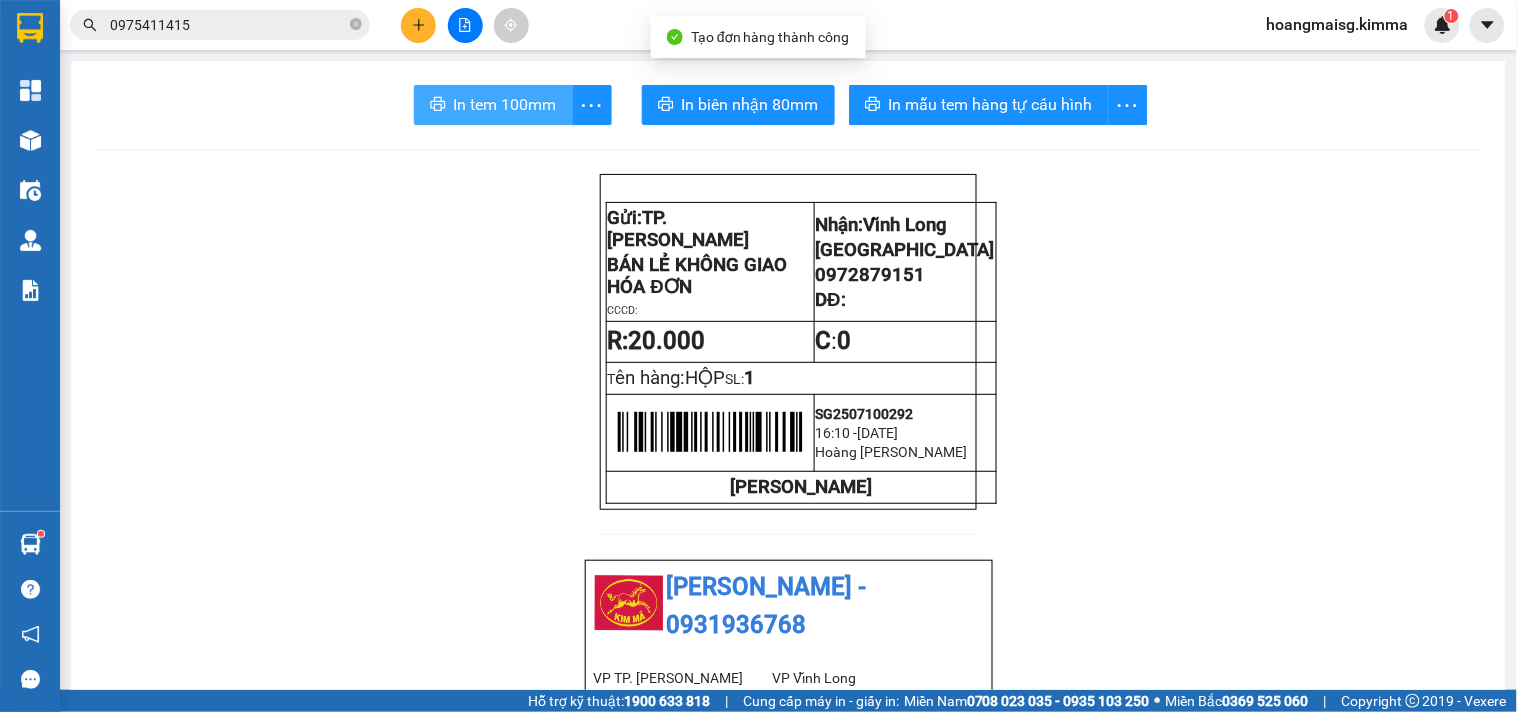 click on "In tem 100mm" at bounding box center [505, 104] 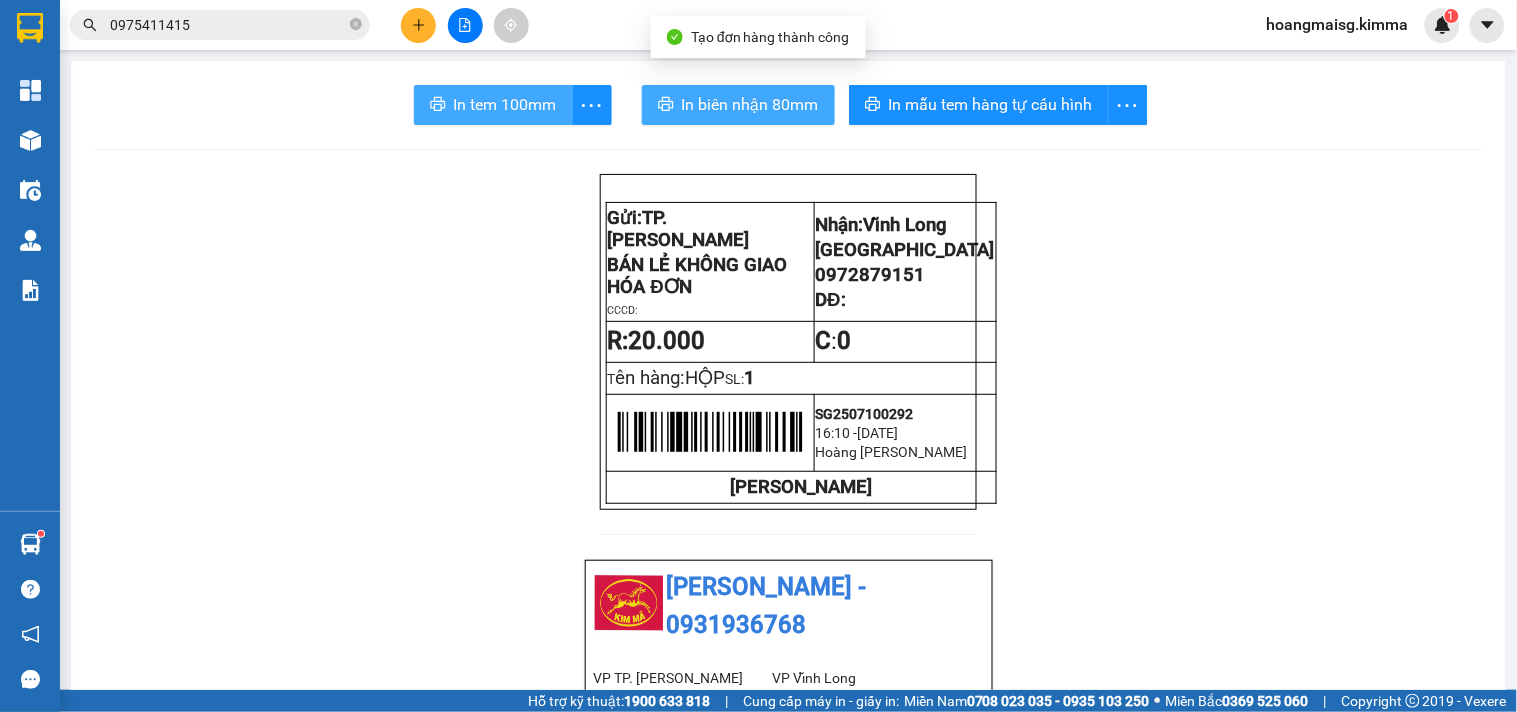 scroll, scrollTop: 0, scrollLeft: 0, axis: both 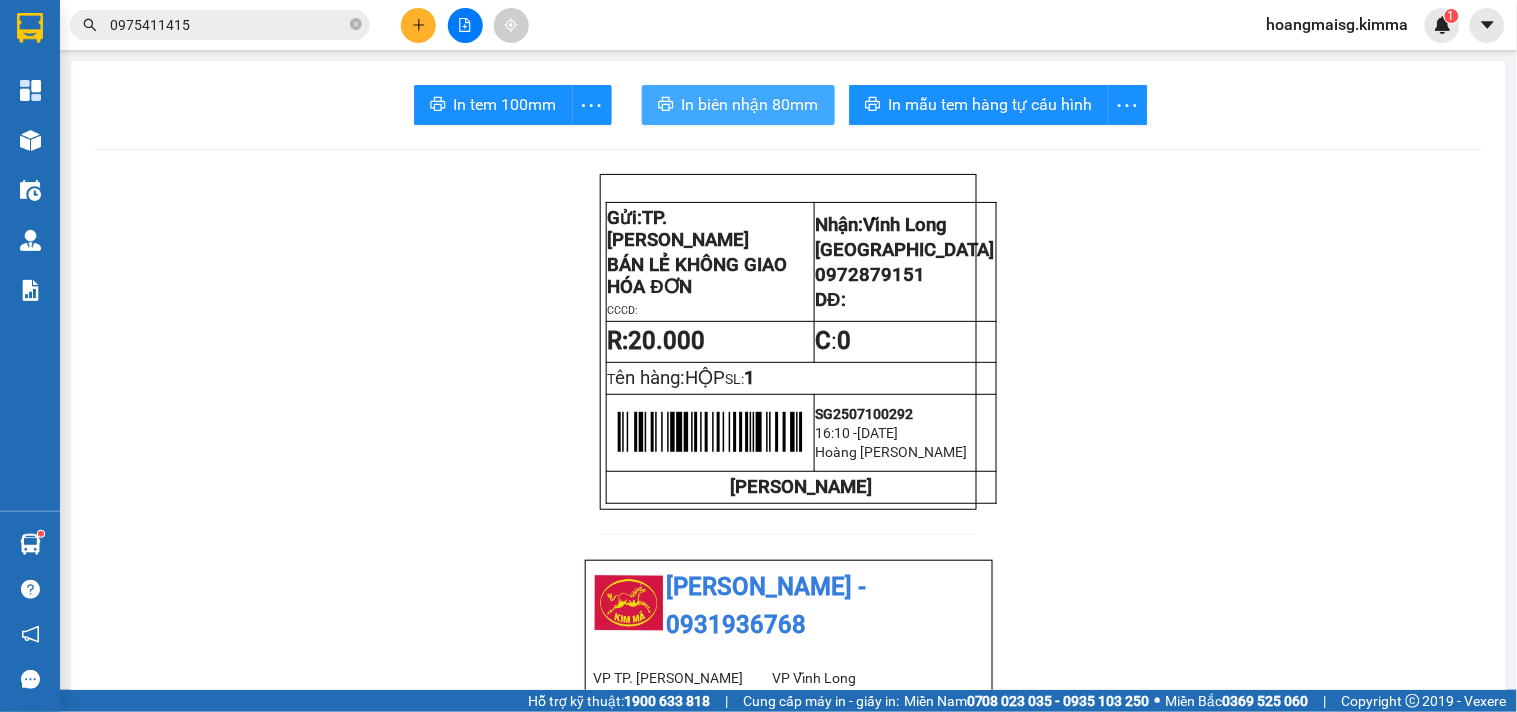 click on "In biên nhận 80mm" at bounding box center [750, 104] 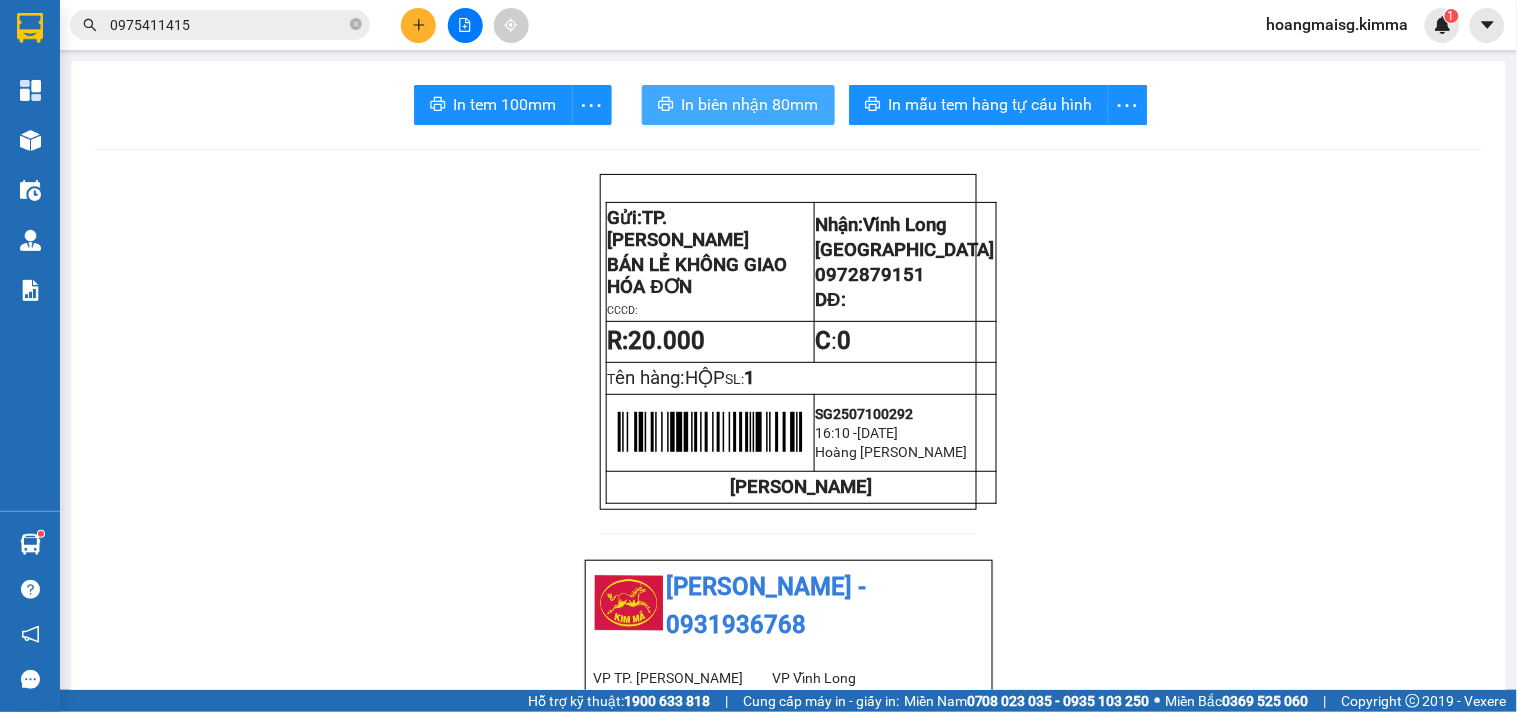 scroll, scrollTop: 0, scrollLeft: 0, axis: both 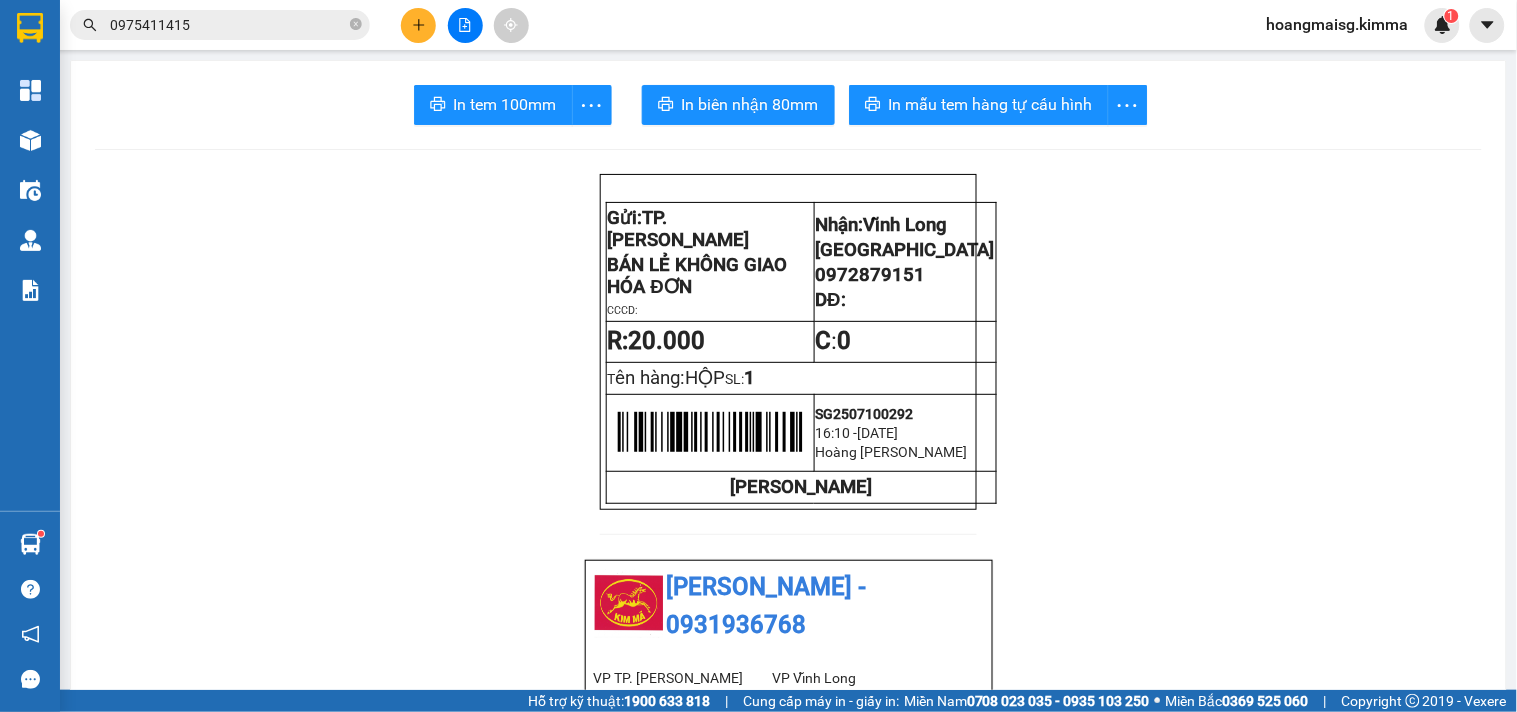 click at bounding box center [418, 25] 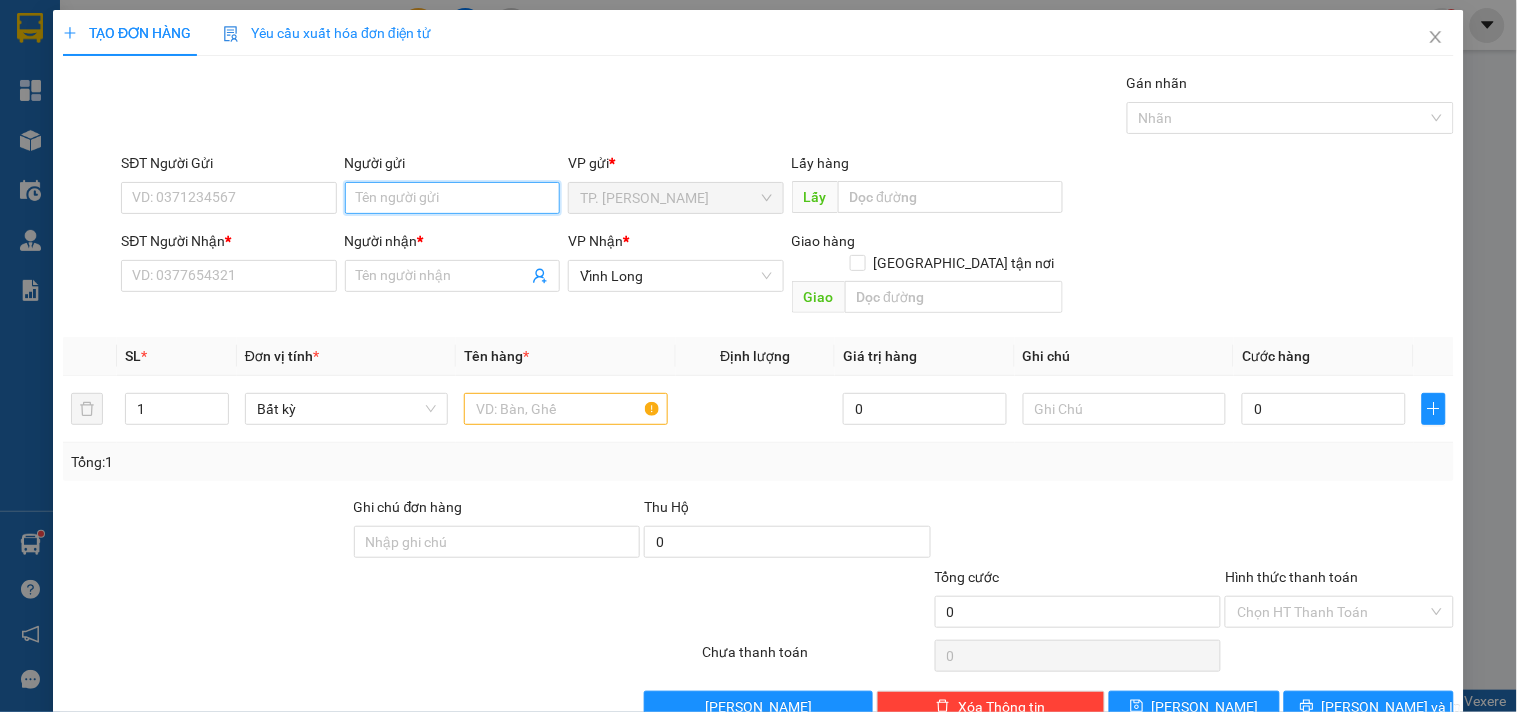 click on "Người gửi" at bounding box center [452, 198] 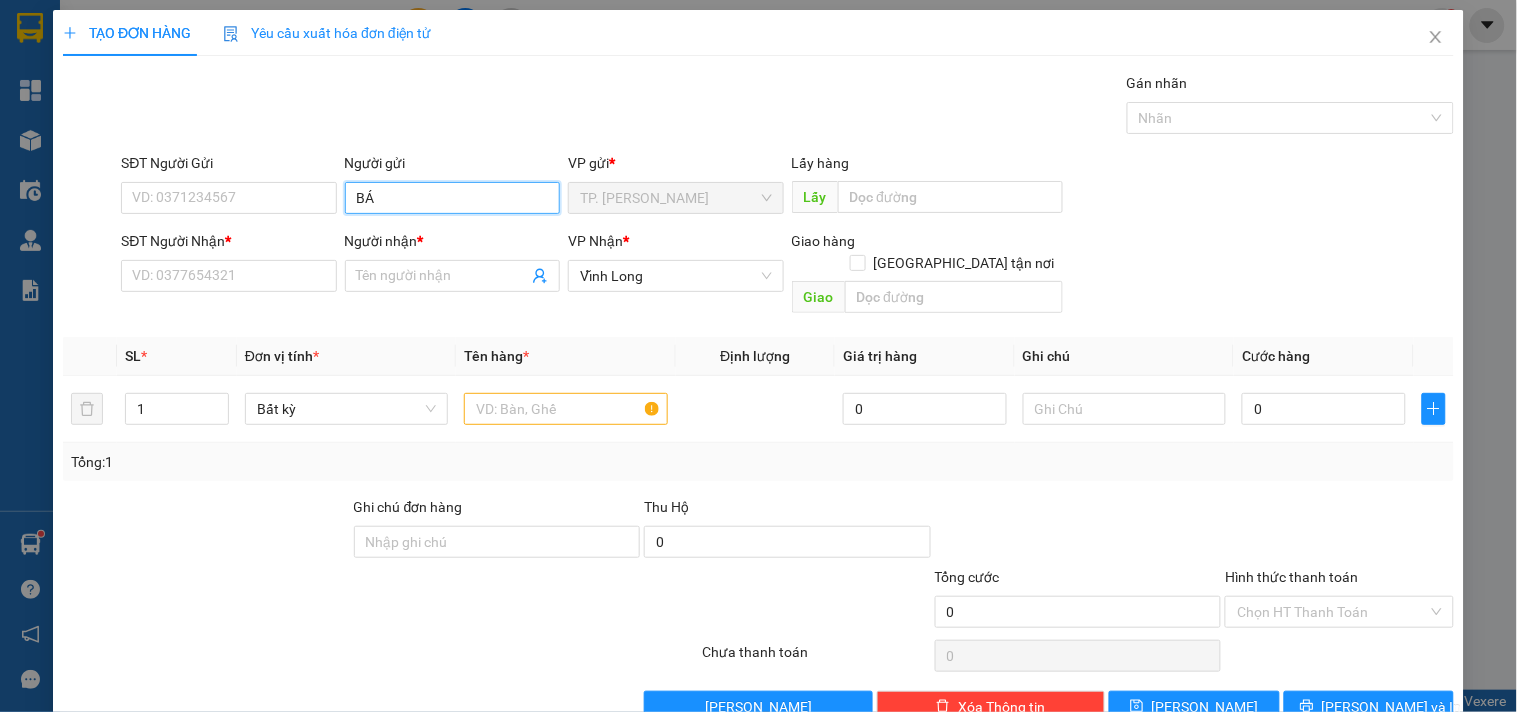 type on "BÁN" 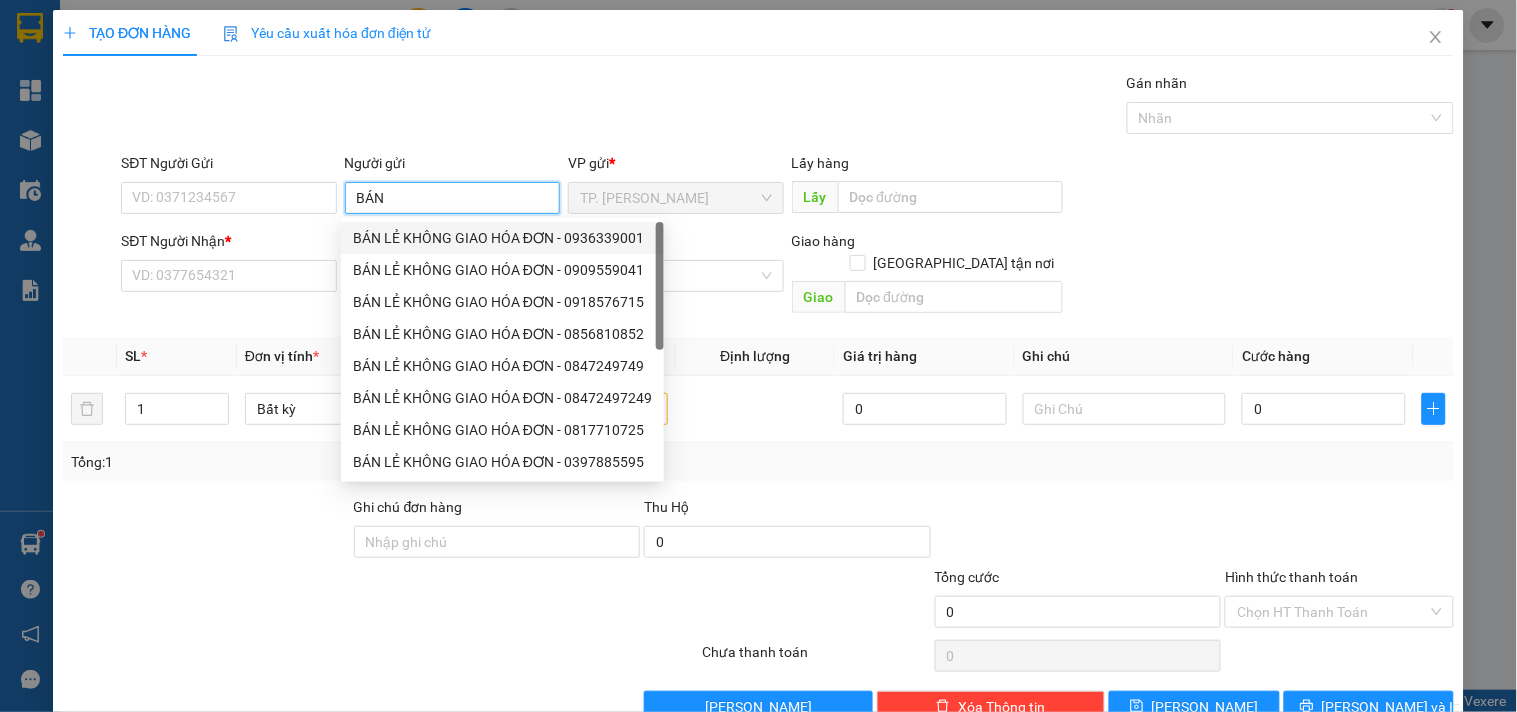 drag, startPoint x: 394, startPoint y: 243, endPoint x: 248, endPoint y: 216, distance: 148.47559 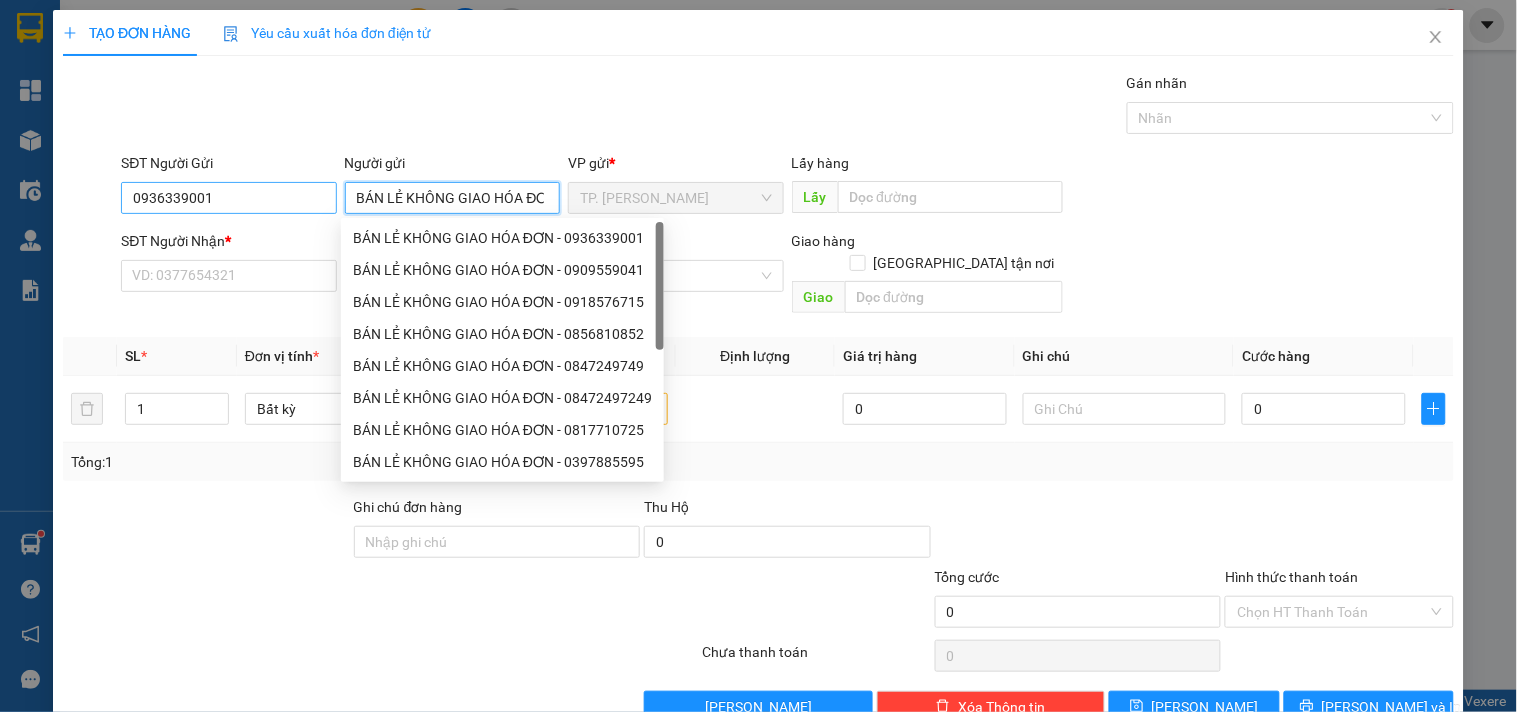 type on "BÁN LẺ KHÔNG GIAO HÓA ĐƠN" 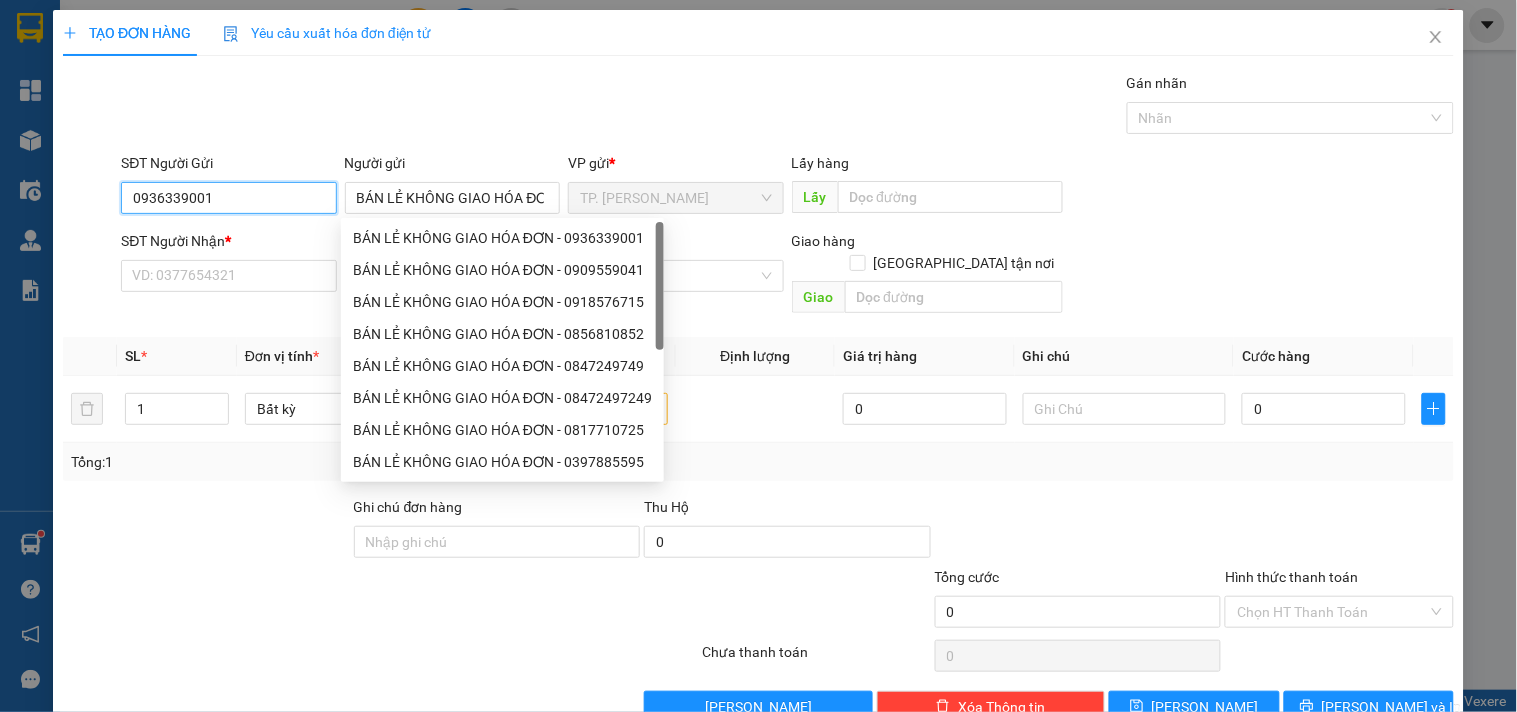 click on "0936339001" at bounding box center (228, 198) 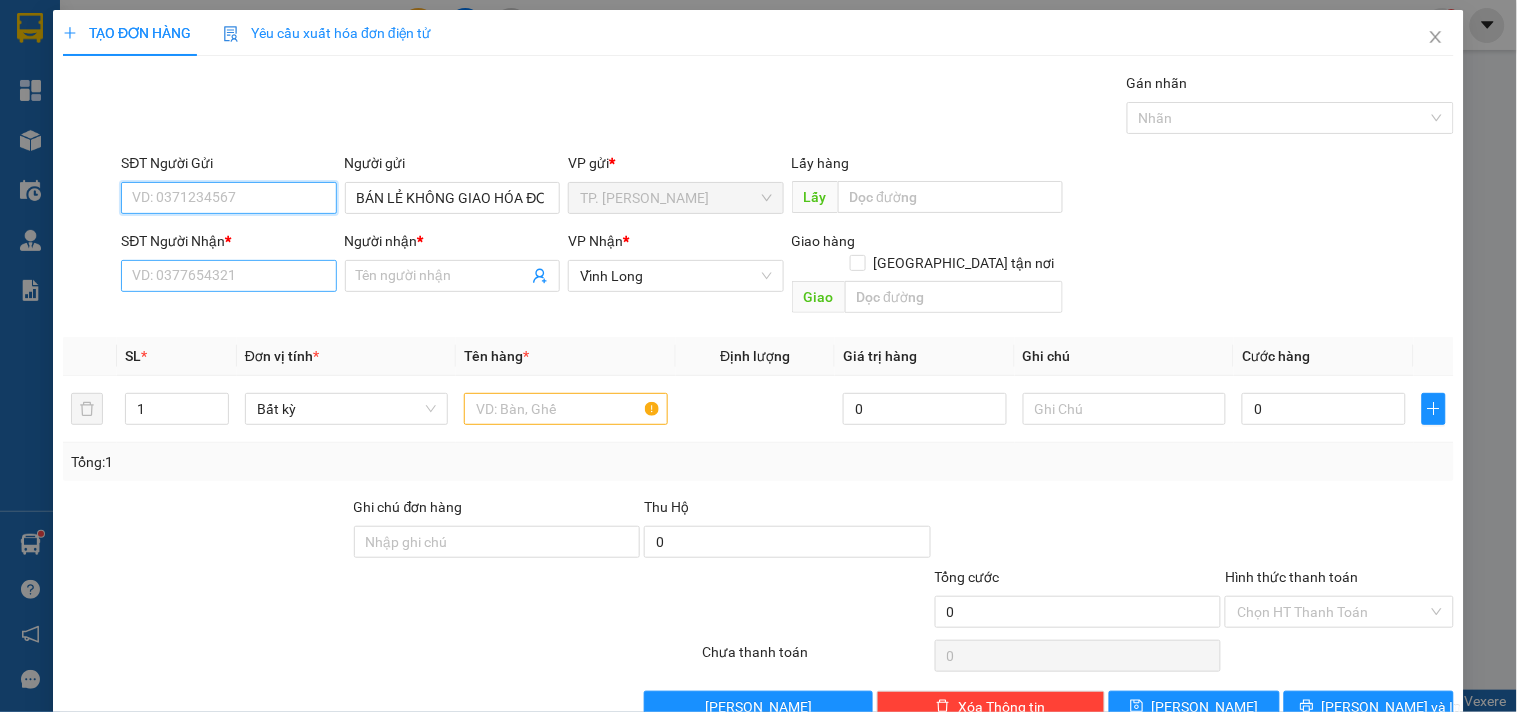 type 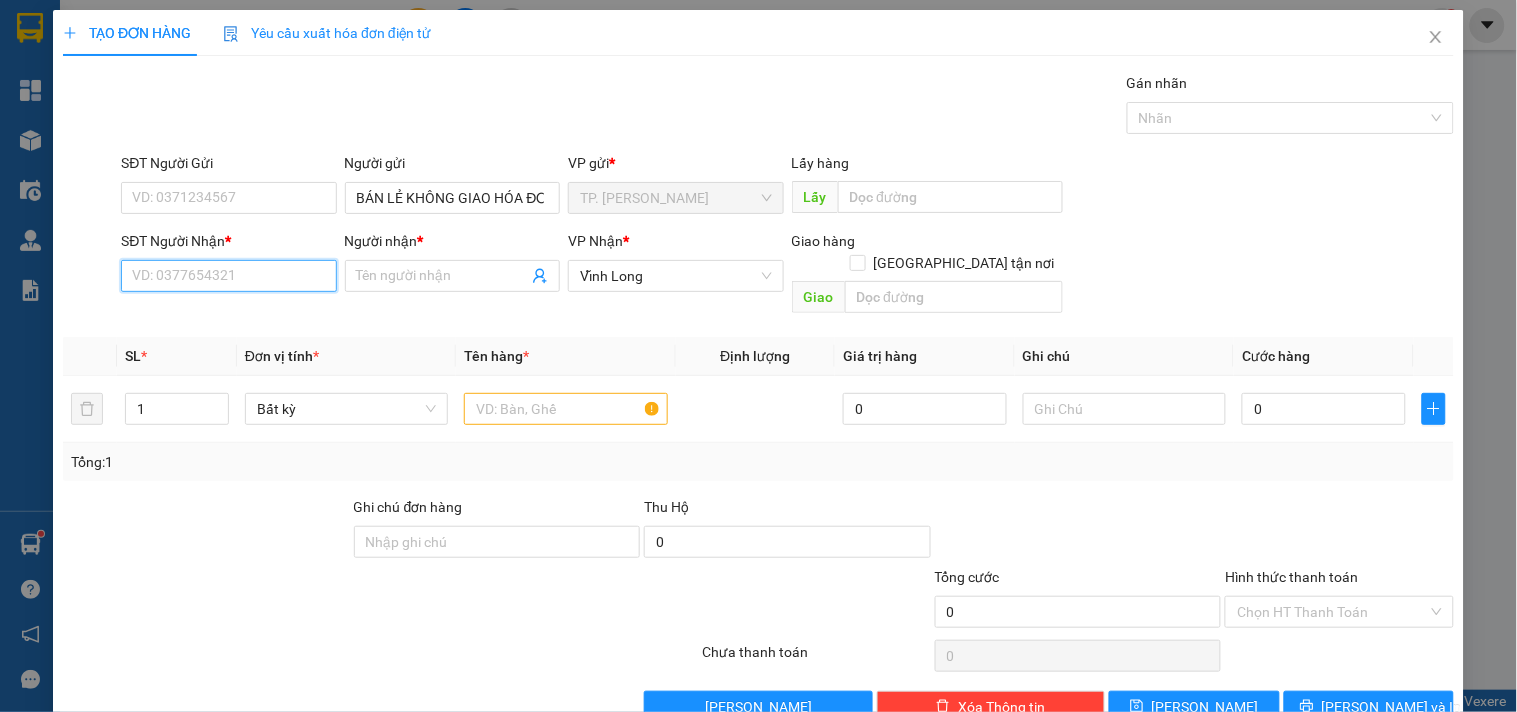 click on "SĐT Người Nhận  *" at bounding box center [228, 276] 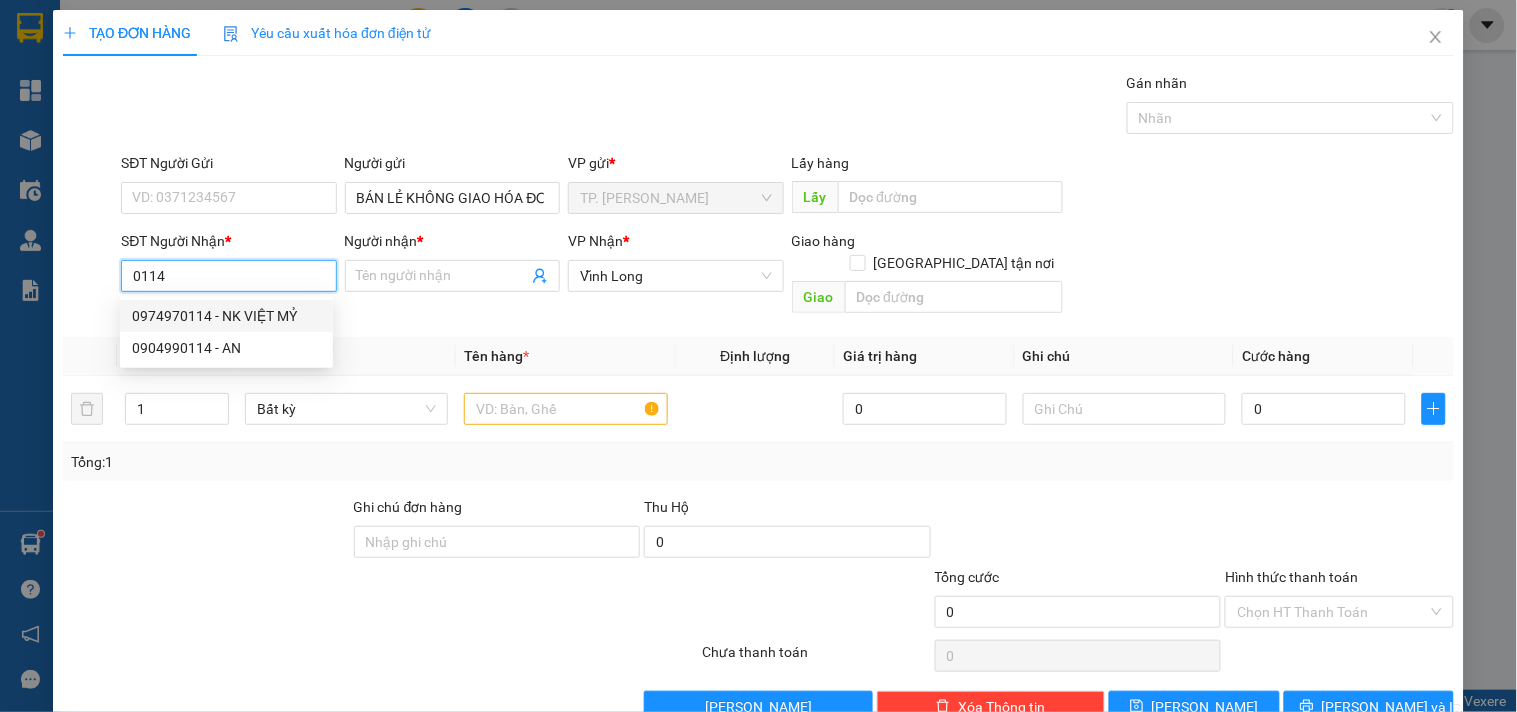 click on "0974970114 - NK VIỆT MỶ" at bounding box center (226, 316) 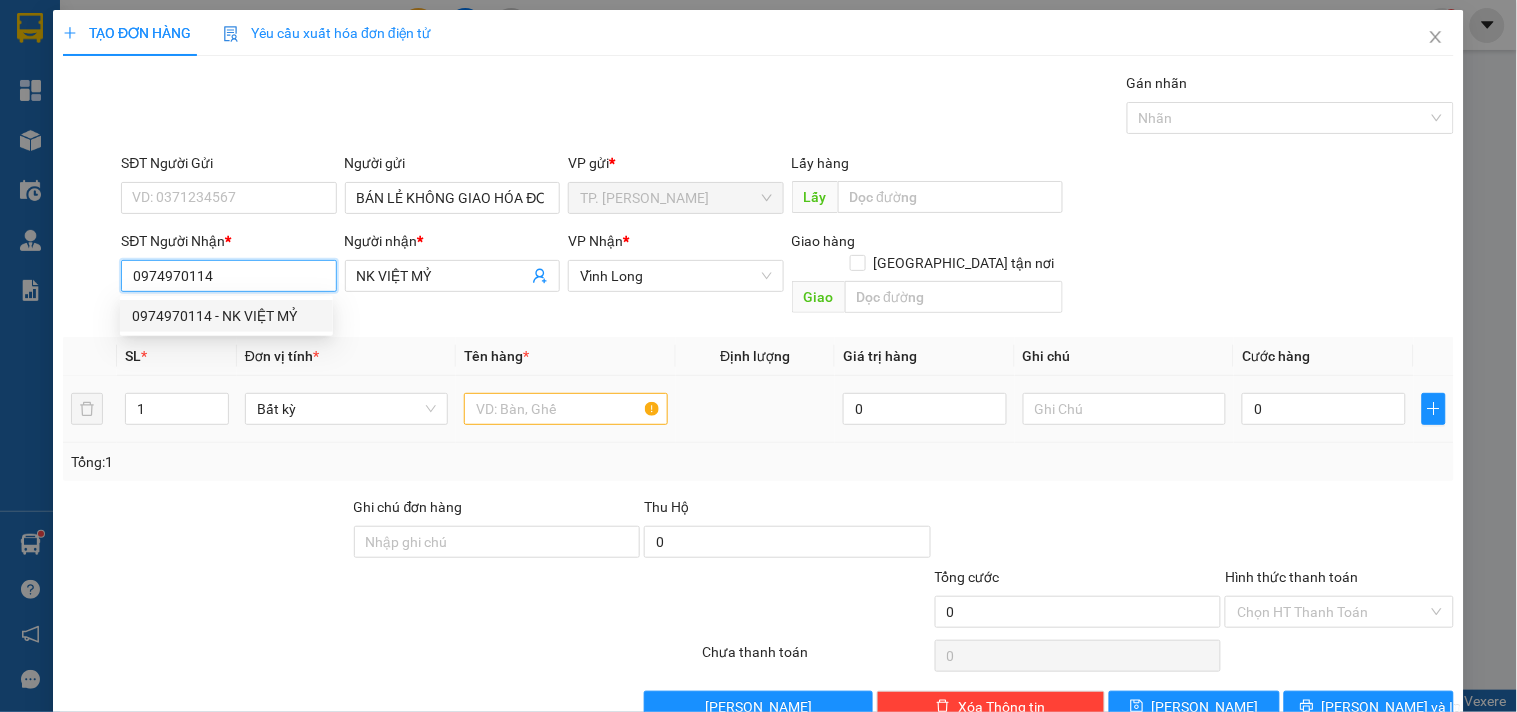 type on "0974970114" 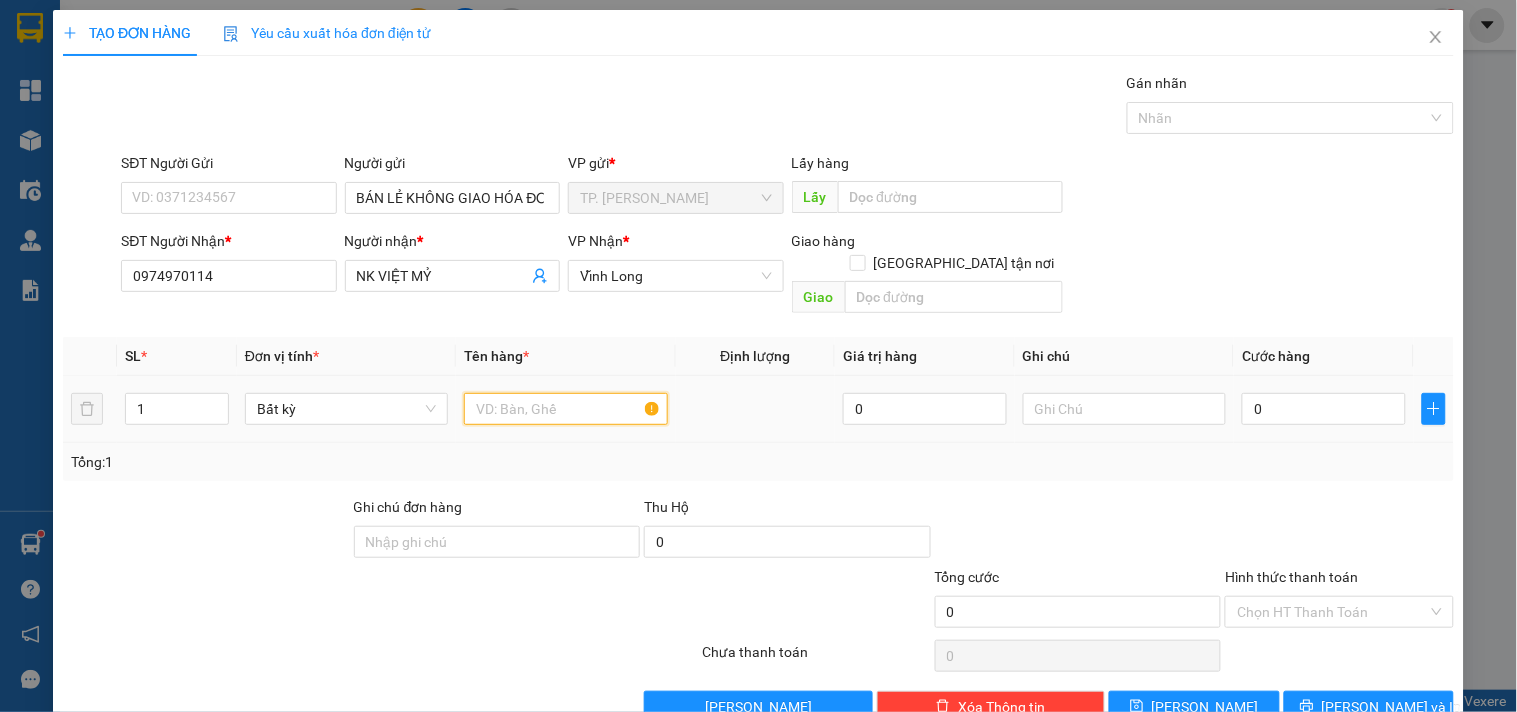 click at bounding box center [565, 409] 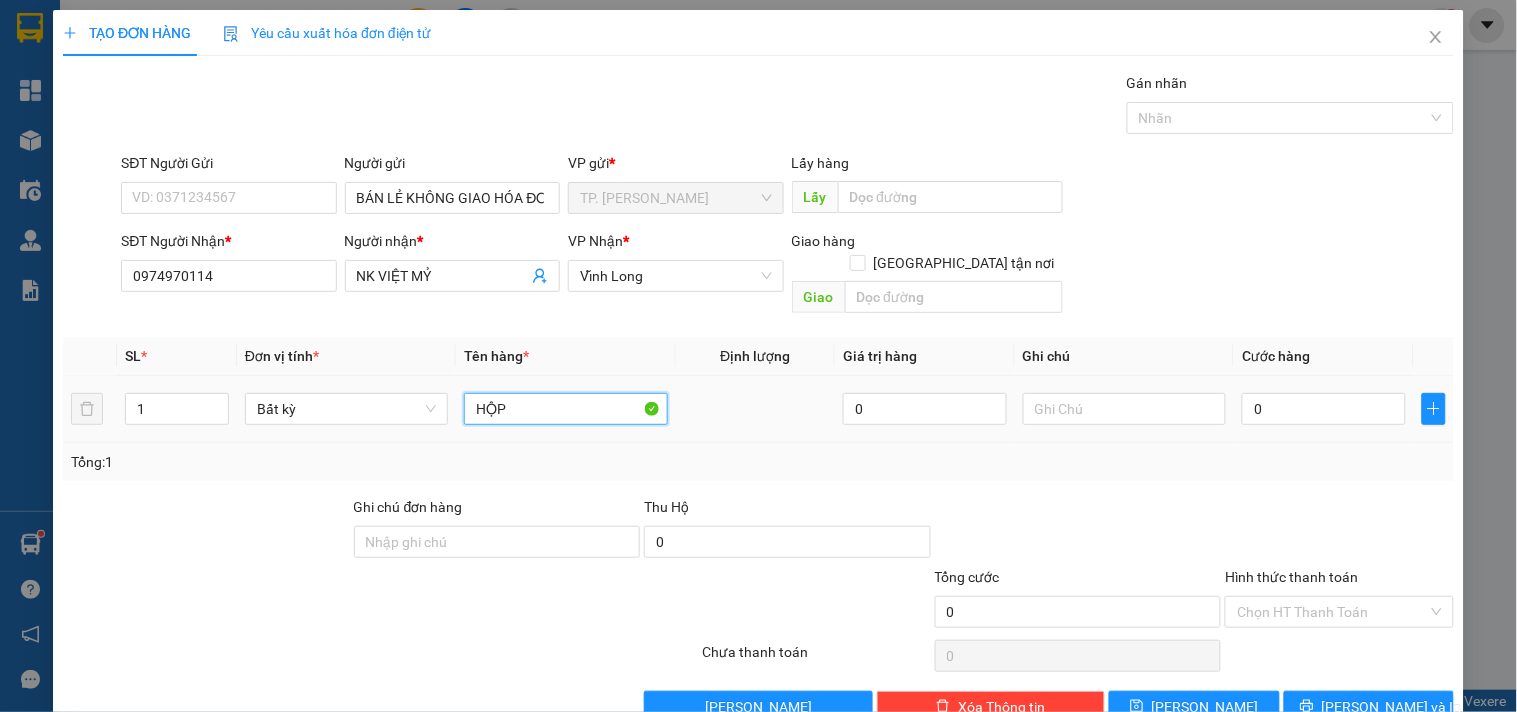 type on "HỘP" 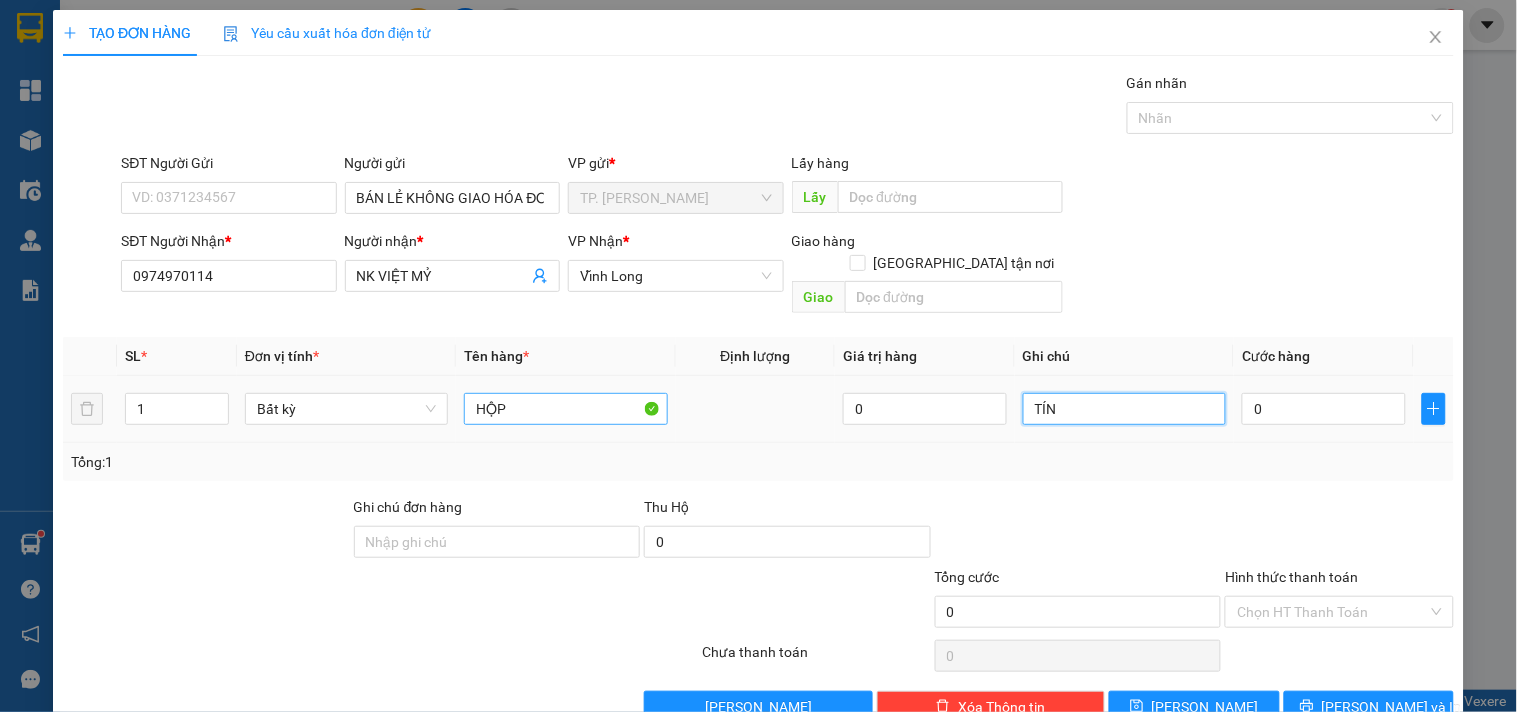 type on "TÍN" 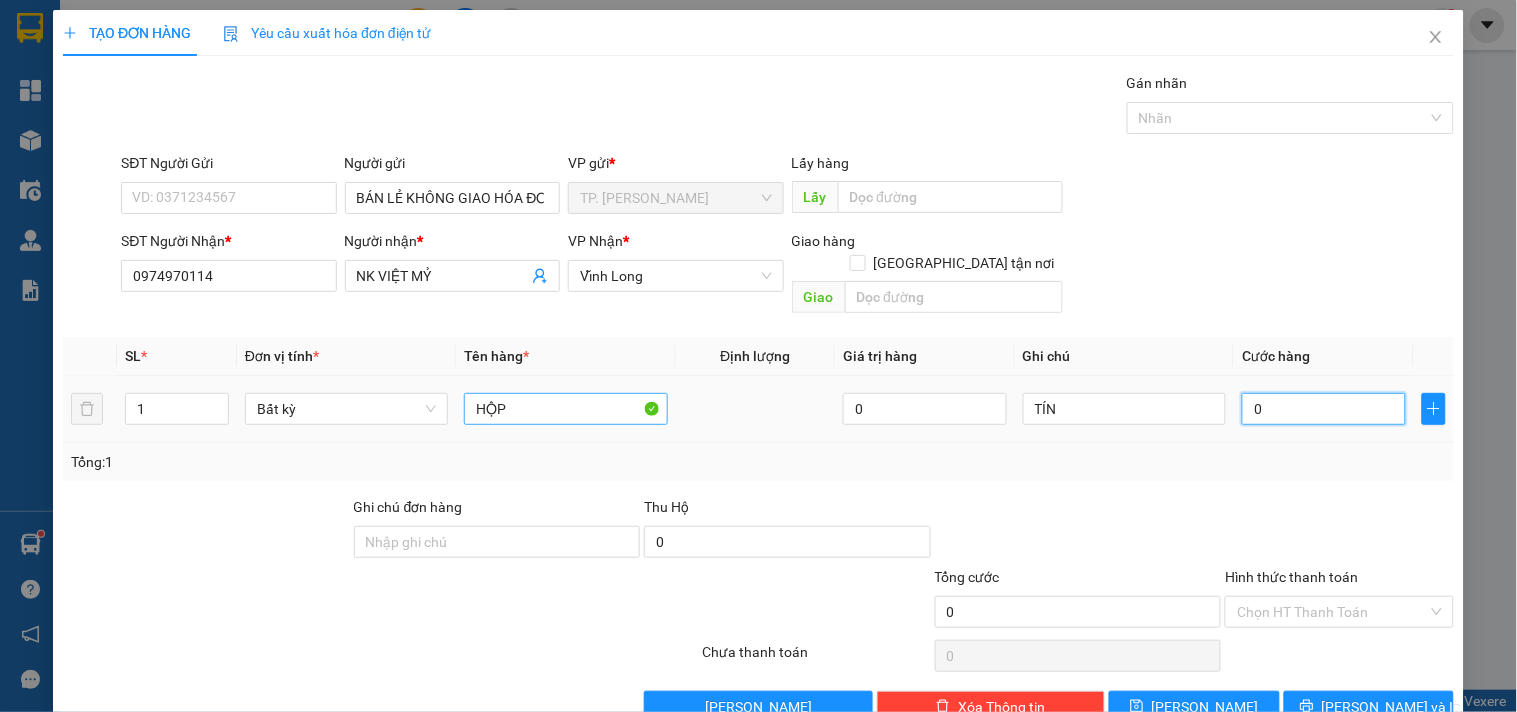 type on "02" 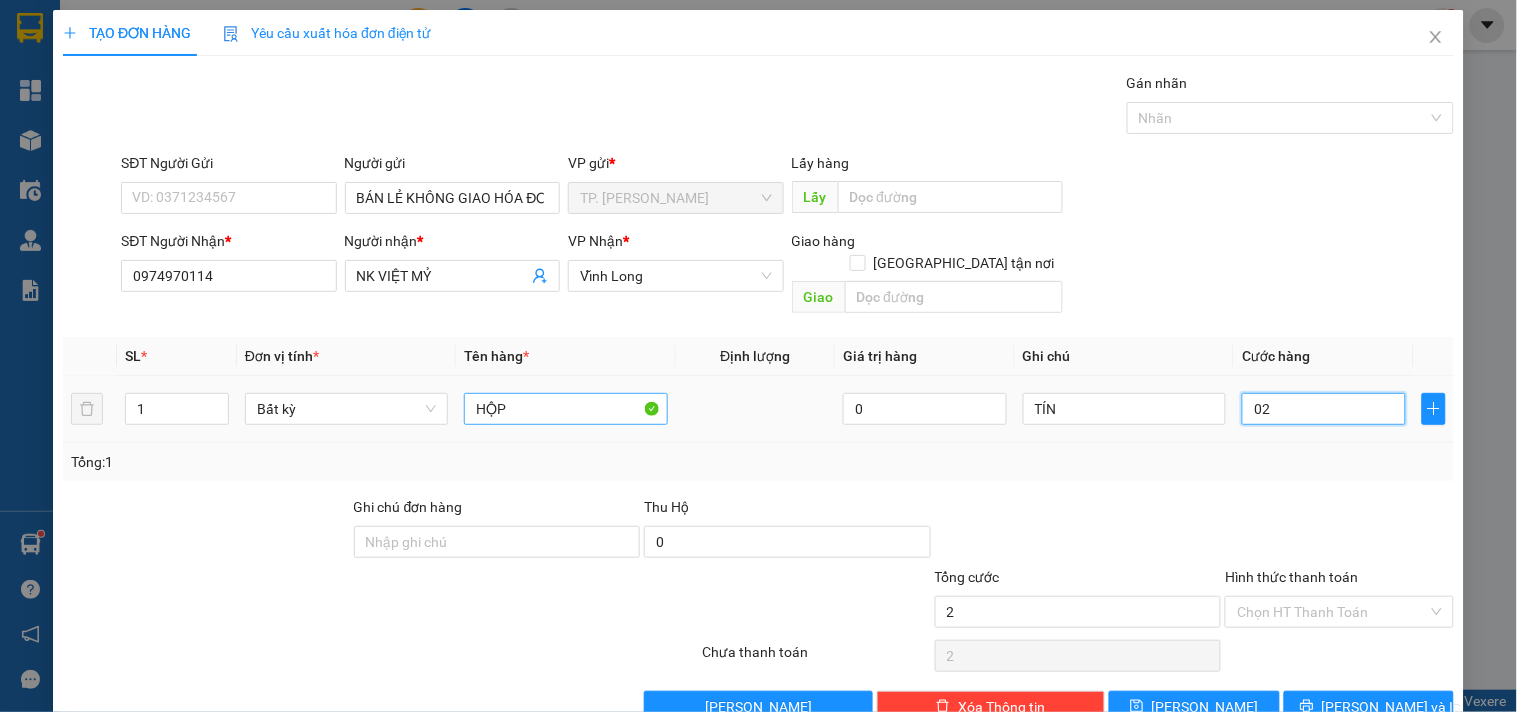 type on "020" 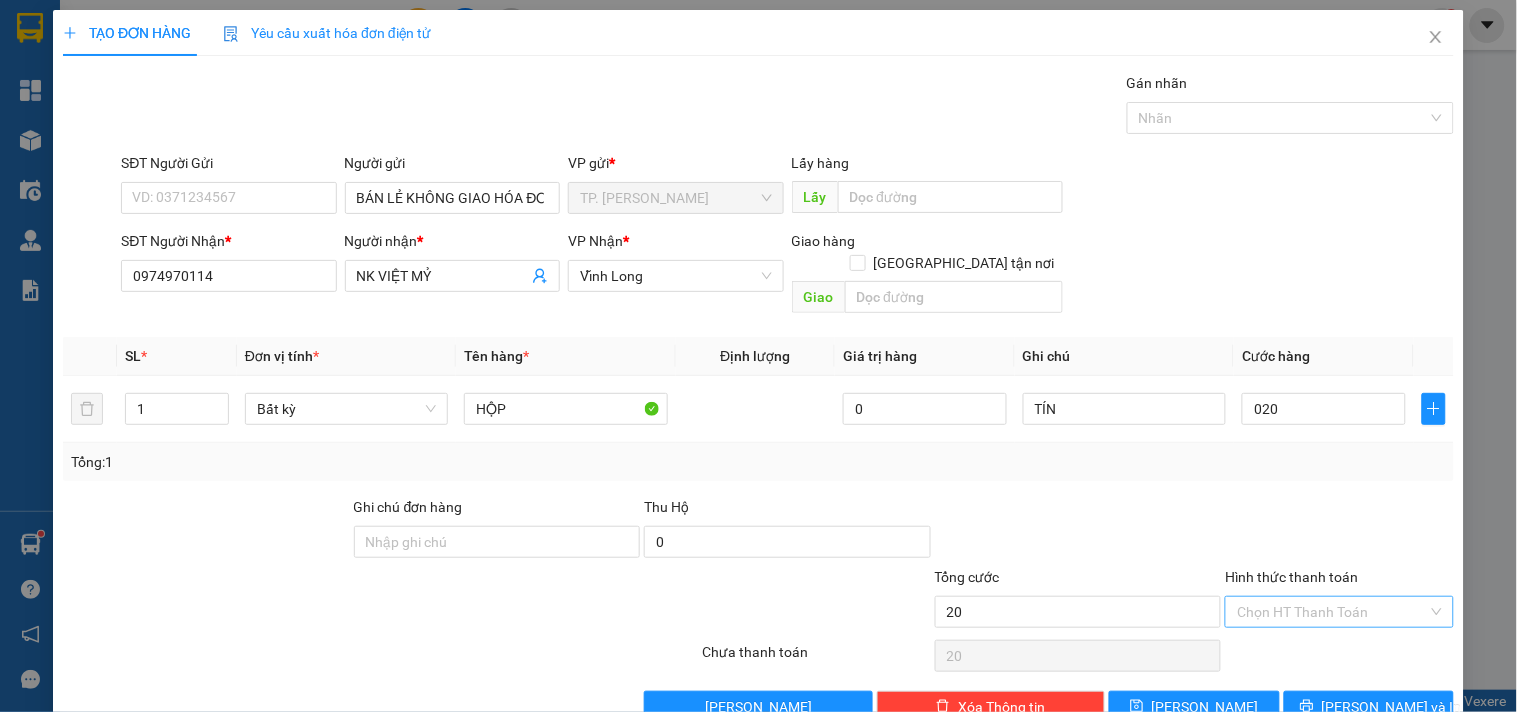 type on "20.000" 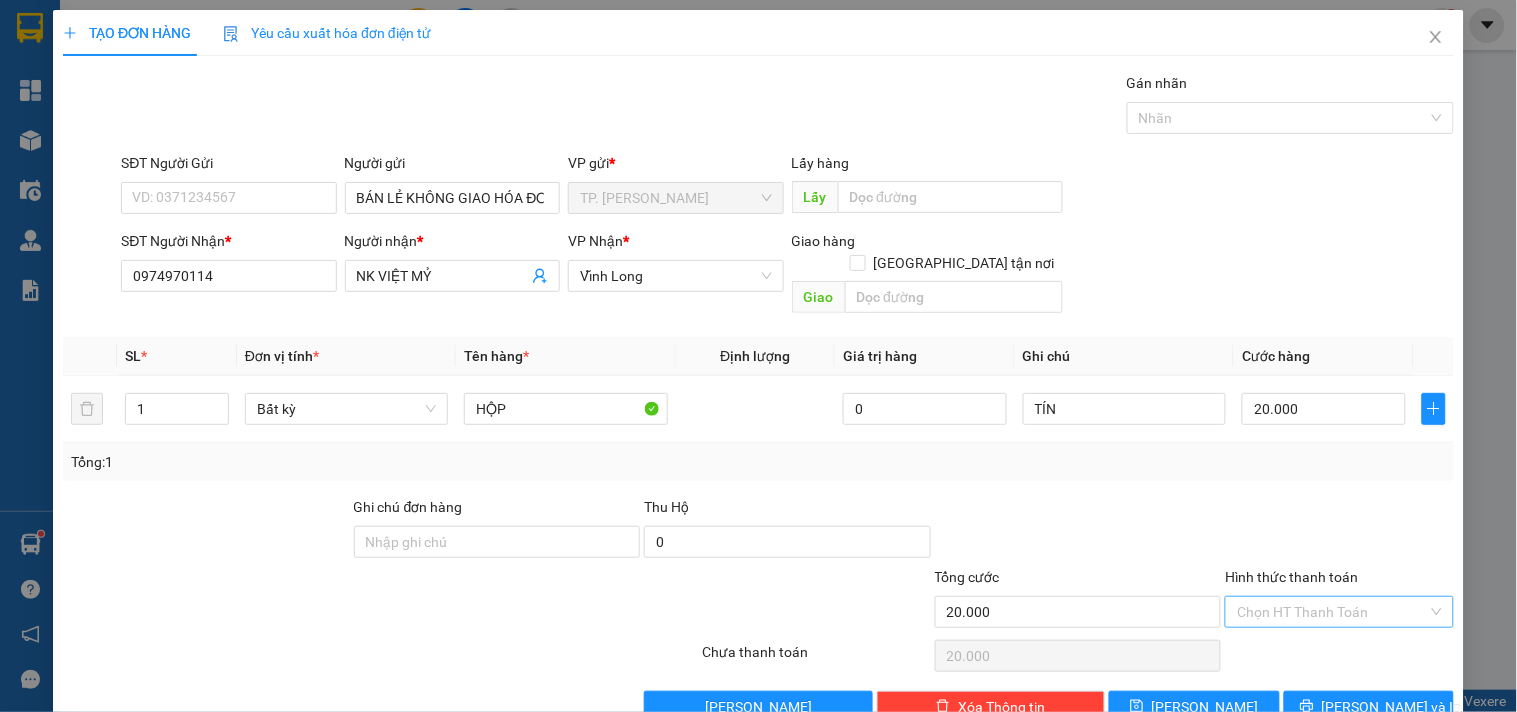 click on "Hình thức thanh toán" at bounding box center [1332, 612] 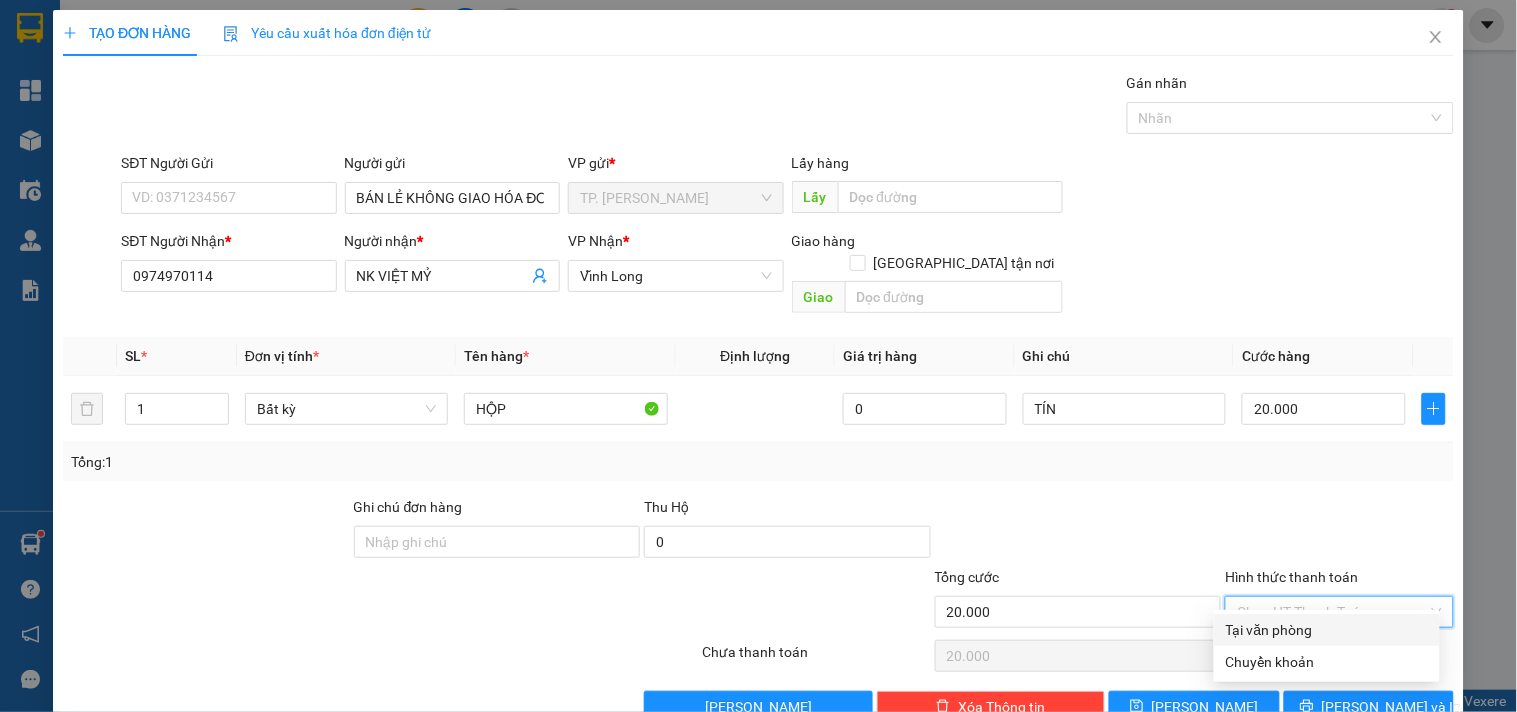 click on "Tại văn phòng" at bounding box center (1327, 630) 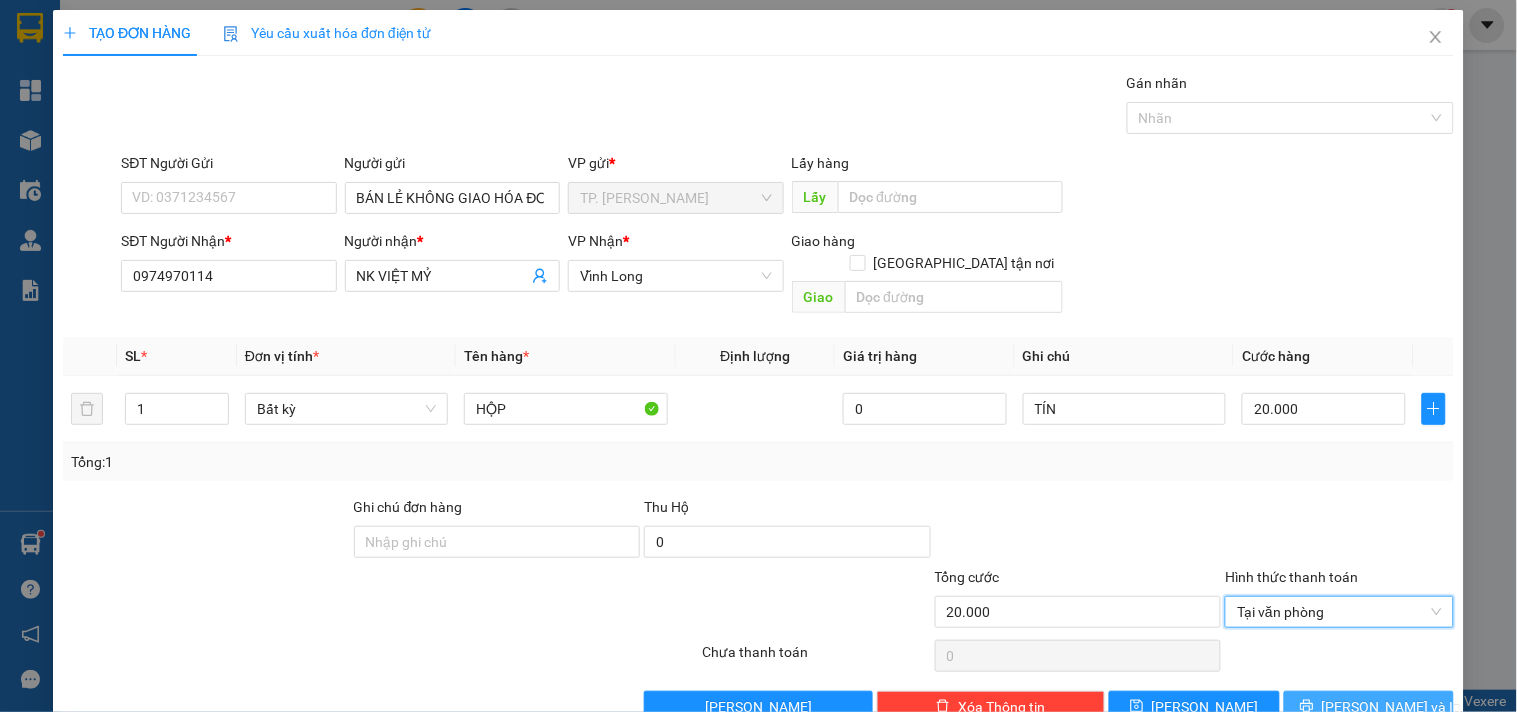 click on "[PERSON_NAME] và In" at bounding box center [1369, 707] 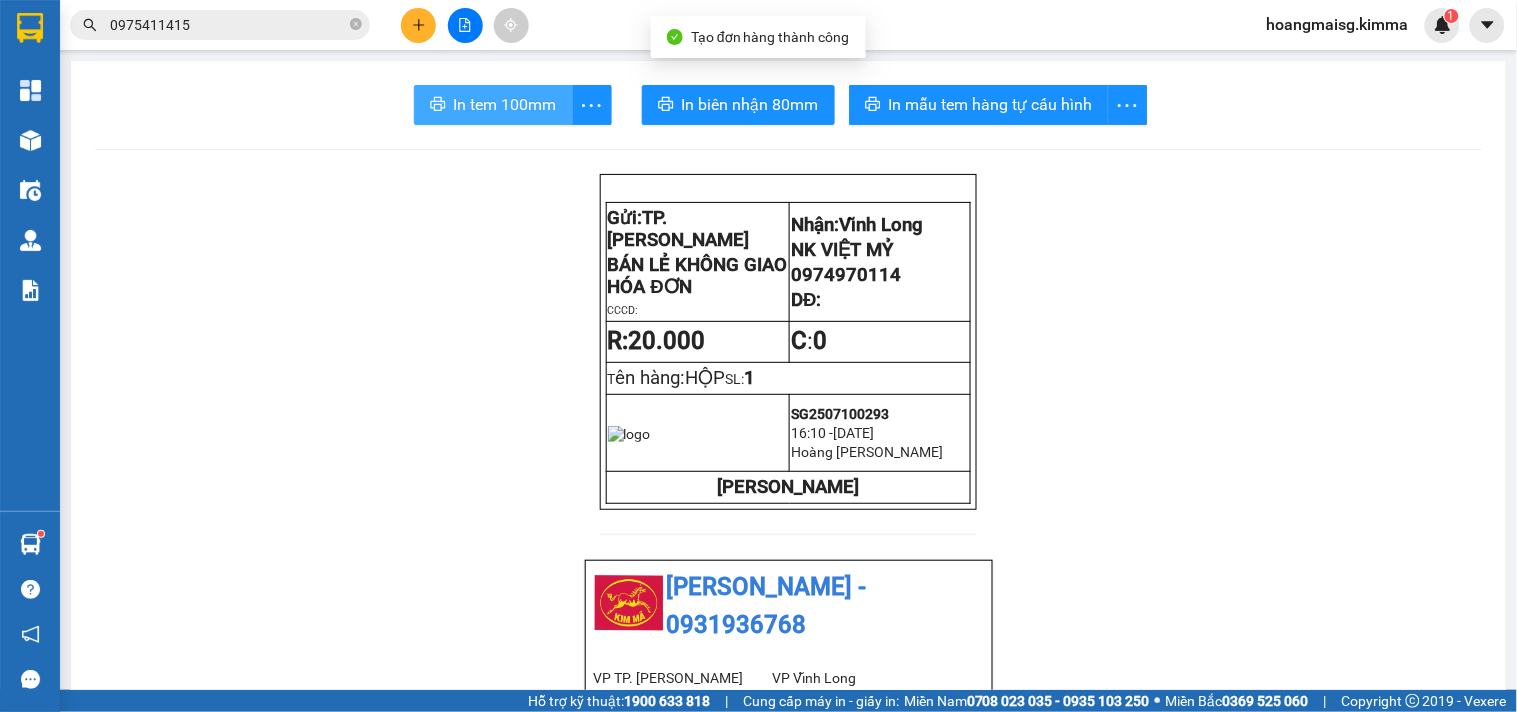 click on "In tem 100mm" at bounding box center [505, 104] 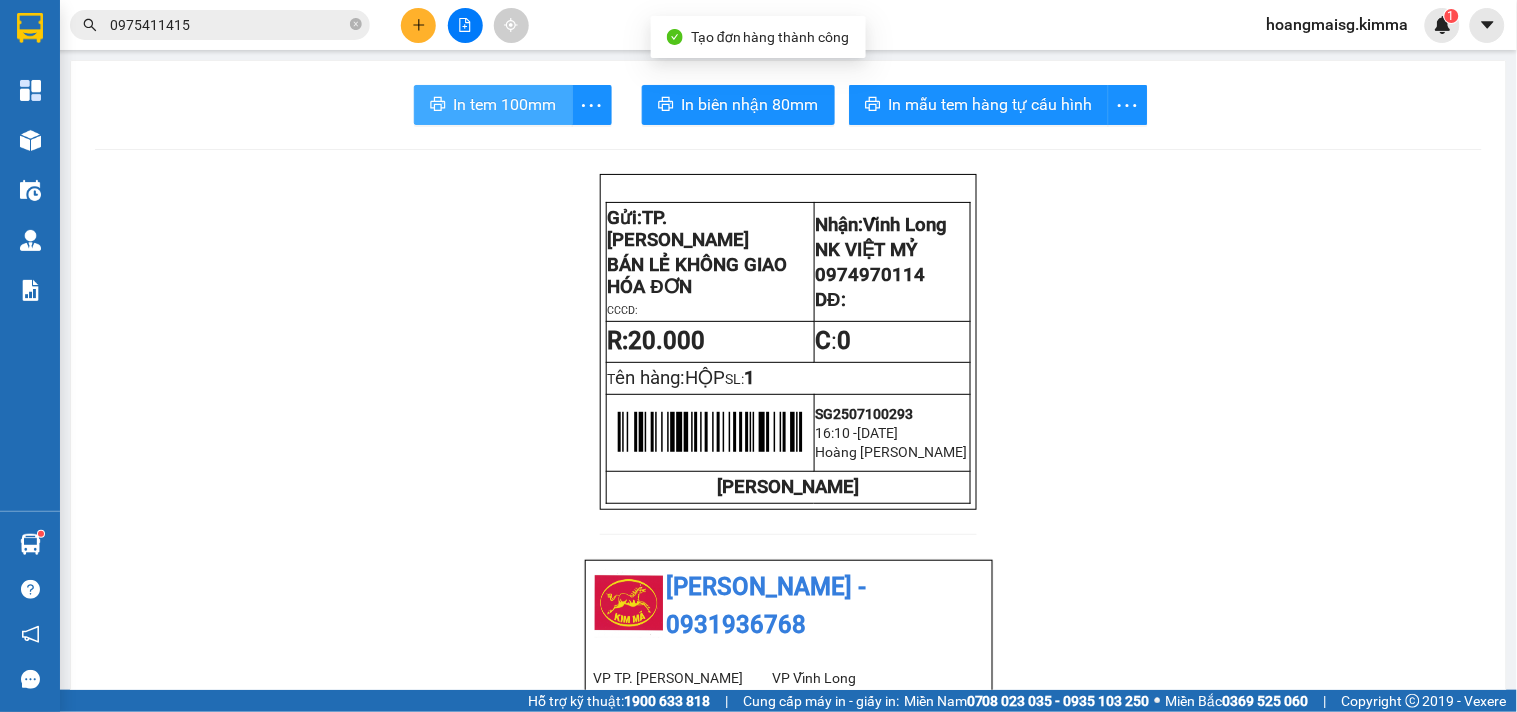 scroll, scrollTop: 0, scrollLeft: 0, axis: both 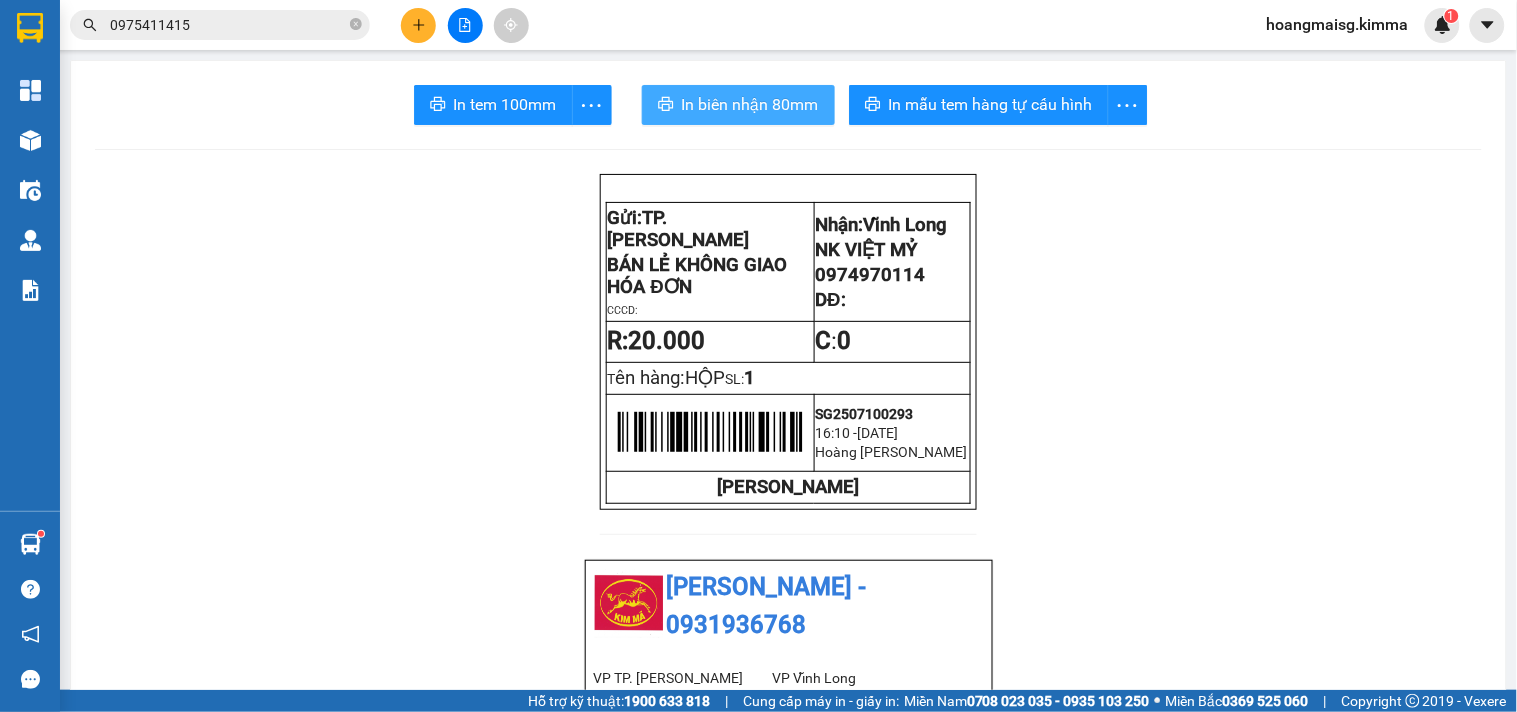 click on "In biên nhận 80mm" at bounding box center [750, 104] 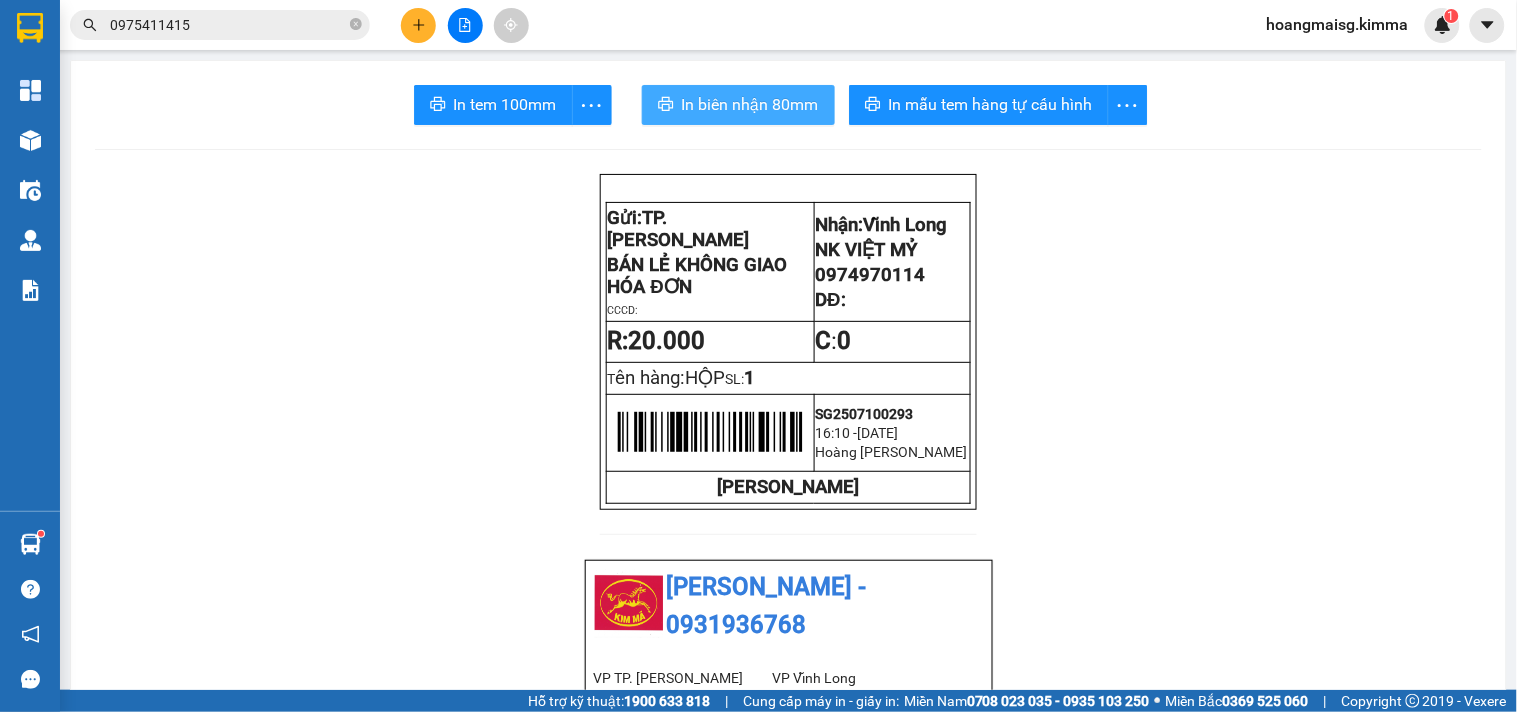 scroll, scrollTop: 0, scrollLeft: 0, axis: both 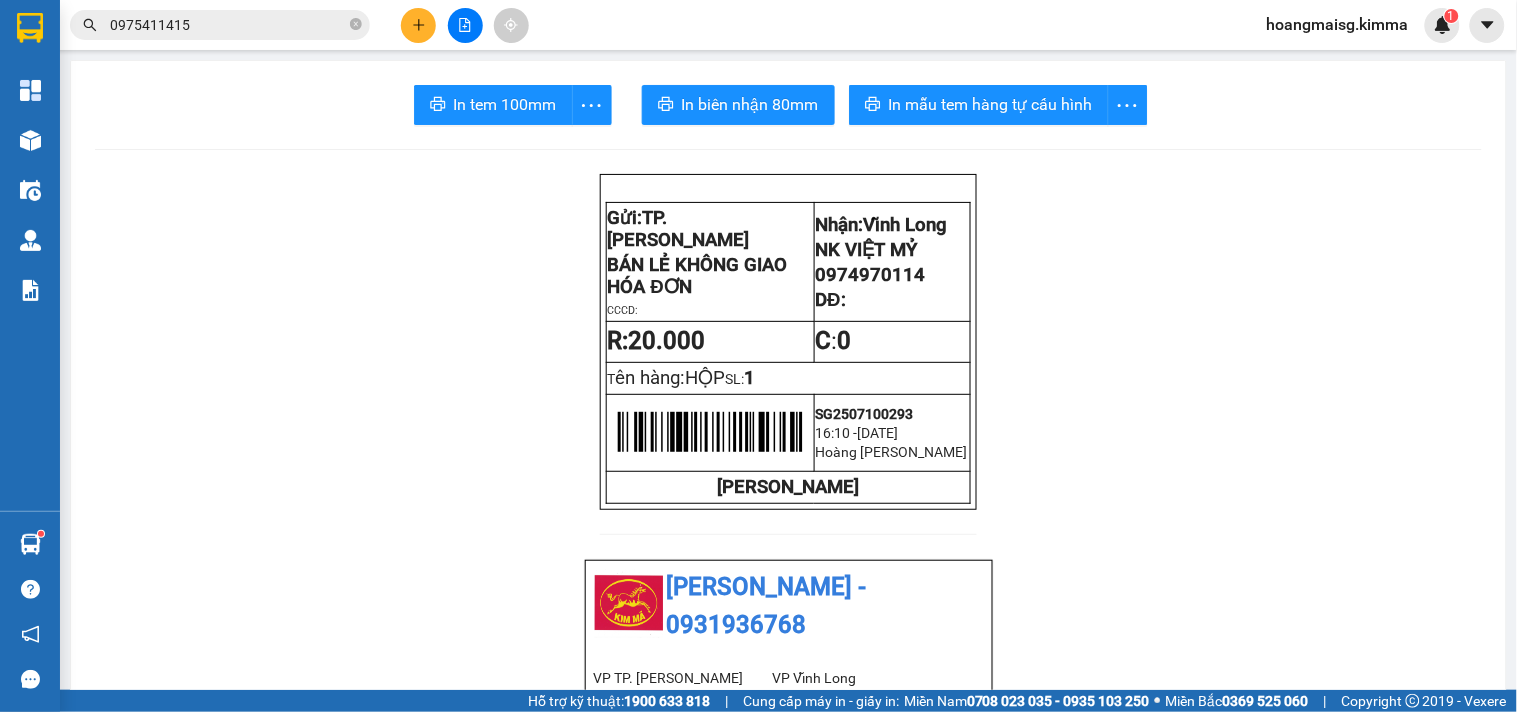 click on "0975411415" at bounding box center (228, 25) 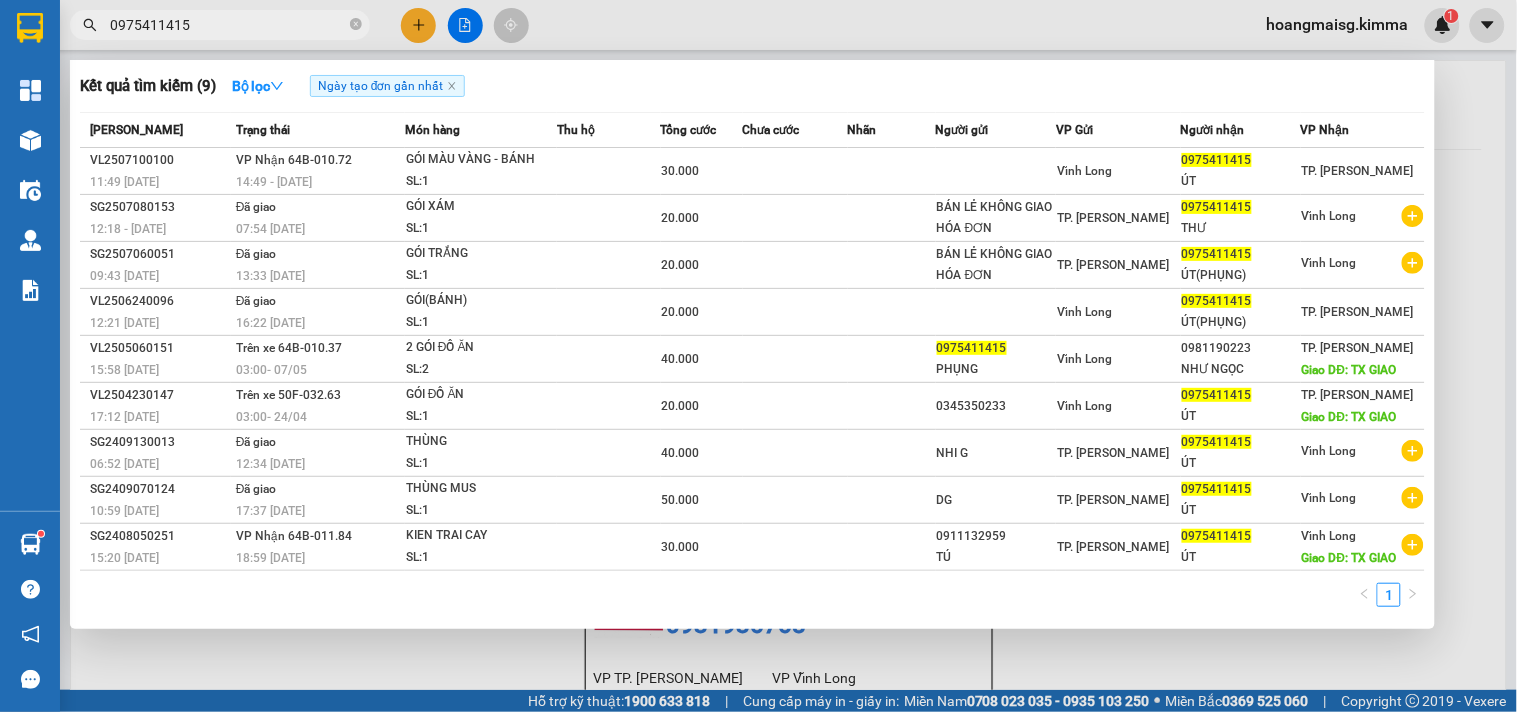 click on "0975411415" at bounding box center (228, 25) 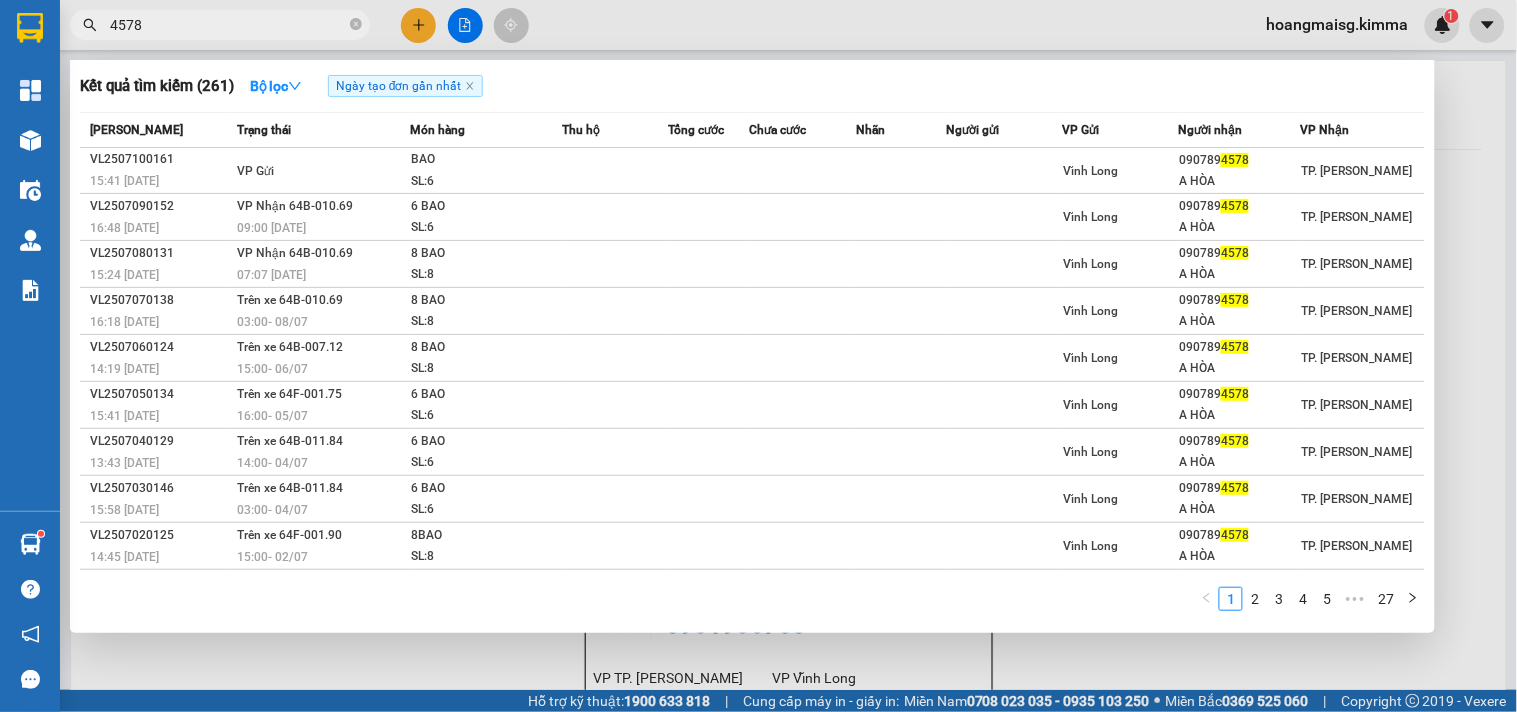 type on "4578" 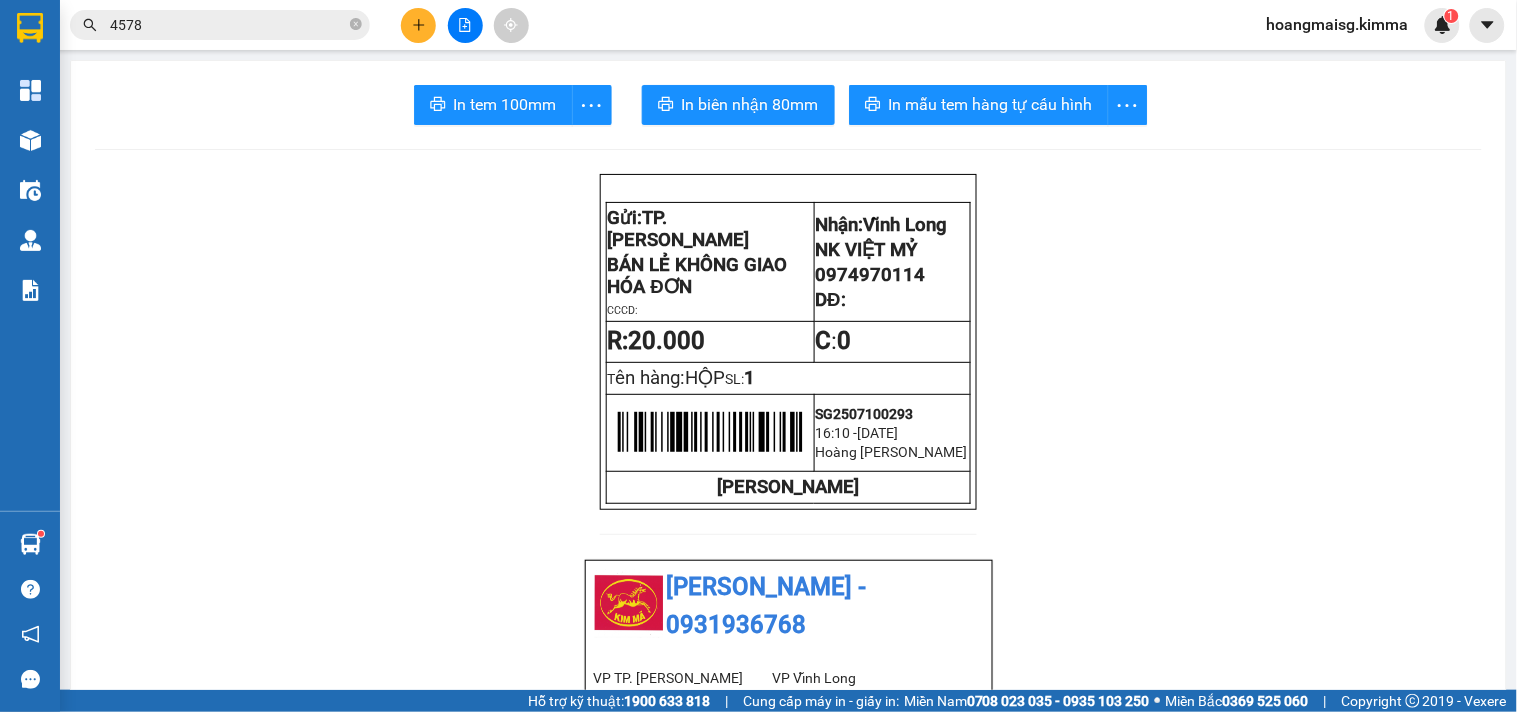 click on "4578" at bounding box center (228, 25) 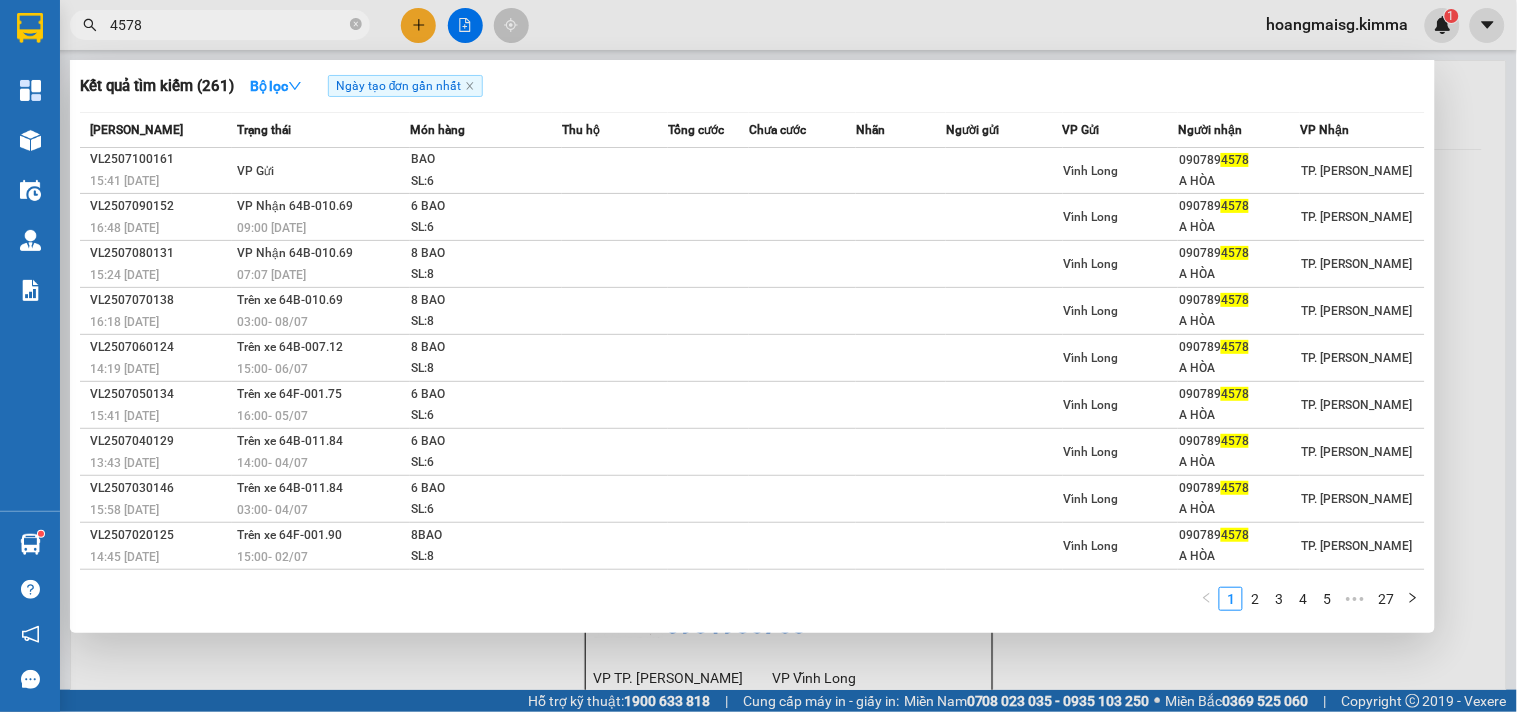 click at bounding box center (758, 356) 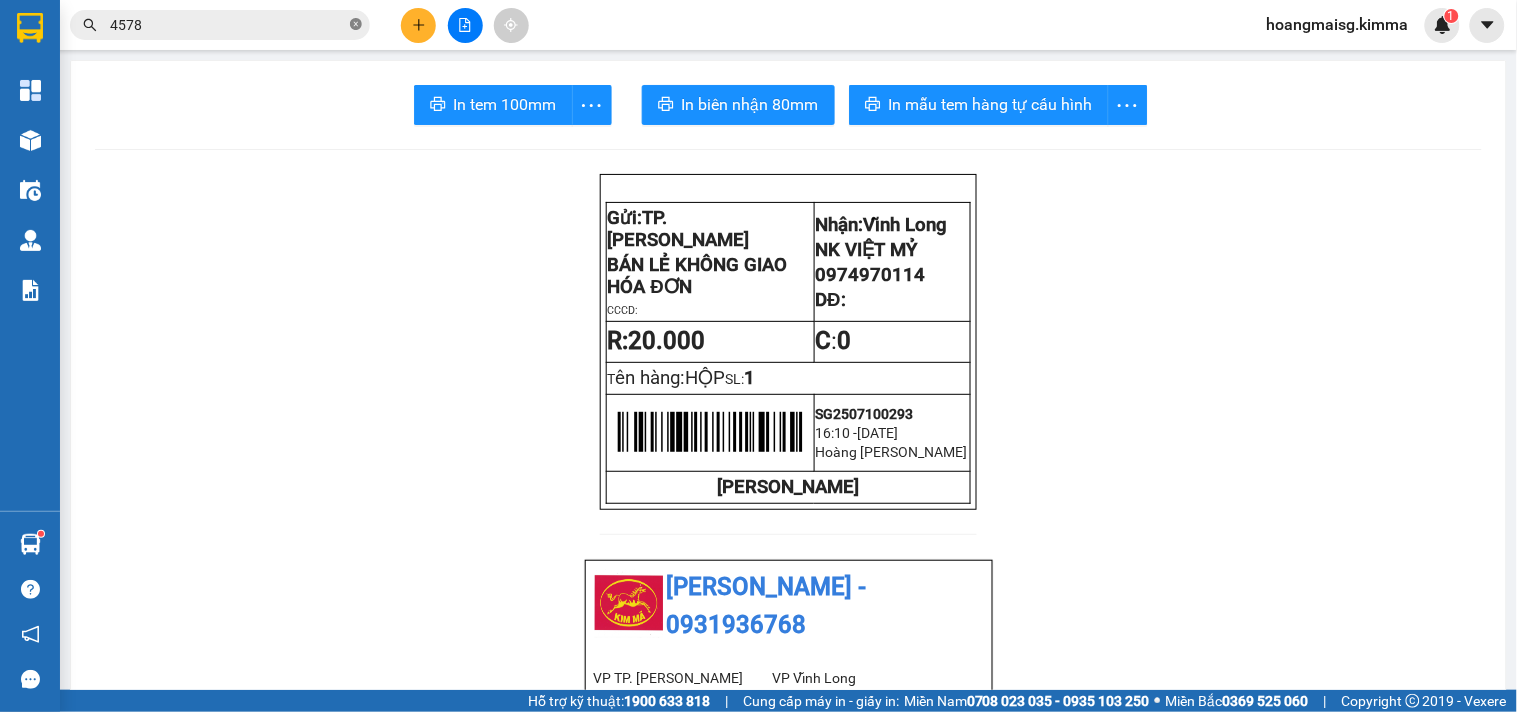 click 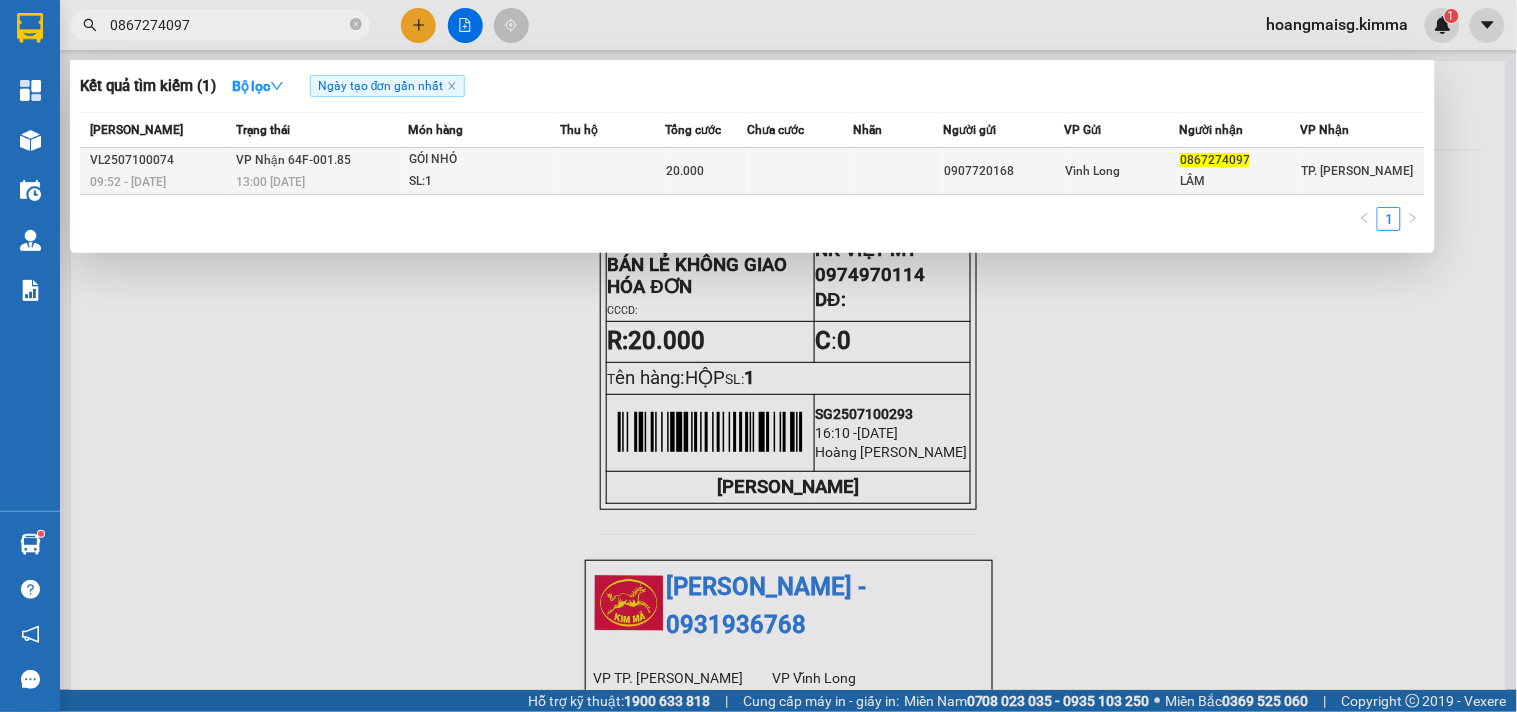 type on "0867274097" 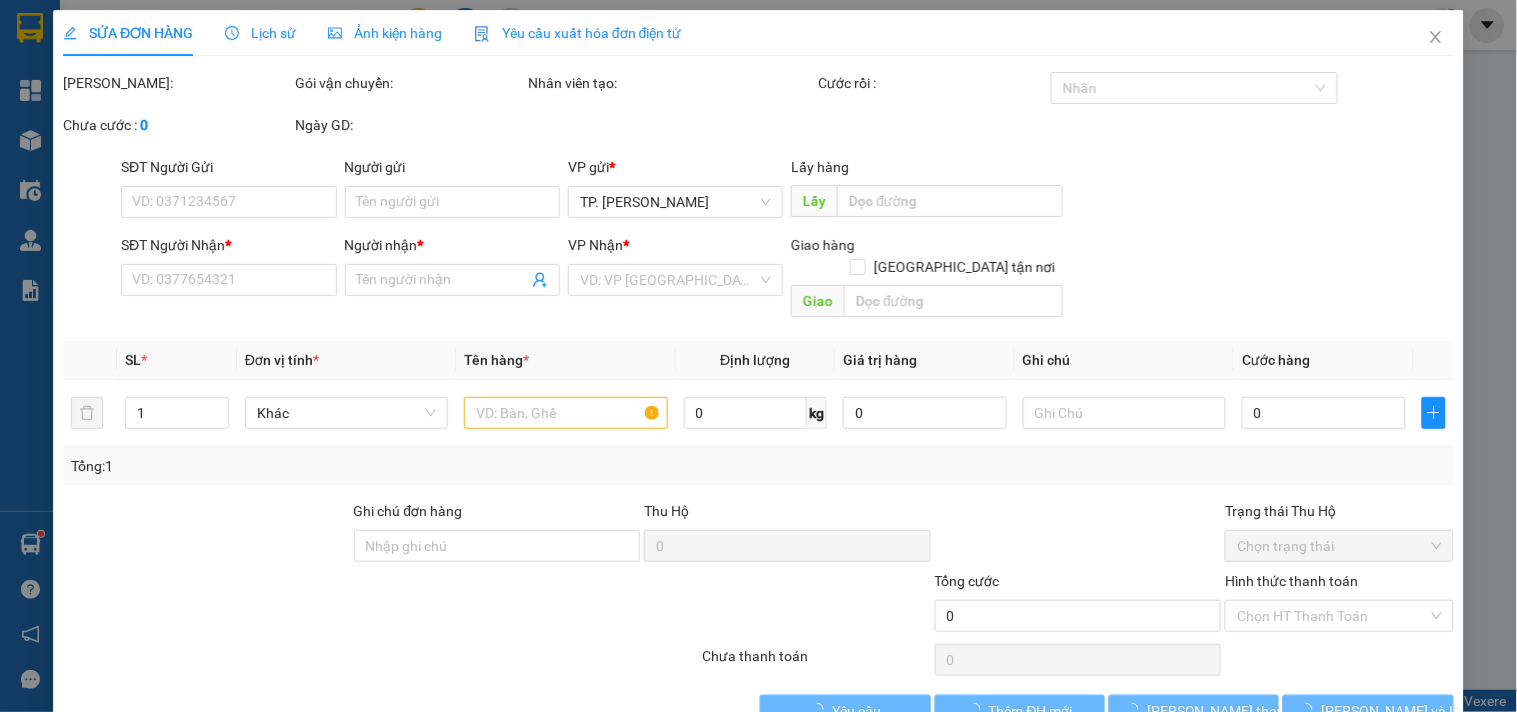type on "0907720168" 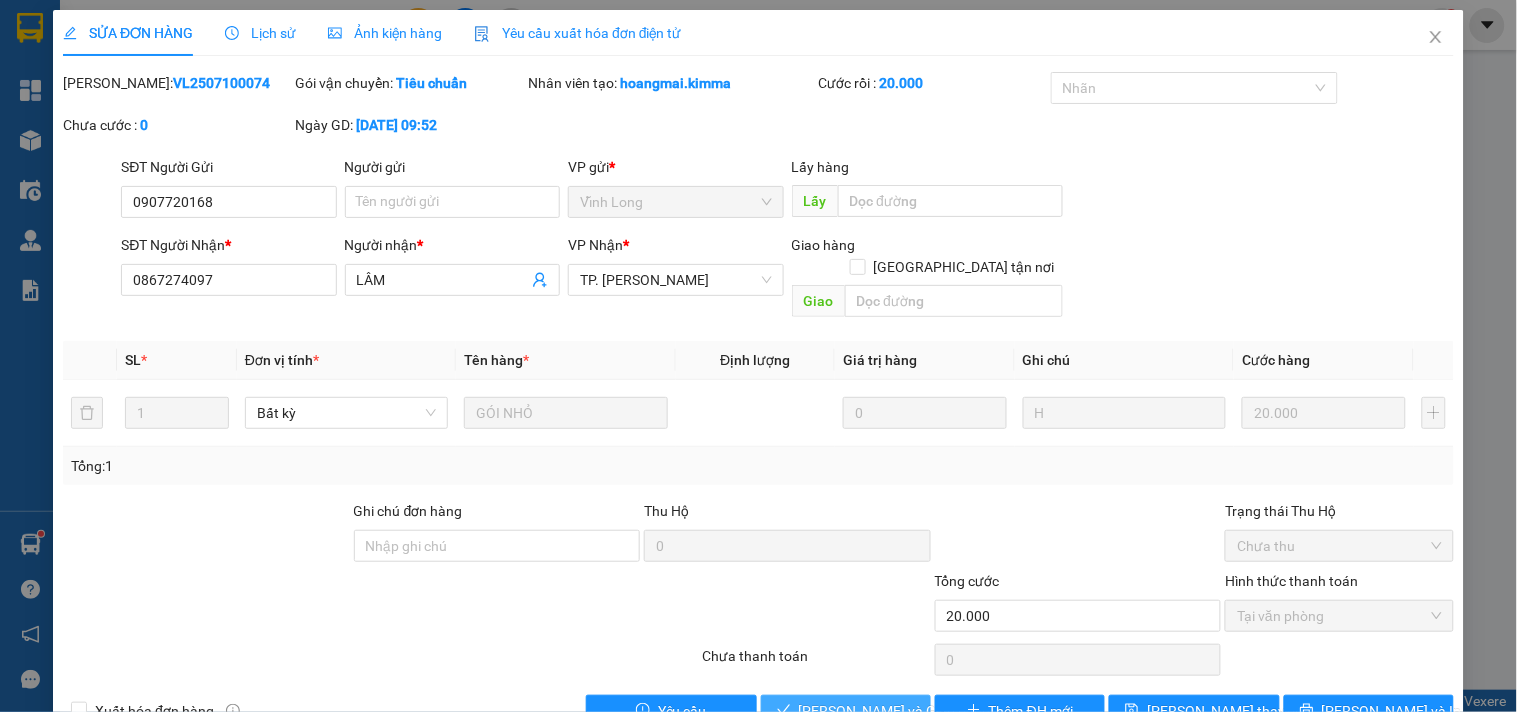 click on "[PERSON_NAME] và Giao hàng" at bounding box center (895, 711) 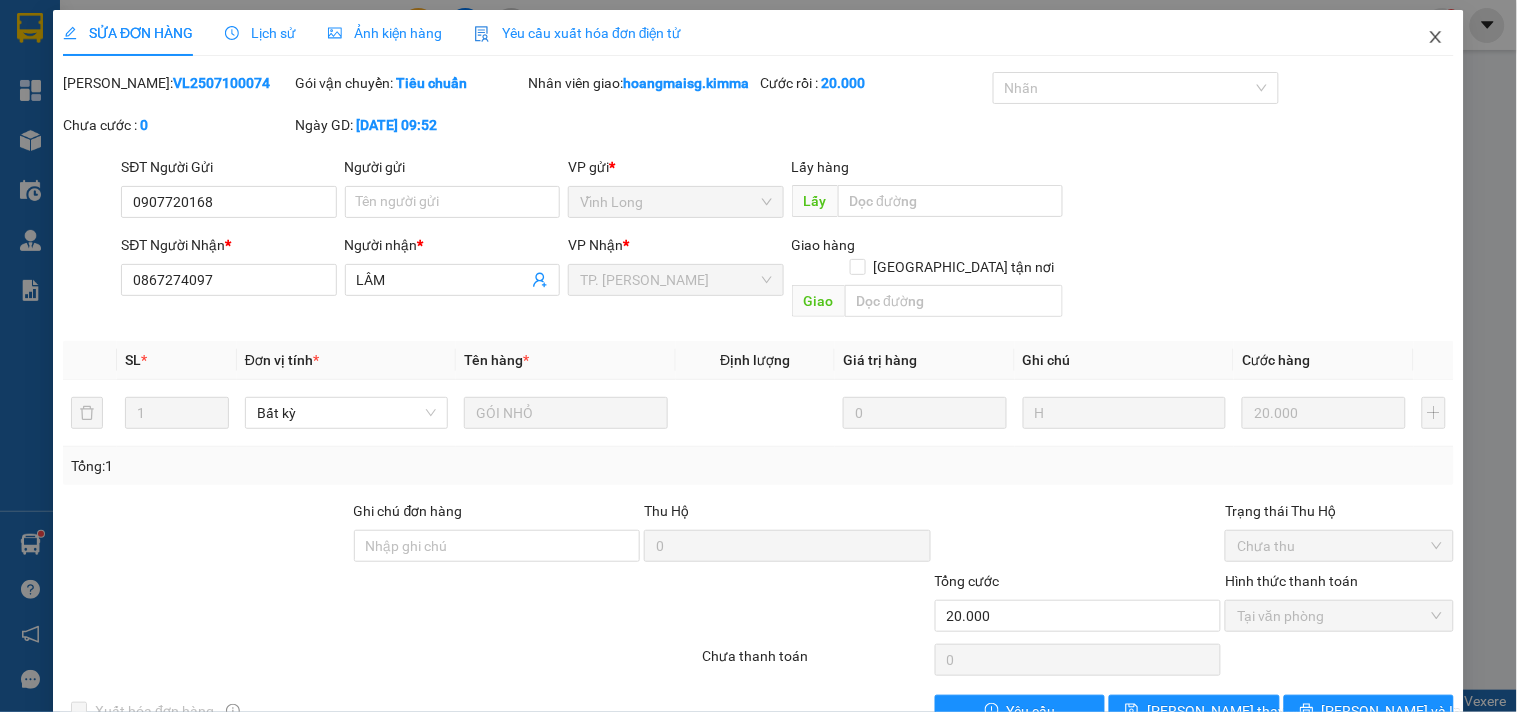 click 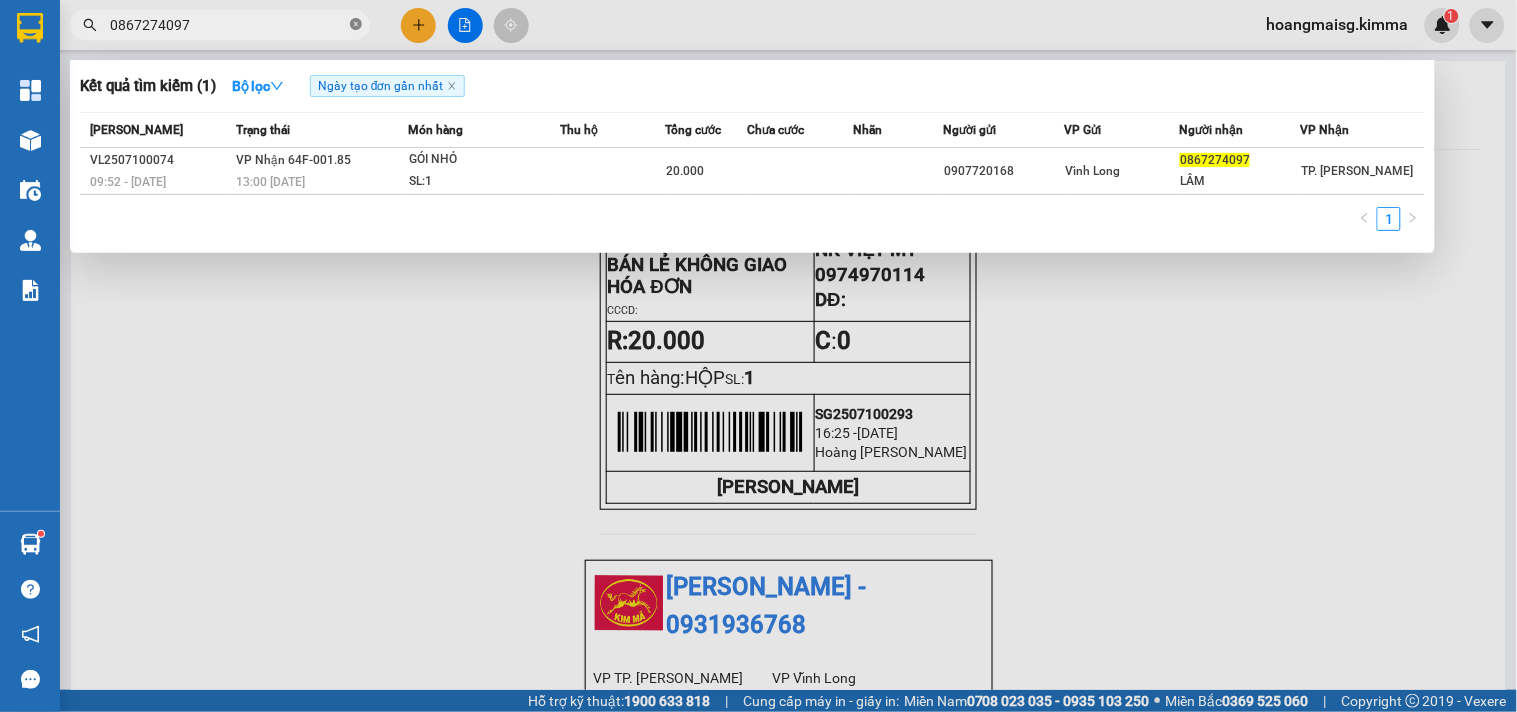 click 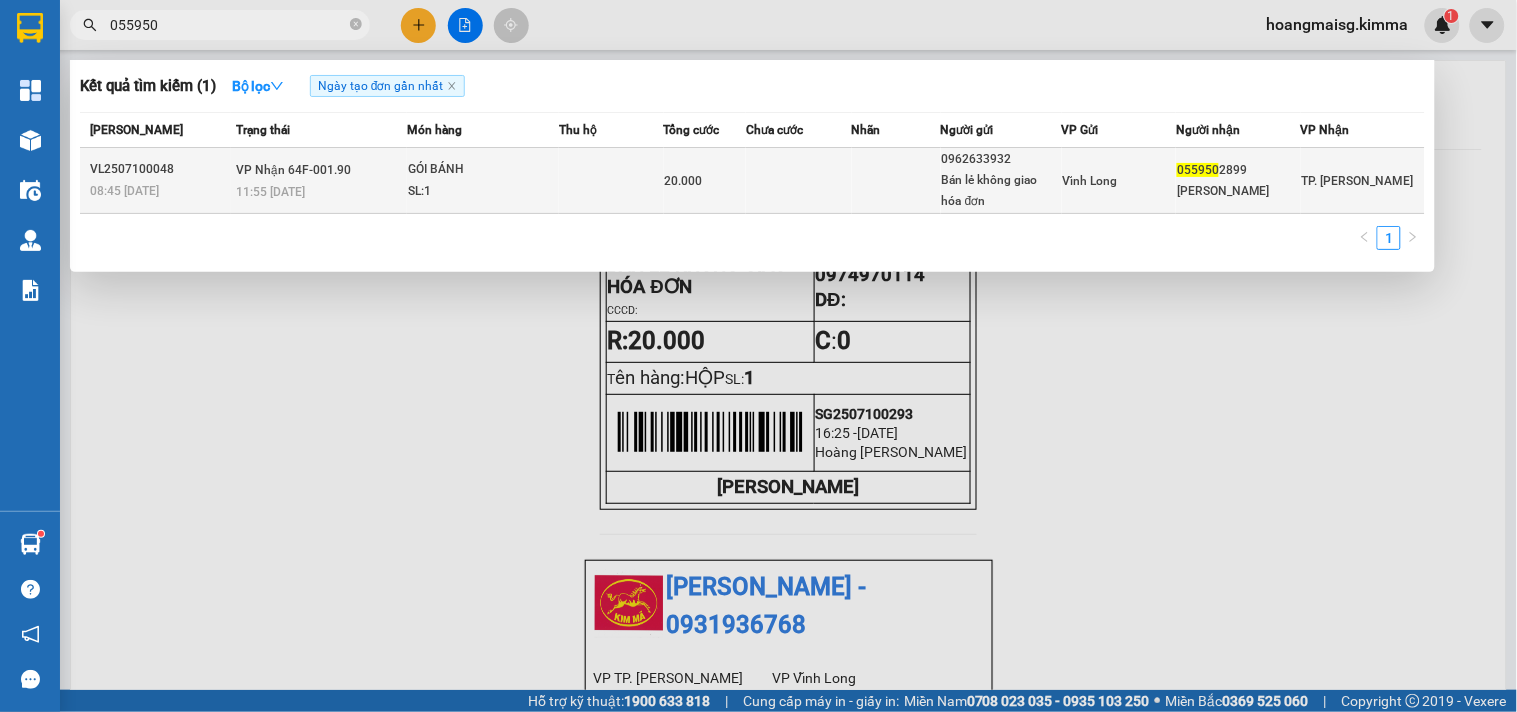 type on "055950" 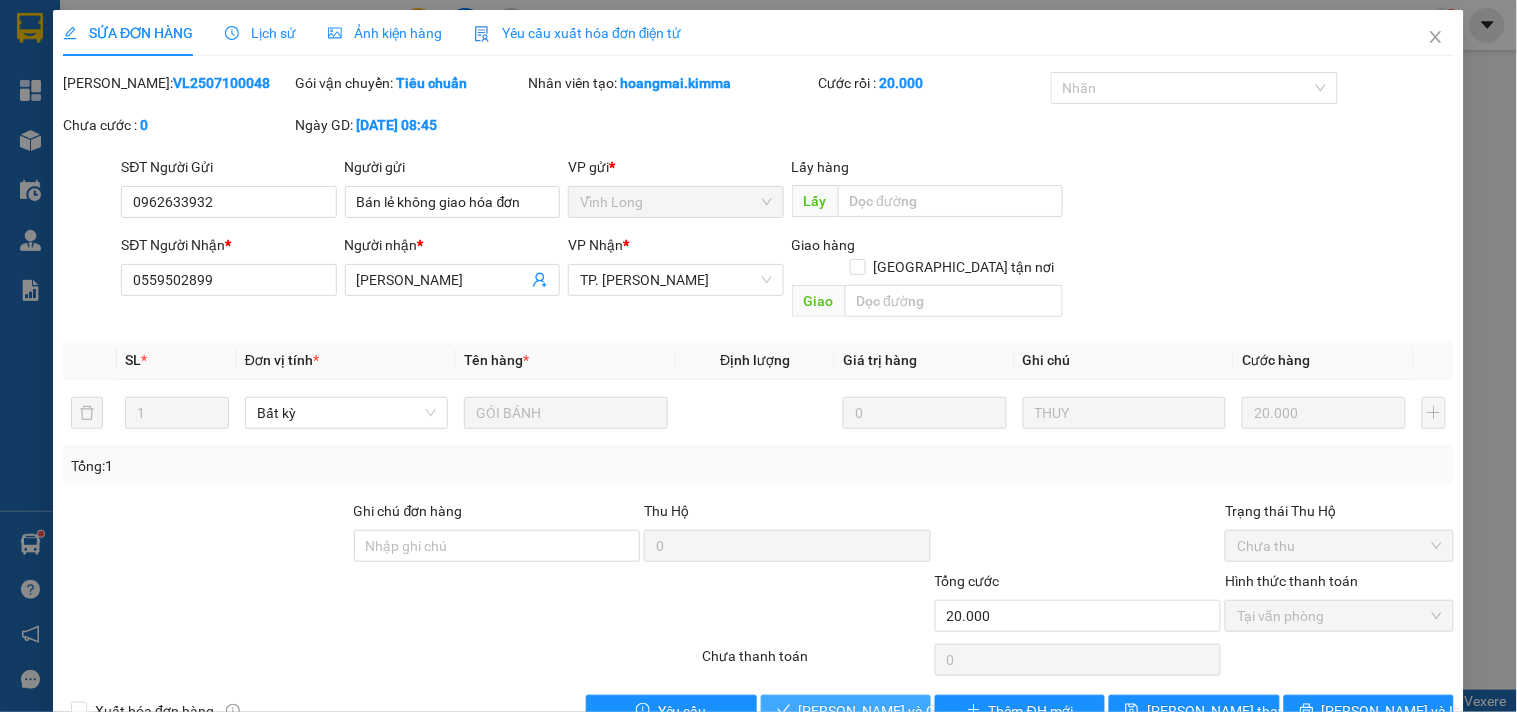 click on "[PERSON_NAME] và Giao hàng" at bounding box center (895, 711) 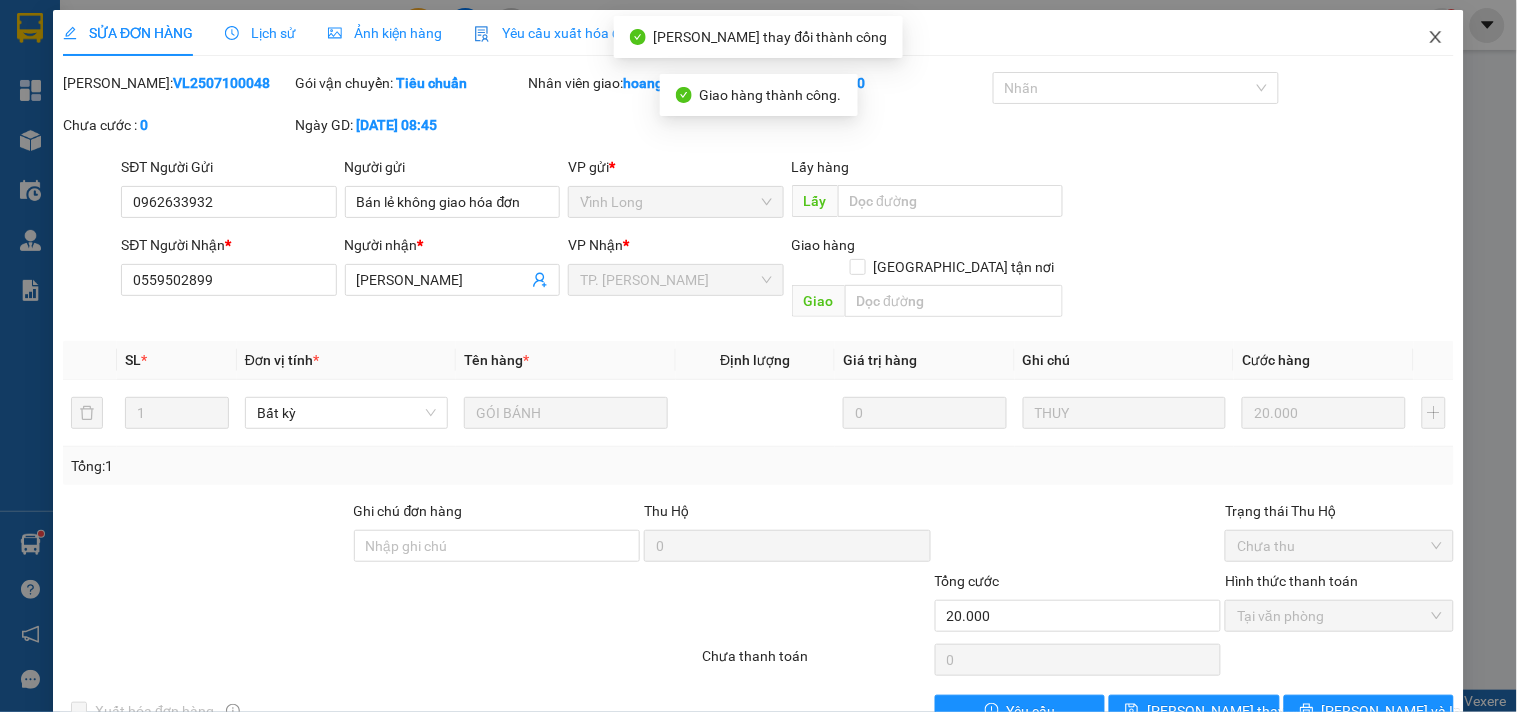 click at bounding box center (1436, 38) 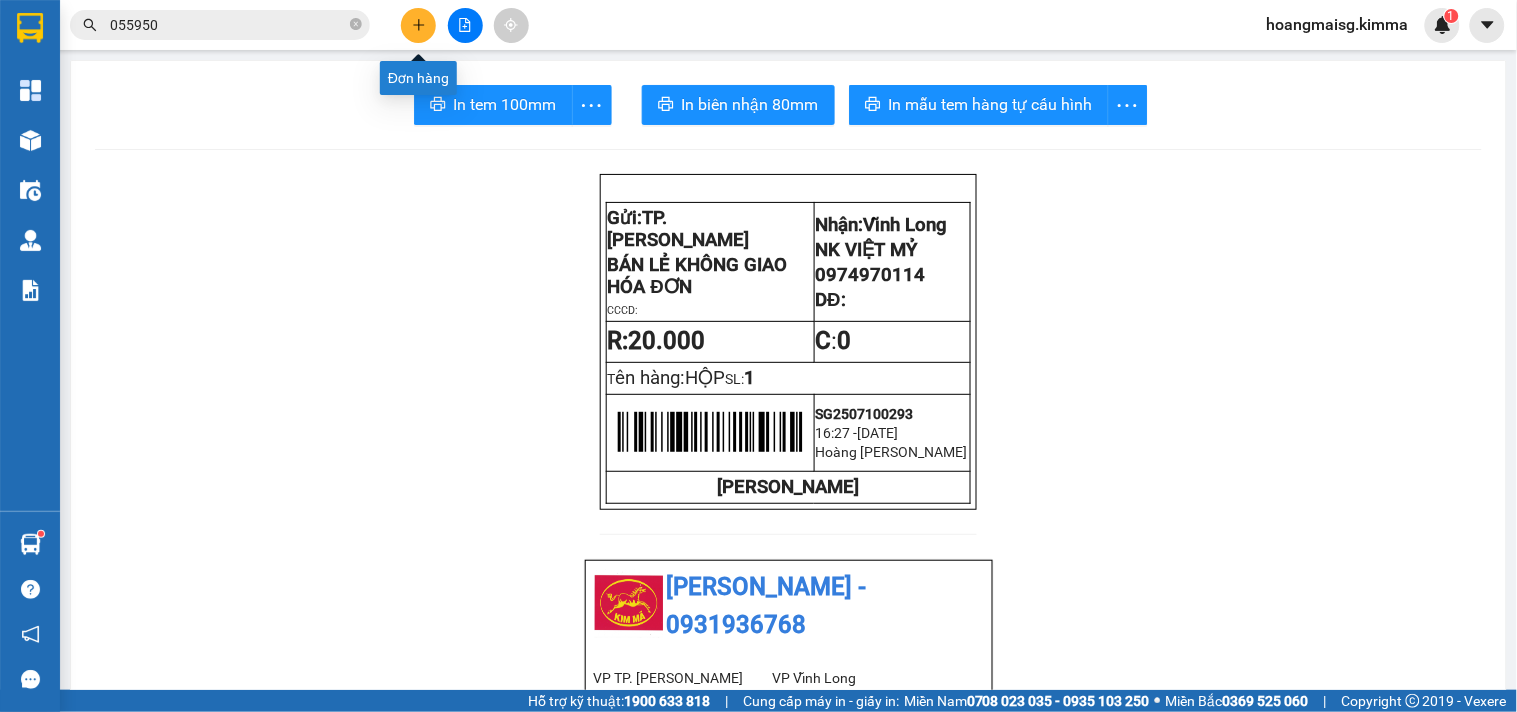 click at bounding box center [418, 25] 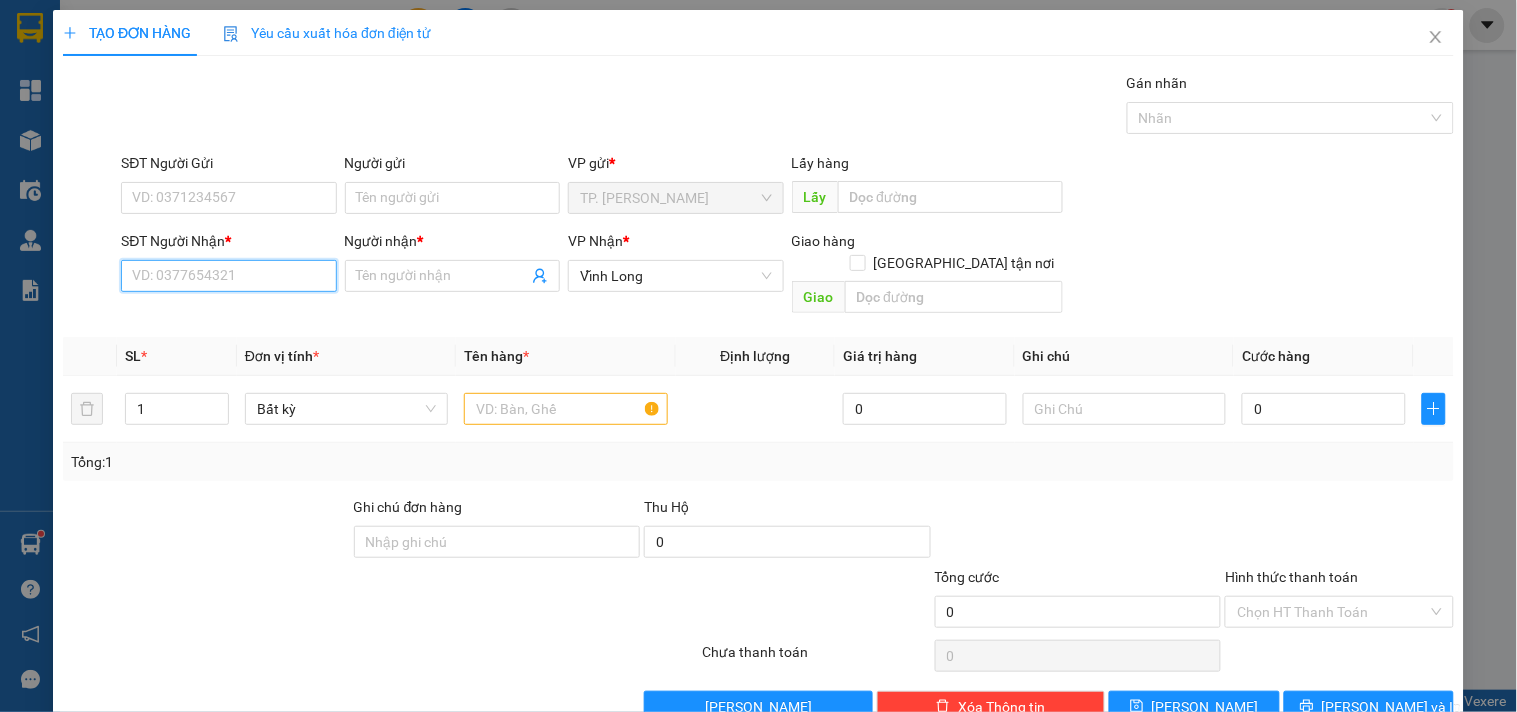 drag, startPoint x: 262, startPoint y: 272, endPoint x: 244, endPoint y: 263, distance: 20.12461 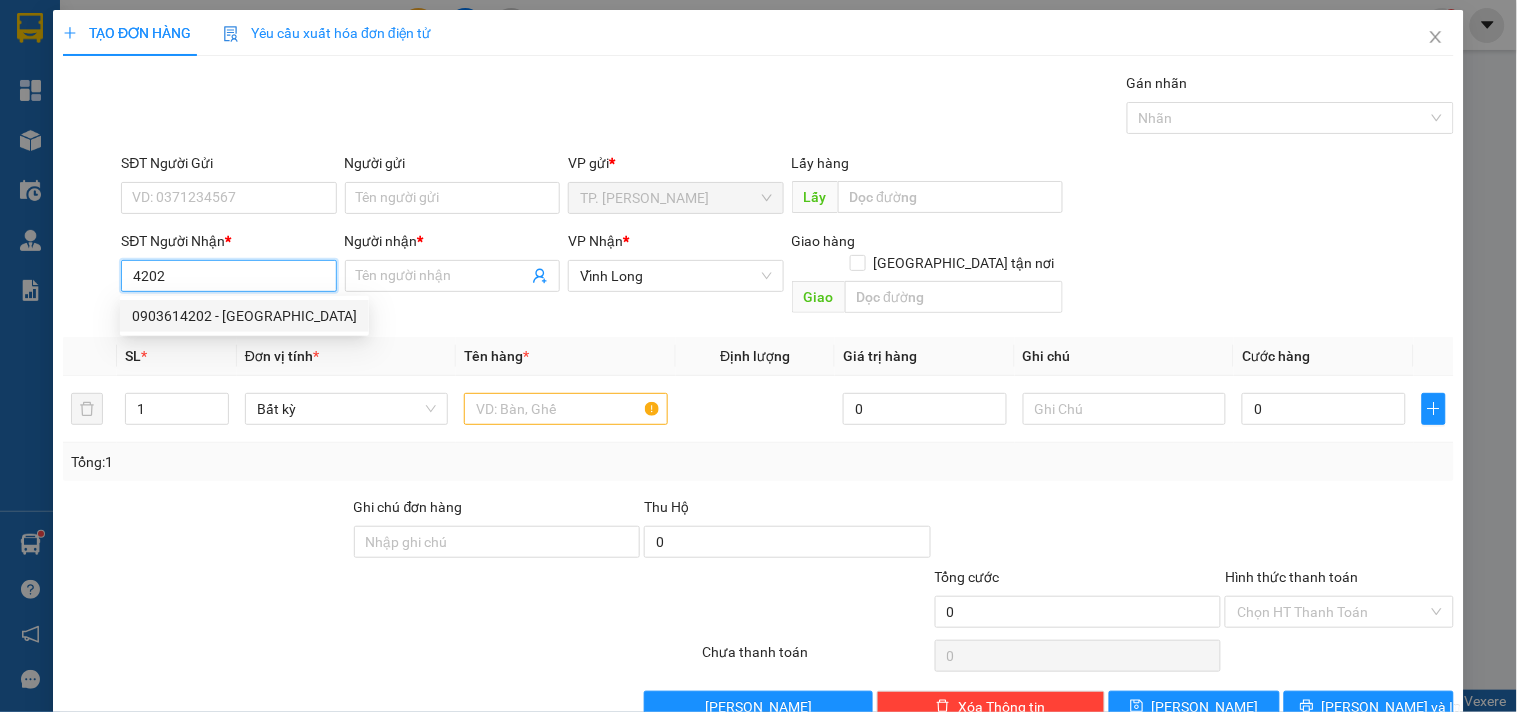drag, startPoint x: 251, startPoint y: 313, endPoint x: 258, endPoint y: 325, distance: 13.892444 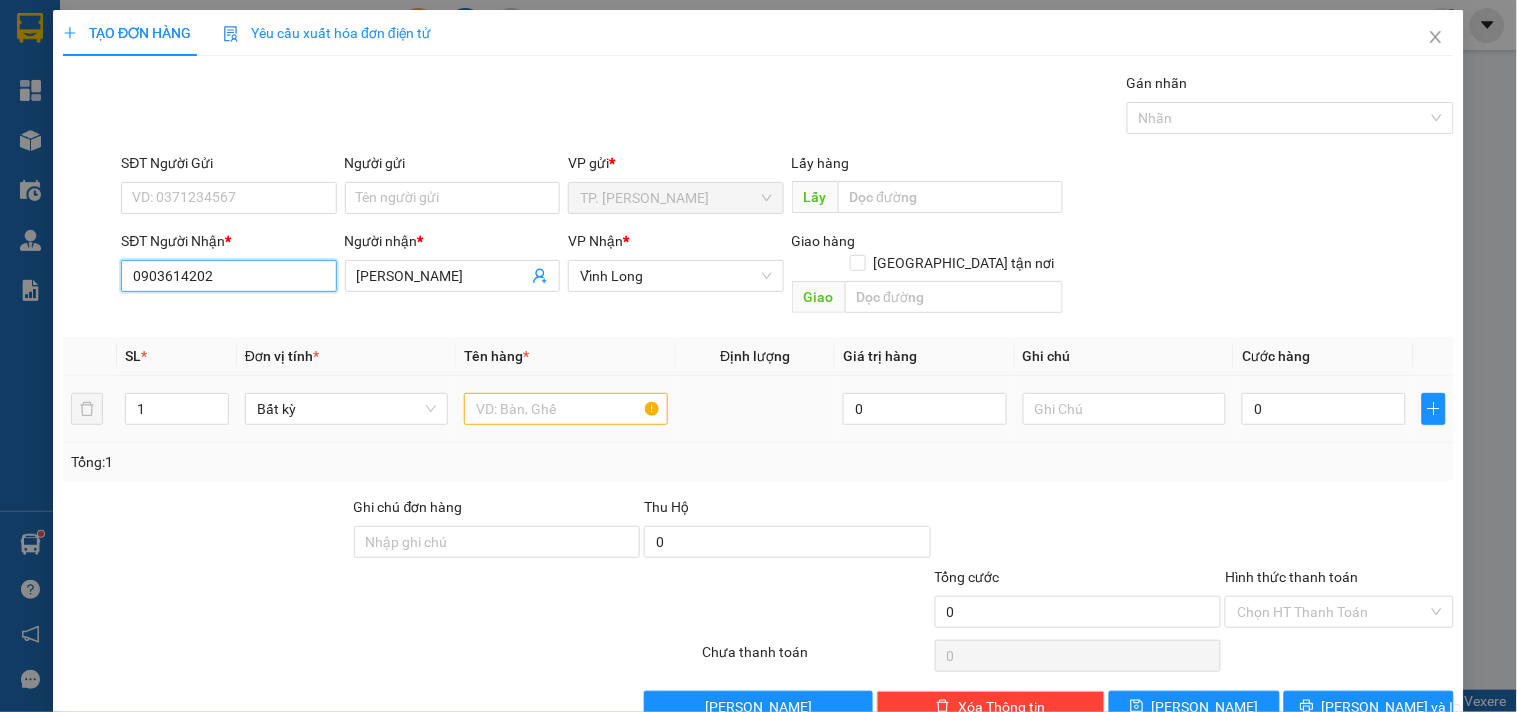 type on "0903614202" 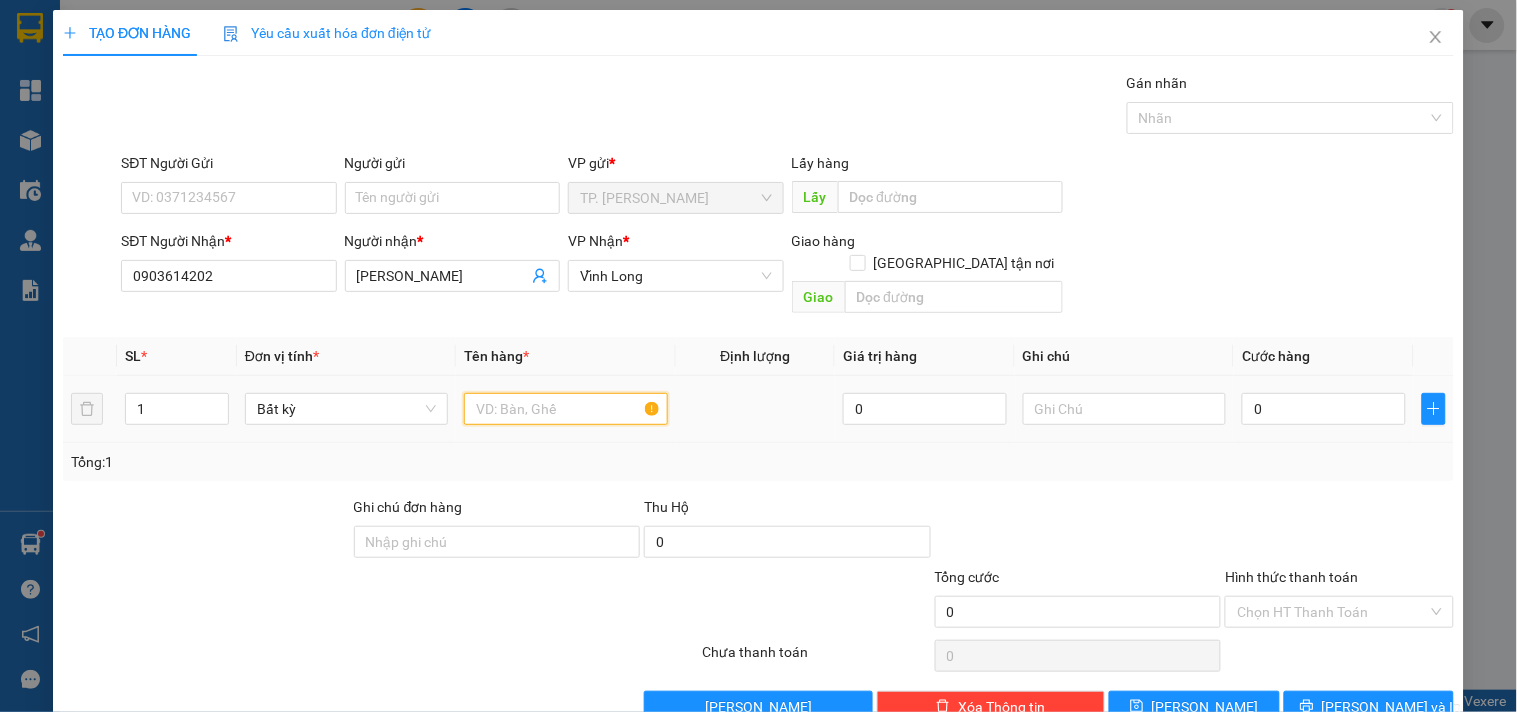click at bounding box center (565, 409) 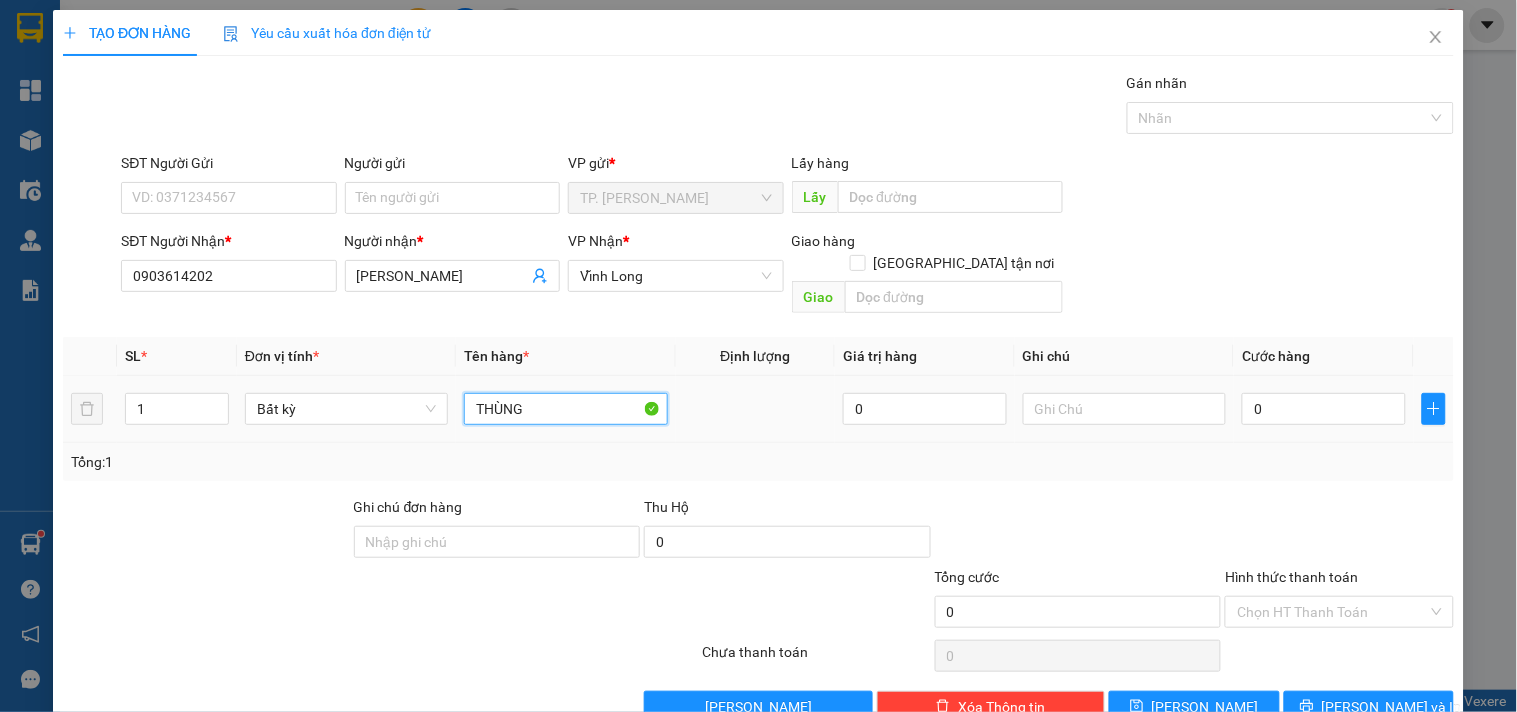 type on "THÙNG" 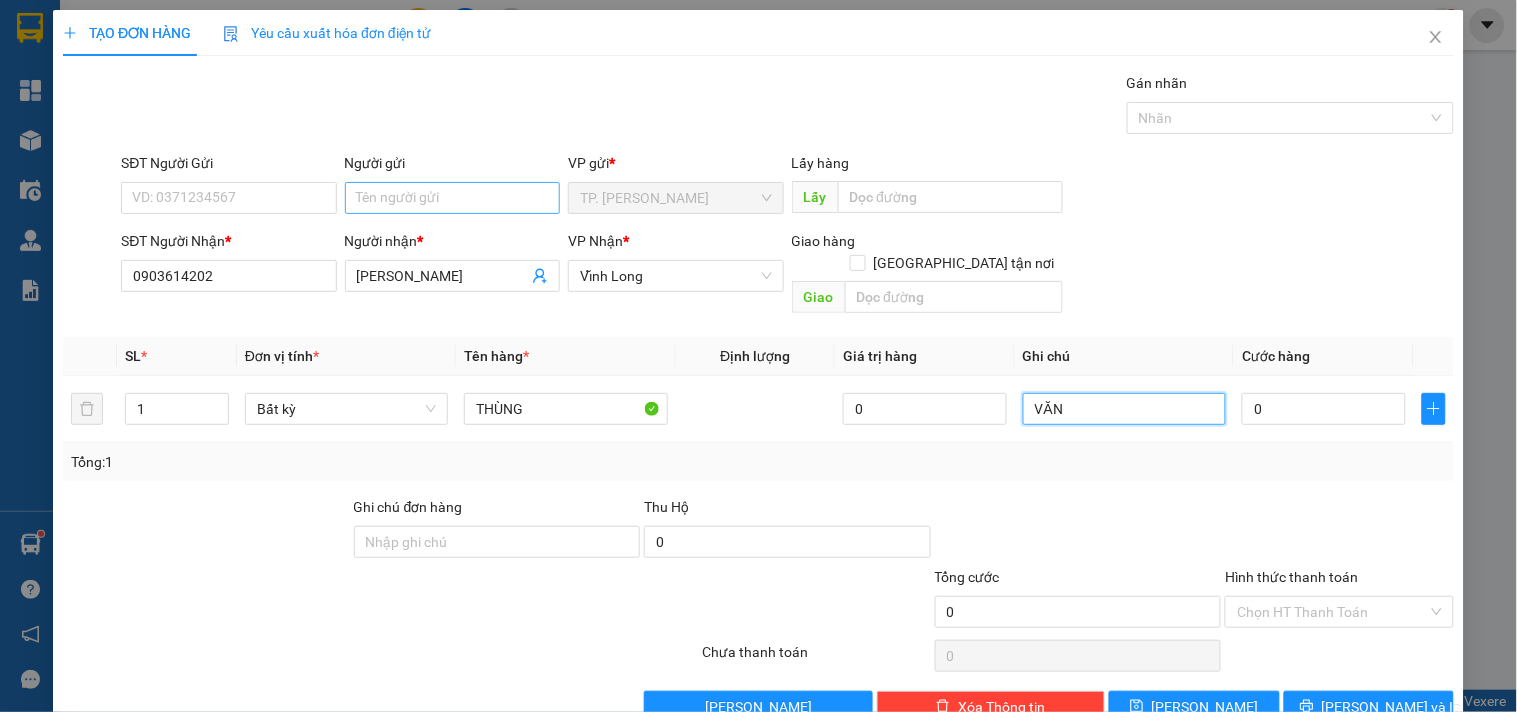 type on "VĂN" 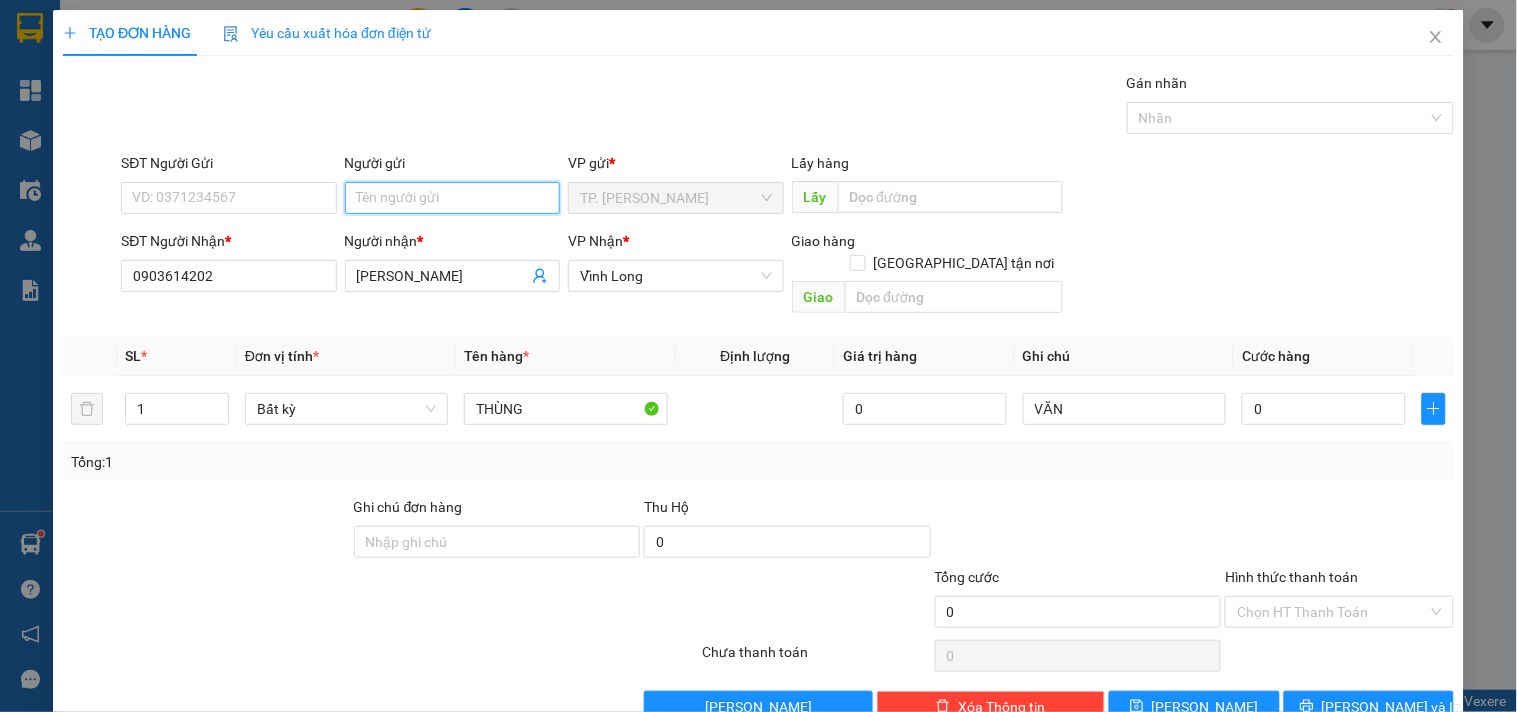 click on "Người gửi" at bounding box center (452, 198) 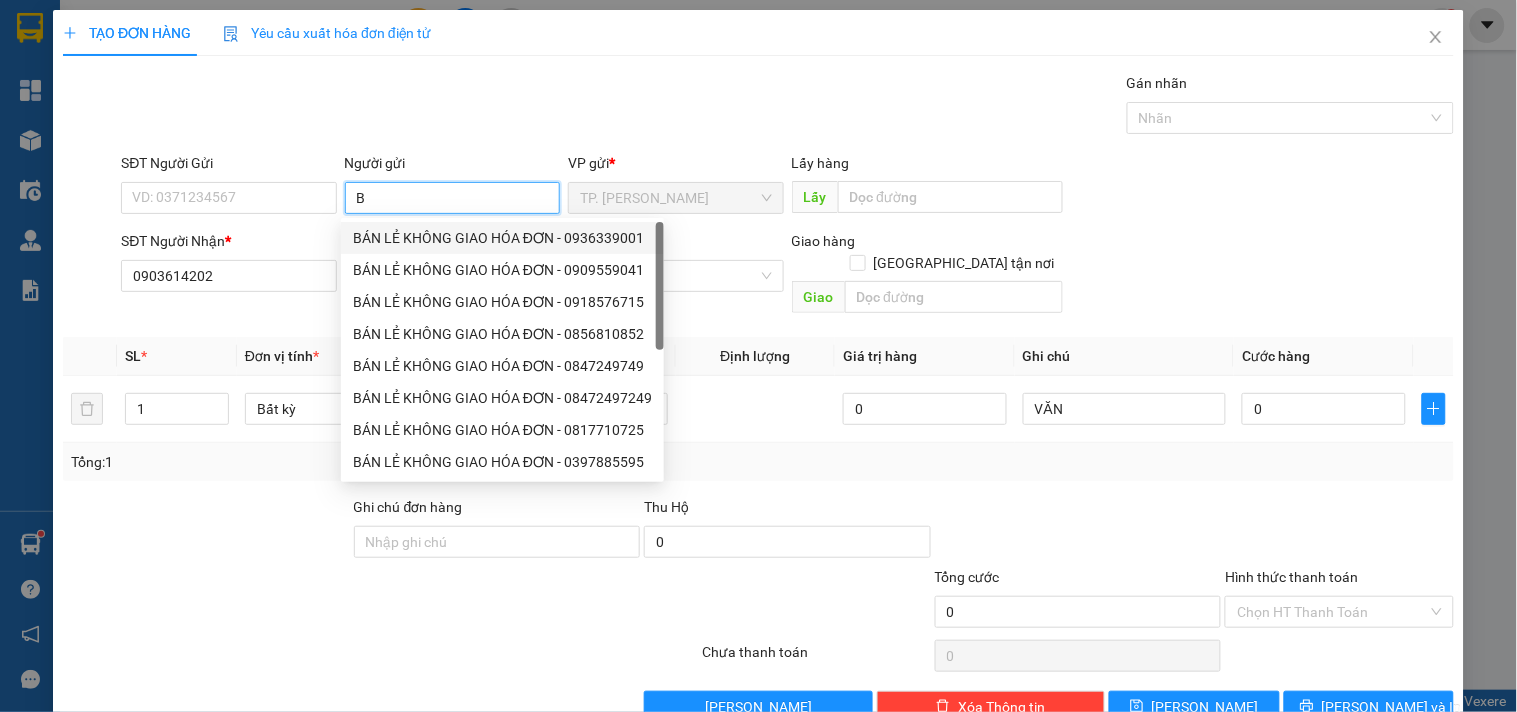 click on "BÁN LẺ KHÔNG GIAO HÓA ĐƠN - 0936339001" at bounding box center (502, 238) 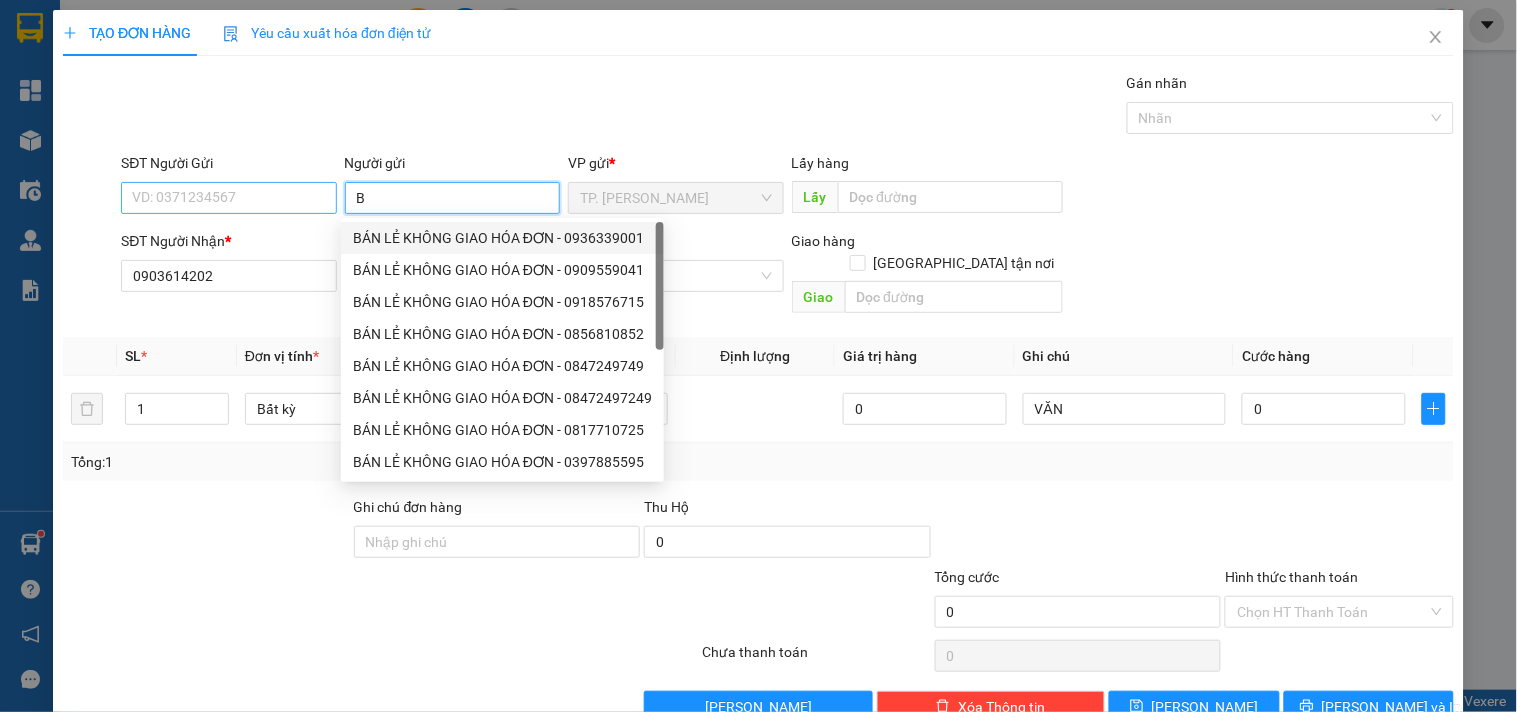 type on "0936339001" 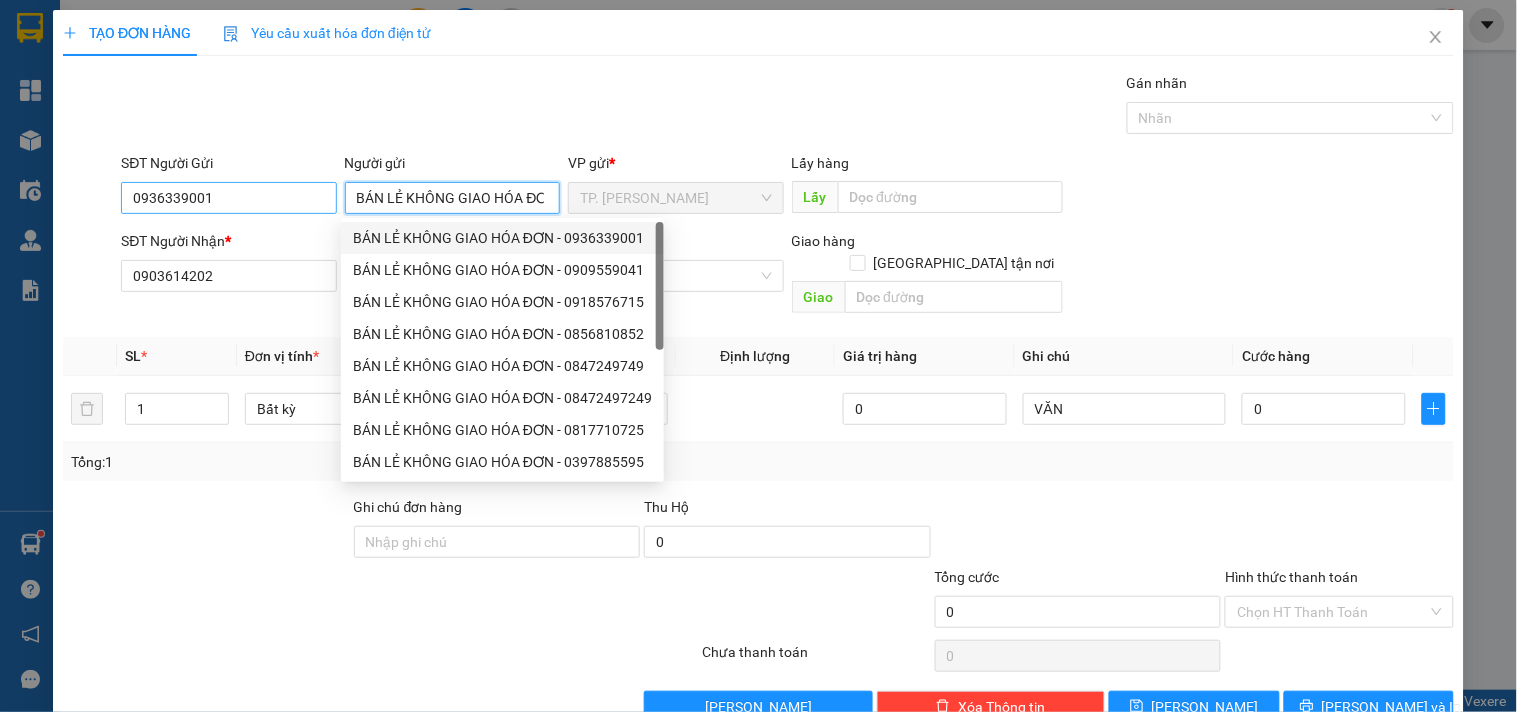 type on "BÁN LẺ KHÔNG GIAO HÓA ĐƠN" 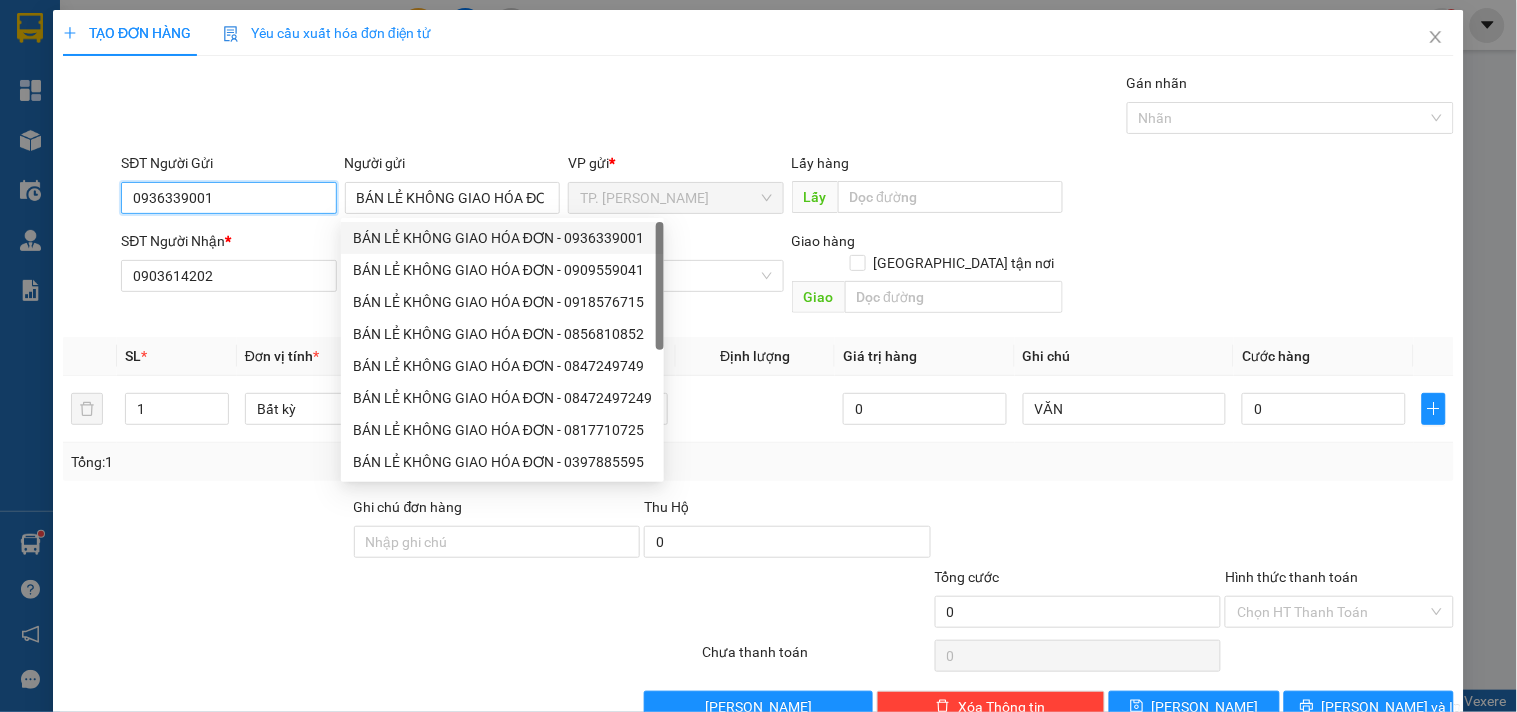 click on "0936339001" at bounding box center (228, 198) 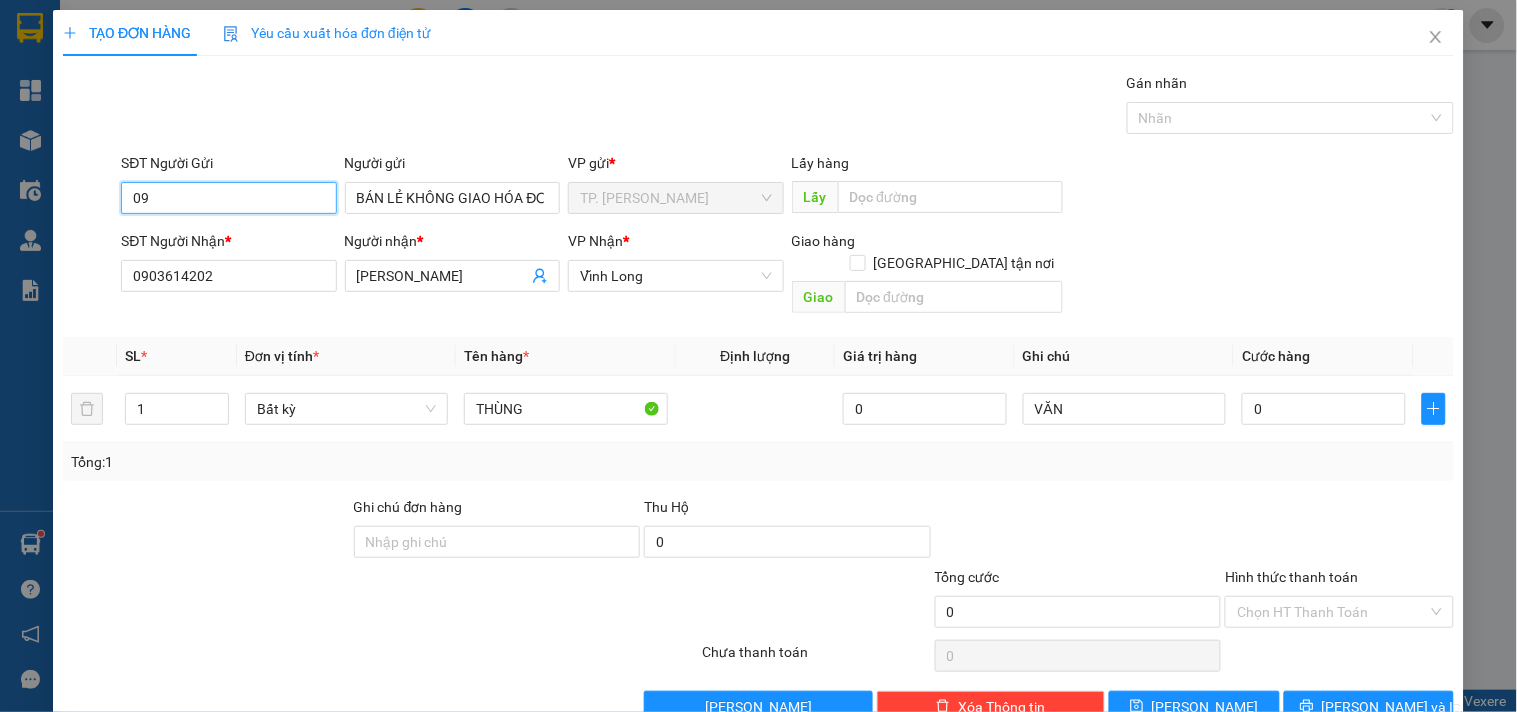 type on "0" 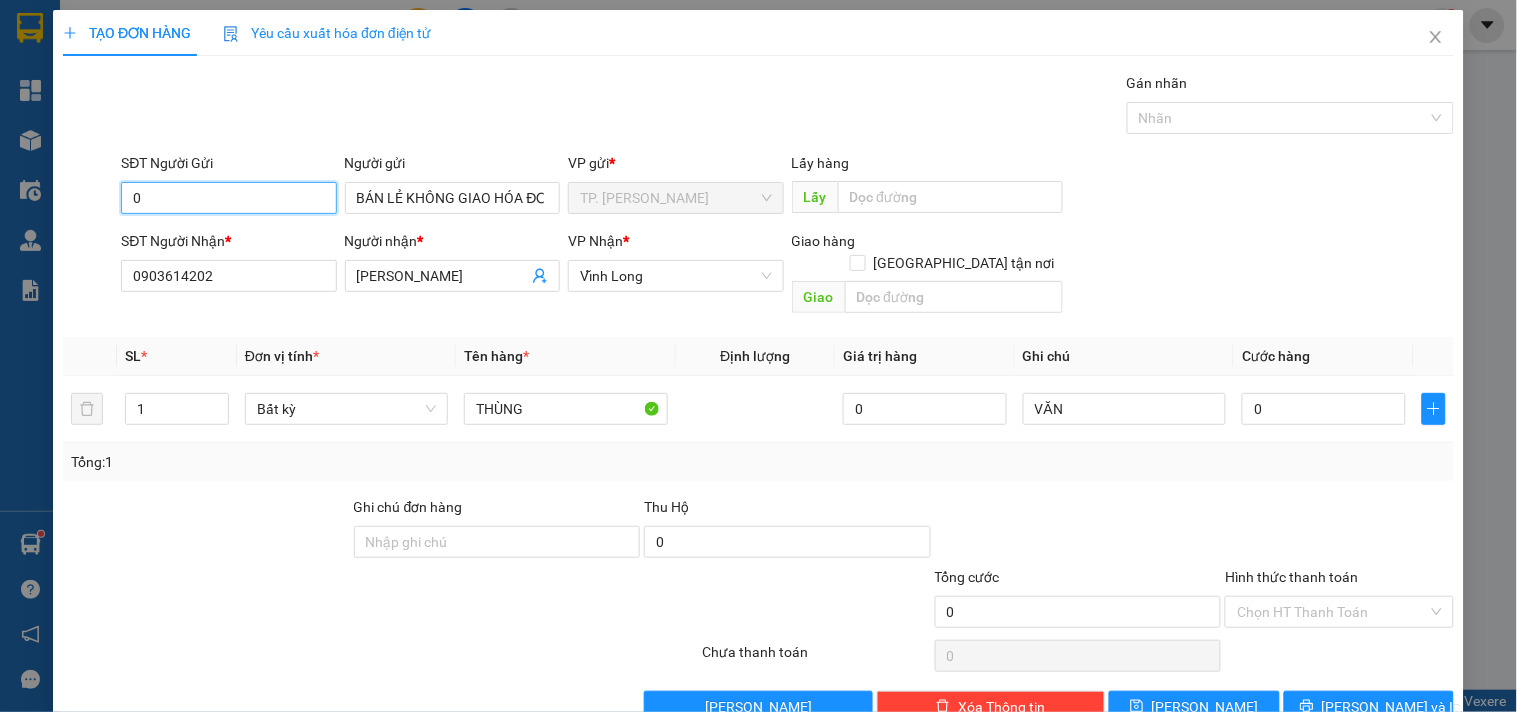 type 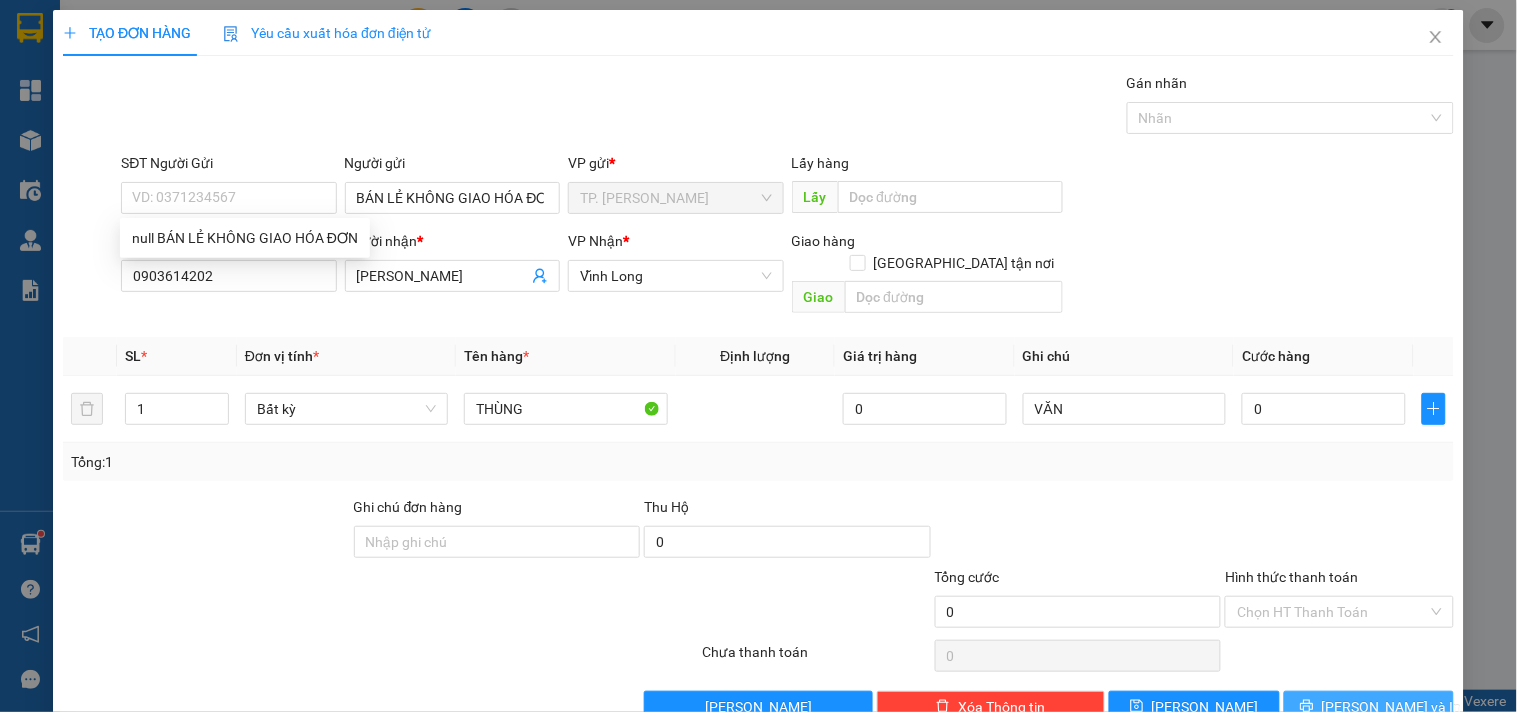 click on "[PERSON_NAME] và In" at bounding box center (1392, 707) 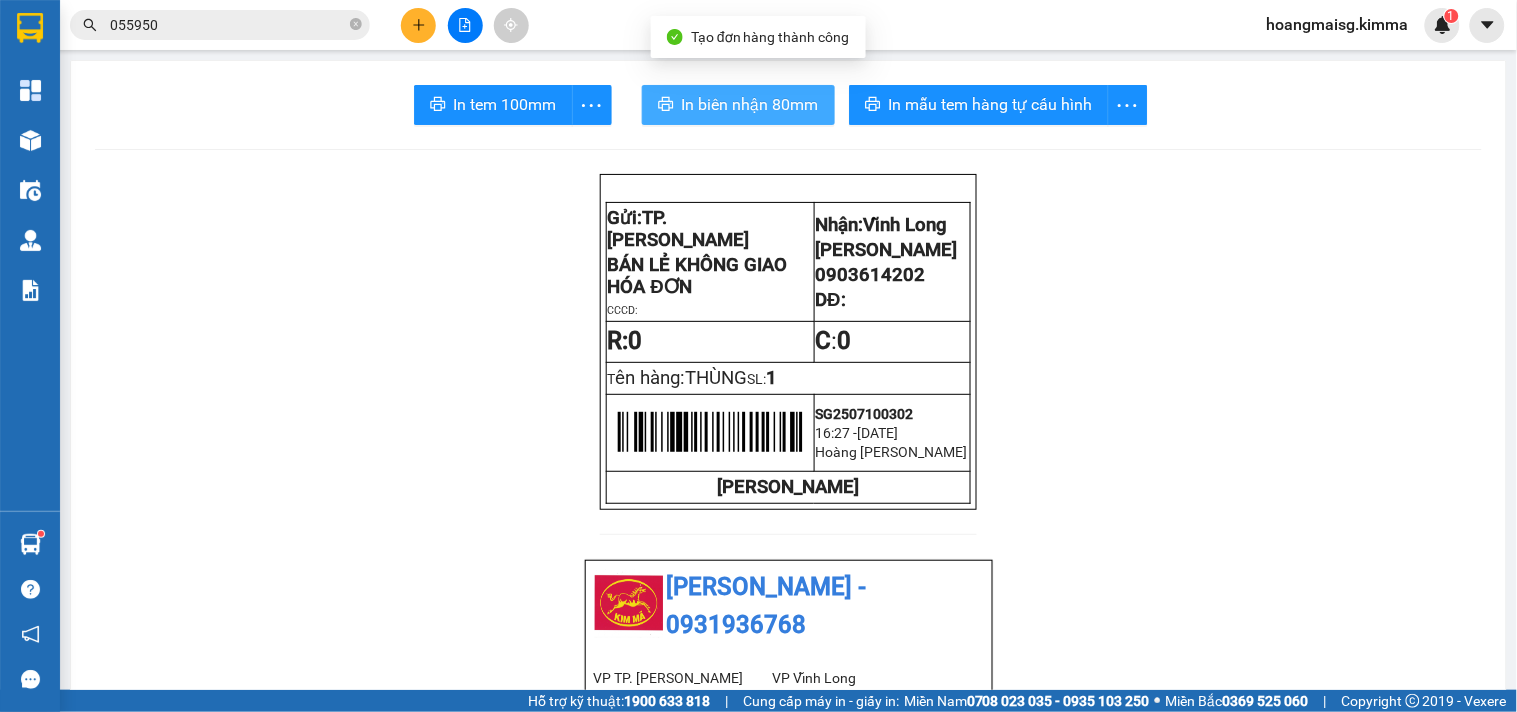 click on "In biên nhận 80mm" at bounding box center (750, 104) 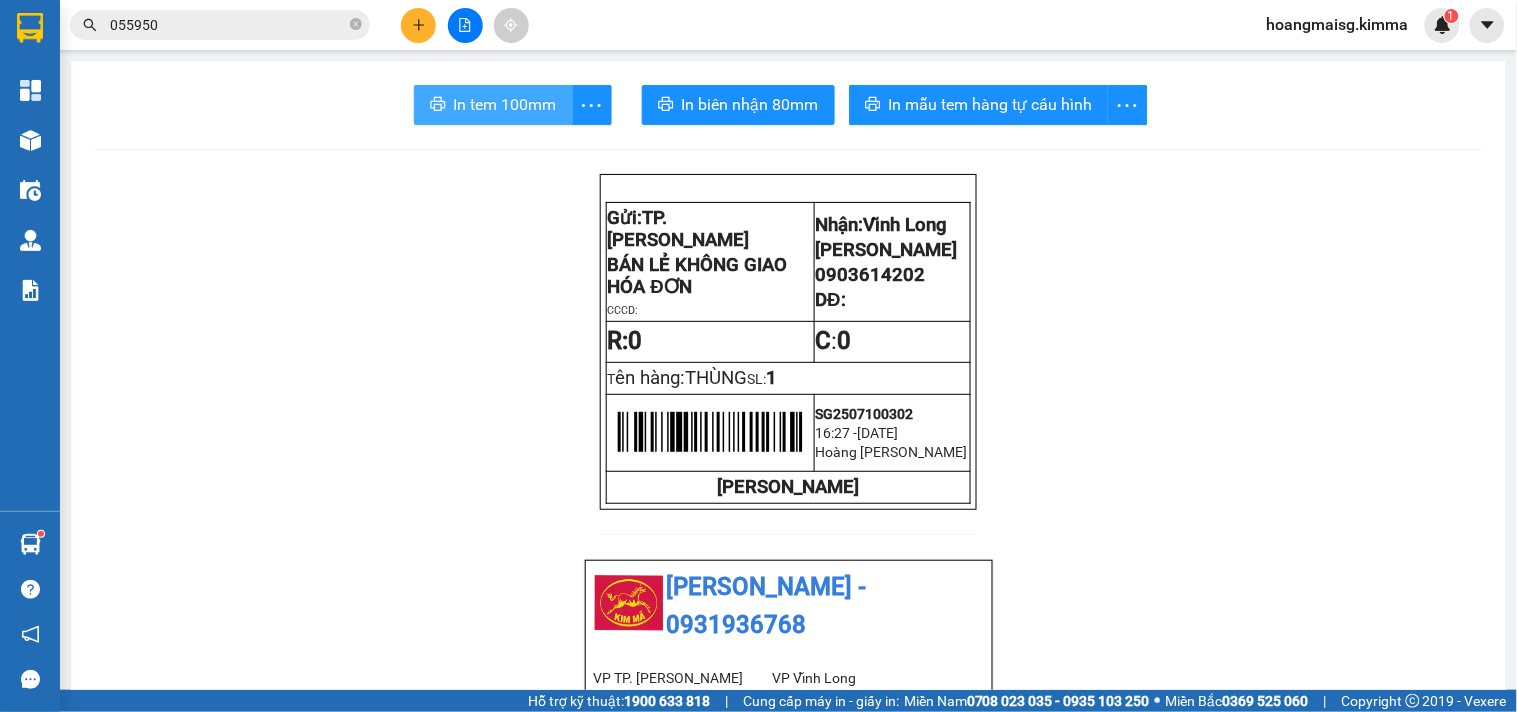 drag, startPoint x: 535, startPoint y: 120, endPoint x: 538, endPoint y: 107, distance: 13.341664 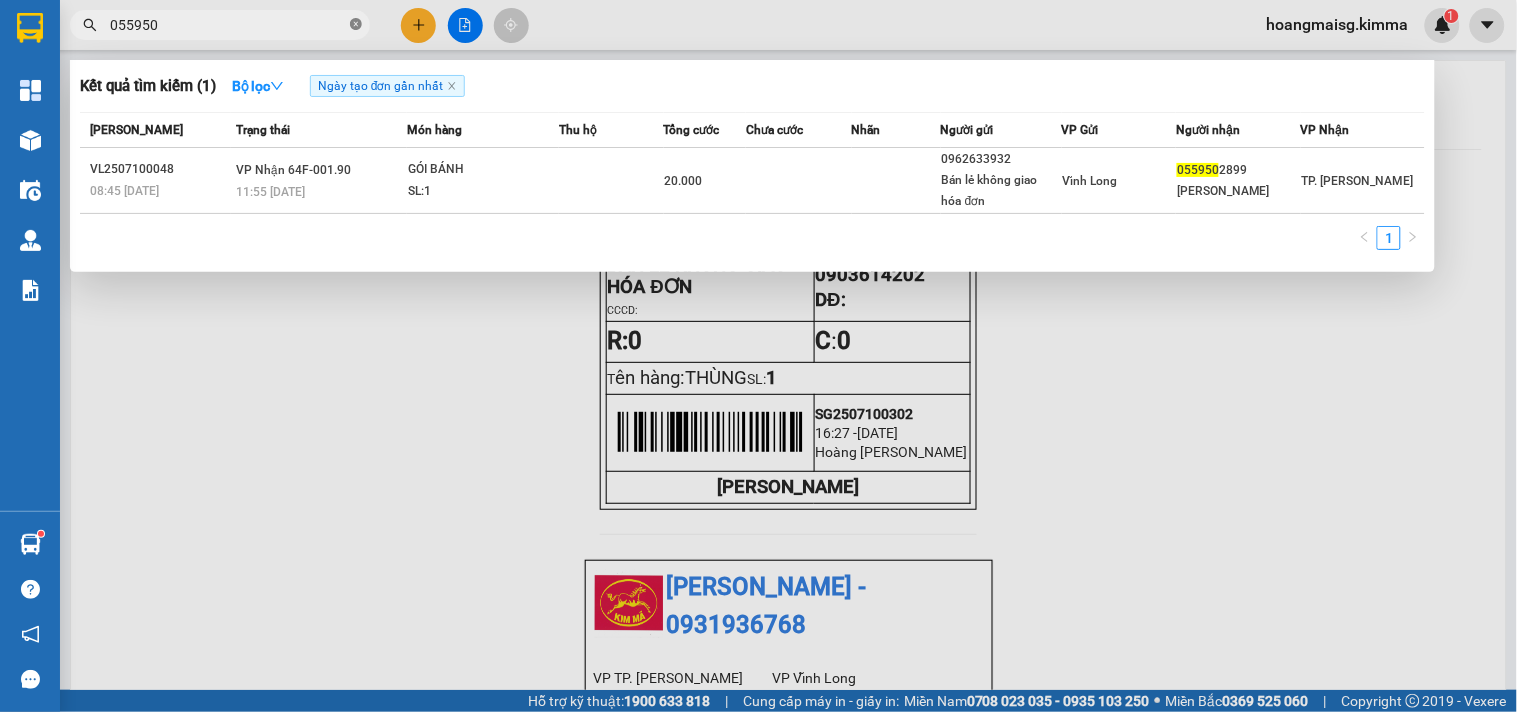 click 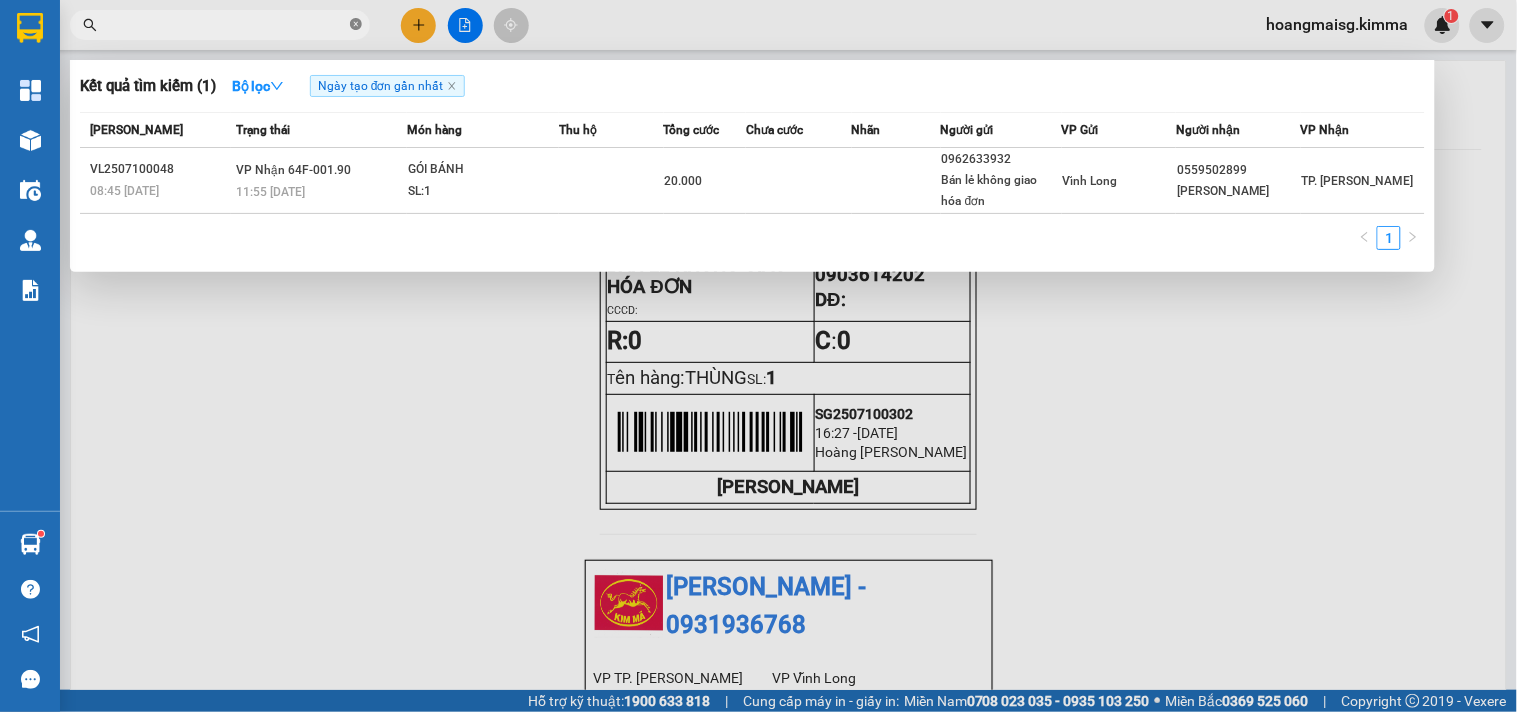 click 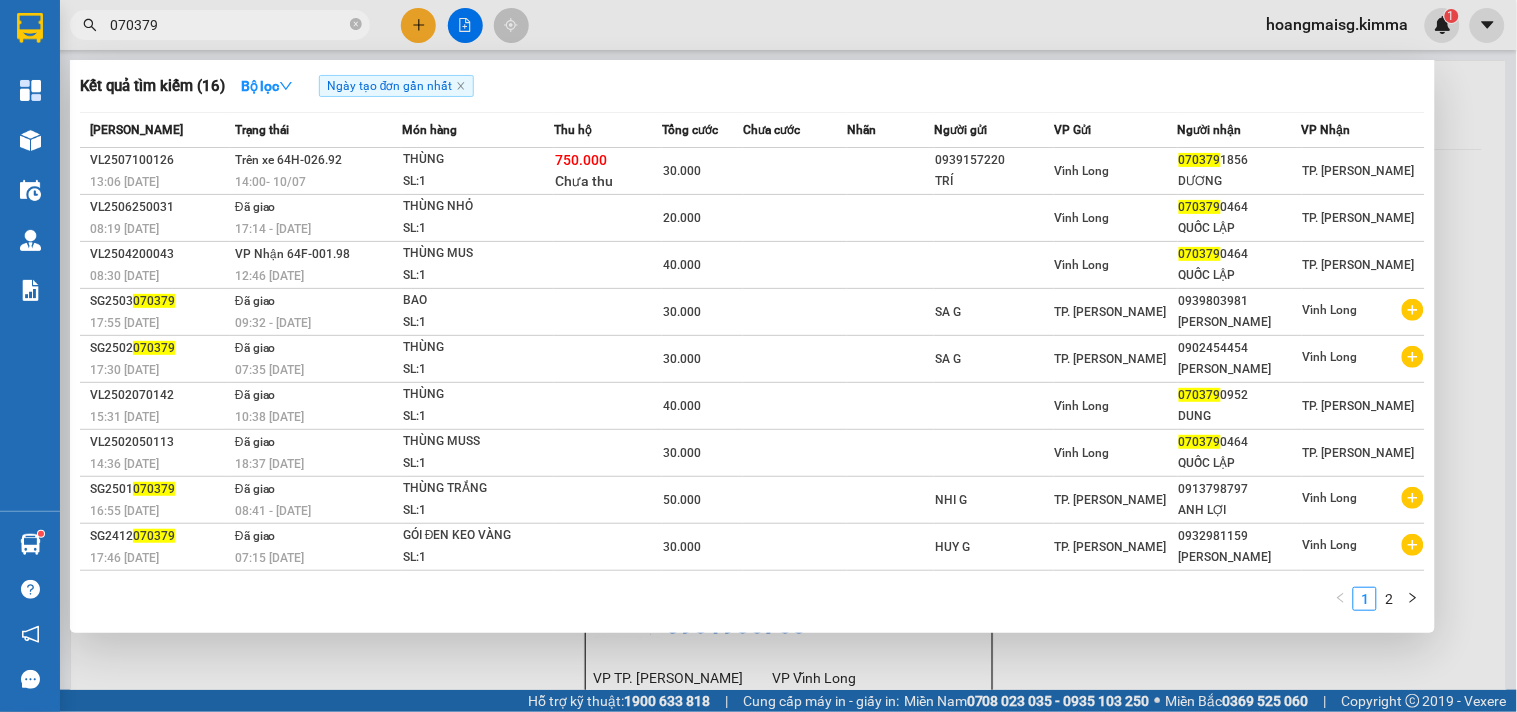 type on "070379" 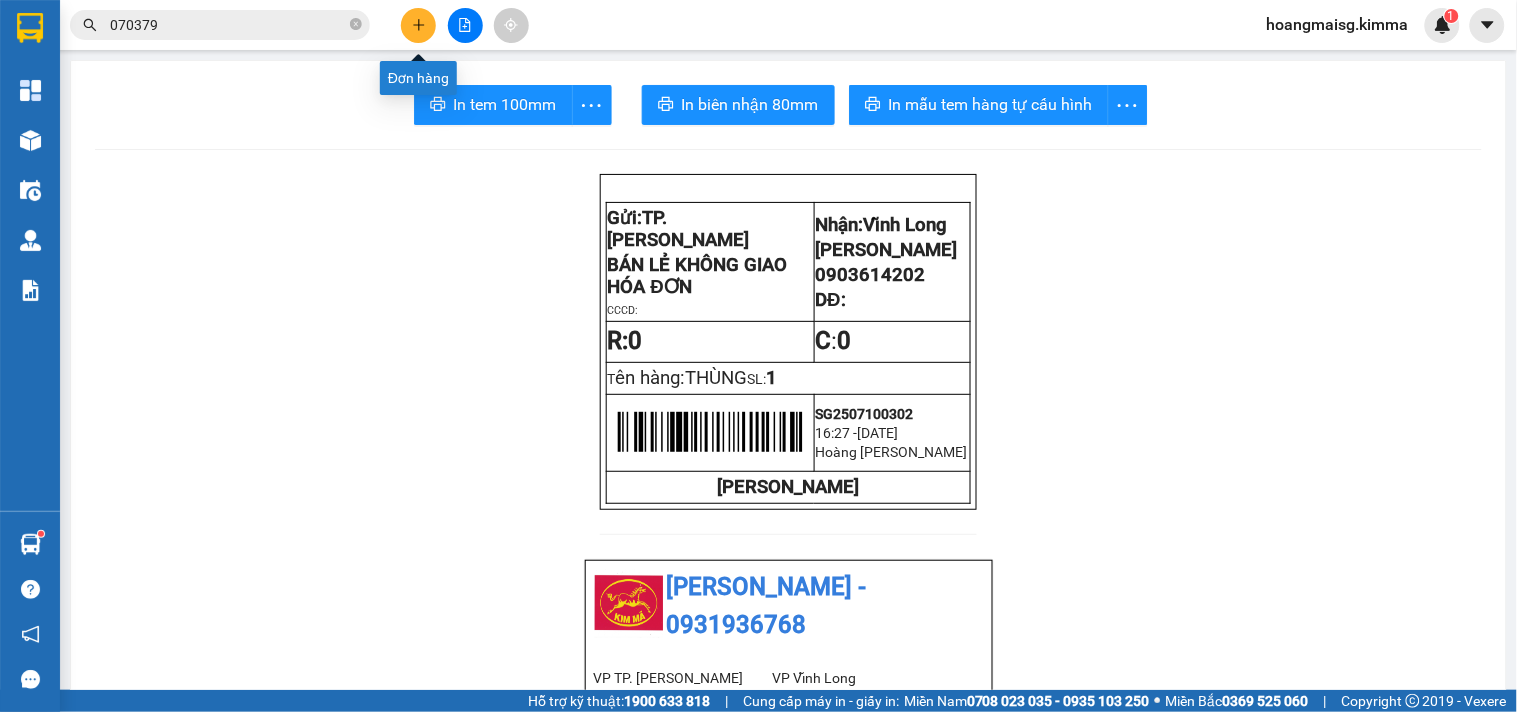click at bounding box center [418, 25] 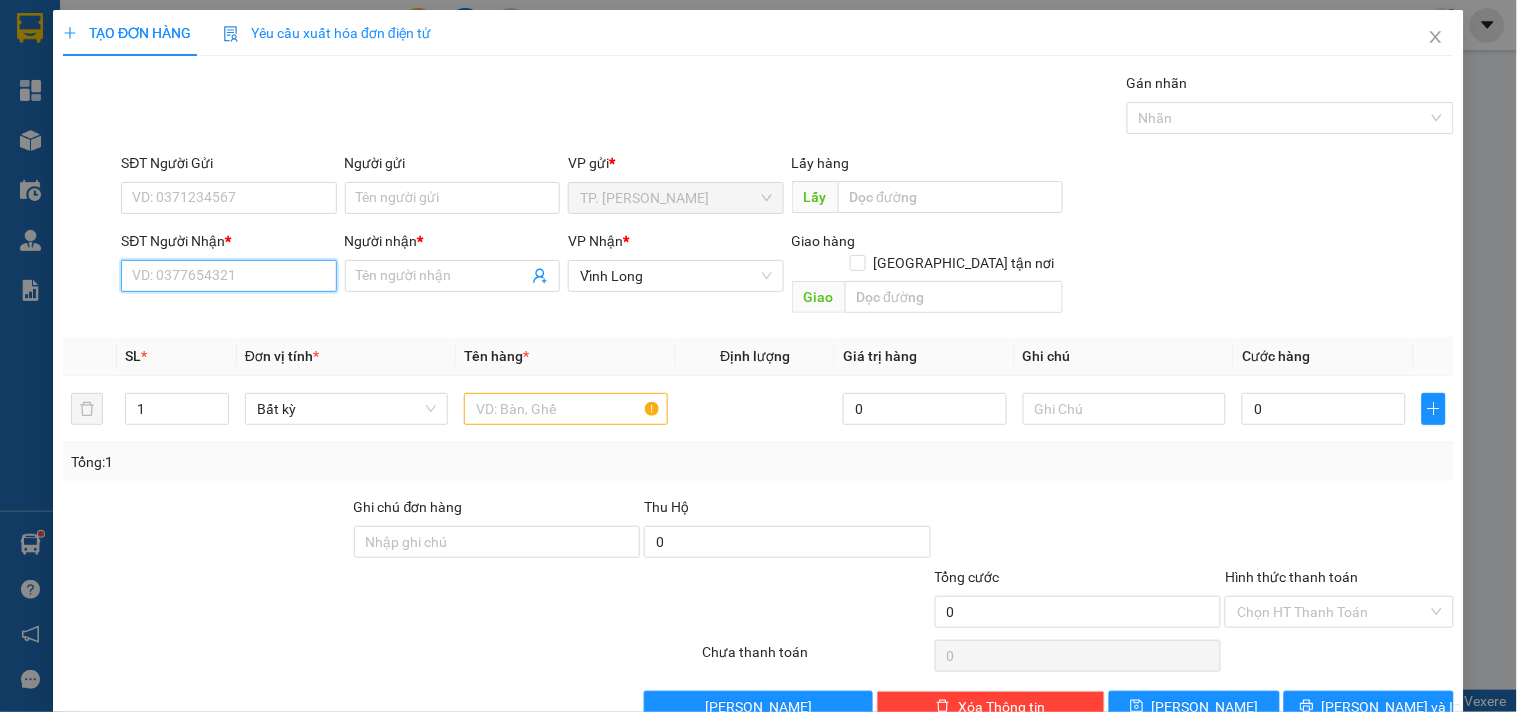 click on "SĐT Người Nhận  *" at bounding box center [228, 276] 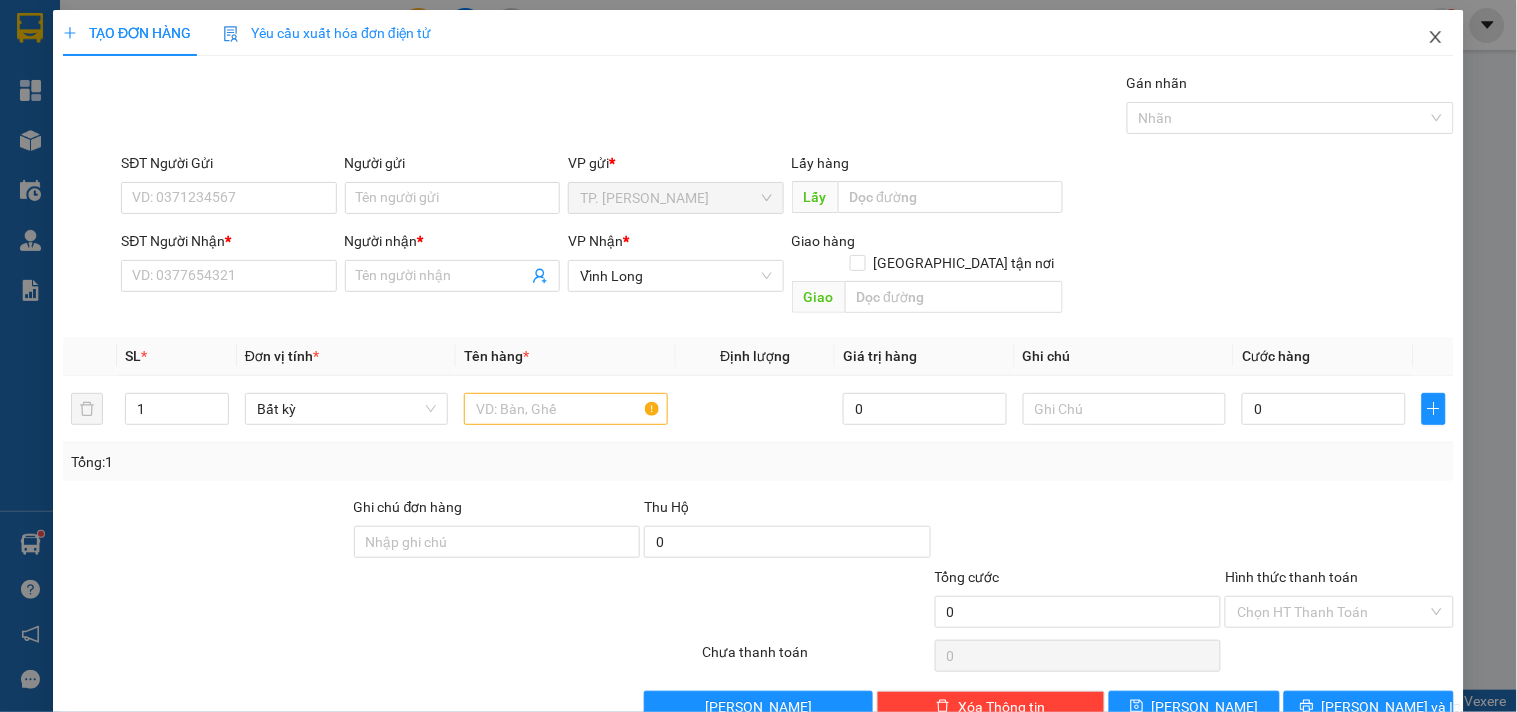 click at bounding box center [1436, 38] 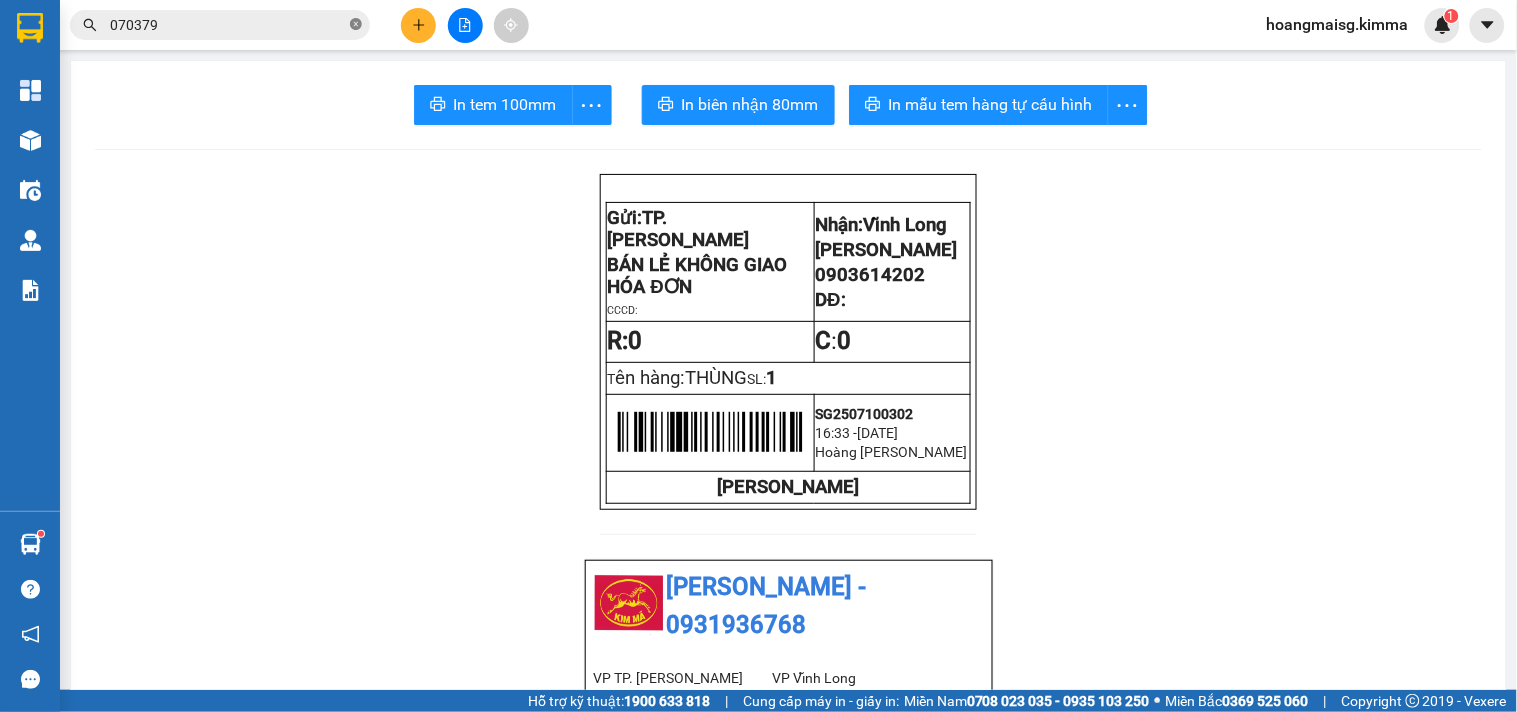 click 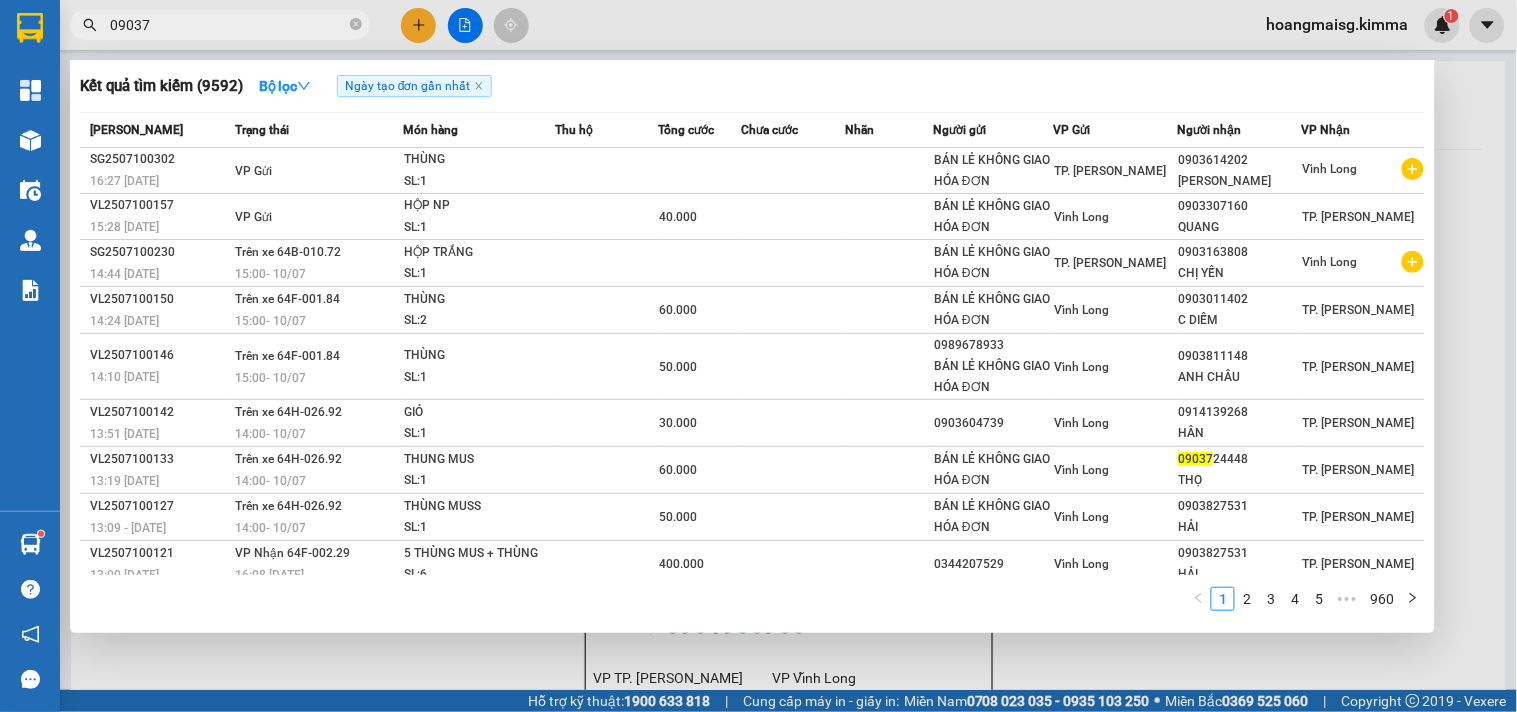 type on "090377" 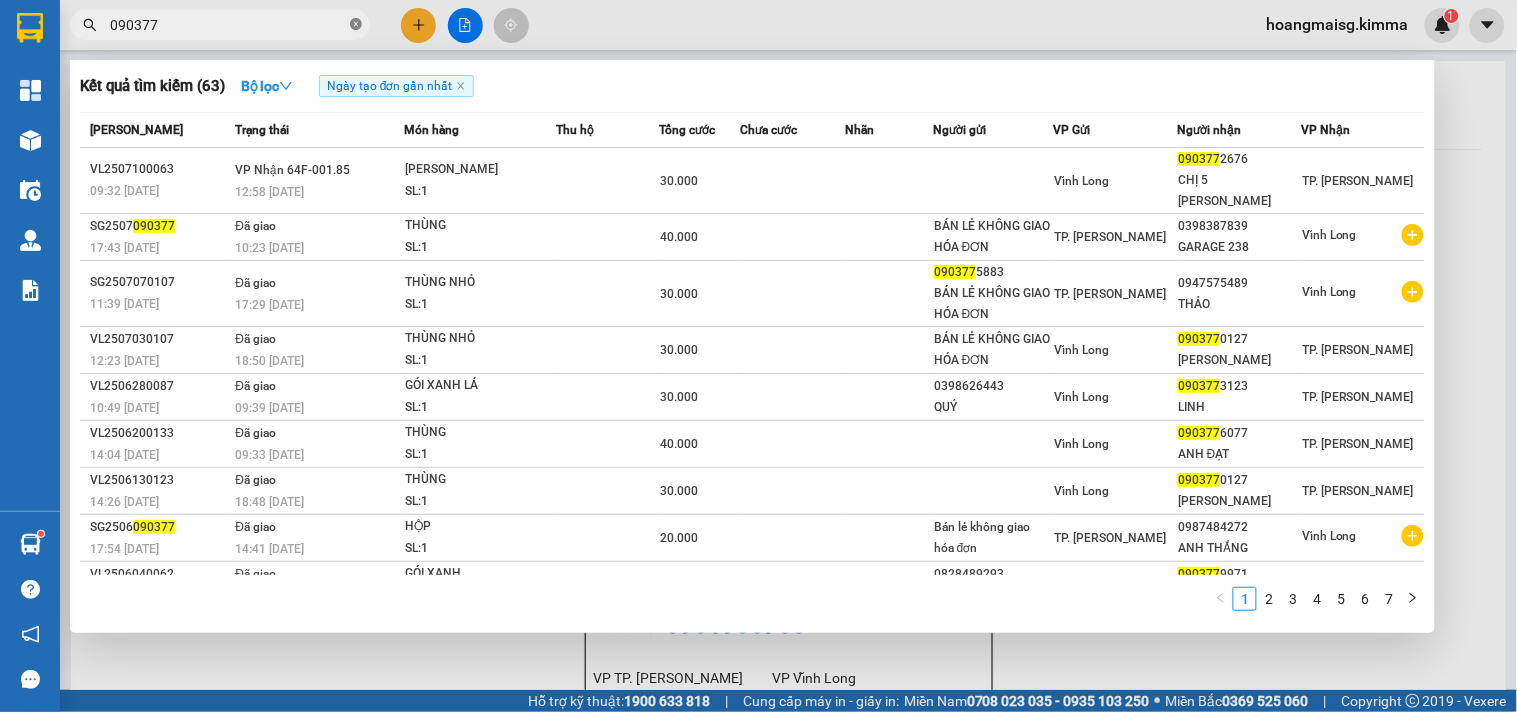 click 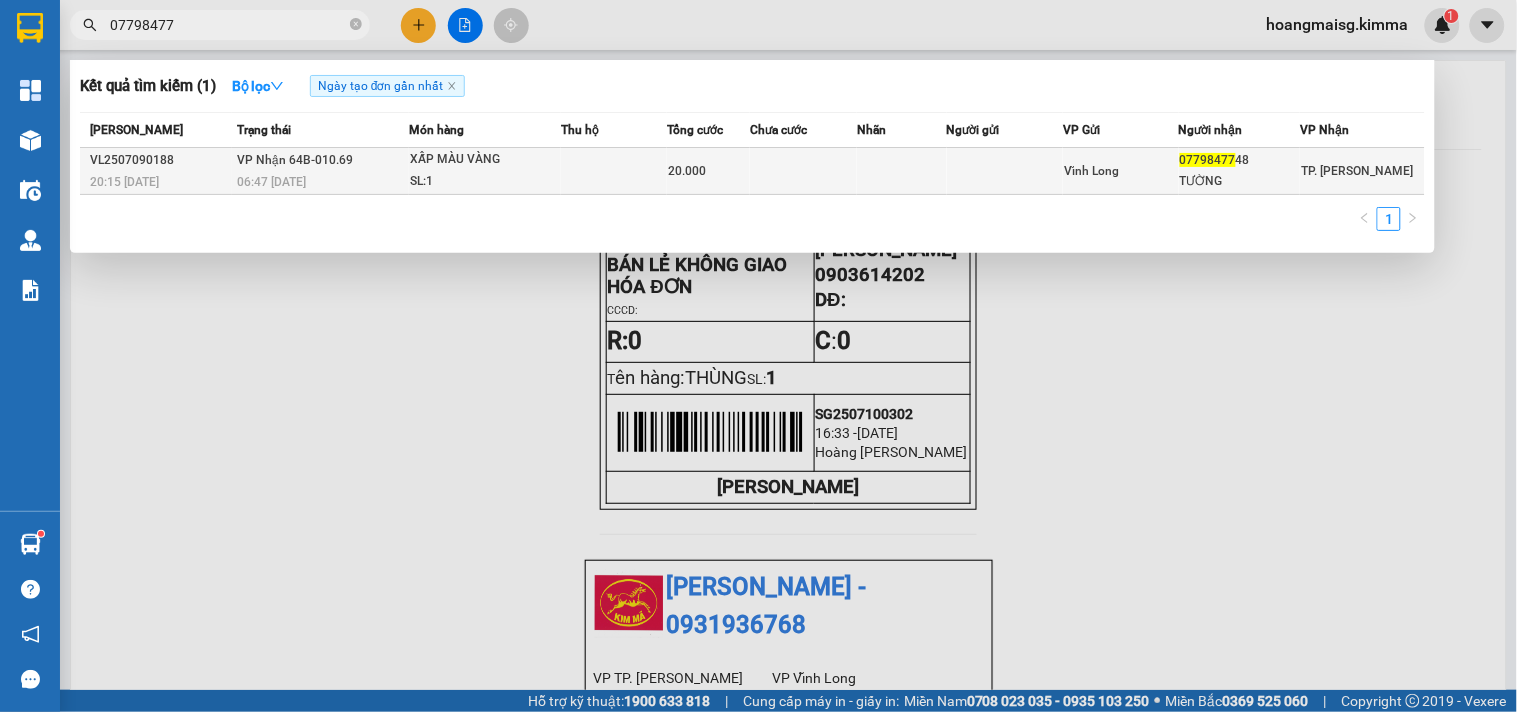 type on "07798477" 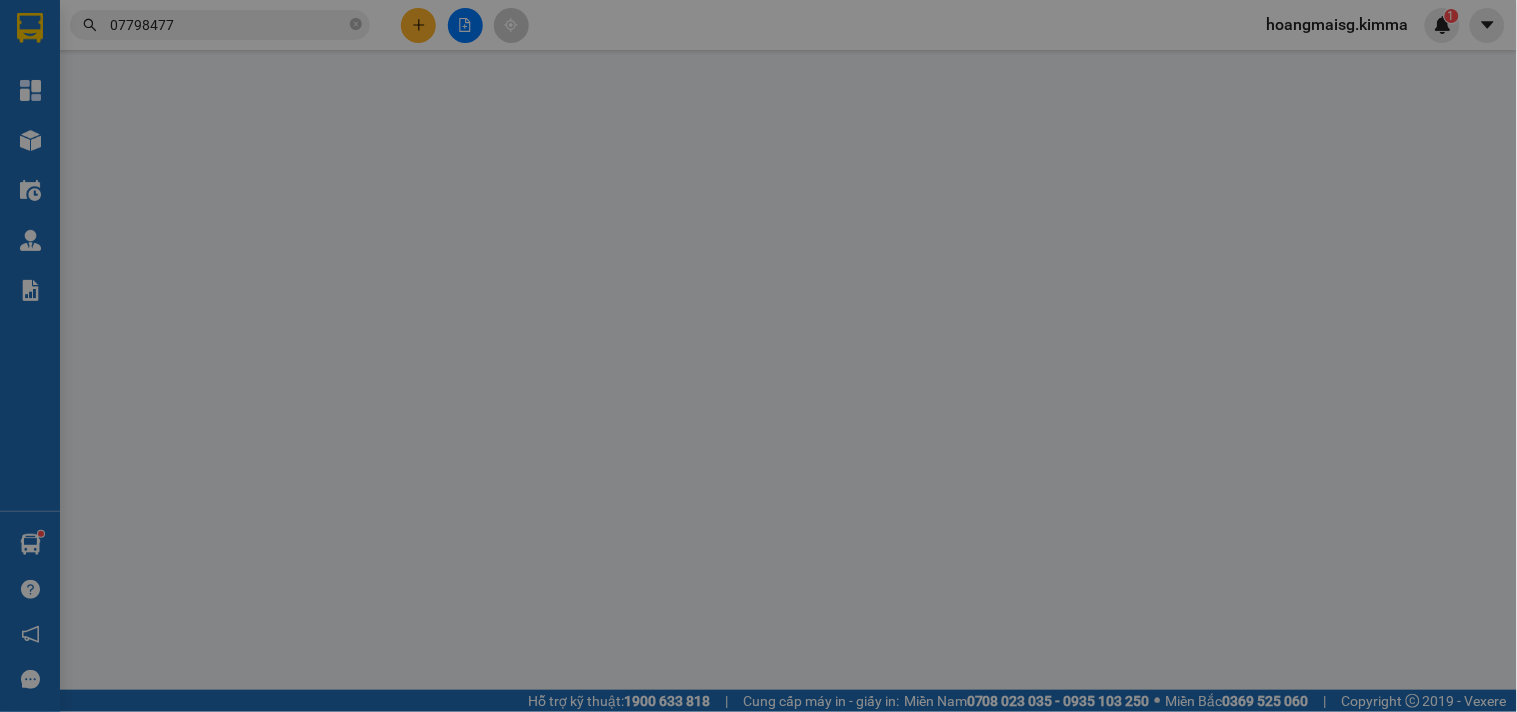 type on "0779847748" 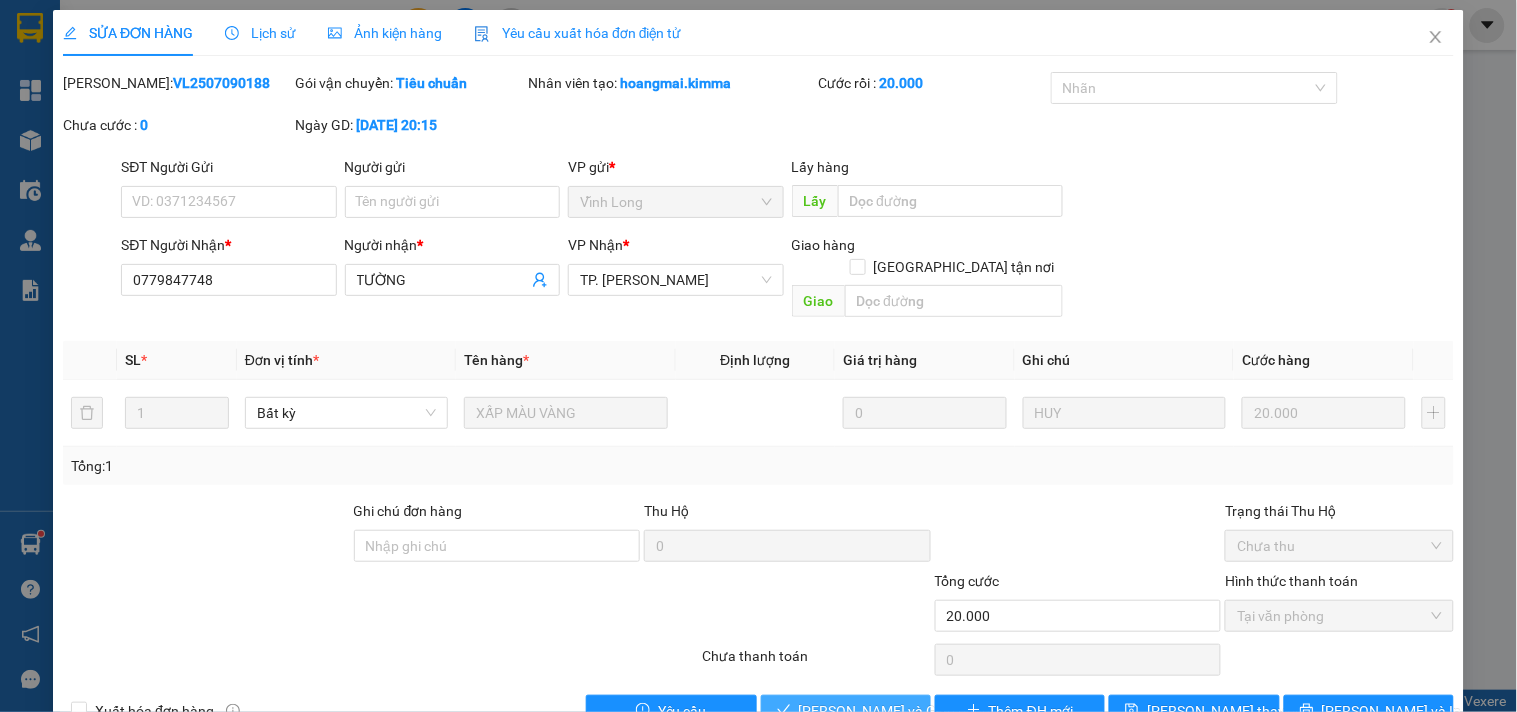 click on "[PERSON_NAME] và Giao hàng" at bounding box center (895, 711) 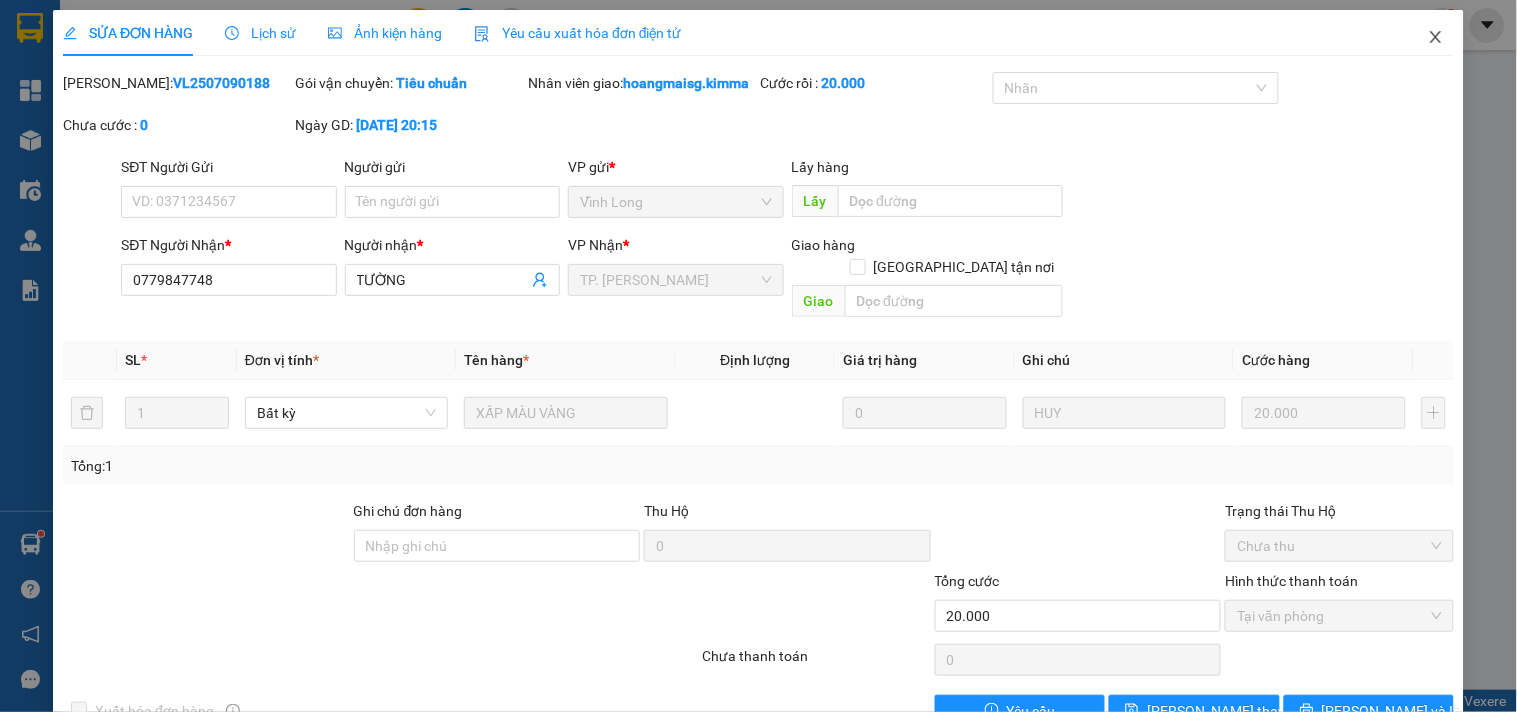 click at bounding box center [1436, 38] 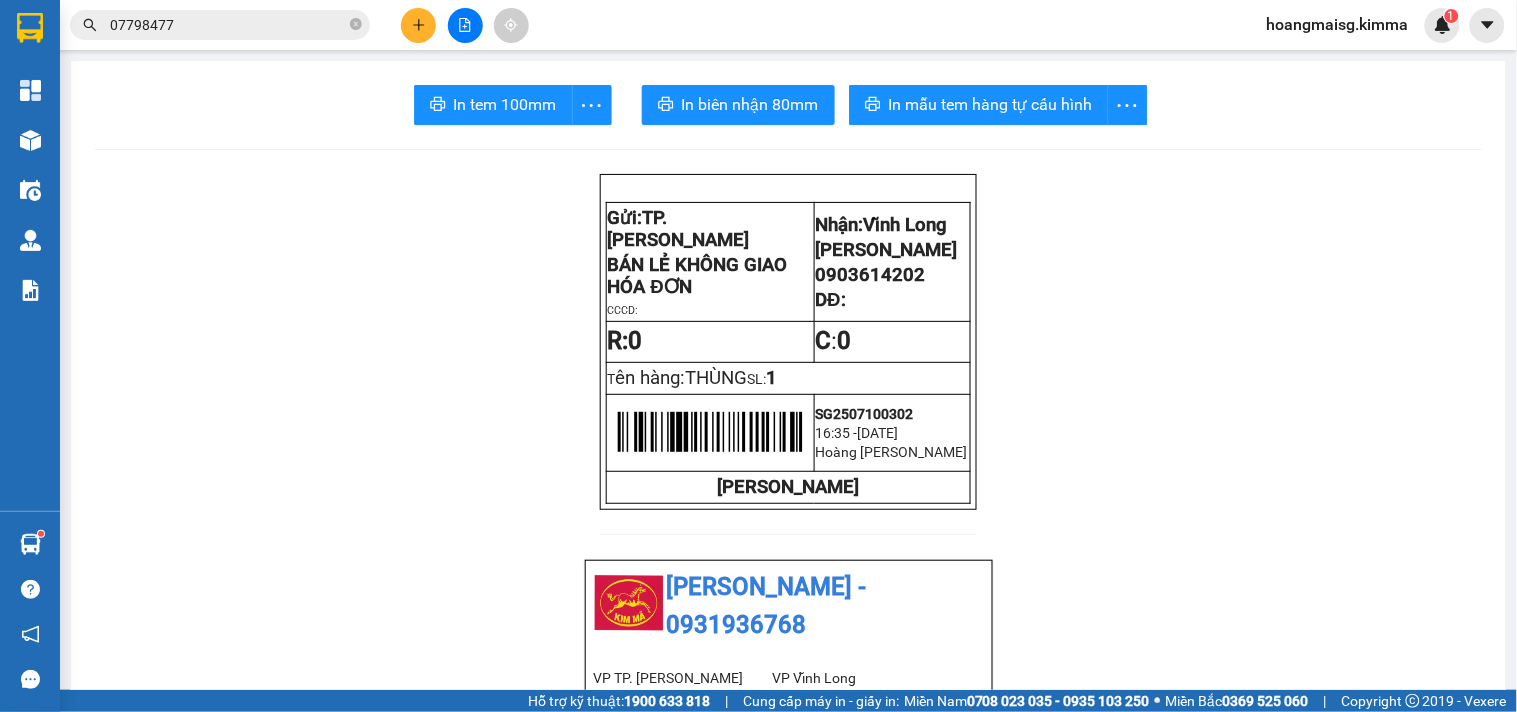 click on "07798477" at bounding box center [228, 25] 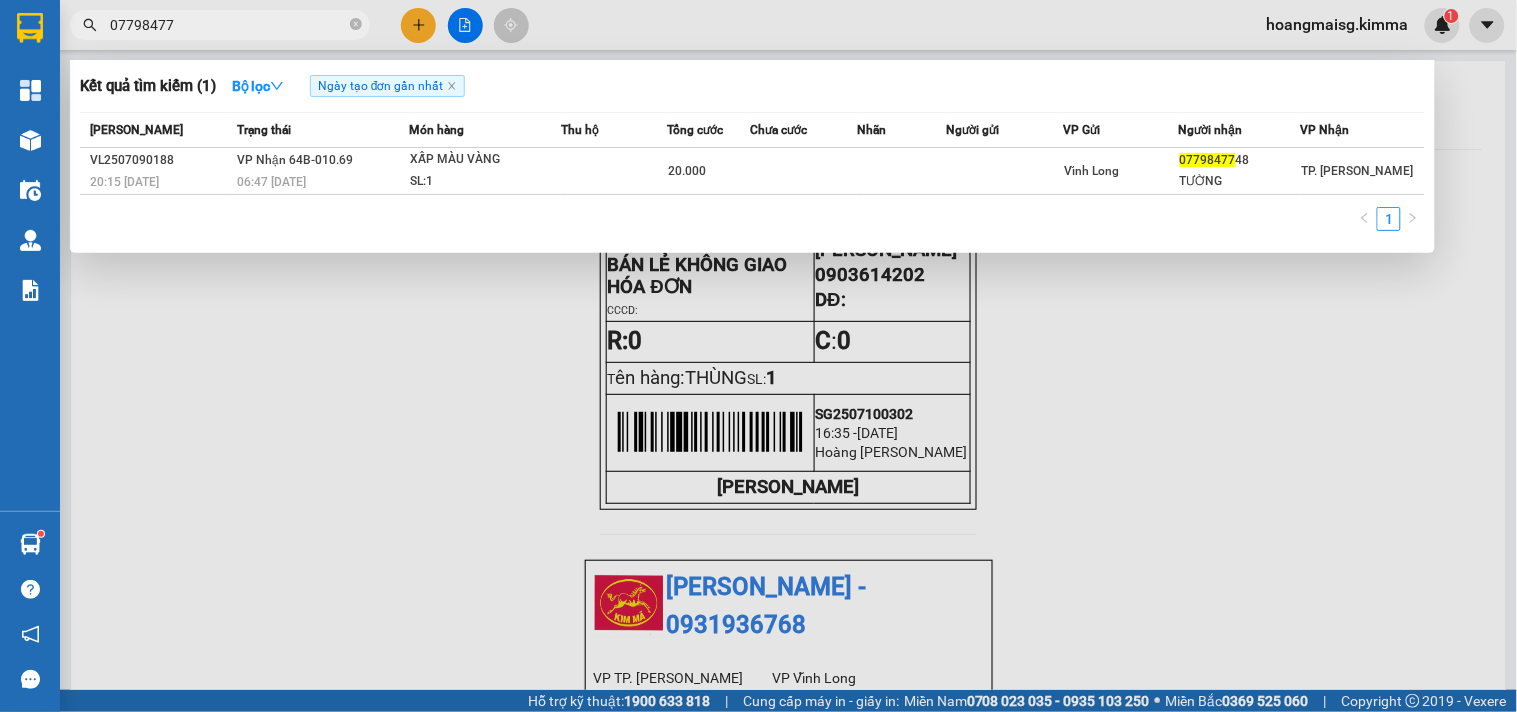 drag, startPoint x: 355, startPoint y: 17, endPoint x: 345, endPoint y: 21, distance: 10.770329 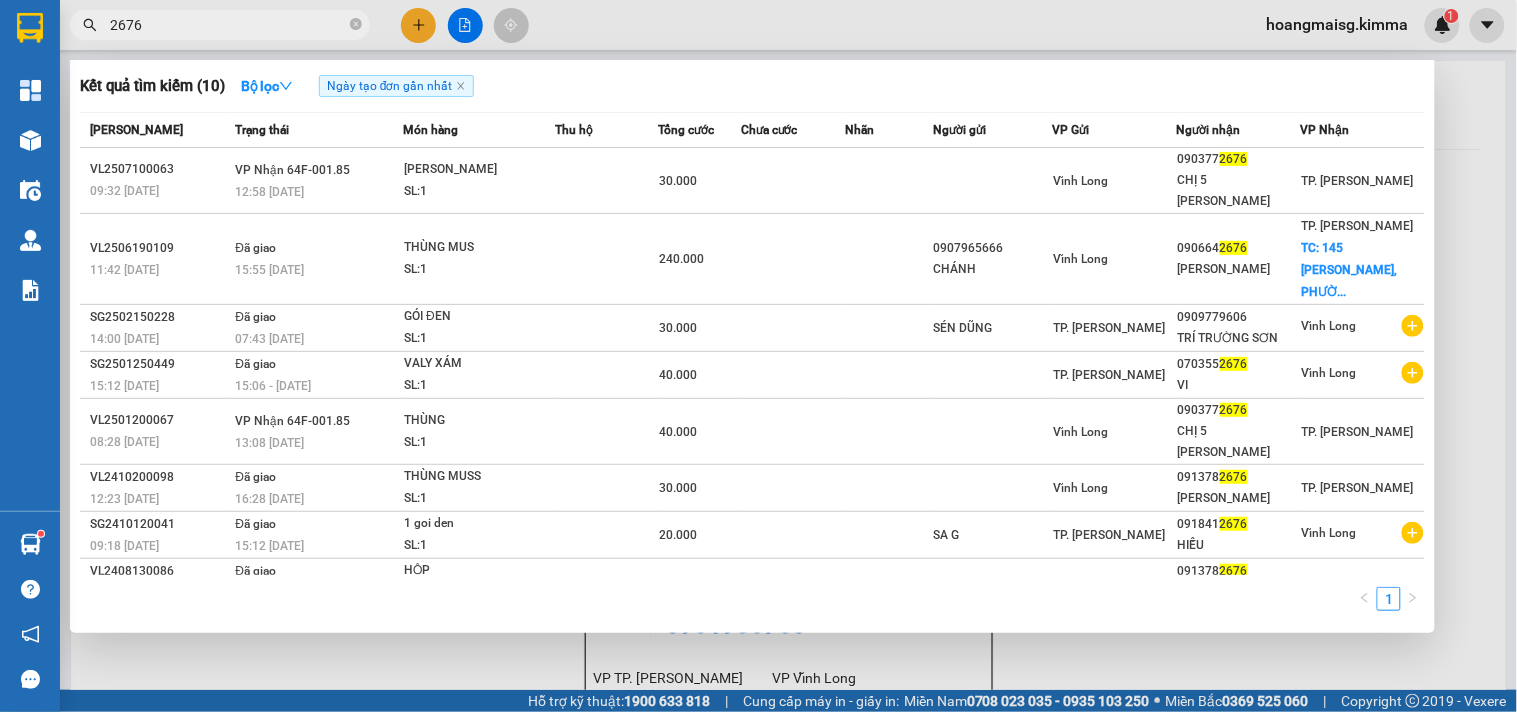 type on "2676" 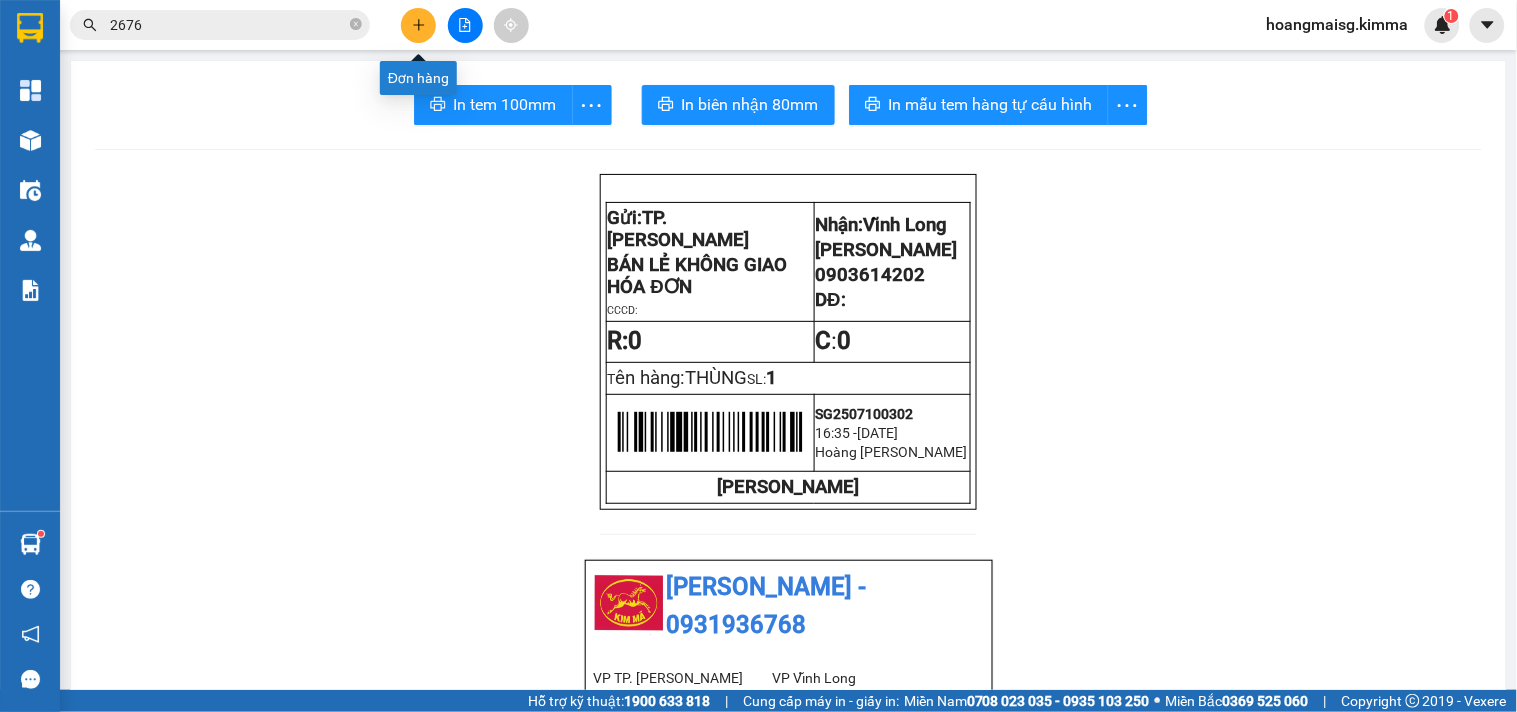 click 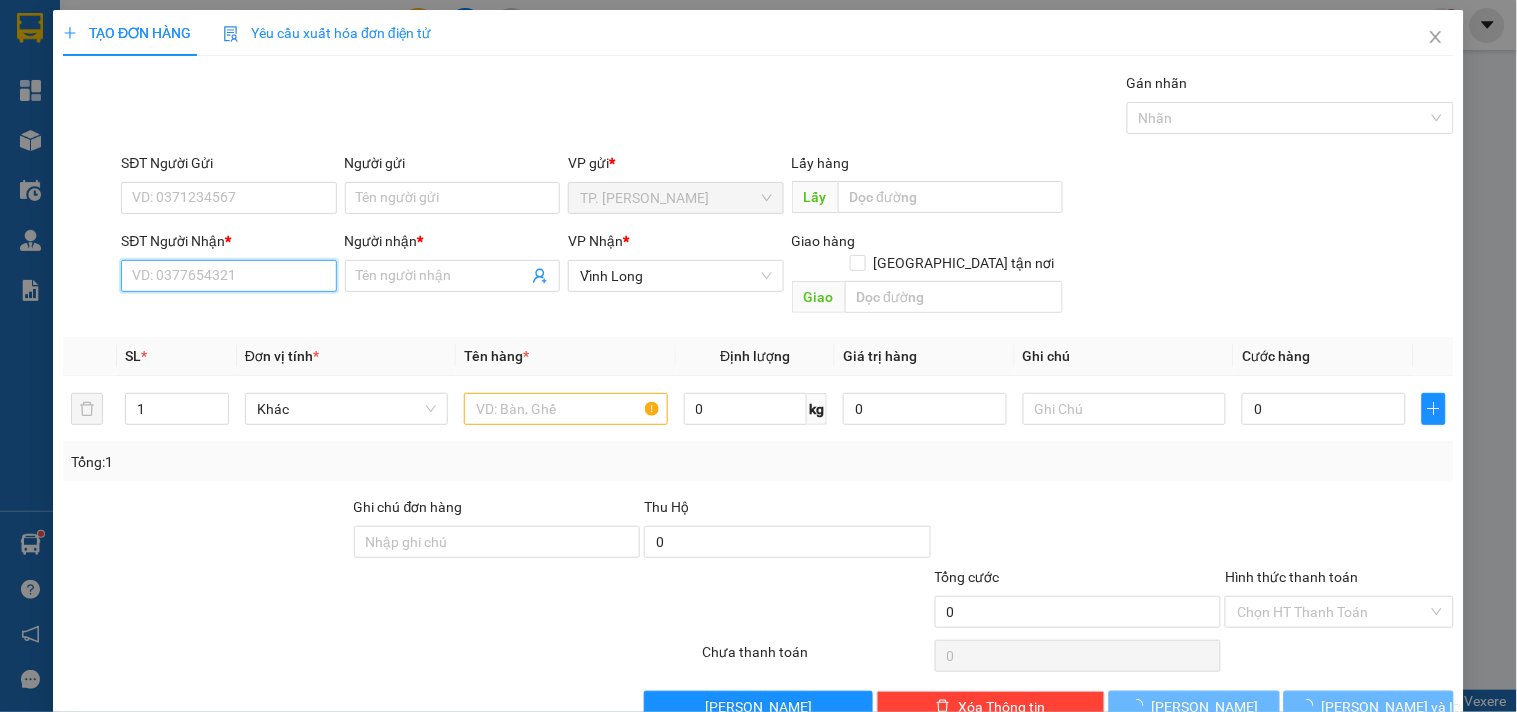 click on "SĐT Người Nhận  *" at bounding box center (228, 276) 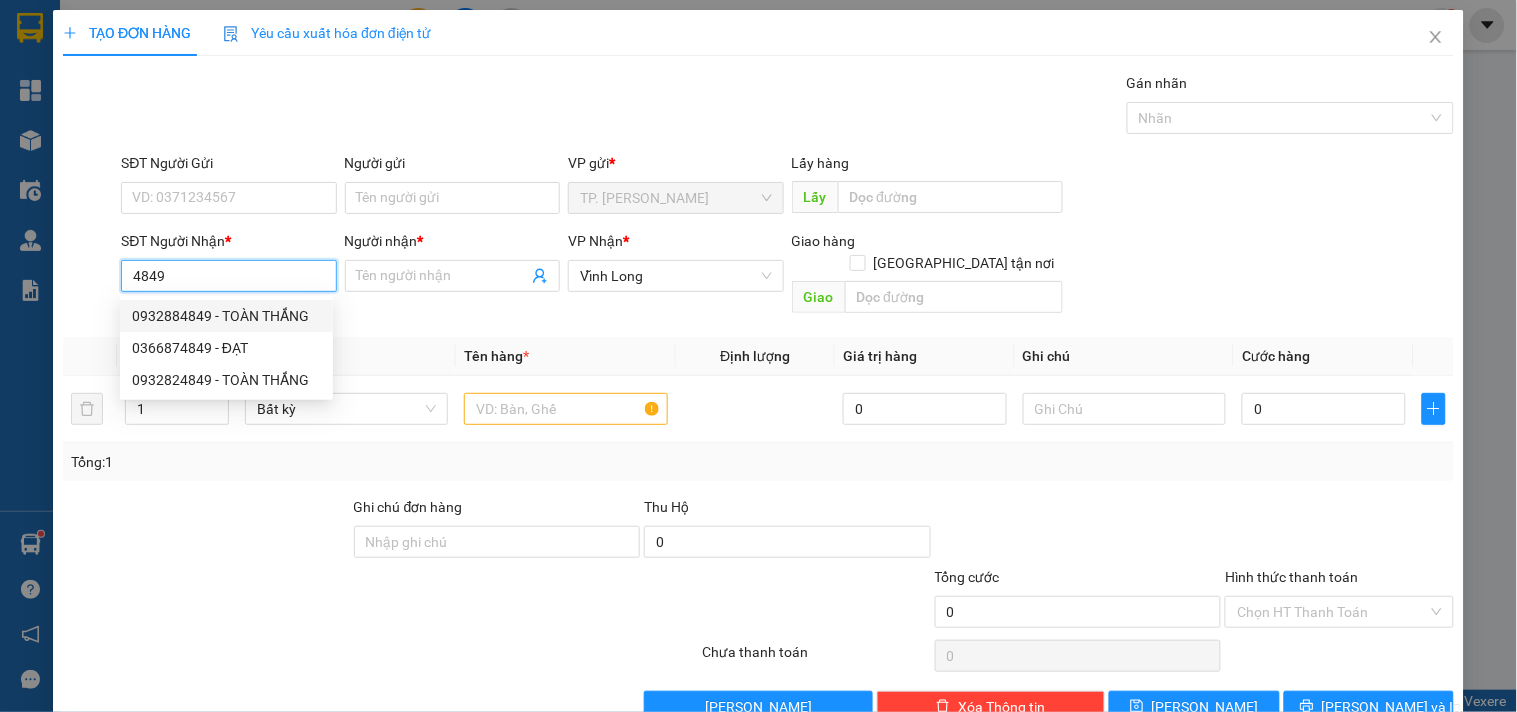 click on "0932884849 - TOÀN THẮNG" at bounding box center (226, 316) 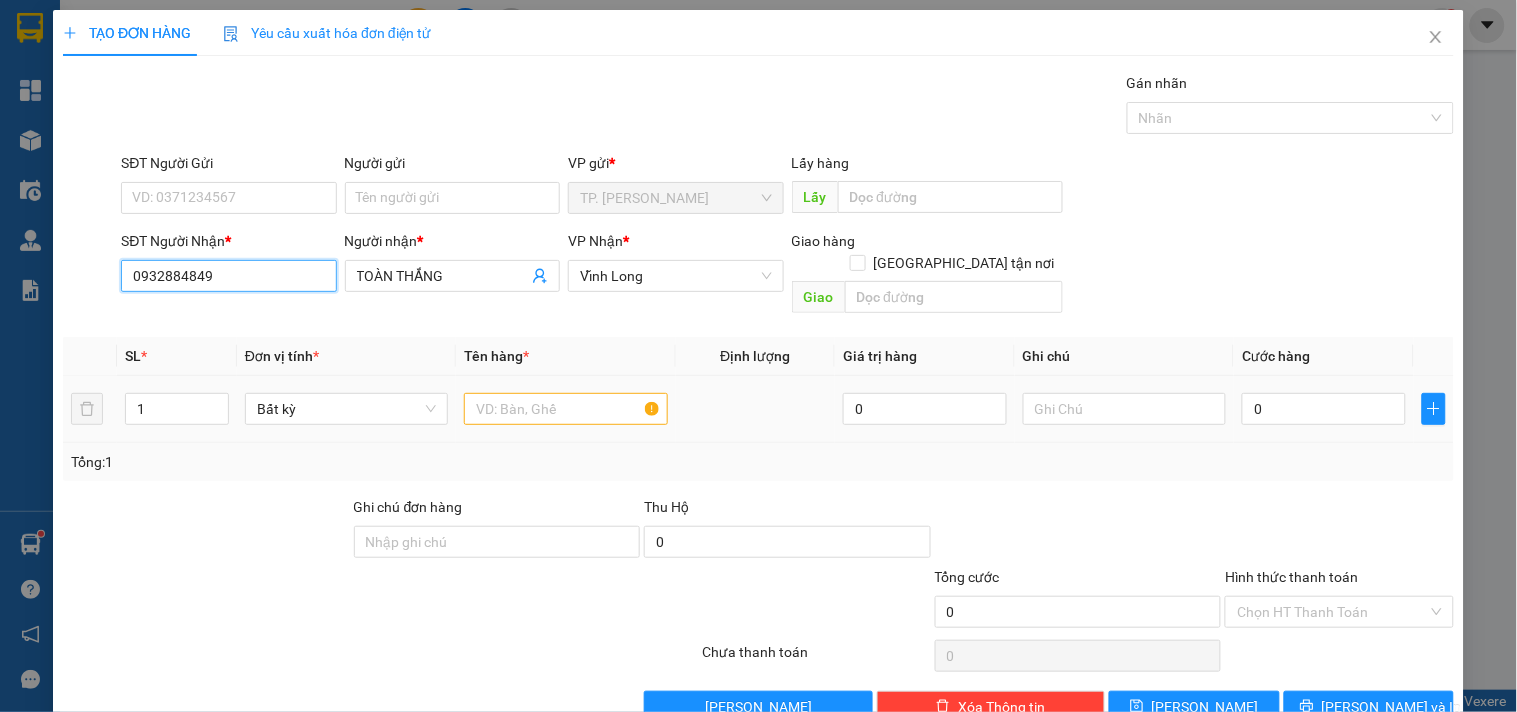 type on "0932884849" 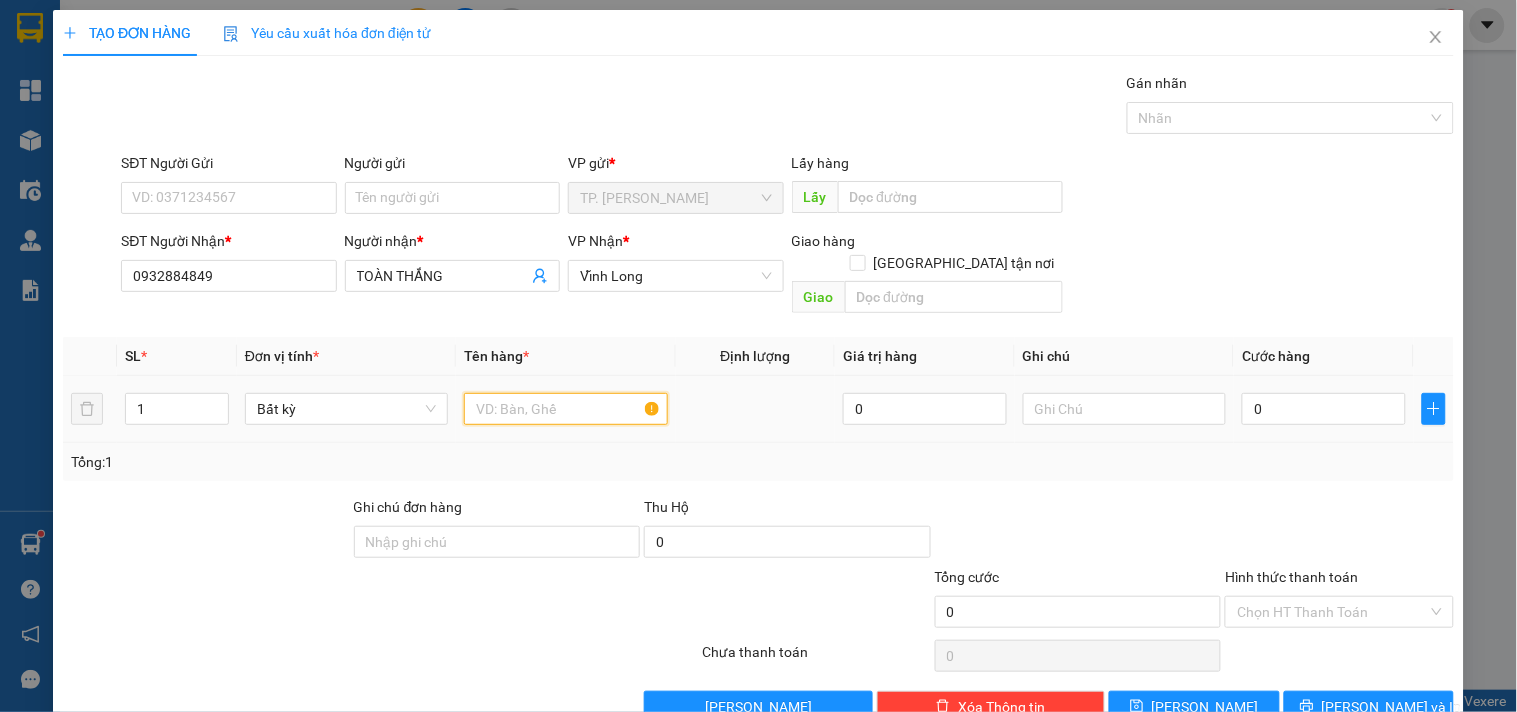 click at bounding box center [565, 409] 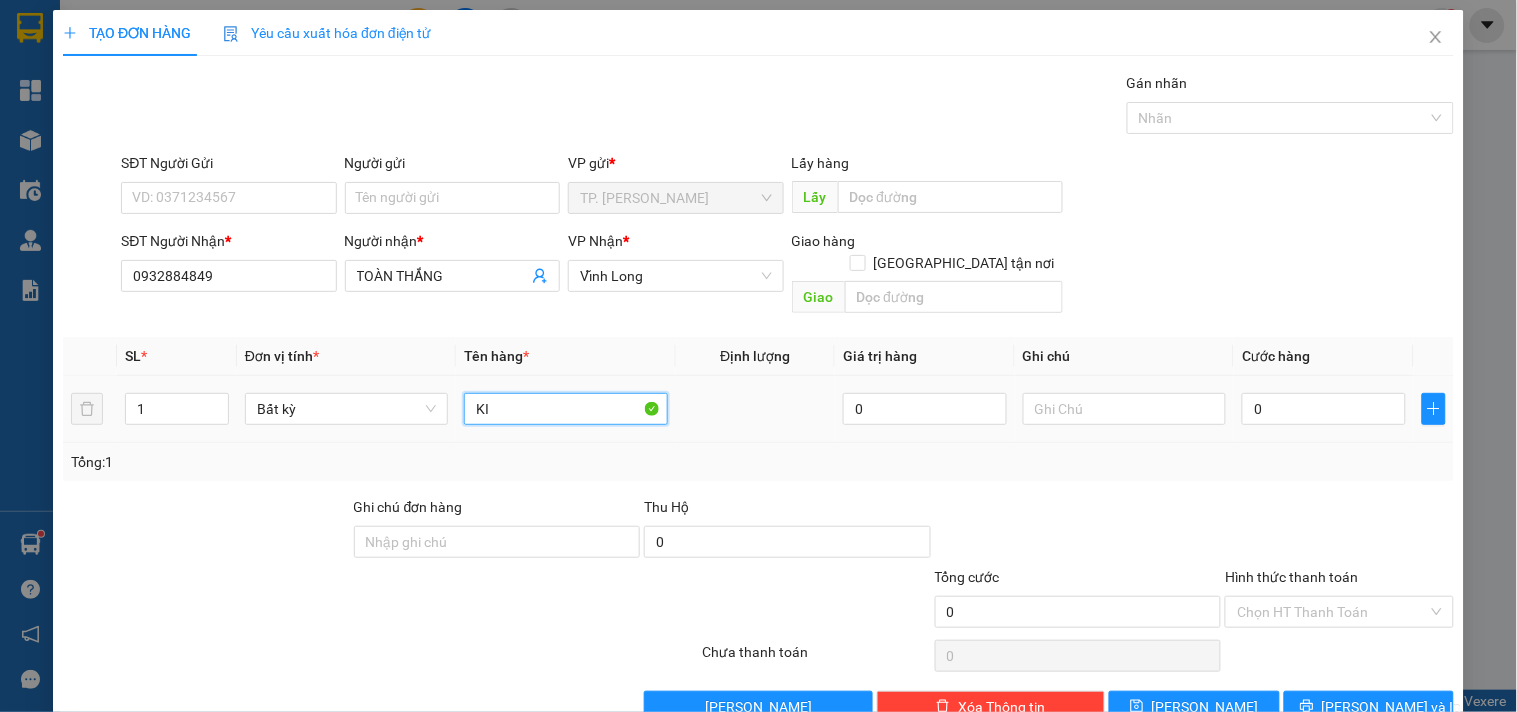 type on "K" 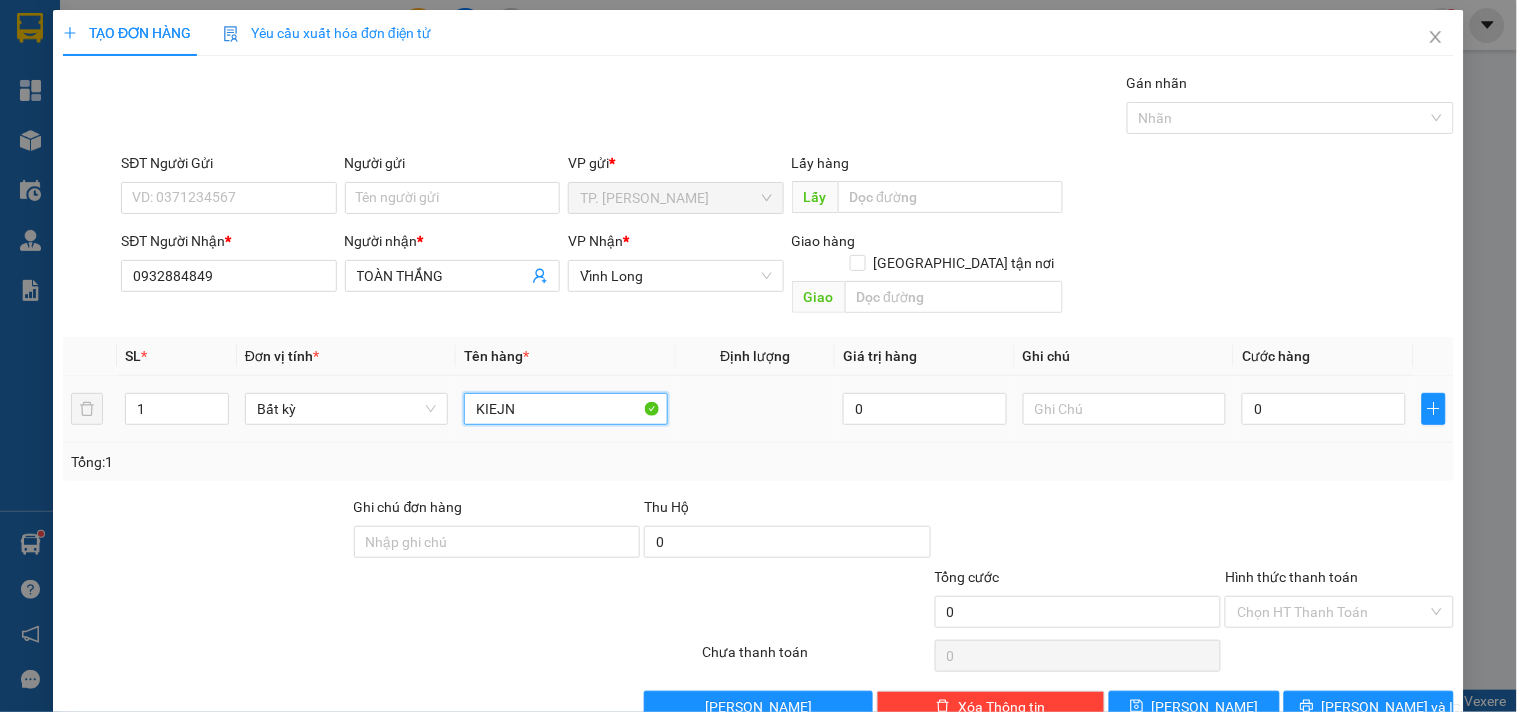 type on "KIEJN" 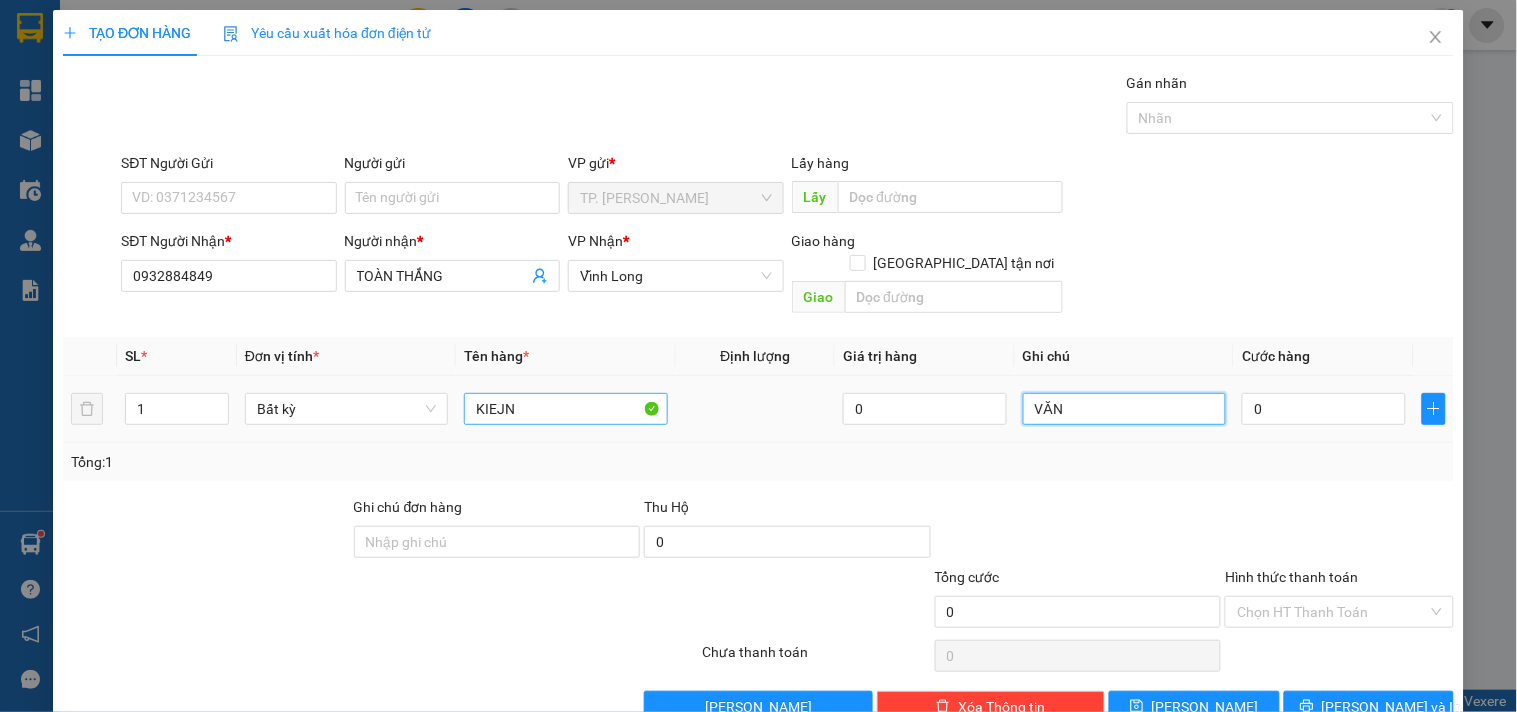 type on "VĂN" 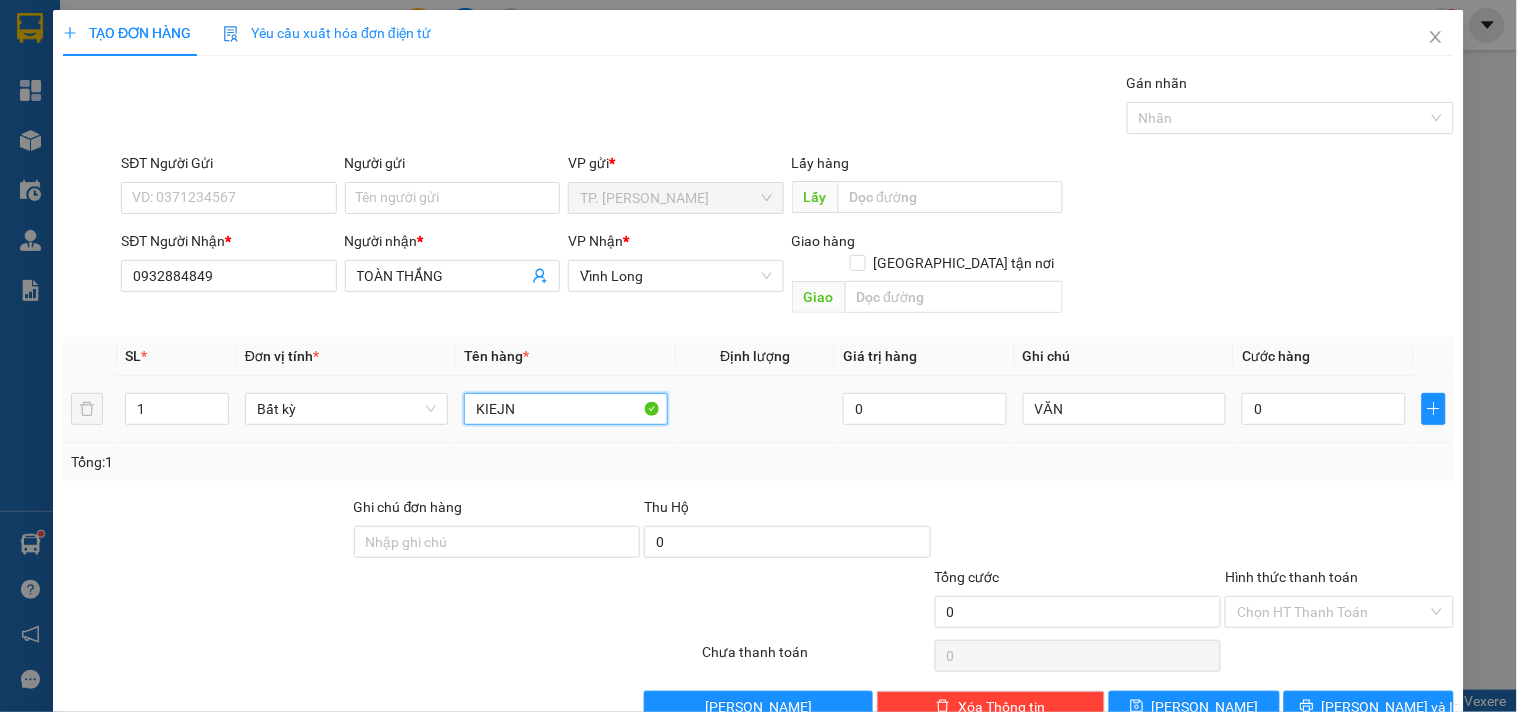 click on "KIEJN" at bounding box center [565, 409] 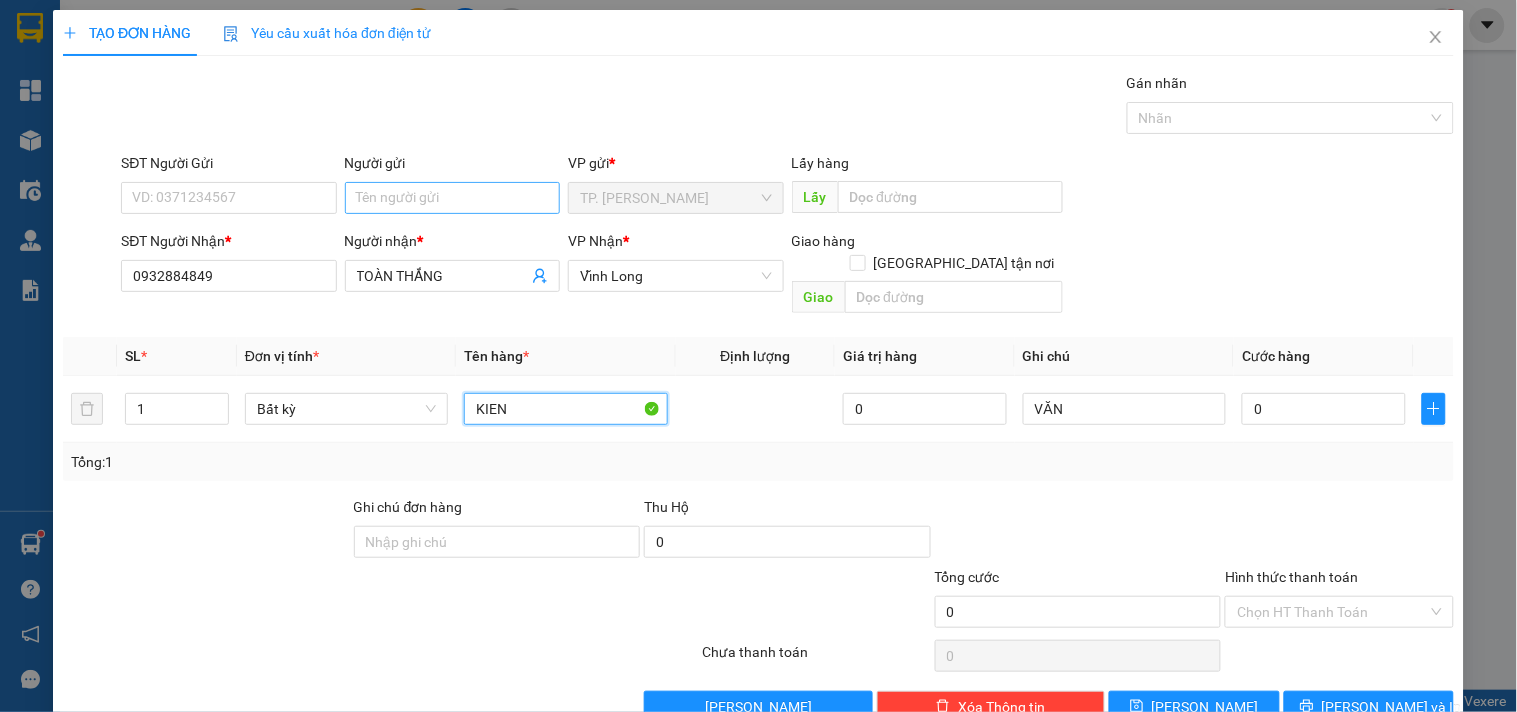 type on "KIEN" 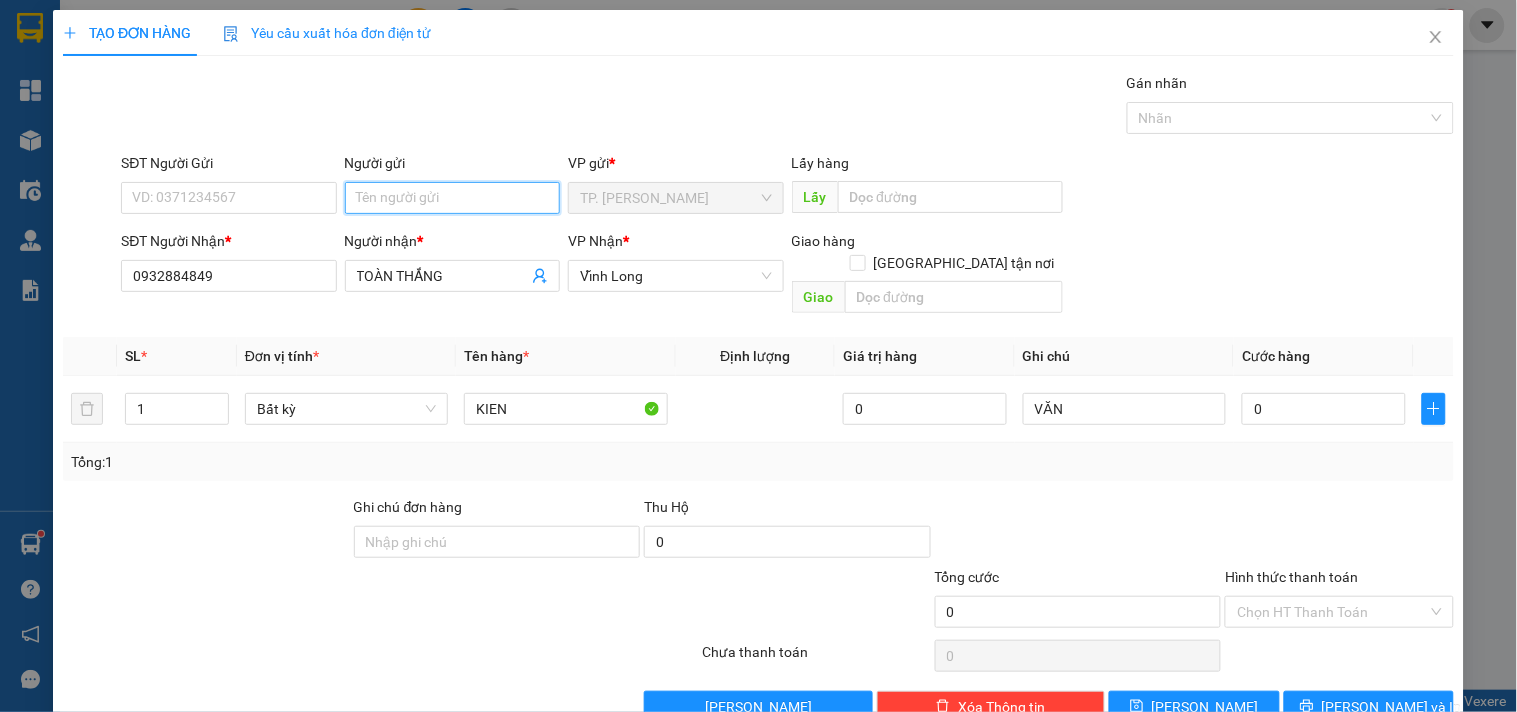 click on "Người gửi" at bounding box center (452, 198) 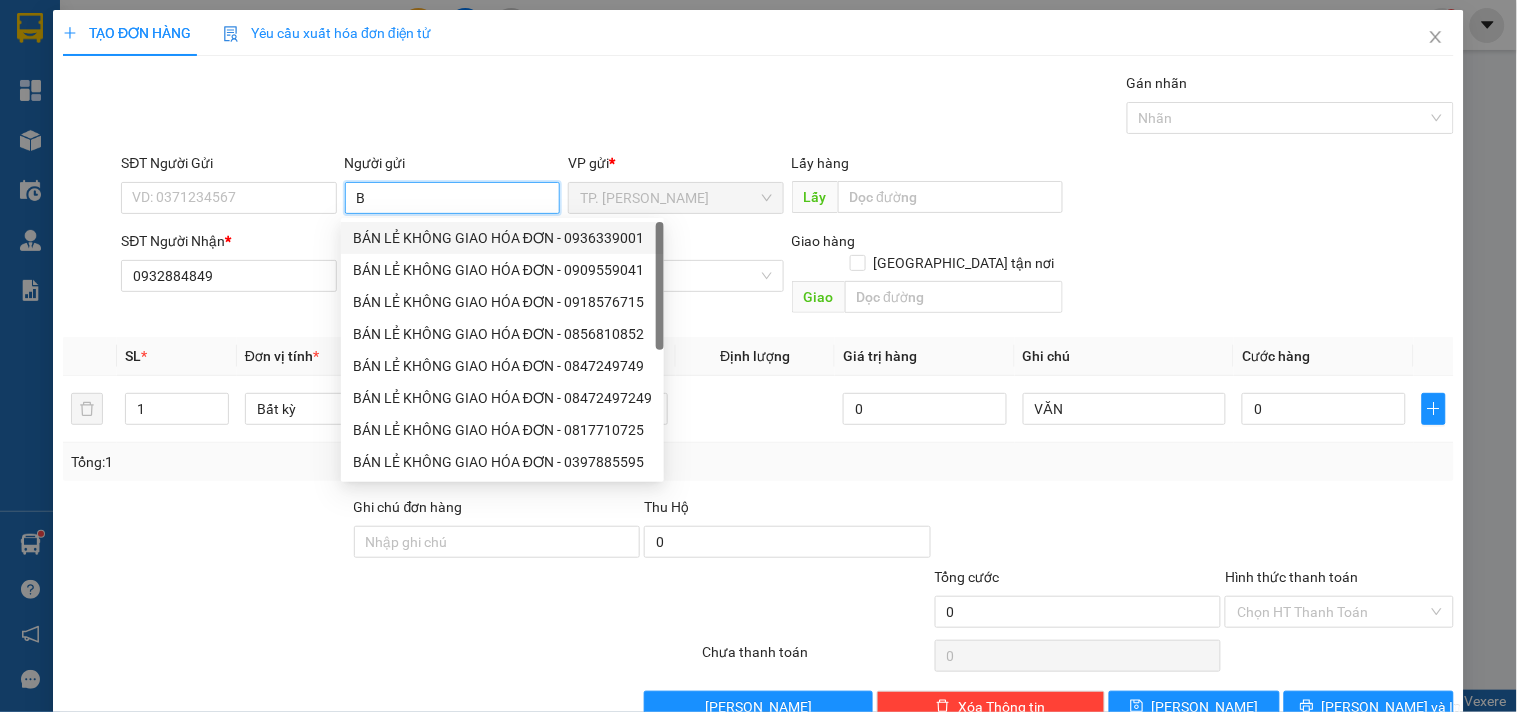 click on "BÁN LẺ KHÔNG GIAO HÓA ĐƠN - 0936339001" at bounding box center (502, 238) 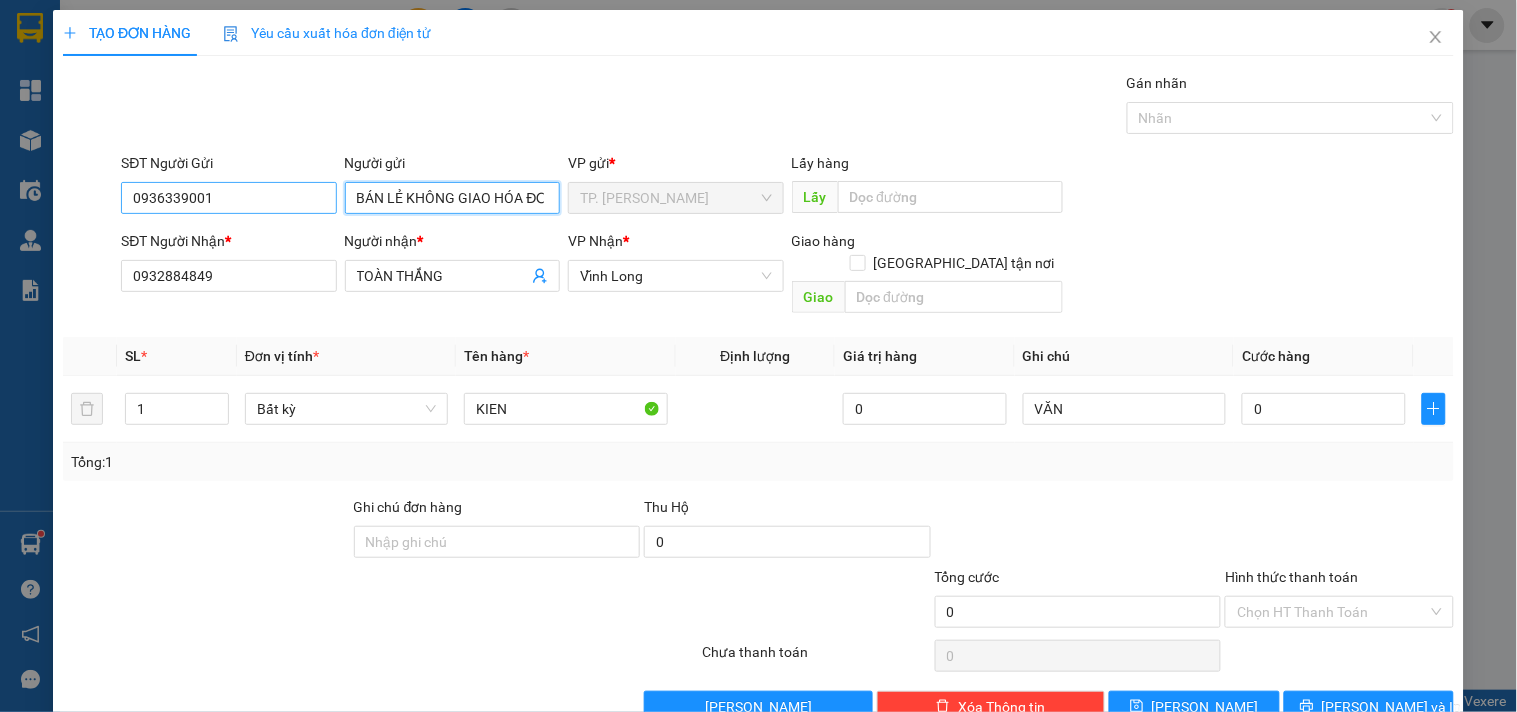 type on "BÁN LẺ KHÔNG GIAO HÓA ĐƠN" 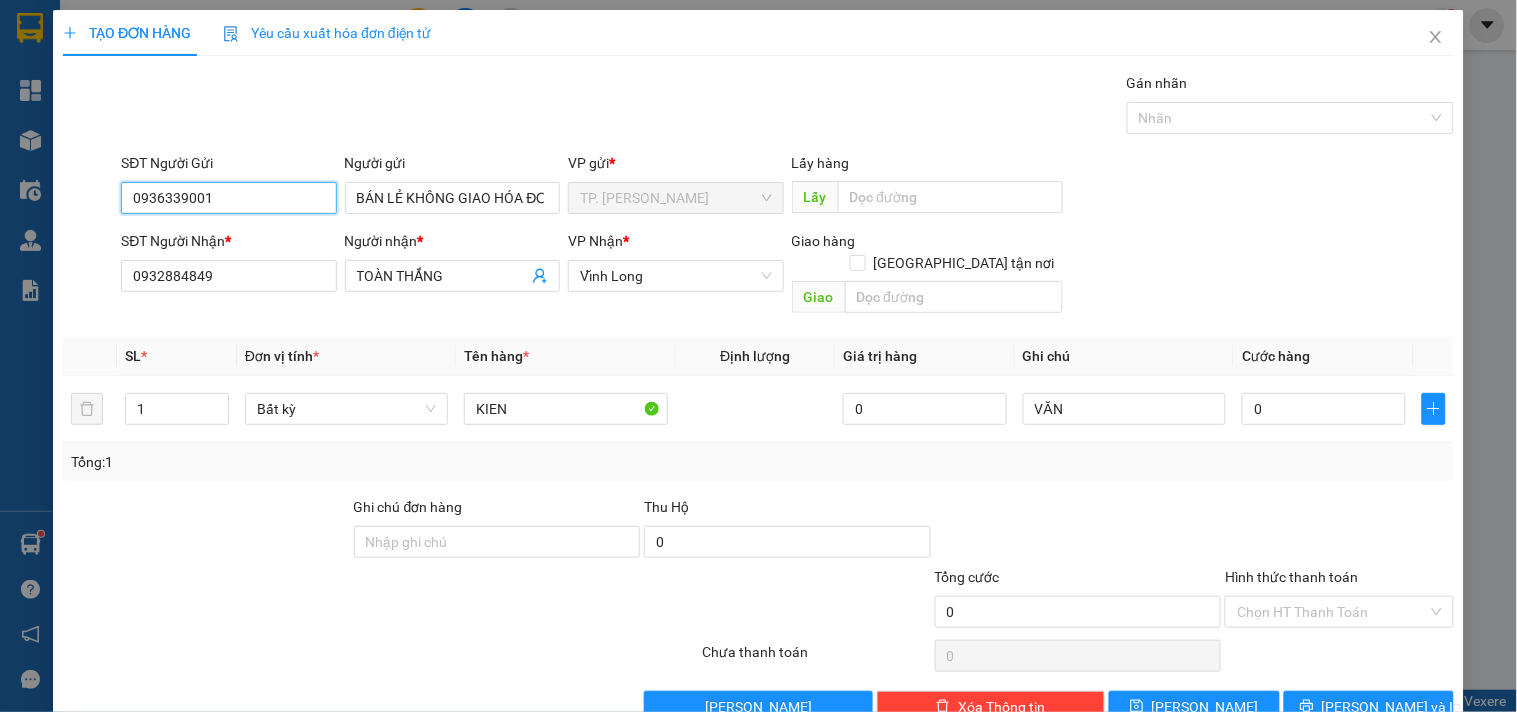 click on "0936339001" at bounding box center [228, 198] 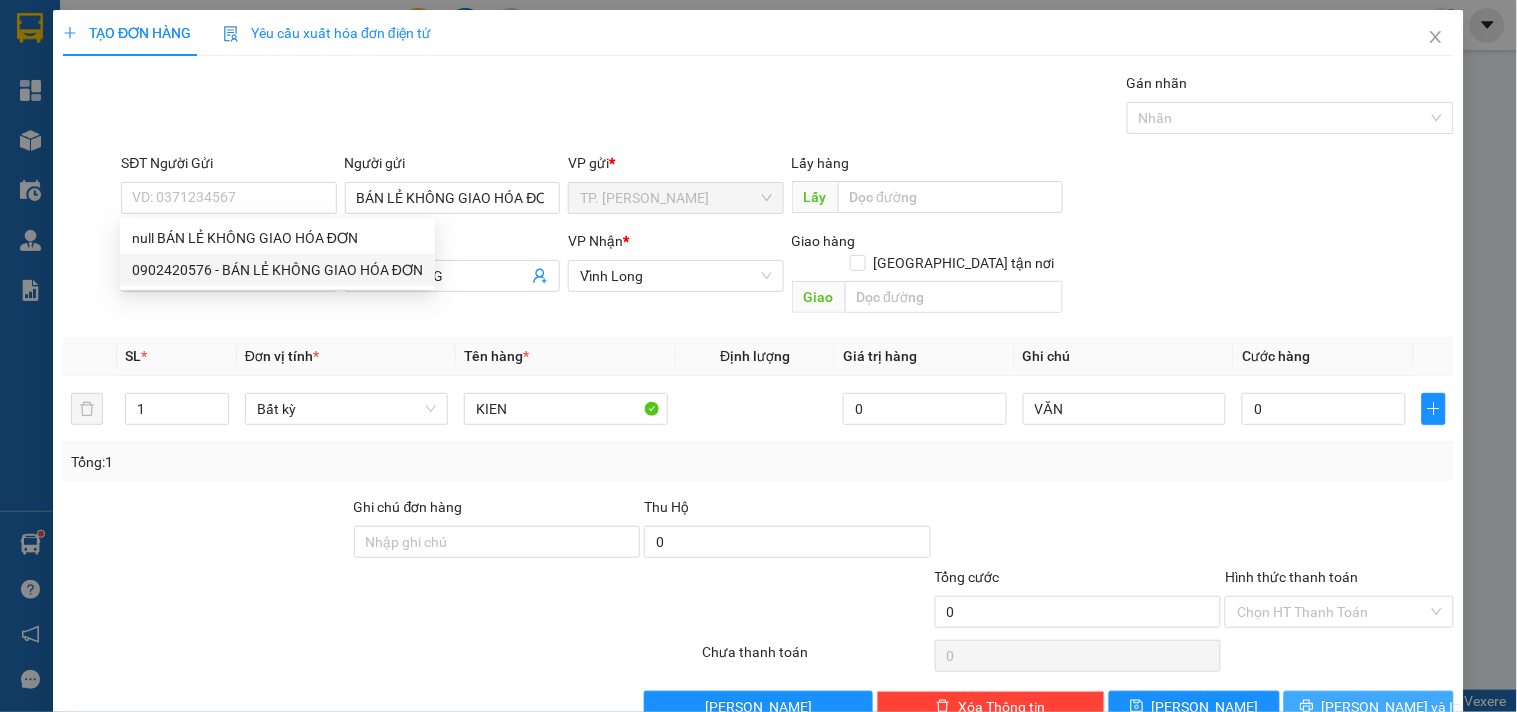 click 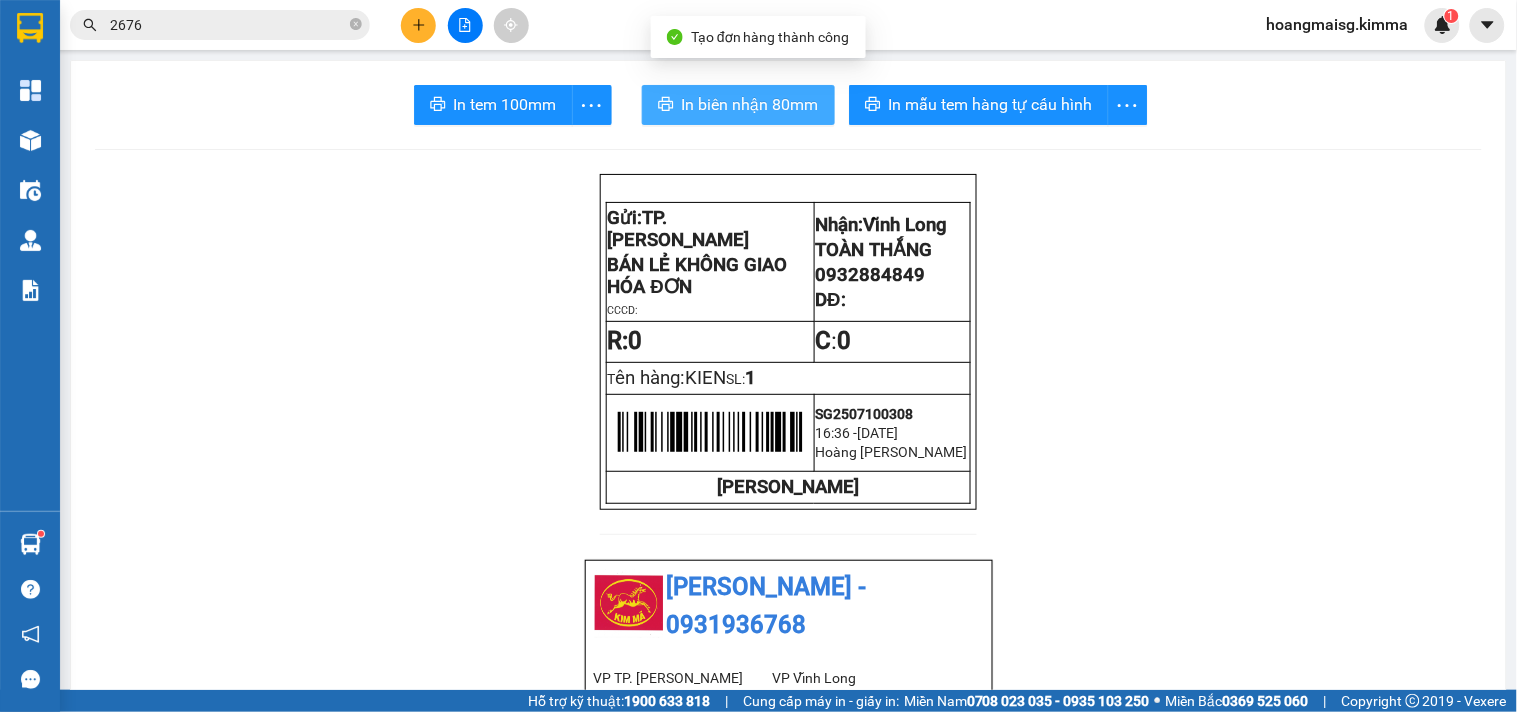 click on "In biên nhận 80mm" at bounding box center (738, 105) 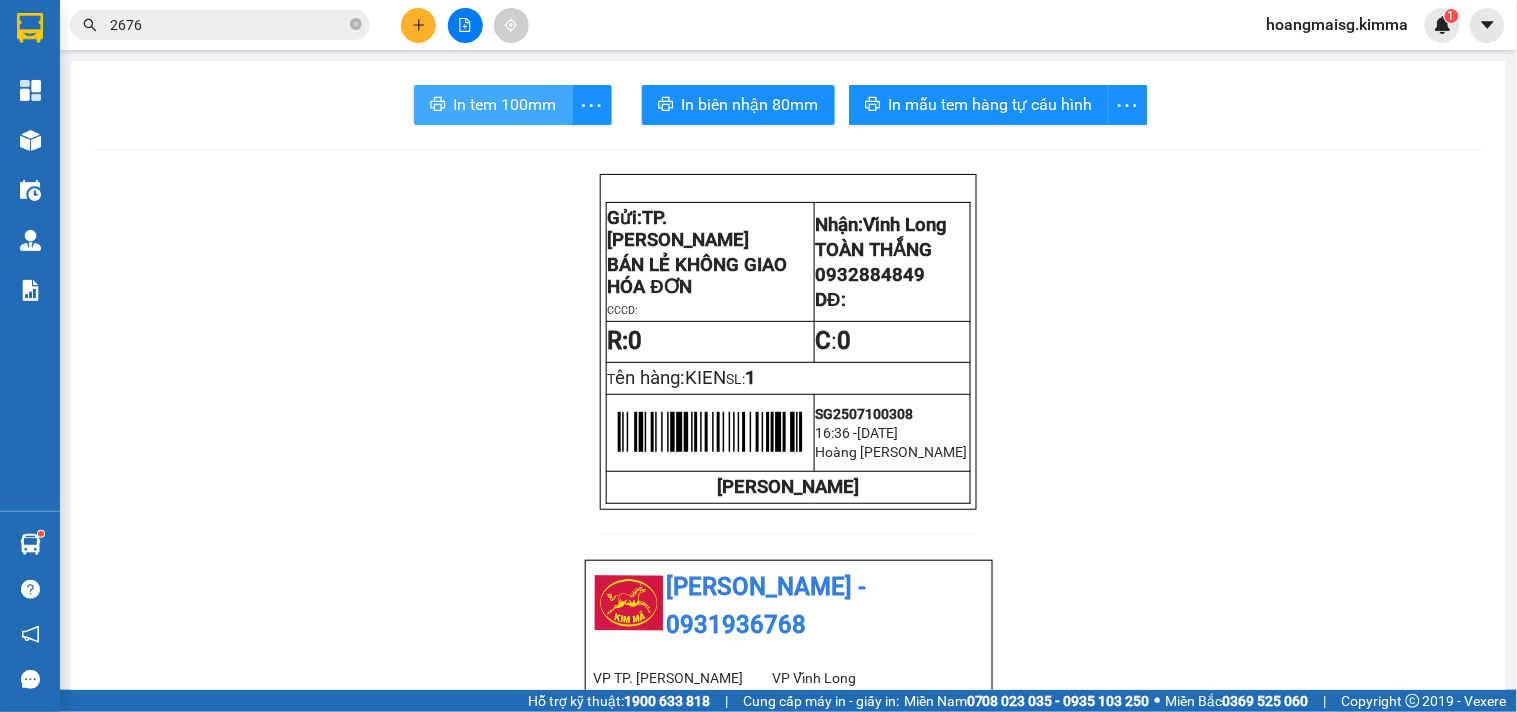click on "In tem 100mm" at bounding box center (505, 104) 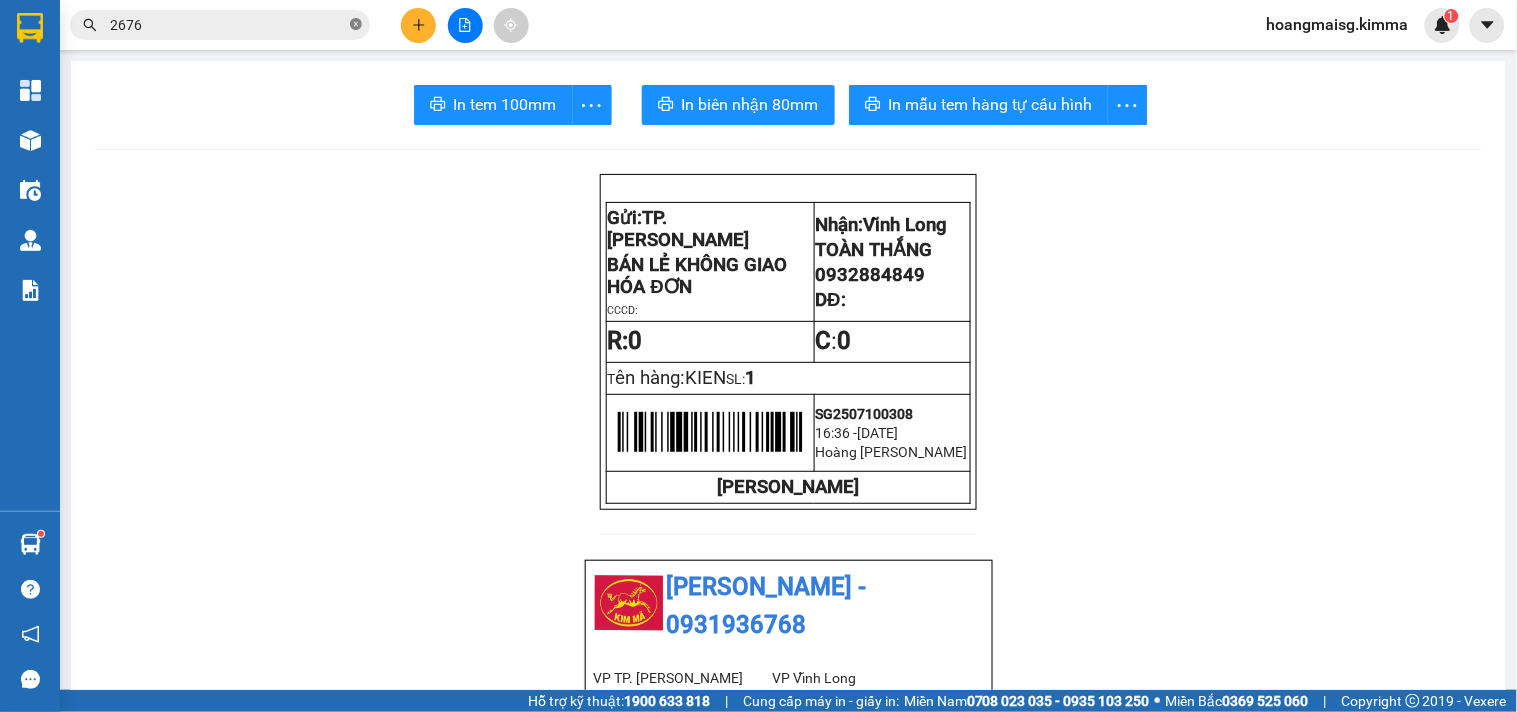 click 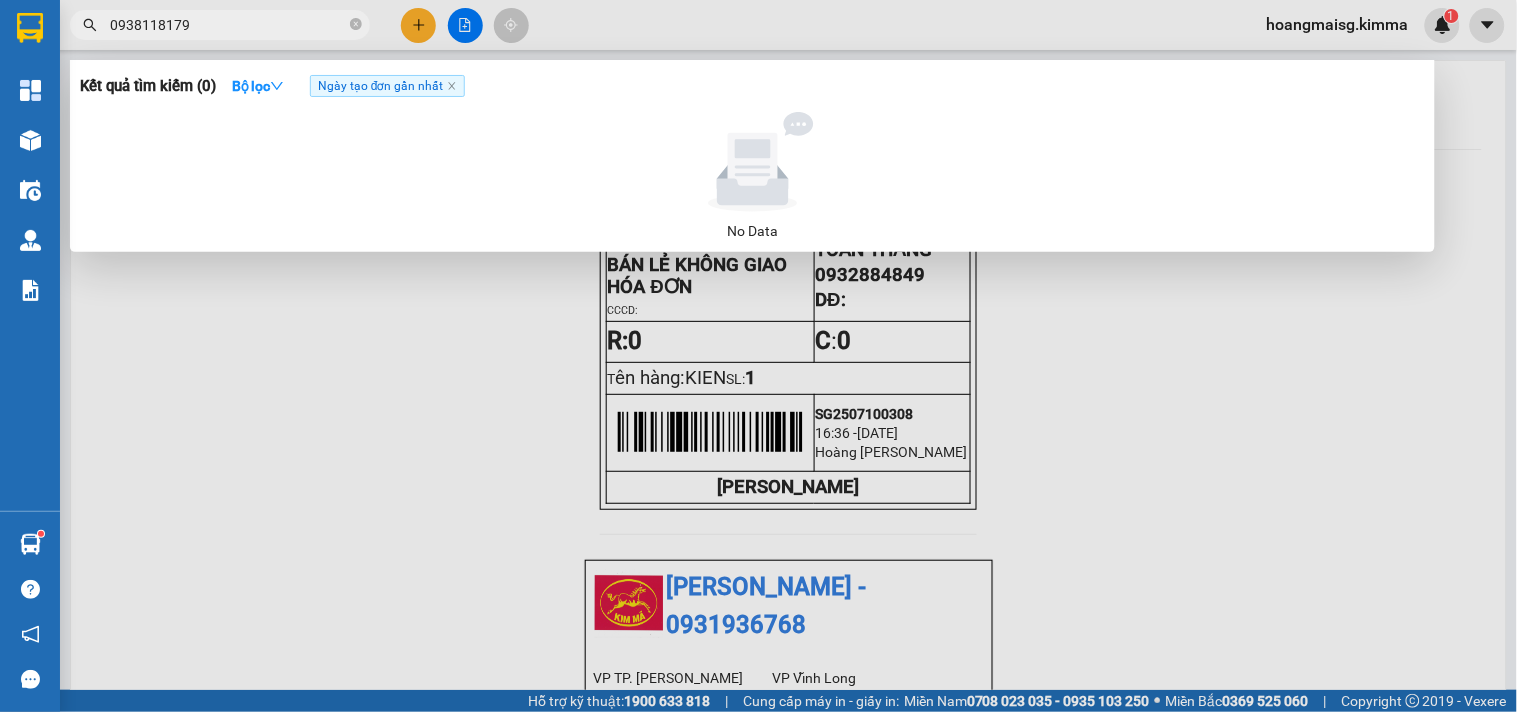 type on "0938118179" 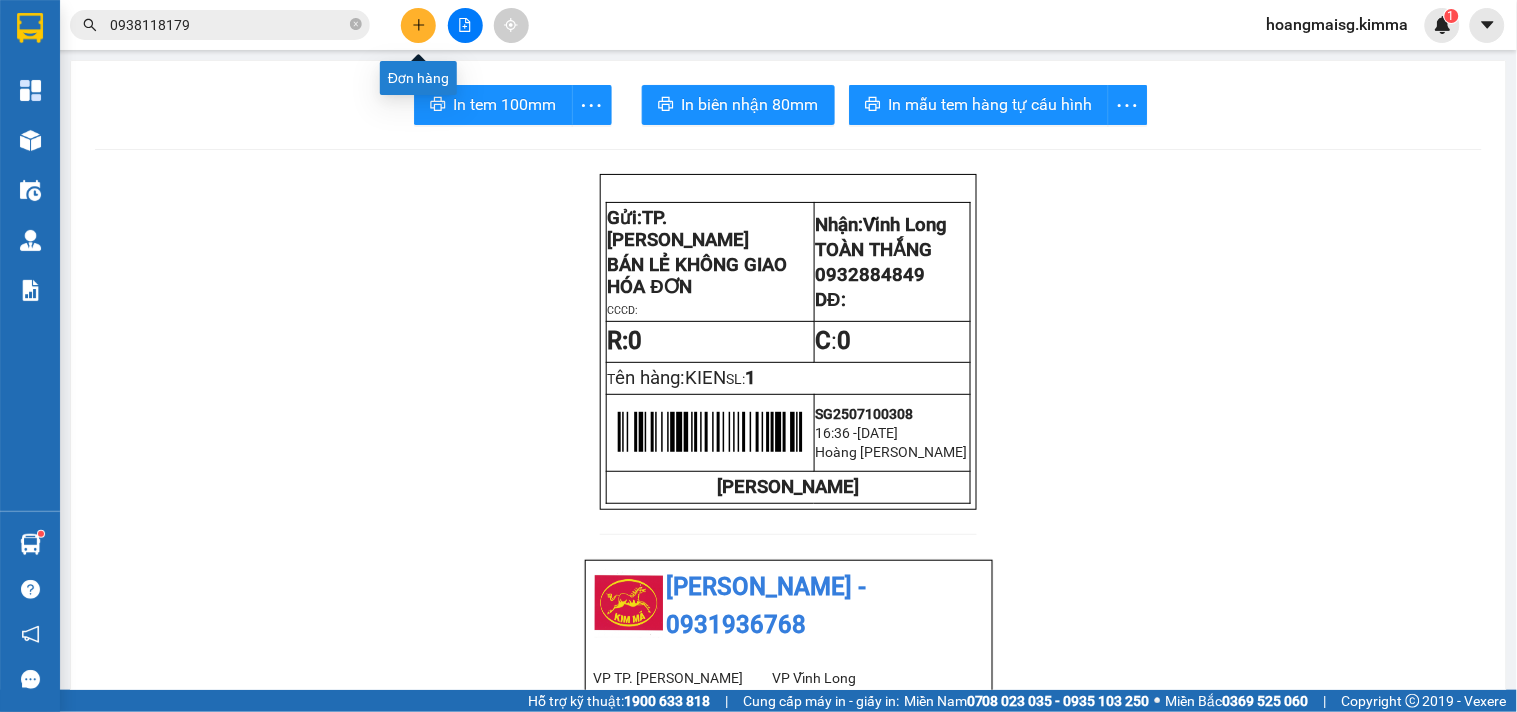 click 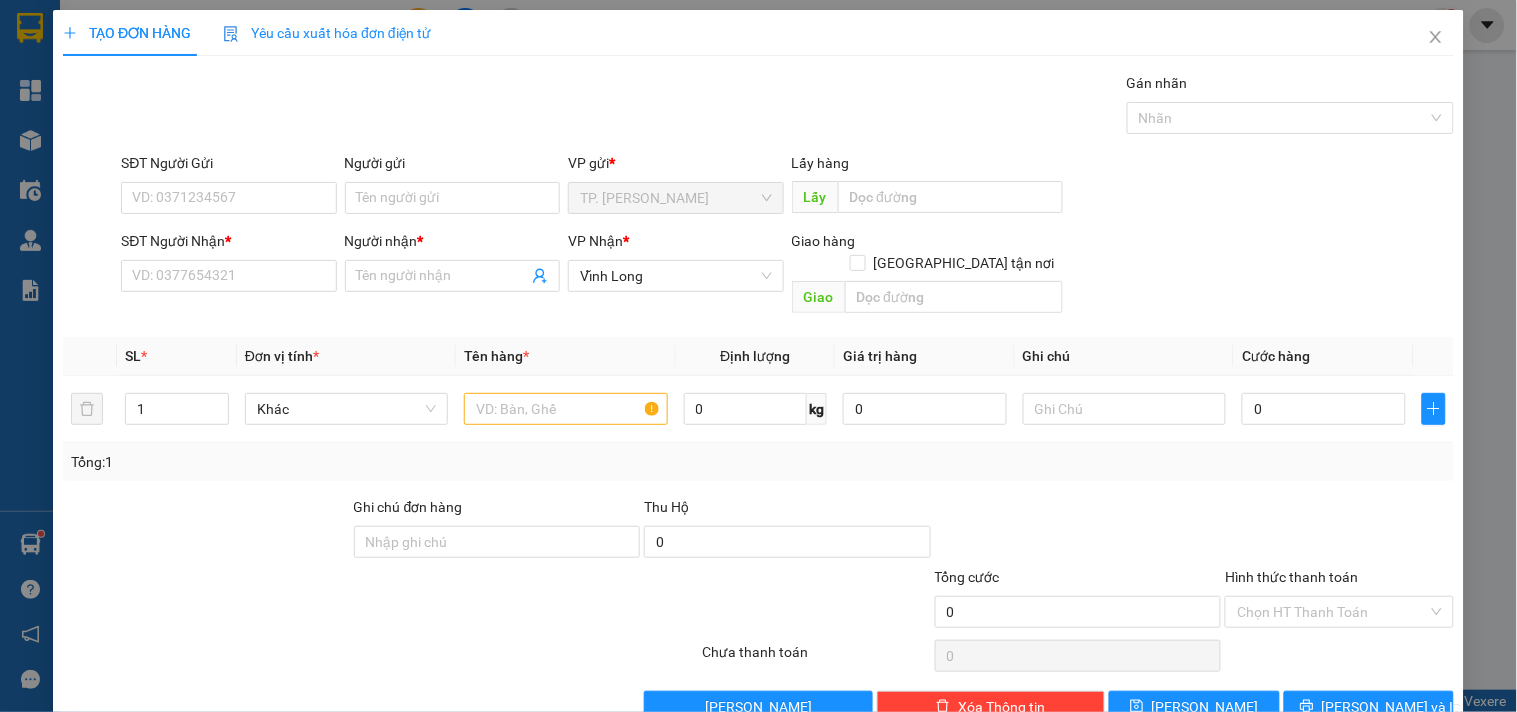 click on "SĐT Người Nhận  * VD: 0377654321" at bounding box center (228, 265) 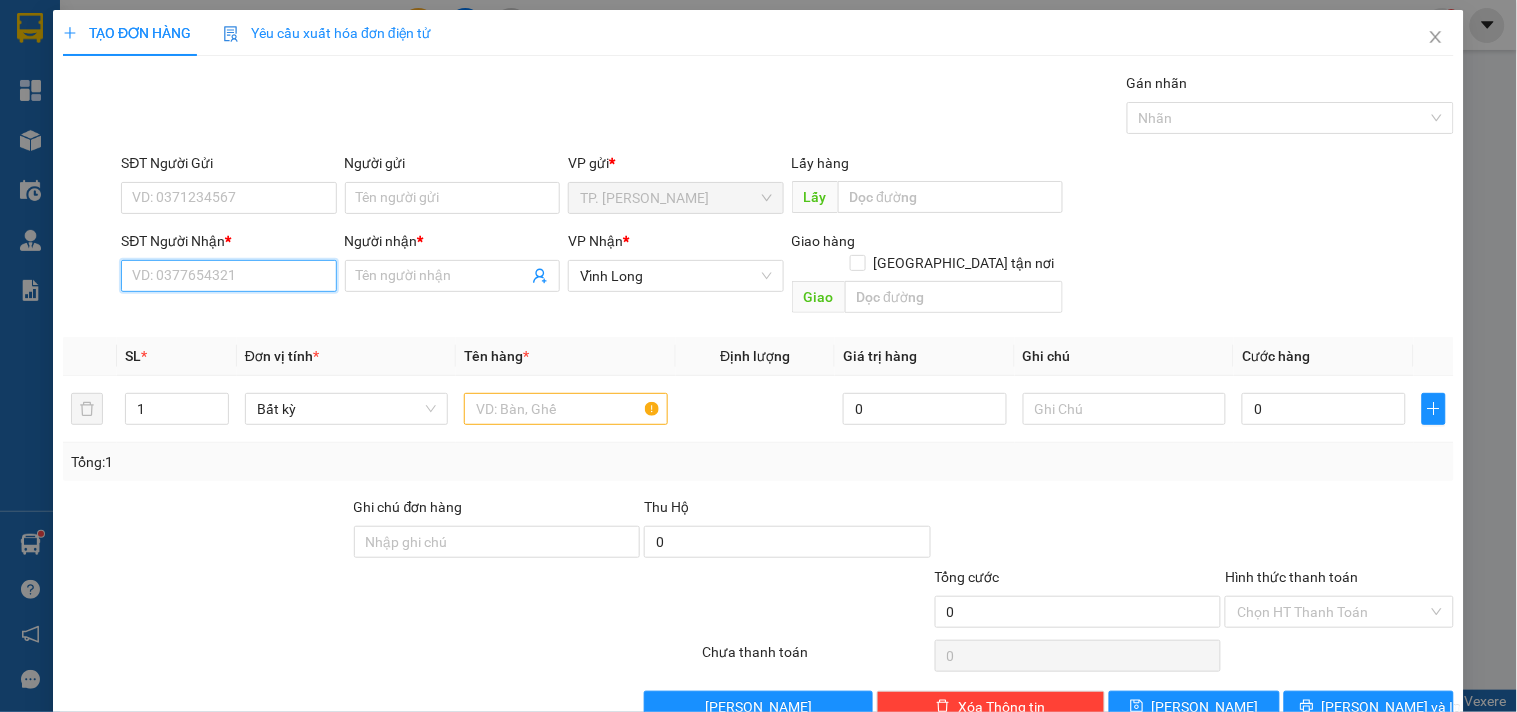 click on "SĐT Người Nhận  *" at bounding box center [228, 276] 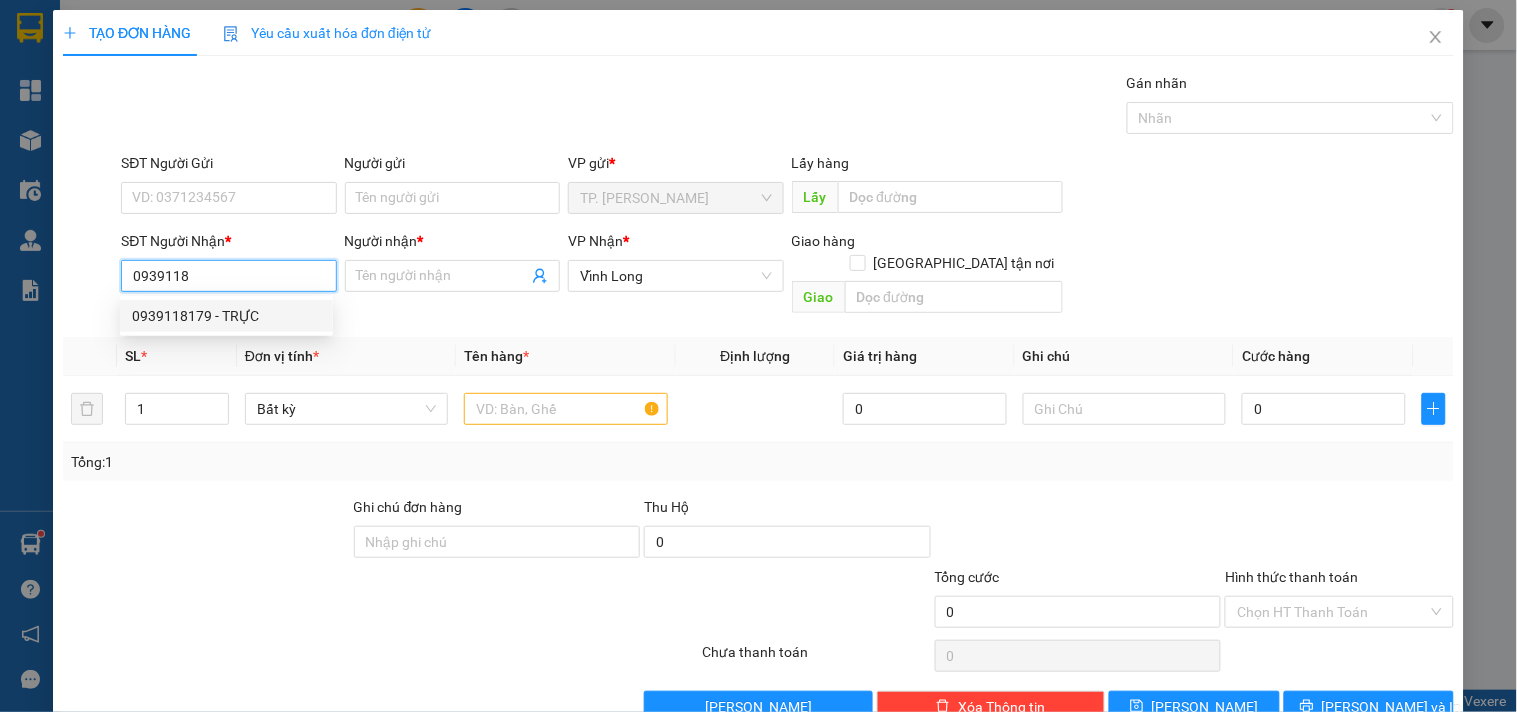 click on "0939118179 - TRỰC" at bounding box center [226, 316] 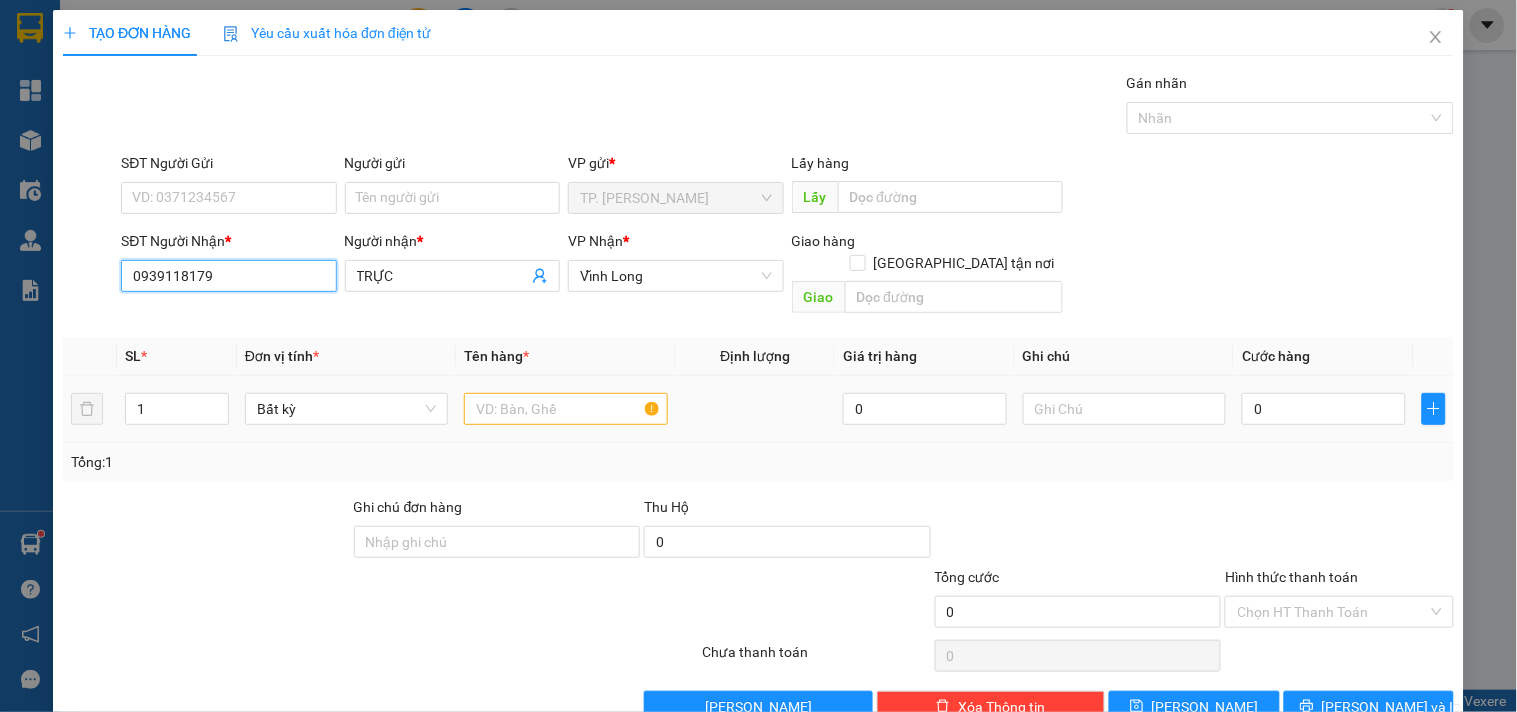 type on "0939118179" 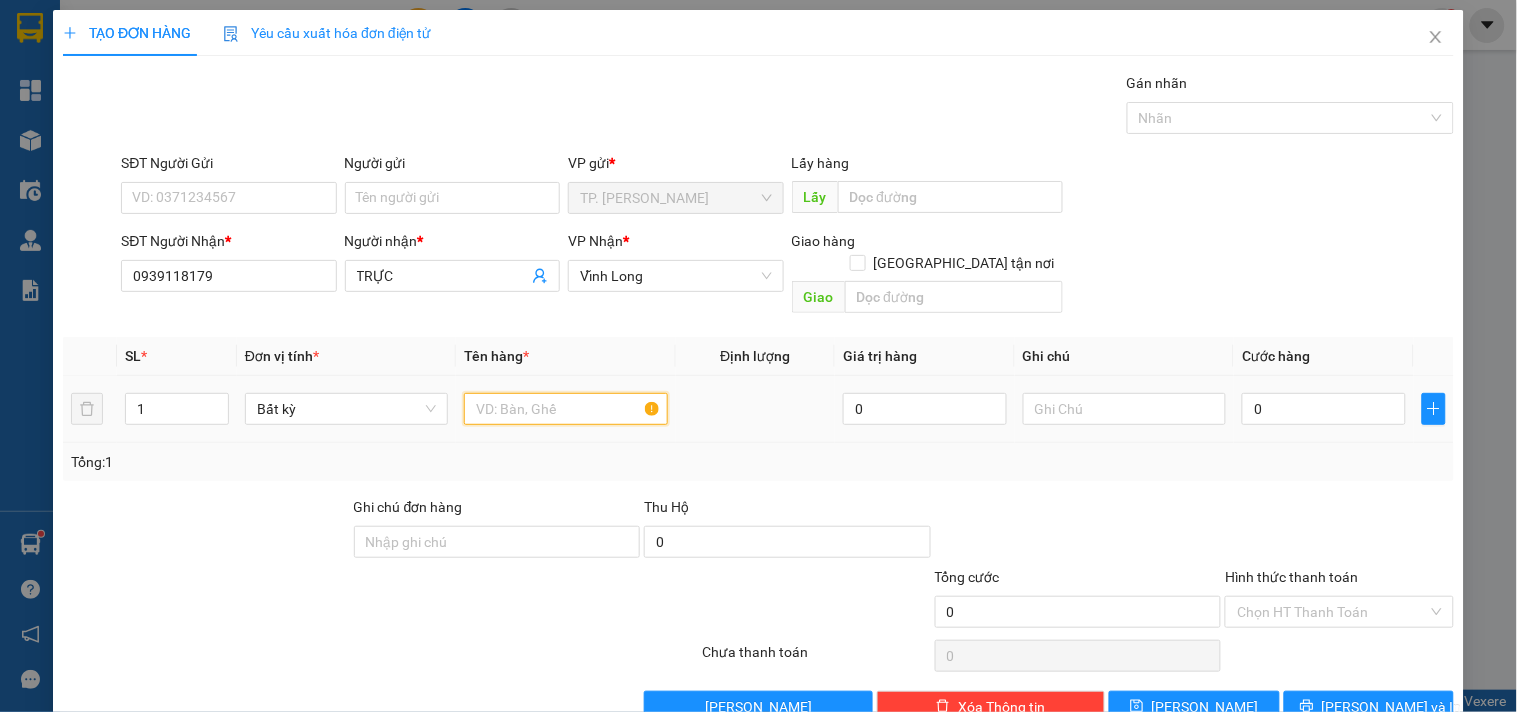 click at bounding box center [565, 409] 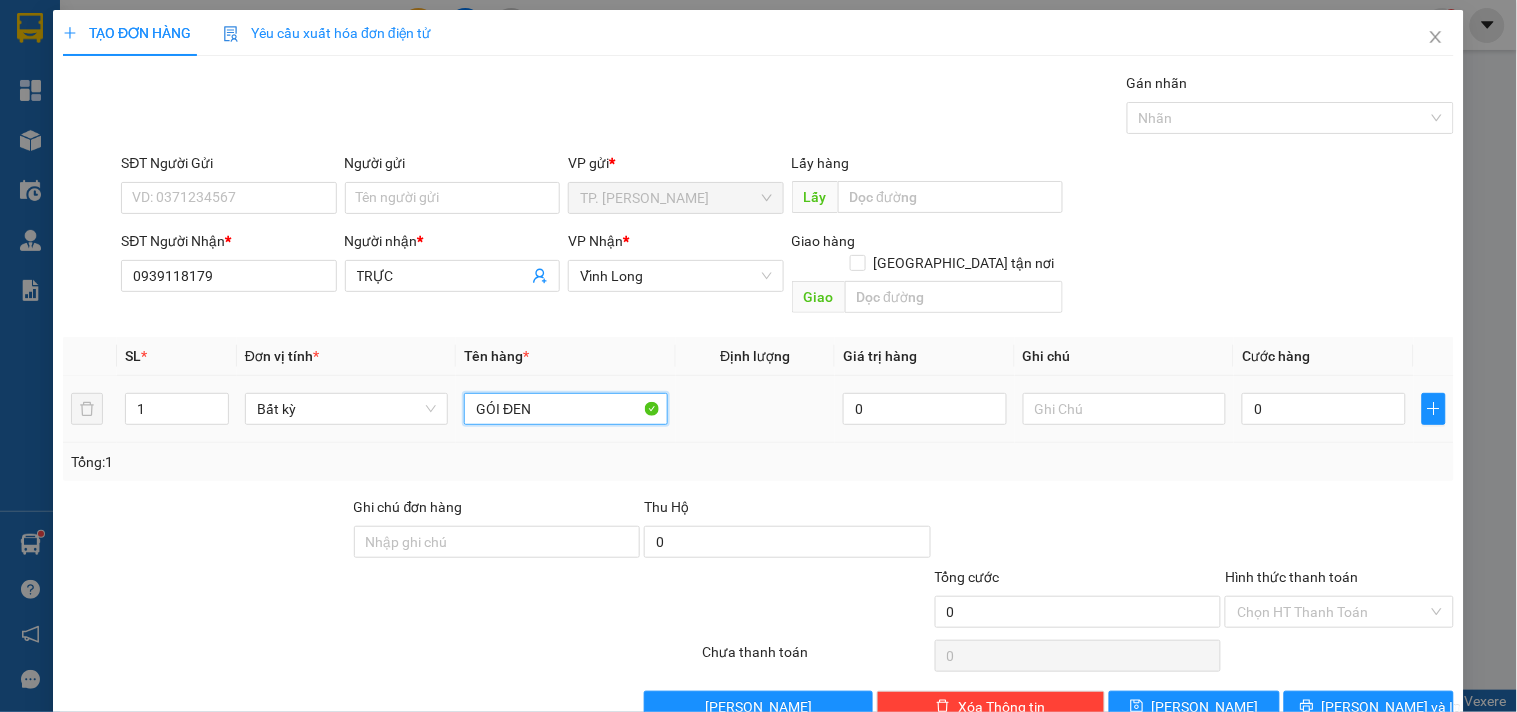 type on "GÓI ĐEN" 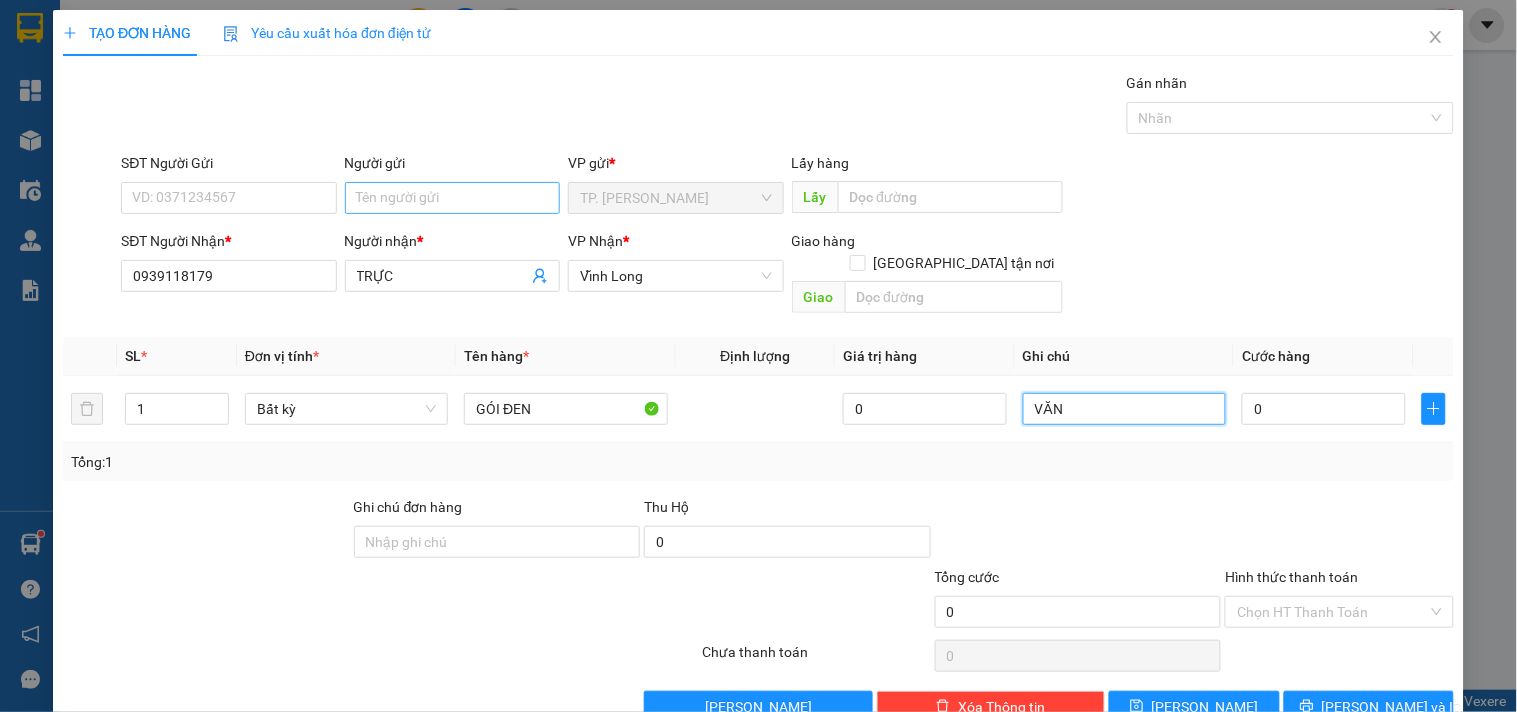 type on "VĂN" 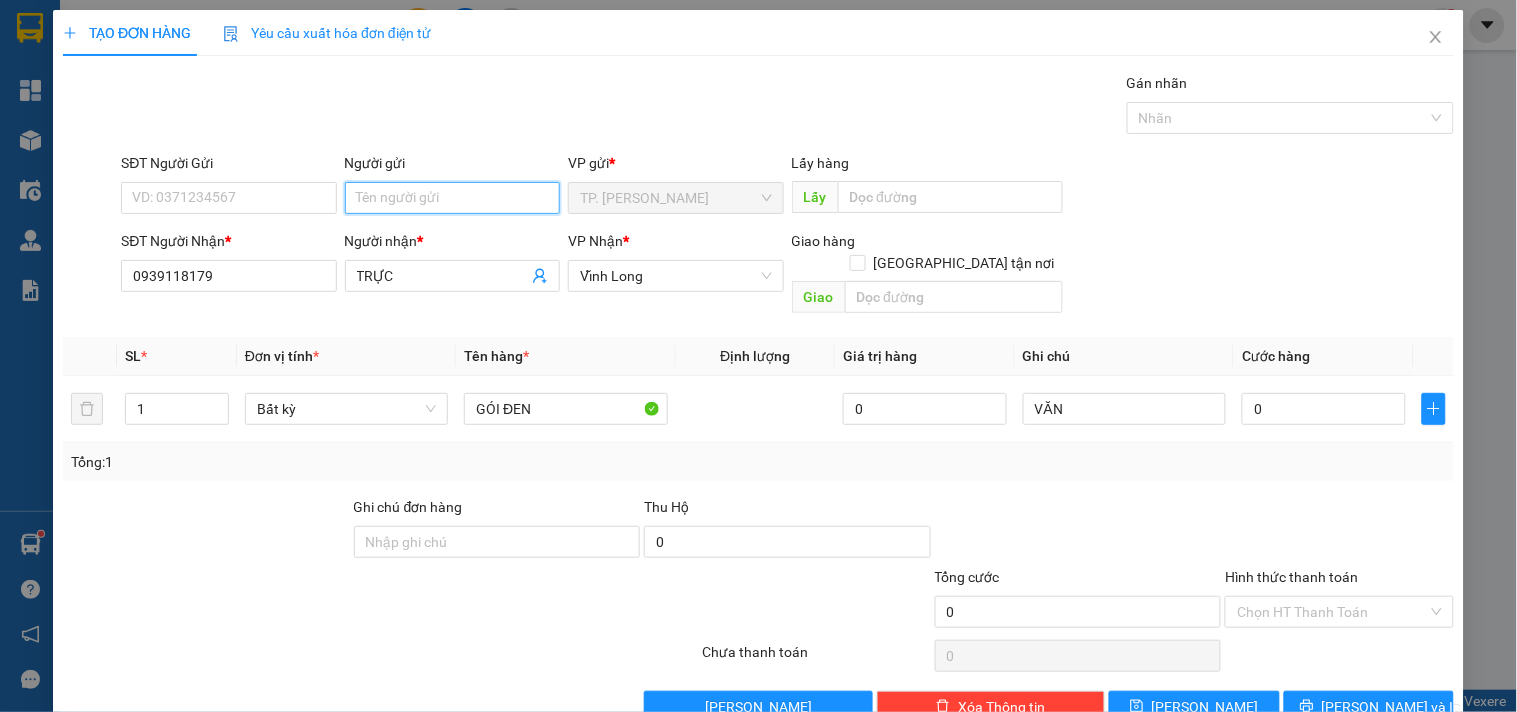 click on "Người gửi" at bounding box center (452, 198) 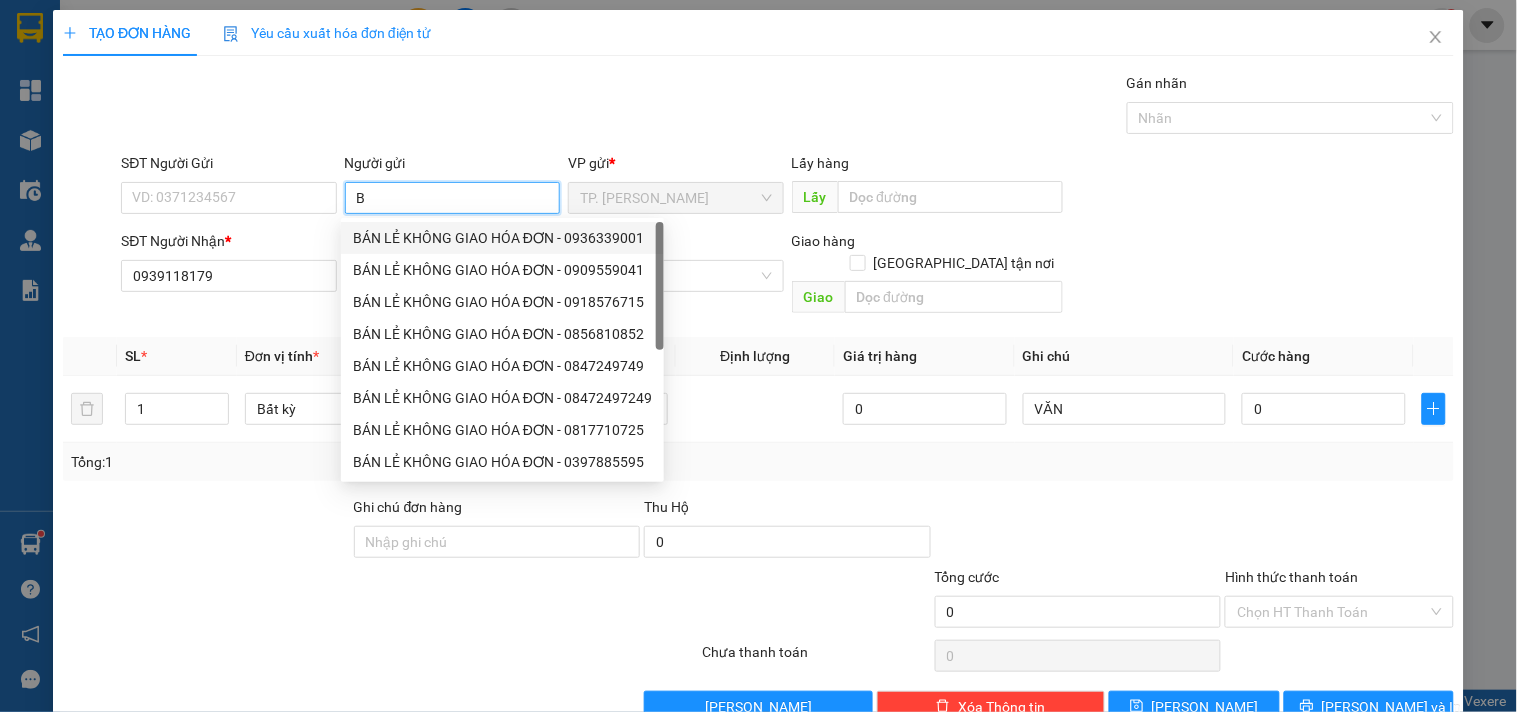 click on "BÁN LẺ KHÔNG GIAO HÓA ĐƠN - 0936339001" at bounding box center [502, 238] 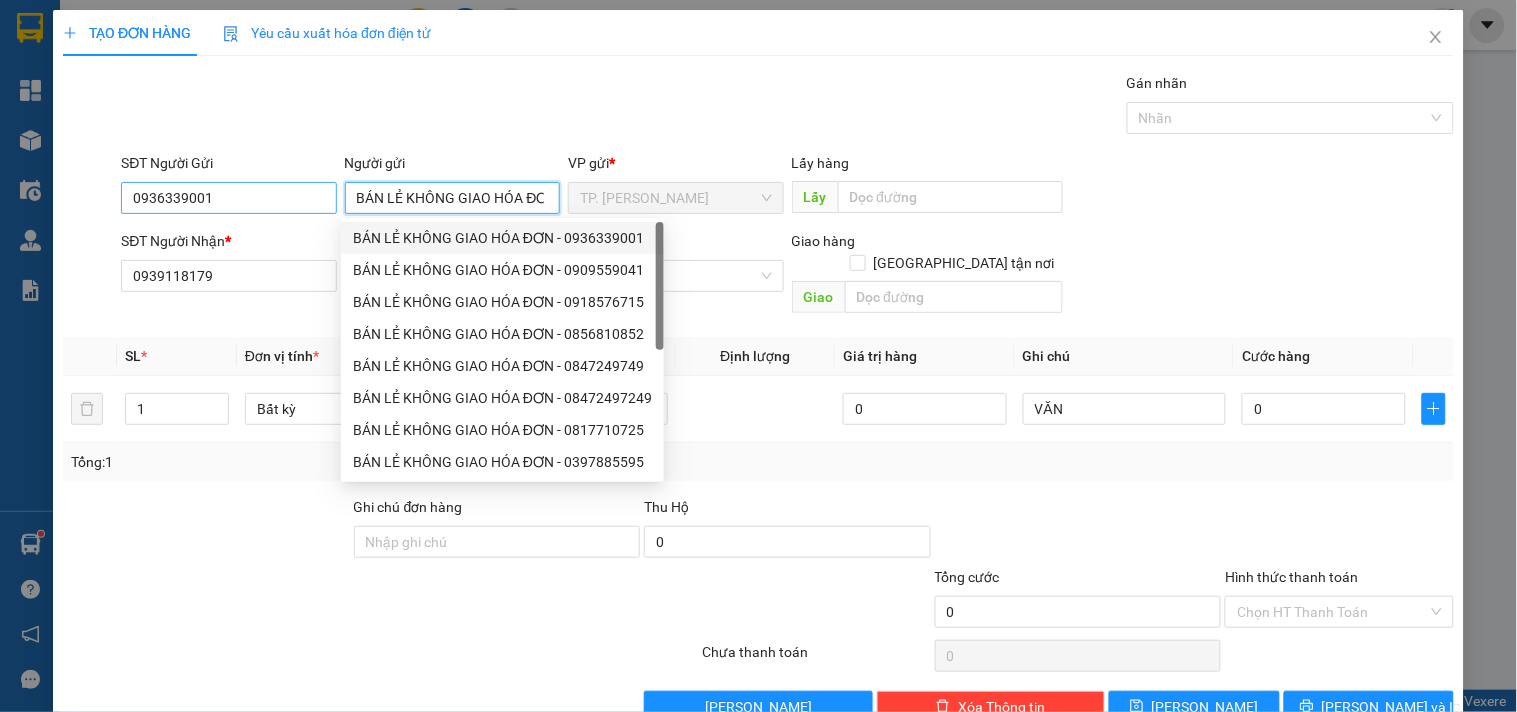 type on "BÁN LẺ KHÔNG GIAO HÓA ĐƠN" 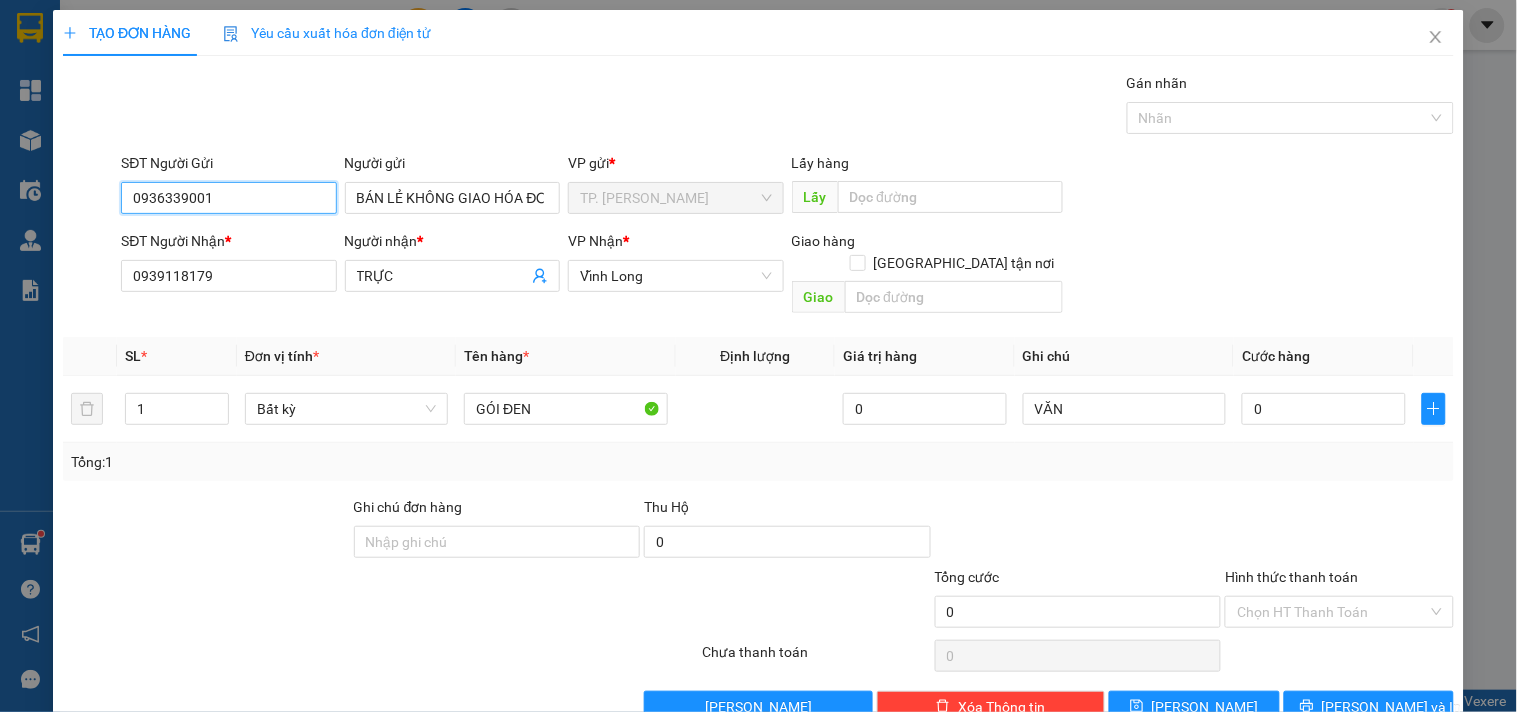 click on "0936339001" at bounding box center (228, 198) 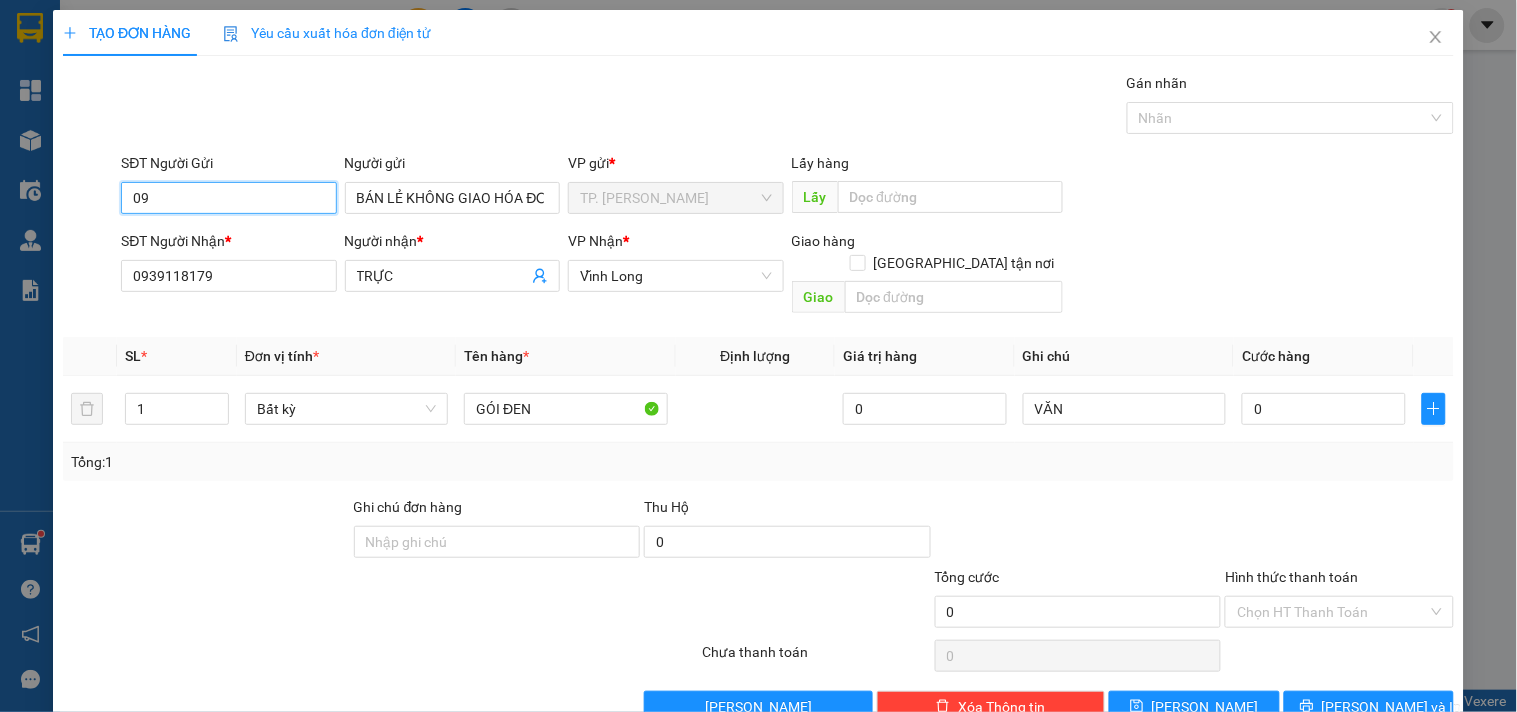 type on "0" 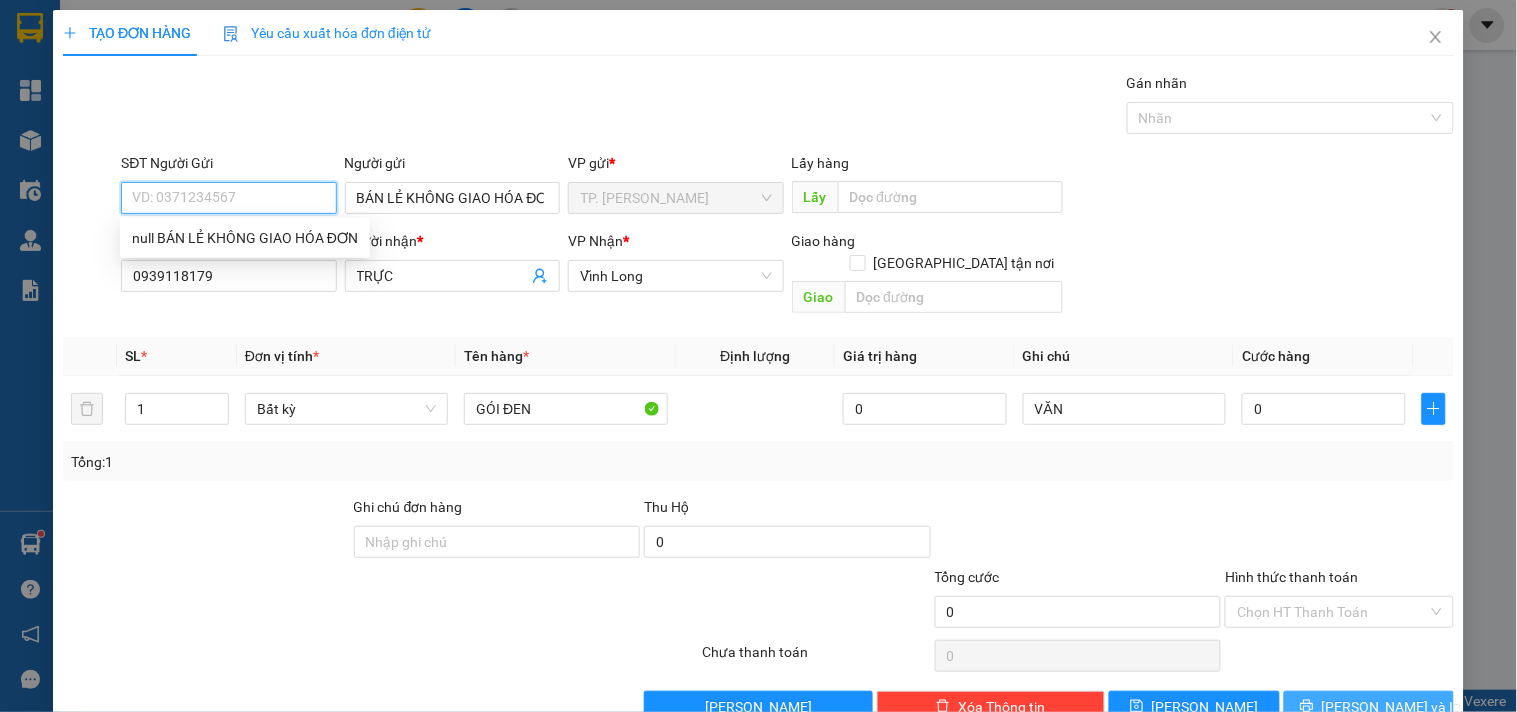 type 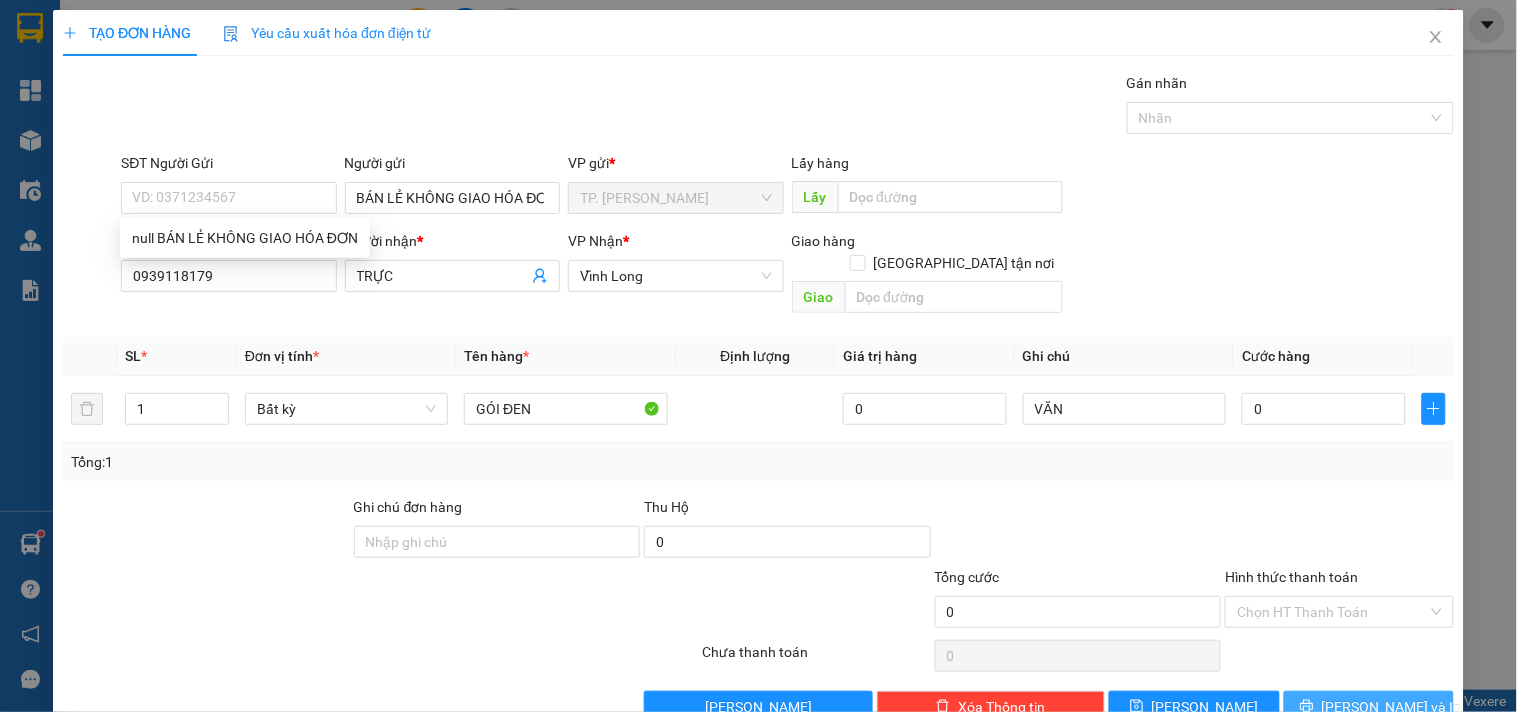 click on "[PERSON_NAME] và In" at bounding box center [1392, 707] 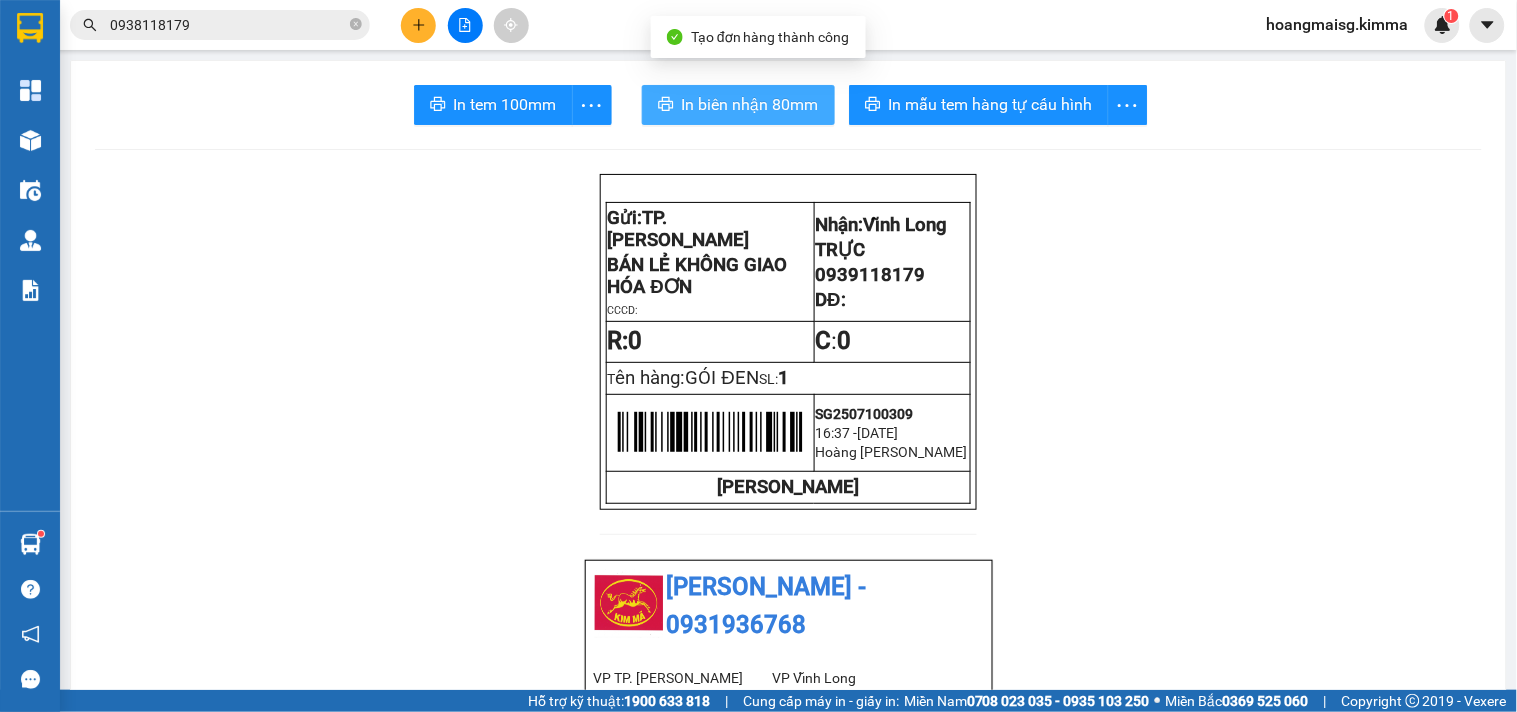 click on "In biên nhận 80mm" at bounding box center [750, 104] 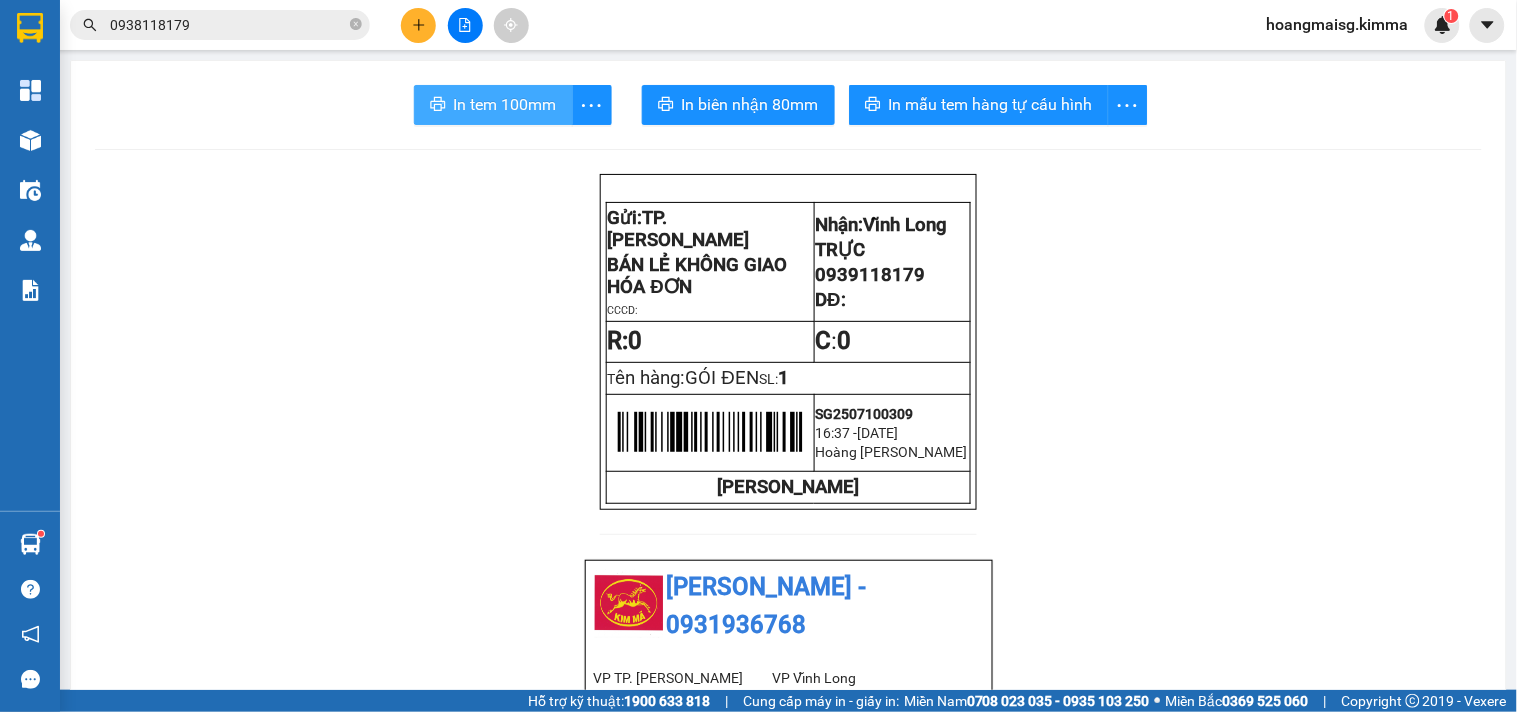 click on "In tem 100mm" at bounding box center [493, 105] 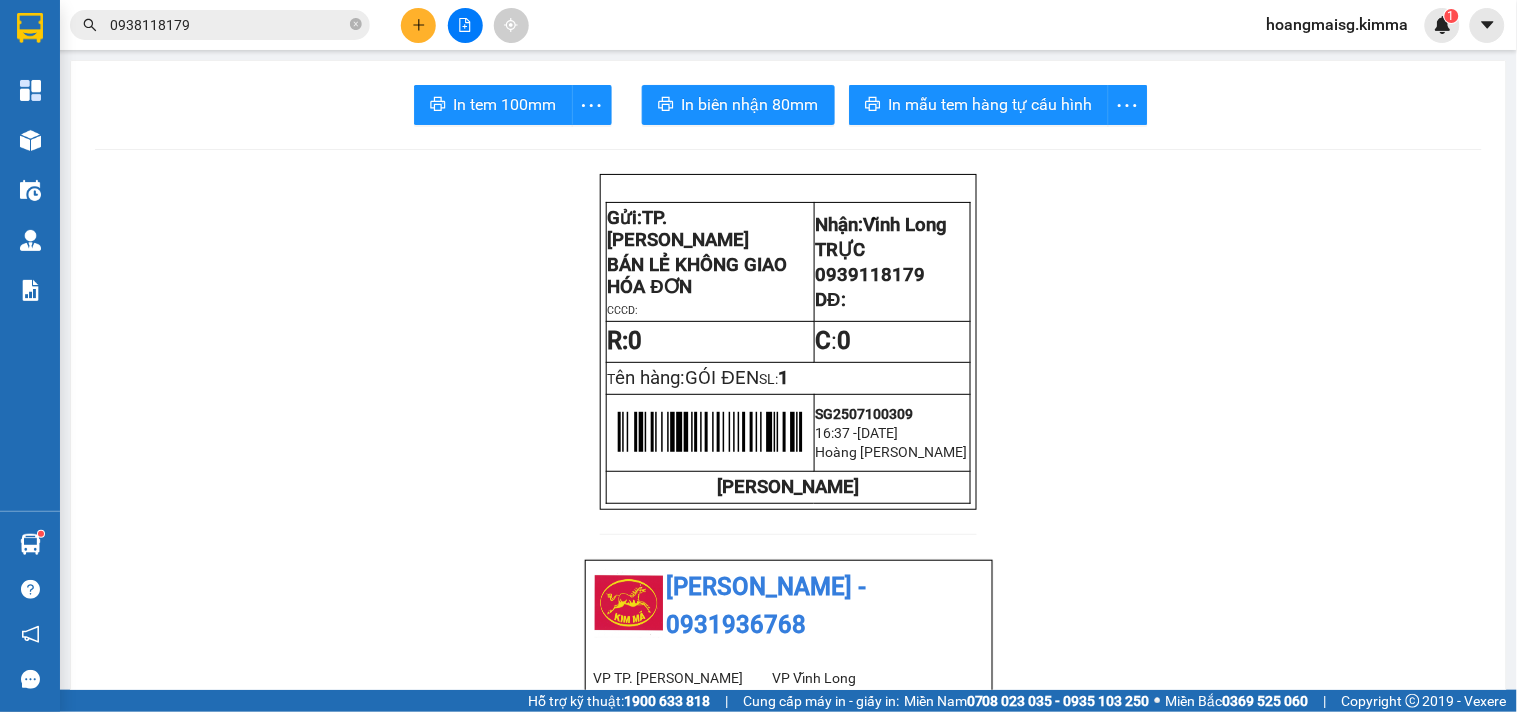 click 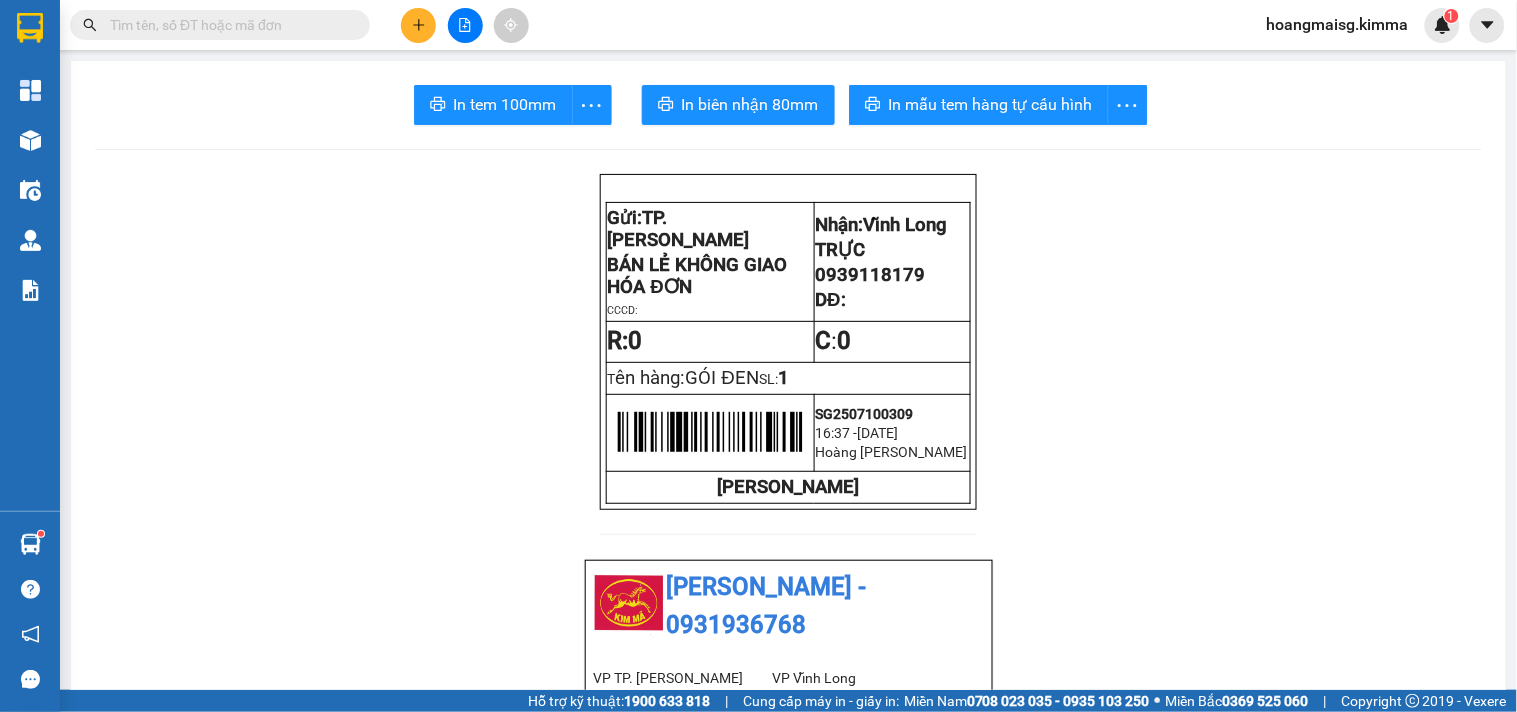click at bounding box center [228, 25] 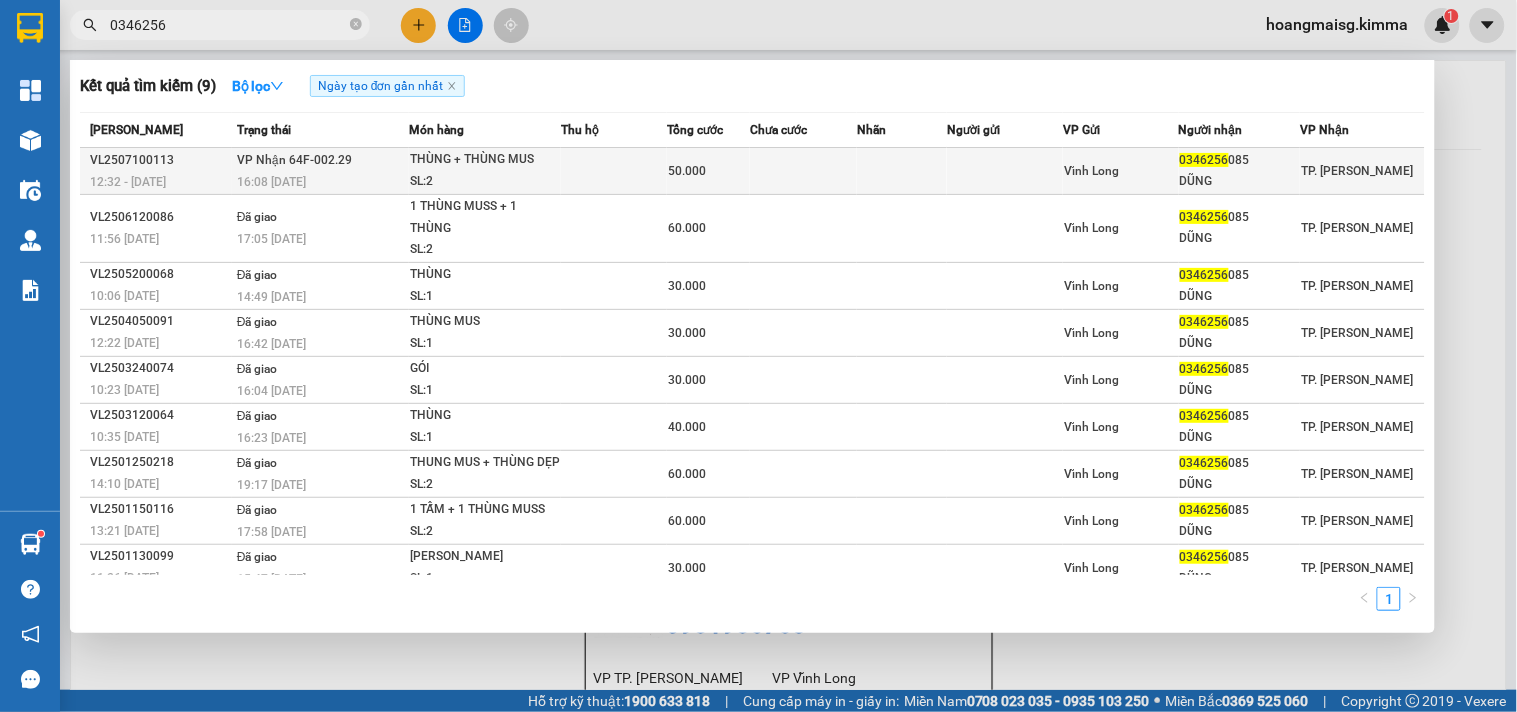 type on "0346256" 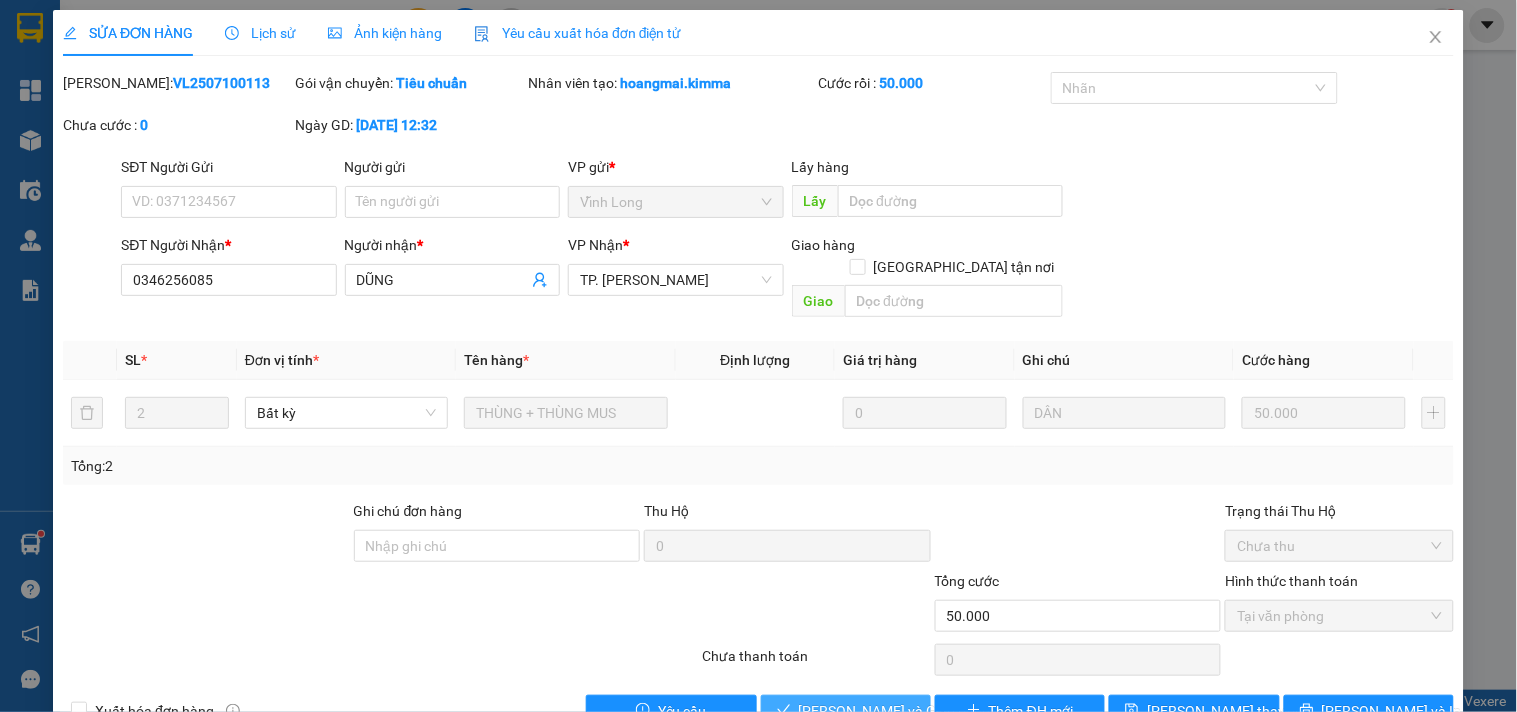 click on "[PERSON_NAME] và Giao hàng" at bounding box center (895, 711) 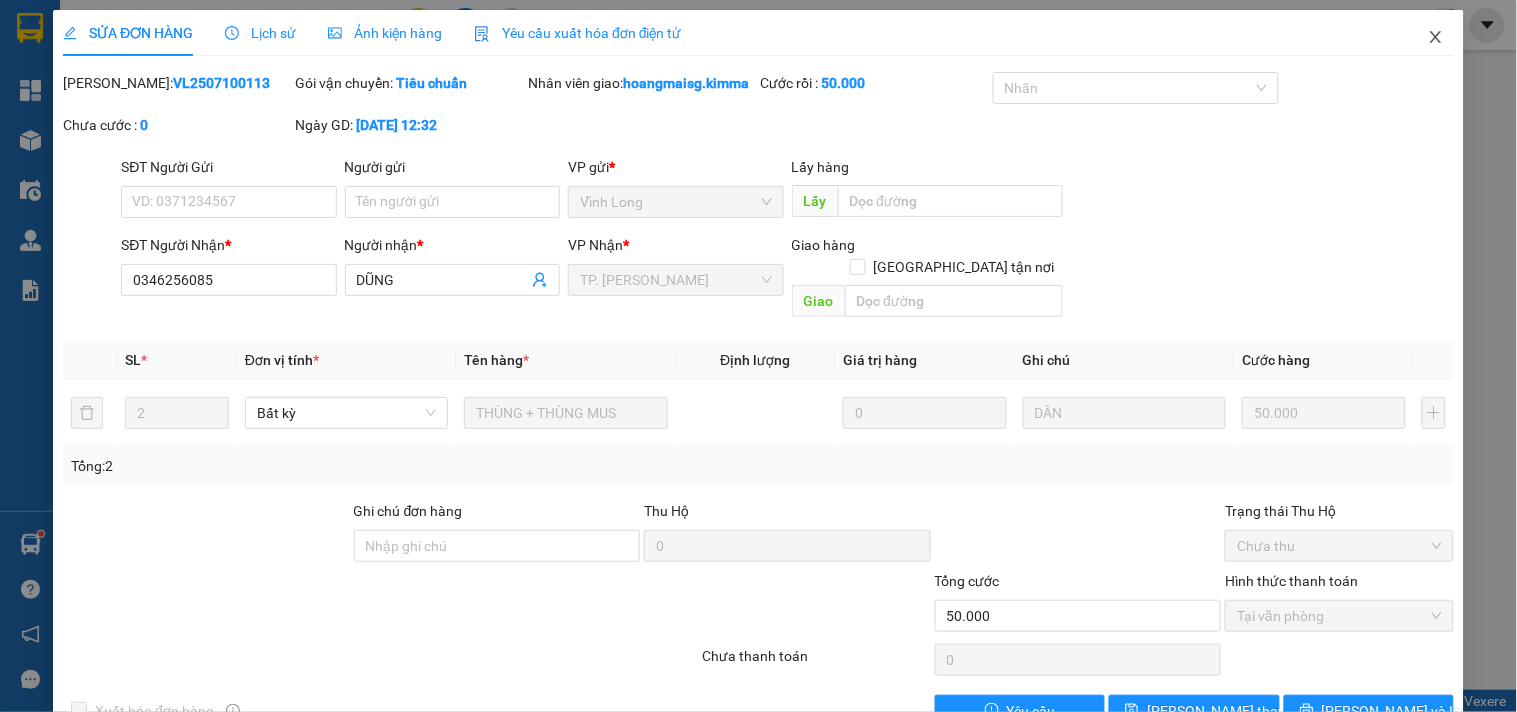 click 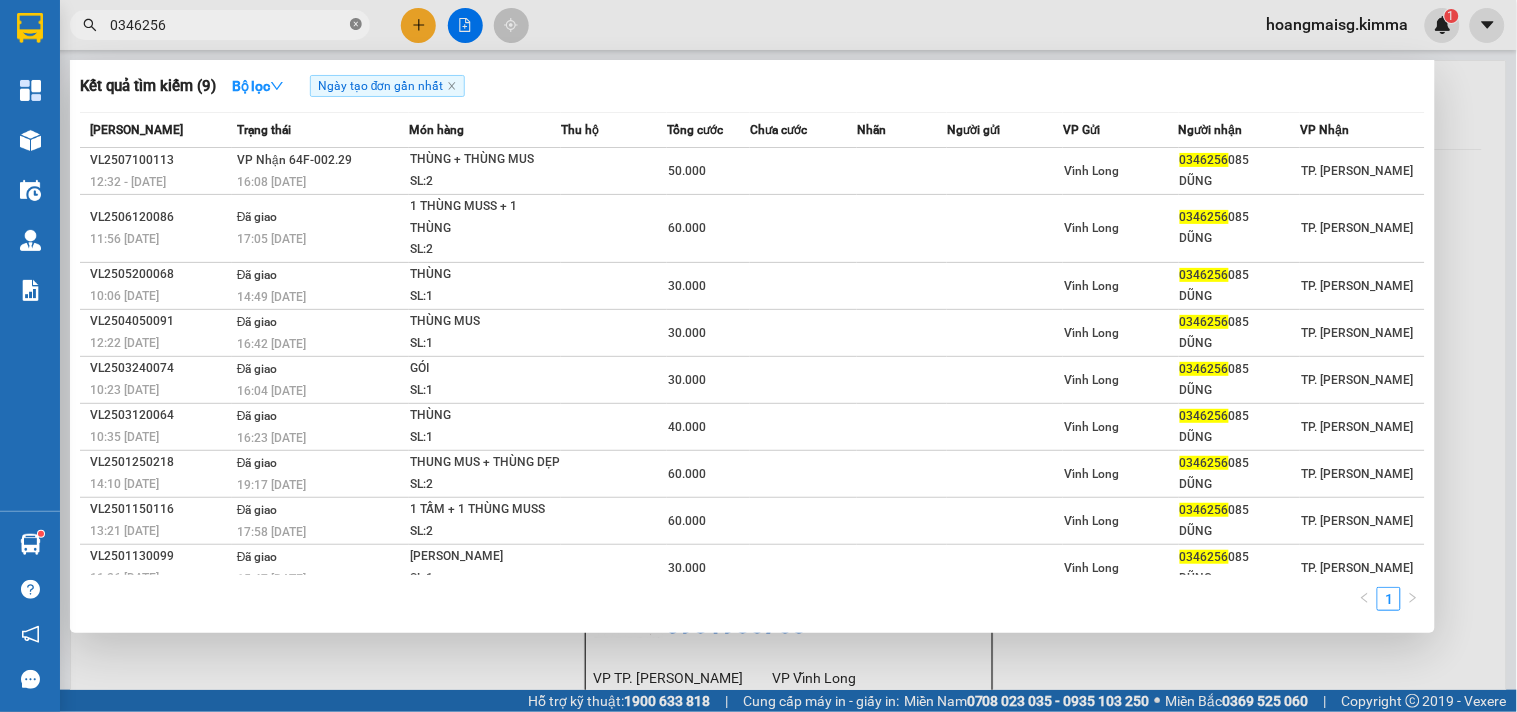click 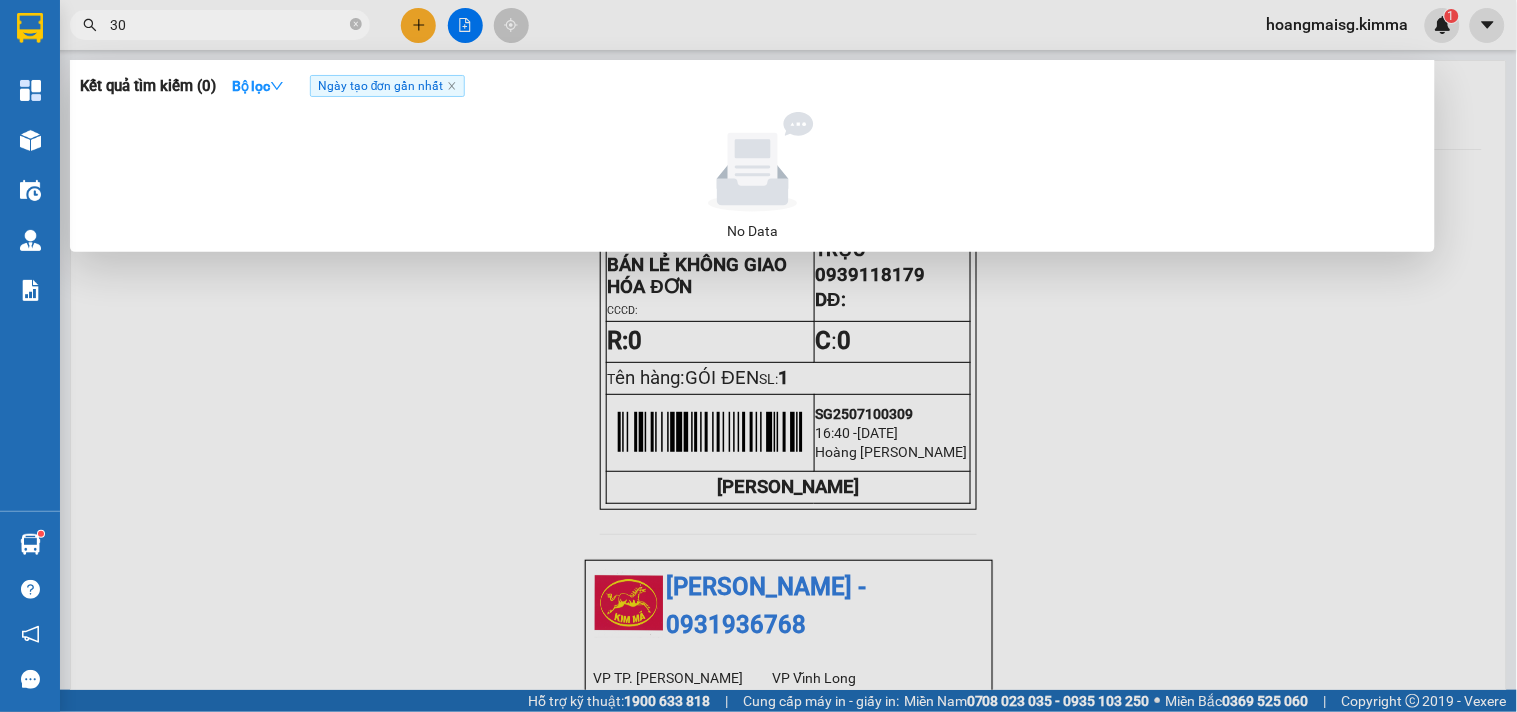 type on "3" 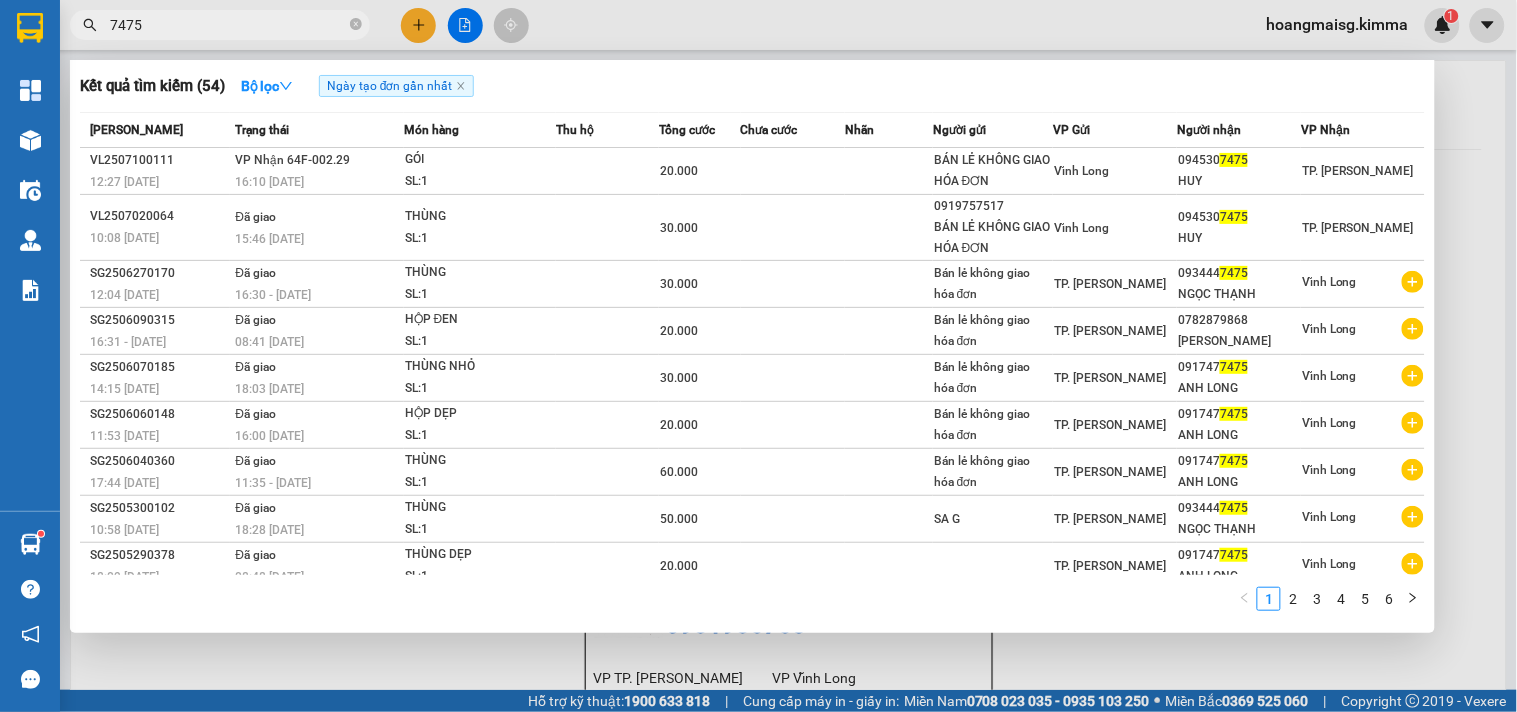 type on "7475" 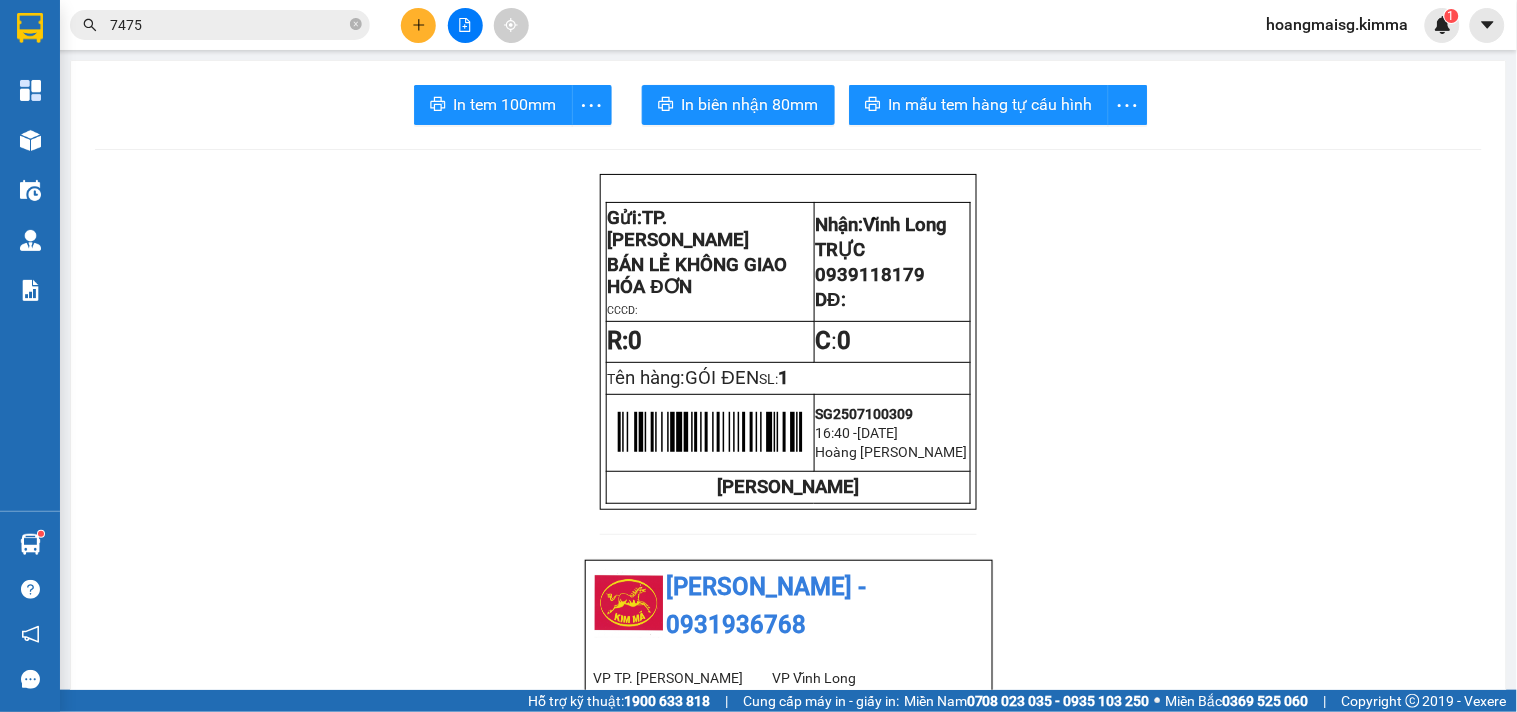click 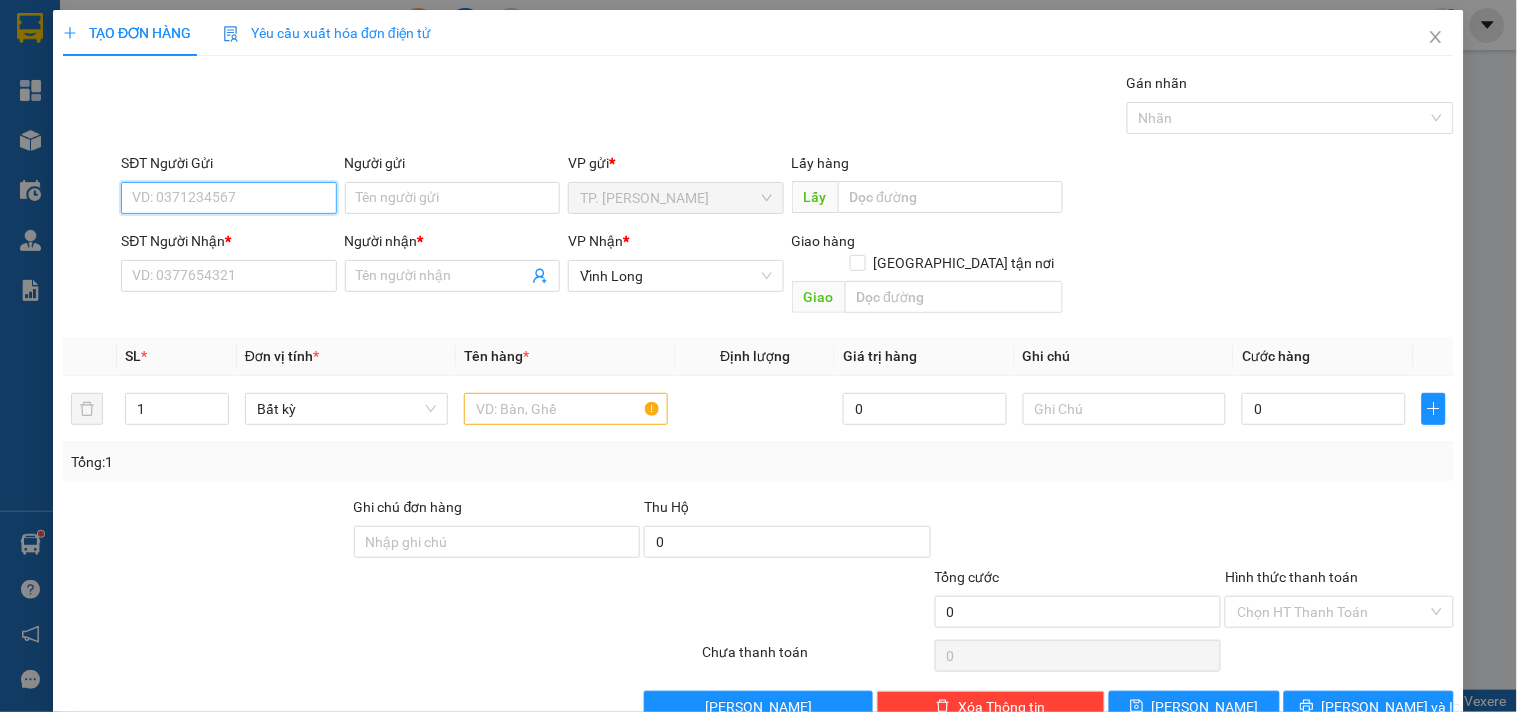 click on "SĐT Người Gửi" at bounding box center (228, 198) 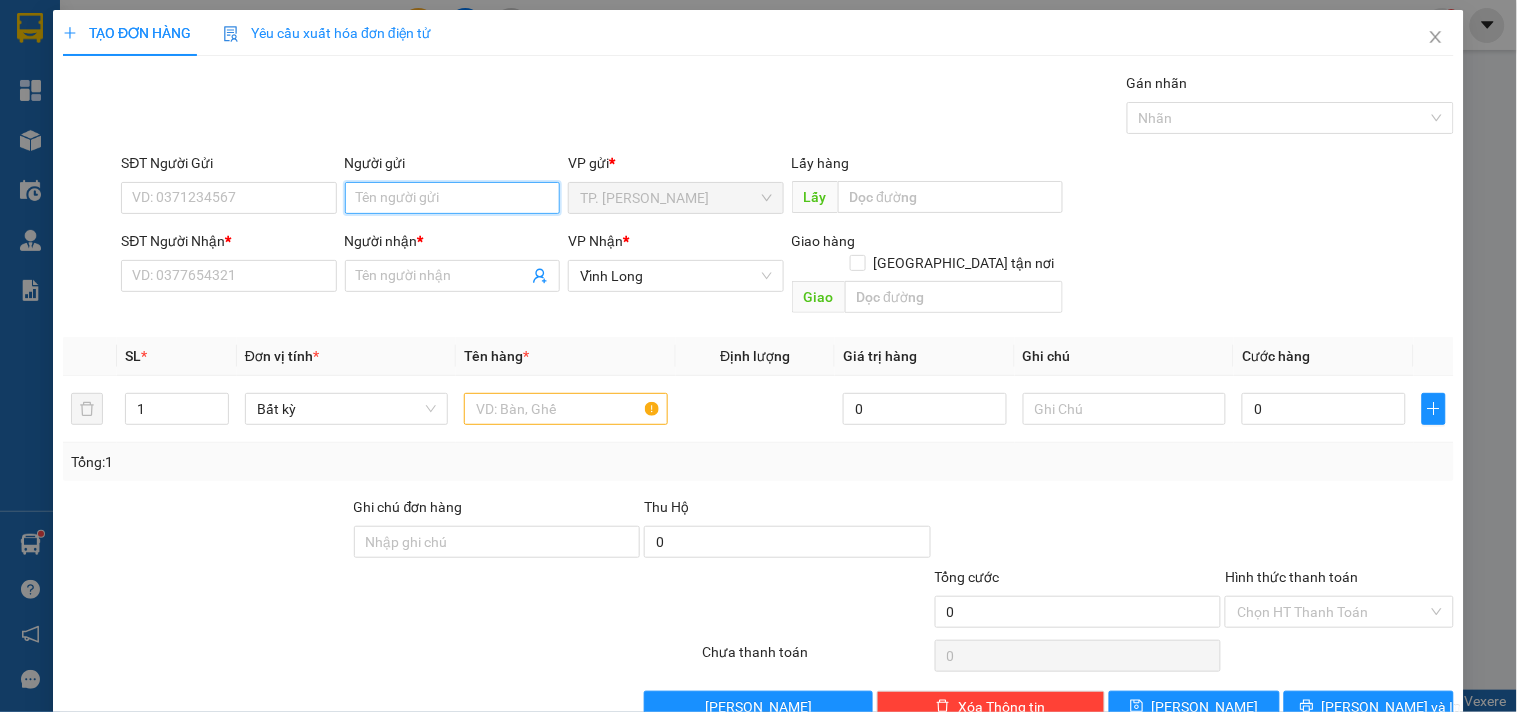 click on "Người gửi" at bounding box center [452, 198] 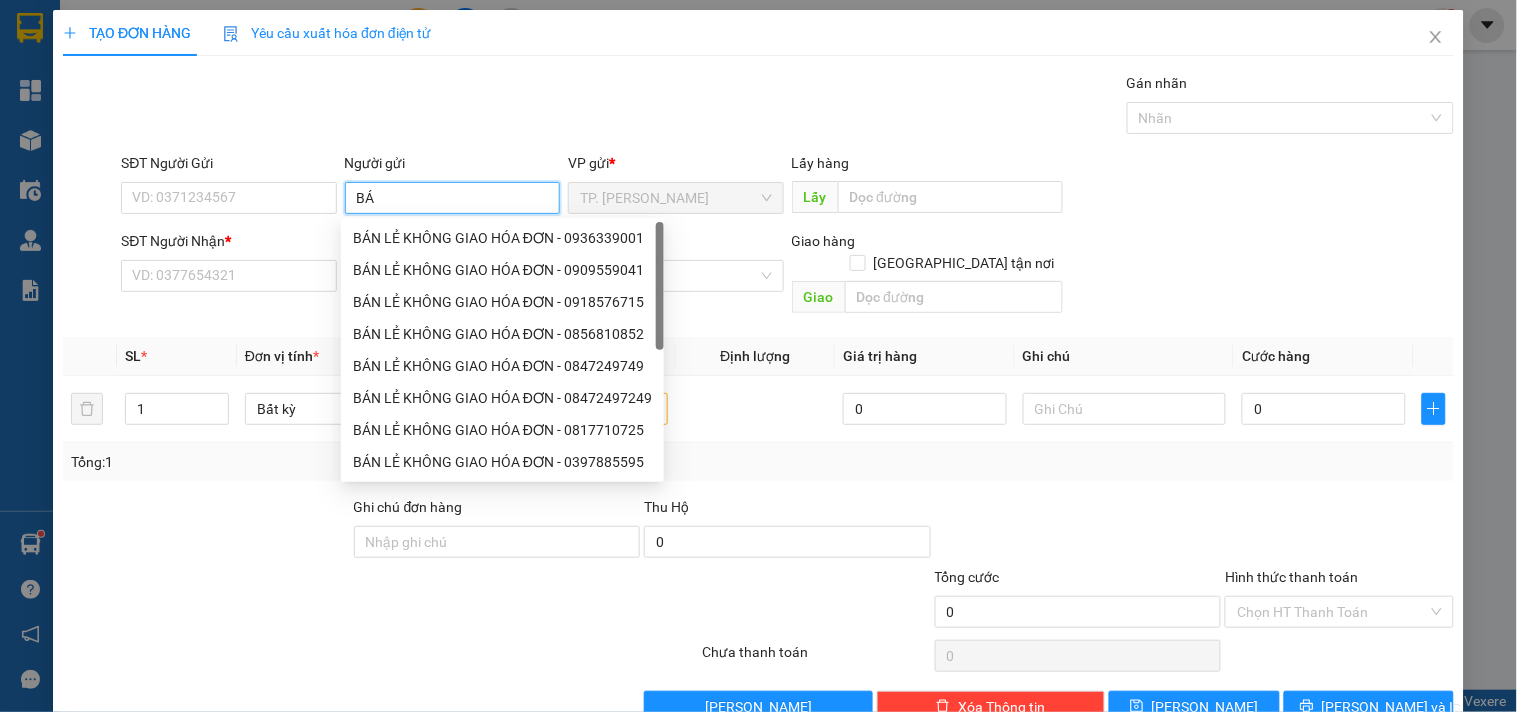 type on "BÁN" 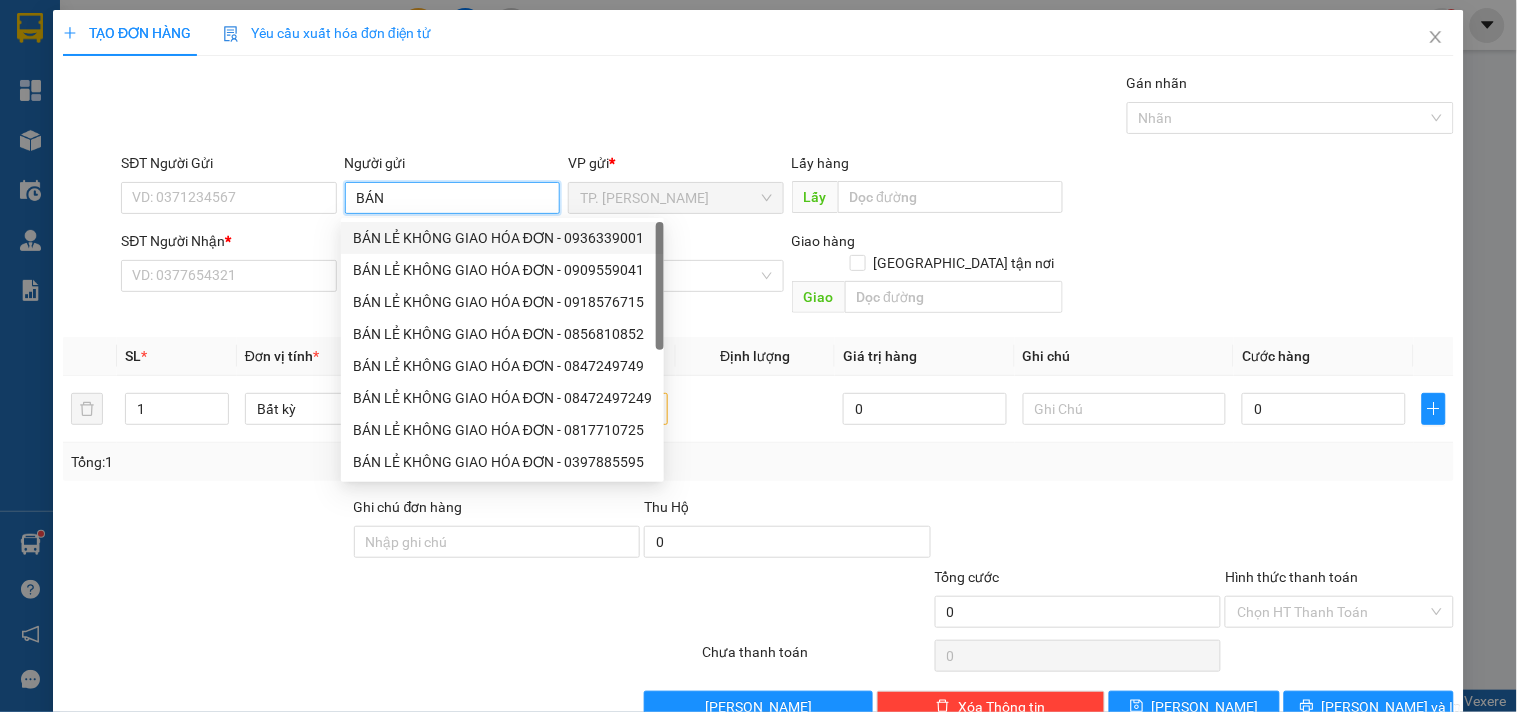 drag, startPoint x: 430, startPoint y: 238, endPoint x: 322, endPoint y: 200, distance: 114.49017 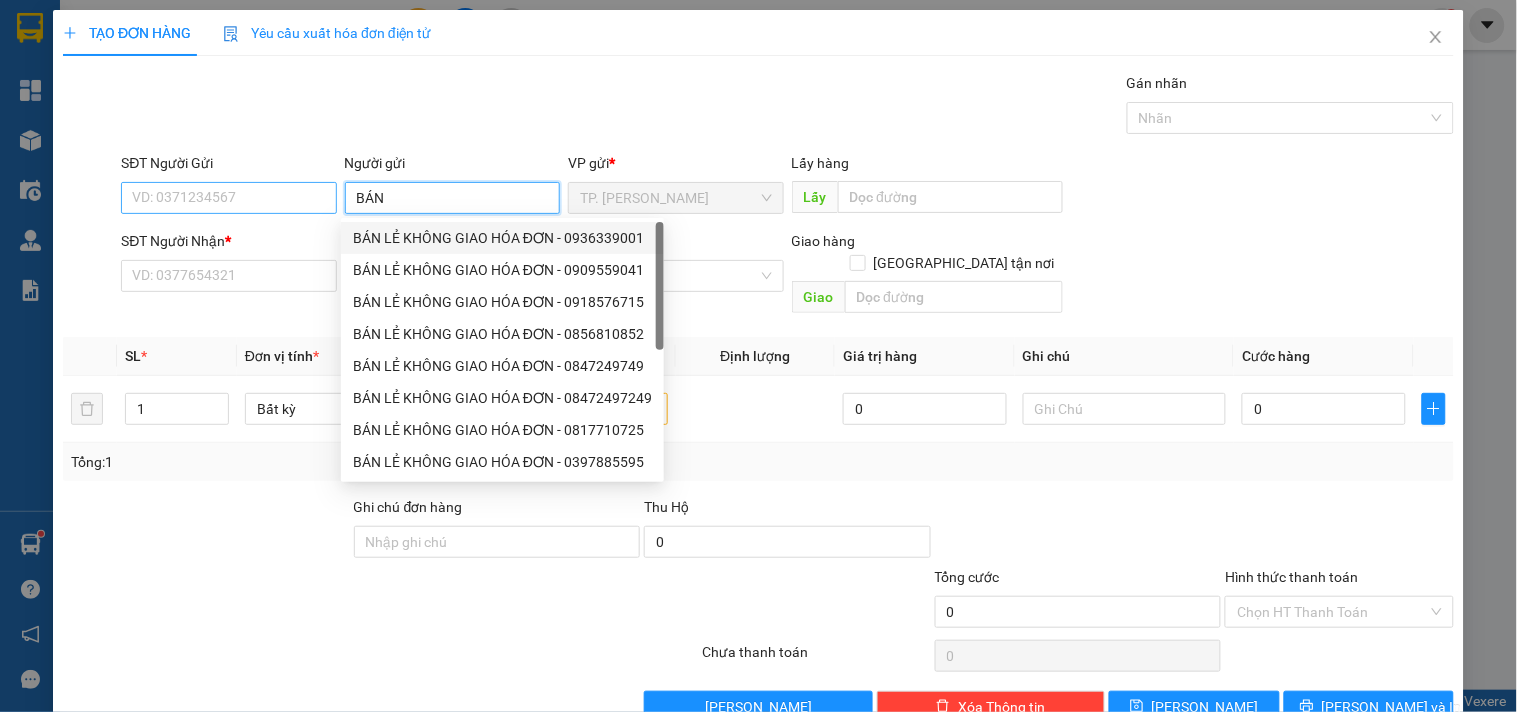 click on "BÁN LẺ KHÔNG GIAO HÓA ĐƠN - 0936339001" at bounding box center (502, 238) 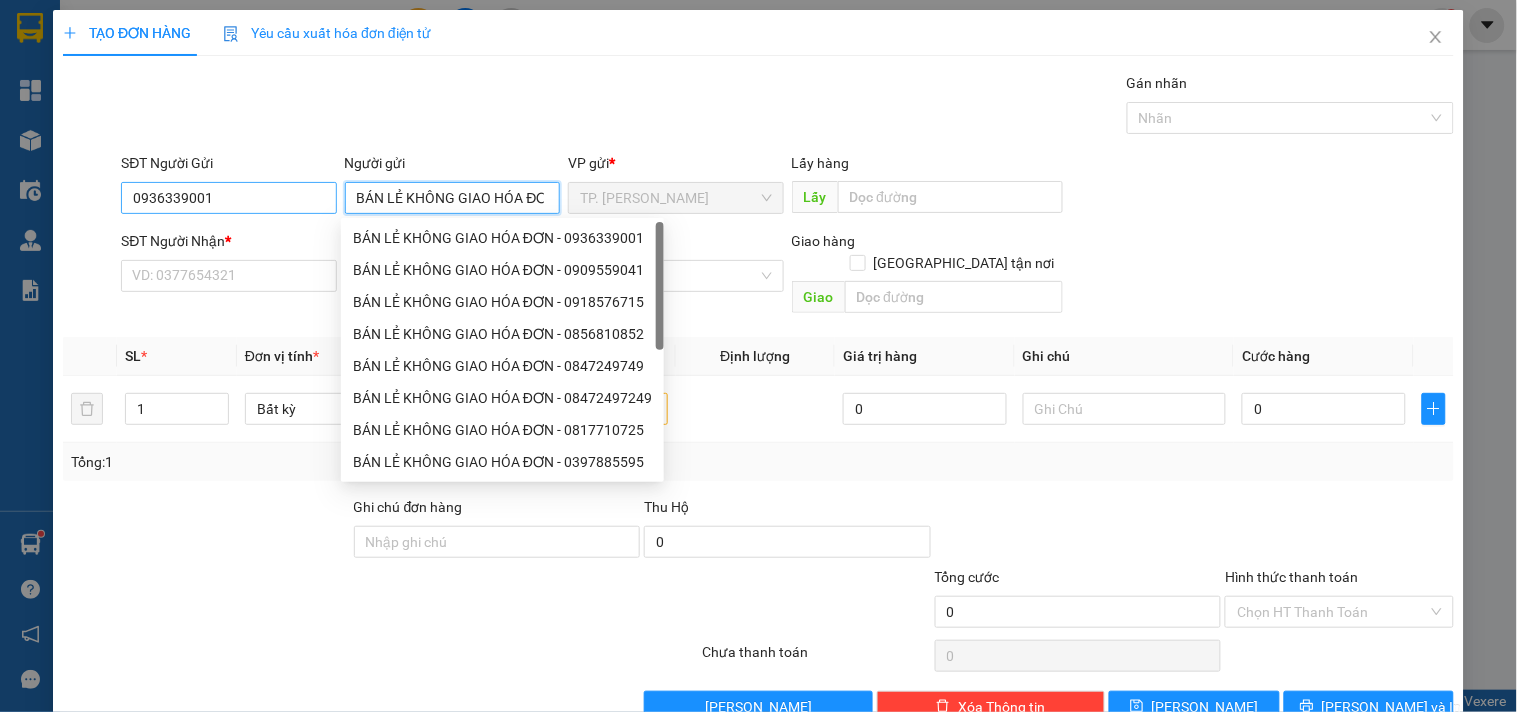 type on "BÁN LẺ KHÔNG GIAO HÓA ĐƠN" 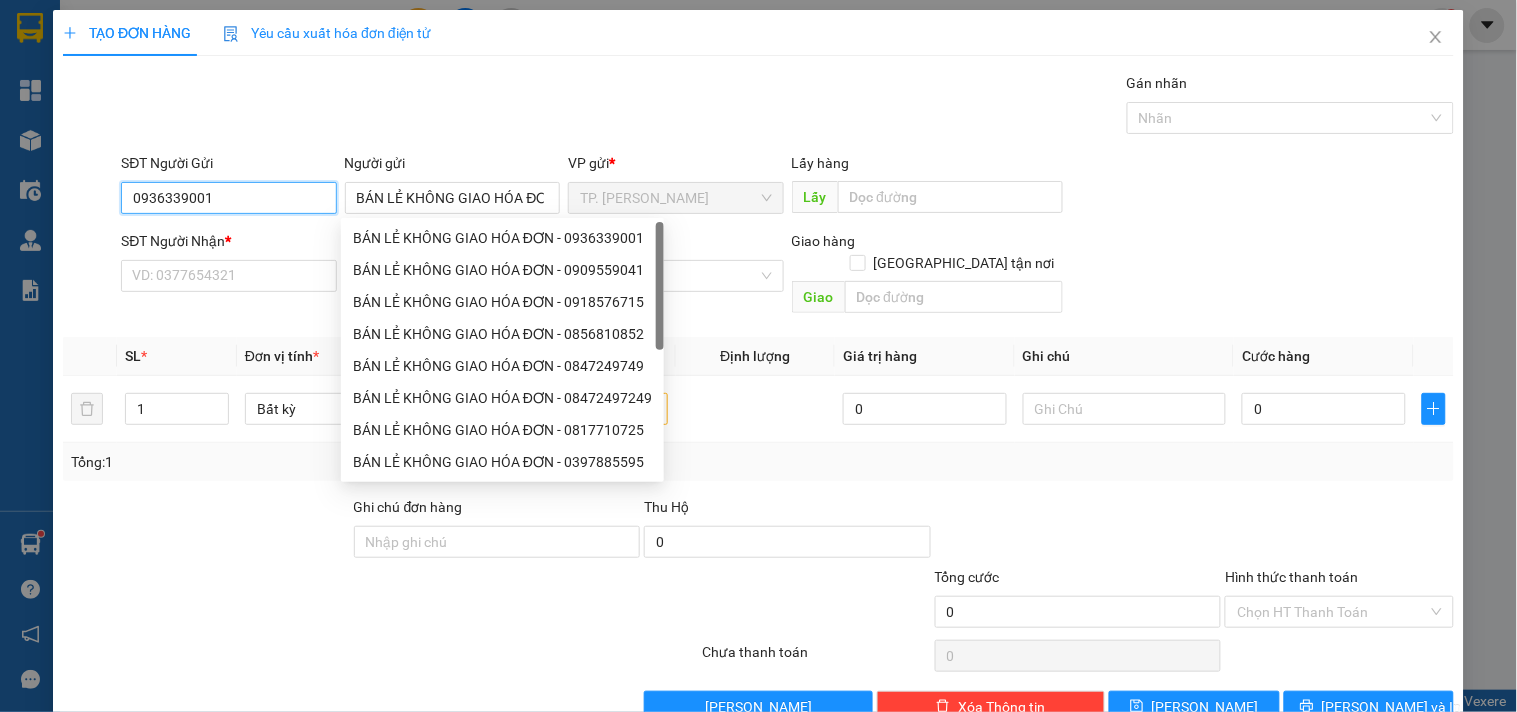 click on "0936339001" at bounding box center (228, 198) 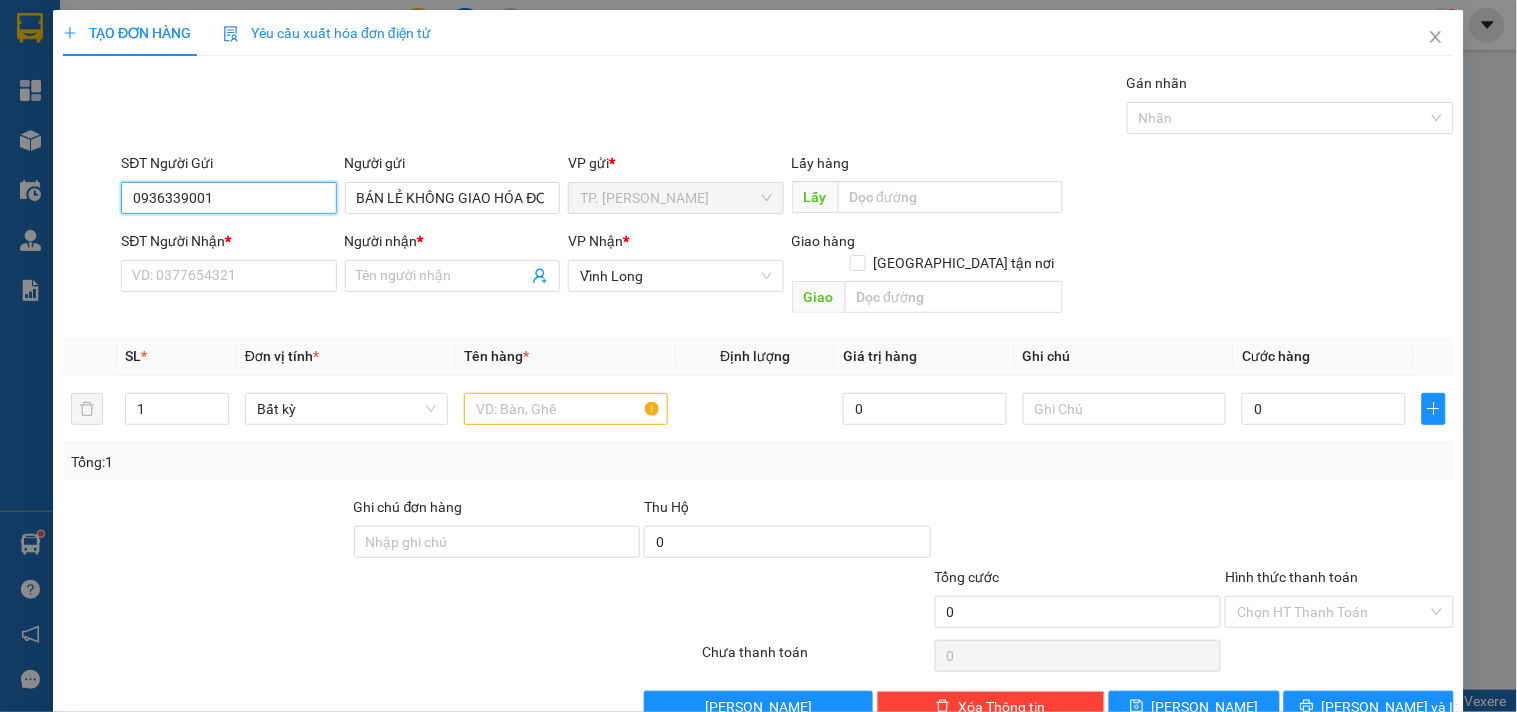 click on "0936339001" at bounding box center (228, 198) 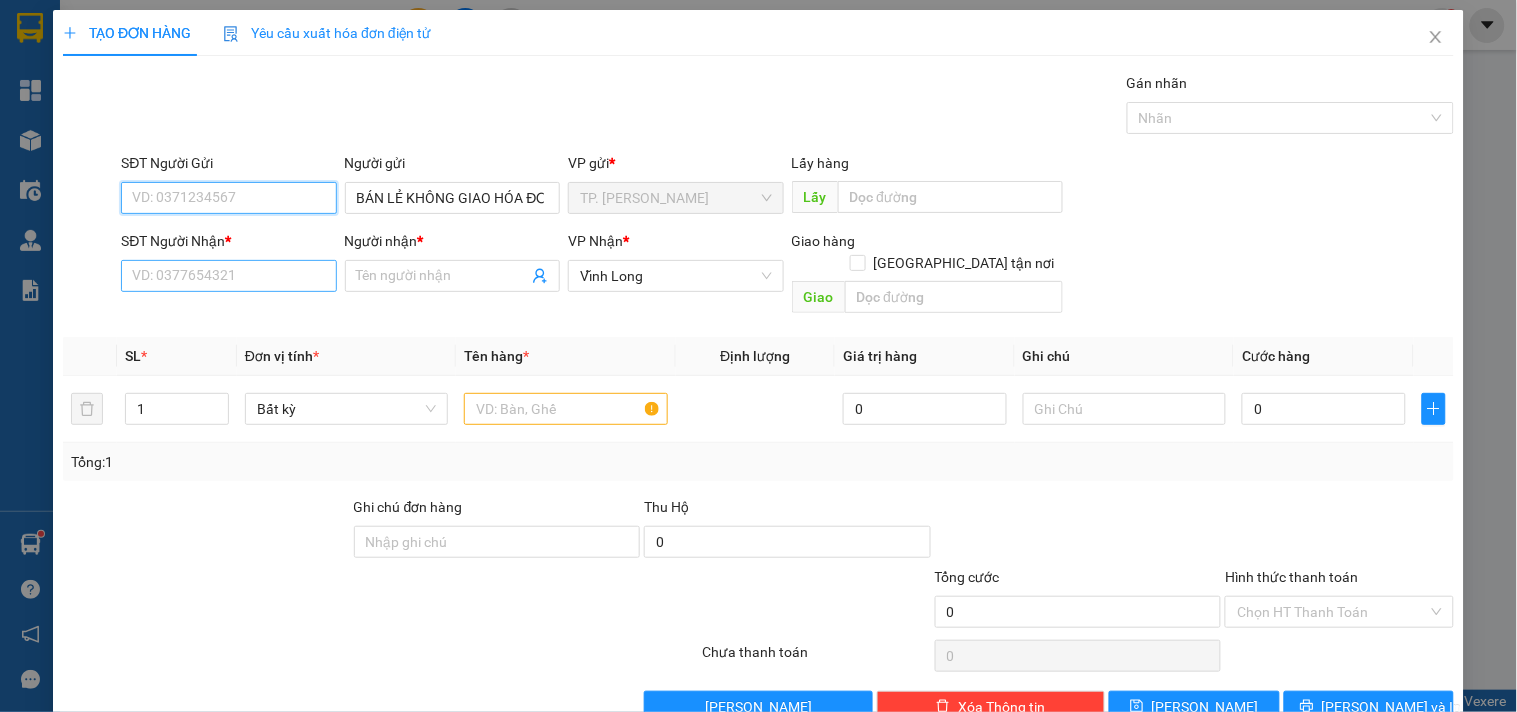 type 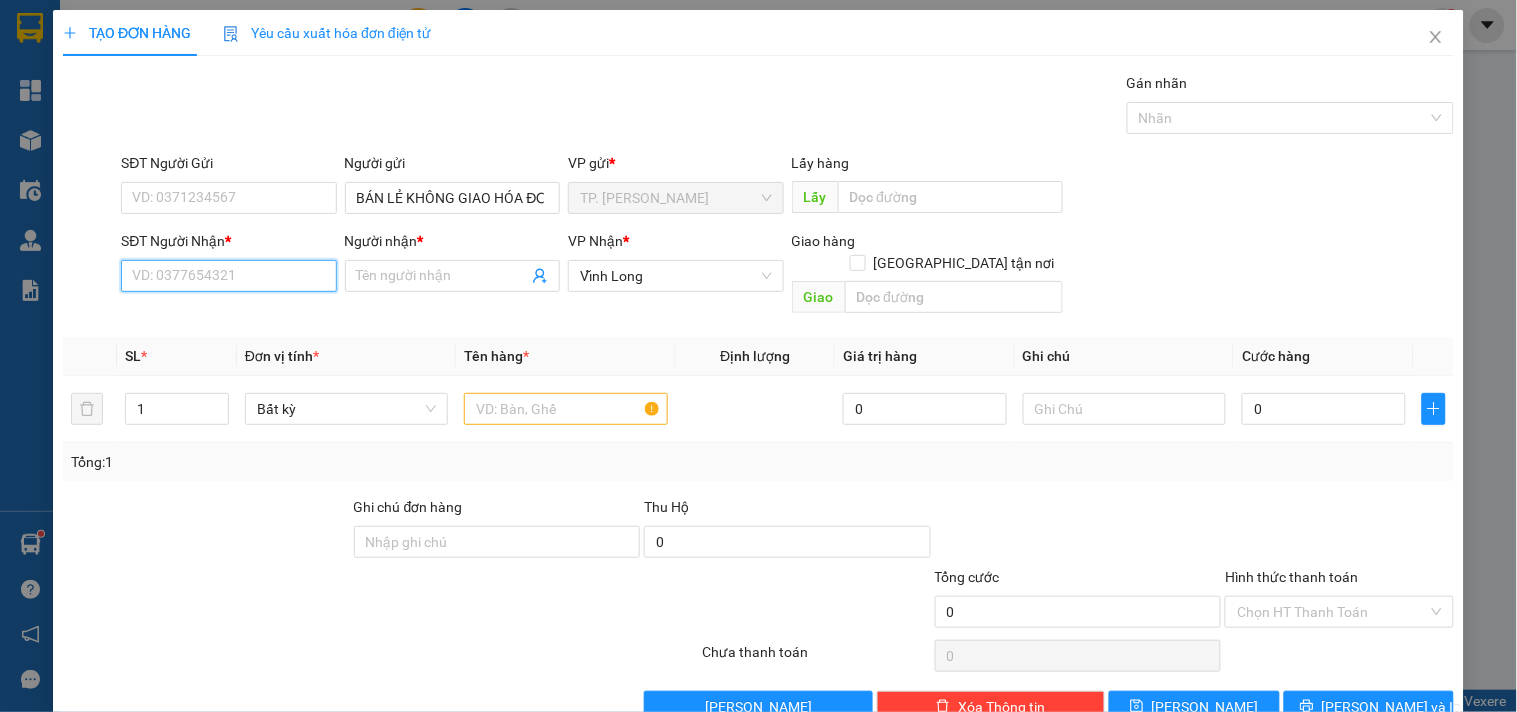 click on "SĐT Người Nhận  *" at bounding box center (228, 276) 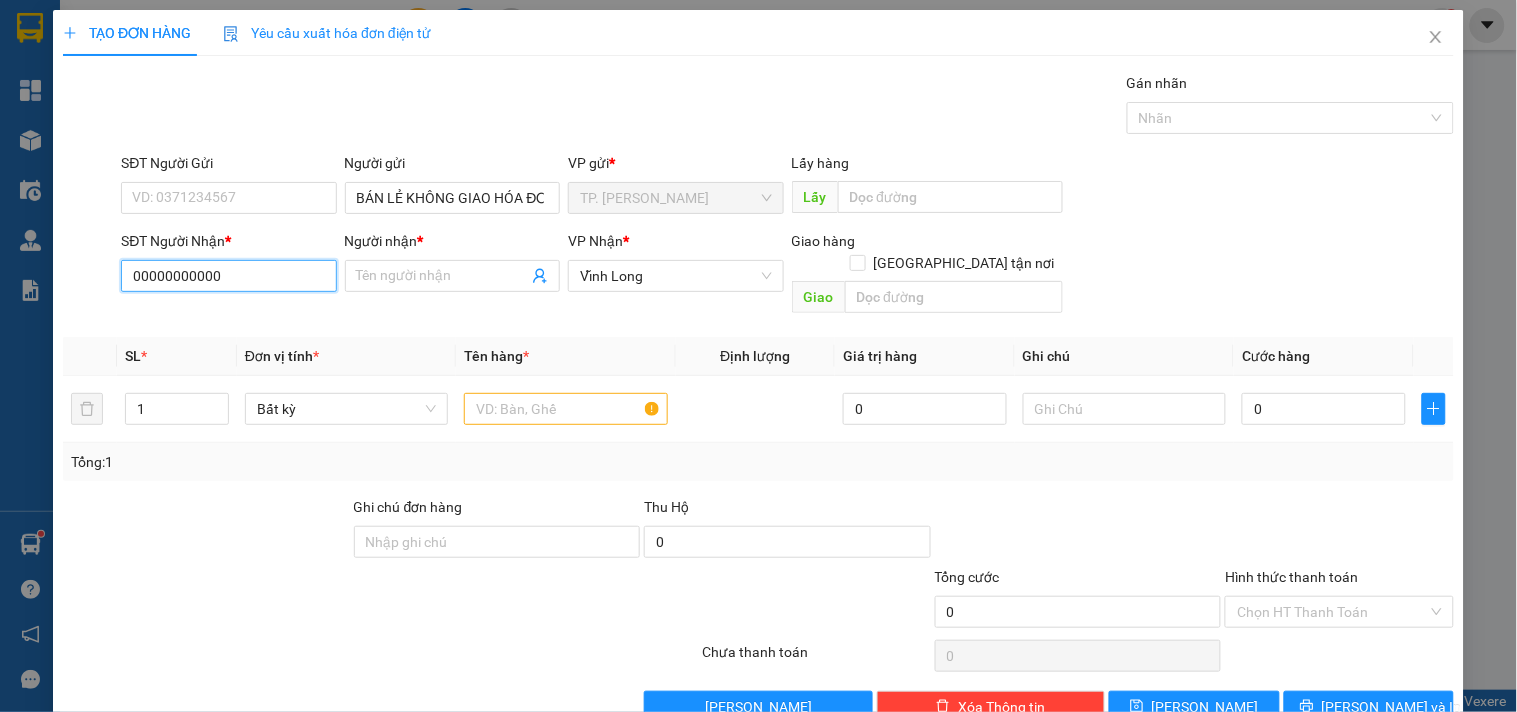 type on "00000000000" 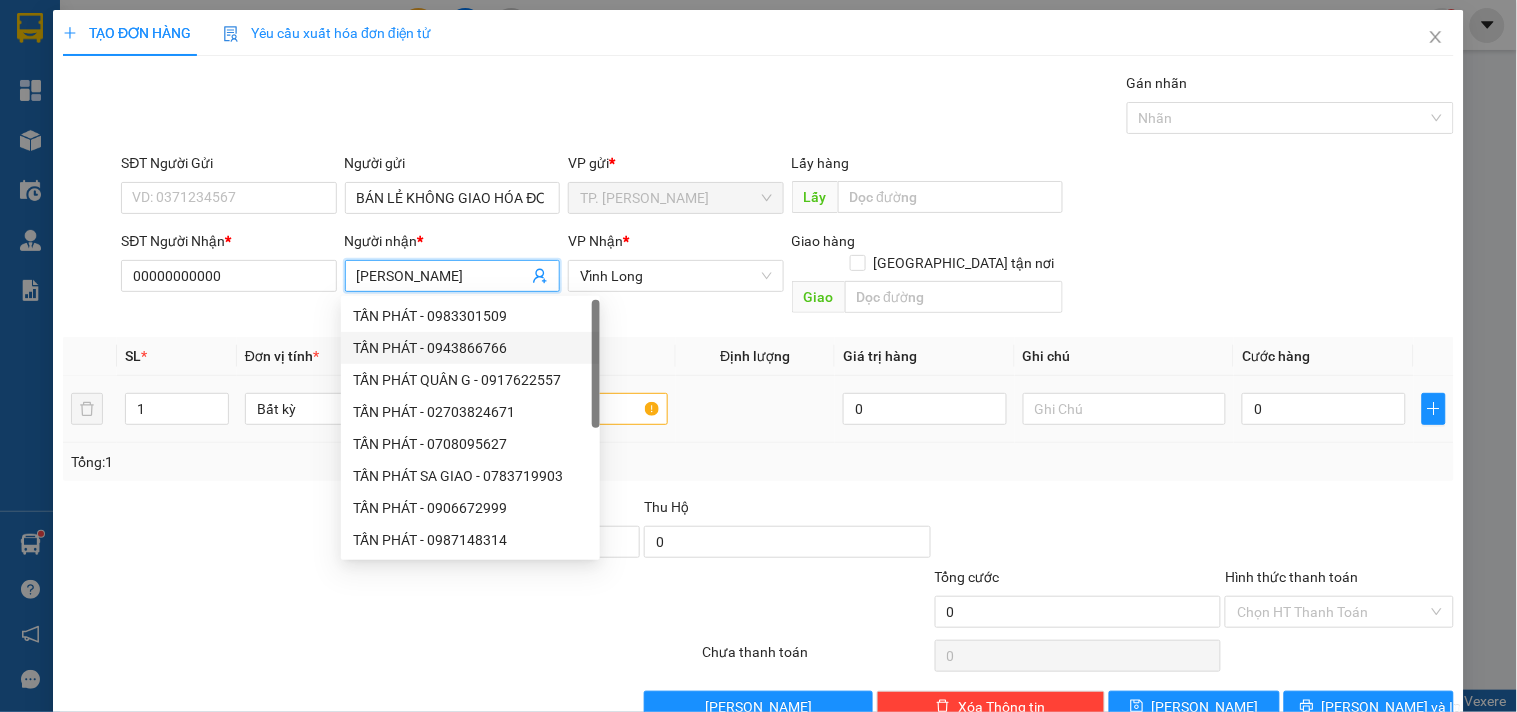 type on "TẤN PHÁT" 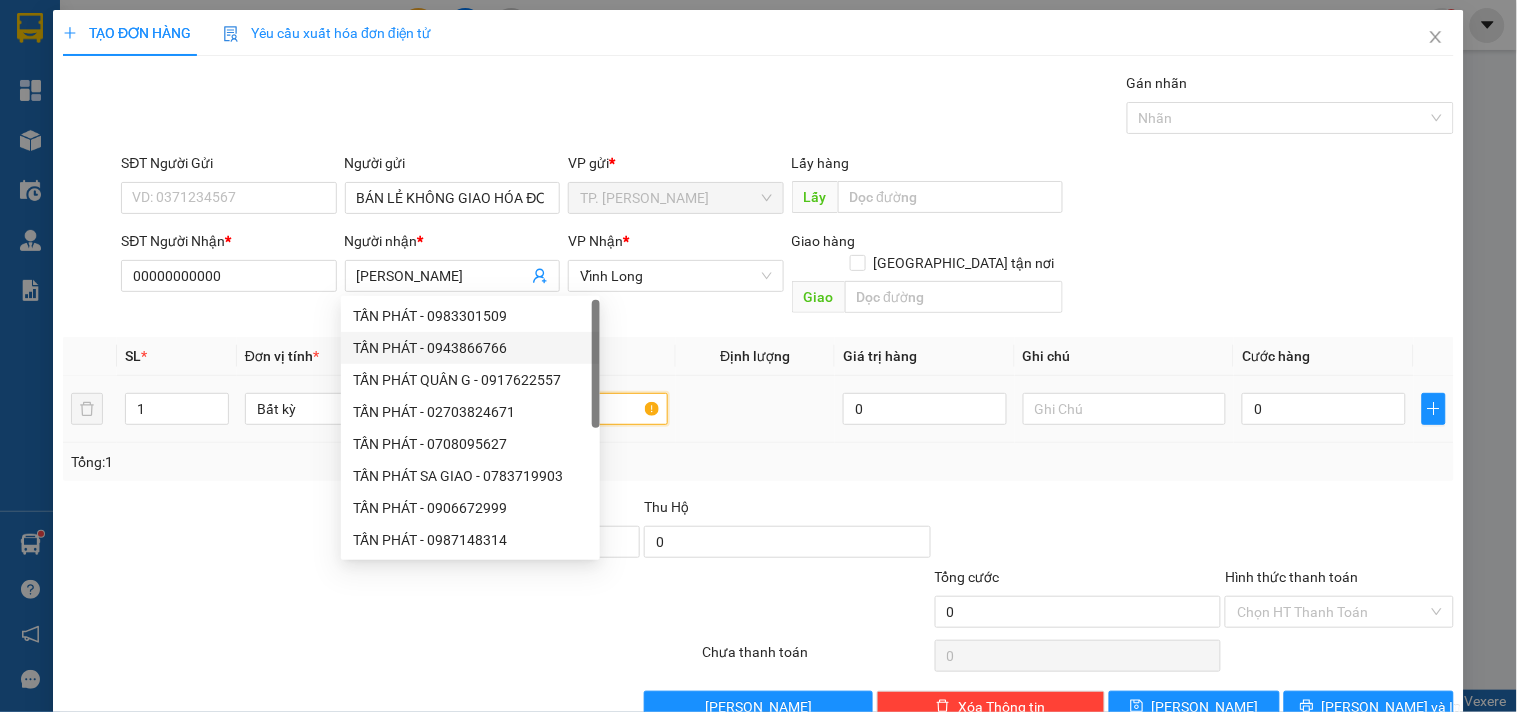 click at bounding box center (565, 409) 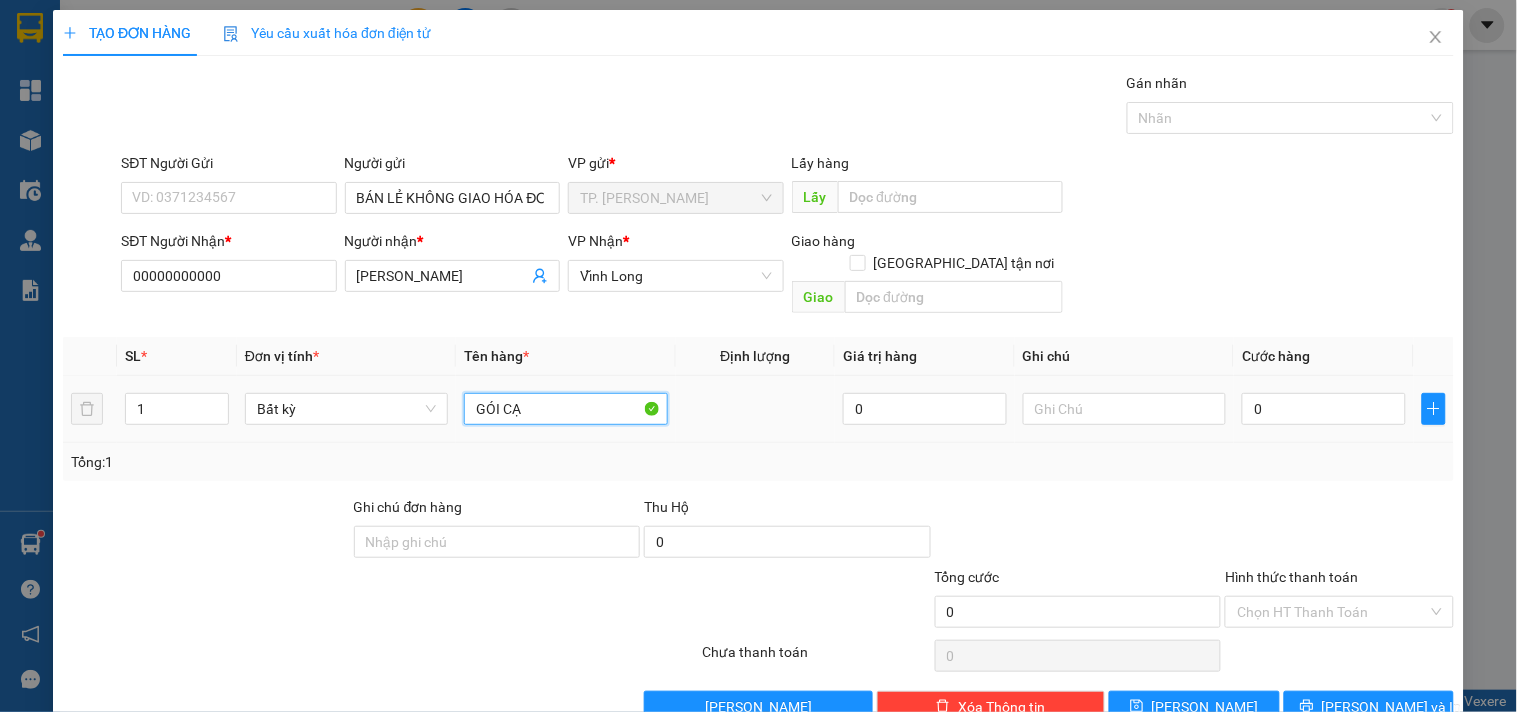 type on "GÓI CẠC" 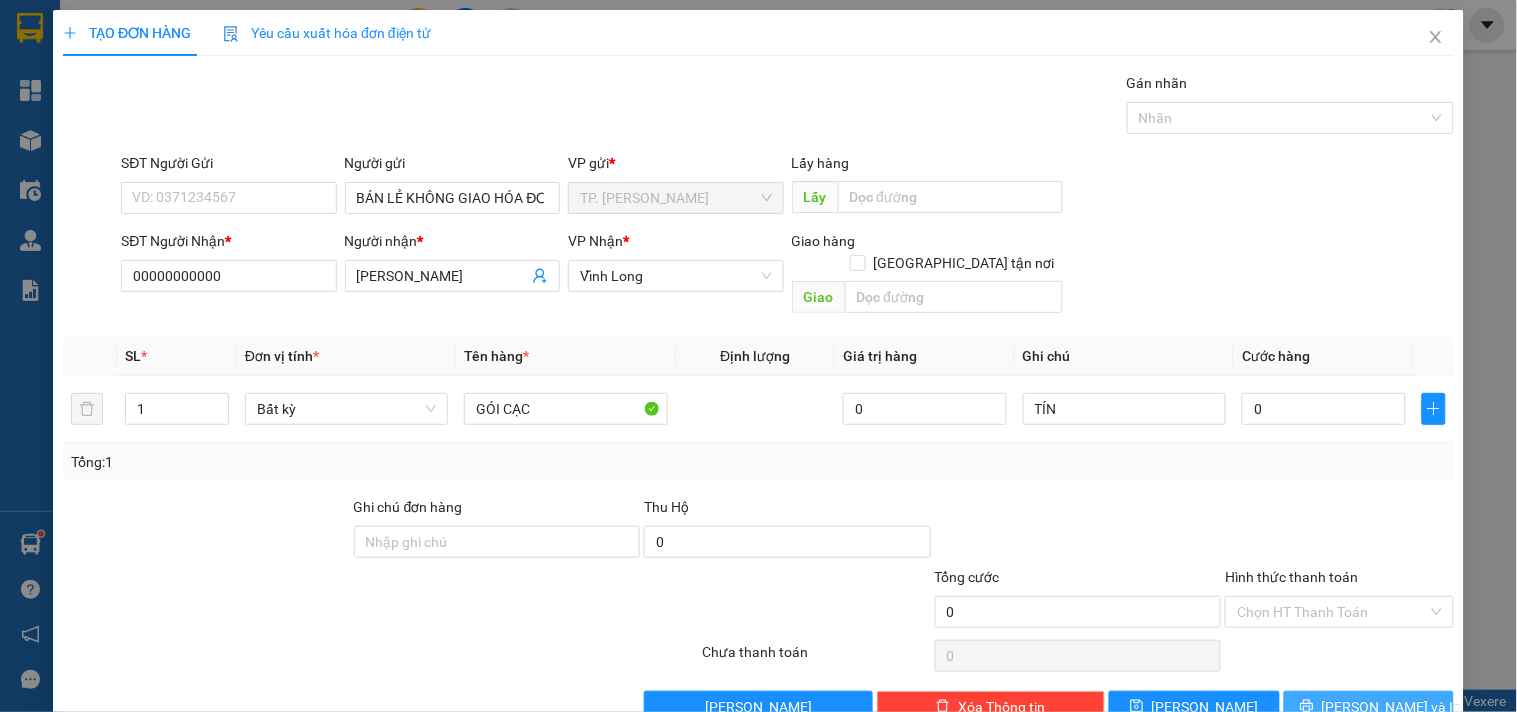 click on "[PERSON_NAME] và In" at bounding box center (1392, 707) 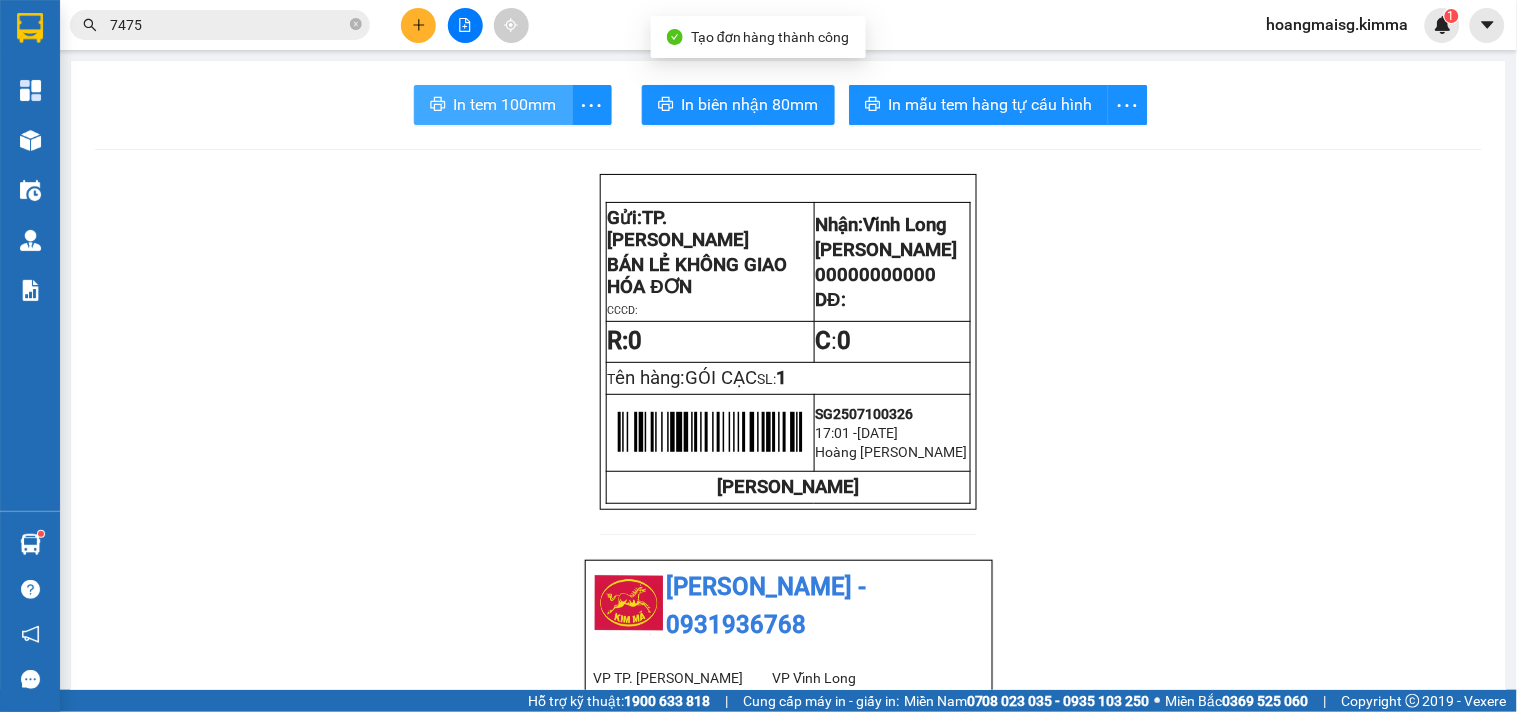 click on "In tem 100mm" at bounding box center [505, 104] 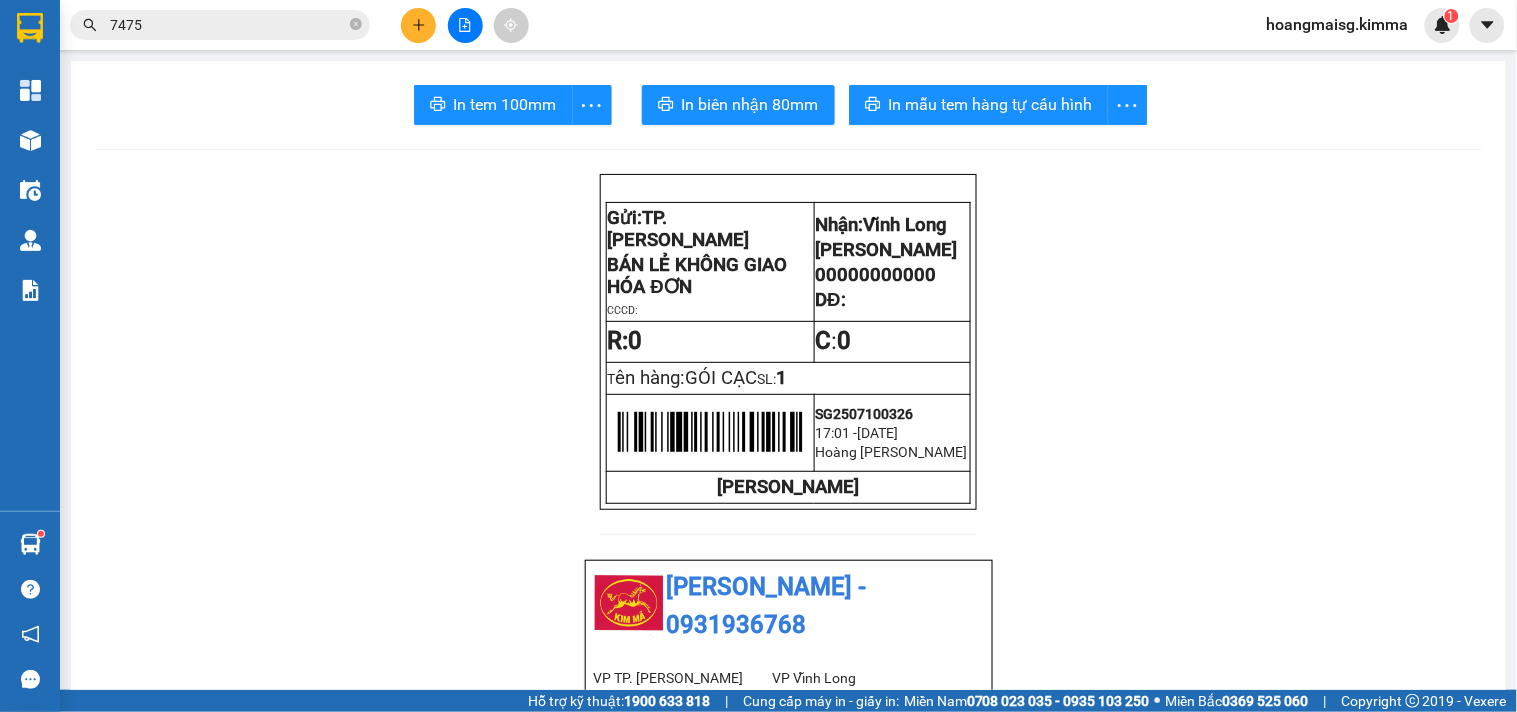 click at bounding box center [418, 25] 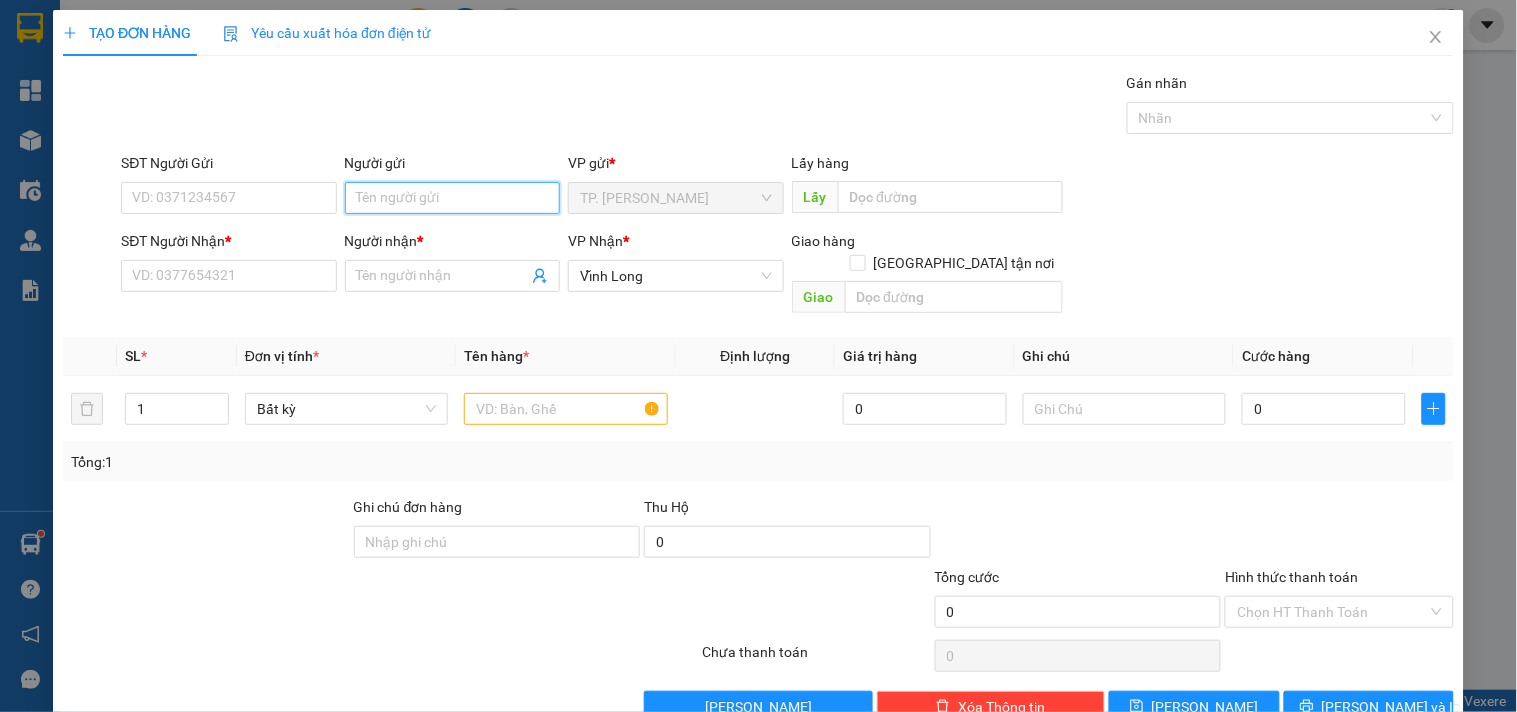 click on "Người gửi" at bounding box center [452, 198] 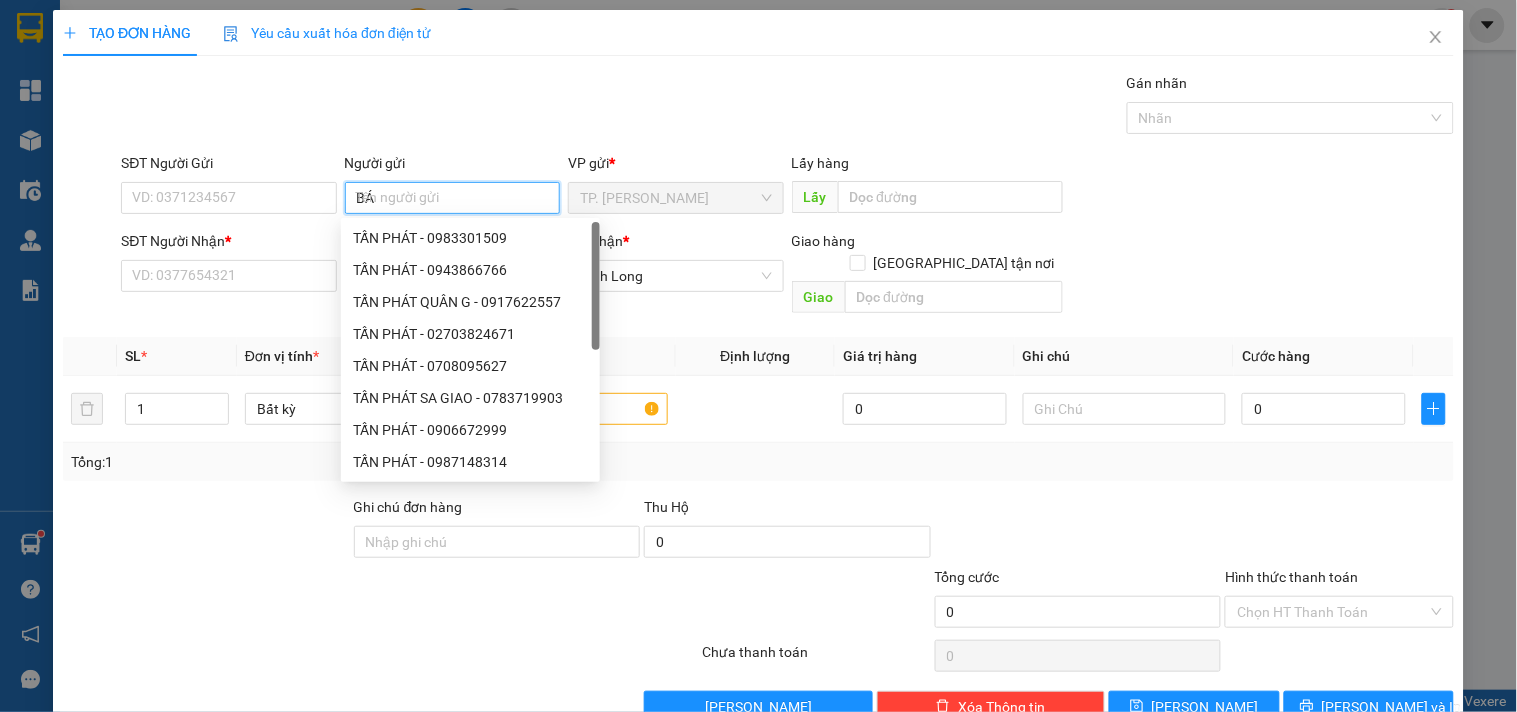 type on "BÁN" 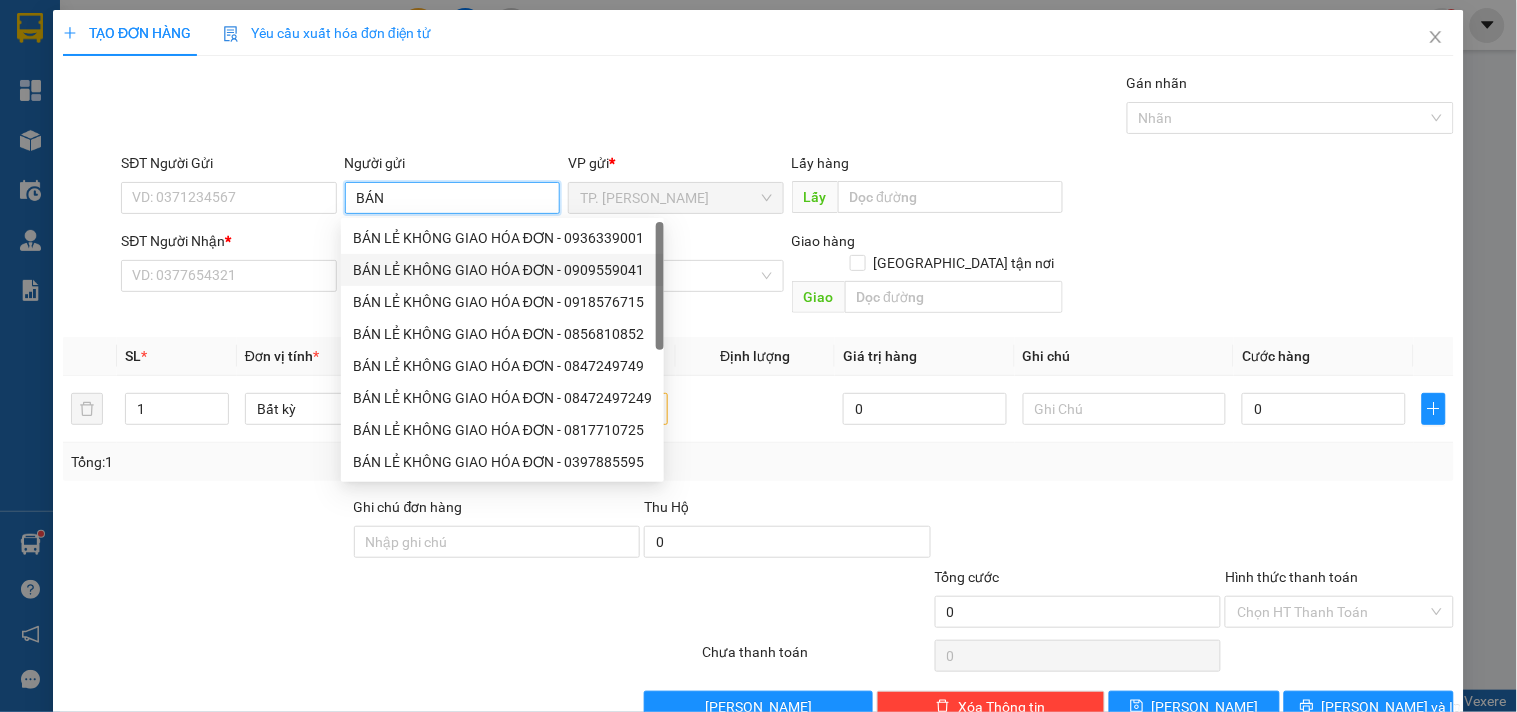 click on "BÁN LẺ KHÔNG GIAO HÓA ĐƠN - 0909559041" at bounding box center [502, 270] 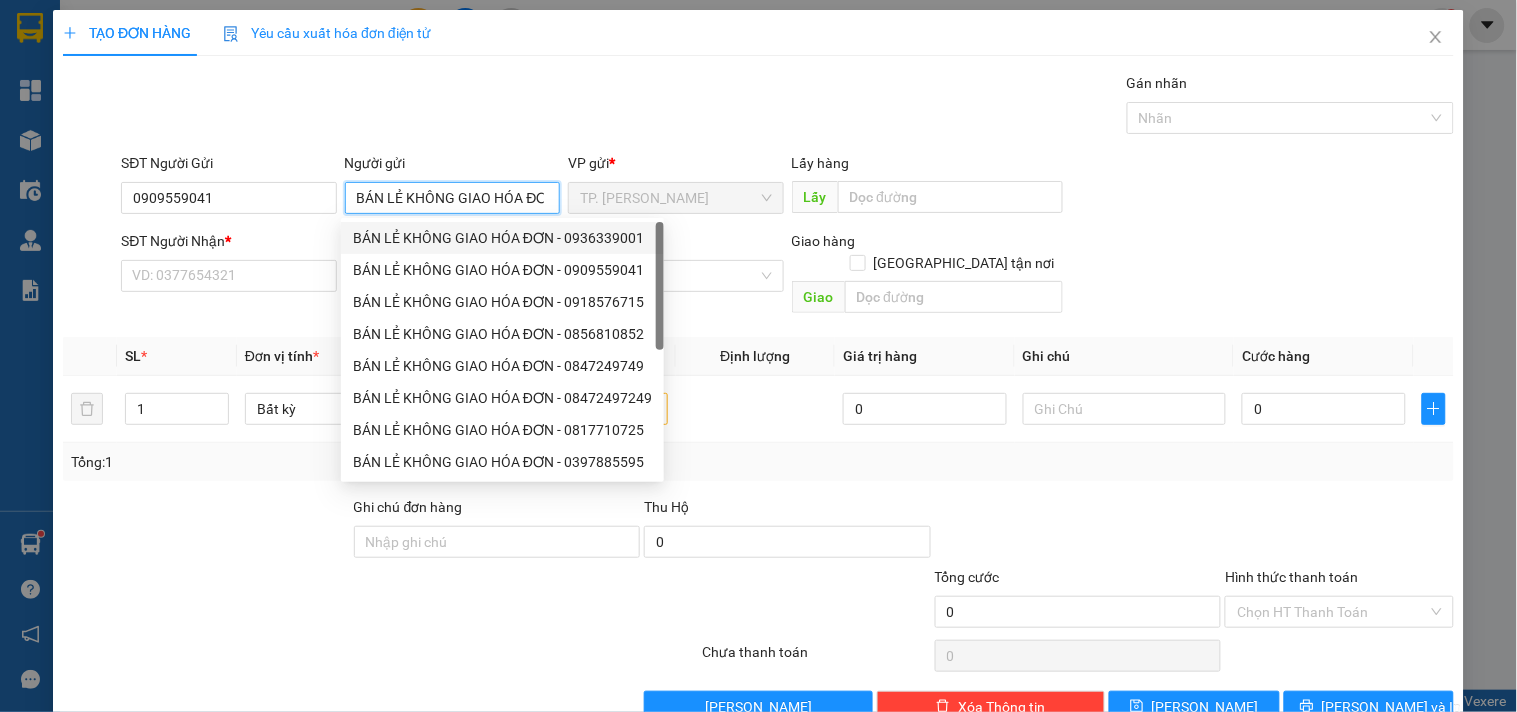 type on "BÁN LẺ KHÔNG GIAO HÓA ĐƠN" 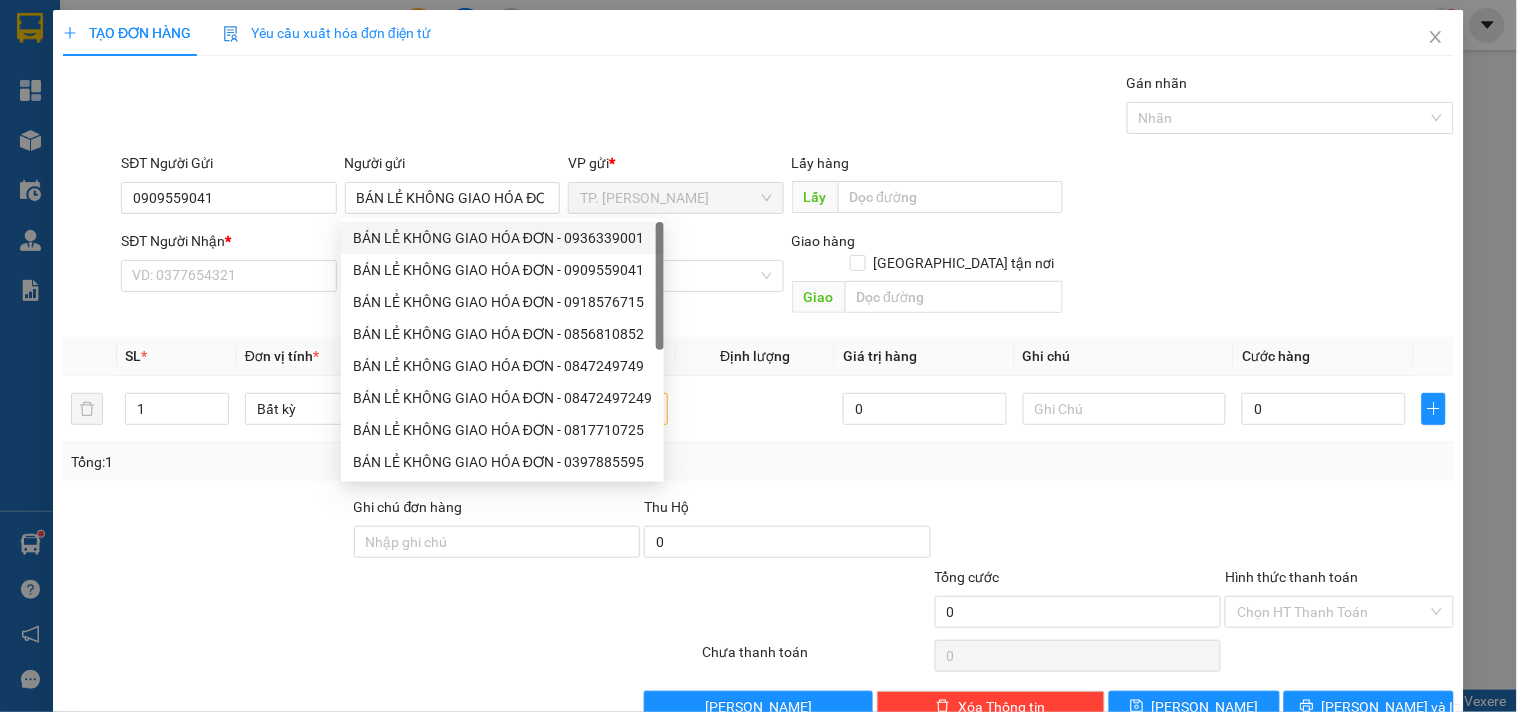 click on "SĐT Người Gửi 0909559041" at bounding box center [228, 187] 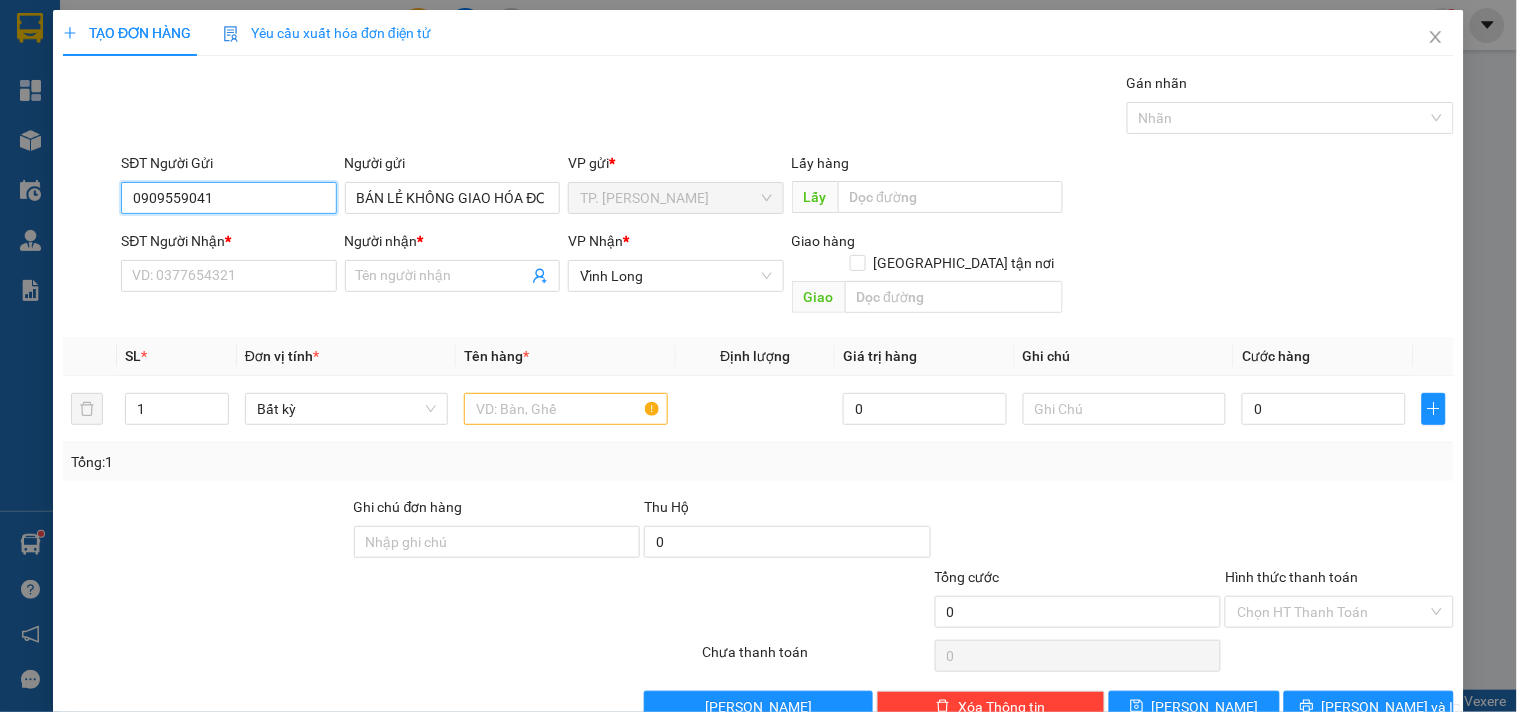 click on "0909559041" at bounding box center (228, 198) 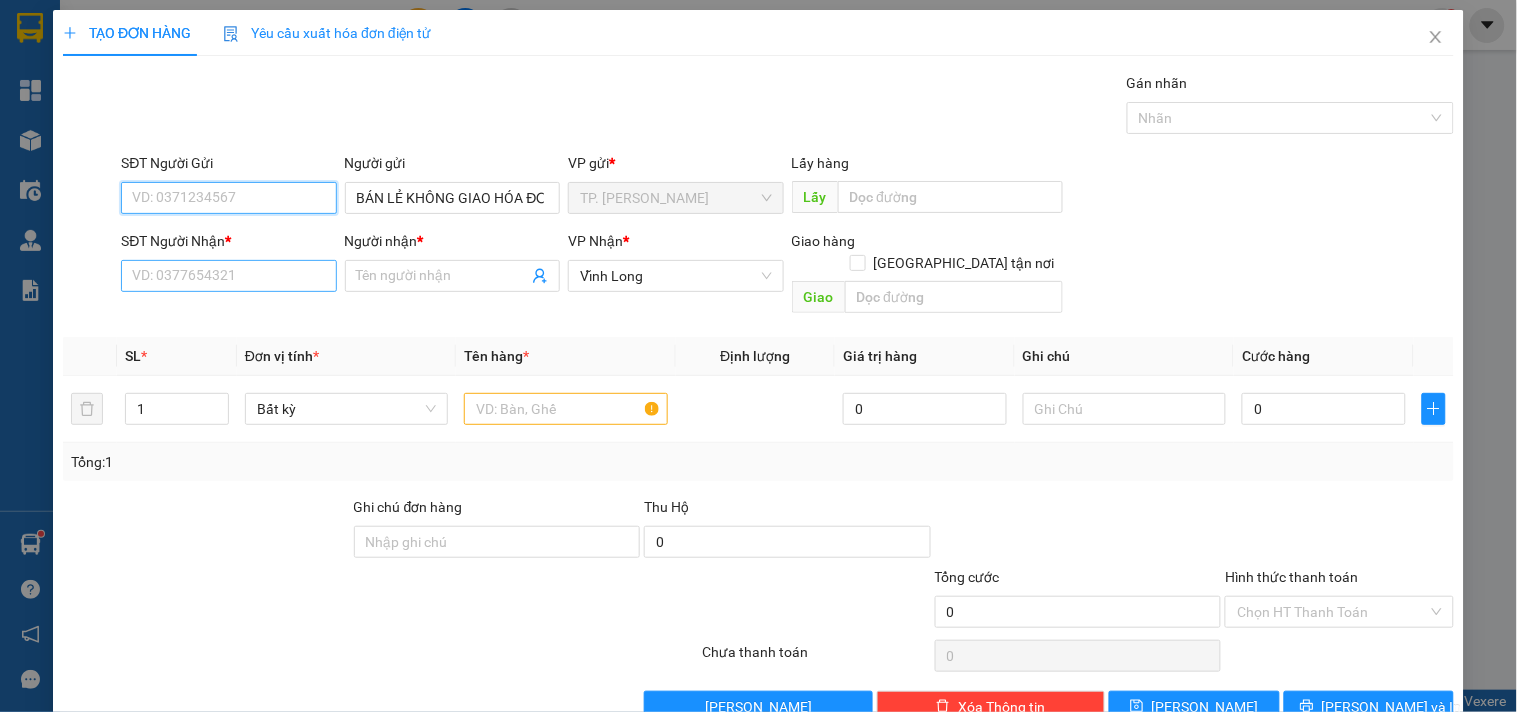 type 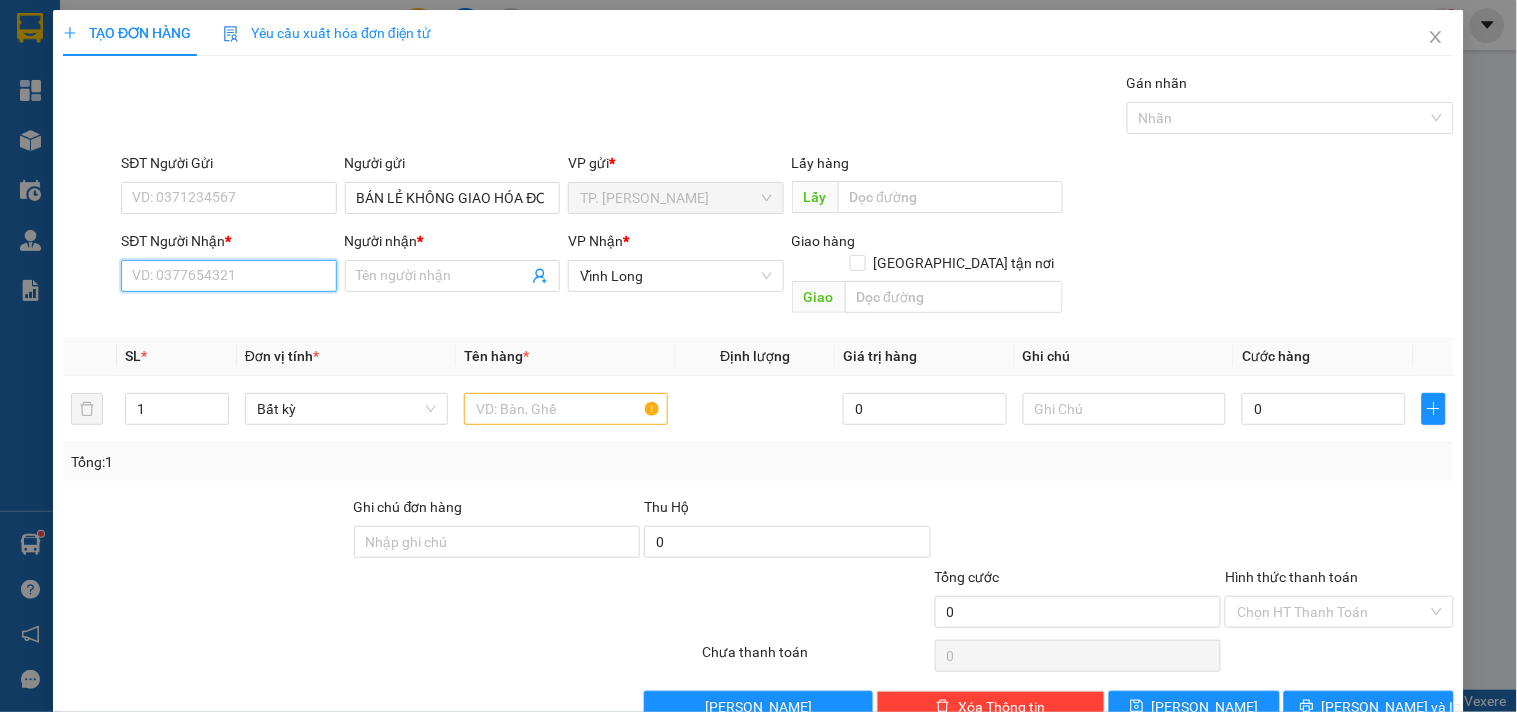 click on "SĐT Người Nhận  *" at bounding box center [228, 276] 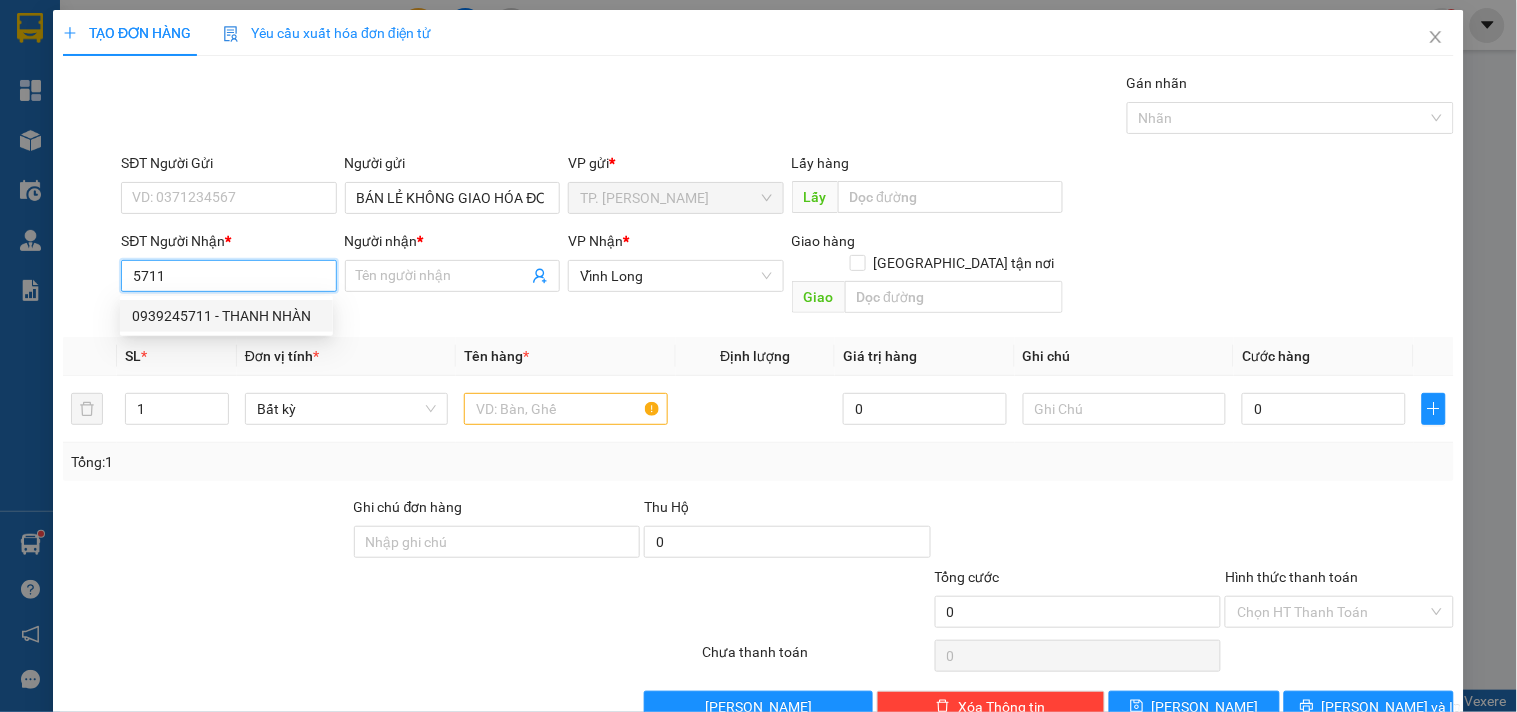 click on "0939245711 - THANH NHÀN" at bounding box center [226, 316] 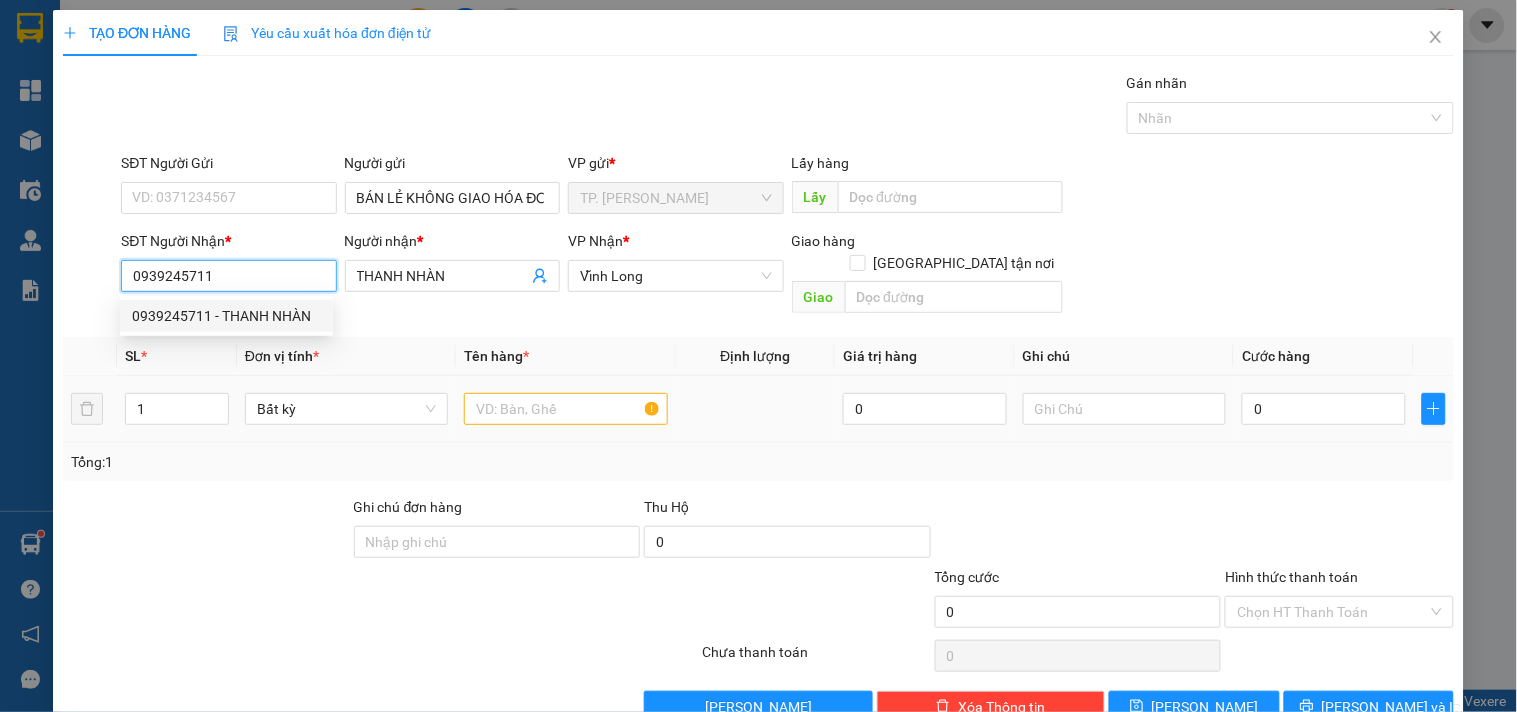 type on "0939245711" 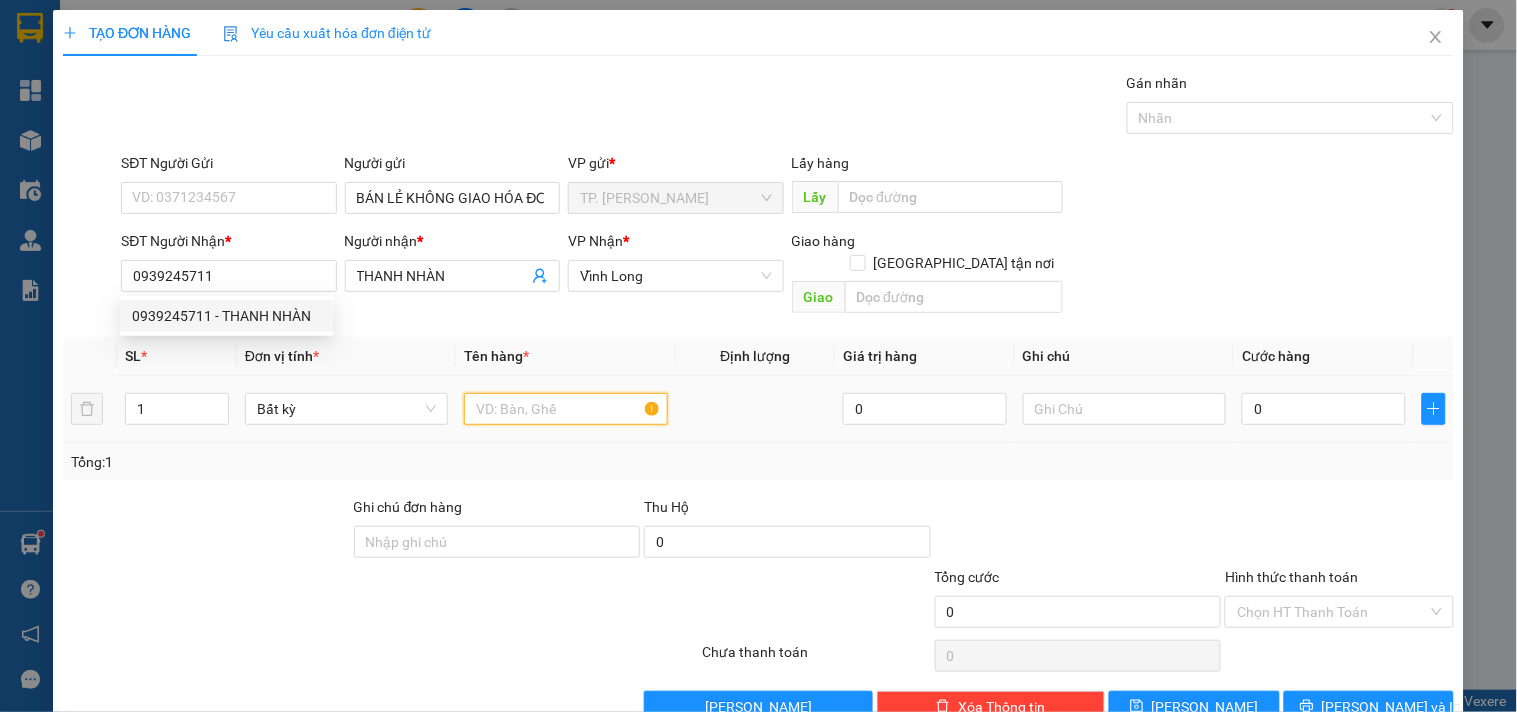 click at bounding box center [565, 409] 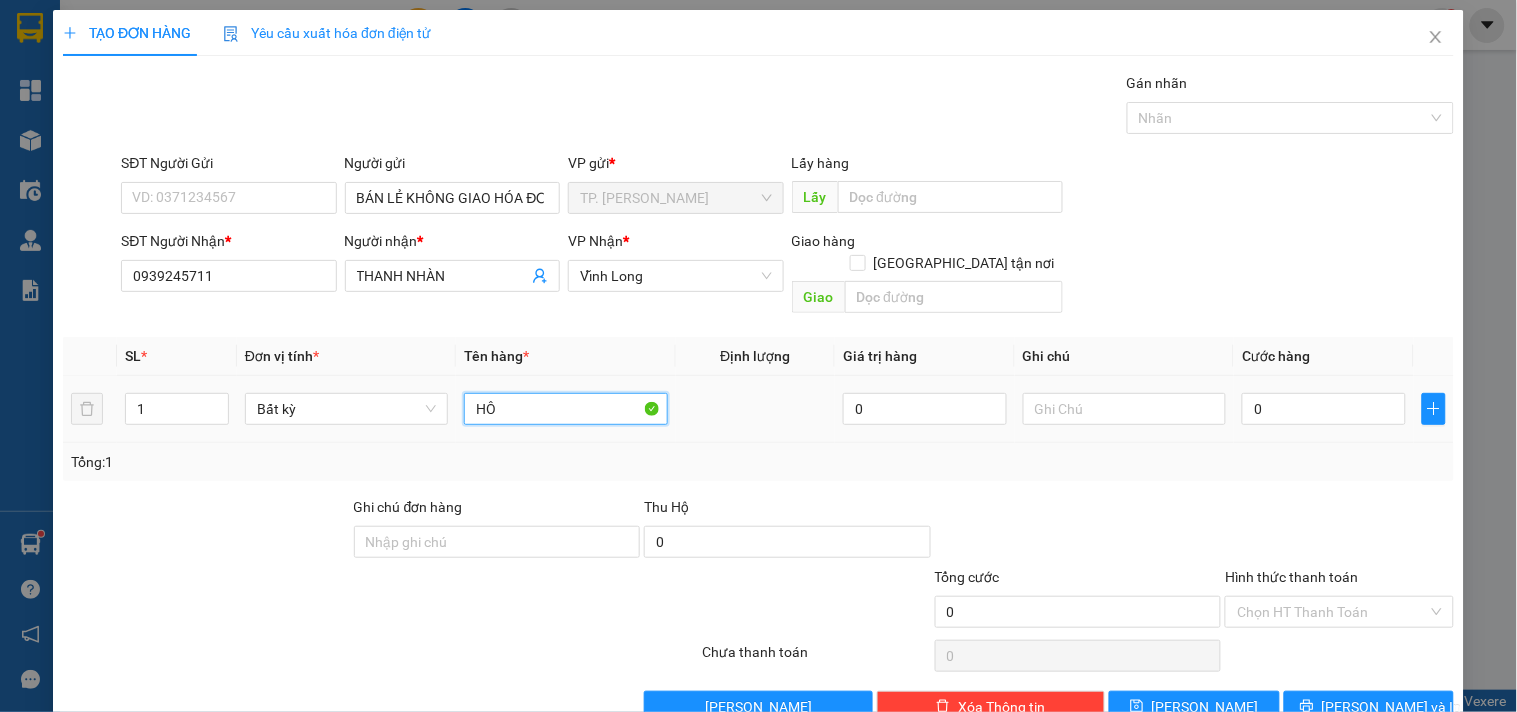 type on "HÔP" 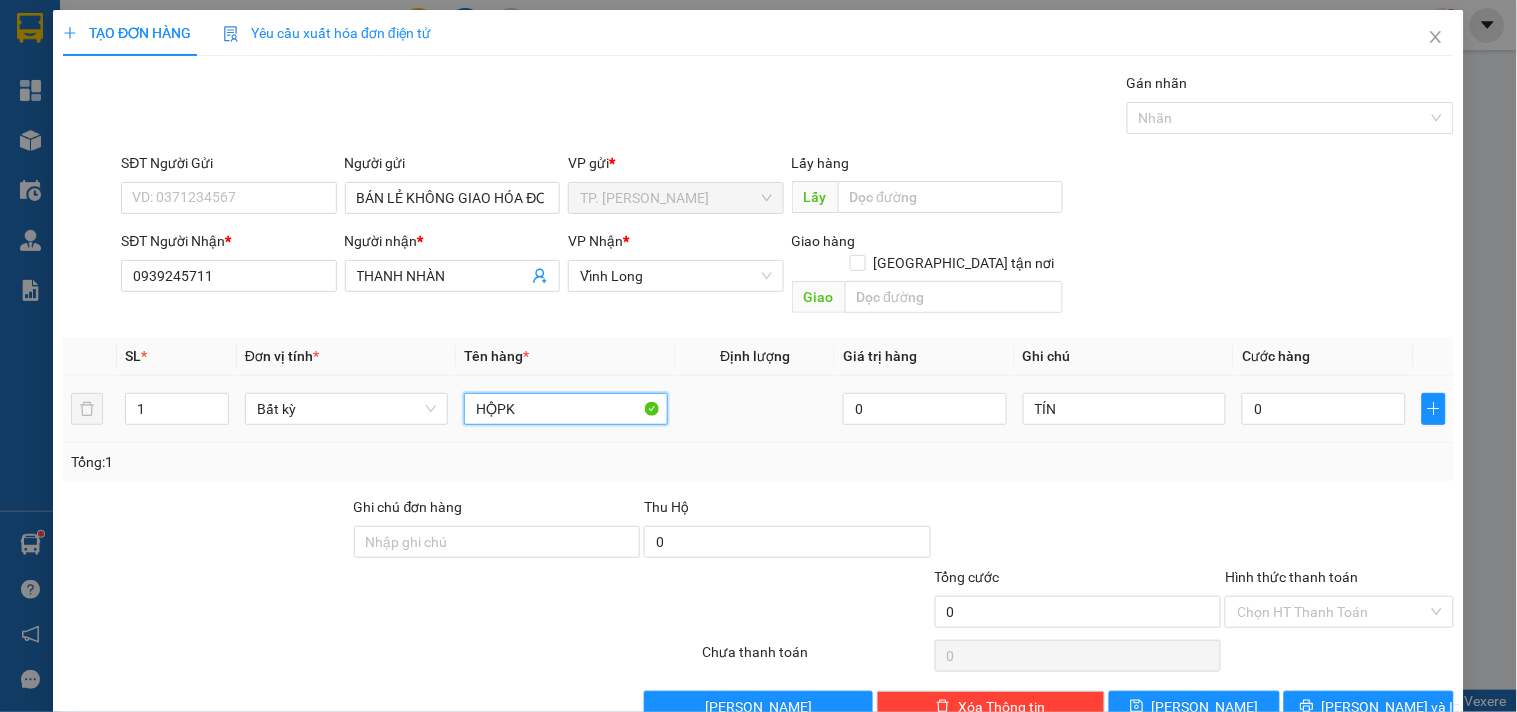 click on "HỘPK" at bounding box center [565, 409] 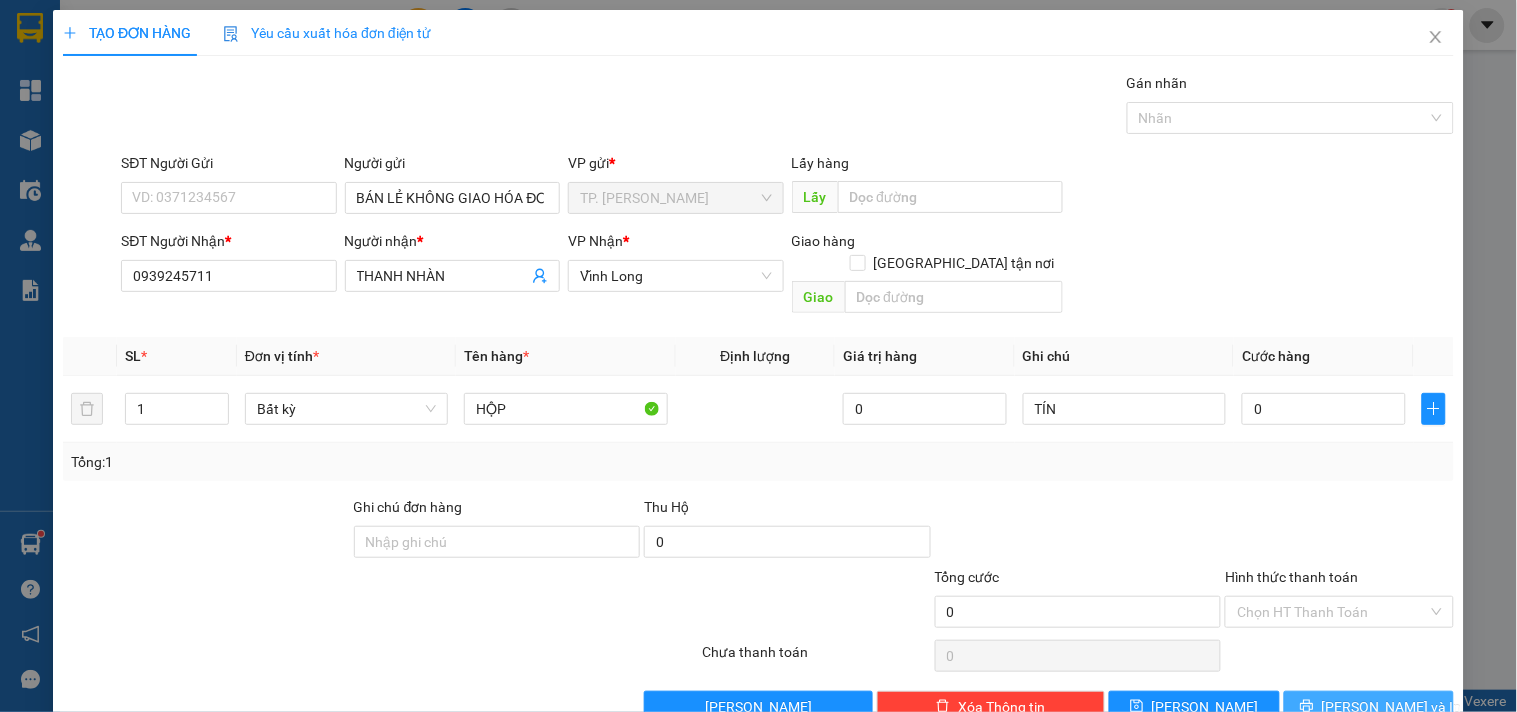 click on "[PERSON_NAME] và In" at bounding box center (1392, 707) 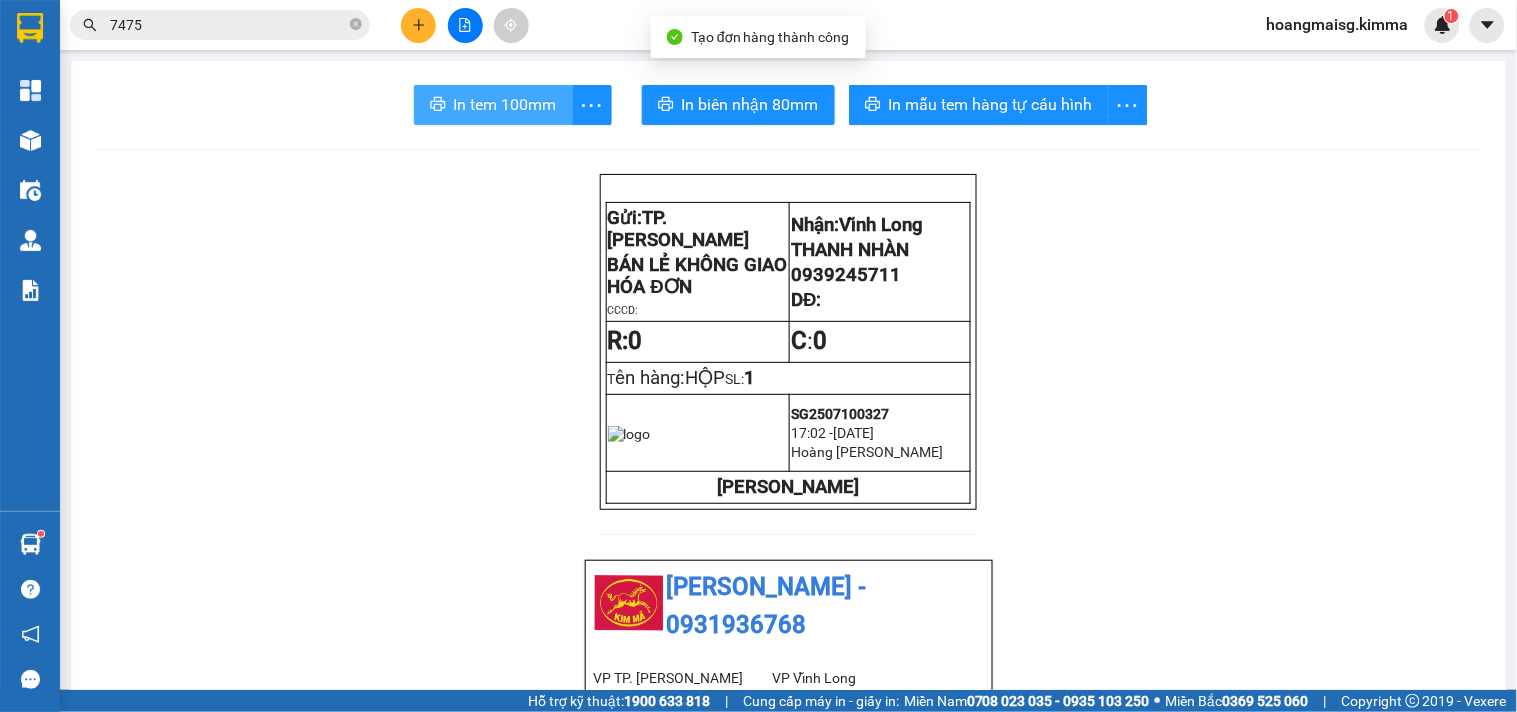 click on "In tem 100mm" at bounding box center [505, 104] 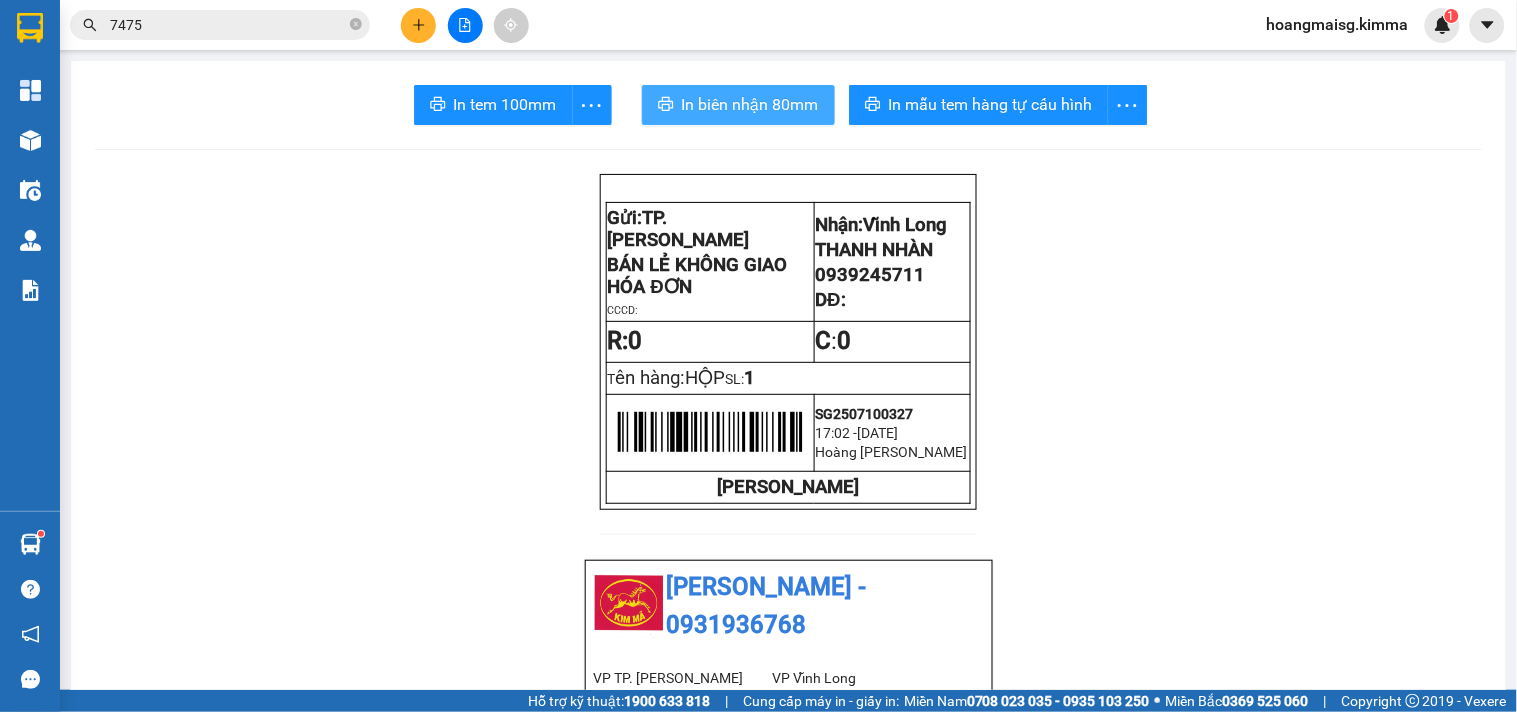 click on "In biên nhận 80mm" at bounding box center [750, 104] 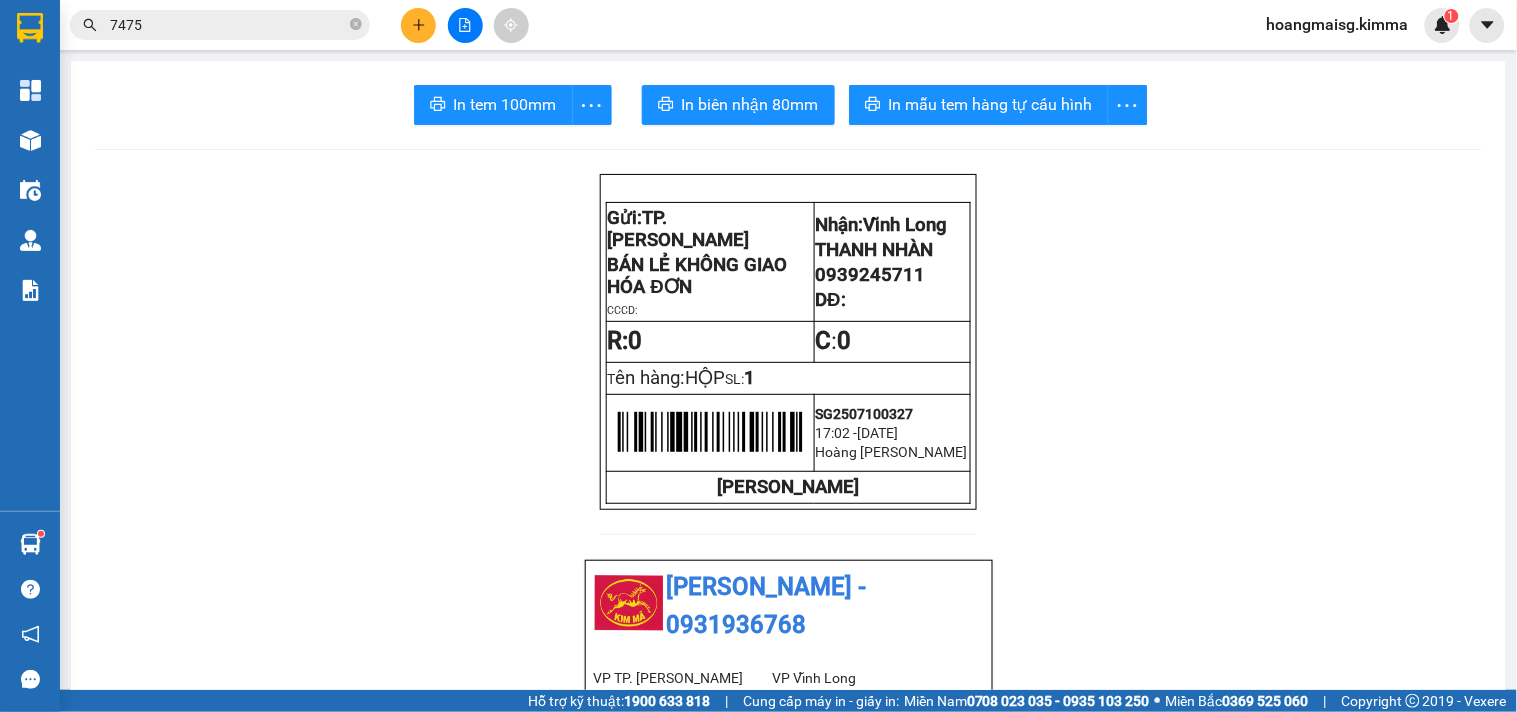 click on "In tem 100mm
In biên nhận 80mm  In mẫu tem hàng tự cấu hình
Gửi:  TP. Hồ Chí Minh
BÁN LẺ KHÔNG GIAO HÓA ĐƠN
CCCD:
Nhận:  Vĩnh Long
THANH NHÀN
0939245711
DĐ:
R:  0
C :  0
T ên hàng:  HỘP           SL:  1
SG2507100327
17:02 -  10-07-2025
Hoàng Mai Sài Gòn
KIM MÃ
KIM MÃ - 0931936768 VP TP. Hồ Chí Minh   296A Trần Phú ,P8 , Quận 5   0931936768 VP Vĩnh Long   107/1 , Đường 2/9 P1, TP Vĩnh Long   02703828818 Biên nhận Hàng Hoá Mã đơn:   SG2507100327 In ngày:  10/07/2025   17:02 Gửi :   BÁN LẺ KHÔNG GIAO HÓA ĐƠN   VP TP. Hồ Chí Minh Nhận :   THANH NHÀN  - 0939245711 VP Vĩnh Long Ghi chú:  TÍN   Tên (giá trị hàng) SL Cước món hàng Bất kỳ - HỘP   (0) 1 0 Tổng cộng 1 0 Loading... Chưa thu Tổng phải thu : 0 VND Khách hàng Quy định nhận/gửi hàng : Gửi:    TP. Hồ Chí Minh Nhận:    HỘP" at bounding box center (788, 1083) 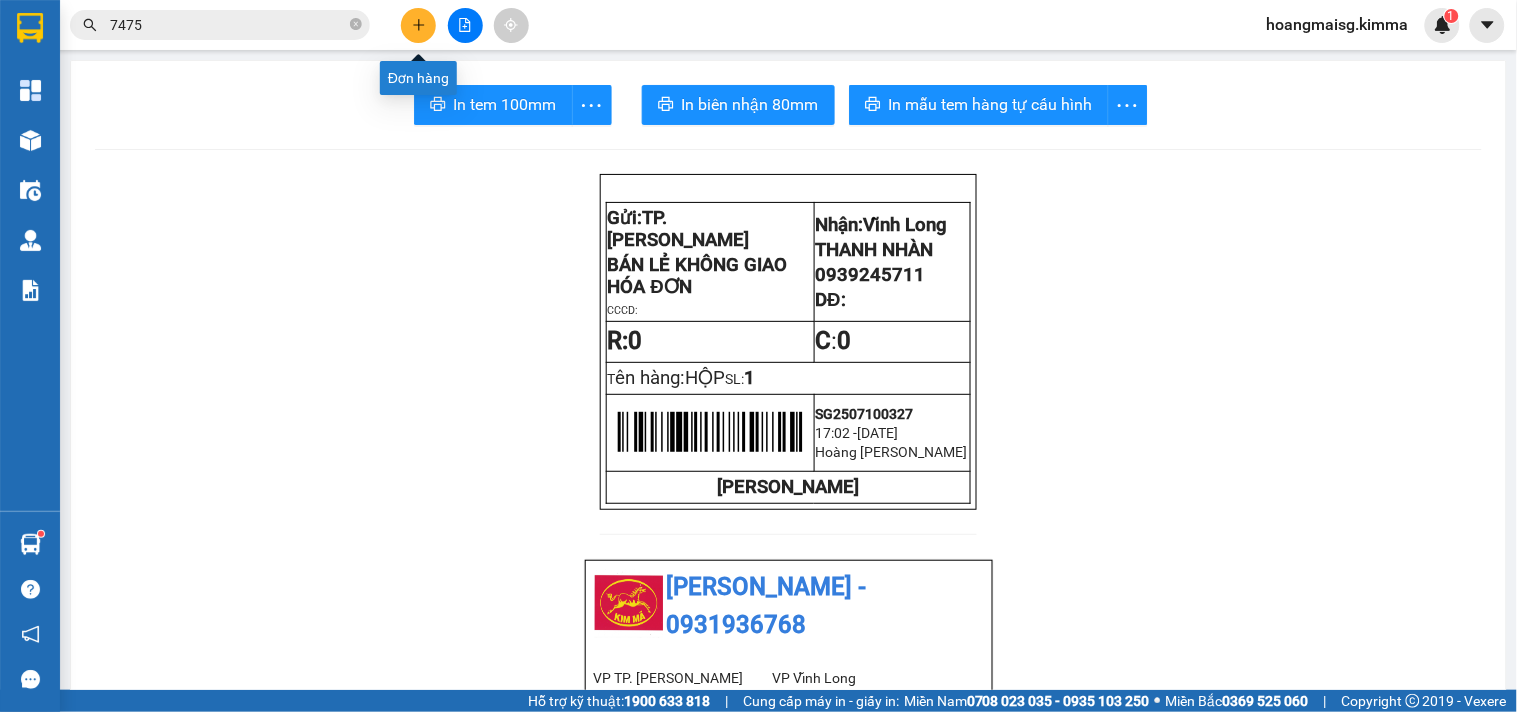 click at bounding box center (418, 25) 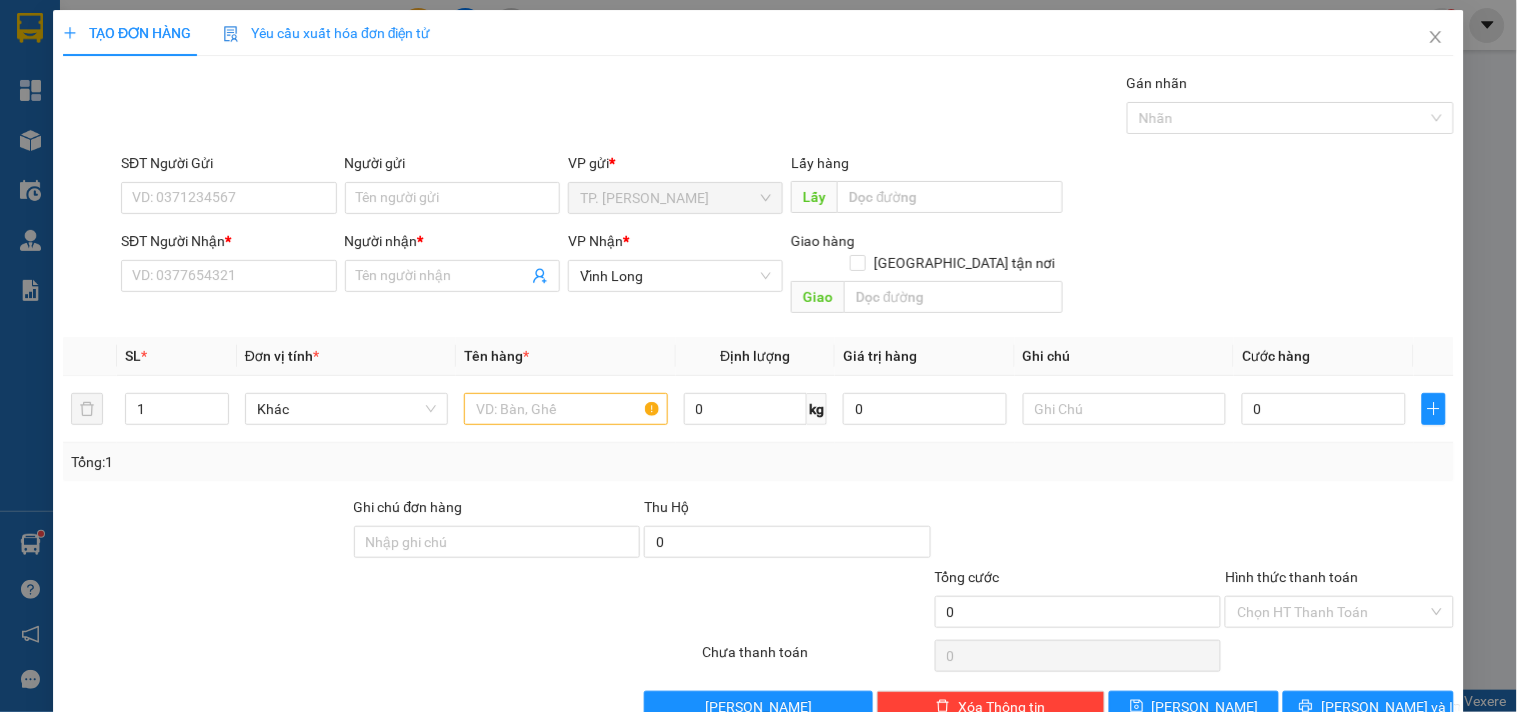 click on "Yêu cầu xuất hóa đơn điện tử" at bounding box center [327, 33] 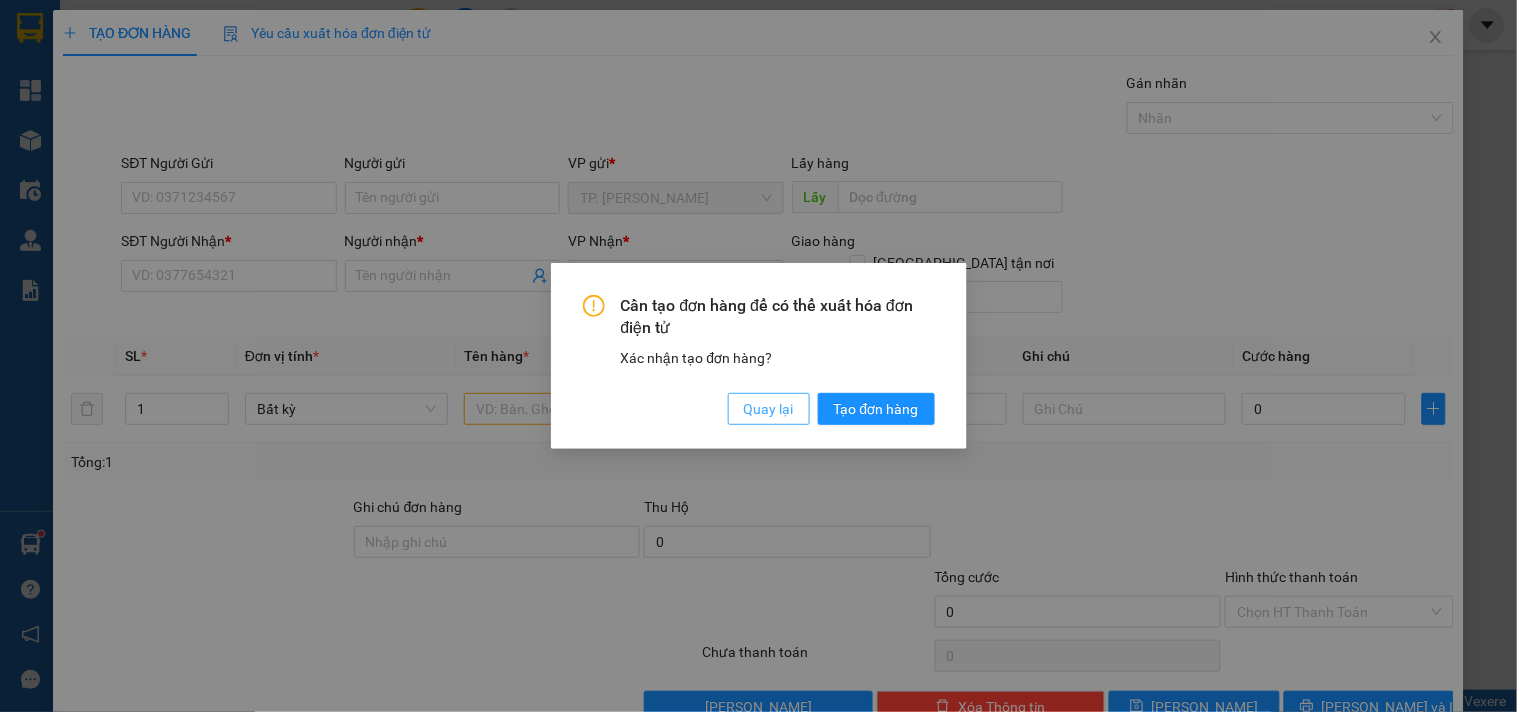 click on "Quay lại" at bounding box center (769, 409) 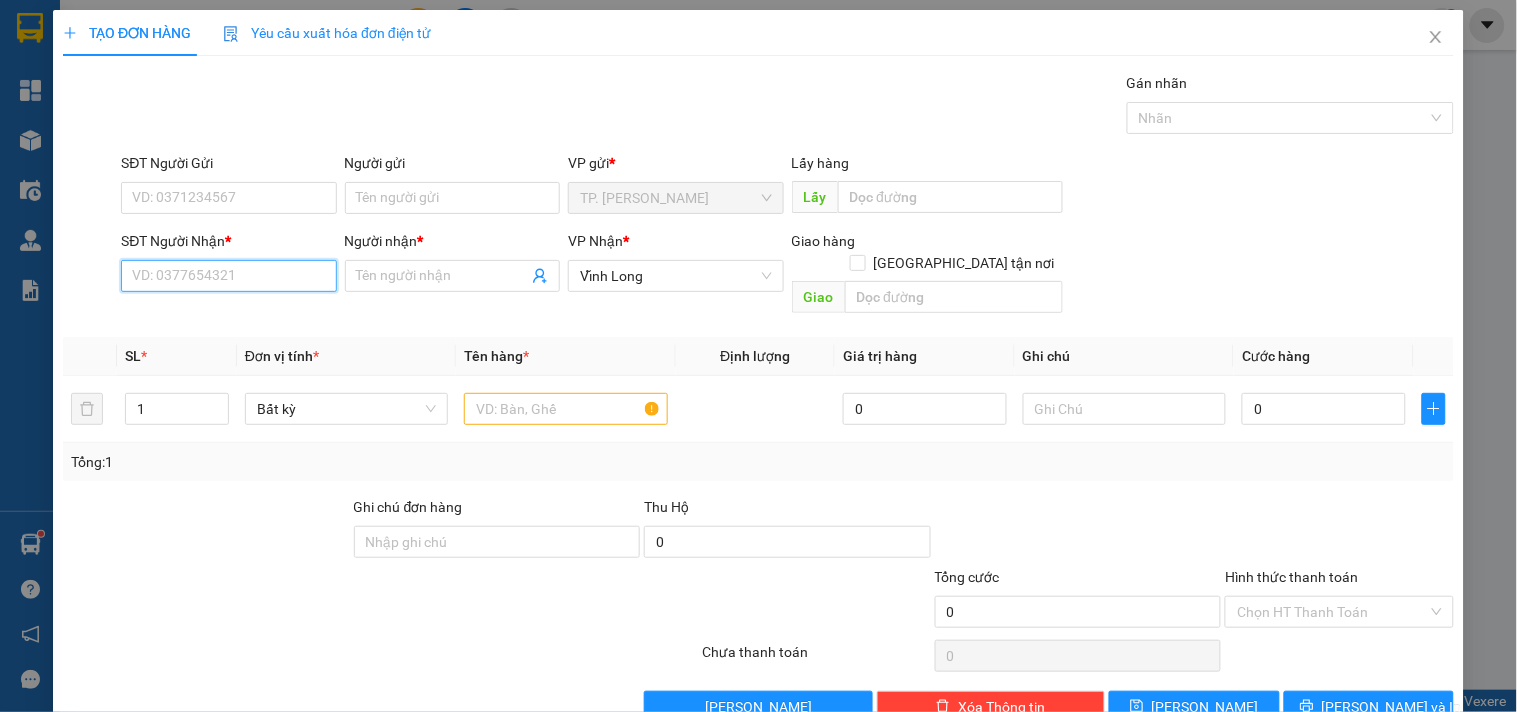 click on "SĐT Người Nhận  *" at bounding box center [228, 276] 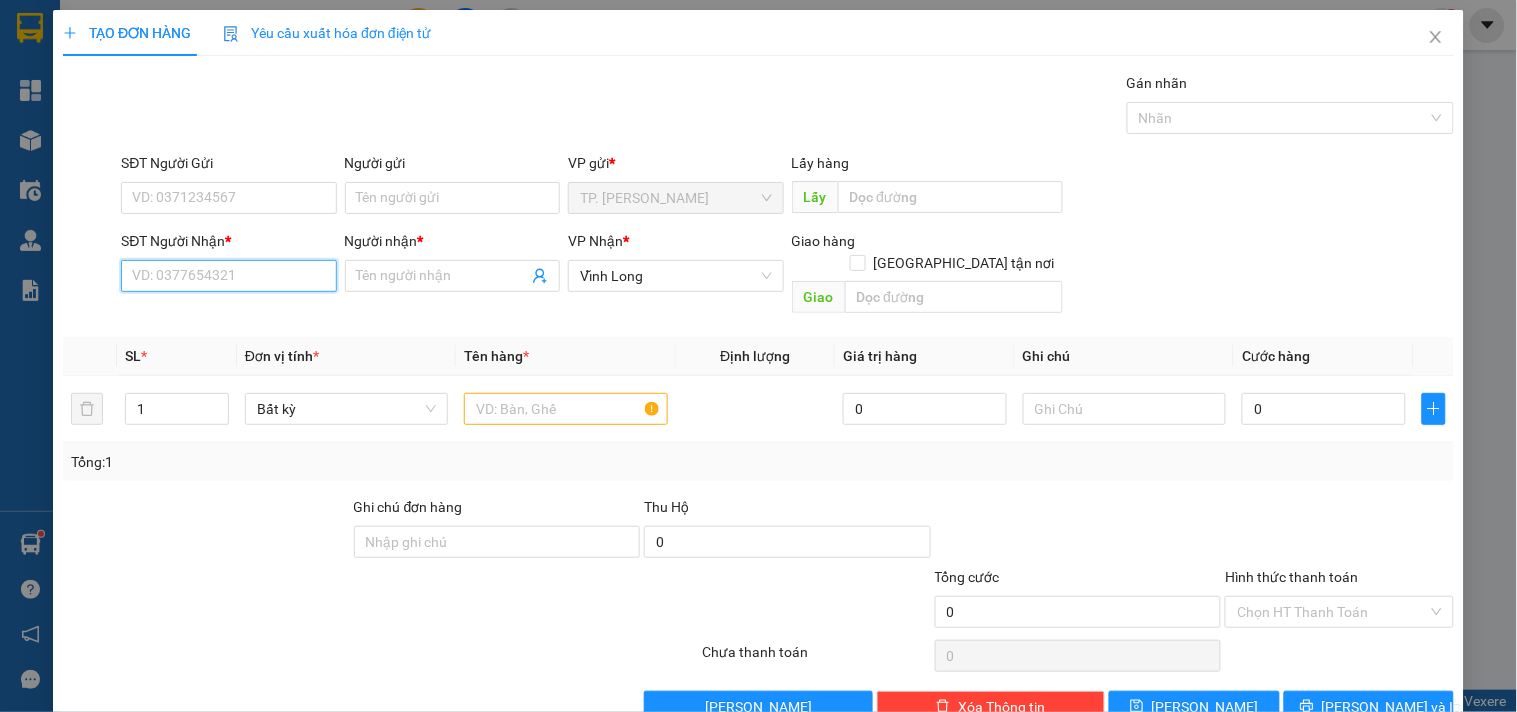 click on "SĐT Người Nhận  *" at bounding box center (228, 276) 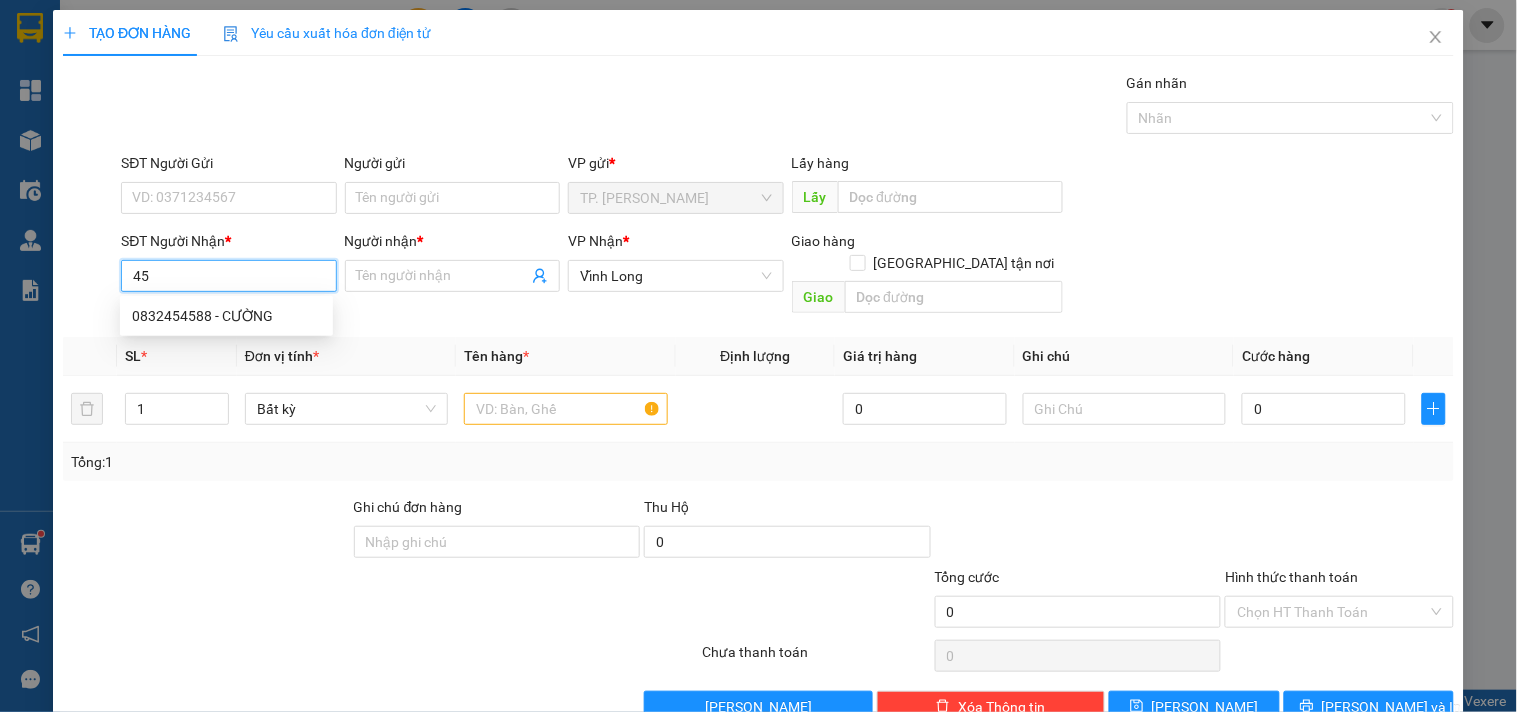 type on "4" 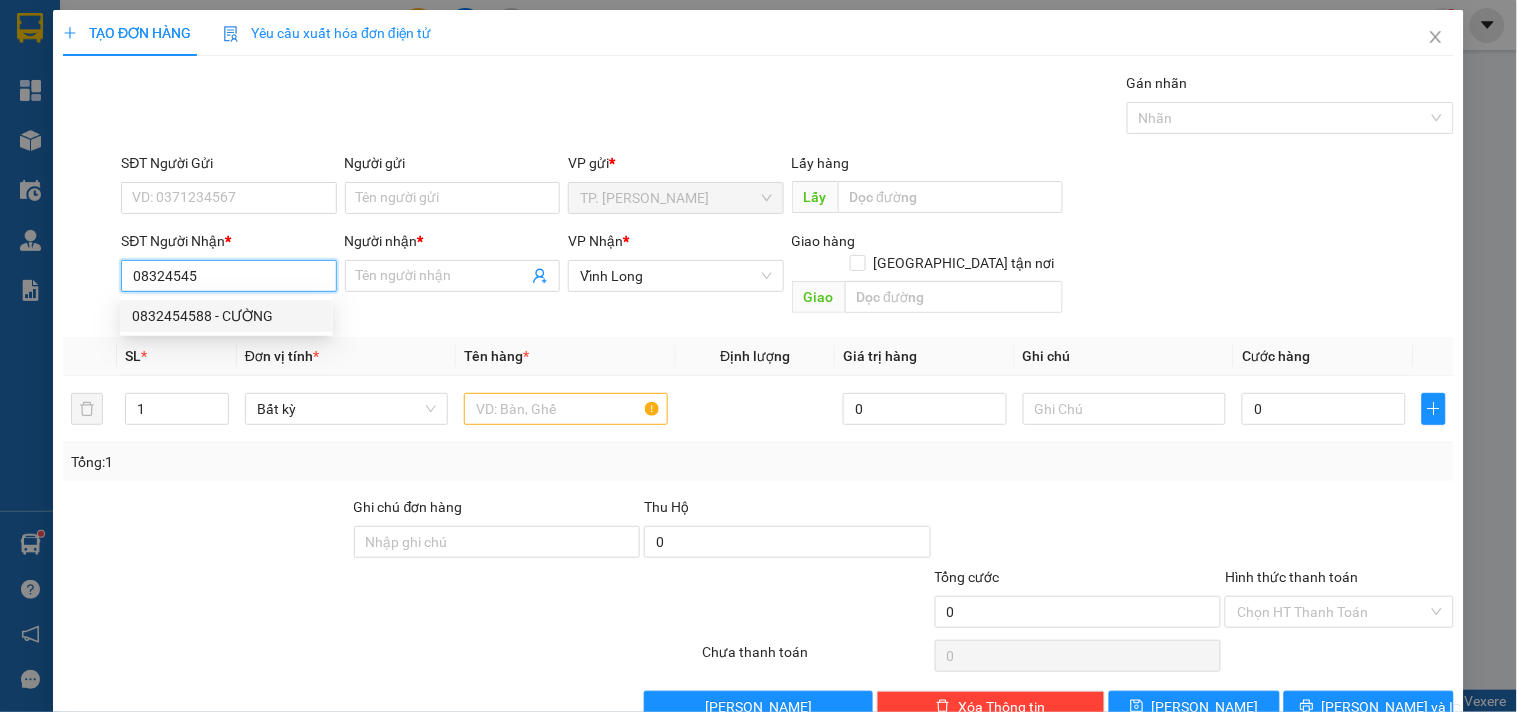 click on "0832454588 - CƯỜNG" at bounding box center (226, 316) 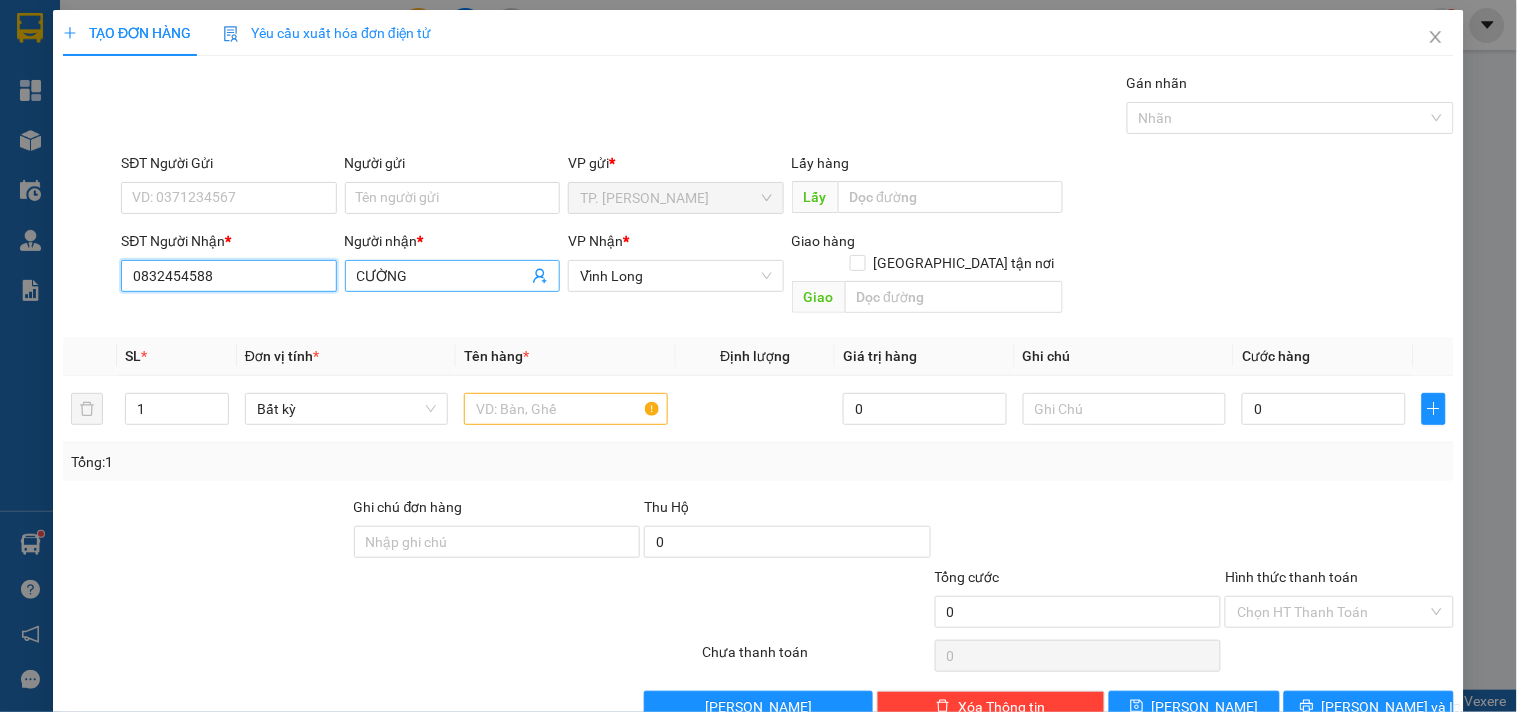type on "0832454588" 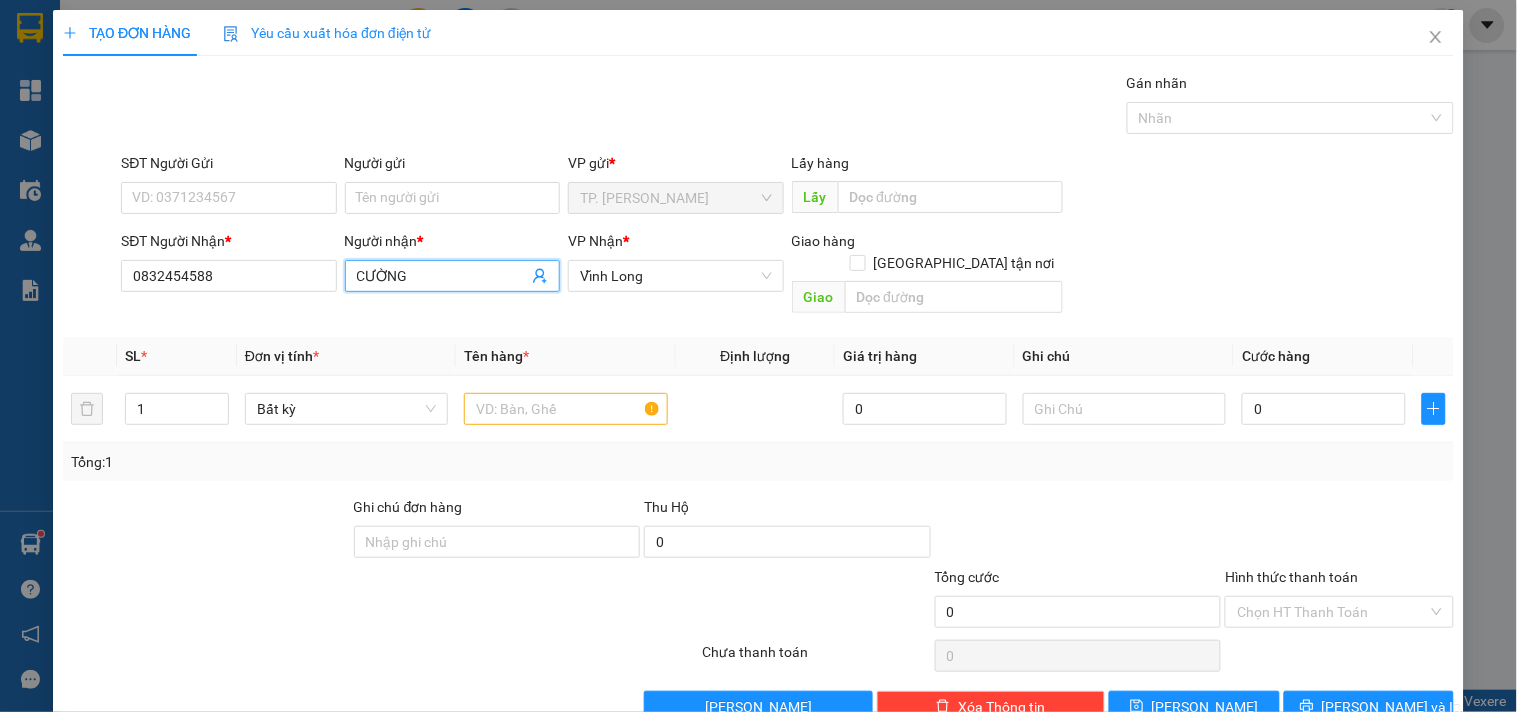 click on "CƯỜNG" at bounding box center [442, 276] 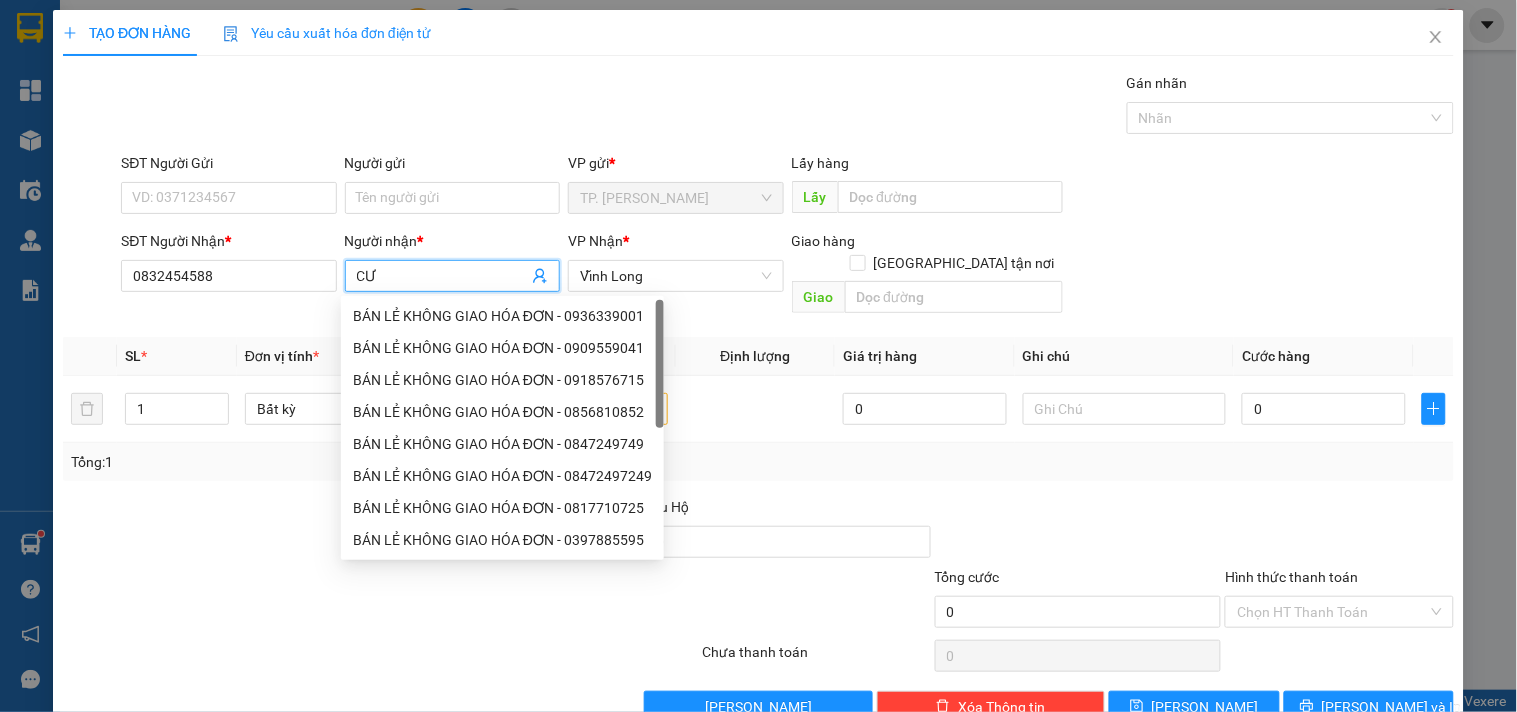 type on "C" 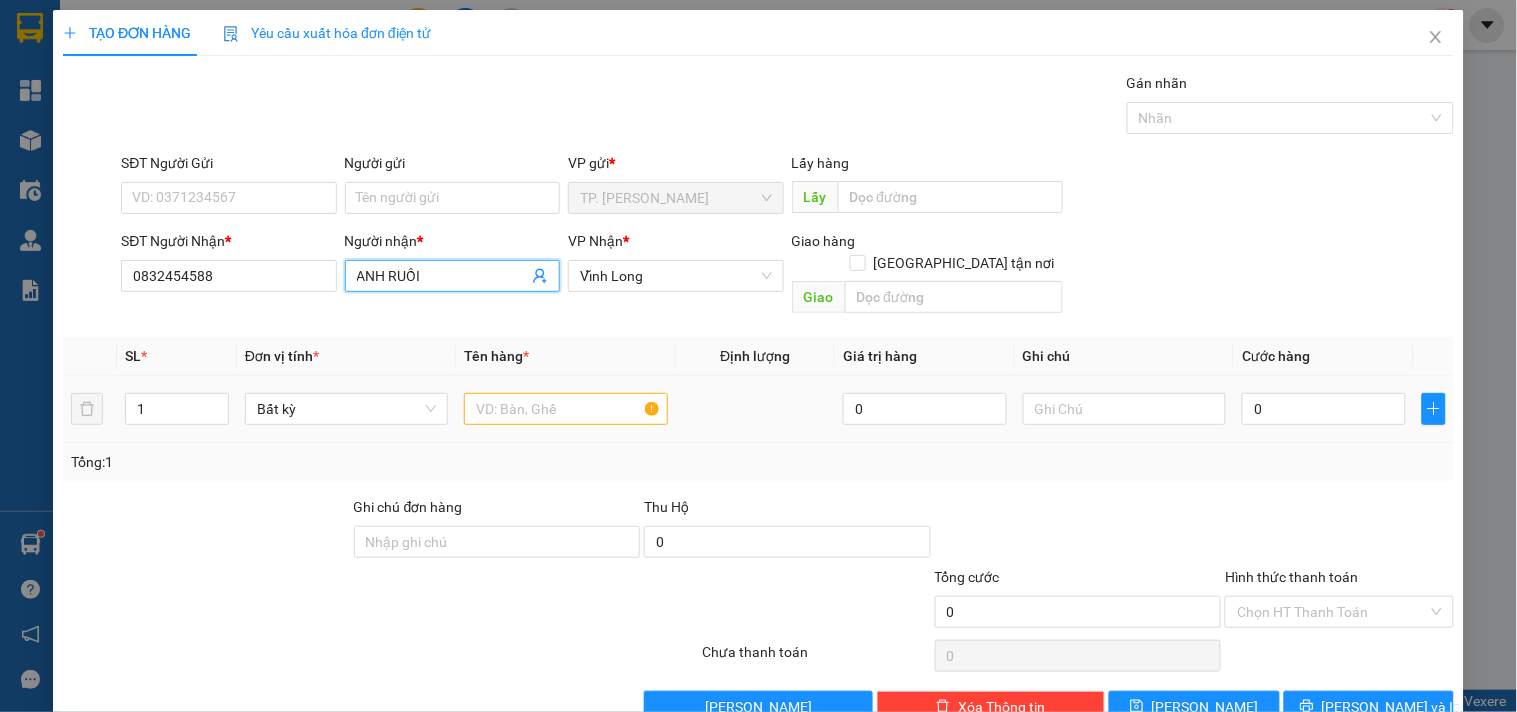 type on "ANH RUỒI" 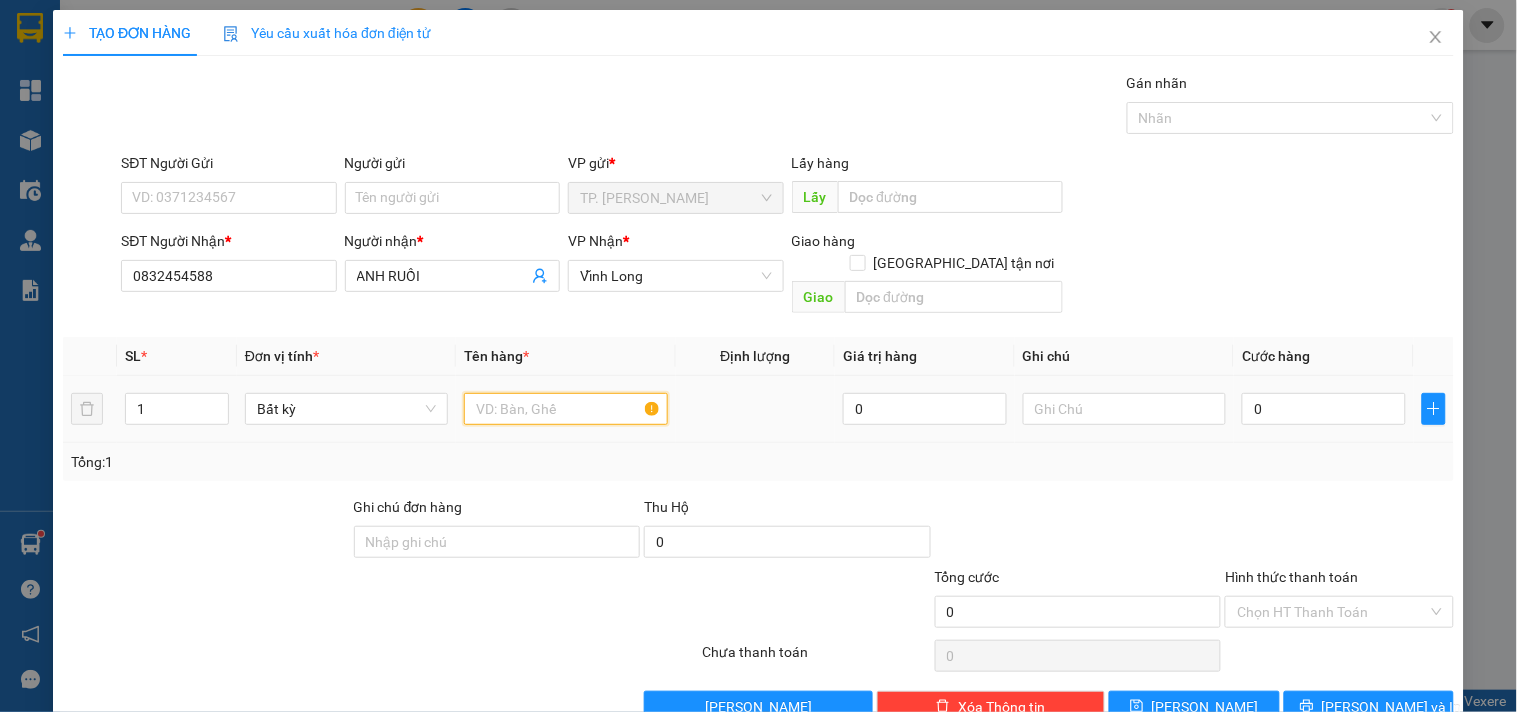 click at bounding box center (565, 409) 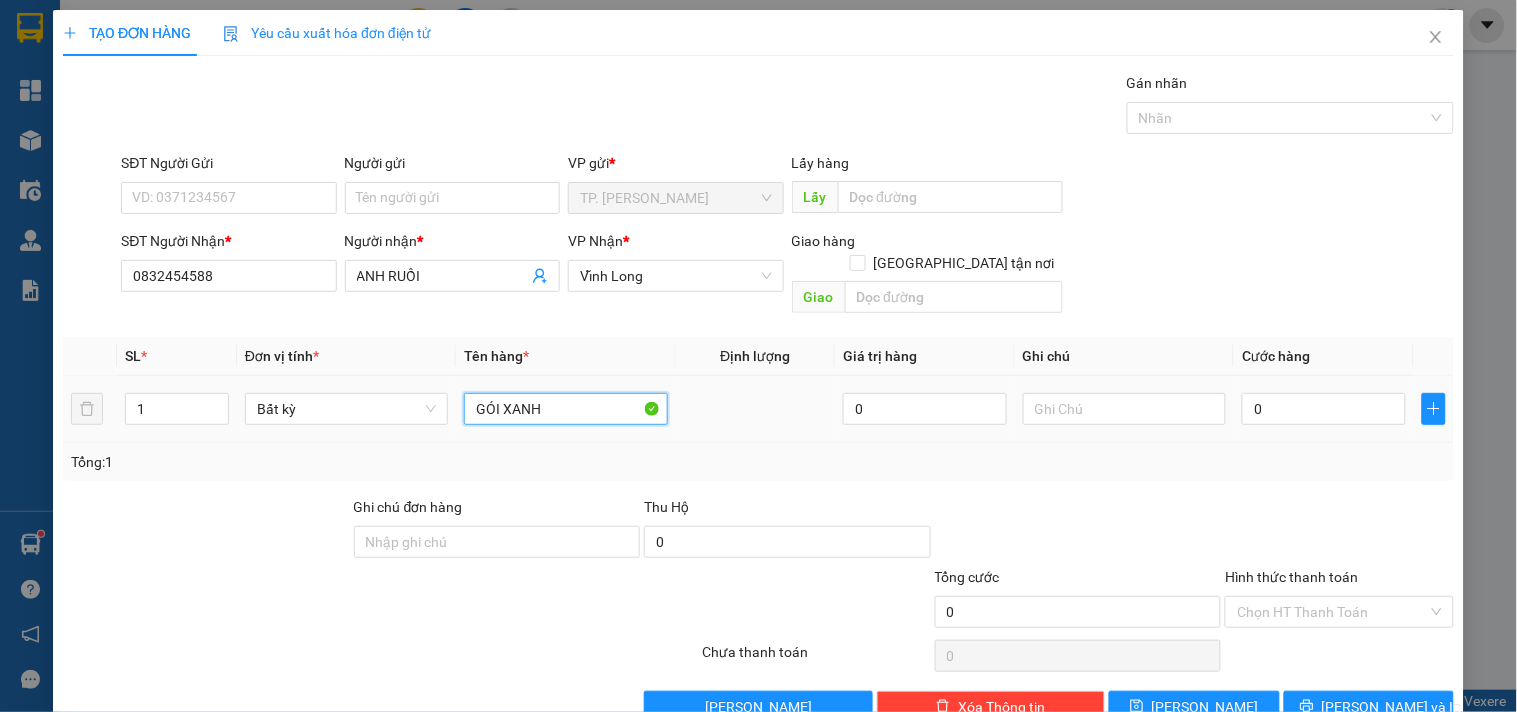 type on "GÓI XANH" 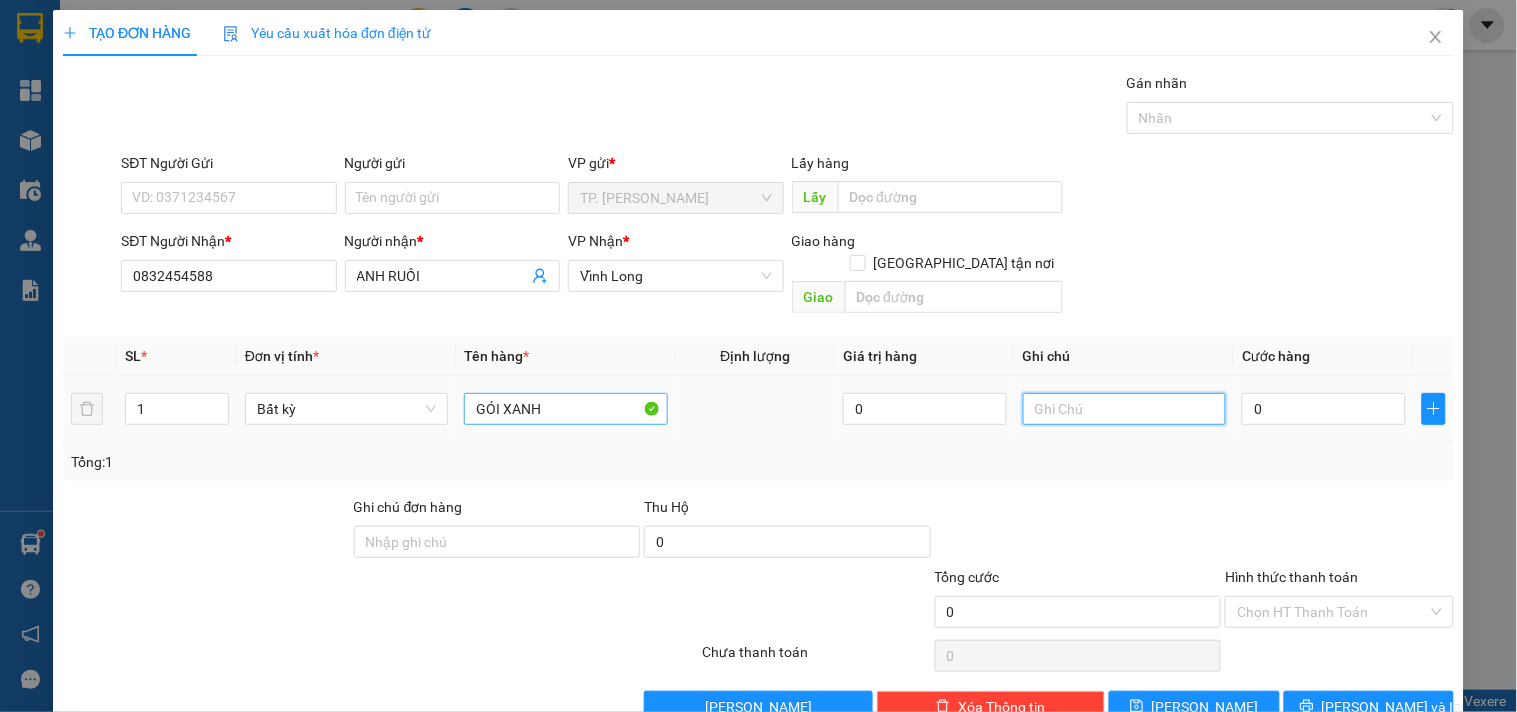 type on "C" 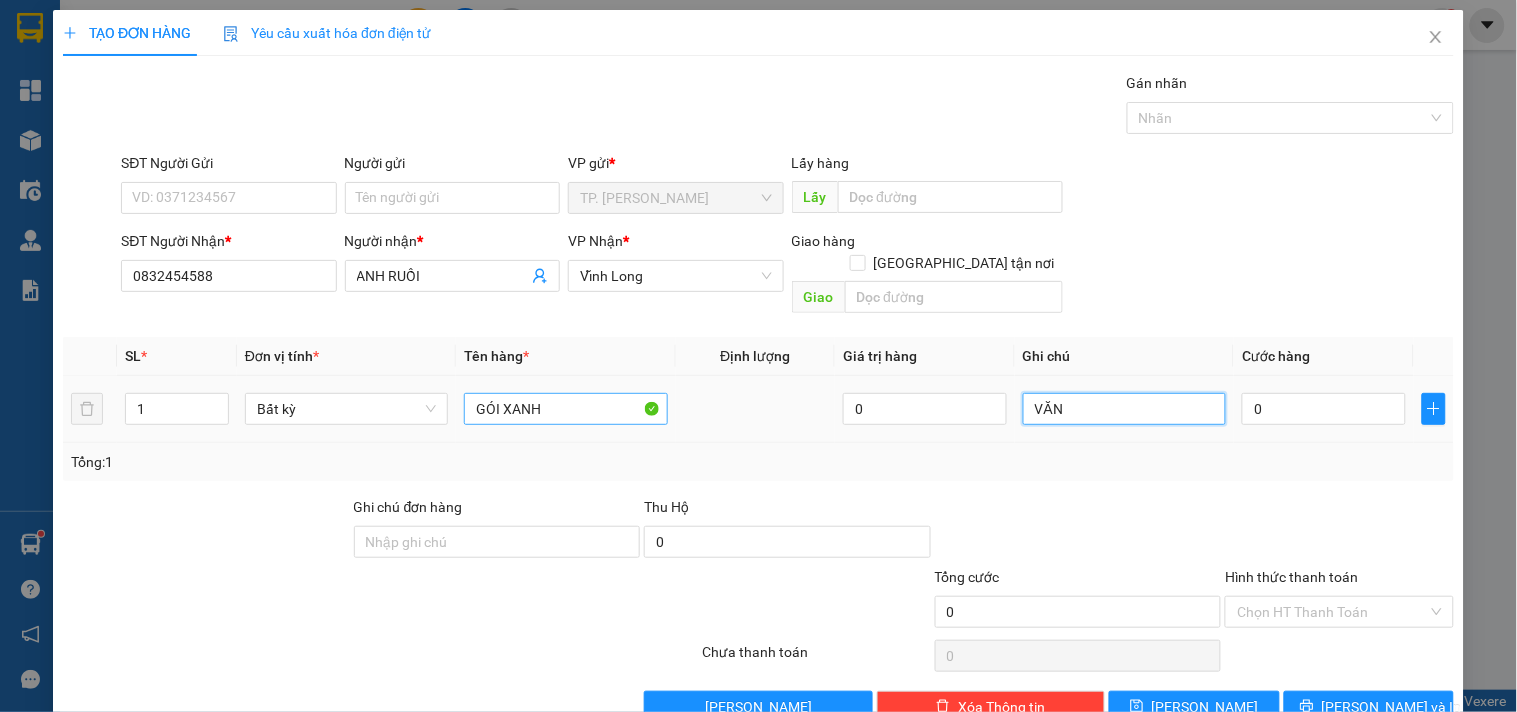 type on "VĂN" 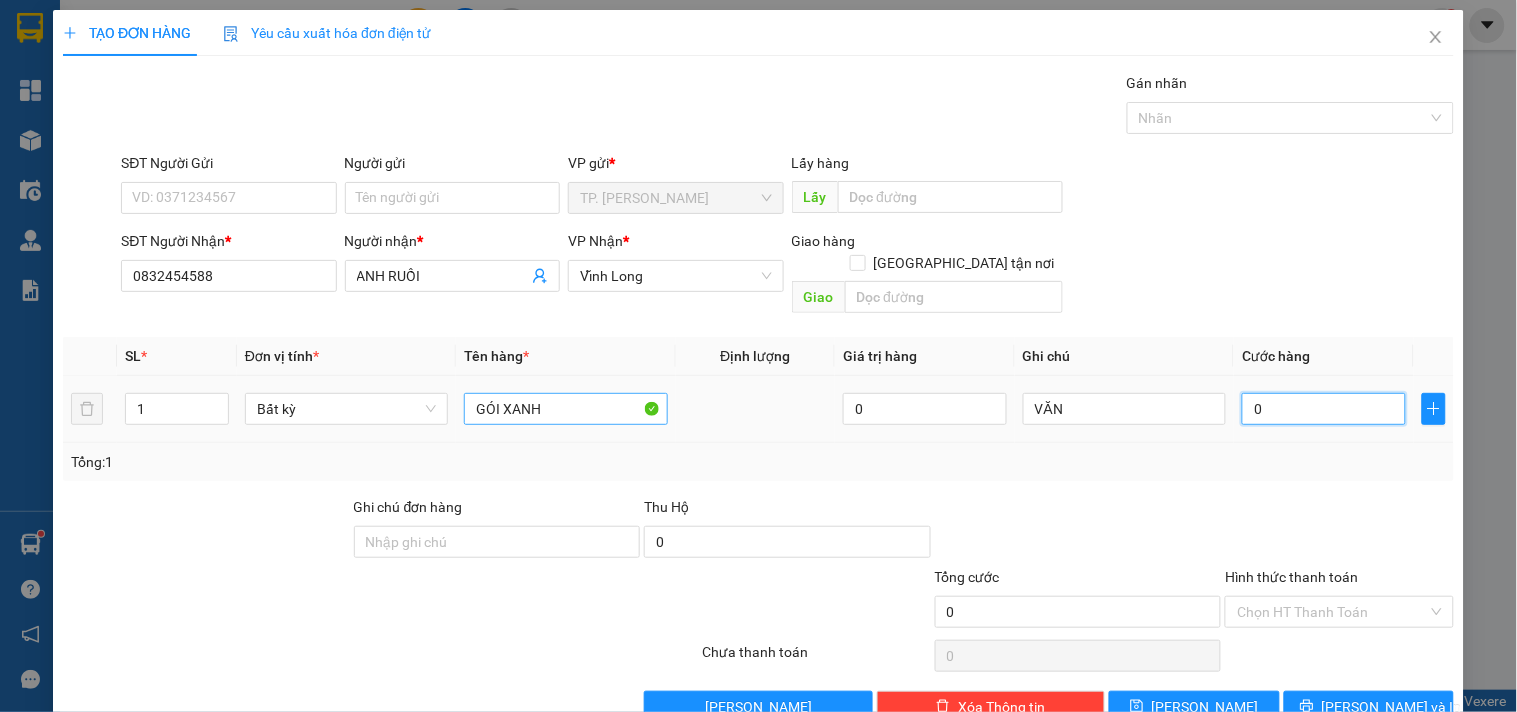 type on "2" 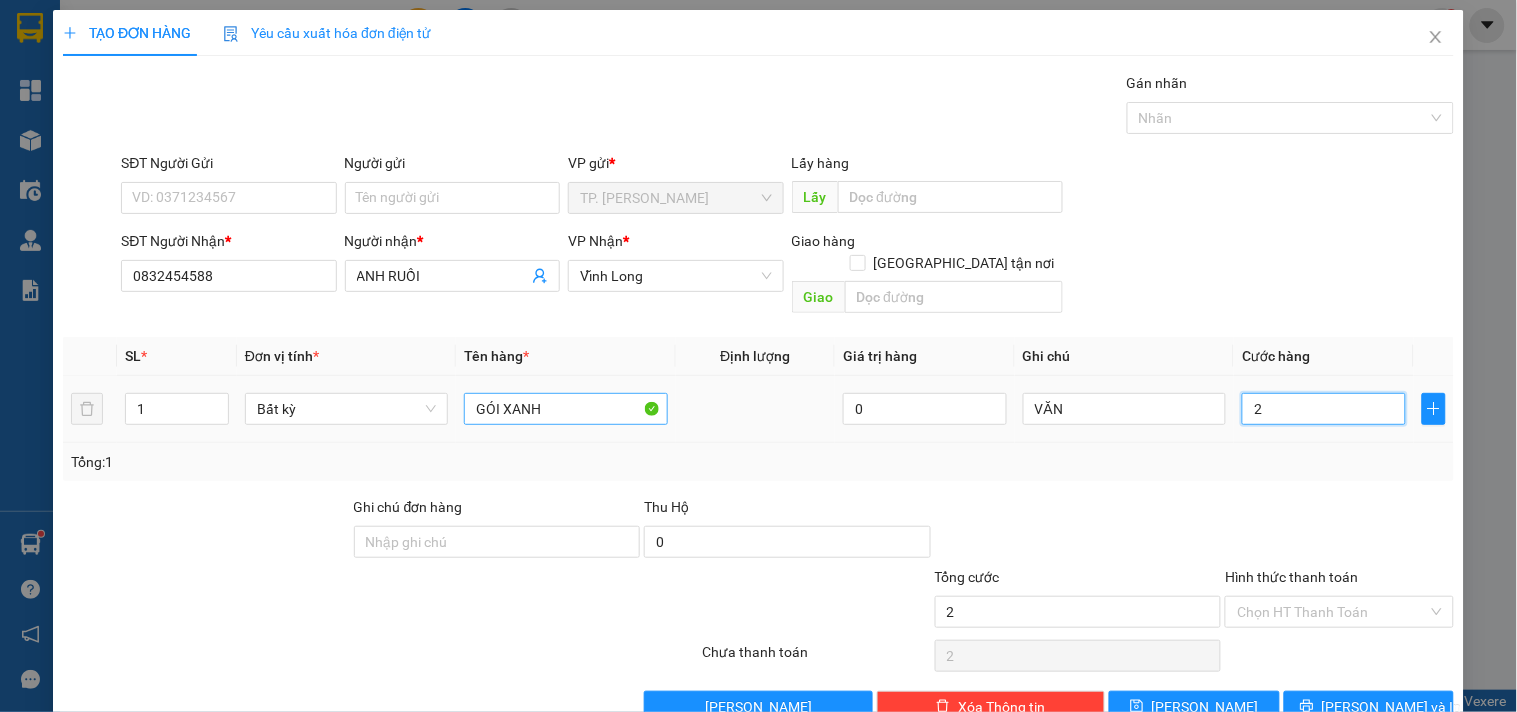 type on "20" 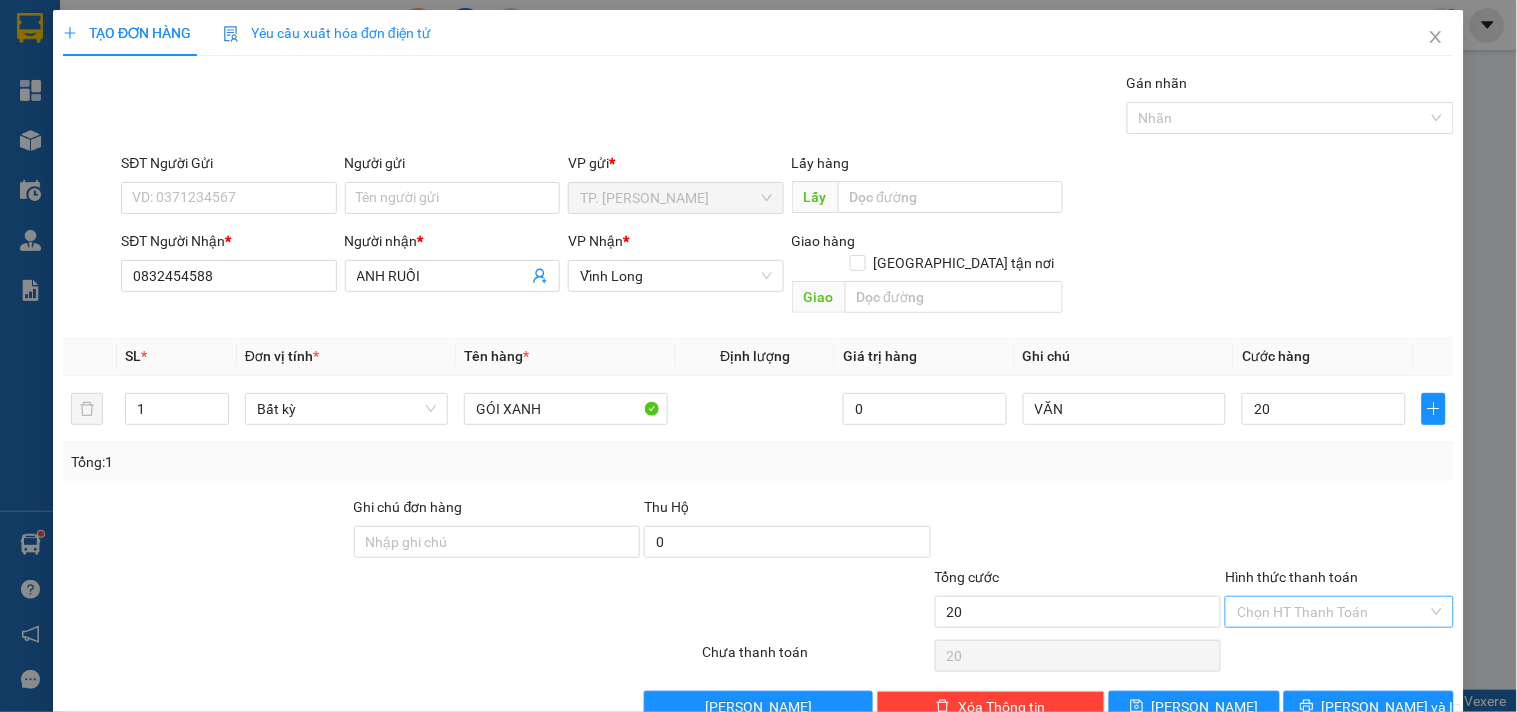 type on "20.000" 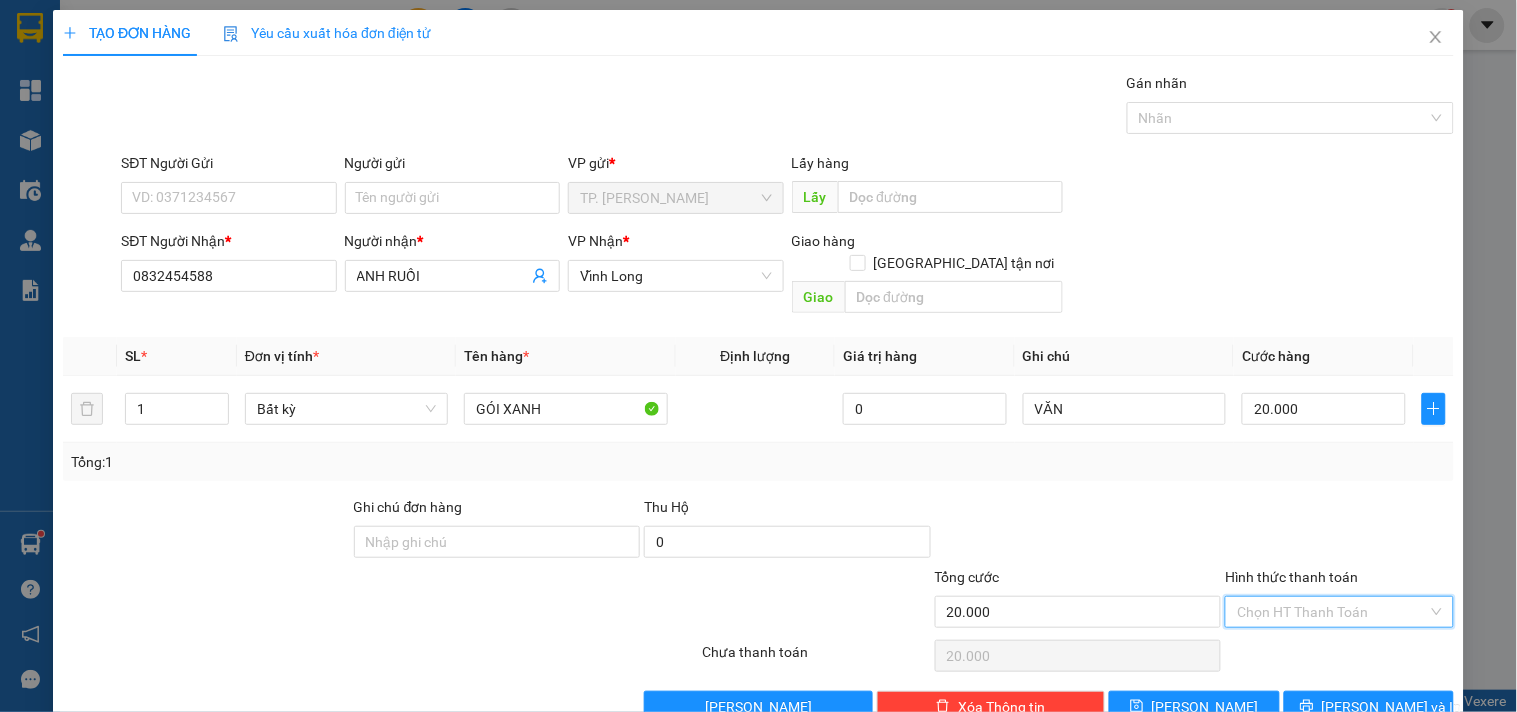 click on "Hình thức thanh toán" at bounding box center (1332, 612) 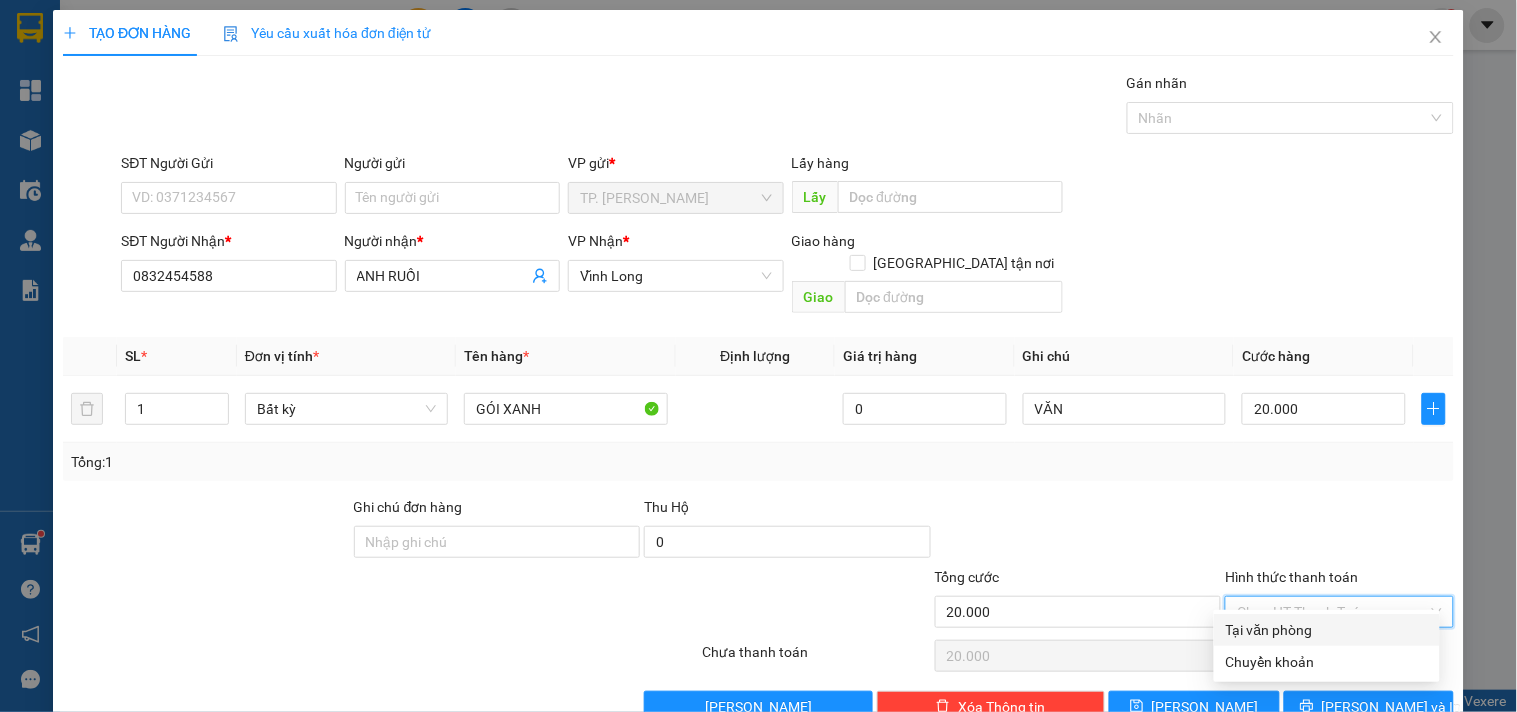 click on "Tại văn phòng" at bounding box center (1327, 630) 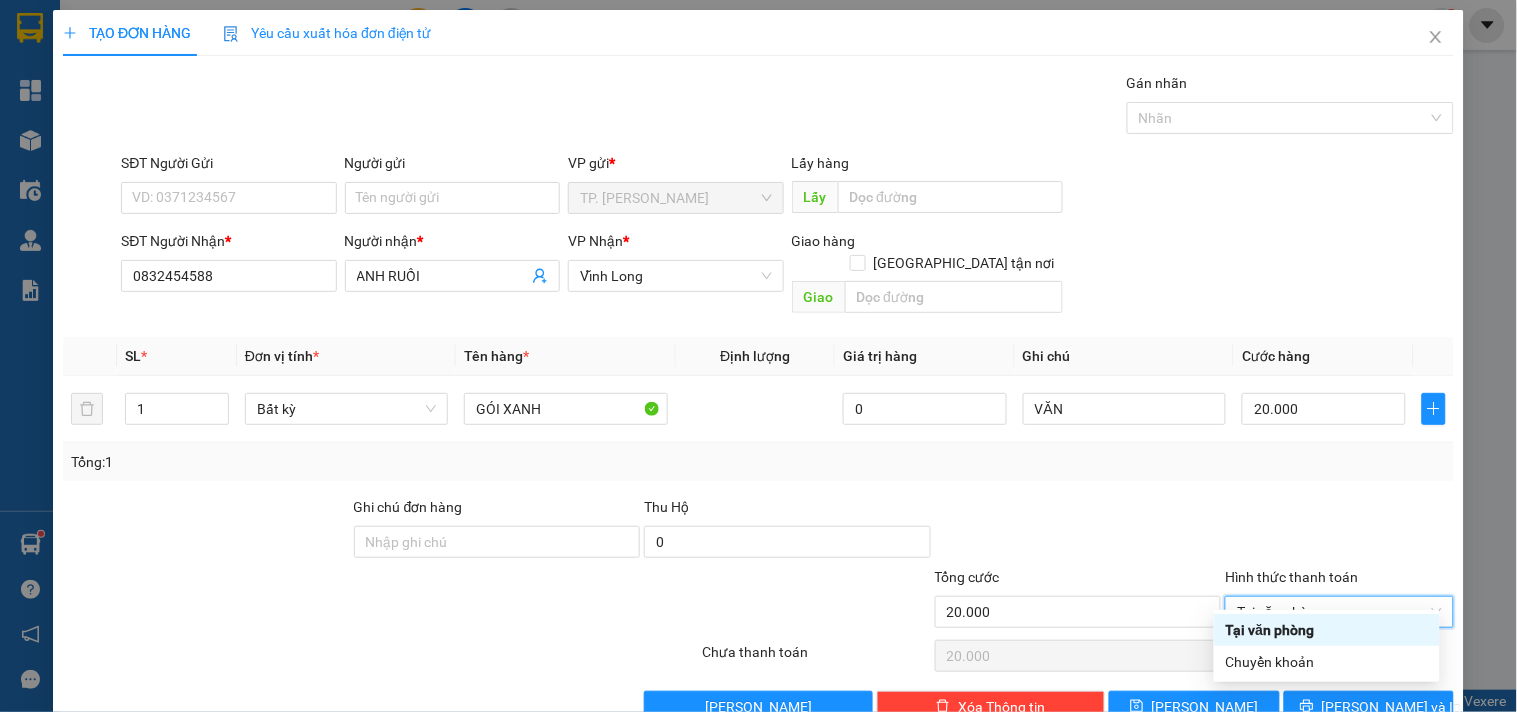 type on "0" 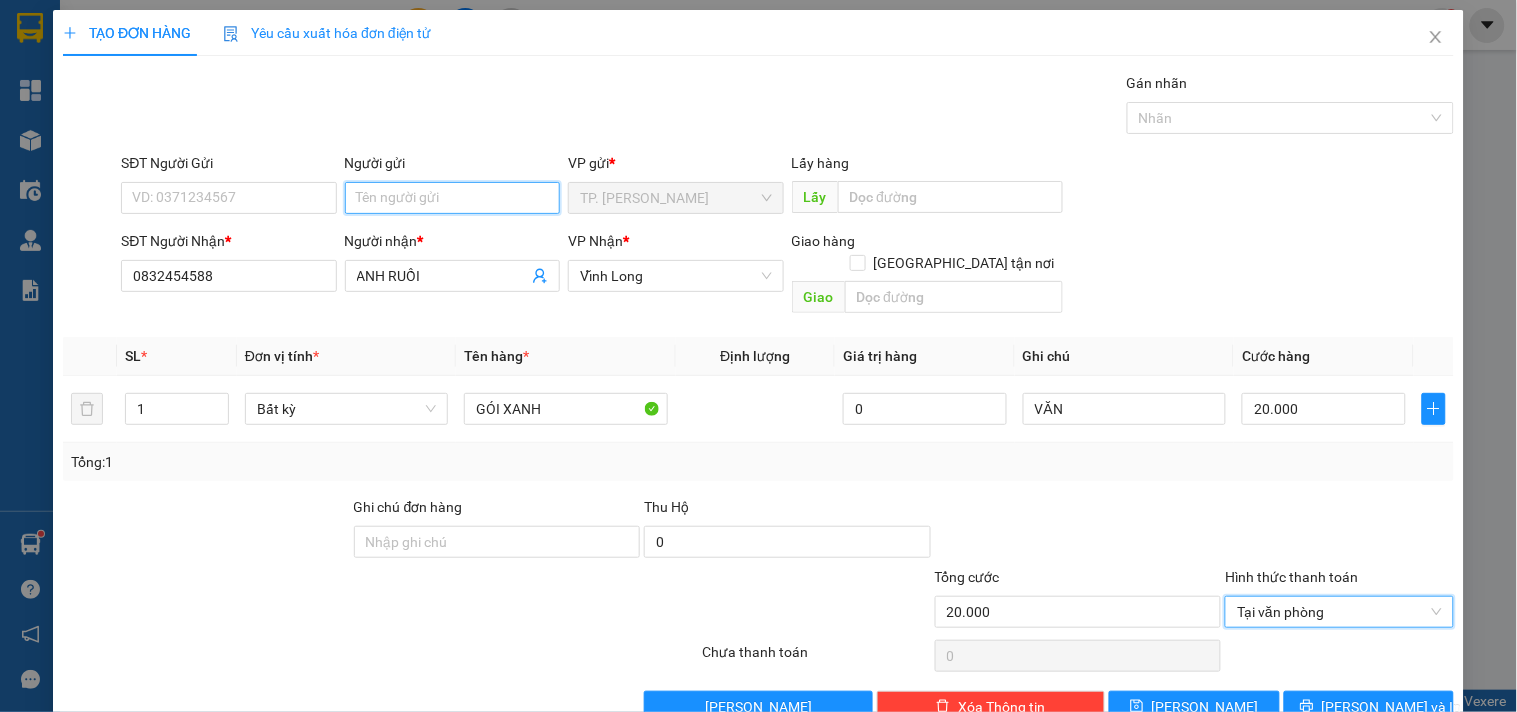 click on "Người gửi" at bounding box center (452, 198) 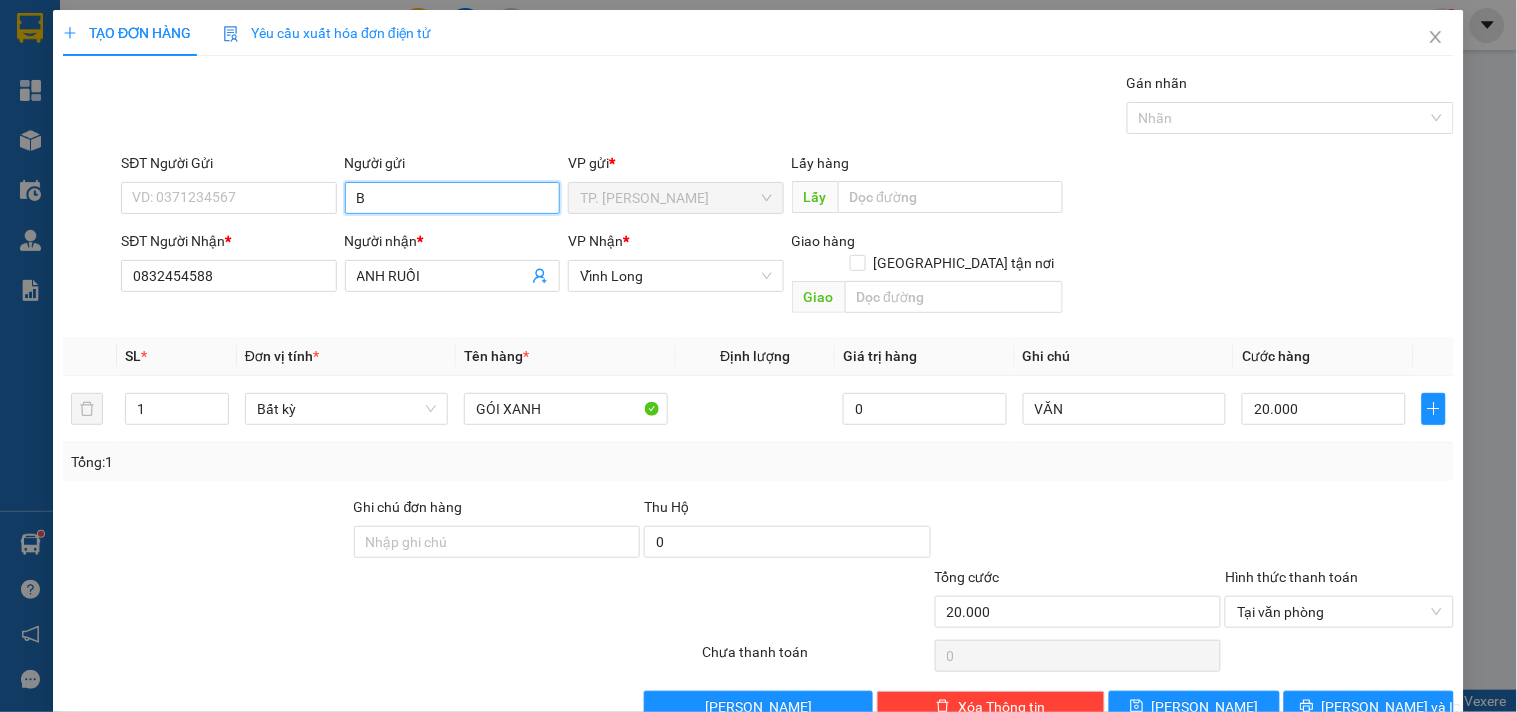 type on "BA" 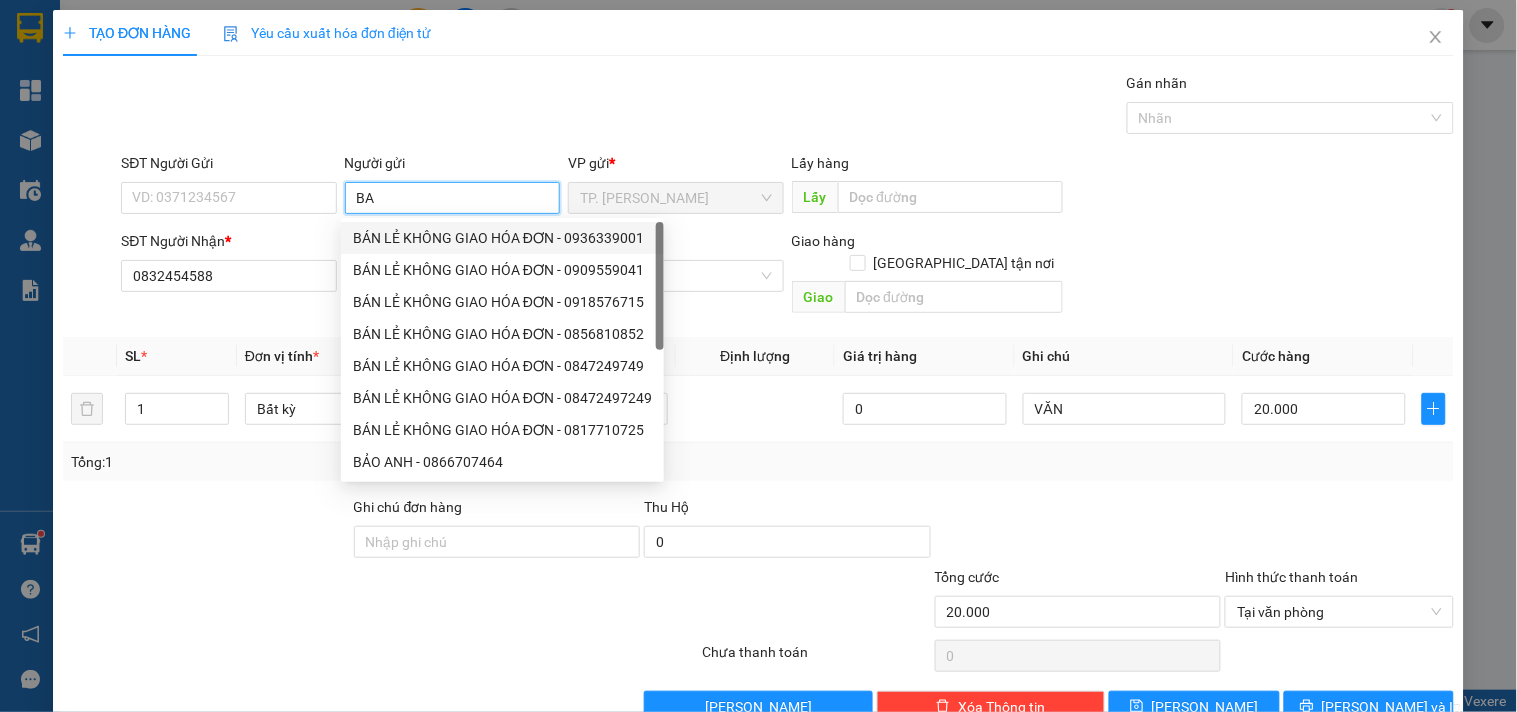 click on "BÁN LẺ KHÔNG GIAO HÓA ĐƠN - 0936339001" at bounding box center (502, 238) 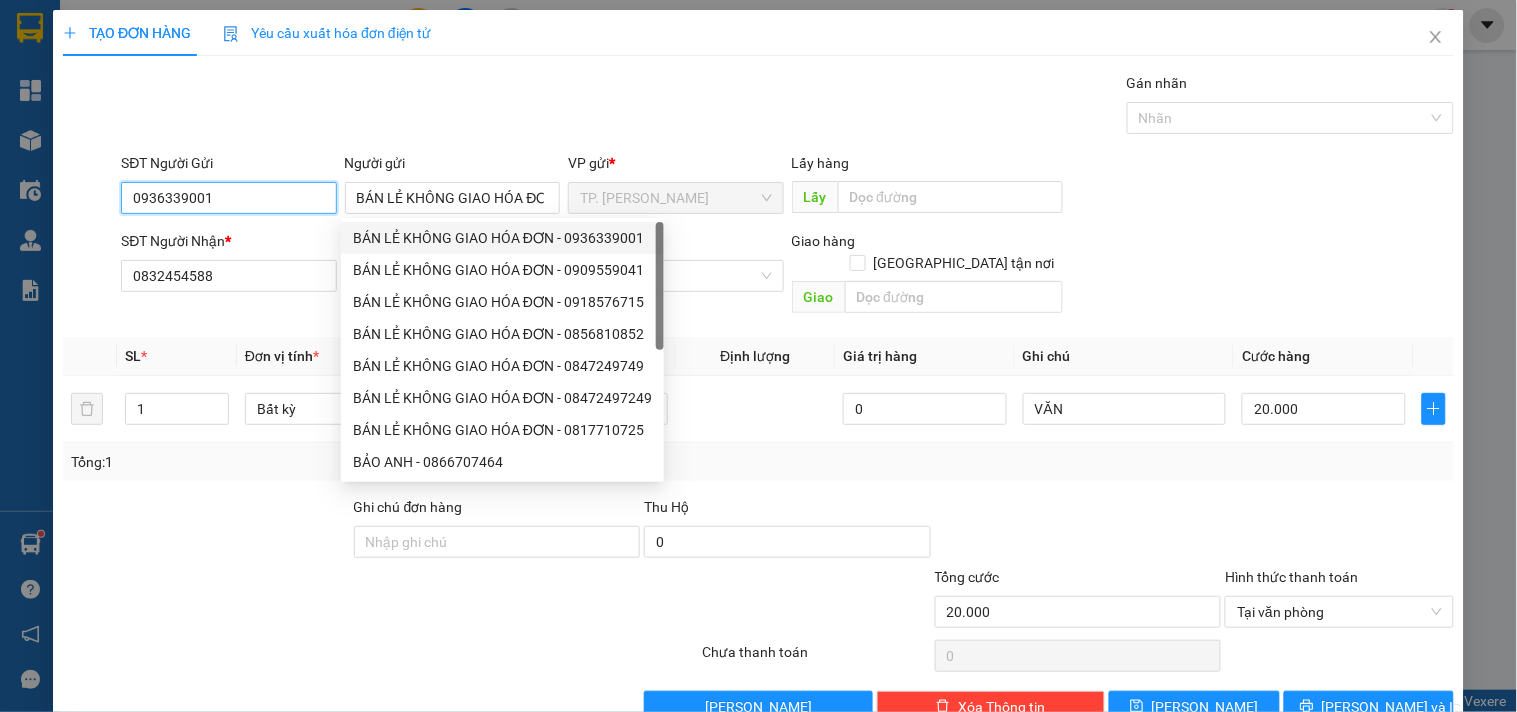 click on "0936339001" at bounding box center [228, 198] 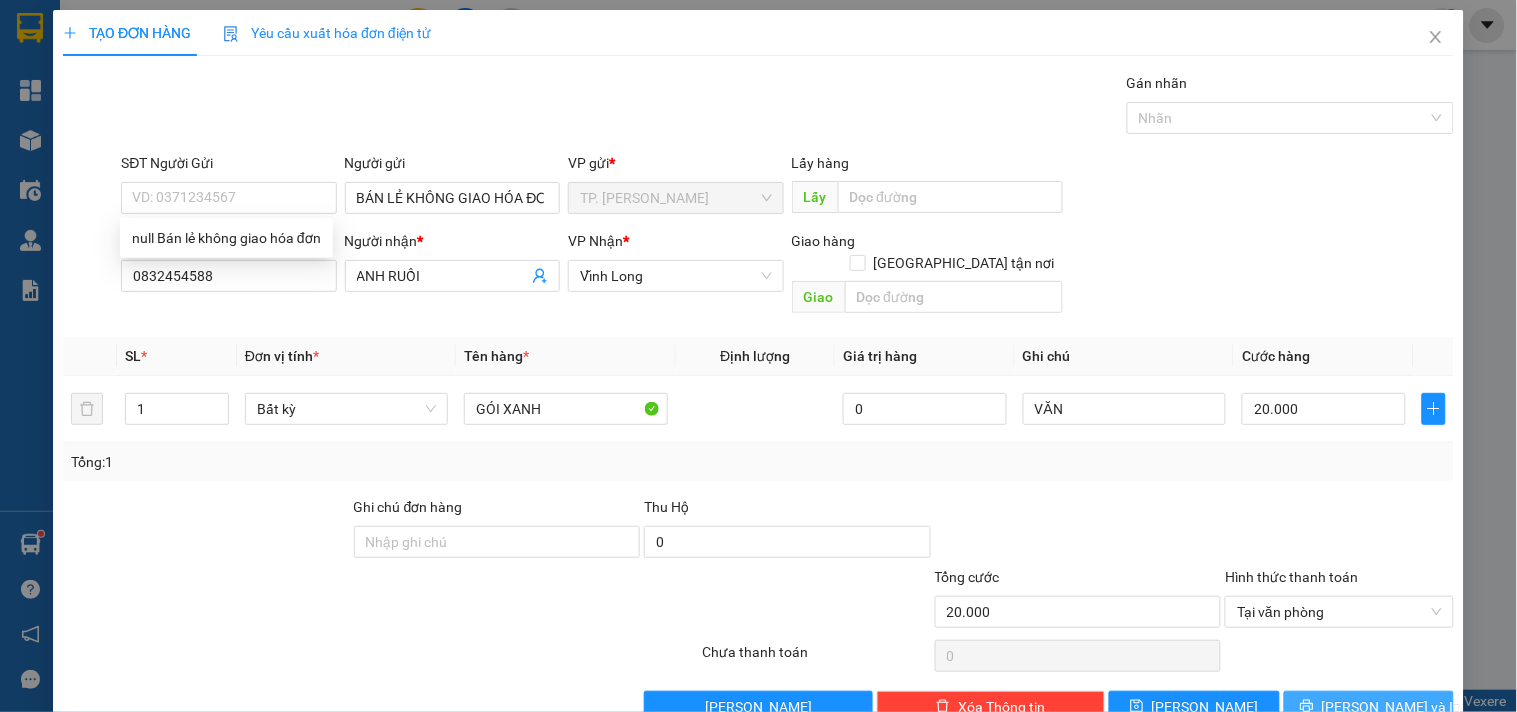 click on "[PERSON_NAME] và In" at bounding box center (1392, 707) 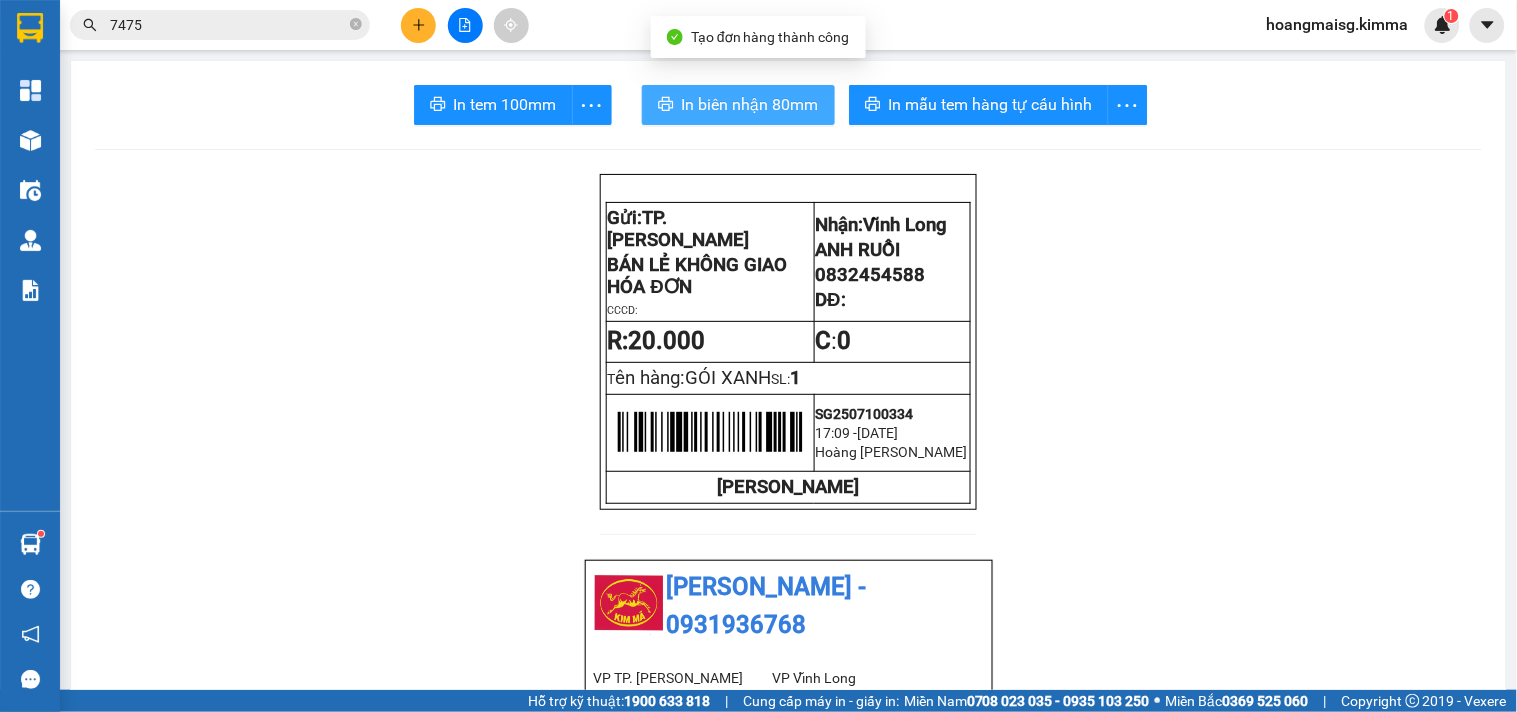 click on "In biên nhận 80mm" at bounding box center [750, 104] 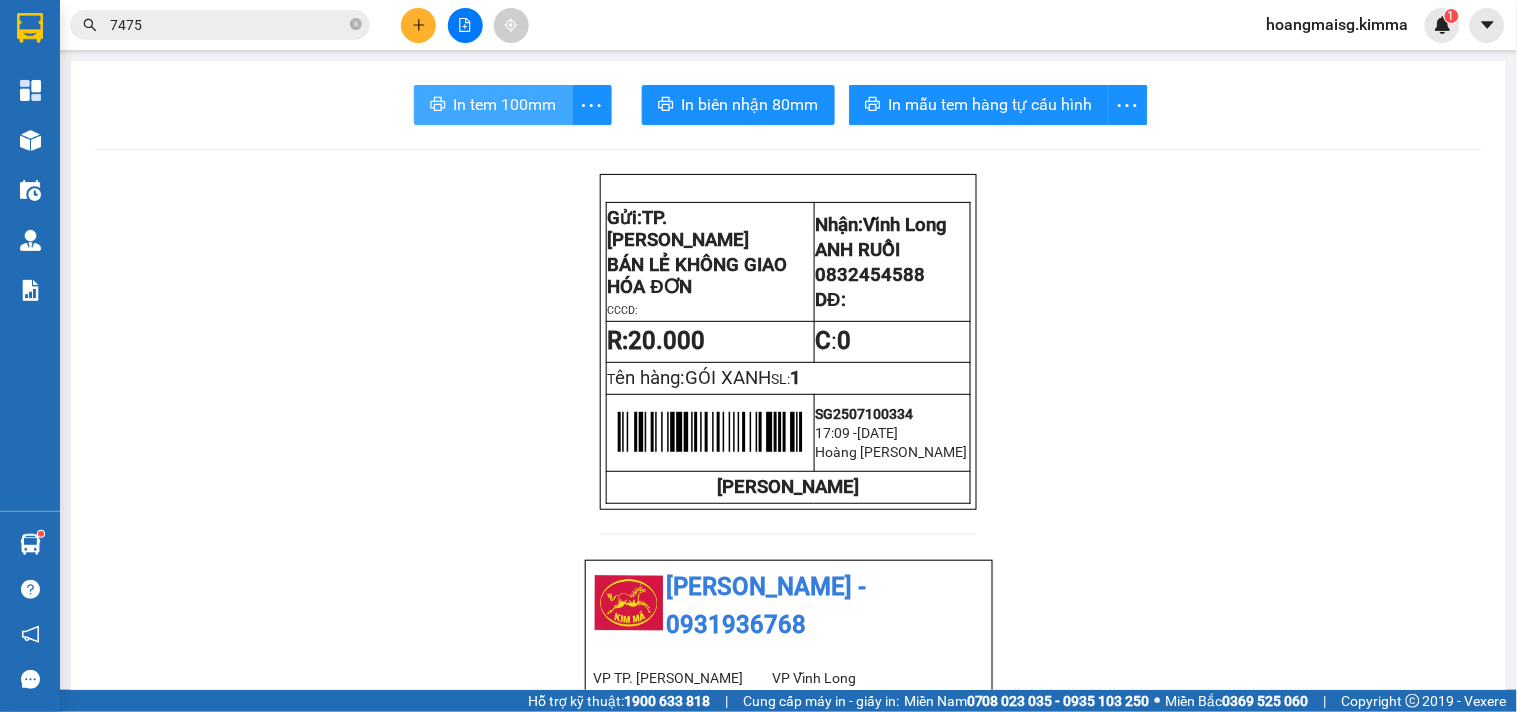 click on "In tem 100mm" at bounding box center [505, 104] 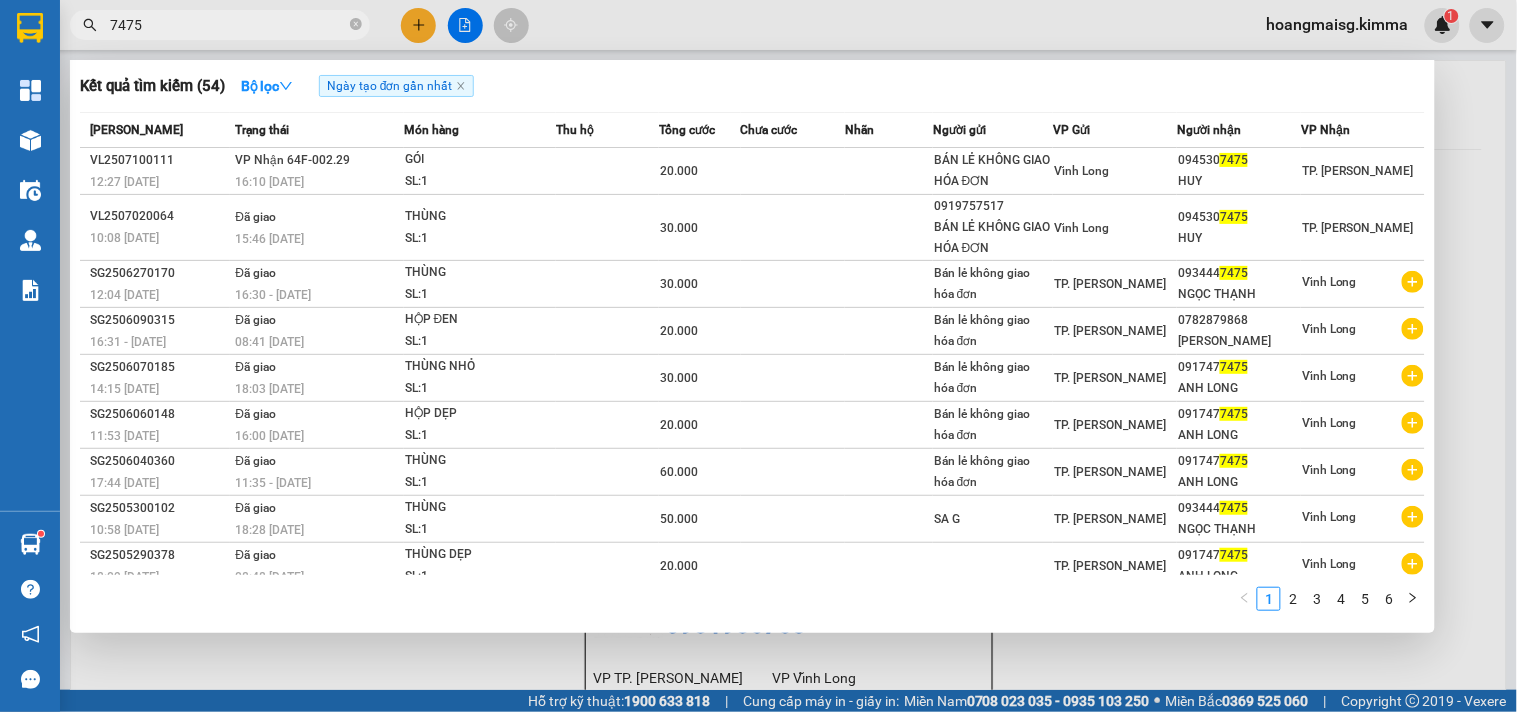 click on "7475" at bounding box center (228, 25) 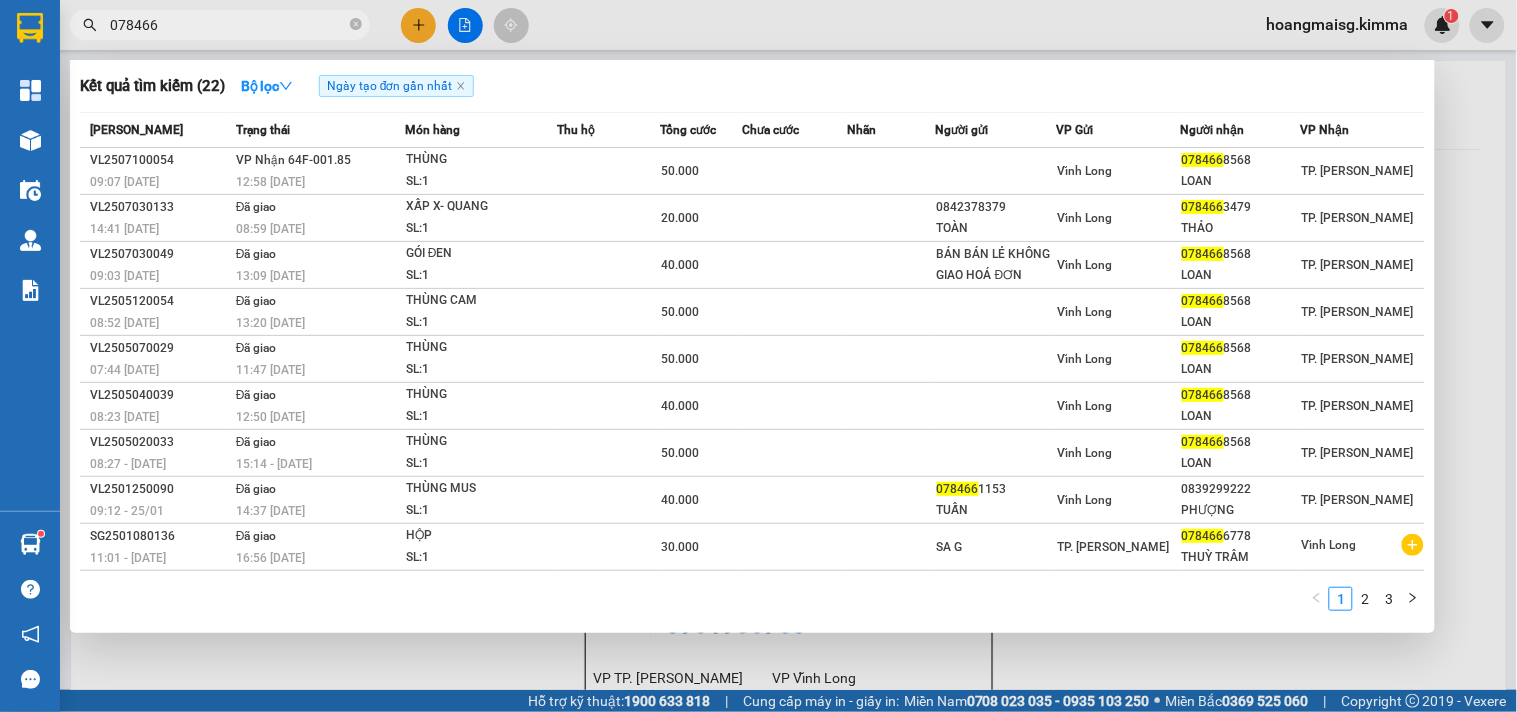 click on "078466" at bounding box center (228, 25) 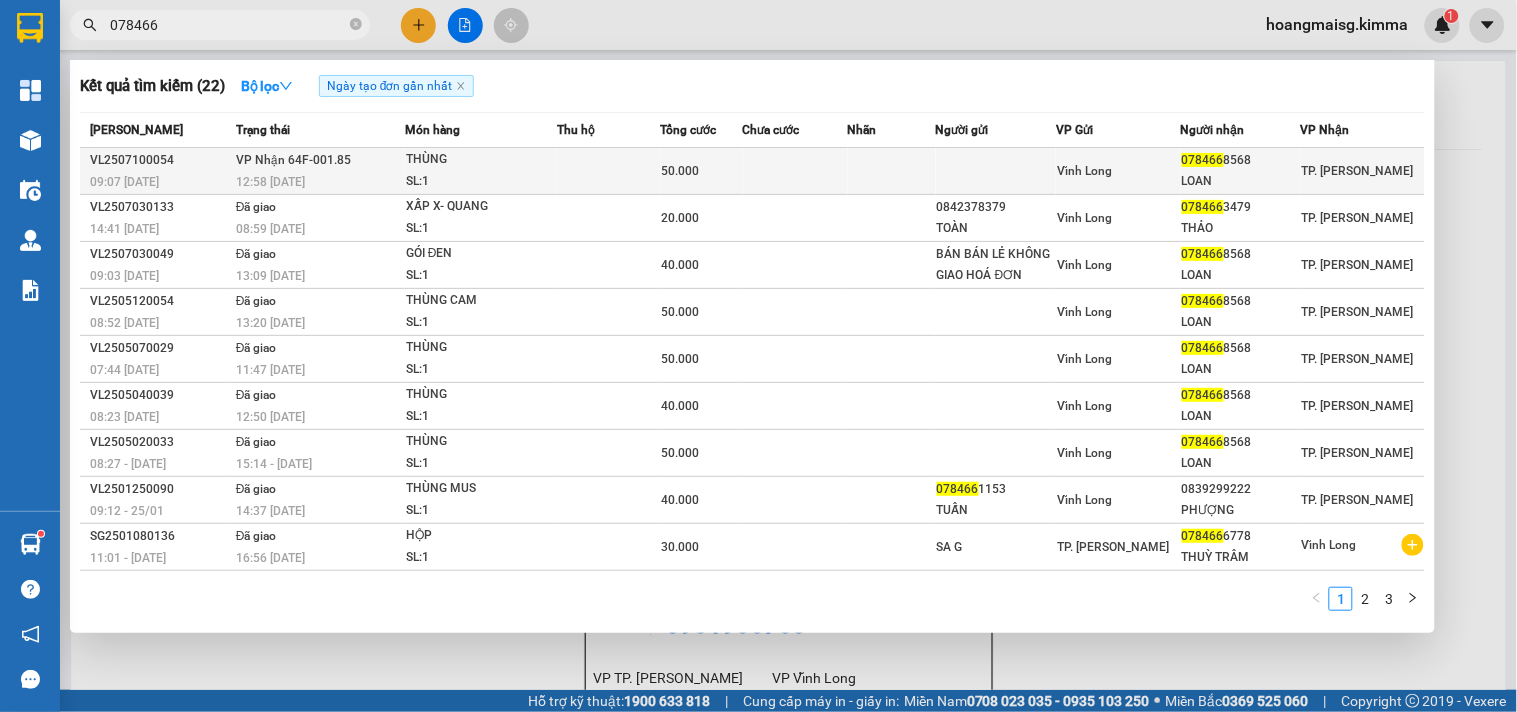 click on "THÙNG" at bounding box center (481, 160) 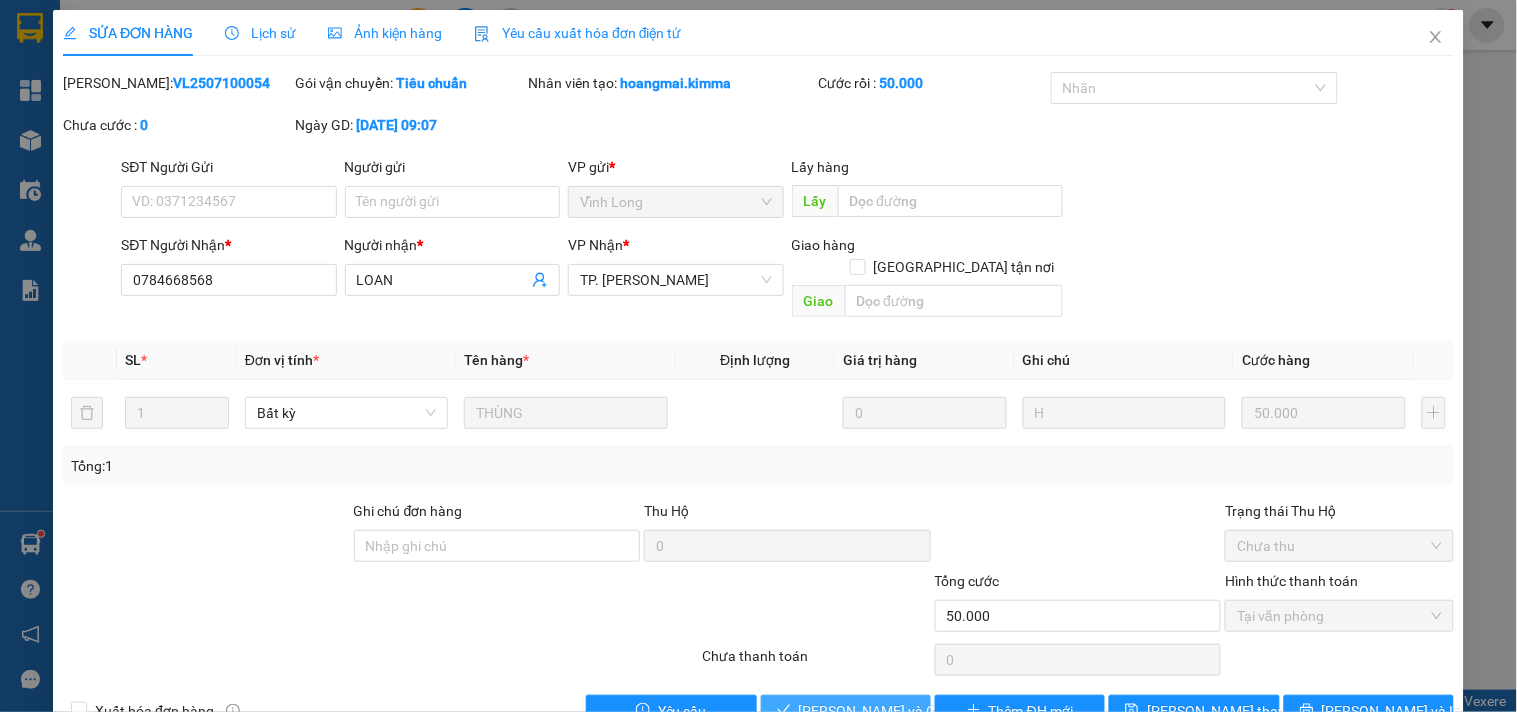 click on "[PERSON_NAME] và Giao hàng" at bounding box center (895, 711) 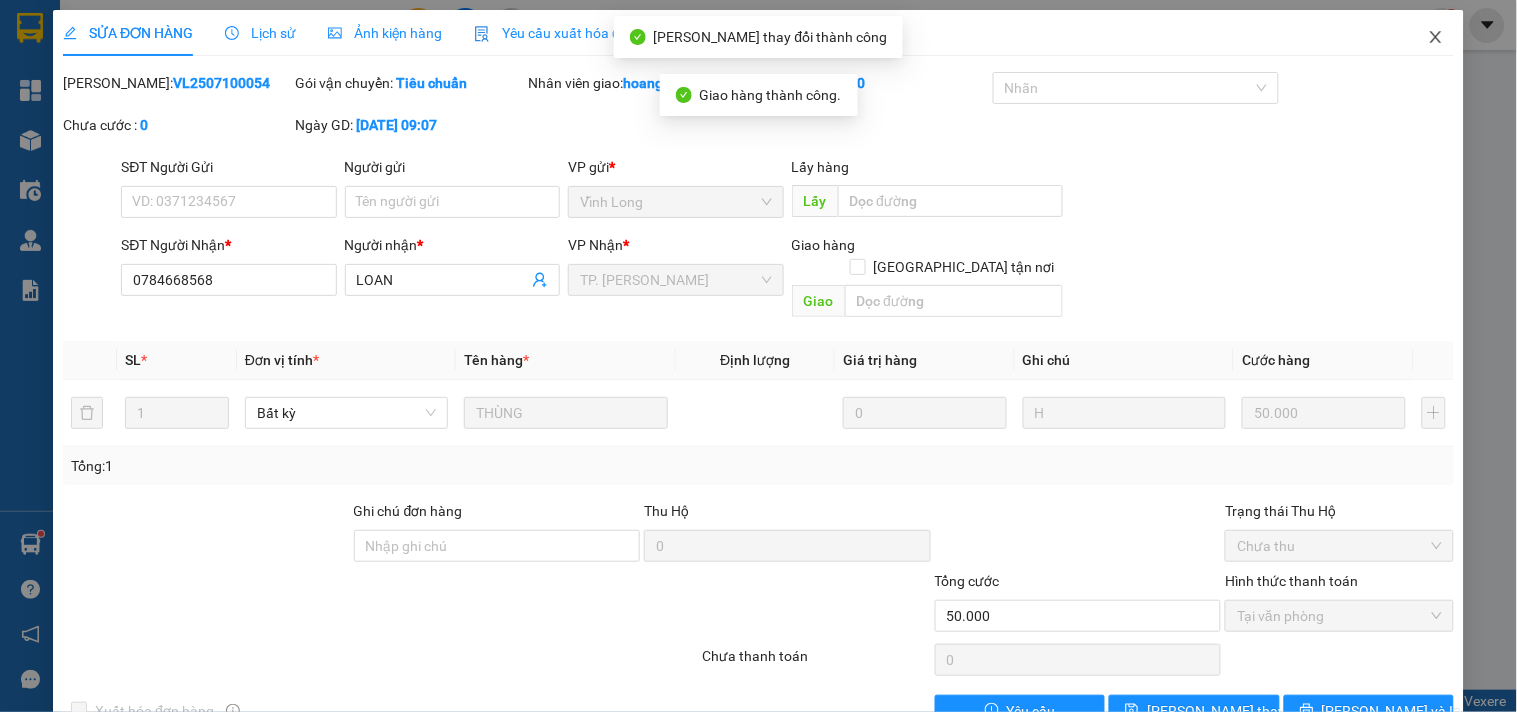 click 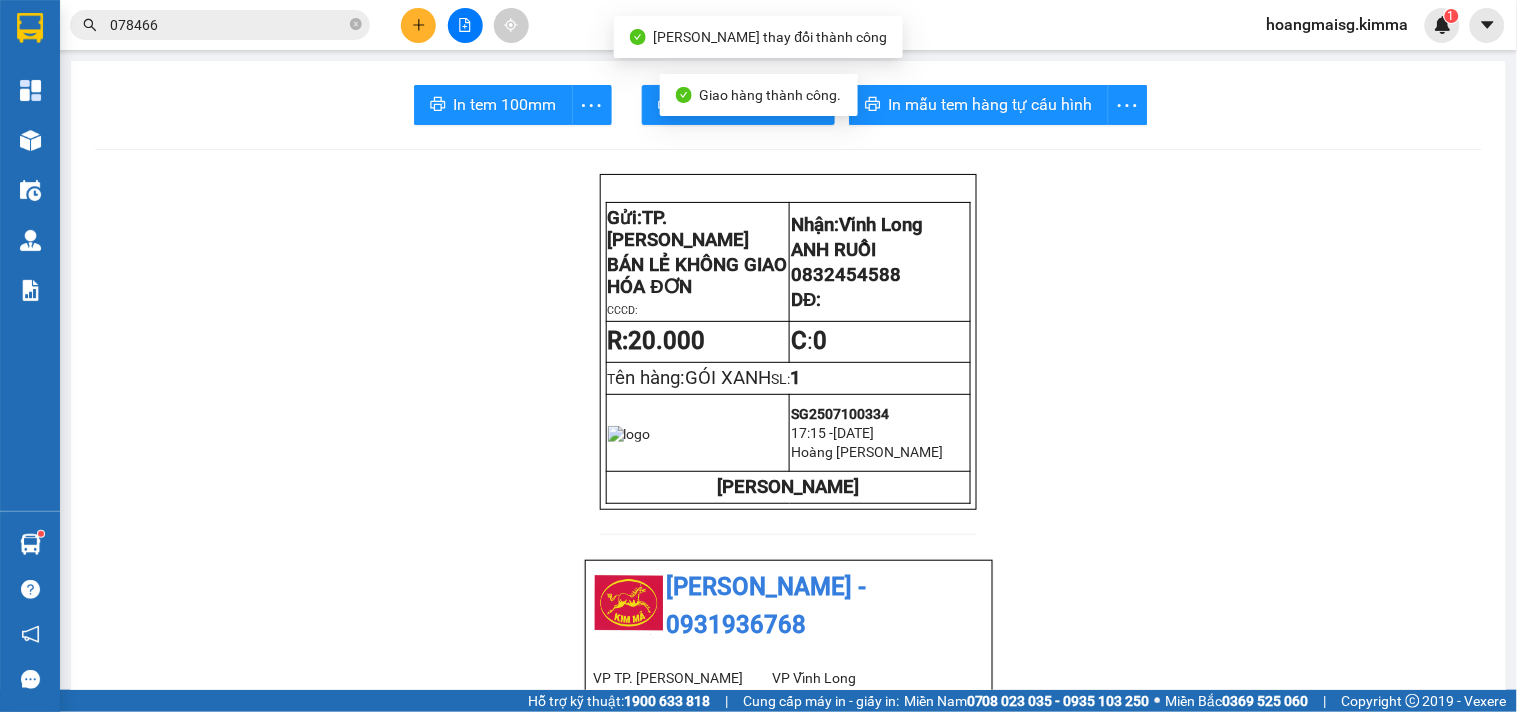 click on "078466" at bounding box center (228, 25) 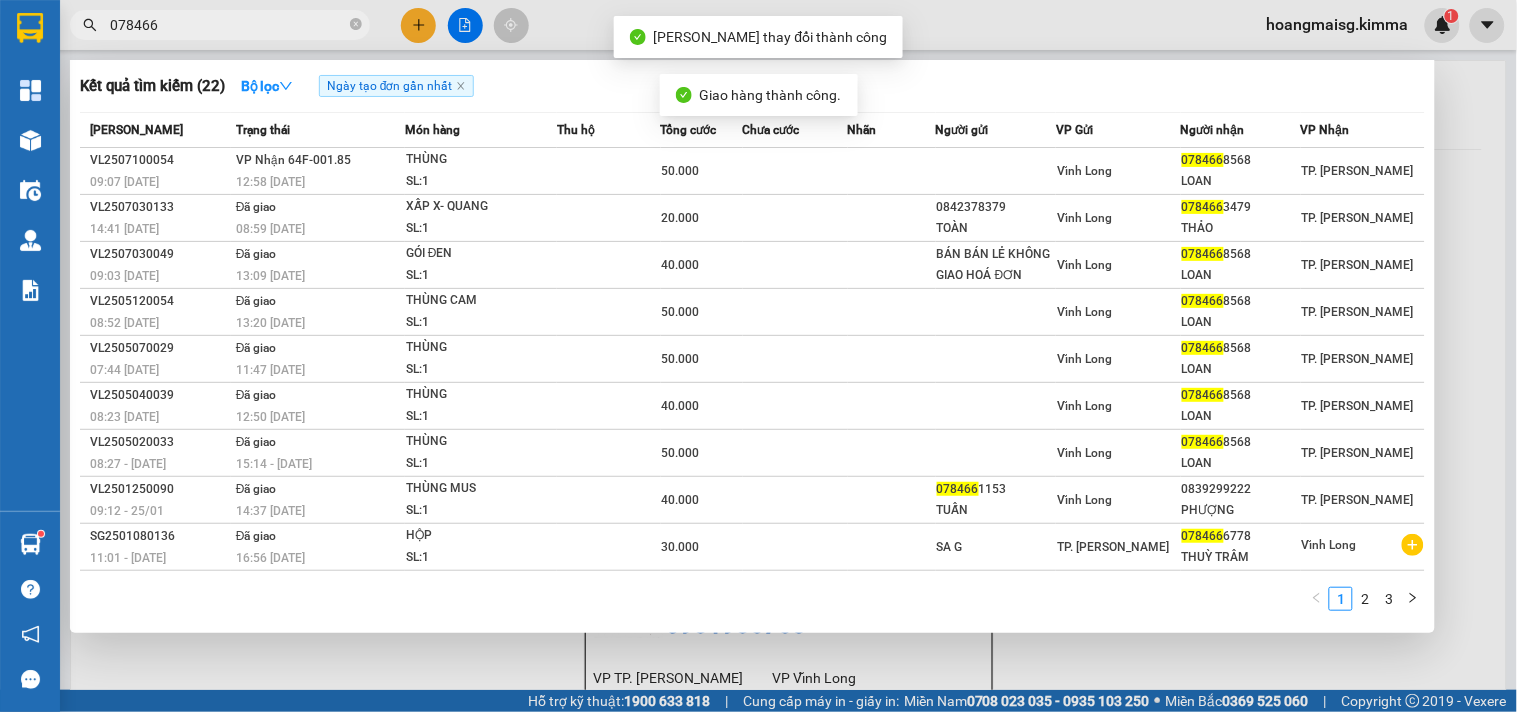 click on "078466" at bounding box center (228, 25) 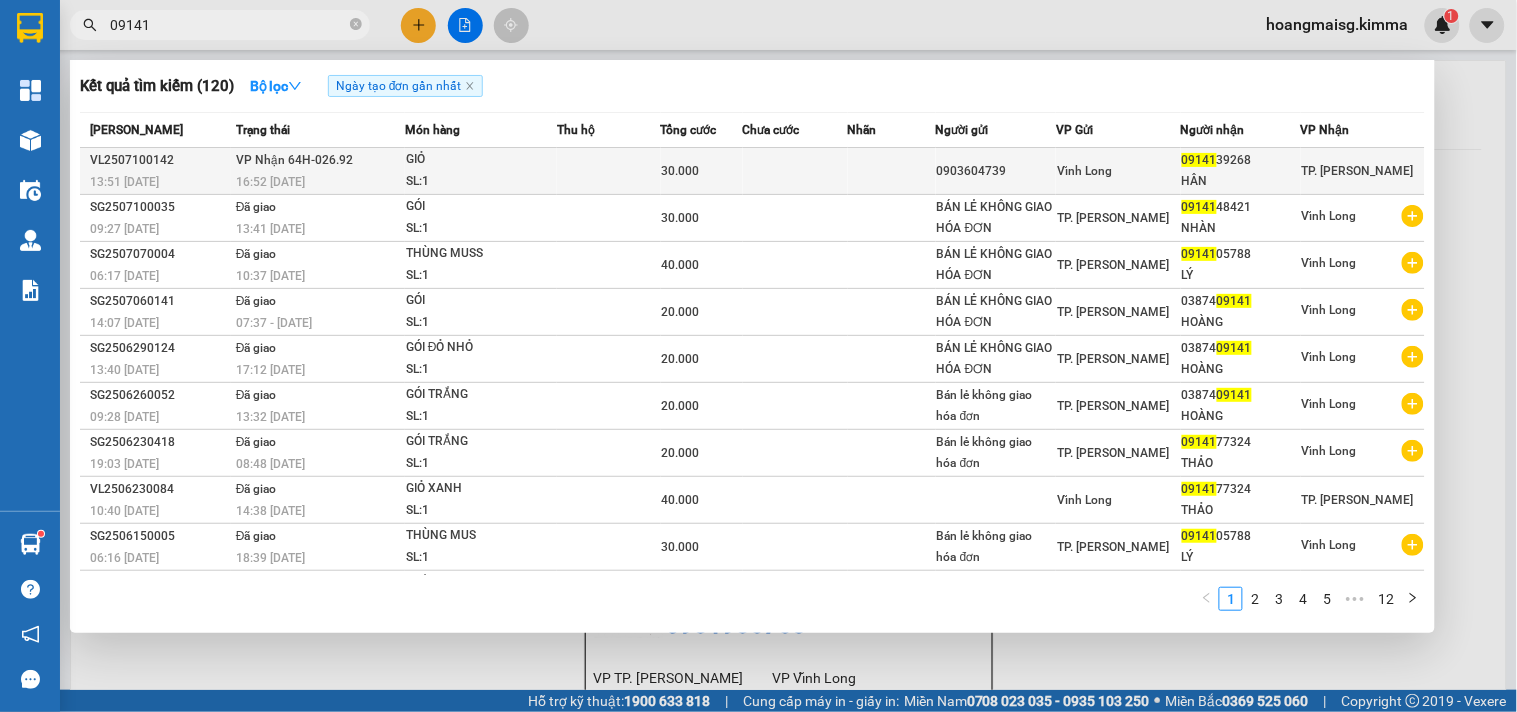 click at bounding box center (609, 171) 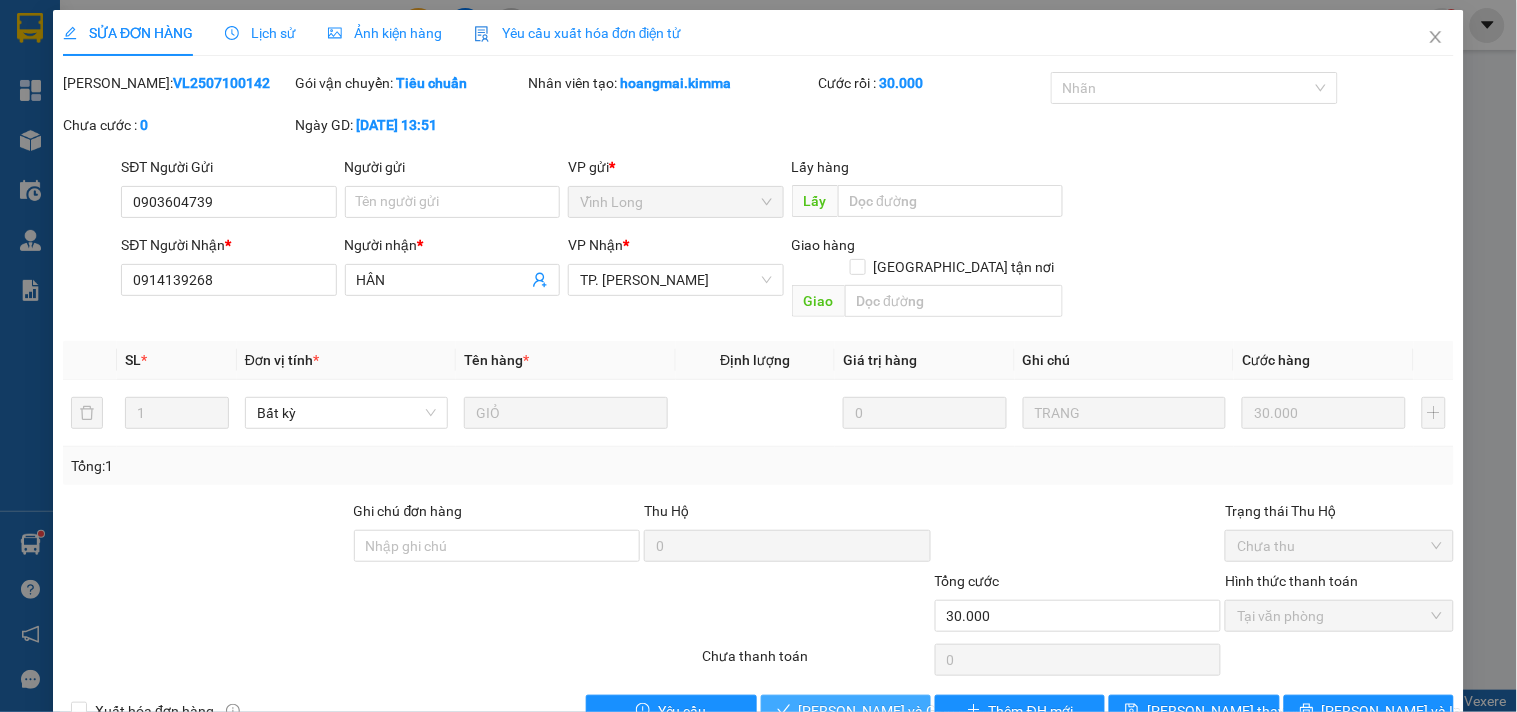 click on "[PERSON_NAME] và Giao hàng" at bounding box center [895, 711] 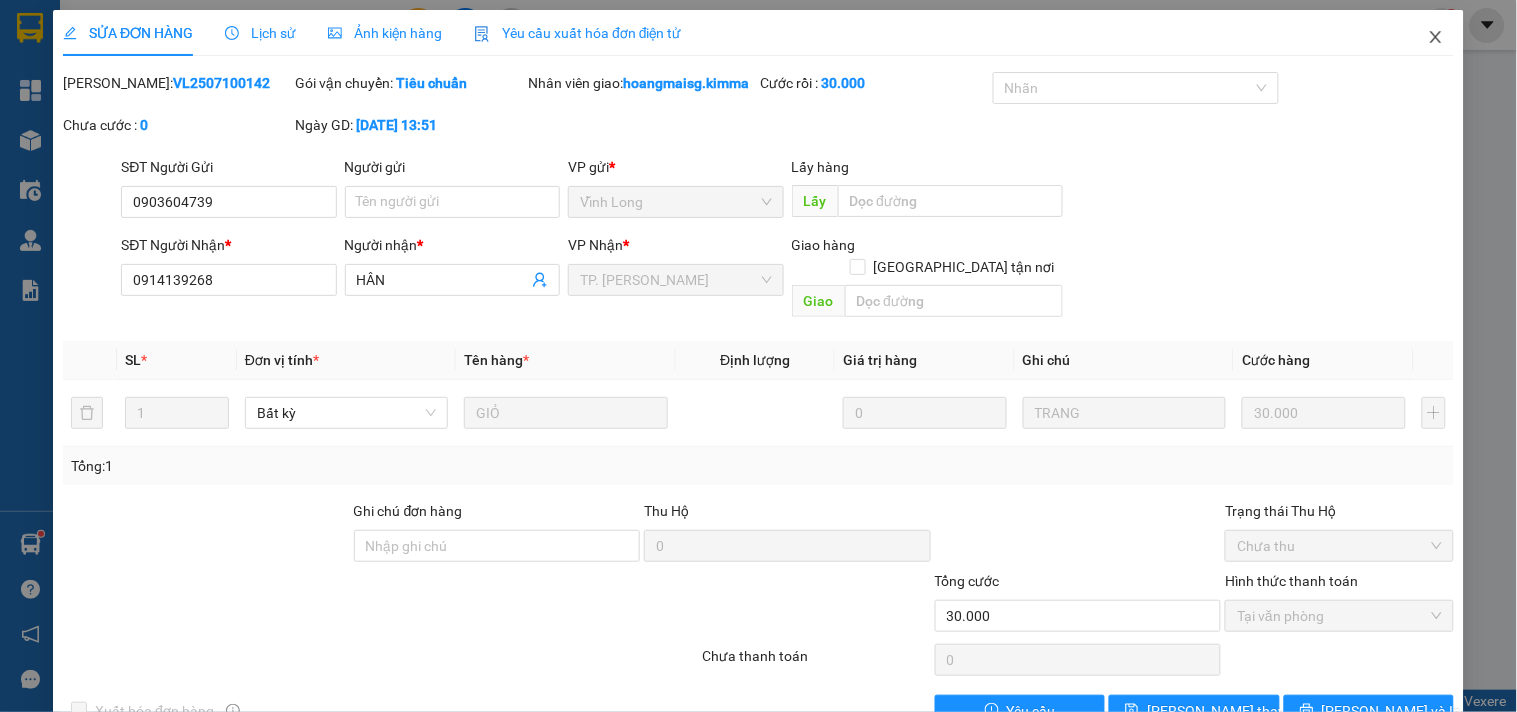 click at bounding box center (1436, 38) 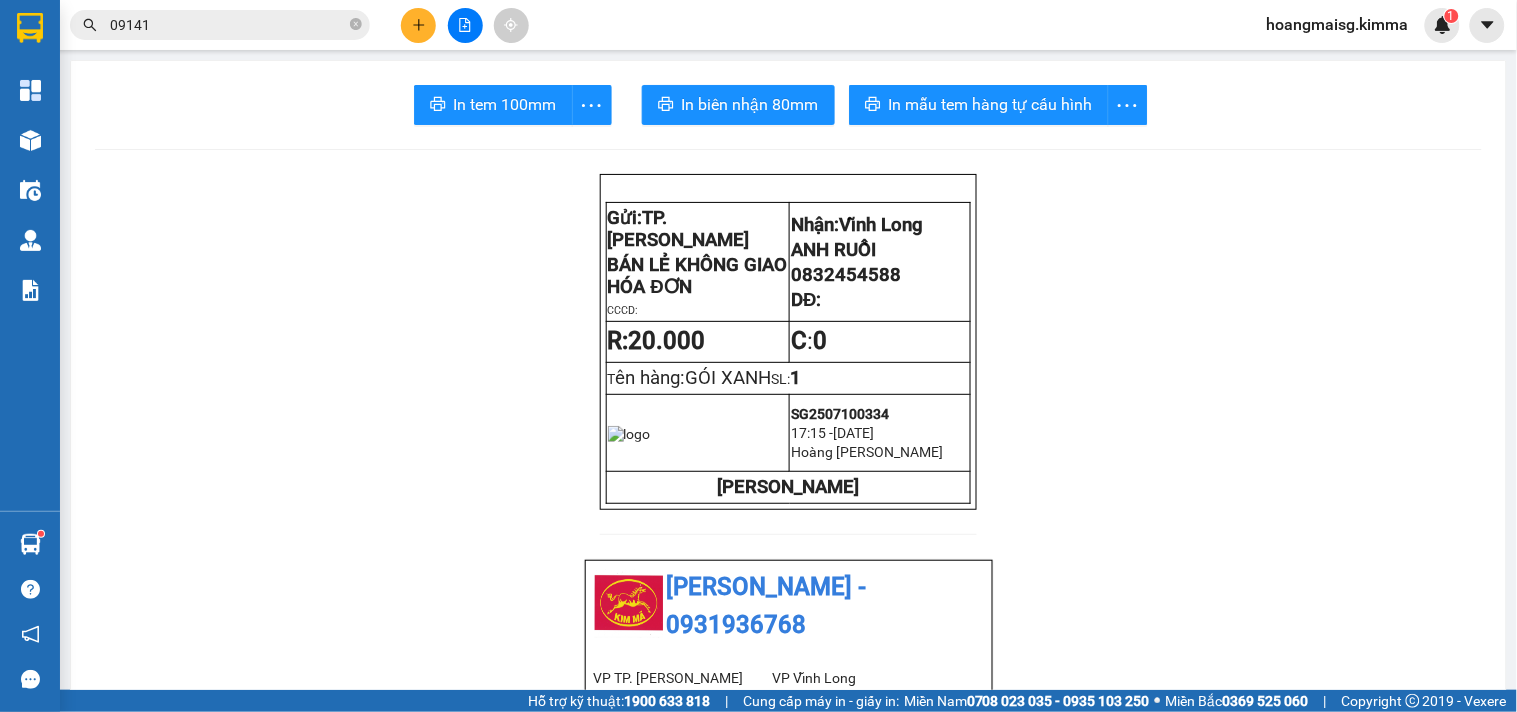 click on "09141" at bounding box center [228, 25] 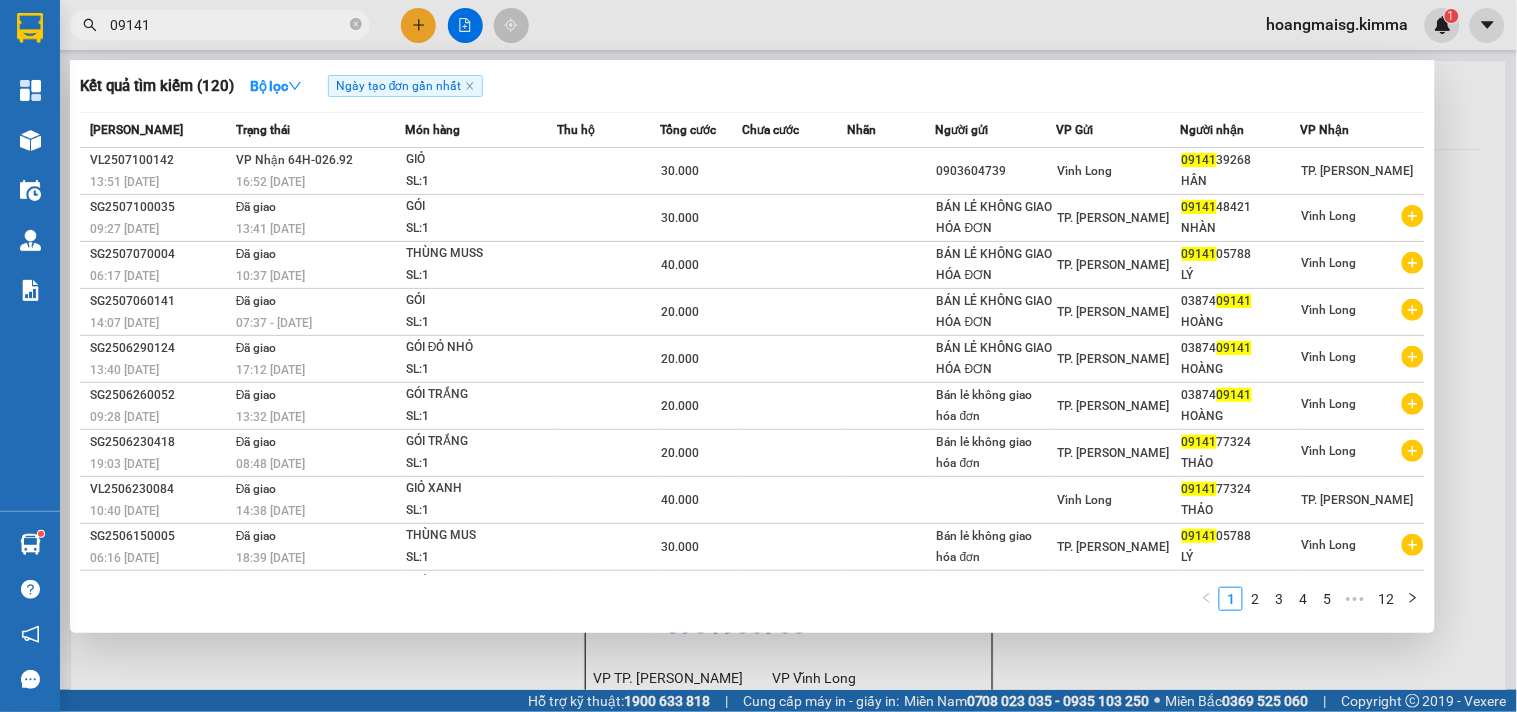 click on "09141" at bounding box center (228, 25) 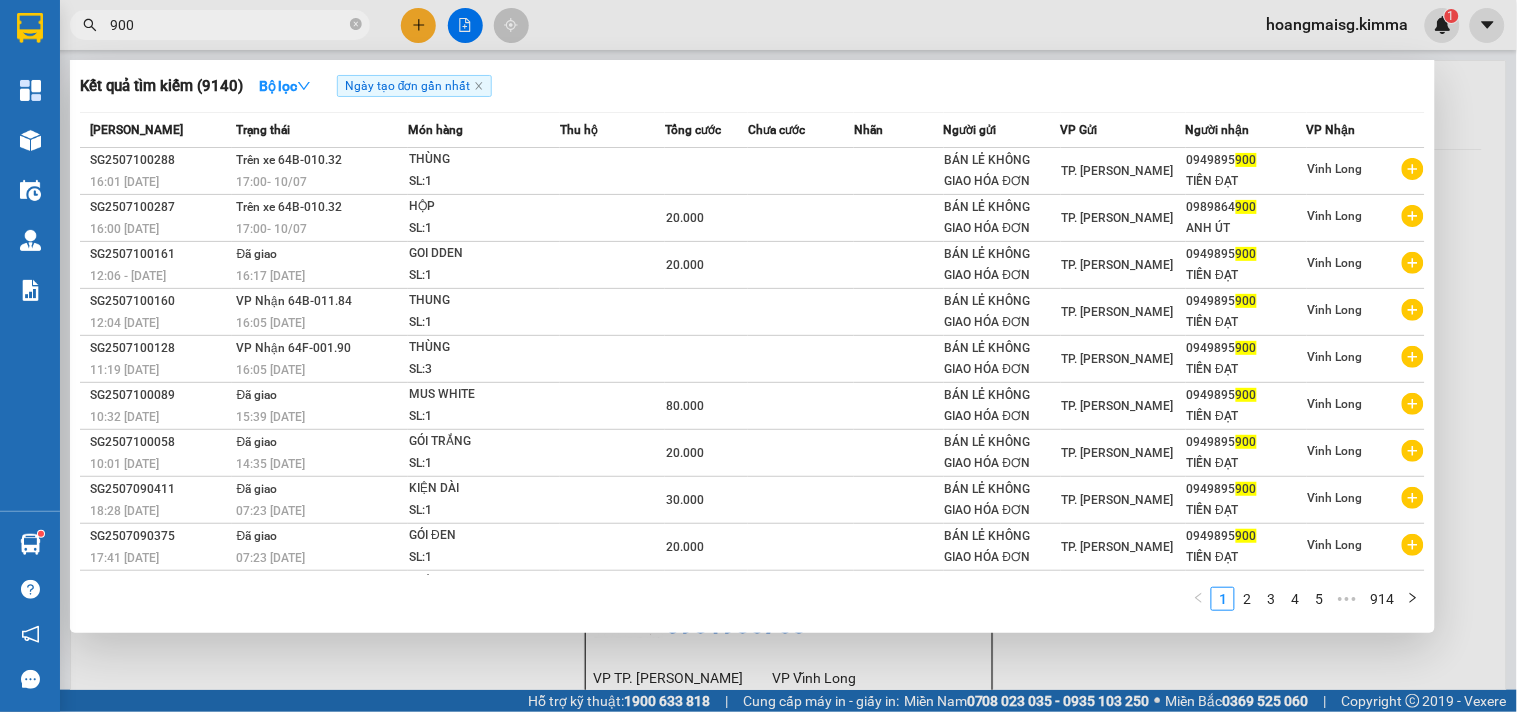 click on "900" at bounding box center (228, 25) 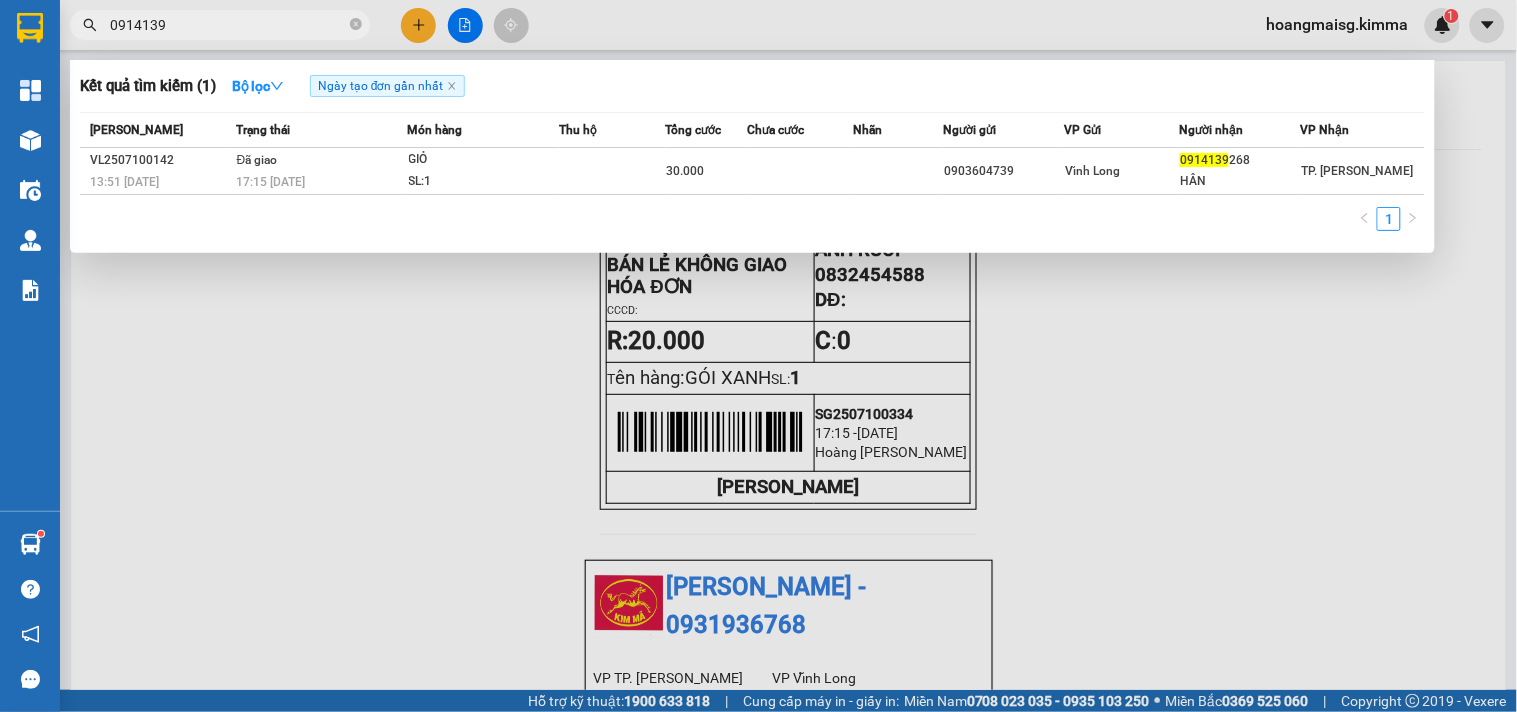 click on "0914139" at bounding box center [220, 25] 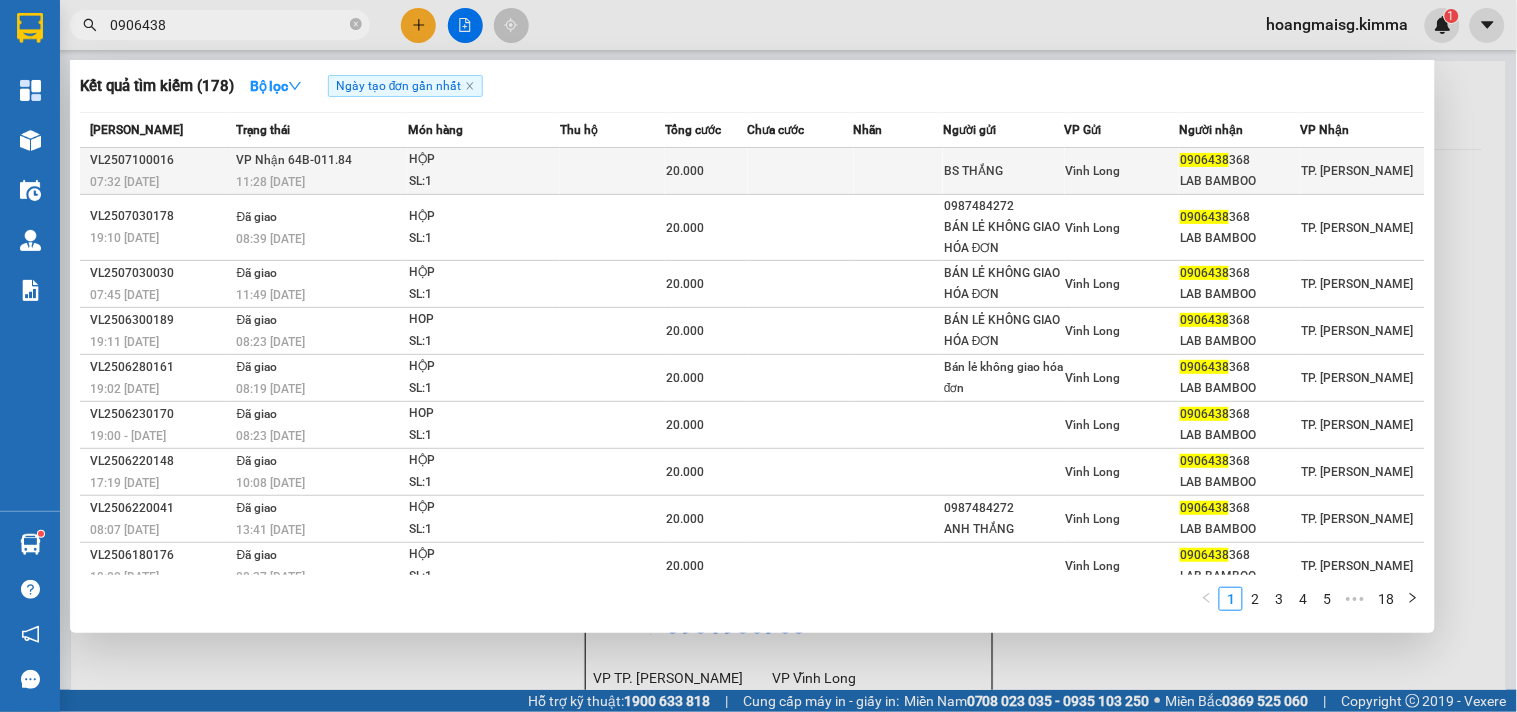 type on "0906438" 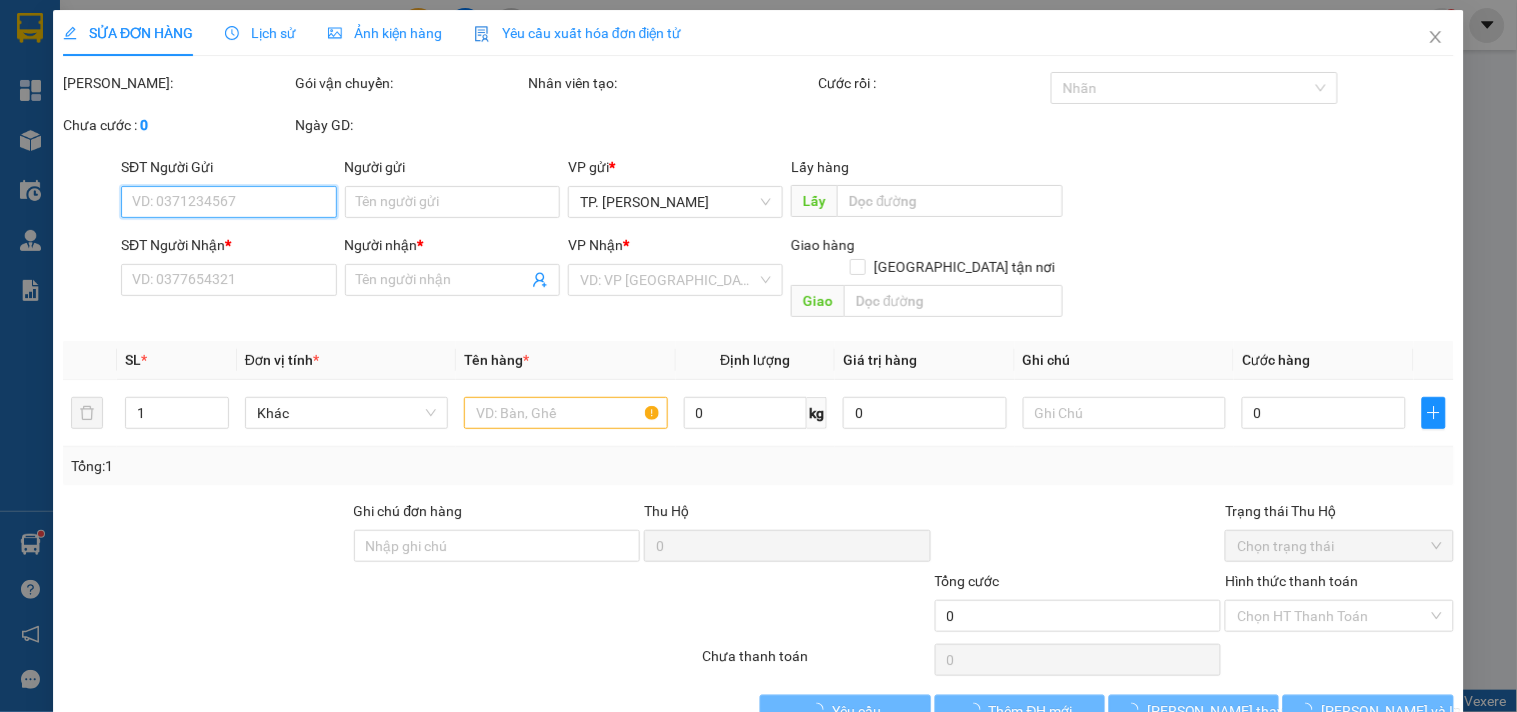 type on "BS THẮNG" 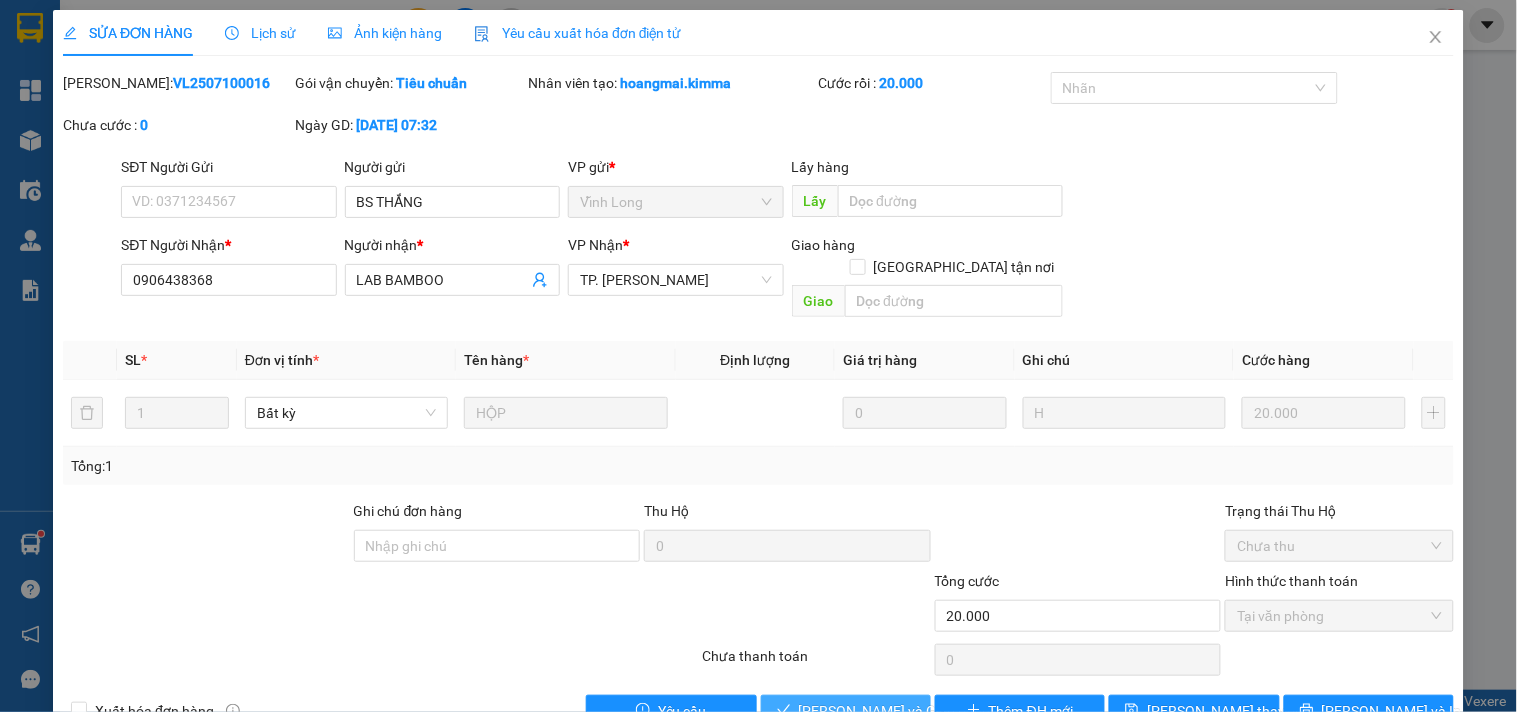click on "[PERSON_NAME] và Giao hàng" at bounding box center (895, 711) 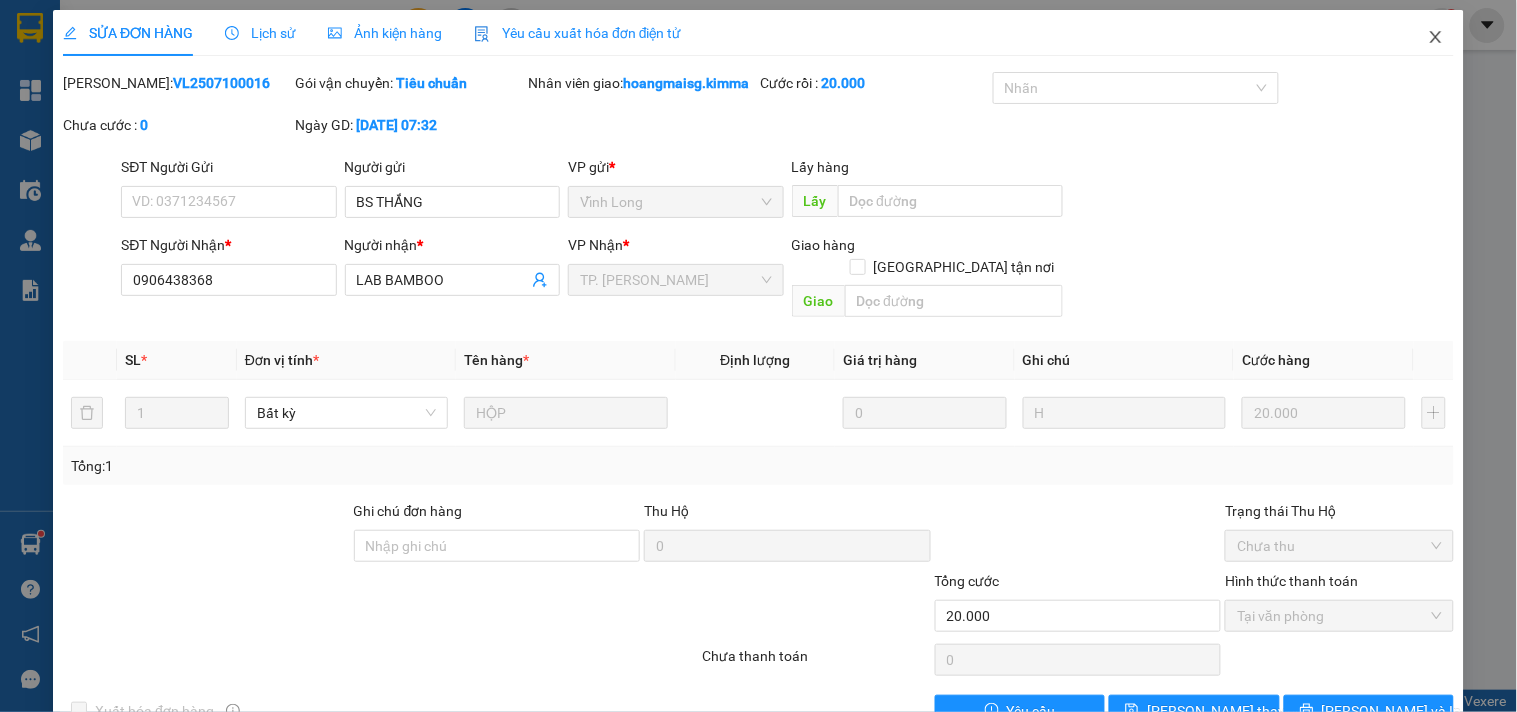 click at bounding box center (1436, 38) 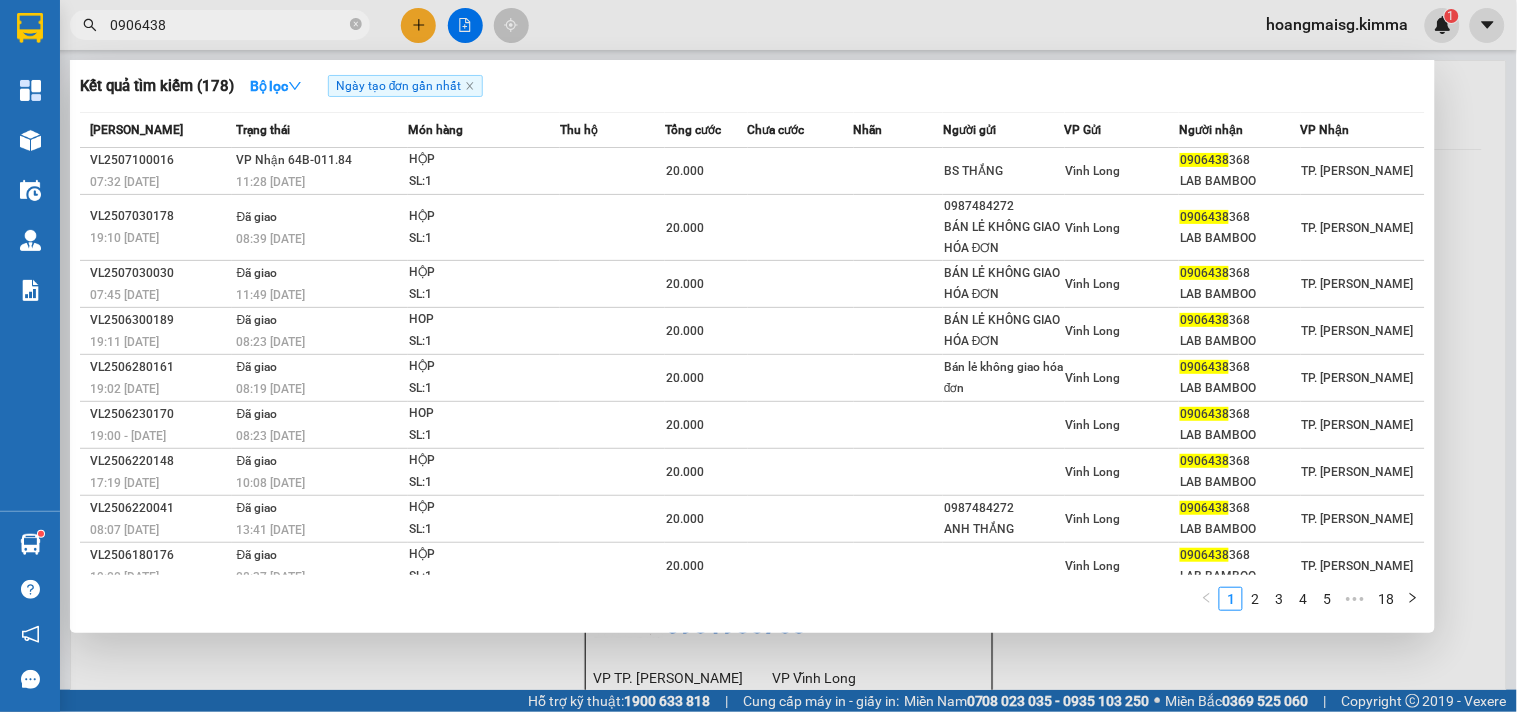 click at bounding box center [356, 25] 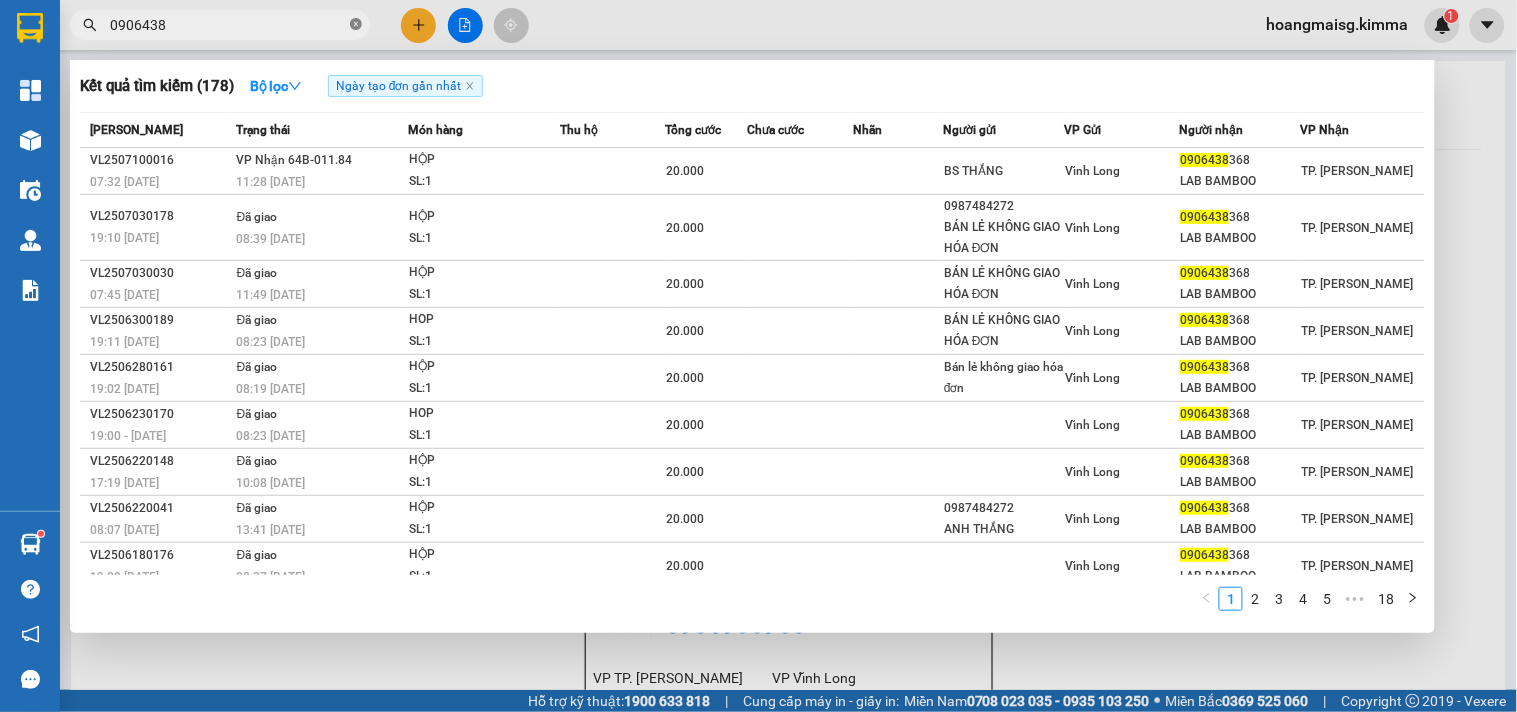 click 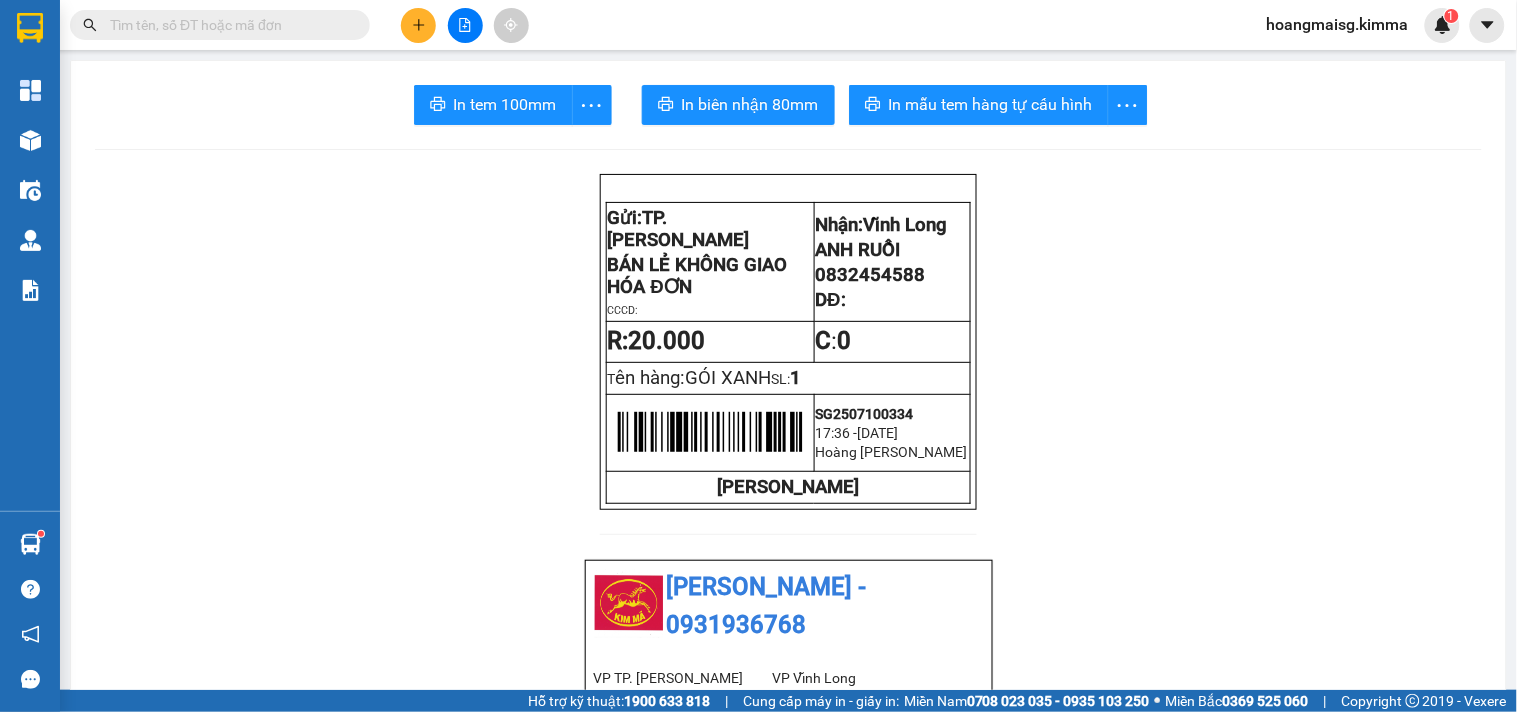 click at bounding box center [228, 25] 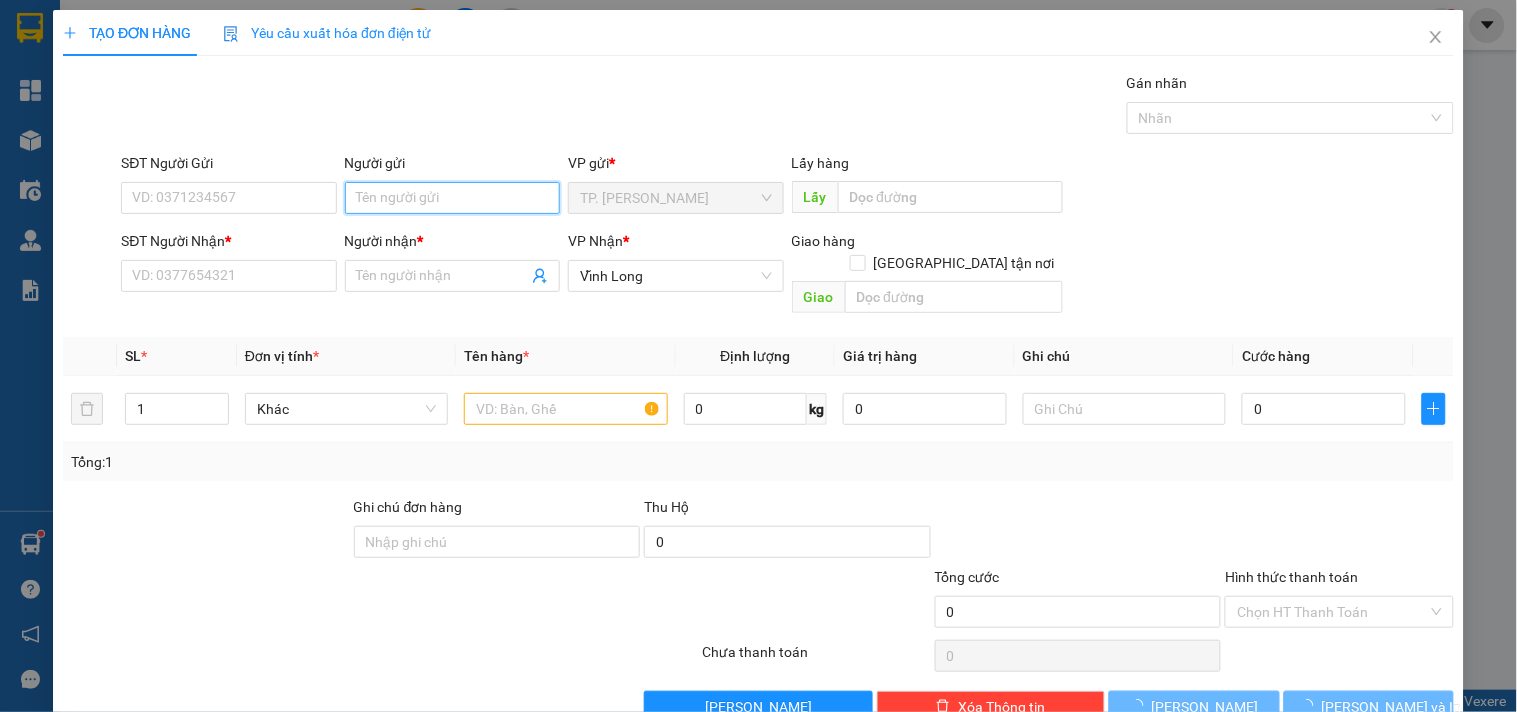 click on "Người gửi" at bounding box center [452, 198] 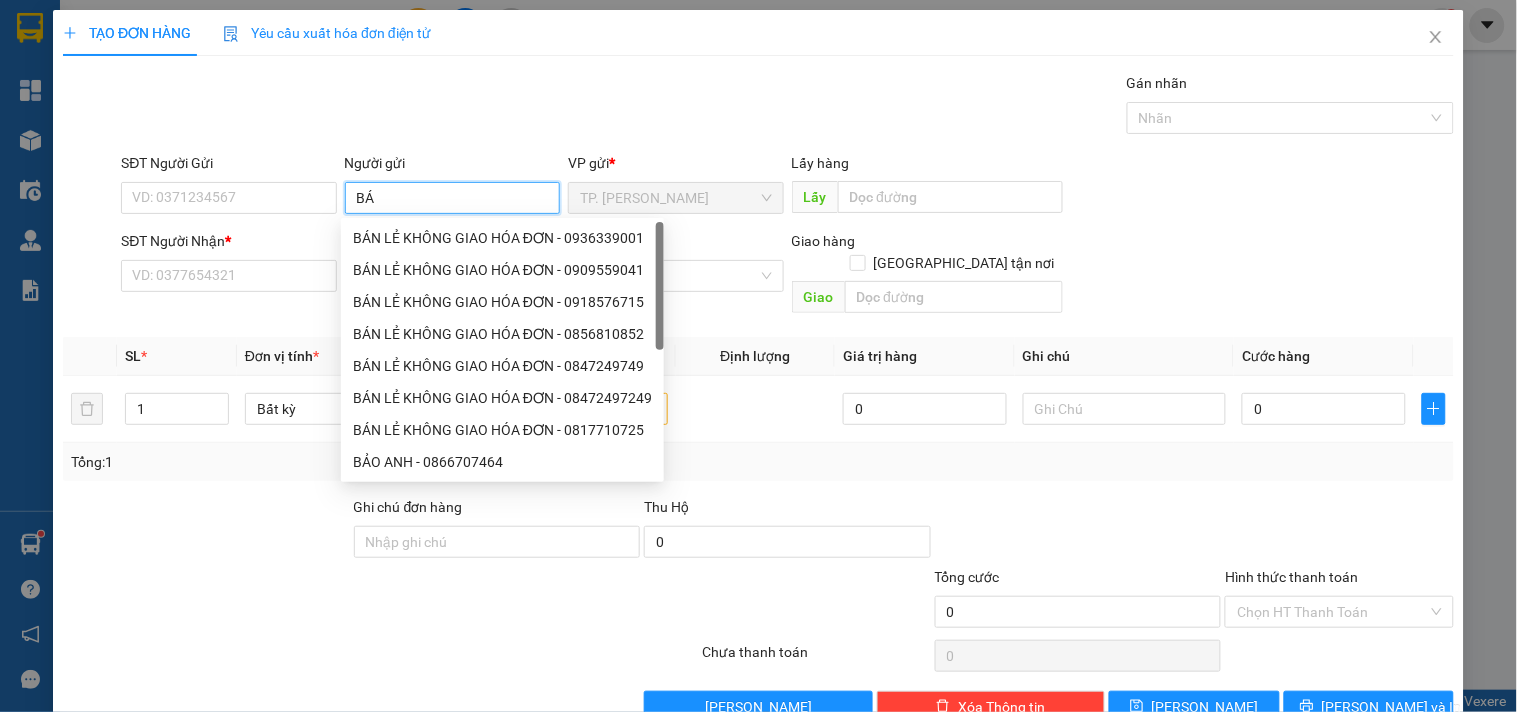 type on "BÁN" 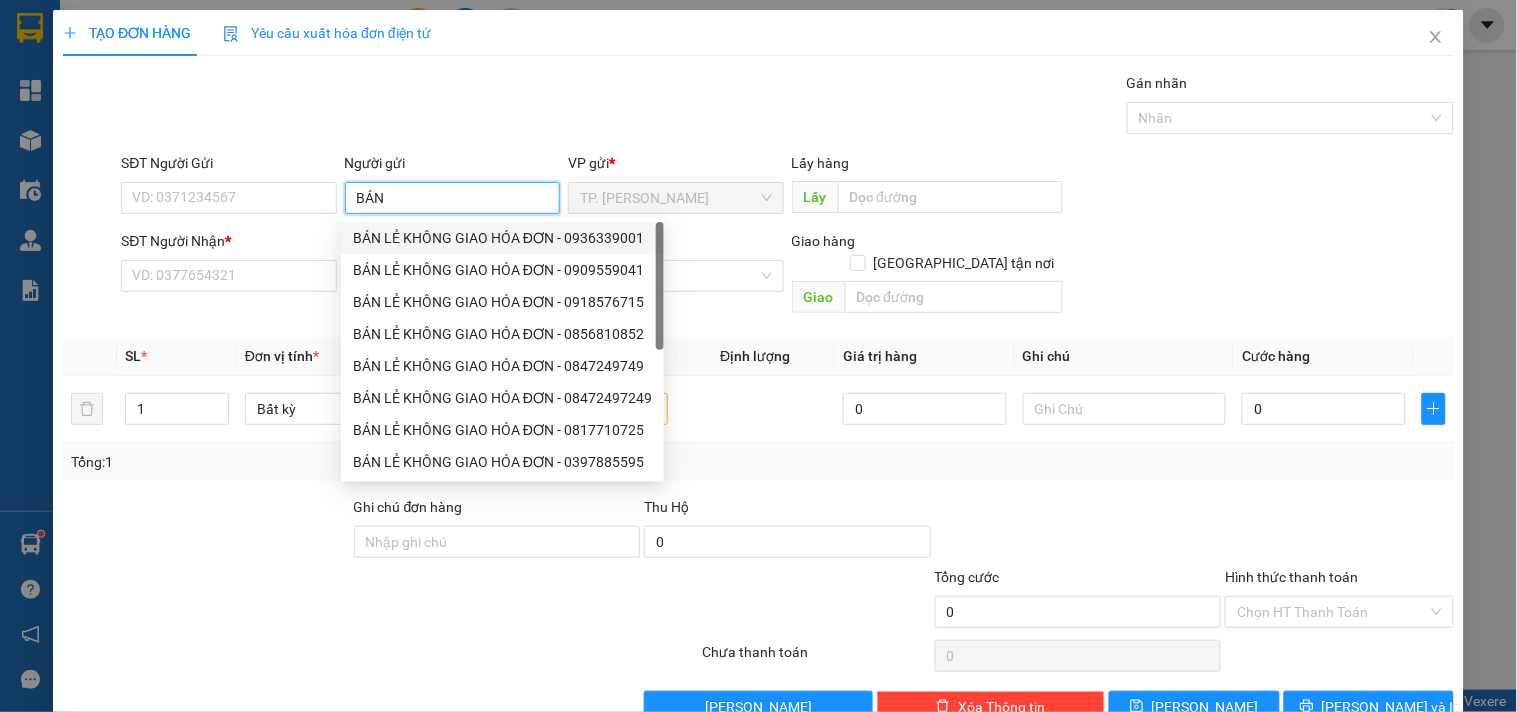 click on "BÁN LẺ KHÔNG GIAO HÓA ĐƠN - 0936339001" at bounding box center [502, 238] 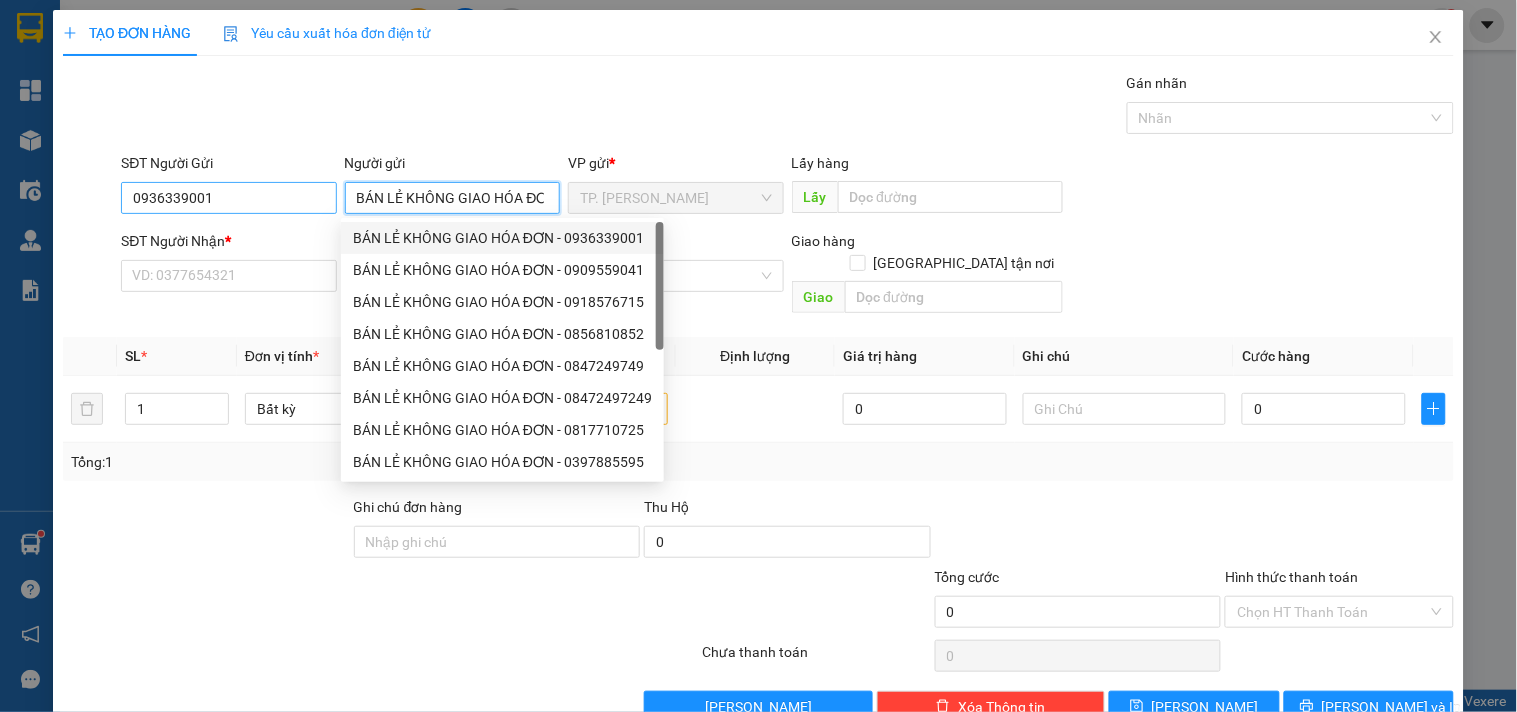 type on "BÁN LẺ KHÔNG GIAO HÓA ĐƠN" 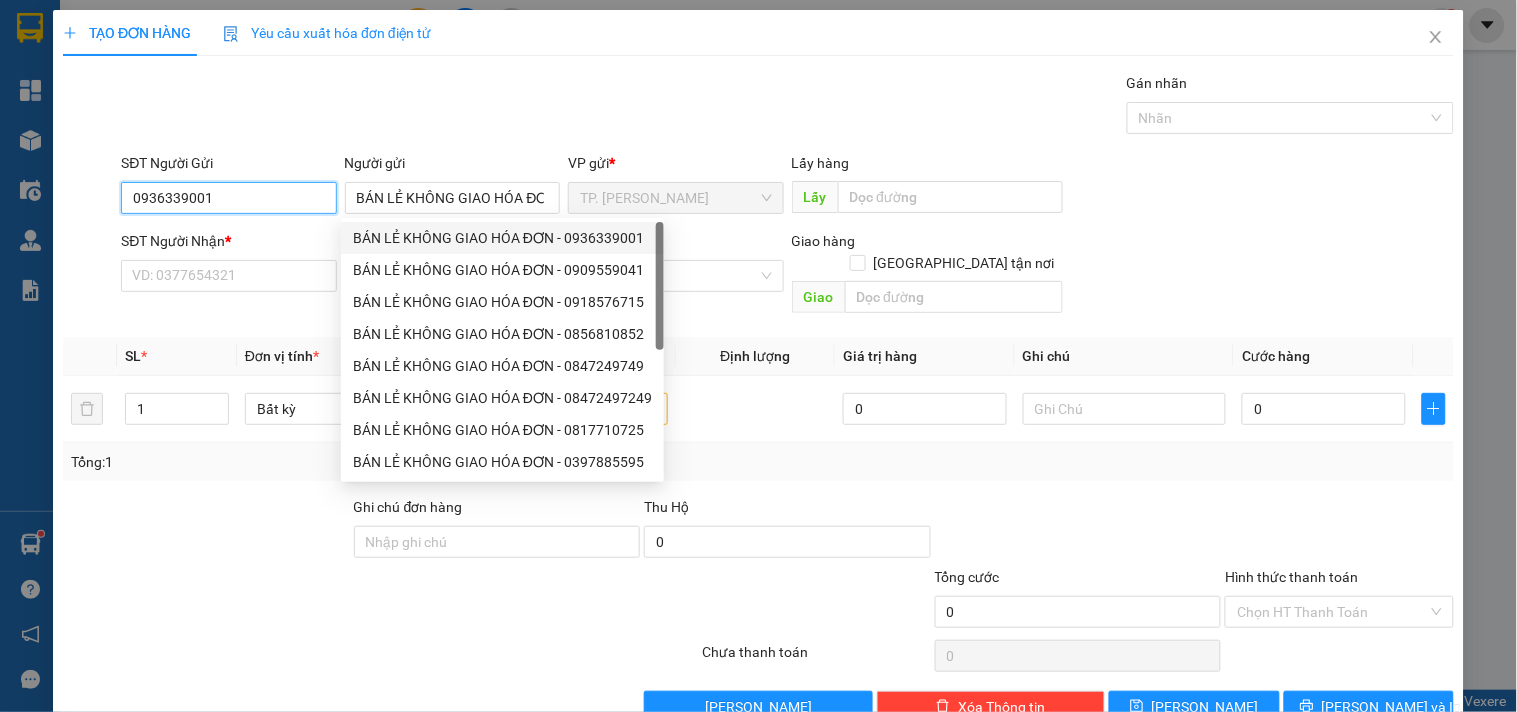 click on "0936339001" at bounding box center [228, 198] 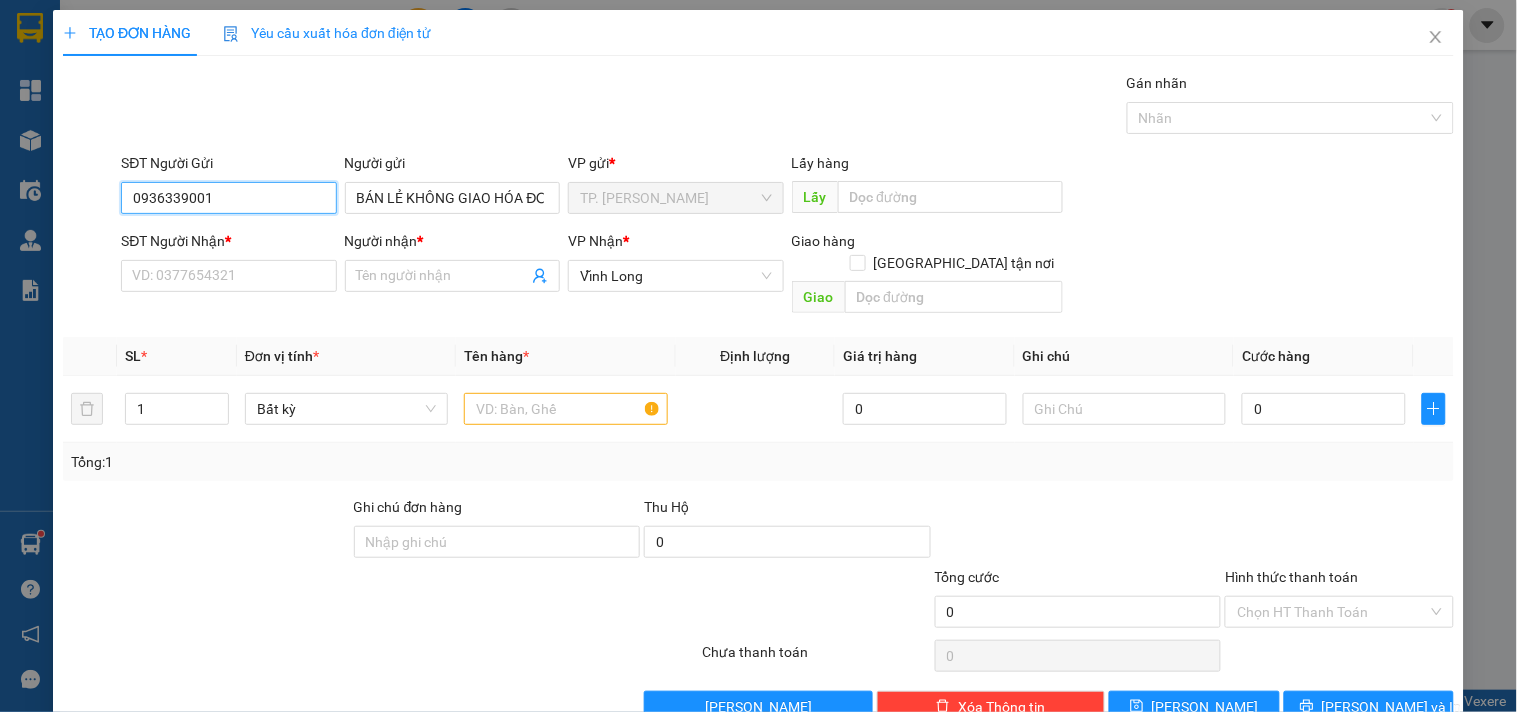 click on "0936339001" at bounding box center (228, 198) 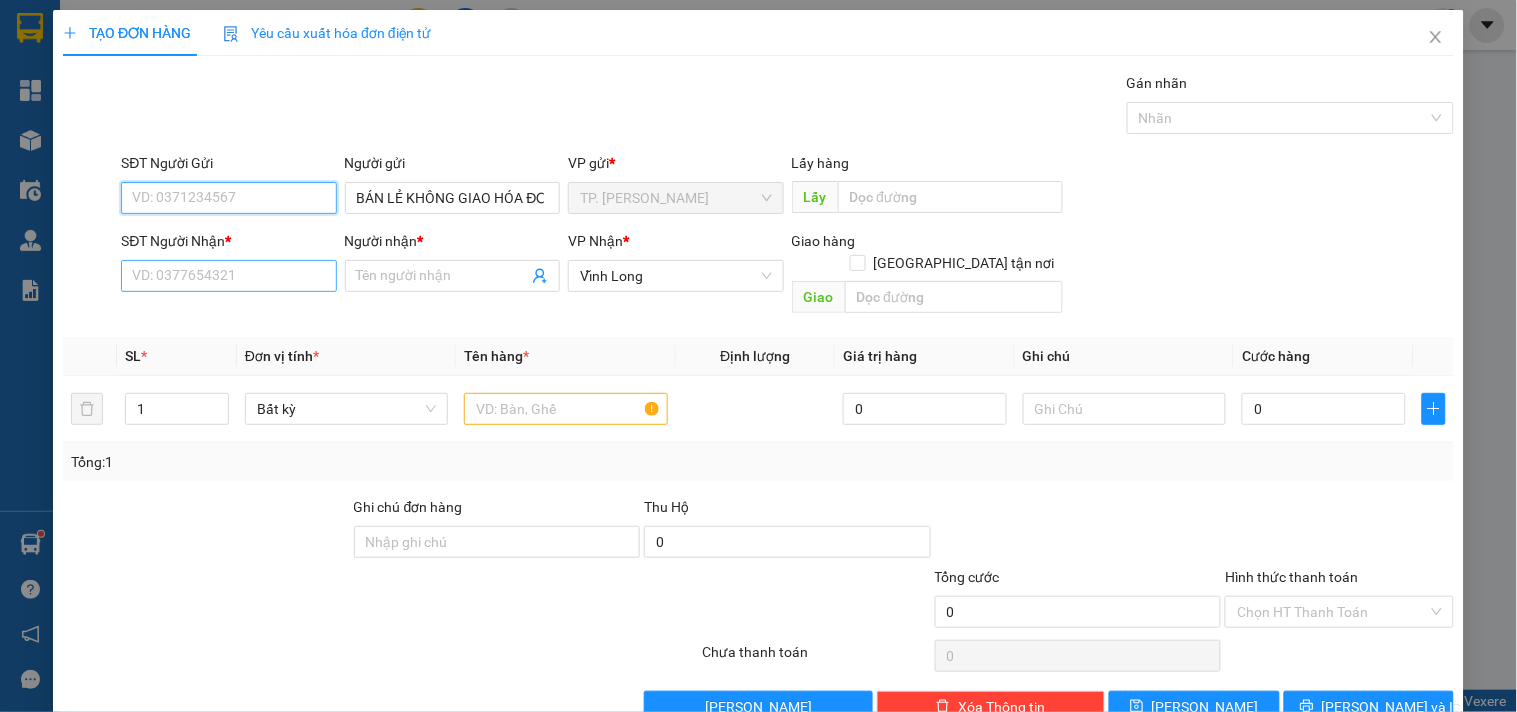 type 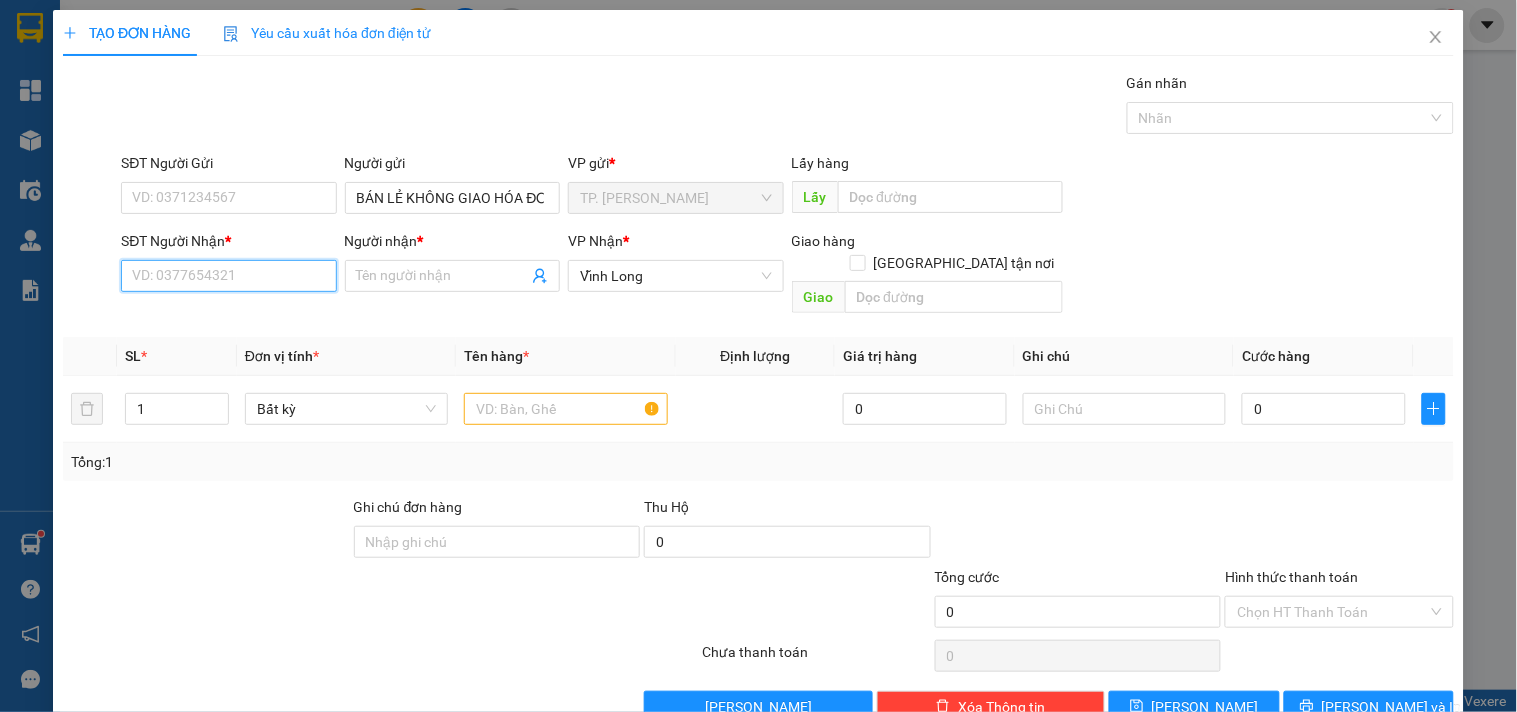 click on "SĐT Người Nhận  *" at bounding box center [228, 276] 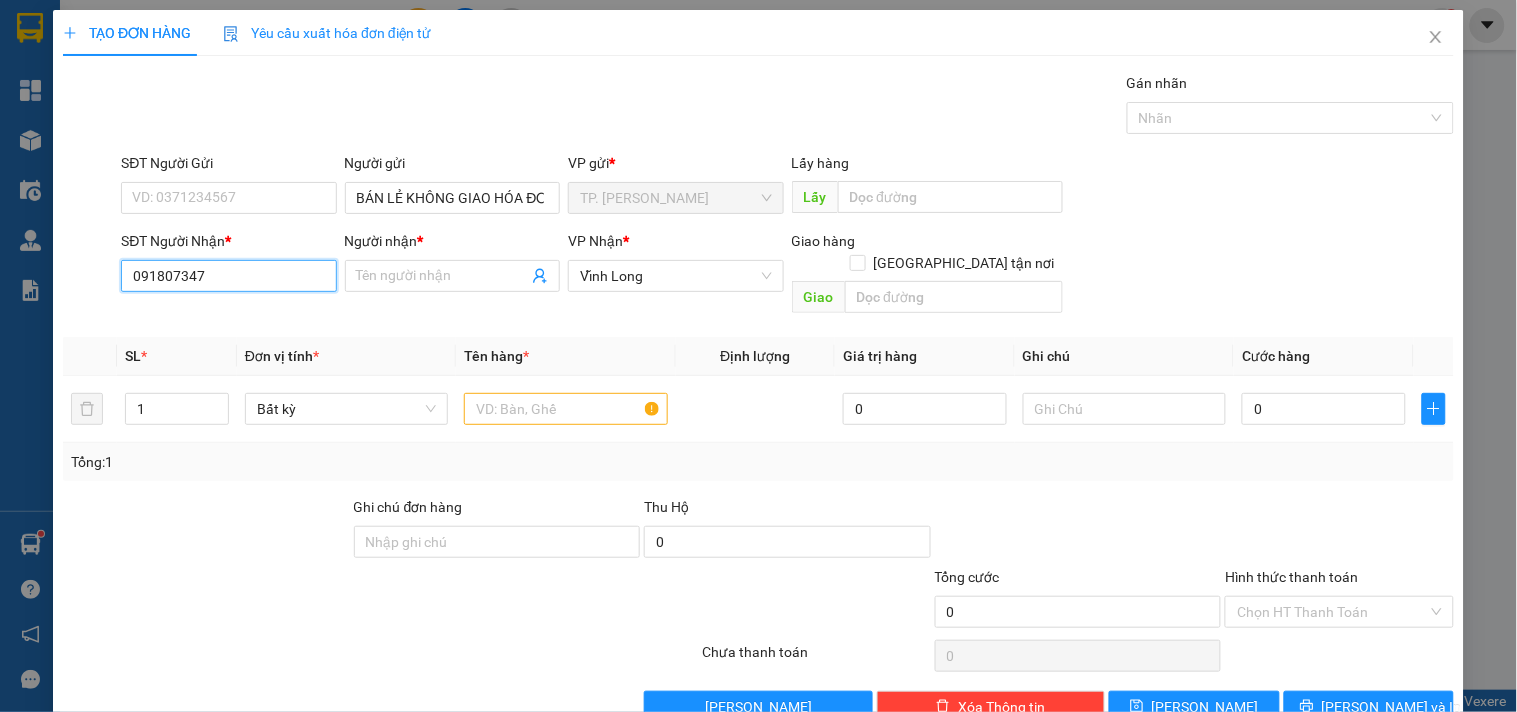 type on "0918073471" 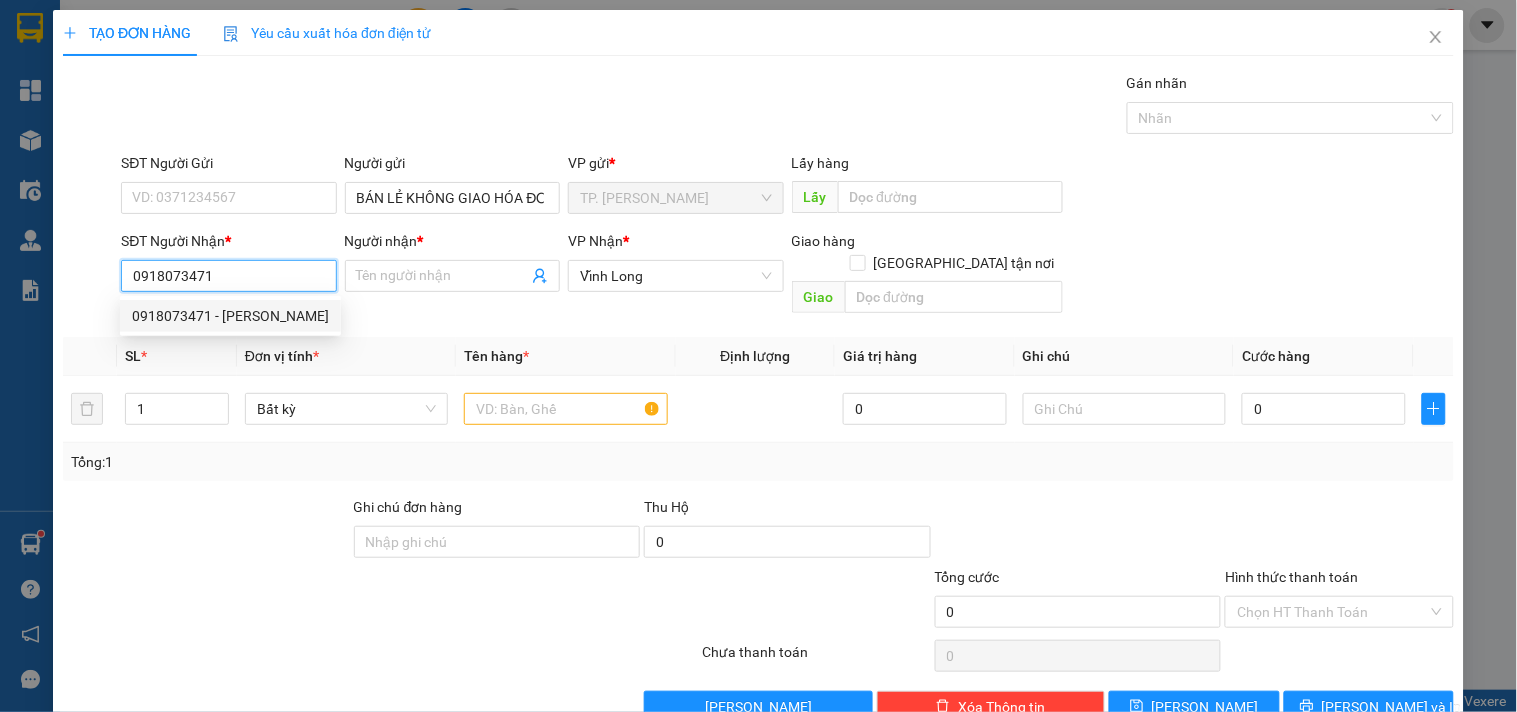 click on "0918073471 - DUY" at bounding box center (230, 316) 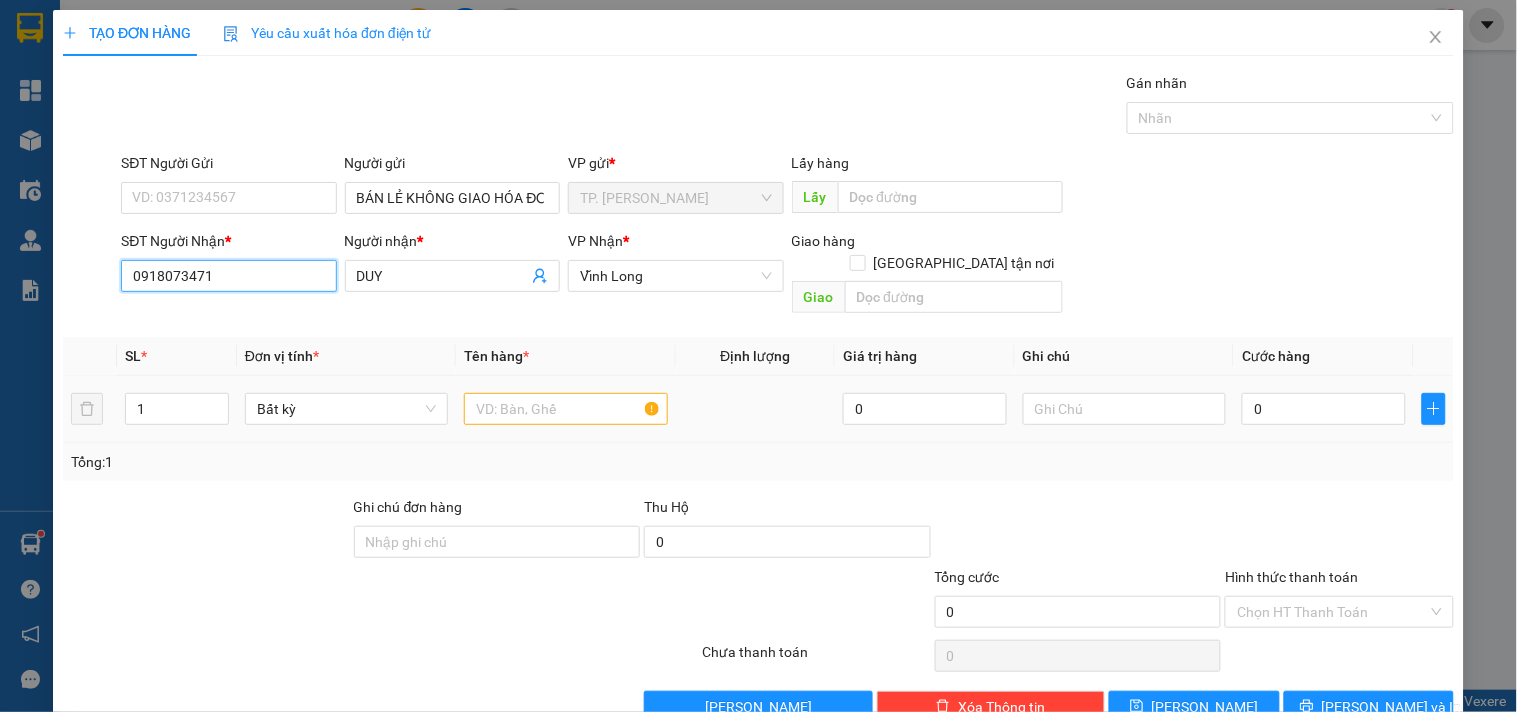 type on "0918073471" 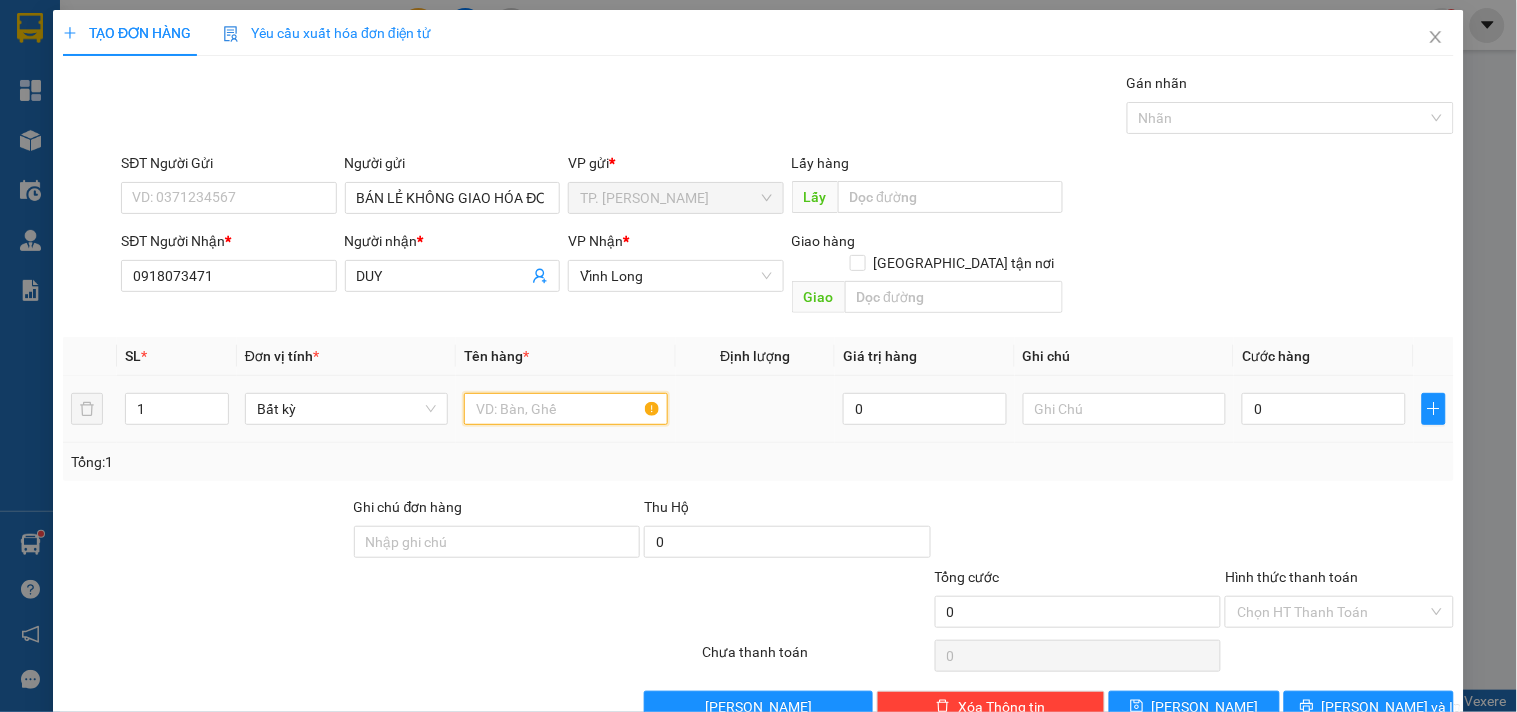 click at bounding box center (565, 409) 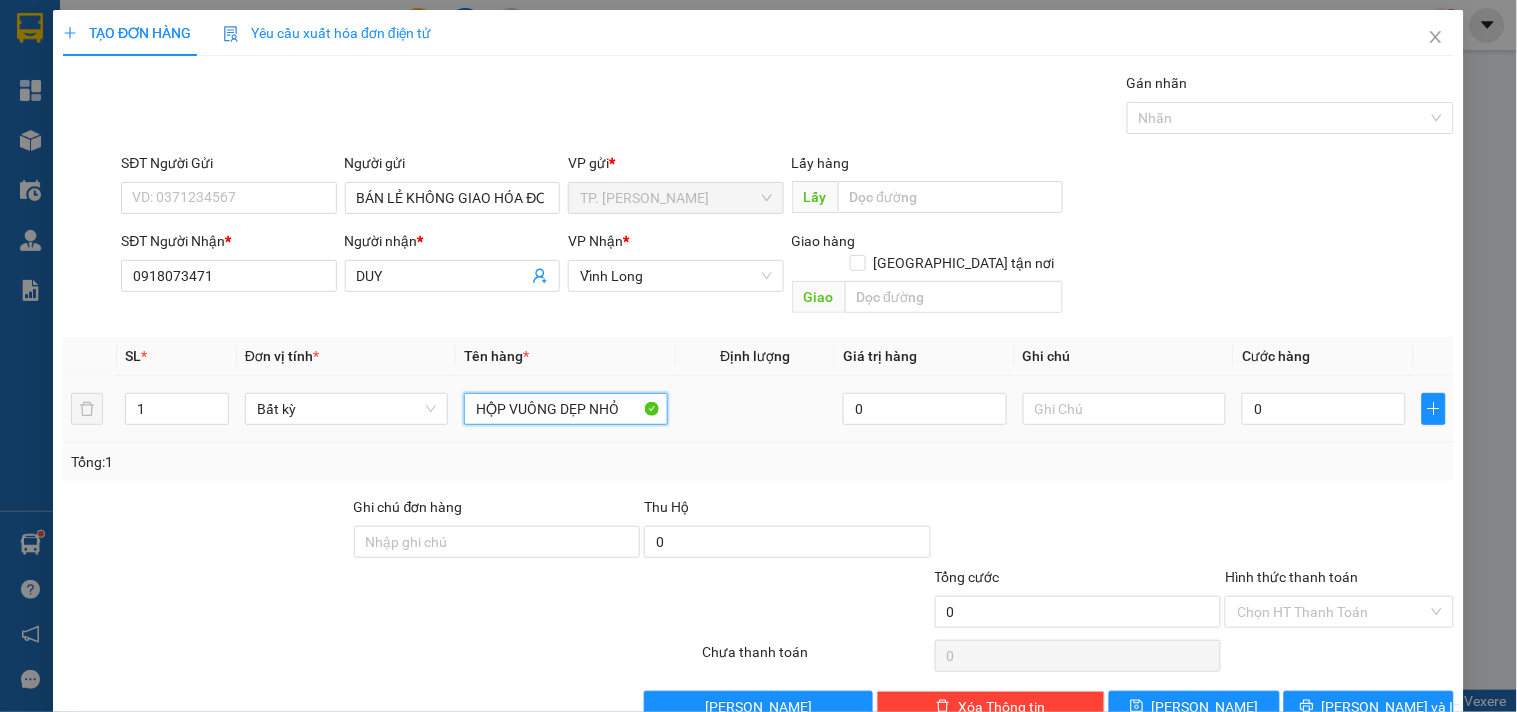 type on "HỘP VUÔNG DẸP NHỎ" 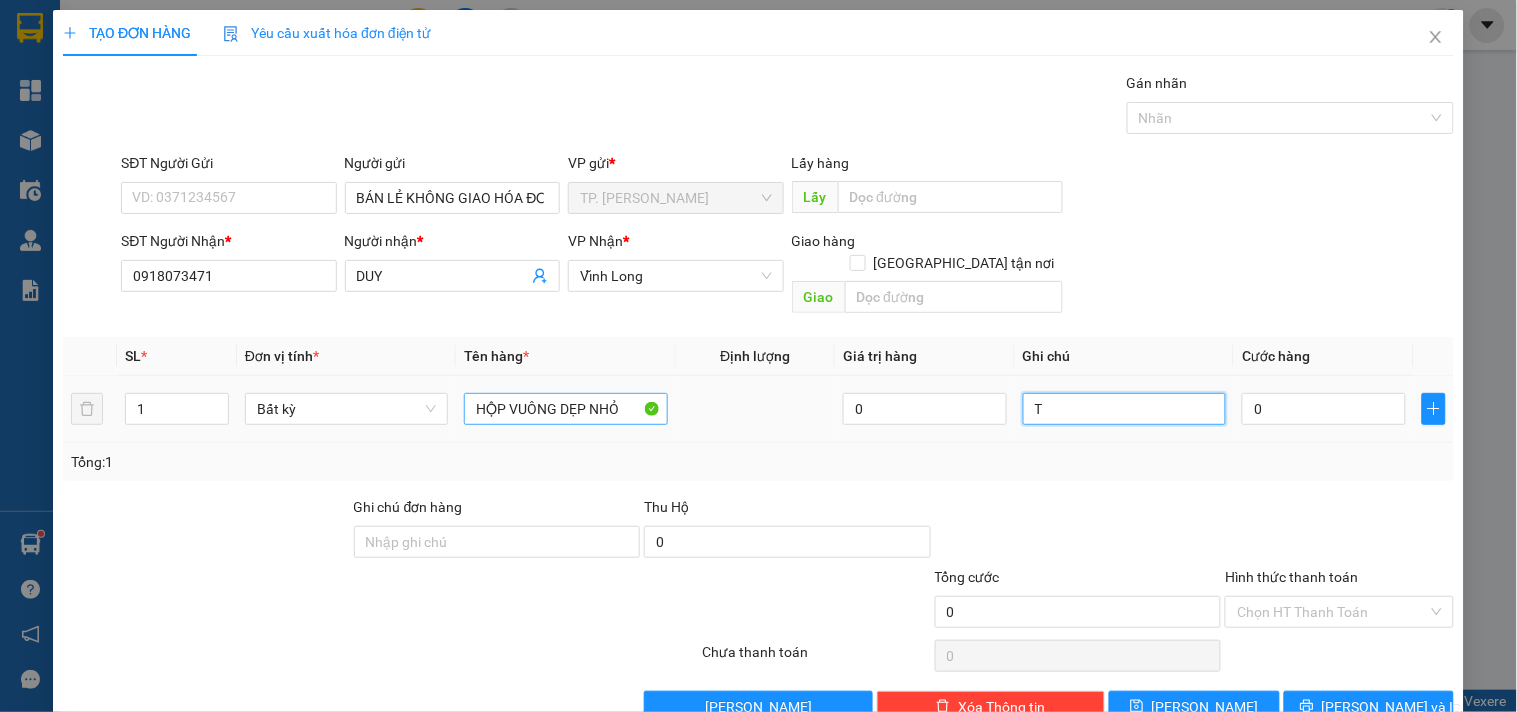 type on "TI" 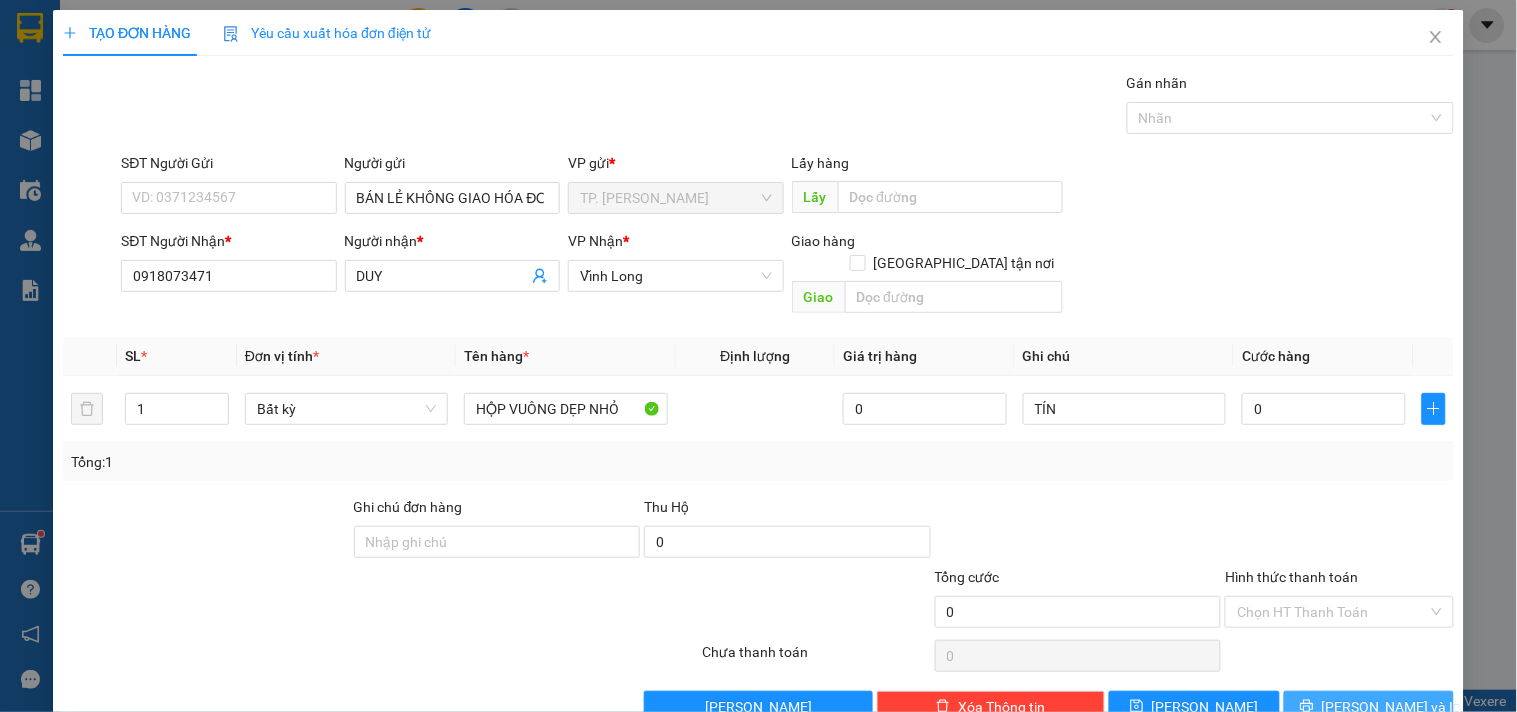 click on "[PERSON_NAME] và In" at bounding box center [1369, 707] 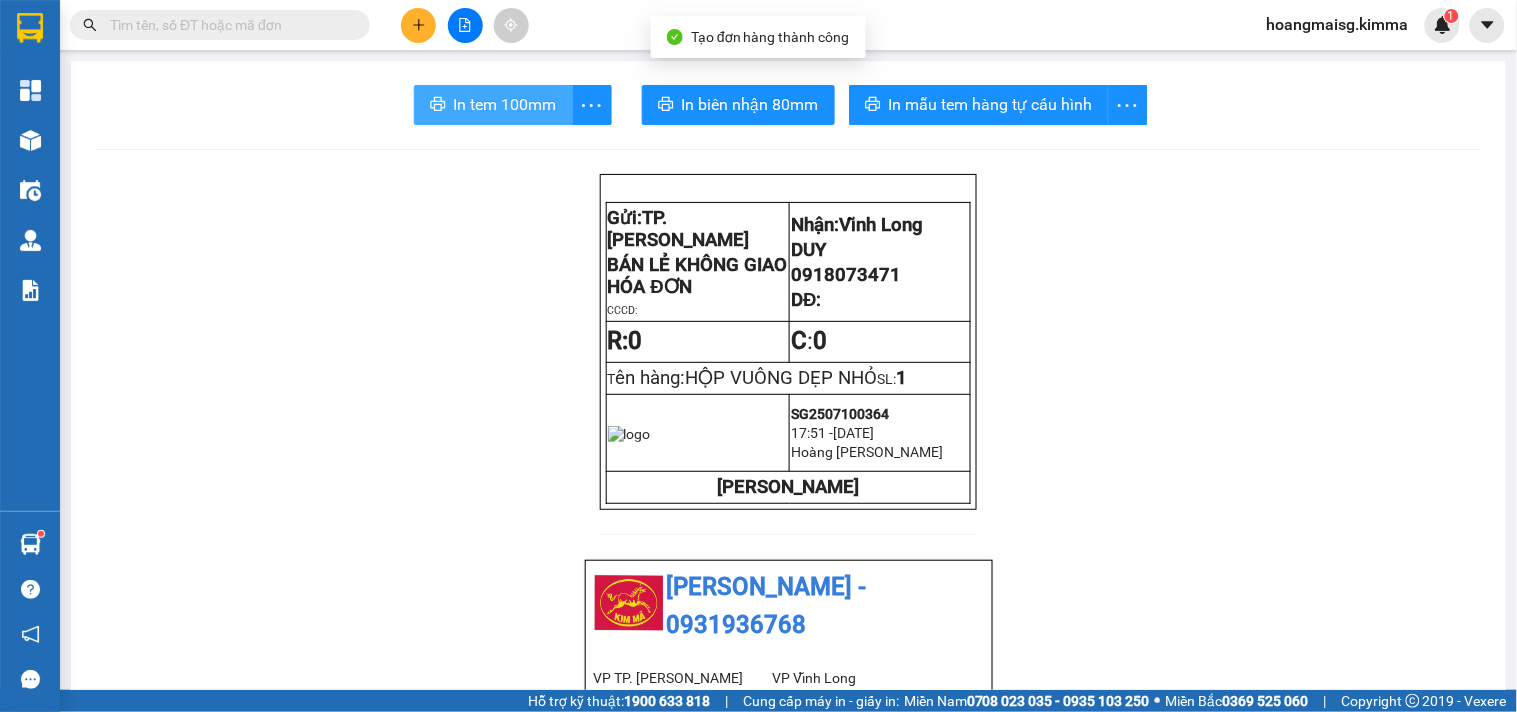 click on "In tem 100mm" at bounding box center (505, 104) 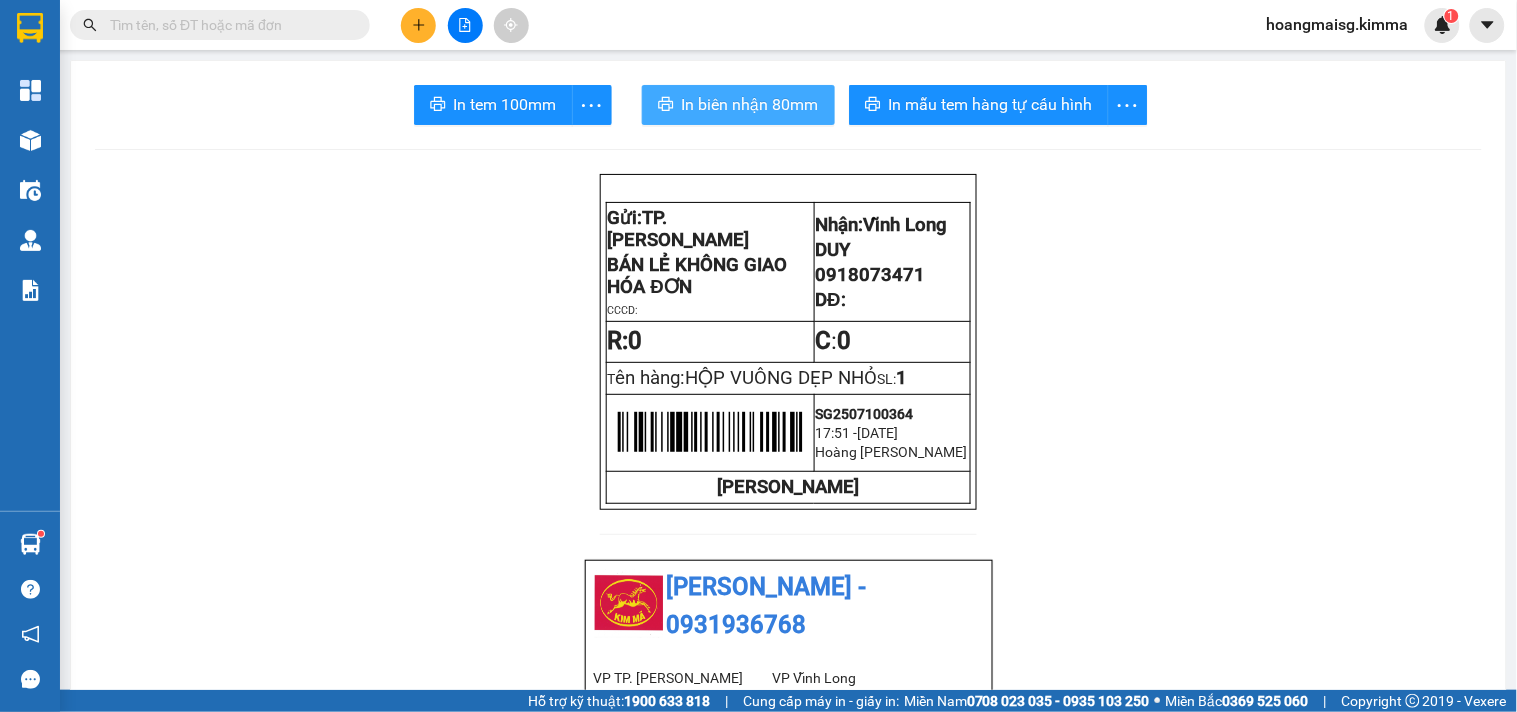 click on "In biên nhận 80mm" at bounding box center (750, 104) 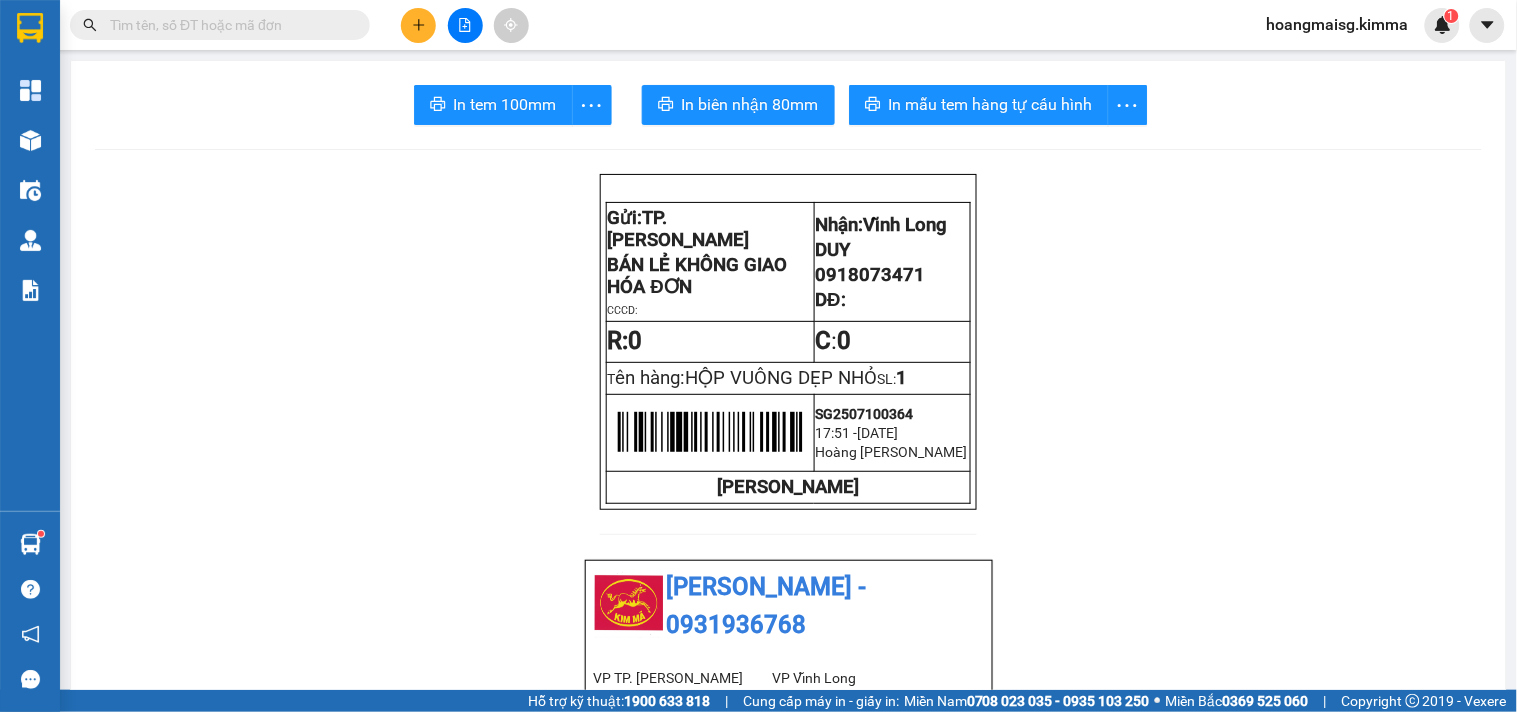 click at bounding box center (418, 25) 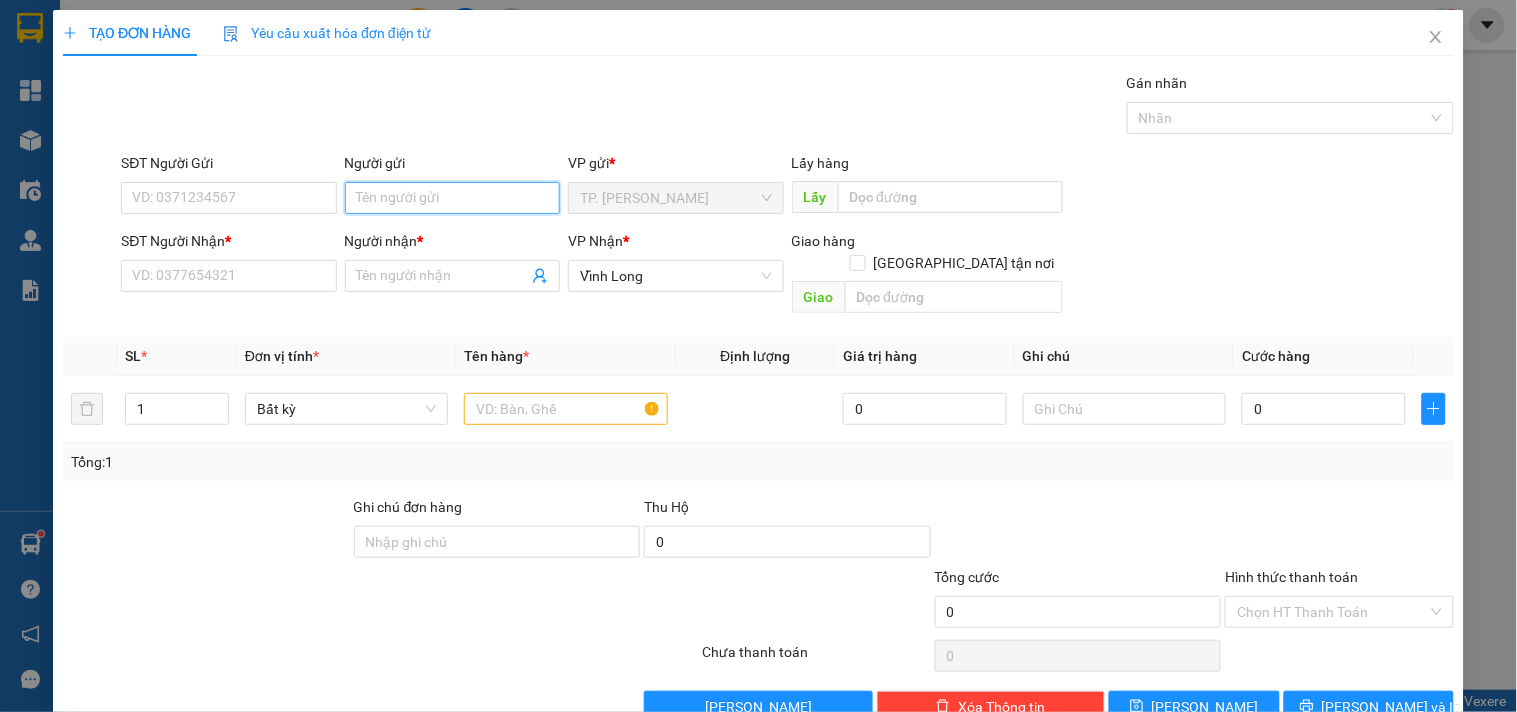 click on "Người gửi" at bounding box center [452, 198] 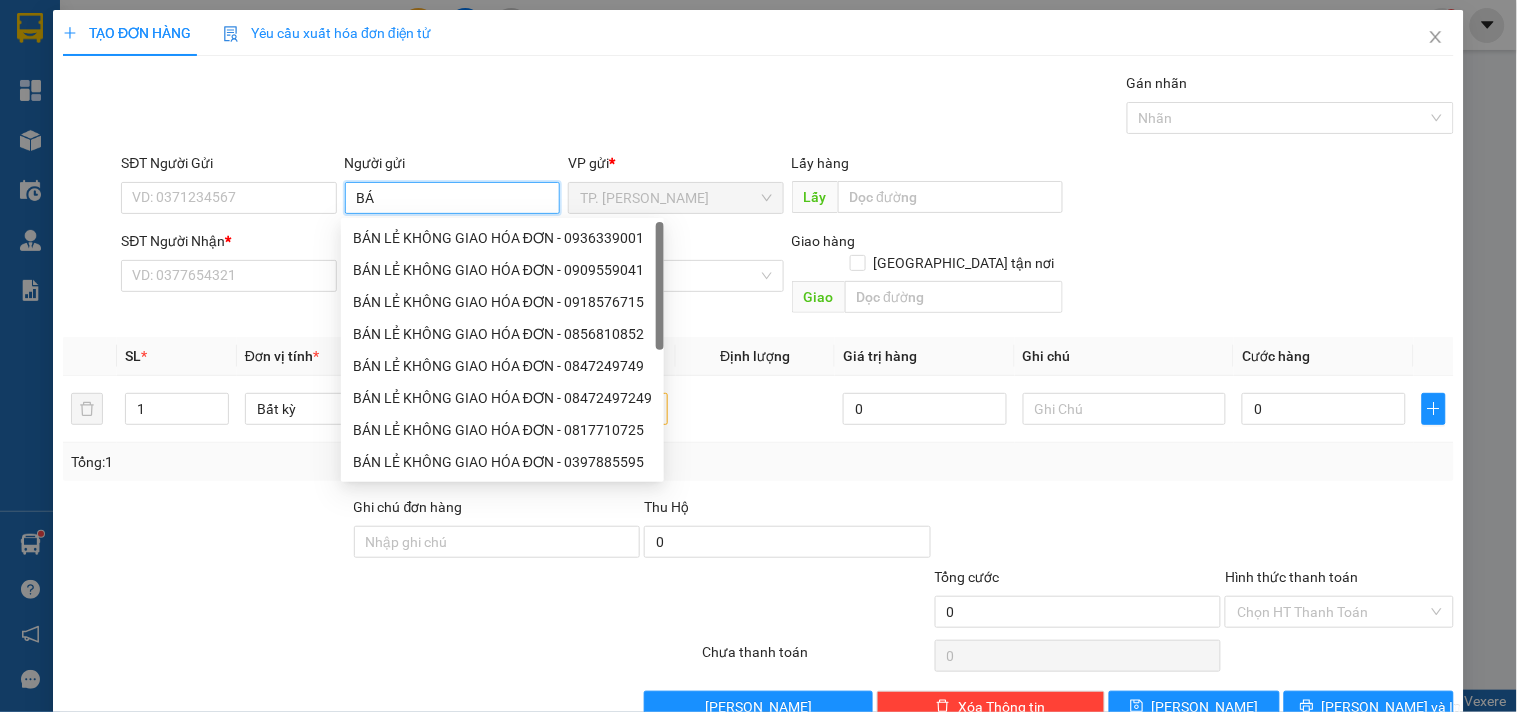 type on "BÁN" 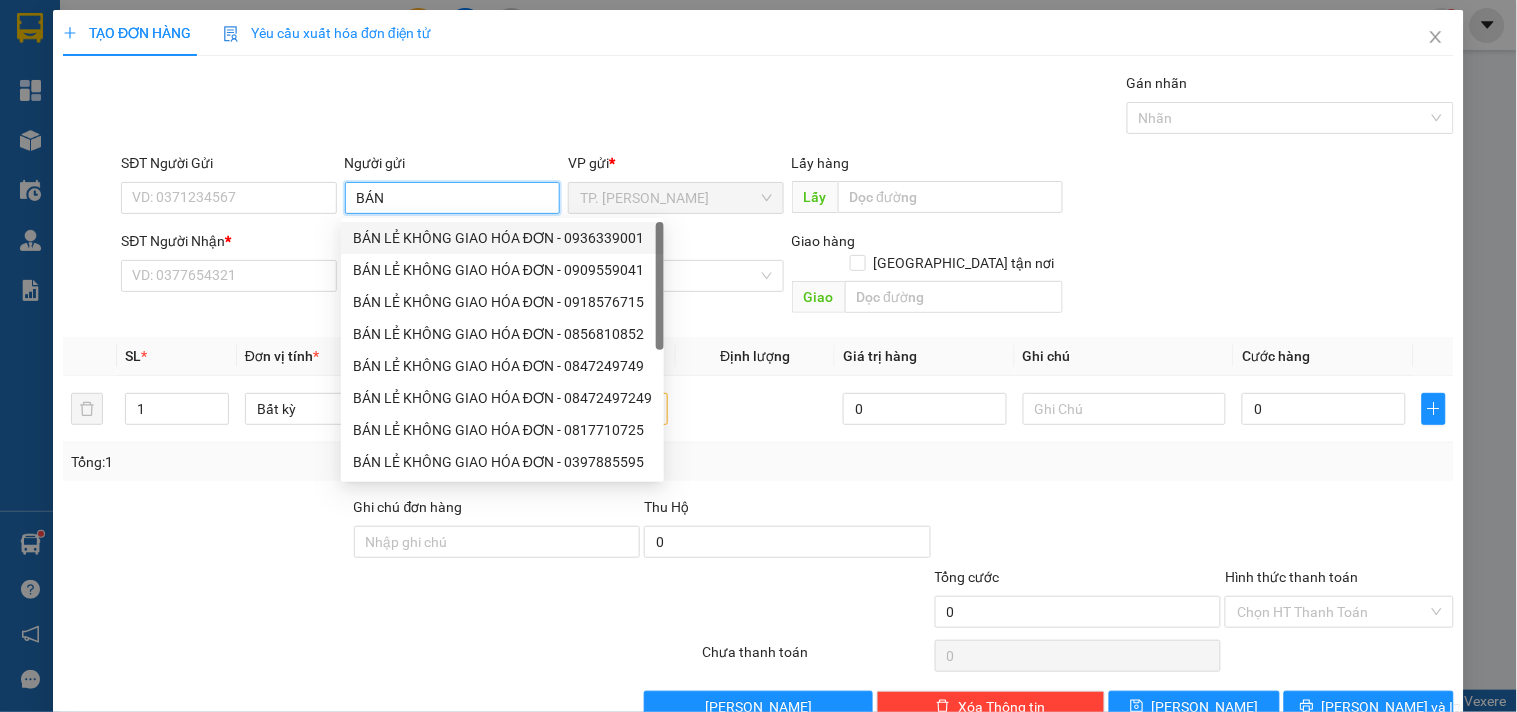 drag, startPoint x: 453, startPoint y: 246, endPoint x: 214, endPoint y: 192, distance: 245.02449 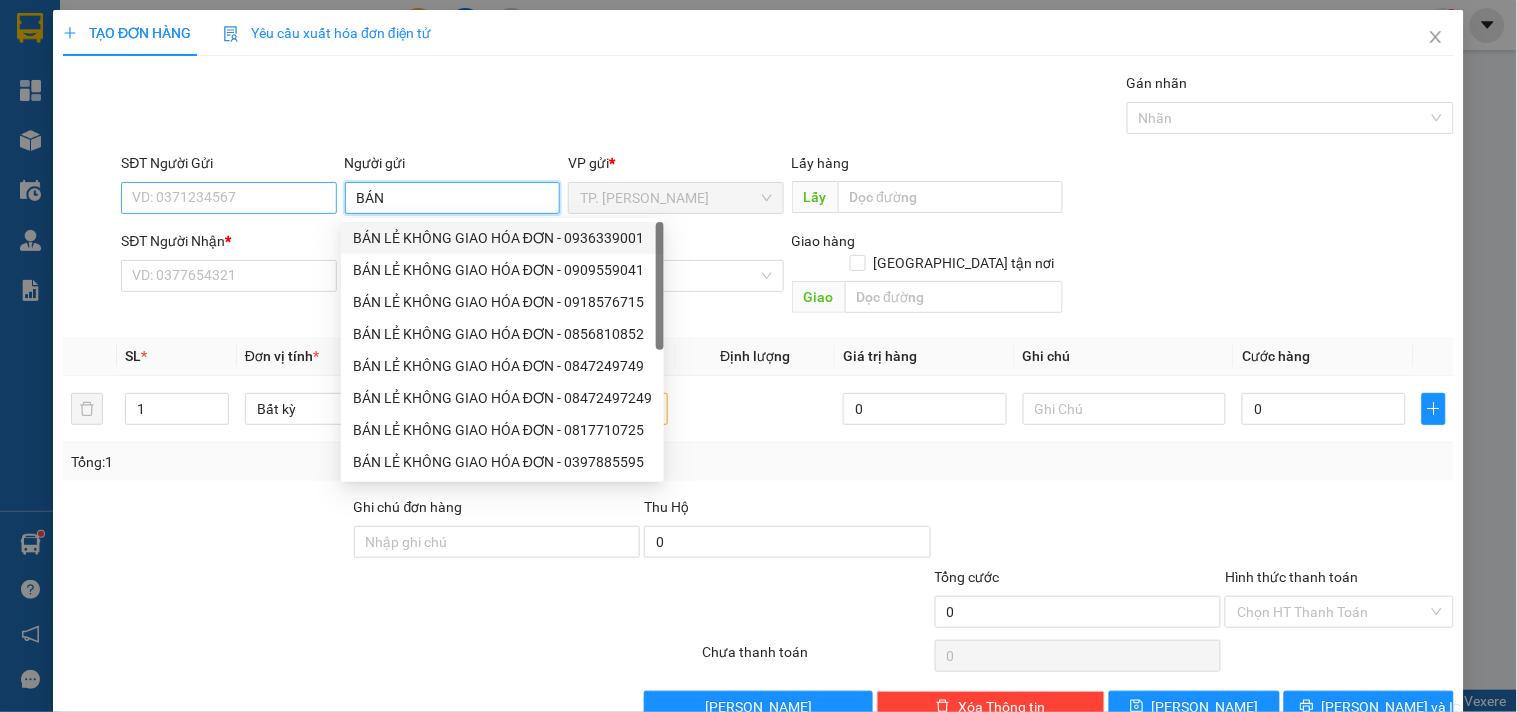 click on "BÁN LẺ KHÔNG GIAO HÓA ĐƠN - 0936339001" at bounding box center (502, 238) 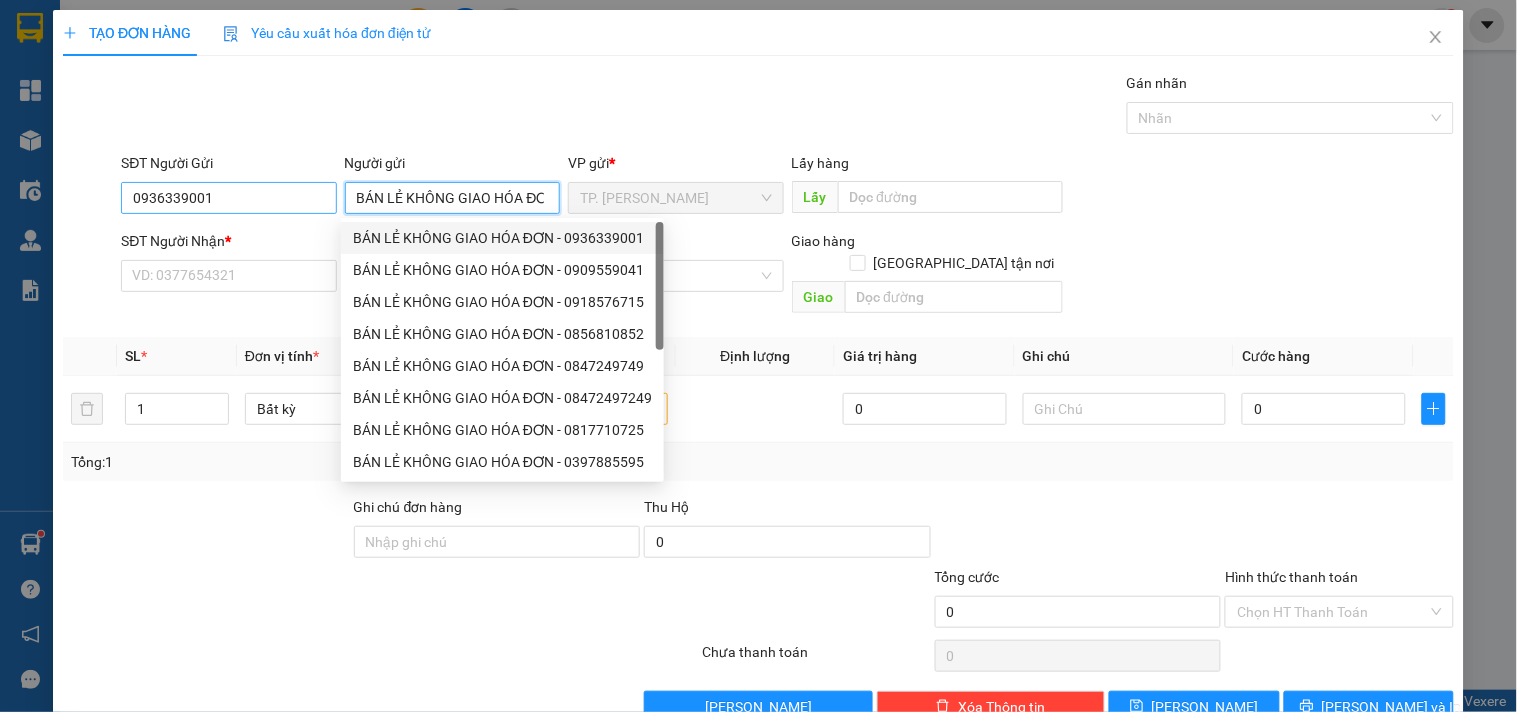 type on "BÁN LẺ KHÔNG GIAO HÓA ĐƠN" 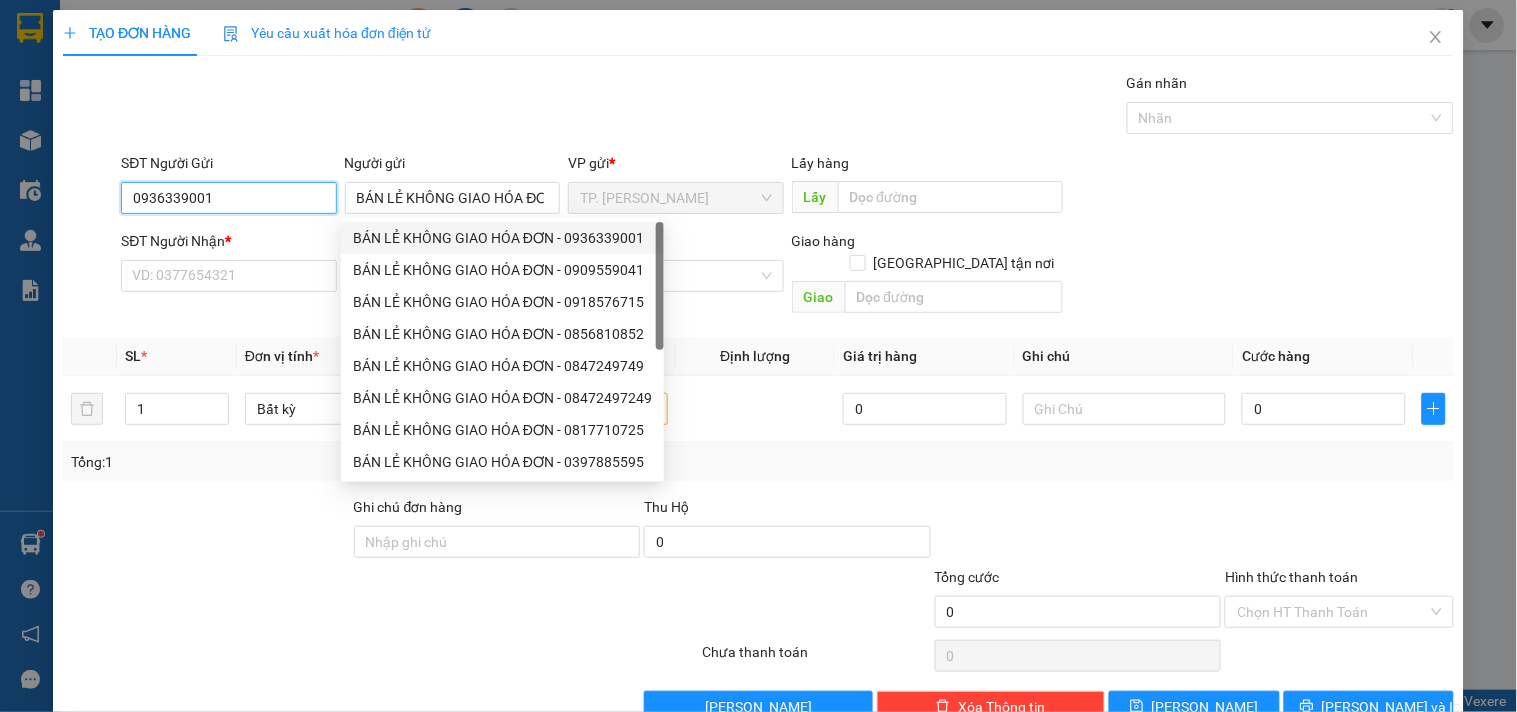 click on "0936339001" at bounding box center (228, 198) 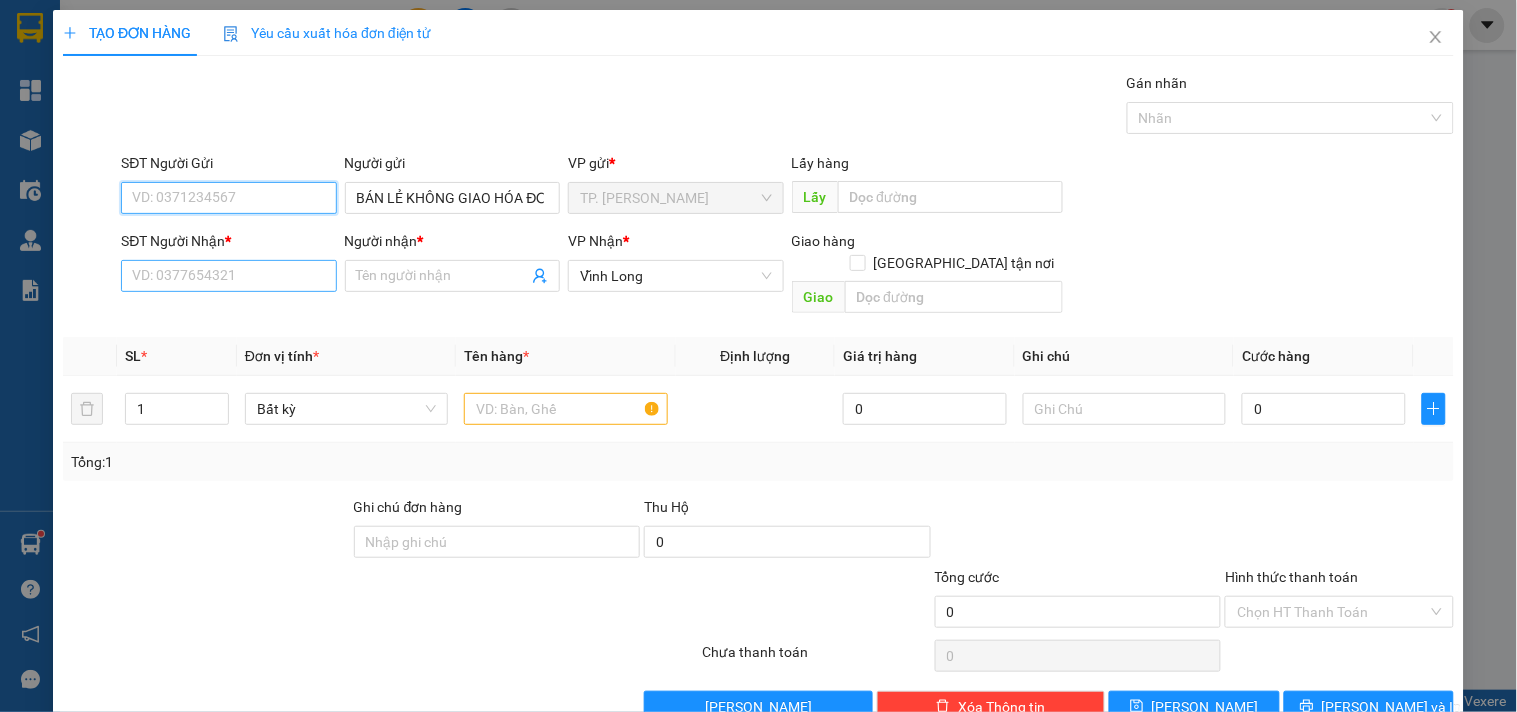 type 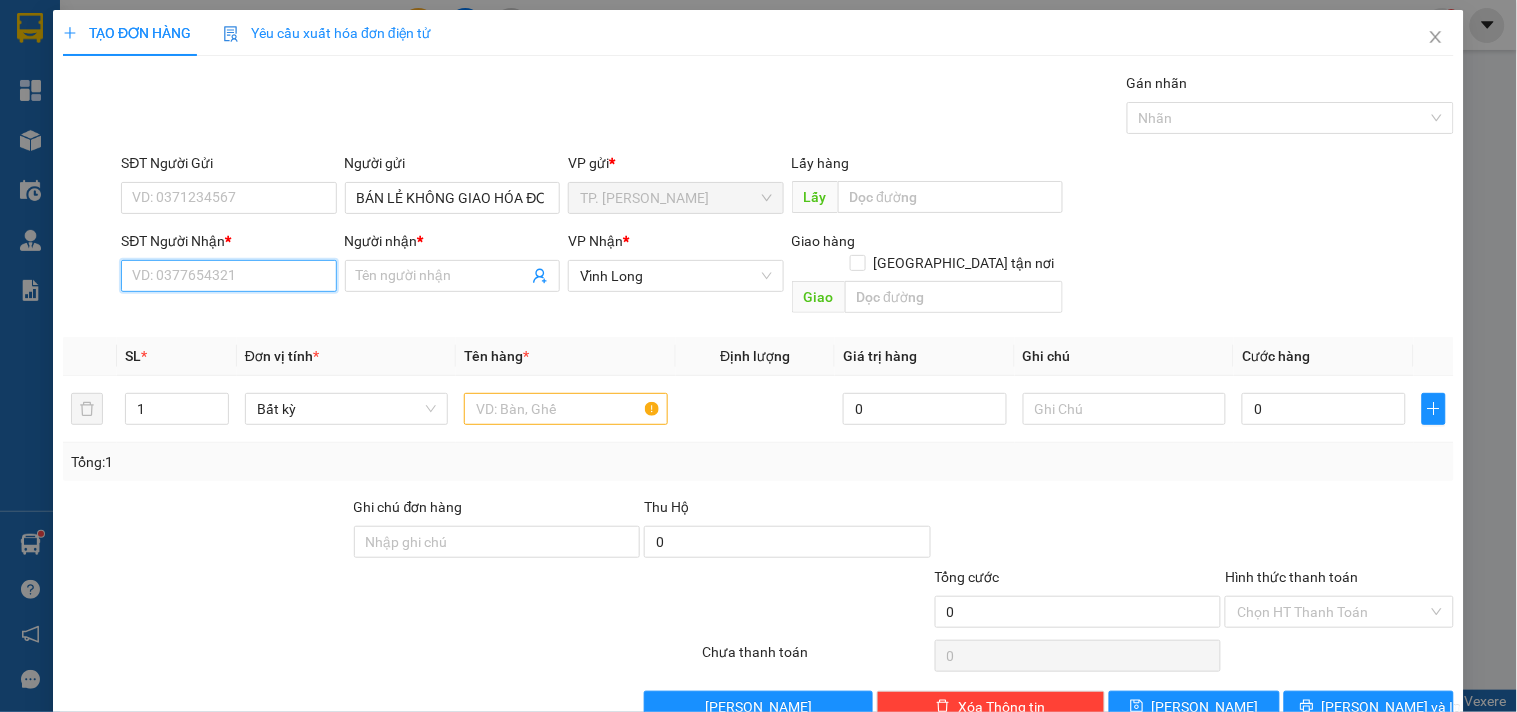 click on "SĐT Người Nhận  *" at bounding box center (228, 276) 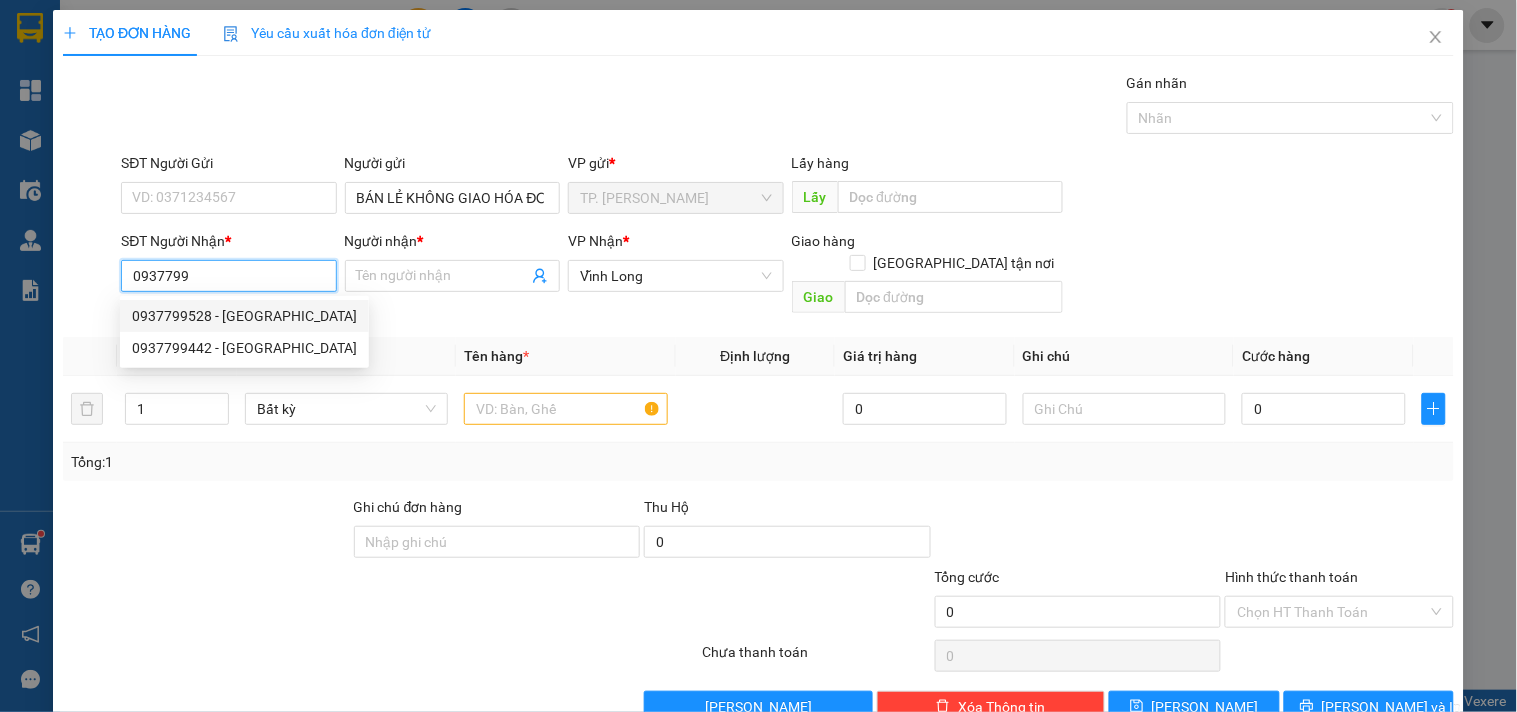 click on "0937799528 - ANH TRUNG" at bounding box center (244, 316) 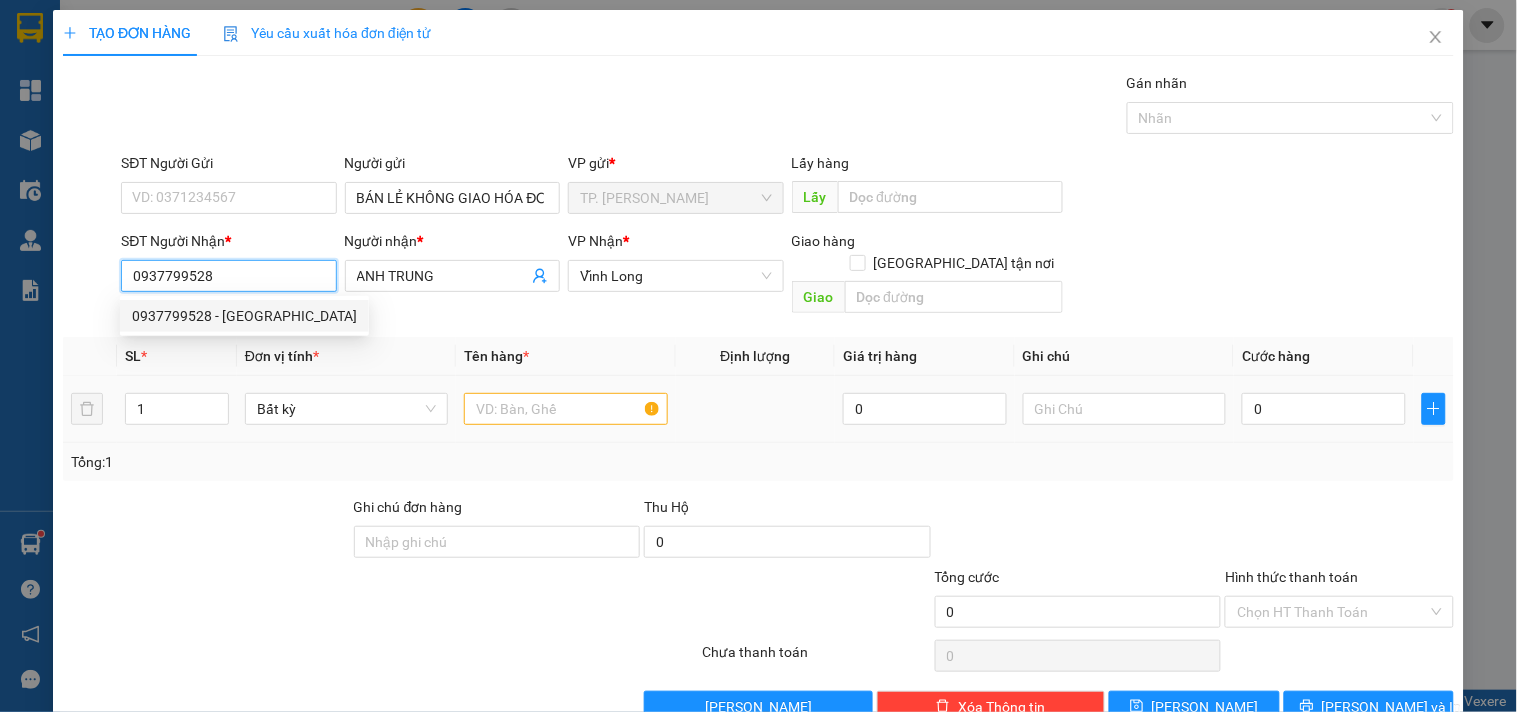 type on "0937799528" 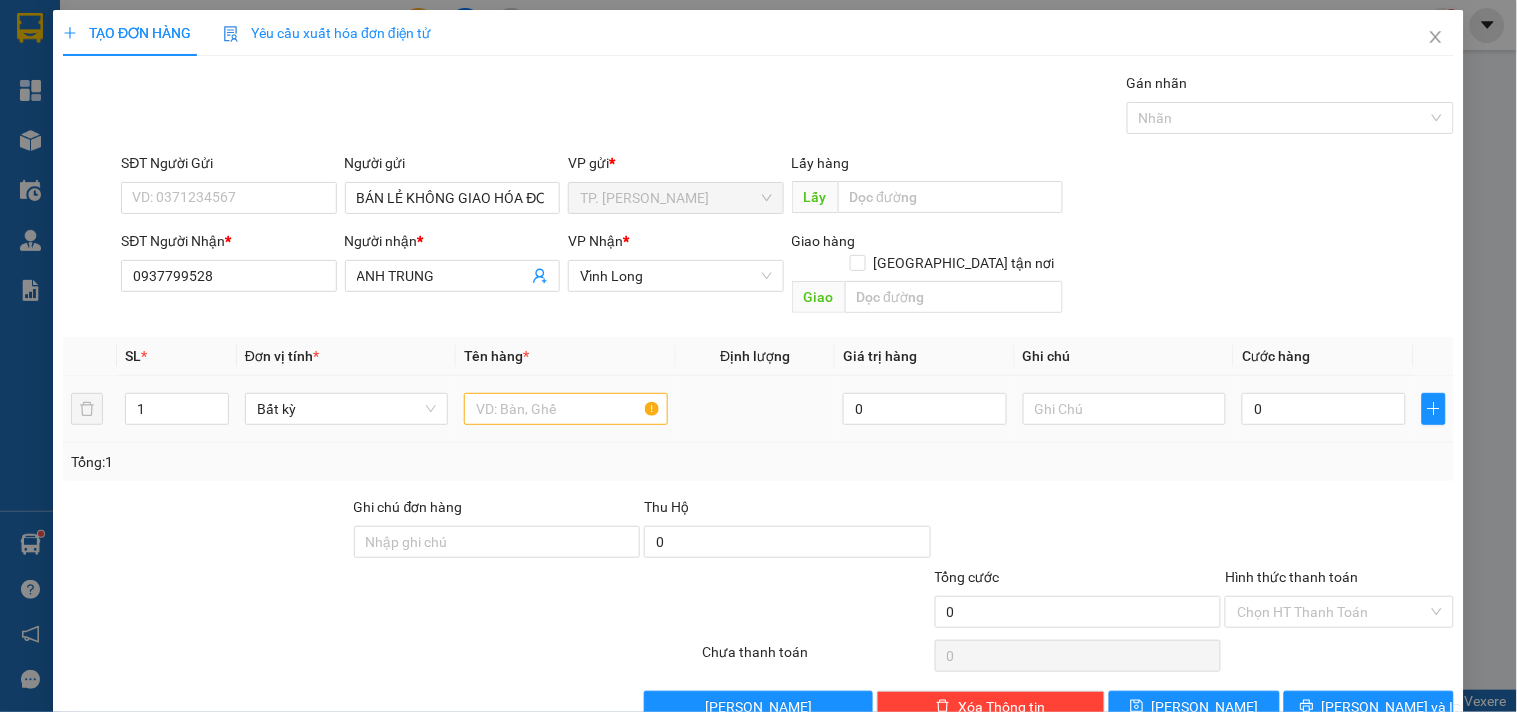 drag, startPoint x: 527, startPoint y: 367, endPoint x: 544, endPoint y: 384, distance: 24.04163 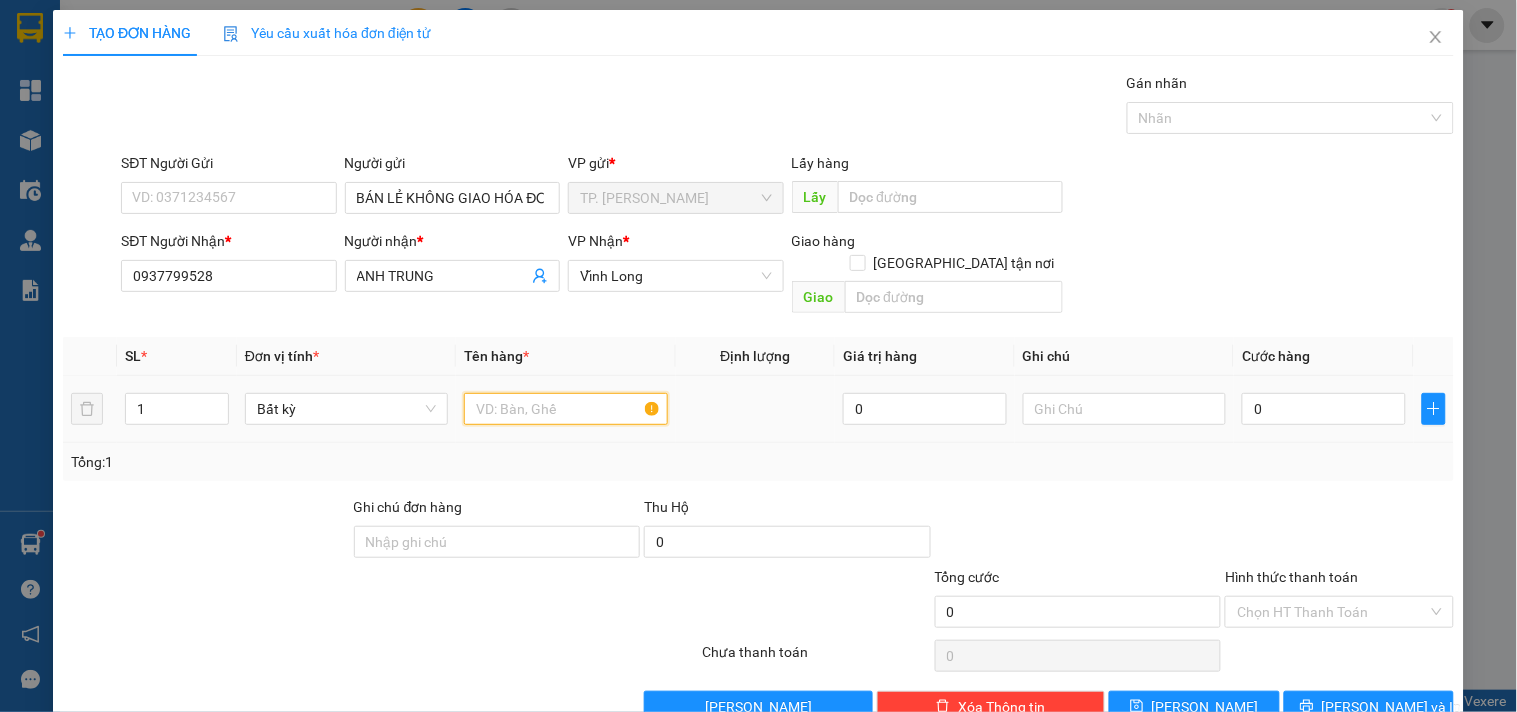 click at bounding box center [565, 409] 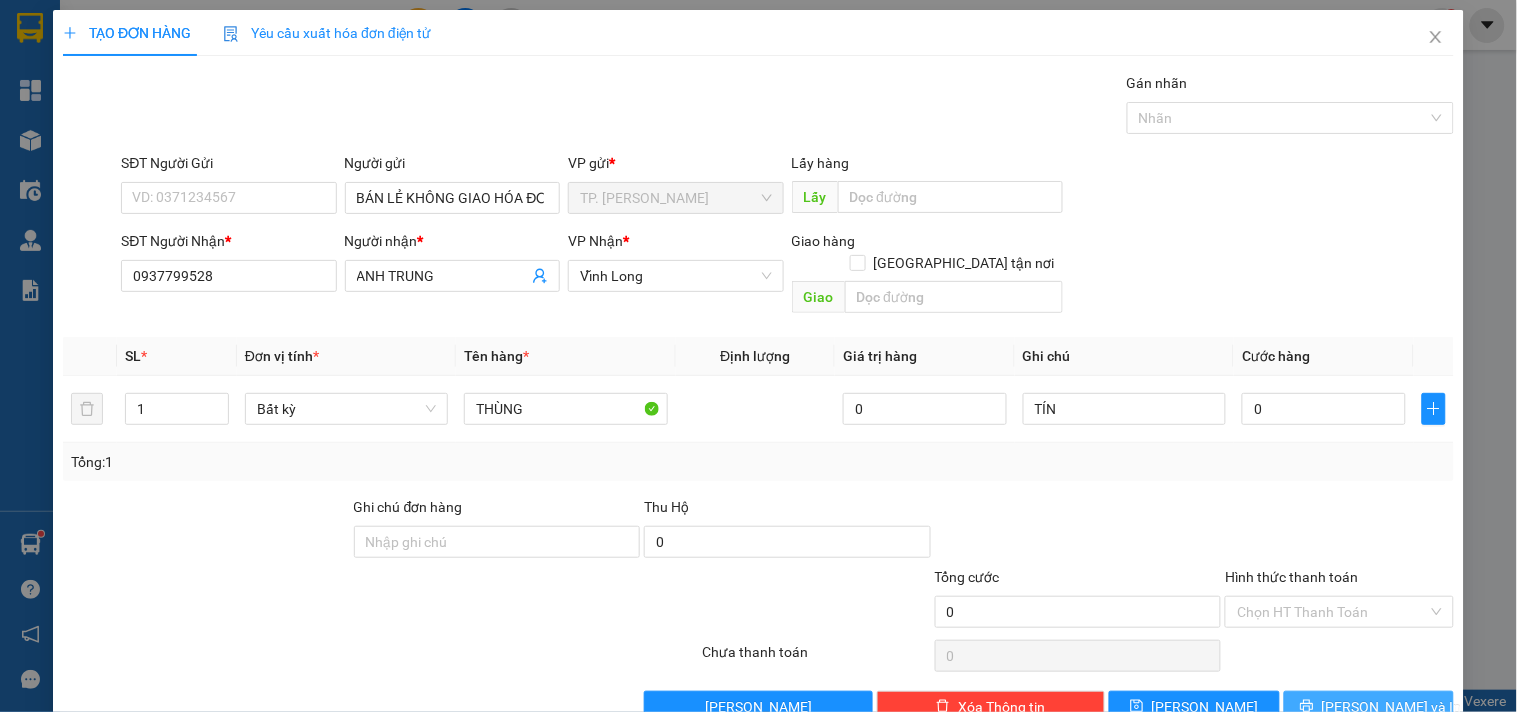 click on "Transit Pickup Surcharge Ids Transit Deliver Surcharge Ids Transit Deliver Surcharge Transit Deliver Surcharge Gói vận chuyển  * Tiêu chuẩn Gán nhãn   Nhãn SĐT Người Gửi VD: 0371234567 Người gửi BÁN LẺ KHÔNG GIAO HÓA ĐƠN VP gửi  * TP. Hồ Chí Minh Lấy hàng Lấy SĐT Người Nhận  * 0937799528 Người nhận  * ANH TRUNG VP Nhận  * Vĩnh Long Giao hàng Giao tận nơi Giao SL  * Đơn vị tính  * Tên hàng  * Định lượng Giá trị hàng Ghi chú Cước hàng                   1 Bất kỳ THÙNG 0 TÍN 0 Tổng:  1 Ghi chú đơn hàng Thu Hộ 0 Tổng cước 0 Hình thức thanh toán Chọn HT Thanh Toán Số tiền thu trước 0 Chưa thanh toán 0 Chọn HT Thanh Toán Lưu nháp Xóa Thông tin Lưu Lưu và In" at bounding box center [758, 397] 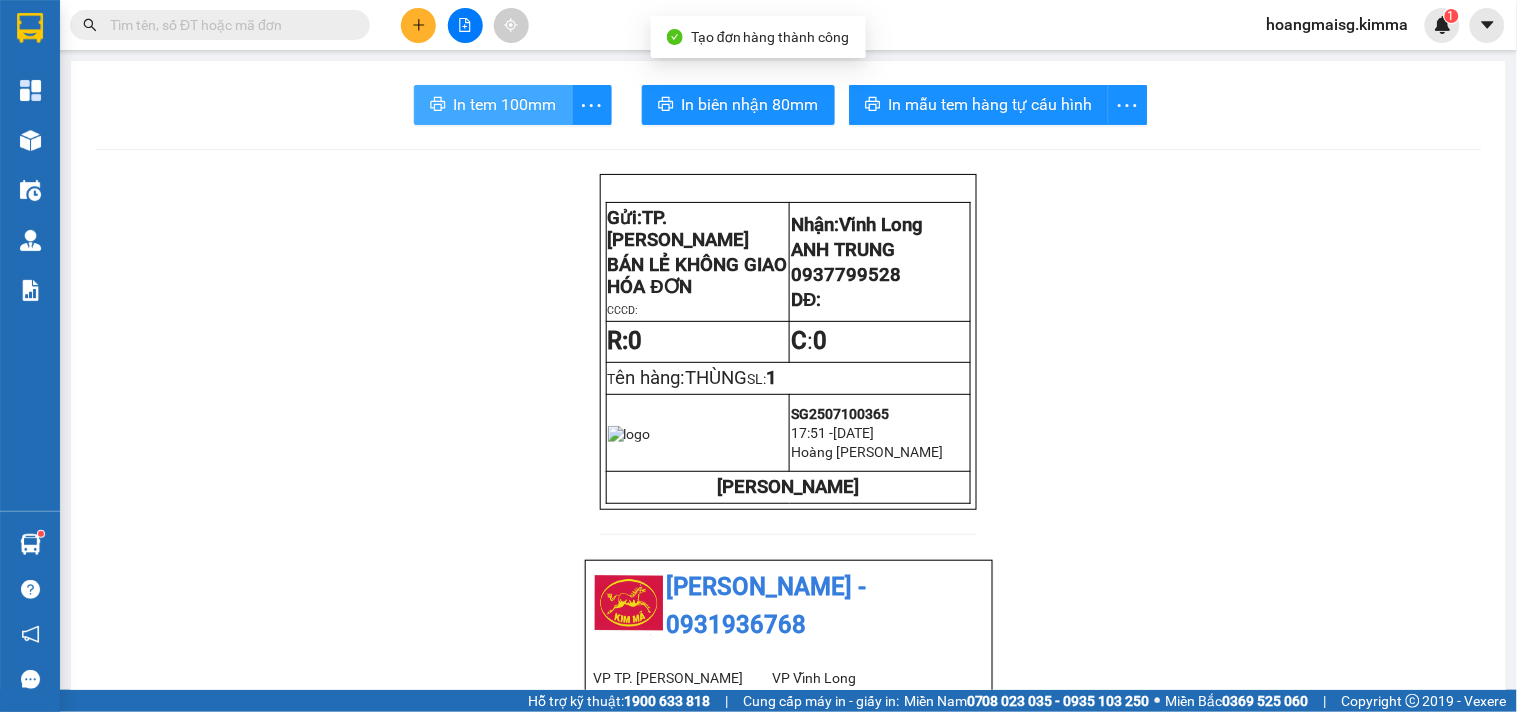 click on "In tem 100mm" at bounding box center (505, 104) 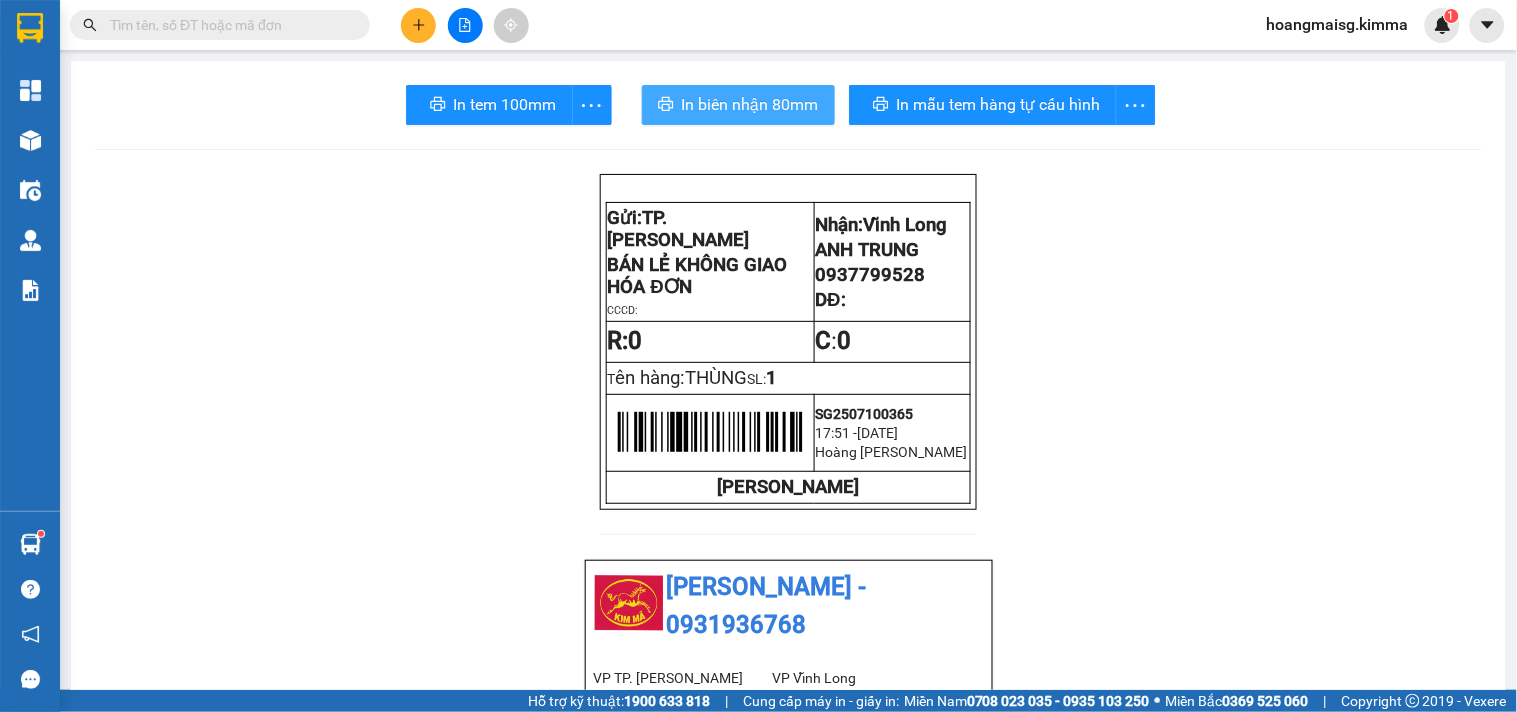 click on "In biên nhận 80mm" at bounding box center (750, 104) 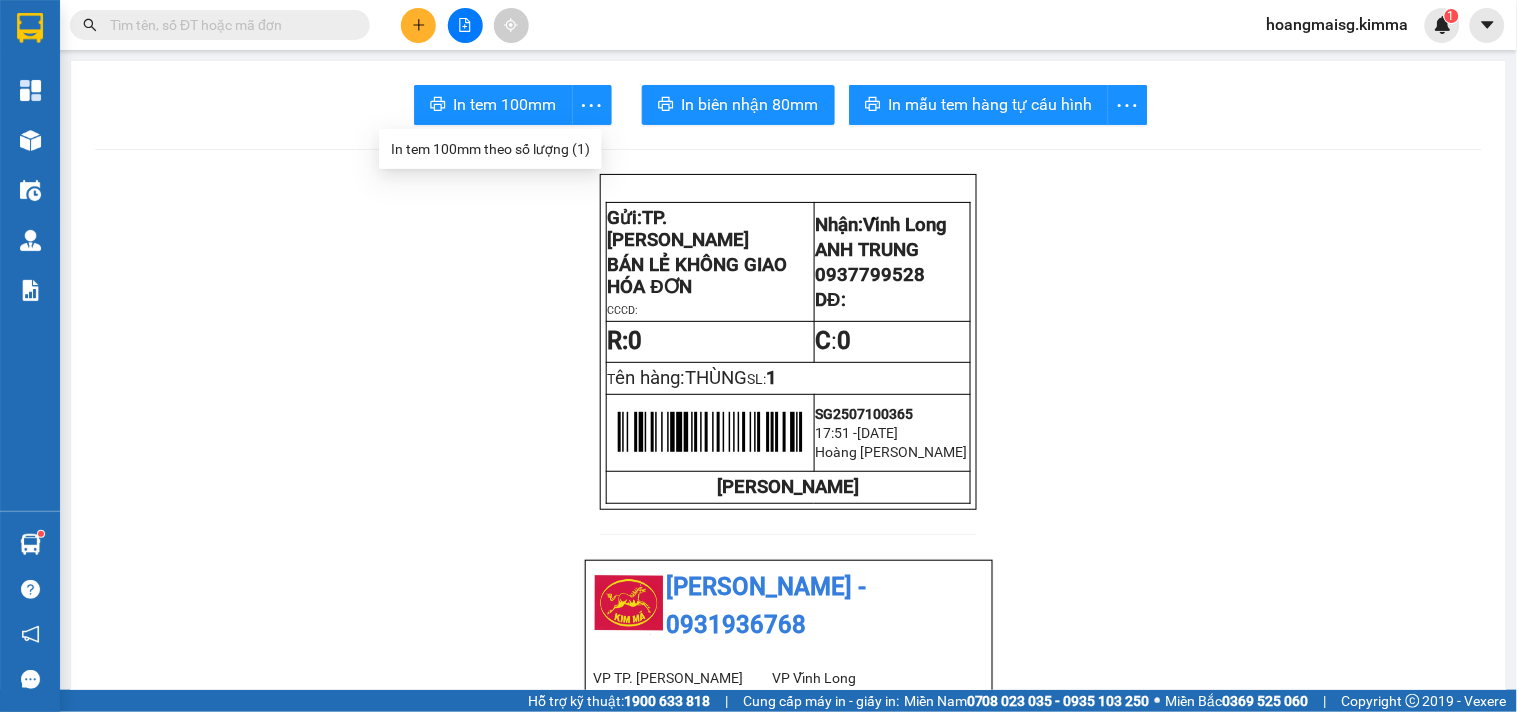 click at bounding box center (228, 25) 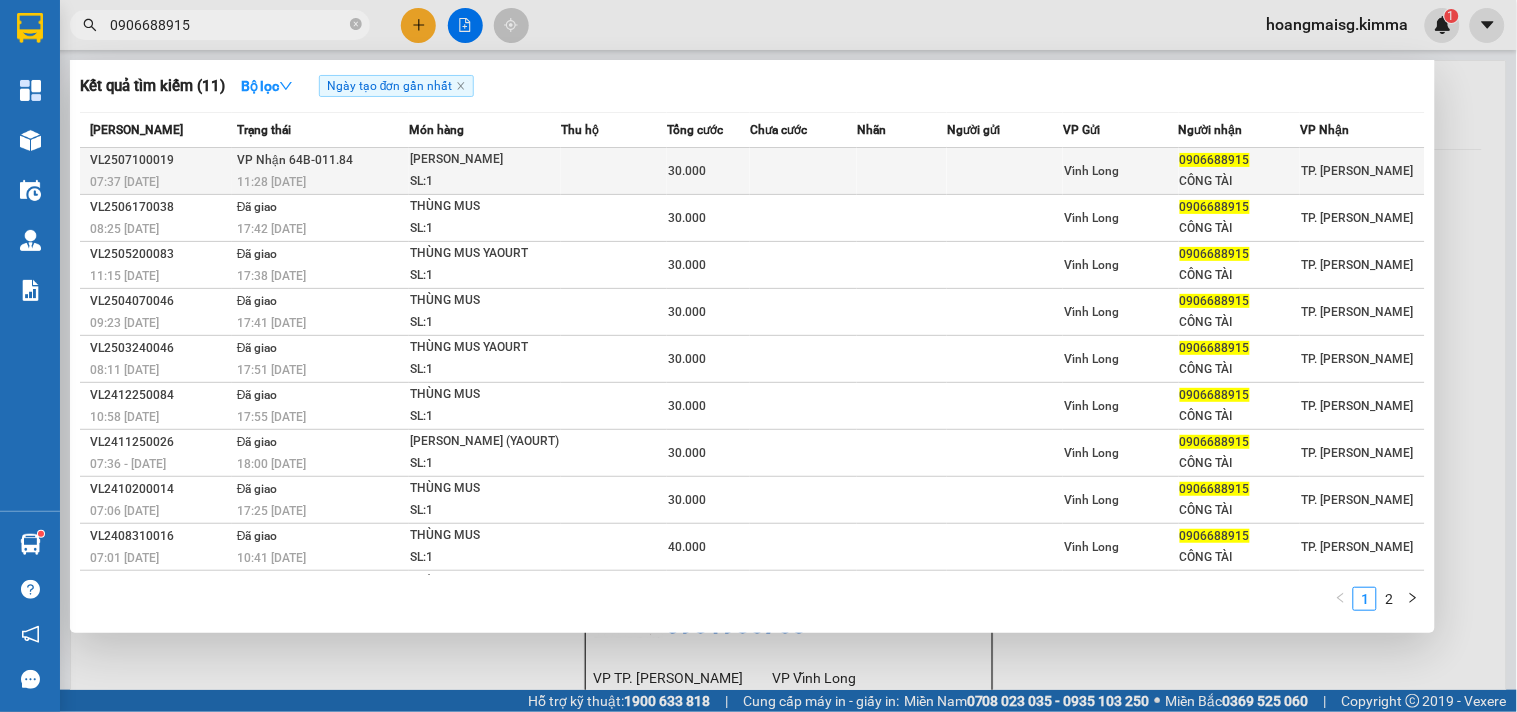 type on "0906688915" 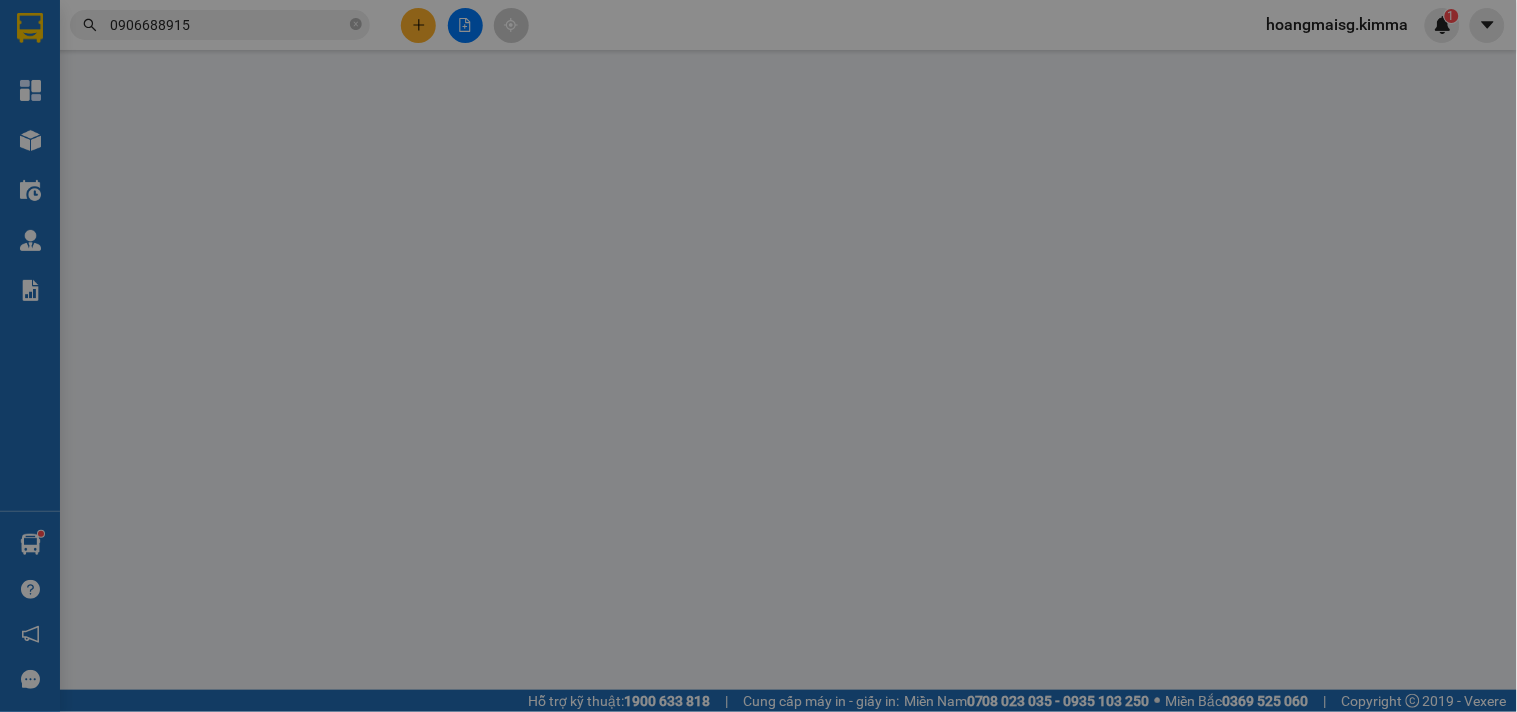 type on "0906688915" 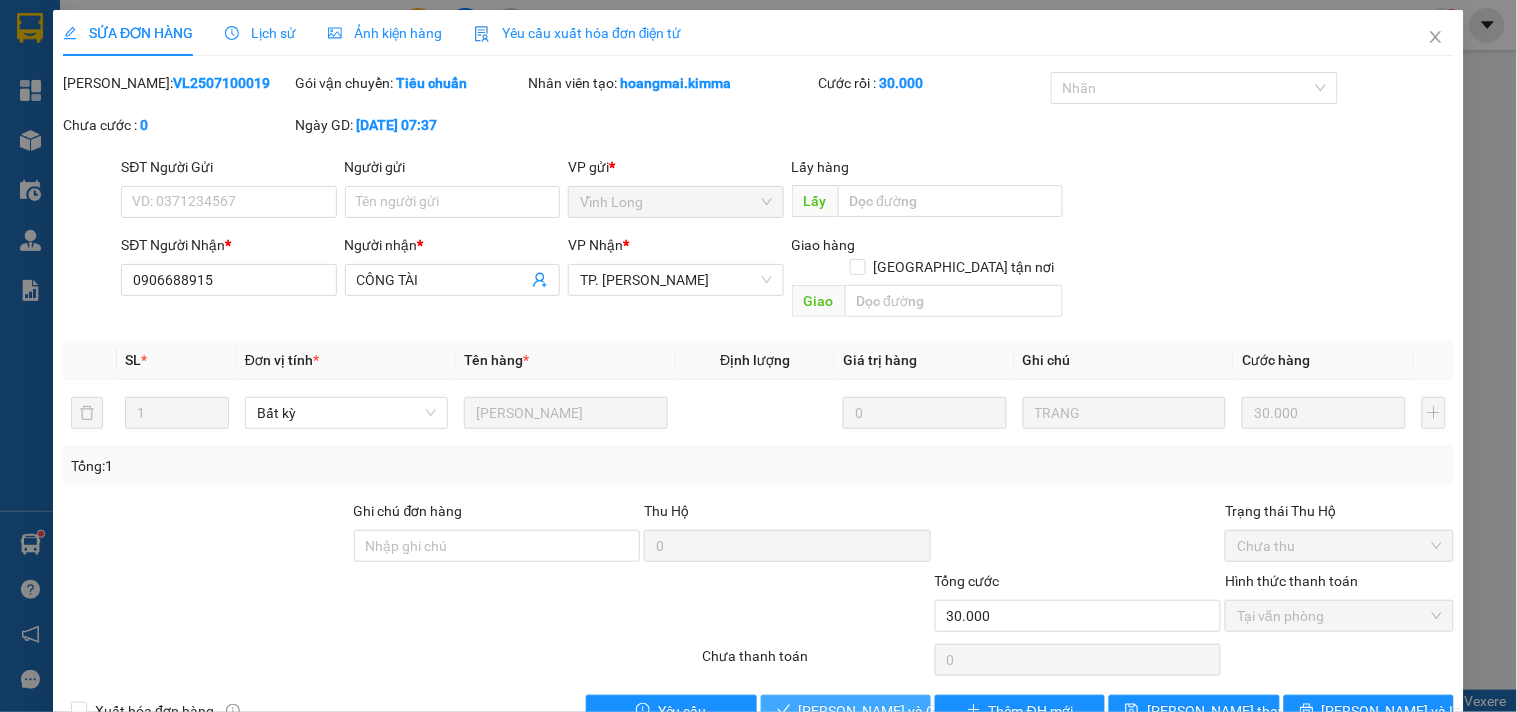 click on "[PERSON_NAME] và Giao hàng" at bounding box center [895, 711] 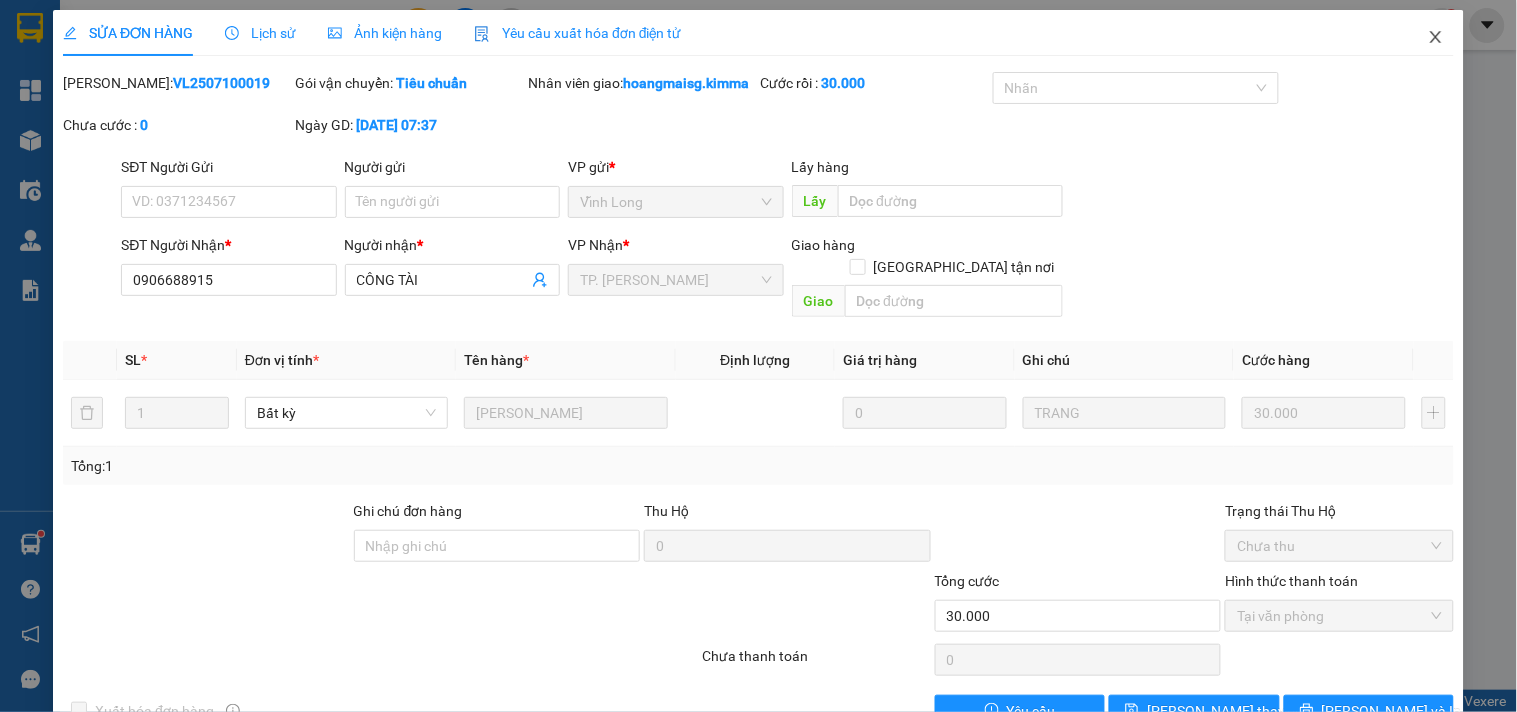 click 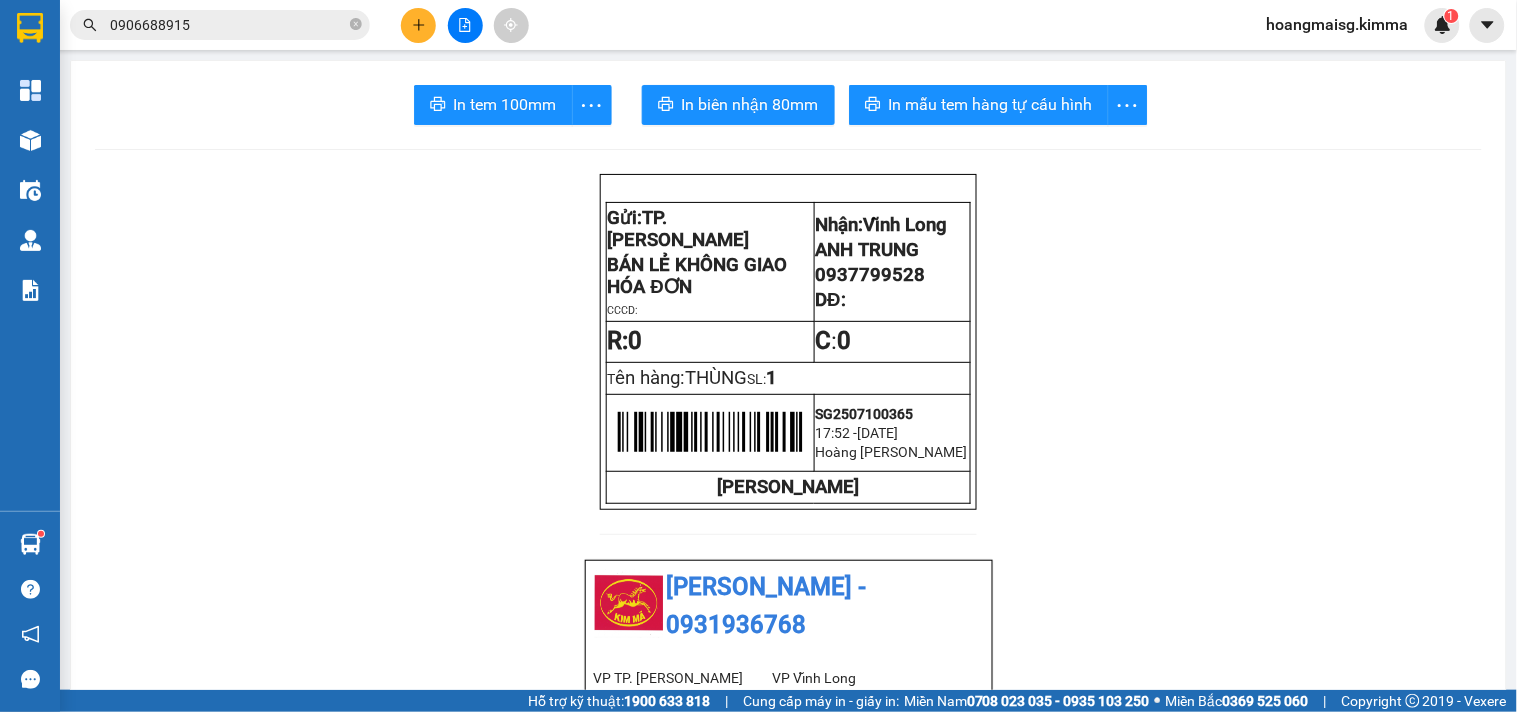 click on "0906688915" at bounding box center (228, 25) 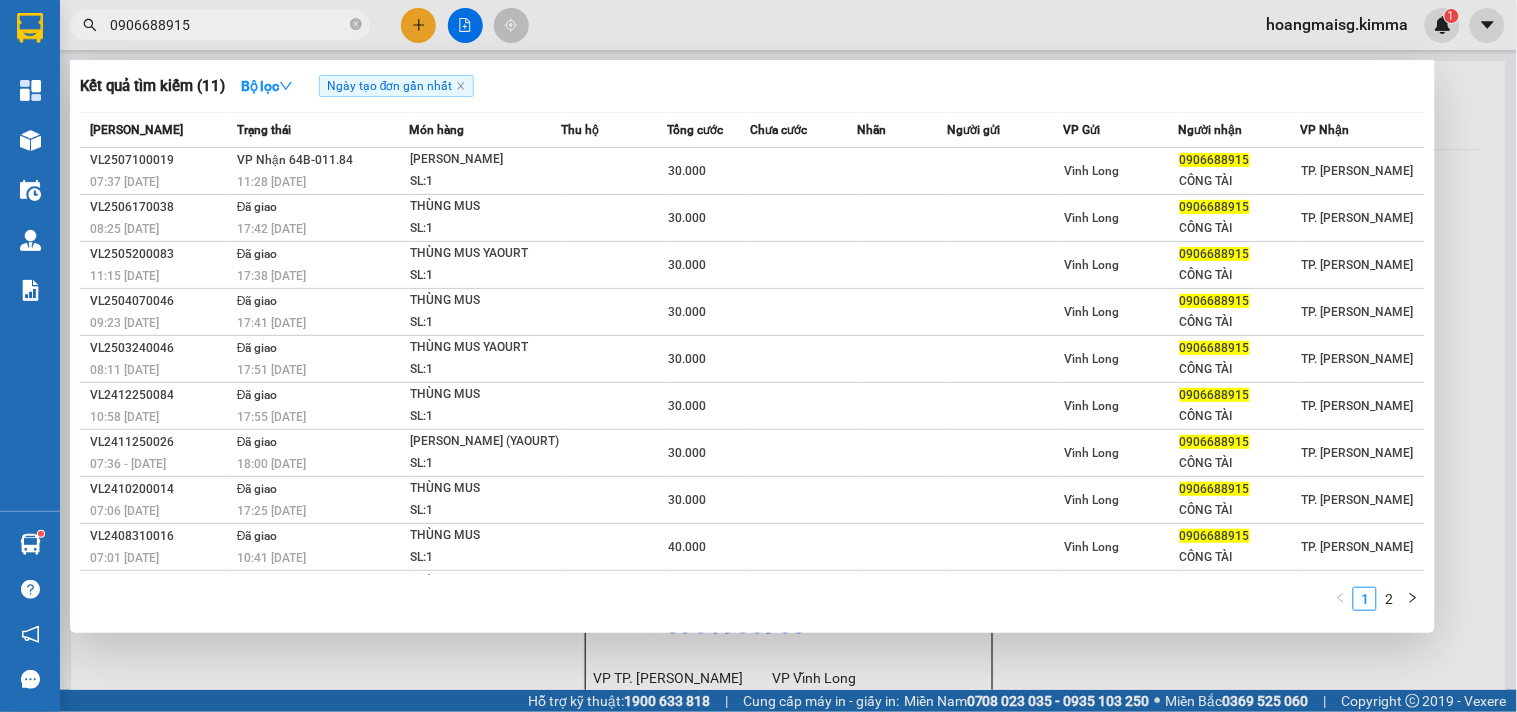 click on "0906688915" at bounding box center [228, 25] 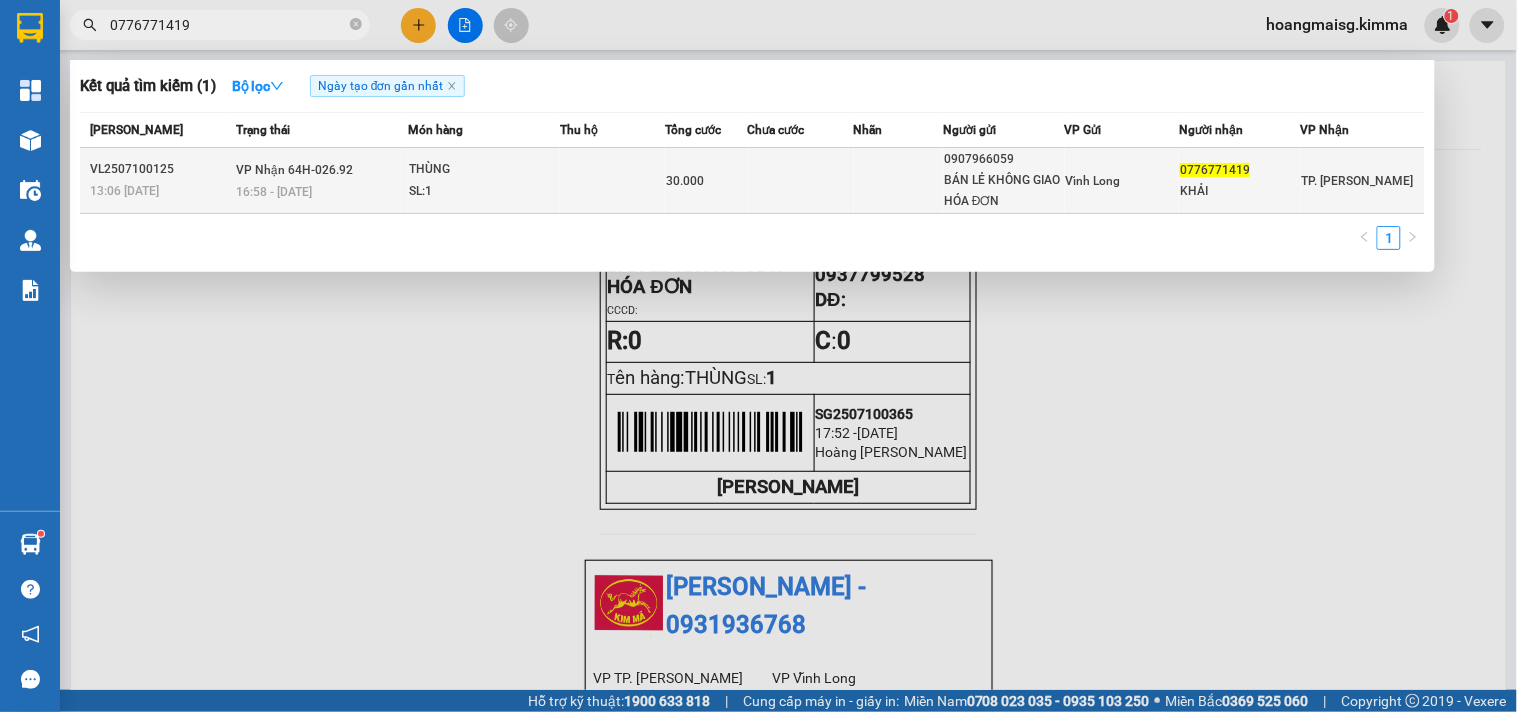 click on "THÙNG" at bounding box center (484, 170) 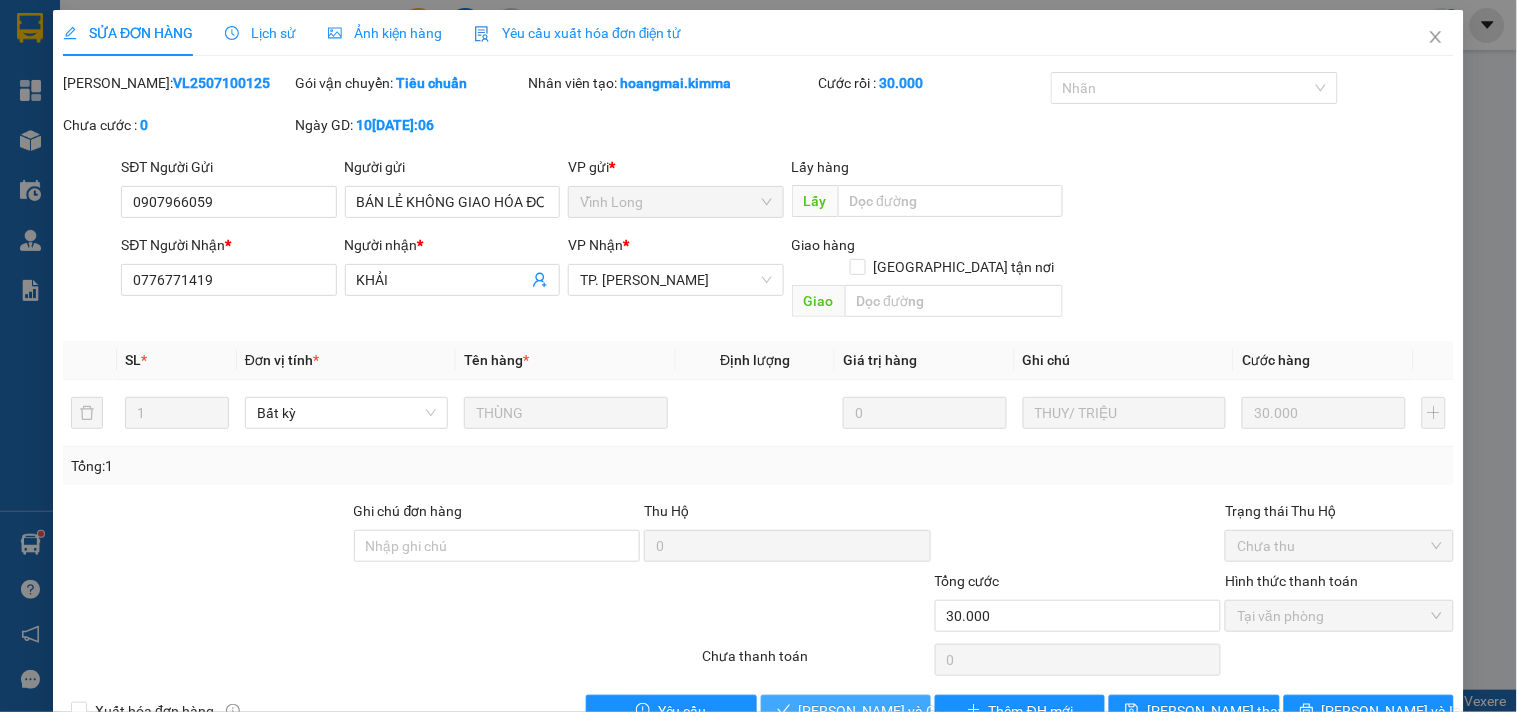 click on "[PERSON_NAME] và Giao hàng" at bounding box center (895, 711) 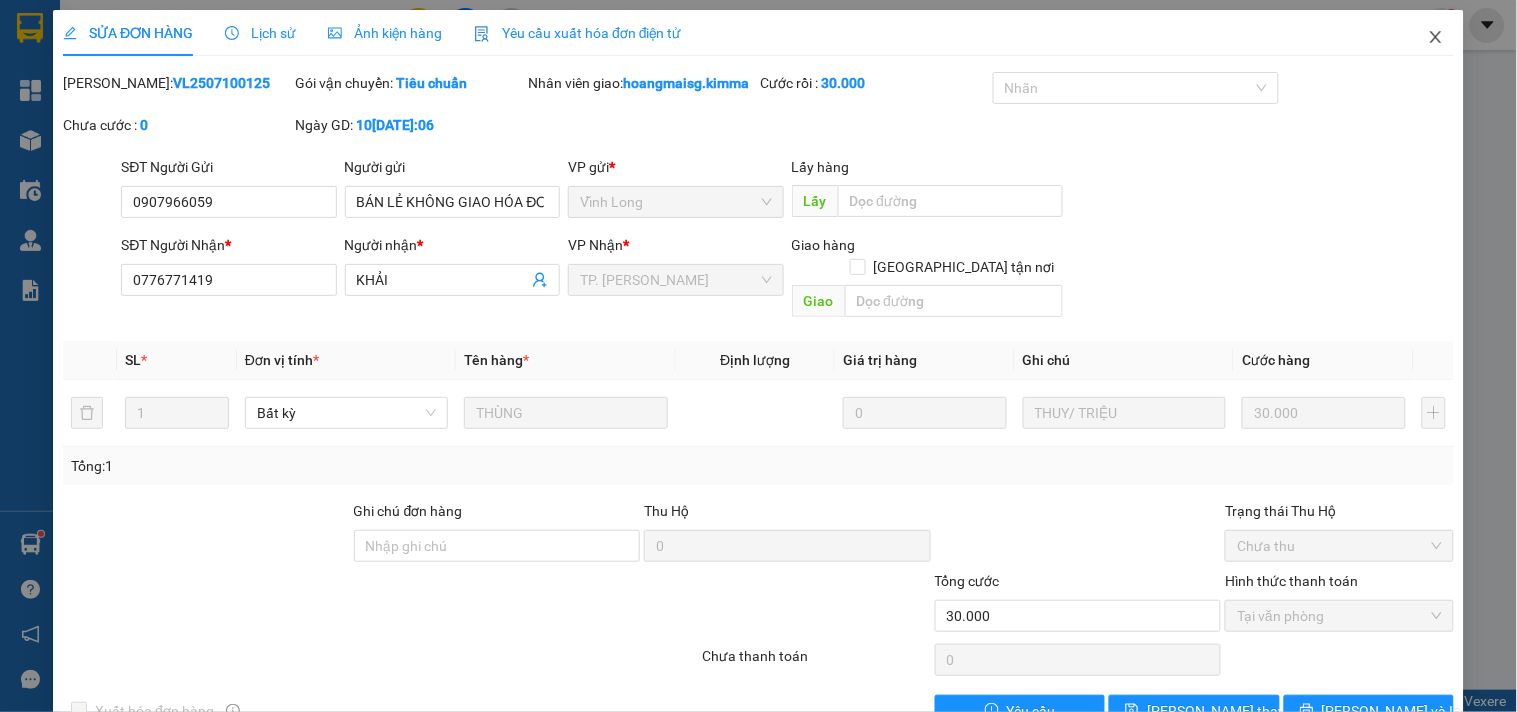 click at bounding box center (1436, 38) 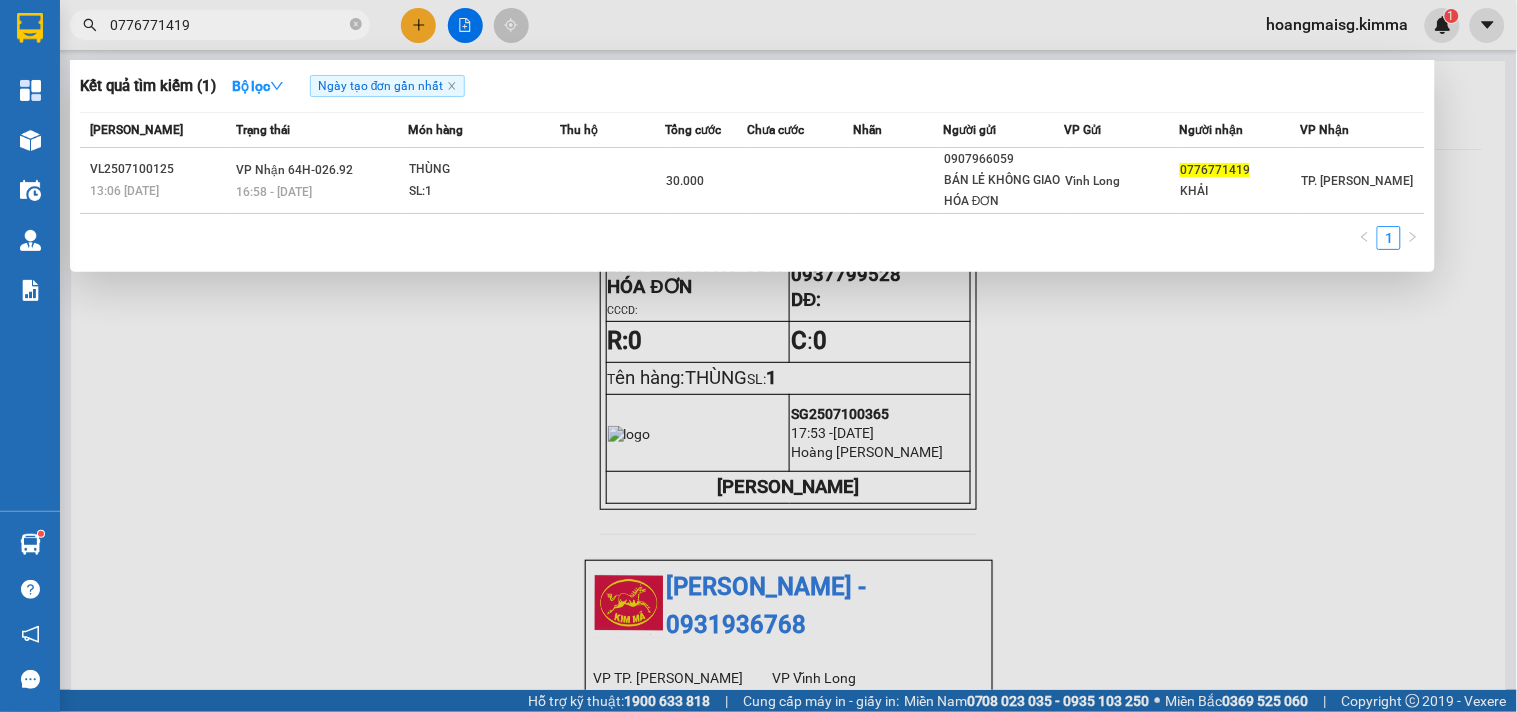 click on "0776771419" at bounding box center (228, 25) 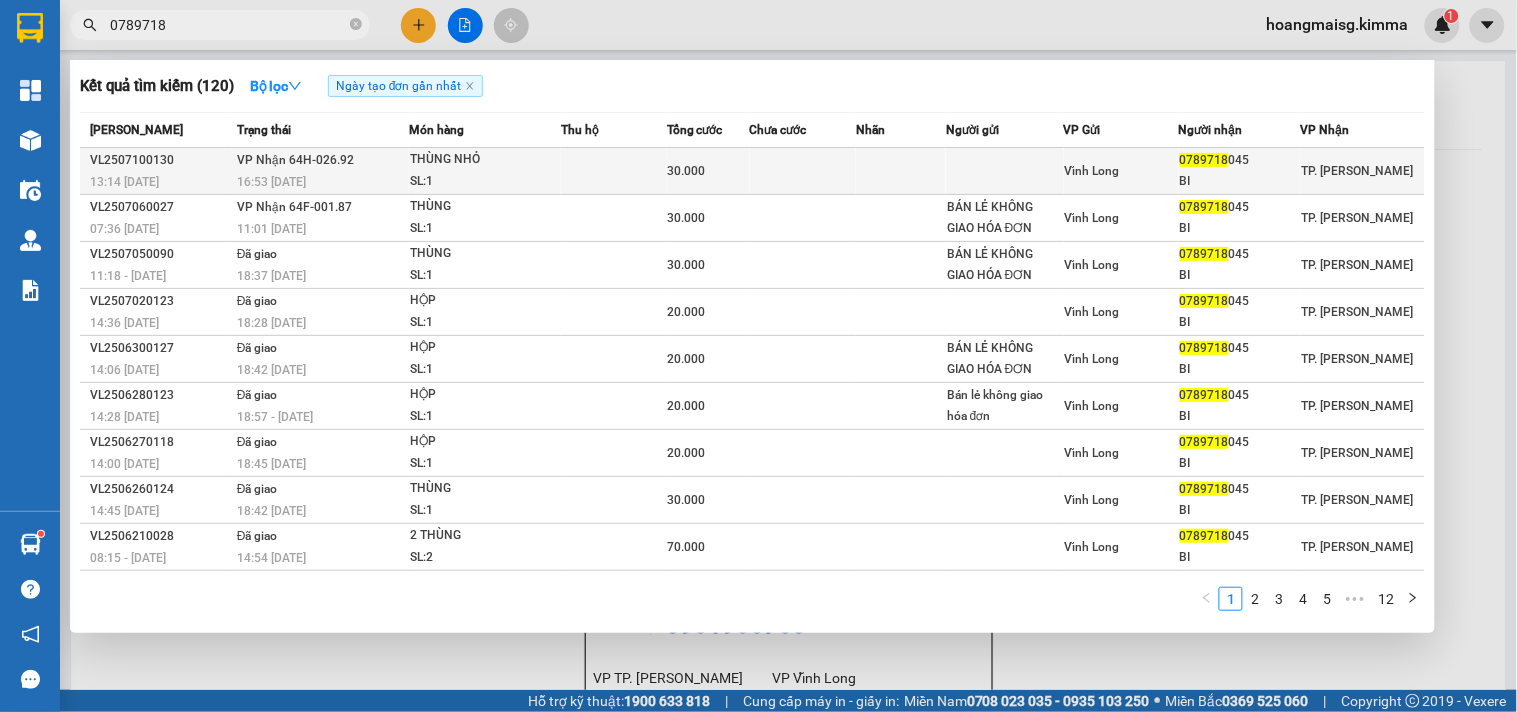 type 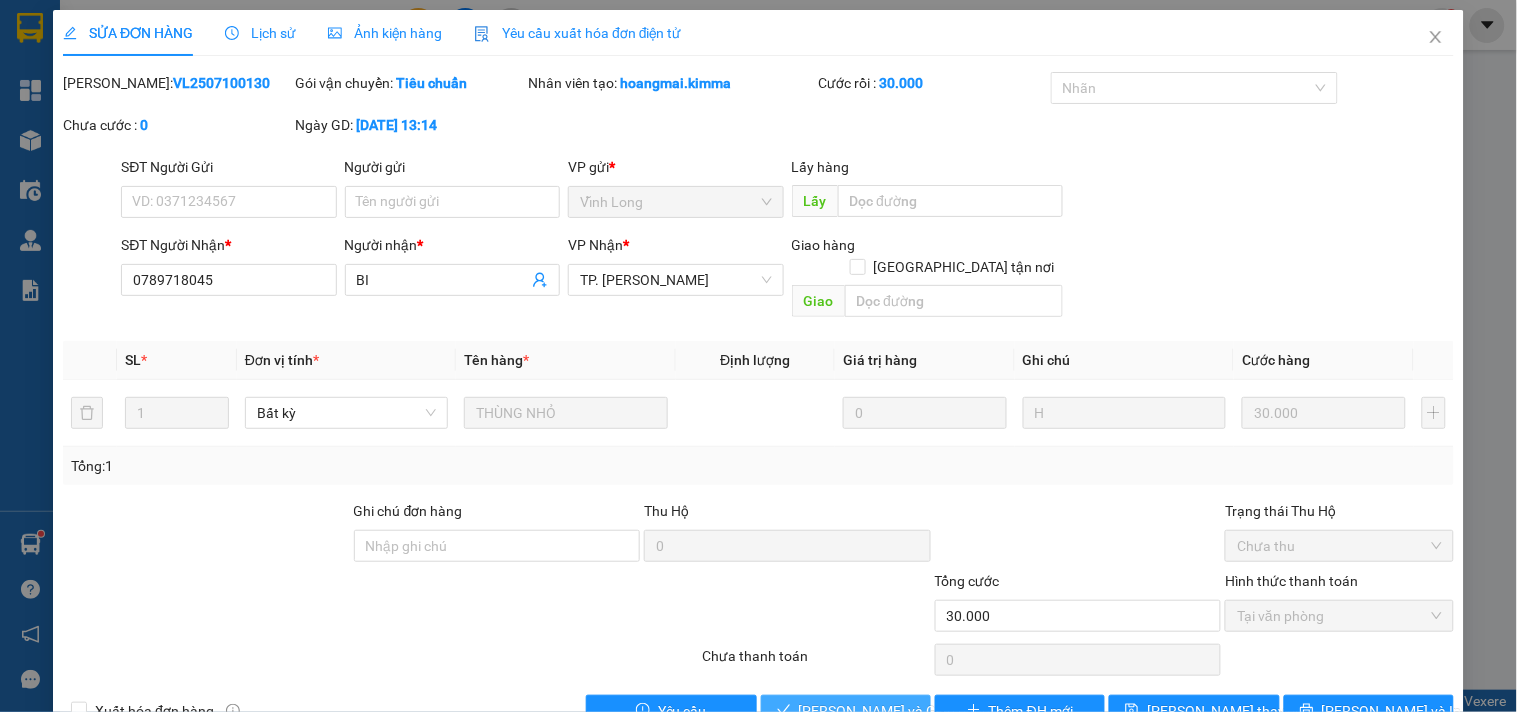 click on "[PERSON_NAME] và Giao hàng" at bounding box center [895, 711] 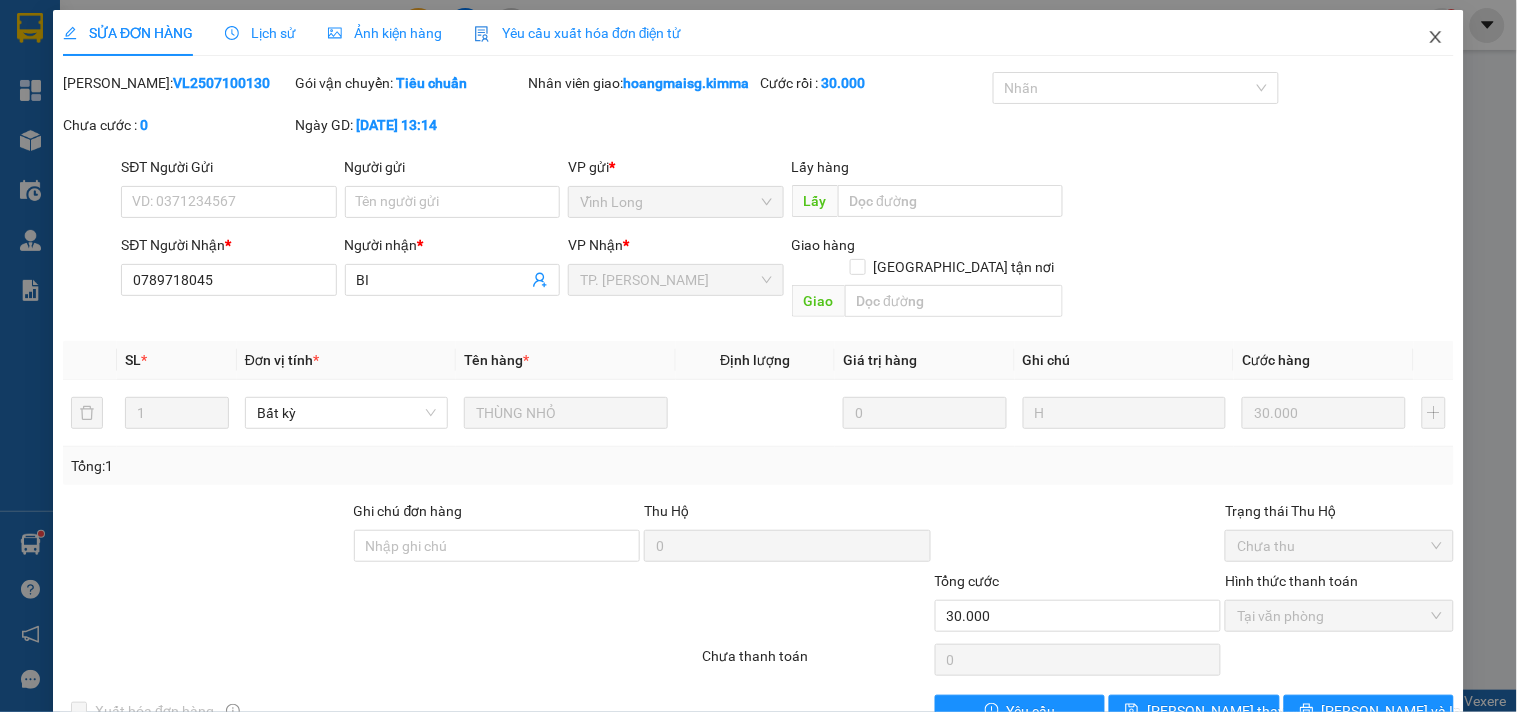 click 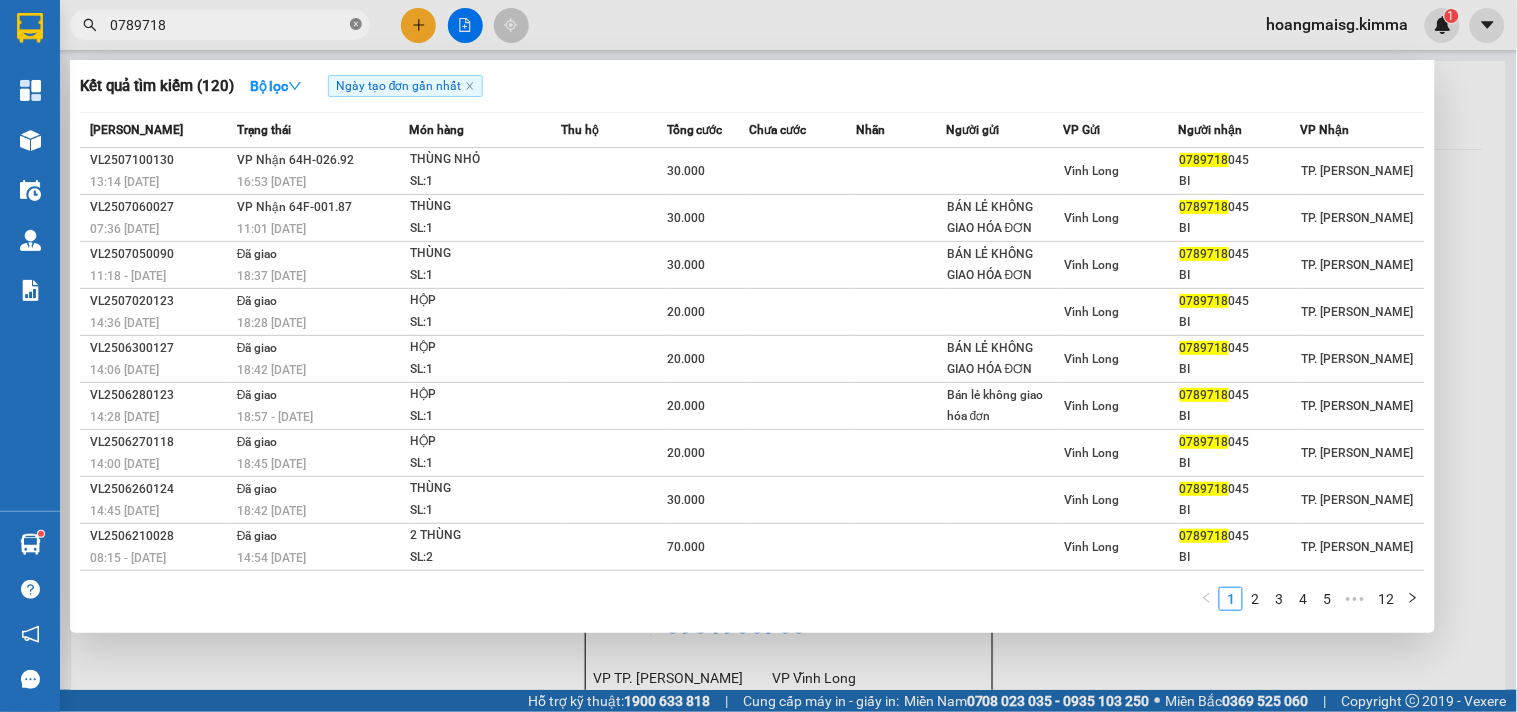 click 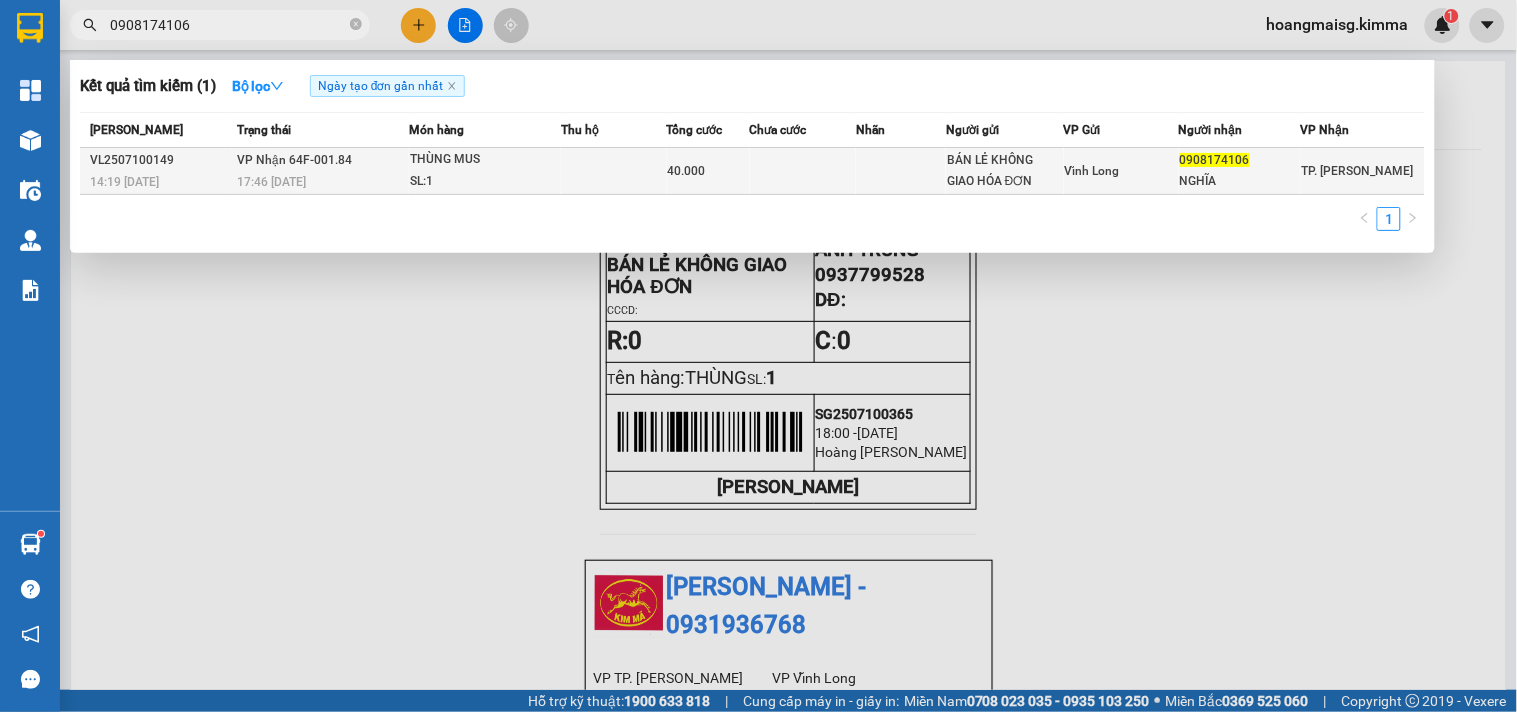 click on "0908174106" 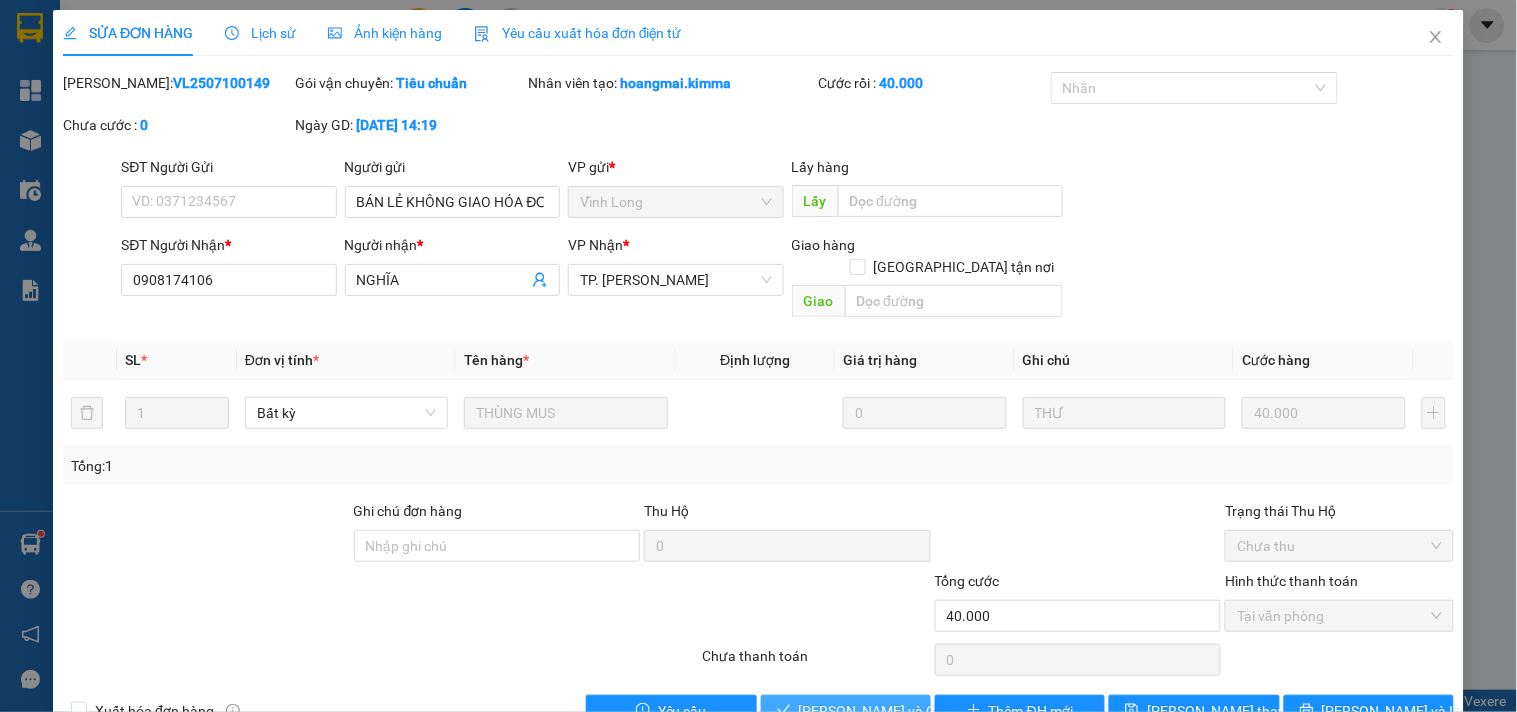 click on "[PERSON_NAME] và Giao hàng" at bounding box center [895, 711] 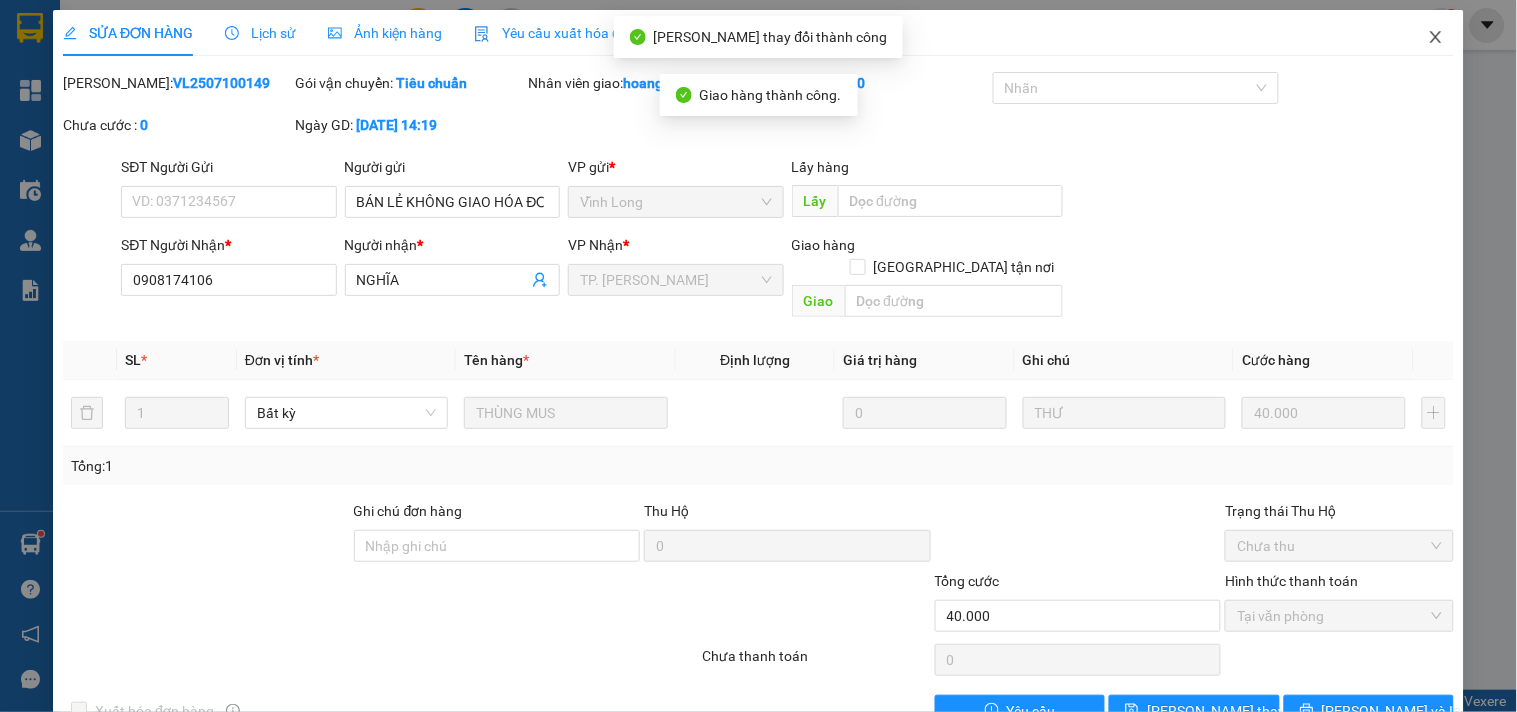 click 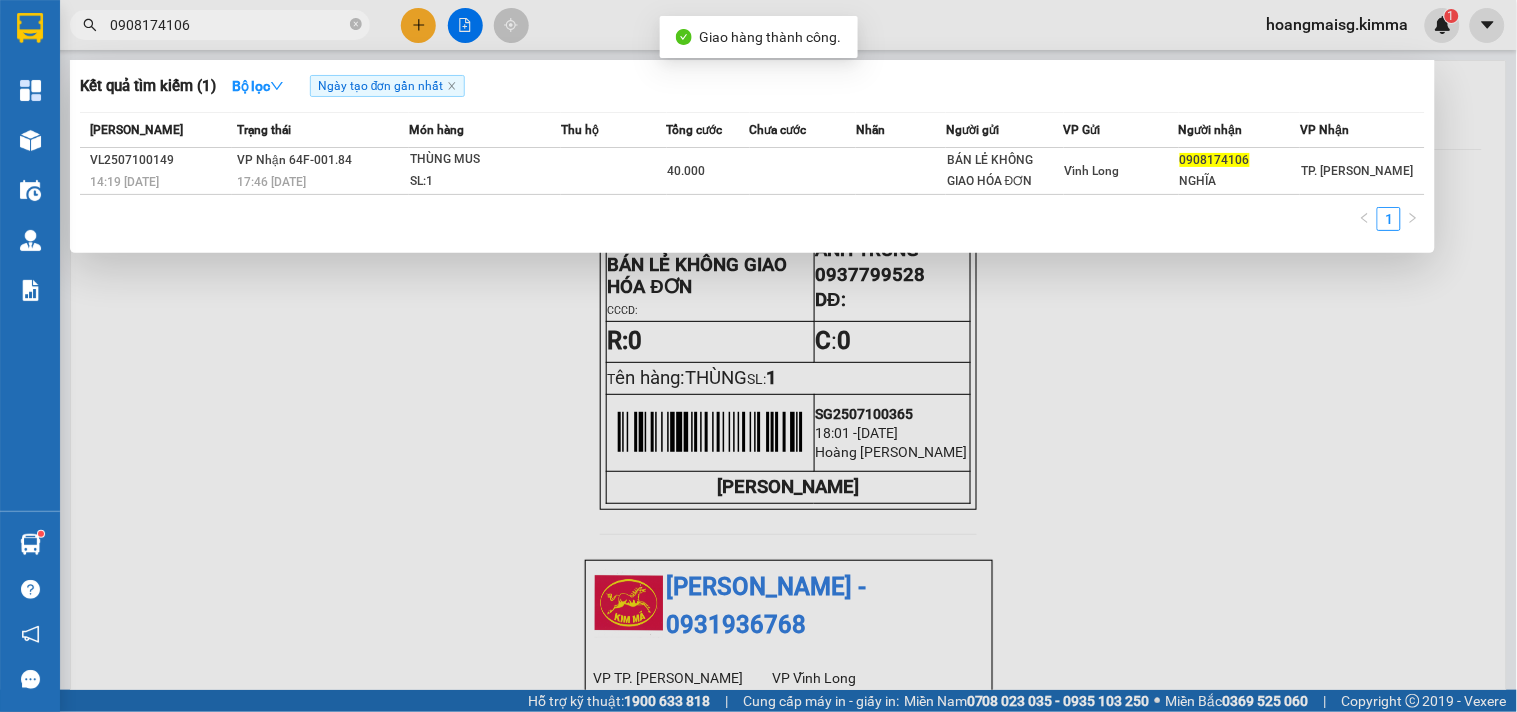 click 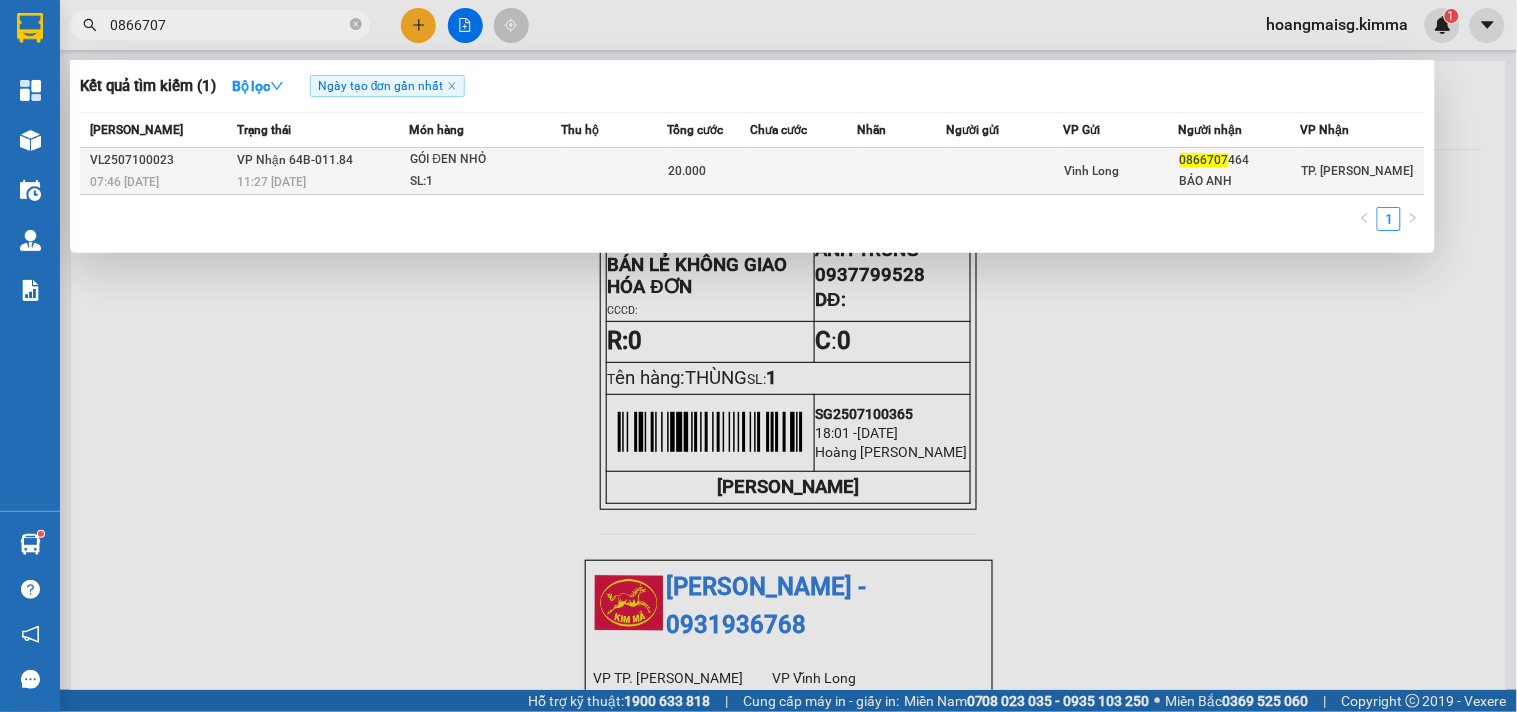 click at bounding box center (803, 171) 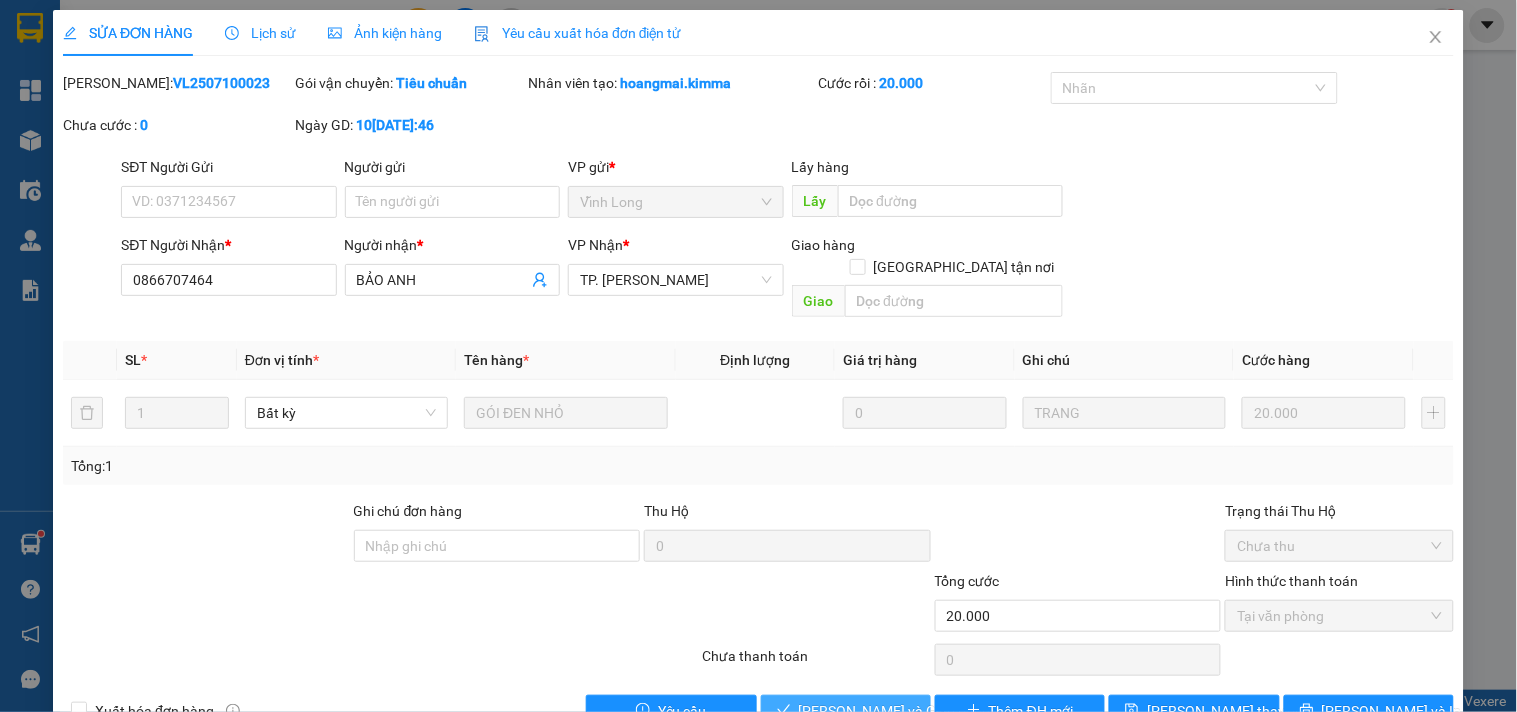 click on "[PERSON_NAME] và Giao hàng" at bounding box center (895, 711) 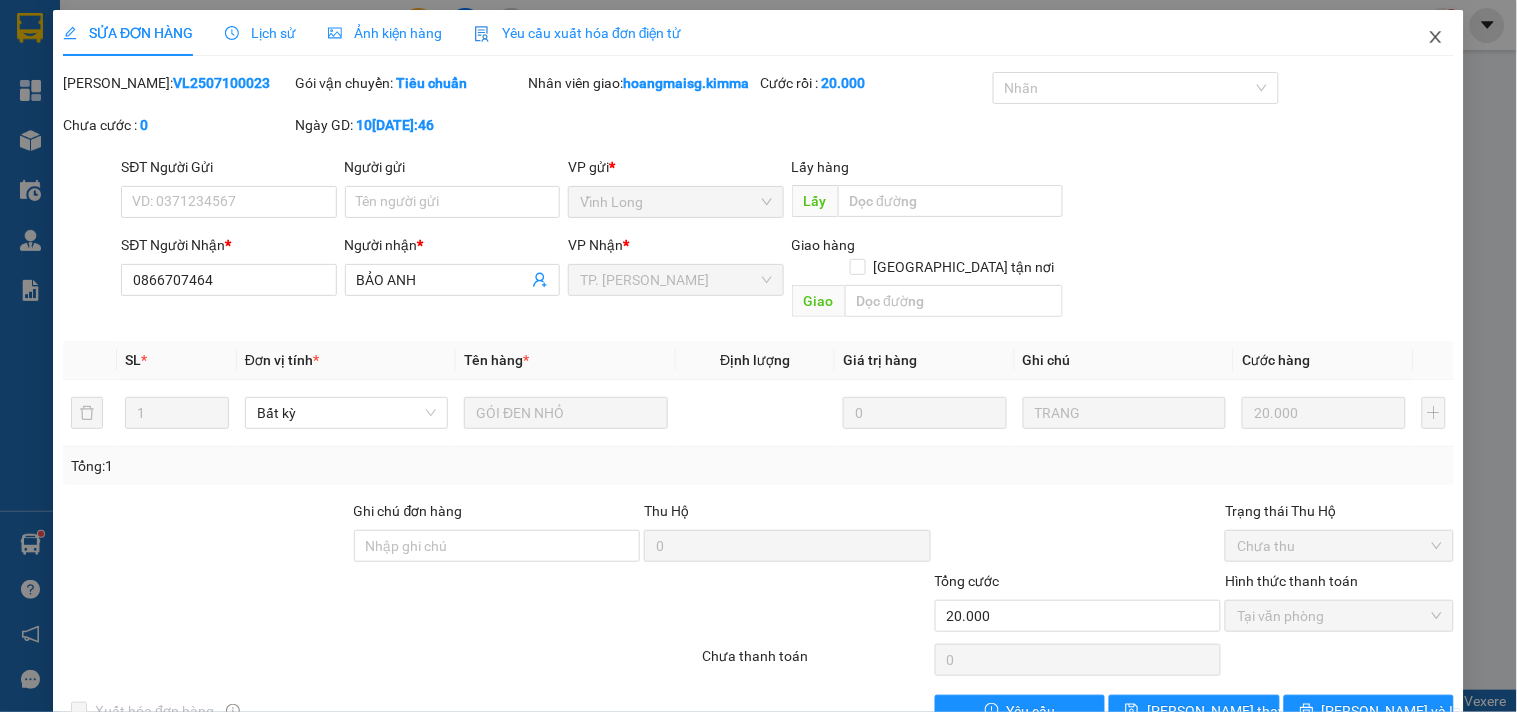 click 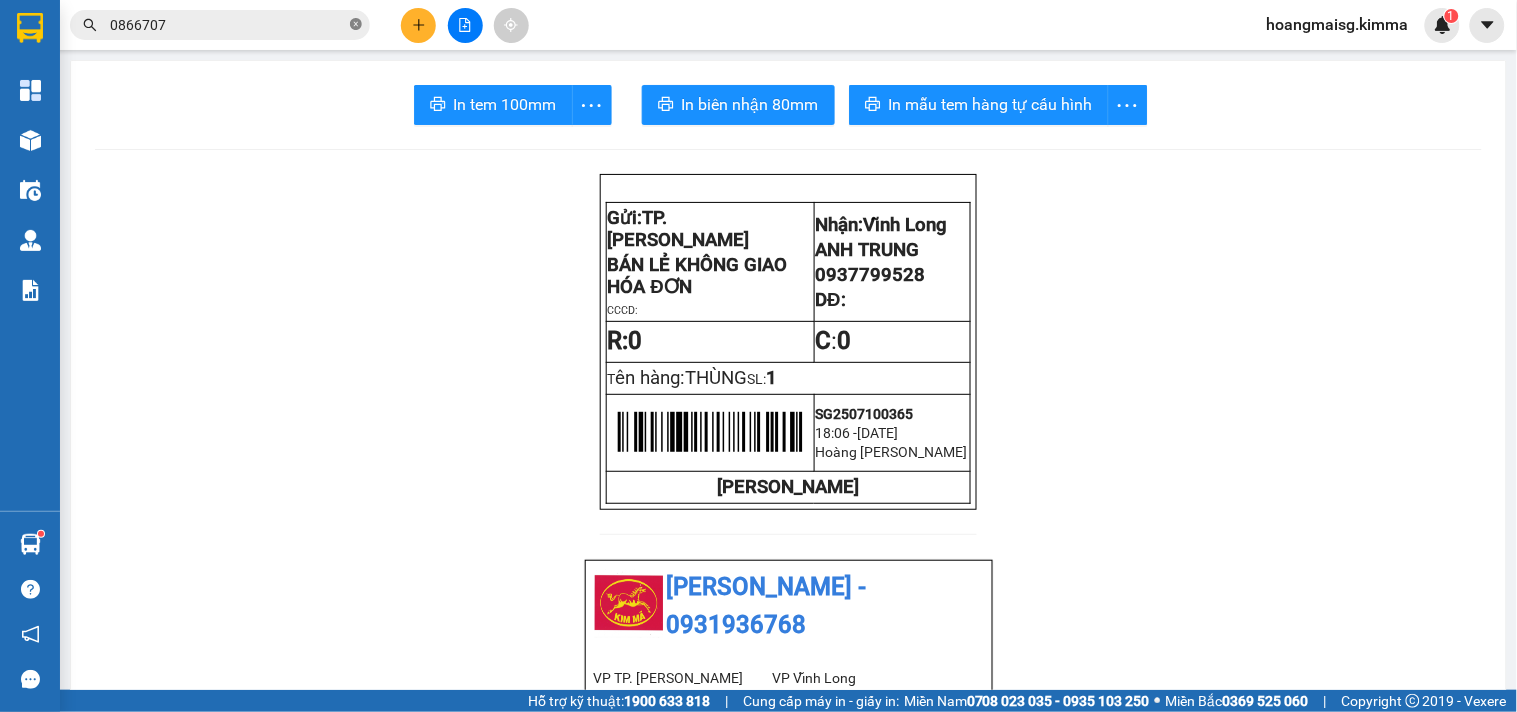 click 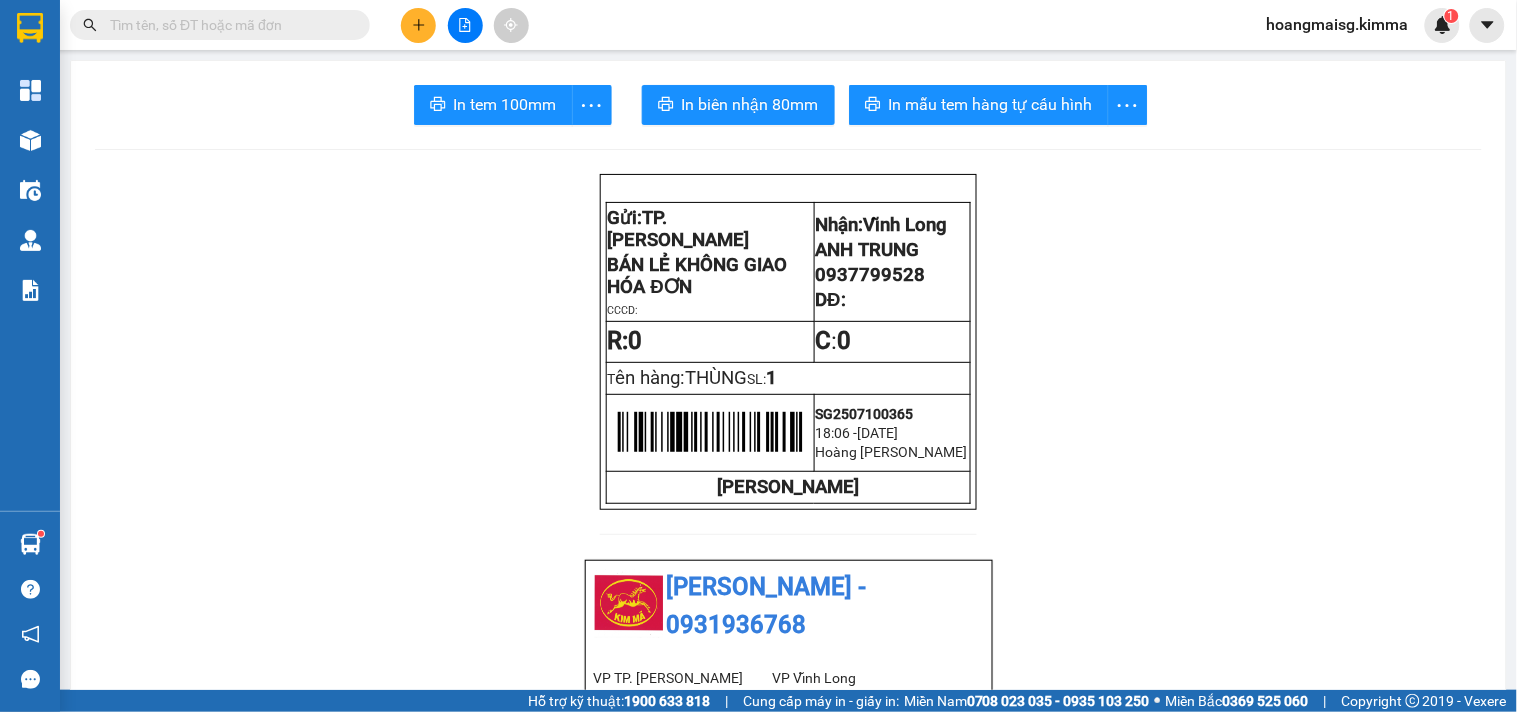 click 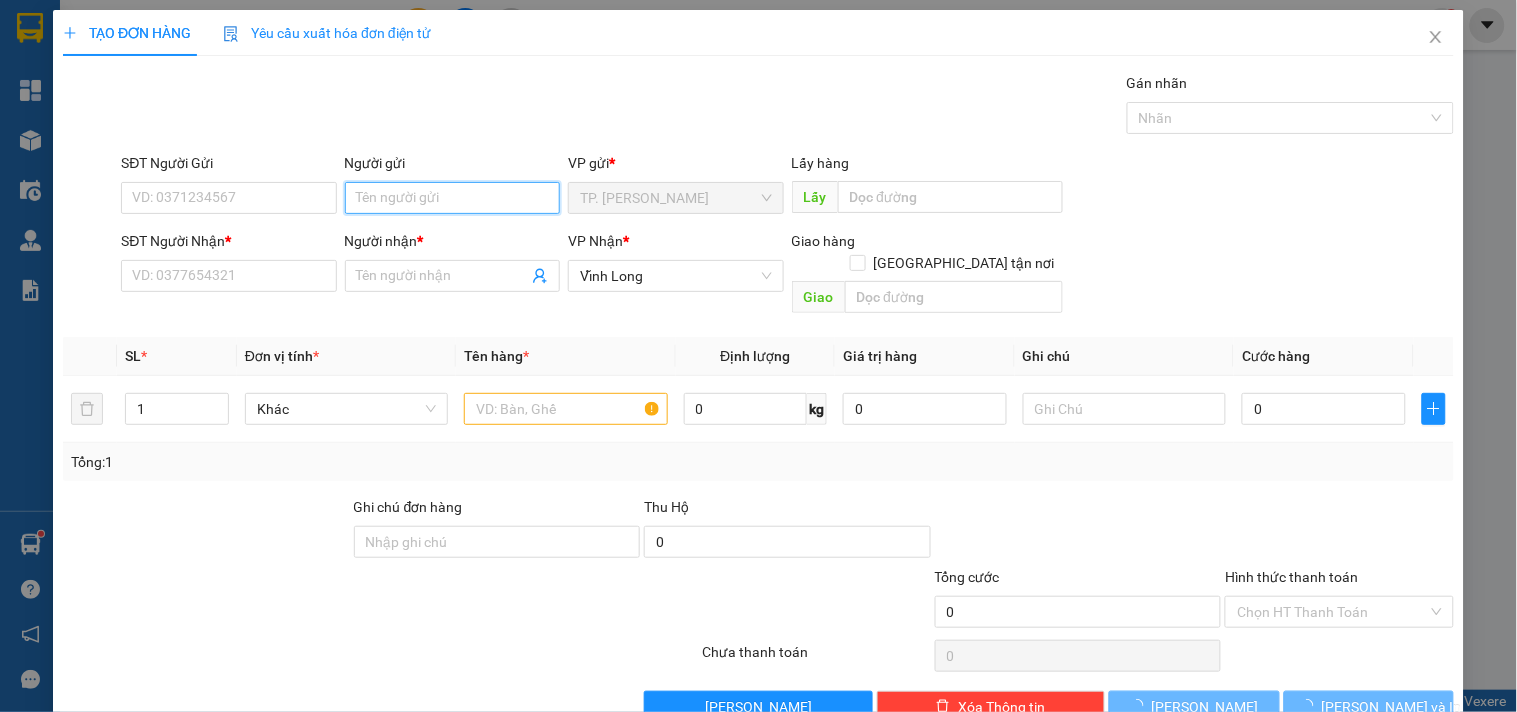 click on "Người gửi" at bounding box center (452, 198) 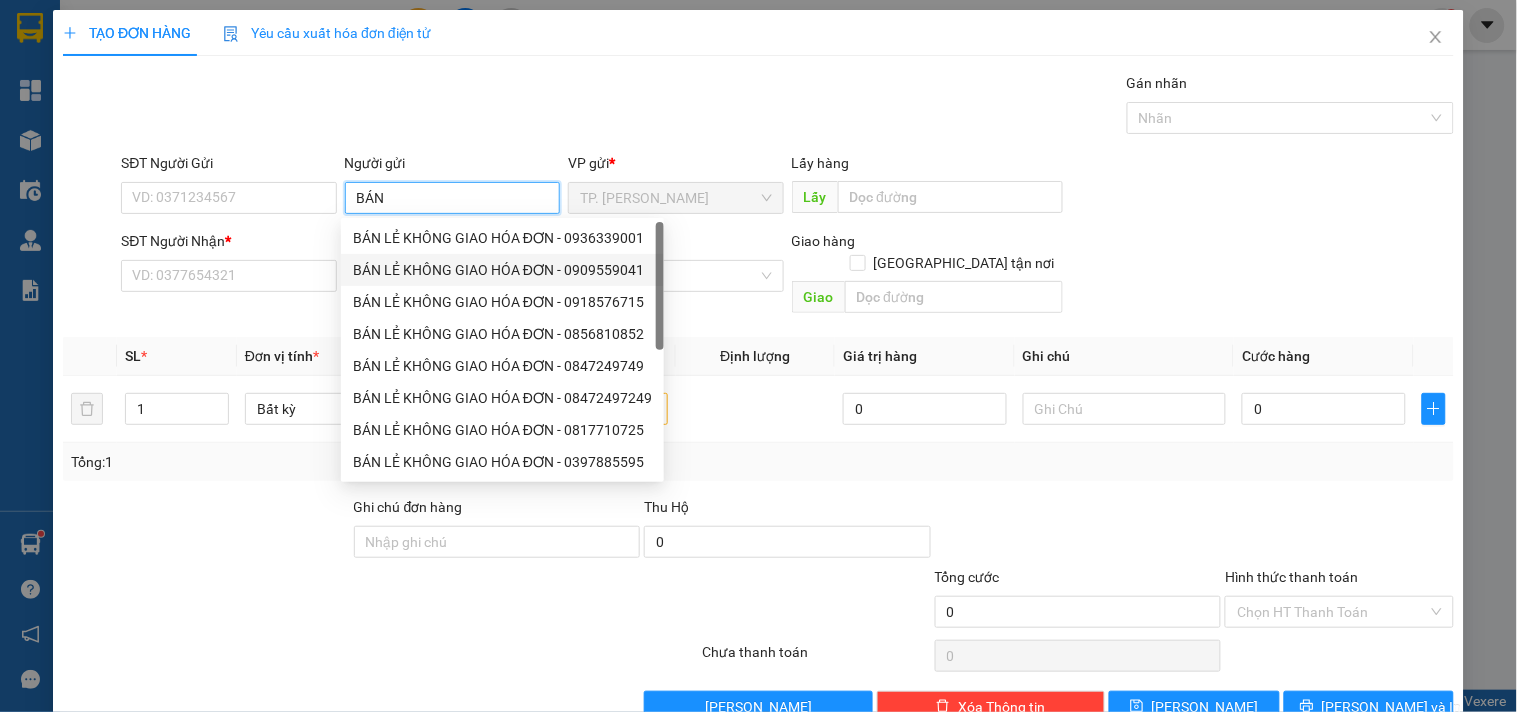 click on "BÁN LẺ KHÔNG GIAO HÓA ĐƠN - 0936339001" at bounding box center [502, 238] 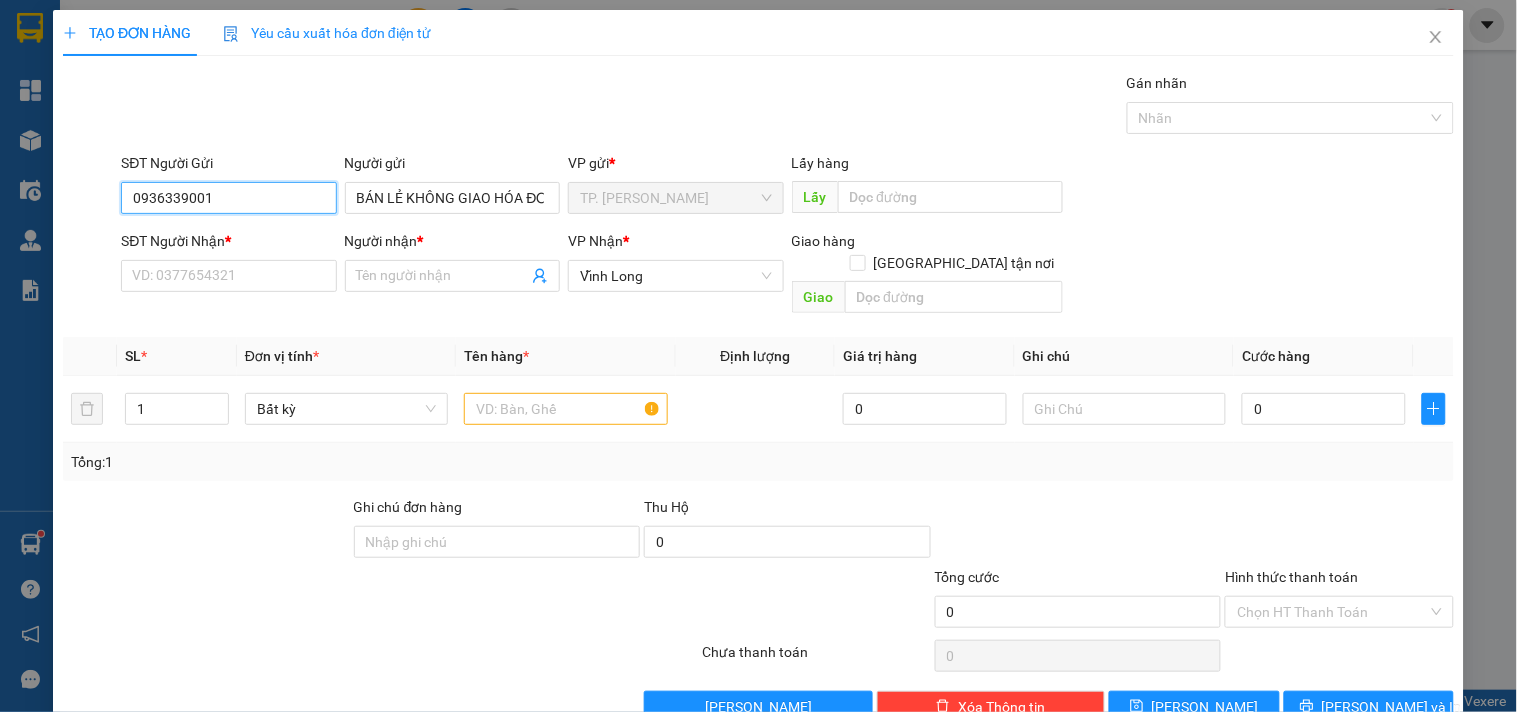 click on "0936339001" at bounding box center [228, 198] 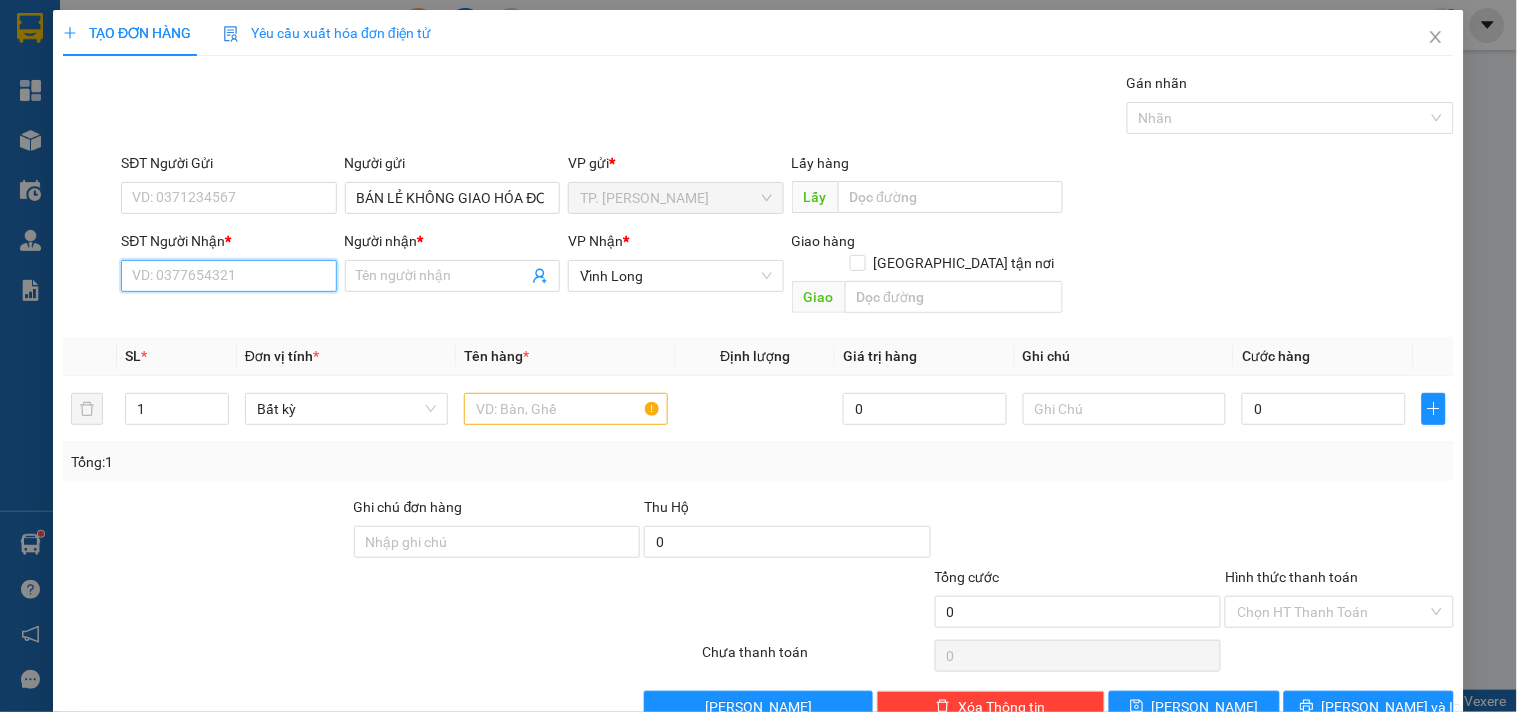 click on "SĐT Người Nhận  *" at bounding box center [228, 276] 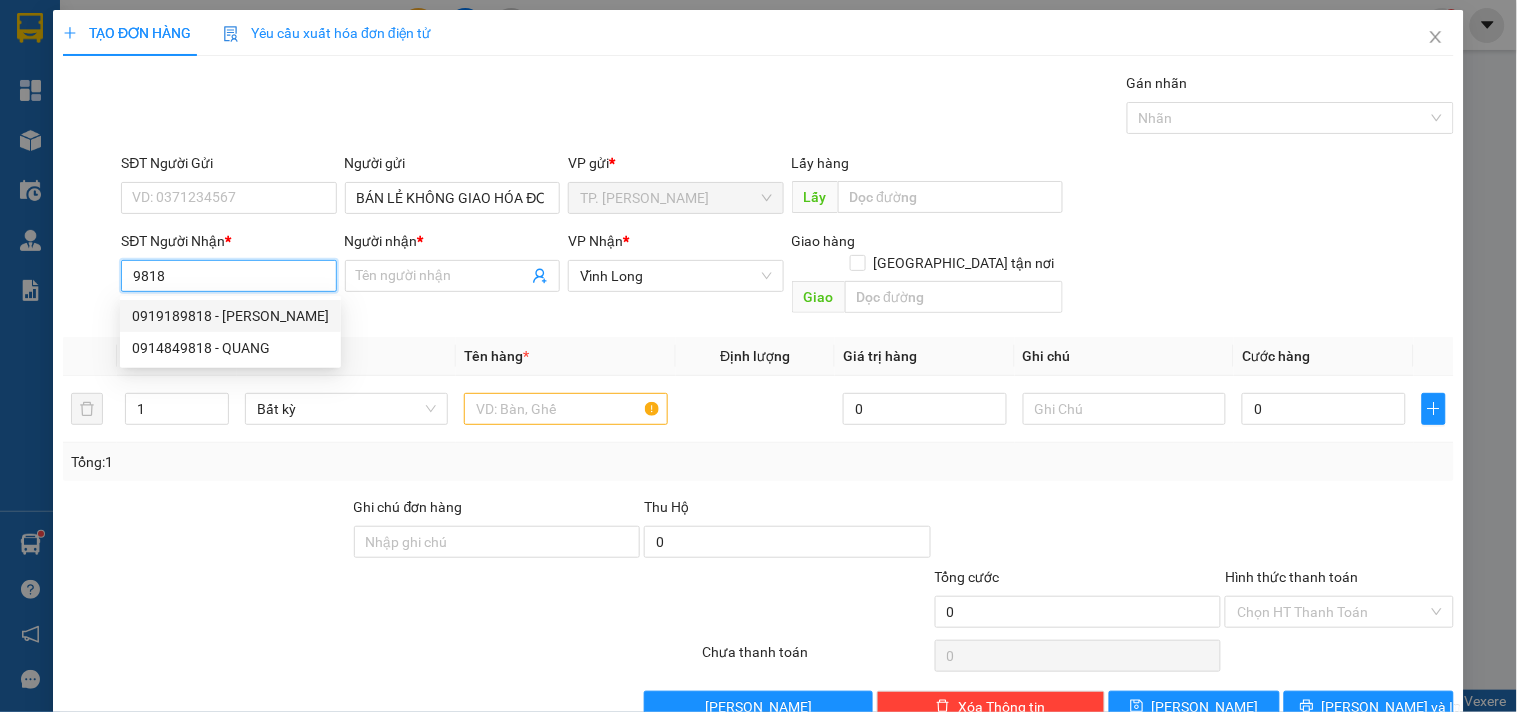 click on "0919189818 - PHƯƠNG TÙNG" at bounding box center [230, 316] 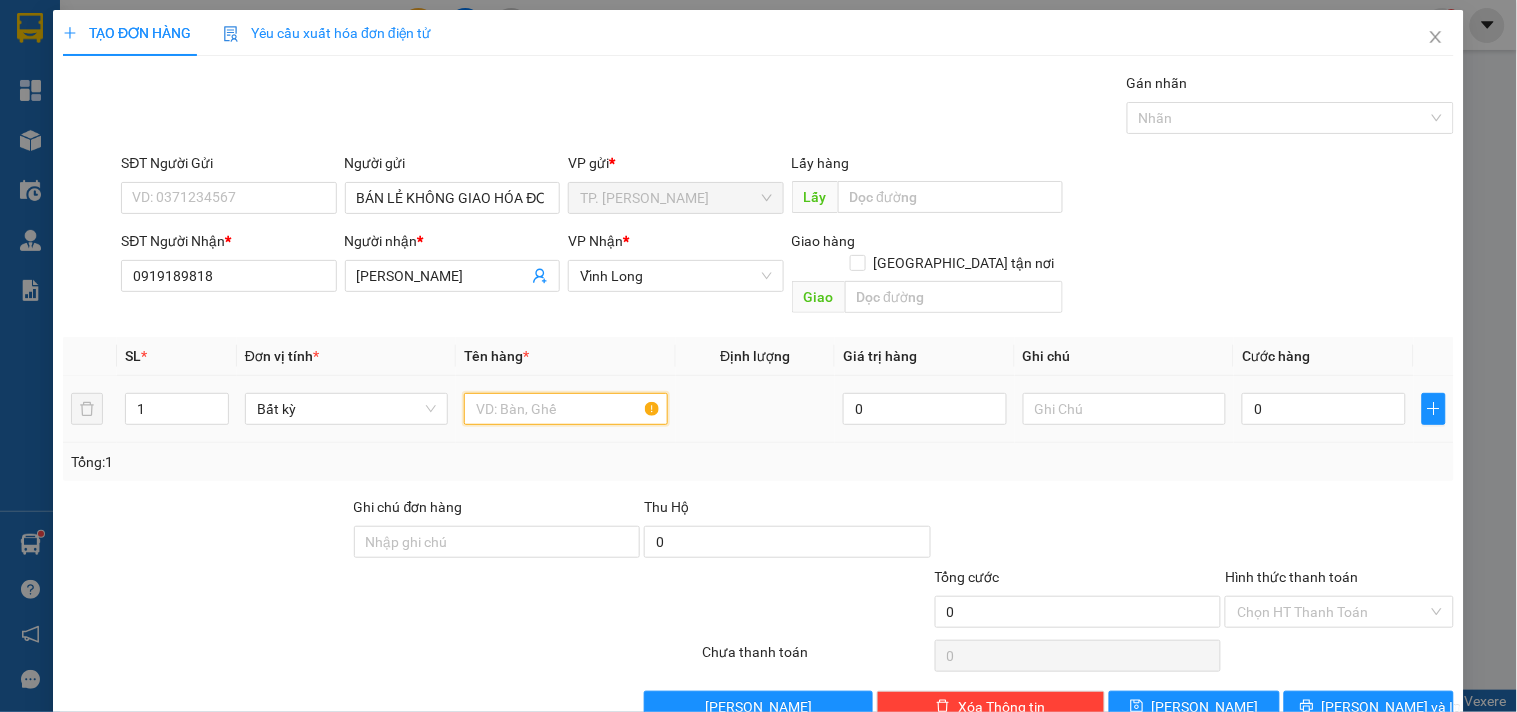 click at bounding box center [565, 409] 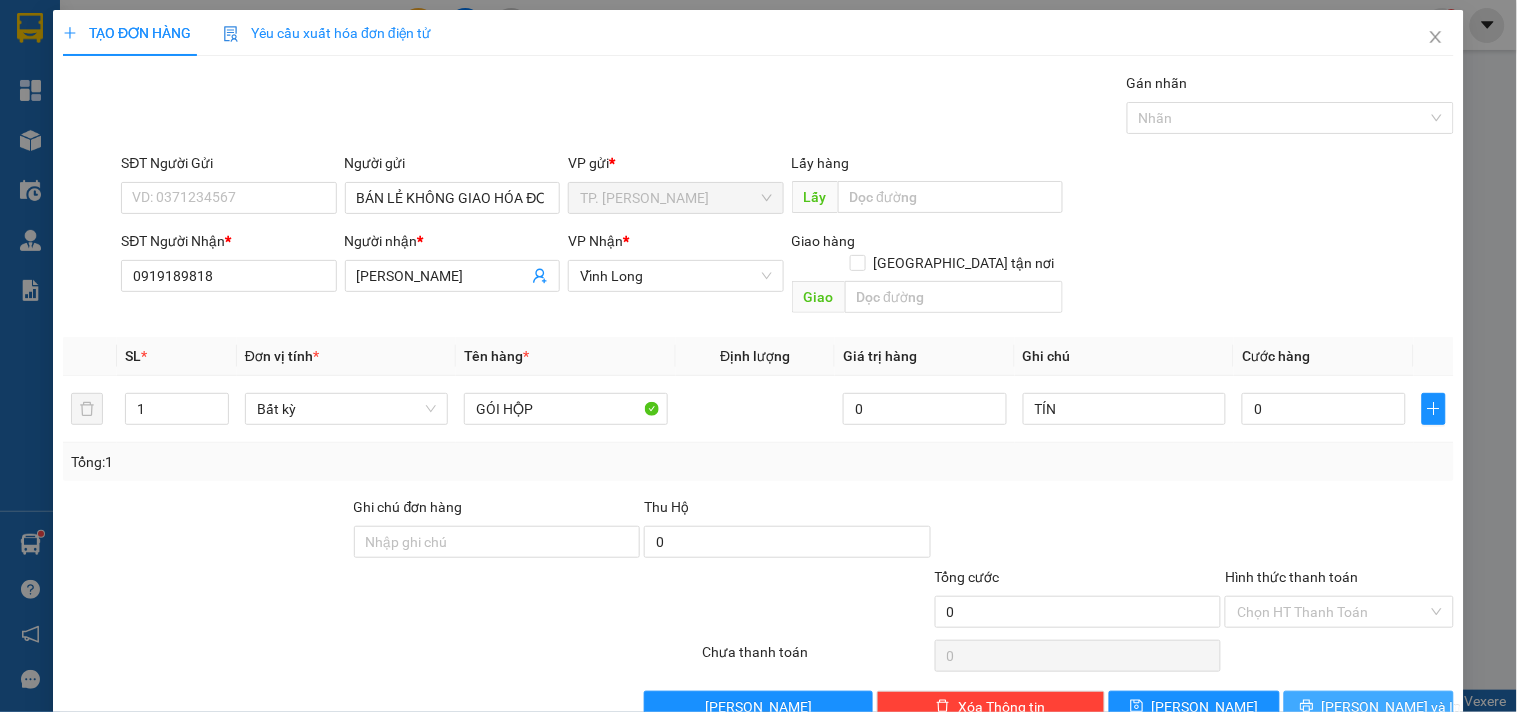 click on "[PERSON_NAME] và In" at bounding box center (1369, 707) 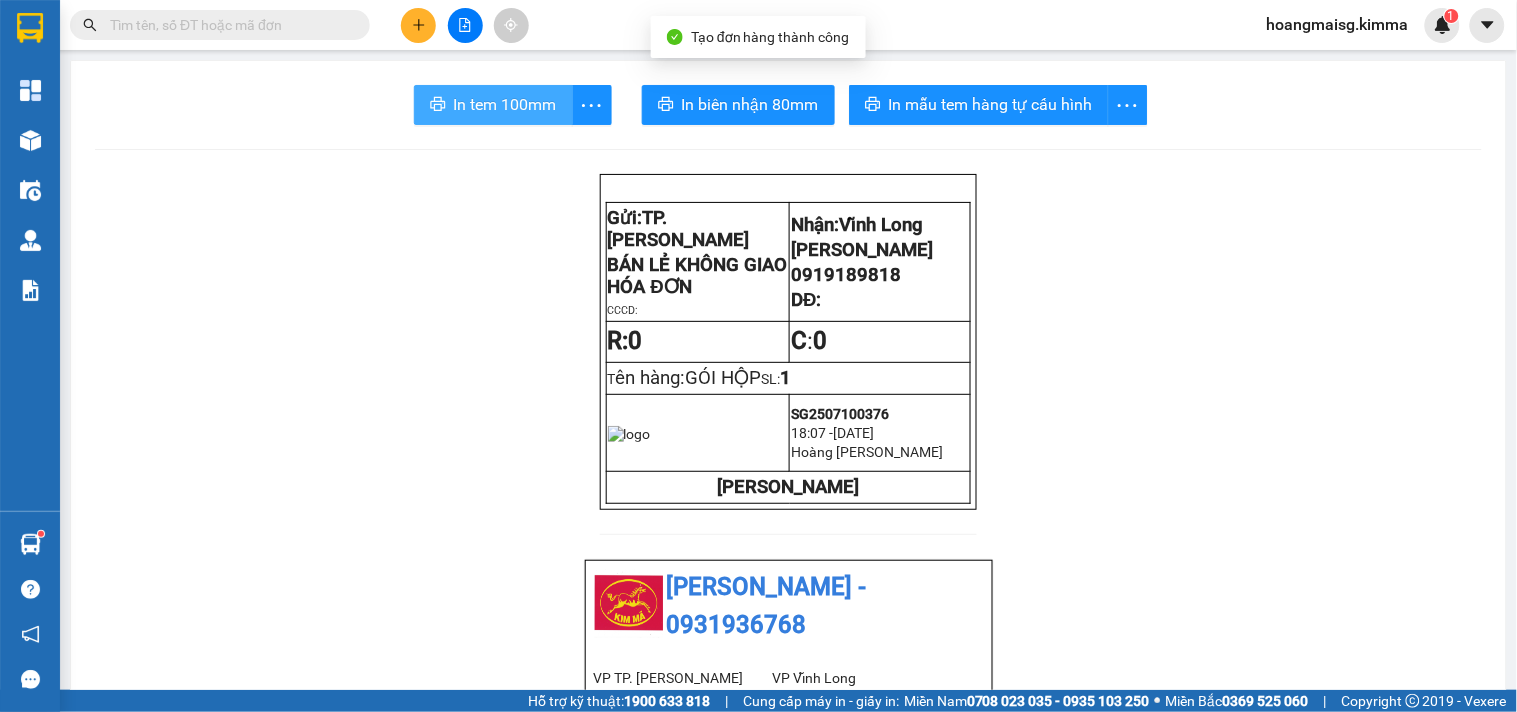 click on "In tem 100mm" at bounding box center [505, 104] 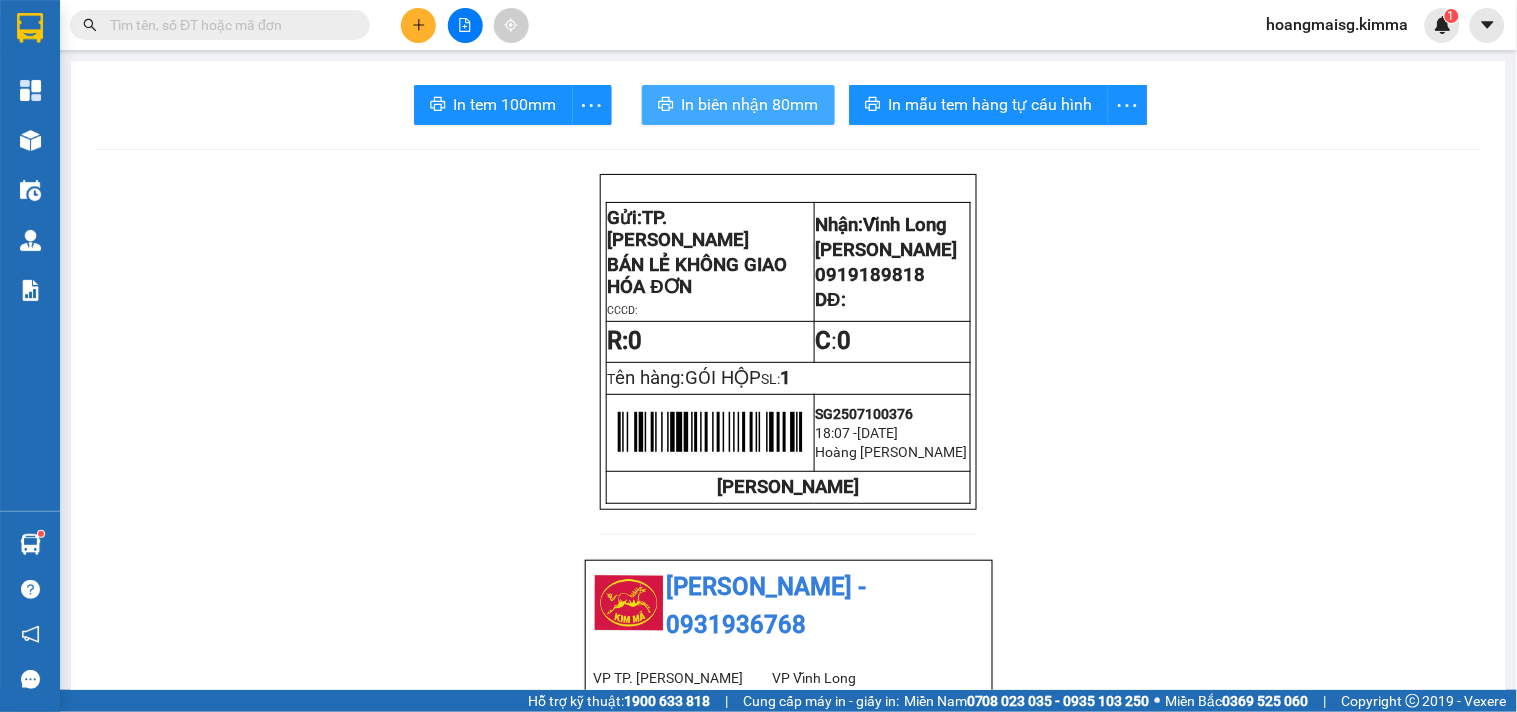 click on "In biên nhận 80mm" at bounding box center (738, 105) 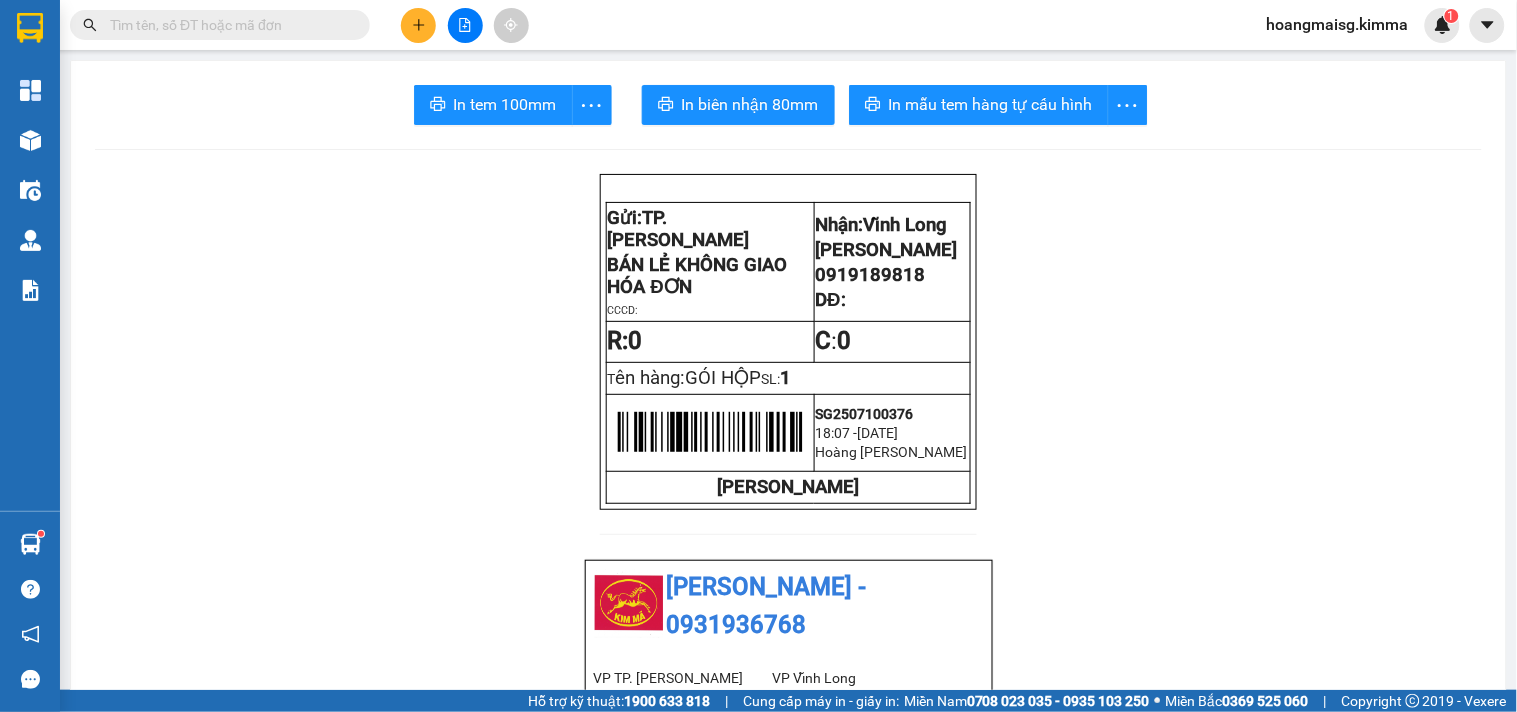 click at bounding box center [220, 25] 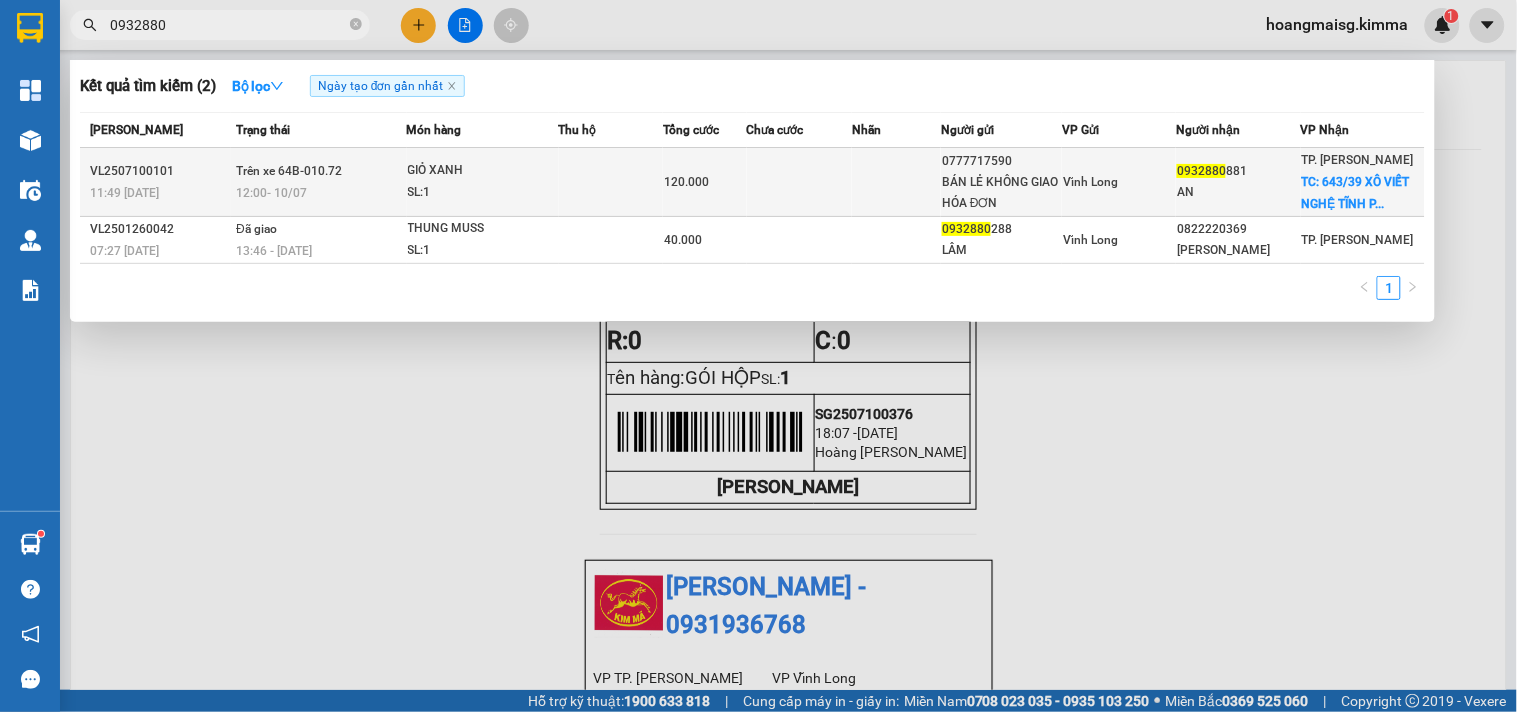 click on "Trên xe   64B-010.72 12:00  -   10/07" at bounding box center [318, 182] 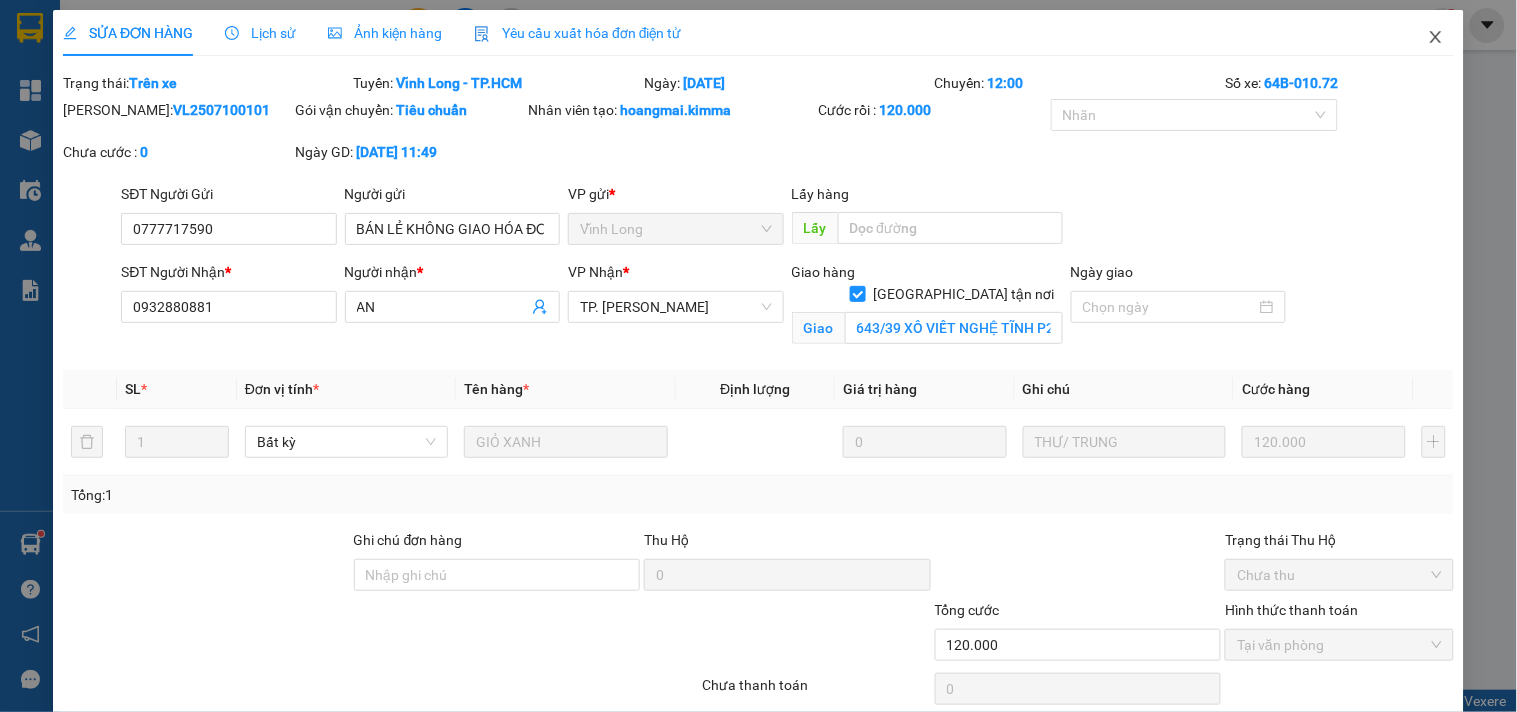 click 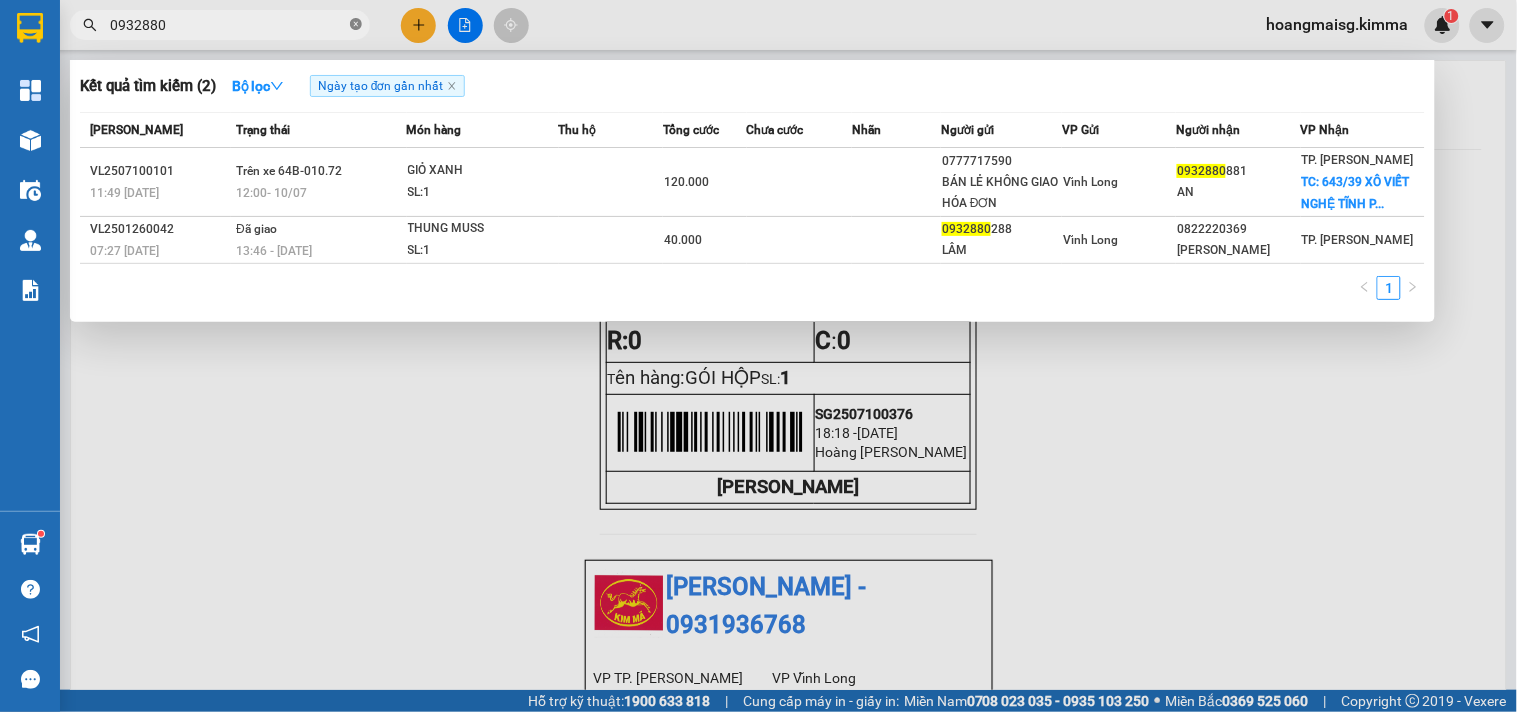 click 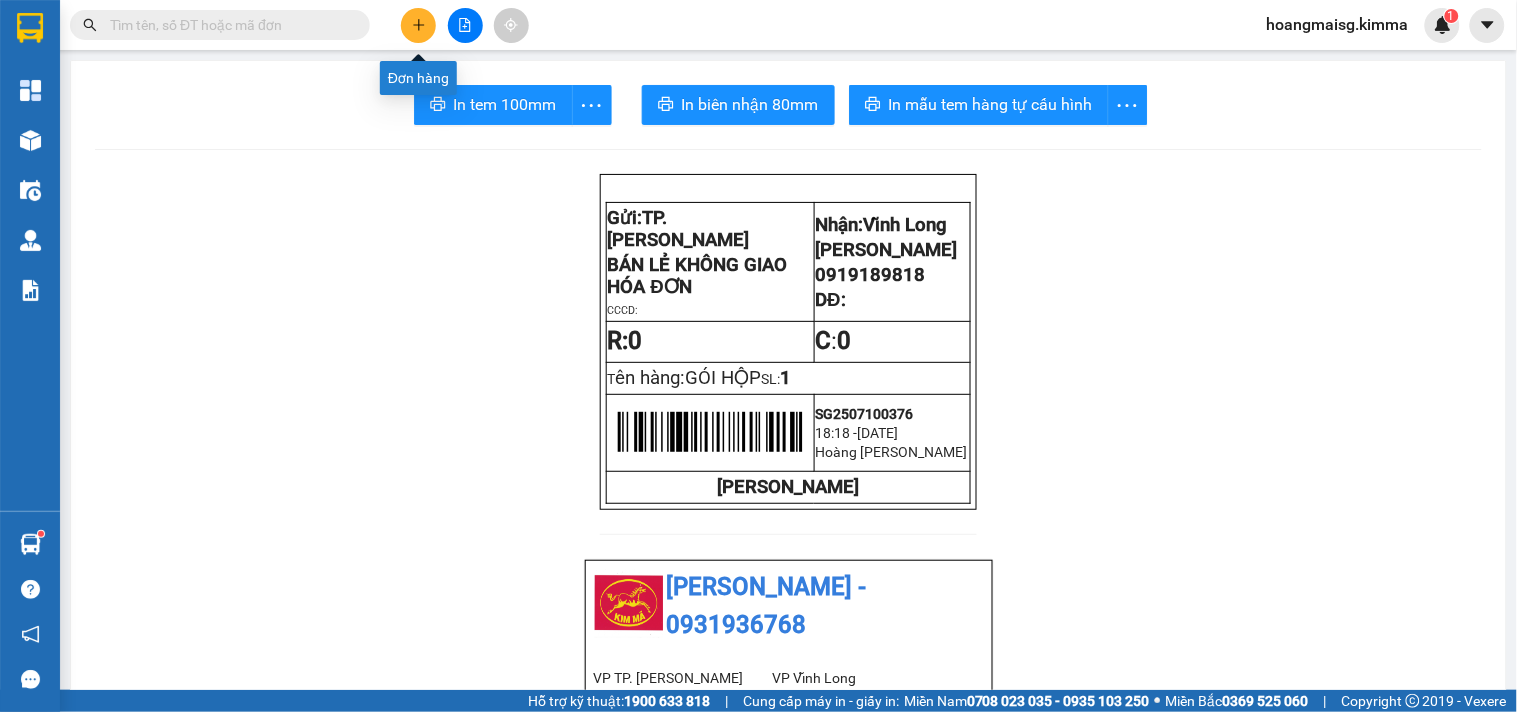 click 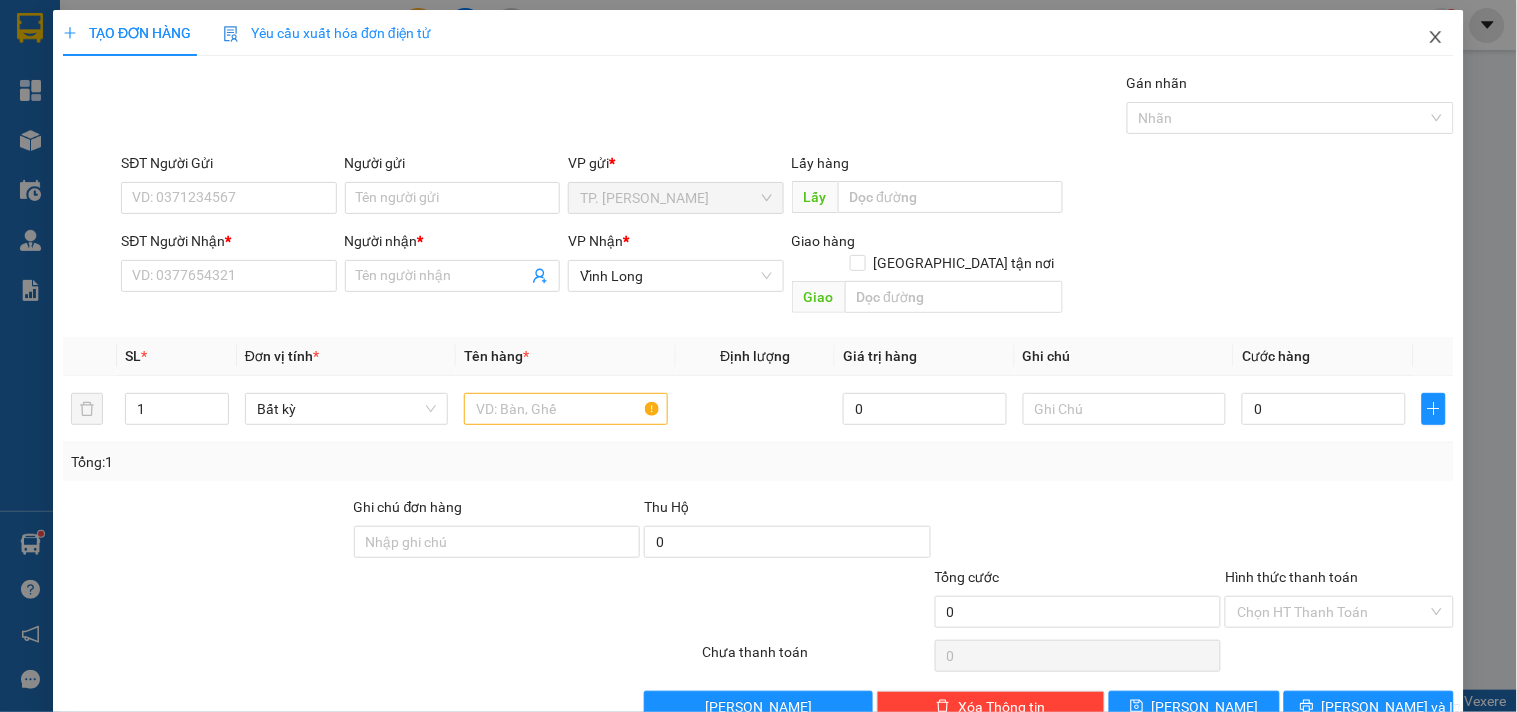 drag, startPoint x: 1435, startPoint y: 32, endPoint x: 1422, endPoint y: 33, distance: 13.038404 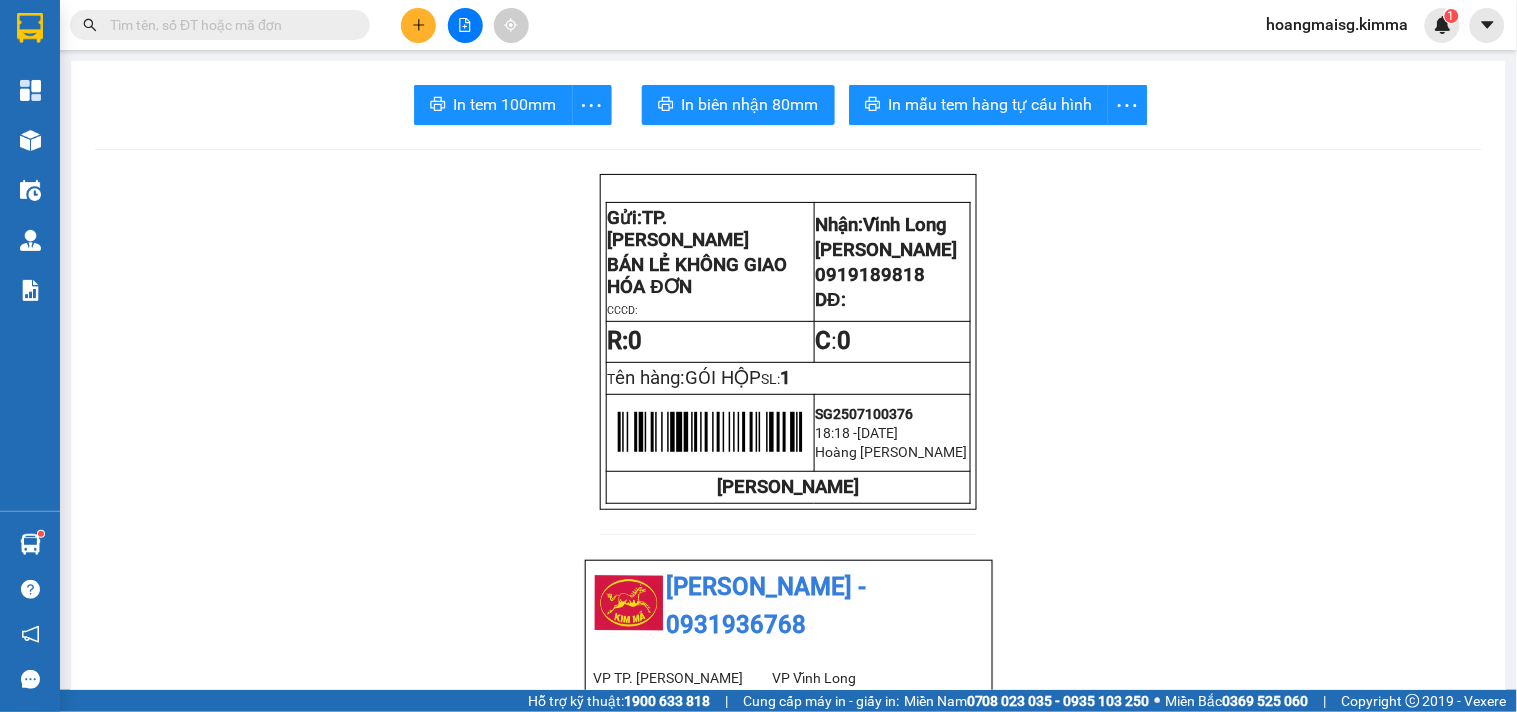 click at bounding box center [228, 25] 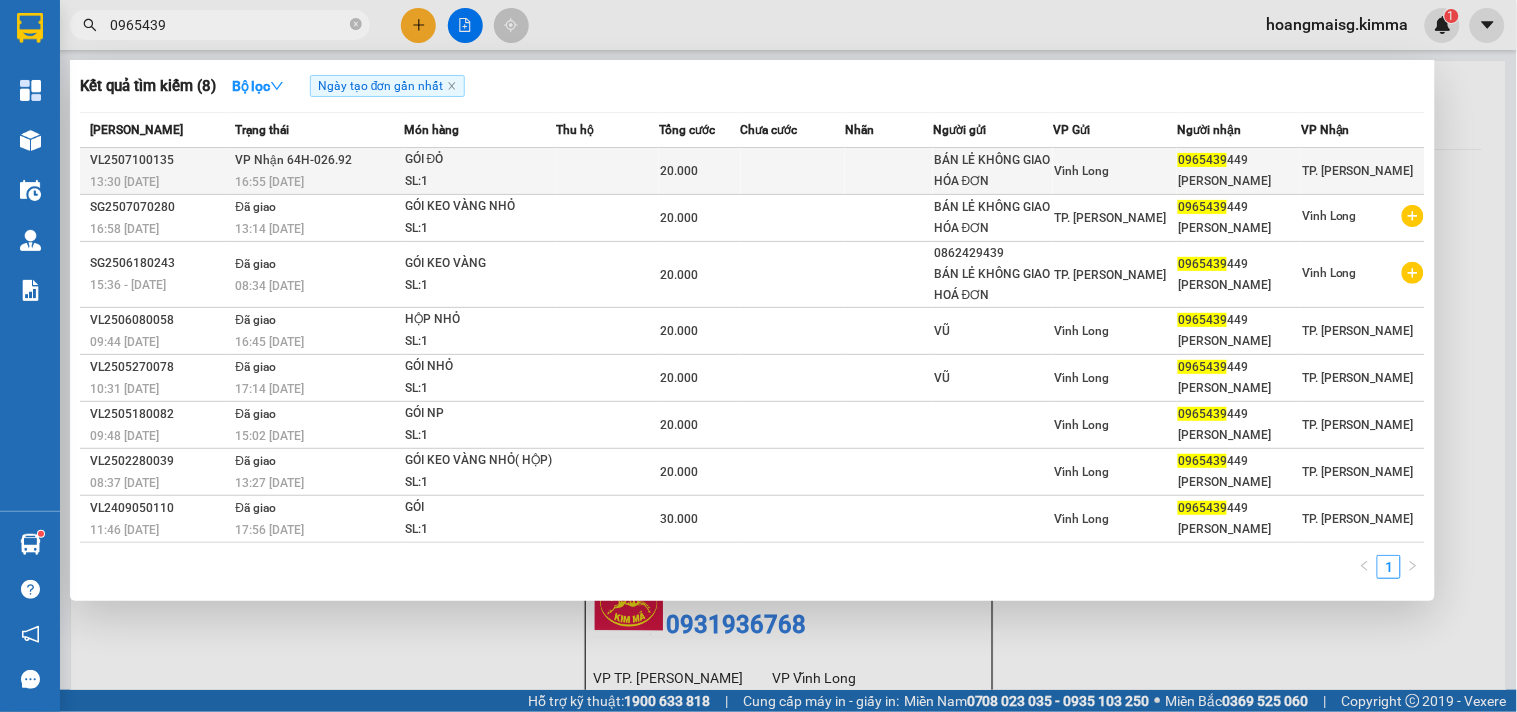 click on "20.000" at bounding box center (679, 171) 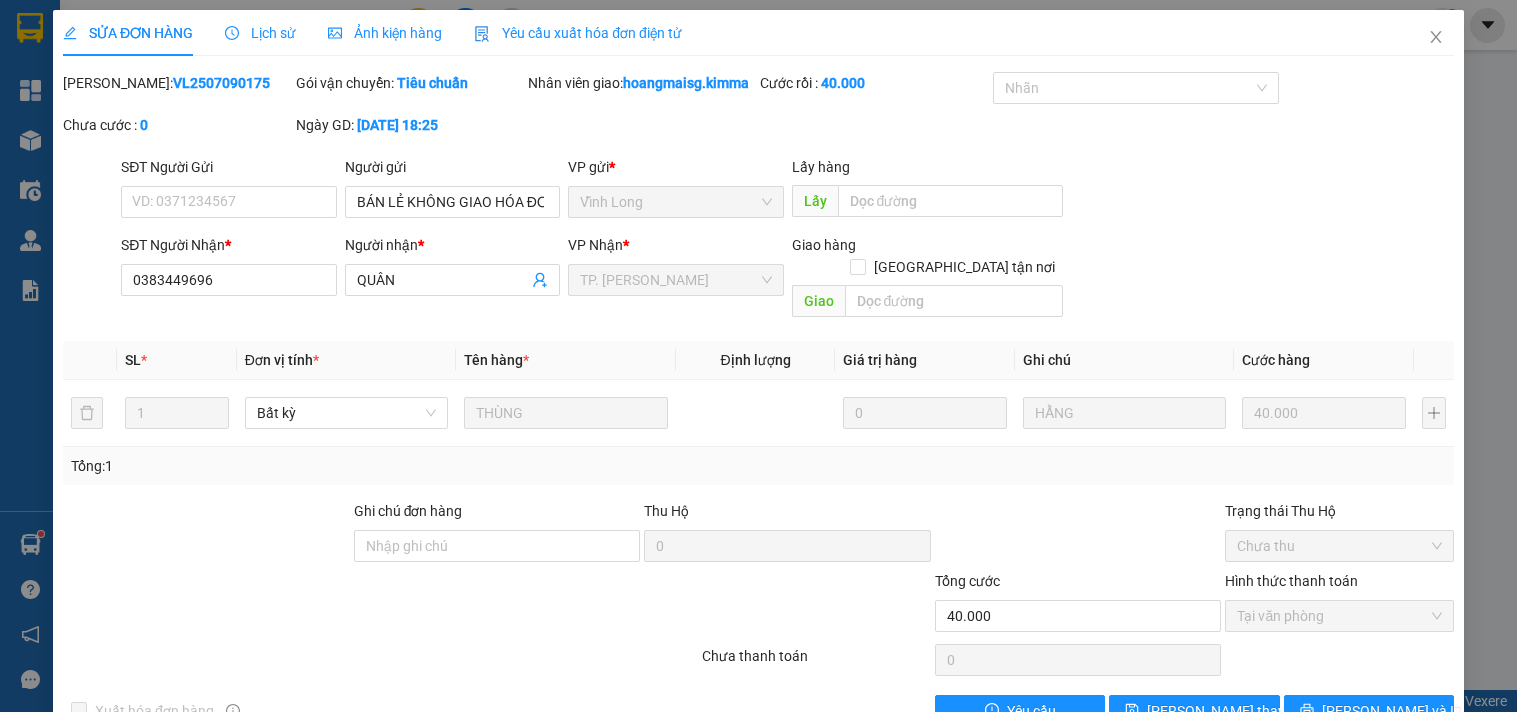 scroll, scrollTop: 0, scrollLeft: 0, axis: both 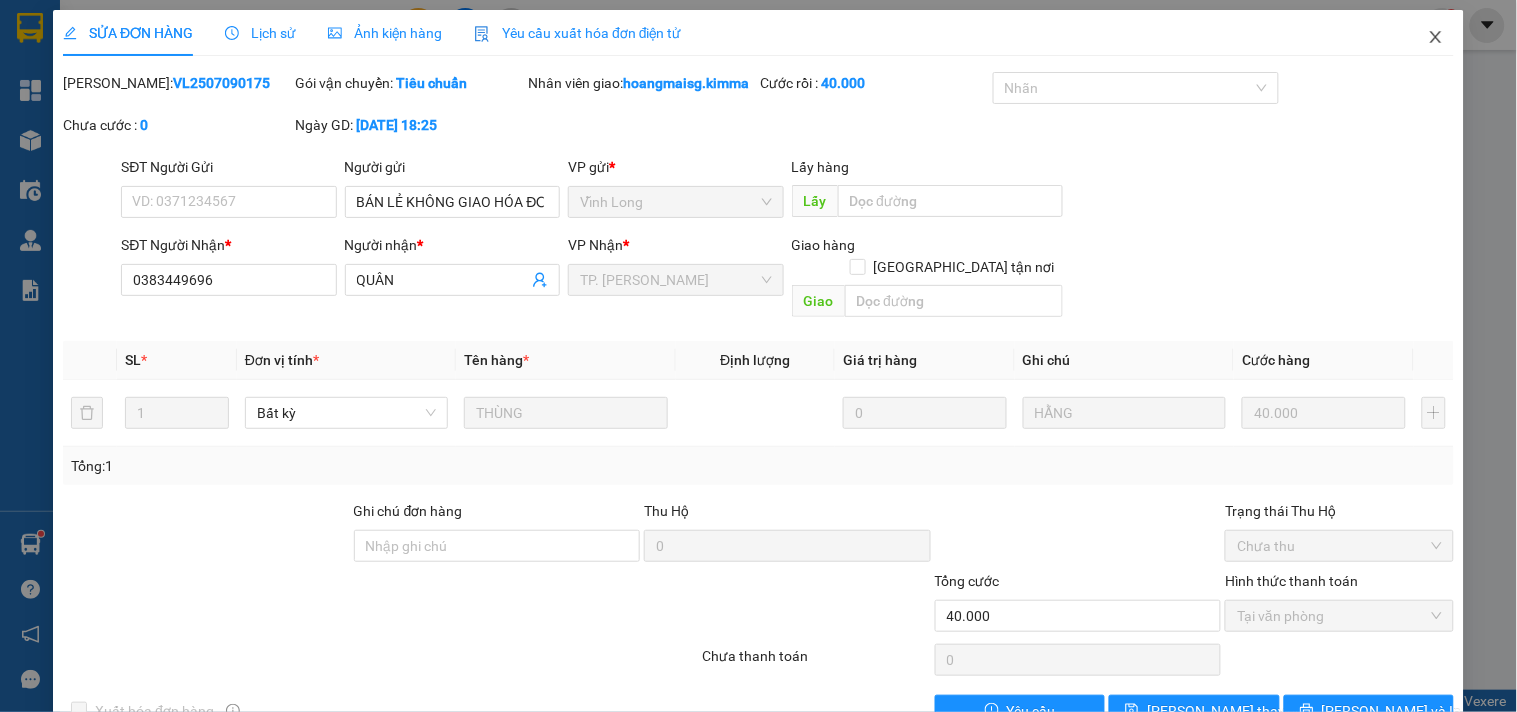 drag, startPoint x: 1438, startPoint y: 37, endPoint x: 1402, endPoint y: 31, distance: 36.496574 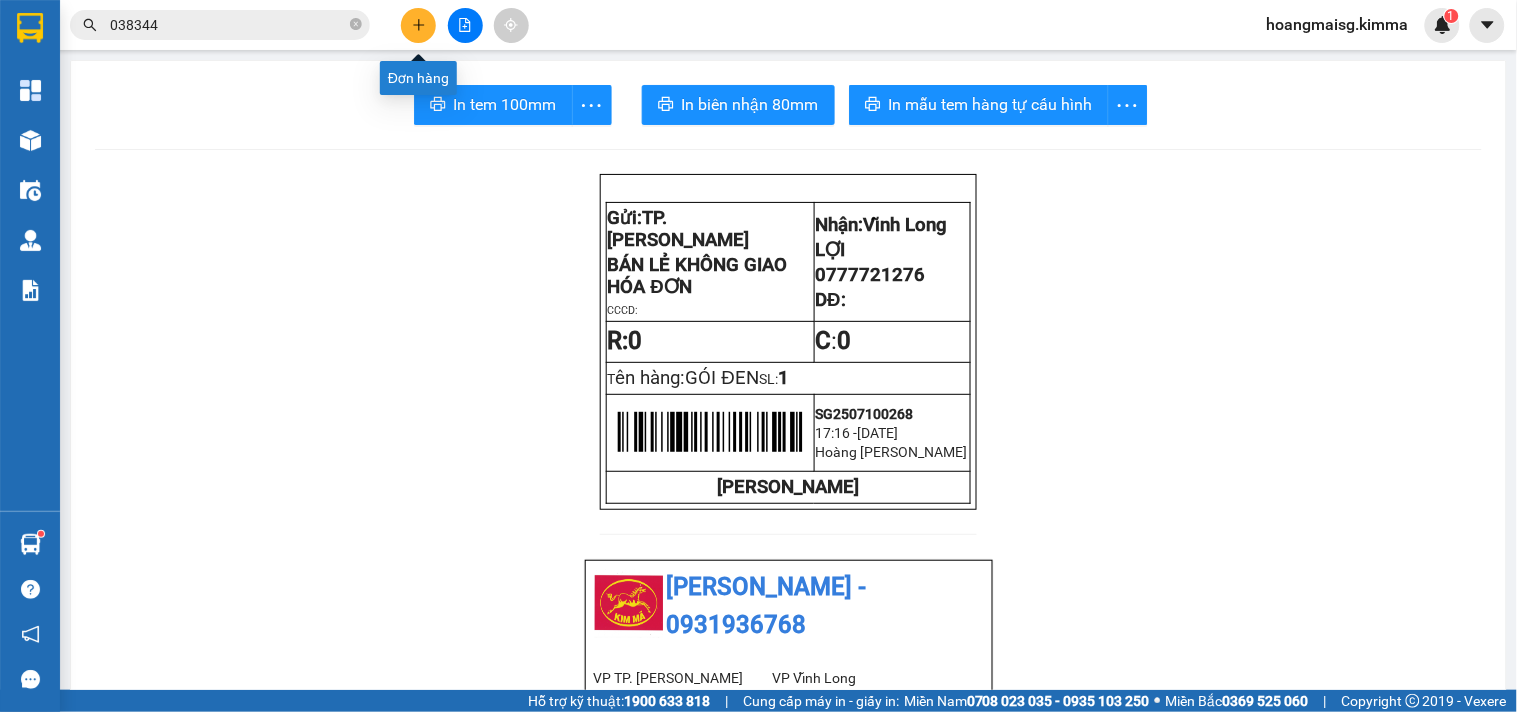 click at bounding box center (418, 25) 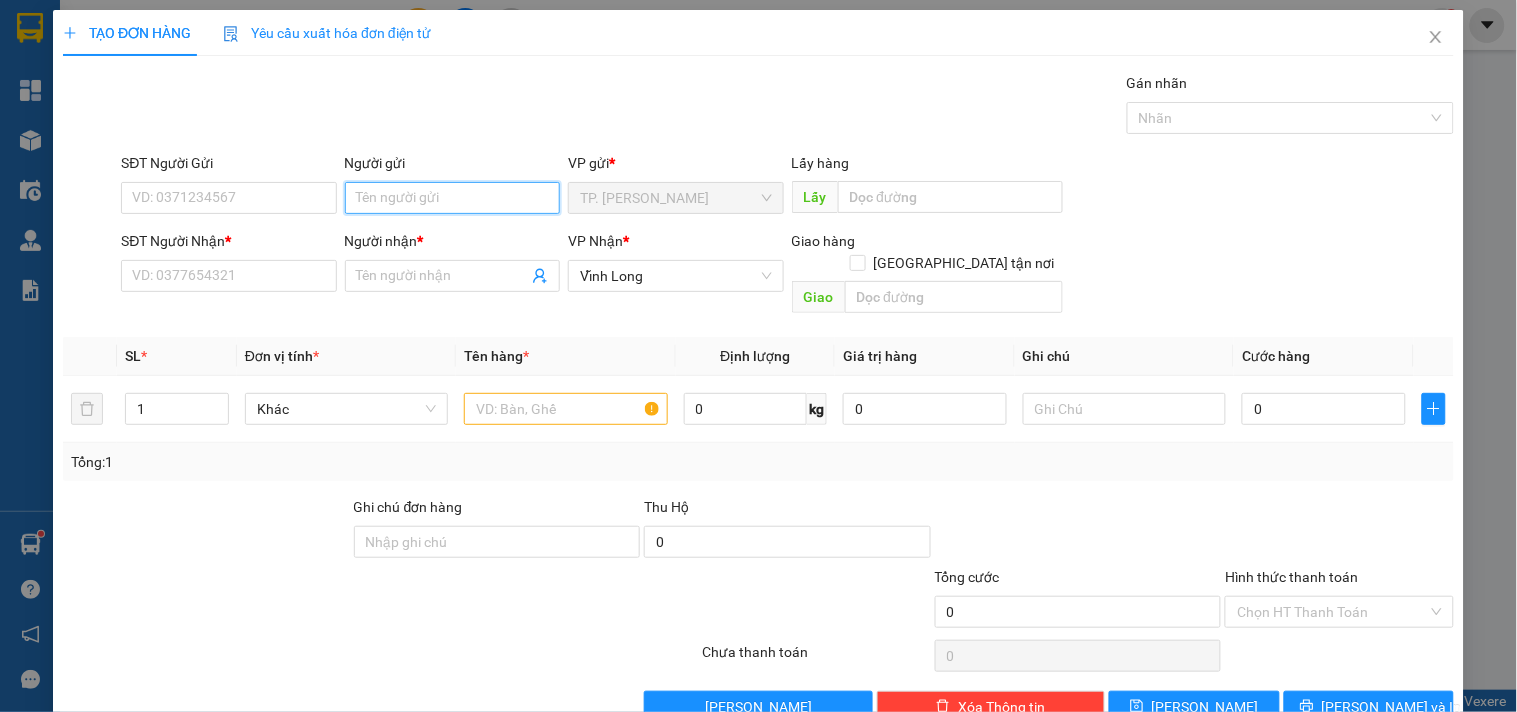 click on "Người gửi" at bounding box center (452, 198) 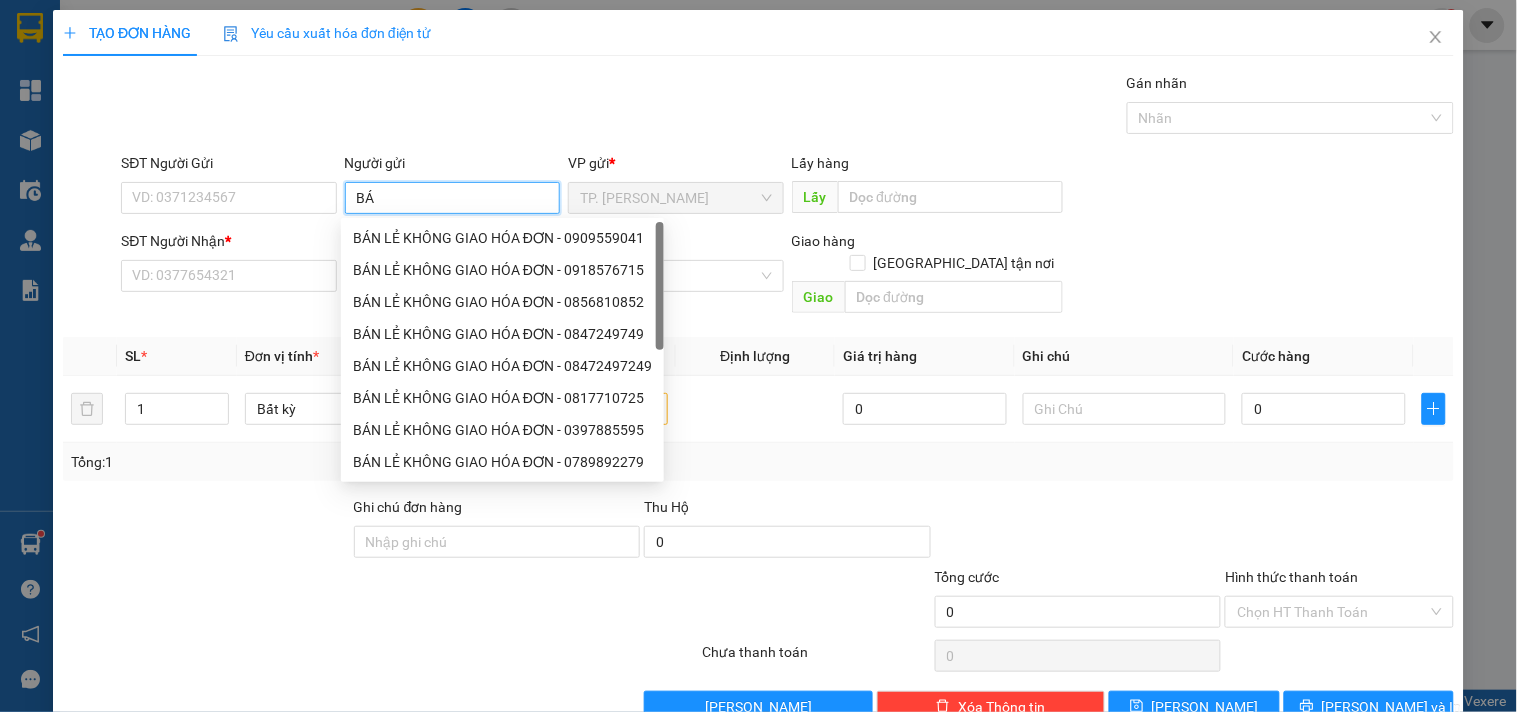 type on "BÁN" 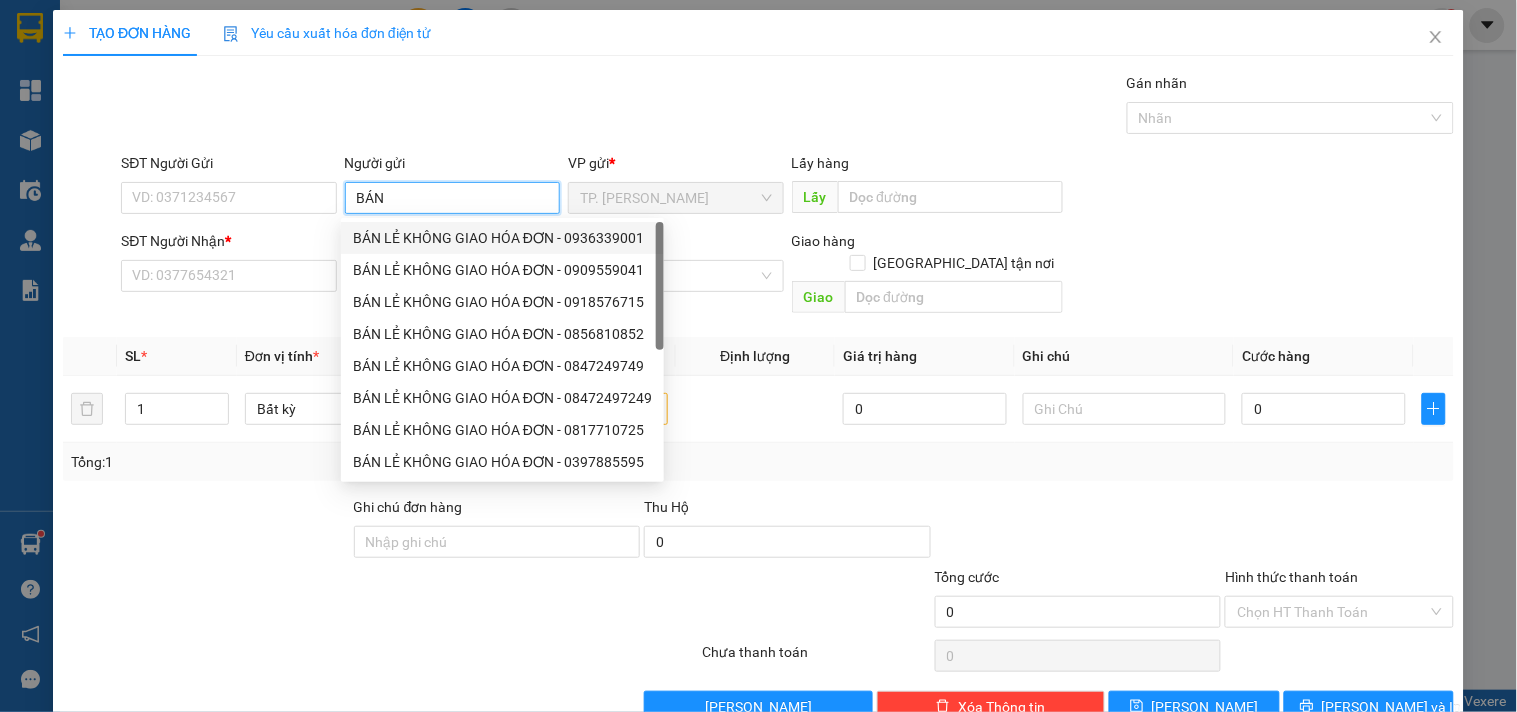 drag, startPoint x: 520, startPoint y: 231, endPoint x: 257, endPoint y: 207, distance: 264.09277 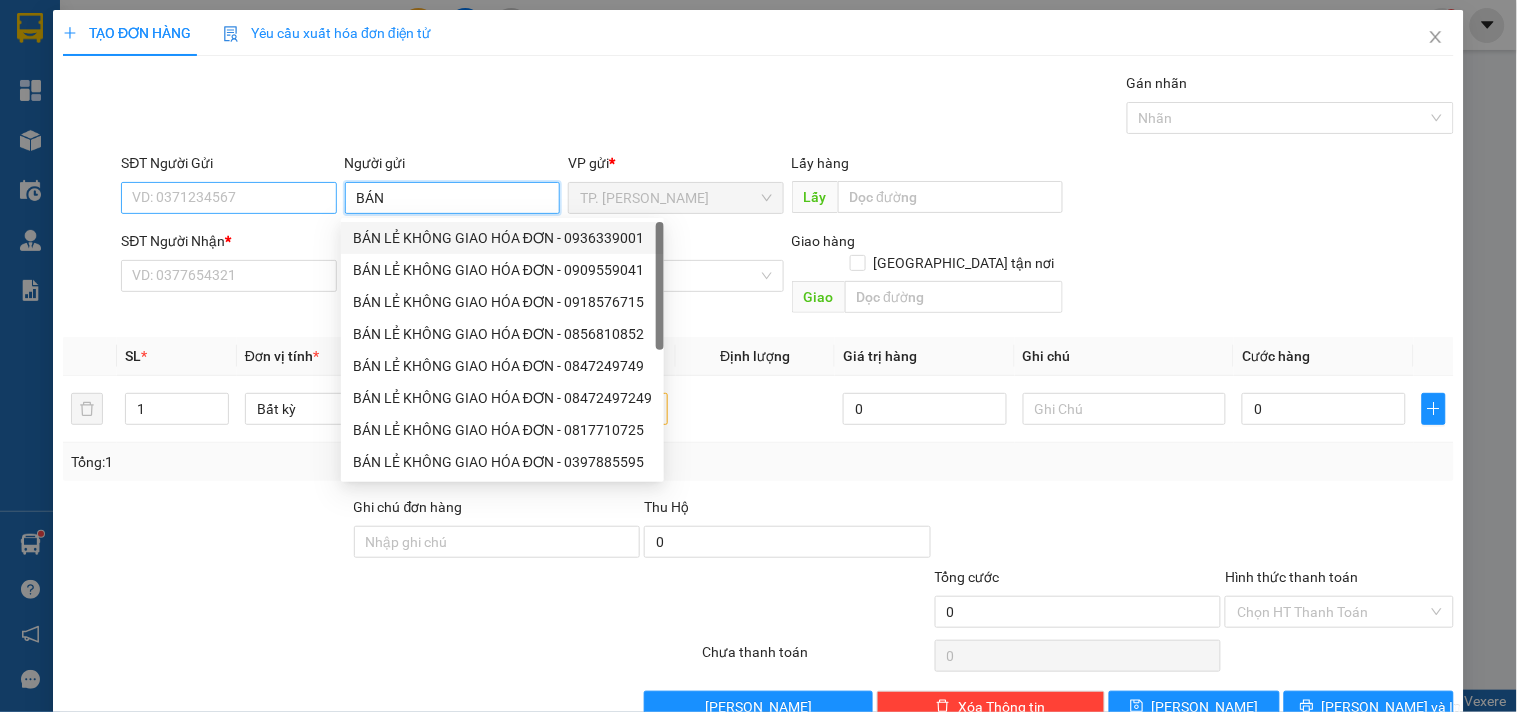 click on "BÁN LẺ KHÔNG GIAO HÓA ĐƠN - 0936339001" at bounding box center [502, 238] 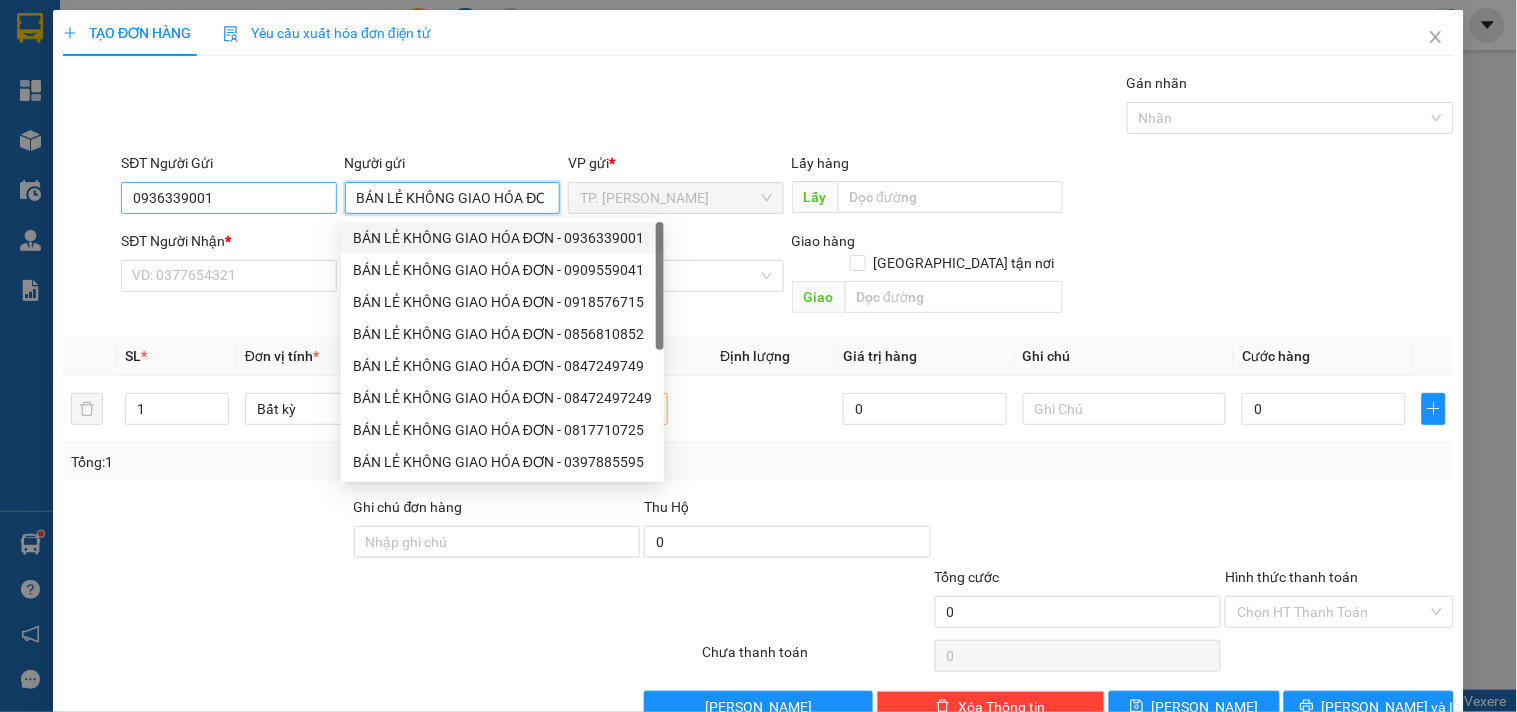 type on "BÁN LẺ KHÔNG GIAO HÓA ĐƠN" 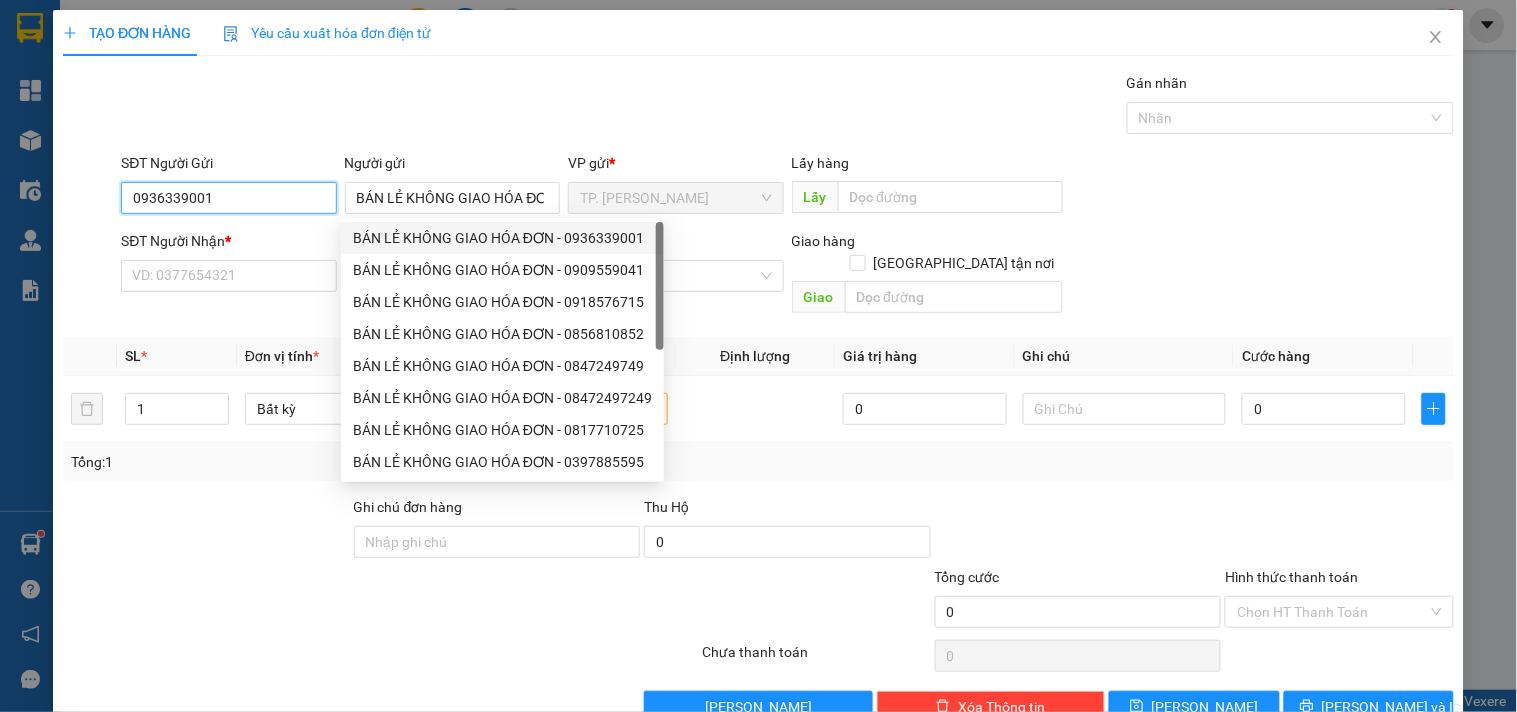 click on "0936339001" at bounding box center [228, 198] 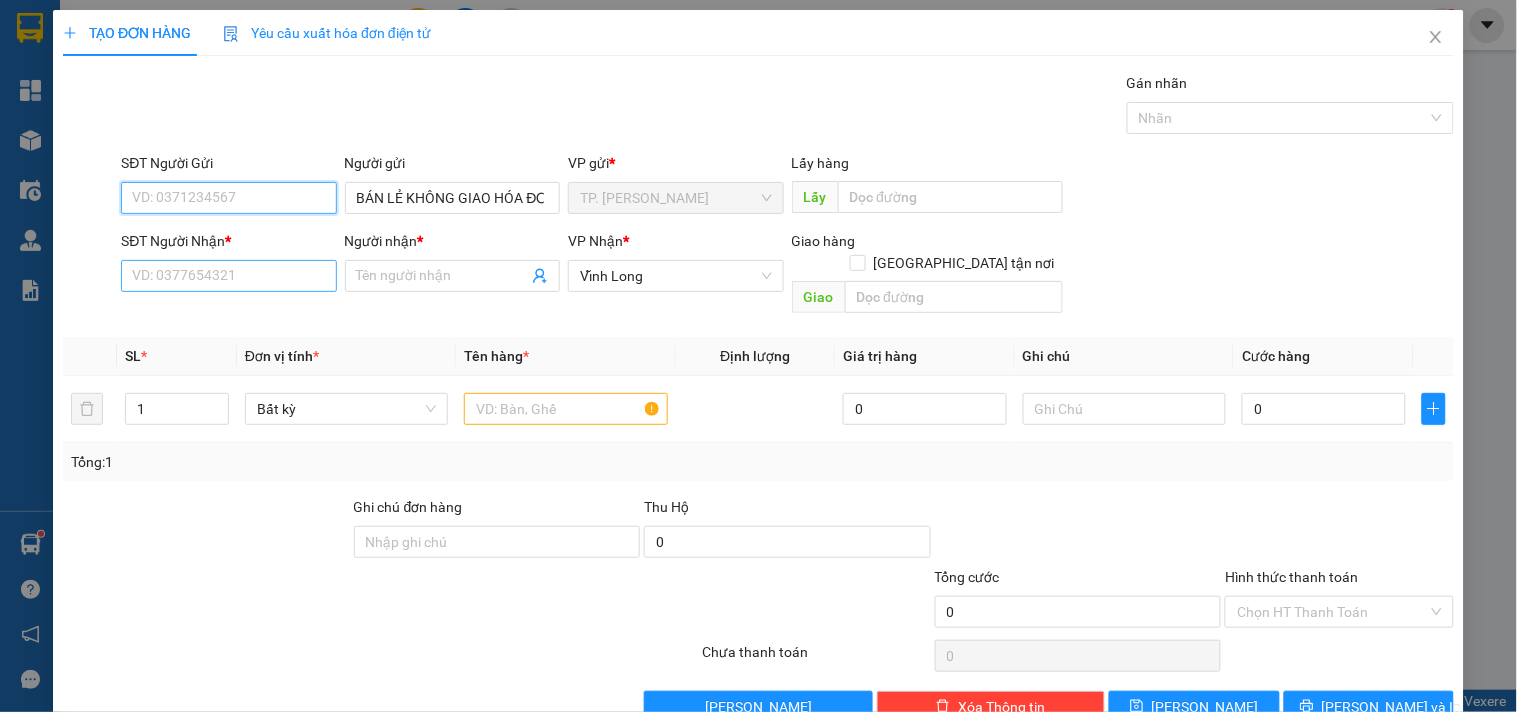 type 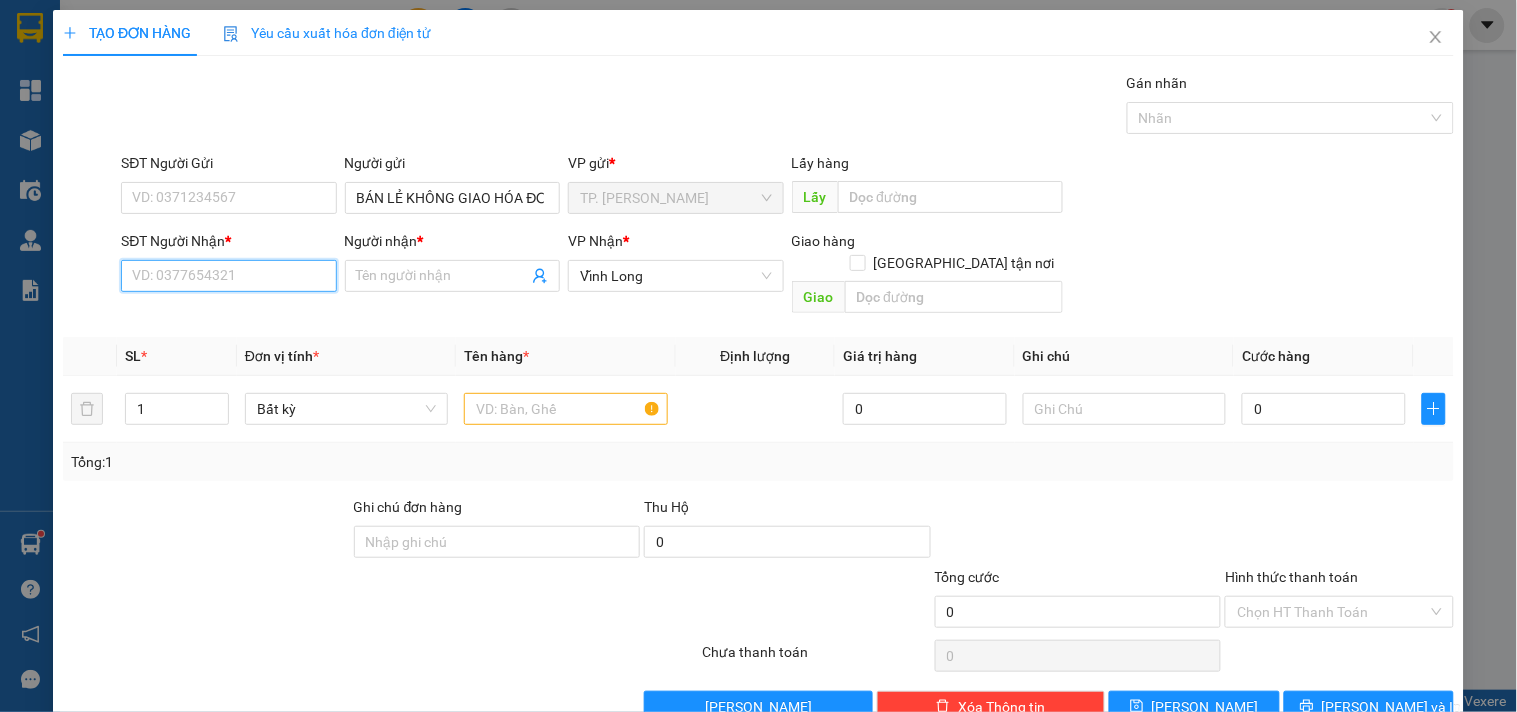 click on "SĐT Người Nhận  *" at bounding box center [228, 276] 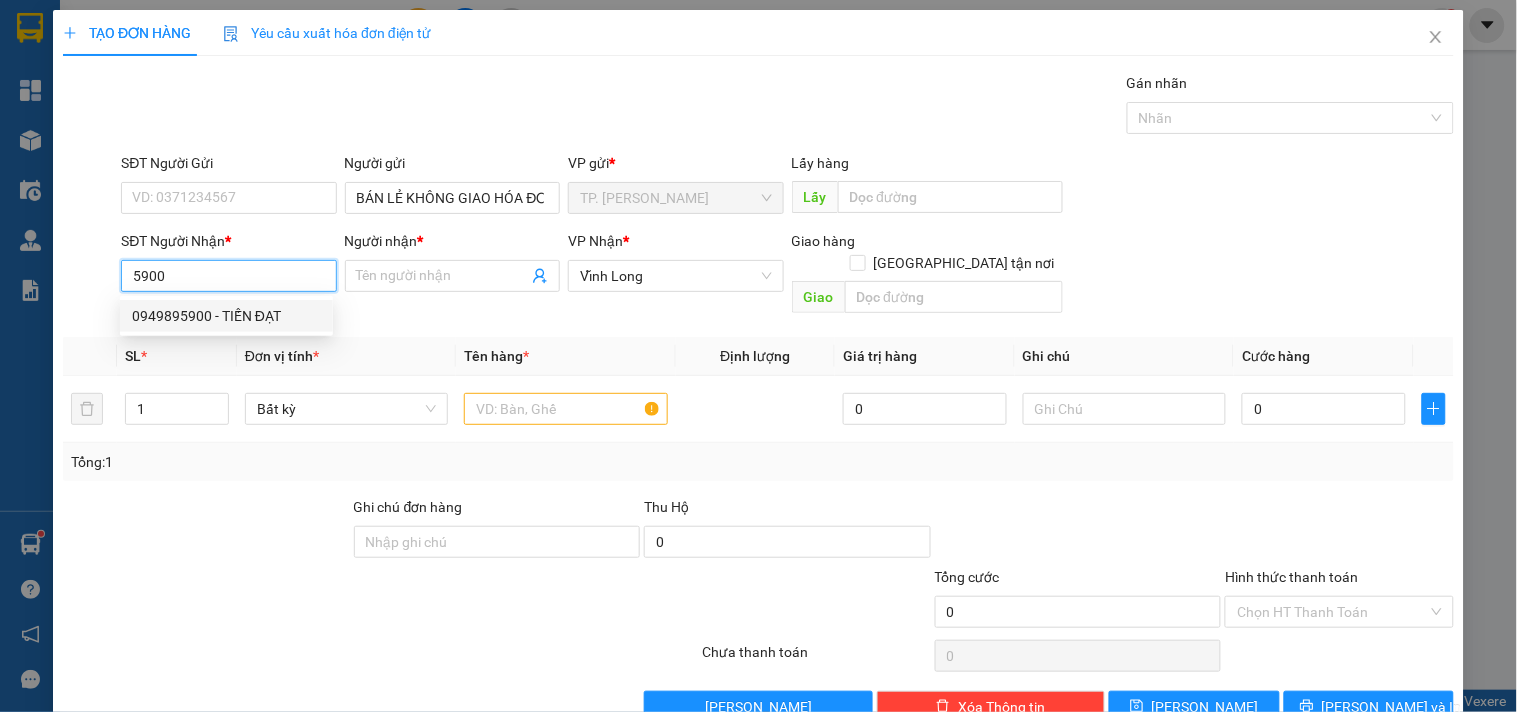 click on "0949895900 - TIẾN ĐẠT" at bounding box center [226, 316] 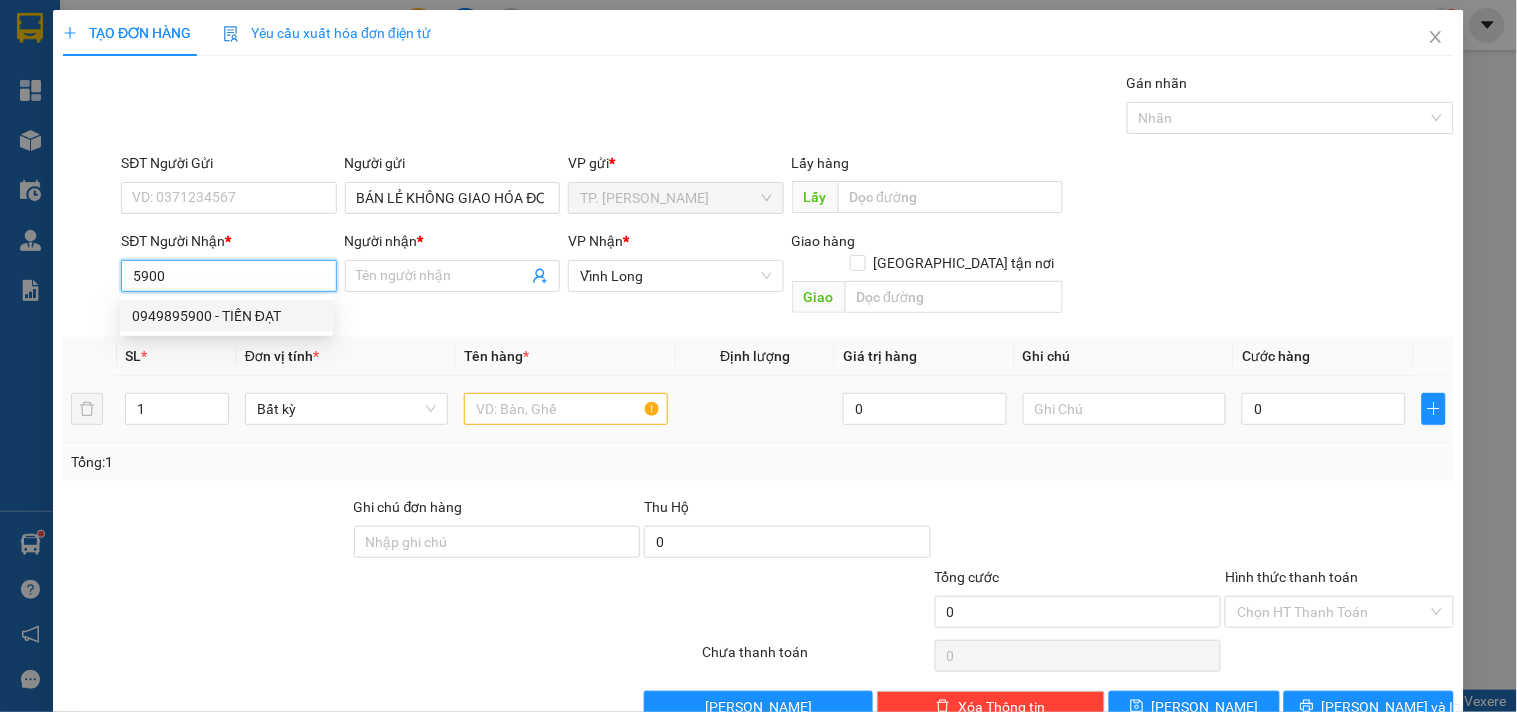 type on "0949895900" 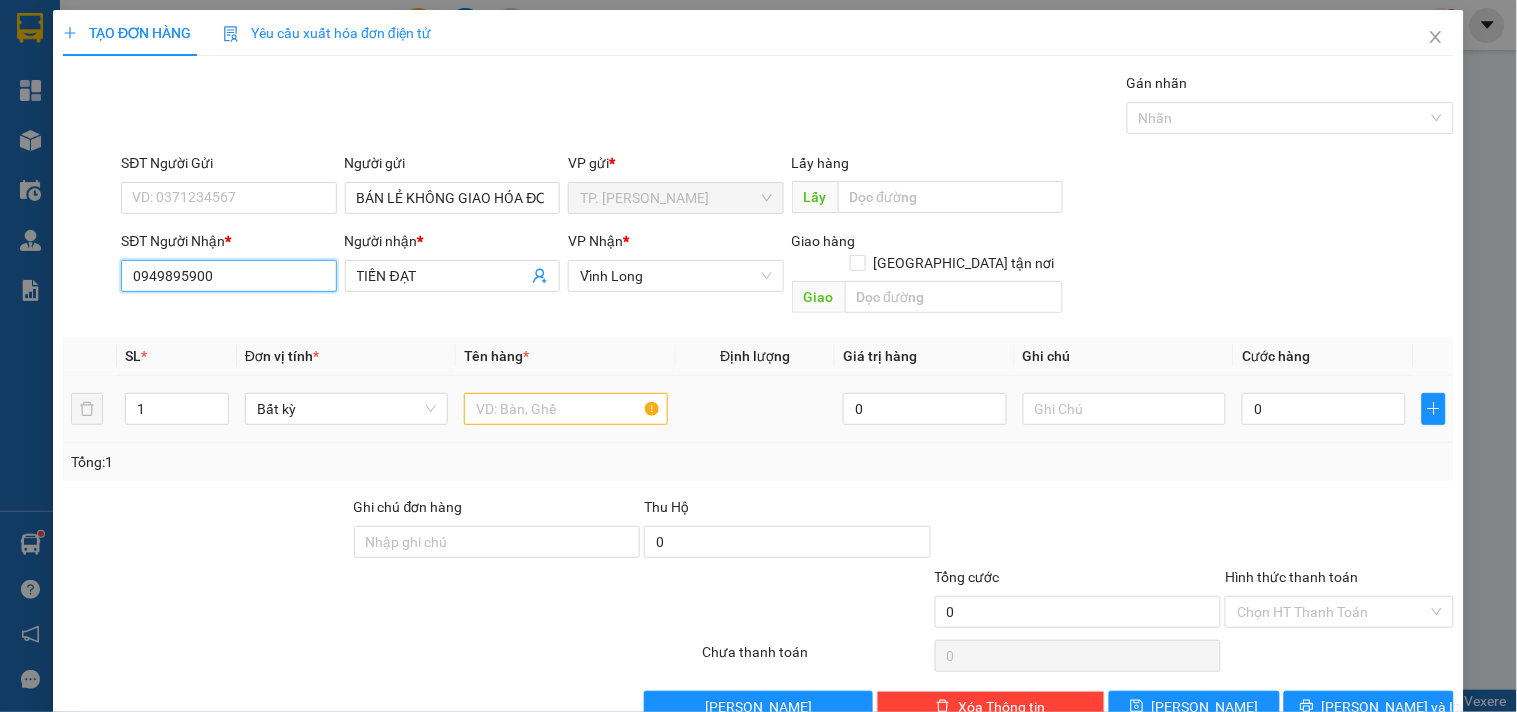 type on "0949895900" 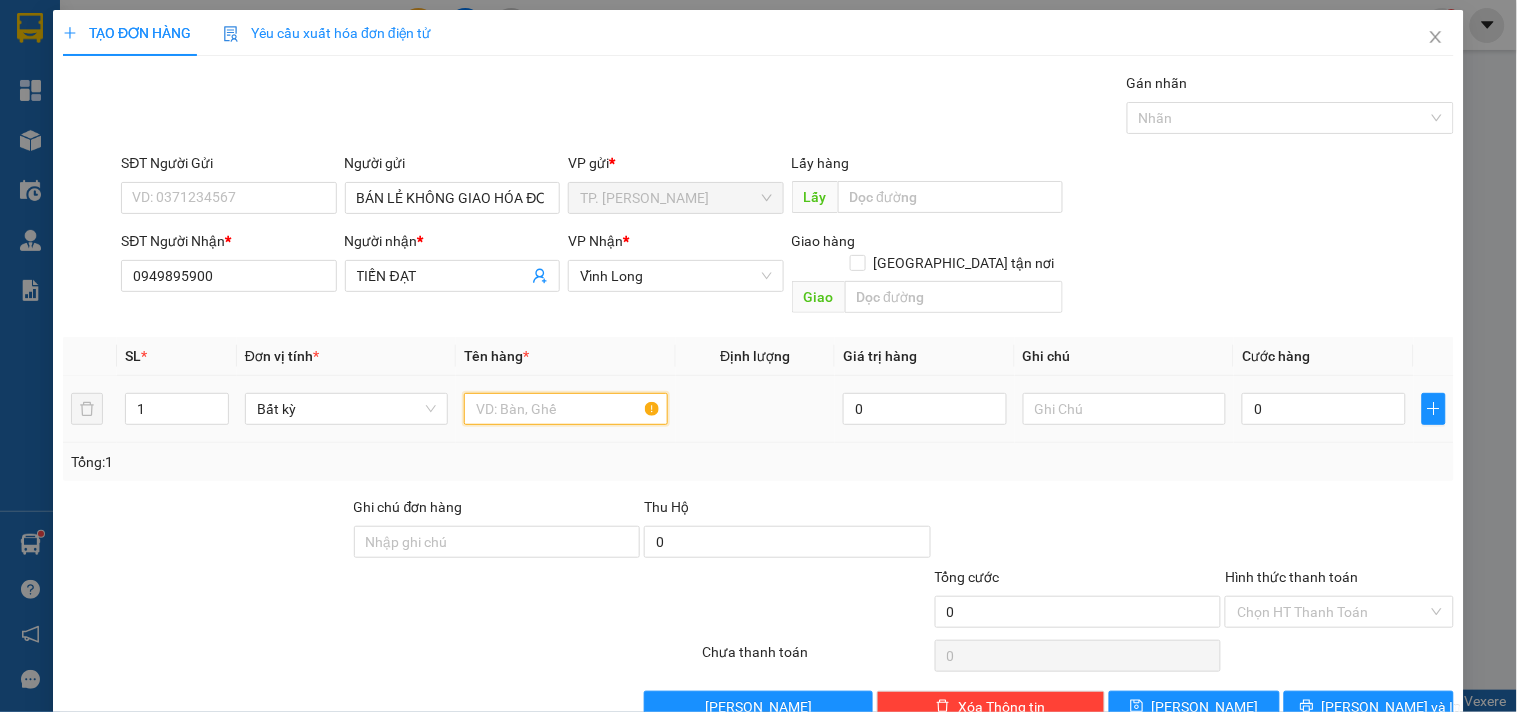 click at bounding box center [565, 409] 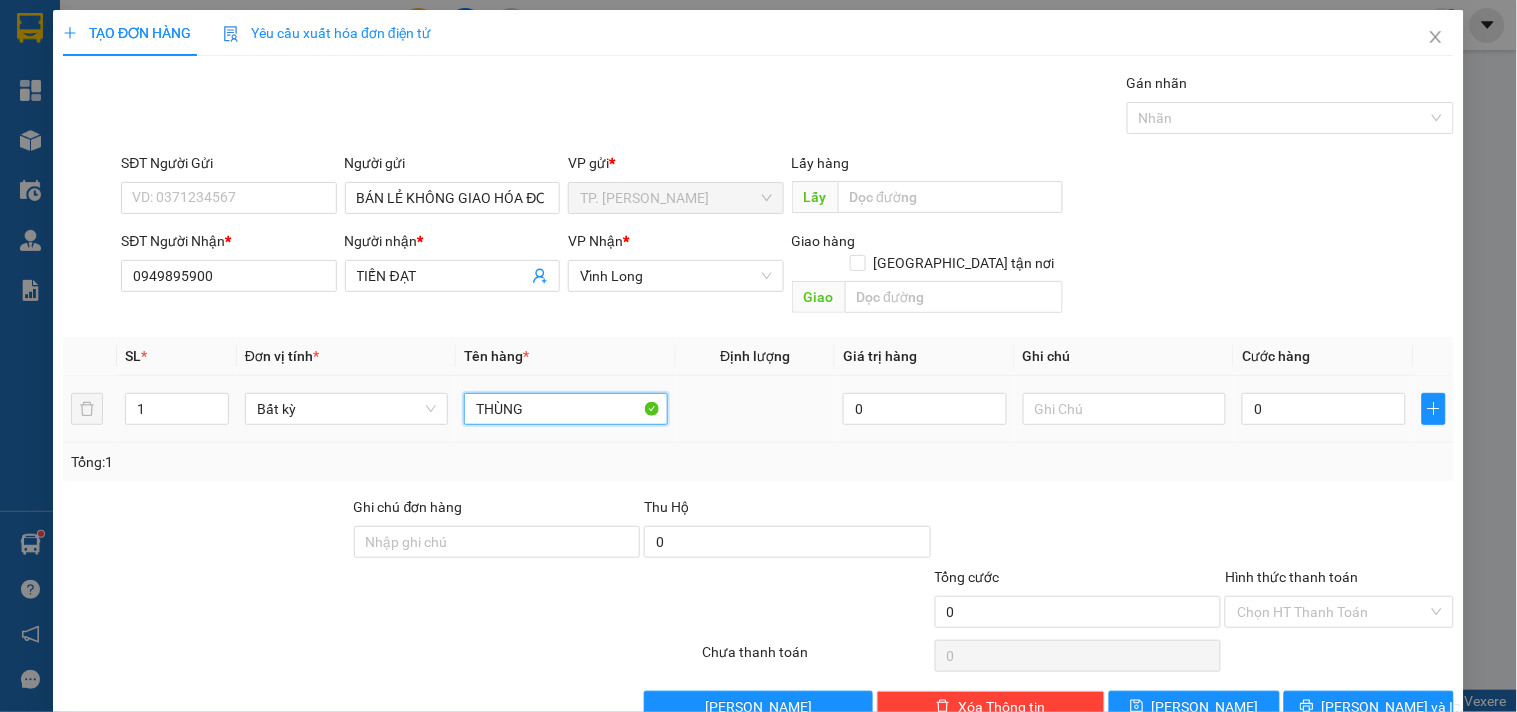type on "THÙNG" 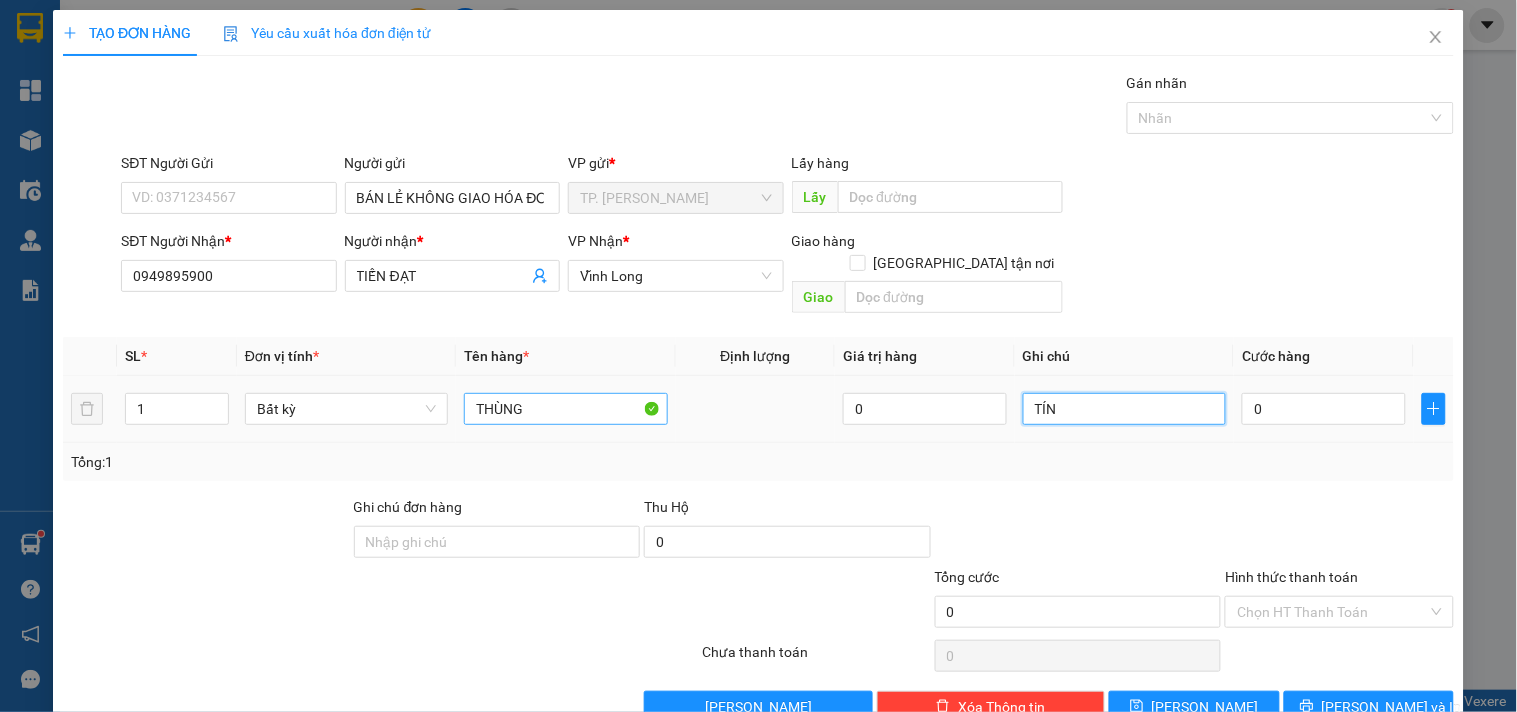 type on "TÍN" 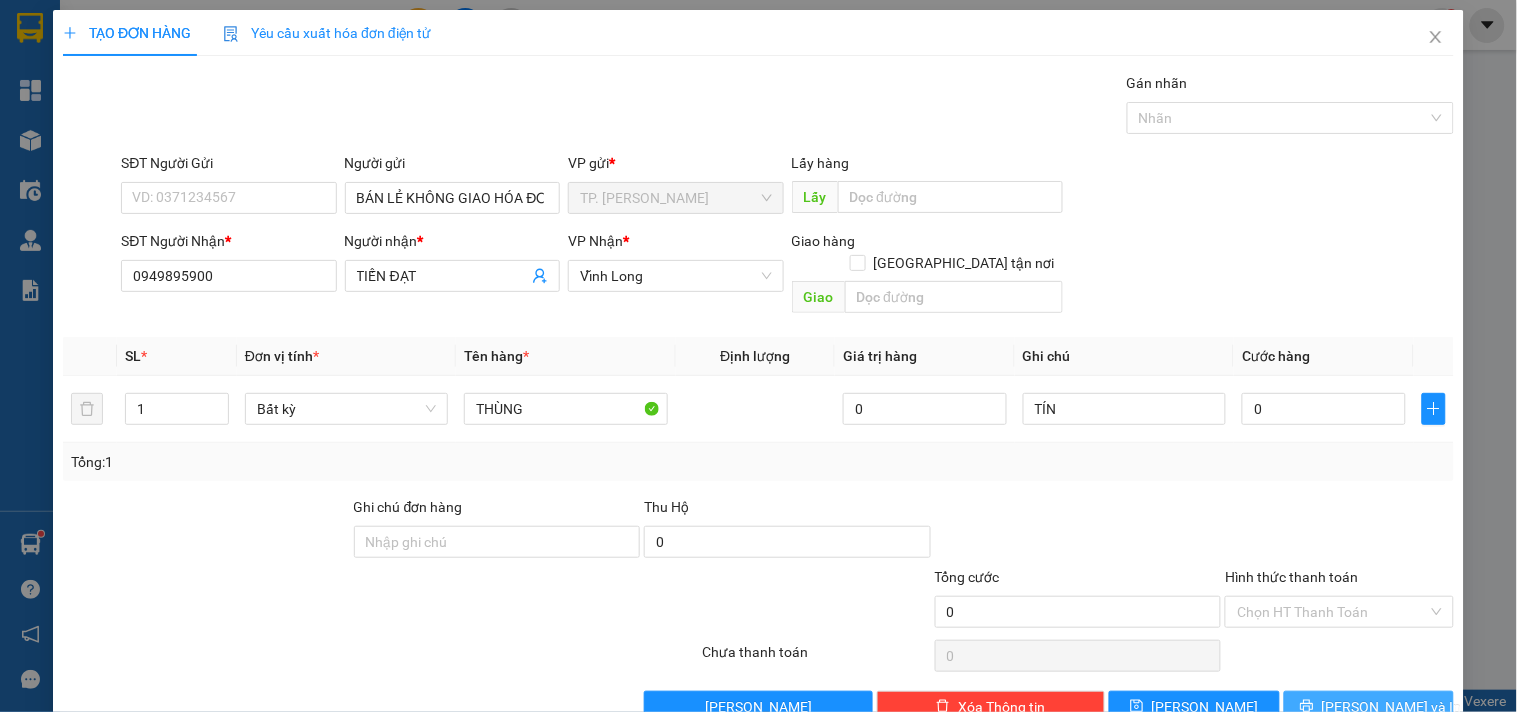 click on "[PERSON_NAME] và In" at bounding box center (1392, 707) 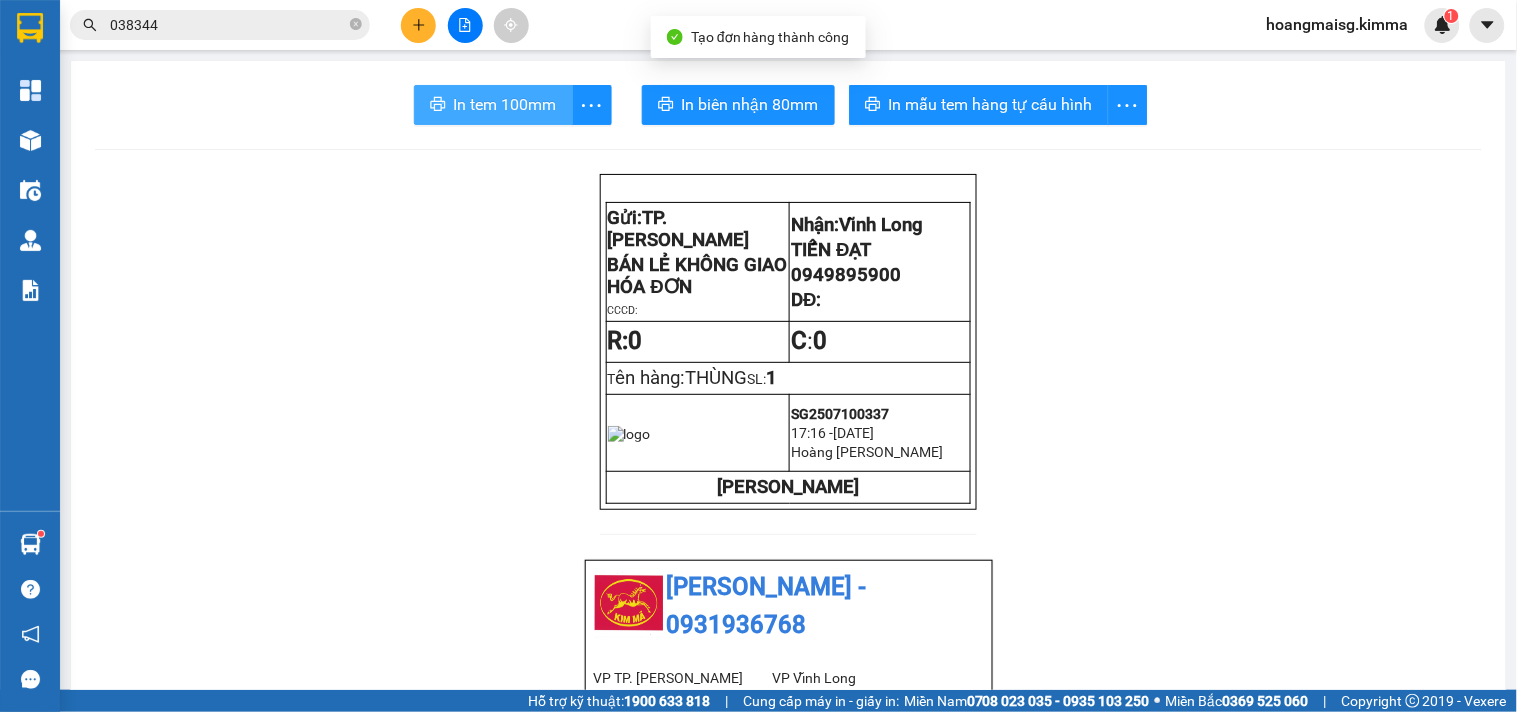 click on "In tem 100mm" at bounding box center [505, 104] 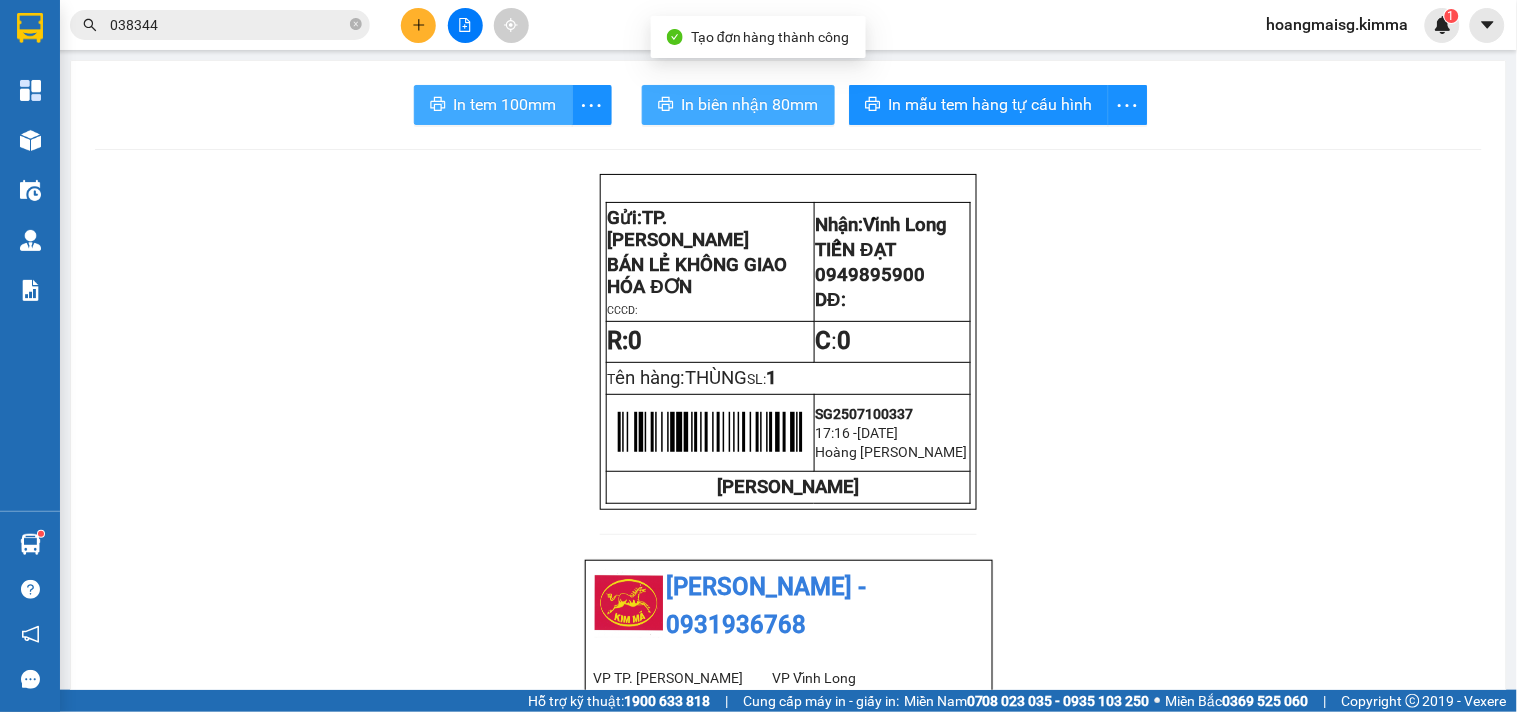 scroll, scrollTop: 0, scrollLeft: 0, axis: both 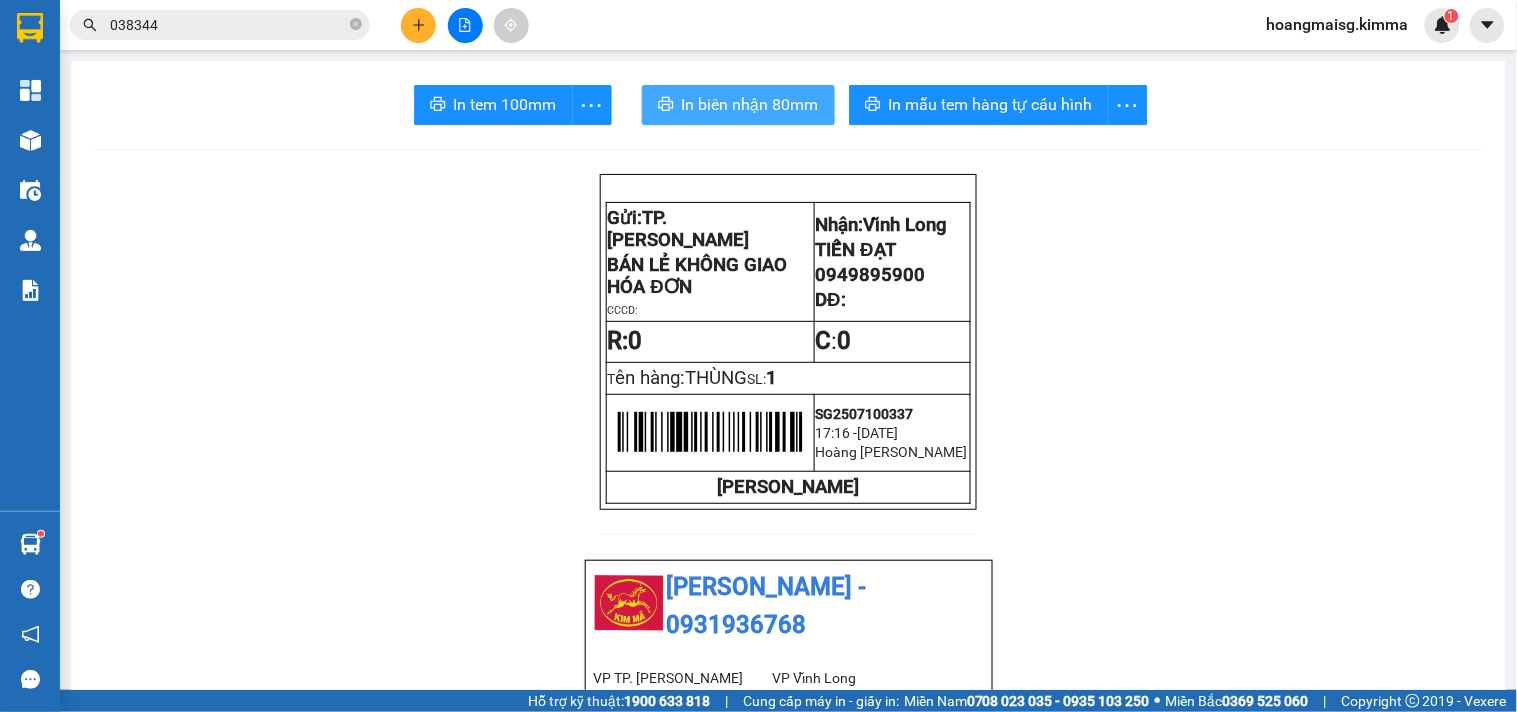 click on "In biên nhận 80mm" at bounding box center [750, 104] 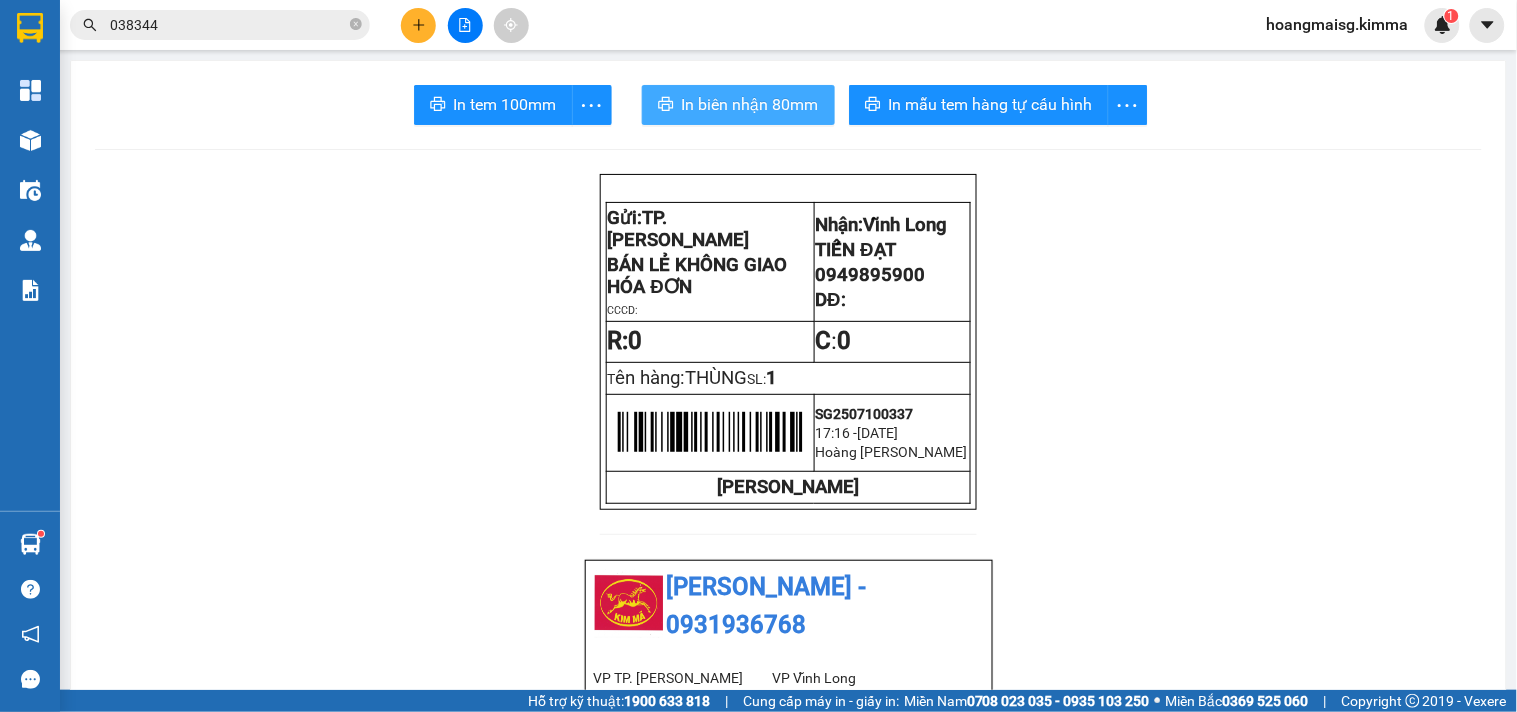 scroll, scrollTop: 0, scrollLeft: 0, axis: both 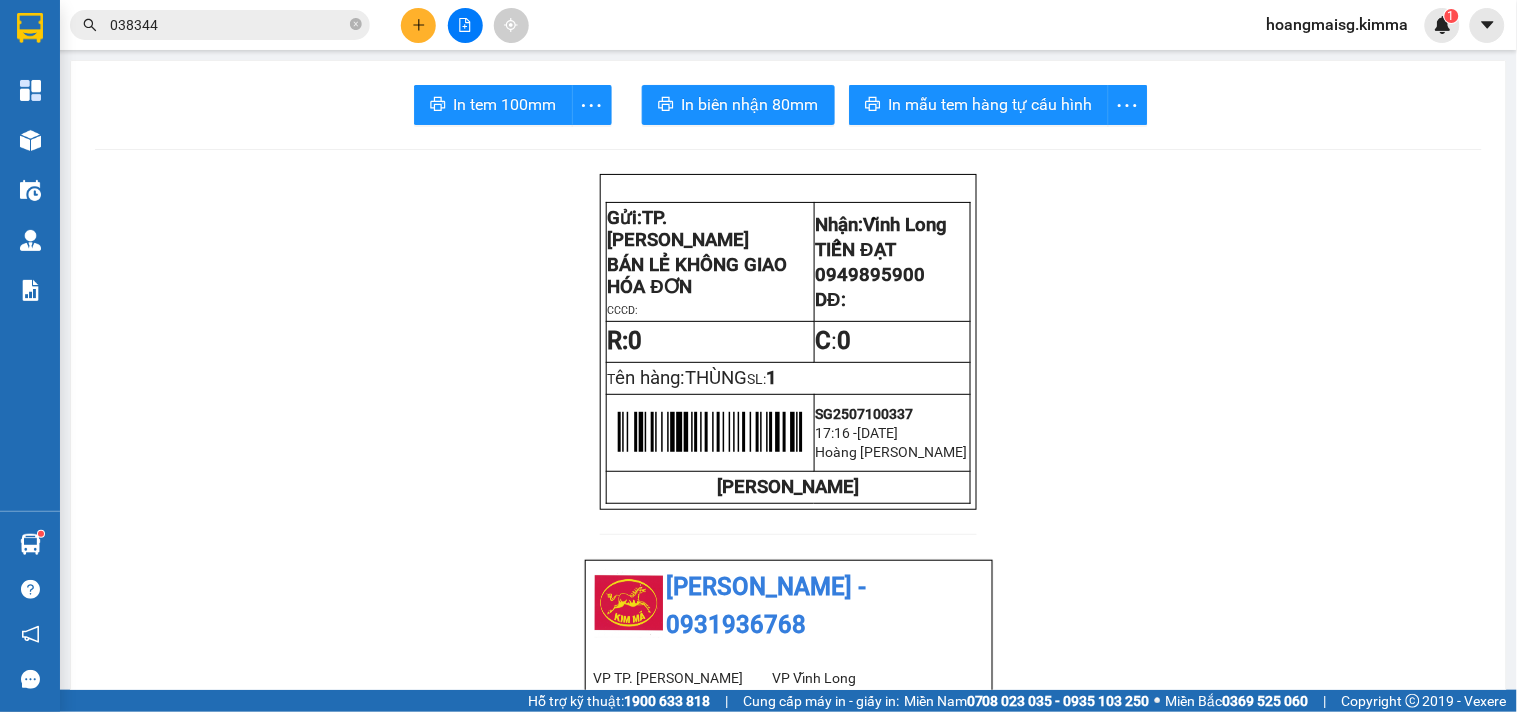 drag, startPoint x: 397, startPoint y: 17, endPoint x: 427, endPoint y: 37, distance: 36.05551 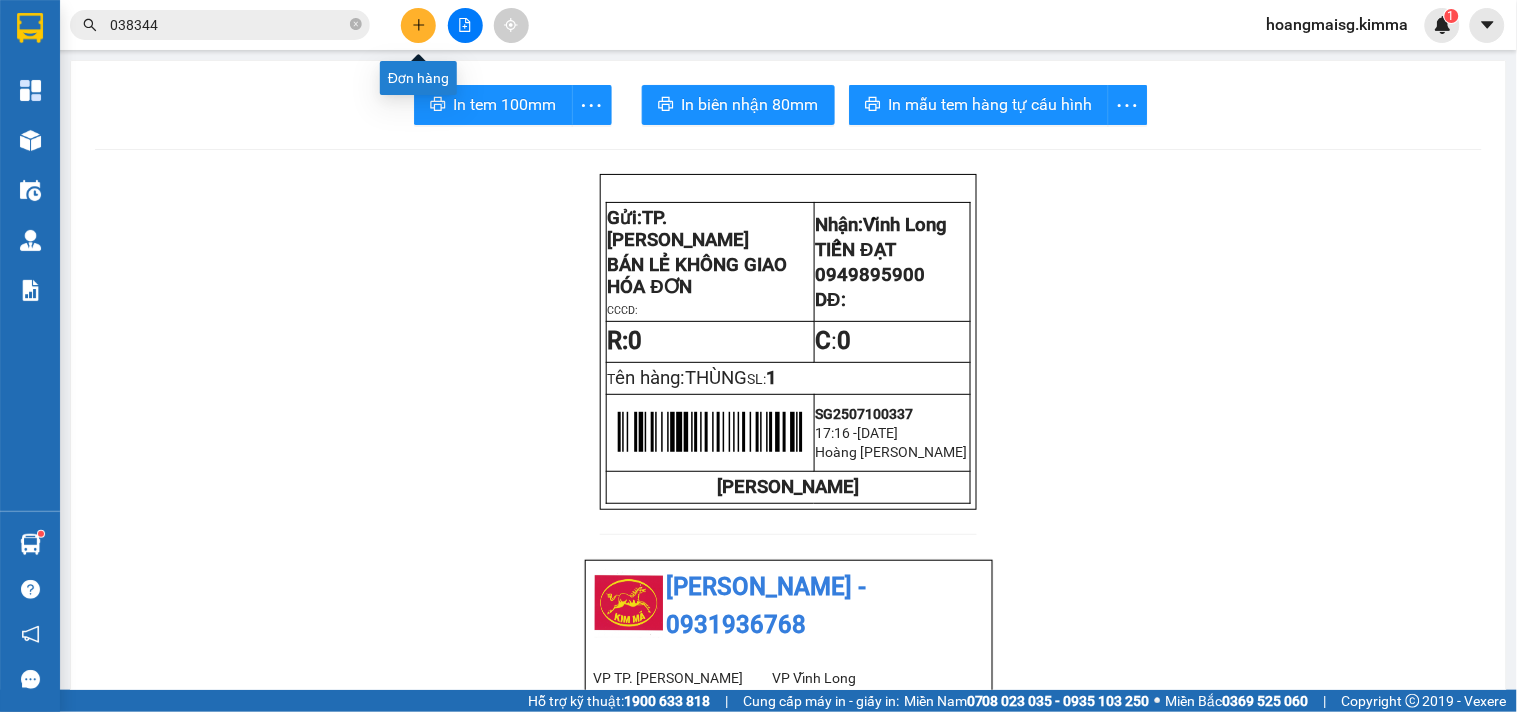click at bounding box center (418, 25) 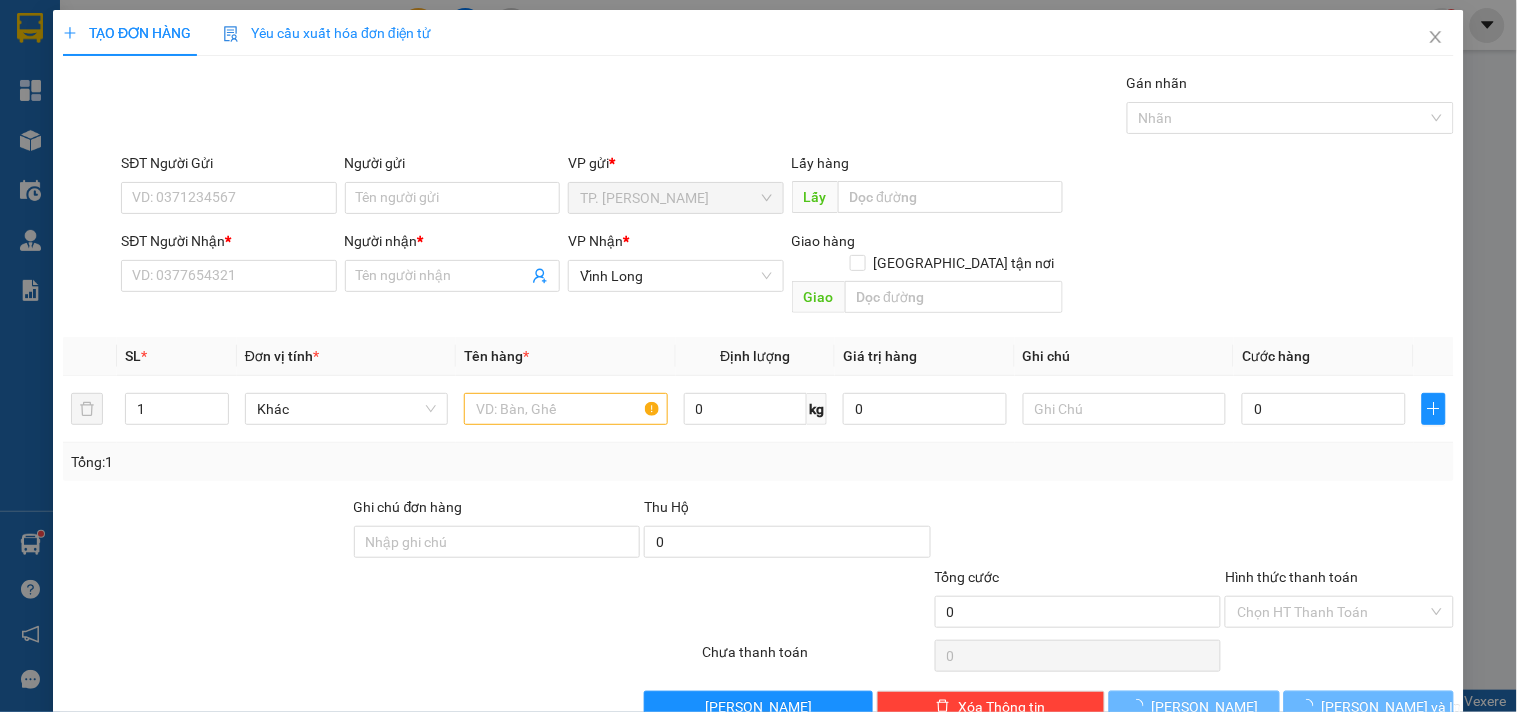 click on "SĐT Người Nhận  *" at bounding box center [228, 245] 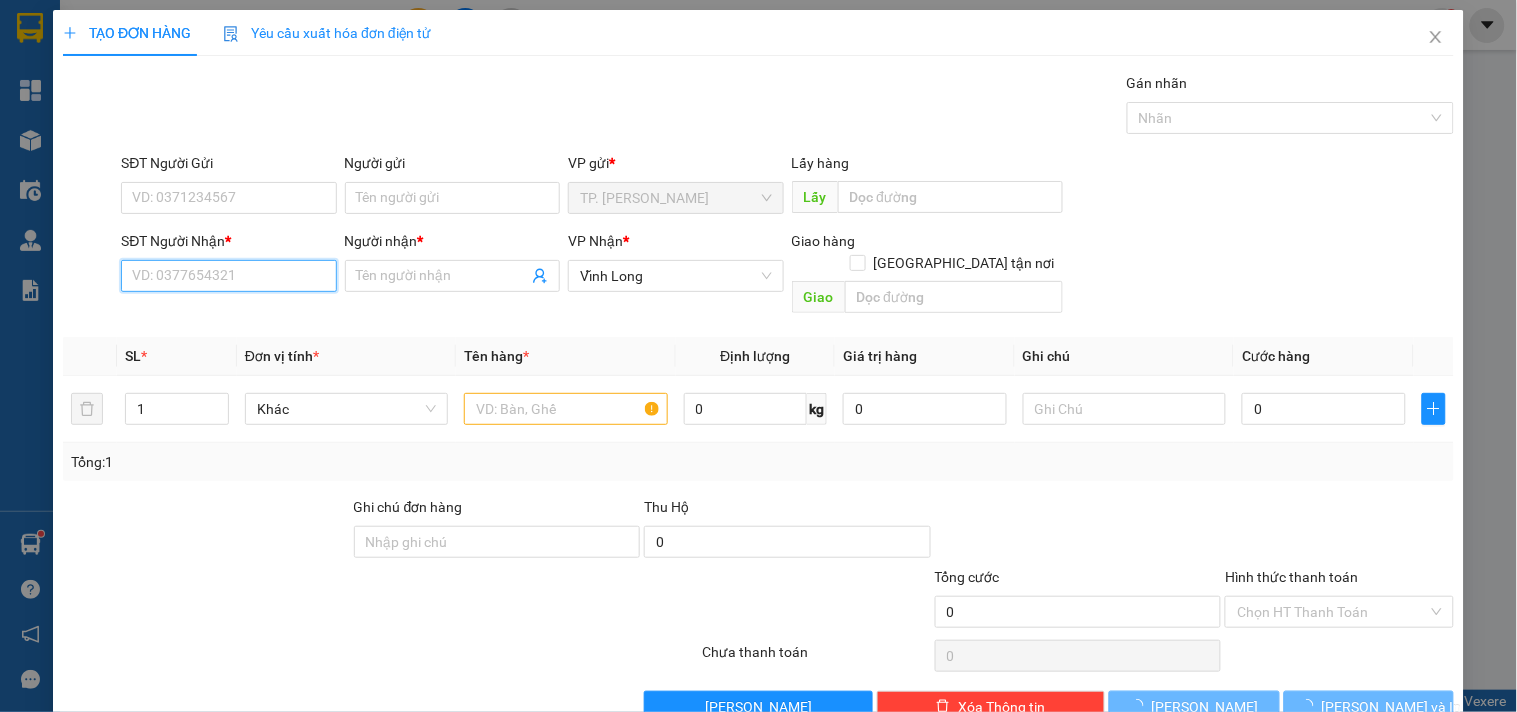 click on "SĐT Người Nhận  *" at bounding box center [228, 276] 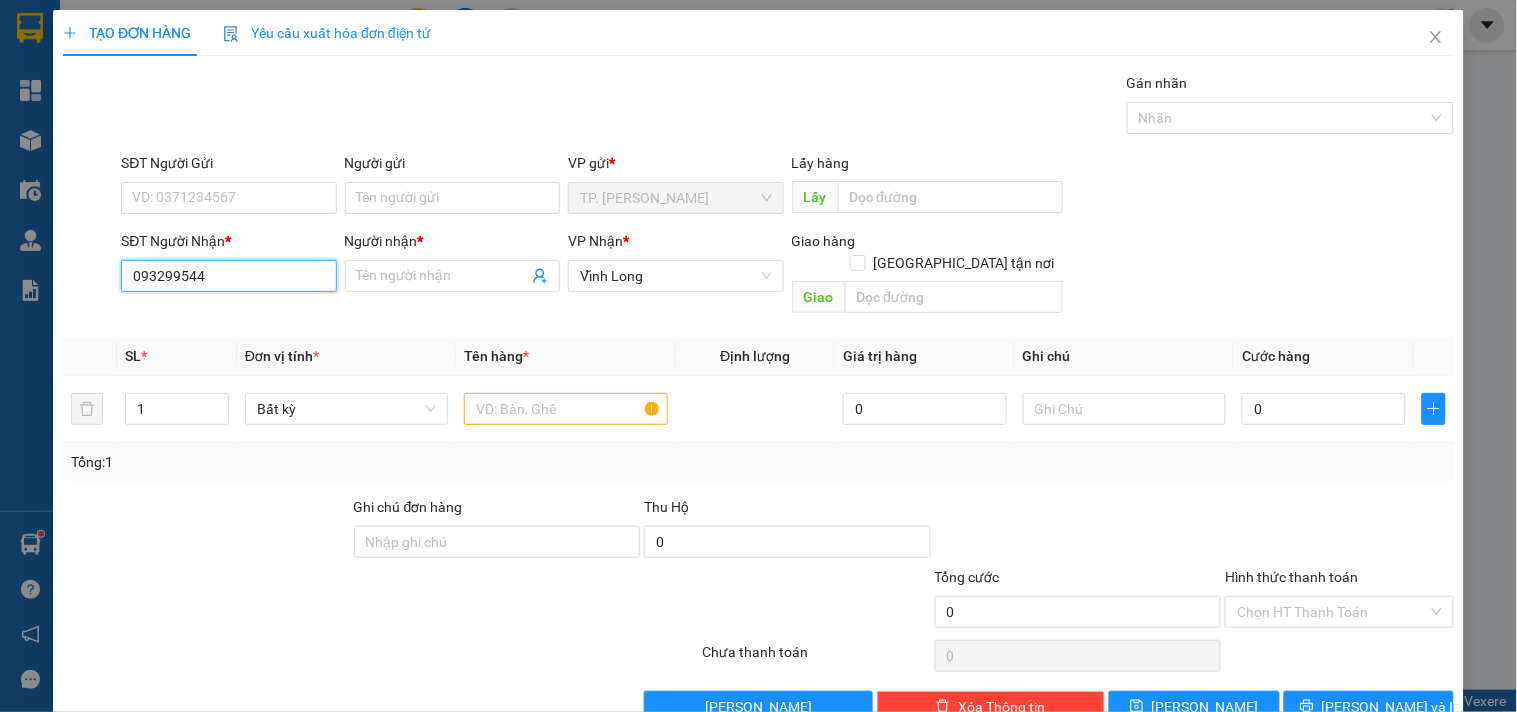 type on "0932995443" 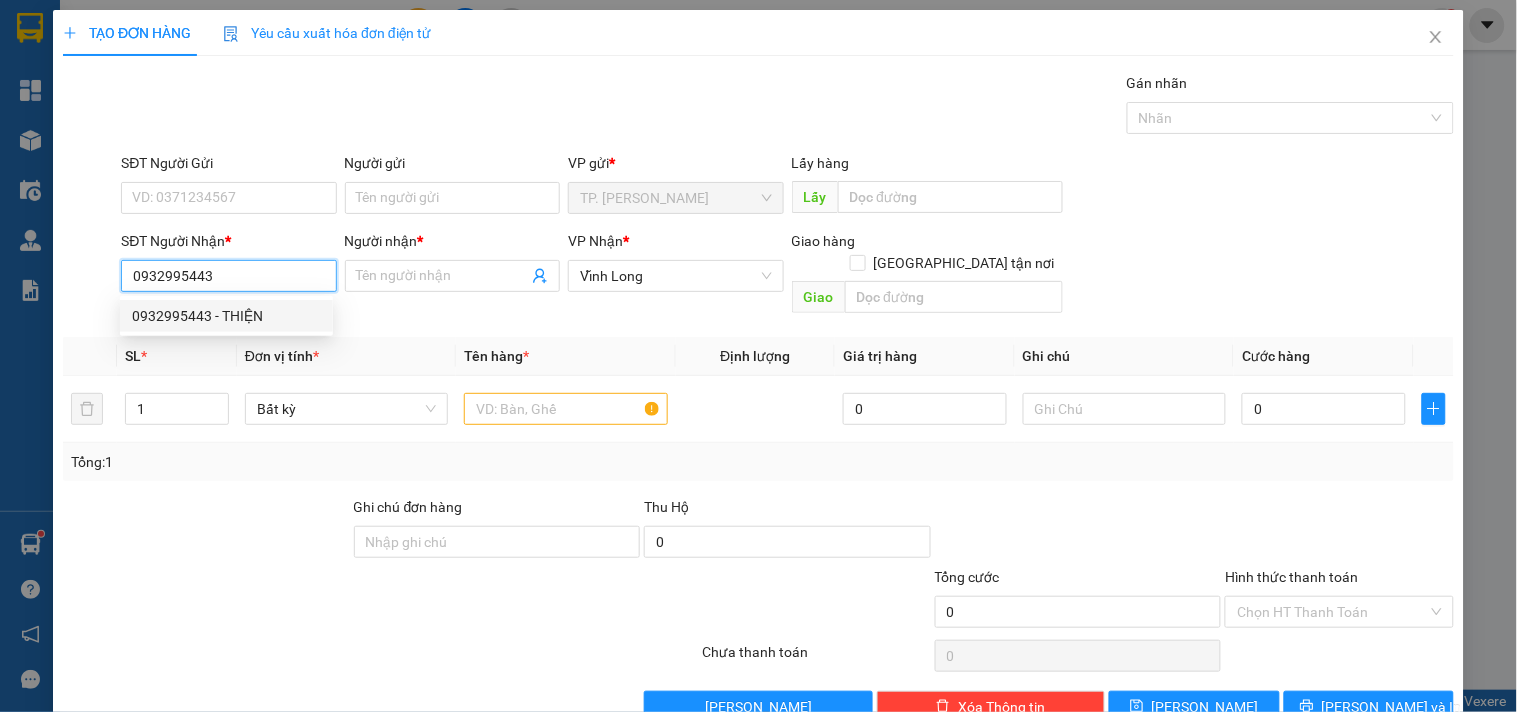 click on "0932995443 - THIỆN" at bounding box center [226, 316] 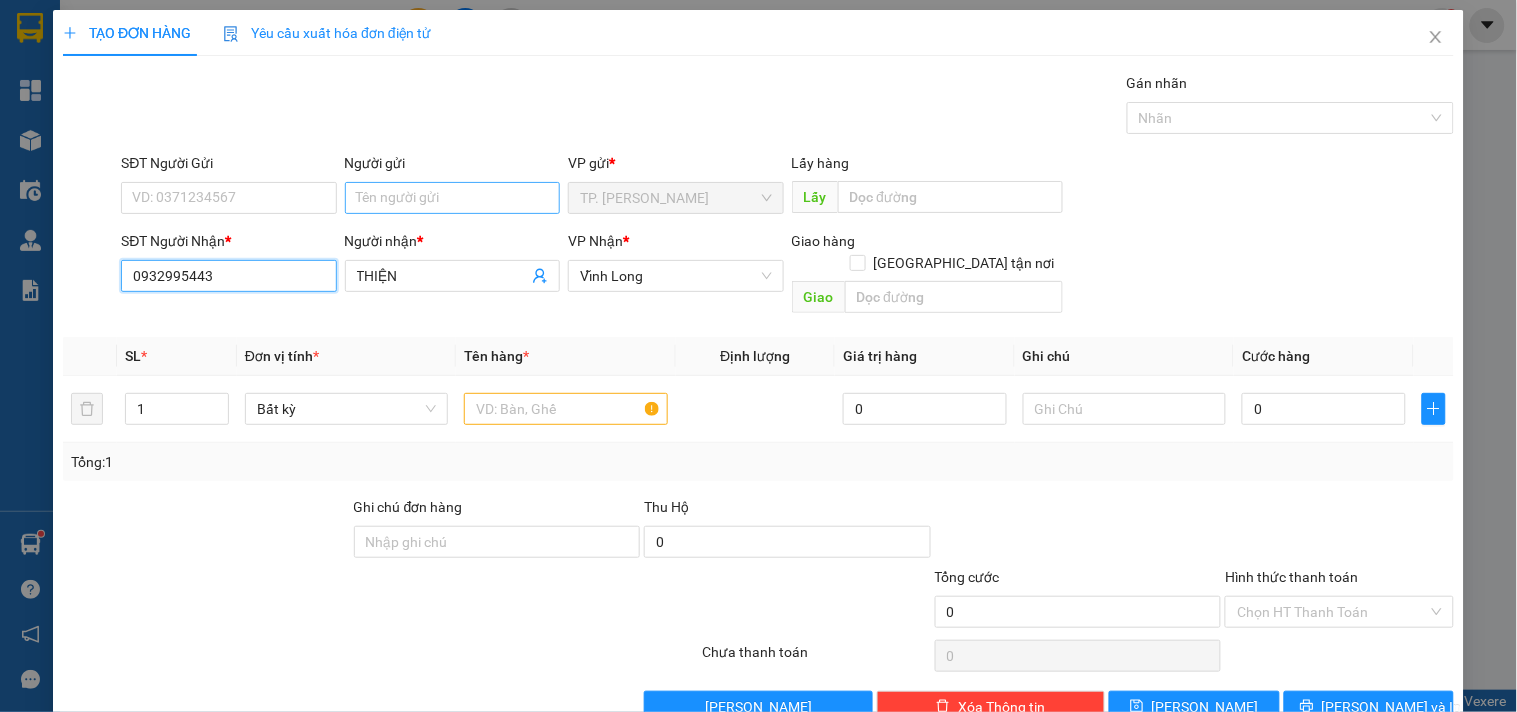 type on "0932995443" 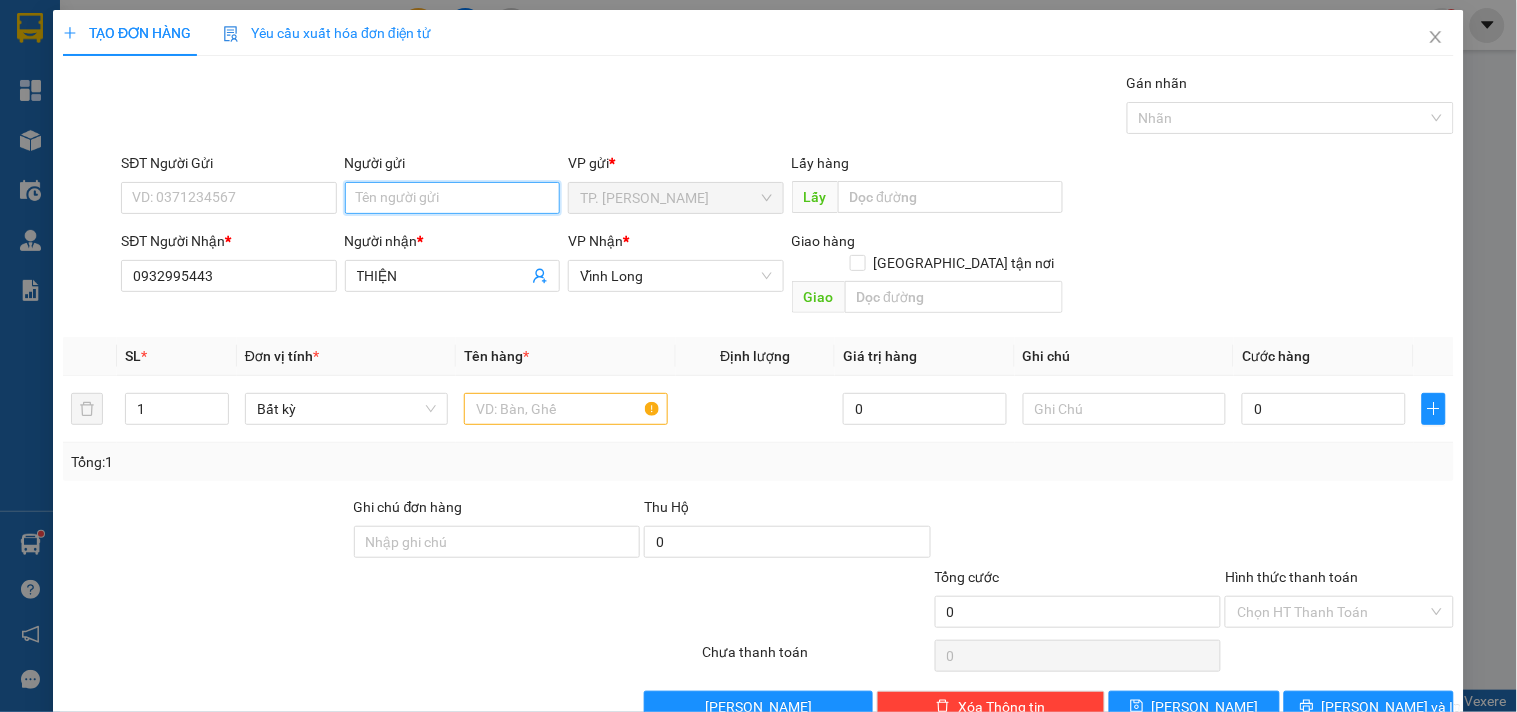 click on "Người gửi" at bounding box center (452, 198) 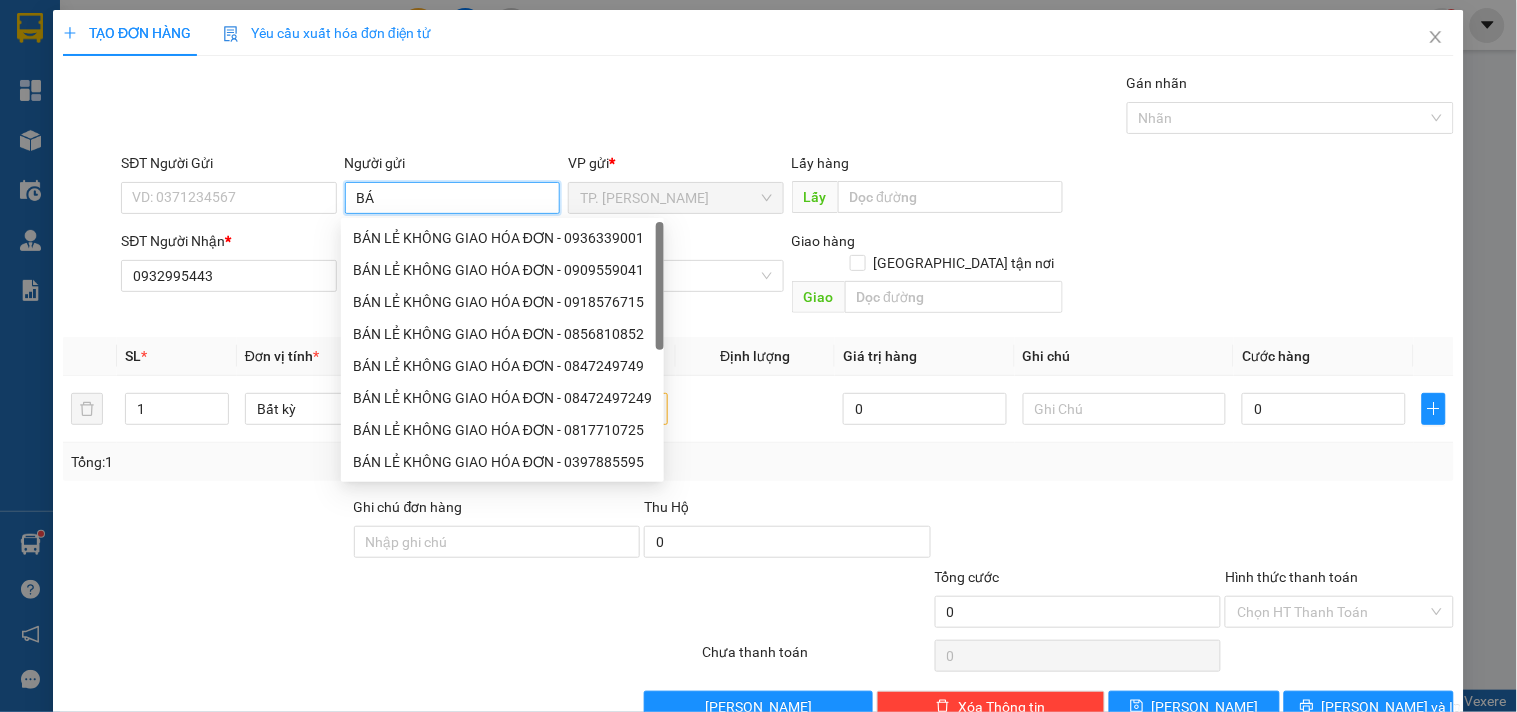 type on "BÁN" 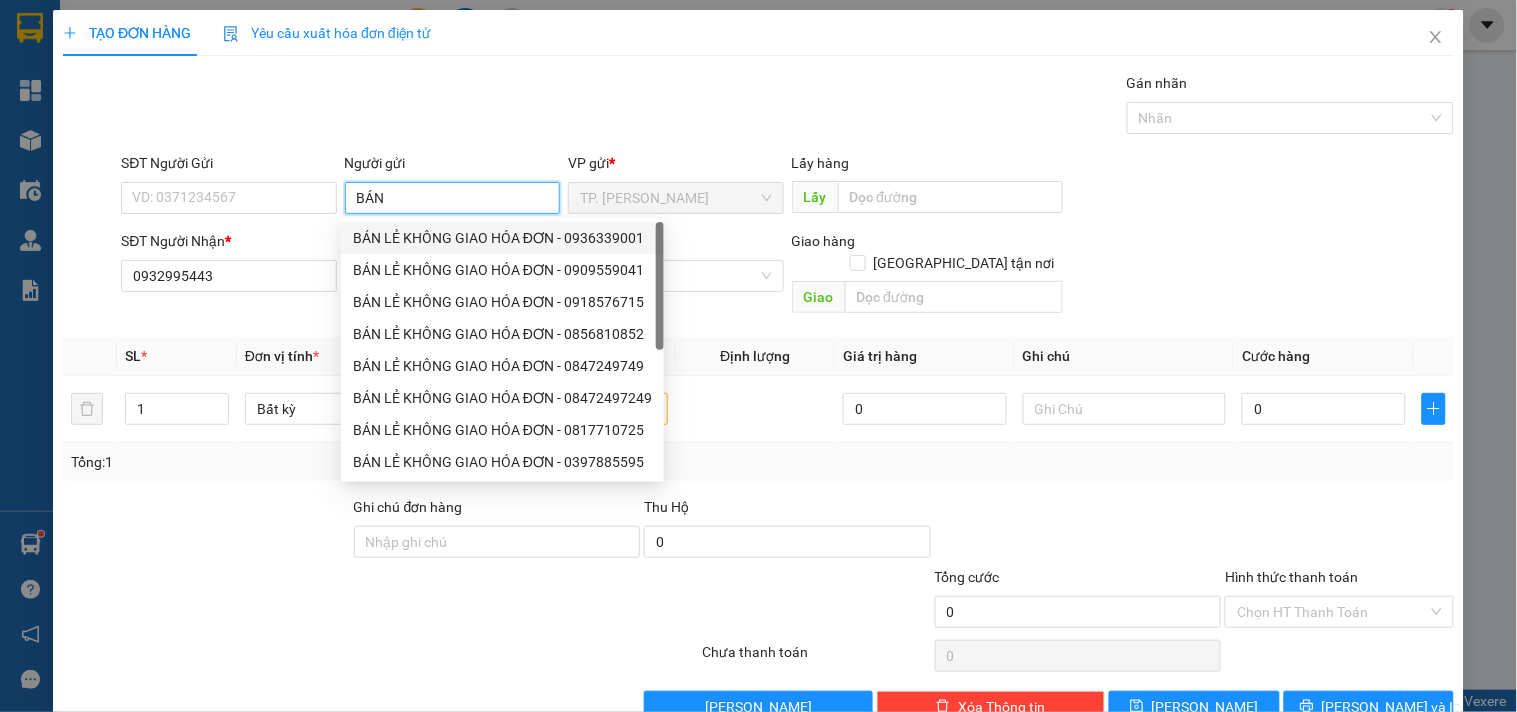 drag, startPoint x: 438, startPoint y: 235, endPoint x: 270, endPoint y: 215, distance: 169.1863 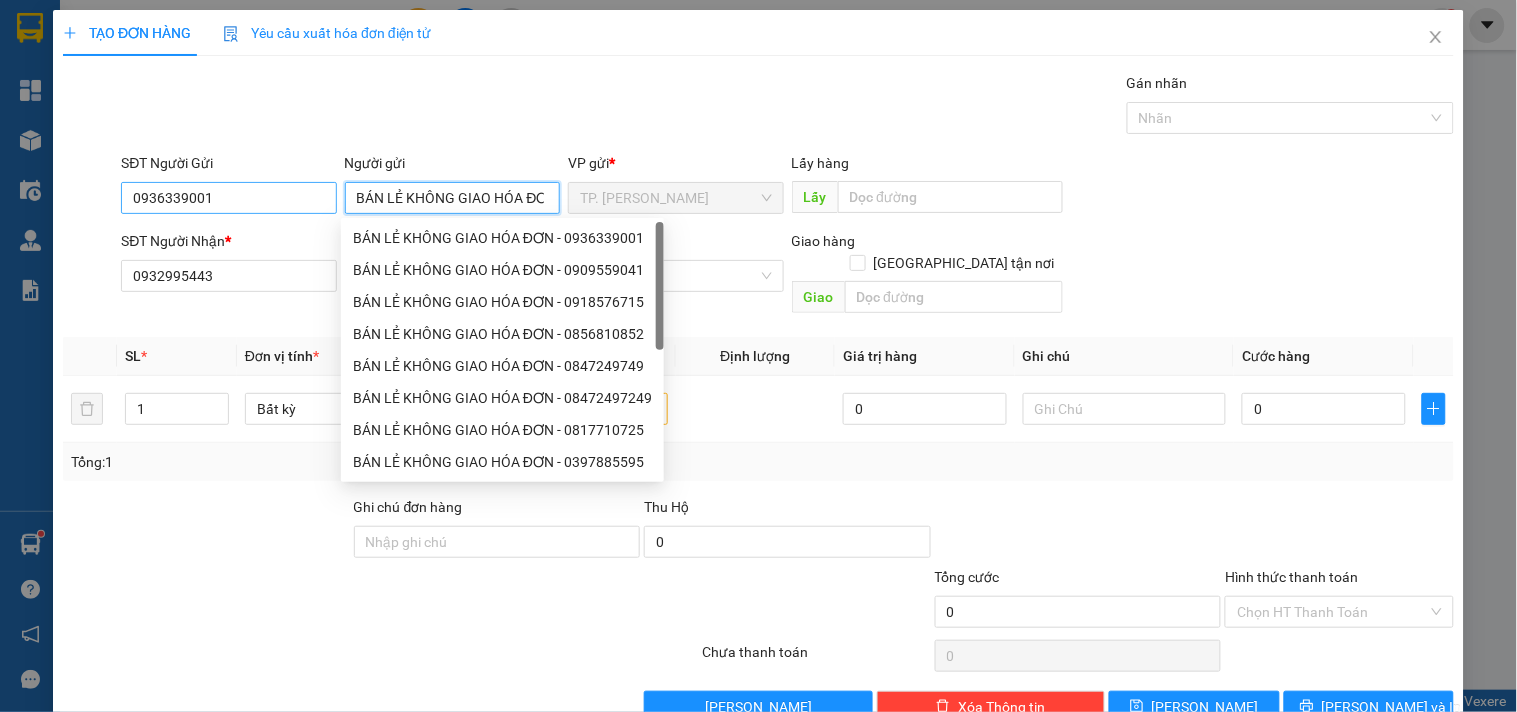type on "BÁN LẺ KHÔNG GIAO HÓA ĐƠN" 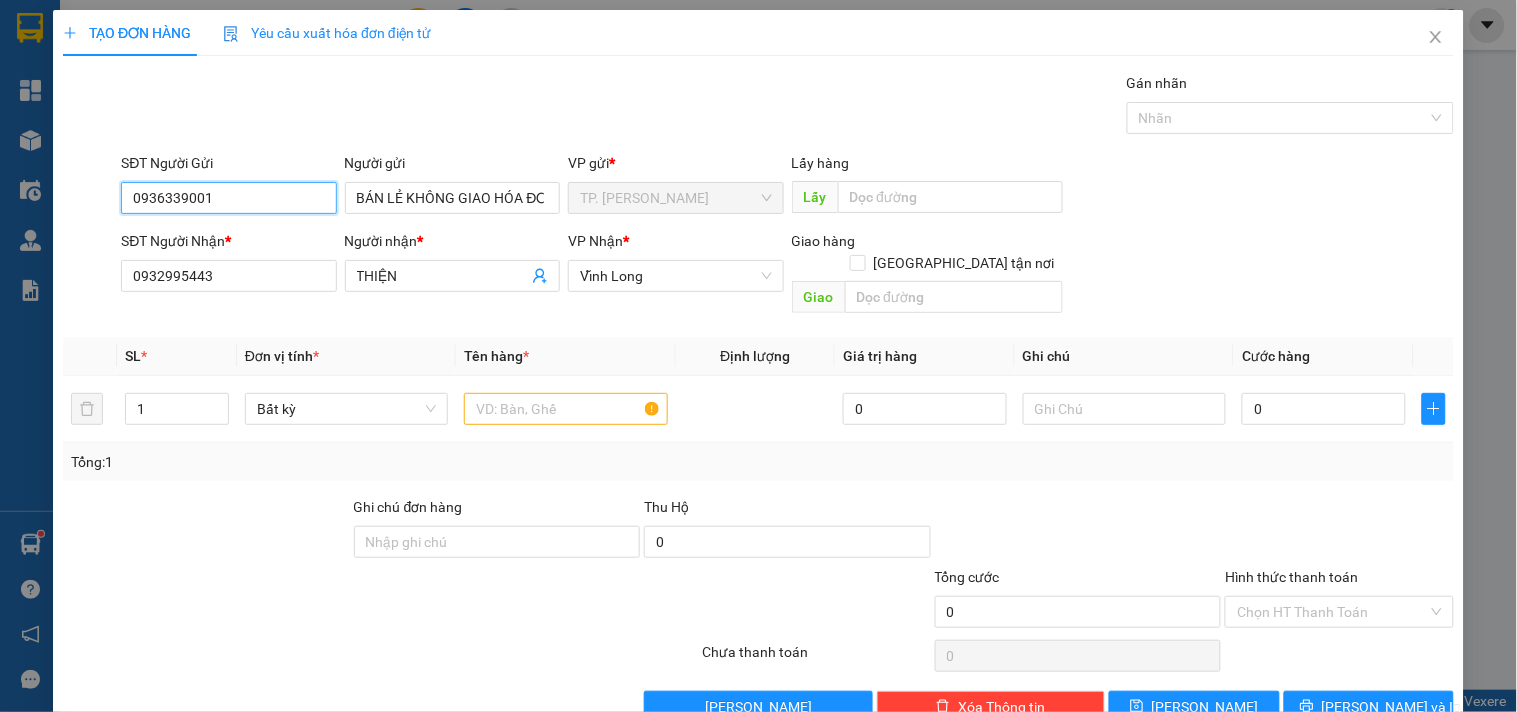 click on "0936339001" at bounding box center [228, 198] 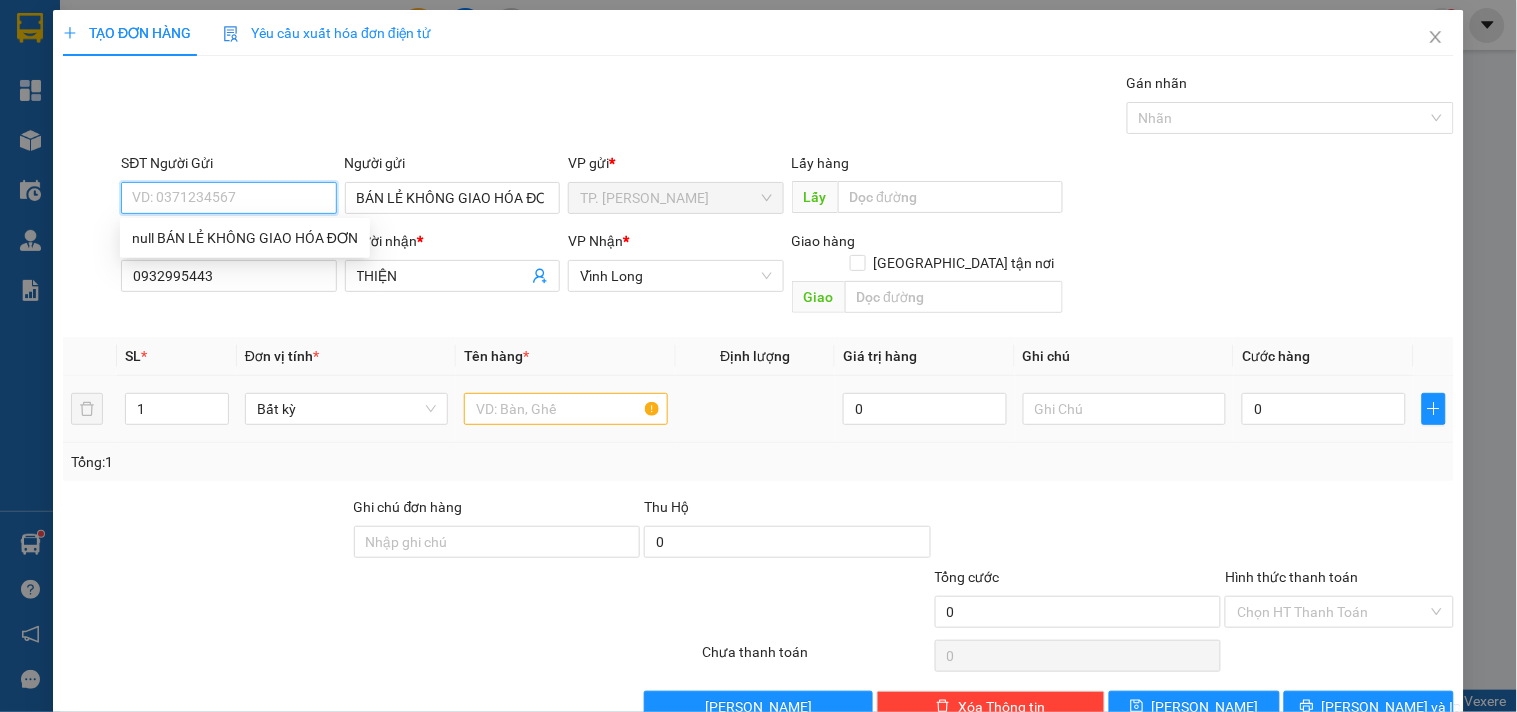 type 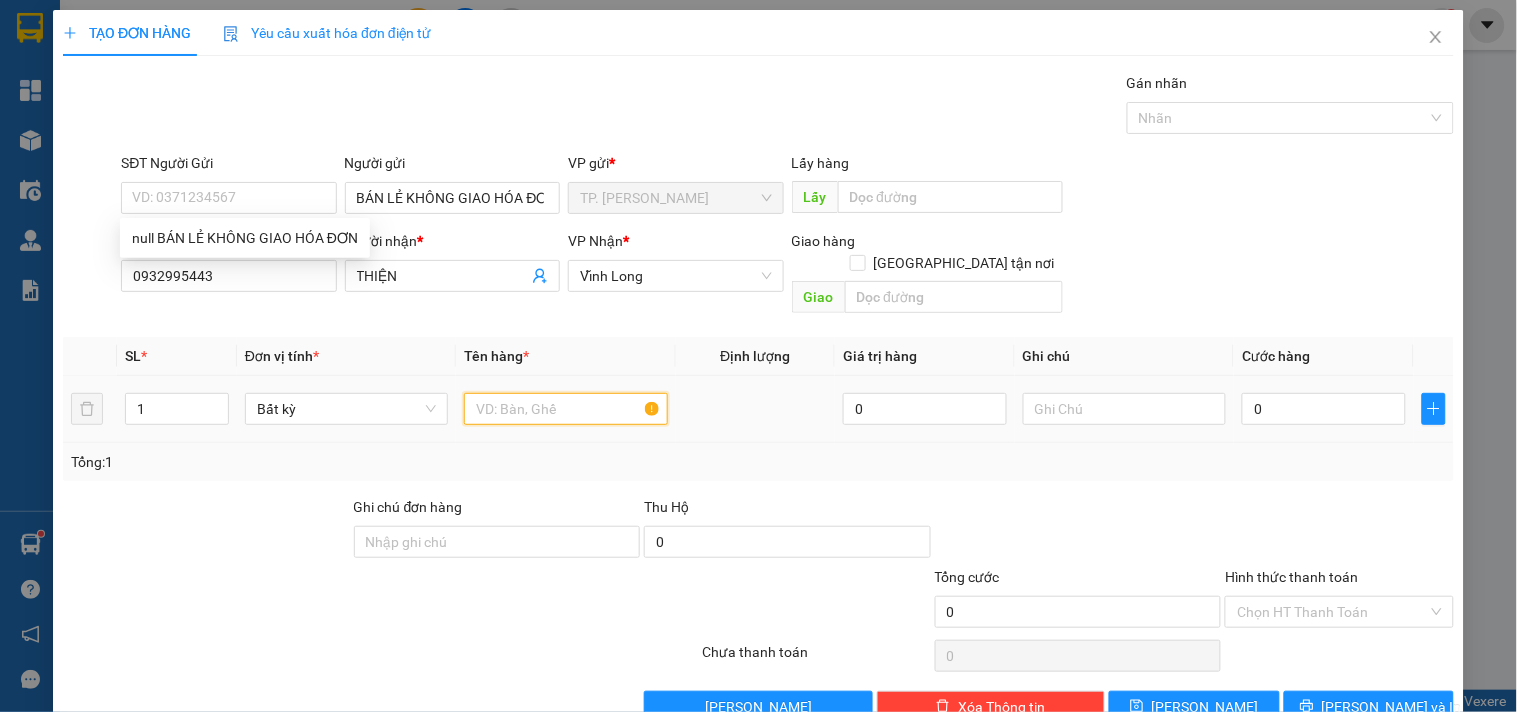 click at bounding box center (565, 409) 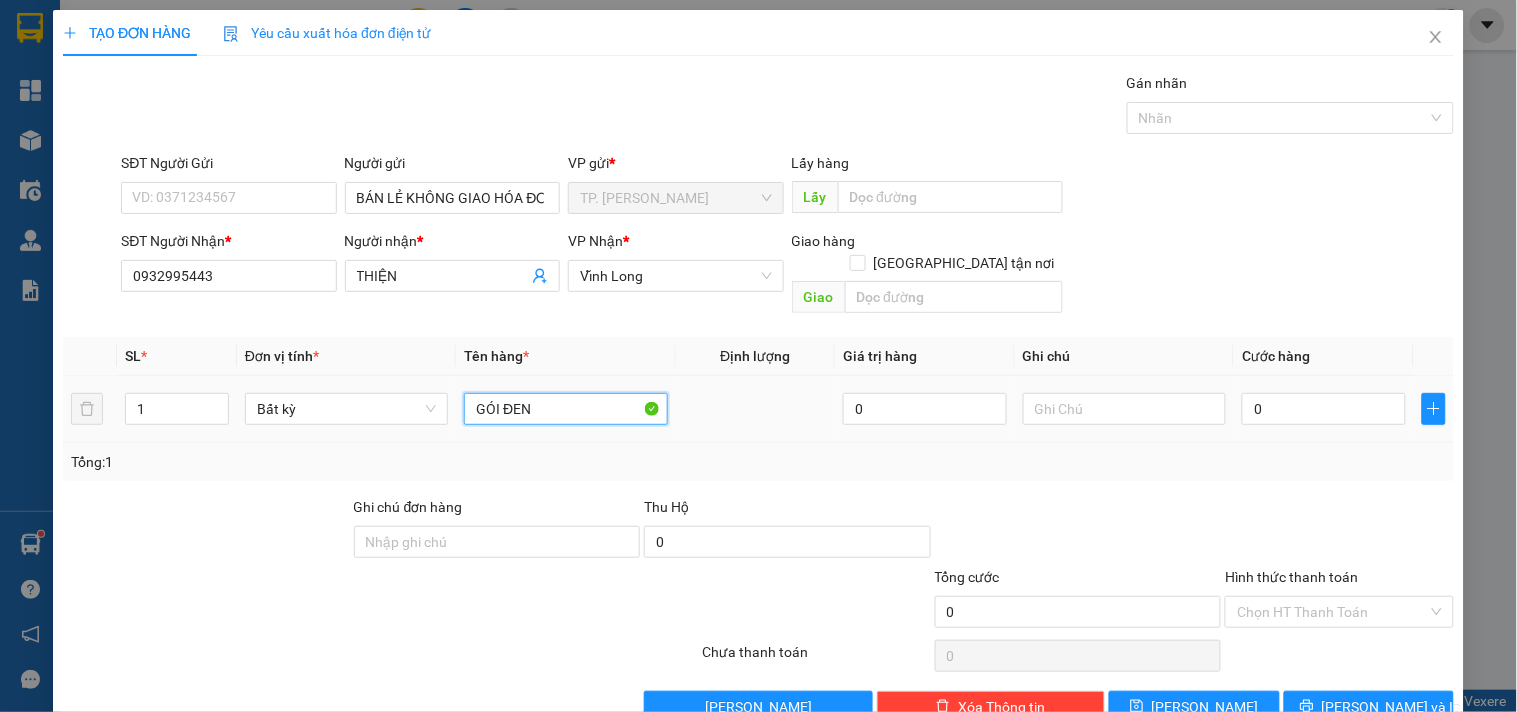 type on "GÓI ĐEN" 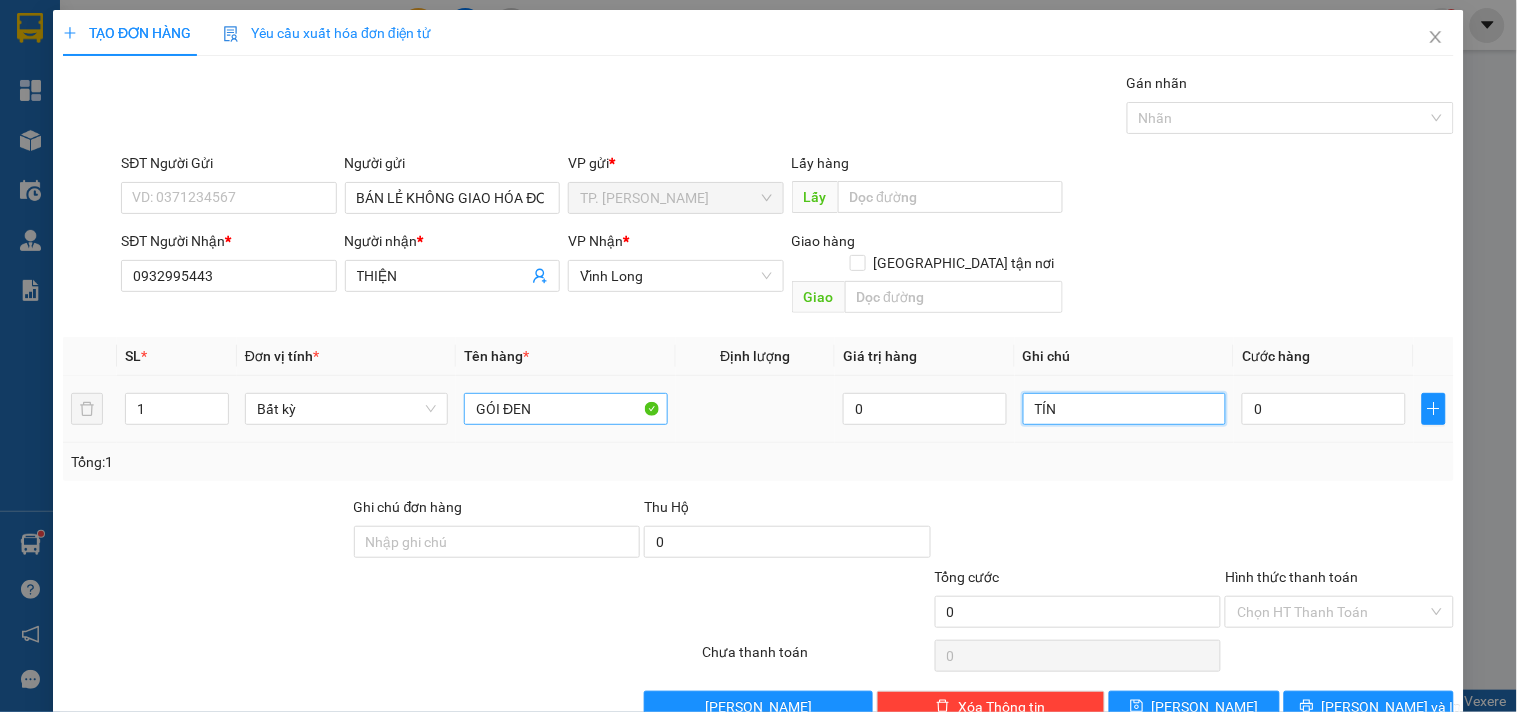 type on "TÍN" 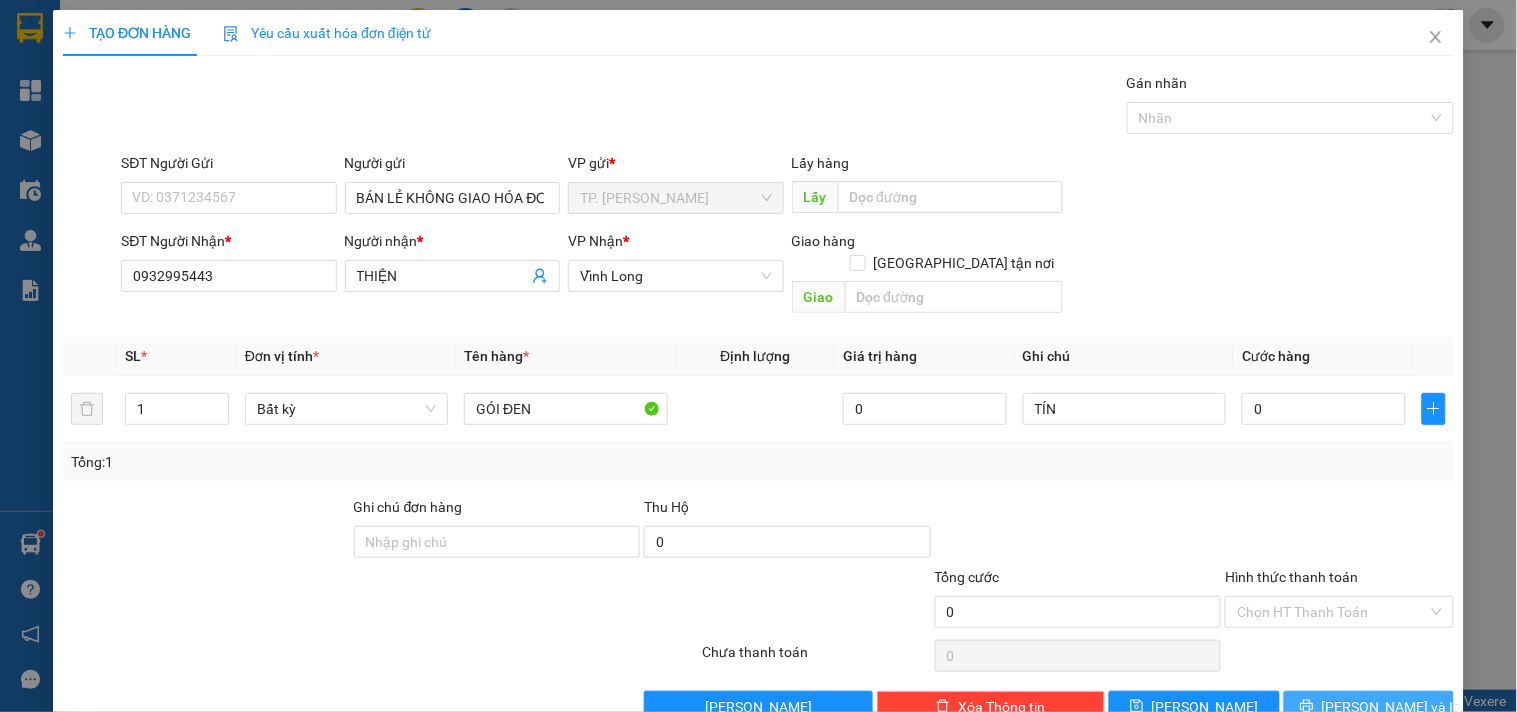 click 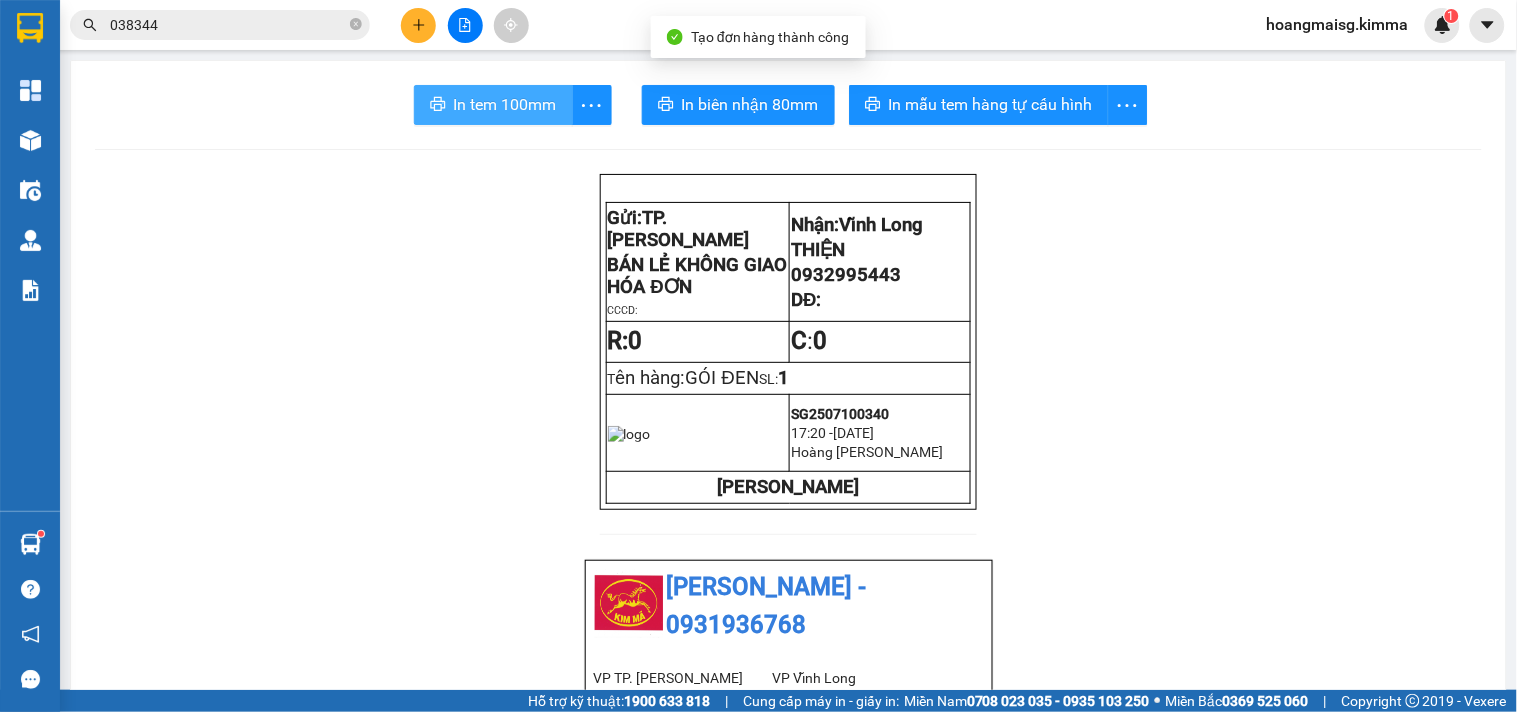 click on "In tem 100mm" at bounding box center [505, 104] 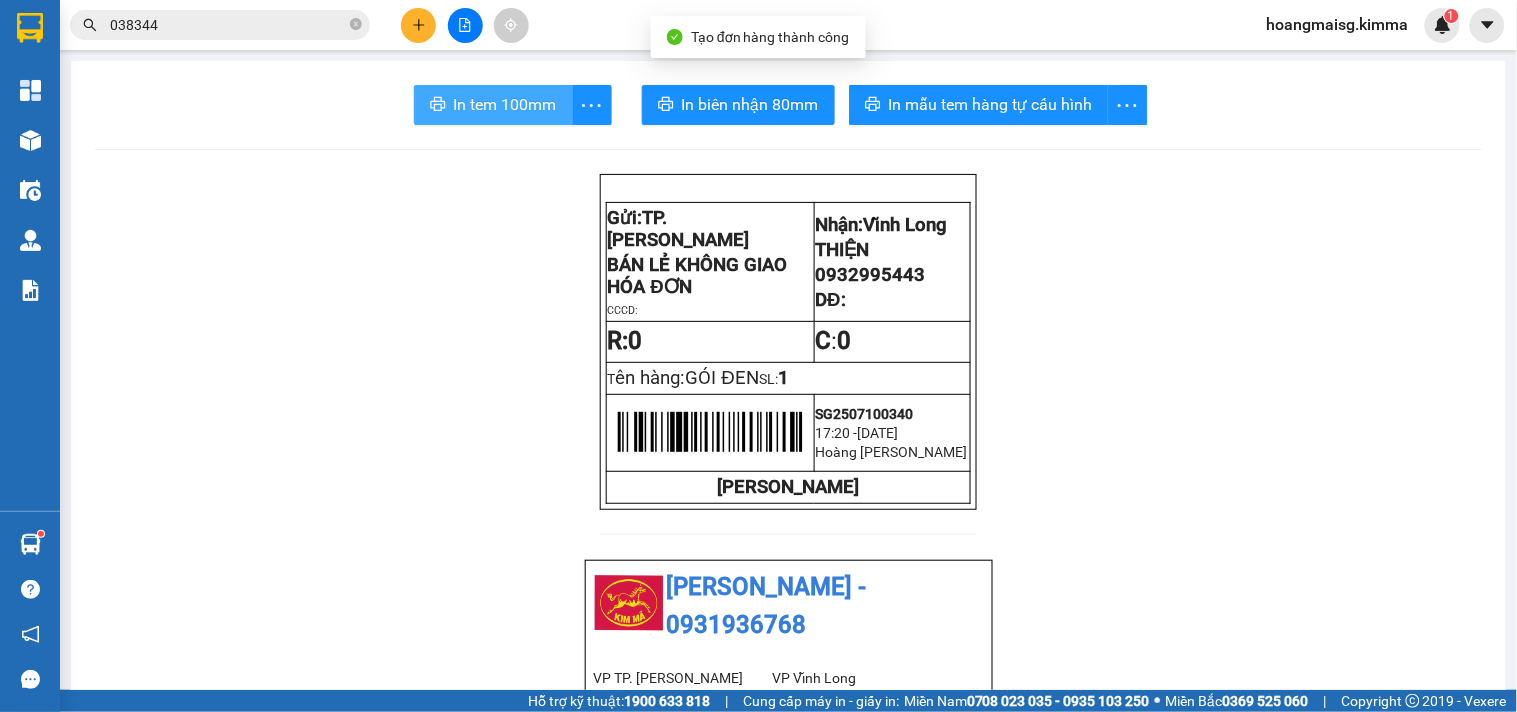 scroll, scrollTop: 0, scrollLeft: 0, axis: both 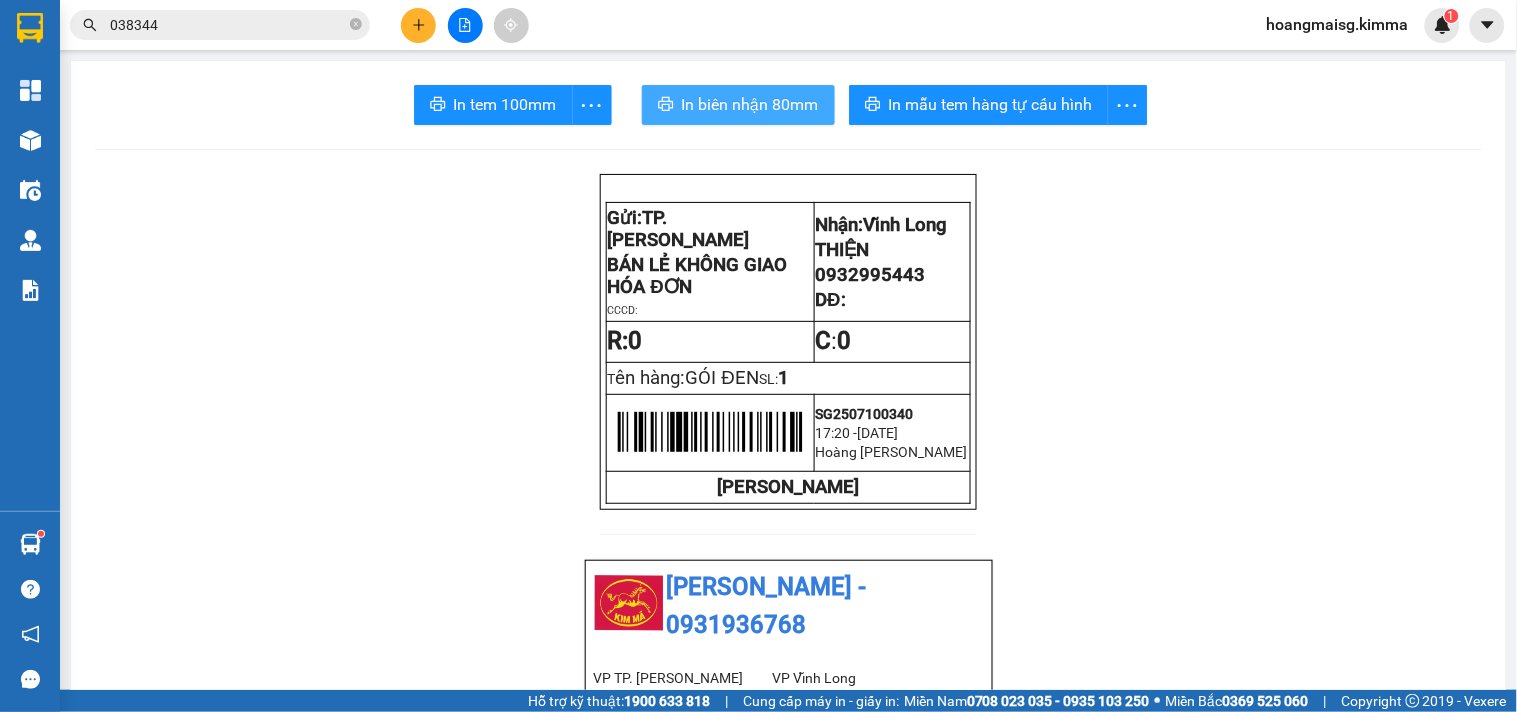 click on "In biên nhận 80mm" at bounding box center [738, 105] 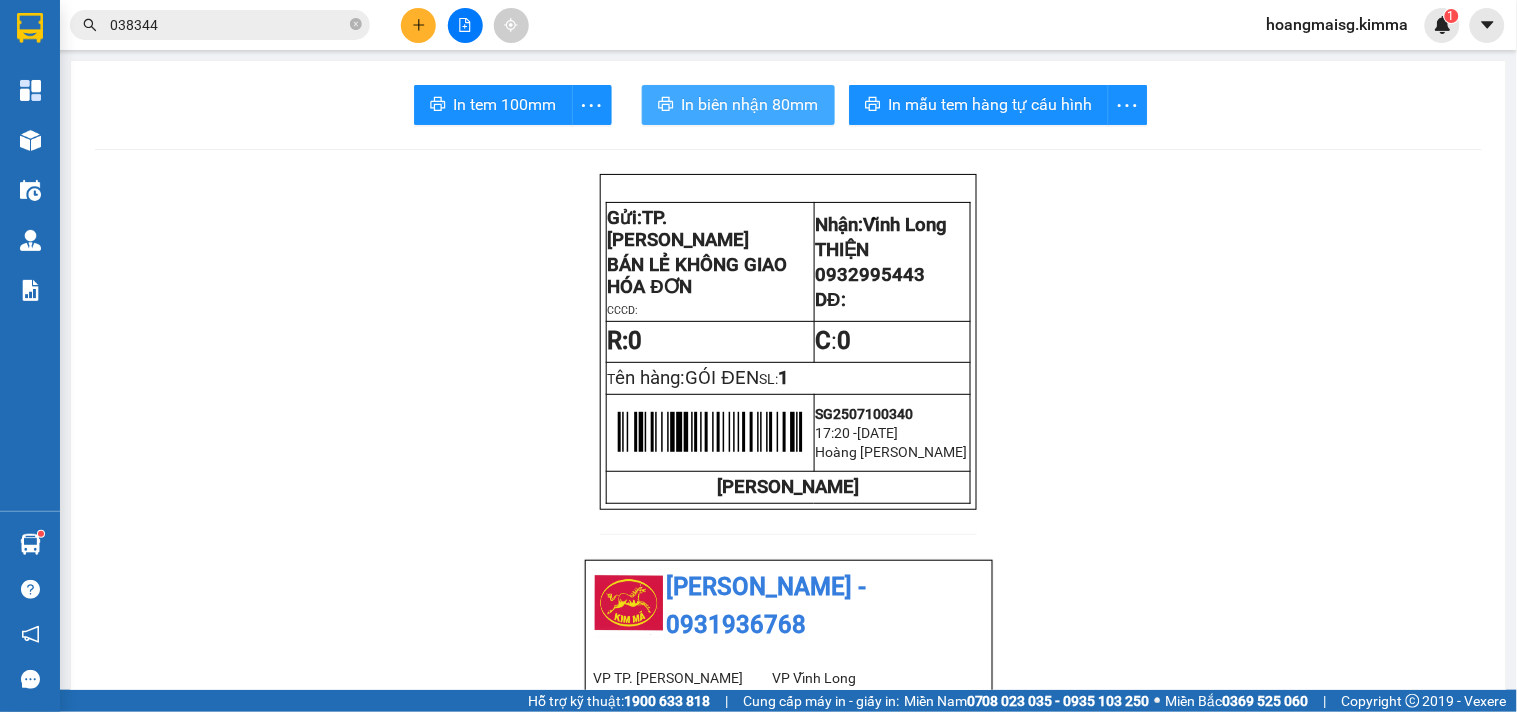 scroll, scrollTop: 0, scrollLeft: 0, axis: both 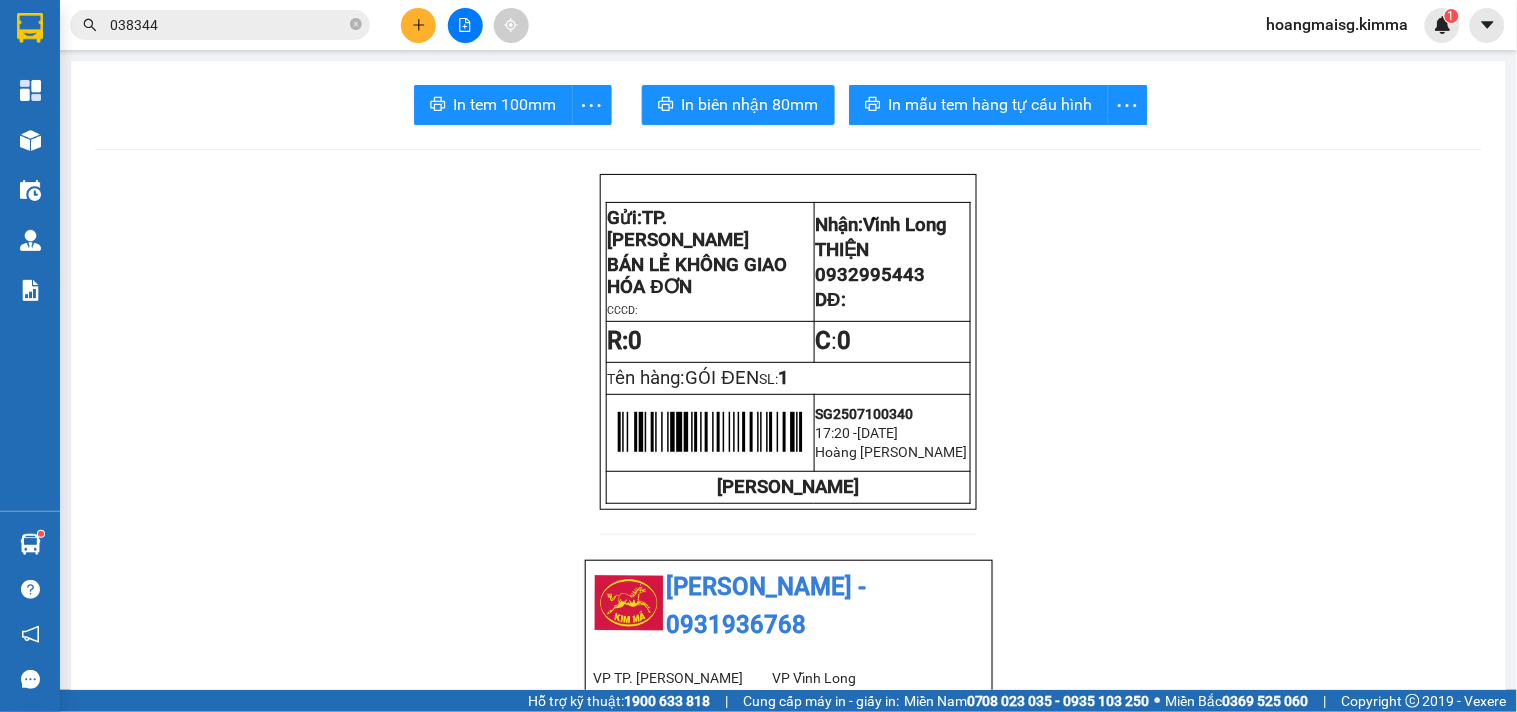 click on "Gửi:  TP. Hồ Chí Minh
BÁN LẺ KHÔNG GIAO HÓA ĐƠN
CCCD:
Nhận:  Vĩnh Long
THIỆN
0932995443
DĐ:
R:  0
C :  0
T ên hàng:  GÓI ĐEN            SL:  1
SG2507100340
17:20 -  10-07-2025
Hoàng Mai Sài Gòn
KIM MÃ
KIM MÃ - 0931936768 VP TP. Hồ Chí Minh   296A Trần Phú ,P8 , Quận 5   0931936768 VP Vĩnh Long   107/1 , Đường 2/9 P1, TP Vĩnh Long   02703828818 Biên nhận Hàng Hoá Mã đơn:   SG2507100340 In ngày:  10/07/2025   17:20 Gửi :   BÁN LẺ KHÔNG GIAO HÓA ĐƠN   VP TP. Hồ Chí Minh Nhận :   THIỆN  - 0932995443 VP Vĩnh Long Ghi chú:  TÍN   Tên (giá trị hàng) SL Cước món hàng Bất kỳ - GÓI ĐEN    (0) 1 0 Tổng cộng 1 0 Loading... Chưa thu Tổng phải thu : 0 VND Khách hàng Quy định nhận/gửi hàng : Quý khách vui vòng liên hệ giao - nhận hàng trước 21h Gửi:    TP. Hồ Chí Minh Nhận:    Vĩnh Long  ( SL" at bounding box center [788, 1128] 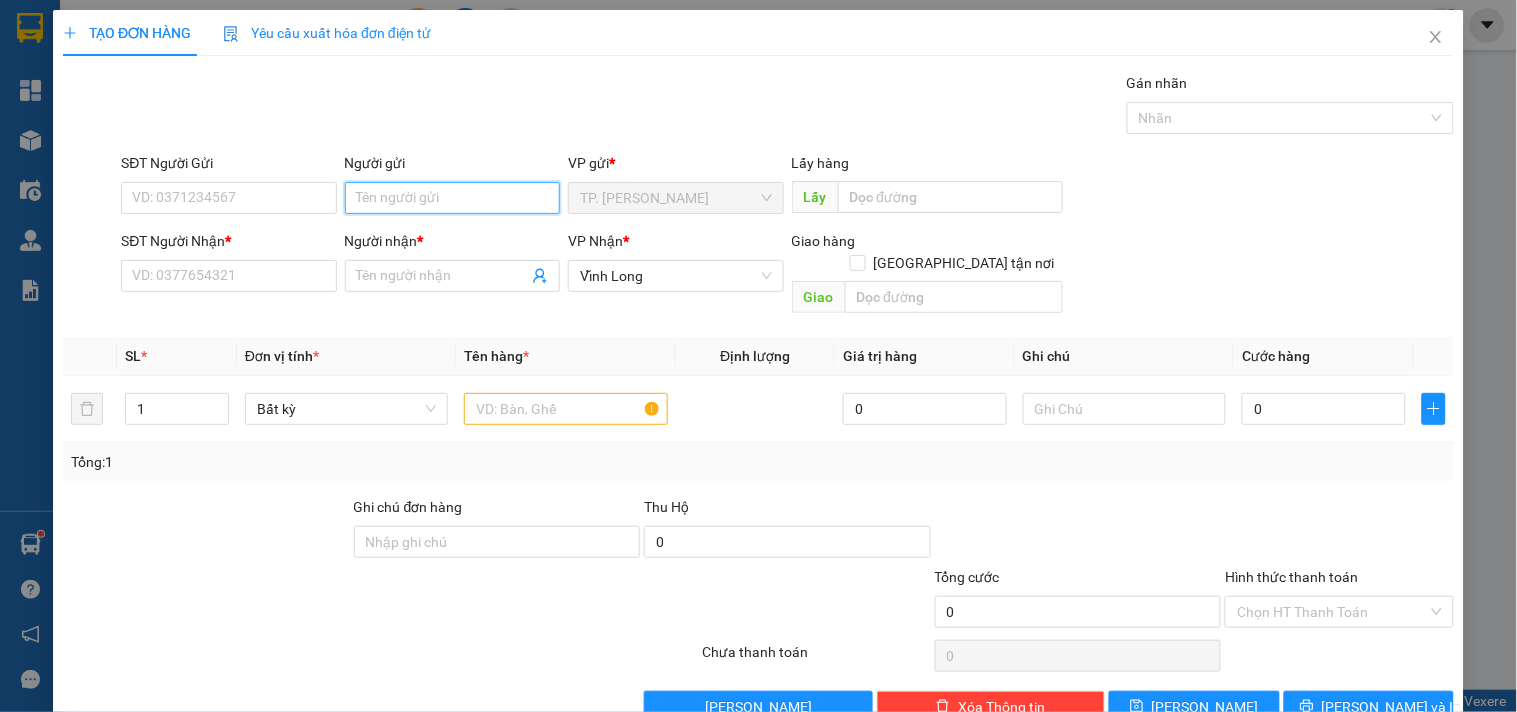click on "Người gửi" at bounding box center (452, 198) 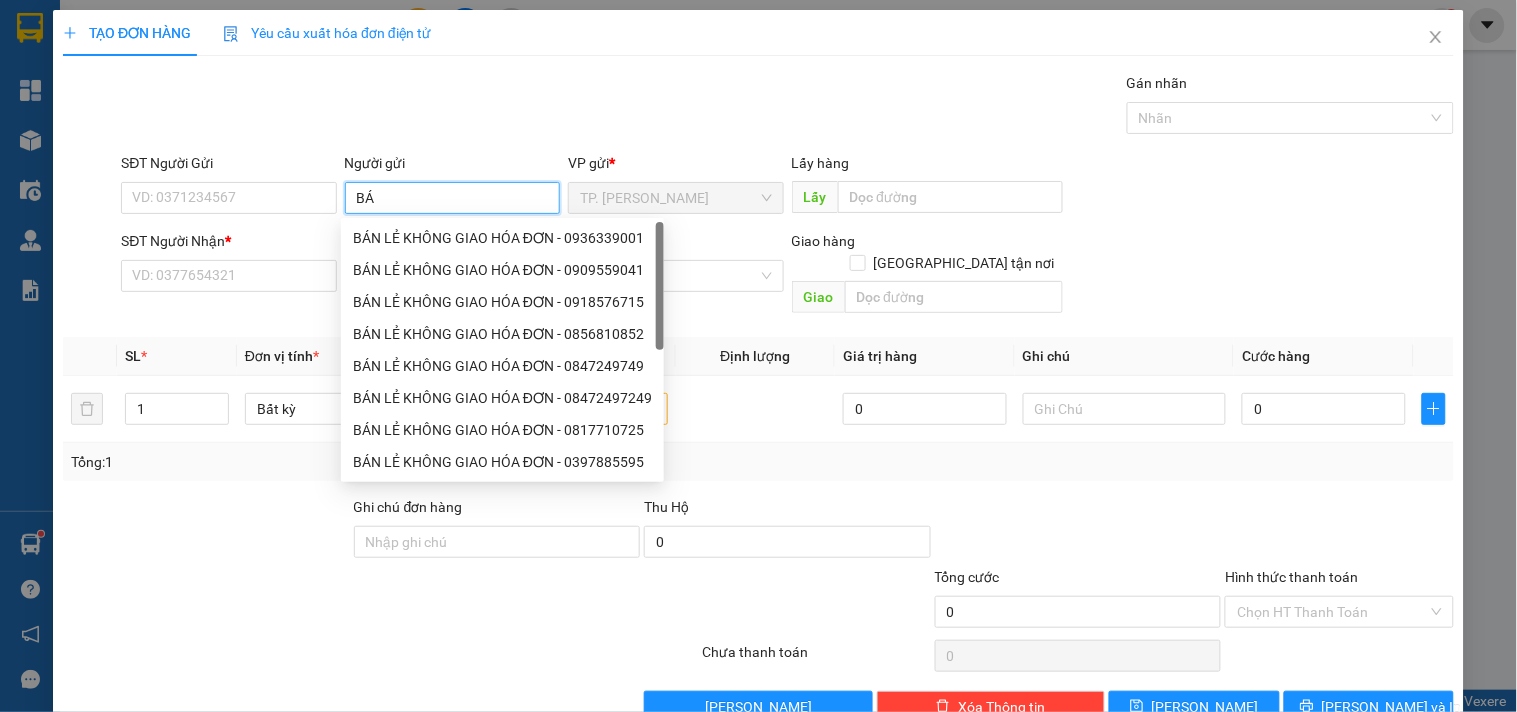 type on "BÁN" 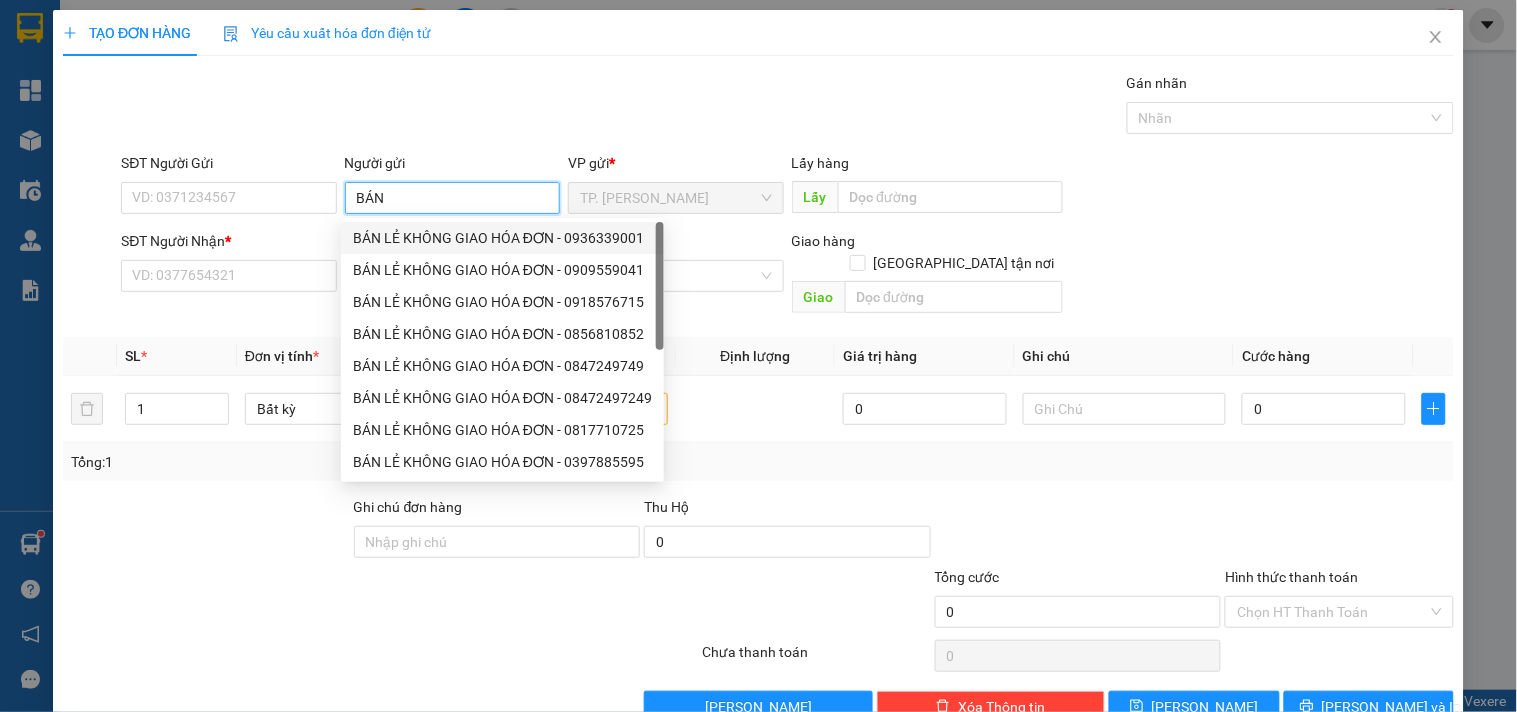 click on "BÁN LẺ KHÔNG GIAO HÓA ĐƠN - 0909559041" at bounding box center (502, 270) 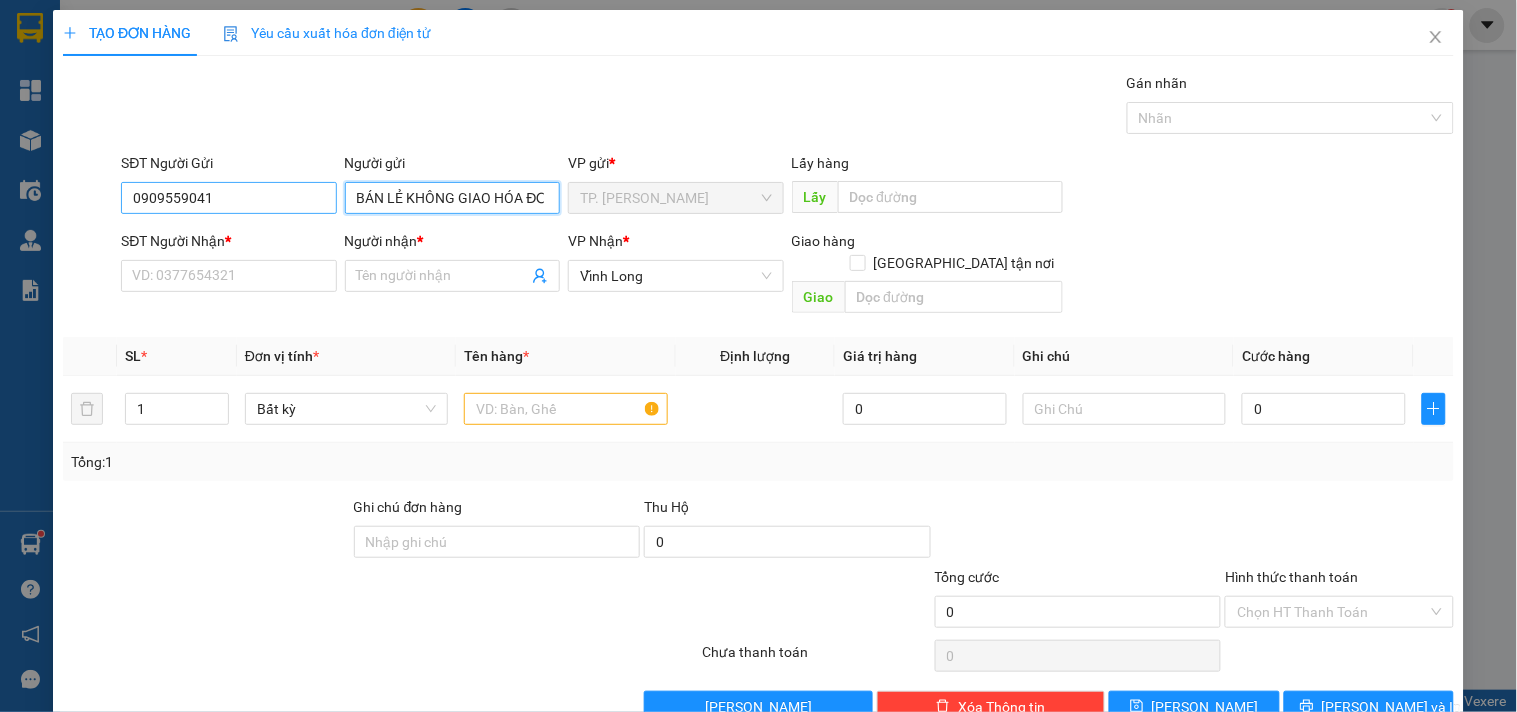 type on "BÁN LẺ KHÔNG GIAO HÓA ĐƠN" 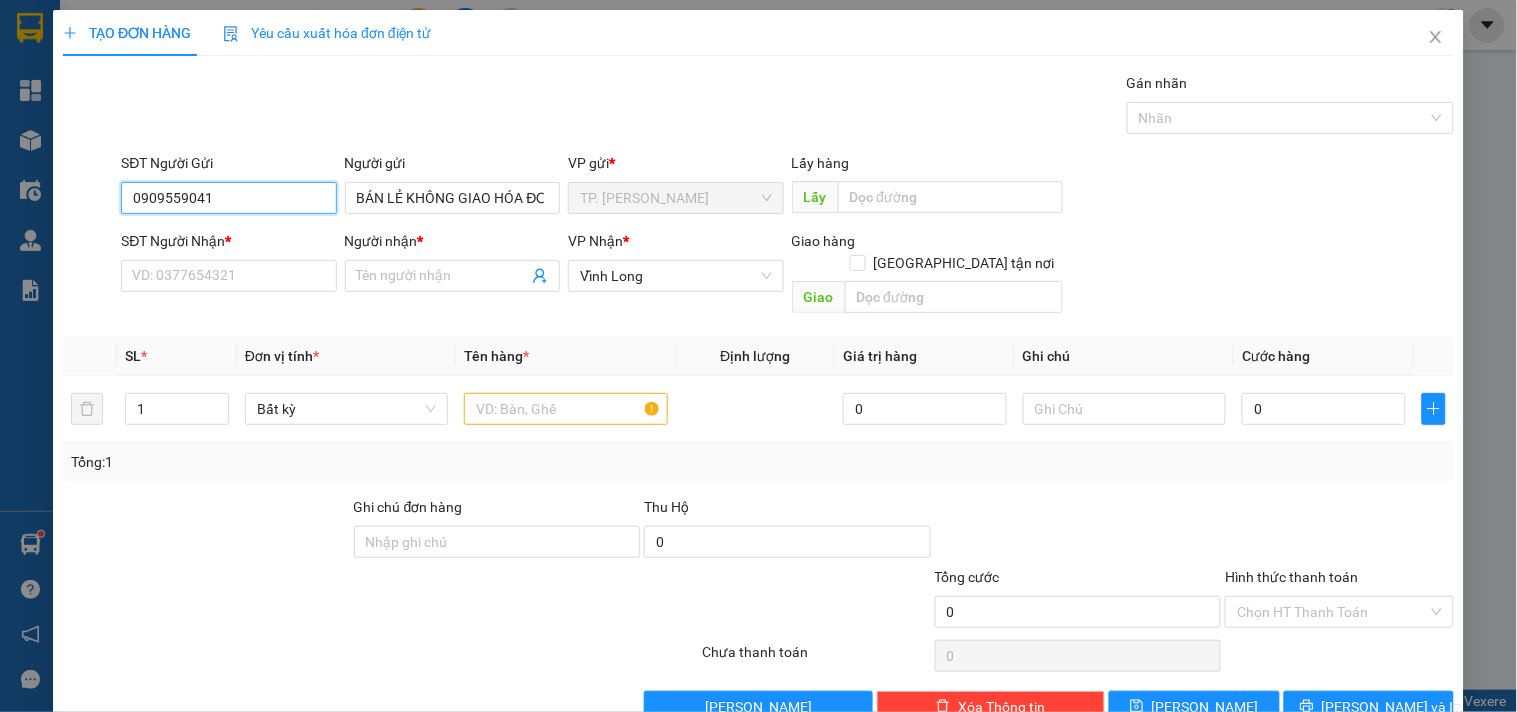 click on "0909559041" at bounding box center (228, 198) 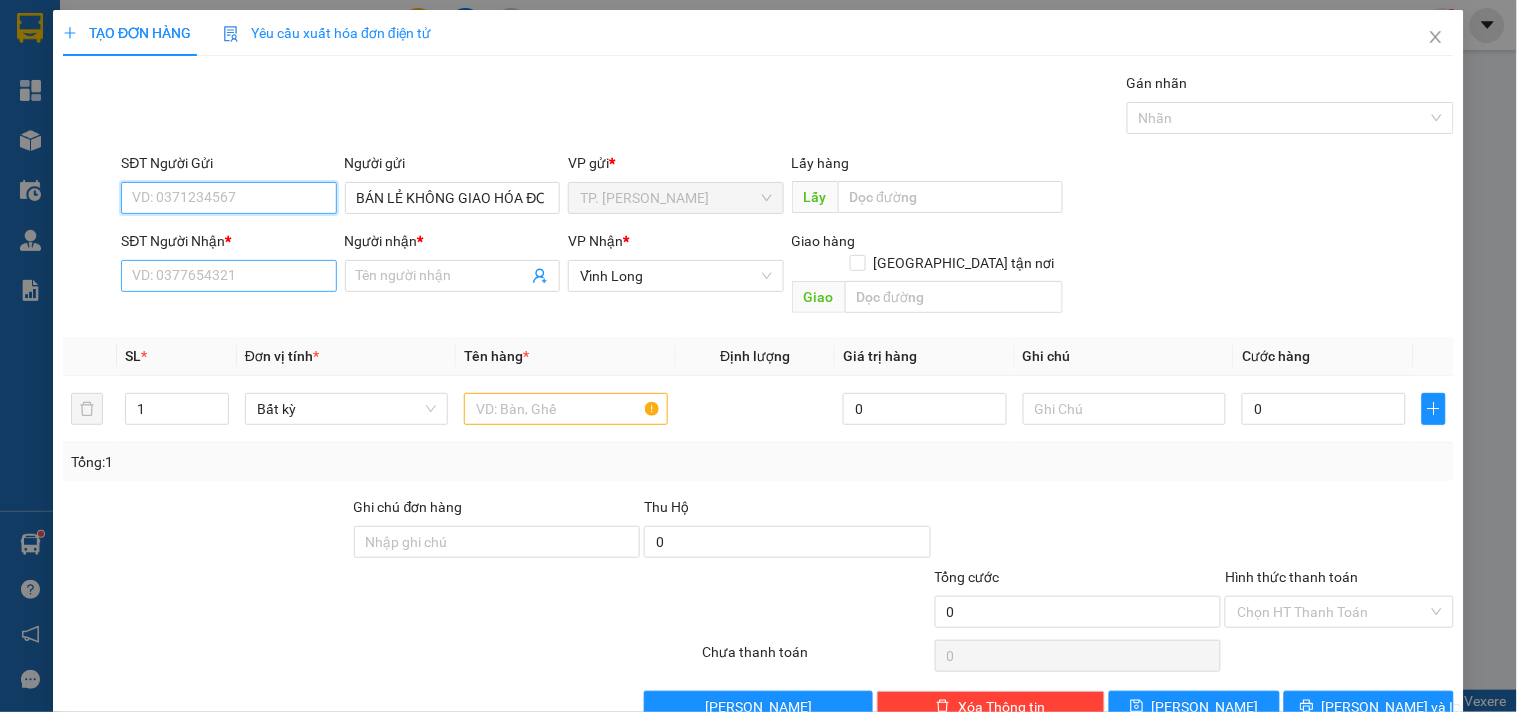 type 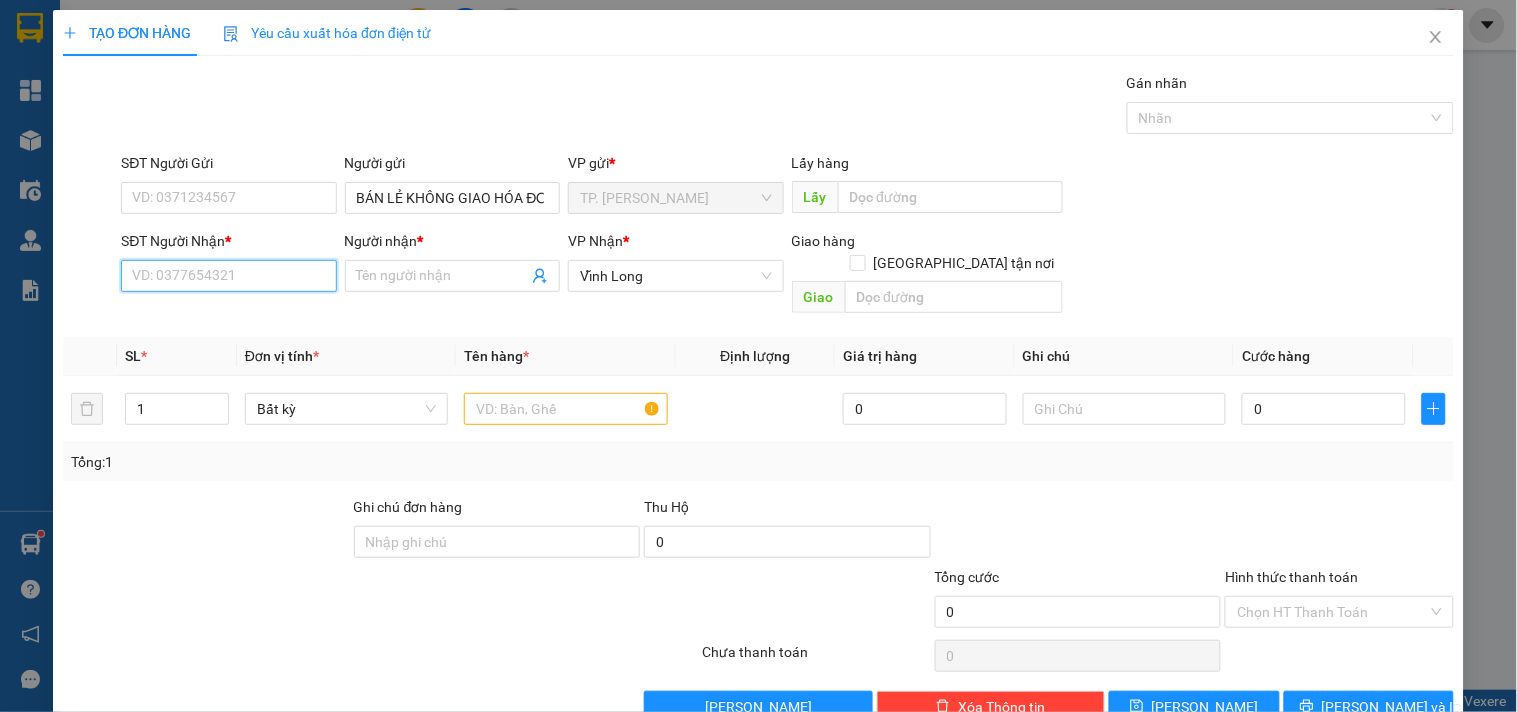 click on "SĐT Người Nhận  *" at bounding box center [228, 276] 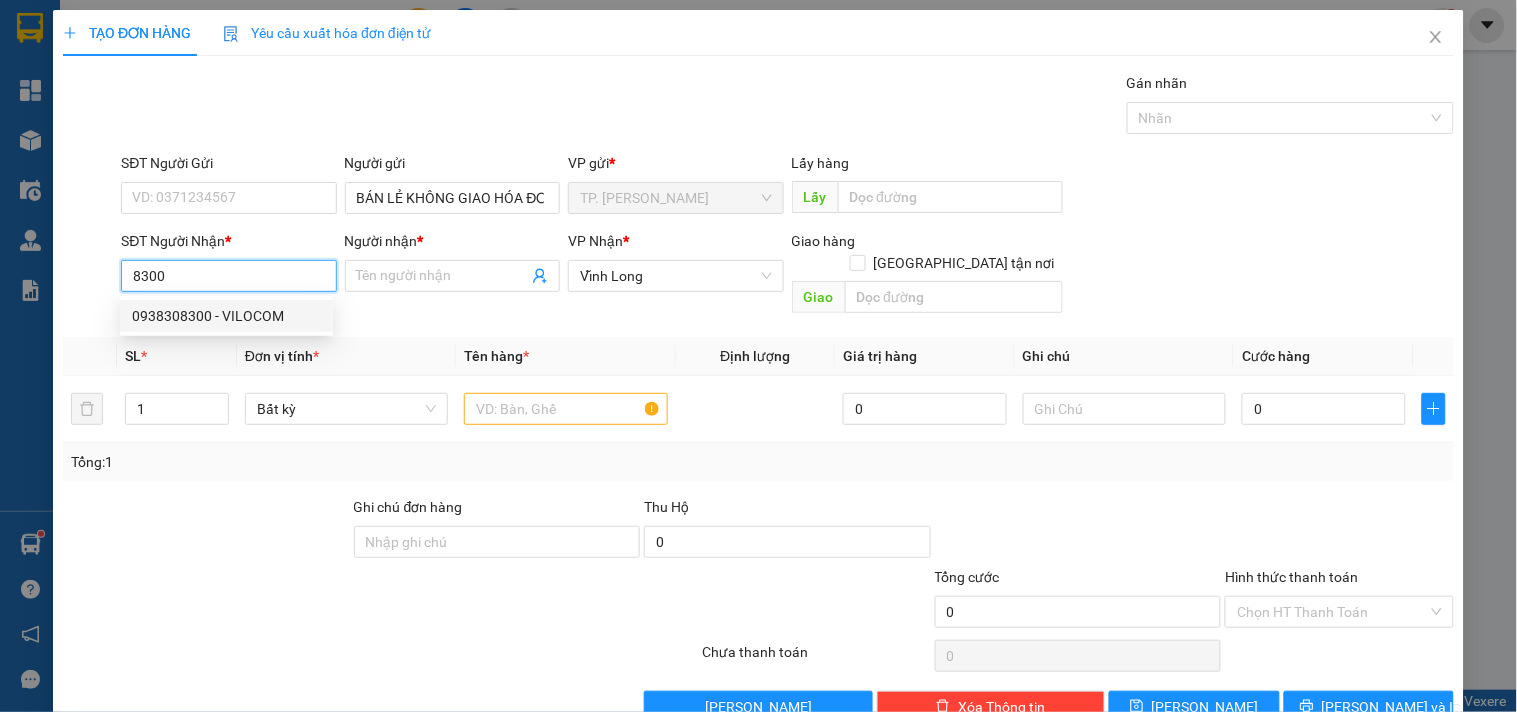 click on "0938308300 - VILOCOM" at bounding box center (226, 316) 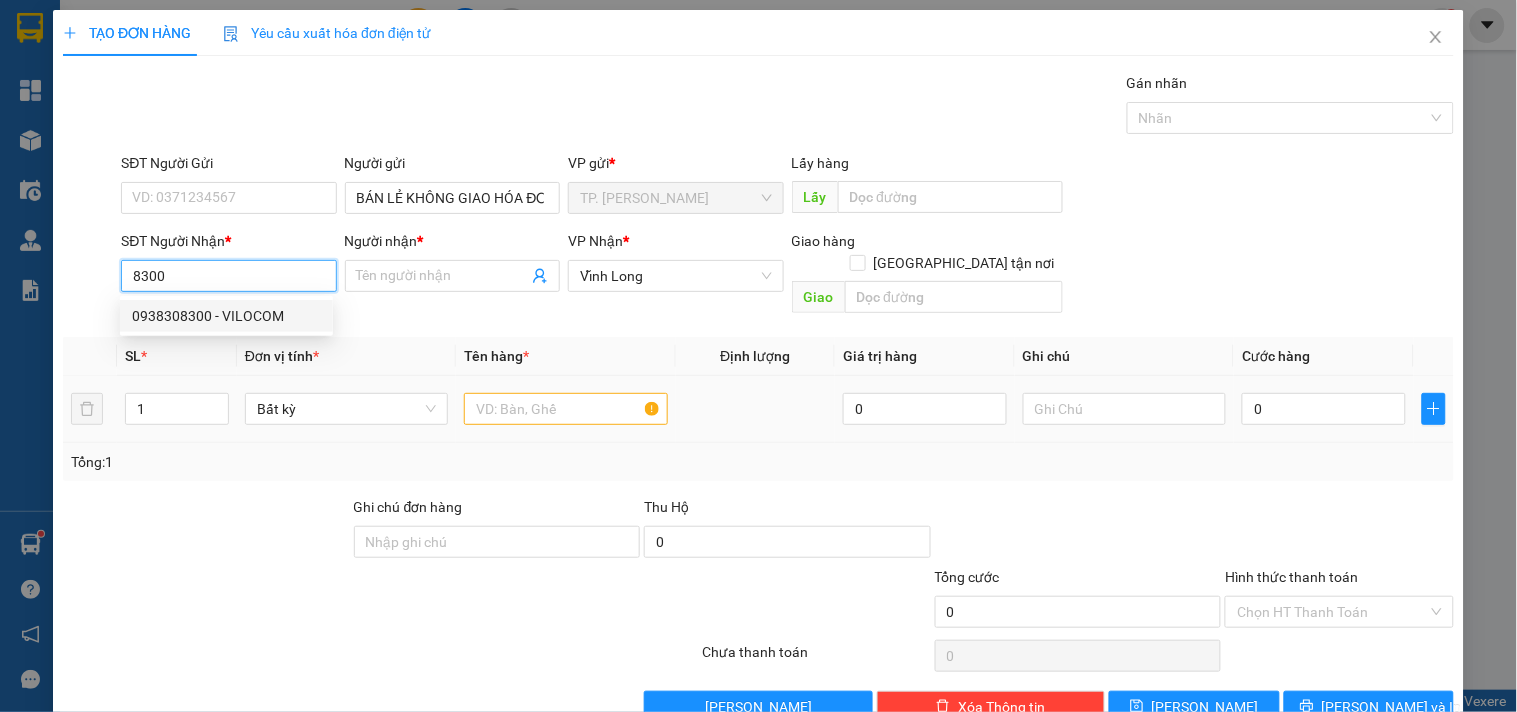 type on "0938308300" 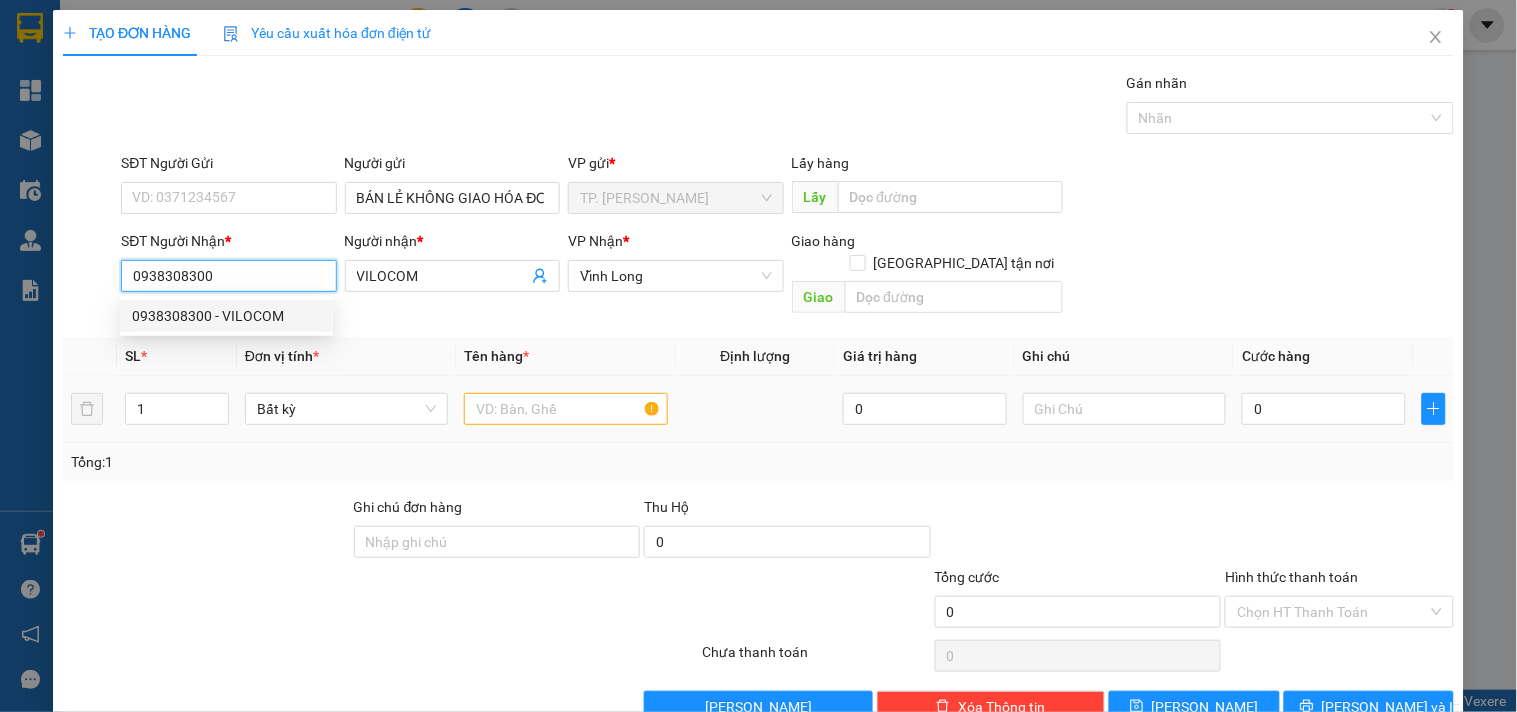 type on "0938308300" 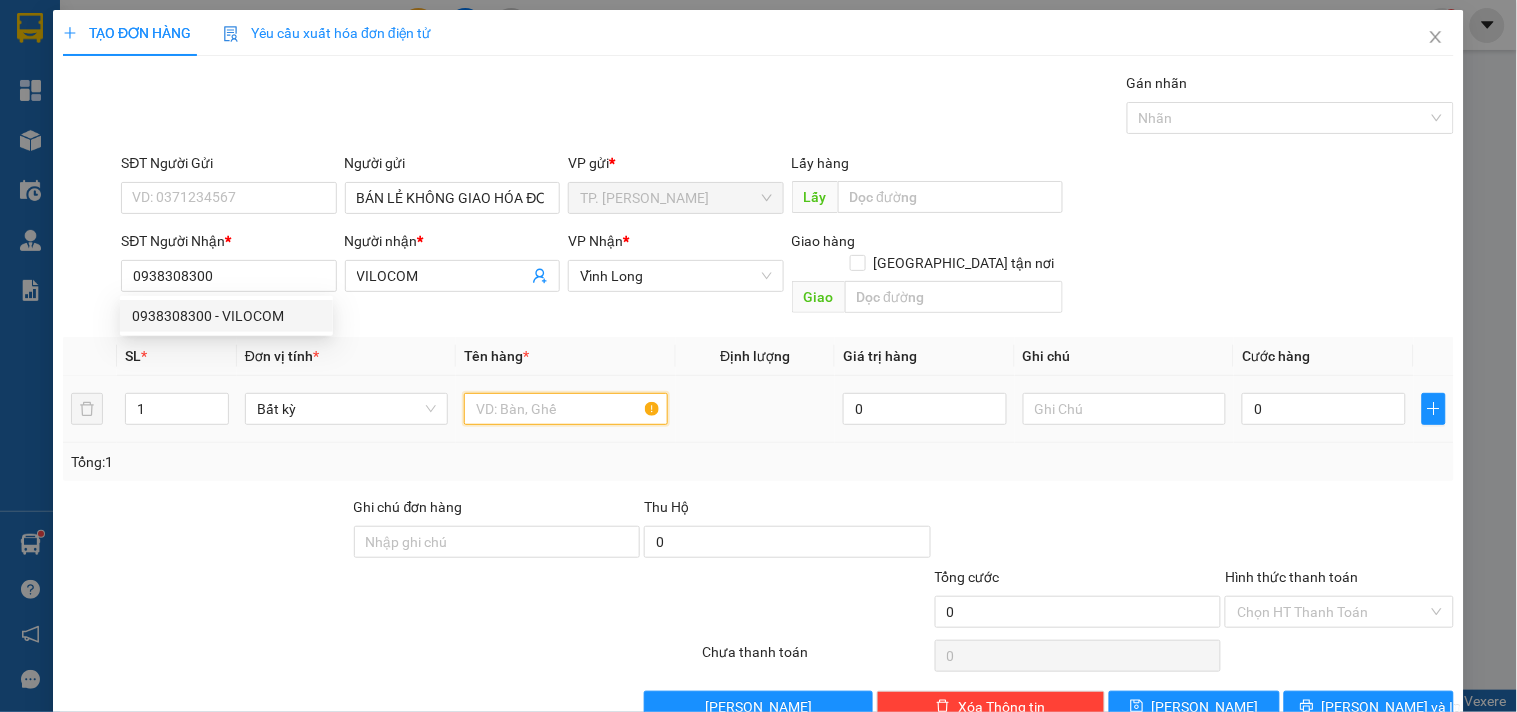 drag, startPoint x: 552, startPoint y: 391, endPoint x: 571, endPoint y: 372, distance: 26.870058 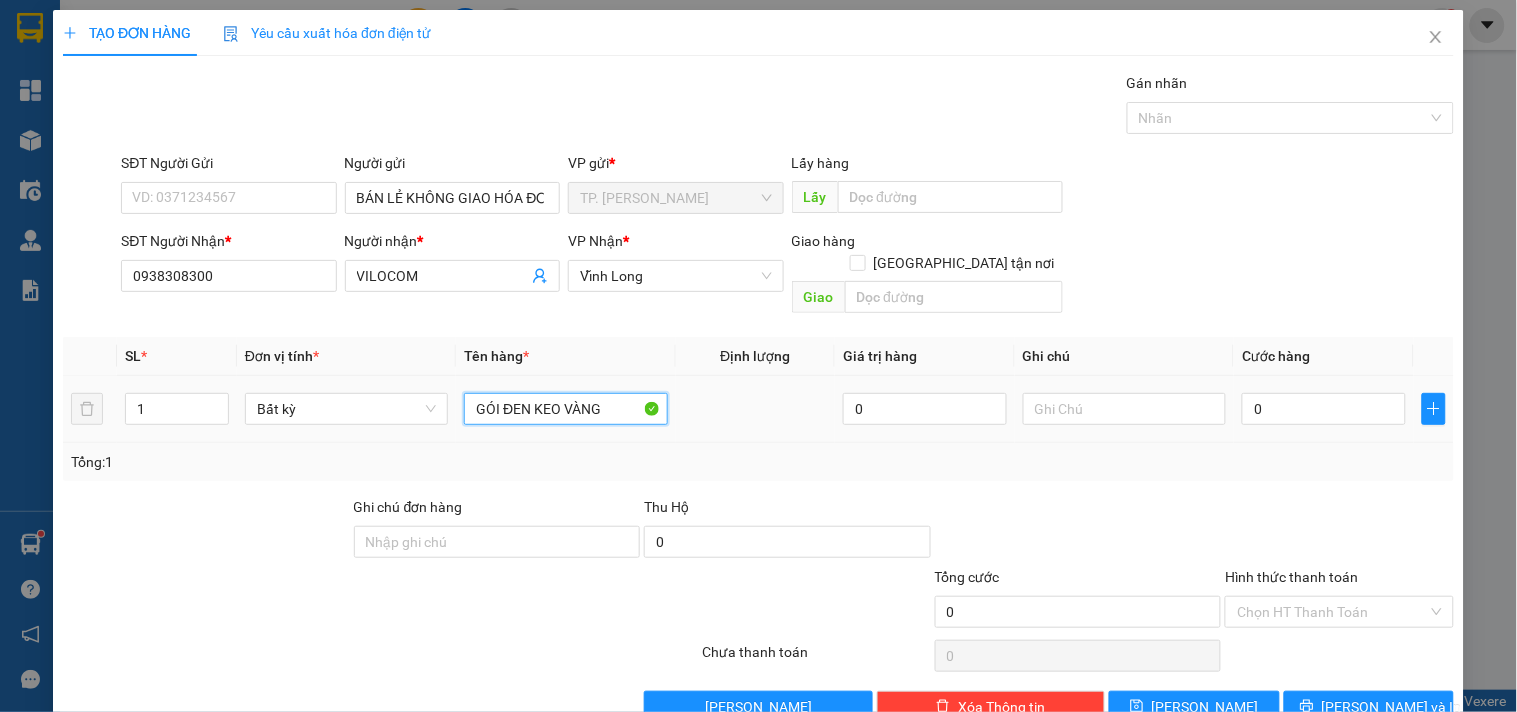 type on "GÓI ĐEN KEO VÀNG" 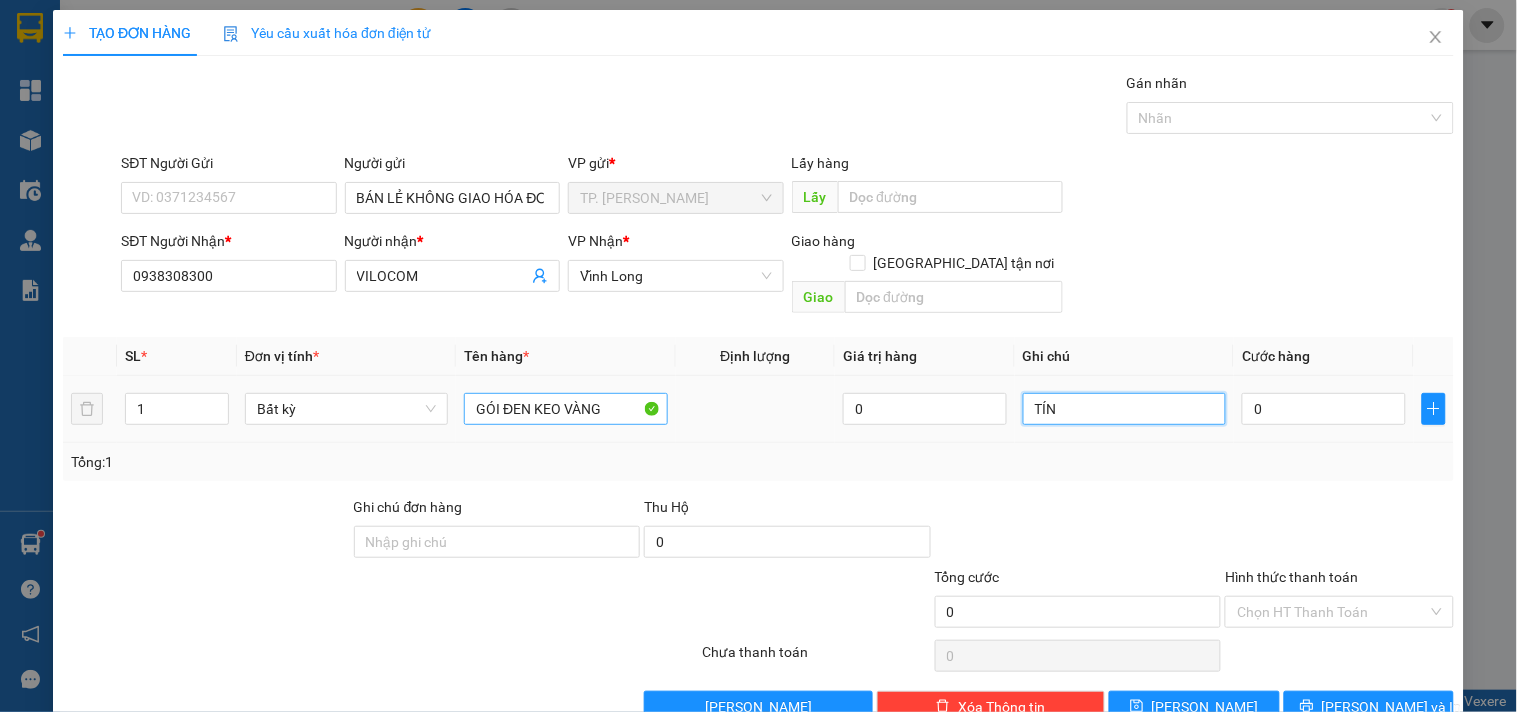 type on "TÍN" 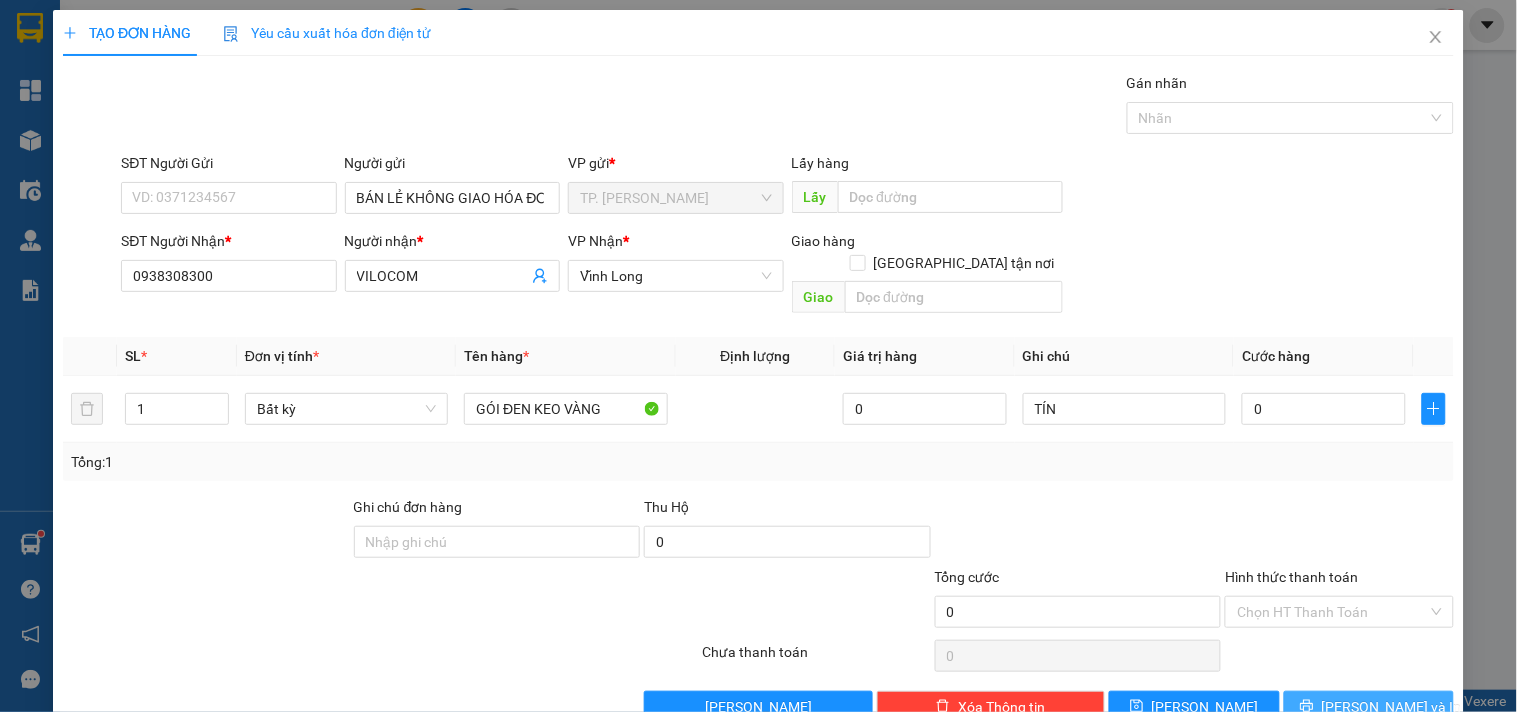 click on "[PERSON_NAME] và In" at bounding box center [1369, 707] 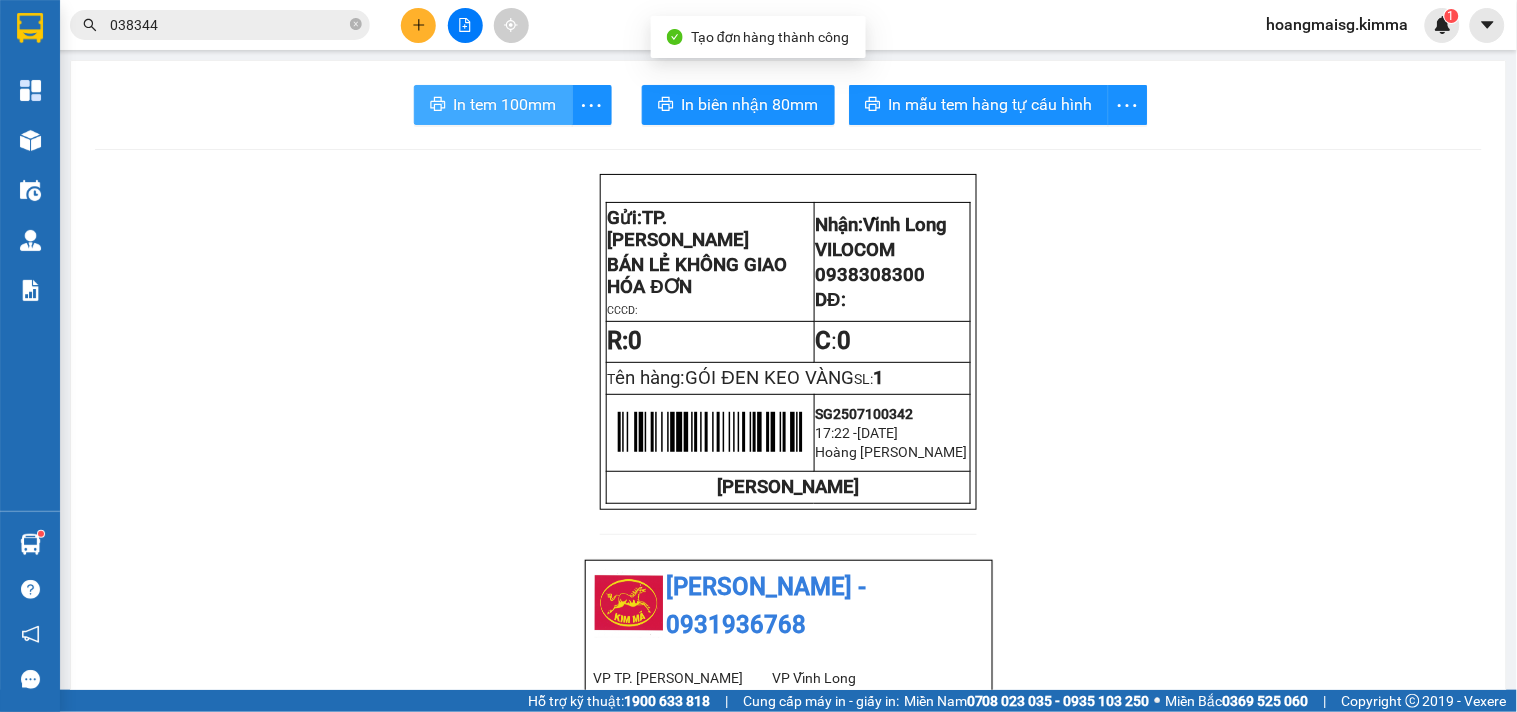 click on "In tem 100mm" at bounding box center (493, 105) 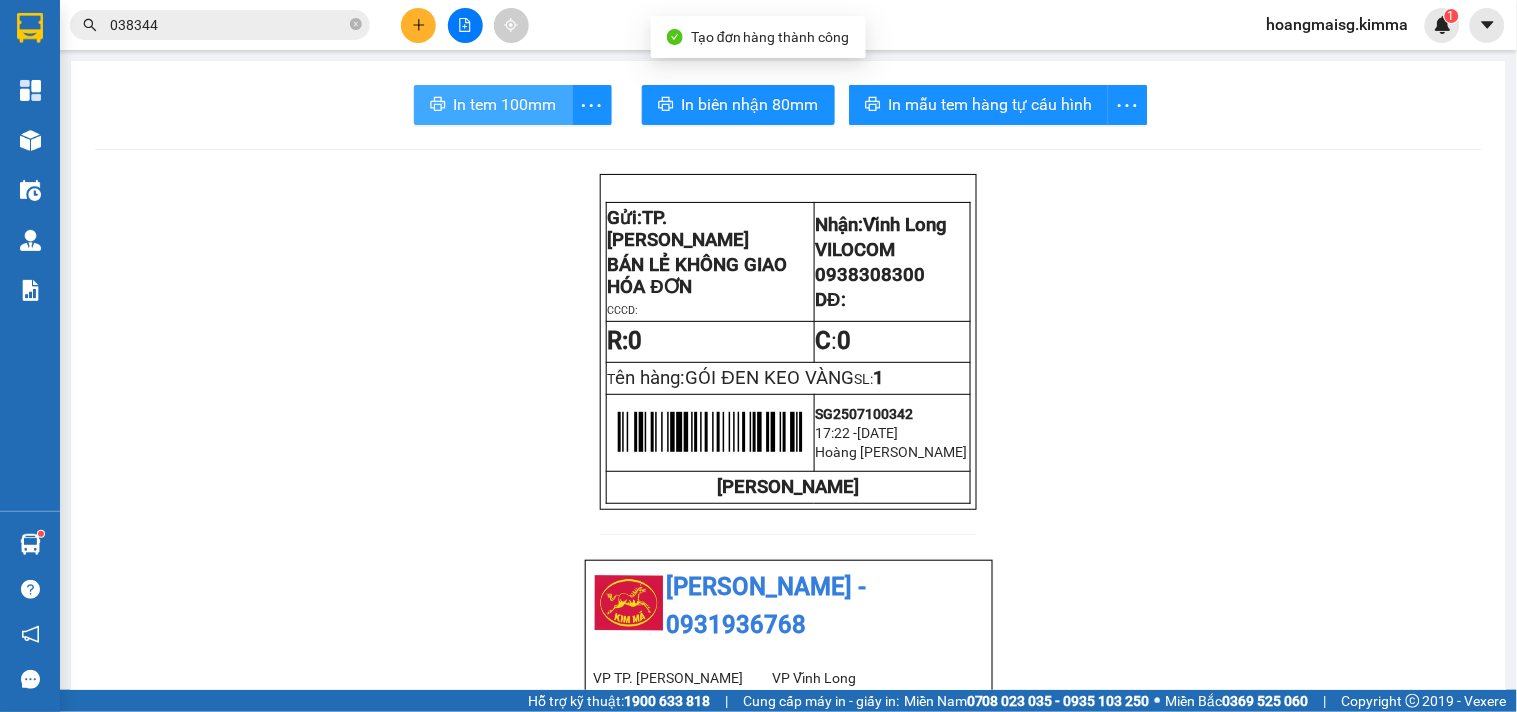 scroll, scrollTop: 0, scrollLeft: 0, axis: both 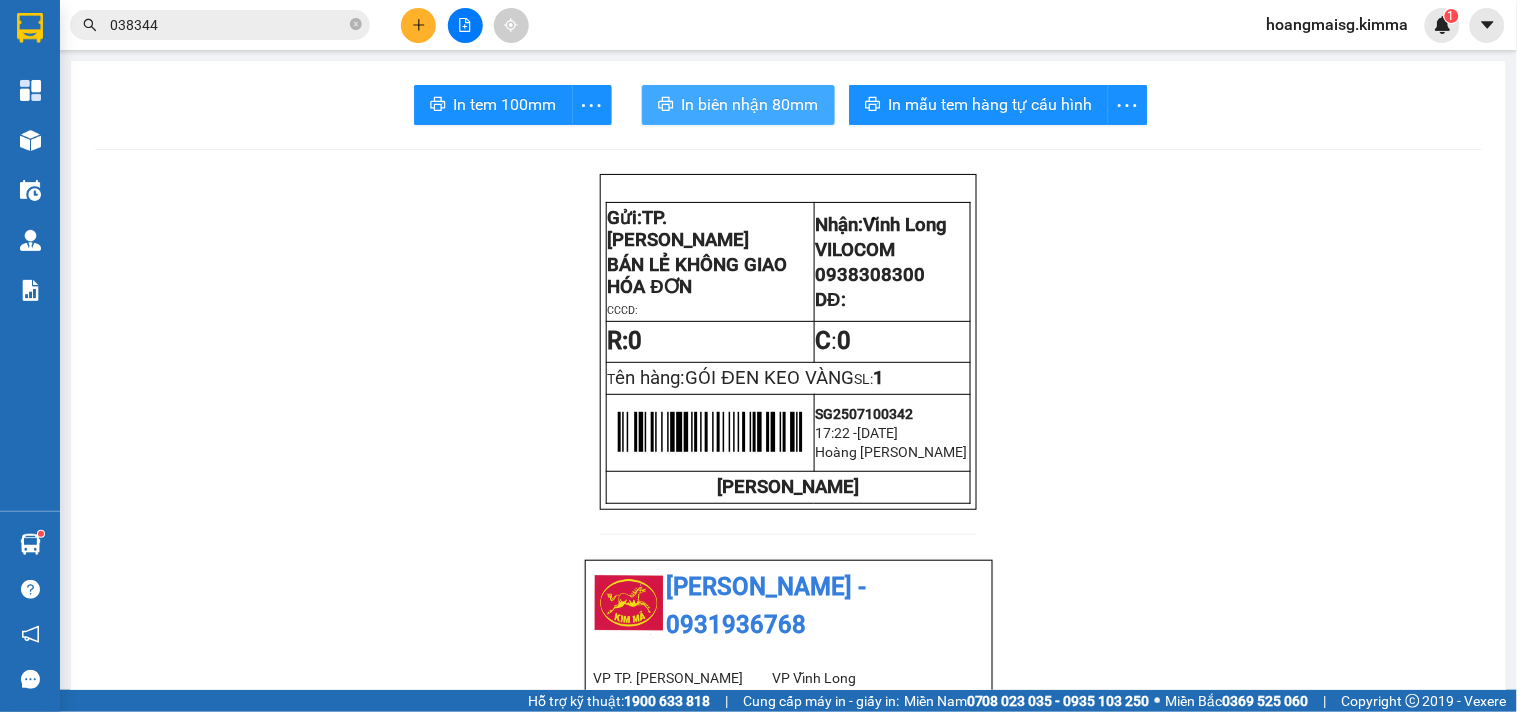click on "In biên nhận 80mm" at bounding box center [750, 104] 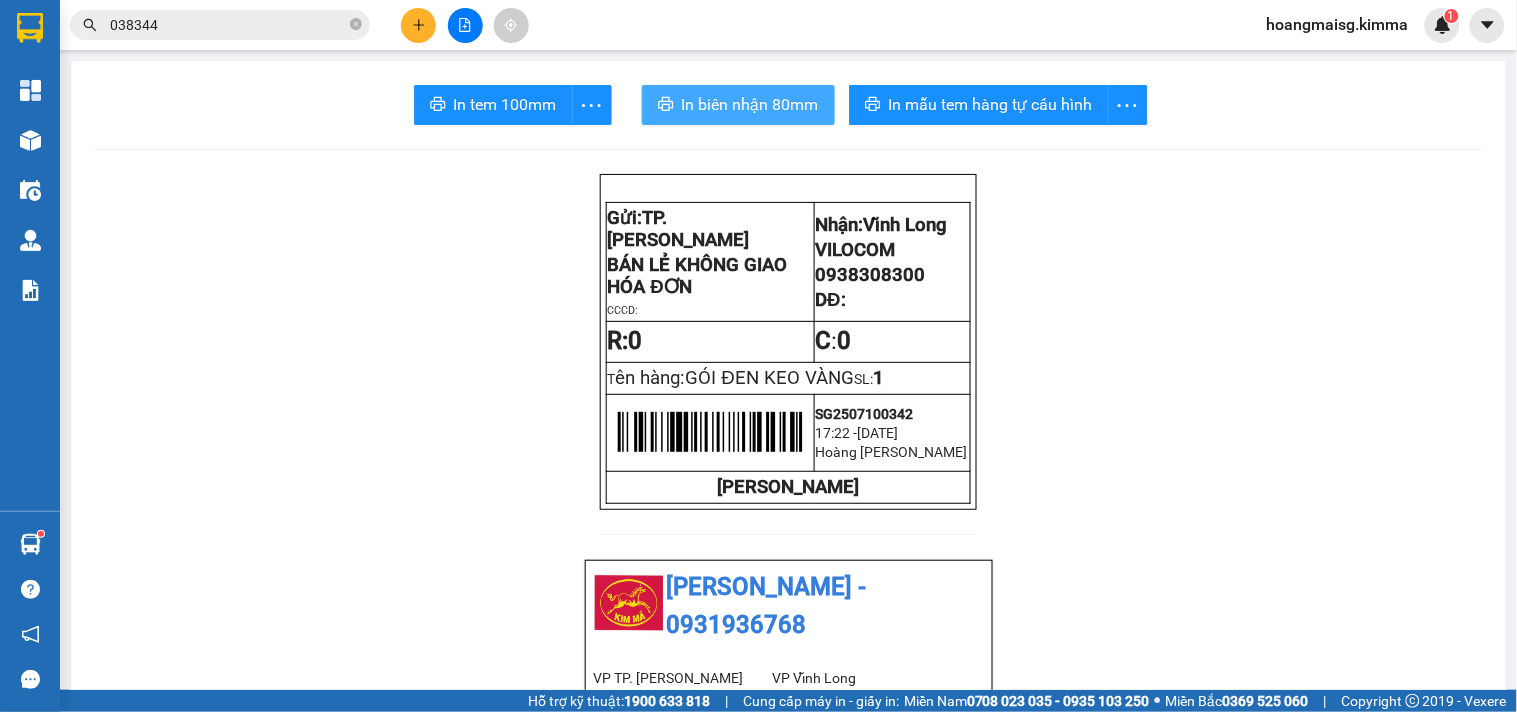 scroll, scrollTop: 0, scrollLeft: 0, axis: both 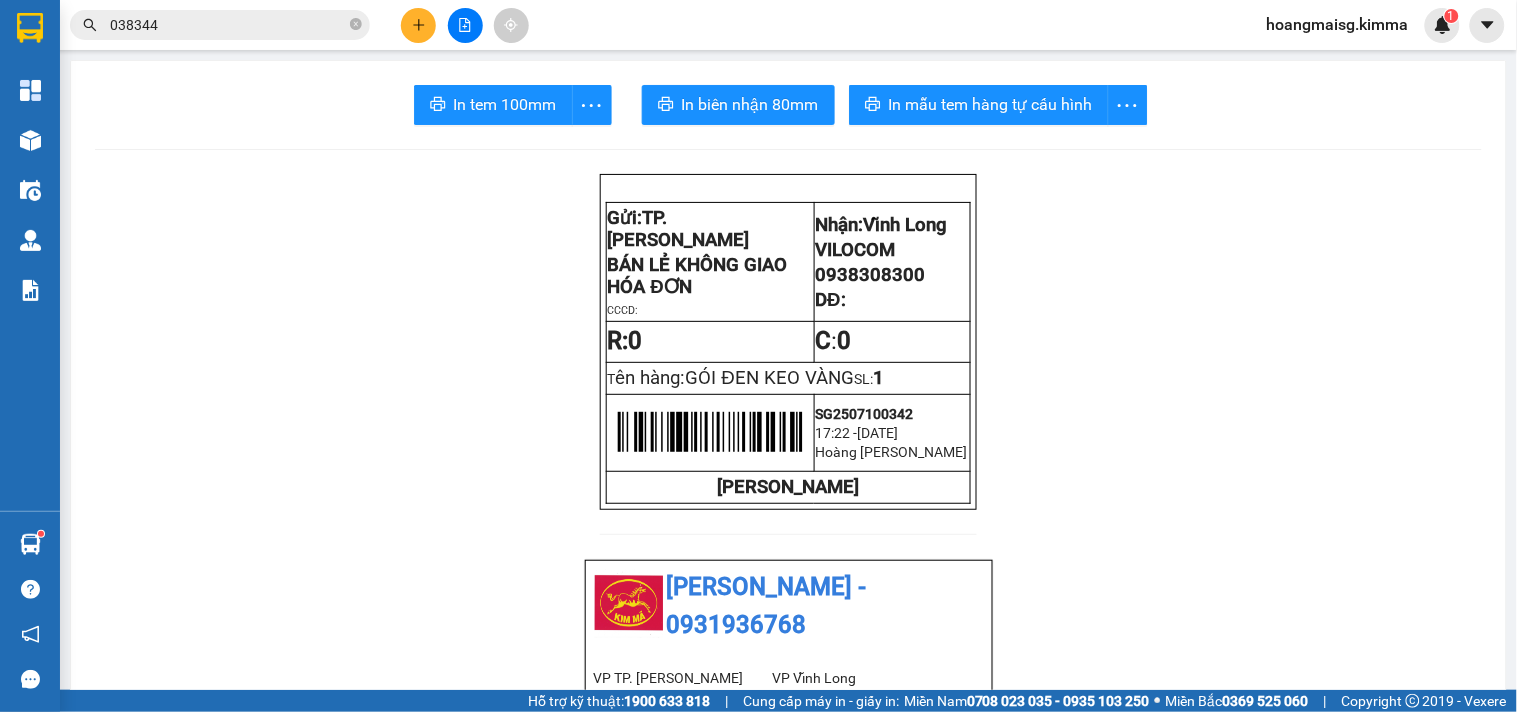 click at bounding box center [418, 25] 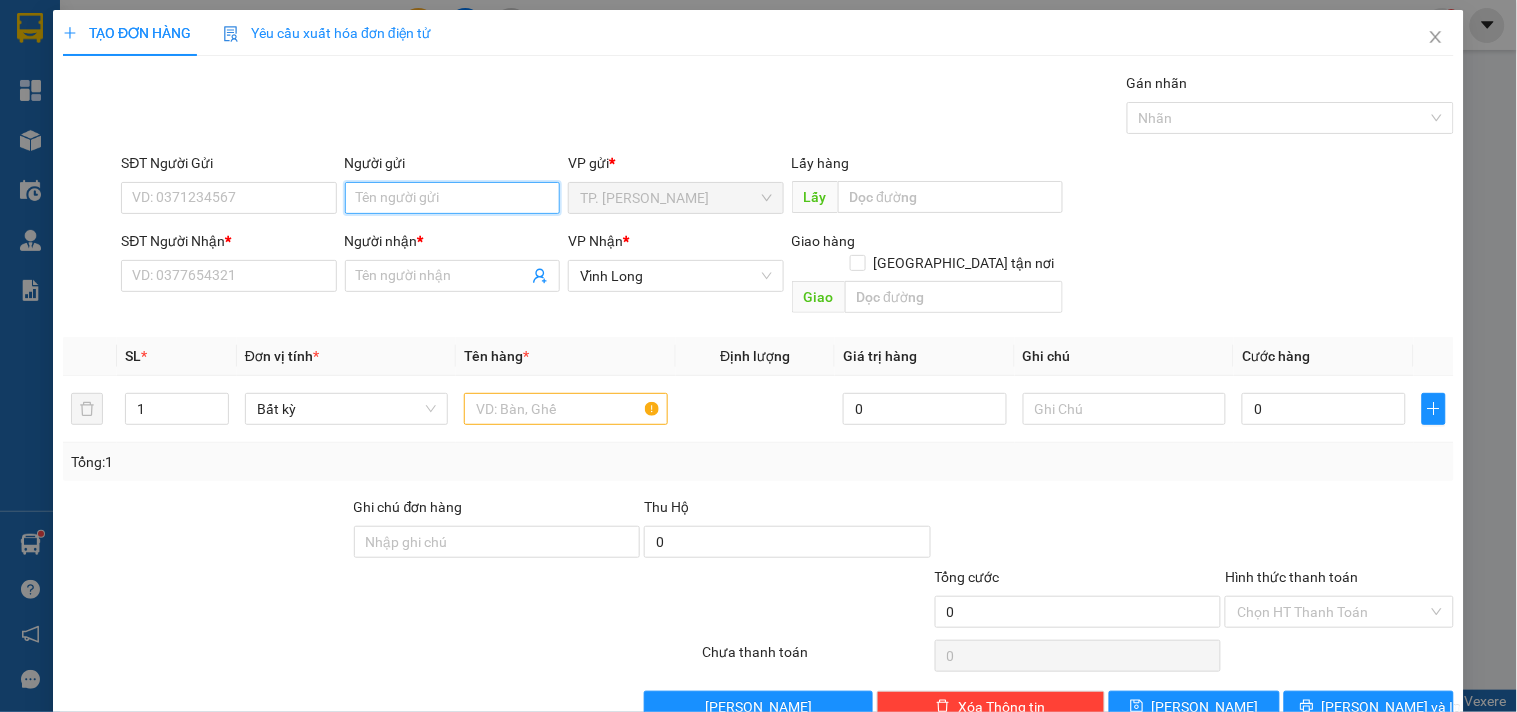 click on "Người gửi" at bounding box center [452, 198] 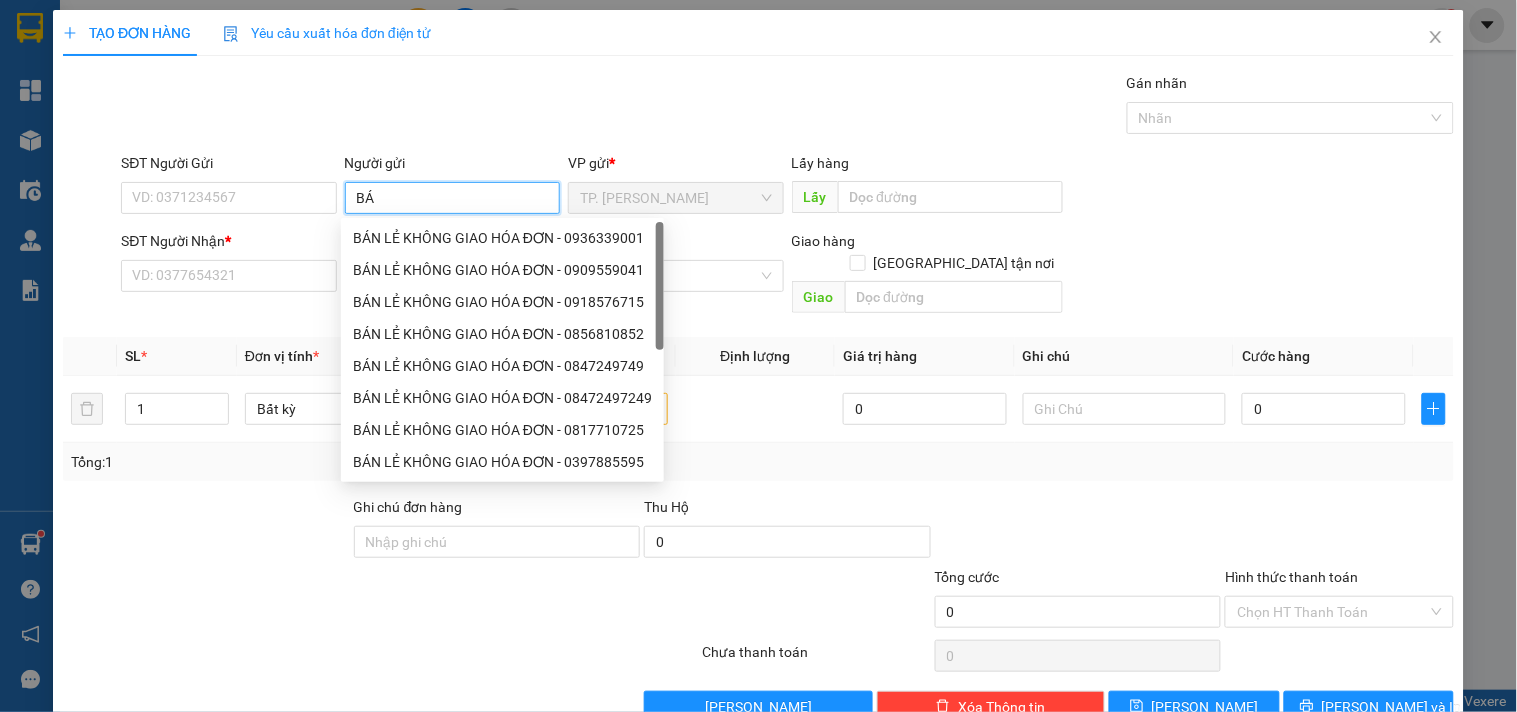 type on "BÁN" 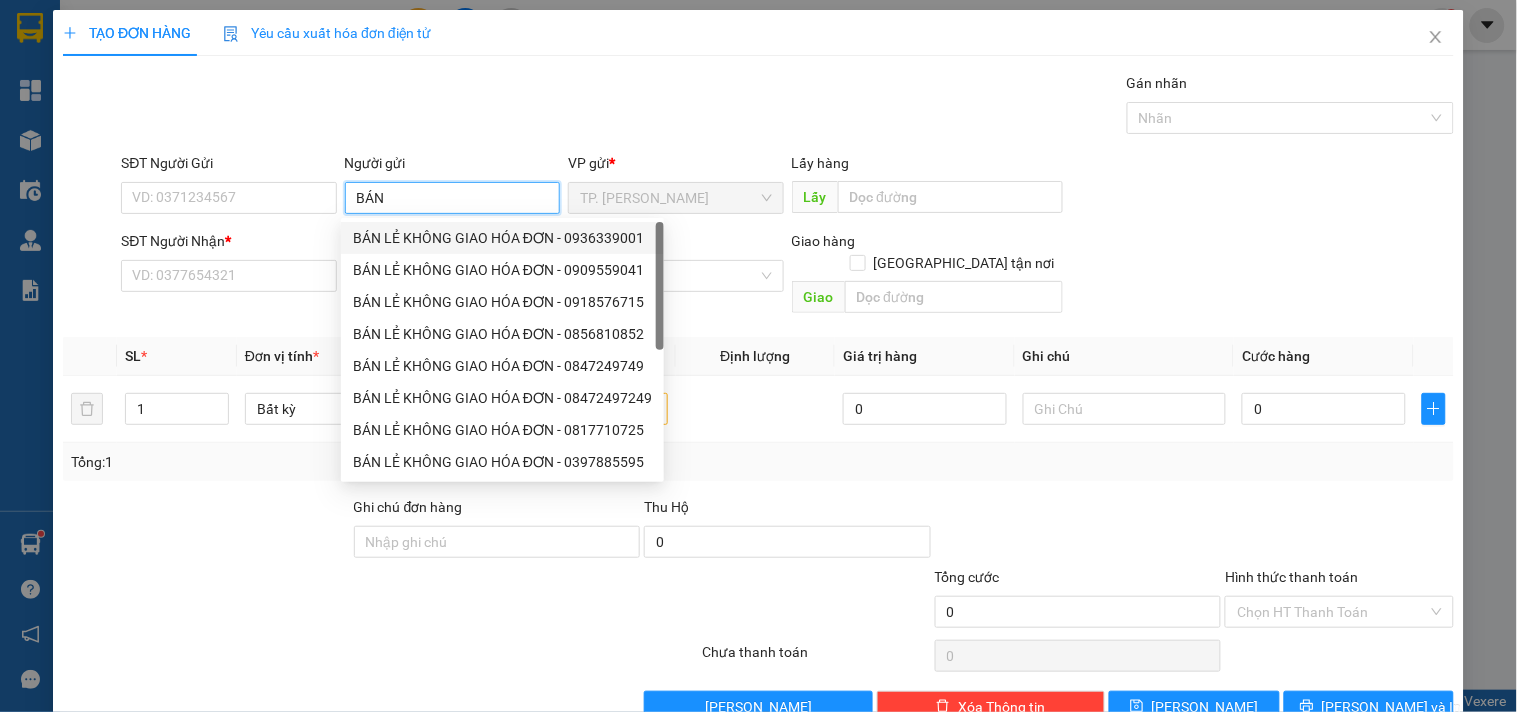 drag, startPoint x: 441, startPoint y: 241, endPoint x: 334, endPoint y: 207, distance: 112.27199 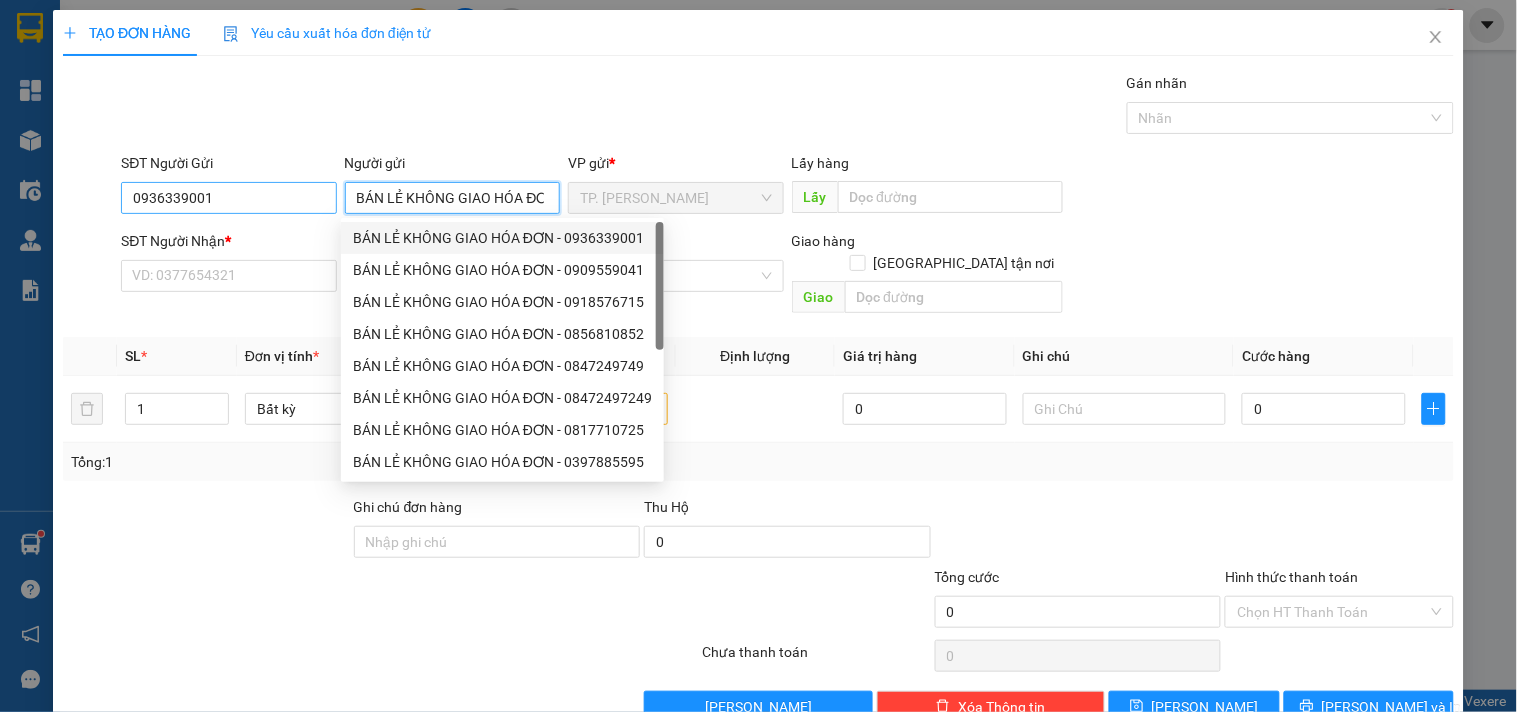 type on "BÁN LẺ KHÔNG GIAO HÓA ĐƠN" 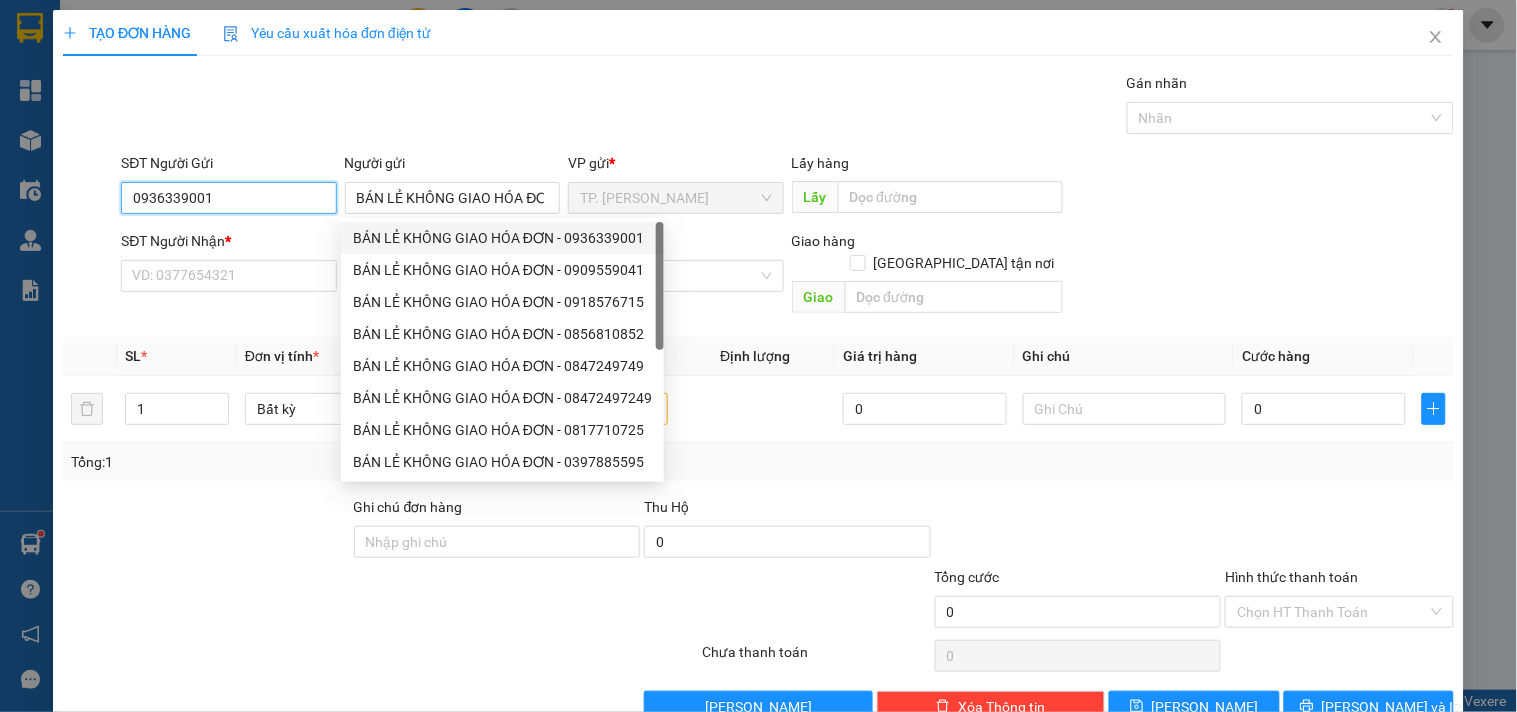 click on "0936339001" at bounding box center (228, 198) 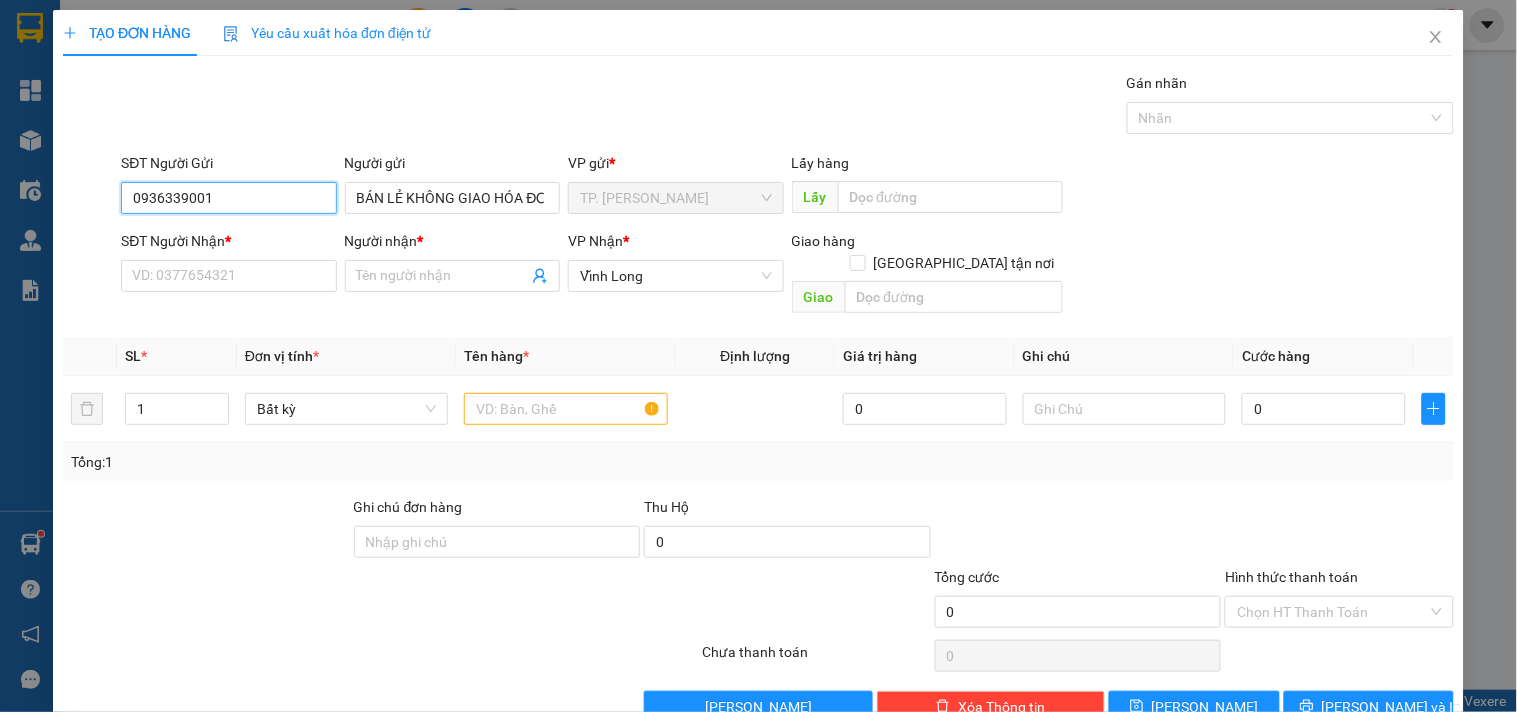 click on "0936339001" at bounding box center [228, 198] 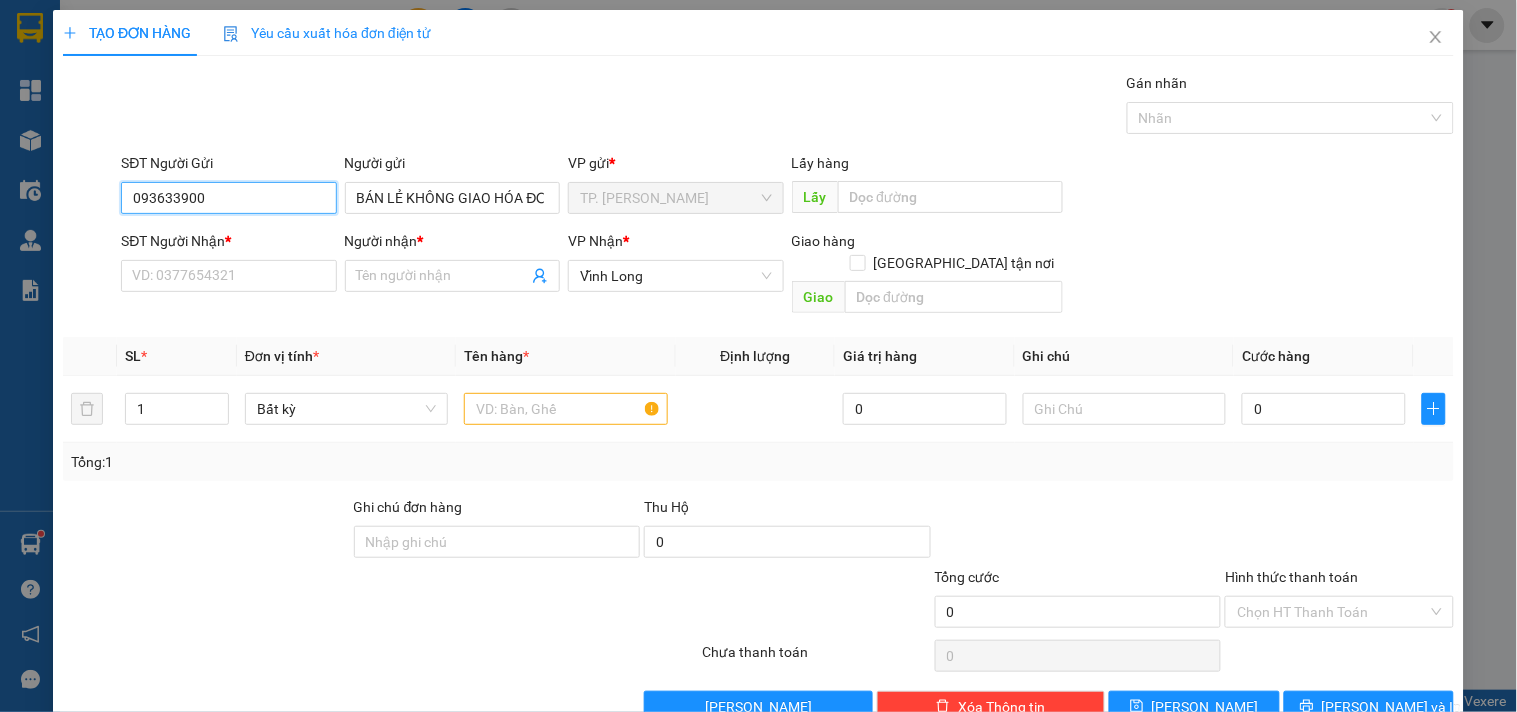 click on "093633900" at bounding box center [228, 198] 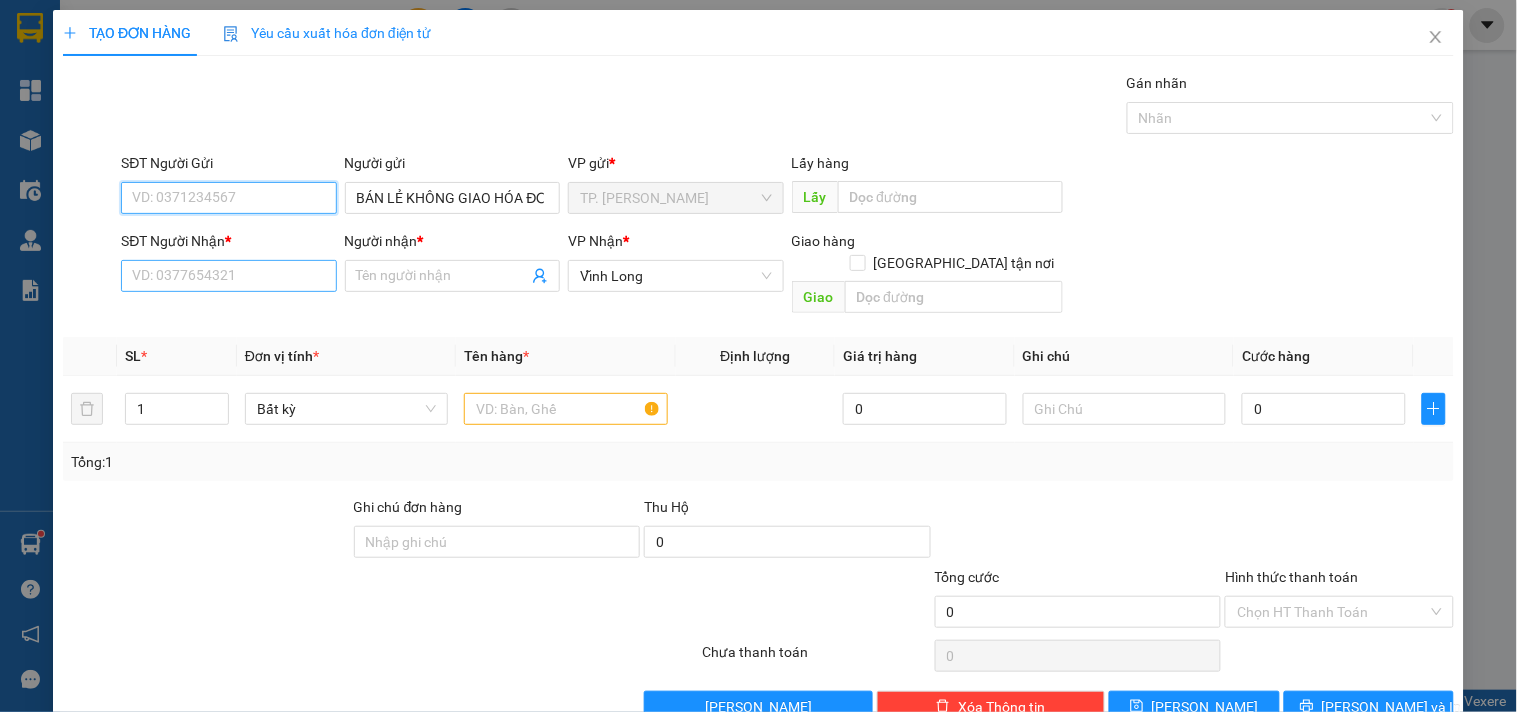 type 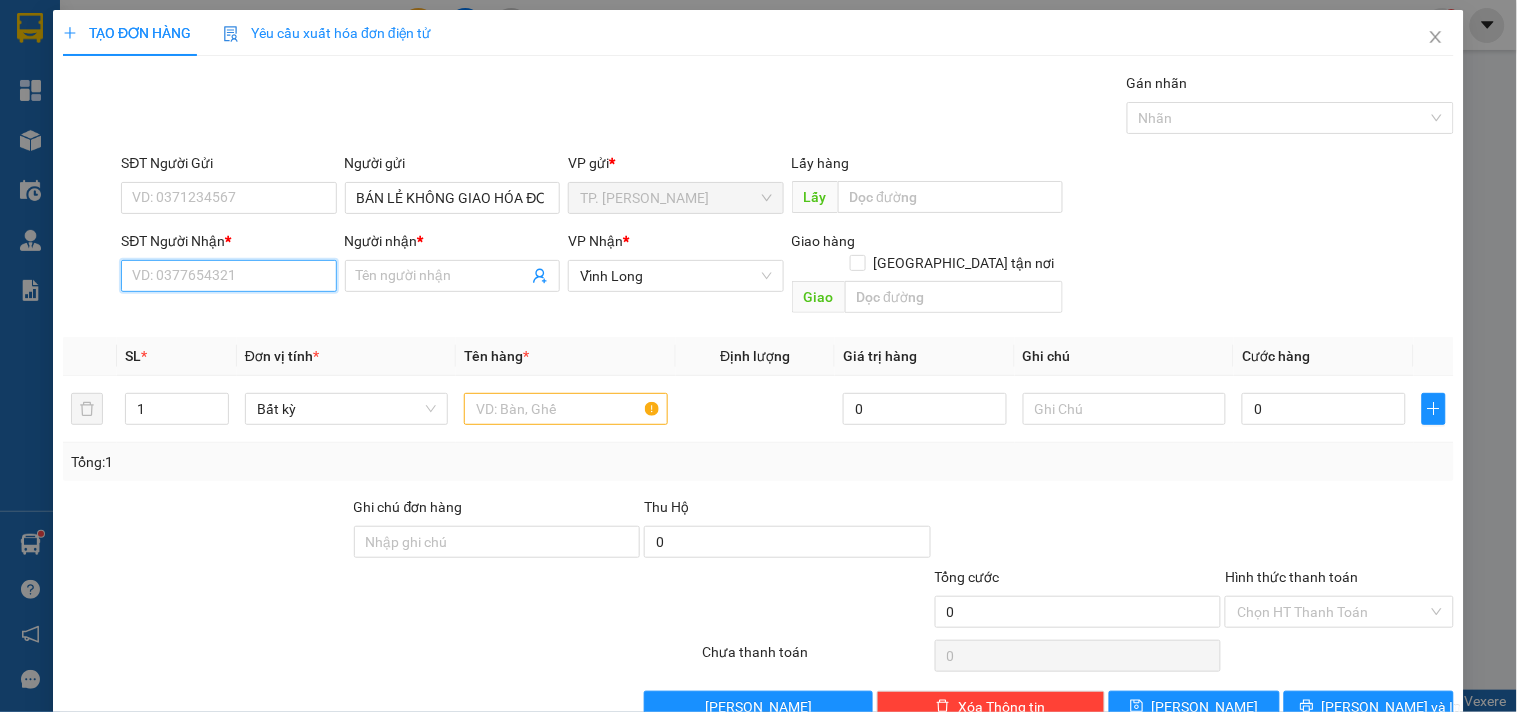 click on "SĐT Người Nhận  *" at bounding box center [228, 276] 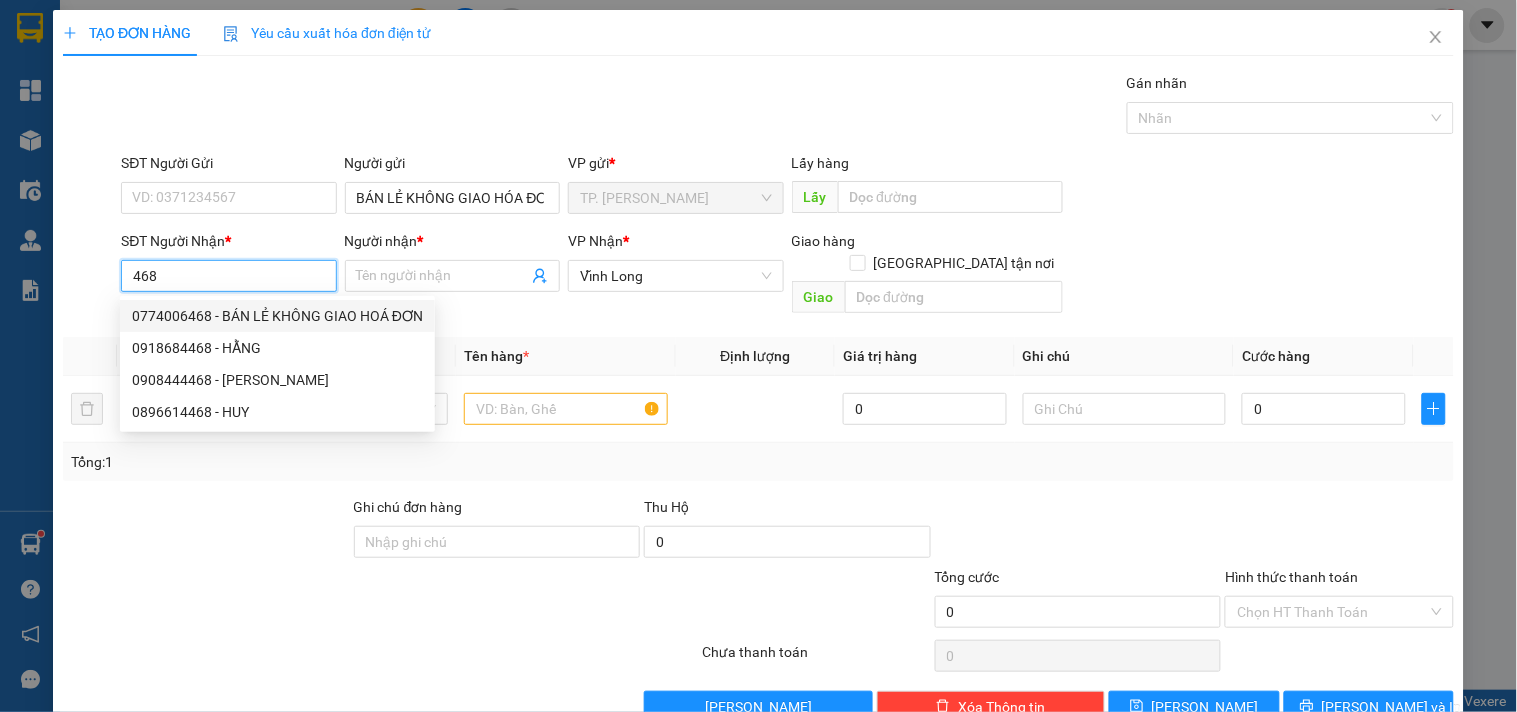 click on "468" at bounding box center [228, 276] 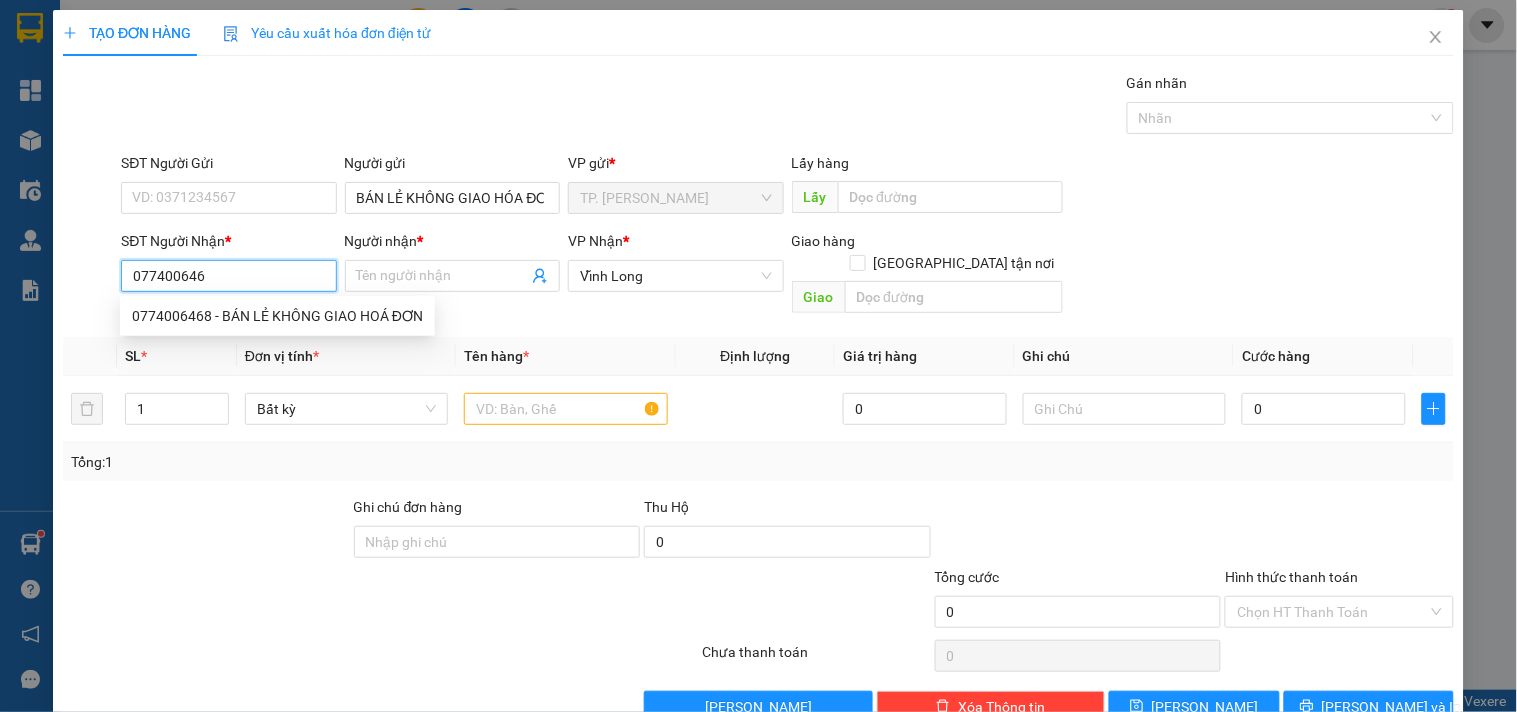 type on "0774006468" 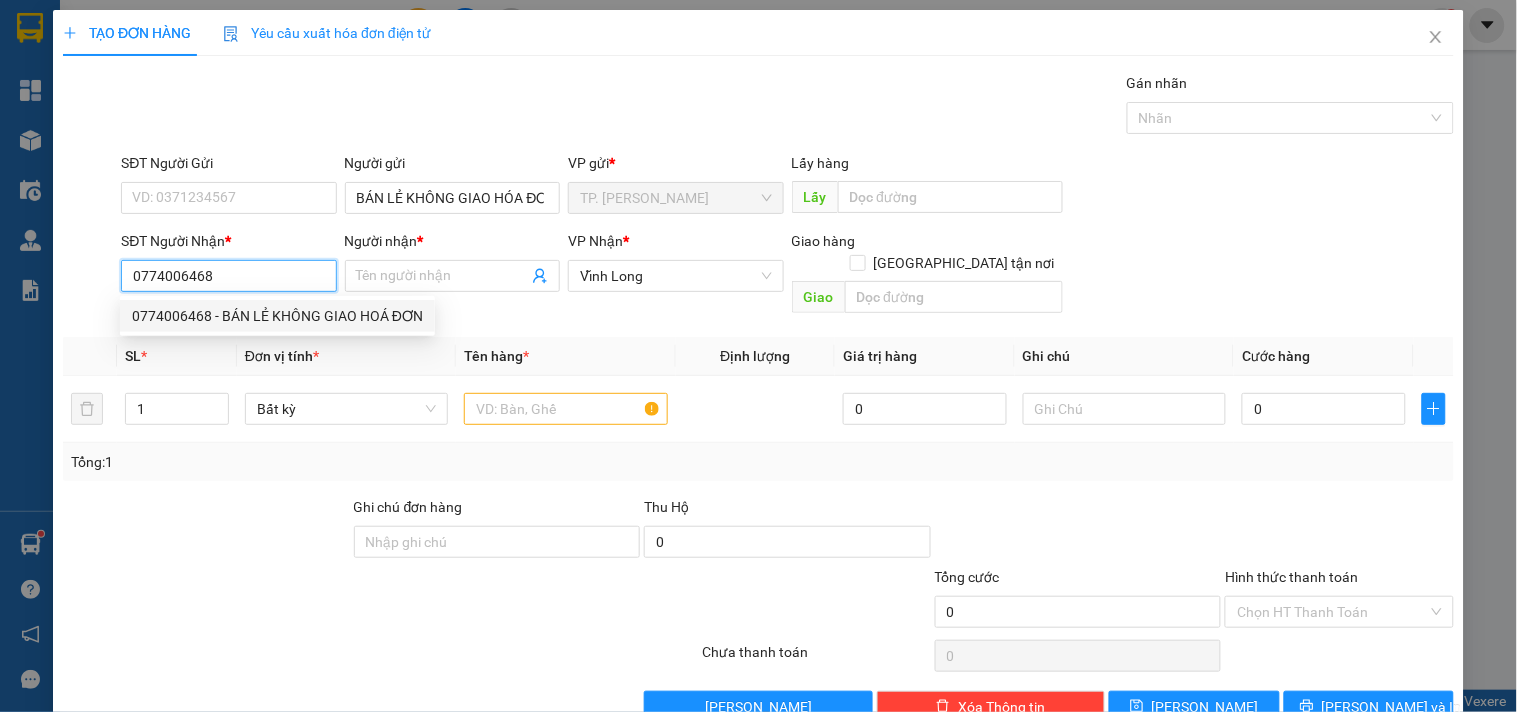 click on "0774006468 - BÁN LẺ KHÔNG GIAO HOÁ ĐƠN" at bounding box center [277, 316] 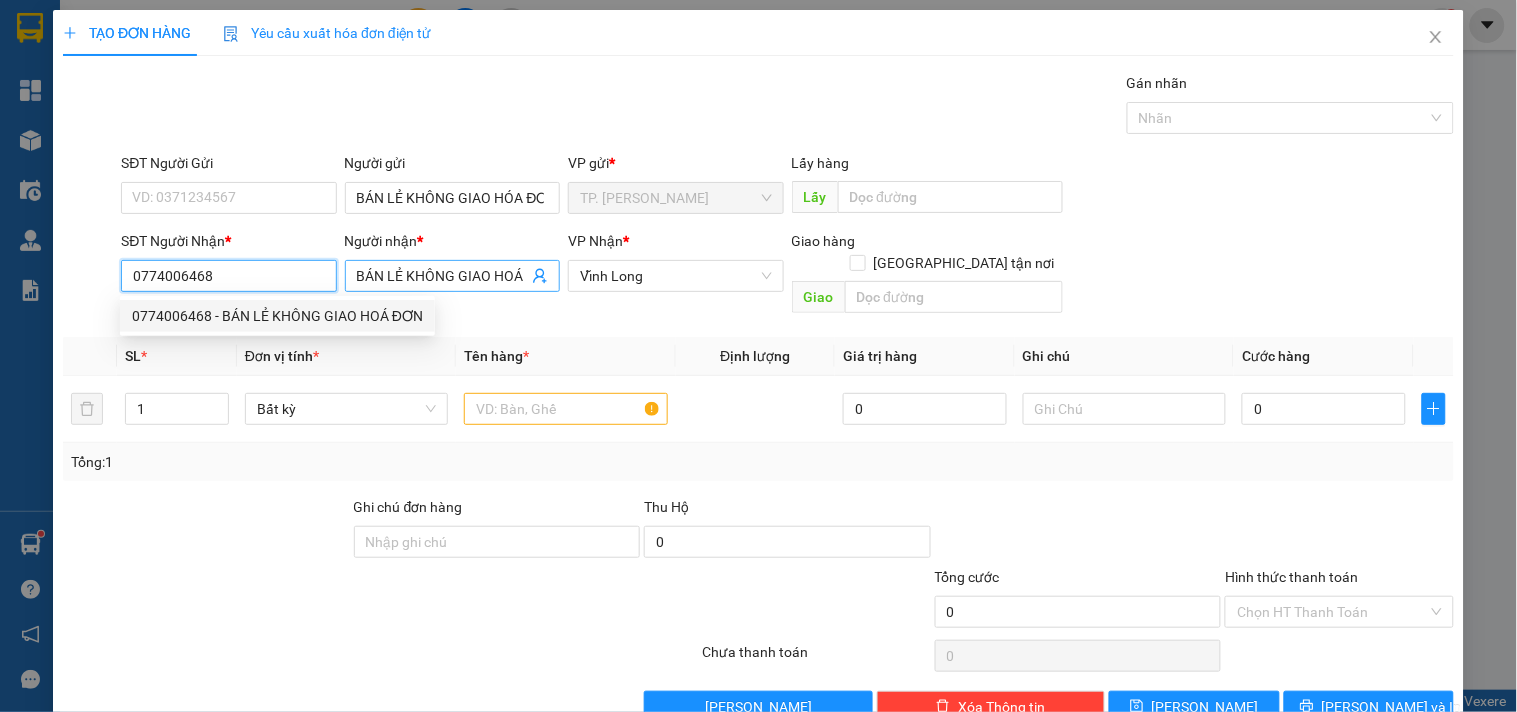 type on "0774006468" 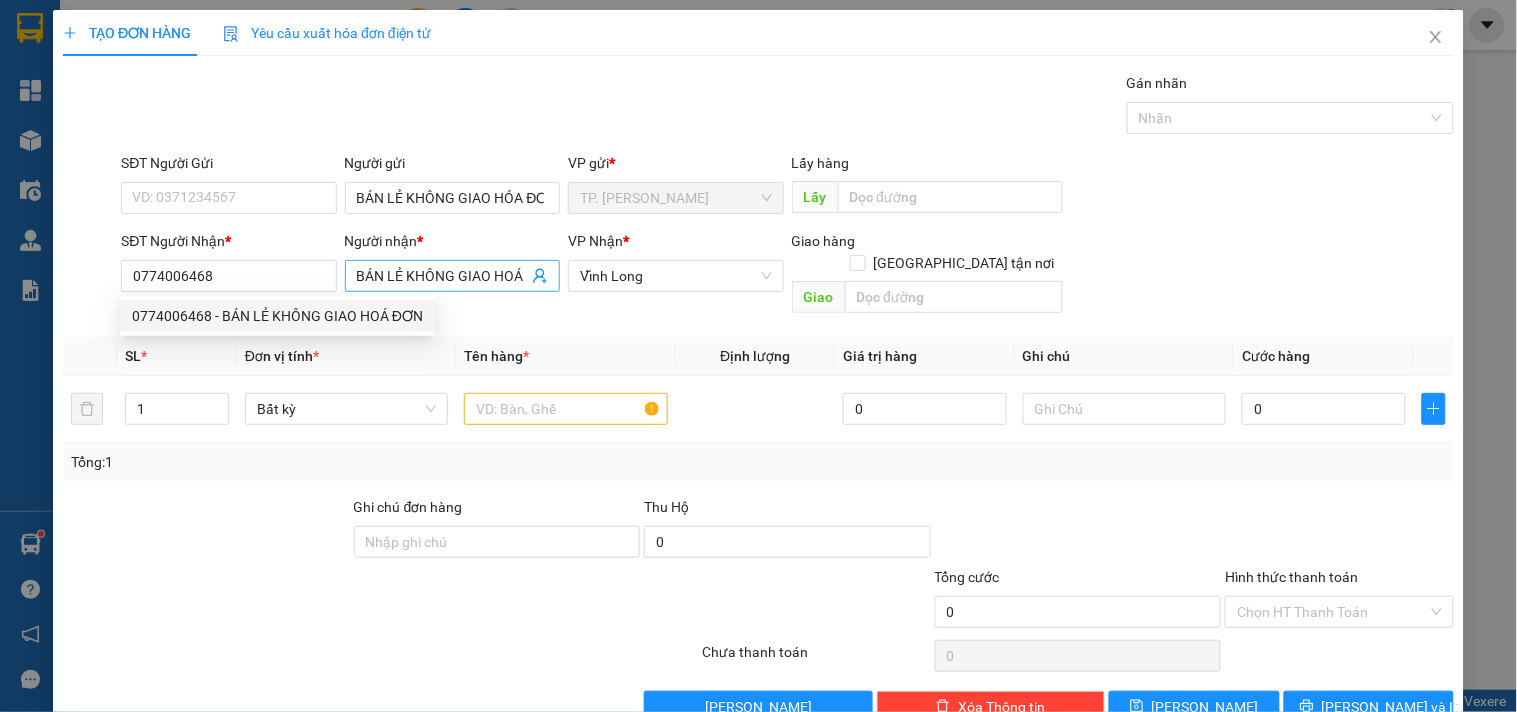 click on "BÁN LẺ KHÔNG GIAO HOÁ ĐƠN" at bounding box center [442, 276] 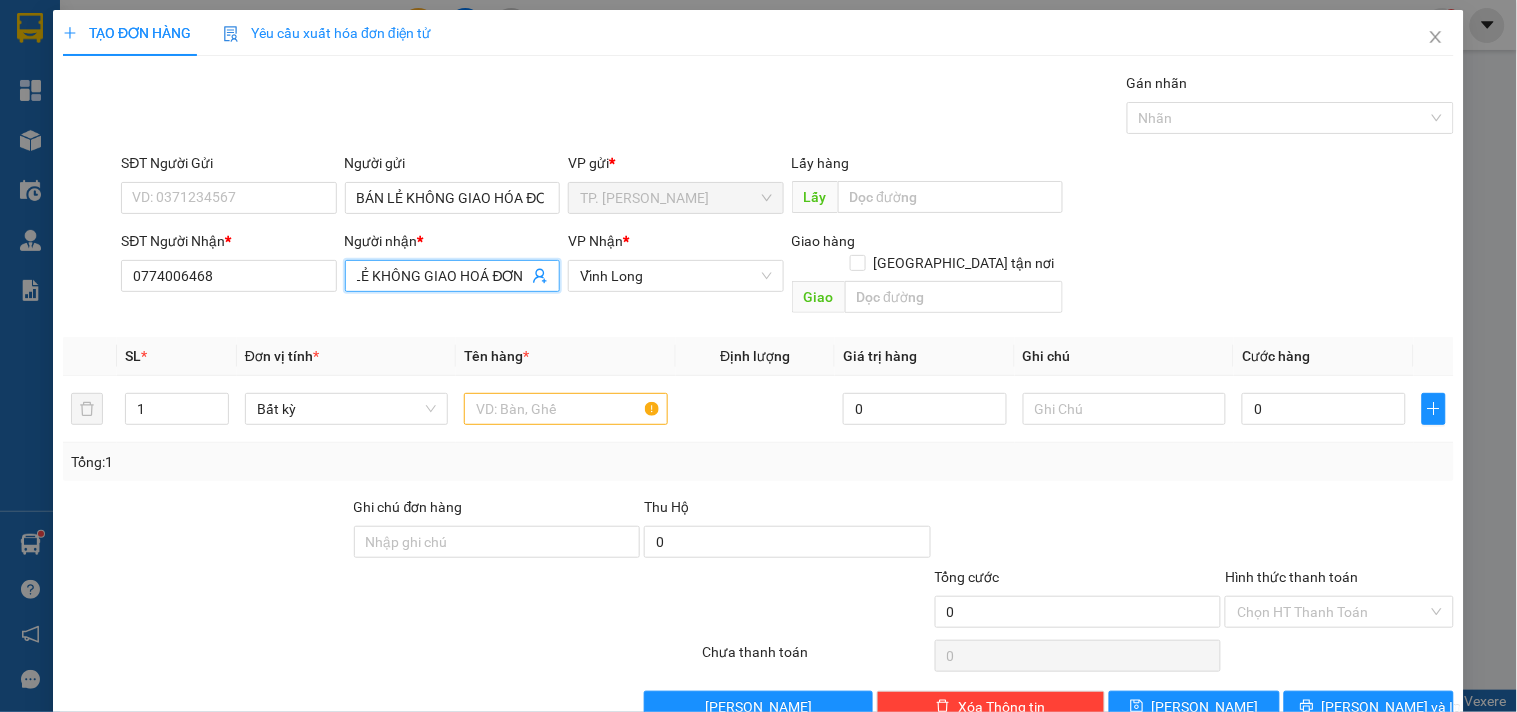 click on "BÁN LẺ KHÔNG GIAO HOÁ ĐƠN" at bounding box center (442, 276) 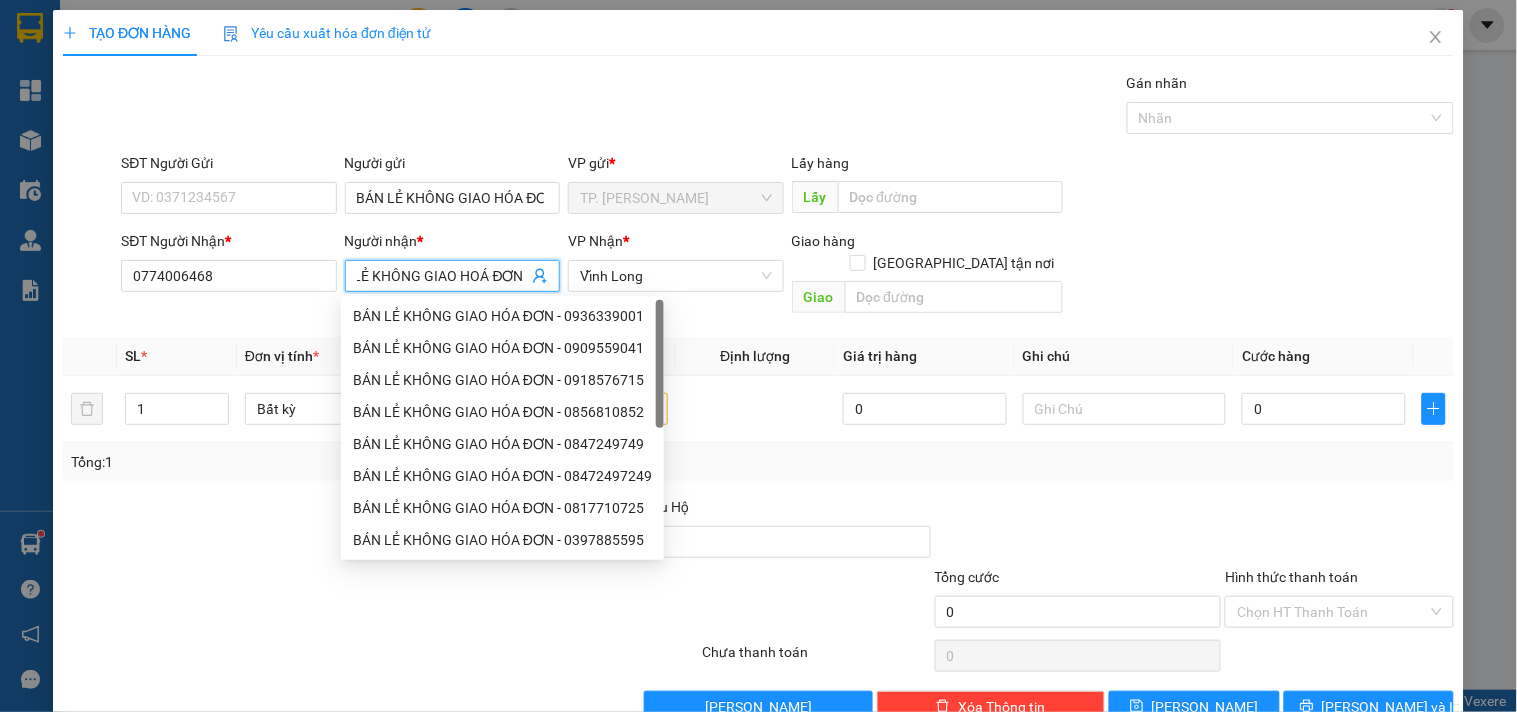 click on "BÁN LẺ KHÔNG GIAO HOÁ ĐƠN" at bounding box center [442, 276] 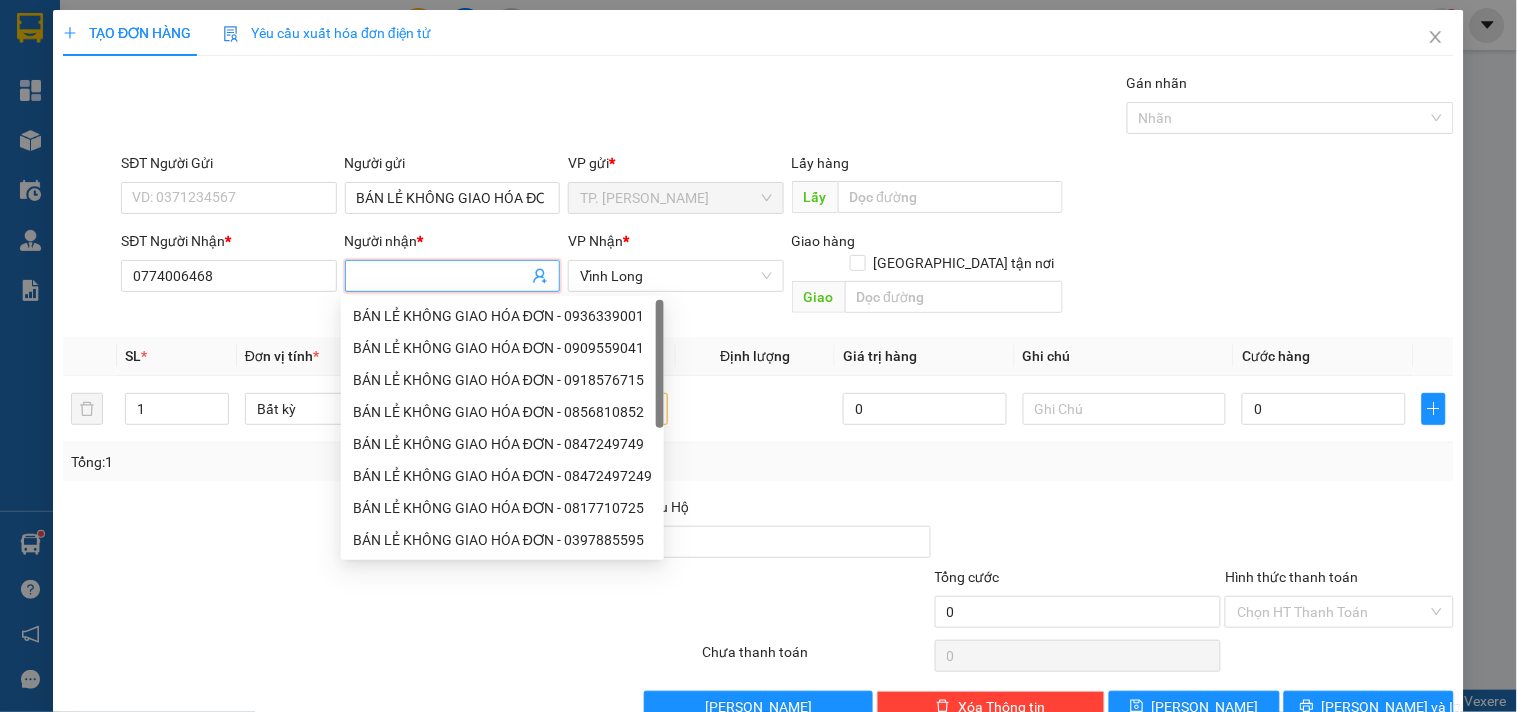 scroll, scrollTop: 0, scrollLeft: 0, axis: both 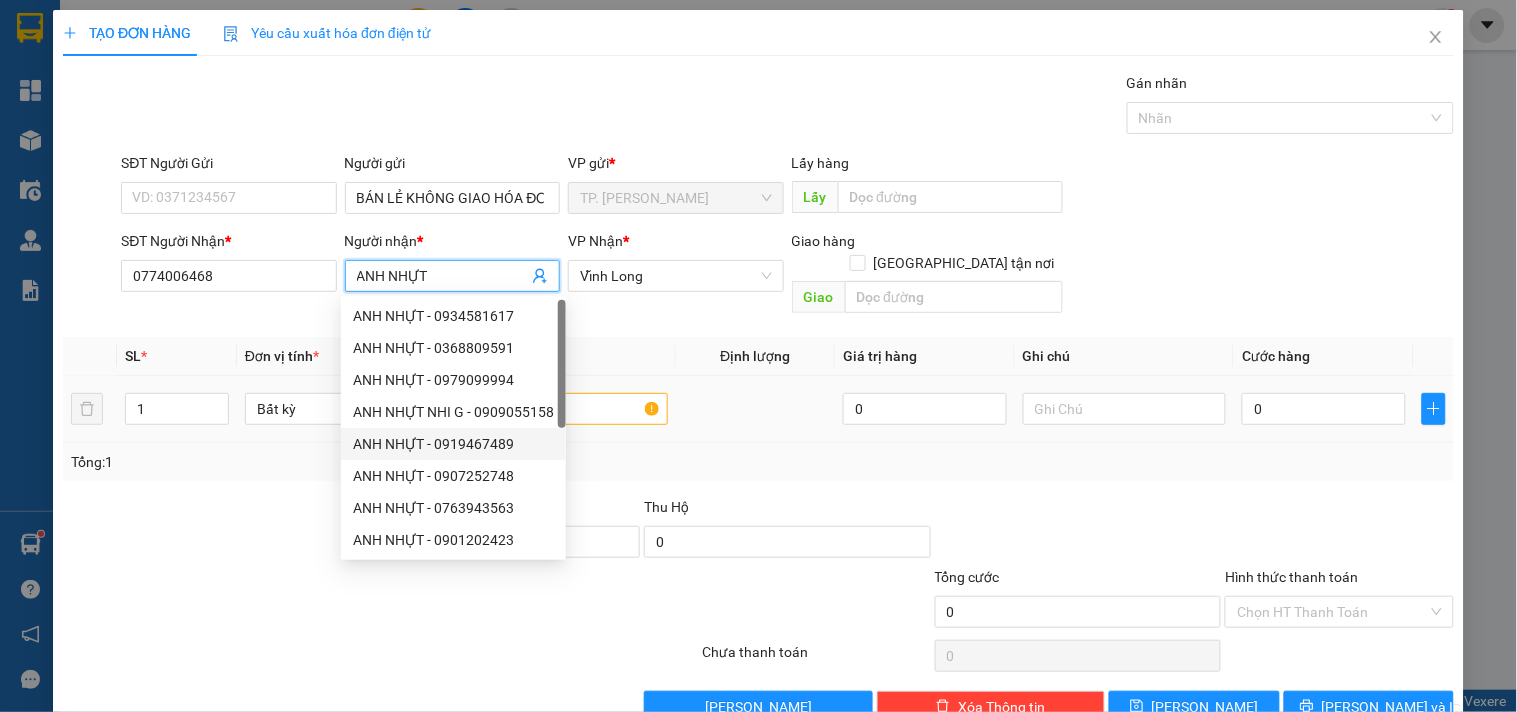 type on "ANH NHỰT" 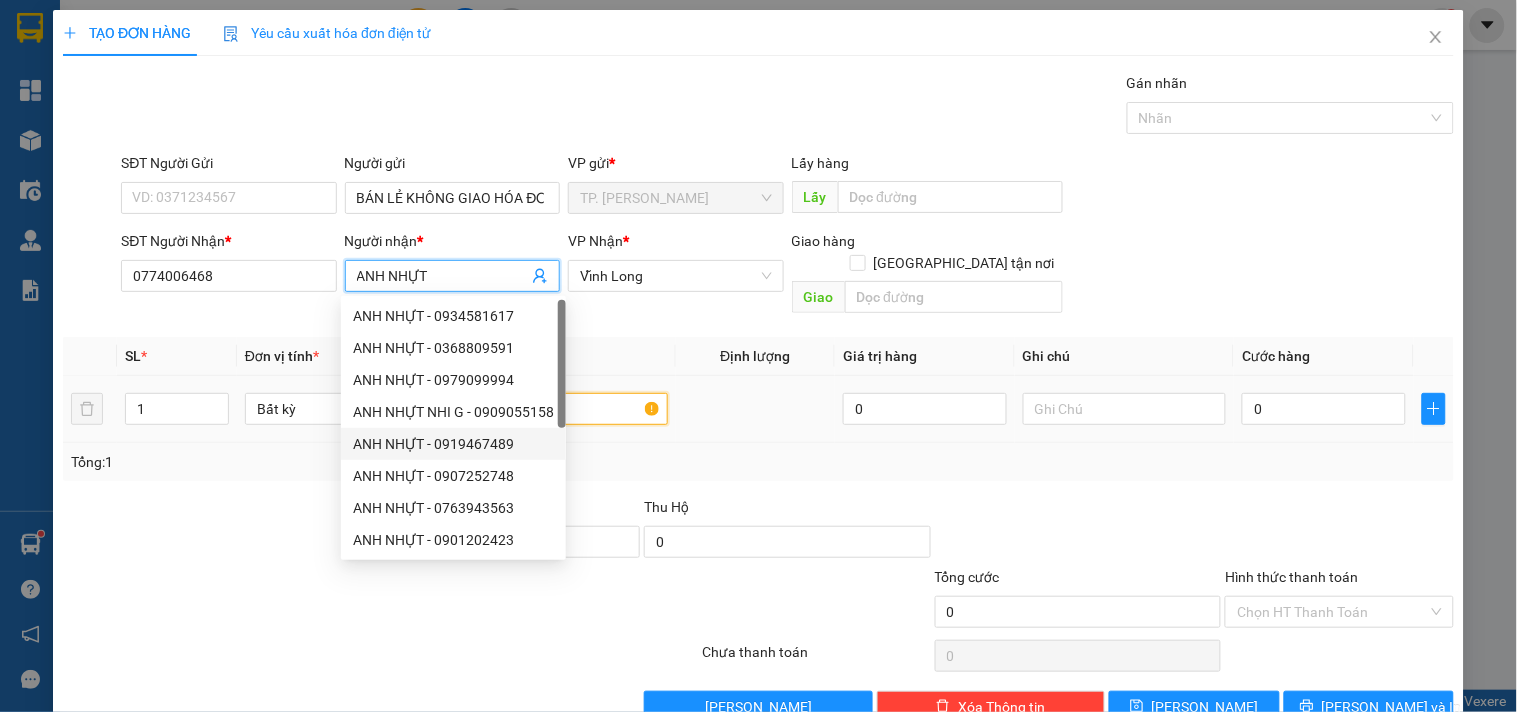 click at bounding box center [565, 409] 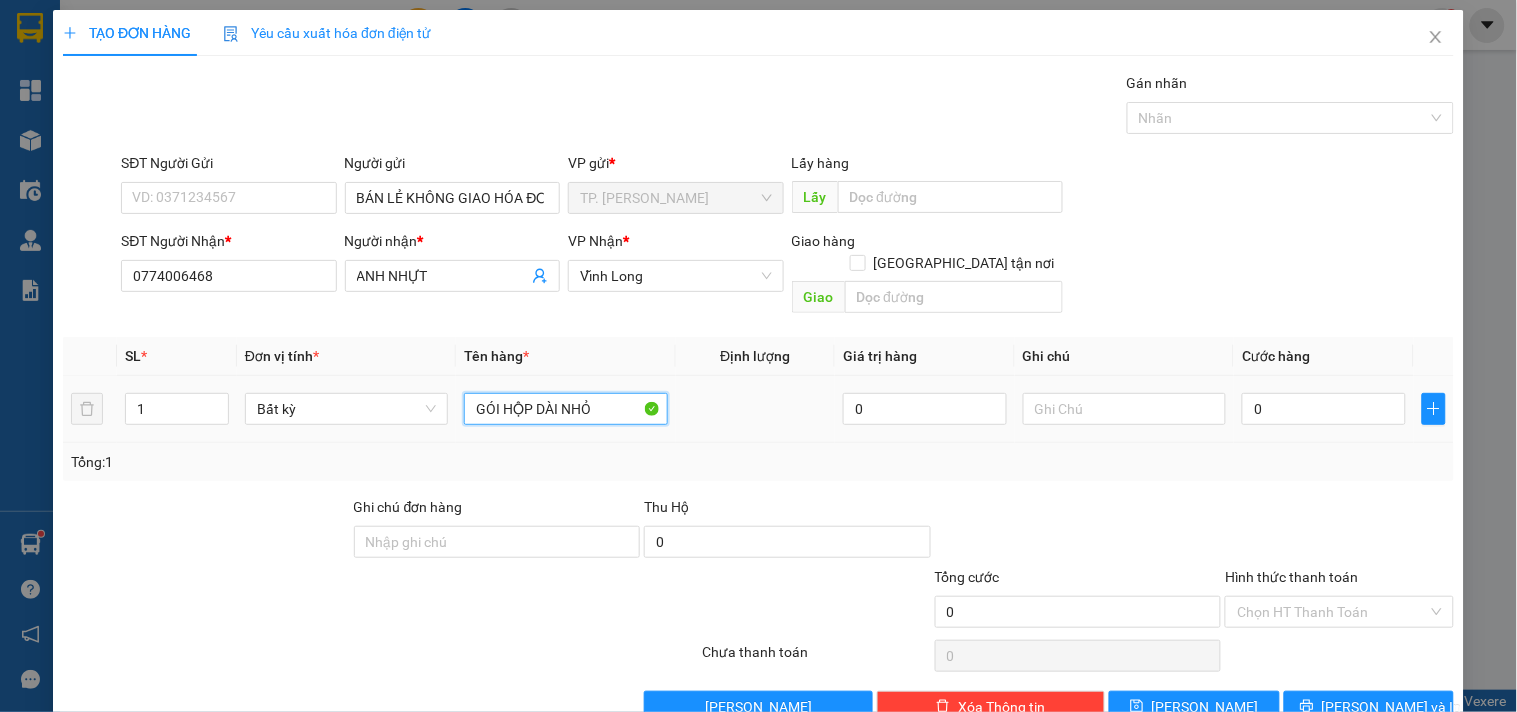 type on "GÓI HỘP DÀI NHỎ" 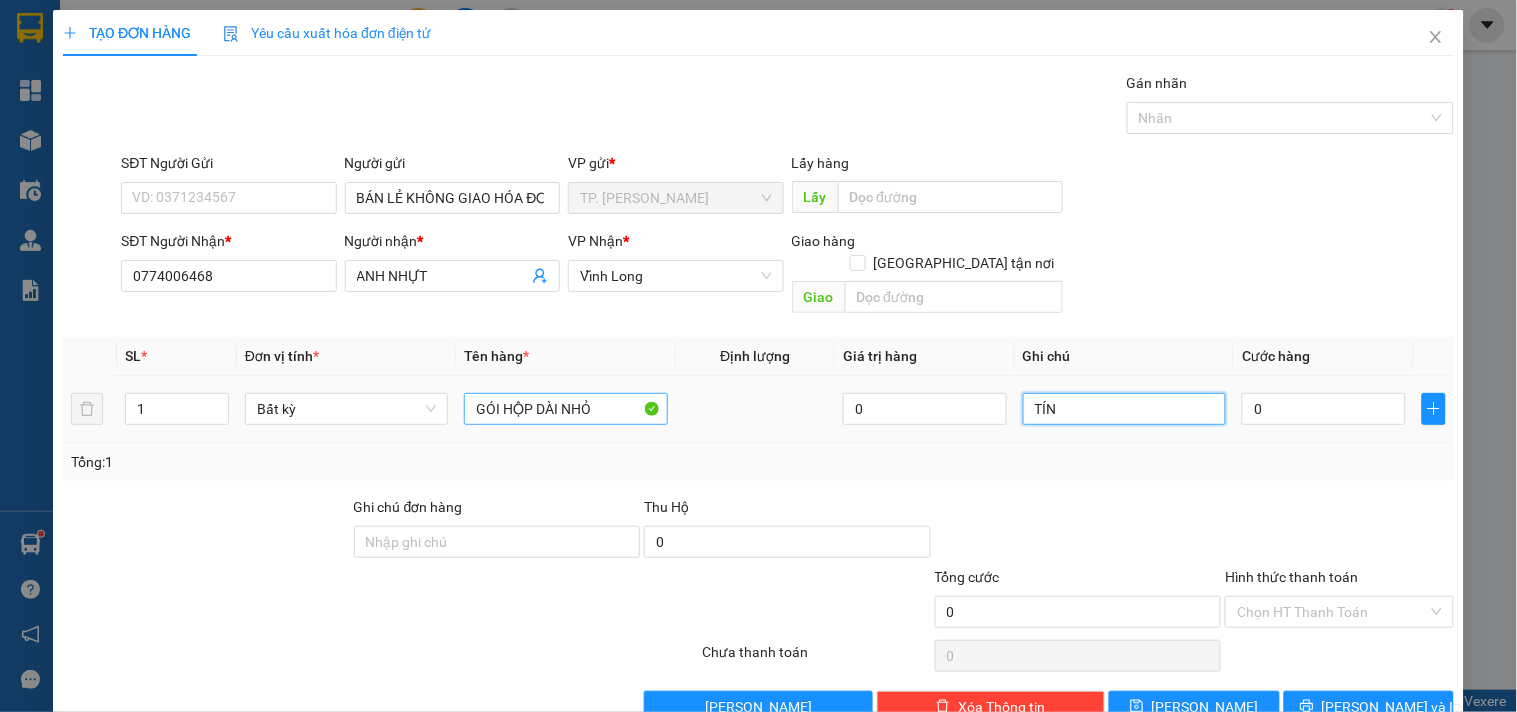 type on "TÍN" 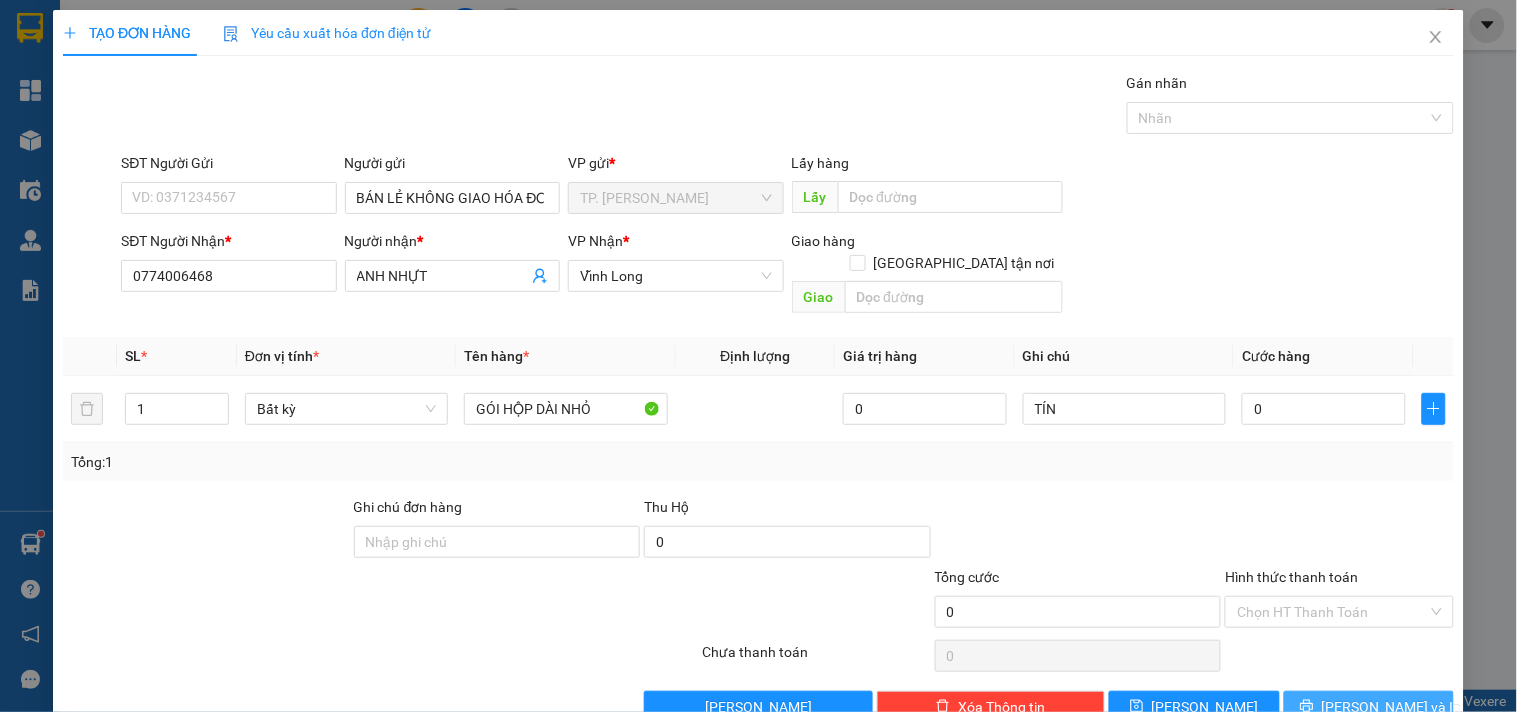 click on "[PERSON_NAME] và In" at bounding box center [1369, 707] 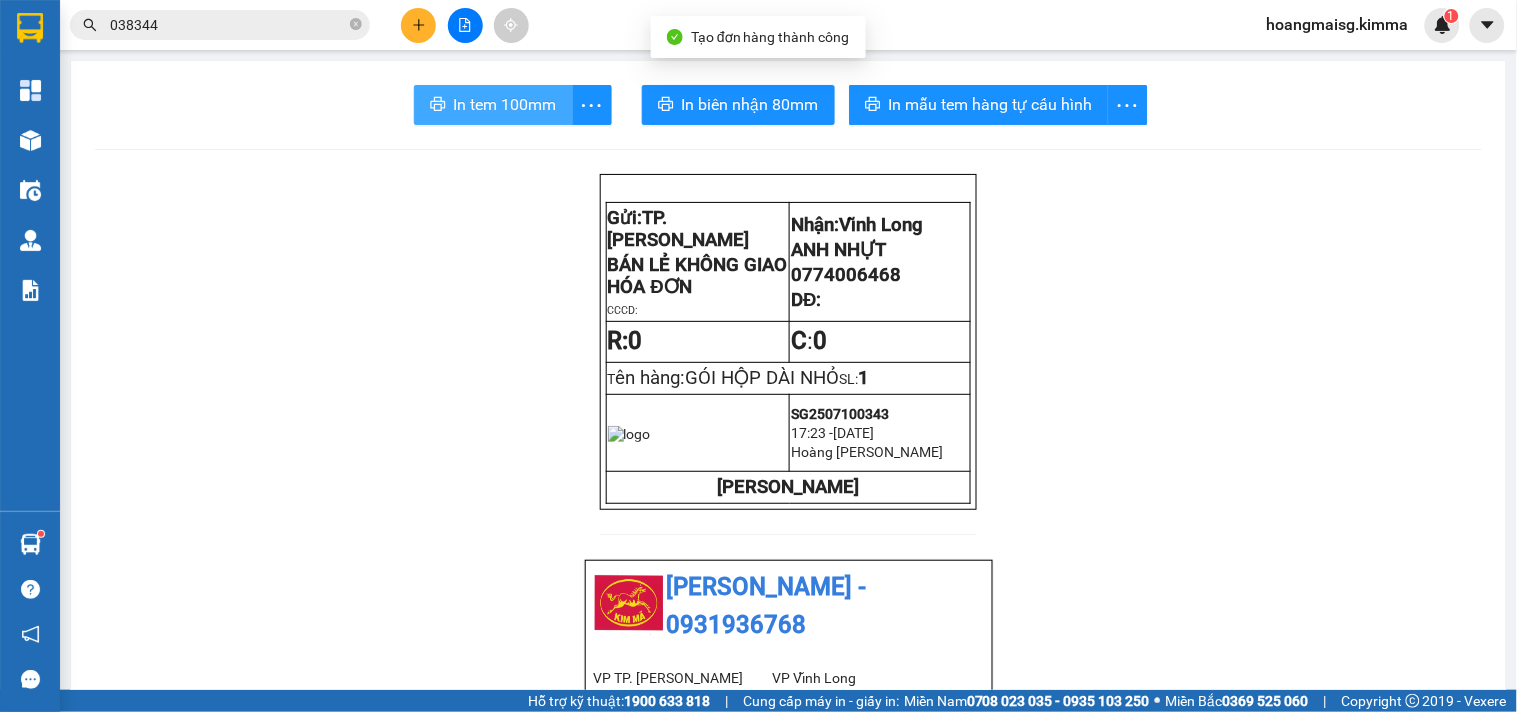 click on "In tem 100mm" at bounding box center (505, 104) 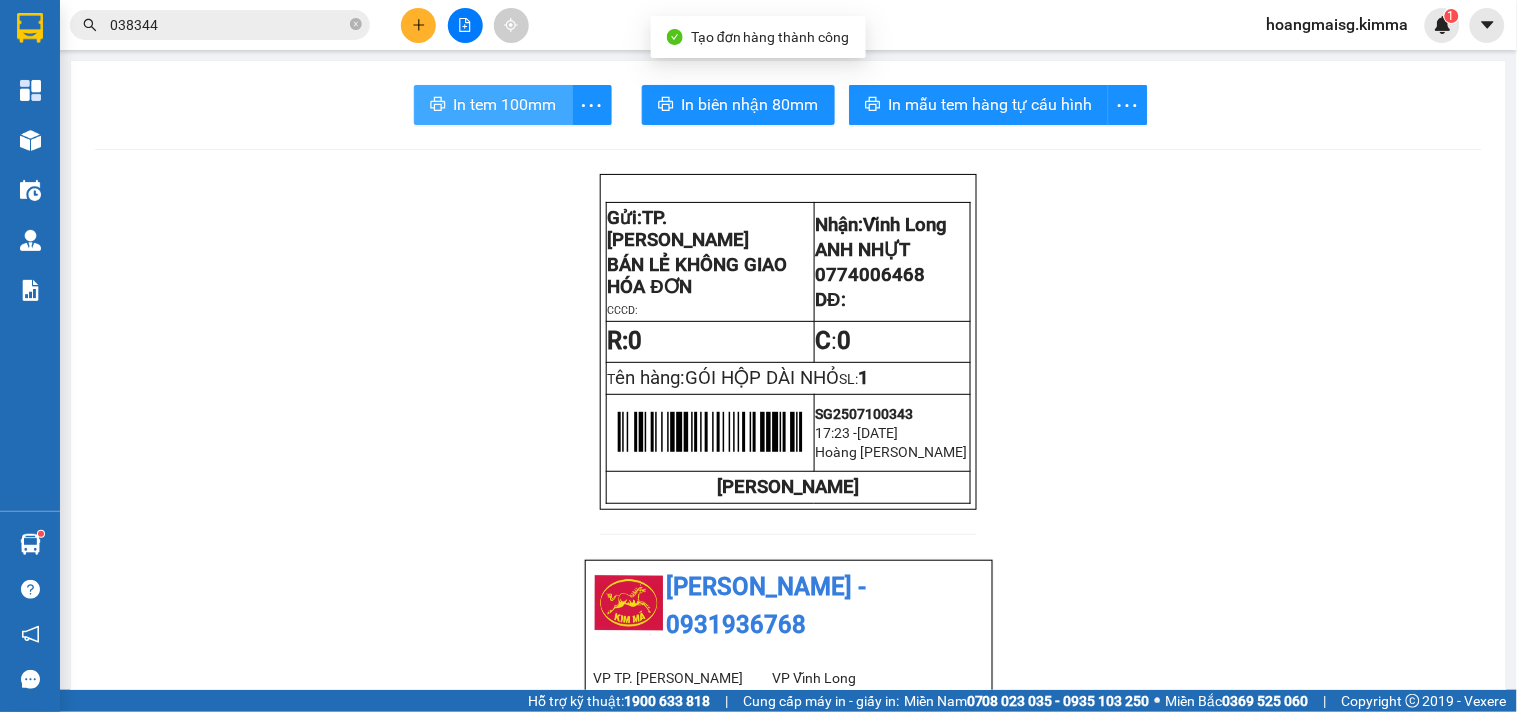 scroll, scrollTop: 0, scrollLeft: 0, axis: both 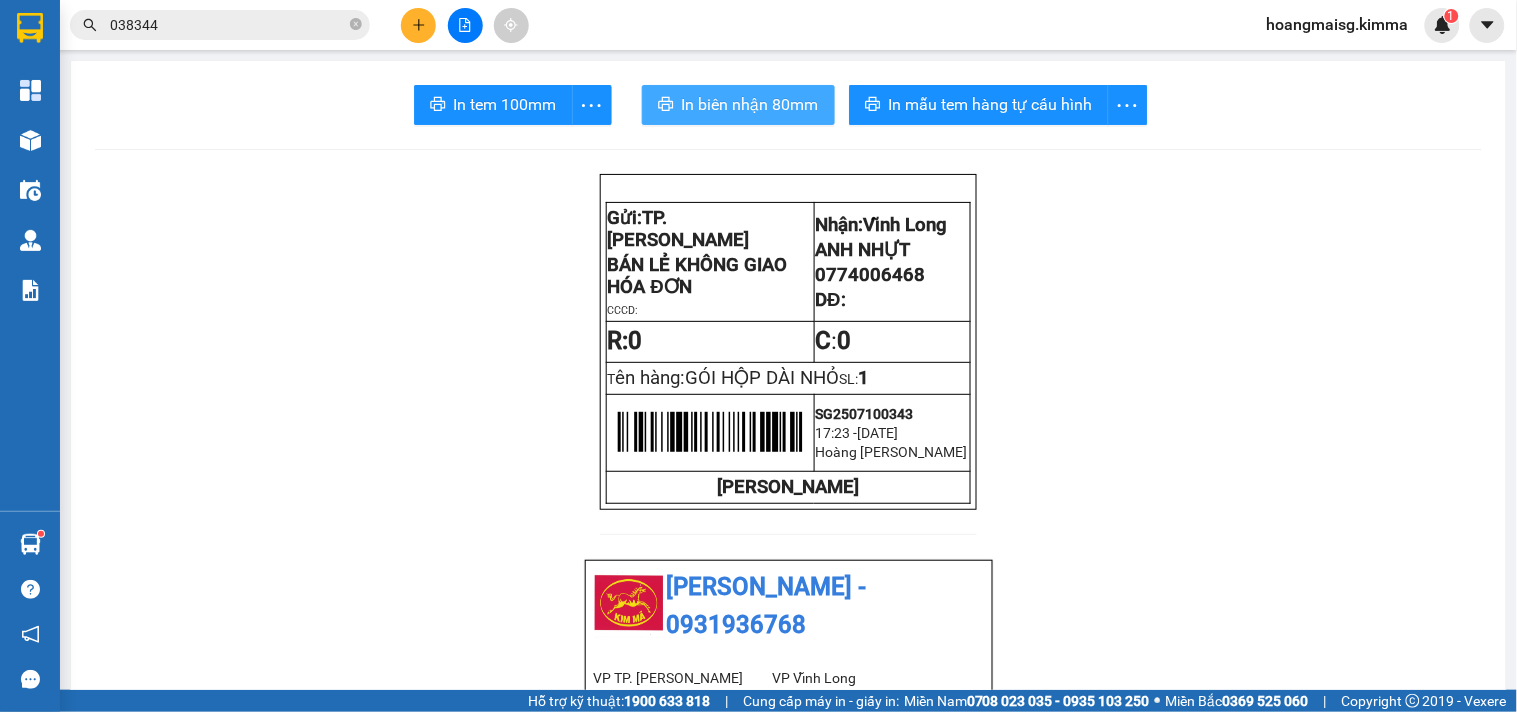 click on "In biên nhận 80mm" at bounding box center [750, 104] 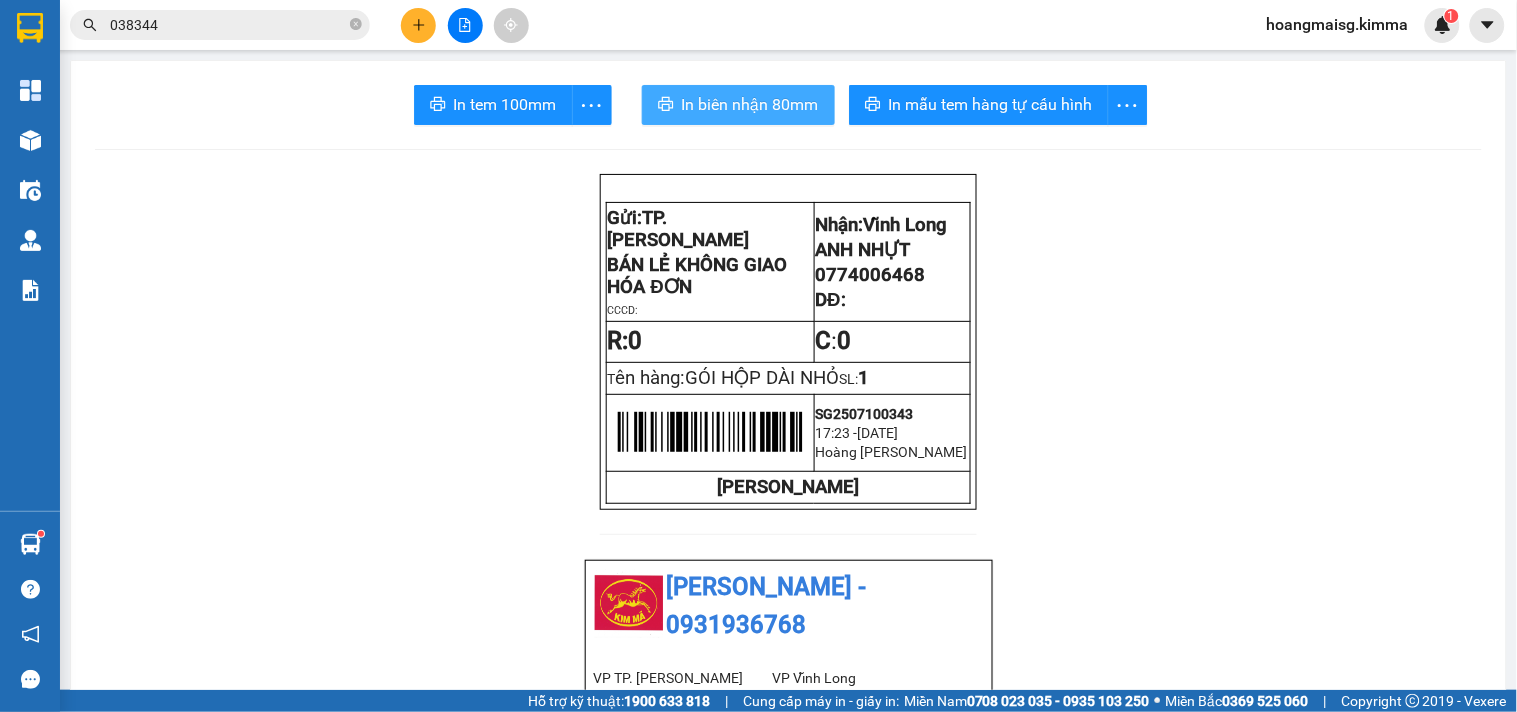 scroll, scrollTop: 0, scrollLeft: 0, axis: both 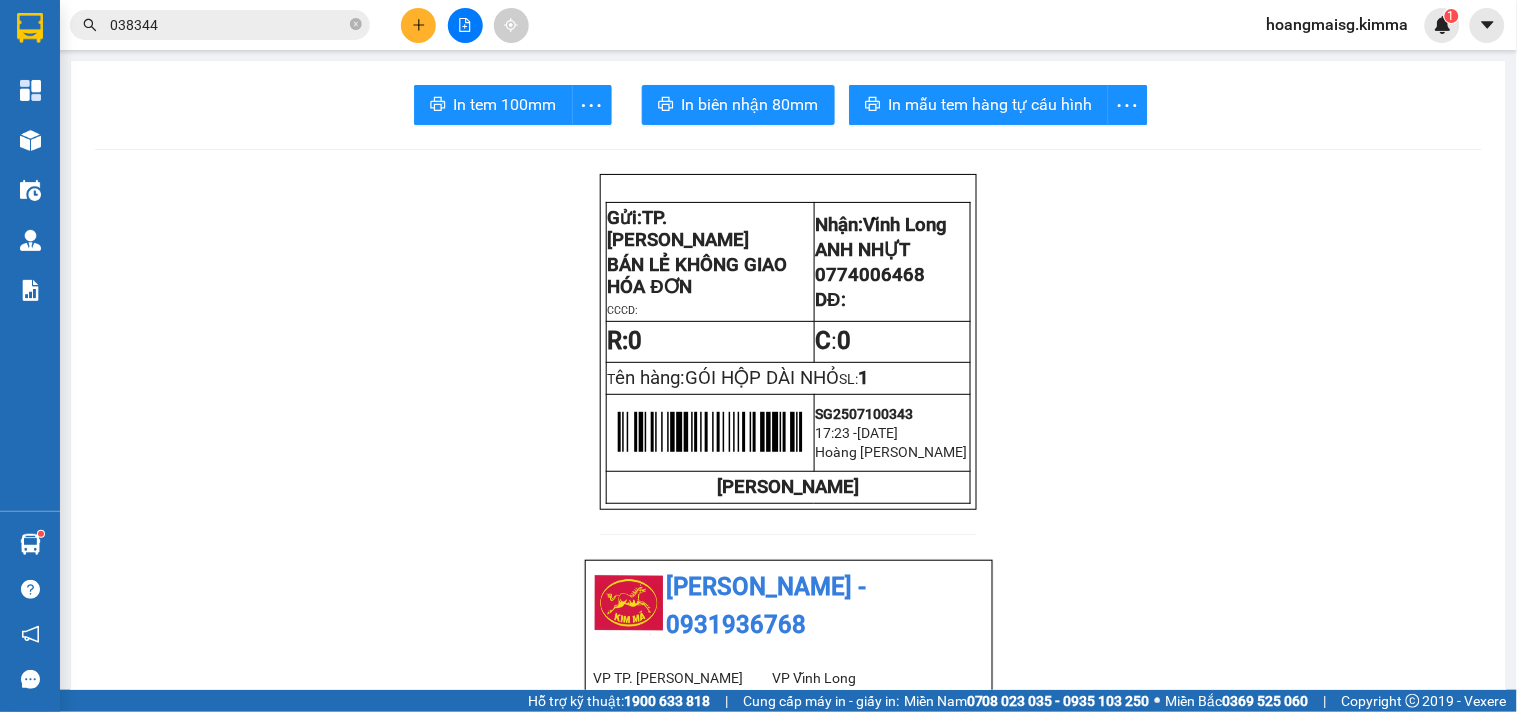 click on "038344" at bounding box center [228, 25] 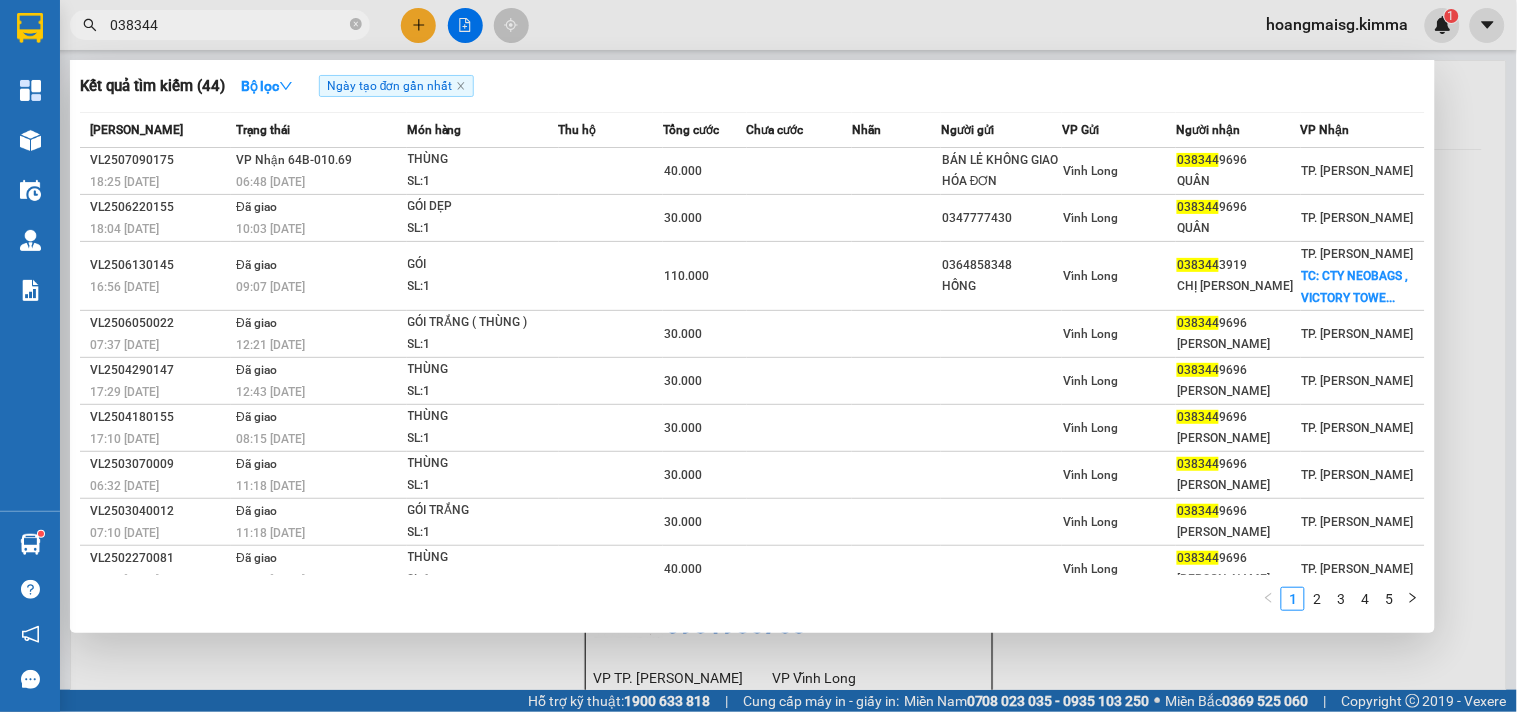 click on "038344" at bounding box center (228, 25) 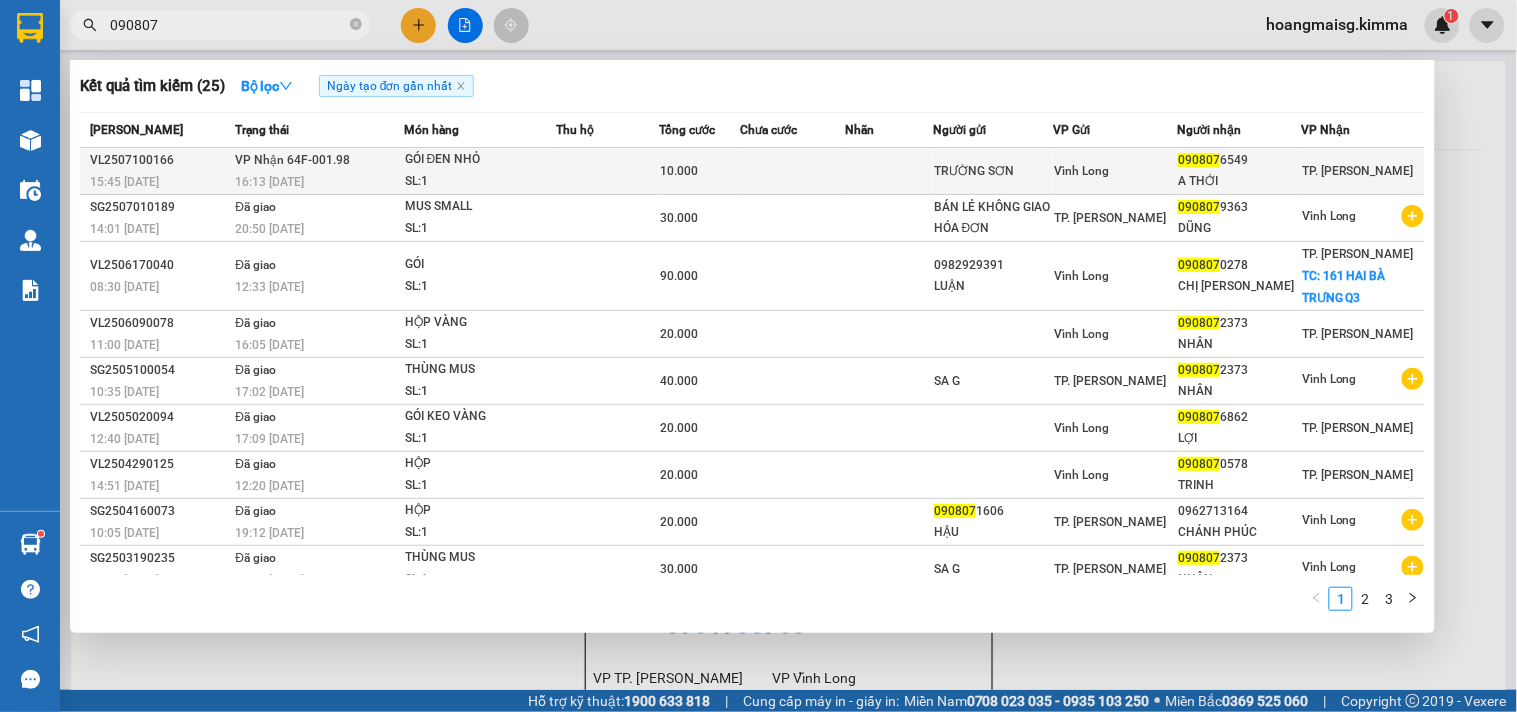 type on "090807" 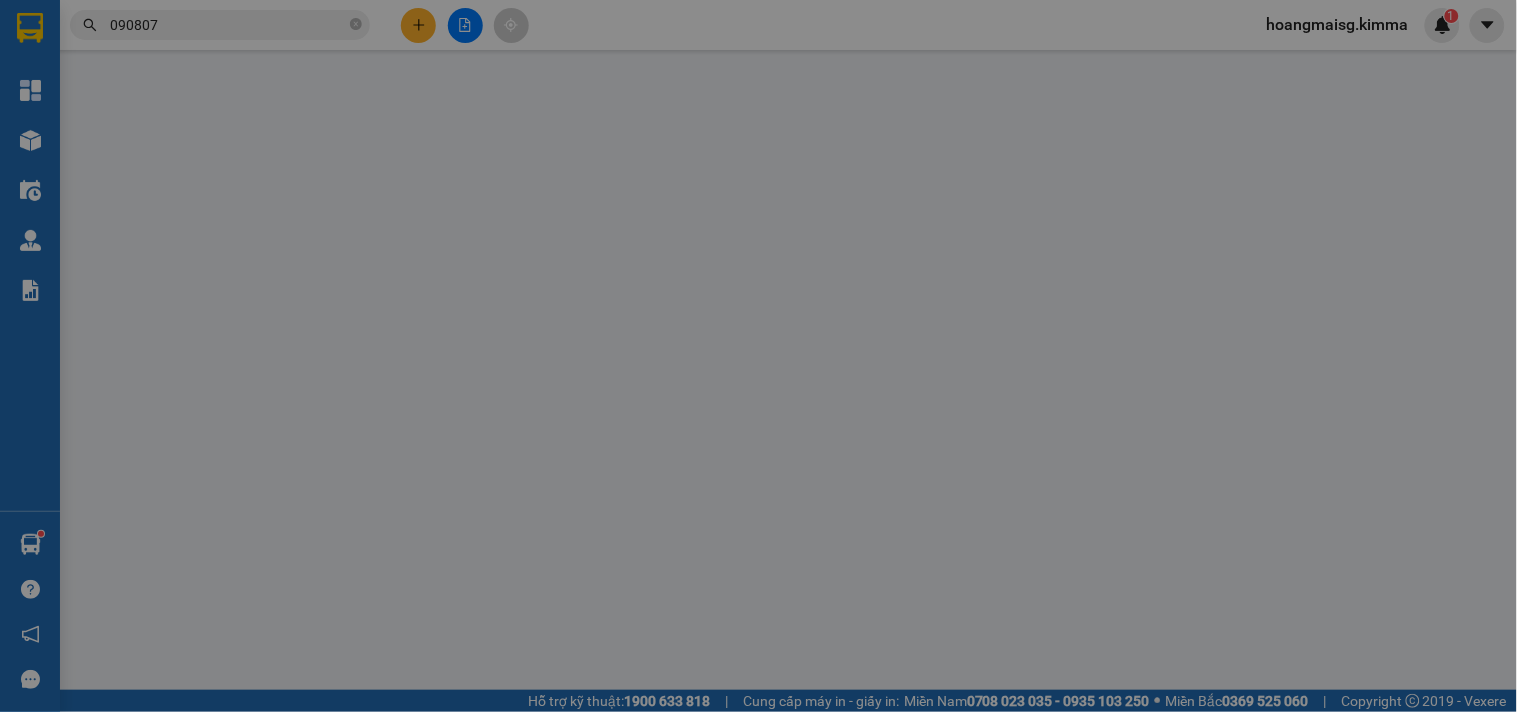 type on "TRƯỜNG SƠN" 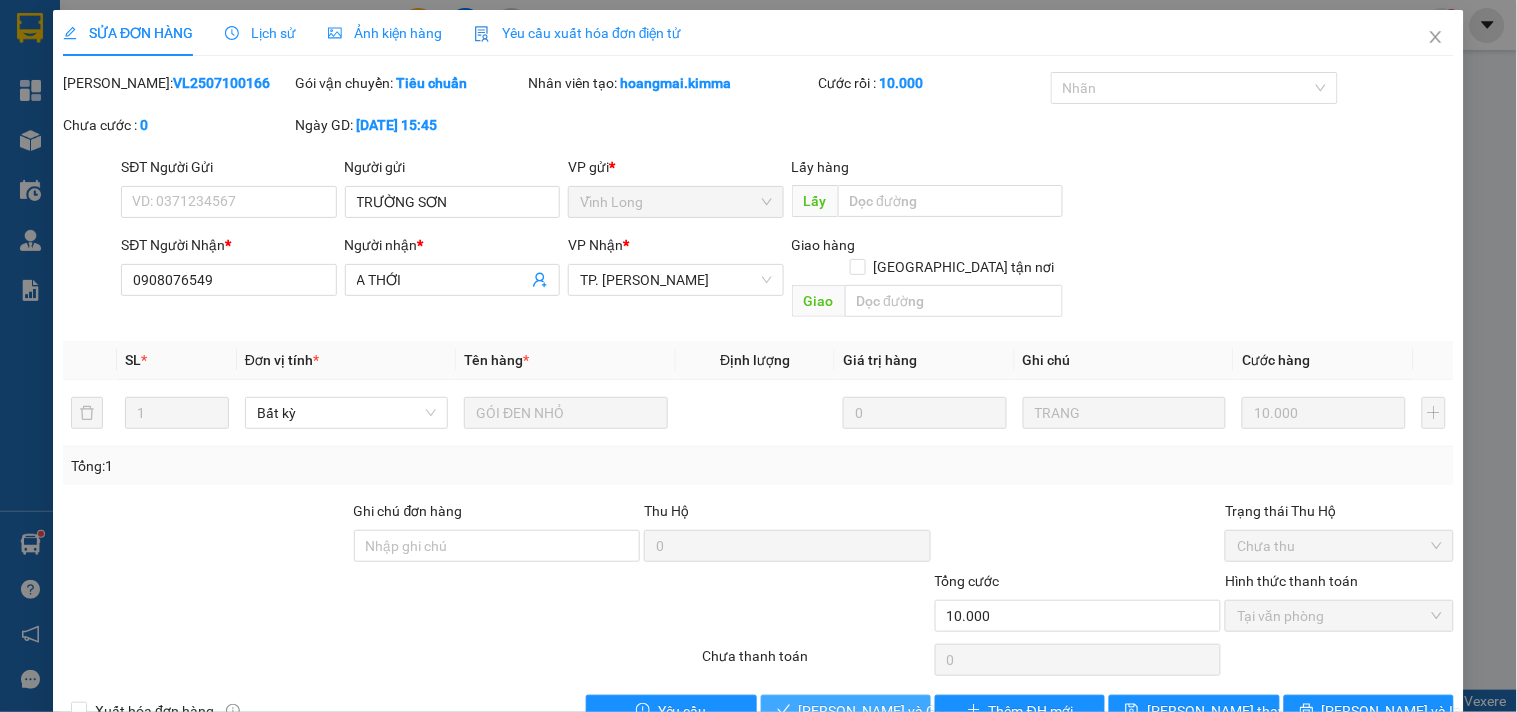 click on "[PERSON_NAME] và Giao hàng" at bounding box center [895, 711] 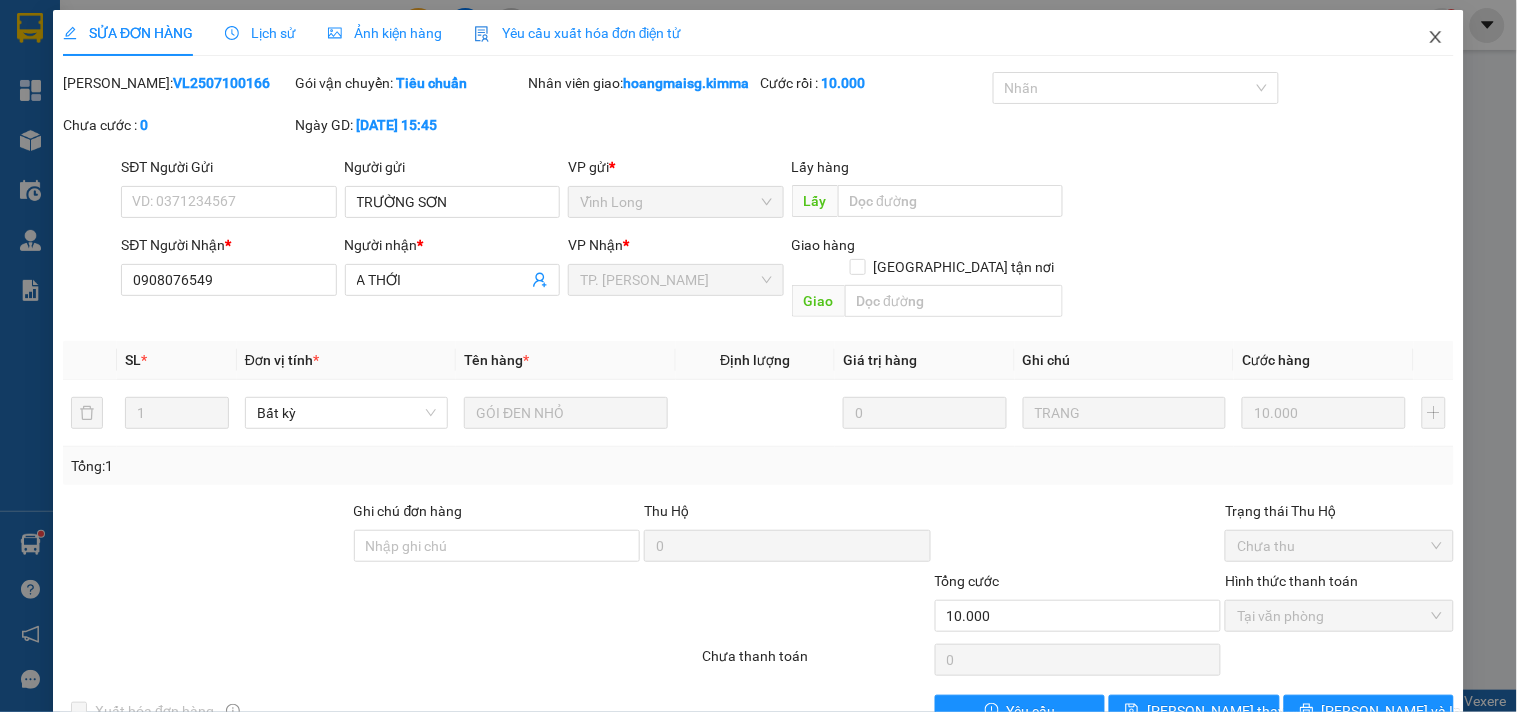 click at bounding box center [1436, 38] 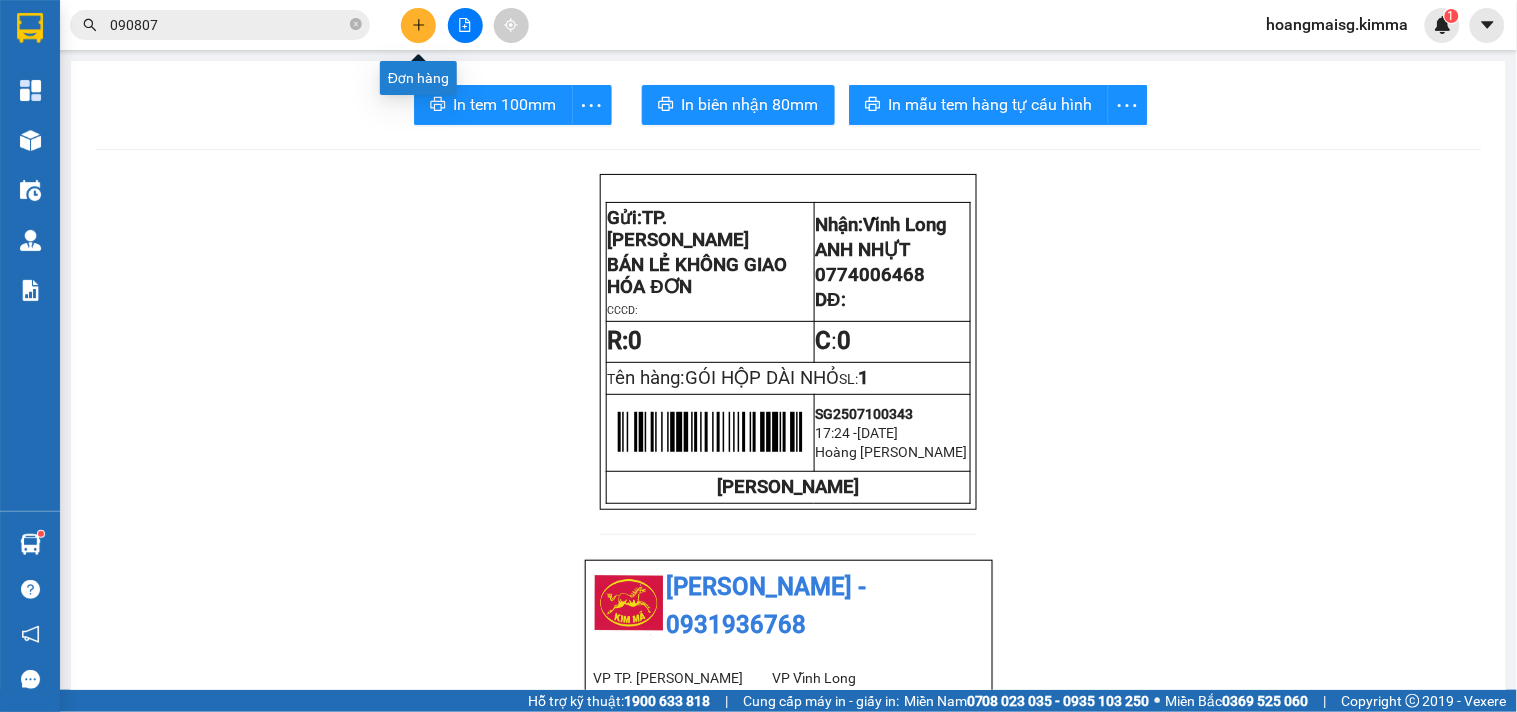click 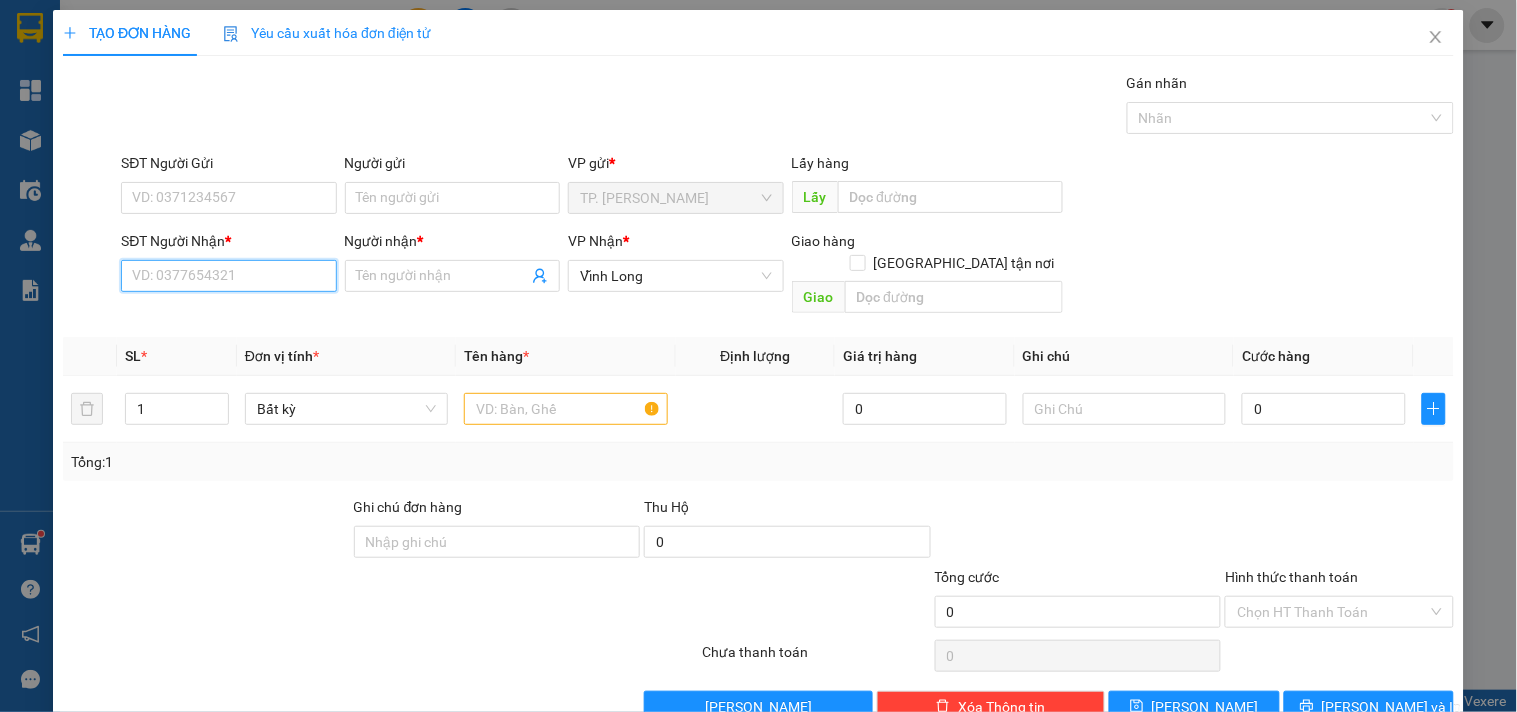 click on "SĐT Người Nhận  *" at bounding box center [228, 276] 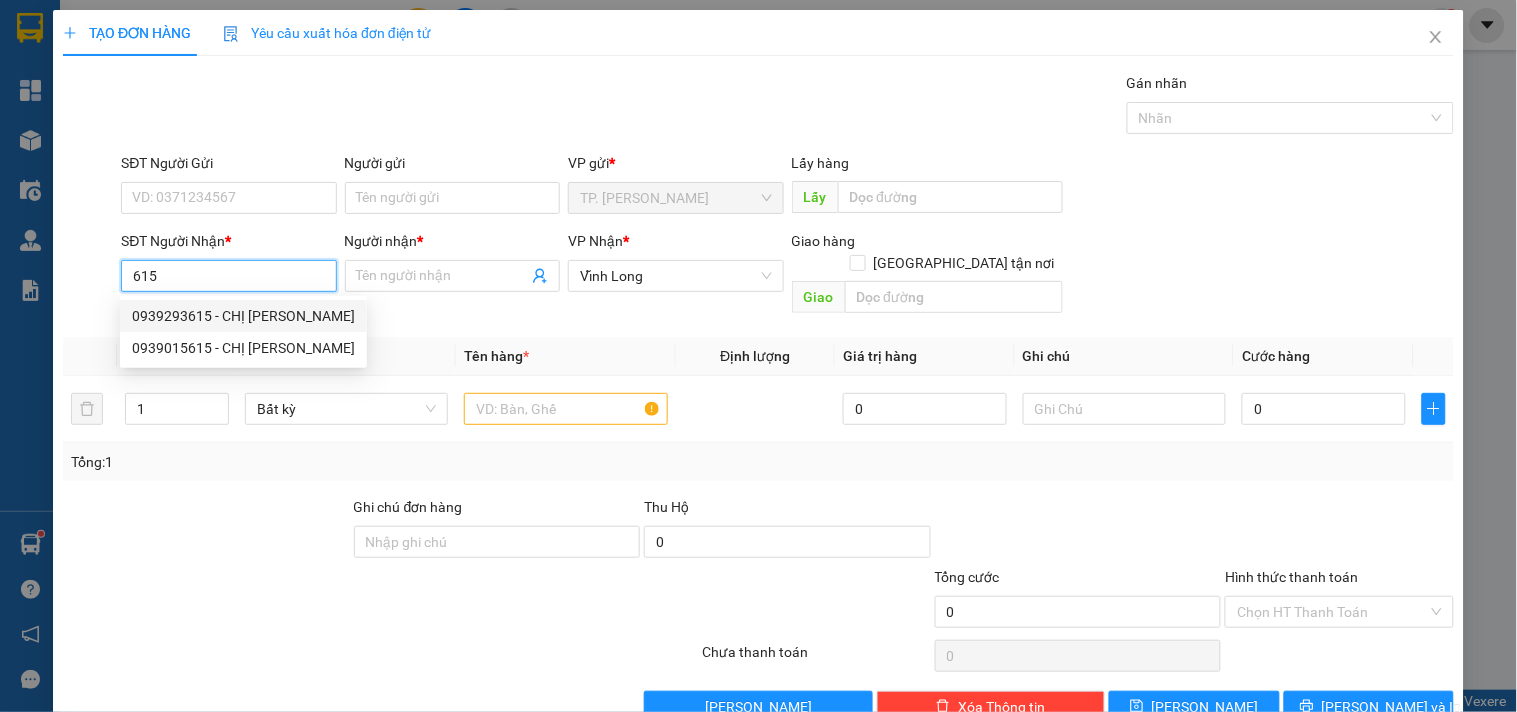 click on "0939293615 - CHỊ THẢO" at bounding box center [243, 316] 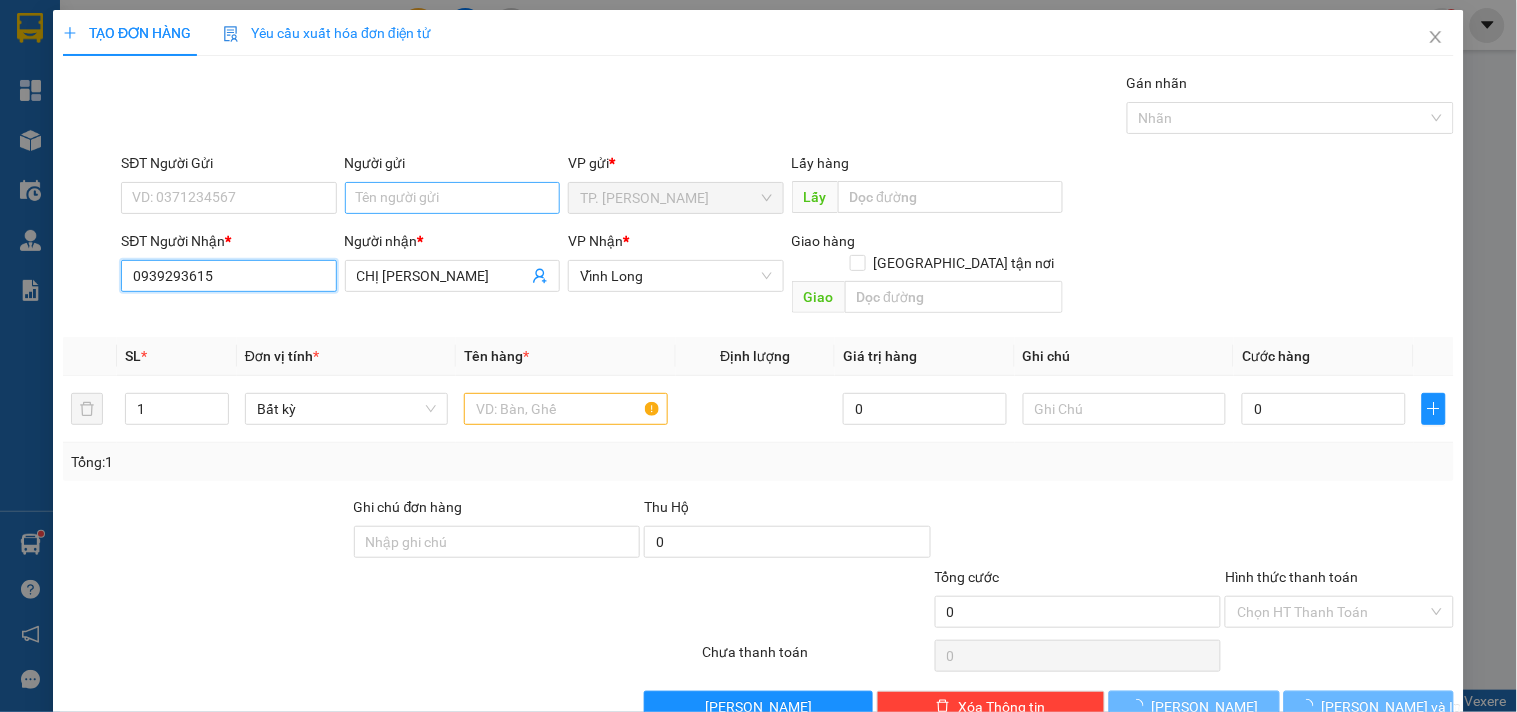 type on "0939293615" 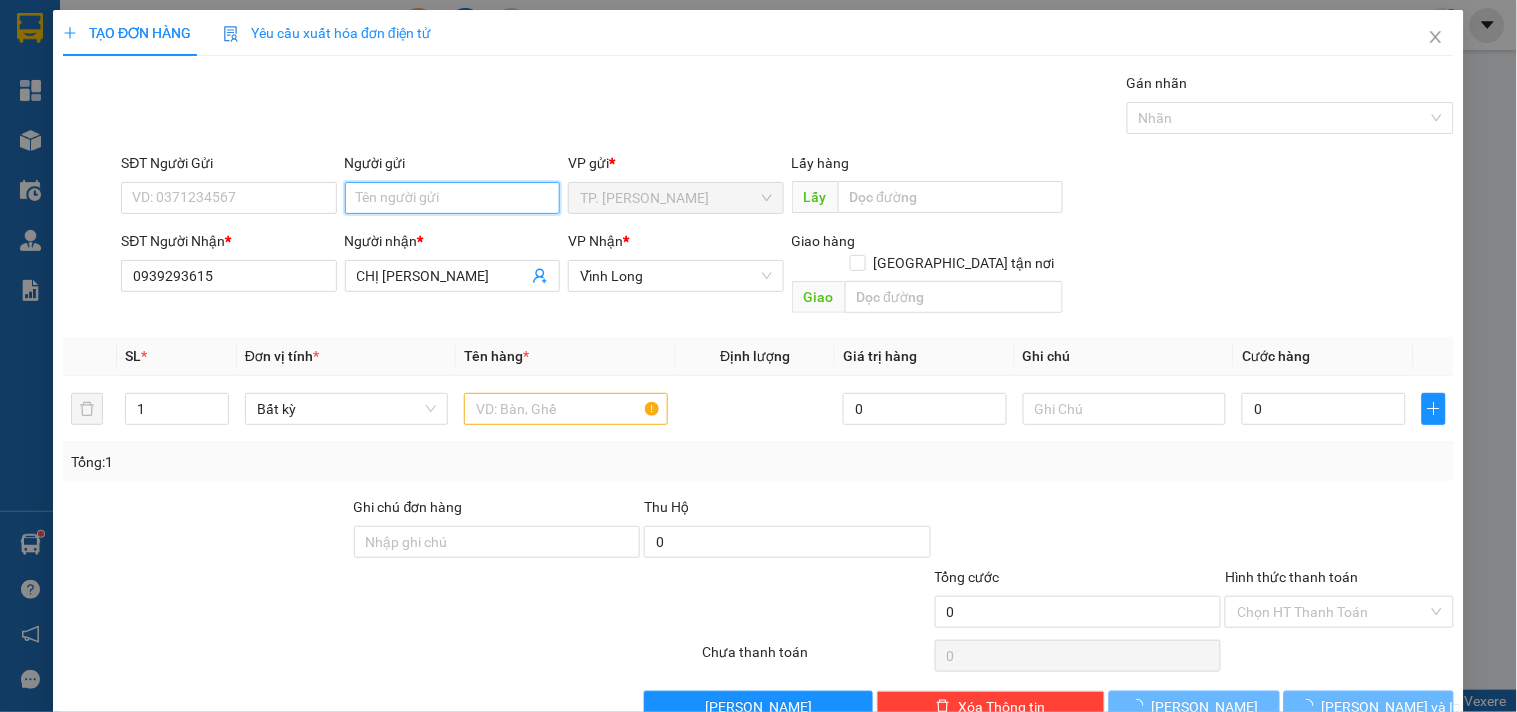 click on "Người gửi" at bounding box center [452, 198] 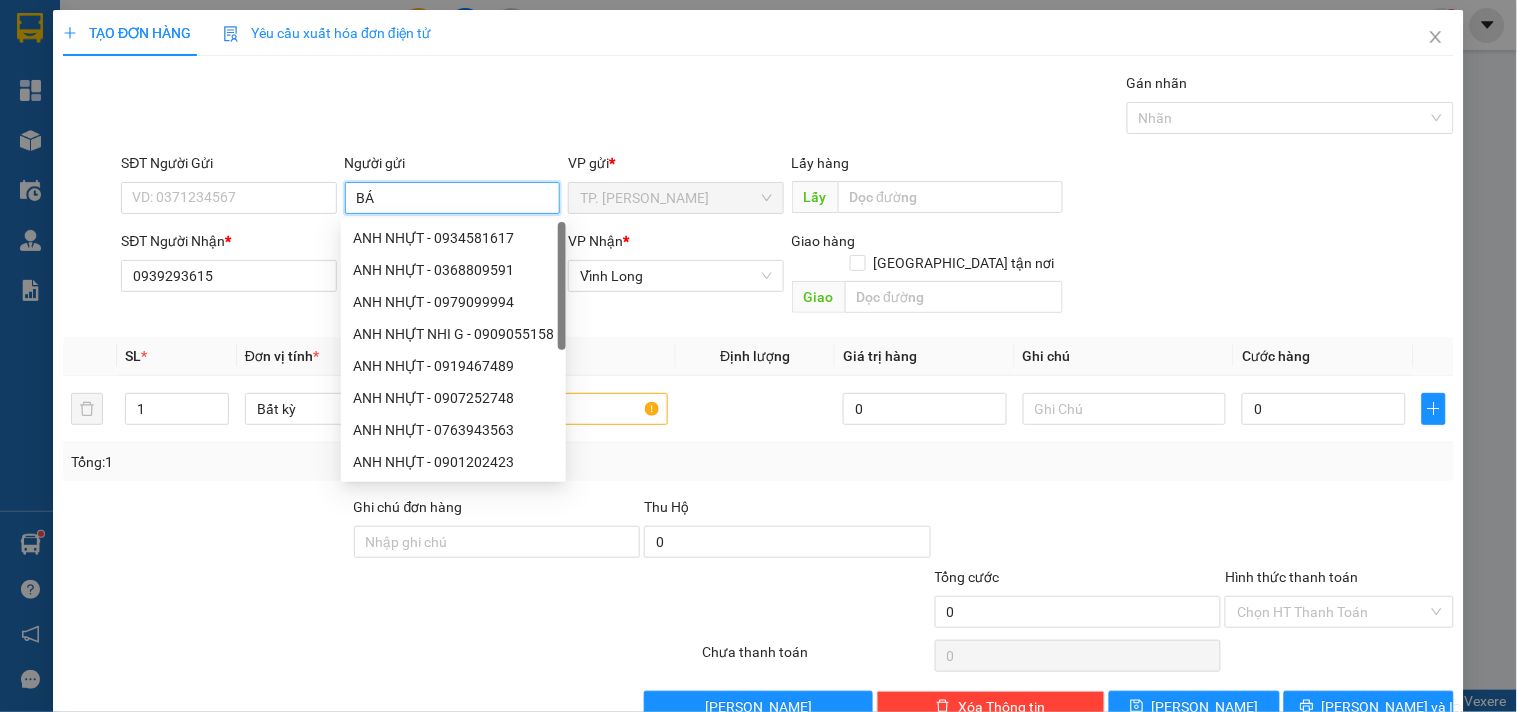 type on "BÁN" 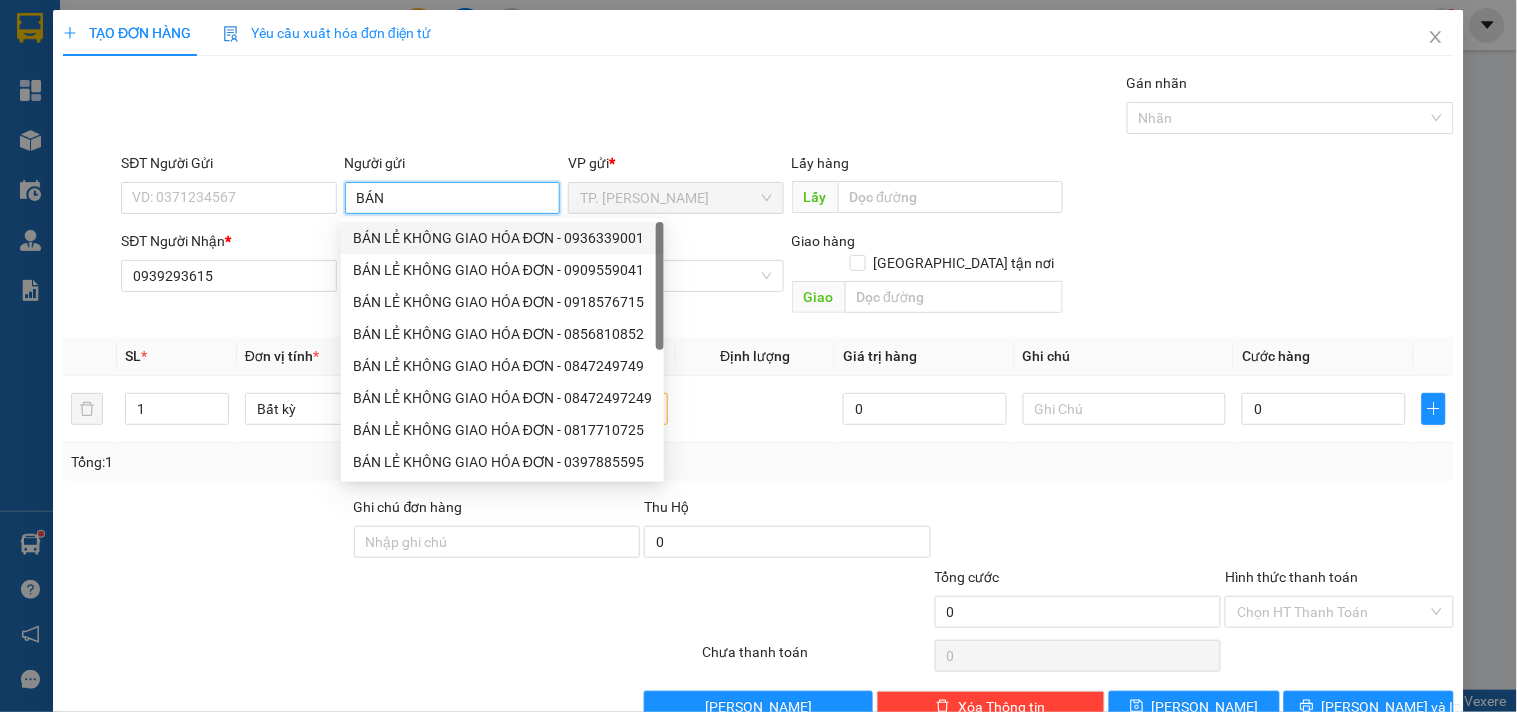 click on "BÁN LẺ KHÔNG GIAO HÓA ĐƠN - 0936339001" at bounding box center [502, 238] 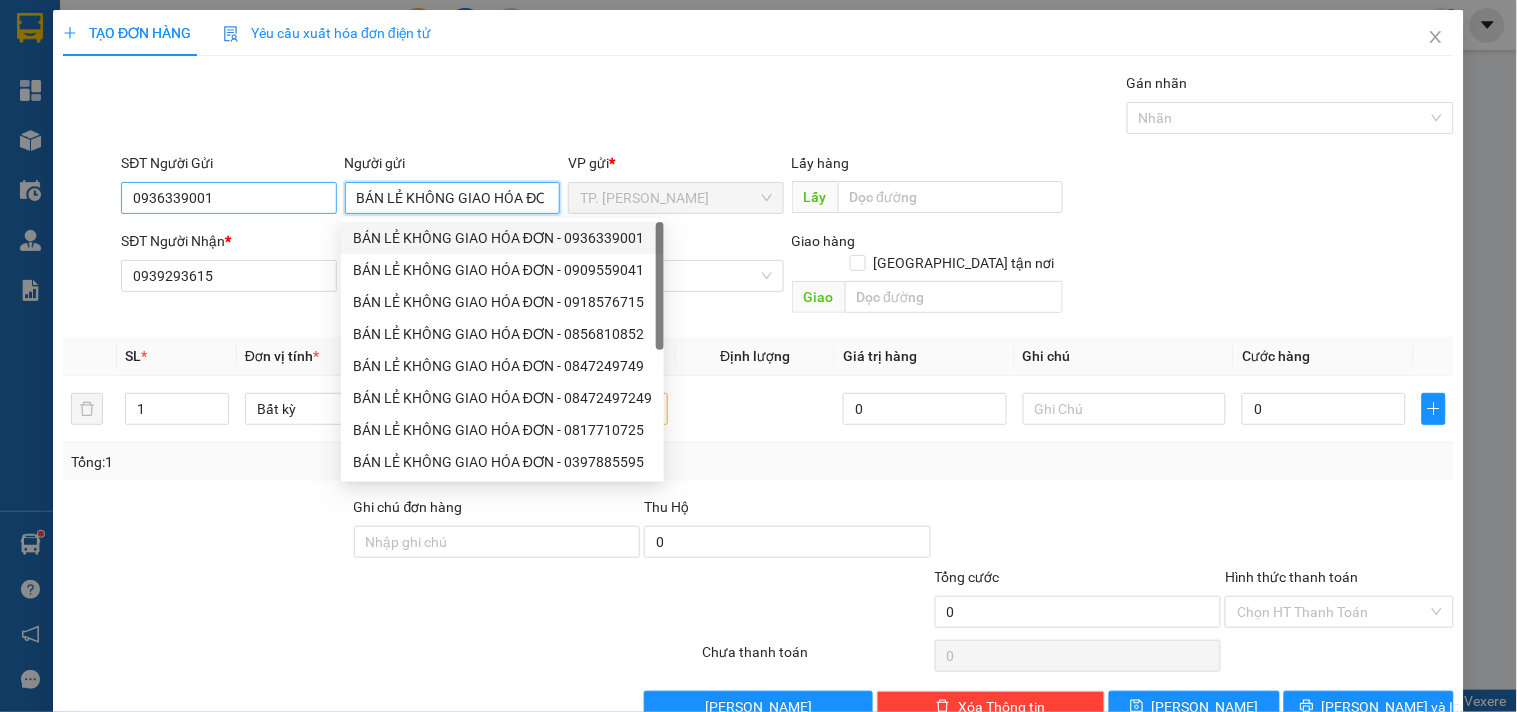 type on "BÁN LẺ KHÔNG GIAO HÓA ĐƠN" 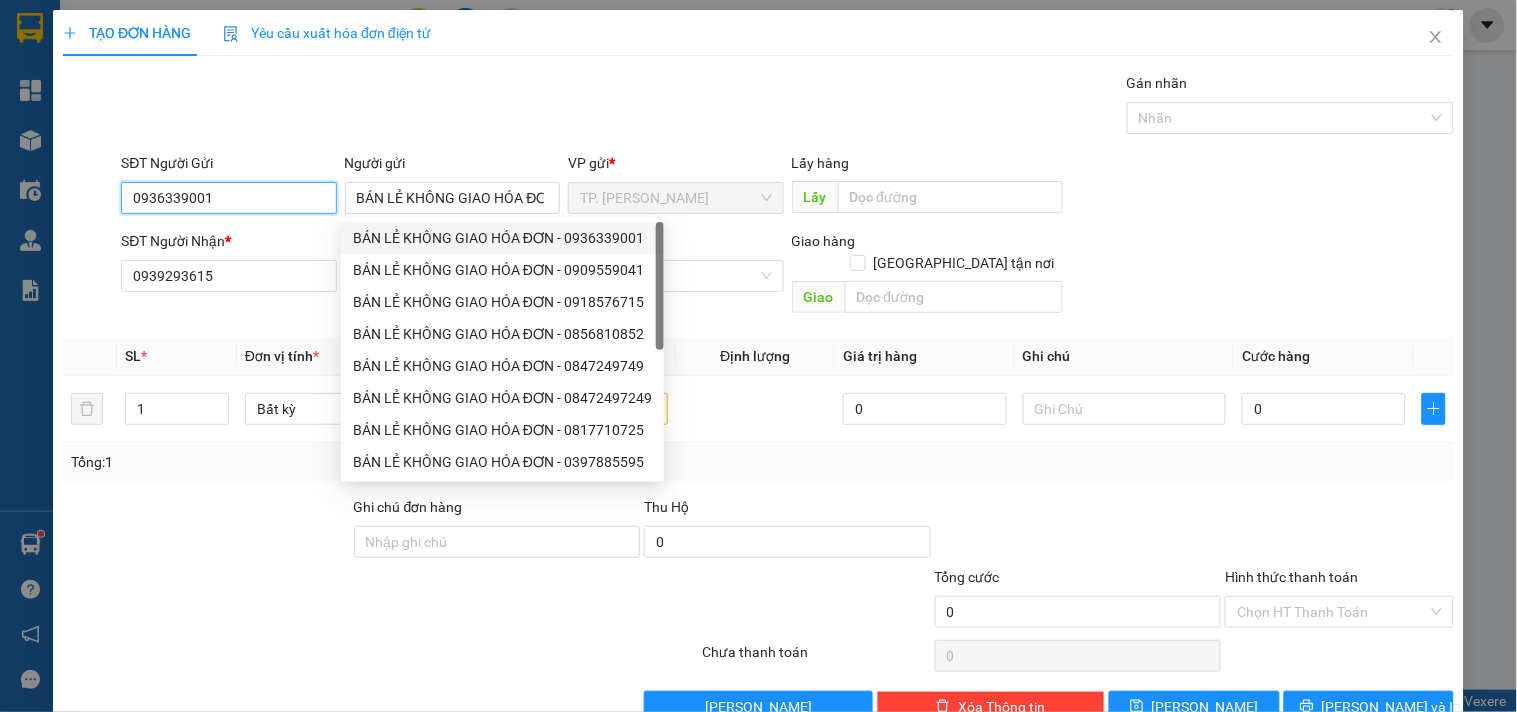 click on "0936339001" at bounding box center (228, 198) 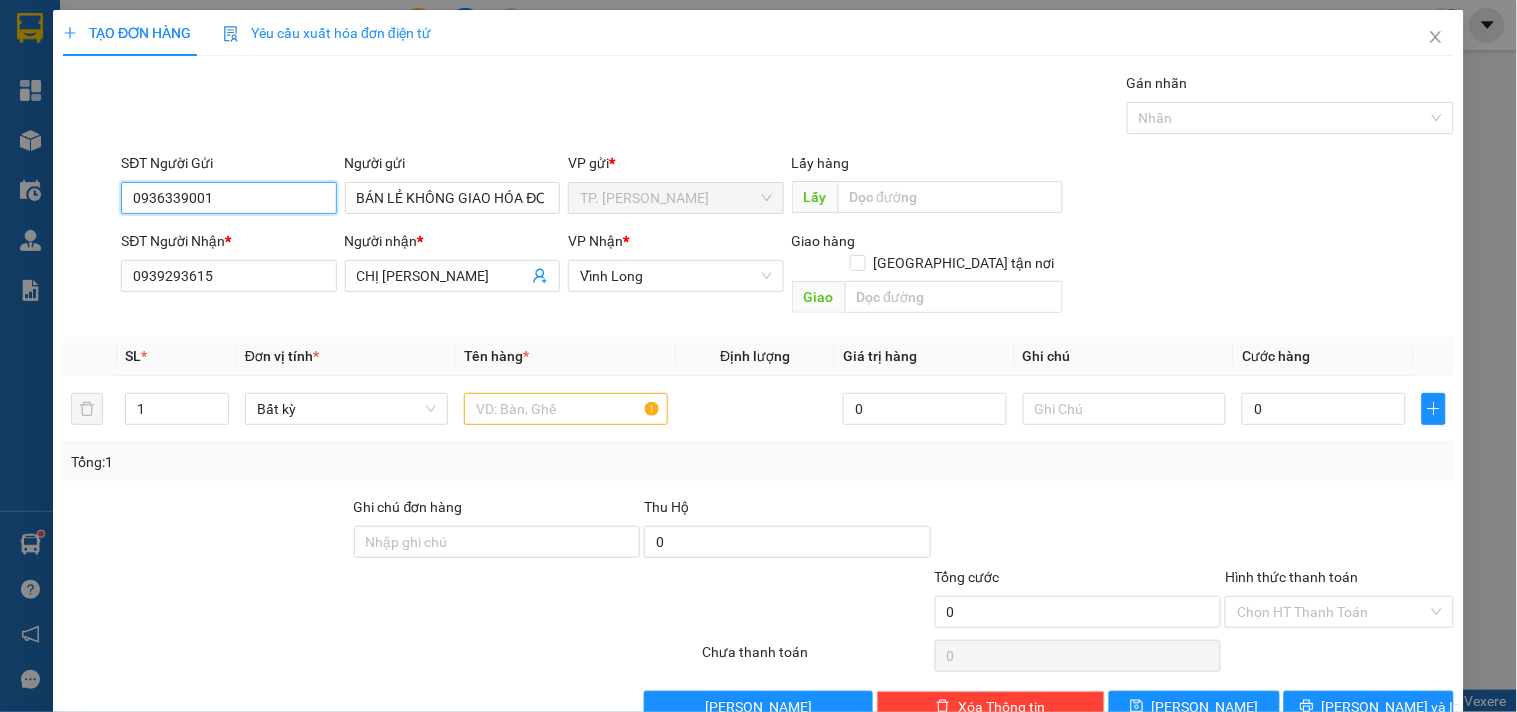 click on "0936339001" at bounding box center (228, 198) 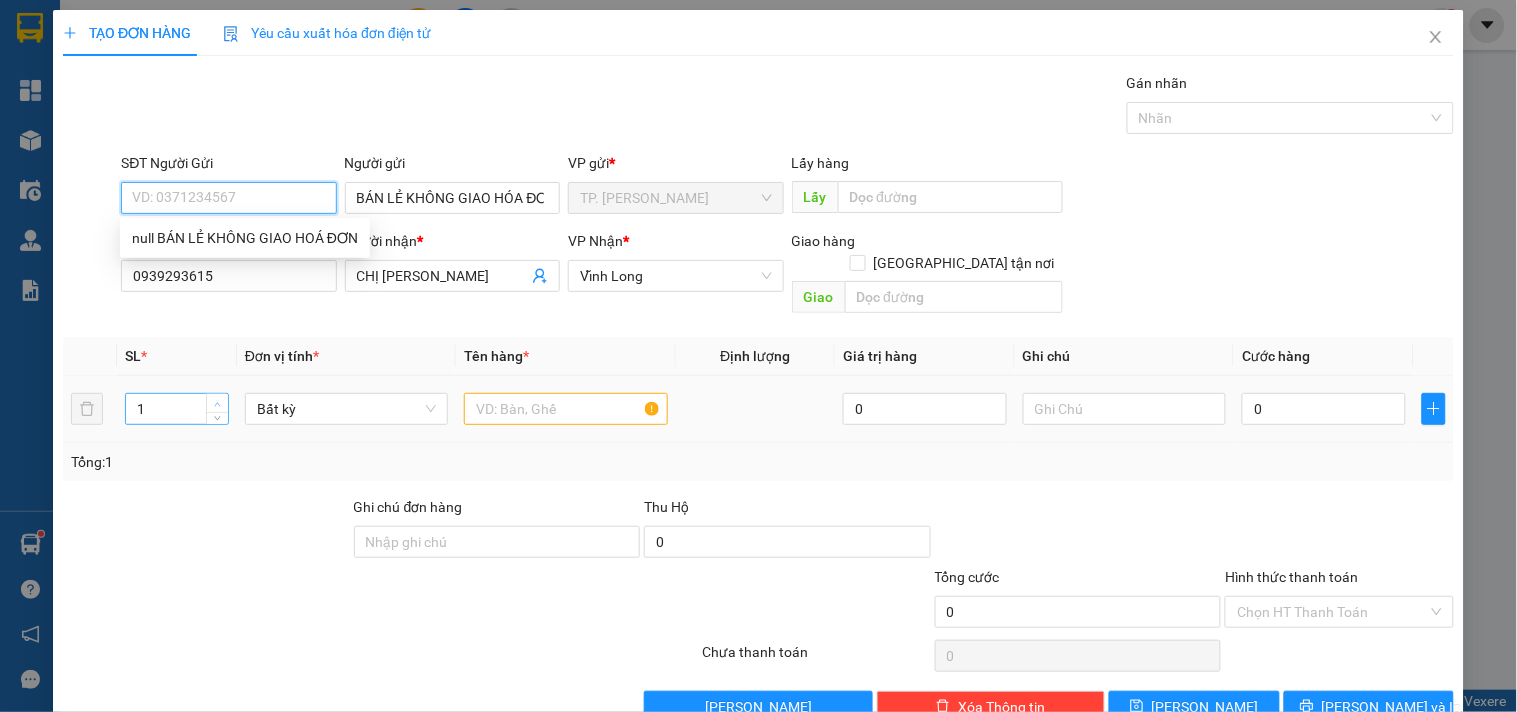 type 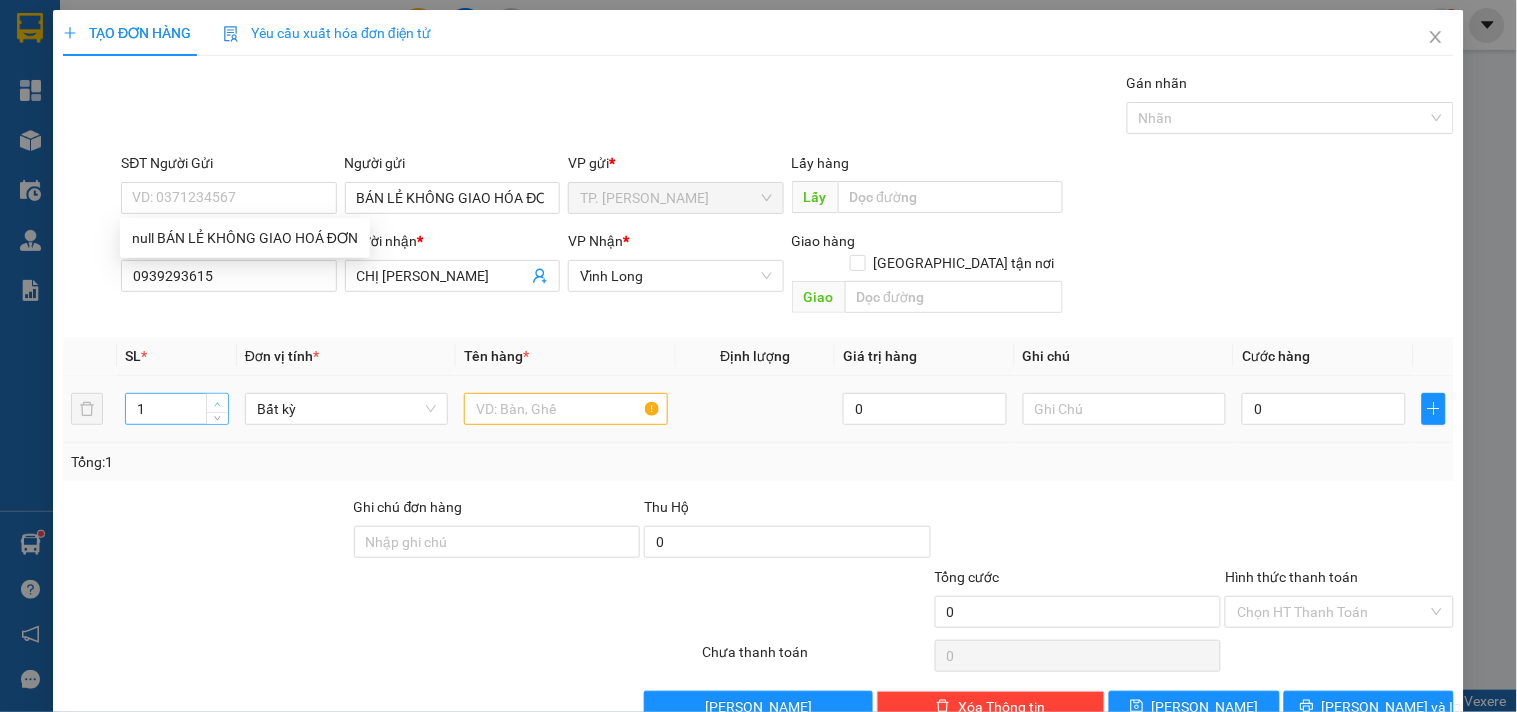 type on "2" 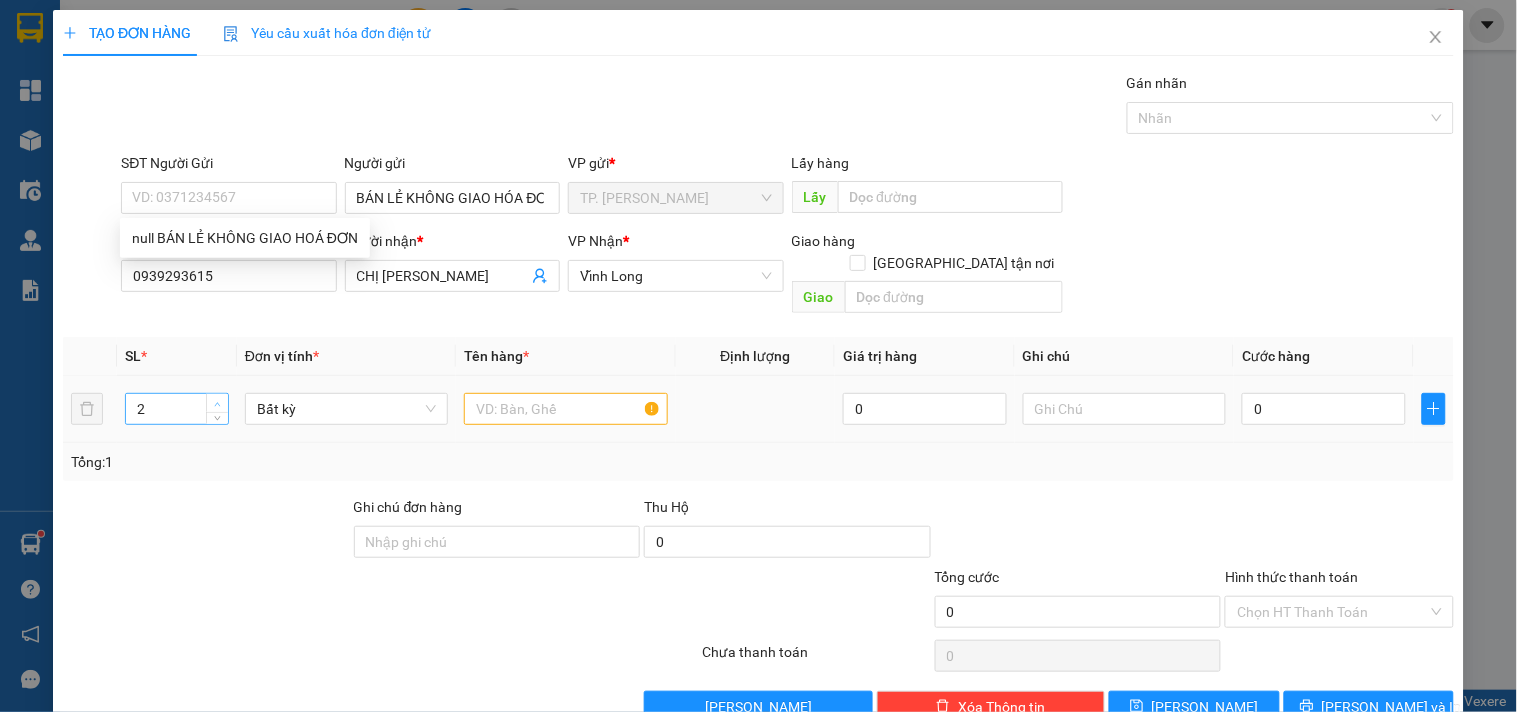 click at bounding box center (218, 404) 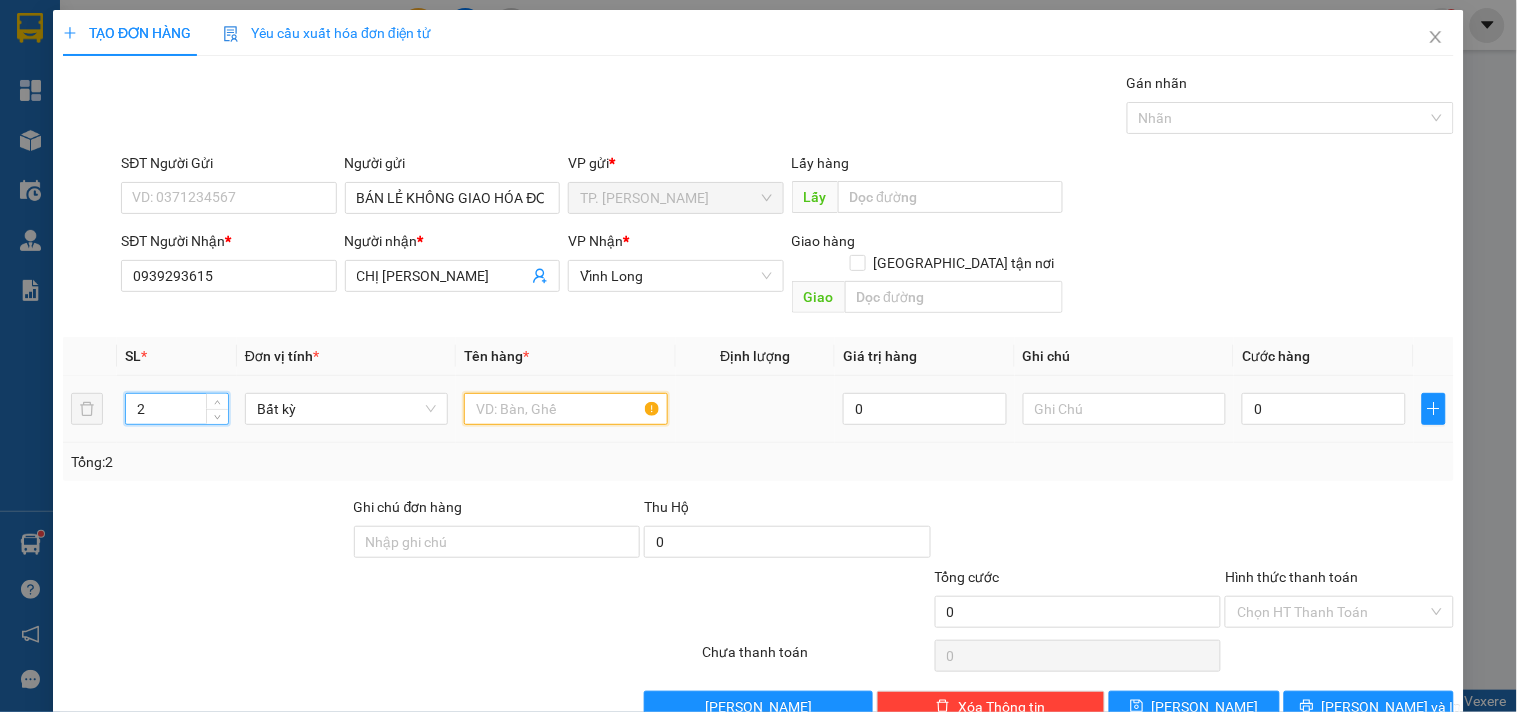 click at bounding box center [565, 409] 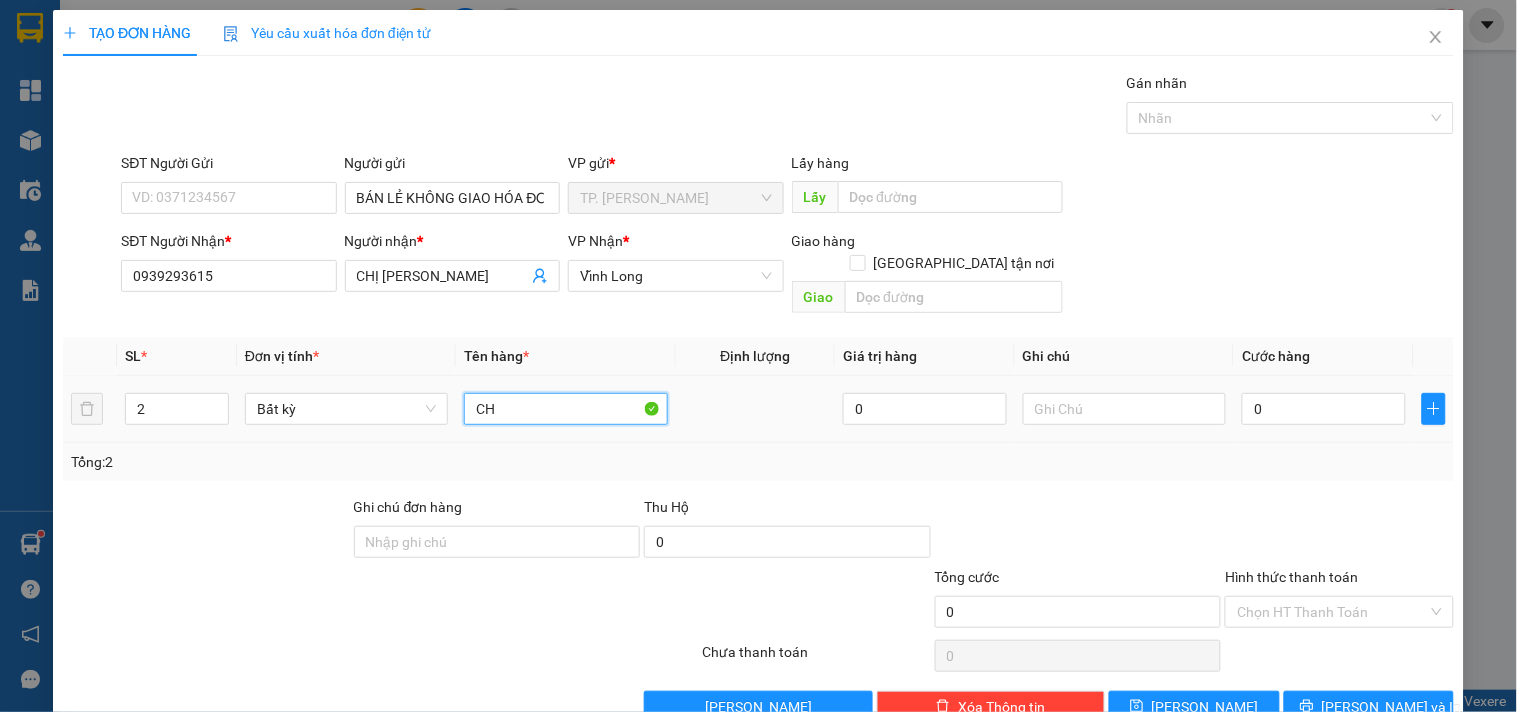 type on "C" 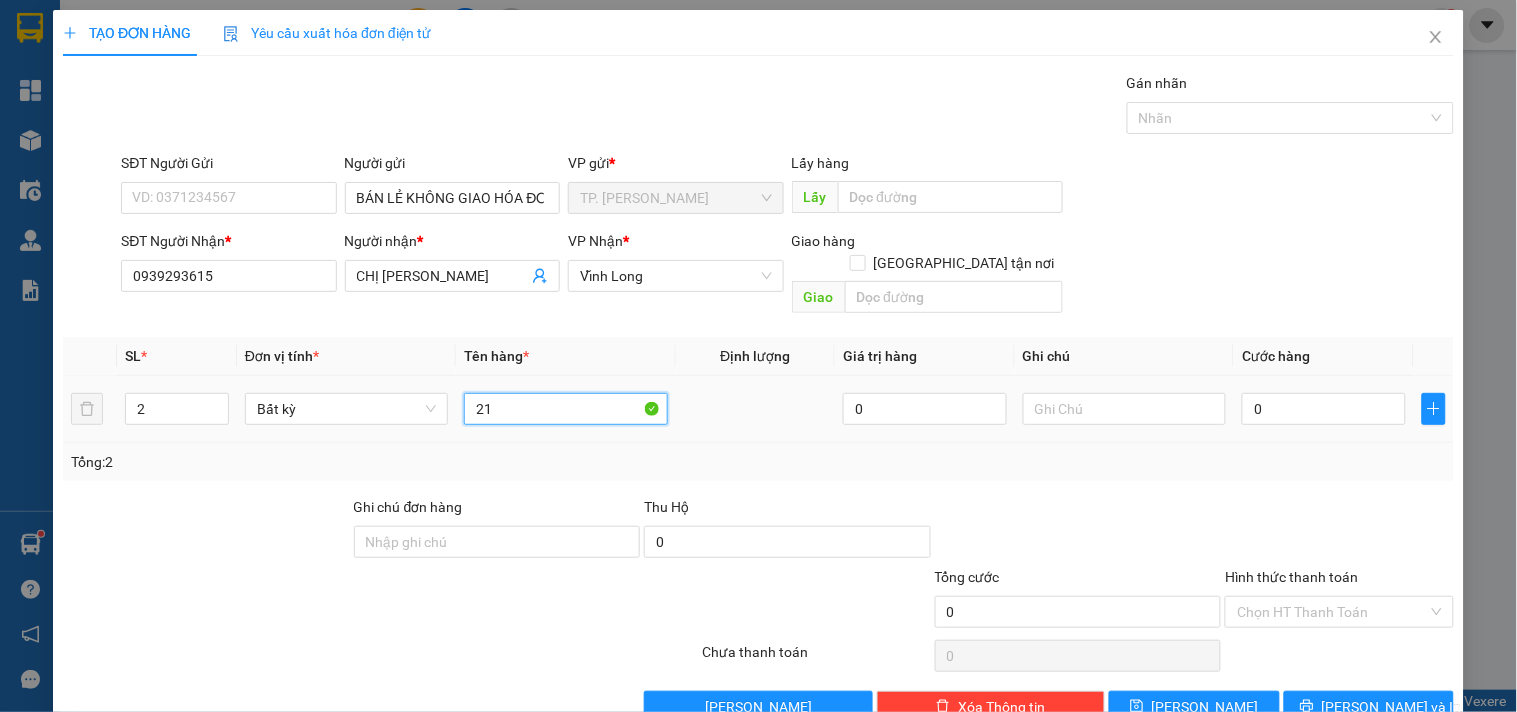 type on "2" 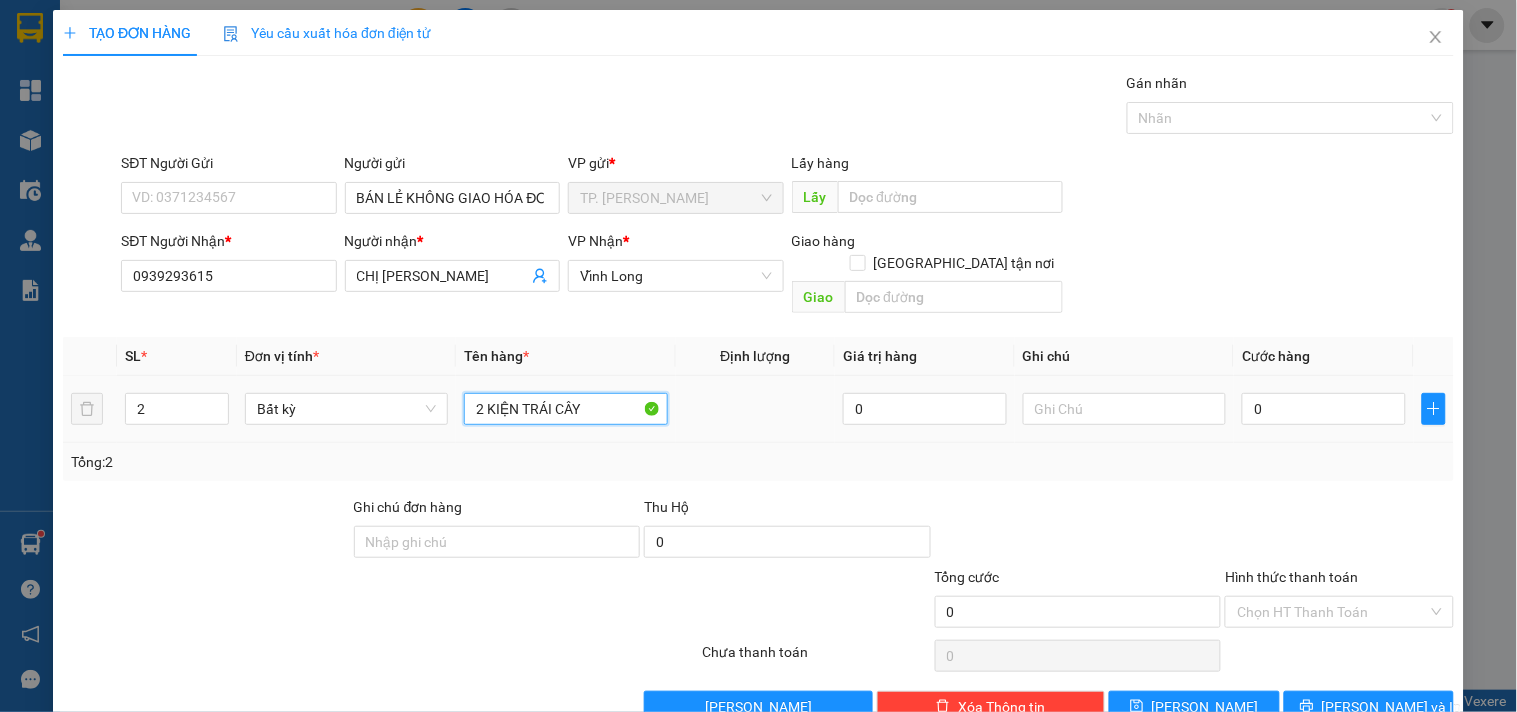 type on "2 KIỆN TRÁI CÂY" 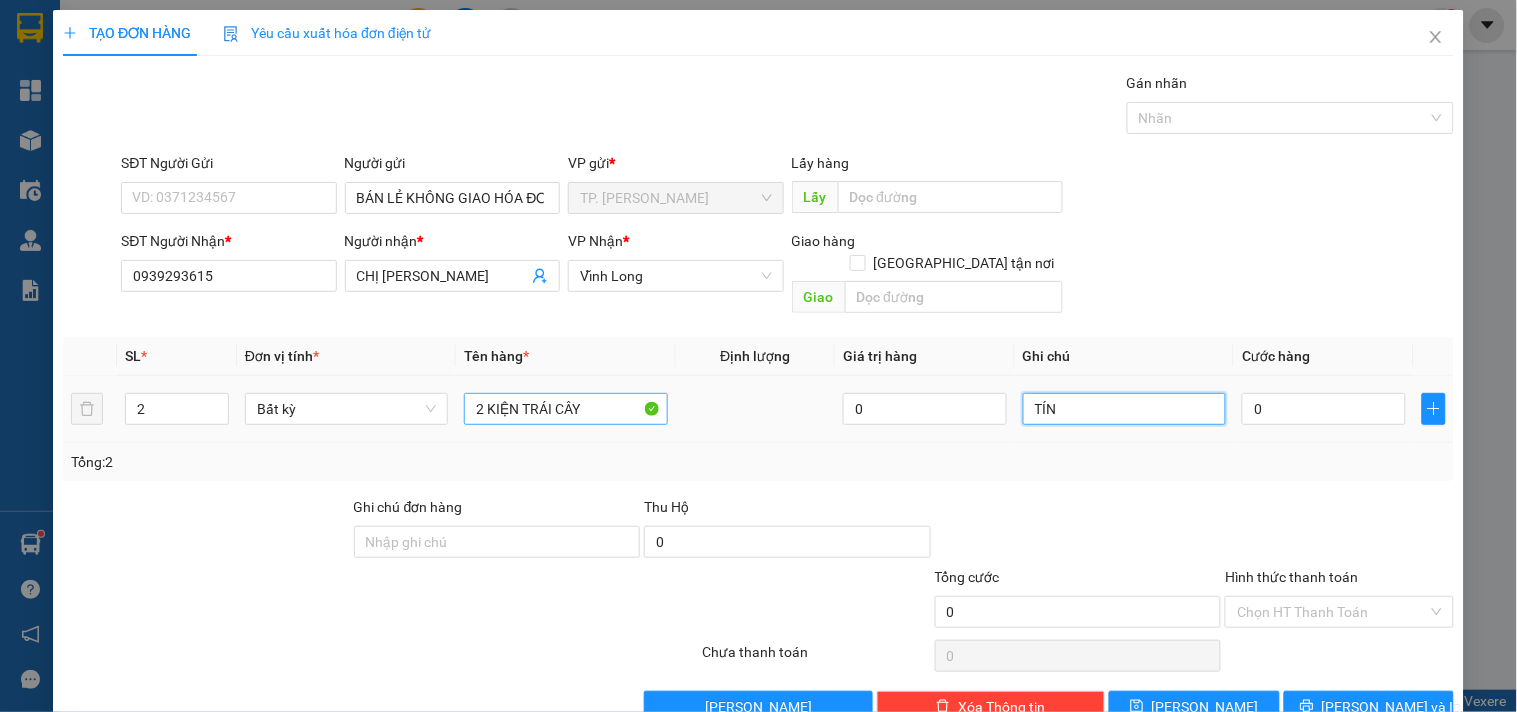 type on "TÍN" 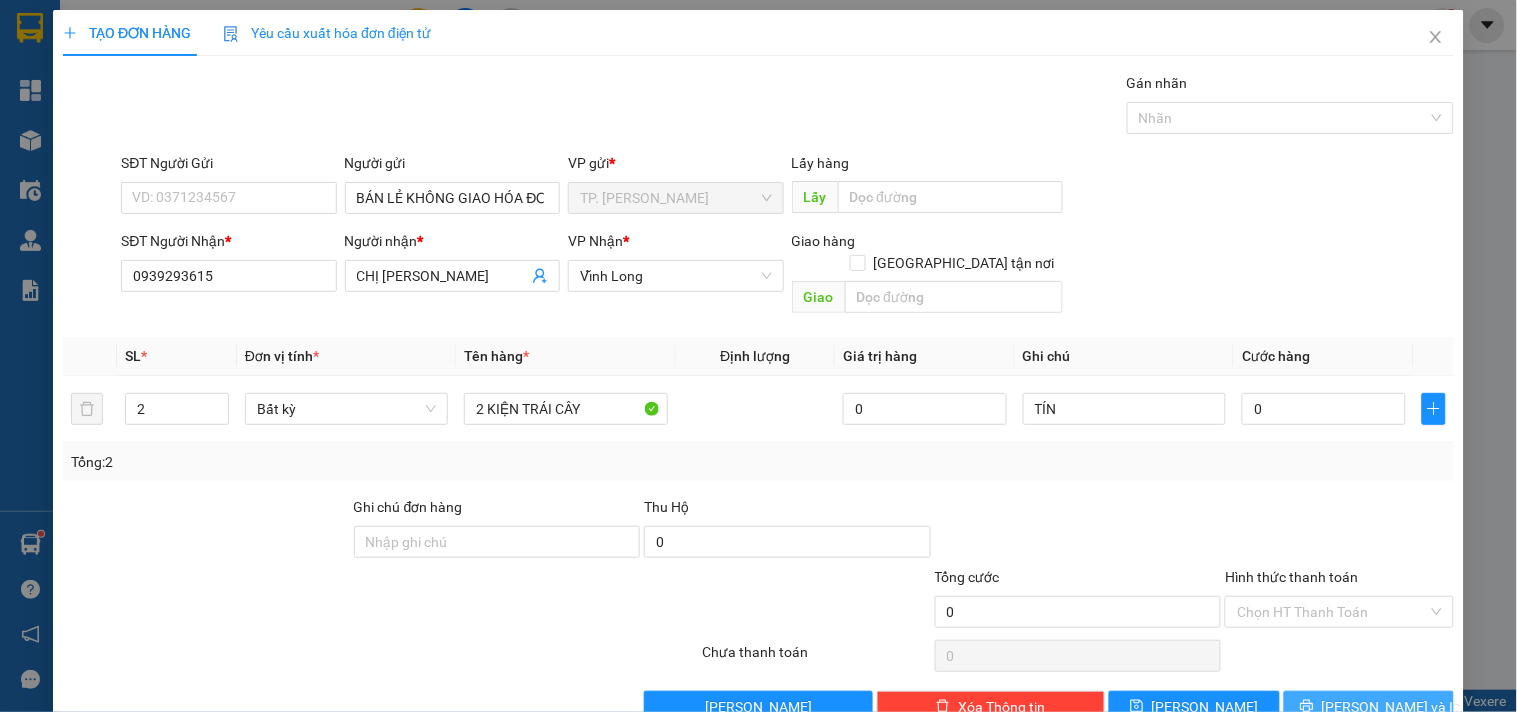 click on "[PERSON_NAME] và In" at bounding box center [1392, 707] 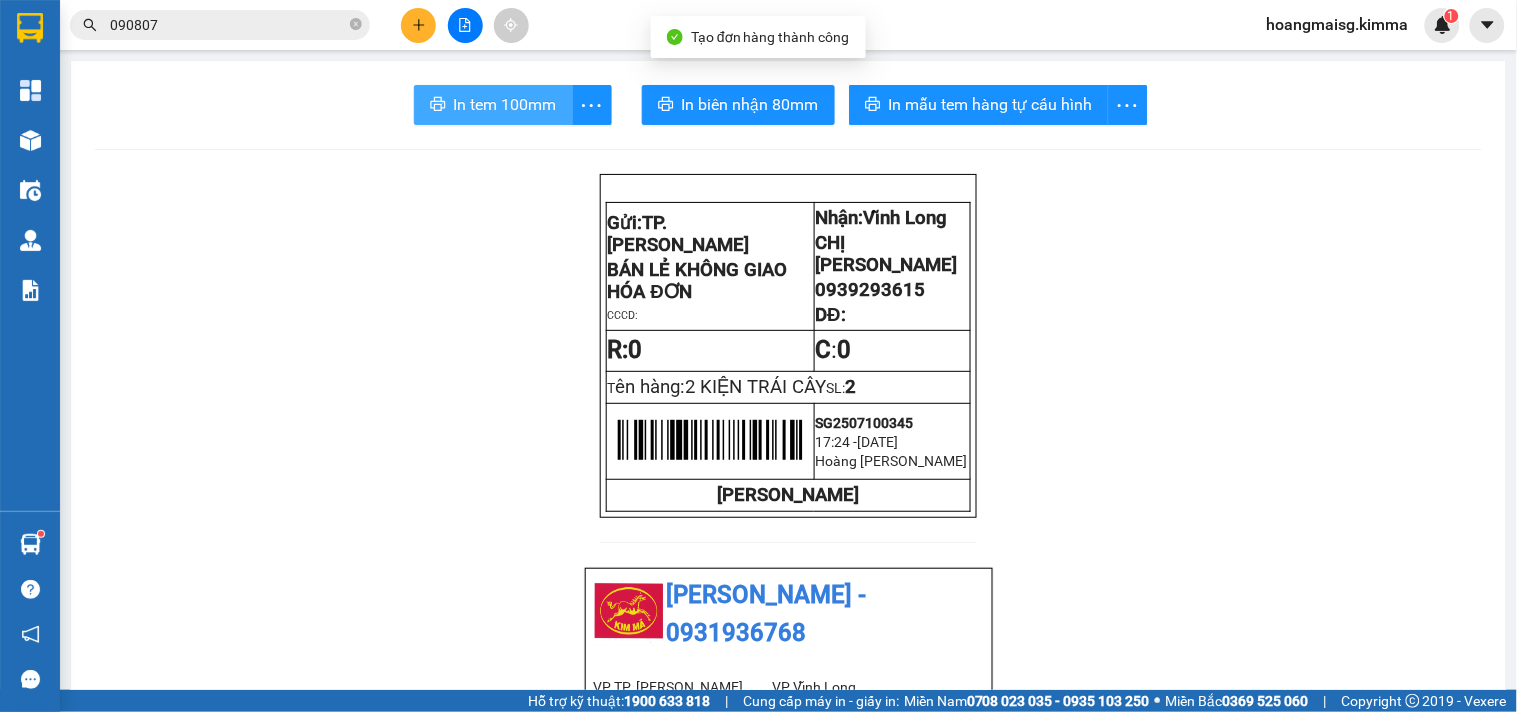 click on "In tem 100mm" at bounding box center (505, 104) 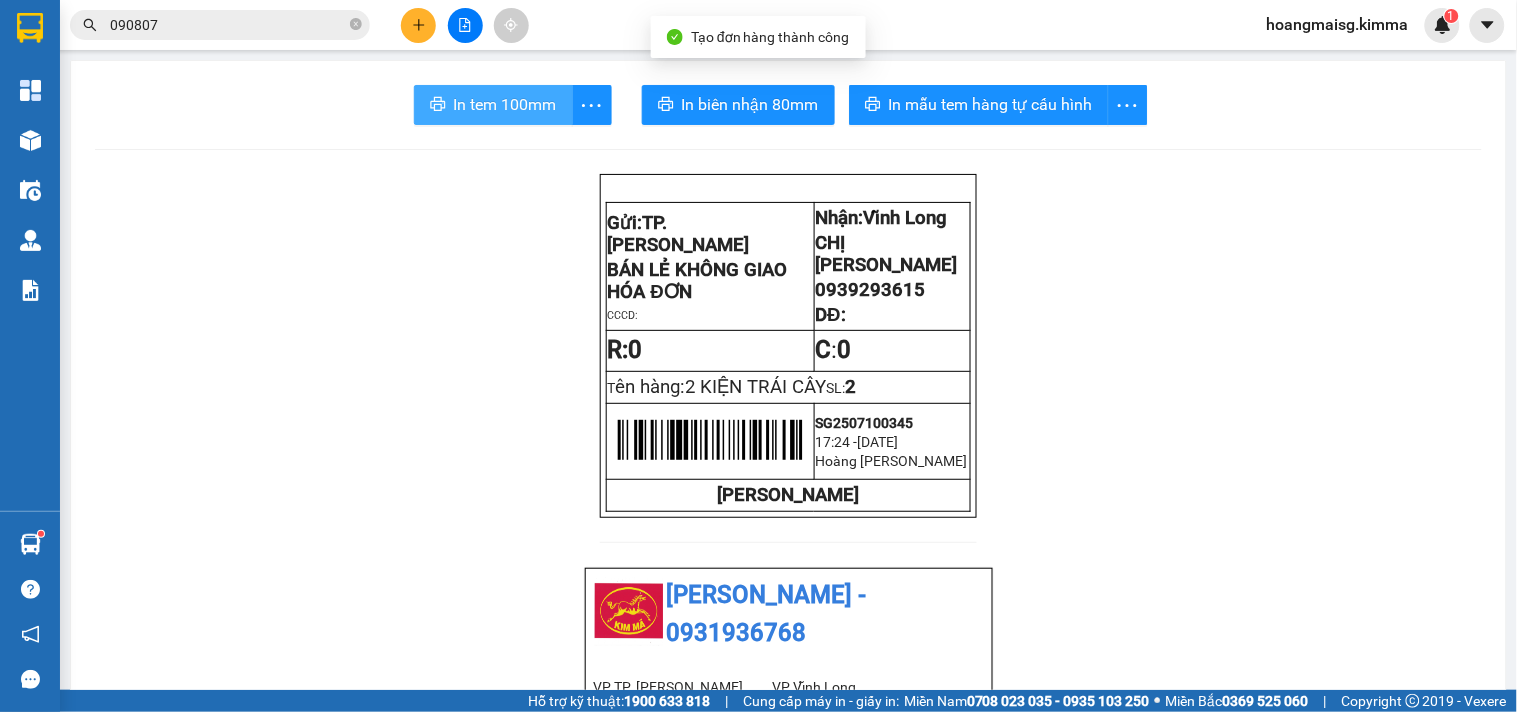 scroll, scrollTop: 0, scrollLeft: 0, axis: both 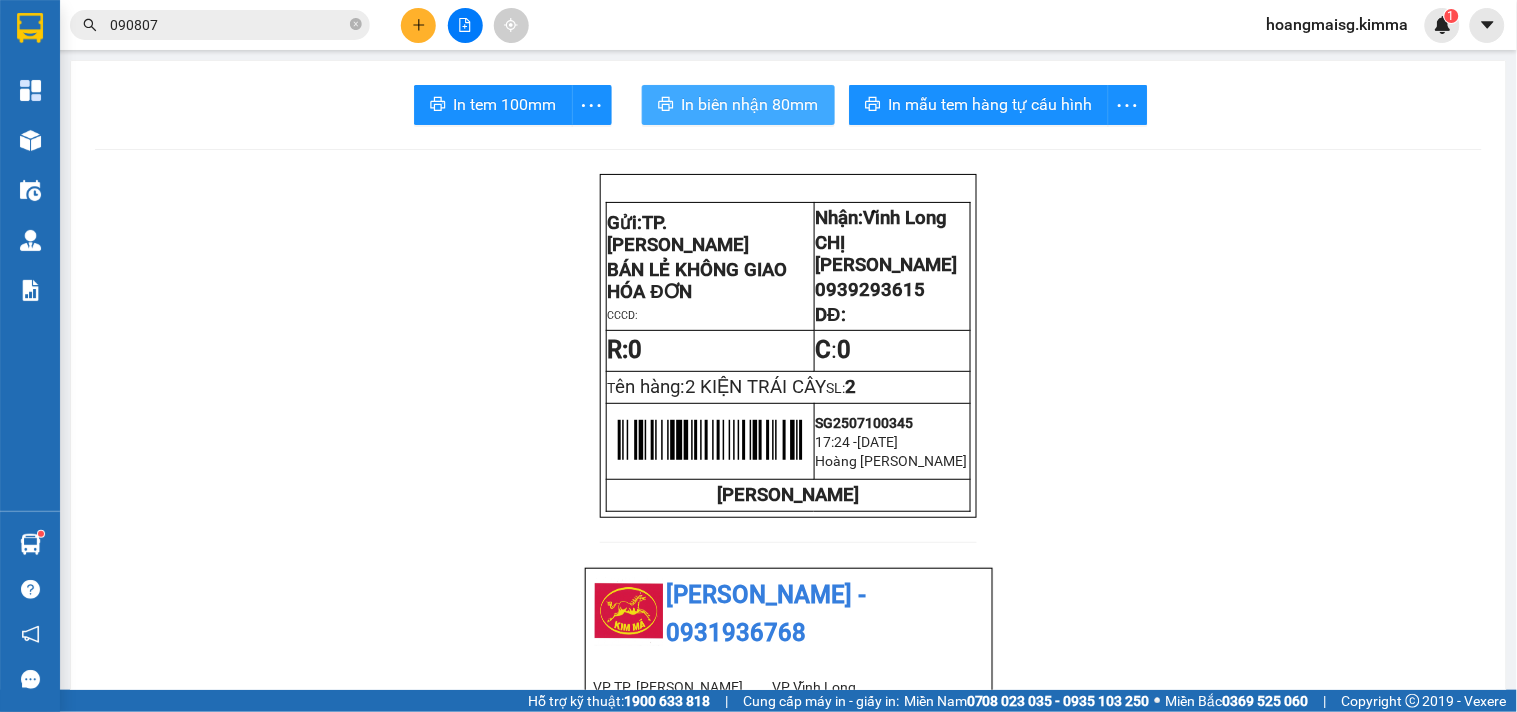 click on "In biên nhận 80mm" at bounding box center (750, 104) 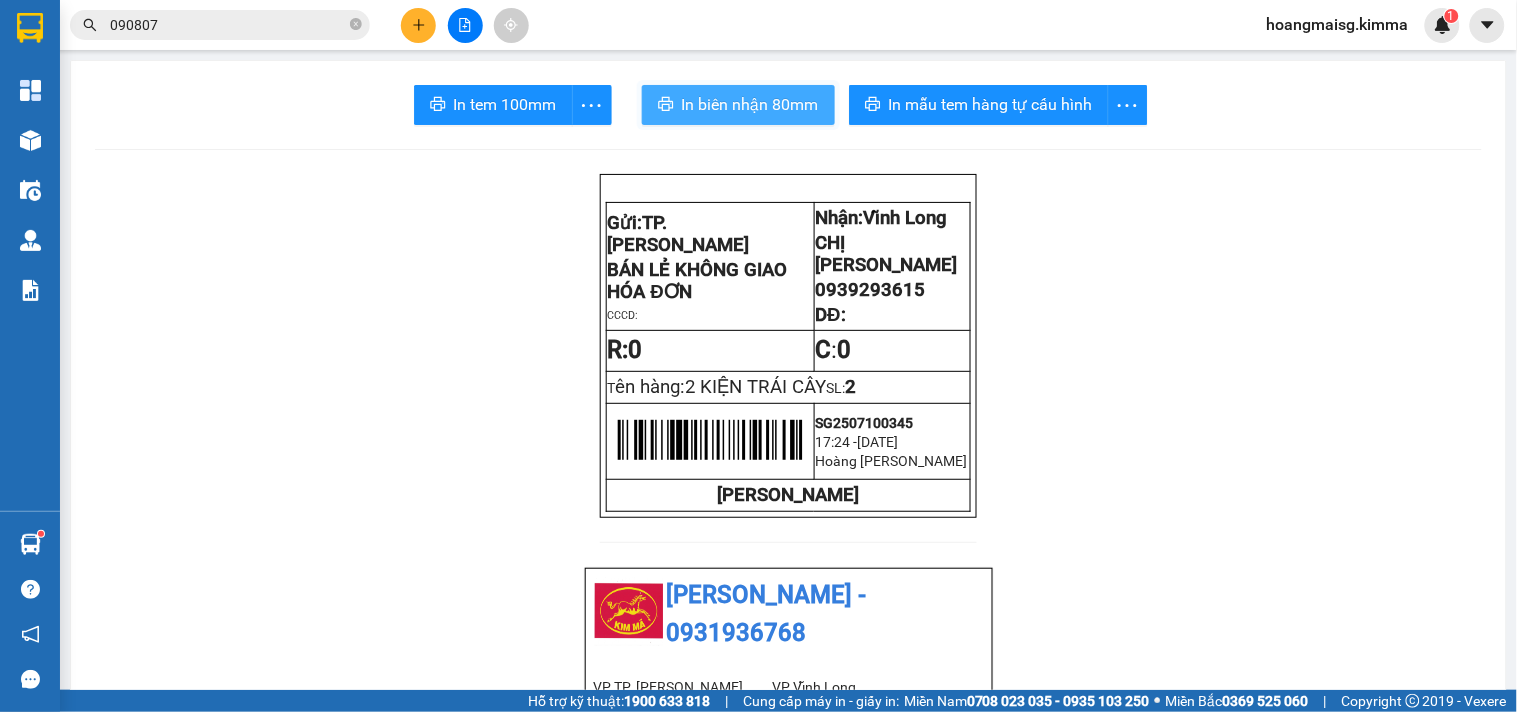 scroll, scrollTop: 0, scrollLeft: 0, axis: both 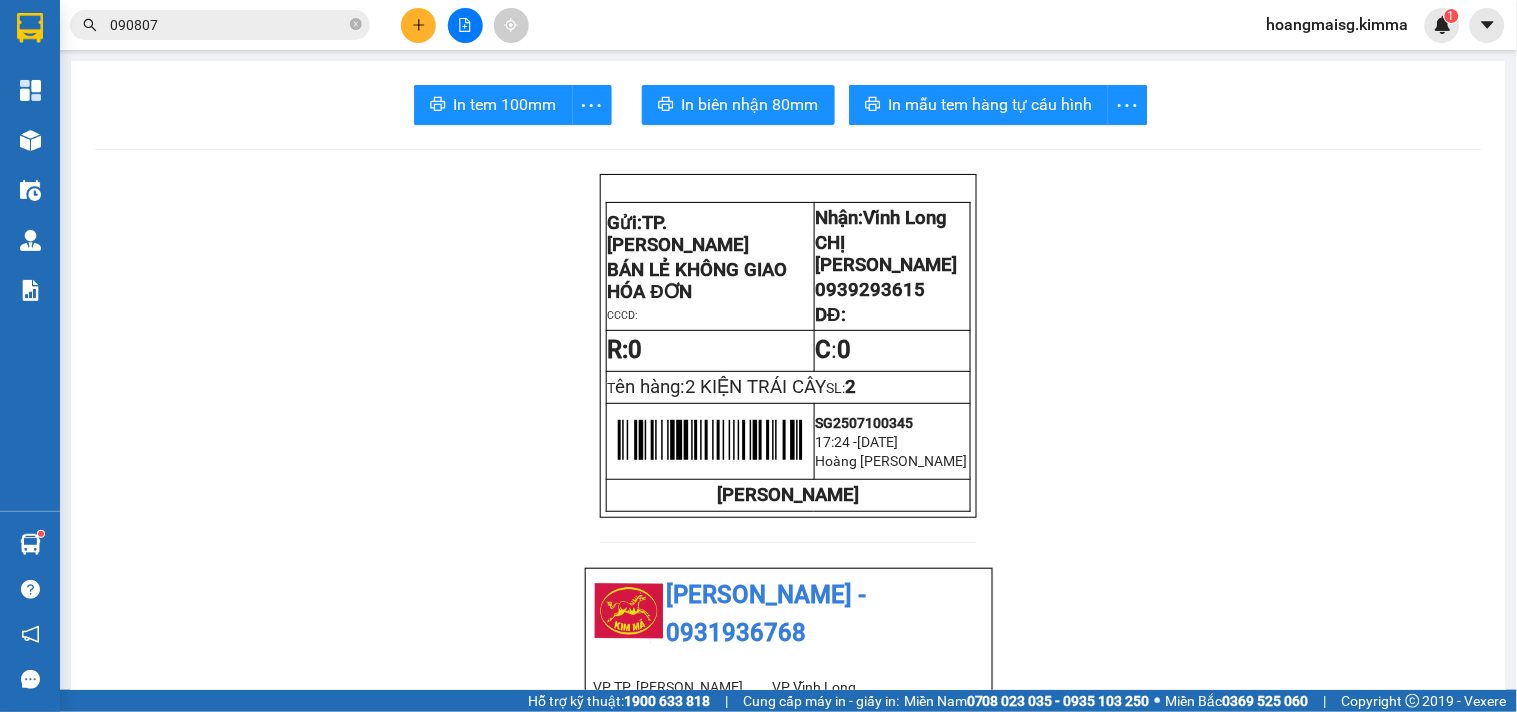 click on "In tem 100mm
In biên nhận 80mm  In mẫu tem hàng tự cấu hình
Gửi:  TP. Hồ Chí Minh
BÁN LẺ KHÔNG GIAO HÓA ĐƠN
CCCD:
Nhận:  Vĩnh Long
CHỊ THẢO
0939293615
DĐ:
R:  0
C :  0
T ên hàng:  2 KIỆN TRÁI CÂY           SL:  2
SG2507100345
17:24 -  10-07-2025
Hoàng Mai Sài Gòn
KIM MÃ
KIM MÃ - 0931936768 VP TP. Hồ Chí Minh   296A Trần Phú ,P8 , Quận 5   0931936768 VP Vĩnh Long   107/1 , Đường 2/9 P1, TP Vĩnh Long   02703828818 Biên nhận Hàng Hoá Mã đơn:   SG2507100345 In ngày:  10/07/2025   17:25 Gửi :   BÁN LẺ KHÔNG GIAO HÓA ĐƠN   VP TP. Hồ Chí Minh Nhận :   CHỊ THẢO - 0939293615 VP Vĩnh Long Ghi chú:  TÍN   Tên (giá trị hàng) SL Cước món hàng Bất kỳ - 2 KIỆN TRÁI CÂY   (0) 2 0 Tổng cộng 2 0 Loading... Chưa thu Tổng phải thu : 0 VND Khách hàng Quy định nhận/gửi hàng : Gửi:    Nhận:" at bounding box center (788, 1087) 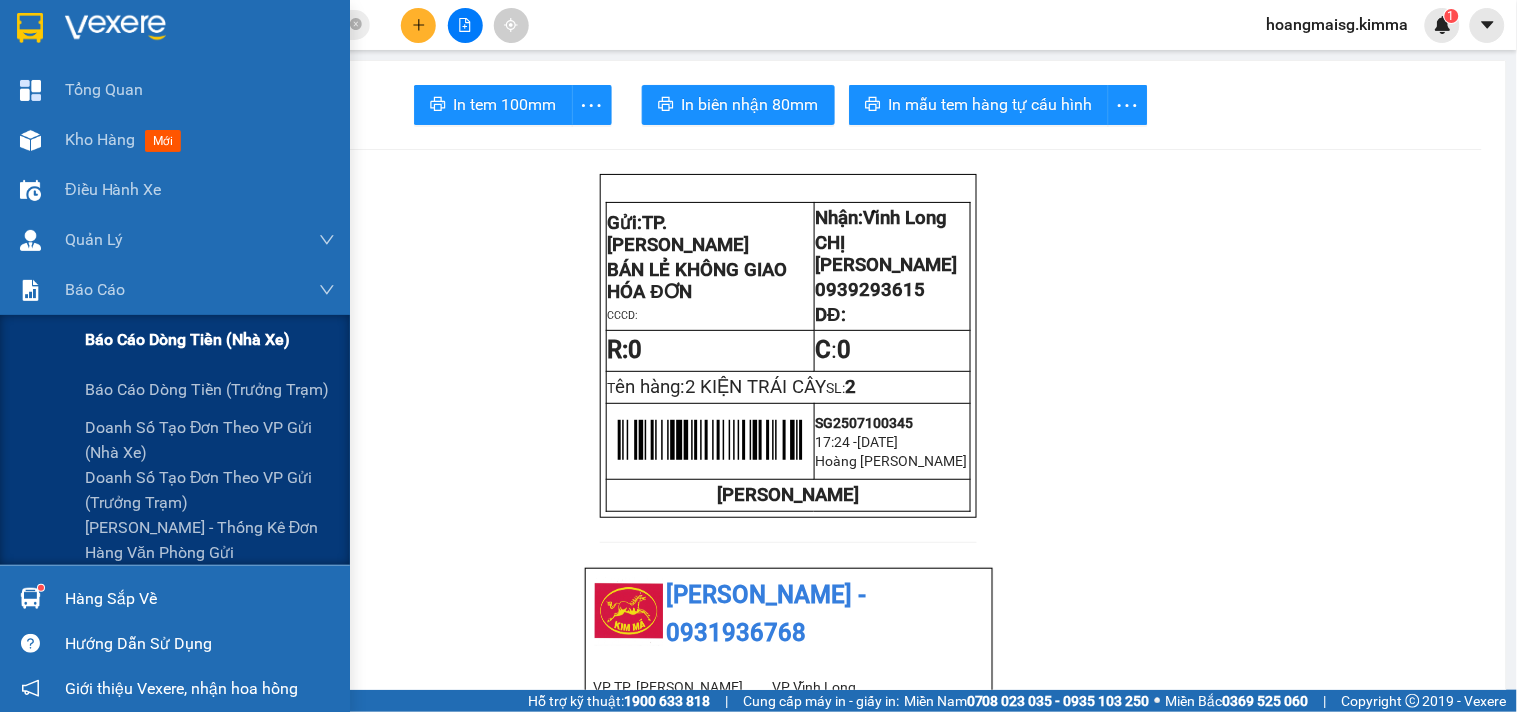 click on "Báo cáo dòng tiền (nhà xe)" at bounding box center (187, 339) 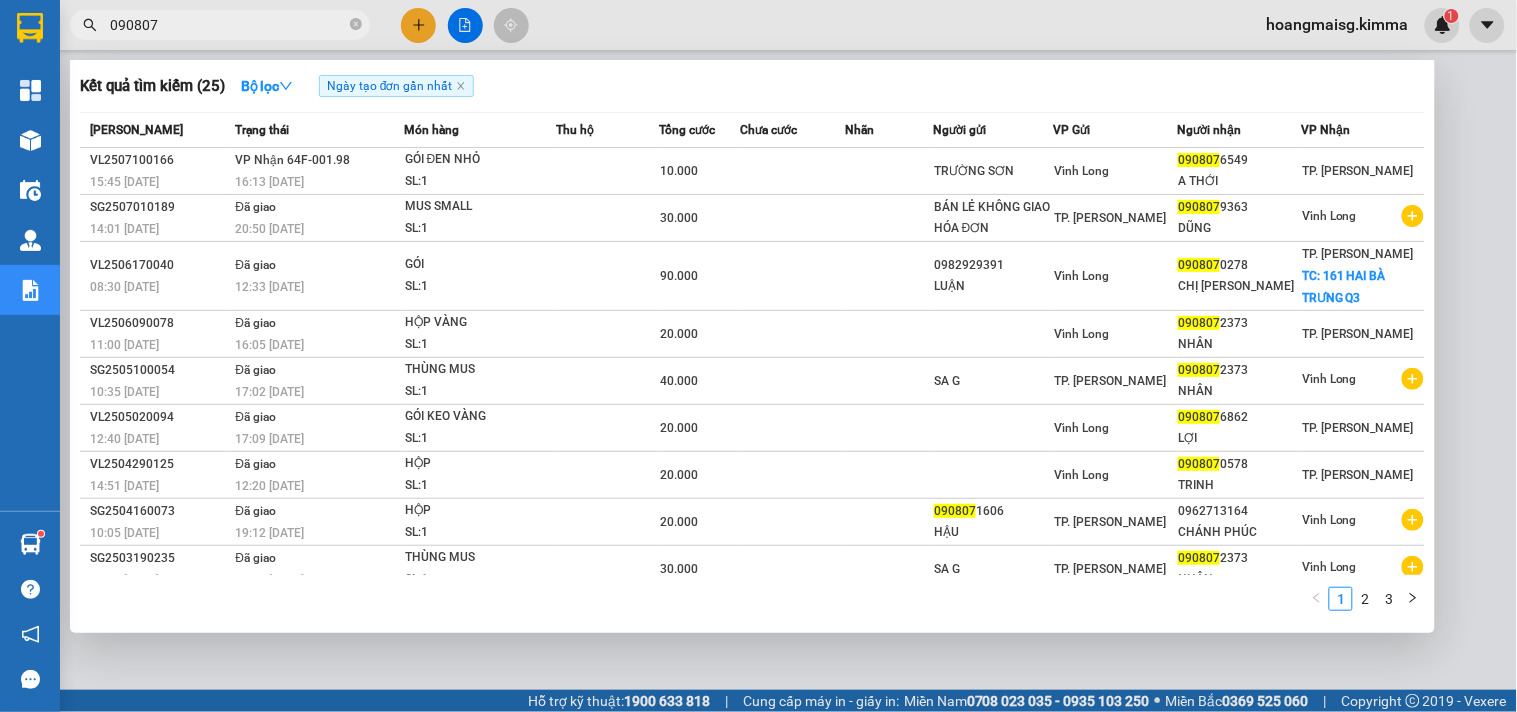 click on "090807" at bounding box center [228, 25] 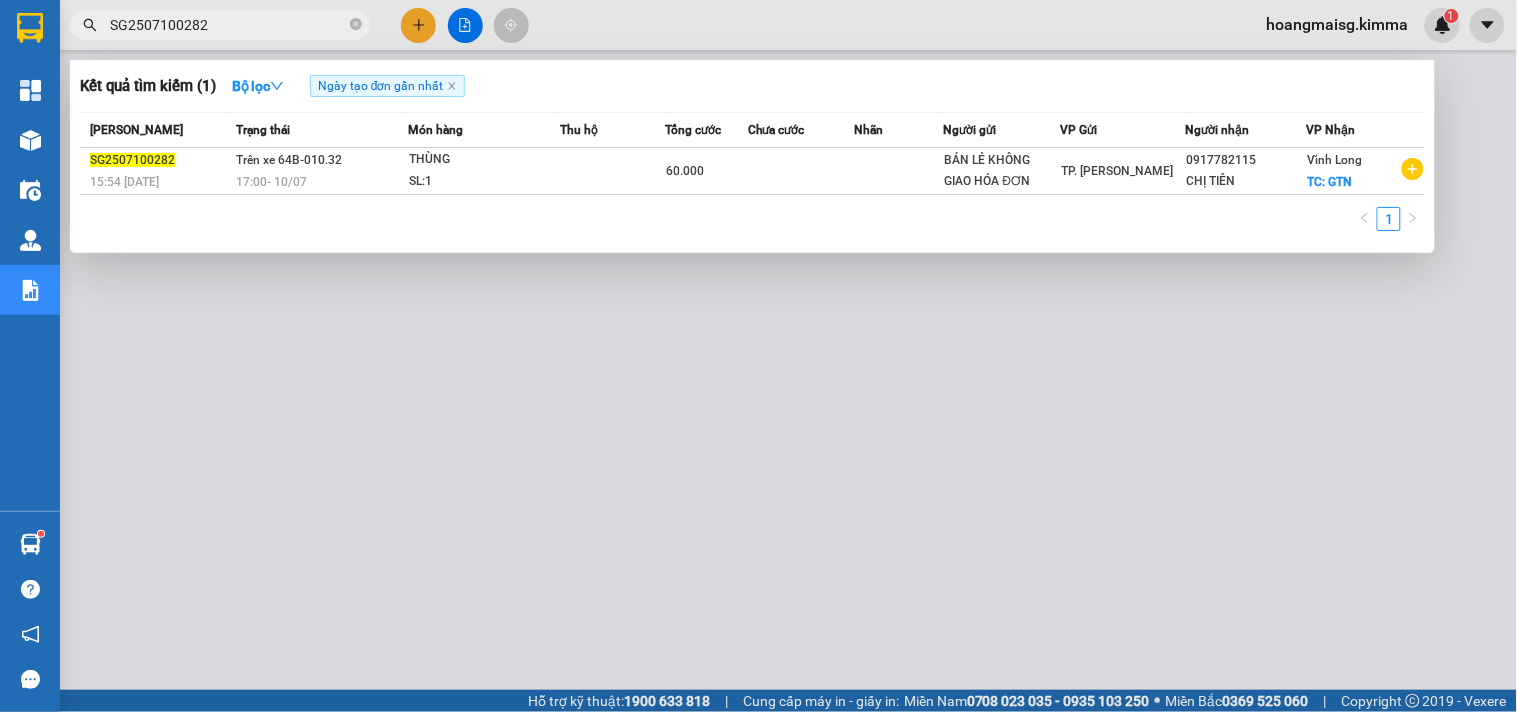 click at bounding box center [758, 356] 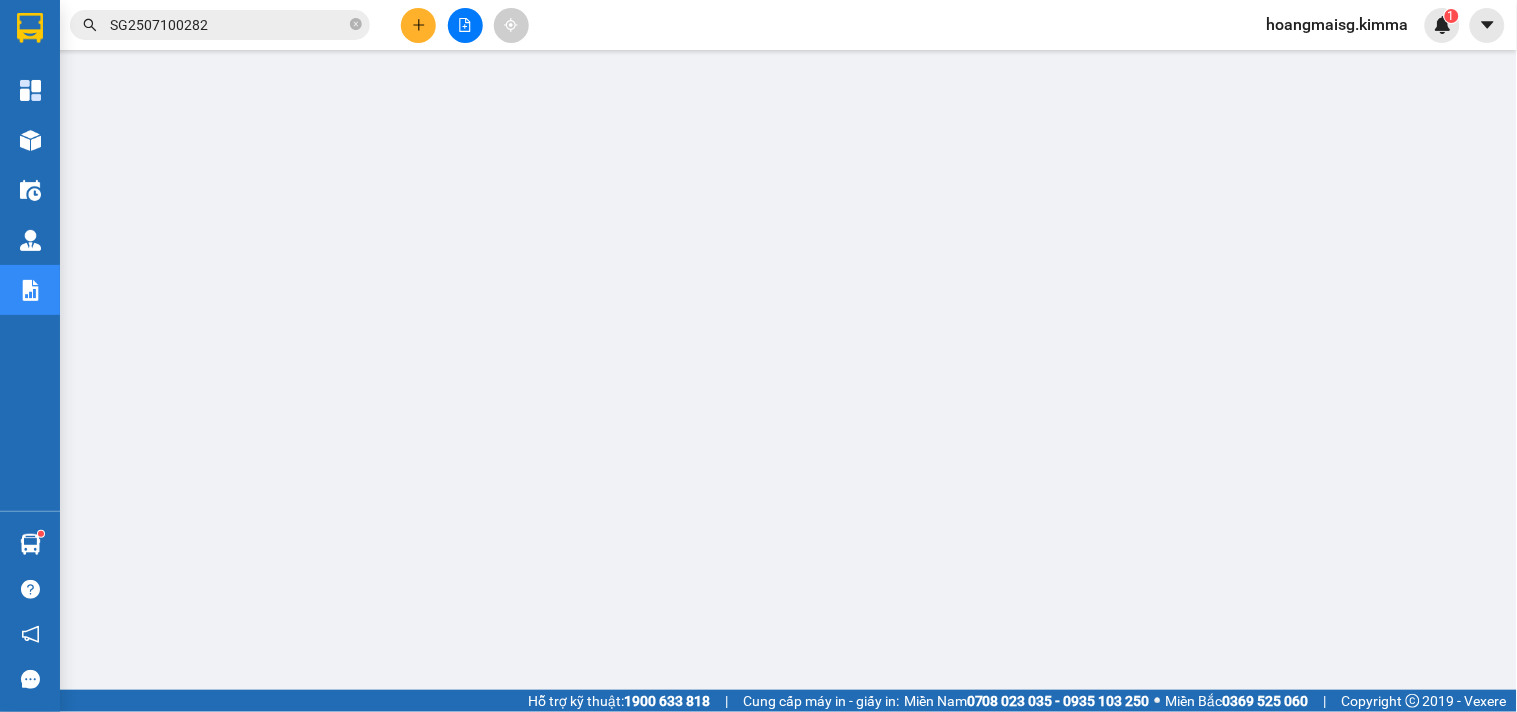 click on "SG2507100282" at bounding box center (228, 25) 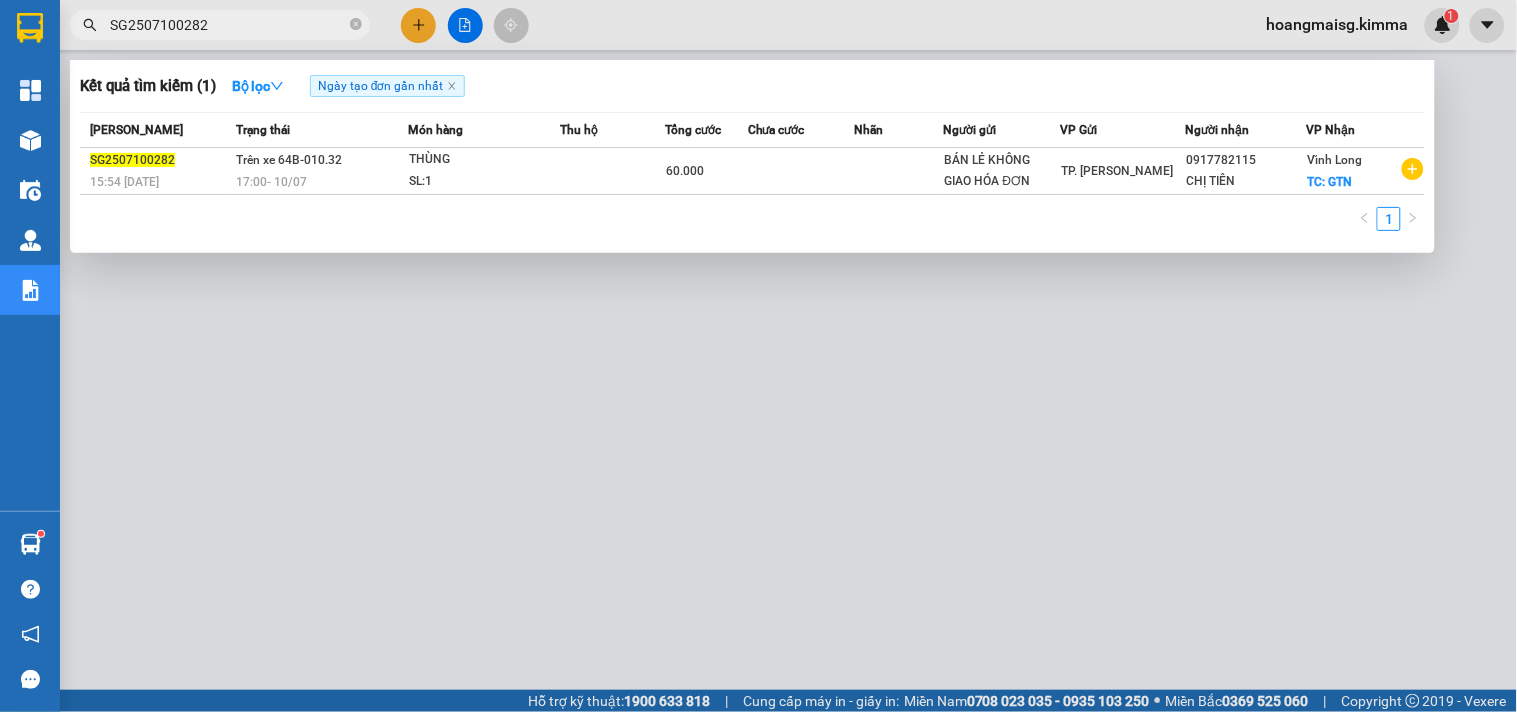 paste on "4" 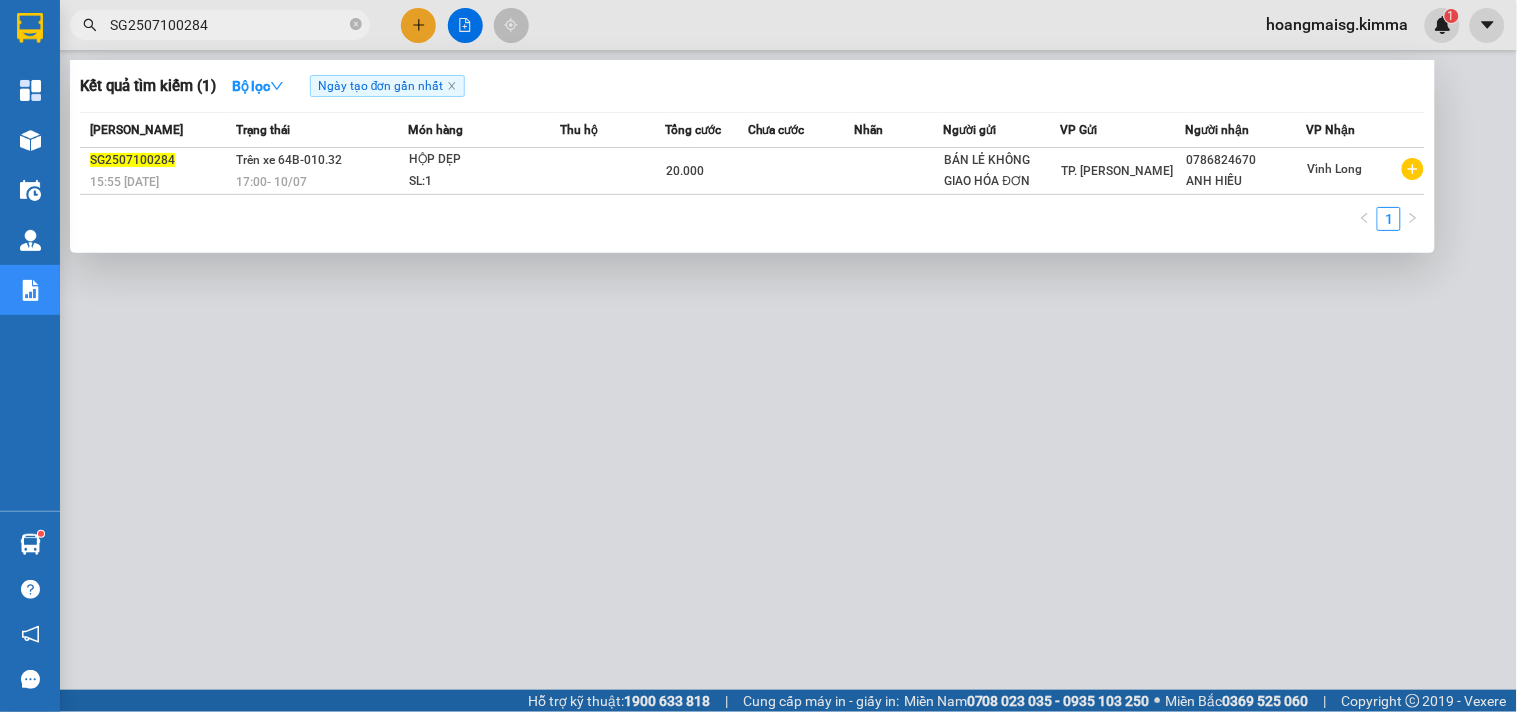 type on "SG2507100284" 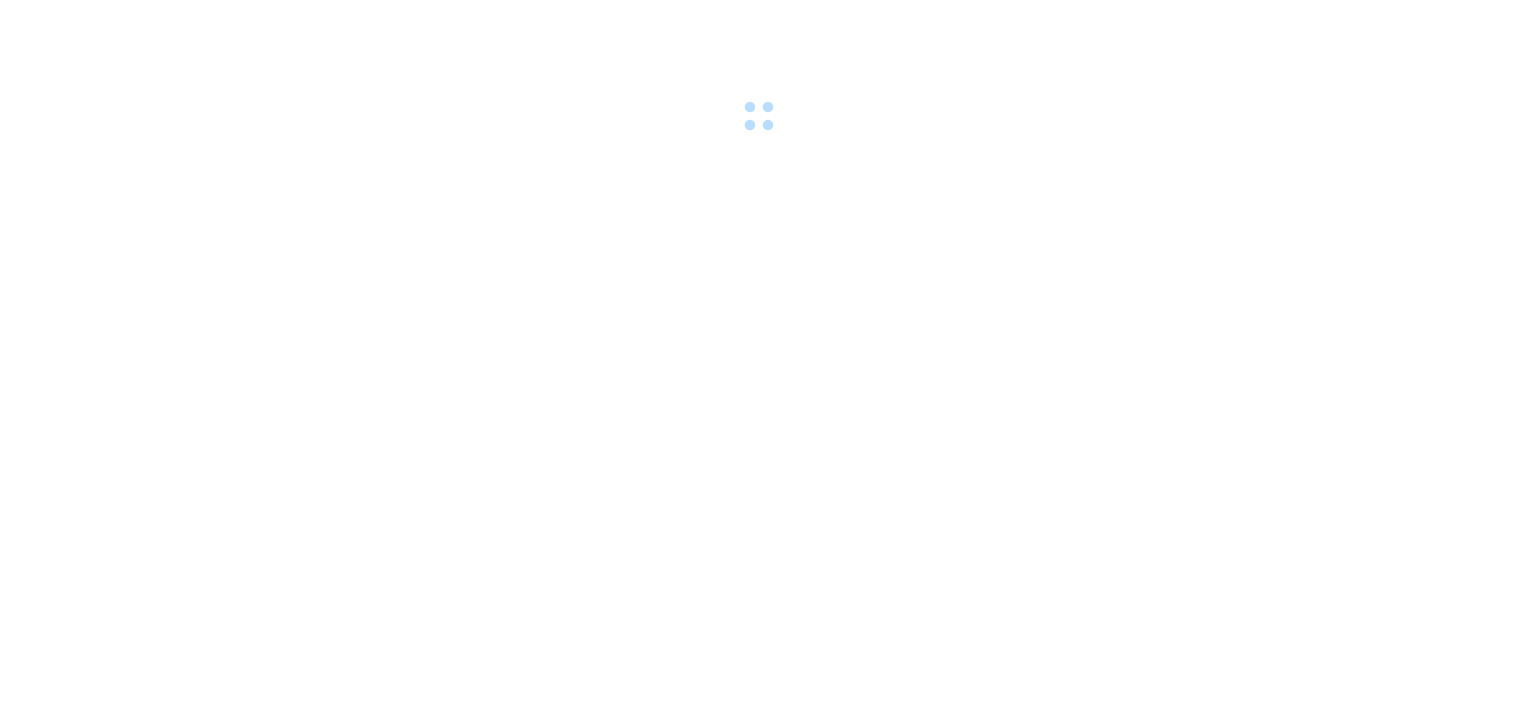 scroll, scrollTop: 0, scrollLeft: 0, axis: both 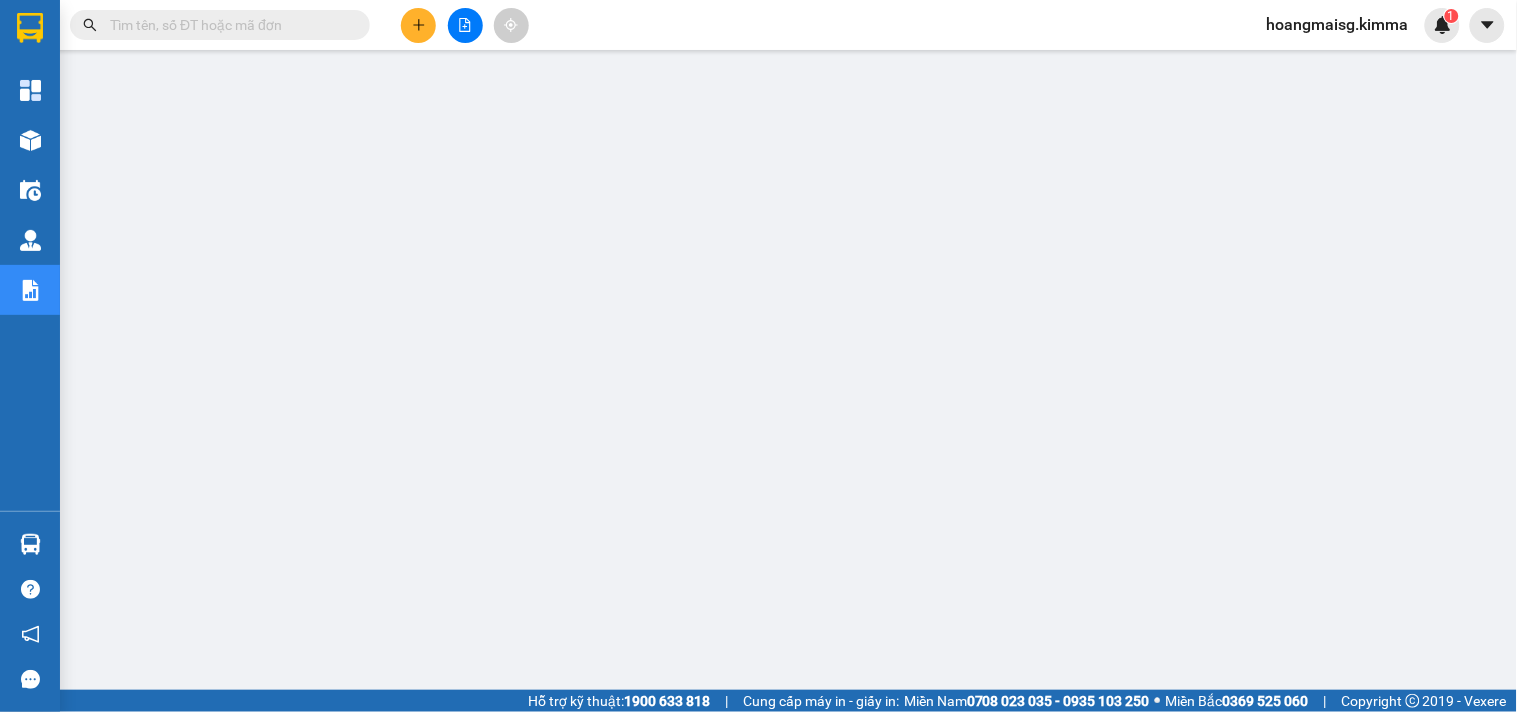 click 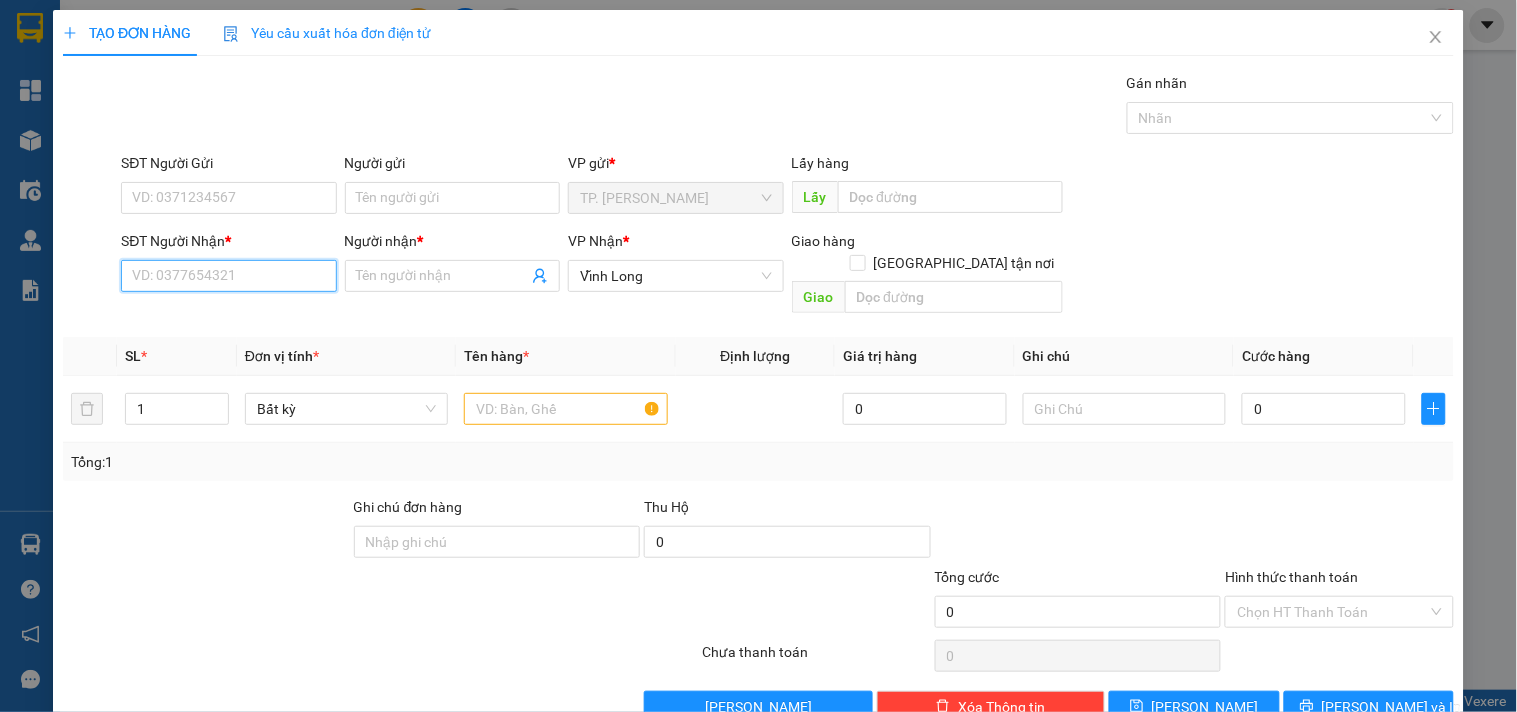 click on "SĐT Người Nhận  *" at bounding box center [228, 276] 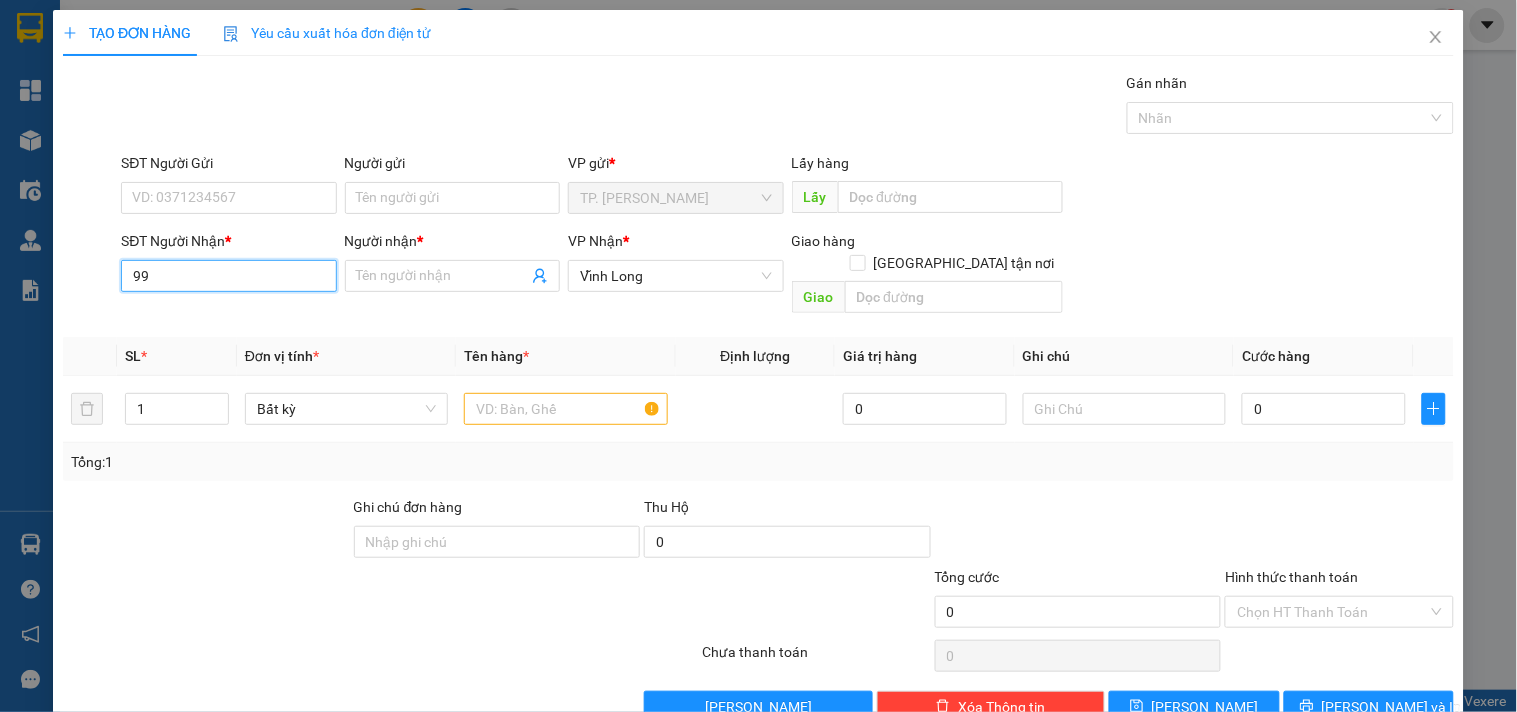 type on "9" 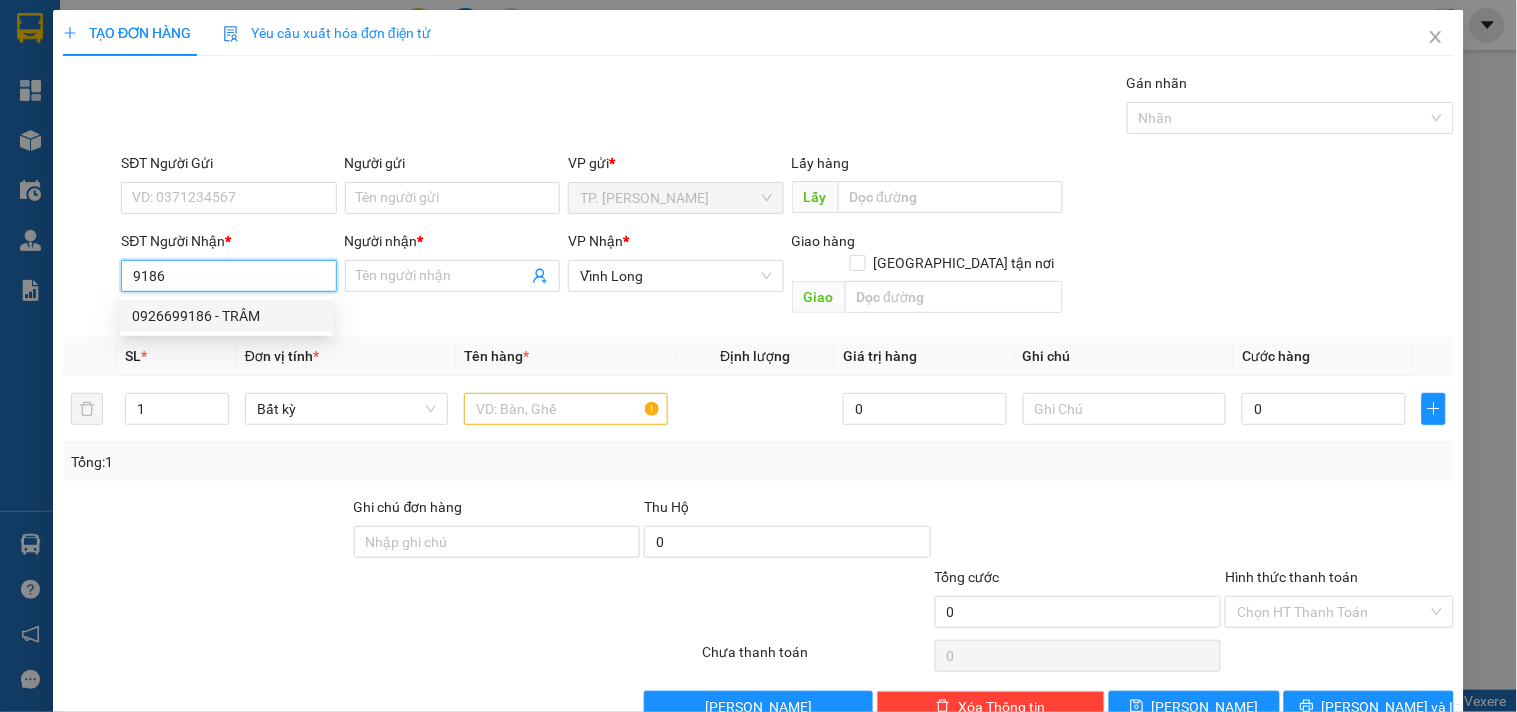 click on "0926699186 - TRÂM" at bounding box center [226, 316] 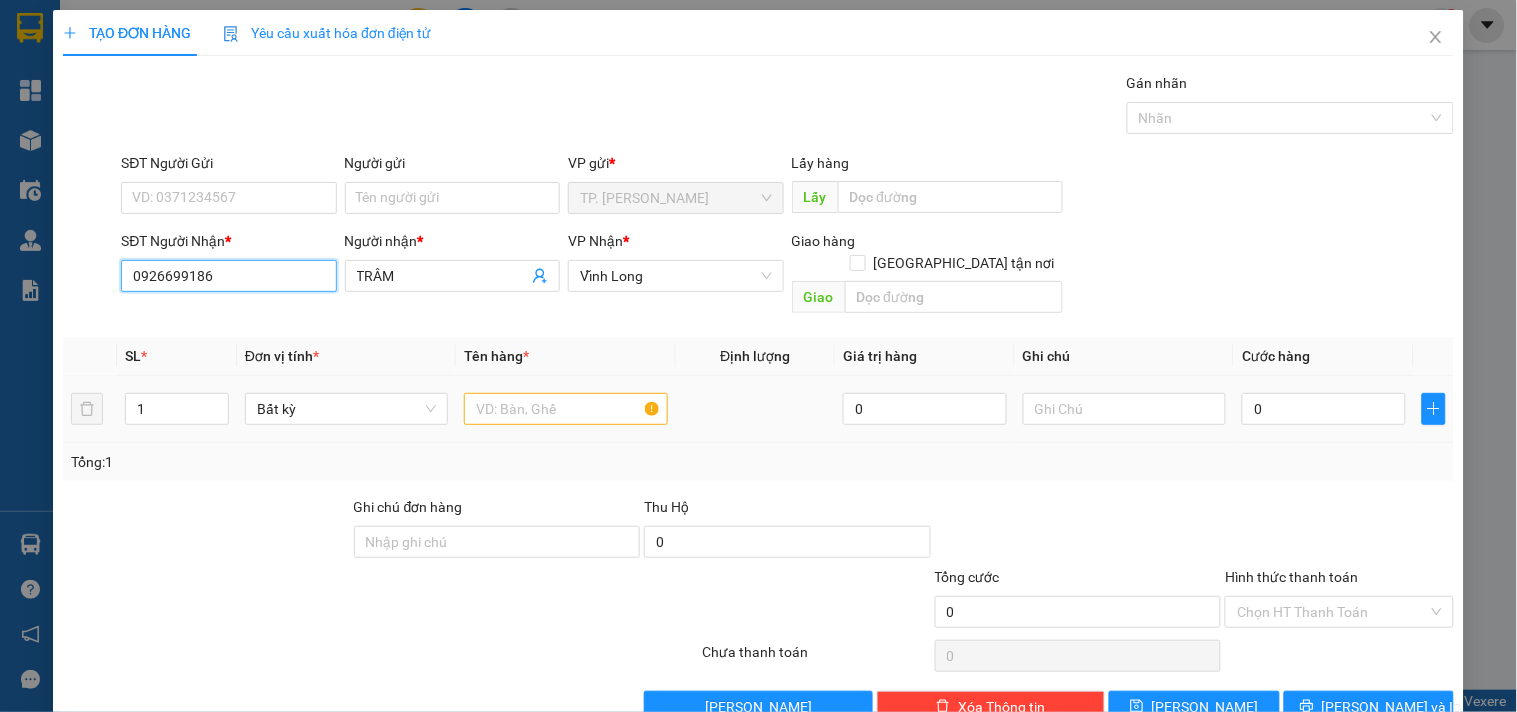 type on "0926699186" 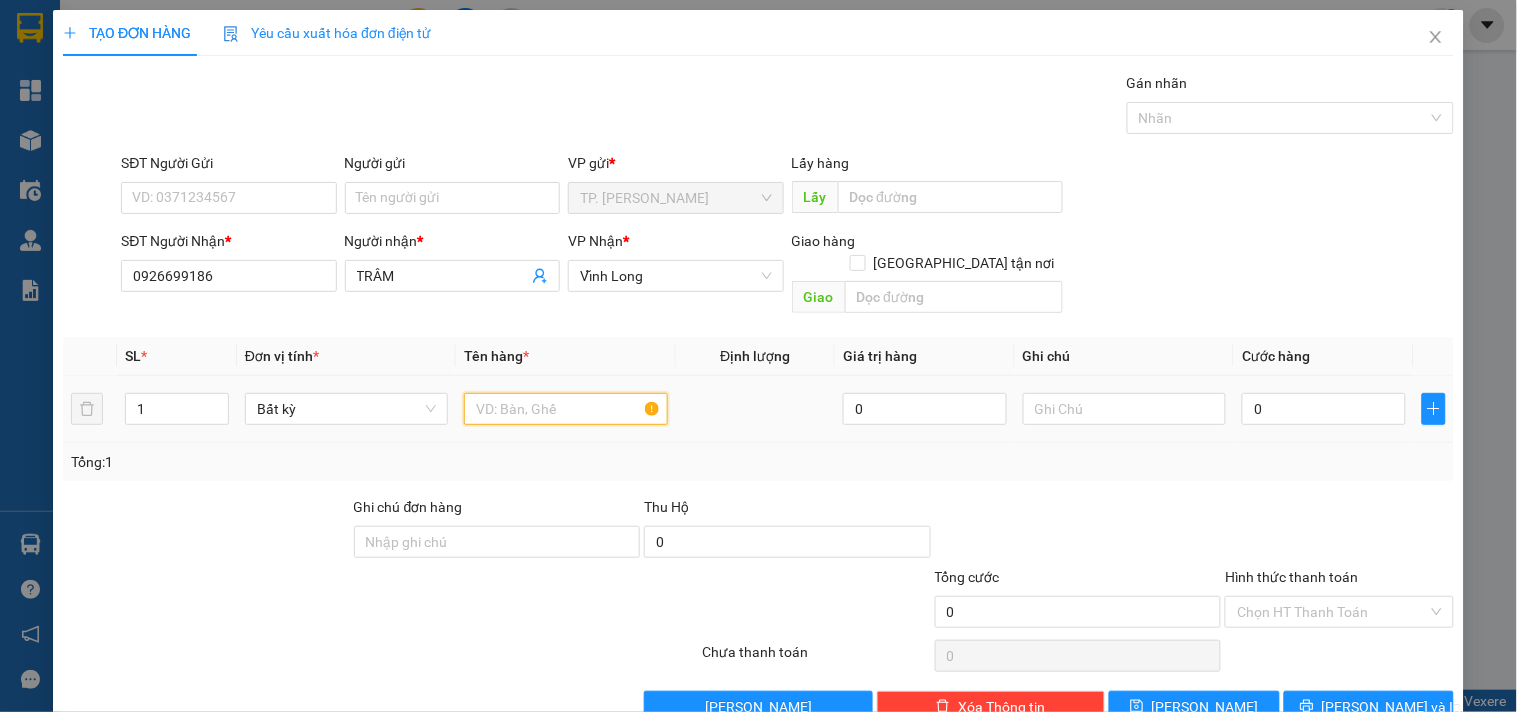 click at bounding box center (565, 409) 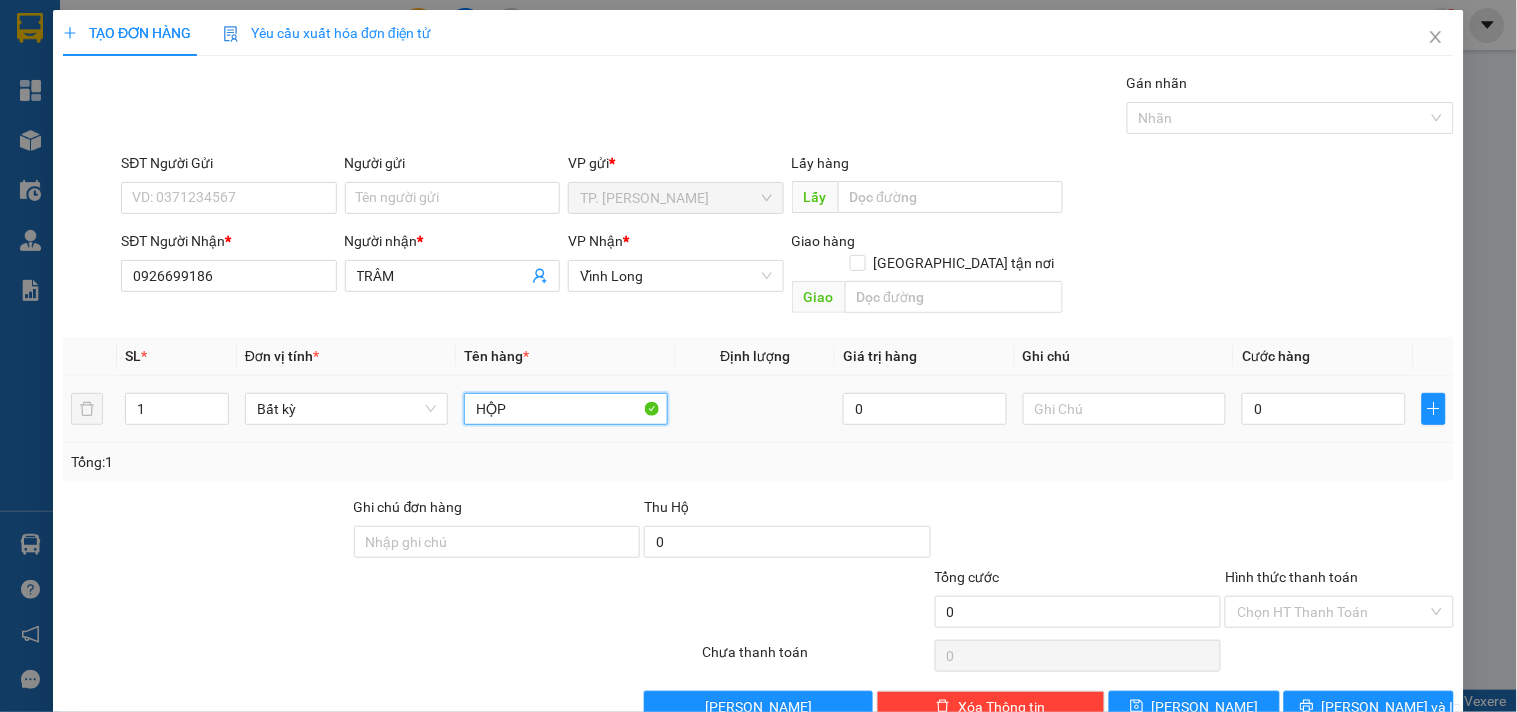 type on "HỘP" 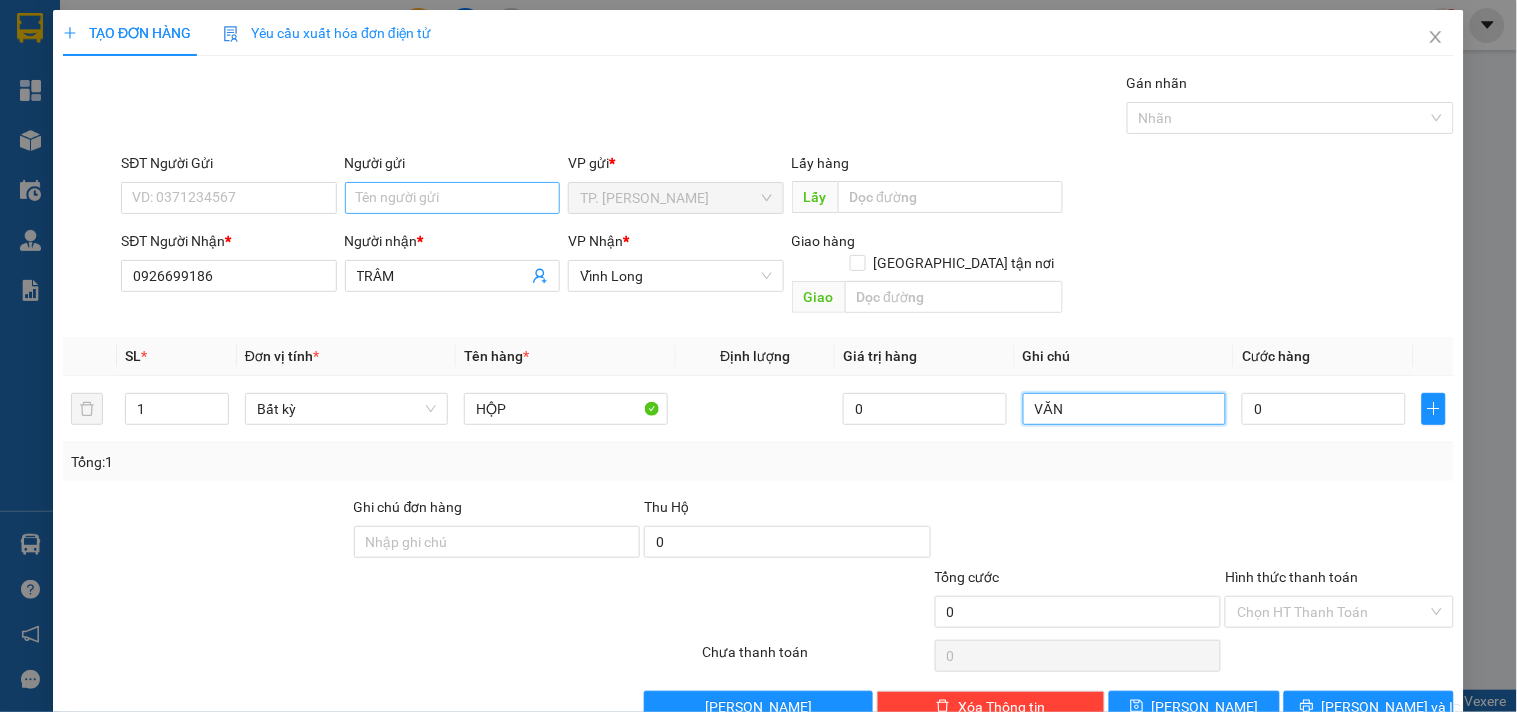type on "VĂN" 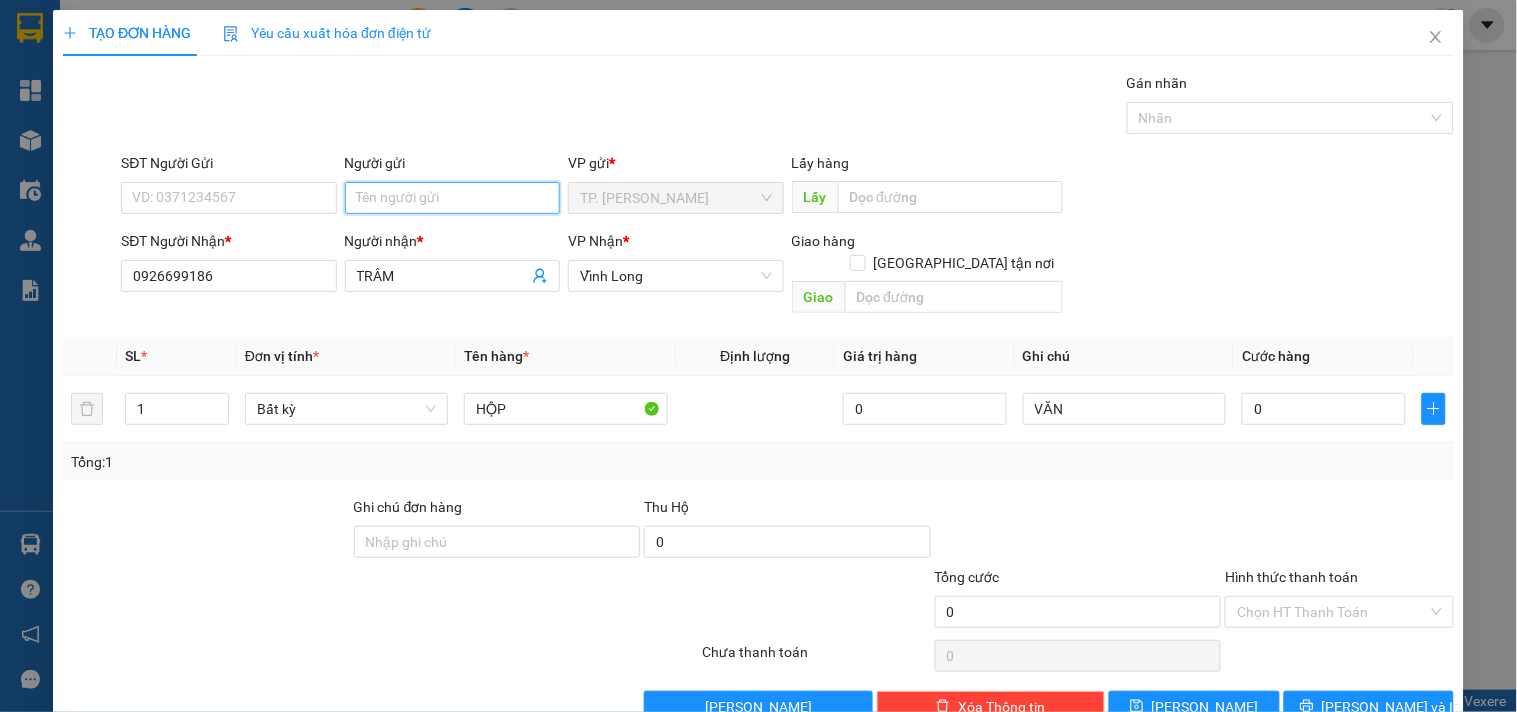 click on "Người gửi" at bounding box center (452, 198) 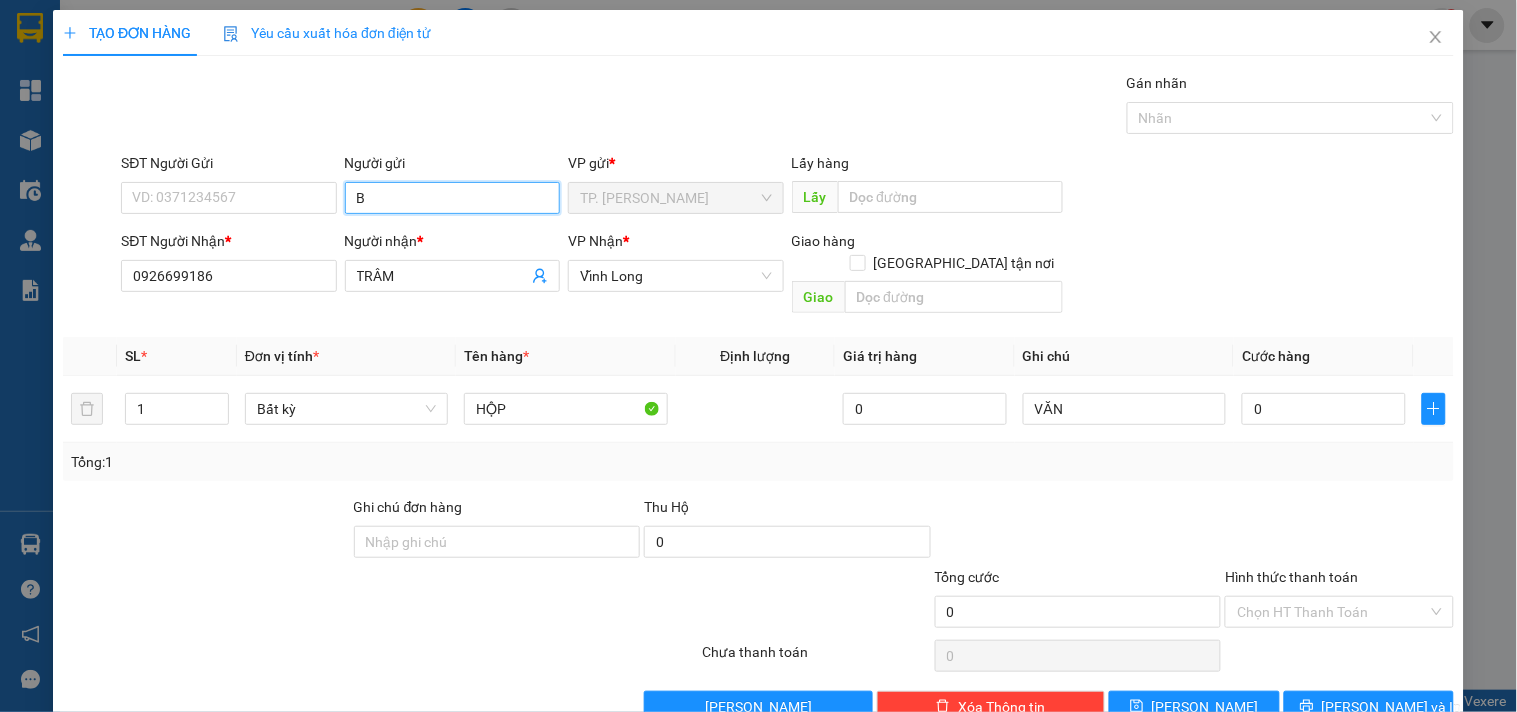 type on "BA" 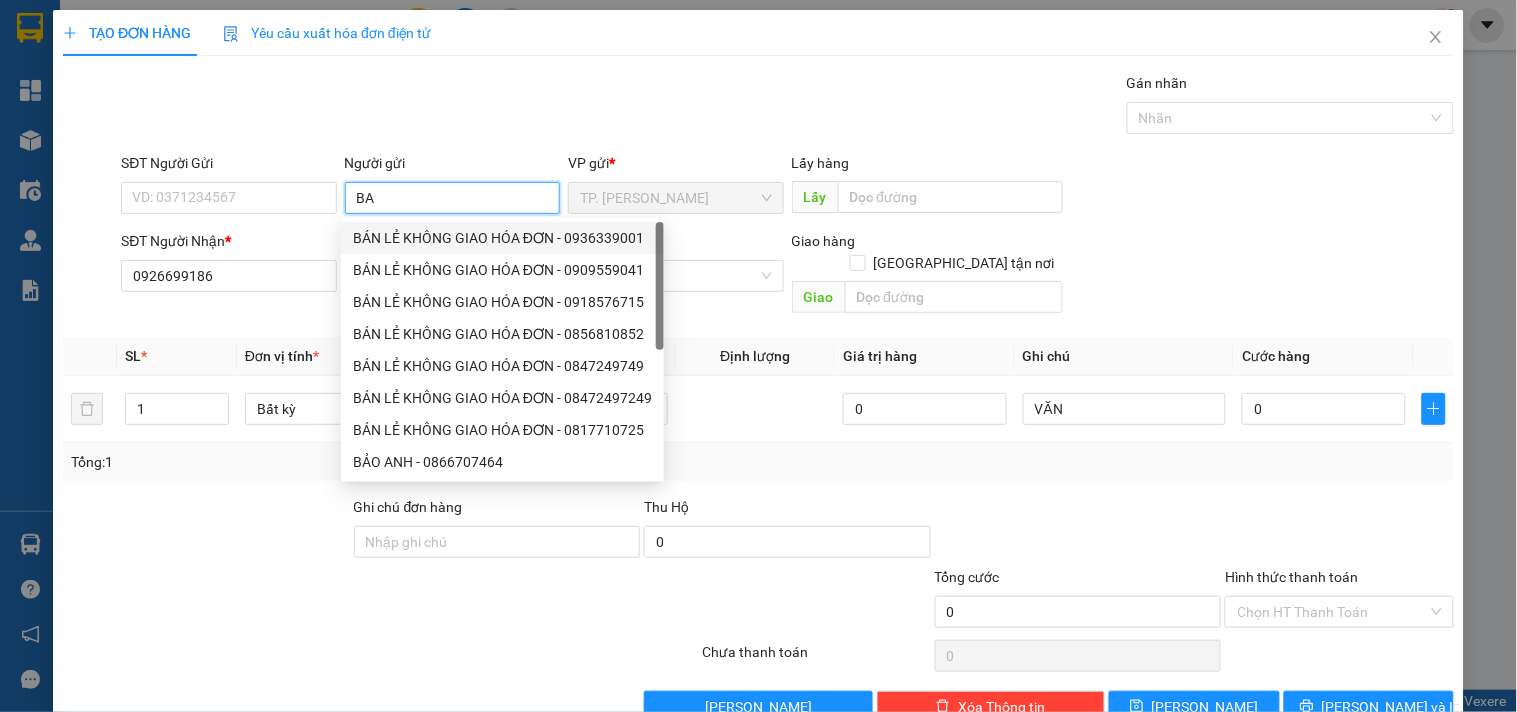 click on "BÁN LẺ KHÔNG GIAO HÓA ĐƠN - 0936339001" at bounding box center (502, 238) 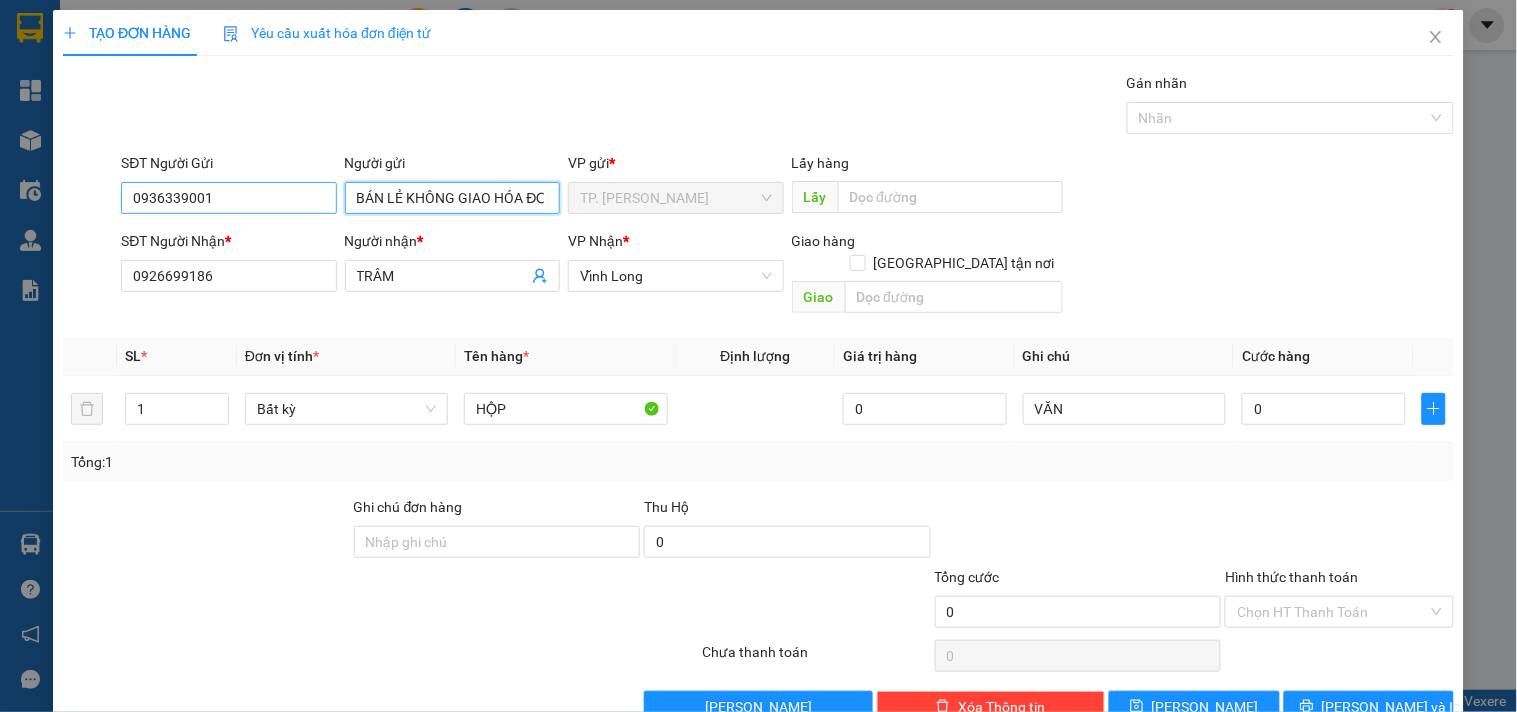 type on "BÁN LẺ KHÔNG GIAO HÓA ĐƠN" 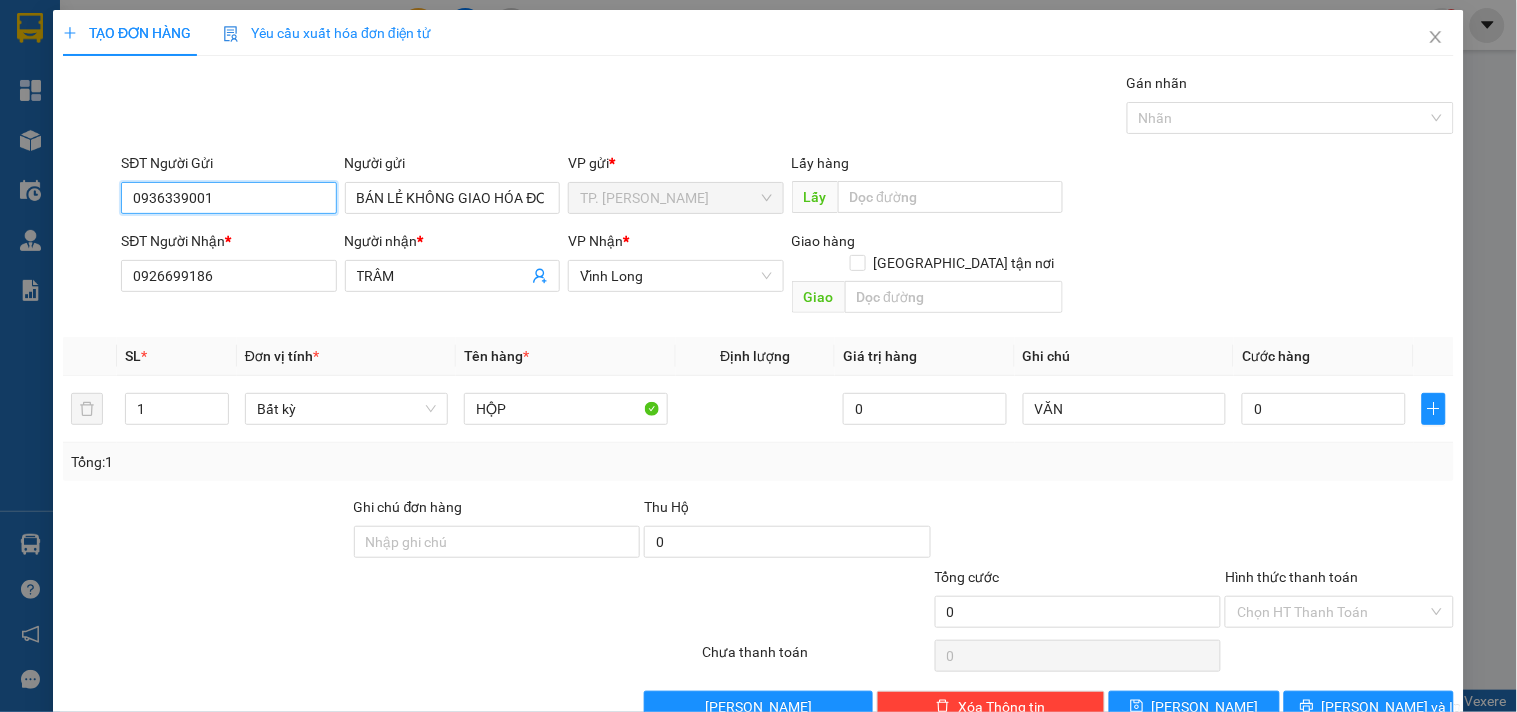 click on "0936339001" at bounding box center [228, 198] 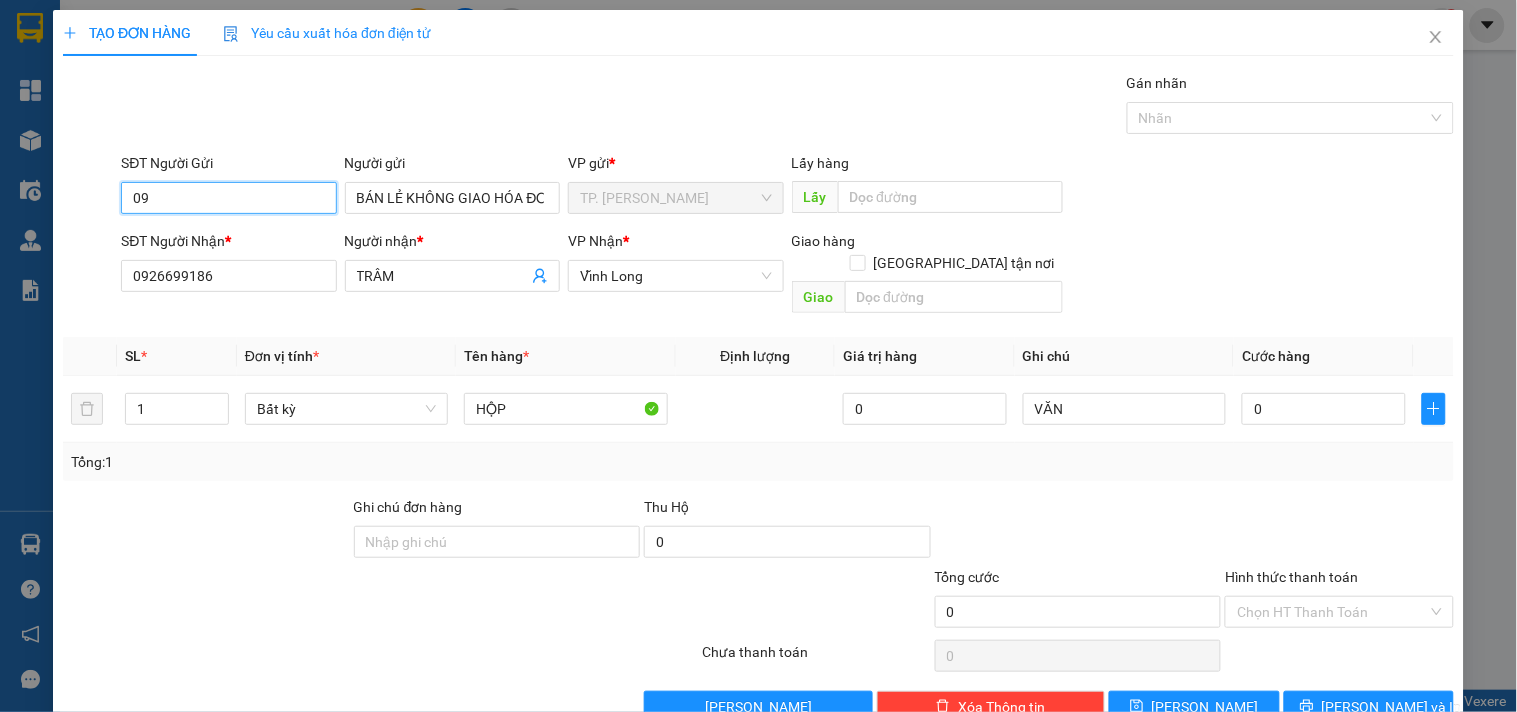 type on "0" 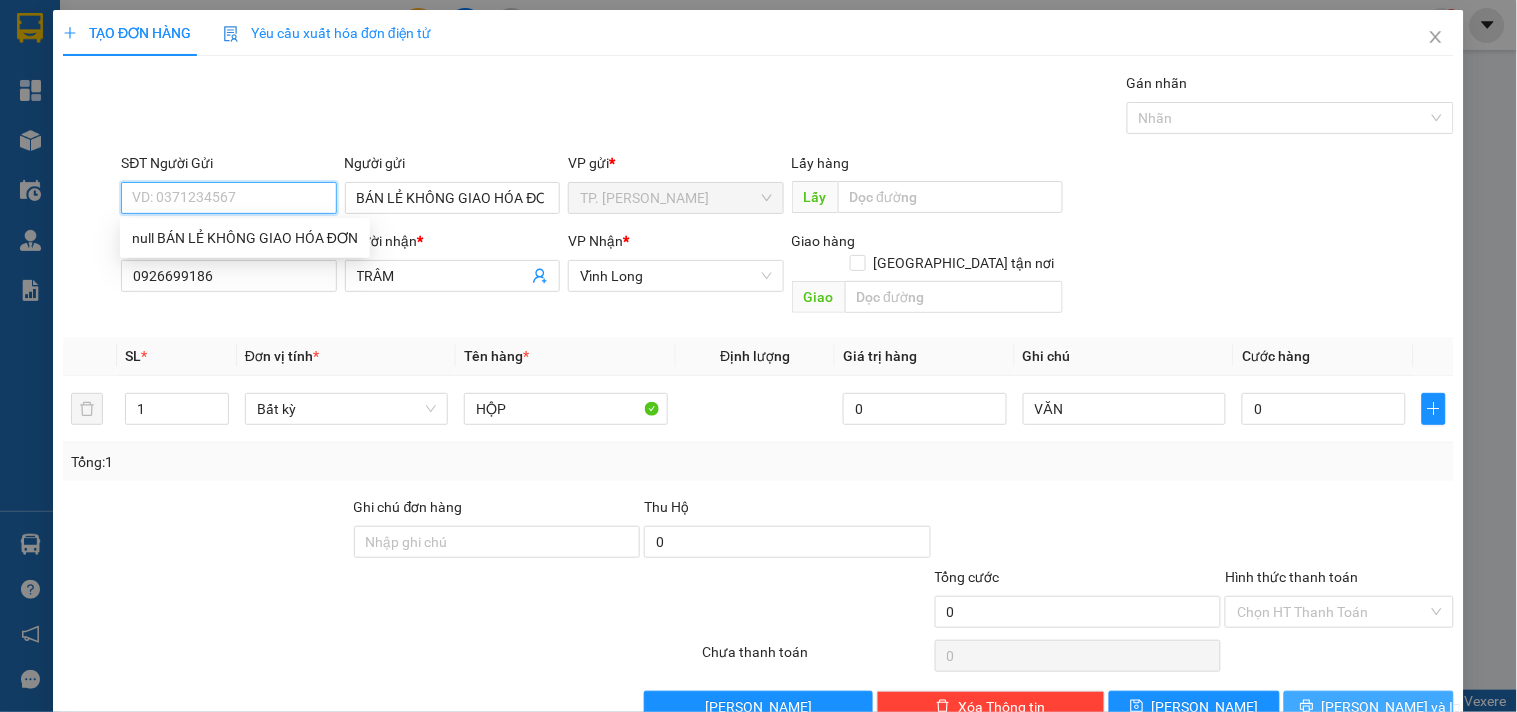 type 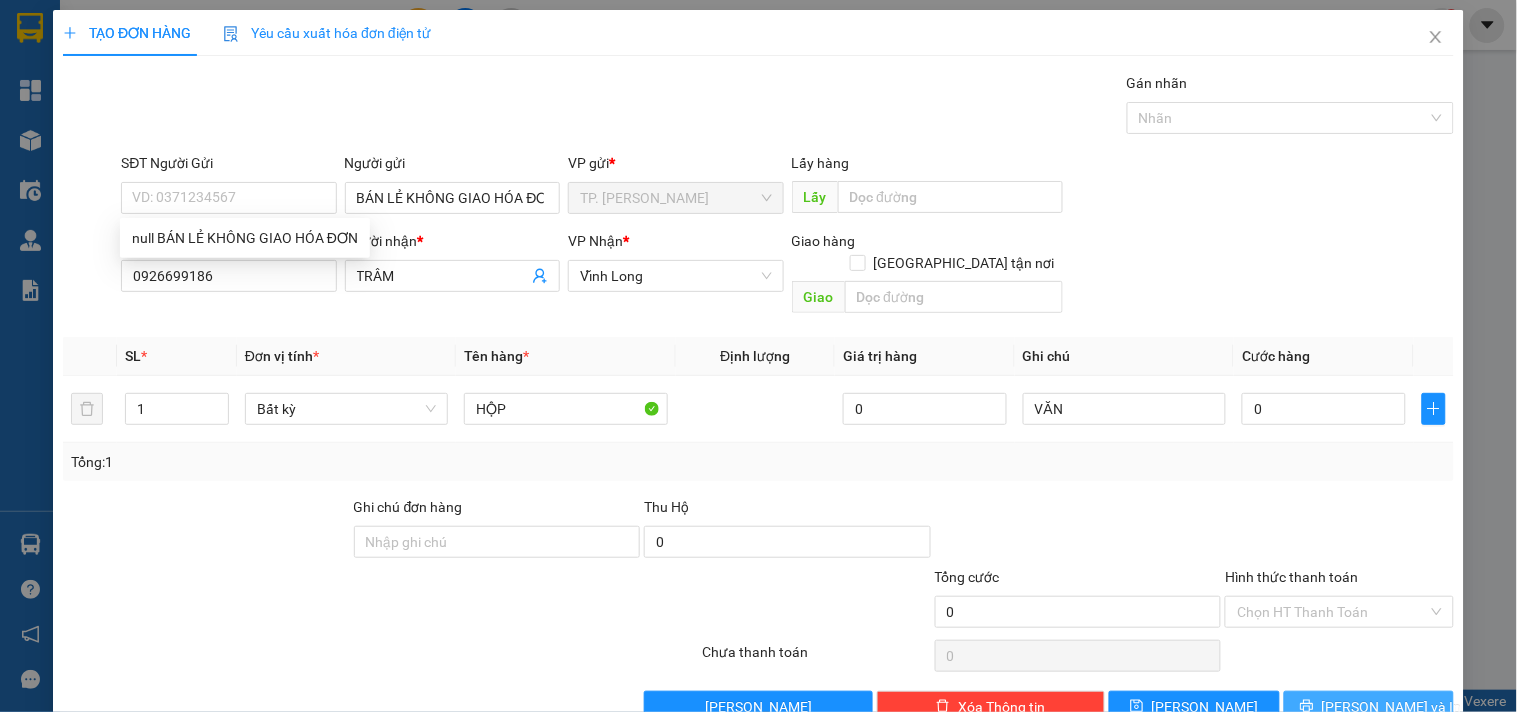click on "[PERSON_NAME] và In" at bounding box center [1369, 707] 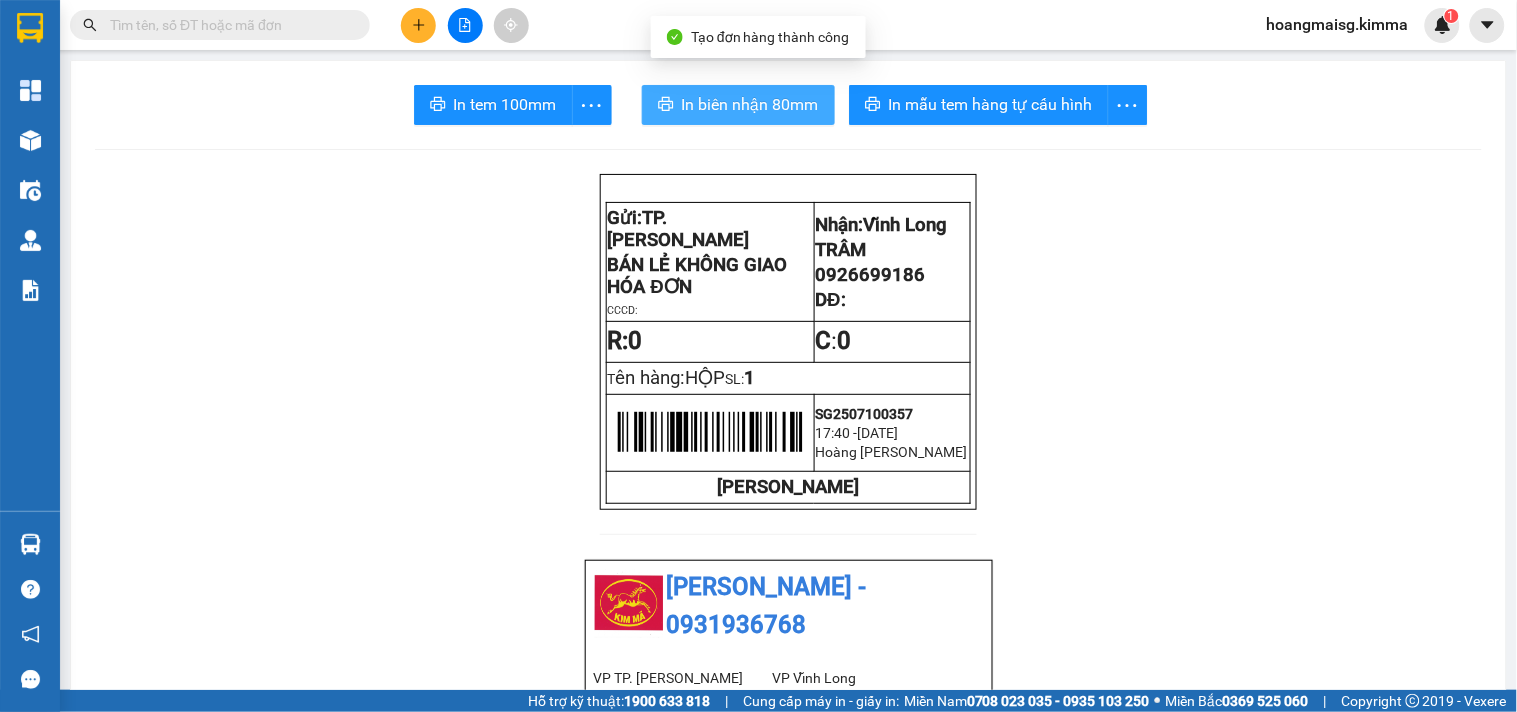 click on "In biên nhận 80mm" at bounding box center (750, 104) 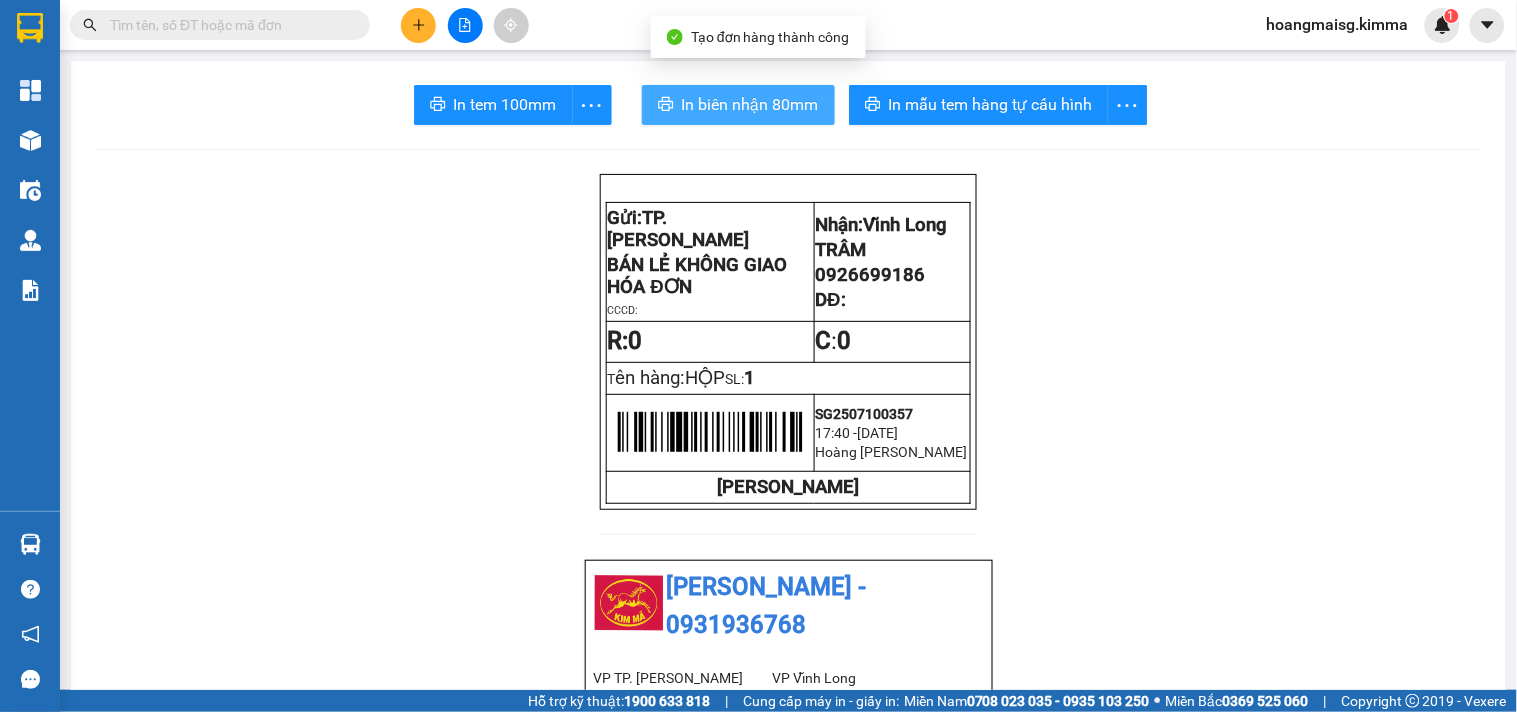 scroll, scrollTop: 0, scrollLeft: 0, axis: both 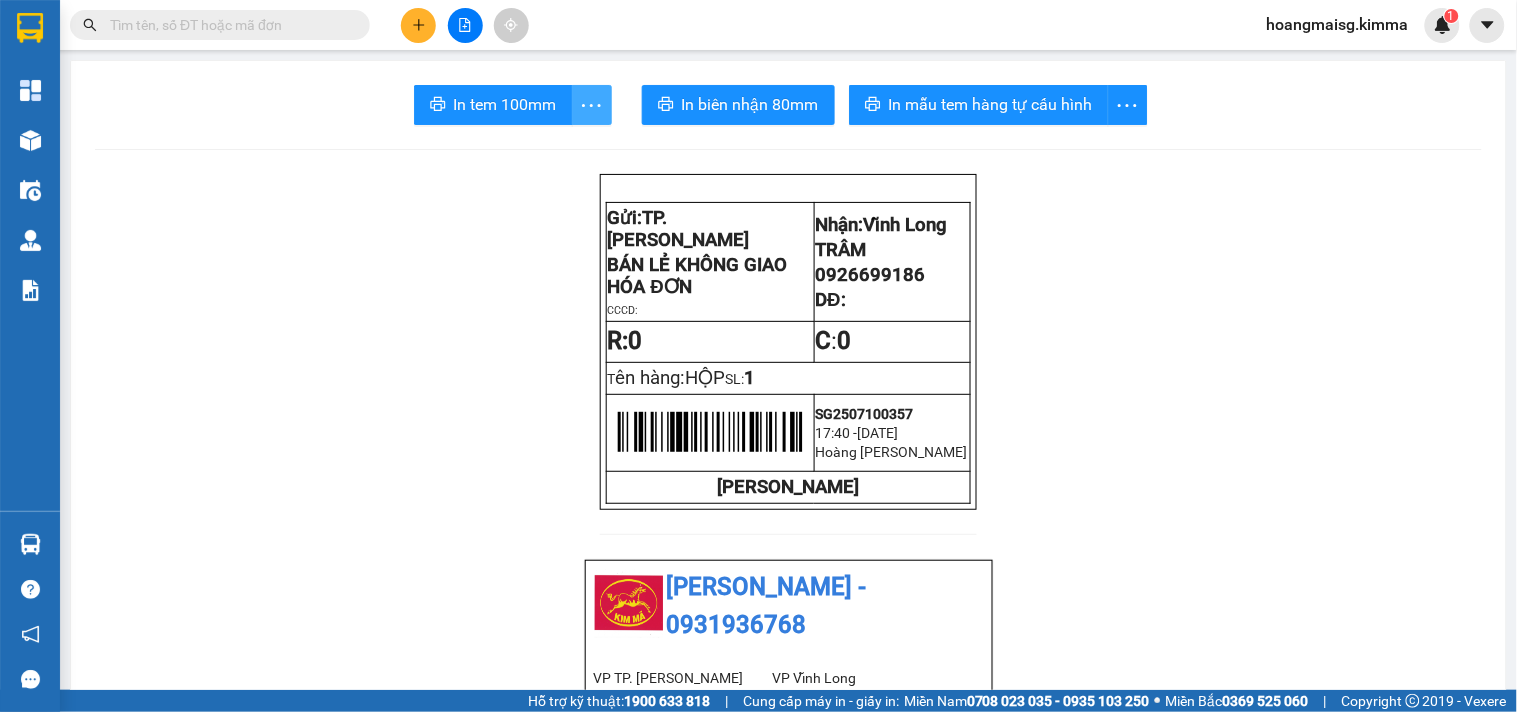 click 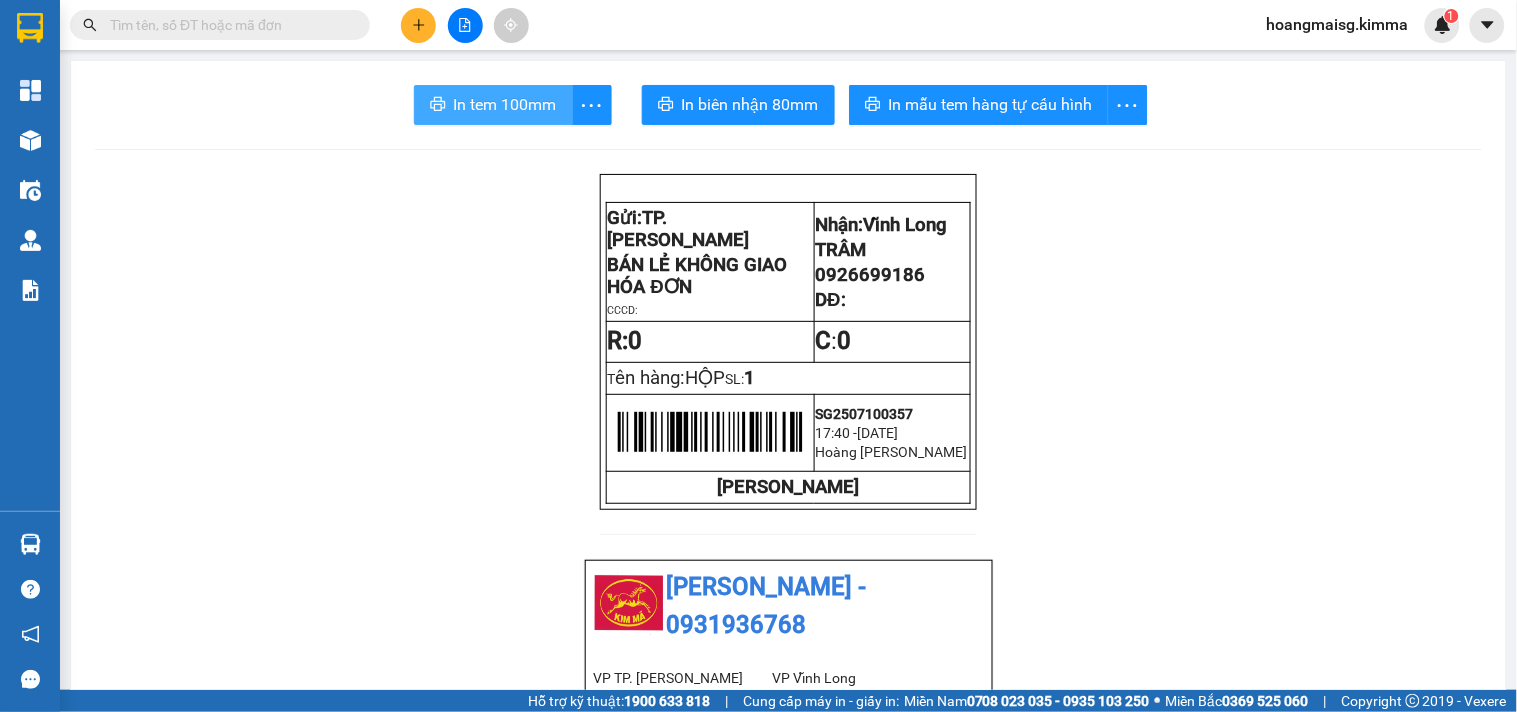click on "In tem 100mm" at bounding box center (505, 104) 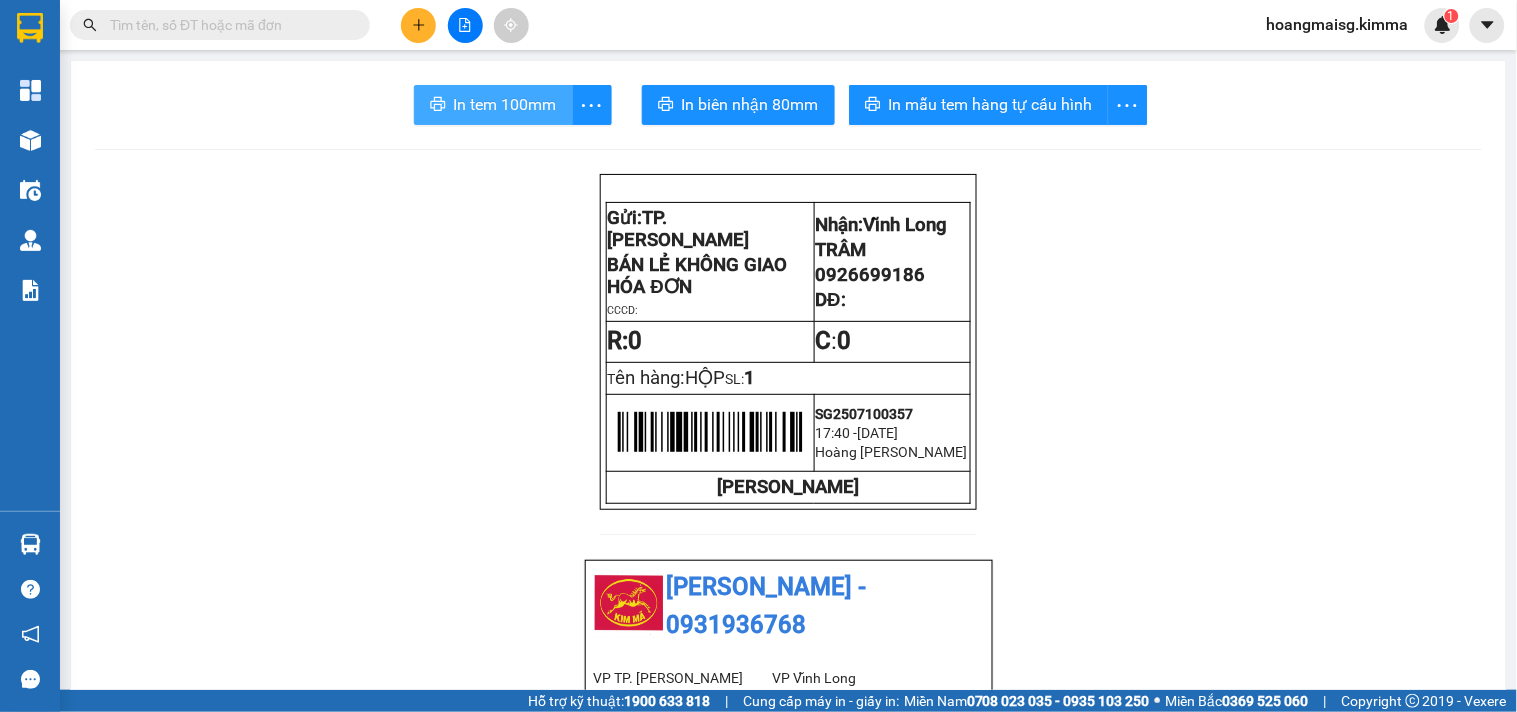 scroll, scrollTop: 0, scrollLeft: 0, axis: both 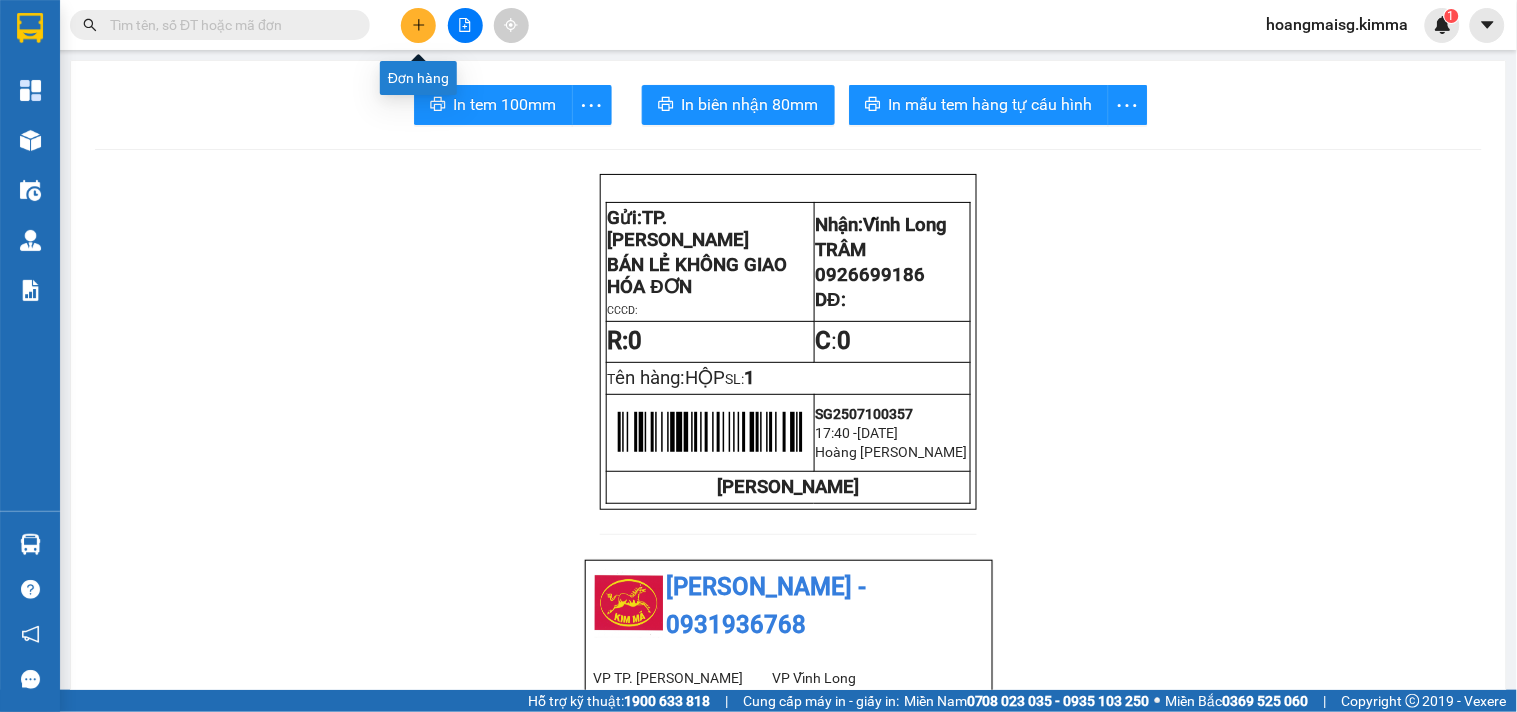 click at bounding box center [418, 25] 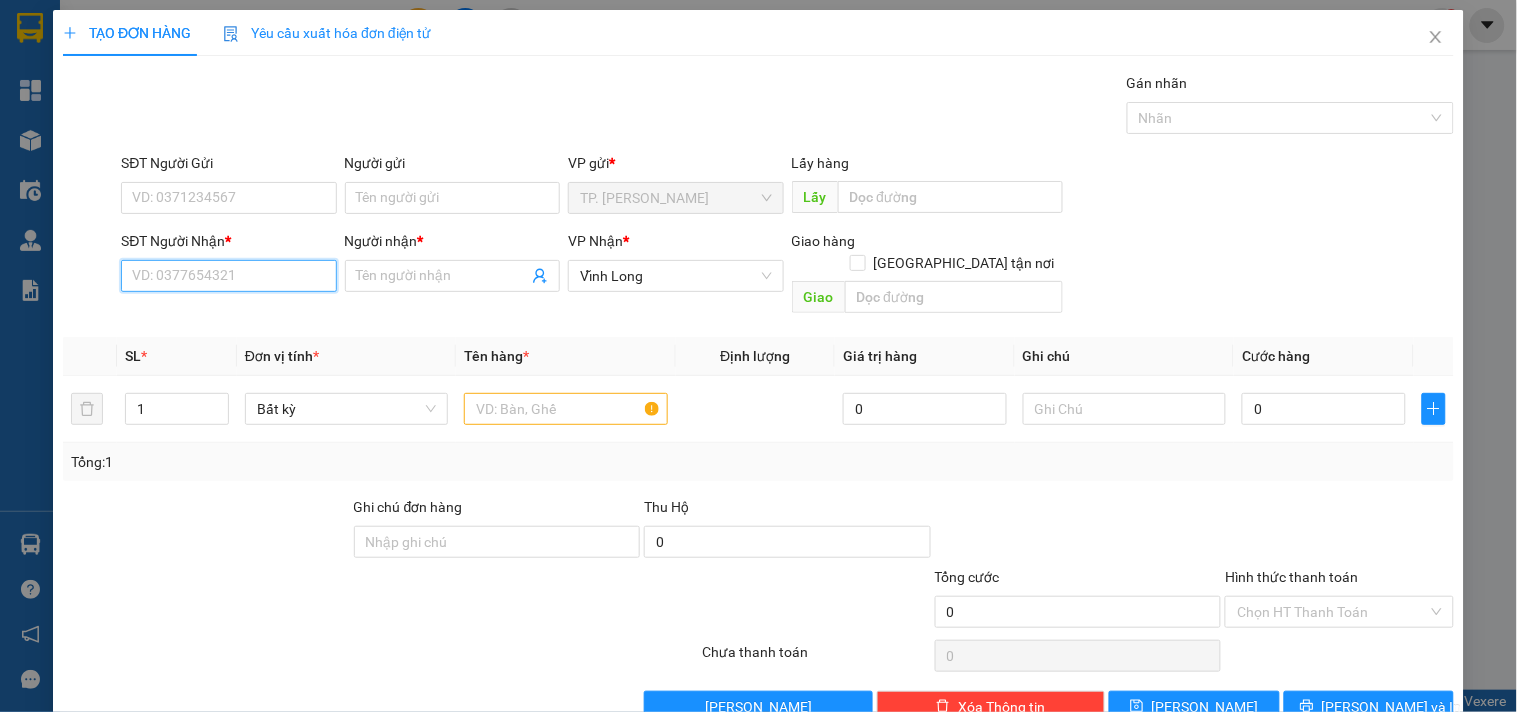 click on "SĐT Người Nhận  *" at bounding box center (228, 276) 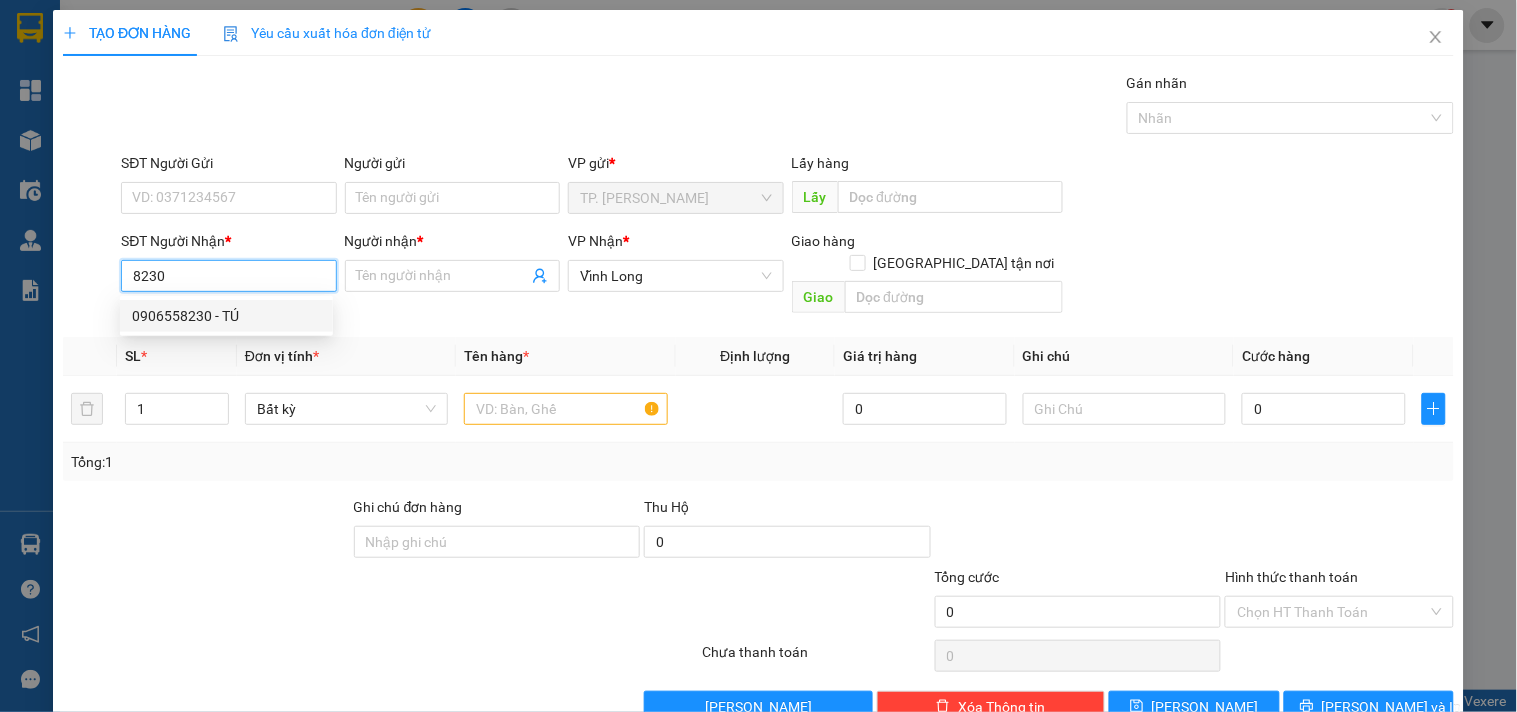 click on "0906558230 - TÚ" at bounding box center [226, 316] 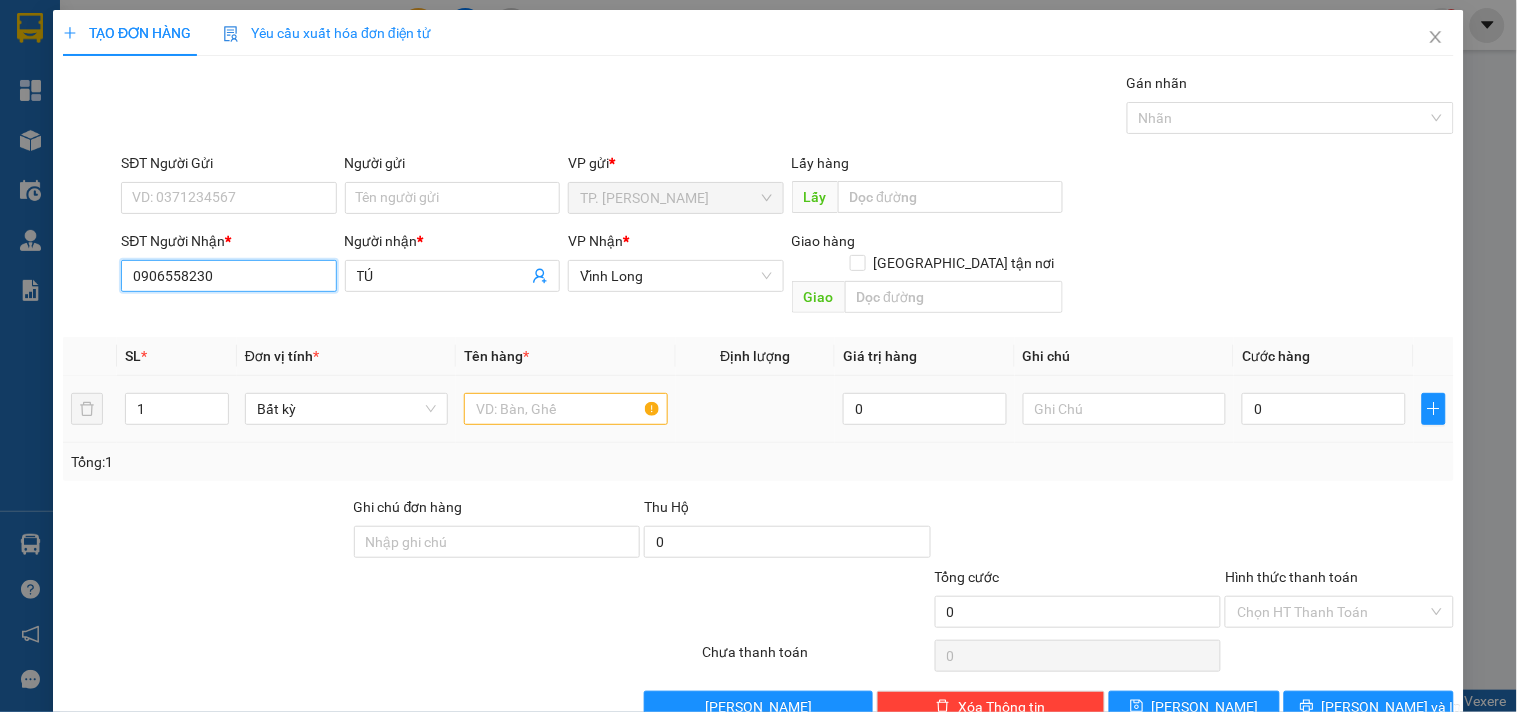 type on "0906558230" 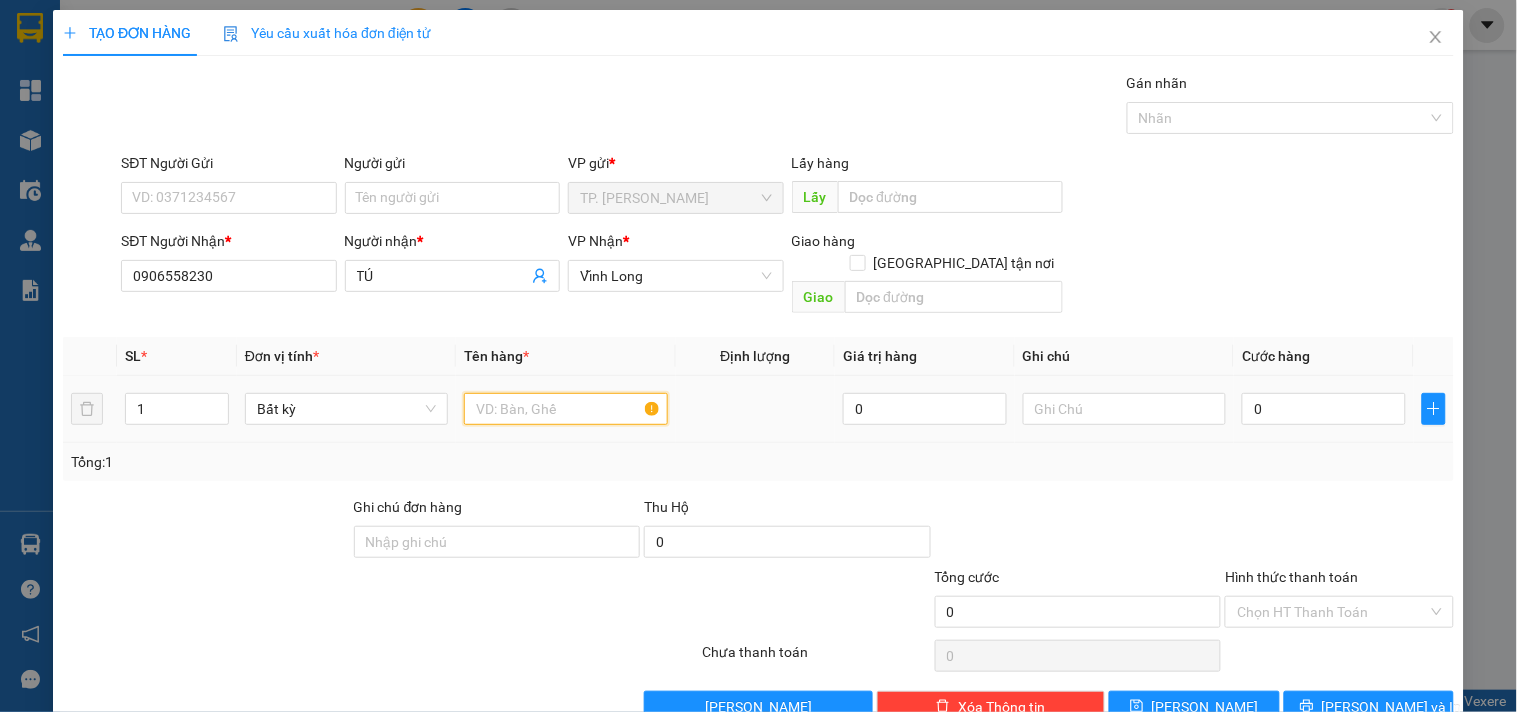 click at bounding box center (565, 409) 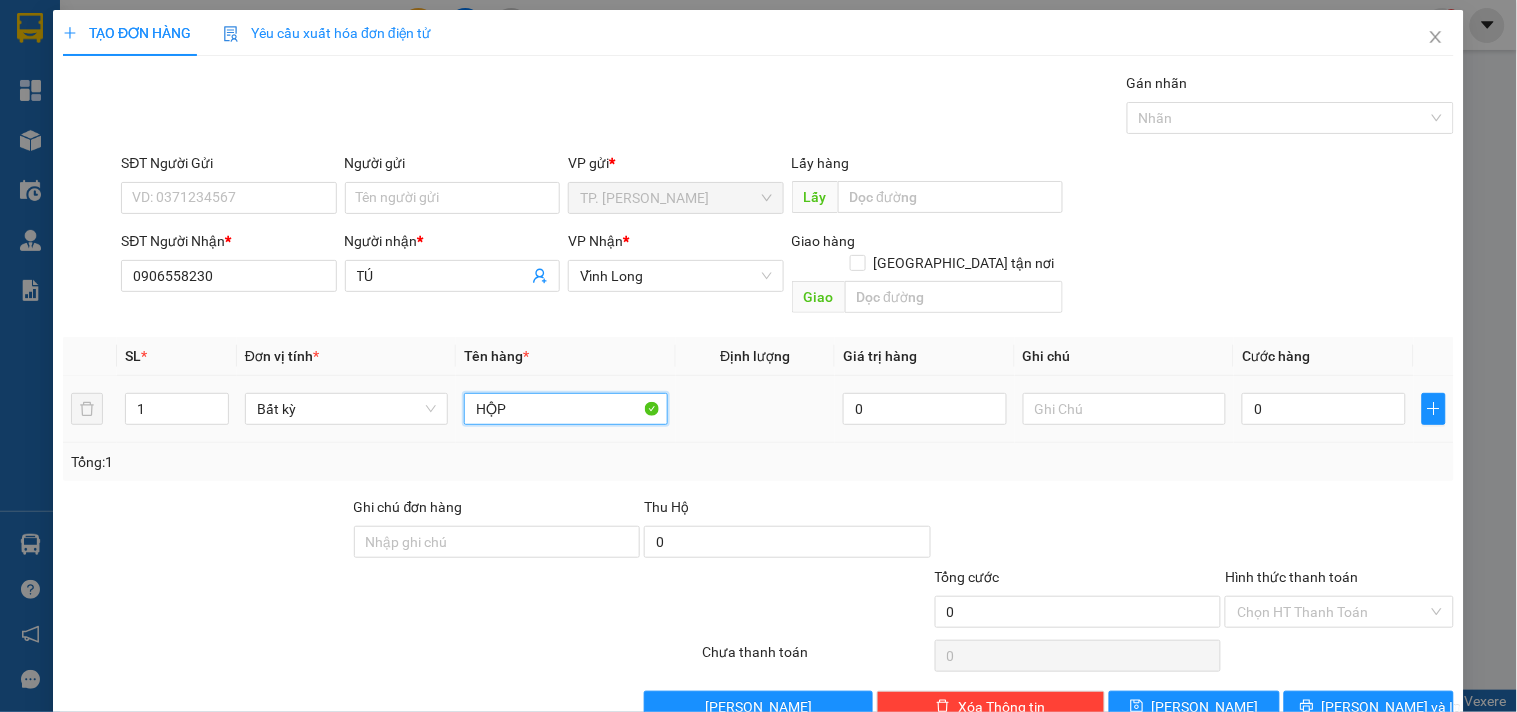 type on "HỘP" 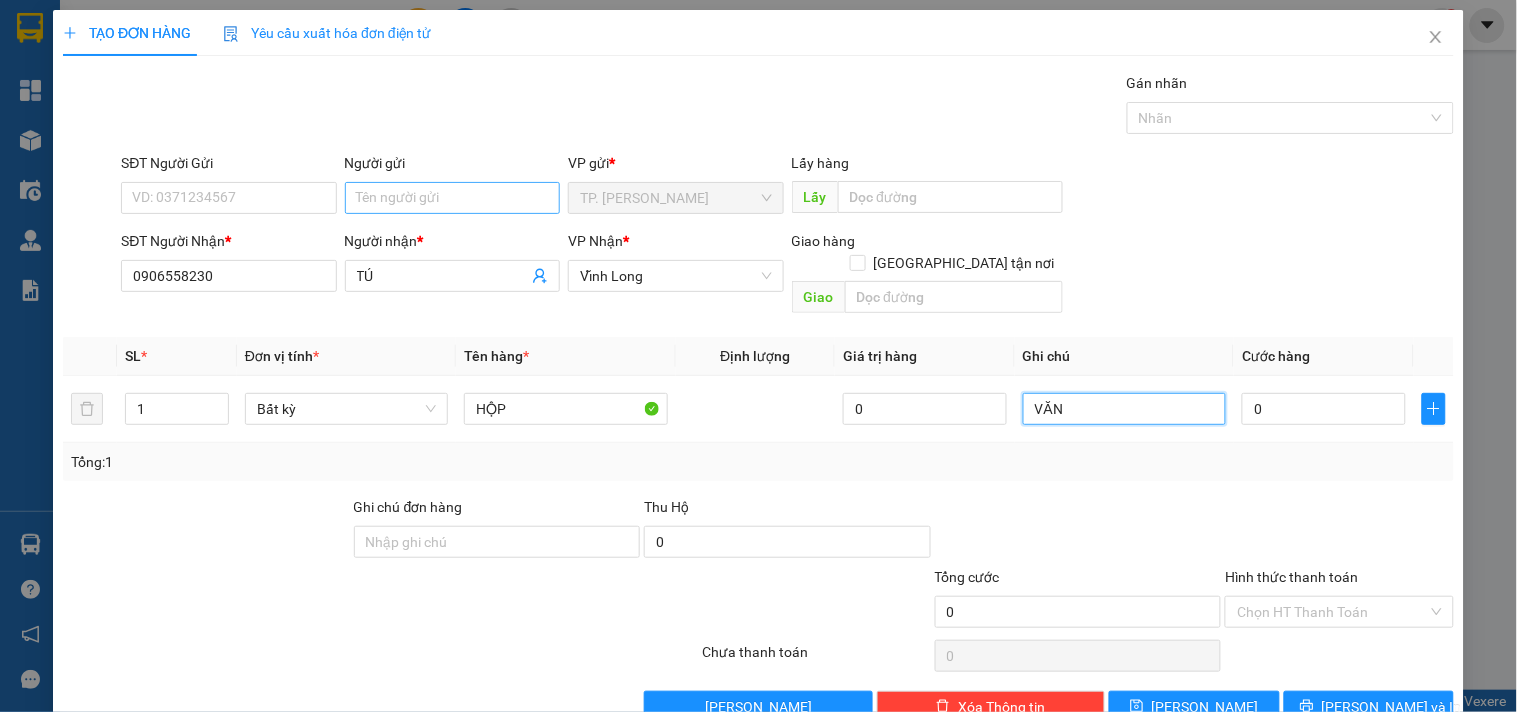 type on "VĂN" 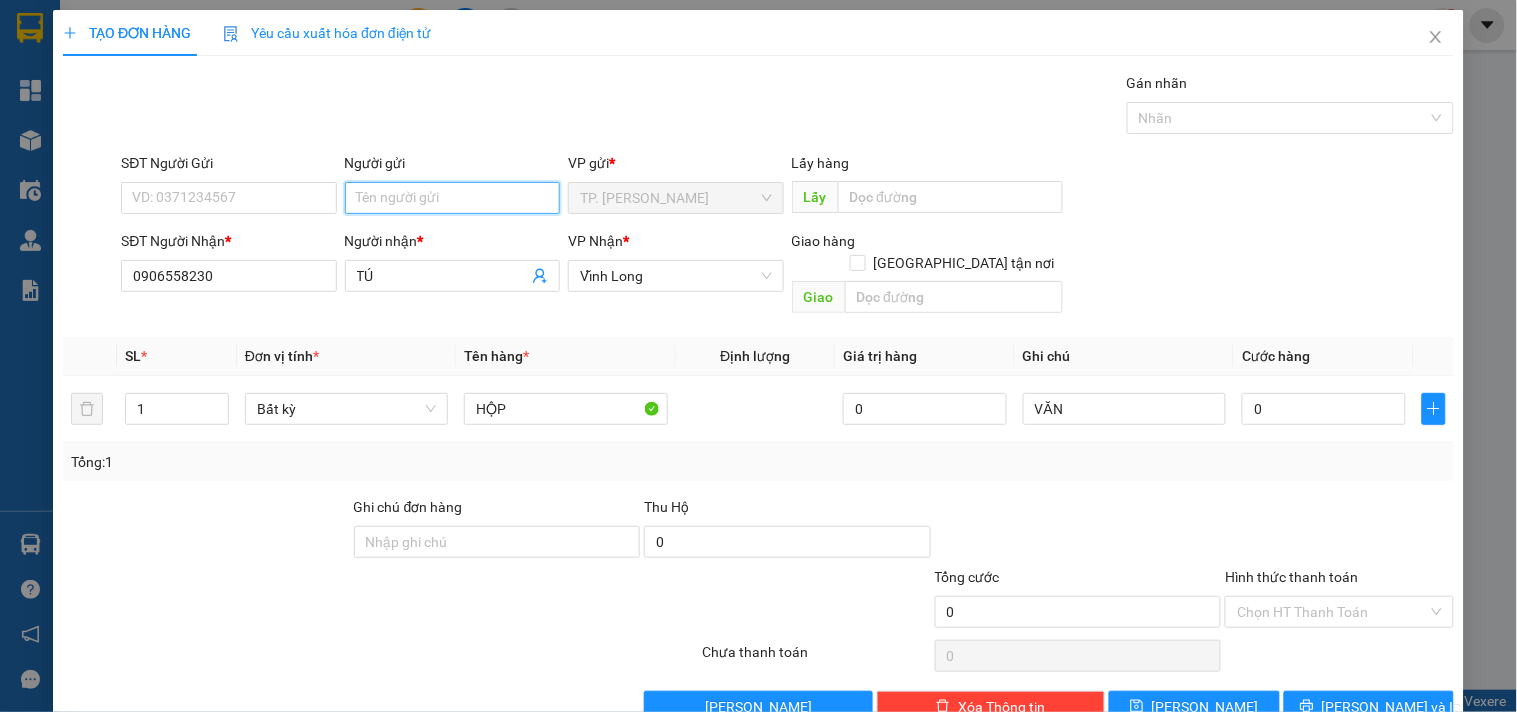 drag, startPoint x: 486, startPoint y: 202, endPoint x: 462, endPoint y: 205, distance: 24.186773 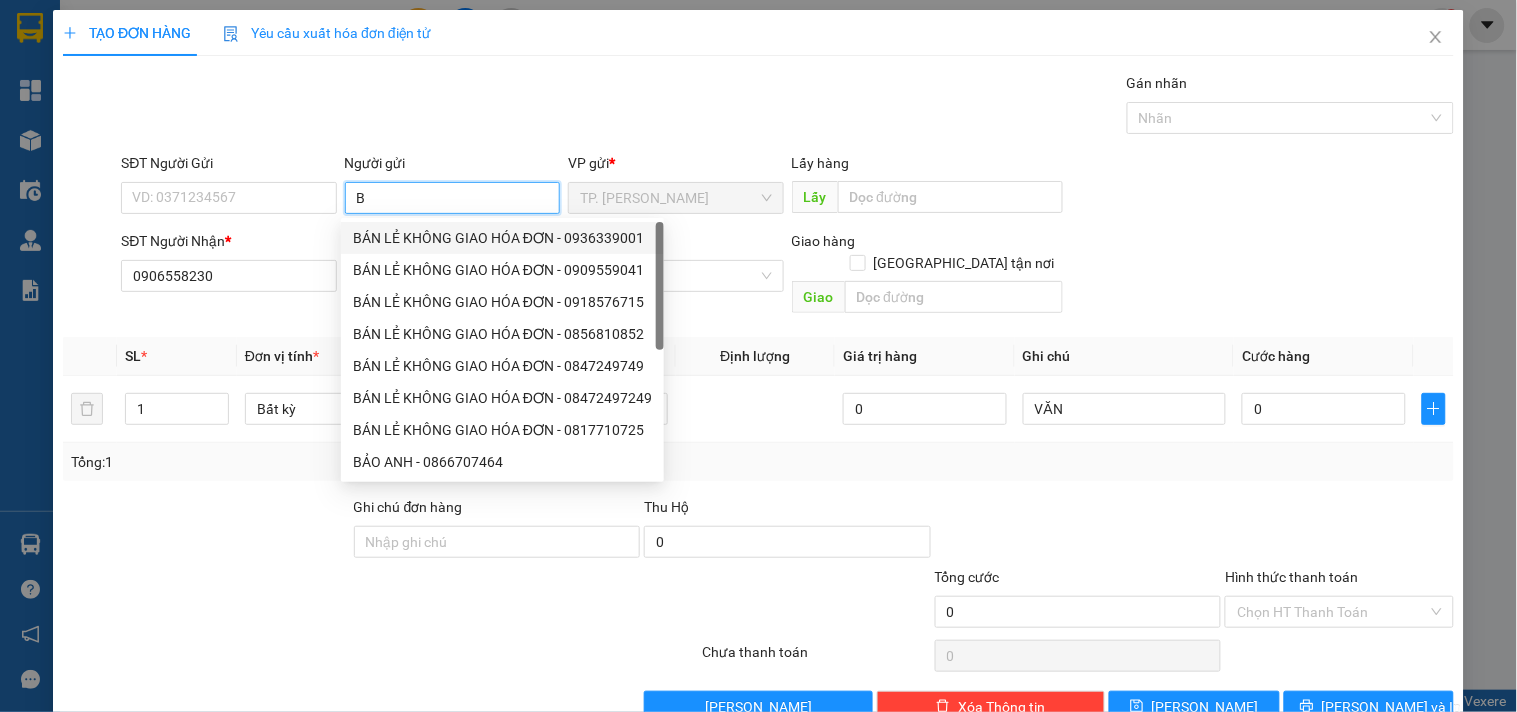 click on "BÁN LẺ KHÔNG GIAO HÓA ĐƠN - 0936339001" at bounding box center [502, 238] 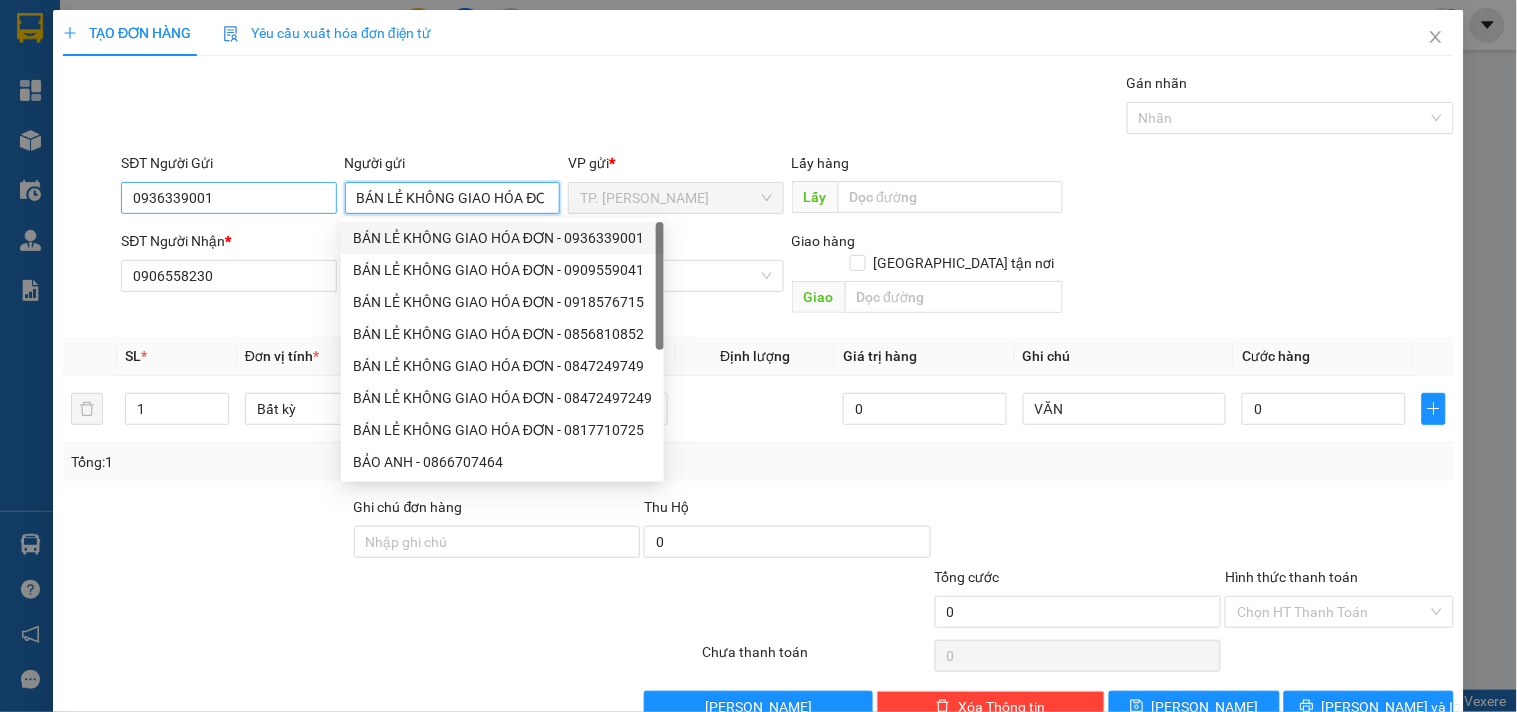 type on "BÁN LẺ KHÔNG GIAO HÓA ĐƠN" 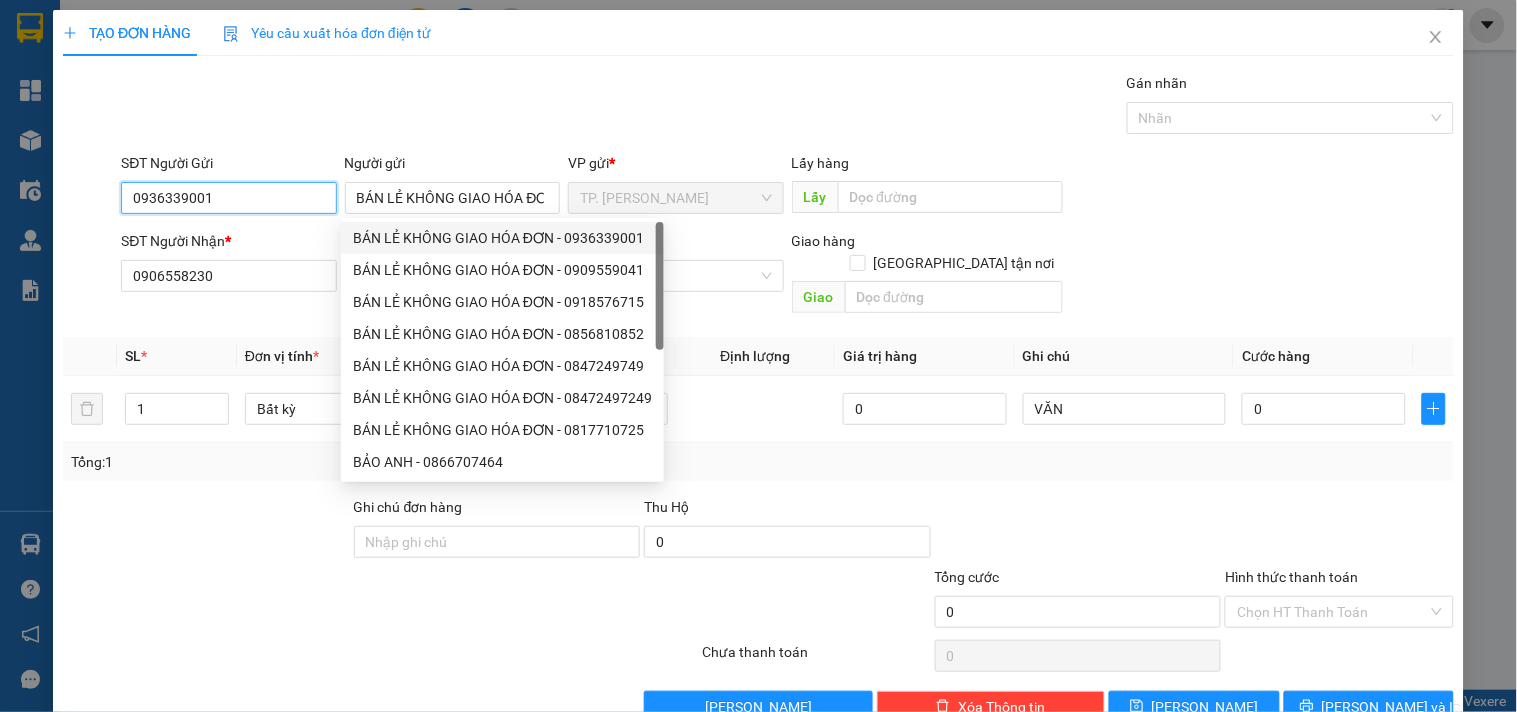 click on "0936339001" at bounding box center [228, 198] 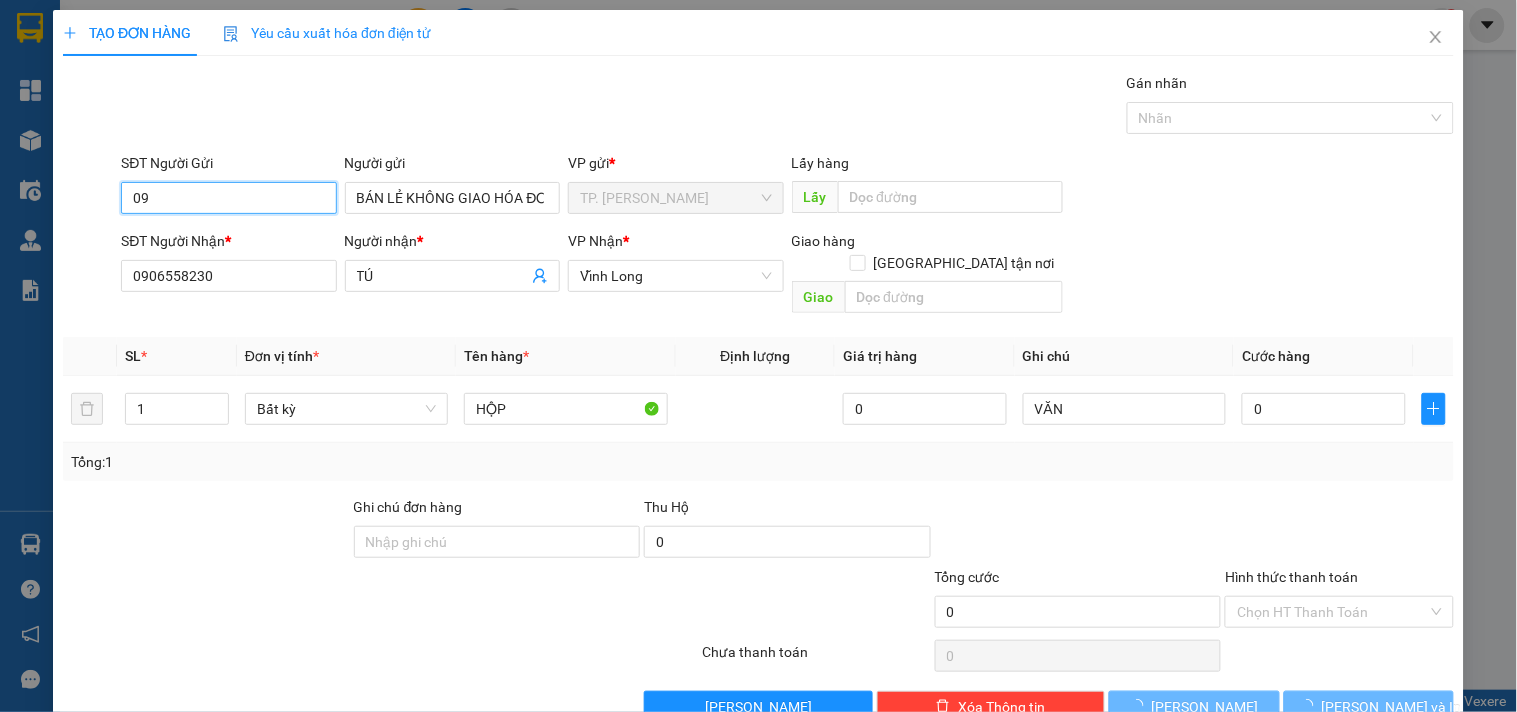 type on "0" 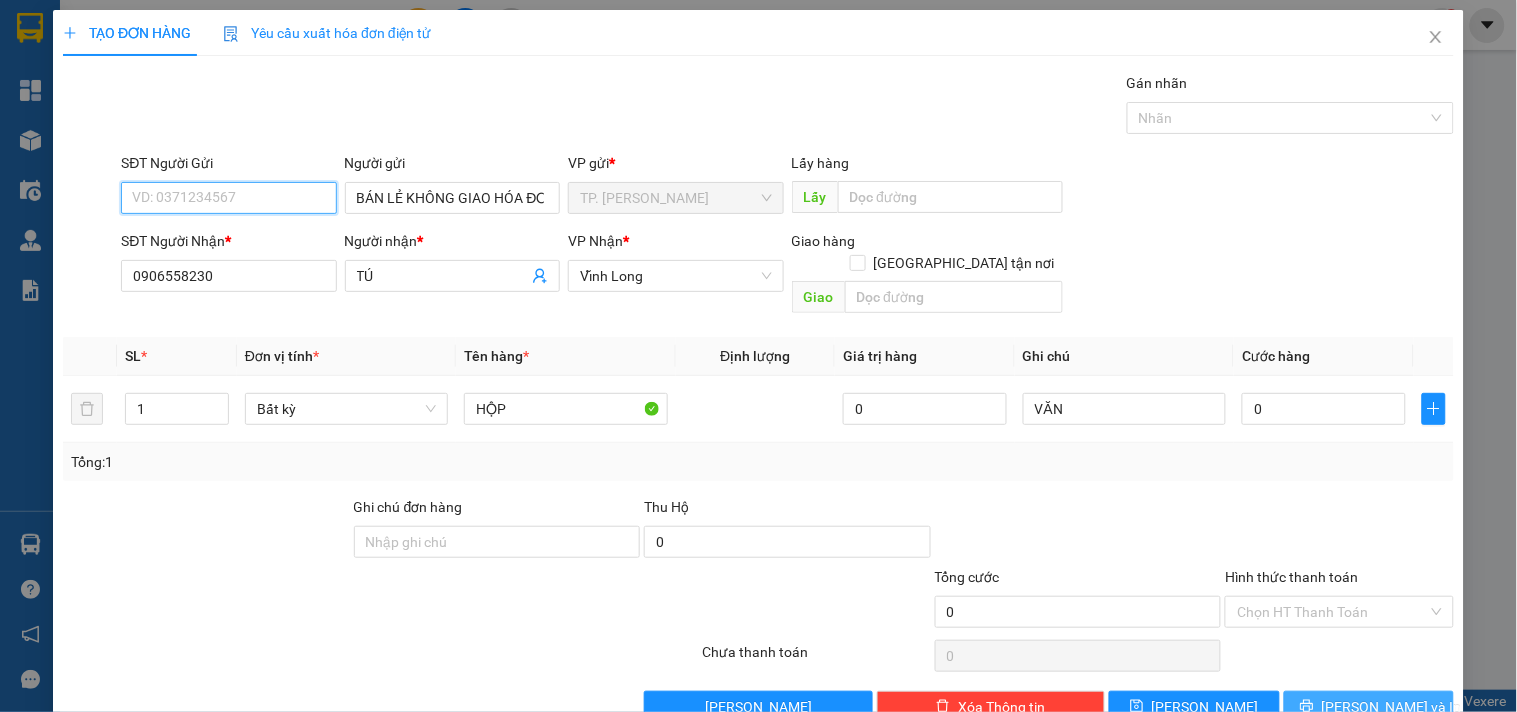 type 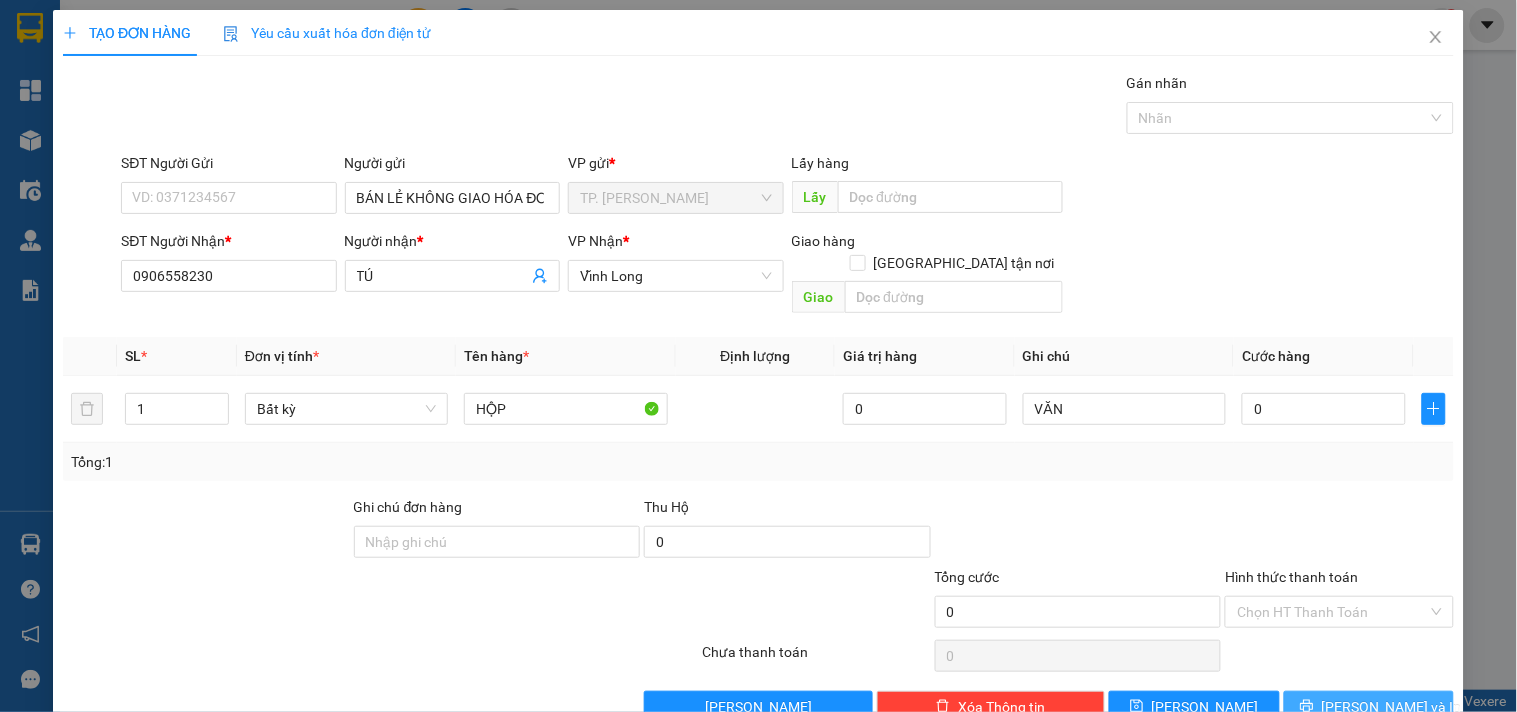 click on "[PERSON_NAME] và In" at bounding box center (1369, 707) 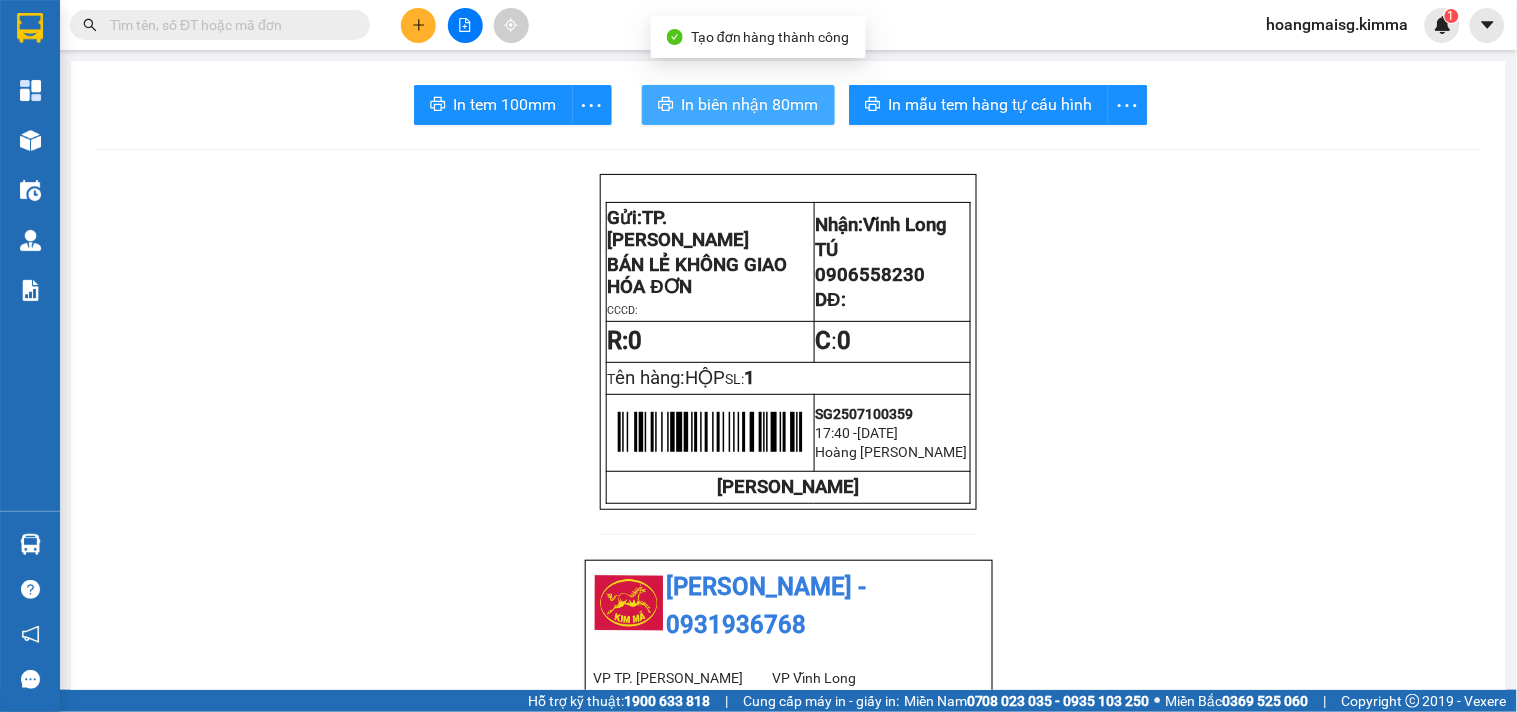 click on "In biên nhận 80mm" at bounding box center (750, 104) 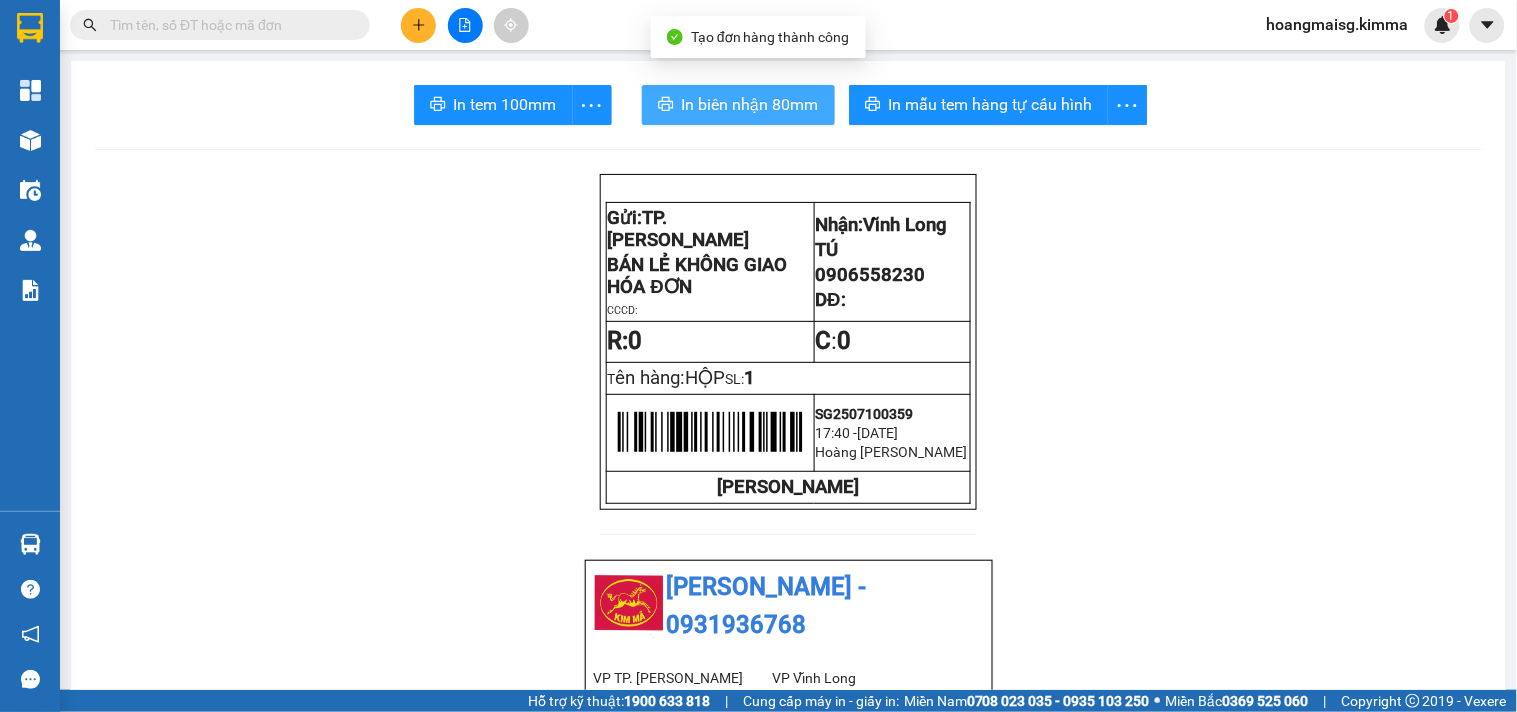scroll, scrollTop: 0, scrollLeft: 0, axis: both 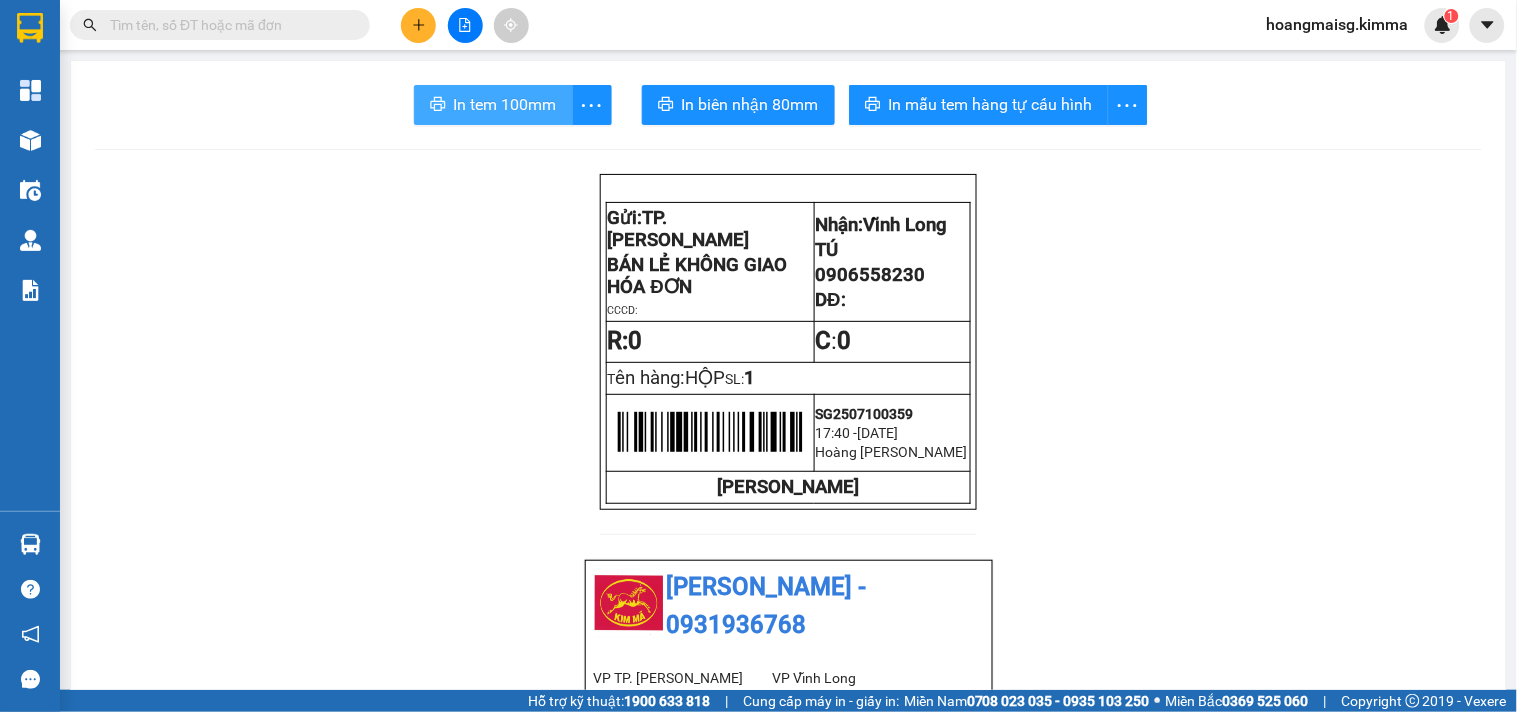 click on "In tem 100mm" at bounding box center (505, 104) 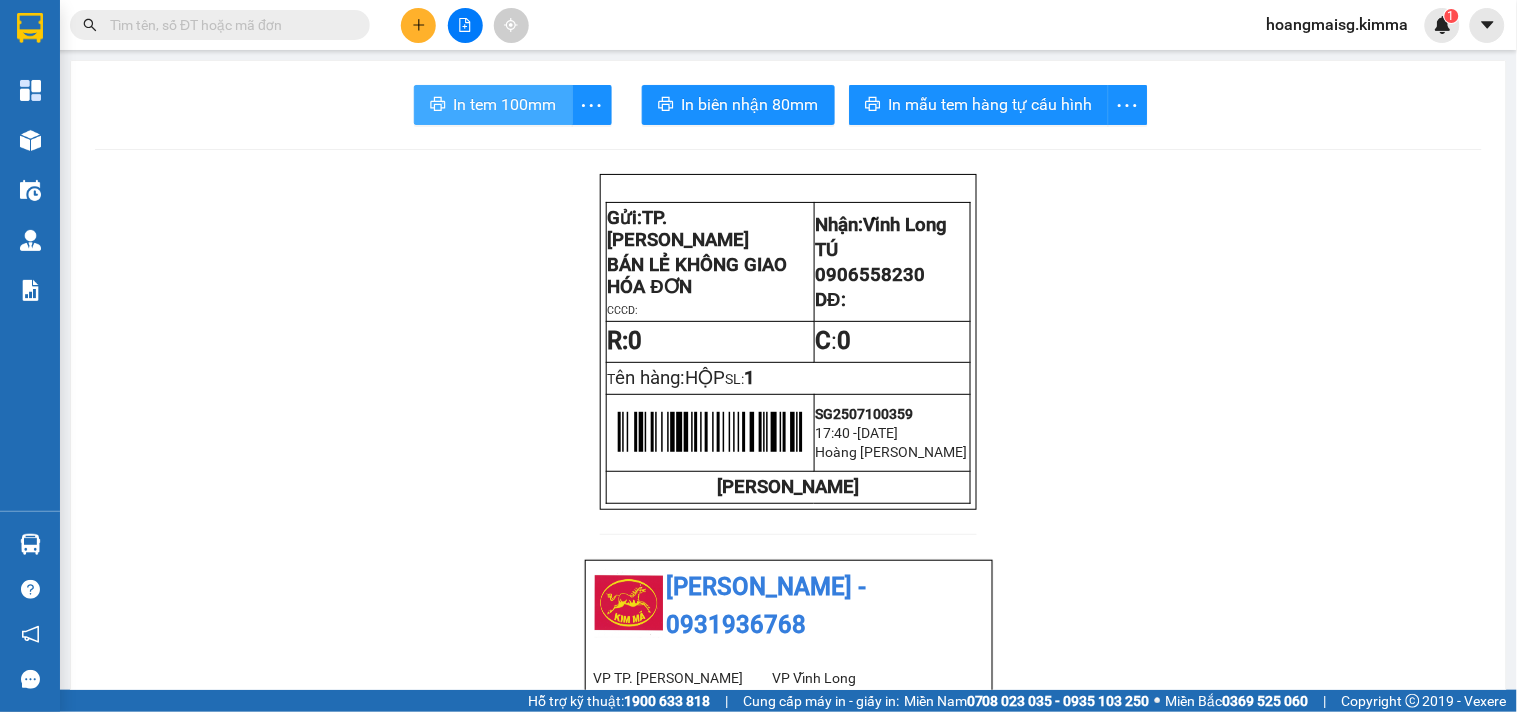 scroll, scrollTop: 0, scrollLeft: 0, axis: both 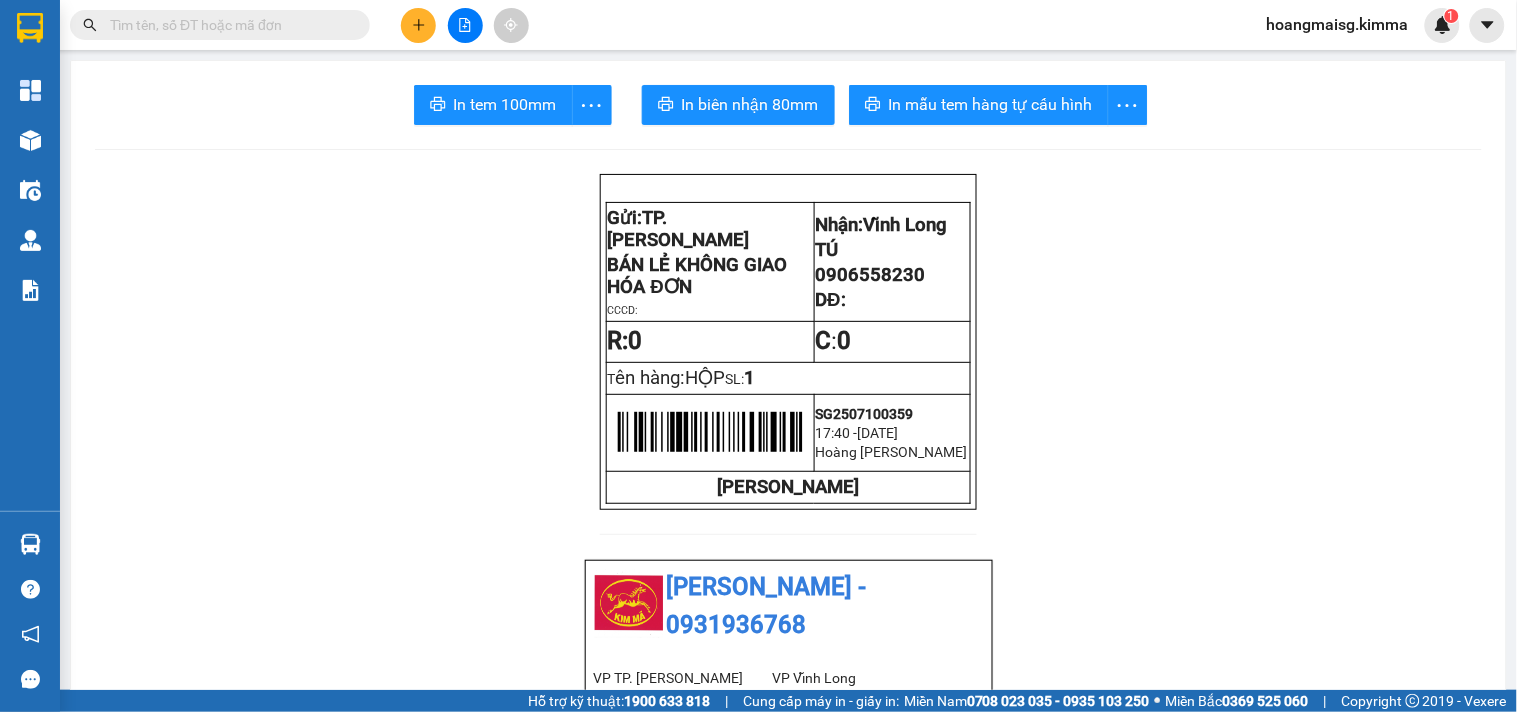 click 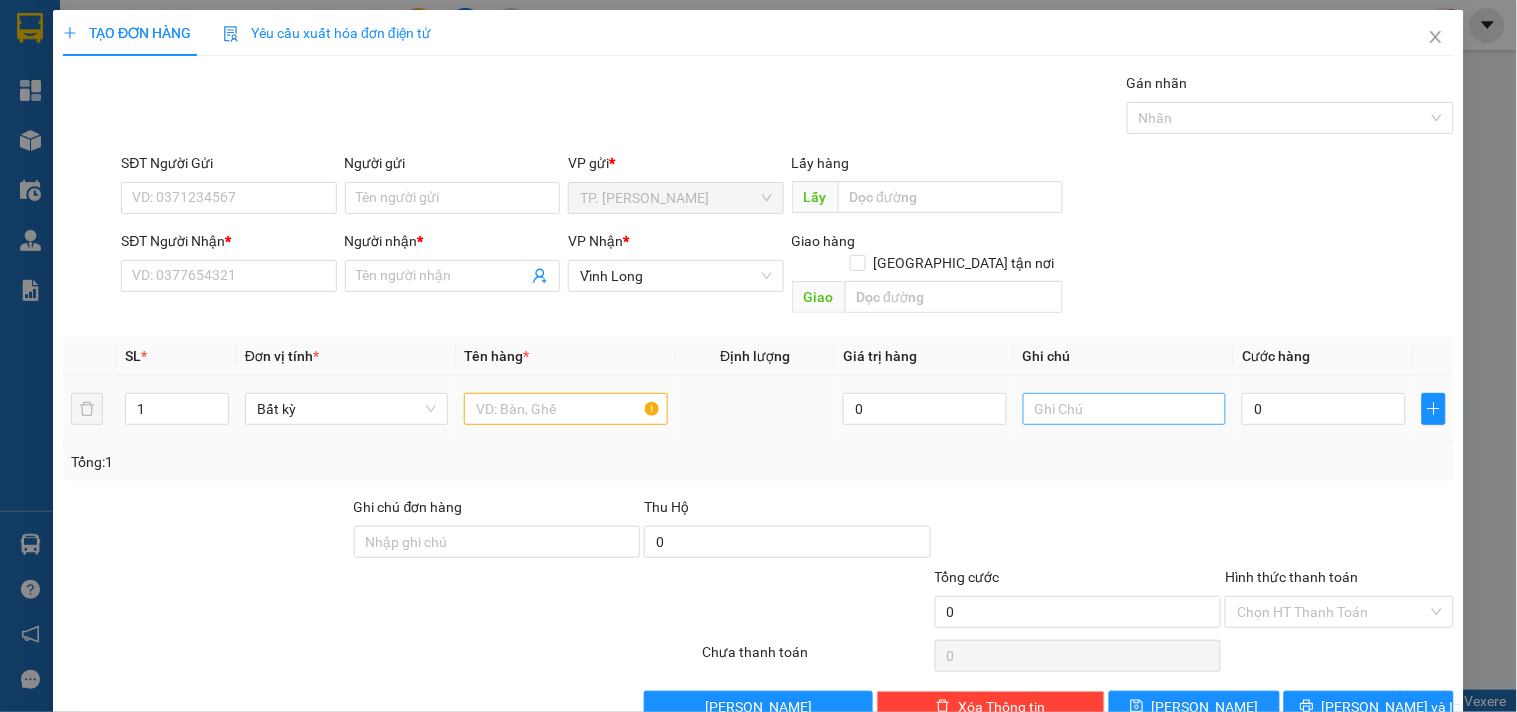 click at bounding box center (1124, 409) 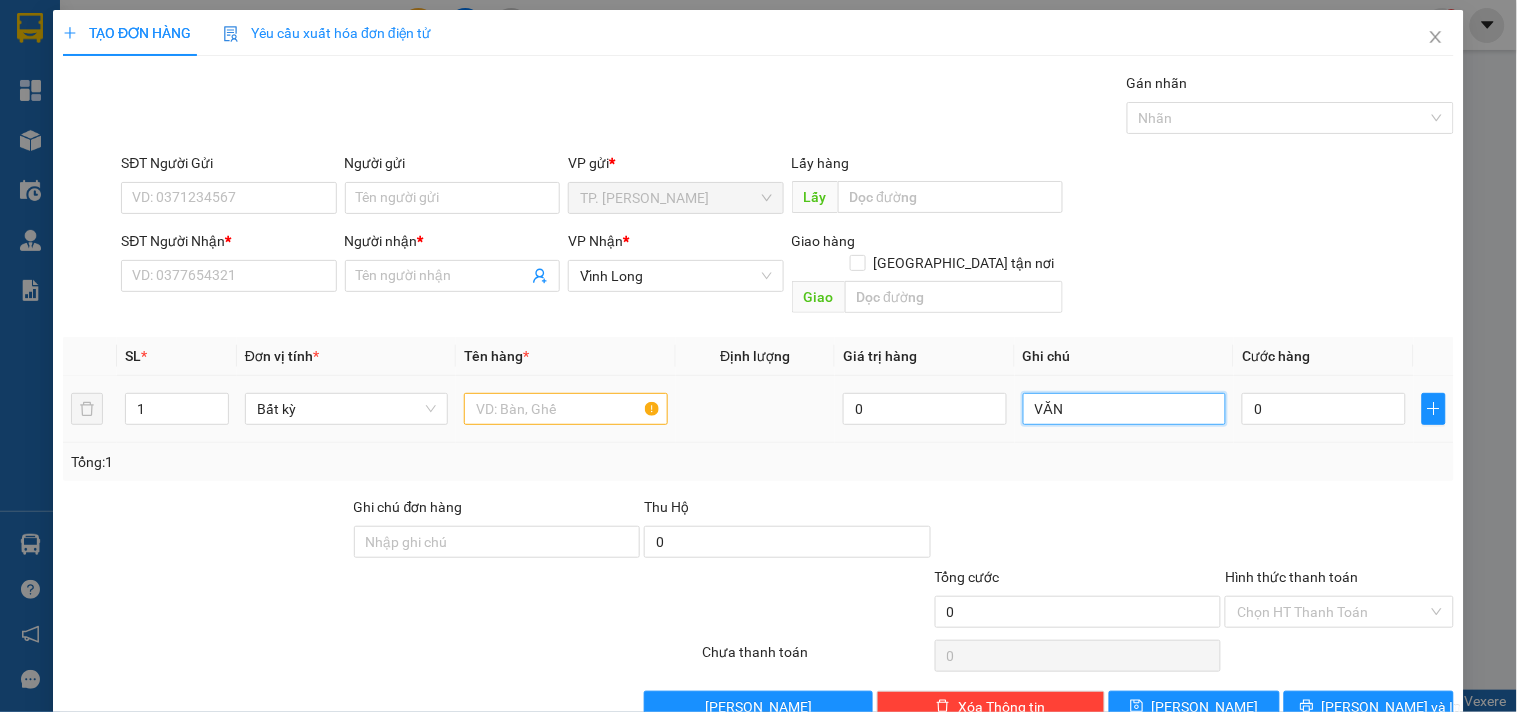 type on "VĂN" 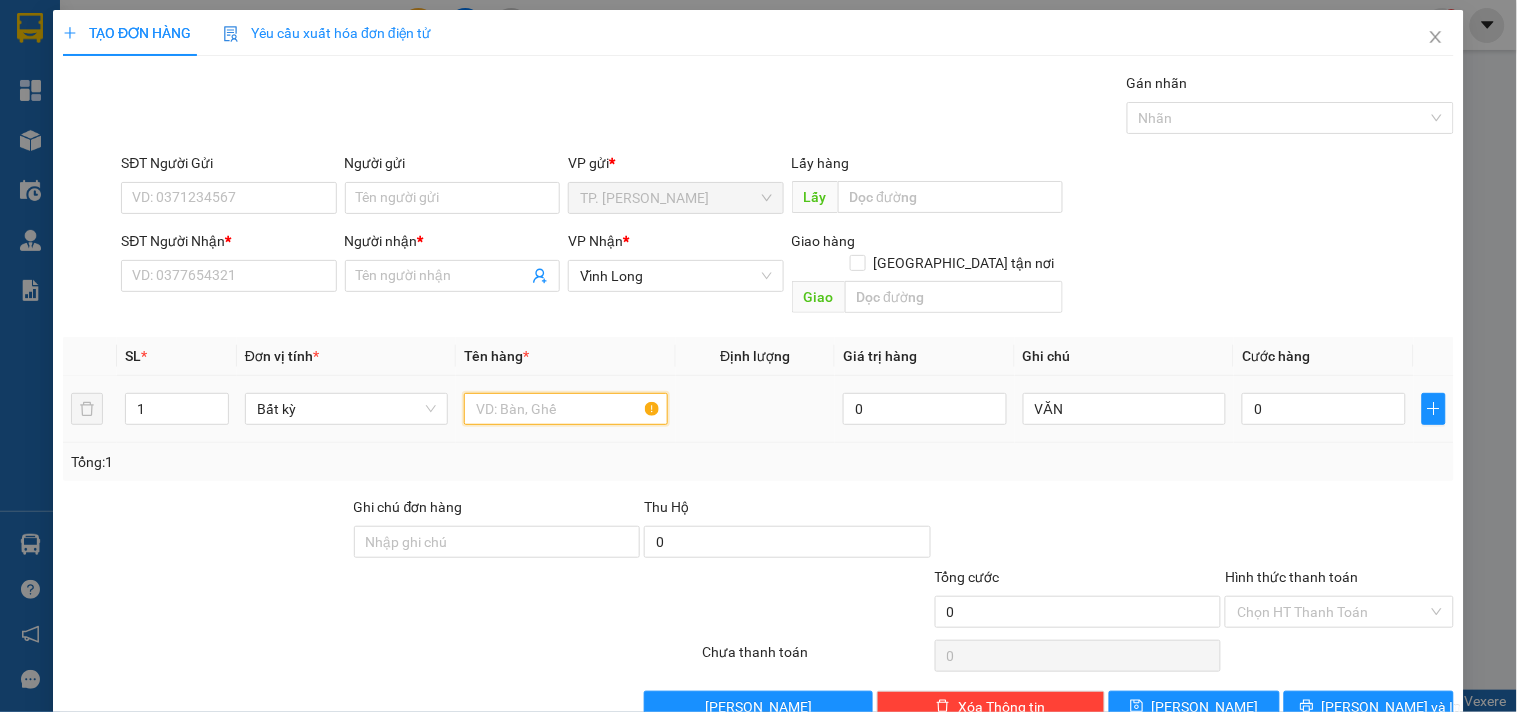 click at bounding box center (565, 409) 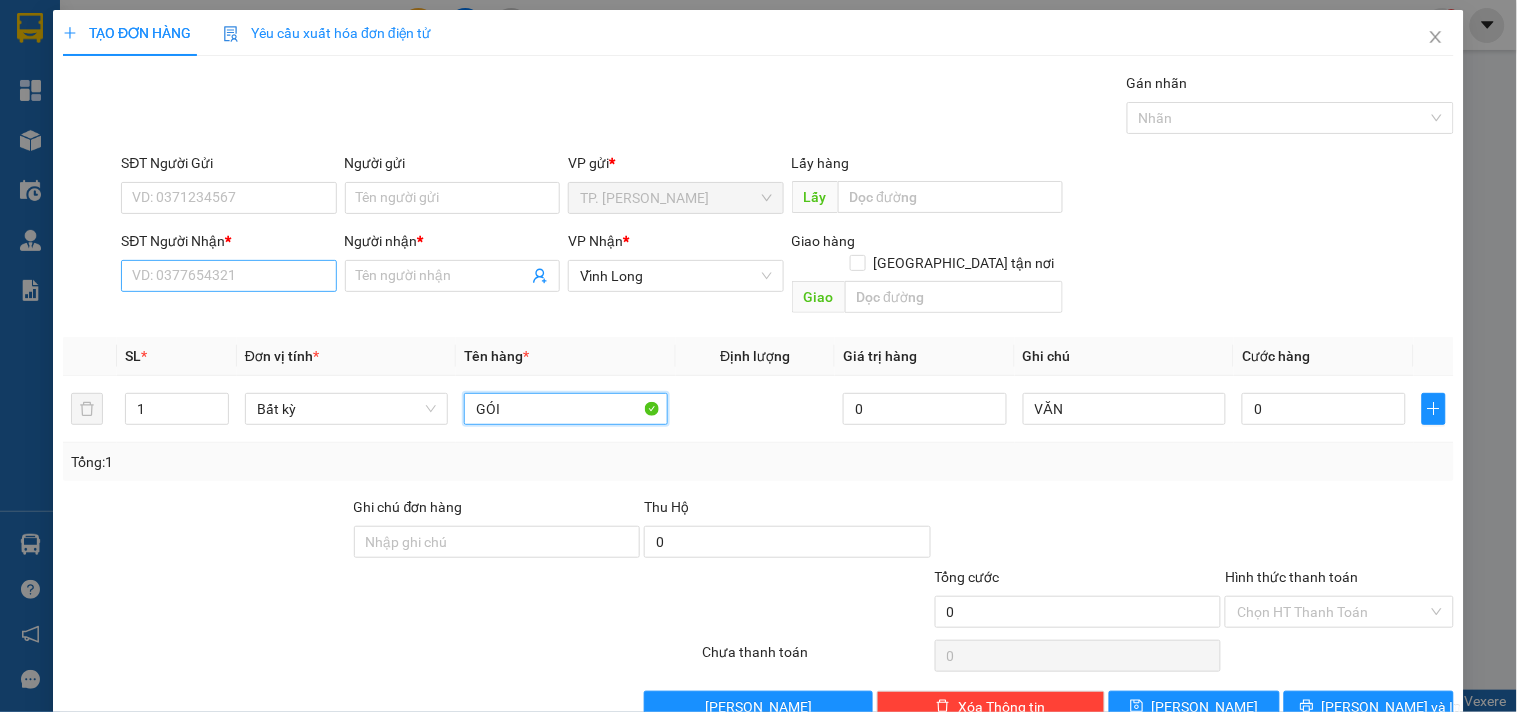 type on "GÓI" 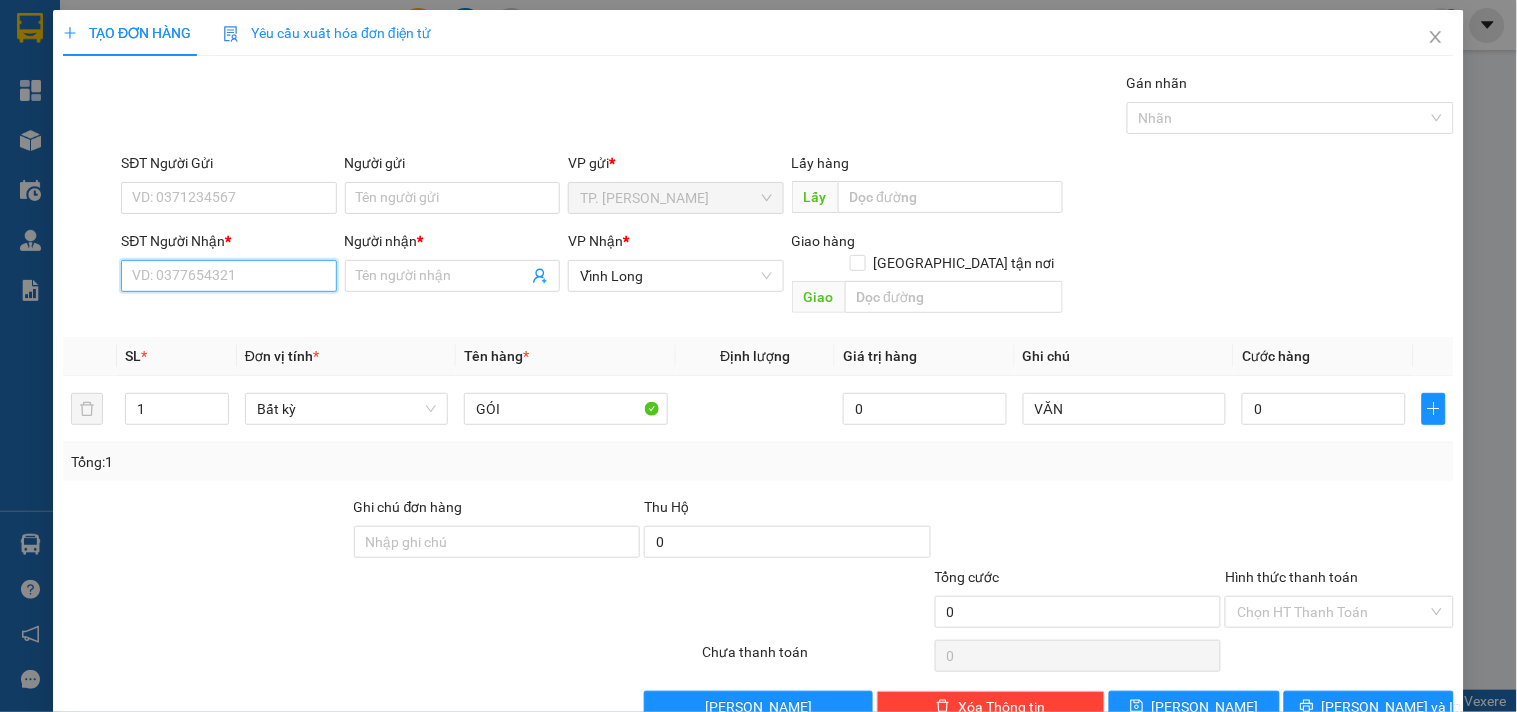 click on "SĐT Người Nhận  *" at bounding box center (228, 276) 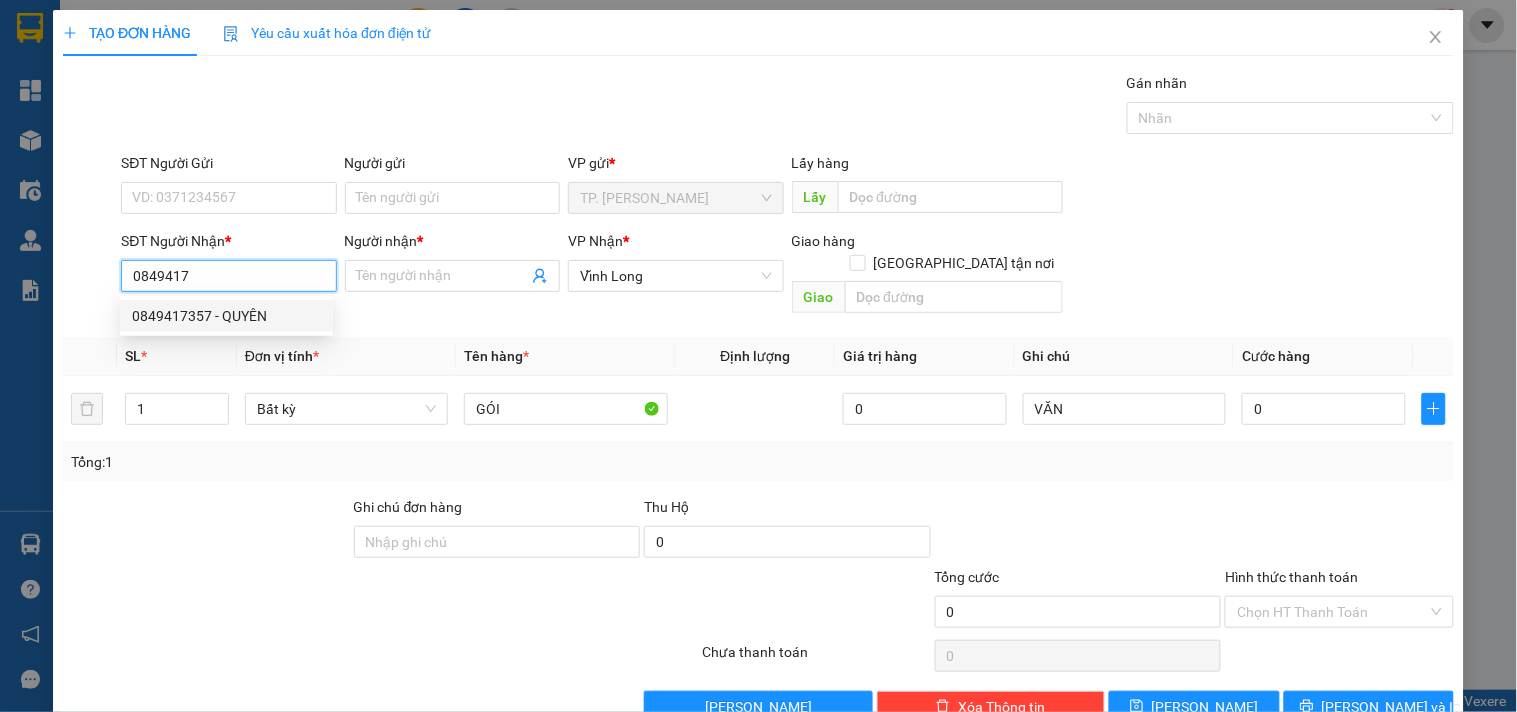 type on "0849417357" 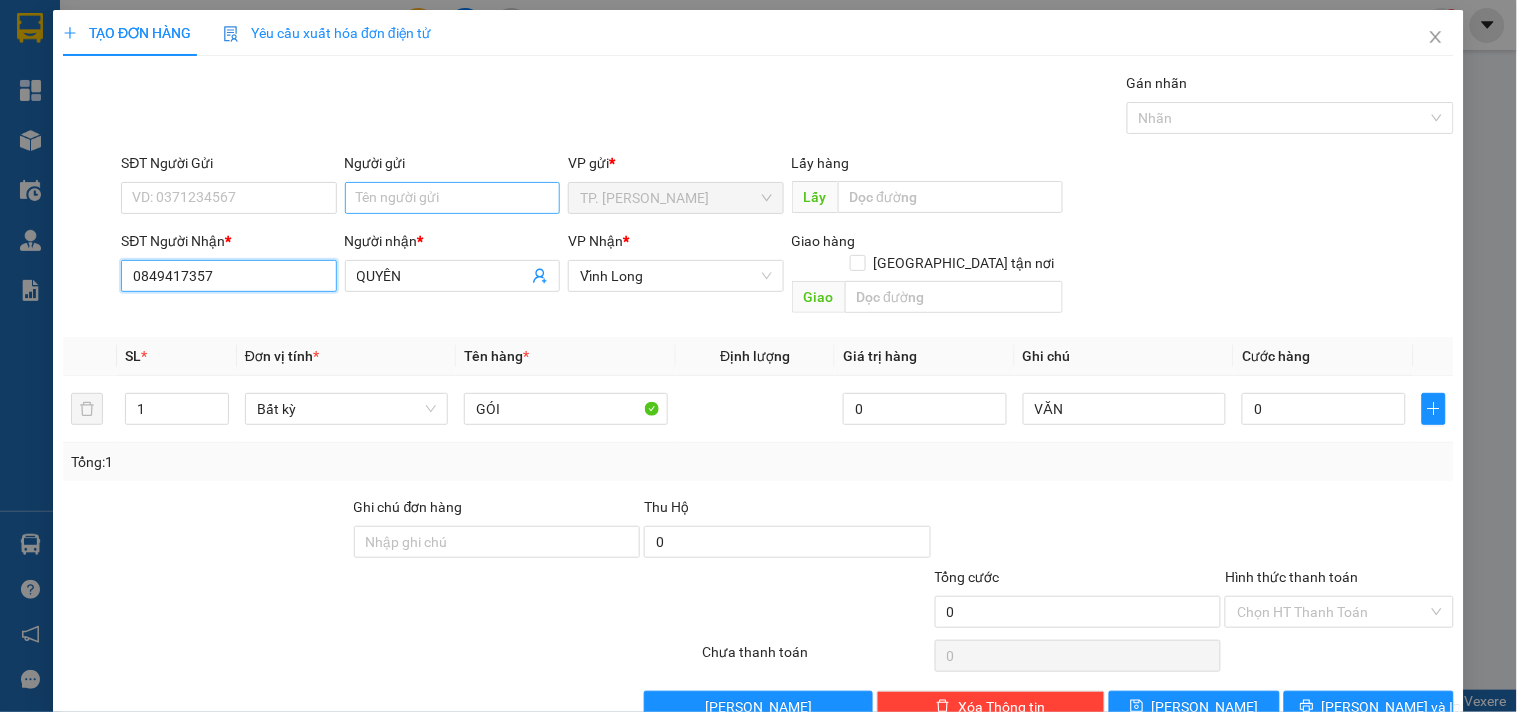 type on "0849417357" 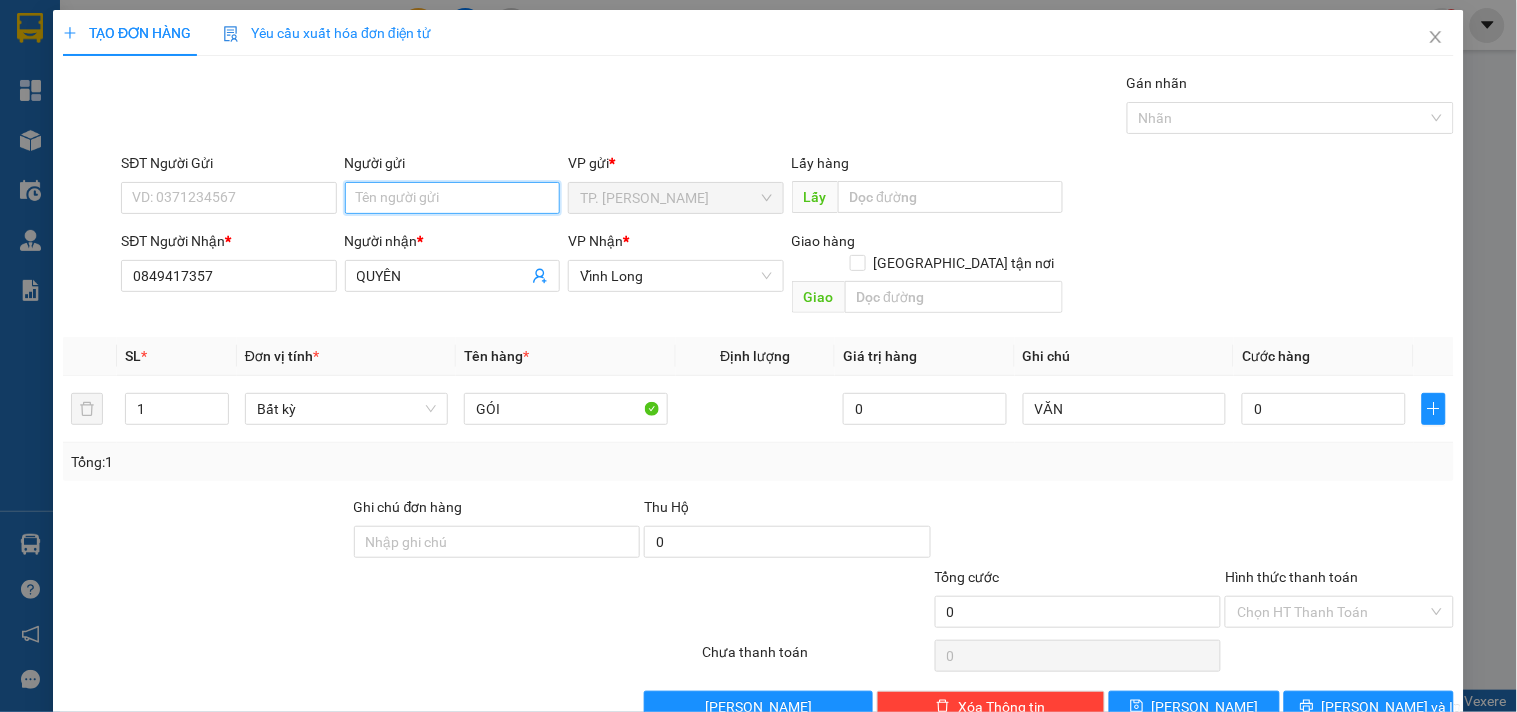 click on "Người gửi" at bounding box center (452, 198) 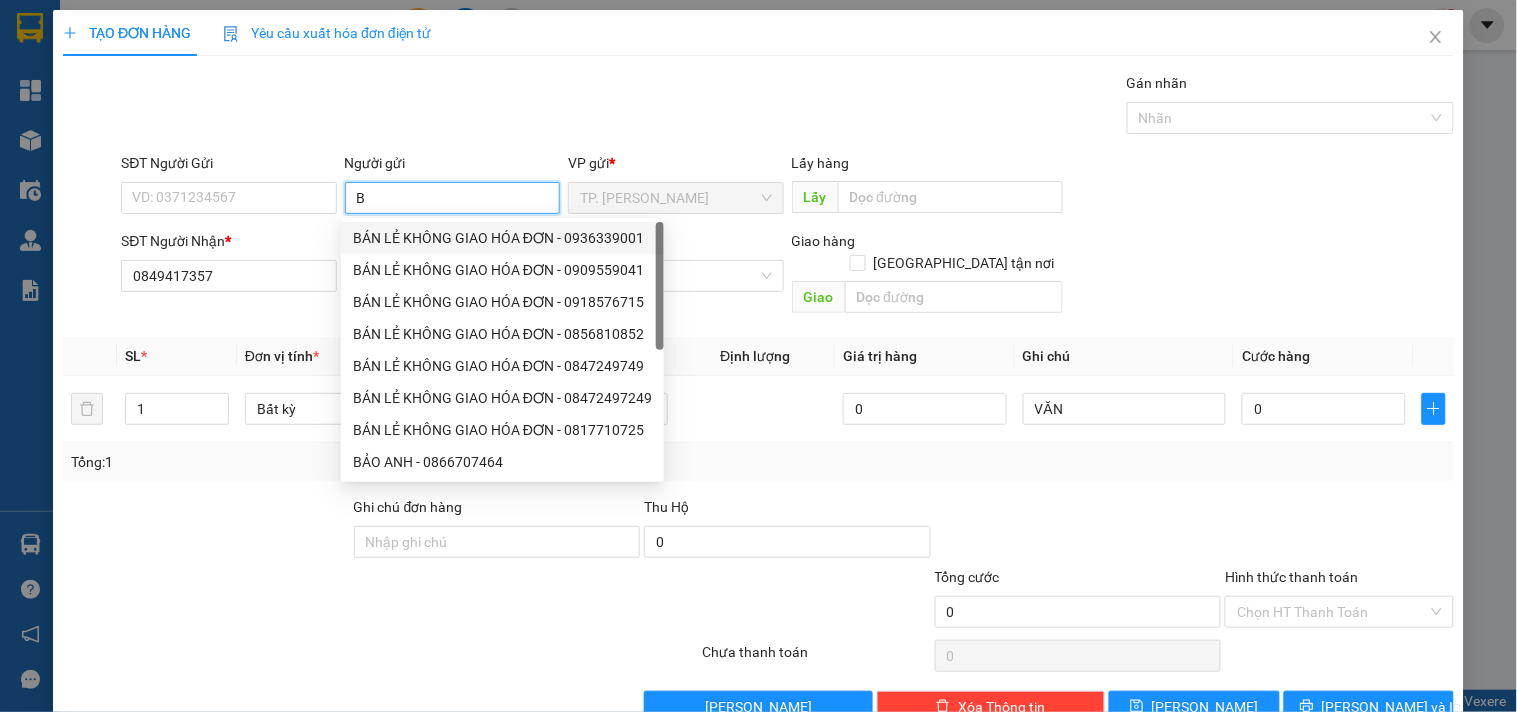click on "BÁN LẺ KHÔNG GIAO HÓA ĐƠN - 0936339001" at bounding box center (502, 238) 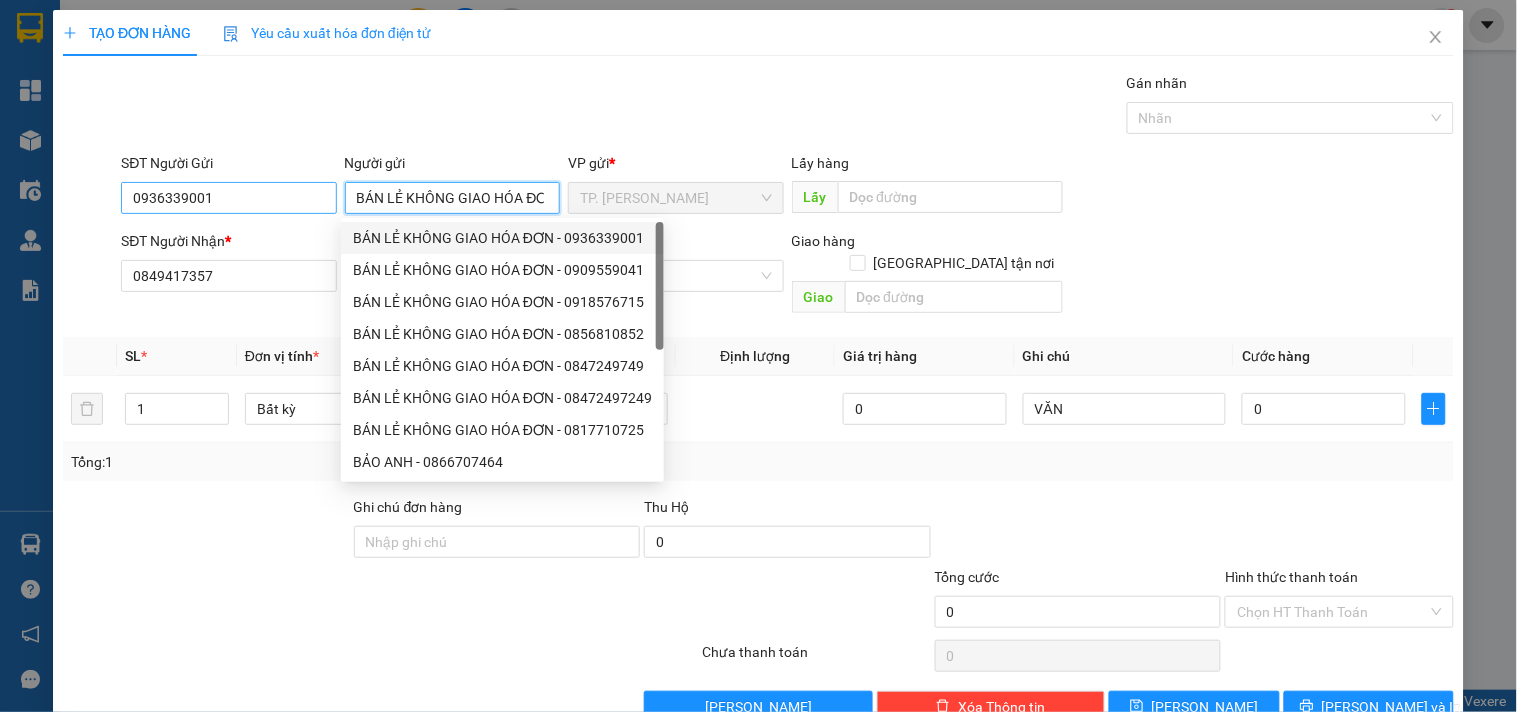 type on "BÁN LẺ KHÔNG GIAO HÓA ĐƠN" 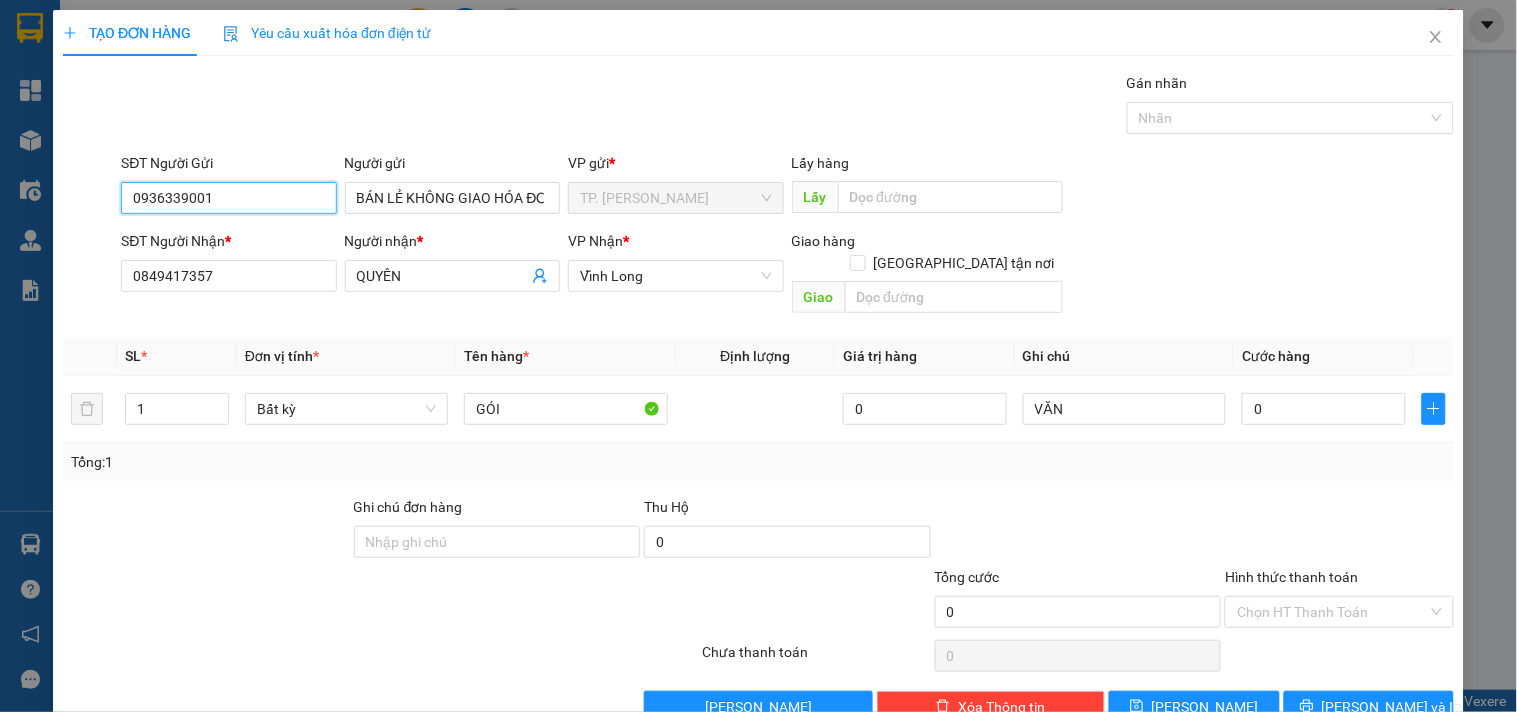 click on "0936339001" at bounding box center [228, 198] 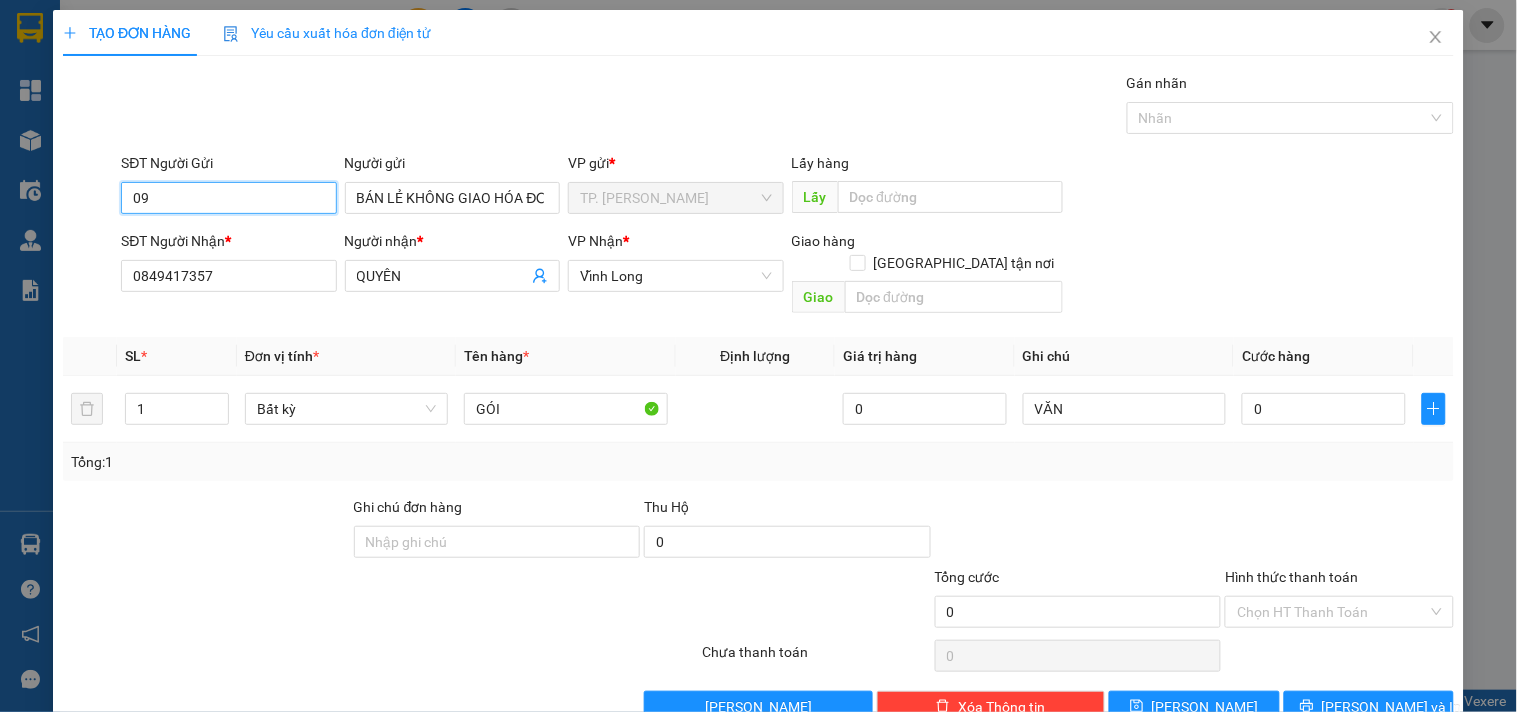 type on "0" 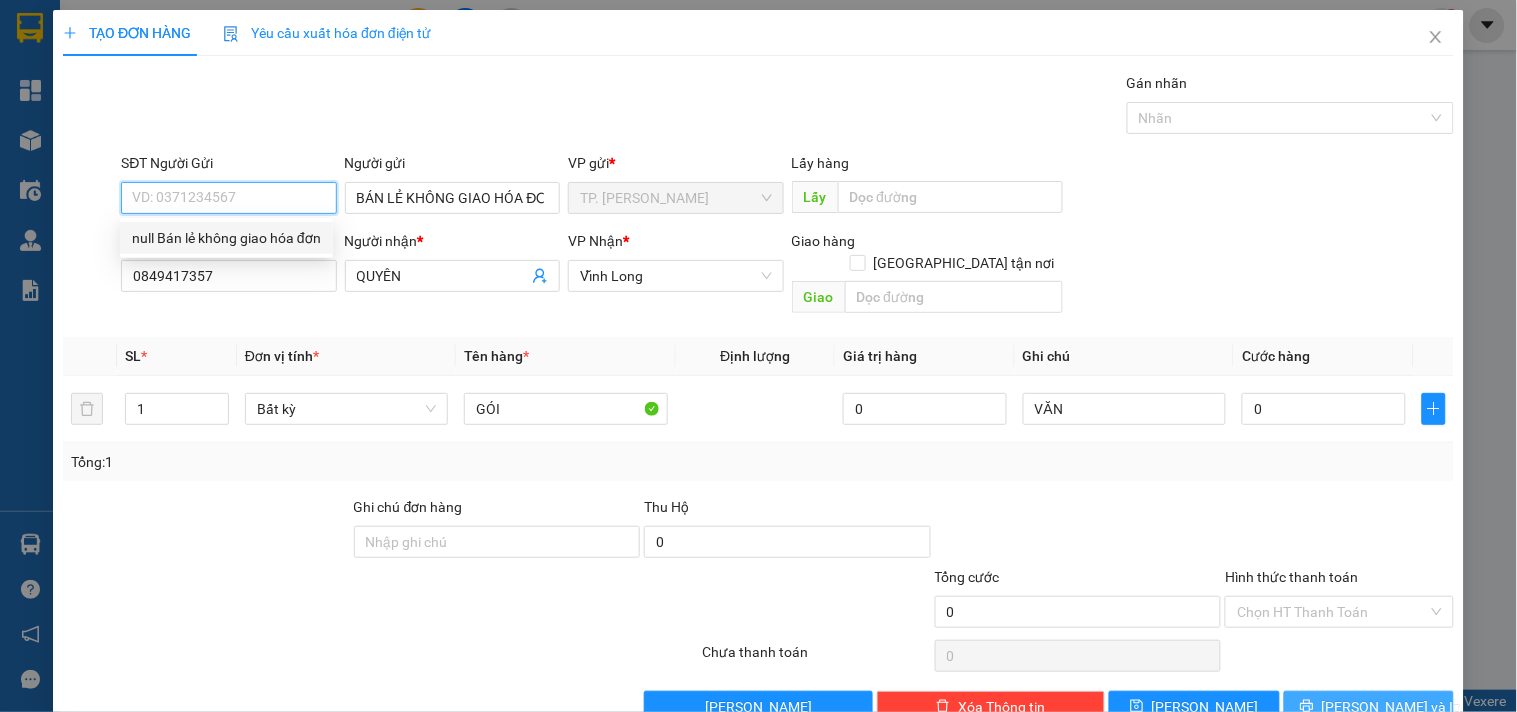 type 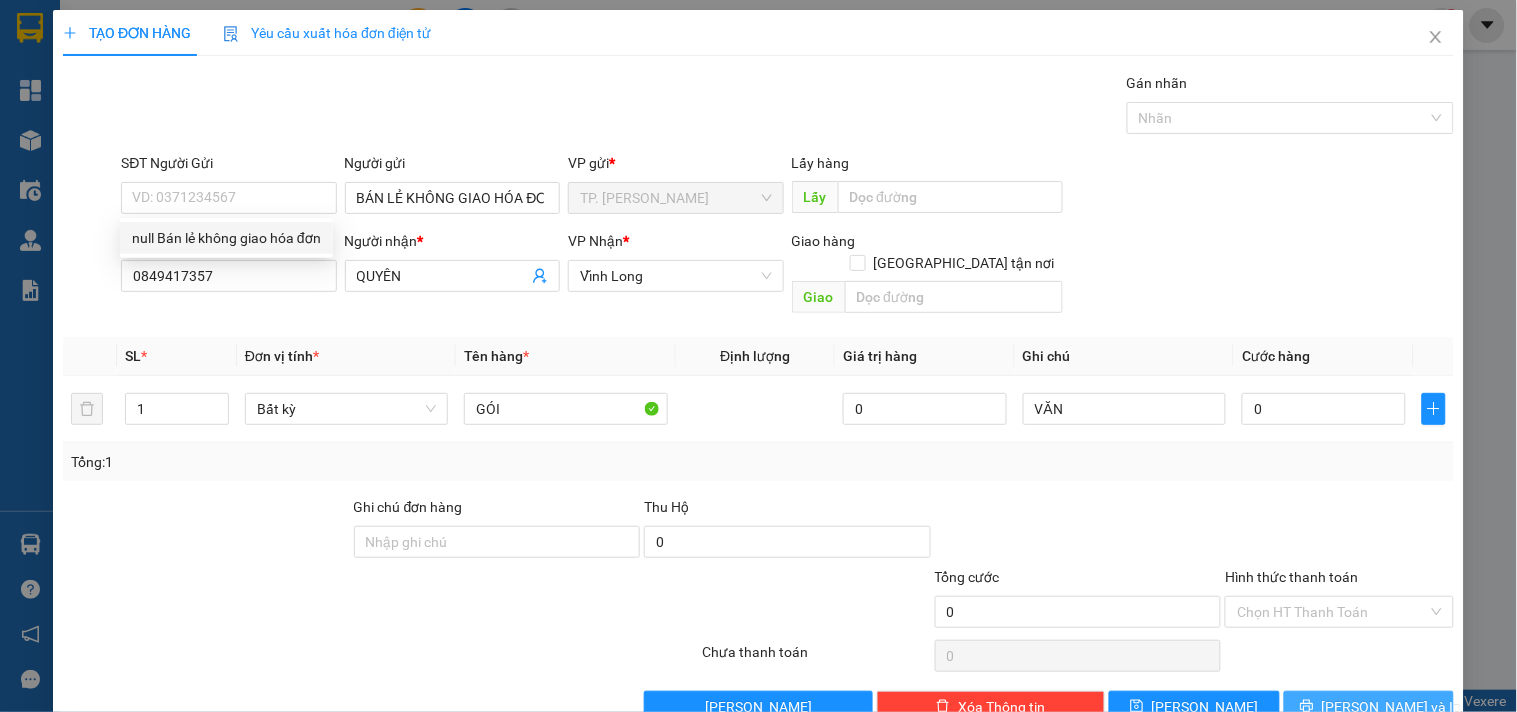 click on "[PERSON_NAME] và In" at bounding box center [1392, 707] 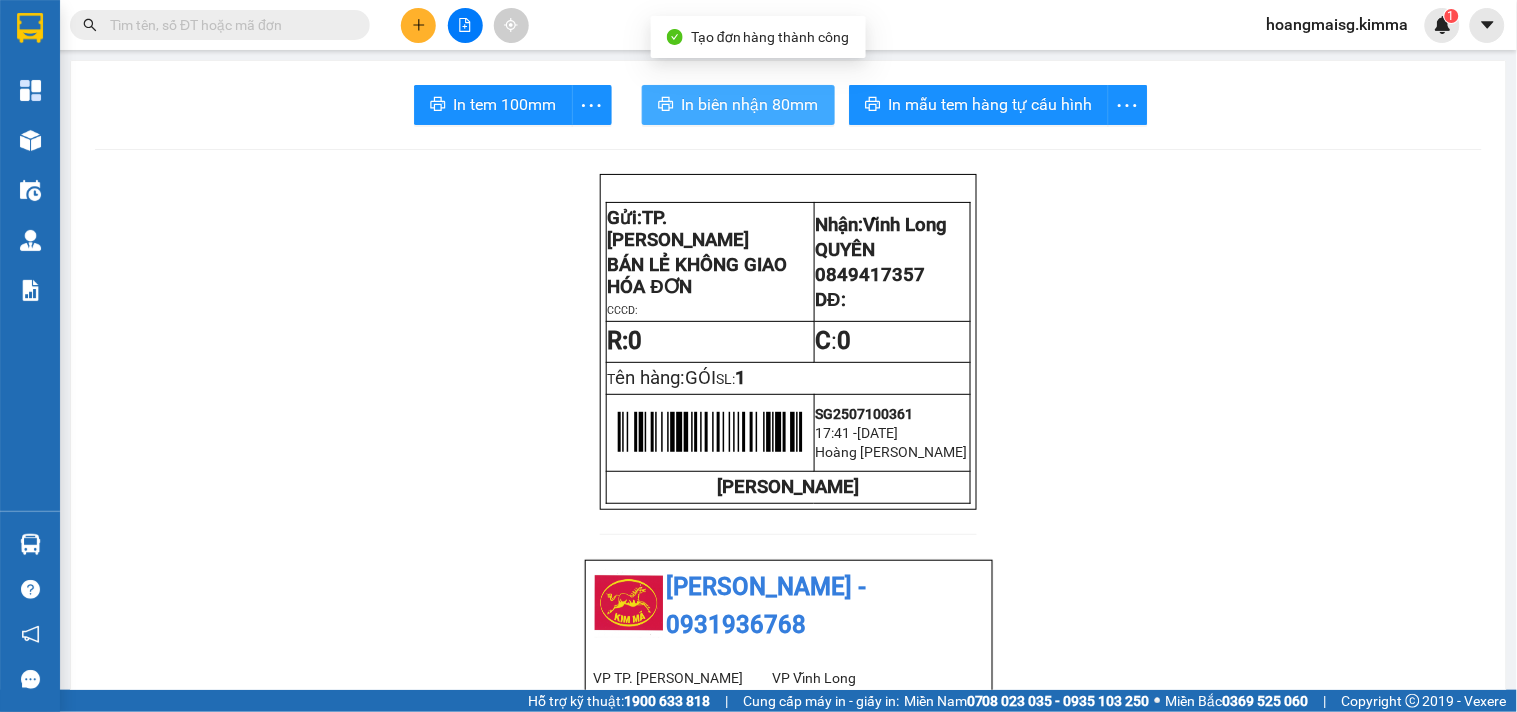 click on "In biên nhận 80mm" at bounding box center (738, 105) 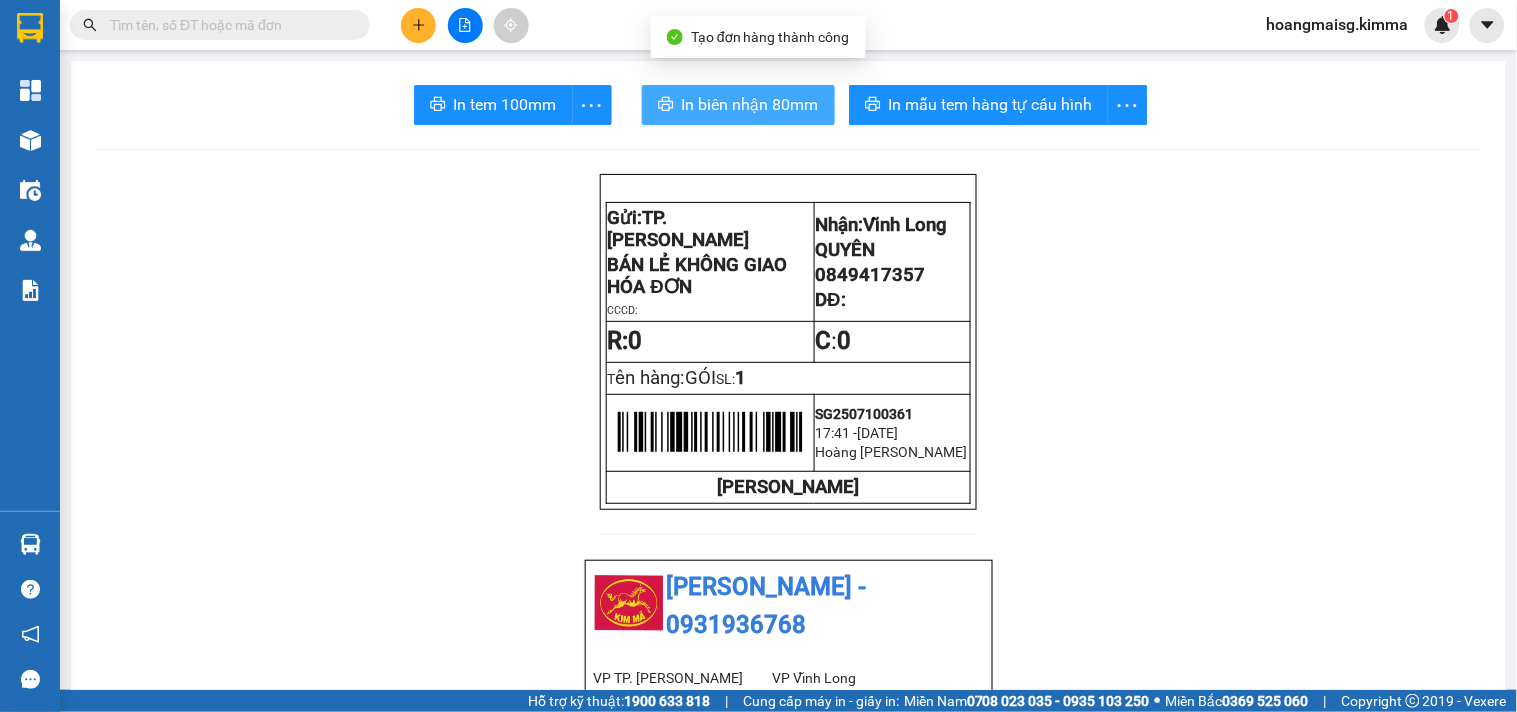 scroll, scrollTop: 0, scrollLeft: 0, axis: both 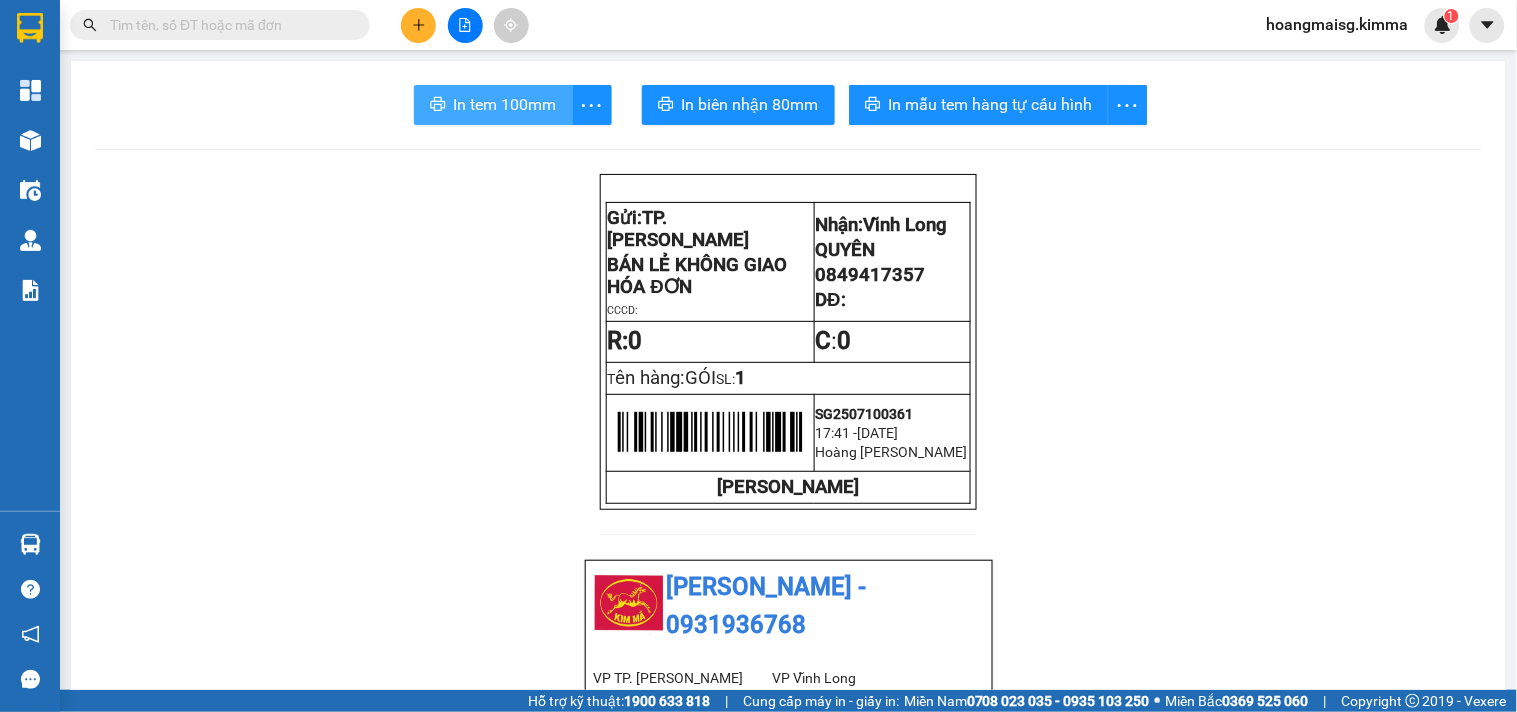 click on "In tem 100mm" at bounding box center (505, 104) 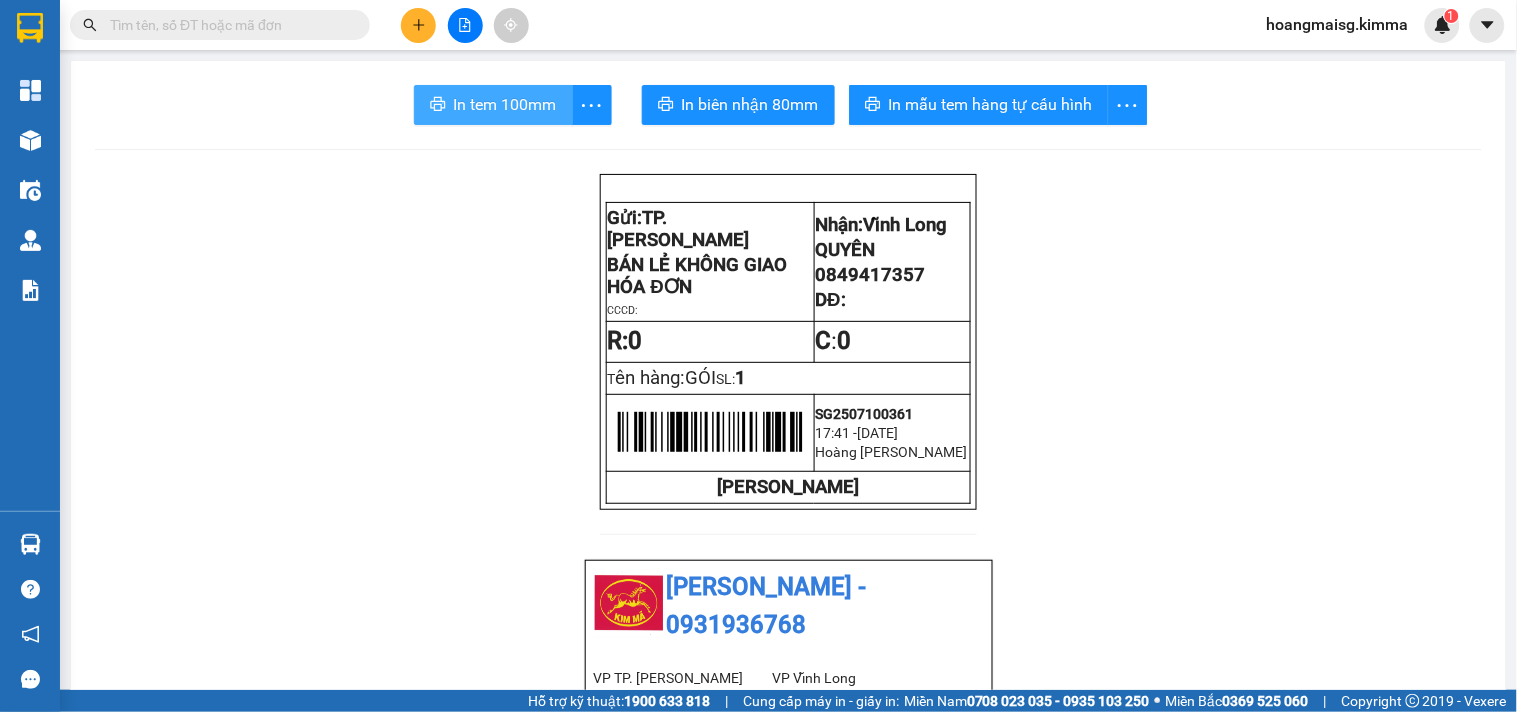 scroll, scrollTop: 0, scrollLeft: 0, axis: both 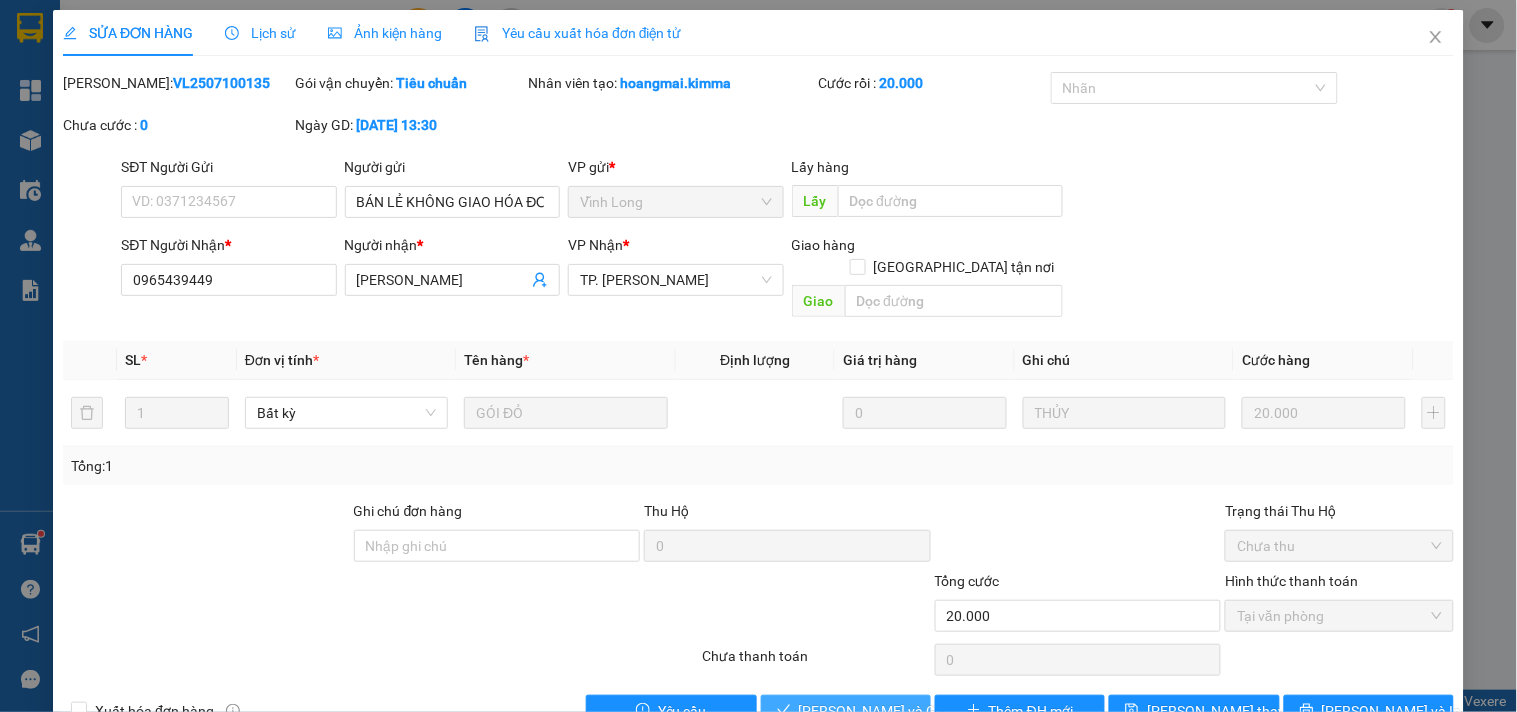 click on "[PERSON_NAME] và Giao hàng" at bounding box center [895, 711] 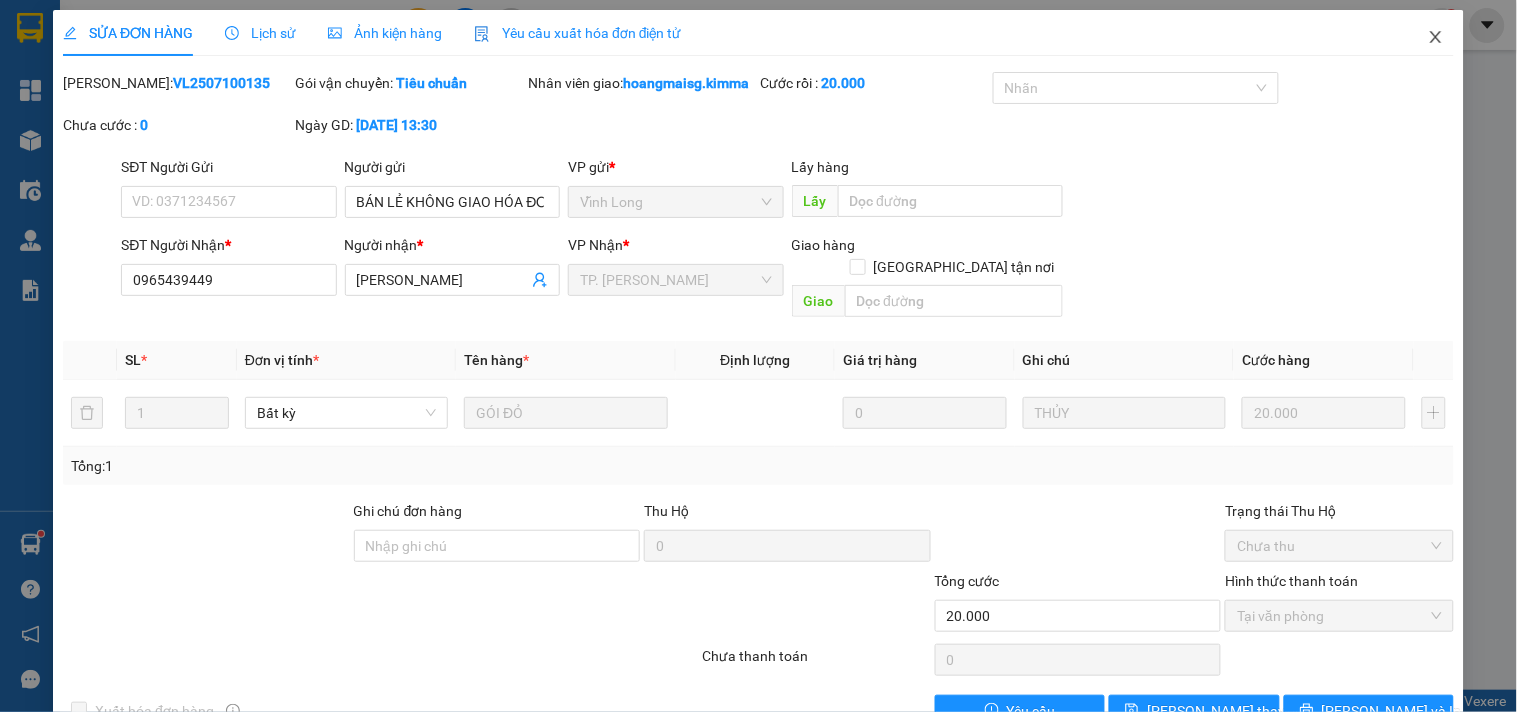 click 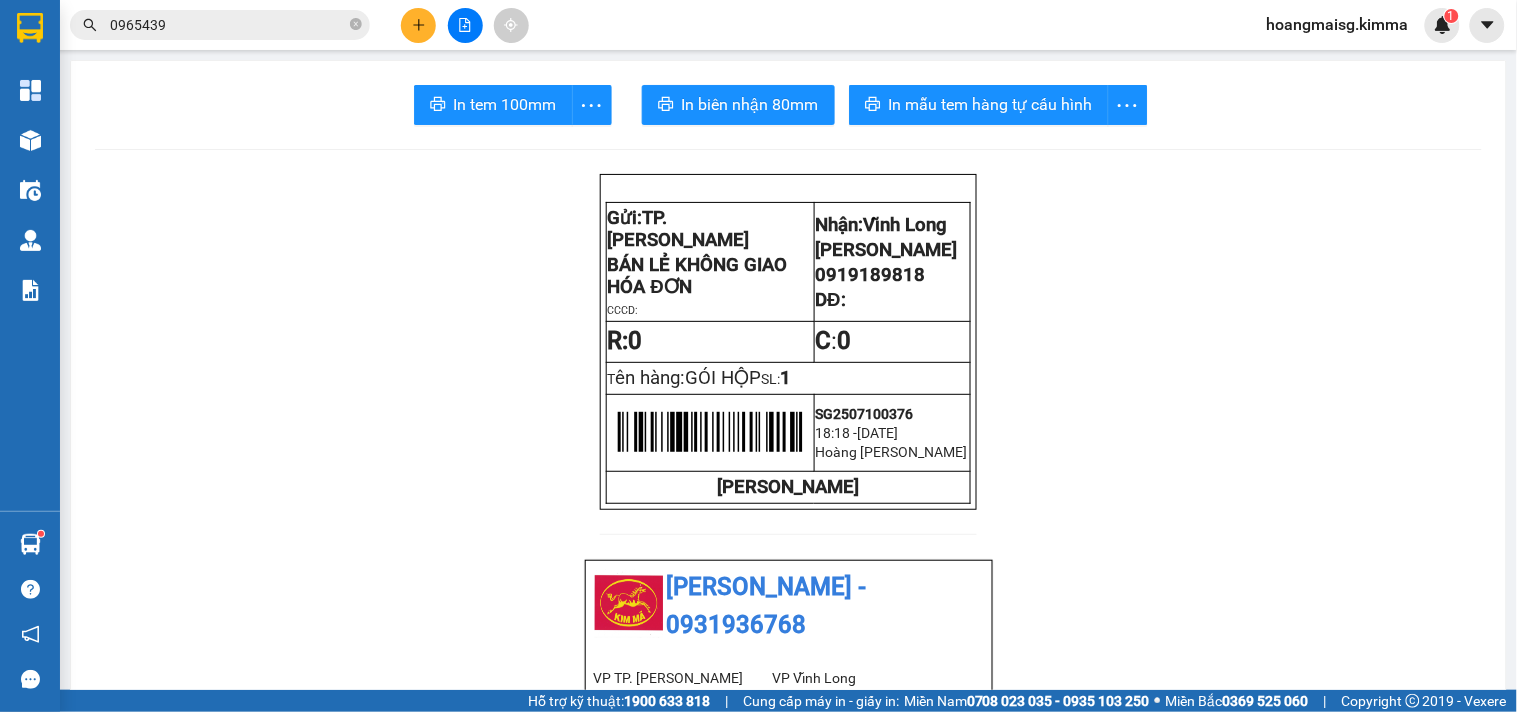 click on "0965439" at bounding box center [220, 25] 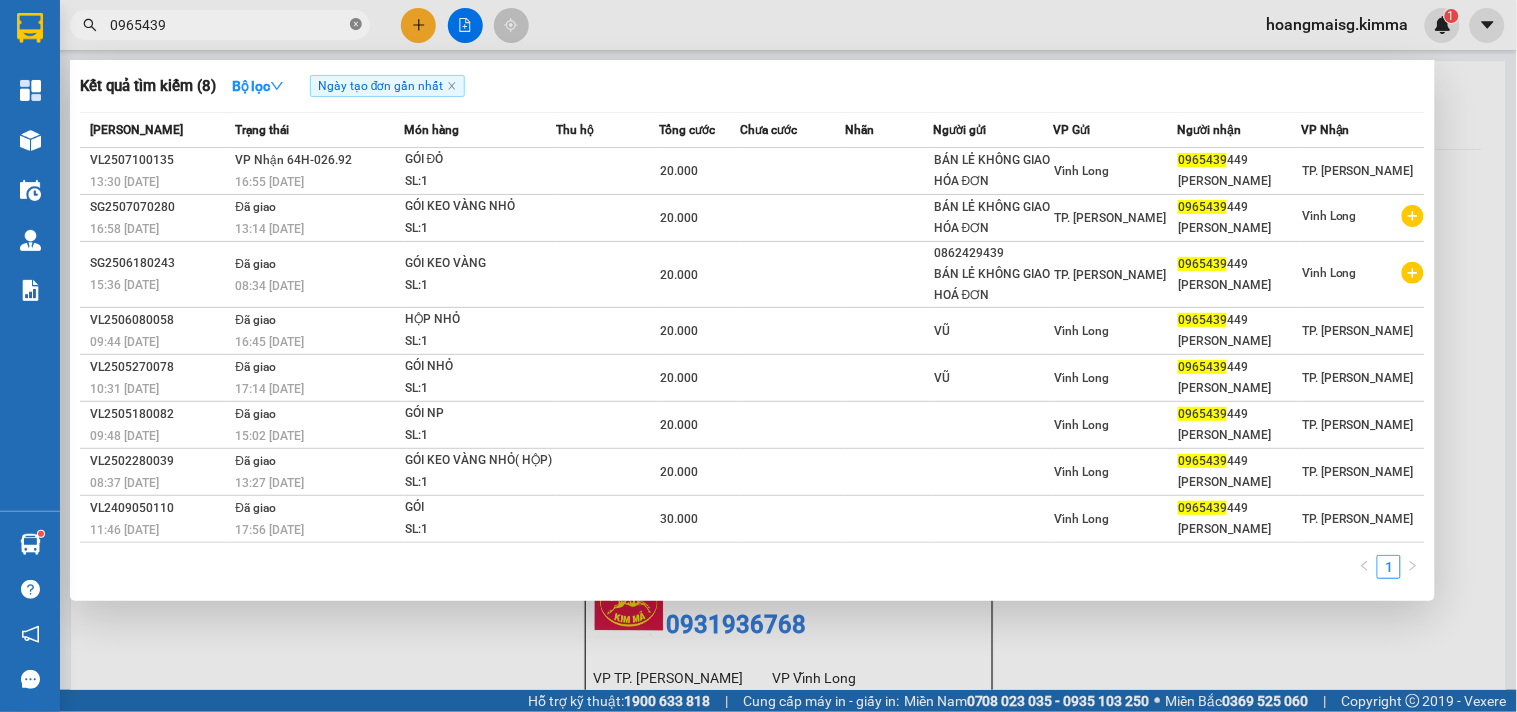 click at bounding box center (356, 25) 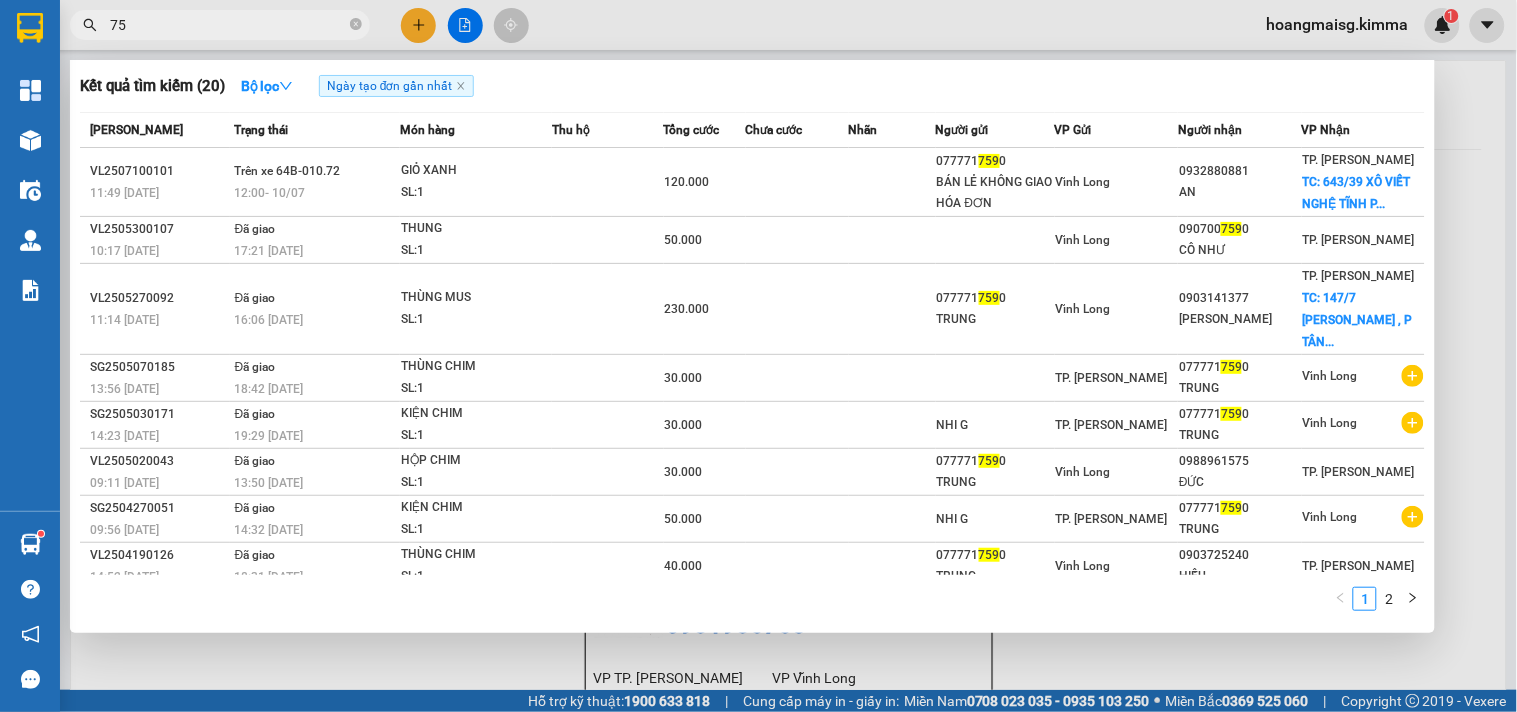 type on "7" 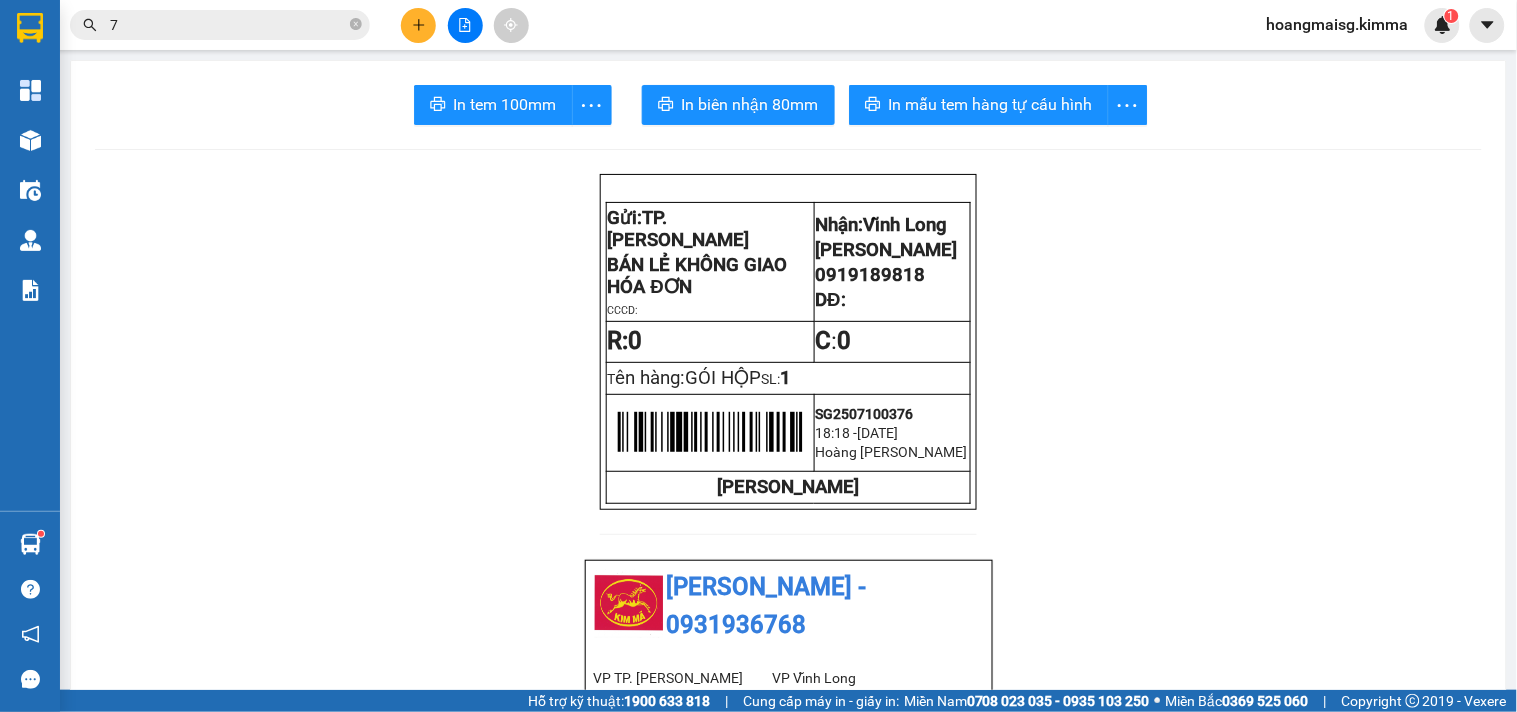 type 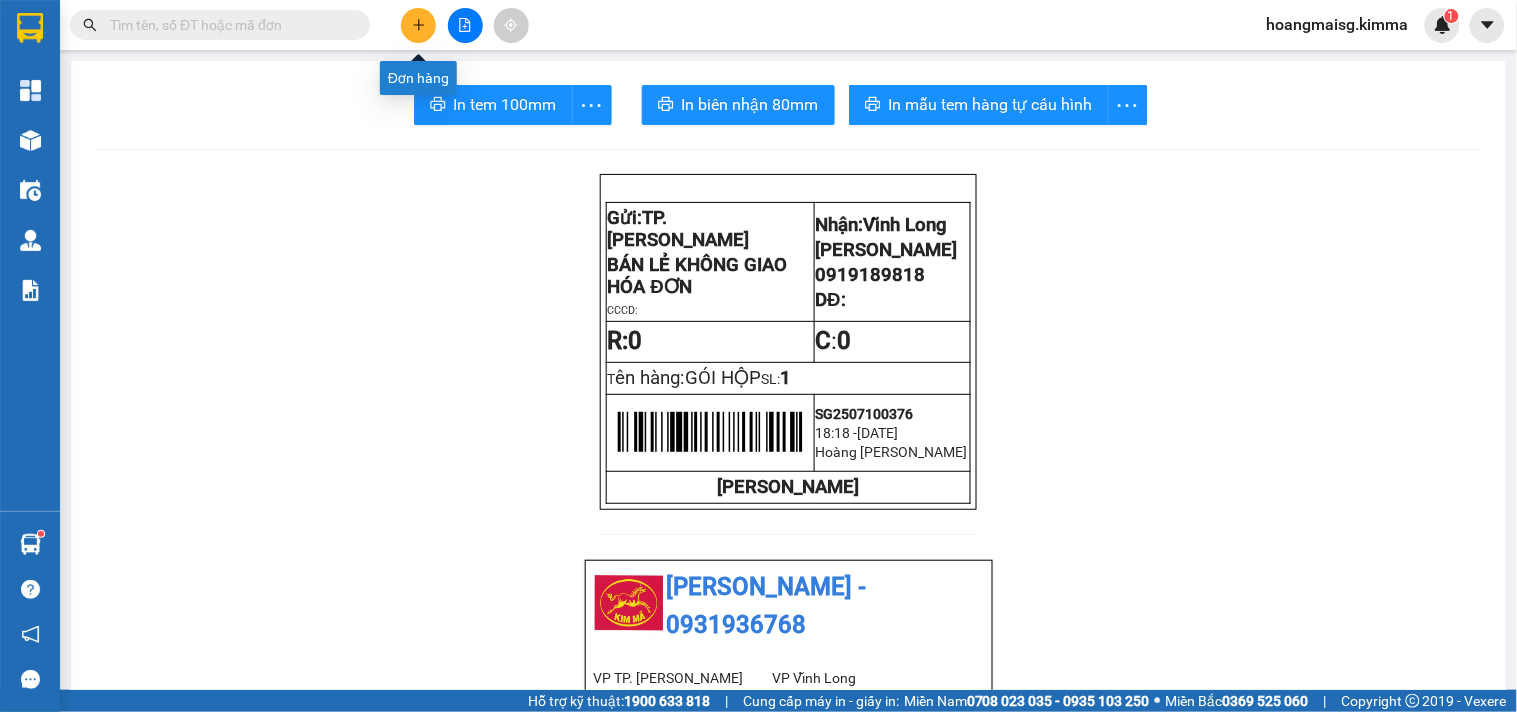 click 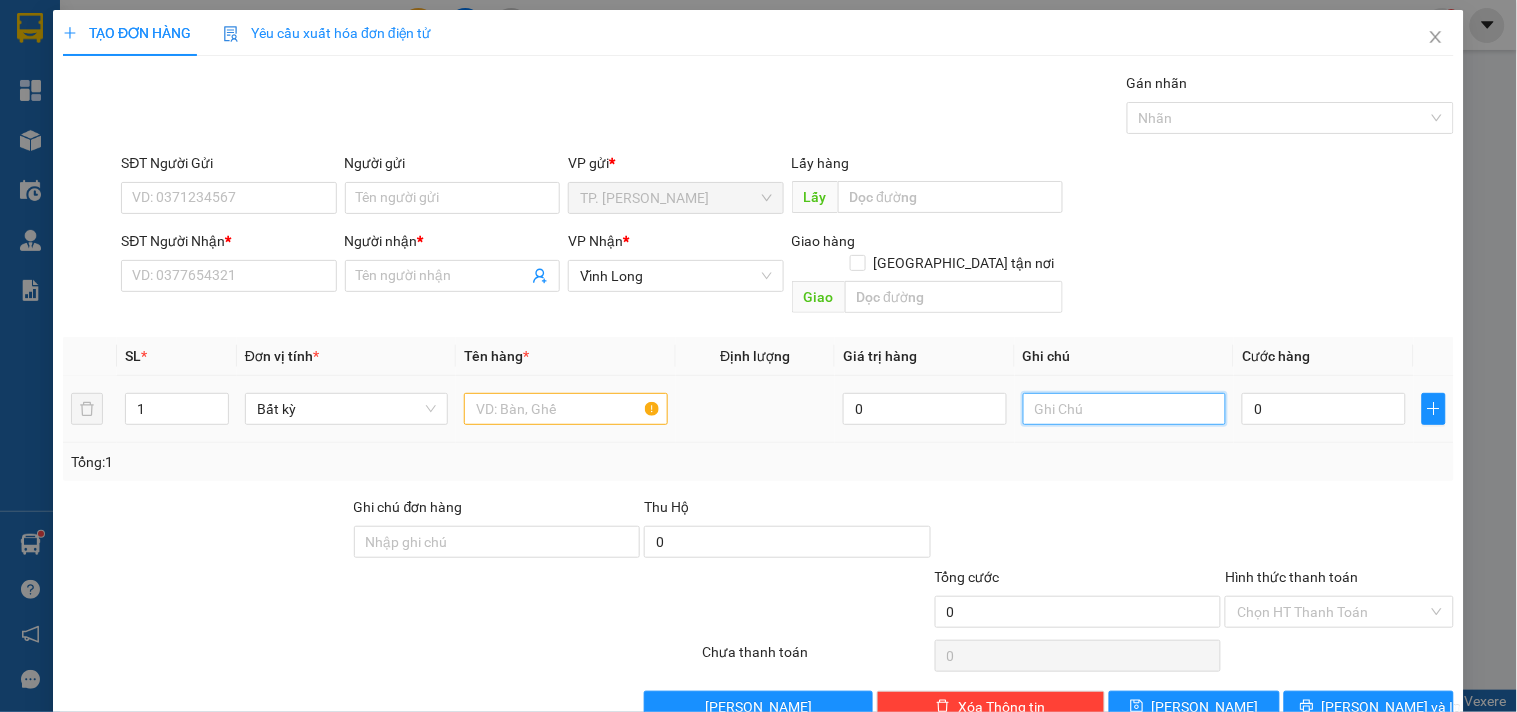 click at bounding box center [1124, 409] 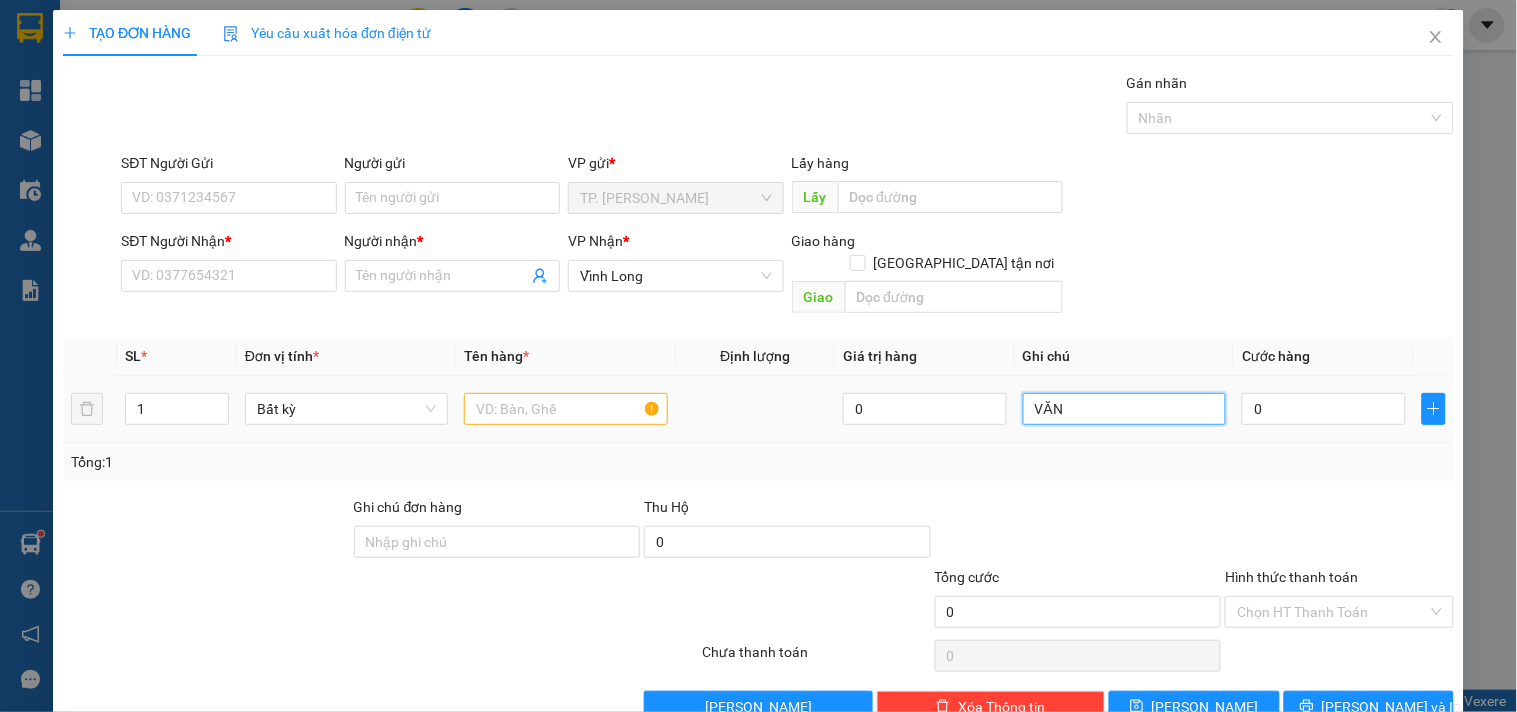 type on "VĂN" 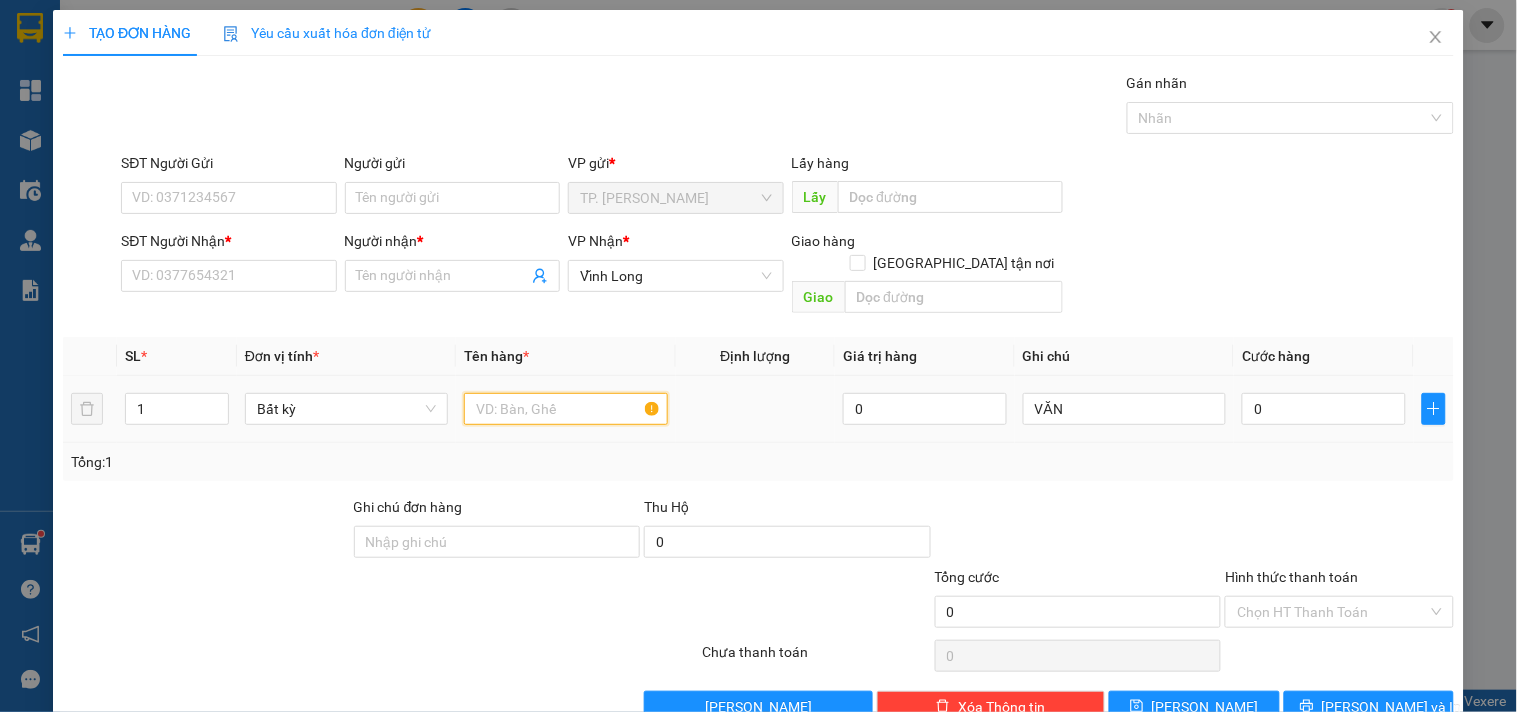 click at bounding box center [565, 409] 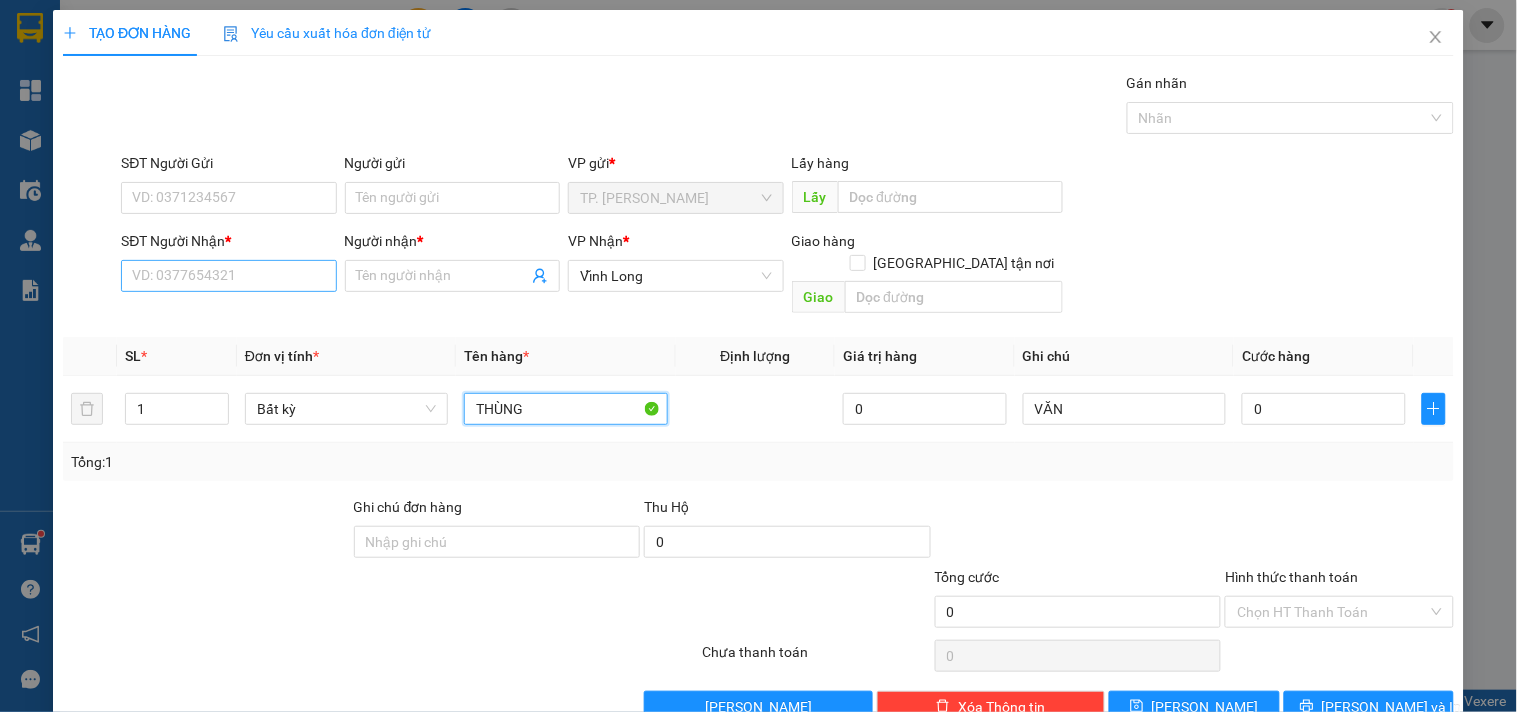 type on "THÙNG" 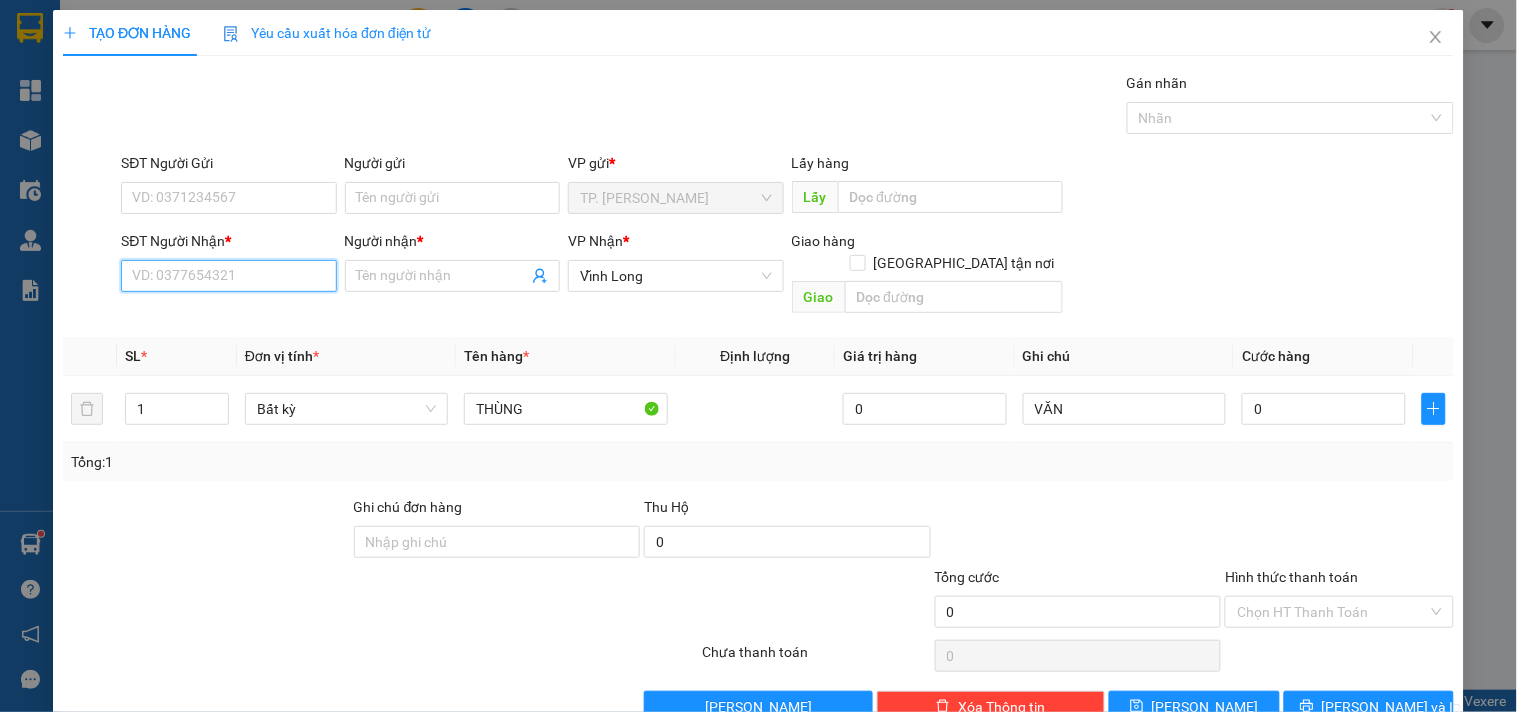 click on "SĐT Người Nhận  *" at bounding box center [228, 276] 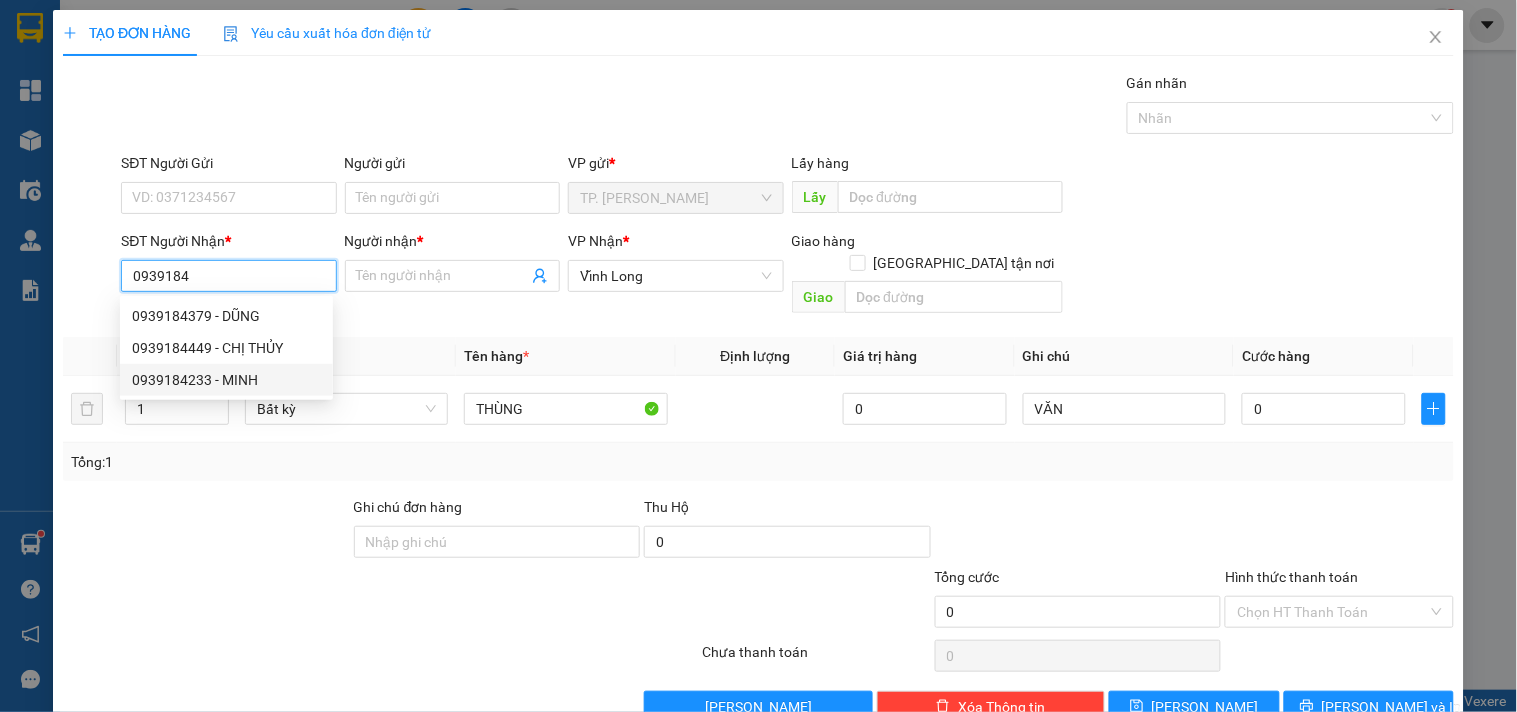 click on "0939184233 - MINH" at bounding box center (226, 380) 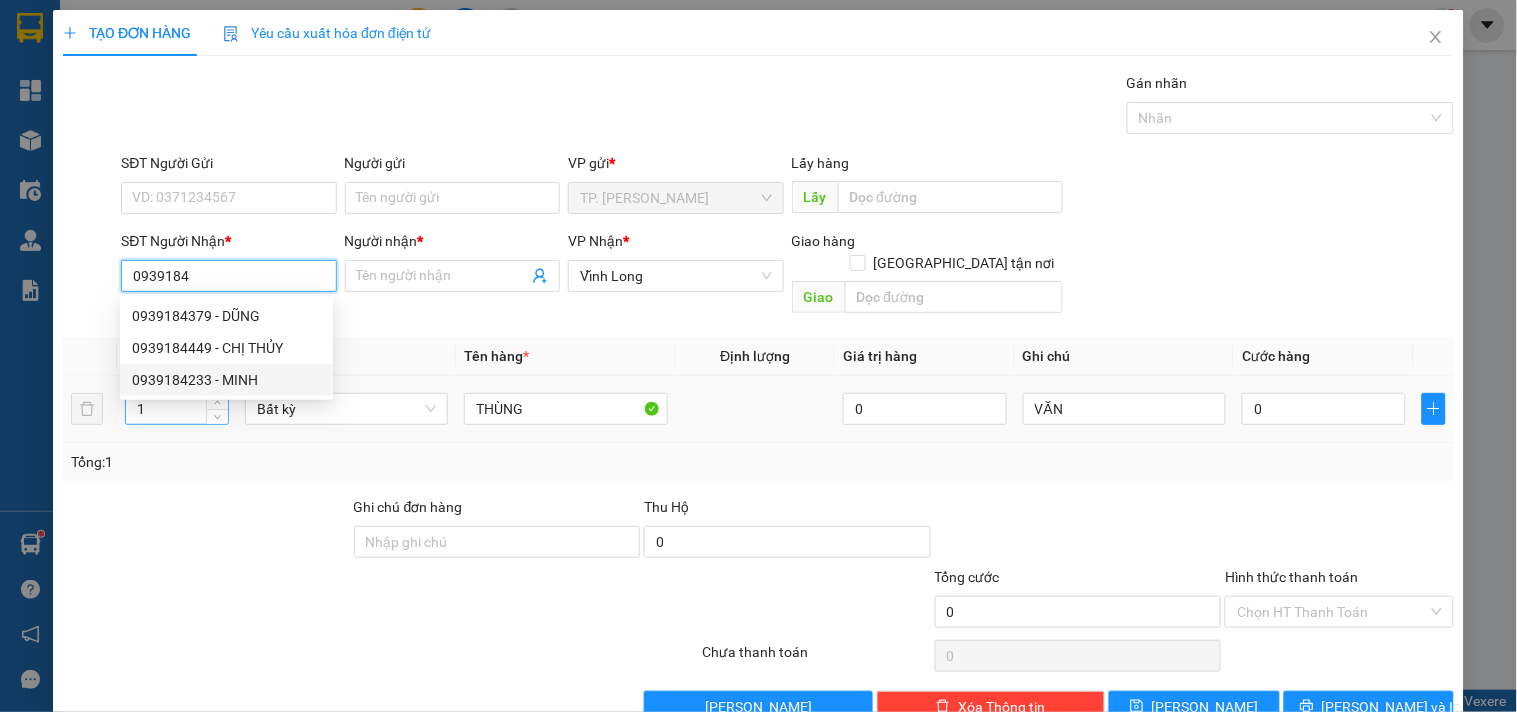 type on "0939184233" 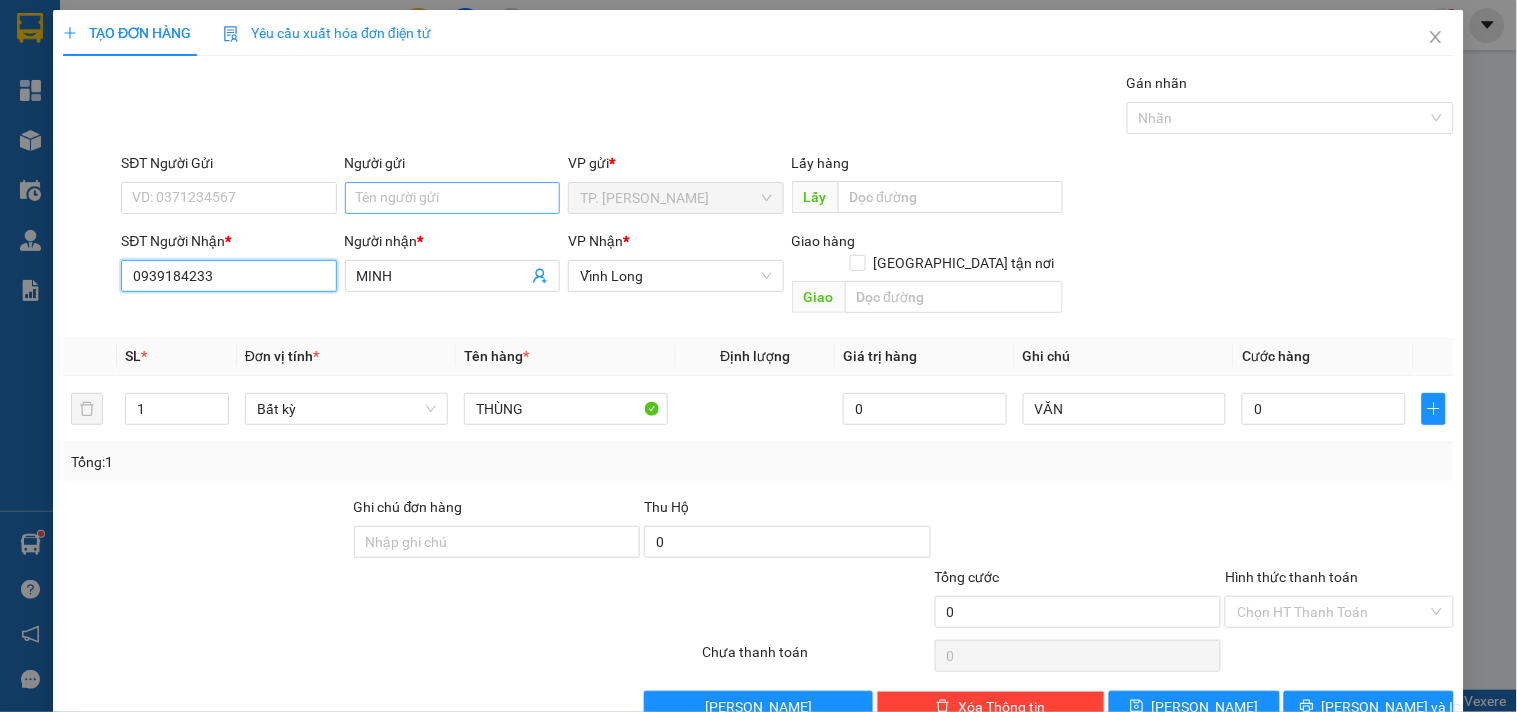 type on "0939184233" 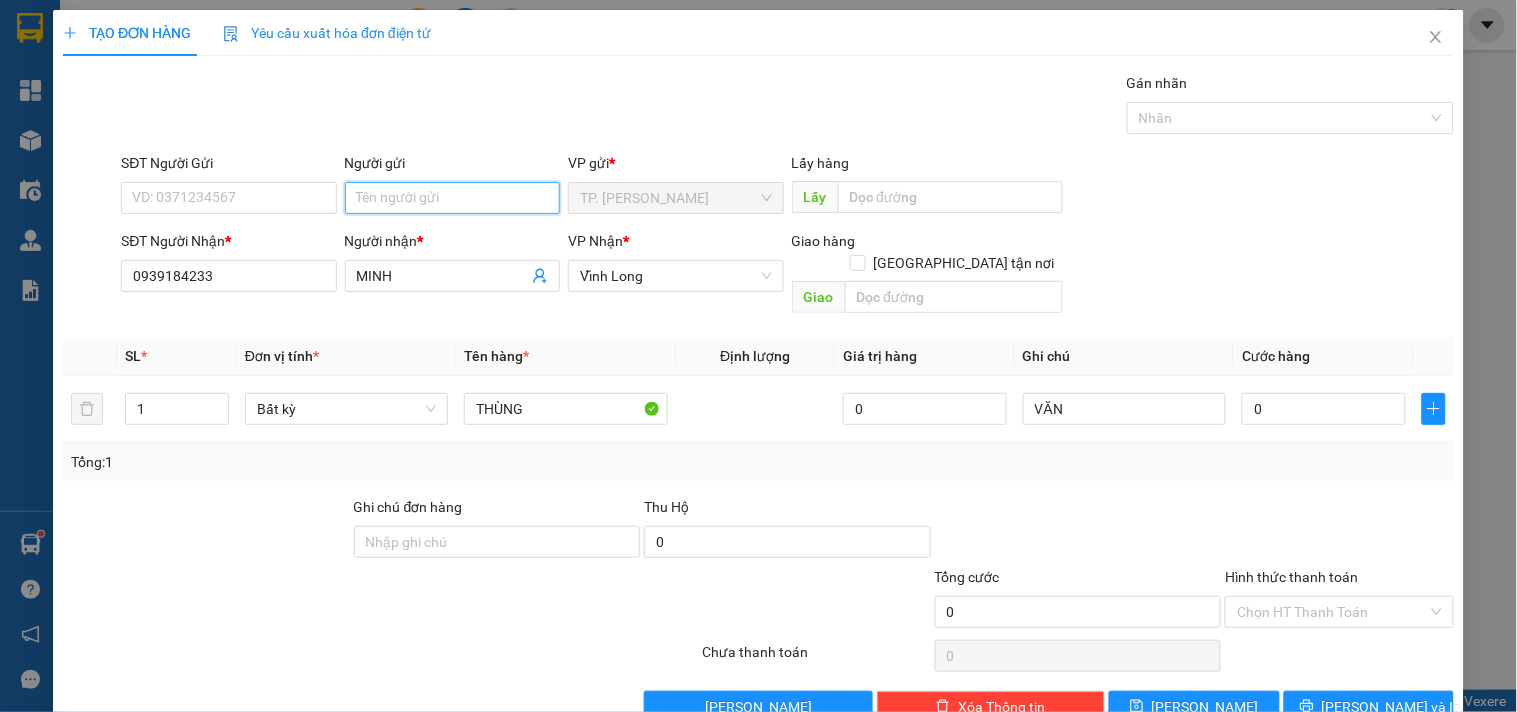 click on "Người gửi" at bounding box center [452, 198] 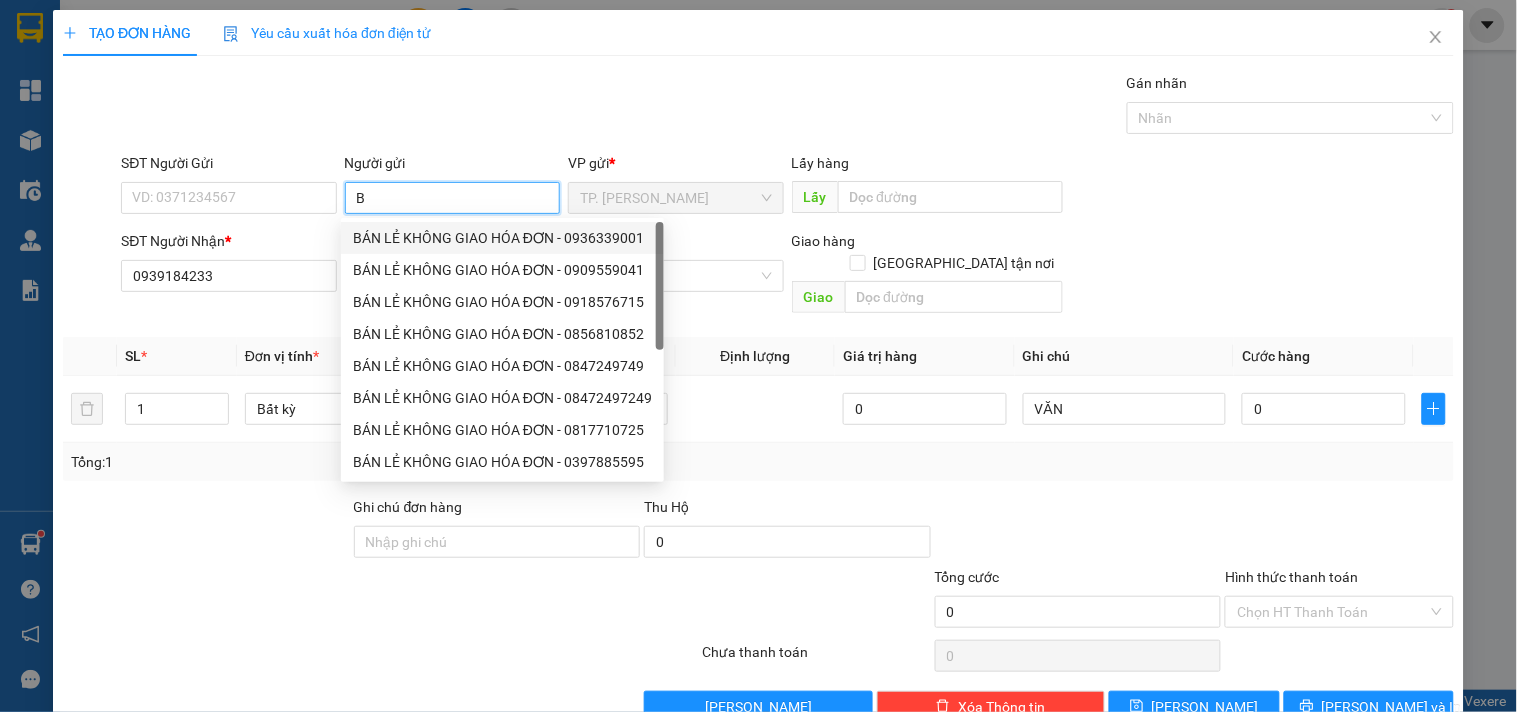 click on "BÁN LẺ KHÔNG GIAO HÓA ĐƠN - 0936339001" at bounding box center [502, 238] 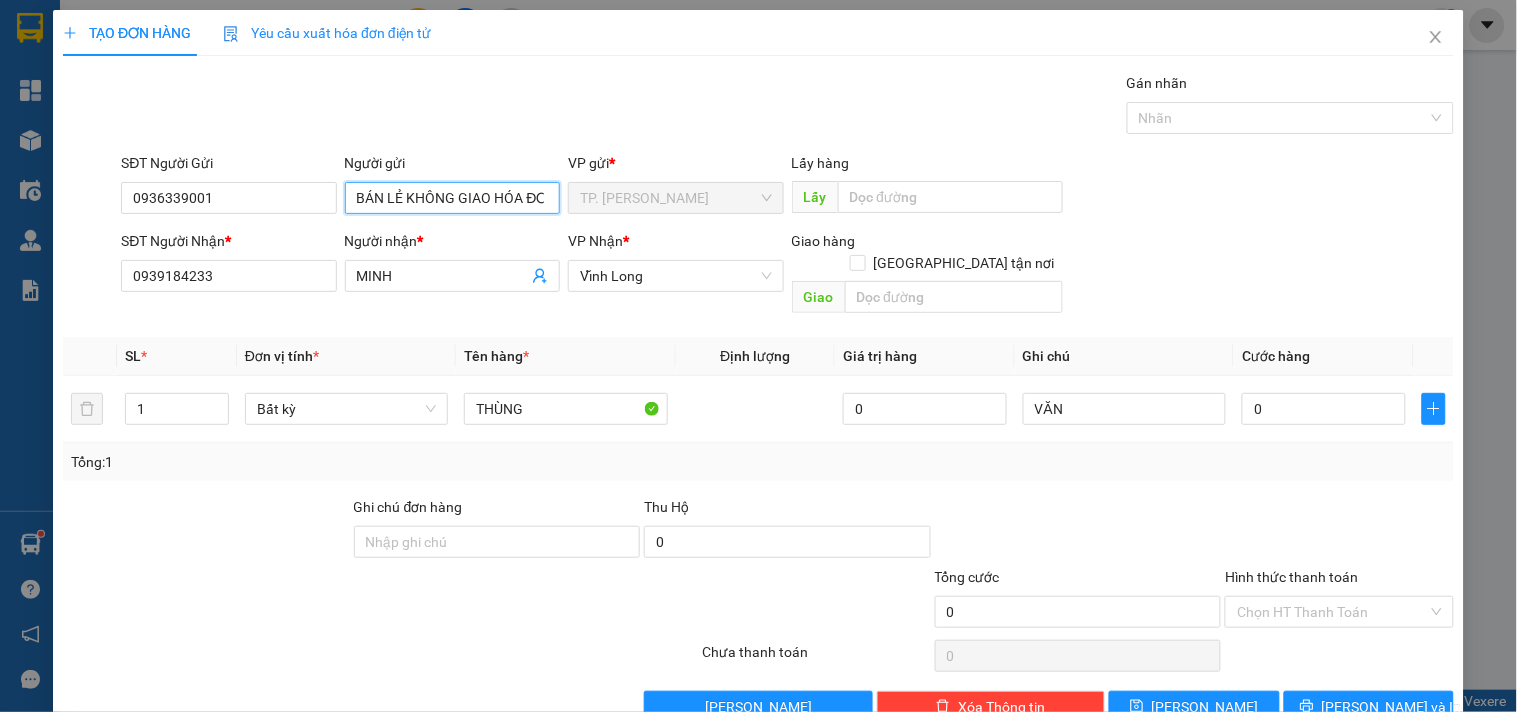 scroll, scrollTop: 0, scrollLeft: 6, axis: horizontal 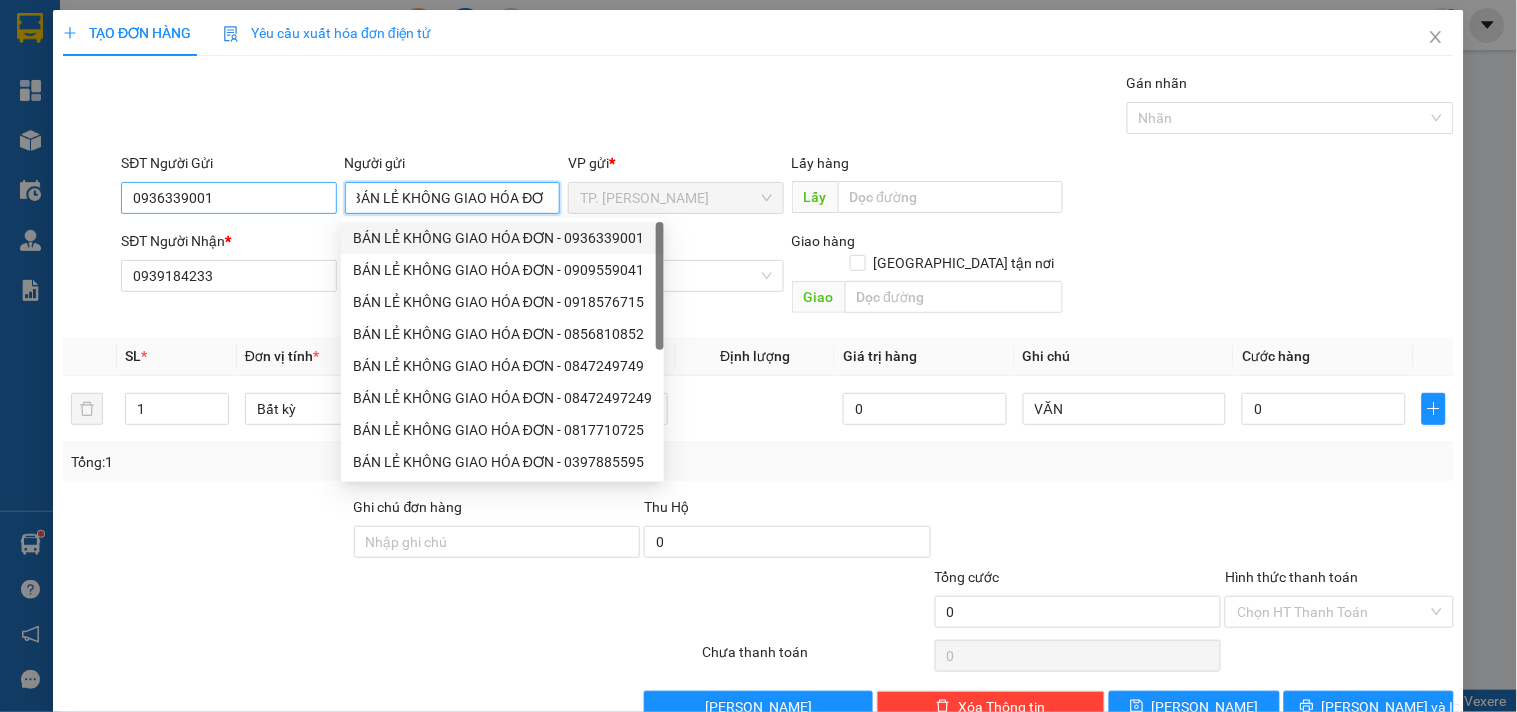 type on "BÁN LẺ KHÔNG GIAO HÓA ĐƠ" 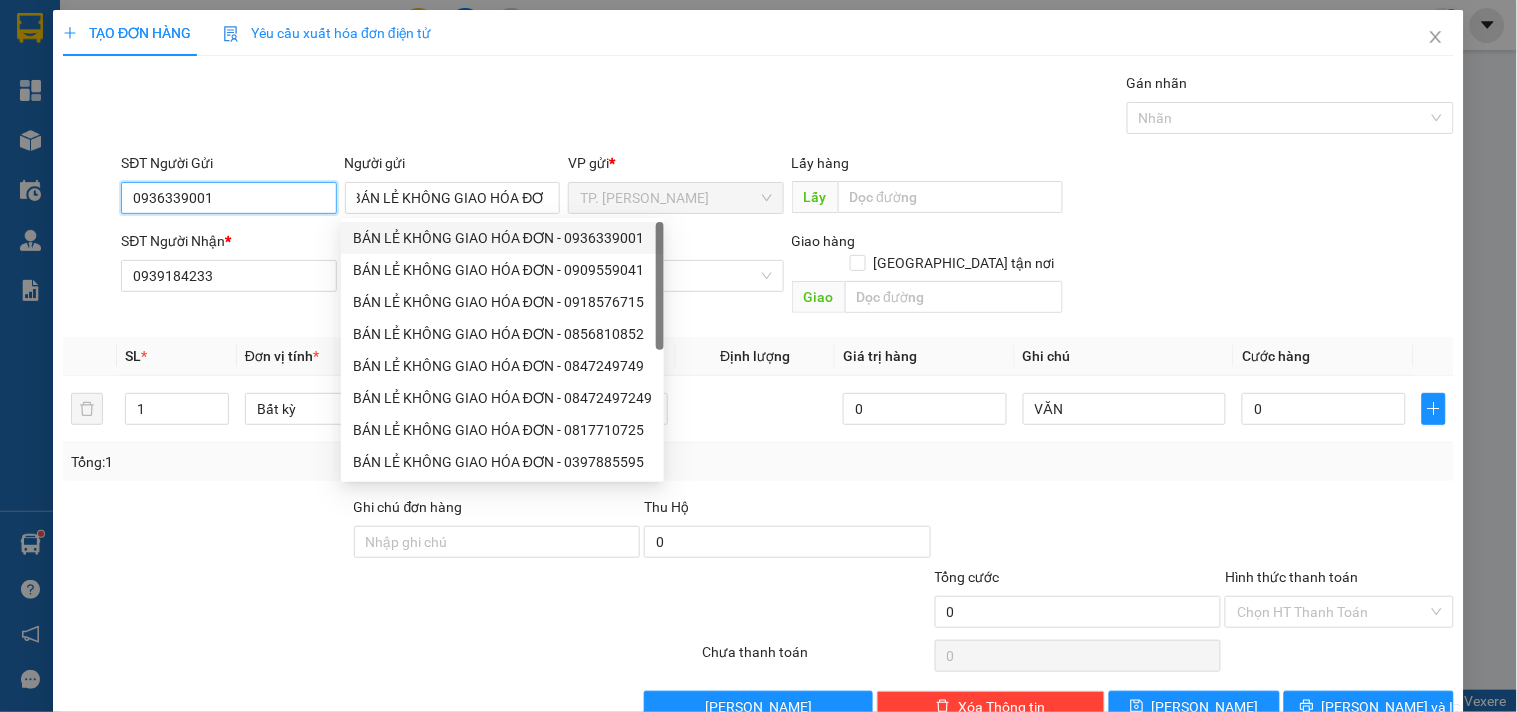click on "0936339001" at bounding box center [228, 198] 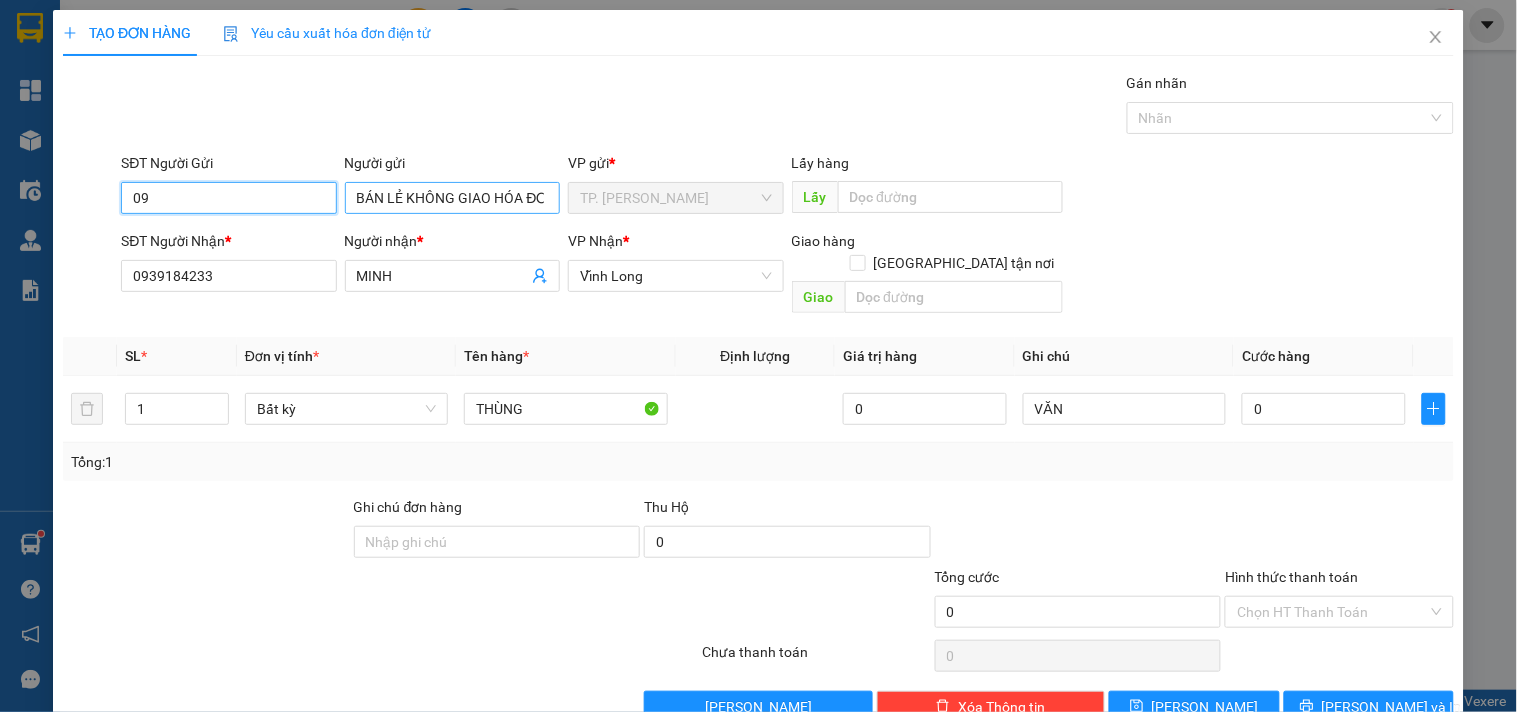 type on "0" 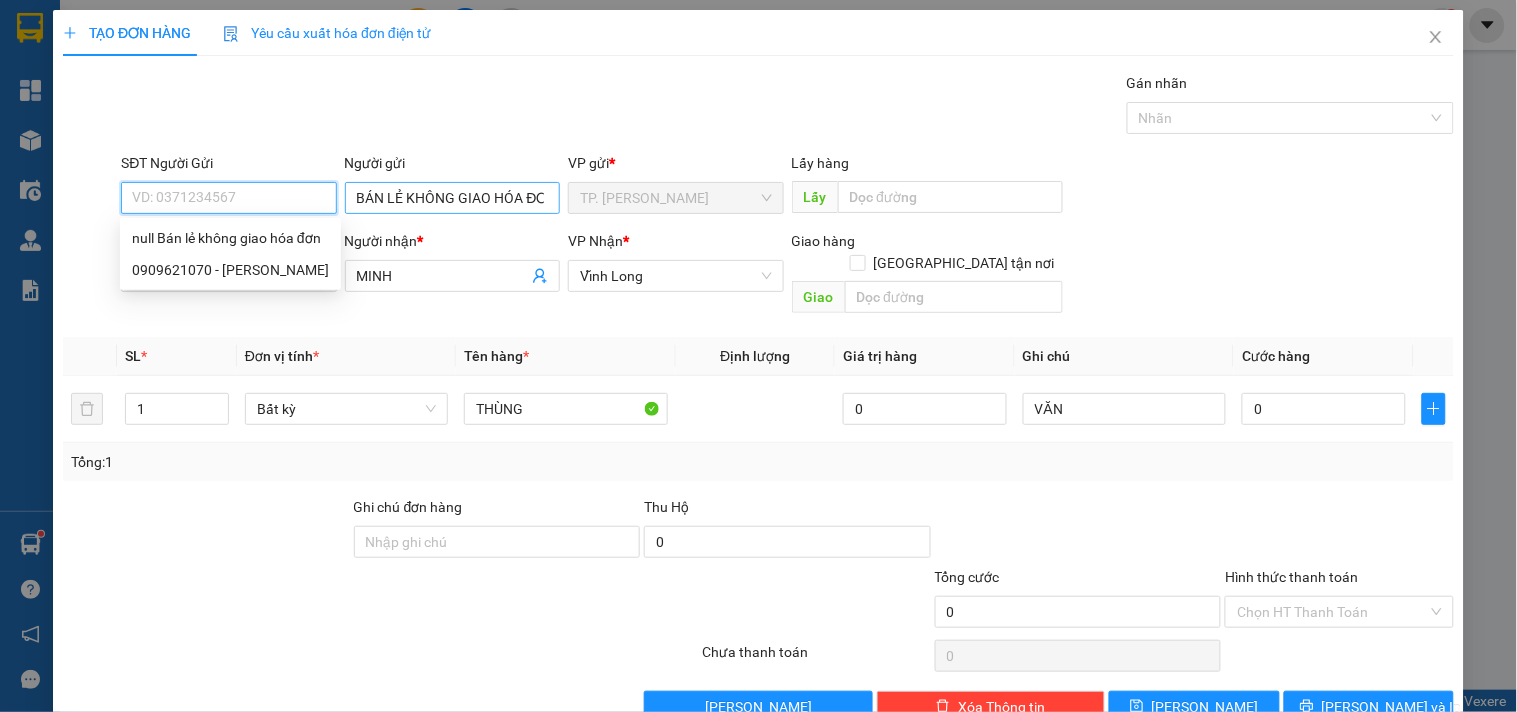 type 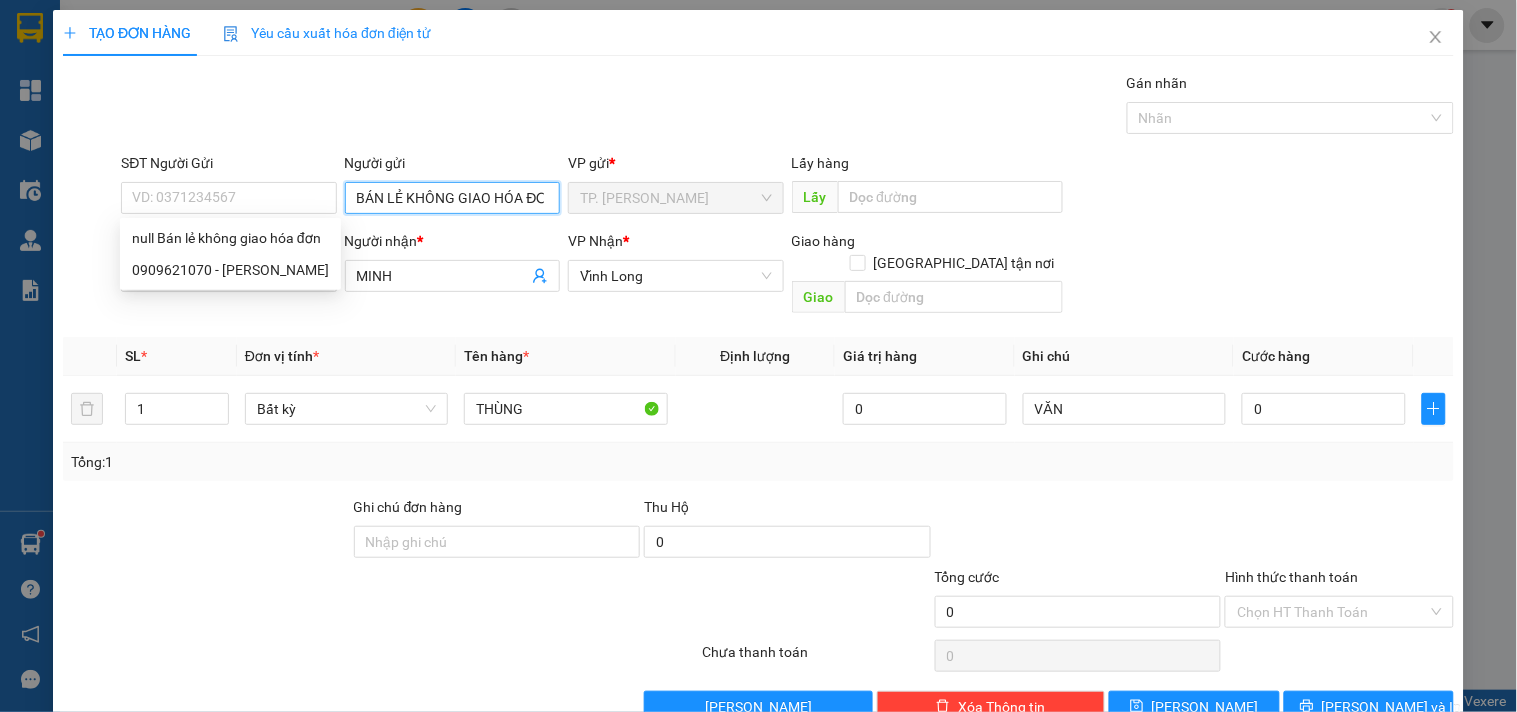 click on "BÁN LẺ KHÔNG GIAO HÓA ĐƠ" at bounding box center (452, 198) 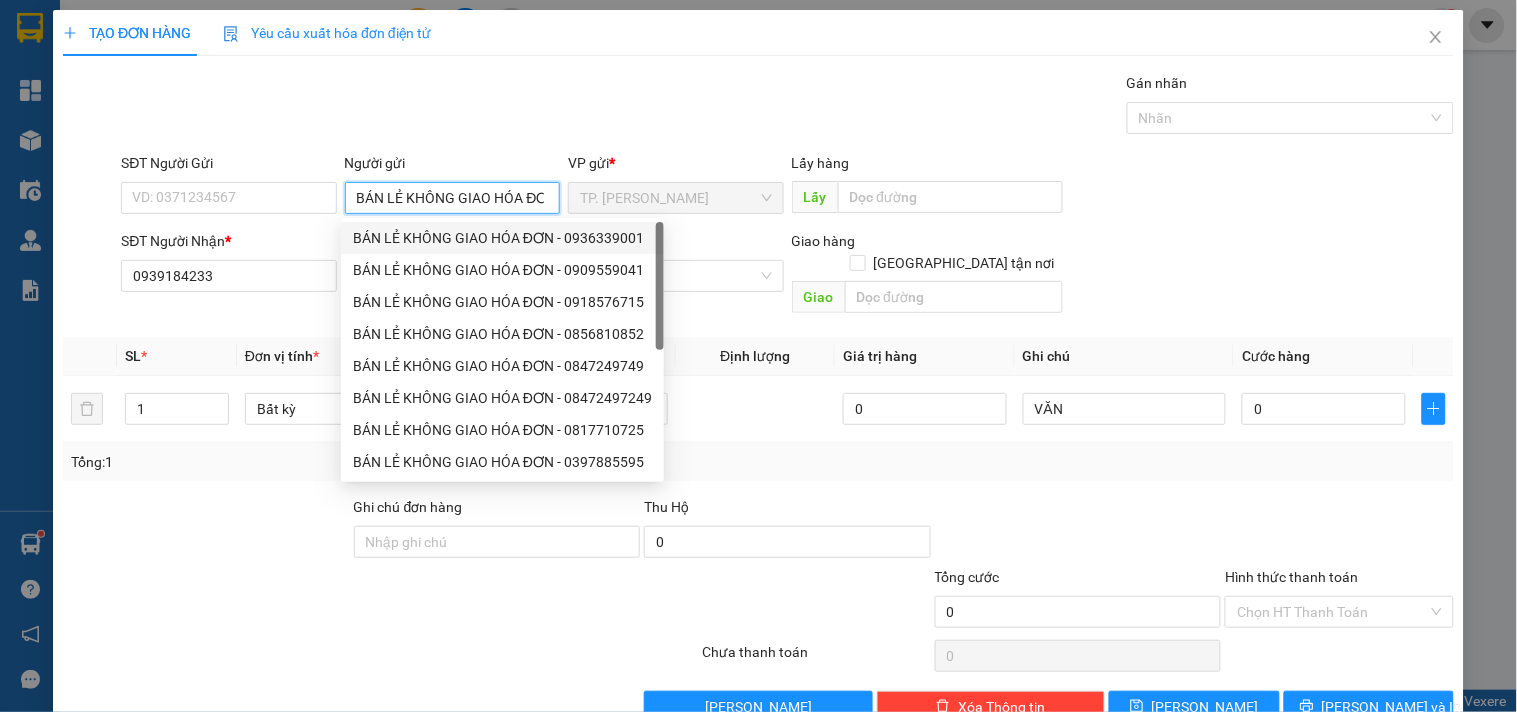 click on "BÁN LẺ KHÔNG GIAO HÓA ĐƠ" at bounding box center [452, 198] 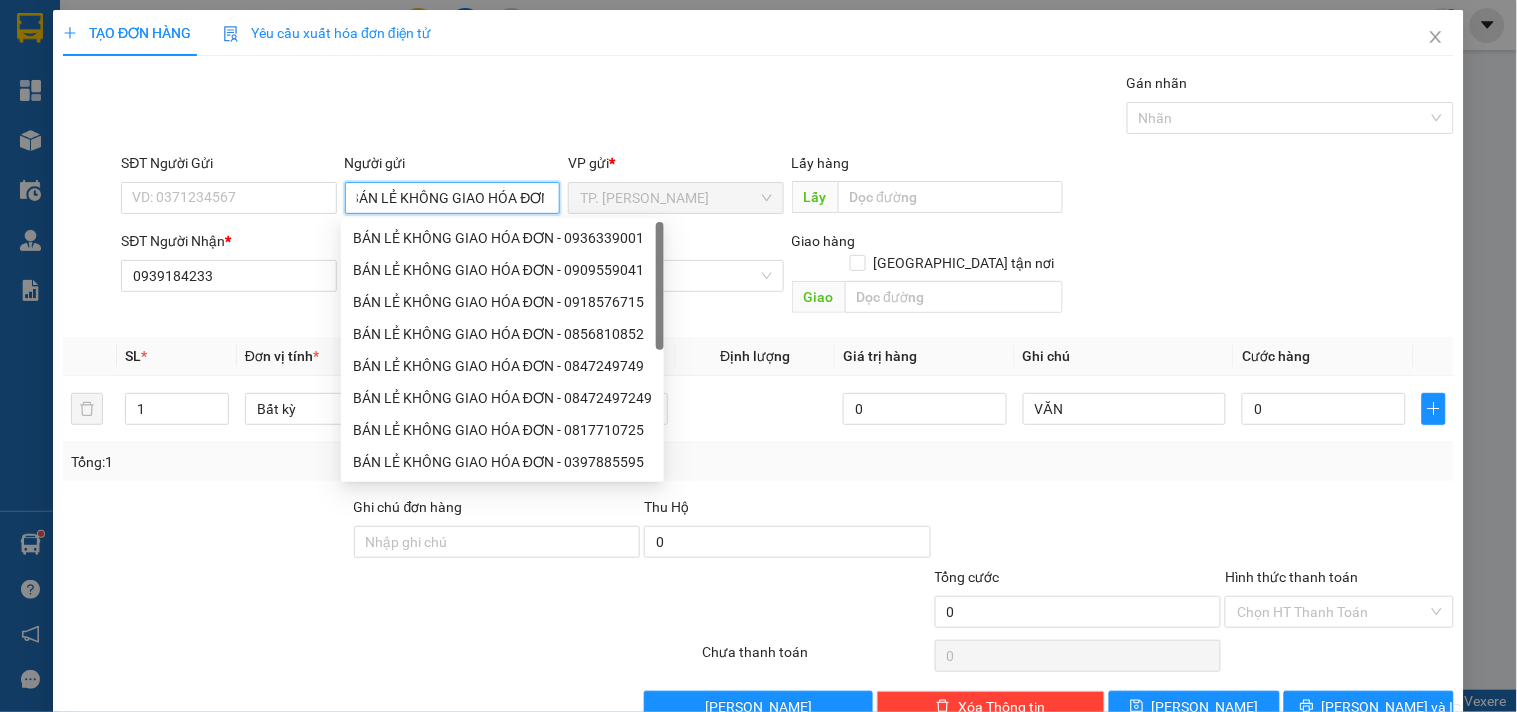 scroll, scrollTop: 0, scrollLeft: 16, axis: horizontal 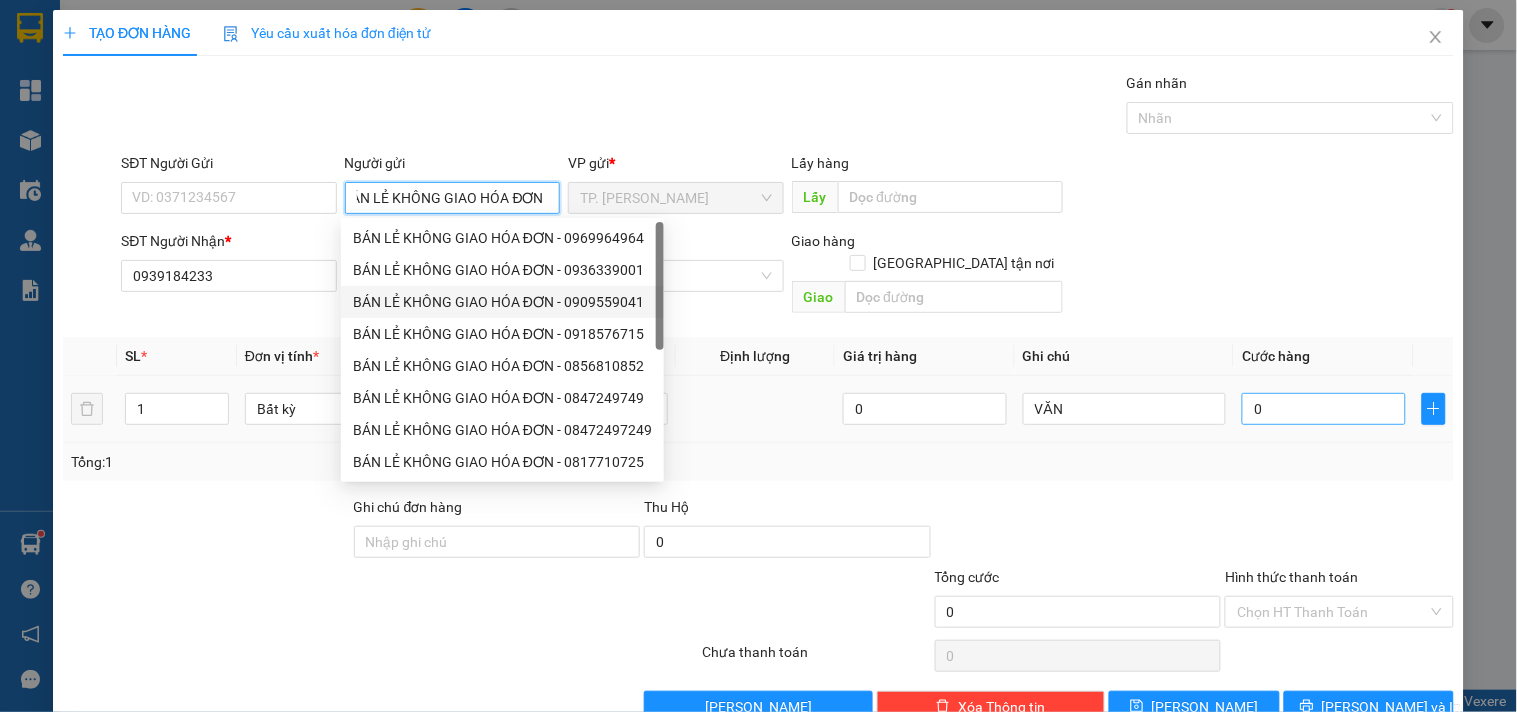 type on "BÁN LẺ KHÔNG GIAO HÓA ĐƠN" 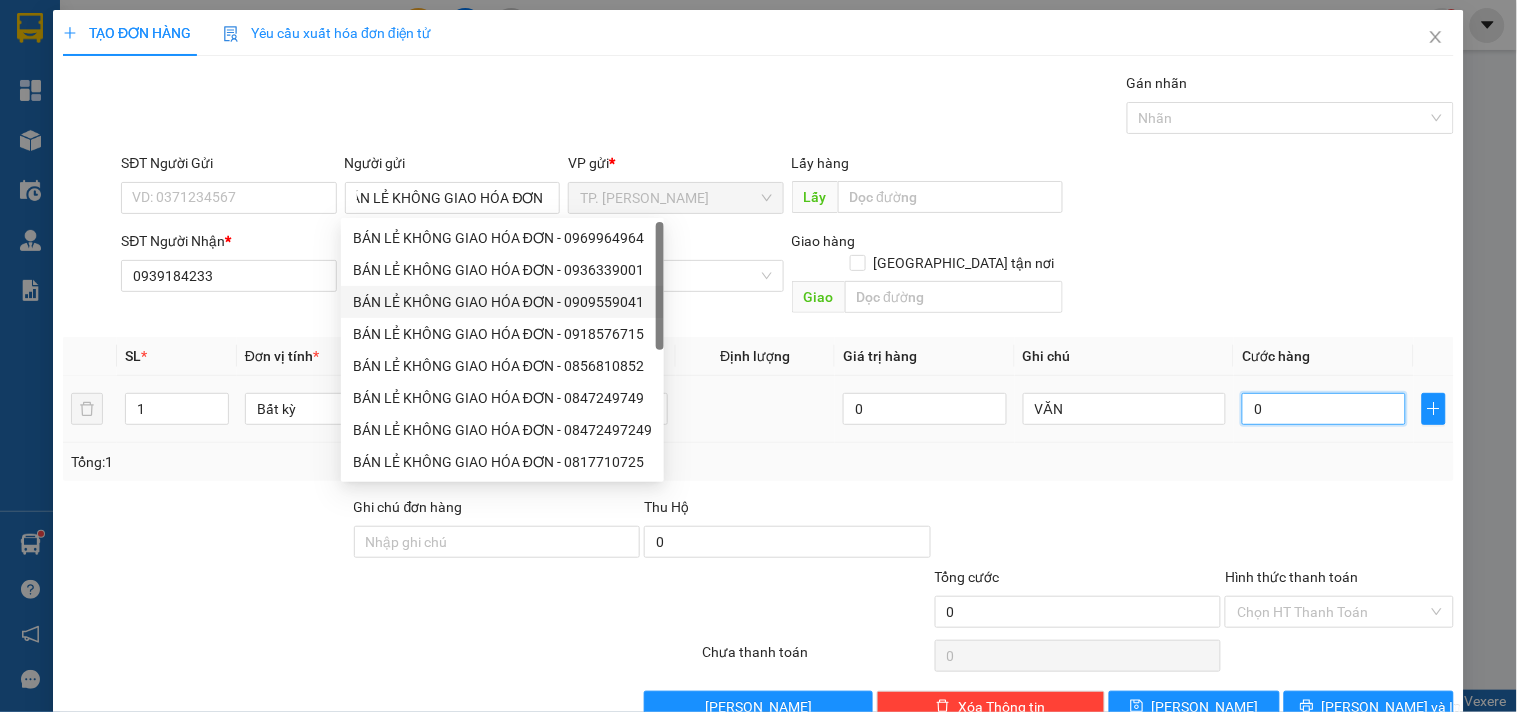 scroll, scrollTop: 0, scrollLeft: 0, axis: both 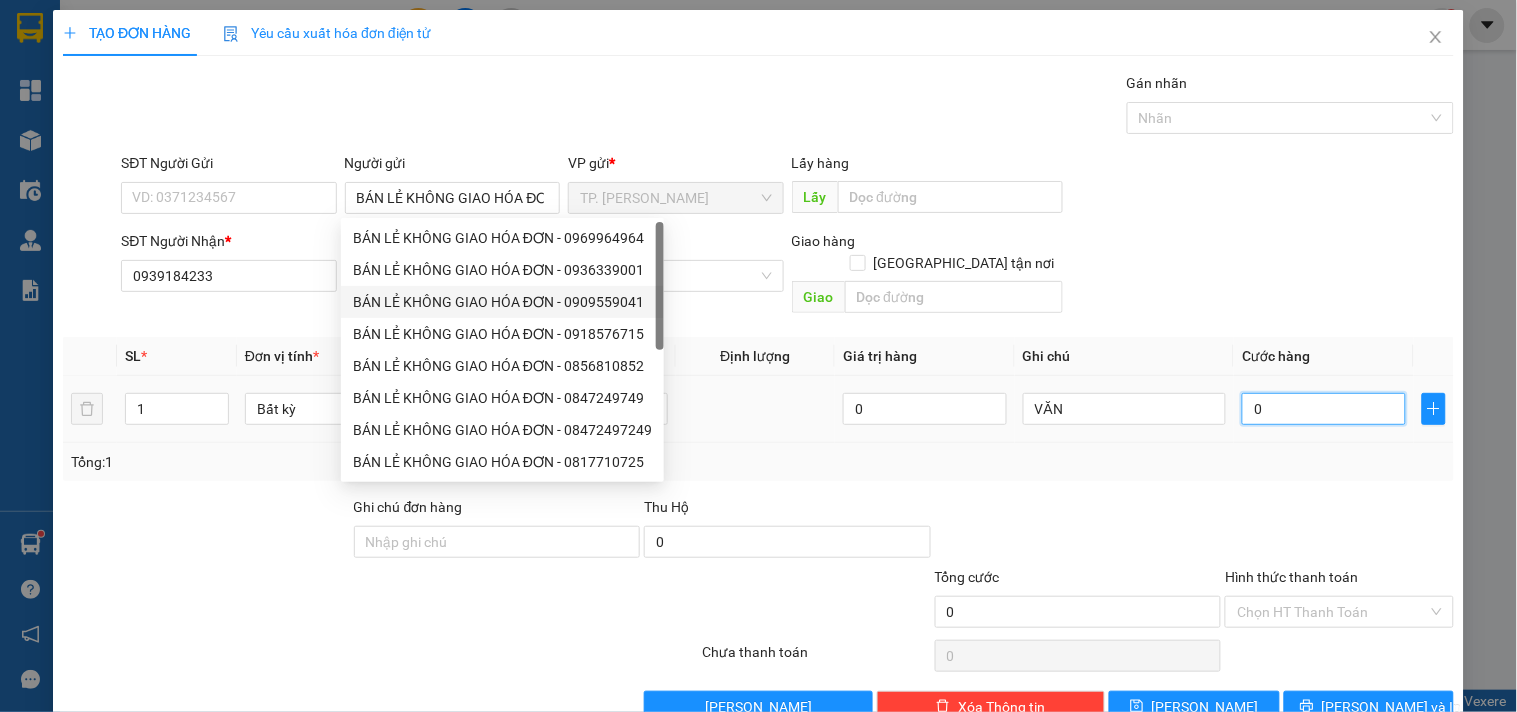 click on "0" at bounding box center (1324, 409) 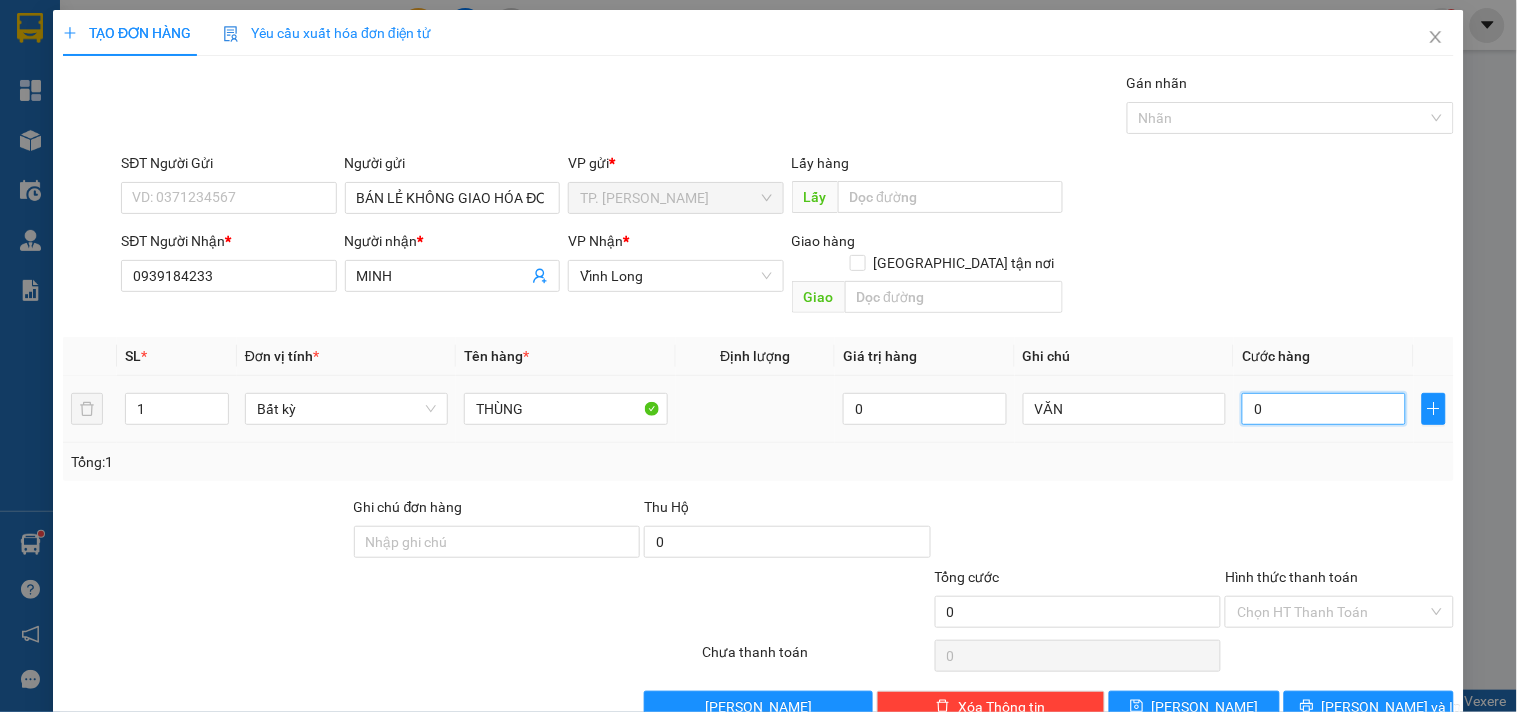 type on "4" 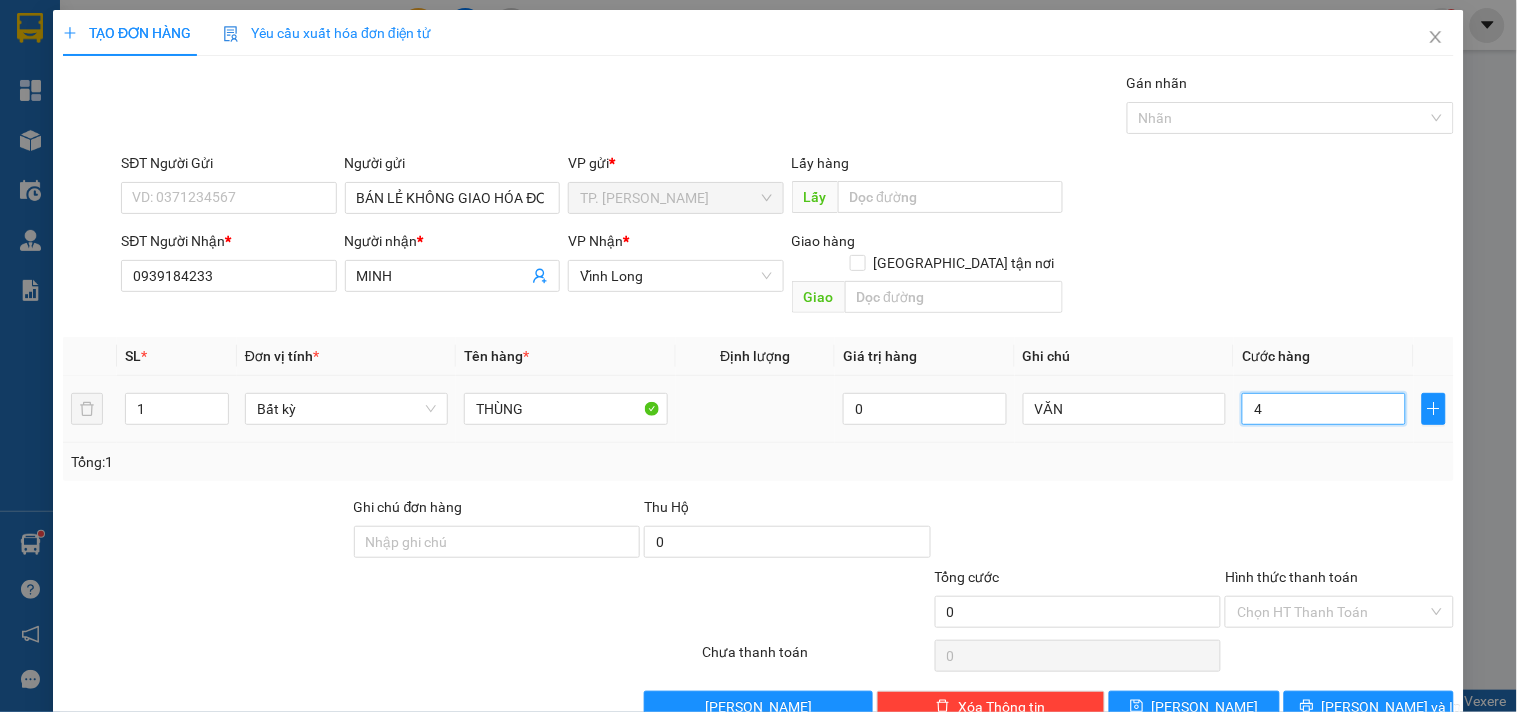 type on "4" 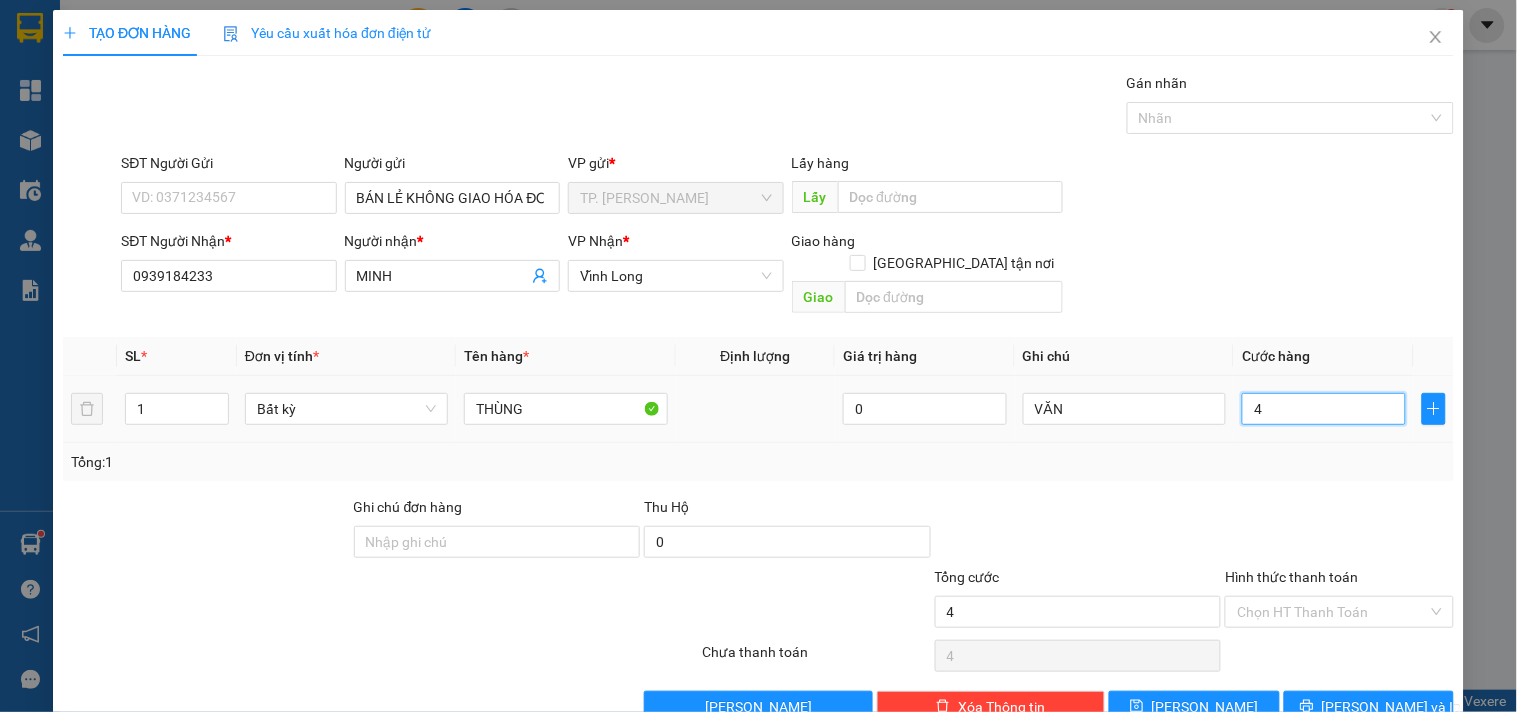 type on "40" 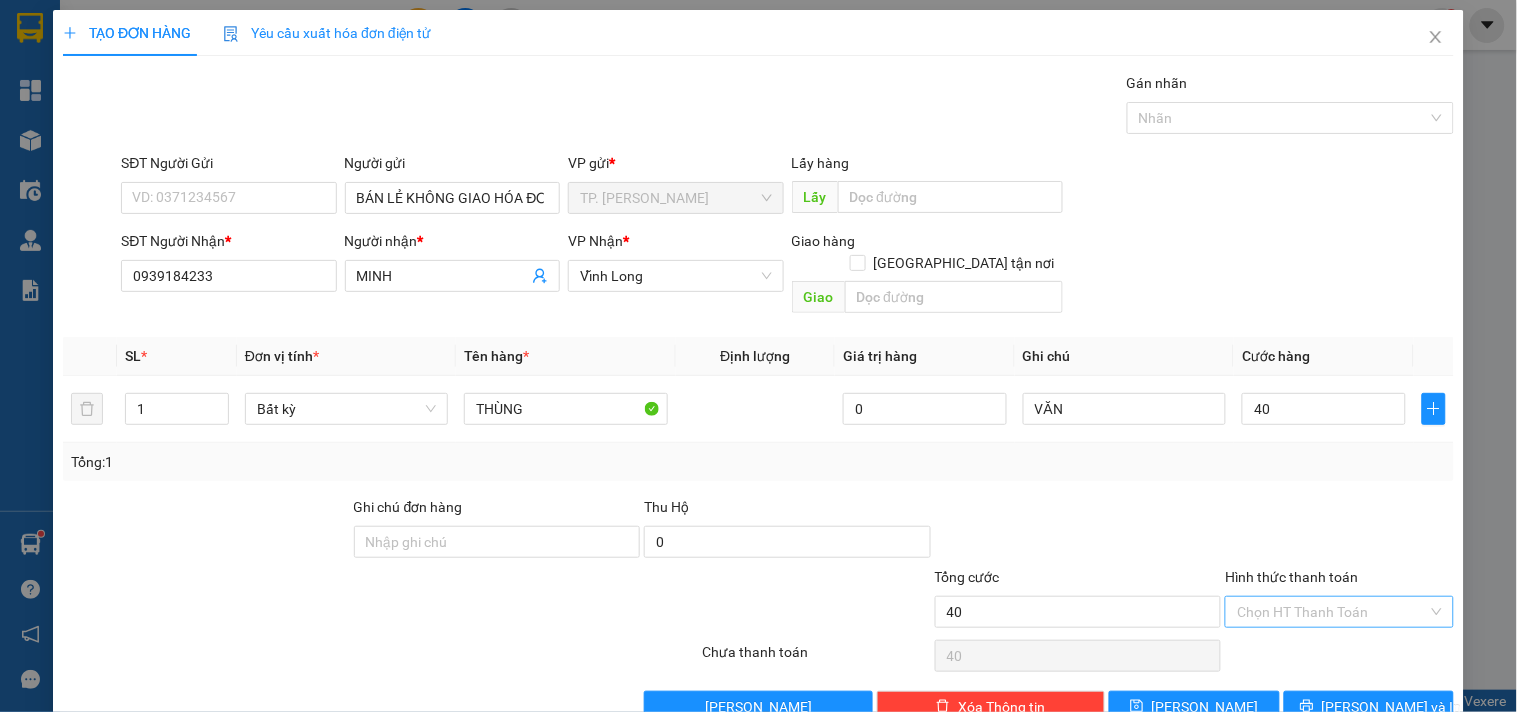 type on "40.000" 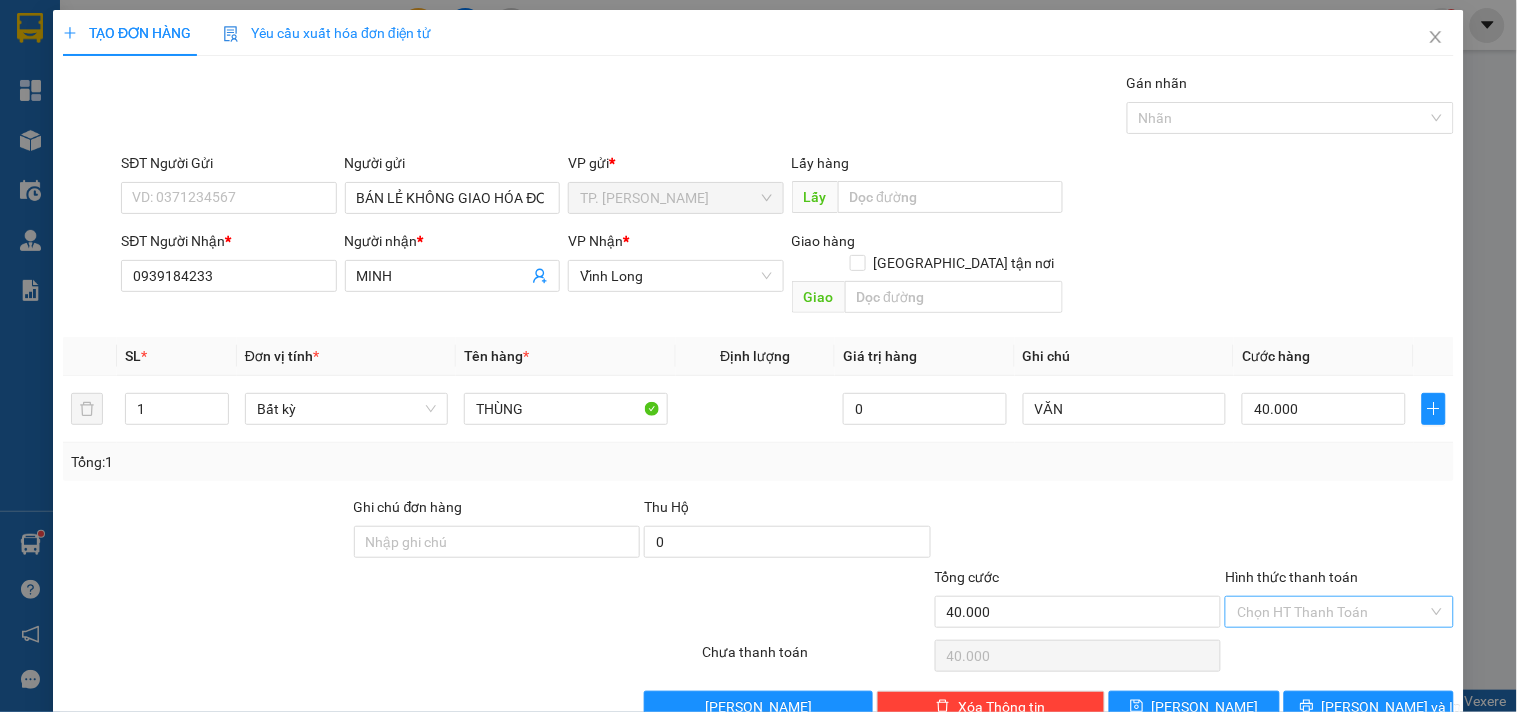 click on "Hình thức thanh toán" at bounding box center (1332, 612) 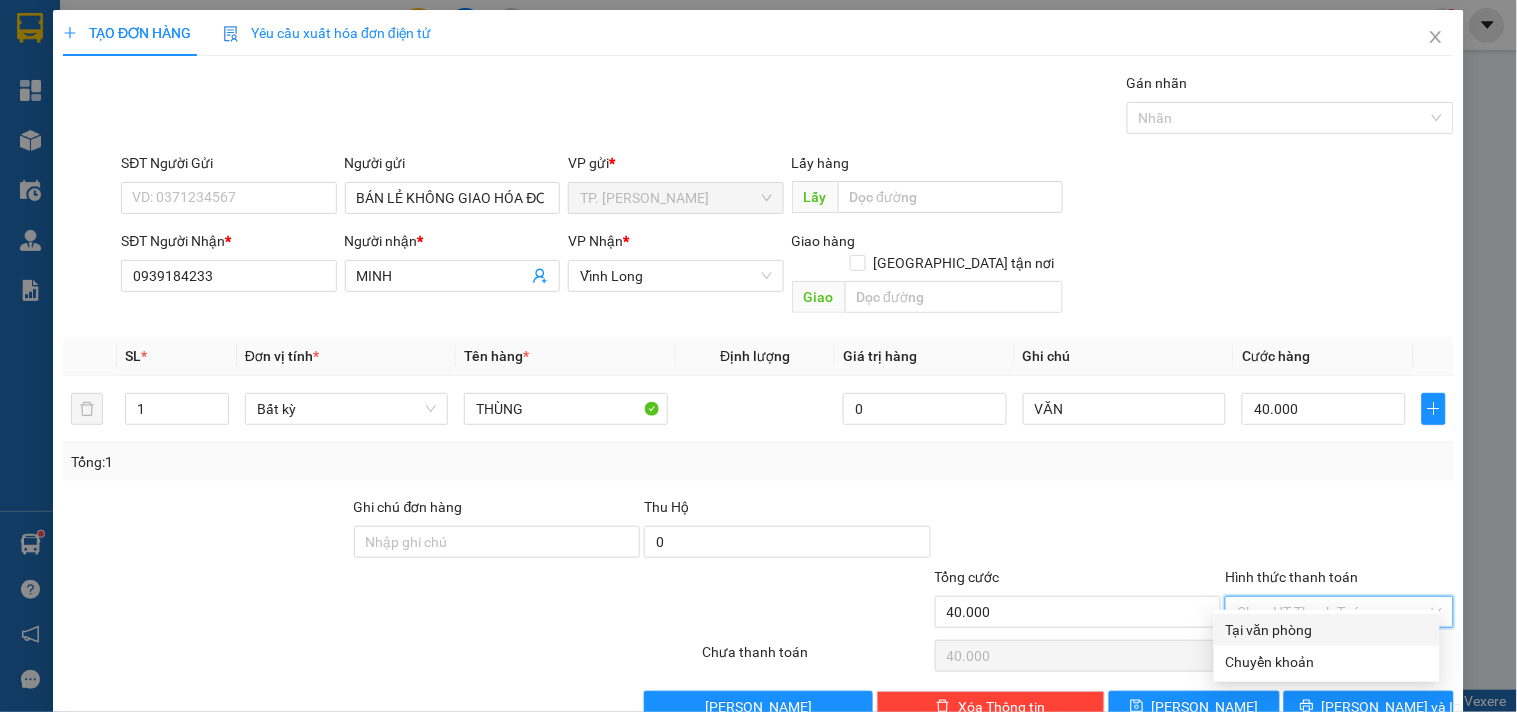 click on "Tại văn phòng" at bounding box center [1327, 630] 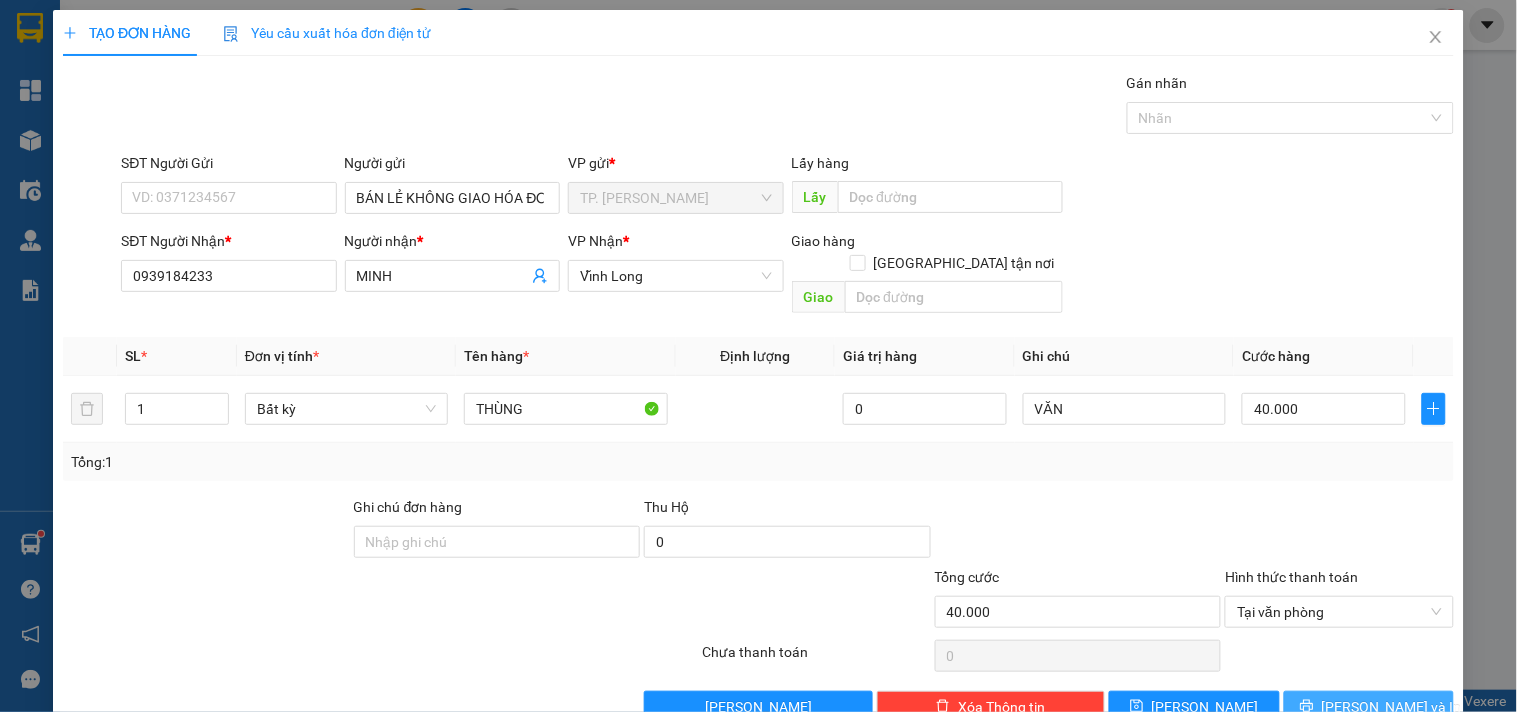 click on "[PERSON_NAME] và In" at bounding box center (1369, 707) 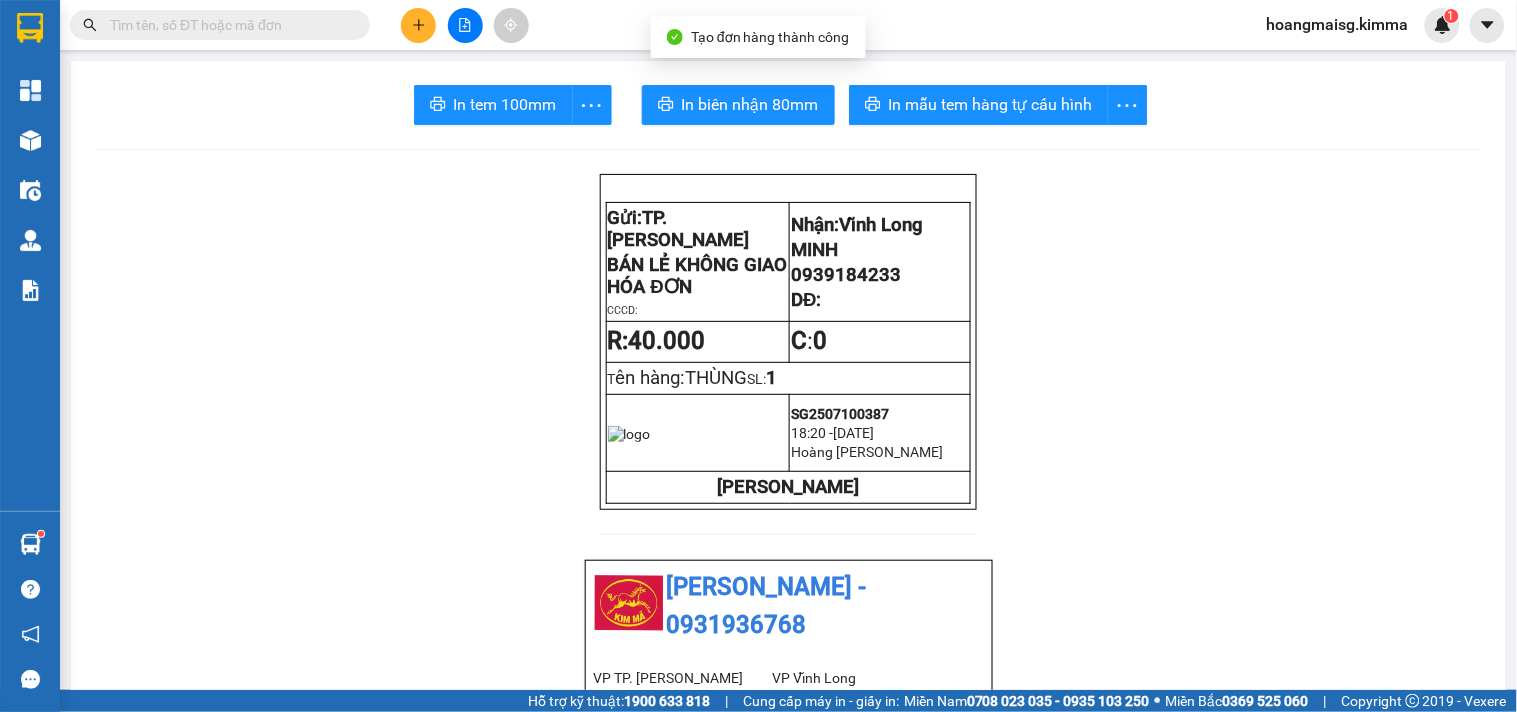 click on "In tem 100mm
In biên nhận 80mm  In mẫu tem hàng tự cấu hình
Gửi:  TP. [PERSON_NAME]
BÁN LẺ KHÔNG GIAO HÓA ĐƠN
CCCD:
Nhận:  Vĩnh Long
MINH
0939184233
DĐ:
R:  40.000
C :  0
T ên hàng:  THÙNG            SL:  1
SG2507100387
18:20 [DATE]
[GEOGRAPHIC_DATA]
[PERSON_NAME]
KIM MÃ - 0931936768 VP TP. [PERSON_NAME][STREET_ADDRESS][GEOGRAPHIC_DATA][PERSON_NAME]   0931936768 VP Vĩnh Long   107/1 , Đường 2/9 P1, [GEOGRAPHIC_DATA] Long   02703828818 Biên nhận Hàng Hoá Mã đơn:   SG2507100387 In ngày:  [DATE]   18:20 Gửi :   BÁN LẺ KHÔNG GIAO HÓA ĐƠN   VP TP. [PERSON_NAME] :   MINH - 0939184233 VP Vĩnh Long Ghi chú:  VĂN    Tên (giá trị hàng) SL Cước món hàng Bất kỳ - THÙNG    (0) 1 40.000 Tổng cộng 1 40.000 Loading... Thu rồi : 40.000 VND Tổng phải thu : 0 VND Khách hàng Quy định nhận/gửi hàng : Gửi:    TP. [PERSON_NAME]" at bounding box center (788, 1081) 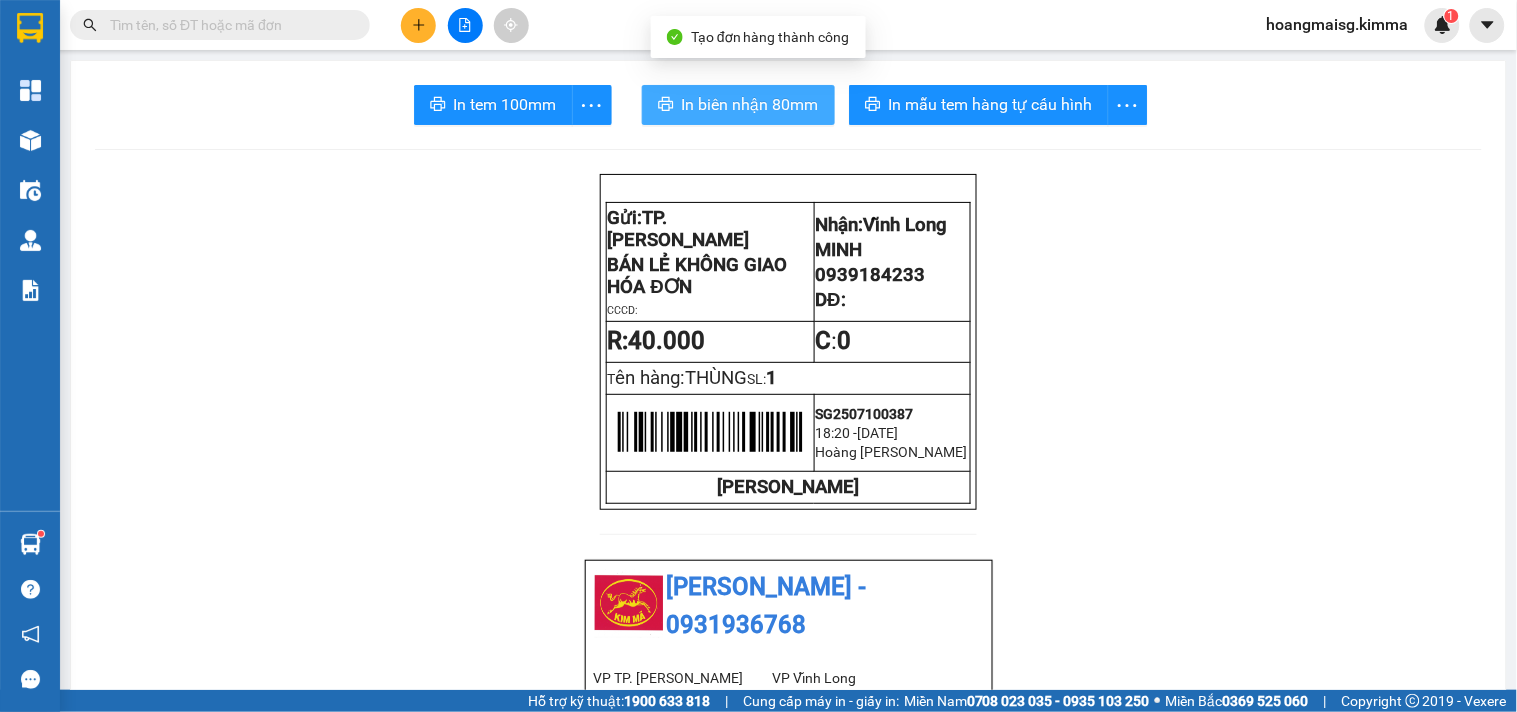 click on "In biên nhận 80mm" at bounding box center (750, 104) 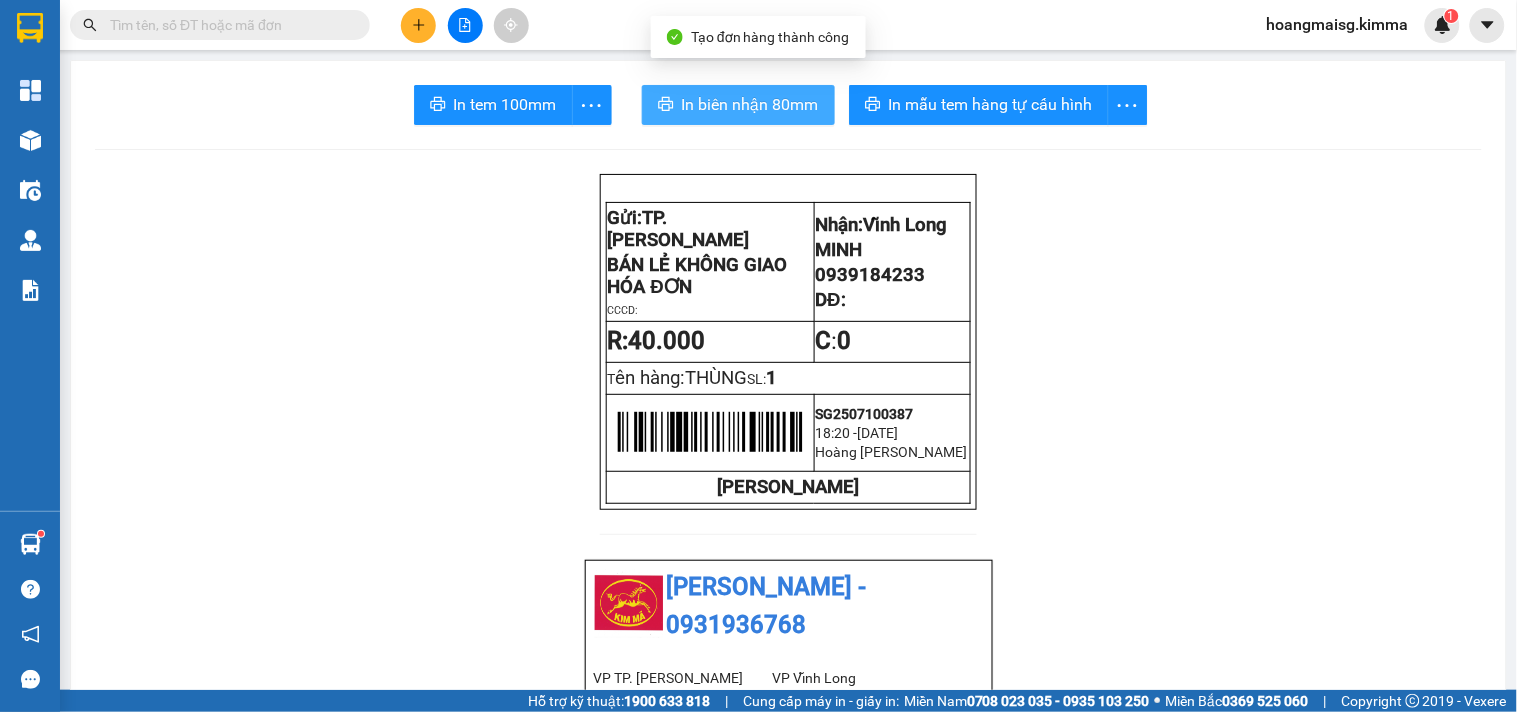 scroll, scrollTop: 0, scrollLeft: 0, axis: both 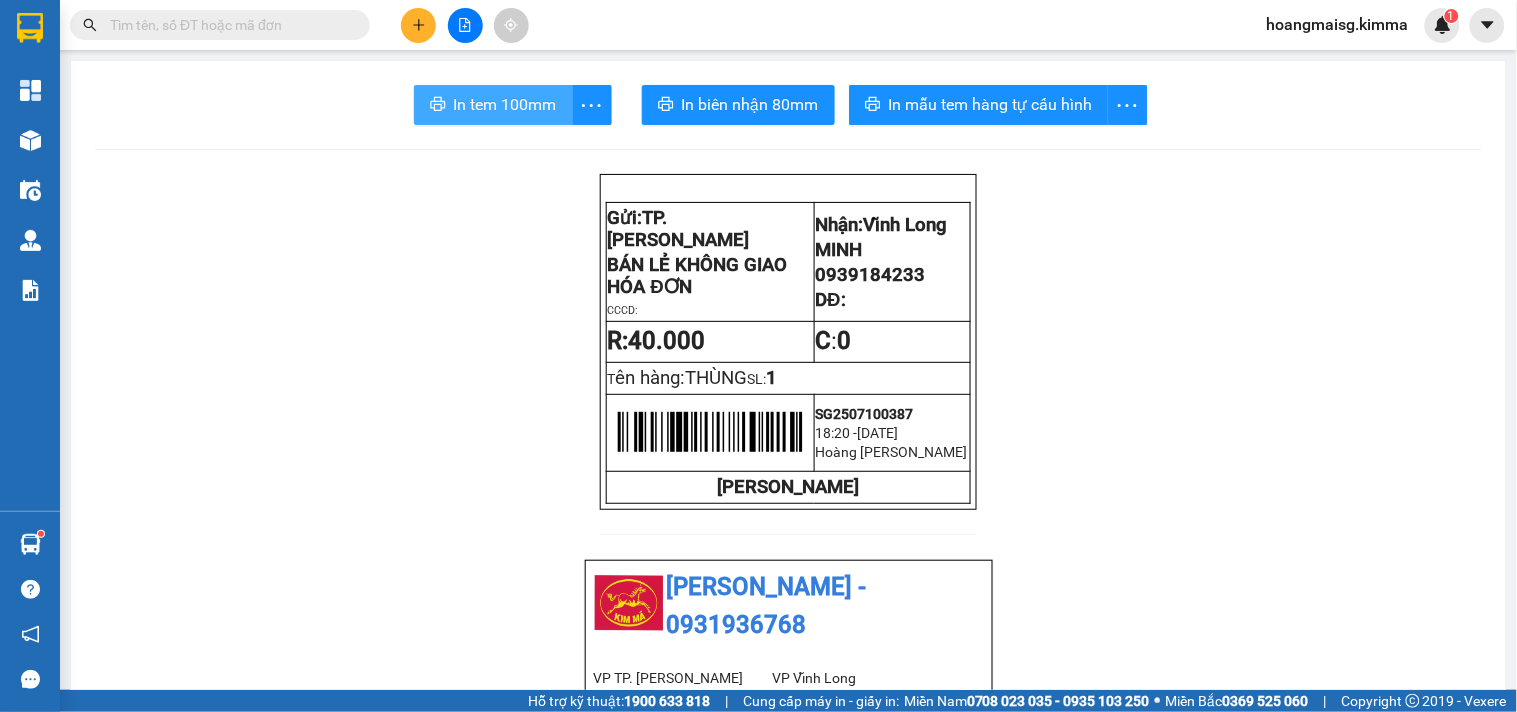 click on "In tem 100mm" at bounding box center [505, 104] 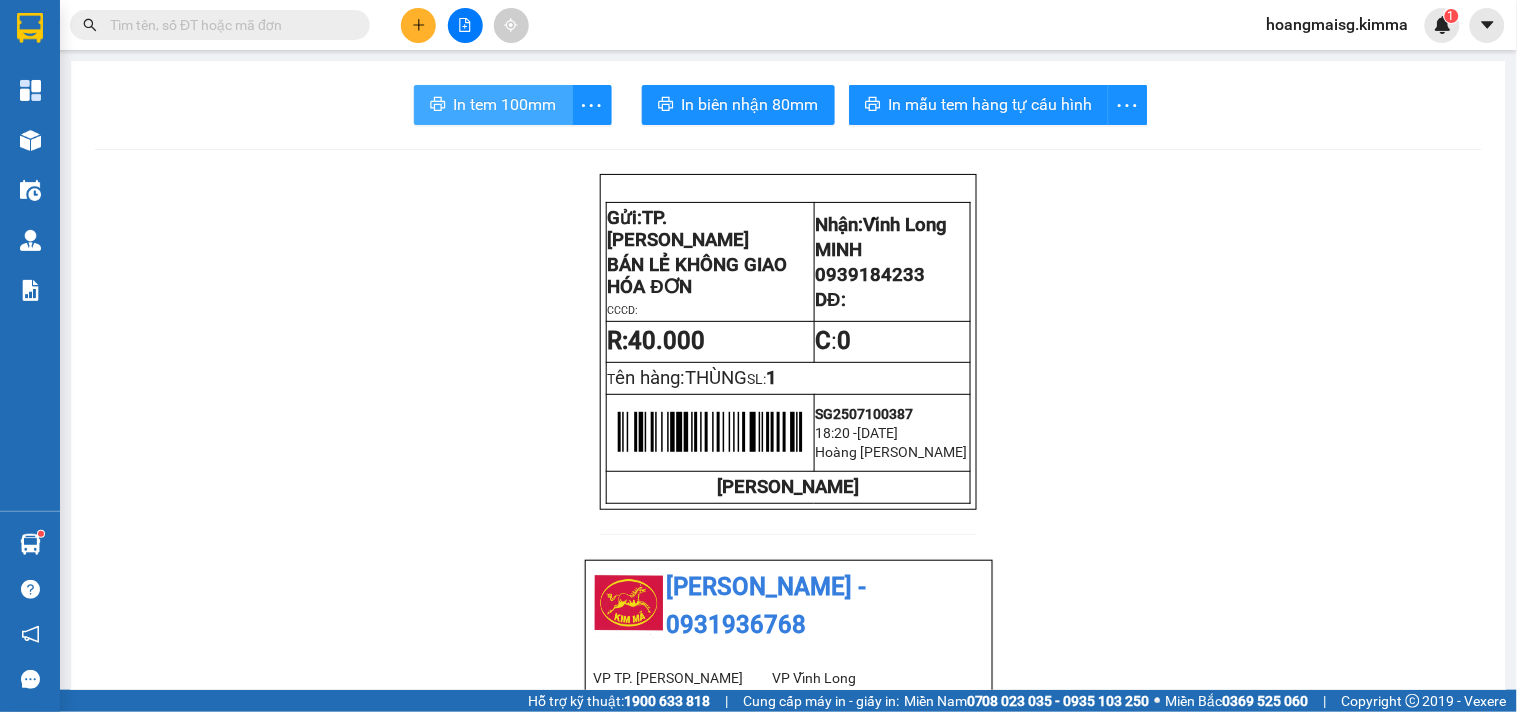 scroll, scrollTop: 0, scrollLeft: 0, axis: both 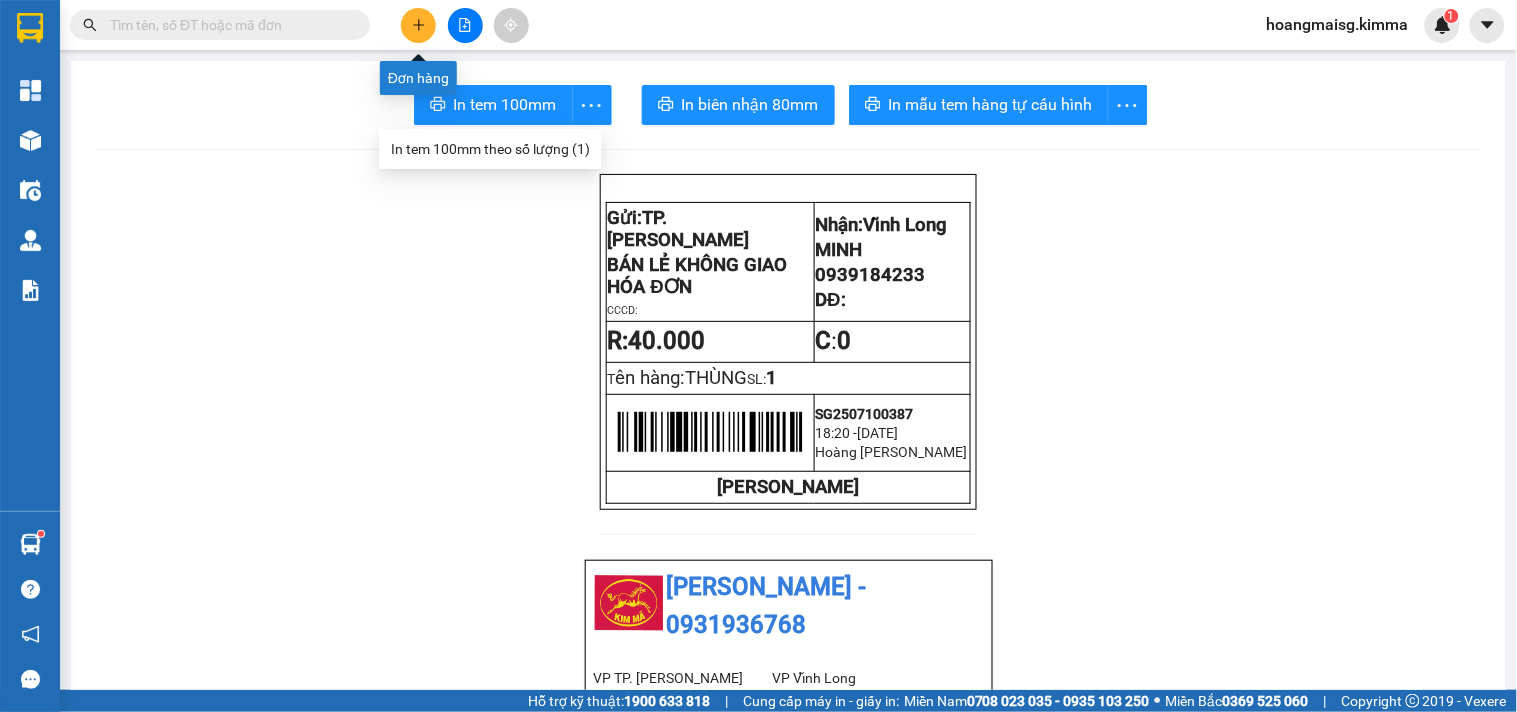 click at bounding box center (418, 25) 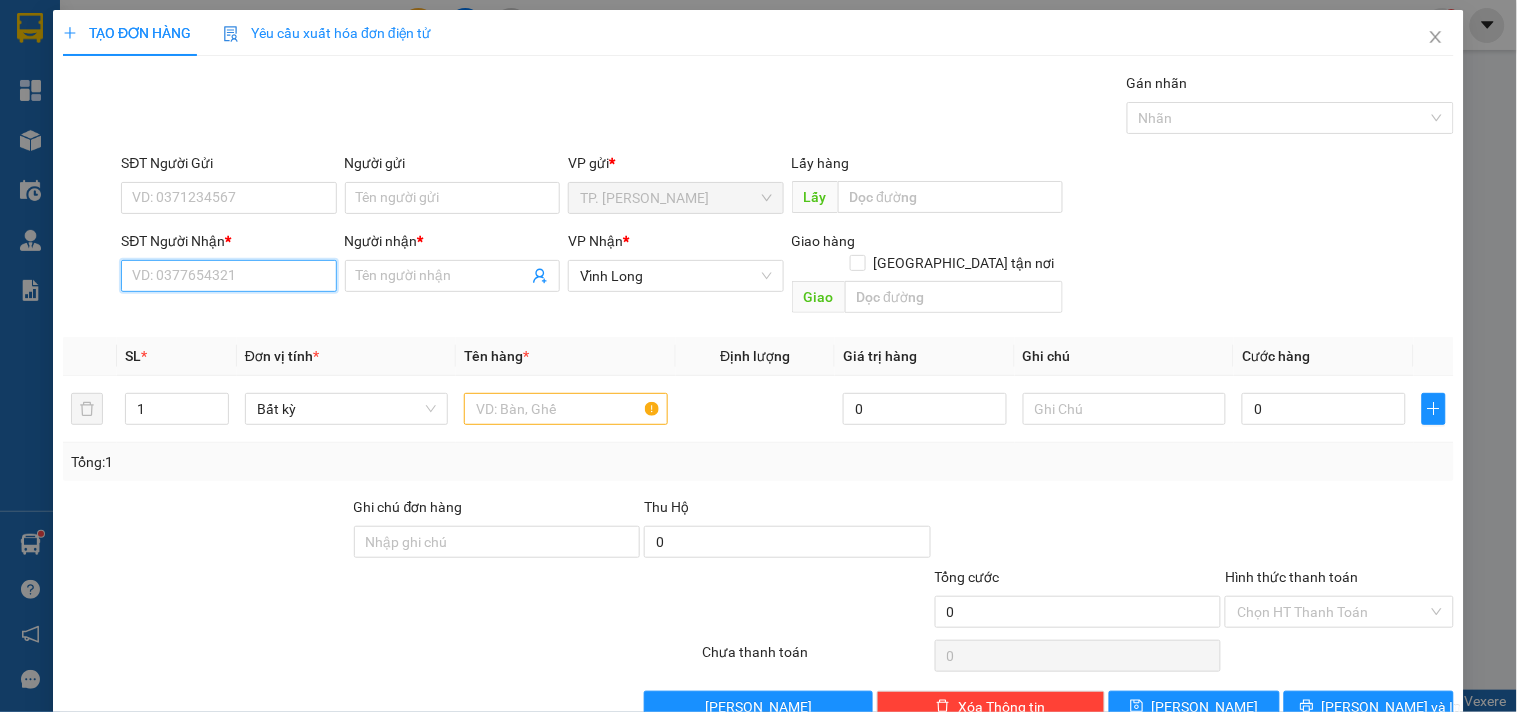 click on "SĐT Người Nhận  *" at bounding box center [228, 276] 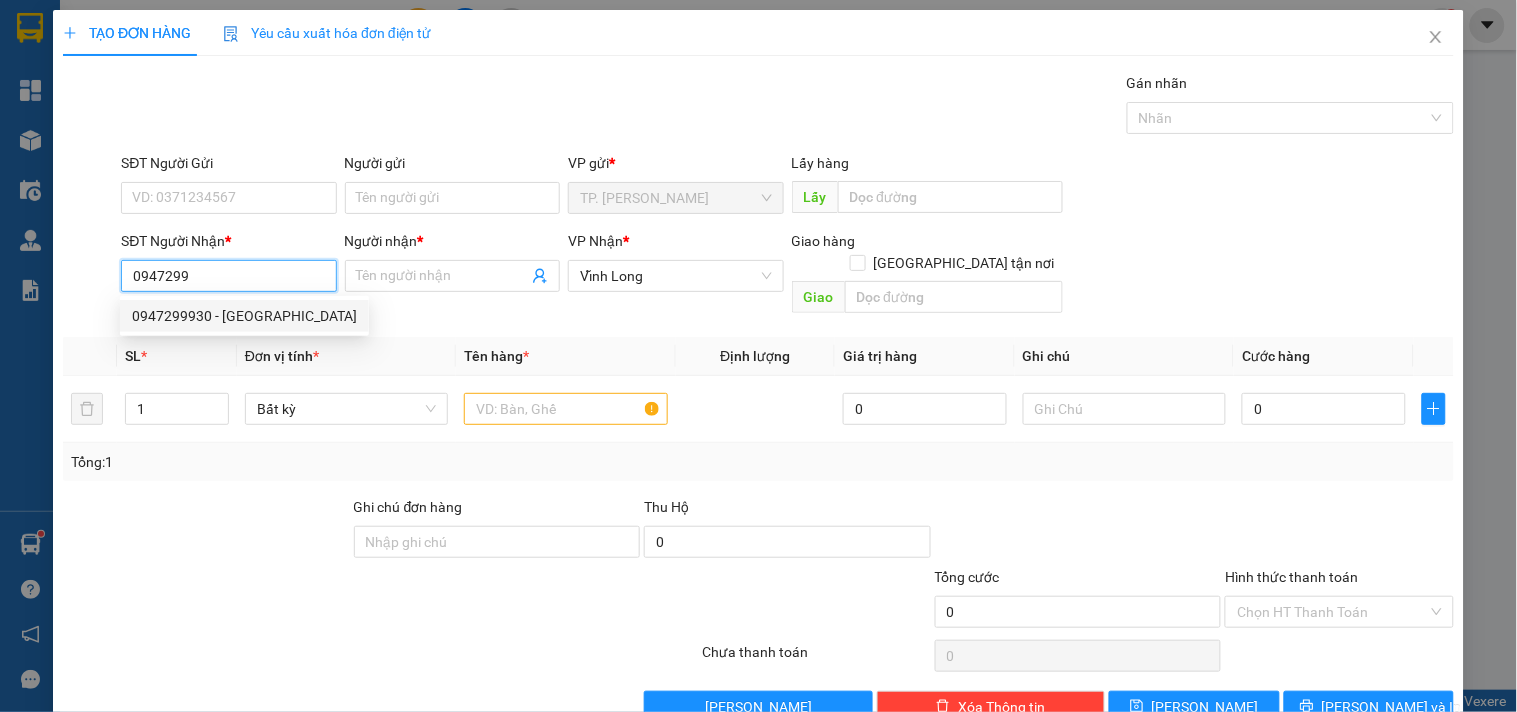 type on "0947299930" 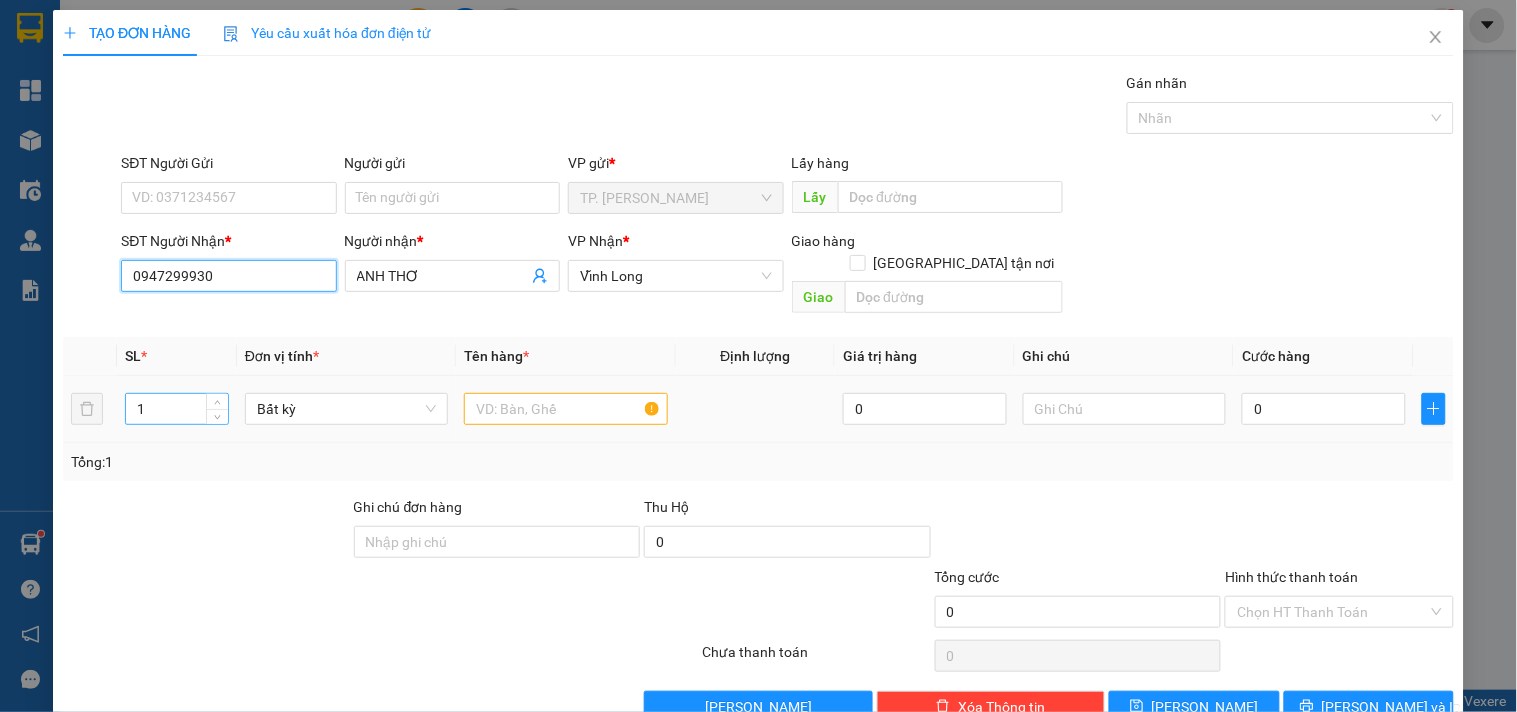 type on "0947299930" 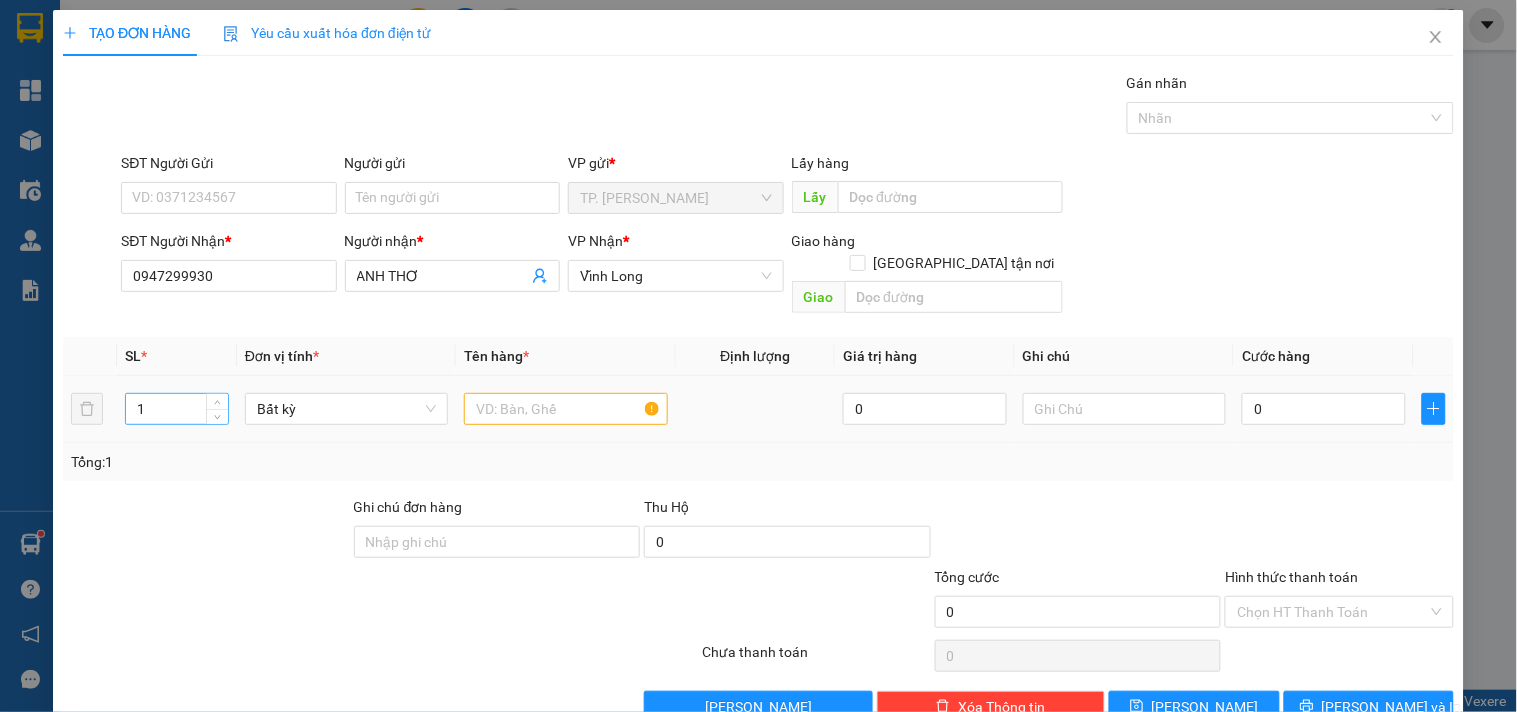 click on "1" at bounding box center [177, 409] 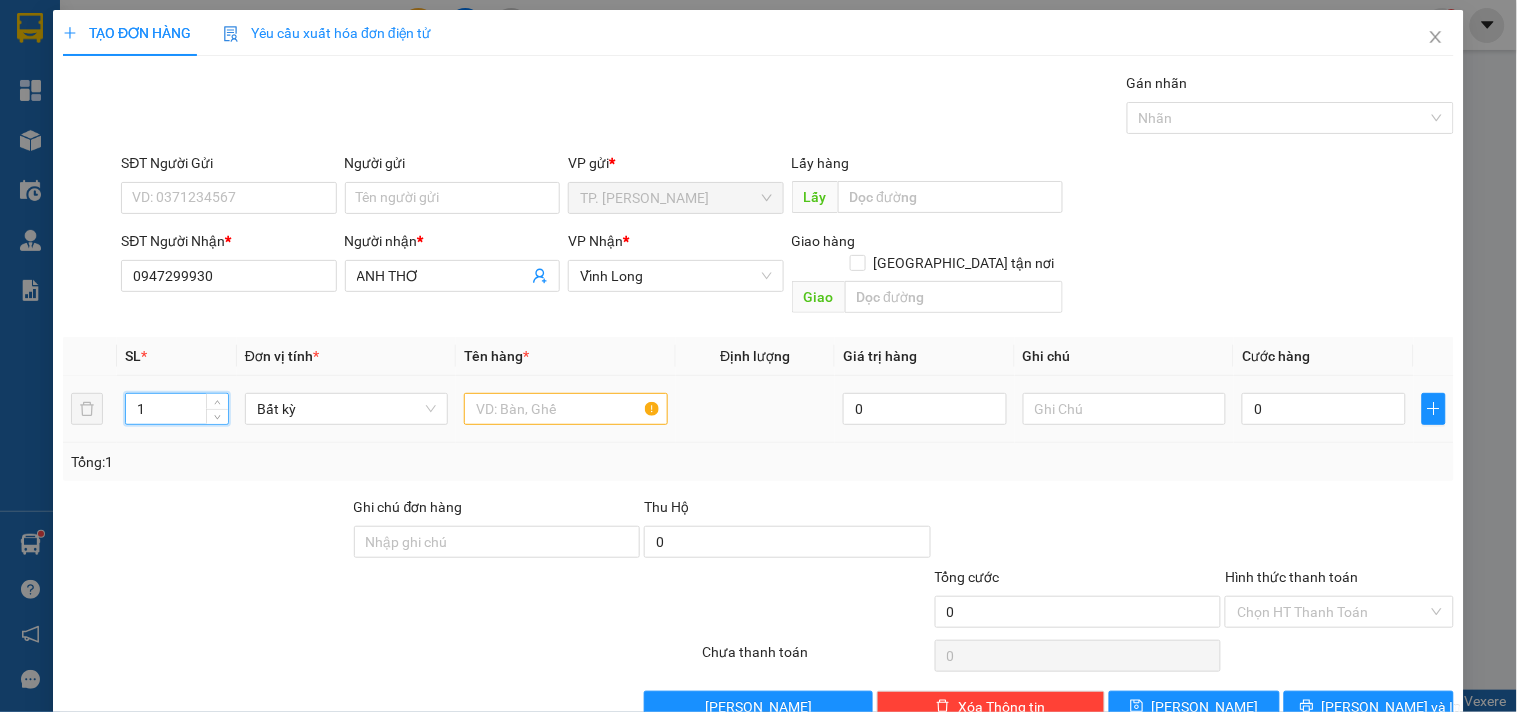 type on "2" 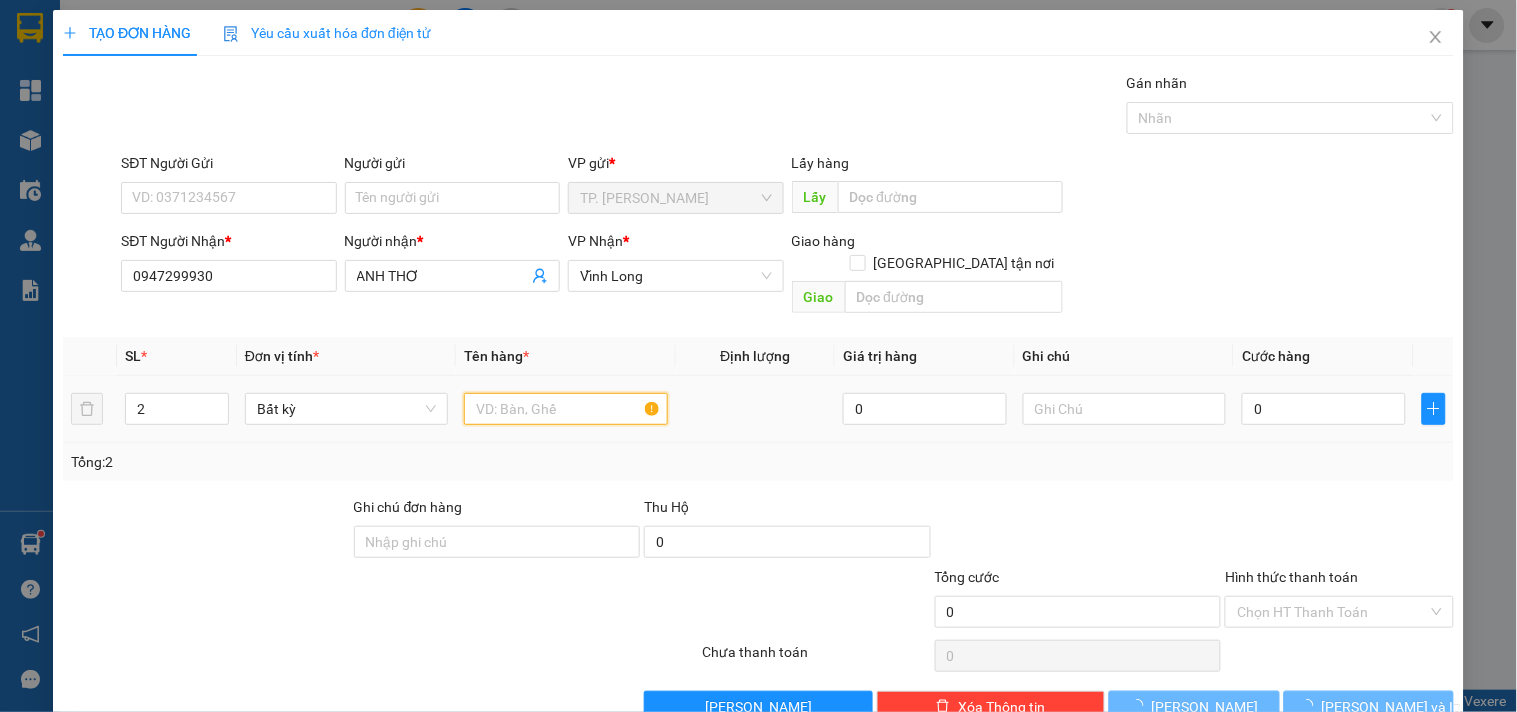 click at bounding box center [565, 409] 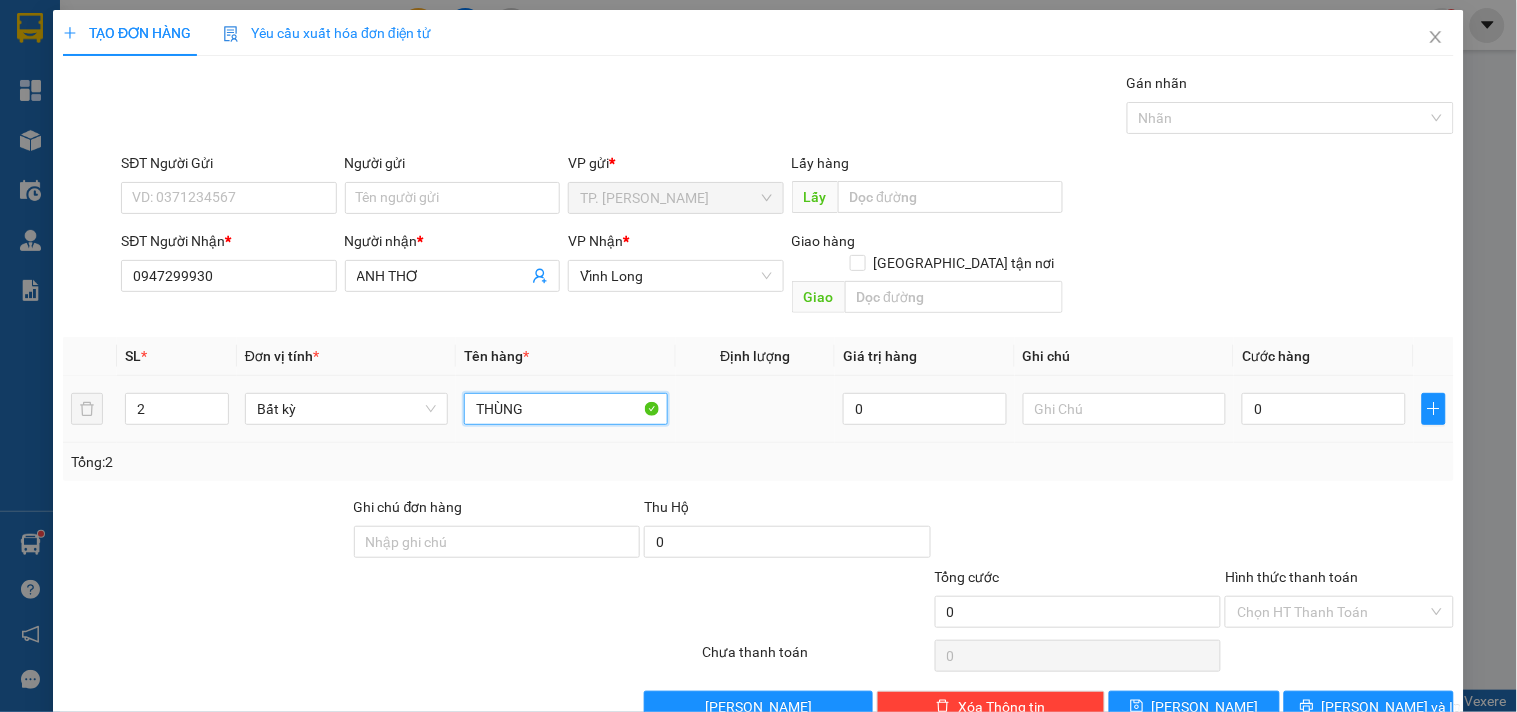 type on "THÙNG" 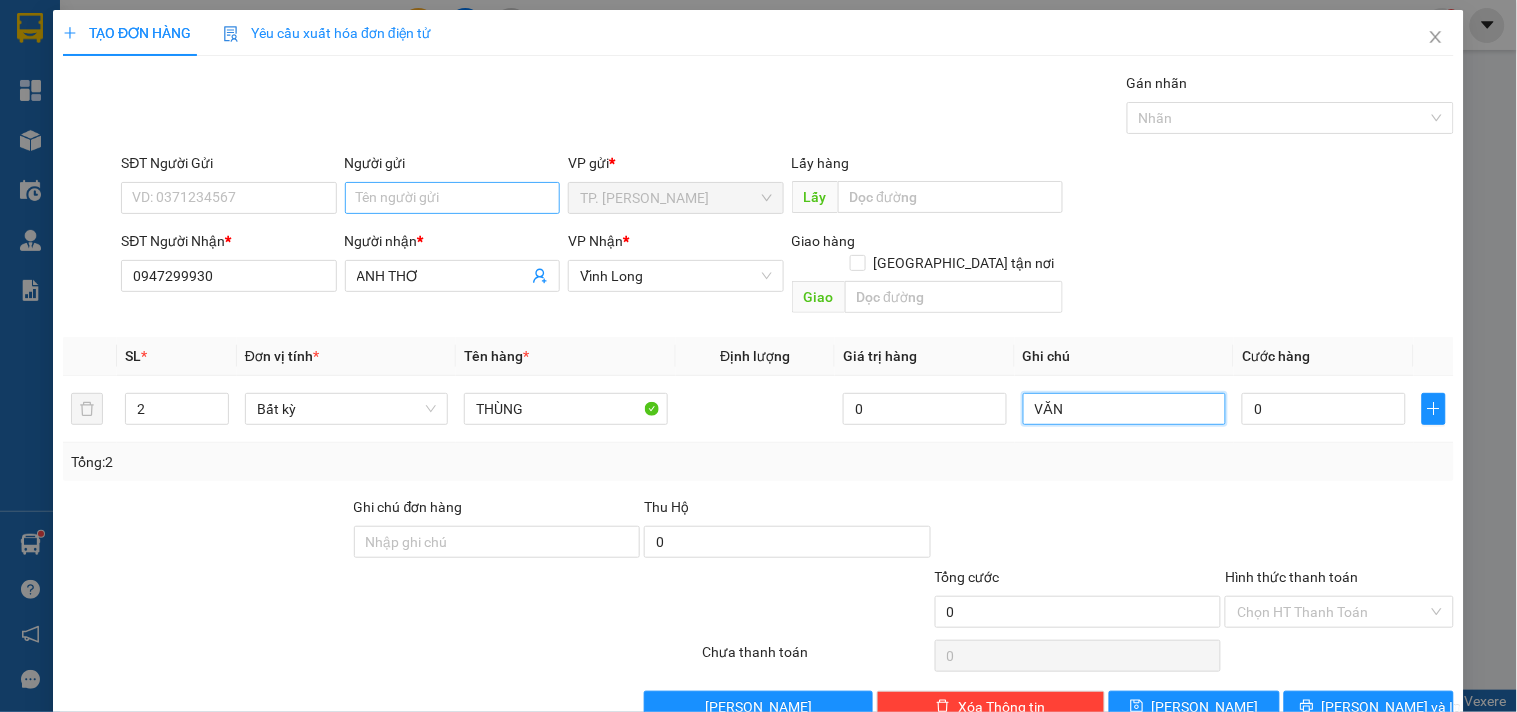 type on "VĂN" 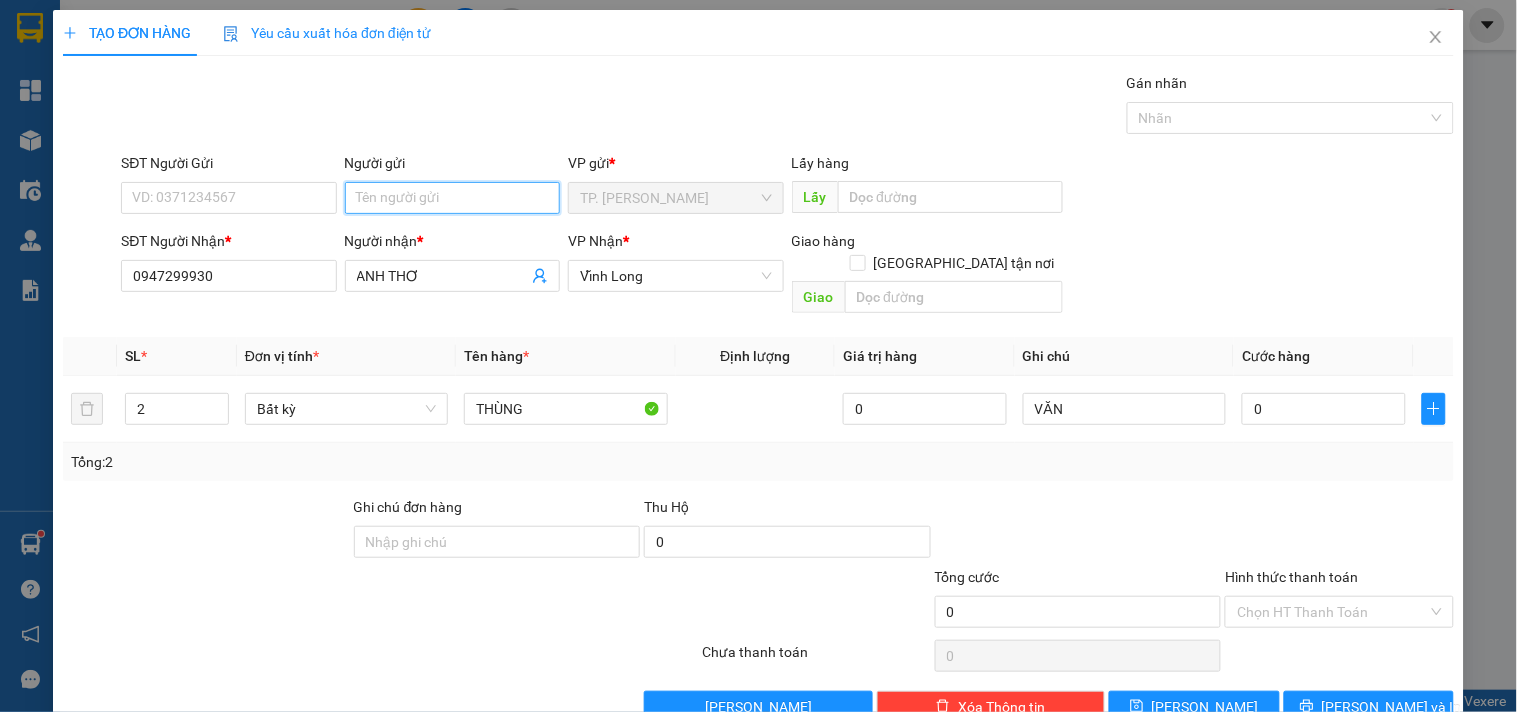 click on "Người gửi" at bounding box center (452, 198) 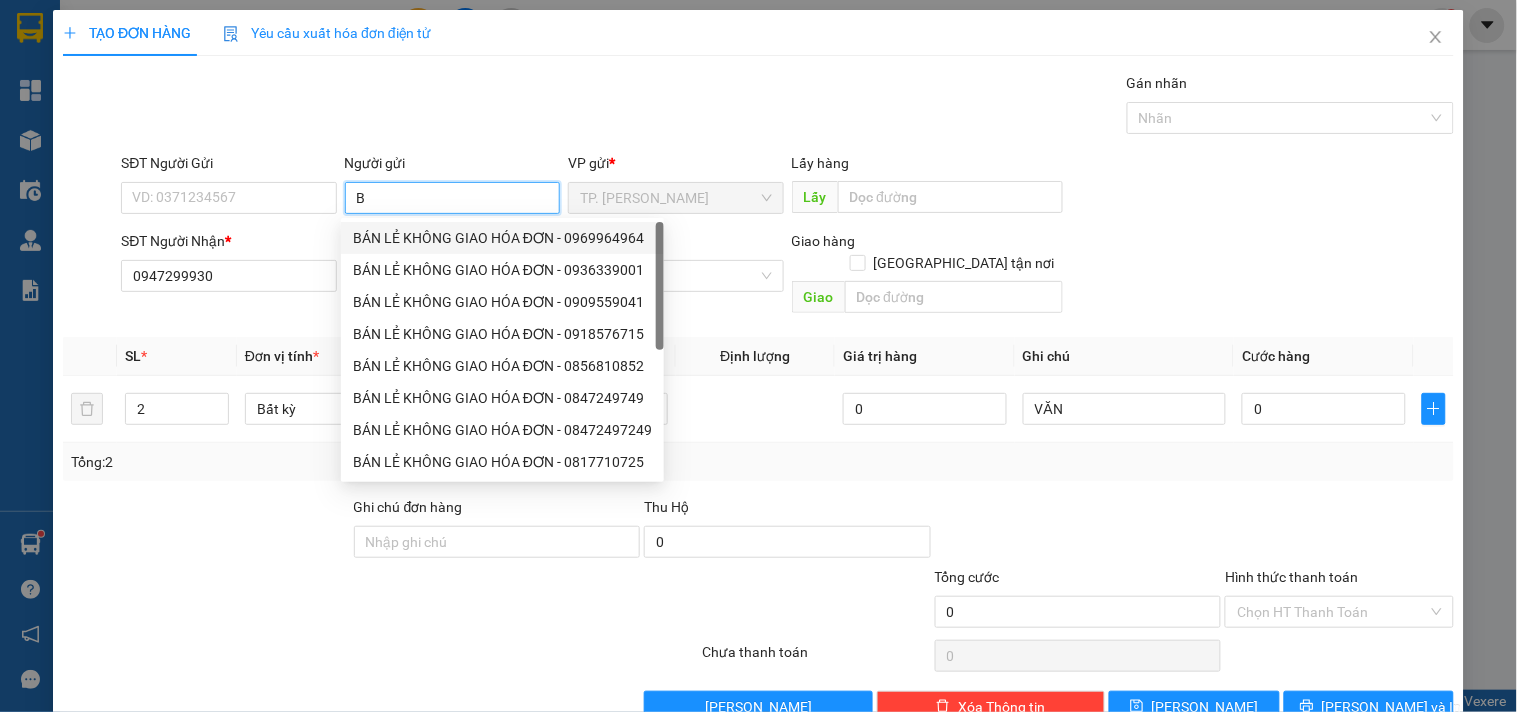 click on "BÁN LẺ KHÔNG GIAO HÓA ĐƠN - 0969964964" at bounding box center (502, 238) 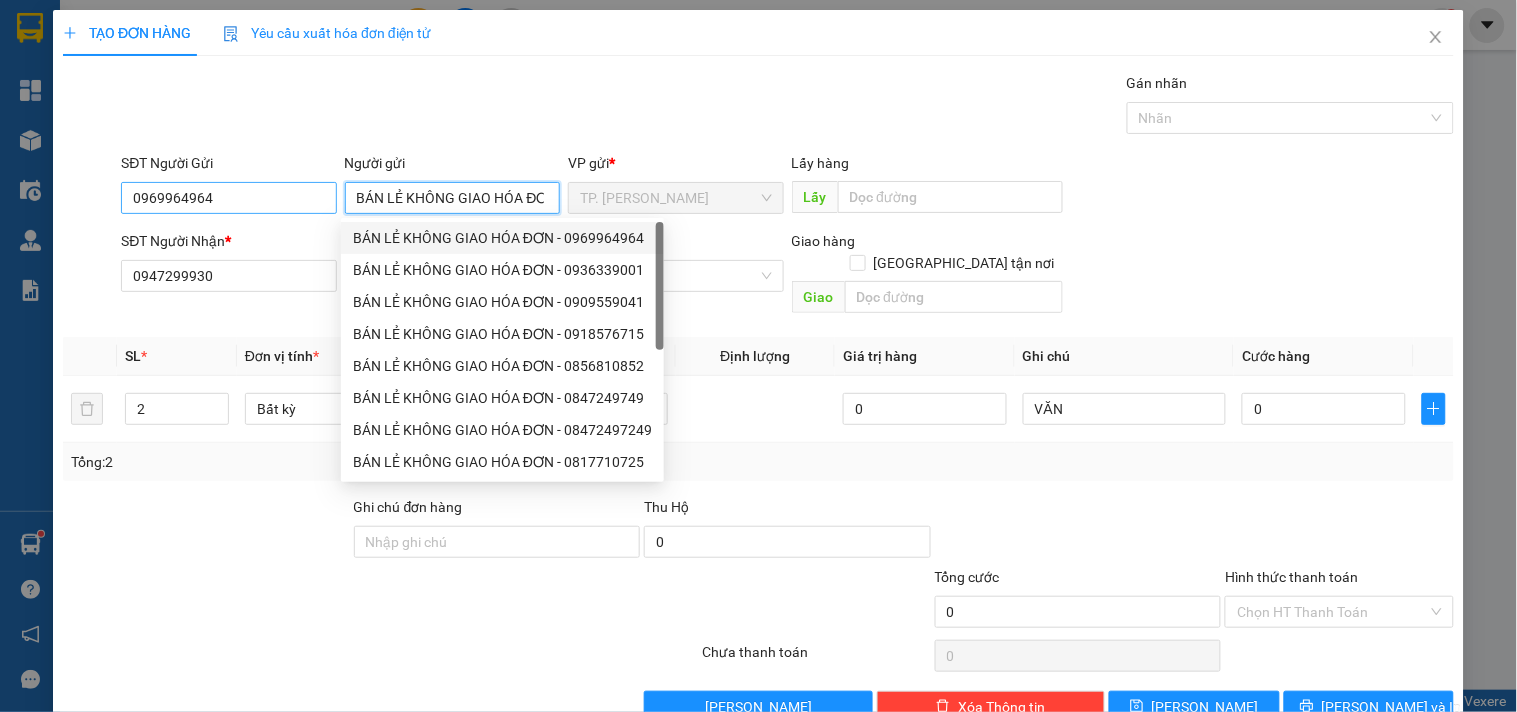 type on "BÁN LẺ KHÔNG GIAO HÓA ĐƠN" 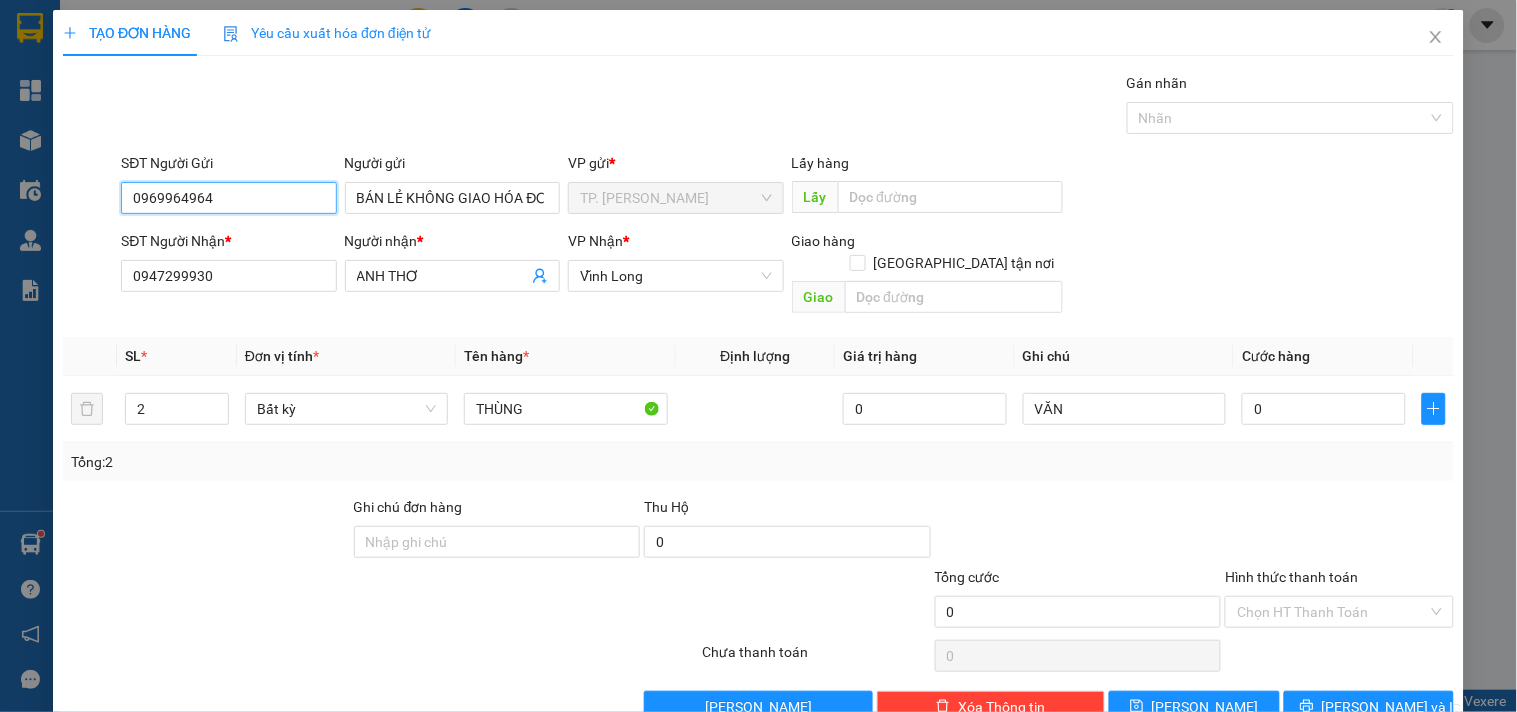click on "0969964964" at bounding box center [228, 198] 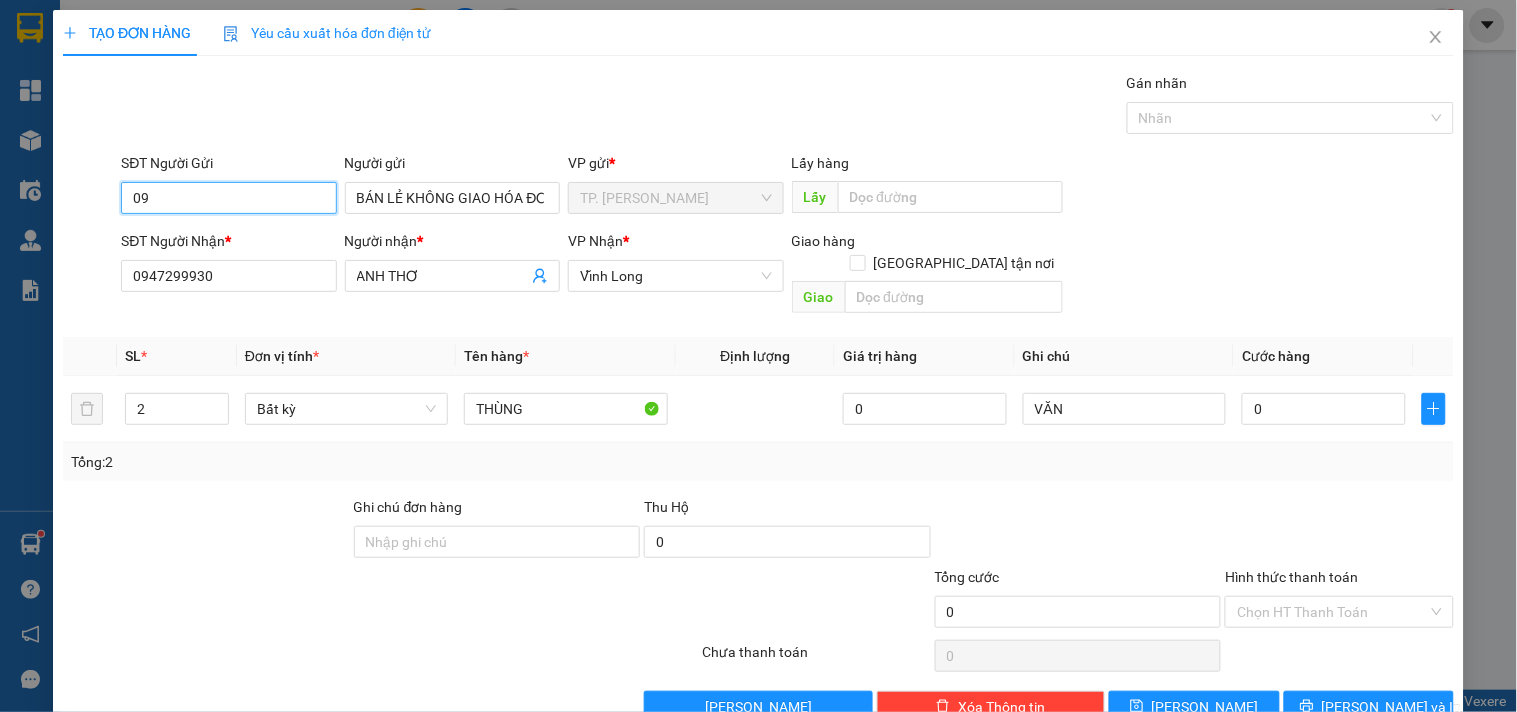 type on "0" 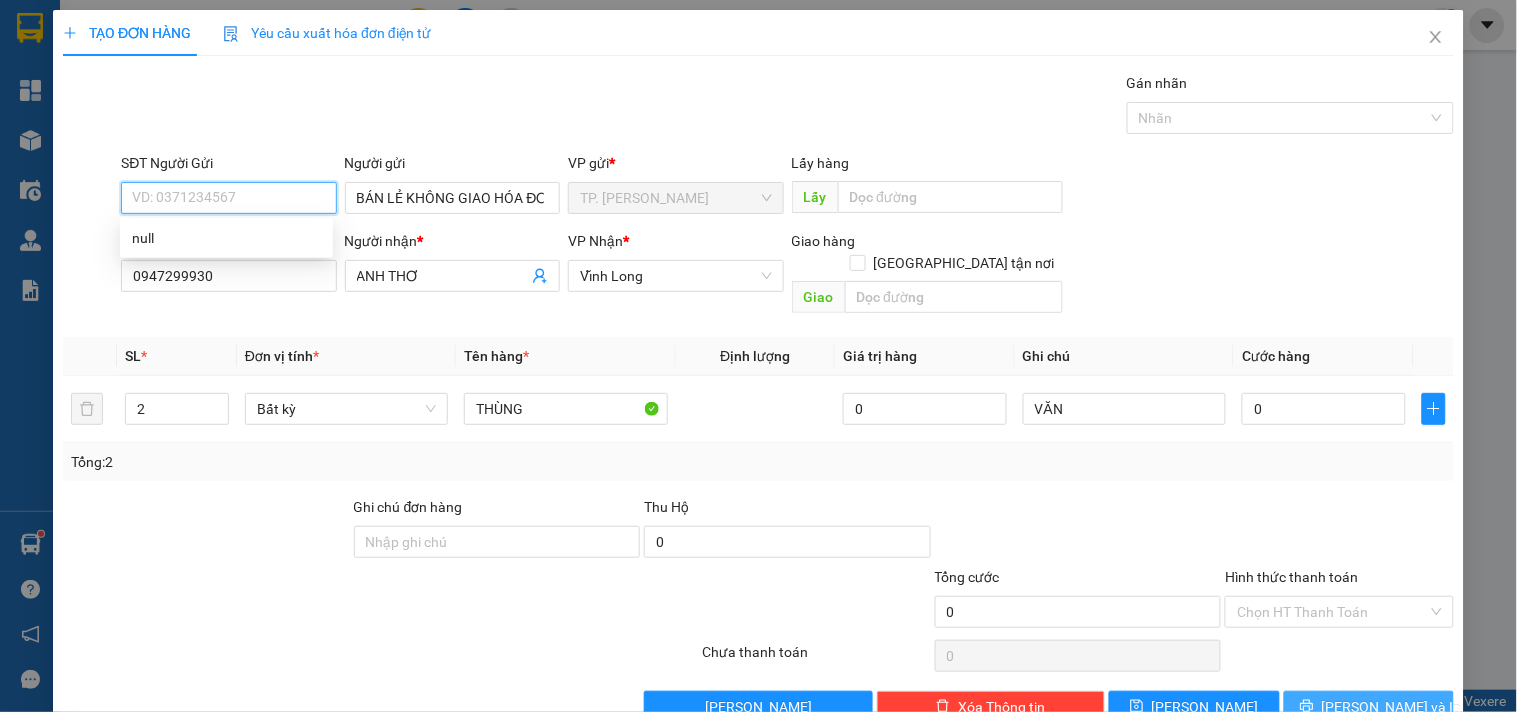 type 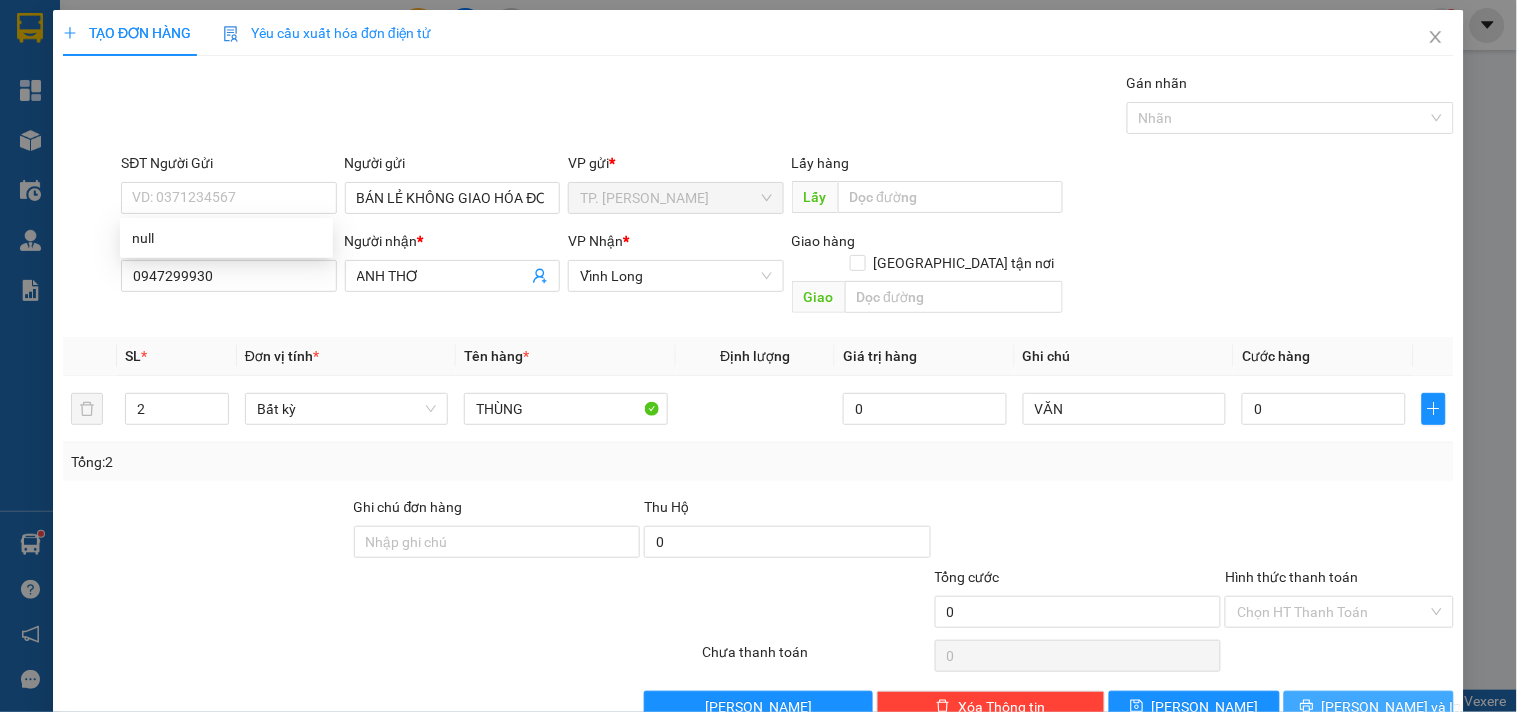 click on "[PERSON_NAME] và In" at bounding box center (1392, 707) 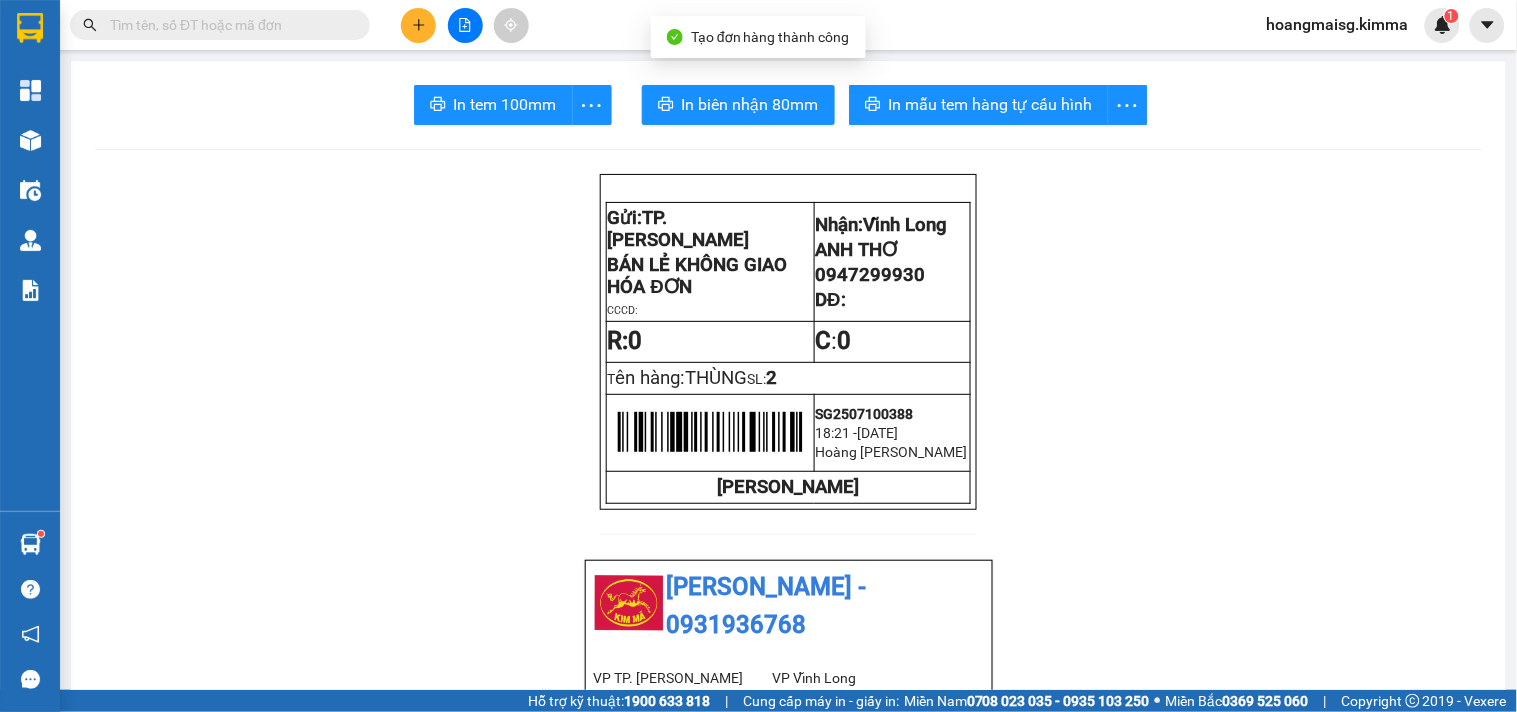 click on "In tem 100mm
In biên nhận 80mm  In mẫu tem hàng tự cấu hình
Gửi:  TP. [PERSON_NAME]
BÁN LẺ KHÔNG GIAO HÓA ĐƠN
CCCD:
Nhận:  Vĩnh [GEOGRAPHIC_DATA]
0947299930
DĐ:
R:  0
C :  0
T ên hàng:  THÙNG            SL:  2
SG2507100388
18:21 [DATE]
[GEOGRAPHIC_DATA]
[PERSON_NAME]
KIM MÃ - 0931936768 VP TP. [PERSON_NAME][STREET_ADDRESS][PERSON_NAME]   0931936768 VP Vĩnh Long   107/1 , Đường 2/9 P1, TP Vĩnh Long   02703828818 Biên nhận Hàng Hoá Mã đơn:   SG2507100388 In ngày:  [DATE]   18:21 Gửi :   BÁN LẺ KHÔNG GIAO HÓA ĐƠN   VP TP. [PERSON_NAME] :   ANH THƠ - 0947299930 VP Vĩnh Long Ghi chú:  VĂN    Tên (giá trị hàng) SL Cước món hàng Bất kỳ - THÙNG    (0) 2 0 Tổng cộng 2 0 Loading... Chưa thu Tổng phải thu : 0 VND Khách hàng Quy định nhận/gửi hàng : Gửi:    TP. [PERSON_NAME]:    ANH THƠ" at bounding box center (788, 1083) 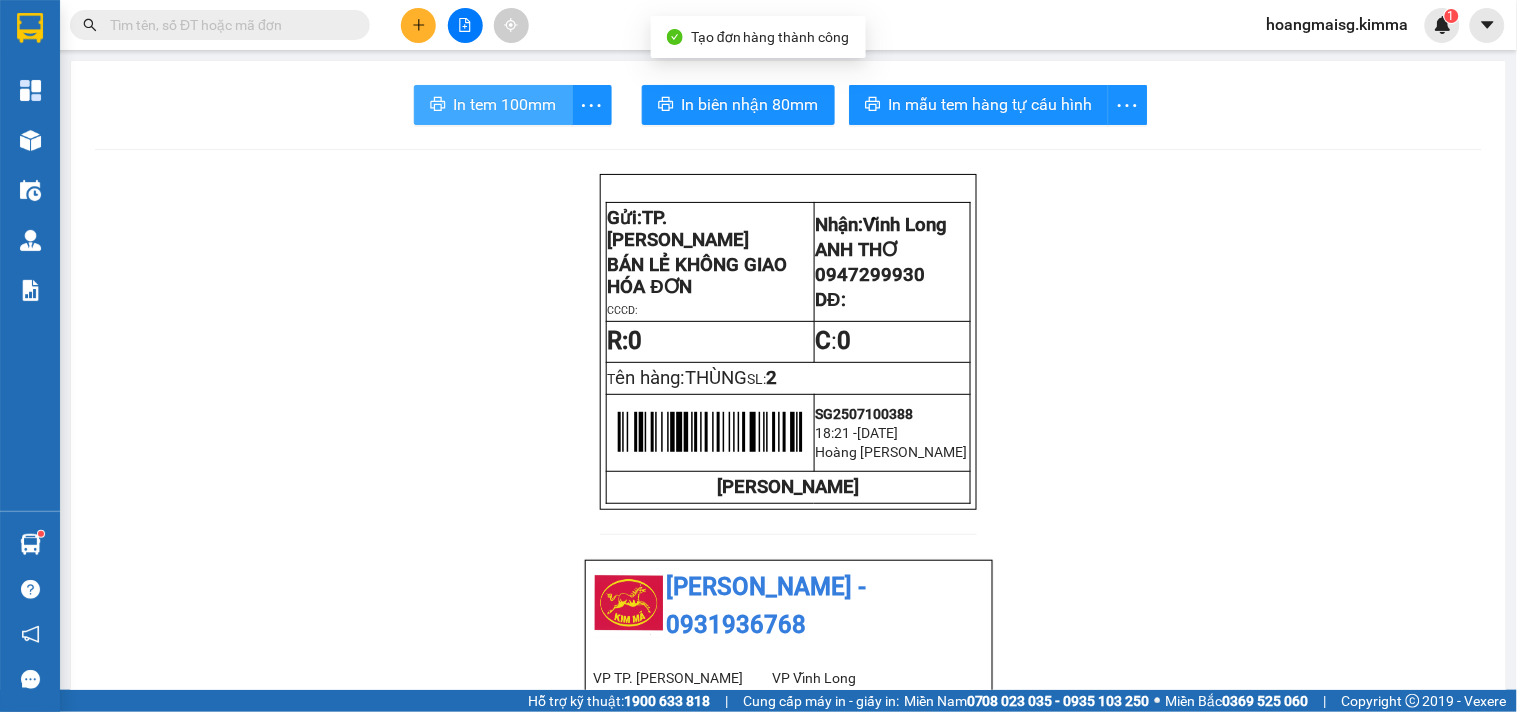 click on "In tem 100mm" at bounding box center [505, 104] 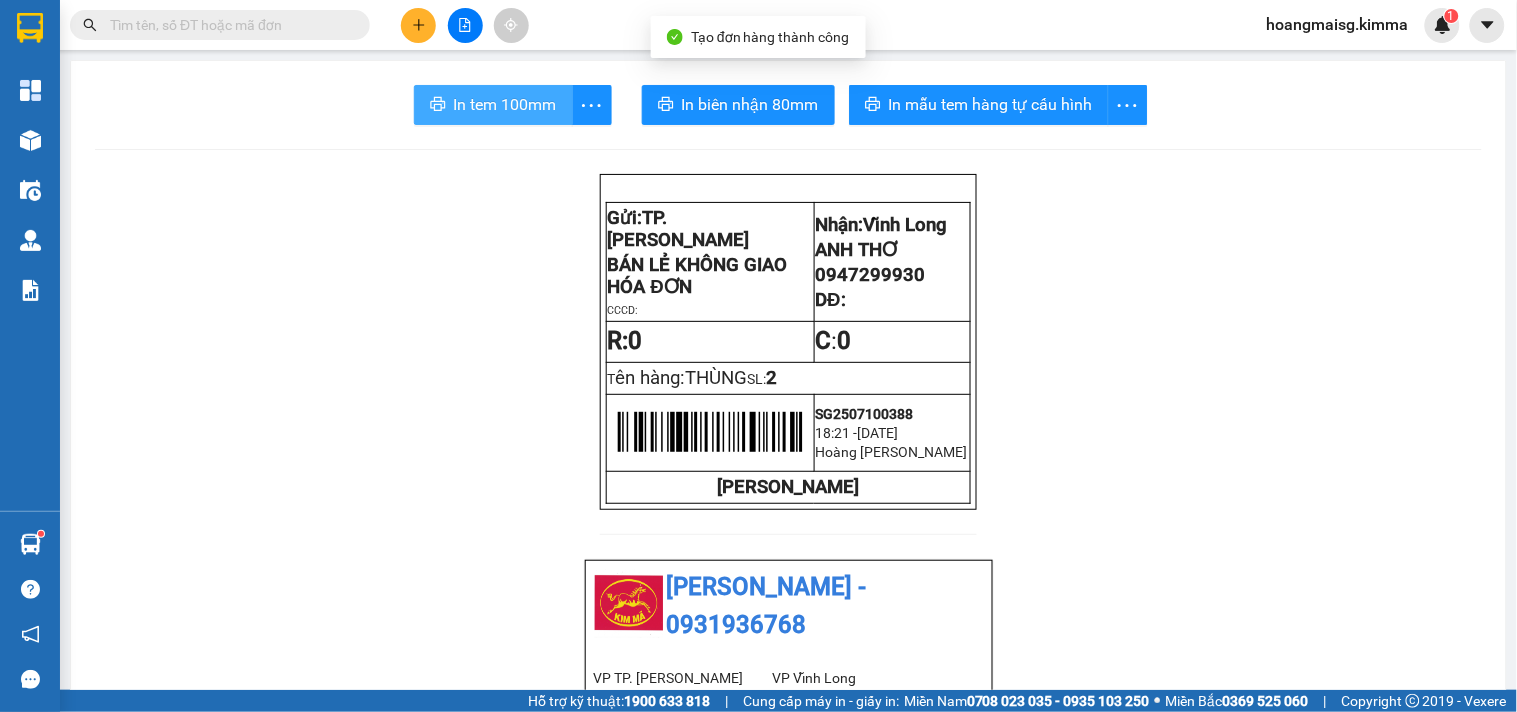 scroll, scrollTop: 0, scrollLeft: 0, axis: both 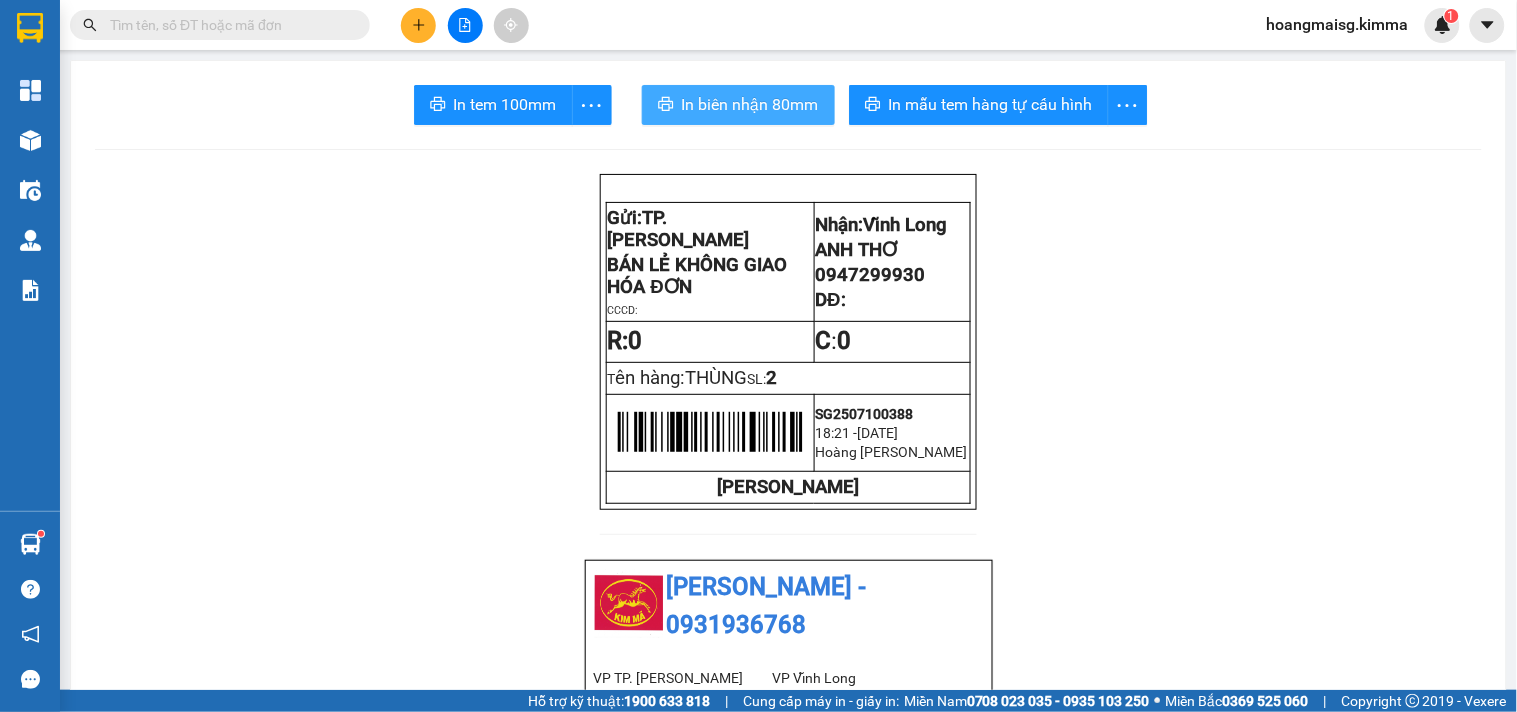 click on "In biên nhận 80mm" at bounding box center [750, 104] 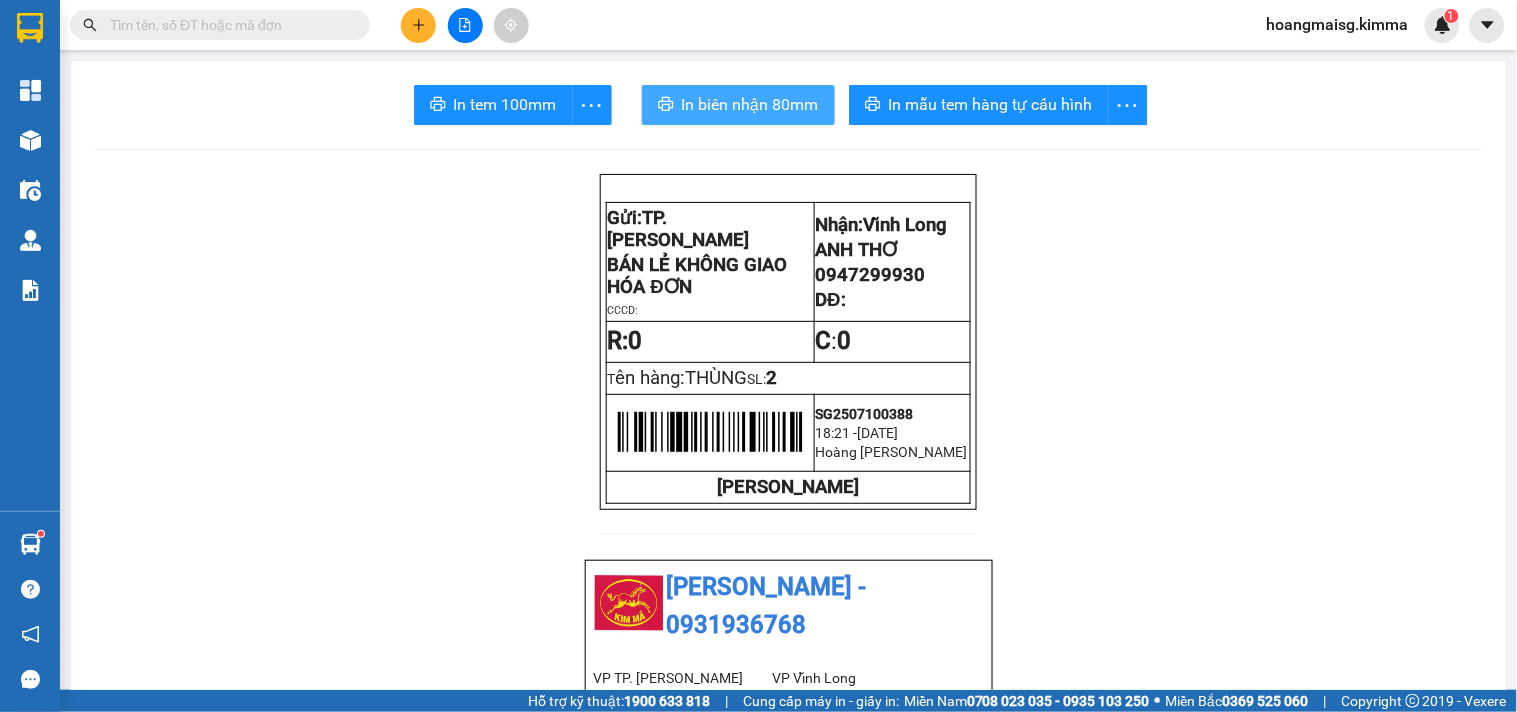 scroll, scrollTop: 0, scrollLeft: 0, axis: both 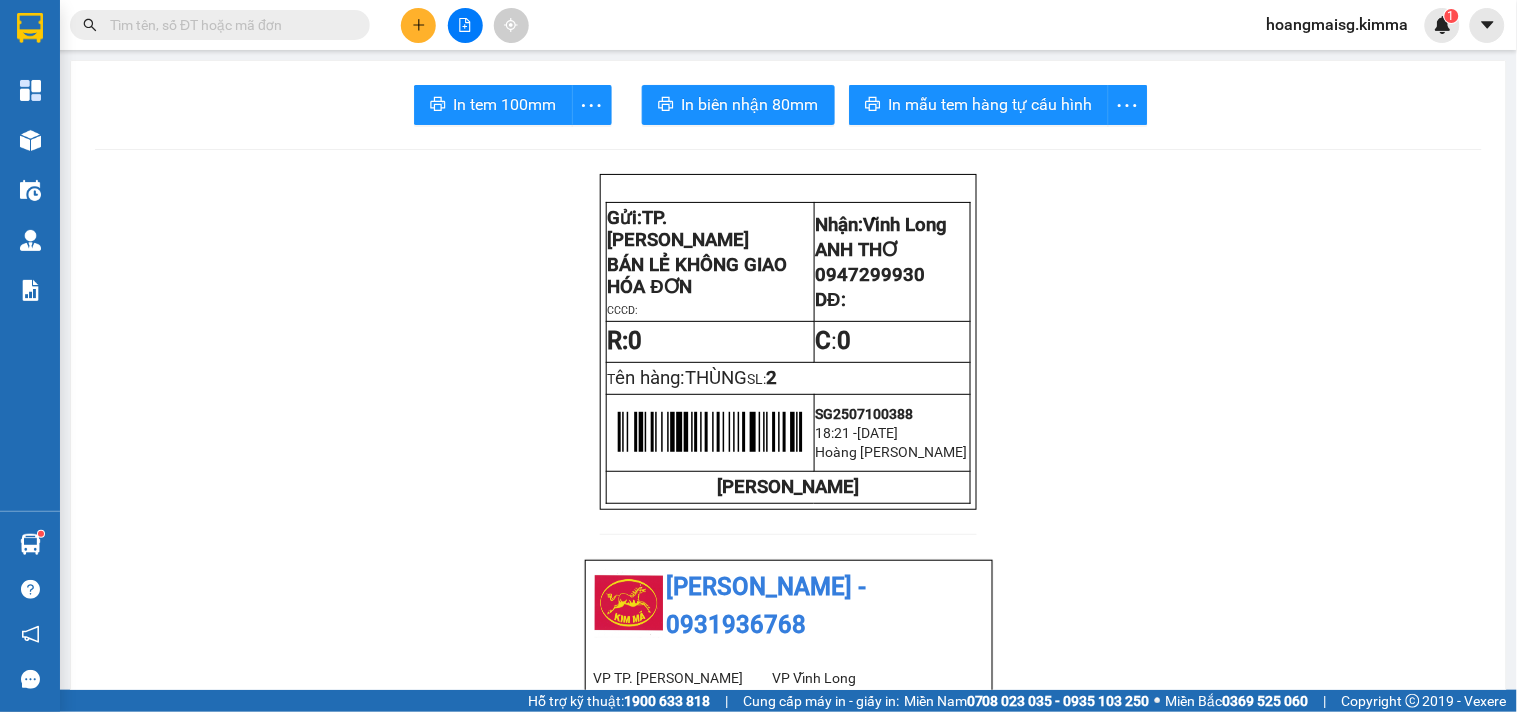 click at bounding box center (228, 25) 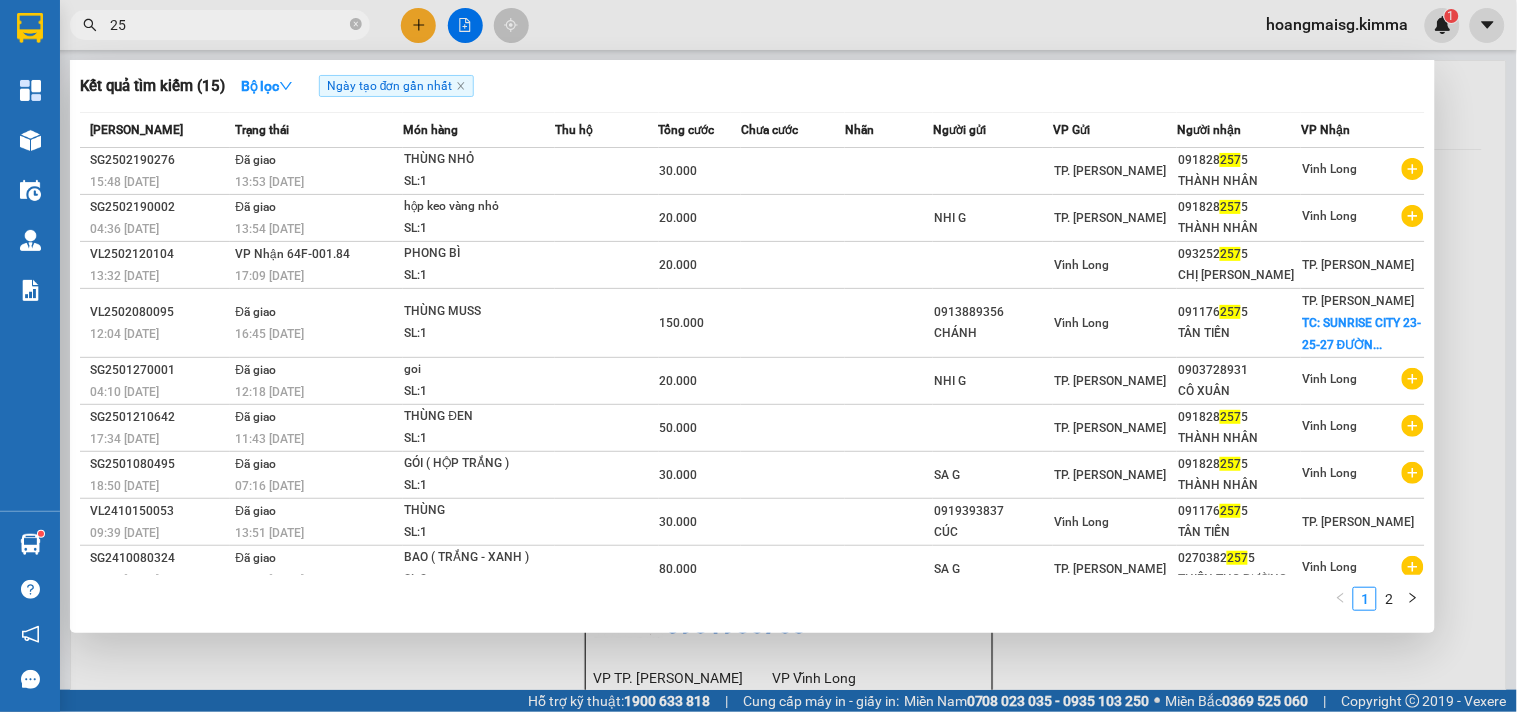type on "2" 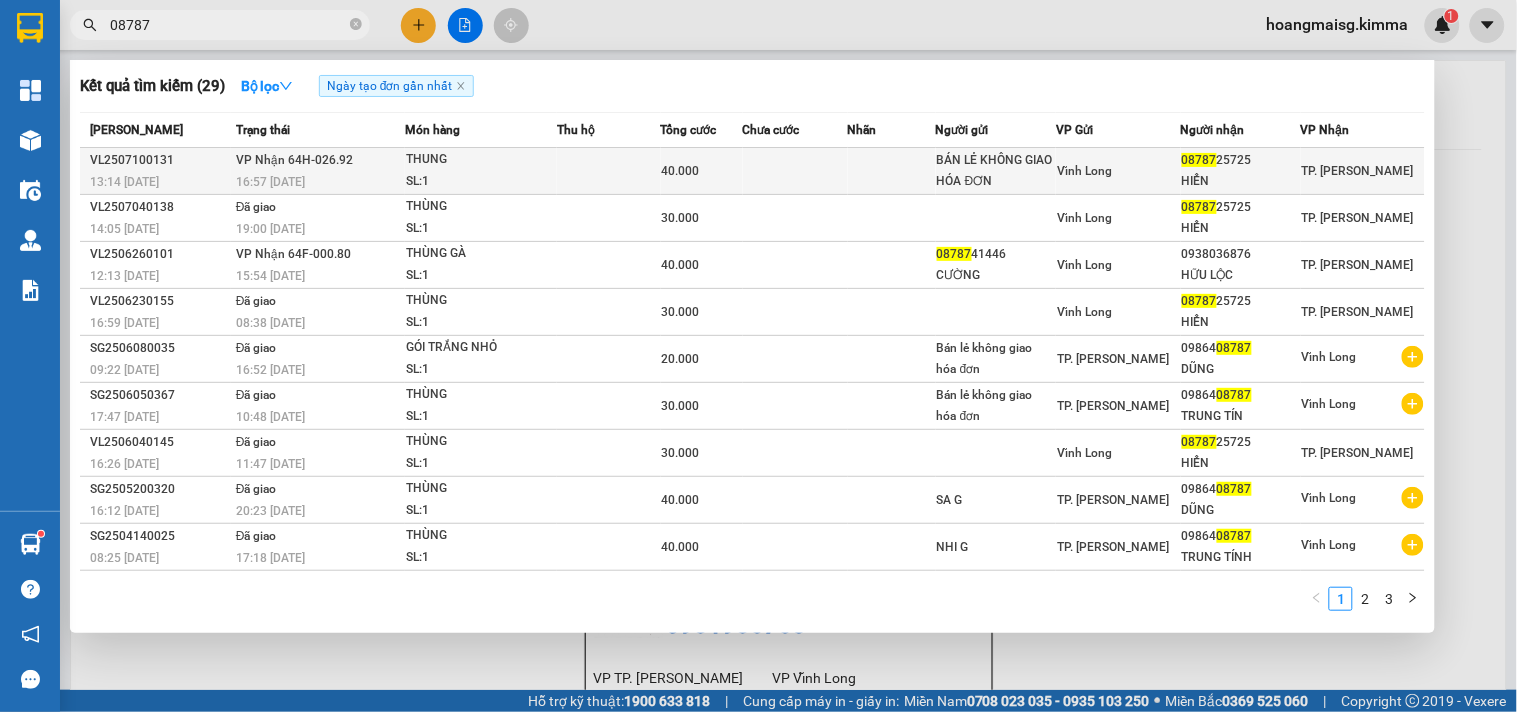 type on "08787" 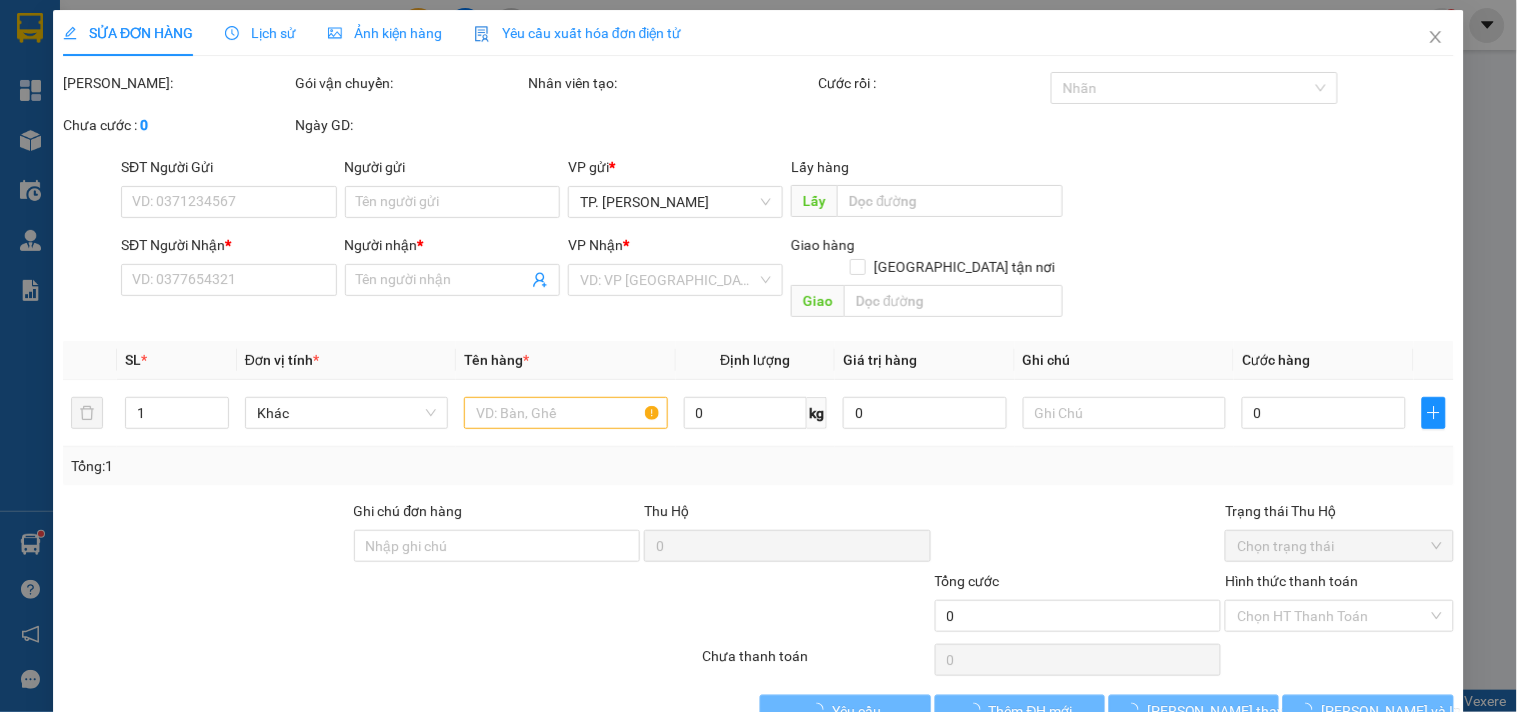 type on "BÁN LẺ KHÔNG GIAO HÓA ĐƠN" 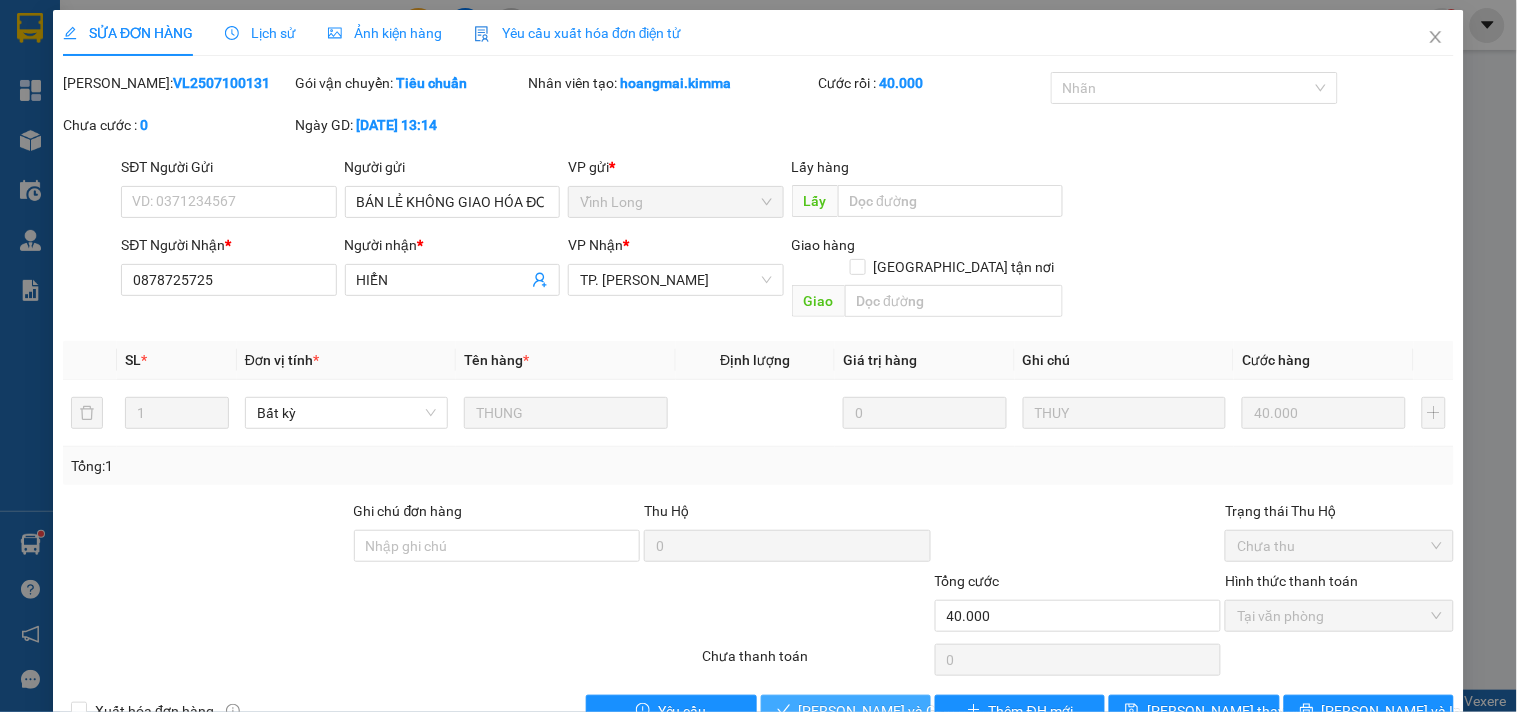 click on "[PERSON_NAME] và Giao hàng" at bounding box center [846, 711] 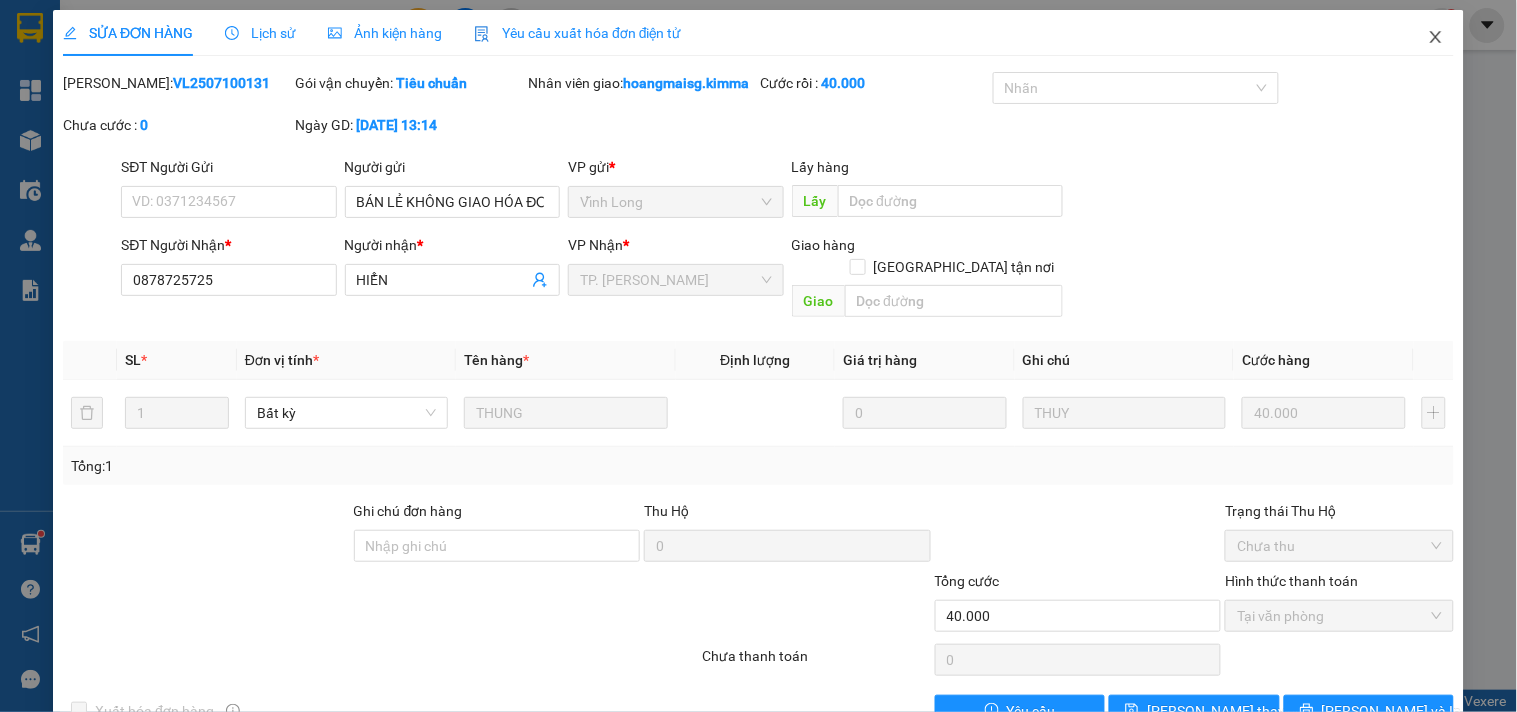 click 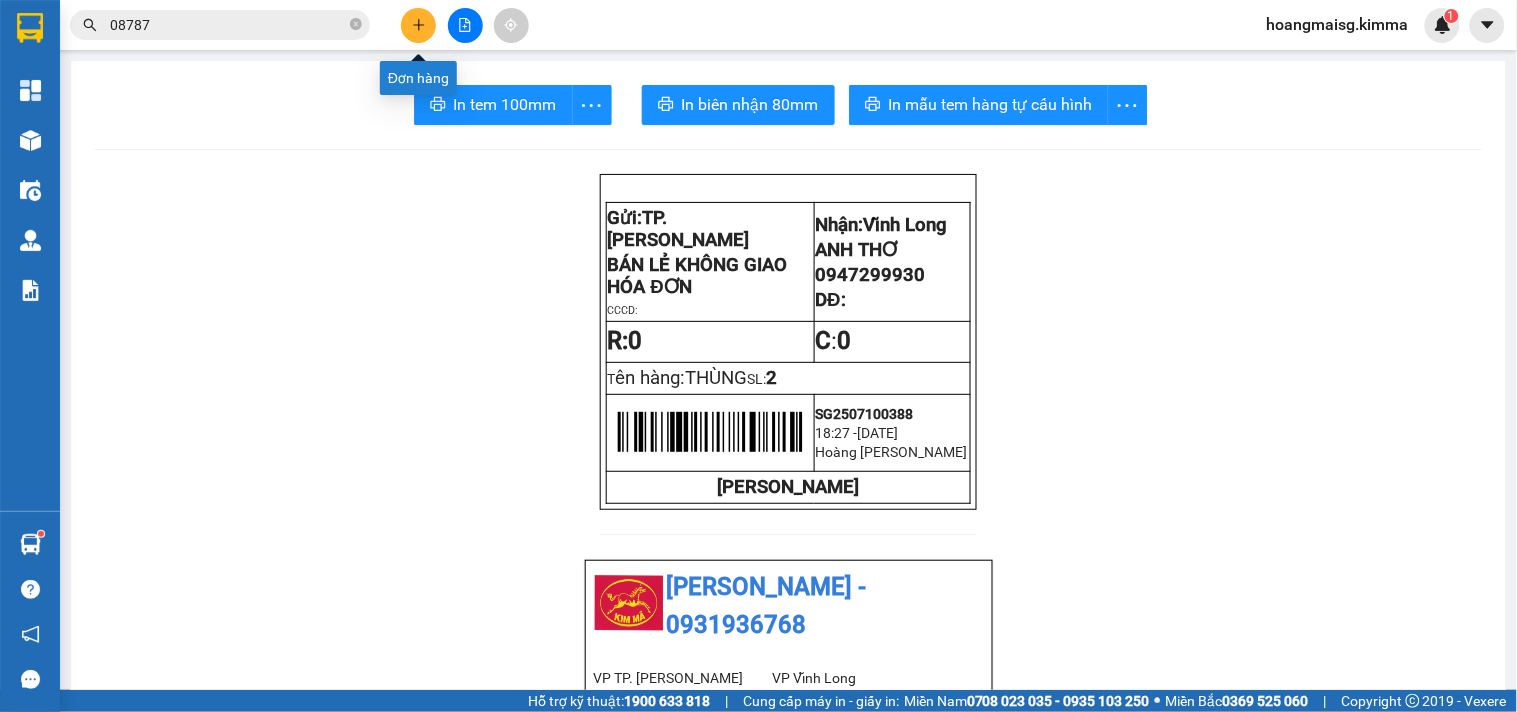 click at bounding box center [418, 25] 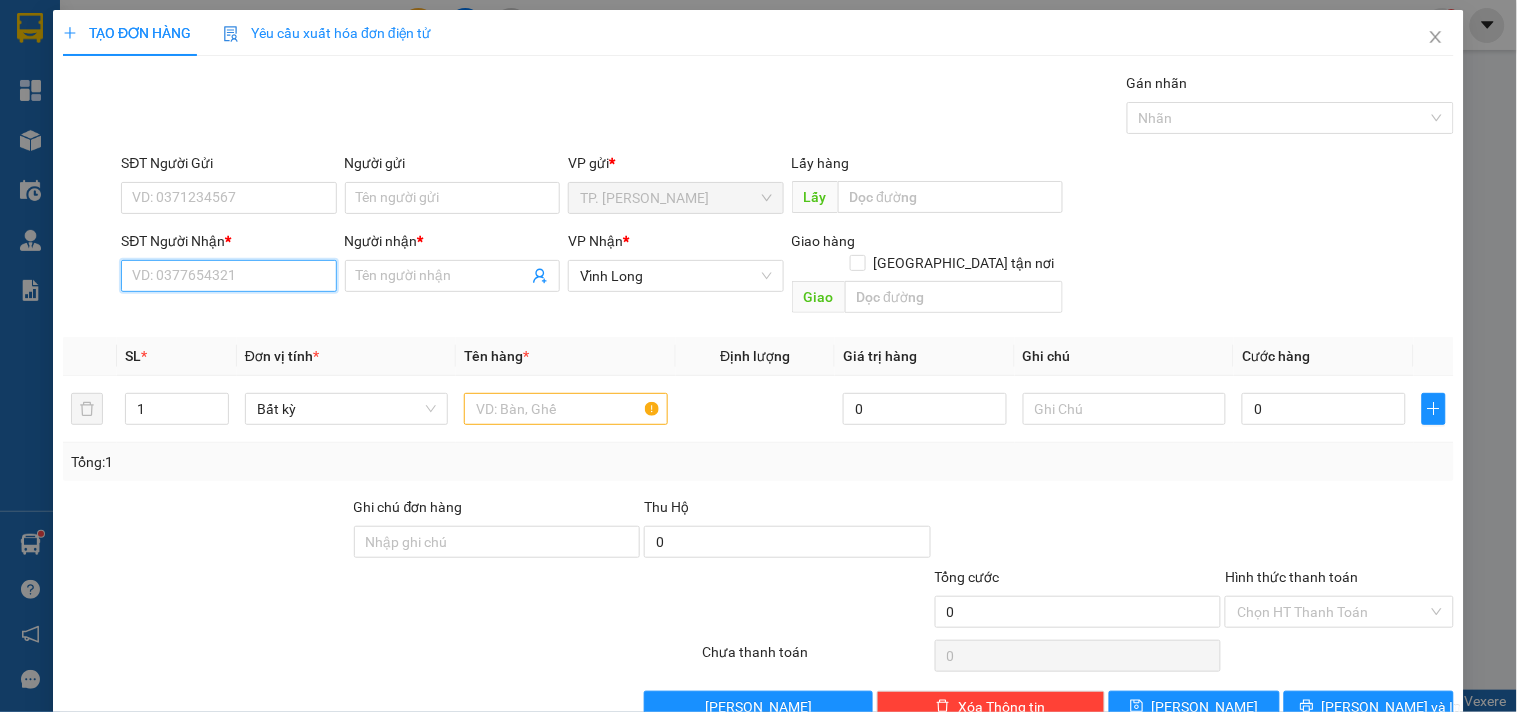 click on "SĐT Người Nhận  *" at bounding box center (228, 276) 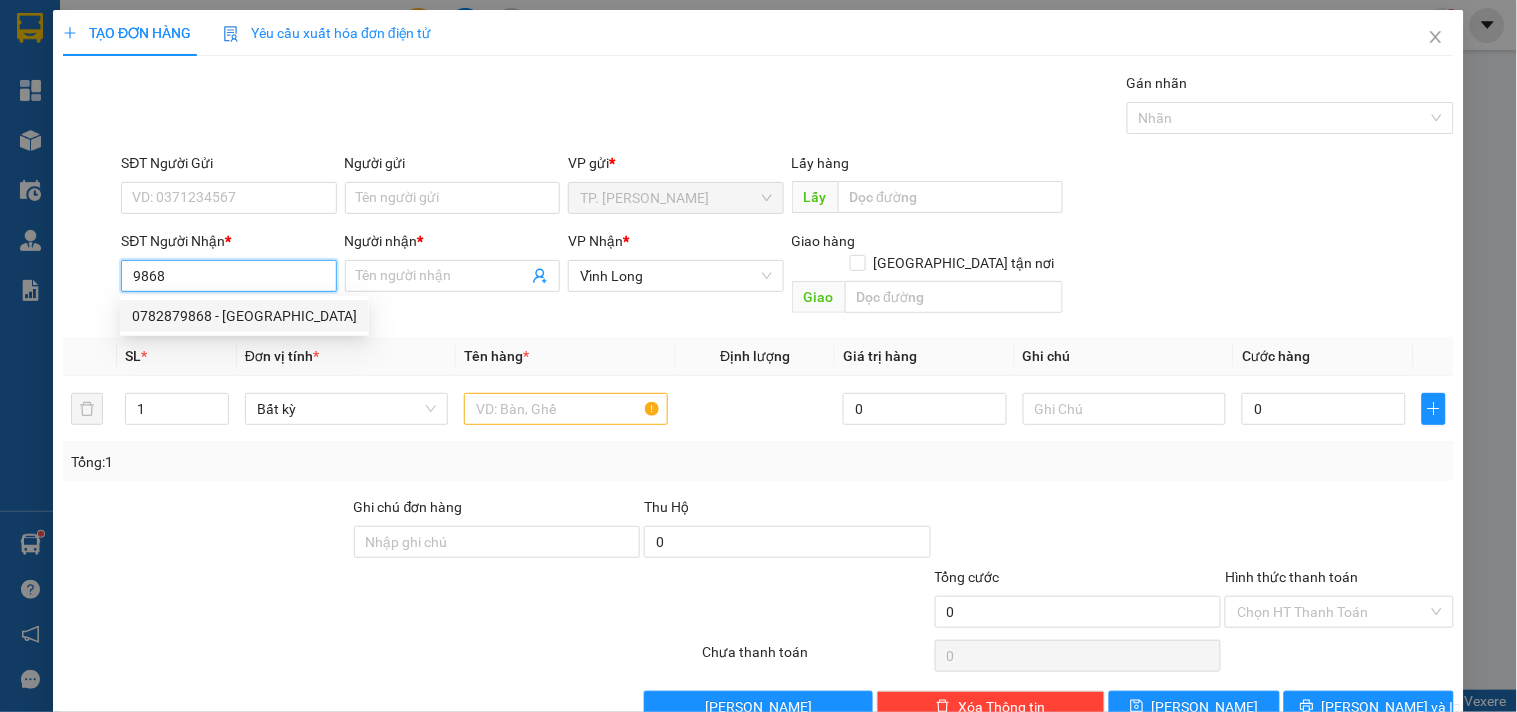 click on "0782879868 - [GEOGRAPHIC_DATA]" at bounding box center (244, 316) 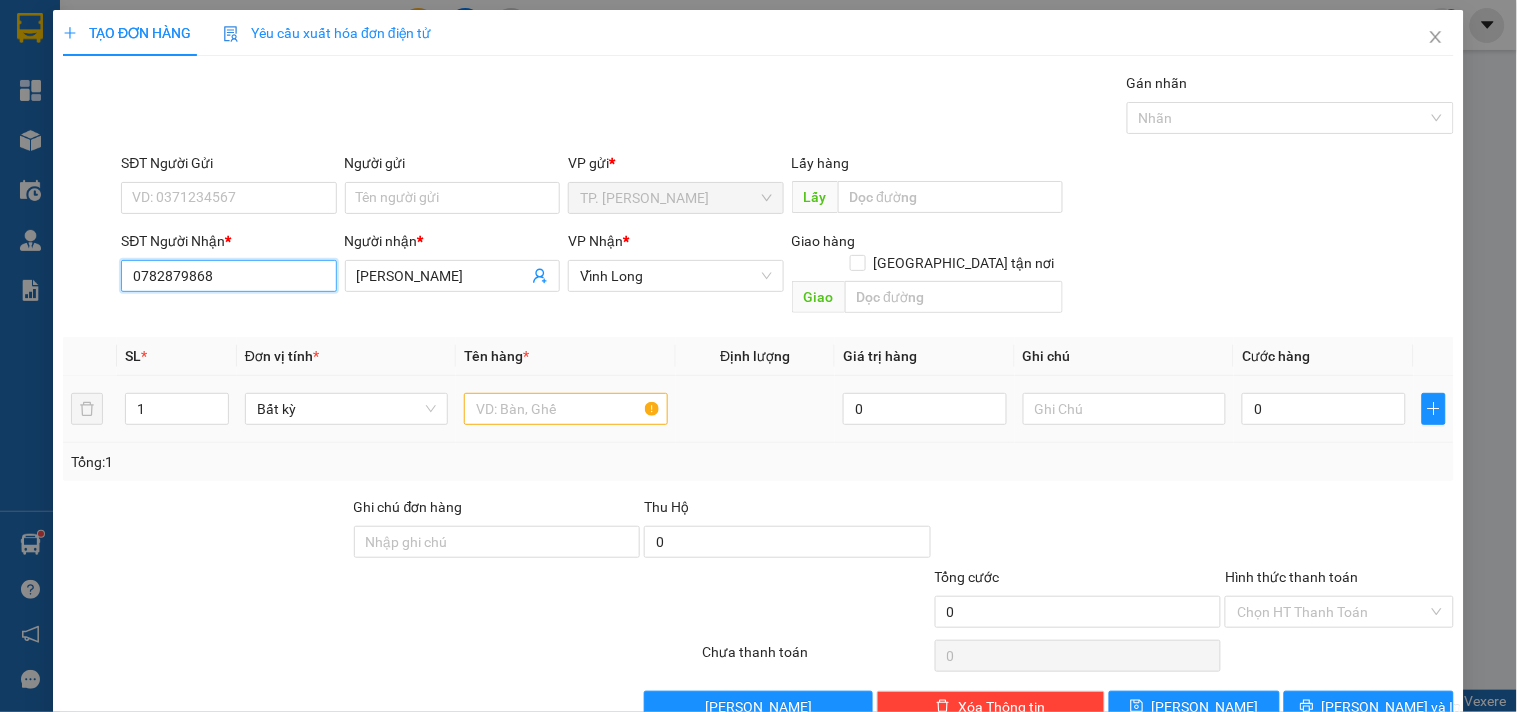type on "0782879868" 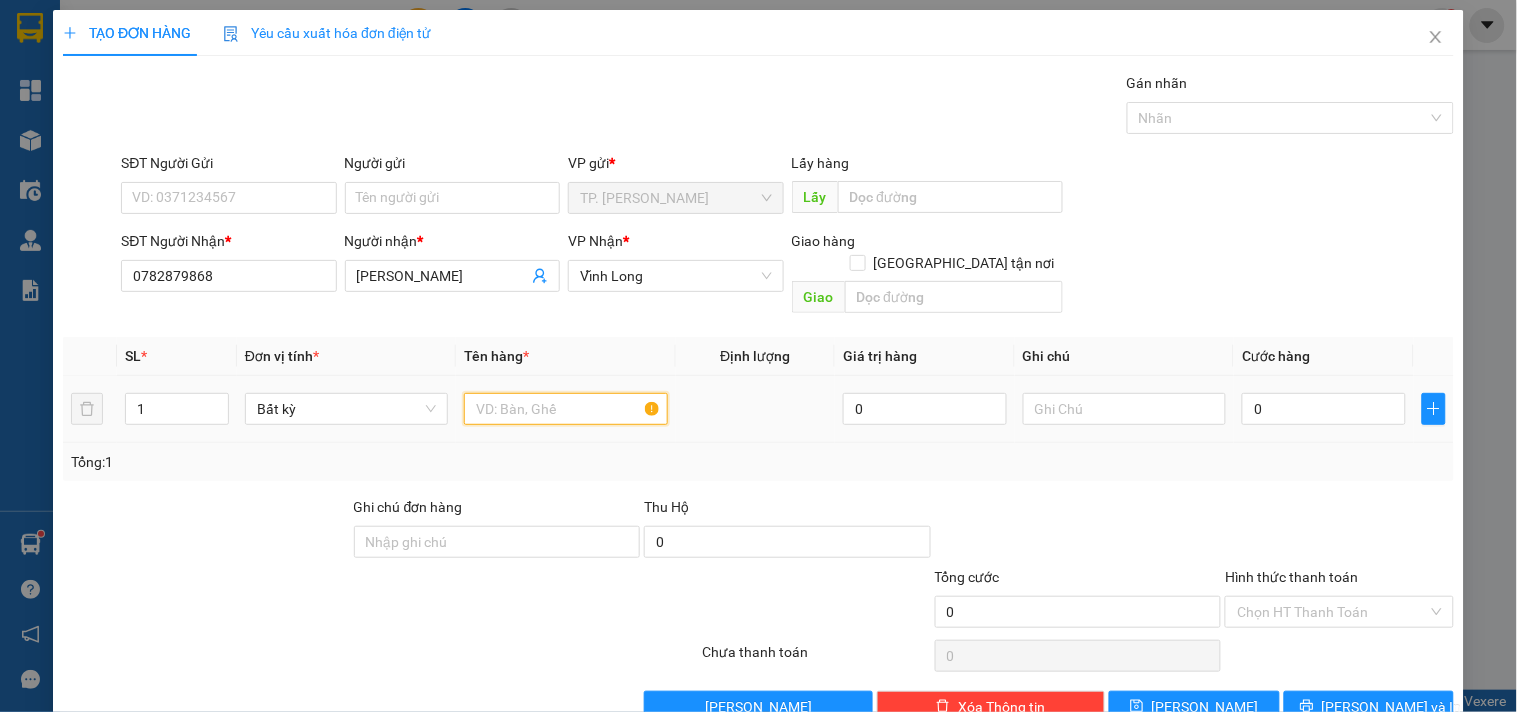 click at bounding box center [565, 409] 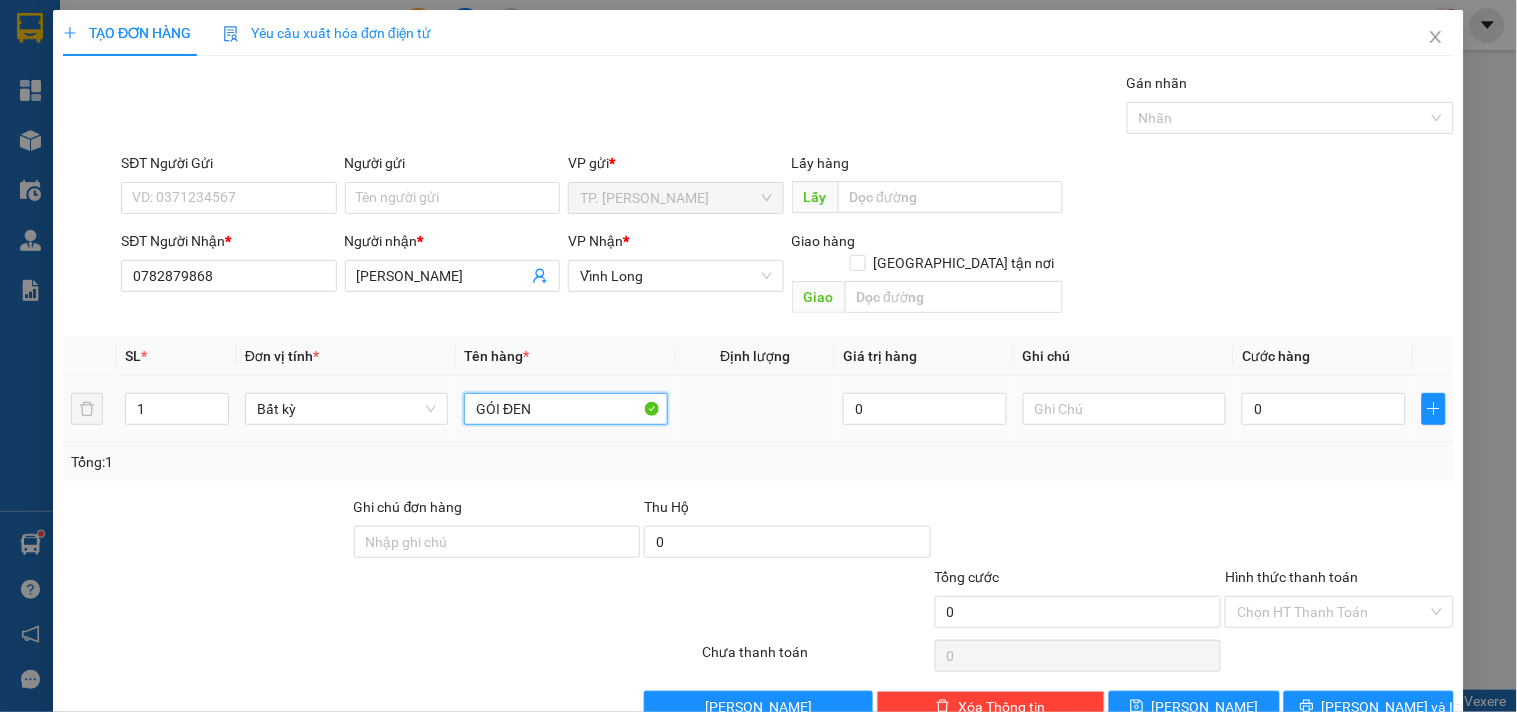 type on "GÓI ĐEN" 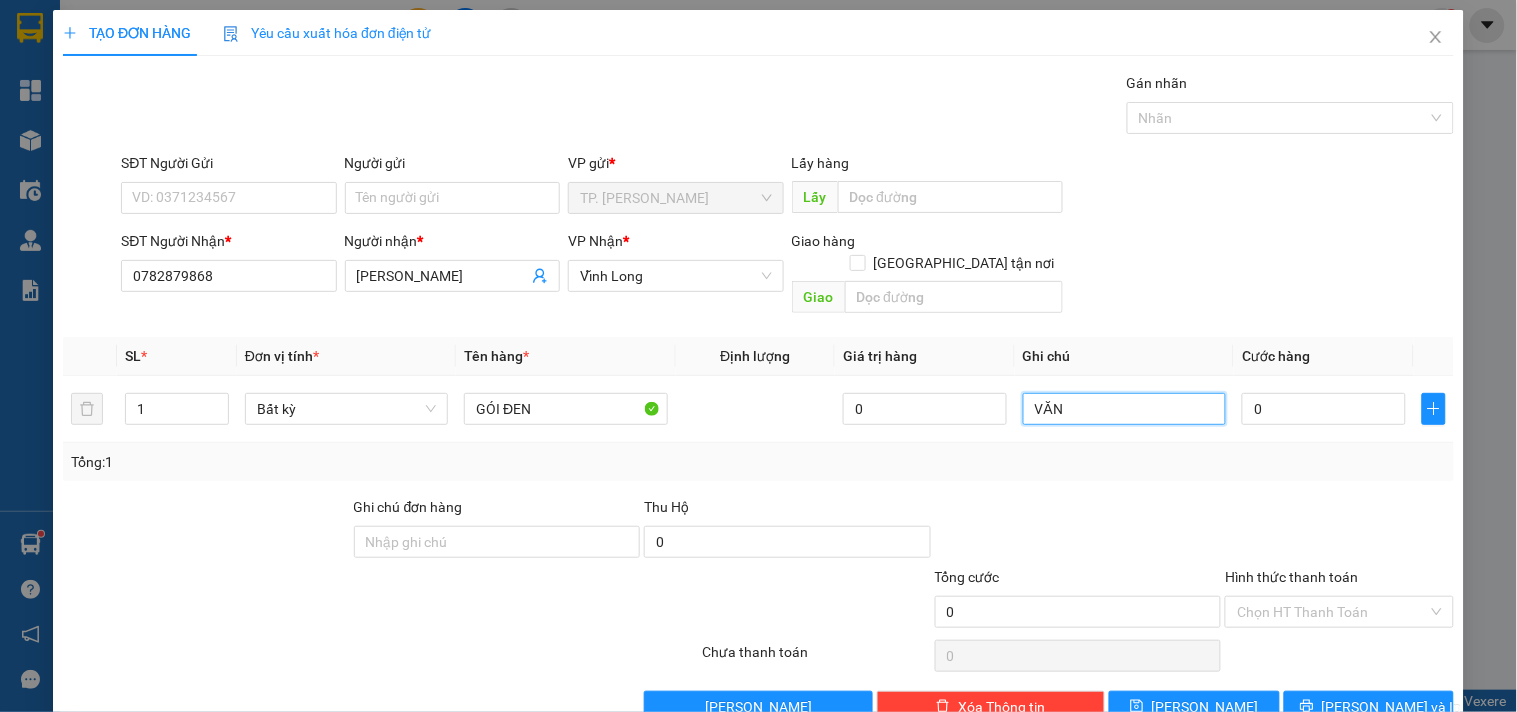 type on "VĂN" 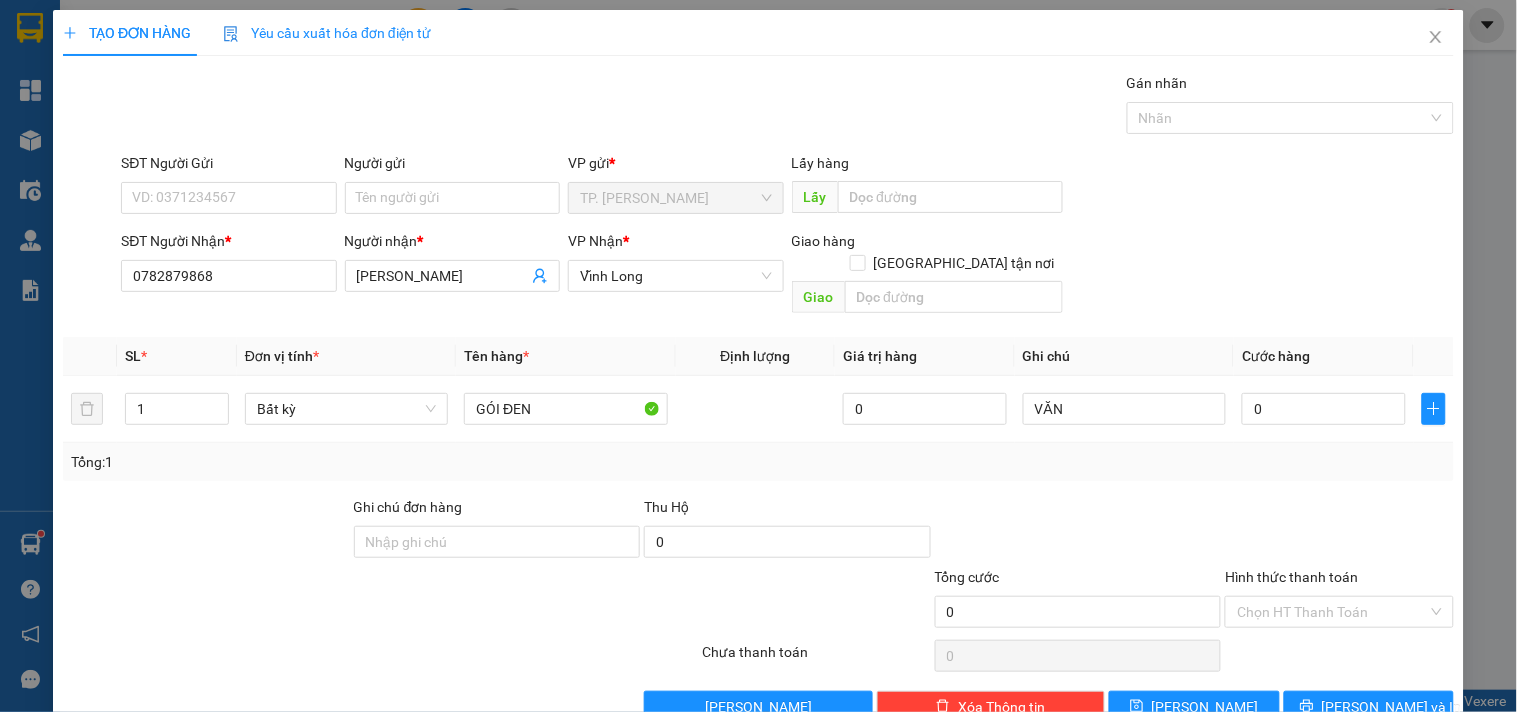 drag, startPoint x: 407, startPoint y: 178, endPoint x: 422, endPoint y: 205, distance: 30.88689 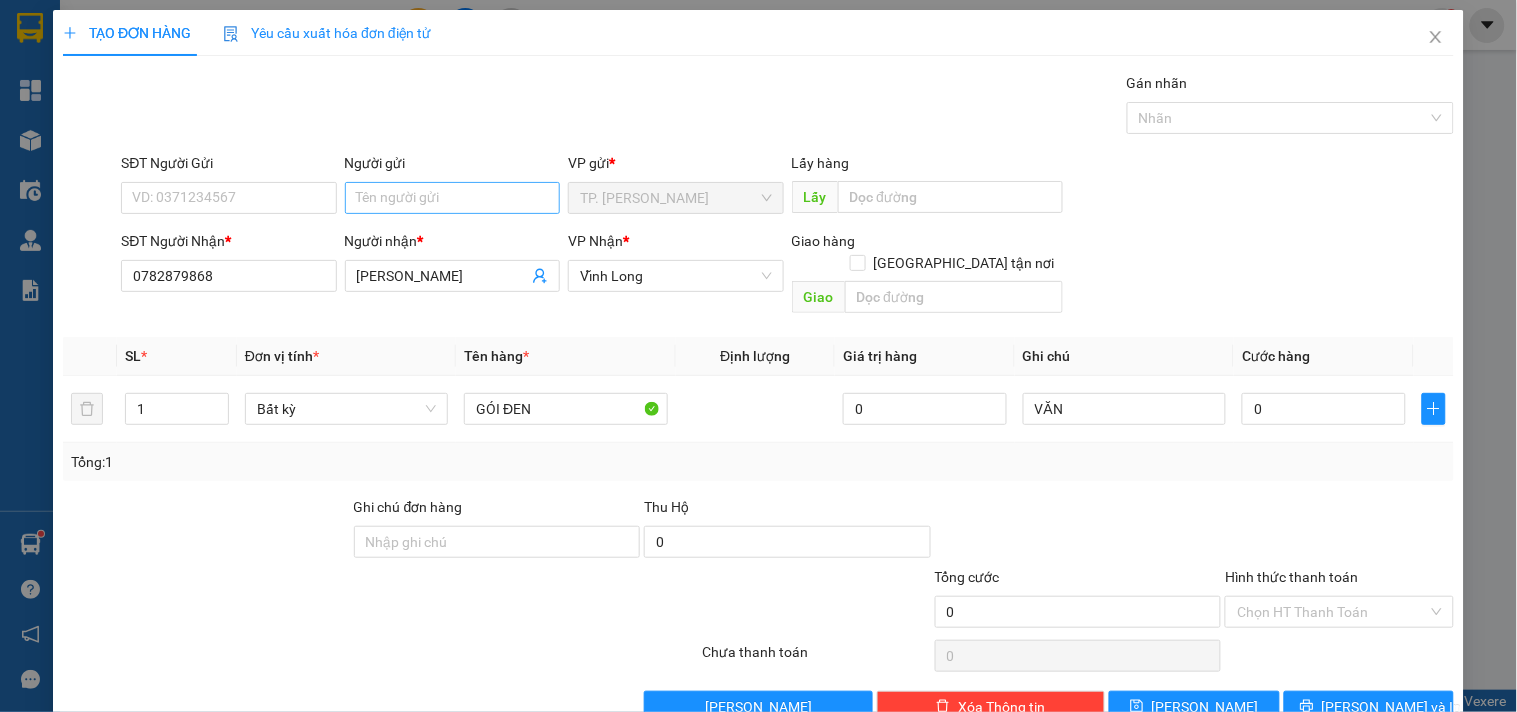 click on "Người gửi" at bounding box center (452, 167) 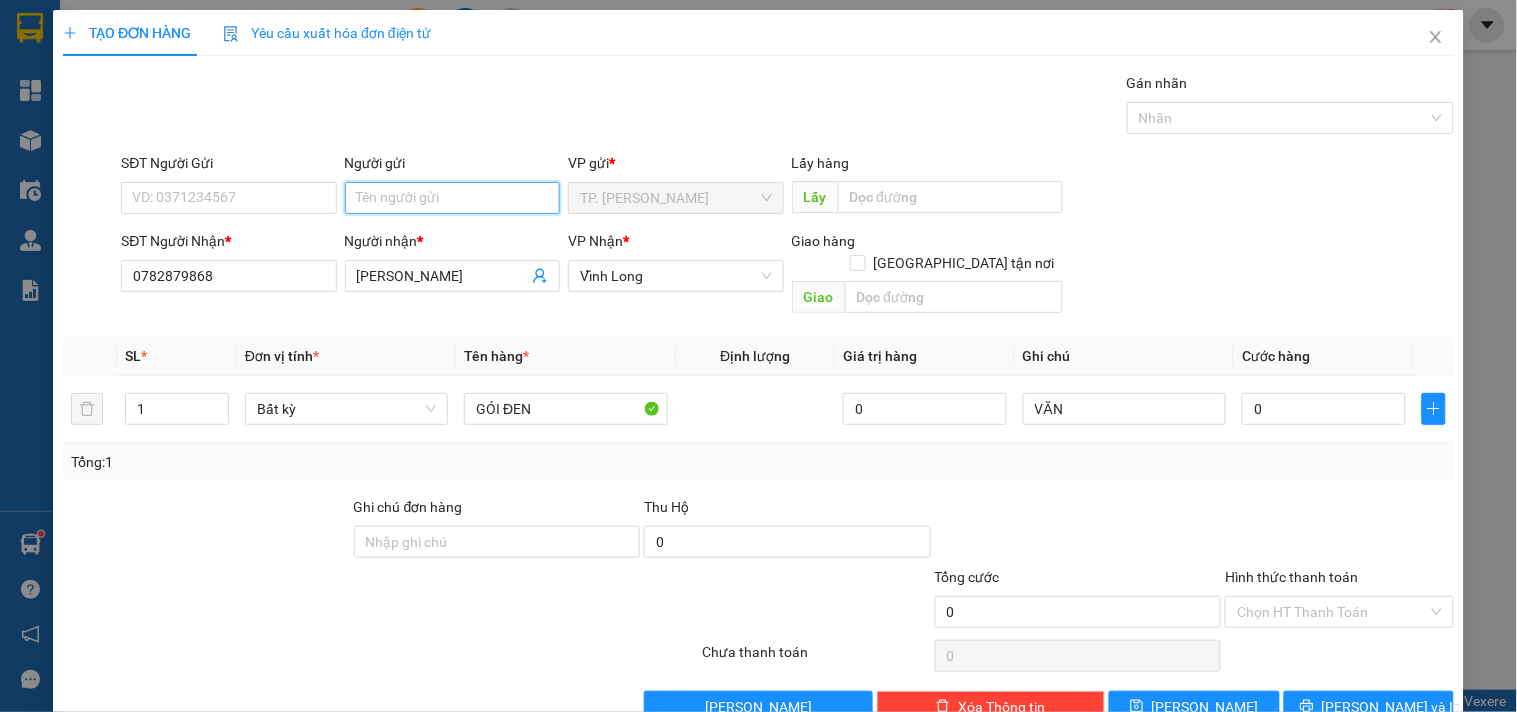 click on "Người gửi" at bounding box center [452, 198] 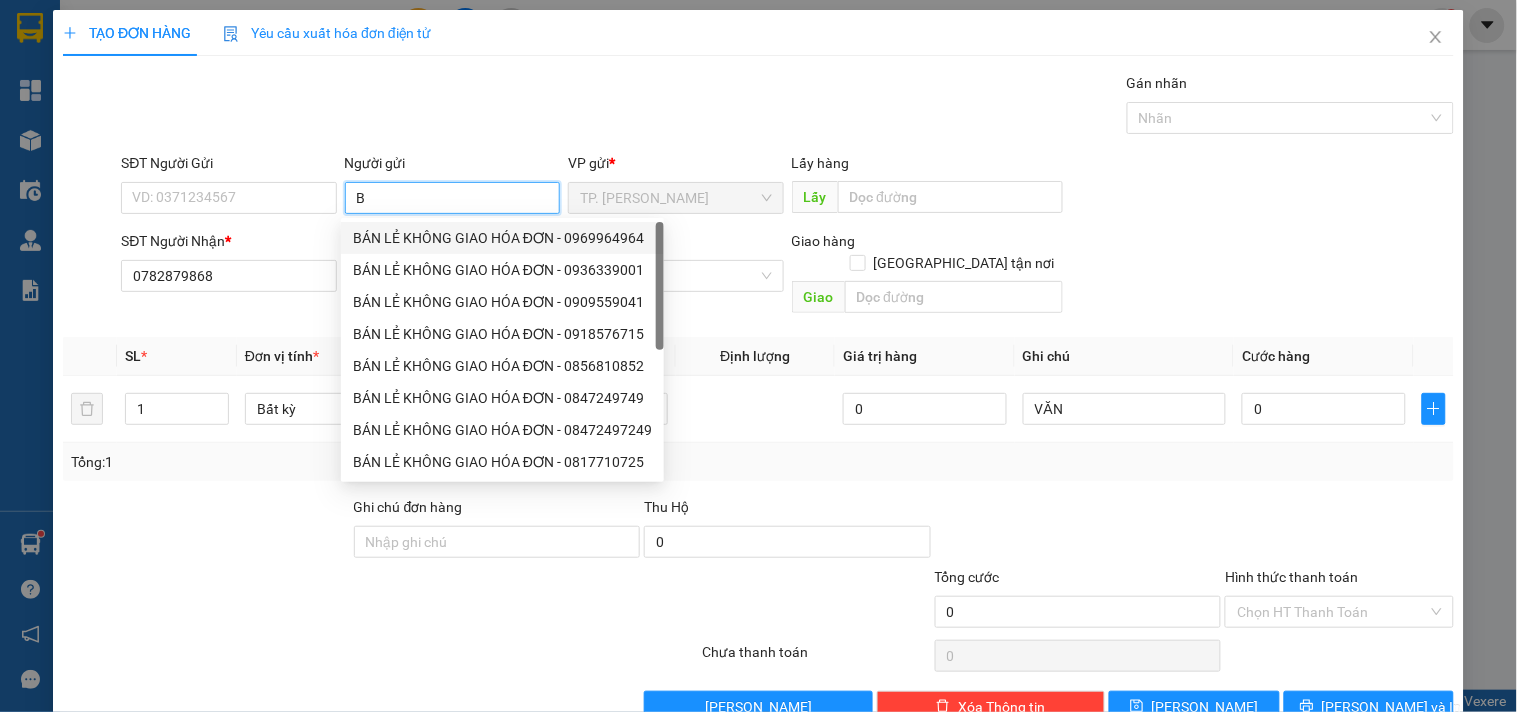 click on "BÁN LẺ KHÔNG GIAO HÓA ĐƠN - 0969964964" at bounding box center [502, 238] 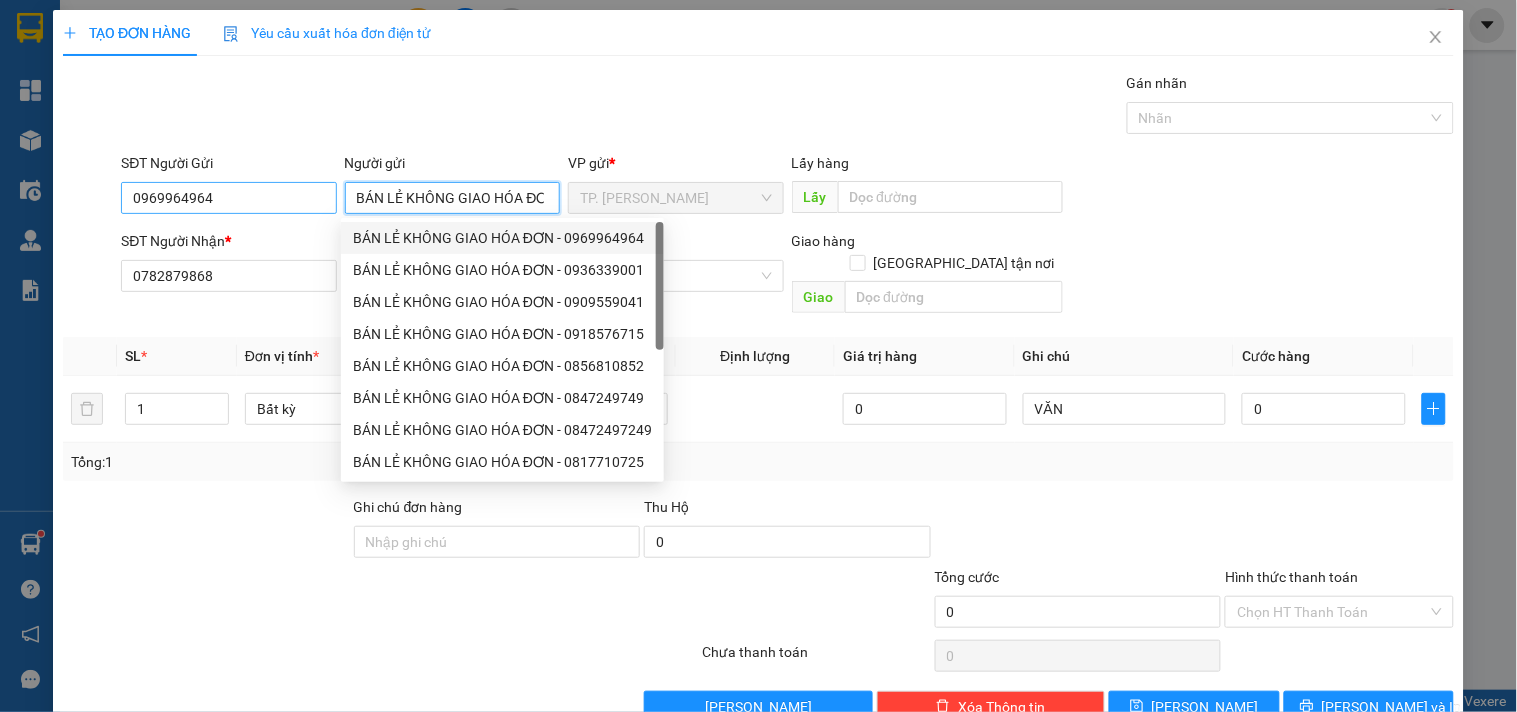 type on "BÁN LẺ KHÔNG GIAO HÓA ĐƠN" 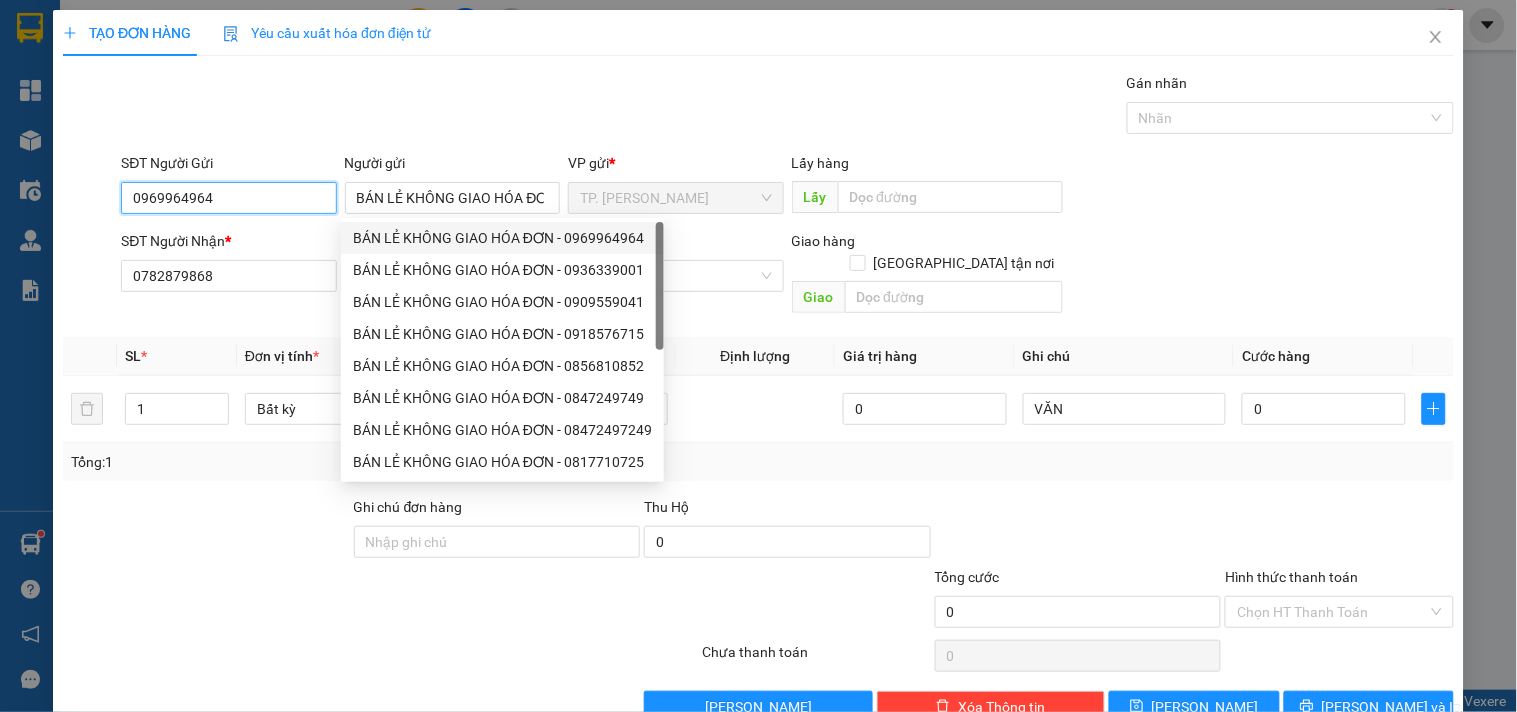 click on "0969964964" at bounding box center (228, 198) 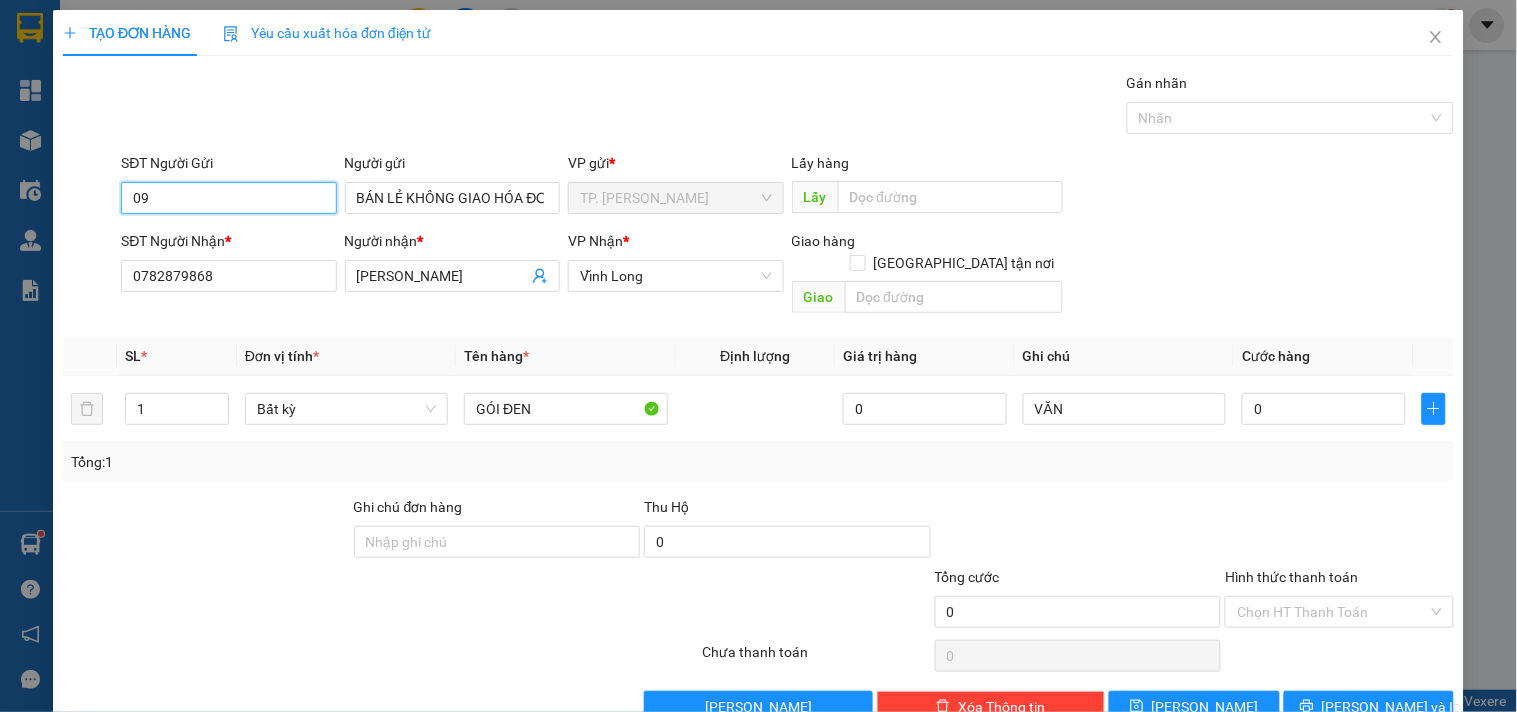 type on "0" 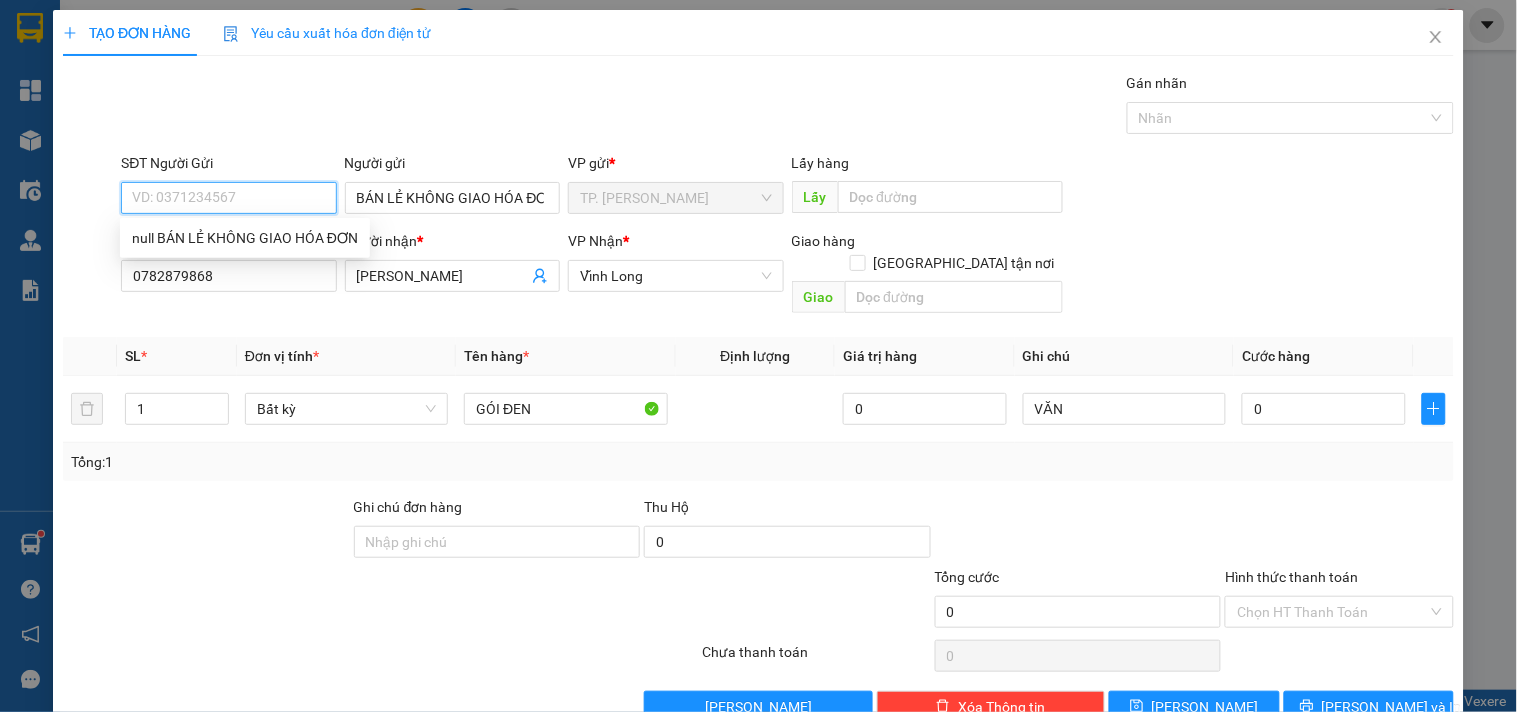 type 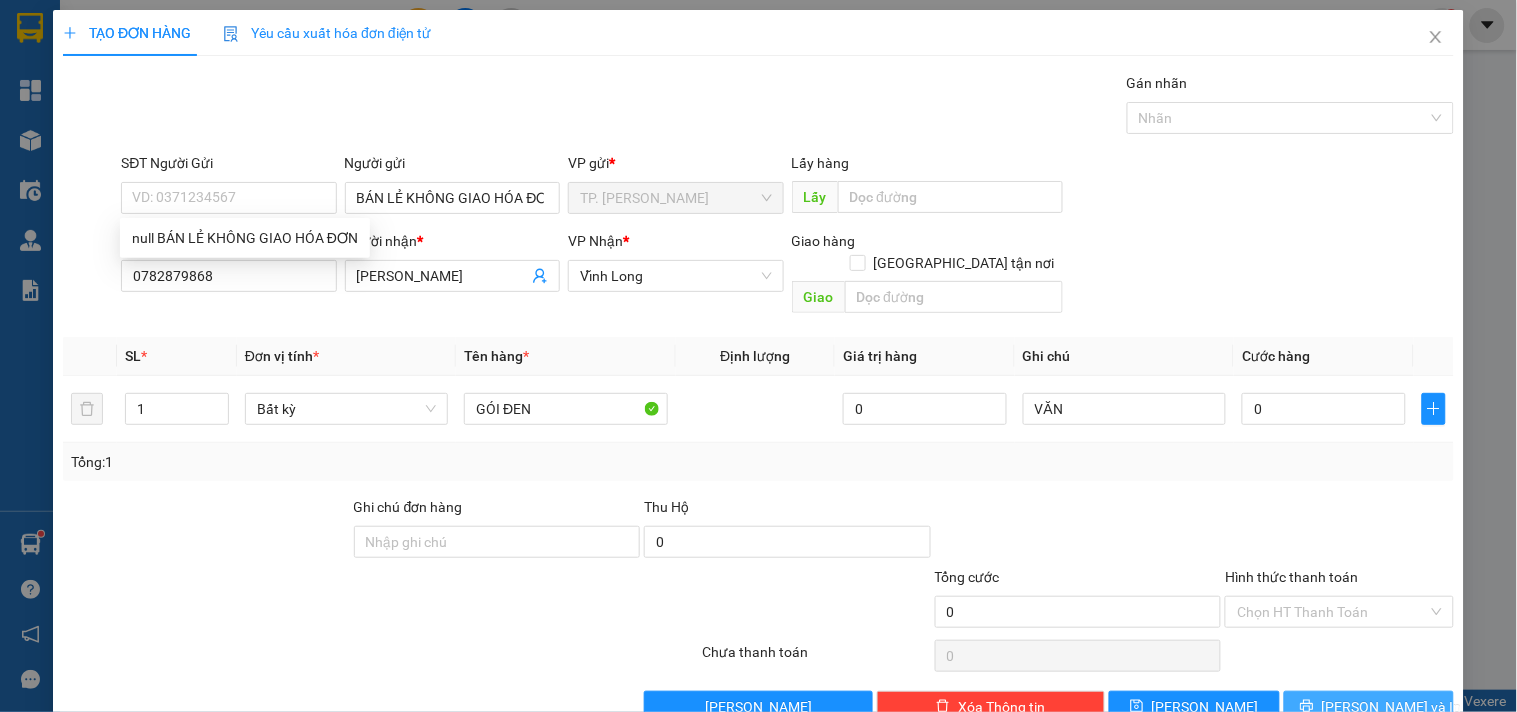 drag, startPoint x: 1312, startPoint y: 664, endPoint x: 1325, endPoint y: 681, distance: 21.400934 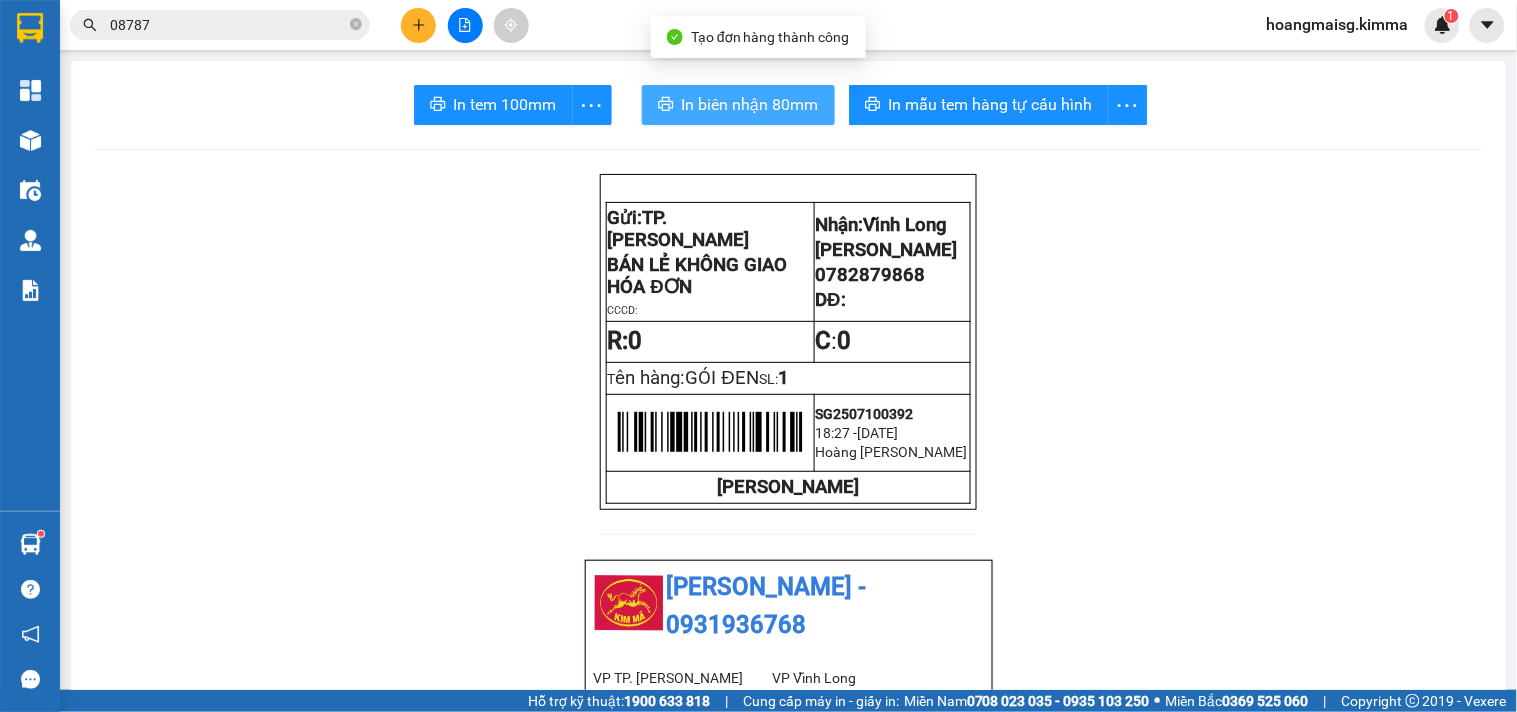 click on "In biên nhận 80mm" at bounding box center [750, 104] 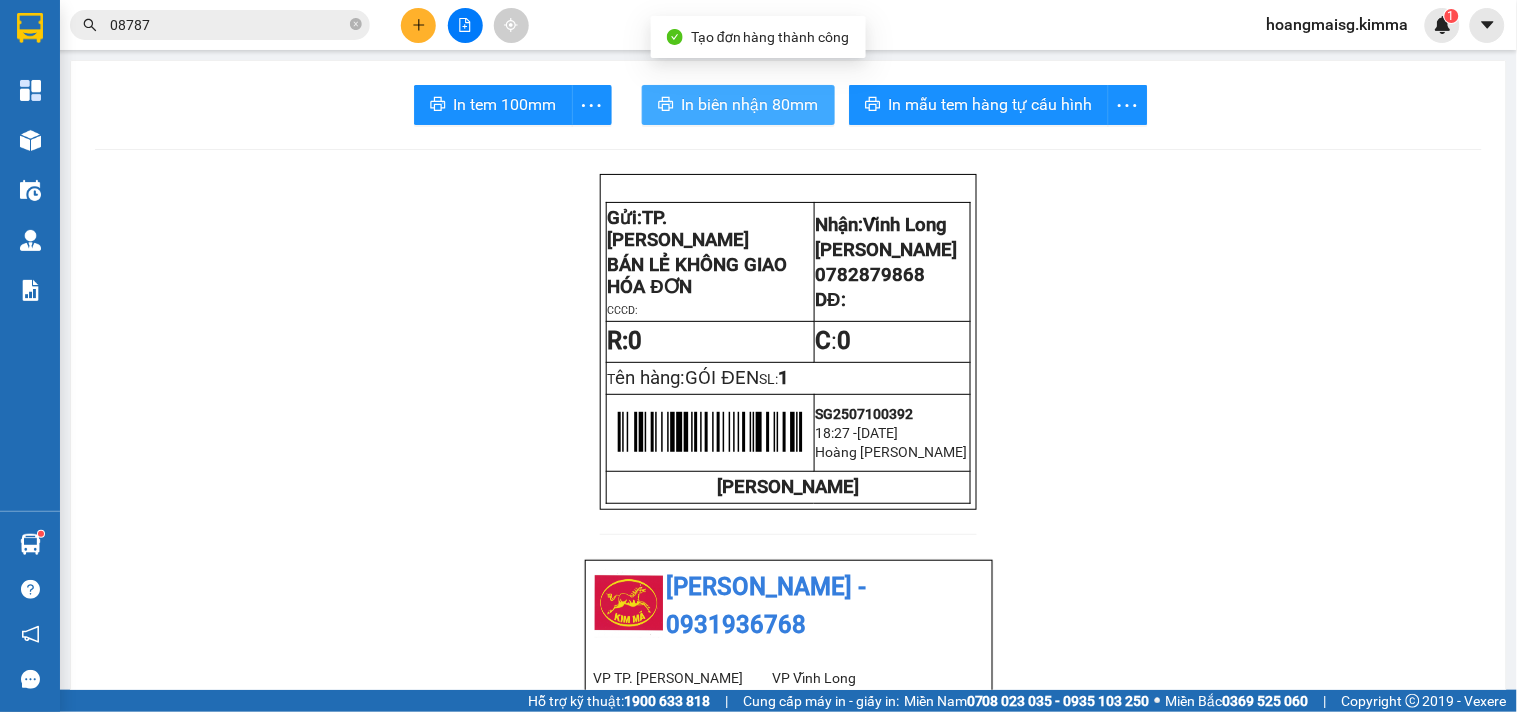 scroll, scrollTop: 0, scrollLeft: 0, axis: both 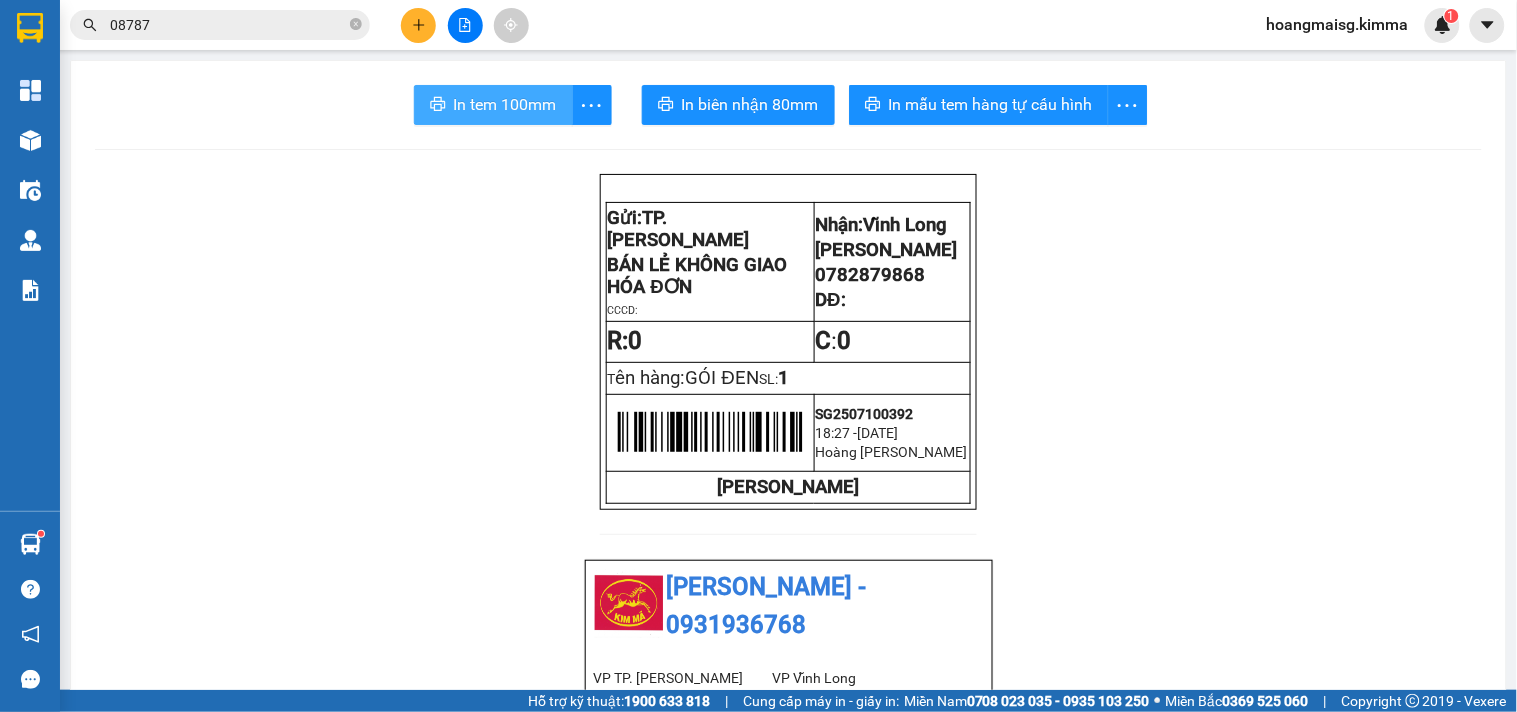 click on "In tem 100mm" at bounding box center [505, 104] 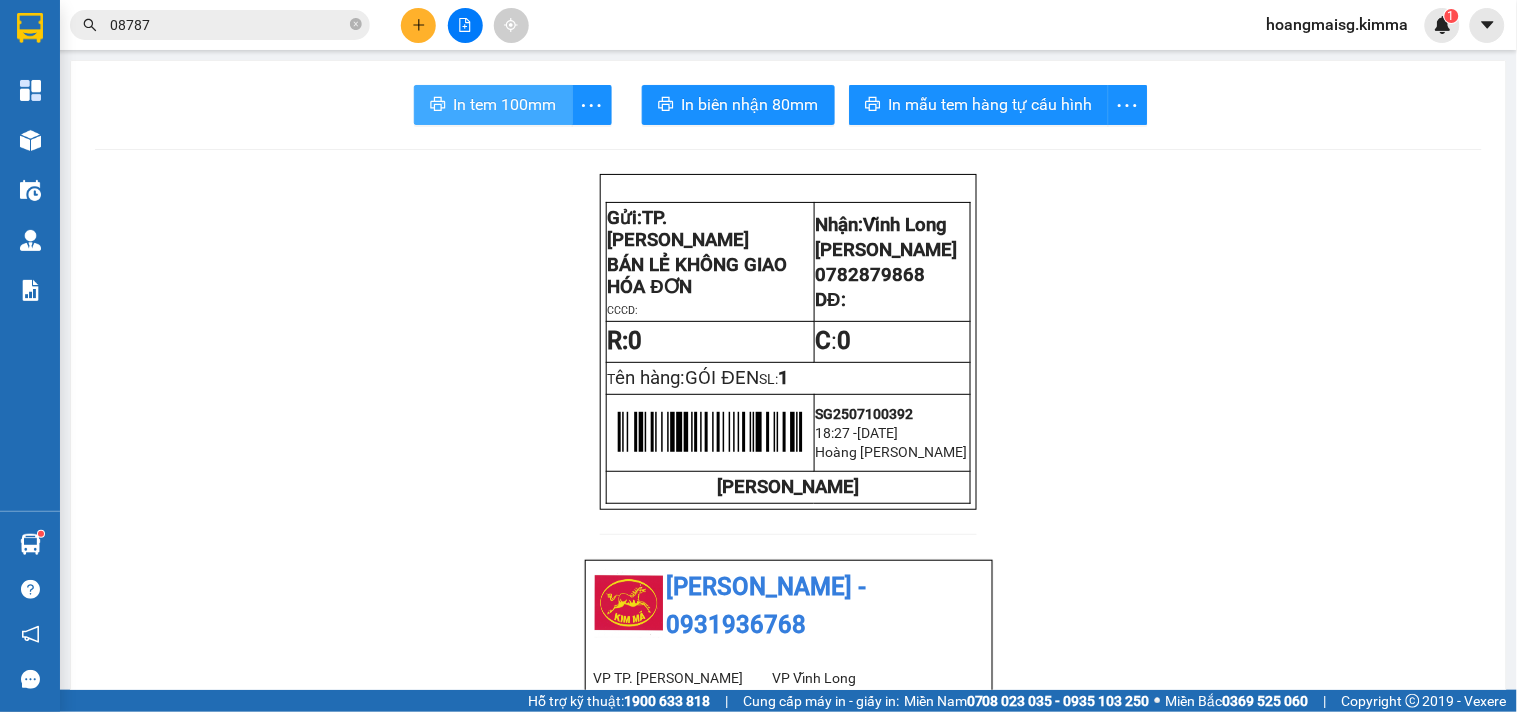 scroll, scrollTop: 0, scrollLeft: 0, axis: both 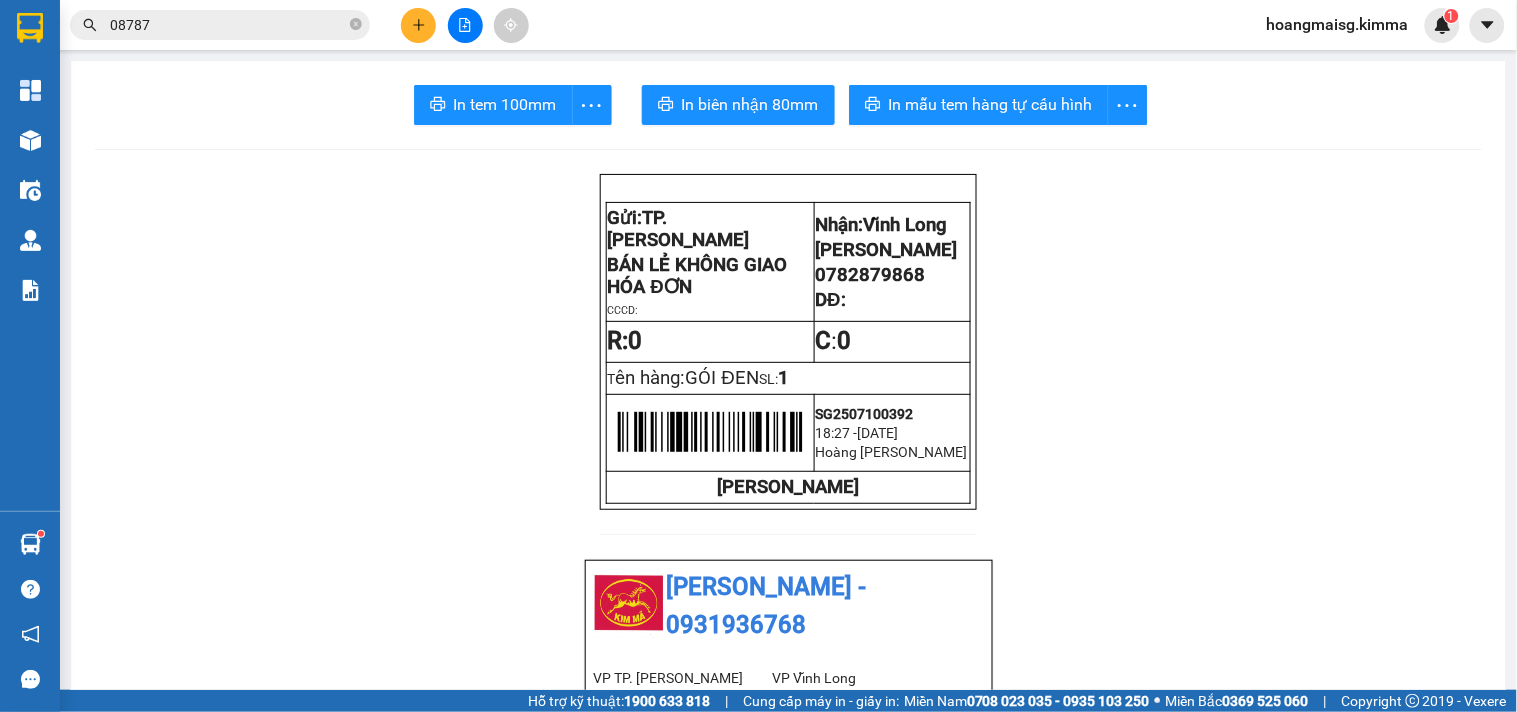 click 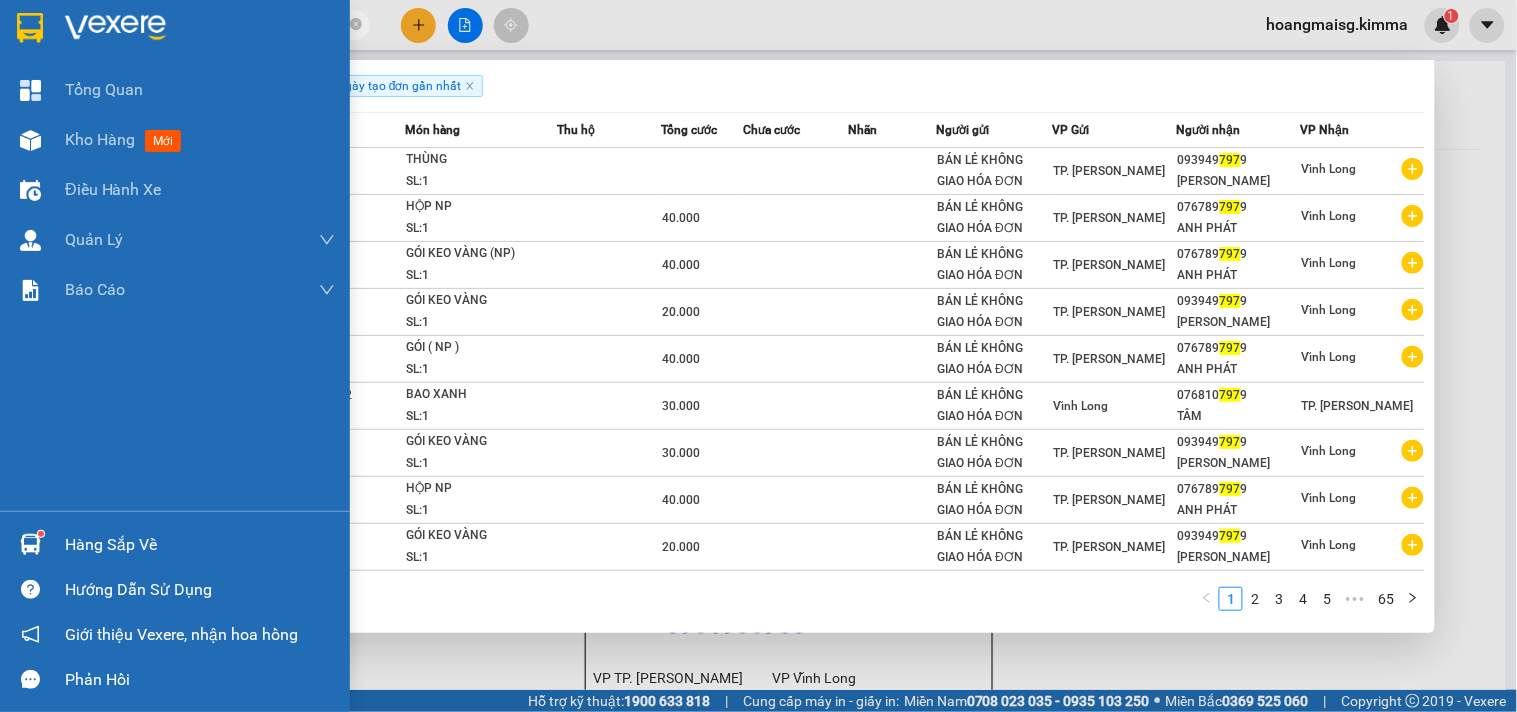 type on "7" 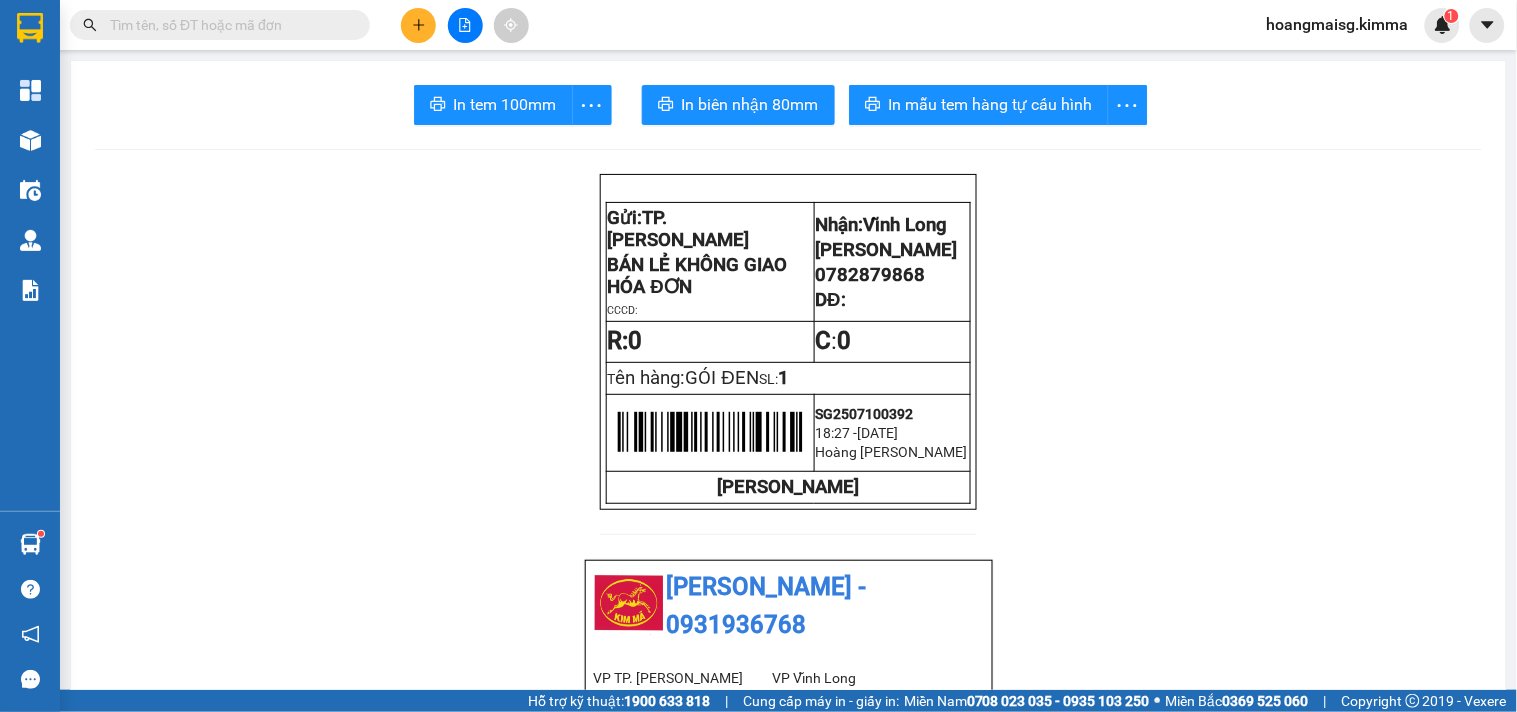 click at bounding box center (228, 25) 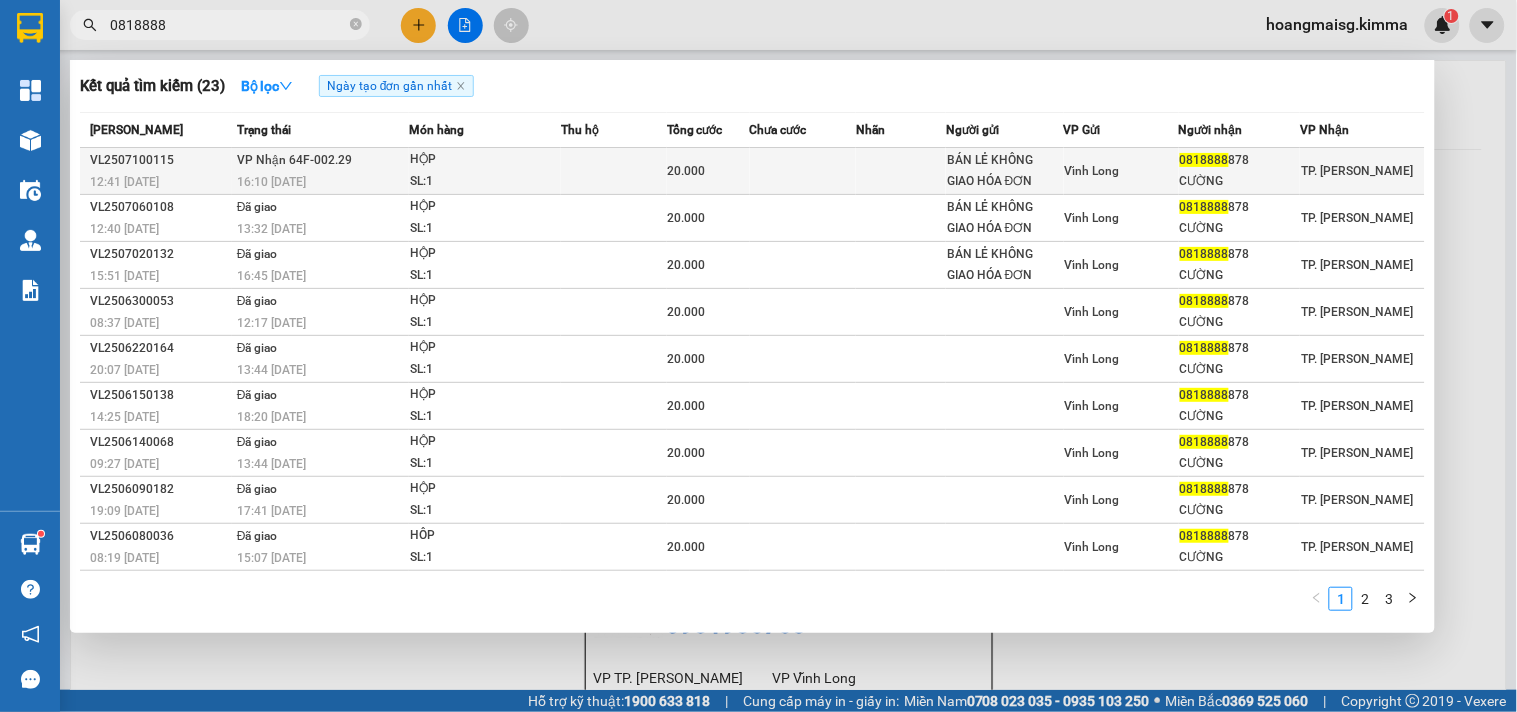type on "0818888" 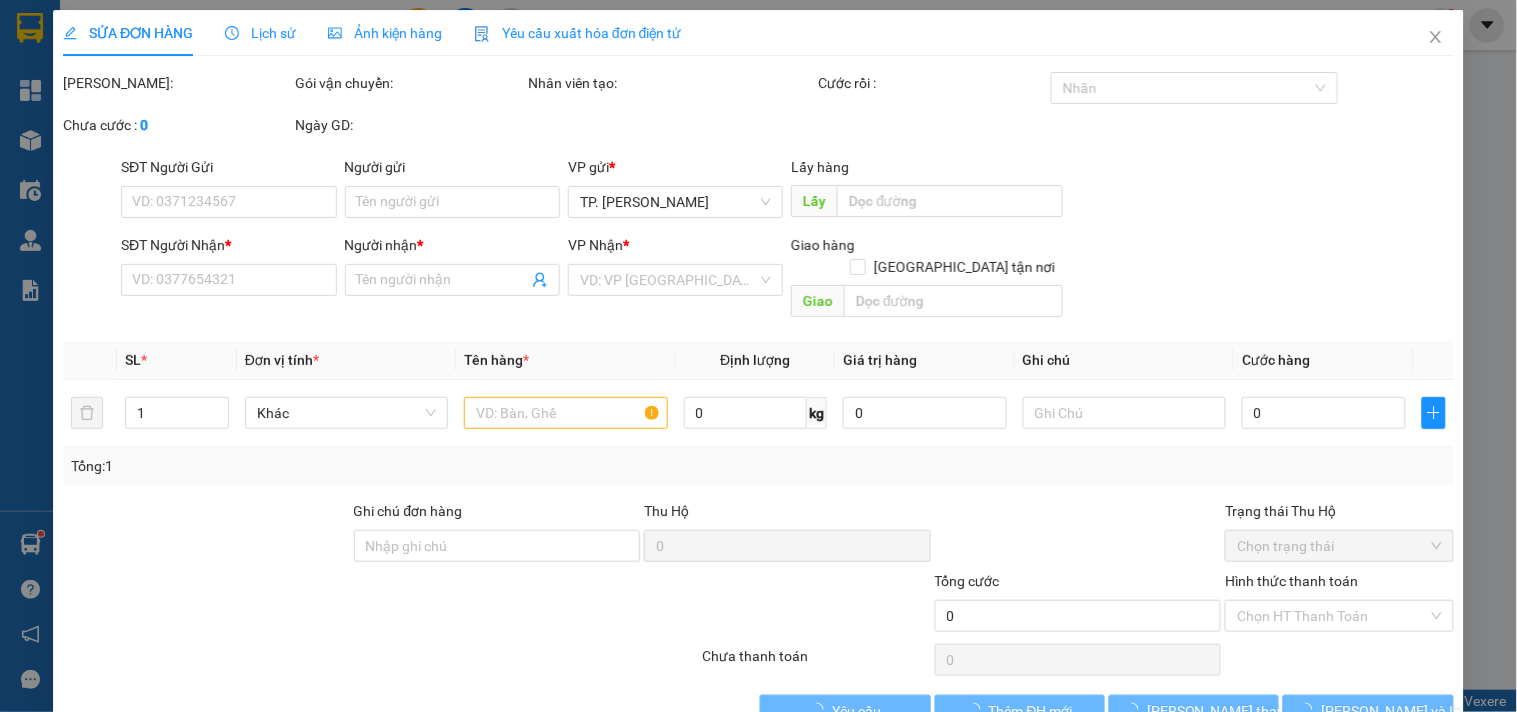 type on "BÁN LẺ KHÔNG GIAO HÓA ĐƠN" 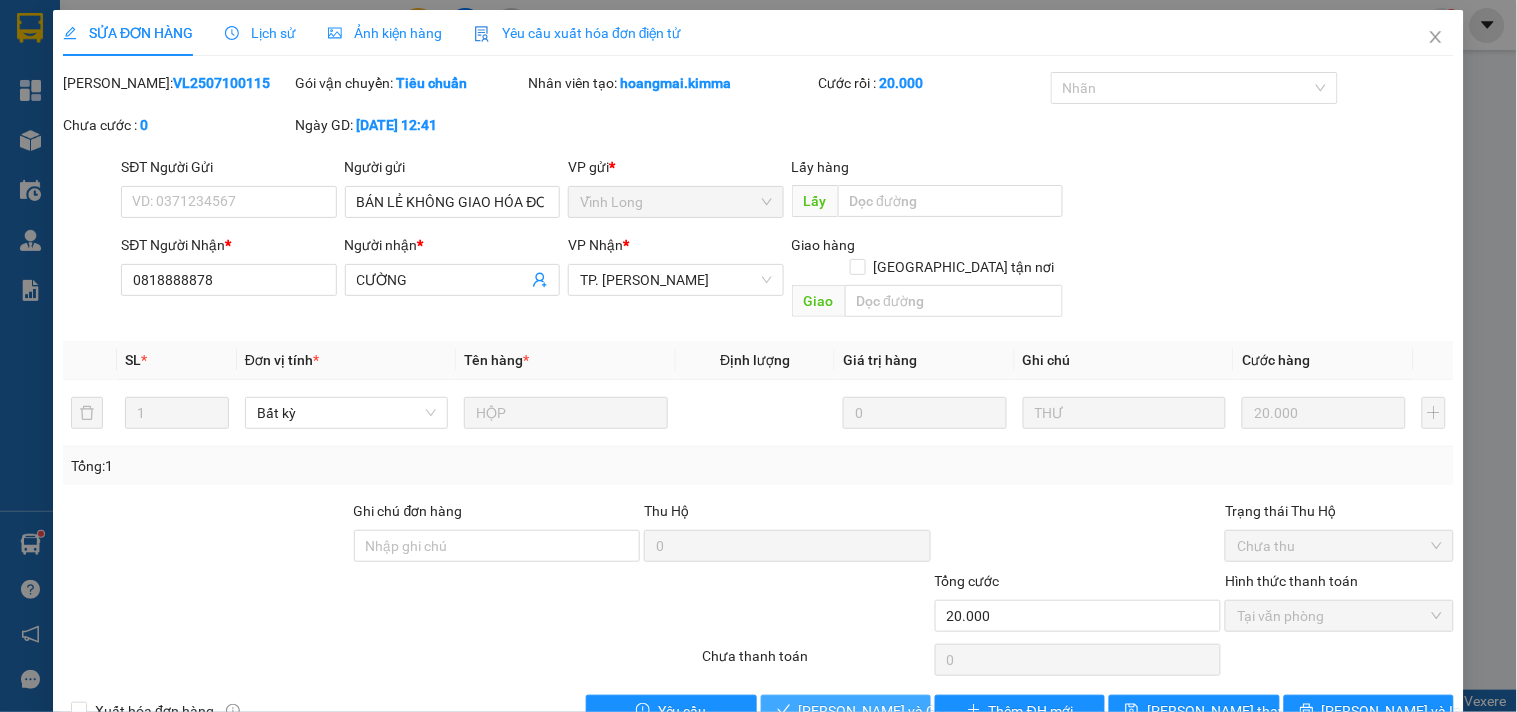 click on "[PERSON_NAME] và Giao hàng" at bounding box center (895, 711) 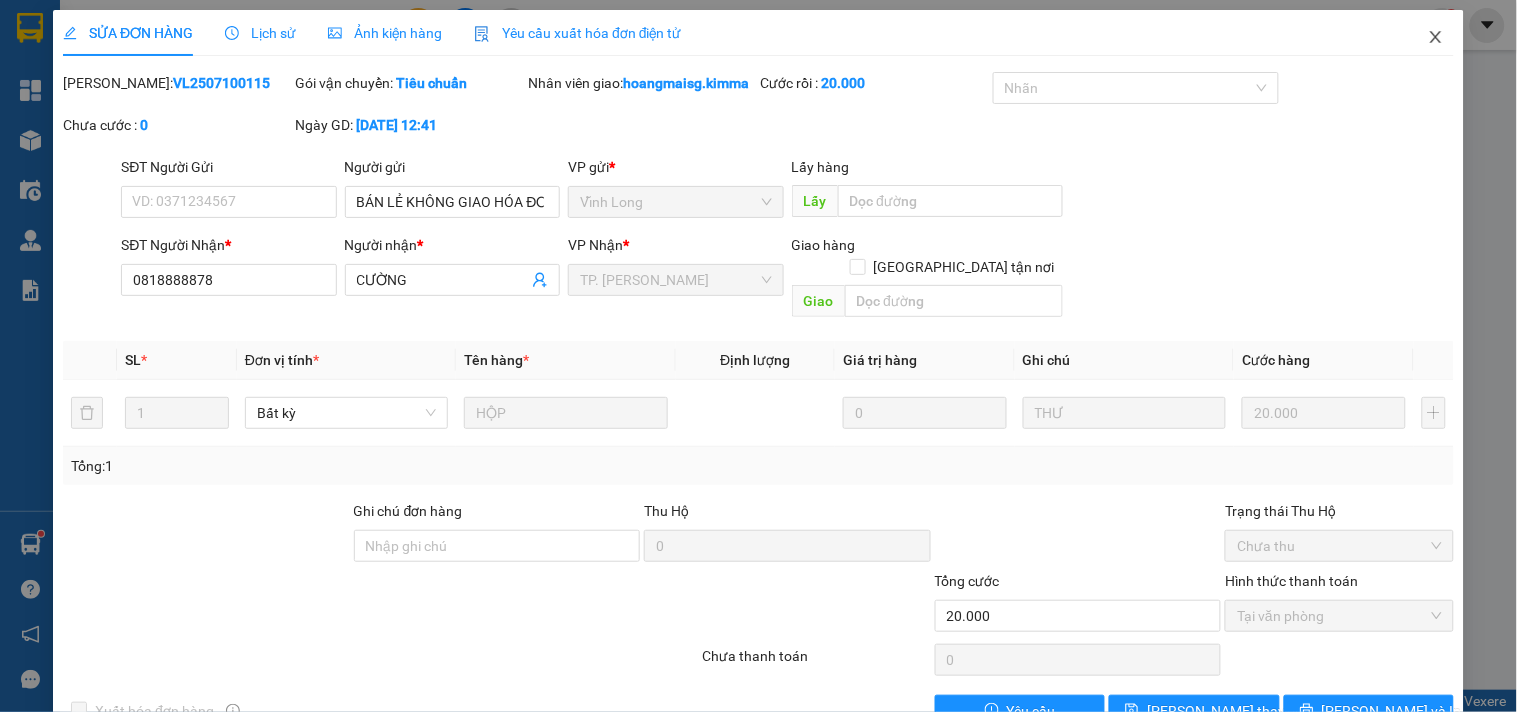 drag, startPoint x: 1431, startPoint y: 35, endPoint x: 1420, endPoint y: 37, distance: 11.18034 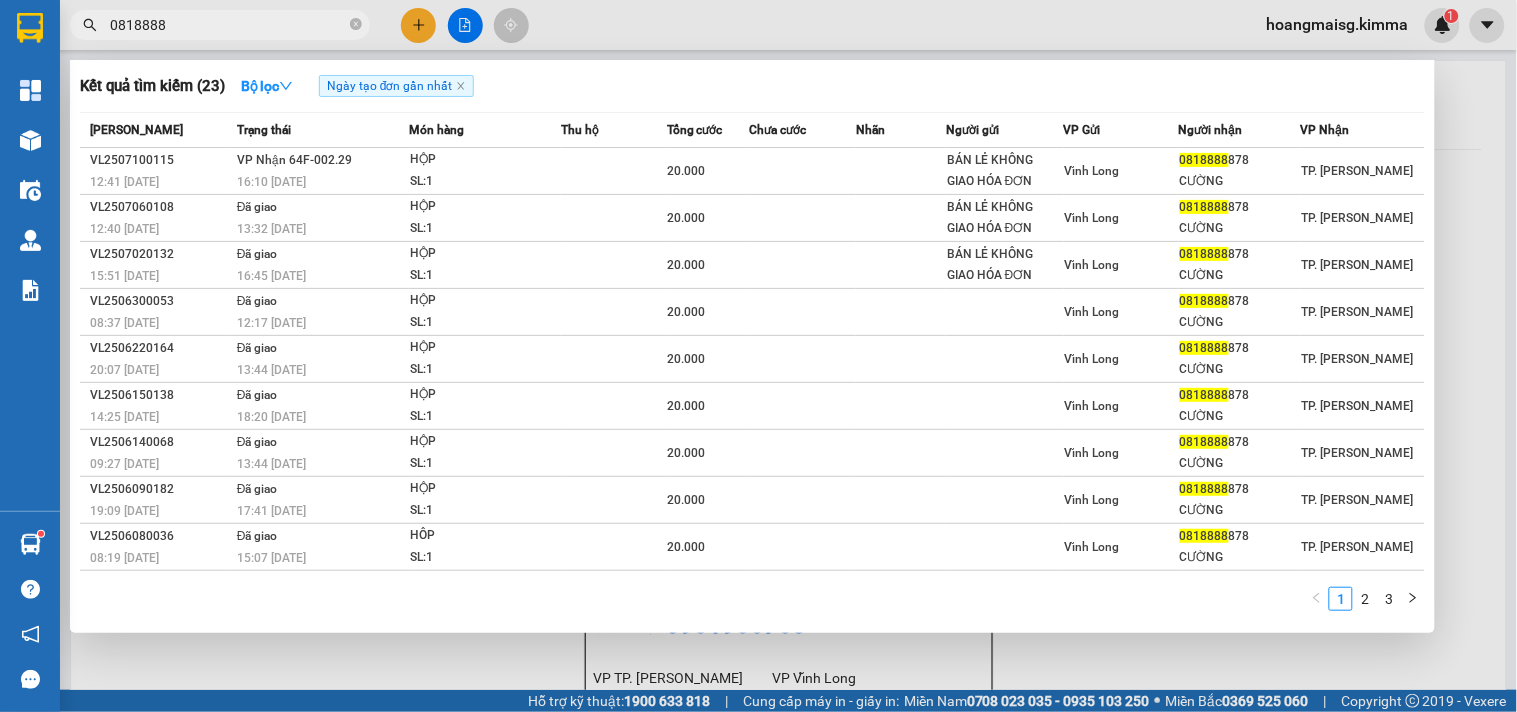 click 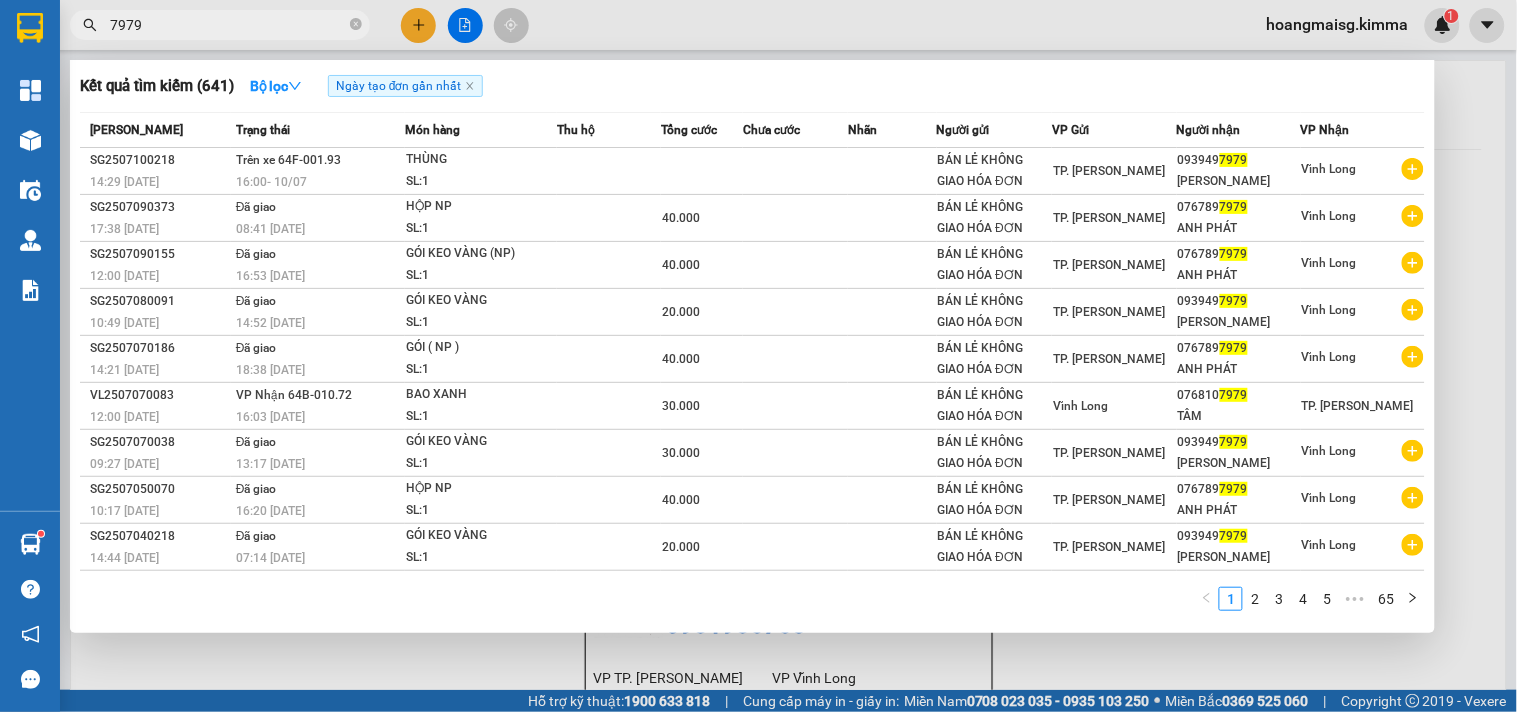 type on "7979" 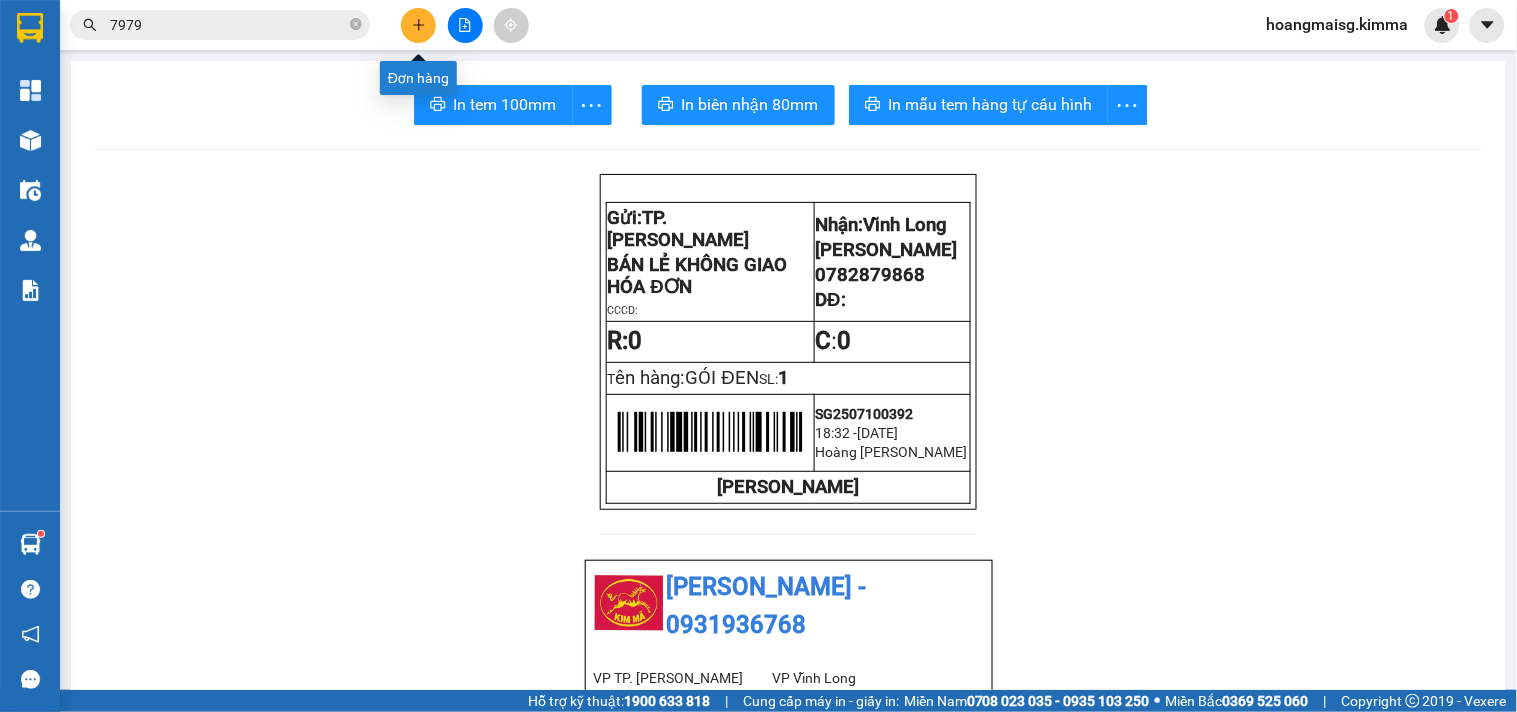 click 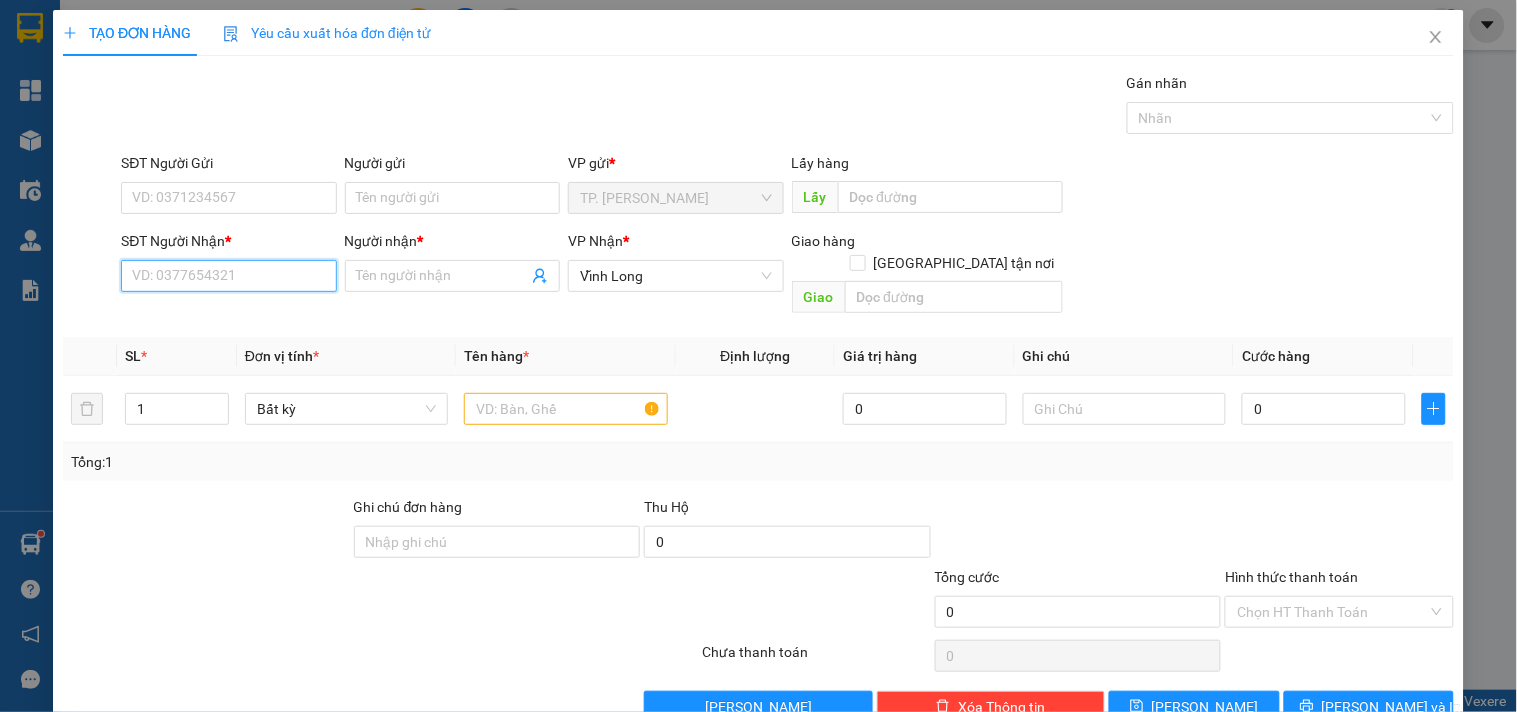 click on "SĐT Người Nhận  *" at bounding box center [228, 276] 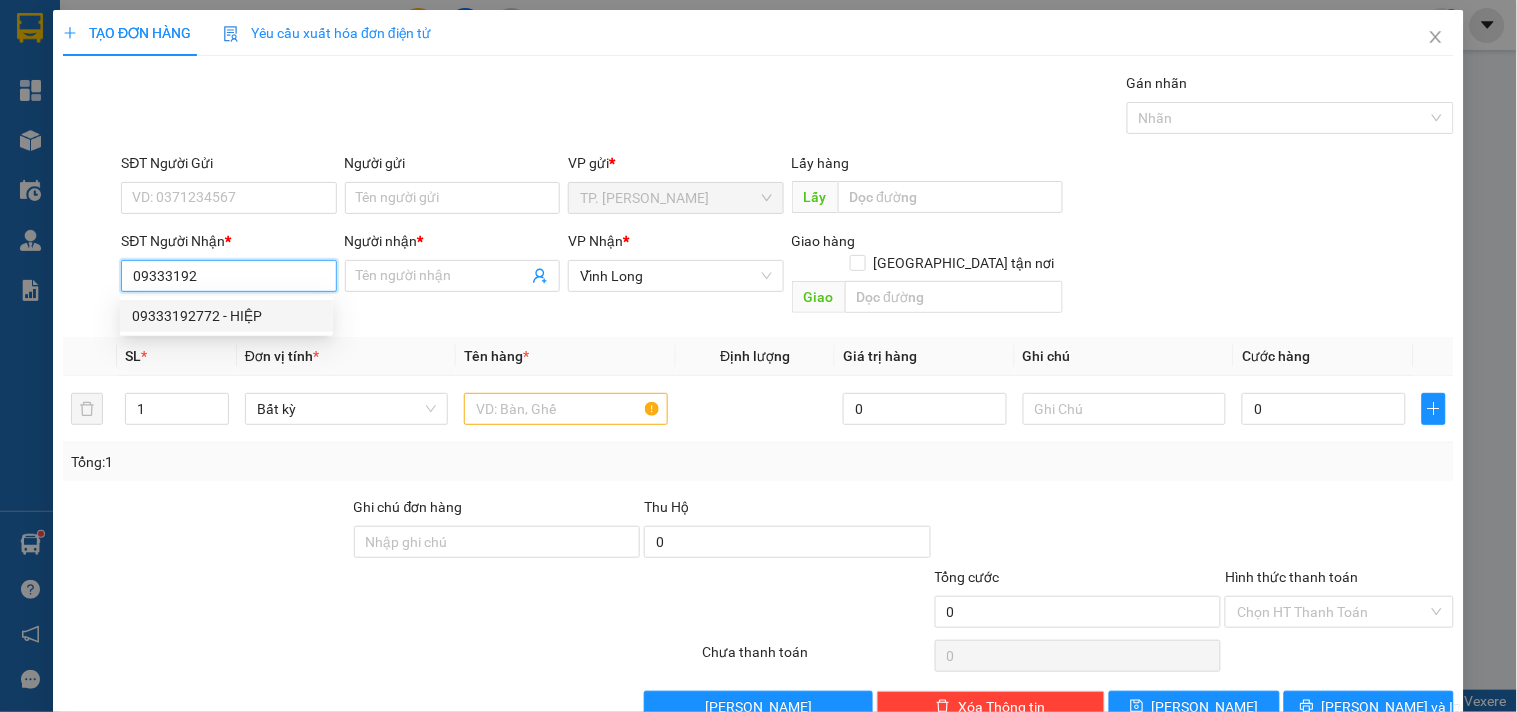 click on "09333192772 - HIỆP" at bounding box center [226, 316] 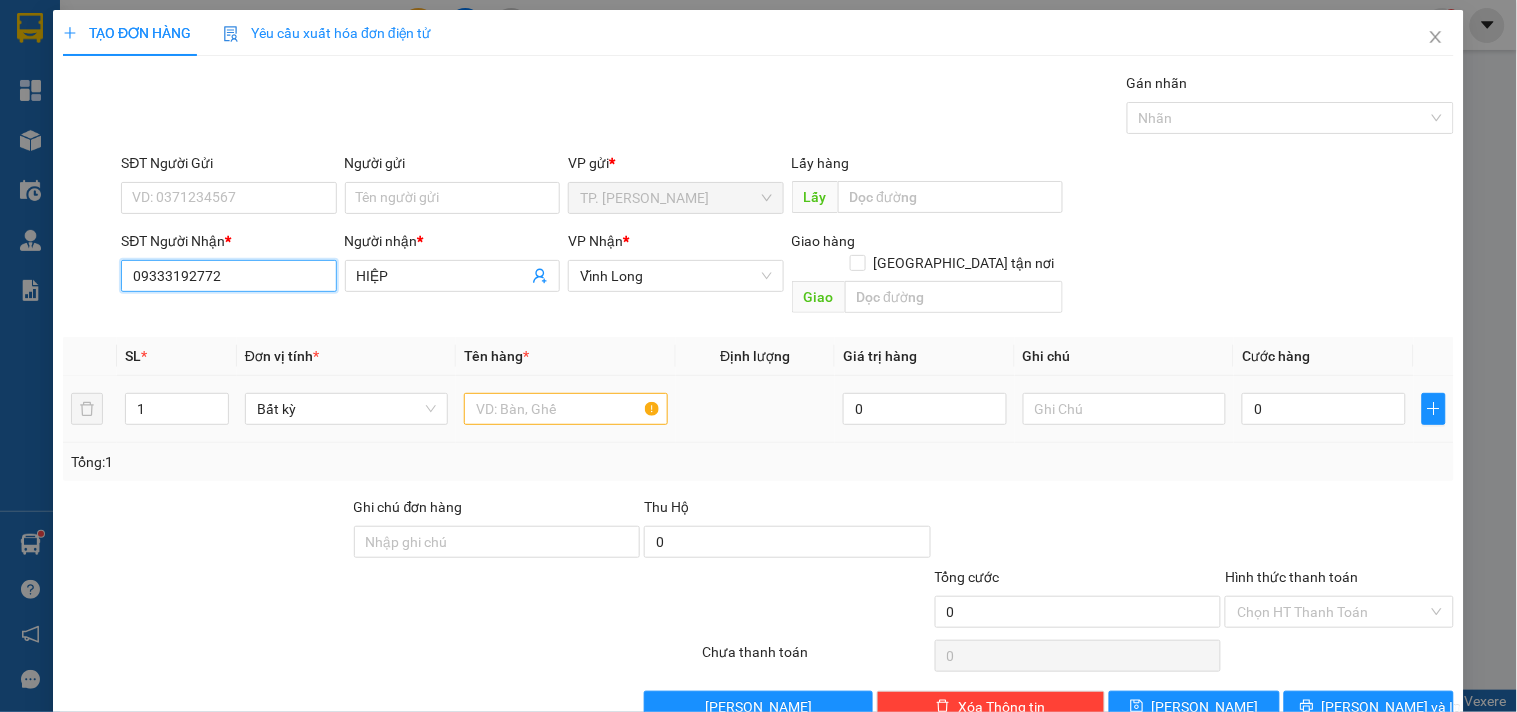 type on "09333192772" 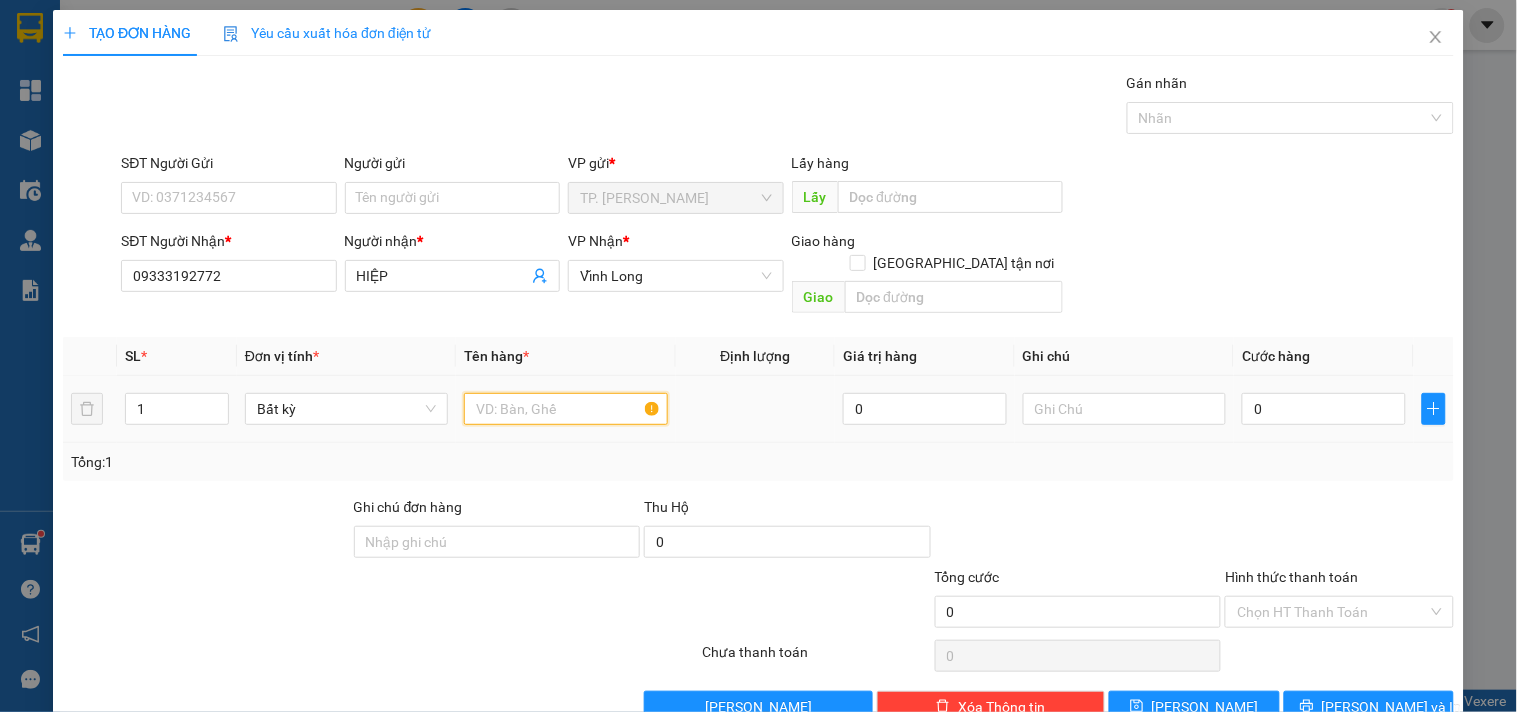 click at bounding box center [565, 409] 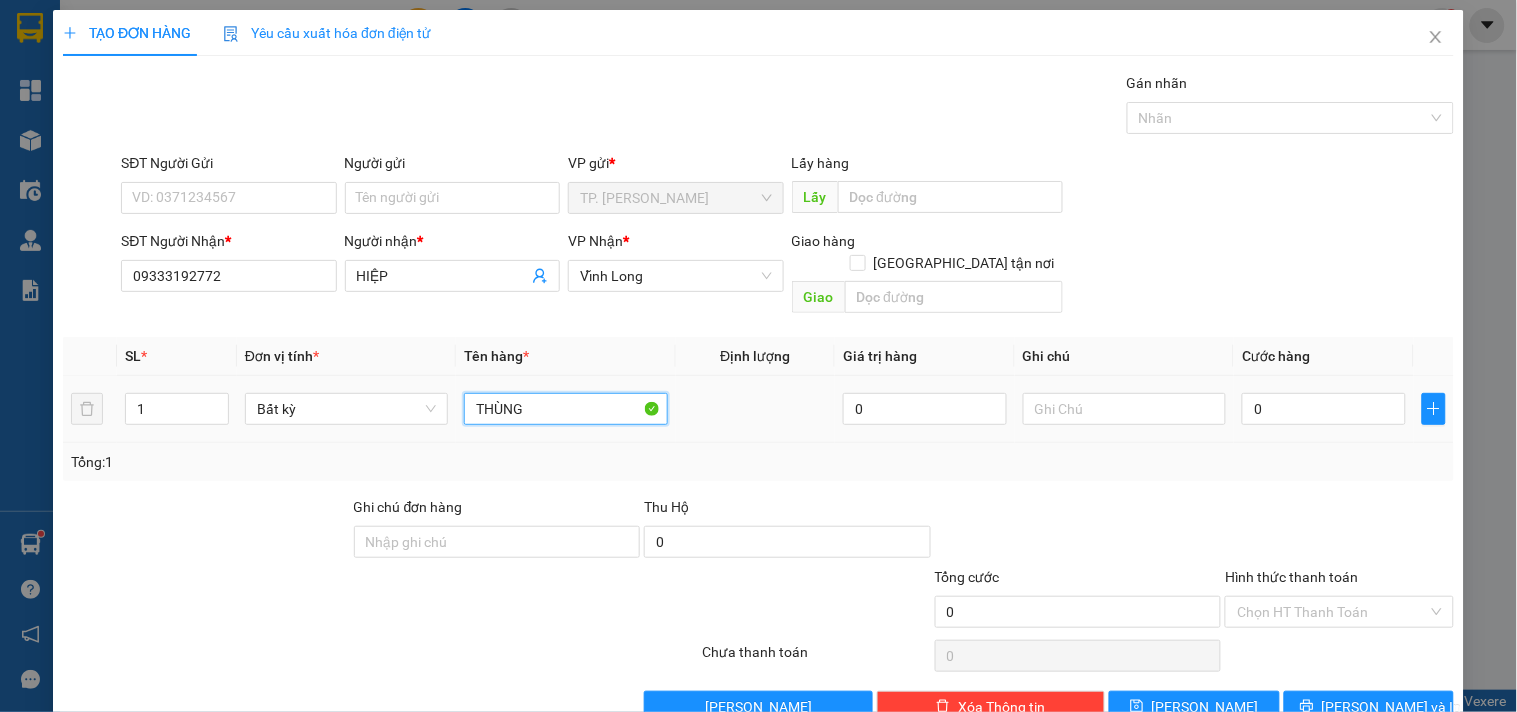 type on "THÙNG" 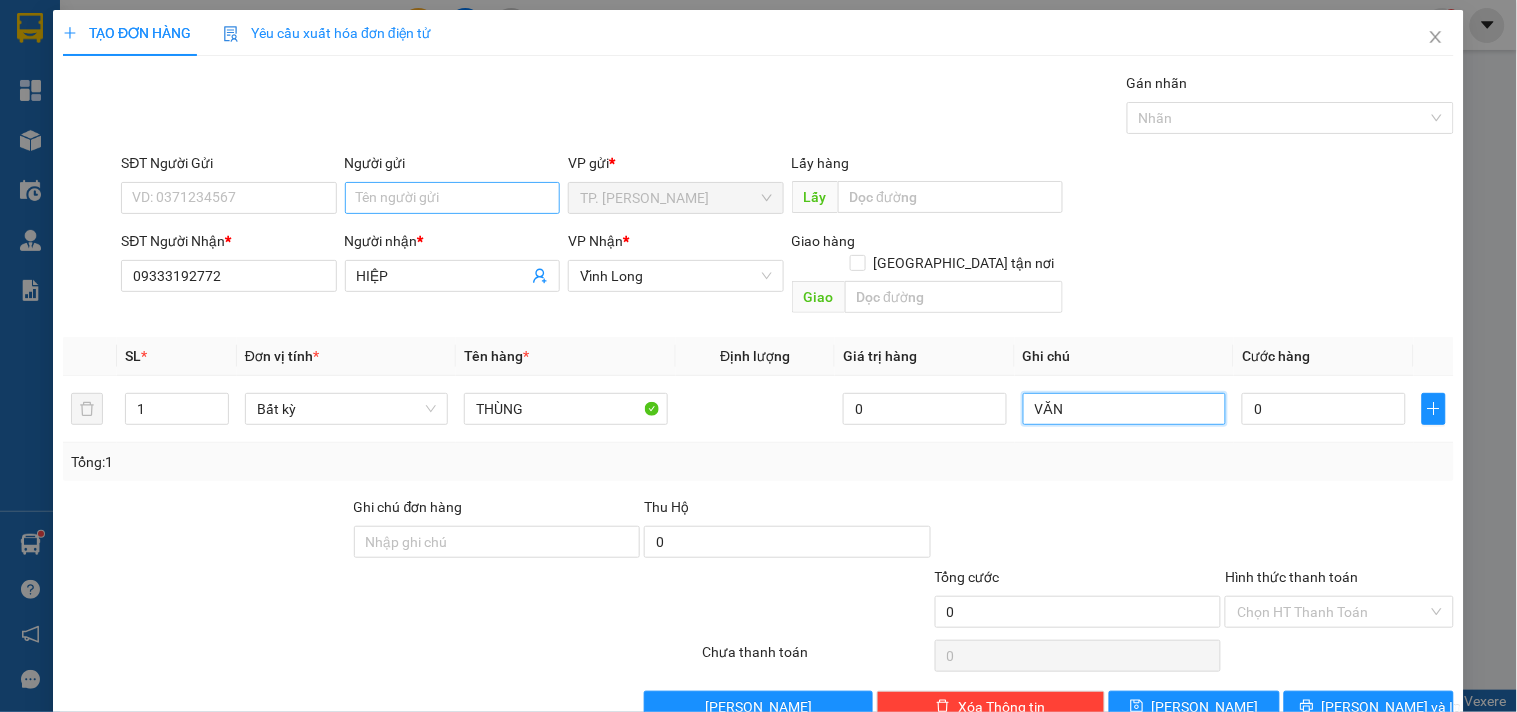 type on "VĂN" 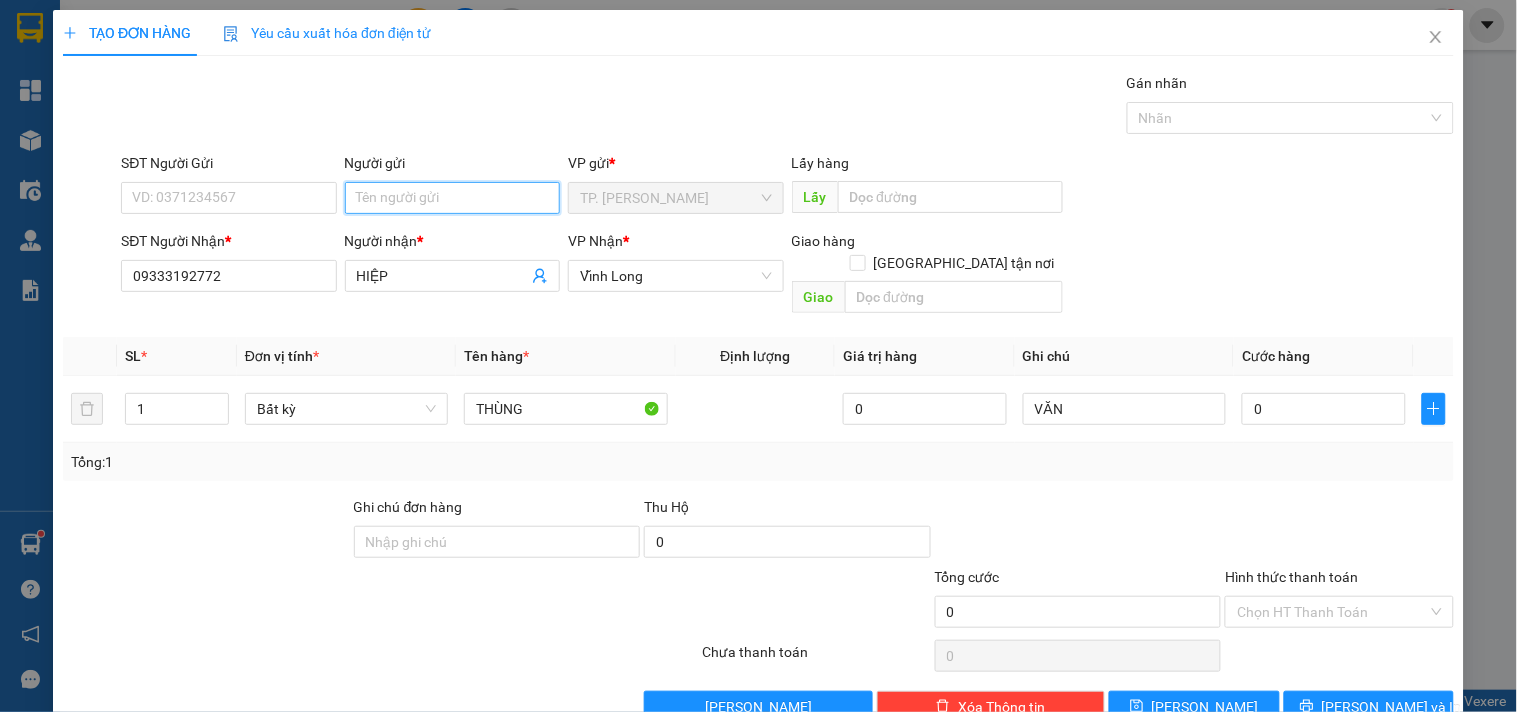 type on "B" 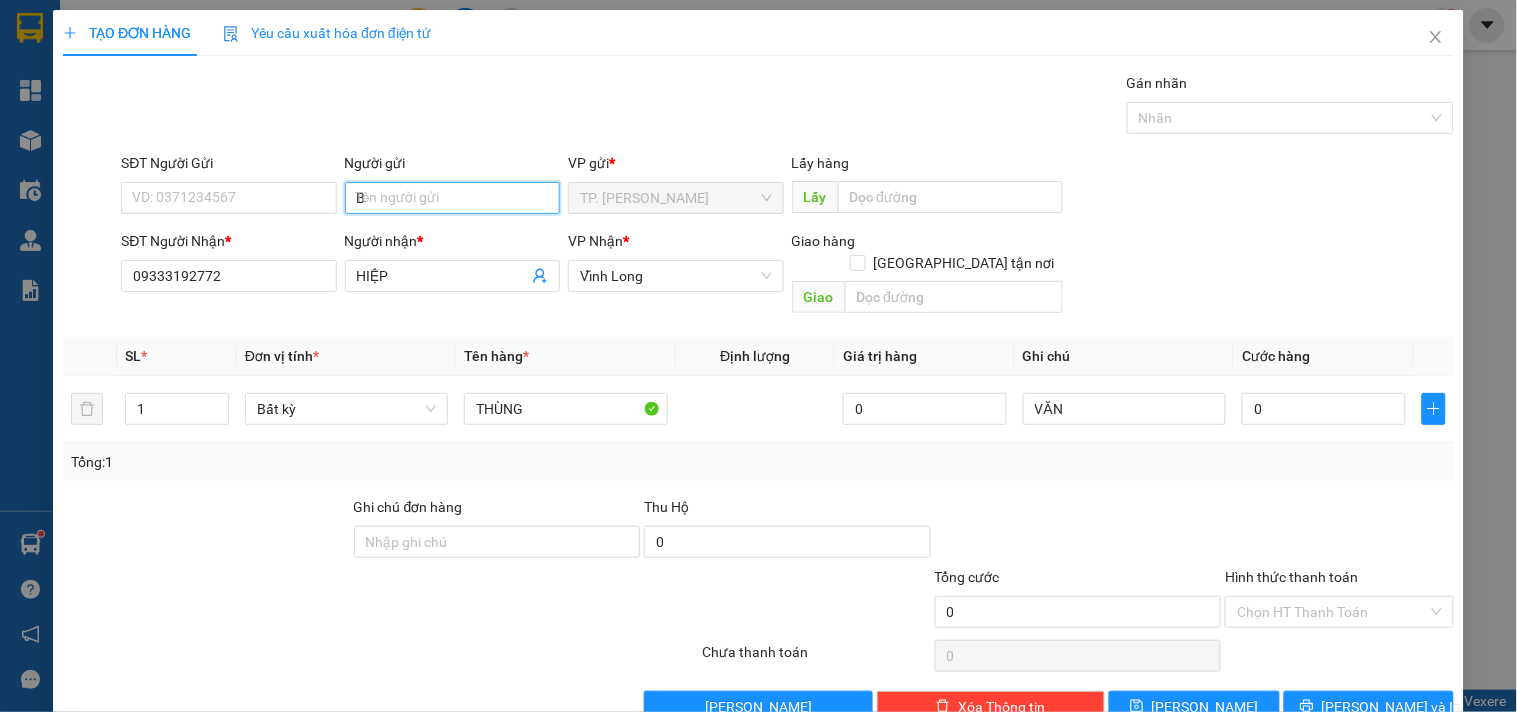 click on "B" at bounding box center [452, 198] 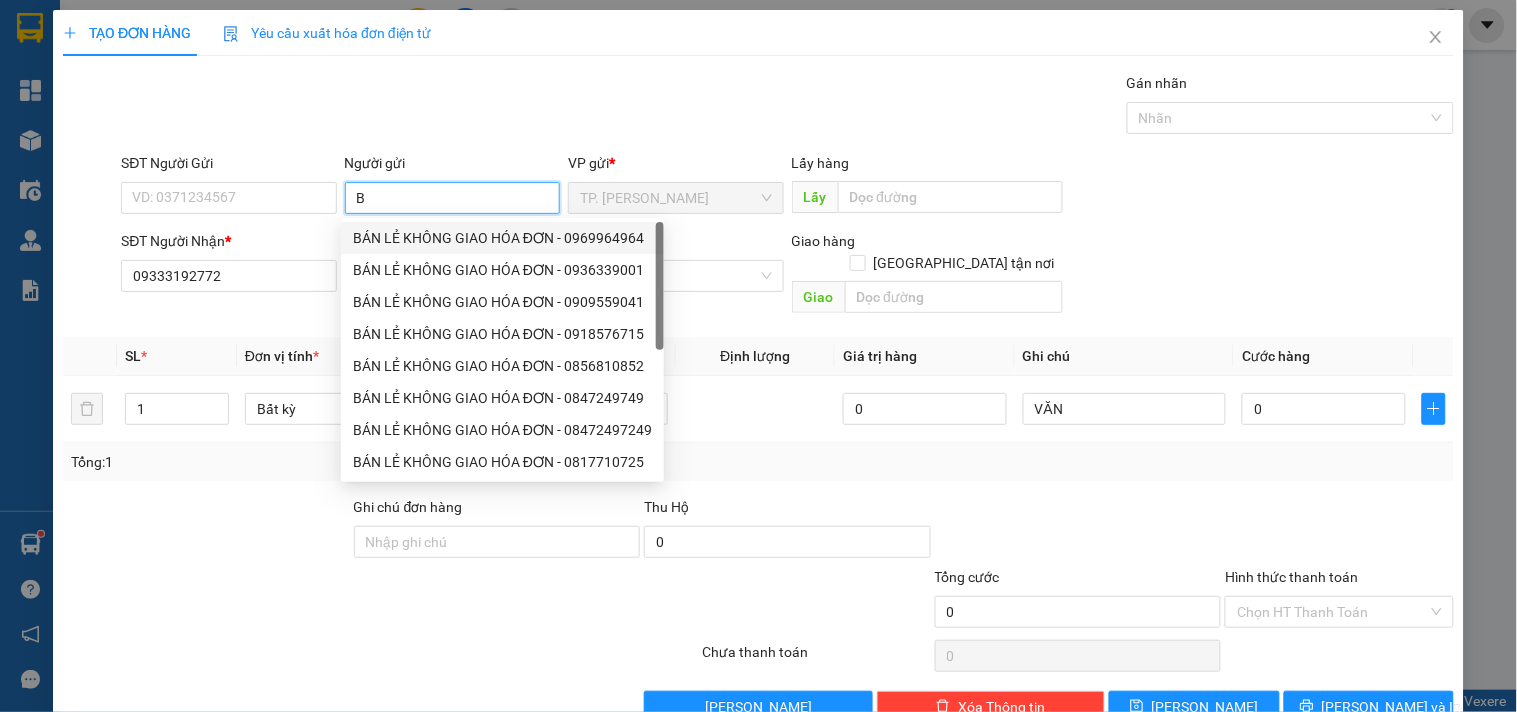click on "BÁN LẺ KHÔNG GIAO HÓA ĐƠN - 0969964964" at bounding box center [502, 238] 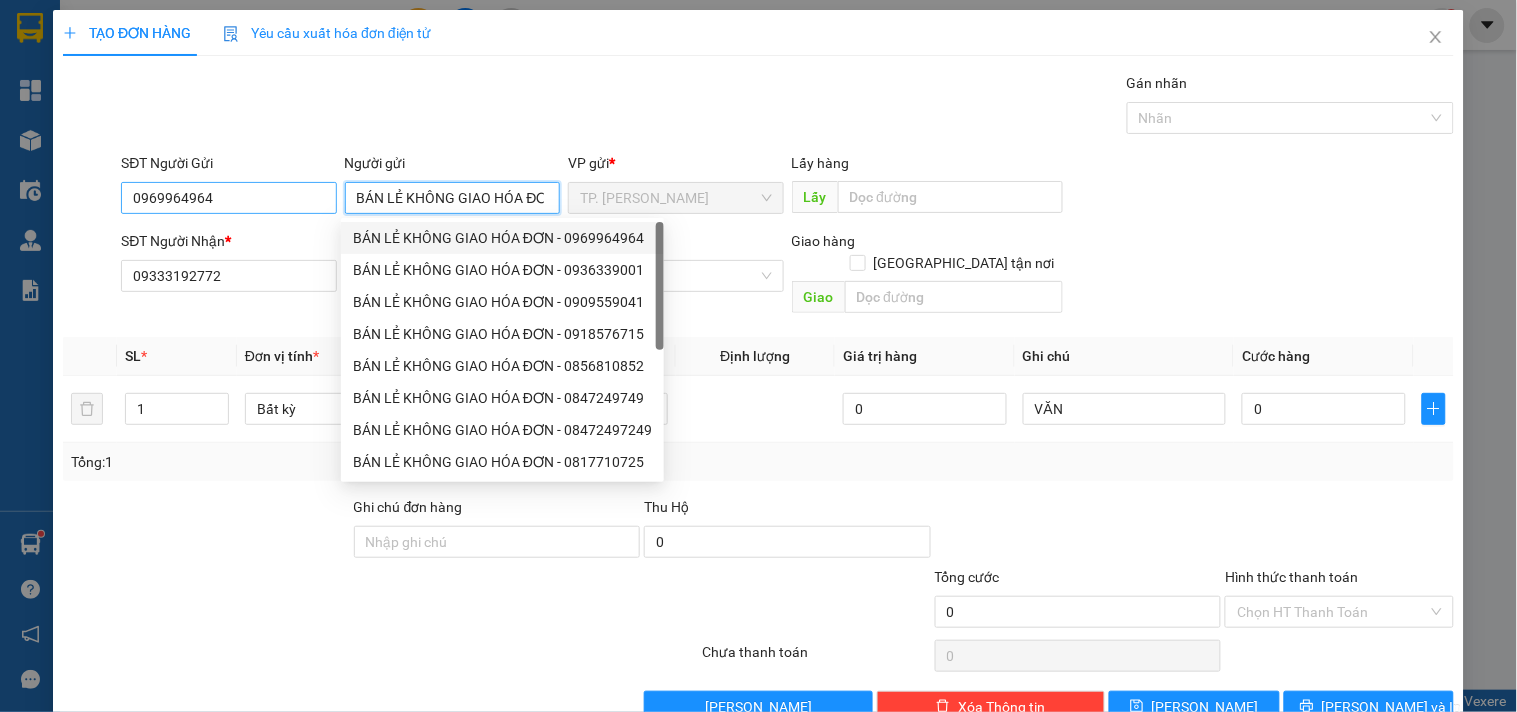type on "BÁN LẺ KHÔNG GIAO HÓA ĐƠN" 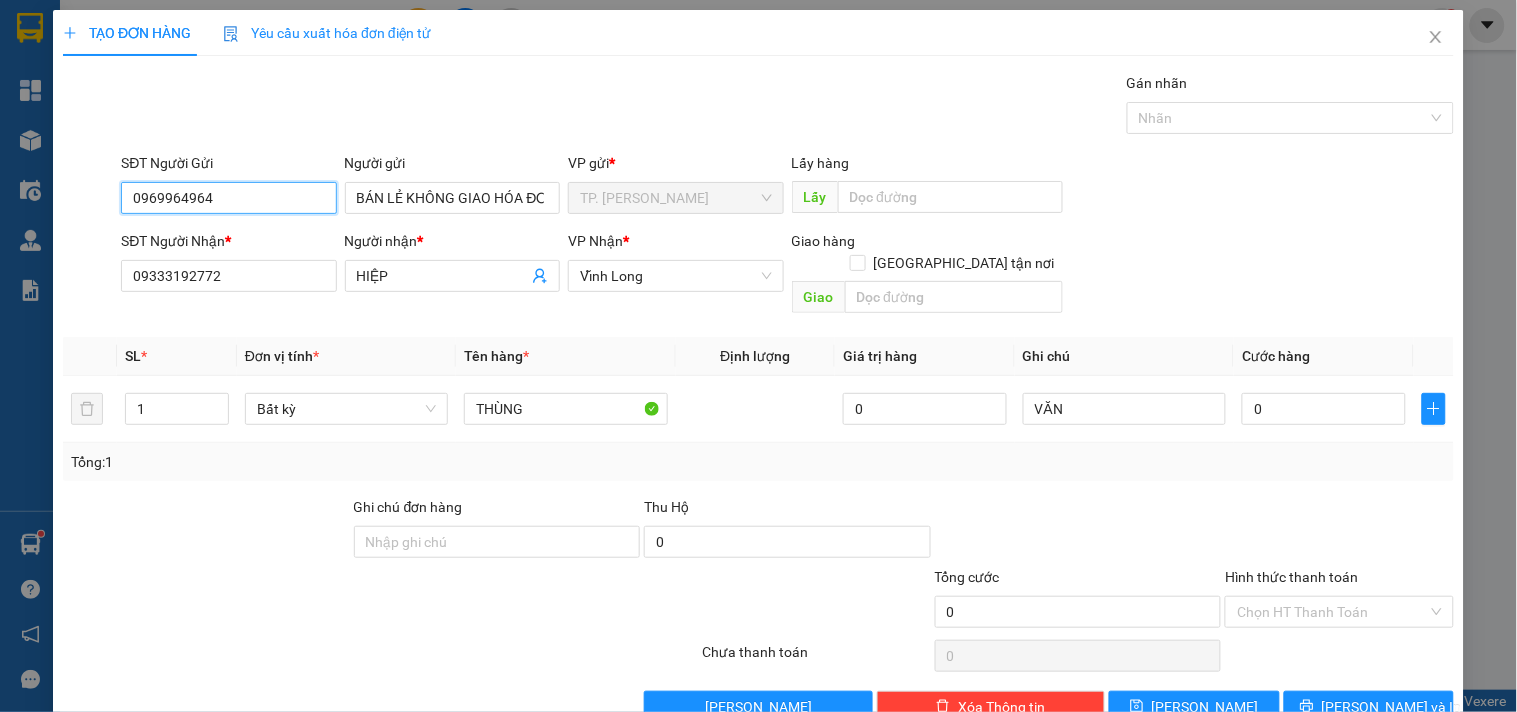 click on "0969964964" at bounding box center [228, 198] 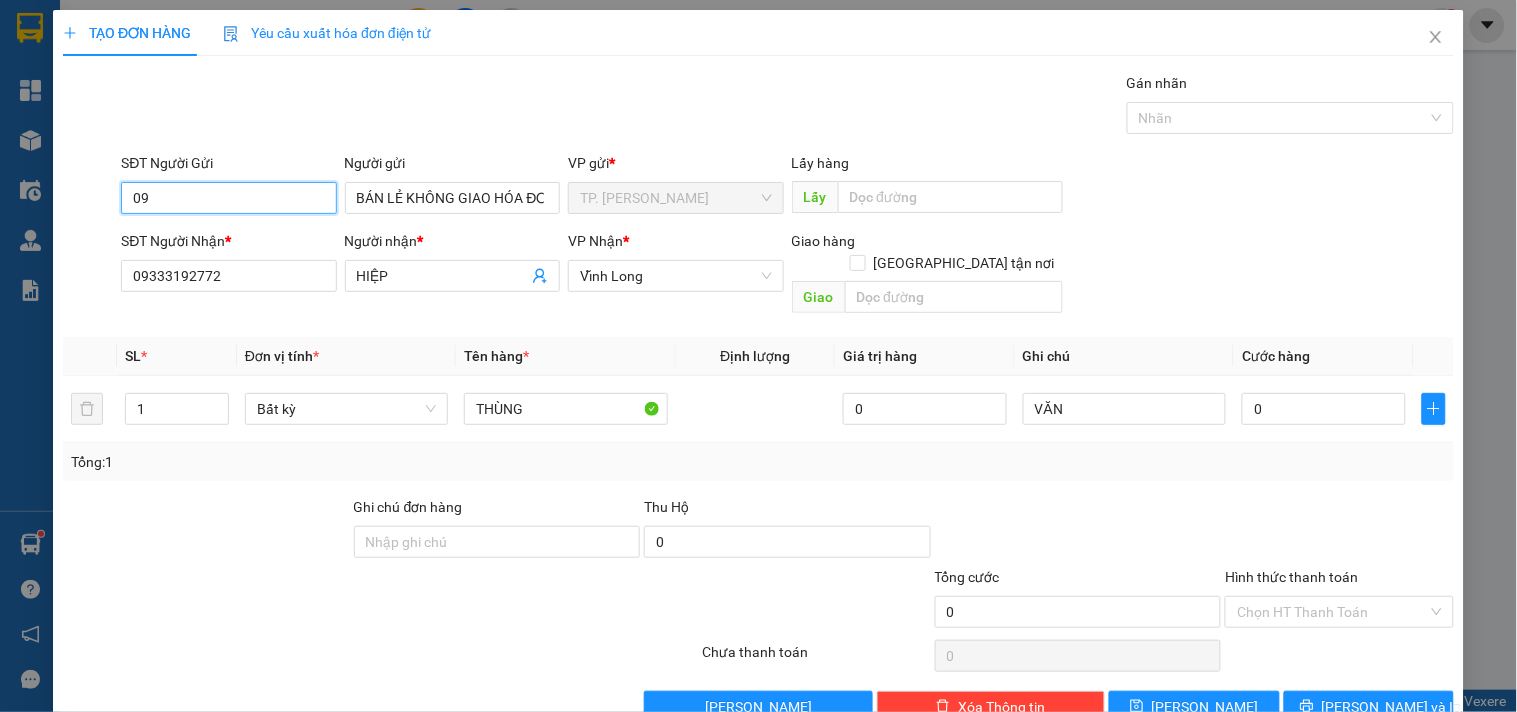 type on "0" 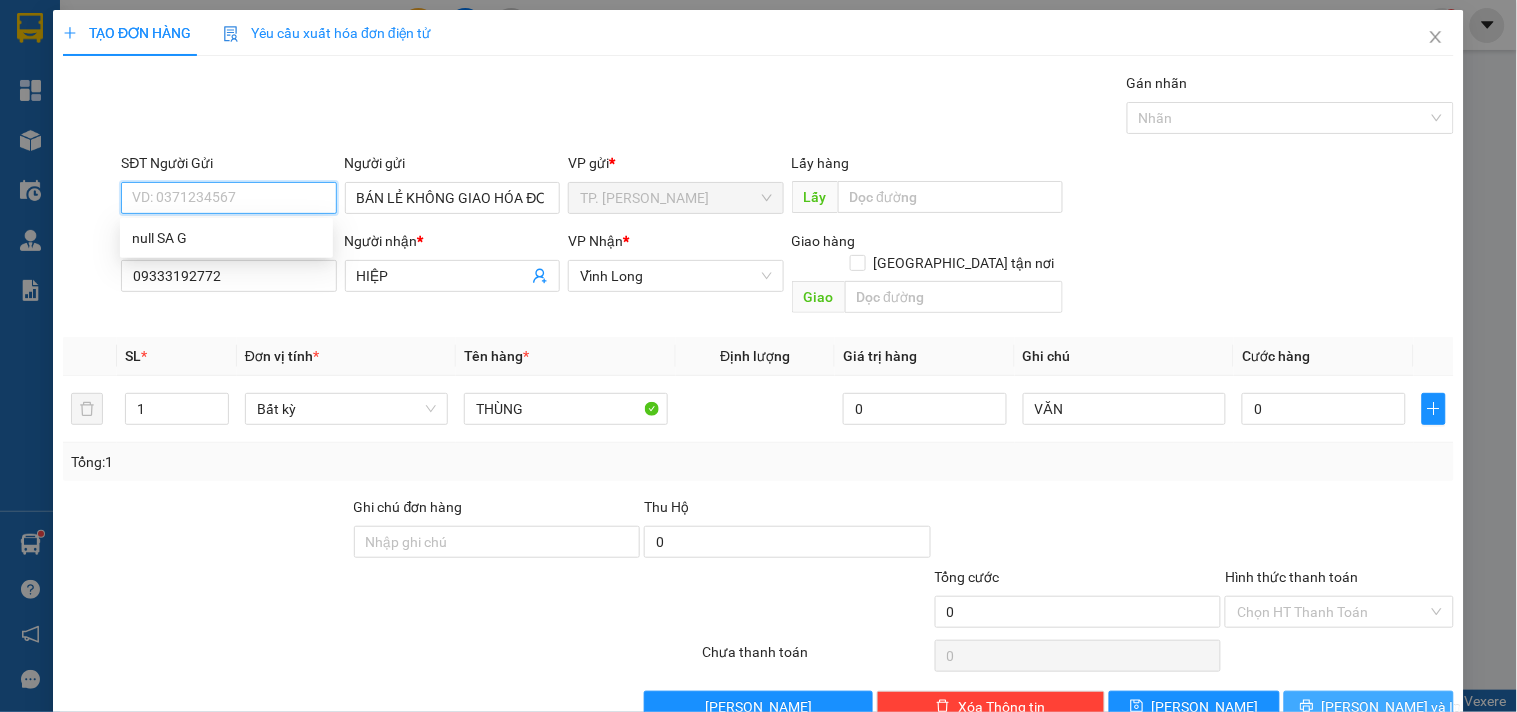 type 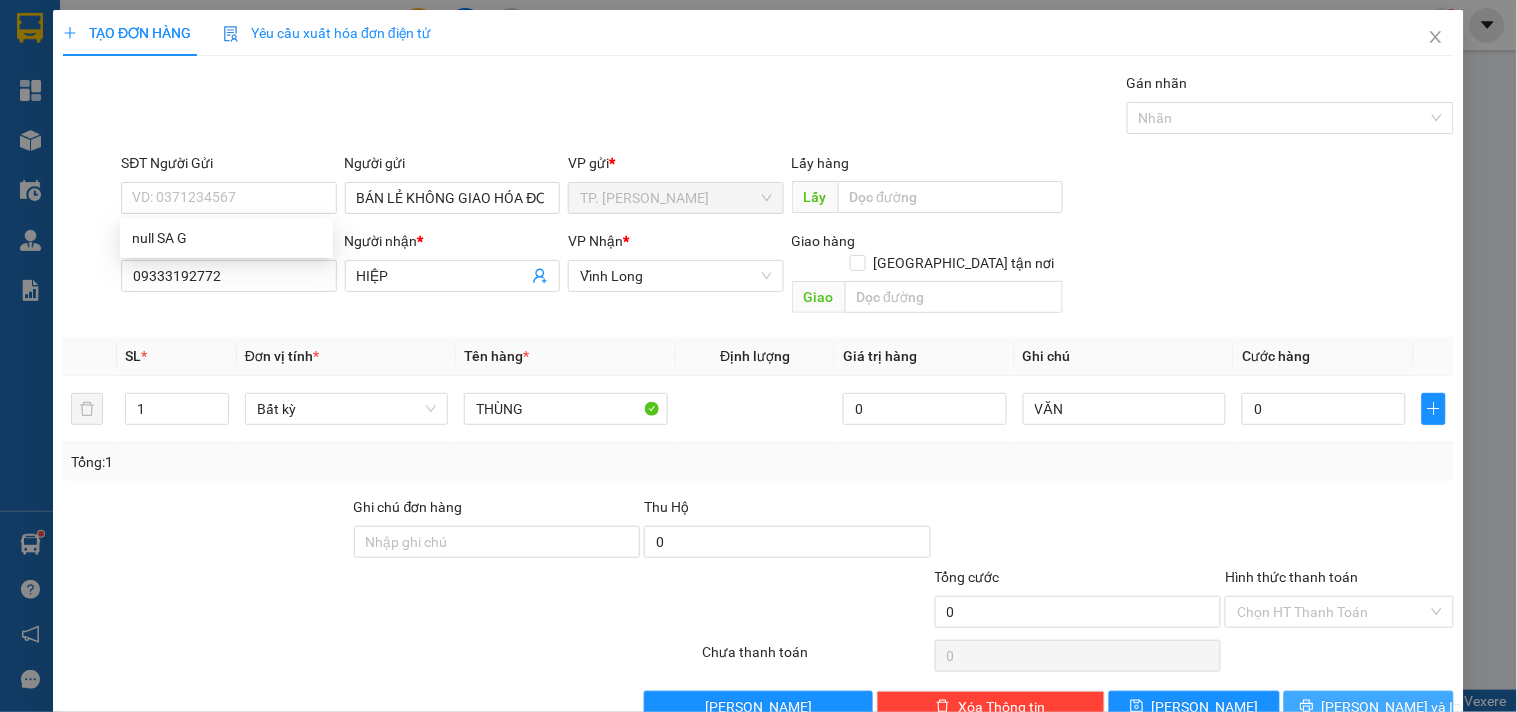 click on "[PERSON_NAME] và In" at bounding box center (1392, 707) 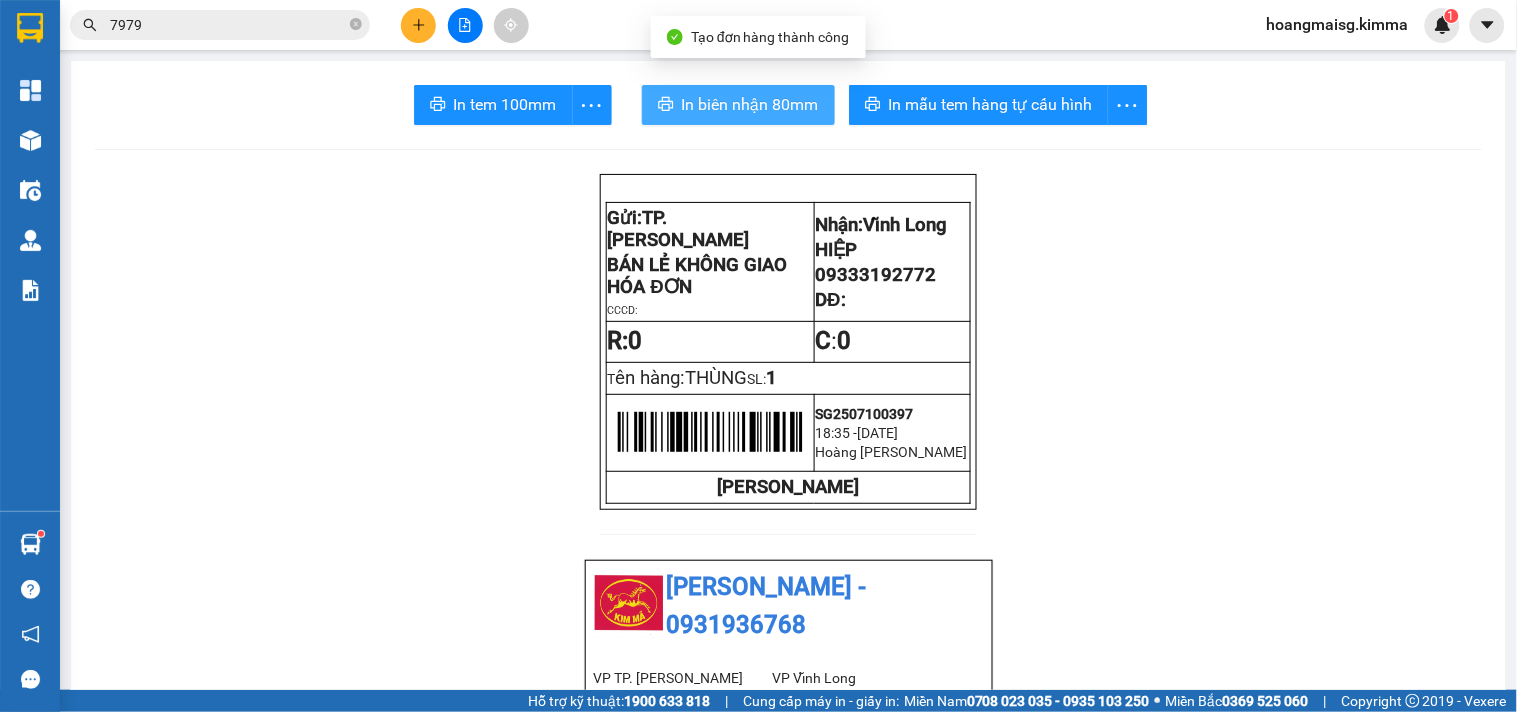 click on "In biên nhận 80mm" at bounding box center [750, 104] 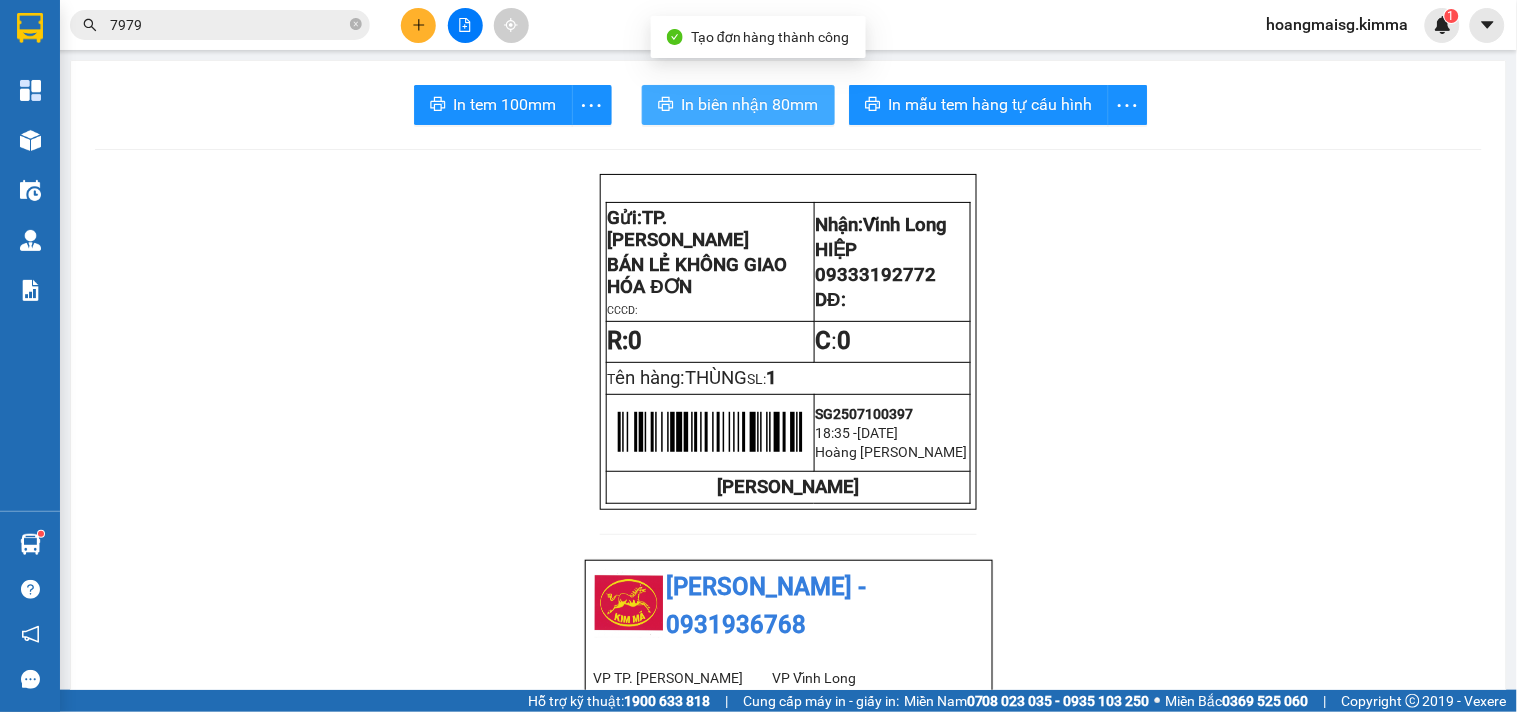 scroll, scrollTop: 0, scrollLeft: 0, axis: both 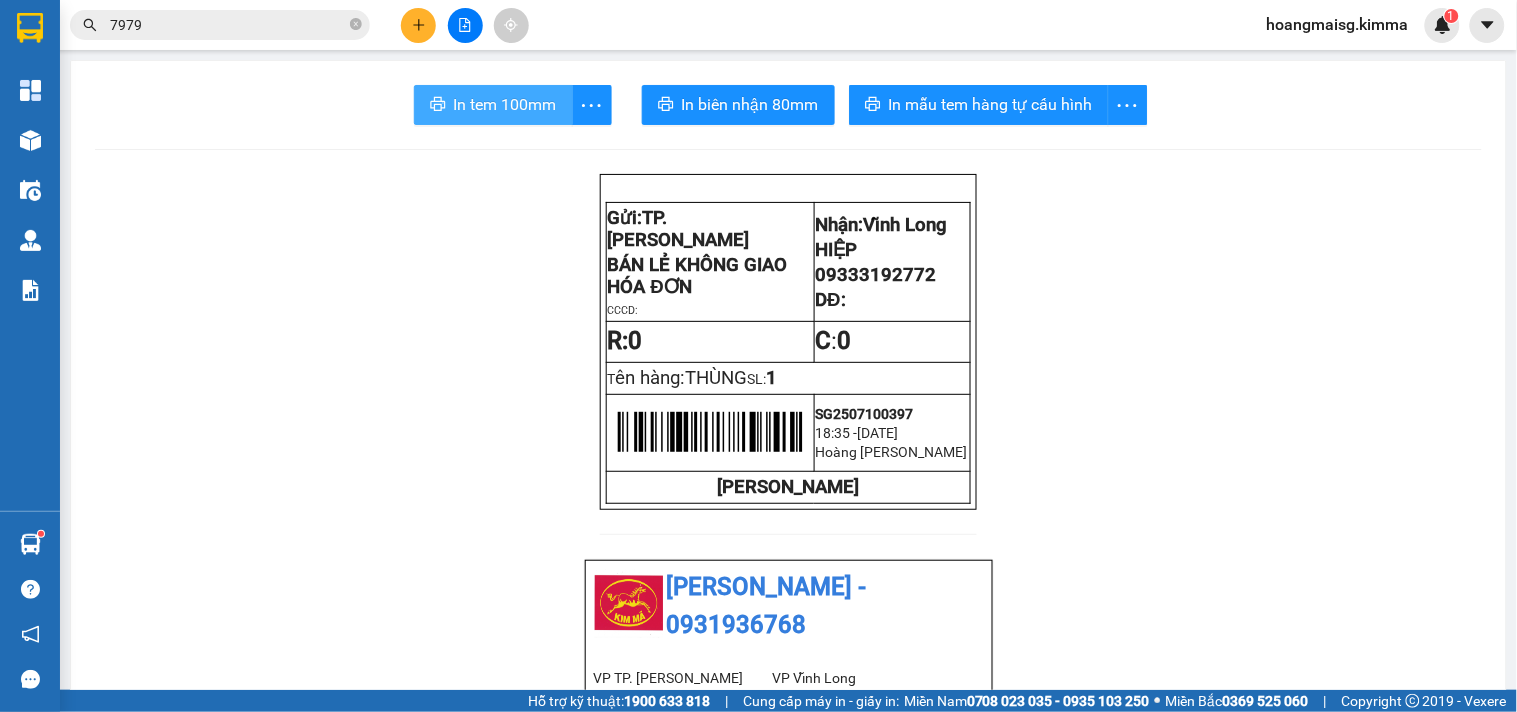 click on "In tem 100mm" at bounding box center (493, 105) 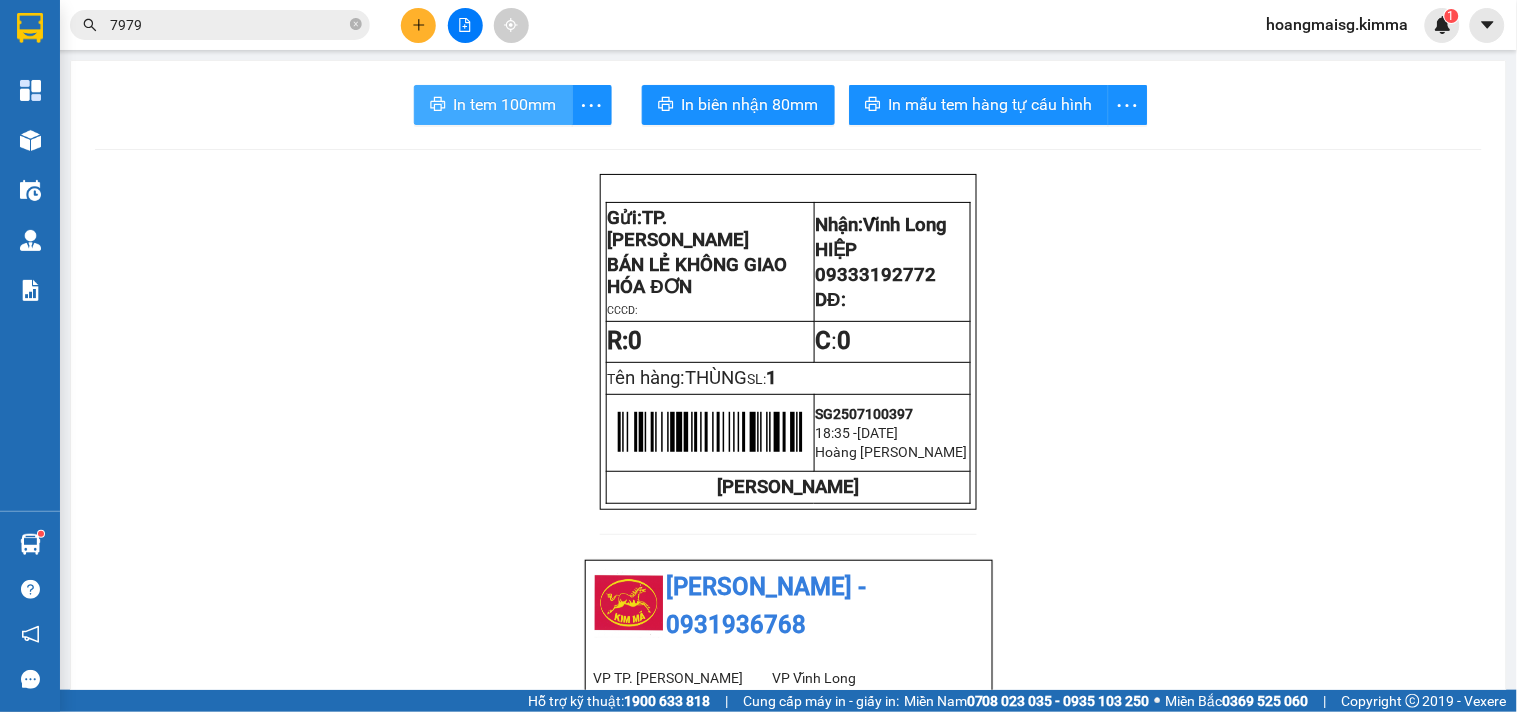 scroll, scrollTop: 0, scrollLeft: 0, axis: both 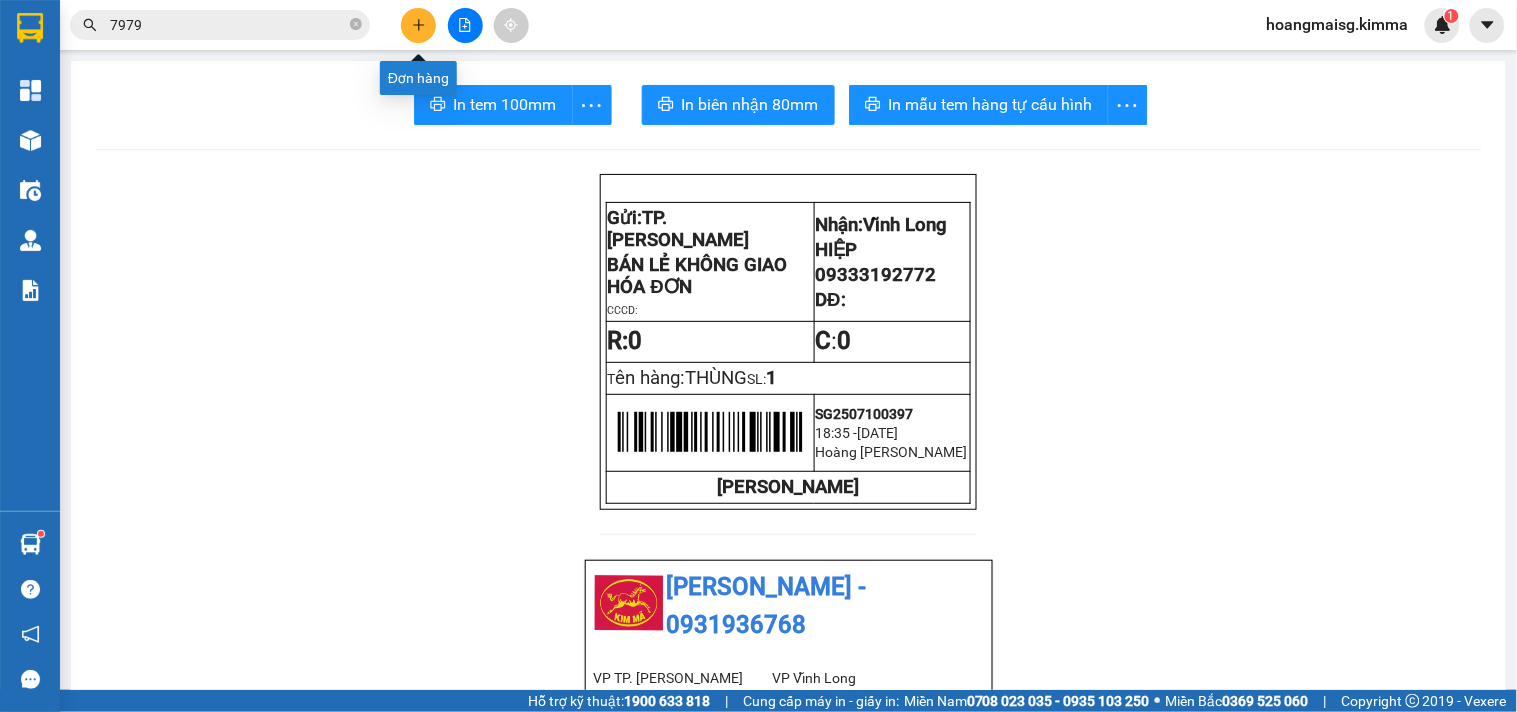 click at bounding box center (418, 25) 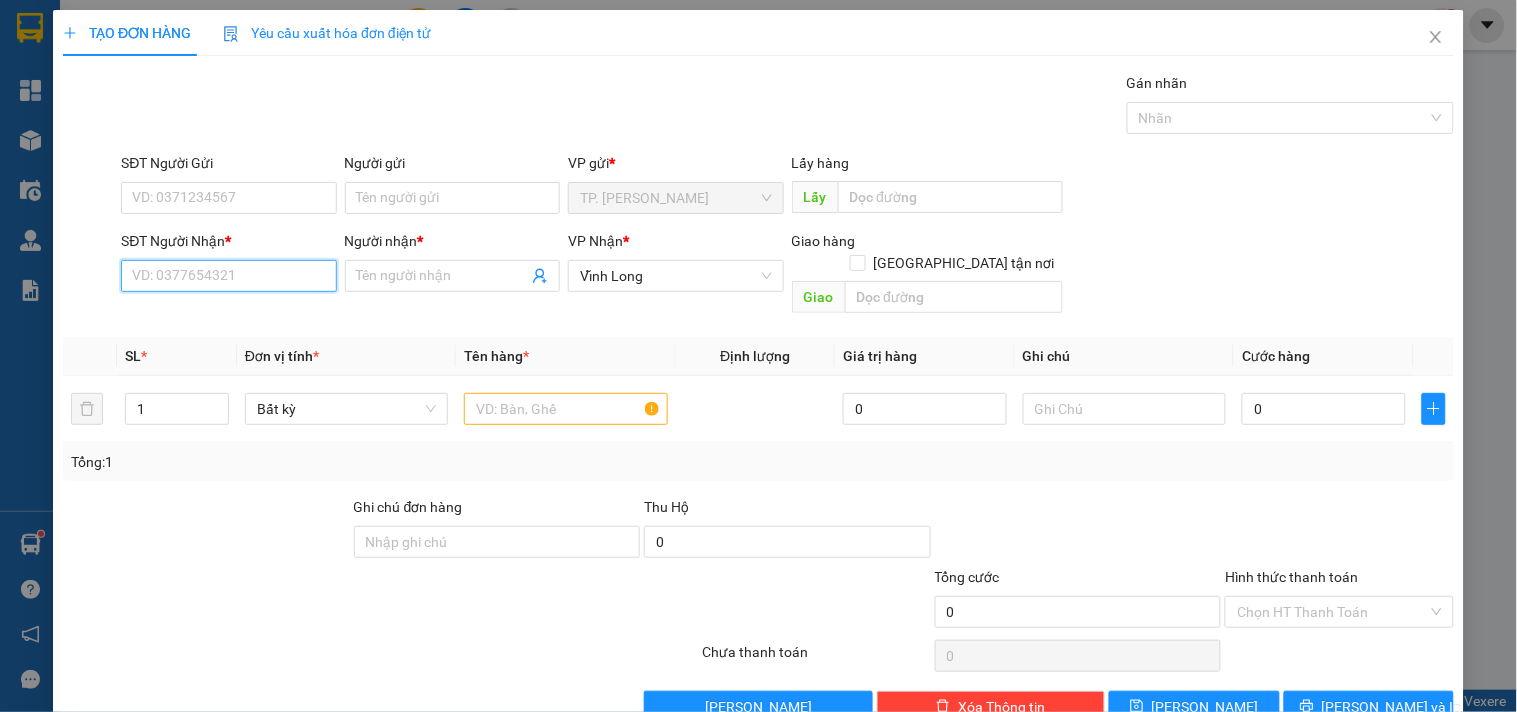 click on "SĐT Người Nhận  *" at bounding box center [228, 276] 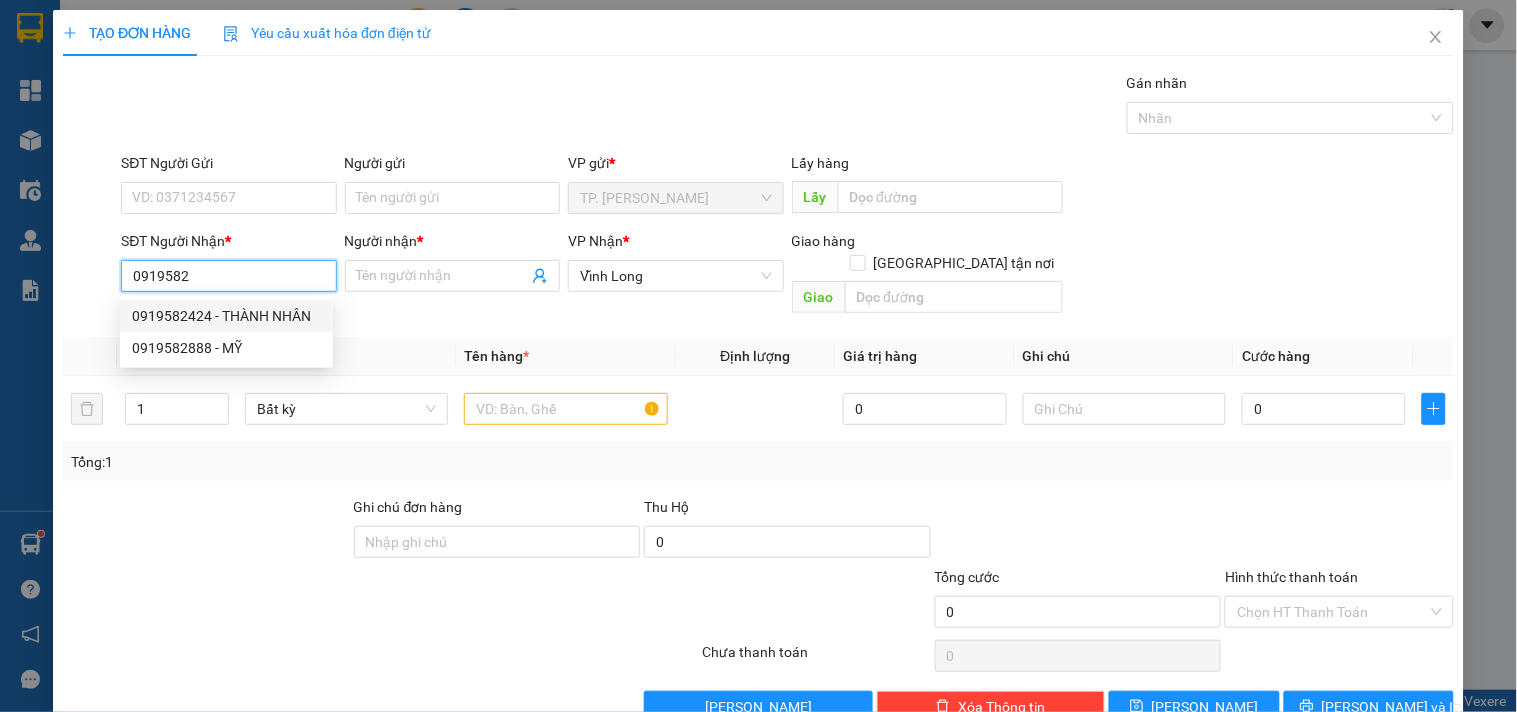 click on "0919582424 - THÀNH NHÂN" at bounding box center (226, 316) 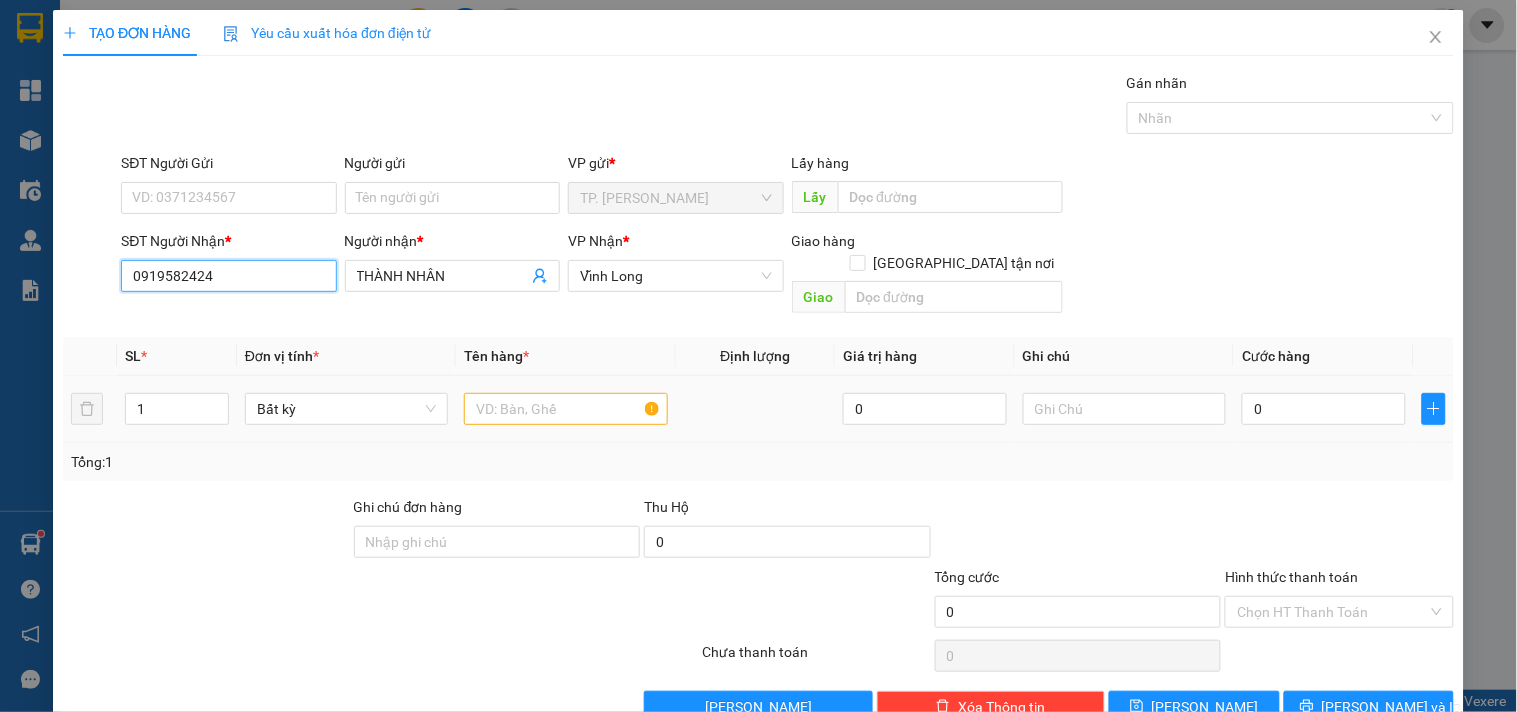 type on "0919582424" 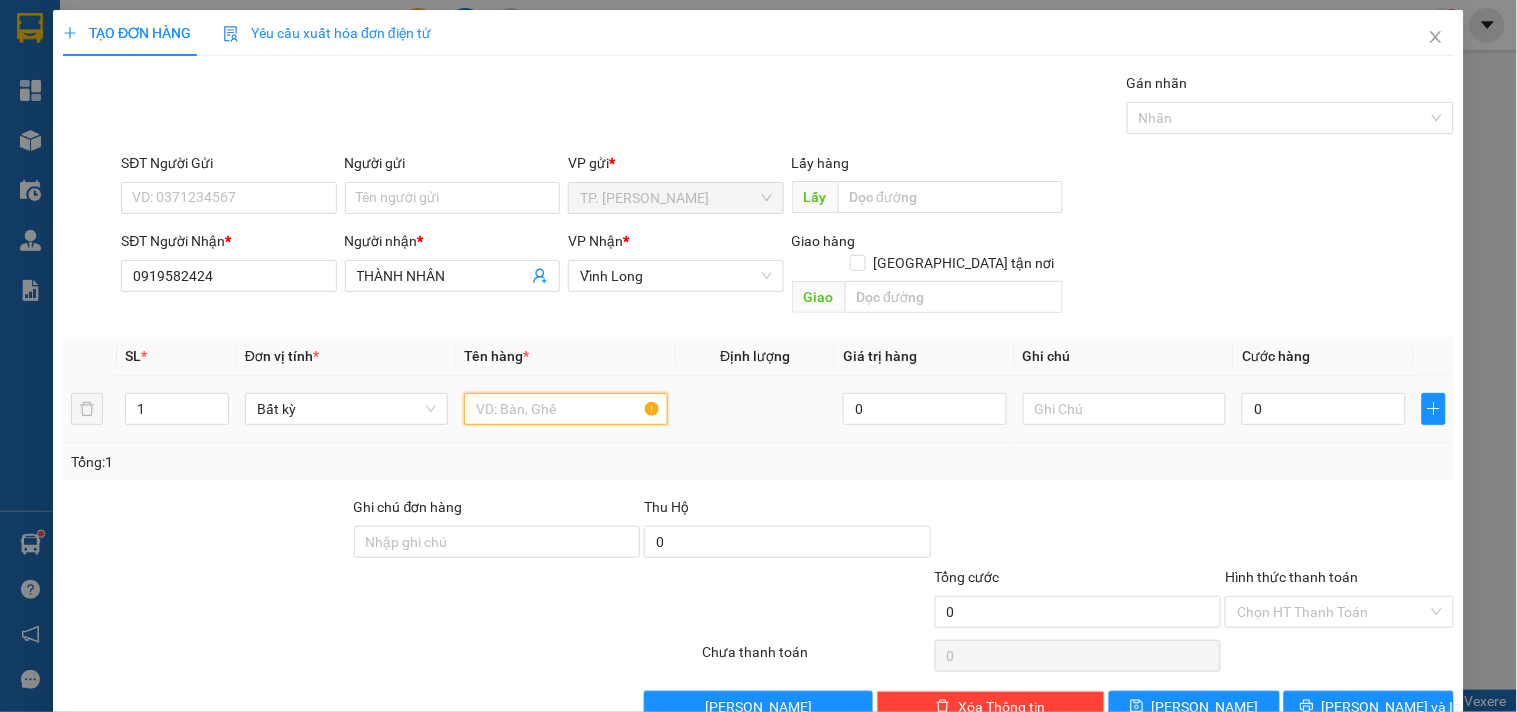 click at bounding box center (565, 409) 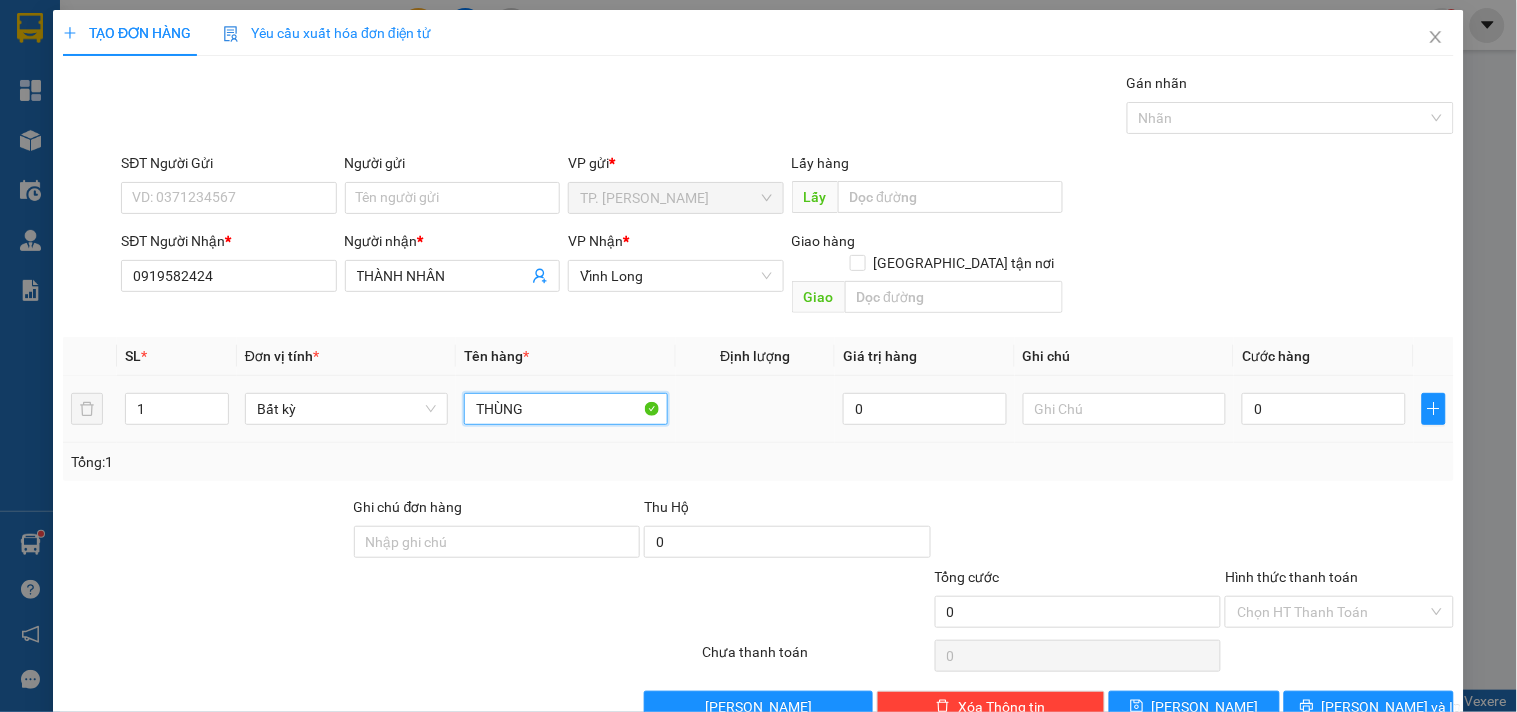 type on "THÙNG" 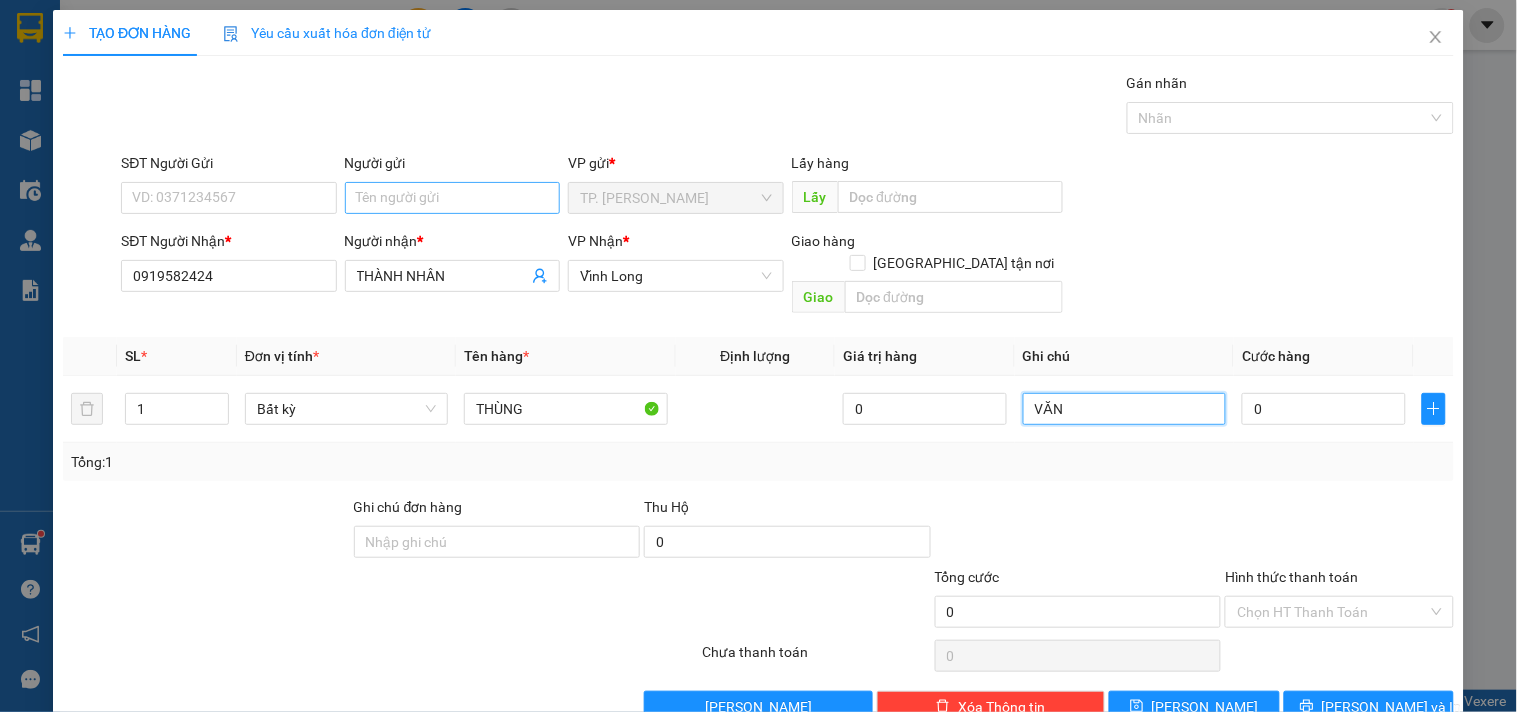 type on "VĂN" 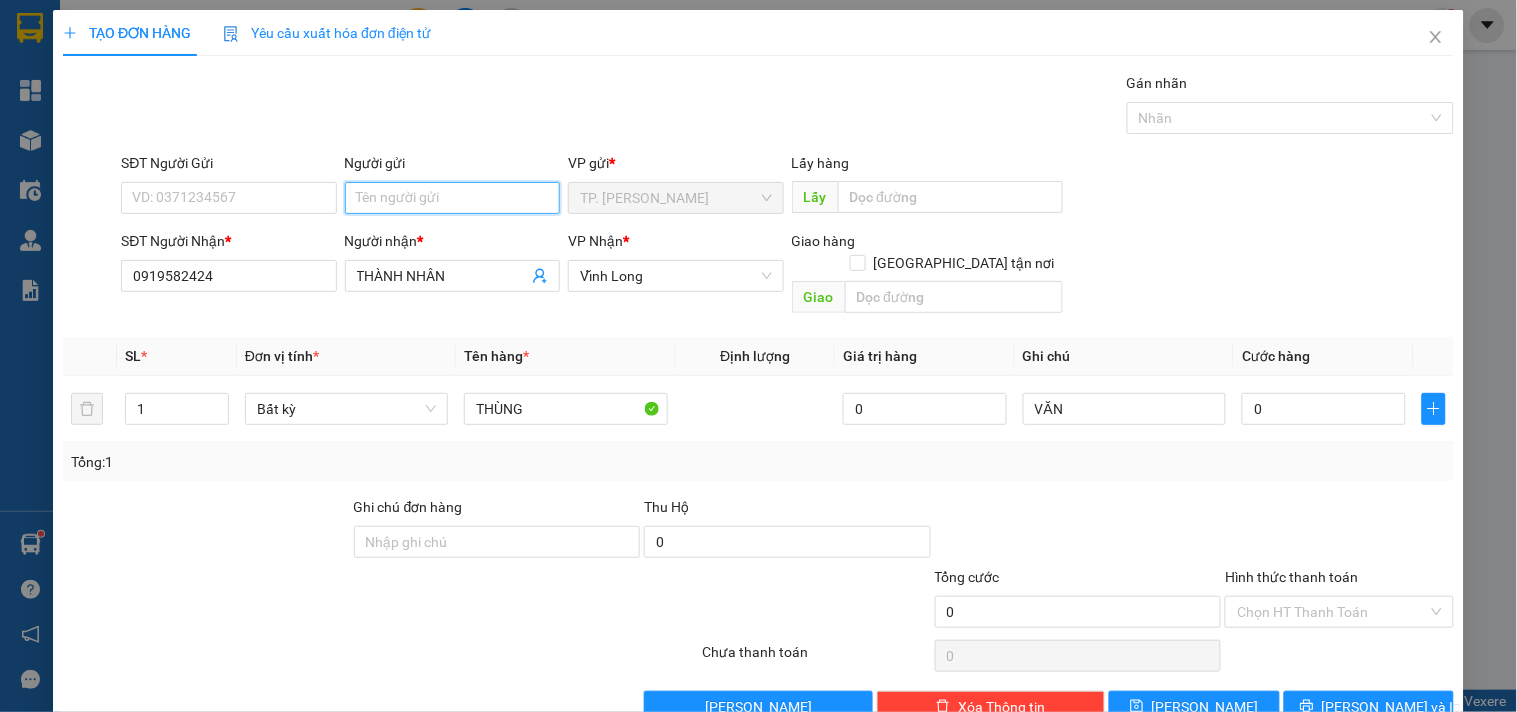 click on "Người gửi" at bounding box center [452, 198] 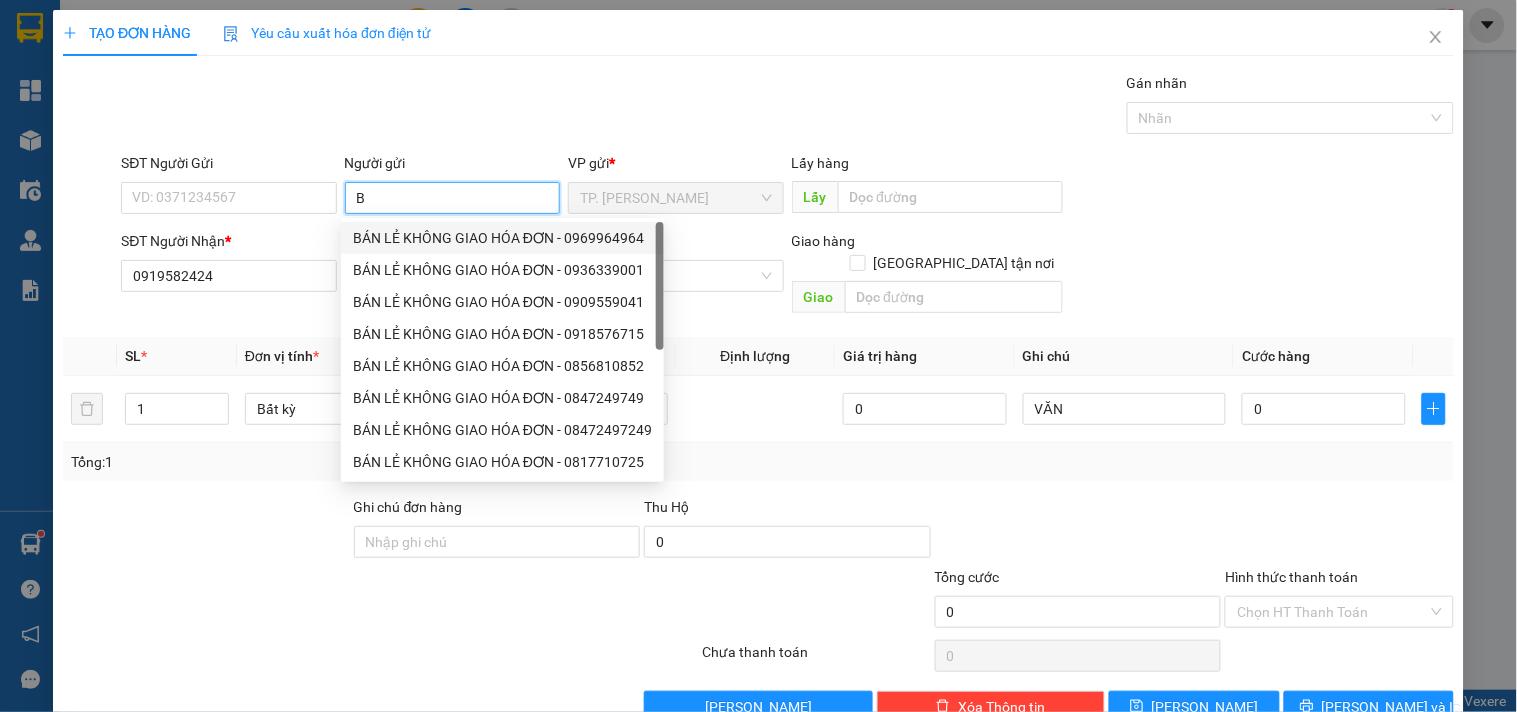 click on "BÁN LẺ KHÔNG GIAO HÓA ĐƠN - 0969964964" at bounding box center [502, 238] 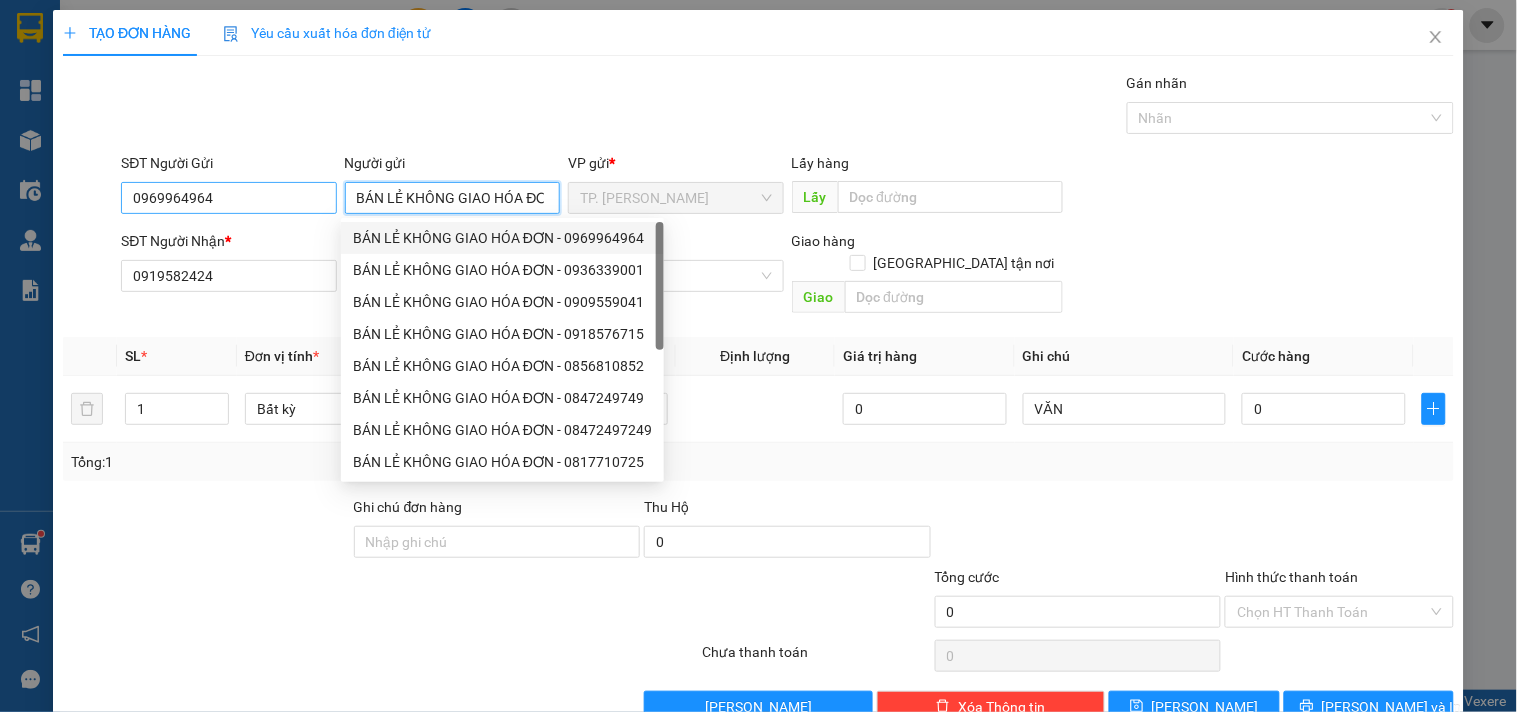type on "BÁN LẺ KHÔNG GIAO HÓA ĐƠN" 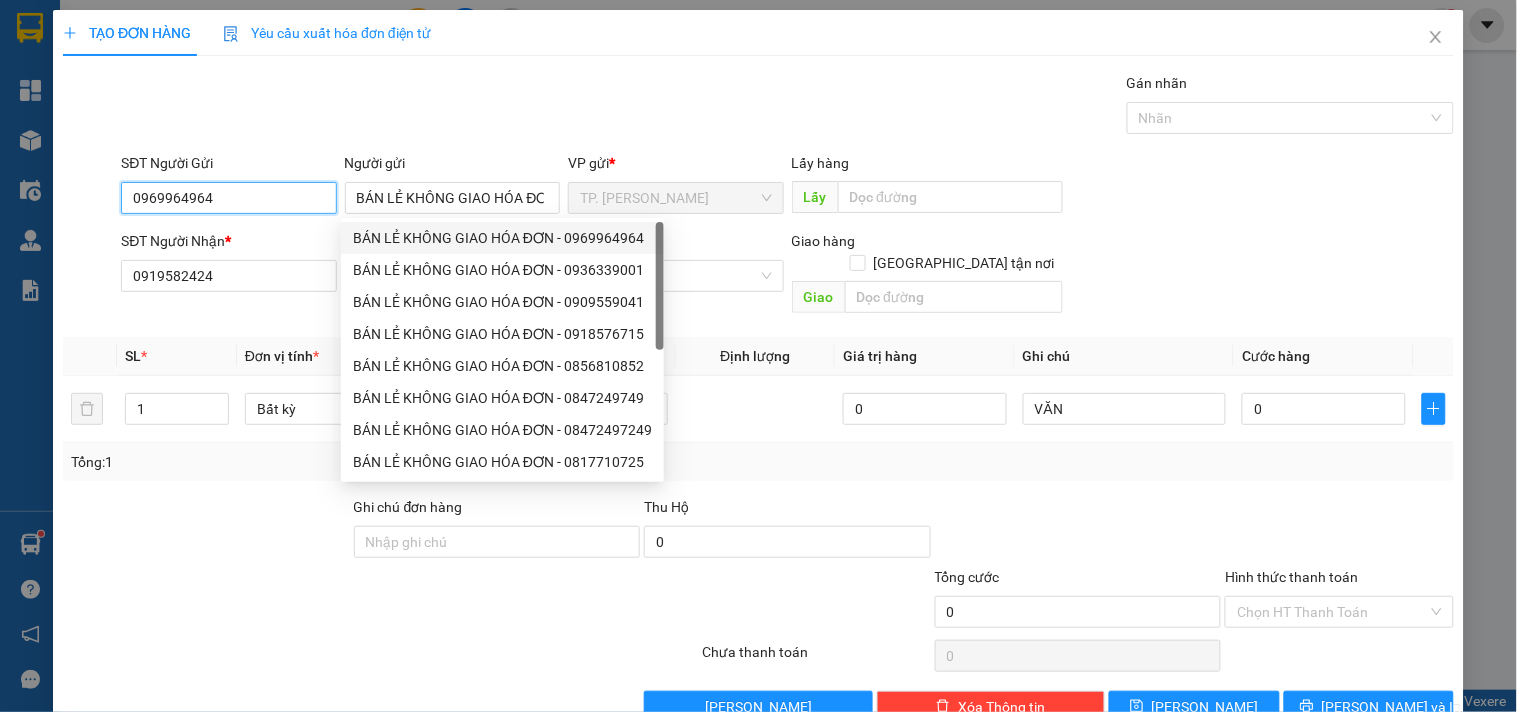 drag, startPoint x: 271, startPoint y: 204, endPoint x: 264, endPoint y: 195, distance: 11.401754 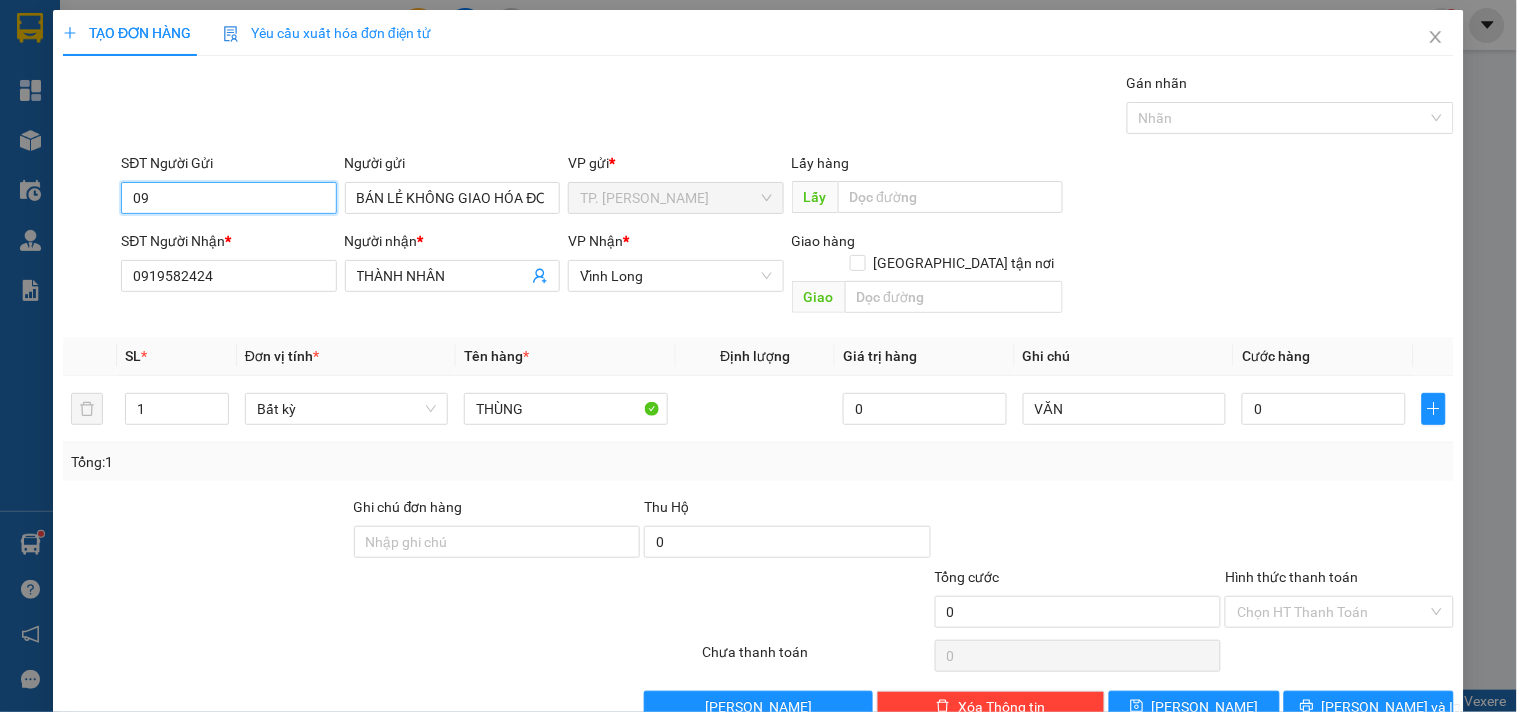 type on "0" 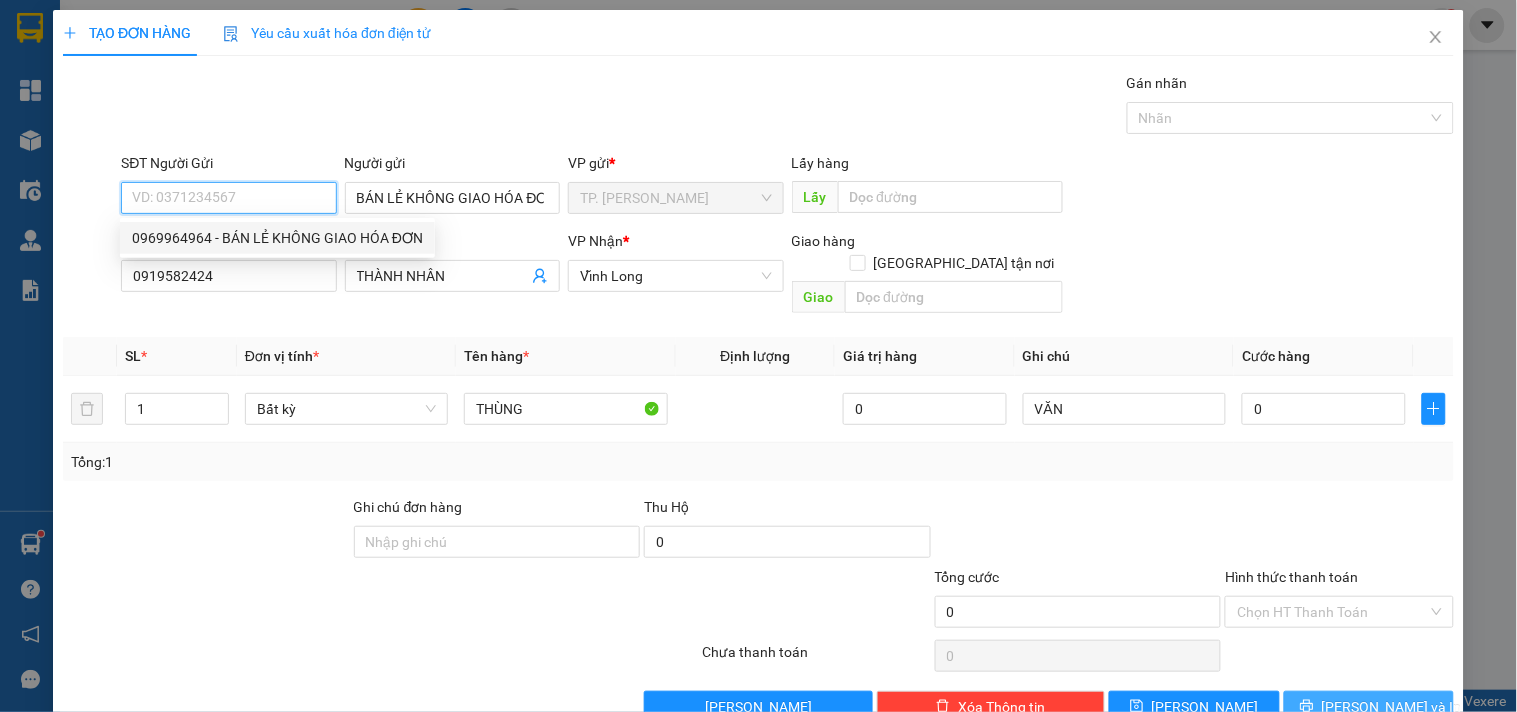 type 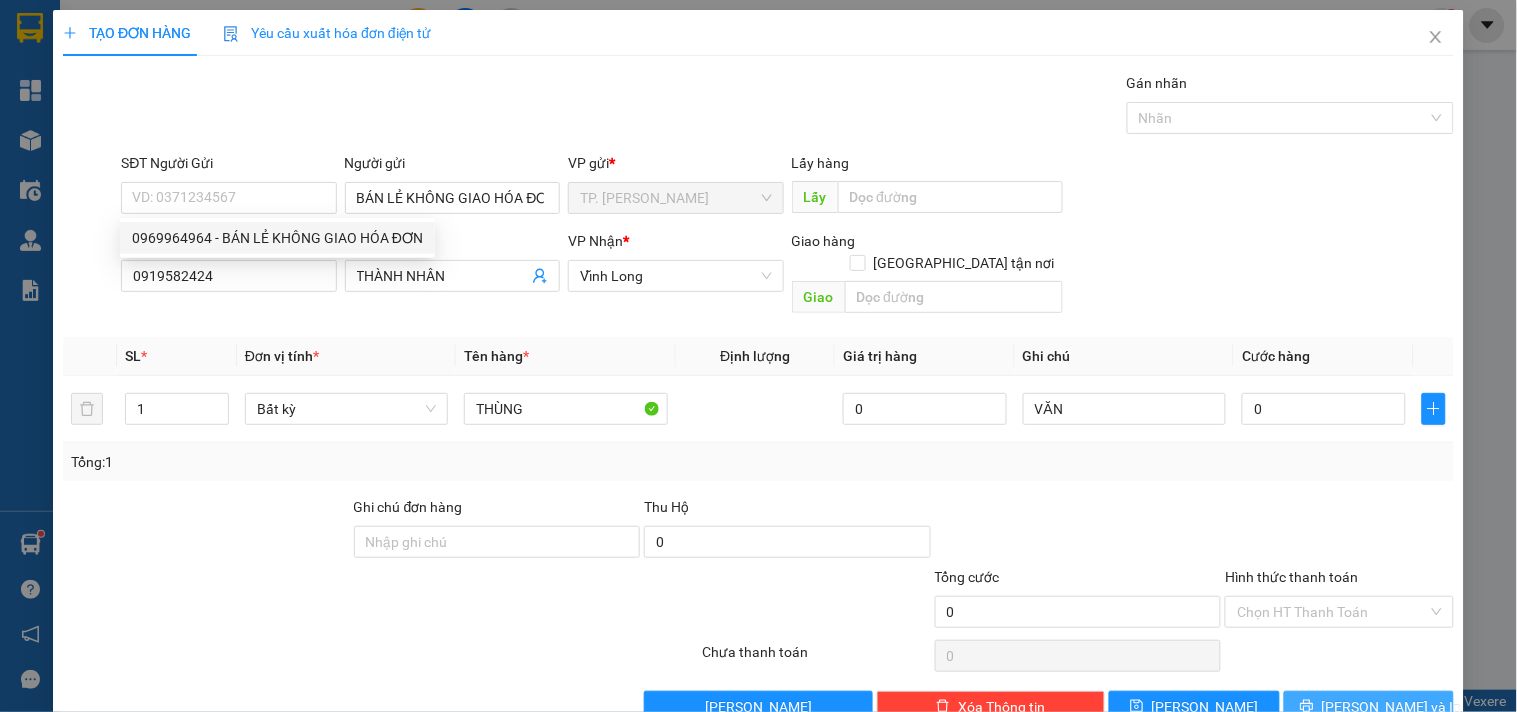 click 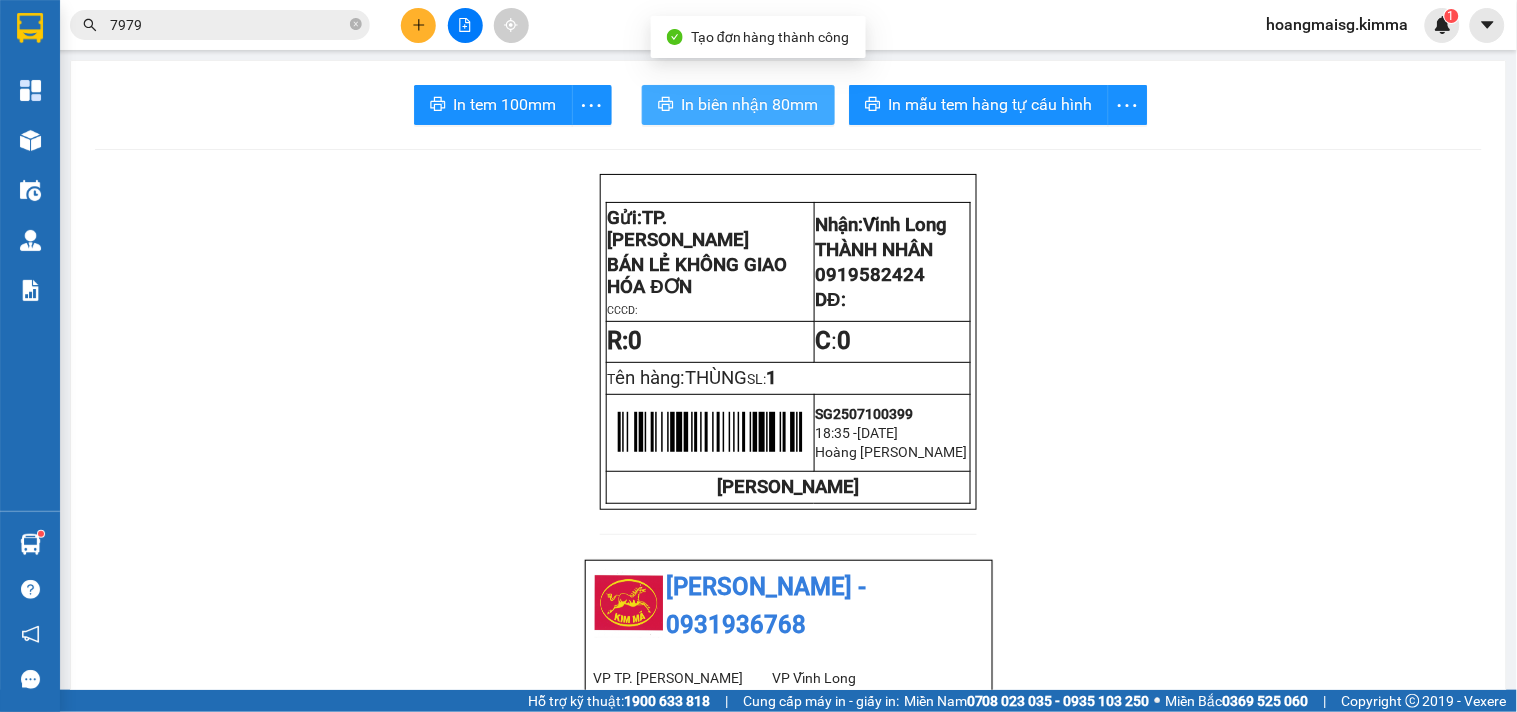 click on "In biên nhận 80mm" at bounding box center (750, 104) 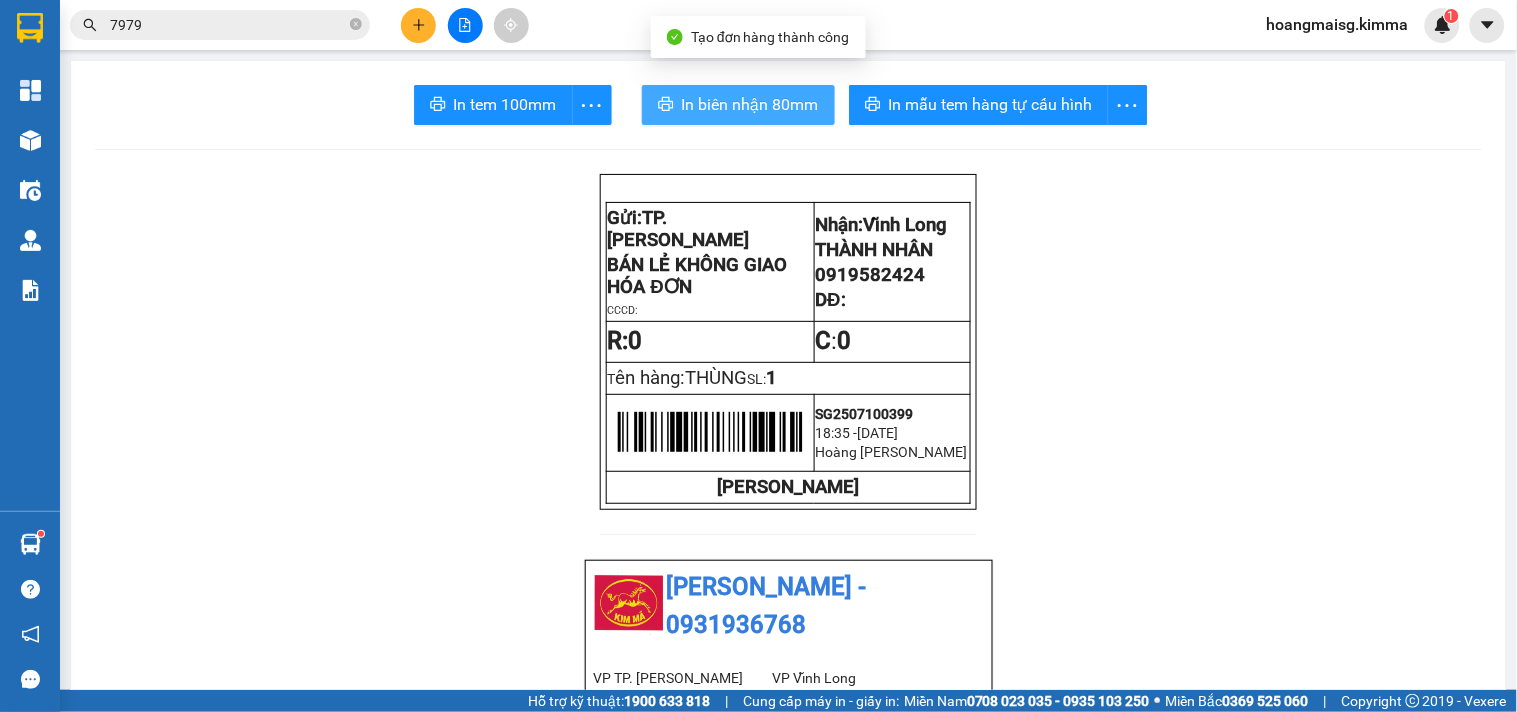 scroll, scrollTop: 0, scrollLeft: 0, axis: both 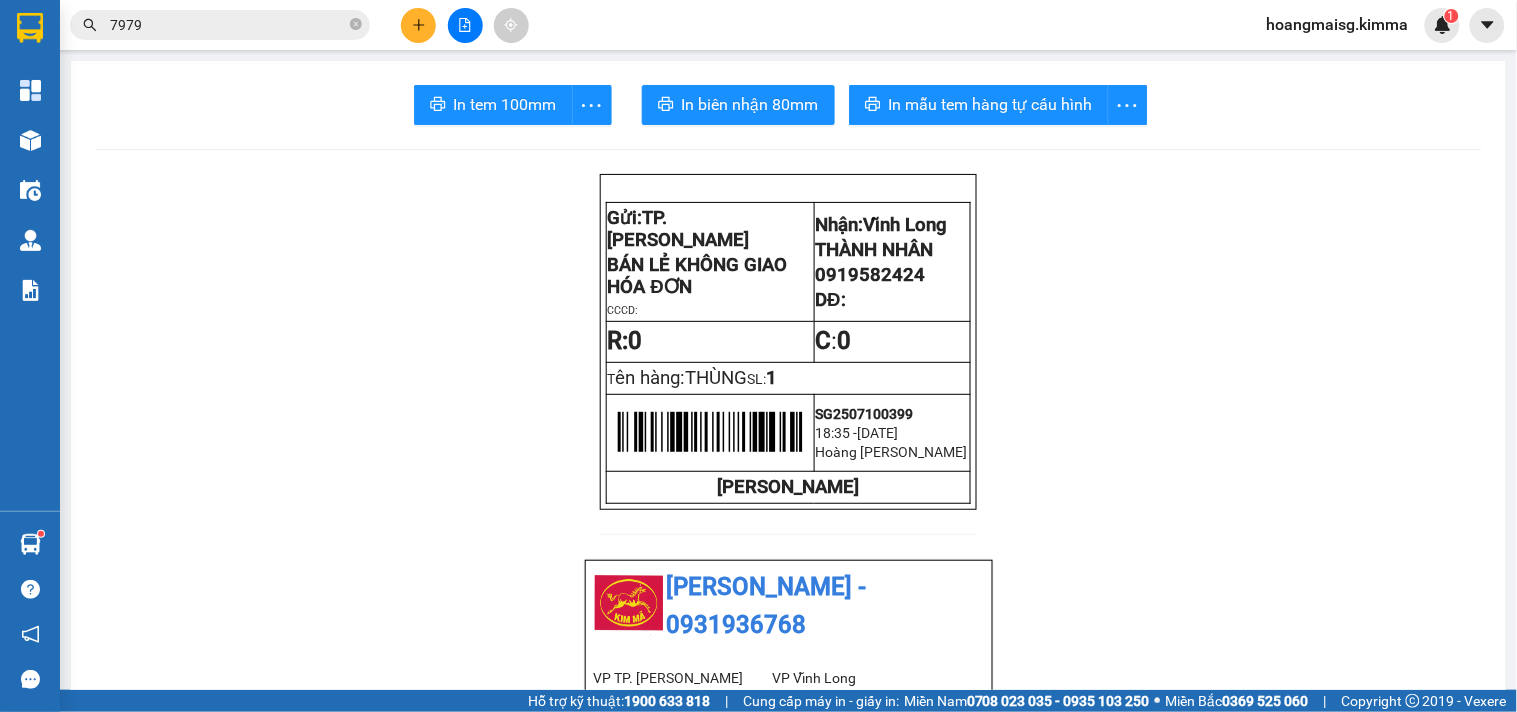 click on "In tem 100mm
In biên nhận 80mm  In mẫu tem hàng tự cấu hình
Gửi:  TP. [PERSON_NAME]
BÁN LẺ KHÔNG GIAO HÓA ĐƠN
CCCD:
Nhận:  Vĩnh Long
THÀNH NHÂN
0919582424
DĐ:
R:  0
C :  0
T ên hàng:  THÙNG            SL:  1
SG2507100399
18:35 [DATE]
[GEOGRAPHIC_DATA]
[PERSON_NAME]
KIM MÃ - 0931936768 VP TP. [PERSON_NAME][GEOGRAPHIC_DATA][STREET_ADDRESS][PERSON_NAME]   0931936768 VP Vĩnh Long   107/1 , Đường 2/9 P1, TP Vĩnh Long   02703828818 Biên nhận Hàng Hoá Mã đơn:   SG2507100399 In ngày:  [DATE]   18:35 Gửi :   BÁN LẺ KHÔNG GIAO HÓA ĐƠN   VP TP. [PERSON_NAME] :   THÀNH NHÂN  - 0919582424 VP Vĩnh Long Ghi chú:  VĂN    Tên (giá trị hàng) SL Cước món hàng Bất kỳ - THÙNG    (0) 1 0 Tổng cộng 1 0 Loading... Chưa thu Tổng phải thu : 0 VND Khách hàng Quy định nhận/gửi hàng : Gửi:    TP. [PERSON_NAME]:" at bounding box center [788, 1083] 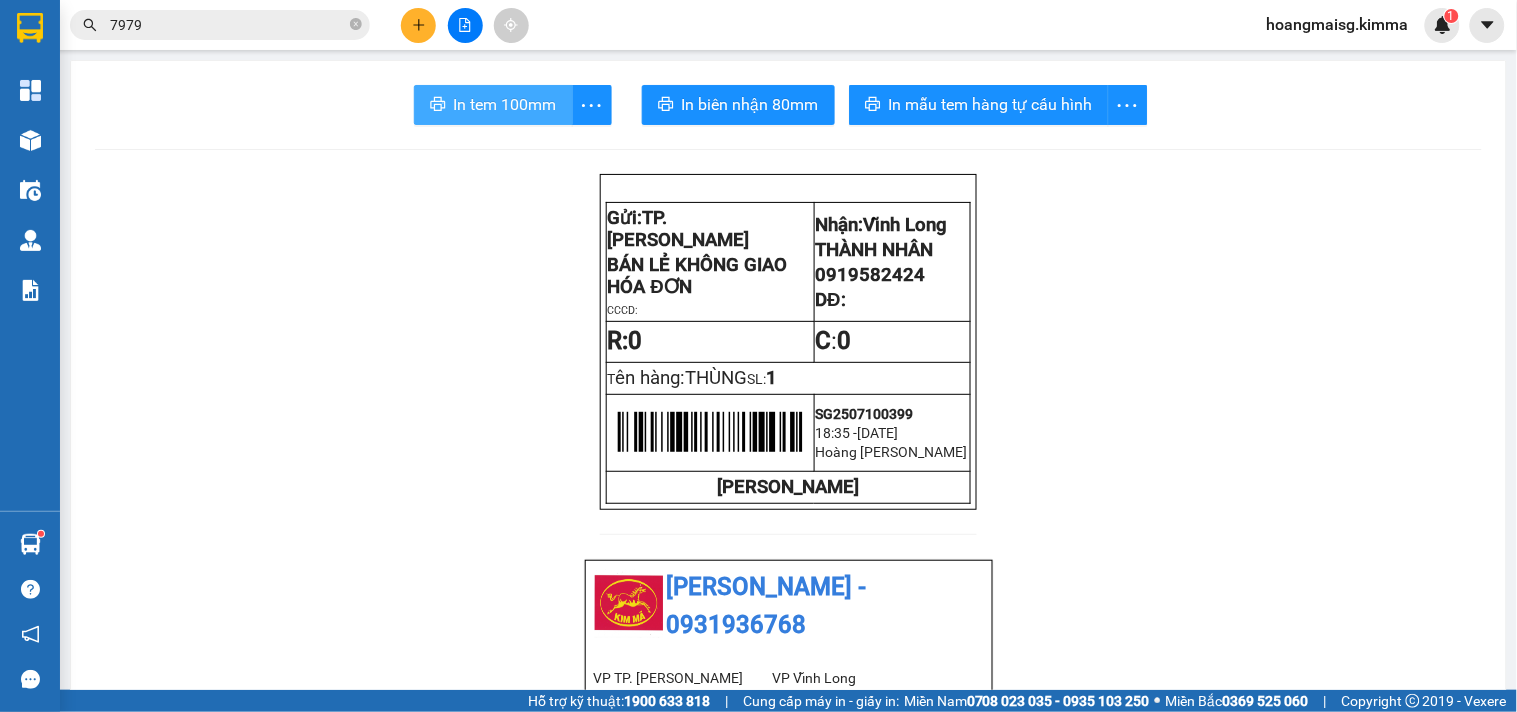 click on "In tem 100mm" at bounding box center [505, 104] 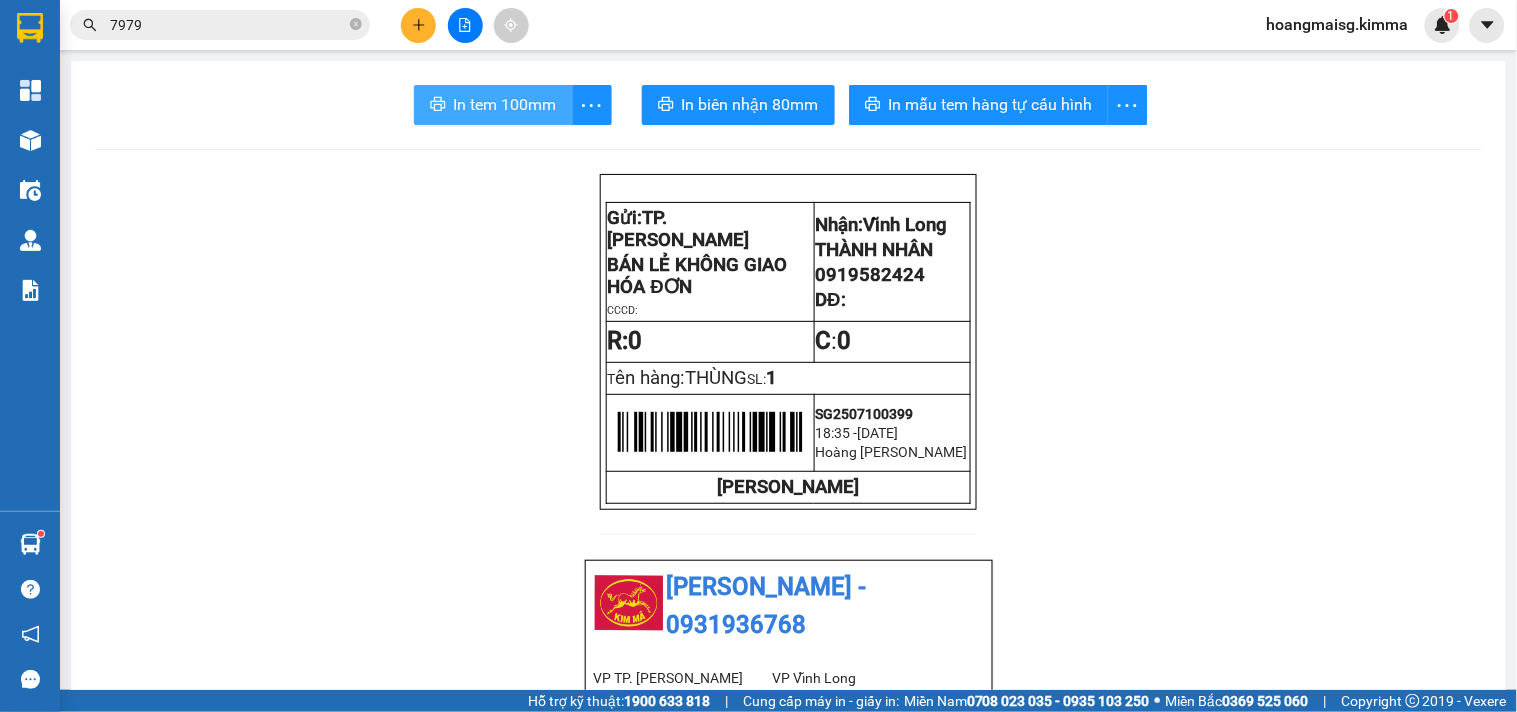 scroll, scrollTop: 0, scrollLeft: 0, axis: both 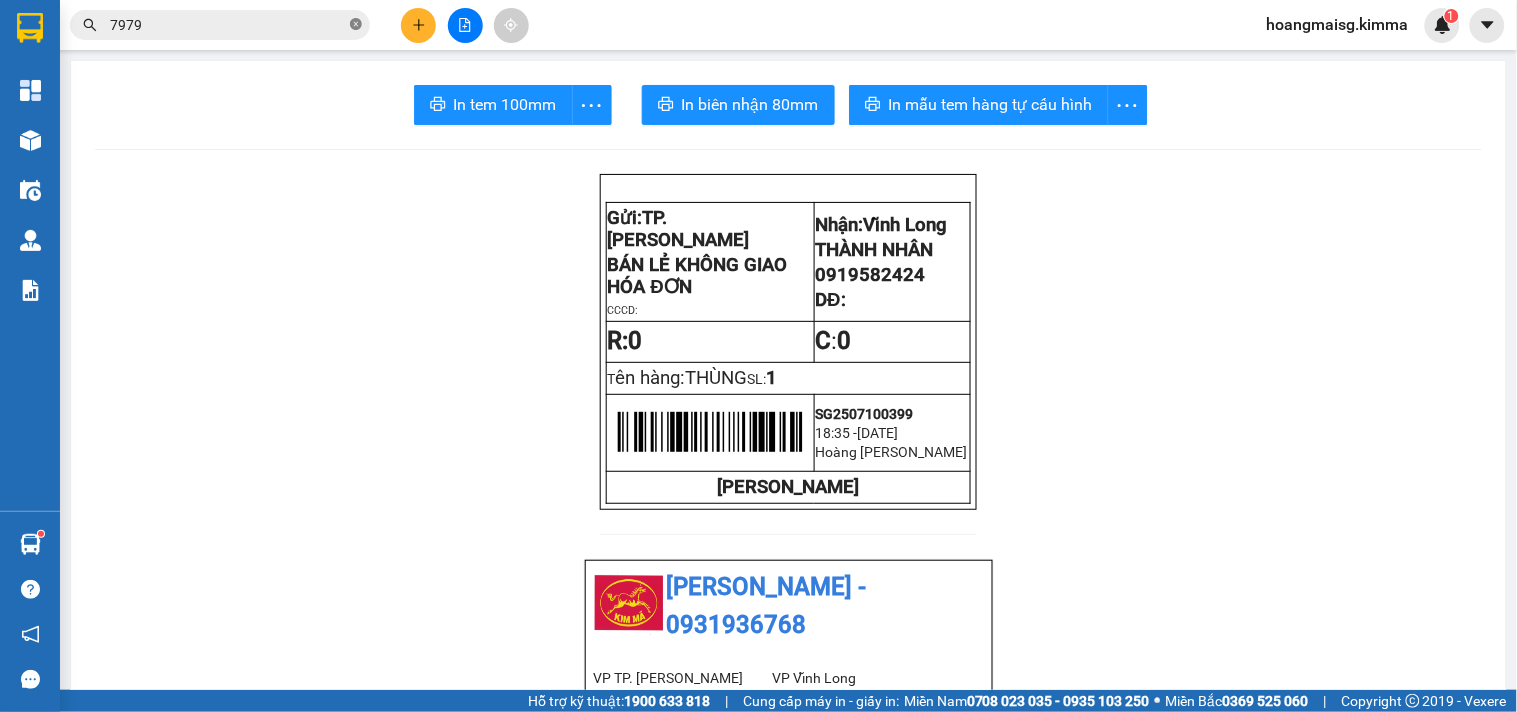 click 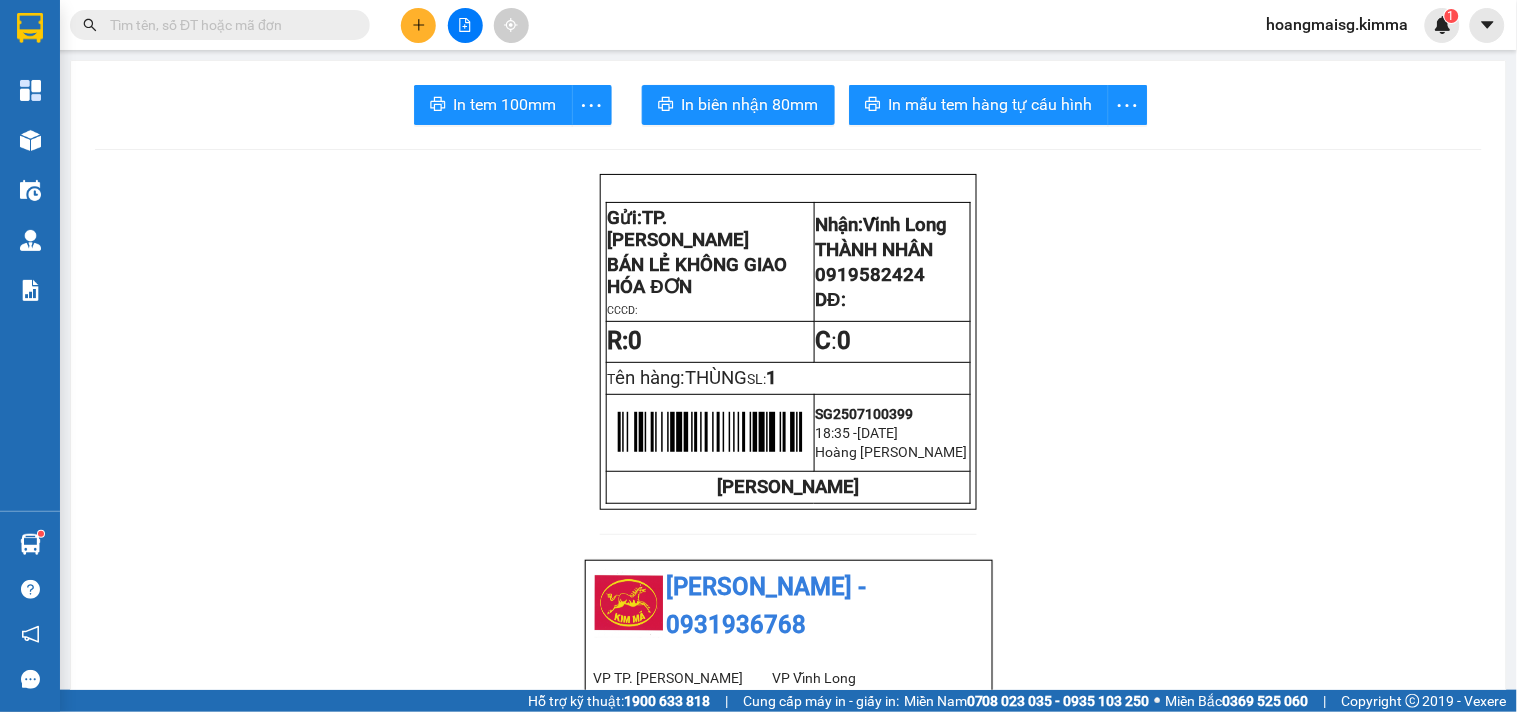 click at bounding box center (228, 25) 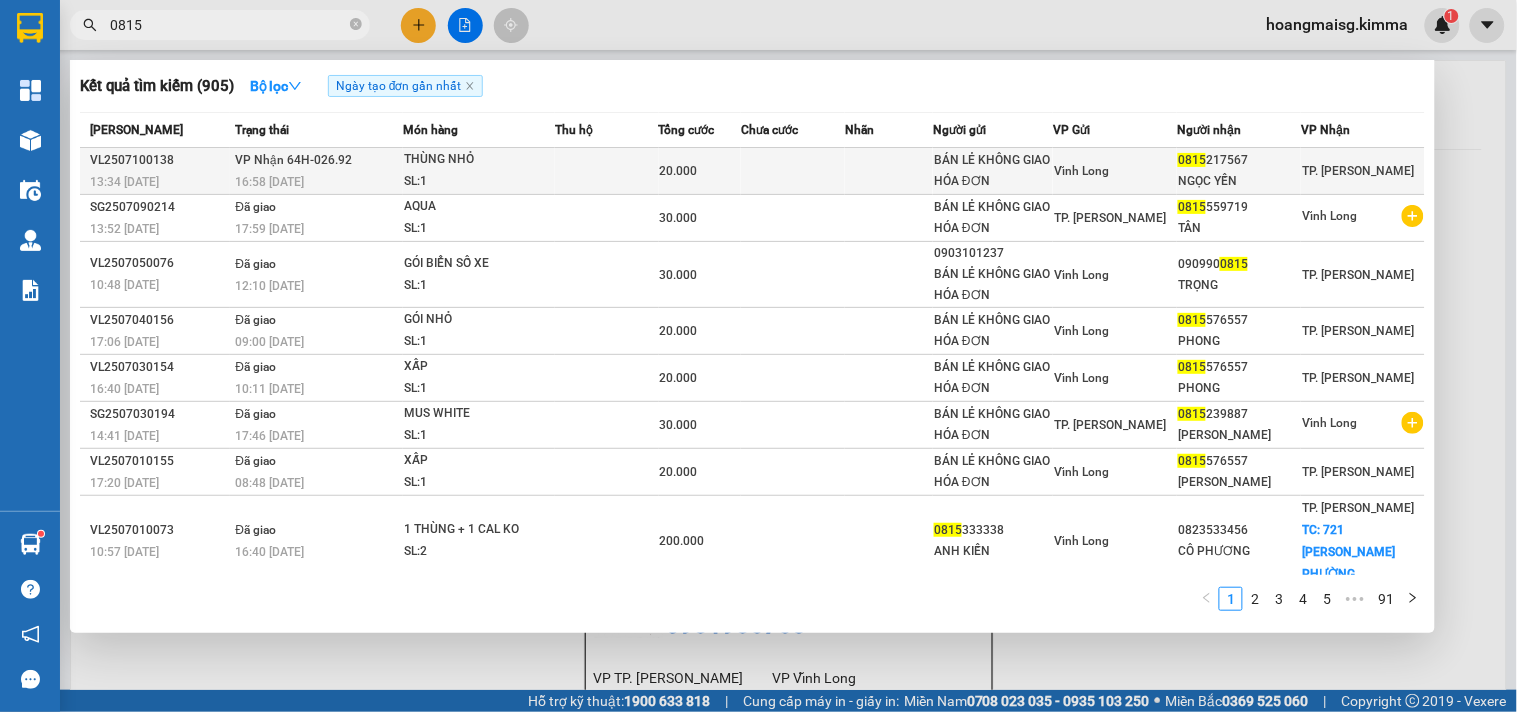type on "0815" 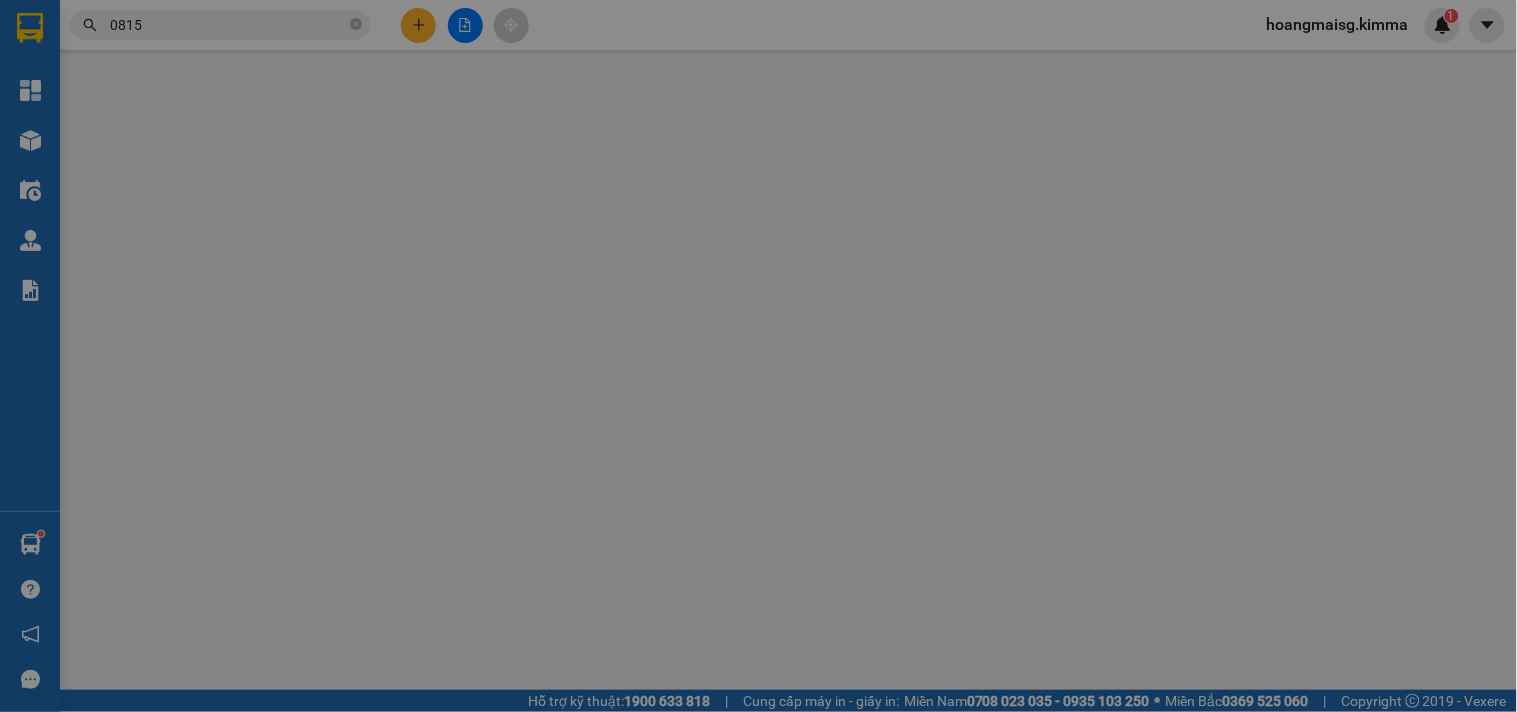 type on "BÁN LẺ KHÔNG GIAO HÓA ĐƠN" 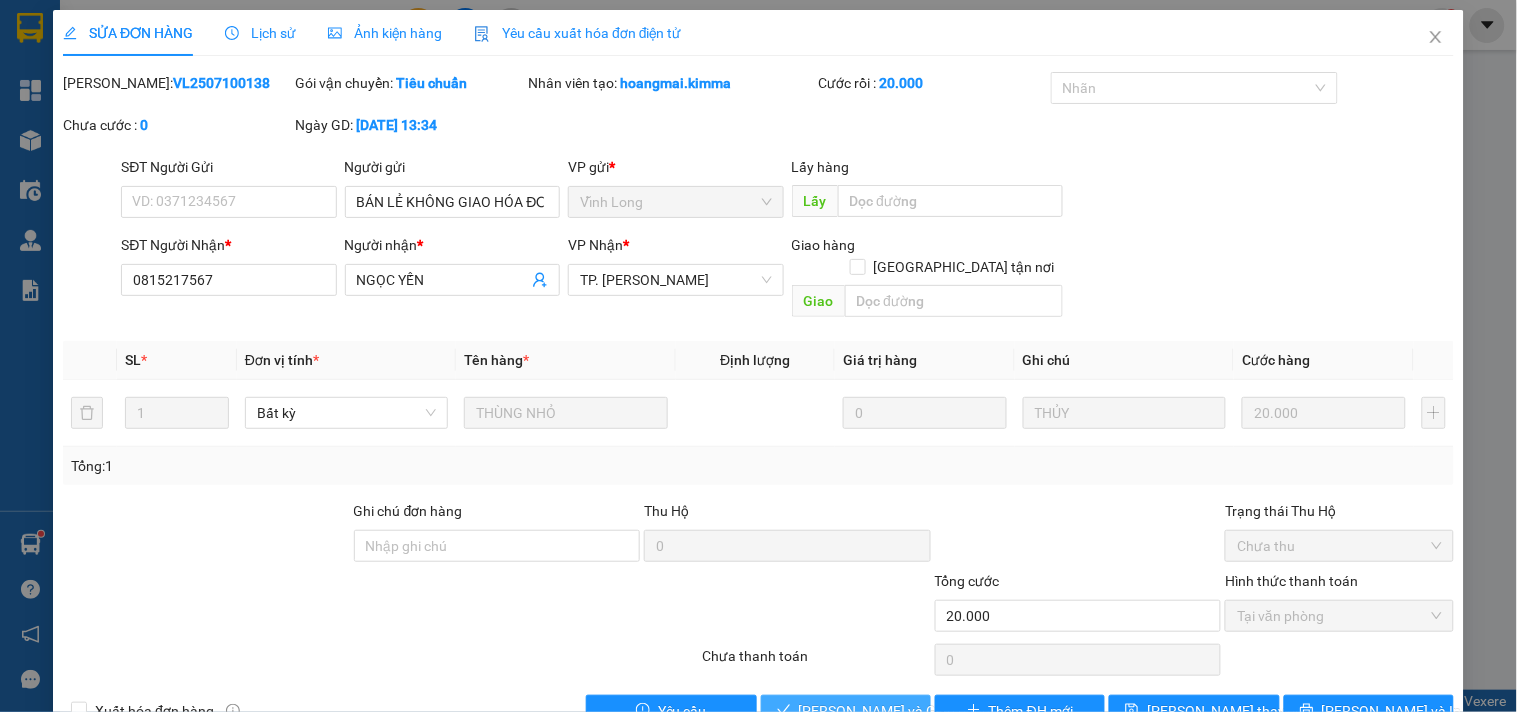 click on "[PERSON_NAME] và Giao hàng" at bounding box center [895, 711] 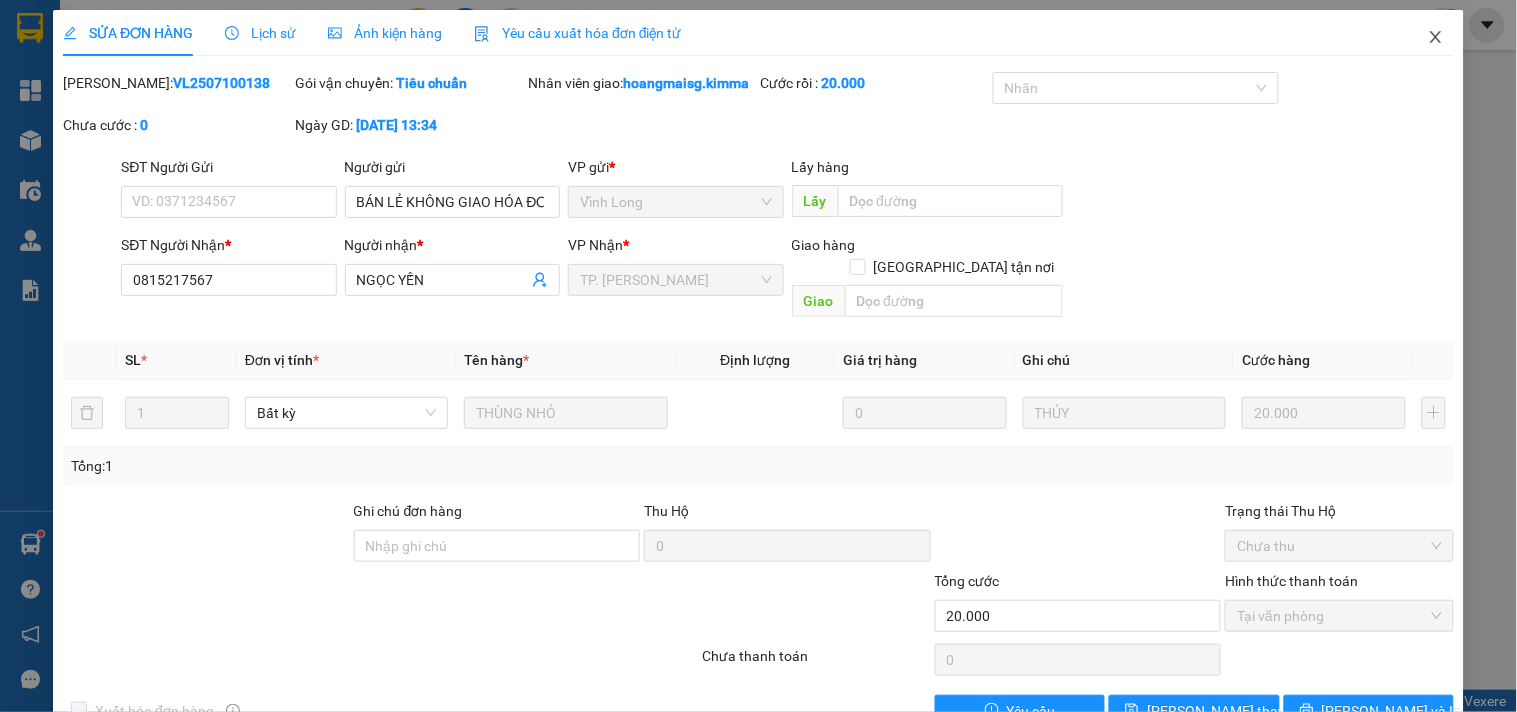 click at bounding box center (1436, 38) 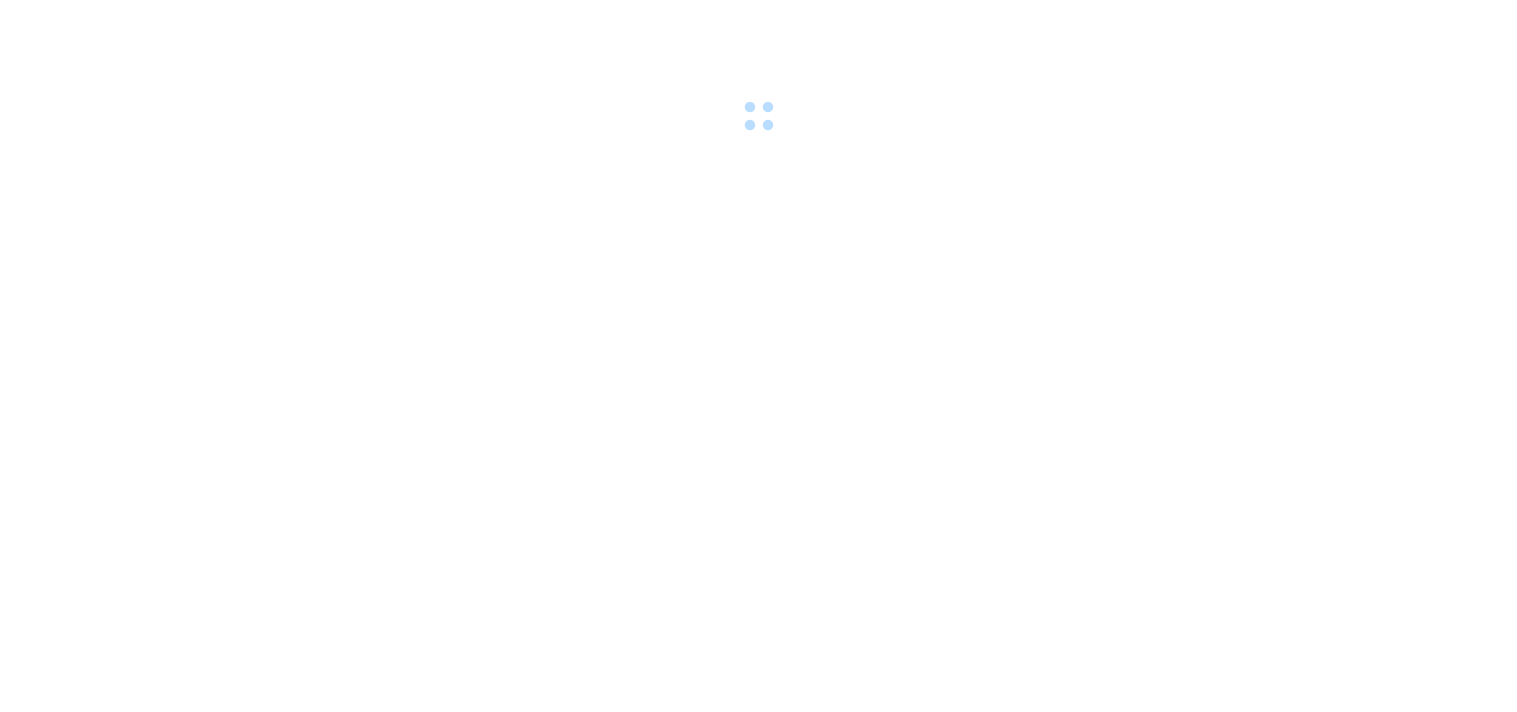 scroll, scrollTop: 0, scrollLeft: 0, axis: both 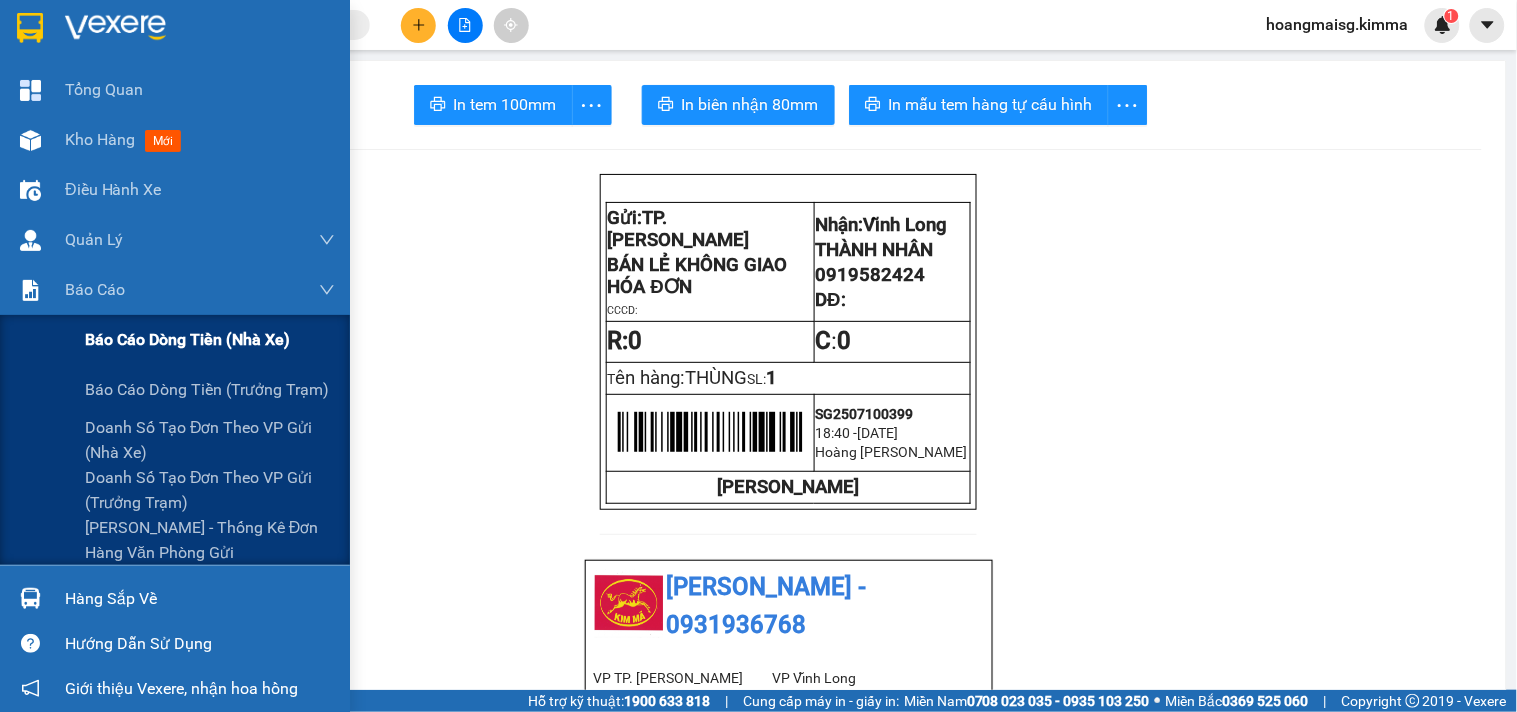 click on "Báo cáo dòng tiền (nhà xe)" at bounding box center (187, 339) 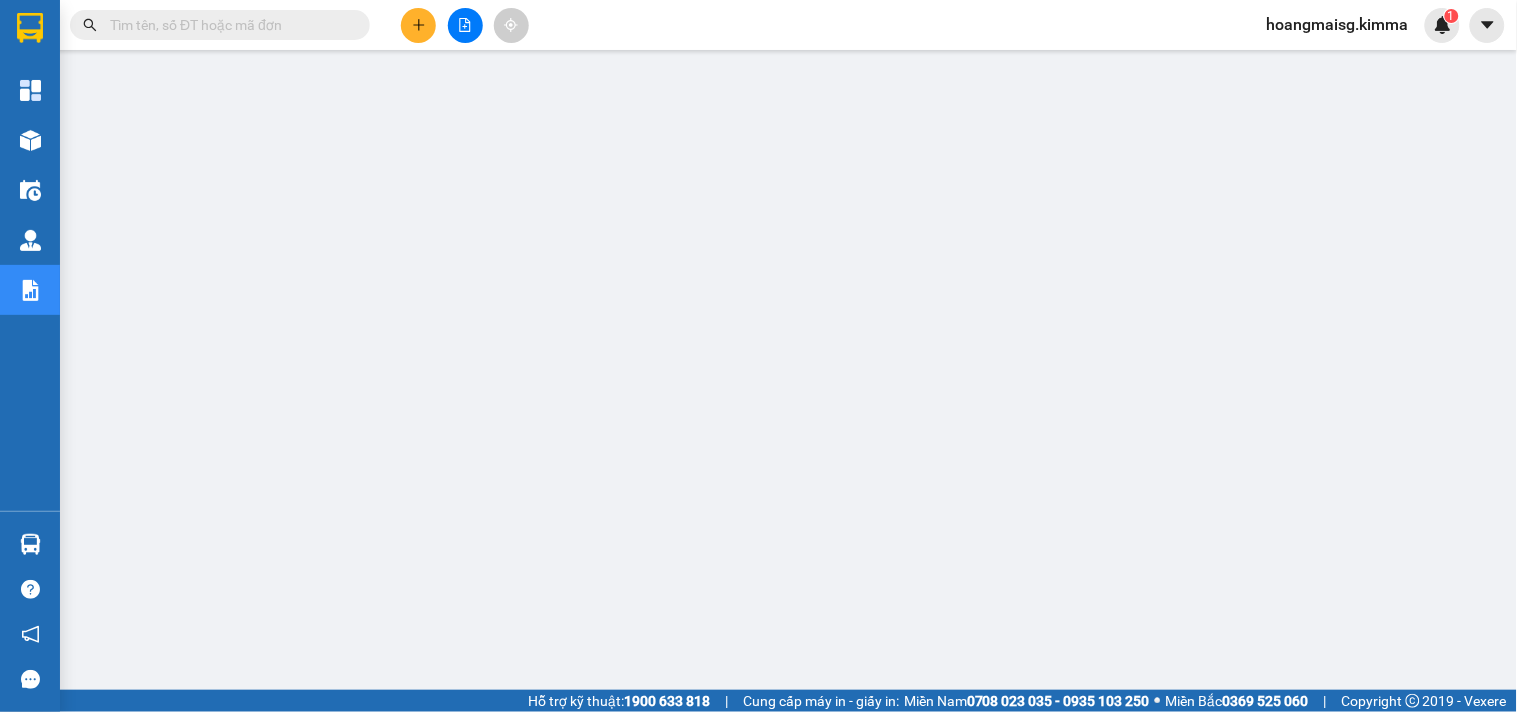 click at bounding box center (228, 25) 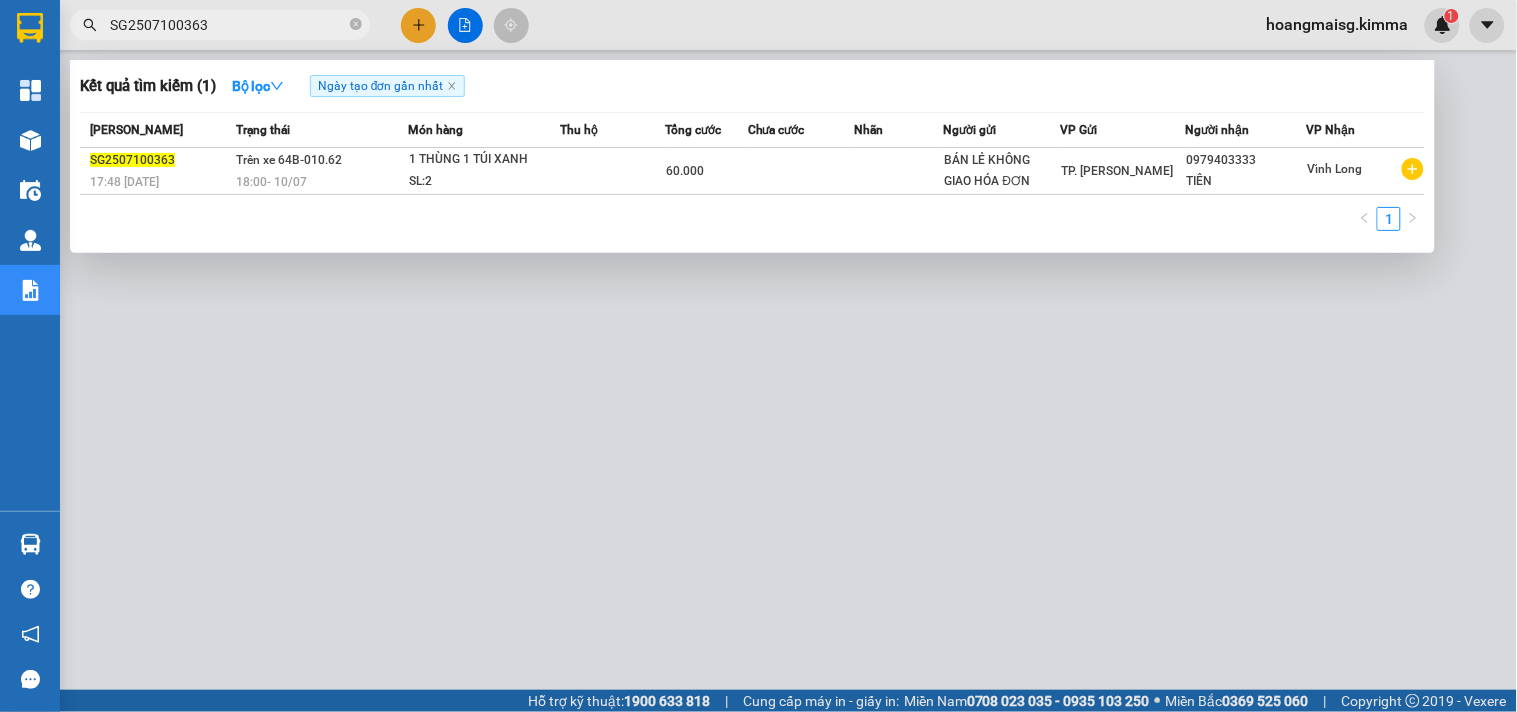 type on "SG2507100363" 